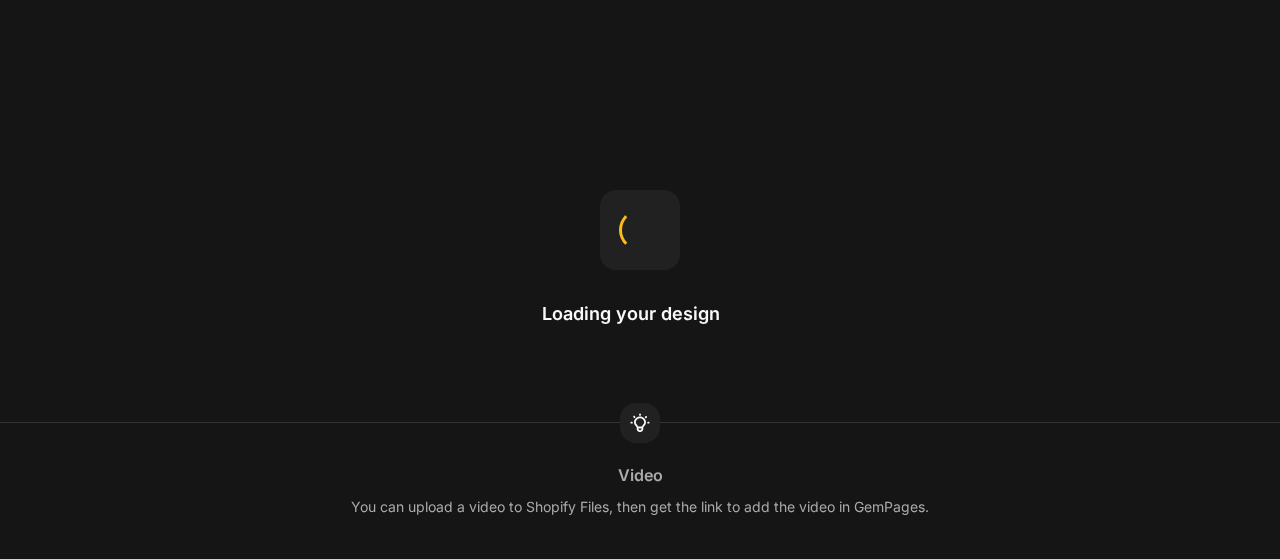 scroll, scrollTop: 0, scrollLeft: 0, axis: both 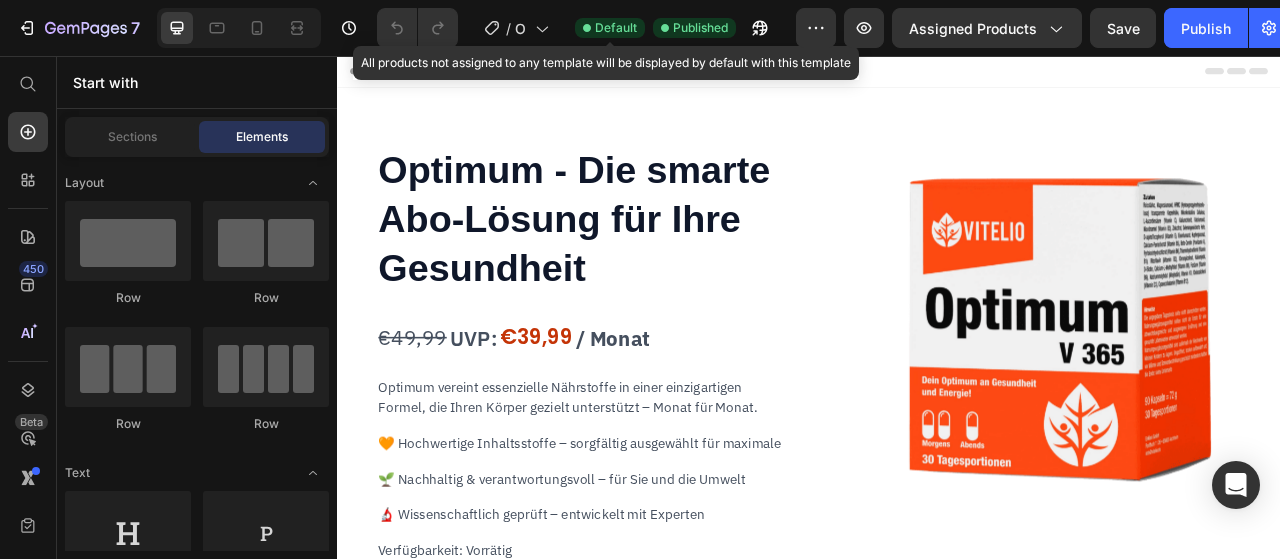 click on "Default" at bounding box center [616, 28] 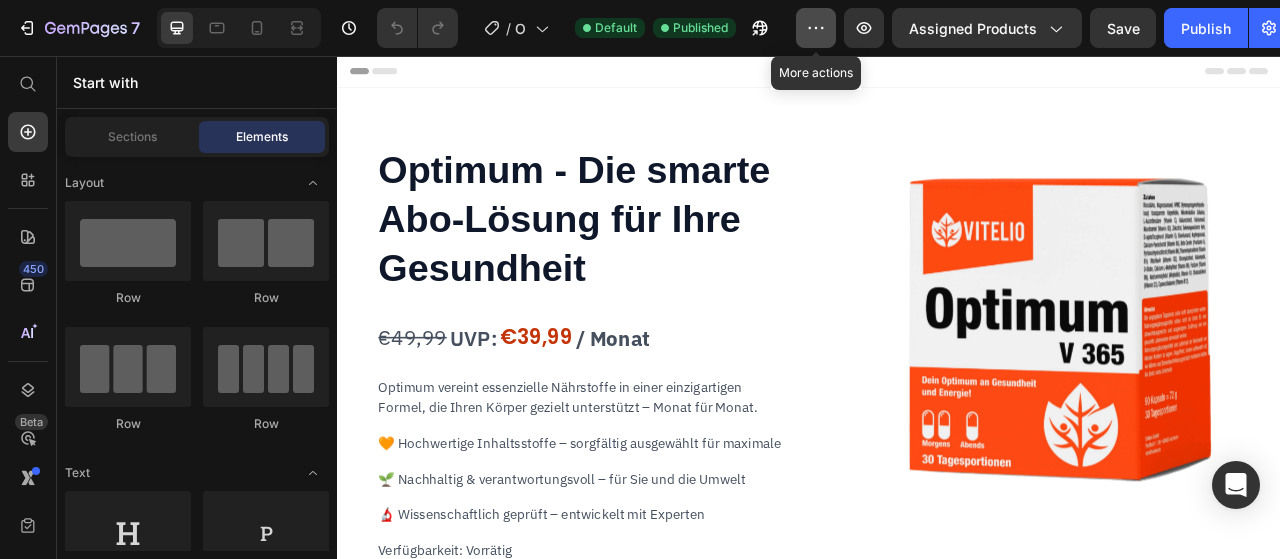 click 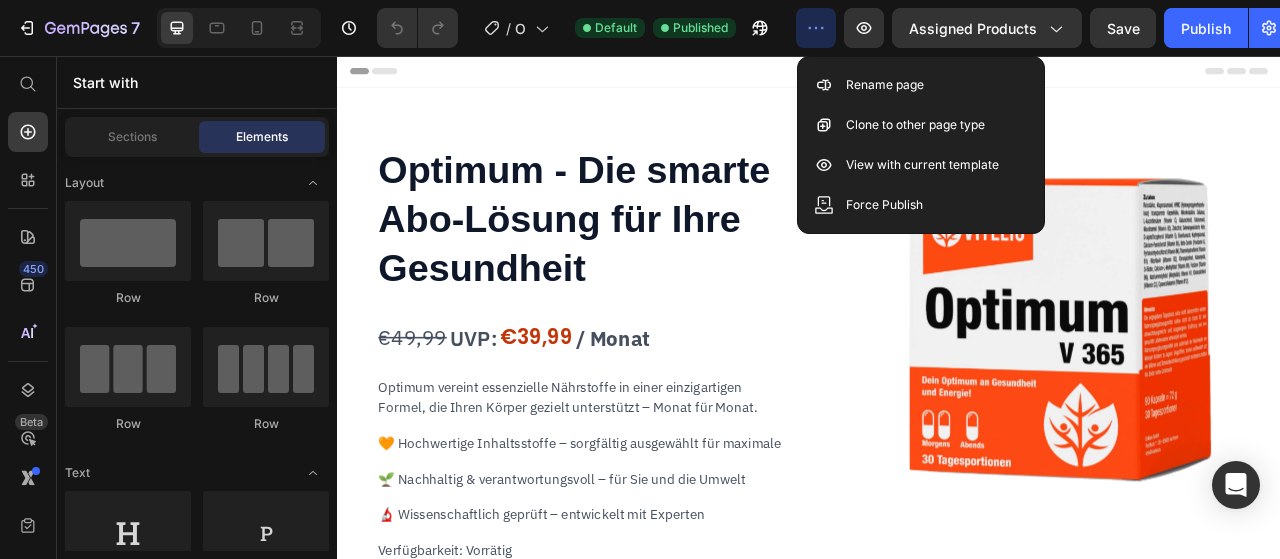 scroll, scrollTop: 0, scrollLeft: 0, axis: both 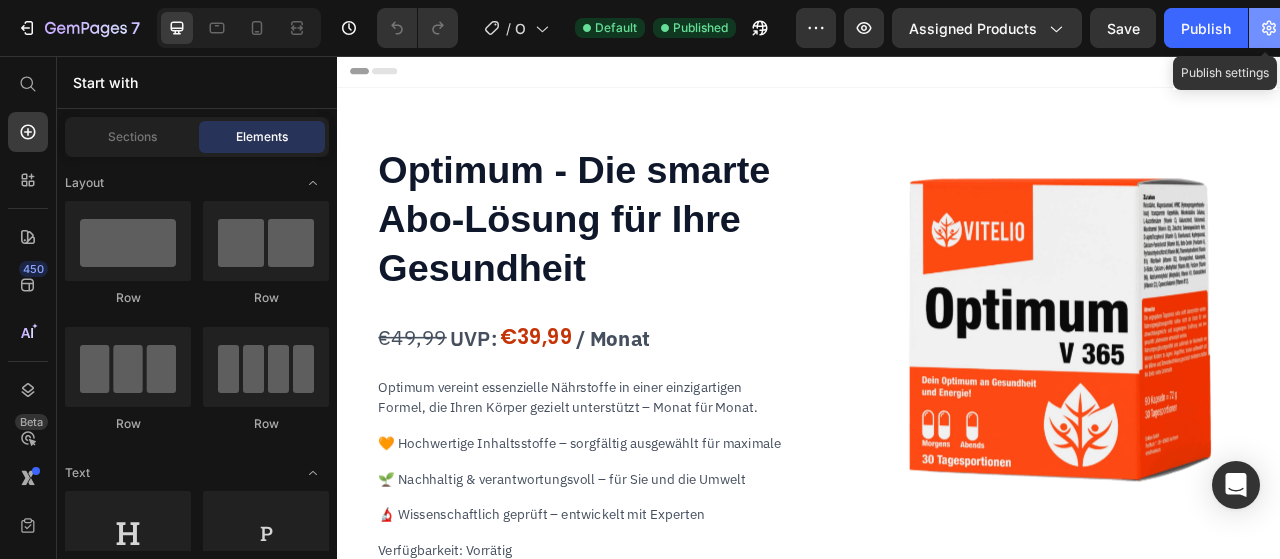 click 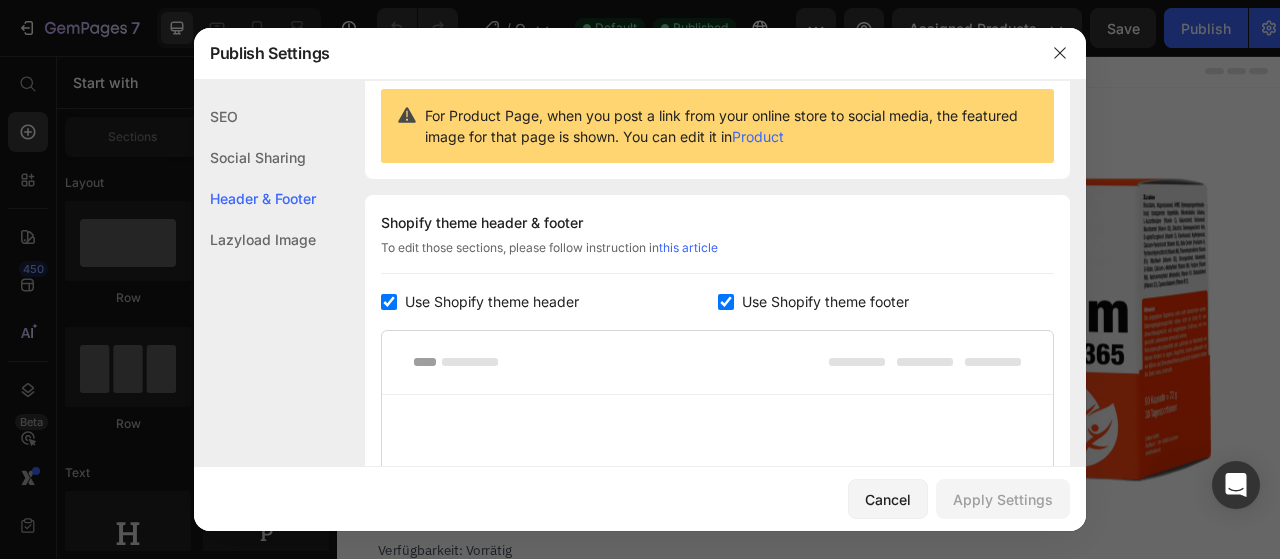 scroll, scrollTop: 199, scrollLeft: 0, axis: vertical 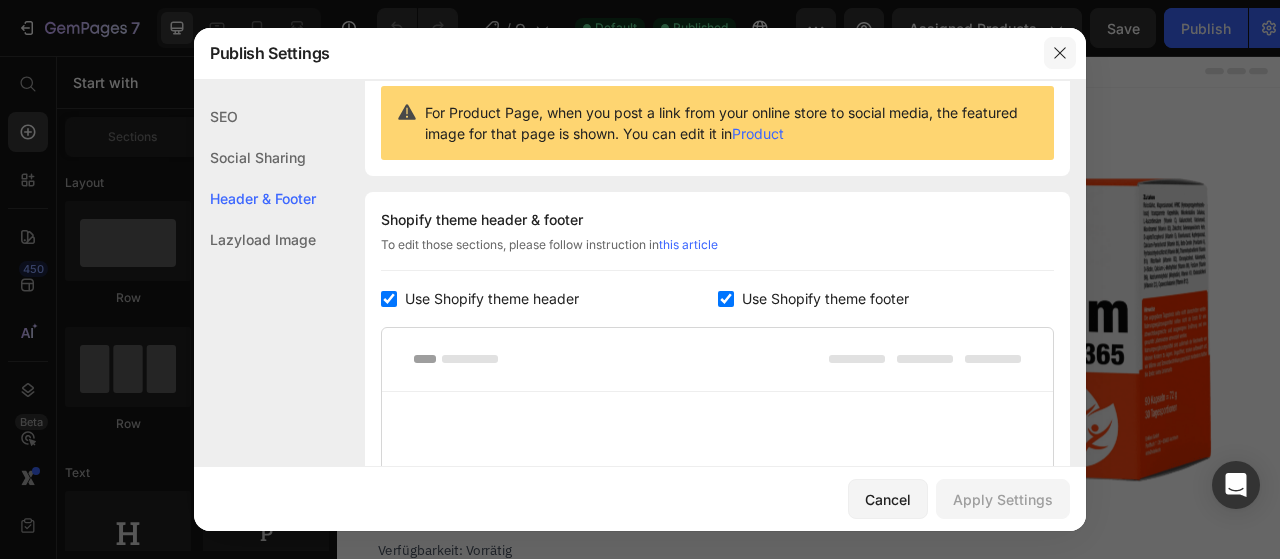 click 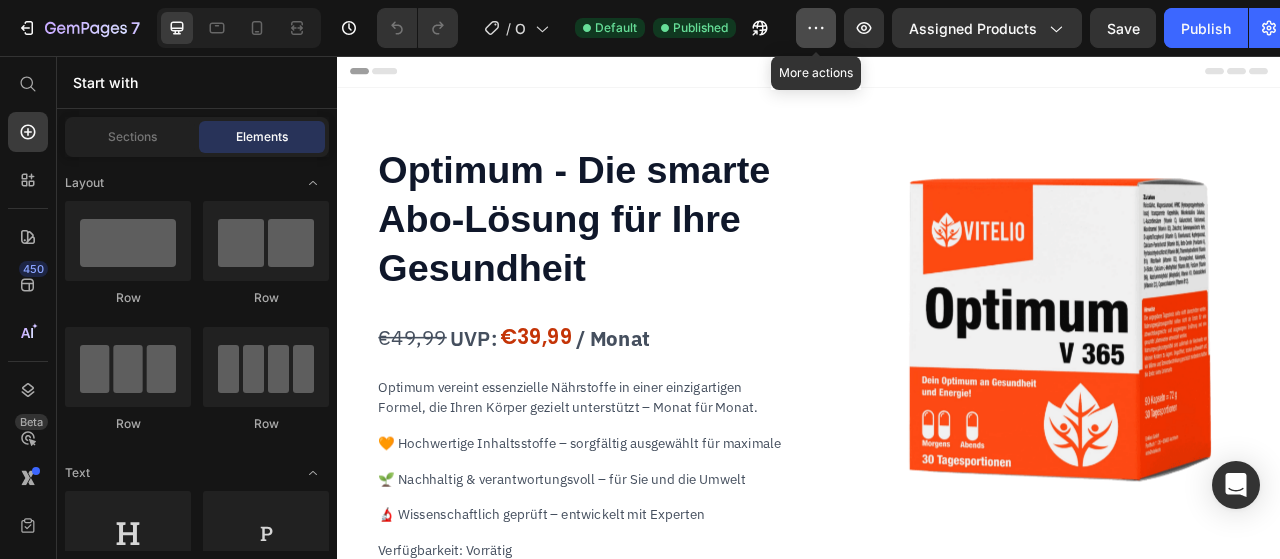 click 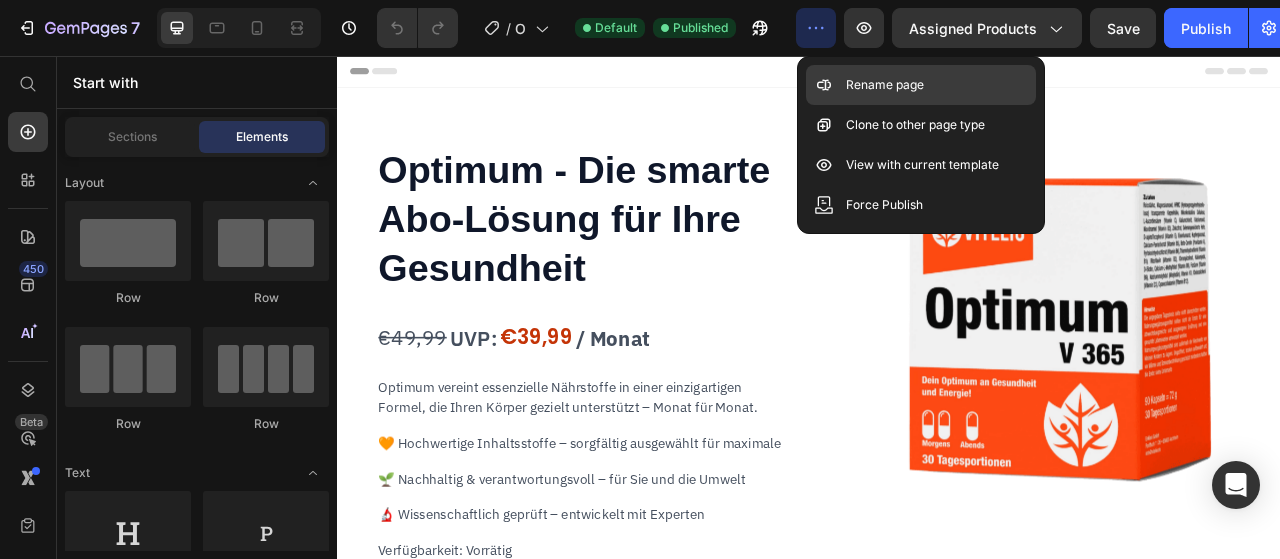 click on "Rename page" at bounding box center [885, 85] 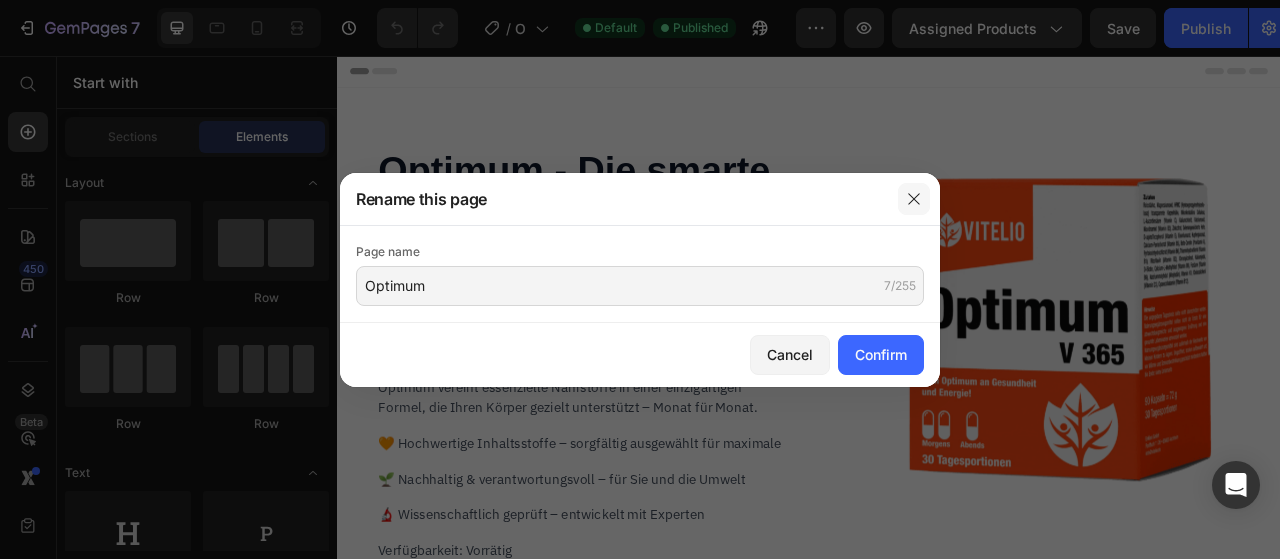 click 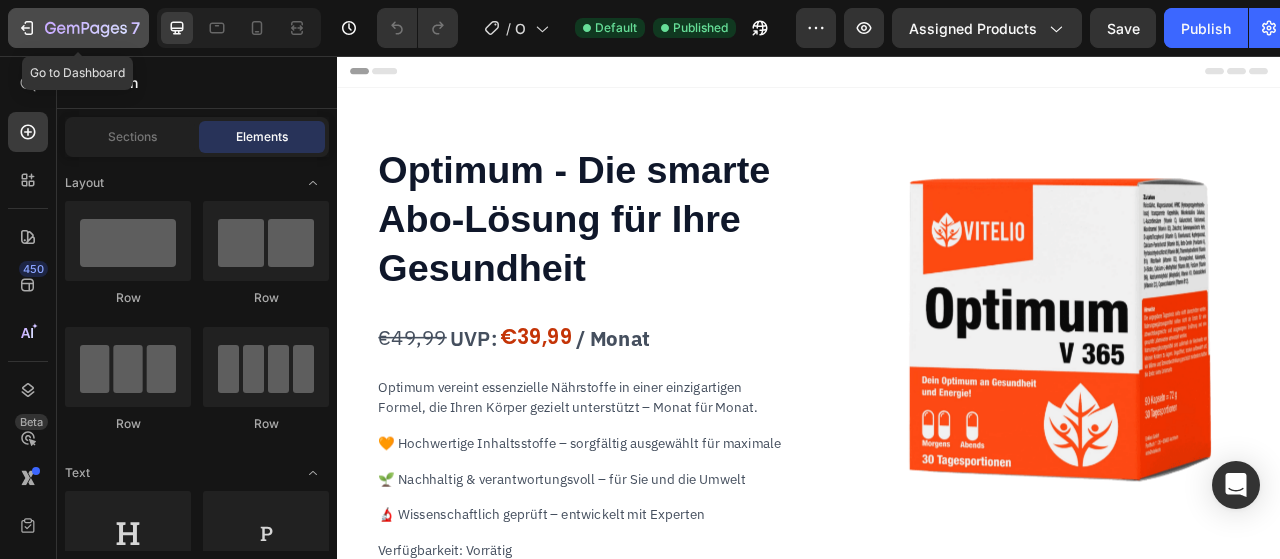 click 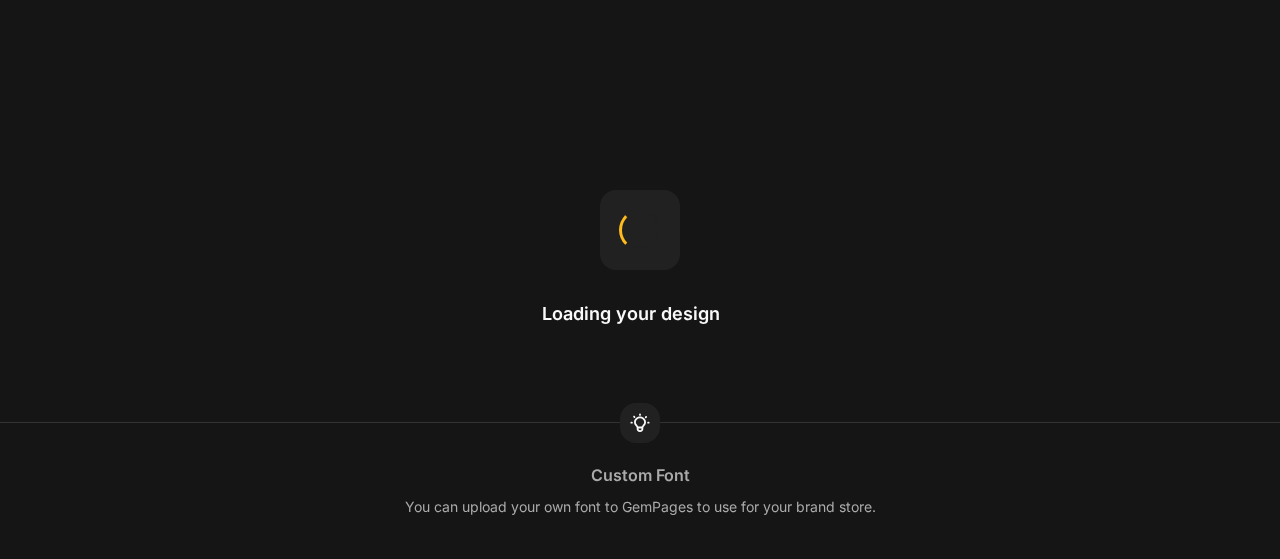 scroll, scrollTop: 0, scrollLeft: 0, axis: both 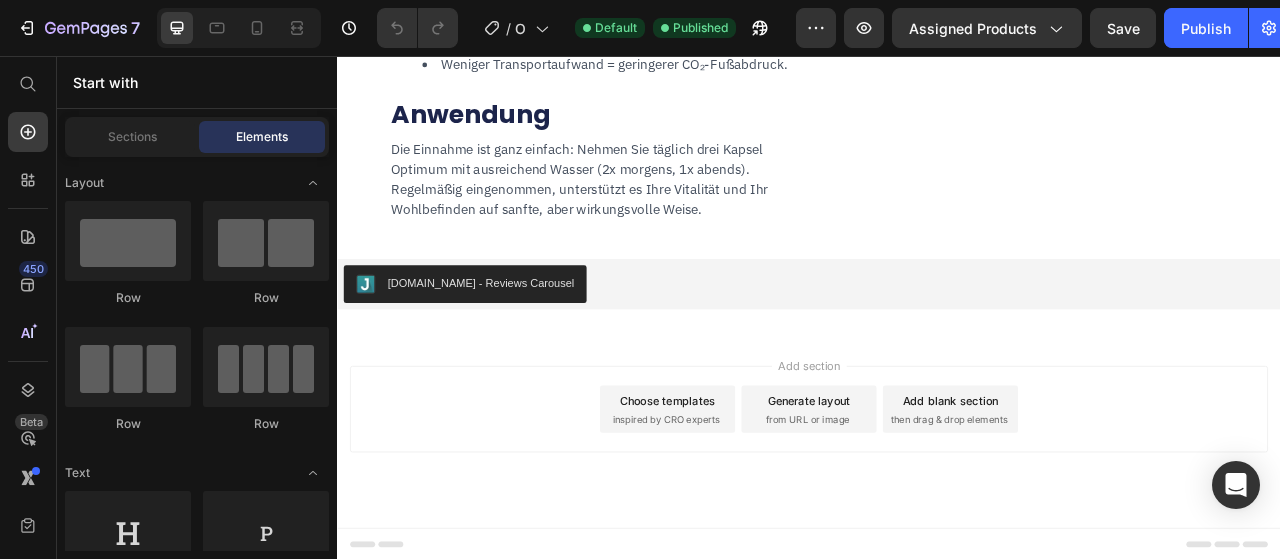 click on "Choose templates" at bounding box center [757, 495] 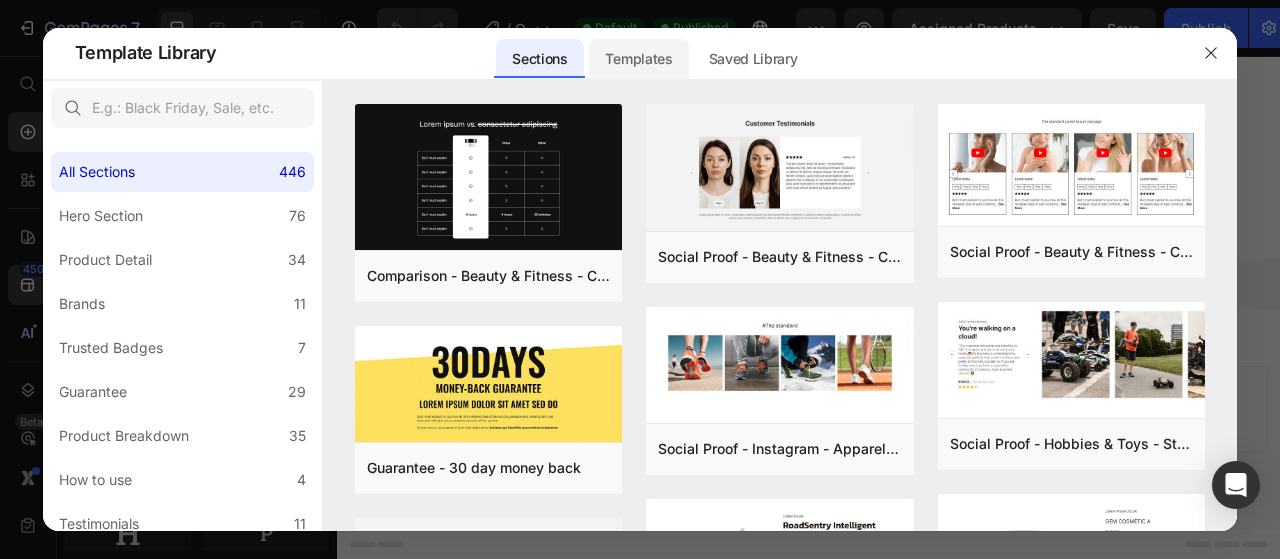 click on "Templates" 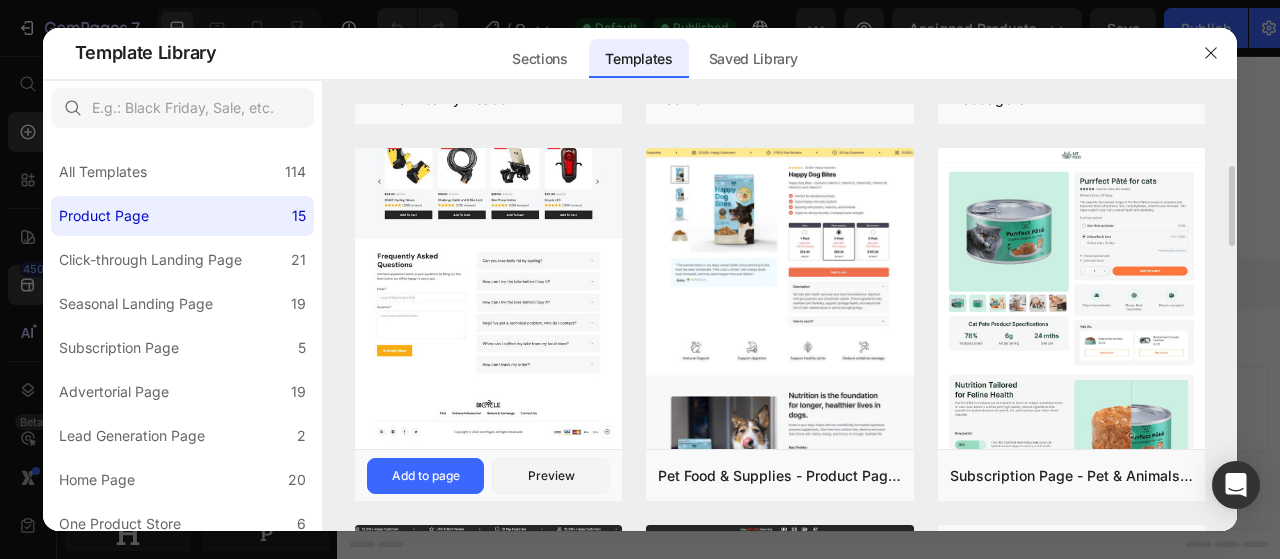 scroll, scrollTop: 332, scrollLeft: 0, axis: vertical 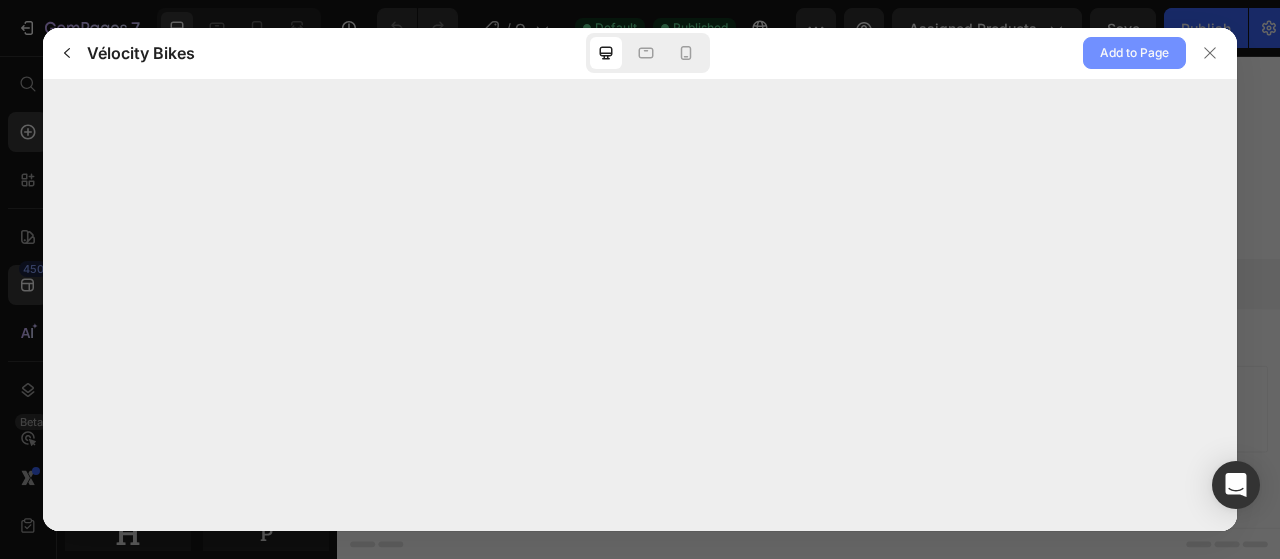 click on "Add to Page" 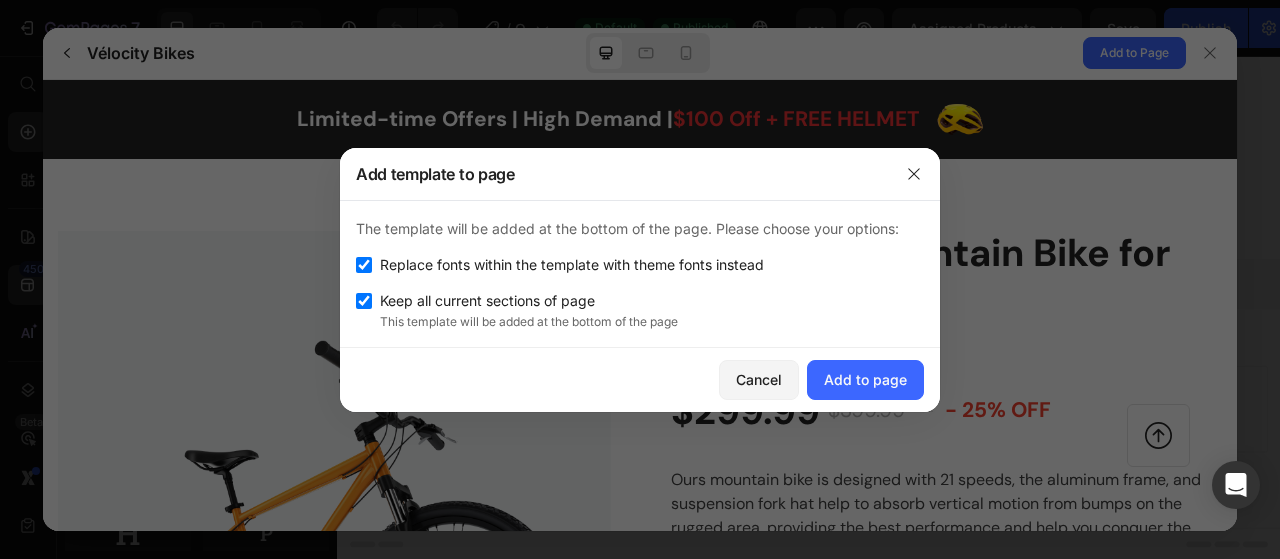 scroll, scrollTop: 1630, scrollLeft: 0, axis: vertical 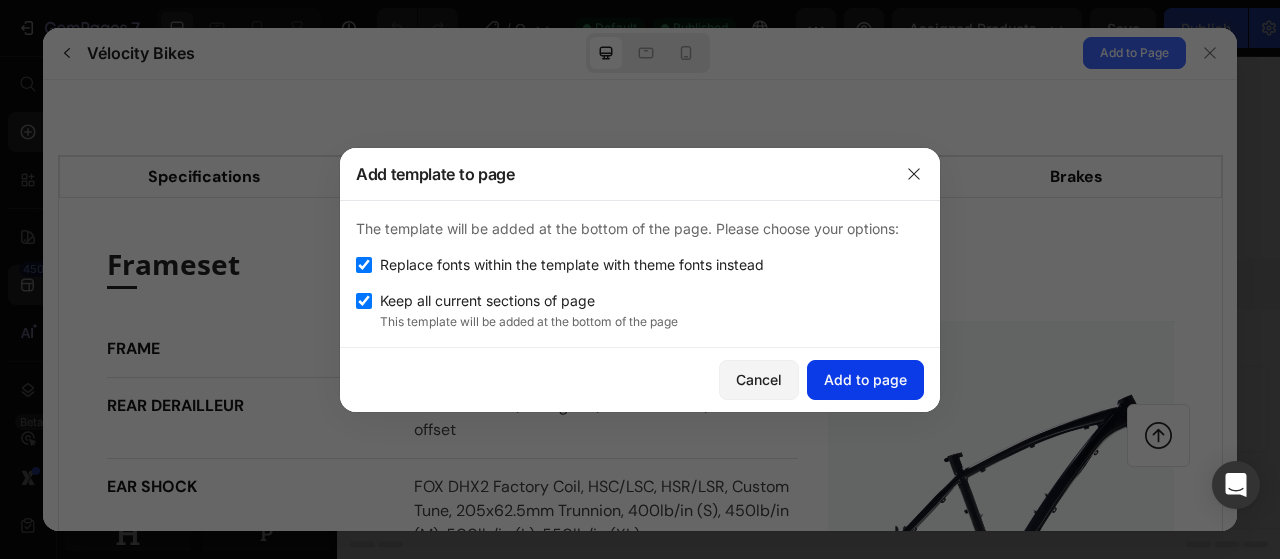 click on "Add to page" at bounding box center (865, 379) 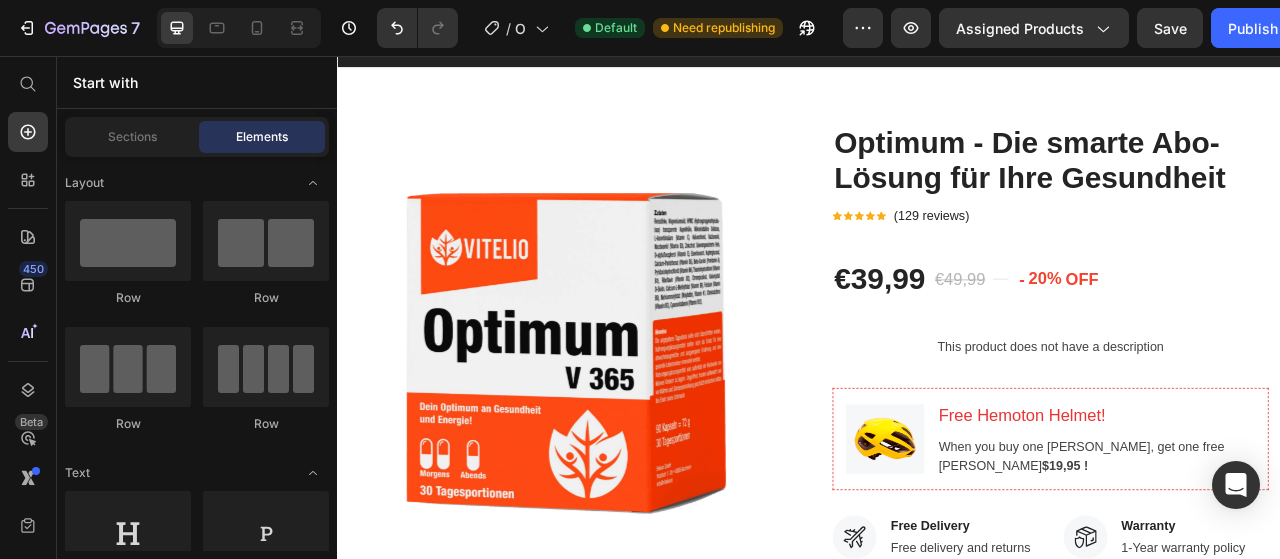 scroll, scrollTop: 3283, scrollLeft: 0, axis: vertical 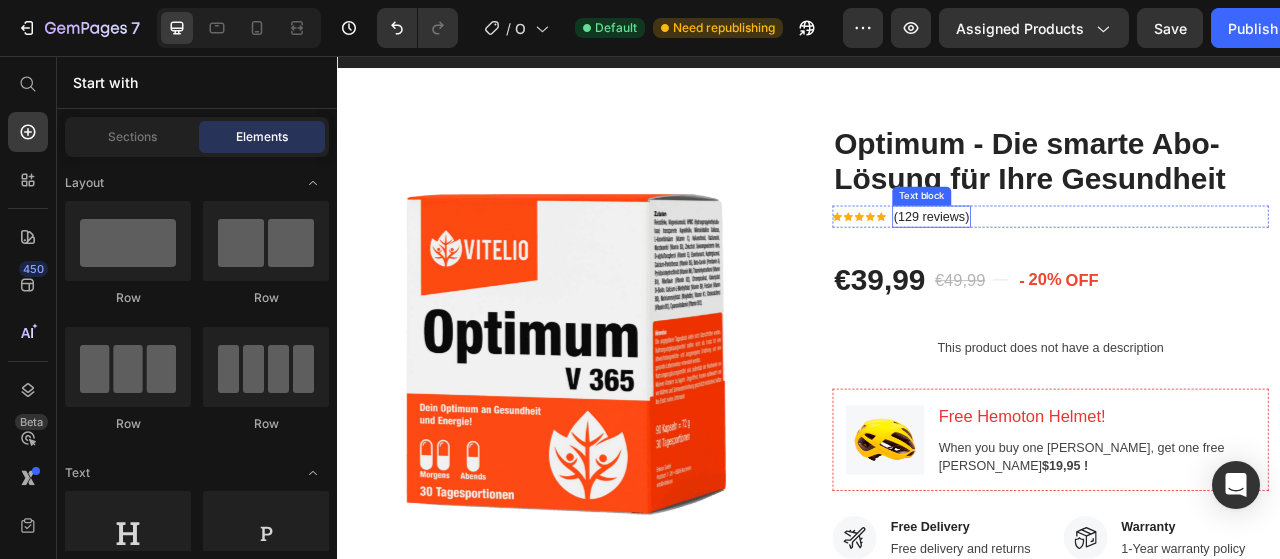 click on "(129 reviews)" at bounding box center [1093, 261] 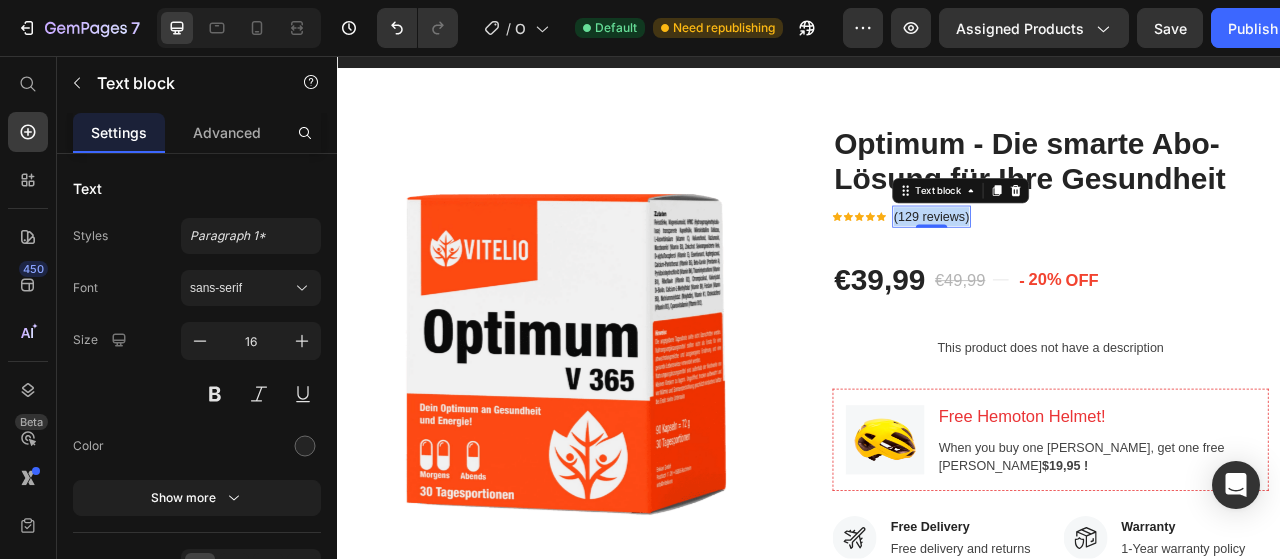 click on "(129 reviews)" at bounding box center (1093, 261) 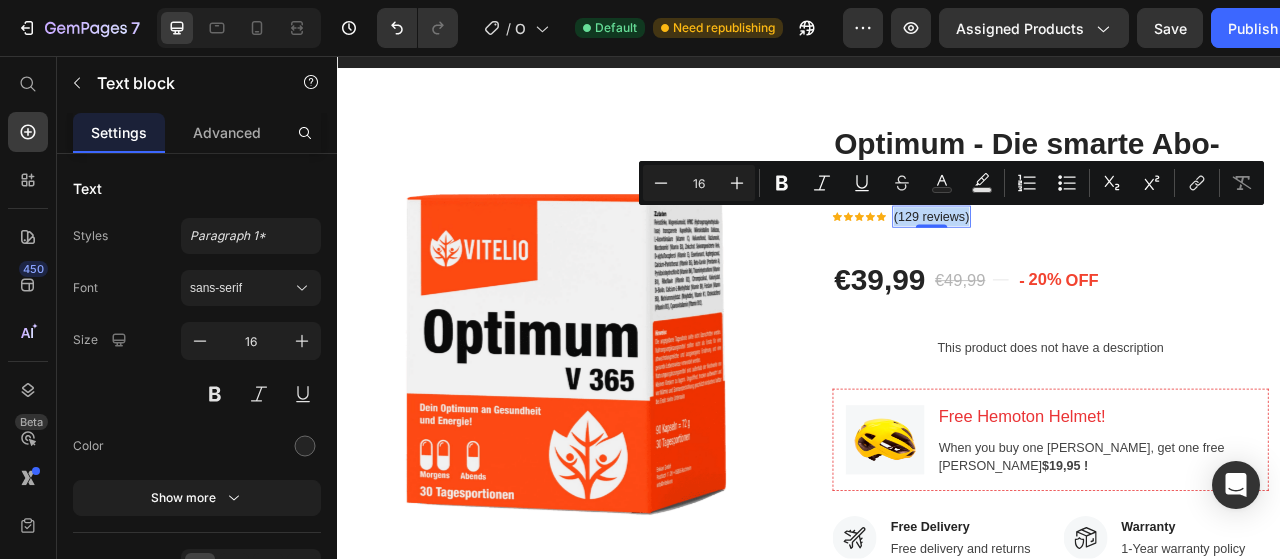 click on "(129 reviews)" at bounding box center (1093, 261) 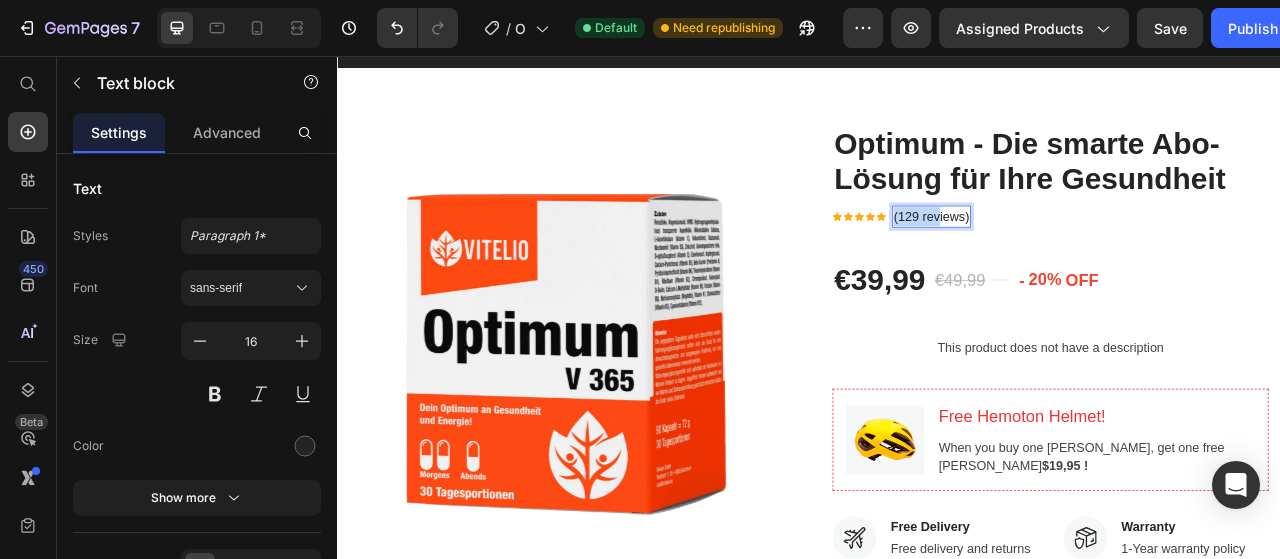 click on "(129 reviews)" at bounding box center (1093, 261) 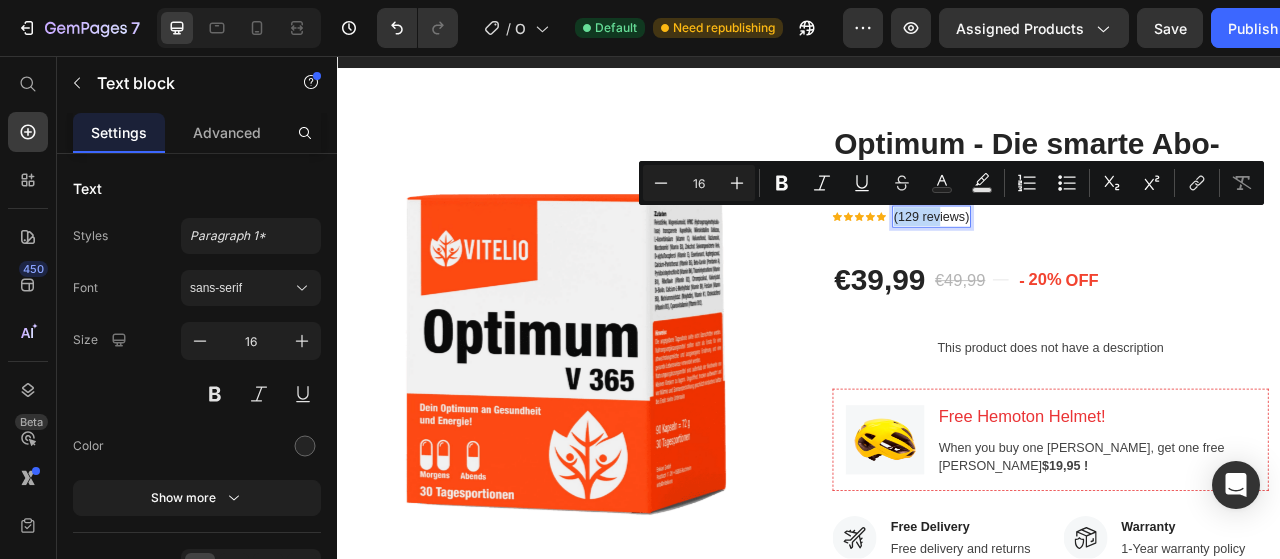click on "(129 reviews)" at bounding box center (1093, 261) 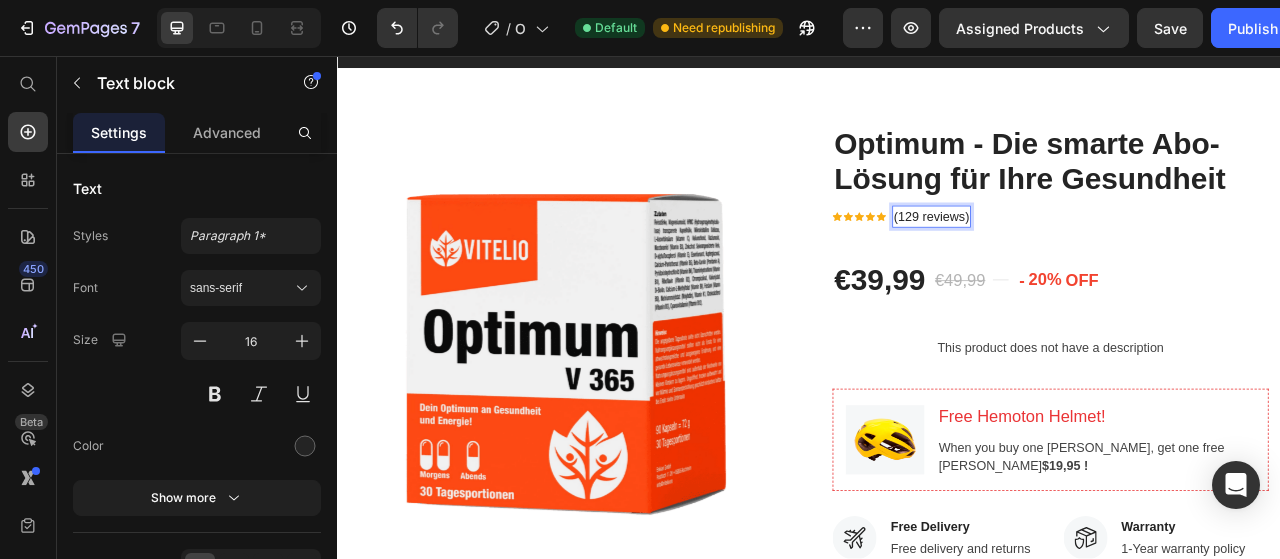 click on "(129 reviews)" at bounding box center (1093, 261) 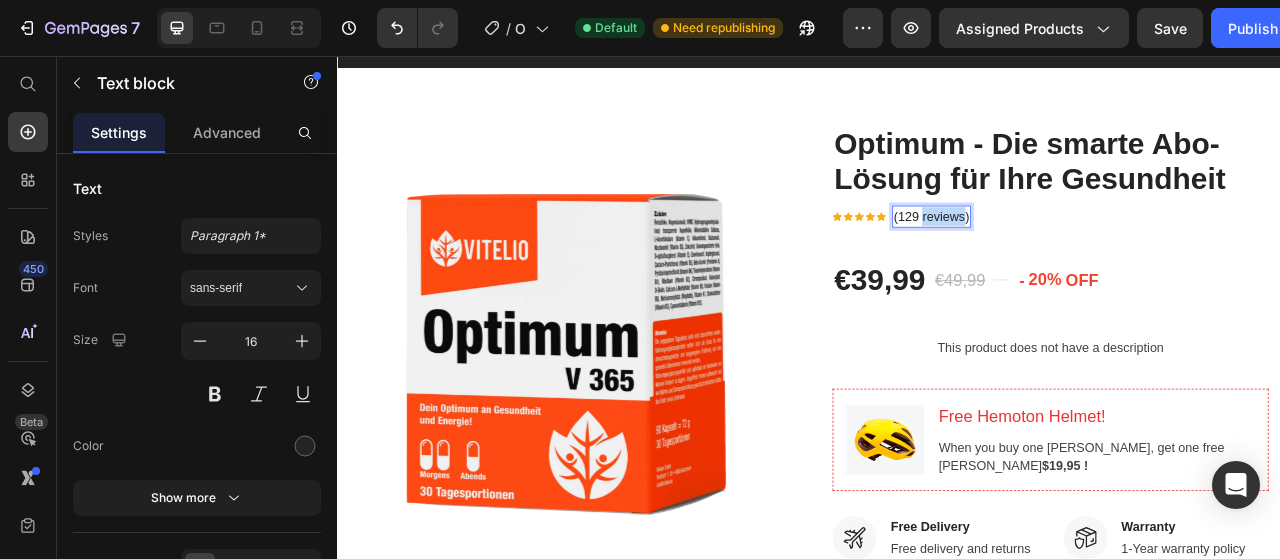 click on "(129 reviews)" at bounding box center (1093, 261) 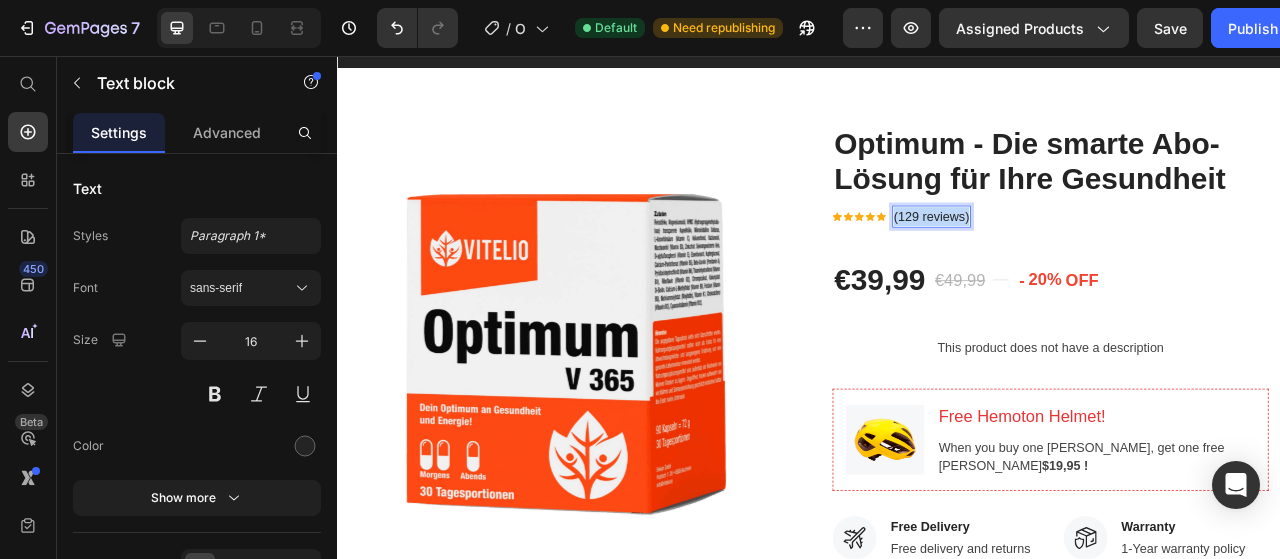 click on "(129 reviews)" at bounding box center (1093, 261) 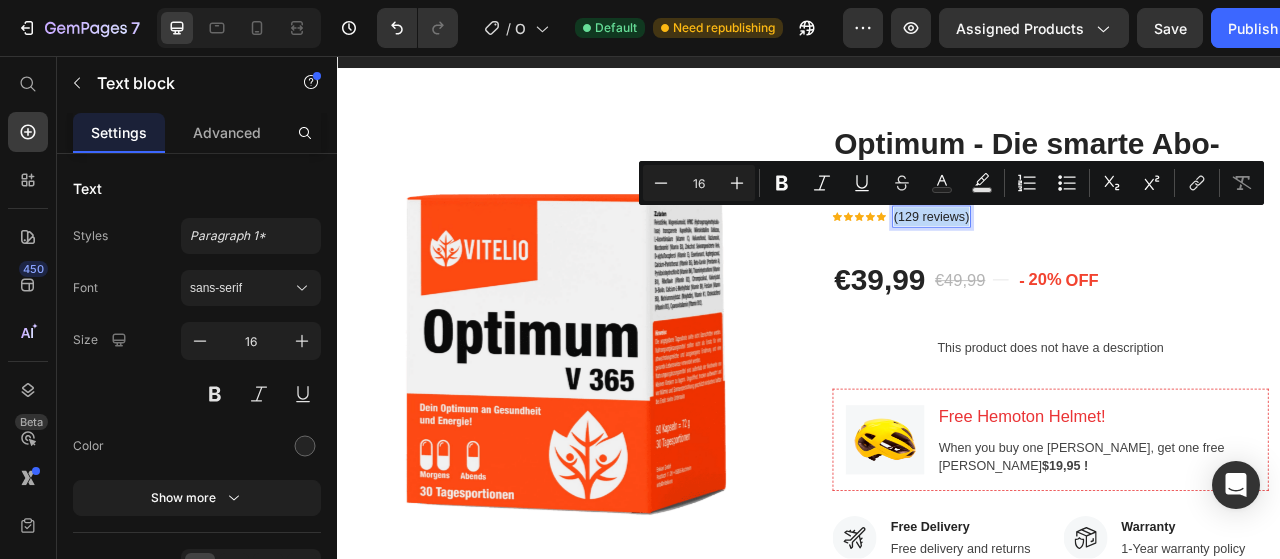 click on "(129 reviews)" at bounding box center (1093, 261) 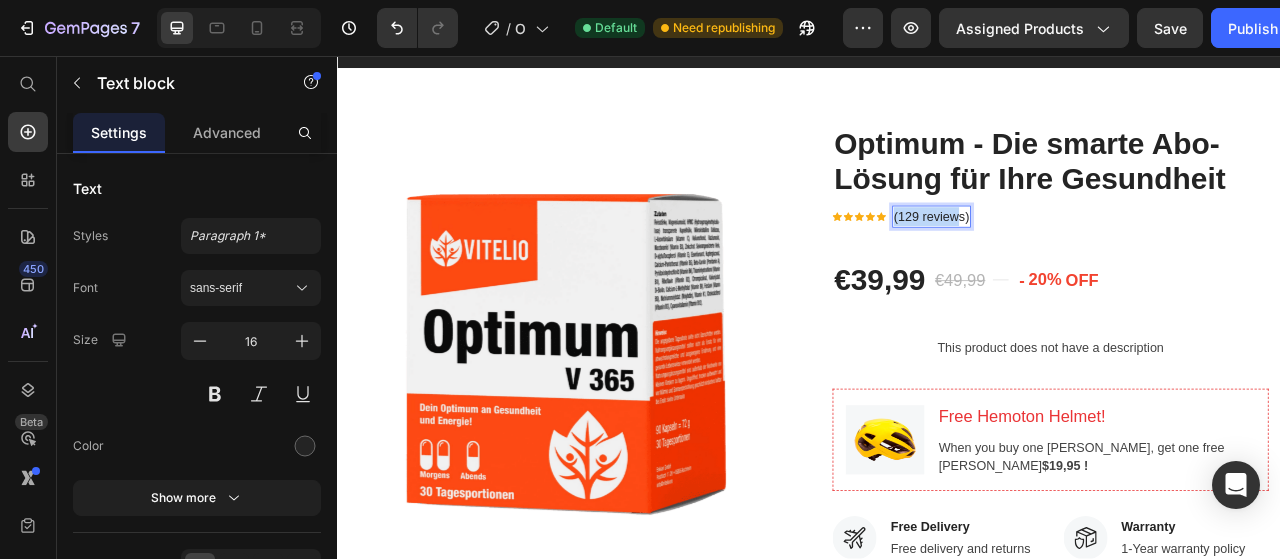 click on "(129 reviews)" at bounding box center (1093, 261) 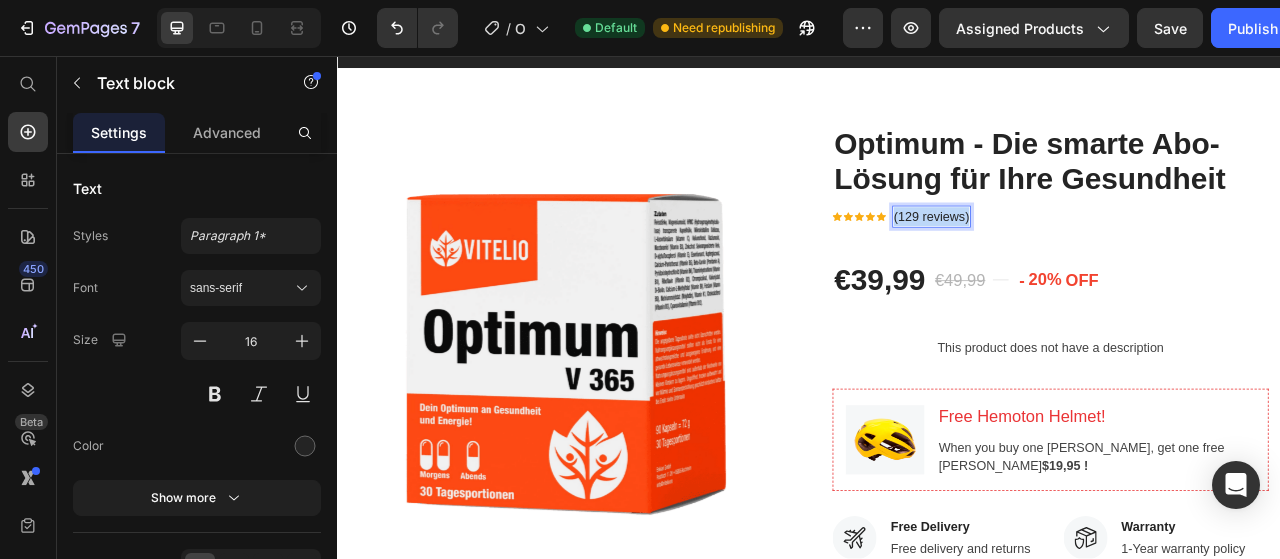 click on "(129 reviews)" at bounding box center [1093, 261] 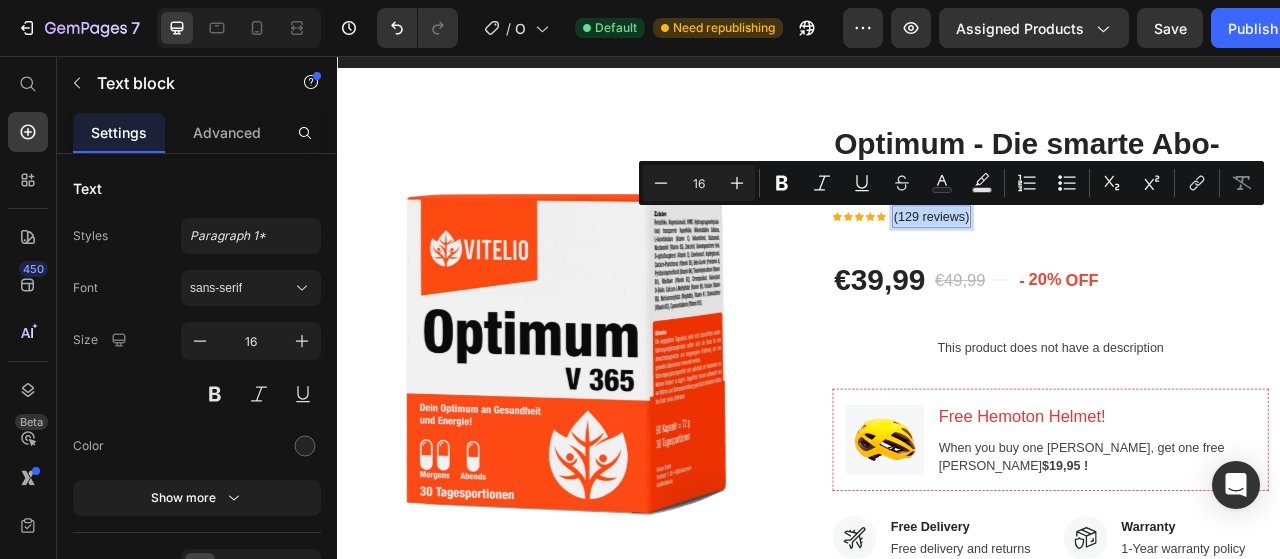 click on "(129 reviews)" at bounding box center [1093, 261] 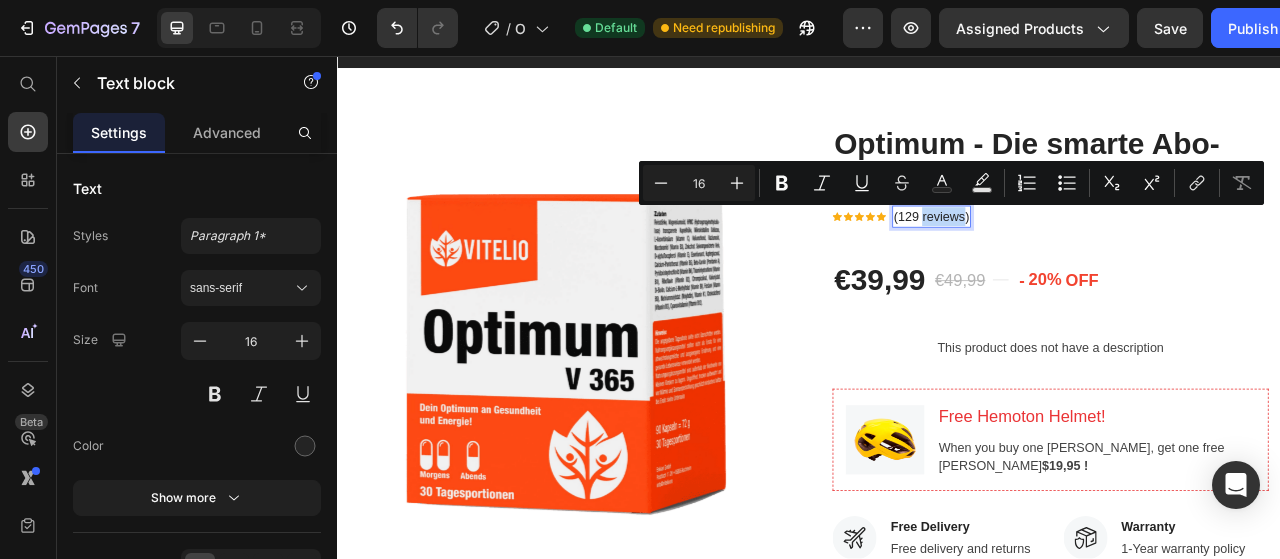 drag, startPoint x: 1073, startPoint y: 254, endPoint x: 1127, endPoint y: 255, distance: 54.00926 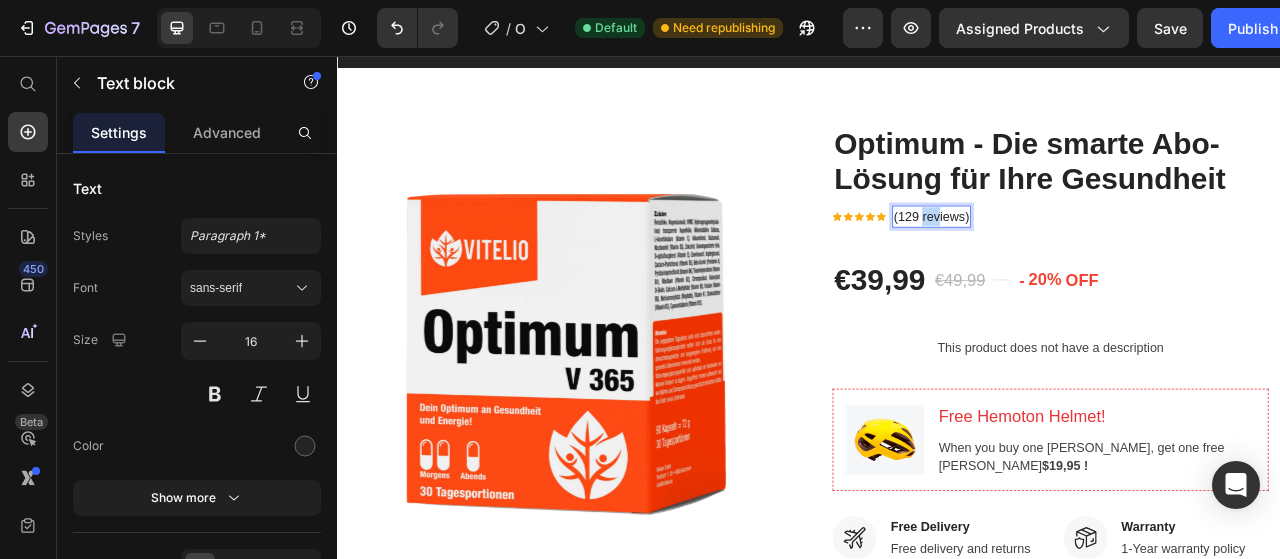 click on "(129 reviews)" at bounding box center [1093, 261] 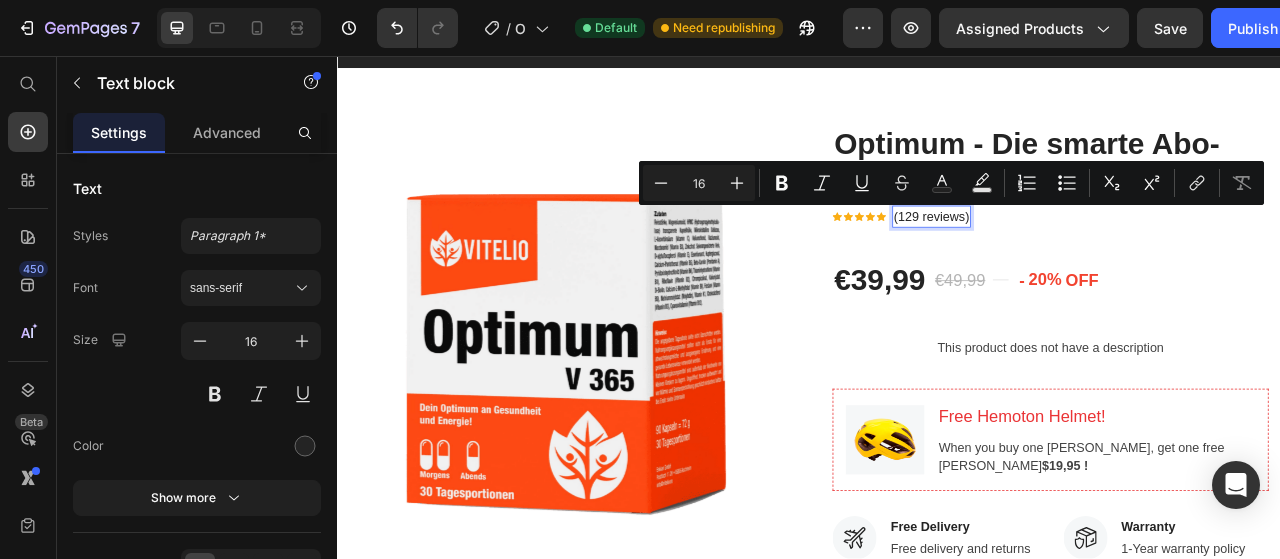 click on "(129 reviews)" at bounding box center [1093, 261] 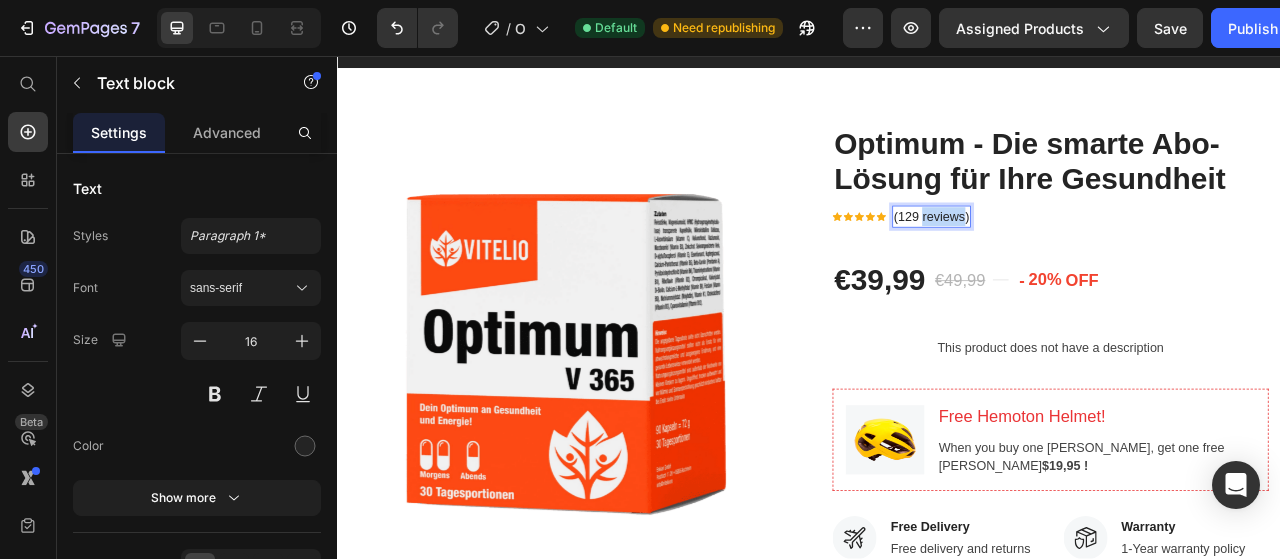 click on "(129 reviews)" at bounding box center (1093, 261) 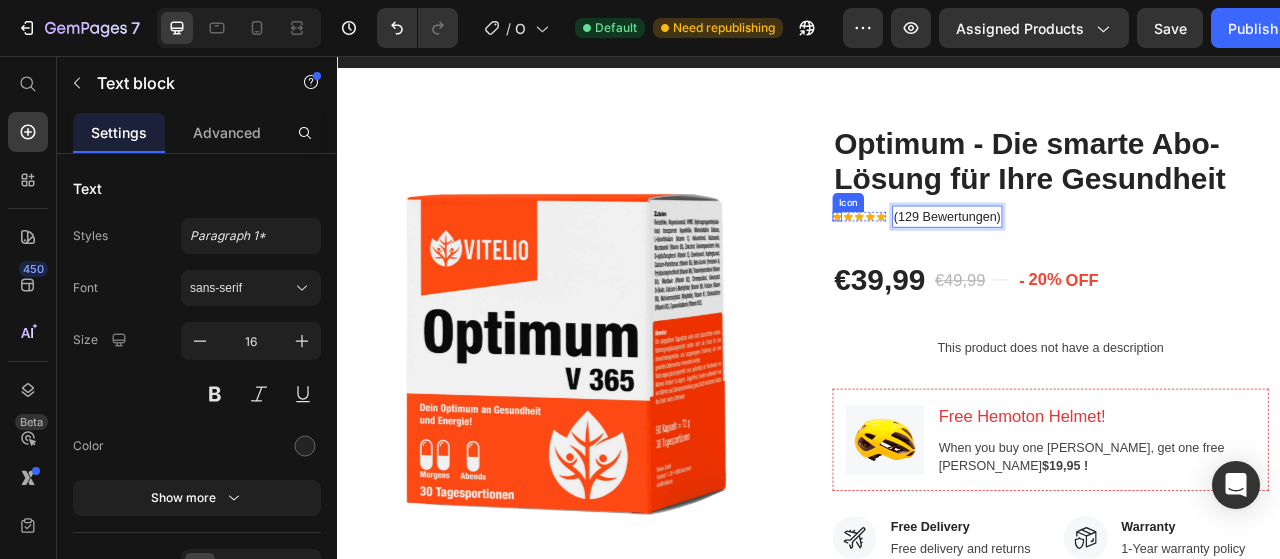 click 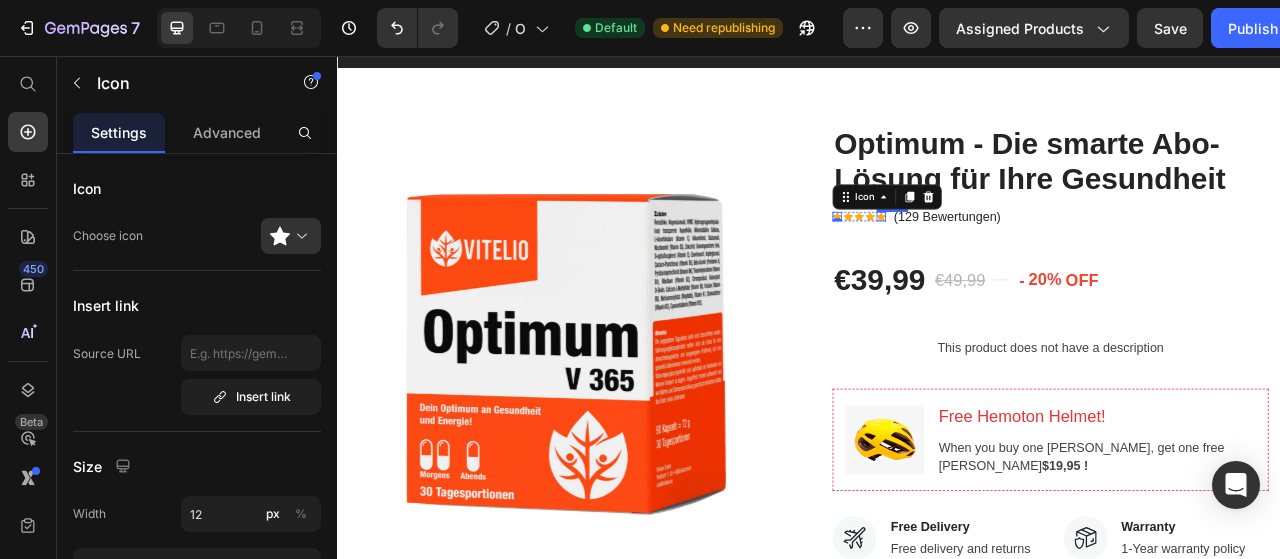 click 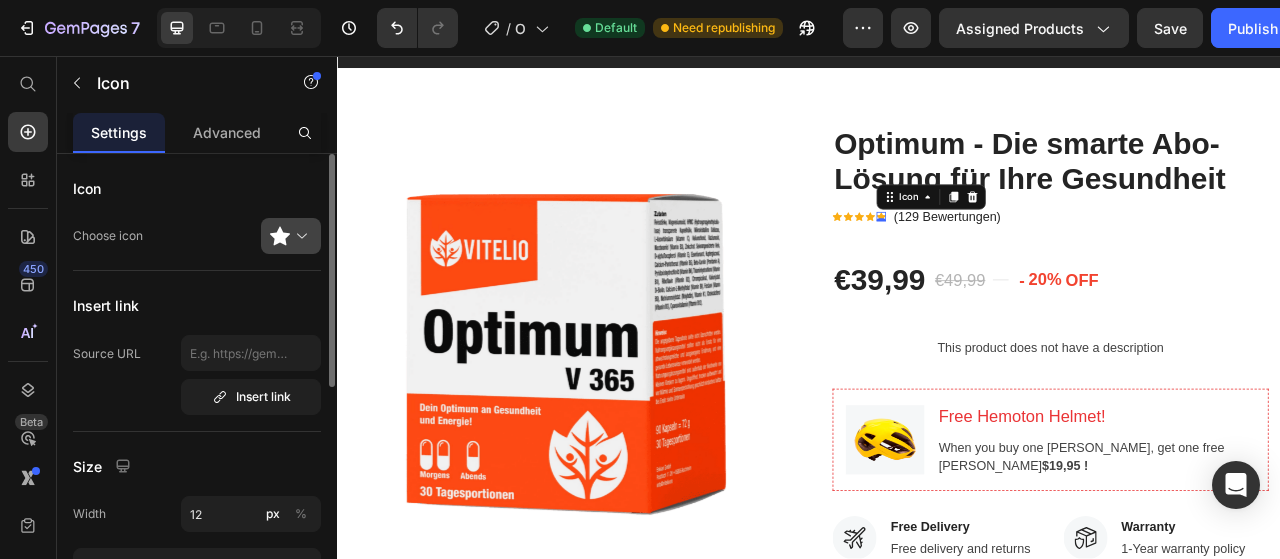 click at bounding box center (299, 236) 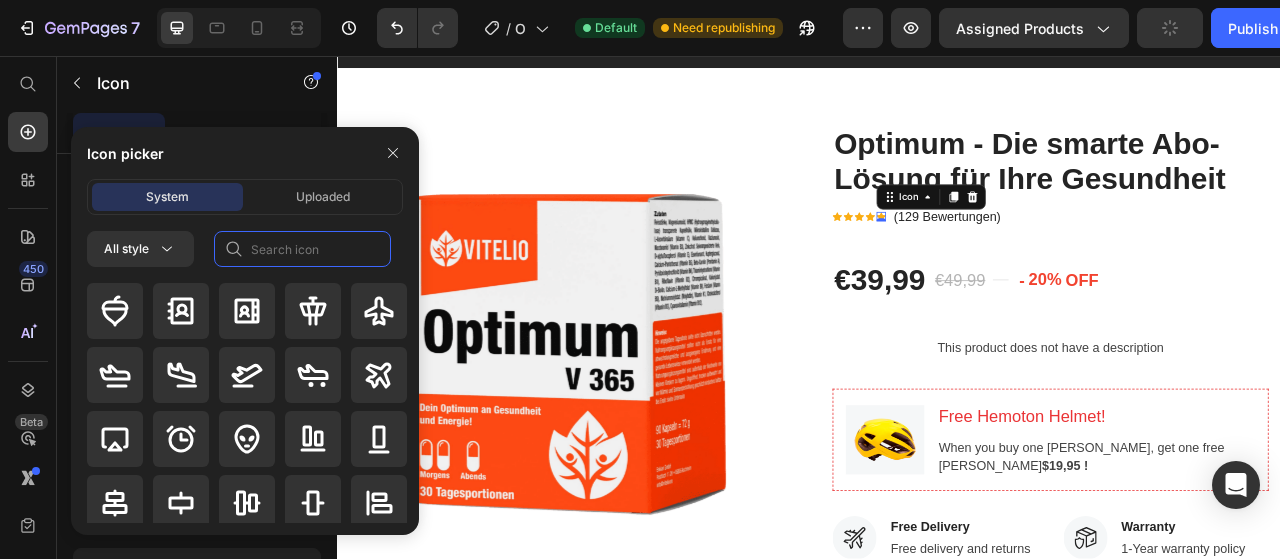 click 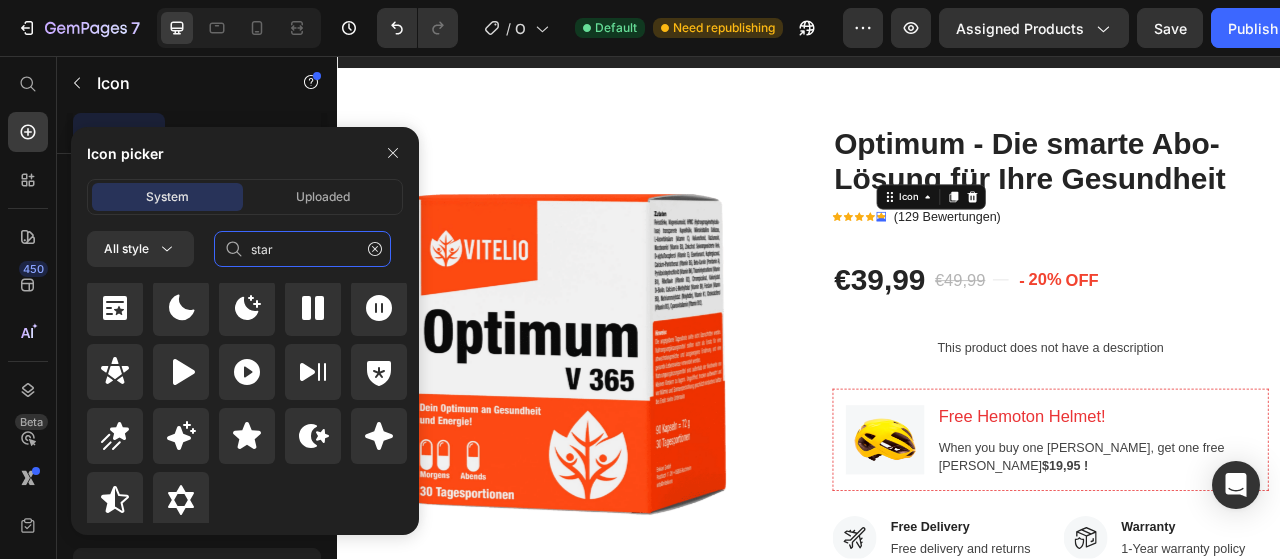scroll, scrollTop: 872, scrollLeft: 0, axis: vertical 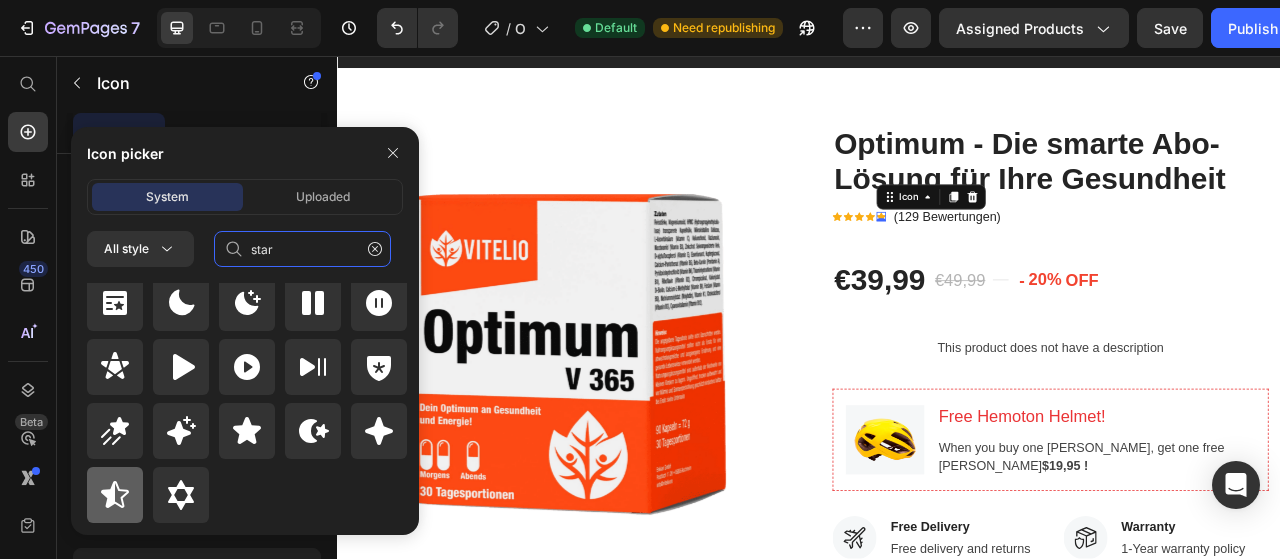 type on "star" 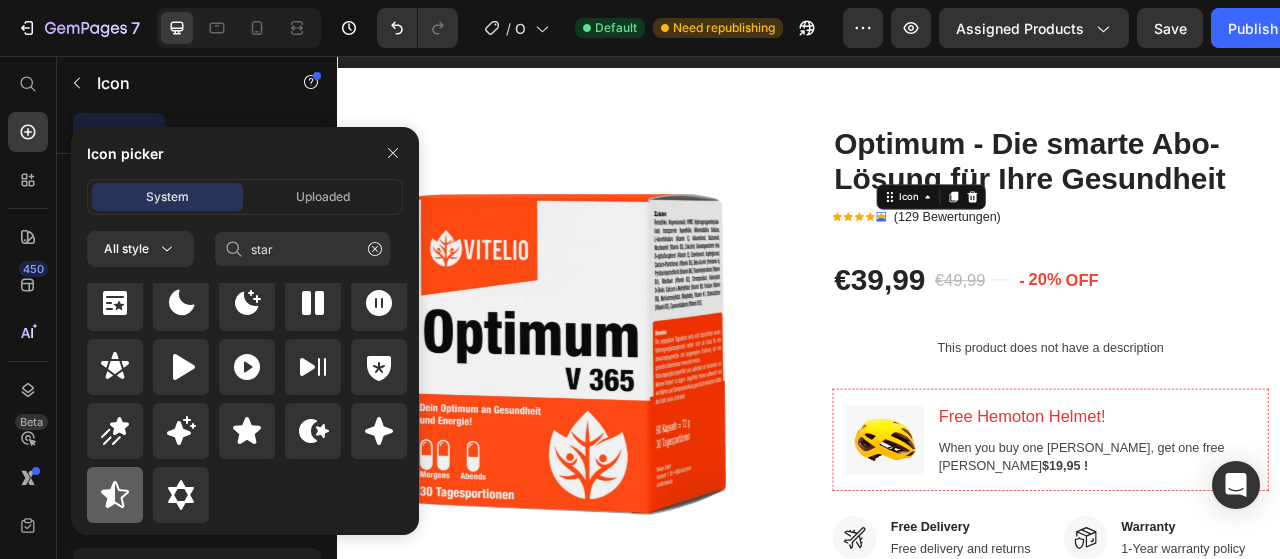 drag, startPoint x: 117, startPoint y: 505, endPoint x: 252, endPoint y: 393, distance: 175.41095 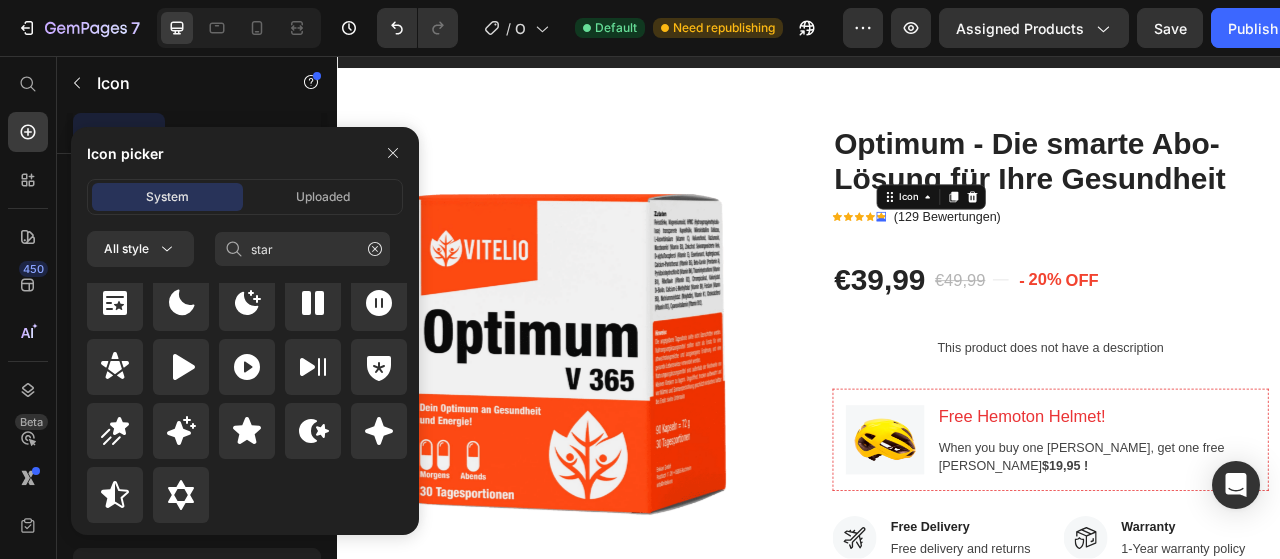 type 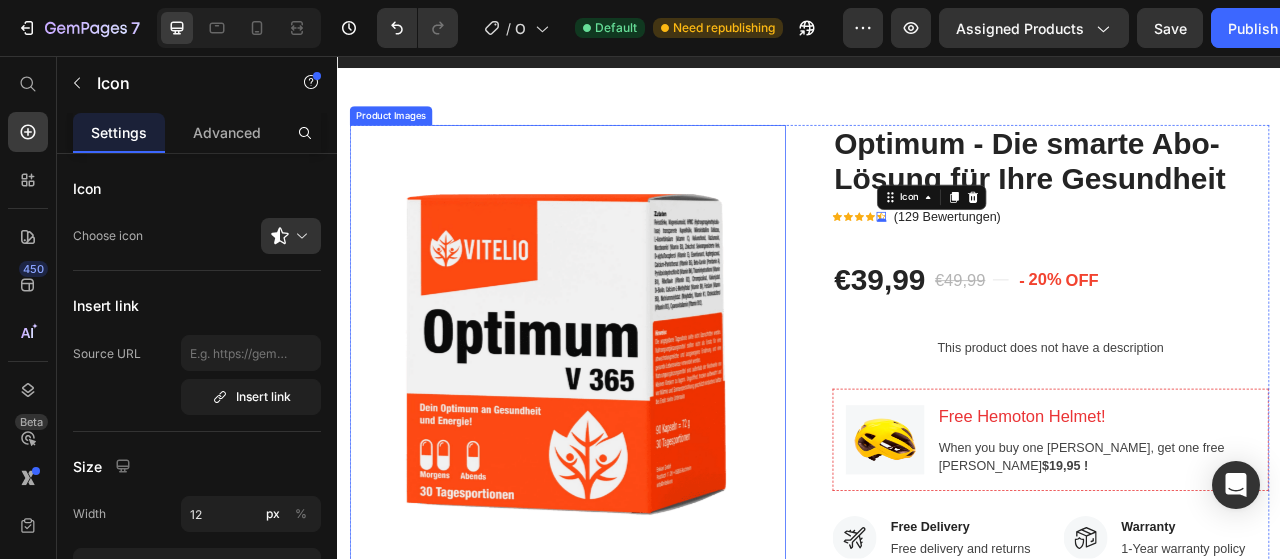 scroll, scrollTop: 0, scrollLeft: 0, axis: both 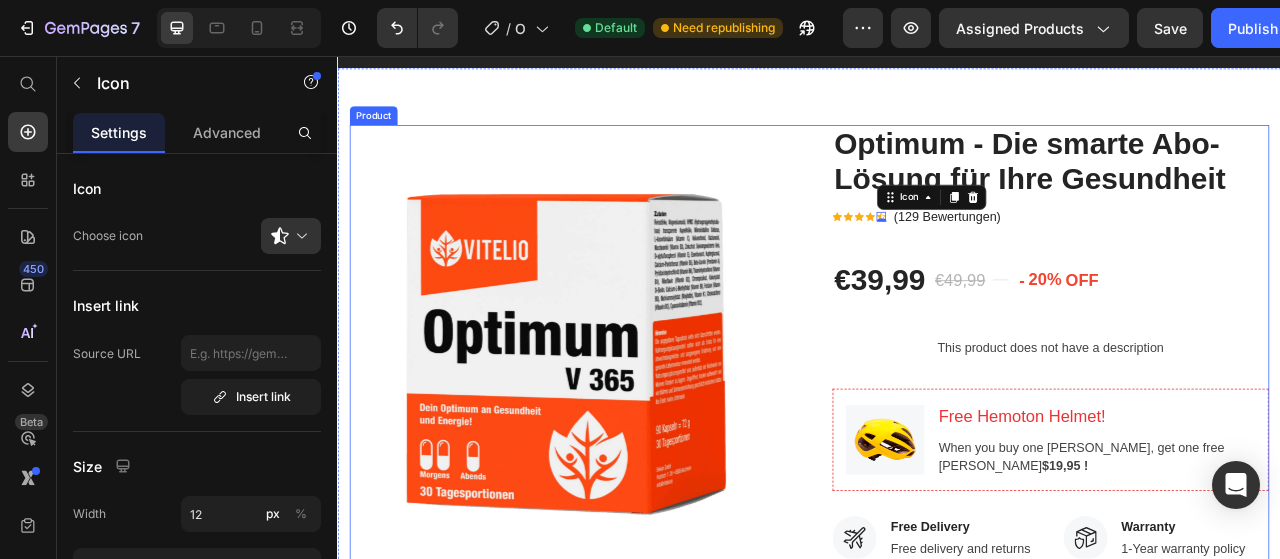 click on "Optimum - Die smarte Abo-Lösung für Ihre Gesundheit (P) Title                Icon                Icon                Icon                Icon
Icon   0 Icon List Hoz (129 Bewertungen) Text block Row €39,99 (P) Price €49,99 (P) Price                Title Line - 20% OFF (P) Tag Row Row This product does not have a description (P) Description Image Free Hemoton Helmet! Heading When you buy one Hemoton Bike, get one free Hemoton Helmet  $19,95 ! Text block Row Image Free Delivery Text block Free delivery and returns Text block Row Image Worry-Free Trial Text block 60-Day easy returns Text block Row Image Warranty Text block 1-Year warranty policy Text block Row Image After-Sale Service Text block 24/7 support Text block Row Row This product has only default variant (P) Variants & Swatches
HURRY!  ONLY  98  LEFT IN-STOCK (P) Stock Counter 1 Product Quantity add to cart (P) Cart Button Row Buy Now (P) Cart Button Image" at bounding box center [1244, 652] 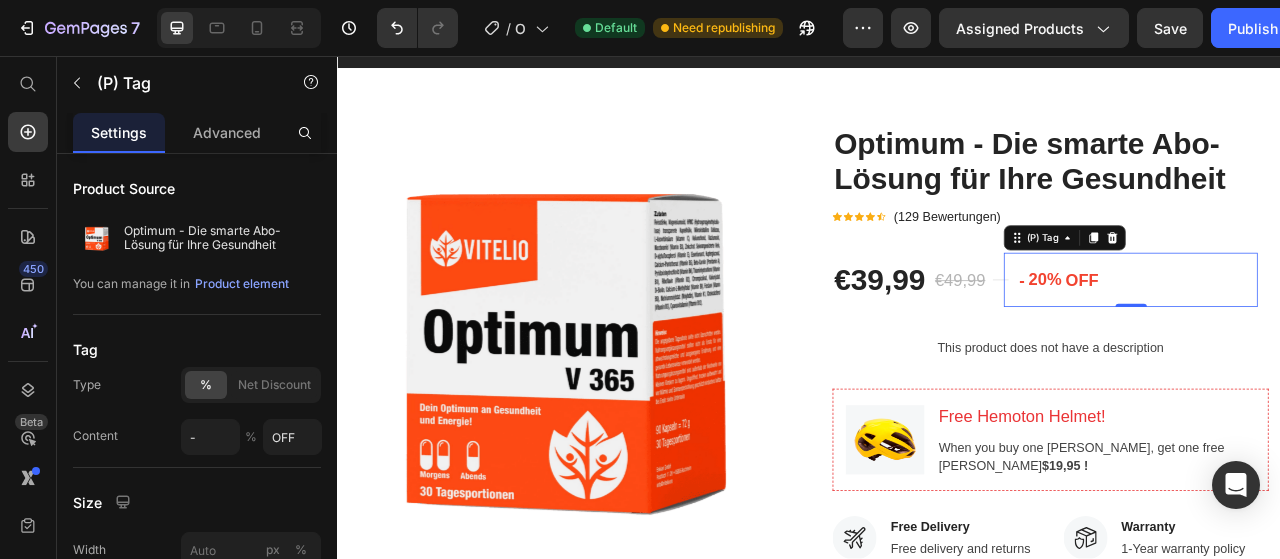 click on "20%" at bounding box center [1237, 341] 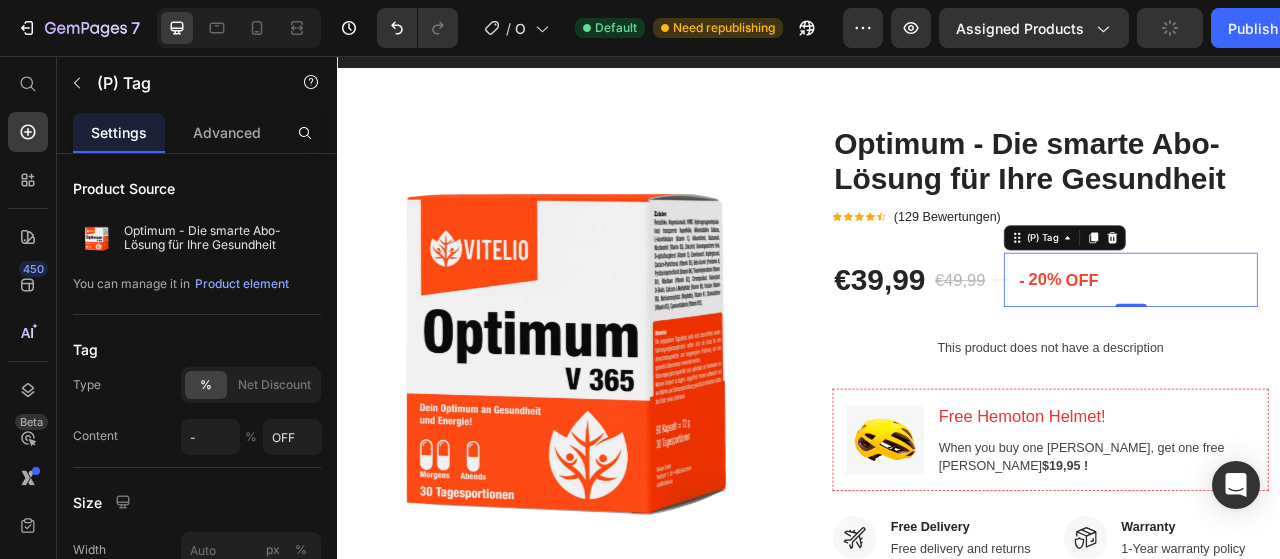 click on "20%" at bounding box center [1237, 341] 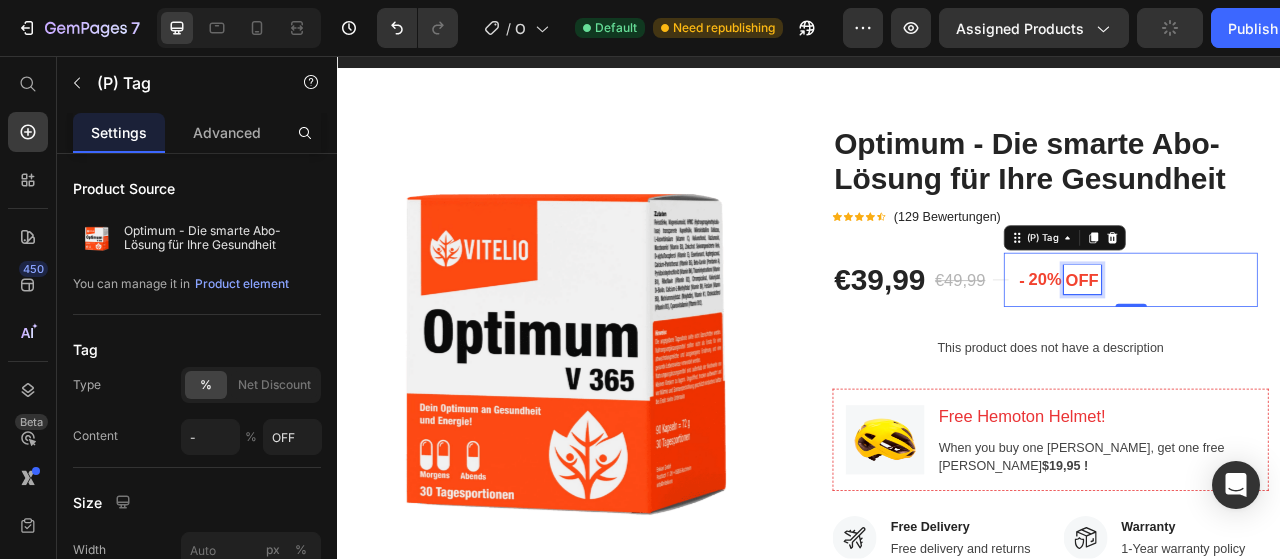 click on "OFF" at bounding box center [1285, 342] 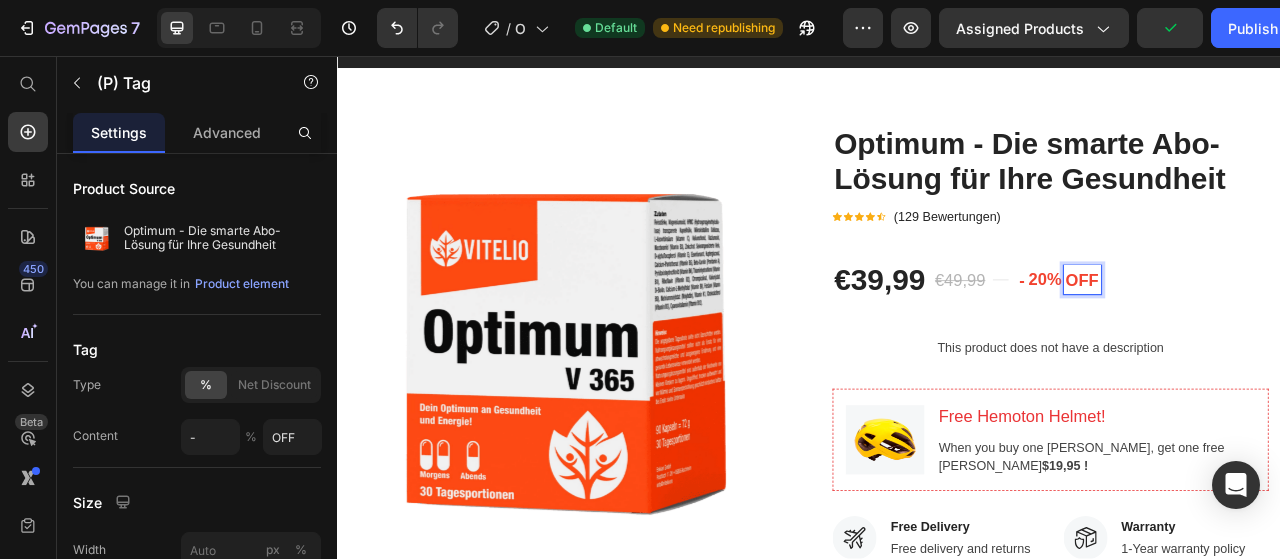 click on "OFF" at bounding box center (1285, 342) 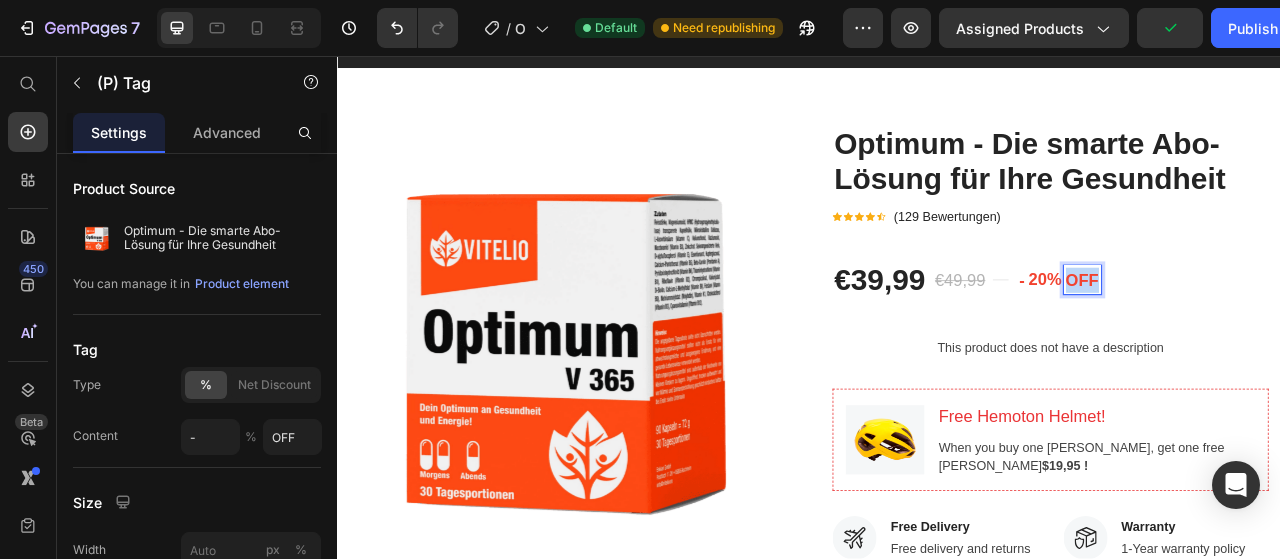 click on "OFF" at bounding box center [1285, 342] 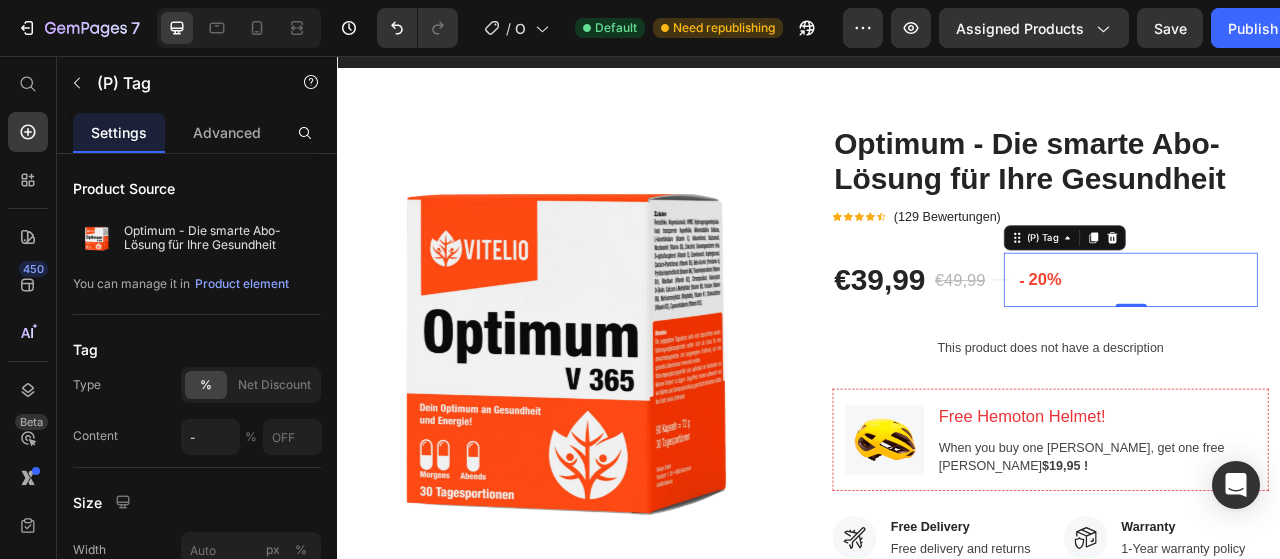 click on "20%" at bounding box center [1237, 341] 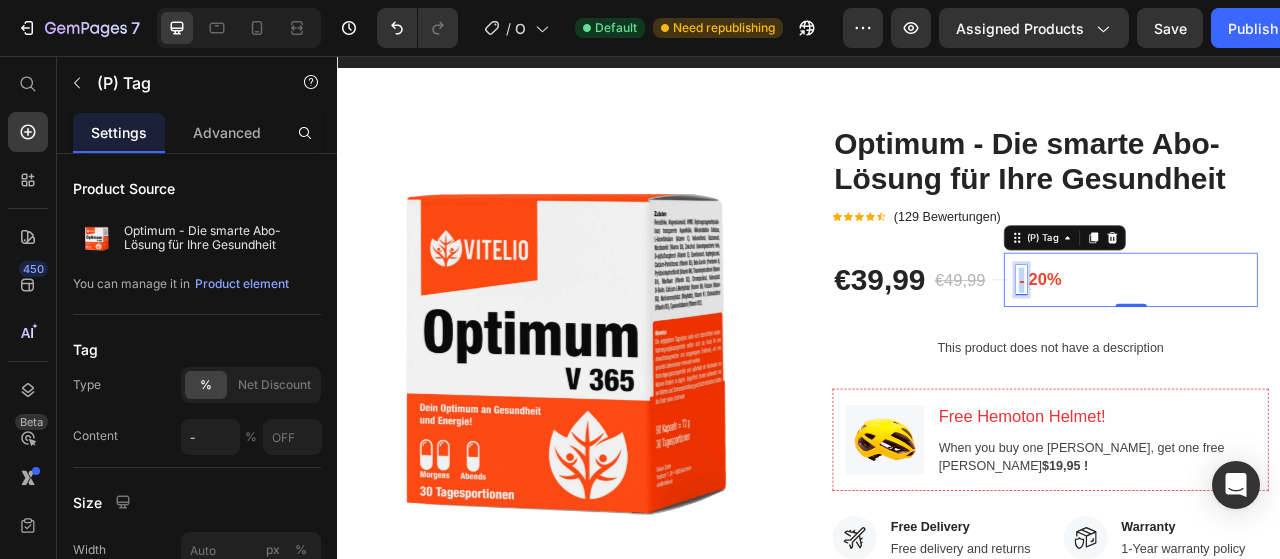 click on "-" at bounding box center [1207, 342] 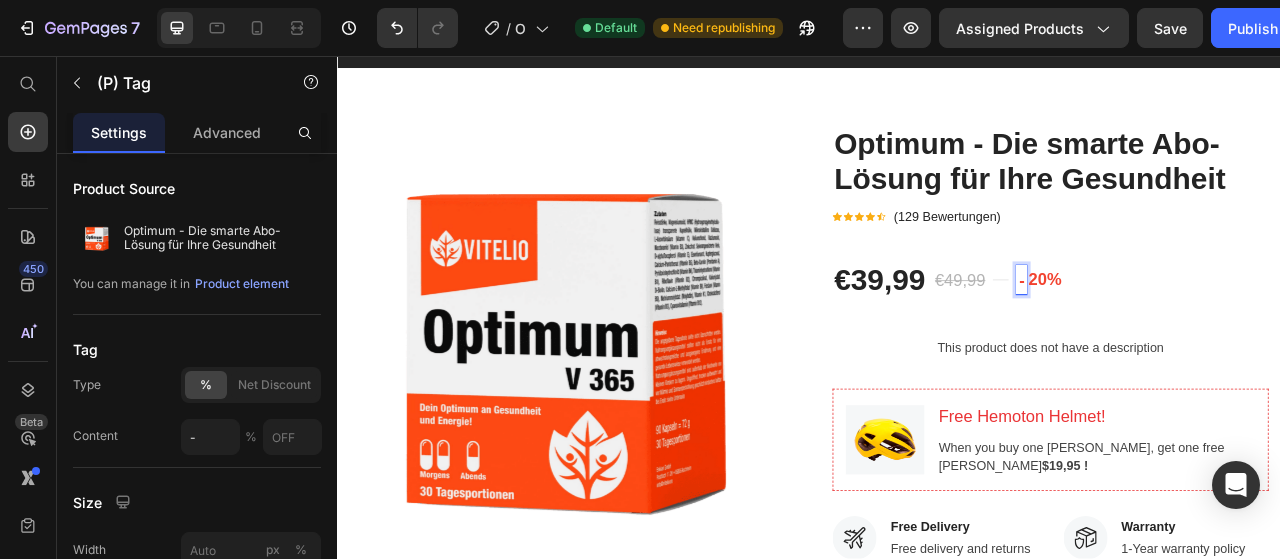 click at bounding box center [1264, 342] 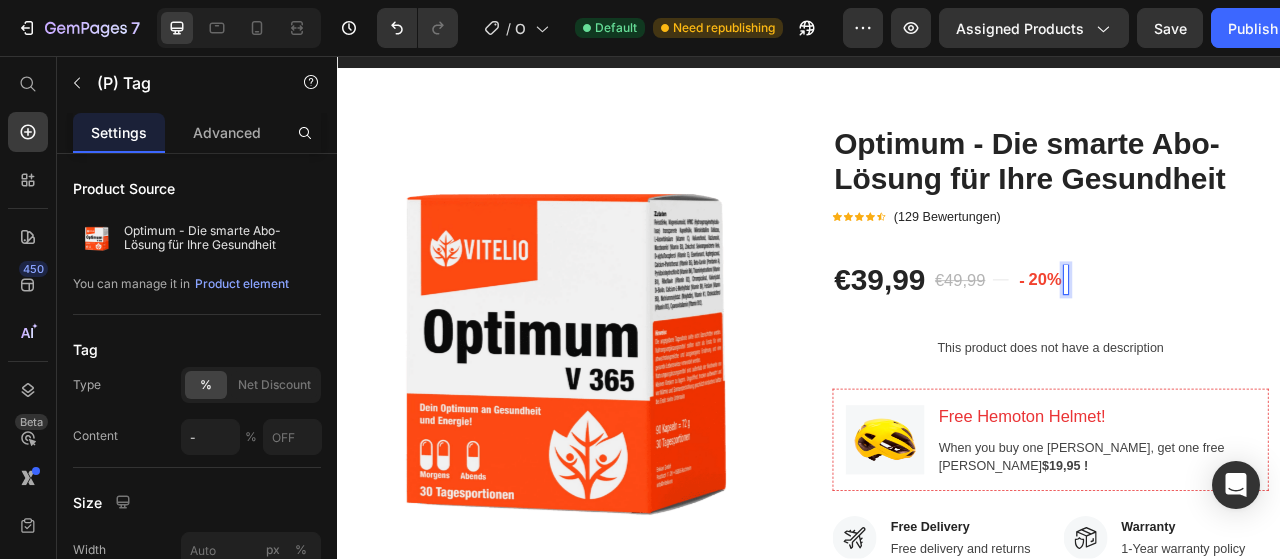 click at bounding box center (1264, 342) 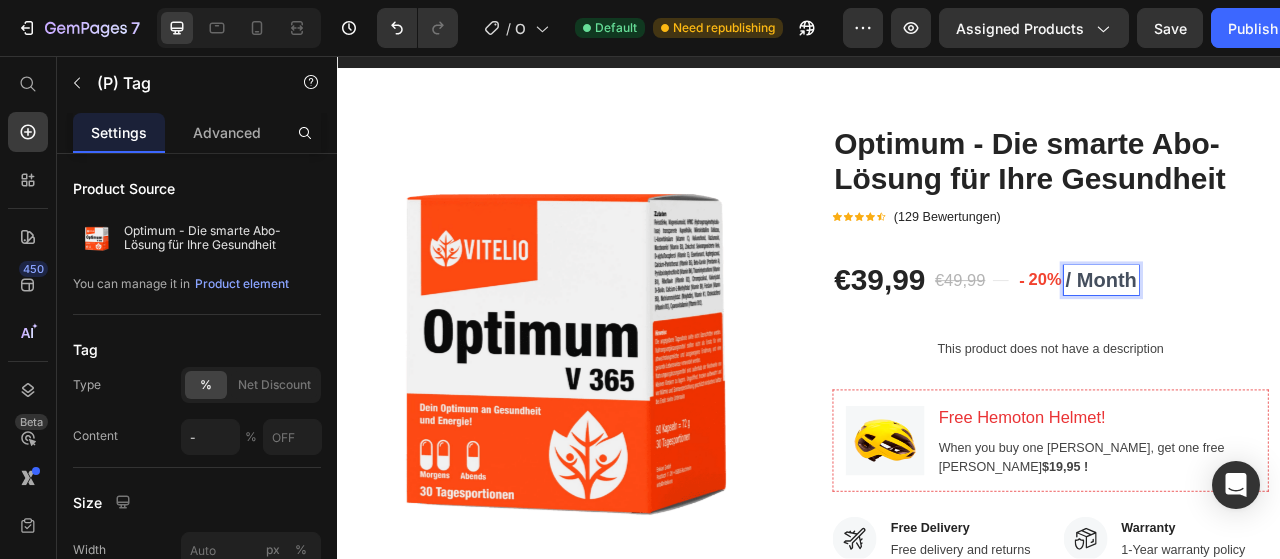 type on "<span style="background-color:rgb(255,255,255);color:rgb(69,79,94);font-size:25.5px;font-weight:700;">/ Month</span>" 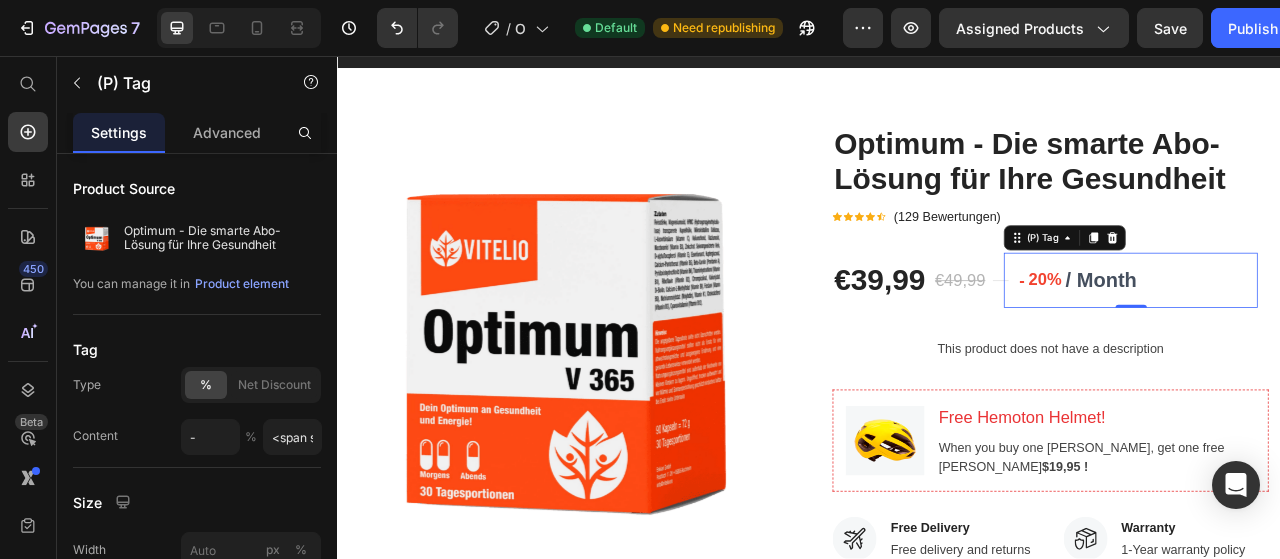 click on "- 20% / Month" at bounding box center [1279, 342] 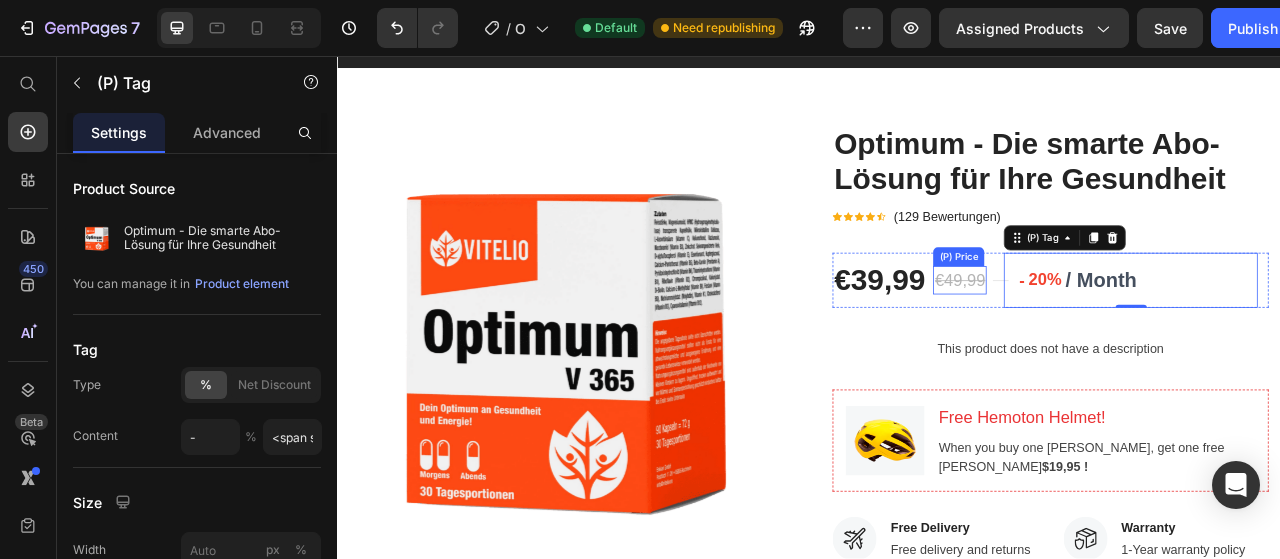 click on "€49,99" at bounding box center [1129, 342] 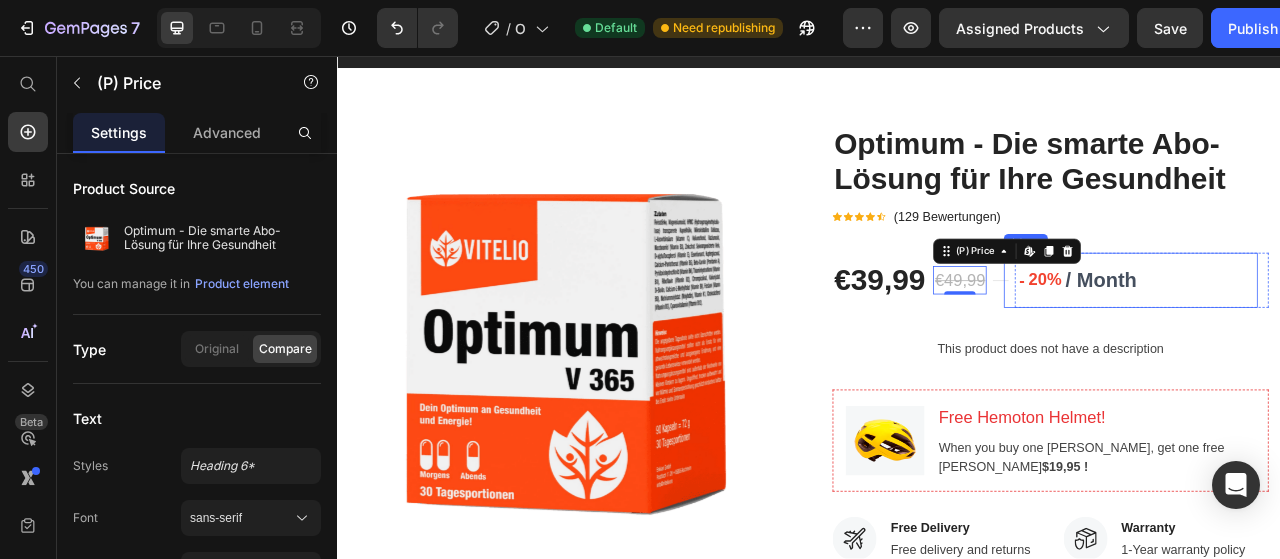 click on "20%" at bounding box center [1237, 341] 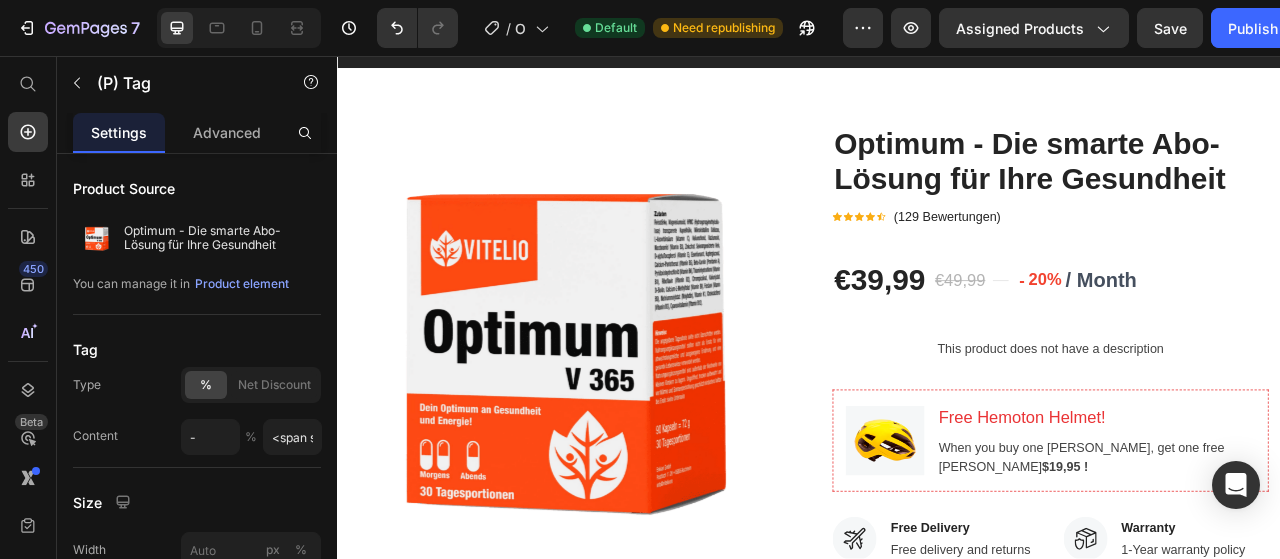 click on "20%" at bounding box center (1237, 341) 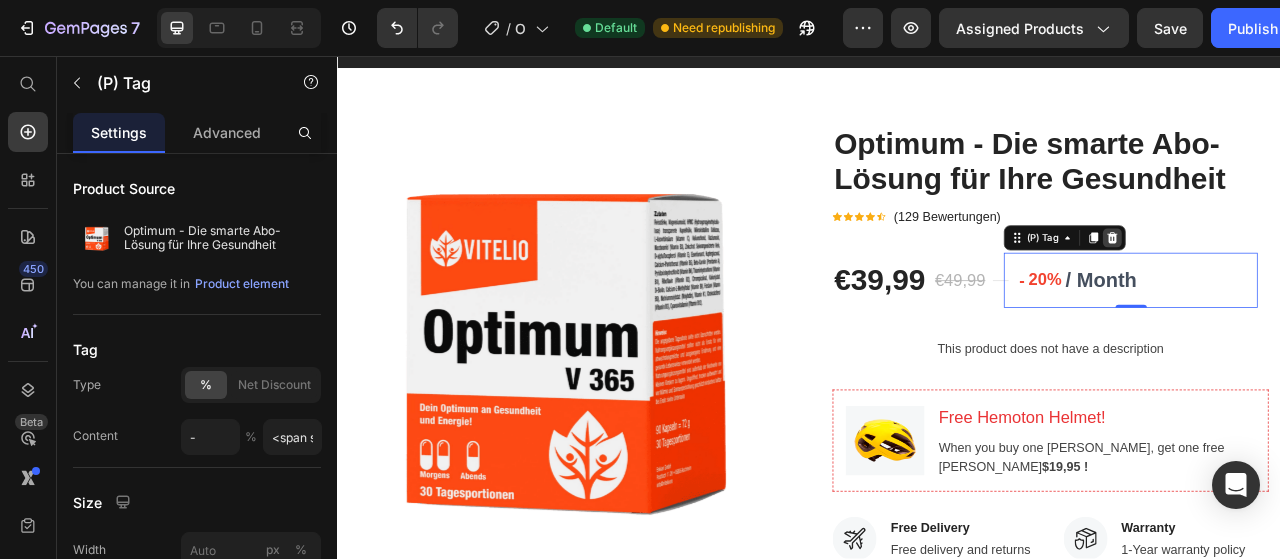 click 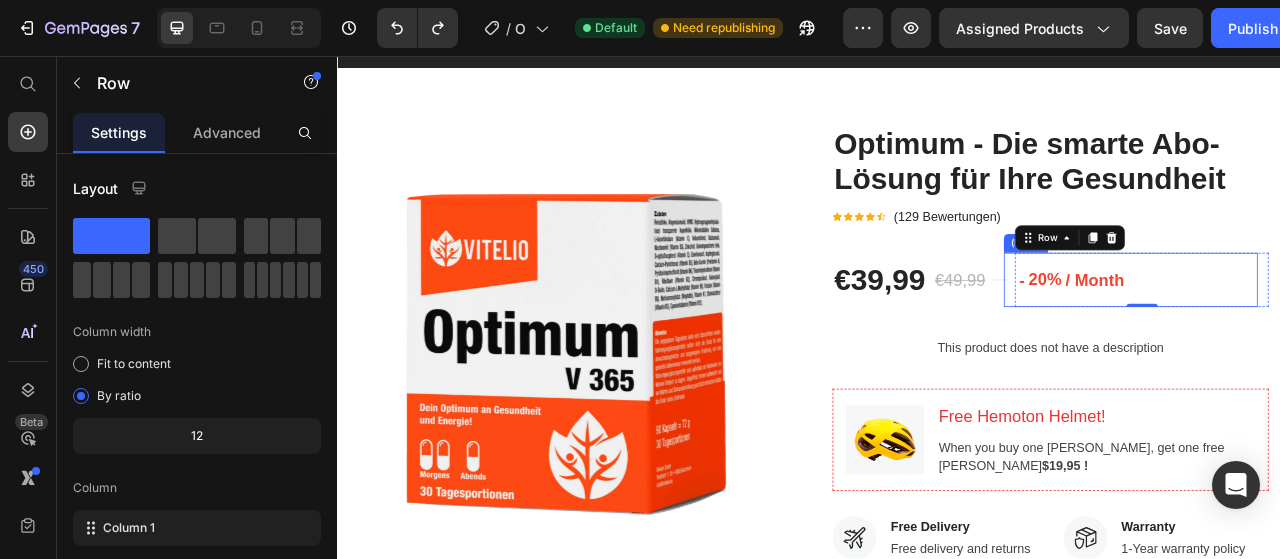 click on "/ Month" at bounding box center (1301, 342) 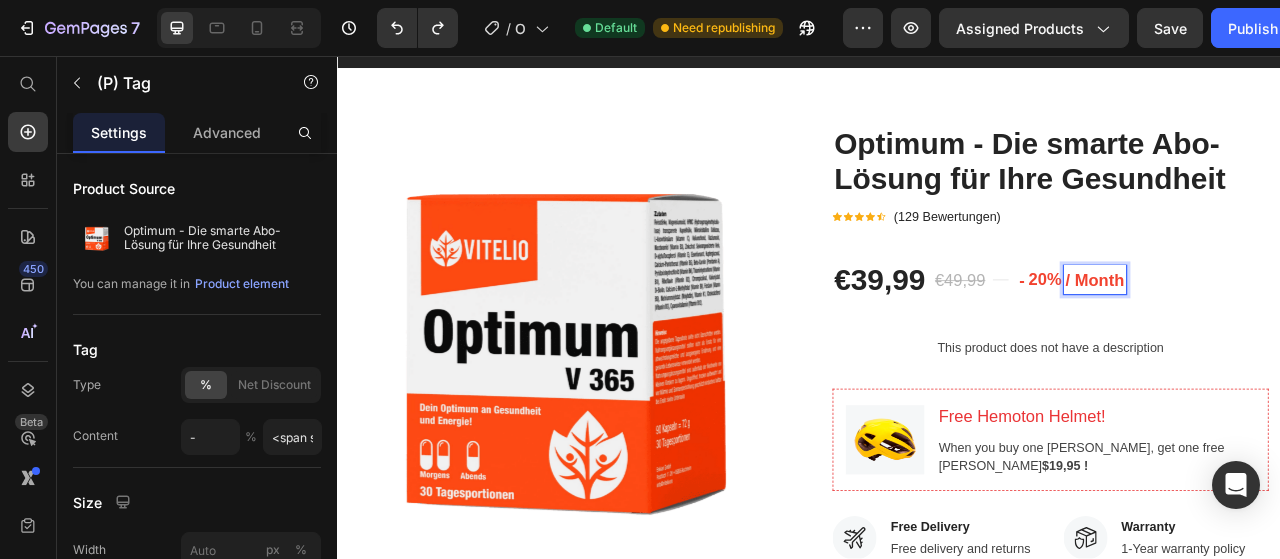 click on "/ Month" at bounding box center (1301, 342) 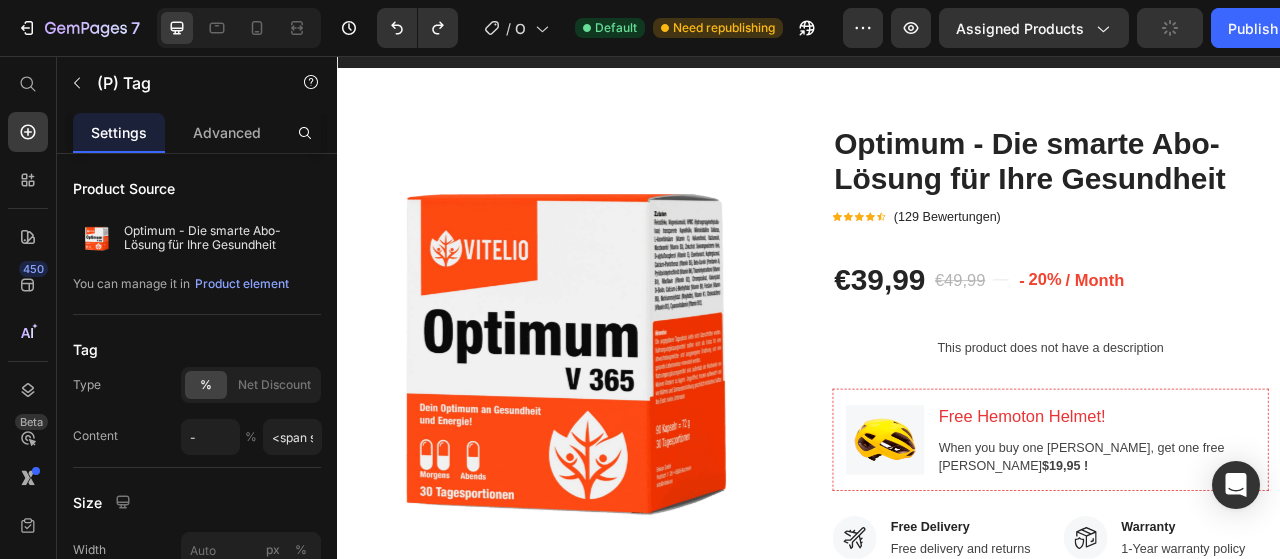 click on "- 20% / Month" at bounding box center (1346, 342) 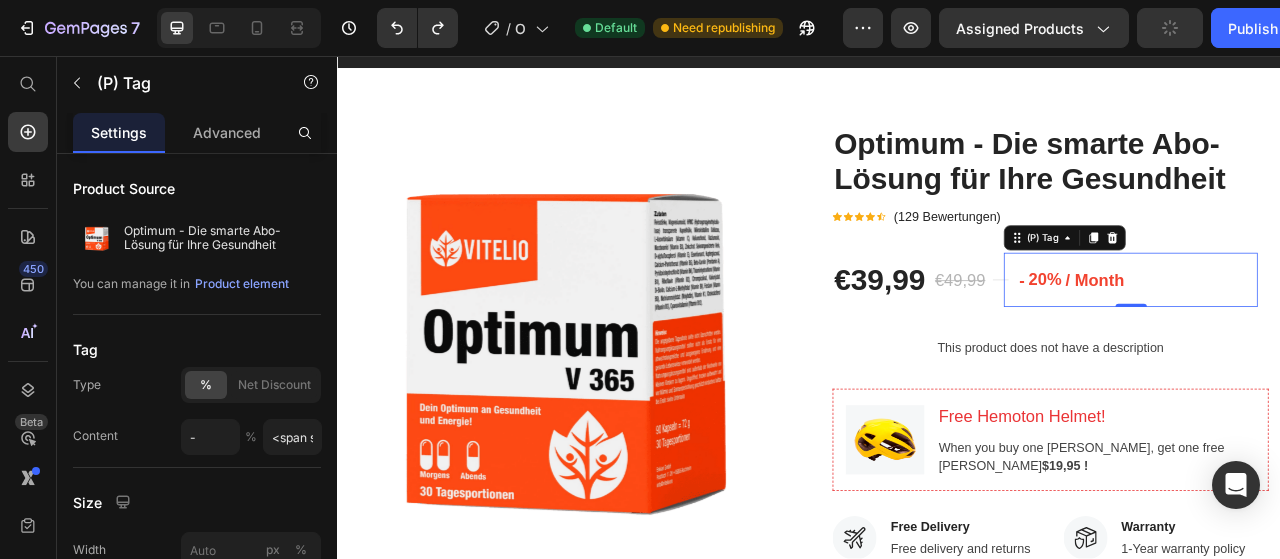click on "/ Month" at bounding box center [1301, 342] 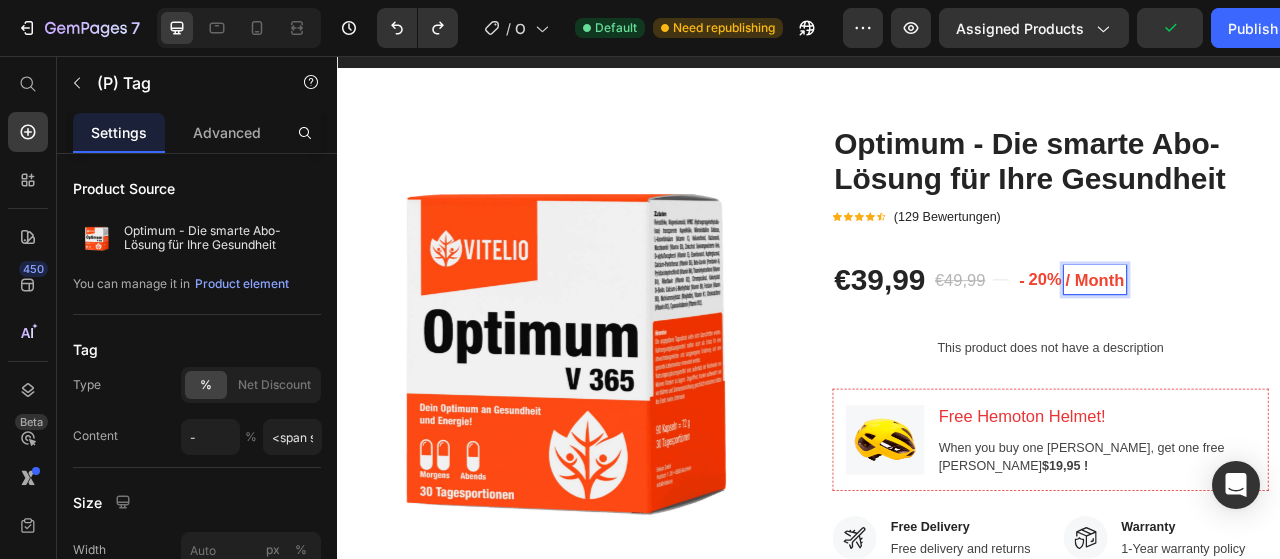 click on "20%" at bounding box center (1237, 341) 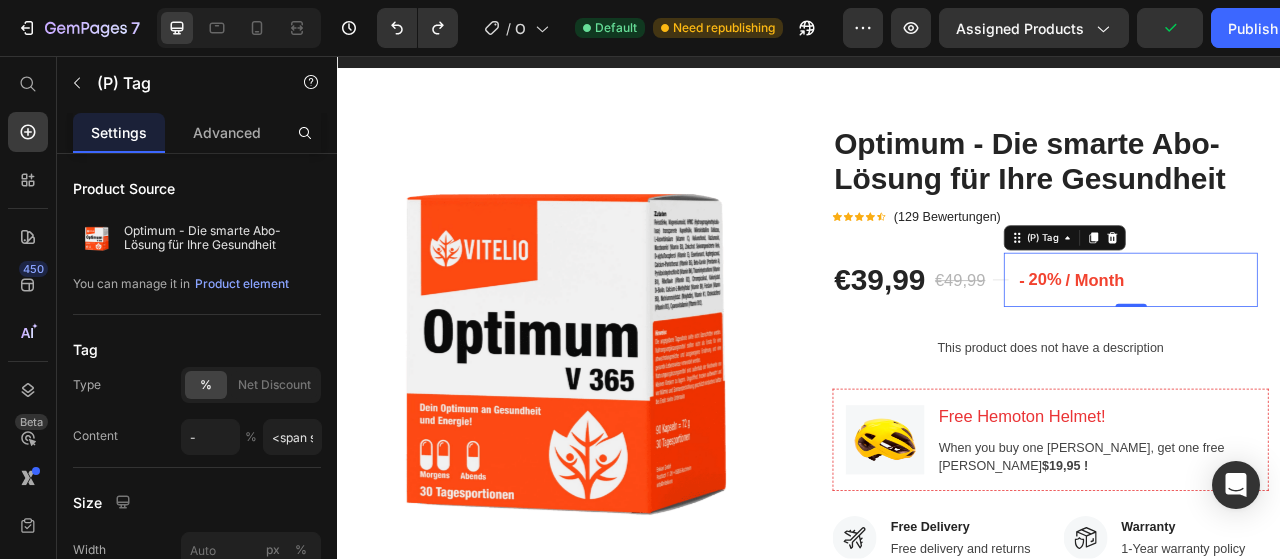 click on "20%" at bounding box center (1237, 341) 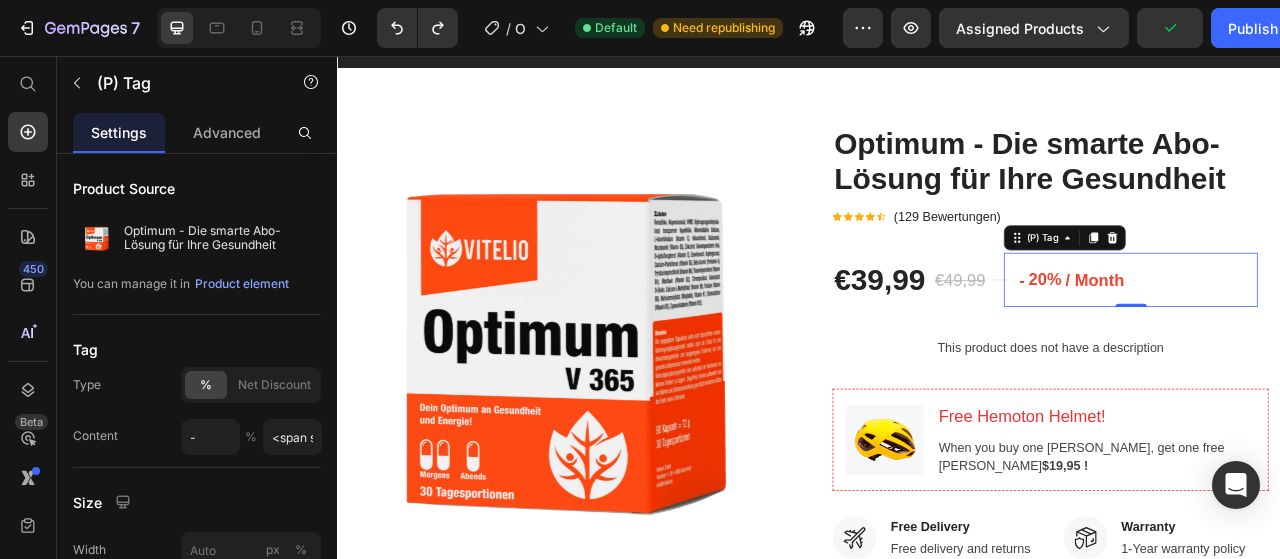 click on "20%" at bounding box center [1237, 341] 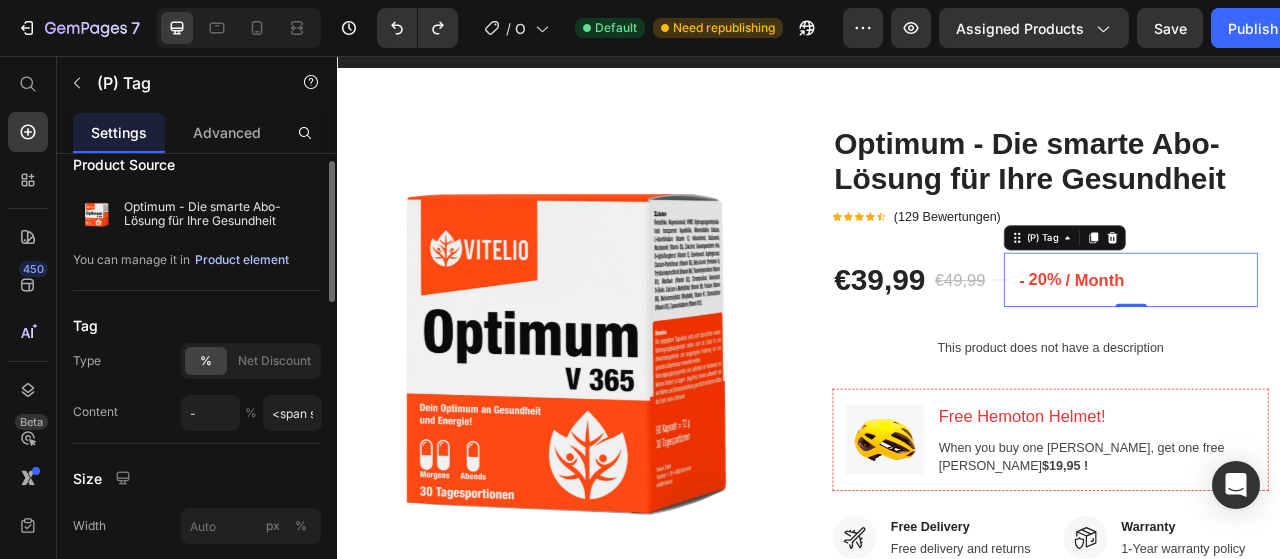 scroll, scrollTop: 43, scrollLeft: 0, axis: vertical 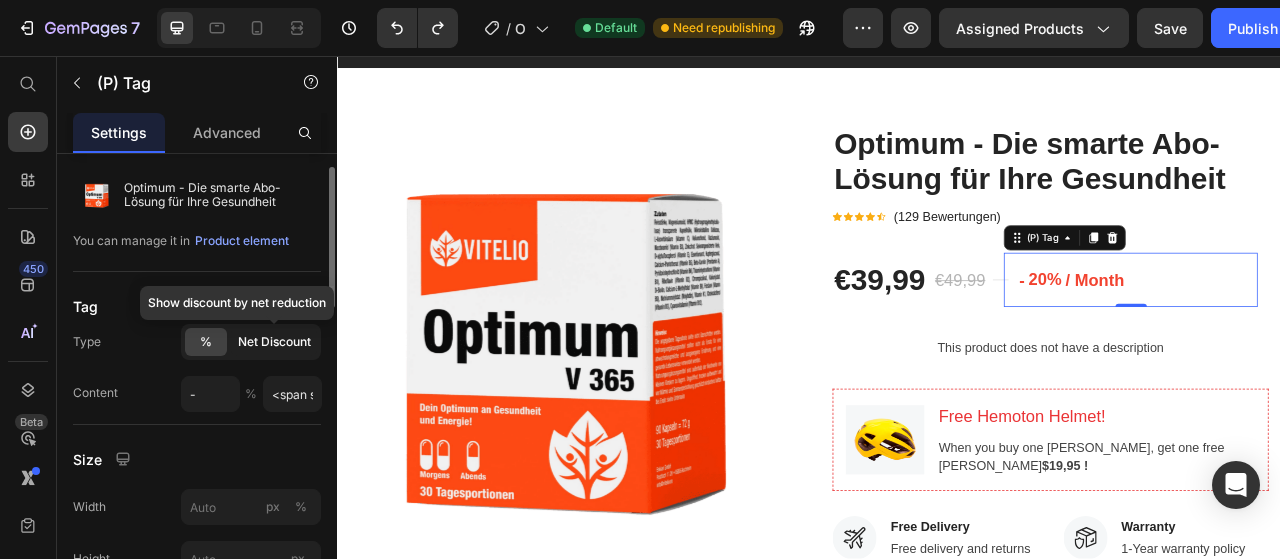 click on "Net Discount" 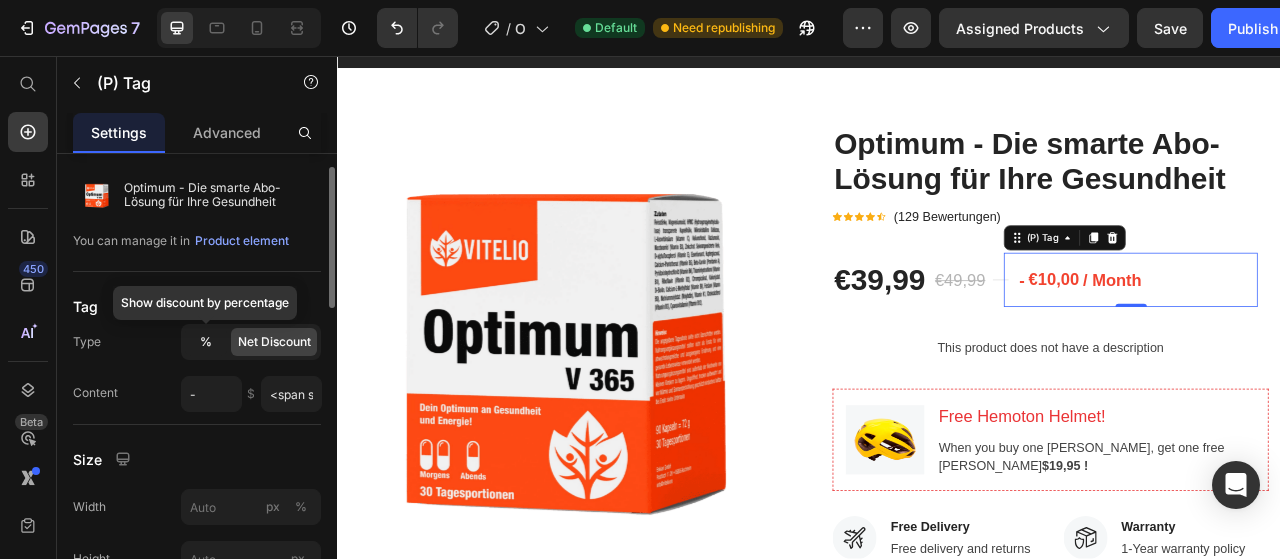 click on "%" 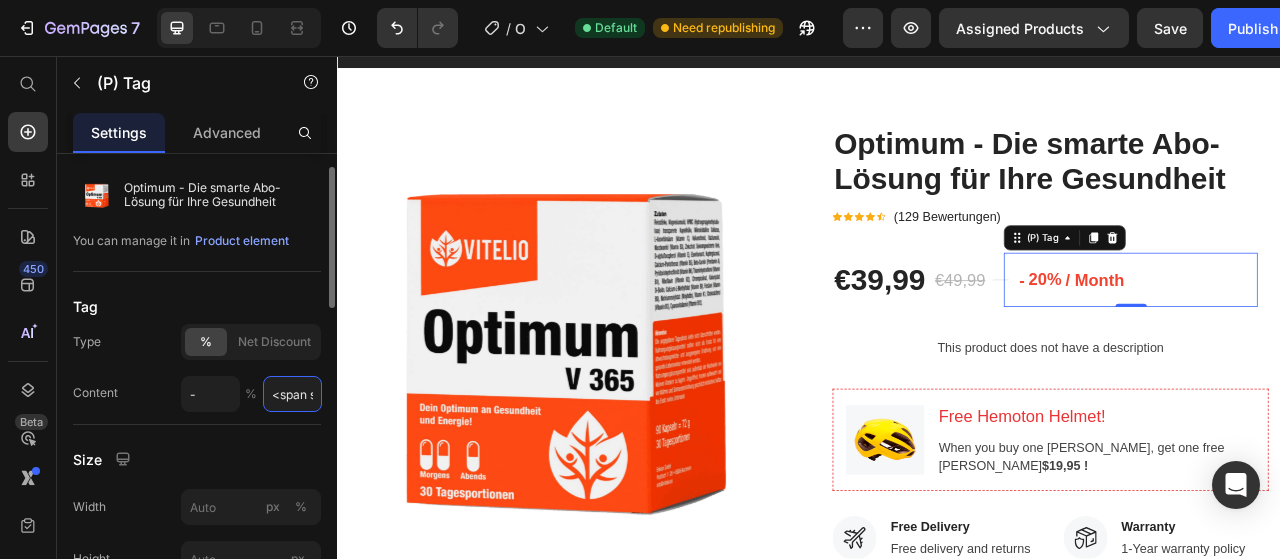 click on "<span style="background-color:rgb(255,255,255);color:rgb(69,79,94);font-size:25.5px;font-weight:700;">/ Month</span>" at bounding box center (292, 394) 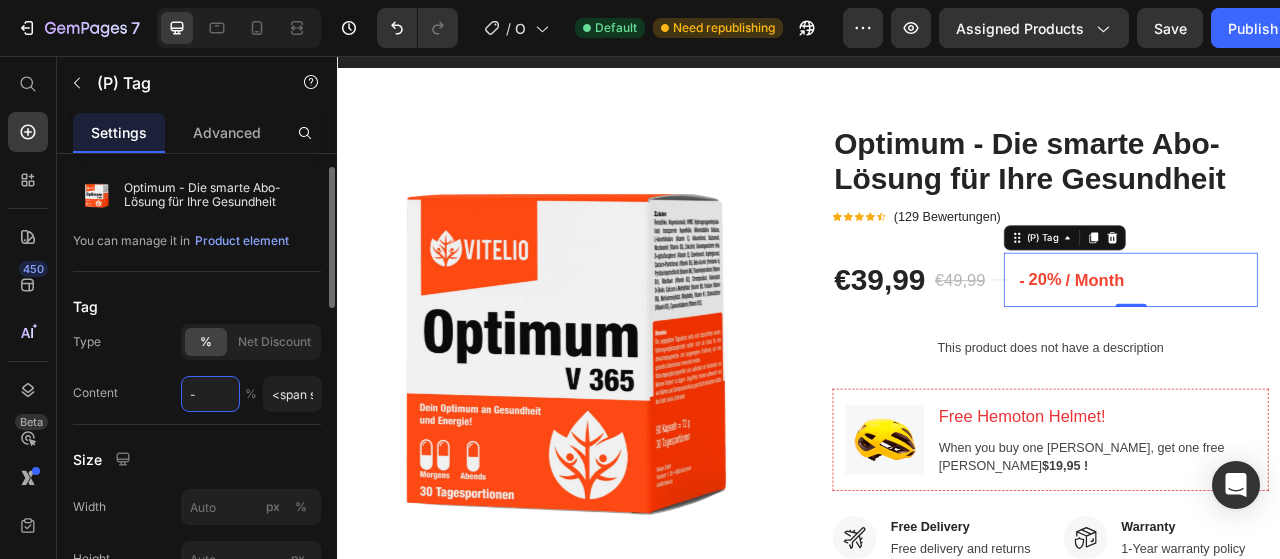 click on "-" at bounding box center [210, 394] 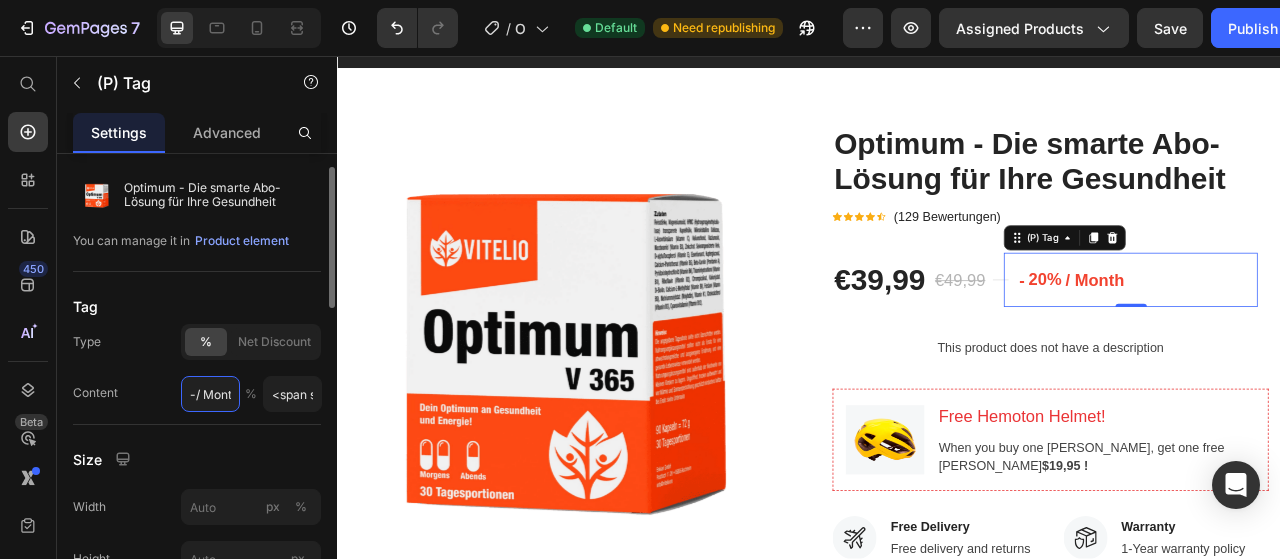 scroll, scrollTop: 0, scrollLeft: 6, axis: horizontal 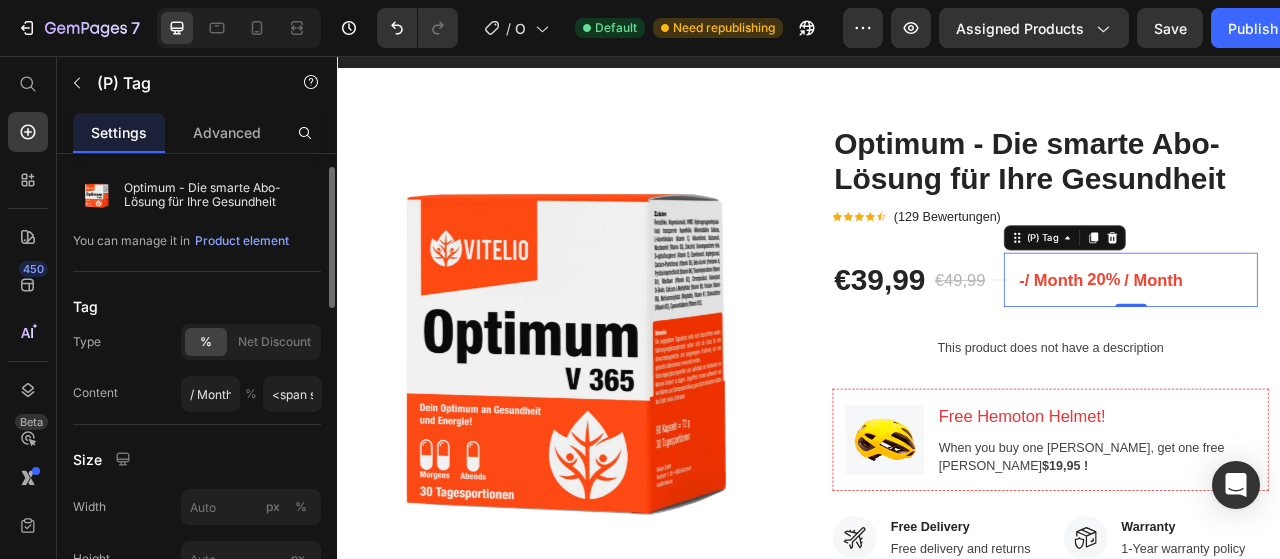 click on "Type % Net Discount Content -/ Month % <span style="background-color:rgb(255,255,255);color:rgb(69,79,94);font-size:25.5px;font-weight:700;">/ Month</span>" at bounding box center (197, 368) 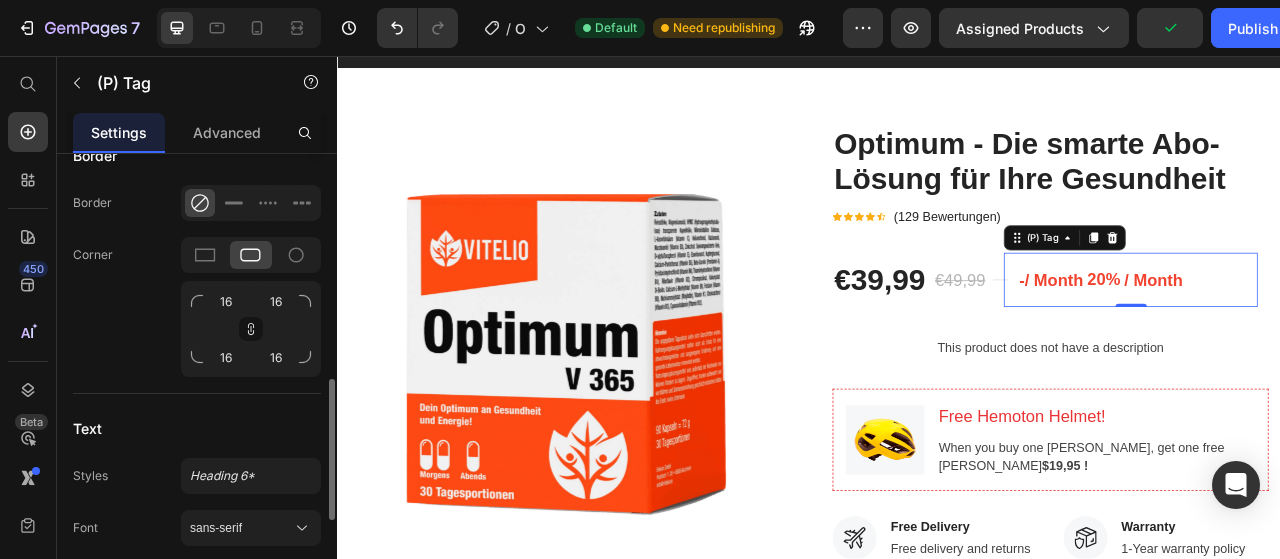 scroll, scrollTop: 714, scrollLeft: 0, axis: vertical 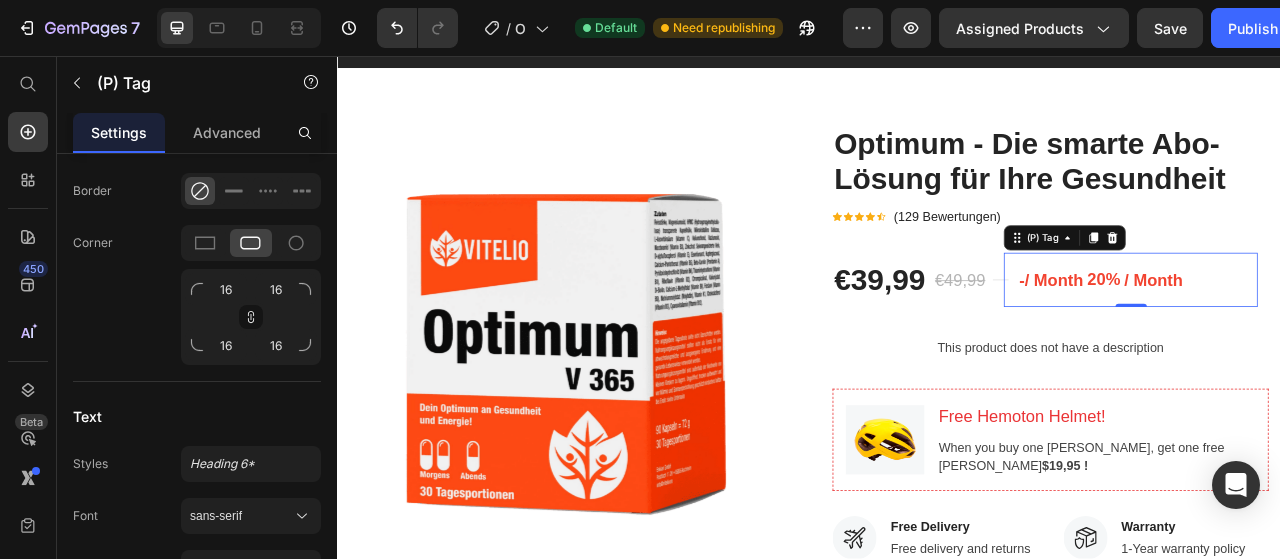 type on "-" 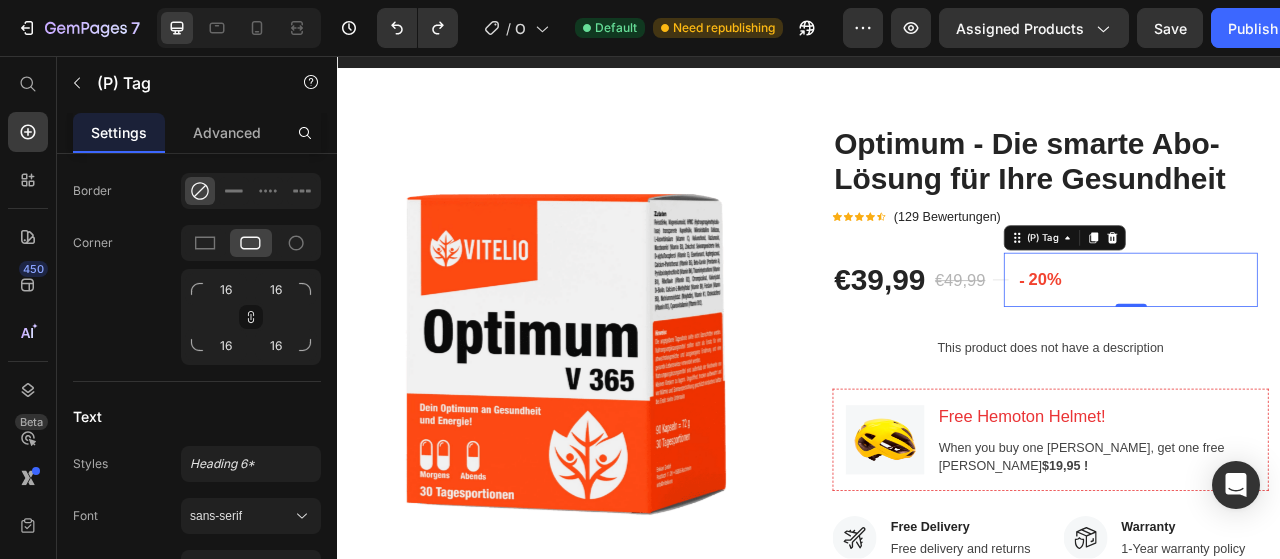 type on "OFF" 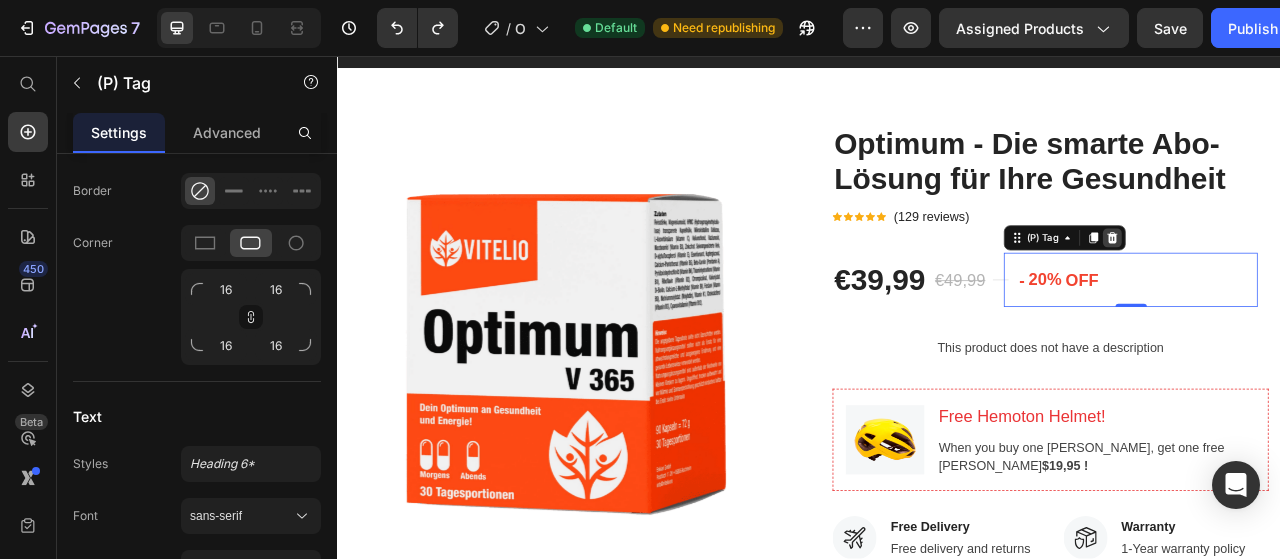 click at bounding box center [1323, 288] 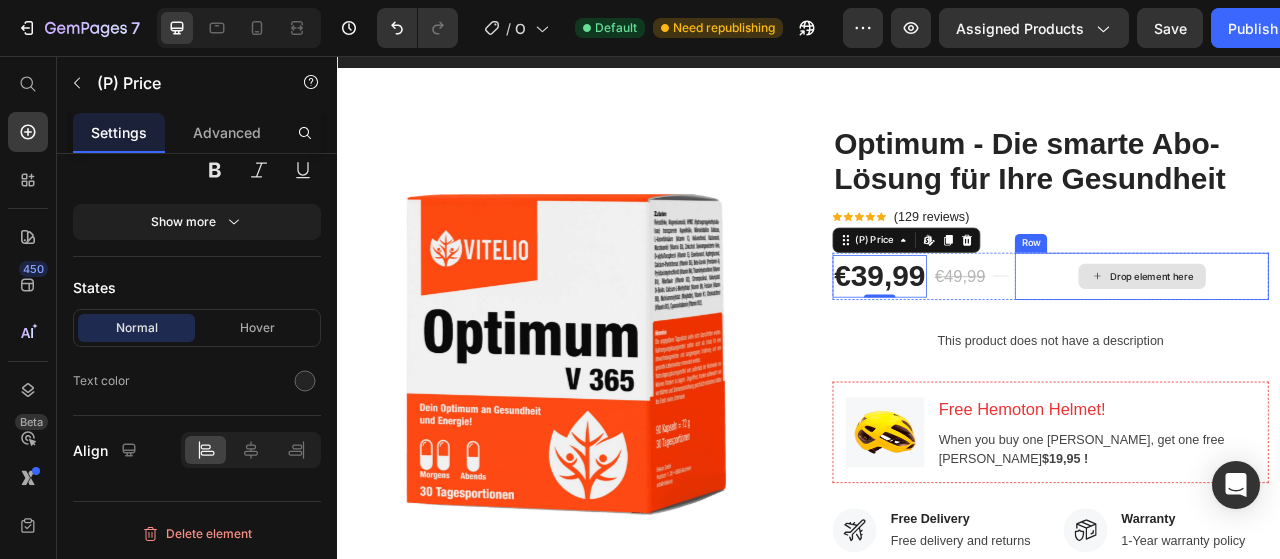 scroll, scrollTop: 0, scrollLeft: 0, axis: both 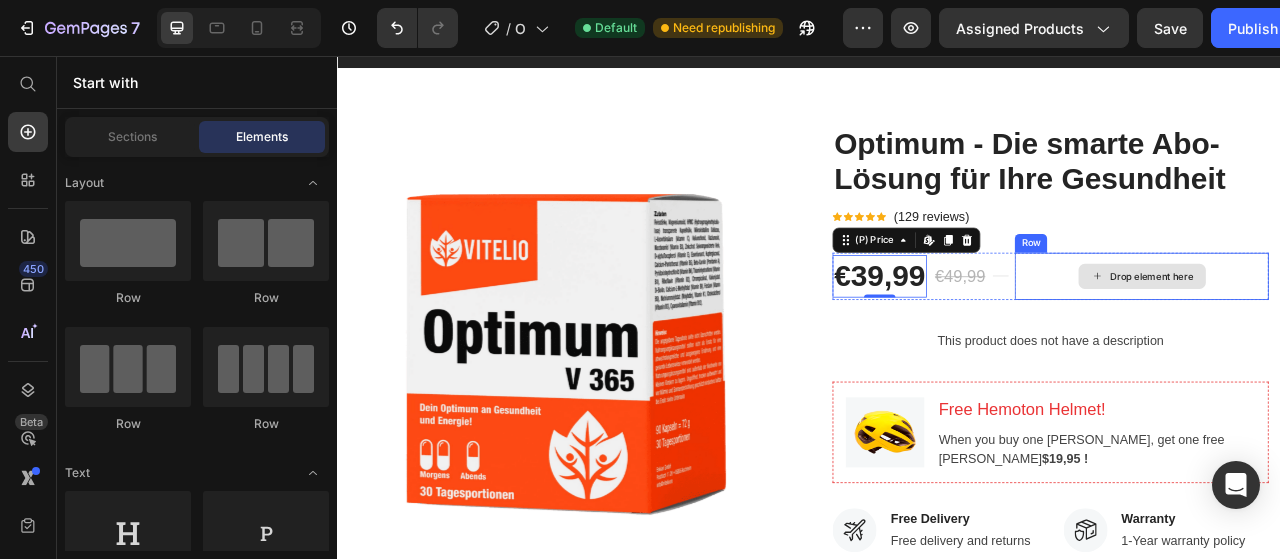 click on "Drop element here" at bounding box center [1373, 337] 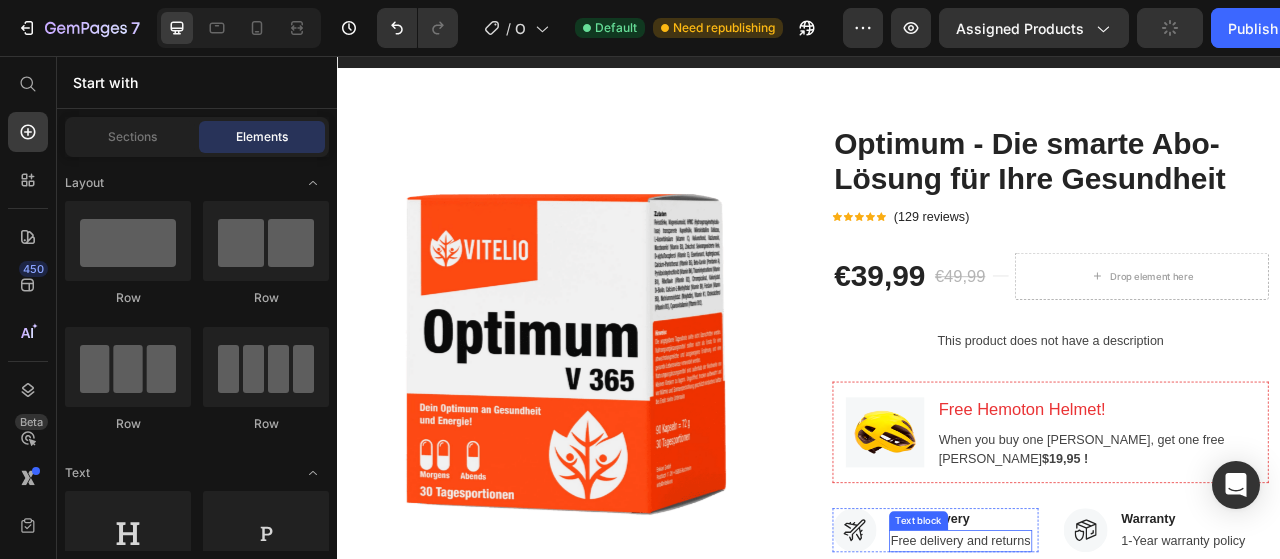 scroll, scrollTop: 3610, scrollLeft: 0, axis: vertical 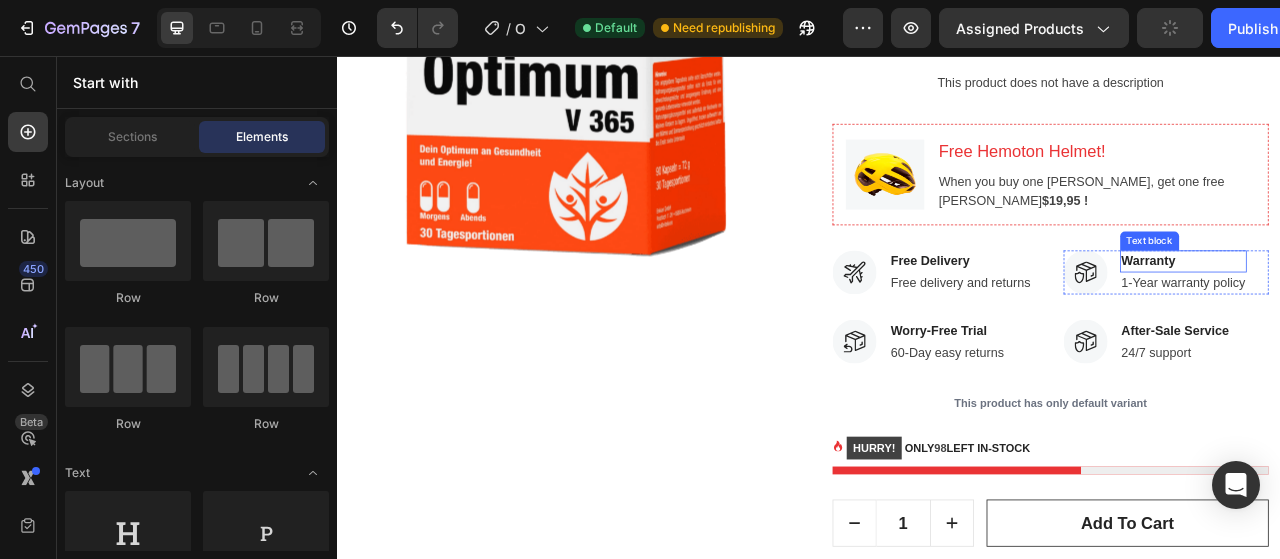 click on "Warranty" at bounding box center (1414, 318) 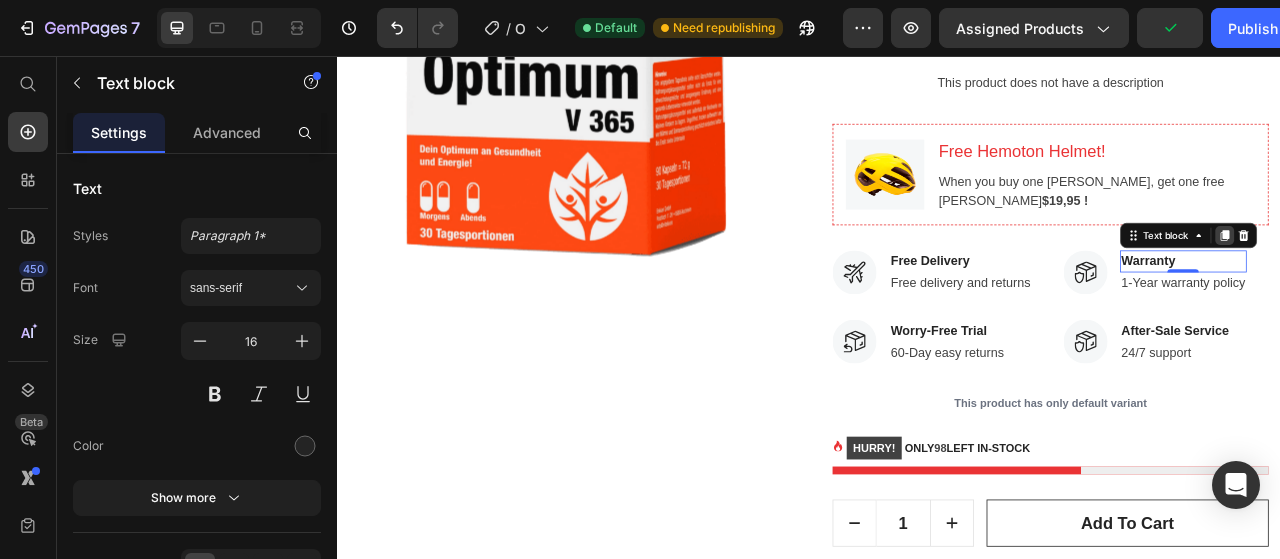 click at bounding box center [1466, 285] 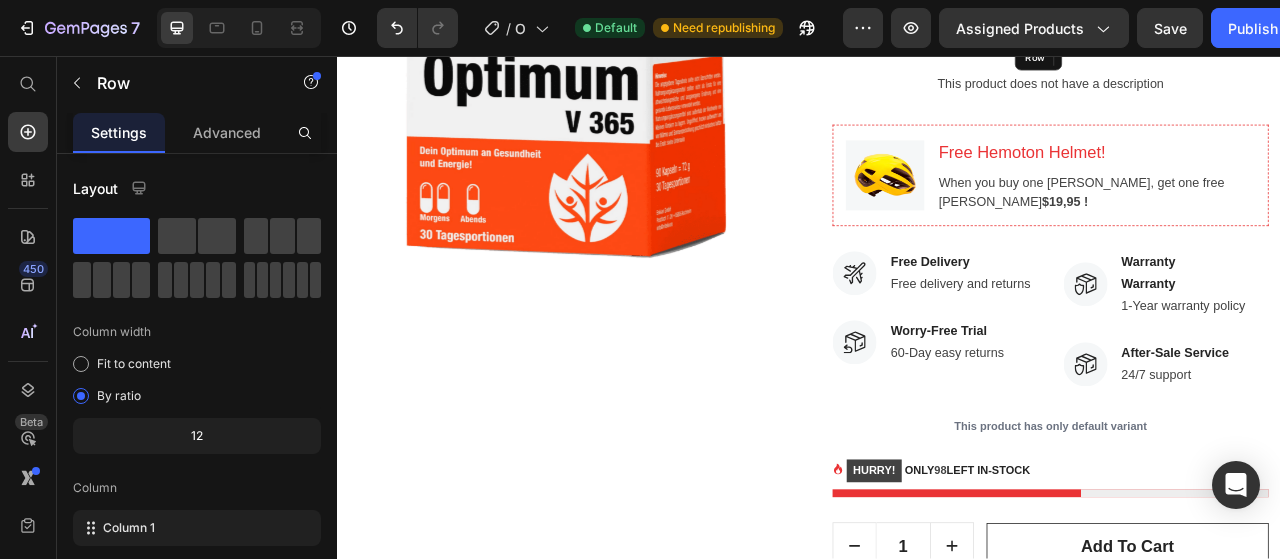 click on "Drop element here" at bounding box center [1360, 10] 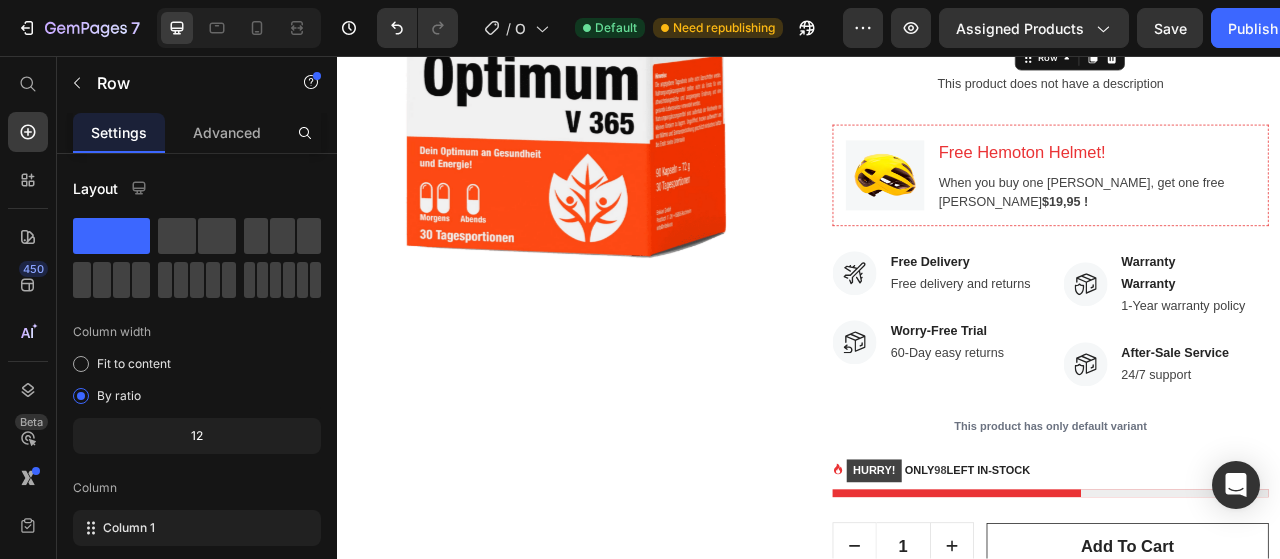 scroll, scrollTop: 3496, scrollLeft: 0, axis: vertical 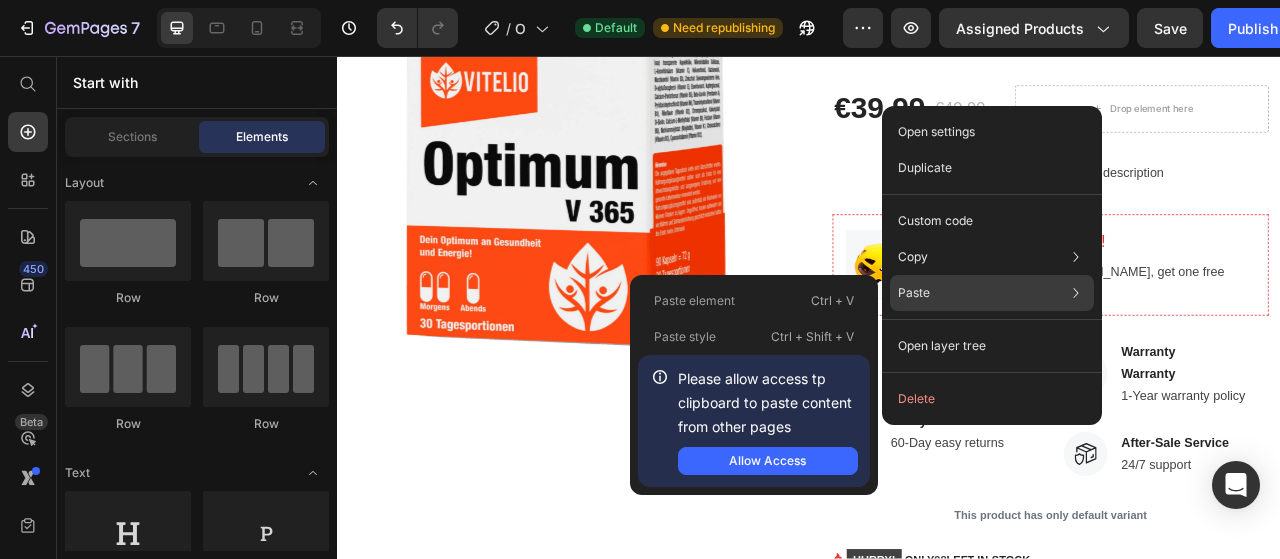 click on "Paste Paste element  Ctrl + V Paste style  Ctrl + Shift + V  Please allow access tp clipboard to paste content from other pages  Allow Access" 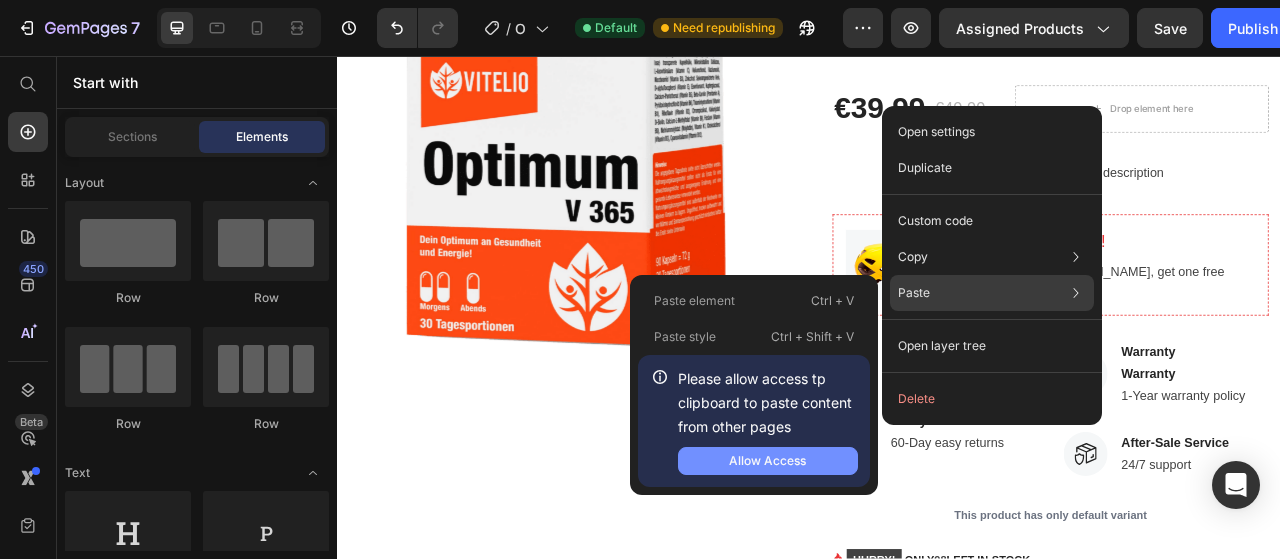 click on "Allow Access" at bounding box center (767, 461) 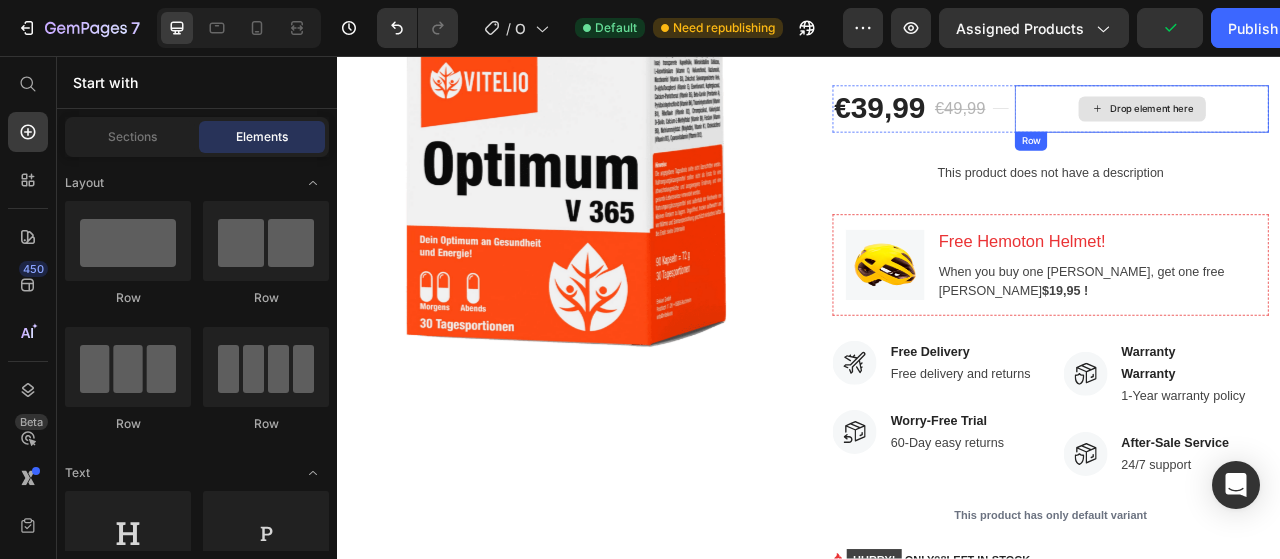 click on "Drop element here" at bounding box center (1373, 124) 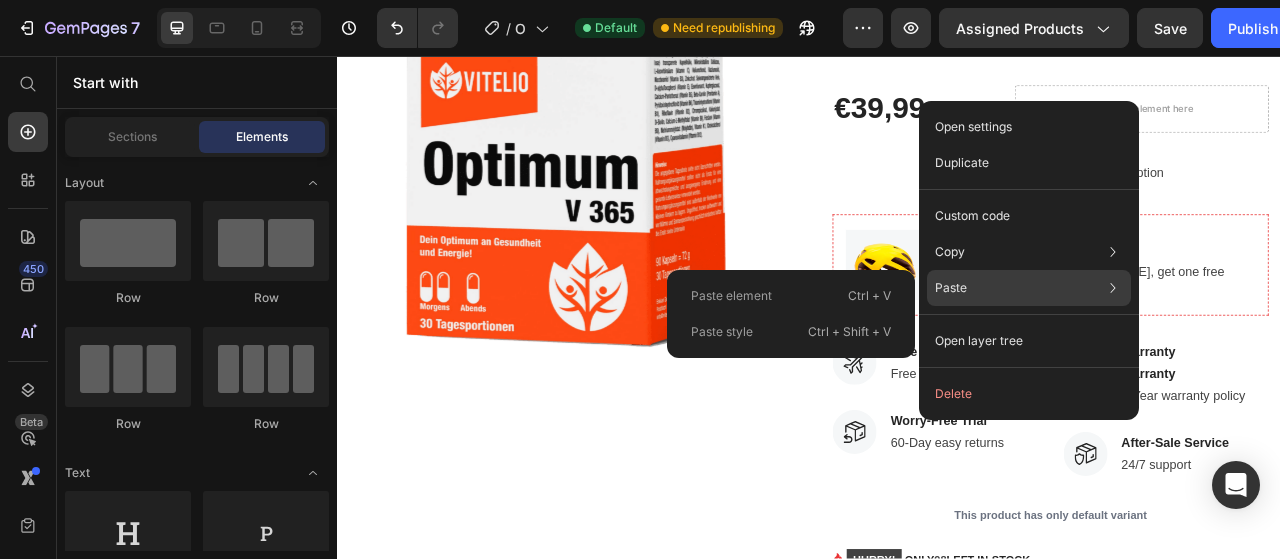 click on "Paste" at bounding box center (951, 288) 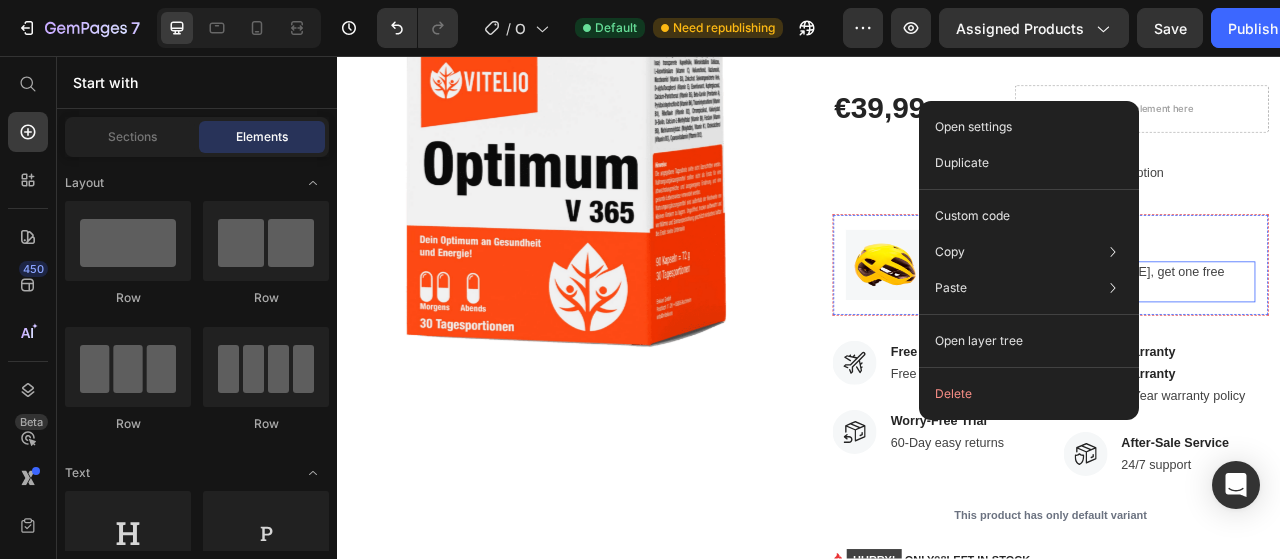 click on "When you buy one Hemoton Bike, get one free Hemoton Helmet  $19,95 !" at bounding box center [1302, 344] 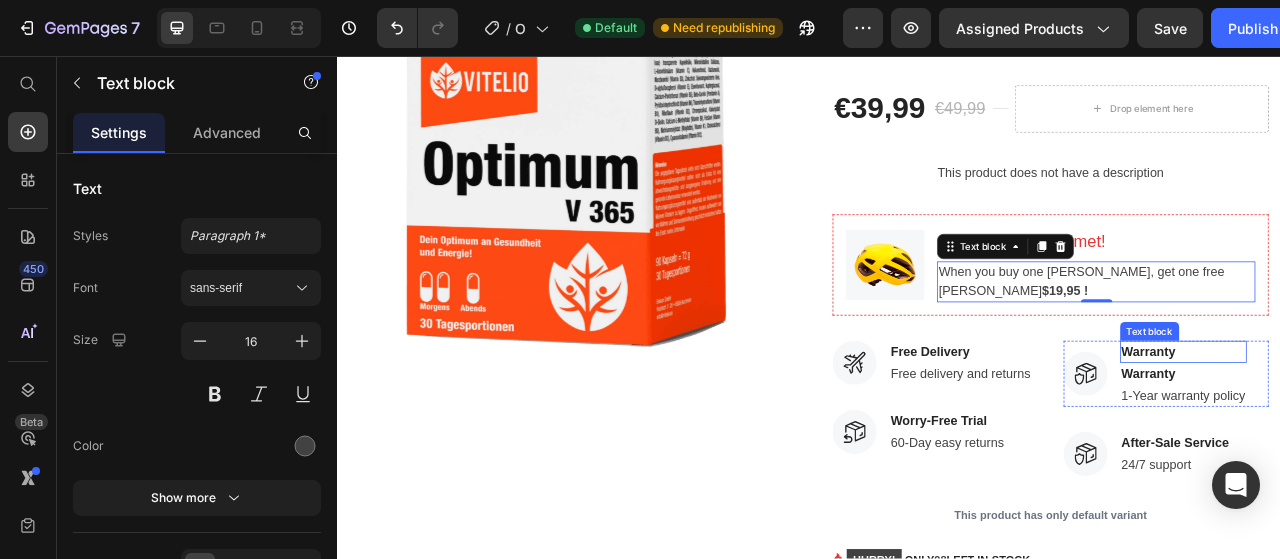 click on "Warranty" at bounding box center (1414, 433) 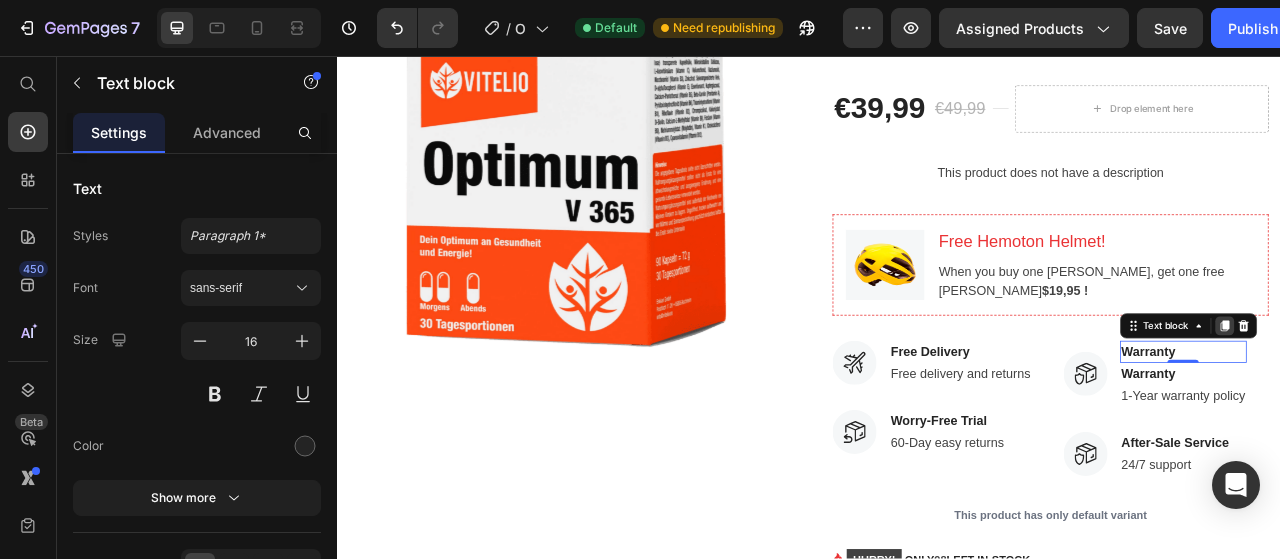 click 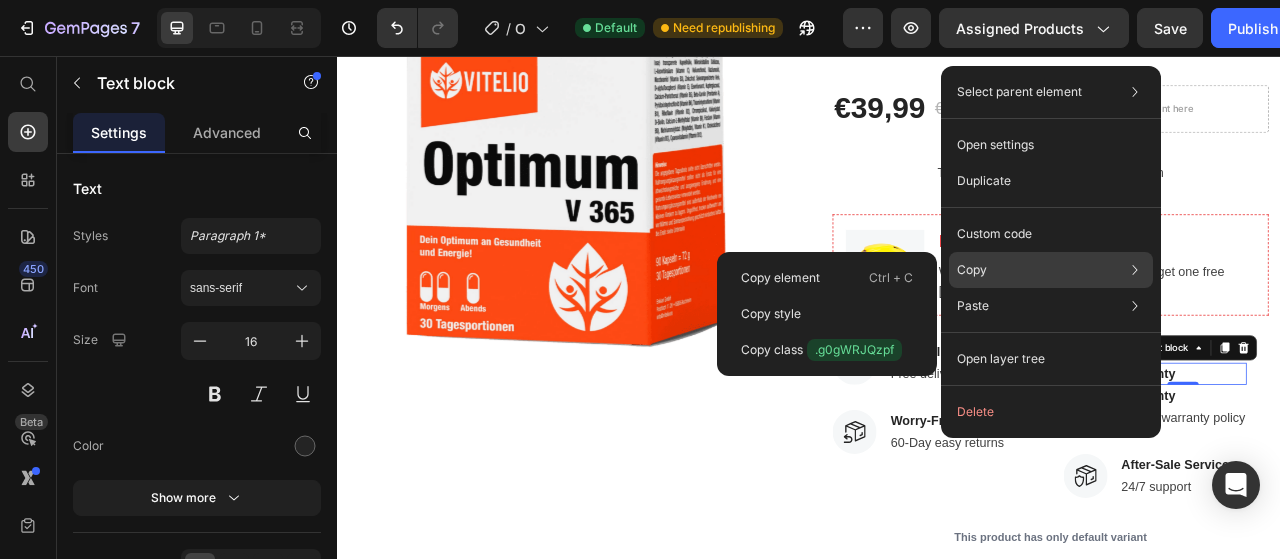 click on "Copy Copy element  Ctrl + C Copy style  Copy class  .g0gWRJQzpf" 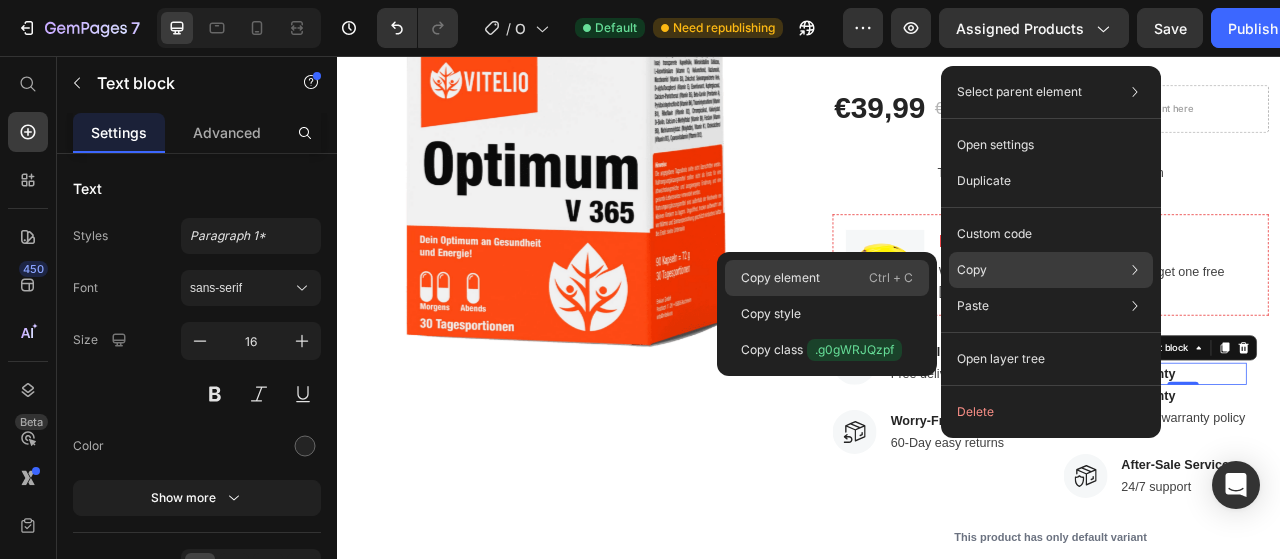 click on "Copy element" at bounding box center [780, 278] 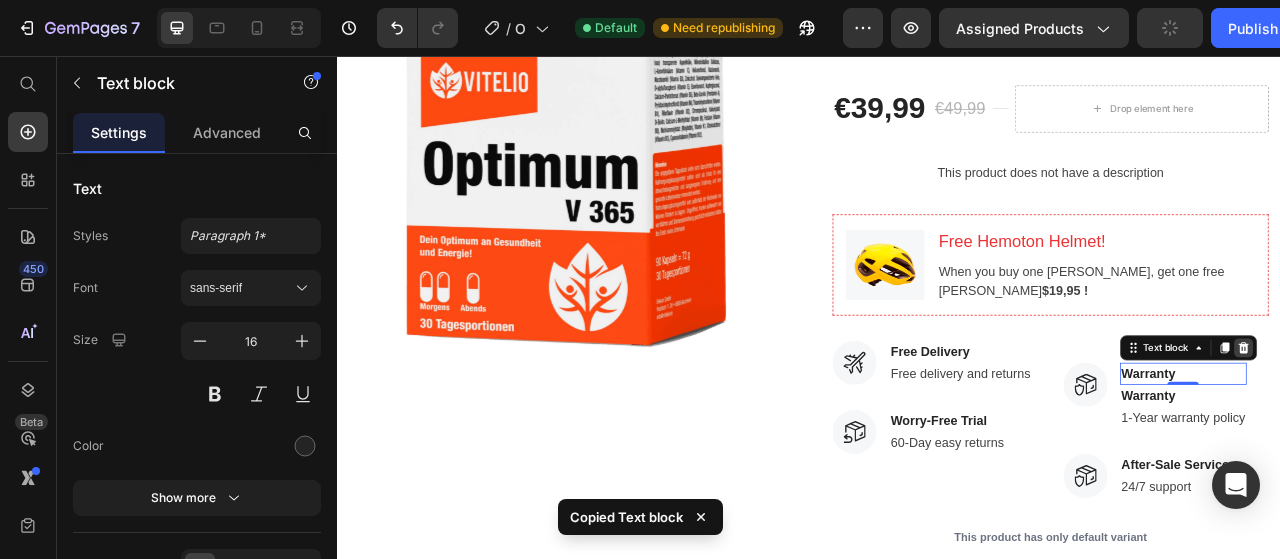 click 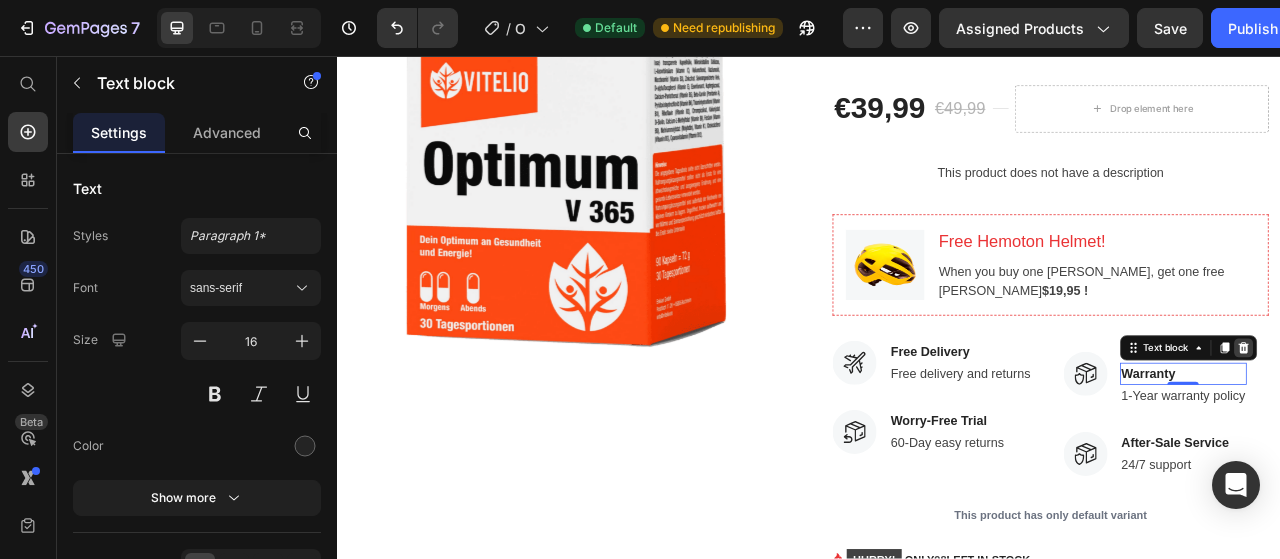 click 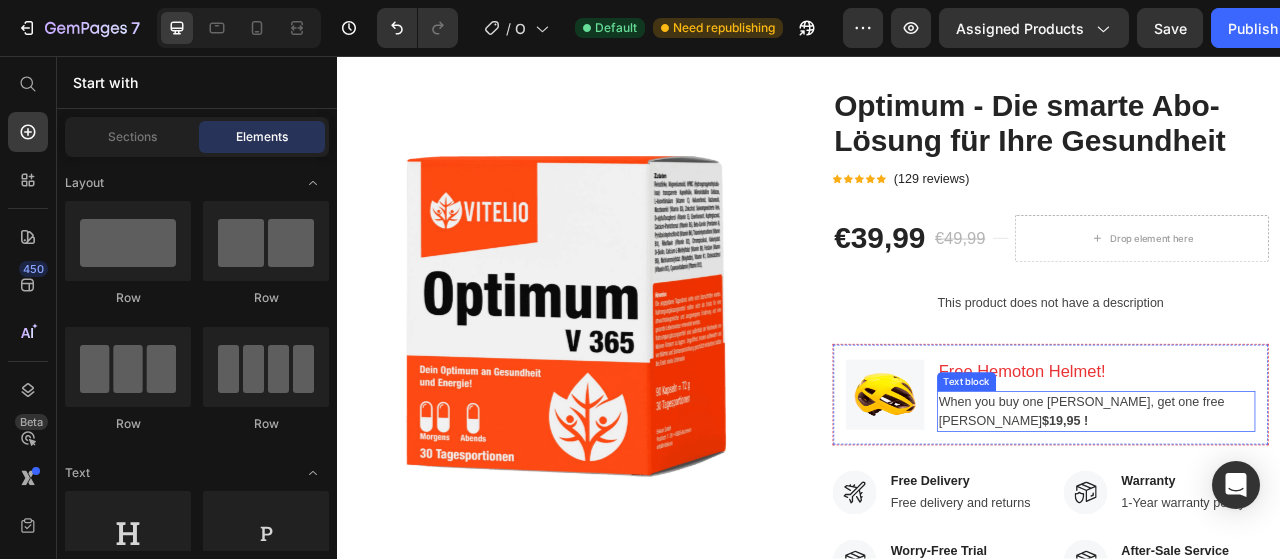 scroll, scrollTop: 3330, scrollLeft: 0, axis: vertical 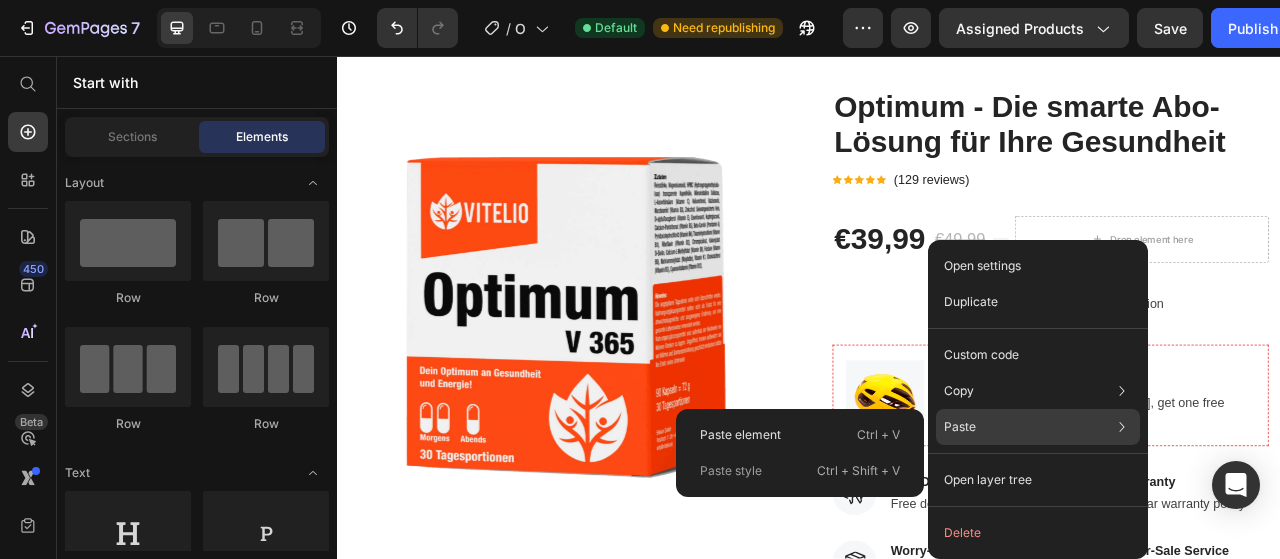 click on "Paste" at bounding box center [960, 427] 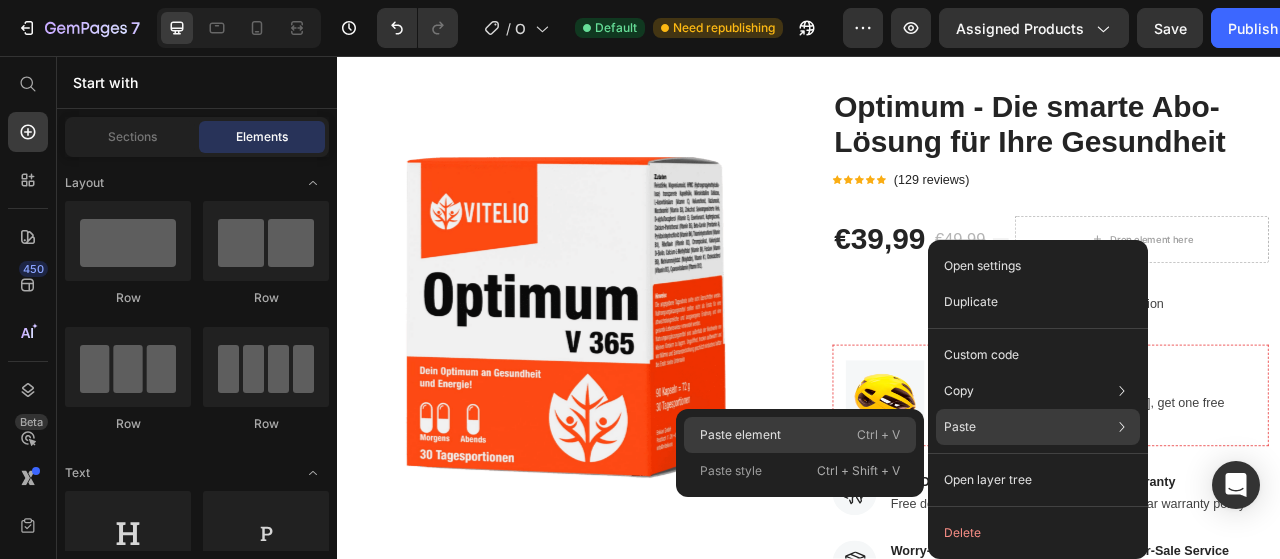 drag, startPoint x: 781, startPoint y: 432, endPoint x: 1043, endPoint y: 248, distance: 320.15622 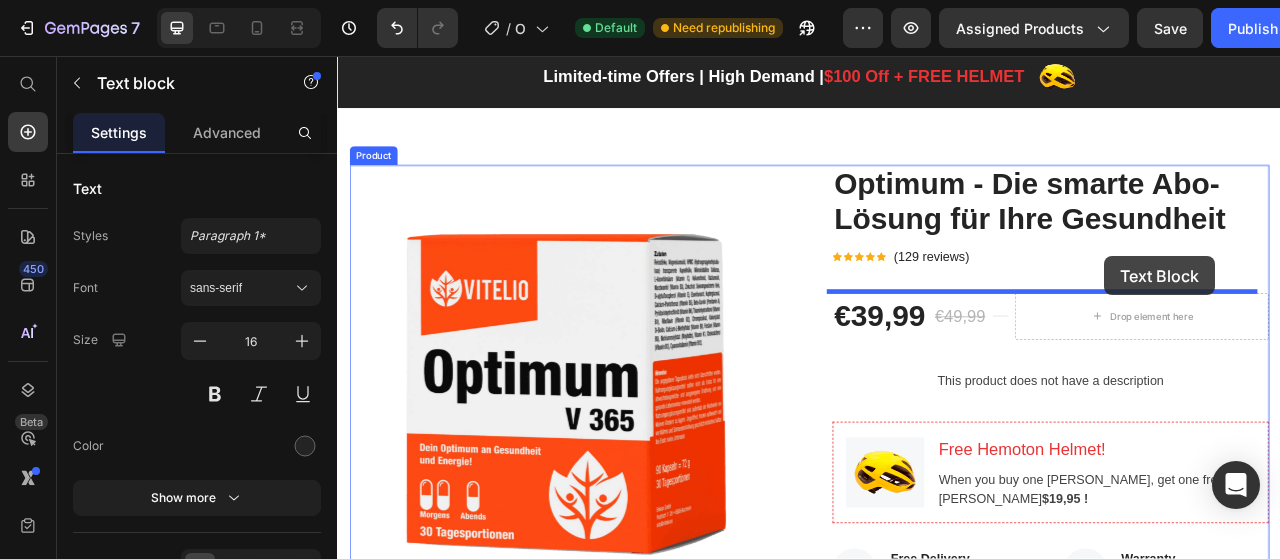 scroll, scrollTop: 3133, scrollLeft: 0, axis: vertical 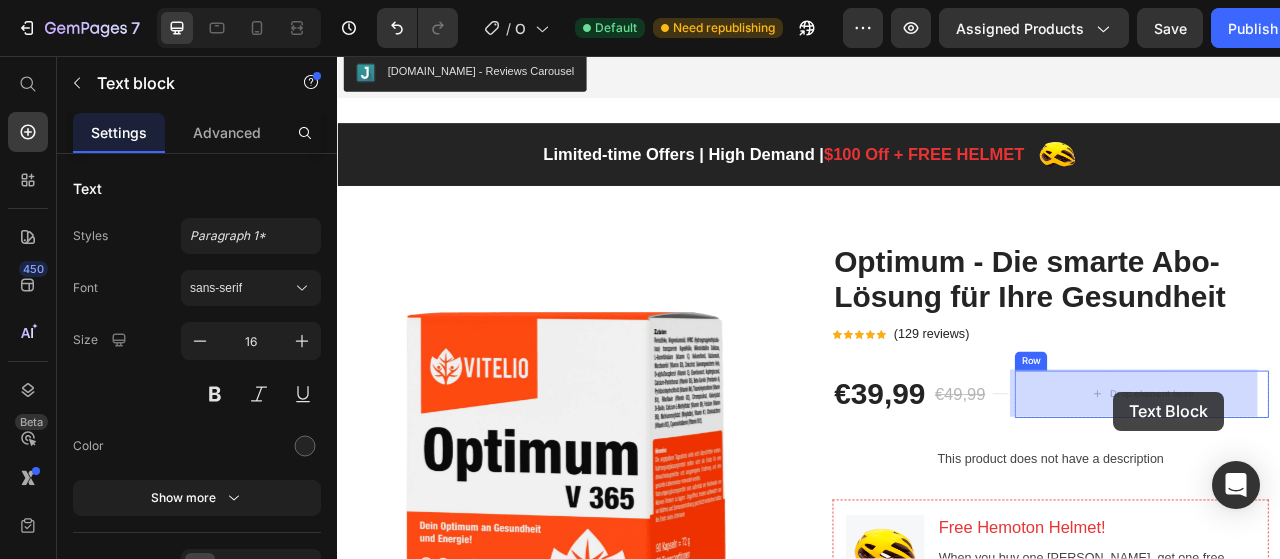 drag, startPoint x: 384, startPoint y: 388, endPoint x: 1324, endPoint y: 483, distance: 944.7883 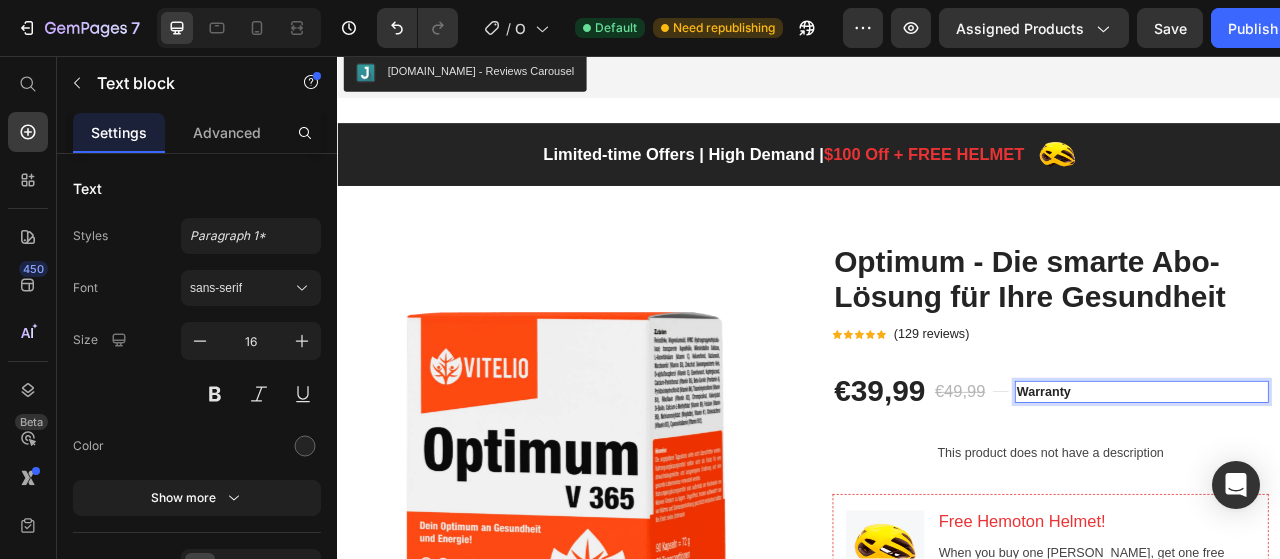 scroll, scrollTop: 3120, scrollLeft: 0, axis: vertical 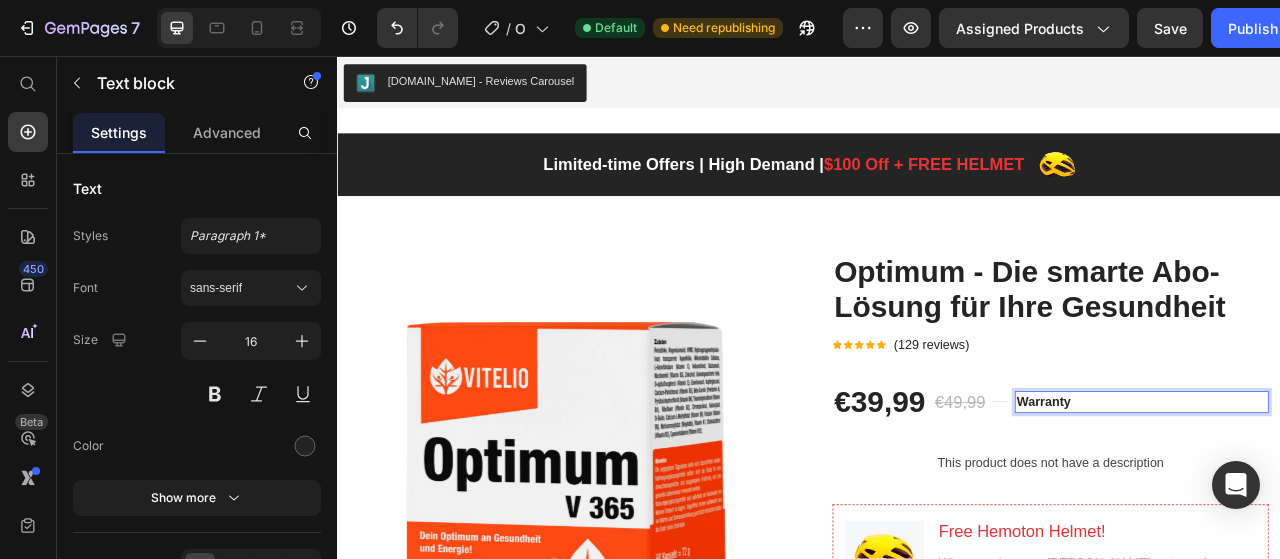 click on "Warranty" at bounding box center (1360, 497) 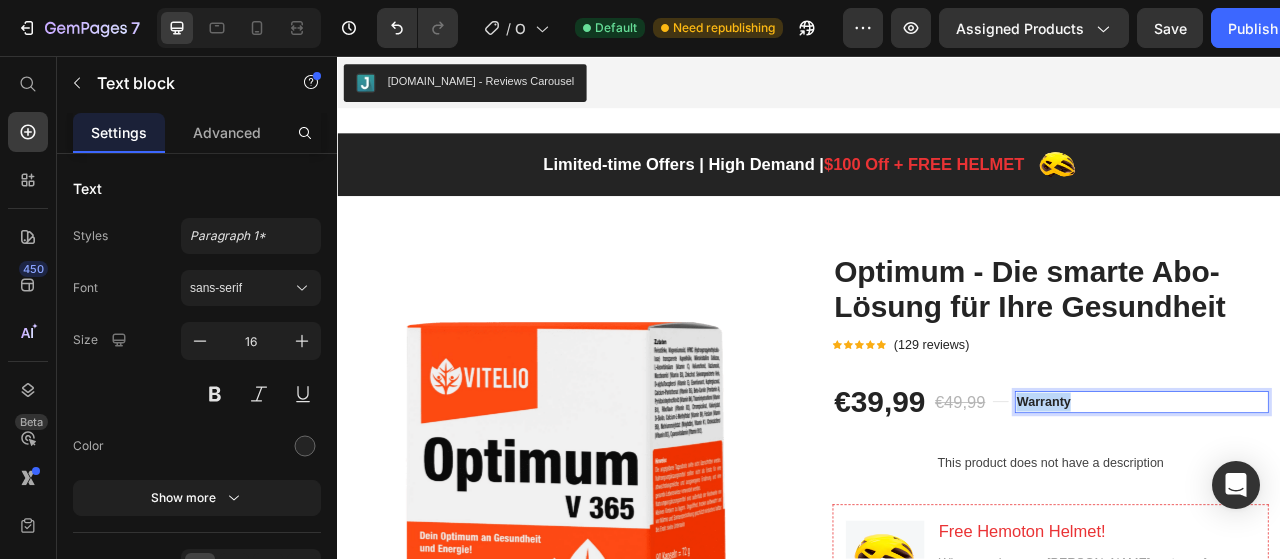click on "Warranty" at bounding box center [1360, 497] 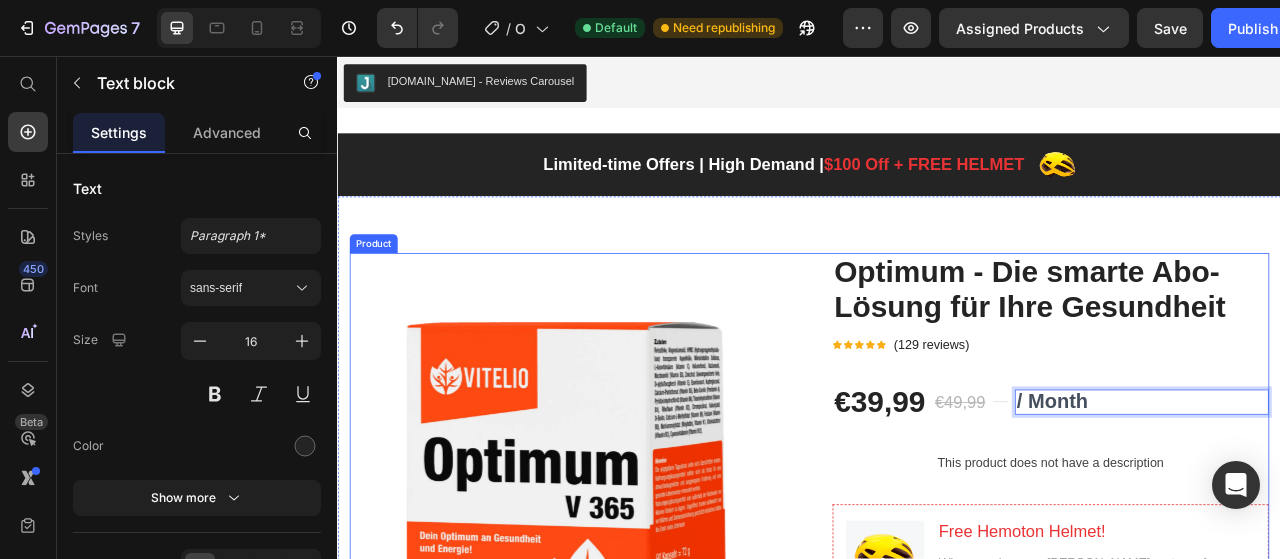 click on "Optimum - Die smarte Abo-Lösung für Ihre Gesundheit (P) Title                Icon                Icon                Icon                Icon                Icon Icon List Hoz (129 reviews) Text block Row €39,99 (P) Price €49,99 (P) Price                Title Line / Month Text block   0 Row Row This product does not have a description (P) Description Image Free Hemoton Helmet! Heading When you buy one Hemoton Bike, get one free Hemoton Helmet  $19,95 ! Text block Row Image Free Delivery Text block Free delivery and returns Text block Row Image Worry-Free Trial Text block 60-Day easy returns Text block Row Image Warranty Text block 1-Year warranty policy Text block Row Image After-Sale Service Text block 24/7 support Text block Row Row This product has only default variant (P) Variants & Swatches
HURRY!  ONLY  98  LEFT IN-STOCK (P) Stock Counter 1 Product Quantity add to cart (P) Cart Button Row Buy Now (P) Cart Button Image" at bounding box center [1244, 807] 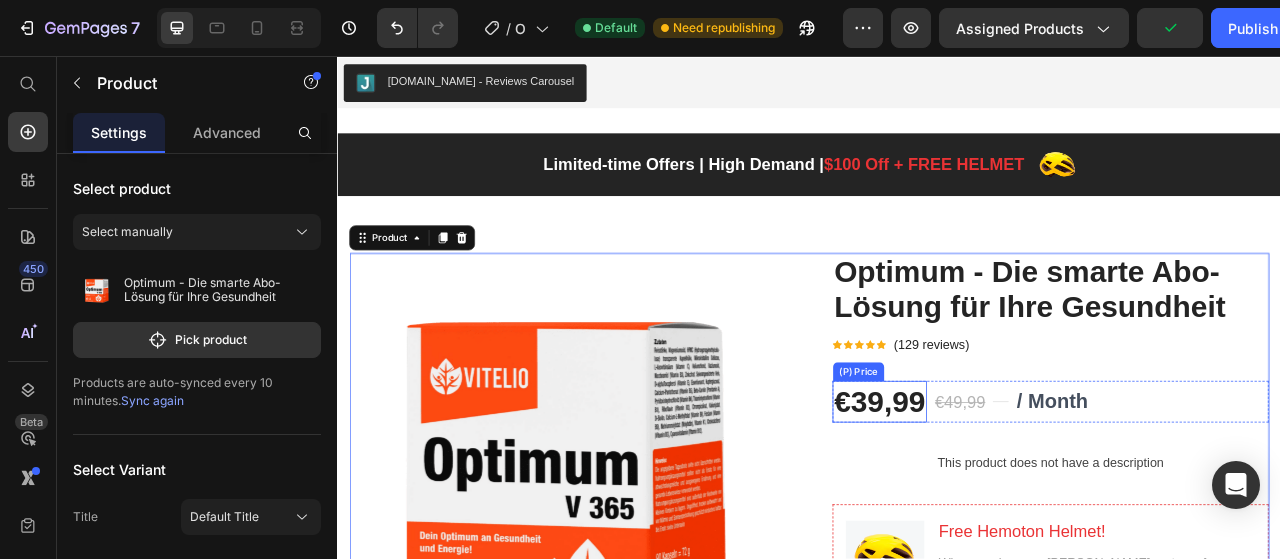 click on "€39,99" at bounding box center (1027, 496) 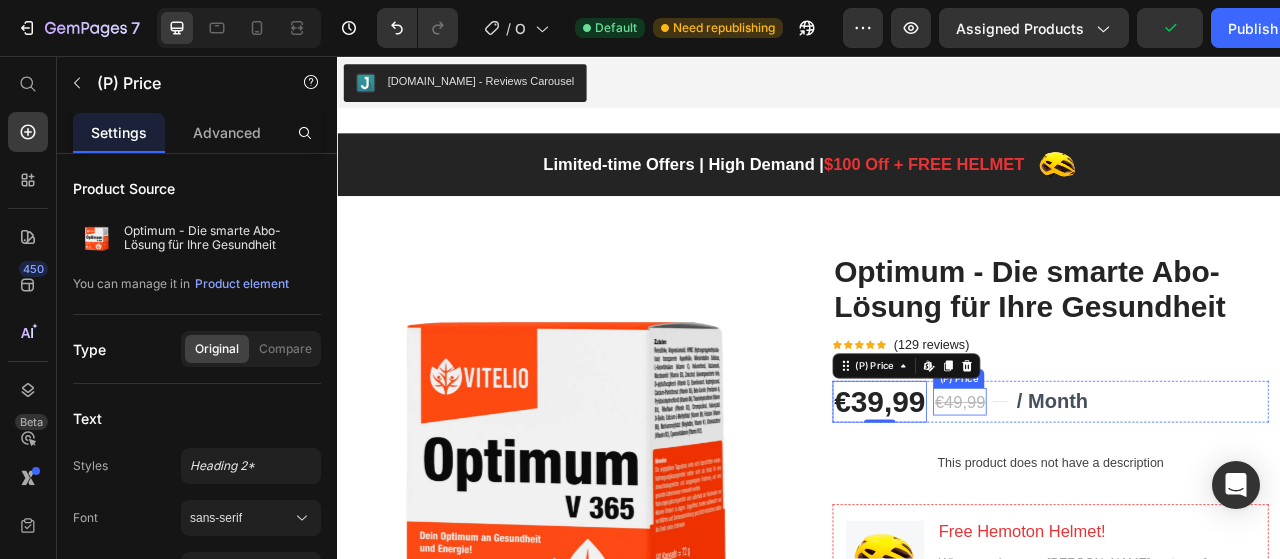 click on "€49,99" at bounding box center [1129, 497] 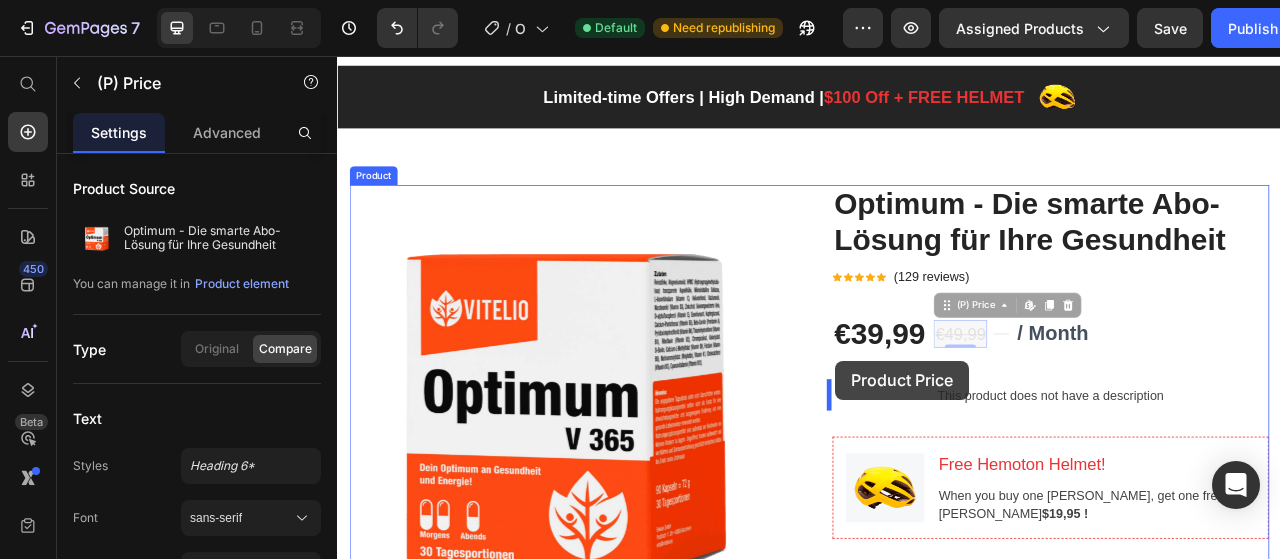 scroll, scrollTop: 3232, scrollLeft: 0, axis: vertical 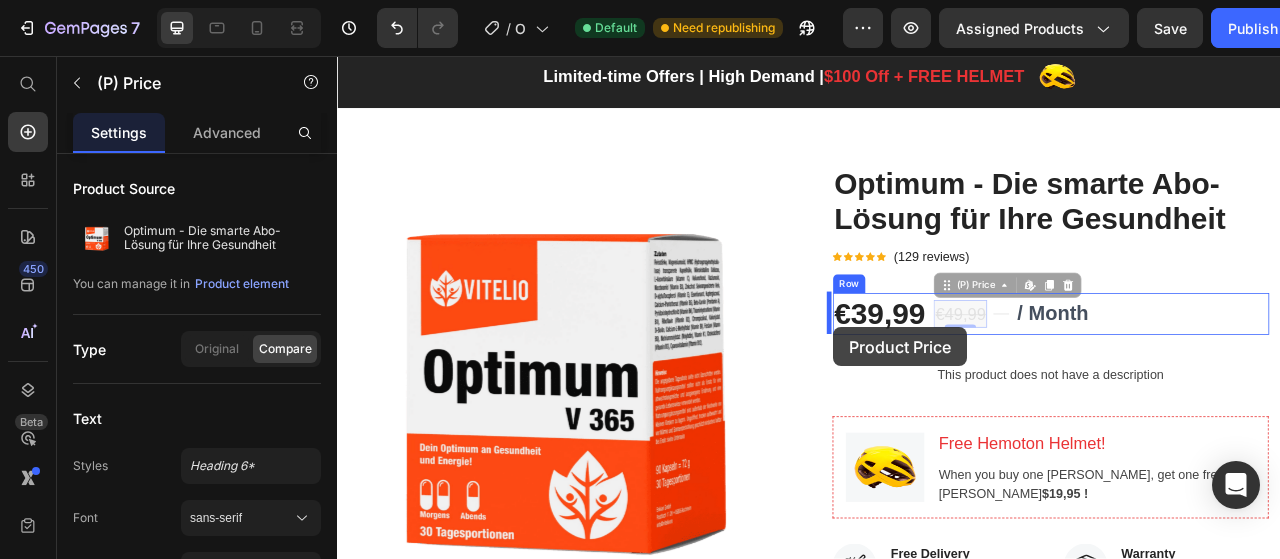 drag, startPoint x: 1104, startPoint y: 456, endPoint x: 968, endPoint y: 402, distance: 146.3284 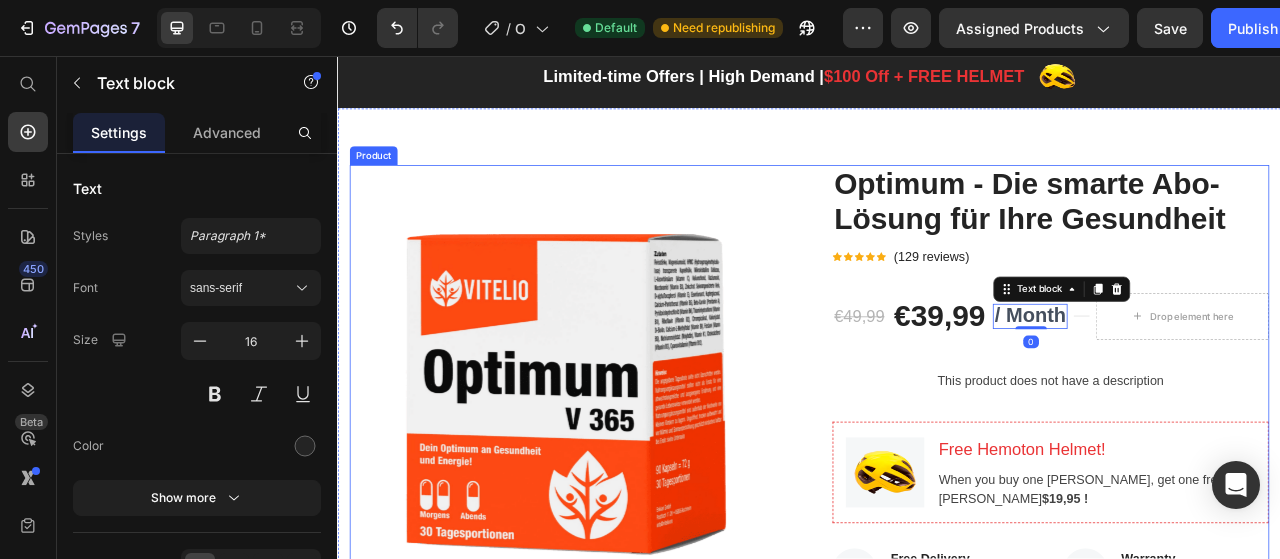 click on "Optimum - Die smarte Abo-Lösung für Ihre Gesundheit (P) Title                Icon                Icon                Icon                Icon                Icon Icon List Hoz (129 reviews) Text block Row €49,99 (P) Price €39,99 (P) Price / Month Text block   0                Title Line
Drop element here Row Row This product does not have a description (P) Description Image Free Hemoton Helmet! Heading When you buy one Hemoton Bike, get one free Hemoton Helmet  $19,95 ! Text block Row Image Free Delivery Text block Free delivery and returns Text block Row Image Worry-Free Trial Text block 60-Day easy returns Text block Row Image Warranty Text block 1-Year warranty policy Text block Row Image After-Sale Service Text block 24/7 support Text block Row Row This product has only default variant (P) Variants & Swatches
HURRY!  ONLY  98  LEFT IN-STOCK (P) Stock Counter 1 Product Quantity add to cart (P) Cart Button Row Buy Now (P) Cart Button Image" at bounding box center (1244, 698) 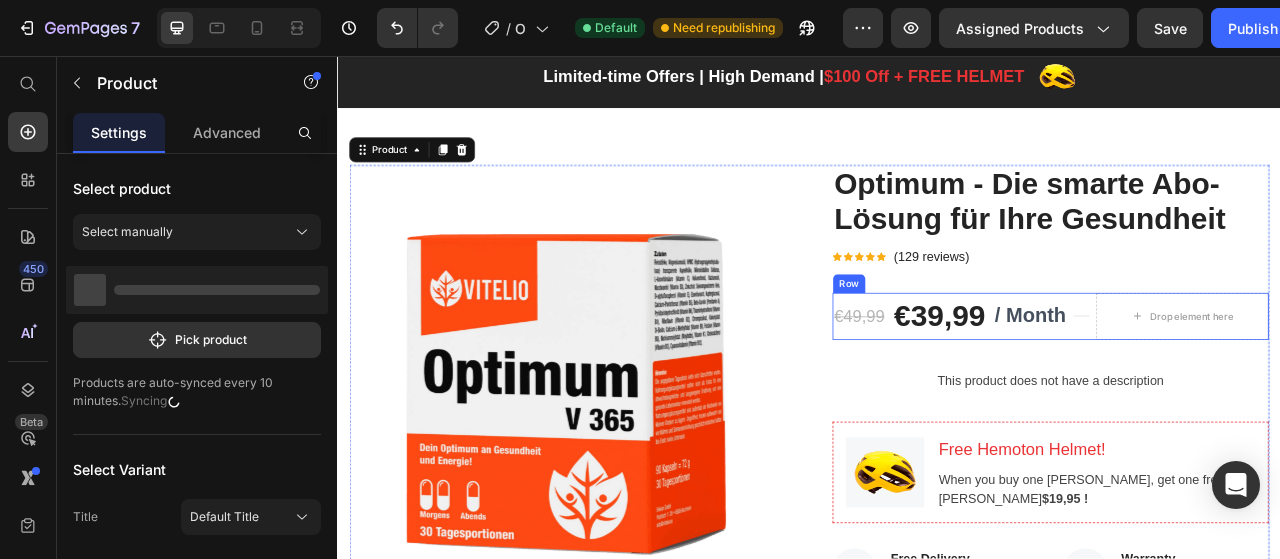 click on "Title Line" at bounding box center (1284, 388) 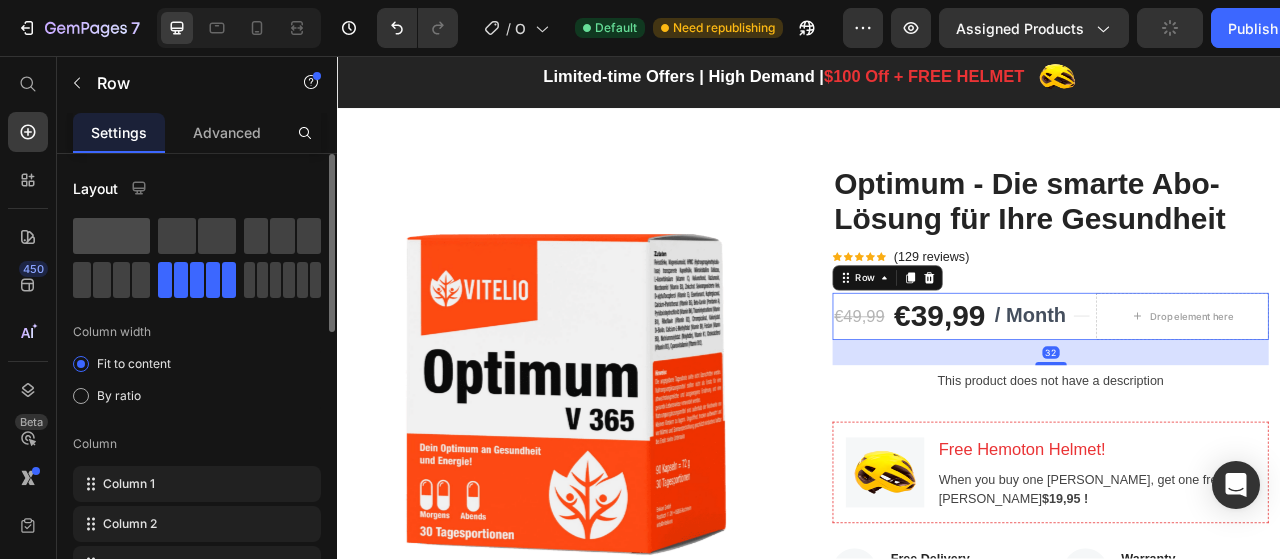 click 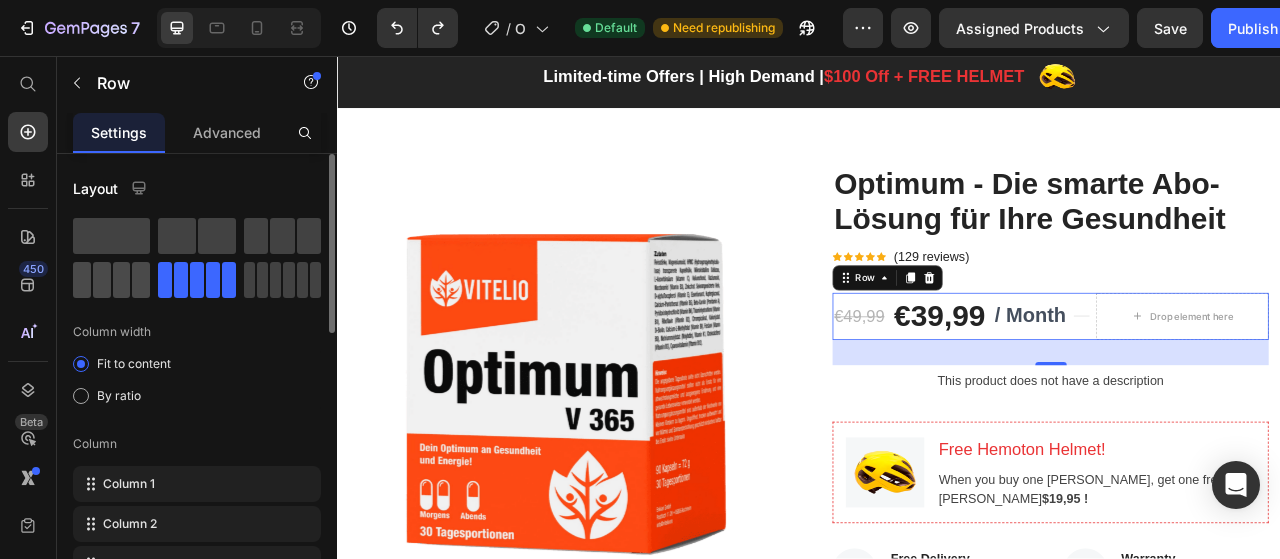 click 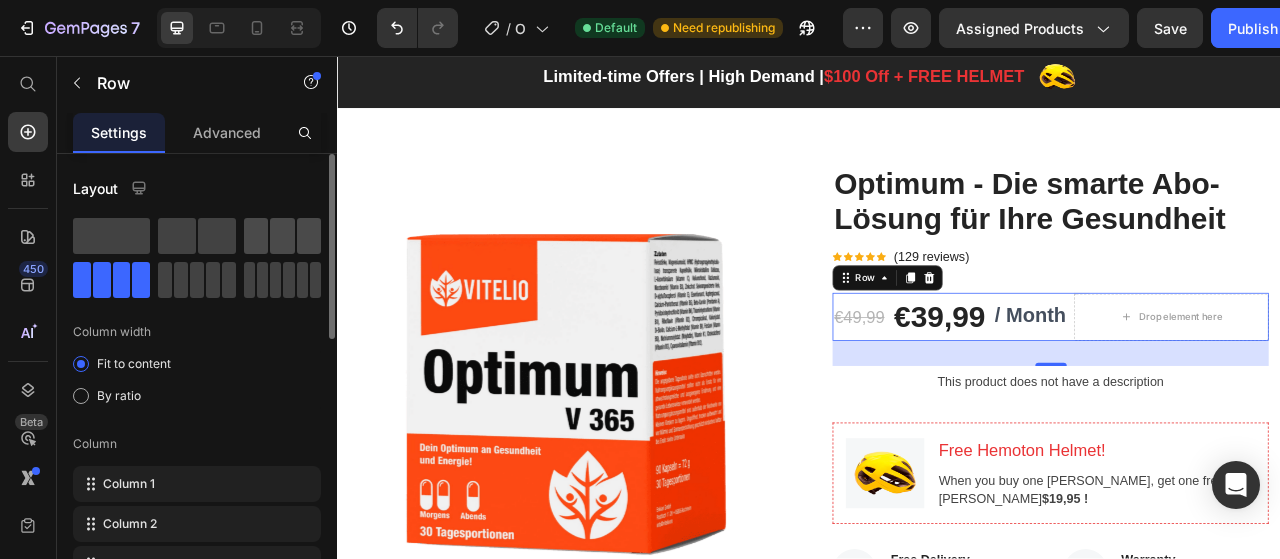 drag, startPoint x: 320, startPoint y: 221, endPoint x: 286, endPoint y: 229, distance: 34.928497 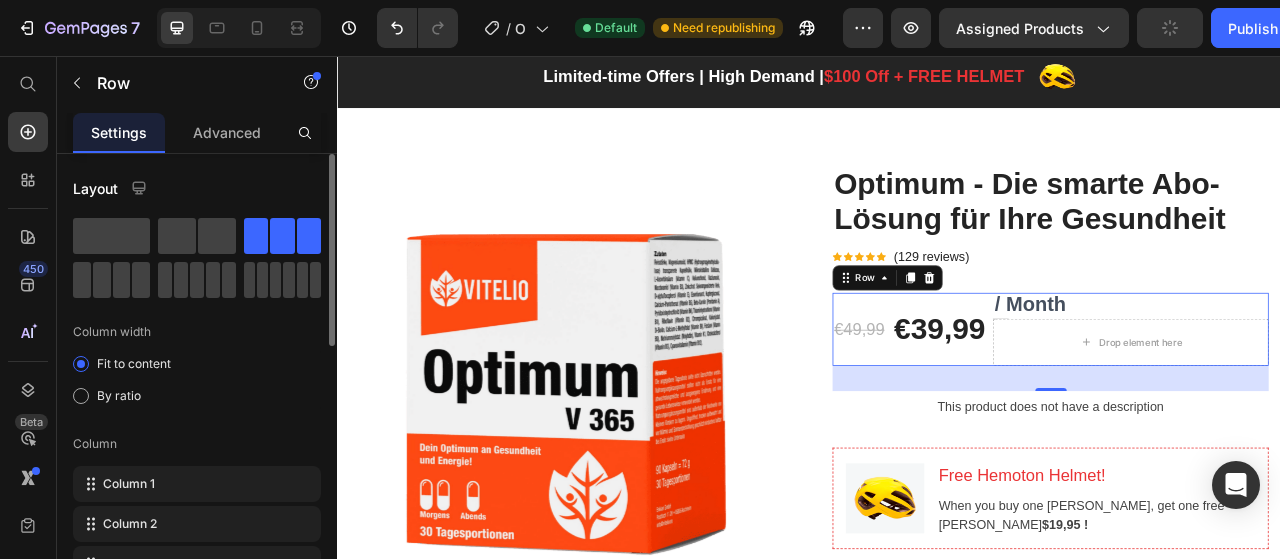 click 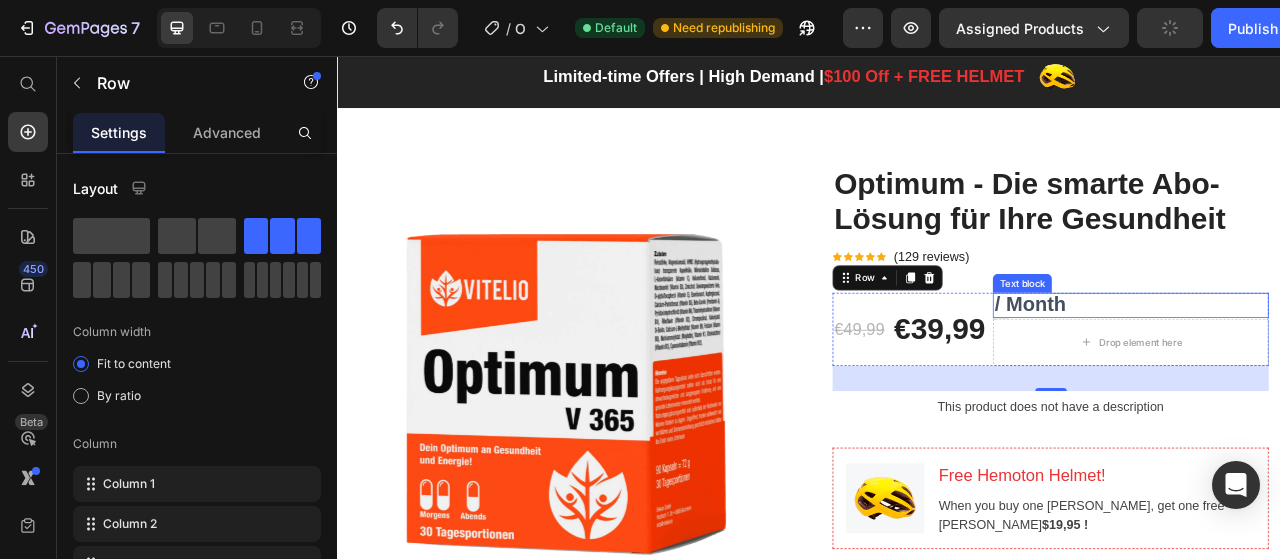 click on "/ Month" at bounding box center (1218, 372) 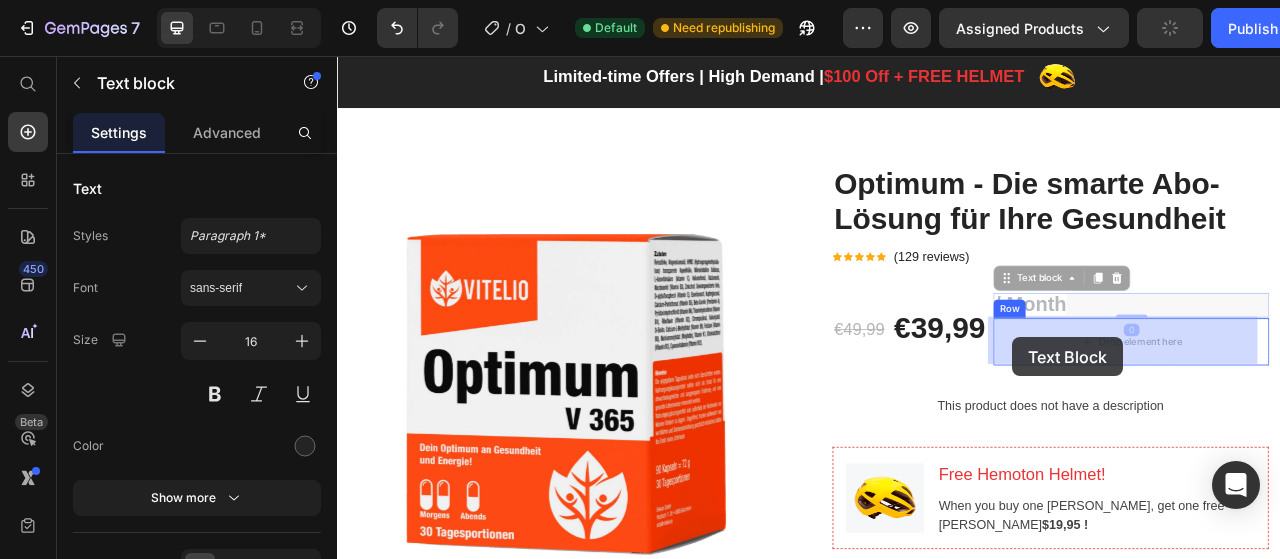 drag, startPoint x: 1195, startPoint y: 332, endPoint x: 1195, endPoint y: 410, distance: 78 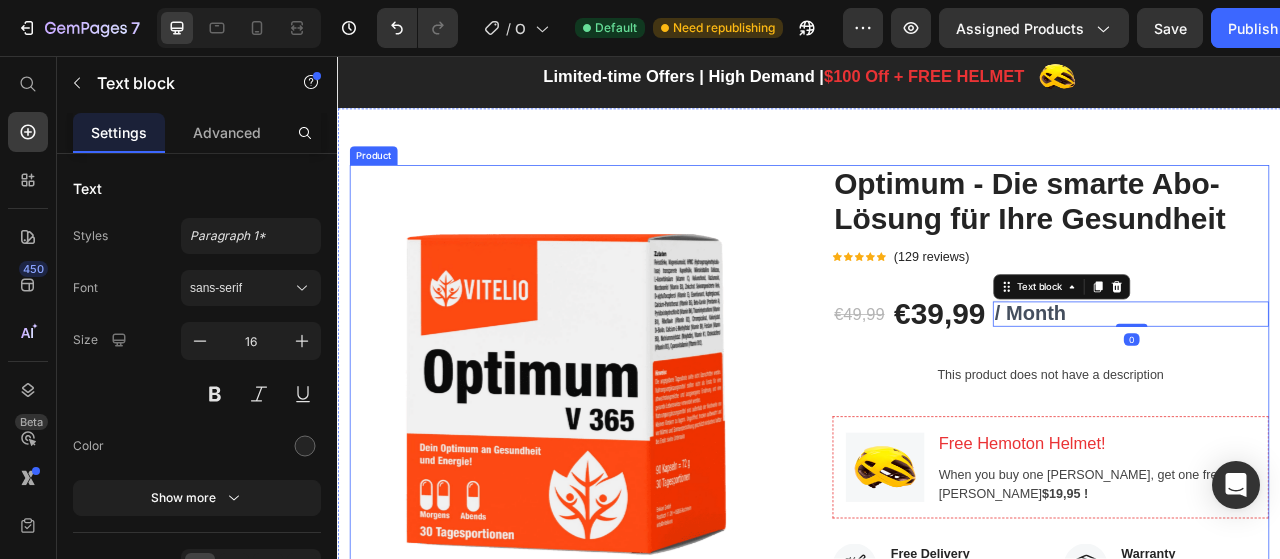 click on "Optimum - Die smarte Abo-Lösung für Ihre Gesundheit (P) Title                Icon                Icon                Icon                Icon                Icon Icon List Hoz (129 reviews) Text block Row €49,99 (P) Price €39,99 (P) Price                Title Line / Month Text block   0 Row Row This product does not have a description (P) Description Image Free Hemoton Helmet! Heading When you buy one Hemoton Bike, get one free Hemoton Helmet  $19,95 ! Text block Row Image Free Delivery Text block Free delivery and returns Text block Row Image Worry-Free Trial Text block 60-Day easy returns Text block Row Image Warranty Text block 1-Year warranty policy Text block Row Image After-Sale Service Text block 24/7 support Text block Row Row This product has only default variant (P) Variants & Swatches
HURRY!  ONLY  98  LEFT IN-STOCK (P) Stock Counter 1 Product Quantity add to cart (P) Cart Button Row Buy Now (P) Cart Button Image" at bounding box center [1244, 695] 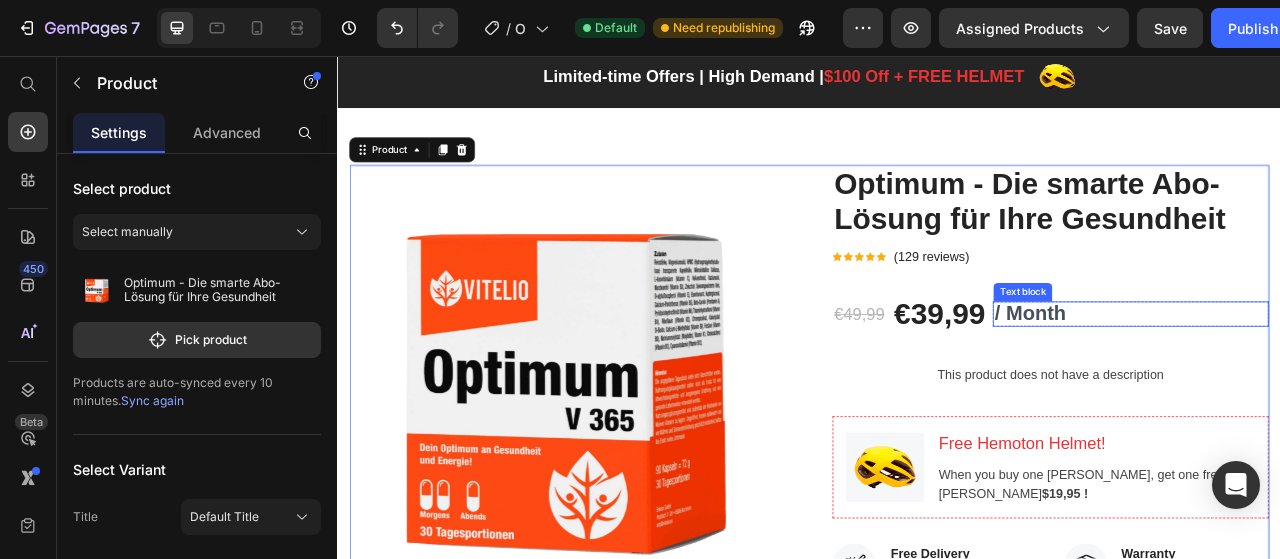click on "/ Month" at bounding box center [1218, 383] 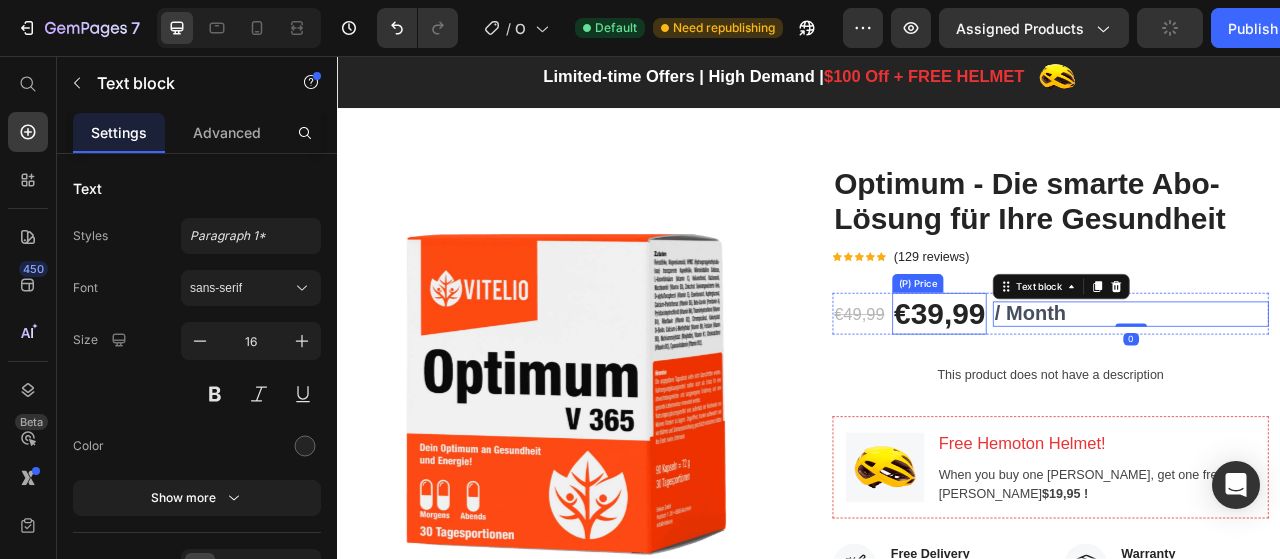 click on "€39,99" at bounding box center (1103, 384) 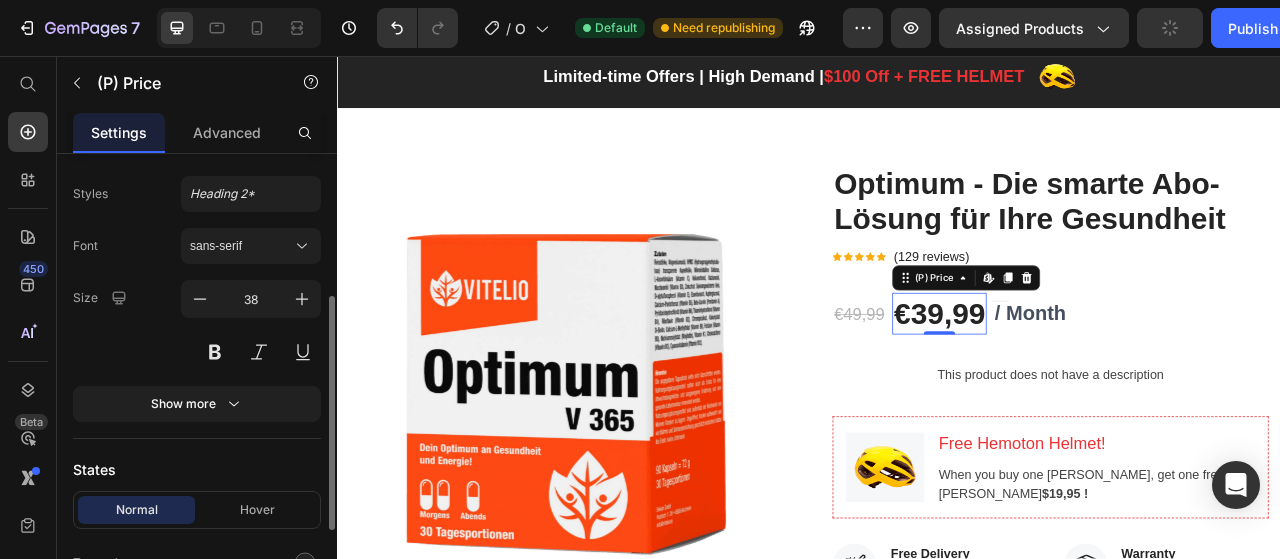 scroll, scrollTop: 275, scrollLeft: 0, axis: vertical 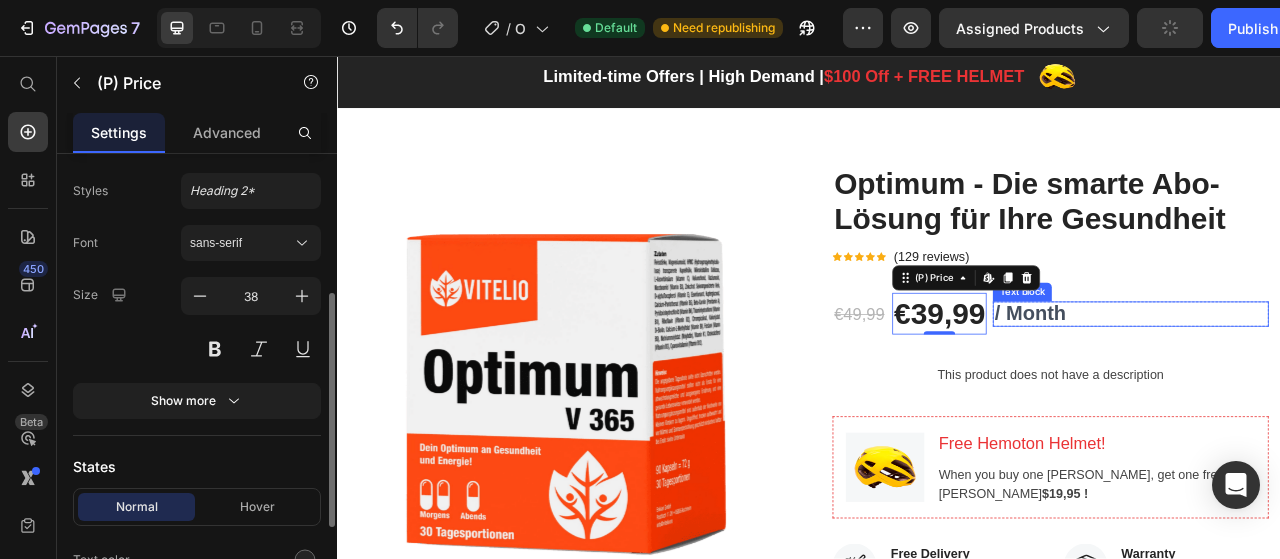 click on "/ Month" at bounding box center [1218, 383] 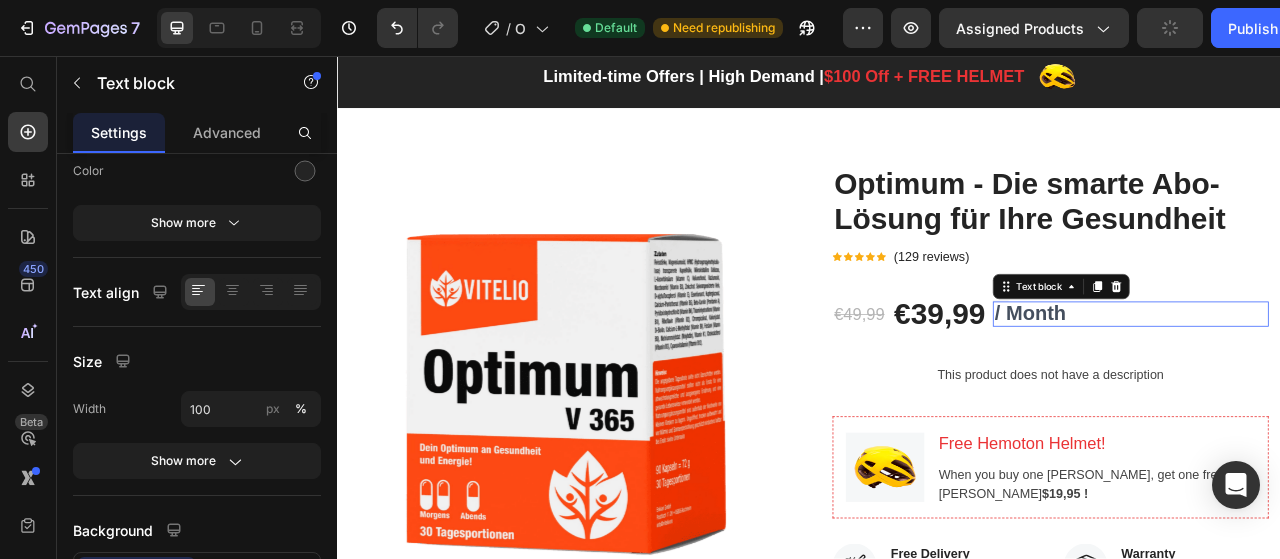 scroll, scrollTop: 0, scrollLeft: 0, axis: both 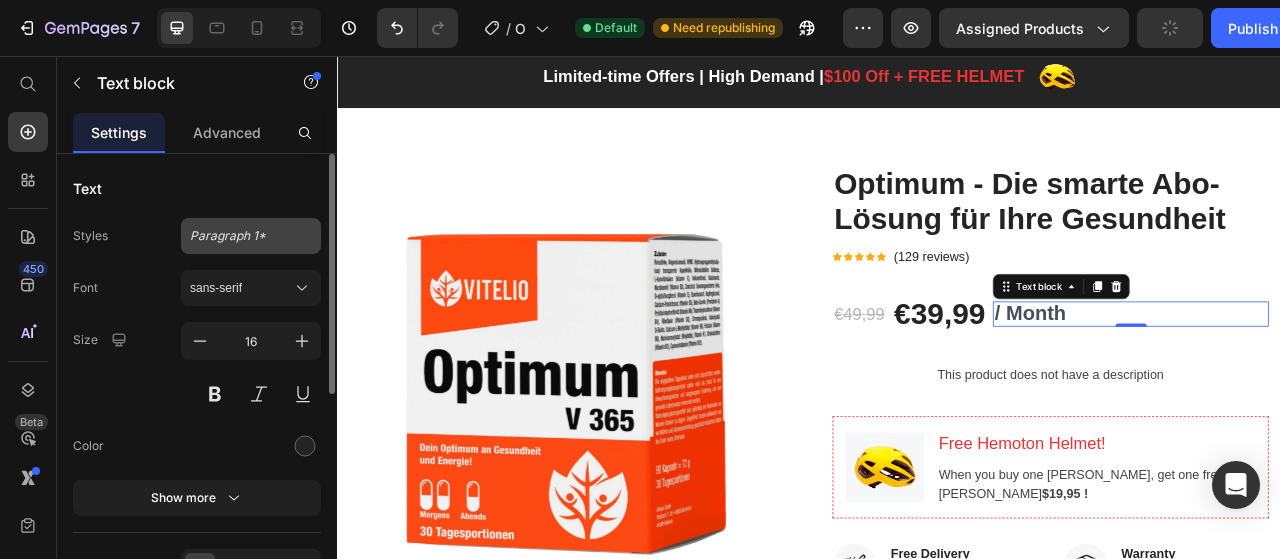 click on "Paragraph 1*" 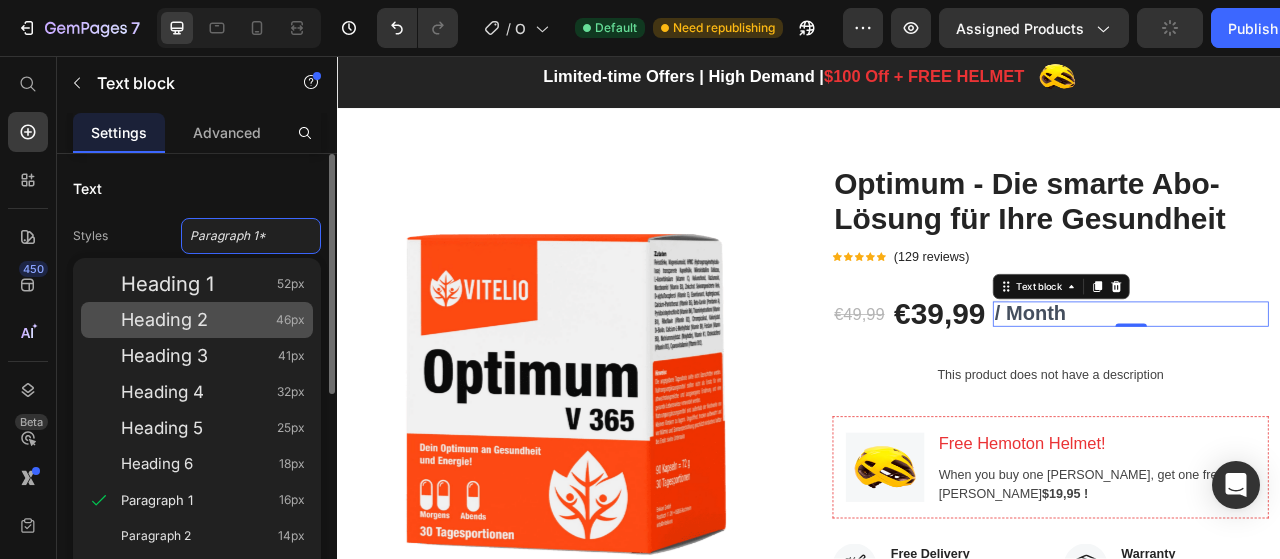 click on "Heading 2" at bounding box center (164, 320) 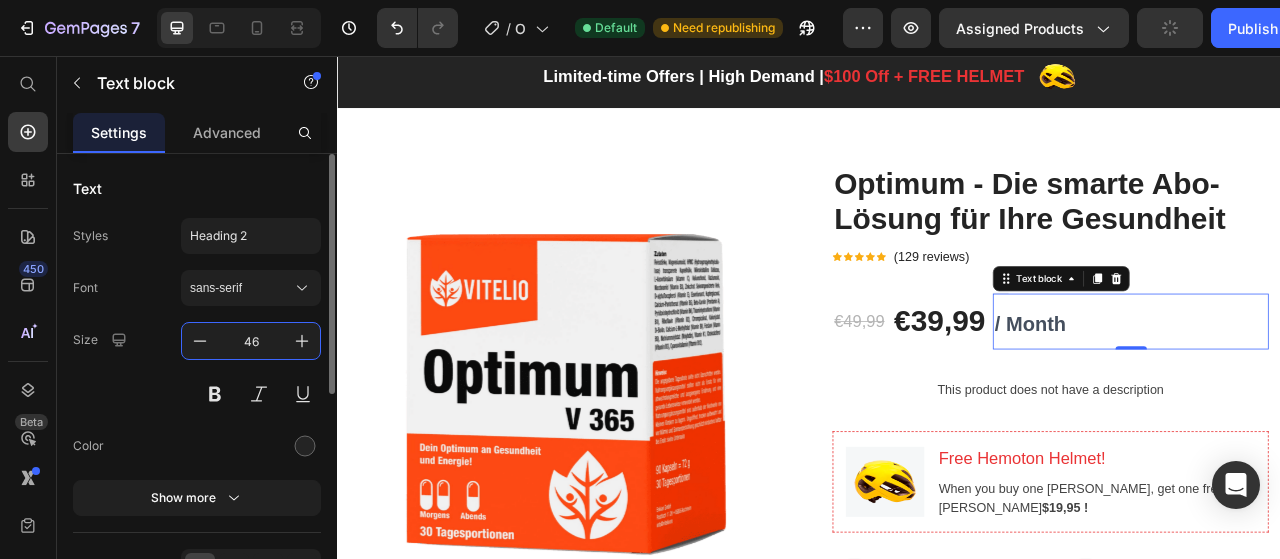 click on "46" at bounding box center [251, 341] 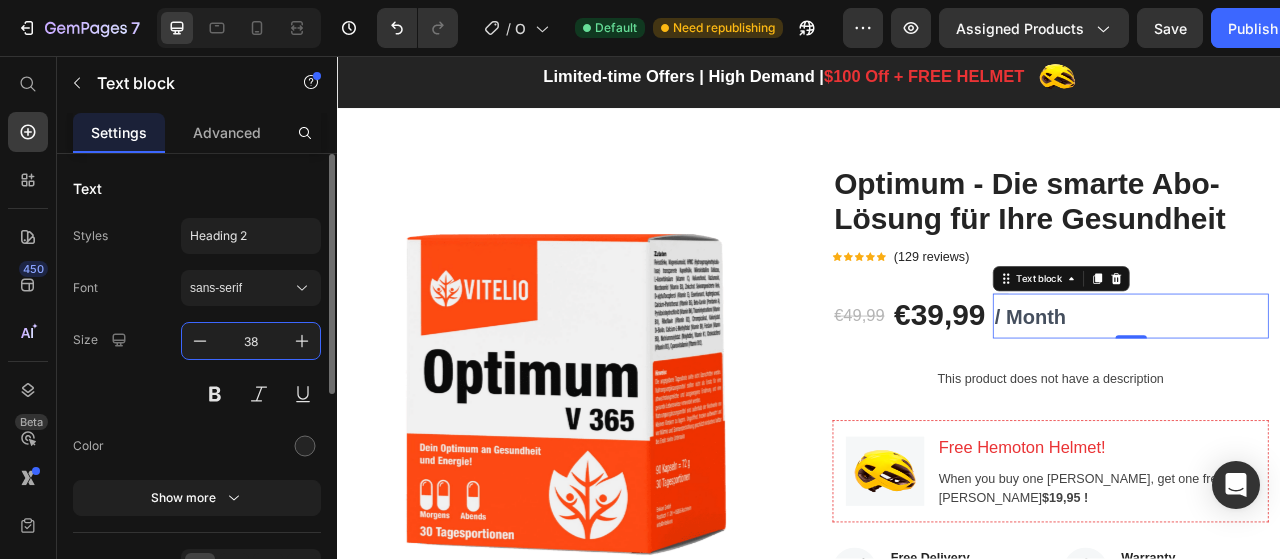 type on "38" 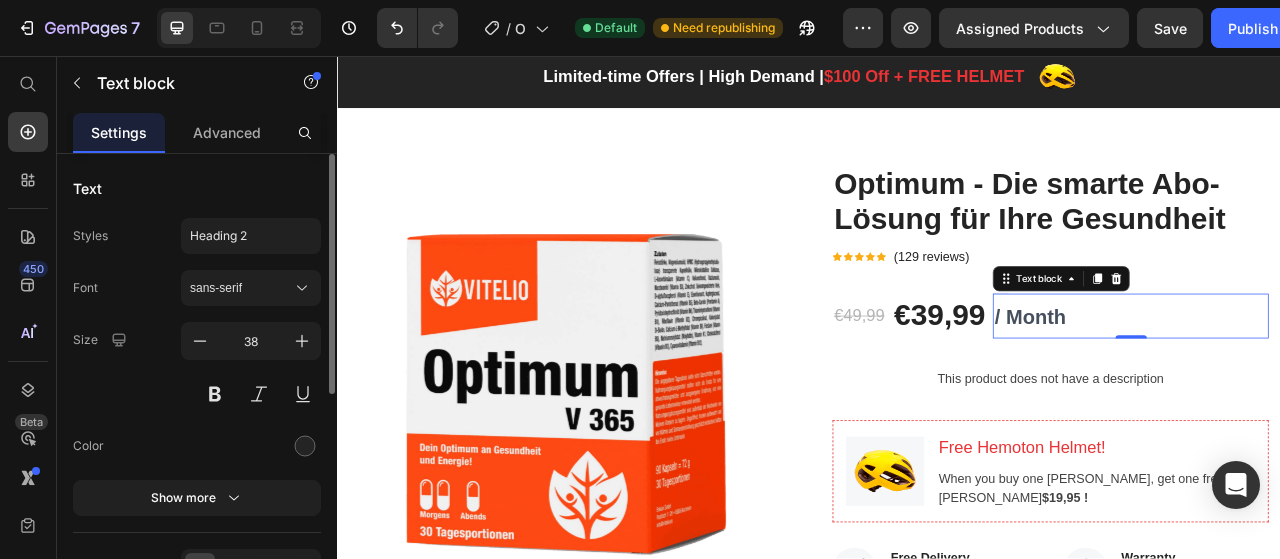 click on "Size 38" at bounding box center [197, 367] 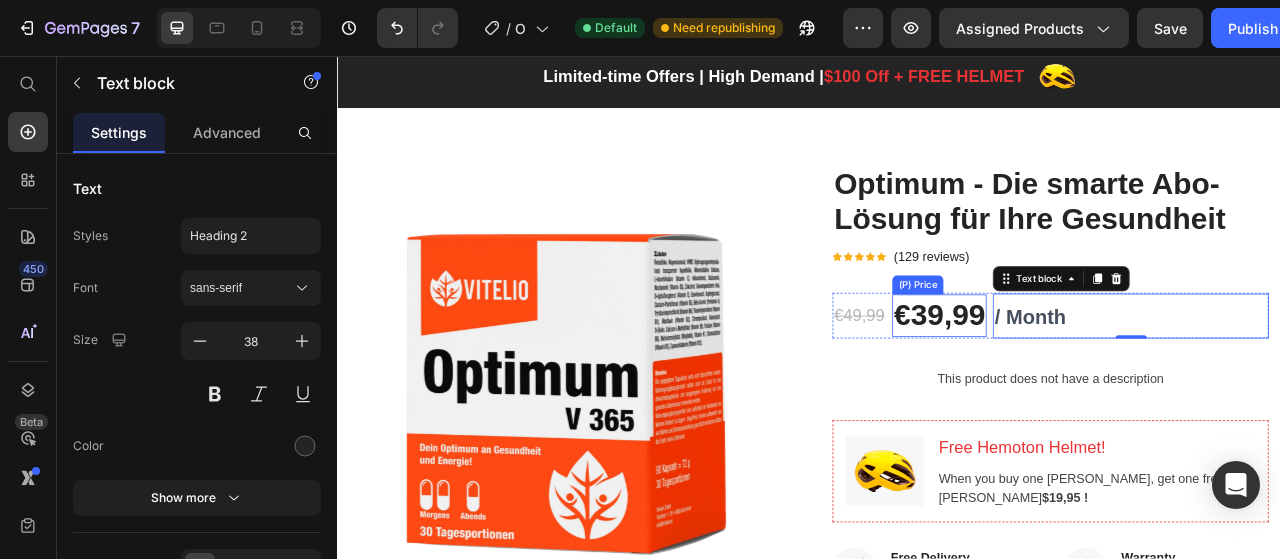 click on "€39,99" at bounding box center [1103, 386] 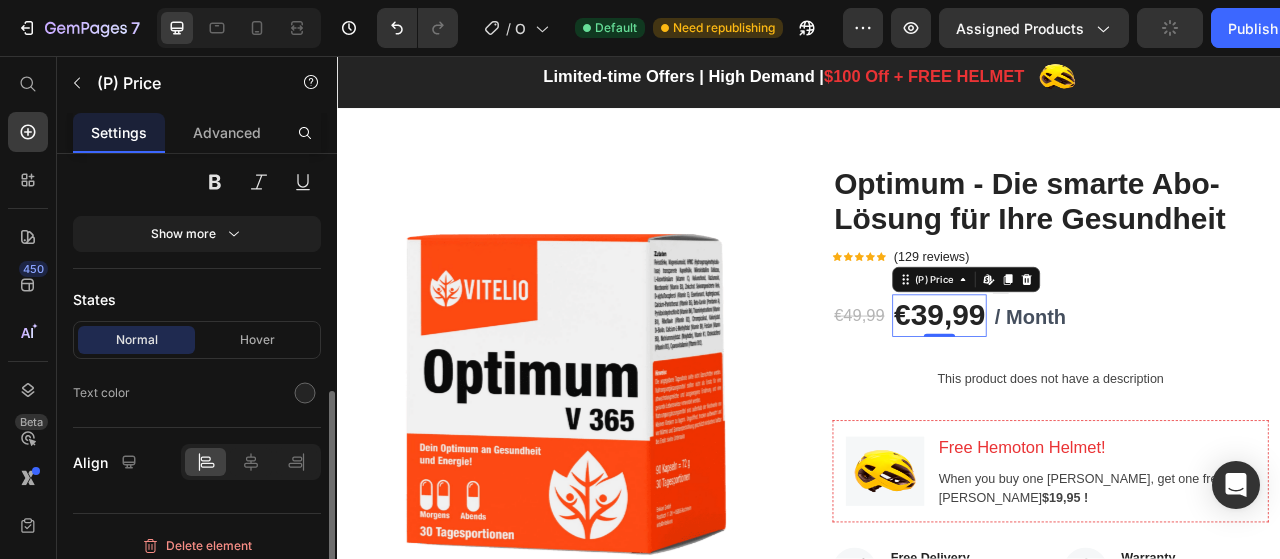 scroll, scrollTop: 450, scrollLeft: 0, axis: vertical 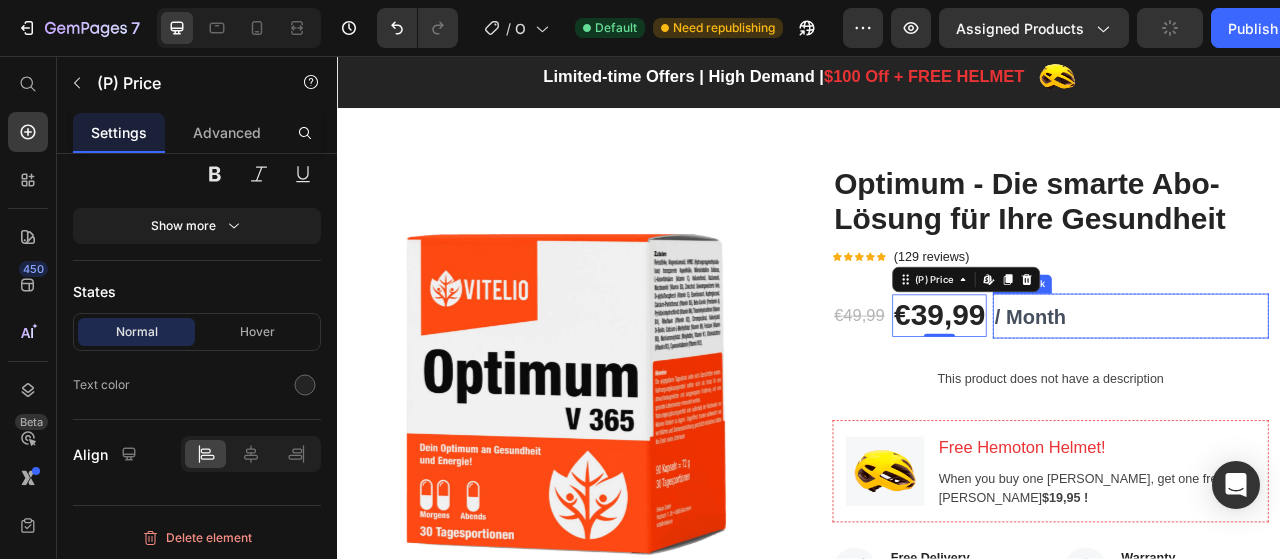 click on "/ Month" at bounding box center [1218, 389] 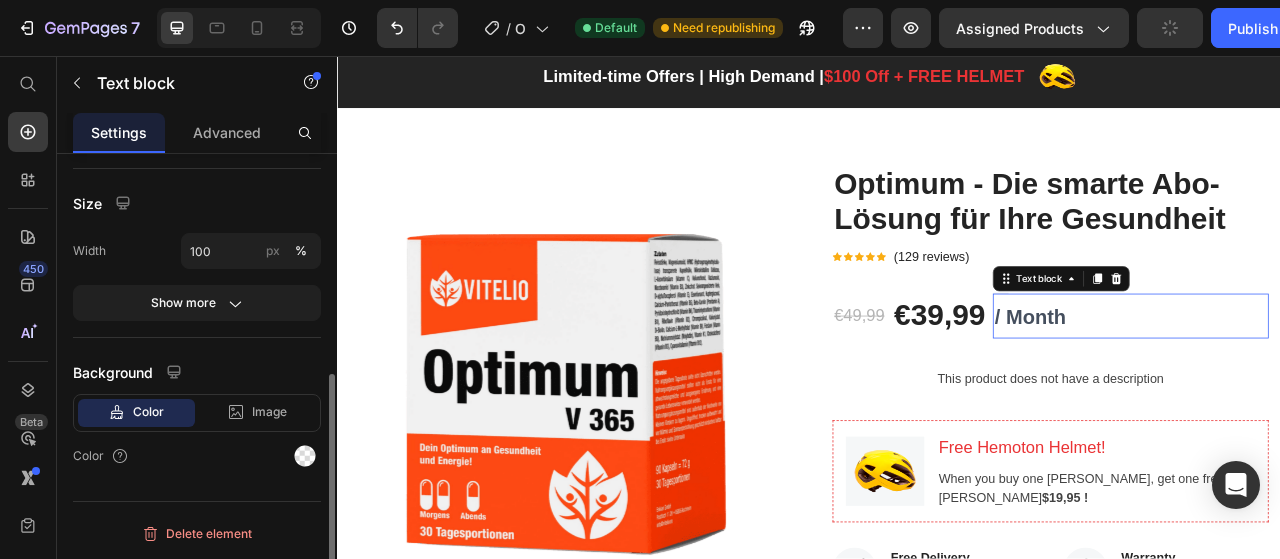 scroll, scrollTop: 0, scrollLeft: 0, axis: both 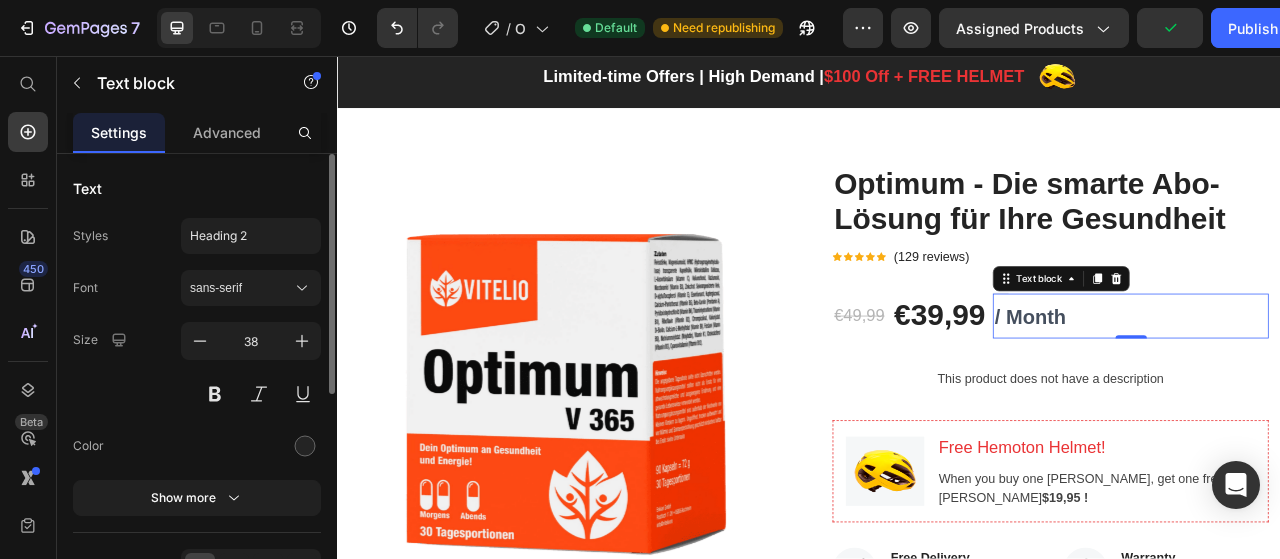 click on "Font sans-serif" at bounding box center (197, 288) 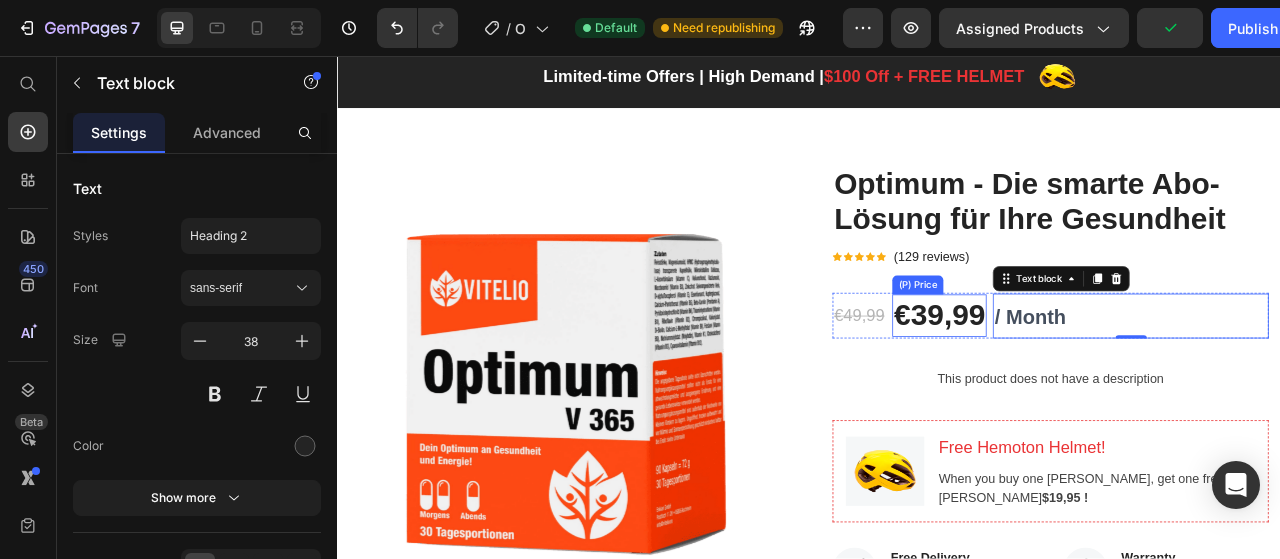 scroll, scrollTop: 3288, scrollLeft: 0, axis: vertical 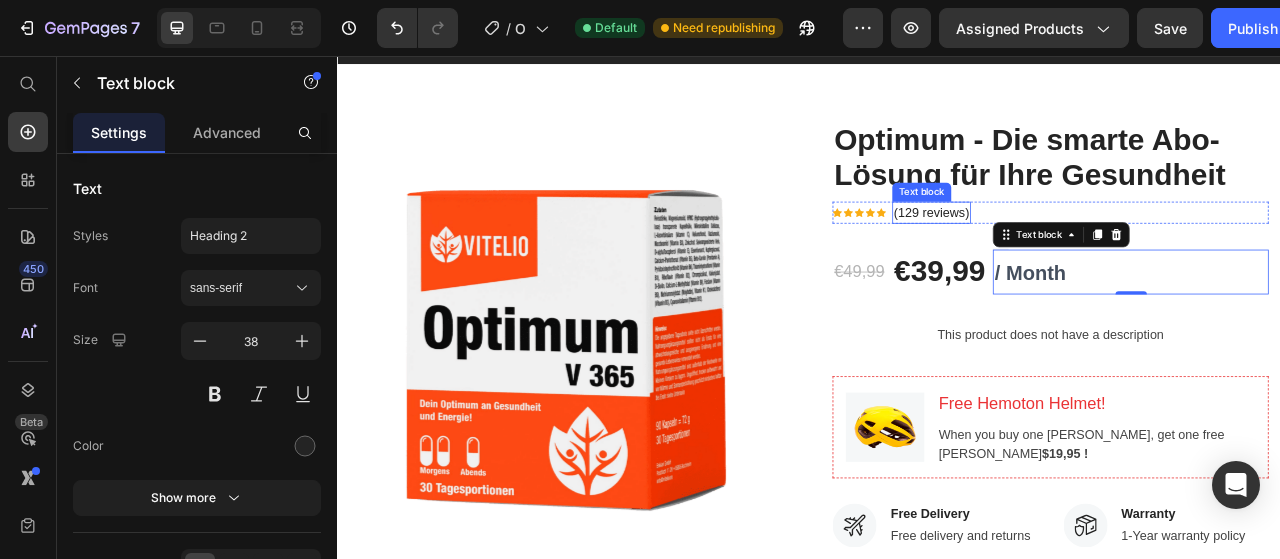 click on "(129 reviews)" at bounding box center (1093, 256) 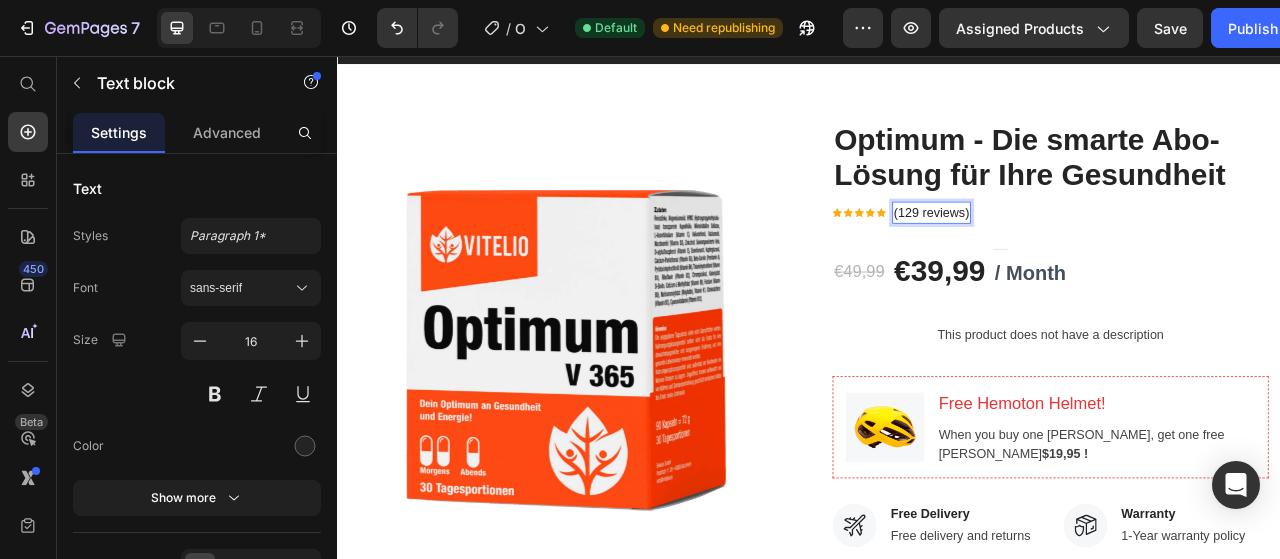 click on "(129 reviews)" at bounding box center [1093, 256] 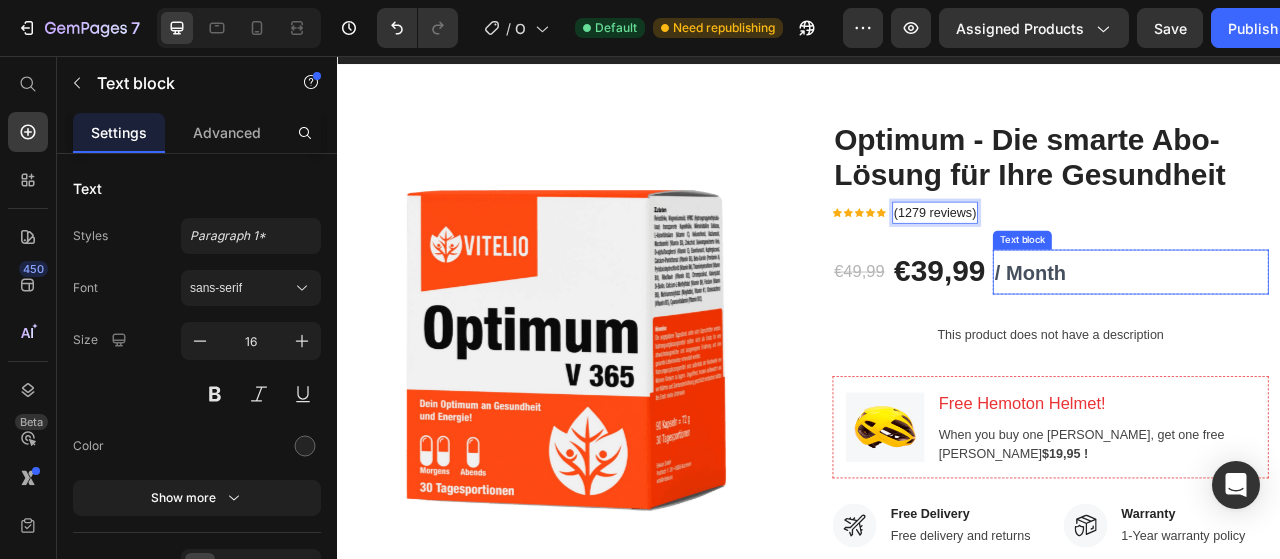 click on "/ Month" at bounding box center (1346, 331) 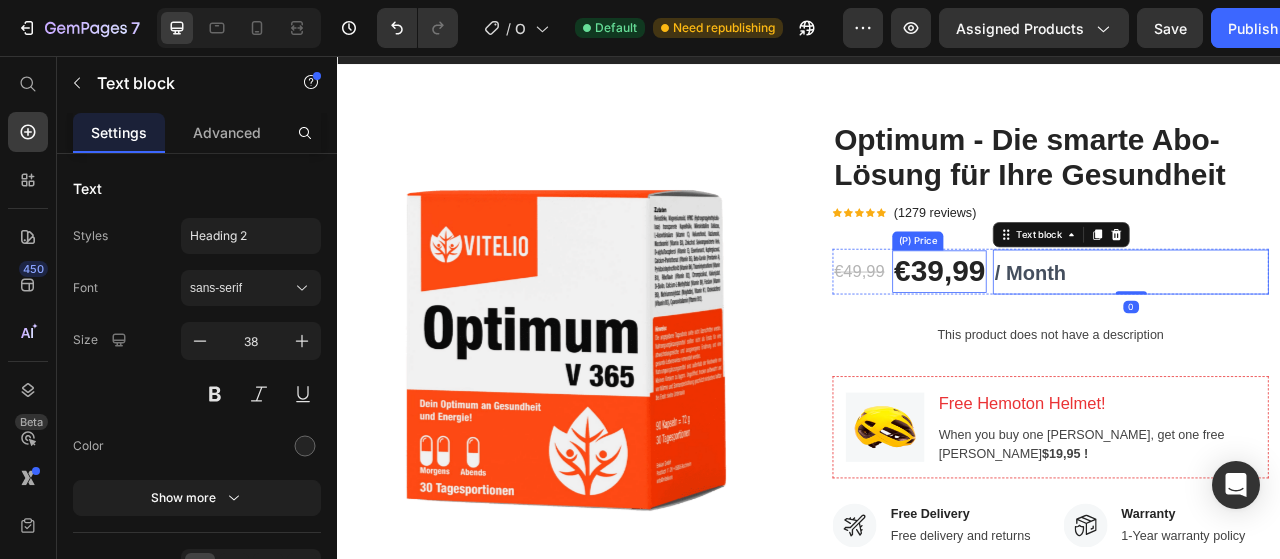 click on "€39,99" at bounding box center (1103, 330) 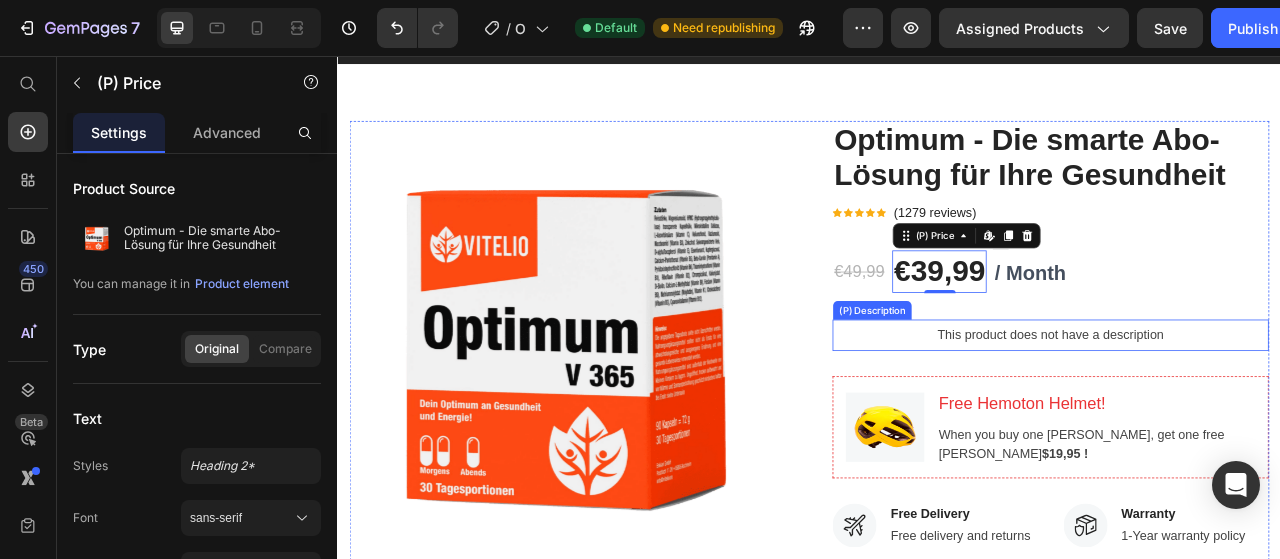 click on "This product does not have a description" at bounding box center (1244, 412) 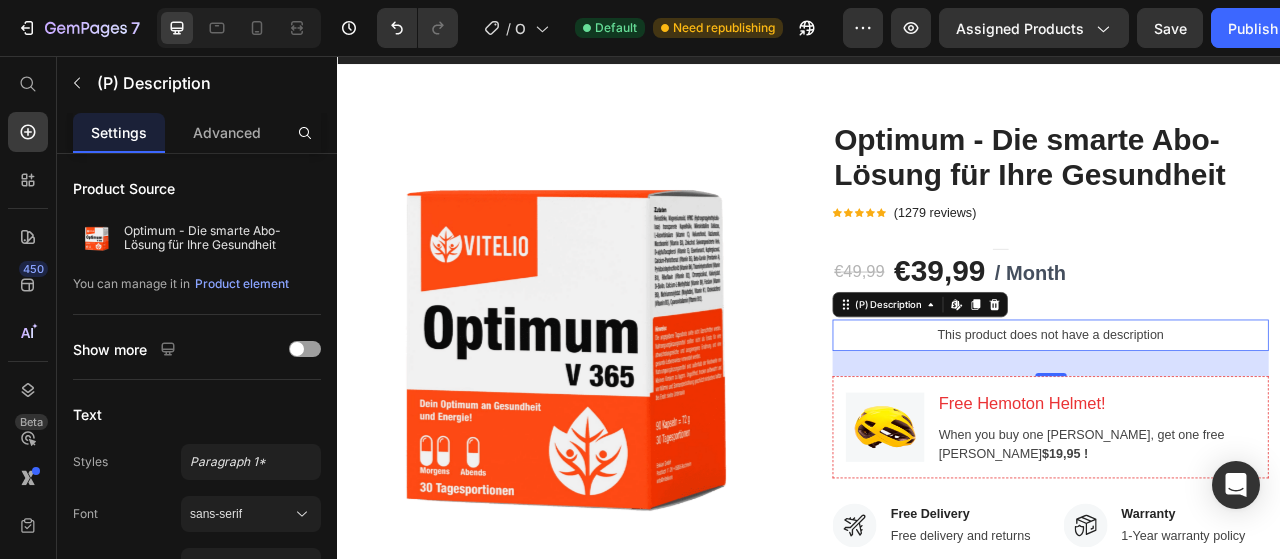 click on "This product does not have a description" at bounding box center (1244, 412) 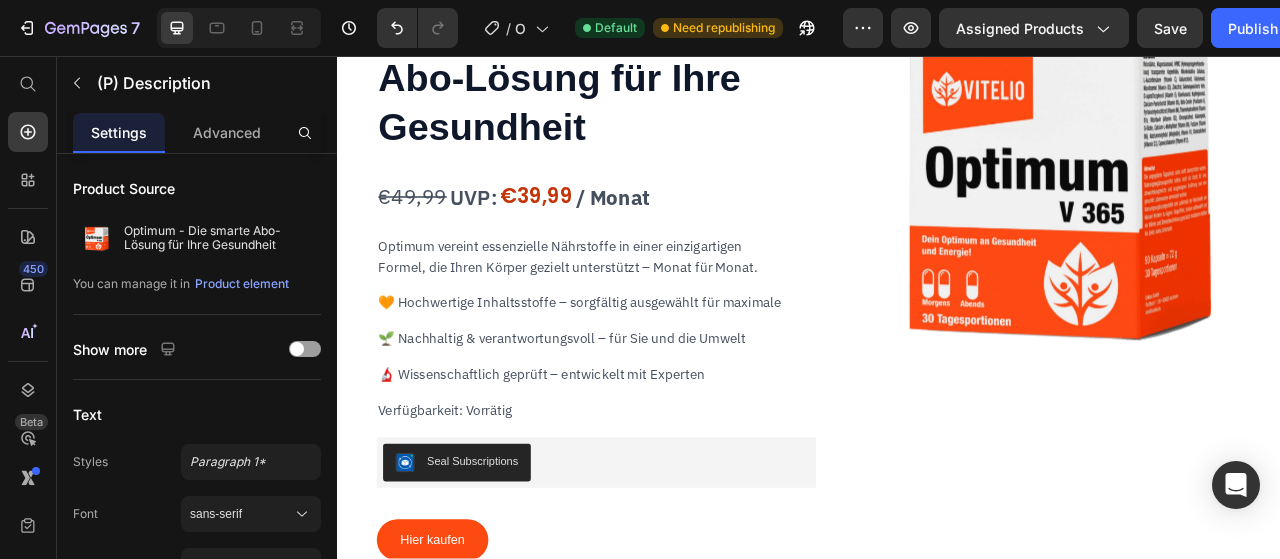 scroll, scrollTop: 183, scrollLeft: 0, axis: vertical 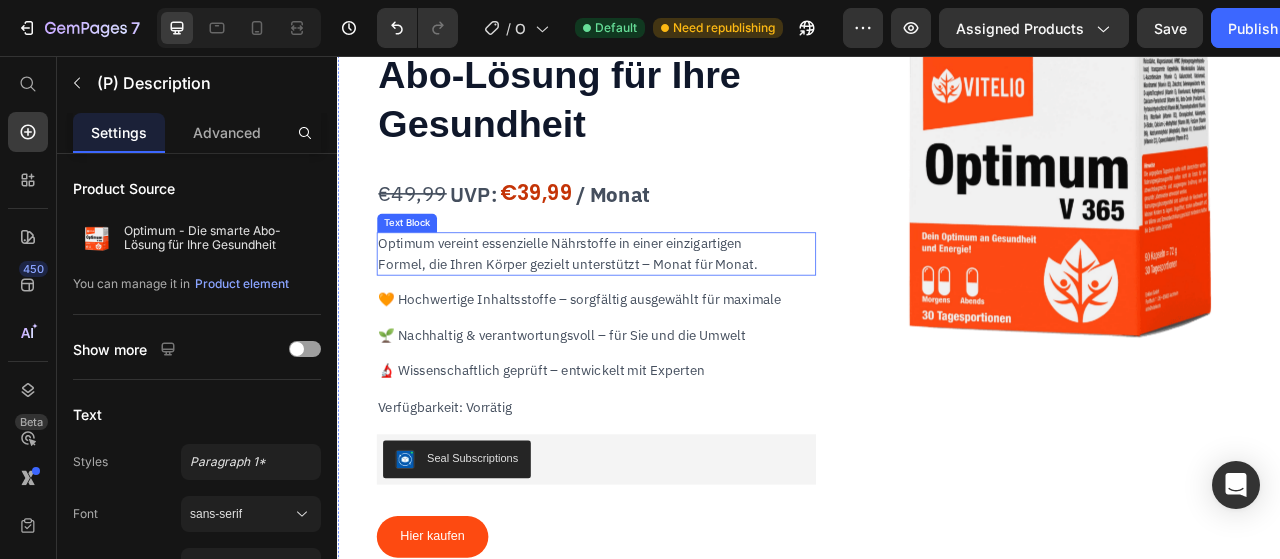 click on "Formel, die Ihren Körper gezielt unterstützt – Monat für Monat." at bounding box center [630, 321] 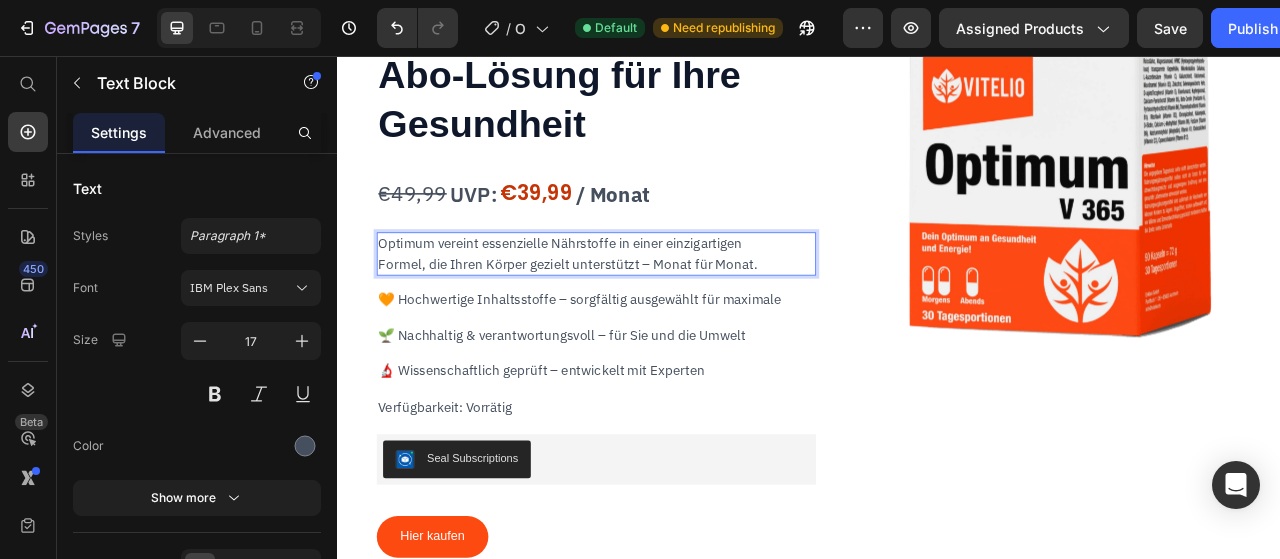 drag, startPoint x: 597, startPoint y: 302, endPoint x: 505, endPoint y: 304, distance: 92.021736 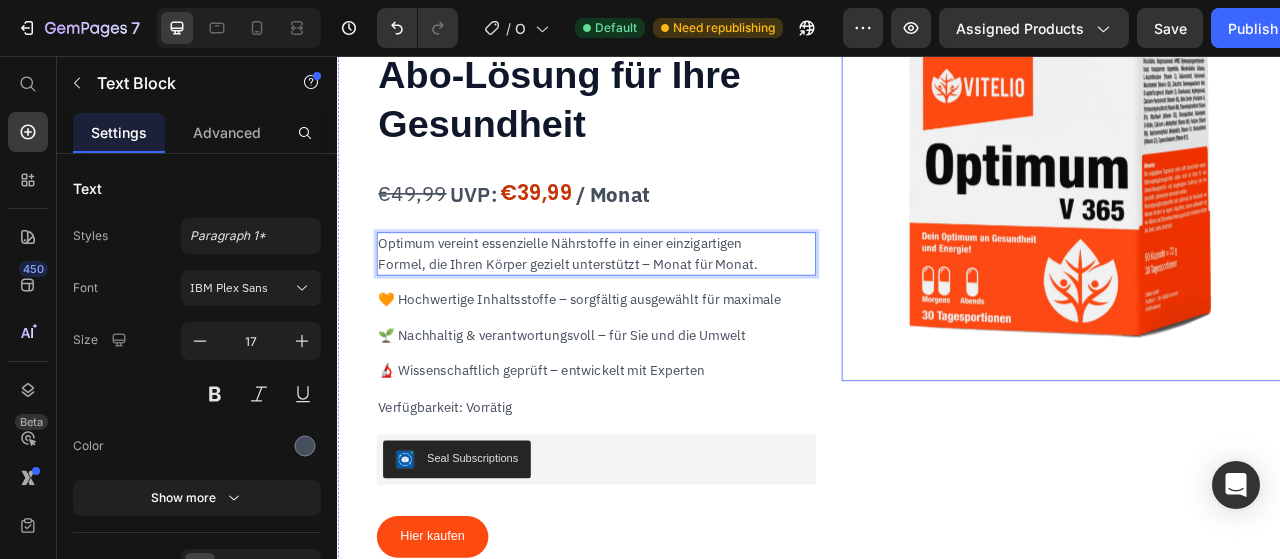 click at bounding box center [1258, 208] 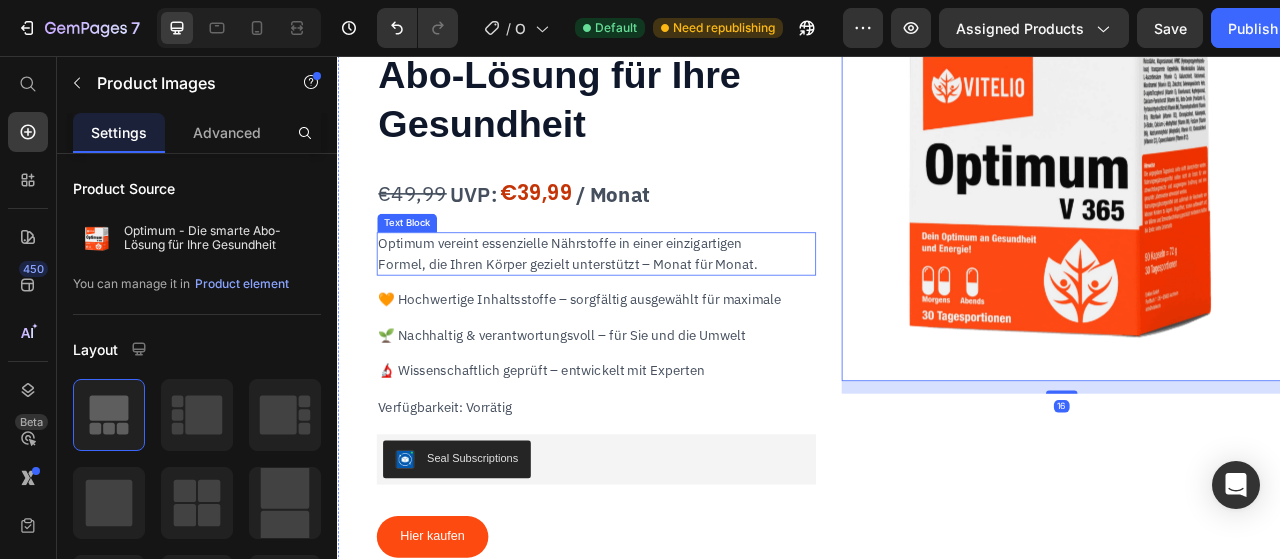 click on "Formel, die Ihren Körper gezielt unterstützt – Monat für Monat." at bounding box center [630, 321] 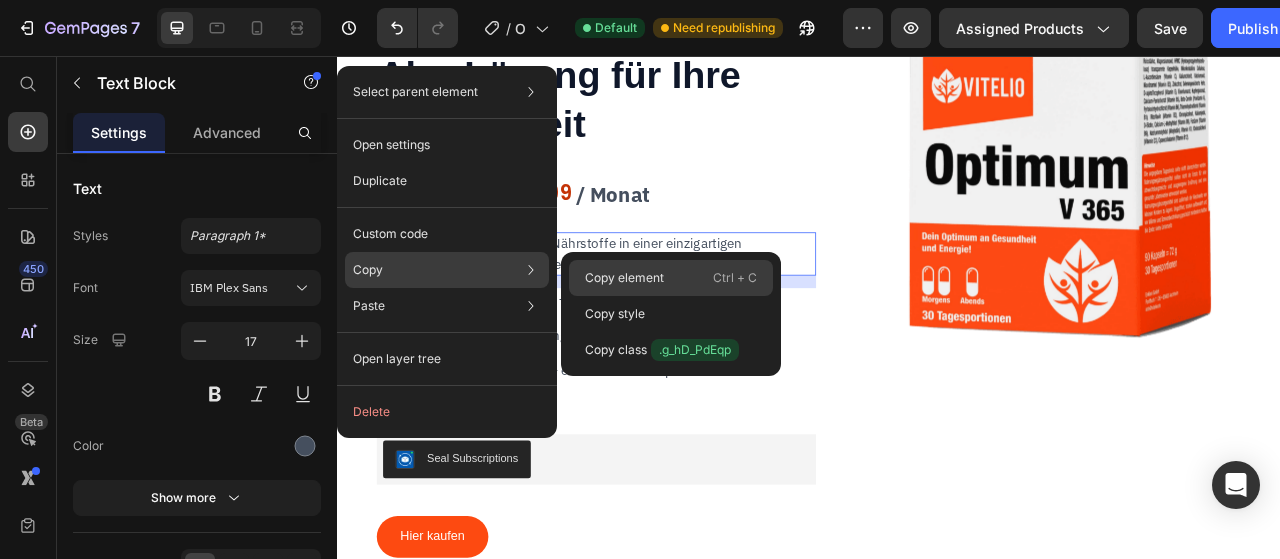 click on "Copy element  Ctrl + C" 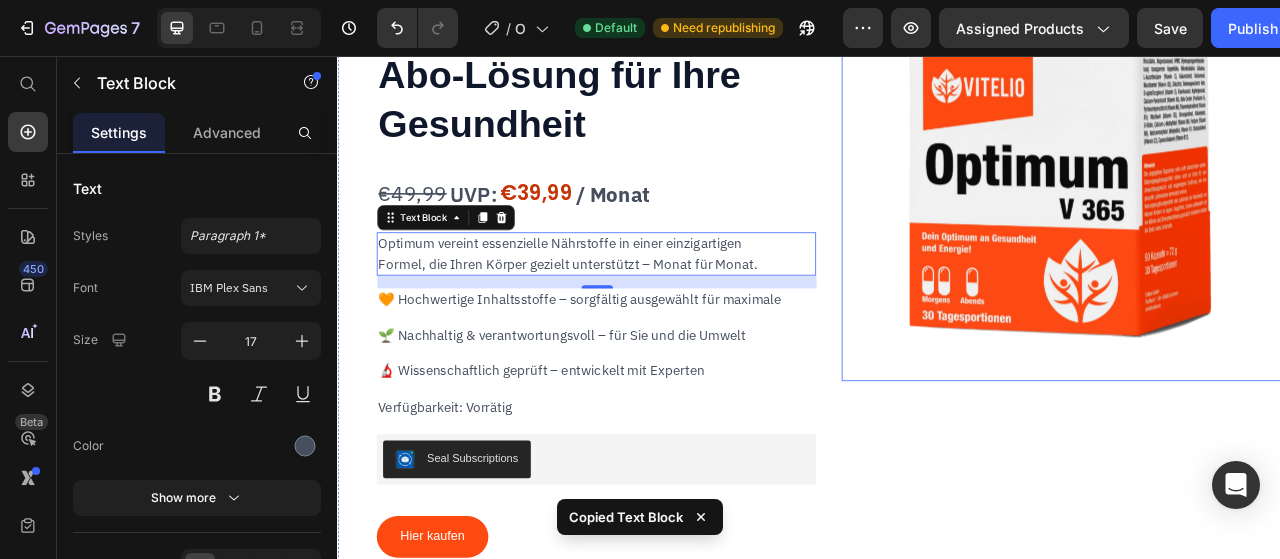 scroll, scrollTop: 1722, scrollLeft: 0, axis: vertical 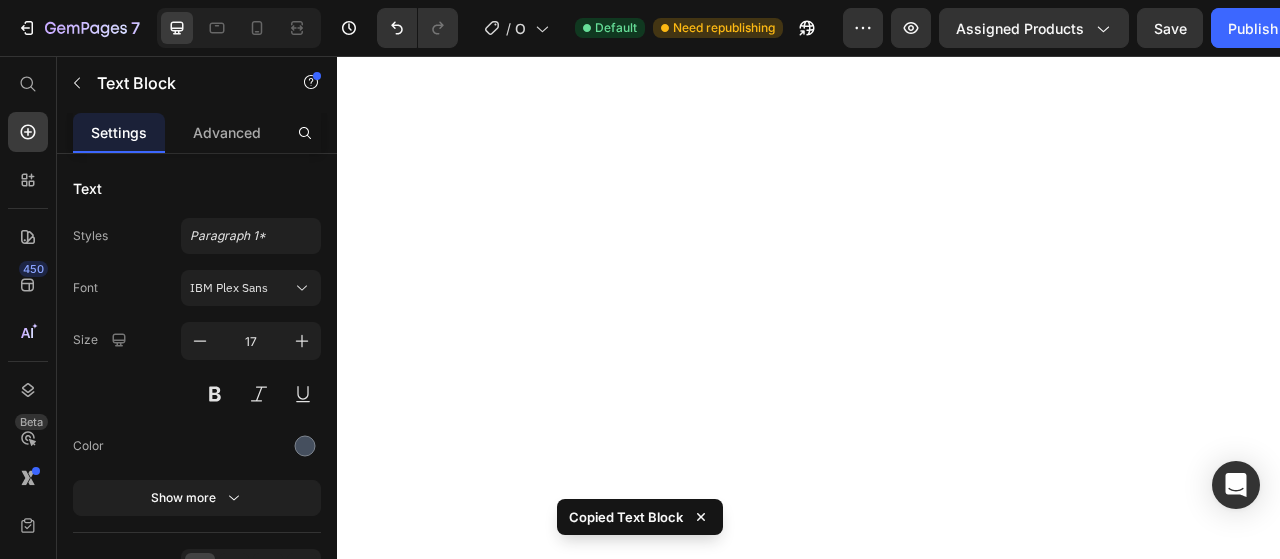 click on "When you buy one Hemoton Bike, get one free Hemoton Helmet  $19,95 !" at bounding box center [1302, 2116] 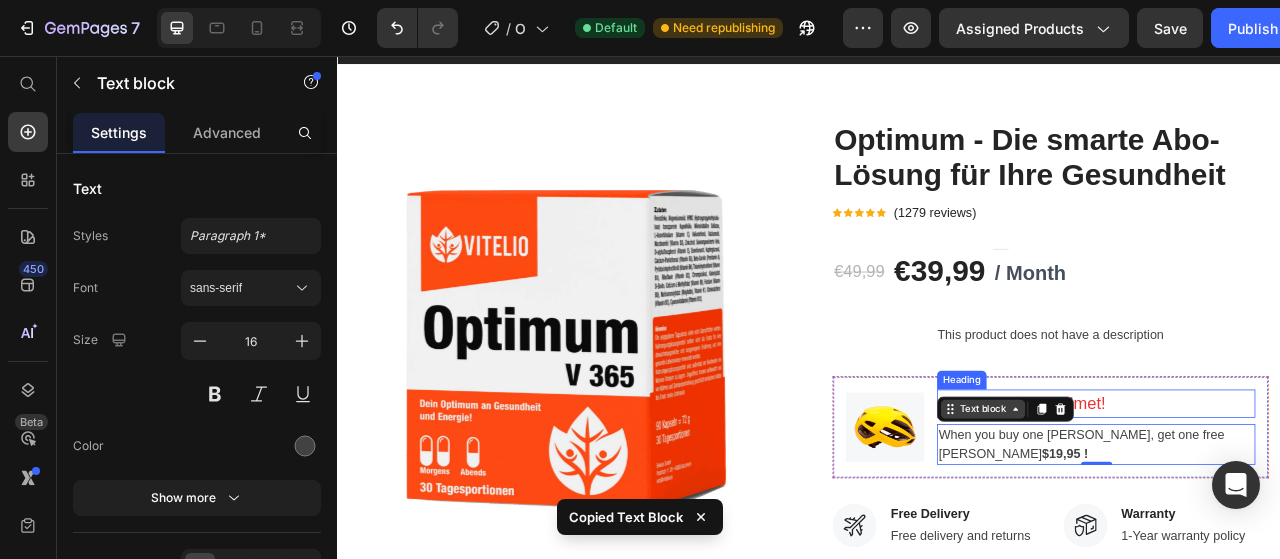 scroll, scrollTop: 3287, scrollLeft: 0, axis: vertical 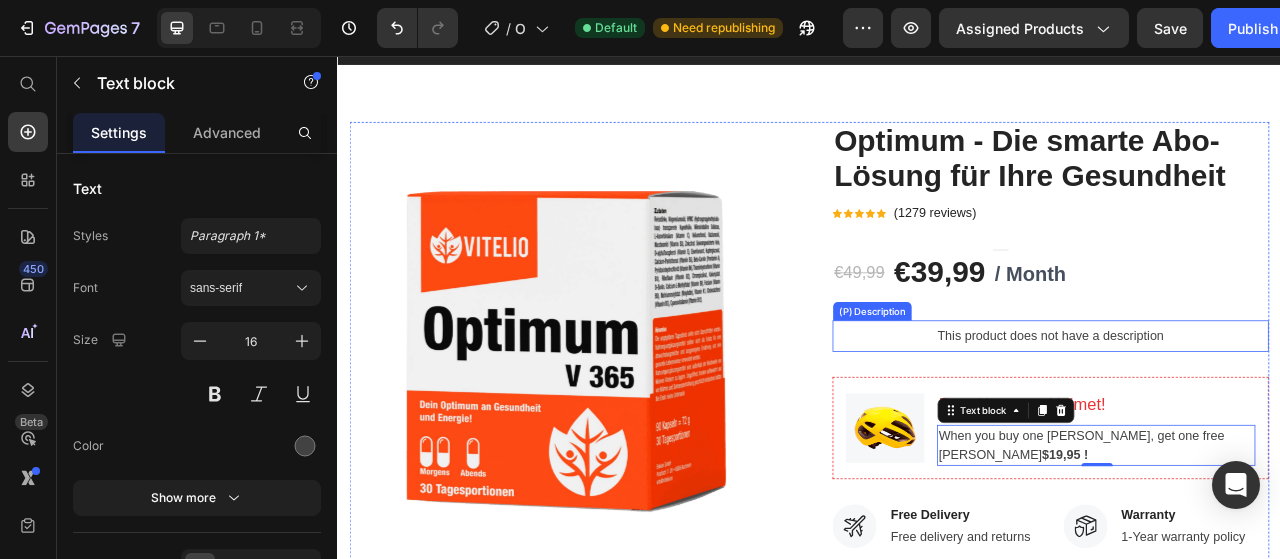 click on "This product does not have a description" at bounding box center (1244, 413) 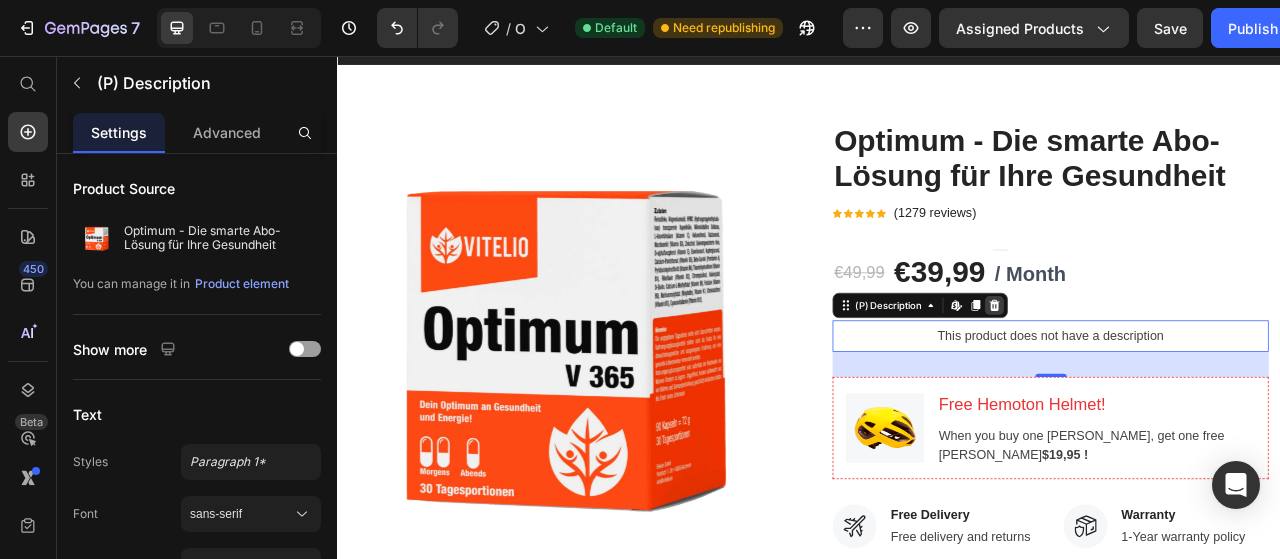click 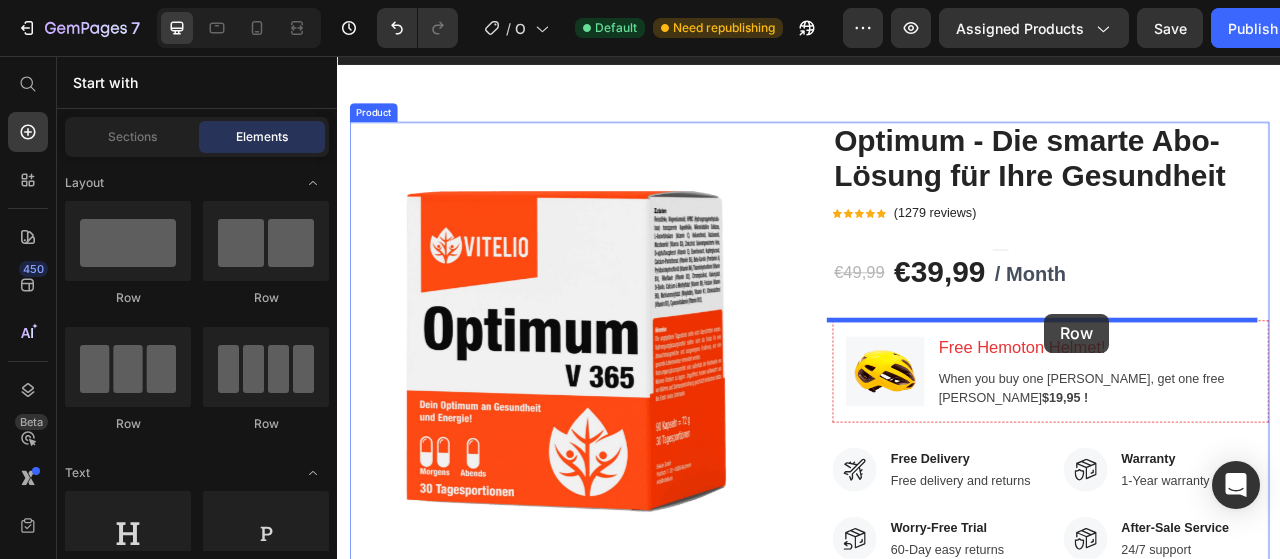 drag, startPoint x: 445, startPoint y: 290, endPoint x: 1237, endPoint y: 384, distance: 797.5588 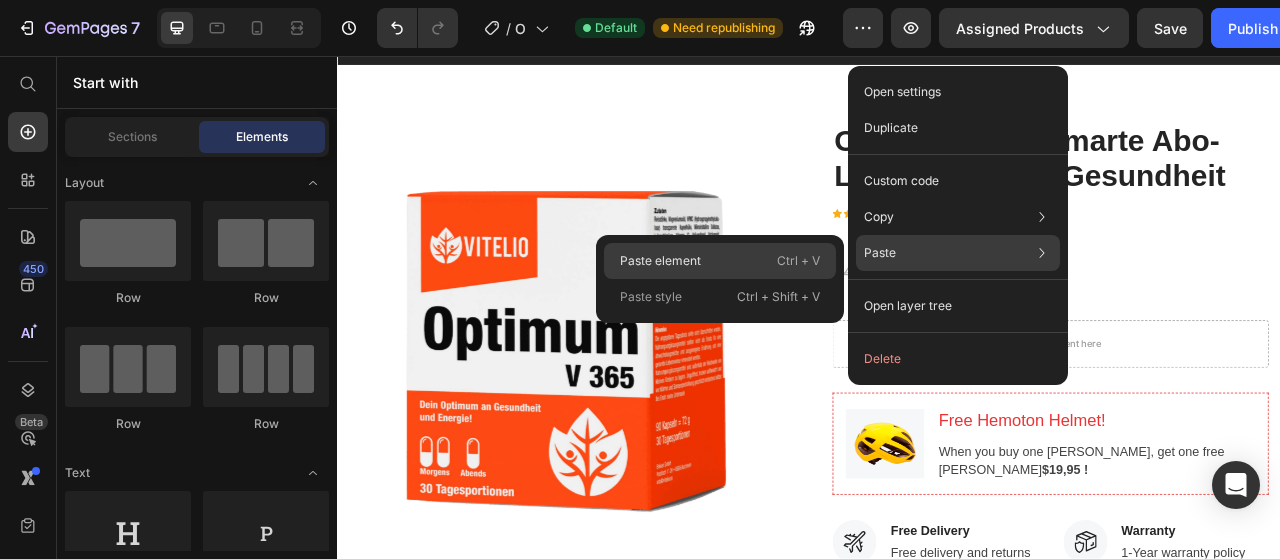 drag, startPoint x: 698, startPoint y: 271, endPoint x: 840, endPoint y: 348, distance: 161.53328 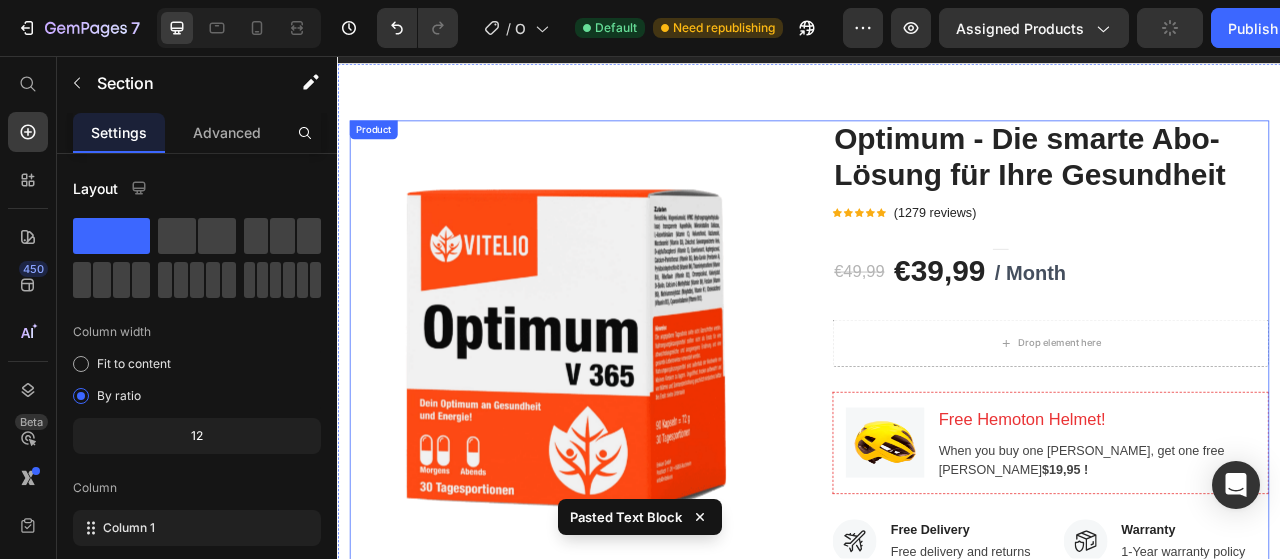 scroll, scrollTop: 4118, scrollLeft: 0, axis: vertical 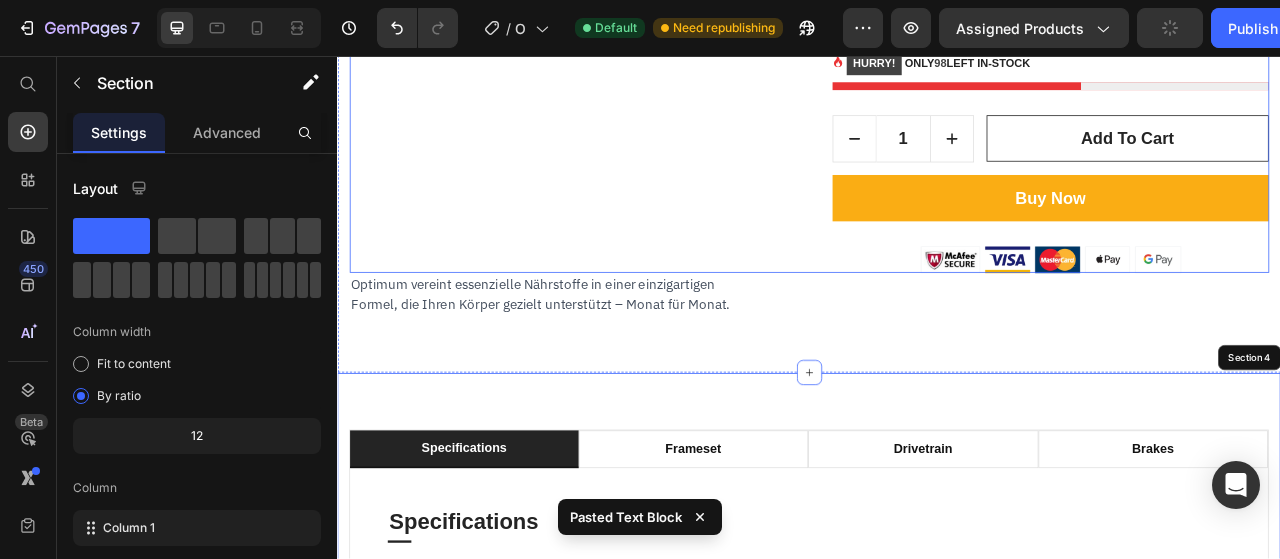 drag, startPoint x: 446, startPoint y: 290, endPoint x: 530, endPoint y: 371, distance: 116.6919 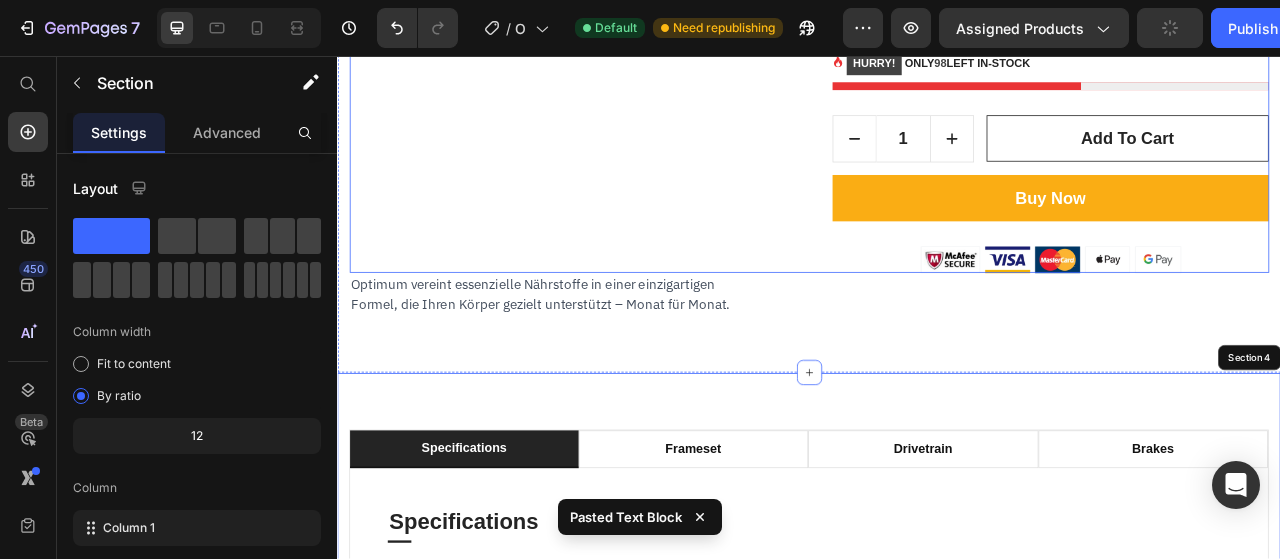 click on "Limited-time Offers | High Demand |  $100 Off + FREE HELMET Text block Image Row Row Product Images Optimum - Die smarte Abo-Lösung für Ihre Gesundheit (P) Title                Icon                Icon                Icon                Icon                Icon Icon List Hoz (1279 reviews) Text block Row €49,99 (P) Price €39,99 (P) Price                Title Line / Month Text block Row Row
Drop element here Row Image Free Hemoton Helmet! Heading When you buy one Hemoton Bike, get one free Hemoton Helmet  $19,95 ! Text block Row Image Free Delivery Text block Free delivery and returns Text block Row Image Worry-Free Trial Text block 60-Day easy returns Text block Row Image Warranty Text block 1-Year warranty policy Text block Row Image After-Sale Service Text block 24/7 support Text block Row Row This product has only default variant (P) Variants & Swatches
HURRY!  ONLY  98  LEFT IN-STOCK (P) Stock Counter 1 Product Quantity add to cart (P) Cart Button Row" at bounding box center [937, 671] 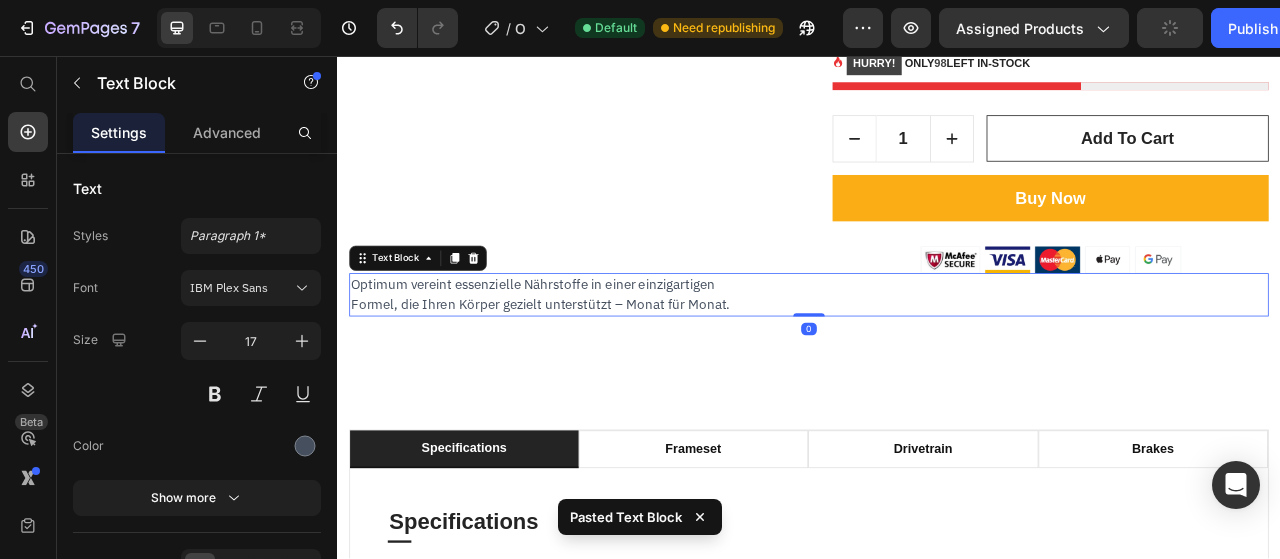 click on "Optimum vereint essenzielle Nährstoffe in einer einzigartigen  Formel, die Ihren Körper gezielt unterstützt – Monat für Monat." at bounding box center (937, 360) 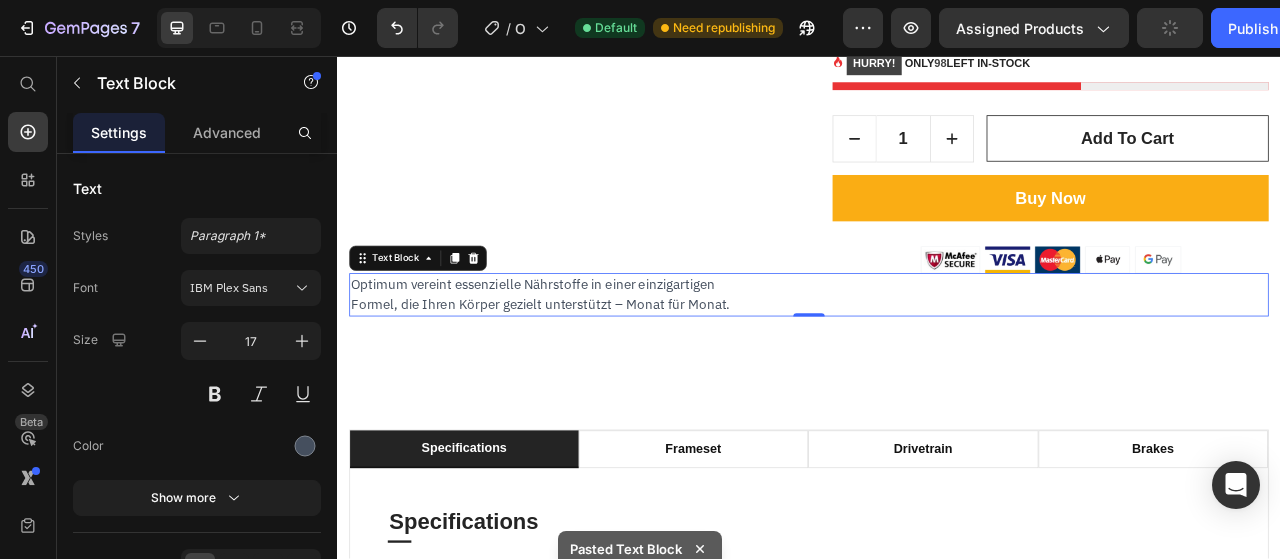 scroll, scrollTop: 4004, scrollLeft: 0, axis: vertical 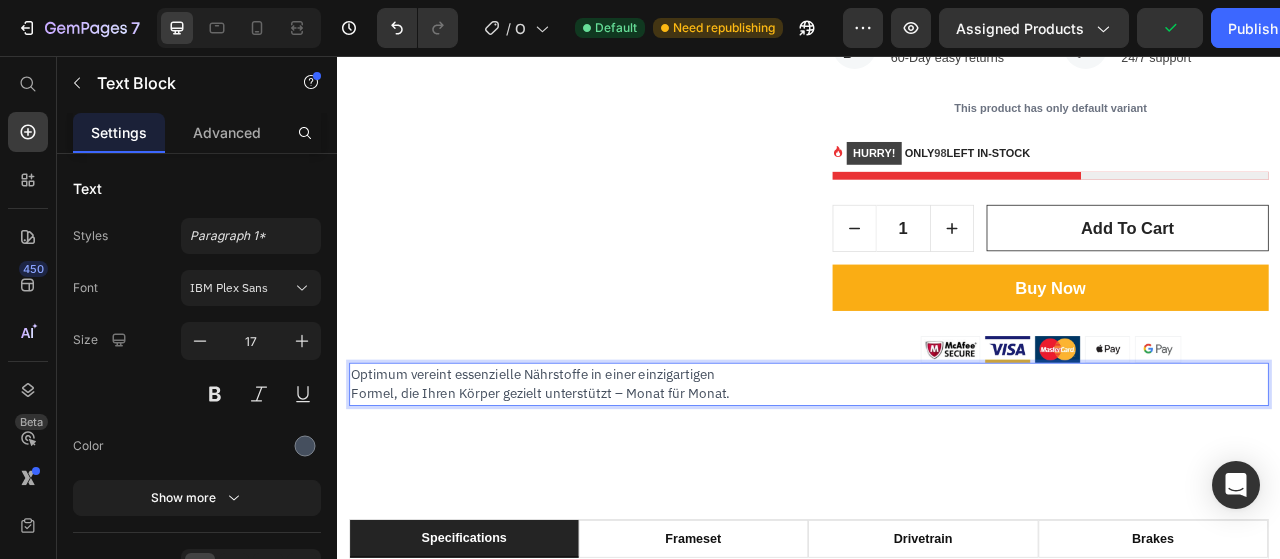click on "Optimum vereint essenzielle Nährstoffe in einer einzigartigen" at bounding box center (585, 461) 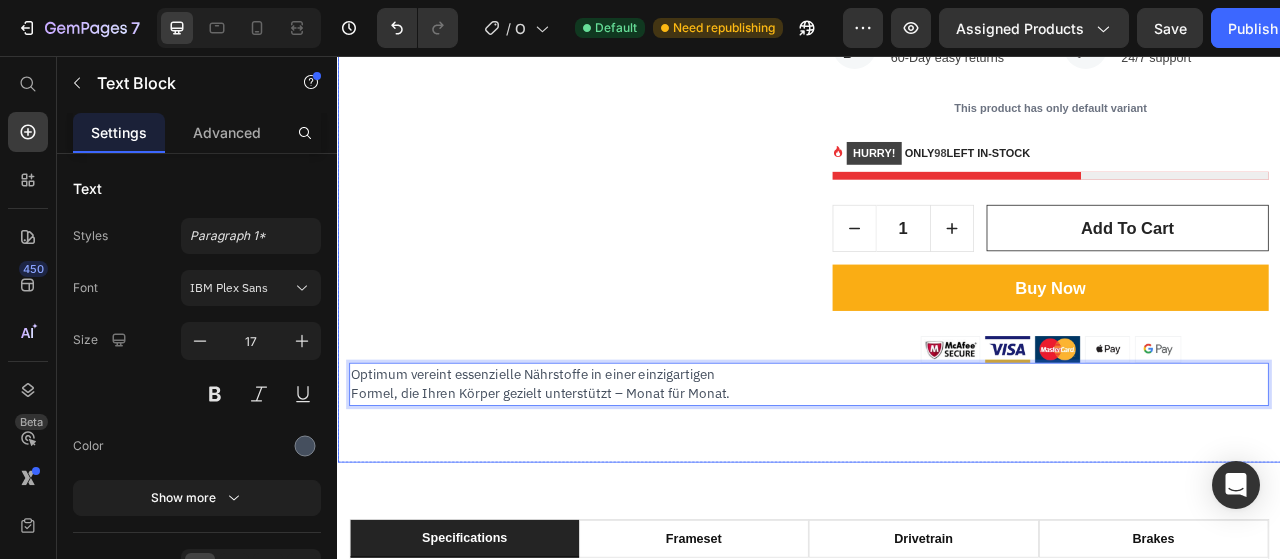 click on "Product Images Optimum - Die smarte Abo-Lösung für Ihre Gesundheit (P) Title                Icon                Icon                Icon                Icon                Icon Icon List Hoz (1279 reviews) Text block Row €49,99 (P) Price €39,99 (P) Price                Title Line / Month Text block Row Row
Drop element here Row Image Free Hemoton Helmet! Heading When you buy one Hemoton Bike, get one free Hemoton Helmet  $19,95 ! Text block Row Image Free Delivery Text block Free delivery and returns Text block Row Image Worry-Free Trial Text block 60-Day easy returns Text block Row Image Warranty Text block 1-Year warranty policy Text block Row Image After-Sale Service Text block 24/7 support Text block Row Row This product has only default variant (P) Variants & Swatches
HURRY!  ONLY  98  LEFT IN-STOCK (P) Stock Counter 1 Product Quantity add to cart (P) Cart Button Row Buy Now (P) Cart Button Image Product Text Block   0 Row" at bounding box center (937, -39) 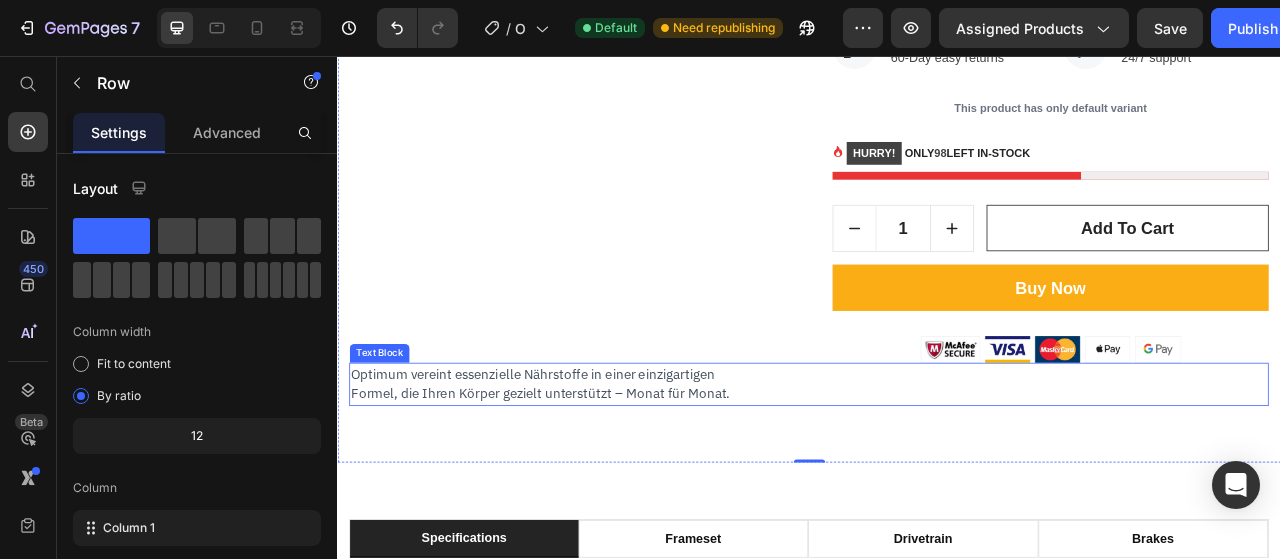 click on "Optimum vereint essenzielle Nährstoffe in einer einzigartigen" at bounding box center [585, 461] 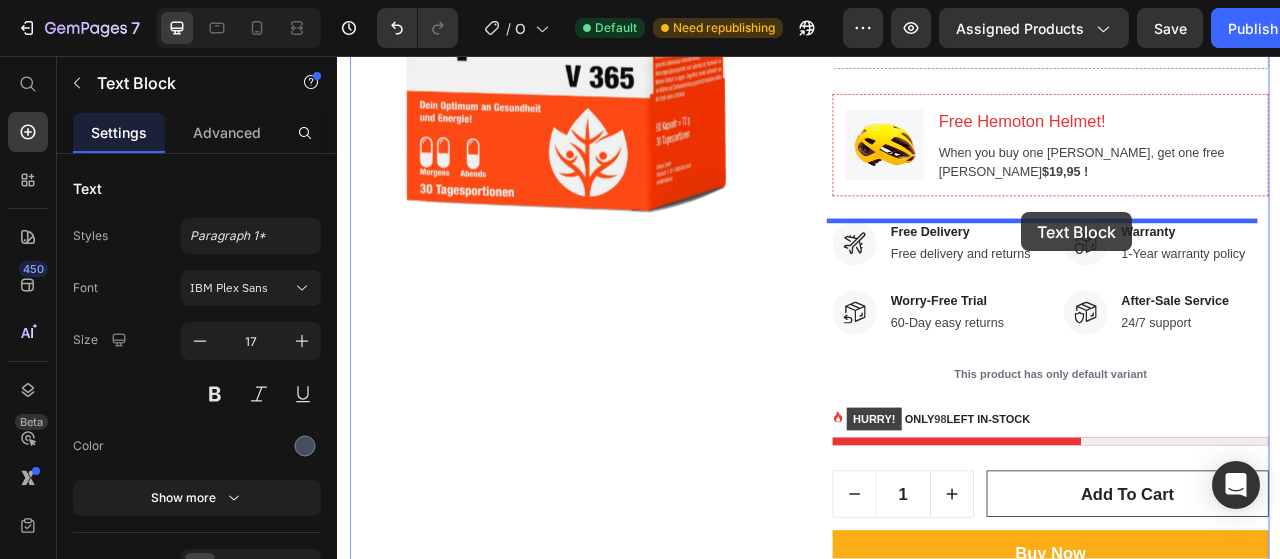 scroll, scrollTop: 3596, scrollLeft: 0, axis: vertical 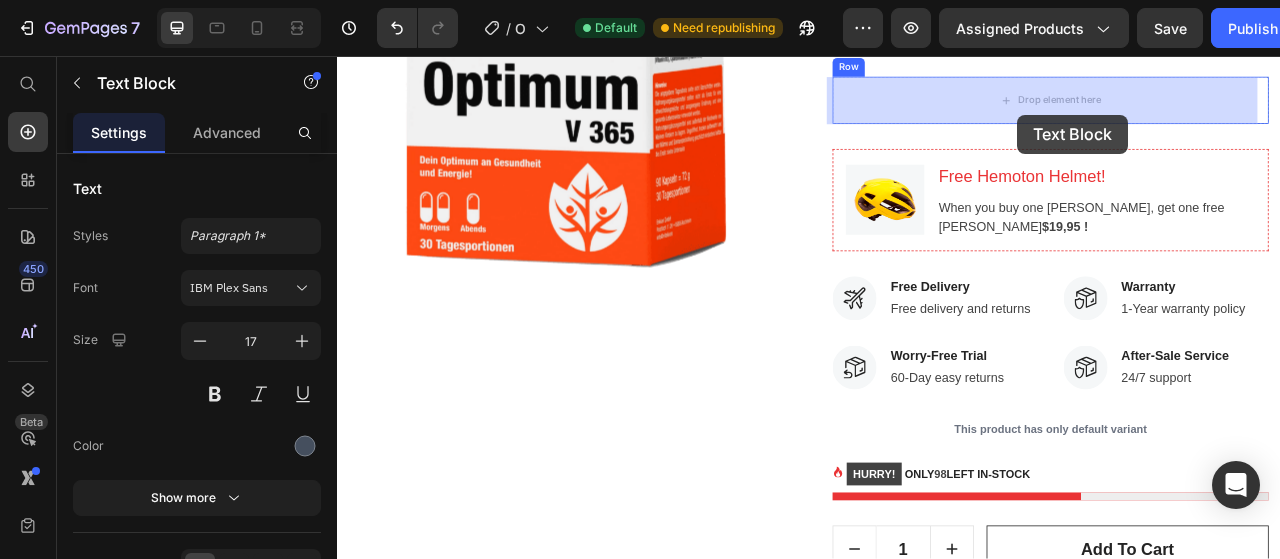 drag, startPoint x: 391, startPoint y: 424, endPoint x: 1202, endPoint y: 130, distance: 862.6453 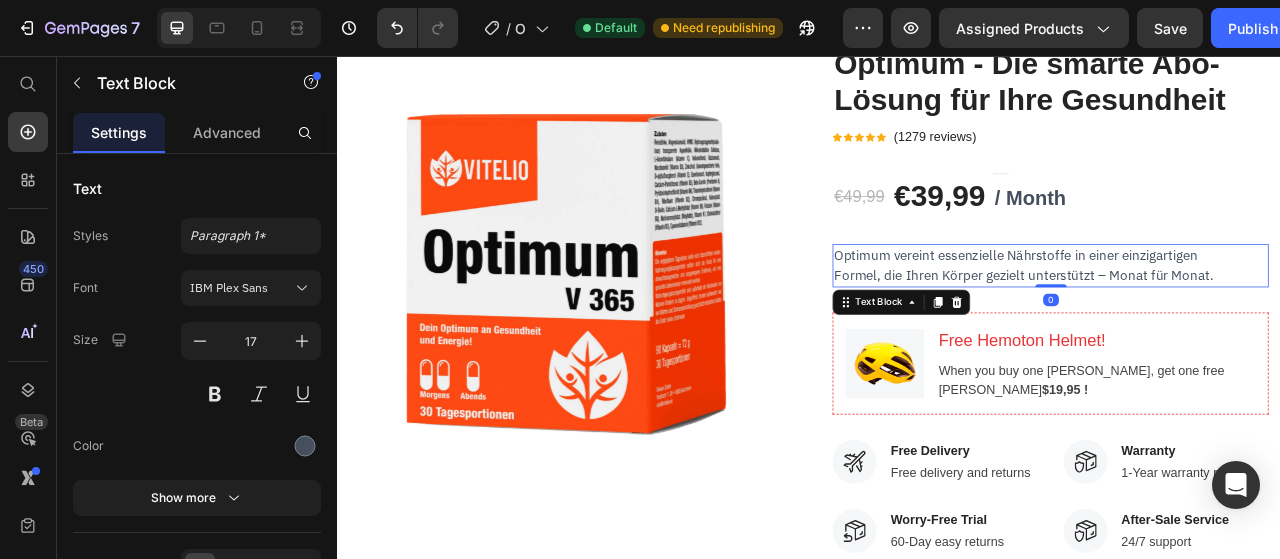 scroll, scrollTop: 3382, scrollLeft: 0, axis: vertical 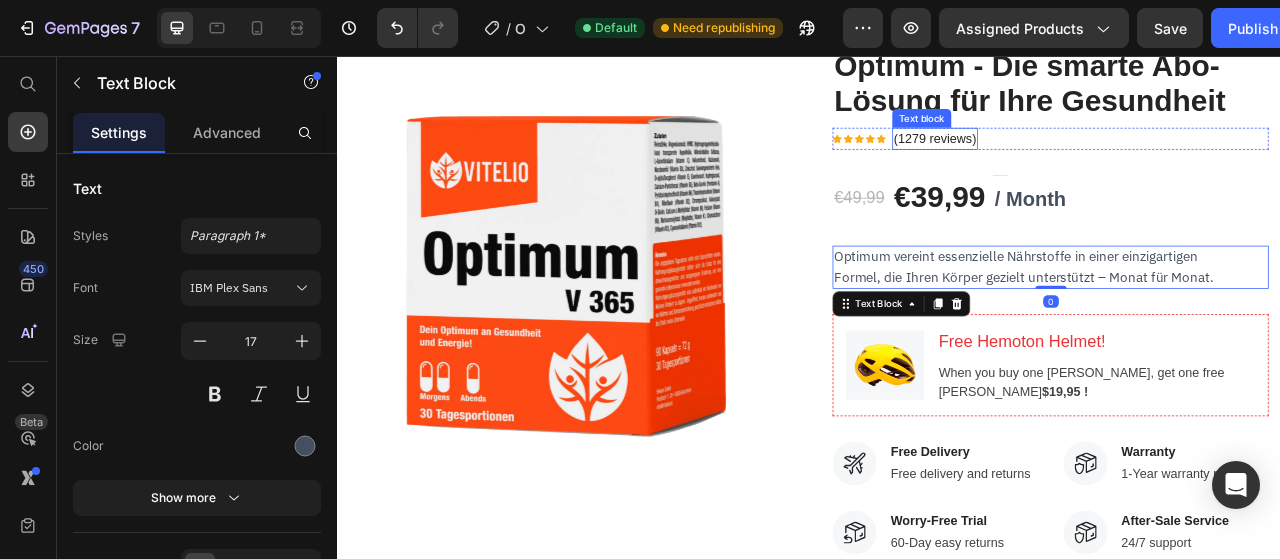 click on "Text block" at bounding box center (1080, 136) 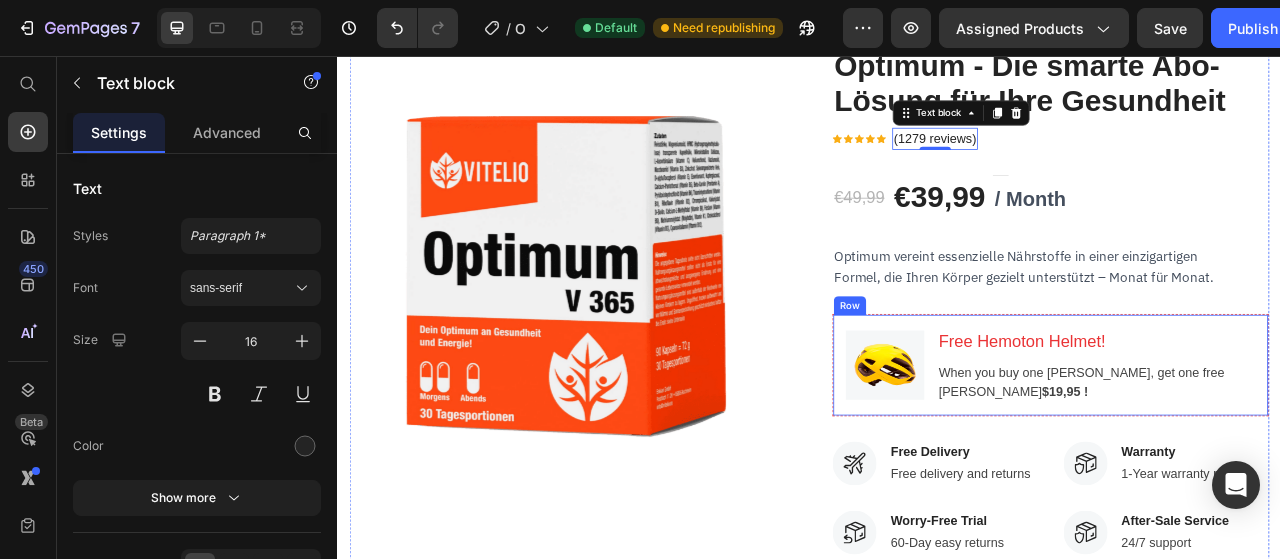 scroll, scrollTop: 3510, scrollLeft: 0, axis: vertical 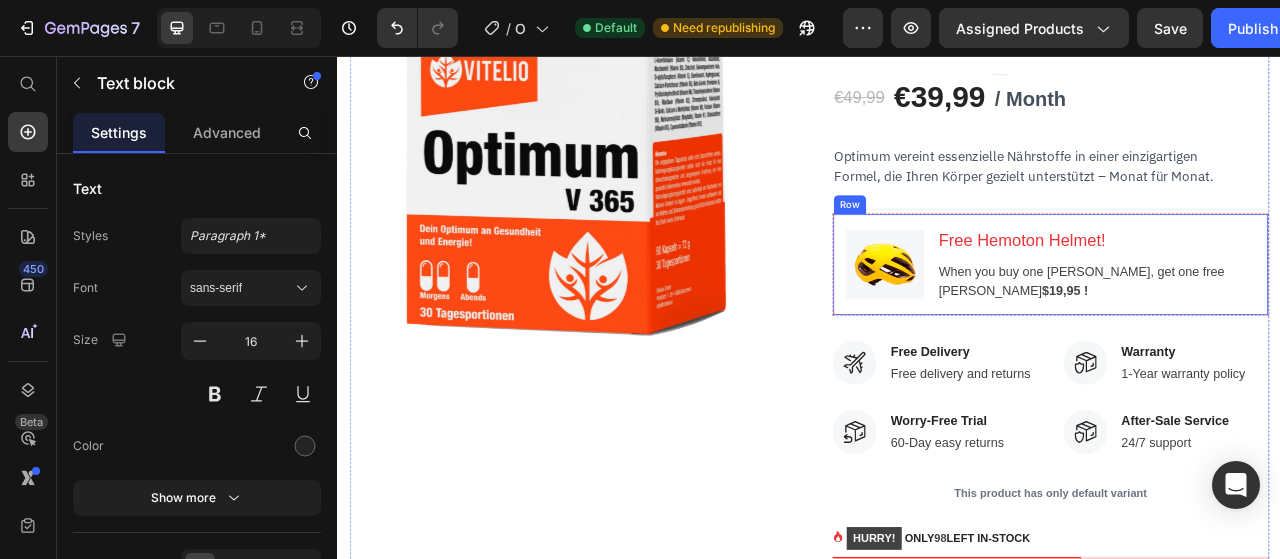 click on "Image Free Hemoton Helmet! Heading When you buy one Hemoton Bike, get one free Hemoton Helmet  $19,95 ! Text block Row" at bounding box center [1244, 322] 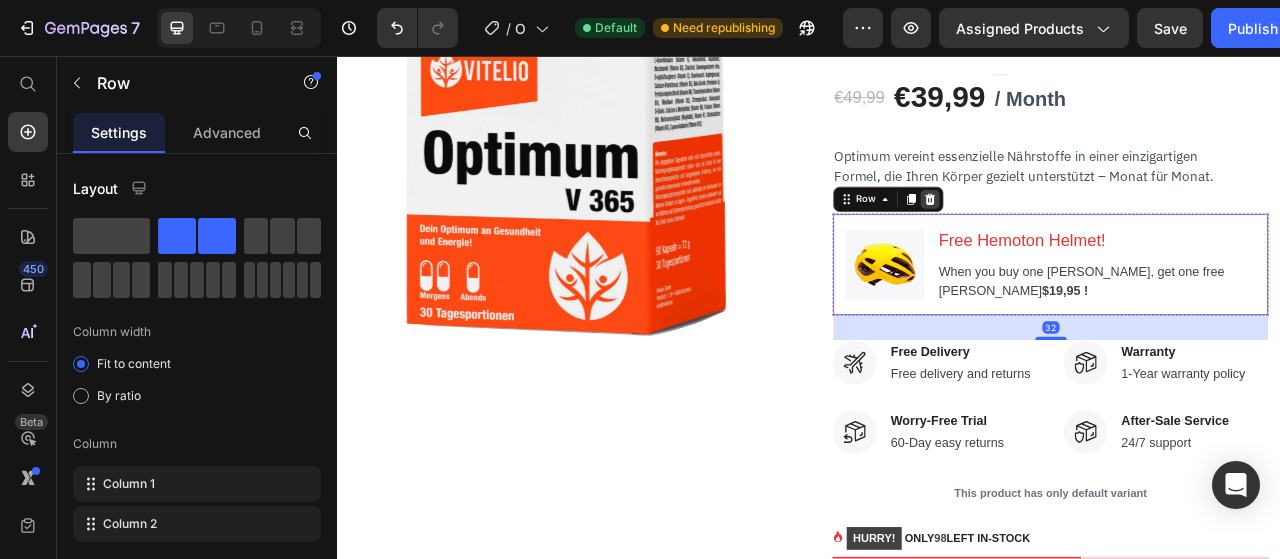 click 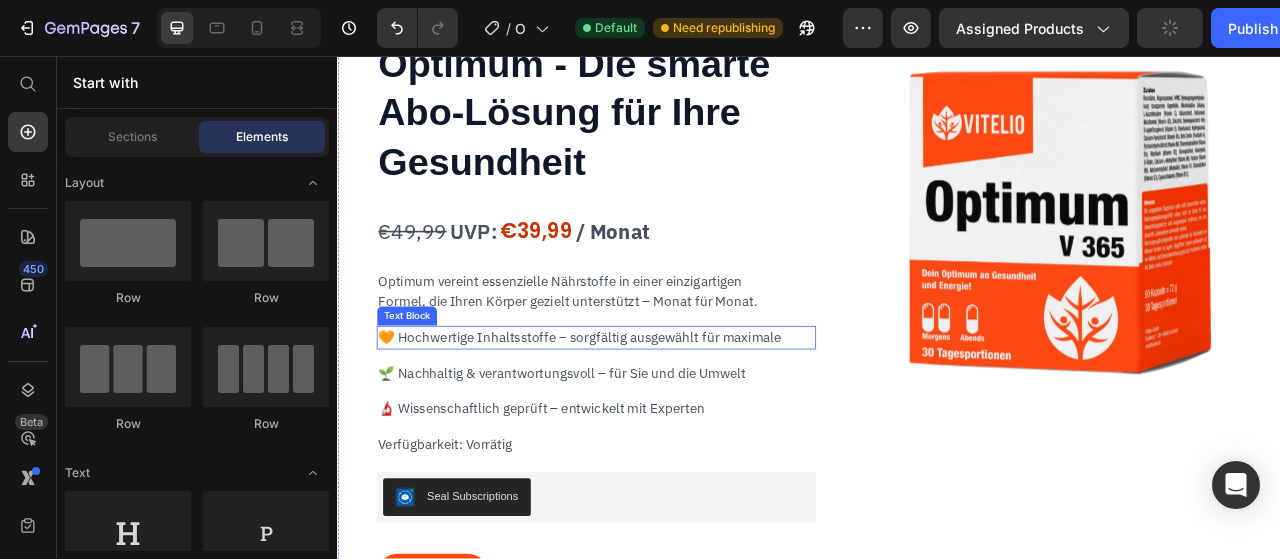 scroll, scrollTop: 205, scrollLeft: 0, axis: vertical 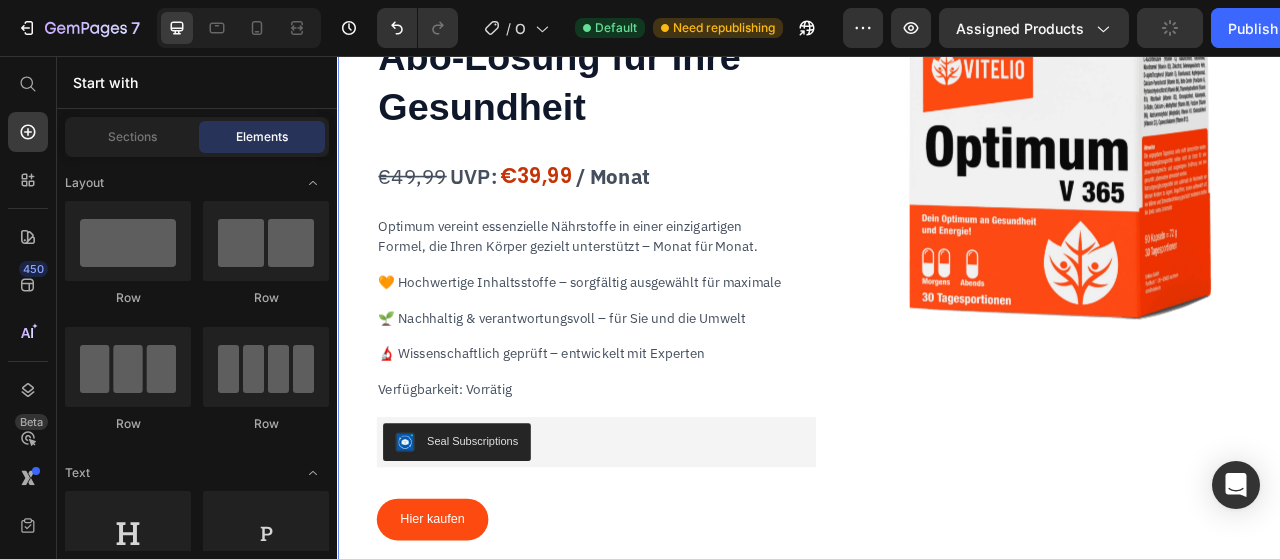 click on "Product Images Optimum - Die smarte Abo-Lösung für Ihre Gesundheit Heading / Monat Text Block €49,99 Product Price UVP:  Text Block €39,99 Product Price Row Optimum vereint essenzielle Nährstoffe in einer einzigartigen  Formel, die Ihren Körper gezielt unterstützt – Monat für Monat. Text Block 🧡 Hochwertige Inhaltsstoffe – sorgfältig ausgewählt für maximale Text Block 🌱 Nachhaltig & verantwortungsvoll – für Sie und die Umwelt Text Block 🔬 Wissenschaftlich geprüft – entwickelt mit Experten Text Block Verfügbarkeit: Vorrätig Text Block Seal Subscriptions Seal Subscriptions Hier kaufen Button info Inhaltsstoffe  Optimum – Ihr täglicher Begleiter für mehr Wohlbefinden Text Block Unser erstes Produkt,  Optimum Text Block Was macht Optimum besonders? Text Block Text Block 🧡 Hochwertige Inhaltsstoffe Text Block Alle Nährstoffe werden aus natürlichen Quellen gewonnen oder nach den höchsten Standards produziert. Text Block 🌱  Nachhaltig & verantwortungsvoll Text Block" at bounding box center (937, 1433) 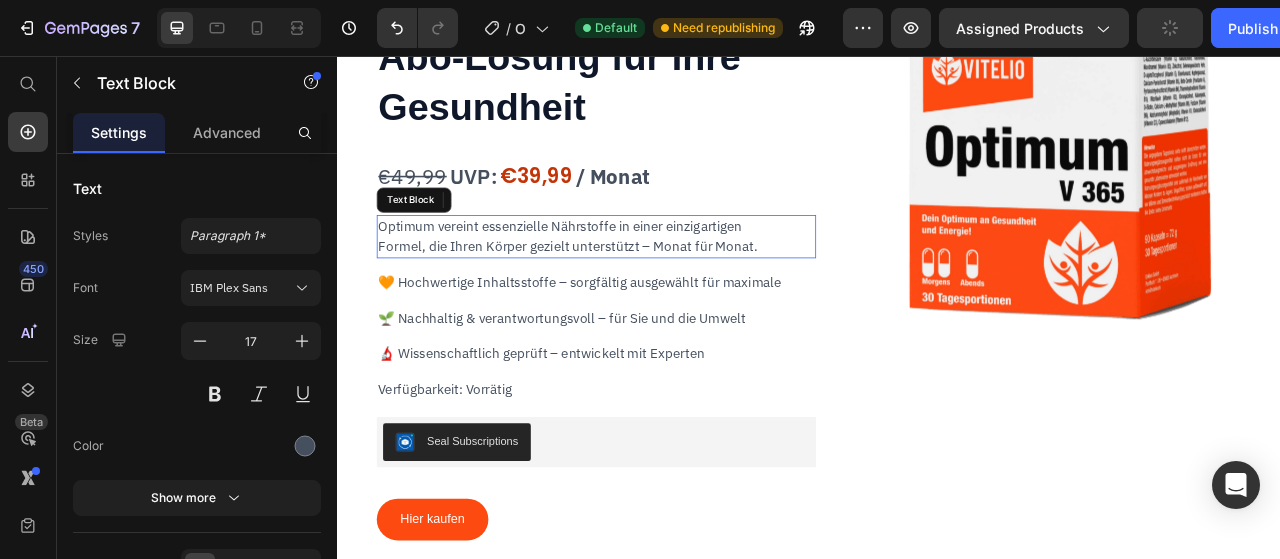 click on "Formel, die Ihren Körper gezielt unterstützt – Monat für Monat." at bounding box center (666, 300) 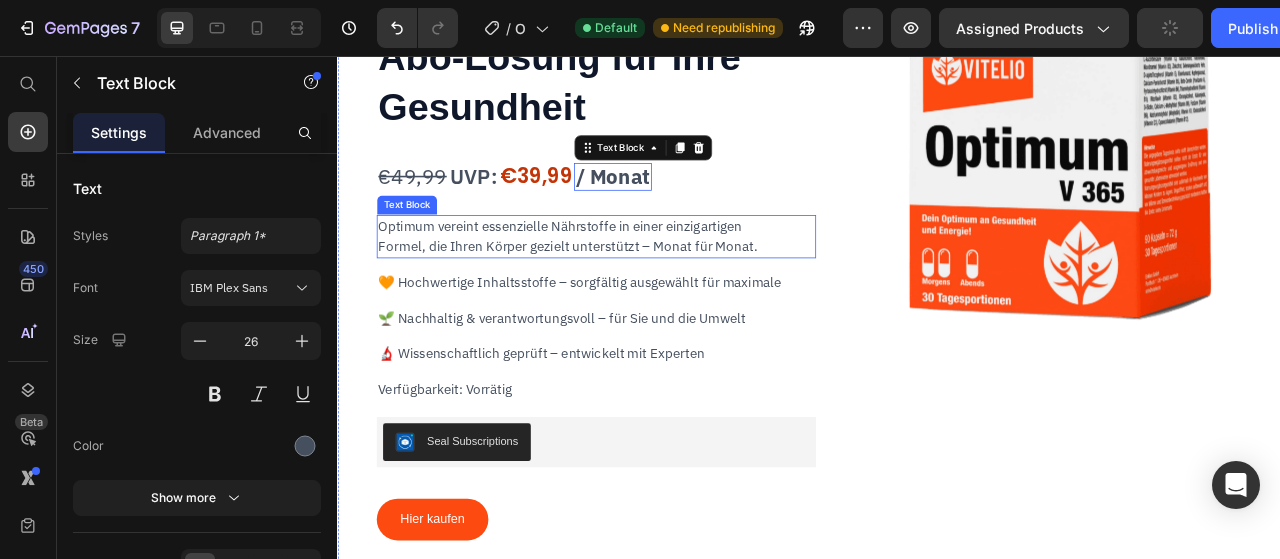 click on "Formel, die Ihren Körper gezielt unterstützt – Monat für Monat." at bounding box center [630, 299] 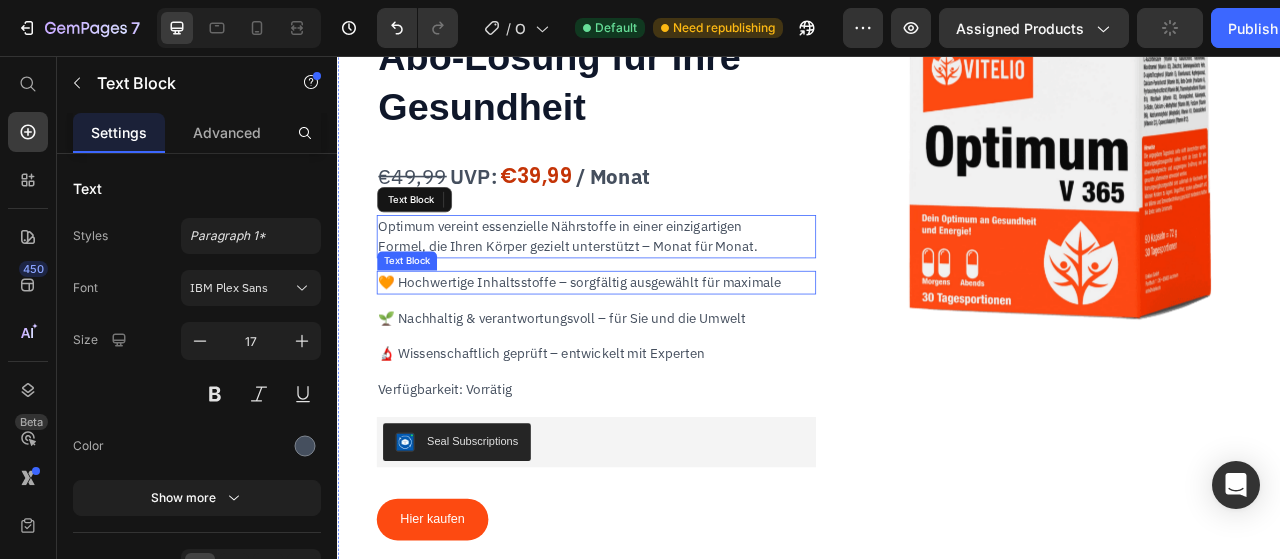 click on "🧡 Hochwertige Inhaltsstoffe – sorgfältig ausgewählt für maximale" at bounding box center (666, 345) 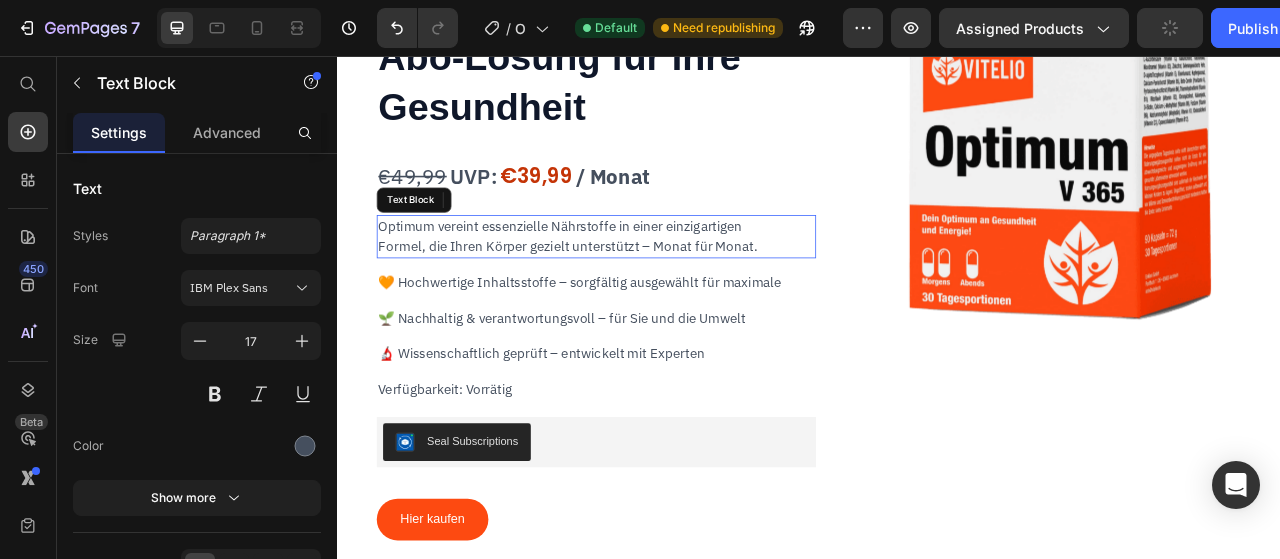 click on "Optimum vereint essenzielle Nährstoffe in einer einzigartigen" at bounding box center (620, 273) 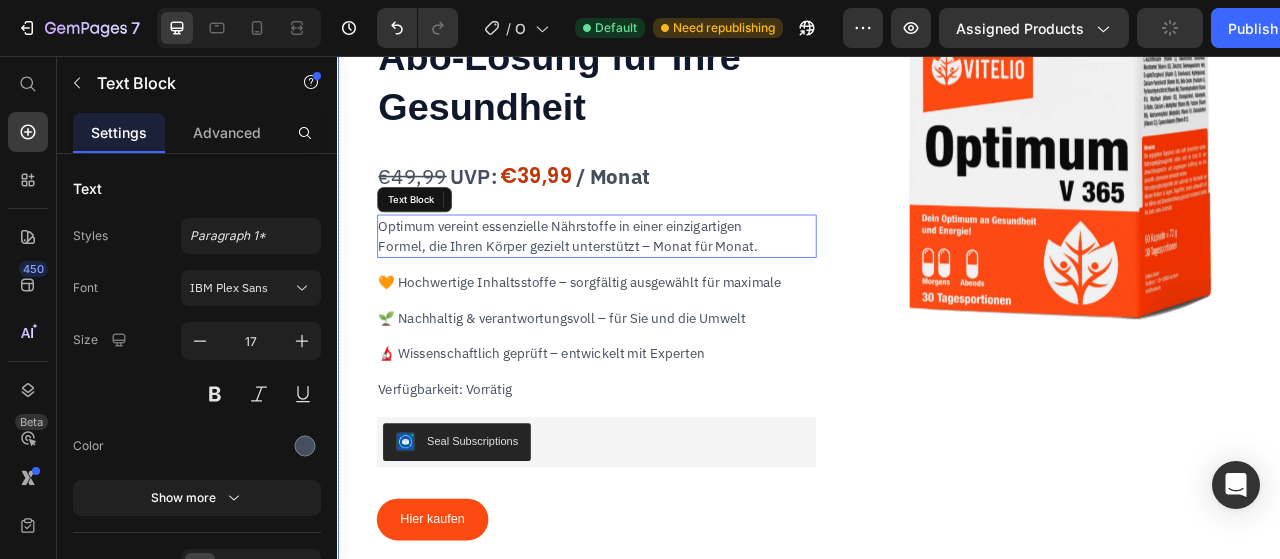 click on "🌱 Nachhaltig & verantwortungsvoll – für Sie und die Umwelt" at bounding box center [666, 391] 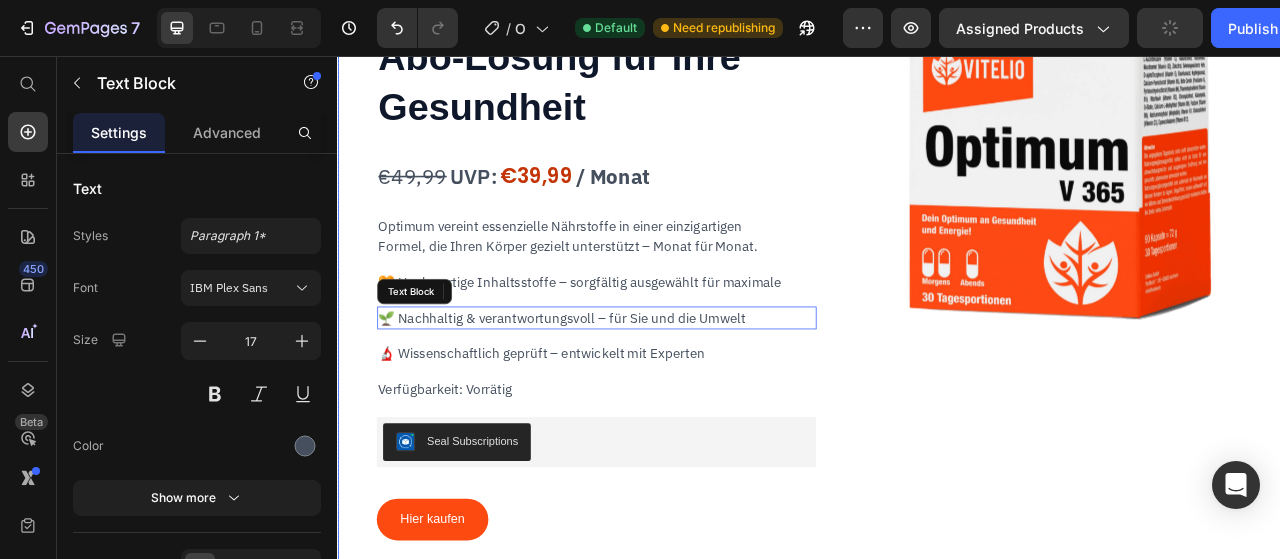 click on "🧡 Hochwertige Inhaltsstoffe – sorgfältig ausgewählt für maximale" at bounding box center (666, 345) 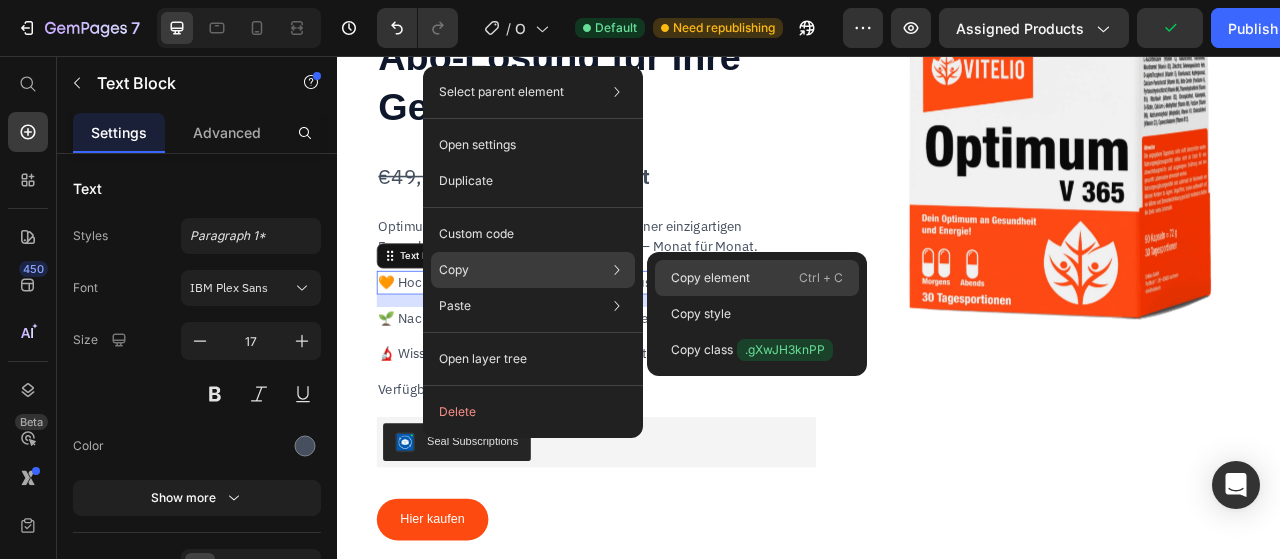 click on "Copy element" at bounding box center (710, 278) 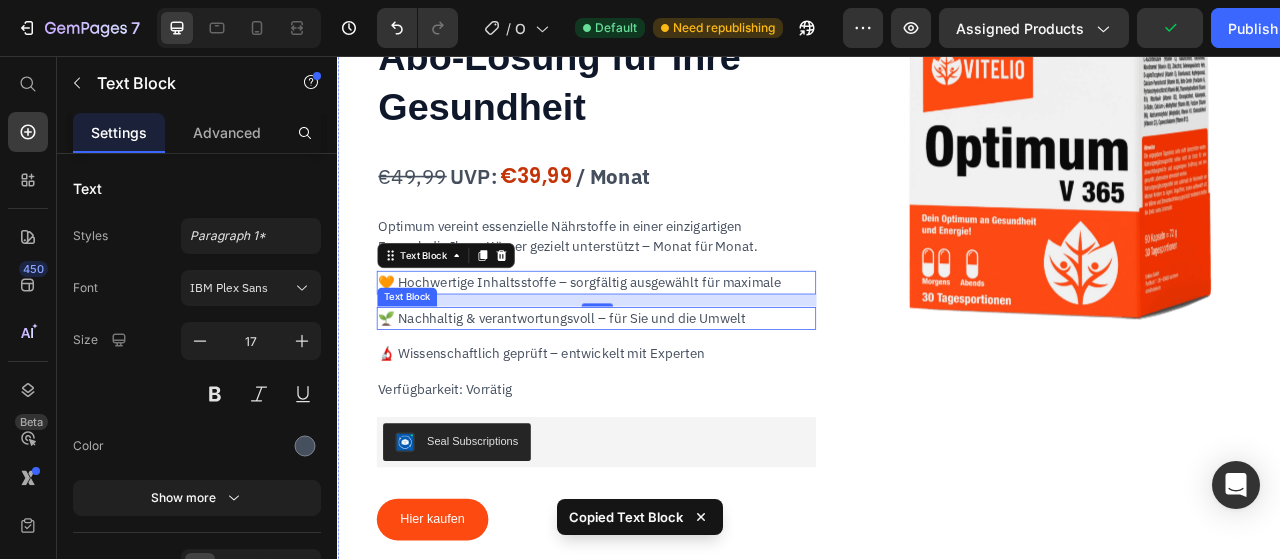 click on "🌱 Nachhaltig & verantwortungsvoll – für Sie und die Umwelt" at bounding box center [666, 391] 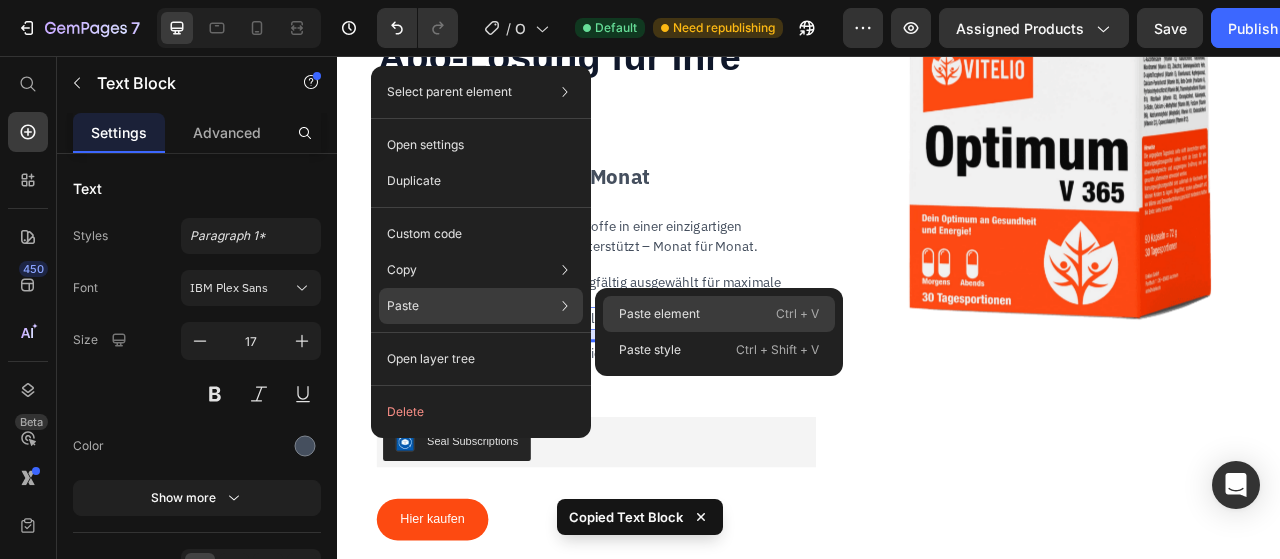 click on "Paste element" at bounding box center (659, 314) 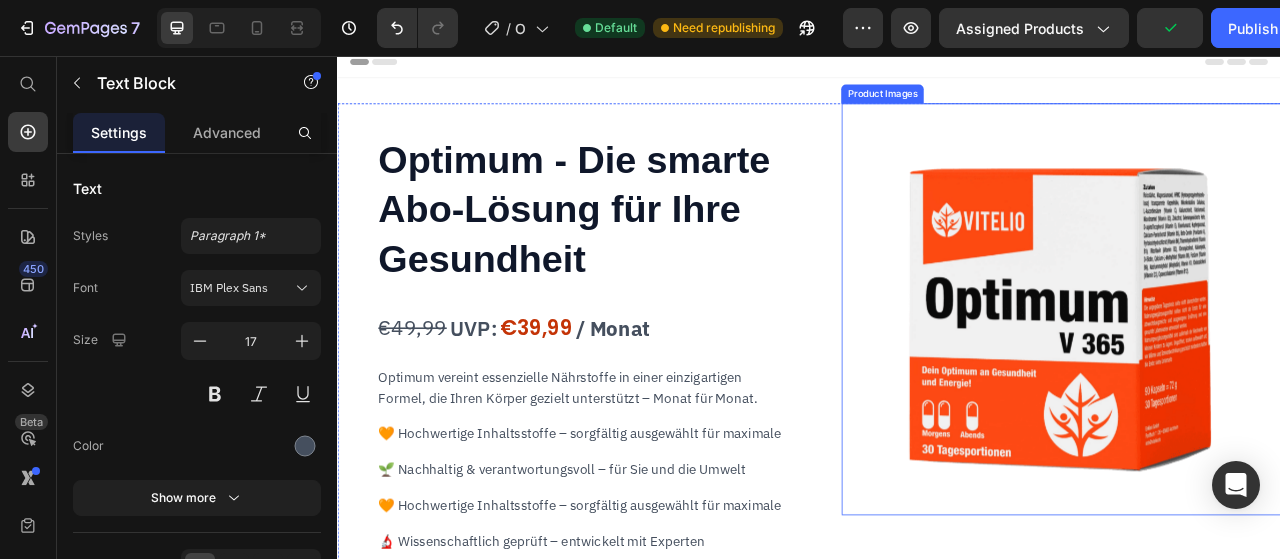 scroll, scrollTop: 0, scrollLeft: 0, axis: both 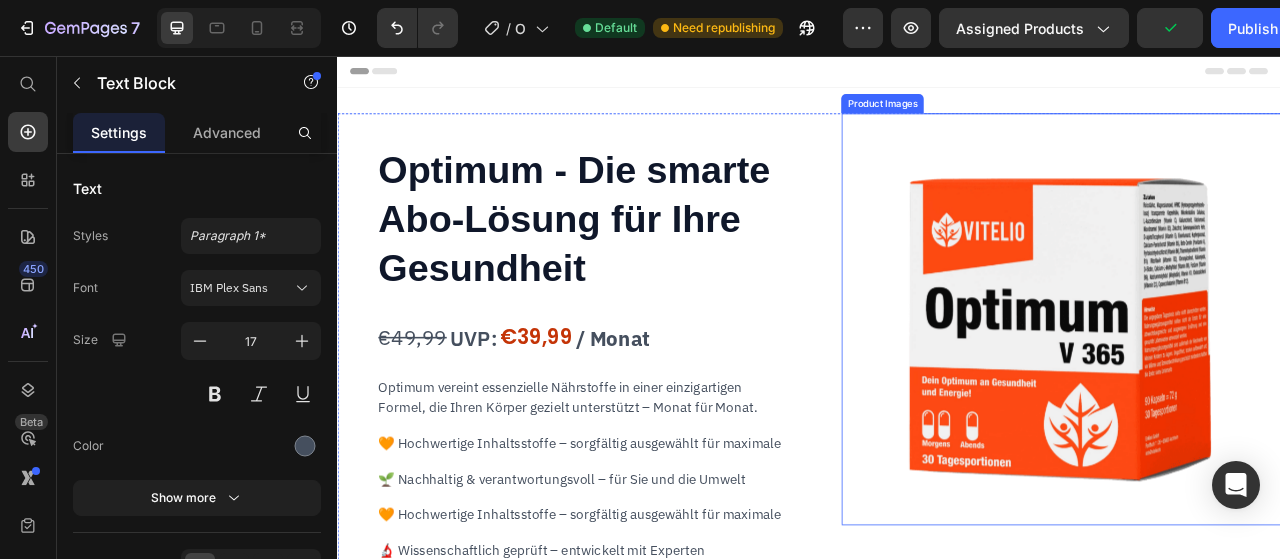 click at bounding box center (1258, 391) 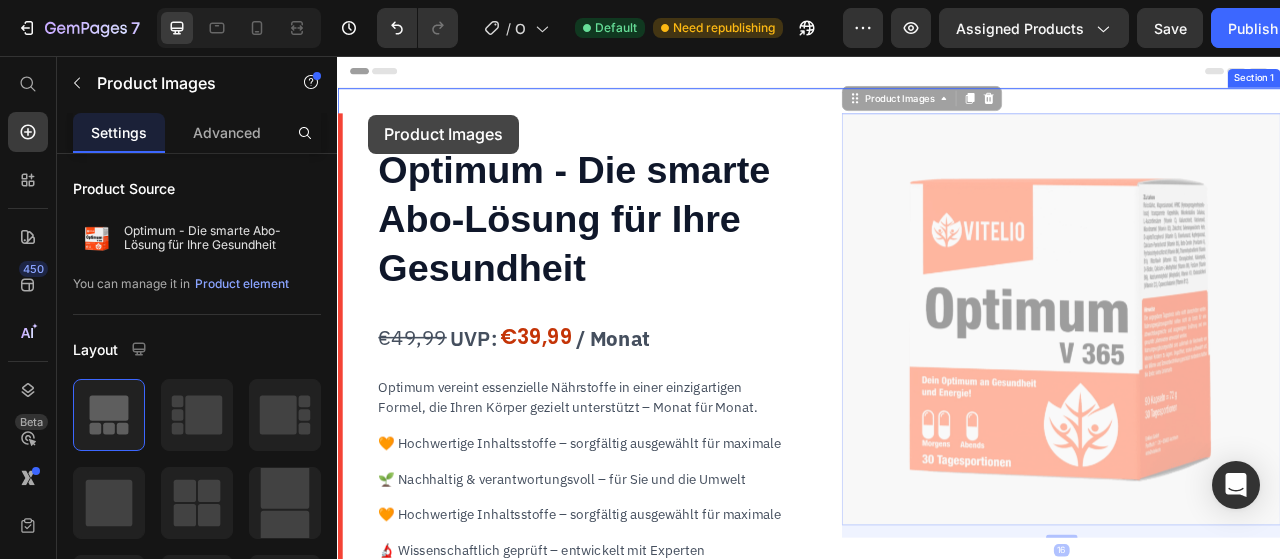 drag, startPoint x: 1020, startPoint y: 107, endPoint x: 377, endPoint y: 131, distance: 643.44775 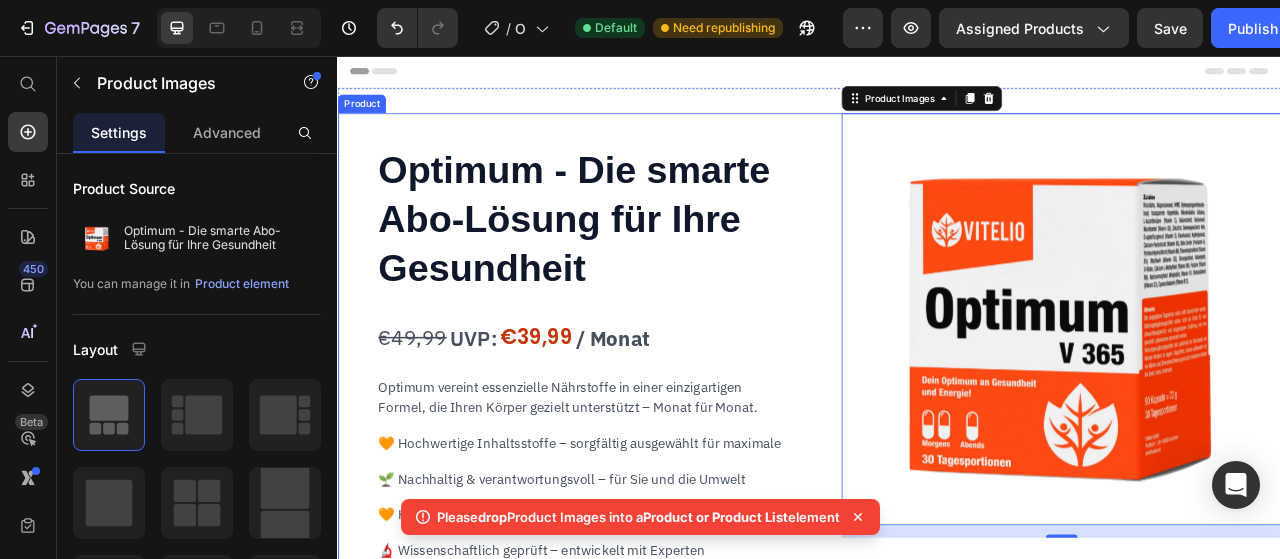 click on "Optimum - Die smarte Abo-Lösung für Ihre Gesundheit Heading / Monat Text Block €49,99 Product Price UVP:  Text Block €39,99 Product Price Row Optimum vereint essenzielle Nährstoffe in einer einzigartigen  Formel, die Ihren Körper gezielt unterstützt – Monat für Monat. Text Block 🧡 Hochwertige Inhaltsstoffe – sorgfältig ausgewählt für maximale Text Block 🌱 Nachhaltig & verantwortungsvoll – für Sie und die Umwelt Text Block 🧡 Hochwertige Inhaltsstoffe – sorgfältig ausgewählt für maximale Text Block 🔬 Wissenschaftlich geprüft – entwickelt mit Experten Text Block Verfügbarkeit: Vorrätig Text Block Seal Subscriptions Seal Subscriptions Hier kaufen Button info Inhaltsstoffe  Optimum – Ihr täglicher Begleiter für mehr Wohlbefinden Text Block Unser erstes Produkt,  Optimum Text Block Was macht Optimum besonders? Text Block Text Block 🧡 Hochwertige Inhaltsstoffe Text Block Frei von unnötigen Zusatzstoffen, für eine maximale Verträglichkeit und Reinheit. Text Block" at bounding box center (666, 1661) 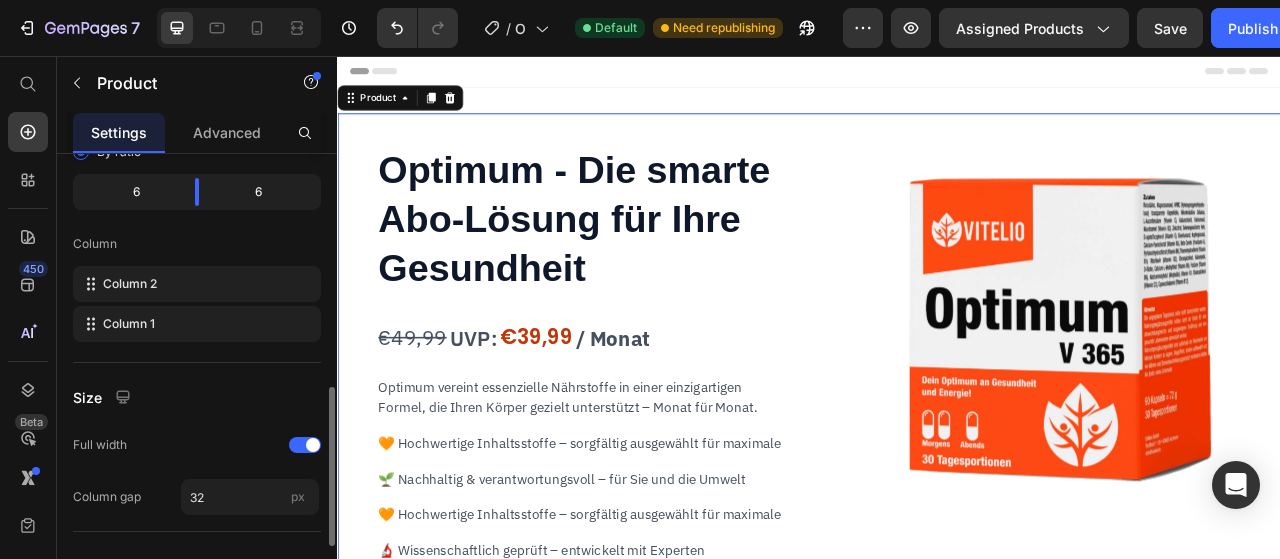 scroll, scrollTop: 664, scrollLeft: 0, axis: vertical 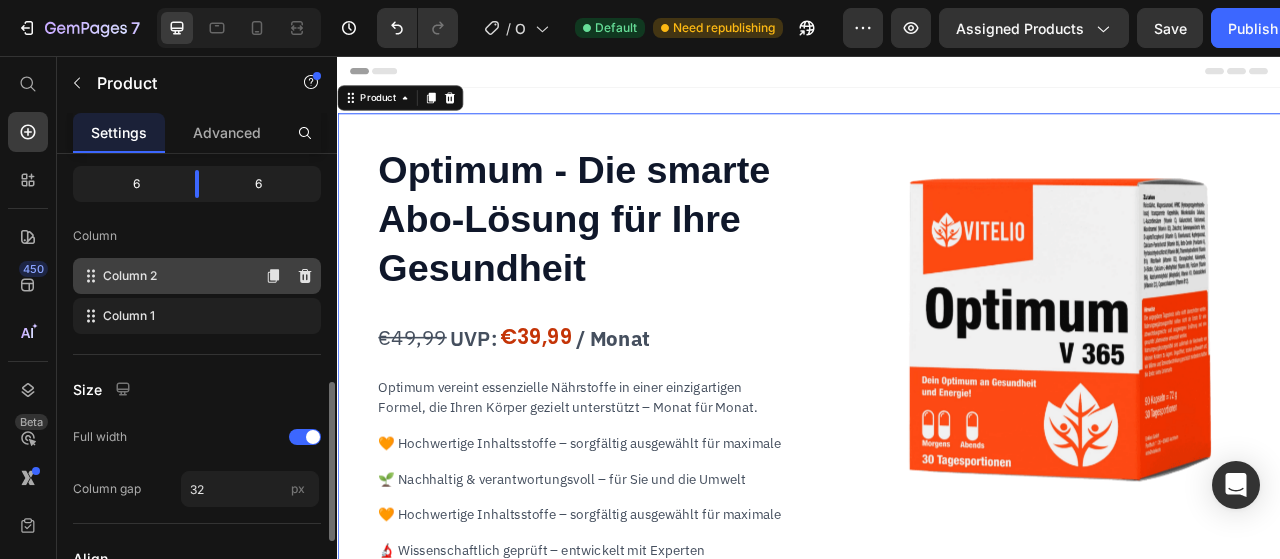 type 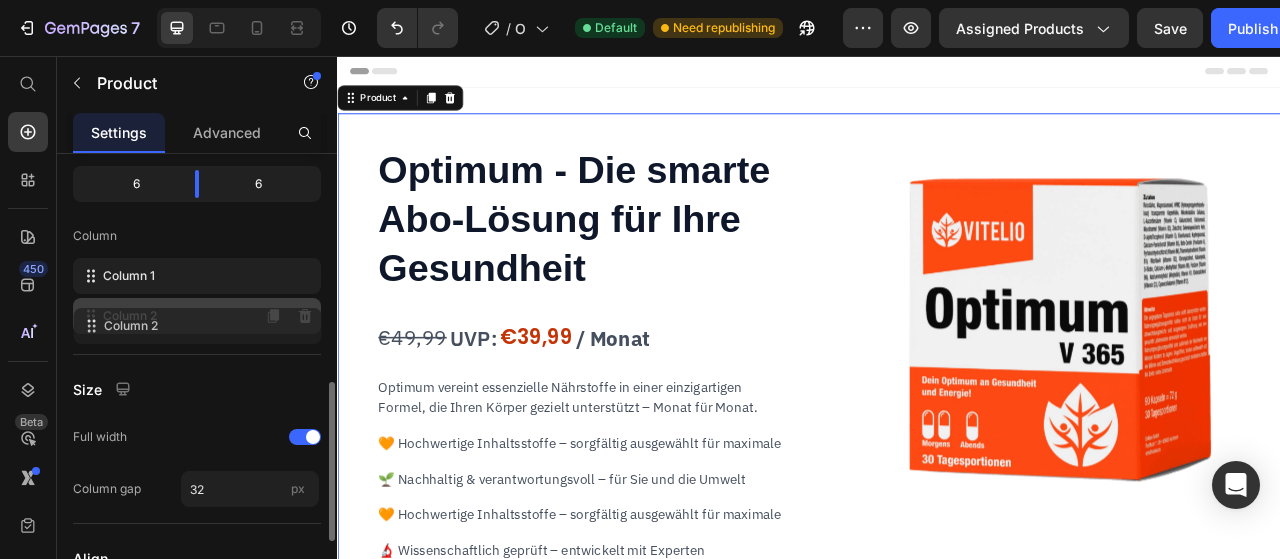drag, startPoint x: 84, startPoint y: 275, endPoint x: 82, endPoint y: 312, distance: 37.054016 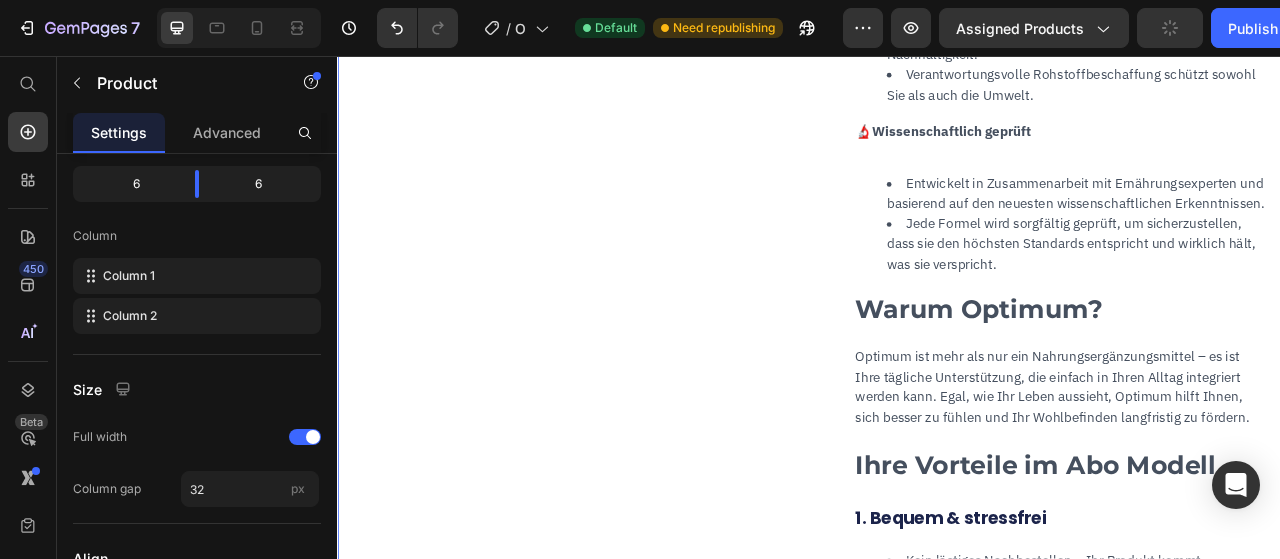 scroll, scrollTop: 3252, scrollLeft: 0, axis: vertical 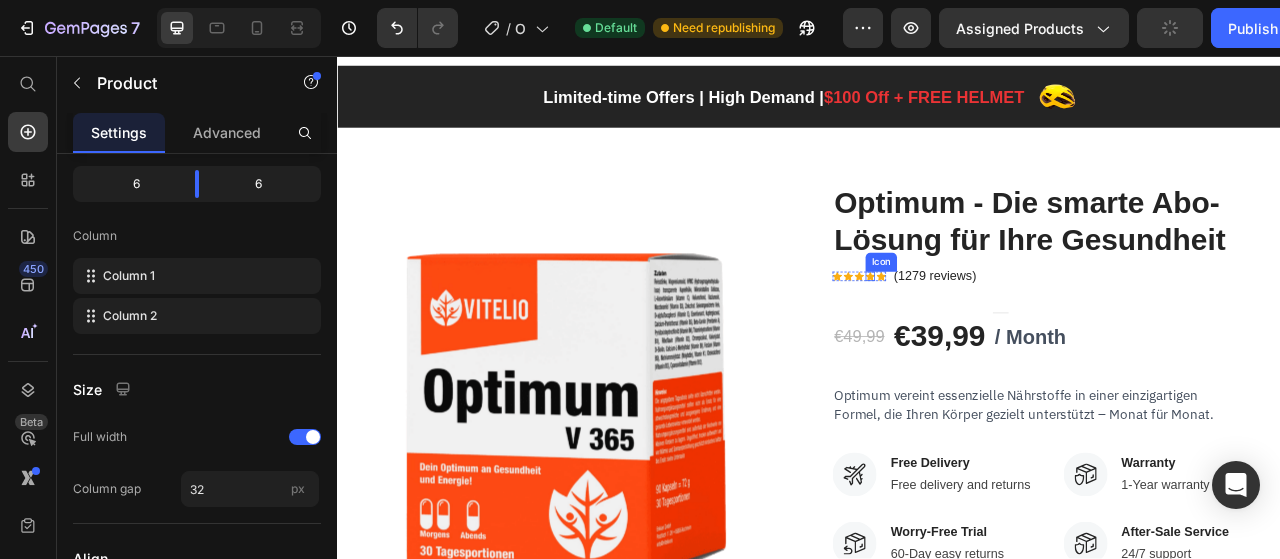click 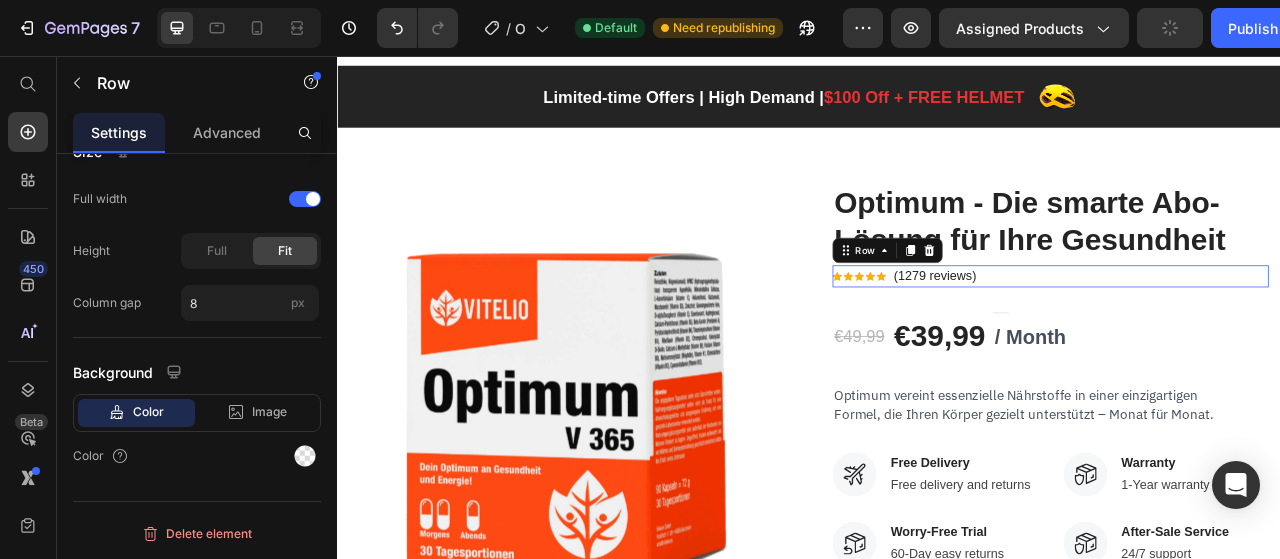 scroll, scrollTop: 0, scrollLeft: 0, axis: both 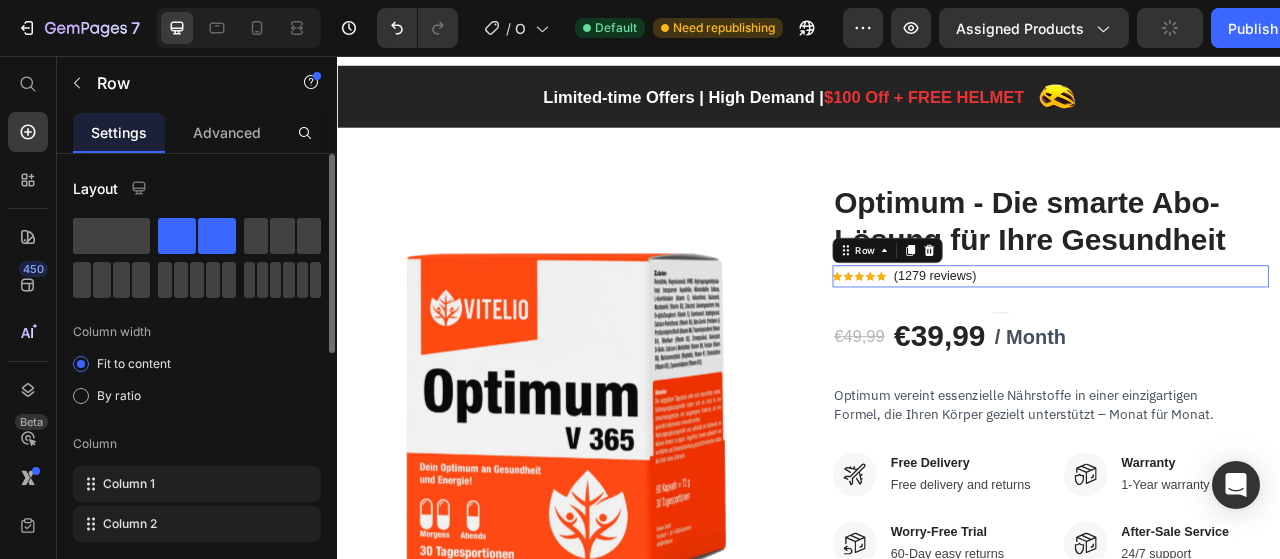 click on "(1279 reviews)" at bounding box center [1097, 337] 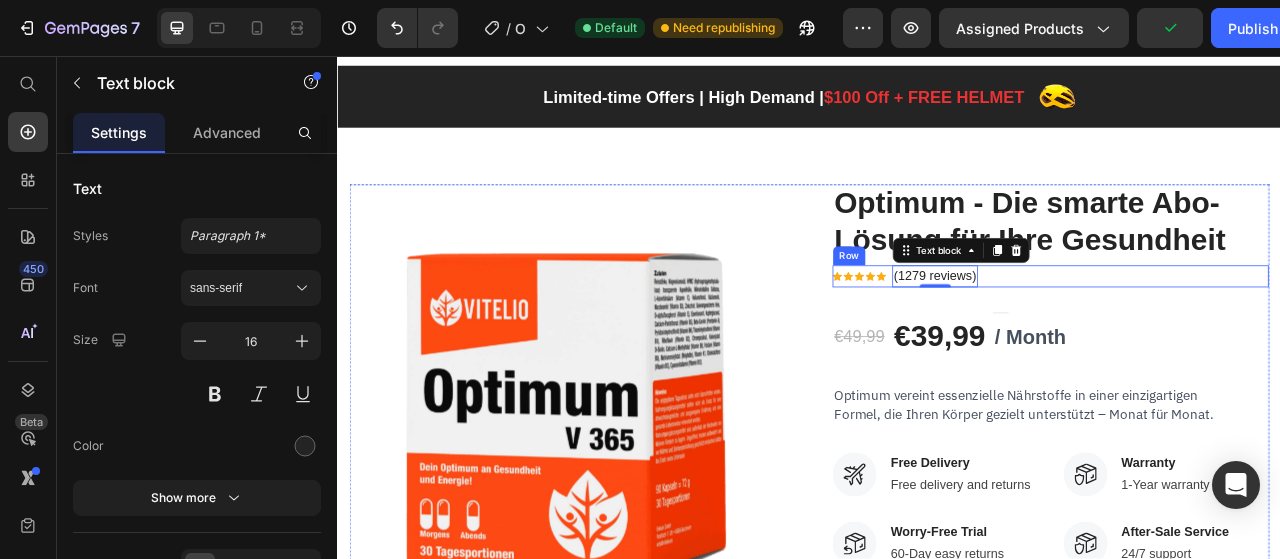 click on "Icon                Icon                Icon                Icon                Icon Icon List Hoz (1279 reviews) Text block   0 Row" at bounding box center [1244, 337] 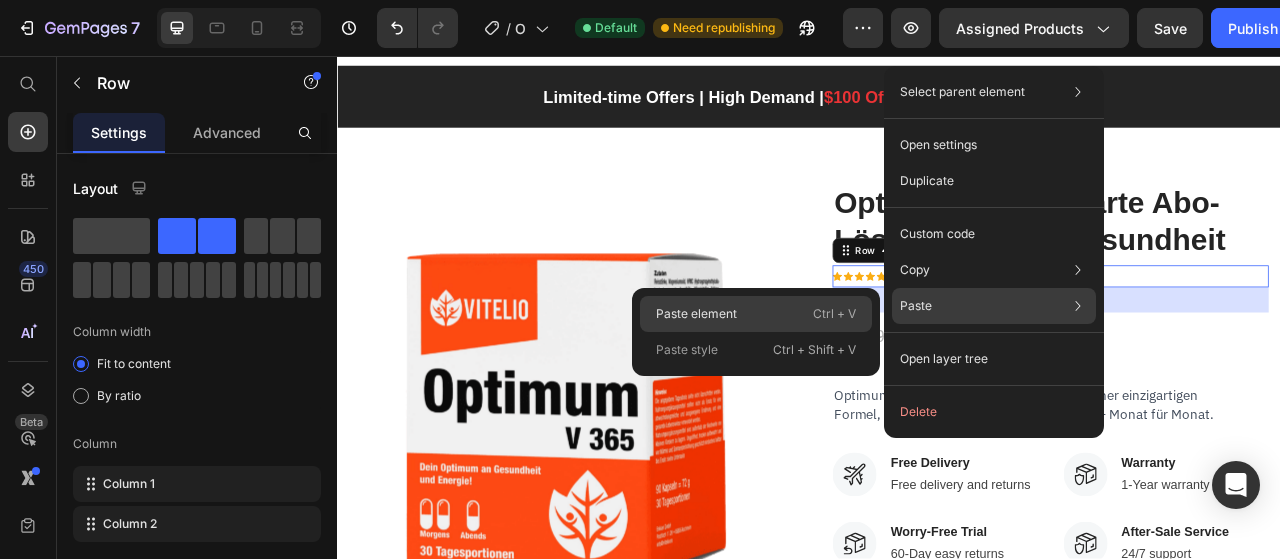click on "Paste element  Ctrl + V" 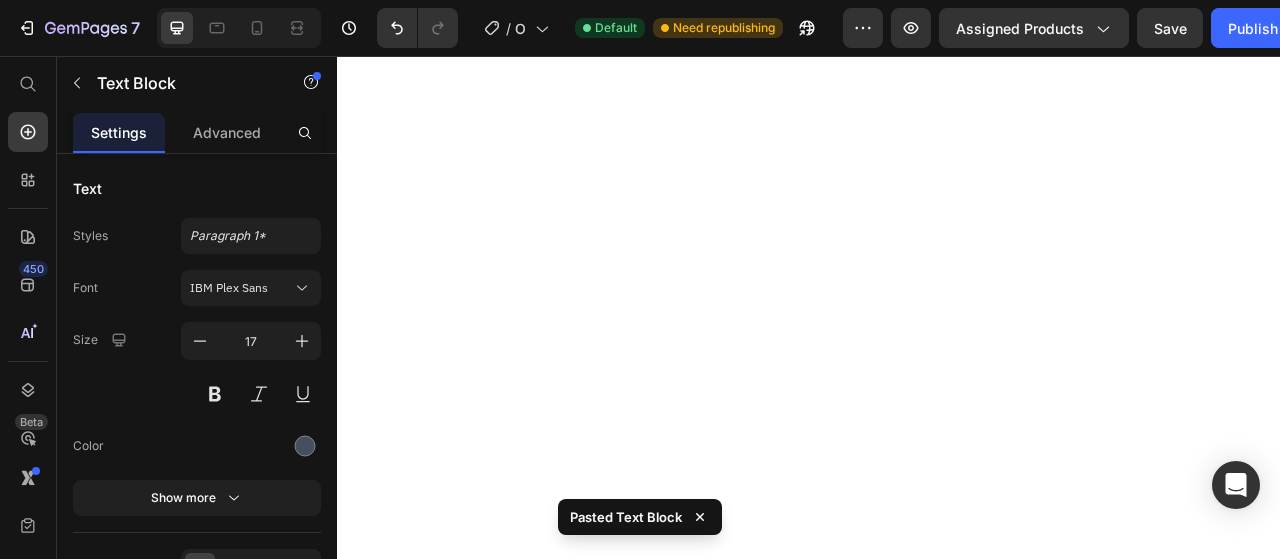 scroll, scrollTop: 0, scrollLeft: 0, axis: both 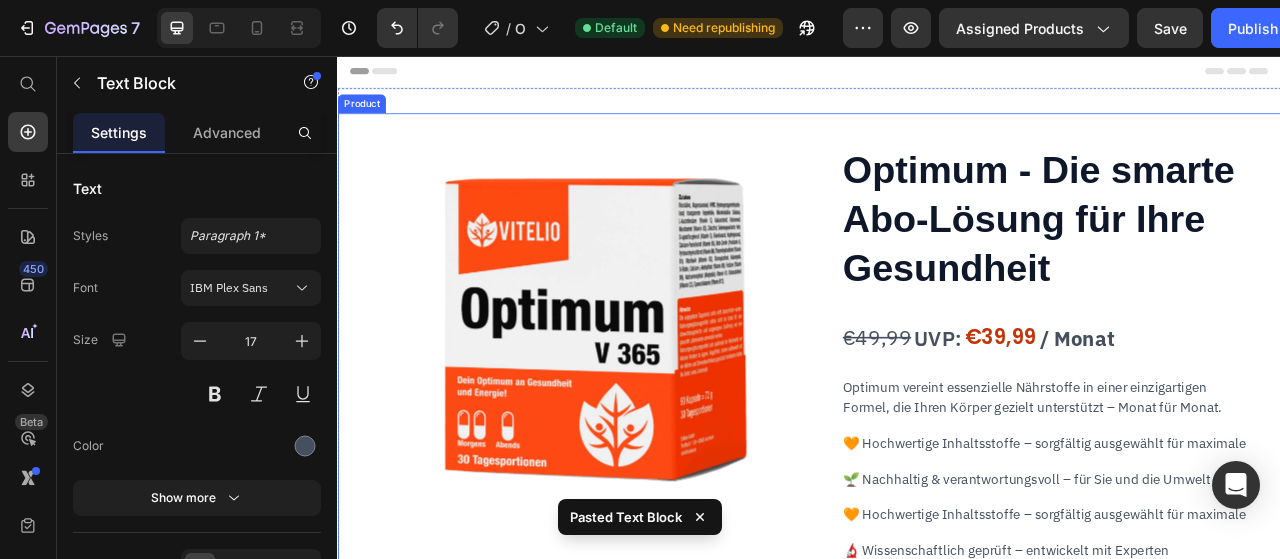 click on "Optimum - Die smarte Abo-Lösung für Ihre Gesundheit Heading / Monat Text Block €49,99 Product Price UVP:  Text Block €39,99 Product Price Row Optimum vereint essenzielle Nährstoffe in einer einzigartigen  Formel, die Ihren Körper gezielt unterstützt – Monat für Monat. Text Block 🧡 Hochwertige Inhaltsstoffe – sorgfältig ausgewählt für maximale Text Block 🌱 Nachhaltig & verantwortungsvoll – für Sie und die Umwelt Text Block 🧡 Hochwertige Inhaltsstoffe – sorgfältig ausgewählt für maximale Text Block 🔬 Wissenschaftlich geprüft – entwickelt mit Experten Text Block Verfügbarkeit: Vorrätig Text Block Seal Subscriptions Seal Subscriptions Hier kaufen Button info Inhaltsstoffe  Optimum – Ihr täglicher Begleiter für mehr Wohlbefinden Text Block Unser erstes Produkt,  Optimum Text Block Was macht Optimum besonders? Text Block Text Block 🧡 Hochwertige Inhaltsstoffe Text Block Frei von unnötigen Zusatzstoffen, für eine maximale Verträglichkeit und Reinheit. Text Block" at bounding box center [1257, 1661] 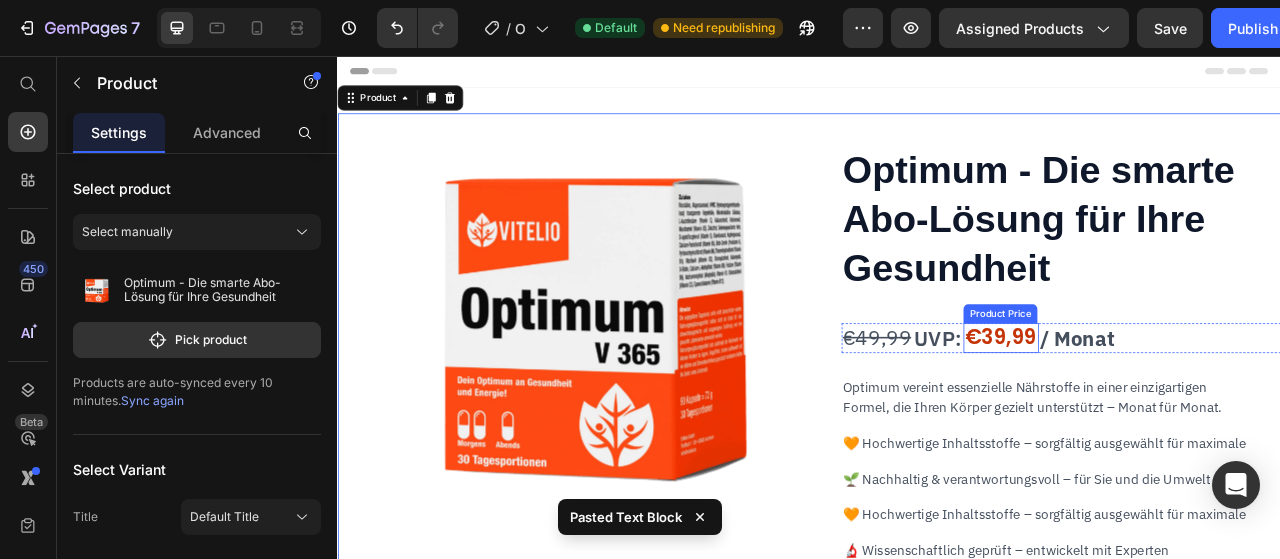 click on "€39,99" at bounding box center [1181, 415] 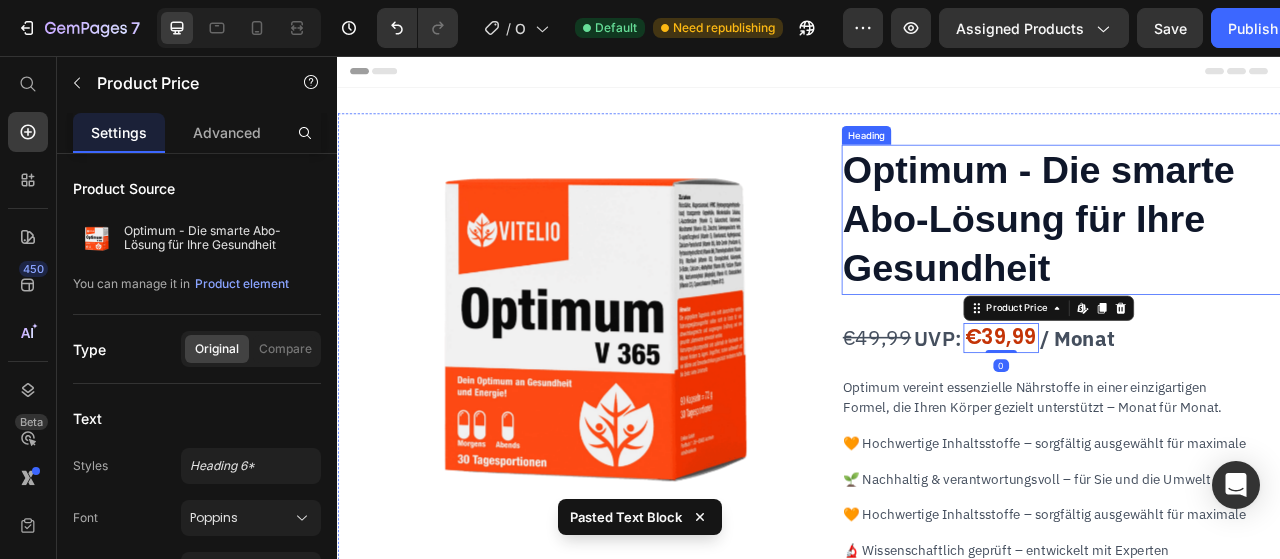 click on "Optimum - Die smarte Abo-Lösung für Ihre Gesundheit" at bounding box center [1229, 264] 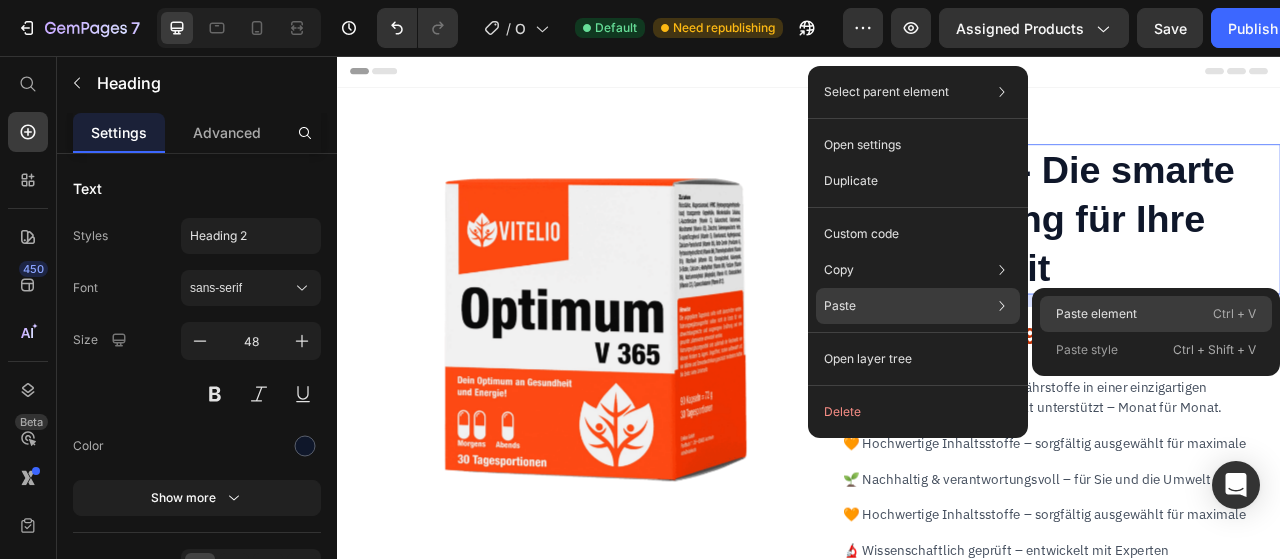 click on "Paste element  Ctrl + V" 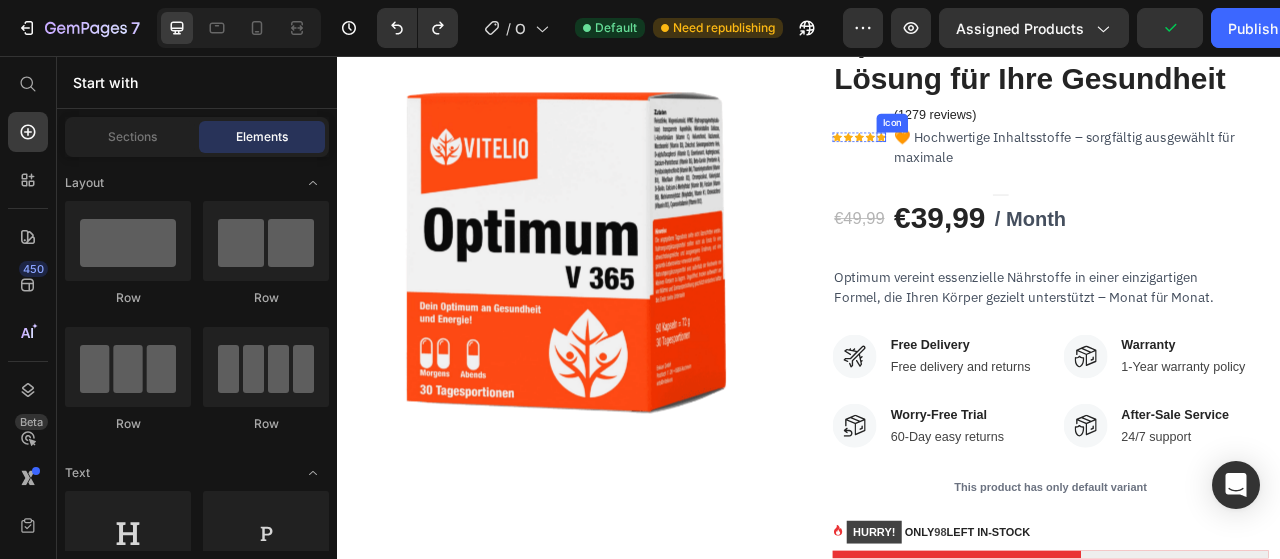 scroll, scrollTop: 3358, scrollLeft: 0, axis: vertical 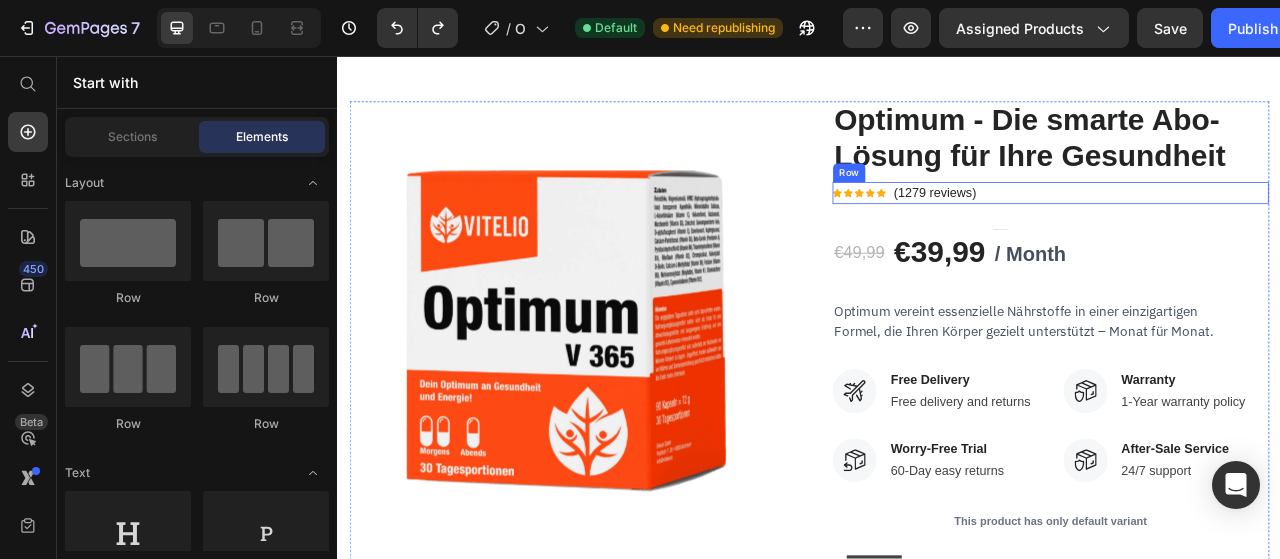click on "Icon                Icon                Icon                Icon                Icon Icon List Hoz (1279 reviews) Text block Row" at bounding box center (1244, 231) 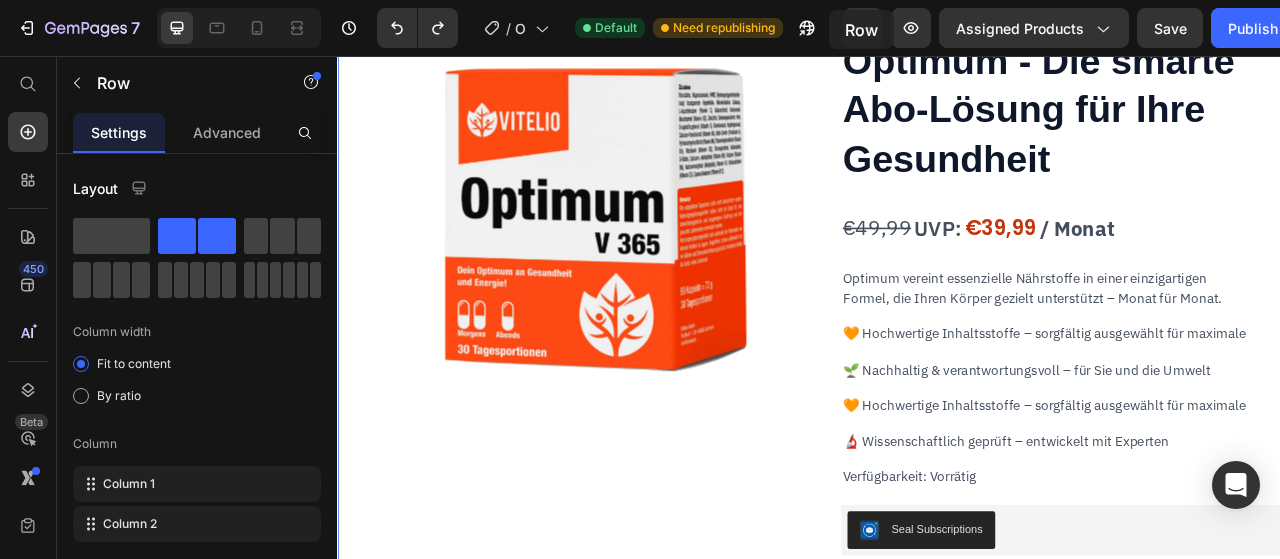 scroll, scrollTop: 0, scrollLeft: 0, axis: both 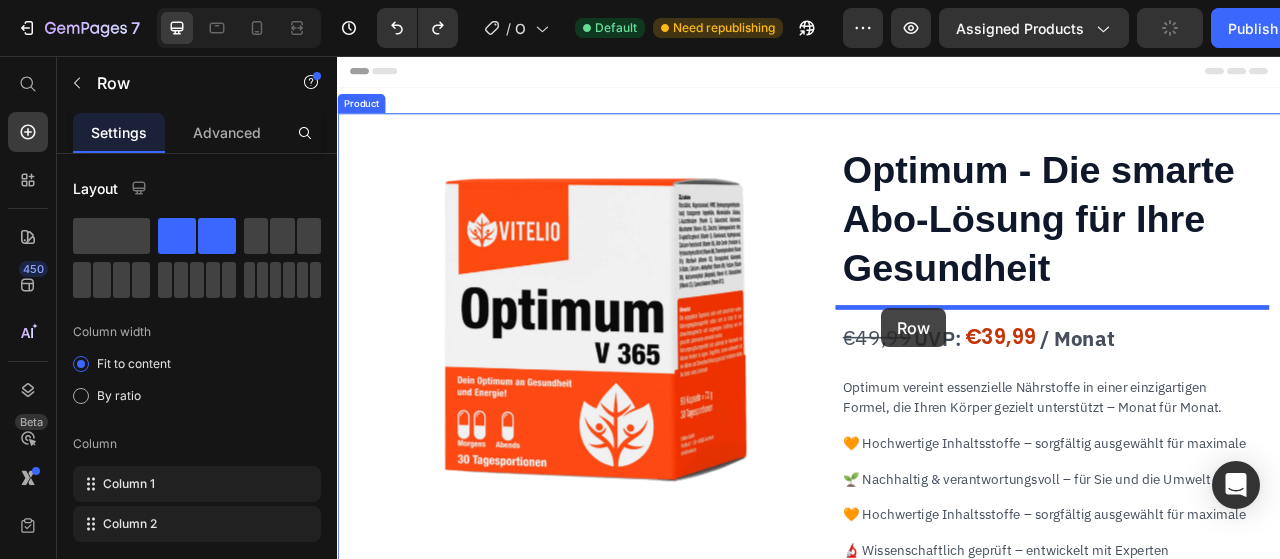 drag, startPoint x: 989, startPoint y: 198, endPoint x: 1029, endPoint y: 377, distance: 183.41483 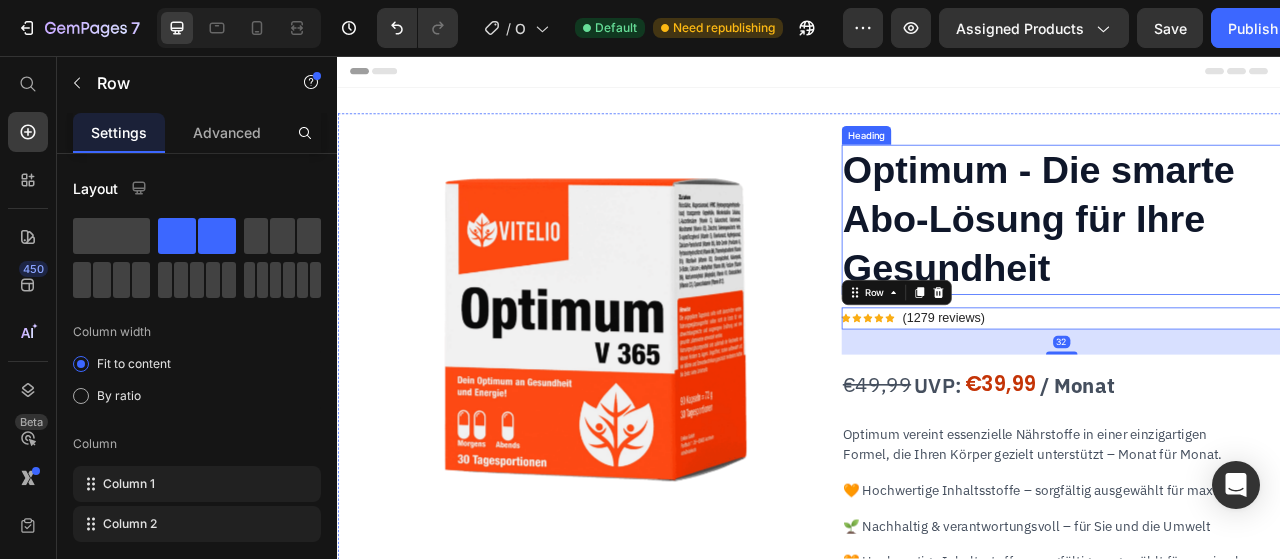 click on "Optimum - Die smarte Abo-Lösung für Ihre Gesundheit" at bounding box center [1257, 264] 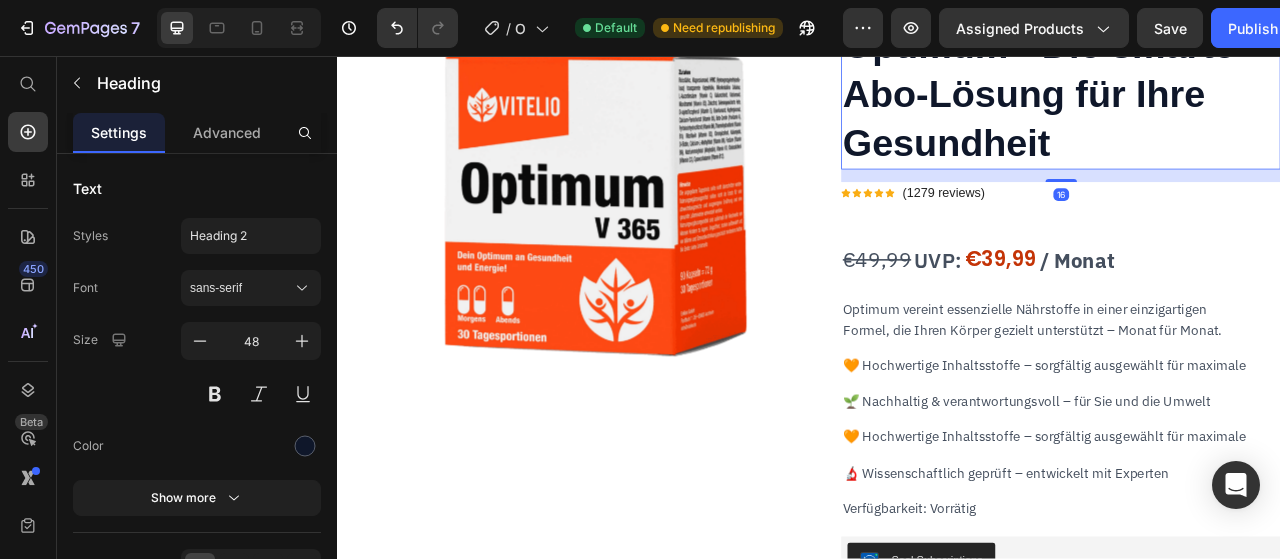 scroll, scrollTop: 160, scrollLeft: 0, axis: vertical 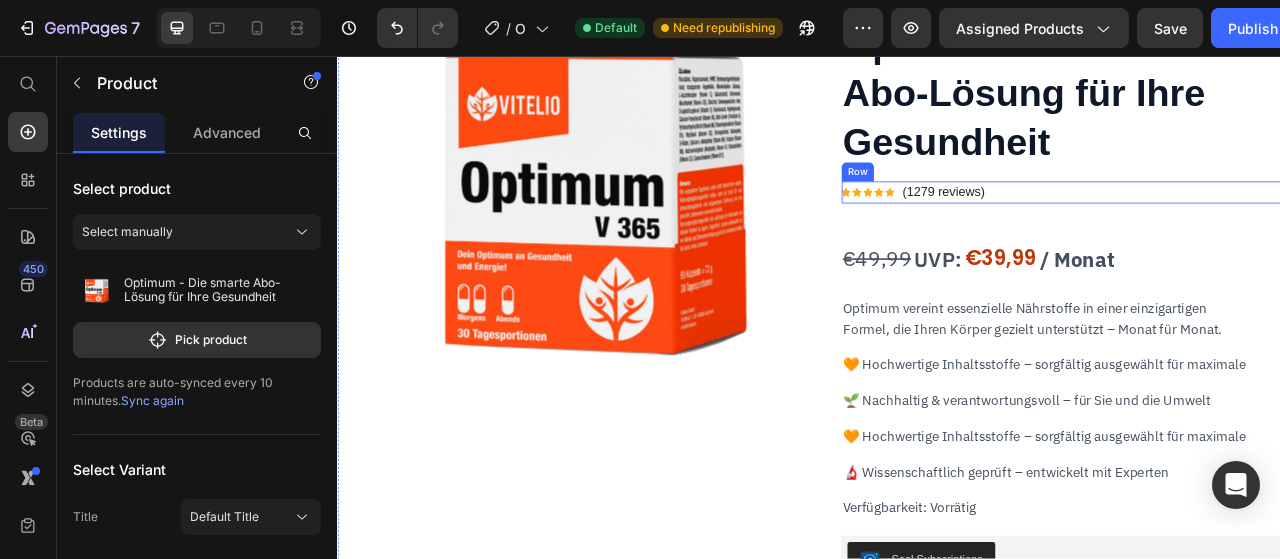 click on "Icon                Icon                Icon                Icon                Icon Icon List Hoz (1279 reviews) Text block Row" at bounding box center [1257, 230] 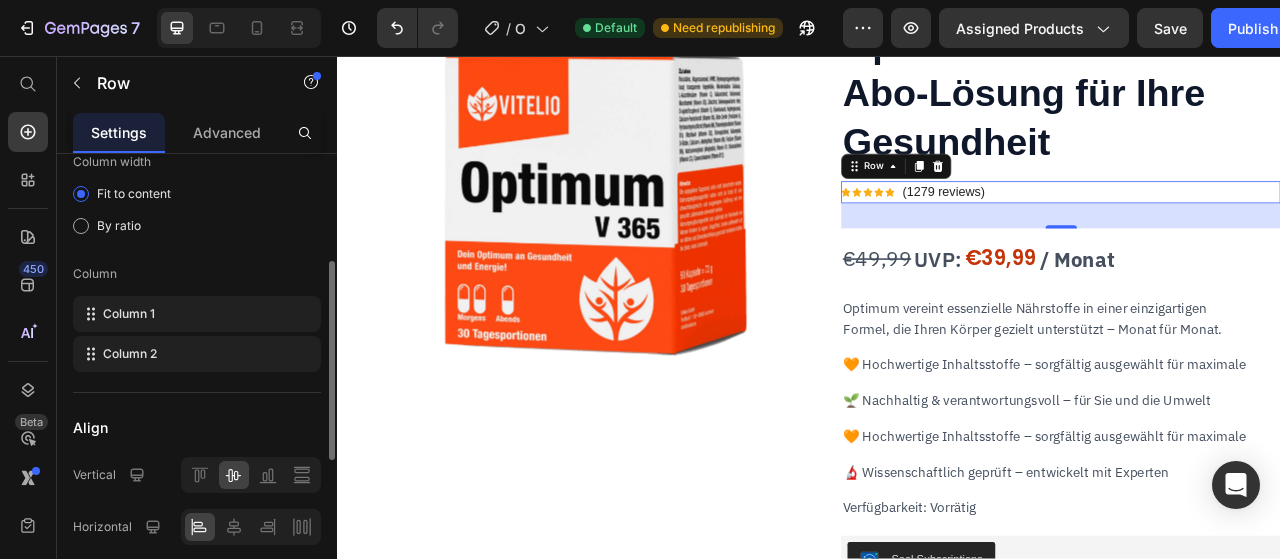 scroll, scrollTop: 198, scrollLeft: 0, axis: vertical 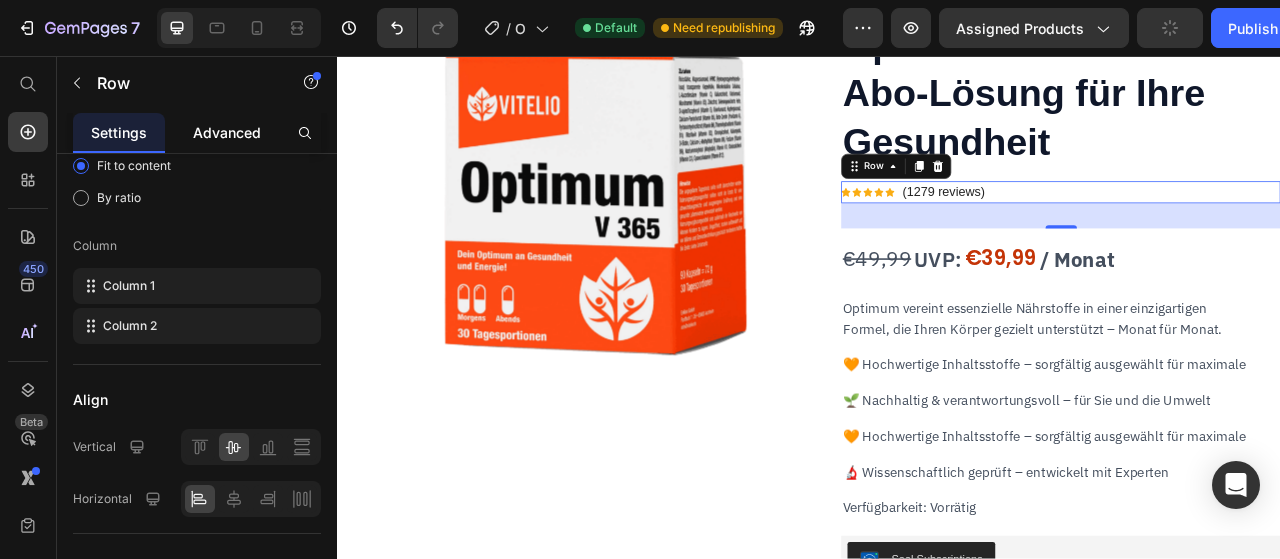 click on "Advanced" at bounding box center [227, 132] 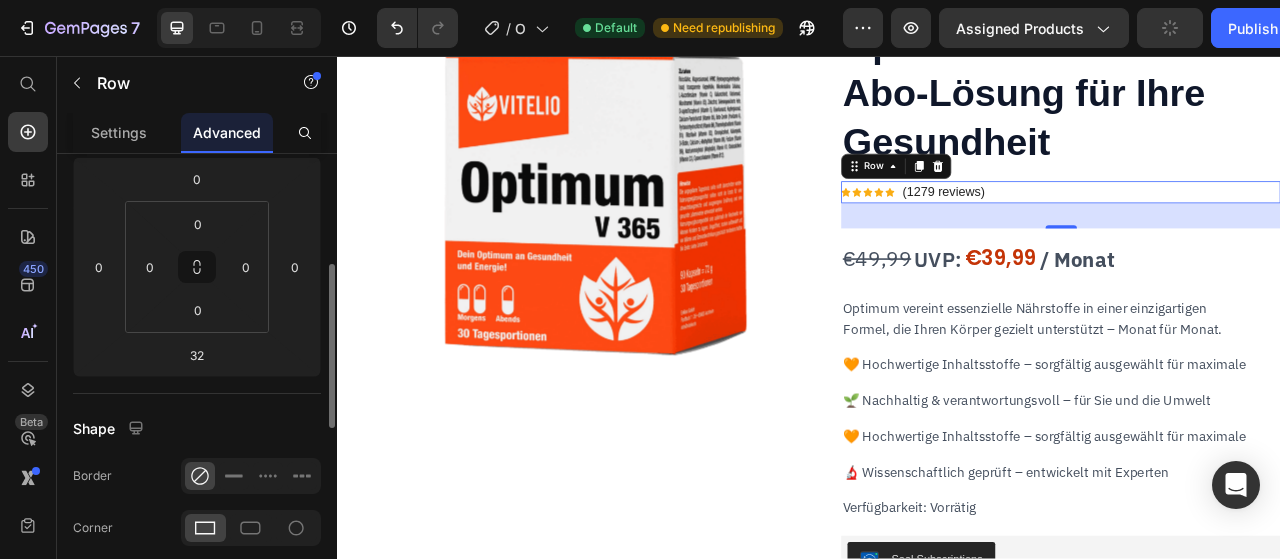 scroll, scrollTop: 274, scrollLeft: 0, axis: vertical 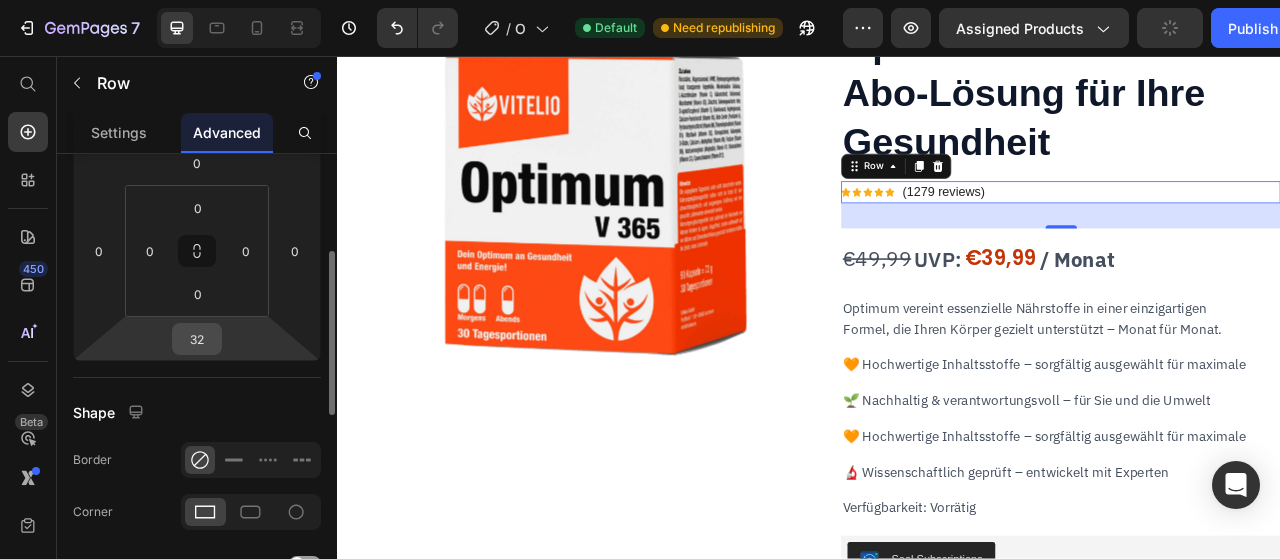 click on "32" at bounding box center (197, 339) 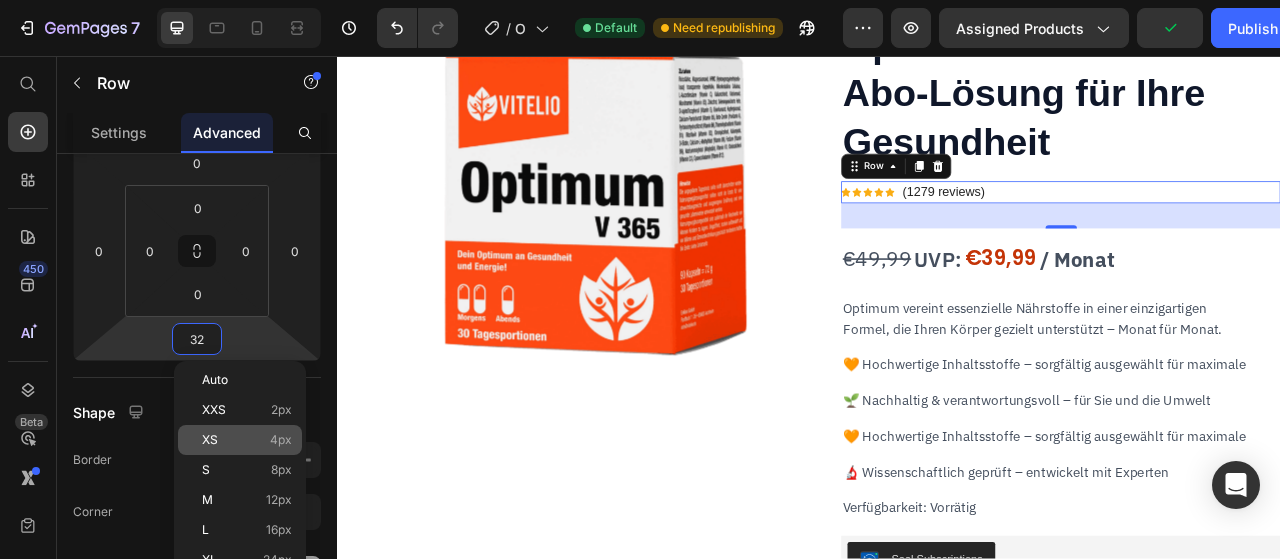 click on "XS 4px" 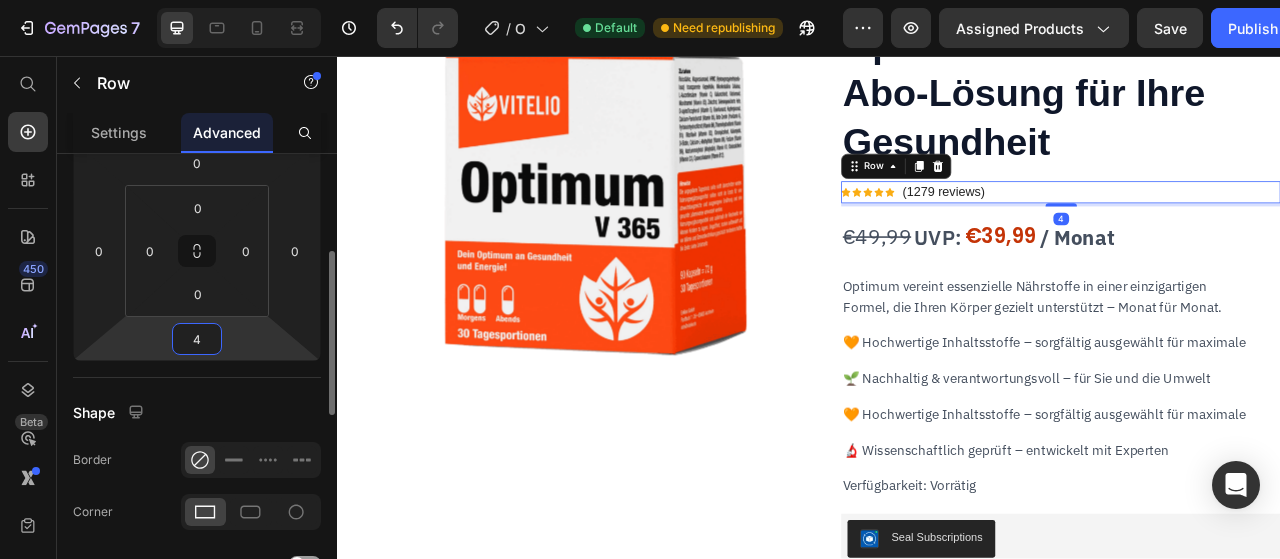 click on "4" at bounding box center [197, 339] 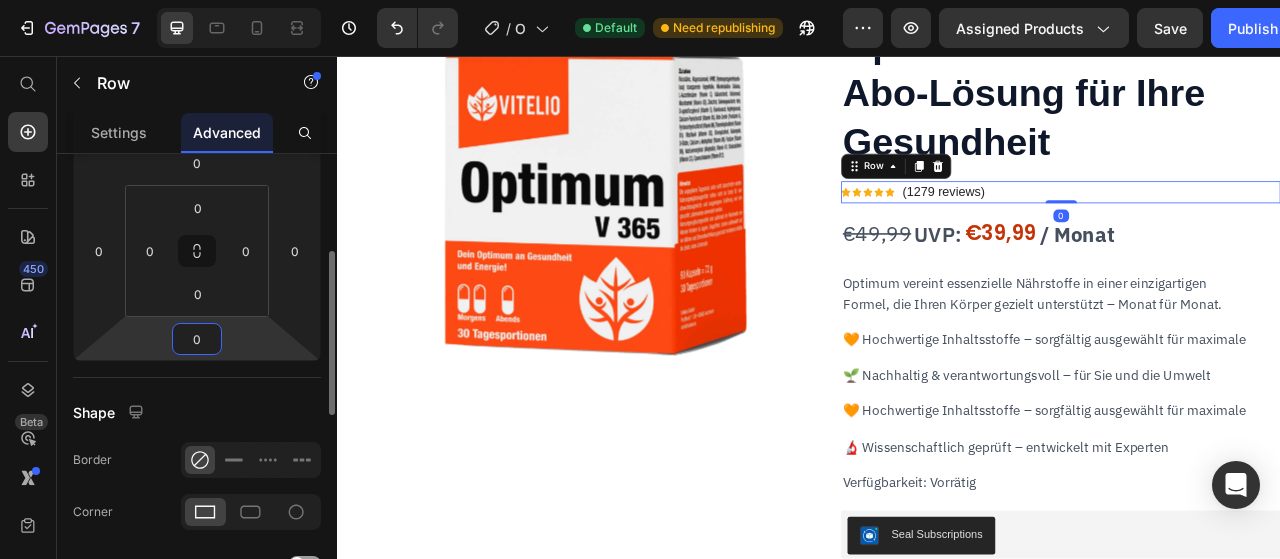 type on "0" 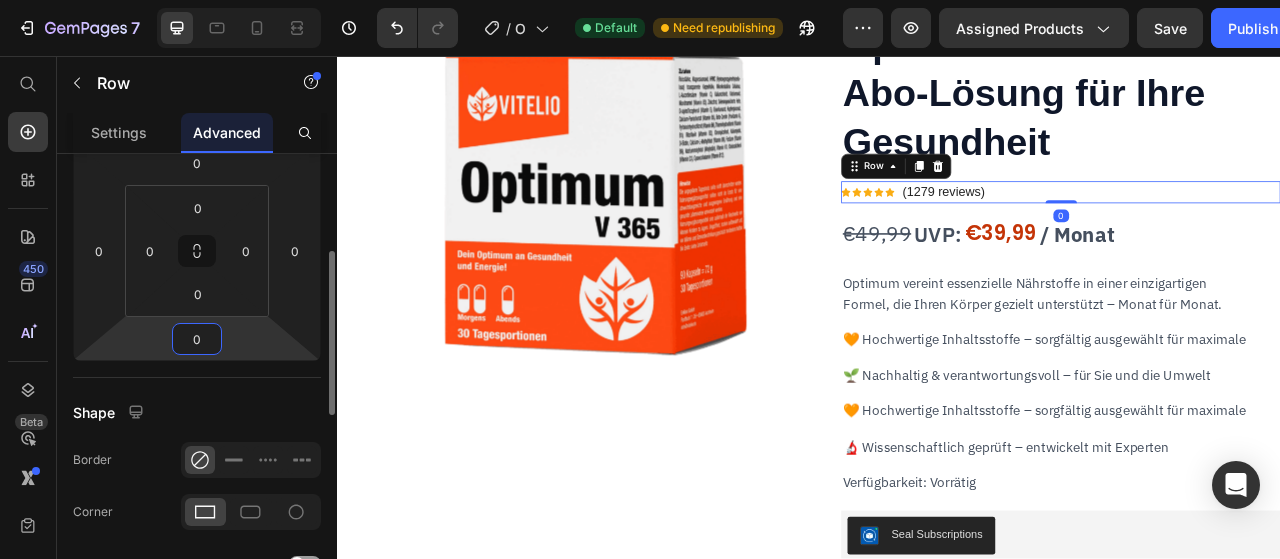 click on "Display on Desktop Tablet Mobile Spacing (px) 0 0 0 0 0 0 0 0 Shape Border Corner Shadow Position Opacity 100 % Animation Upgrade to Build plan  to unlock Animation & other premium features. Interaction Upgrade to Optimize plan  to unlock Interaction & other premium features. CSS class" at bounding box center [197, 483] 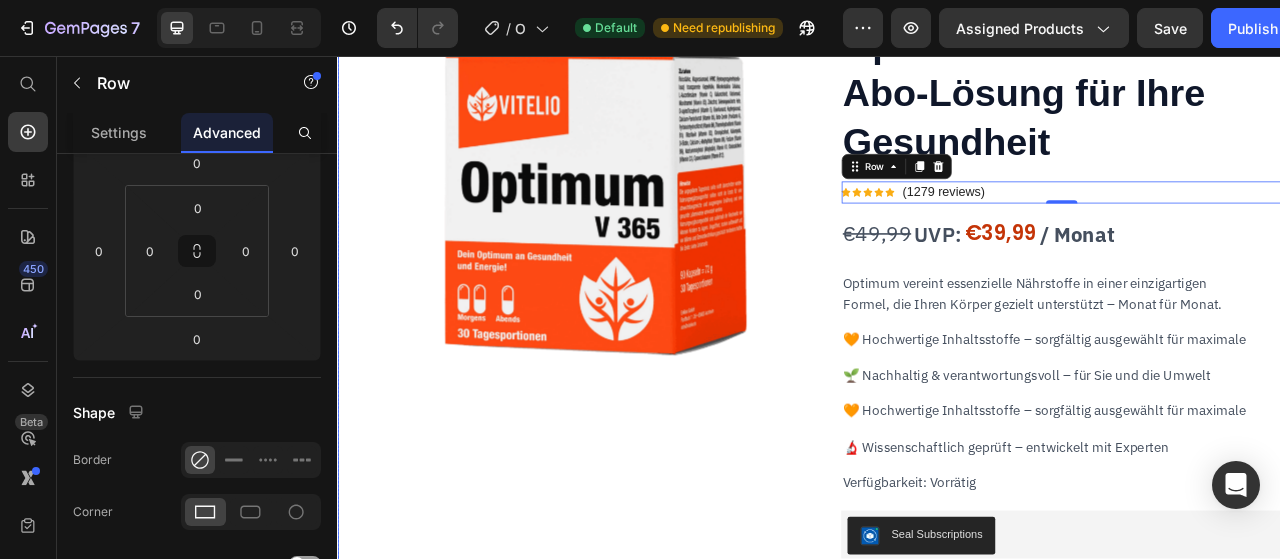 click on "Optimum - Die smarte Abo-Lösung für Ihre Gesundheit Heading                Icon                Icon                Icon                Icon                Icon Icon List Hoz (1279 reviews) Text block Row   0 / Monat Text Block €49,99 Product Price UVP:  Text Block €39,99 Product Price Row Optimum vereint essenzielle Nährstoffe in einer einzigartigen  Formel, die Ihren Körper gezielt unterstützt – Monat für Monat. Text Block 🧡 Hochwertige Inhaltsstoffe – sorgfältig ausgewählt für maximale Text Block 🌱 Nachhaltig & verantwortungsvoll – für Sie und die Umwelt Text Block 🧡 Hochwertige Inhaltsstoffe – sorgfältig ausgewählt für maximale Text Block 🔬 Wissenschaftlich geprüft – entwickelt mit Experten Text Block Verfügbarkeit: Vorrätig Text Block Seal Subscriptions Seal Subscriptions Hier kaufen Button info Inhaltsstoffe  Optimum – Ihr täglicher Begleiter für mehr Wohlbefinden Text Block Unser erstes Produkt,  Optimum Text Block Was macht Optimum besonders? Text Block" at bounding box center (1257, 1515) 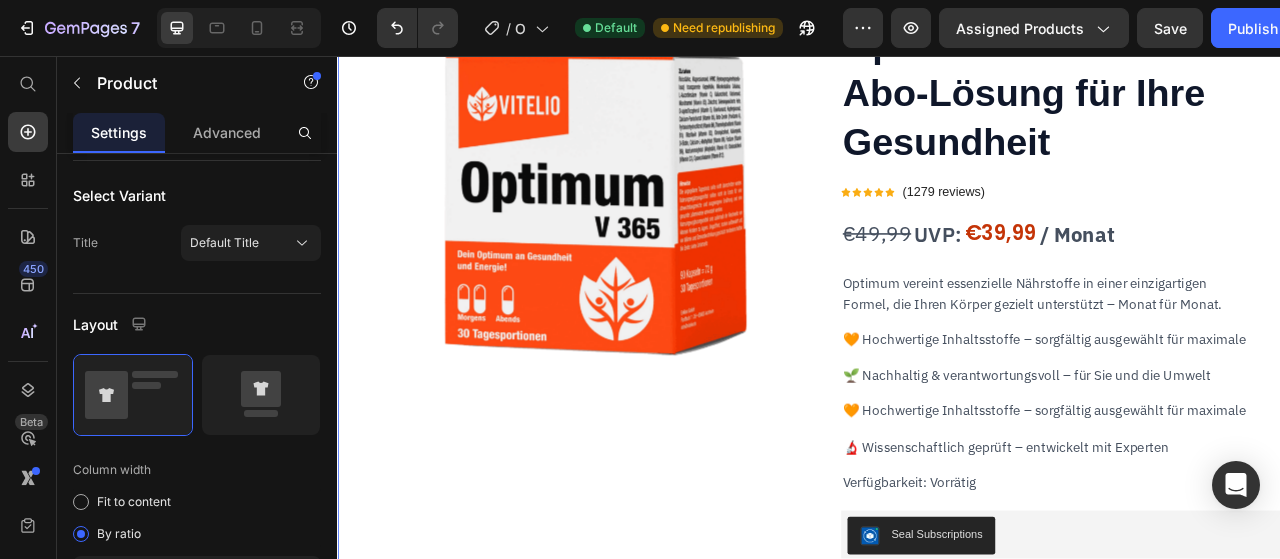 scroll, scrollTop: 0, scrollLeft: 0, axis: both 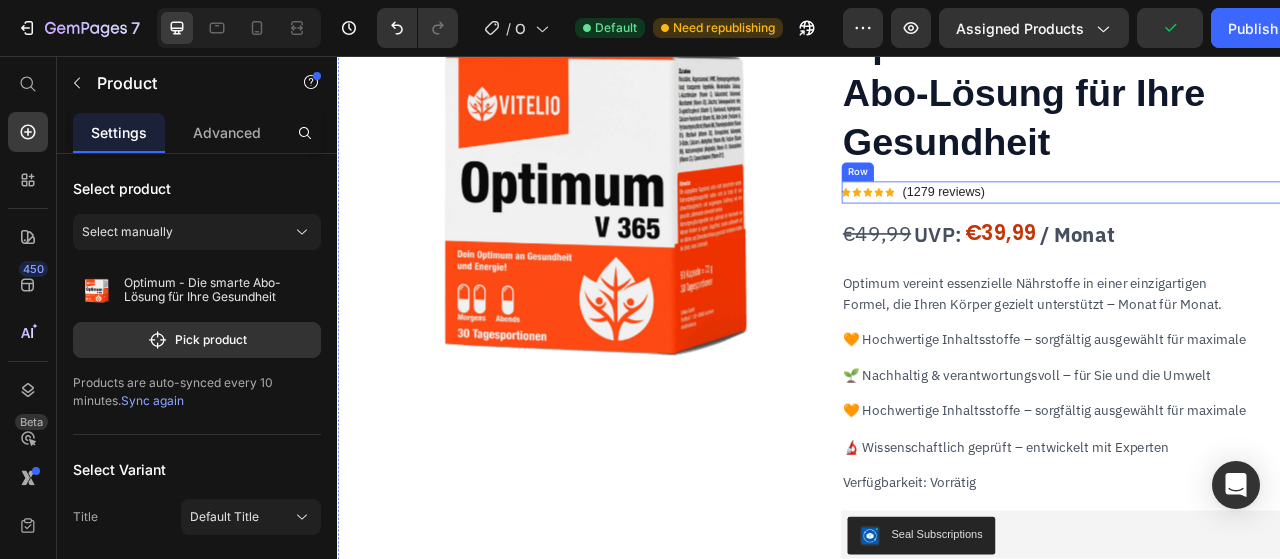 click on "Icon                Icon                Icon                Icon                Icon Icon List Hoz (1279 reviews) Text block Row" at bounding box center [1257, 230] 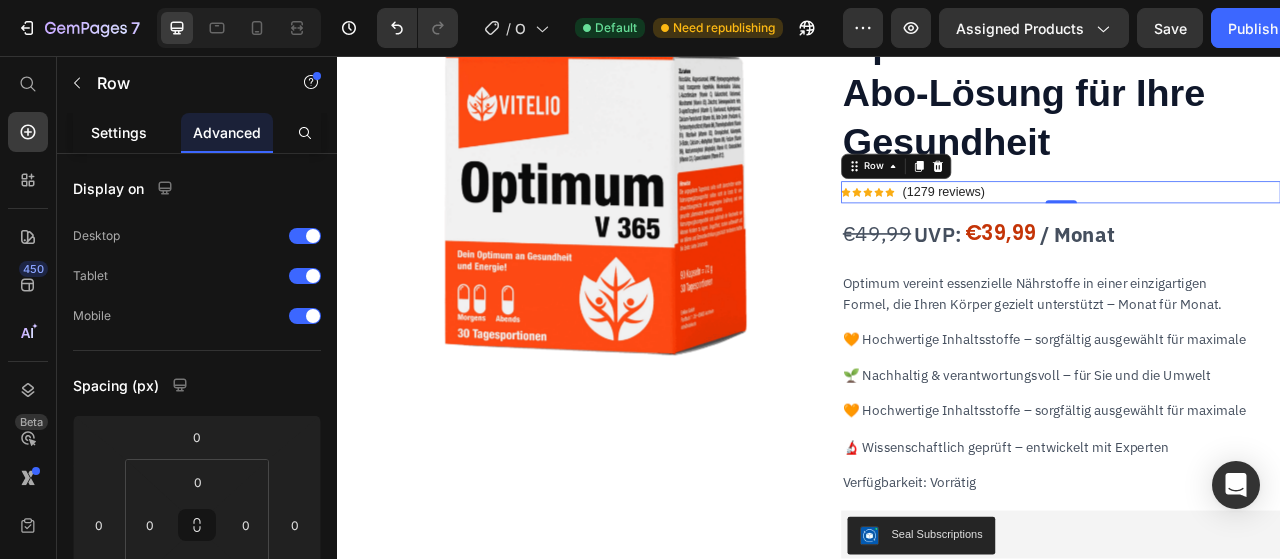click on "Settings" 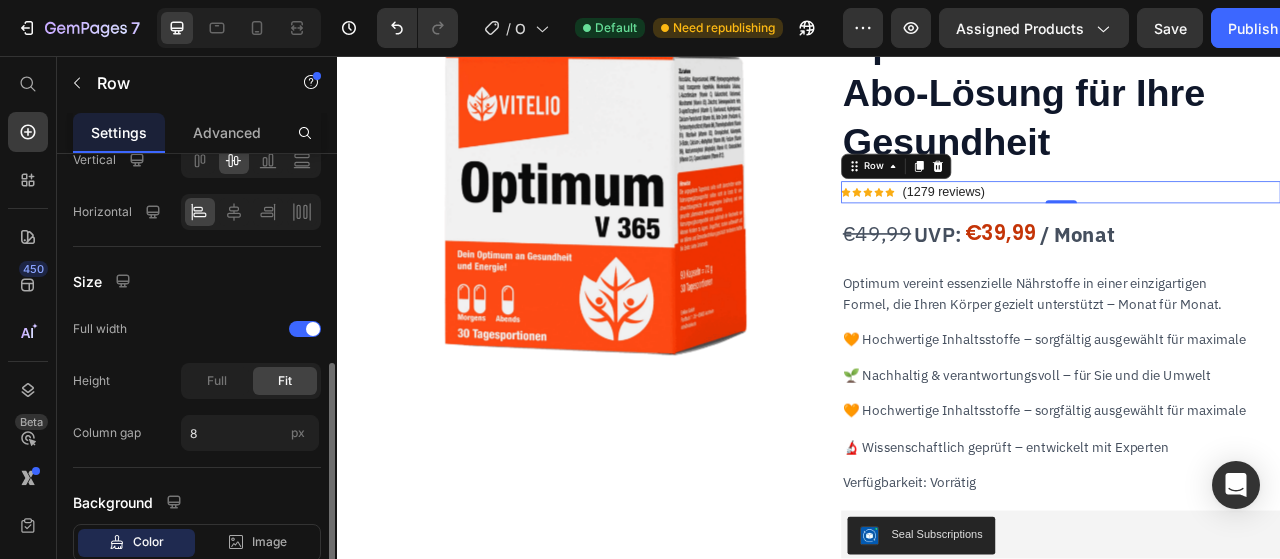 scroll, scrollTop: 486, scrollLeft: 0, axis: vertical 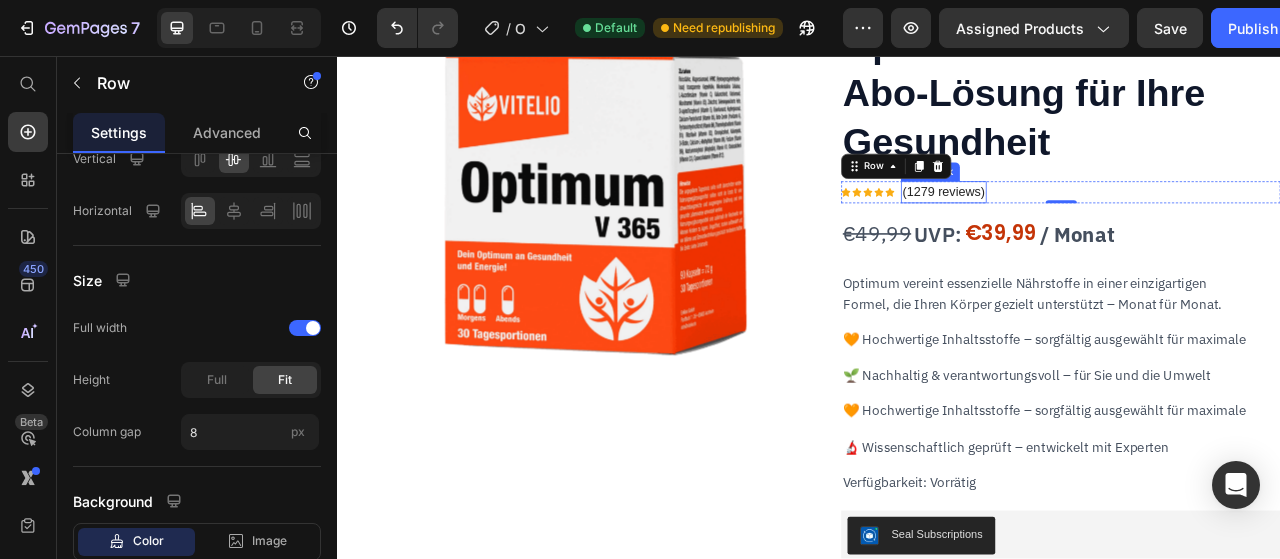 click on "(1279 reviews)" at bounding box center (1108, 230) 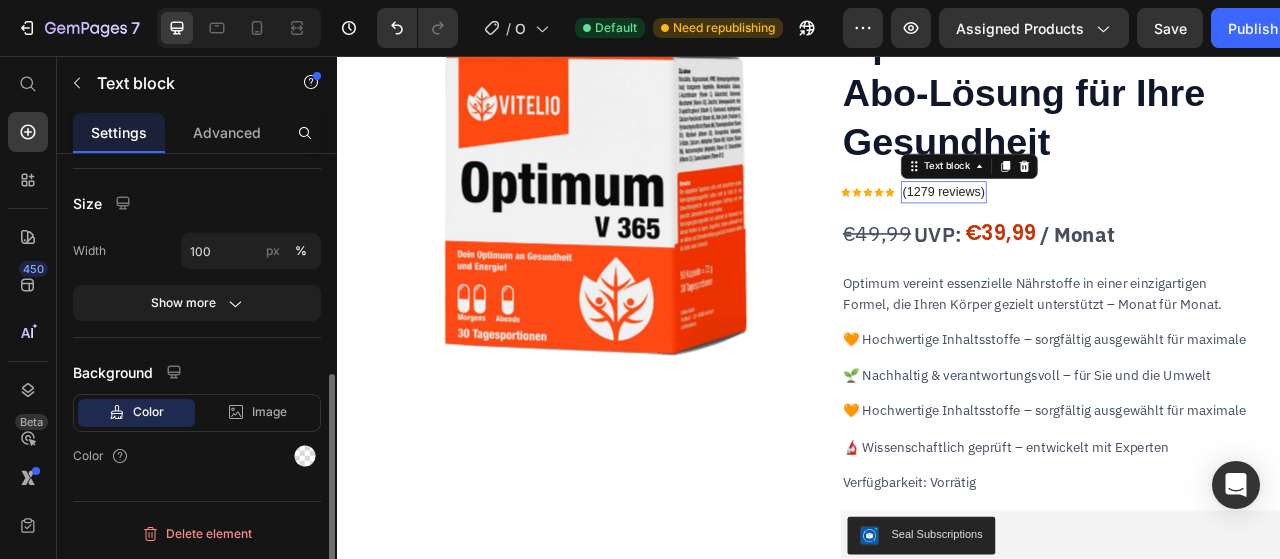 scroll, scrollTop: 0, scrollLeft: 0, axis: both 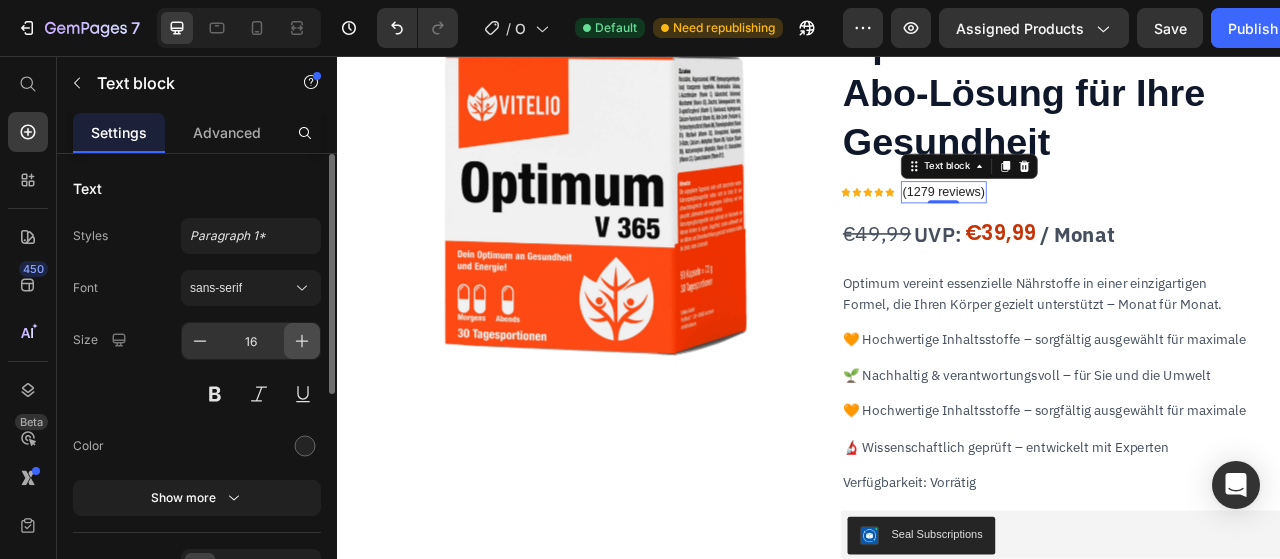 click 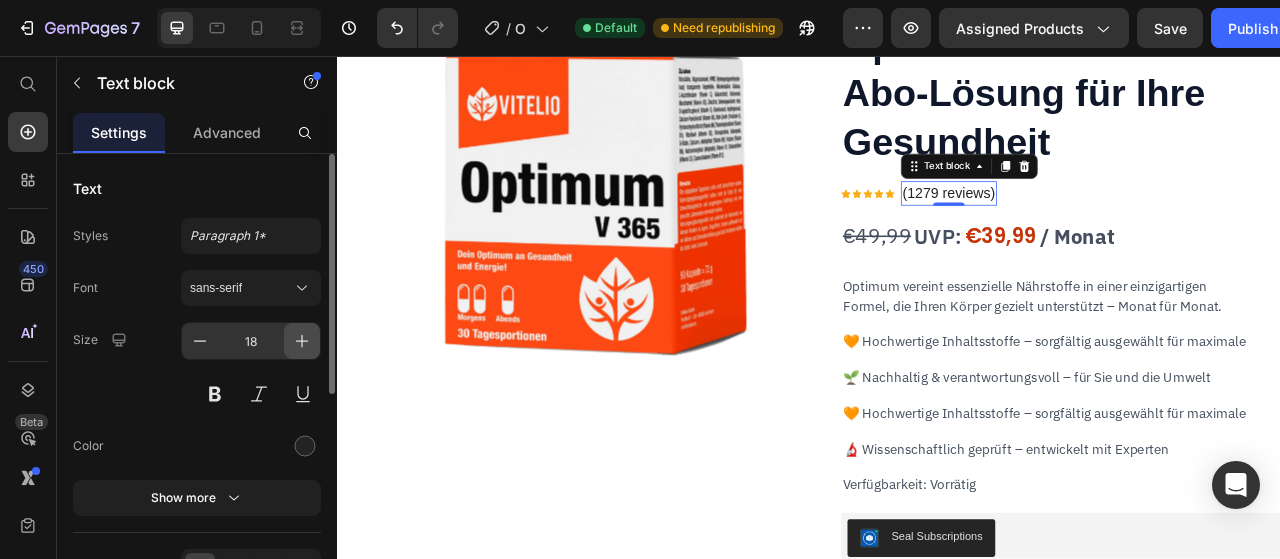 click 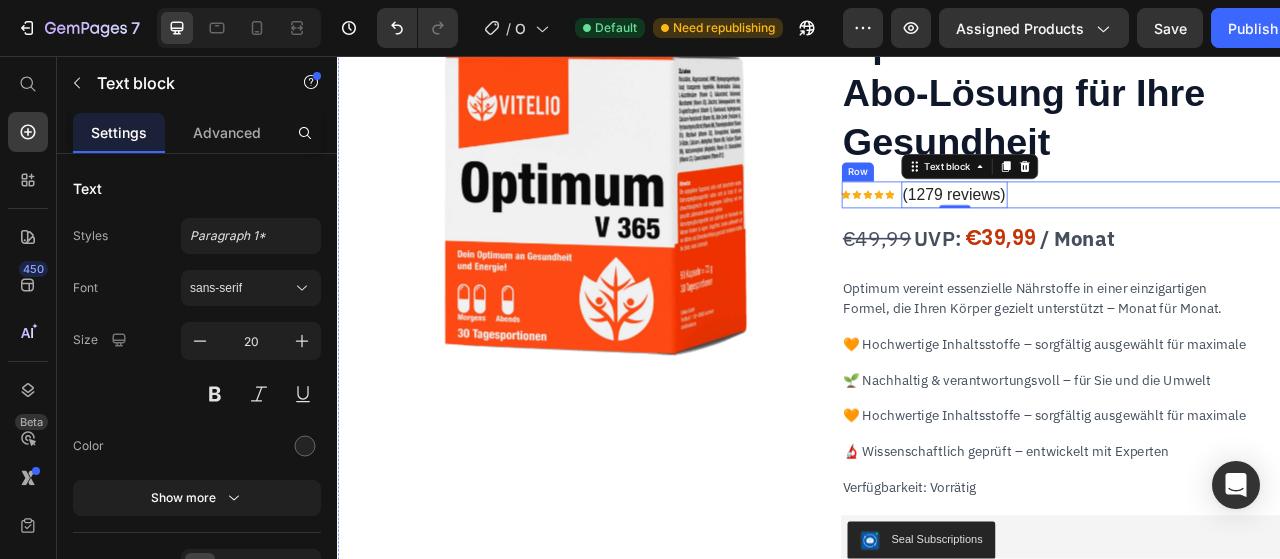 click on "Icon                Icon                Icon                Icon                Icon Icon List Hoz" at bounding box center (1012, 233) 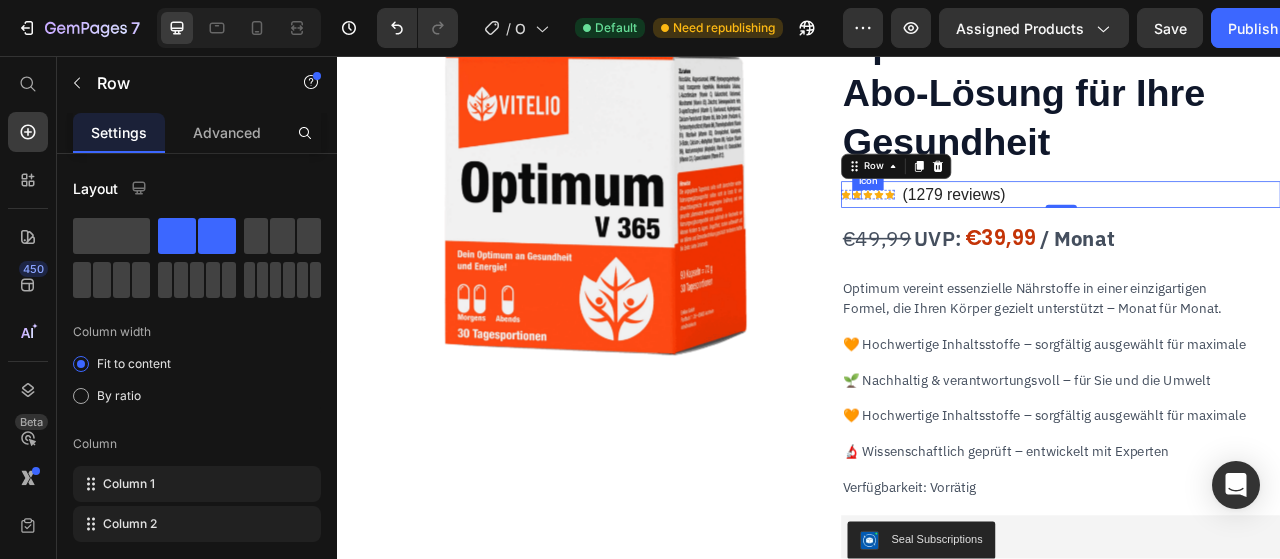 click 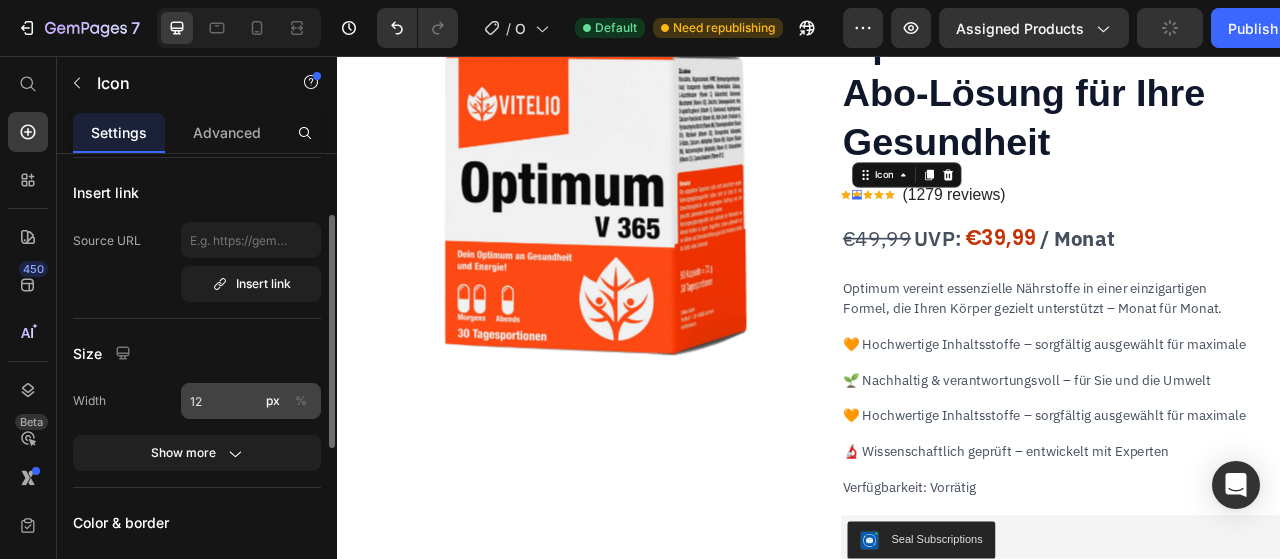 scroll, scrollTop: 116, scrollLeft: 0, axis: vertical 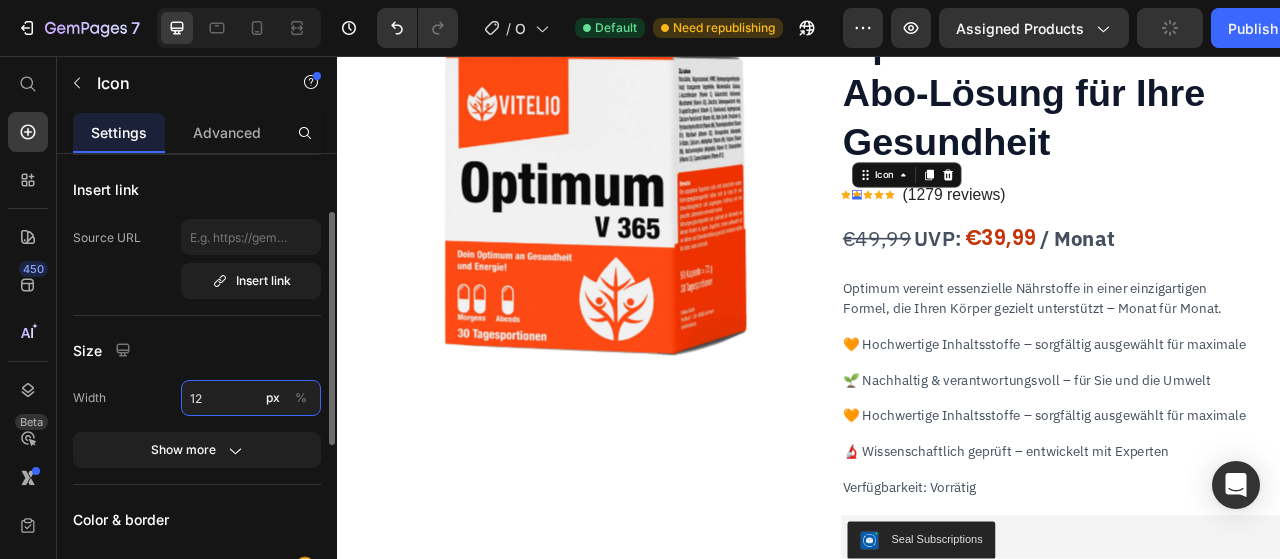 click on "12" at bounding box center (251, 398) 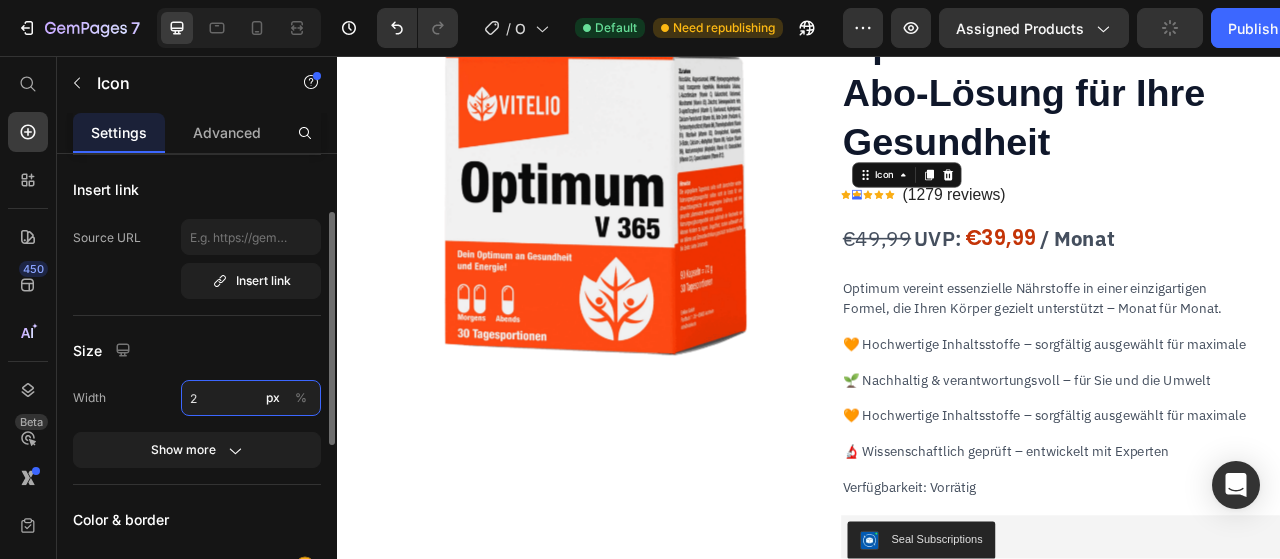 type on "20" 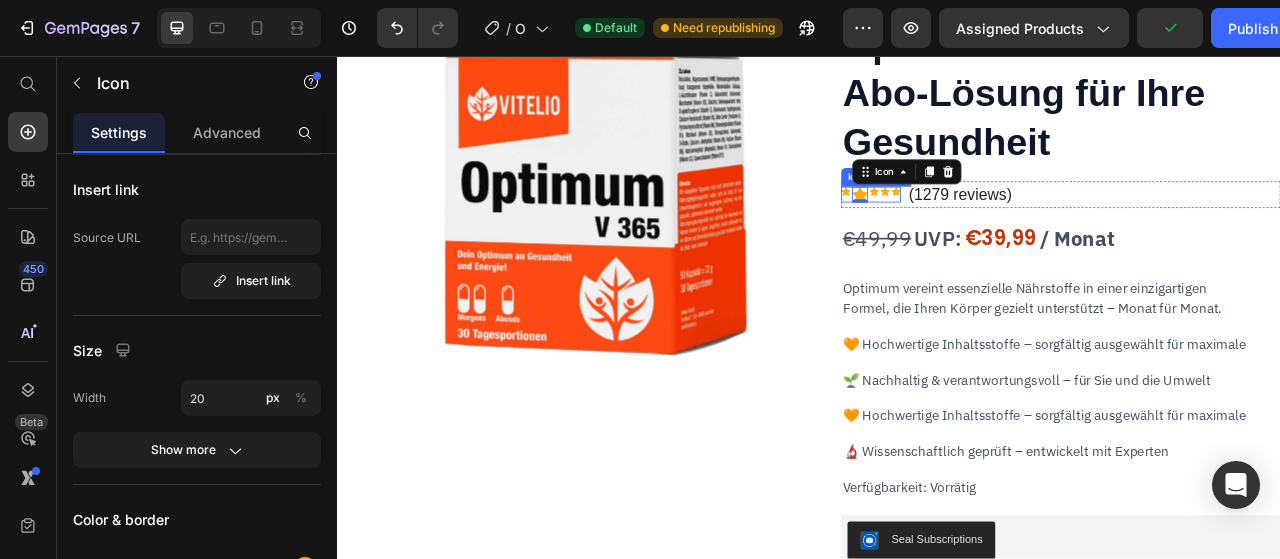 click 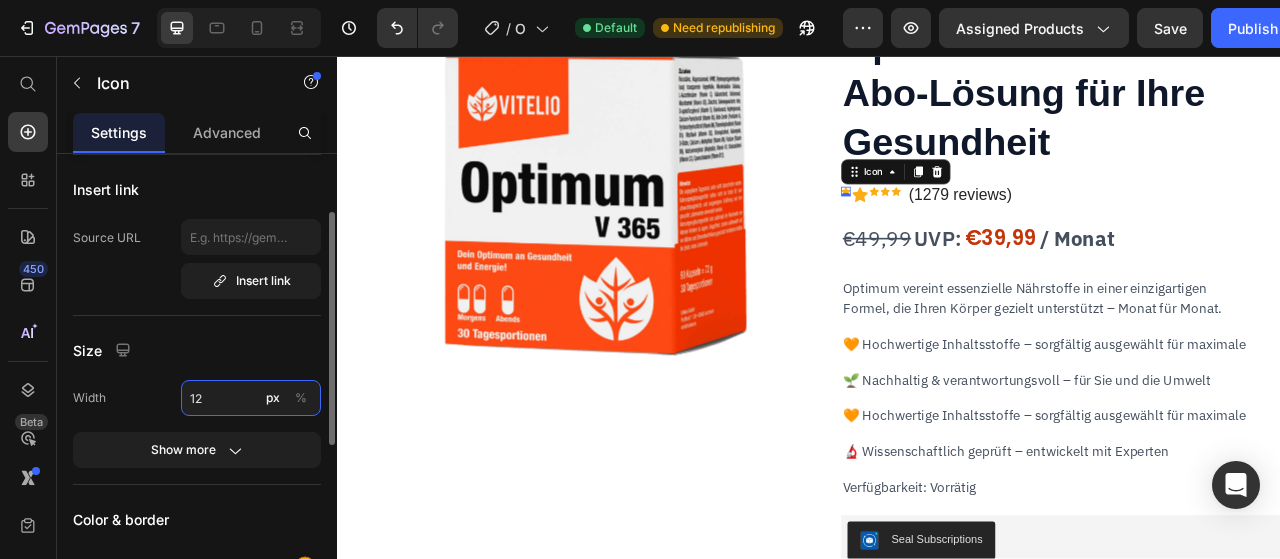 click on "12" at bounding box center (251, 398) 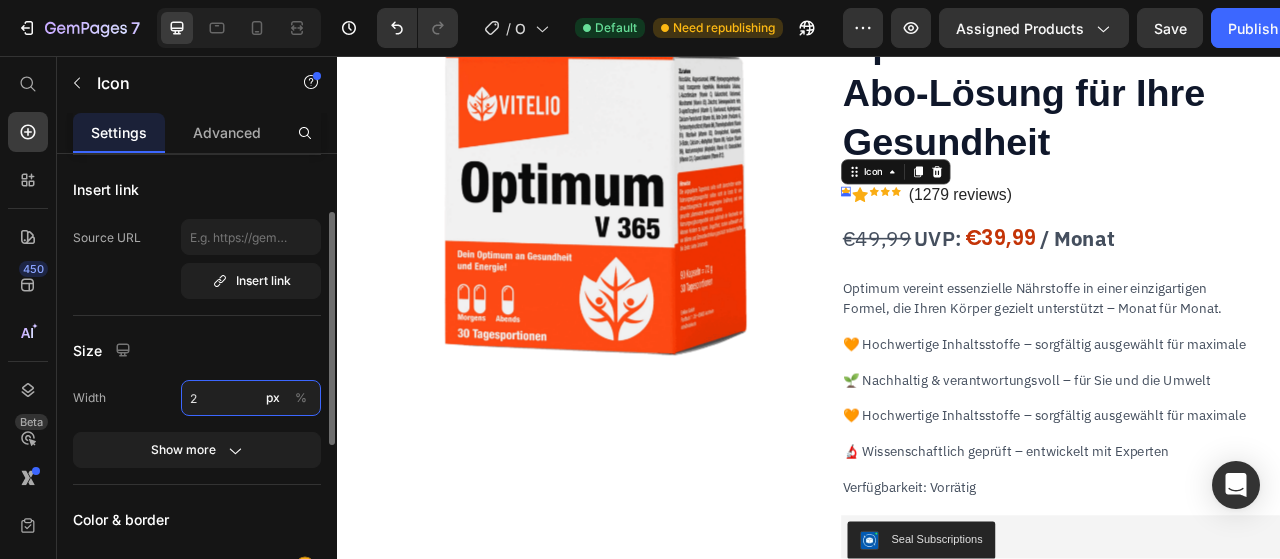 type on "20" 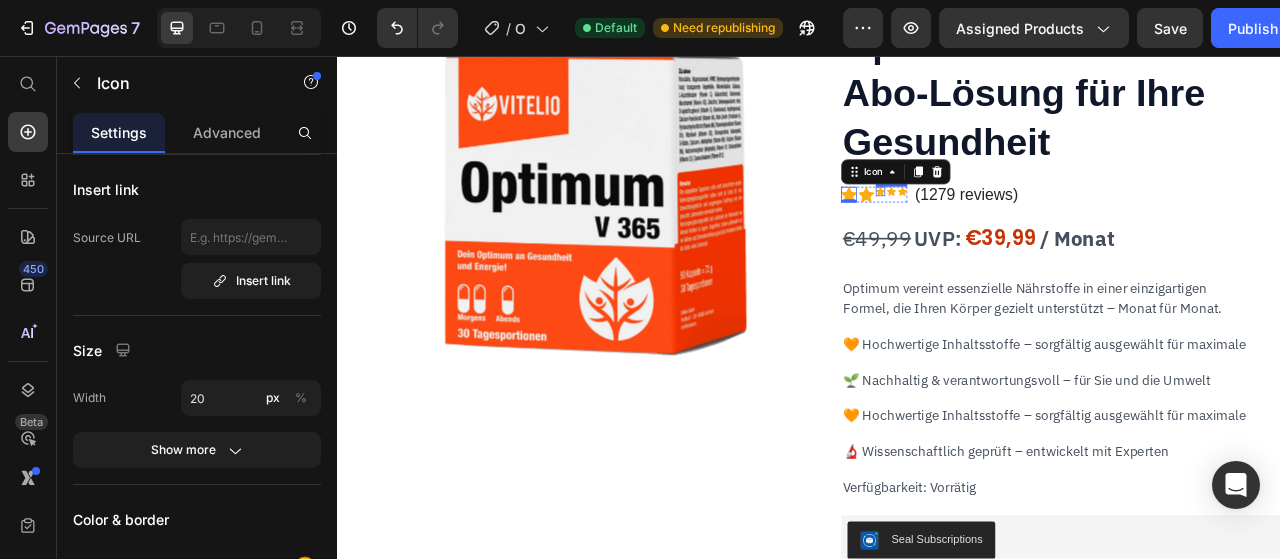 click 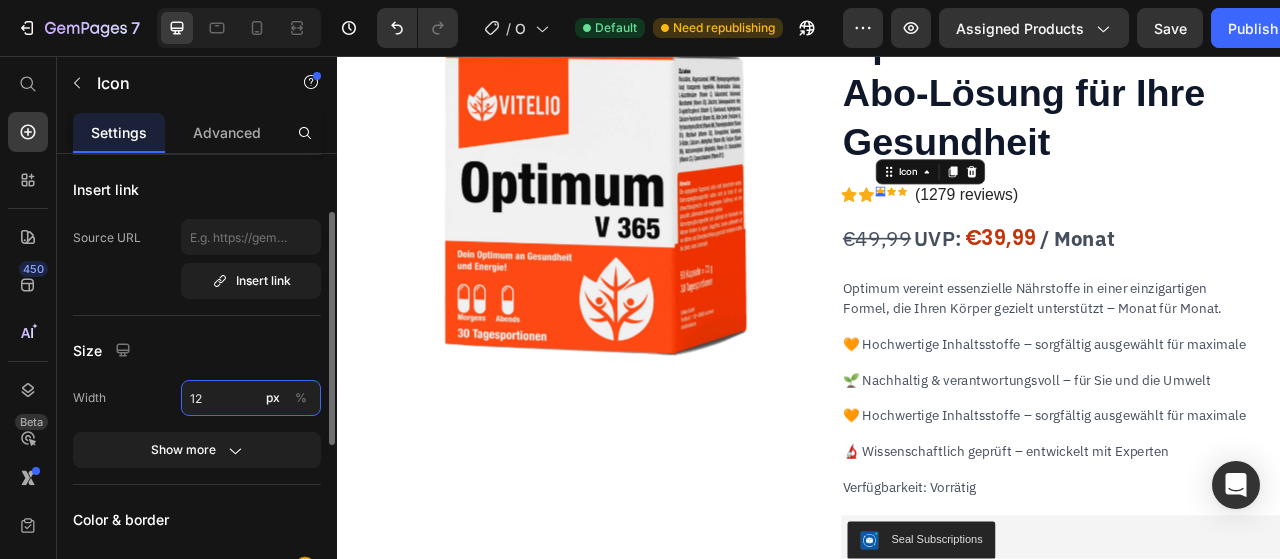click on "12" at bounding box center (251, 398) 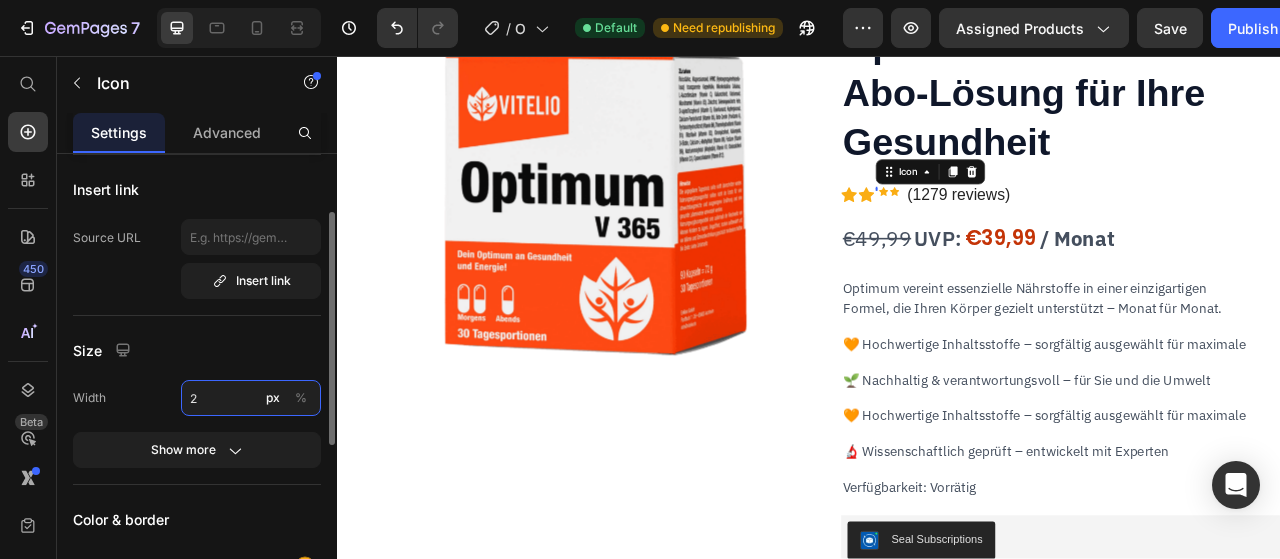 type on "20" 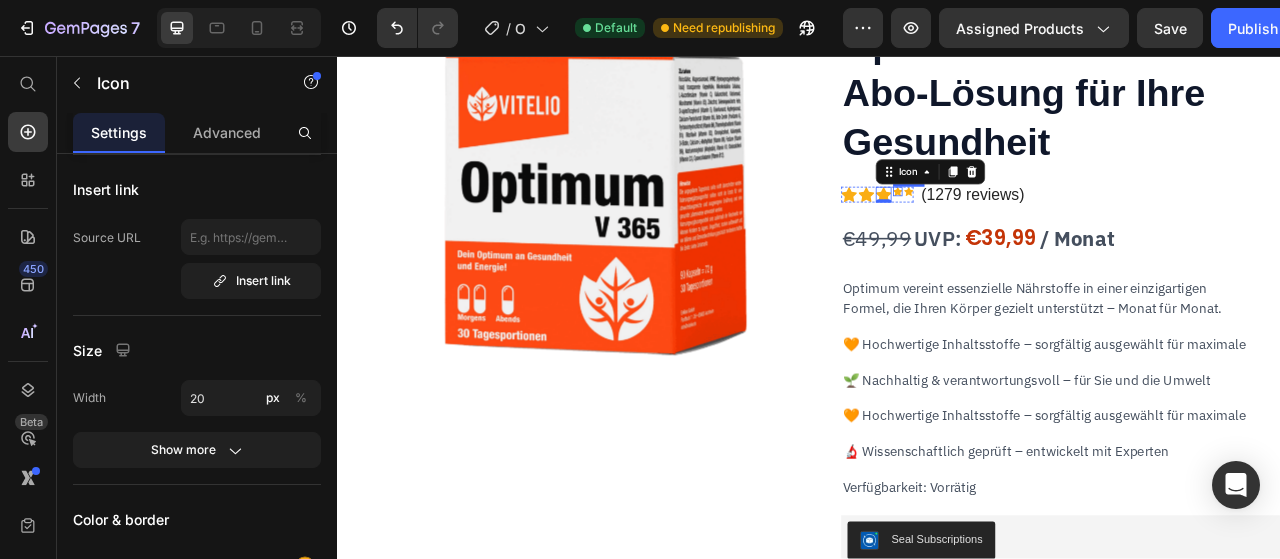 click 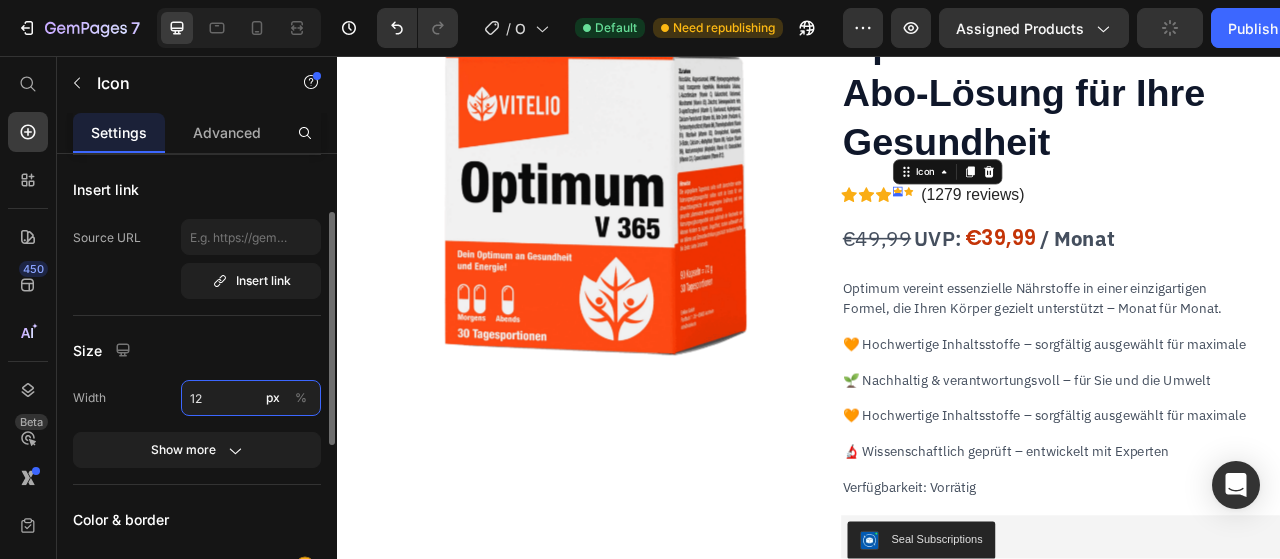 click on "12" at bounding box center (251, 398) 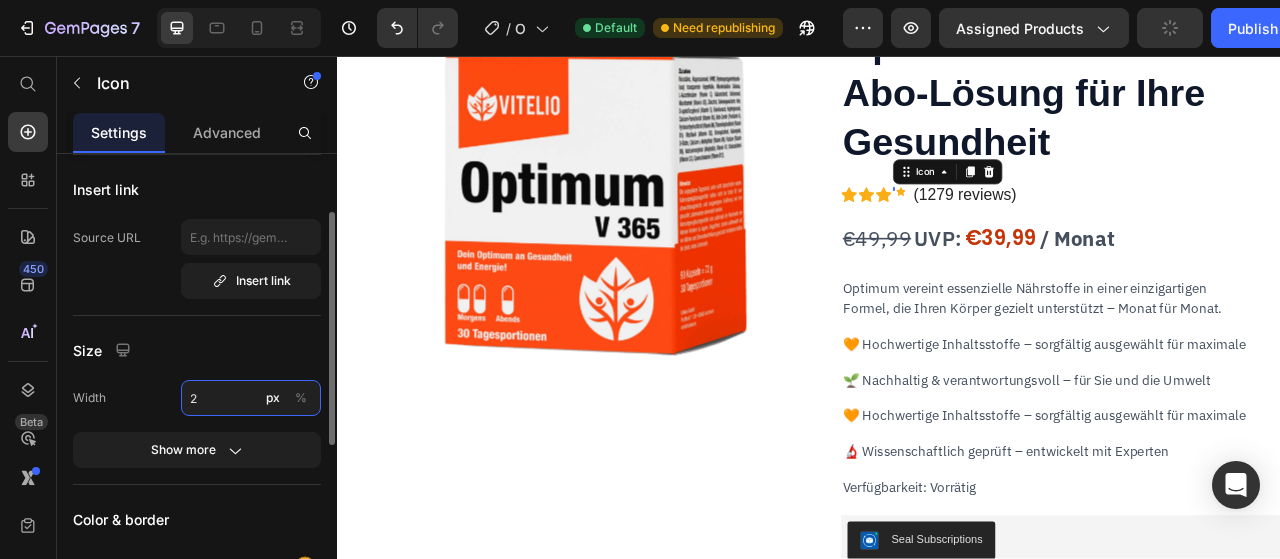 type on "20" 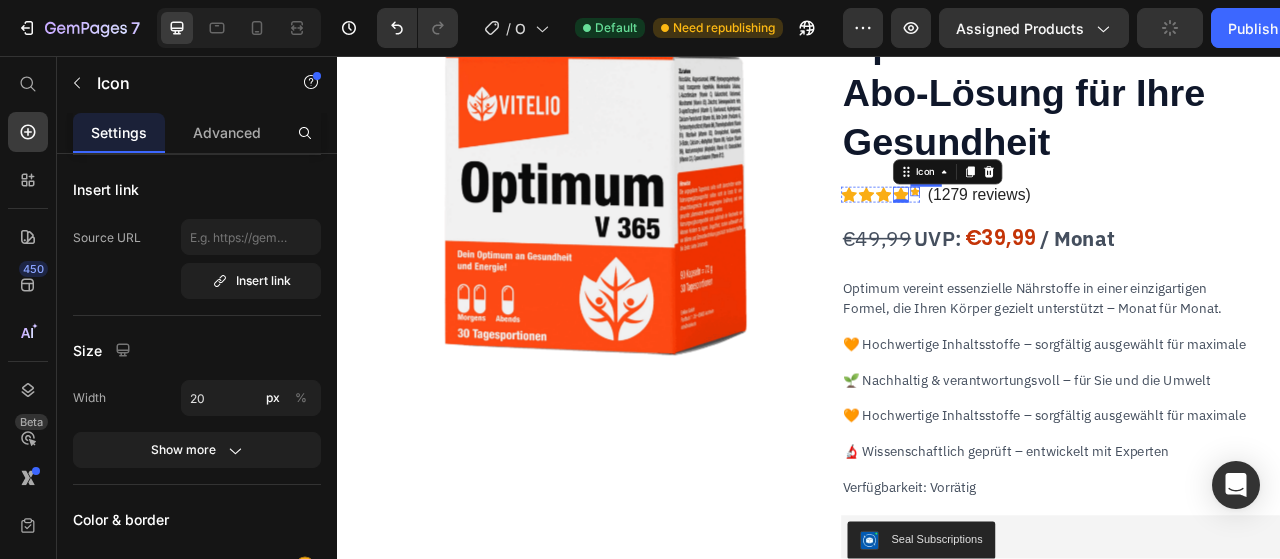 click 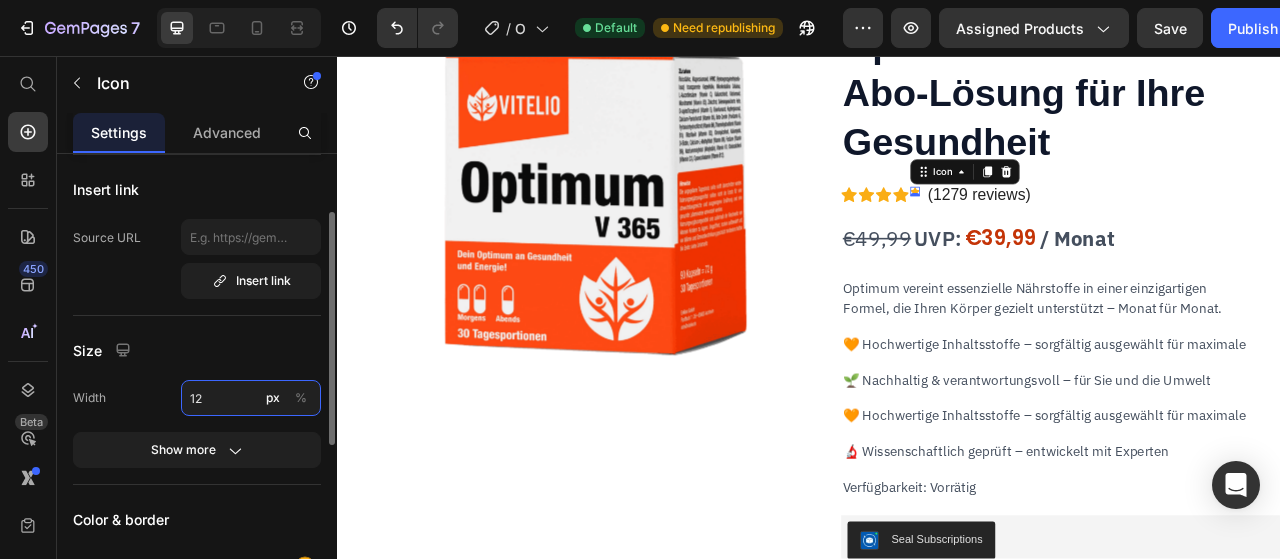click on "12" at bounding box center [251, 398] 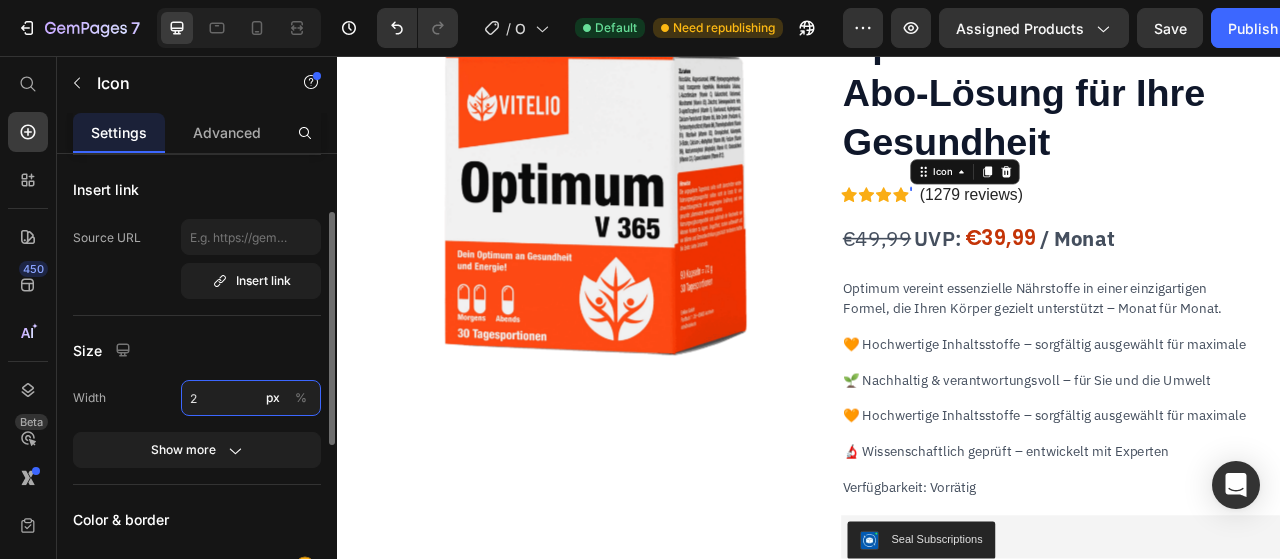 type on "20" 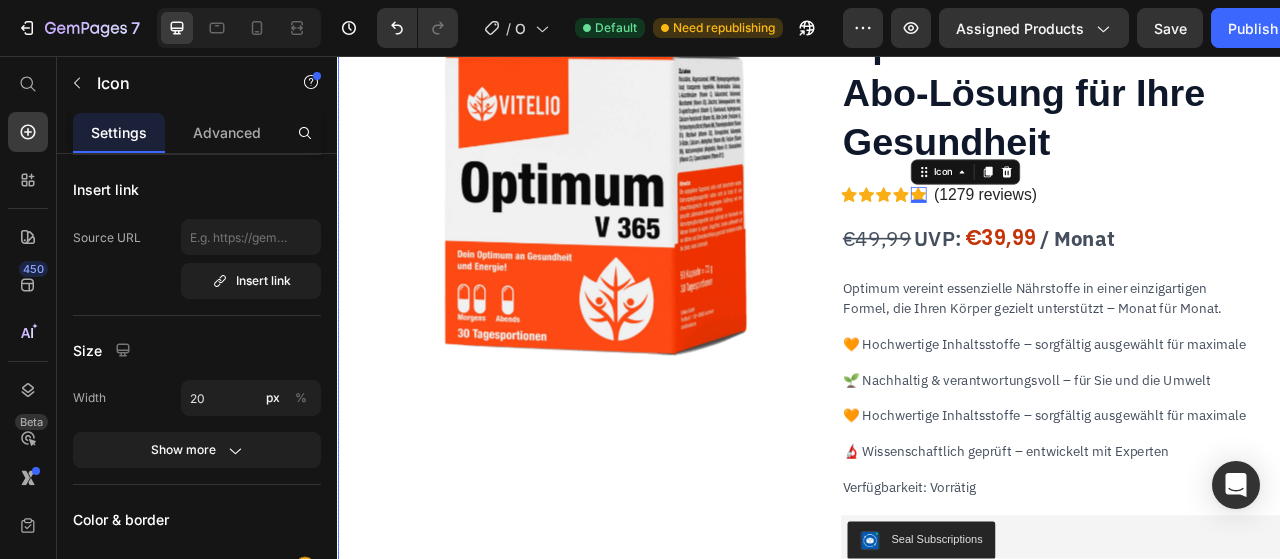 click on "Optimum - Die smarte Abo-Lösung für Ihre Gesundheit Heading                Icon                Icon                Icon                Icon                Icon   0 Icon List Hoz (1279 reviews) Text block Row / Monat Text Block €49,99 Product Price UVP:  Text Block €39,99 Product Price Row Optimum vereint essenzielle Nährstoffe in einer einzigartigen  Formel, die Ihren Körper gezielt unterstützt – Monat für Monat. Text Block 🧡 Hochwertige Inhaltsstoffe – sorgfältig ausgewählt für maximale Text Block 🌱 Nachhaltig & verantwortungsvoll – für Sie und die Umwelt Text Block 🧡 Hochwertige Inhaltsstoffe – sorgfältig ausgewählt für maximale Text Block 🔬 Wissenschaftlich geprüft – entwickelt mit Experten Text Block Verfügbarkeit: Vorrätig Text Block Seal Subscriptions Seal Subscriptions Hier kaufen Button info Inhaltsstoffe  Optimum – Ihr täglicher Begleiter für mehr Wohlbefinden Text Block Unser erstes Produkt,  Optimum Text Block Was macht Optimum besonders? Text Block" at bounding box center (1257, 1518) 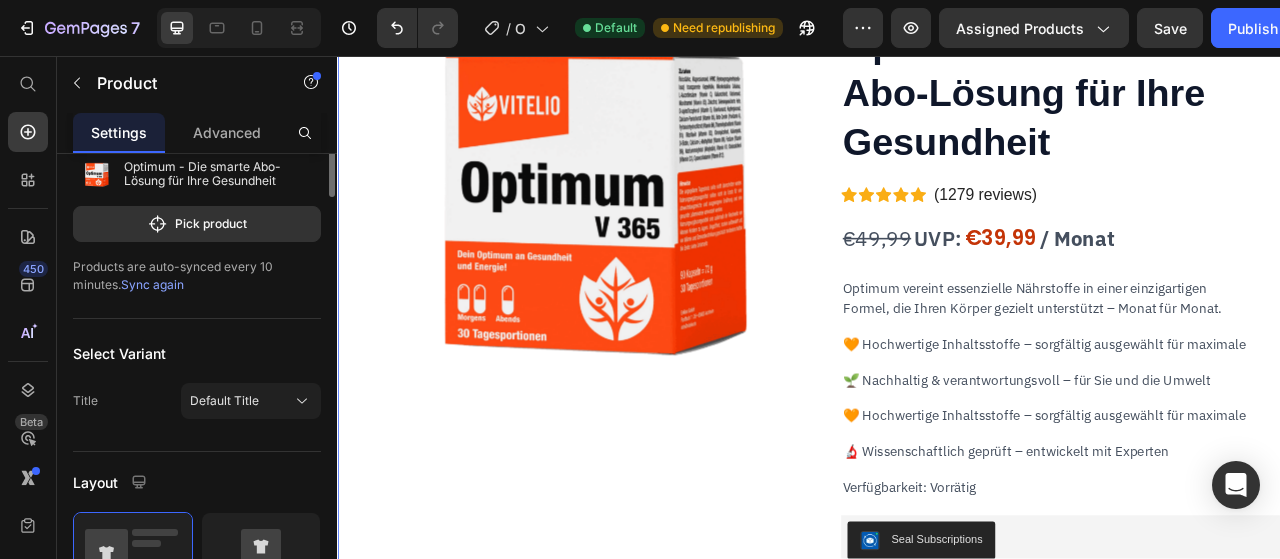 scroll, scrollTop: 0, scrollLeft: 0, axis: both 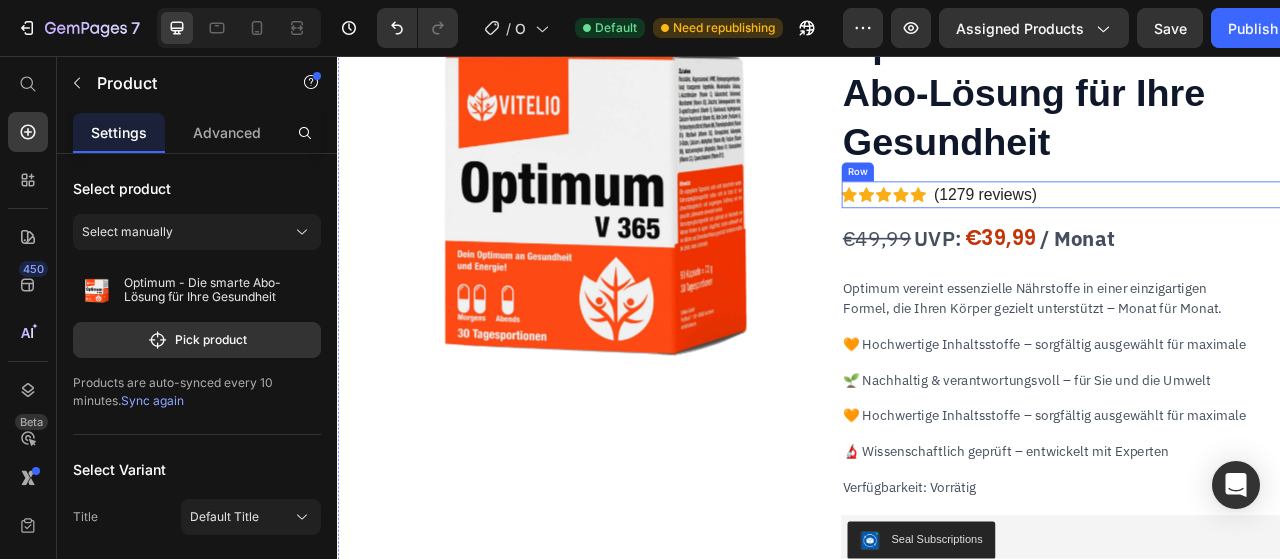 click on "Icon                Icon                Icon                Icon                Icon Icon List Hoz (1279 reviews) Text block Row" at bounding box center [1257, 233] 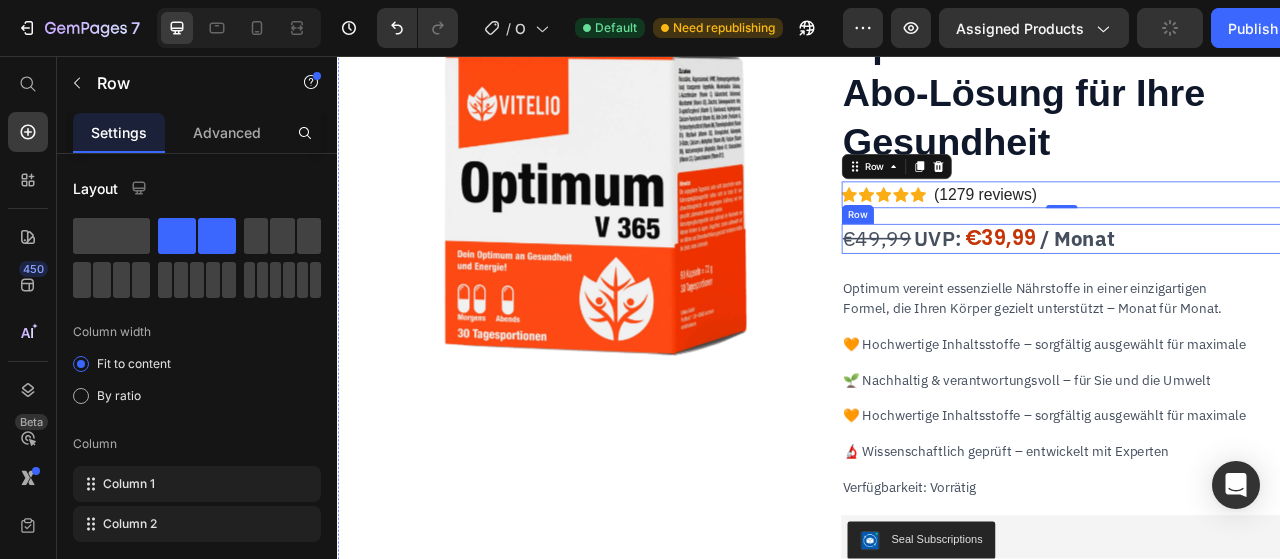click on "/ Monat Text Block €49,99 Product Price UVP:  Text Block €39,99 Product Price Row" at bounding box center [1257, 289] 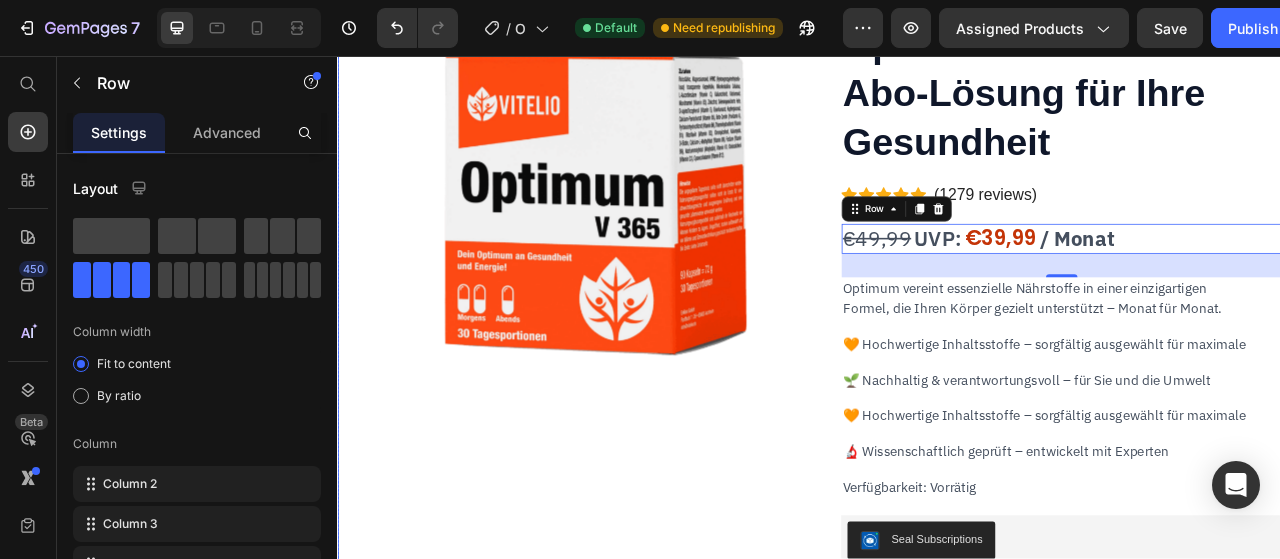 click on "Optimum - Die smarte Abo-Lösung für Ihre Gesundheit Heading                Icon                Icon                Icon                Icon                Icon Icon List Hoz (1279 reviews) Text block Row / Monat Text Block €49,99 Product Price UVP:  Text Block €39,99 Product Price Row   30 Optimum vereint essenzielle Nährstoffe in einer einzigartigen  Formel, die Ihren Körper gezielt unterstützt – Monat für Monat. Text Block 🧡 Hochwertige Inhaltsstoffe – sorgfältig ausgewählt für maximale Text Block 🌱 Nachhaltig & verantwortungsvoll – für Sie und die Umwelt Text Block 🧡 Hochwertige Inhaltsstoffe – sorgfältig ausgewählt für maximale Text Block 🔬 Wissenschaftlich geprüft – entwickelt mit Experten Text Block Verfügbarkeit: Vorrätig Text Block Seal Subscriptions Seal Subscriptions Hier kaufen Button info Inhaltsstoffe  Optimum – Ihr täglicher Begleiter für mehr Wohlbefinden Text Block Unser erstes Produkt,  Optimum Text Block Was macht Optimum besonders? Text Block" at bounding box center (1257, 1518) 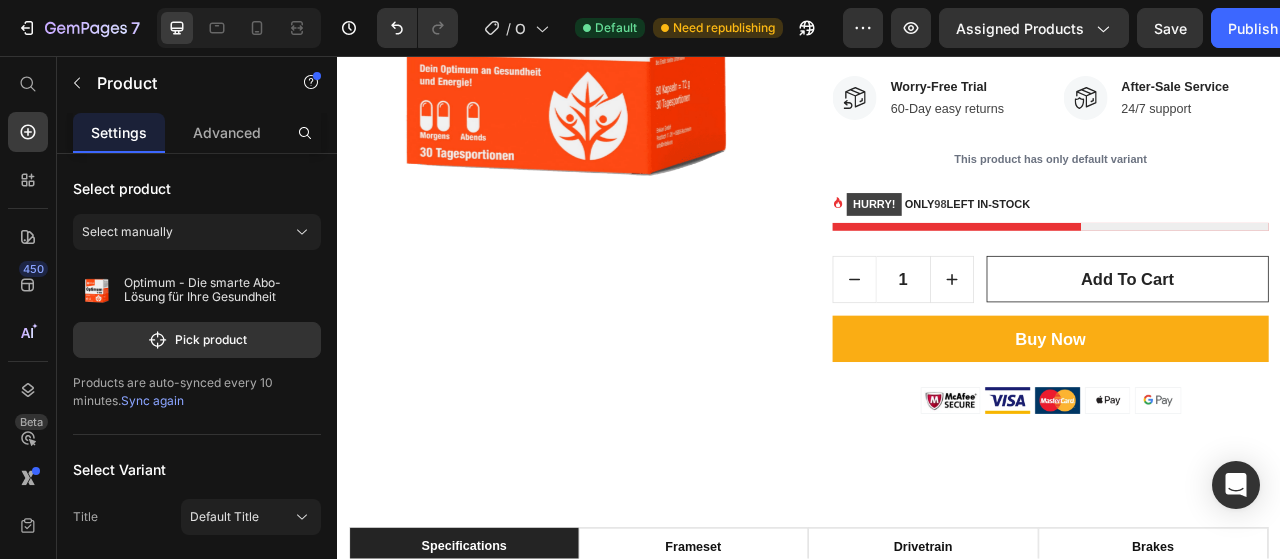 scroll, scrollTop: 3781, scrollLeft: 0, axis: vertical 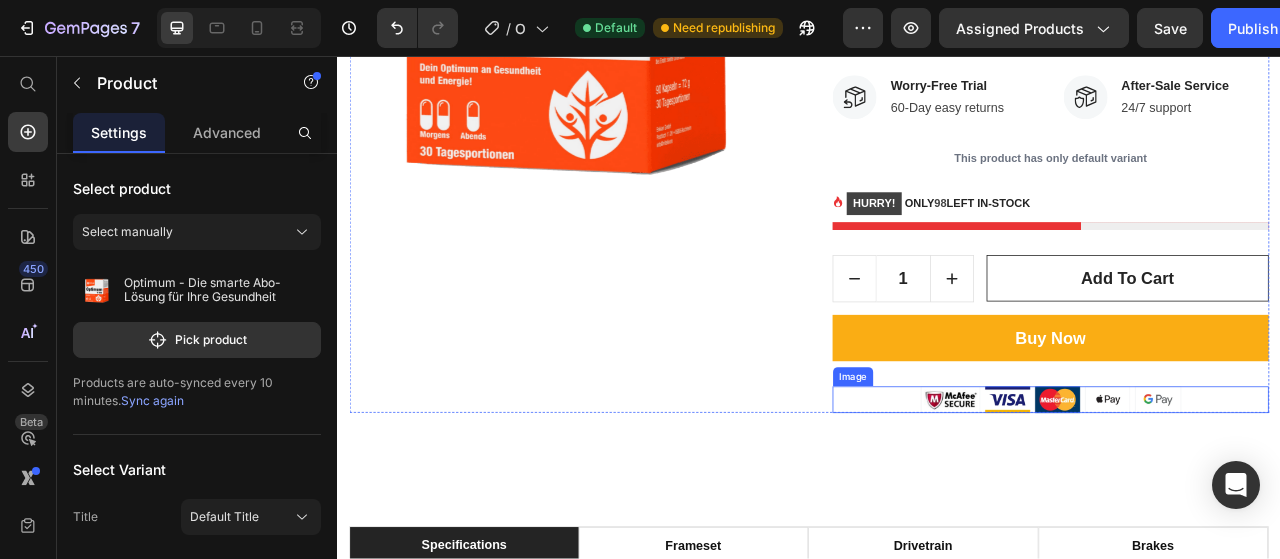 click at bounding box center (1244, 494) 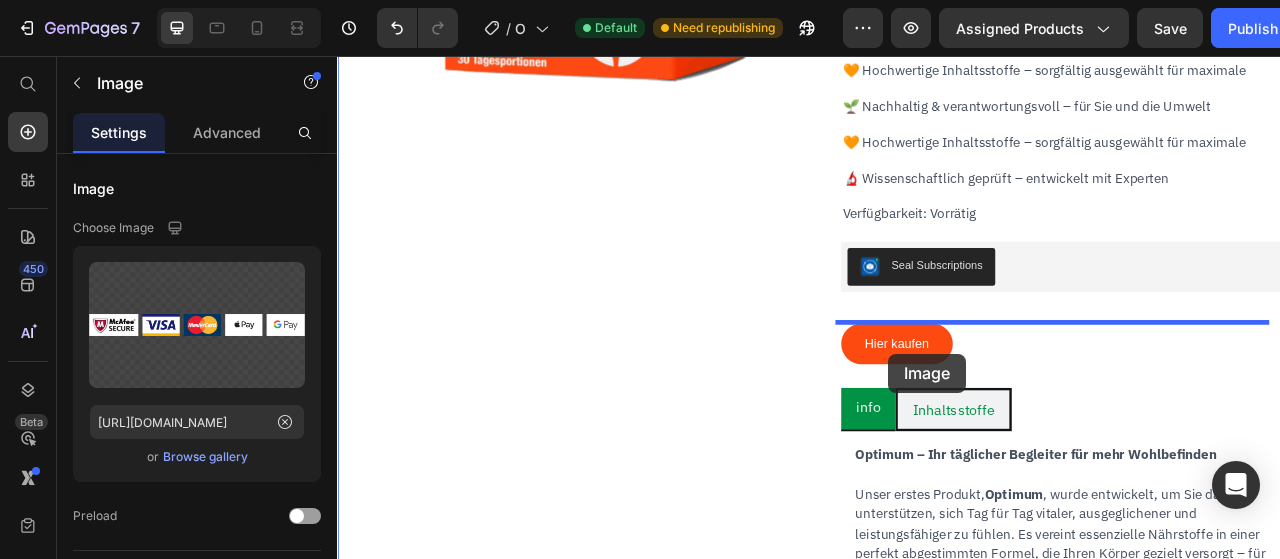 scroll, scrollTop: 454, scrollLeft: 0, axis: vertical 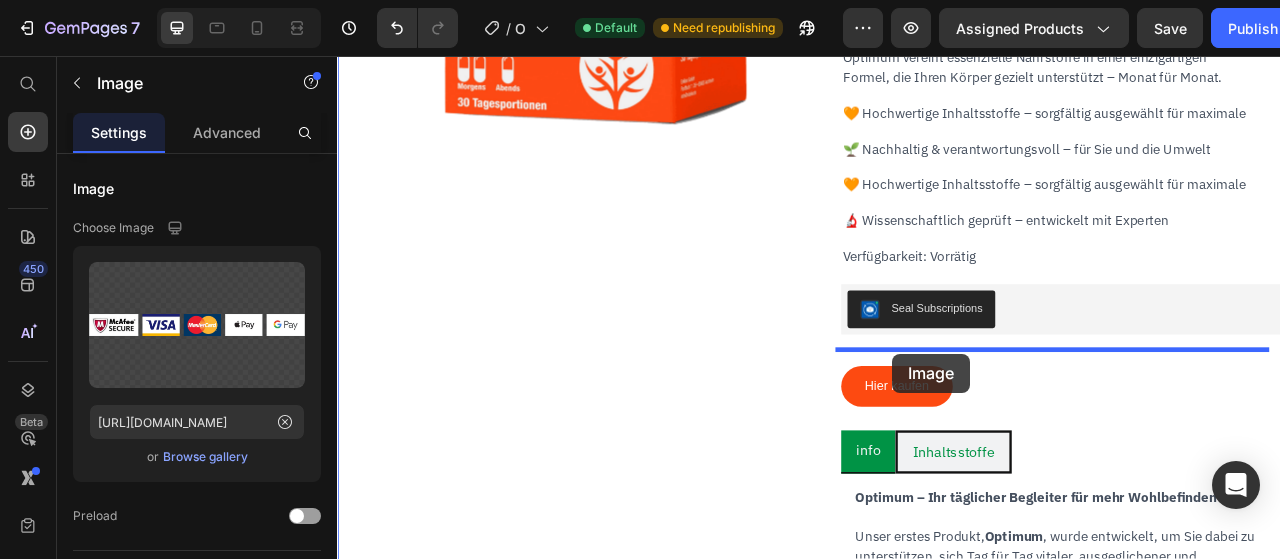 drag, startPoint x: 1003, startPoint y: 468, endPoint x: 1043, endPoint y: 435, distance: 51.855568 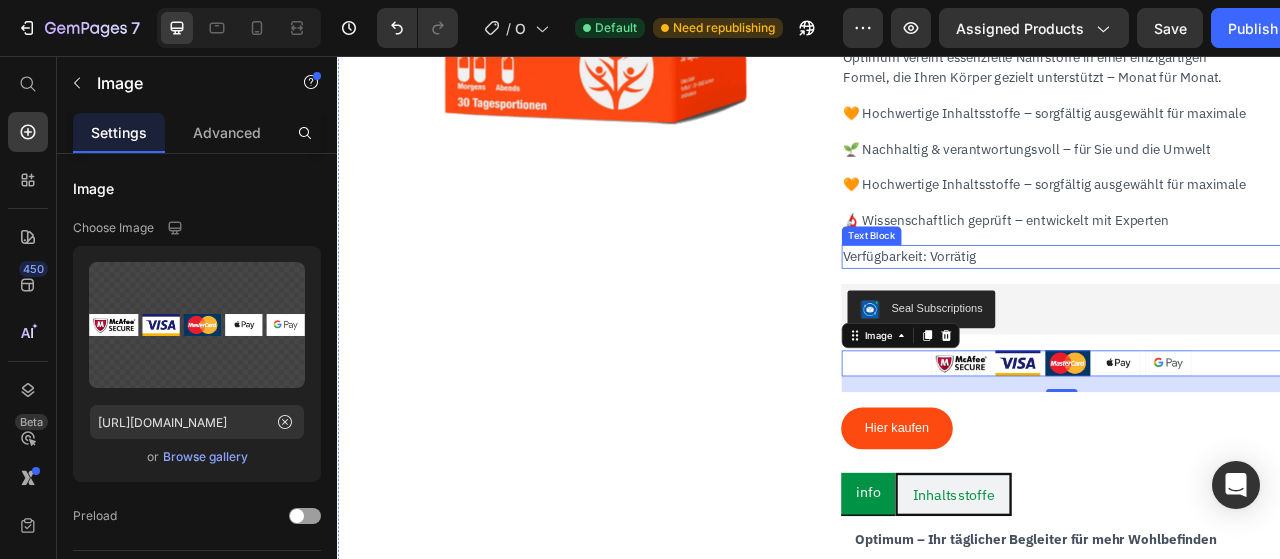 click on "Verfügbarkeit: Vorrätig" at bounding box center (1257, 312) 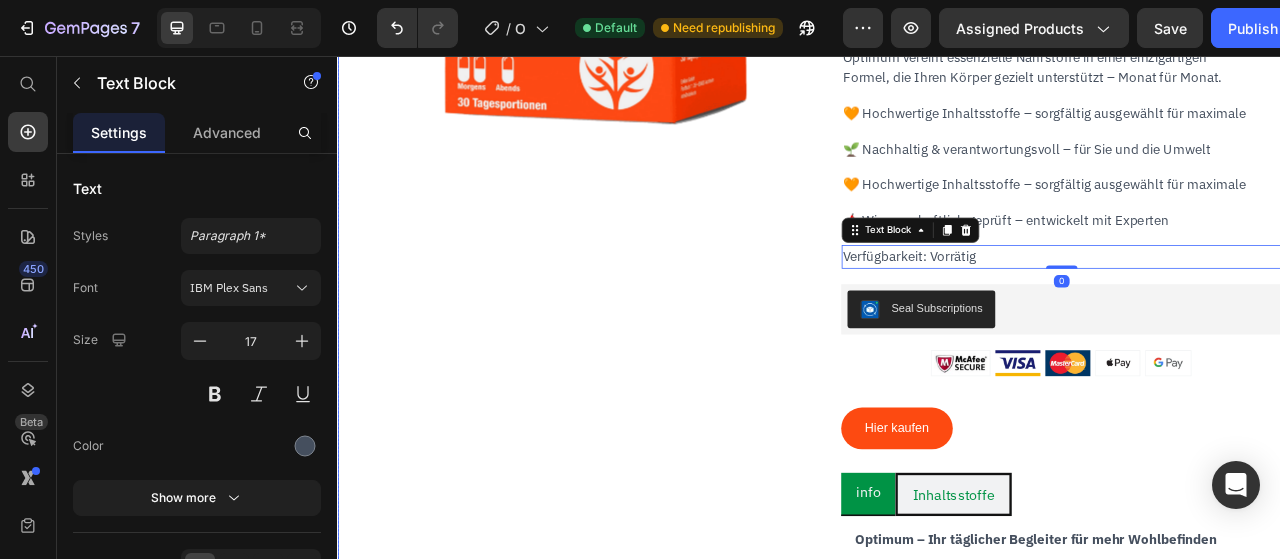 click on "Optimum - Die smarte Abo-Lösung für Ihre Gesundheit Heading                Icon                Icon                Icon                Icon                Icon Icon List Hoz (1279 reviews) Text block Row / Monat Text Block €49,99 Product Price UVP:  Text Block €39,99 Product Price Row Optimum vereint essenzielle Nährstoffe in einer einzigartigen  Formel, die Ihren Körper gezielt unterstützt – Monat für Monat. Text Block 🧡 Hochwertige Inhaltsstoffe – sorgfältig ausgewählt für maximale Text Block 🌱 Nachhaltig & verantwortungsvoll – für Sie und die Umwelt Text Block 🧡 Hochwertige Inhaltsstoffe – sorgfältig ausgewählt für maximale Text Block 🔬 Wissenschaftlich geprüft – entwickelt mit Experten Text Block Verfügbarkeit: Vorrätig Text Block   0 Seal Subscriptions Seal Subscriptions Image Hier kaufen Button info Inhaltsstoffe  Optimum – Ihr täglicher Begleiter für mehr Wohlbefinden Text Block Unser erstes Produkt,  Optimum Text Block Was macht Optimum besonders? 🌱" at bounding box center (1257, 1251) 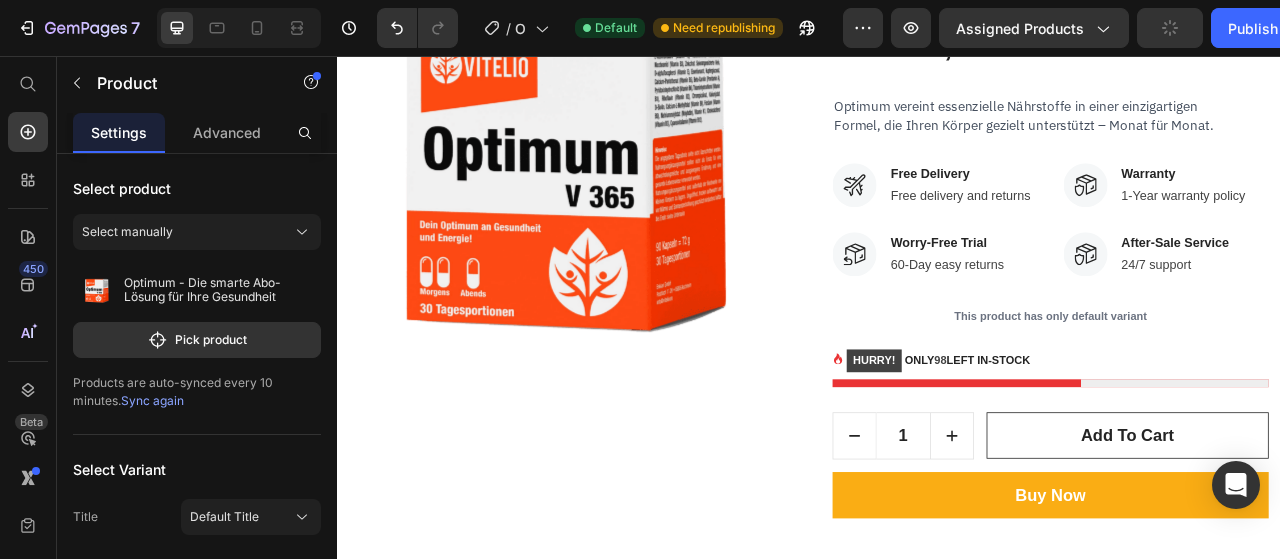 scroll, scrollTop: 4096, scrollLeft: 0, axis: vertical 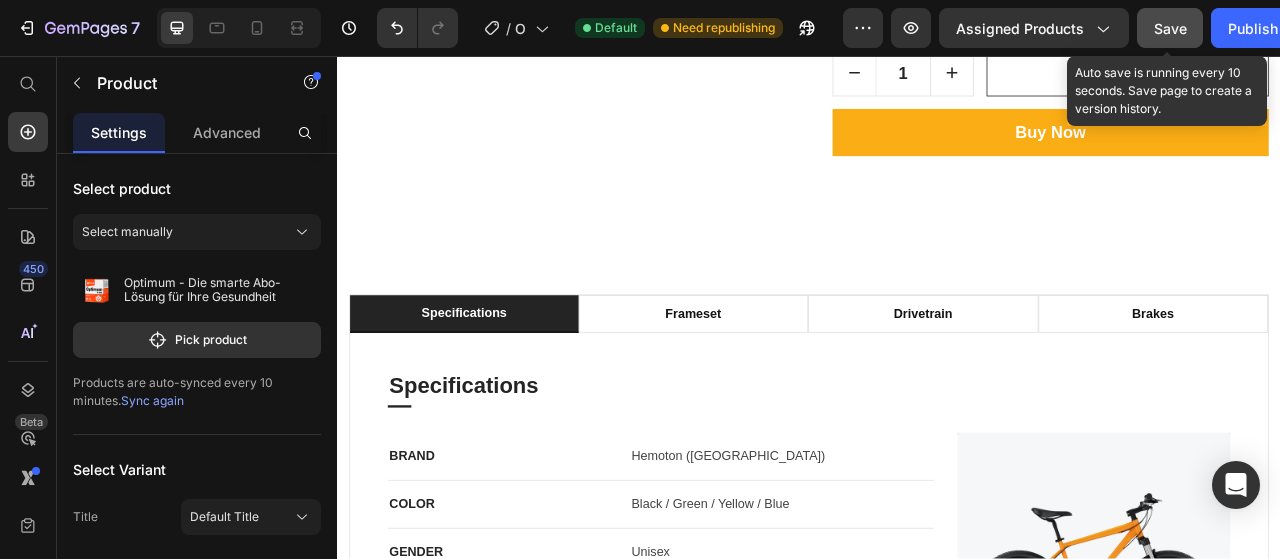drag, startPoint x: 1161, startPoint y: 24, endPoint x: 679, endPoint y: 206, distance: 515.21643 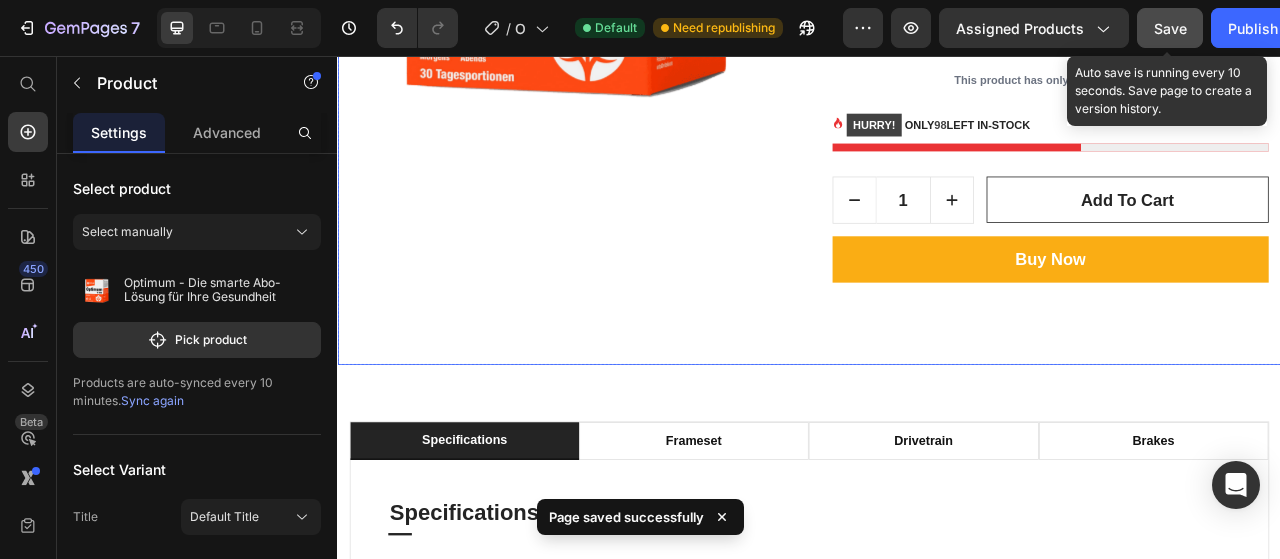 scroll, scrollTop: 0, scrollLeft: 0, axis: both 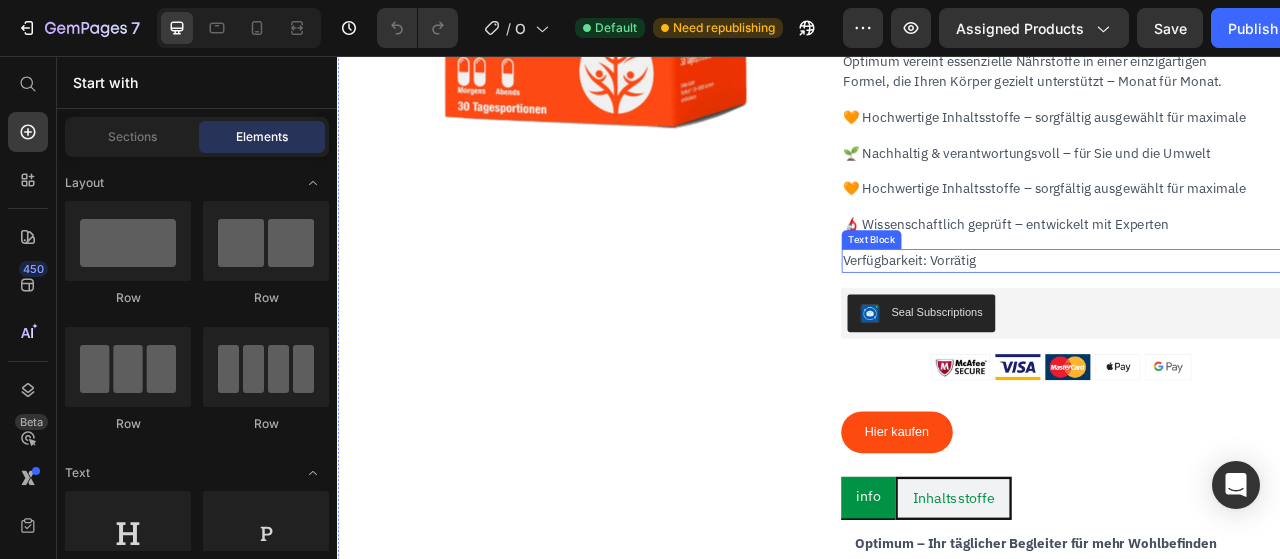 click on "Verfügbarkeit: Vorrätig" at bounding box center (1257, 317) 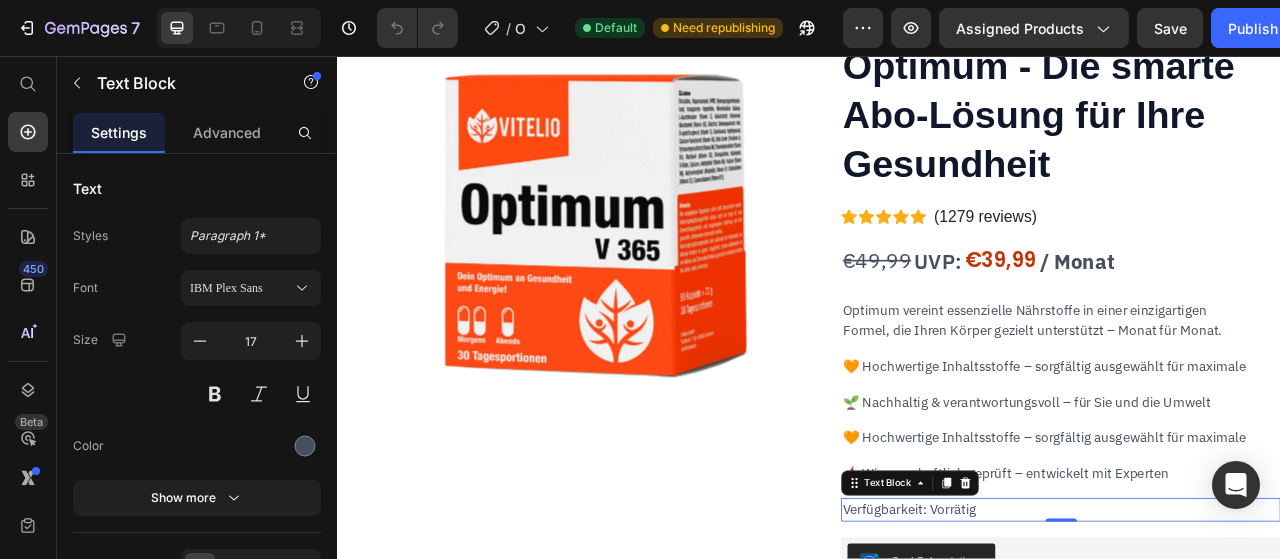 scroll, scrollTop: 155, scrollLeft: 0, axis: vertical 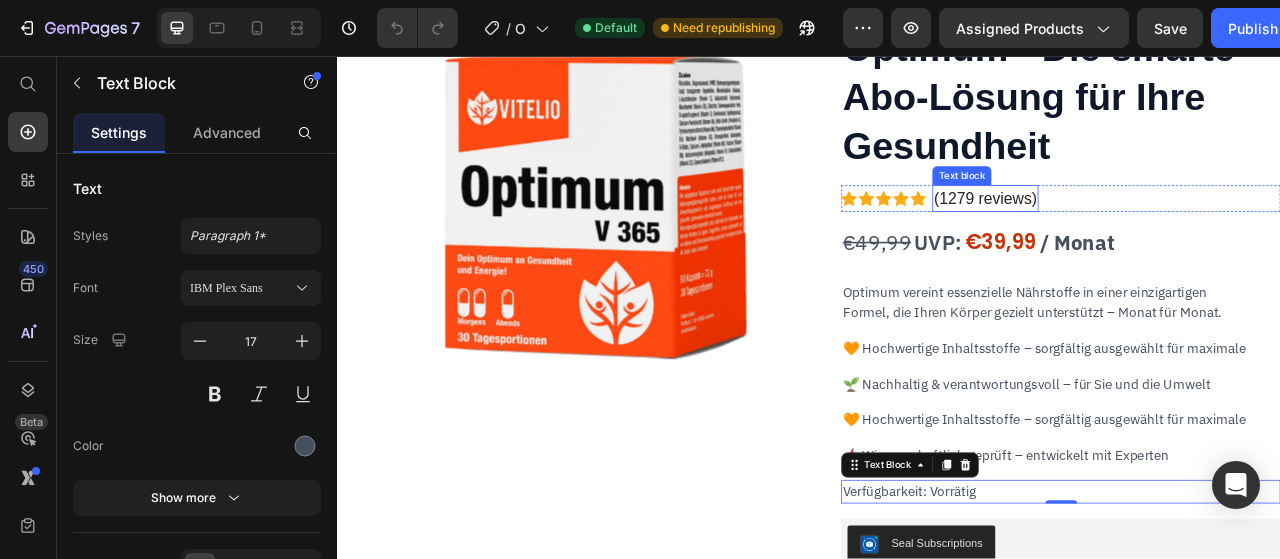click on "(1279 reviews)" at bounding box center (1161, 238) 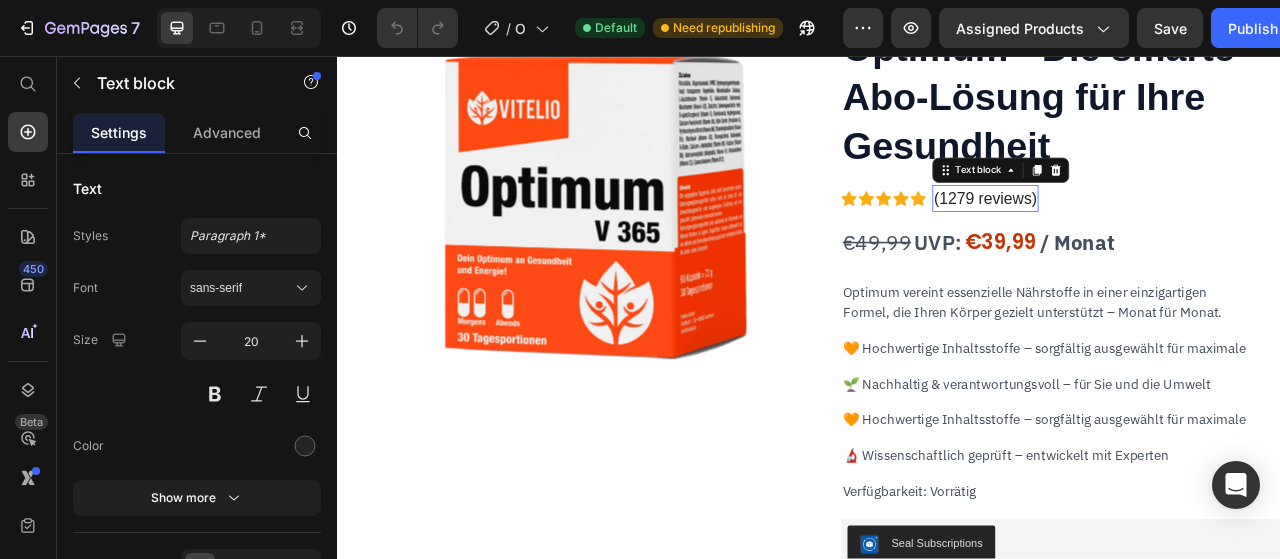 click on "(1279 reviews)" at bounding box center (1161, 238) 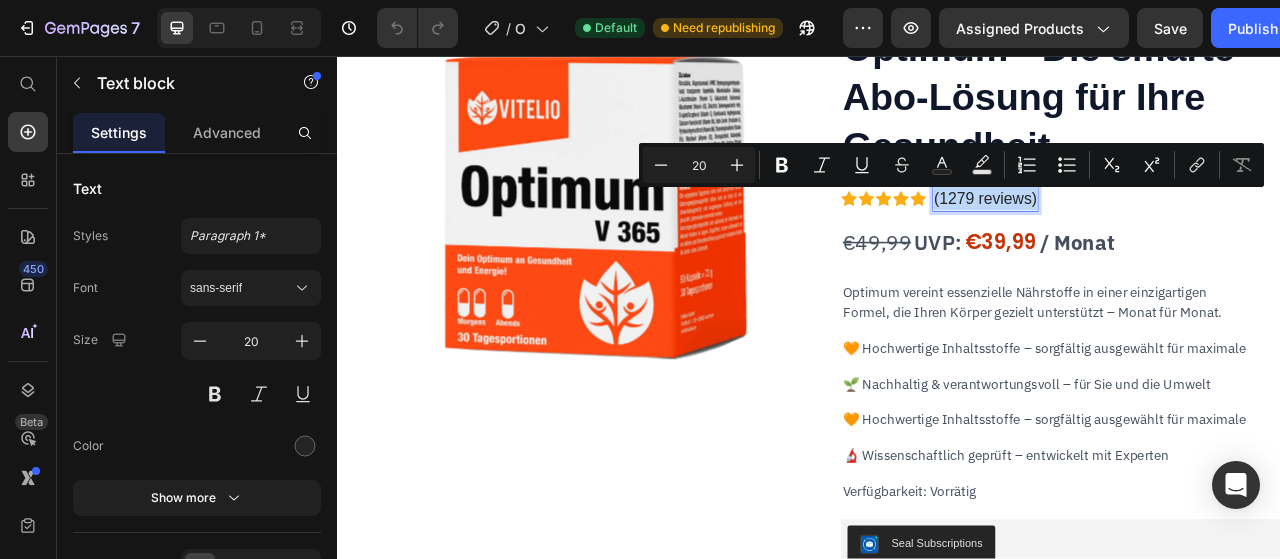 click on "(1279 reviews)" at bounding box center [1161, 238] 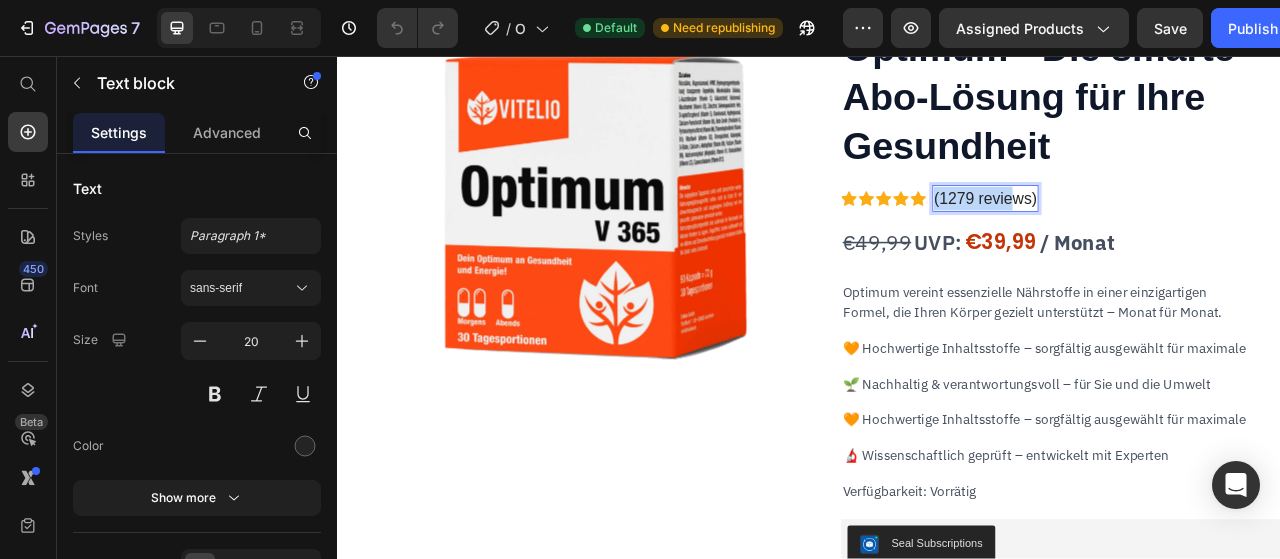 click on "(1279 reviews)" at bounding box center [1161, 238] 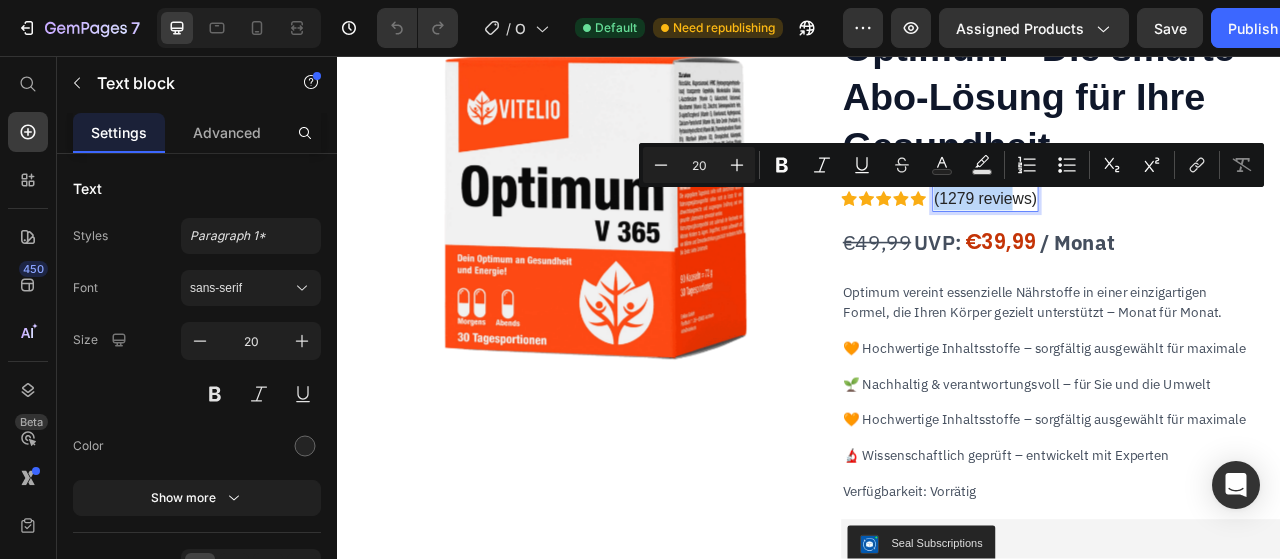 click on "(1279 reviews)" at bounding box center [1161, 238] 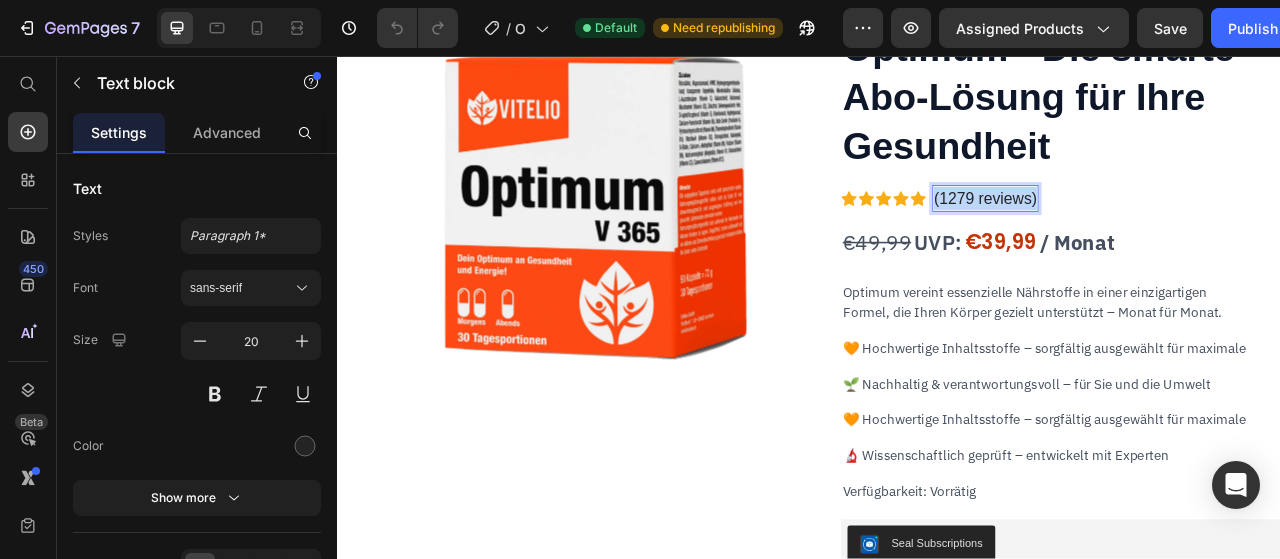 click on "(1279 reviews)" at bounding box center (1161, 238) 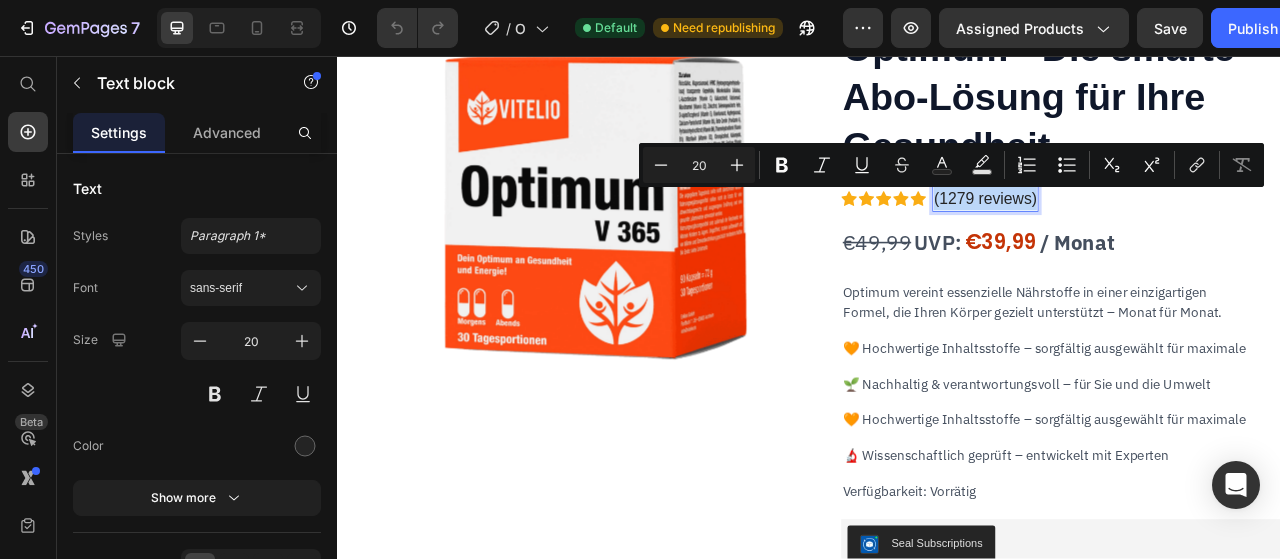 click on "(1279 reviews)" at bounding box center [1161, 238] 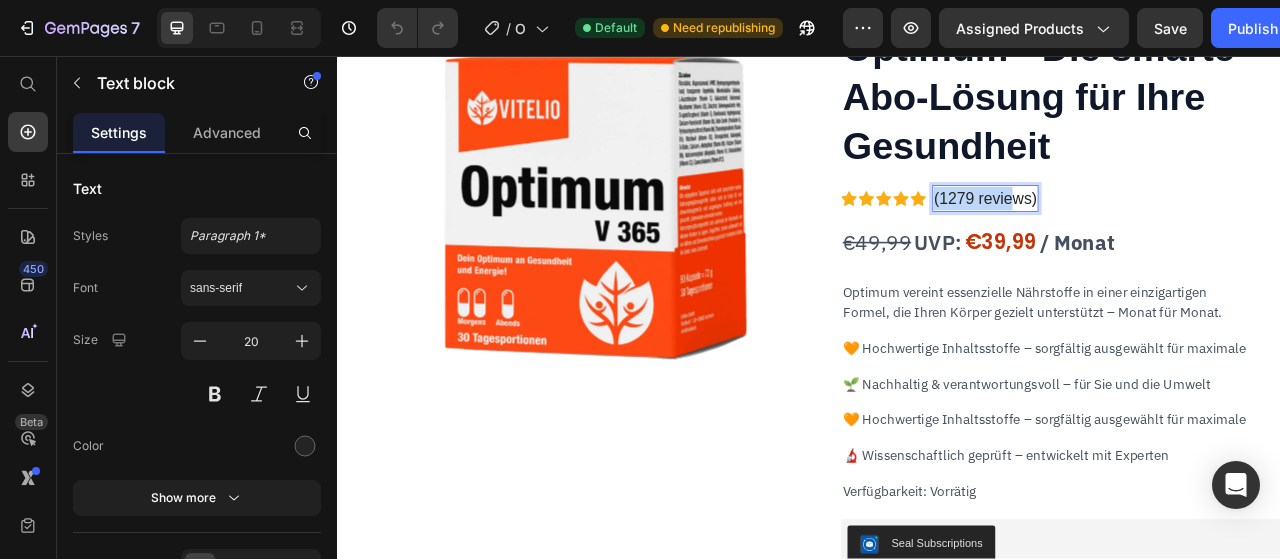 click on "(1279 reviews)" at bounding box center [1161, 238] 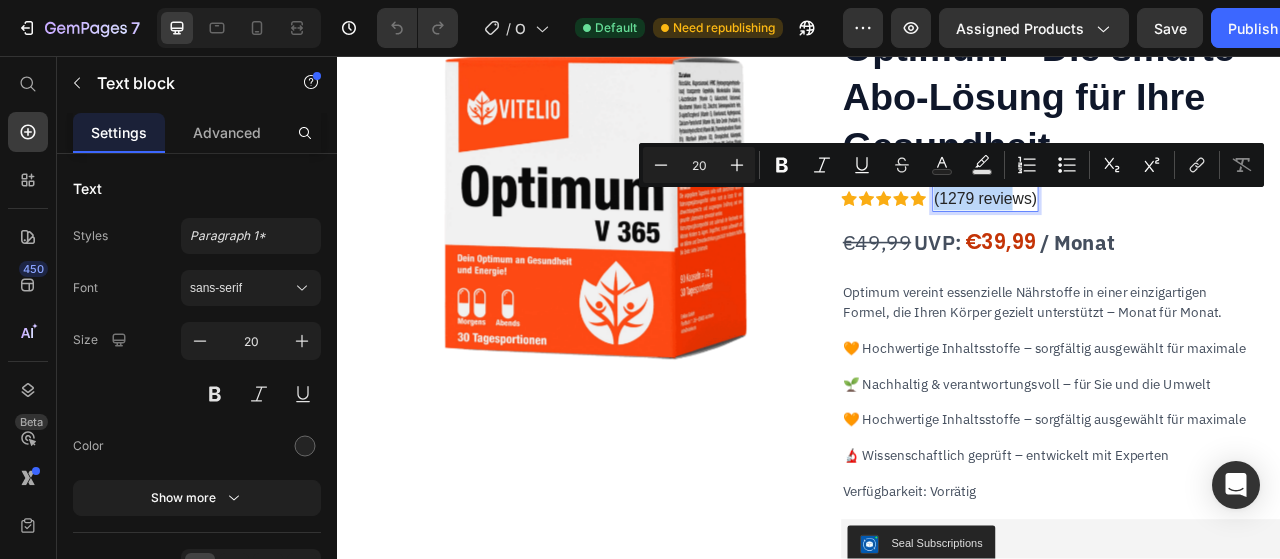 click on "(1279 reviews)" at bounding box center [1161, 238] 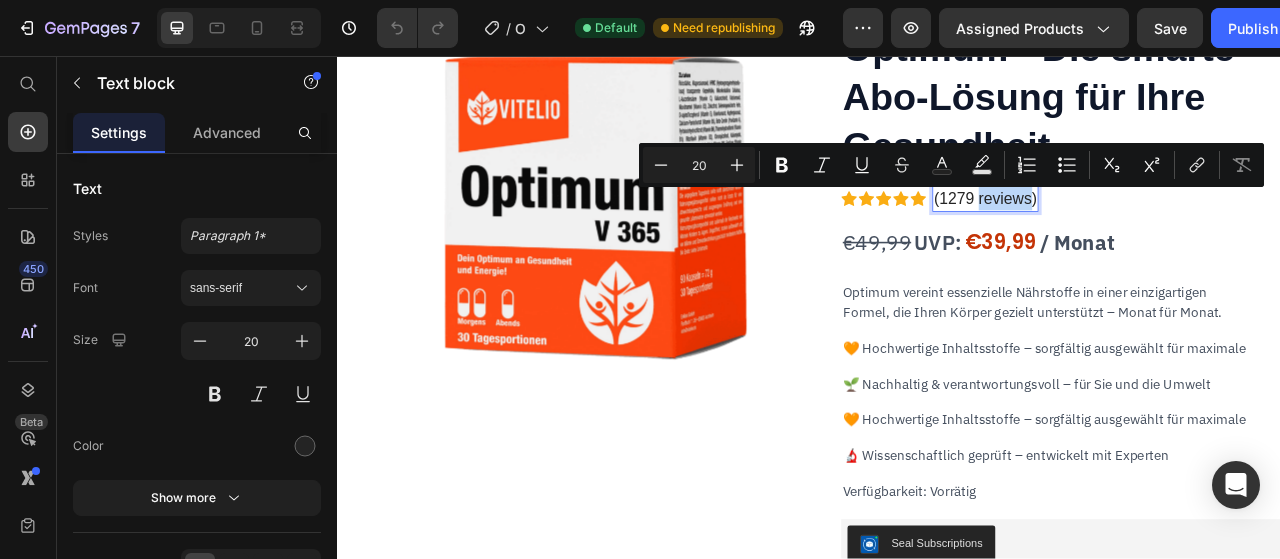 drag, startPoint x: 1148, startPoint y: 237, endPoint x: 1212, endPoint y: 237, distance: 64 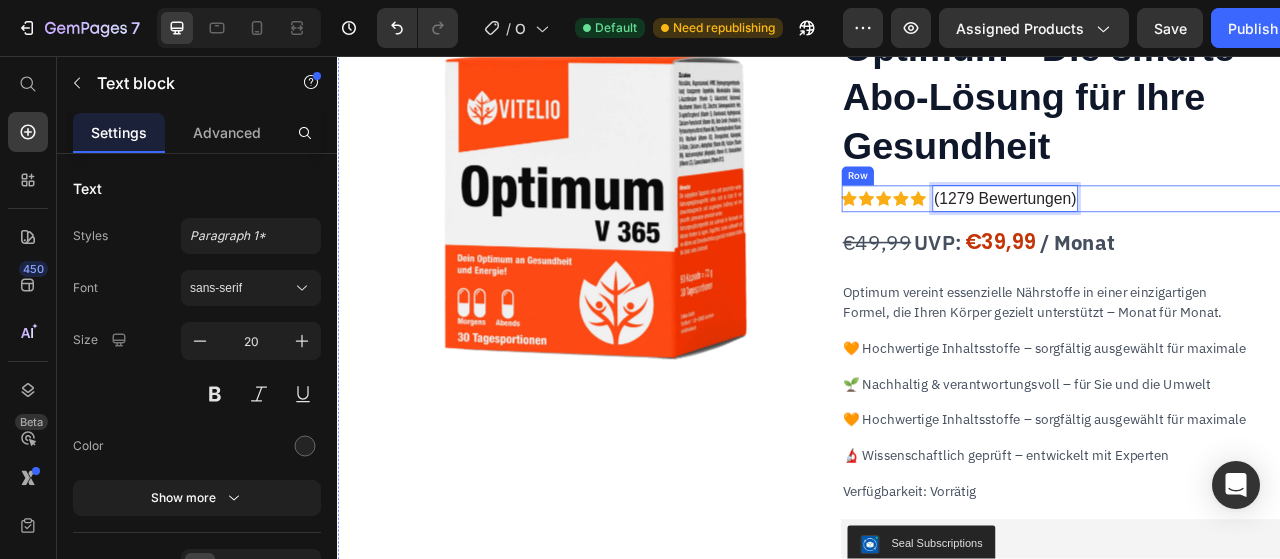click on "Icon                Icon                Icon                Icon                Icon Icon List Hoz (1279 Bewertungen) Text block   0 Row" at bounding box center (1257, 238) 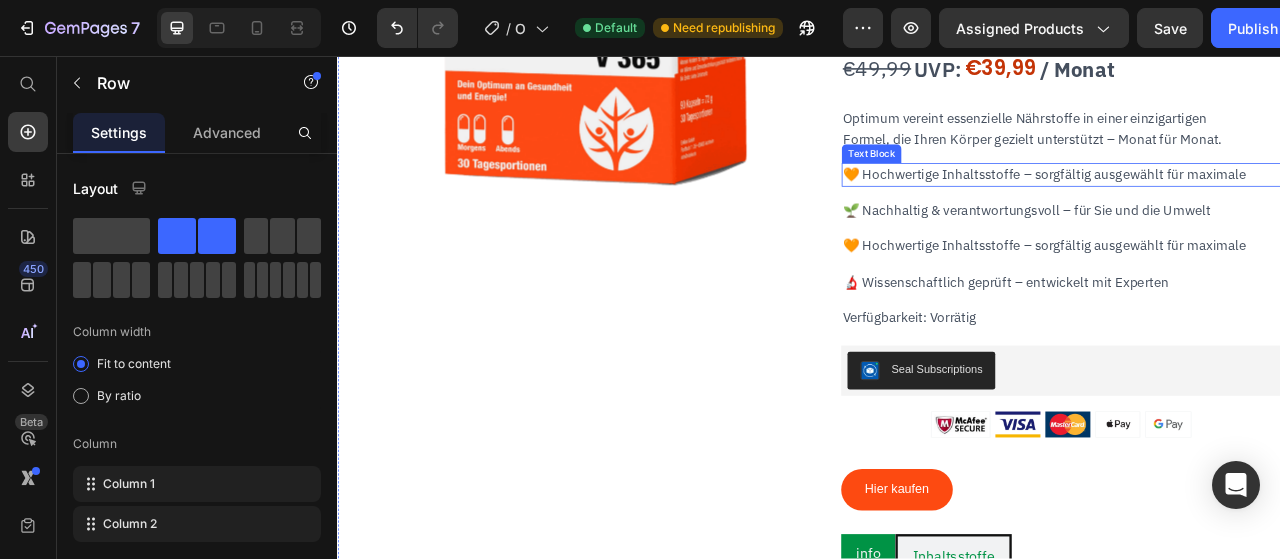 scroll, scrollTop: 442, scrollLeft: 0, axis: vertical 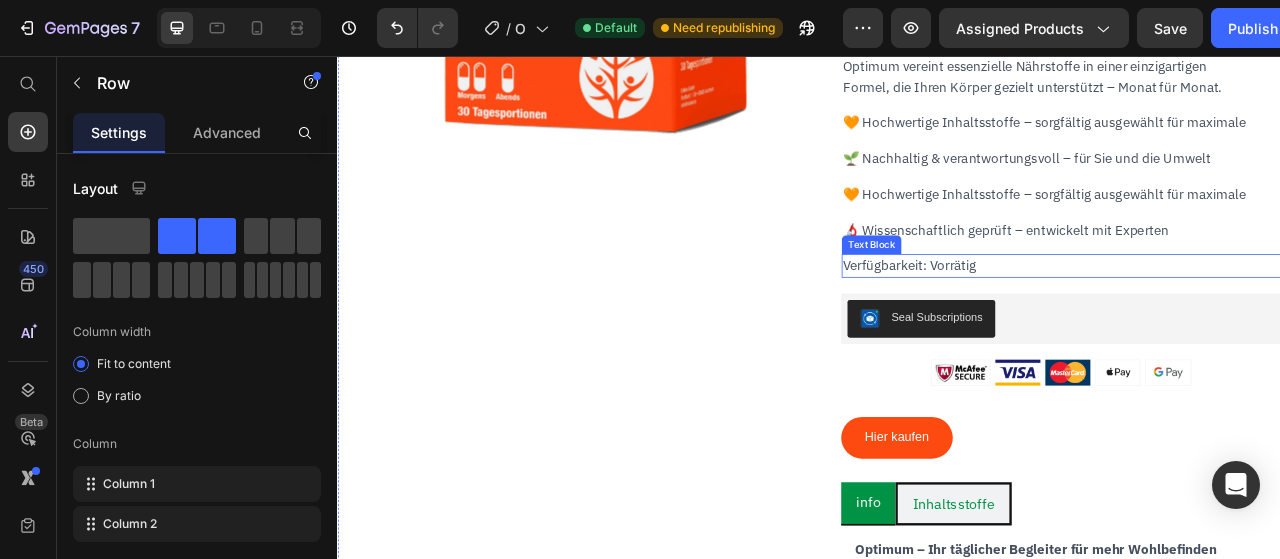 click on "Verfügbarkeit: Vorrätig" at bounding box center (1065, 323) 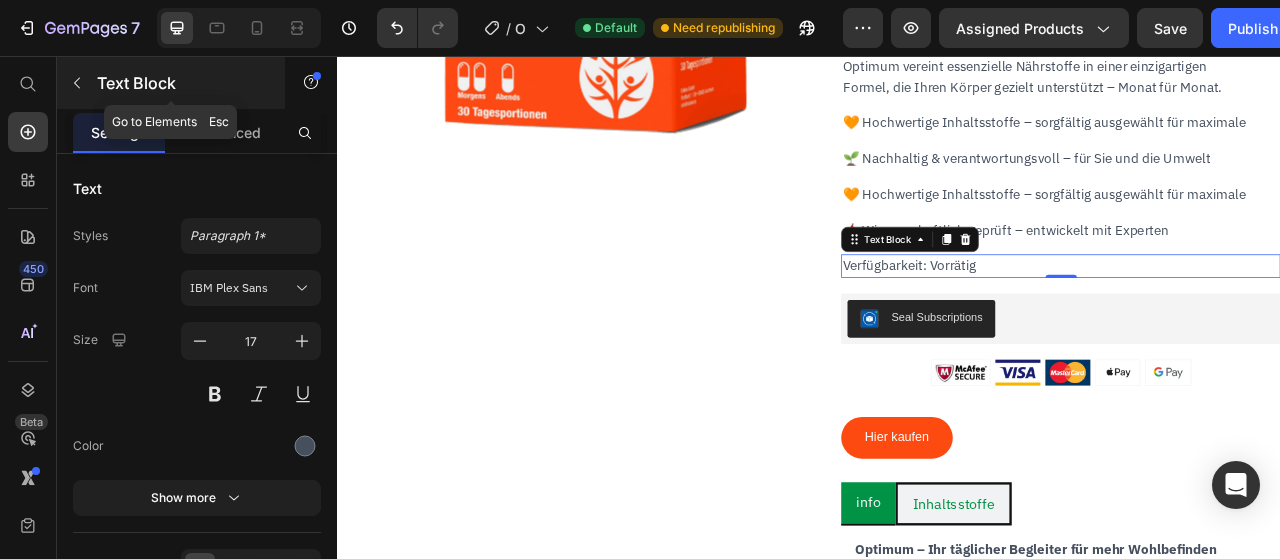 click at bounding box center [77, 83] 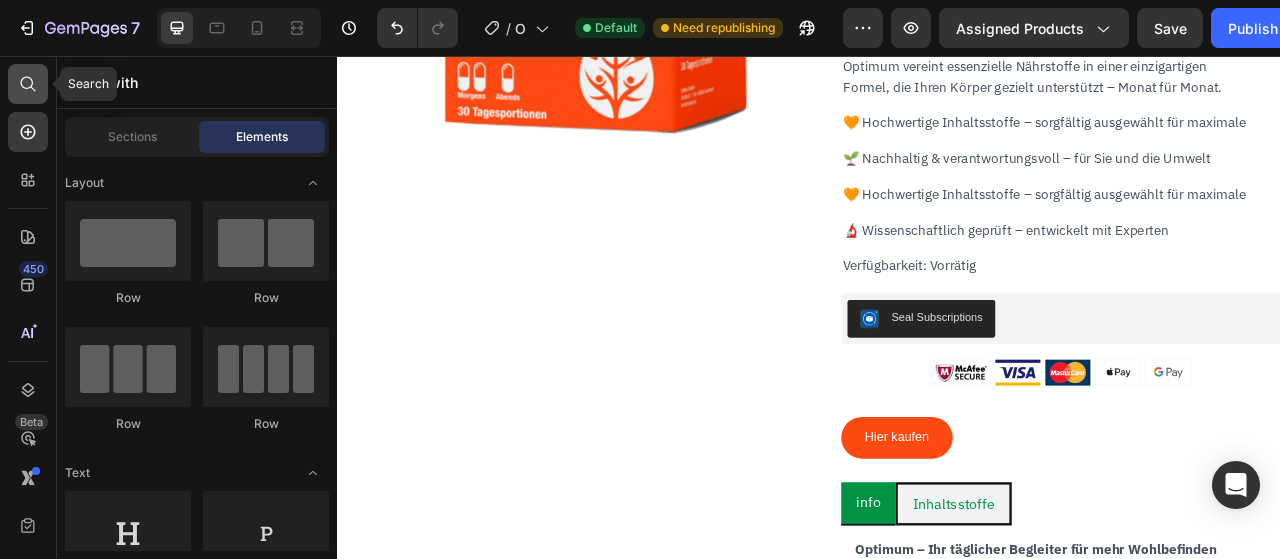 click 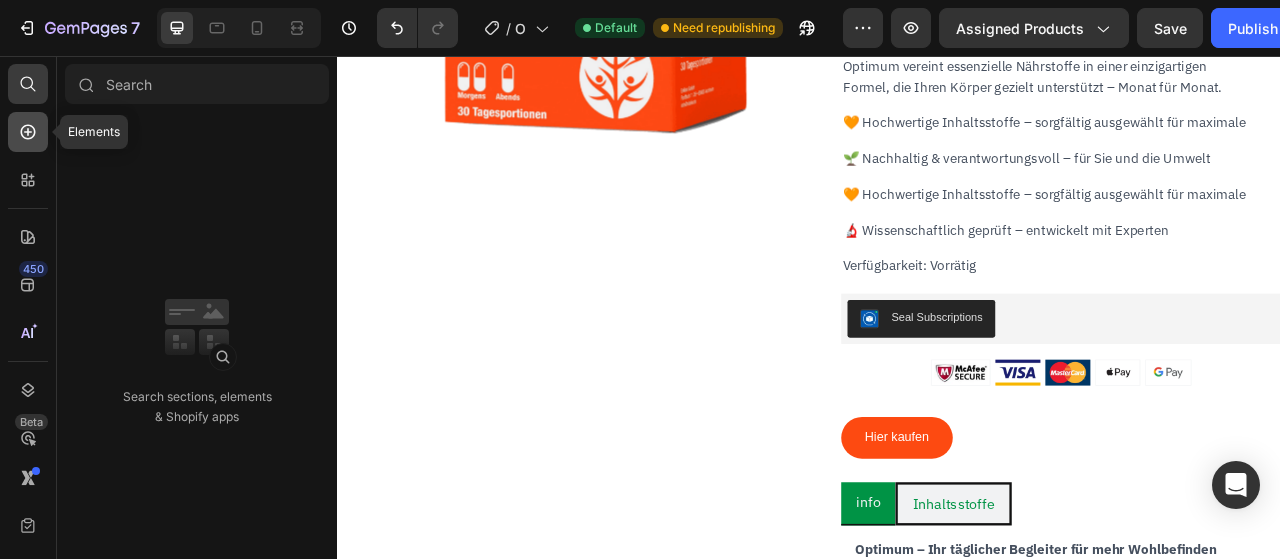 click 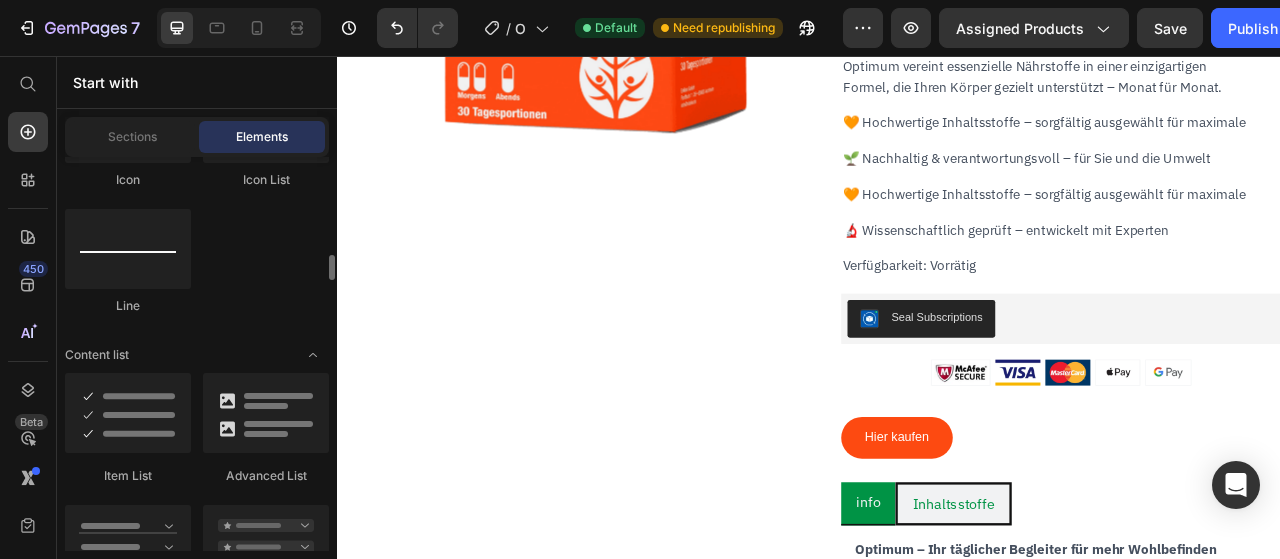 scroll, scrollTop: 1531, scrollLeft: 0, axis: vertical 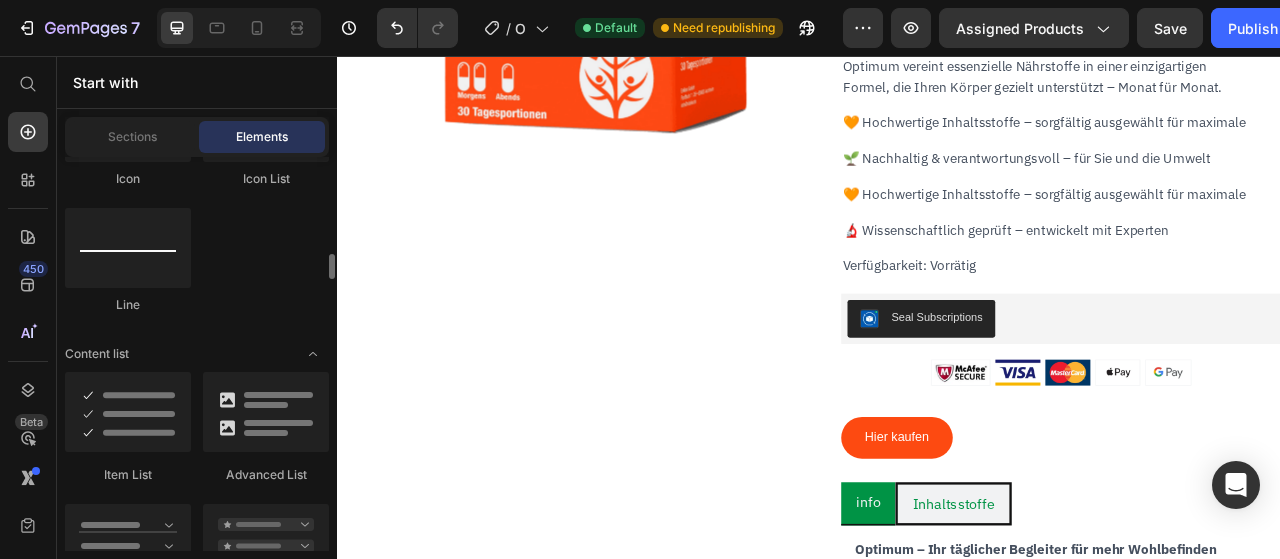 click on "Icon
Icon List
Line" 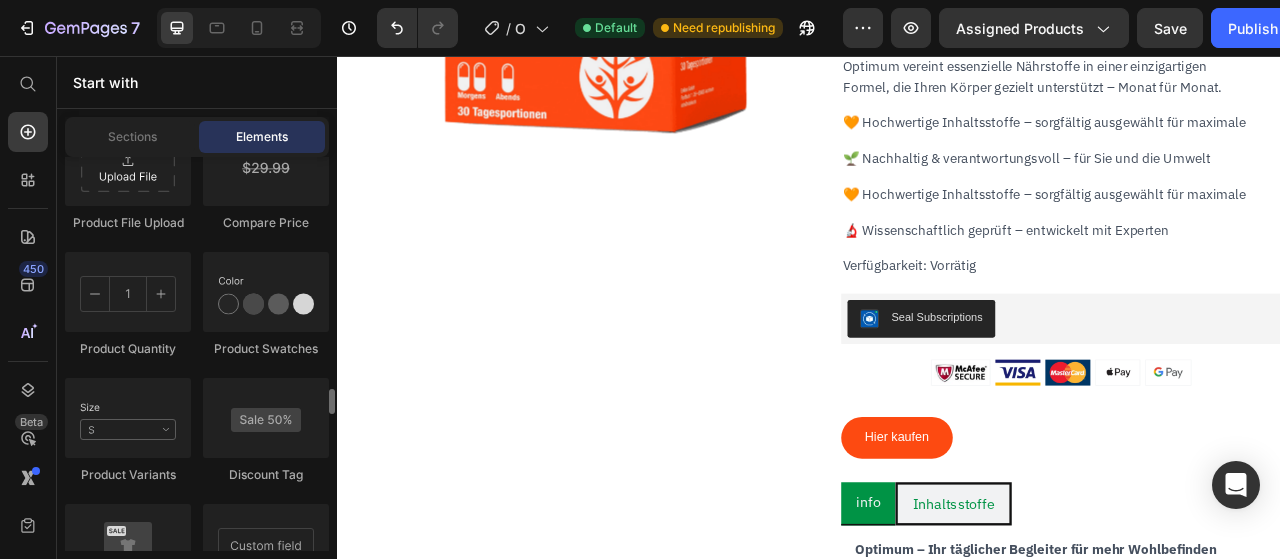 scroll, scrollTop: 3636, scrollLeft: 0, axis: vertical 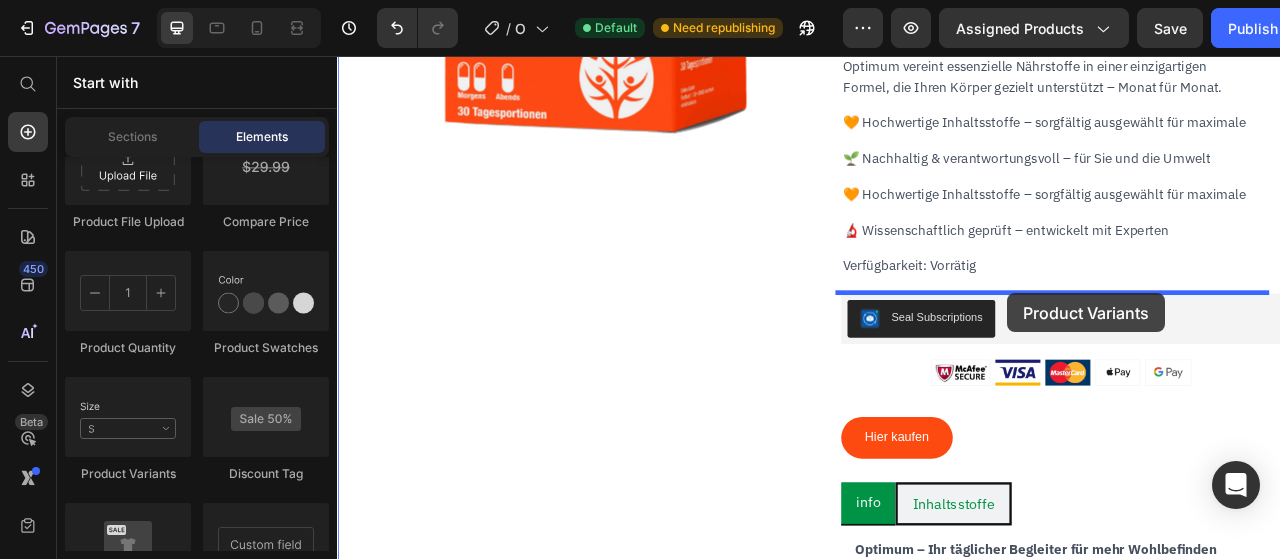 drag, startPoint x: 485, startPoint y: 454, endPoint x: 1190, endPoint y: 358, distance: 711.50616 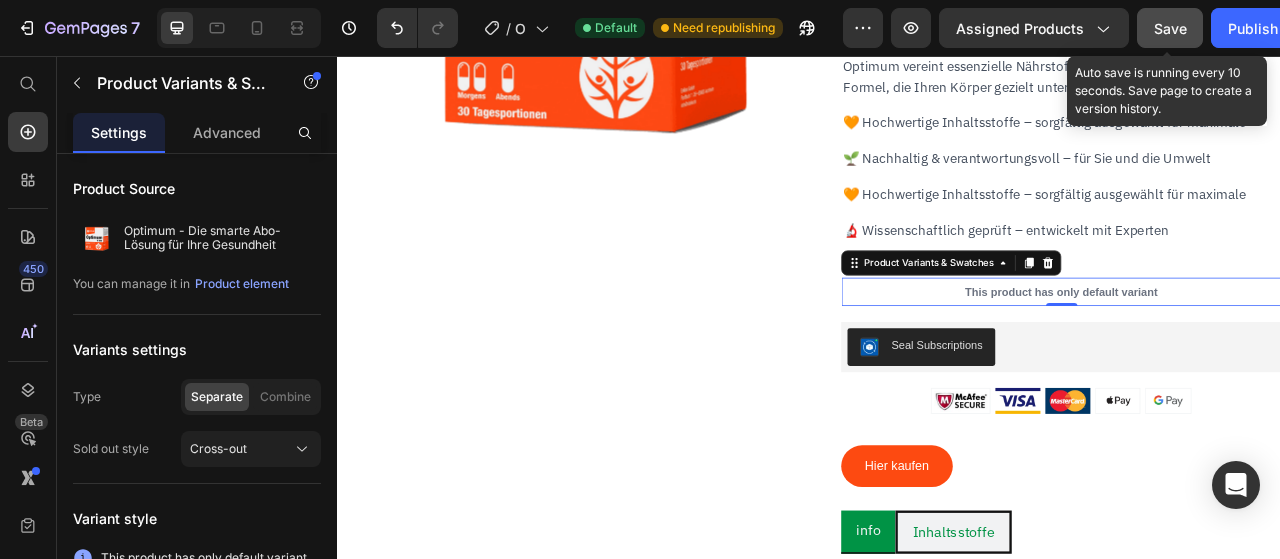 click on "Save" at bounding box center [1170, 28] 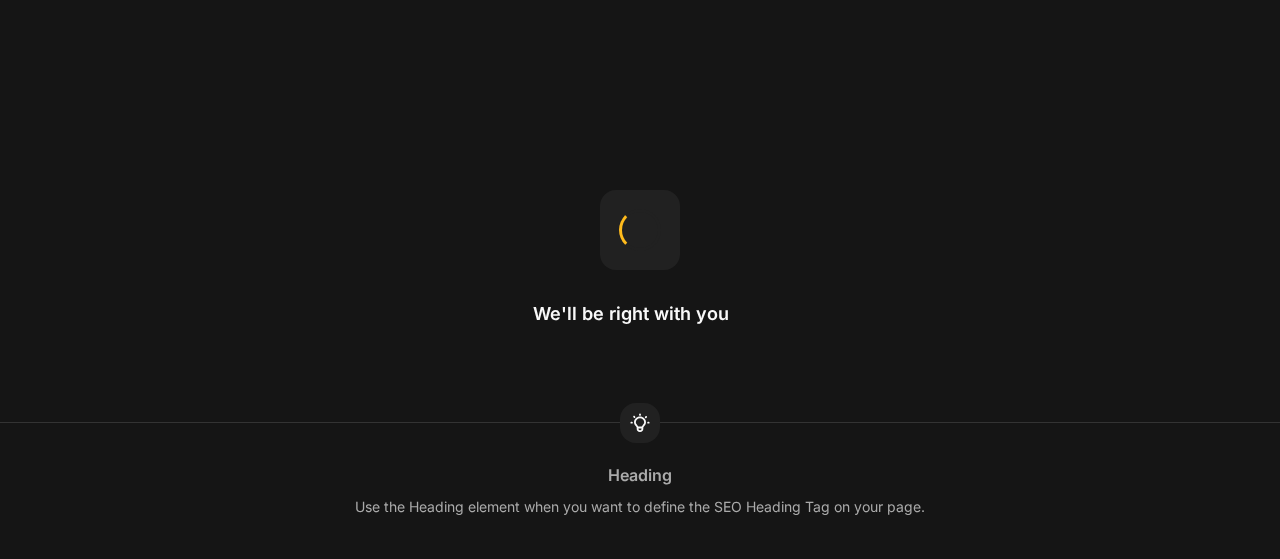 scroll, scrollTop: 0, scrollLeft: 0, axis: both 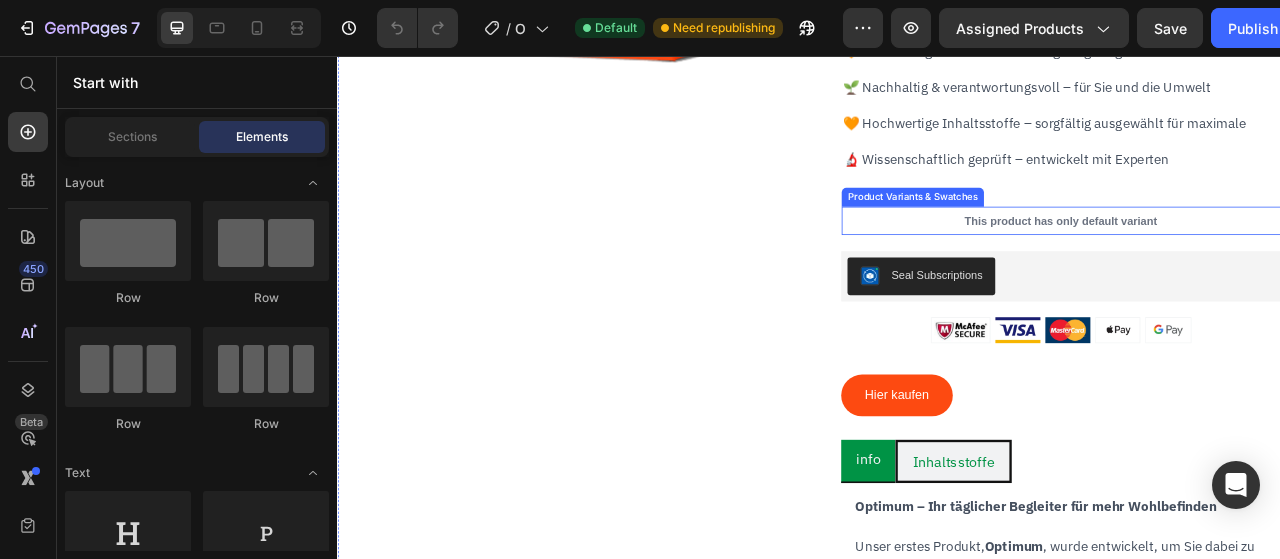click on "This product has only default variant" at bounding box center [1257, 267] 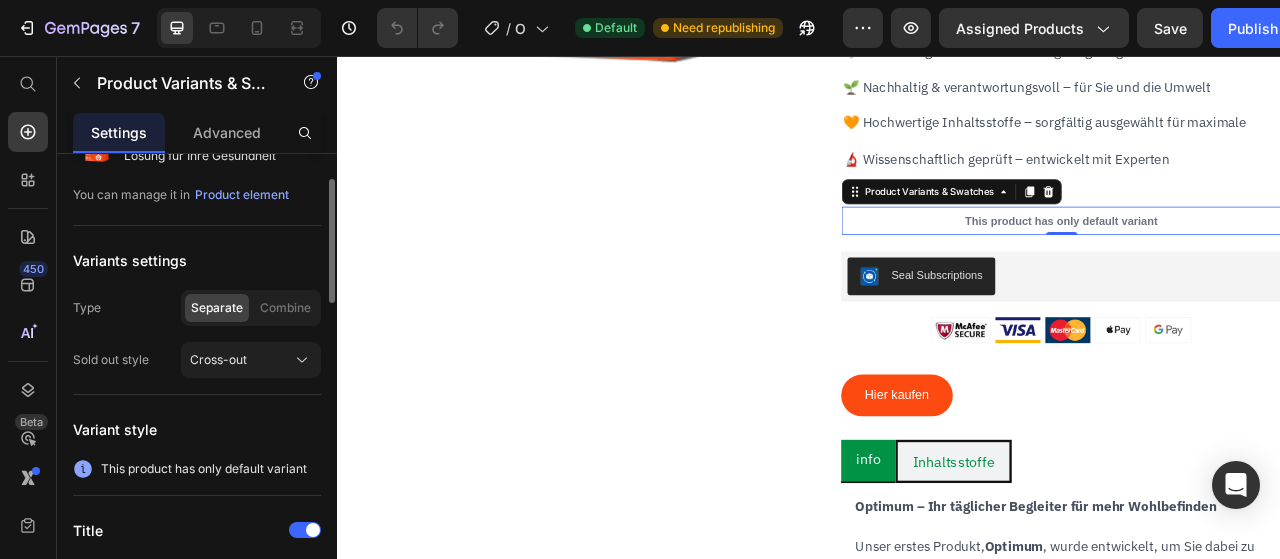 scroll, scrollTop: 90, scrollLeft: 0, axis: vertical 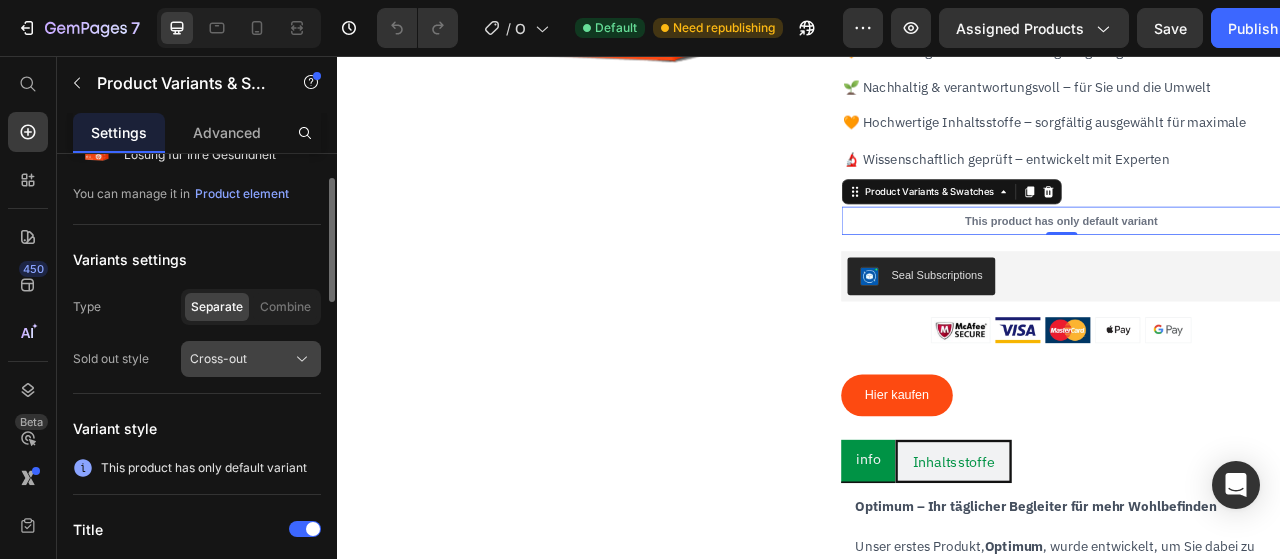 click on "Cross-out" 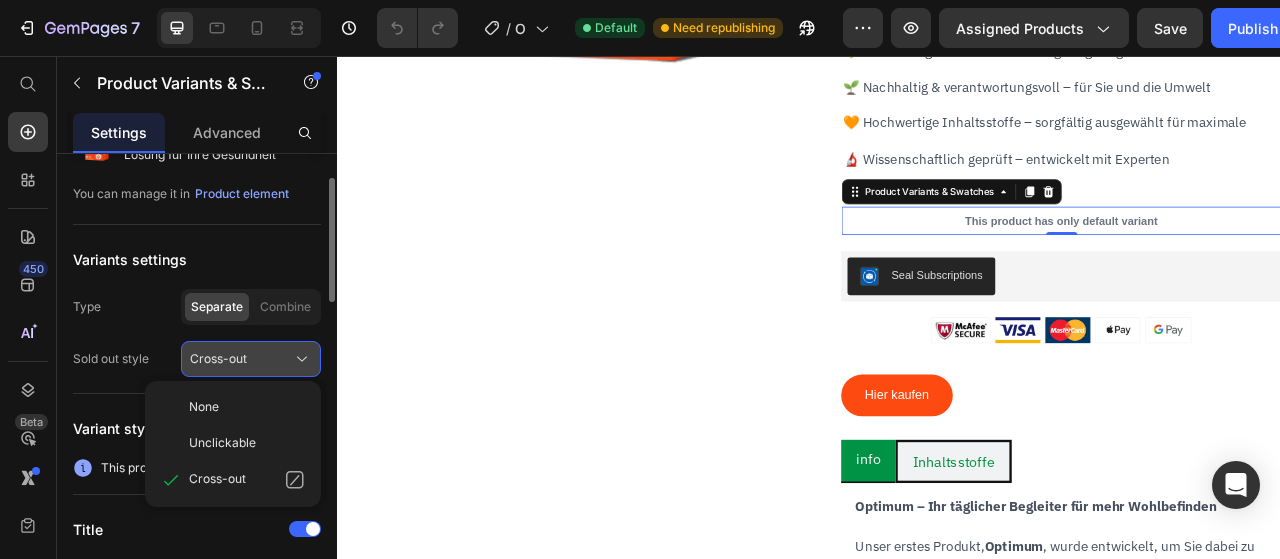 click on "Cross-out" 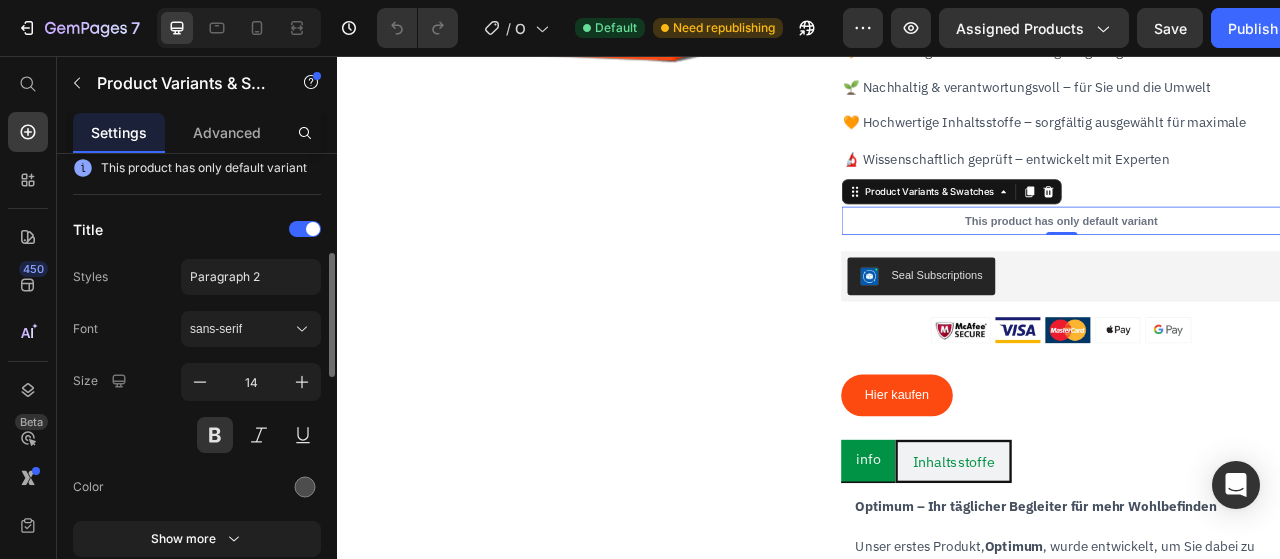 scroll, scrollTop: 391, scrollLeft: 0, axis: vertical 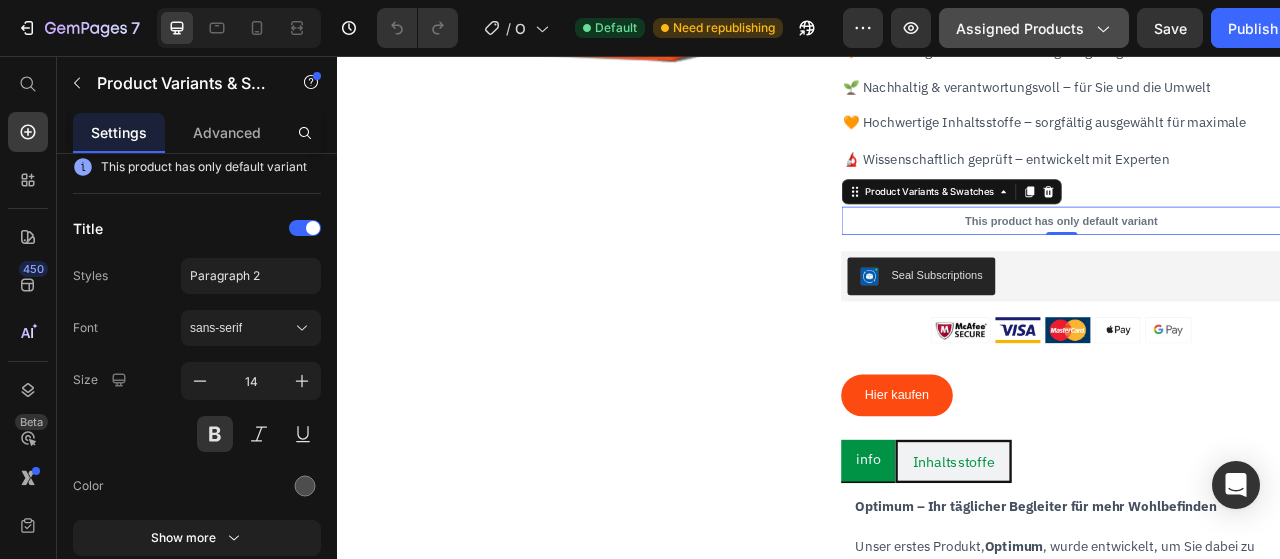 click on "Assigned Products" 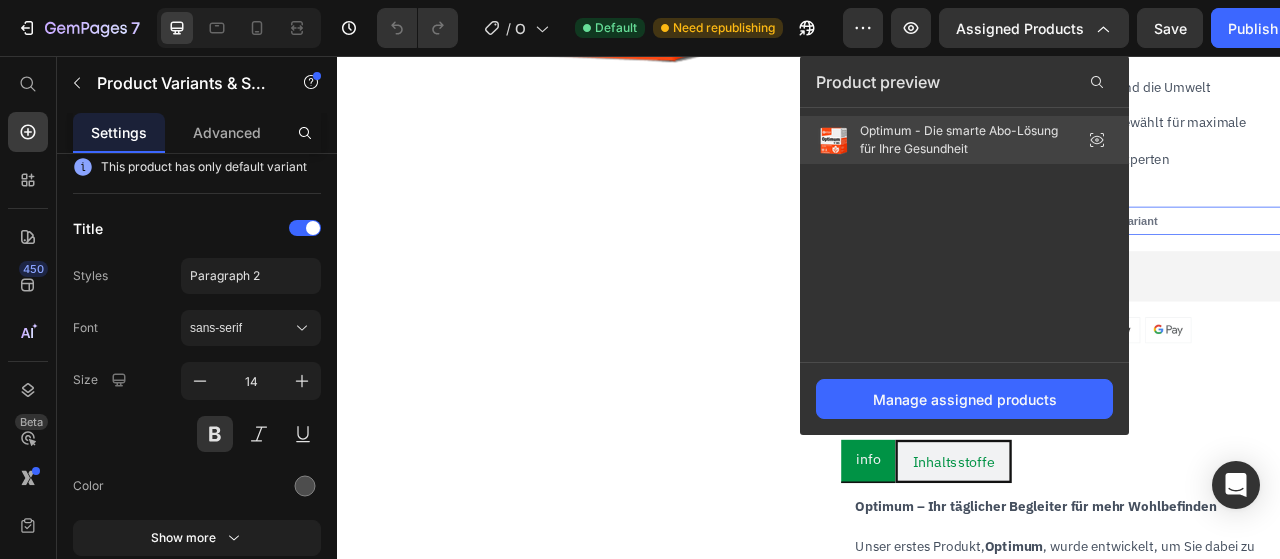 click on "Optimum - Die smarte Abo-Lösung für Ihre Gesundheit" at bounding box center [960, 140] 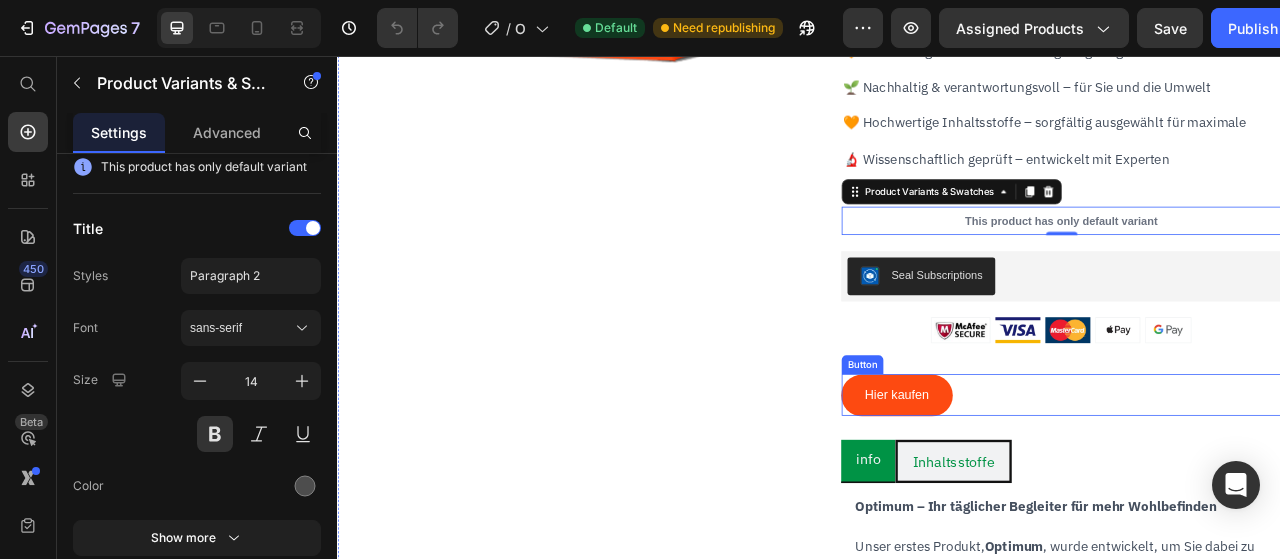 click on "Hier kaufen Button" at bounding box center [1257, 488] 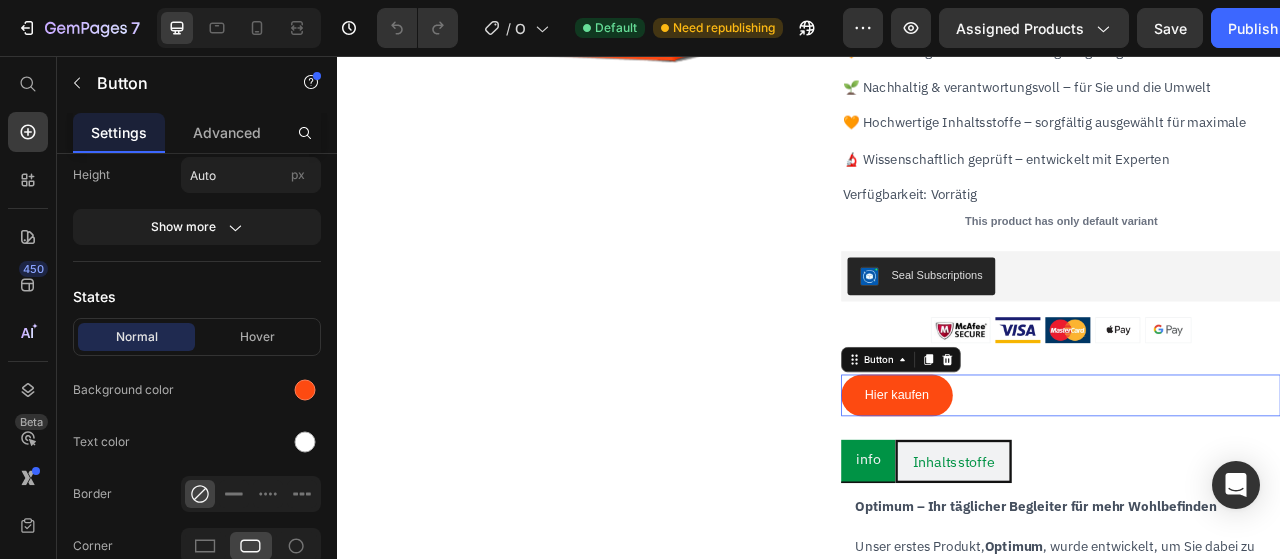 scroll, scrollTop: 0, scrollLeft: 0, axis: both 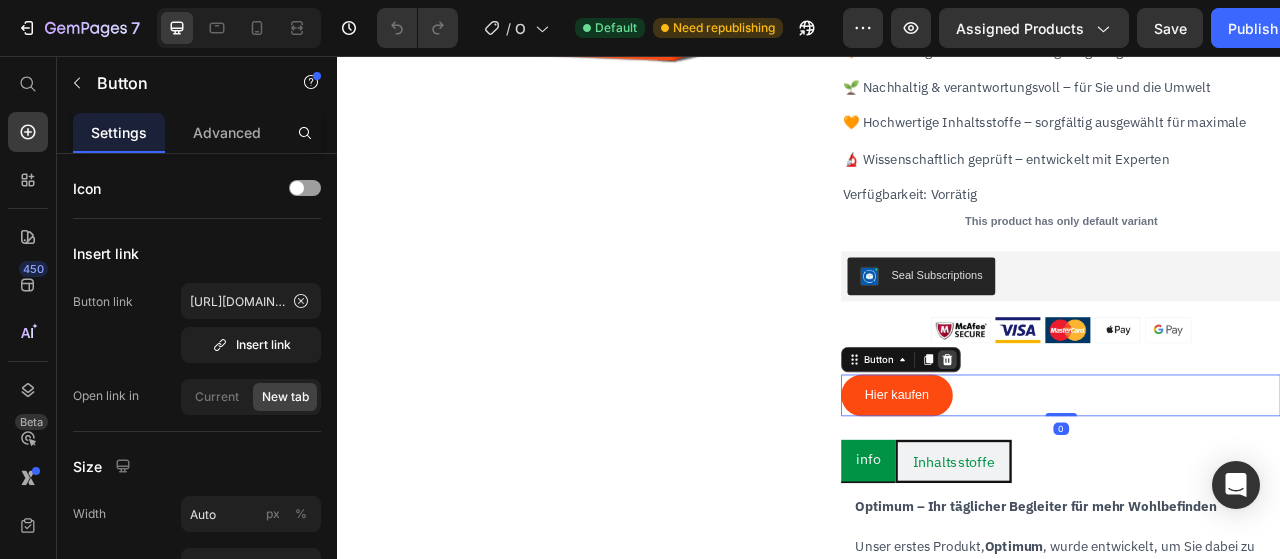click 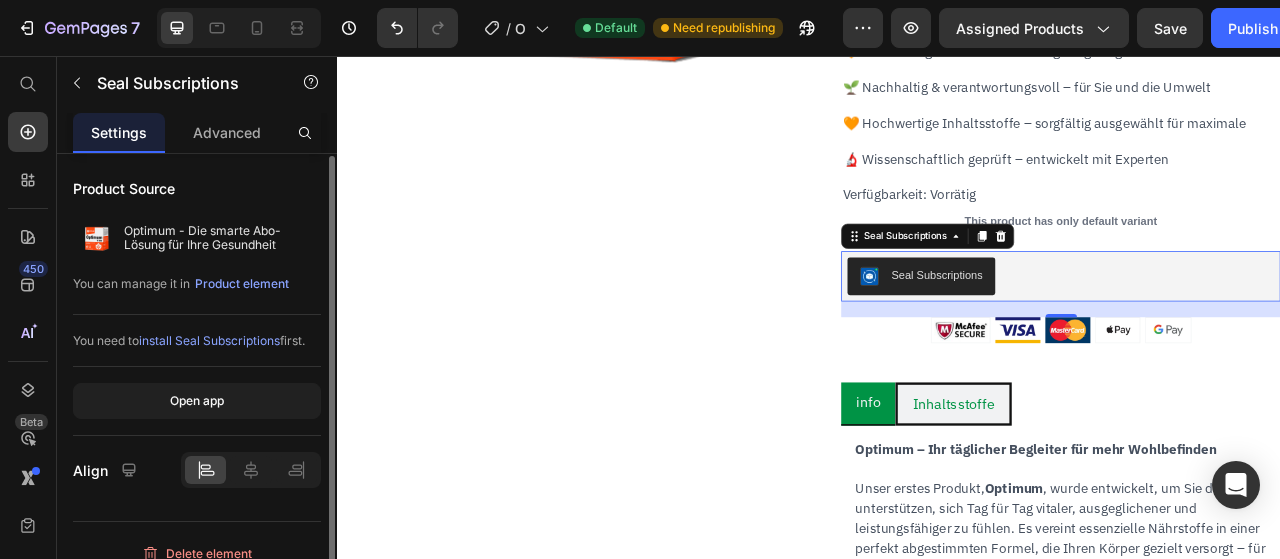 scroll, scrollTop: 18, scrollLeft: 0, axis: vertical 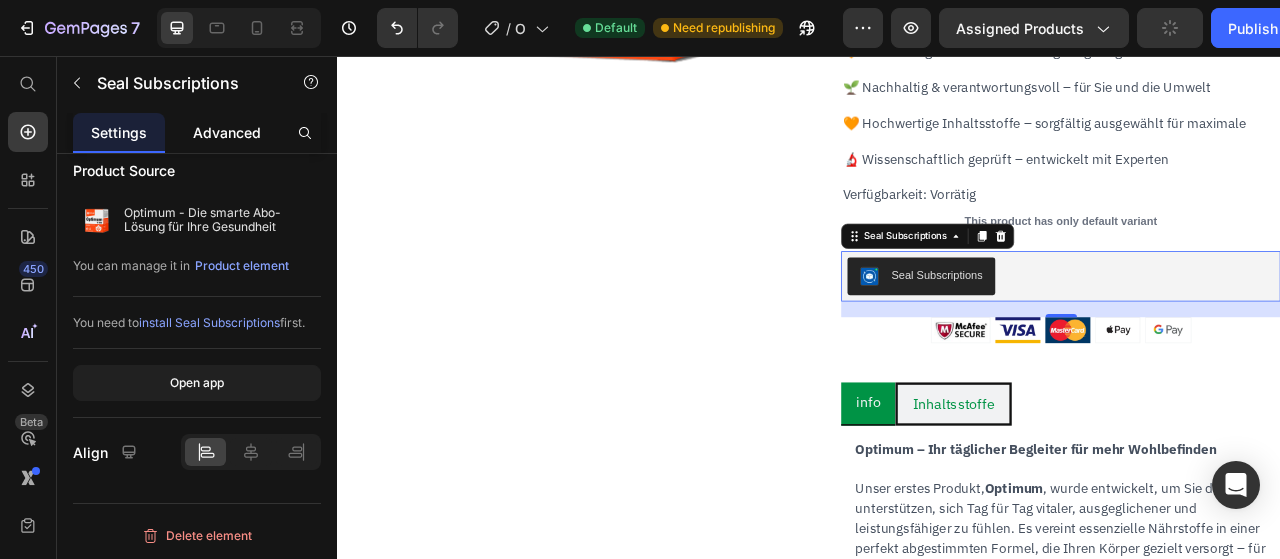 click on "Advanced" at bounding box center (227, 132) 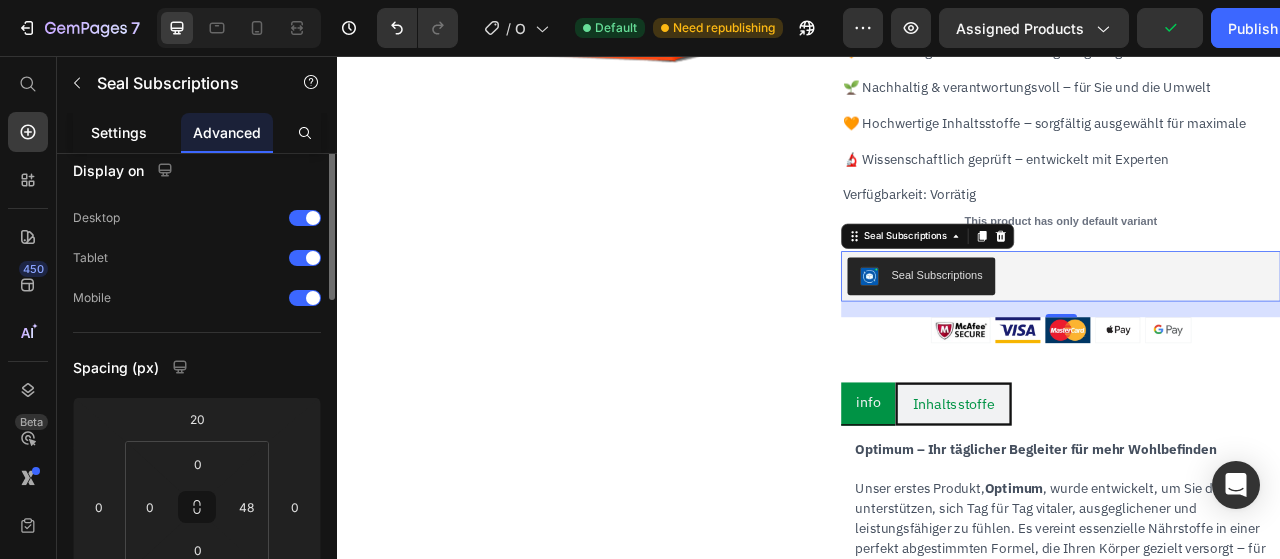 scroll, scrollTop: 0, scrollLeft: 0, axis: both 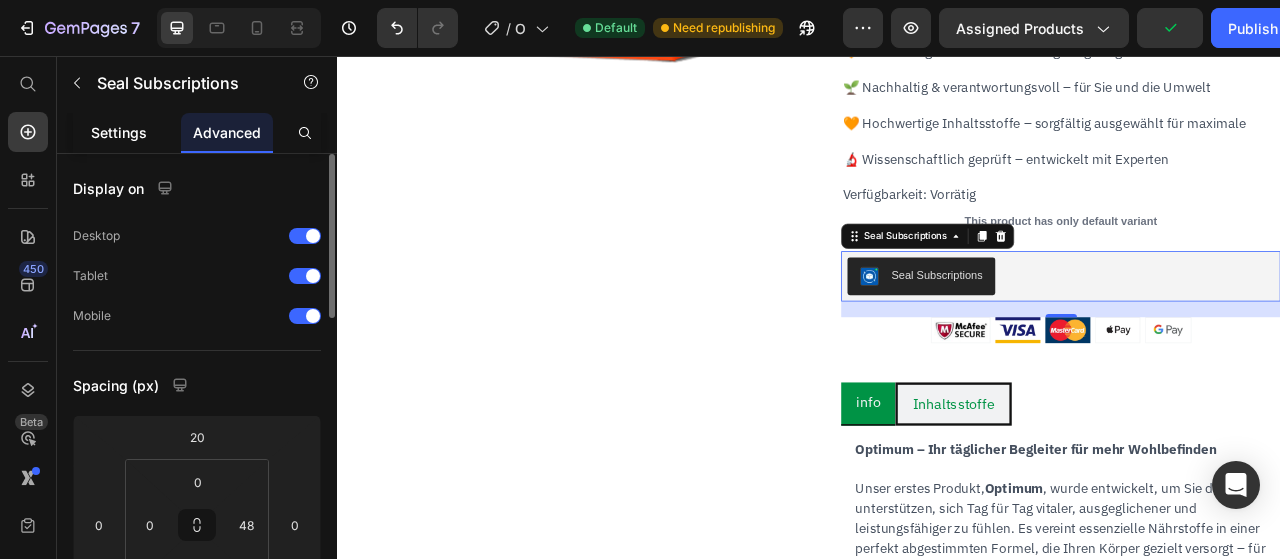 click on "Settings" at bounding box center [119, 132] 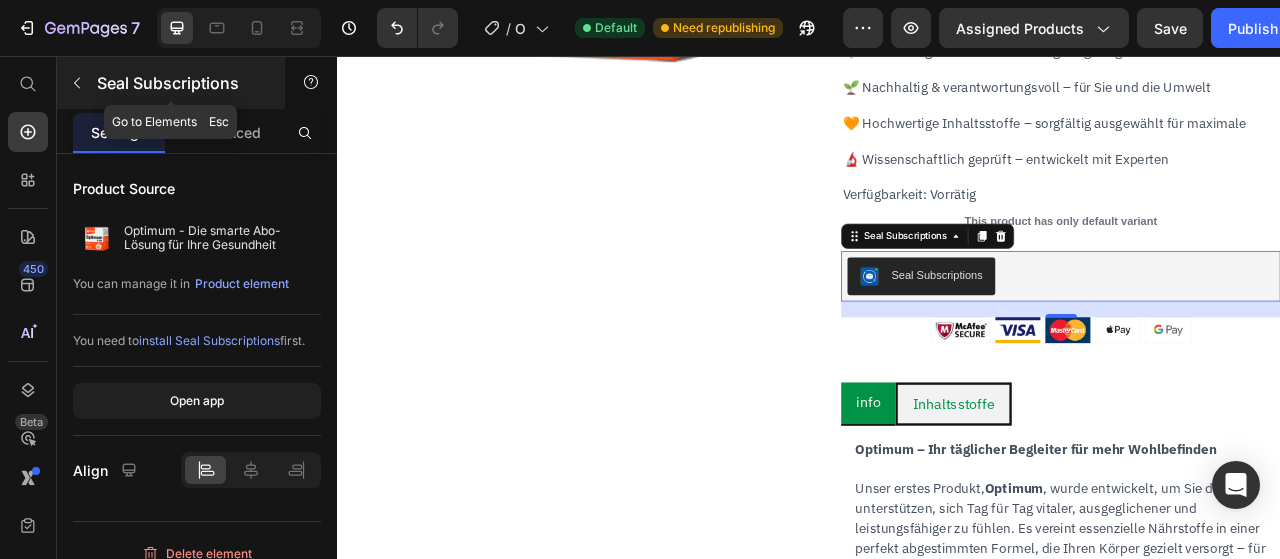 click at bounding box center [77, 83] 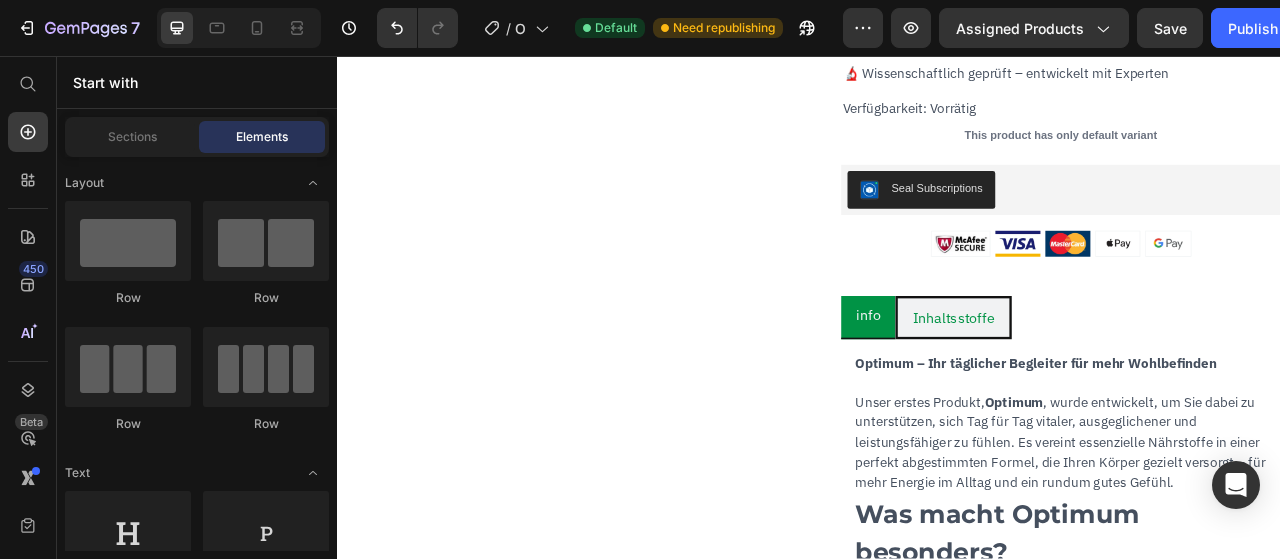scroll, scrollTop: 655, scrollLeft: 0, axis: vertical 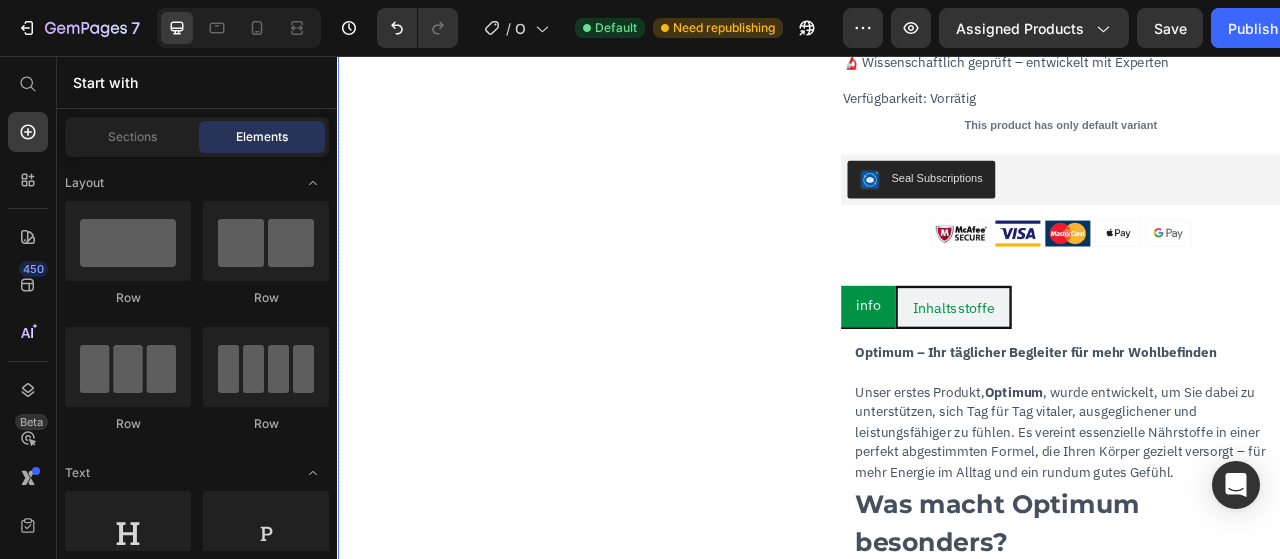 click on "Optimum - Die smarte Abo-Lösung für Ihre Gesundheit Heading                Icon                Icon                Icon                Icon                Icon Icon List Hoz (1279 Bewertungen) Text block Row / Monat Text Block €49,99 Product Price UVP:  Text Block €39,99 Product Price Row Optimum vereint essenzielle Nährstoffe in einer einzigartigen  Formel, die Ihren Körper gezielt unterstützt – Monat für Monat. Text Block 🧡 Hochwertige Inhaltsstoffe – sorgfältig ausgewählt für maximale Text Block 🌱 Nachhaltig & verantwortungsvoll – für Sie und die Umwelt Text Block 🧡 Hochwertige Inhaltsstoffe – sorgfältig ausgewählt für maximale Text Block 🔬 Wissenschaftlich geprüft – entwickelt mit Experten Text Block Verfügbarkeit: Vorrätig Text Block This product has only default variant Product Variants & Swatches Seal Subscriptions Seal Subscriptions Image info Inhaltsstoffe  Optimum – Ihr täglicher Begleiter für mehr Wohlbefinden Text Block Unser erstes Produkt,  🌱" at bounding box center (1257, 1031) 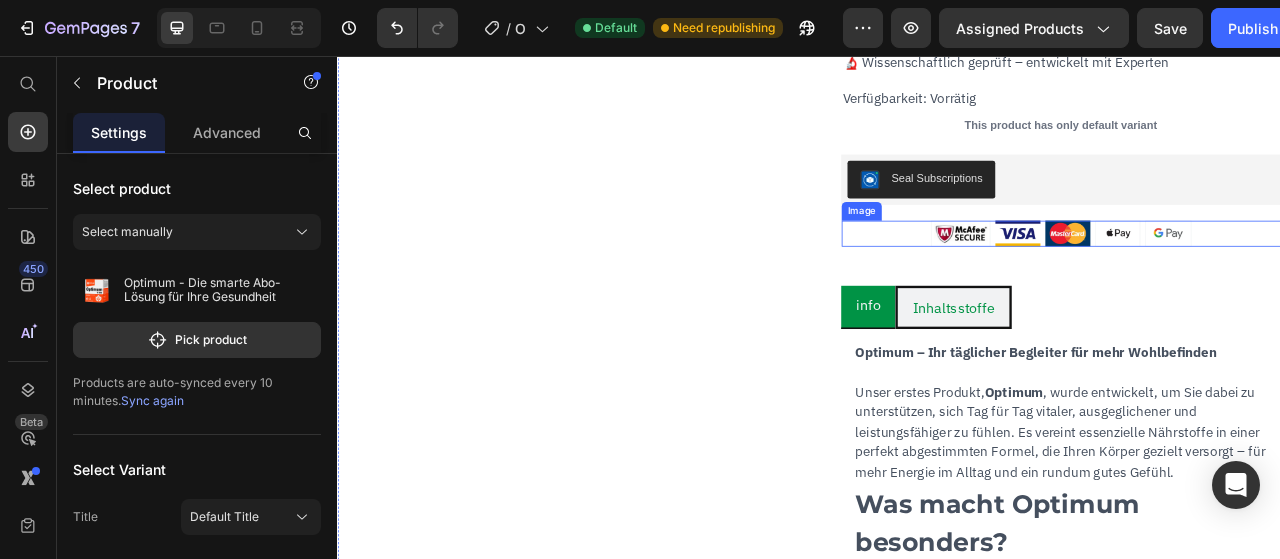 click at bounding box center [1257, 283] 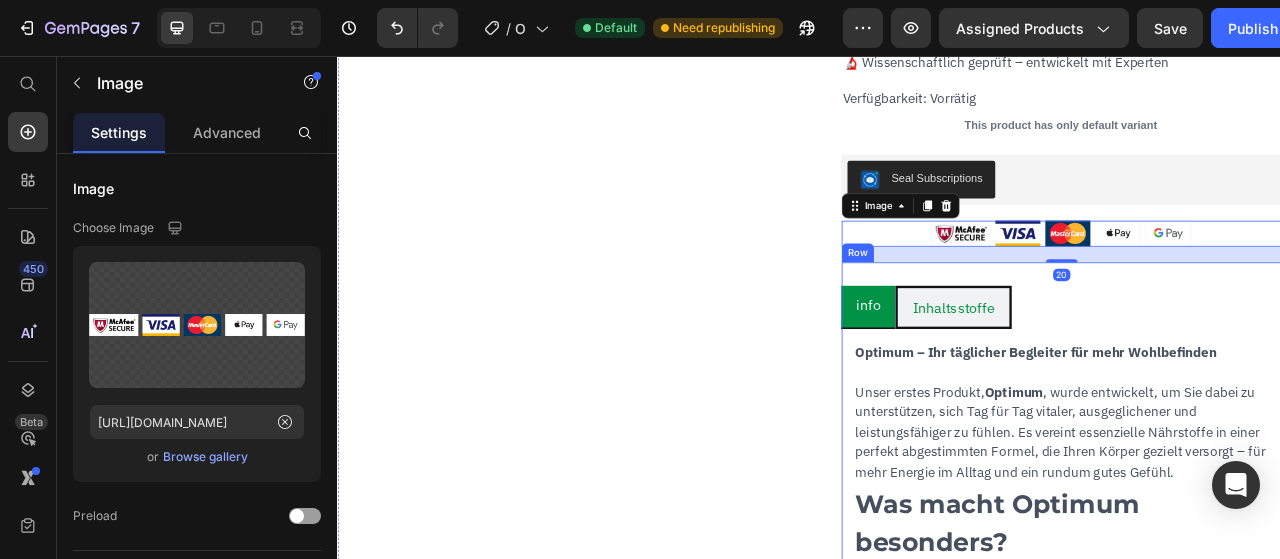 click on "info Inhaltsstoffe  Optimum – Ihr täglicher Begleiter für mehr Wohlbefinden Text Block Unser erstes Produkt,  Optimum , wurde entwickelt, um Sie dabei zu unterstützen, sich Tag für Tag vitaler, ausgeglichener und leistungsfähiger zu fühlen. Es vereint essenzielle Nährstoffe in einer perfekt abgestimmten Formel, die Ihren Körper gezielt versorgt – für mehr Energie im Alltag und ein rundum gutes Gefühl. Text Block Was macht Optimum besonders? Text Block Optimum basiert auf dem Anspruch, Qualität und Wirksamkeit auf höchstem Niveau zu verbinden. Jede Kapsel enthält sorgfältig ausgewählte, hochwertige Inhaltsstoffe, die optimal miteinander harmonieren, um Ihren Körper bestmöglich zu unterstützen. Text Block 🧡 Hochwertige Inhaltsstoffe Text Block Alle Nährstoffe werden aus natürlichen Quellen gewonnen oder nach den höchsten Standards produziert. Frei von unnötigen Zusatzstoffen, für eine maximale Verträglichkeit und Reinheit. Text Block 🌱  Nachhaltig & verantwortungsvoll 🔬  60" at bounding box center (1257, 1454) 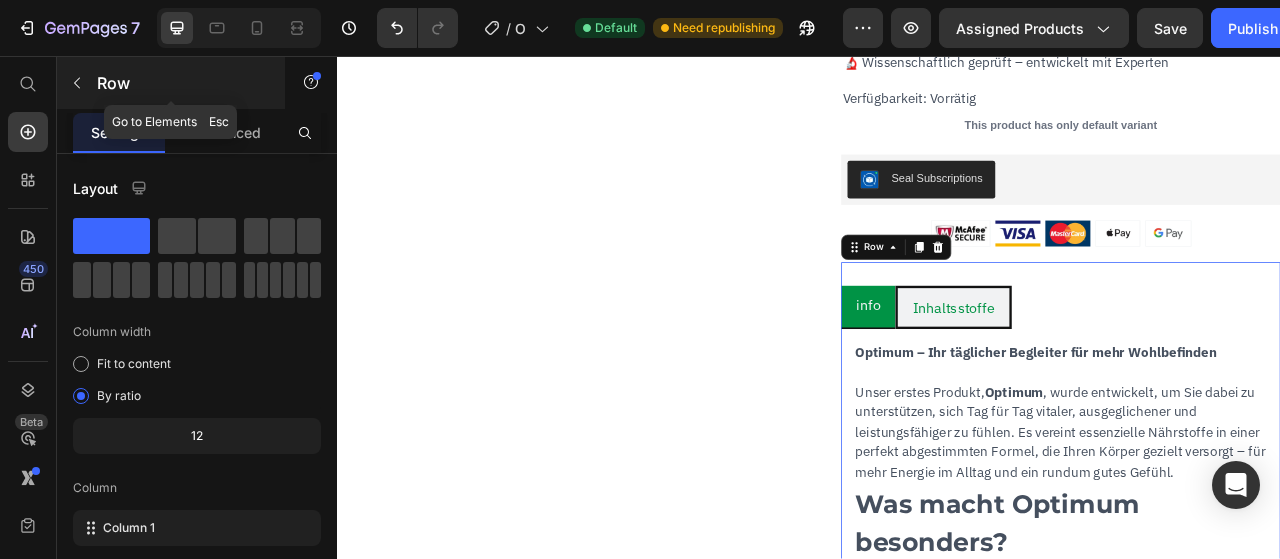 click 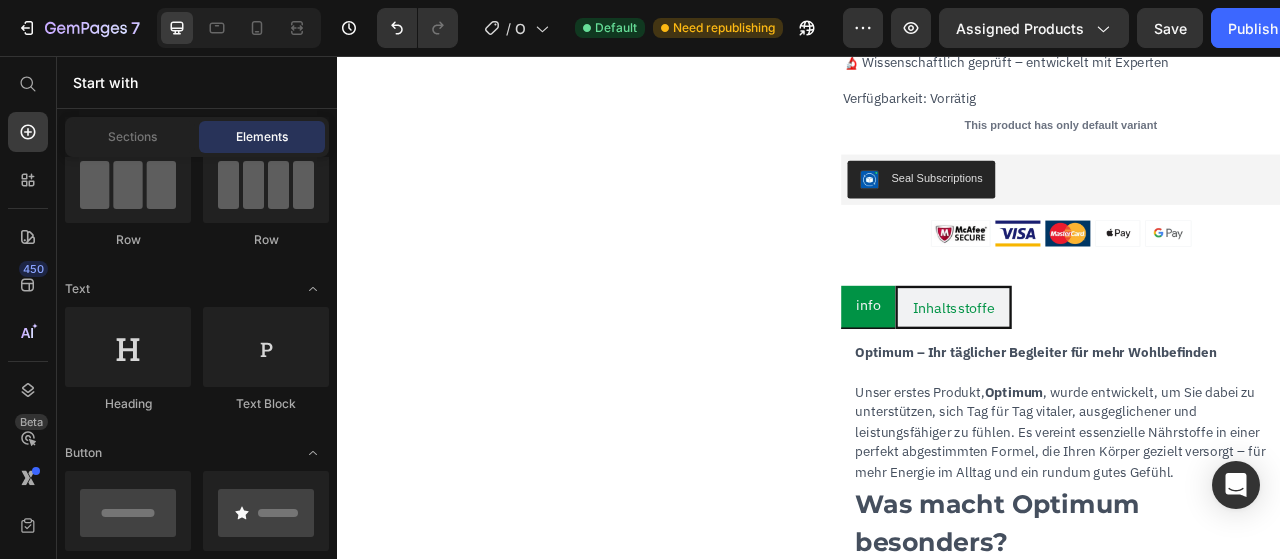scroll, scrollTop: 150, scrollLeft: 0, axis: vertical 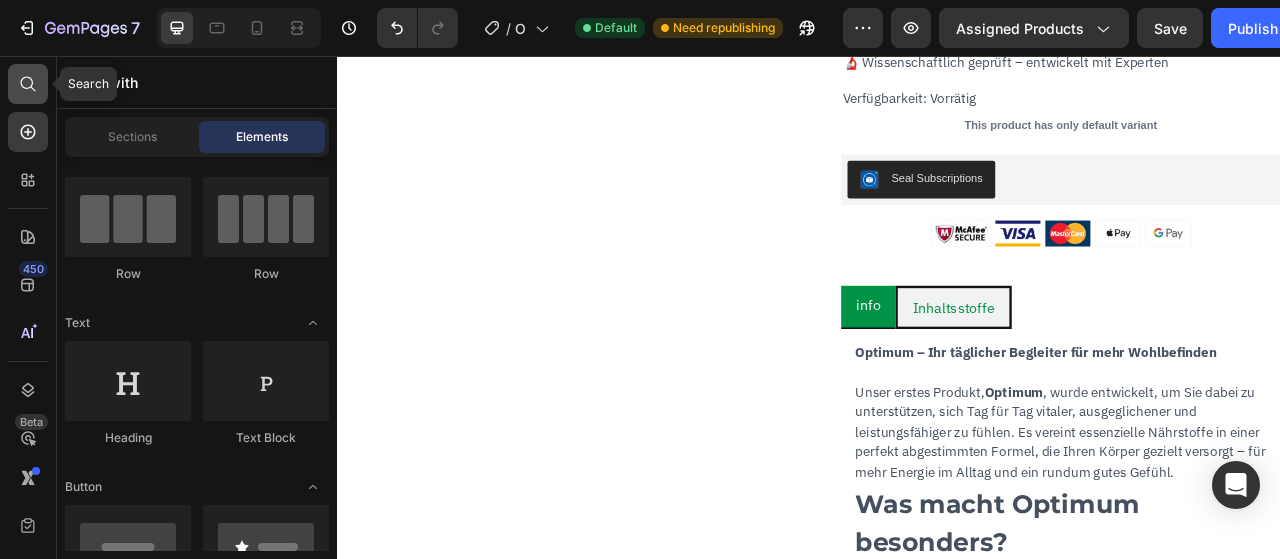click 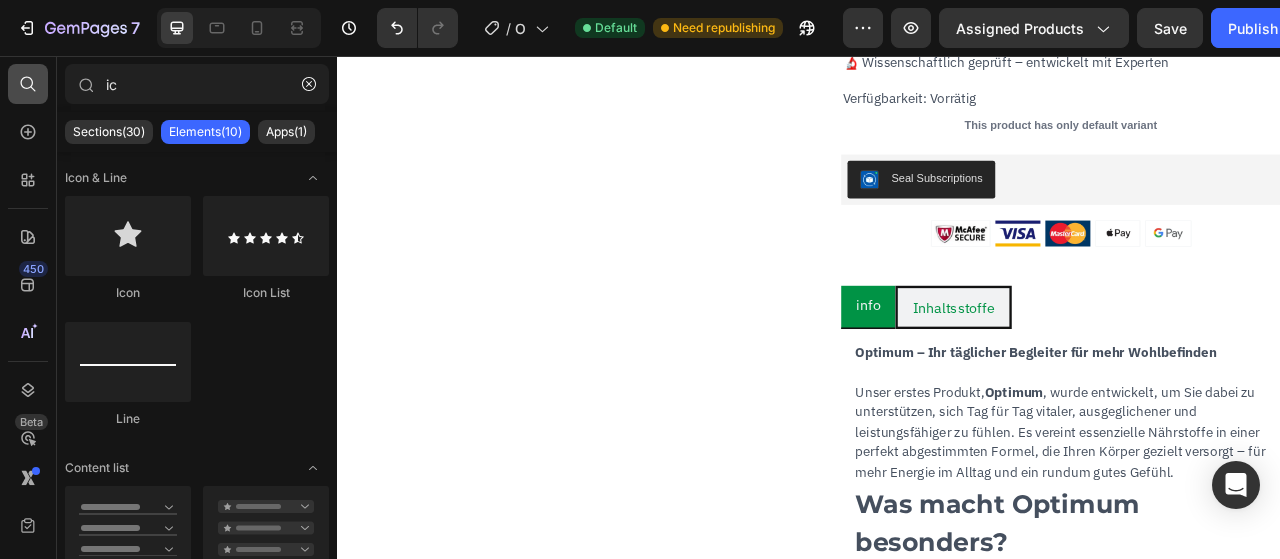 type on "i" 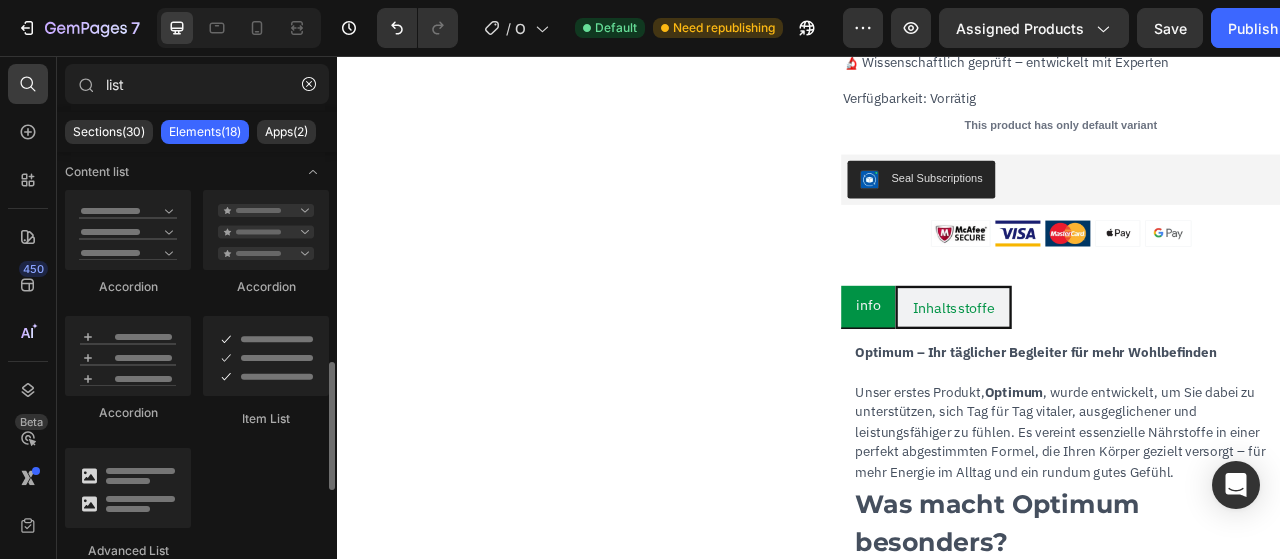 scroll, scrollTop: 722, scrollLeft: 0, axis: vertical 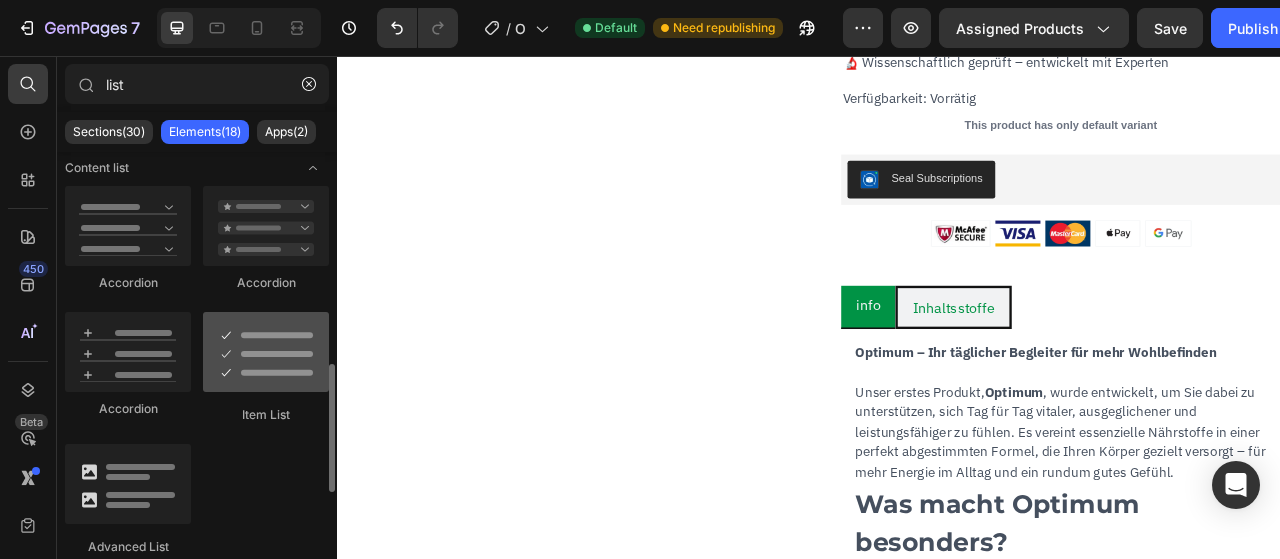 type on "list" 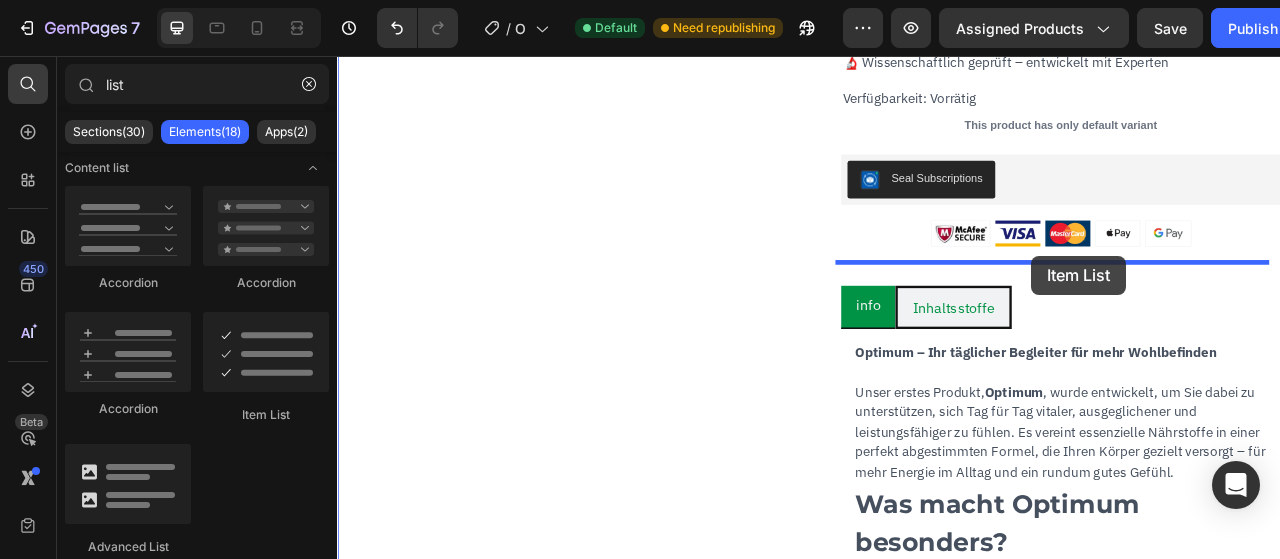 drag, startPoint x: 594, startPoint y: 424, endPoint x: 1220, endPoint y: 310, distance: 636.29553 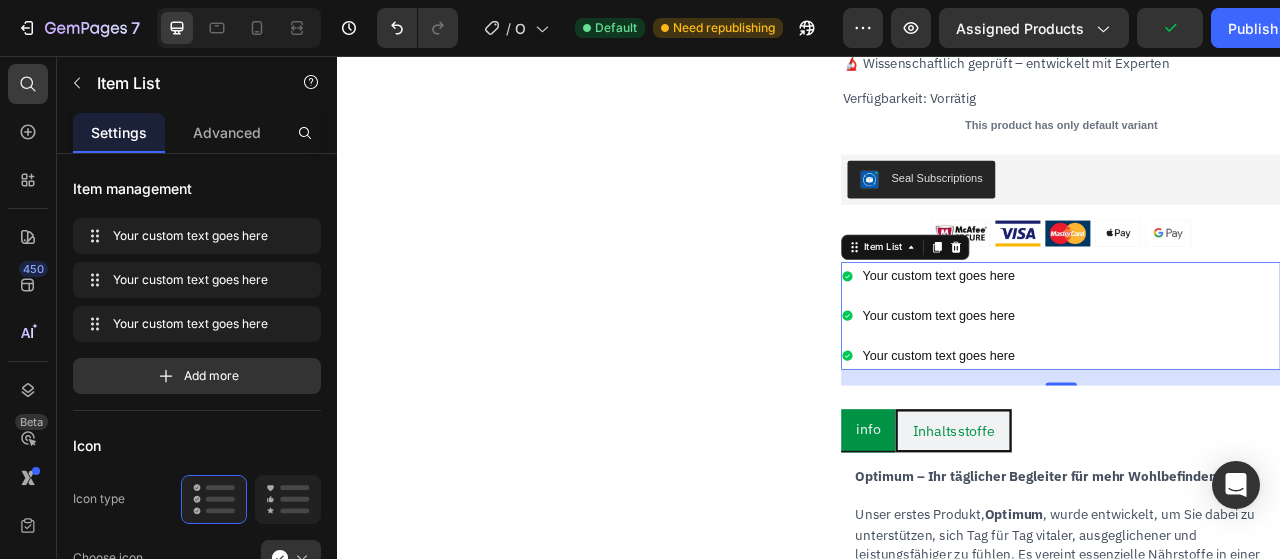 click on "Your custom text goes here" at bounding box center [1102, 336] 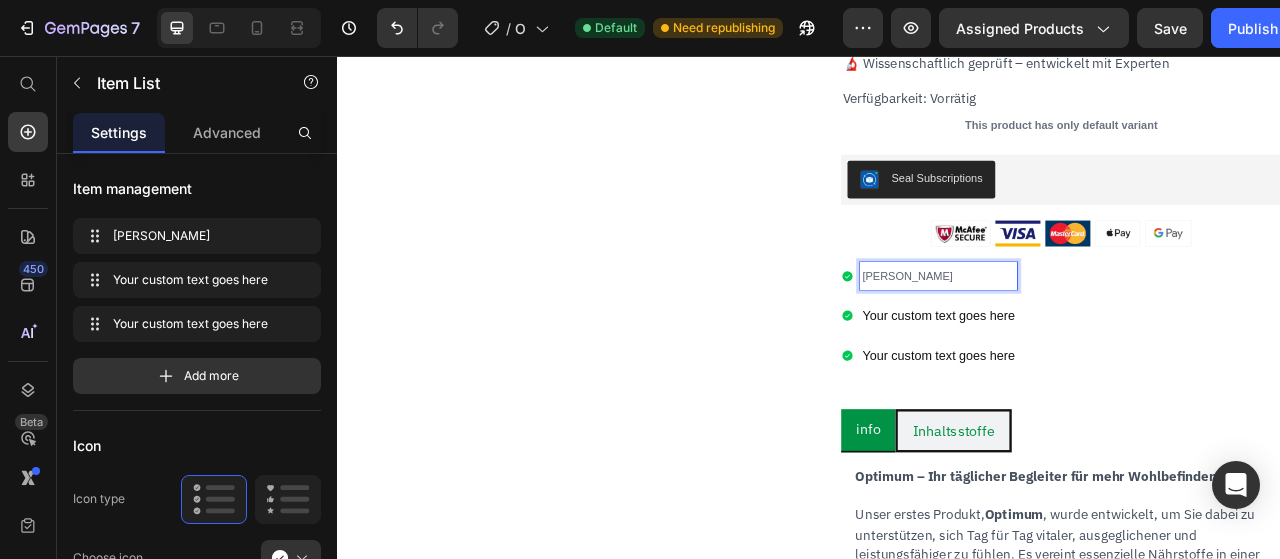 click on "Your custom text goes here" at bounding box center [1102, 387] 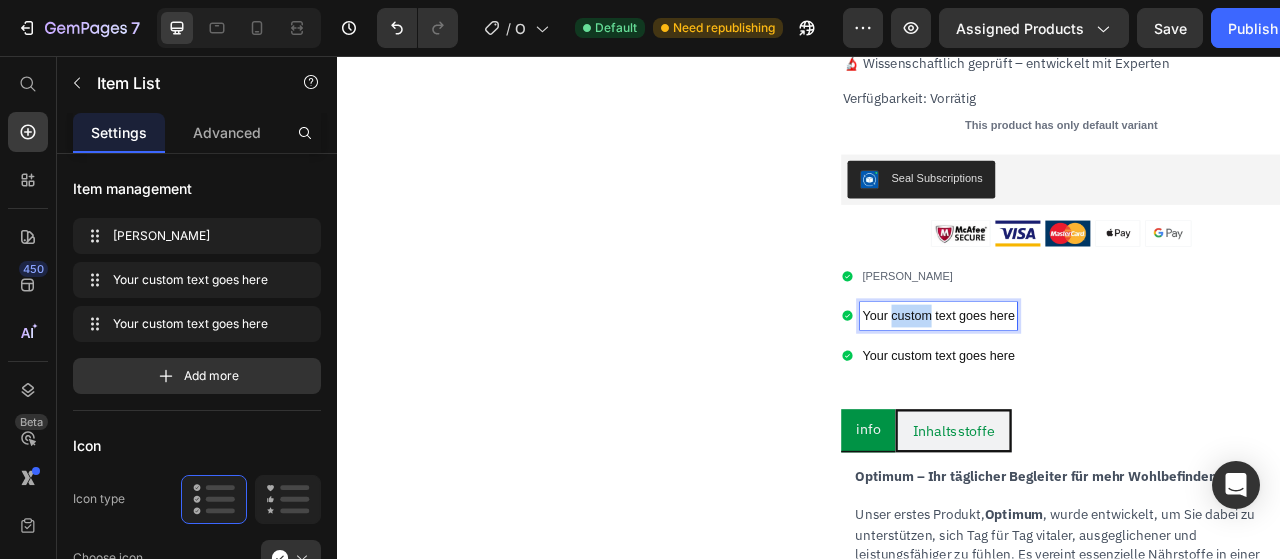 click on "Your custom text goes here" at bounding box center (1102, 387) 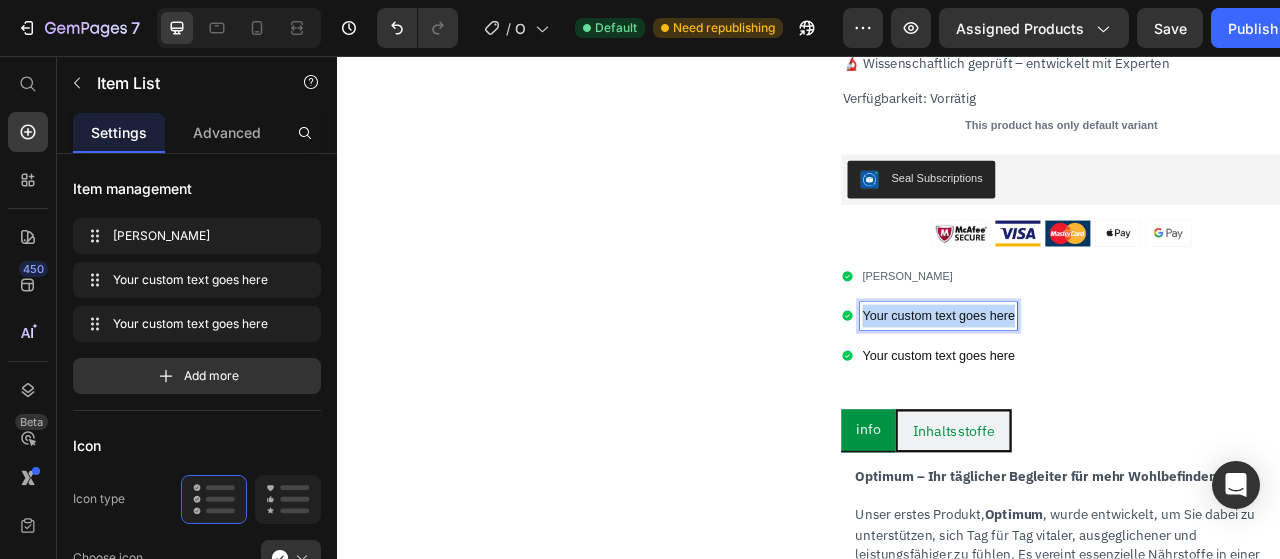 click on "Your custom text goes here" at bounding box center (1102, 387) 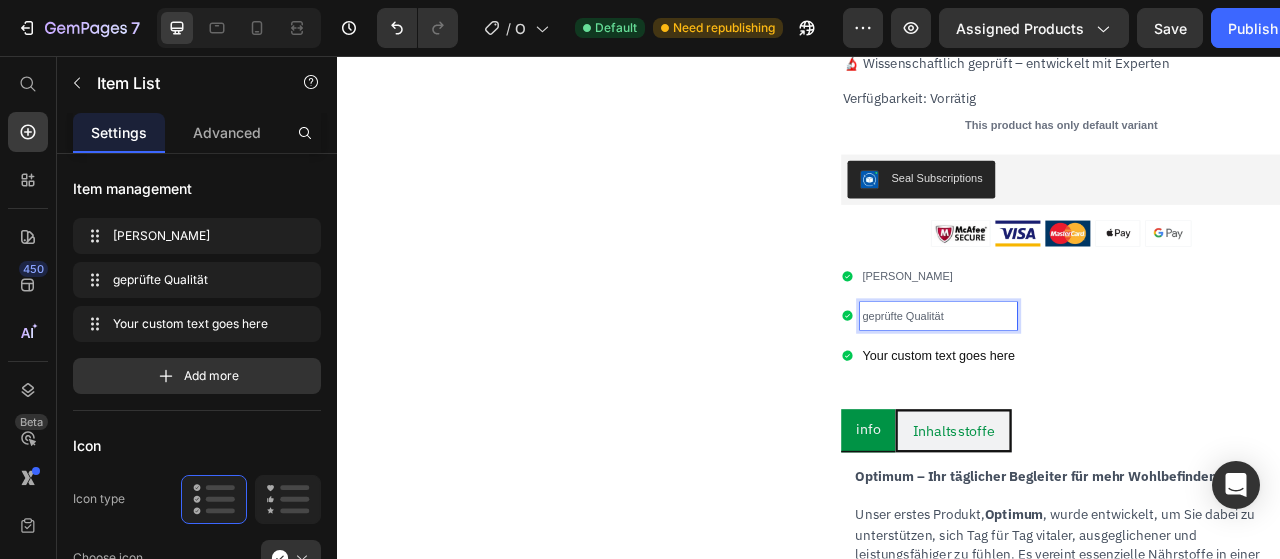 click on "Your custom text goes here" at bounding box center [1102, 438] 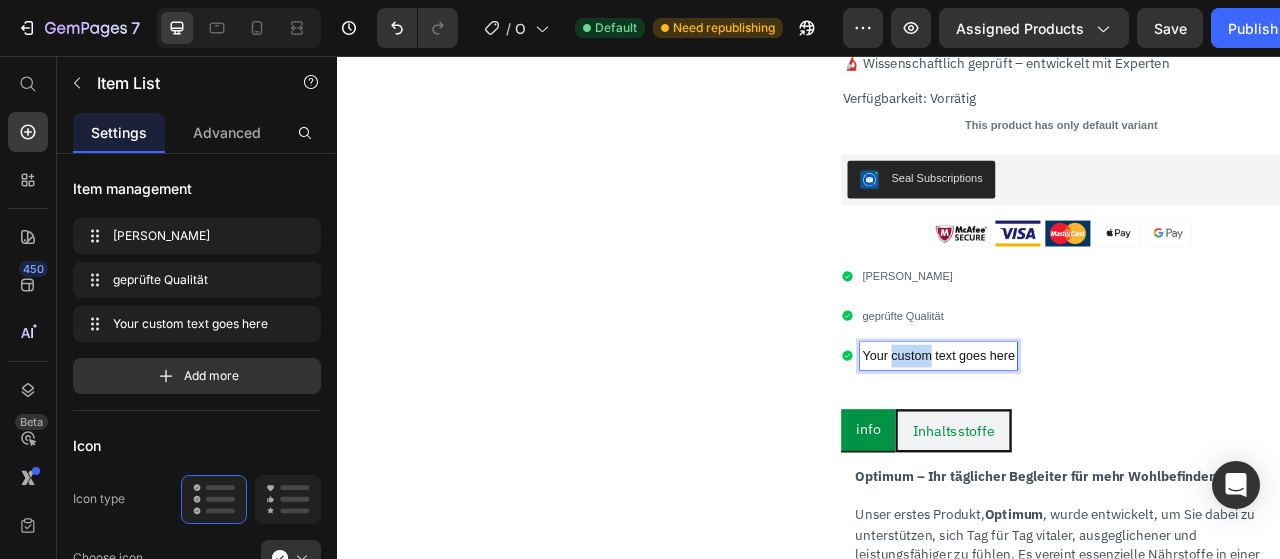 click on "Your custom text goes here" at bounding box center [1102, 438] 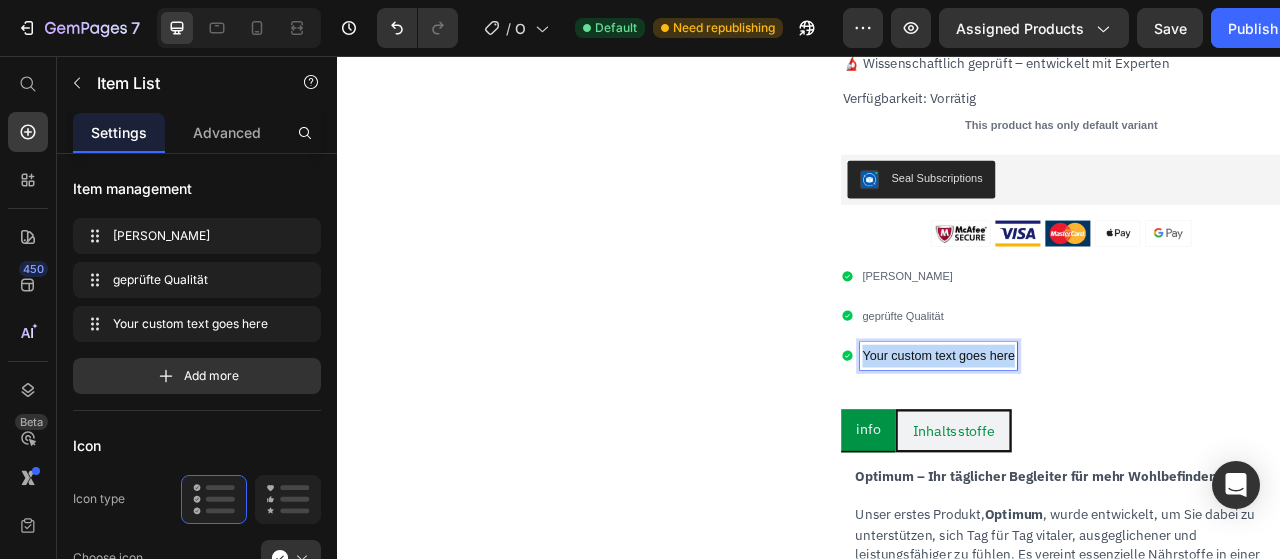 click on "Your custom text goes here" at bounding box center (1102, 438) 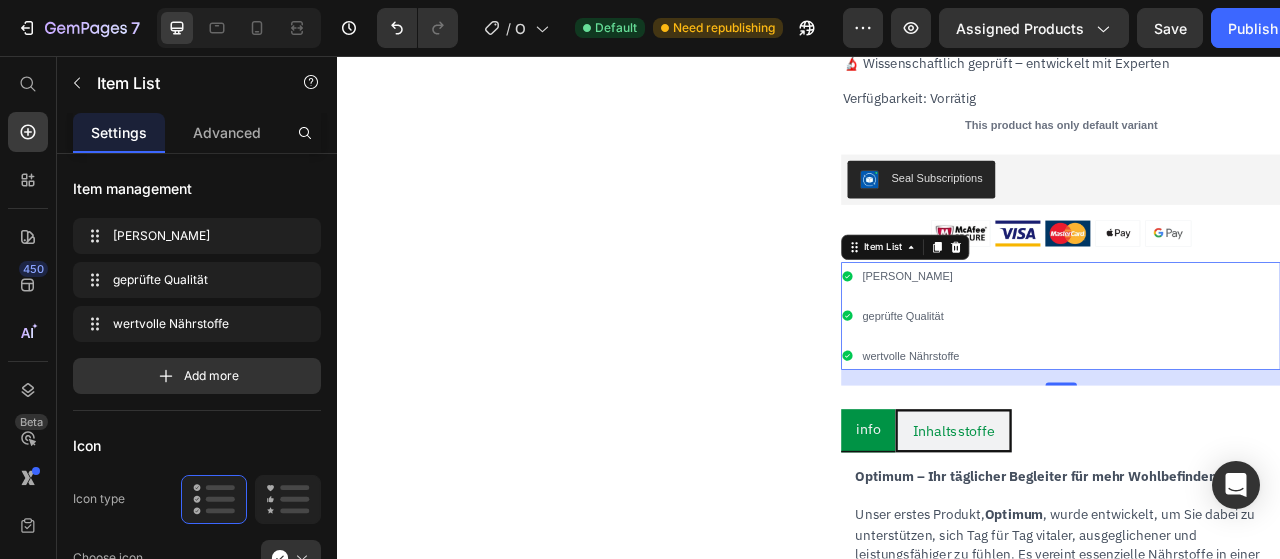 click on "Sicheres Bezahlen geprüfte Qualität wertvolle Nährstoffe" at bounding box center (1257, 387) 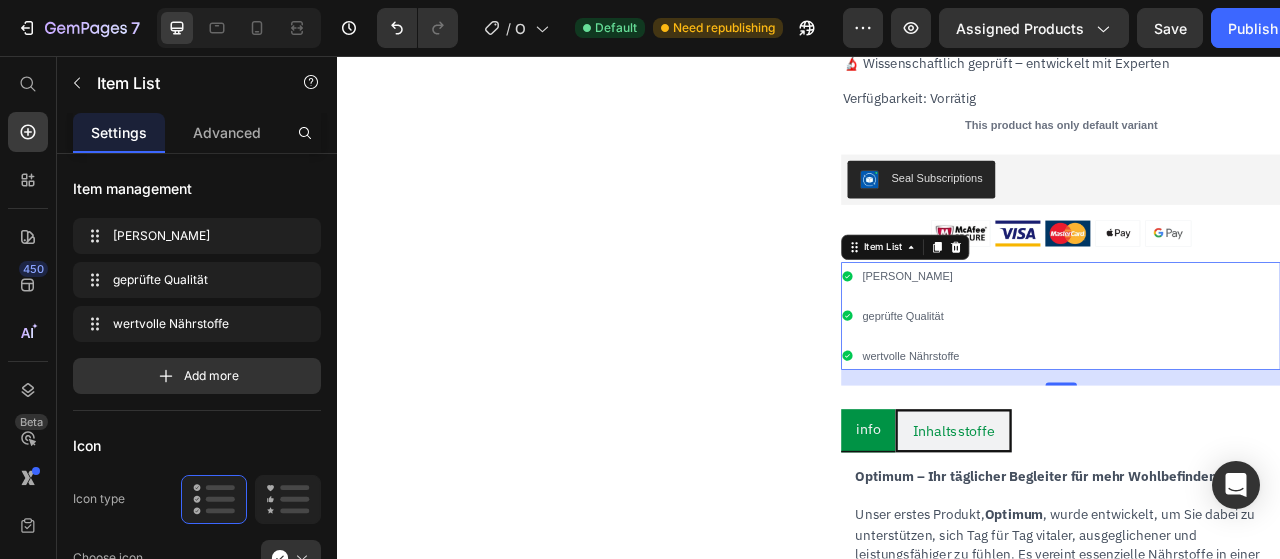 click on "Sicheres Bezahlen geprüfte Qualität wertvolle Nährstoffe" at bounding box center (1257, 387) 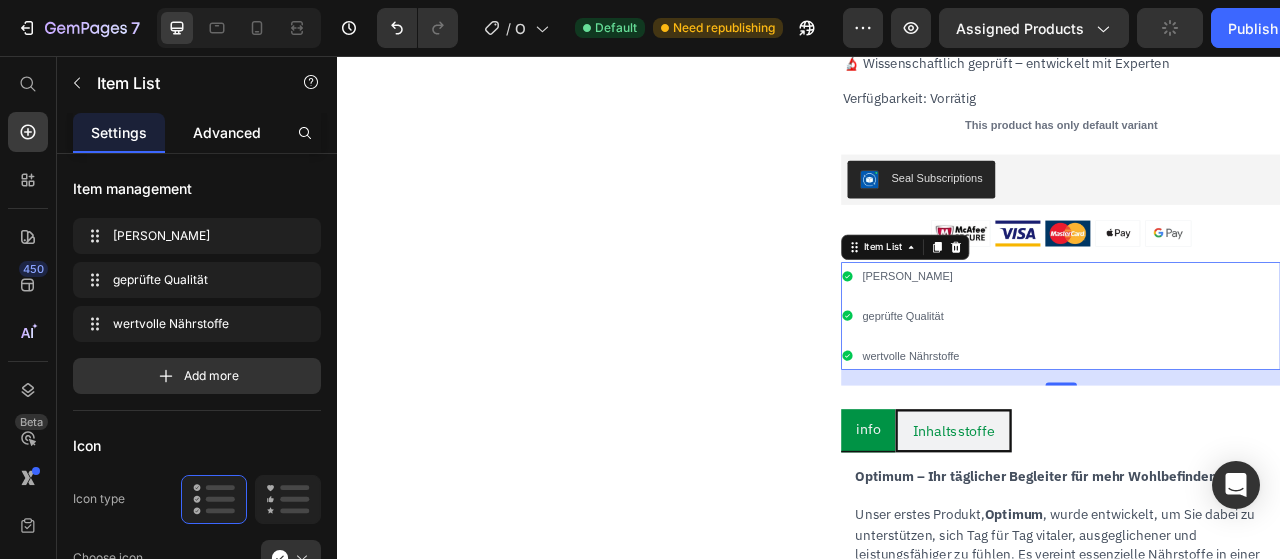 click on "Advanced" at bounding box center (227, 132) 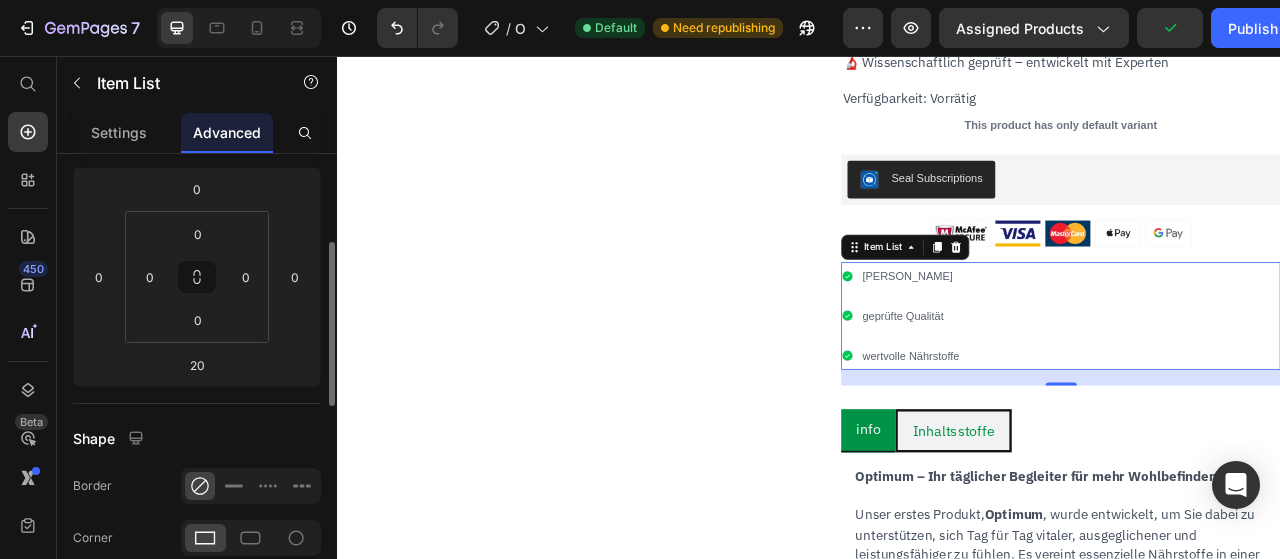 scroll, scrollTop: 258, scrollLeft: 0, axis: vertical 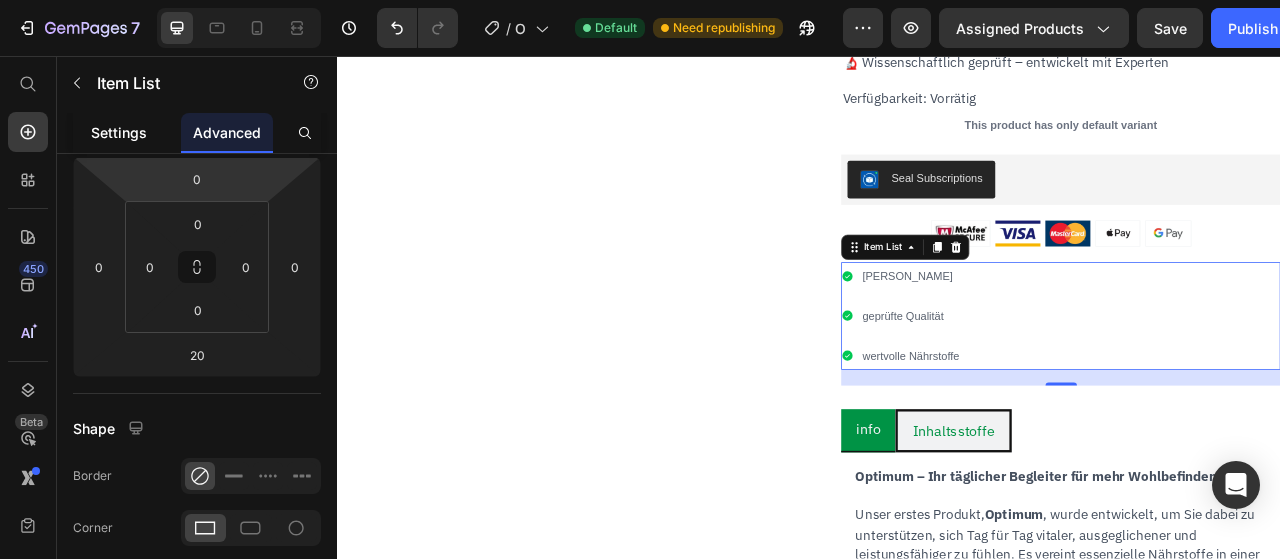 click on "Settings" at bounding box center [119, 132] 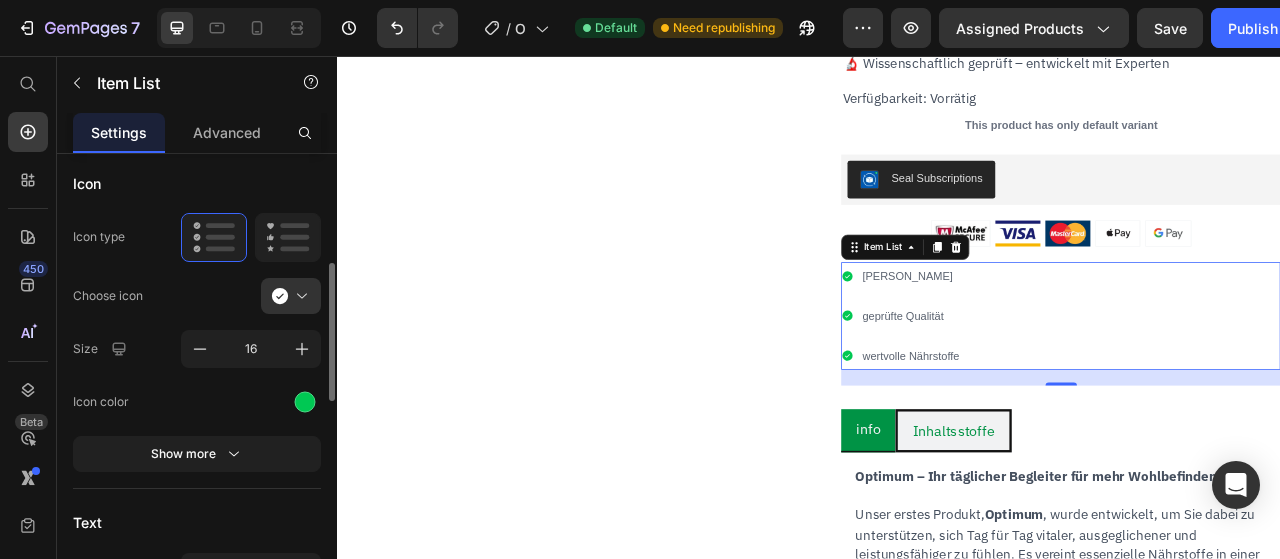 scroll, scrollTop: 287, scrollLeft: 0, axis: vertical 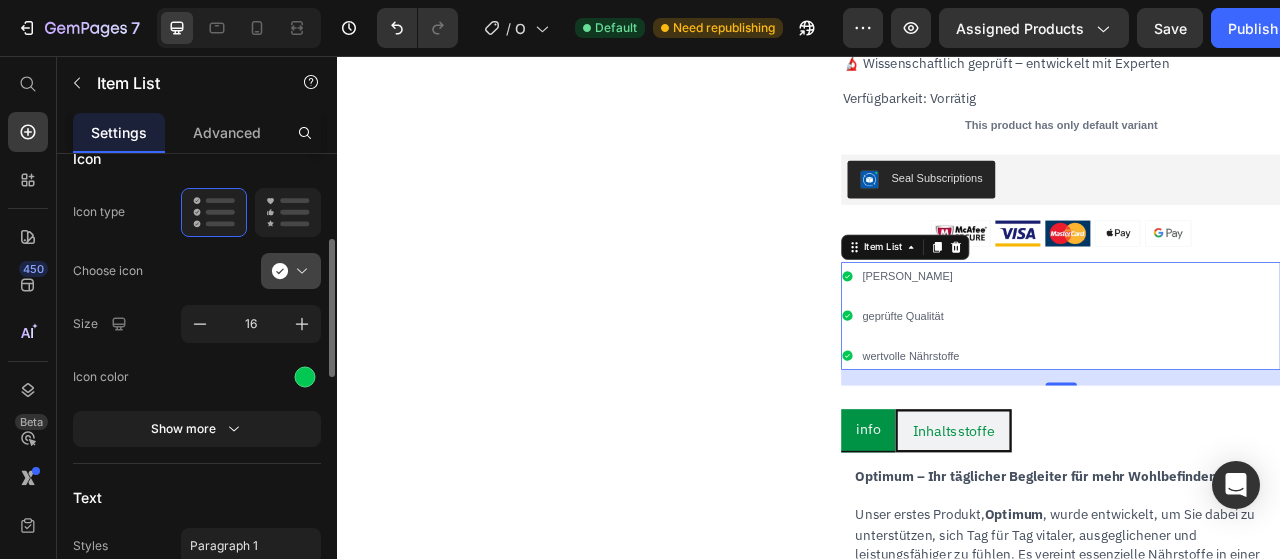 click at bounding box center (299, 271) 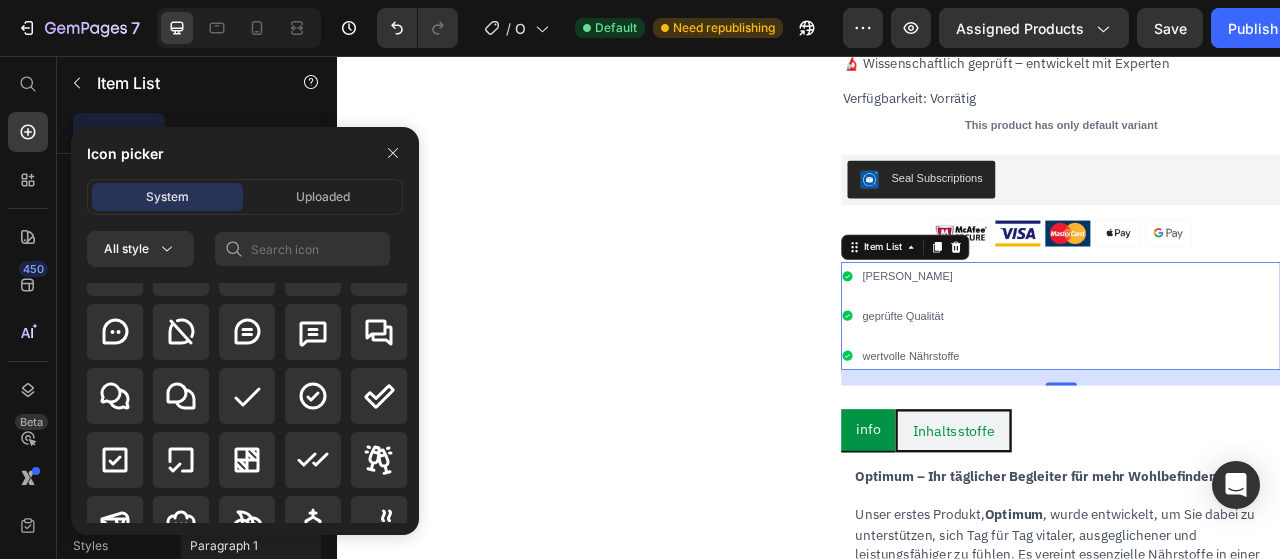 scroll, scrollTop: 3873, scrollLeft: 0, axis: vertical 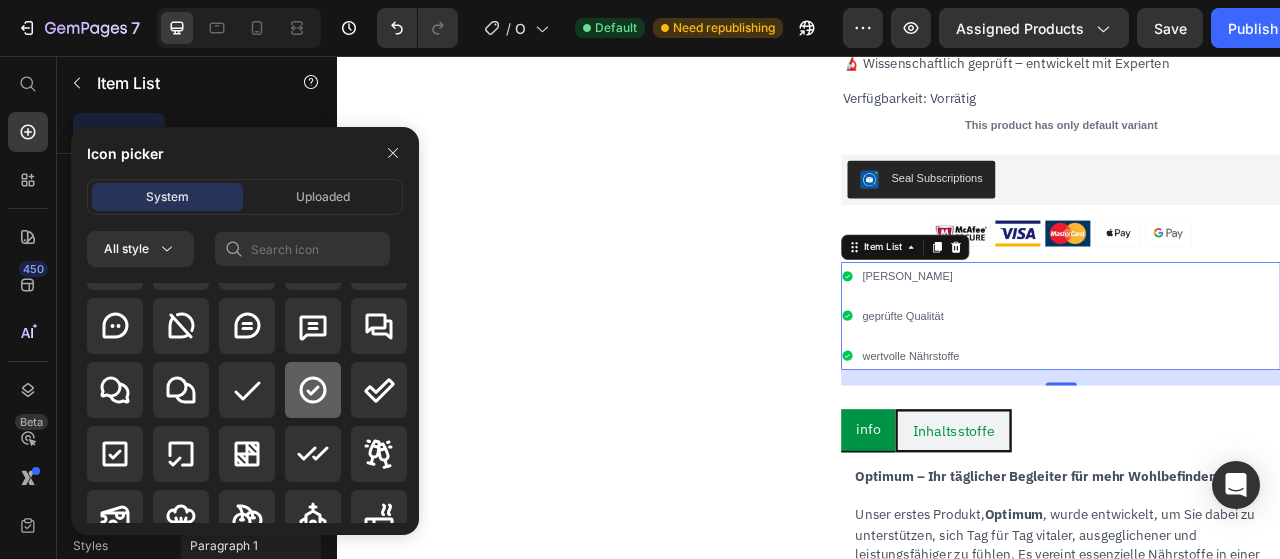 click 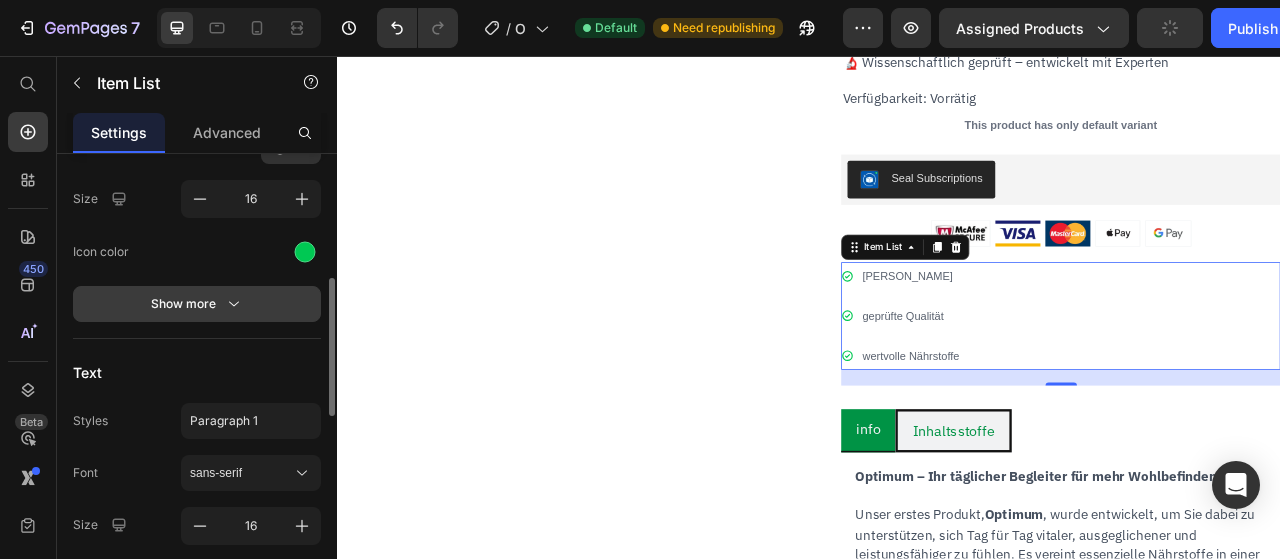 scroll, scrollTop: 413, scrollLeft: 0, axis: vertical 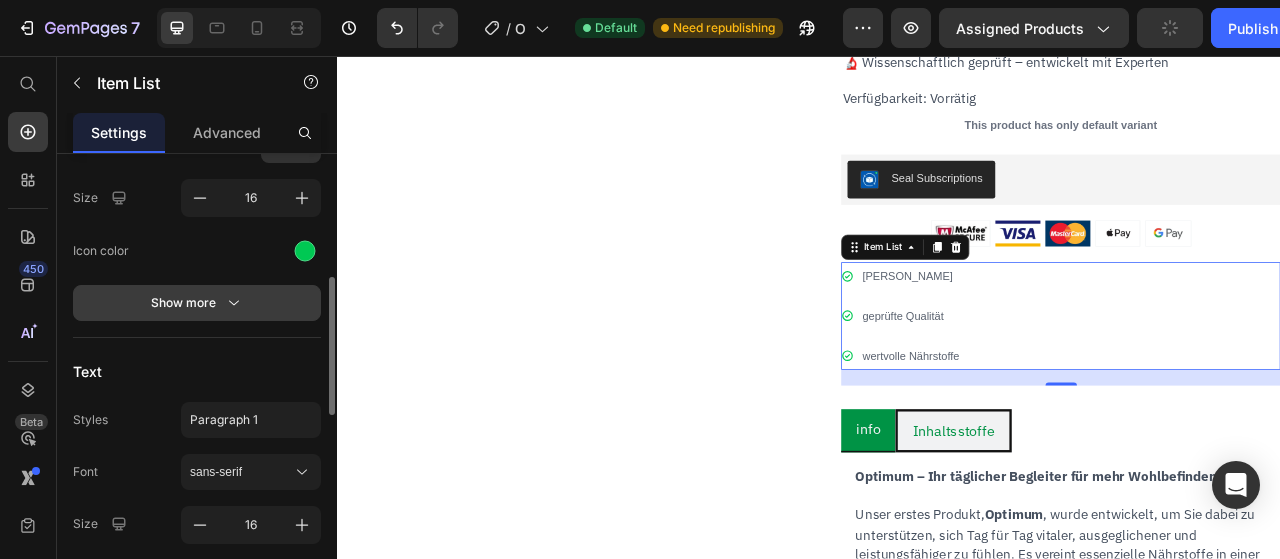 click on "Show more" at bounding box center [197, 303] 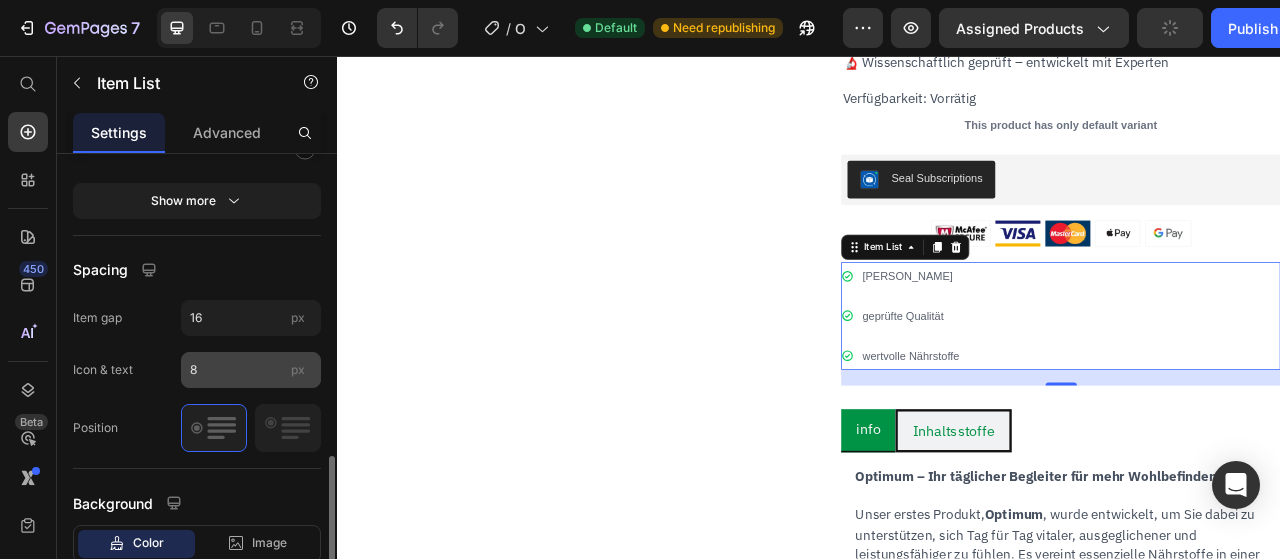 scroll, scrollTop: 1252, scrollLeft: 0, axis: vertical 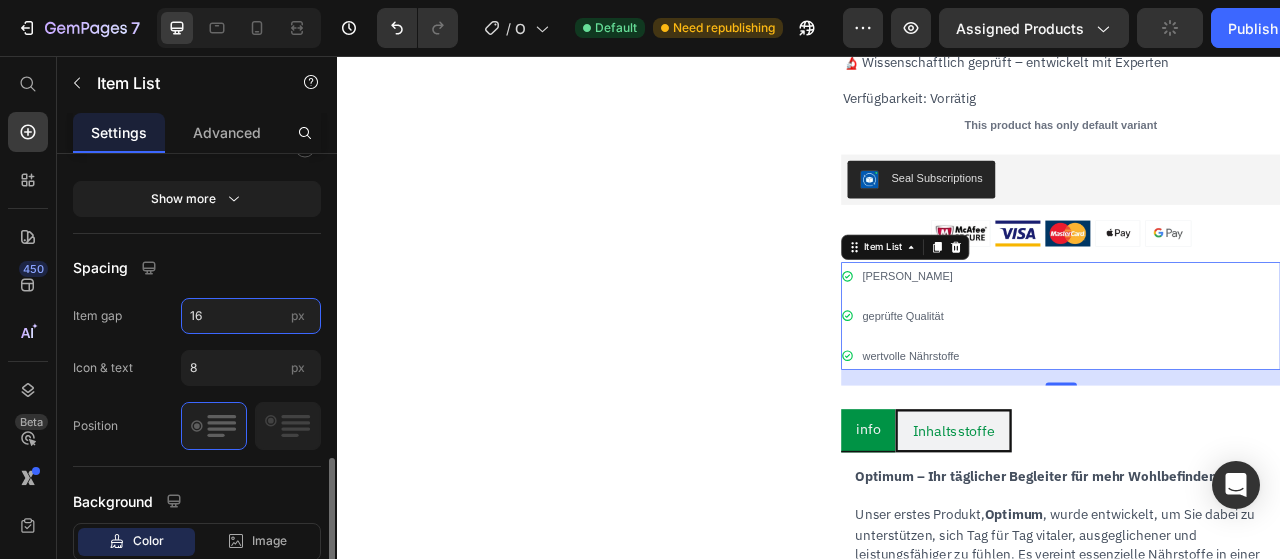 click on "16" at bounding box center [251, 316] 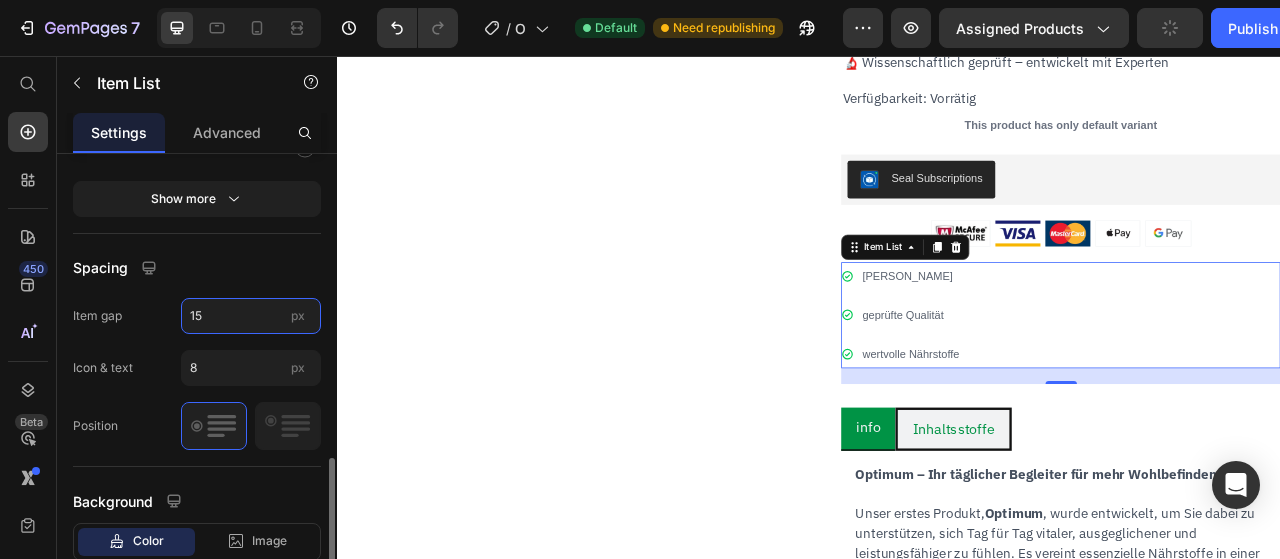 click on "15" at bounding box center [251, 316] 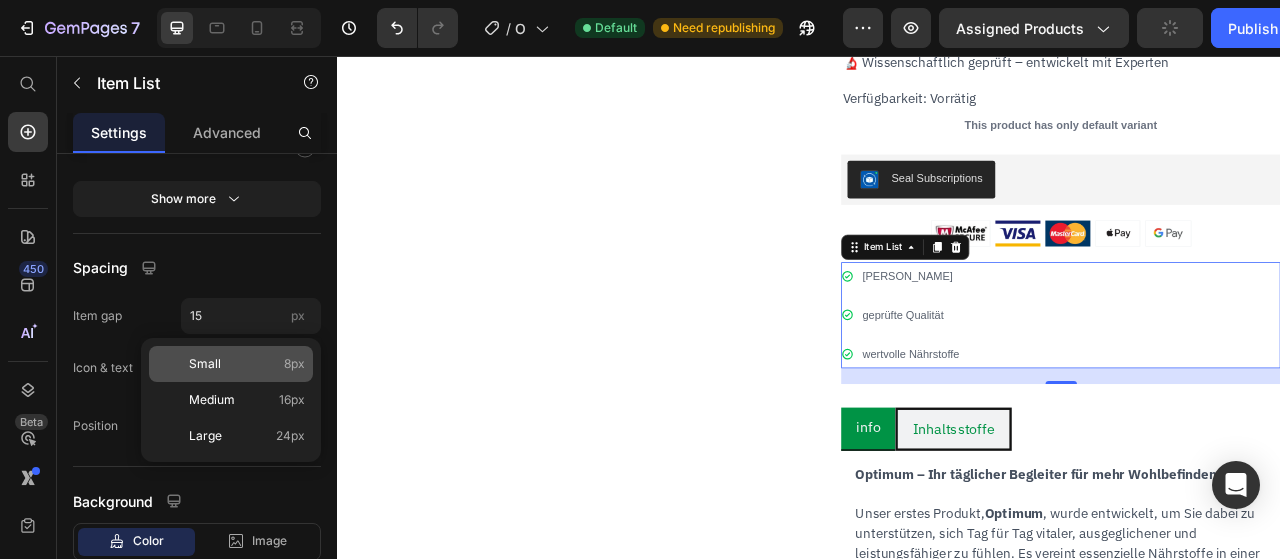 click on "Small" at bounding box center [205, 364] 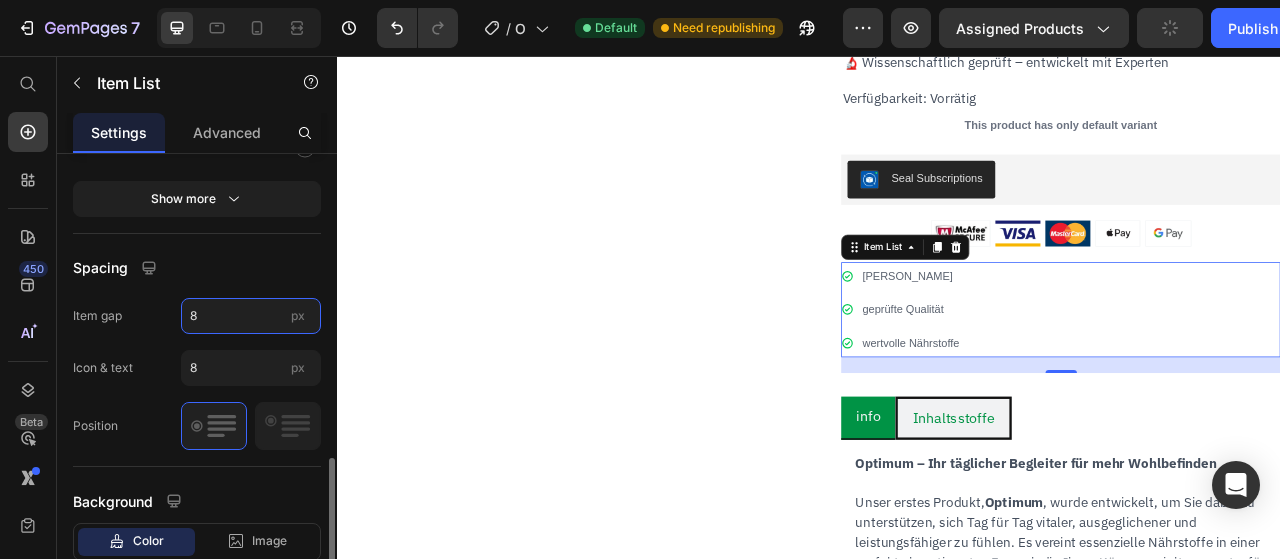 click on "8" at bounding box center (251, 316) 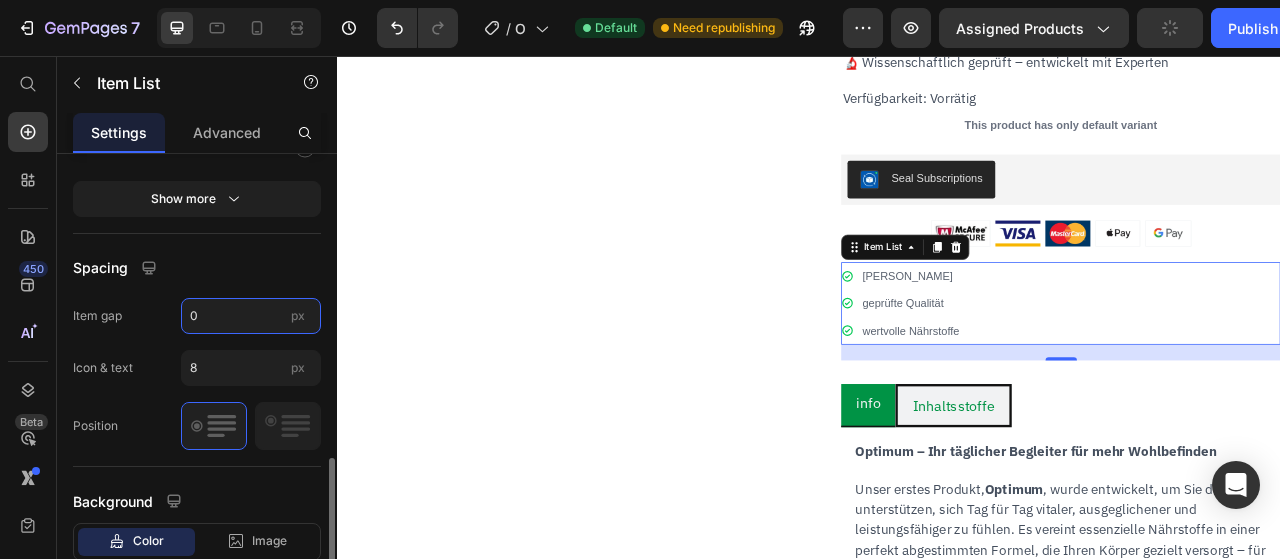 type on "0" 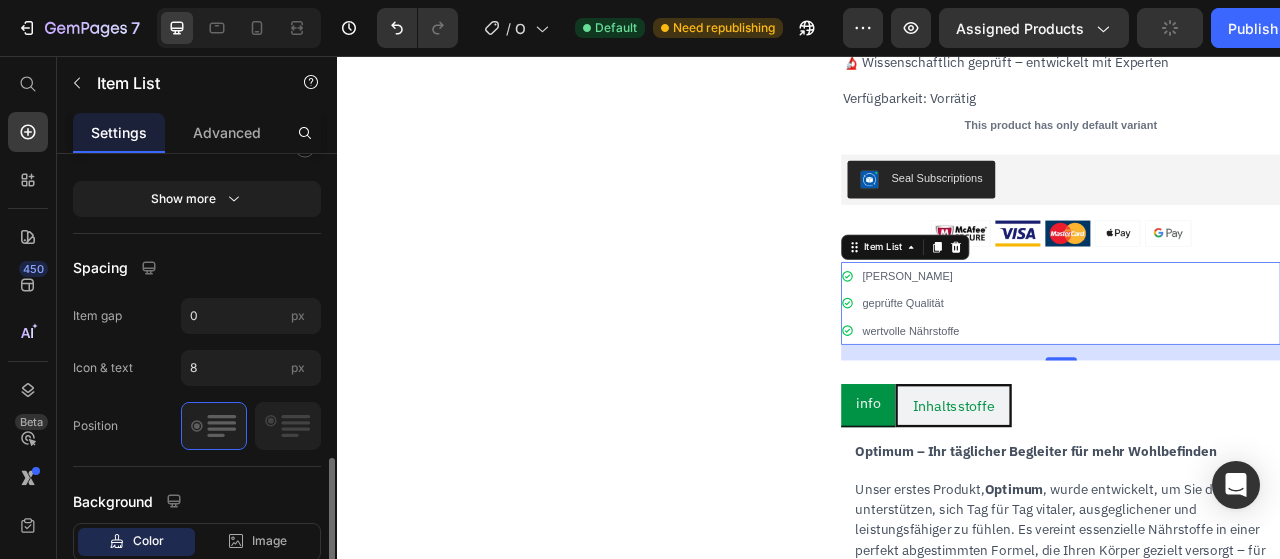 click on "Spacing" at bounding box center (197, 268) 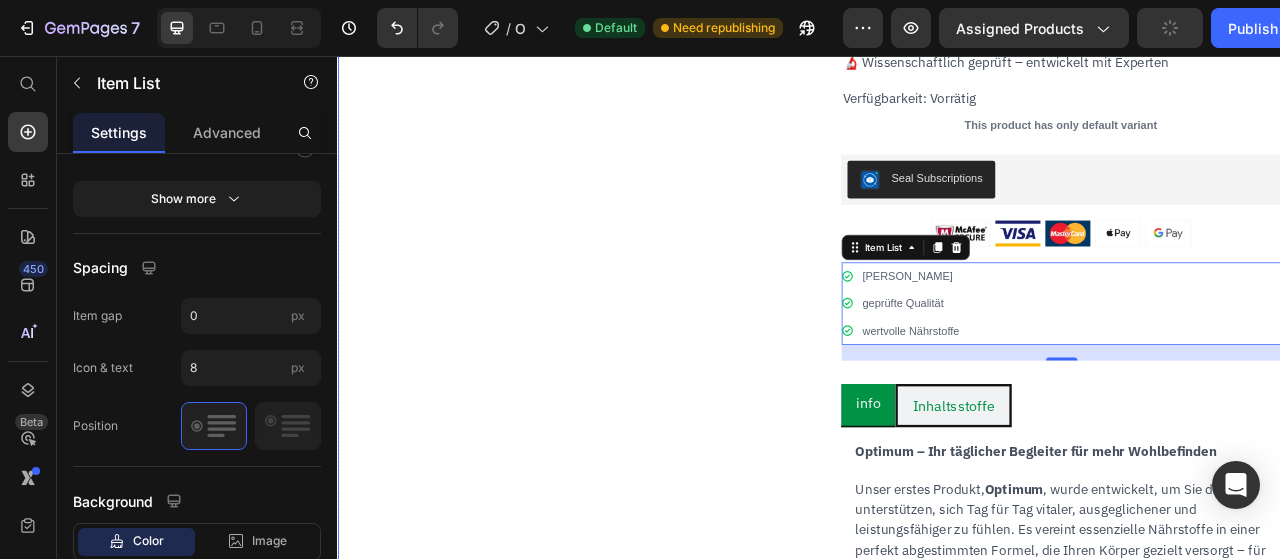 click on "Product Images" at bounding box center [666, 1093] 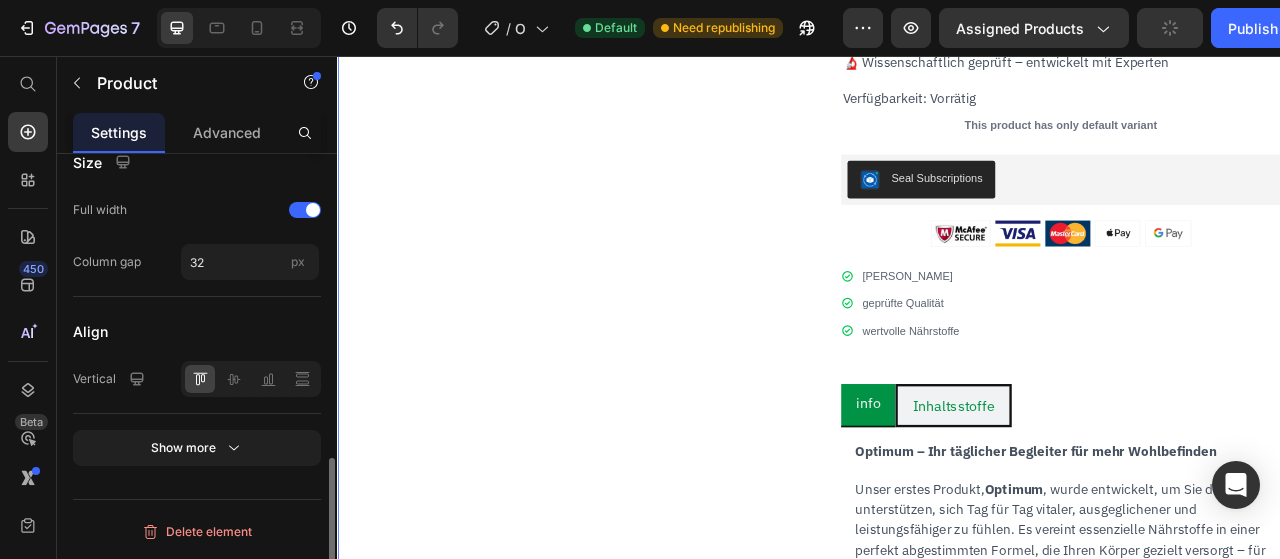 scroll, scrollTop: 0, scrollLeft: 0, axis: both 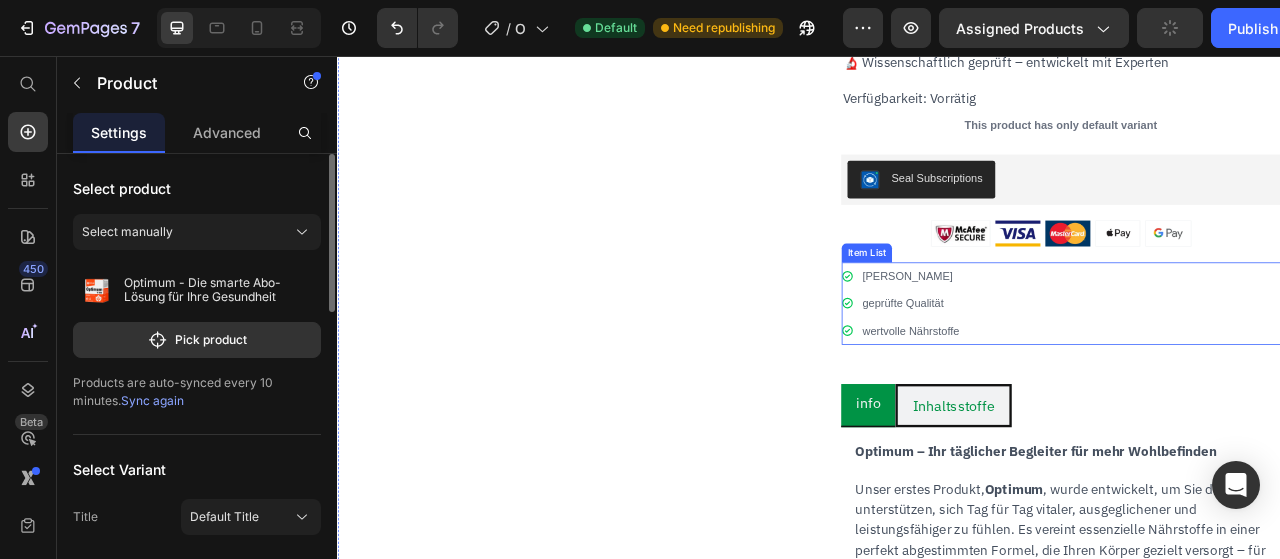 click on "Sicheres Bezahlen
geprüfte Qualität
wertvolle Nährstoffe" at bounding box center [1257, 371] 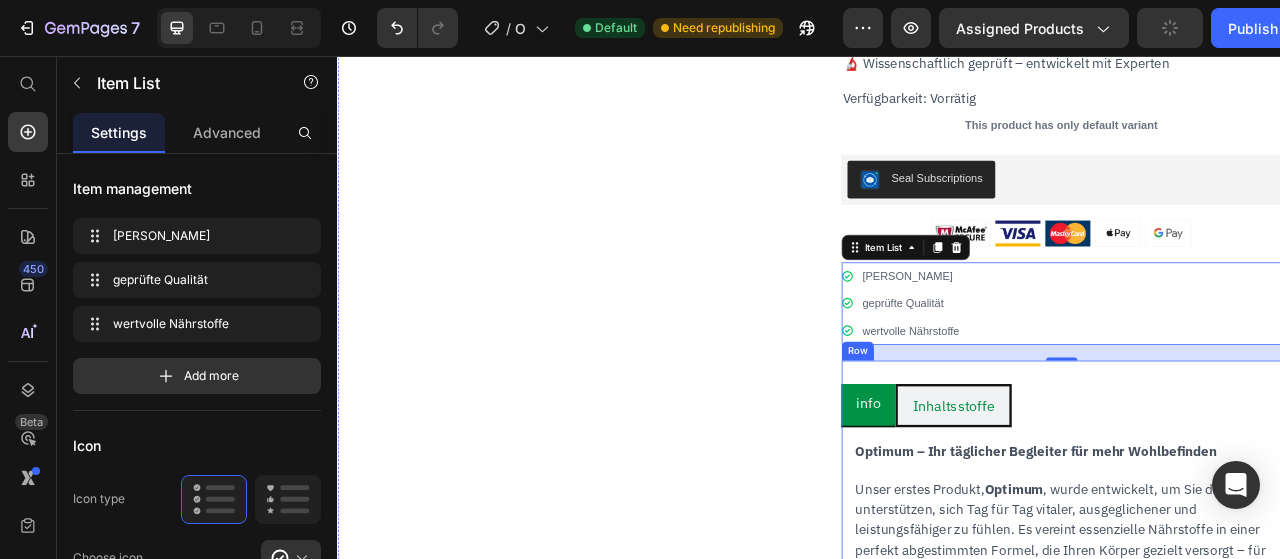 click on "info Inhaltsstoffe  Optimum – Ihr täglicher Begleiter für mehr Wohlbefinden Text Block Unser erstes Produkt,  Optimum , wurde entwickelt, um Sie dabei zu unterstützen, sich Tag für Tag vitaler, ausgeglichener und leistungsfähiger zu fühlen. Es vereint essenzielle Nährstoffe in einer perfekt abgestimmten Formel, die Ihren Körper gezielt versorgt – für mehr Energie im Alltag und ein rundum gutes Gefühl. Text Block Was macht Optimum besonders? Text Block Optimum basiert auf dem Anspruch, Qualität und Wirksamkeit auf höchstem Niveau zu verbinden. Jede Kapsel enthält sorgfältig ausgewählte, hochwertige Inhaltsstoffe, die optimal miteinander harmonieren, um Ihren Körper bestmöglich zu unterstützen. Text Block 🧡 Hochwertige Inhaltsstoffe Text Block Alle Nährstoffe werden aus natürlichen Quellen gewonnen oder nach den höchsten Standards produziert. Frei von unnötigen Zusatzstoffen, für eine maximale Verträglichkeit und Reinheit. Text Block 🌱  Nachhaltig & verantwortungsvoll 🔬  60" at bounding box center [1257, 1579] 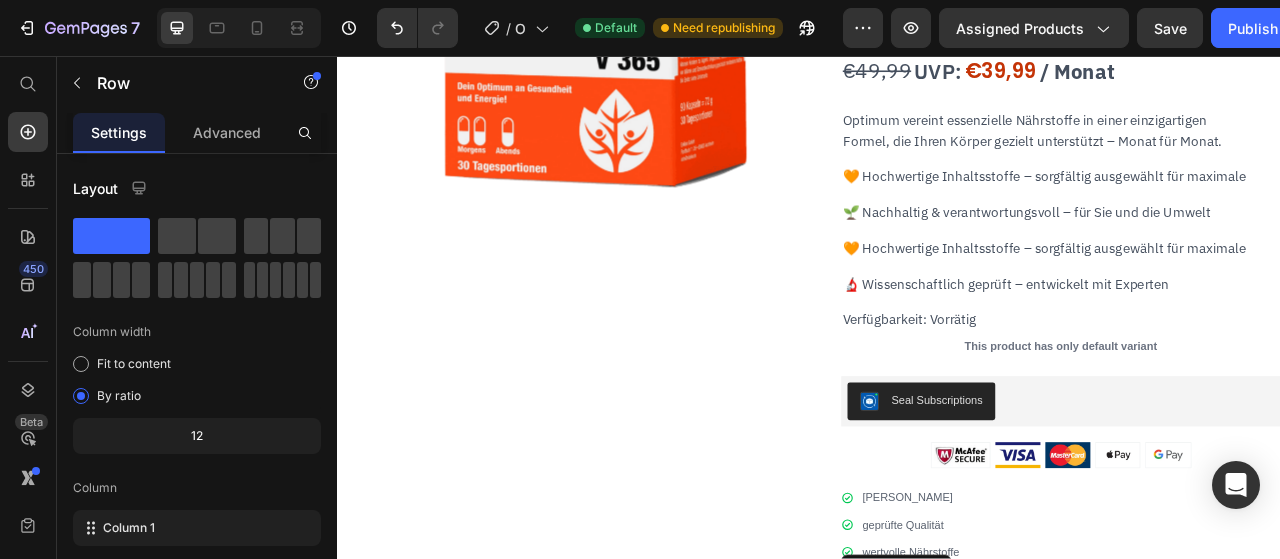 scroll, scrollTop: 347, scrollLeft: 0, axis: vertical 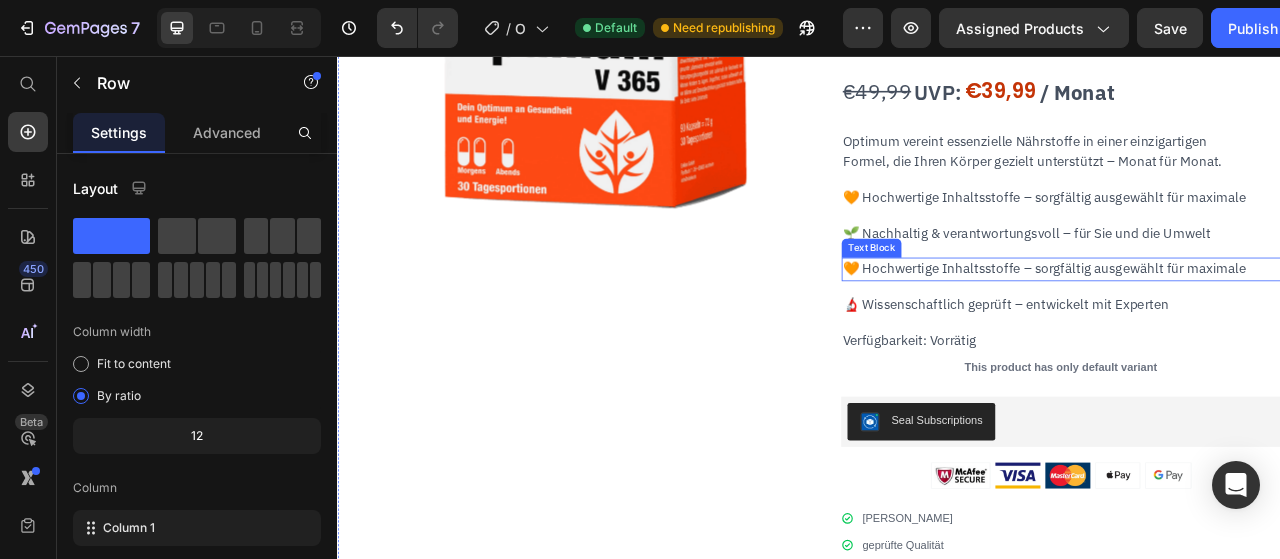 click on "🧡 Hochwertige Inhaltsstoffe – sorgfältig ausgewählt für maximale" at bounding box center [1257, 328] 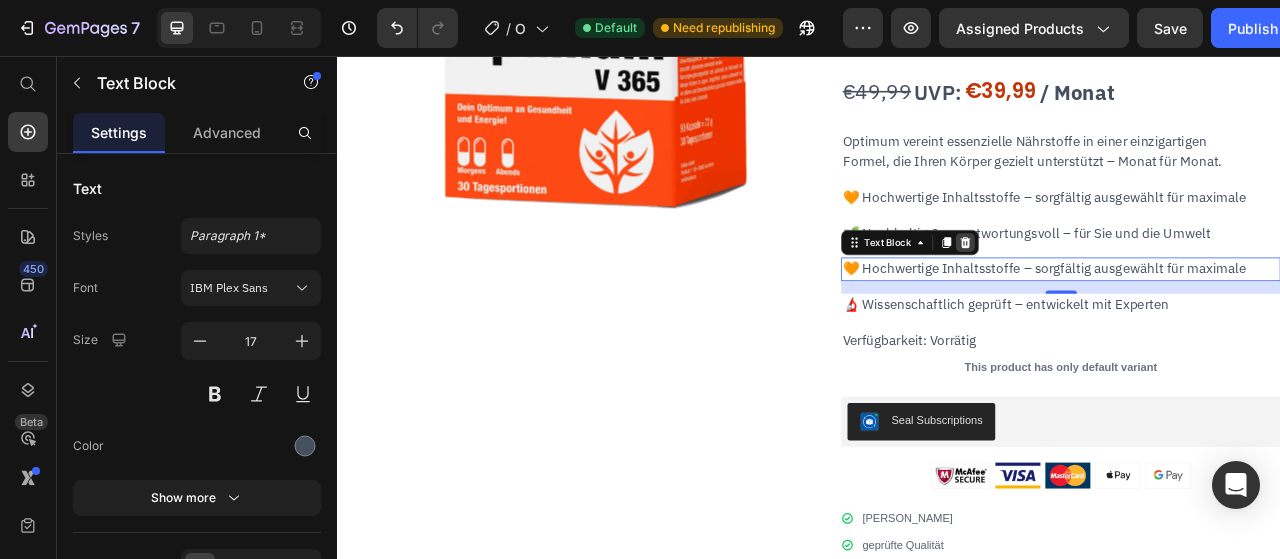 click 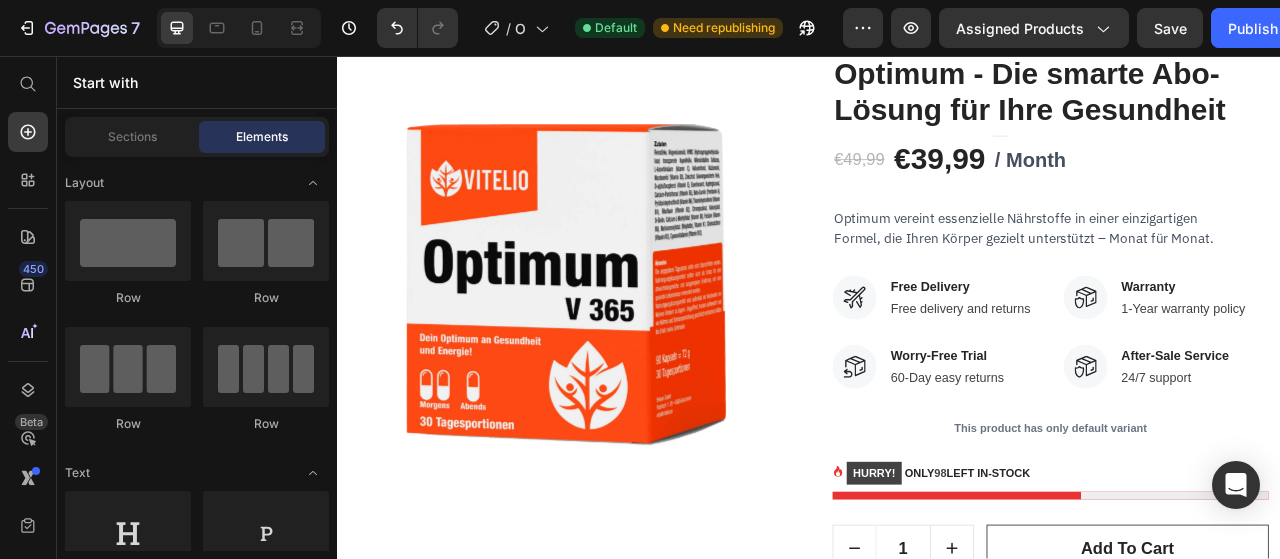 scroll, scrollTop: 3366, scrollLeft: 0, axis: vertical 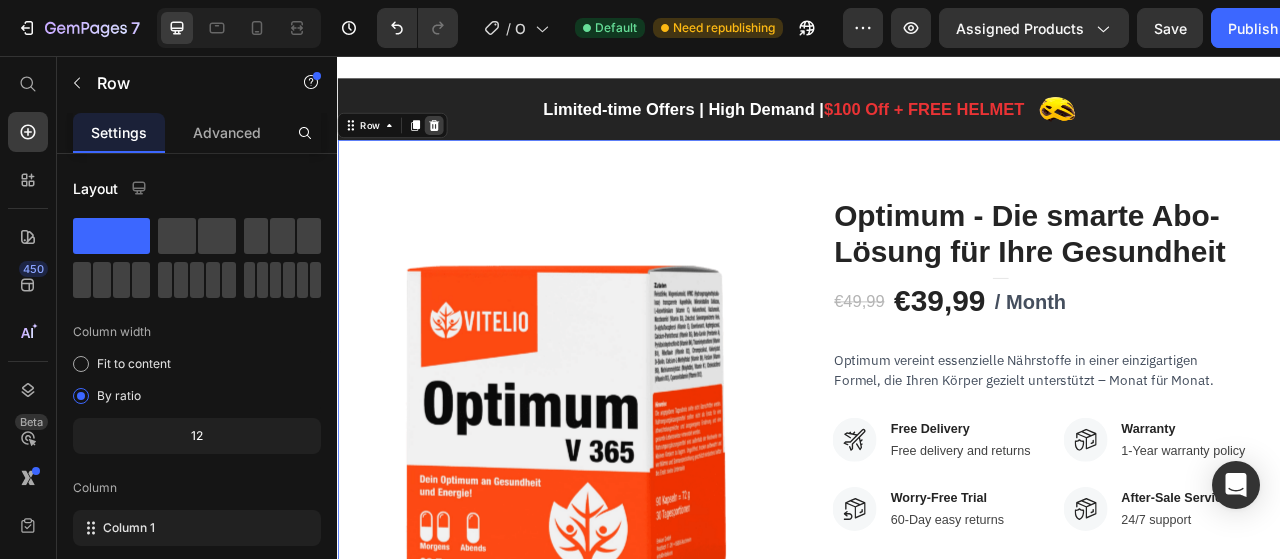 click 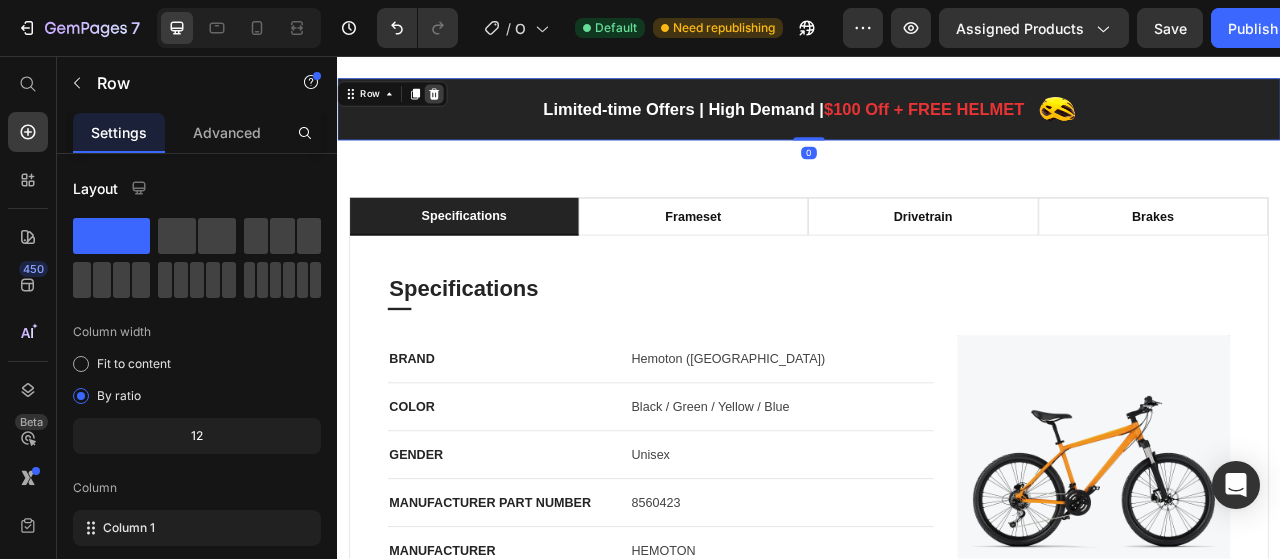 click 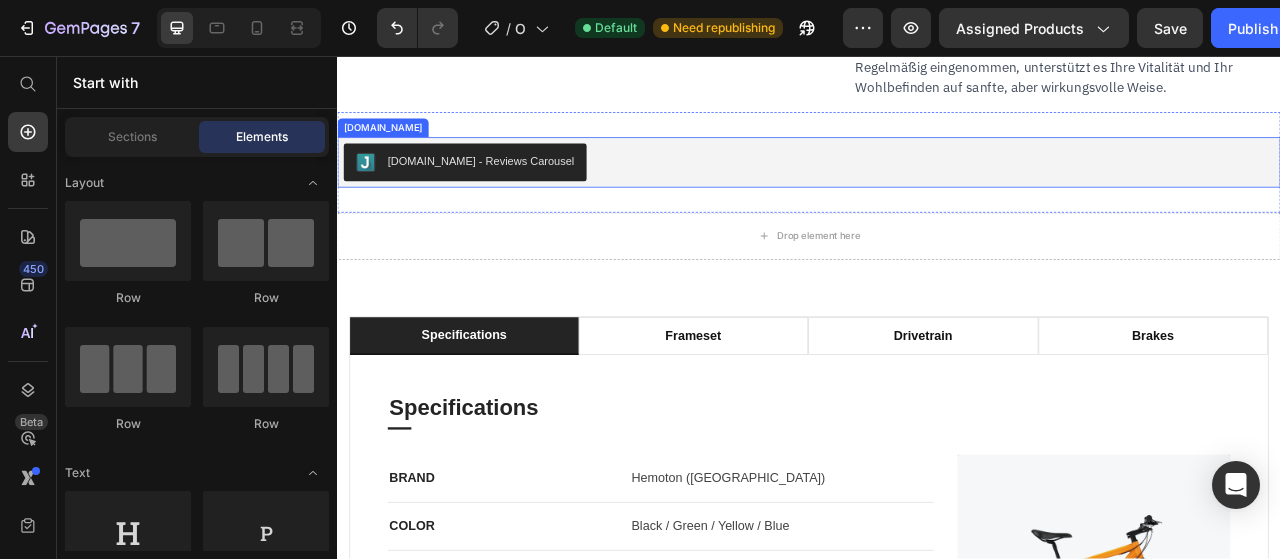 scroll, scrollTop: 3192, scrollLeft: 0, axis: vertical 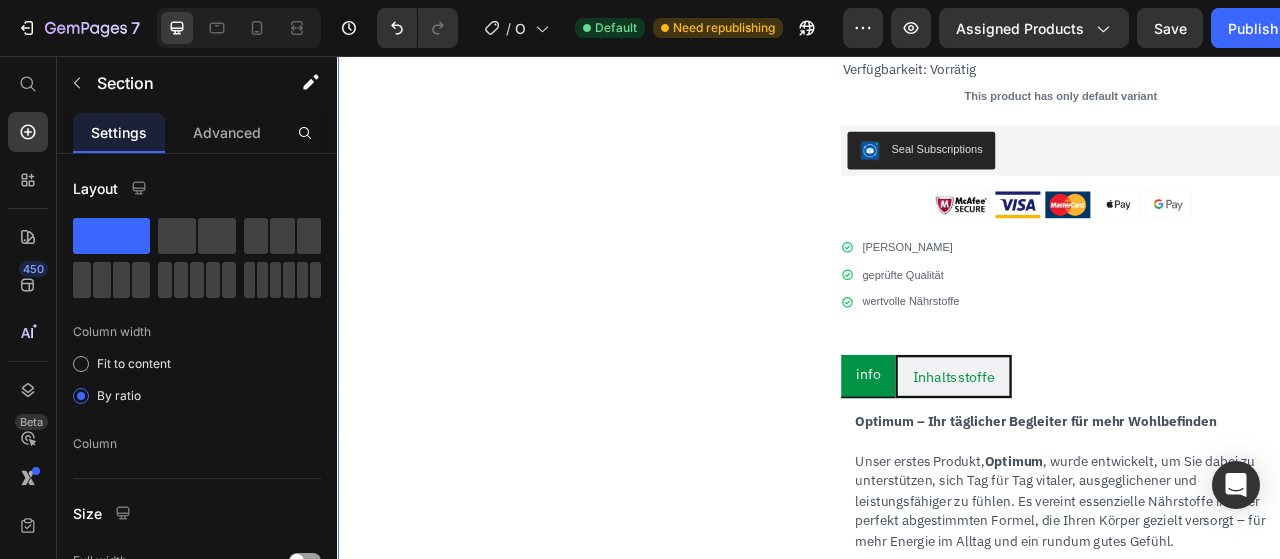 click on "Product Images" at bounding box center (666, 1080) 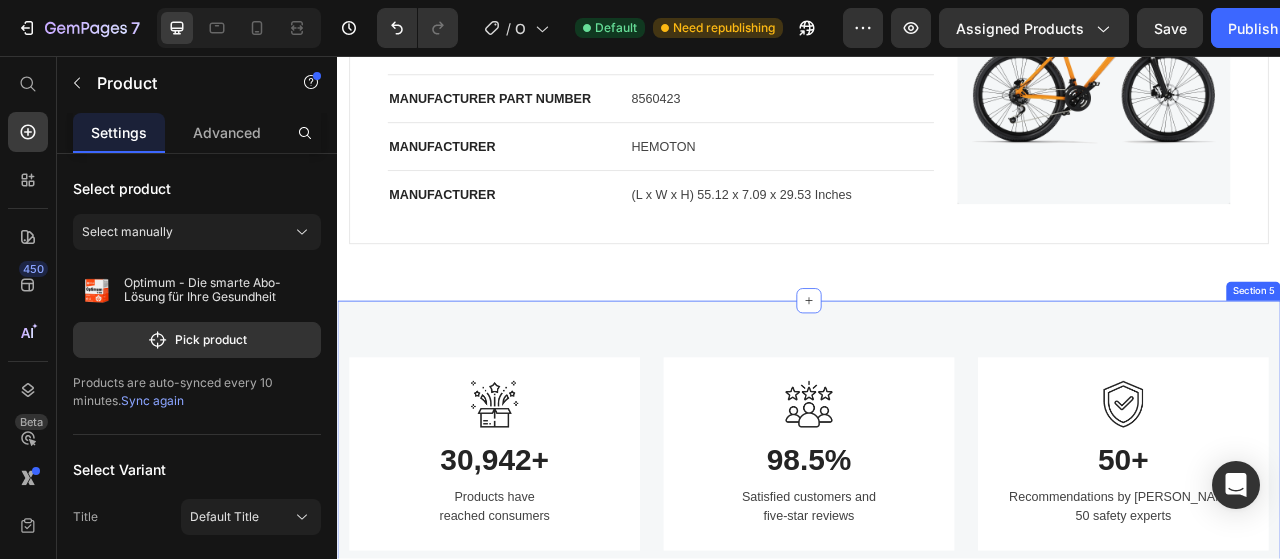 scroll, scrollTop: 3859, scrollLeft: 0, axis: vertical 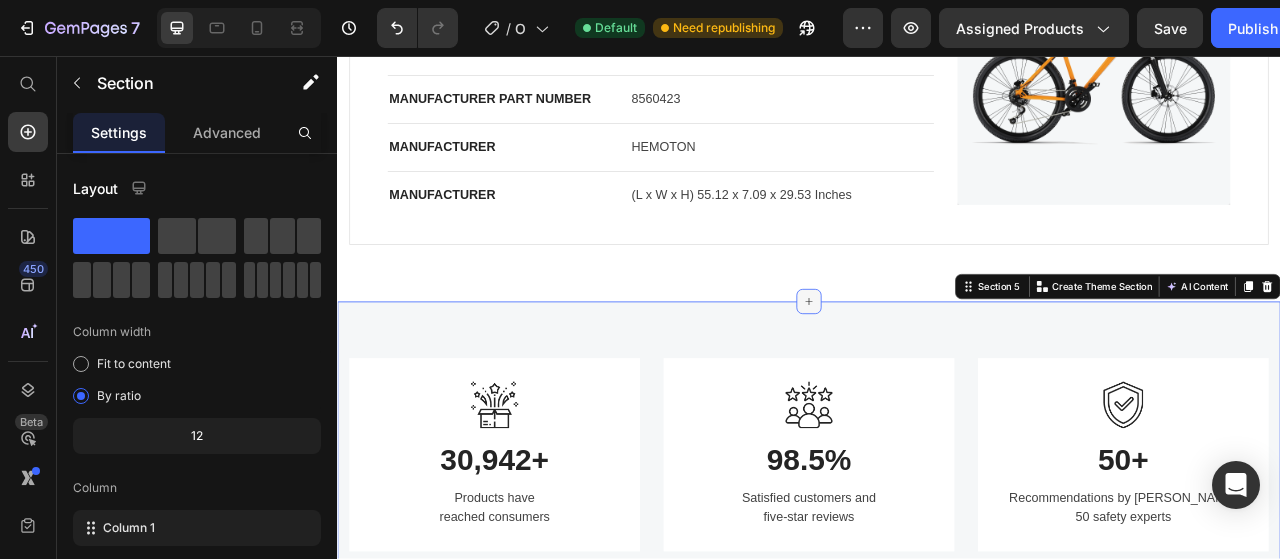 click 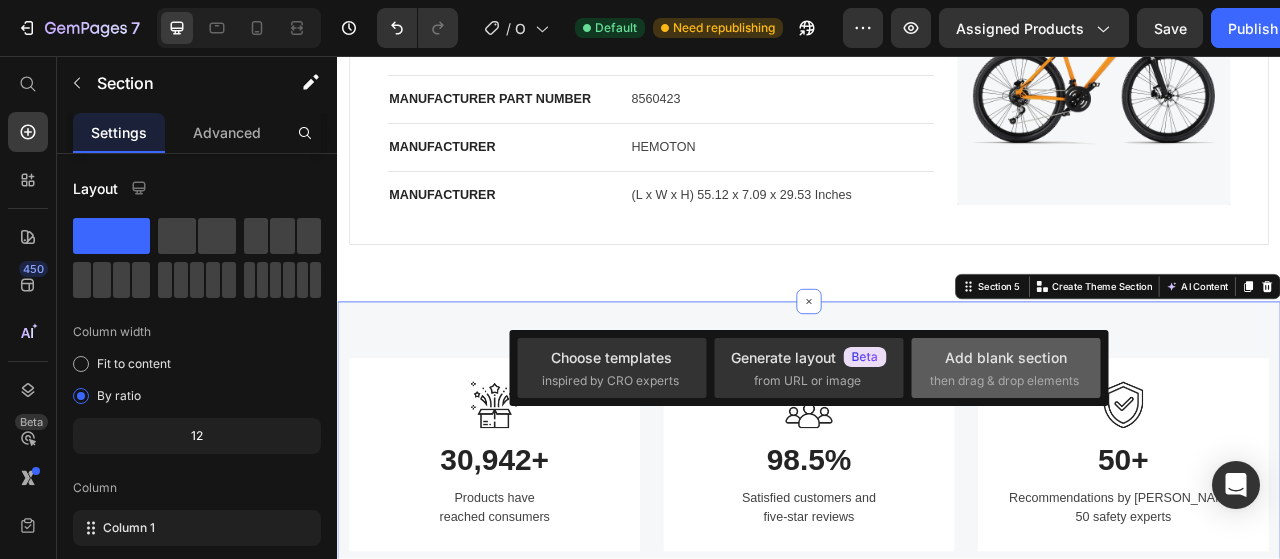 click on "Add blank section" at bounding box center (1006, 357) 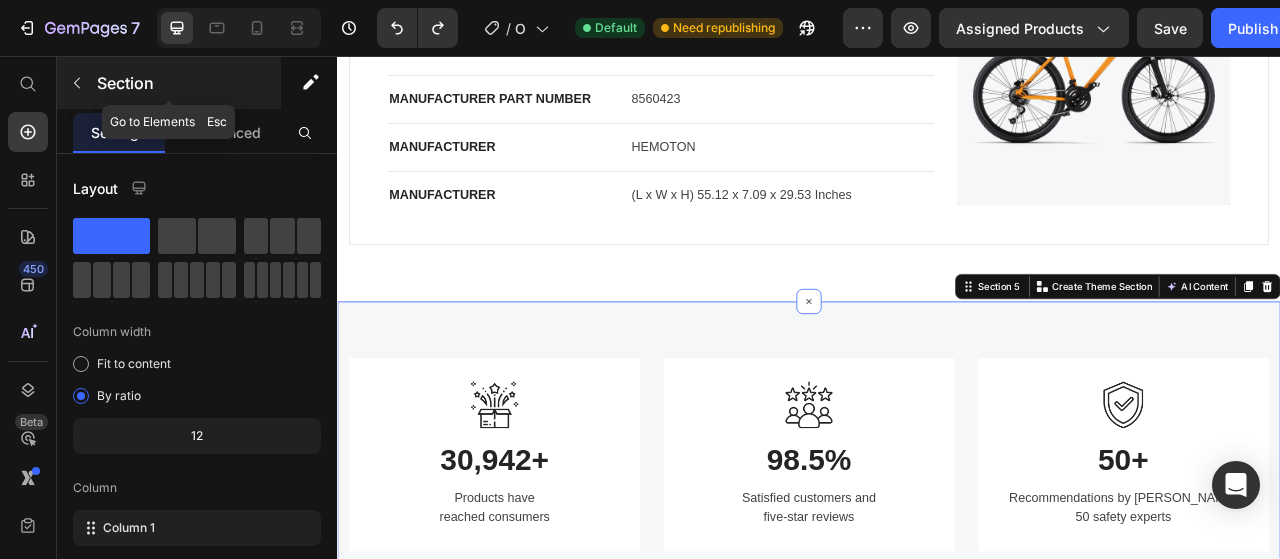 click 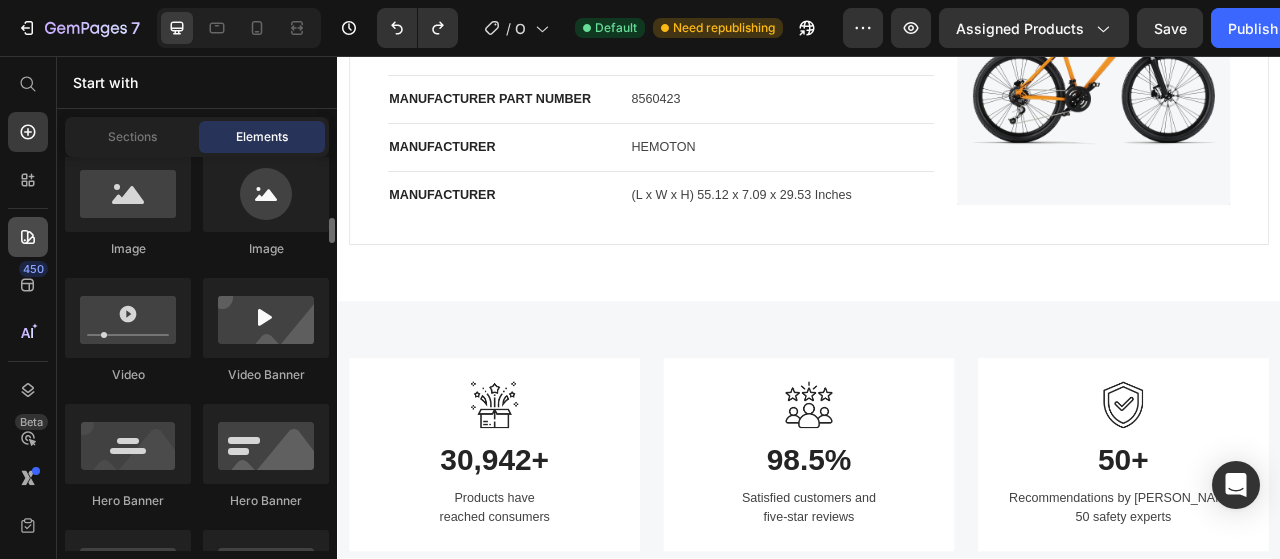 scroll, scrollTop: 803, scrollLeft: 0, axis: vertical 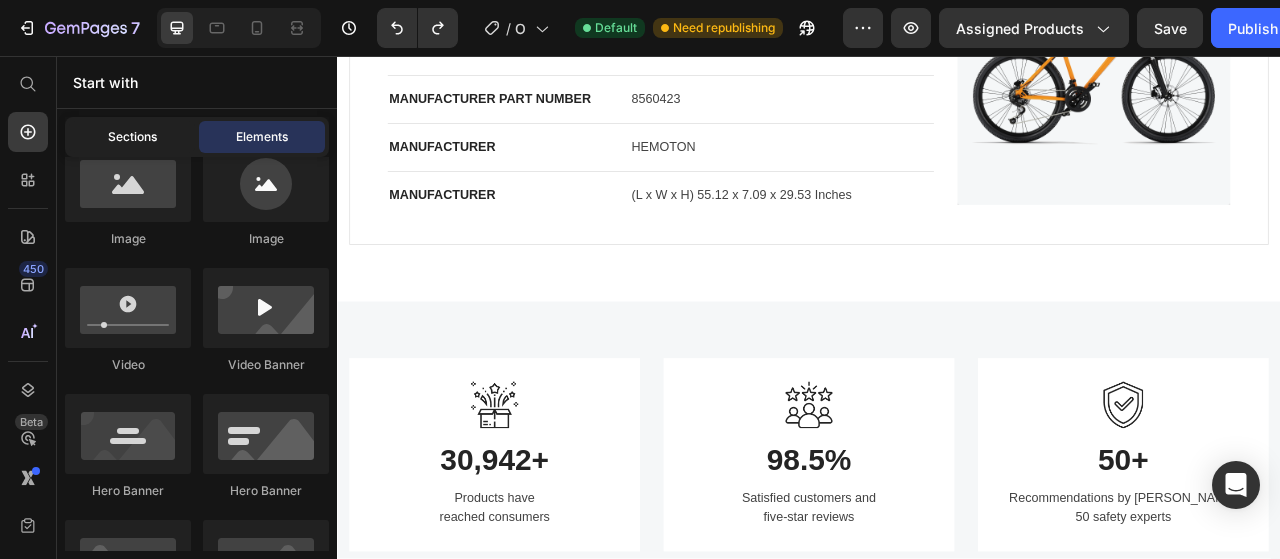 click on "Sections" at bounding box center (132, 137) 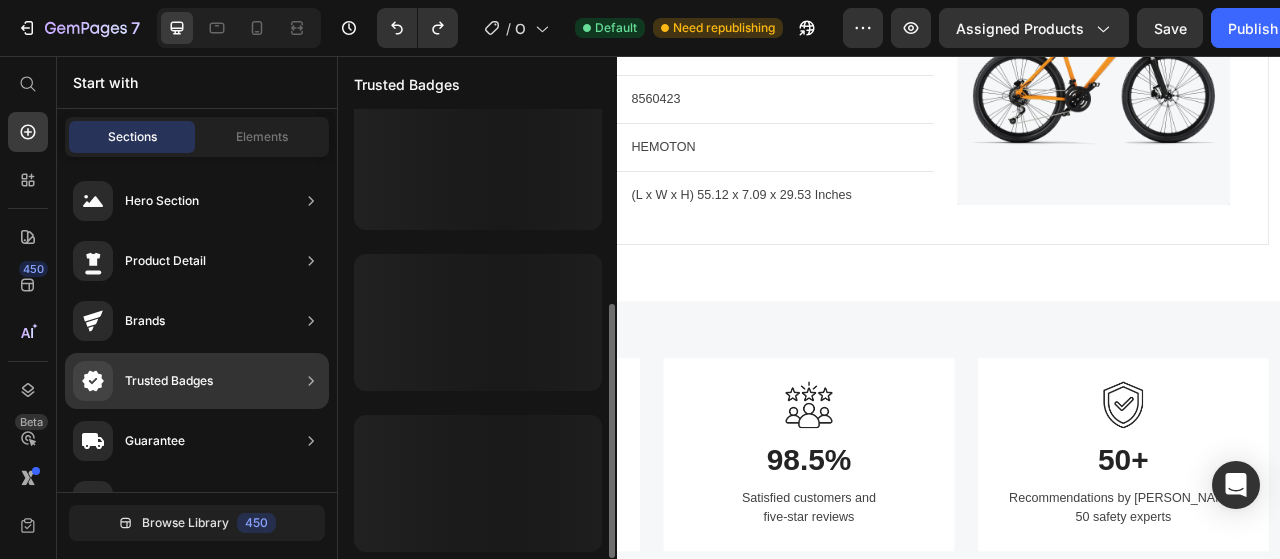 scroll, scrollTop: 344, scrollLeft: 0, axis: vertical 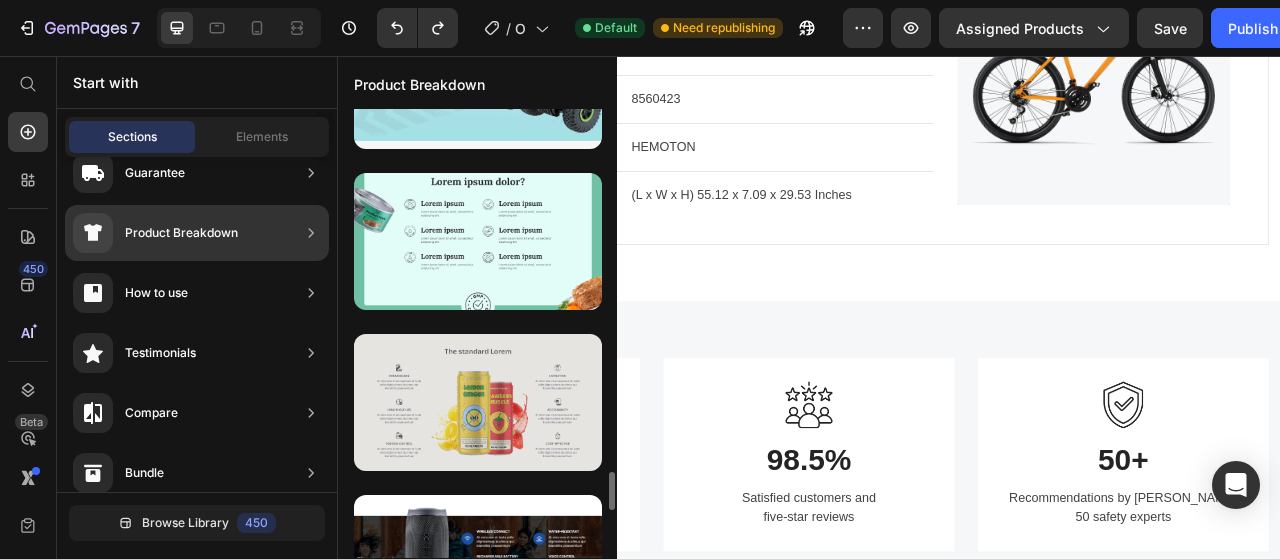 click at bounding box center [478, 402] 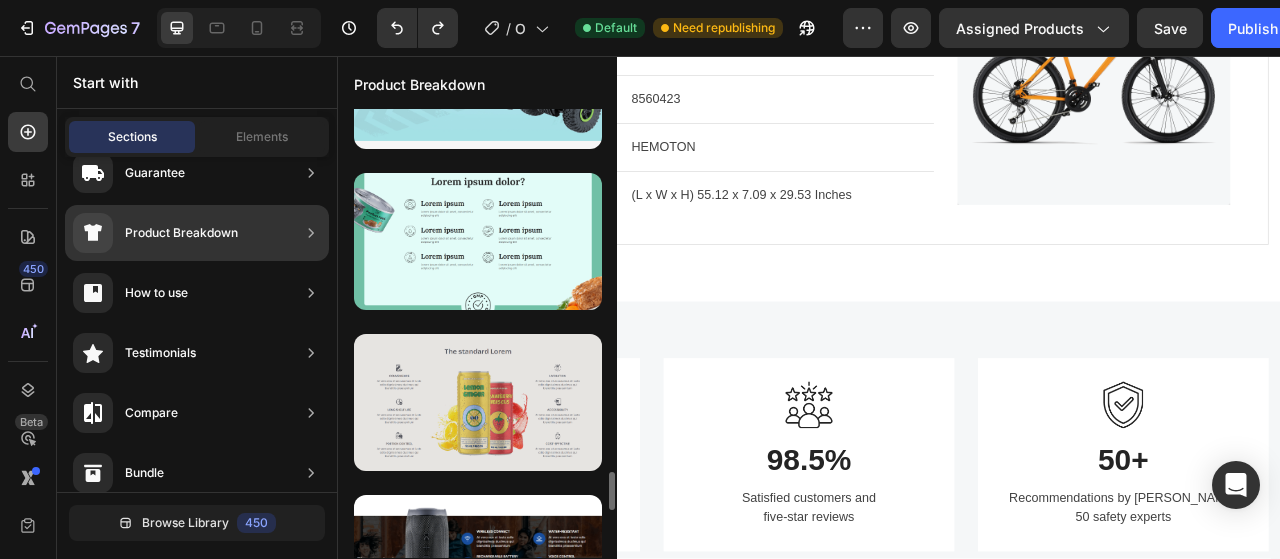 click at bounding box center (478, 402) 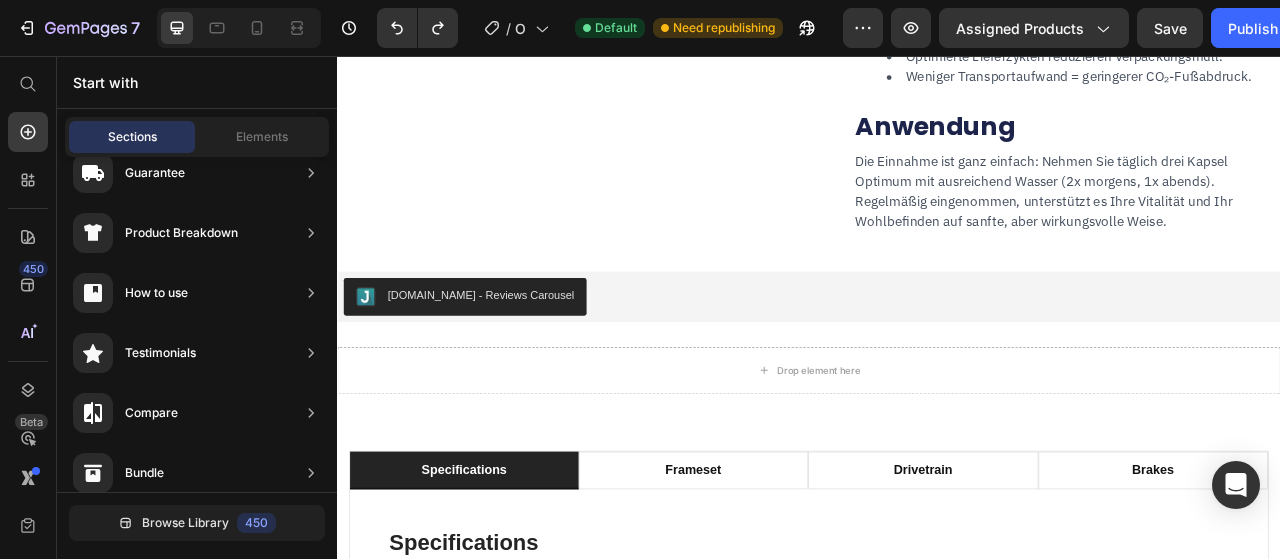scroll, scrollTop: 3069, scrollLeft: 0, axis: vertical 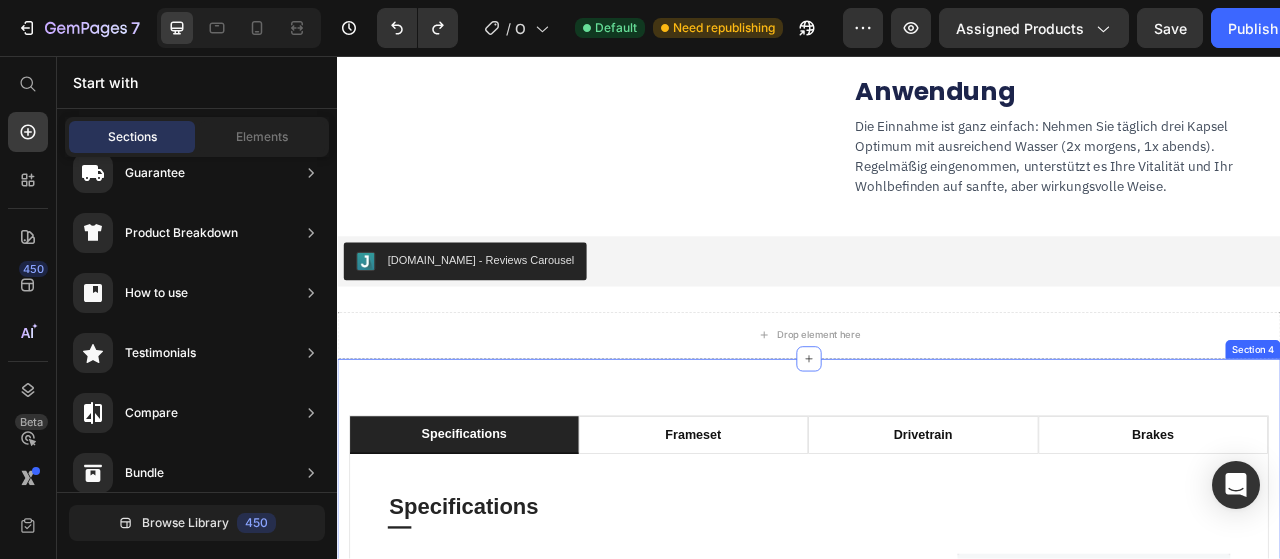 click on "Specifications Frameset Drivetrain Brakes Specifications Heading                Title Line BRAND Text block Hemoton (USA) Text block Row COLOR Text block Black / Green / Yellow / Blue Text block Row GENDER Text block Unisex Text block Row MANUFACTURER PART NUMBER Text block 8560423 Text block Row MANUFACTURER Text block HEMOTON Text block Row MANUFACTURER Text block (L x W x H) 55.12 x 7.09 x 29.53 Inches Text block Row Image Row Row Frameset Heading                Title Line FRAME Text block Full Carbon, 170mm Travel, Ride Aligned™ Text block Row REAR DERAILLEUR Text block RockShox ZEB, Charger R, 170mm Travel, 44mm offset Text block Row EAR SHOCK Text block FOX DHX2 Factory Coil, HSC/LSC, HSR/LSR, Custom Tune, 205x62.5mm Trunnion, 400lb/in (S), 450lb/in (M), 500lb/in (L), 550lb/in (XL) Text block Row Image Row Row Drivetrain Heading                Title Line REAR SHIFTER Text block Shimano SLX SL-M7100-R Text block Row REAR DERAILLEUR Text block Shimano SLX RD-M7100 Text block Row CRANKSET Text block Row" at bounding box center (937, 801) 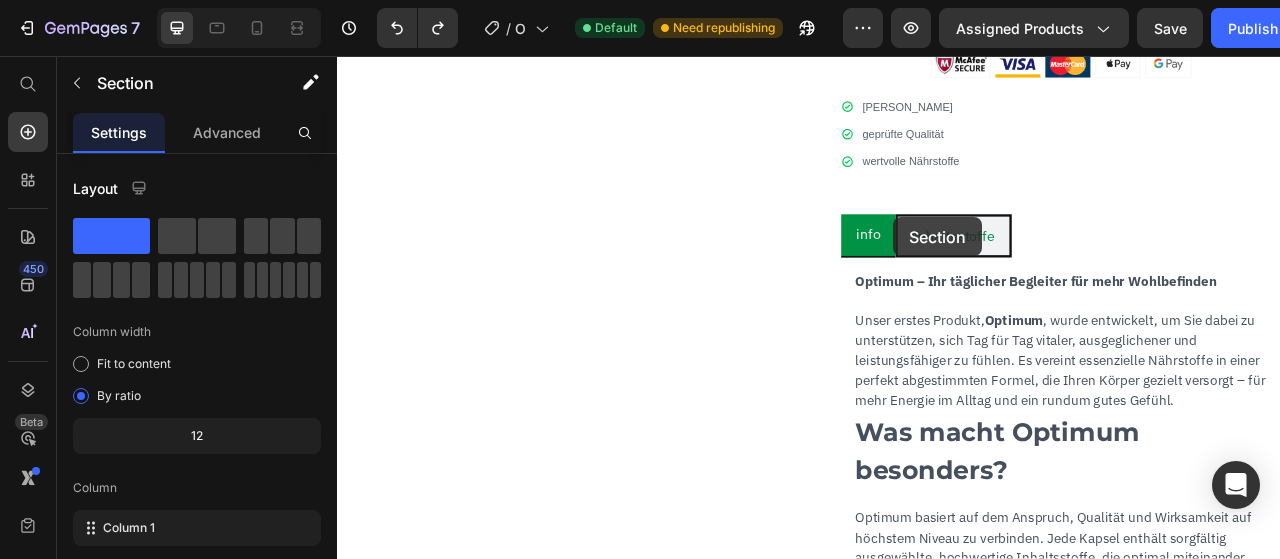scroll, scrollTop: 761, scrollLeft: 0, axis: vertical 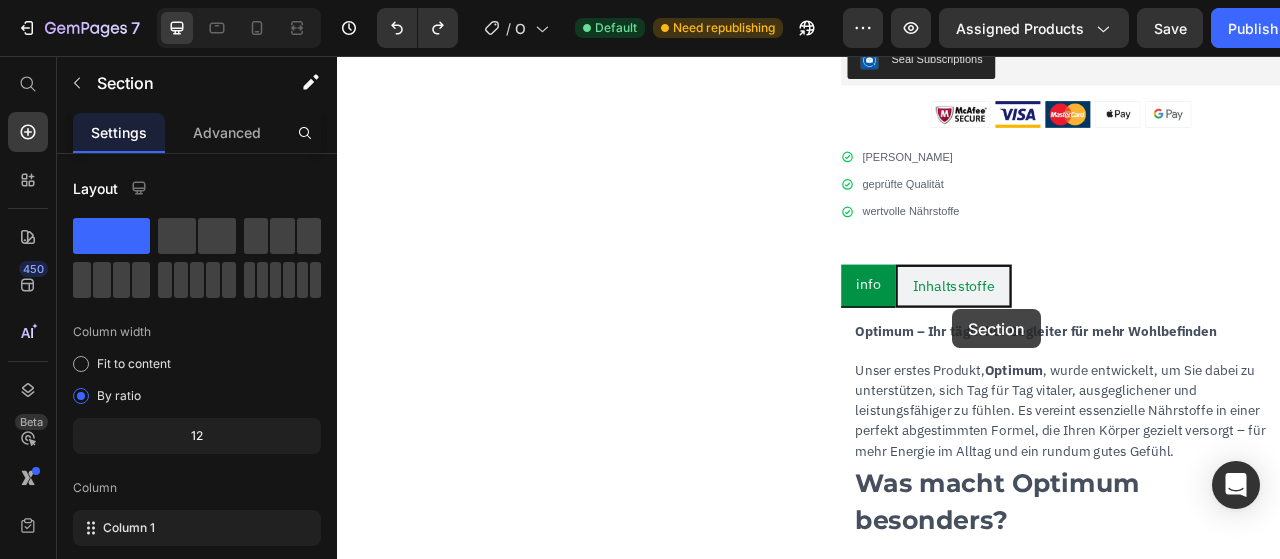 drag, startPoint x: 1156, startPoint y: 419, endPoint x: 1113, endPoint y: 378, distance: 59.413803 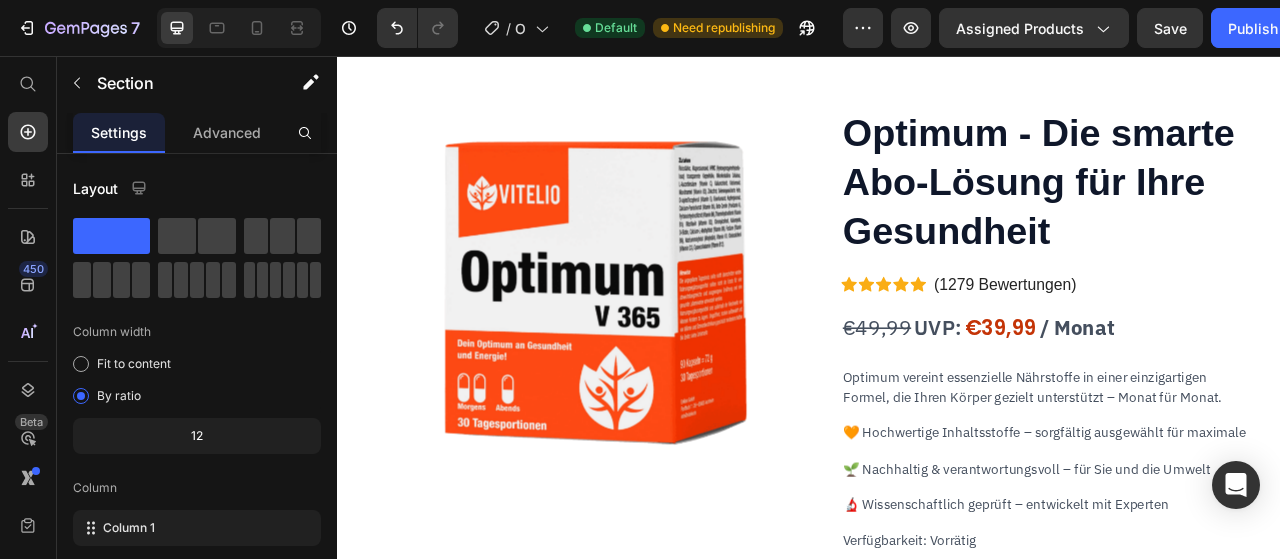 scroll, scrollTop: 1476, scrollLeft: 0, axis: vertical 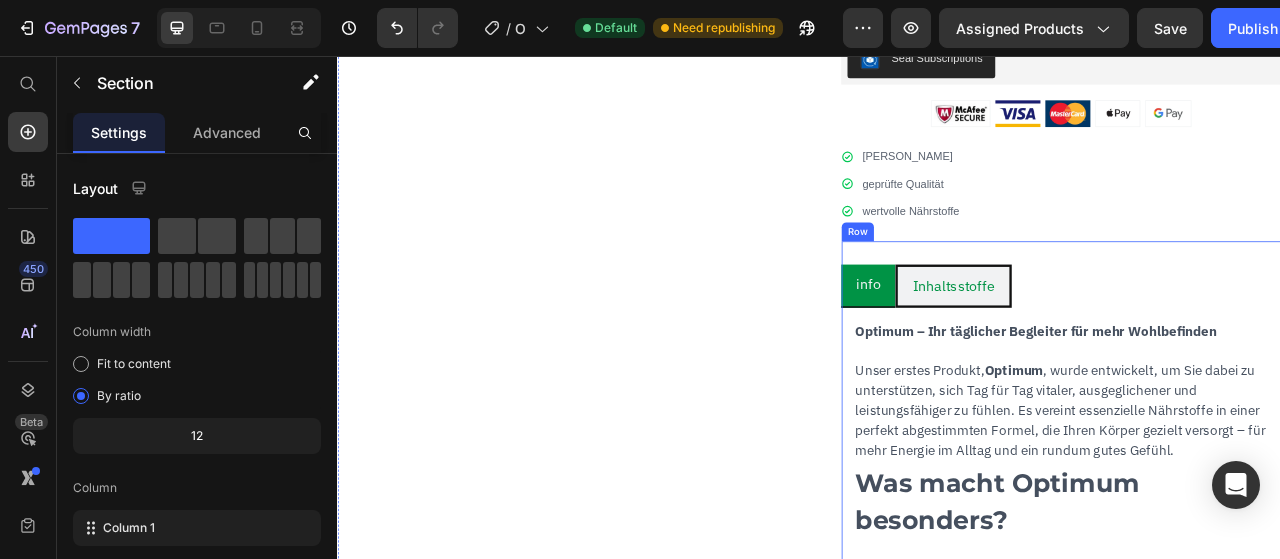 click on "Row" at bounding box center (998, 280) 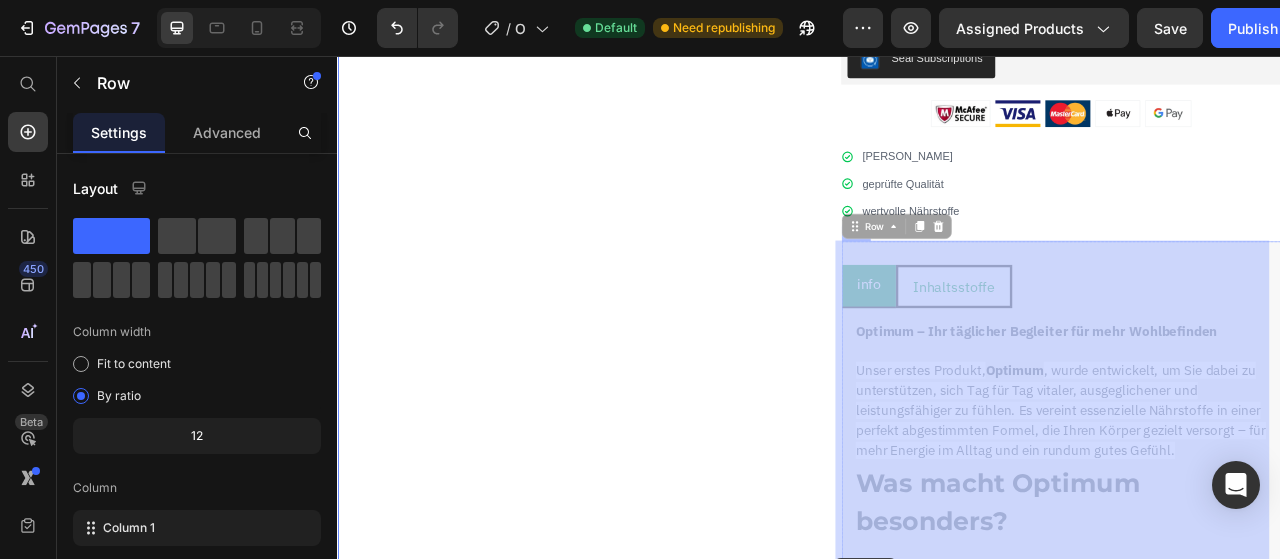drag, startPoint x: 994, startPoint y: 274, endPoint x: 1006, endPoint y: 300, distance: 28.635643 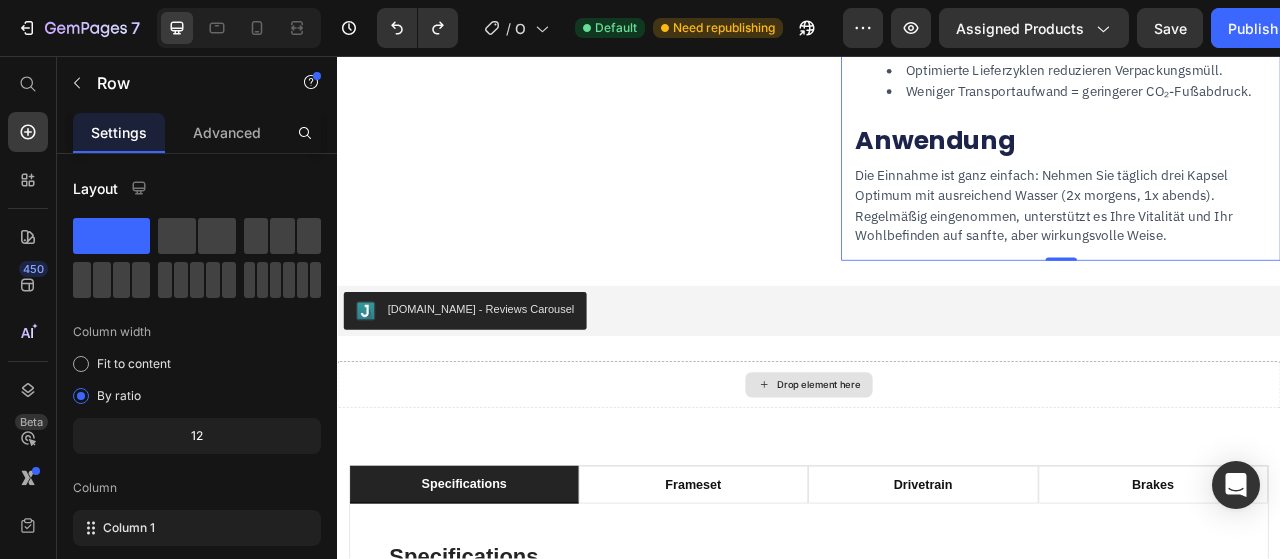 scroll, scrollTop: 2989, scrollLeft: 0, axis: vertical 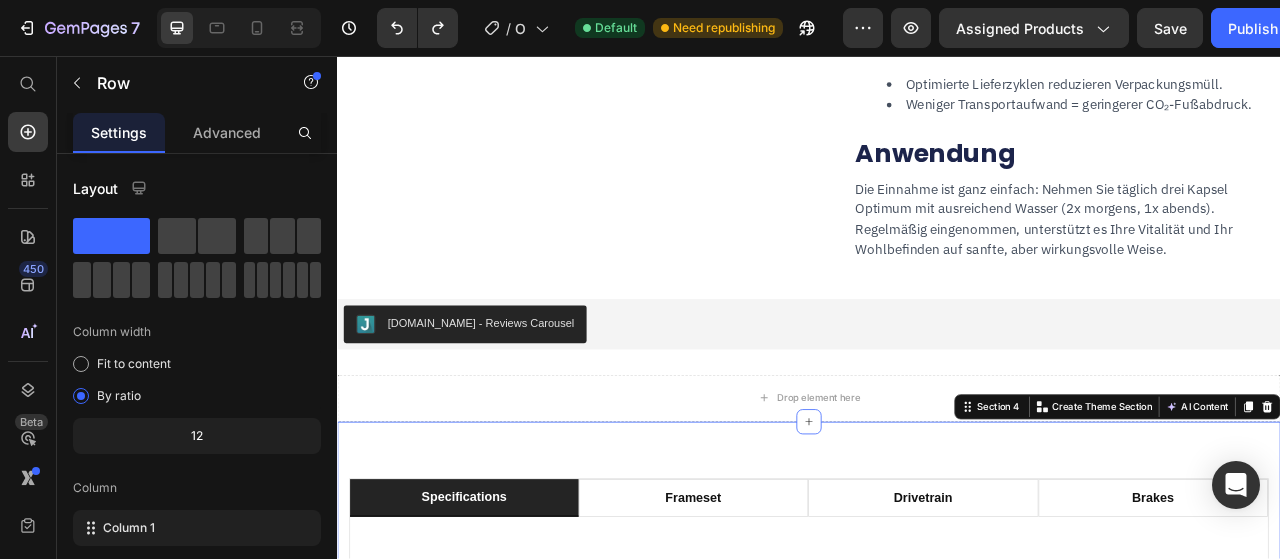 click on "Specifications Frameset Drivetrain Brakes Specifications Heading                Title Line BRAND Text block Hemoton (USA) Text block Row COLOR Text block Black / Green / Yellow / Blue Text block Row GENDER Text block Unisex Text block Row MANUFACTURER PART NUMBER Text block 8560423 Text block Row MANUFACTURER Text block HEMOTON Text block Row MANUFACTURER Text block (L x W x H) 55.12 x 7.09 x 29.53 Inches Text block Row Image Row Row Frameset Heading                Title Line FRAME Text block Full Carbon, 170mm Travel, Ride Aligned™ Text block Row REAR DERAILLEUR Text block RockShox ZEB, Charger R, 170mm Travel, 44mm offset Text block Row EAR SHOCK Text block FOX DHX2 Factory Coil, HSC/LSC, HSR/LSR, Custom Tune, 205x62.5mm Trunnion, 400lb/in (S), 450lb/in (M), 500lb/in (L), 550lb/in (XL) Text block Row Image Row Row Drivetrain Heading                Title Line REAR SHIFTER Text block Shimano SLX SL-M7100-R Text block Row REAR DERAILLEUR Text block Shimano SLX RD-M7100 Text block Row CRANKSET Text block Row" at bounding box center (937, 881) 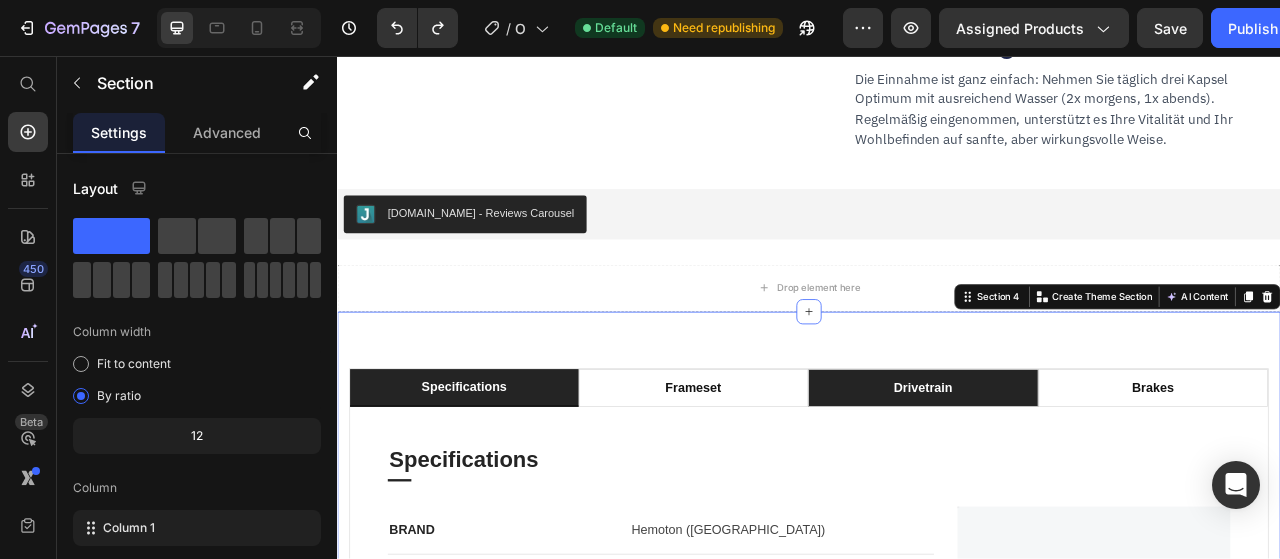 scroll, scrollTop: 3151, scrollLeft: 0, axis: vertical 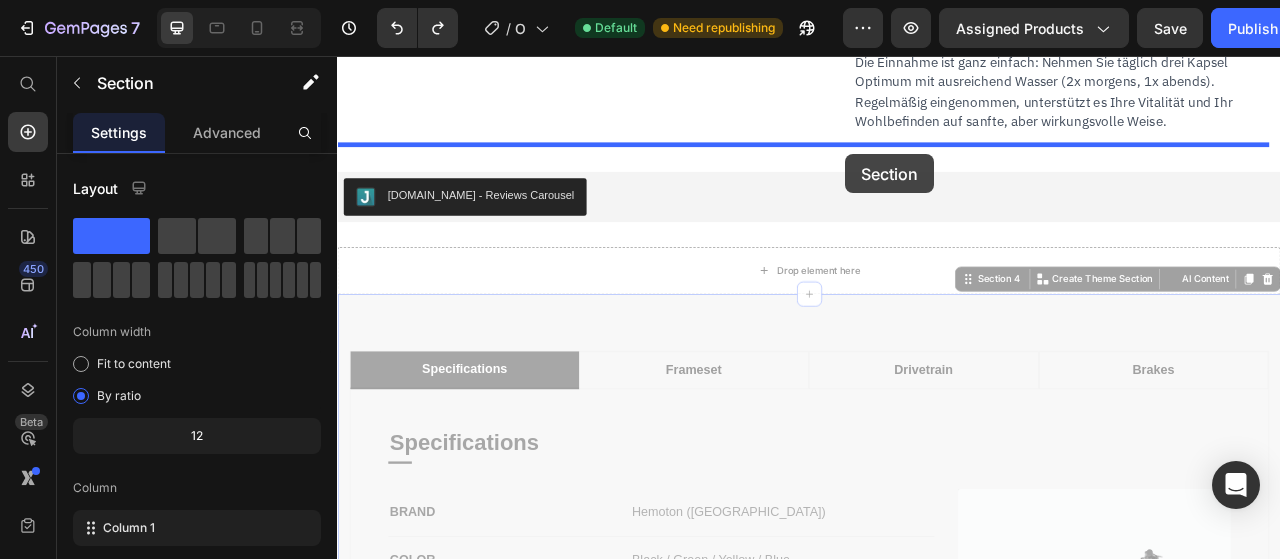 drag, startPoint x: 1132, startPoint y: 332, endPoint x: 983, endPoint y: 181, distance: 212.13675 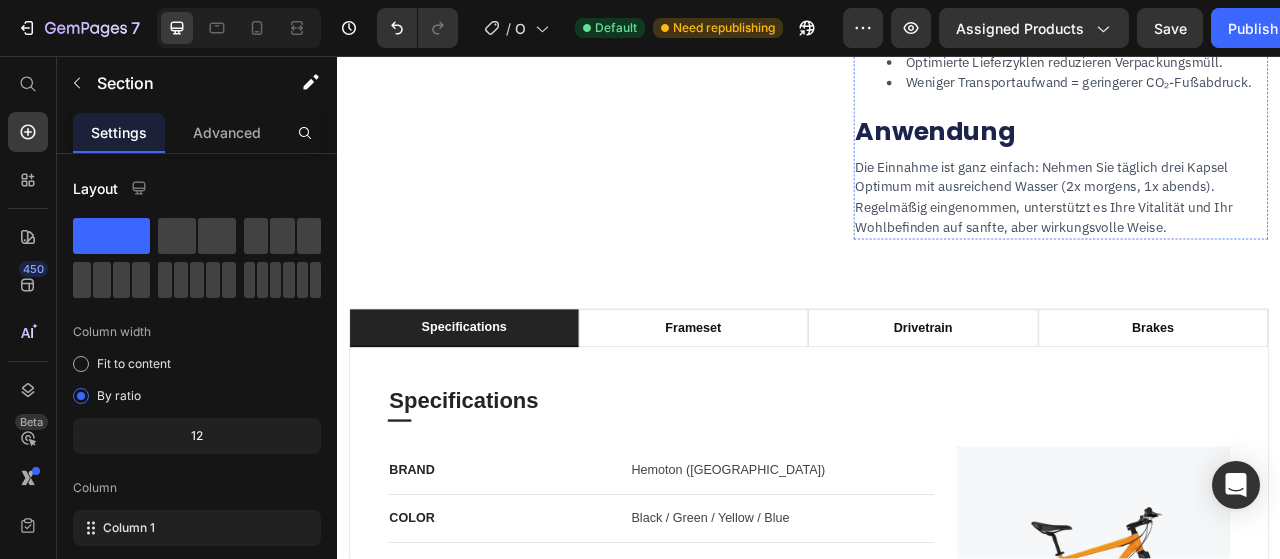 scroll, scrollTop: 3039, scrollLeft: 0, axis: vertical 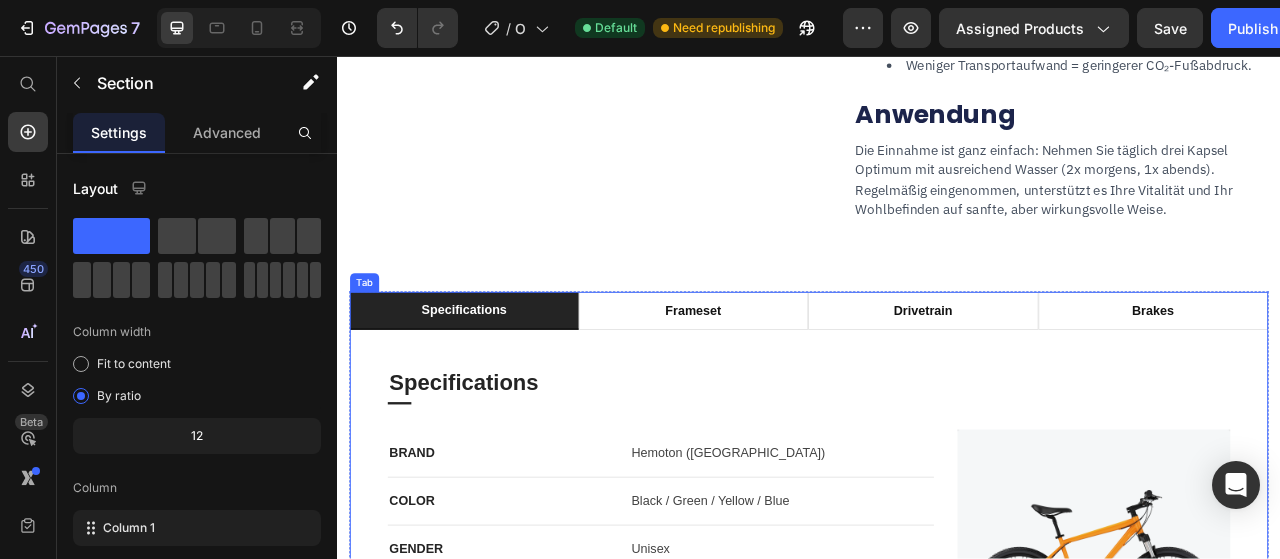 click on "Specifications Frameset Drivetrain Brakes Specifications Heading                Title Line BRAND Text block Hemoton (USA) Text block Row COLOR Text block Black / Green / Yellow / Blue Text block Row GENDER Text block Unisex Text block Row MANUFACTURER PART NUMBER Text block 8560423 Text block Row MANUFACTURER Text block HEMOTON Text block Row MANUFACTURER Text block (L x W x H) 55.12 x 7.09 x 29.53 Inches Text block Row Image Row Row Frameset Heading                Title Line FRAME Text block Full Carbon, 170mm Travel, Ride Aligned™ Text block Row REAR DERAILLEUR Text block RockShox ZEB, Charger R, 170mm Travel, 44mm offset Text block Row EAR SHOCK Text block FOX DHX2 Factory Coil, HSC/LSC, HSR/LSR, Custom Tune, 205x62.5mm Trunnion, 400lb/in (S), 450lb/in (M), 500lb/in (L), 550lb/in (XL) Text block Row Image Row Row Drivetrain Heading                Title Line REAR SHIFTER Text block Shimano SLX SL-M7100-R Text block Row REAR DERAILLEUR Text block Shimano SLX RD-M7100 Text block Row CRANKSET Text block Row" at bounding box center (937, 643) 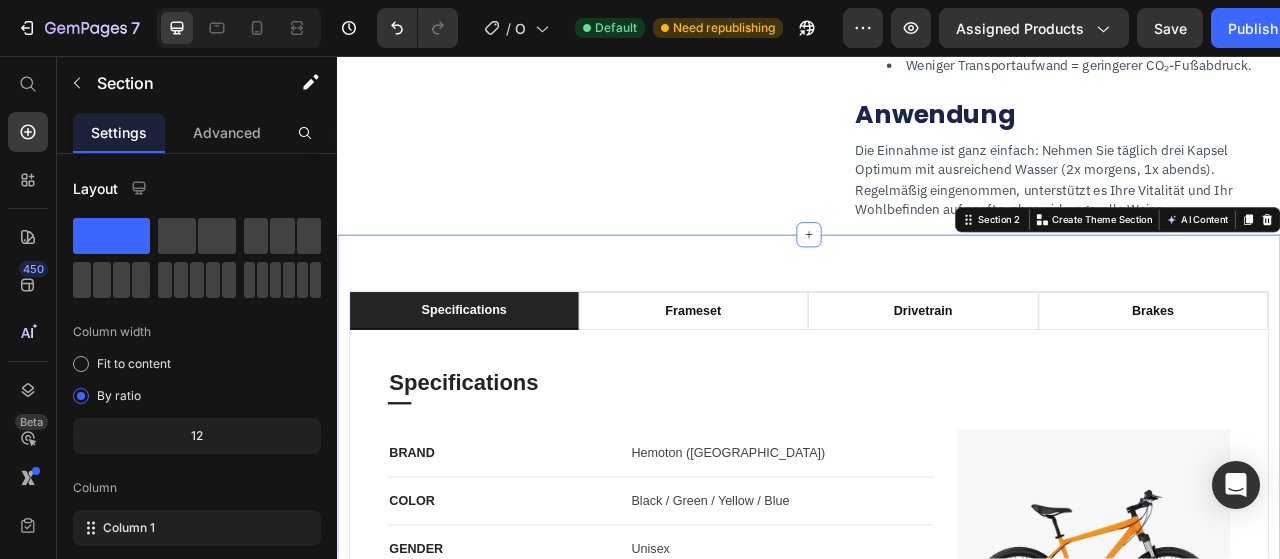 scroll, scrollTop: 3001, scrollLeft: 0, axis: vertical 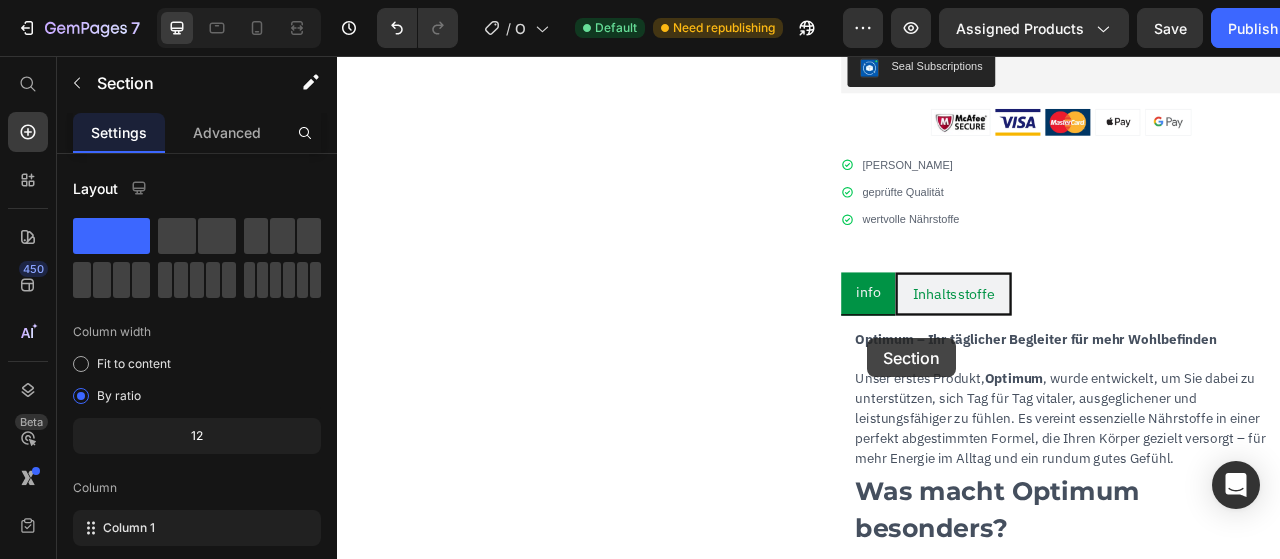 drag, startPoint x: 1144, startPoint y: 304, endPoint x: 1012, endPoint y: 415, distance: 172.46739 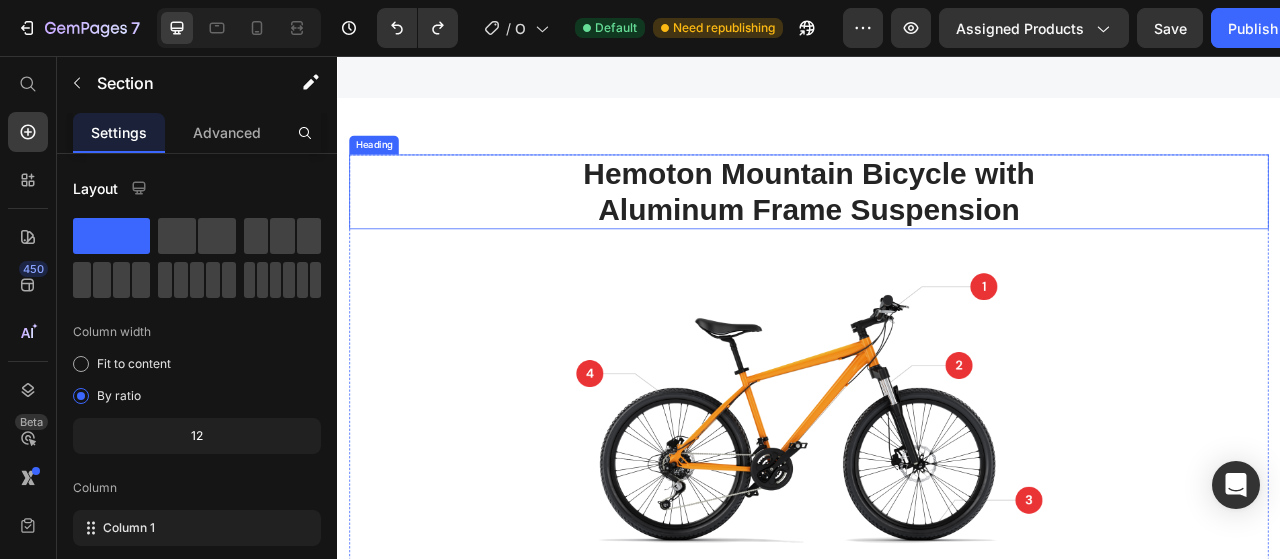 scroll, scrollTop: 4500, scrollLeft: 0, axis: vertical 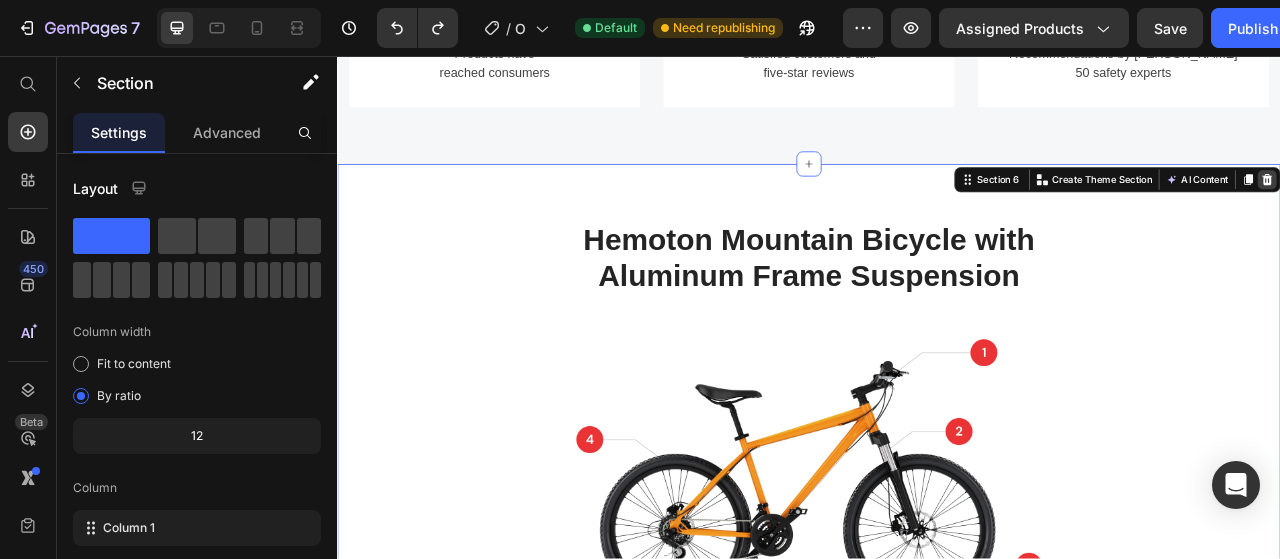 click 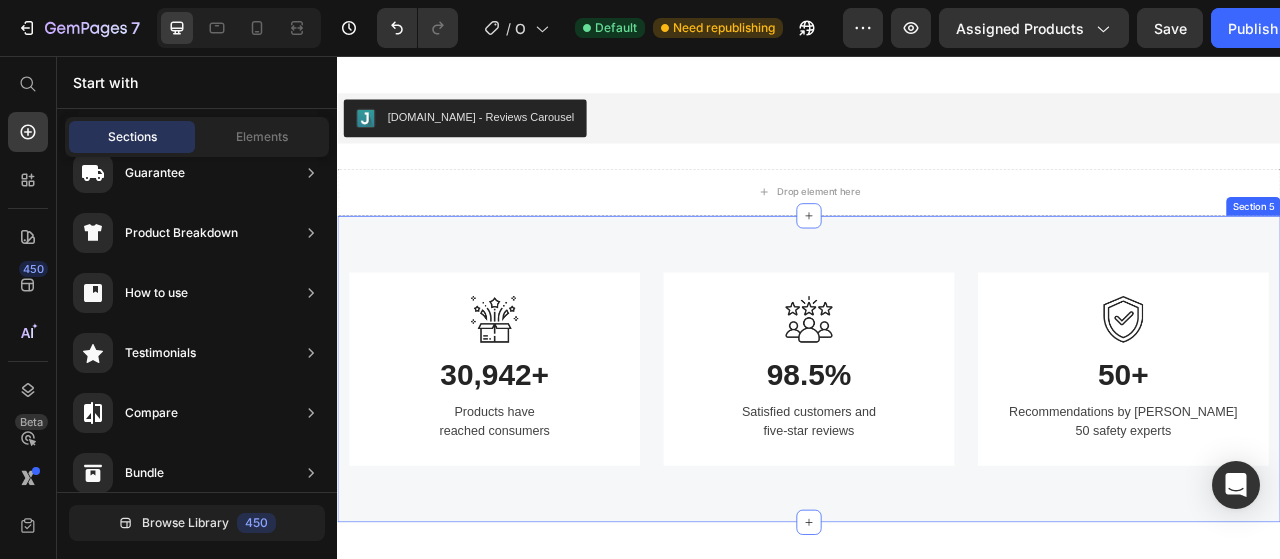 scroll, scrollTop: 3964, scrollLeft: 0, axis: vertical 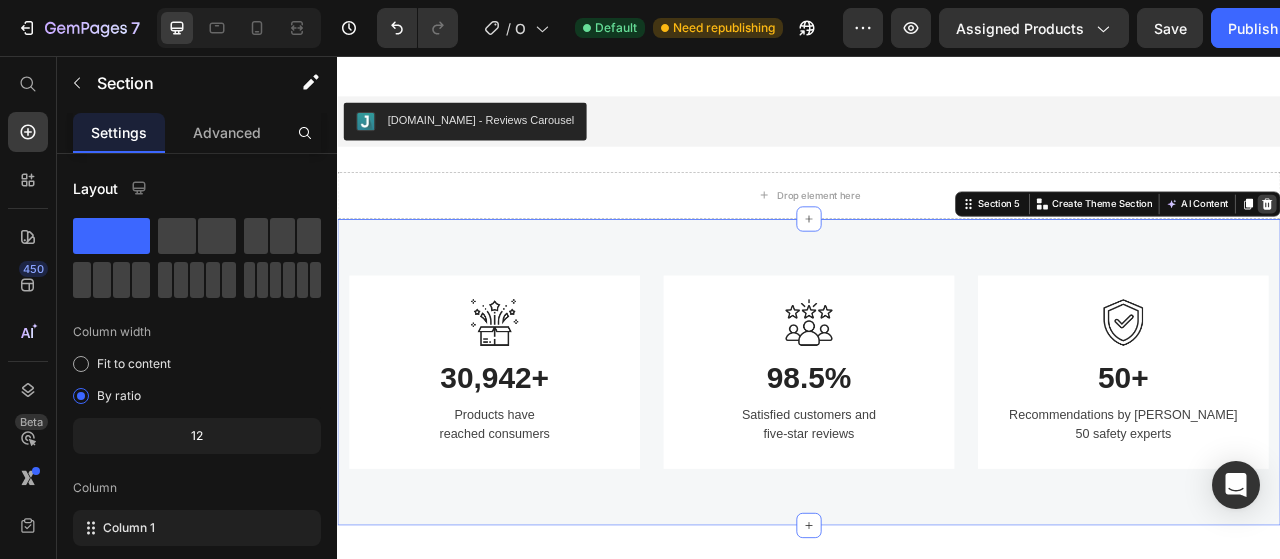click 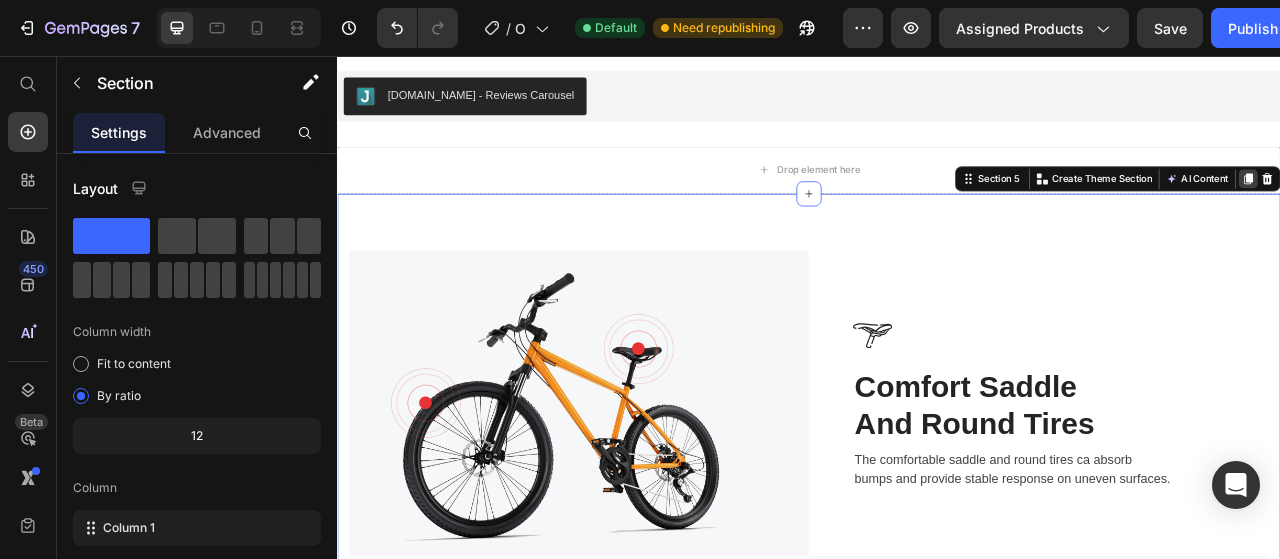scroll, scrollTop: 3897, scrollLeft: 0, axis: vertical 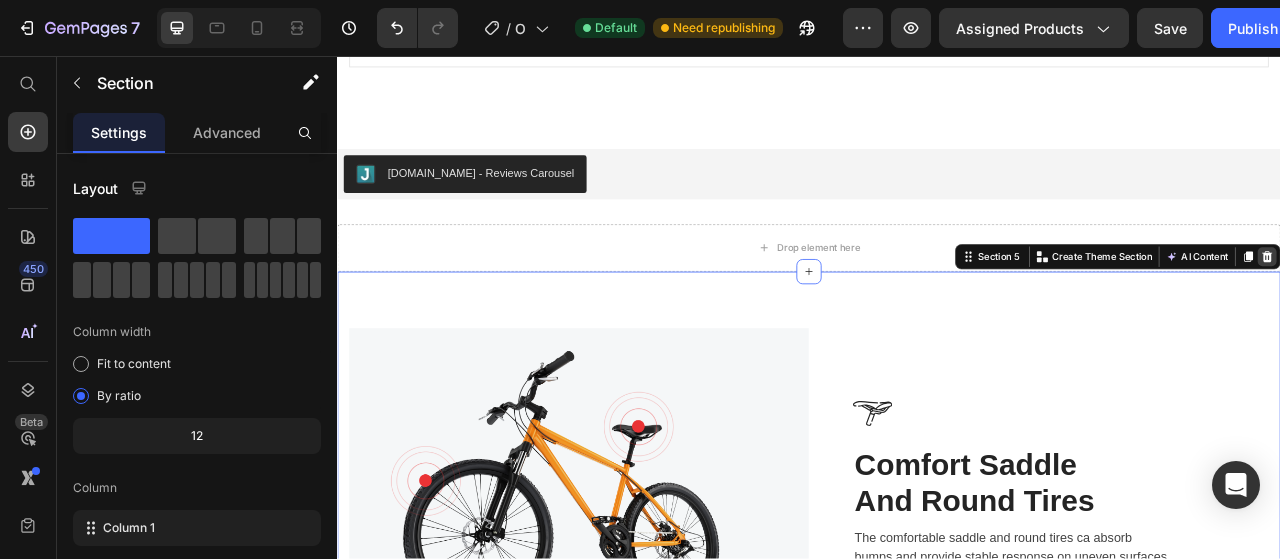 click 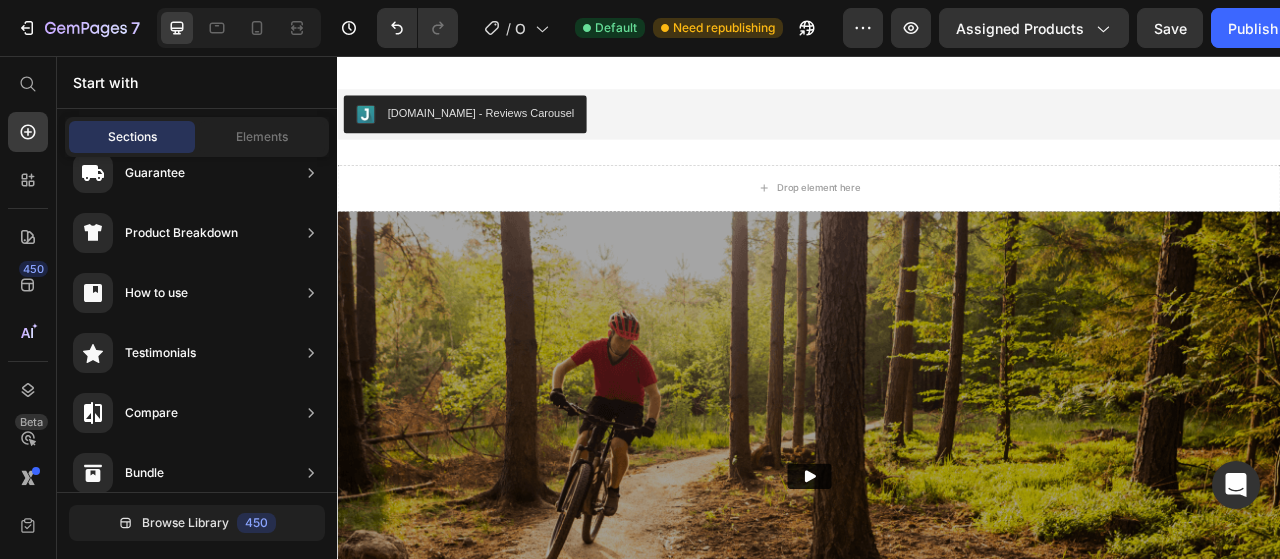 scroll, scrollTop: 3812, scrollLeft: 0, axis: vertical 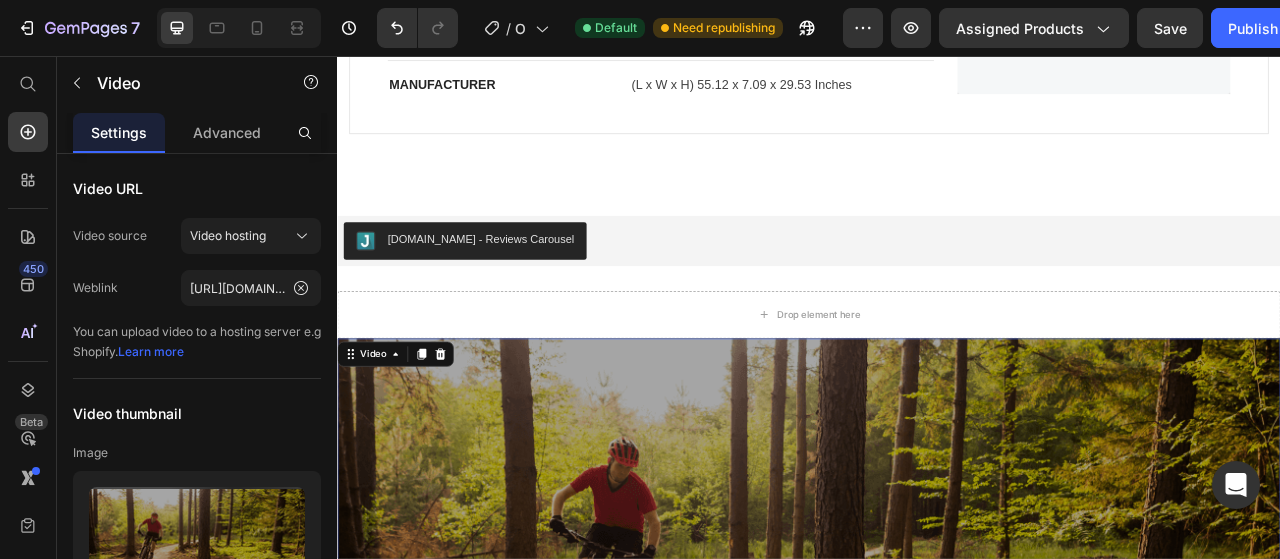 click at bounding box center (937, 753) 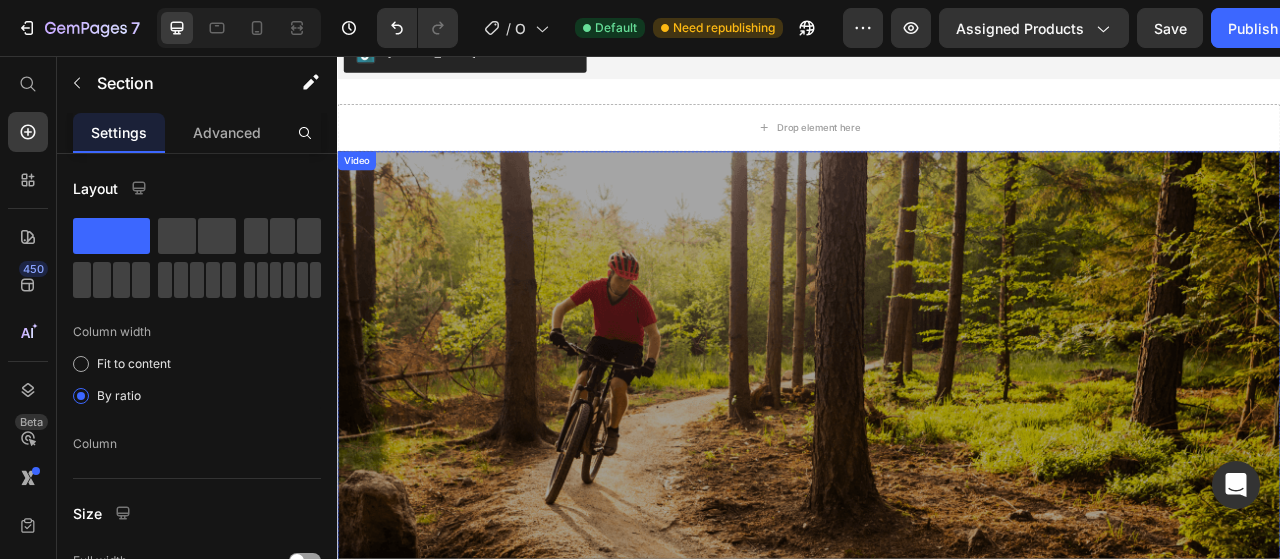 scroll, scrollTop: 3941, scrollLeft: 0, axis: vertical 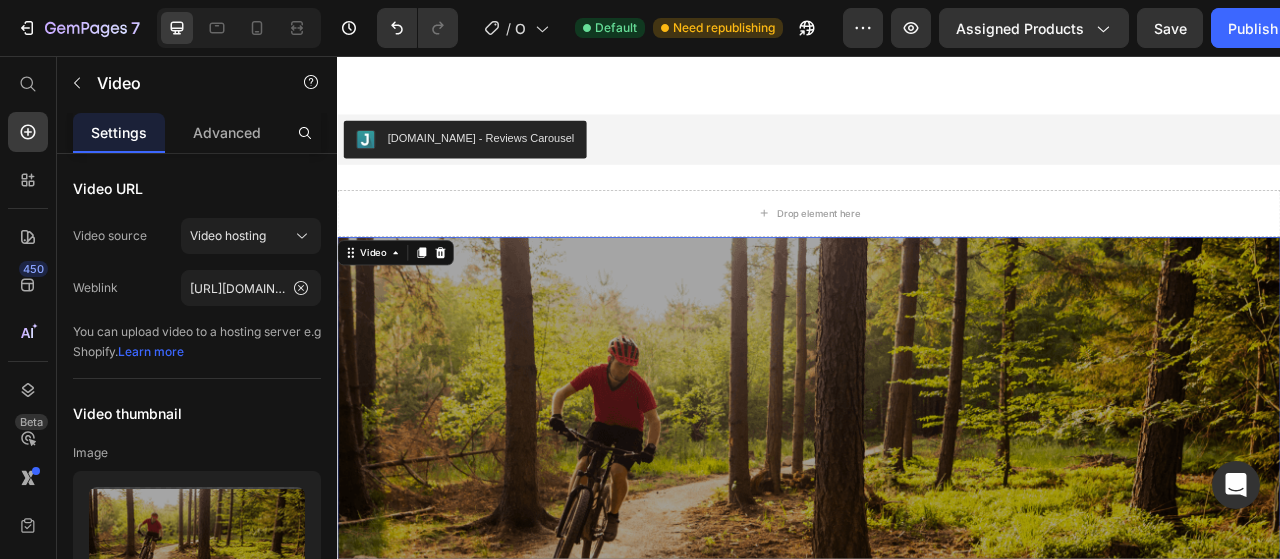 click on "Video" at bounding box center (411, 307) 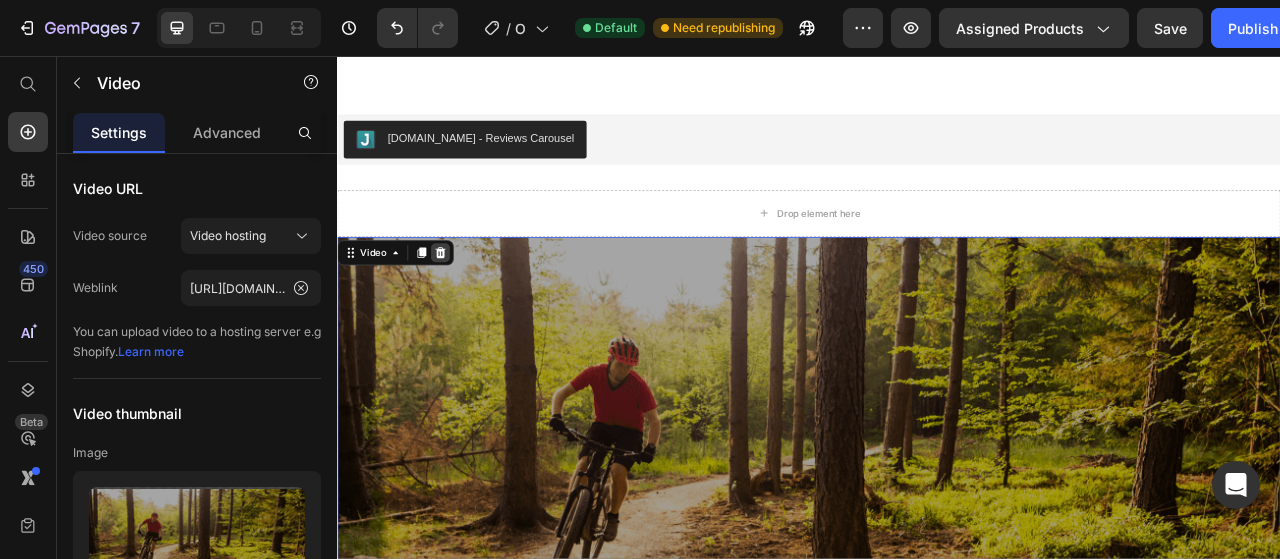 click 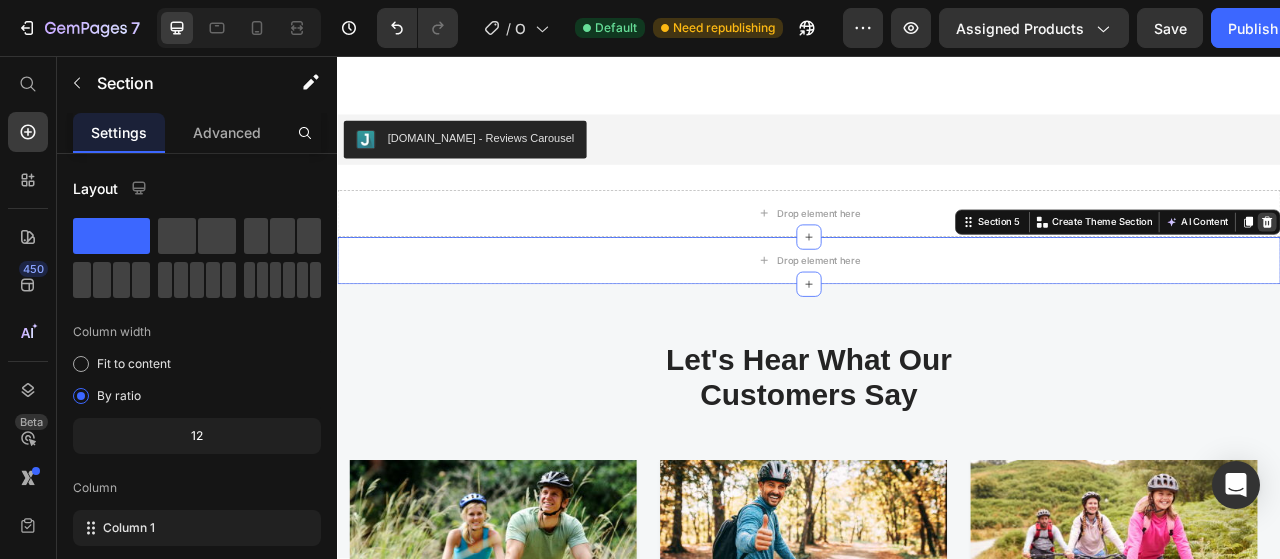 click 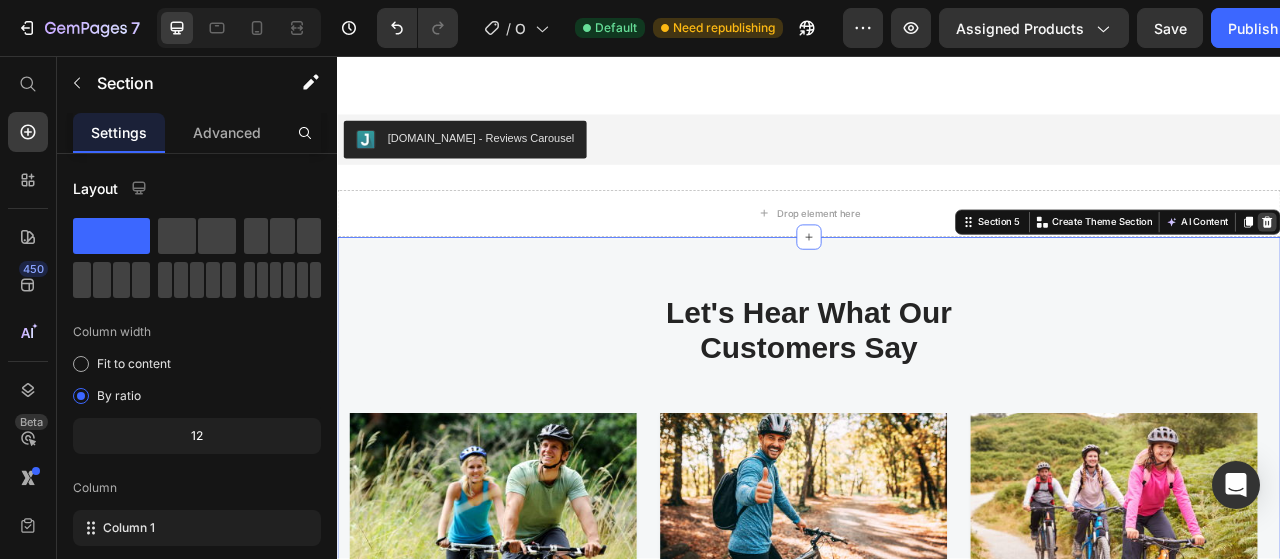 click 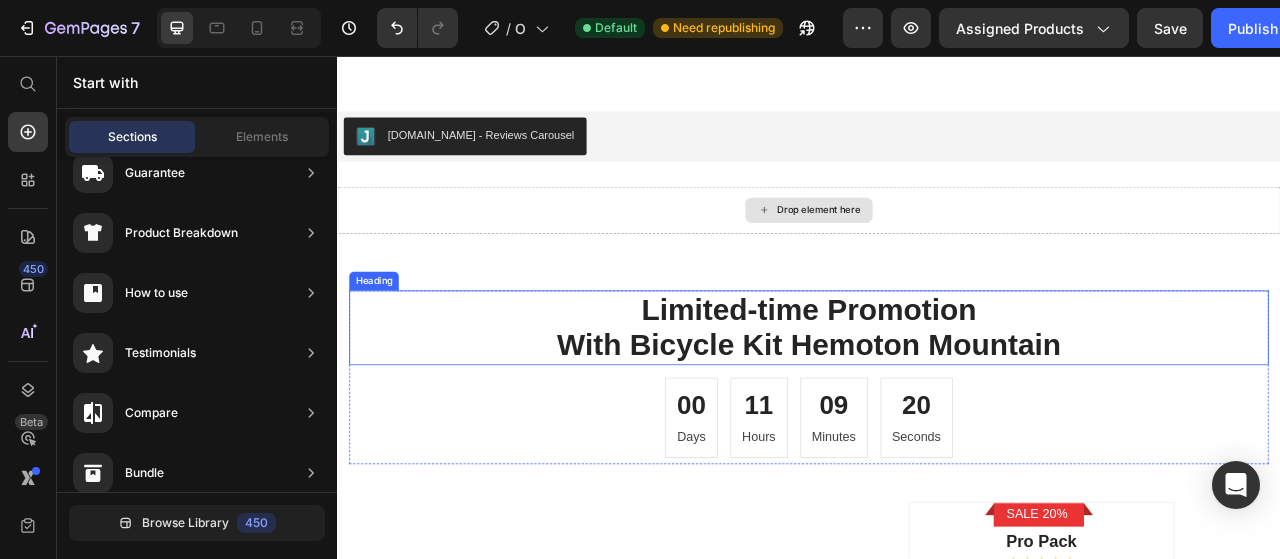 scroll, scrollTop: 3932, scrollLeft: 0, axis: vertical 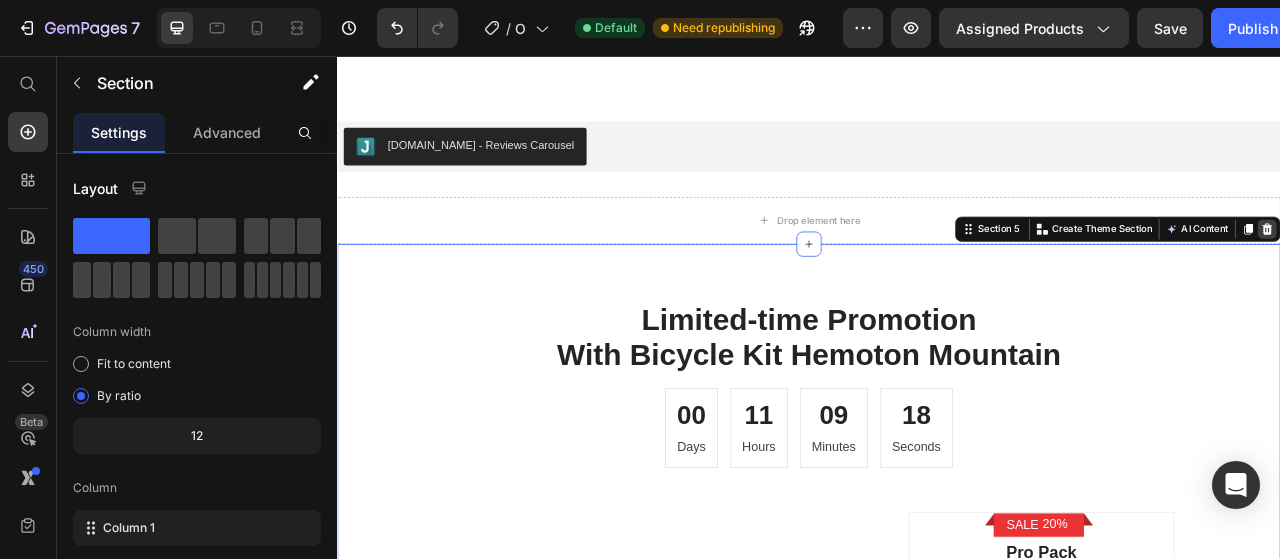 click 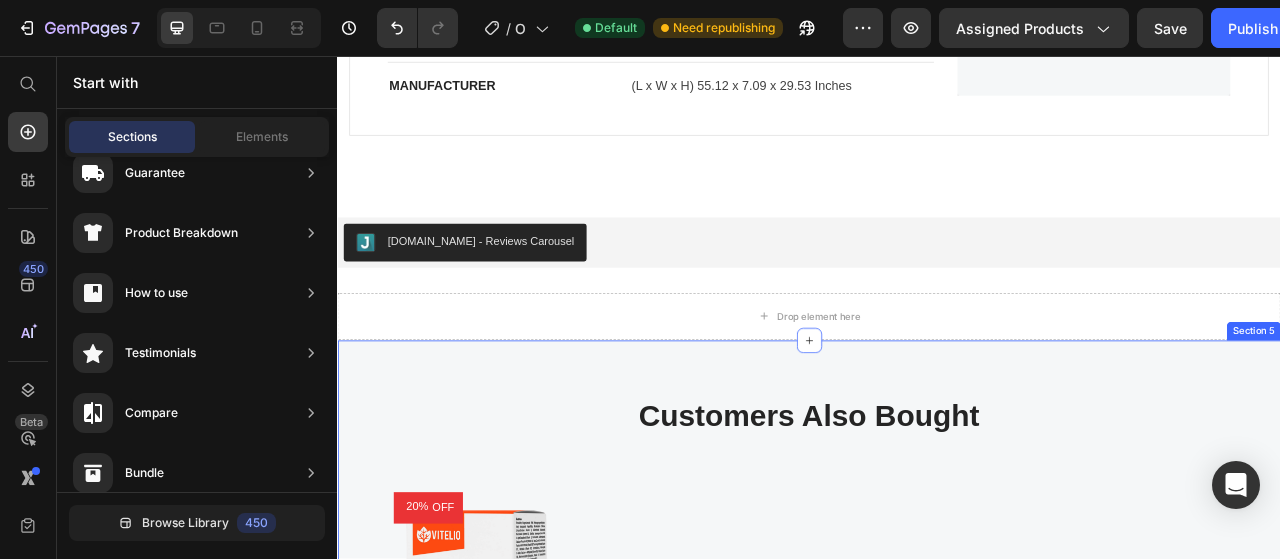 scroll, scrollTop: 3827, scrollLeft: 0, axis: vertical 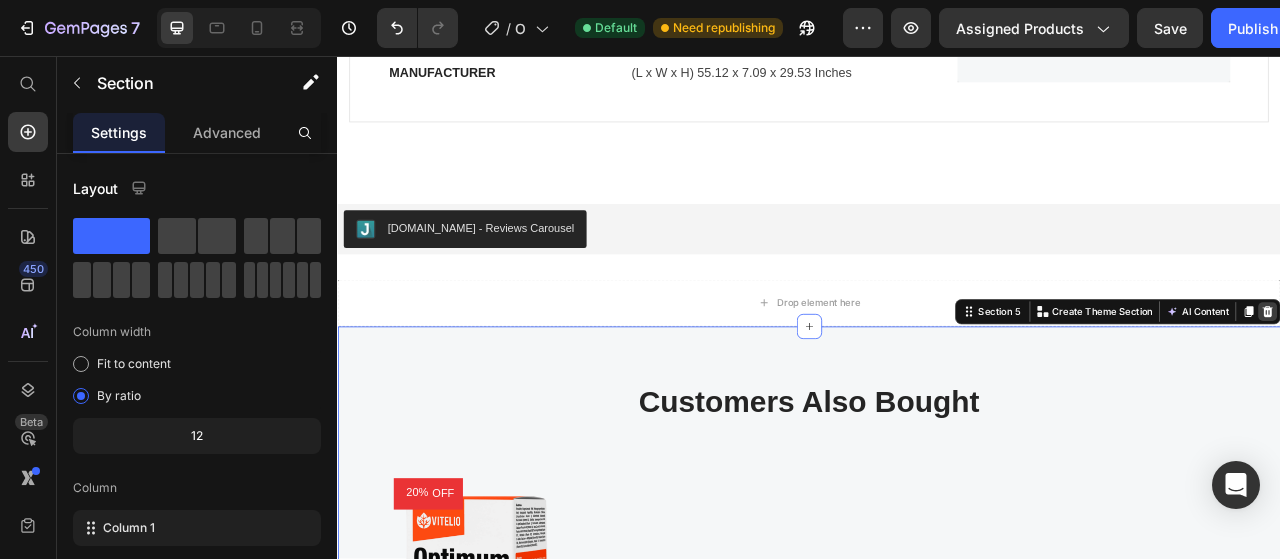 click 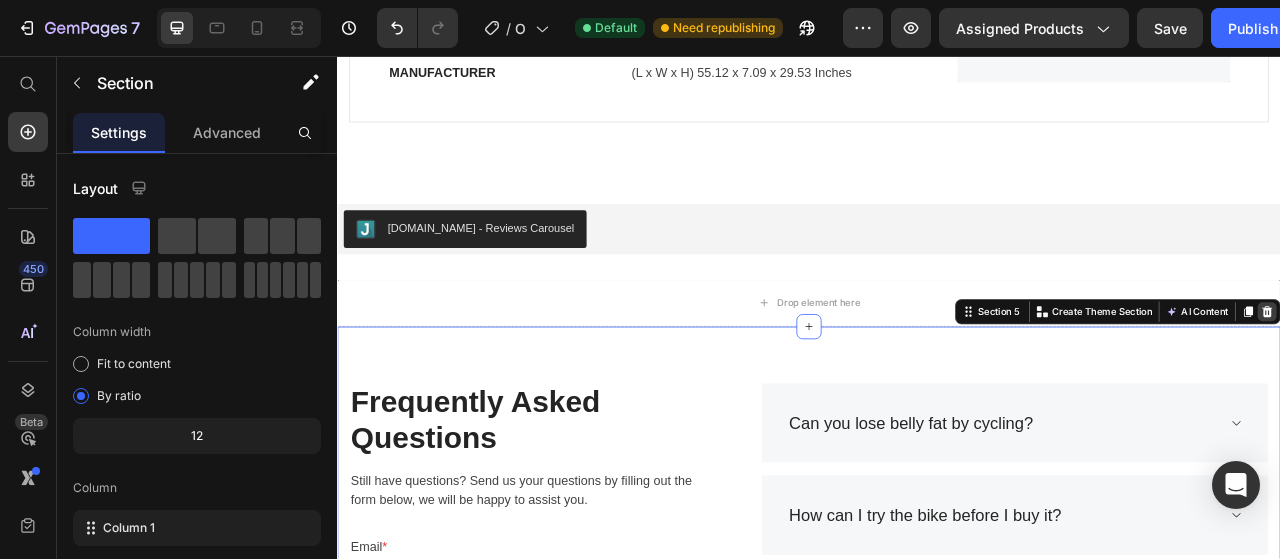 click 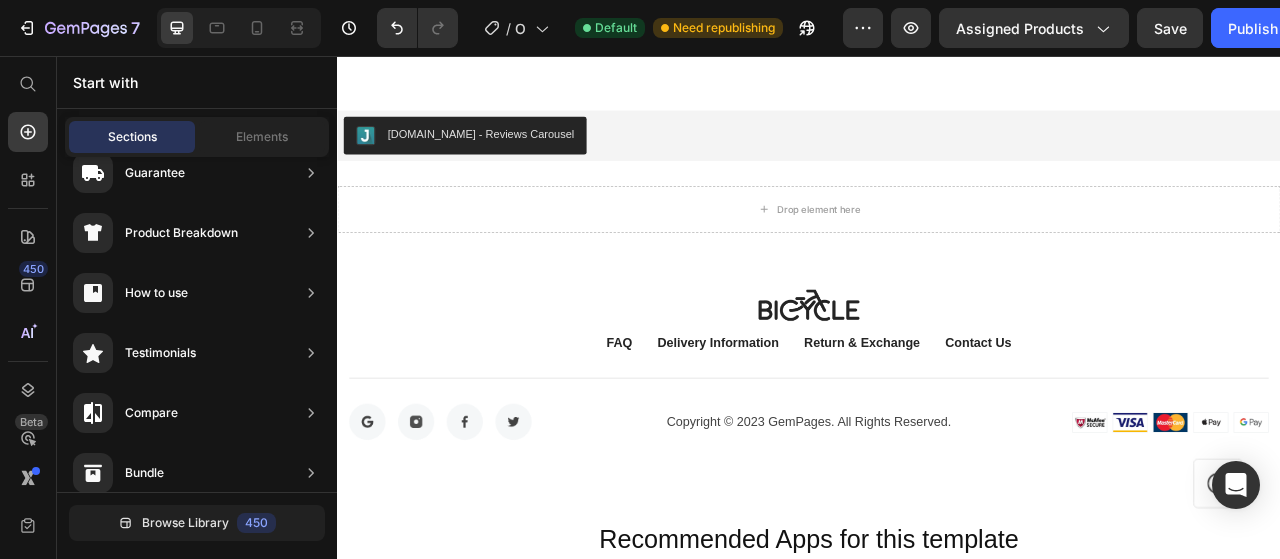 scroll, scrollTop: 3930, scrollLeft: 0, axis: vertical 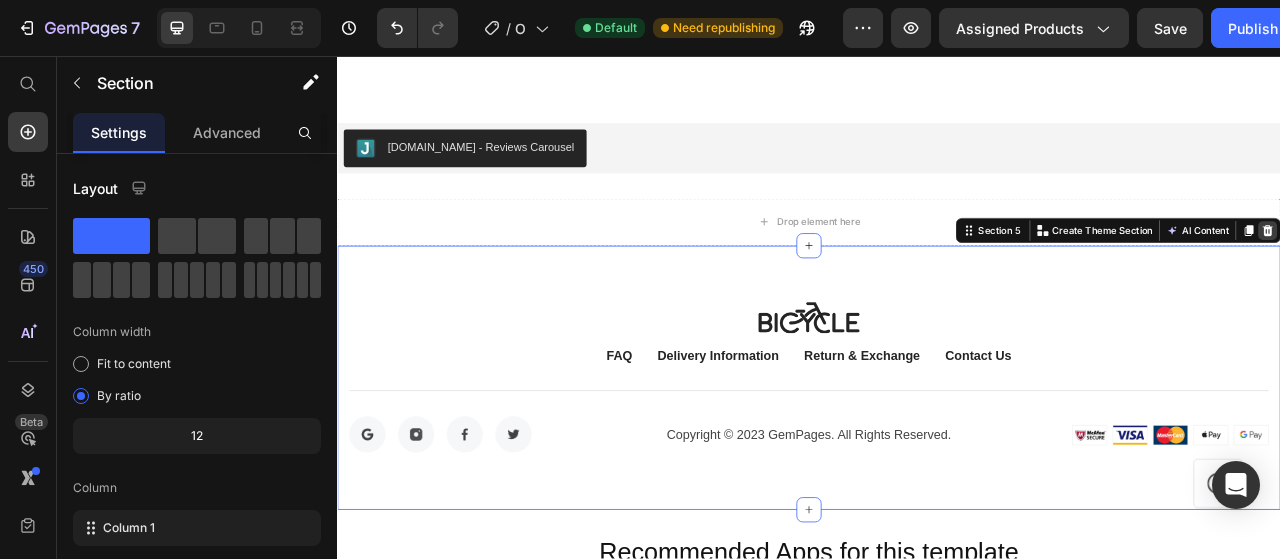 click 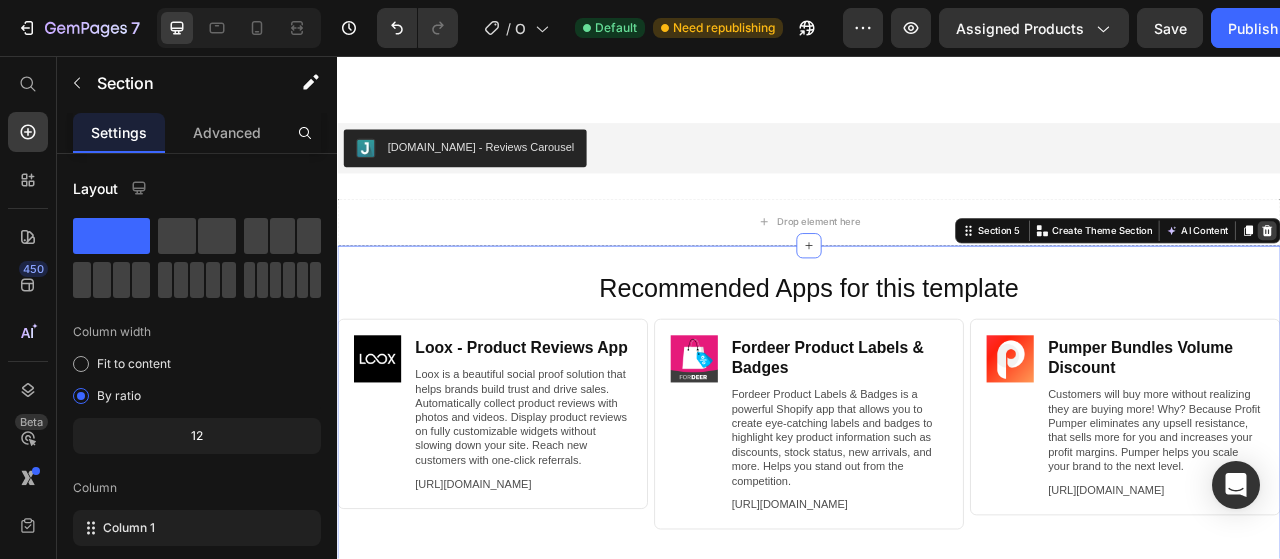 click 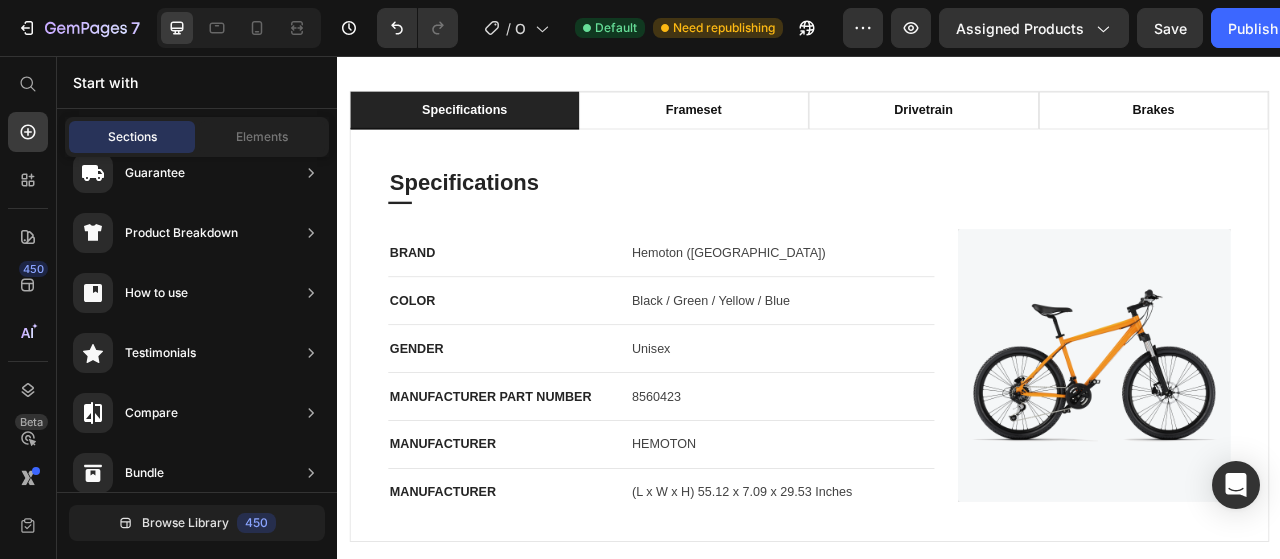 scroll, scrollTop: 3297, scrollLeft: 0, axis: vertical 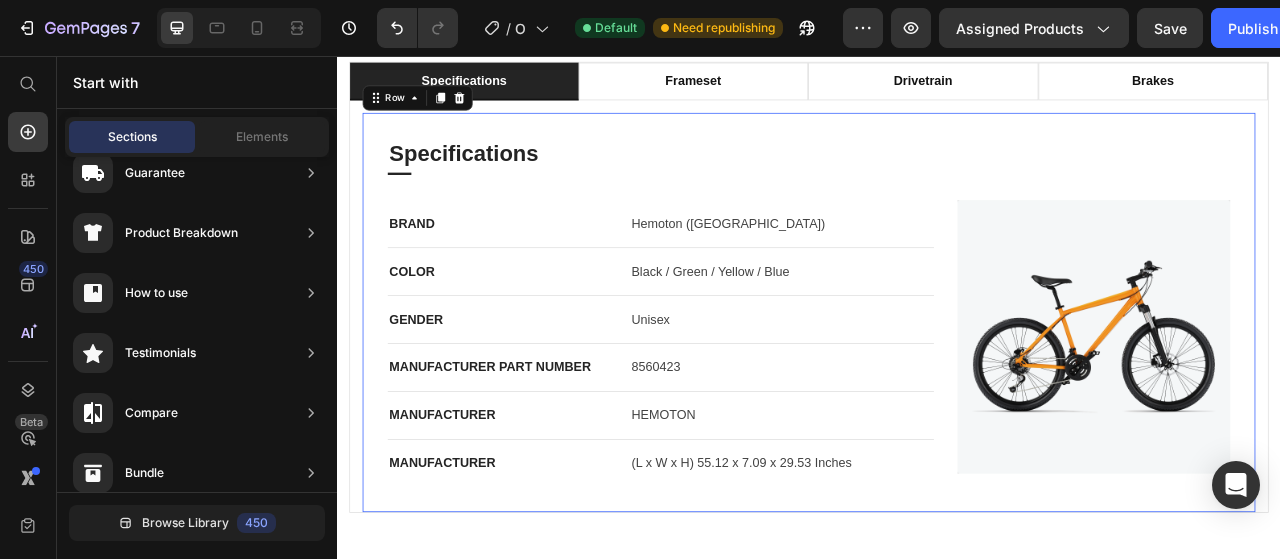 click on "Specifications Heading                Title Line BRAND Text block Hemoton ([GEOGRAPHIC_DATA]) Text block Row COLOR Text block Black / Green / Yellow / Blue Text block Row GENDER Text block Unisex Text block Row MANUFACTURER PART NUMBER Text block 8560423 Text block Row MANUFACTURER Text block HEMOTON Text block Row MANUFACTURER Text block (L x W x H) 55.12 x 7.09 x 29.53 Inches Text block Row Image Row Row   0" at bounding box center (937, 383) 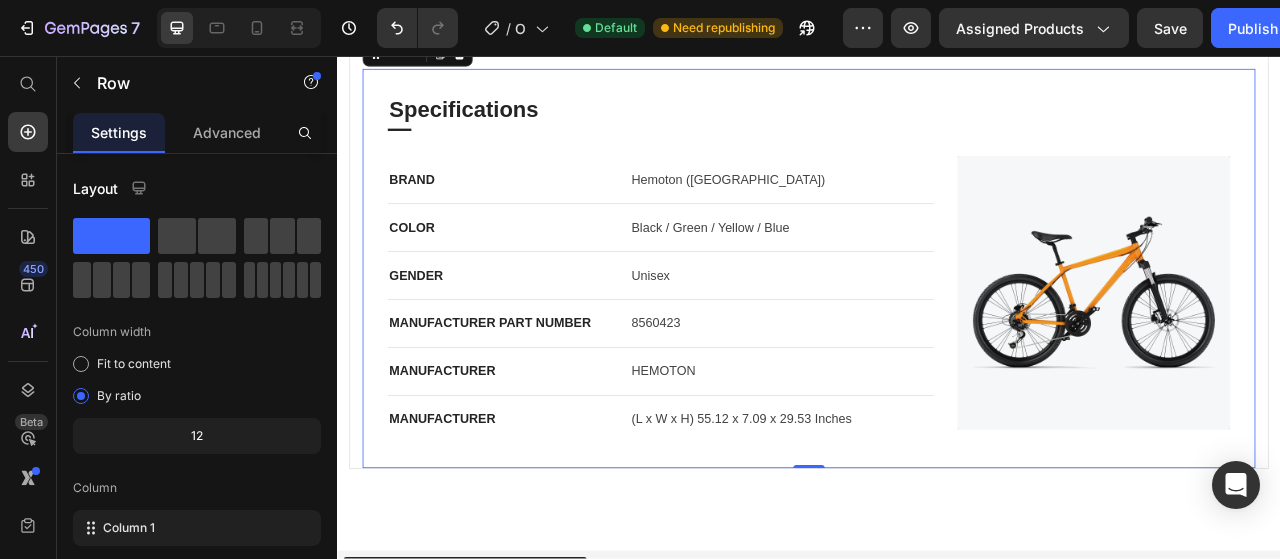 scroll, scrollTop: 3351, scrollLeft: 0, axis: vertical 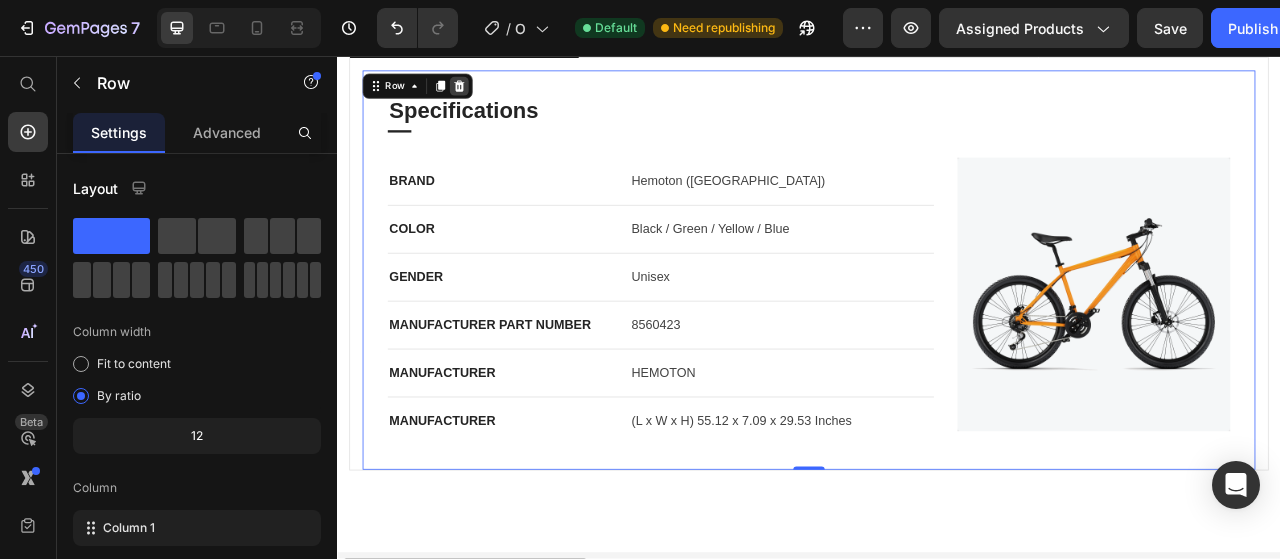 click 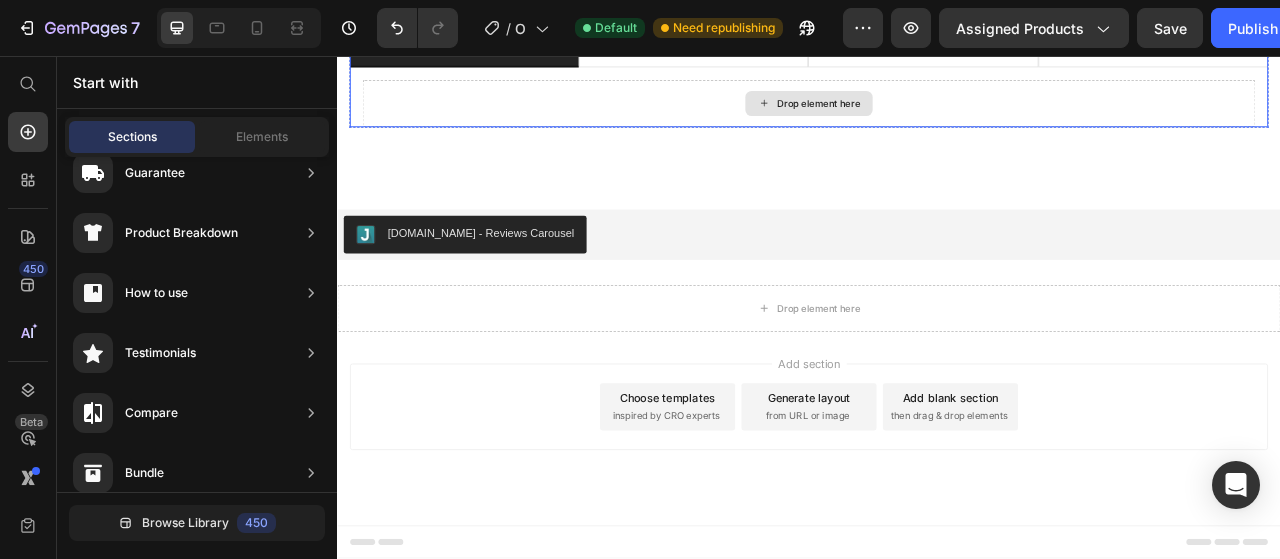 click on "Drop element here" at bounding box center [937, 117] 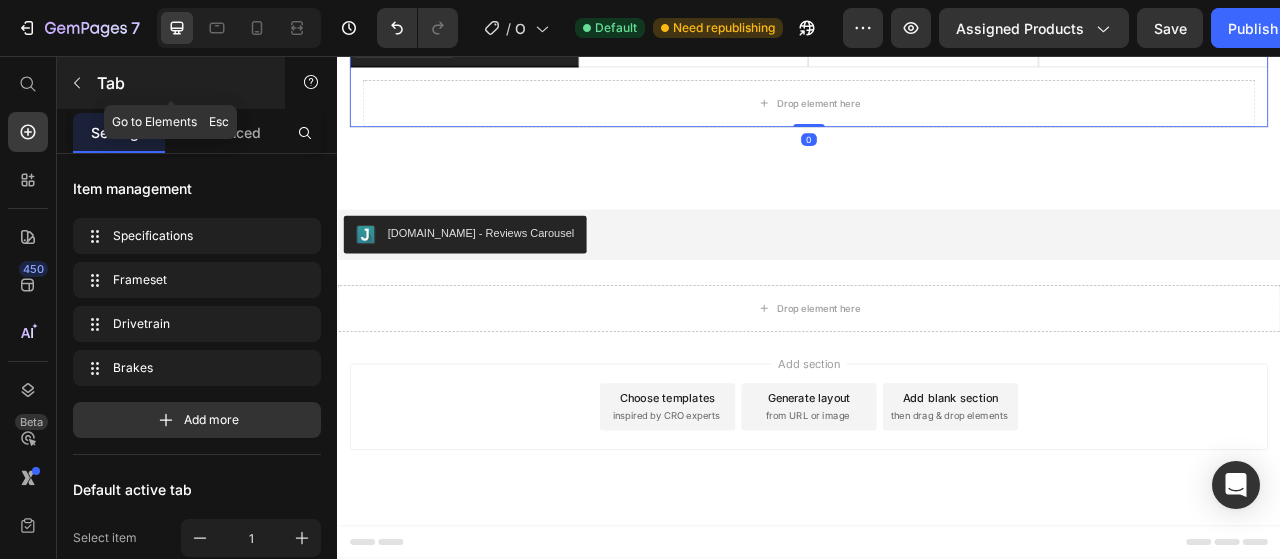 click 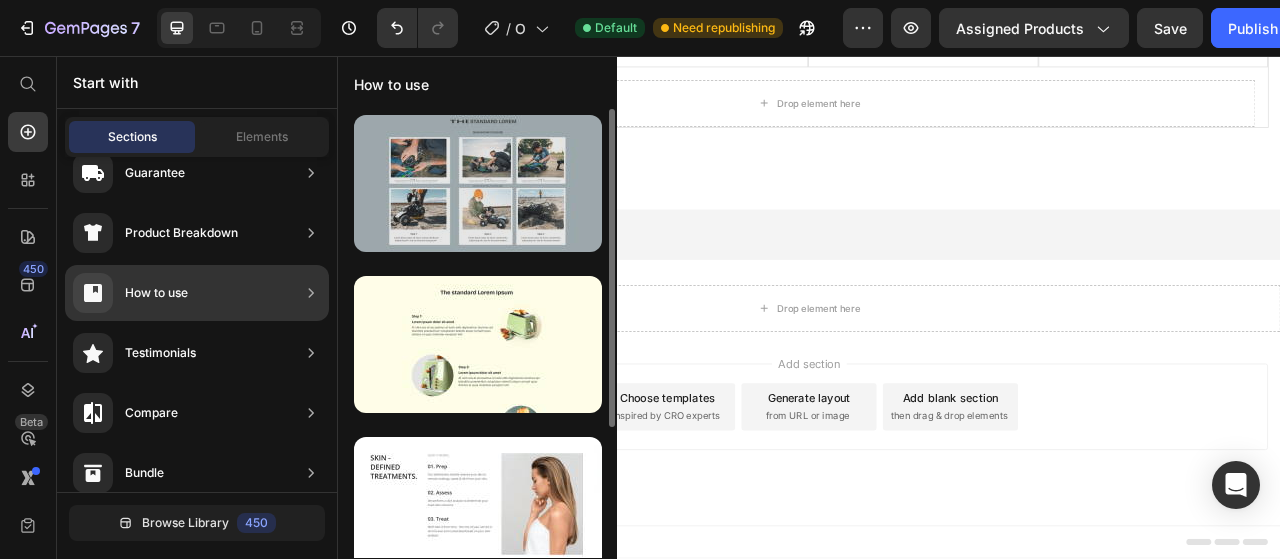 scroll, scrollTop: 182, scrollLeft: 0, axis: vertical 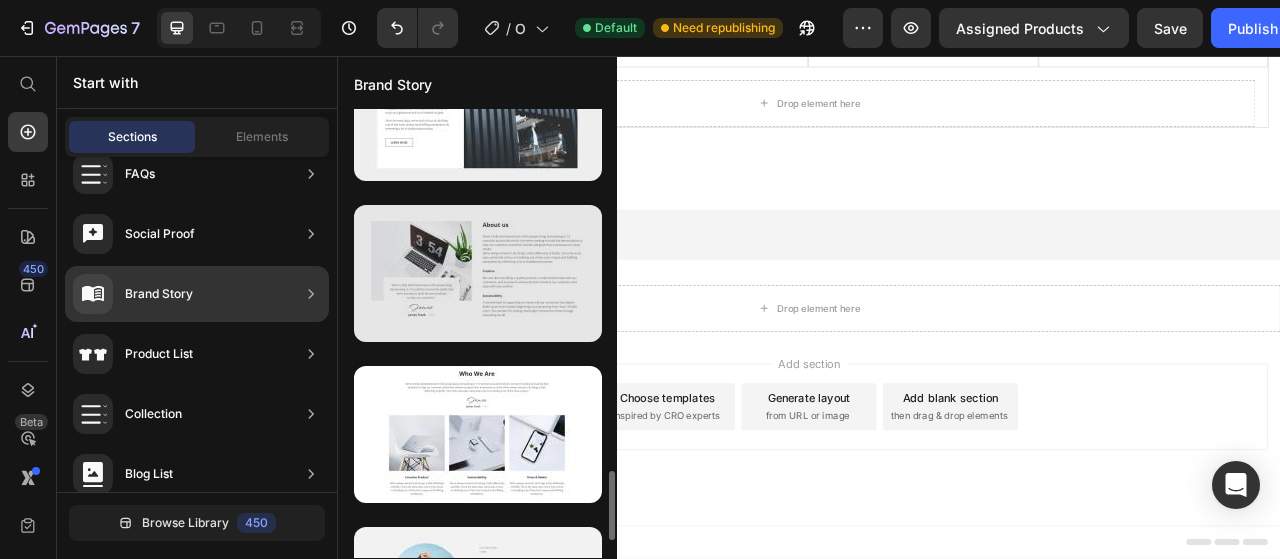 click at bounding box center (478, 273) 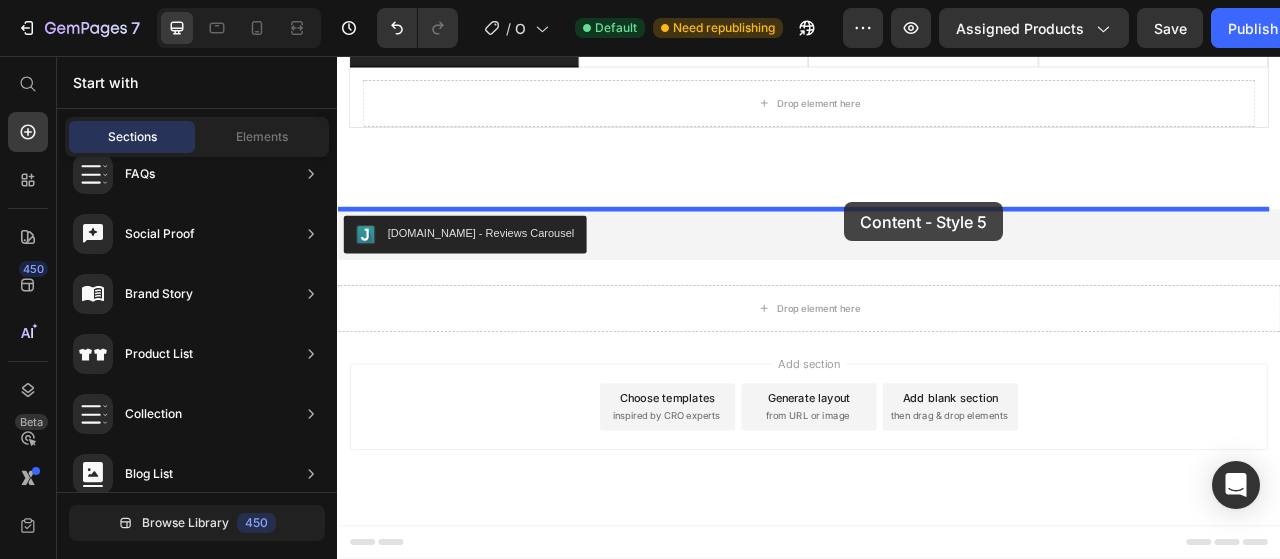 drag, startPoint x: 761, startPoint y: 301, endPoint x: 982, endPoint y: 242, distance: 228.74002 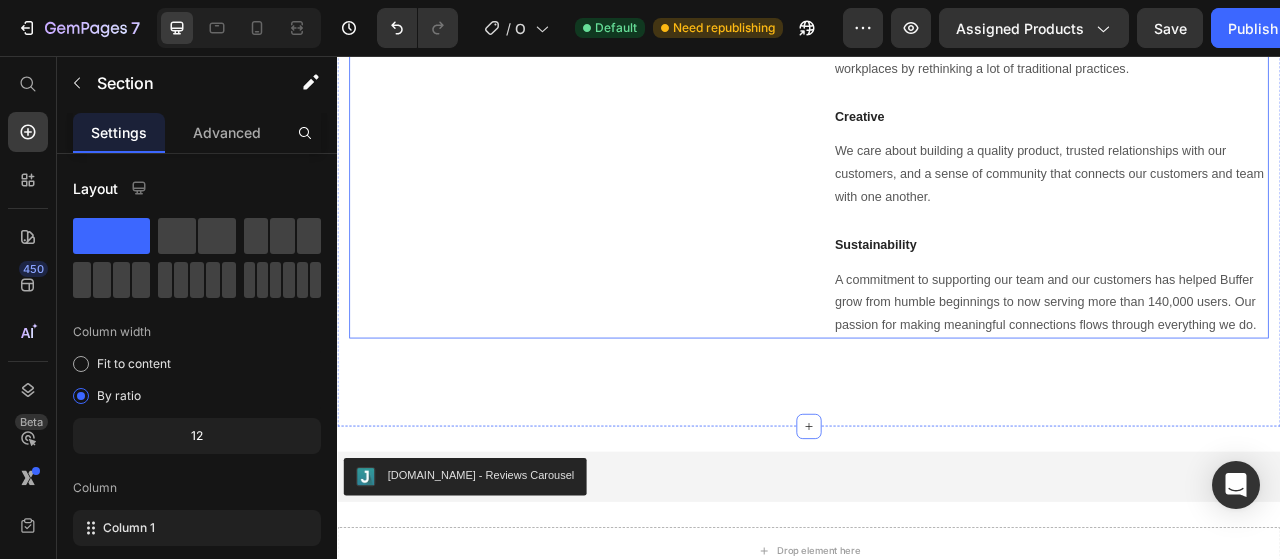 scroll, scrollTop: 3517, scrollLeft: 0, axis: vertical 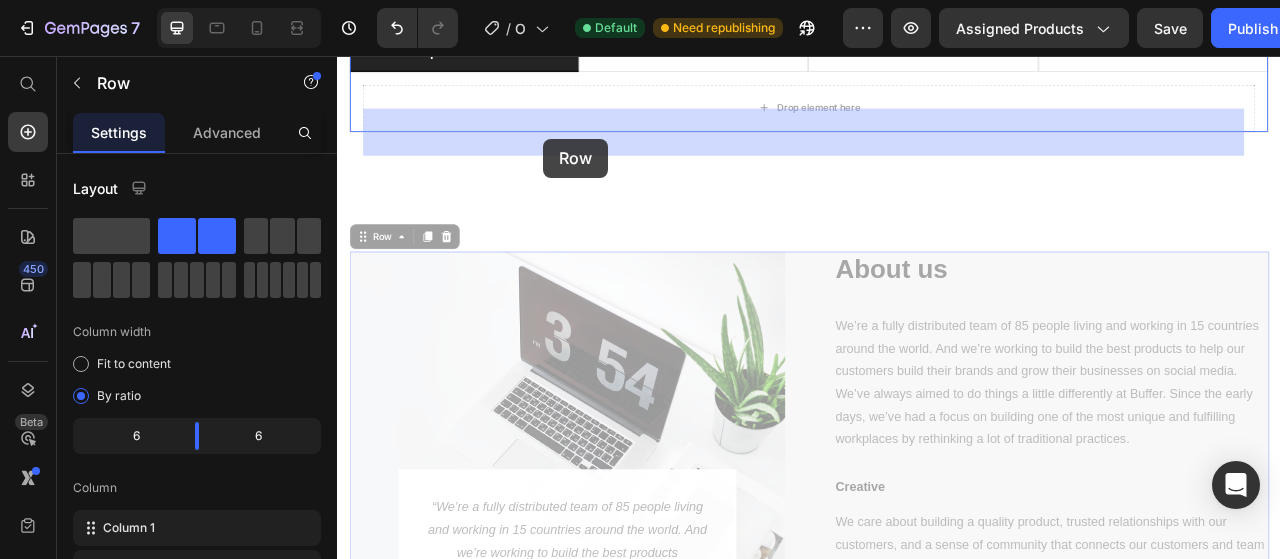 drag, startPoint x: 385, startPoint y: 325, endPoint x: 591, endPoint y: 165, distance: 260.83713 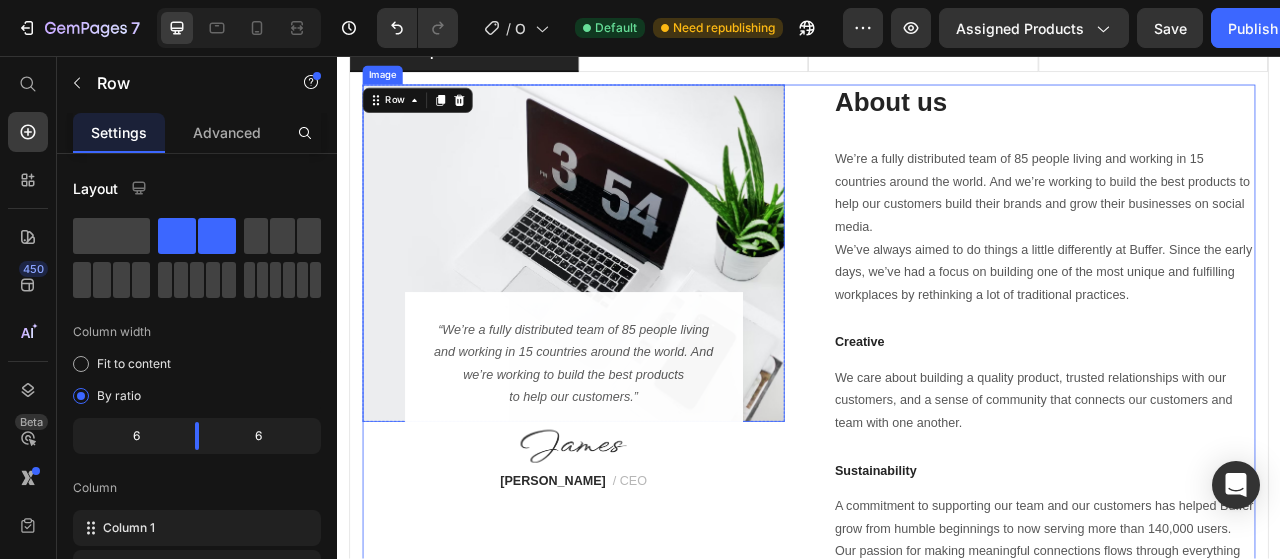 click at bounding box center [637, 307] 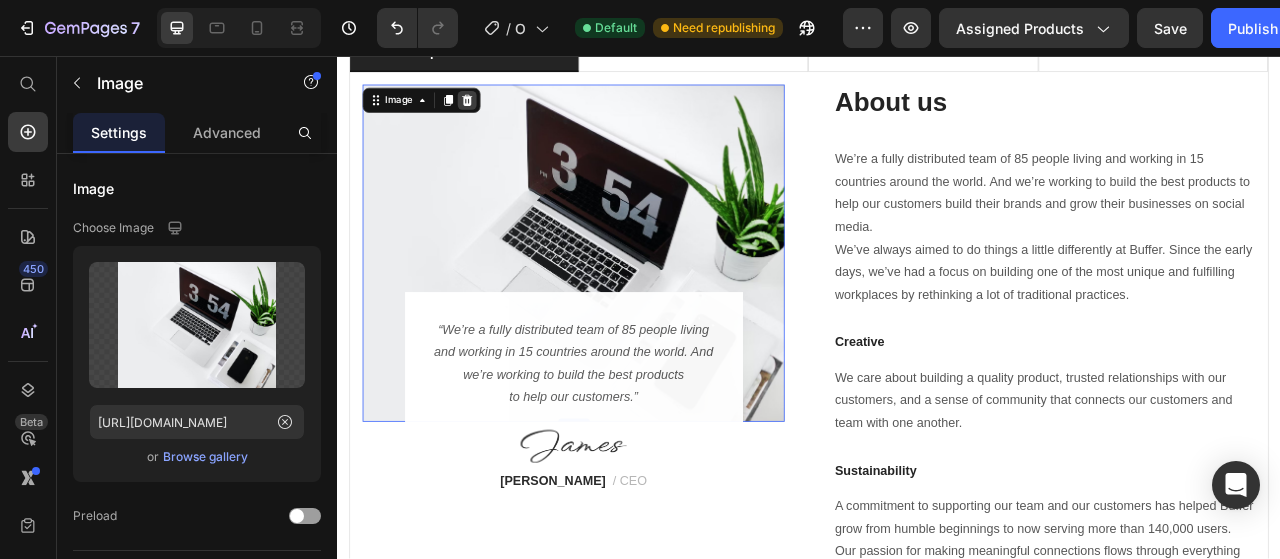 click 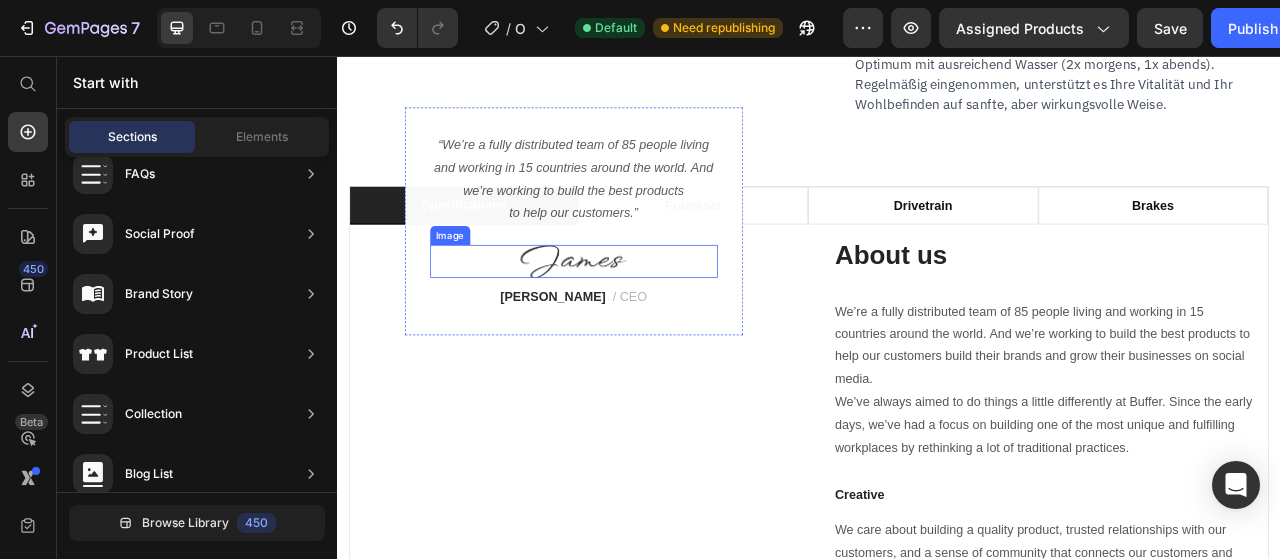 scroll, scrollTop: 3138, scrollLeft: 0, axis: vertical 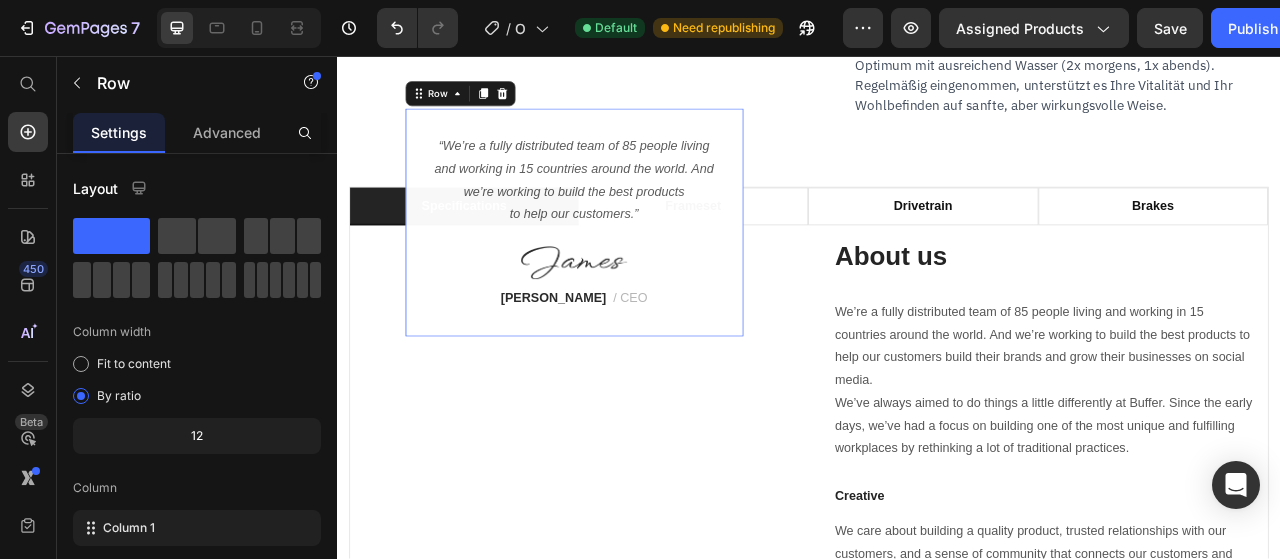 click on "“We’re a fully distributed team of 85 people living and working in 15 countries around the world. And we’re working to build the best products to help our customers.” Text block Image James Frank    / CEO Text block Row   0" at bounding box center (638, 268) 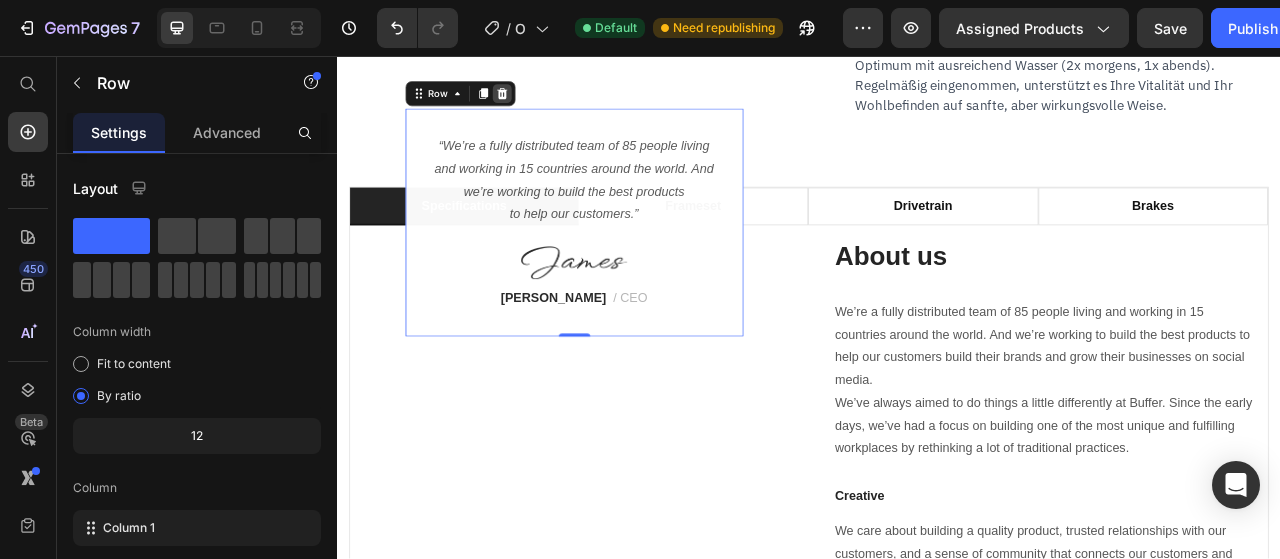 click 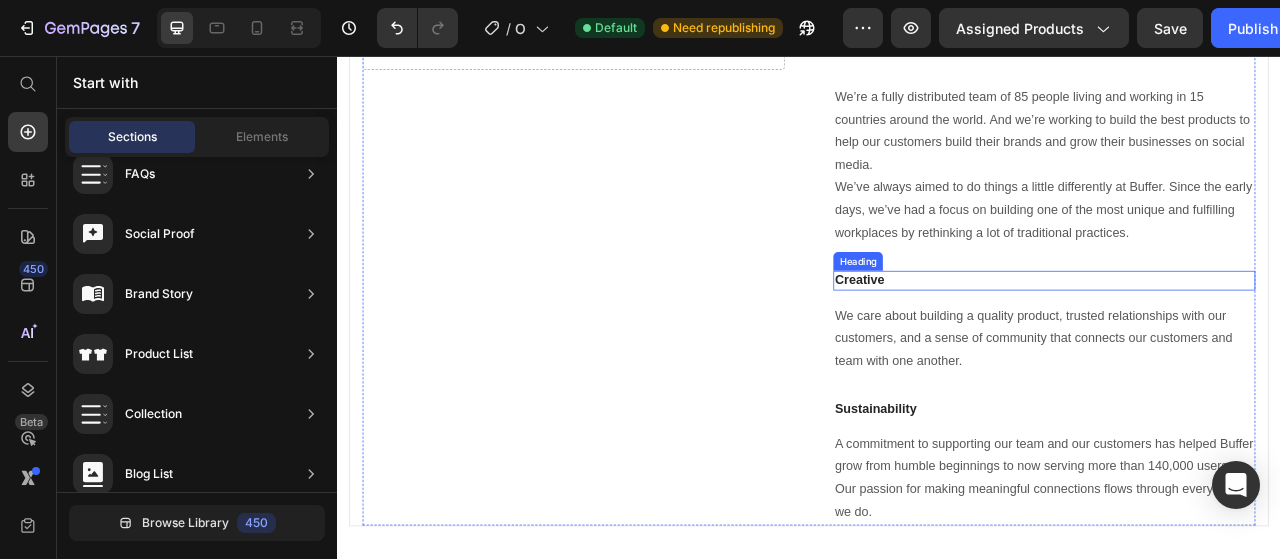 scroll, scrollTop: 3303, scrollLeft: 0, axis: vertical 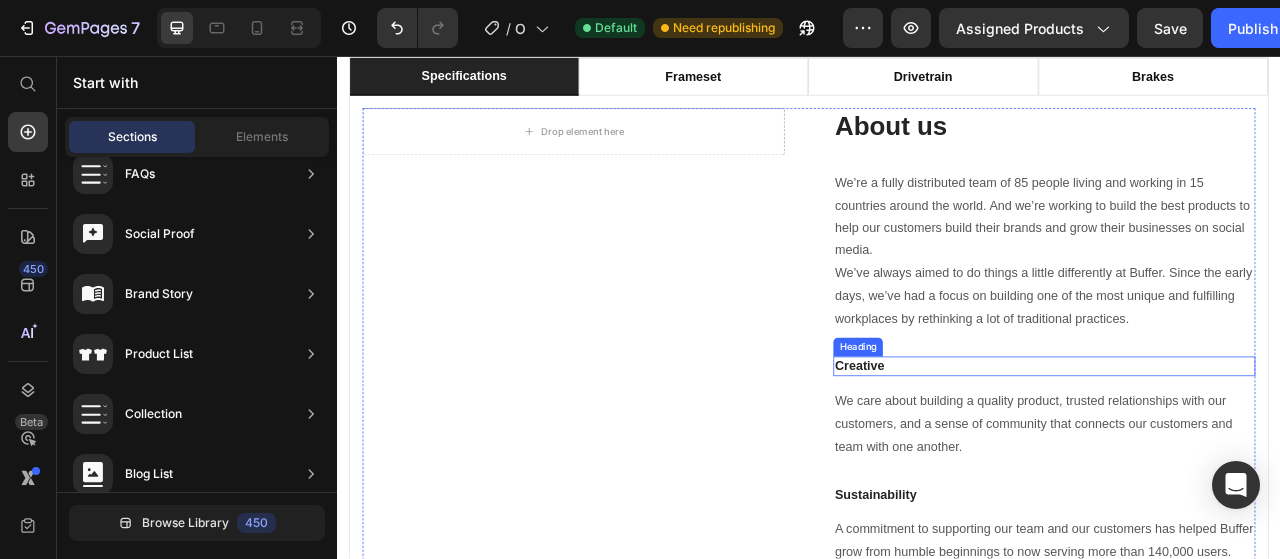 click on "Creative" at bounding box center (1236, 451) 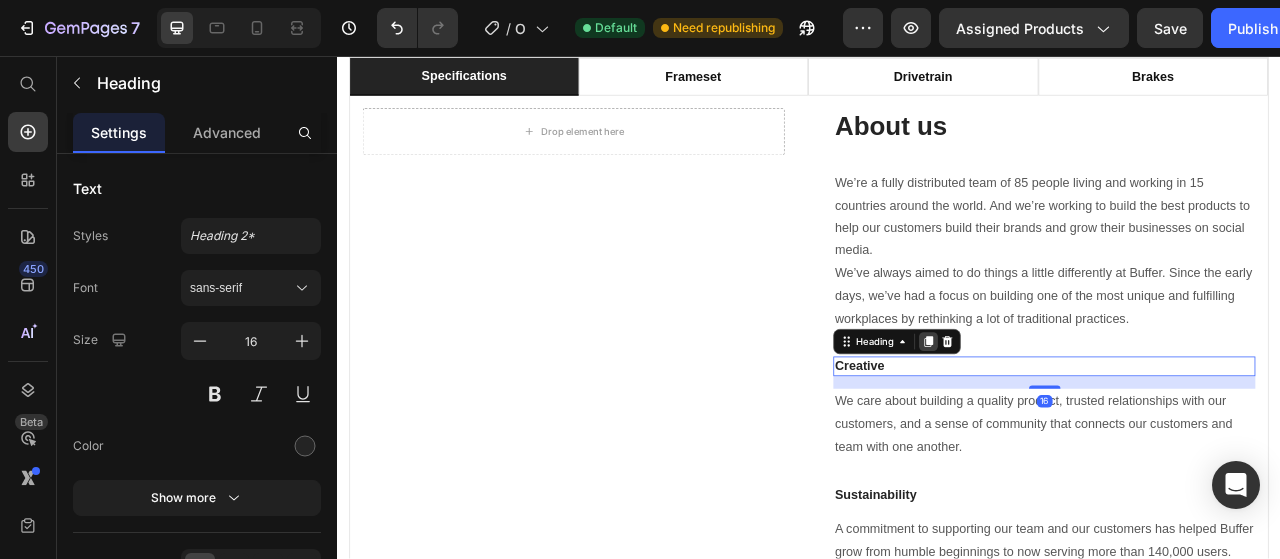 click 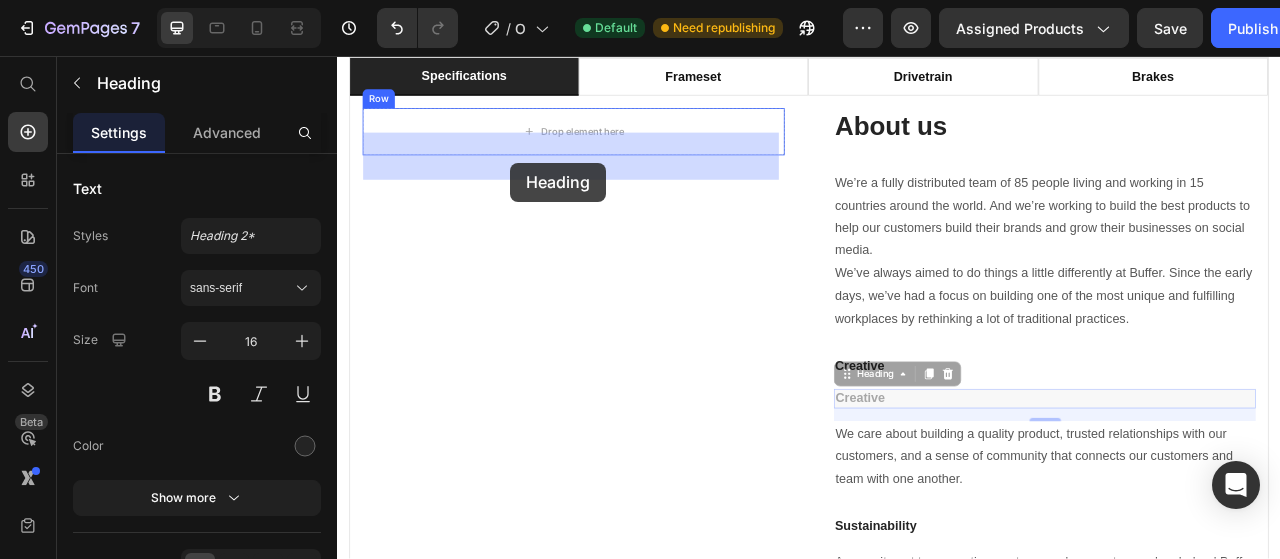 drag, startPoint x: 1011, startPoint y: 495, endPoint x: 557, endPoint y: 194, distance: 544.71735 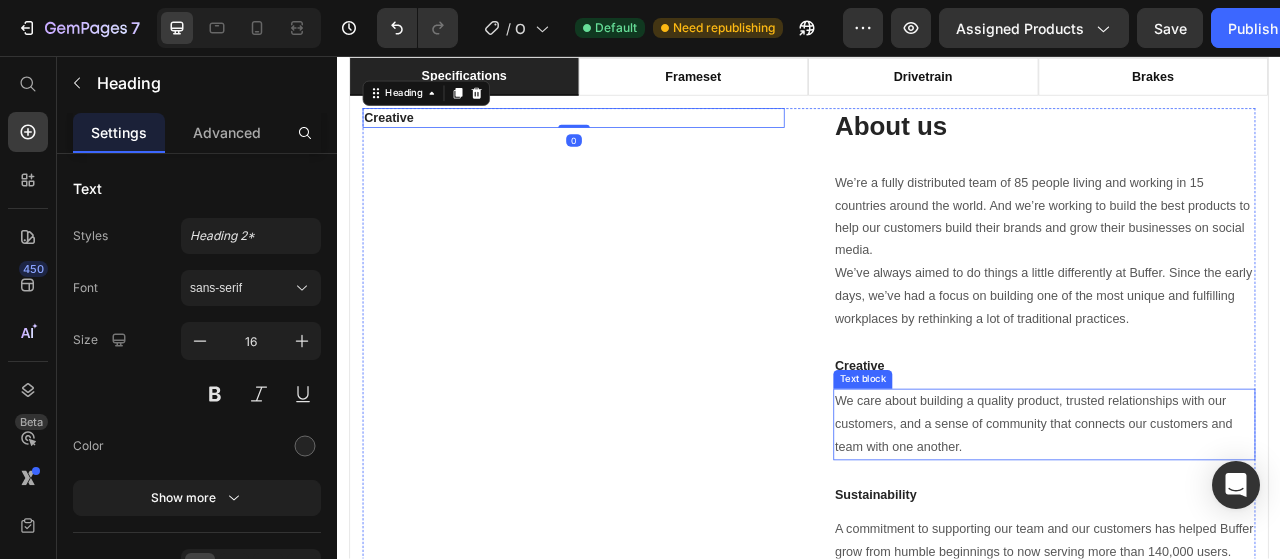 click on "We care about building a quality product, trusted relationships with our customers, and a sense of community that connects our customers and team with one another." at bounding box center [1236, 525] 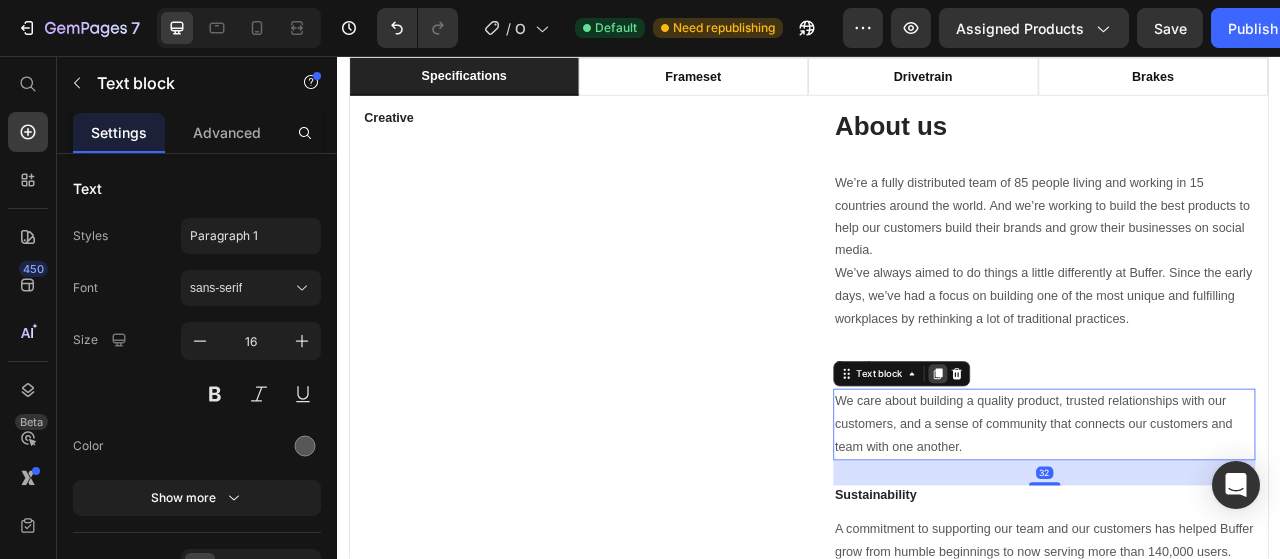 click 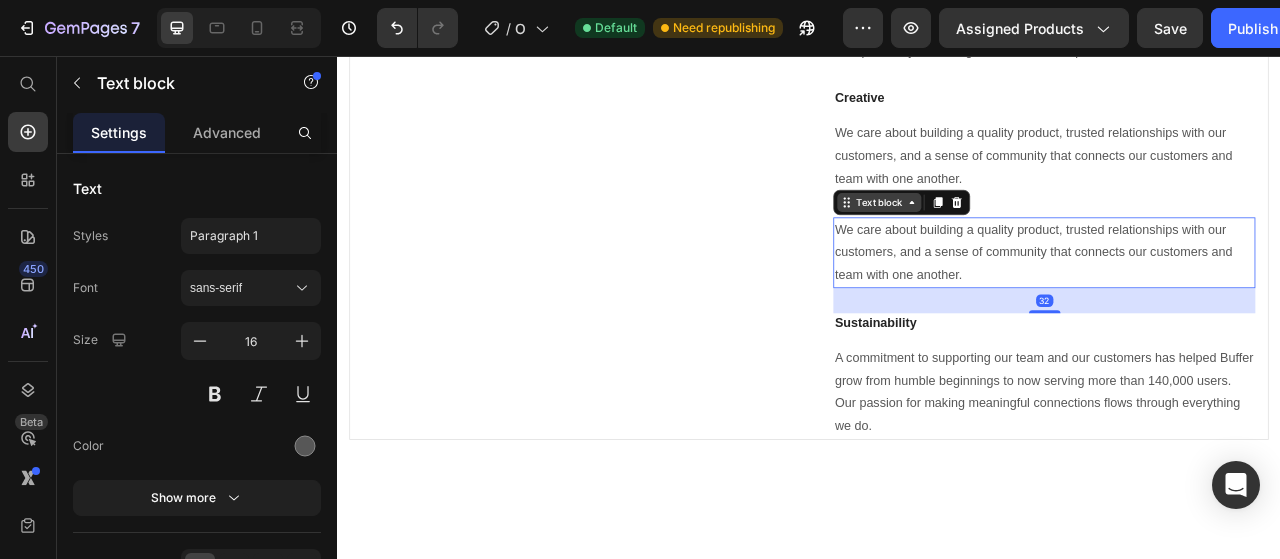 scroll, scrollTop: 3574, scrollLeft: 0, axis: vertical 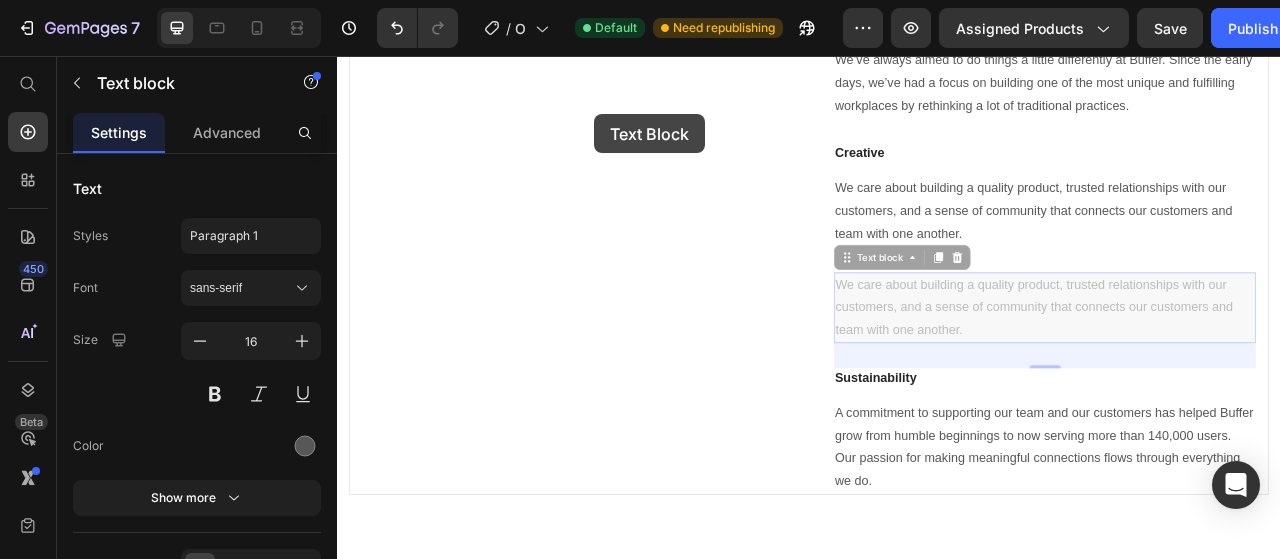 drag, startPoint x: 1021, startPoint y: 339, endPoint x: 664, endPoint y: 130, distance: 413.67862 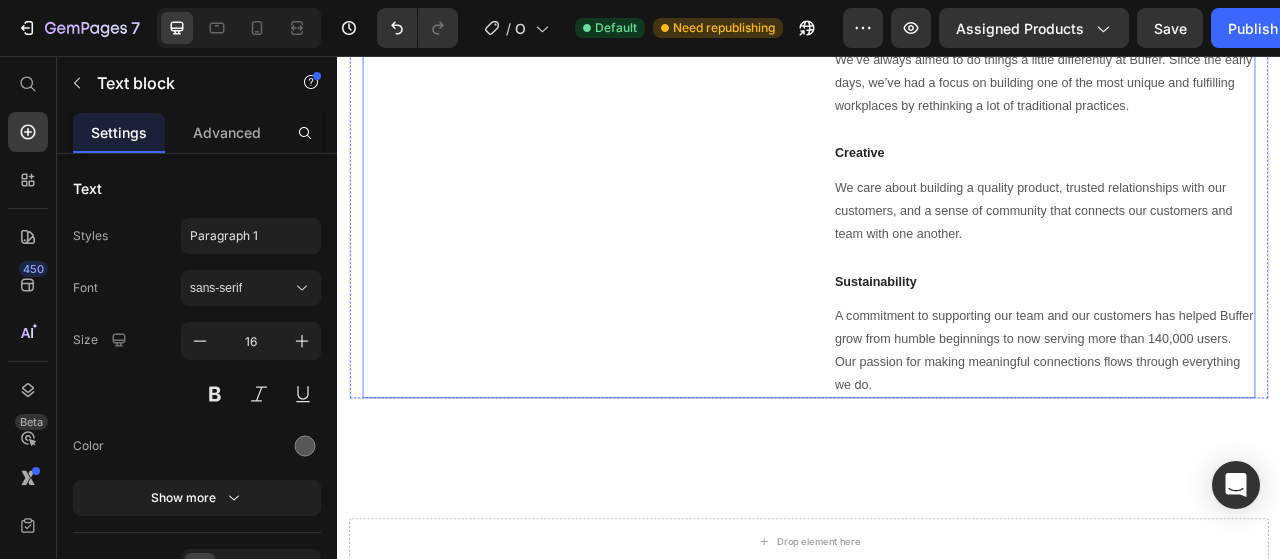 scroll, scrollTop: 3324, scrollLeft: 0, axis: vertical 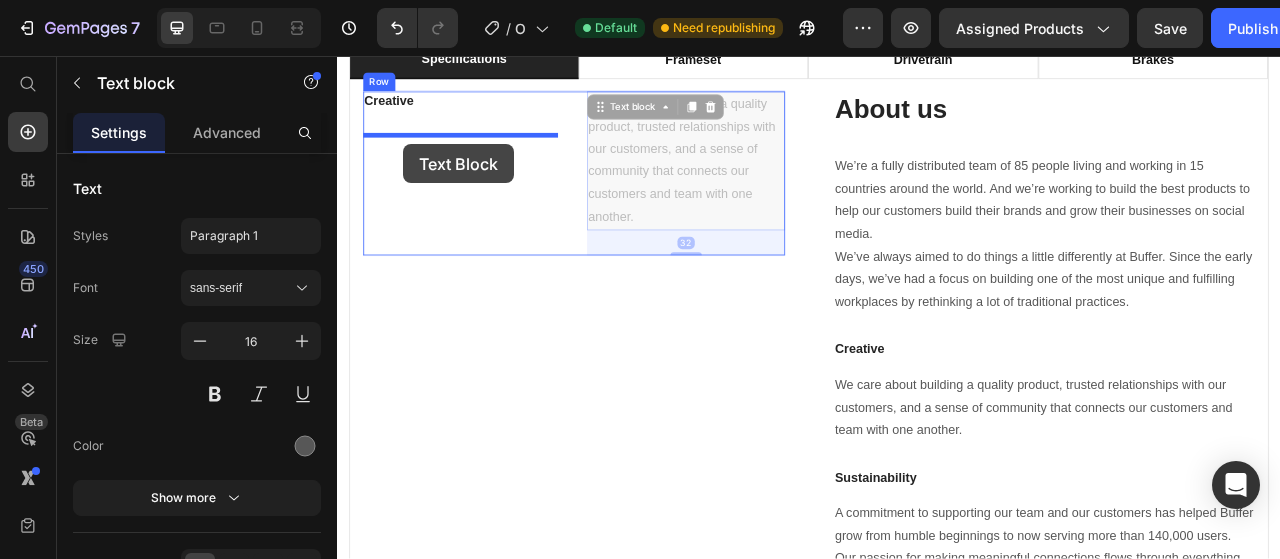 drag, startPoint x: 704, startPoint y: 140, endPoint x: 421, endPoint y: 168, distance: 284.38177 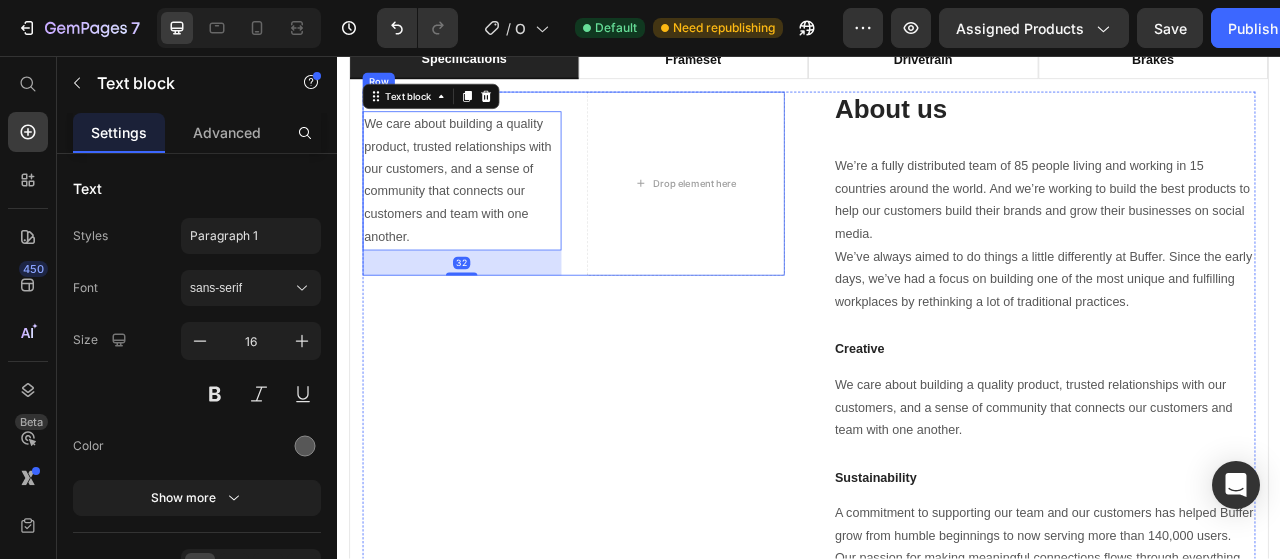 click on "Creative Heading We care about building a quality product, trusted relationships with our customers, and a sense of community that connects our customers and team with one another. Text block   32
Drop element here Row" at bounding box center (637, 219) 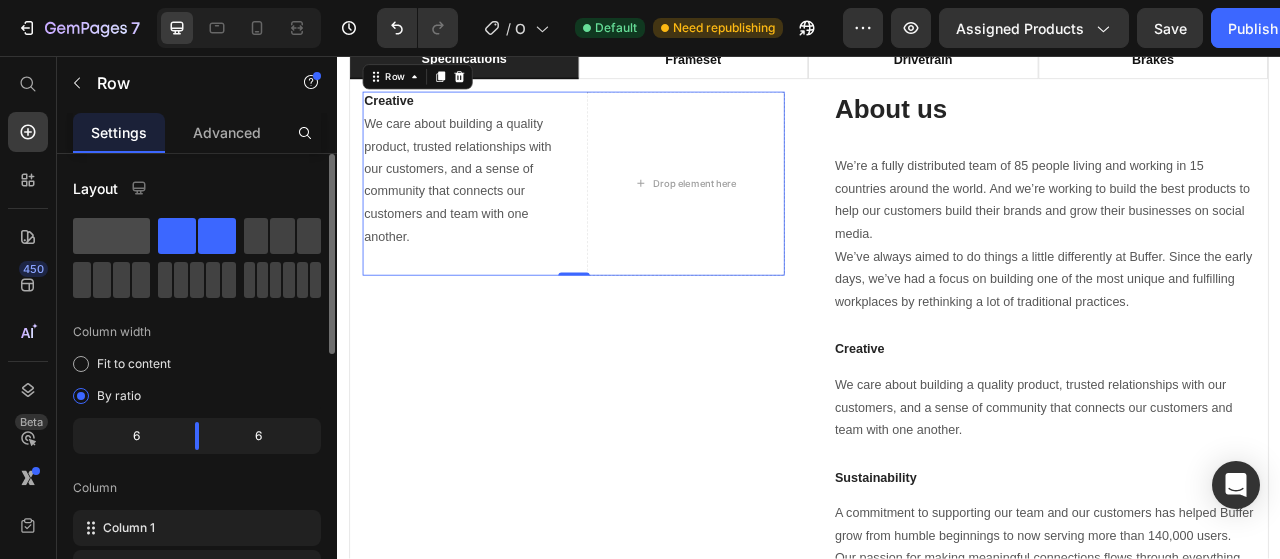 click 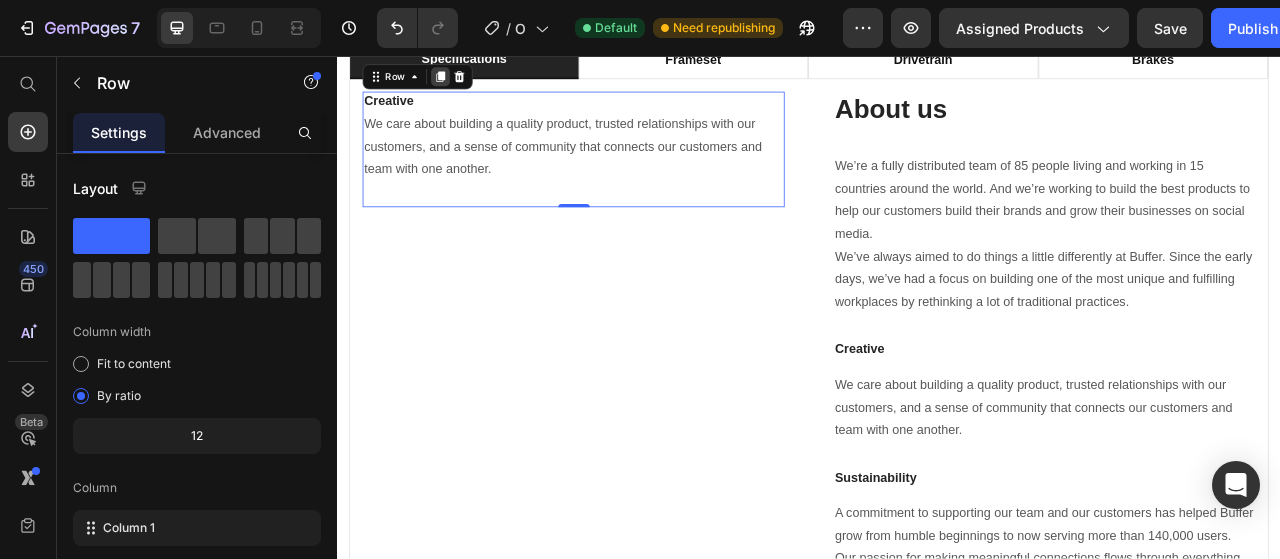 click 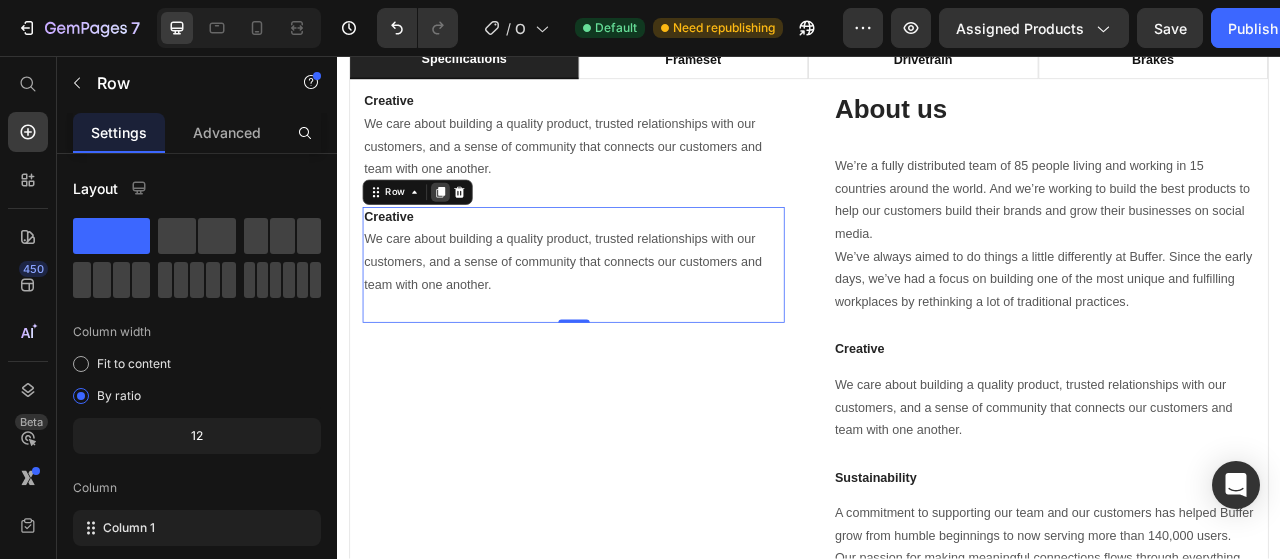click 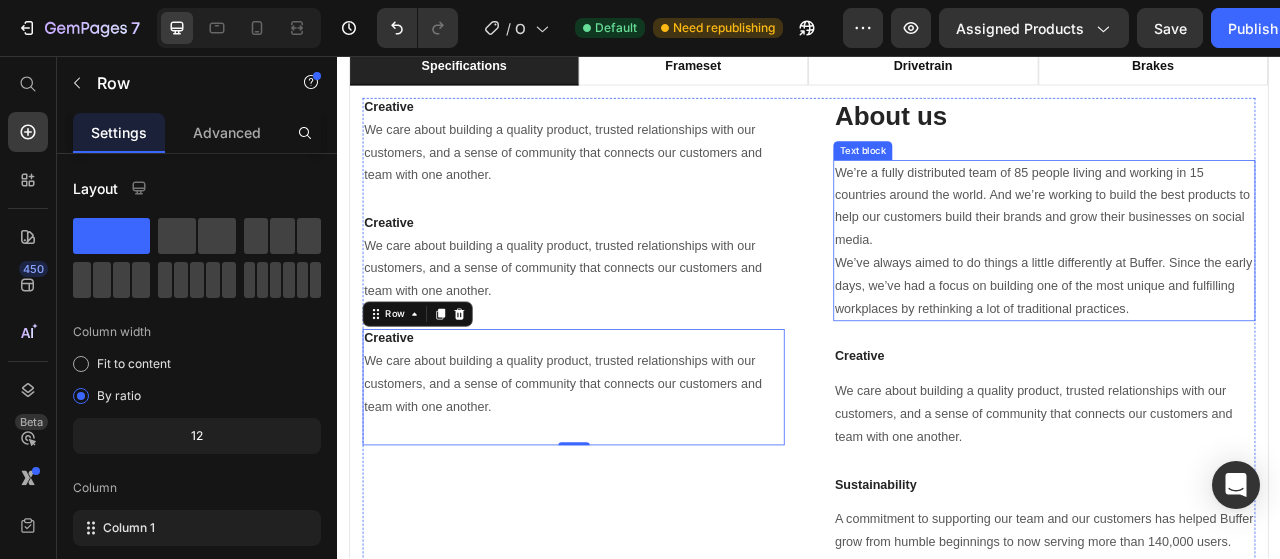 scroll, scrollTop: 3308, scrollLeft: 0, axis: vertical 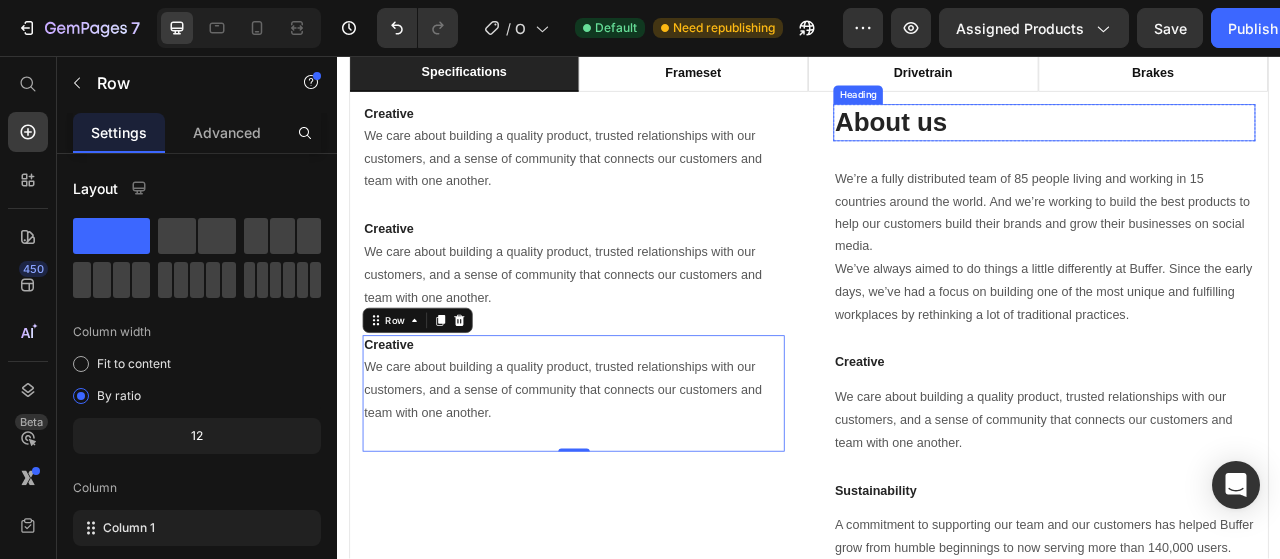 click on "About us" at bounding box center [1236, 141] 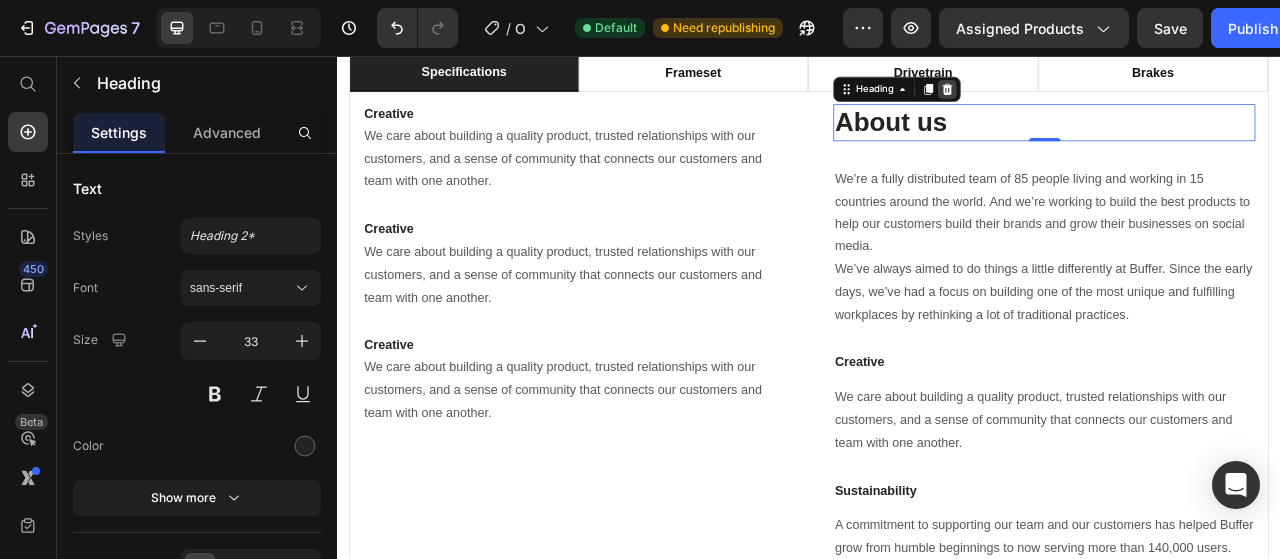 click 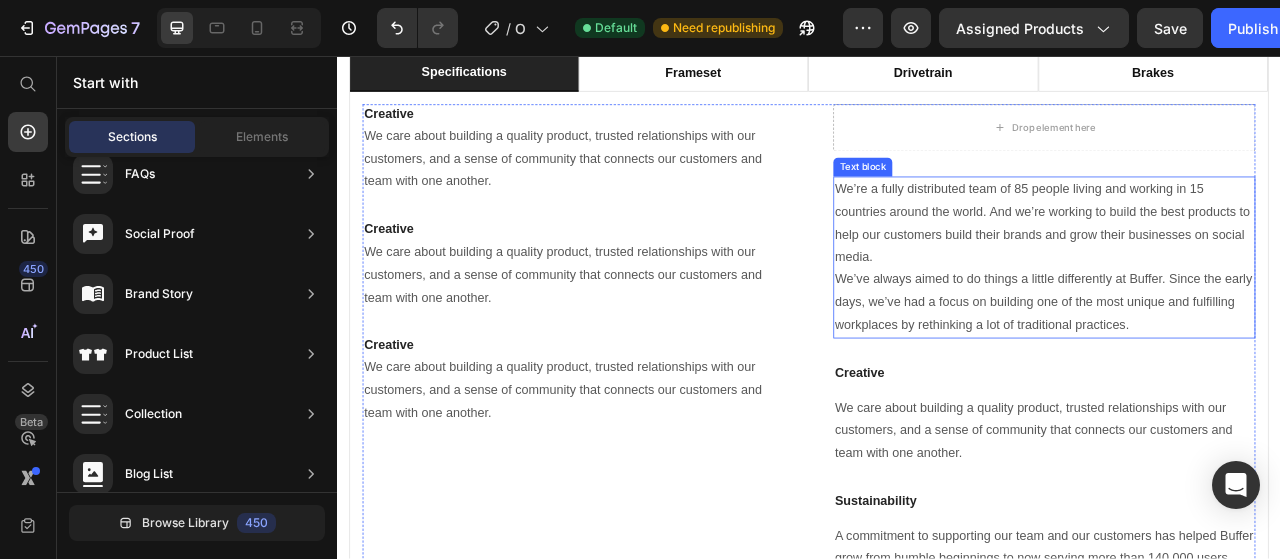 click on "We’re a fully distributed team of 85 people living and working in 15 countries around the world. And we’re working to build the best products to help our customers build their brands and grow their businesses on social media. We’ve always aimed to do things a little differently at Buffer. Since the early days, we’ve had a focus on building one of the most unique and fulfilling workplaces by rethinking a lot of traditional practices." at bounding box center (1236, 313) 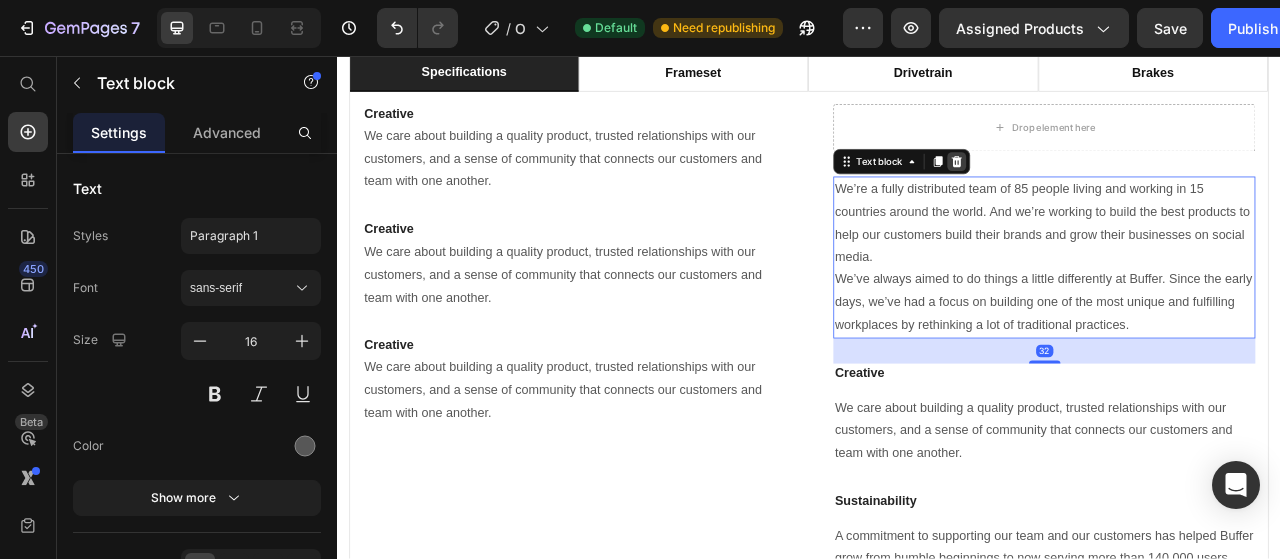 click 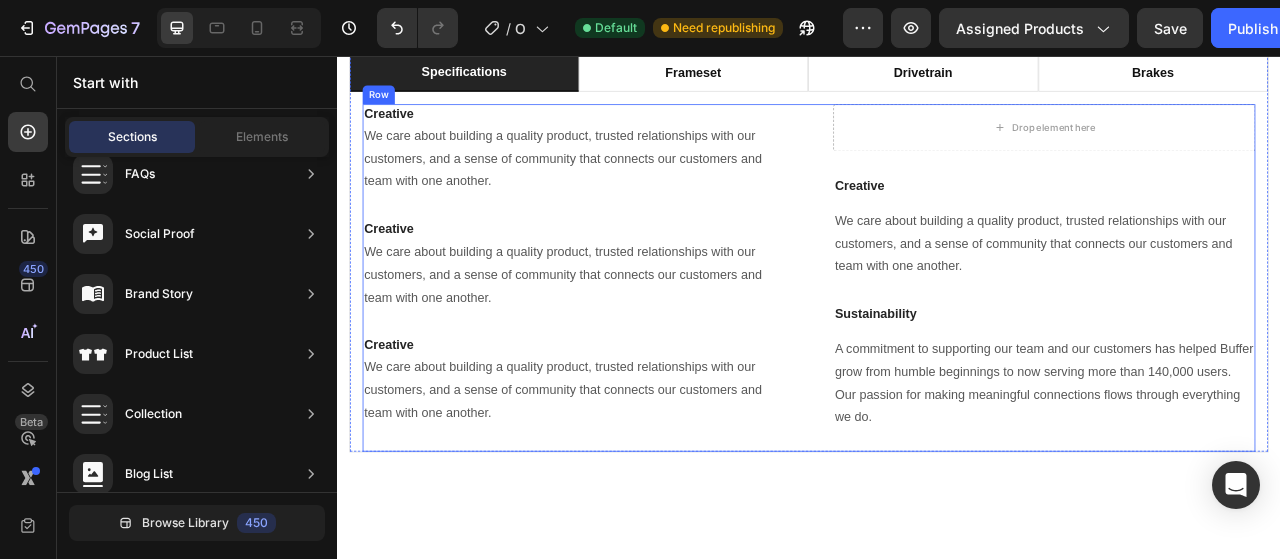 click on "Creative Heading We care about building a quality product, trusted relationships with our customers, and a sense of community that connects our customers and team with one another. Text block Row Creative Heading We care about building a quality product, trusted relationships with our customers, and a sense of community that connects our customers and team with one another. Text block Row Creative Heading We care about building a quality product, trusted relationships with our customers, and a sense of community that connects our customers and team with one another. Text block Row
Drop element here Row Creative Heading We care about building a quality product, trusted relationships with our customers, and a sense of community that connects our customers and team with one another. Text block Sustainability Heading Text block Row" at bounding box center [937, 339] 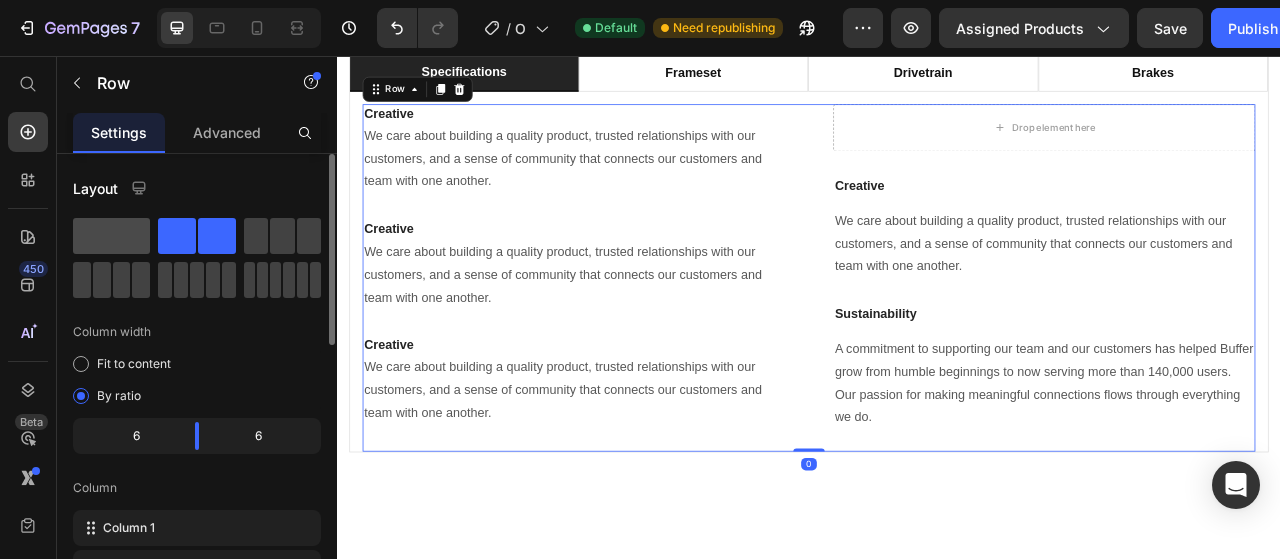 click 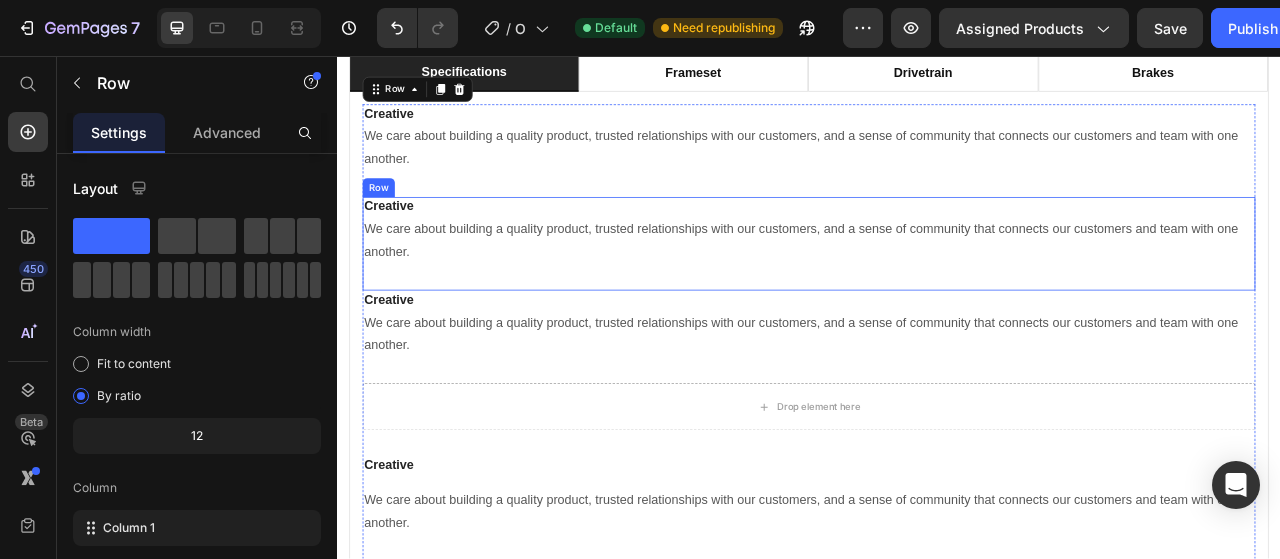 scroll, scrollTop: 3480, scrollLeft: 0, axis: vertical 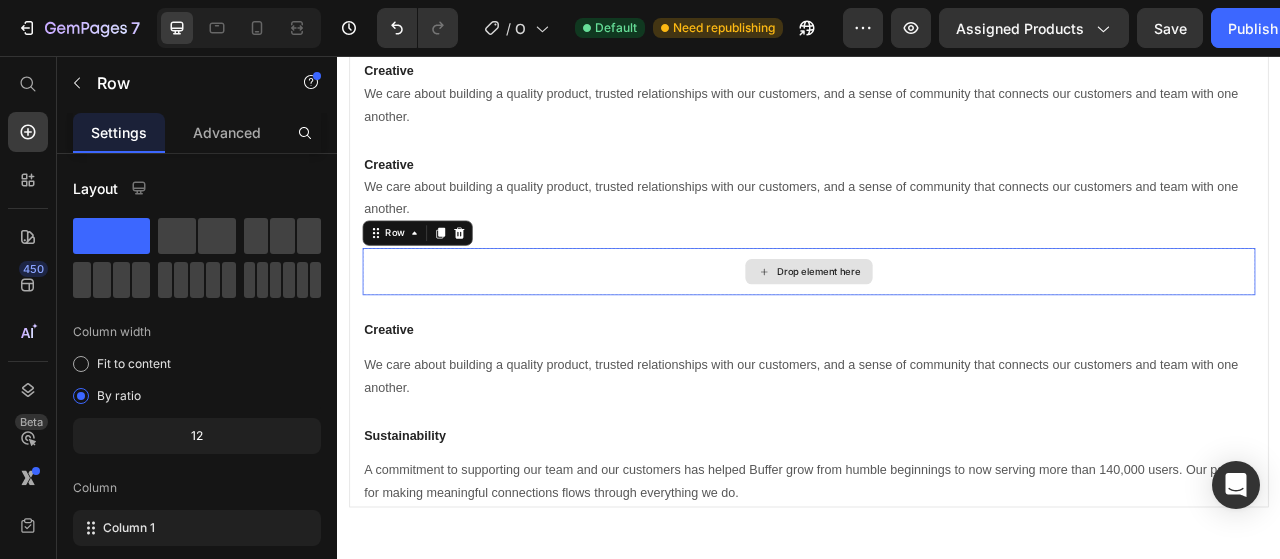 click on "Drop element here" at bounding box center [937, 331] 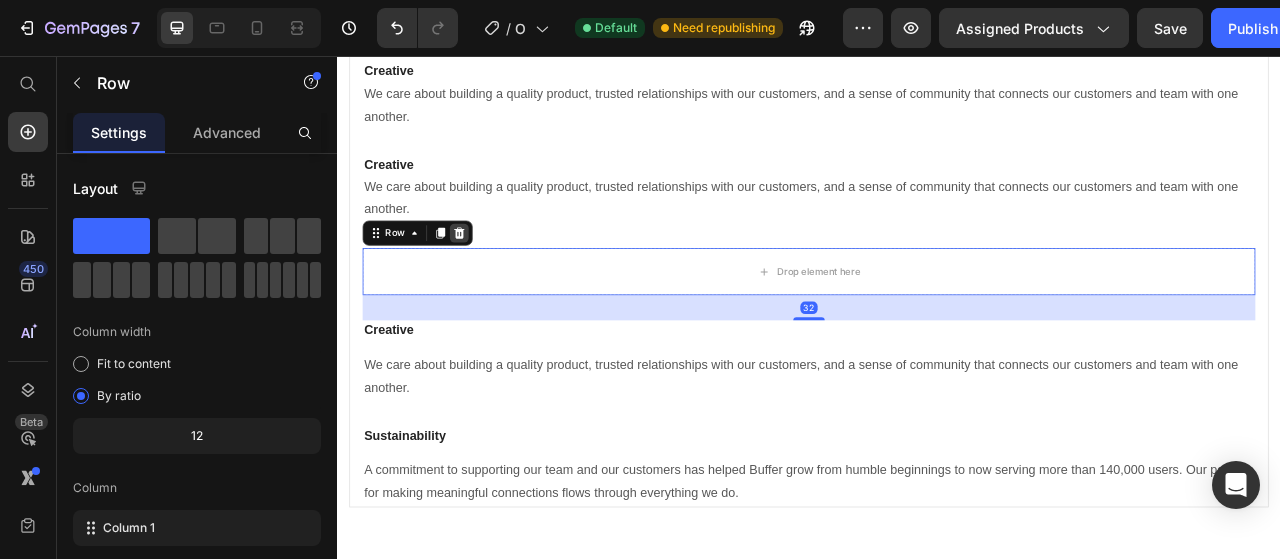 click 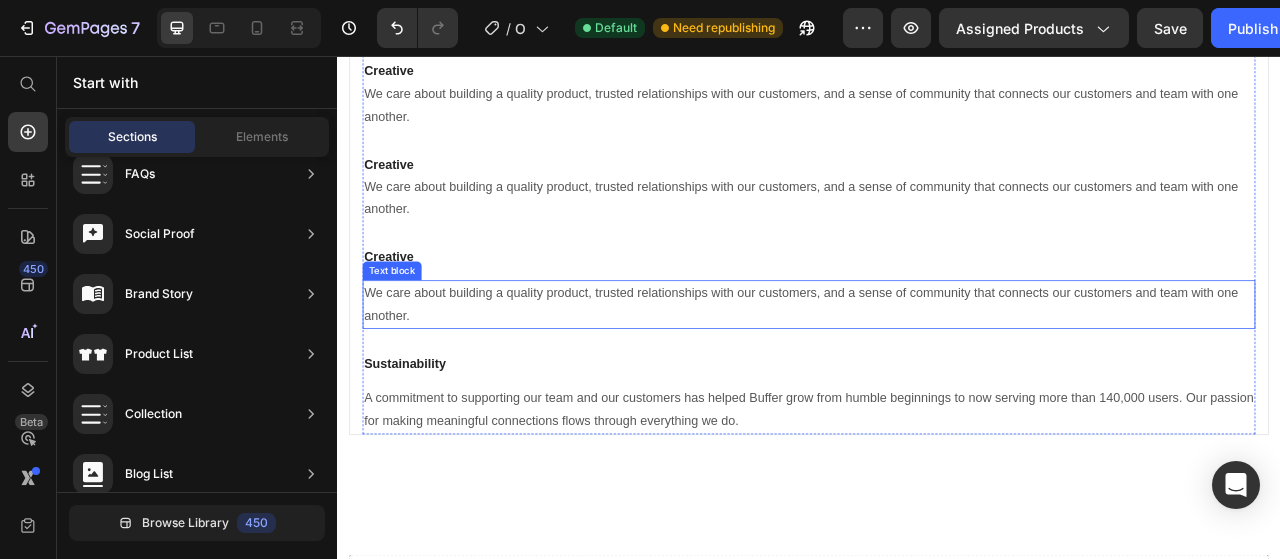 click on "We care about building a quality product, trusted relationships with our customers, and a sense of community that connects our customers and team with one another." at bounding box center (937, 373) 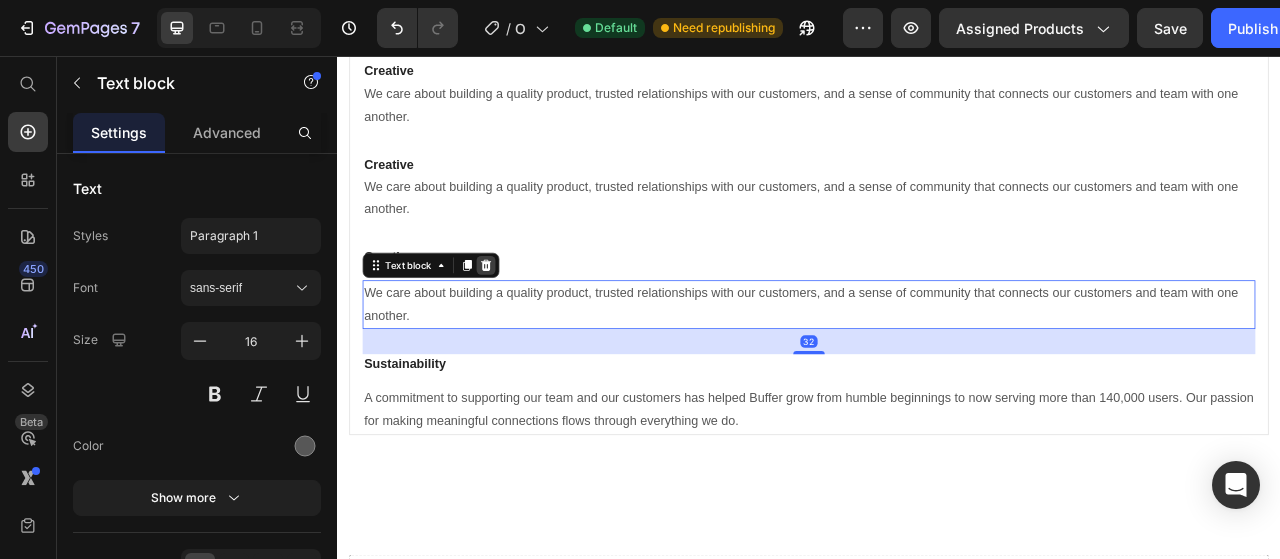 click 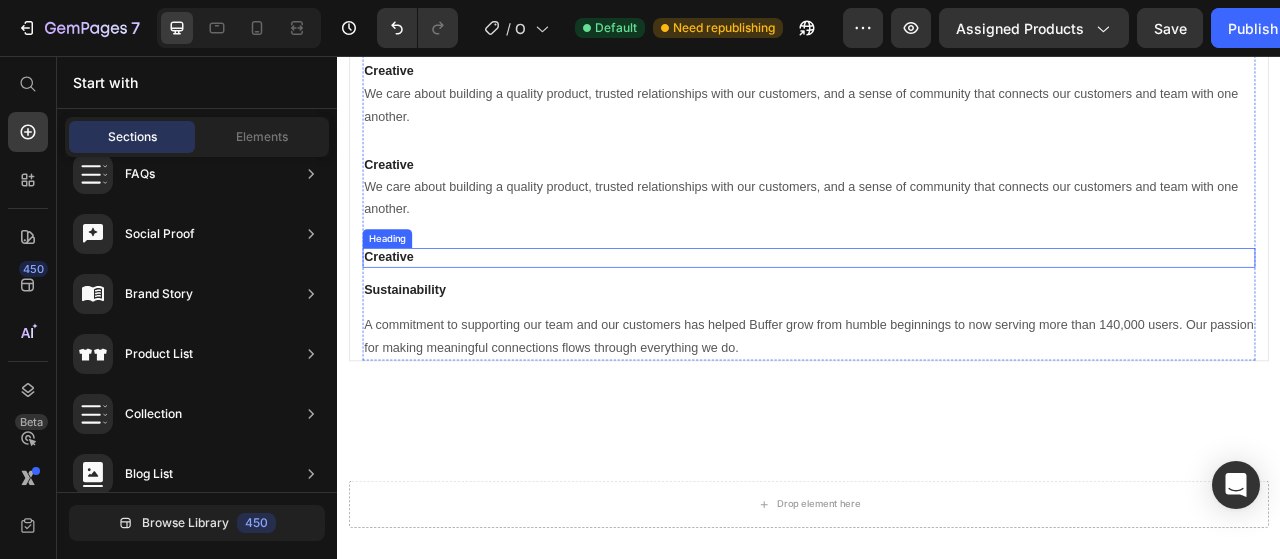 click on "Creative" at bounding box center (937, 313) 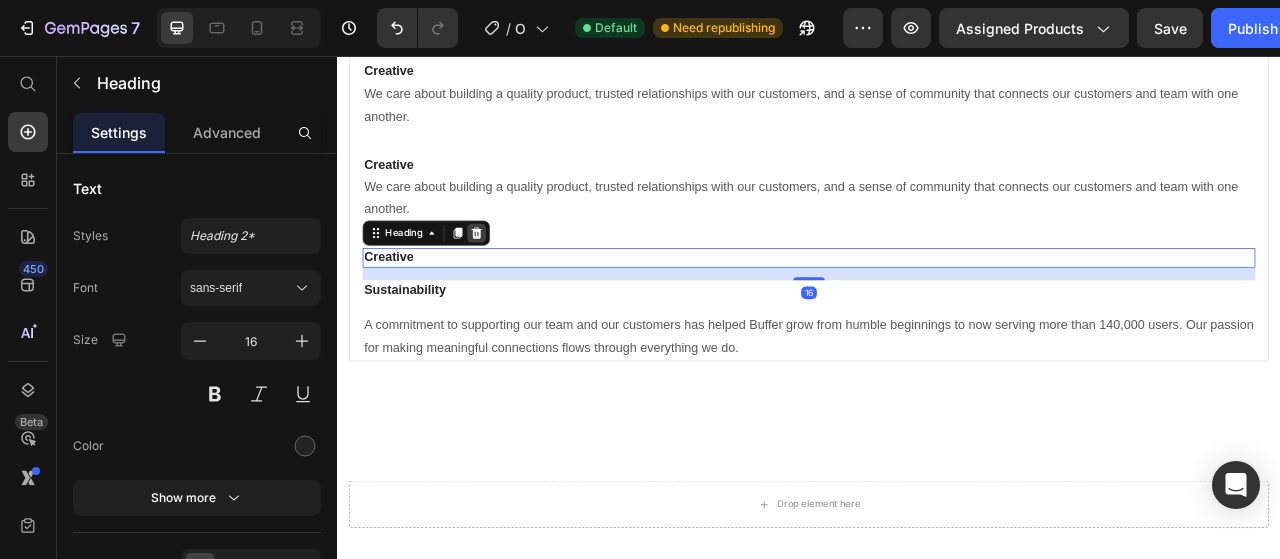 click 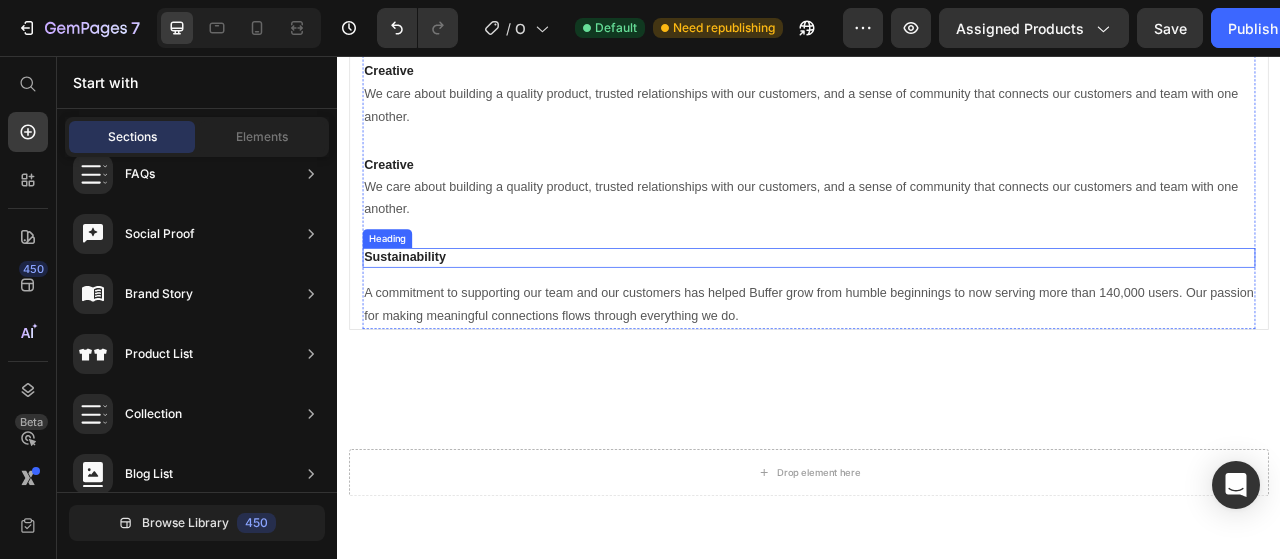 click on "Sustainability" at bounding box center (937, 313) 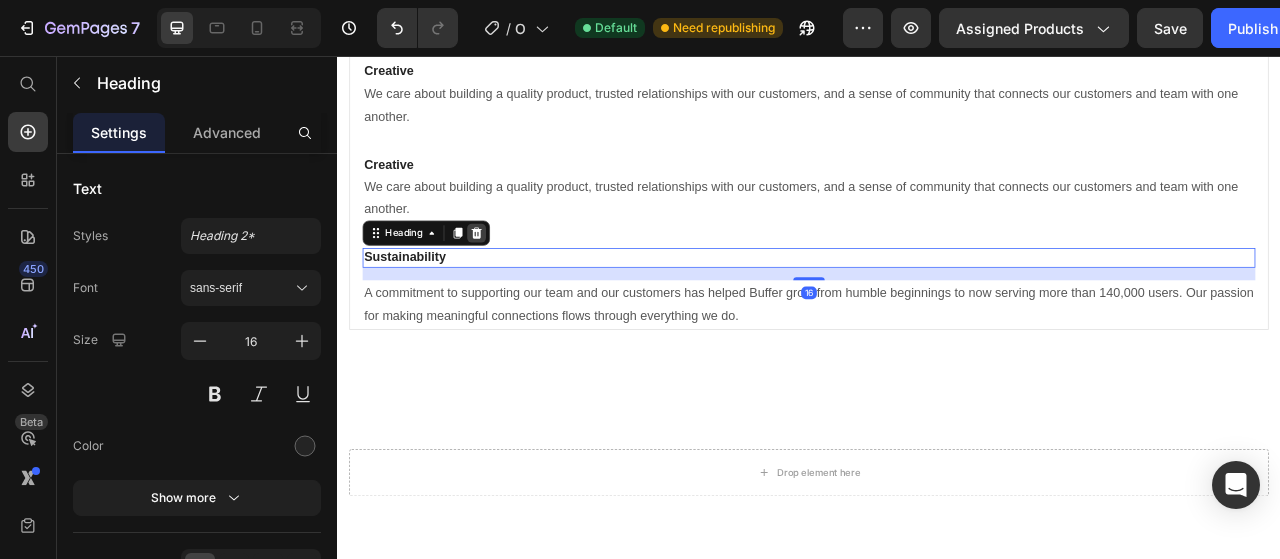 click 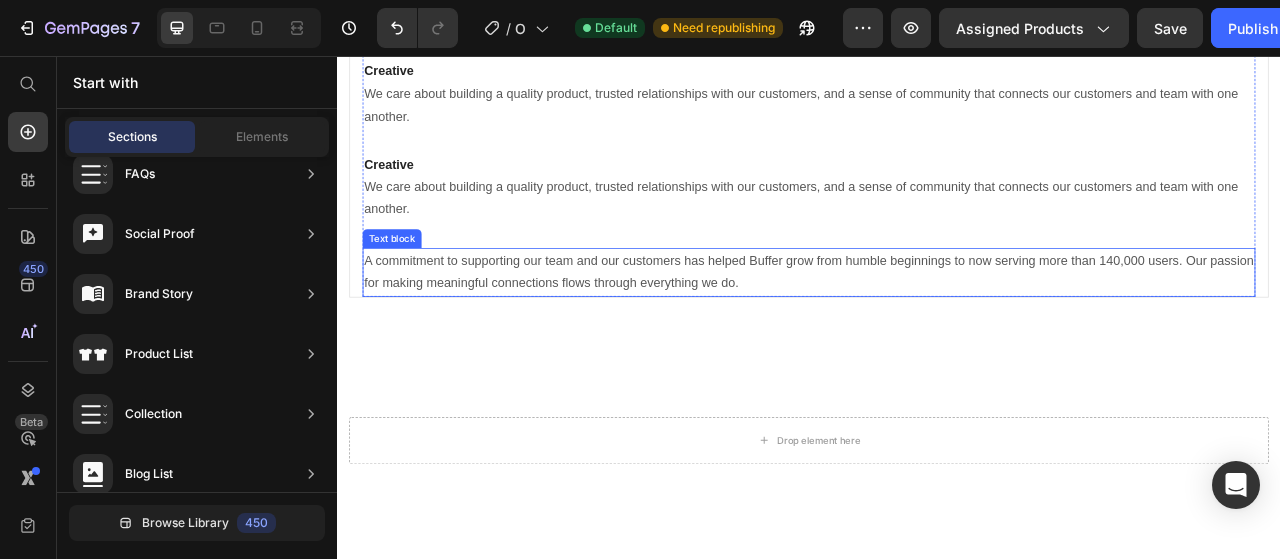 click on "A commitment to supporting our team and our customers has helped Buffer grow from humble beginnings to now serving more than 140,000 users. Our passion for making meaningful connections flows through everything we do." at bounding box center [937, 332] 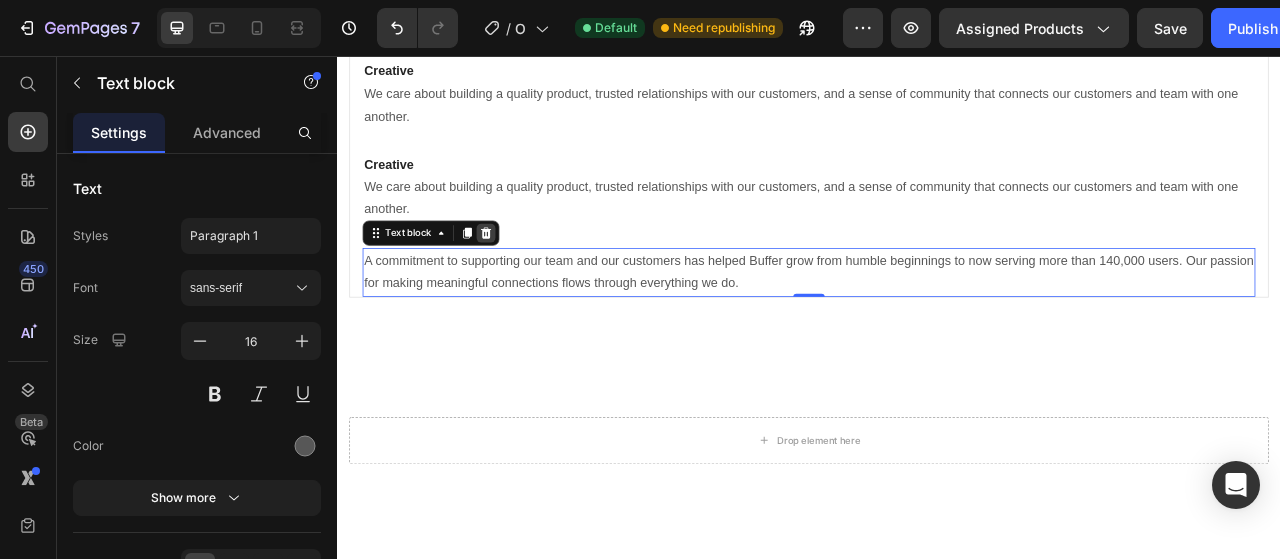 click 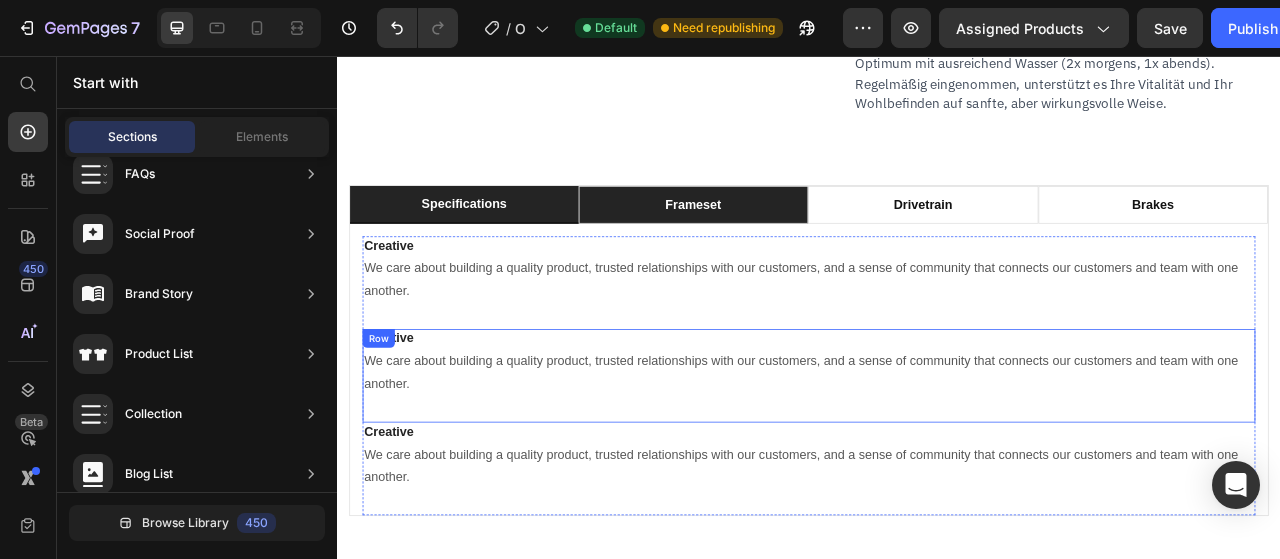 scroll, scrollTop: 3140, scrollLeft: 0, axis: vertical 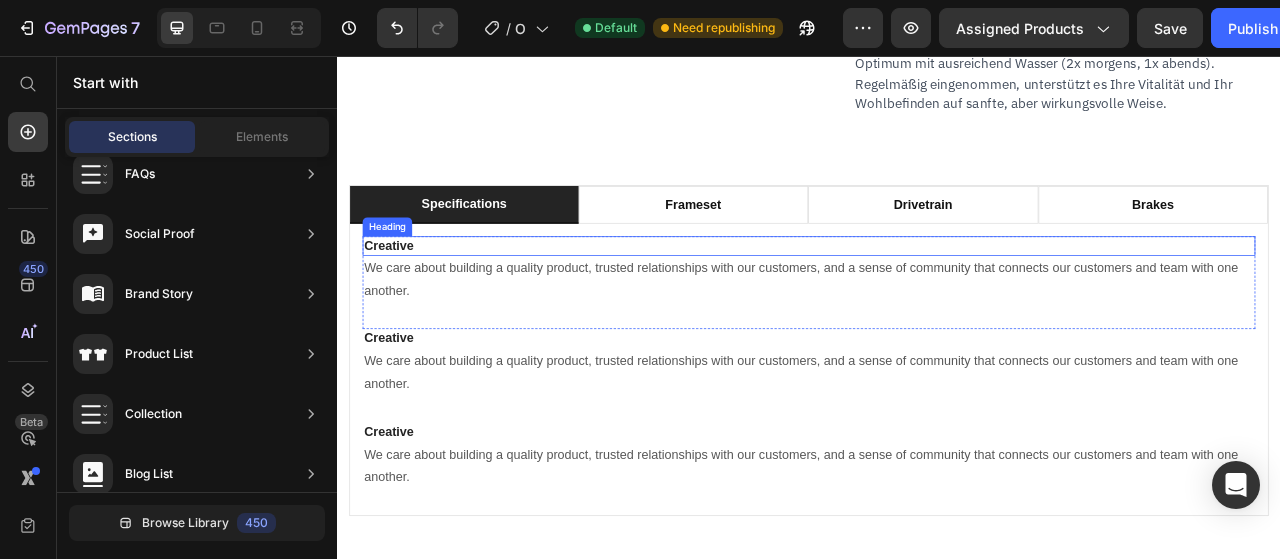 click on "Creative" at bounding box center (937, 298) 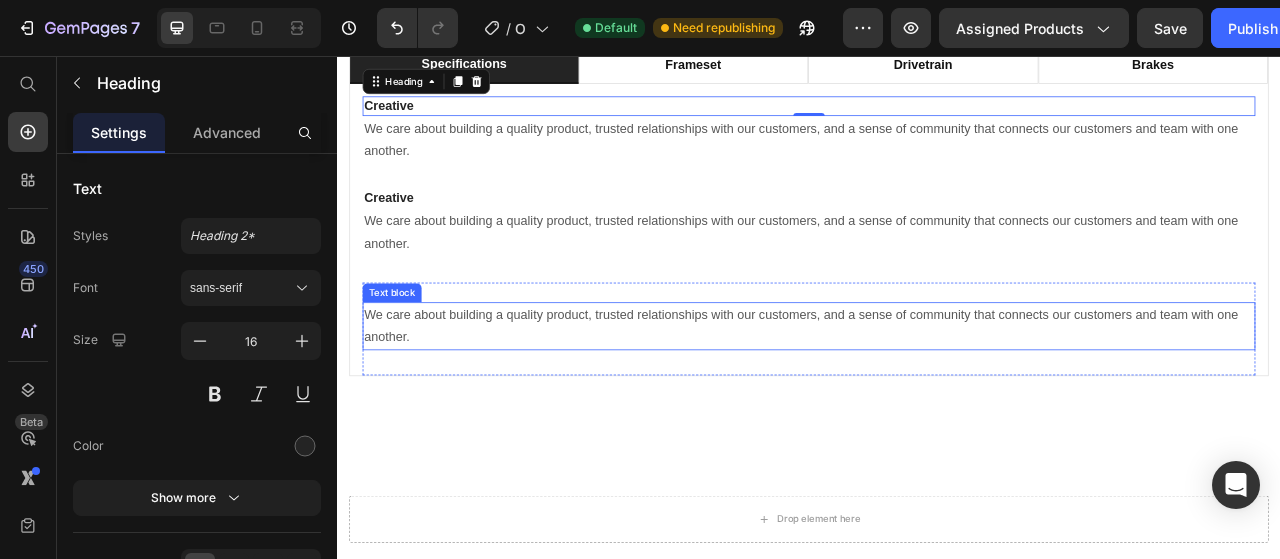 scroll, scrollTop: 3320, scrollLeft: 0, axis: vertical 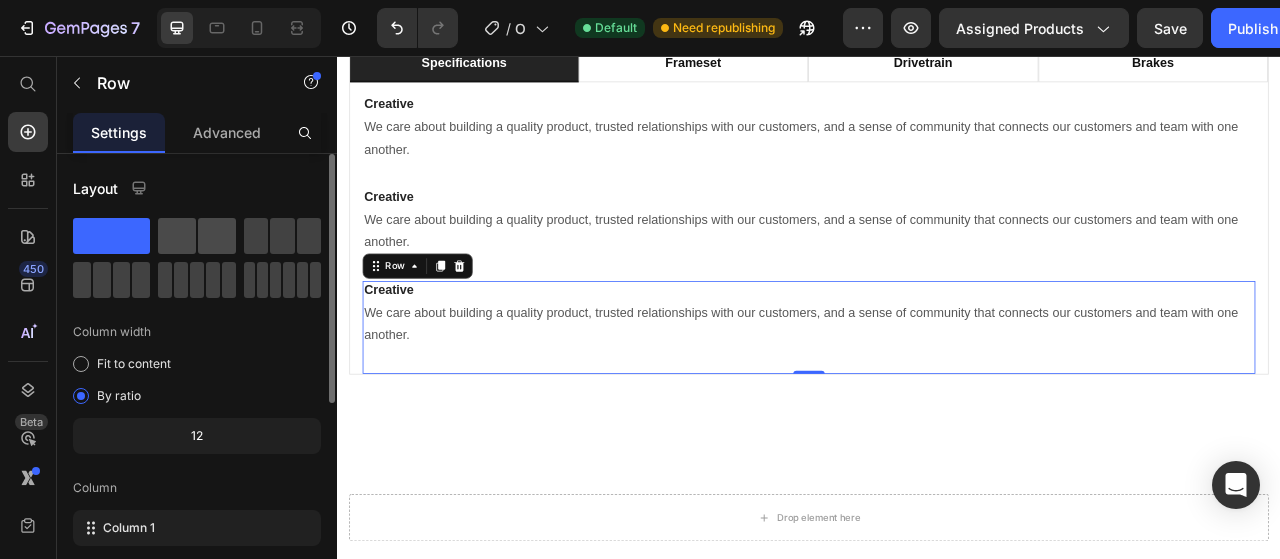 click 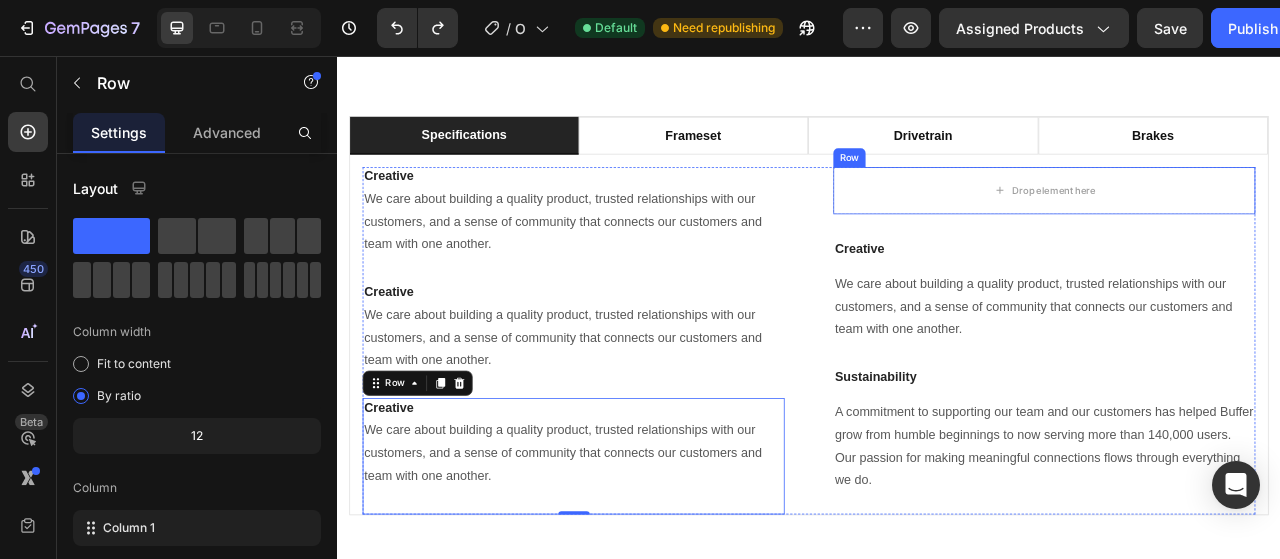scroll, scrollTop: 3228, scrollLeft: 0, axis: vertical 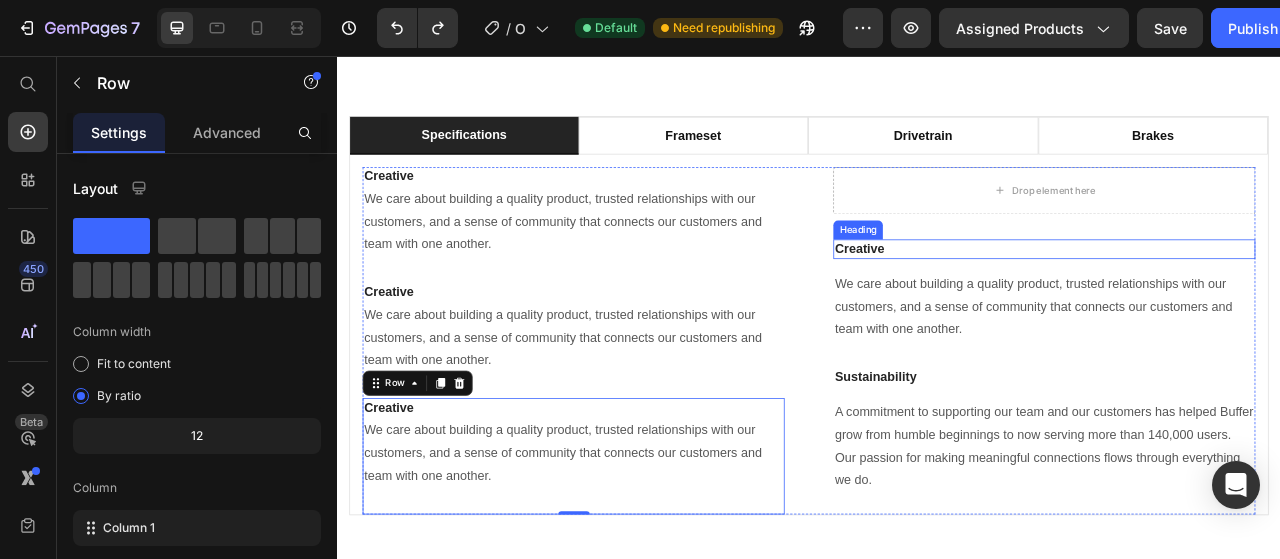 click on "Creative" at bounding box center (1236, 302) 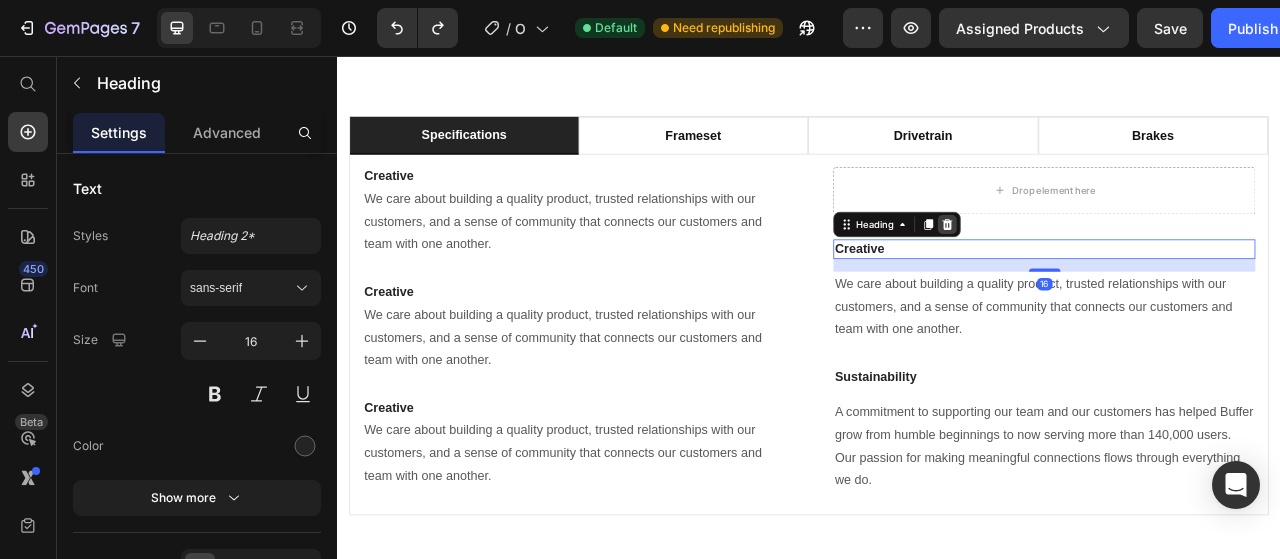 click 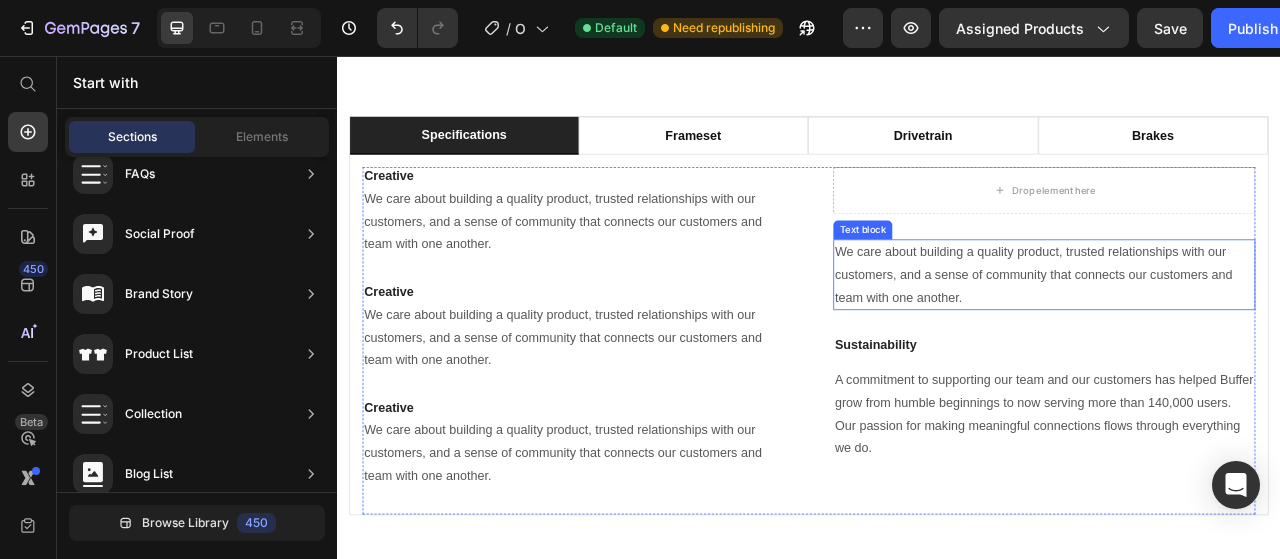 click on "We care about building a quality product, trusted relationships with our customers, and a sense of community that connects our customers and team with one another." at bounding box center (1236, 335) 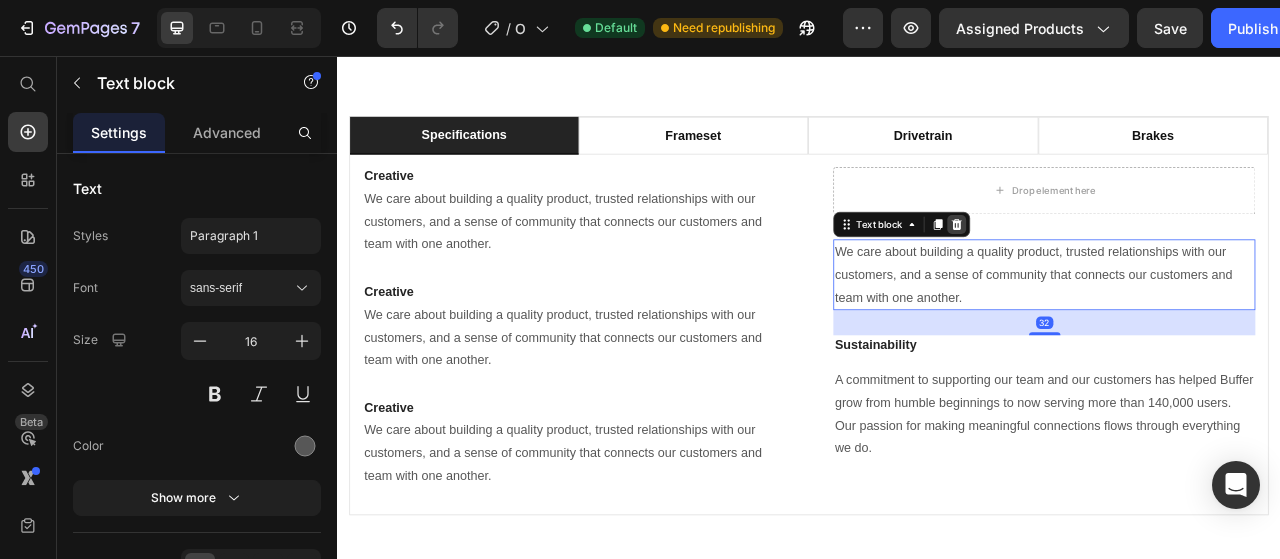 click 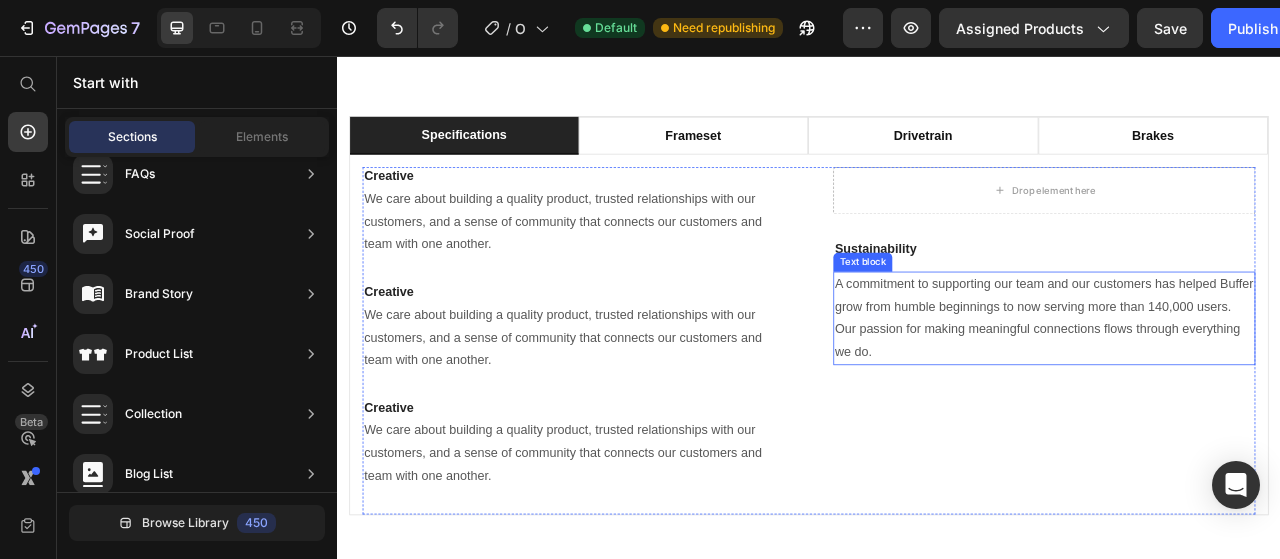click on "A commitment to supporting our team and our customers has helped Buffer grow from humble beginnings to now serving more than 140,000 users. Our passion for making meaningful connections flows through everything we do." at bounding box center (1236, 390) 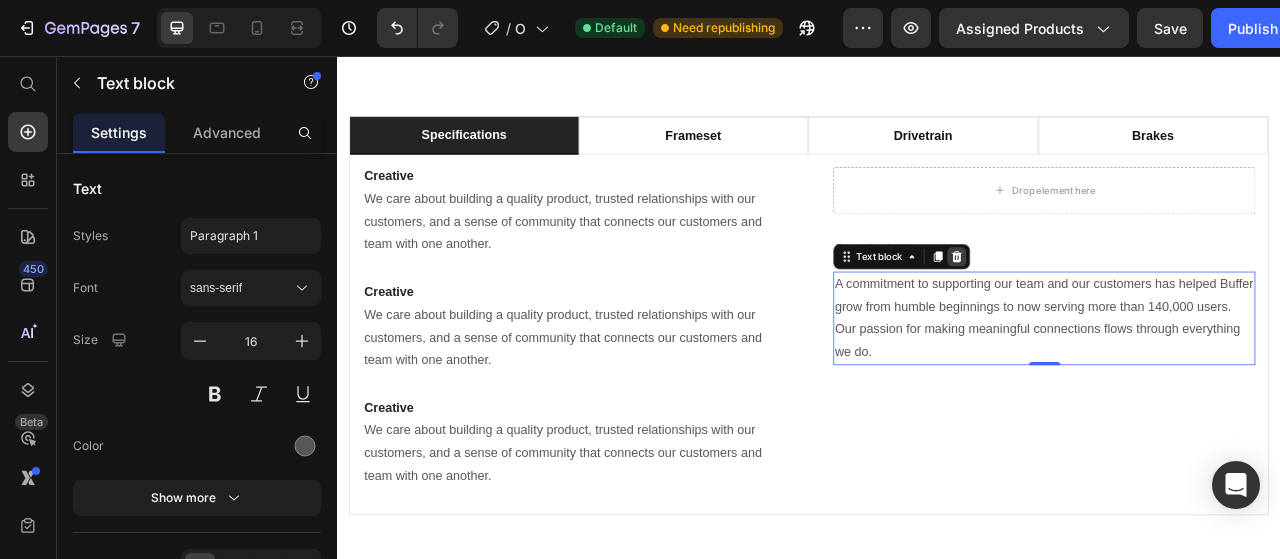 click 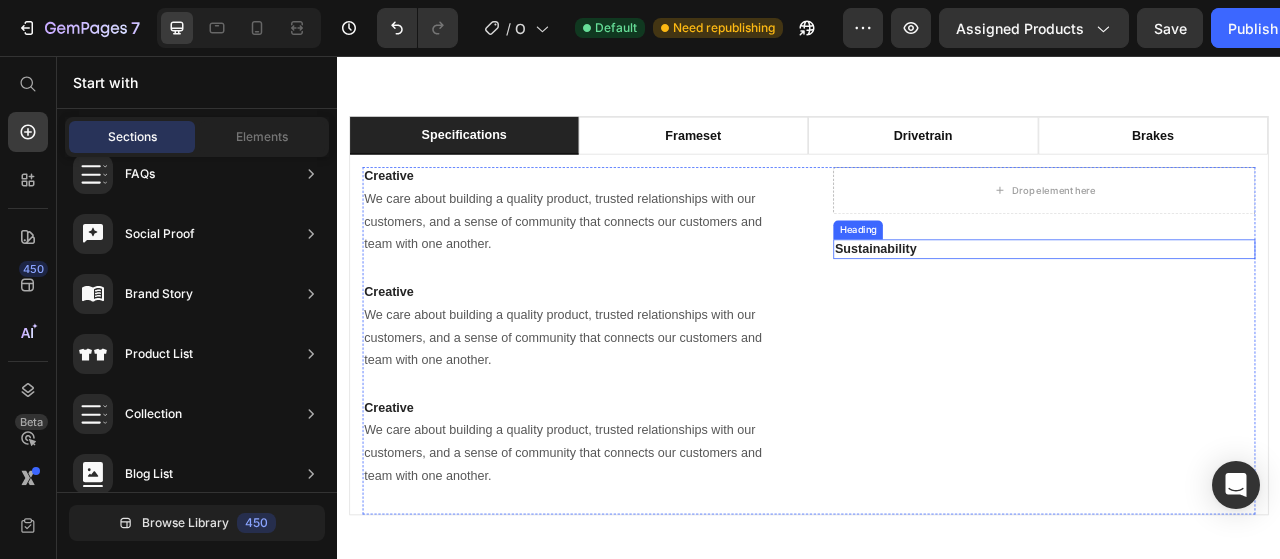 click on "Sustainability" at bounding box center (1236, 302) 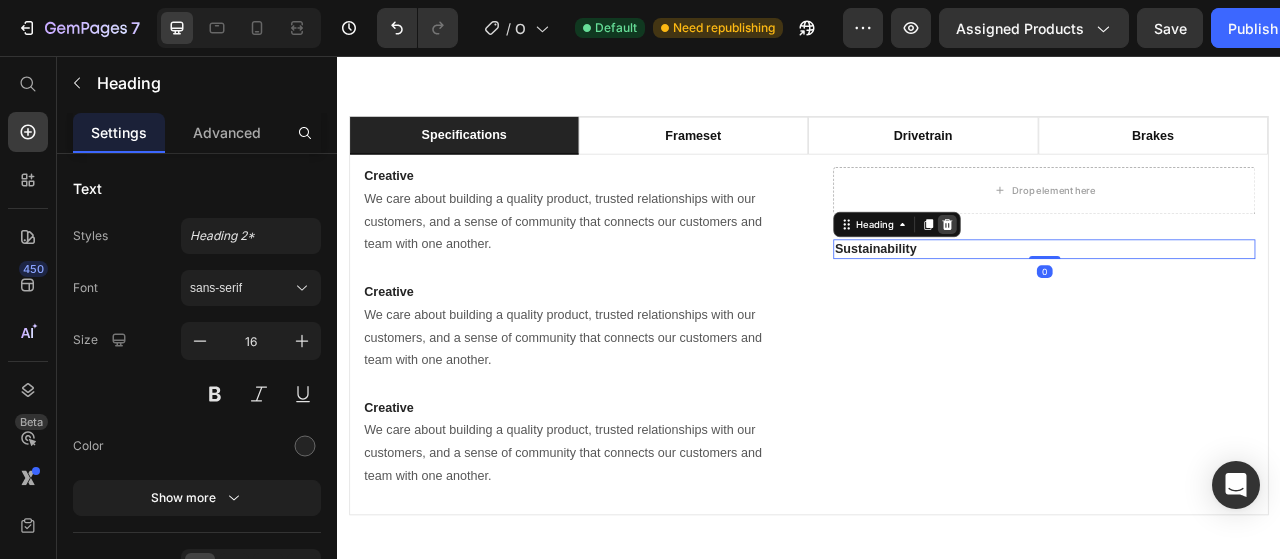 click 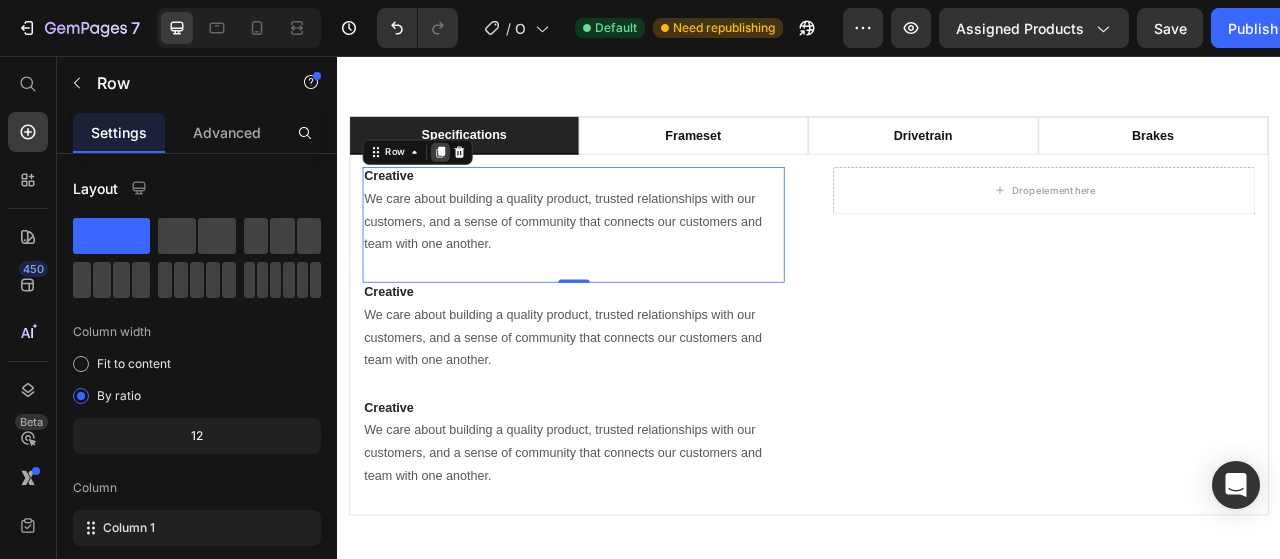 click 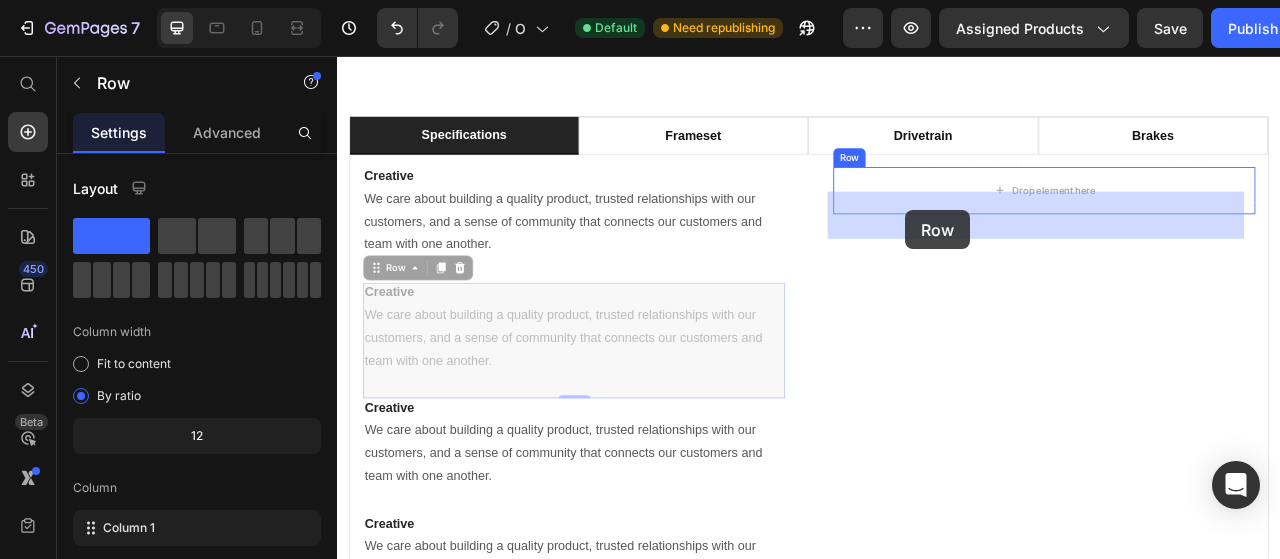 drag, startPoint x: 395, startPoint y: 352, endPoint x: 1059, endPoint y: 252, distance: 671.4879 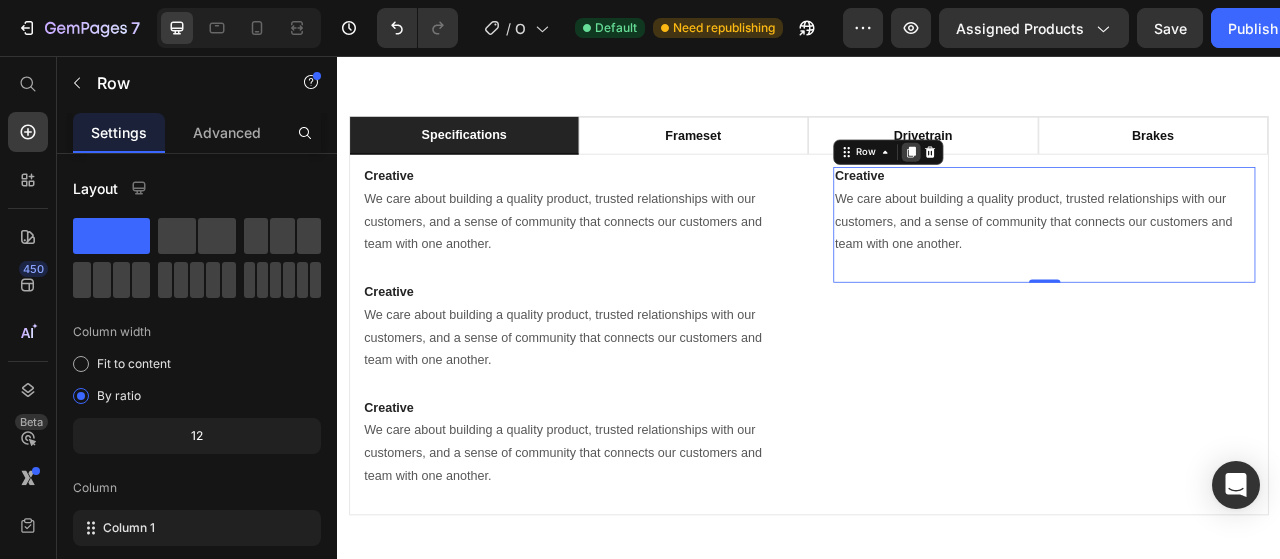 click 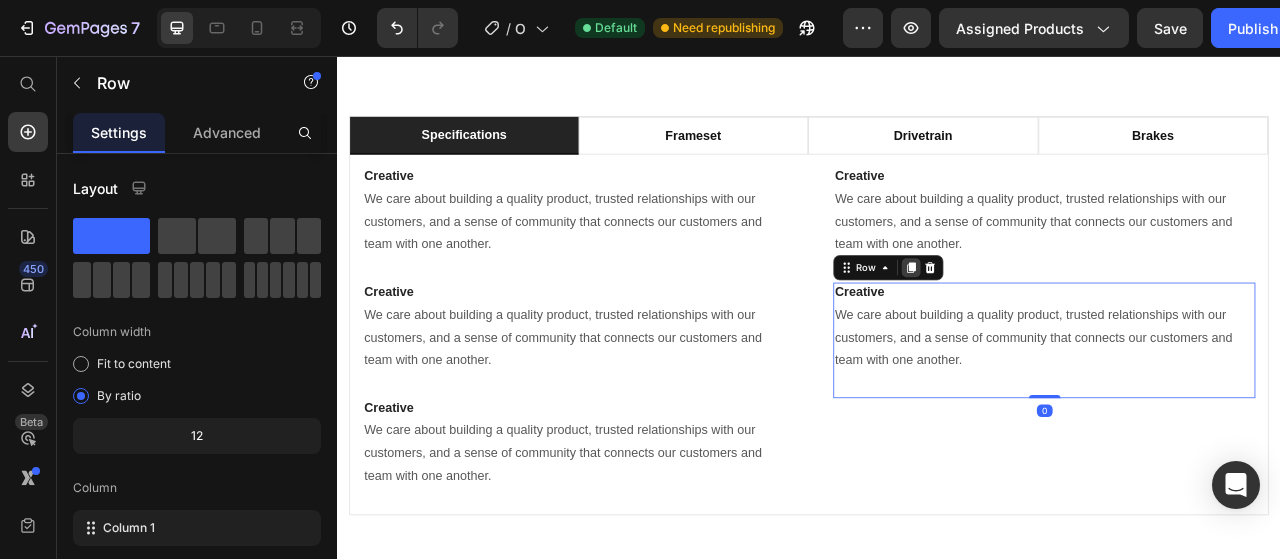 click 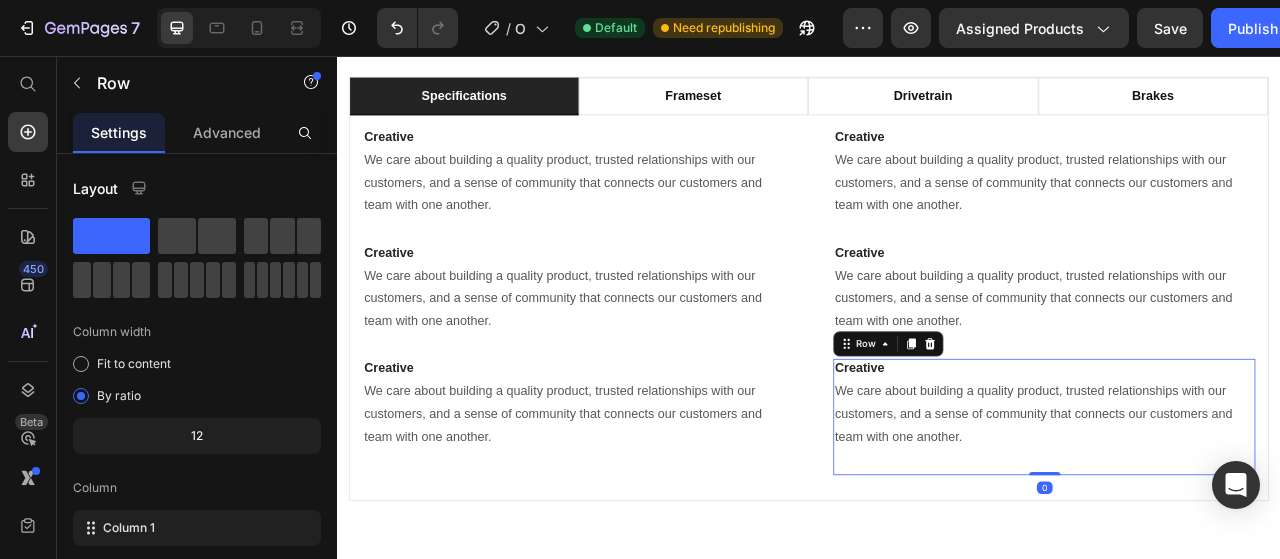 scroll, scrollTop: 3268, scrollLeft: 0, axis: vertical 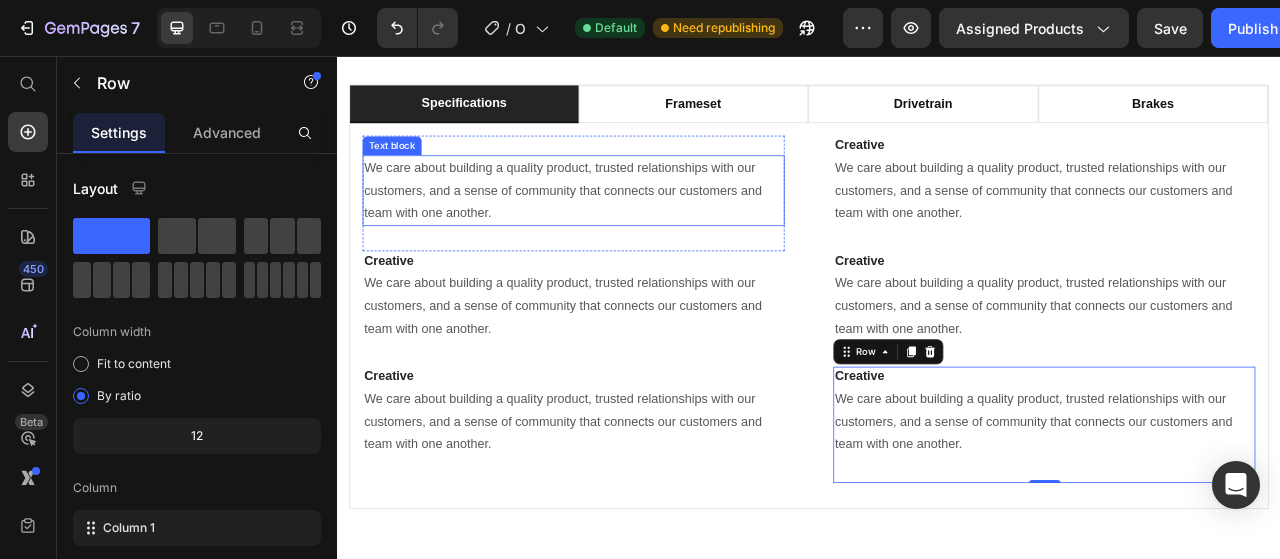 click on "We care about building a quality product, trusted relationships with our customers, and a sense of community that connects our customers and team with one another." at bounding box center [637, 228] 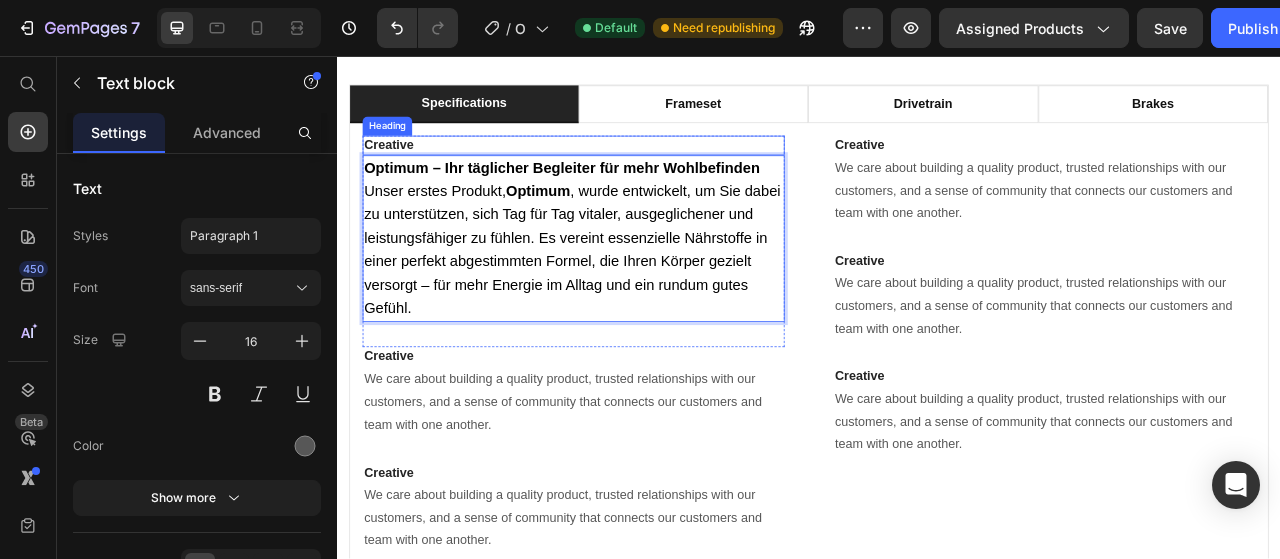click on "Creative" at bounding box center [637, 170] 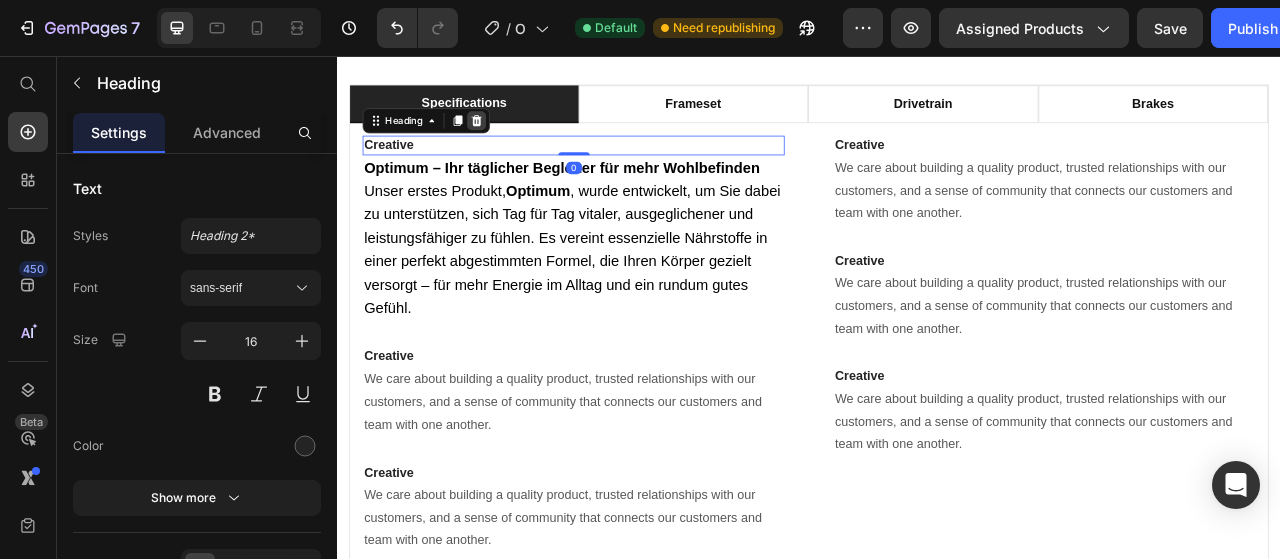 click 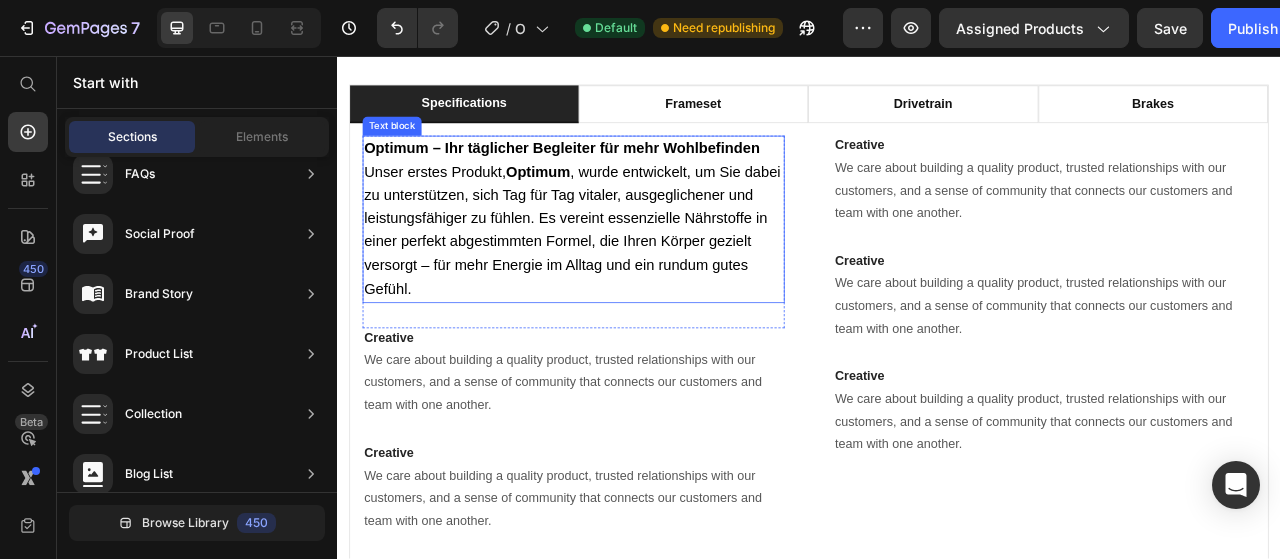 click on "Unser erstes Produkt,  Optimum , wurde entwickelt, um Sie dabei zu unterstützen, sich Tag für Tag vitaler, ausgeglichener und leistungsfähiger zu fühlen. Es vereint essenzielle Nährstoffe in einer perfekt abgestimmten Formel, die Ihren Körper gezielt versorgt – für mehr Energie im Alltag und ein rundum gutes Gefühl." at bounding box center [637, 279] 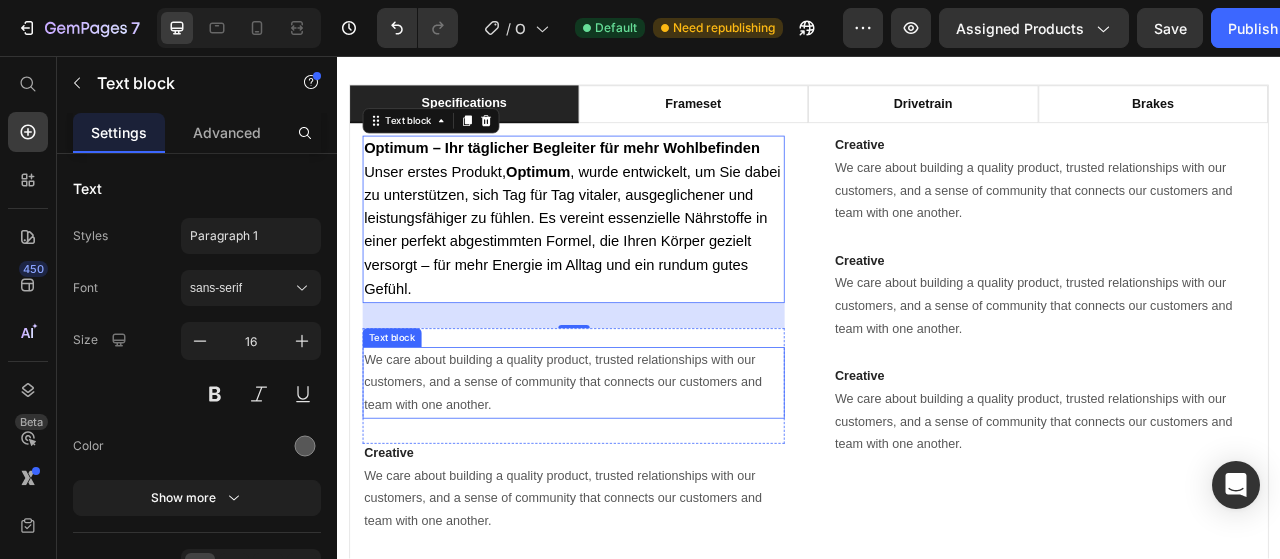 click on "We care about building a quality product, trusted relationships with our customers, and a sense of community that connects our customers and team with one another." at bounding box center (637, 472) 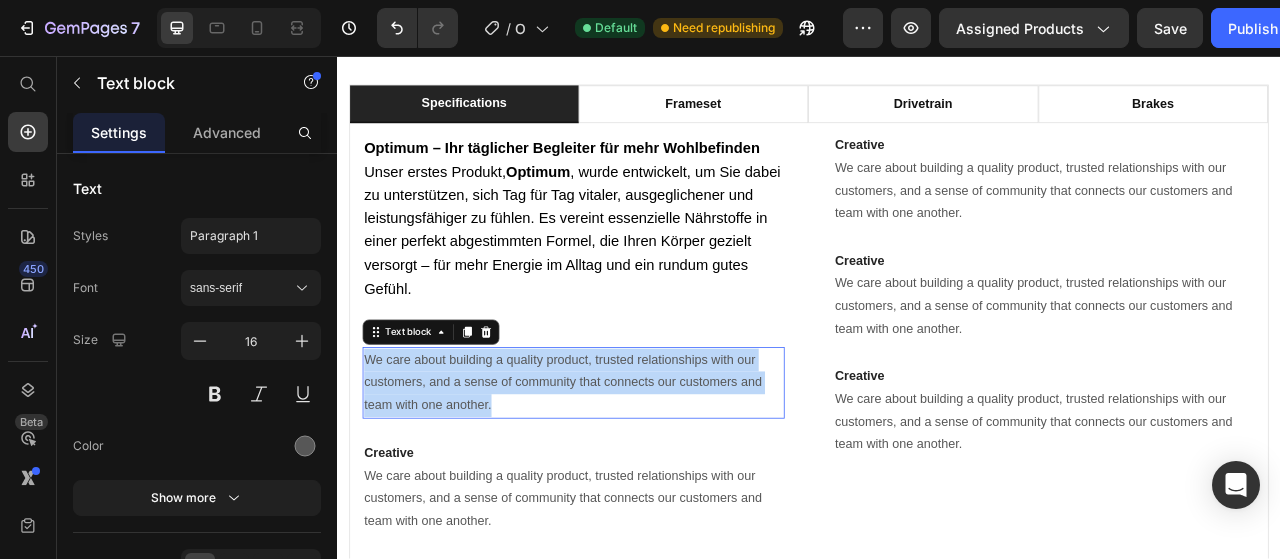 click on "We care about building a quality product, trusted relationships with our customers, and a sense of community that connects our customers and team with one another." at bounding box center [637, 472] 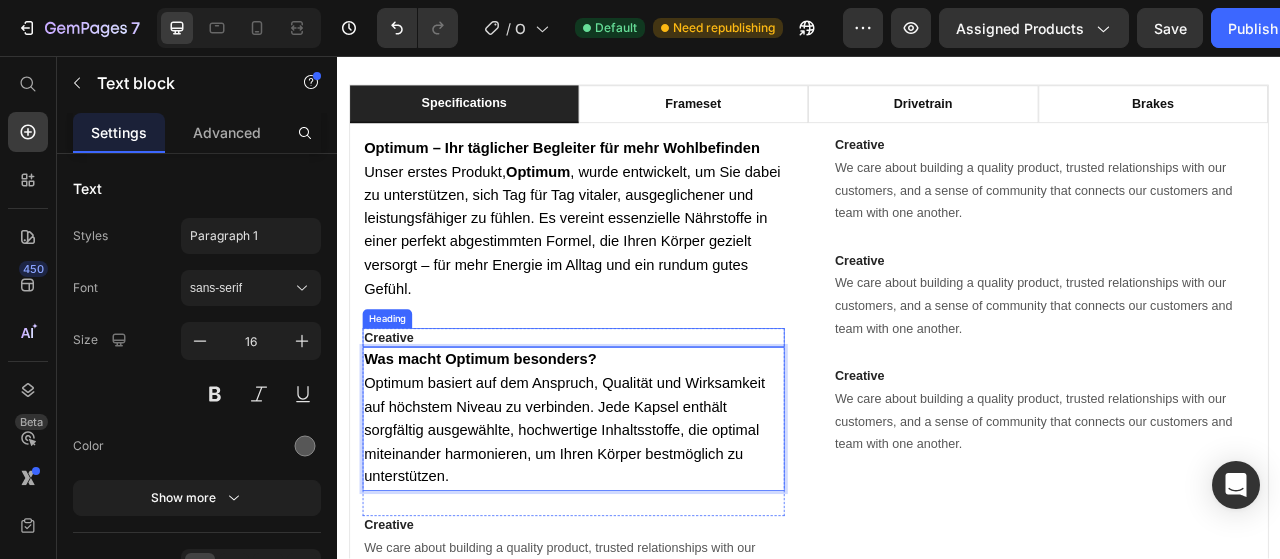 click on "Creative" at bounding box center [637, 415] 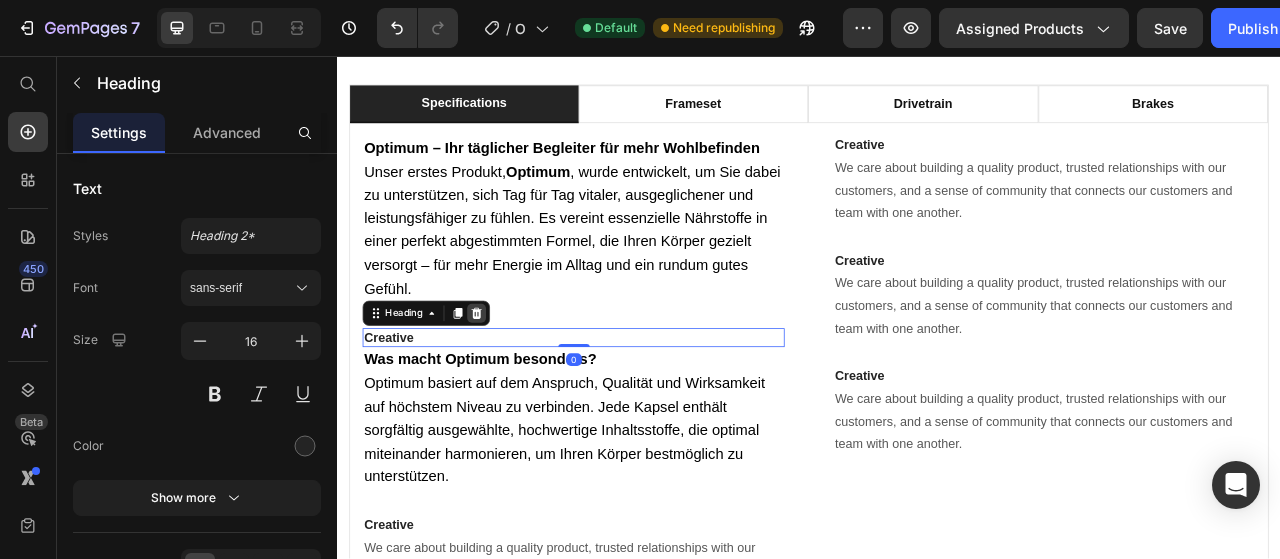 click 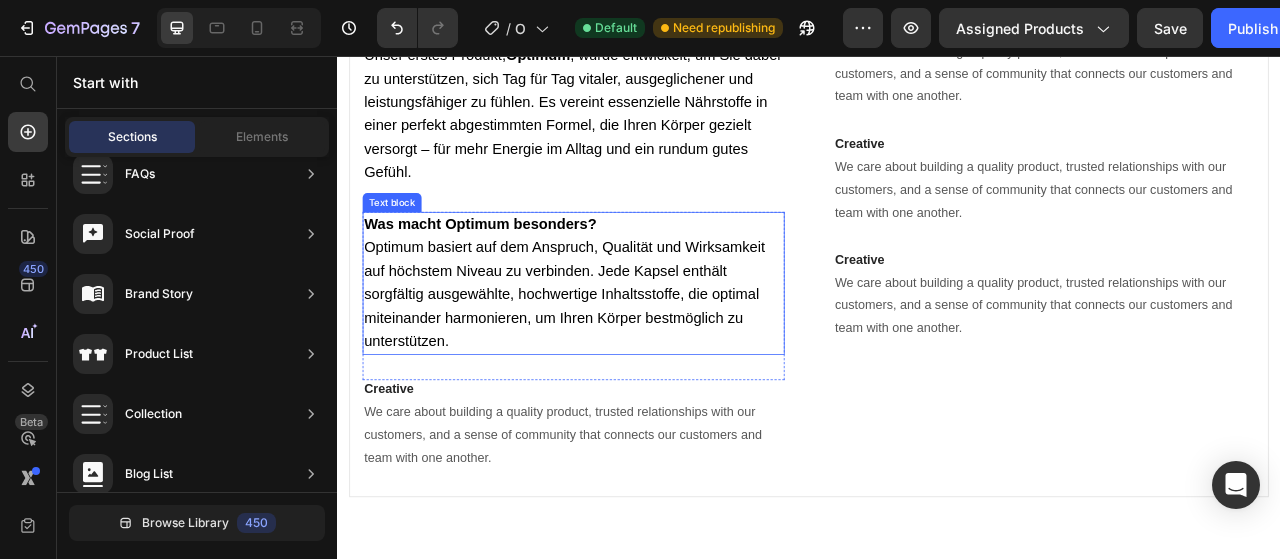 scroll, scrollTop: 3430, scrollLeft: 0, axis: vertical 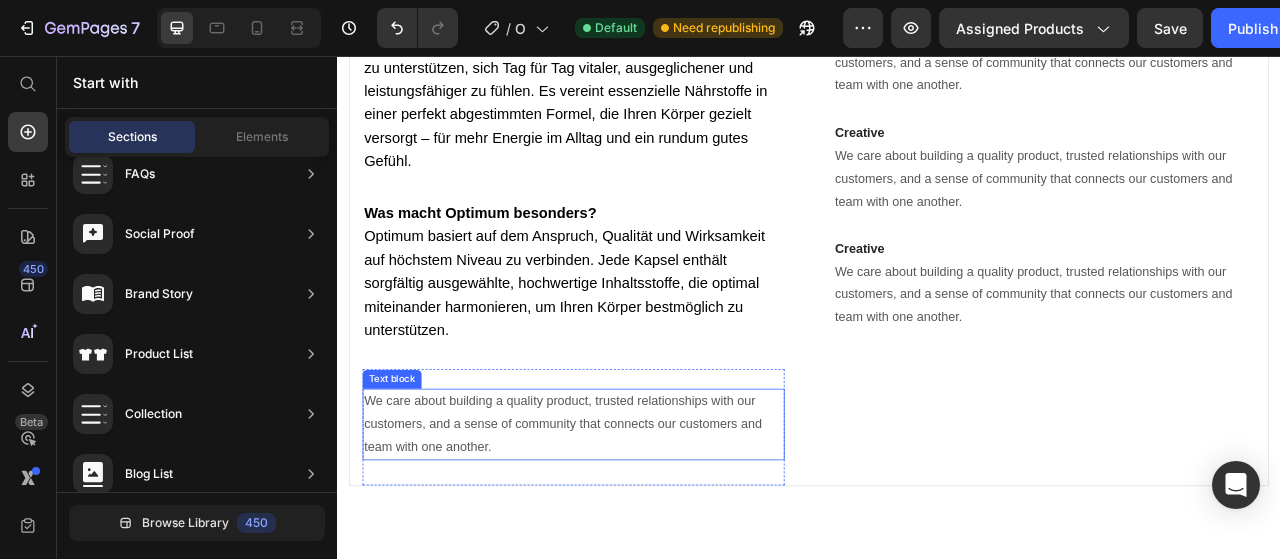click on "We care about building a quality product, trusted relationships with our customers, and a sense of community that connects our customers and team with one another." at bounding box center (637, 525) 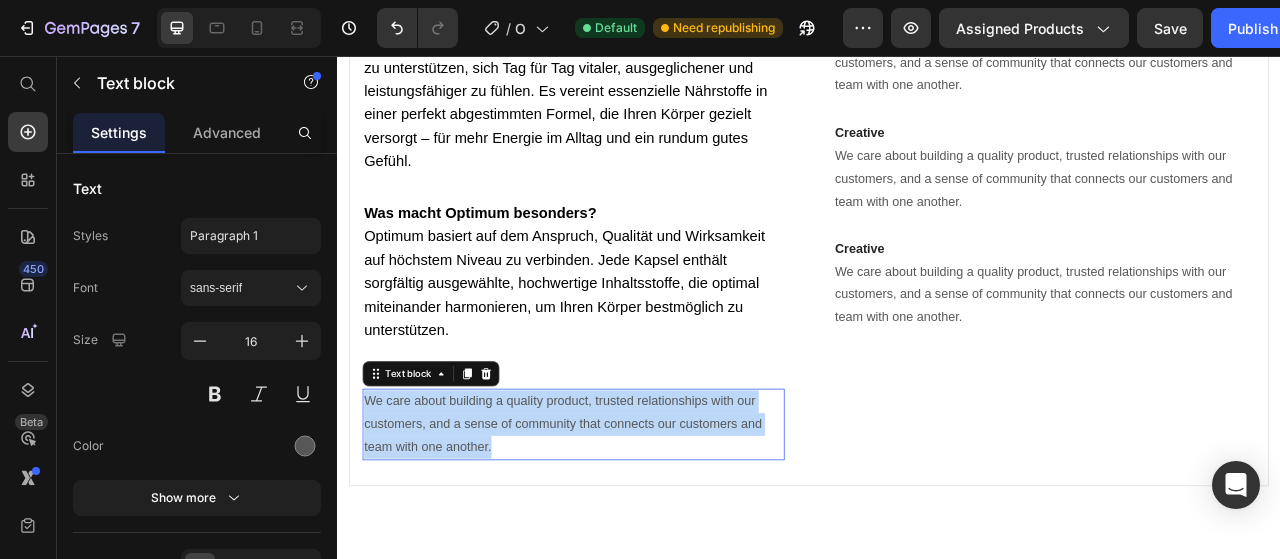click on "We care about building a quality product, trusted relationships with our customers, and a sense of community that connects our customers and team with one another." at bounding box center (637, 525) 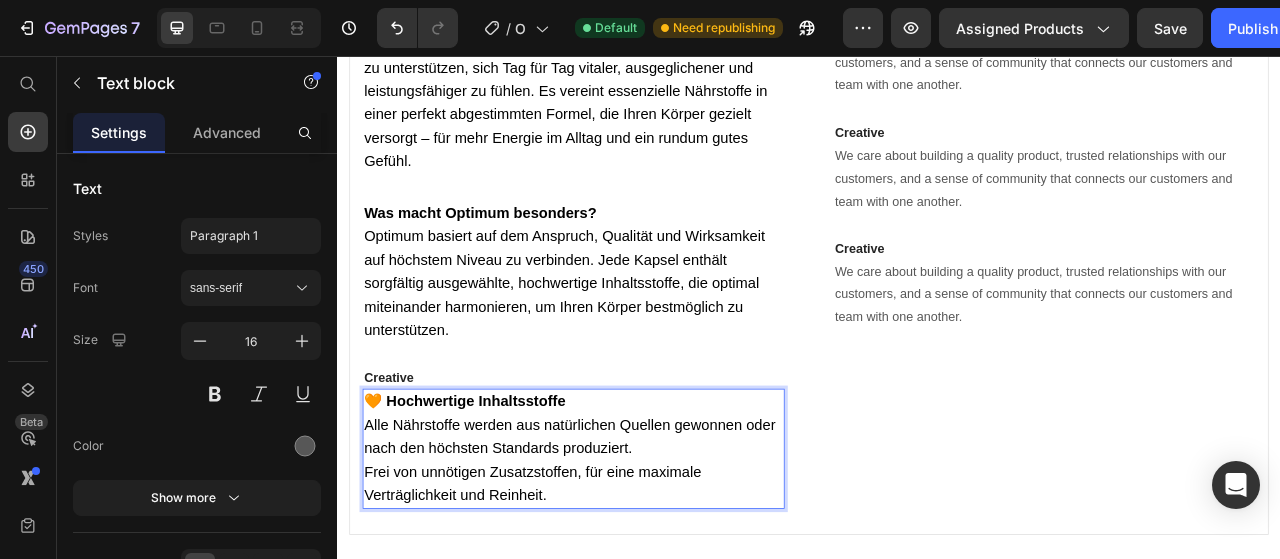 click on "🧡 Hochwertige Inhaltsstoffe" at bounding box center (637, 497) 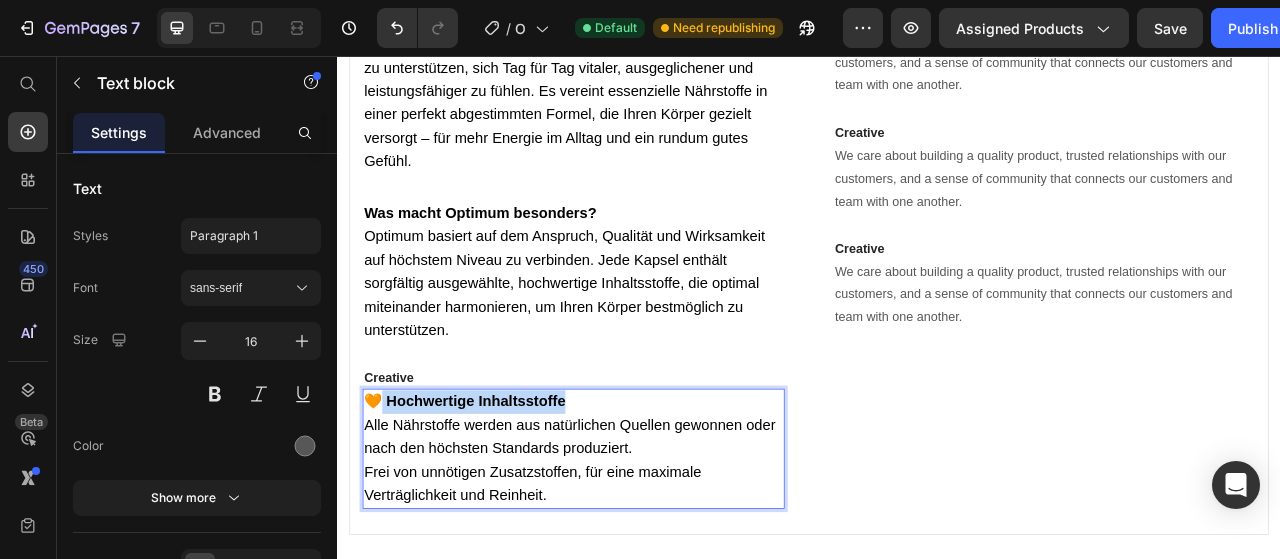 drag, startPoint x: 641, startPoint y: 516, endPoint x: 370, endPoint y: 517, distance: 271.00183 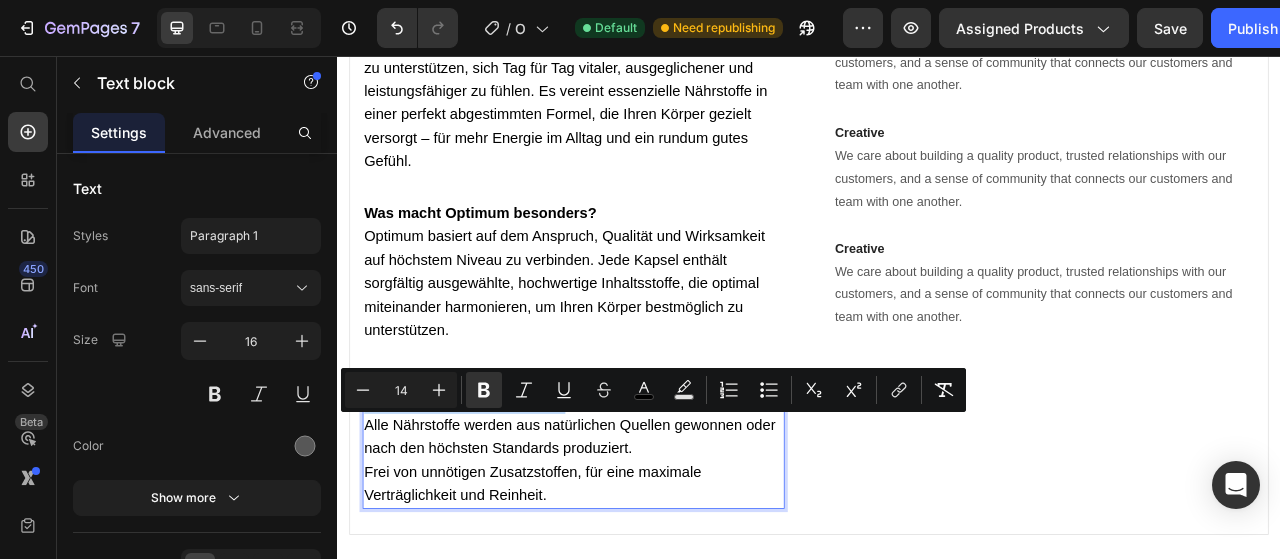 drag, startPoint x: 378, startPoint y: 517, endPoint x: 586, endPoint y: 515, distance: 208.00961 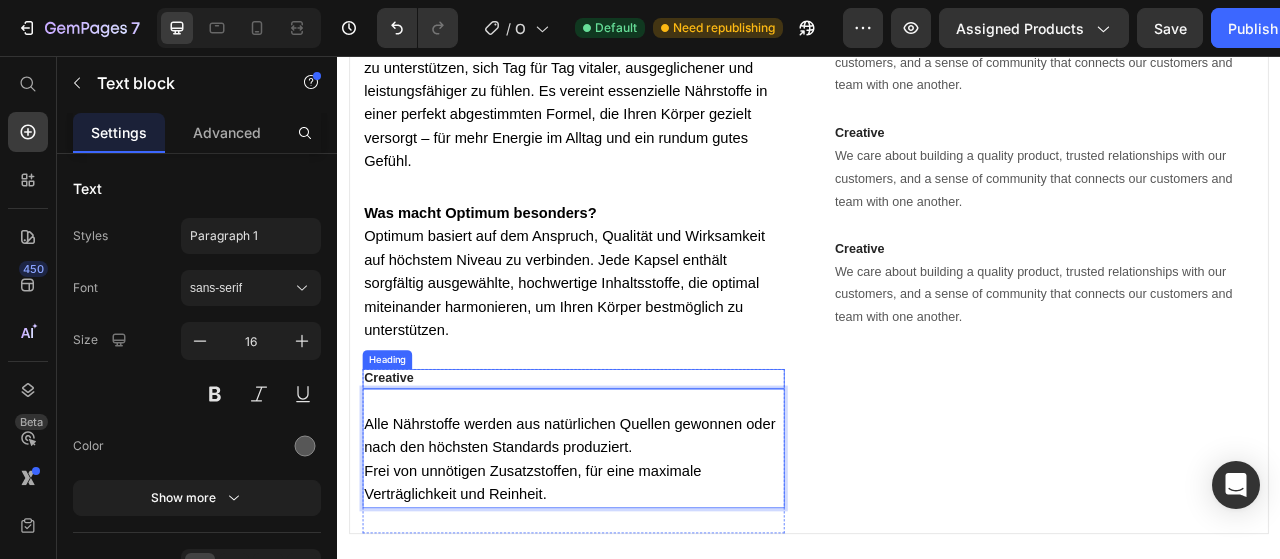 click on "Creative" at bounding box center (637, 467) 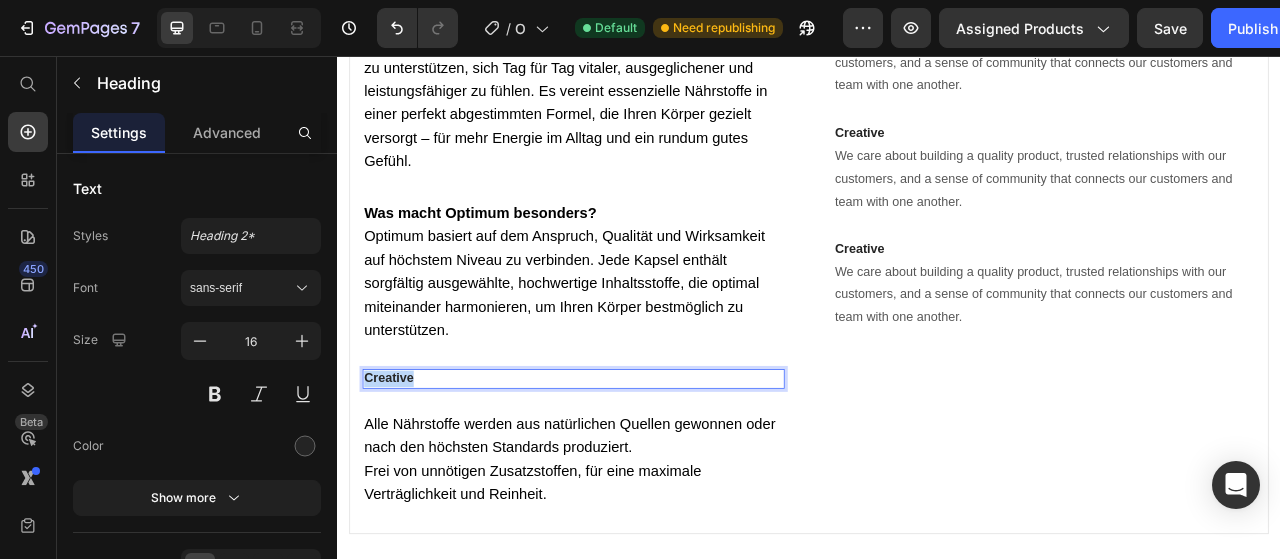 click on "Creative" at bounding box center [637, 467] 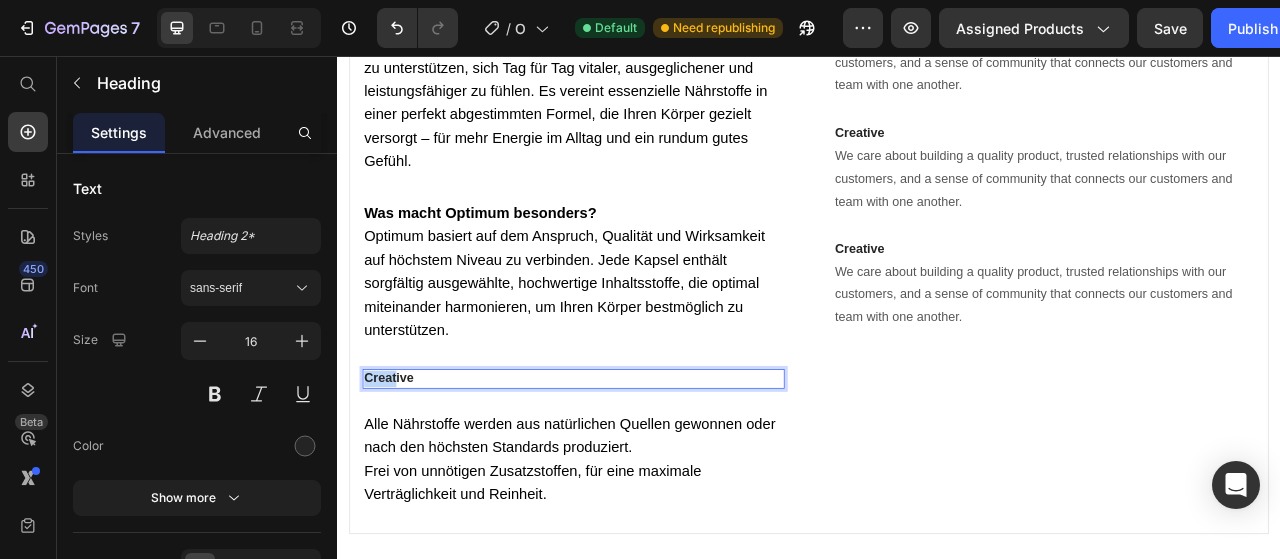 click on "Creative" at bounding box center [637, 467] 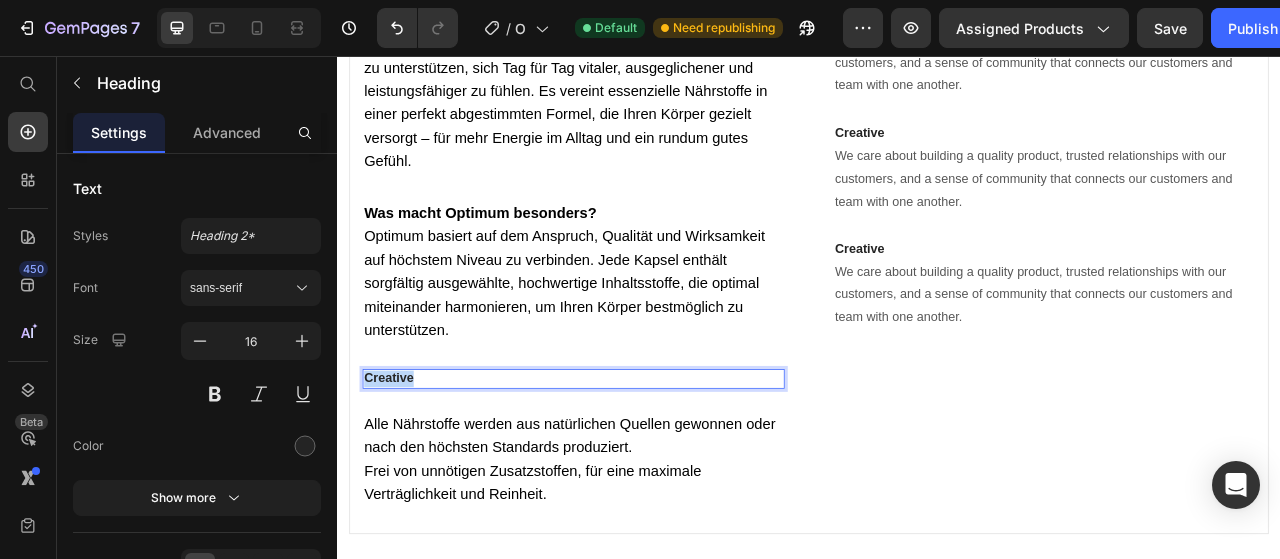 click on "Creative" at bounding box center [637, 467] 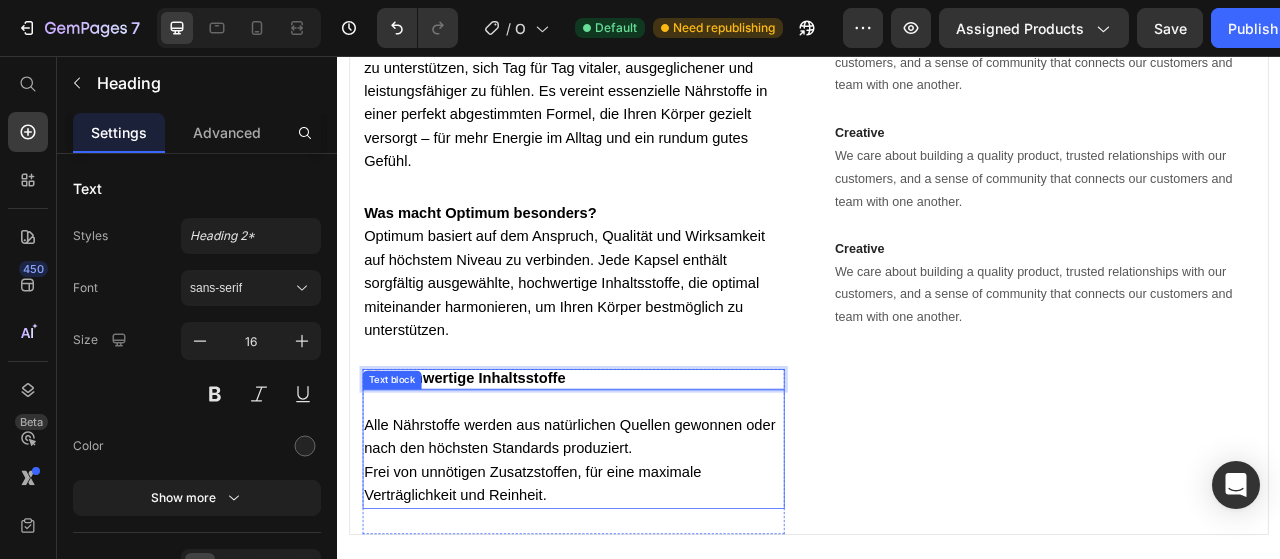 click at bounding box center [637, 497] 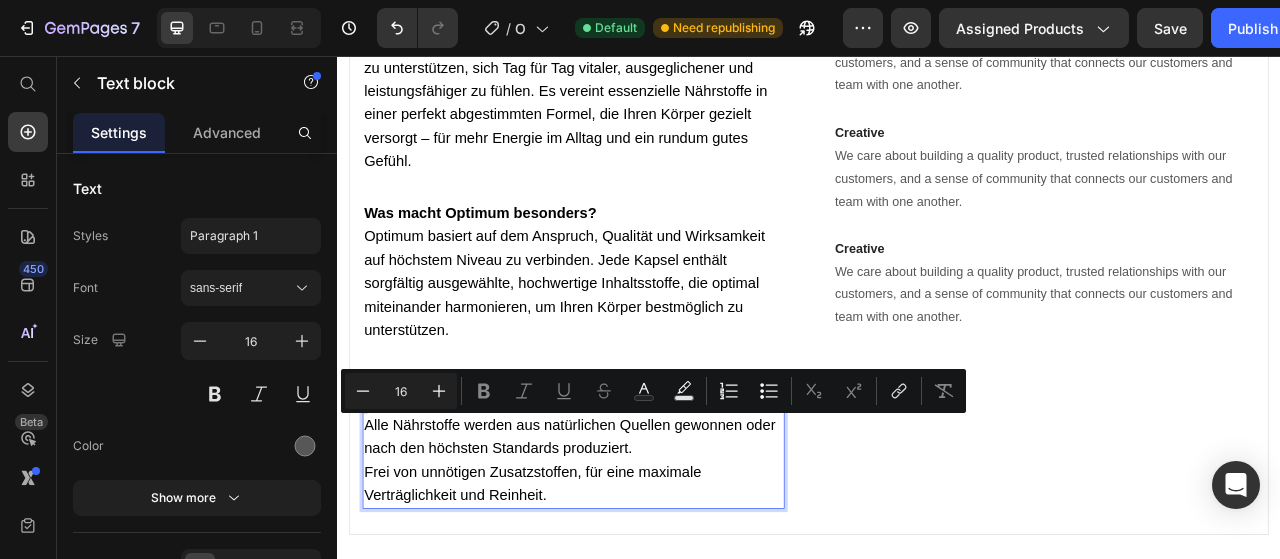 click on "Alle Nährstoffe werden aus natürlichen Quellen gewonnen oder nach den höchsten Standards produziert." at bounding box center [632, 540] 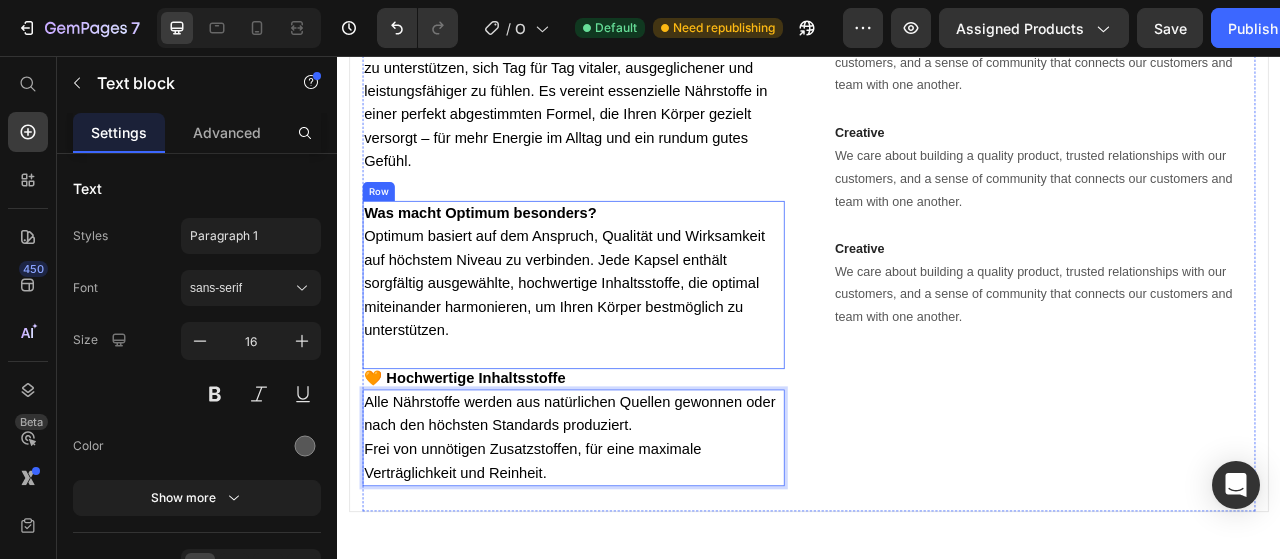 click on "Was macht Optimum besonders? Optimum basiert auf dem Anspruch, Qualität und Wirksamkeit auf höchstem Niveau zu verbinden. Jede Kapsel enthält sorgfältig ausgewählte, hochwertige Inhaltsstoffe, die optimal miteinander harmonieren, um Ihren Körper bestmöglich zu unterstützen. Text block" at bounding box center (637, 348) 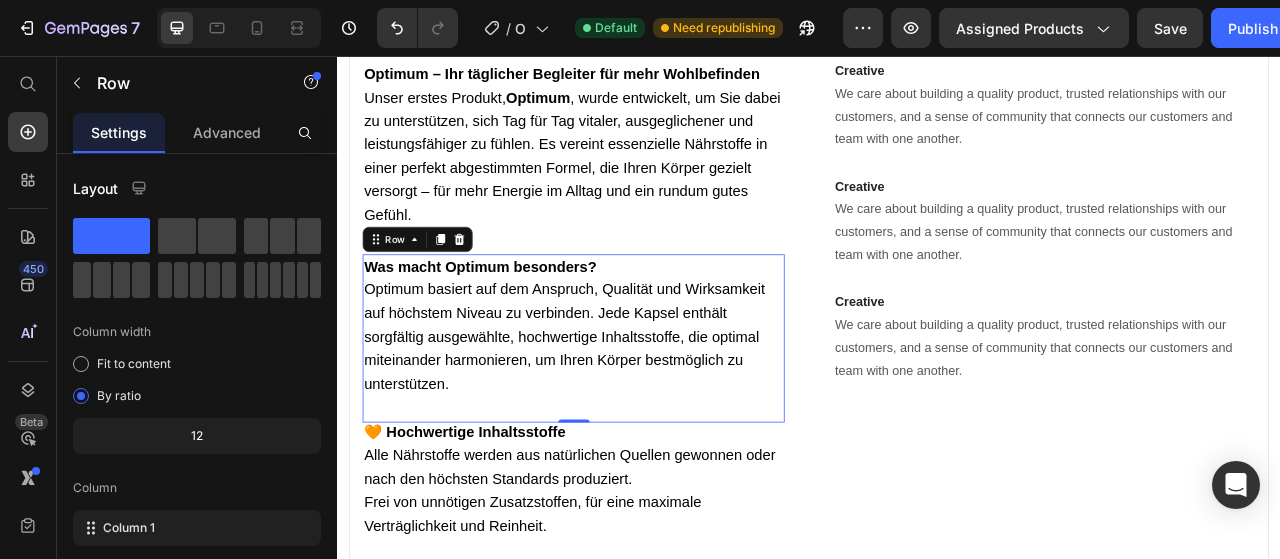 scroll, scrollTop: 3358, scrollLeft: 0, axis: vertical 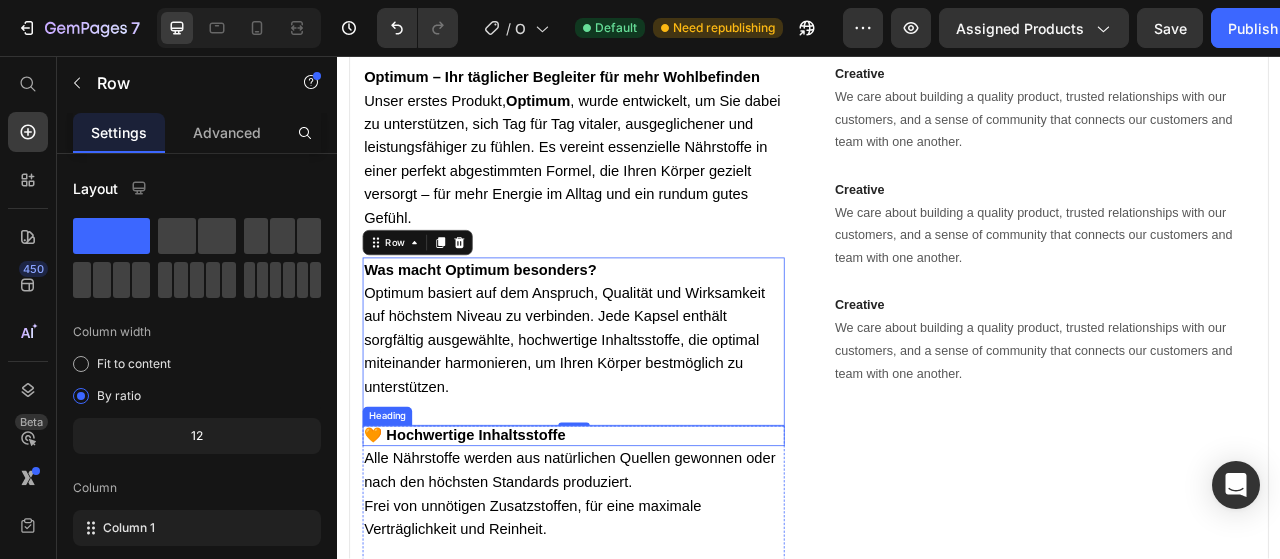 click on "🧡 Hochwertige Inhaltsstoffe" at bounding box center [499, 538] 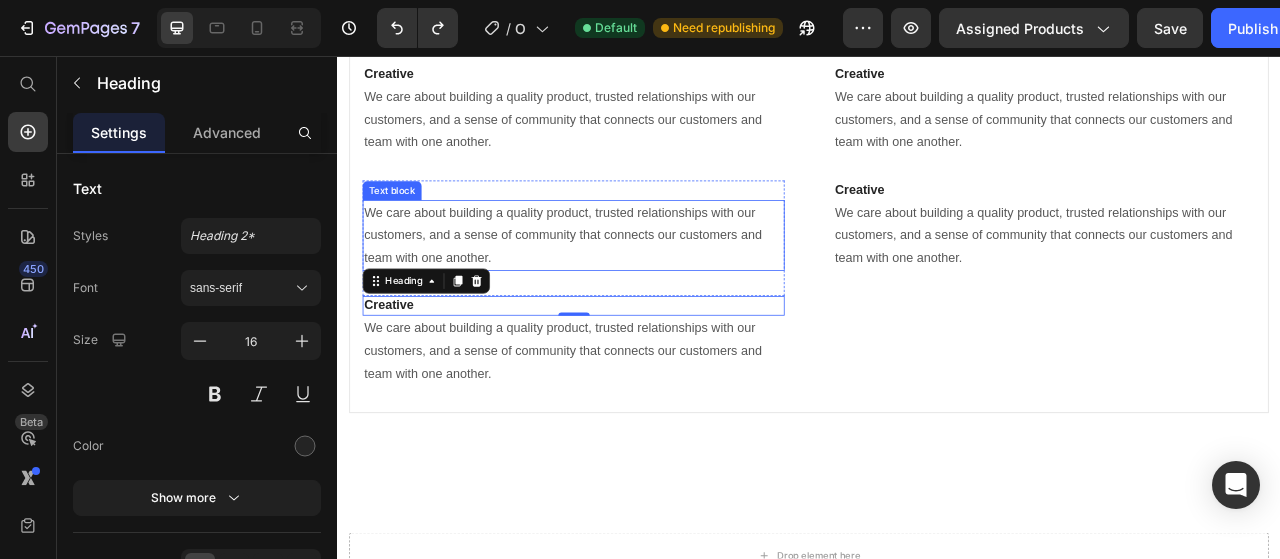 click on "We care about building a quality product, trusted relationships with our customers, and a sense of community that connects our customers and team with one another." at bounding box center [637, 285] 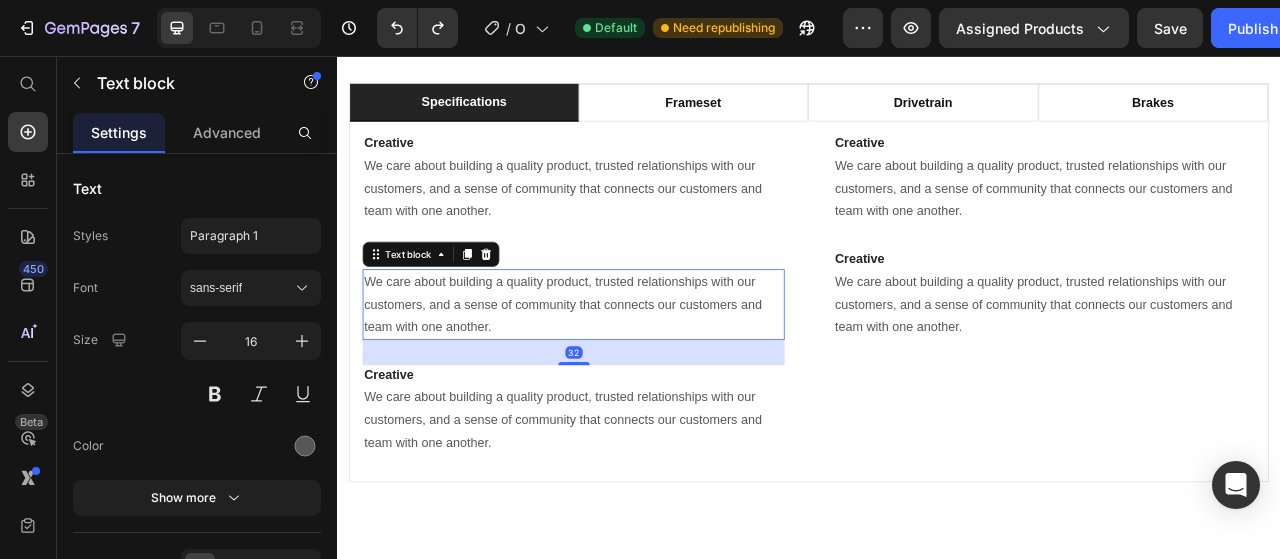 scroll, scrollTop: 3266, scrollLeft: 0, axis: vertical 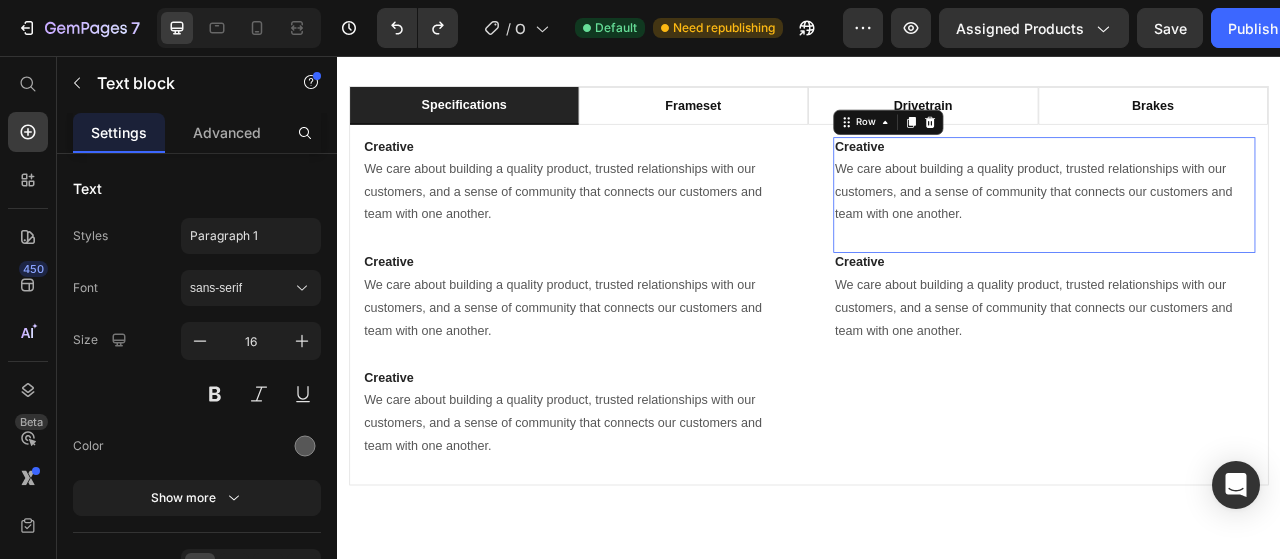 click on "Creative Heading We care about building a quality product, trusted relationships with our customers, and a sense of community that connects our customers and team with one another. Text block" at bounding box center (1236, 233) 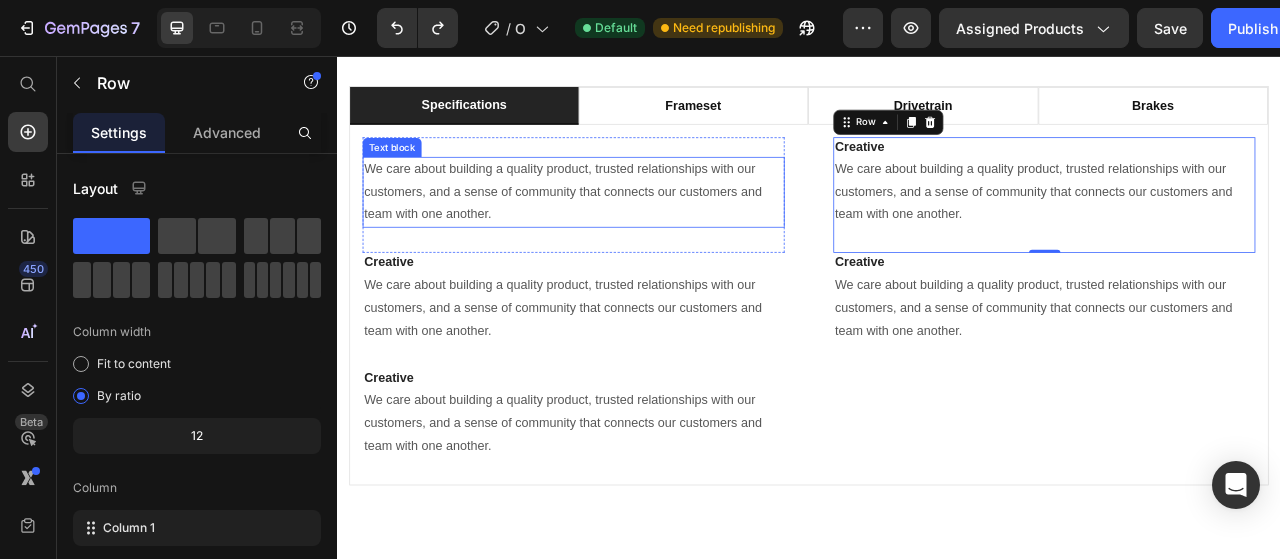 click on "We care about building a quality product, trusted relationships with our customers, and a sense of community that connects our customers and team with one another." at bounding box center [637, 230] 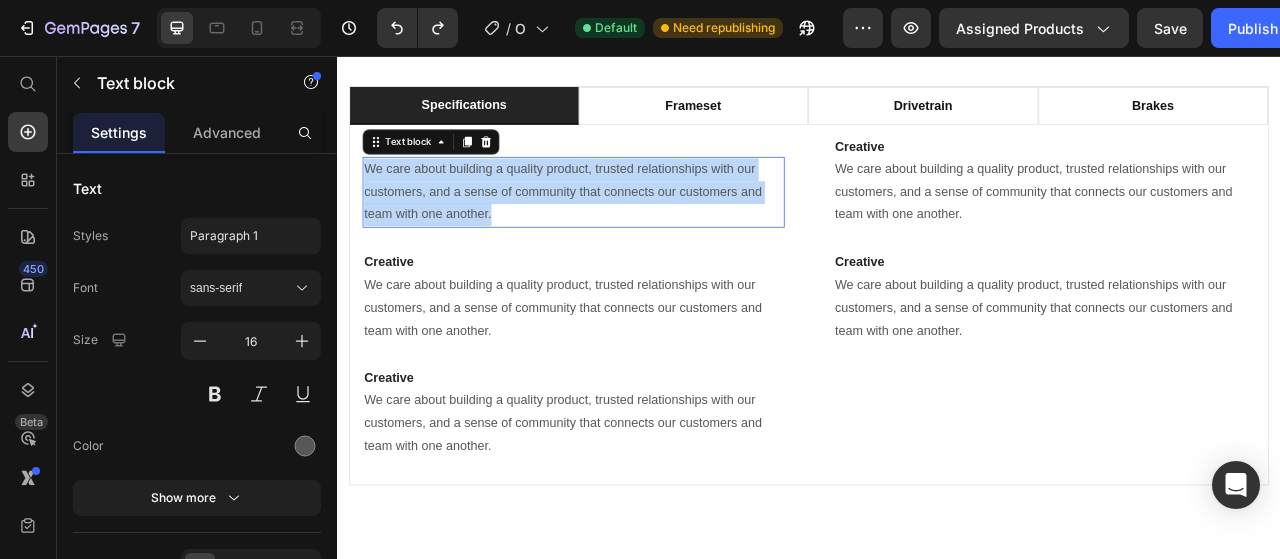 click on "We care about building a quality product, trusted relationships with our customers, and a sense of community that connects our customers and team with one another." at bounding box center (637, 230) 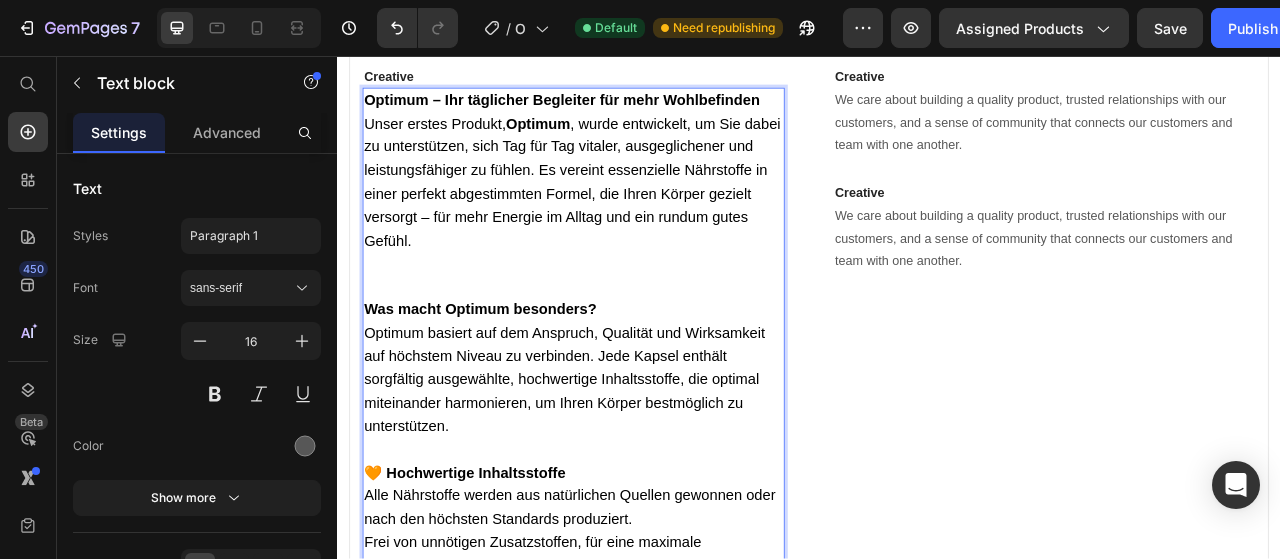 scroll, scrollTop: 3355, scrollLeft: 0, axis: vertical 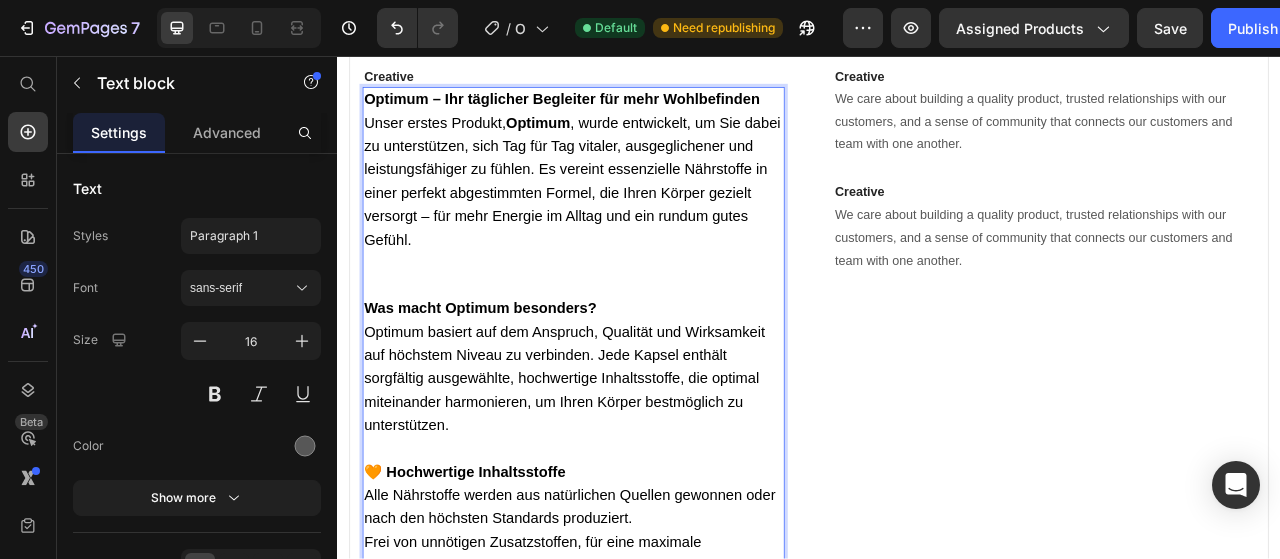 click at bounding box center [637, 320] 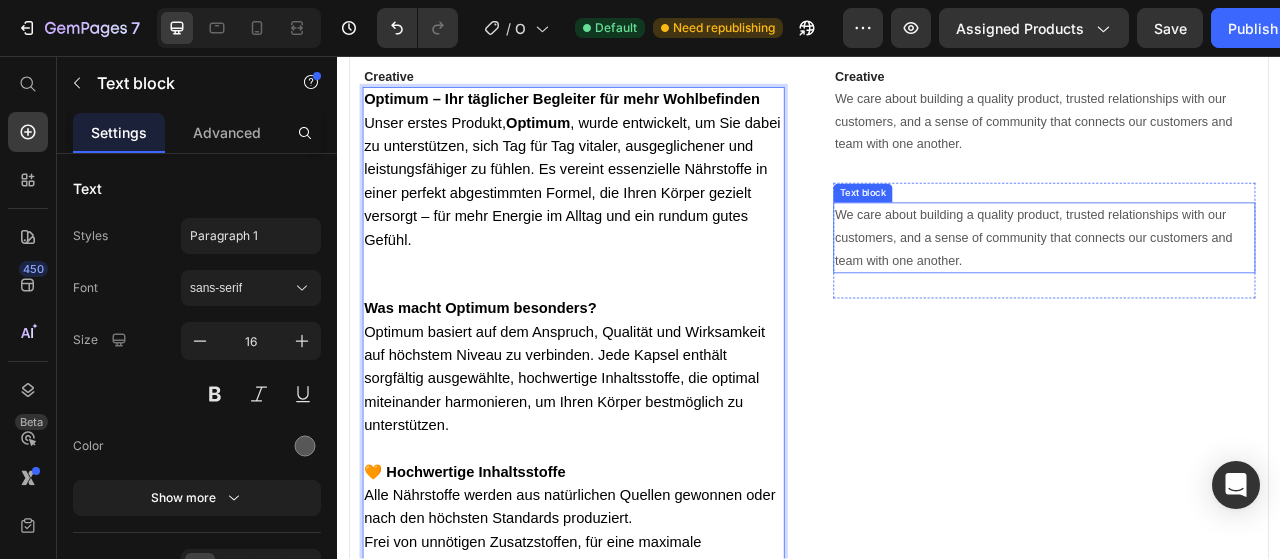 click on "We care about building a quality product, trusted relationships with our customers, and a sense of community that connects our customers and team with one another." at bounding box center (1236, 288) 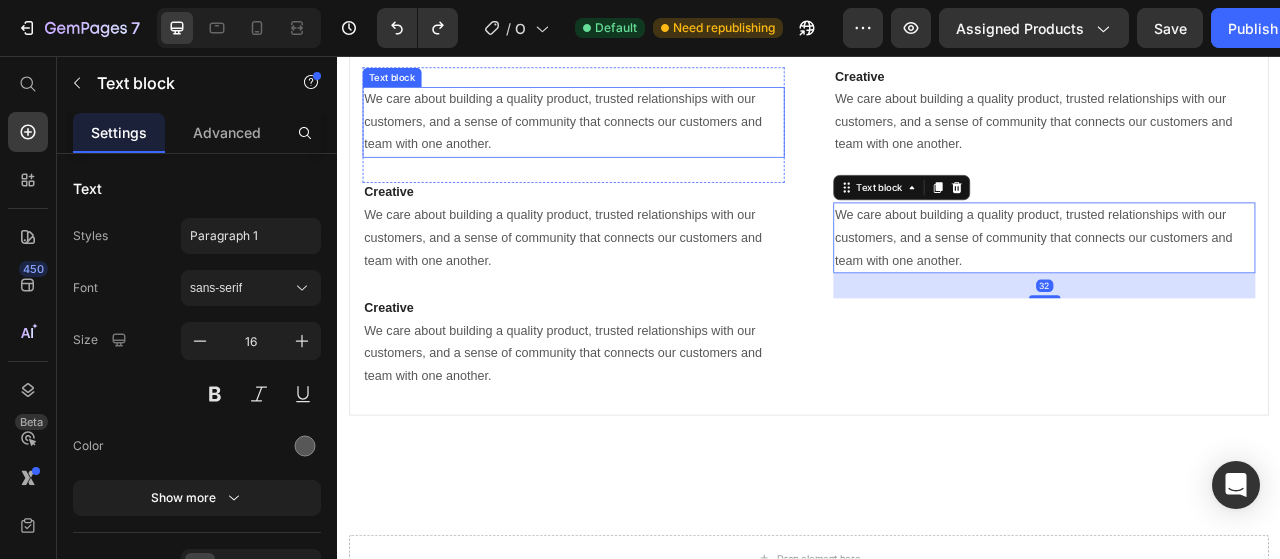 click on "We care about building a quality product, trusted relationships with our customers, and a sense of community that connects our customers and team with one another." at bounding box center [637, 141] 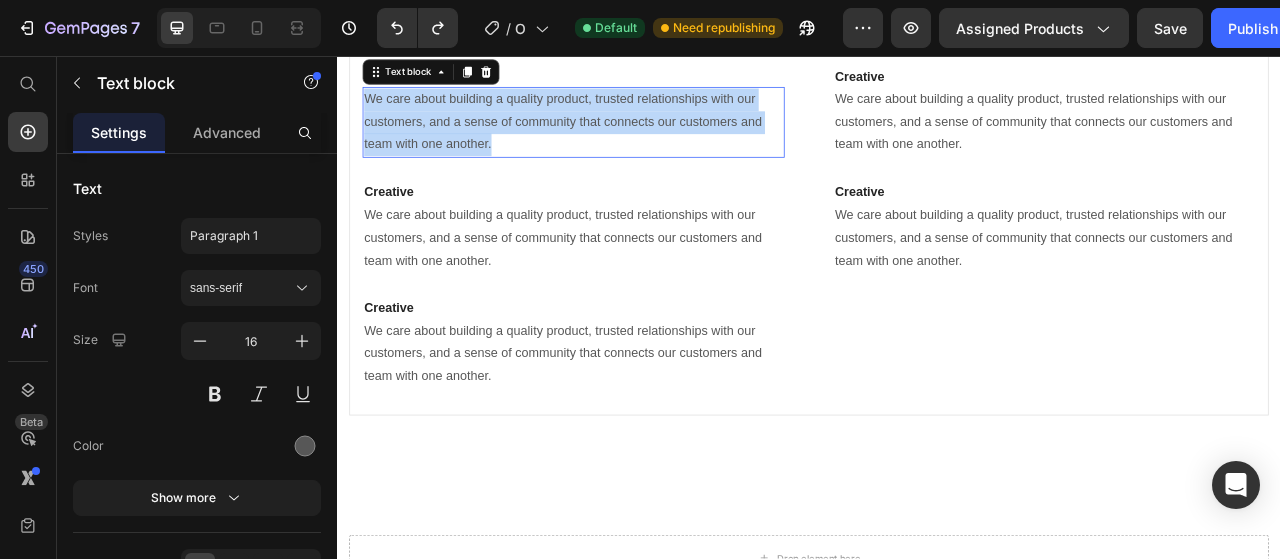 click on "We care about building a quality product, trusted relationships with our customers, and a sense of community that connects our customers and team with one another." at bounding box center [637, 141] 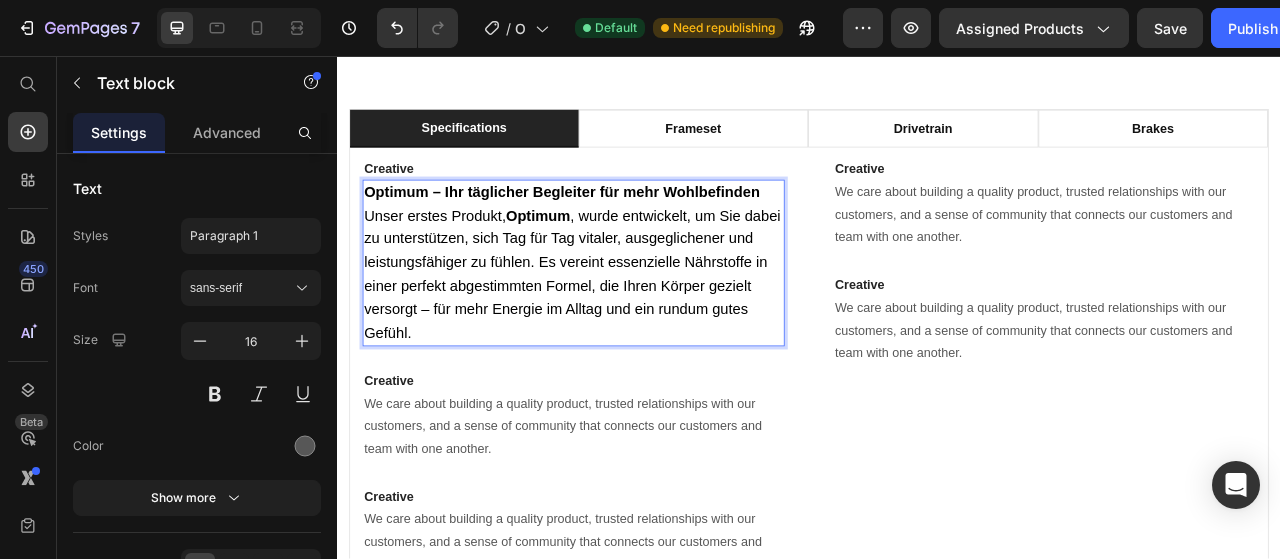 scroll, scrollTop: 3236, scrollLeft: 0, axis: vertical 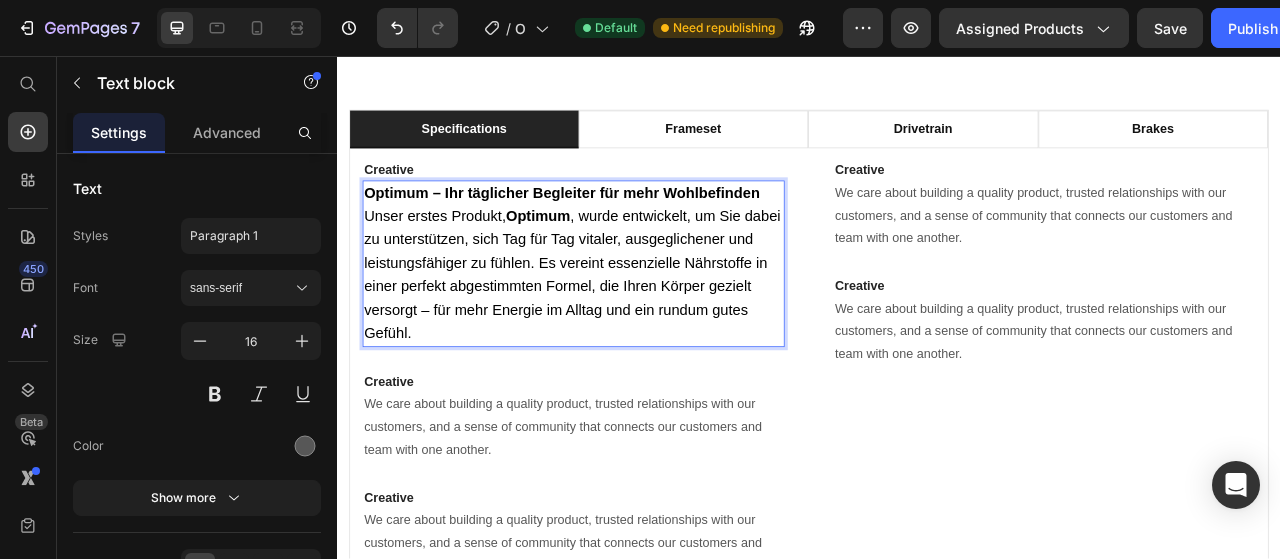 click on "Optimum – Ihr täglicher Begleiter für mehr Wohlbefinden" at bounding box center (622, 230) 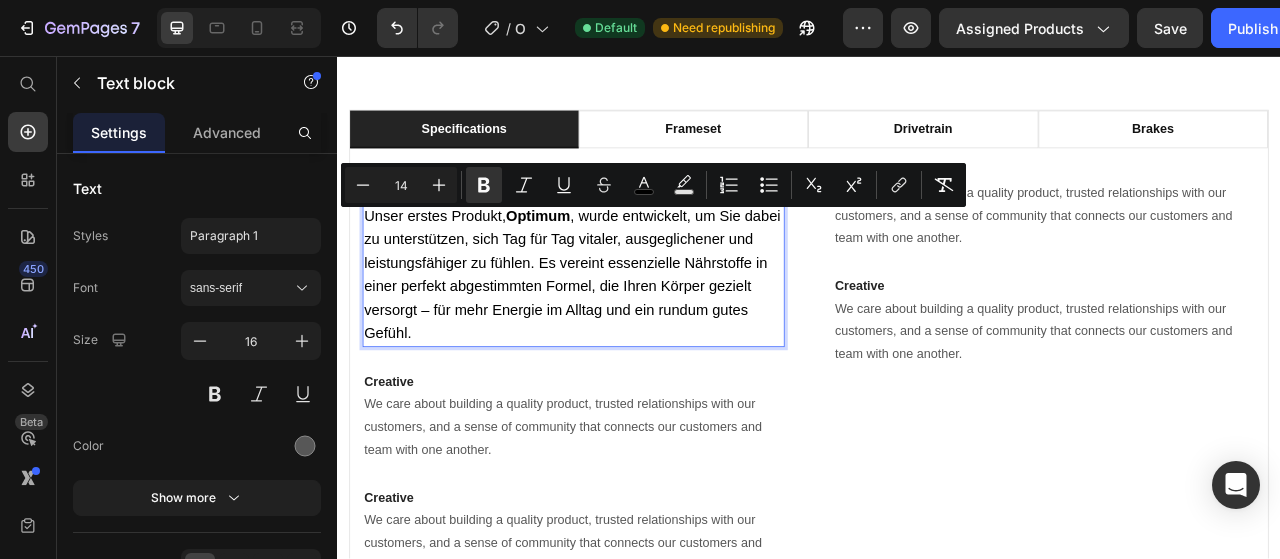drag, startPoint x: 372, startPoint y: 259, endPoint x: 872, endPoint y: 258, distance: 500.001 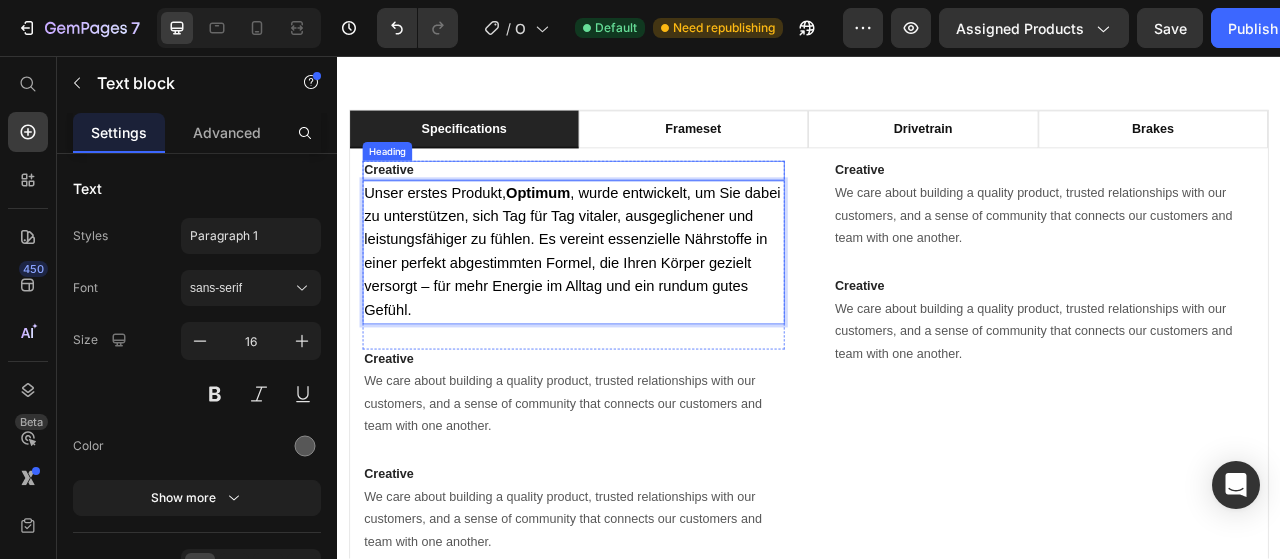 click on "Creative" at bounding box center (637, 202) 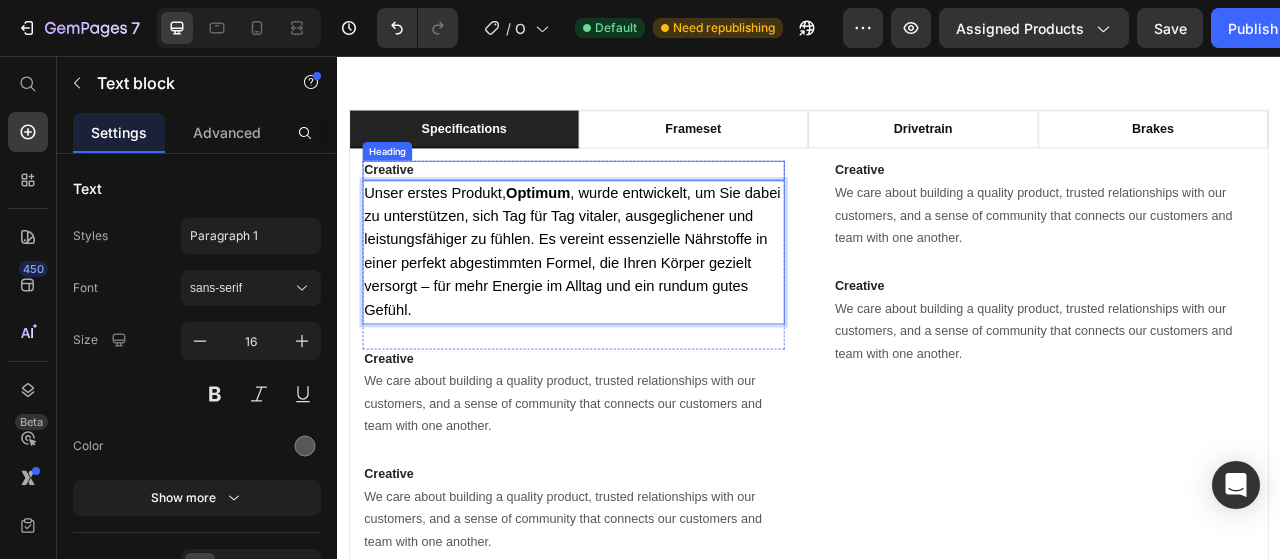click on "Creative" at bounding box center [637, 202] 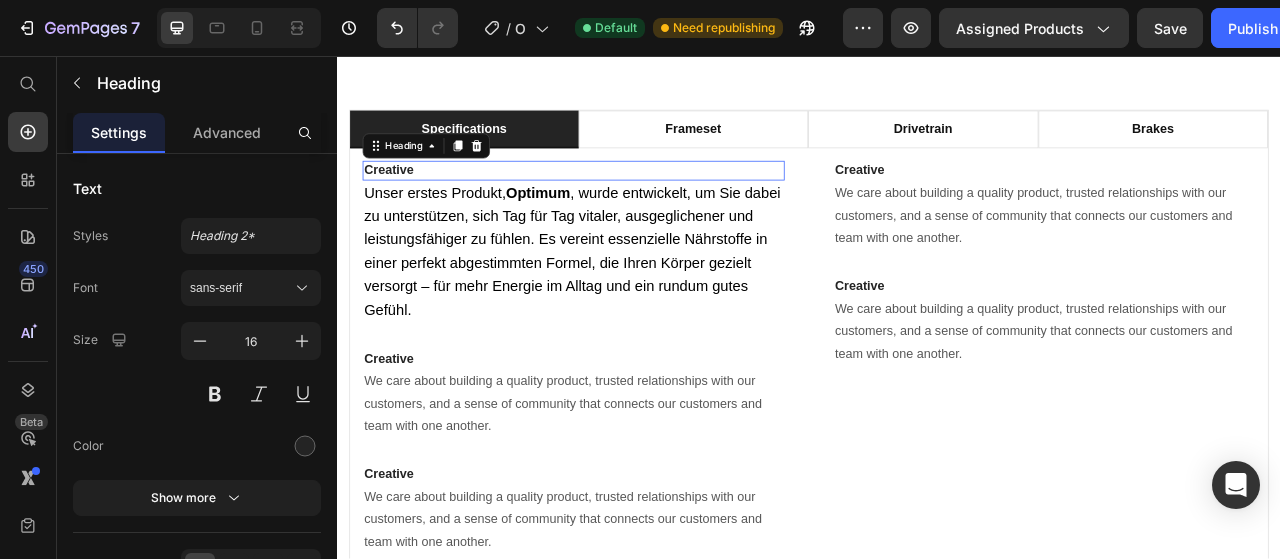 click on "Creative" at bounding box center [637, 202] 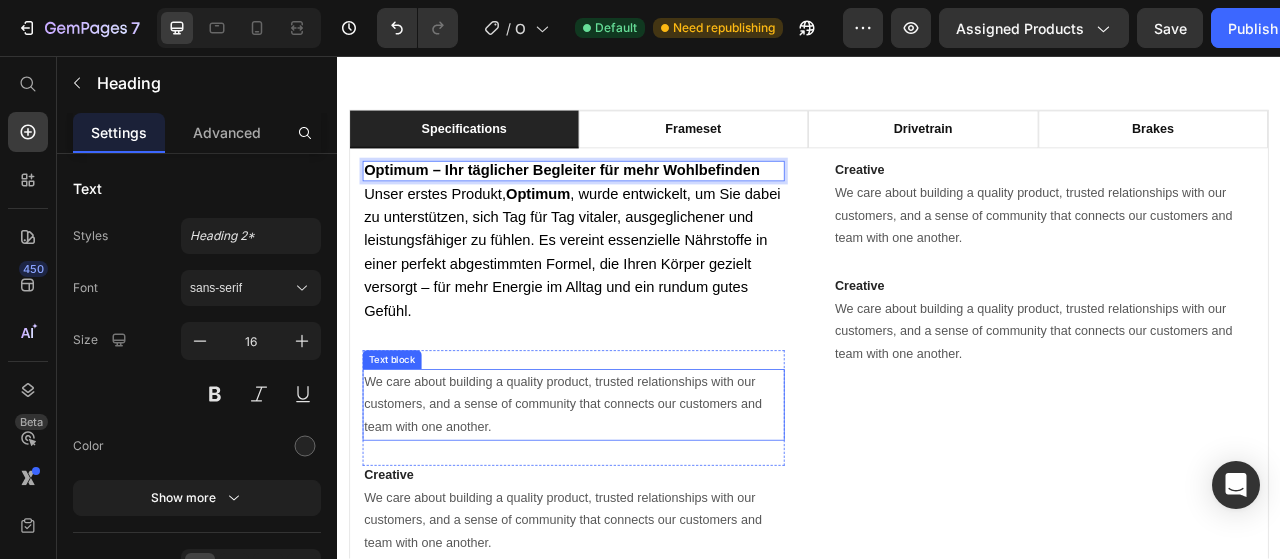 click on "We care about building a quality product, trusted relationships with our customers, and a sense of community that connects our customers and team with one another." at bounding box center [637, 500] 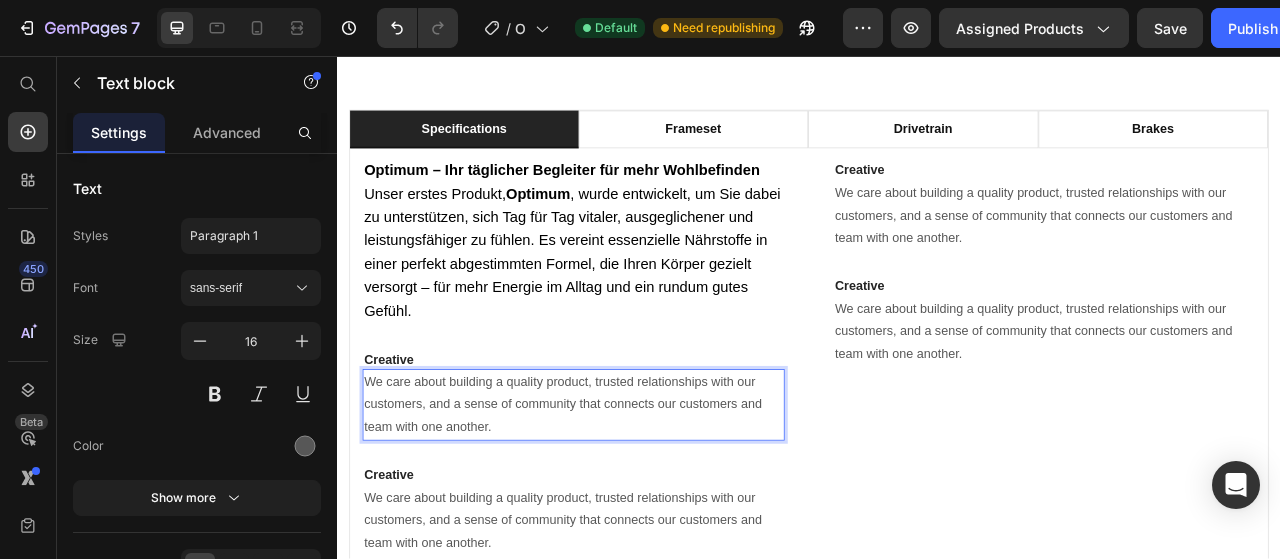 click on "We care about building a quality product, trusted relationships with our customers, and a sense of community that connects our customers and team with one another." at bounding box center (637, 500) 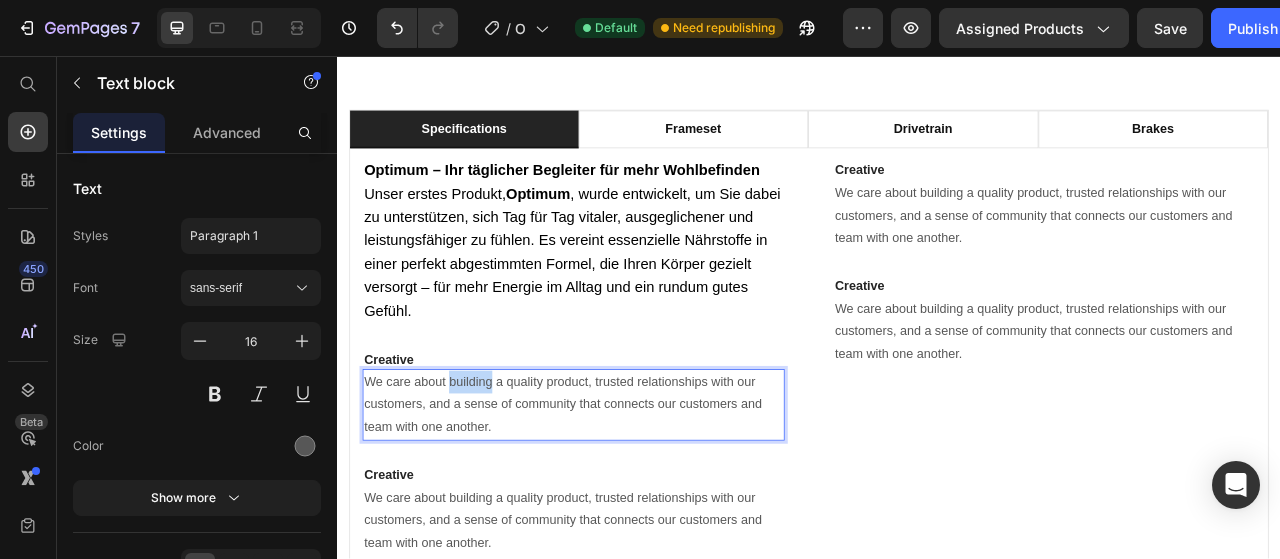 click on "We care about building a quality product, trusted relationships with our customers, and a sense of community that connects our customers and team with one another." at bounding box center (637, 500) 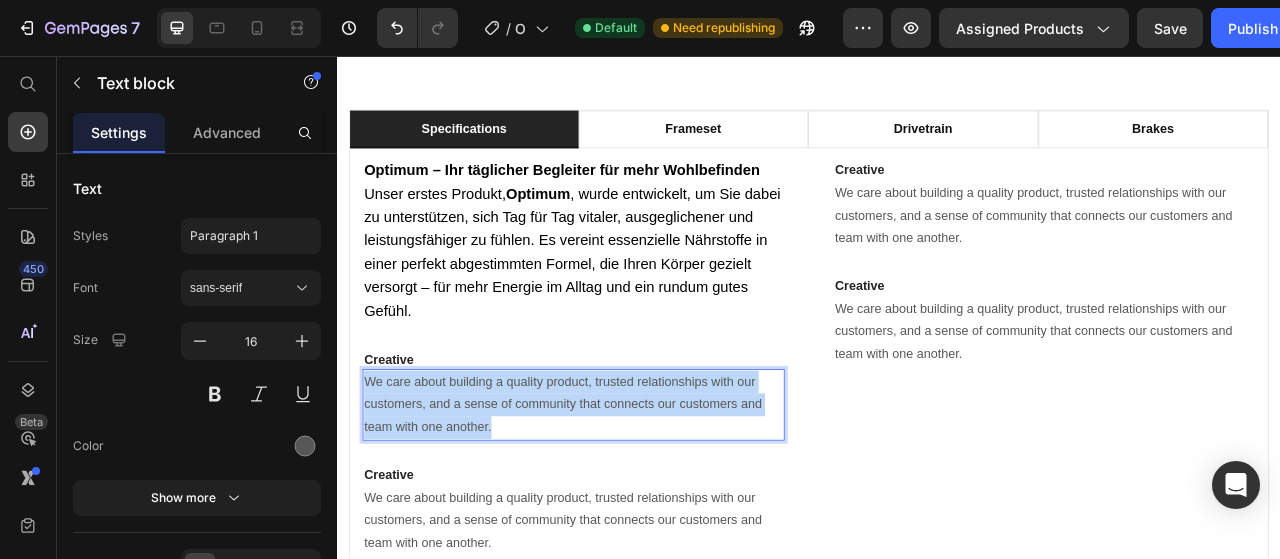 click on "We care about building a quality product, trusted relationships with our customers, and a sense of community that connects our customers and team with one another." at bounding box center (637, 500) 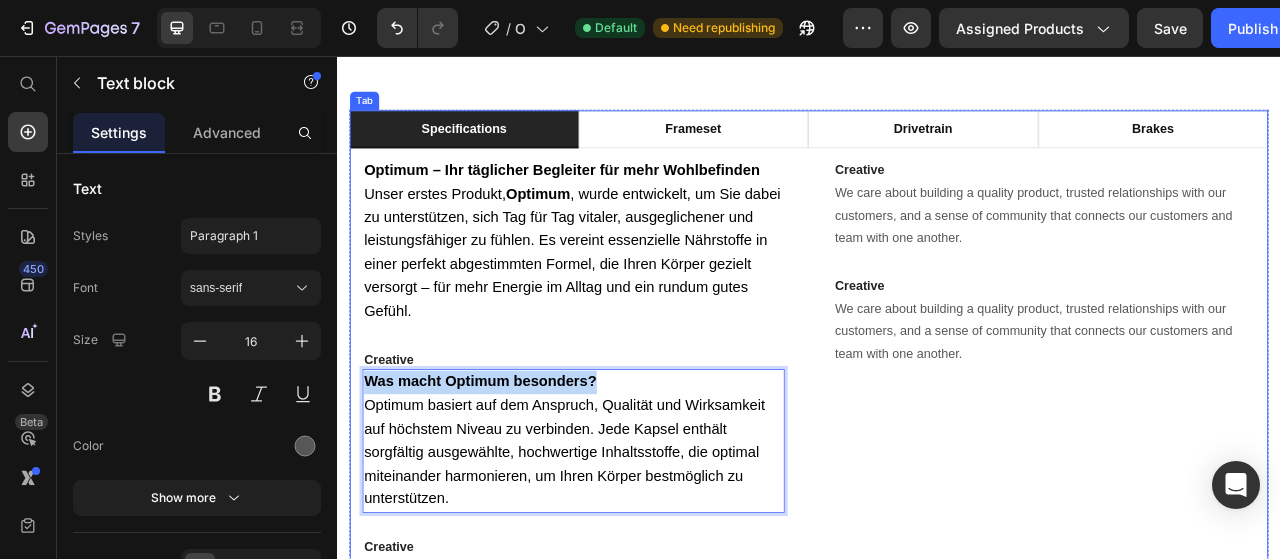 drag, startPoint x: 692, startPoint y: 499, endPoint x: 361, endPoint y: 494, distance: 331.03775 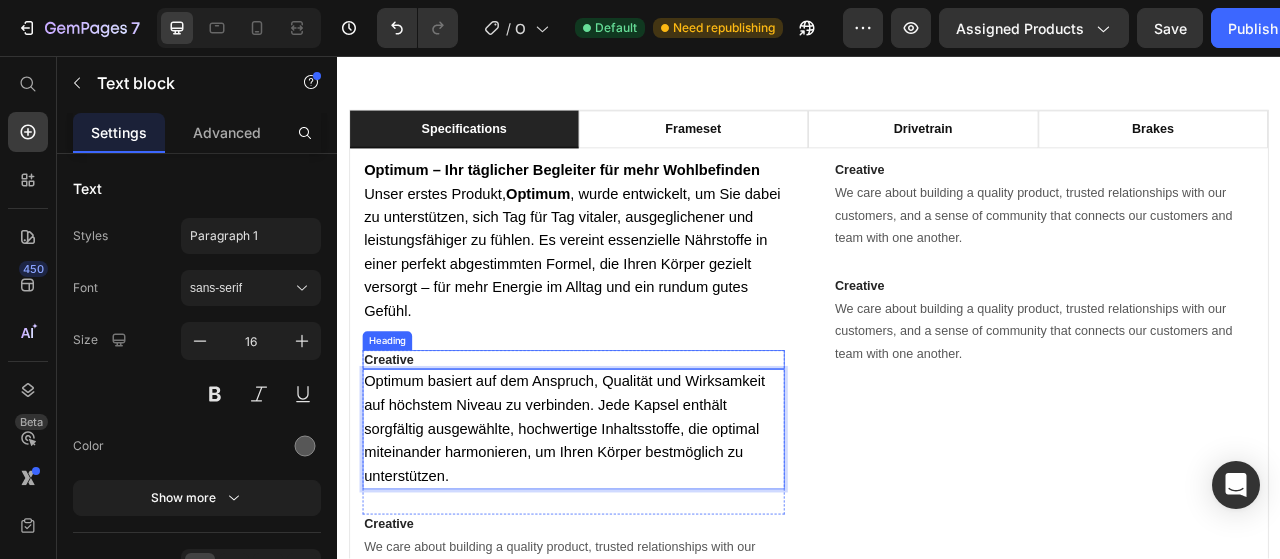 click on "Creative" at bounding box center (637, 443) 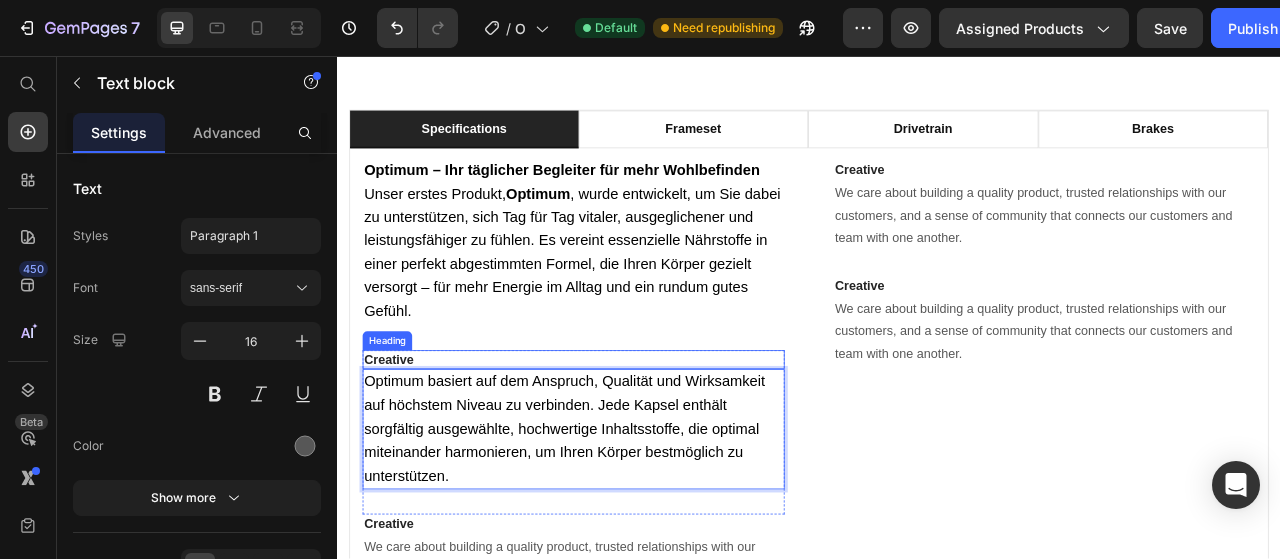 click on "Creative" at bounding box center [637, 443] 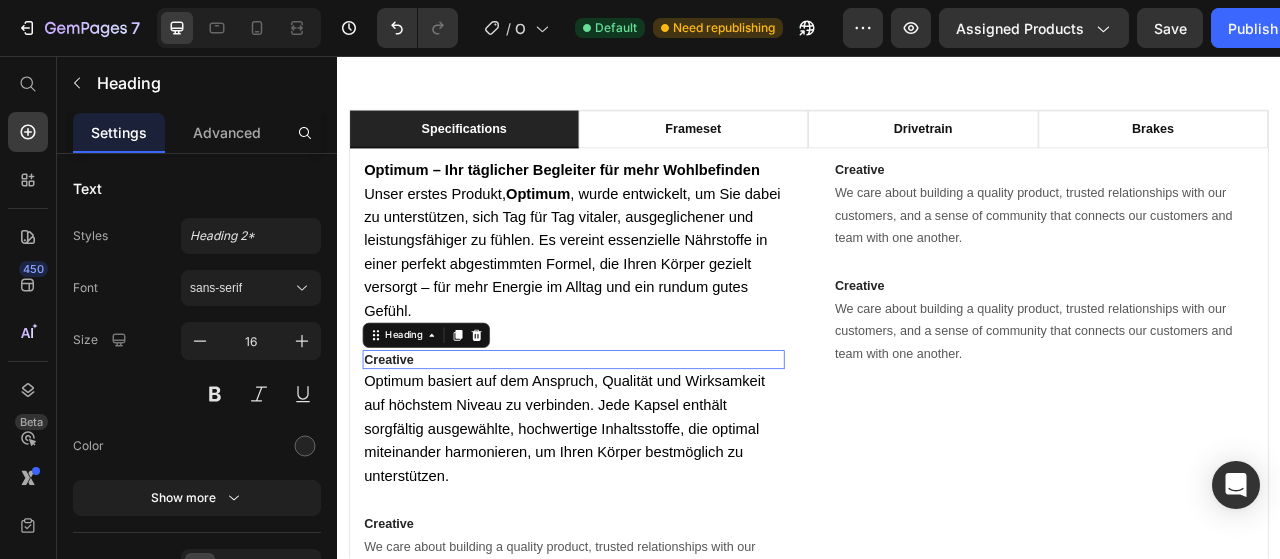 click on "Creative" at bounding box center (637, 443) 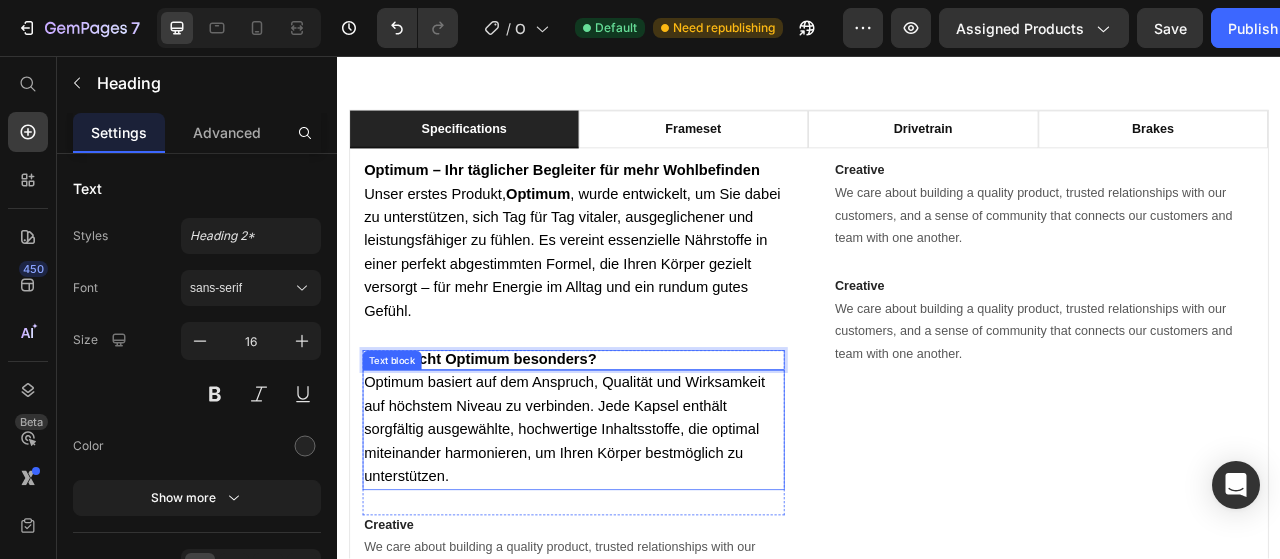 click on "Optimum basiert auf dem Anspruch, Qualität und Wirksamkeit auf höchstem Niveau zu verbinden. Jede Kapsel enthält sorgfältig ausgewählte, hochwertige Inhaltsstoffe, die optimal miteinander harmonieren, um Ihren Körper bestmöglich zu unterstützen." at bounding box center [626, 531] 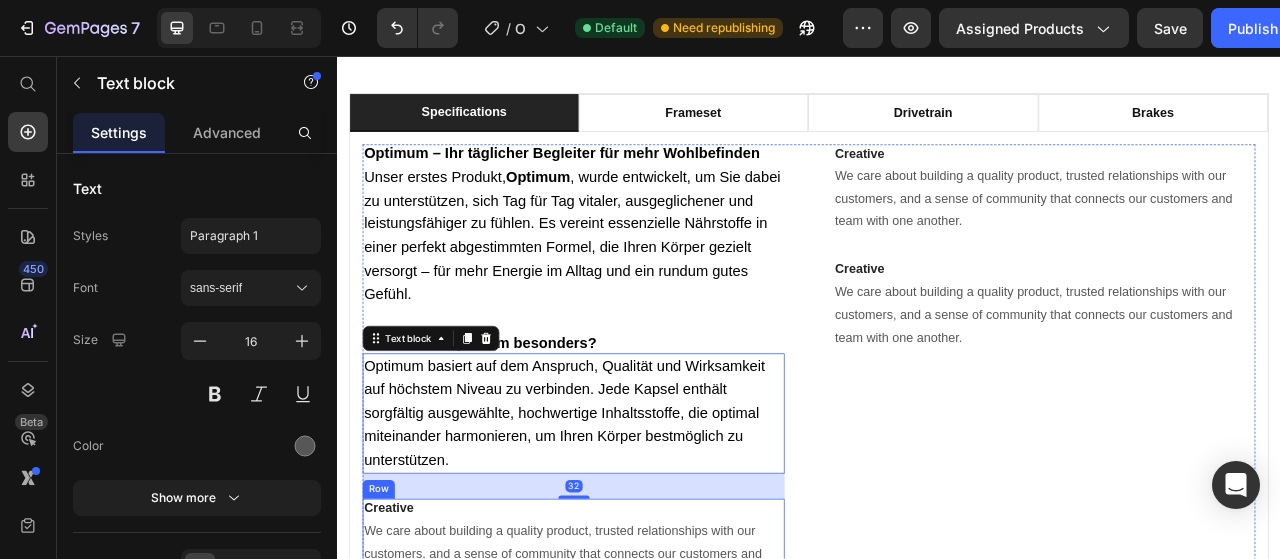 scroll, scrollTop: 3452, scrollLeft: 0, axis: vertical 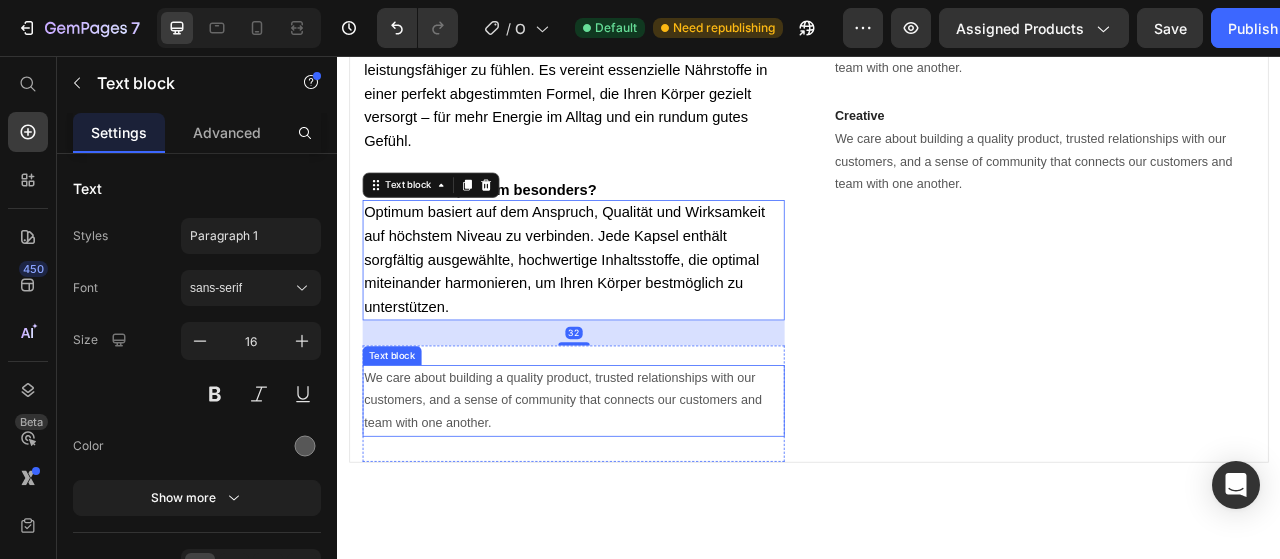 click on "We care about building a quality product, trusted relationships with our customers, and a sense of community that connects our customers and team with one another." at bounding box center (637, 495) 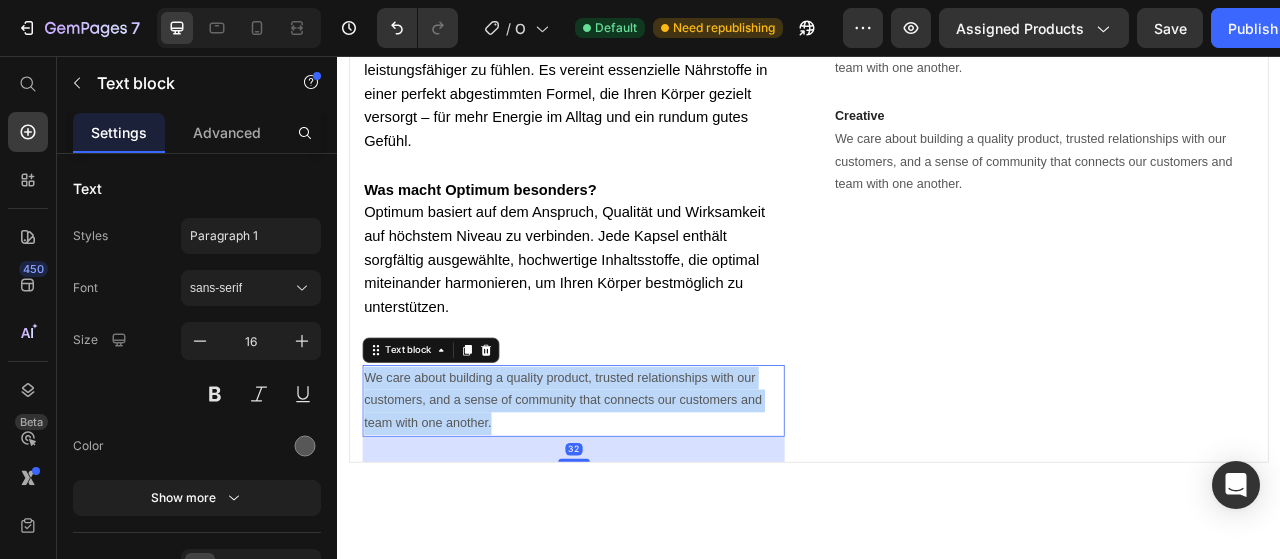 click on "We care about building a quality product, trusted relationships with our customers, and a sense of community that connects our customers and team with one another." at bounding box center [637, 495] 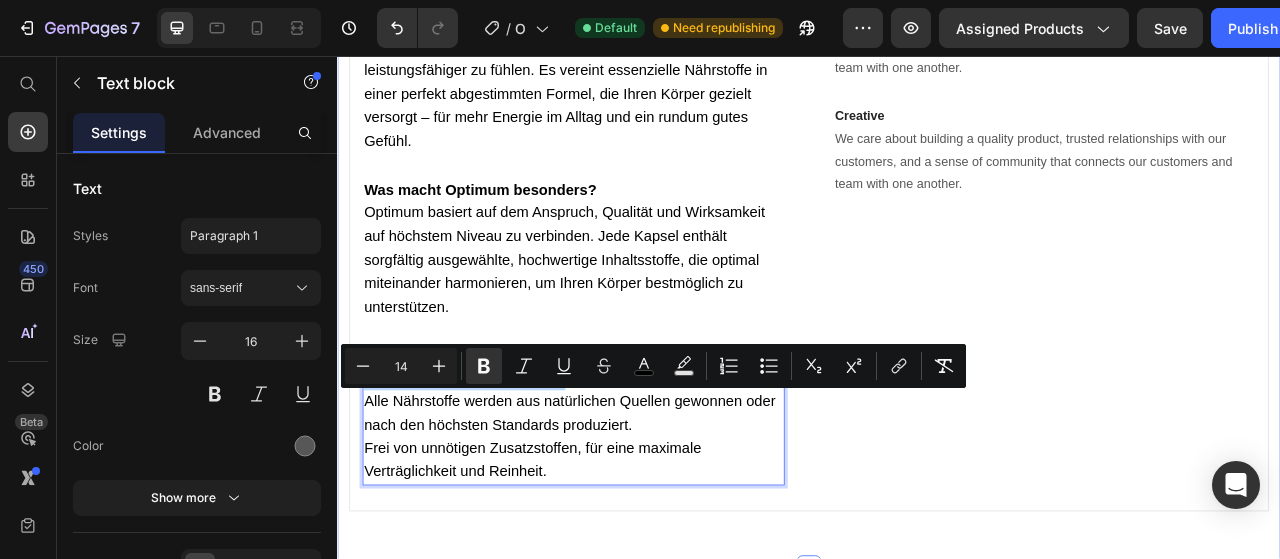 drag, startPoint x: 641, startPoint y: 493, endPoint x: 340, endPoint y: 505, distance: 301.2391 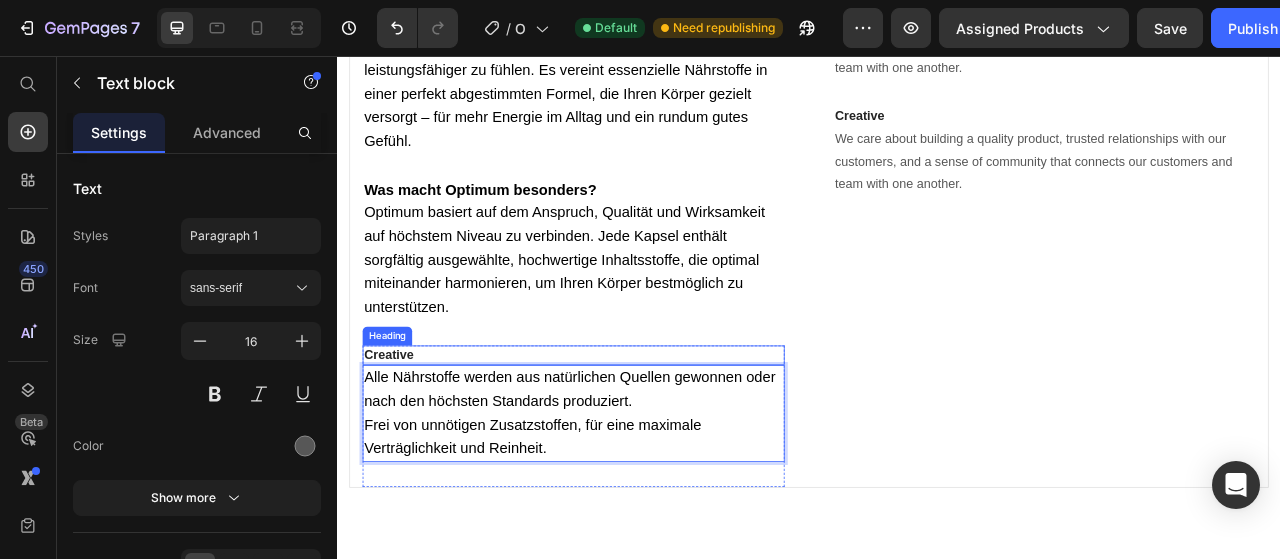 click on "Creative" at bounding box center (637, 437) 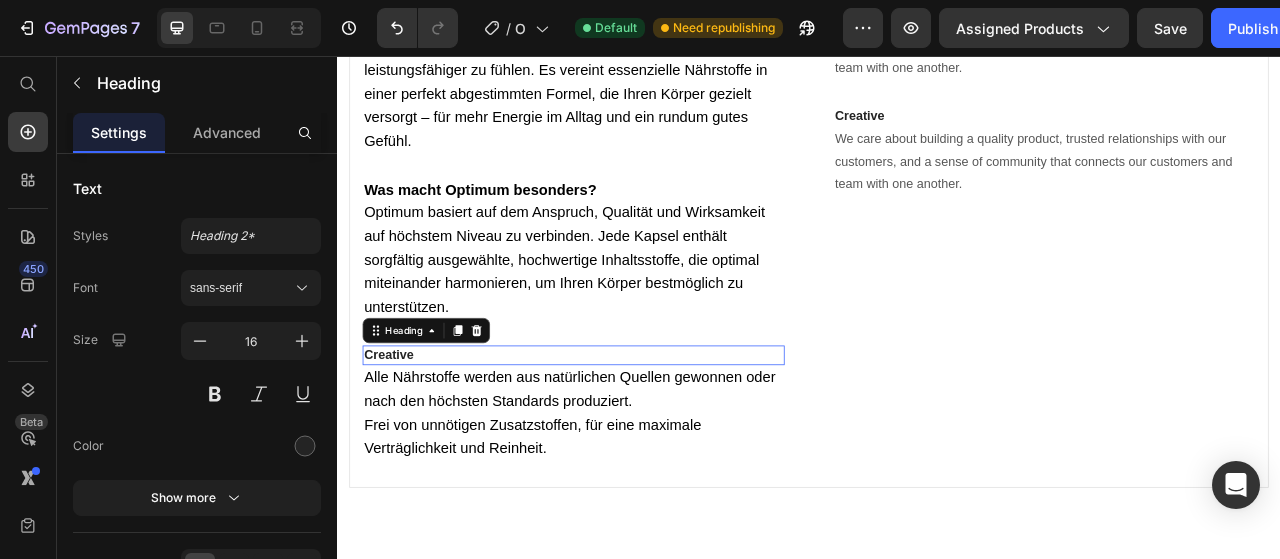 click on "Creative" at bounding box center (637, 437) 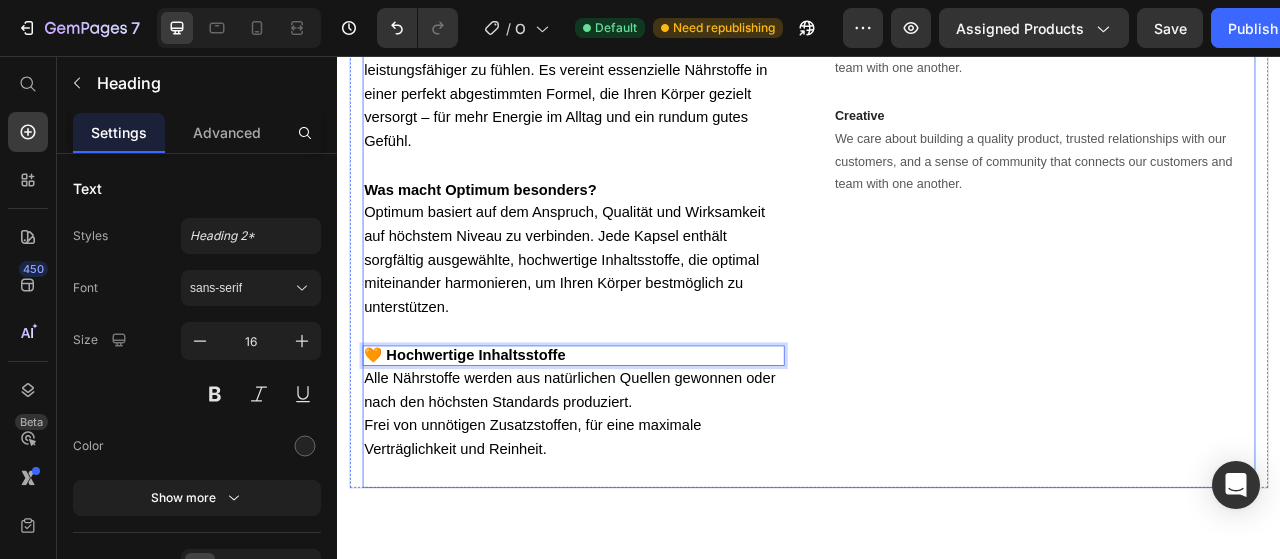 click on "Creative Heading We care about building a quality product, trusted relationships with our customers, and a sense of community that connects our customers and team with one another. Text block Row Creative Heading We care about building a quality product, trusted relationships with our customers, and a sense of community that connects our customers and team with one another. Text block Row Row" at bounding box center [1236, 290] 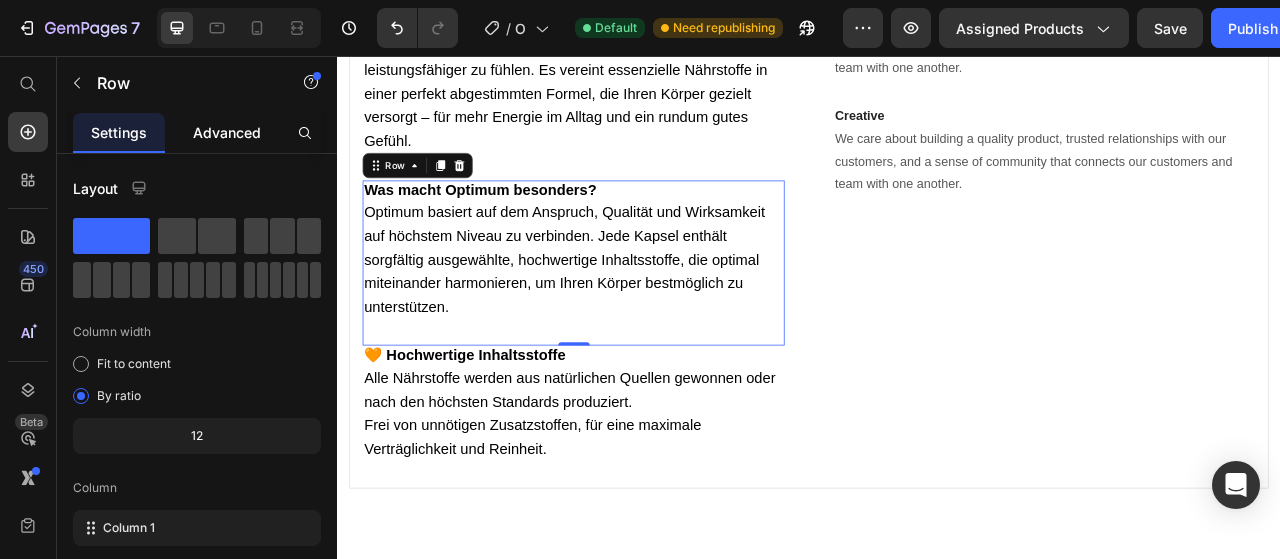 click on "Advanced" at bounding box center [227, 132] 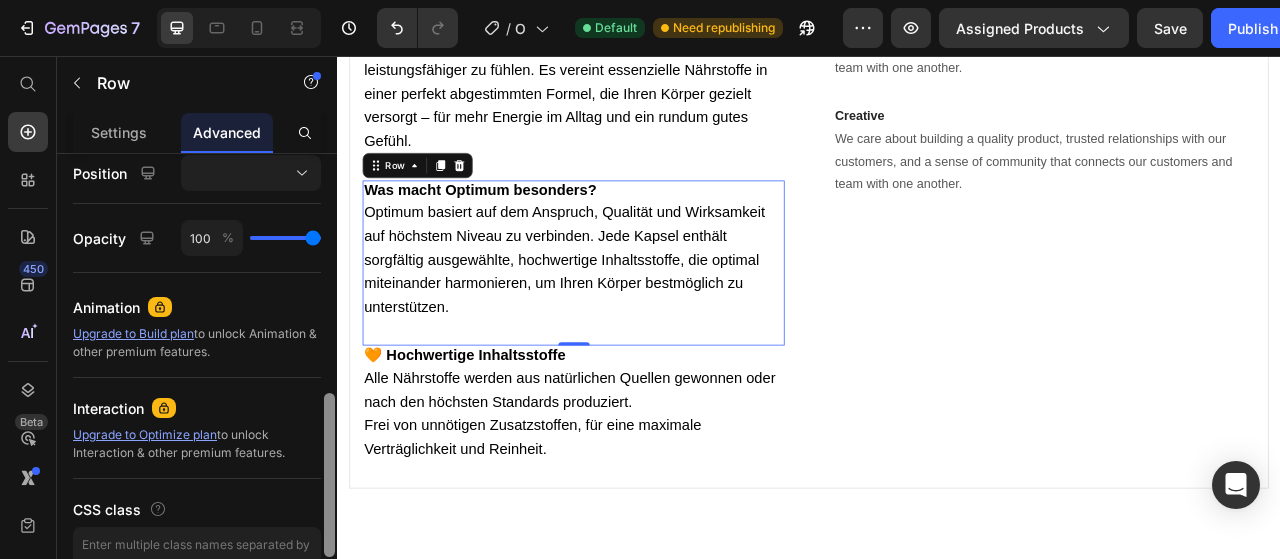 scroll, scrollTop: 749, scrollLeft: 0, axis: vertical 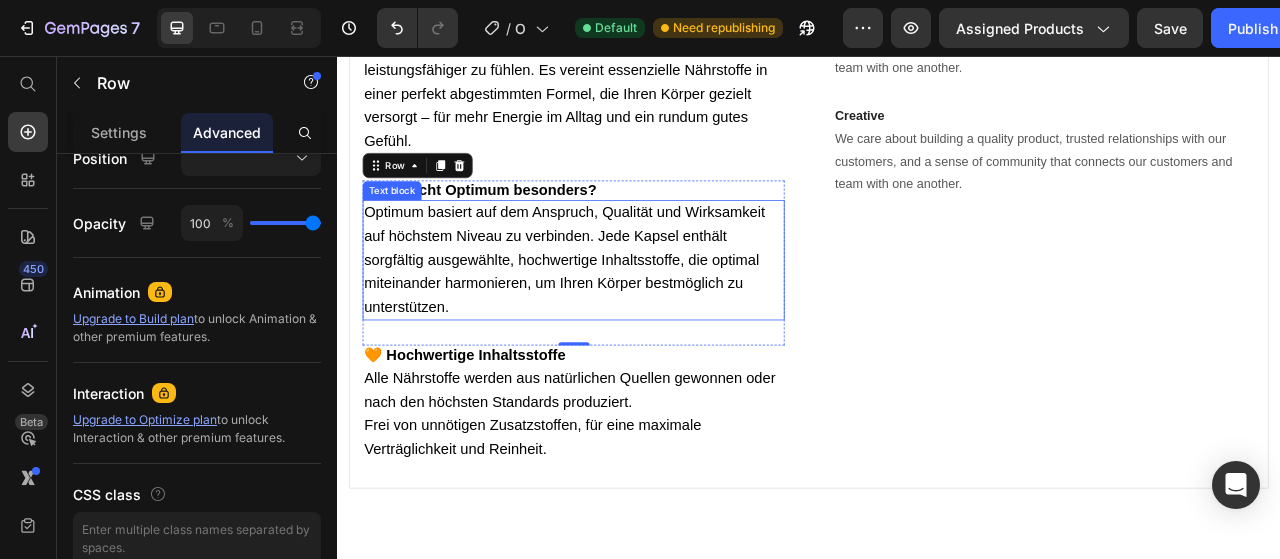 click on "Optimum basiert auf dem Anspruch, Qualität und Wirksamkeit auf höchstem Niveau zu verbinden. Jede Kapsel enthält sorgfältig ausgewählte, hochwertige Inhaltsstoffe, die optimal miteinander harmonieren, um Ihren Körper bestmöglich zu unterstützen." at bounding box center (637, 316) 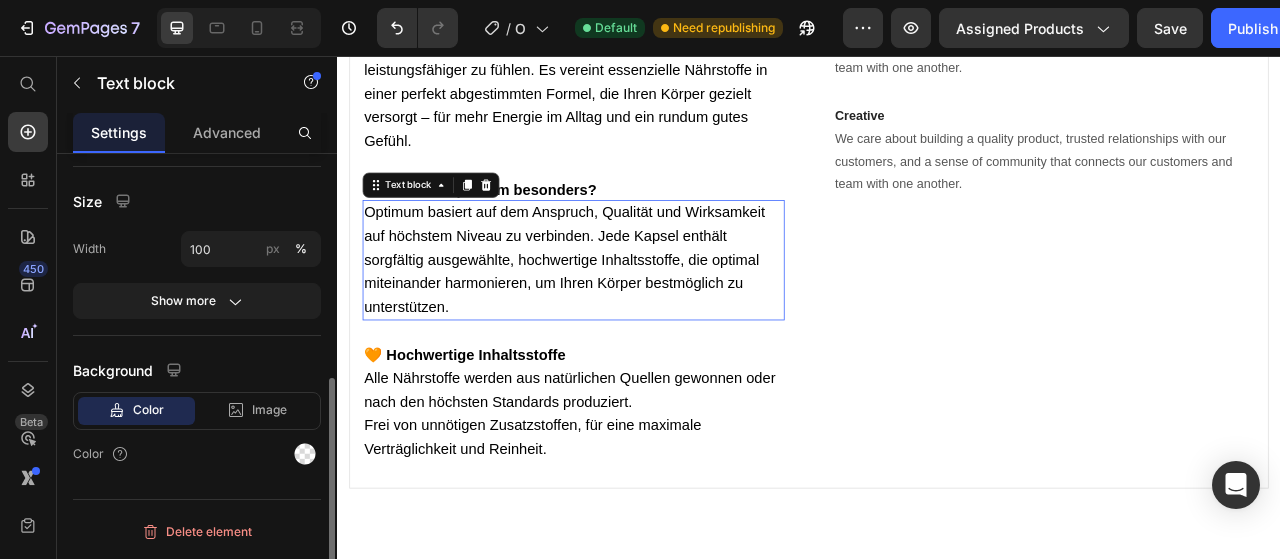 scroll, scrollTop: 0, scrollLeft: 0, axis: both 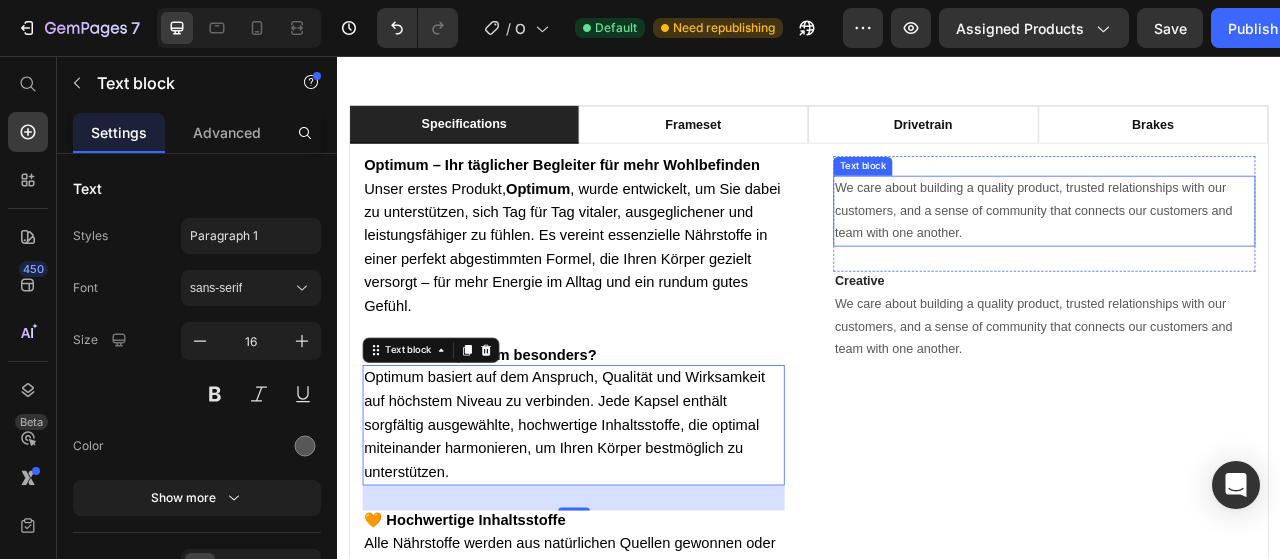 click on "We care about building a quality product, trusted relationships with our customers, and a sense of community that connects our customers and team with one another." at bounding box center (1236, 254) 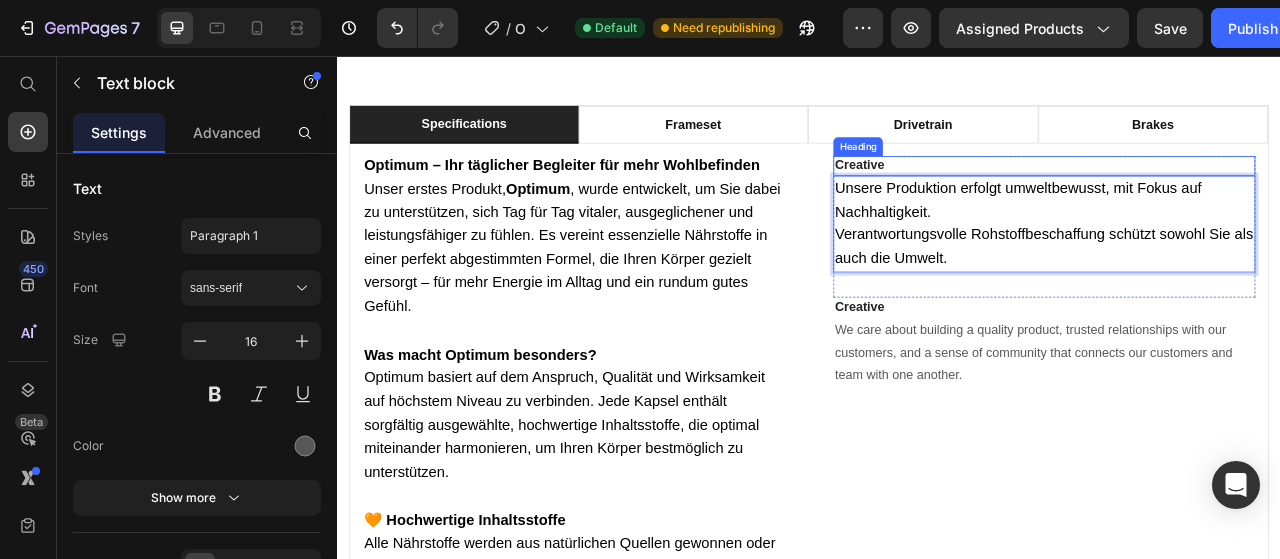 click on "Creative" at bounding box center [1236, 196] 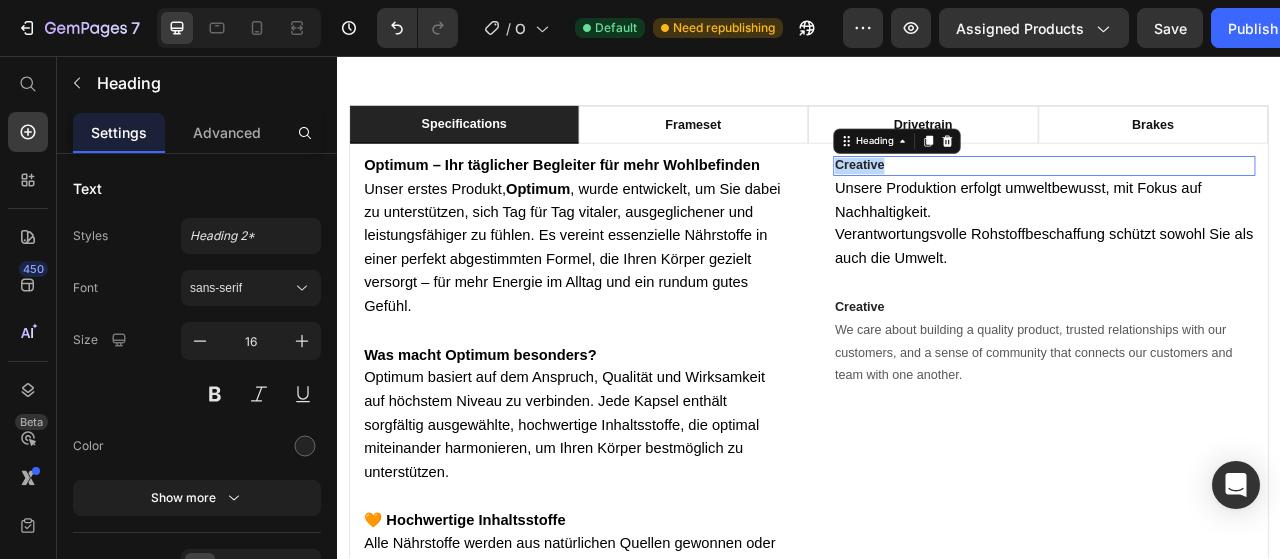click on "Creative" at bounding box center (1236, 196) 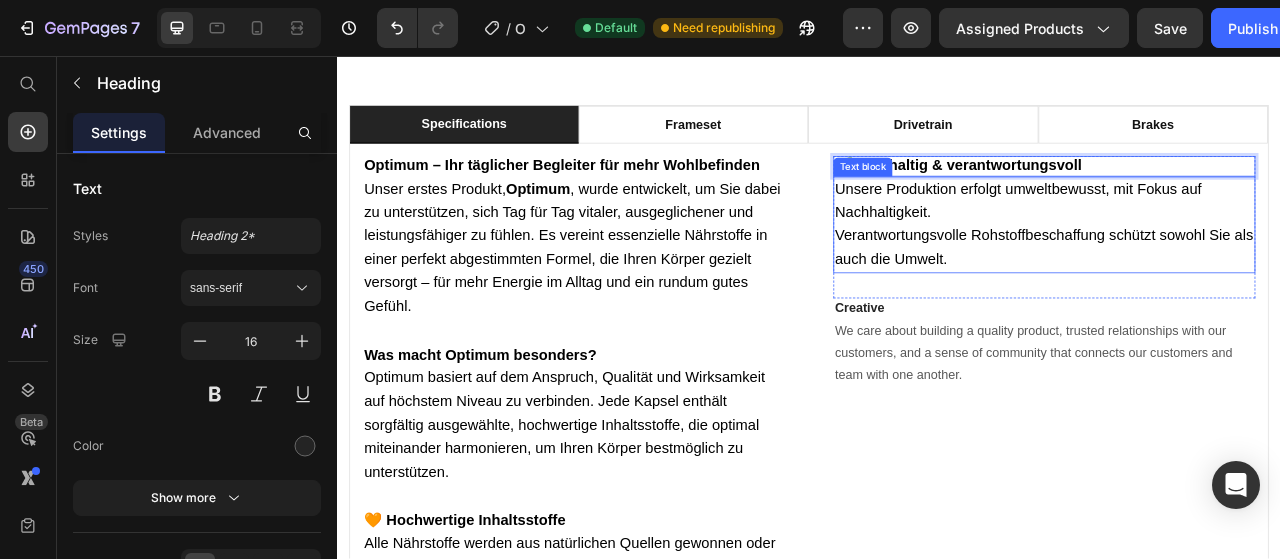 click on "Unsere Produktion erfolgt umweltbewusst, mit Fokus auf Nachhaltigkeit." at bounding box center (1203, 240) 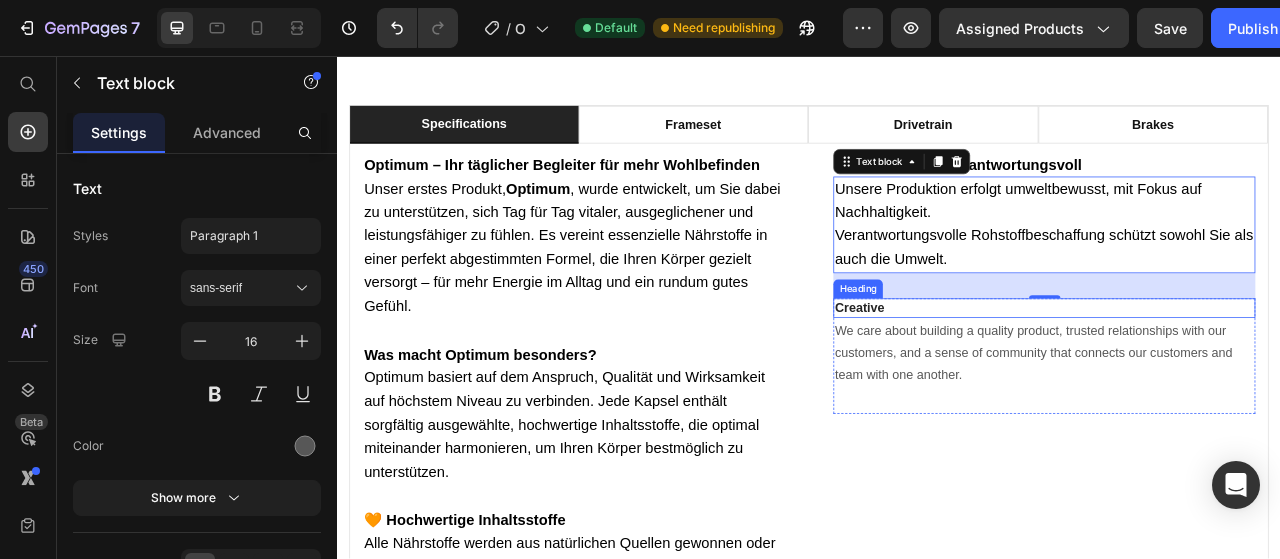 click on "Creative" at bounding box center [1236, 377] 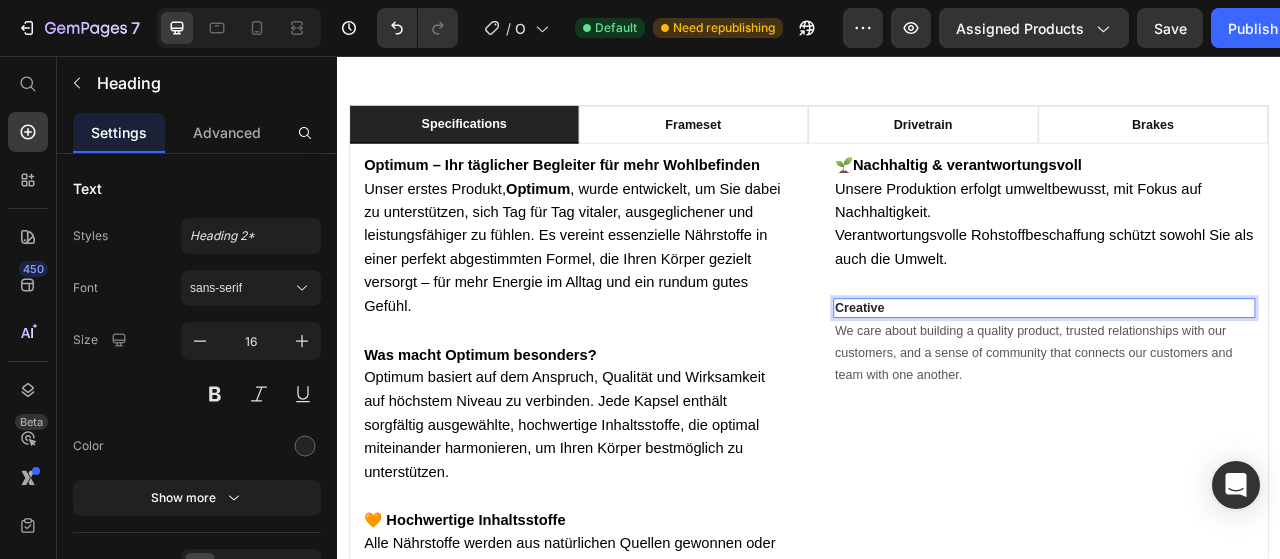 click on "Creative" at bounding box center (1236, 377) 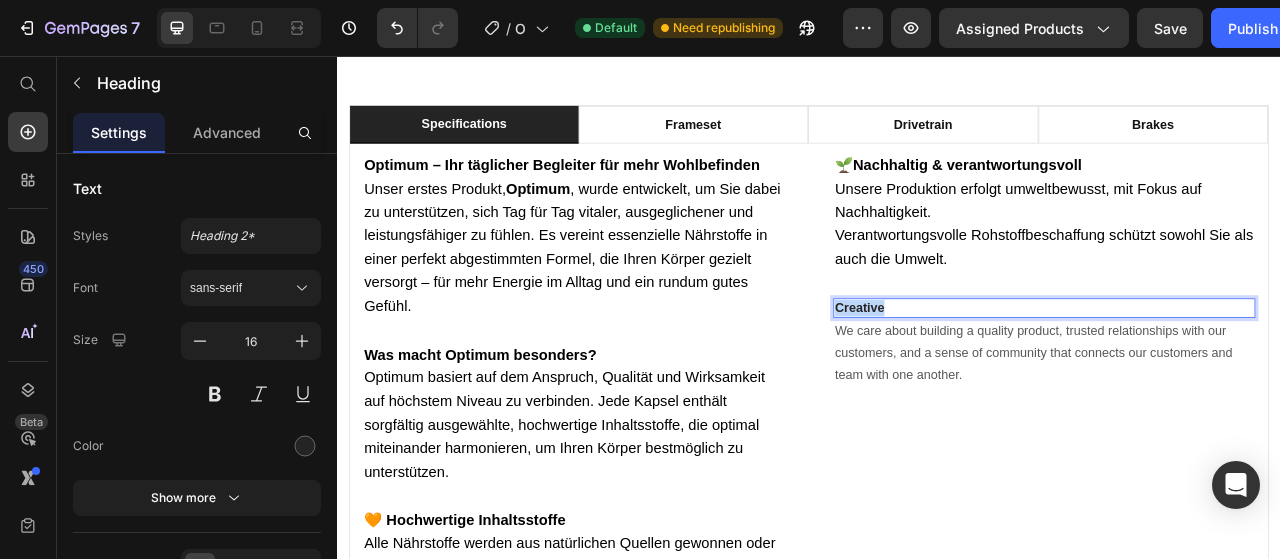 click on "Creative" at bounding box center (1236, 377) 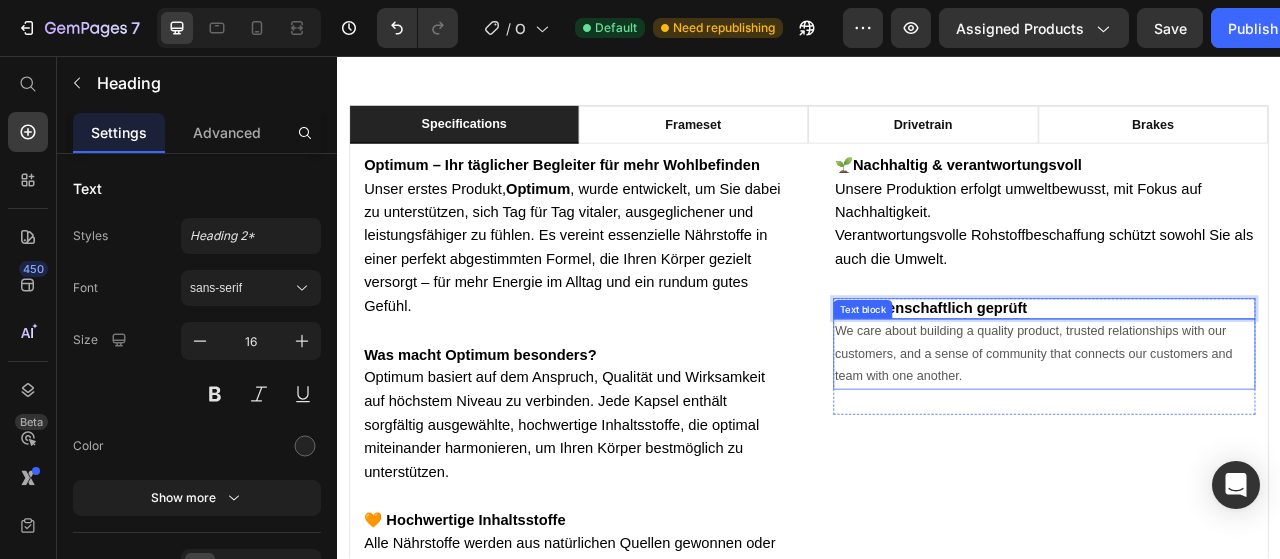 click on "We care about building a quality product, trusted relationships with our customers, and a sense of community that connects our customers and team with one another." at bounding box center [1236, 436] 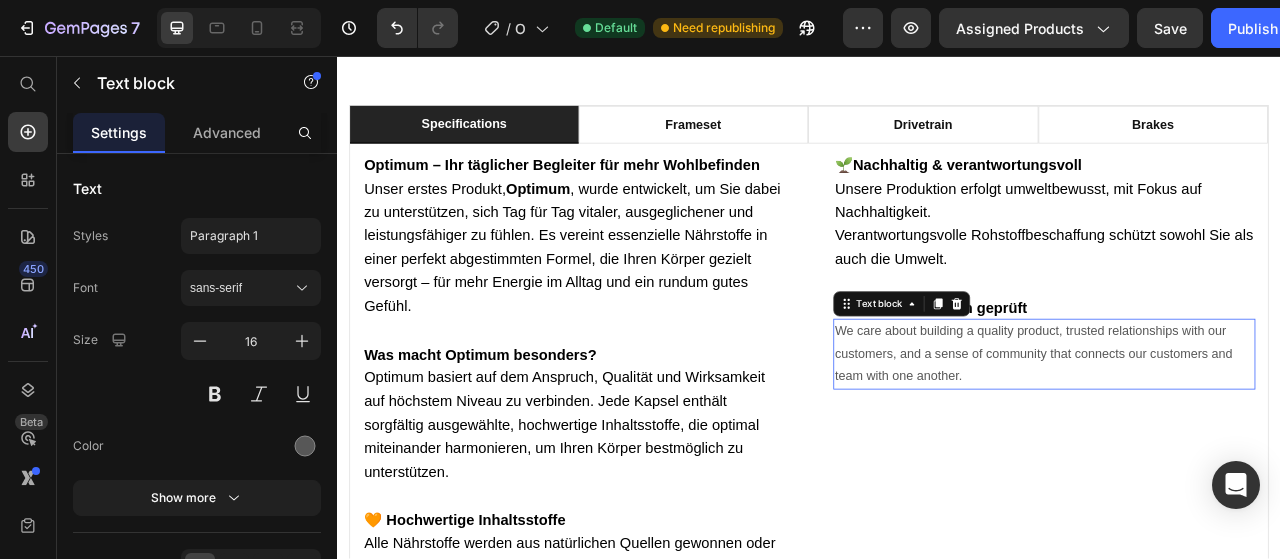 click on "We care about building a quality product, trusted relationships with our customers, and a sense of community that connects our customers and team with one another." at bounding box center (1236, 436) 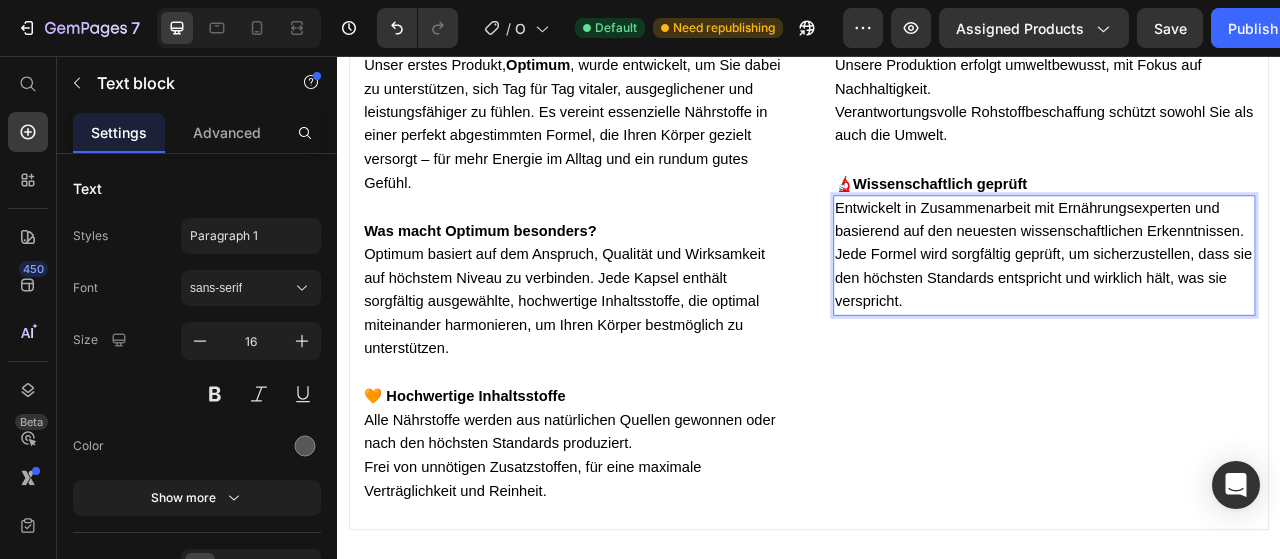 scroll, scrollTop: 3437, scrollLeft: 0, axis: vertical 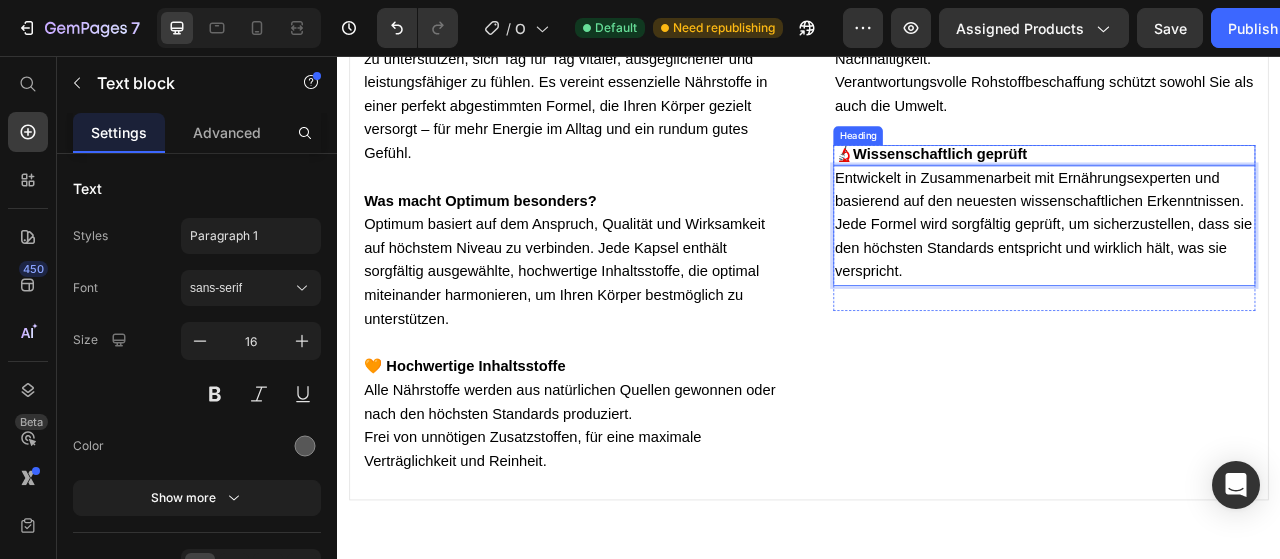 click on "⁠⁠⁠⁠⁠⁠⁠ 🔬  Wissenschaftlich geprüft" at bounding box center (1236, 183) 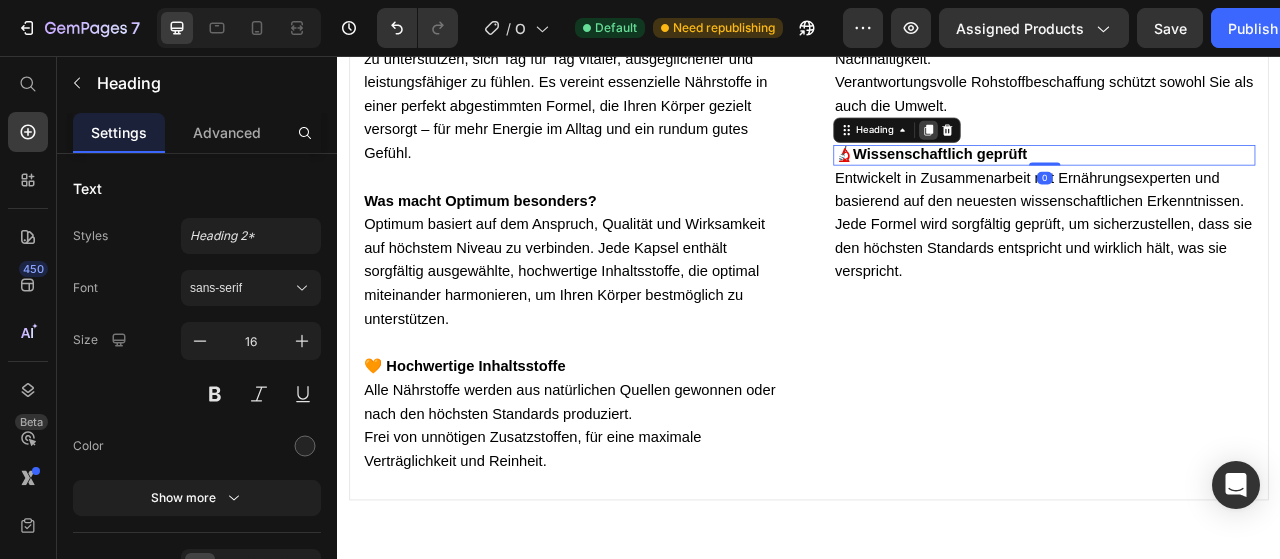 click 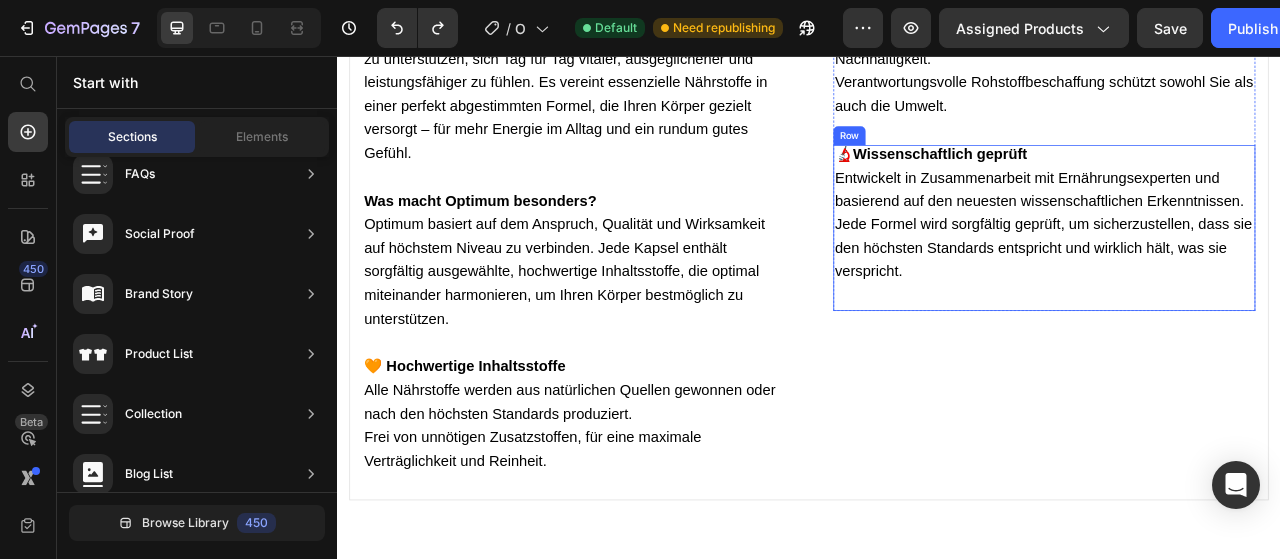 click on "⁠⁠⁠⁠⁠⁠⁠ 🔬  Wissenschaftlich geprüft Heading Entwickelt in Zusammenarbeit mit Ernährungsexperten und basierend auf den neuesten wissenschaftlichen Erkenntnissen. Jede Formel wird sorgfältig geprüft, um sicherzustellen, dass sie den höchsten Standards entspricht und wirklich hält, was sie verspricht. Text block" at bounding box center [1236, 275] 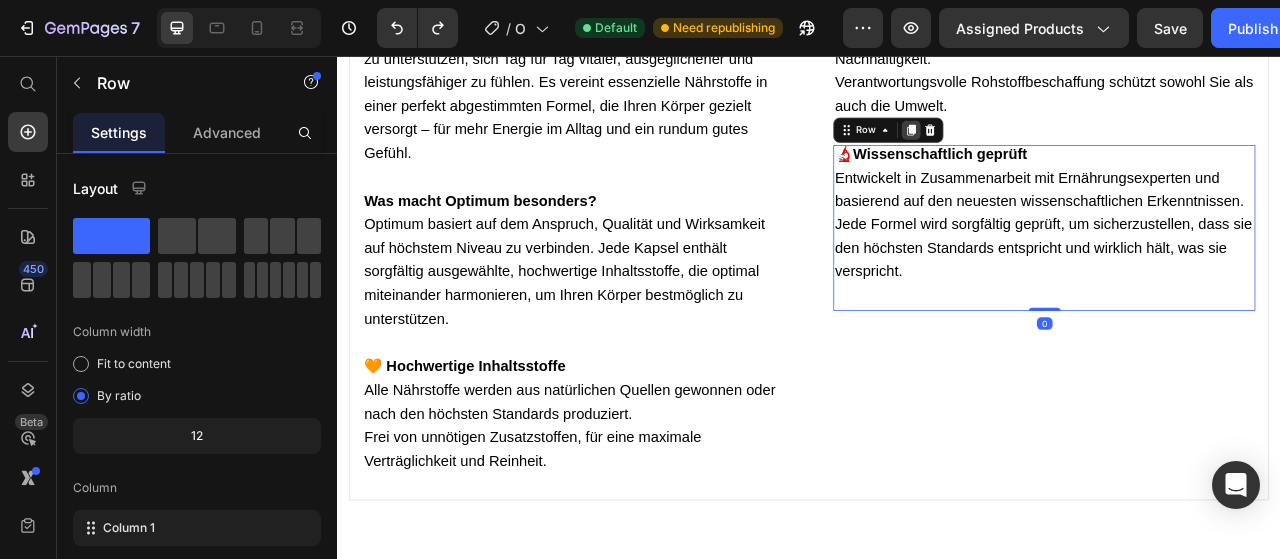 click 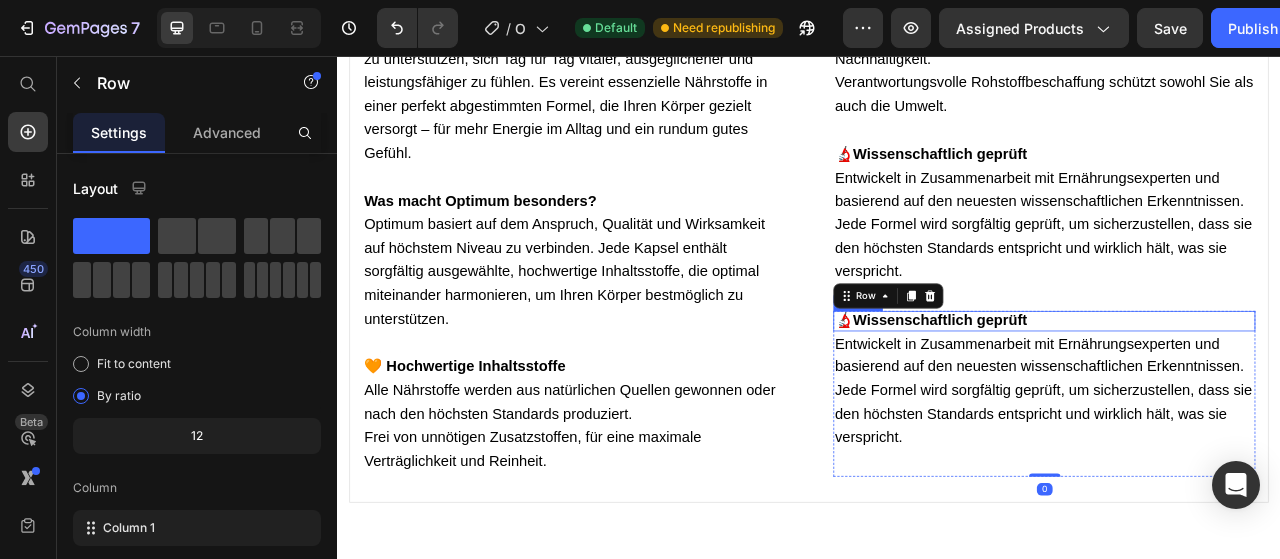 click on "Wissenschaftlich geprüft" at bounding box center [1104, 392] 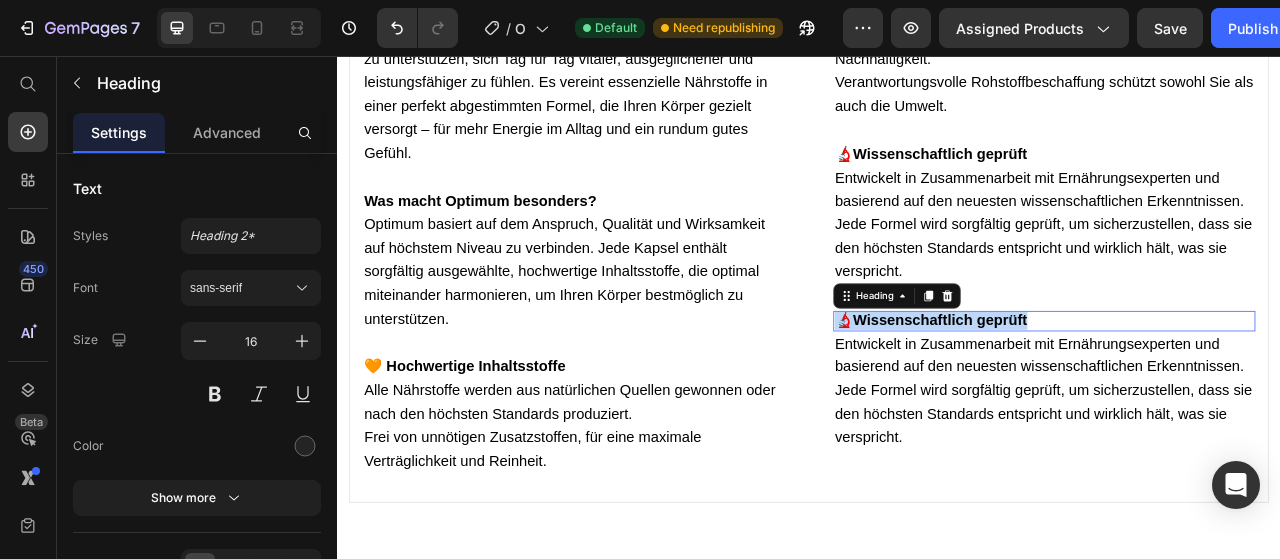 click on "Wissenschaftlich geprüft" at bounding box center [1104, 392] 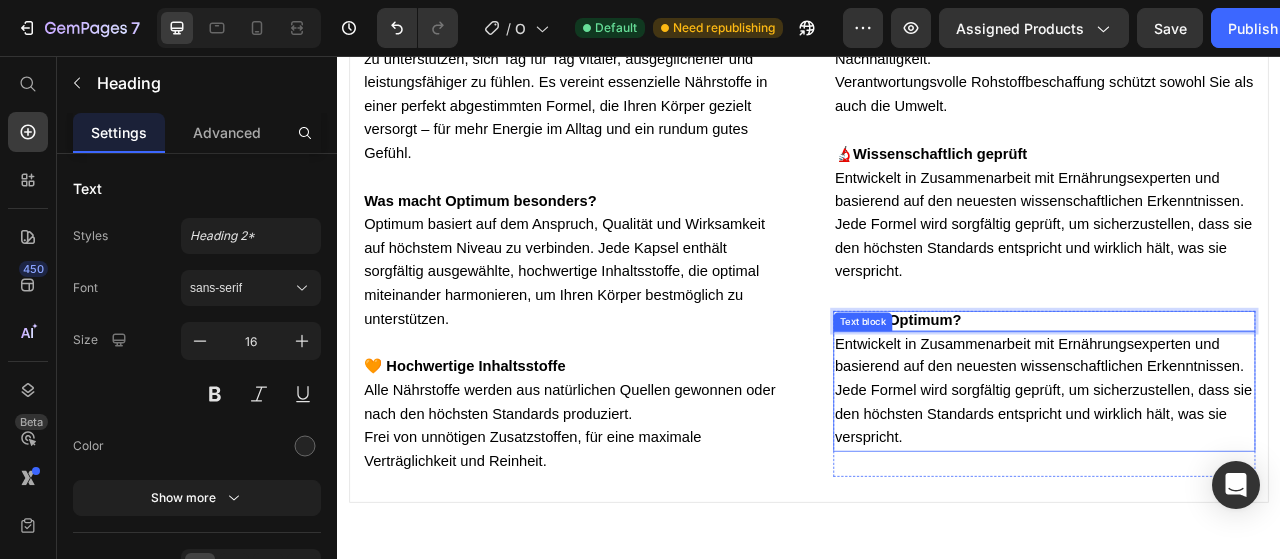 click on "Jede Formel wird sorgfältig geprüft, um sicherzustellen, dass sie den höchsten Standards entspricht und wirklich hält, was sie verspricht." at bounding box center (1235, 511) 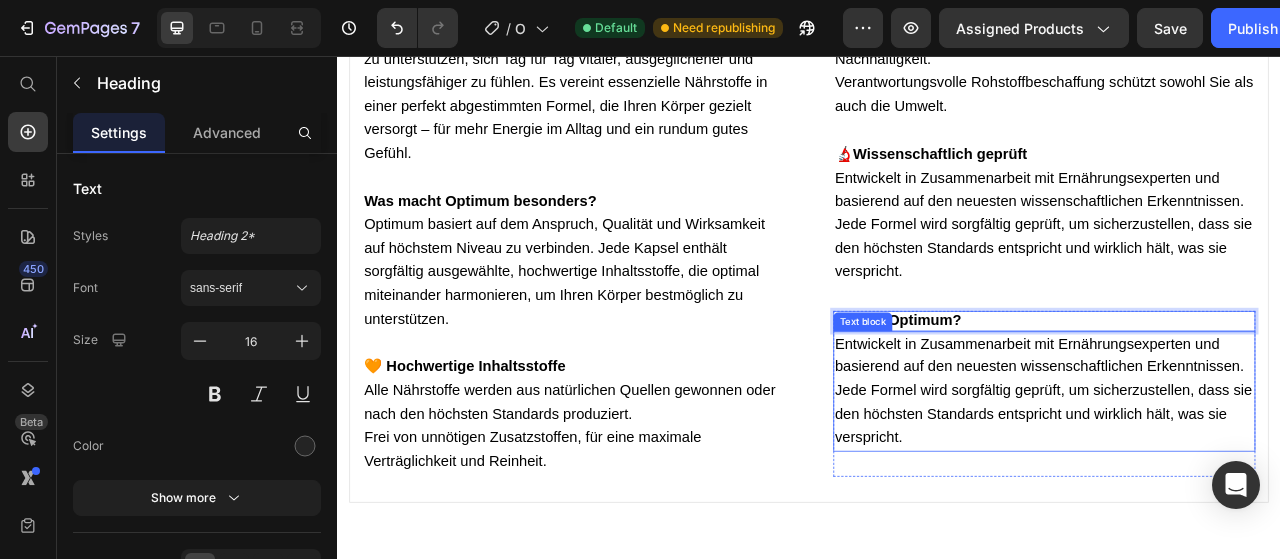 click on "Jede Formel wird sorgfältig geprüft, um sicherzustellen, dass sie den höchsten Standards entspricht und wirklich hält, was sie verspricht." at bounding box center [1235, 511] 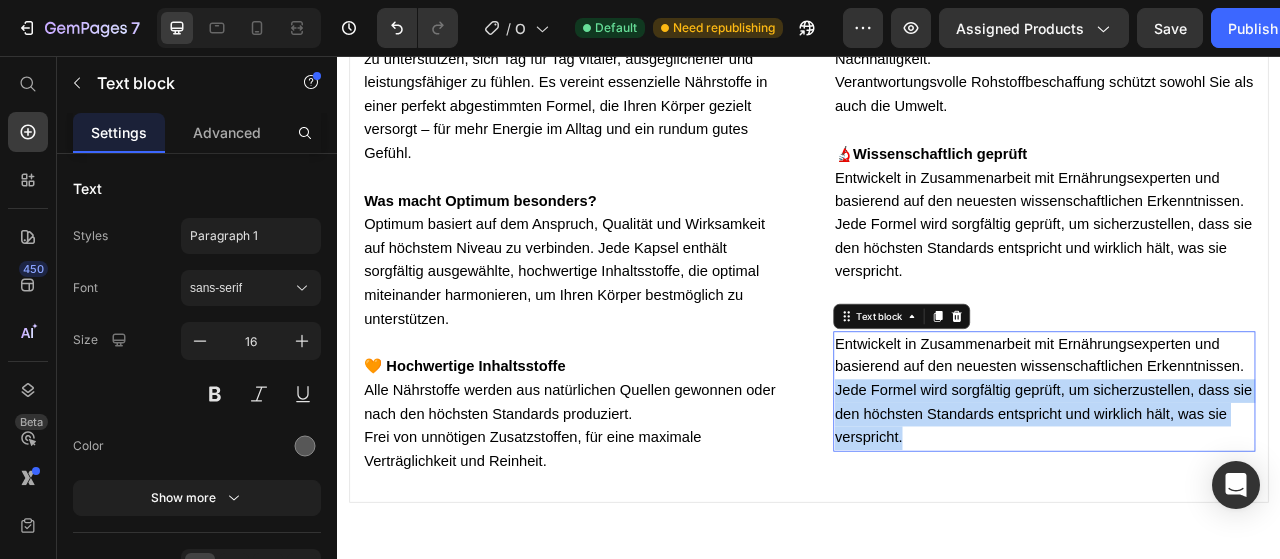 click on "Jede Formel wird sorgfältig geprüft, um sicherzustellen, dass sie den höchsten Standards entspricht und wirklich hält, was sie verspricht." at bounding box center [1235, 511] 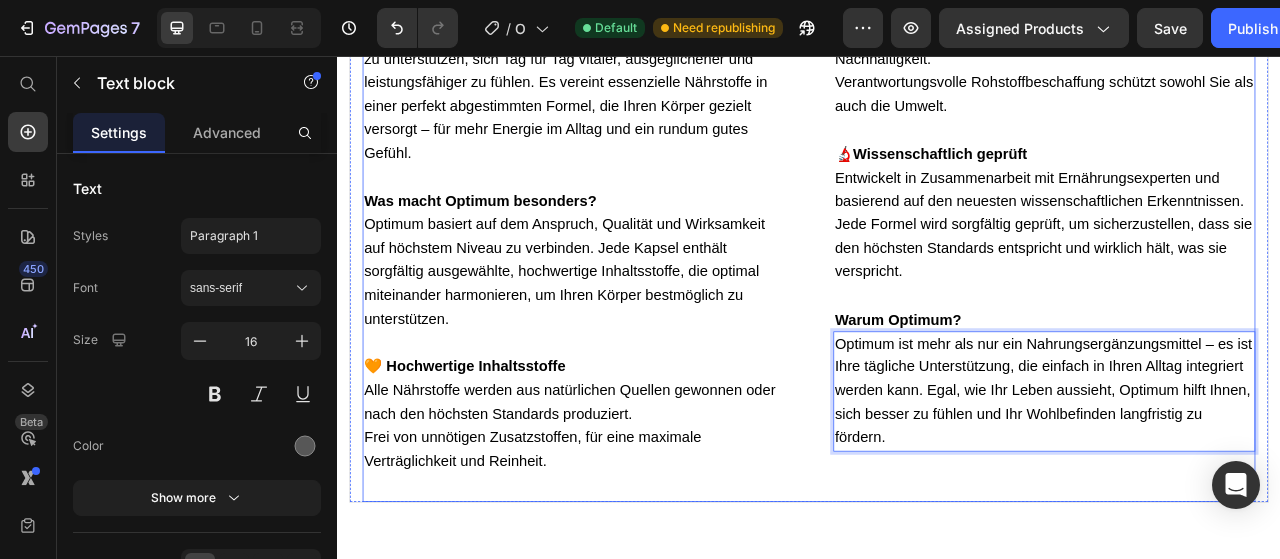 click on "⁠⁠⁠⁠⁠⁠⁠ Optimum – Ihr täglicher Begleiter für mehr Wohlbefinden Heading Unser erstes Produkt,  Optimum , wurde entwickelt, um Sie dabei zu unterstützen, sich Tag für Tag vitaler, ausgeglichener und leistungsfähiger zu fühlen. Es vereint essenzielle Nährstoffe in einer perfekt abgestimmten Formel, die Ihren Körper gezielt versorgt – für mehr Energie im Alltag und ein rundum gutes Gefühl. Text block Row ⁠⁠⁠⁠⁠⁠⁠ Was macht Optimum besonders? Heading Optimum basiert auf dem Anspruch, Qualität und Wirksamkeit auf höchstem Niveau zu verbinden. Jede Kapsel enthält sorgfältig ausgewählte, hochwertige Inhaltsstoffe, die optimal miteinander harmonieren, um Ihren Körper bestmöglich zu unterstützen. Text block Row ⁠⁠⁠⁠⁠⁠⁠ 🧡 Hochwertige Inhaltsstoffe Heading Alle Nährstoffe werden aus natürlichen Quellen gewonnen oder nach den höchsten Standards produziert. Frei von unnötigen Zusatzstoffen, für eine maximale Verträglichkeit und Reinheit. Text block" at bounding box center [937, 306] 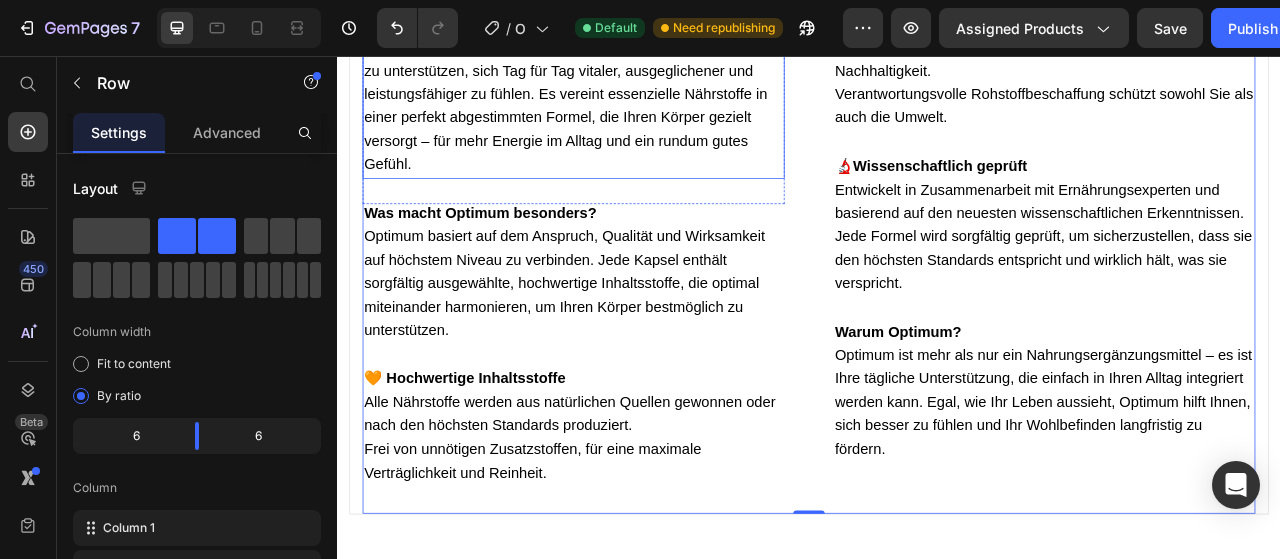 scroll, scrollTop: 3370, scrollLeft: 0, axis: vertical 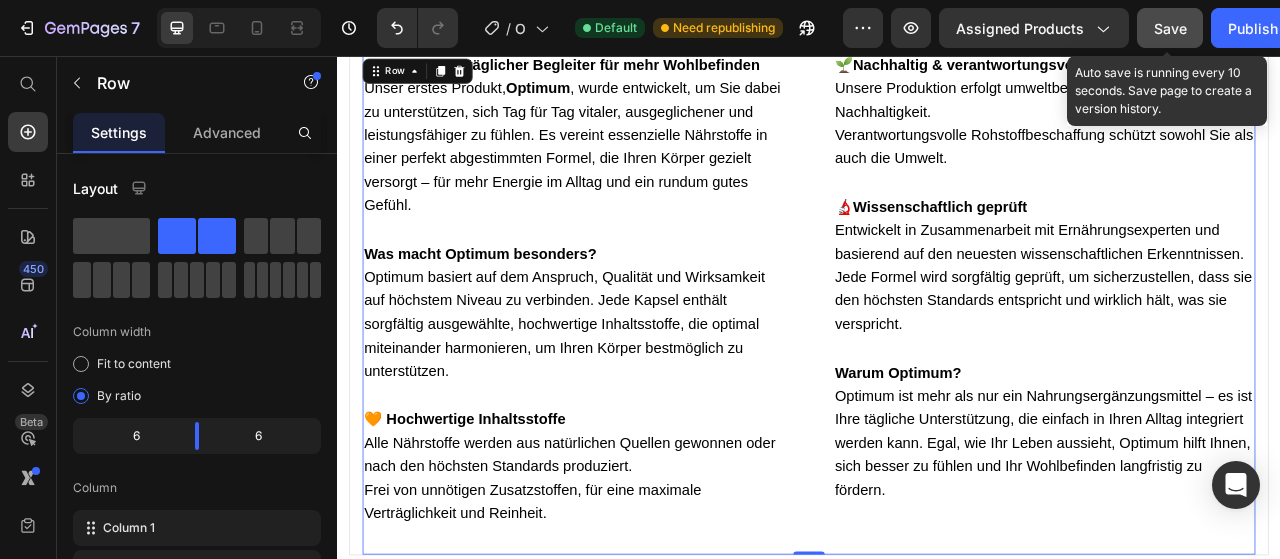 click on "Save" at bounding box center (1170, 28) 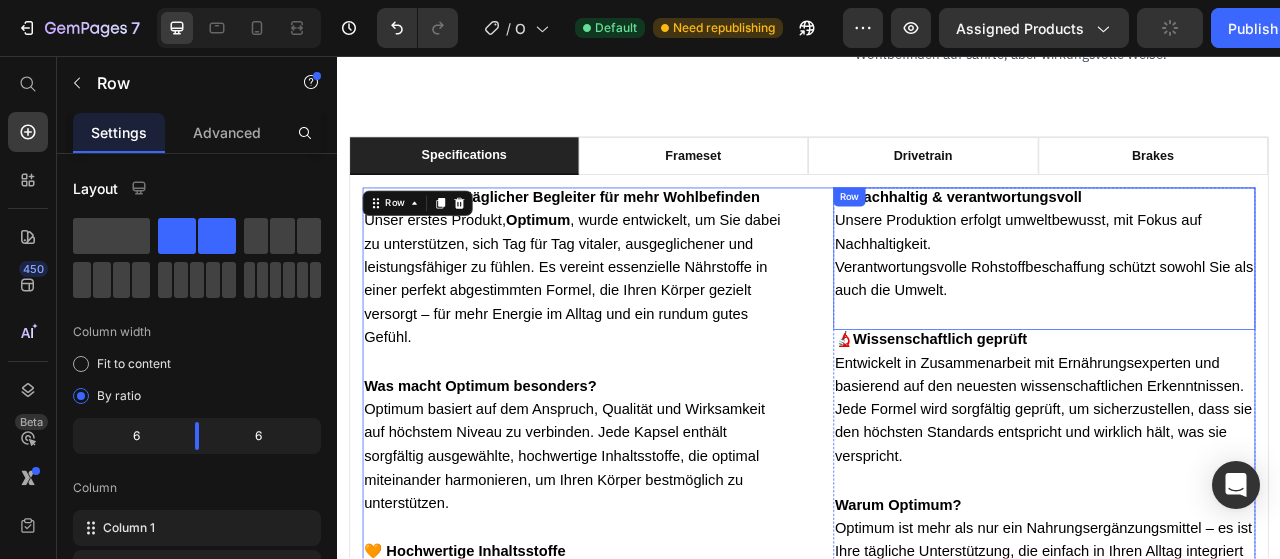 scroll, scrollTop: 3200, scrollLeft: 0, axis: vertical 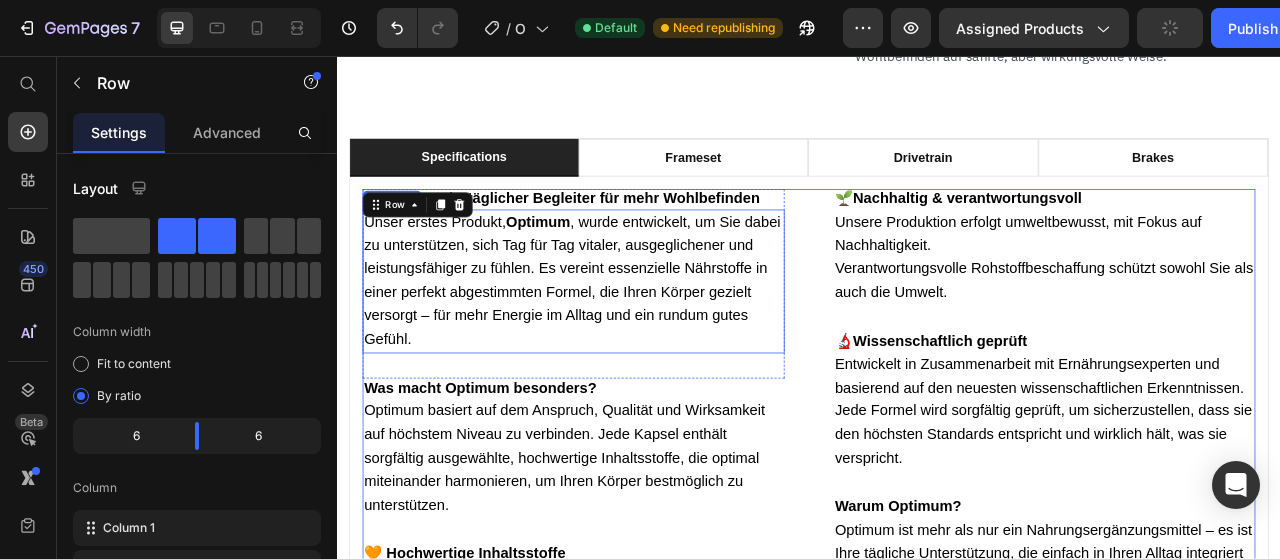 click on "Unser erstes Produkt,  Optimum , wurde entwickelt, um Sie dabei zu unterstützen, sich Tag für Tag vitaler, ausgeglichener und leistungsfähiger zu fühlen. Es vereint essenzielle Nährstoffe in einer perfekt abgestimmten Formel, die Ihren Körper gezielt versorgt – für mehr Energie im Alltag und ein rundum gutes Gefühl." at bounding box center (637, 343) 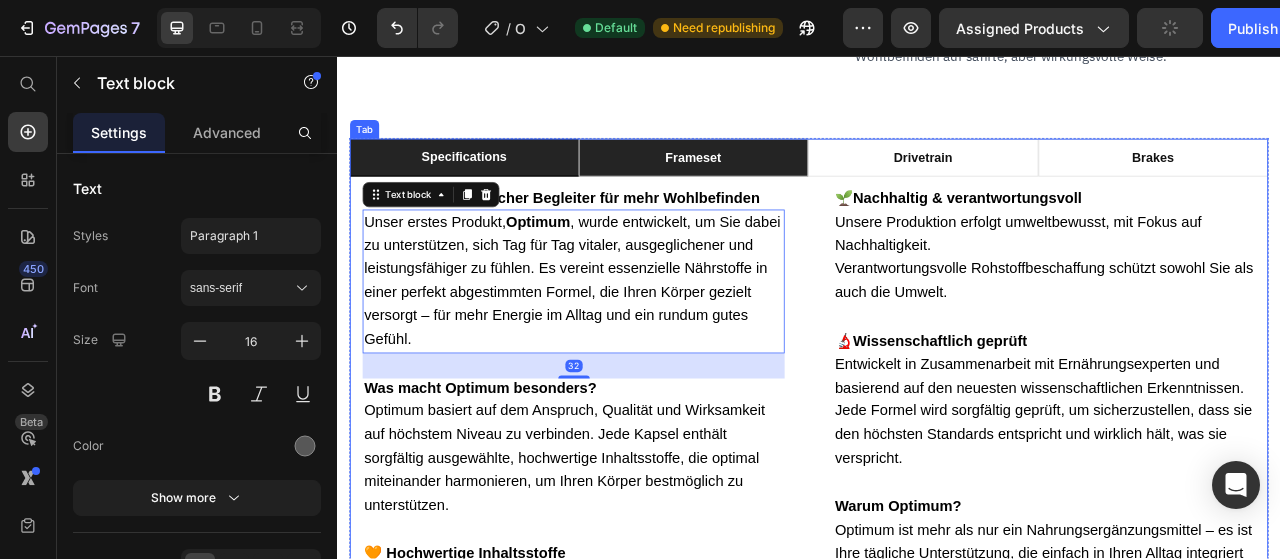 click on "Frameset" at bounding box center [789, 186] 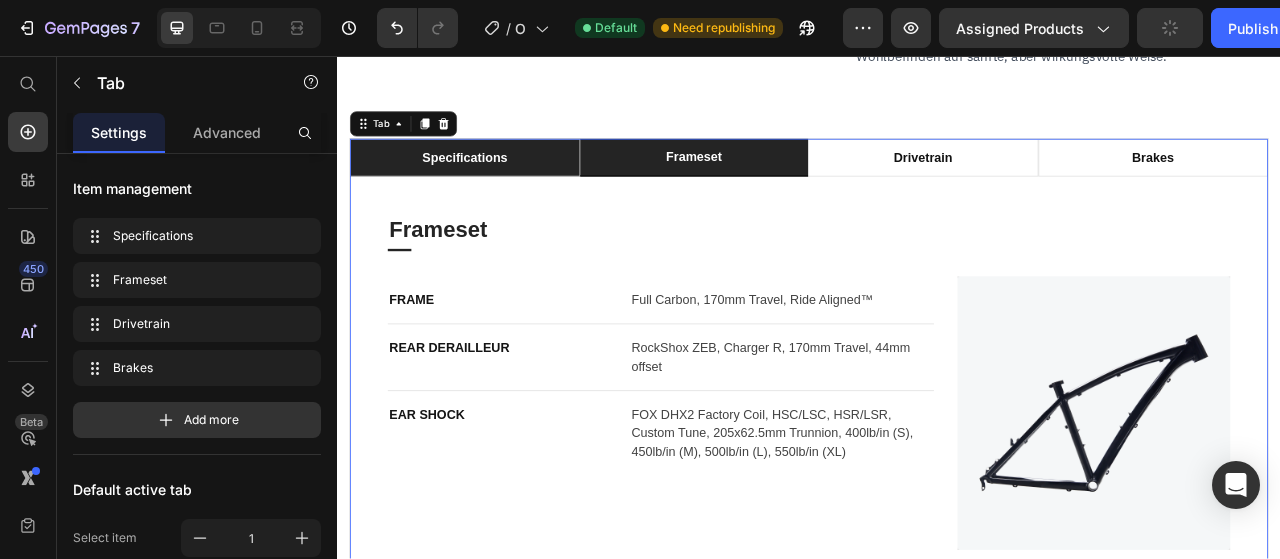 click on "Specifications" at bounding box center [499, 186] 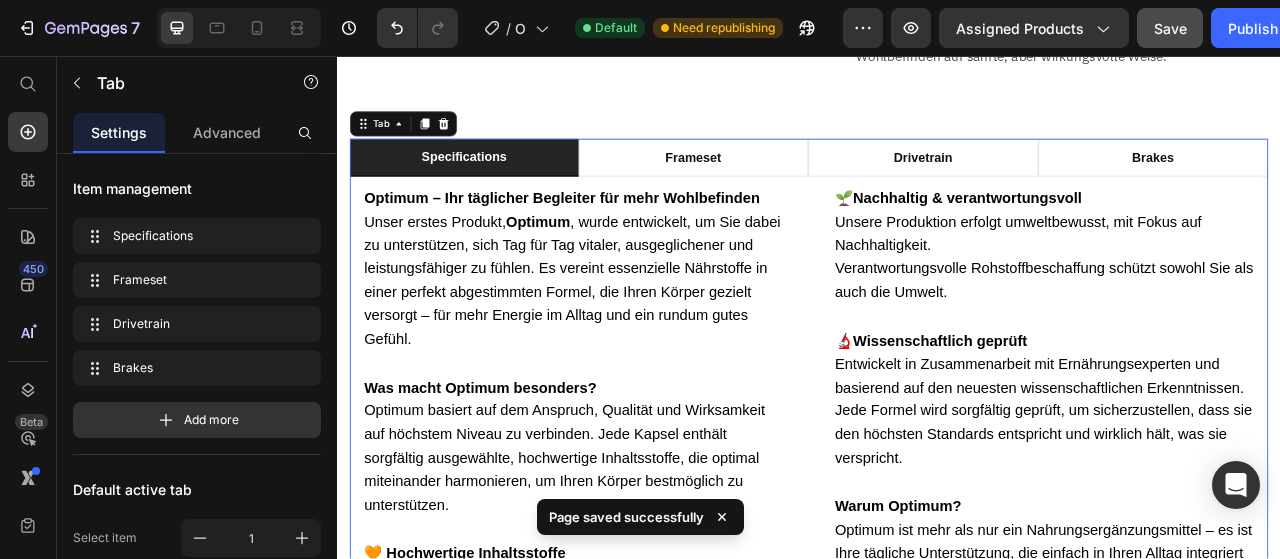 click on "Specifications" at bounding box center [498, 185] 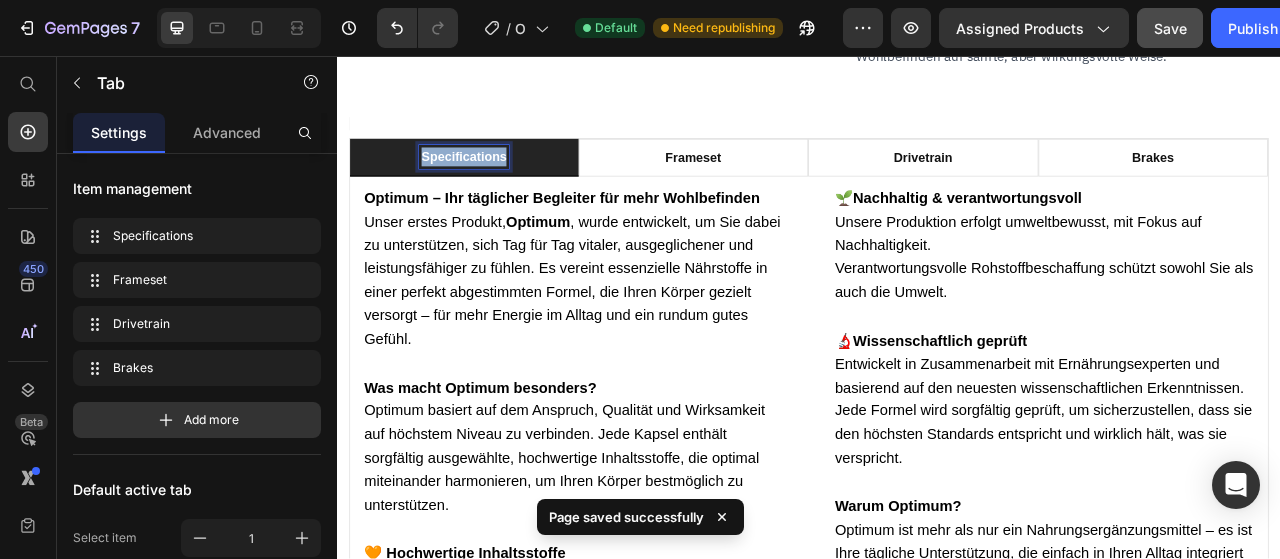 click on "Specifications" at bounding box center [498, 185] 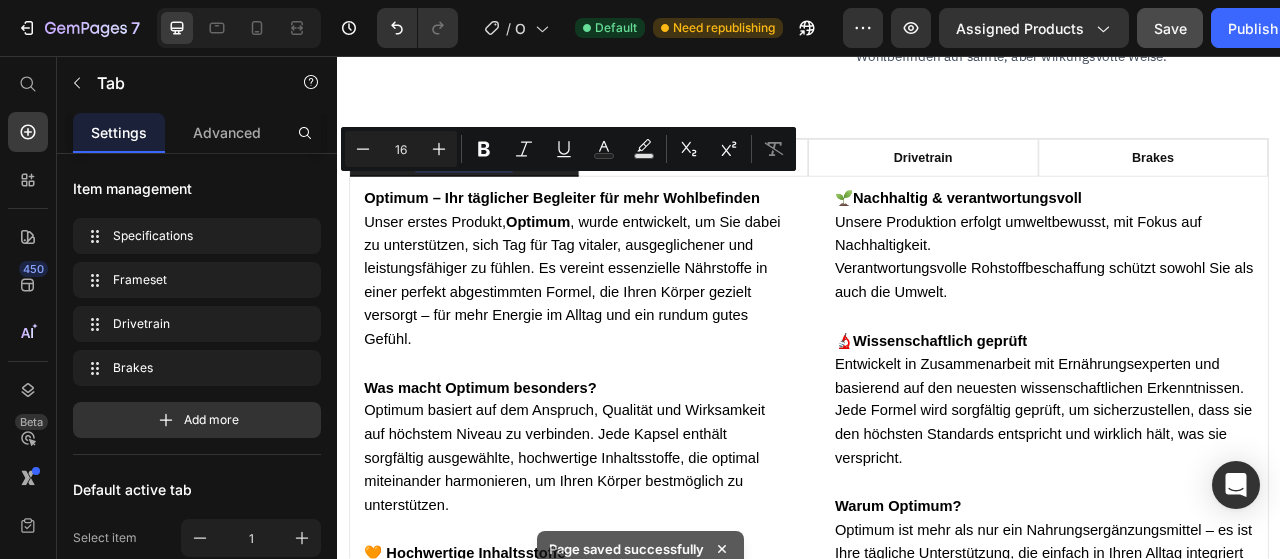 click on "Specifications" at bounding box center (498, 185) 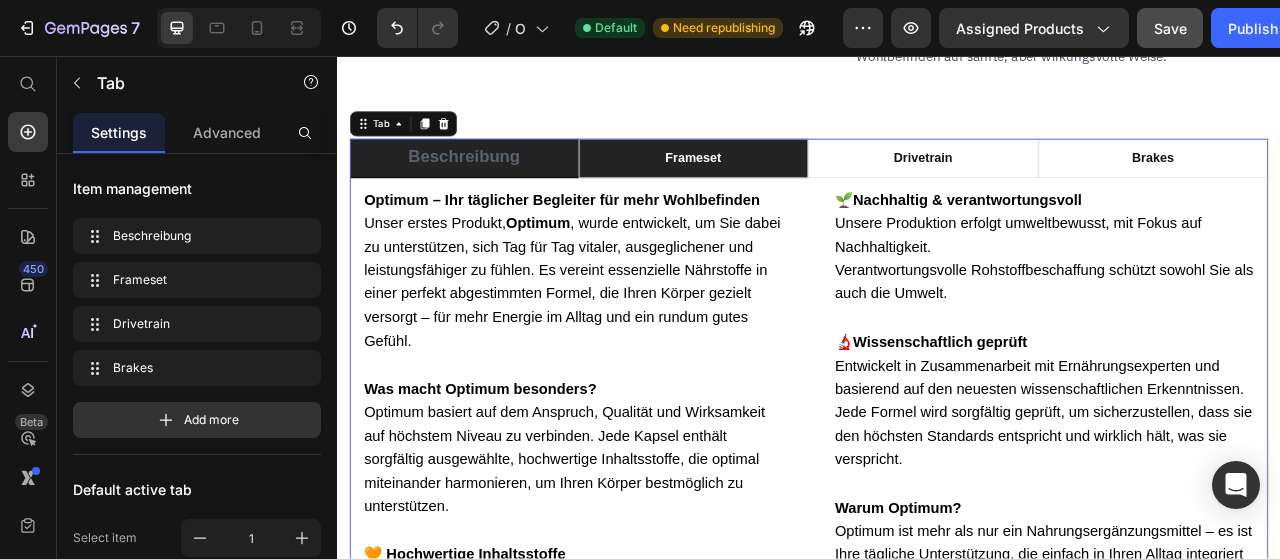 click on "Frameset" at bounding box center [790, 187] 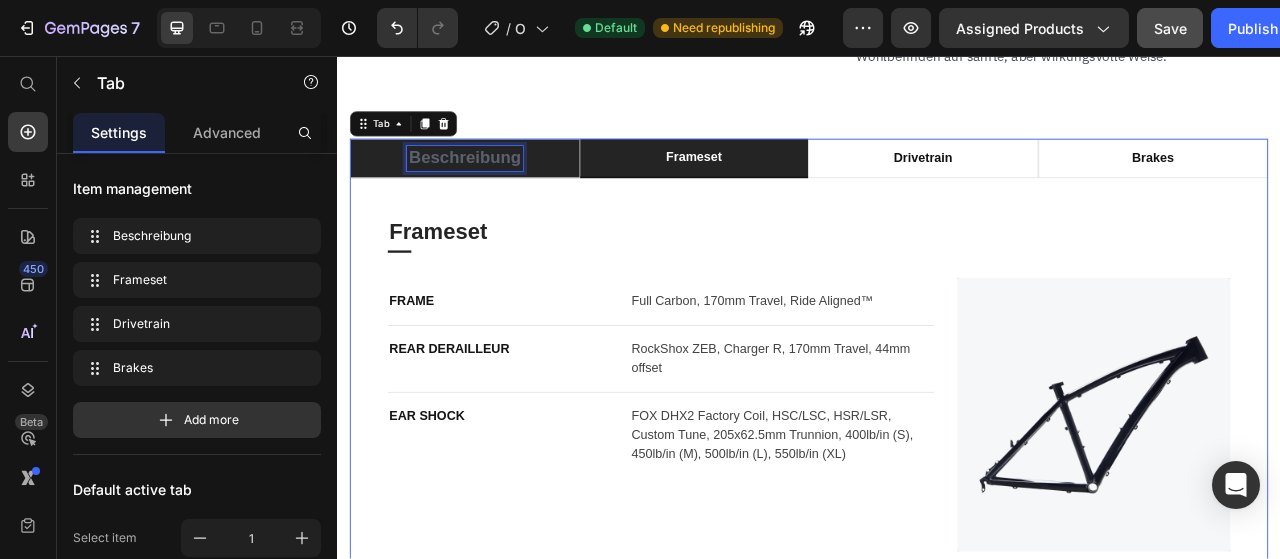 click on "Beschreibung" at bounding box center [499, 186] 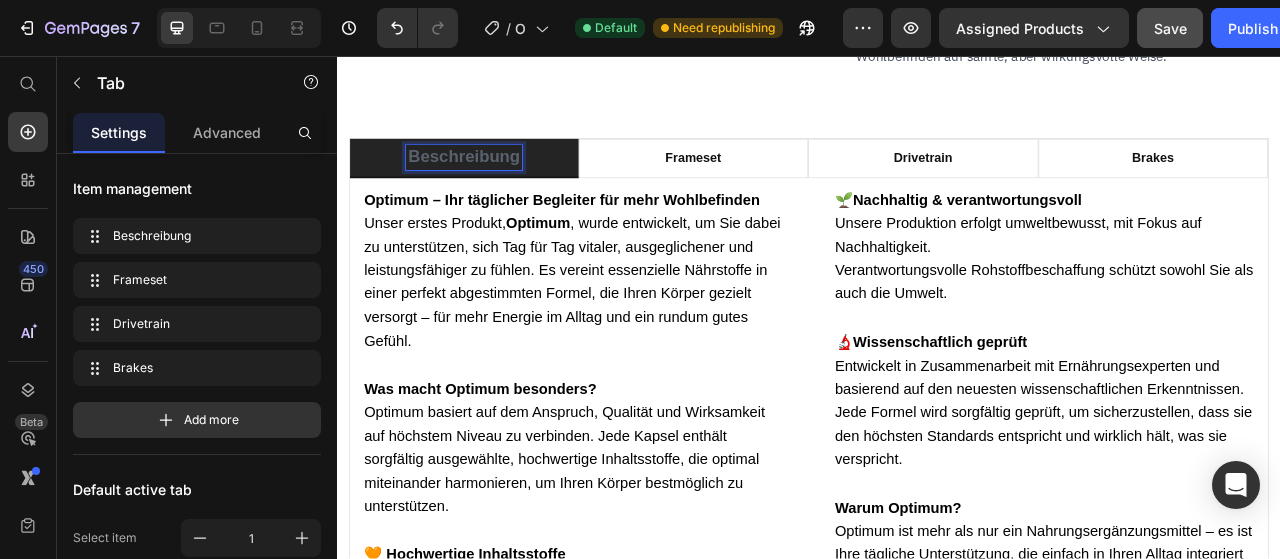 scroll, scrollTop: 3200, scrollLeft: 0, axis: vertical 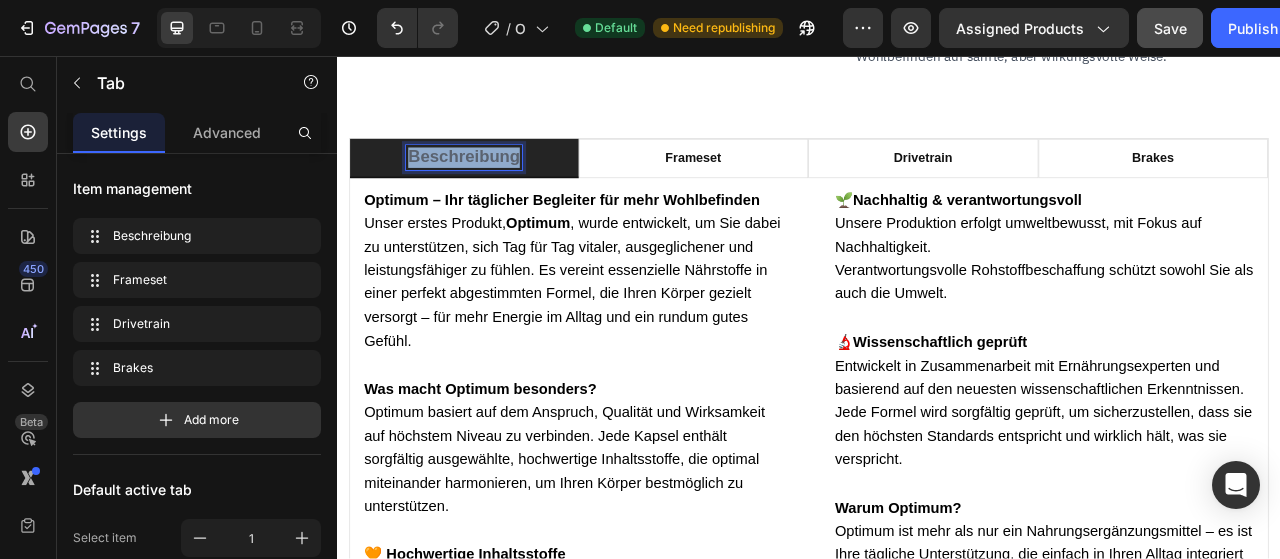 click on "Beschreibung" at bounding box center [498, 185] 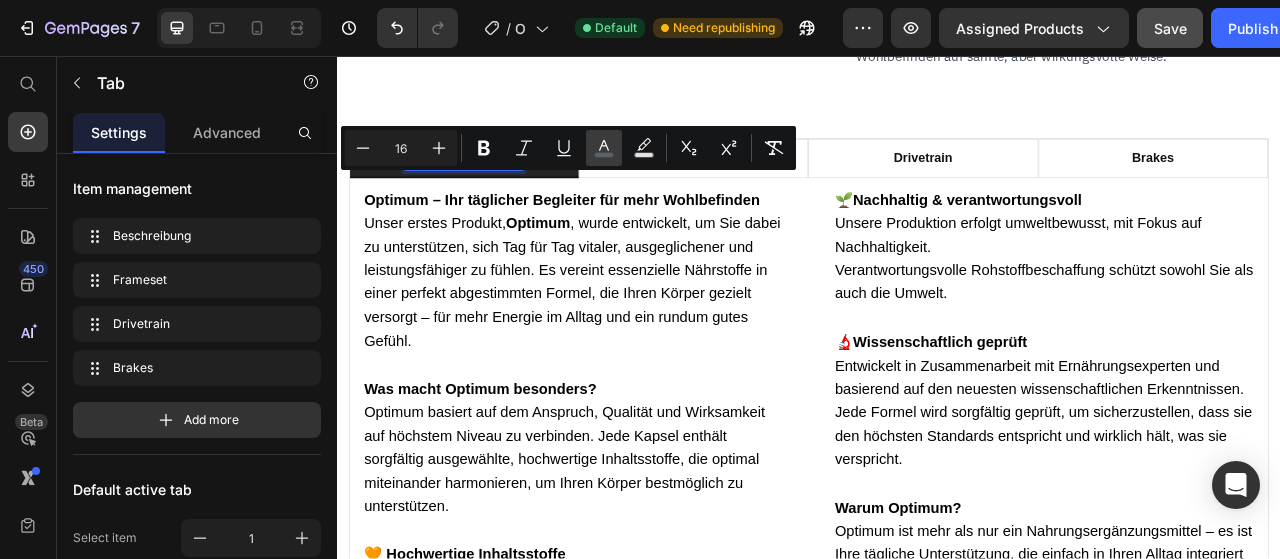 click 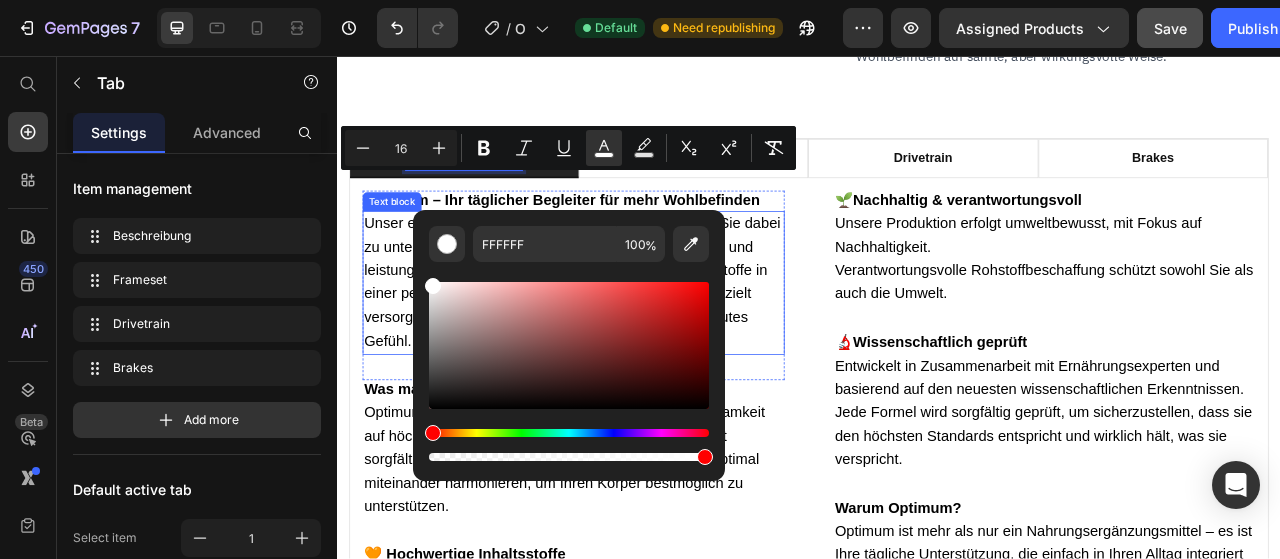drag, startPoint x: 842, startPoint y: 410, endPoint x: 411, endPoint y: 300, distance: 444.8157 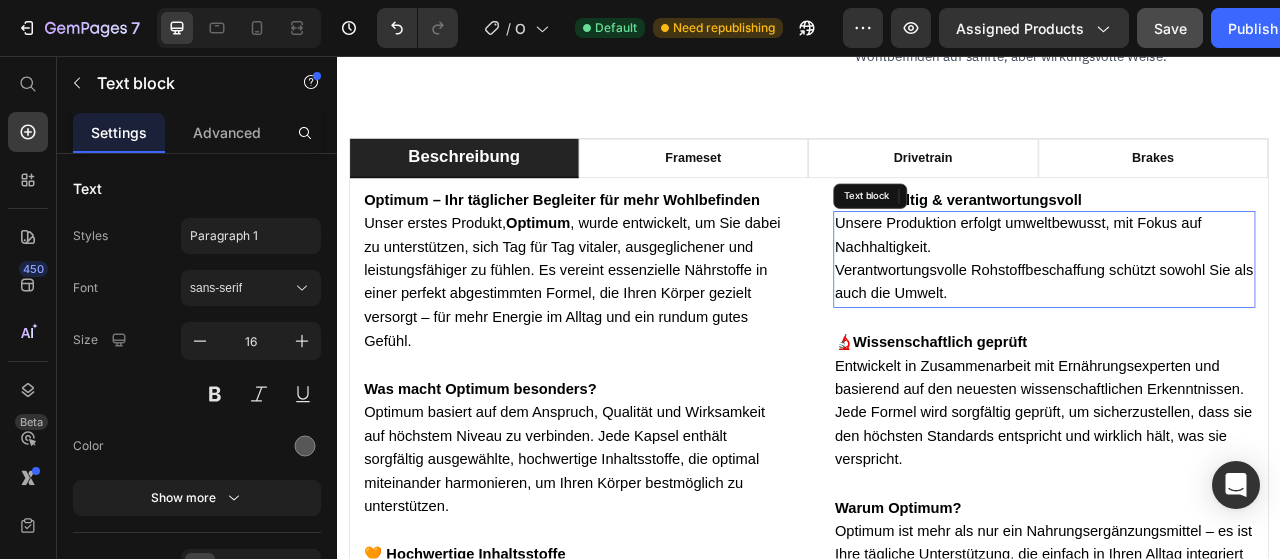 click on "Unsere Produktion erfolgt umweltbewusst, mit Fokus auf Nachhaltigkeit." at bounding box center (1203, 284) 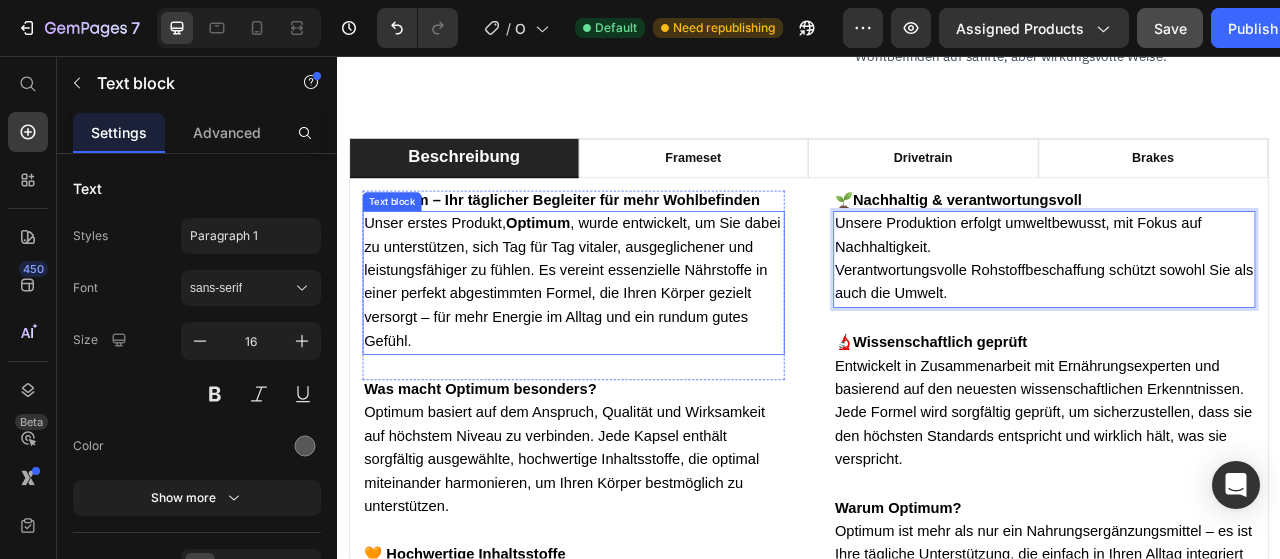 click on "Unser erstes Produkt,  Optimum , wurde entwickelt, um Sie dabei zu unterstützen, sich Tag für Tag vitaler, ausgeglichener und leistungsfähiger zu fühlen. Es vereint essenzielle Nährstoffe in einer perfekt abgestimmten Formel, die Ihren Körper gezielt versorgt – für mehr Energie im Alltag und ein rundum gutes Gefühl." at bounding box center [636, 344] 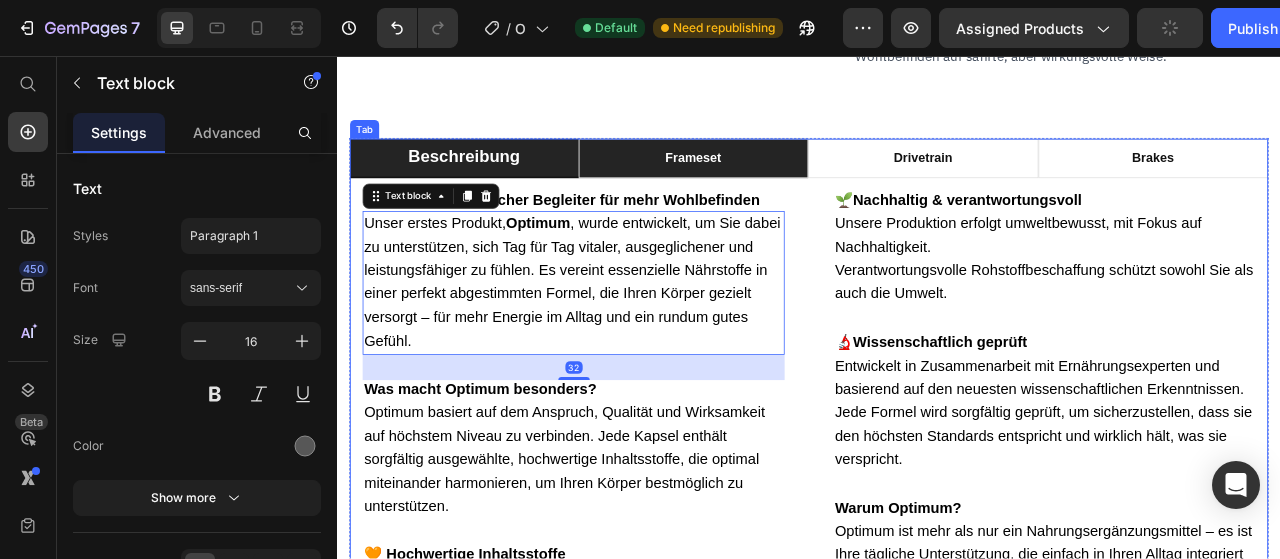 click on "Frameset" at bounding box center (789, 186) 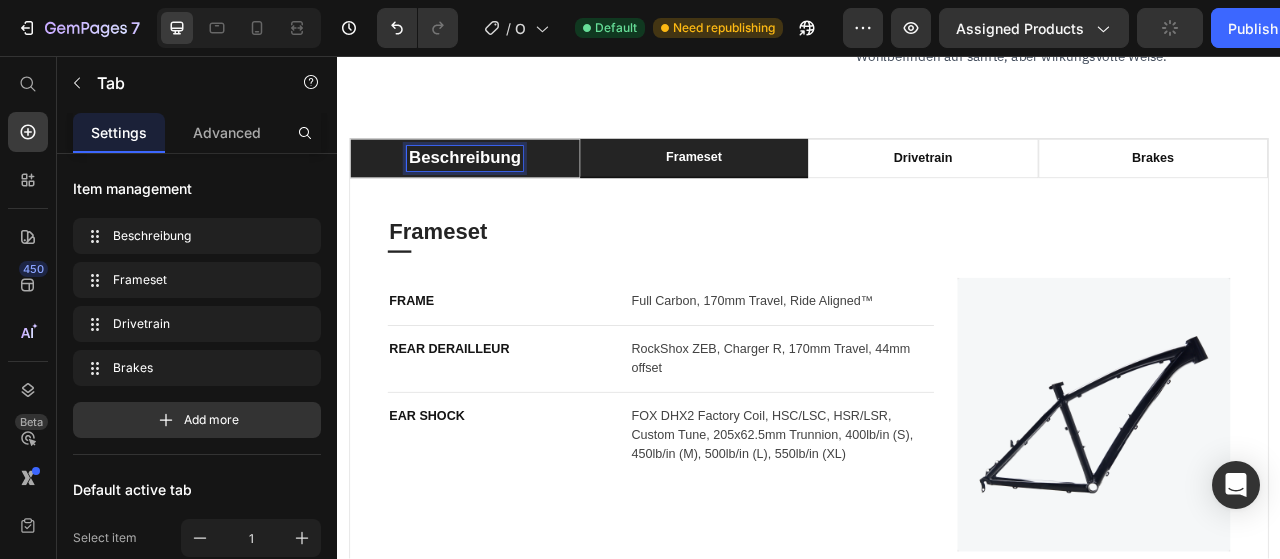 click on "Beschreibung" at bounding box center [499, 186] 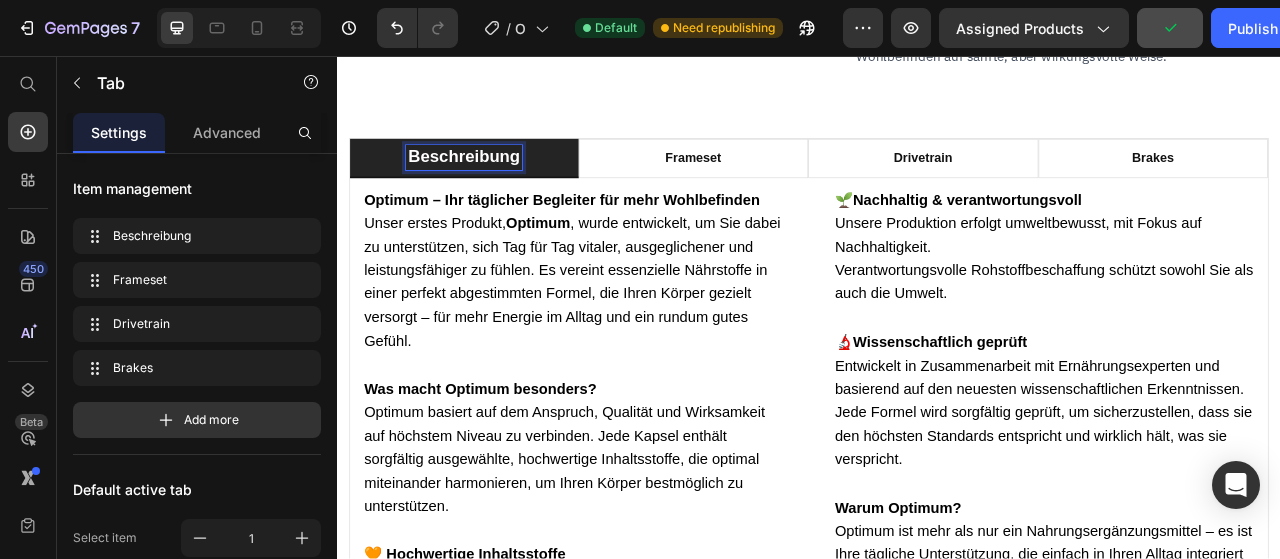 scroll, scrollTop: 3199, scrollLeft: 0, axis: vertical 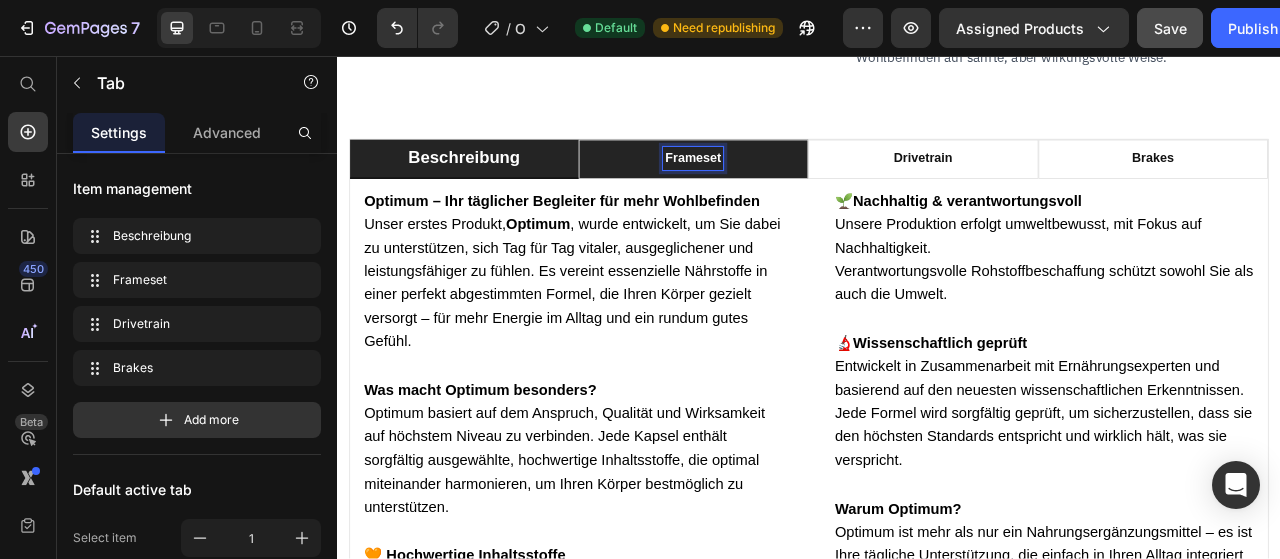 click on "Frameset" at bounding box center (789, 187) 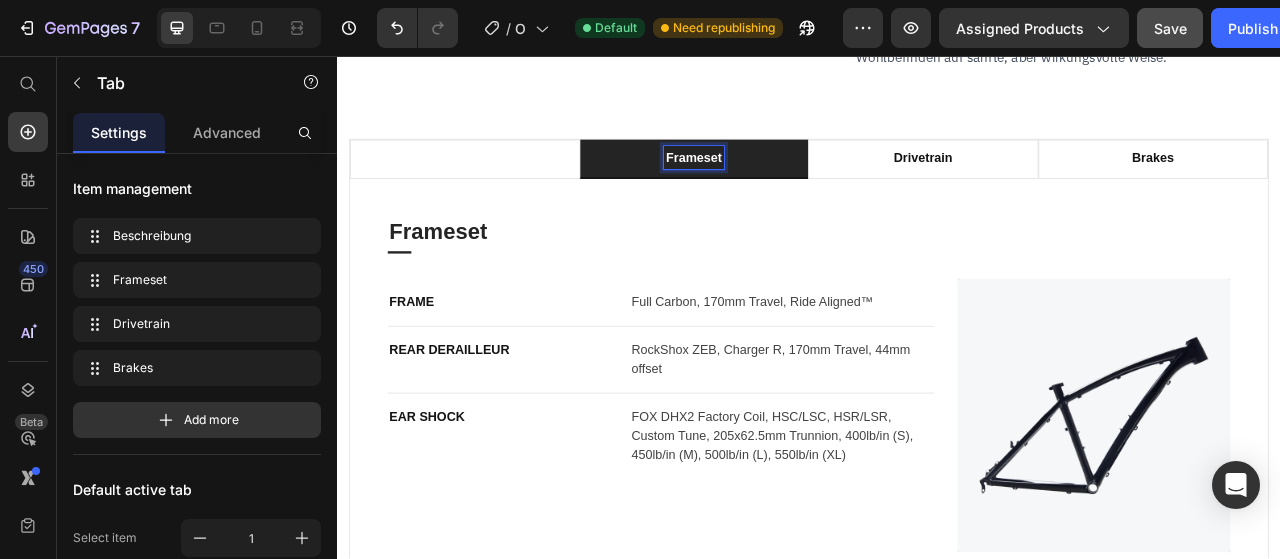 scroll, scrollTop: 3198, scrollLeft: 0, axis: vertical 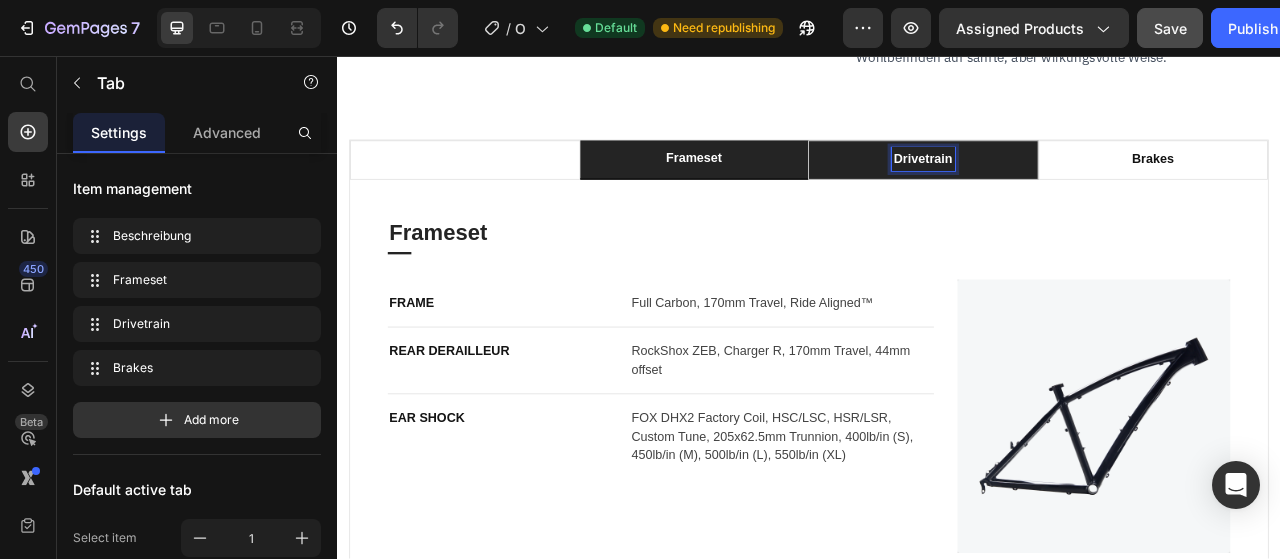 click on "Drivetrain" at bounding box center (1082, 188) 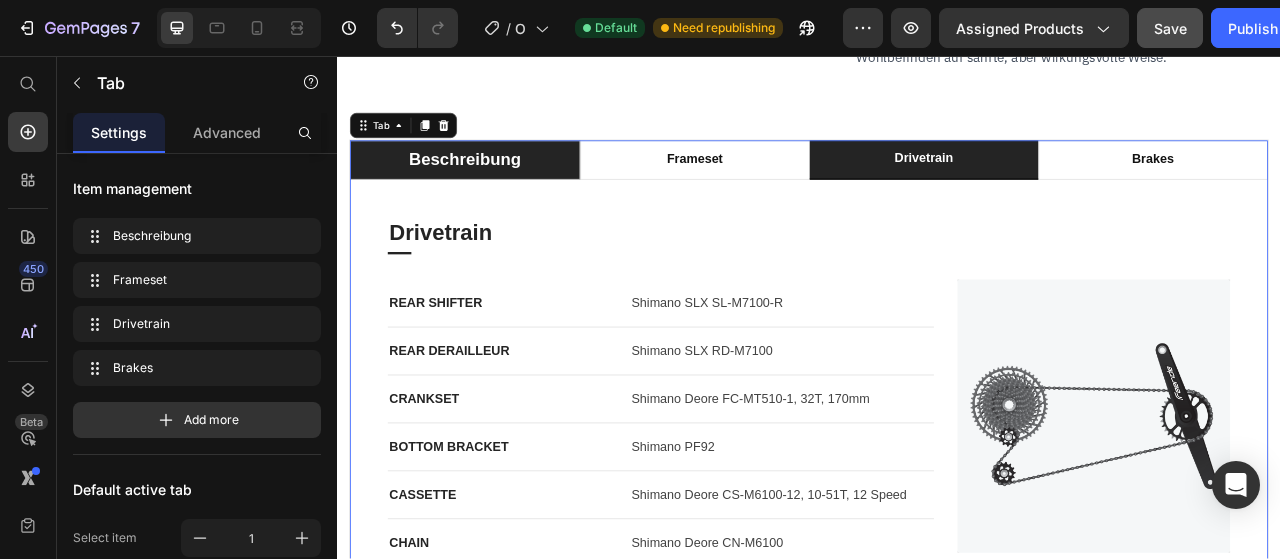 click on "Beschreibung" at bounding box center (499, 189) 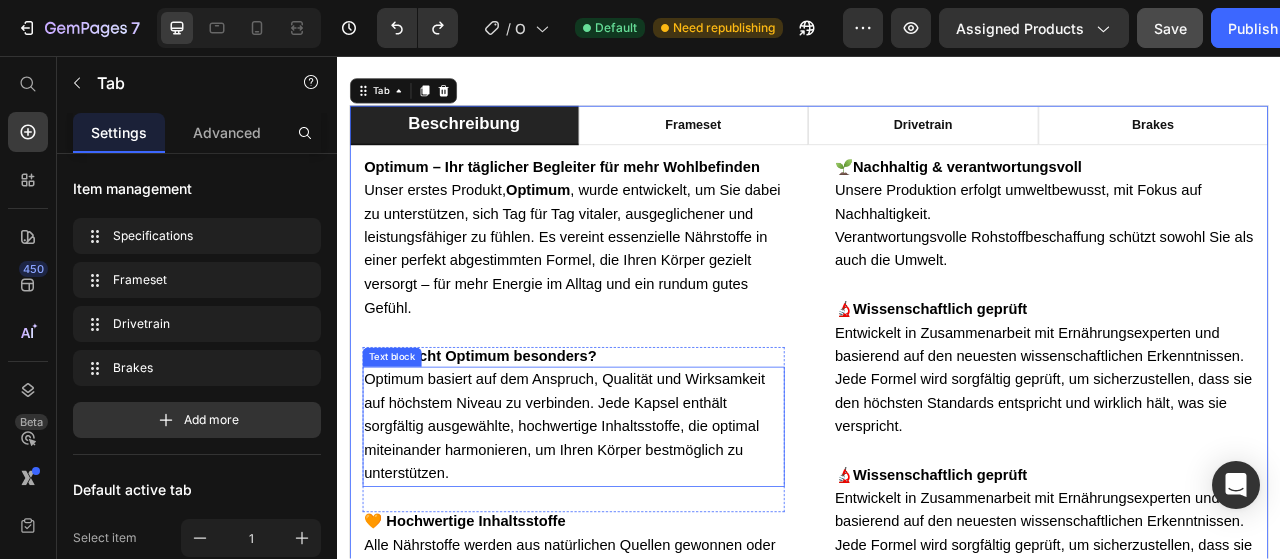 scroll, scrollTop: 3198, scrollLeft: 0, axis: vertical 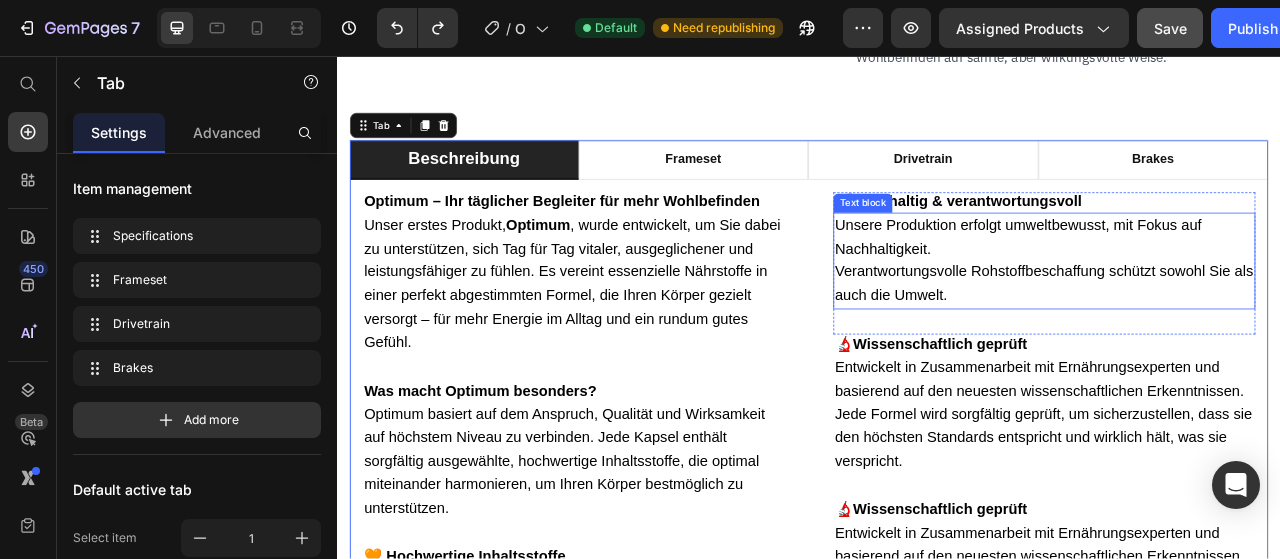 click on "Verantwortungsvolle Rohstoffbeschaffung schützt sowohl Sie als auch die Umwelt." at bounding box center (1236, 345) 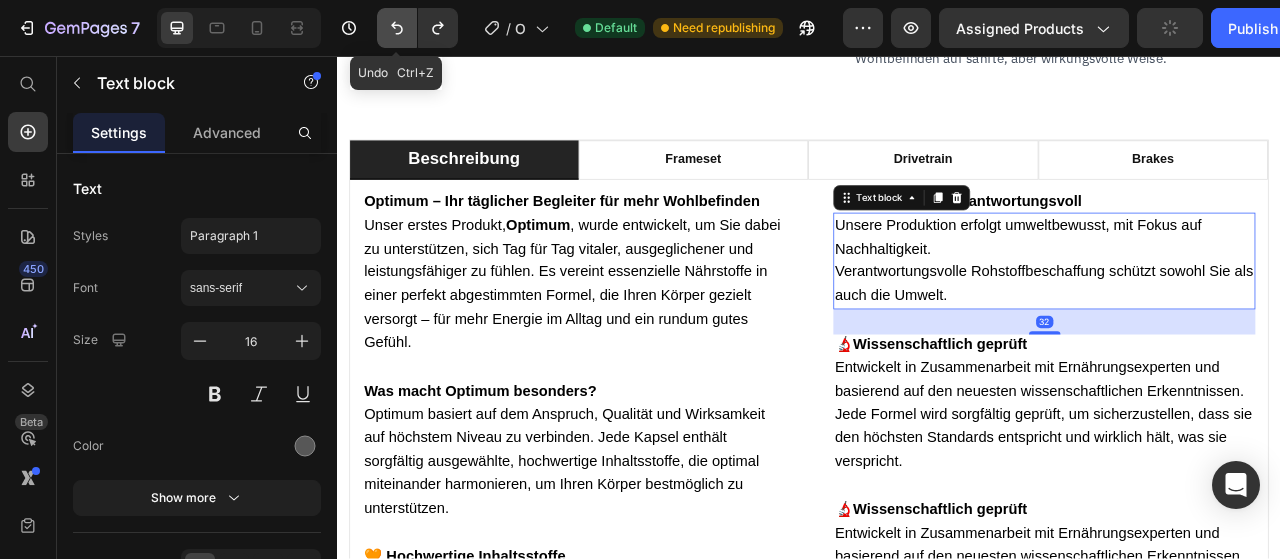 click 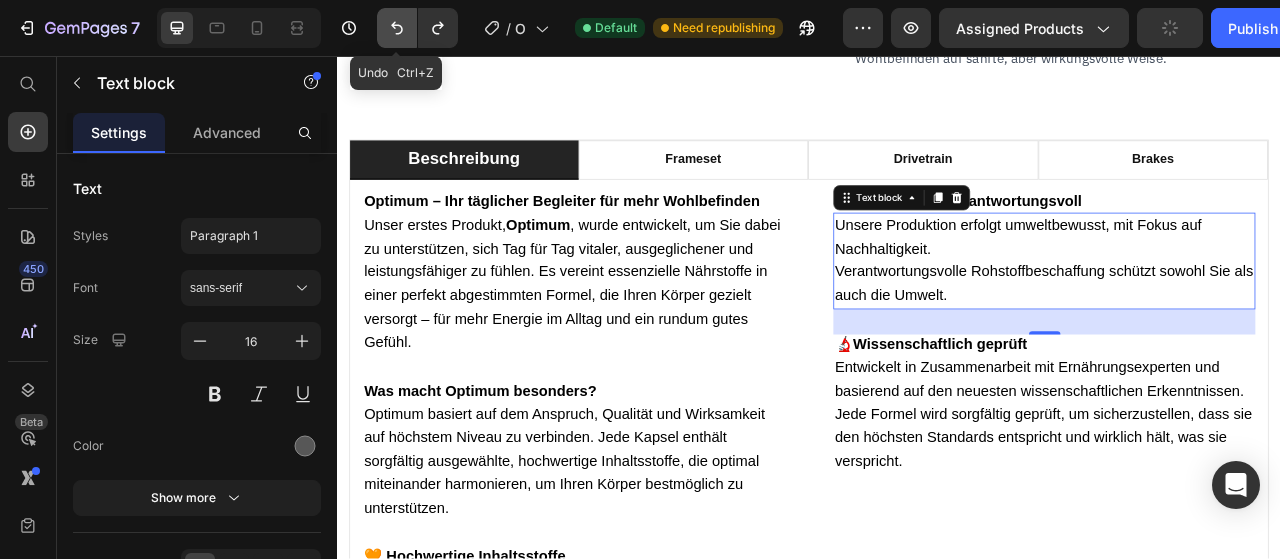 click 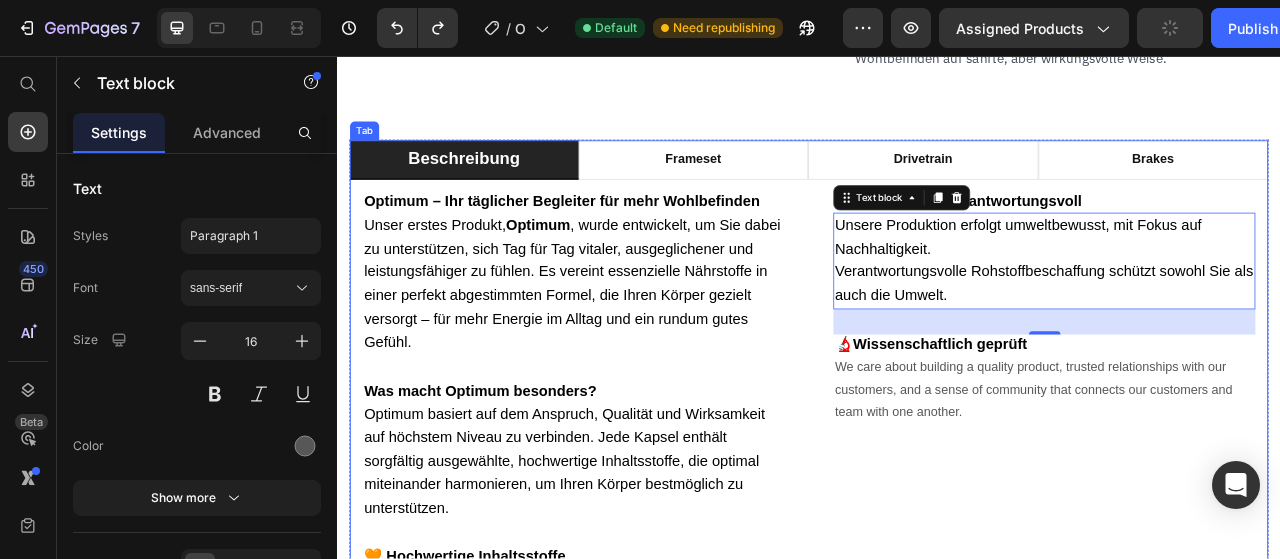 click on "Beschreibung" at bounding box center [498, 187] 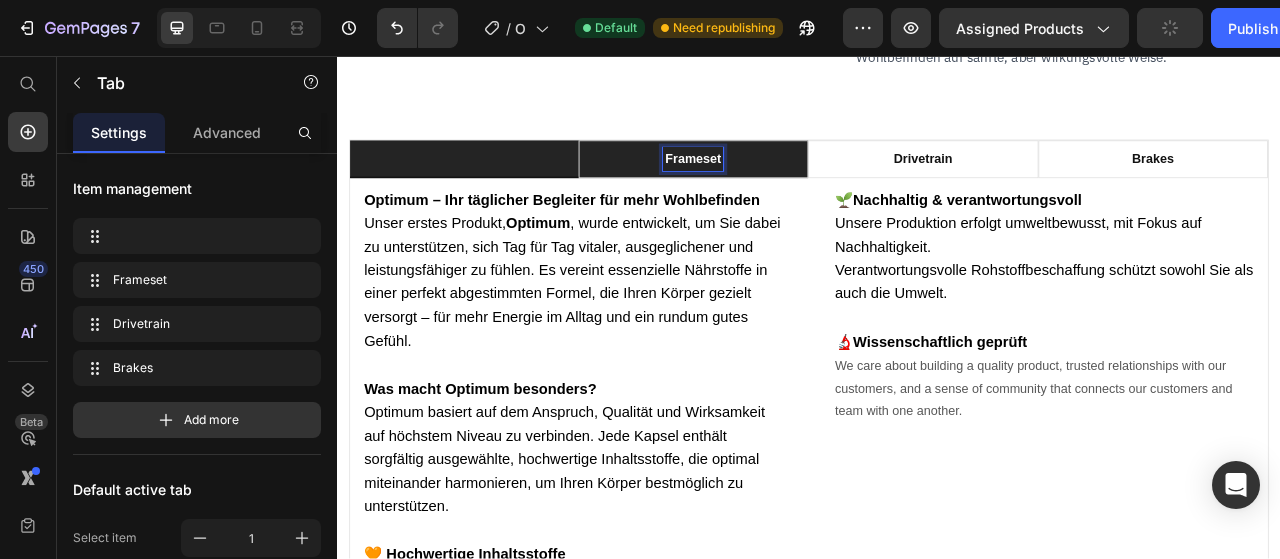 click on "Frameset" at bounding box center [789, 188] 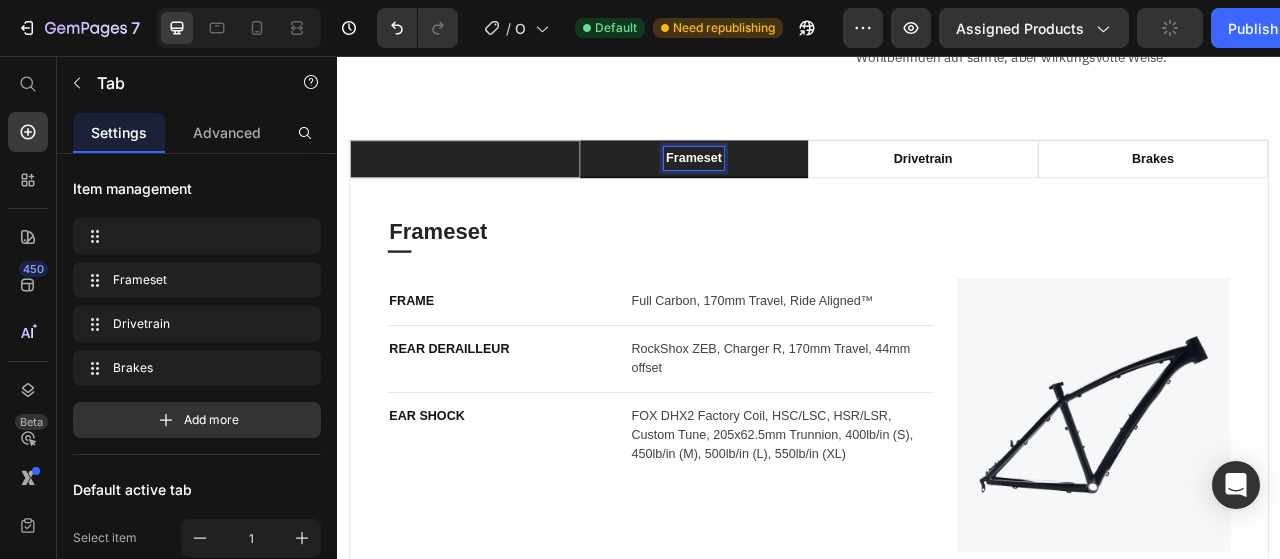 scroll, scrollTop: 3198, scrollLeft: 0, axis: vertical 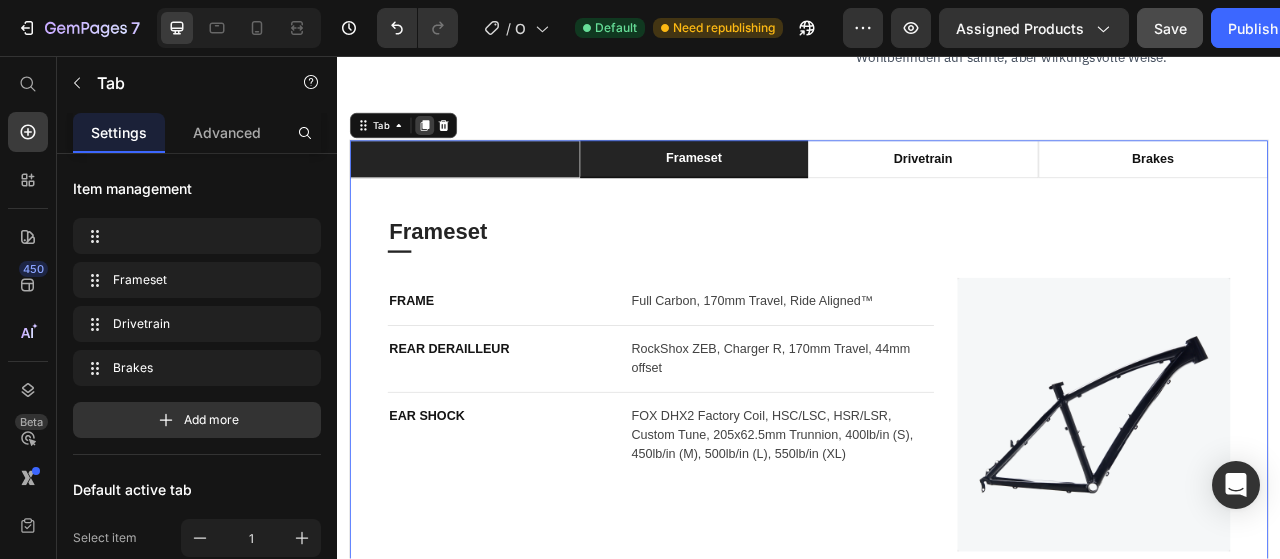 click 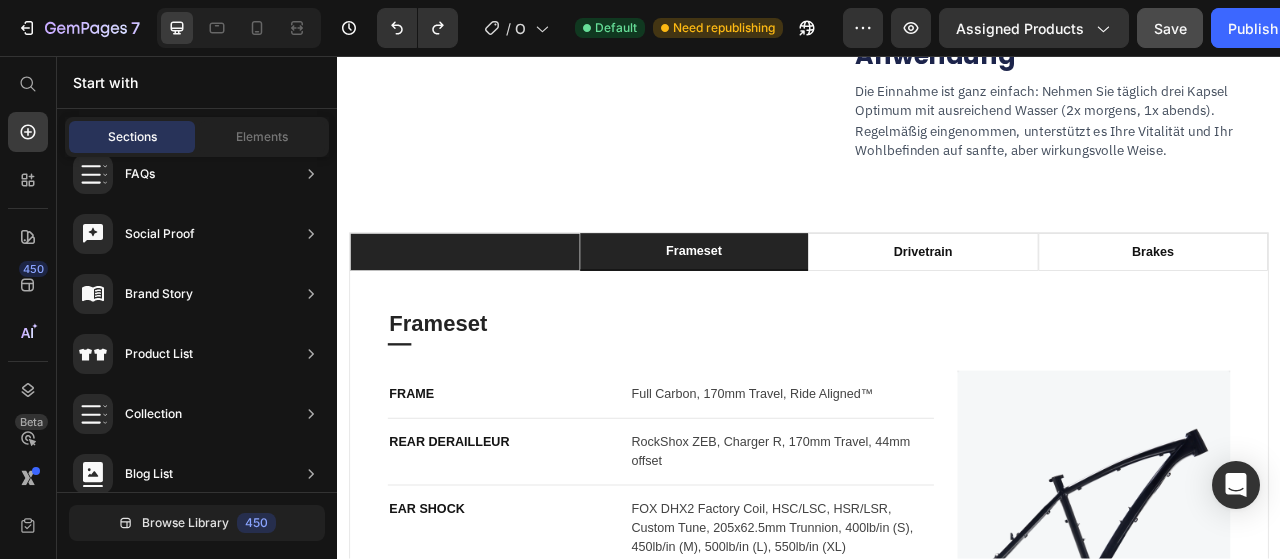 scroll, scrollTop: 3098, scrollLeft: 0, axis: vertical 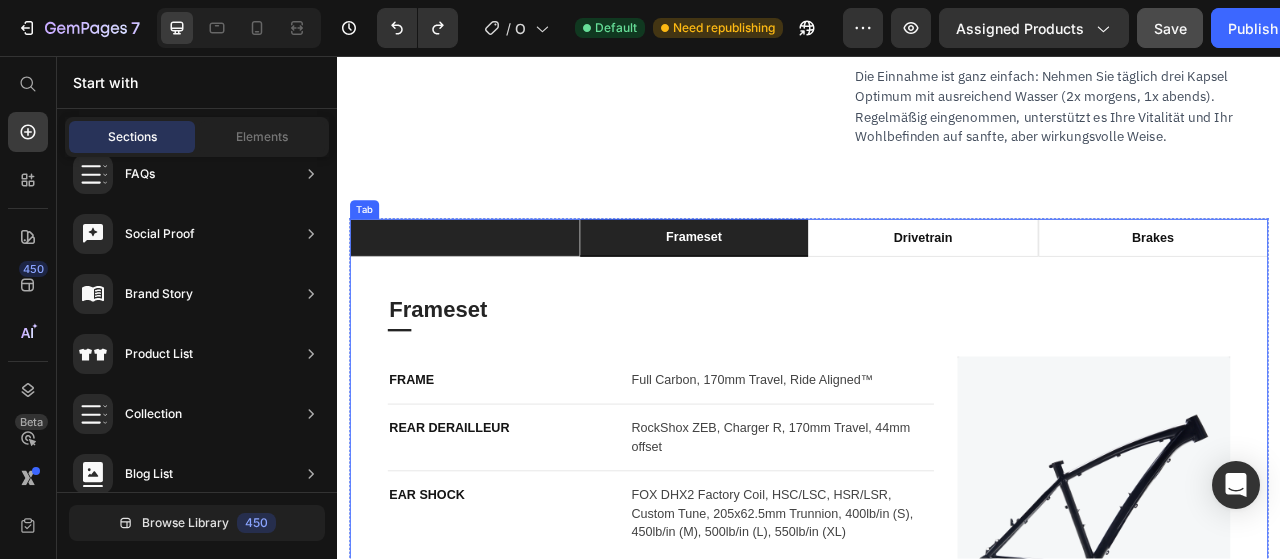 click at bounding box center (499, 288) 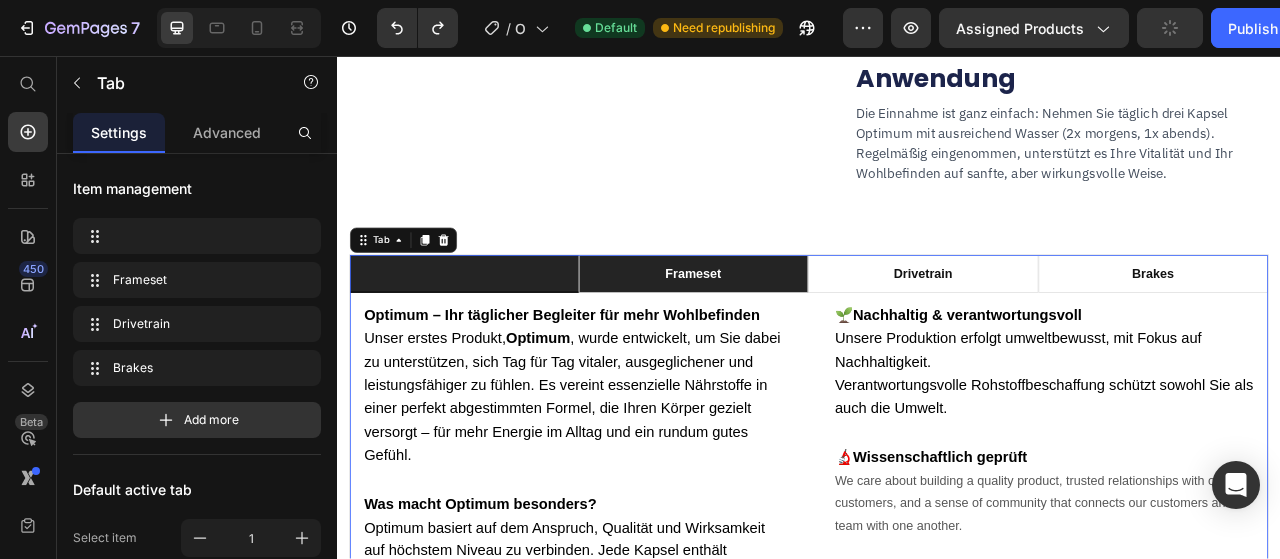 click on "Frameset" at bounding box center [790, 334] 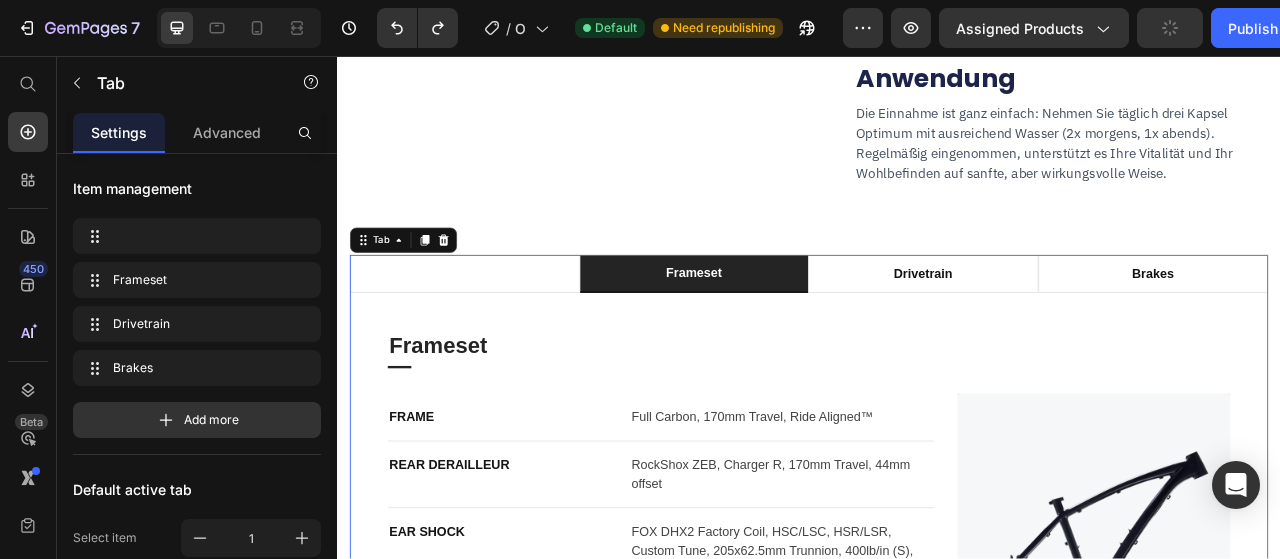 click at bounding box center [499, 334] 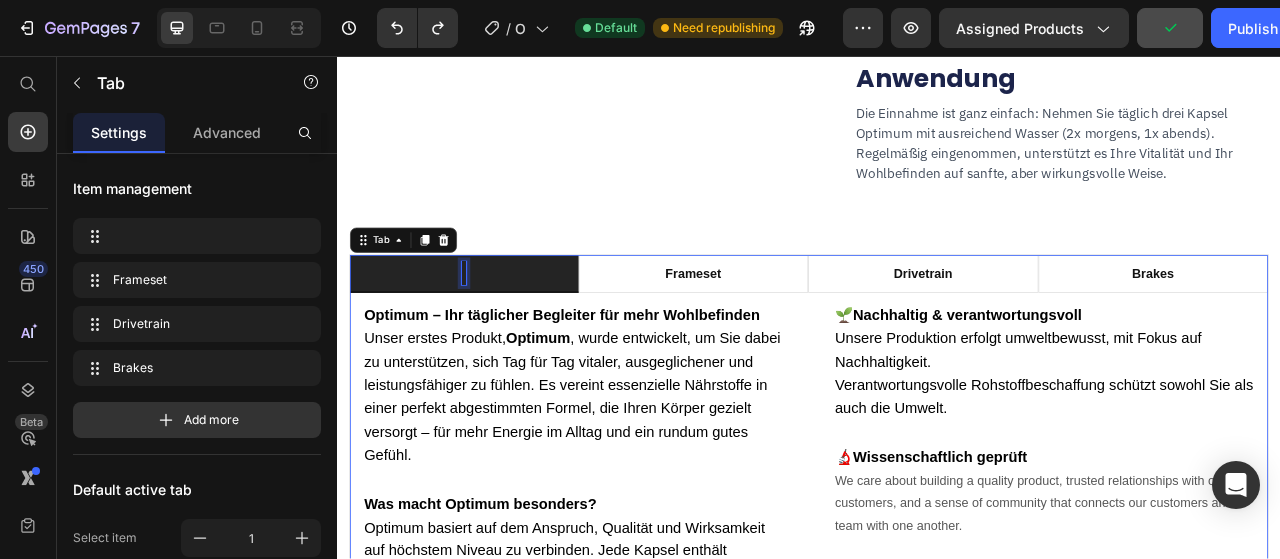click at bounding box center (498, 333) 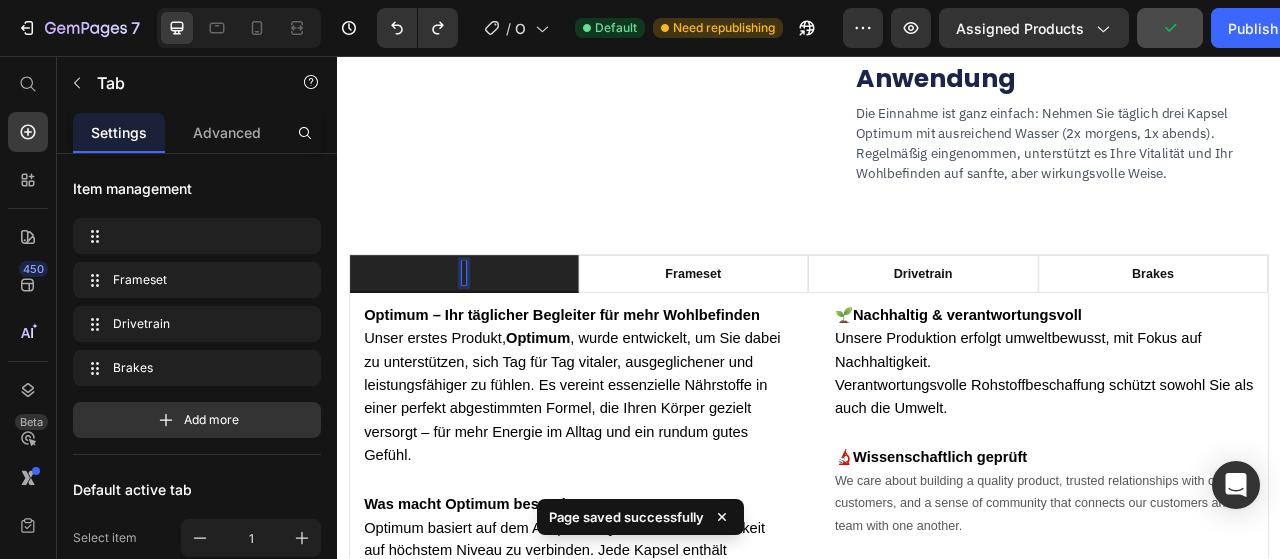 click at bounding box center (498, 333) 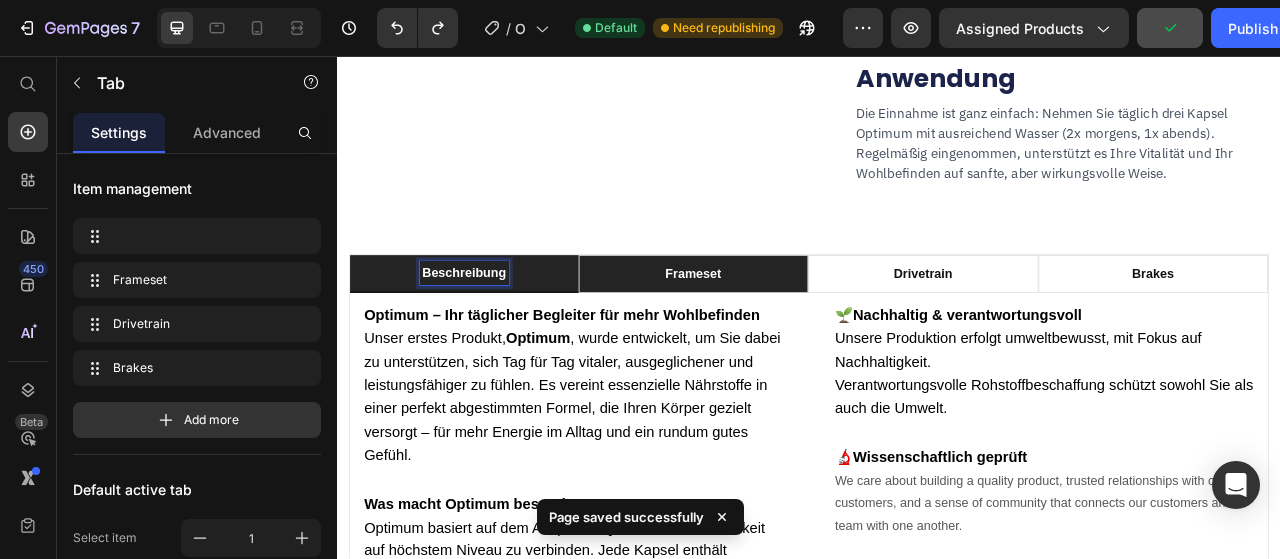 click on "Frameset" at bounding box center [790, 334] 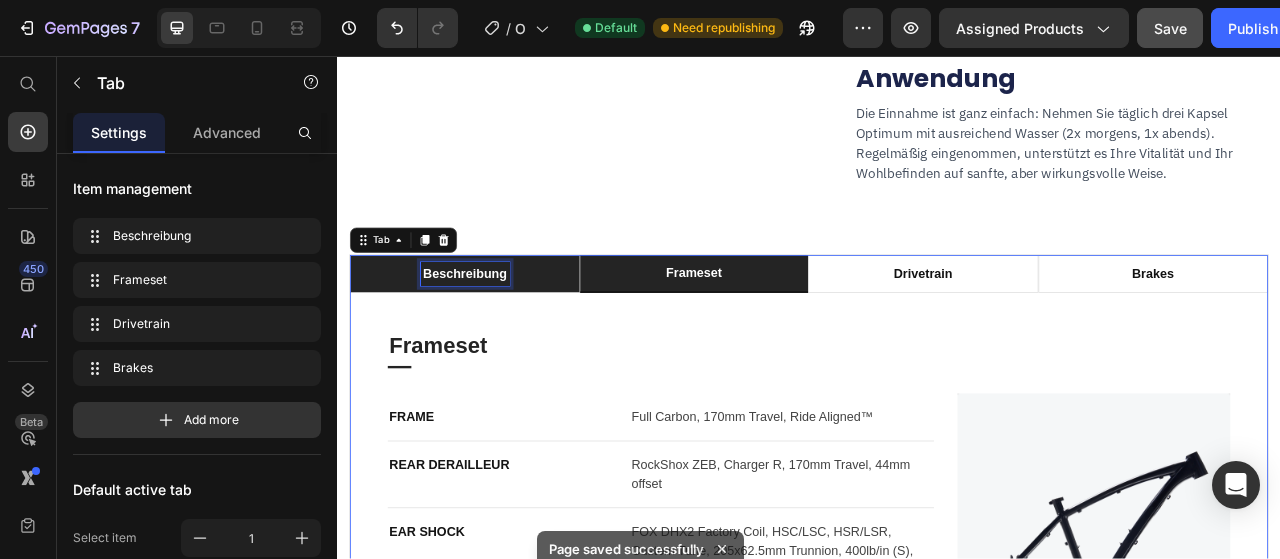 click on "Beschreibung" at bounding box center [499, 334] 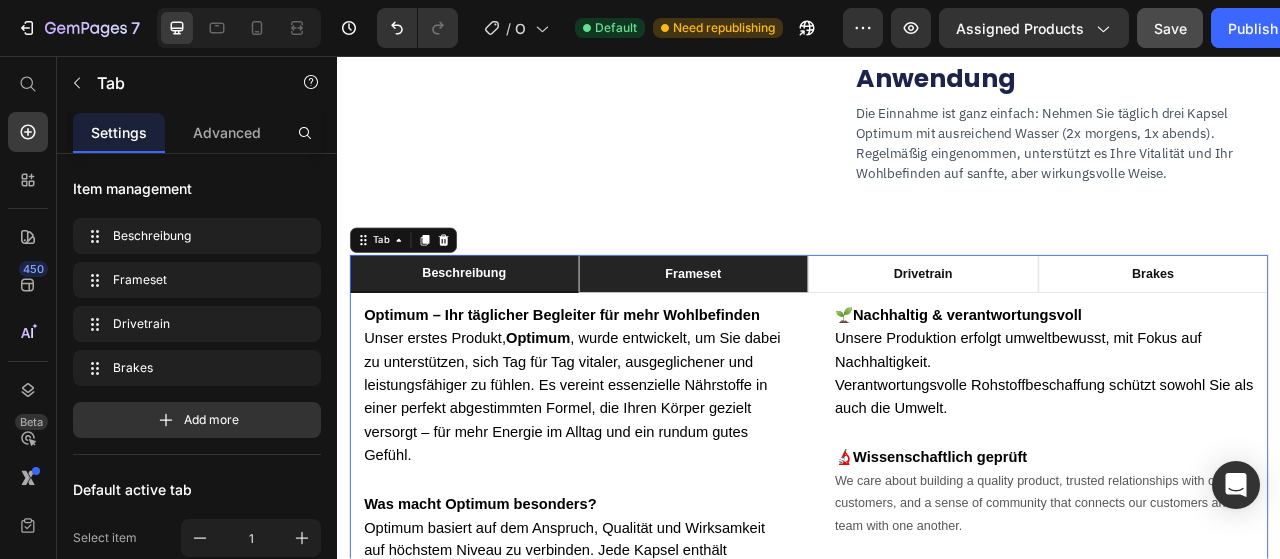 click on "Frameset" at bounding box center [790, 334] 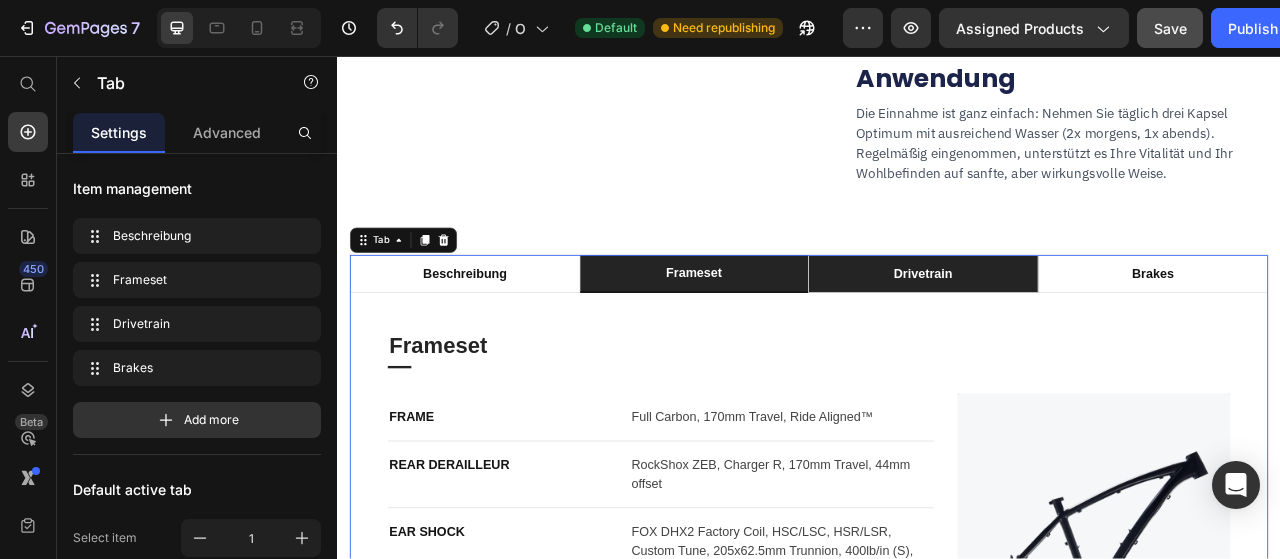 click on "Drivetrain" at bounding box center (1082, 334) 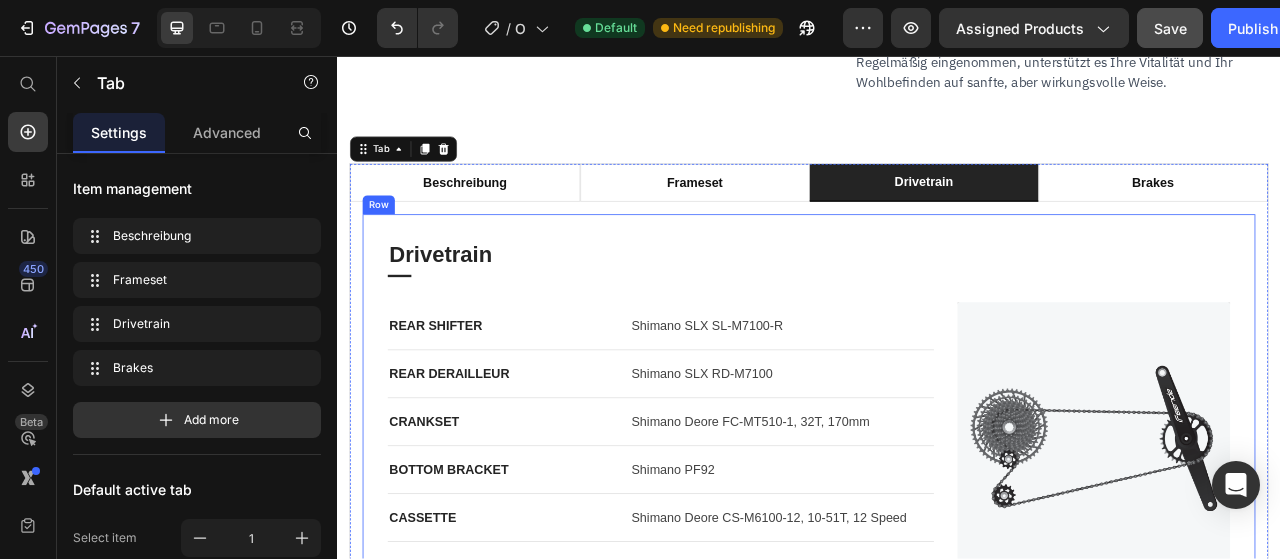 scroll, scrollTop: 3230, scrollLeft: 0, axis: vertical 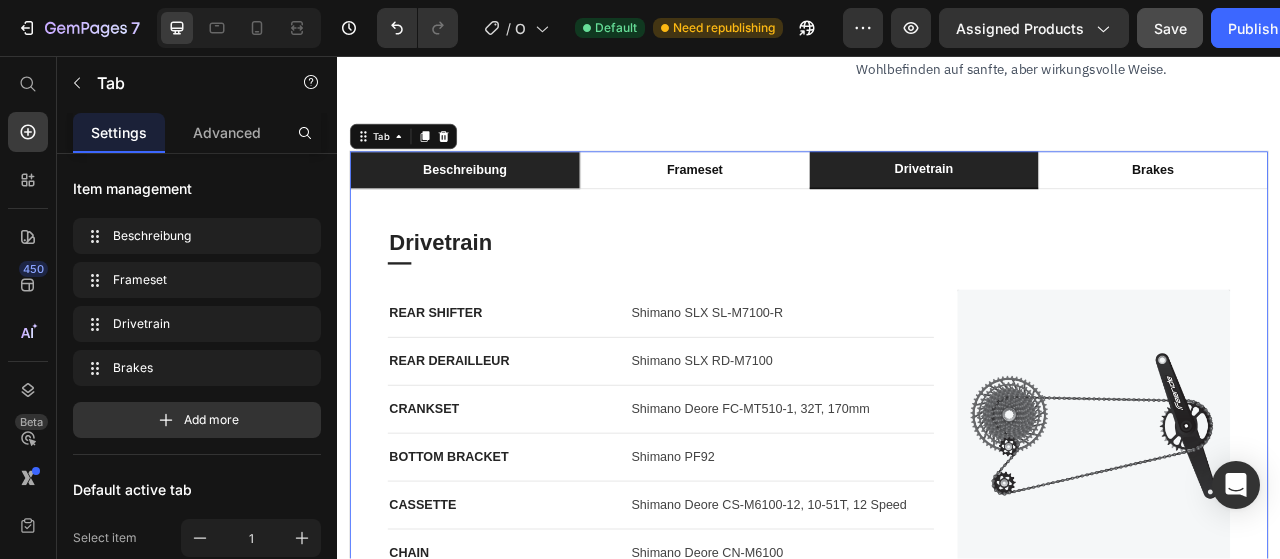 click on "Beschreibung" at bounding box center (499, 202) 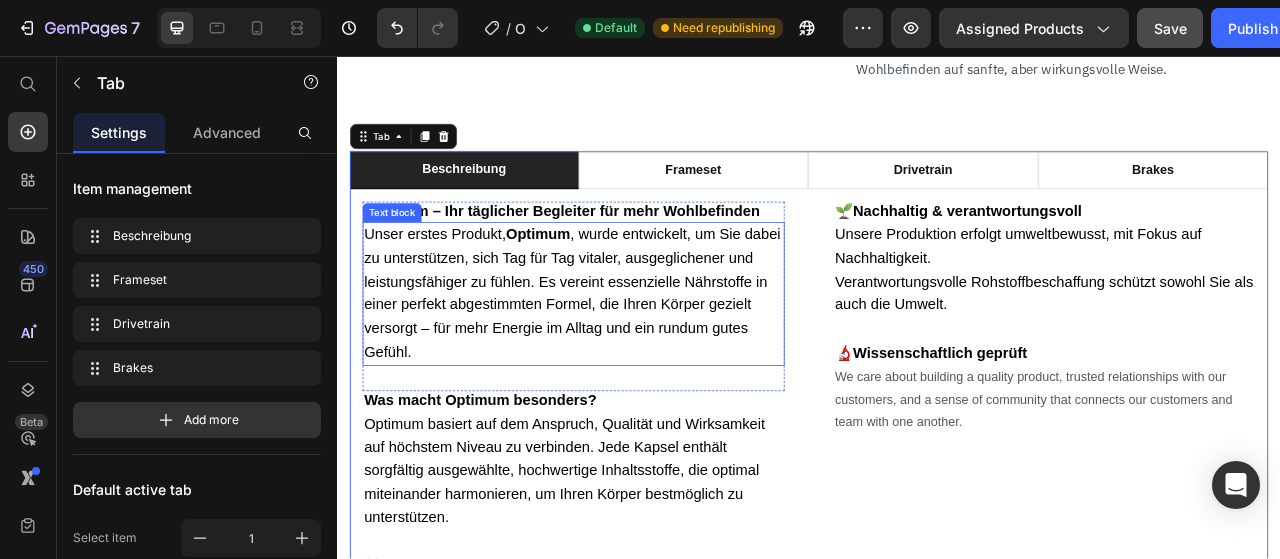 click on "Unser erstes Produkt,  Optimum , wurde entwickelt, um Sie dabei zu unterstützen, sich Tag für Tag vitaler, ausgeglichener und leistungsfähiger zu fühlen. Es vereint essenzielle Nährstoffe in einer perfekt abgestimmten Formel, die Ihren Körper gezielt versorgt – für mehr Energie im Alltag und ein rundum gutes Gefühl." at bounding box center [636, 358] 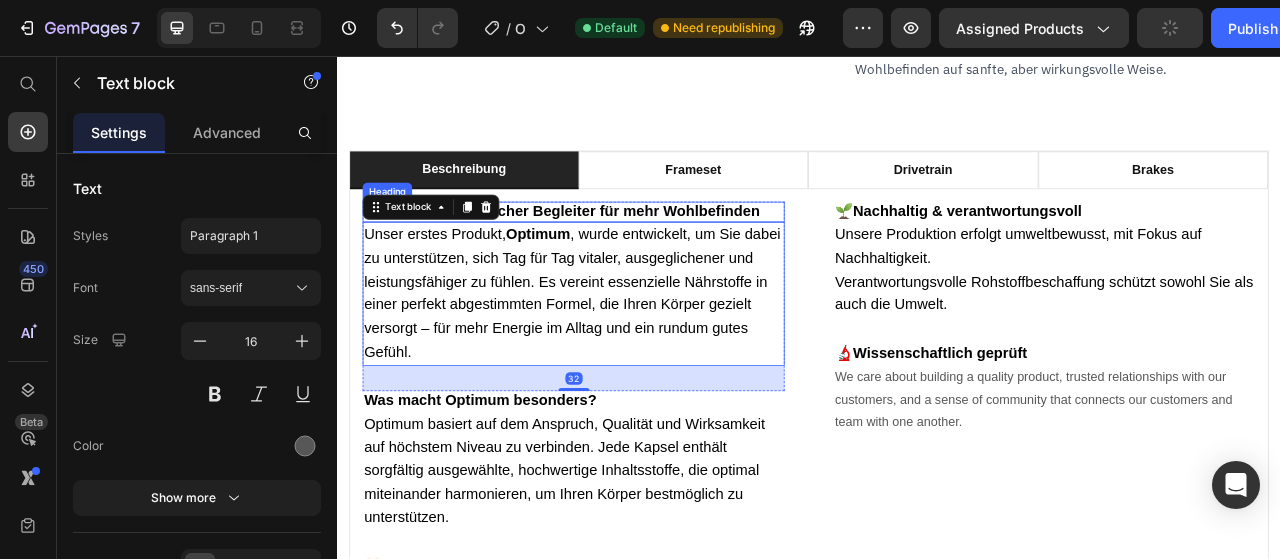 click on "Optimum – Ihr täglicher Begleiter für mehr Wohlbefinden" at bounding box center (622, 253) 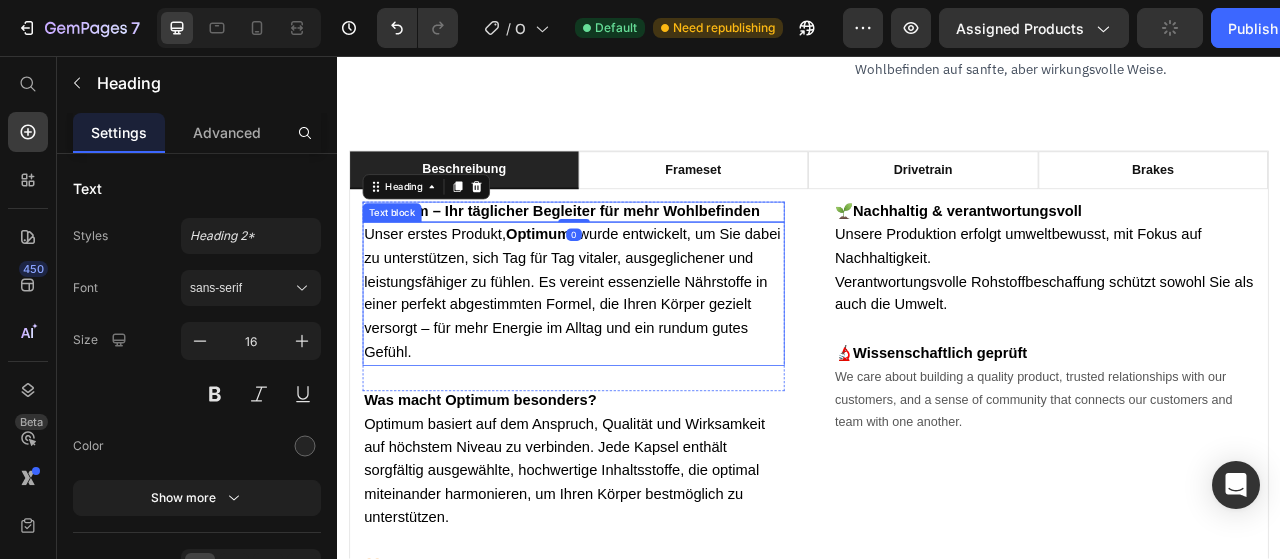 click on "Unser erstes Produkt,  Optimum , wurde entwickelt, um Sie dabei zu unterstützen, sich Tag für Tag vitaler, ausgeglichener und leistungsfähiger zu fühlen. Es vereint essenzielle Nährstoffe in einer perfekt abgestimmten Formel, die Ihren Körper gezielt versorgt – für mehr Energie im Alltag und ein rundum gutes Gefühl." at bounding box center [636, 358] 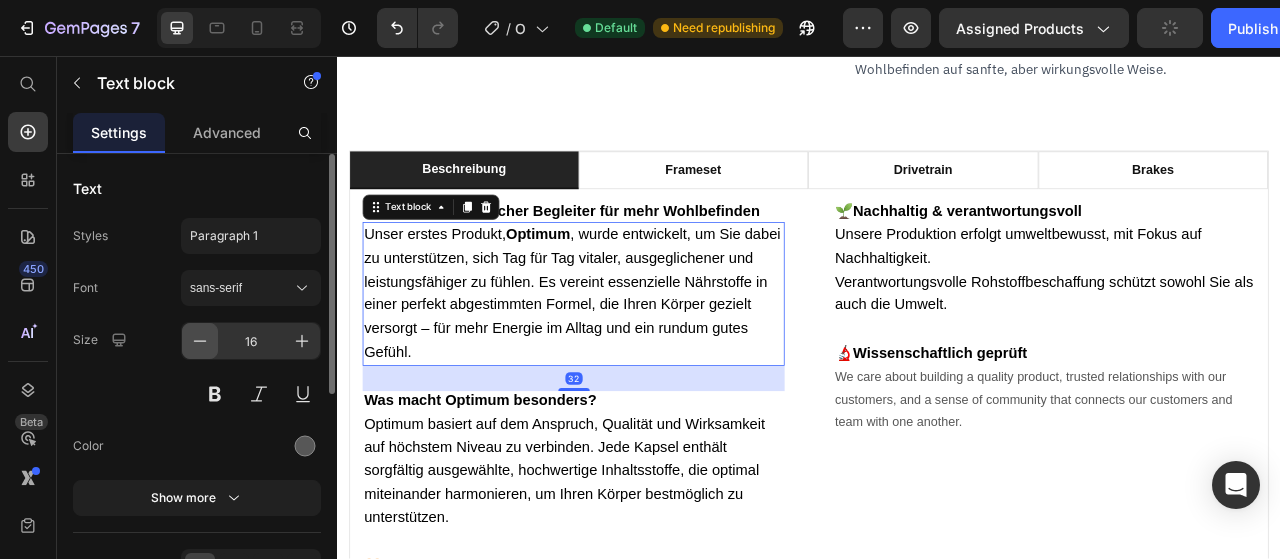 click 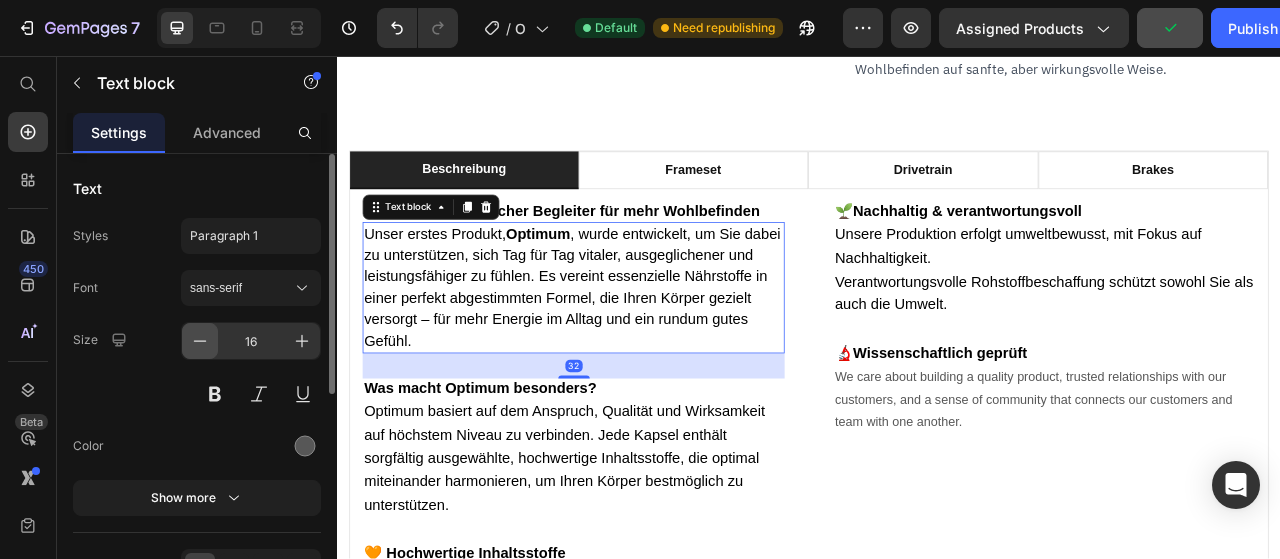 type on "14" 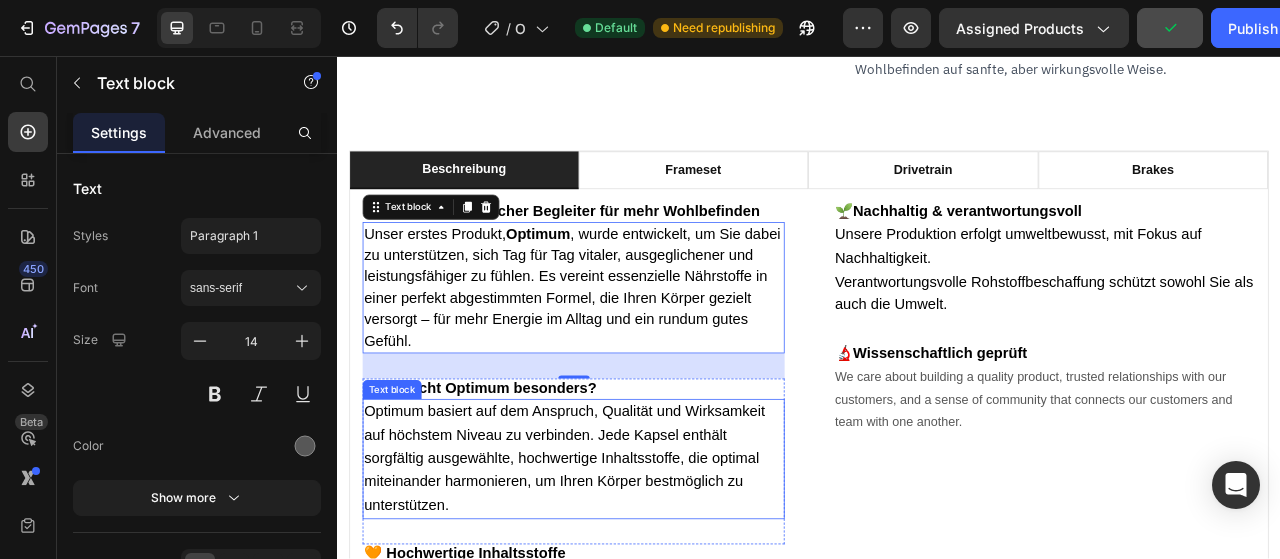 click on "Optimum basiert auf dem Anspruch, Qualität und Wirksamkeit auf höchstem Niveau zu verbinden. Jede Kapsel enthält sorgfältig ausgewählte, hochwertige Inhaltsstoffe, die optimal miteinander harmonieren, um Ihren Körper bestmöglich zu unterstützen." at bounding box center (626, 568) 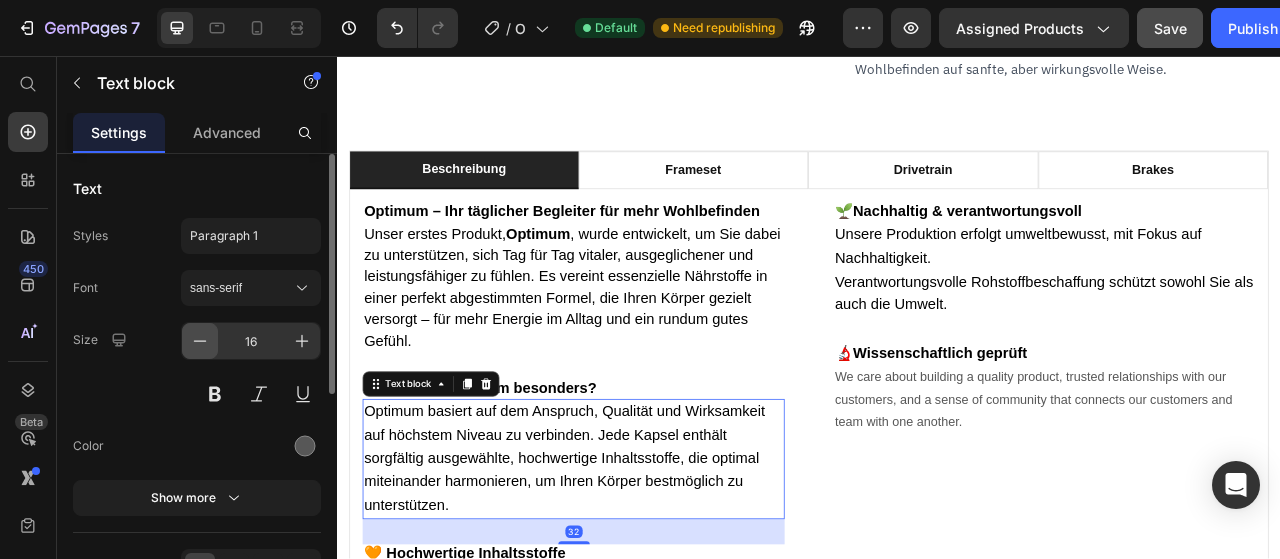 click 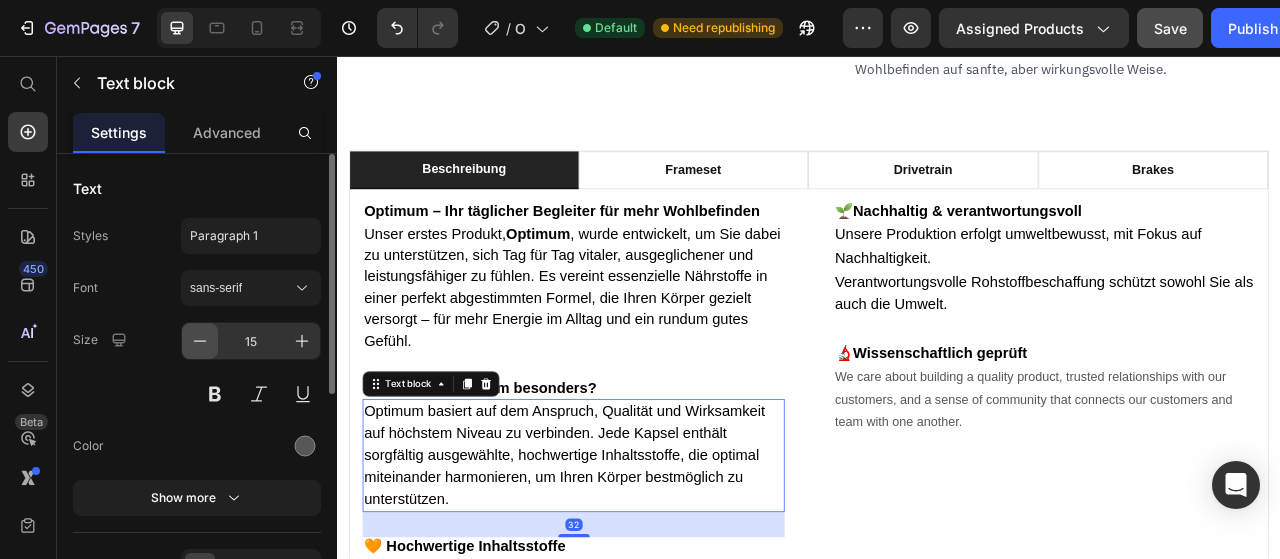 click 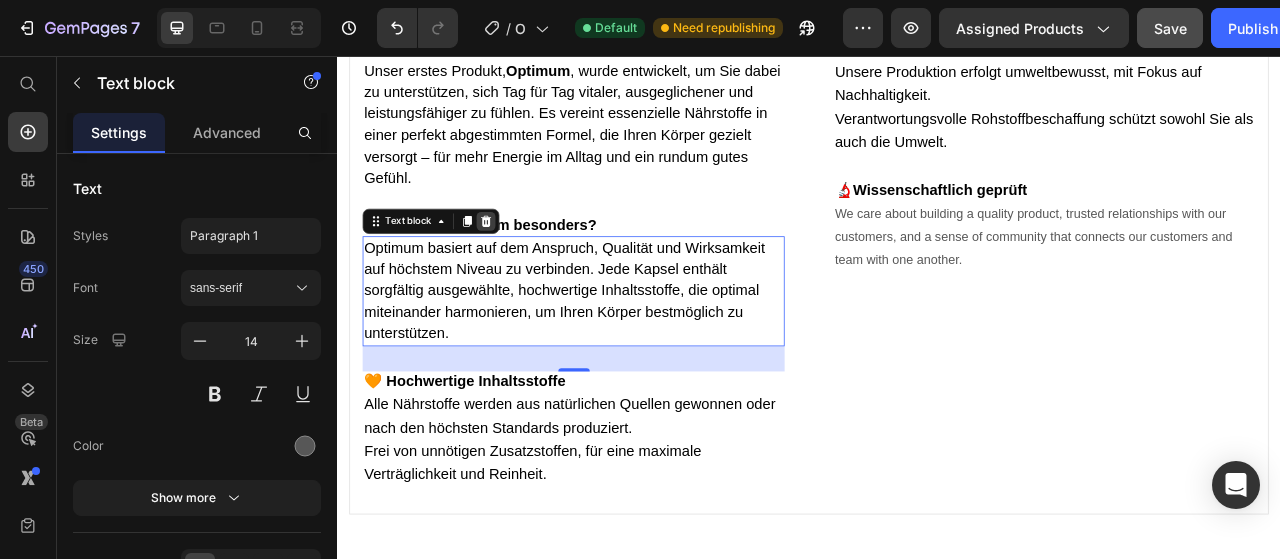 scroll, scrollTop: 3449, scrollLeft: 0, axis: vertical 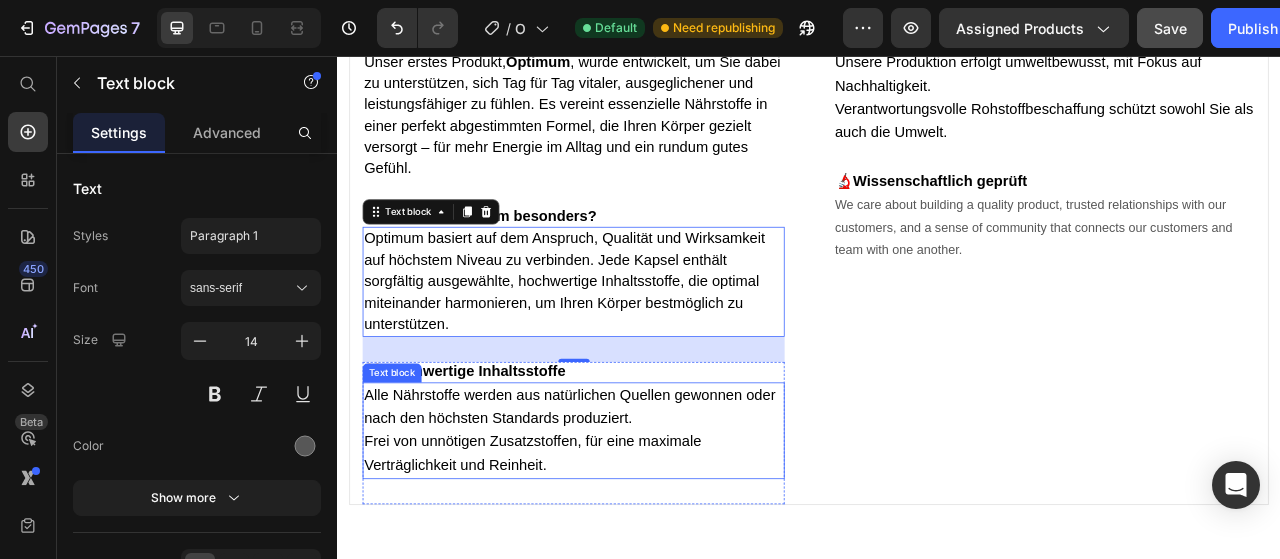 click on "Alle Nährstoffe werden aus natürlichen Quellen gewonnen oder nach den höchsten Standards produziert." at bounding box center [632, 502] 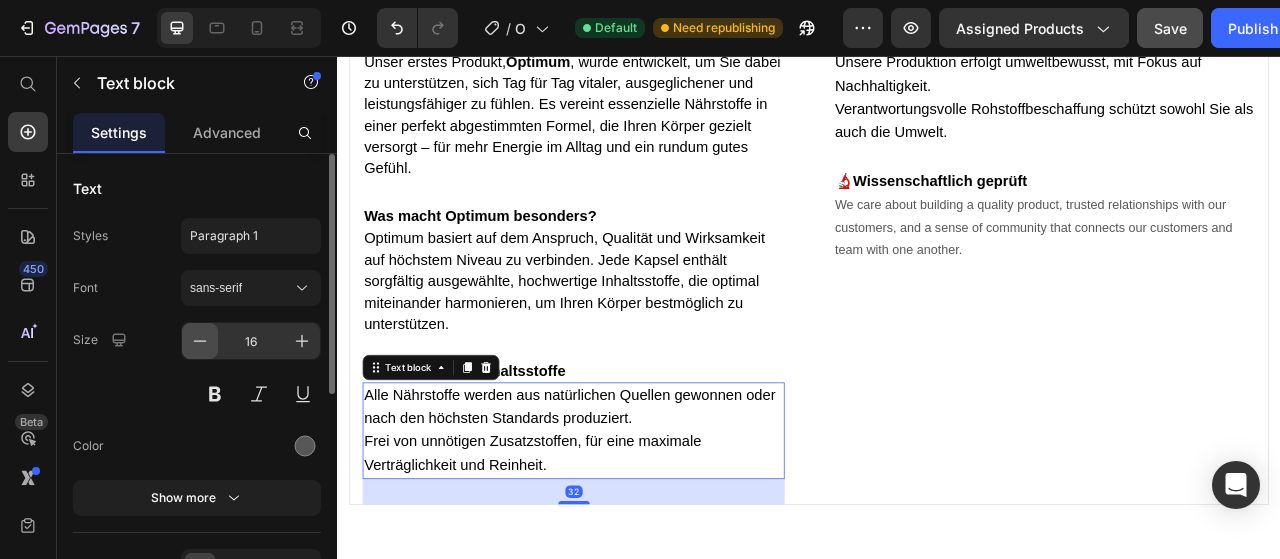 drag, startPoint x: 195, startPoint y: 342, endPoint x: 535, endPoint y: 219, distance: 361.56467 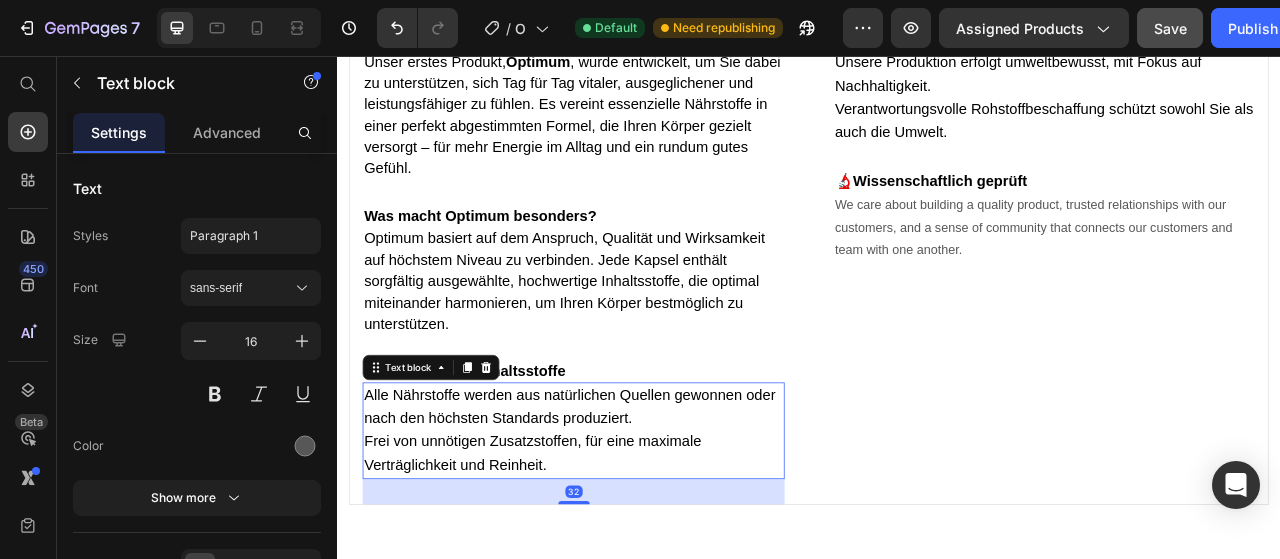 type on "14" 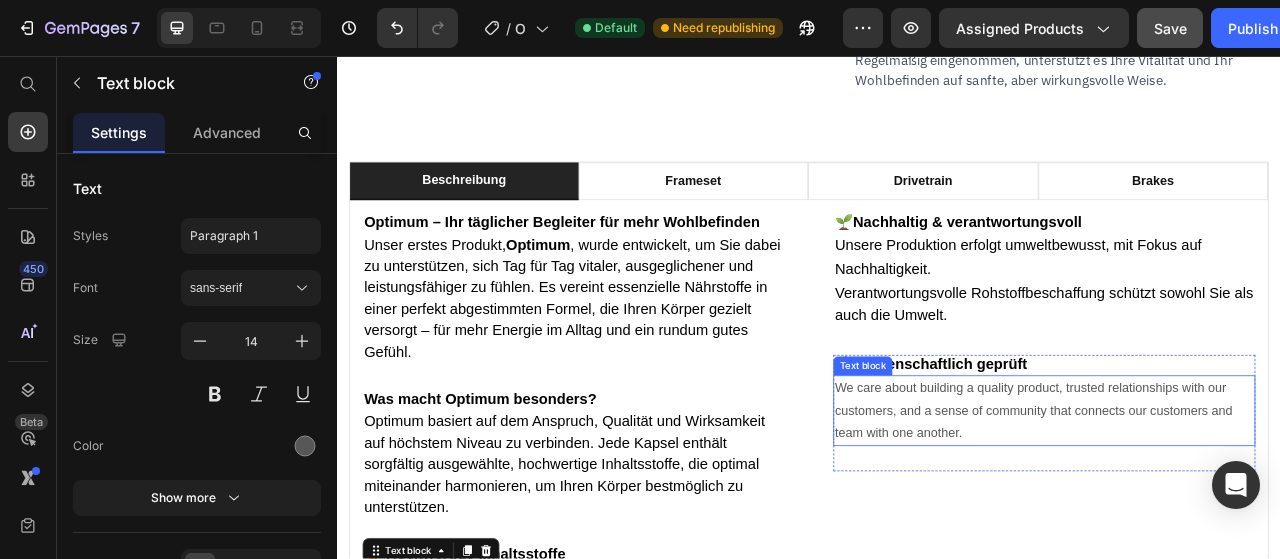 scroll, scrollTop: 3212, scrollLeft: 0, axis: vertical 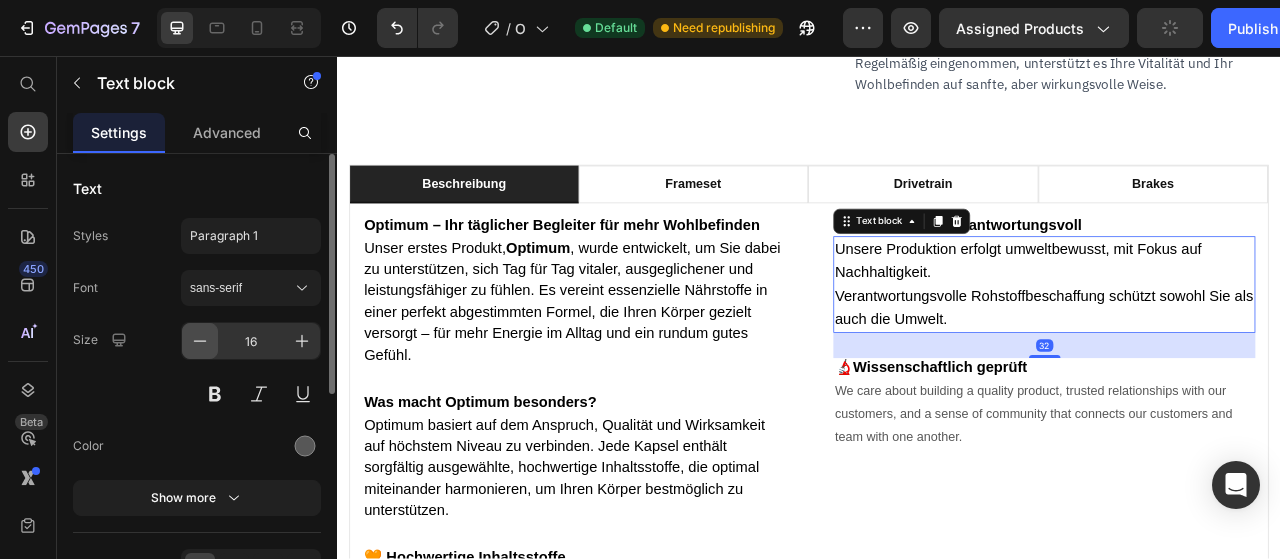 drag, startPoint x: 202, startPoint y: 349, endPoint x: 780, endPoint y: 498, distance: 596.8961 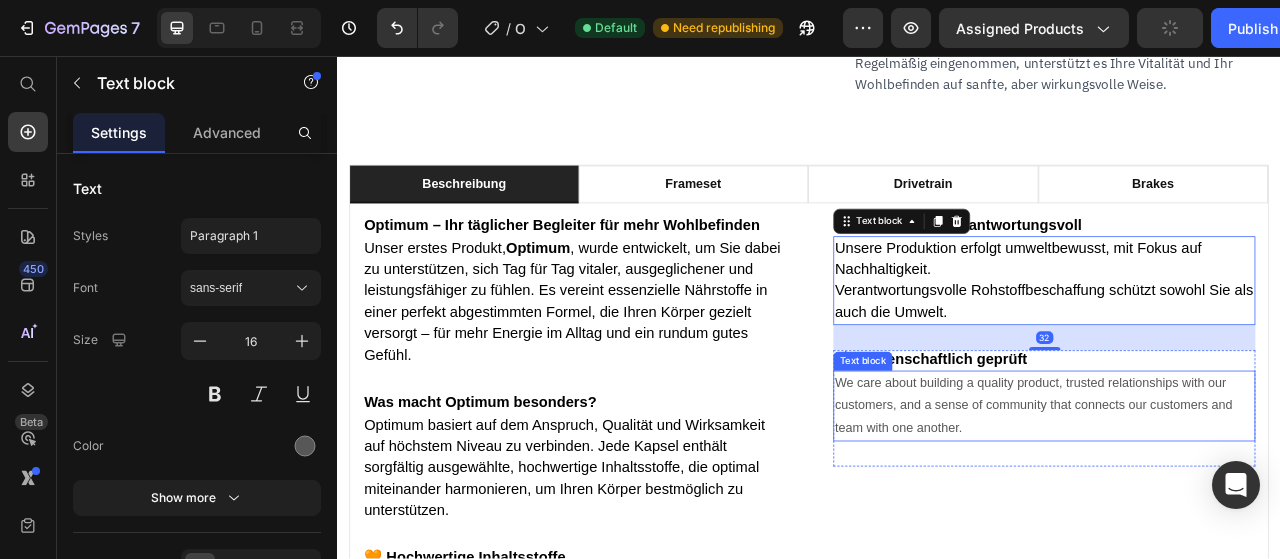 type on "14" 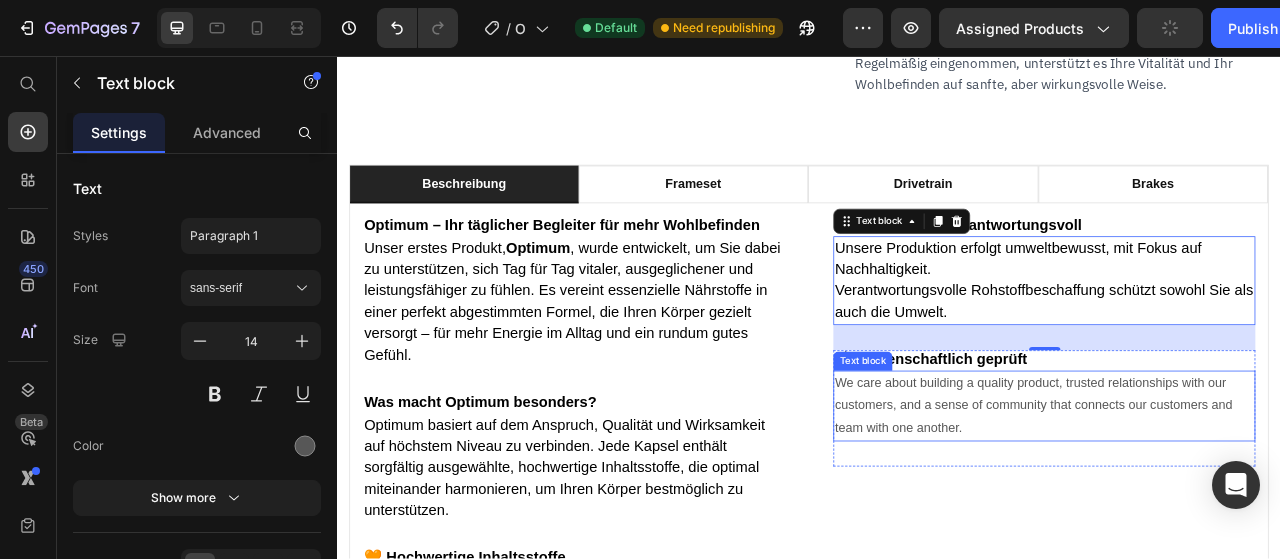 click on "We care about building a quality product, trusted relationships with our customers, and a sense of community that connects our customers and team with one another." at bounding box center (1236, 502) 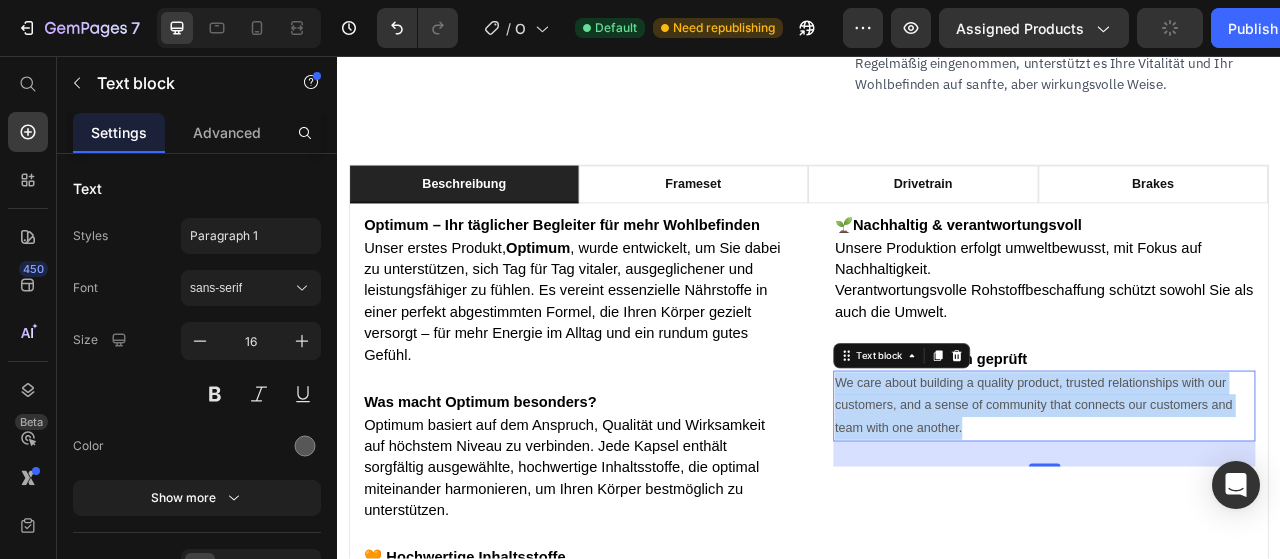 click on "We care about building a quality product, trusted relationships with our customers, and a sense of community that connects our customers and team with one another." at bounding box center (1236, 502) 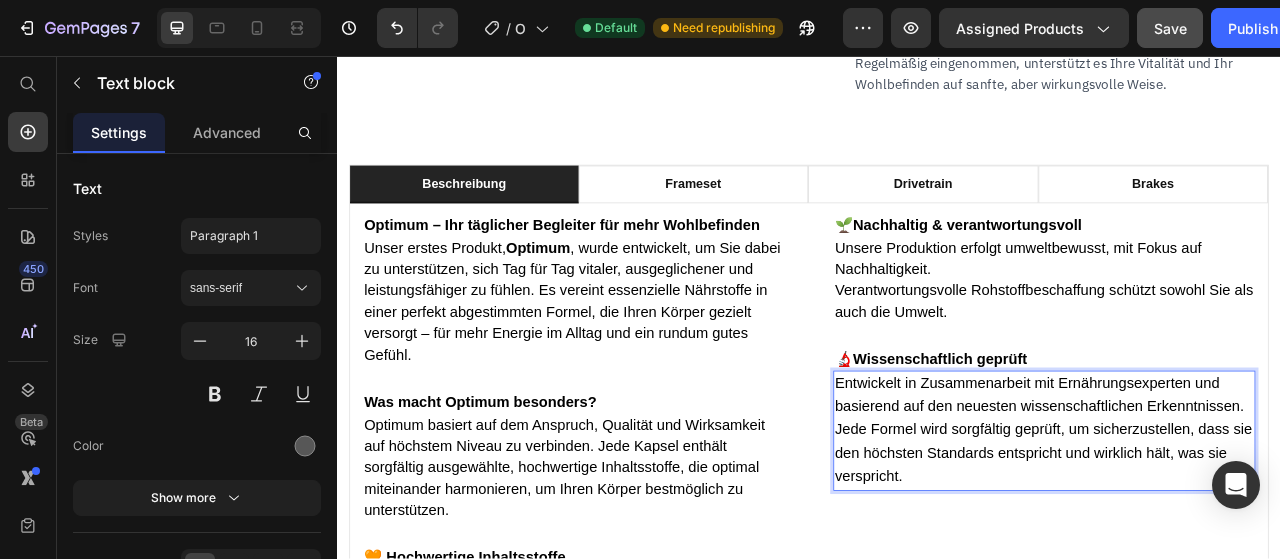 scroll, scrollTop: 3376, scrollLeft: 0, axis: vertical 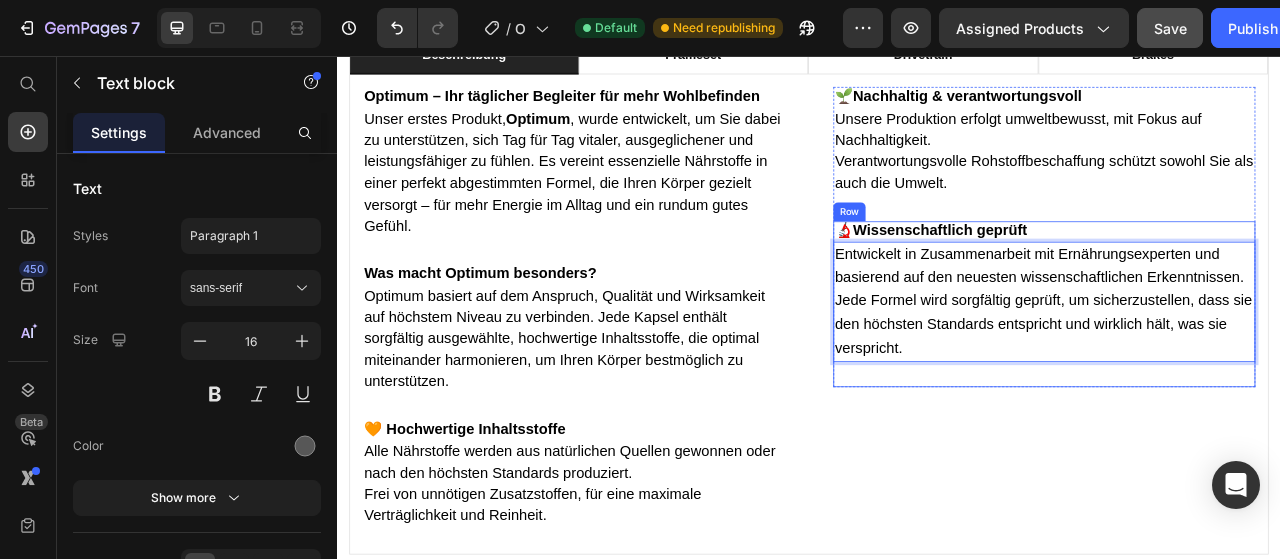 click on "⁠⁠⁠⁠⁠⁠⁠ 🔬  Wissenschaftlich geprüft Heading Entwickelt in Zusammenarbeit mit Ernährungsexperten und basierend auf den neuesten wissenschaftlichen Erkenntnissen. Jede Formel wird sorgfältig geprüft, um sicherzustellen, dass sie den höchsten Standards entspricht und wirklich hält, was sie verspricht. Text block   32" at bounding box center [1236, 372] 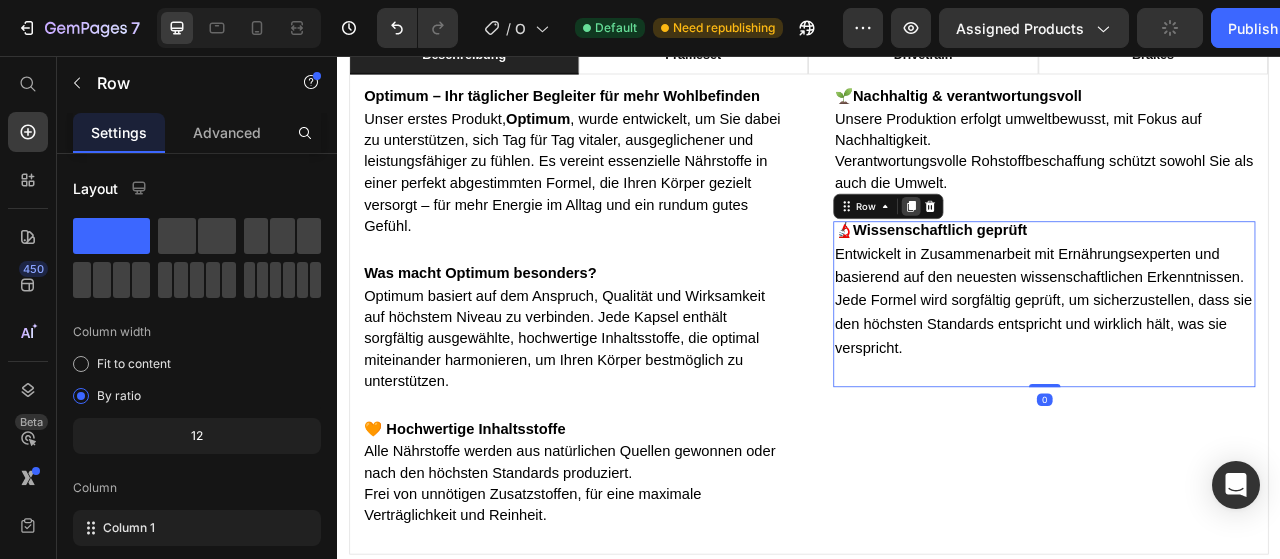 click 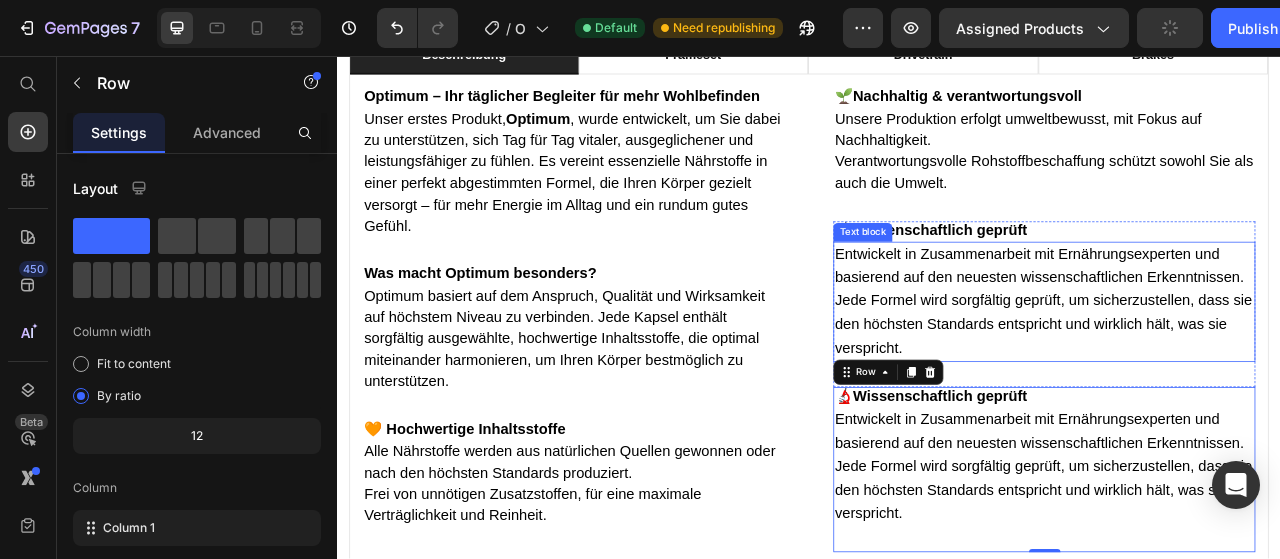 click on "Entwickelt in Zusammenarbeit mit Ernährungsexperten und basierend auf den neuesten wissenschaftlichen Erkenntnissen." at bounding box center (1230, 323) 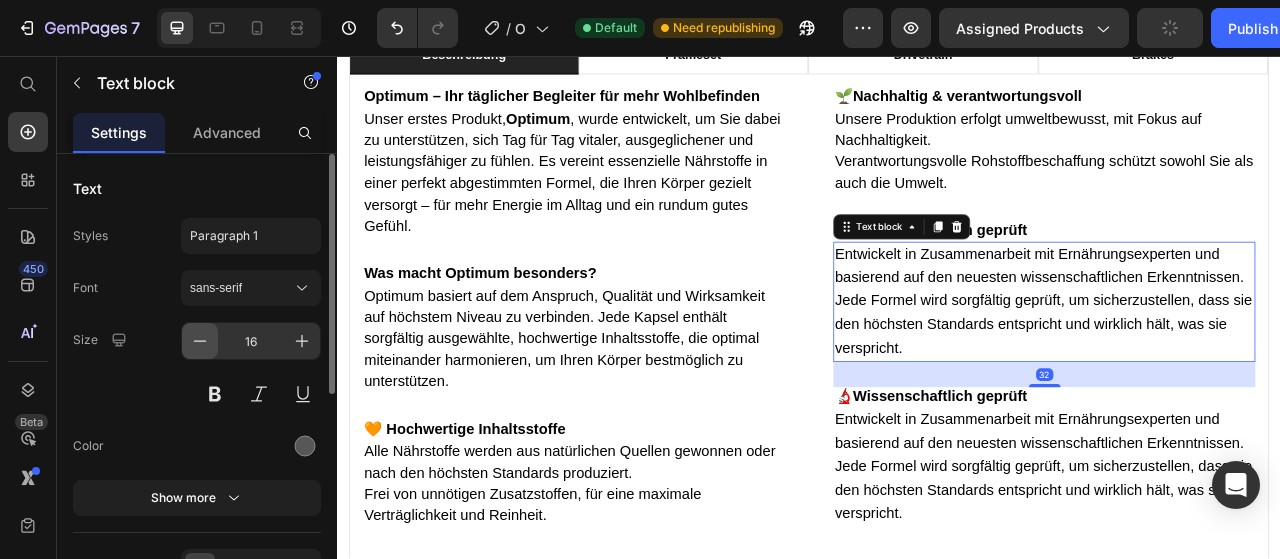click 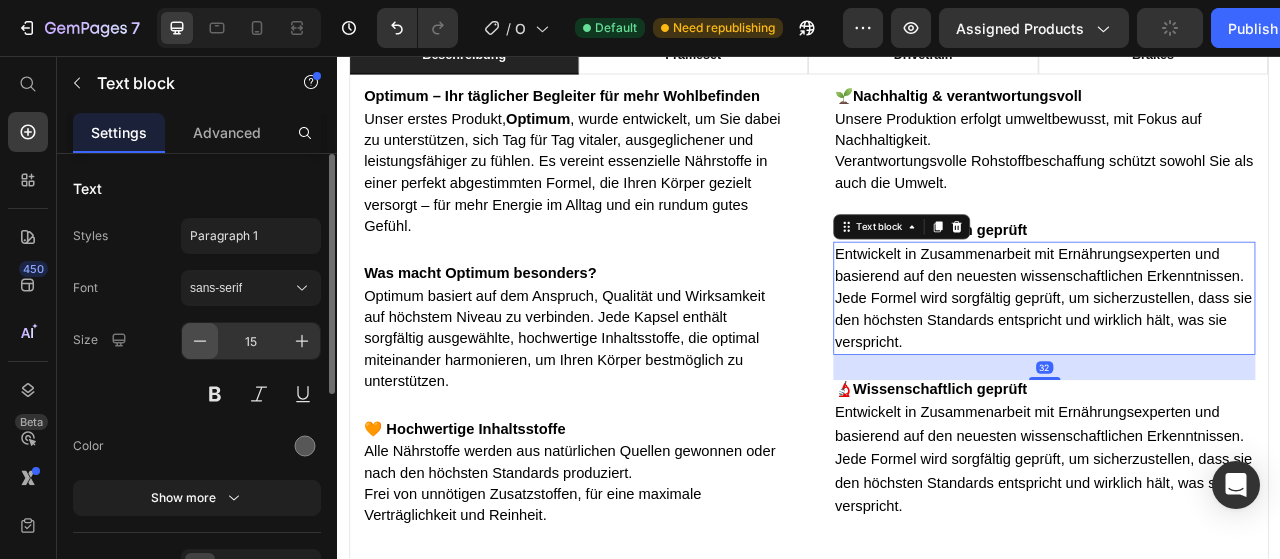 click 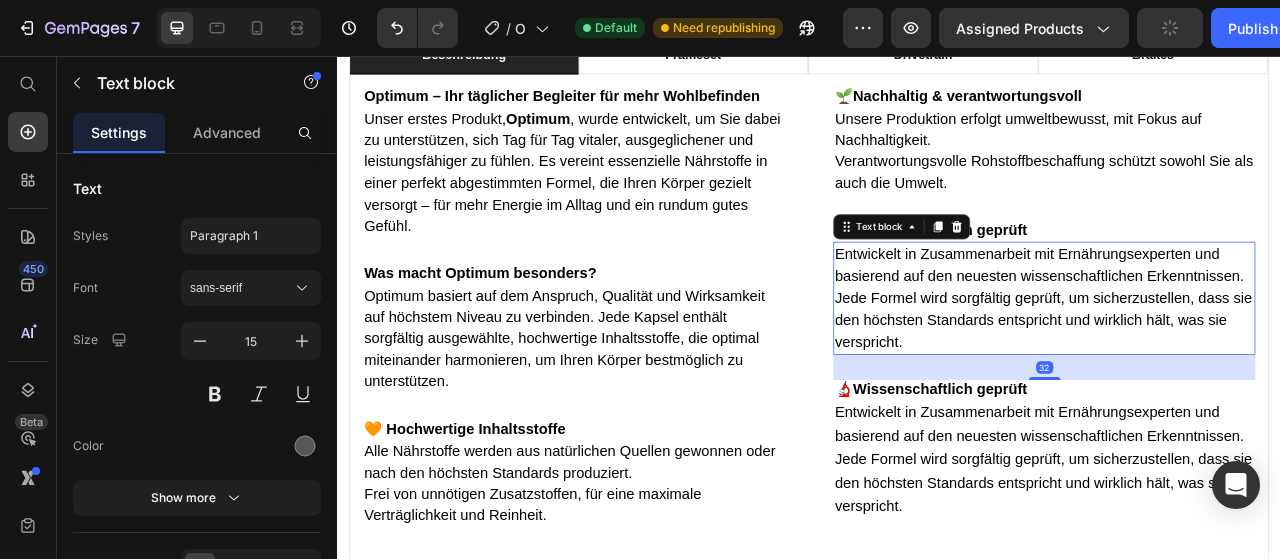 type on "14" 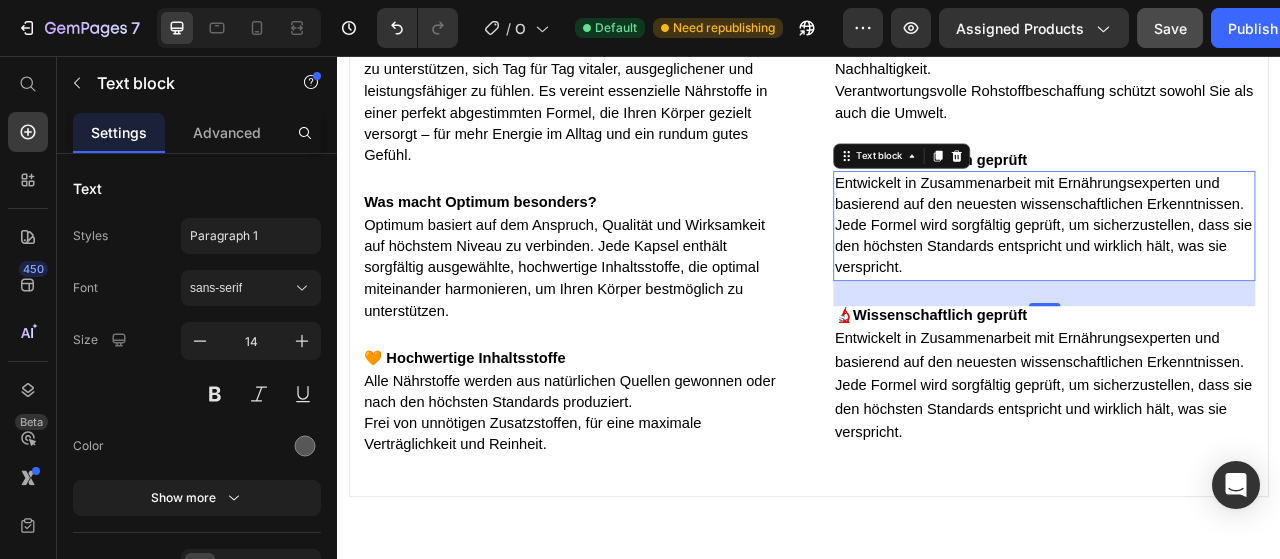 scroll, scrollTop: 3486, scrollLeft: 0, axis: vertical 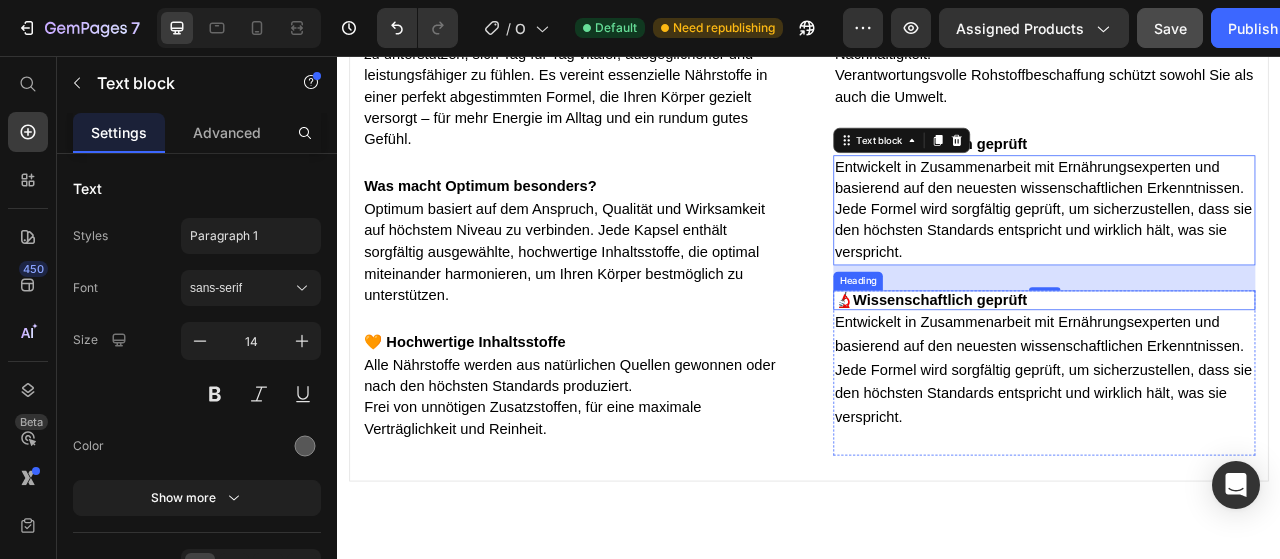 click on "Wissenschaftlich geprüft" at bounding box center (1104, 366) 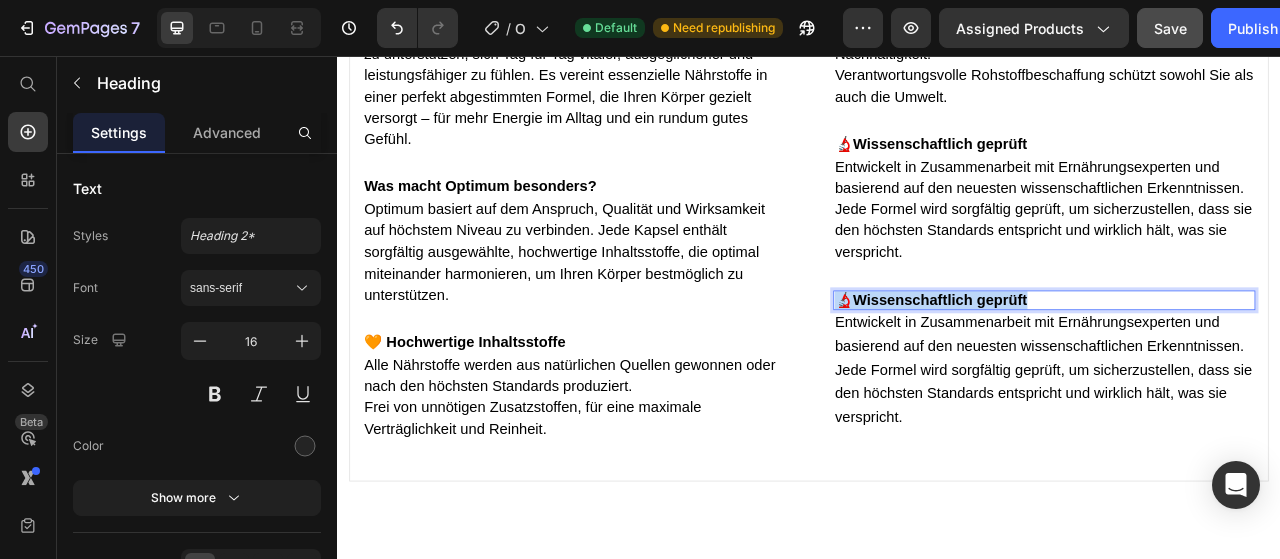 click on "Wissenschaftlich geprüft" at bounding box center (1104, 366) 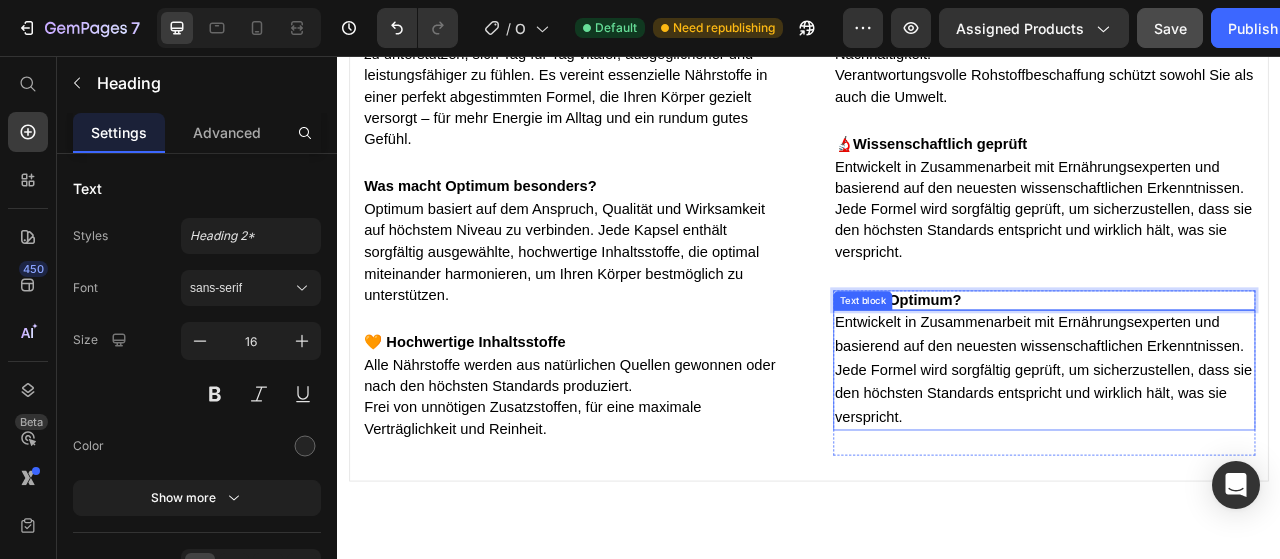 click on "Entwickelt in Zusammenarbeit mit Ernährungsexperten und basierend auf den neuesten wissenschaftlichen Erkenntnissen." at bounding box center [1236, 412] 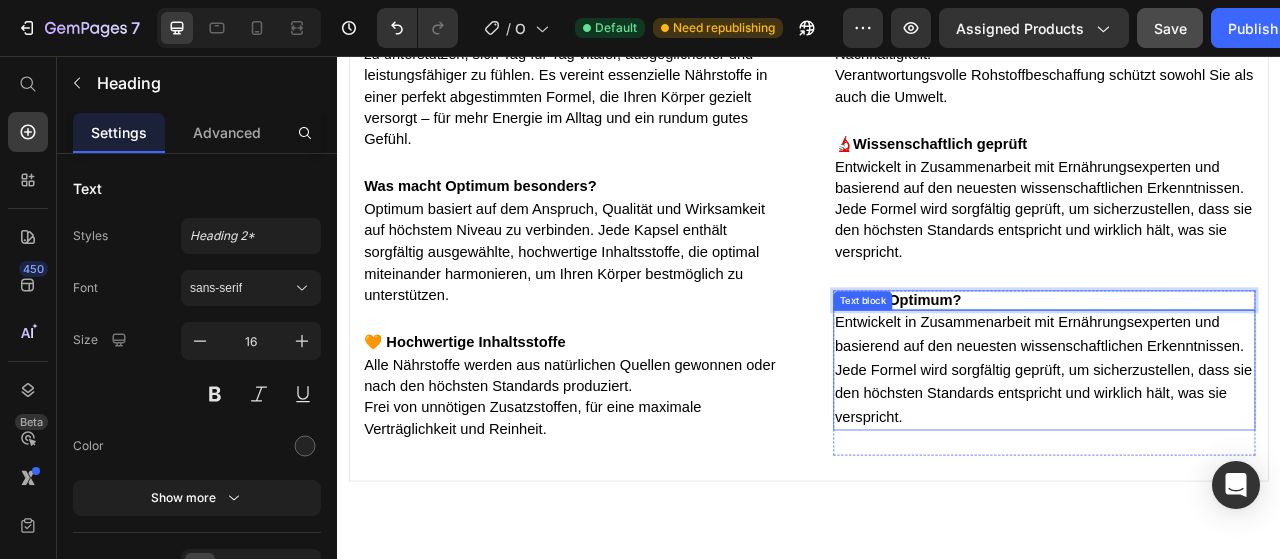 click on "Entwickelt in Zusammenarbeit mit Ernährungsexperten und basierend auf den neuesten wissenschaftlichen Erkenntnissen." at bounding box center (1236, 412) 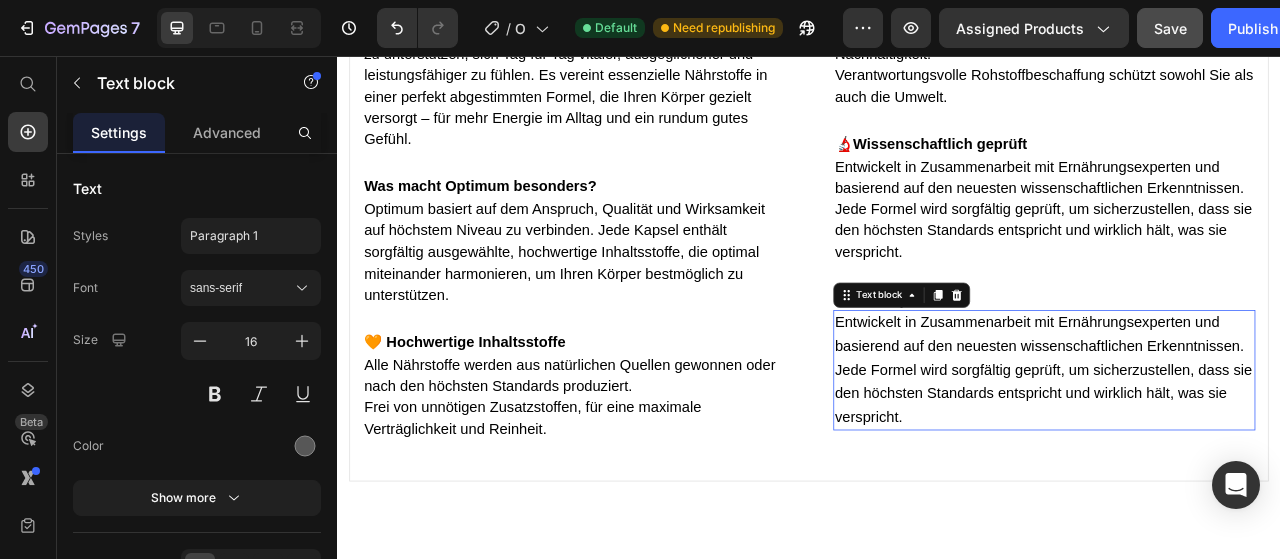 click on "Entwickelt in Zusammenarbeit mit Ernährungsexperten und basierend auf den neuesten wissenschaftlichen Erkenntnissen." at bounding box center [1236, 412] 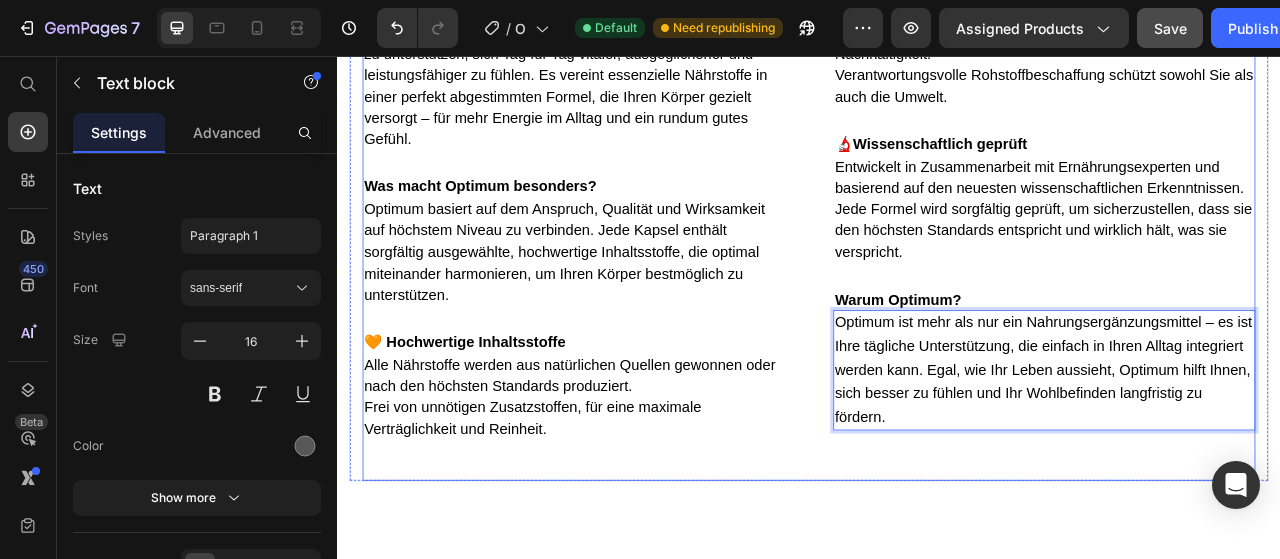 click on "⁠⁠⁠⁠⁠⁠⁠ Optimum – Ihr täglicher Begleiter für mehr Wohlbefinden Heading Unser erstes Produkt,  Optimum , wurde entwickelt, um Sie dabei zu unterstützen, sich Tag für Tag vitaler, ausgeglichener und leistungsfähiger zu fühlen. Es vereint essenzielle Nährstoffe in einer perfekt abgestimmten Formel, die Ihren Körper gezielt versorgt – für mehr Energie im Alltag und ein rundum gutes Gefühl. Text block Row ⁠⁠⁠⁠⁠⁠⁠ Was macht Optimum besonders? Heading Optimum basiert auf dem Anspruch, Qualität und Wirksamkeit auf höchstem Niveau zu verbinden. Jede Kapsel enthält sorgfältig ausgewählte, hochwertige Inhaltsstoffe, die optimal miteinander harmonieren, um Ihren Körper bestmöglich zu unterstützen. Text block Row ⁠⁠⁠⁠⁠⁠⁠ 🧡 Hochwertige Inhaltsstoffe Heading Alle Nährstoffe werden aus natürlichen Quellen gewonnen oder nach den höchsten Standards produziert. Frei von unnötigen Zusatzstoffen, für eine maximale Verträglichkeit und Reinheit. Text block" at bounding box center (937, 291) 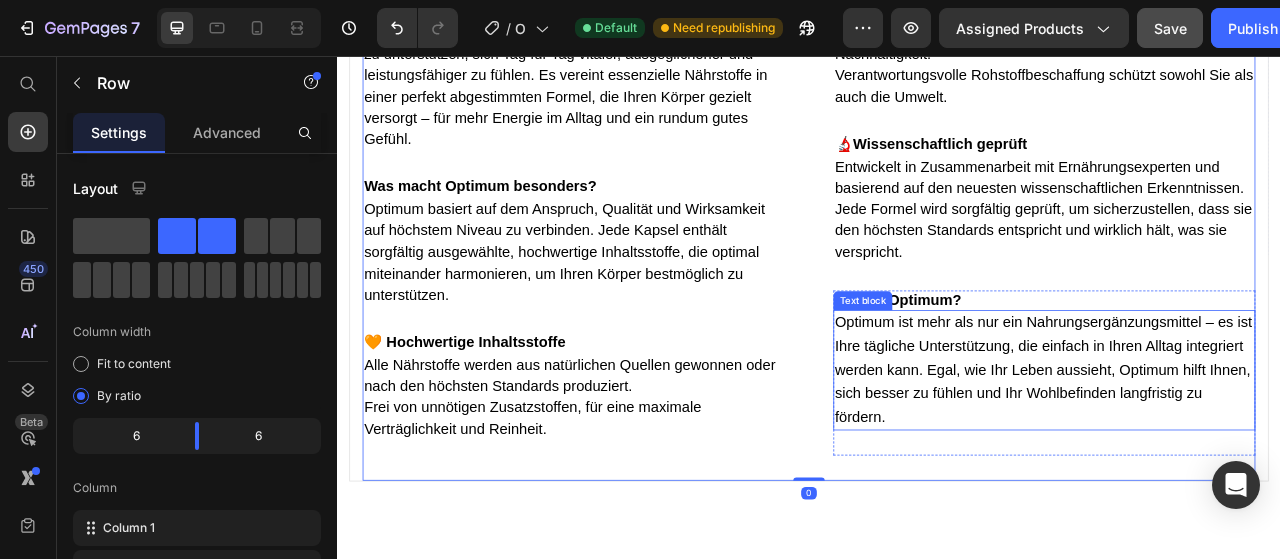 click on "Optimum ist mehr als nur ein Nahrungsergänzungsmittel – es ist Ihre tägliche Unterstützung, die einfach in Ihren Alltag integriert werden kann. Egal, wie Ihr Leben aussieht, Optimum hilft Ihnen, sich besser zu fühlen und Ihr Wohlbefinden langfristig zu fördern." at bounding box center (1236, 456) 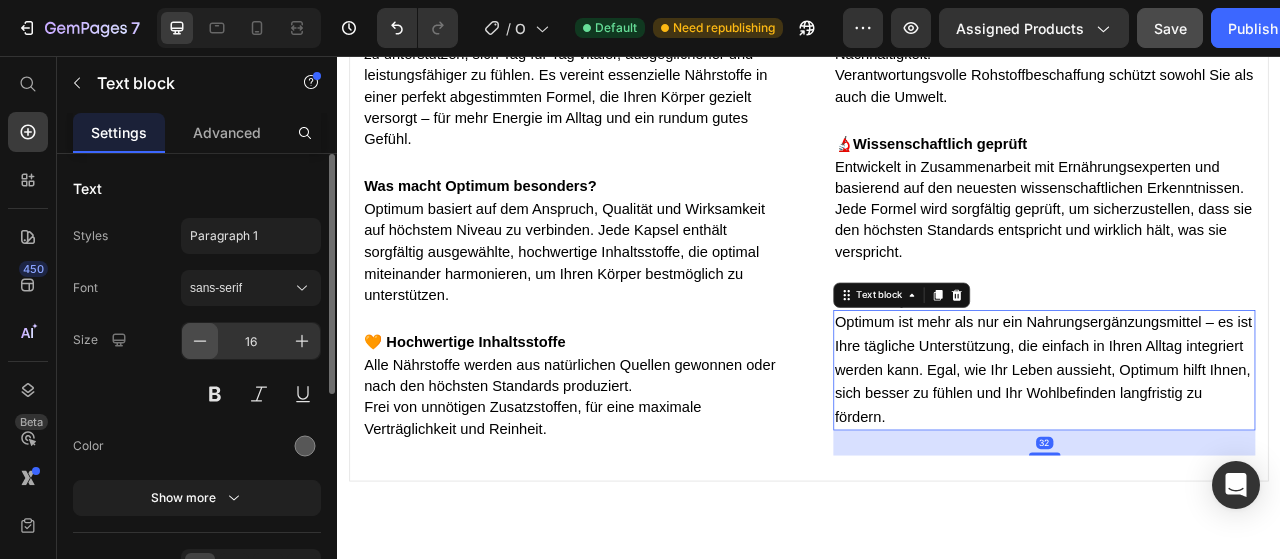 click 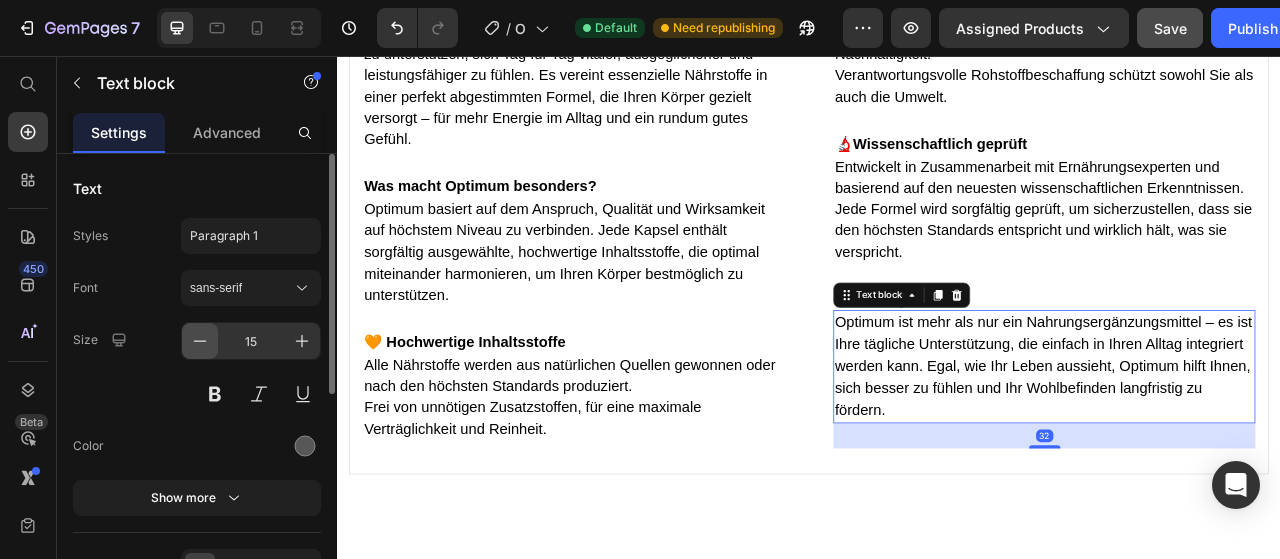 click 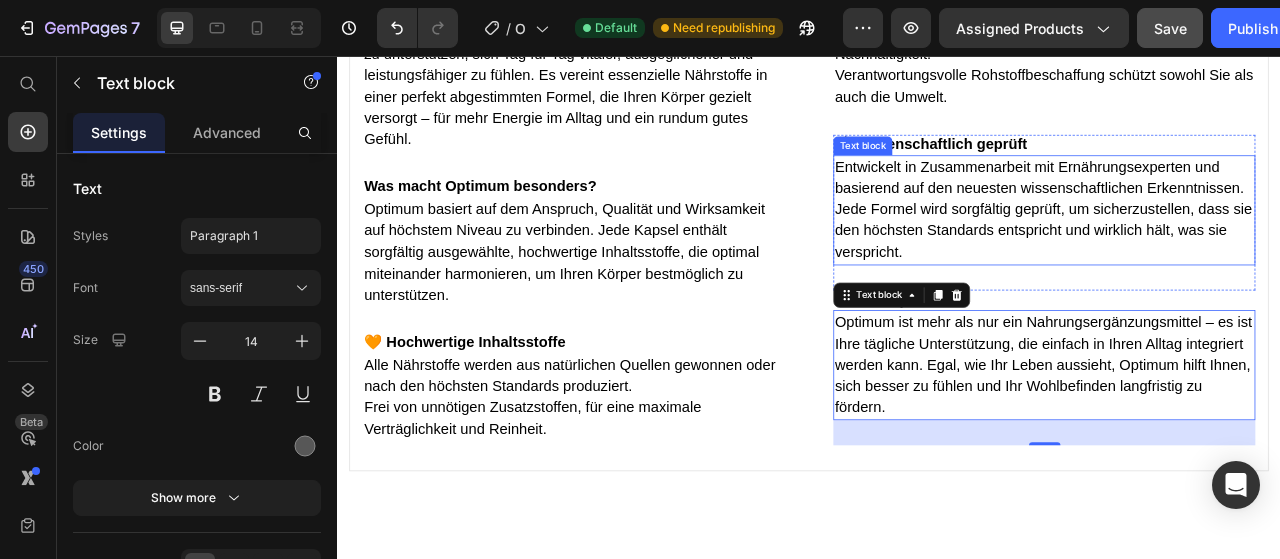 click on "Entwickelt in Zusammenarbeit mit Ernährungsexperten und basierend auf den neuesten wissenschaftlichen Erkenntnissen." at bounding box center (1230, 211) 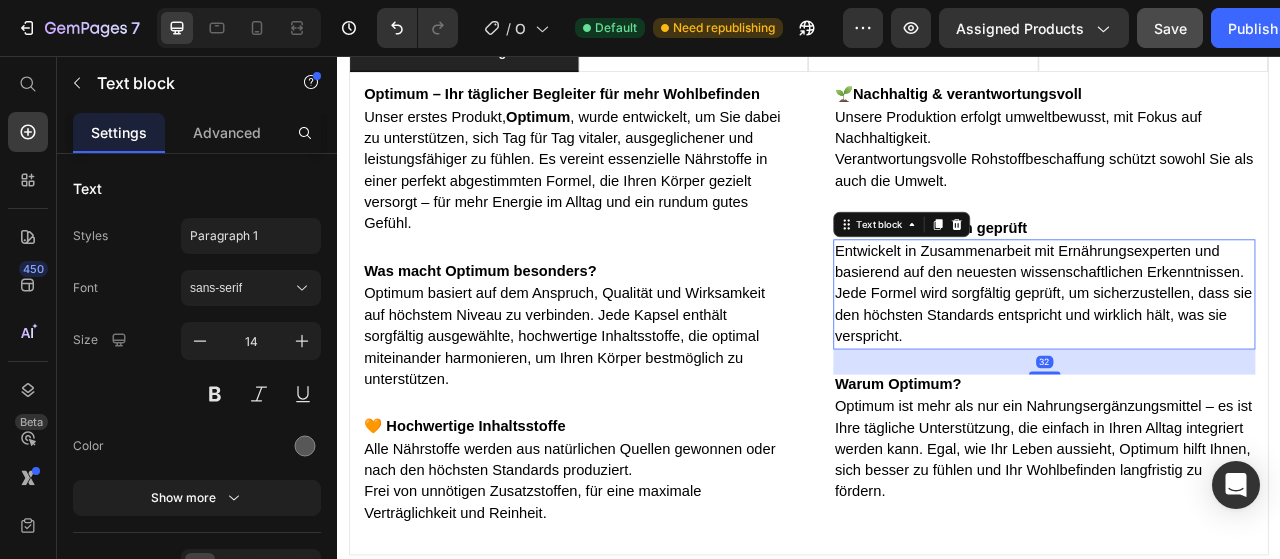 scroll, scrollTop: 3378, scrollLeft: 0, axis: vertical 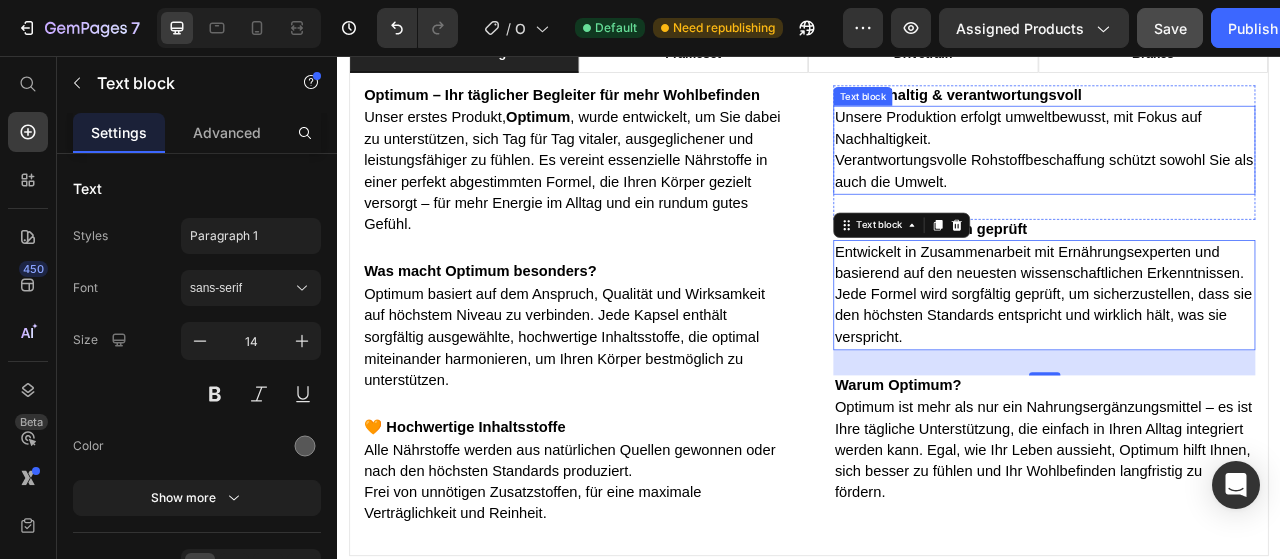 click on "Verantwortungsvolle Rohstoffbeschaffung schützt sowohl Sie als auch die Umwelt." at bounding box center [1236, 202] 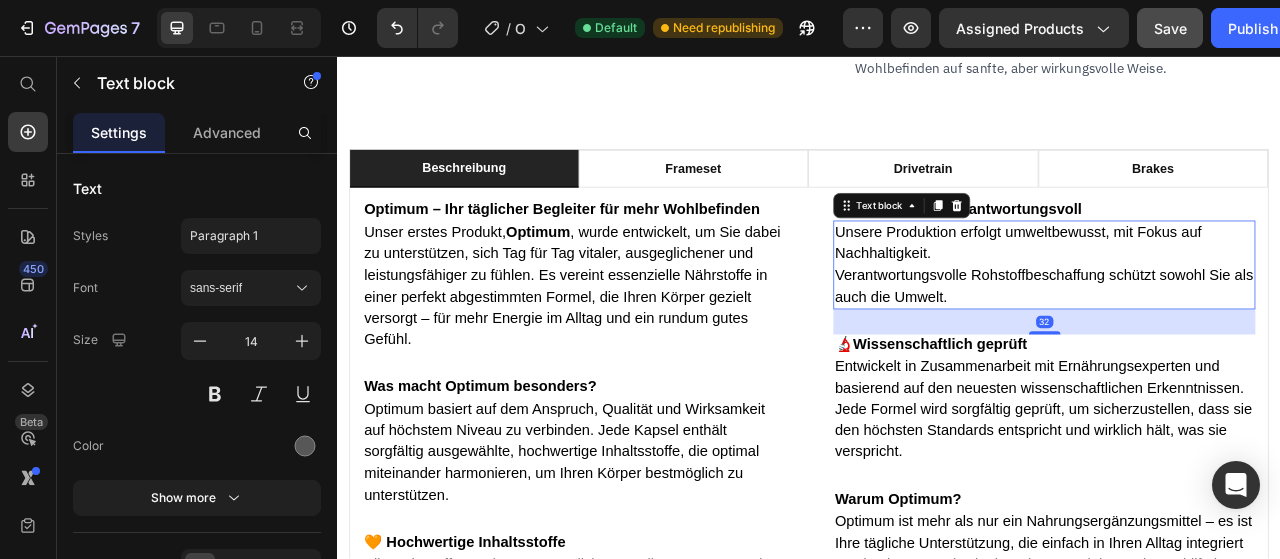 scroll, scrollTop: 3227, scrollLeft: 0, axis: vertical 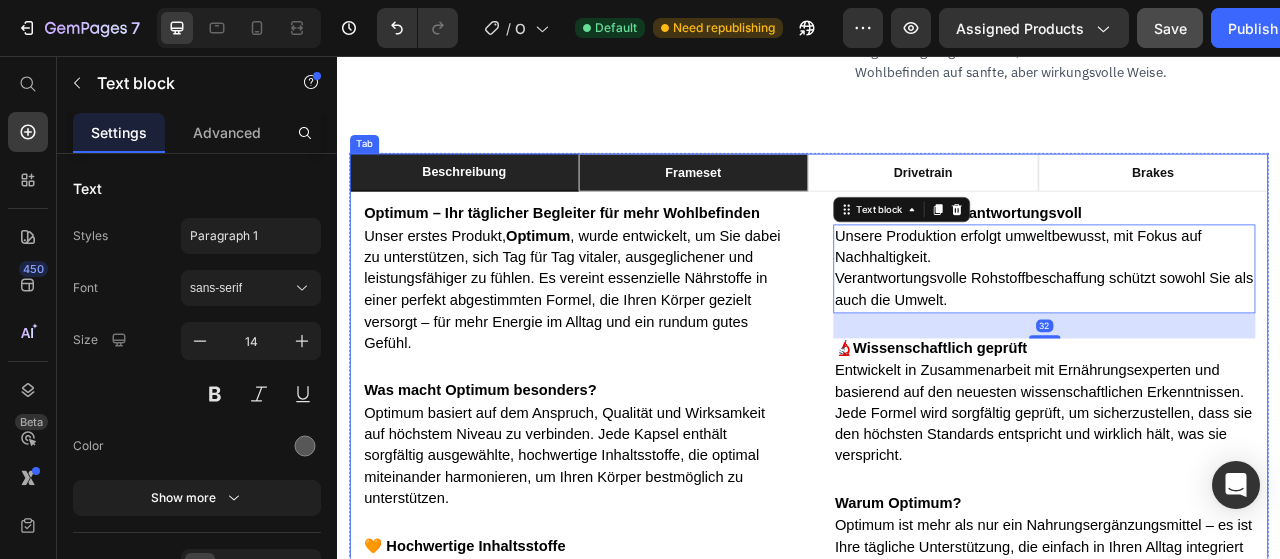 click on "Frameset" at bounding box center [789, 205] 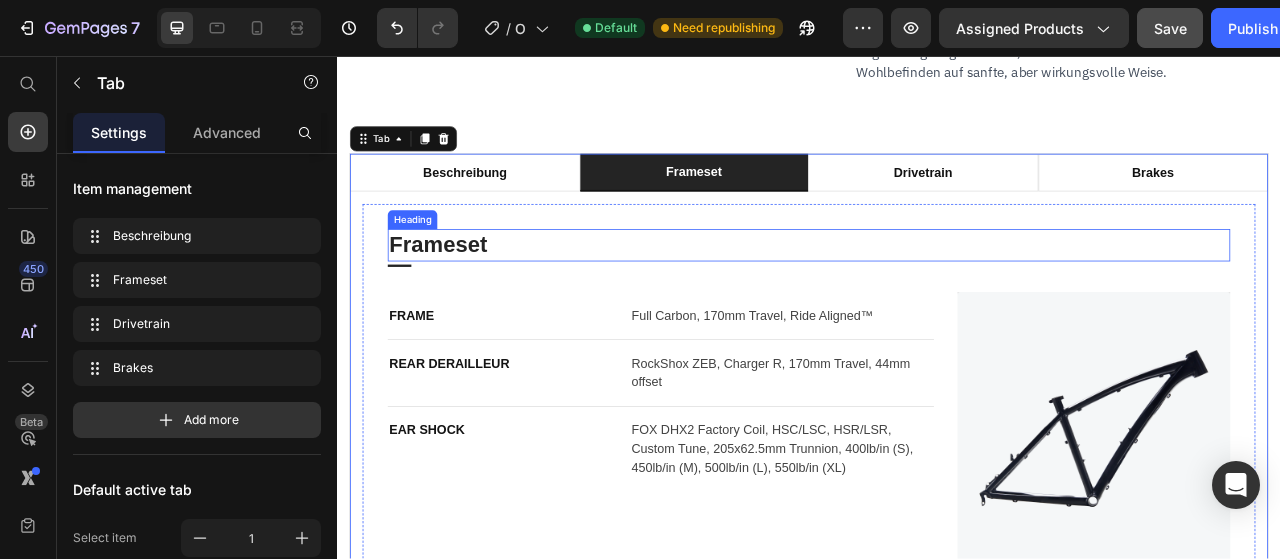 click on "Frameset" at bounding box center [937, 297] 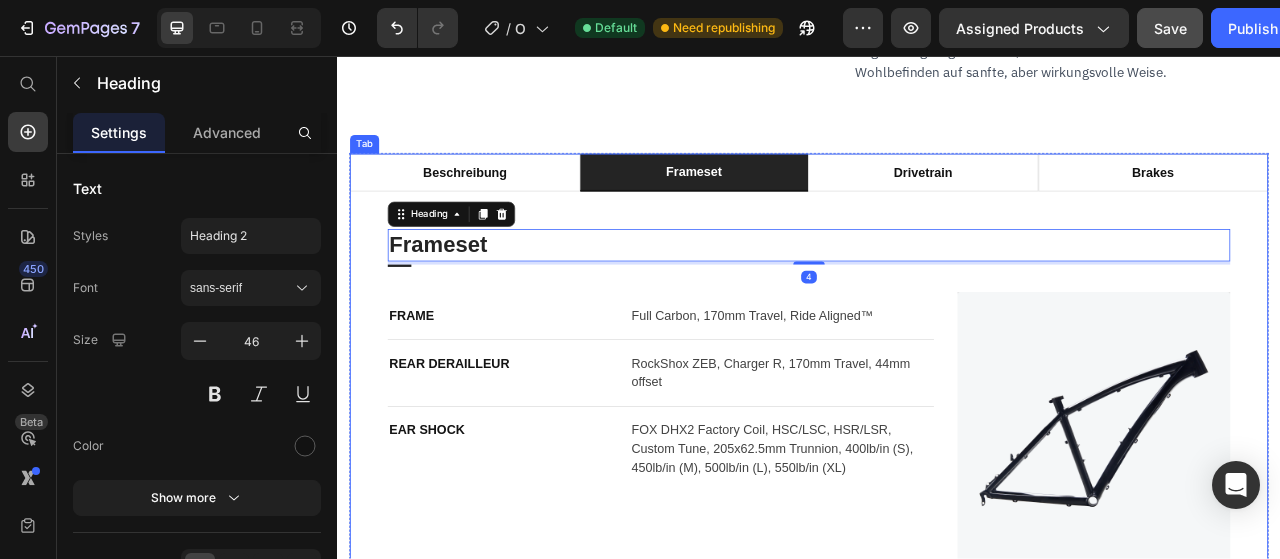 click on "Frameset" at bounding box center [790, 204] 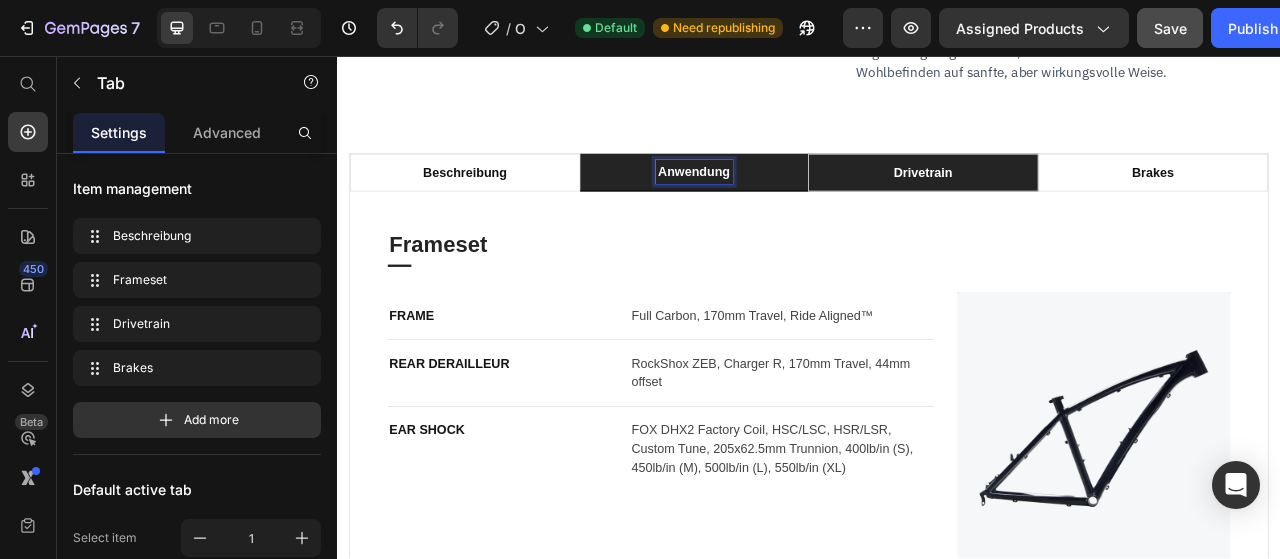 click on "Drivetrain" at bounding box center (1082, 205) 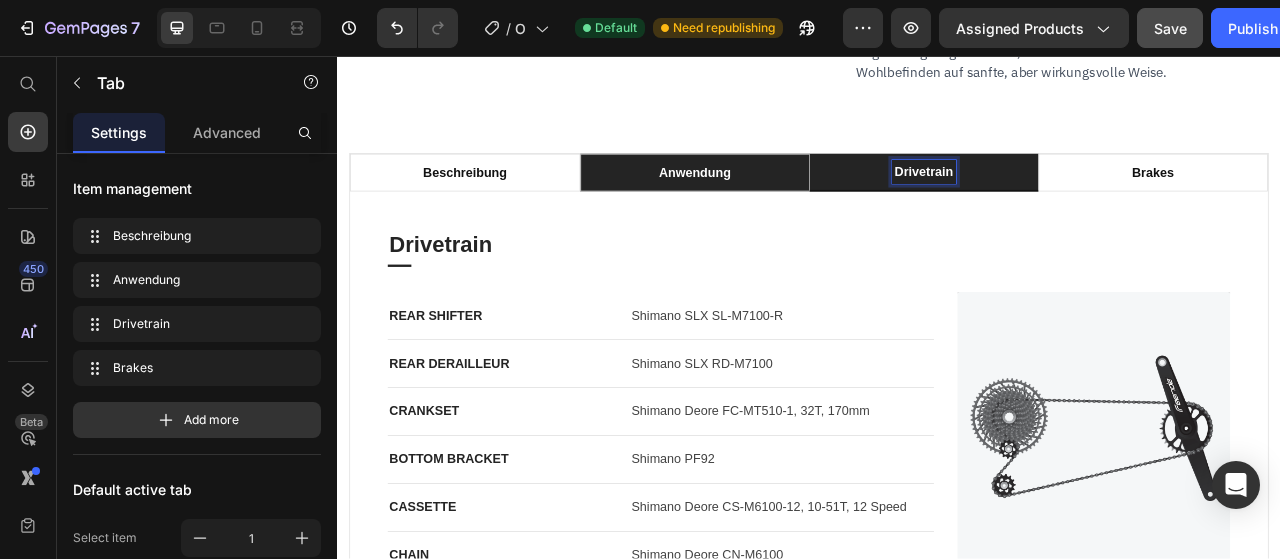 scroll, scrollTop: 3226, scrollLeft: 0, axis: vertical 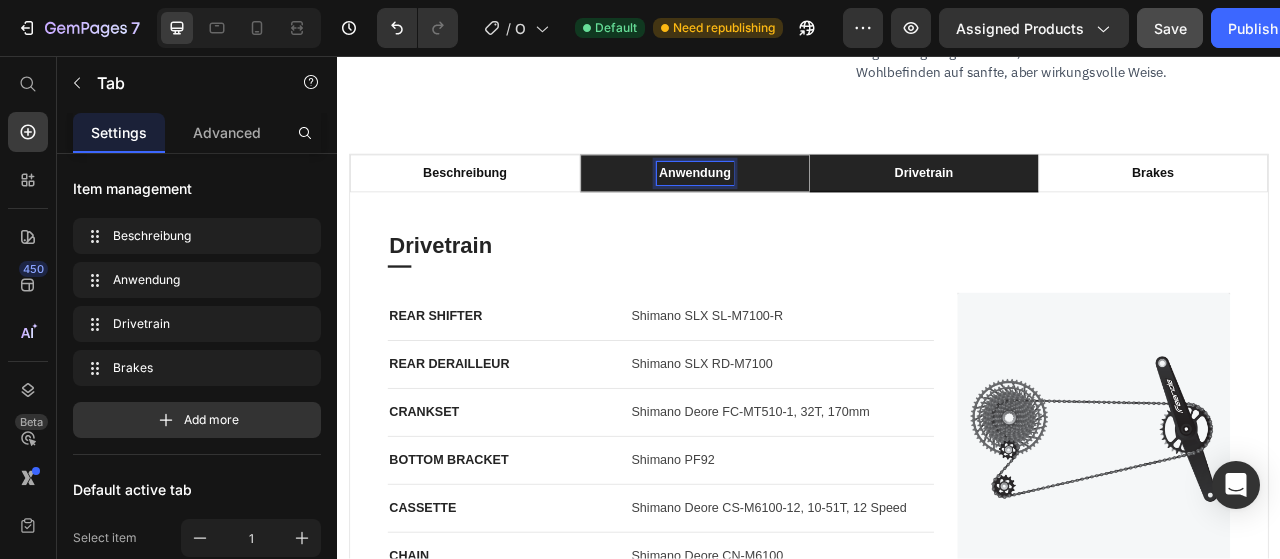 click on "Anwendung" at bounding box center (792, 206) 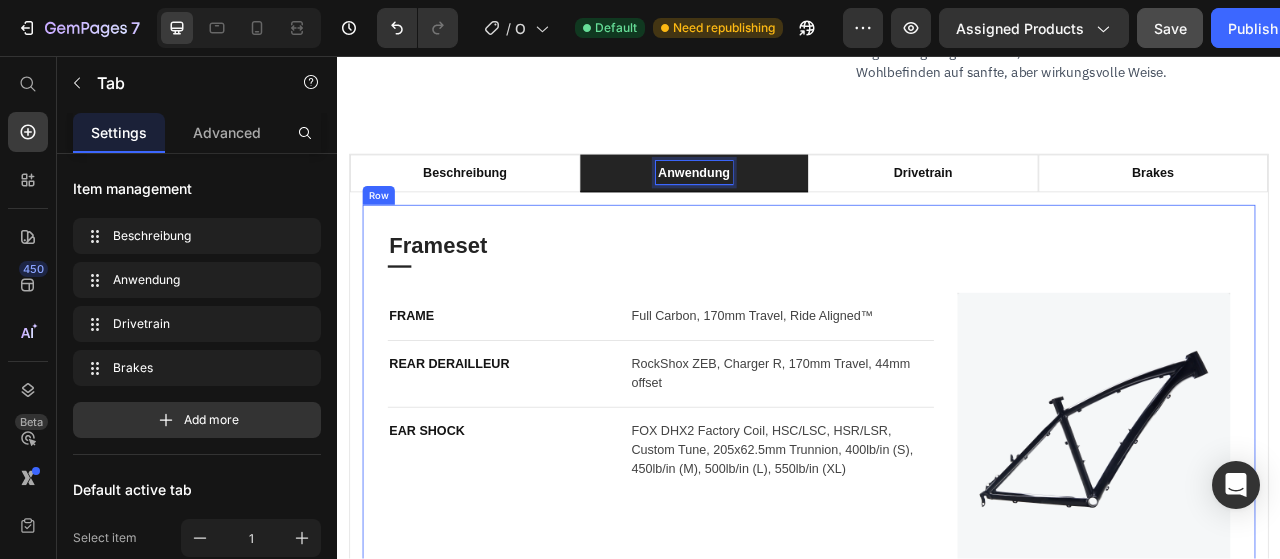 scroll, scrollTop: 3356, scrollLeft: 0, axis: vertical 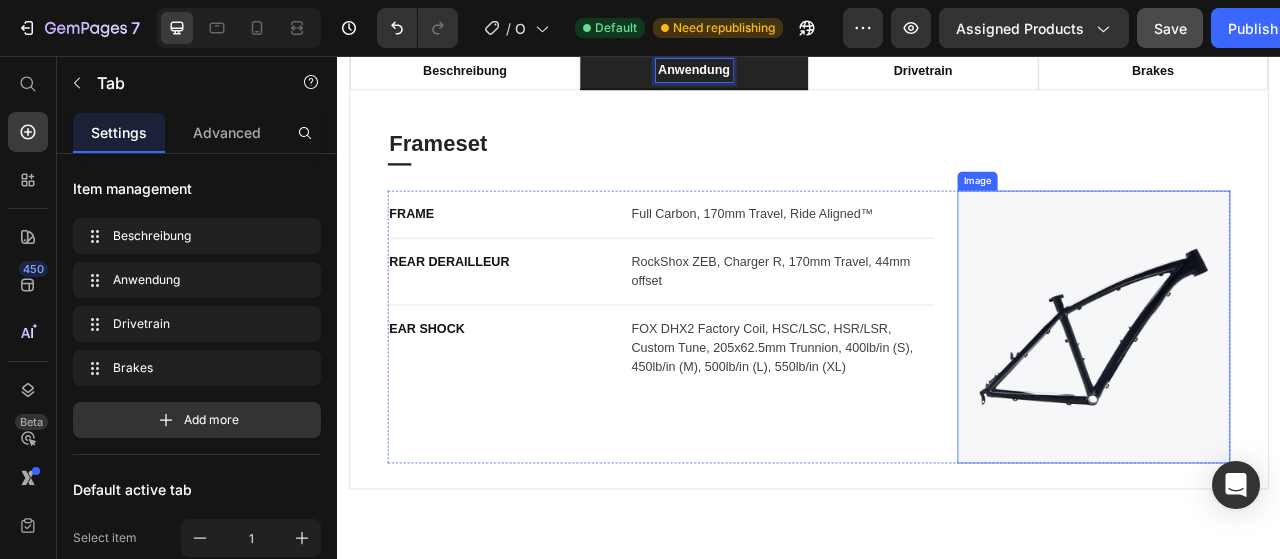 click at bounding box center [1299, 401] 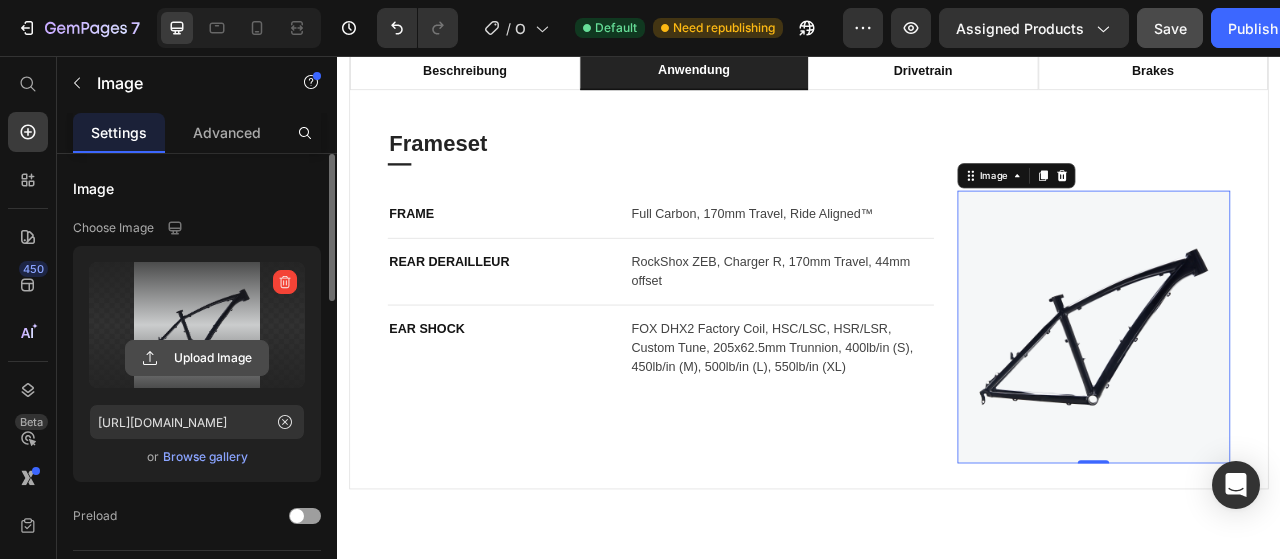 click 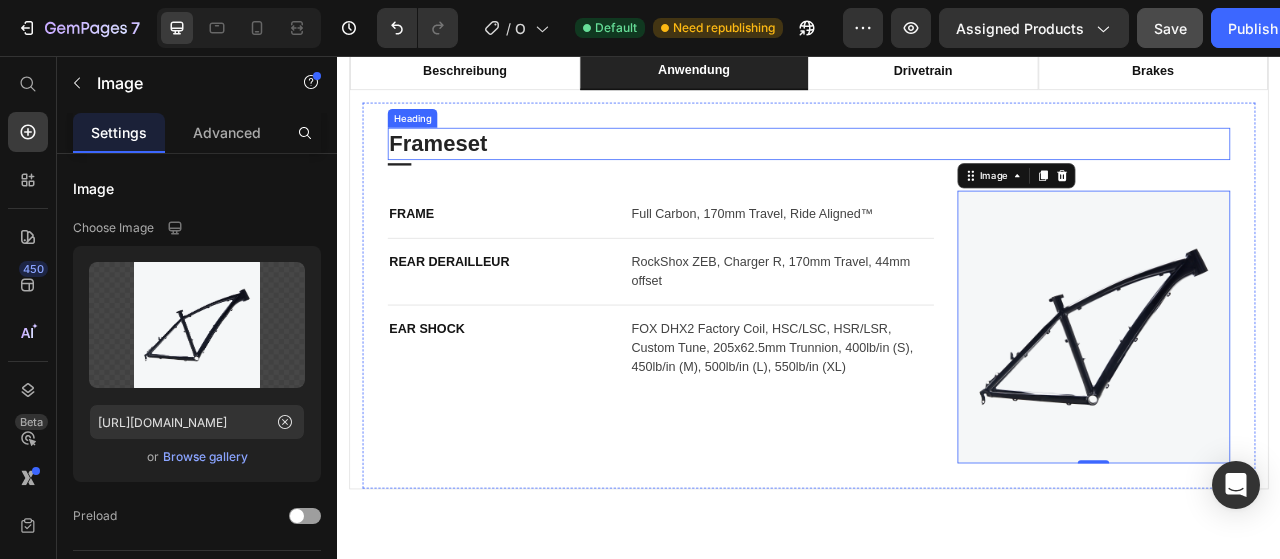 click on "Frameset" at bounding box center [937, 168] 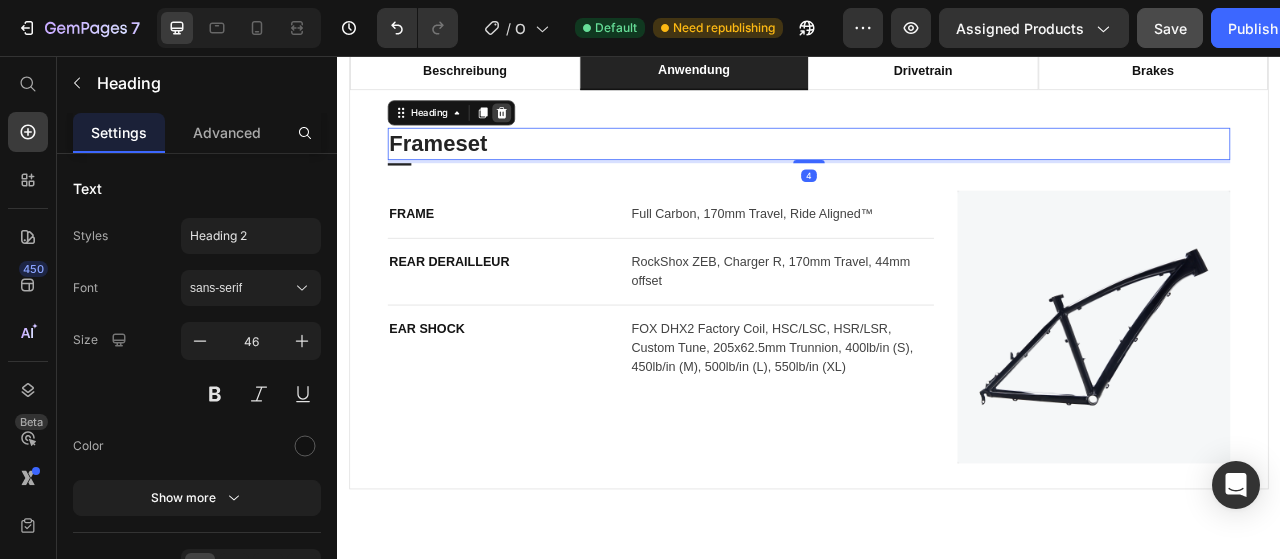 click 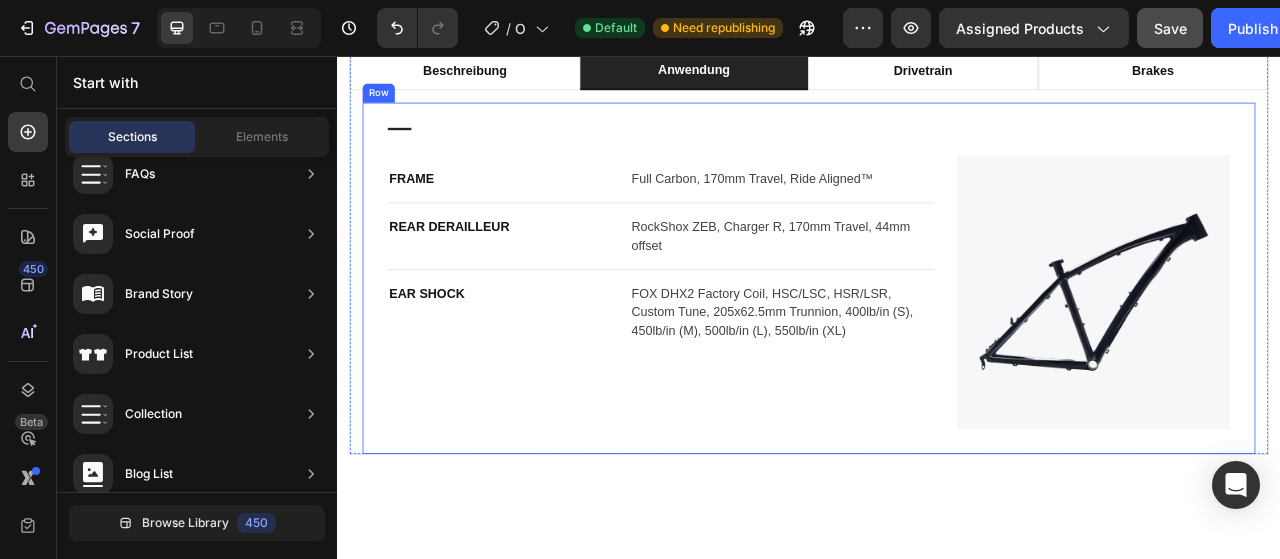 click on "Title Line FRAME Text block Full Carbon, 170mm Travel, Ride Aligned™ Text block Row REAR DERAILLEUR Text block RockShox ZEB, Charger R, 170mm Travel, 44mm offset Text block Row EAR SHOCK Text block FOX DHX2 Factory Coil, HSC/LSC, HSR/LSR, Custom Tune, 205x62.5mm Trunnion, 400lb/in (S), 450lb/in (M), 500lb/in (L), 550lb/in (XL) Text block Row Image Row" at bounding box center (937, 339) 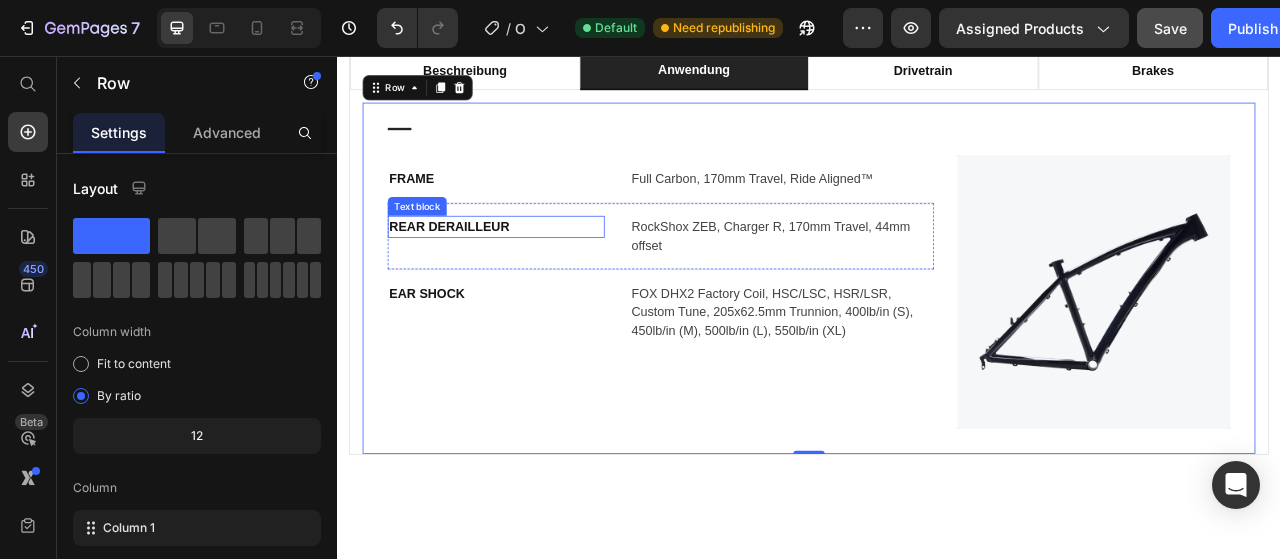 click on "REAR DERAILLEUR" at bounding box center (539, 274) 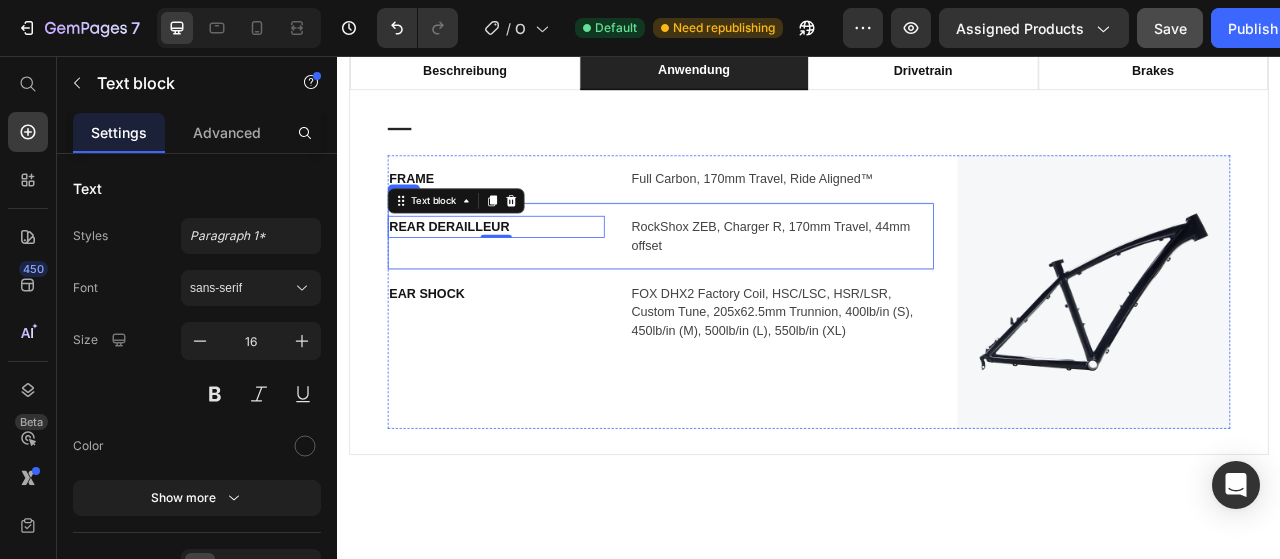 click on "REAR DERAILLEUR Text block   0 RockShox ZEB, Charger R, 170mm Travel, 44mm offset Text block Row" at bounding box center [748, 286] 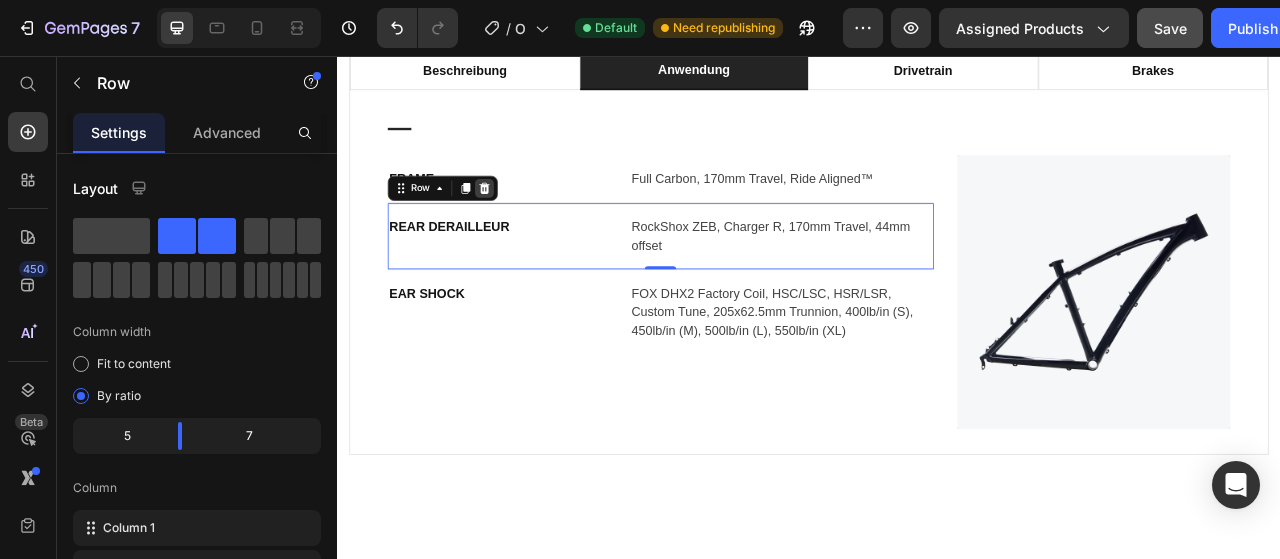 click 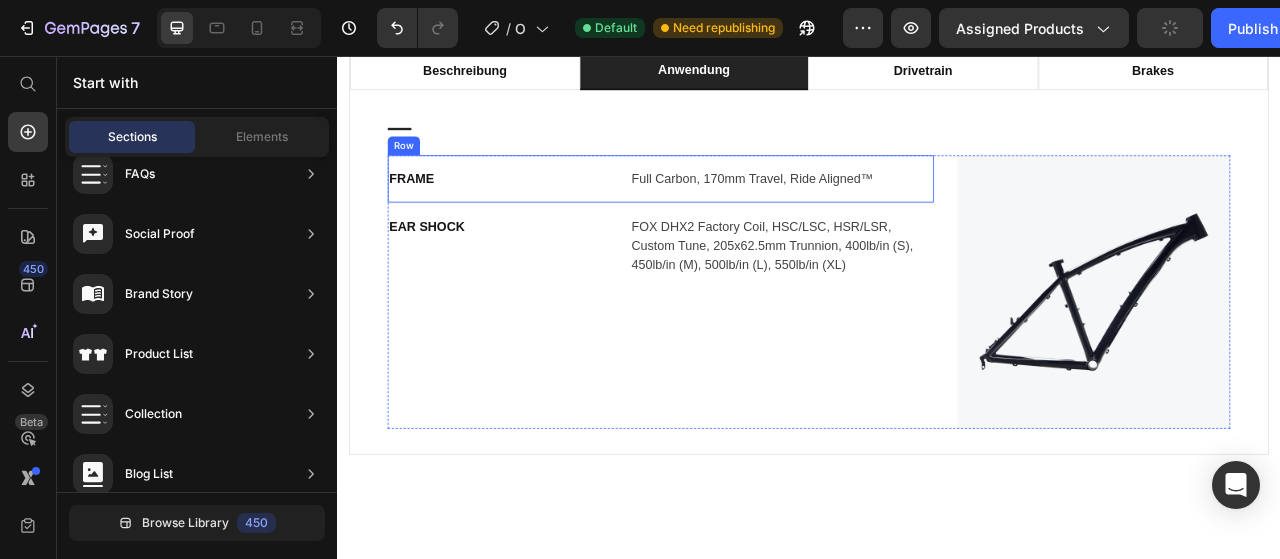 click on "FRAME Text block Full Carbon, 170mm Travel, Ride Aligned™ Text block Row" at bounding box center [748, 213] 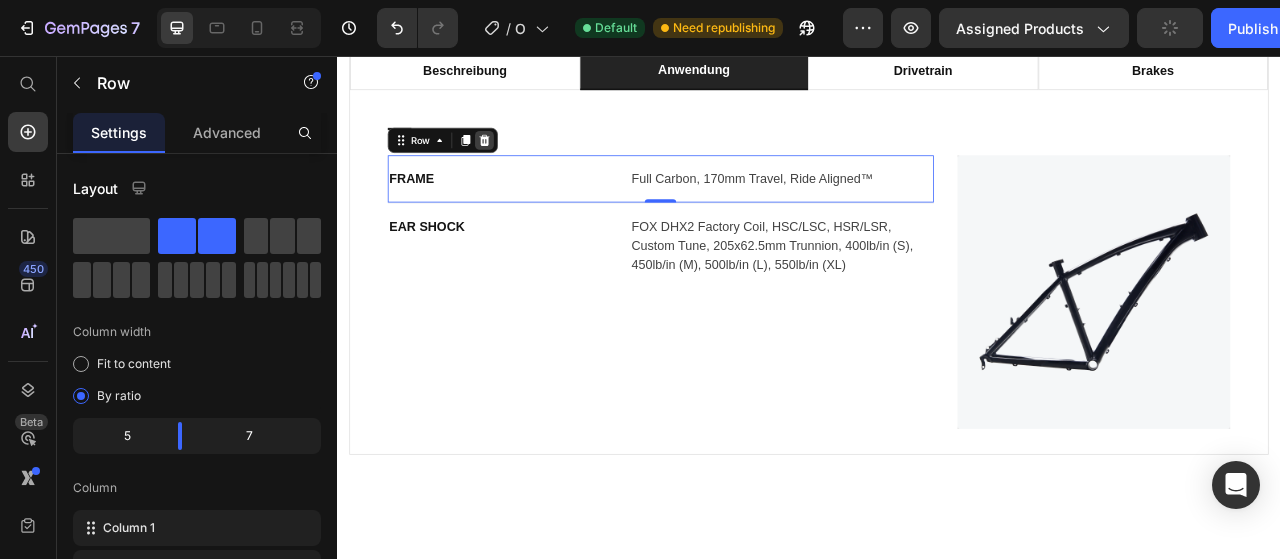 click 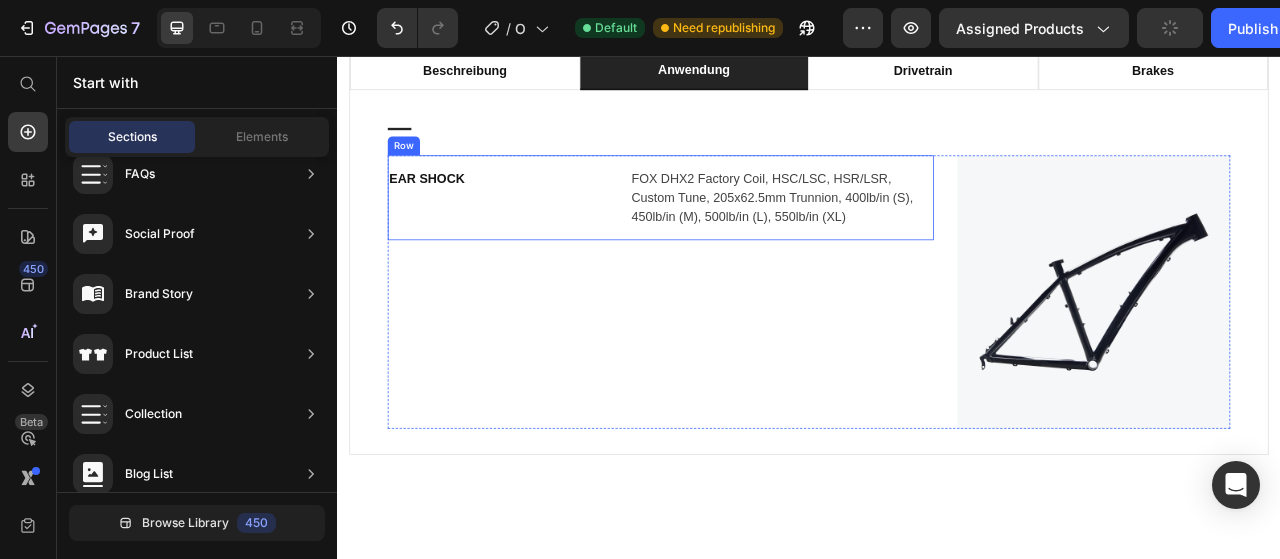 click on "EAR SHOCK Text block" at bounding box center (539, 237) 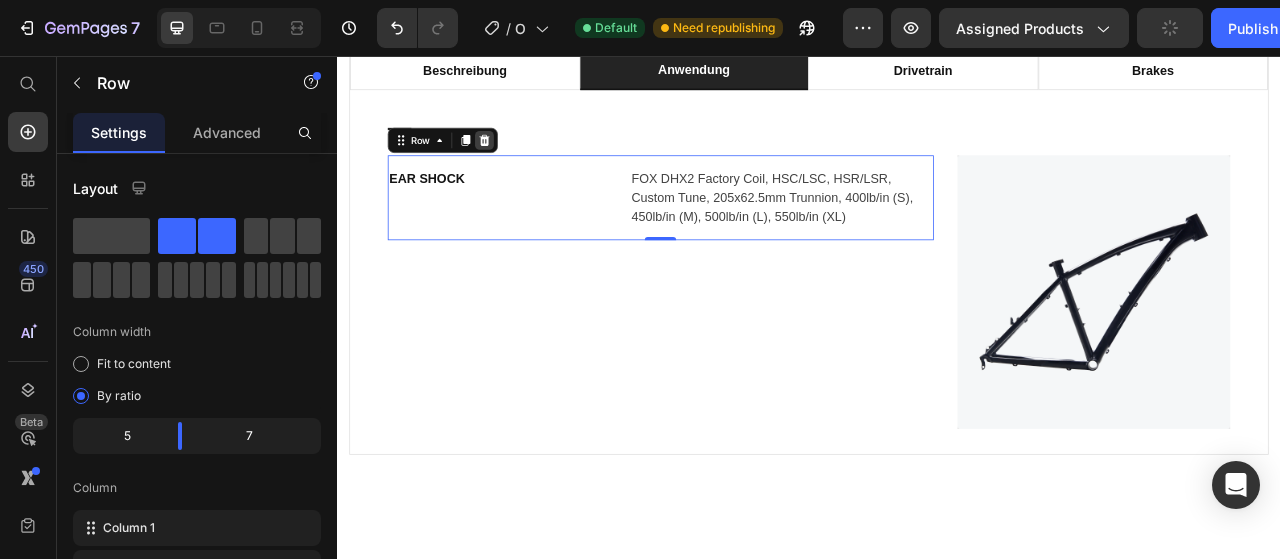 click 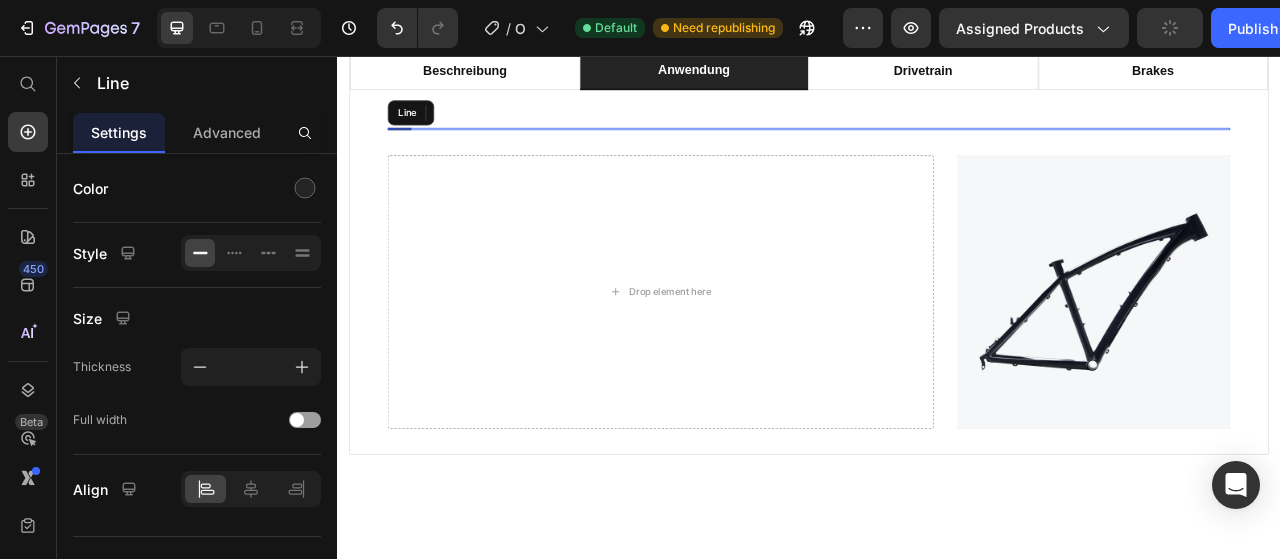 click on "Title Line
Drop element here Image Row Row" at bounding box center [937, 339] 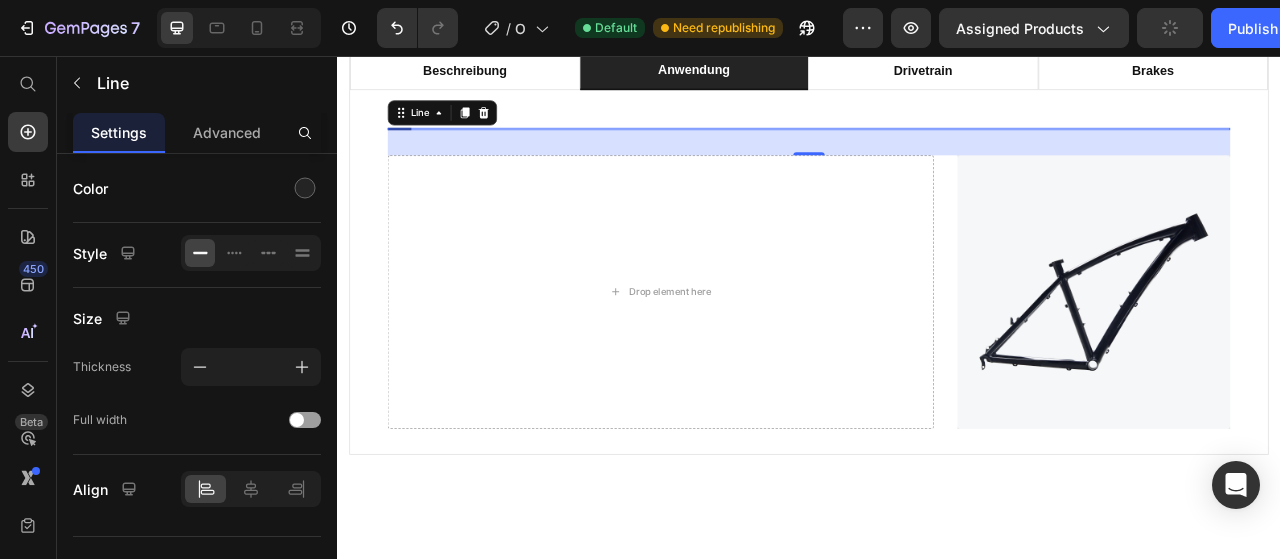 type 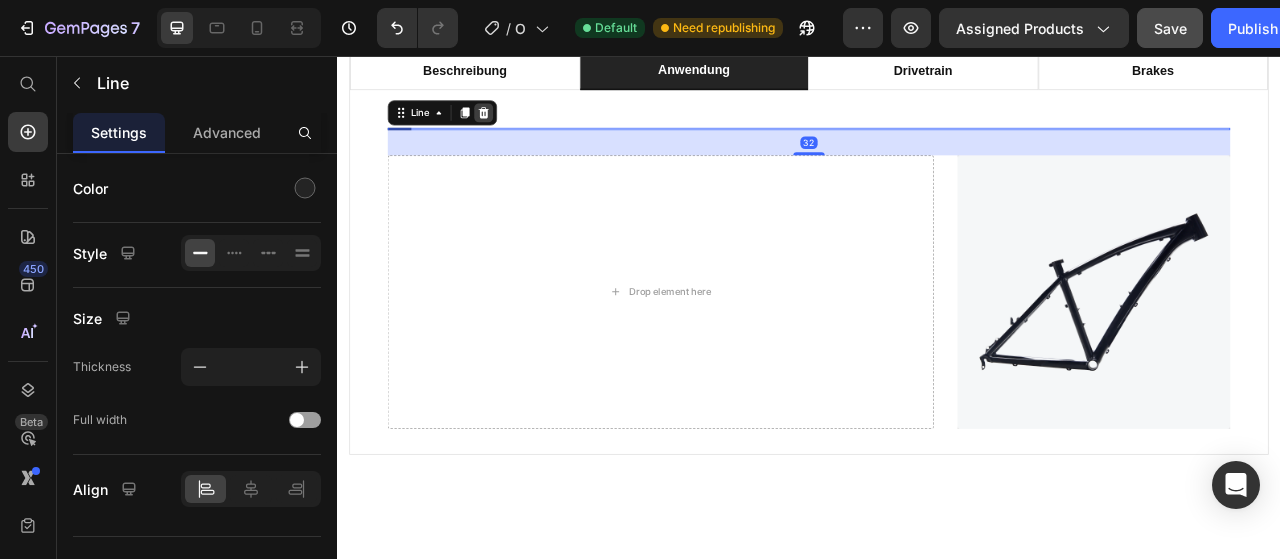 click 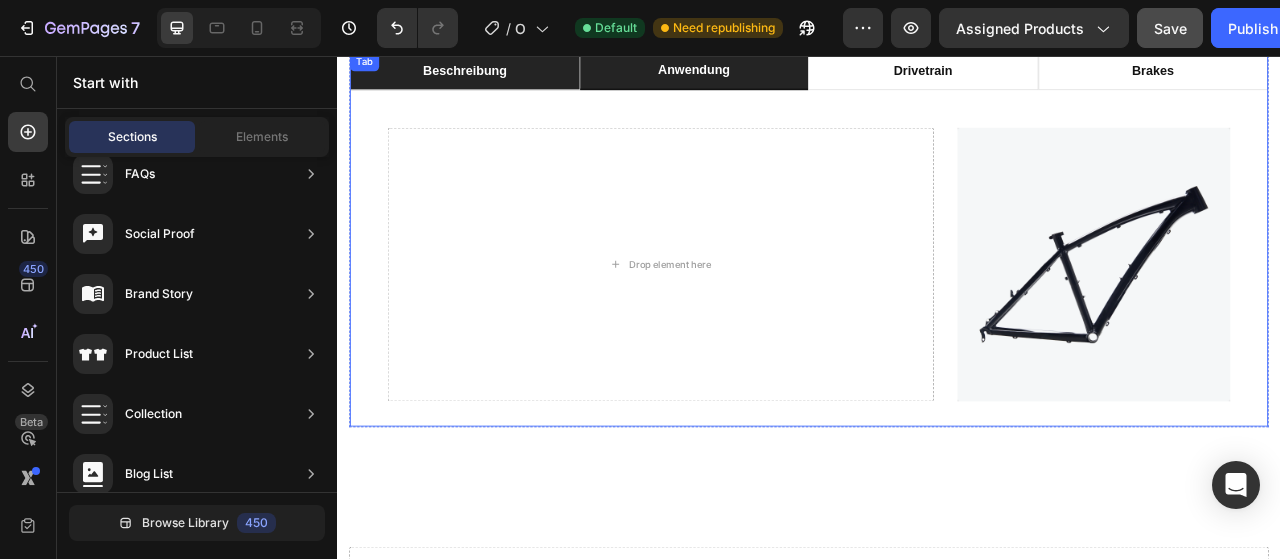 click on "Beschreibung" at bounding box center [499, 76] 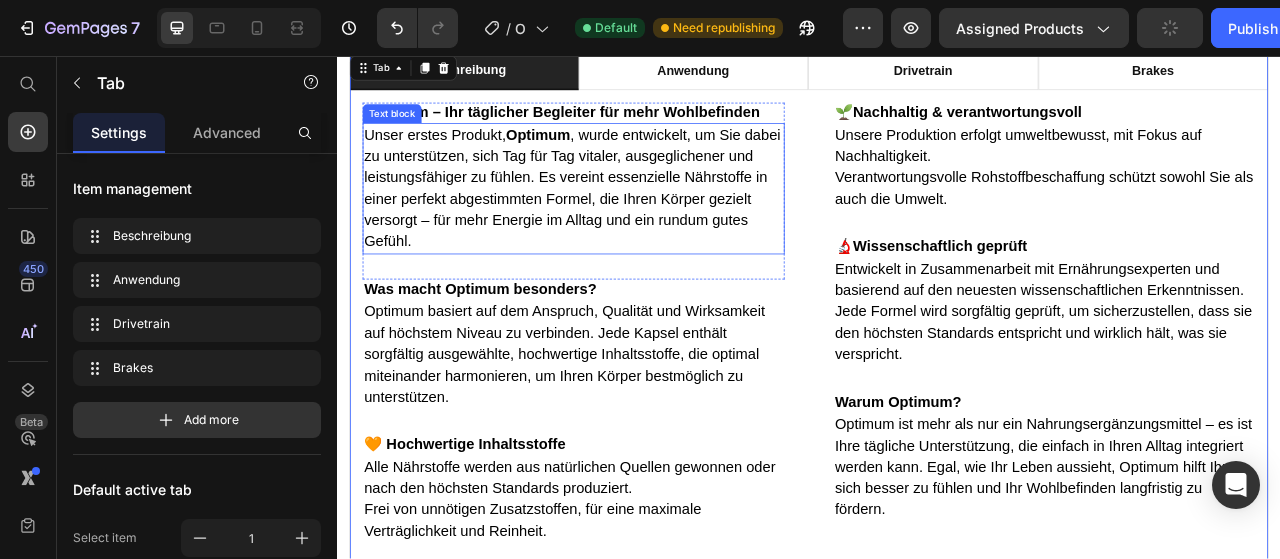 click on "Unser erstes Produkt,  Optimum , wurde entwickelt, um Sie dabei zu unterstützen, sich Tag für Tag vitaler, ausgeglichener und leistungsfähiger zu fühlen. Es vereint essenzielle Nährstoffe in einer perfekt abgestimmten Formel, die Ihren Körper gezielt versorgt – für mehr Energie im Alltag und ein rundum gutes Gefühl." at bounding box center (636, 224) 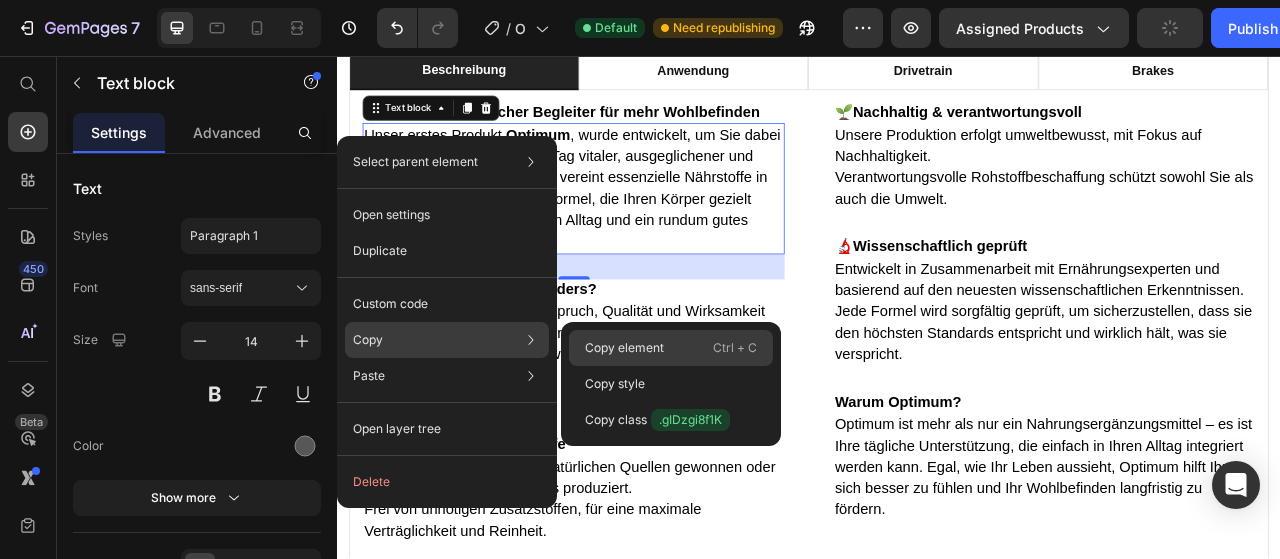 click on "Copy element" at bounding box center [624, 348] 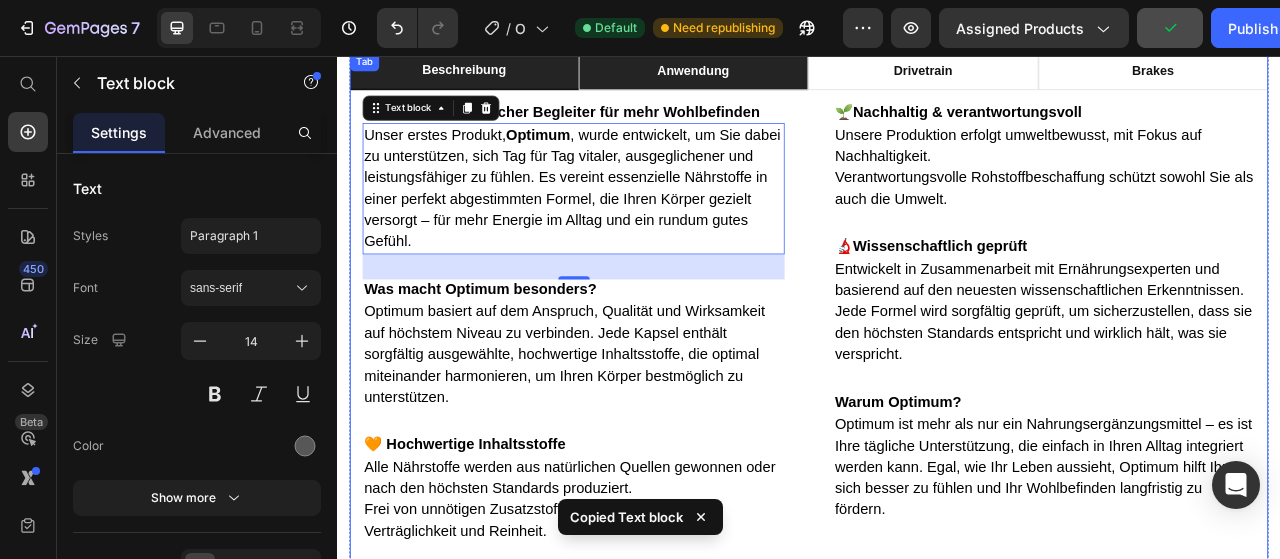click on "Anwendung" at bounding box center [790, 76] 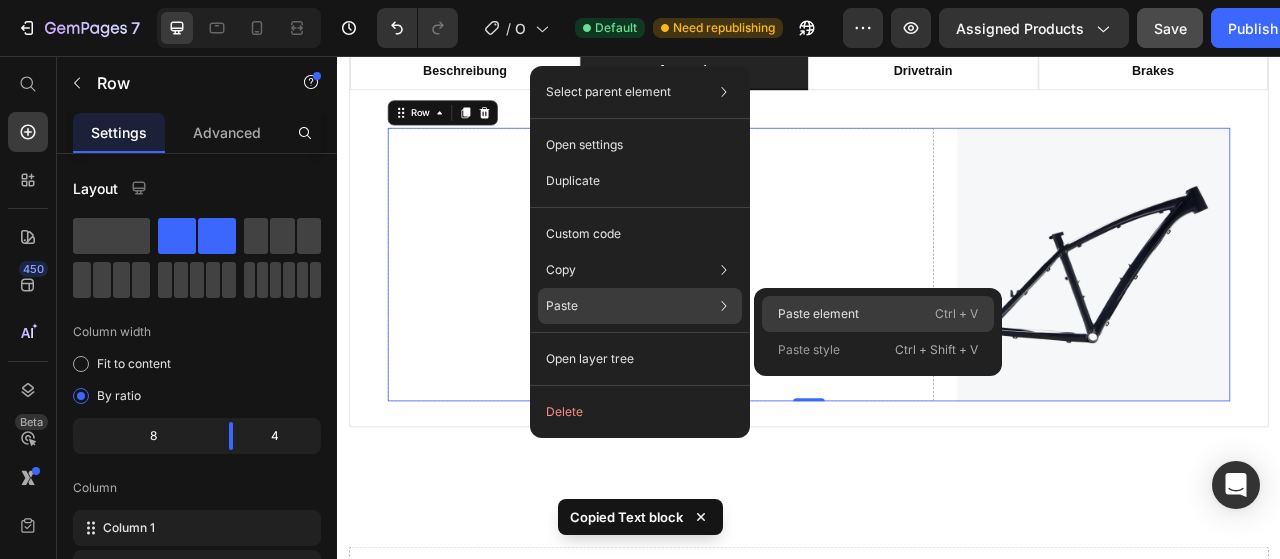 drag, startPoint x: 825, startPoint y: 303, endPoint x: 422, endPoint y: 292, distance: 403.1501 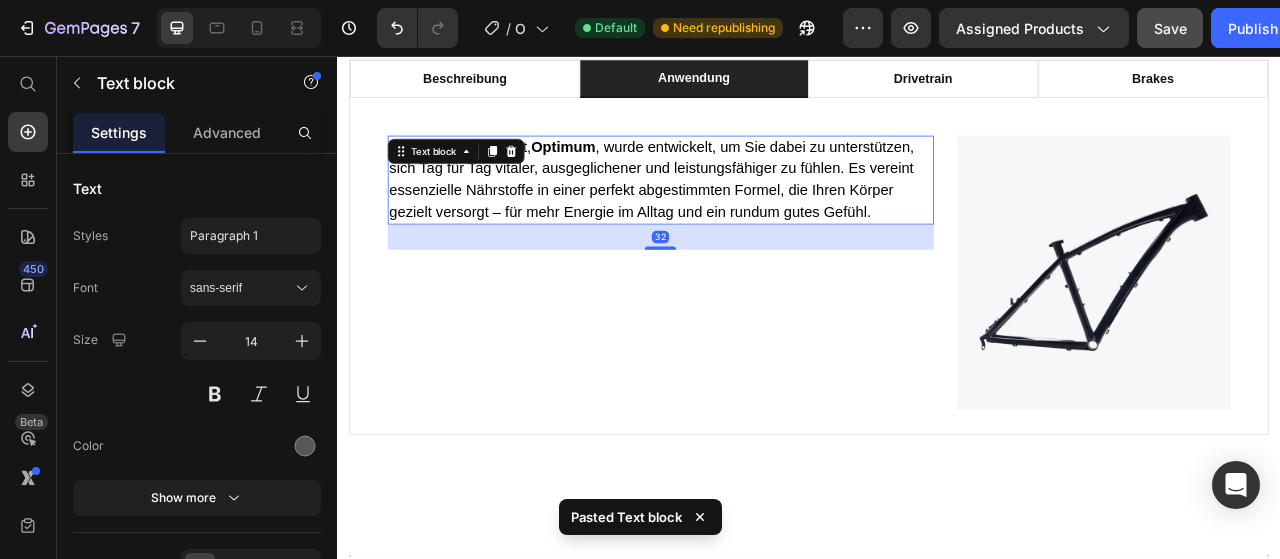 scroll, scrollTop: 3346, scrollLeft: 0, axis: vertical 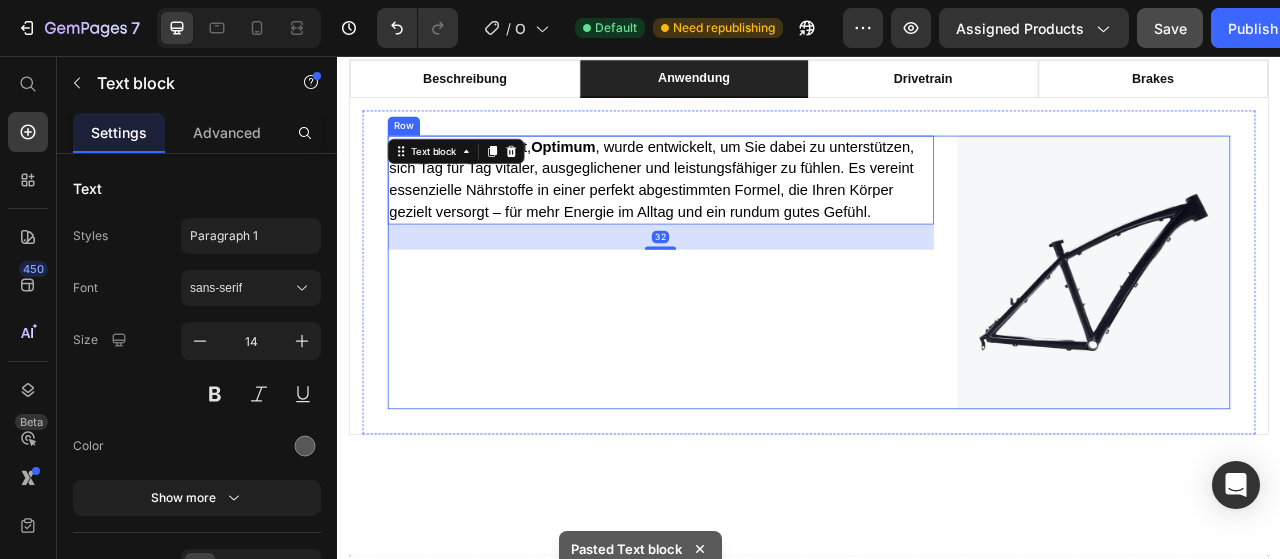 click on "Unser erstes Produkt,  Optimum , wurde entwickelt, um Sie dabei zu unterstützen, sich Tag für Tag vitaler, ausgeglichener und leistungsfähiger zu fühlen. Es vereint essenzielle Nährstoffe in einer perfekt abgestimmten Formel, die Ihren Körper gezielt versorgt – für mehr Energie im Alltag und ein rundum gutes Gefühl. Text block   32" at bounding box center (748, 331) 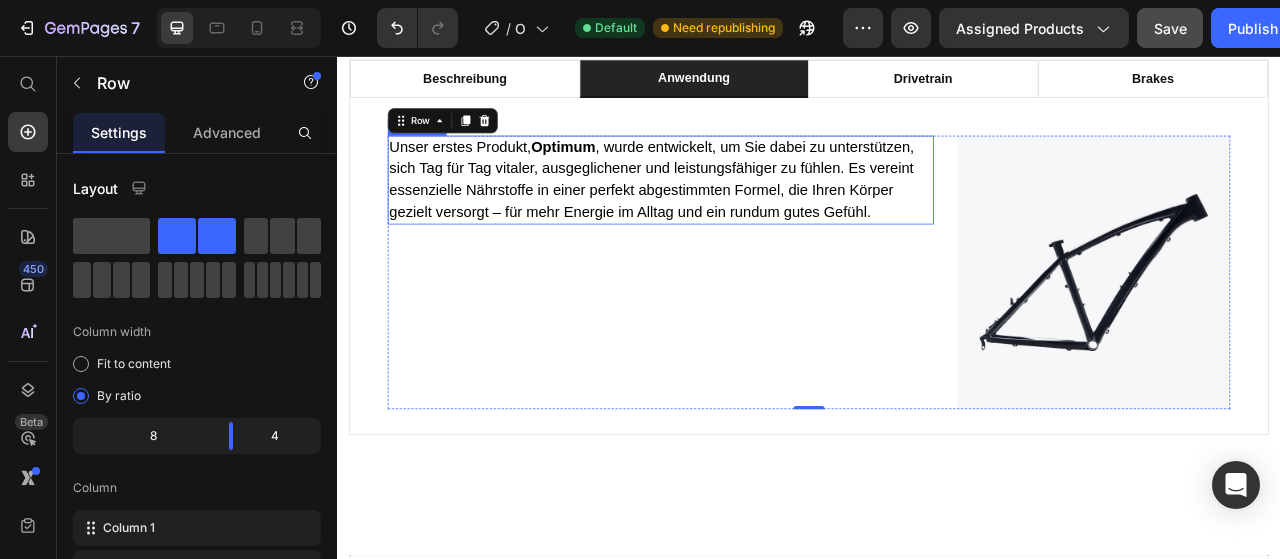 click on "Unser erstes Produkt,  Optimum , wurde entwickelt, um Sie dabei zu unterstützen, sich Tag für Tag vitaler, ausgeglichener und leistungsfähiger zu fühlen. Es vereint essenzielle Nährstoffe in einer perfekt abgestimmten Formel, die Ihren Körper gezielt versorgt – für mehr Energie im Alltag und ein rundum gutes Gefühl." at bounding box center (737, 213) 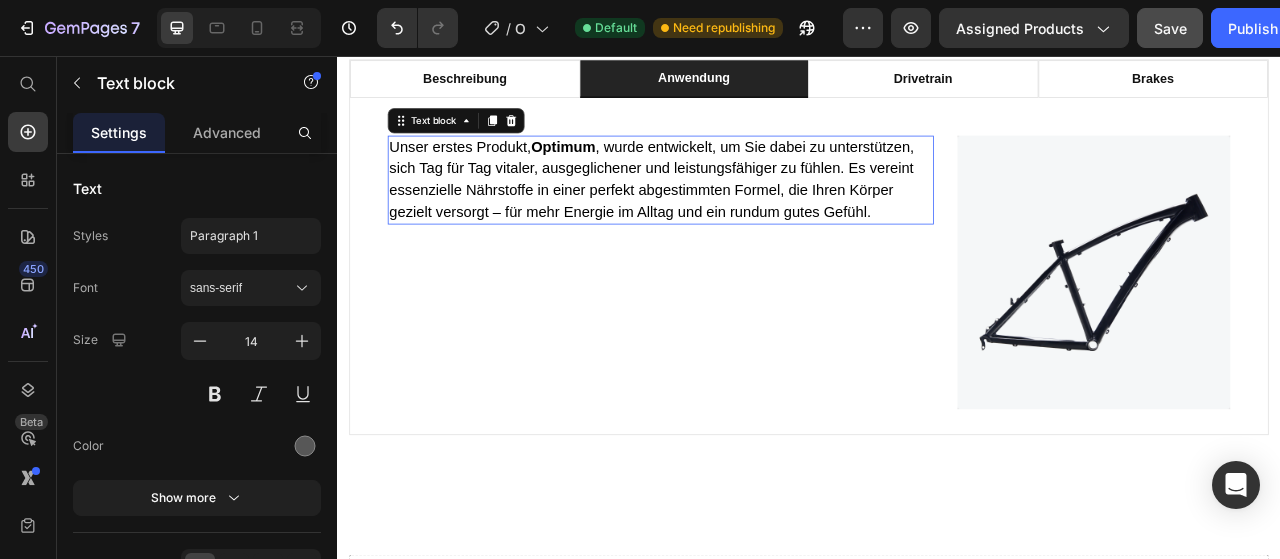 click on "Unser erstes Produkt,  Optimum , wurde entwickelt, um Sie dabei zu unterstützen, sich Tag für Tag vitaler, ausgeglichener und leistungsfähiger zu fühlen. Es vereint essenzielle Nährstoffe in einer perfekt abgestimmten Formel, die Ihren Körper gezielt versorgt – für mehr Energie im Alltag und ein rundum gutes Gefühl." at bounding box center (737, 213) 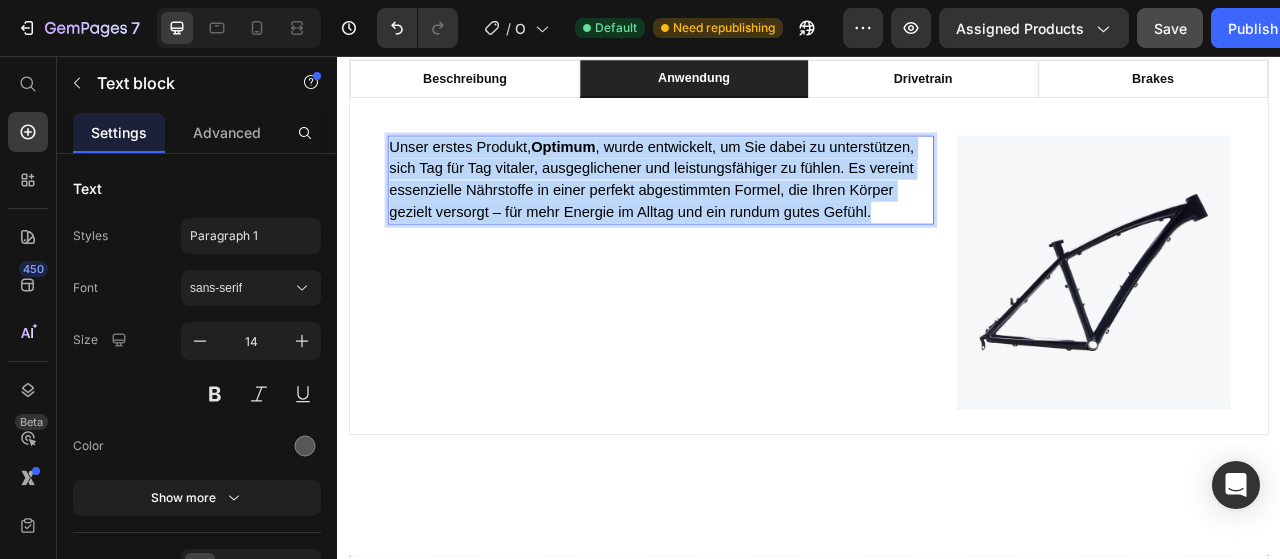 click on "Unser erstes Produkt,  Optimum , wurde entwickelt, um Sie dabei zu unterstützen, sich Tag für Tag vitaler, ausgeglichener und leistungsfähiger zu fühlen. Es vereint essenzielle Nährstoffe in einer perfekt abgestimmten Formel, die Ihren Körper gezielt versorgt – für mehr Energie im Alltag und ein rundum gutes Gefühl." at bounding box center [737, 213] 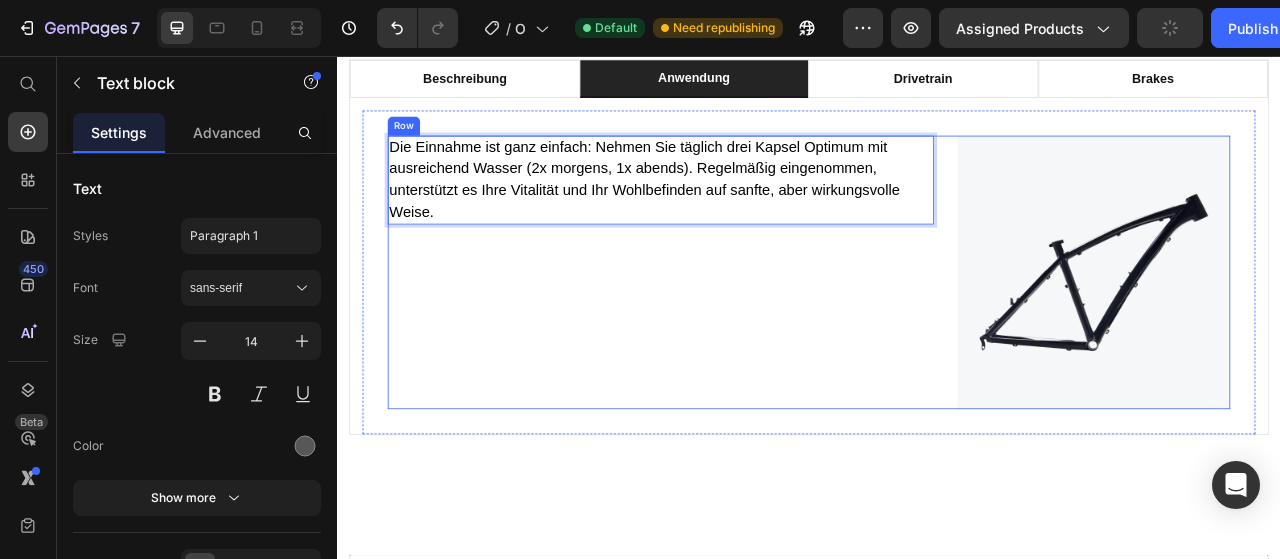 click on "Die Einnahme ist ganz einfach: Nehmen Sie täglich drei Kapsel Optimum mit ausreichend Wasser (2x morgens, 1x abends). Regelmäßig eingenommen, unterstützt es Ihre Vitalität und Ihr Wohlbefinden auf sanfte, aber wirkungsvolle Weise. Text block   32" at bounding box center [748, 331] 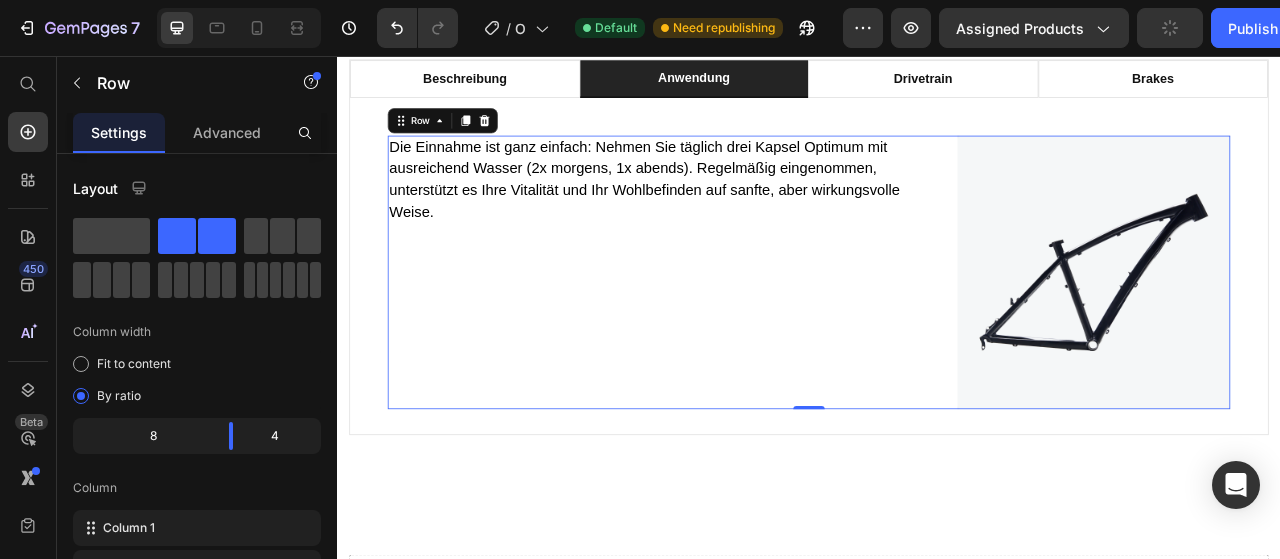 click on "Die Einnahme ist ganz einfach: Nehmen Sie täglich drei Kapsel Optimum mit ausreichend Wasser (2x morgens, 1x abends). Regelmäßig eingenommen, unterstützt es Ihre Vitalität und Ihr Wohlbefinden auf sanfte, aber wirkungsvolle Weise. Text block" at bounding box center [748, 331] 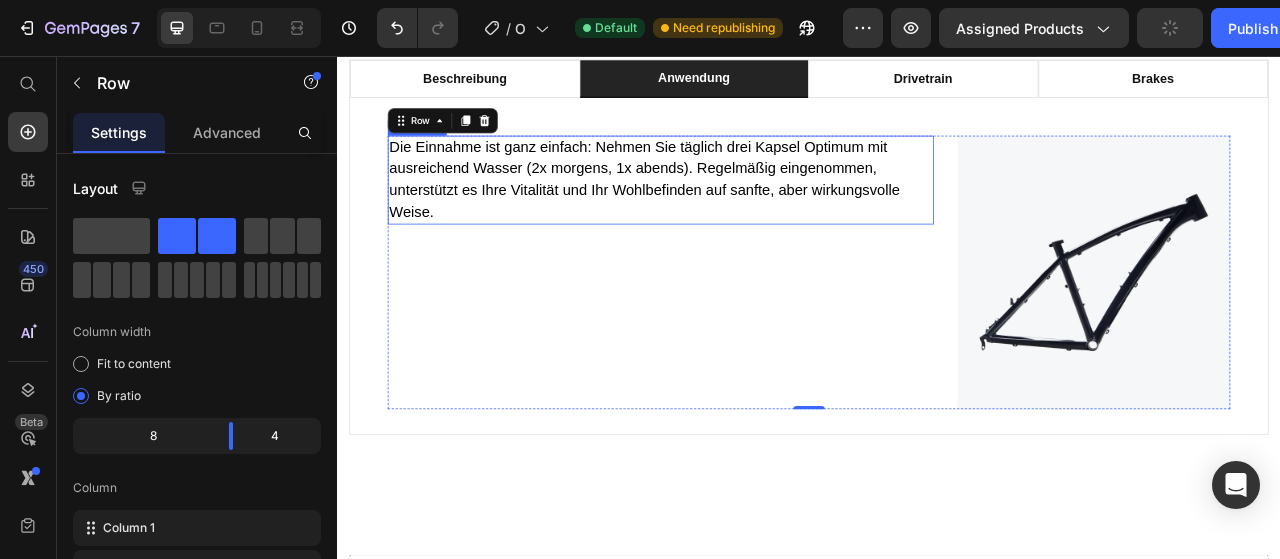 click on "Die Einnahme ist ganz einfach: Nehmen Sie täglich drei Kapsel Optimum mit ausreichend Wasser (2x morgens, 1x abends). Regelmäßig eingenommen, unterstützt es Ihre Vitalität und Ihr Wohlbefinden auf sanfte, aber wirkungsvolle Weise." at bounding box center [748, 214] 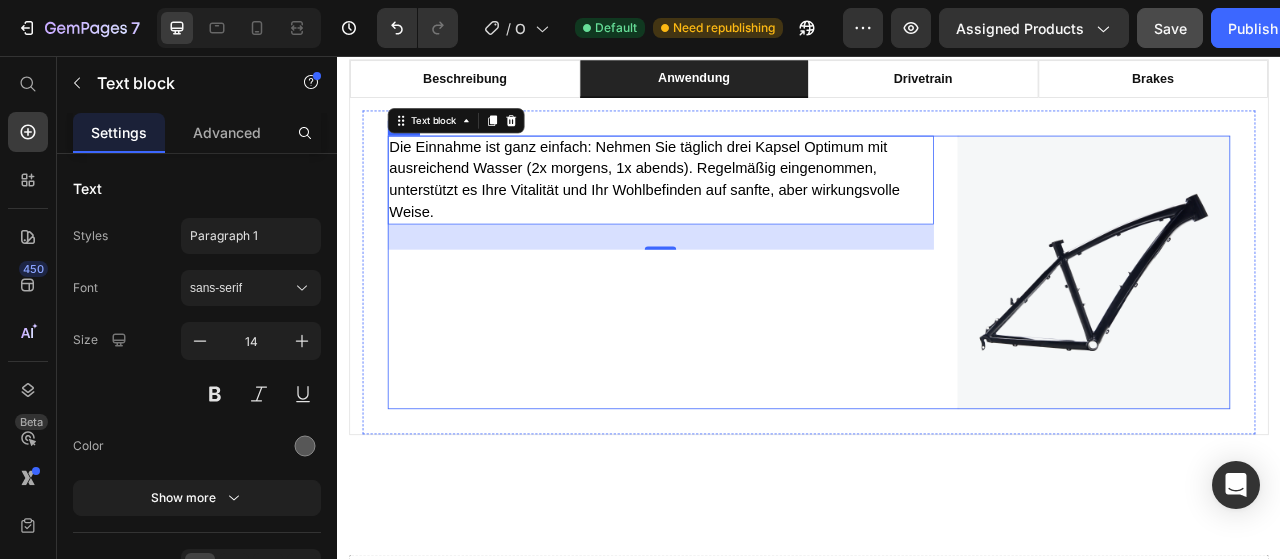 click on "Die Einnahme ist ganz einfach: Nehmen Sie täglich drei Kapsel Optimum mit ausreichend Wasser (2x morgens, 1x abends). Regelmäßig eingenommen, unterstützt es Ihre Vitalität und Ihr Wohlbefinden auf sanfte, aber wirkungsvolle Weise. Text block   32" at bounding box center (748, 331) 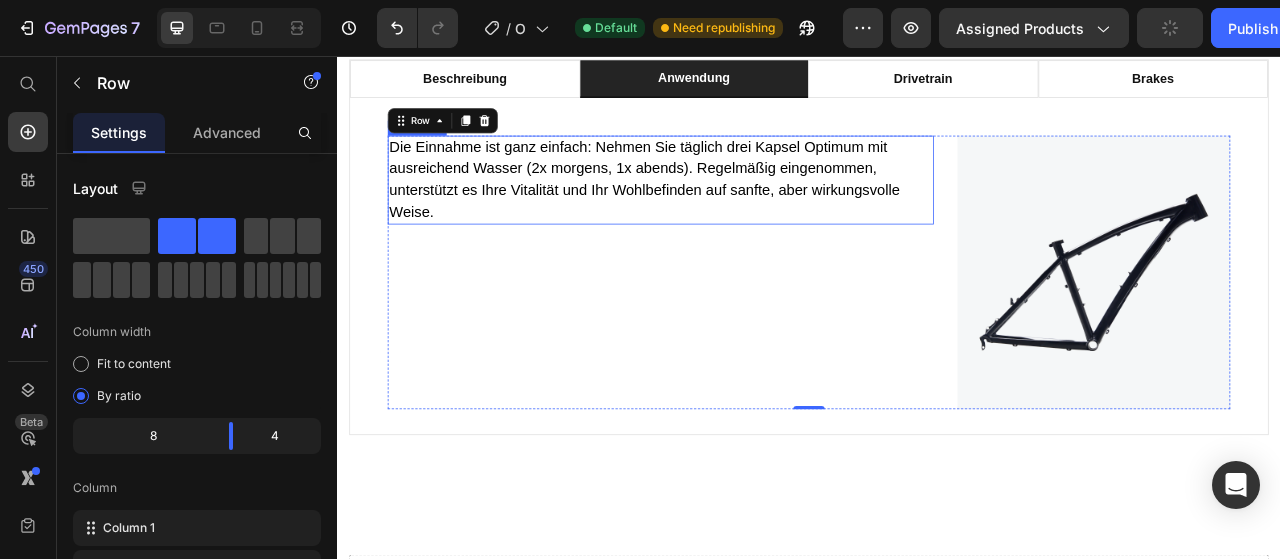 click on "Die Einnahme ist ganz einfach: Nehmen Sie täglich drei Kapsel Optimum mit ausreichend Wasser (2x morgens, 1x abends). Regelmäßig eingenommen, unterstützt es Ihre Vitalität und Ihr Wohlbefinden auf sanfte, aber wirkungsvolle Weise." at bounding box center (748, 214) 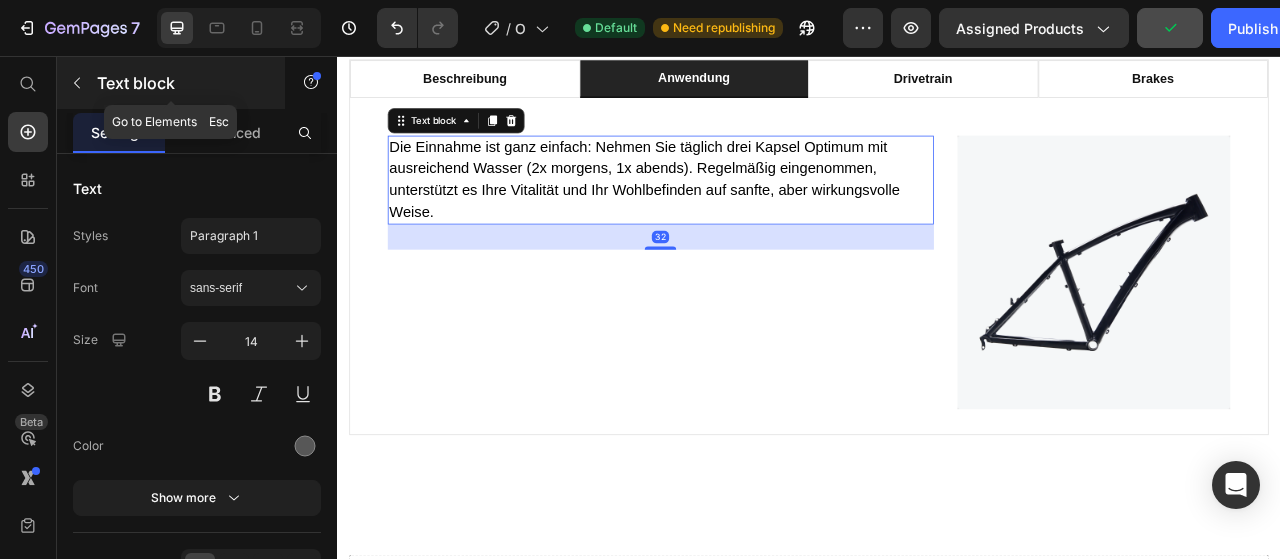 click 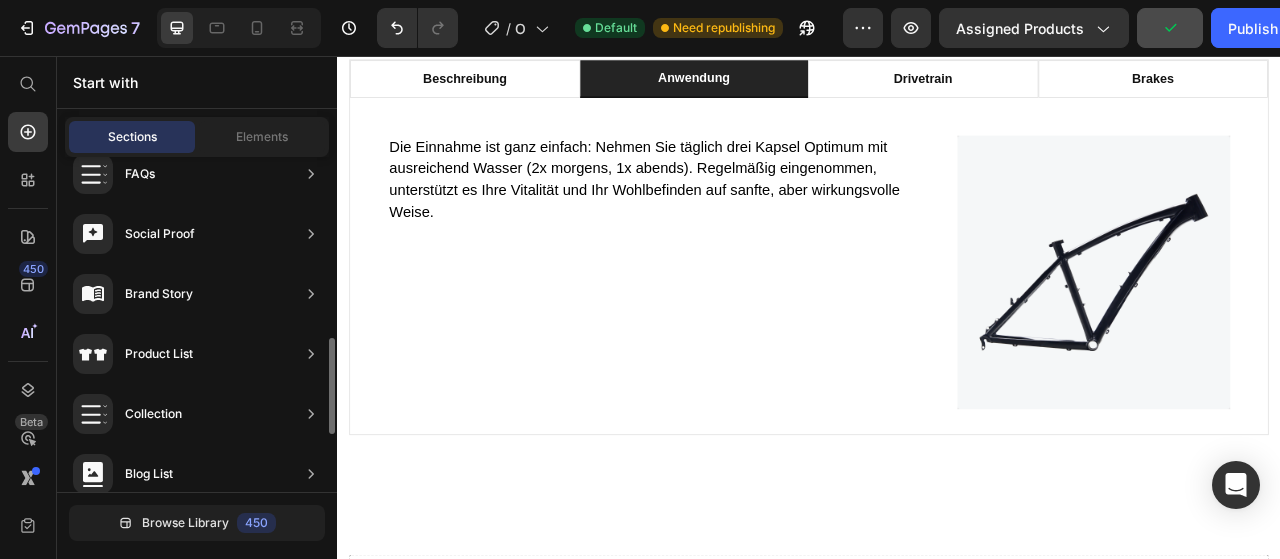 scroll, scrollTop: 344, scrollLeft: 0, axis: vertical 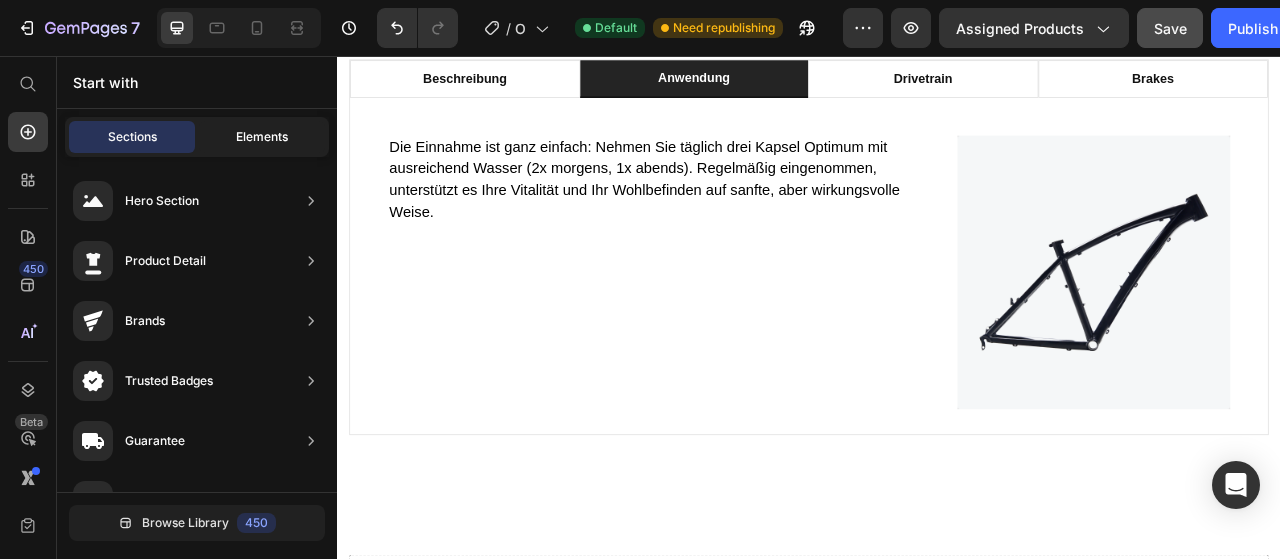click on "Elements" 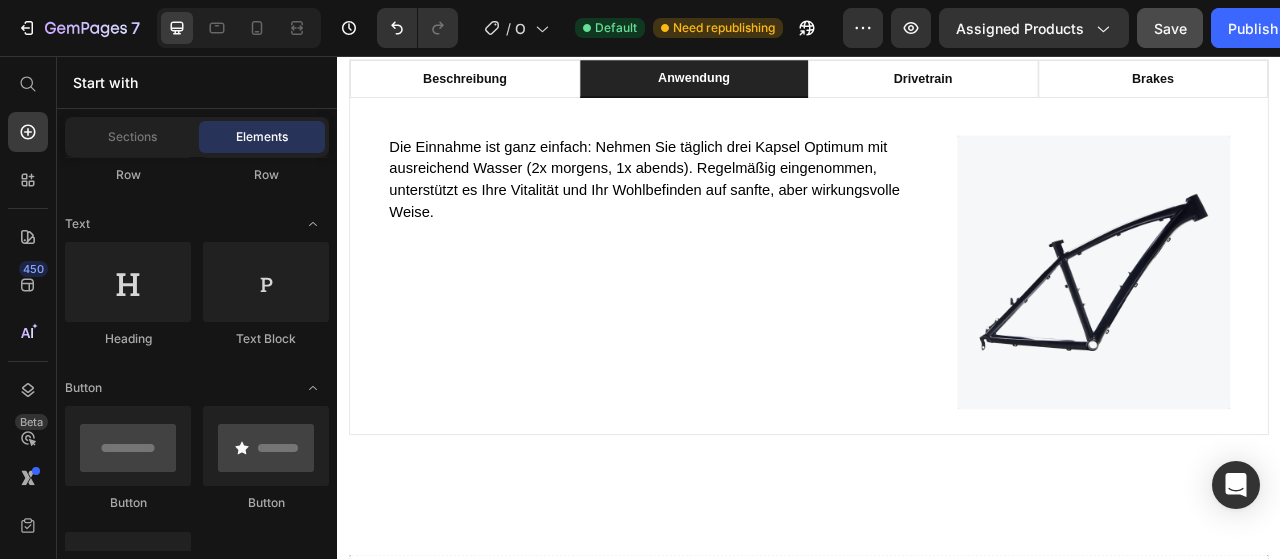scroll, scrollTop: 0, scrollLeft: 0, axis: both 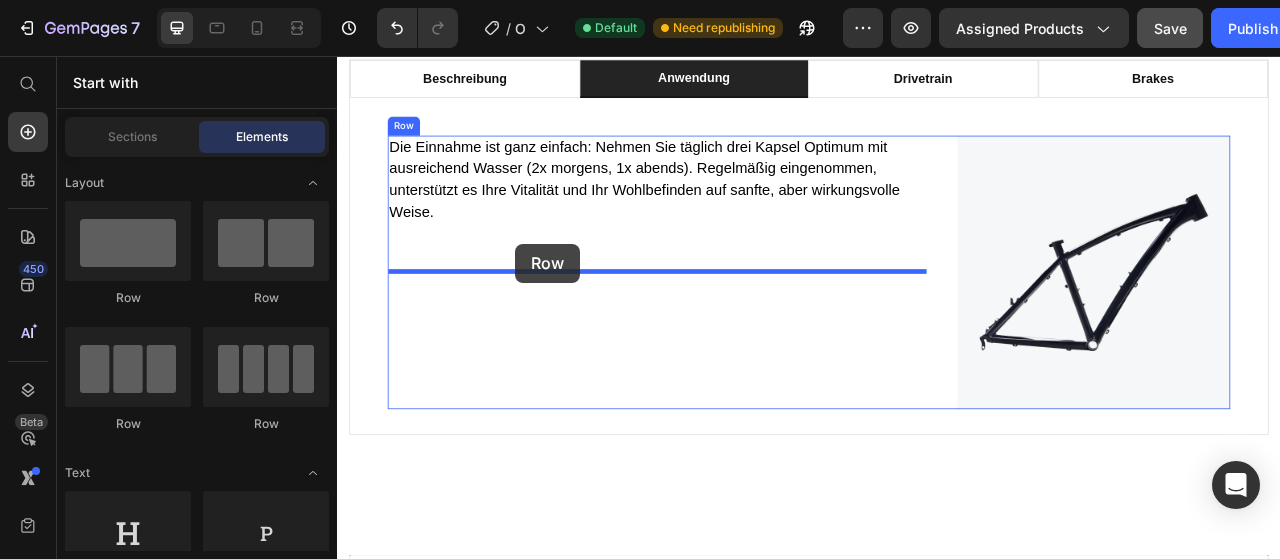 drag, startPoint x: 589, startPoint y: 295, endPoint x: 563, endPoint y: 295, distance: 26 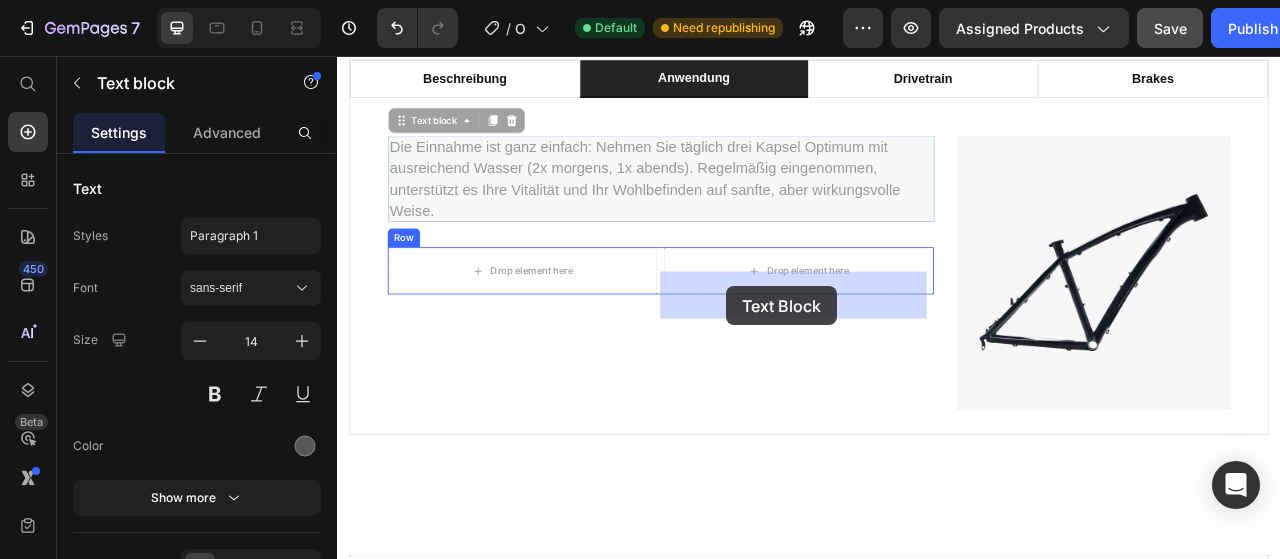 drag, startPoint x: 569, startPoint y: 231, endPoint x: 832, endPoint y: 349, distance: 288.25858 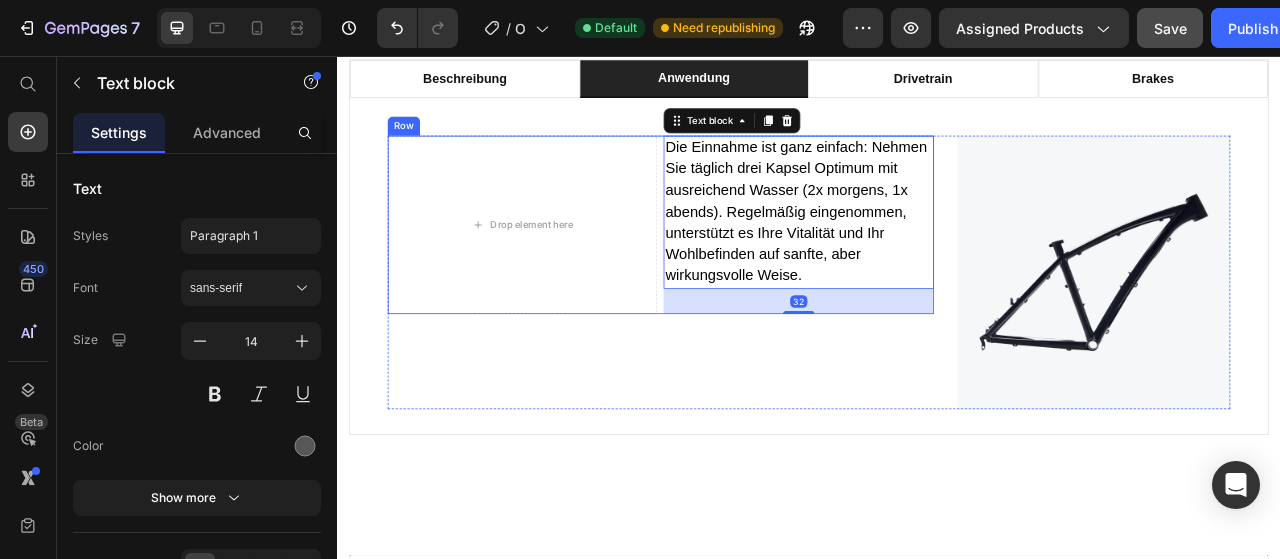 click on "Drop element here Die Einnahme ist ganz einfach: Nehmen Sie täglich drei Kapsel Optimum mit ausreichend Wasser (2x morgens, 1x abends). Regelmäßig eingenommen, unterstützt es Ihre Vitalität und Ihr Wohlbefinden auf sanfte, aber wirkungsvolle Weise. Text block   32 Row" at bounding box center [748, 271] 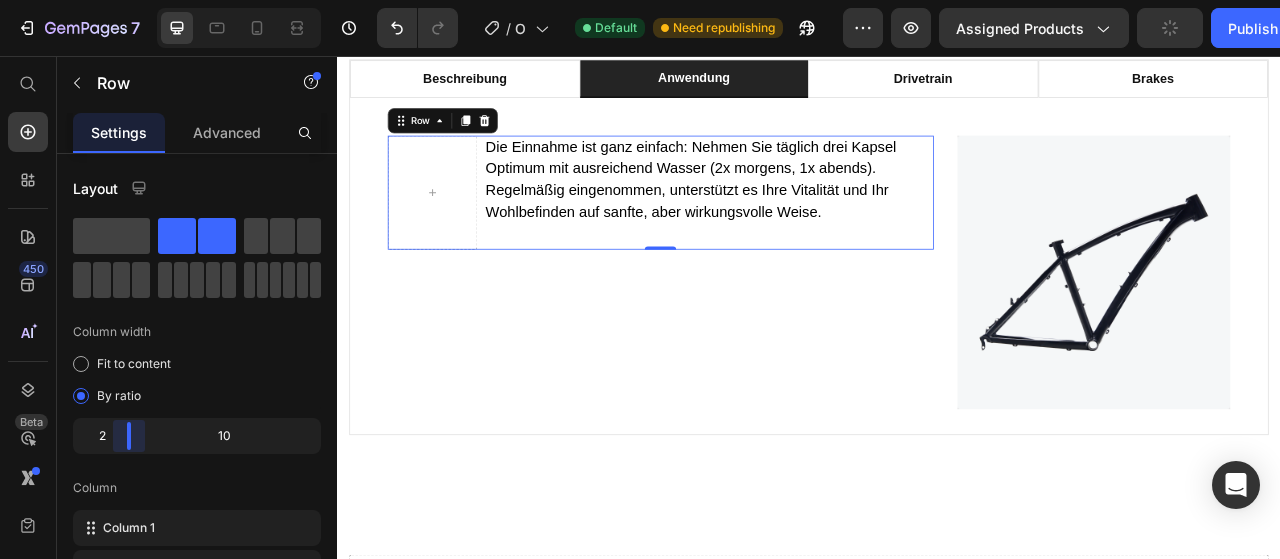 drag, startPoint x: 199, startPoint y: 428, endPoint x: 114, endPoint y: 430, distance: 85.02353 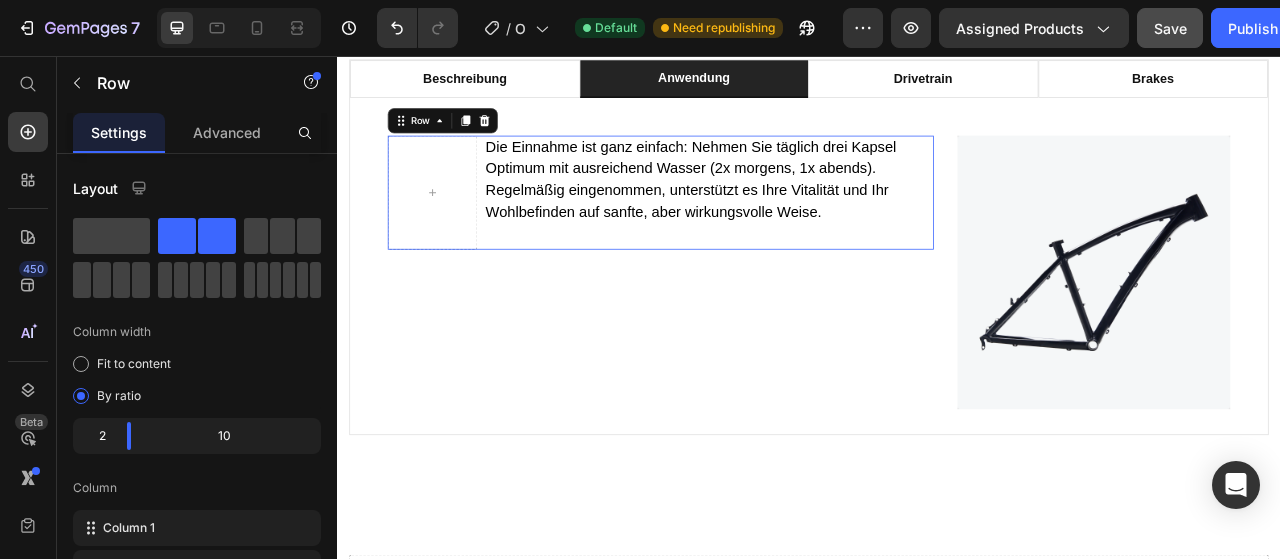 click on "Die Einnahme ist ganz einfach: Nehmen Sie täglich drei Kapsel Optimum mit ausreichend Wasser (2x morgens, 1x abends). Regelmäßig eingenommen, unterstützt es Ihre Vitalität und Ihr Wohlbefinden auf sanfte, aber wirkungsvolle Weise. Text block" at bounding box center [809, 230] 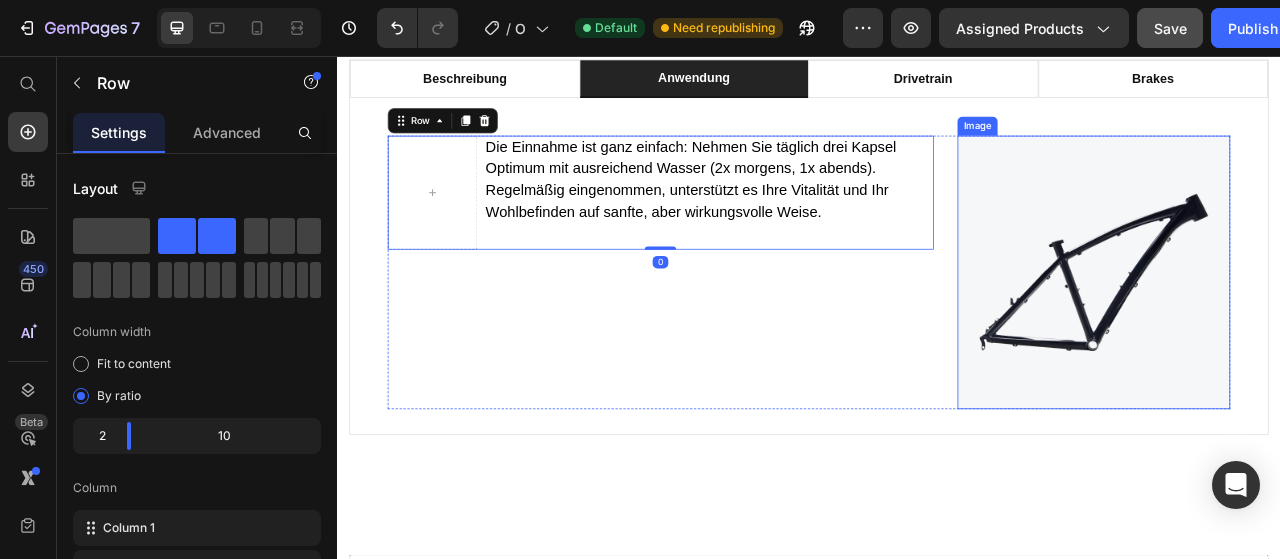 click at bounding box center [1299, 331] 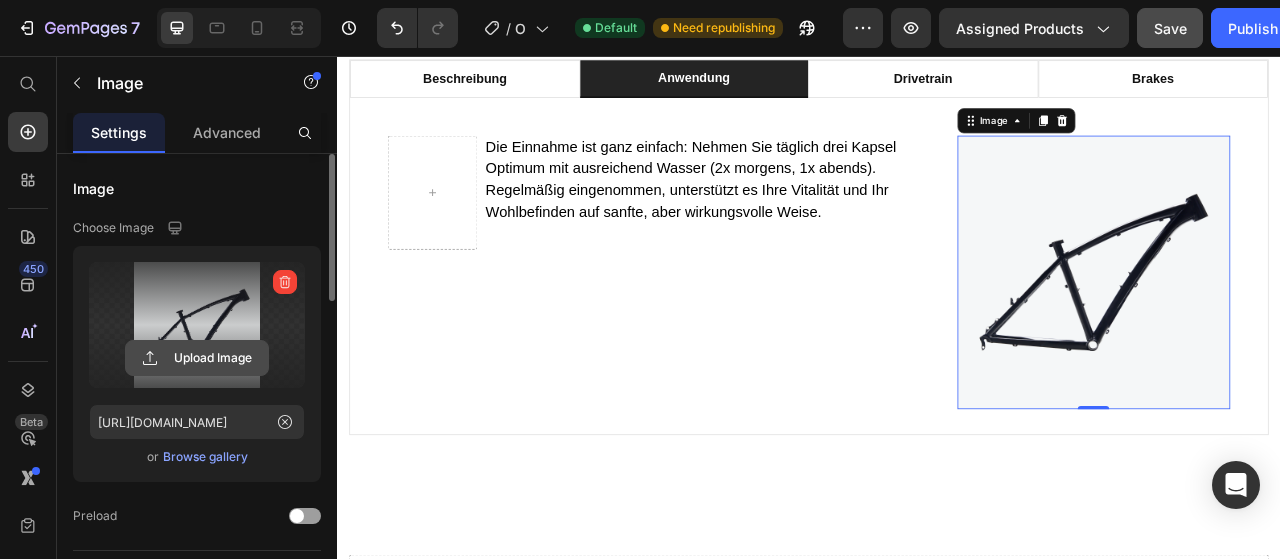 click 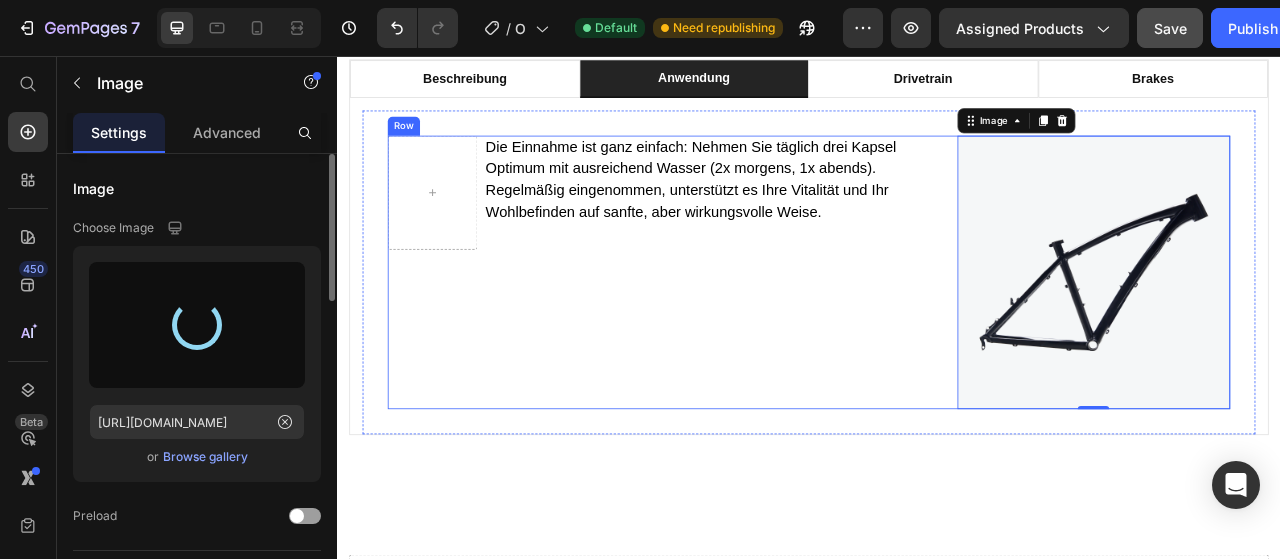 type on "https://cdn.shopify.com/s/files/1/0923/7433/5871/files/gempages_572743923072500960-f74f73b7-f959-4c24-b550-f37e0981cde3.jpg" 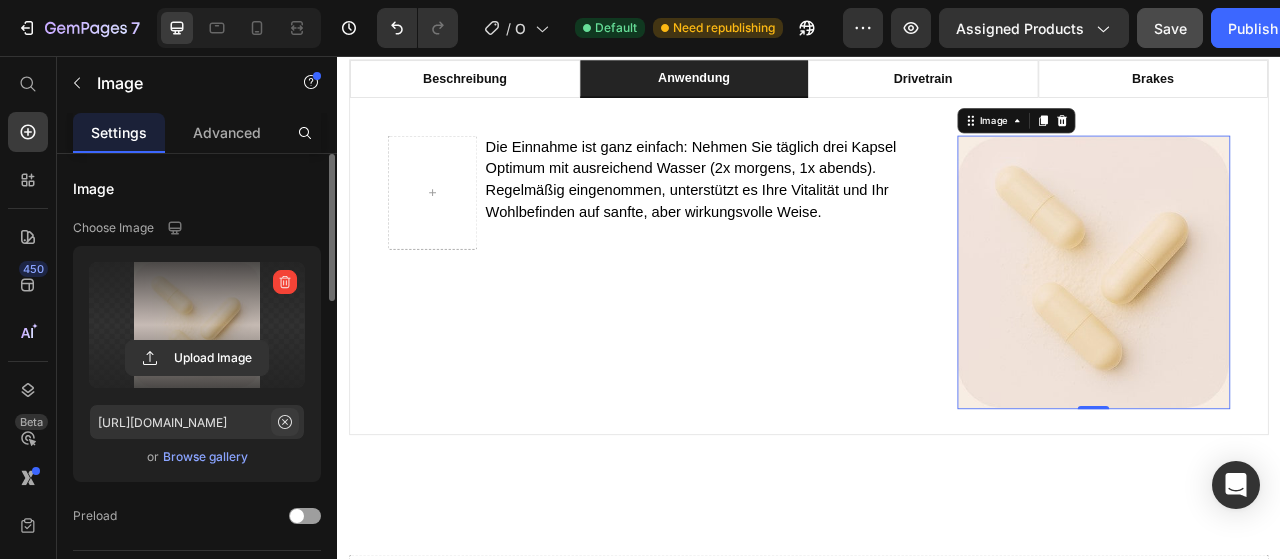 click 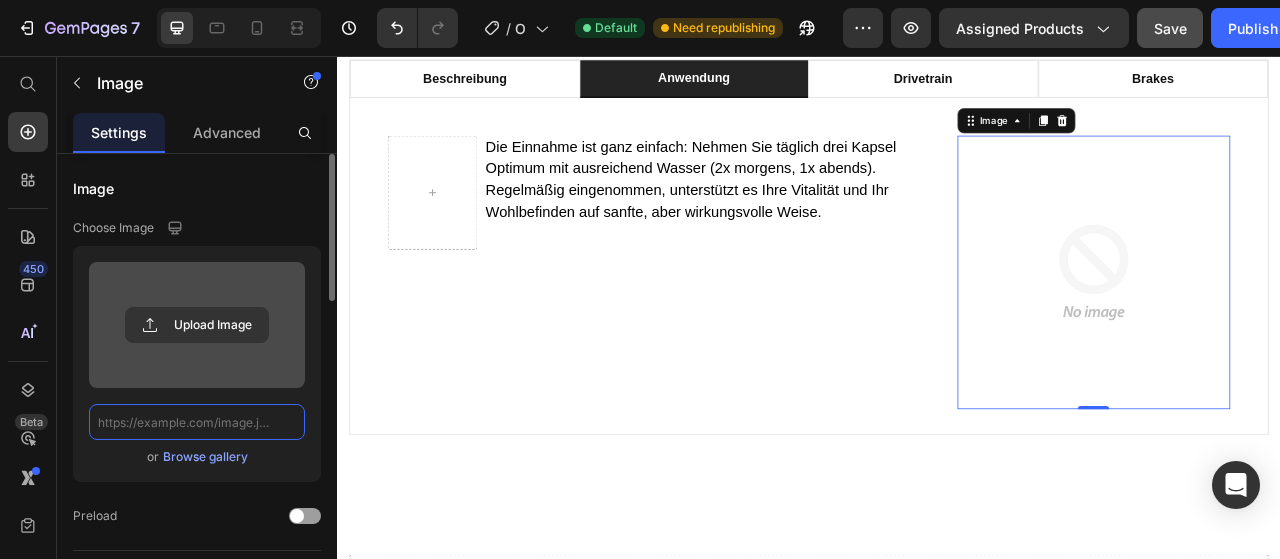 scroll, scrollTop: 0, scrollLeft: 0, axis: both 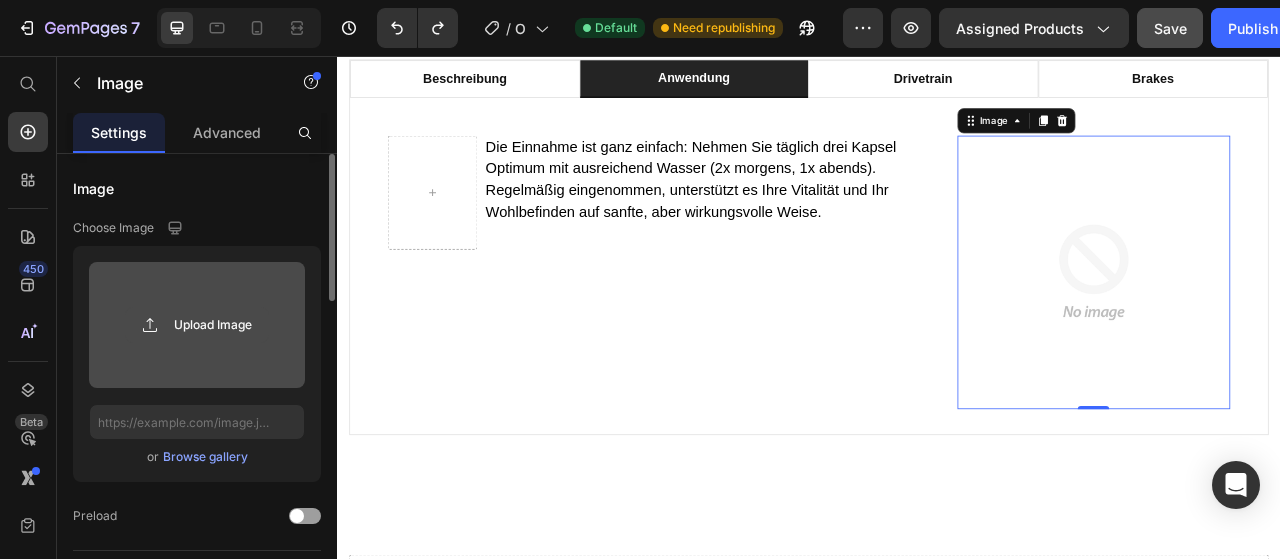 click 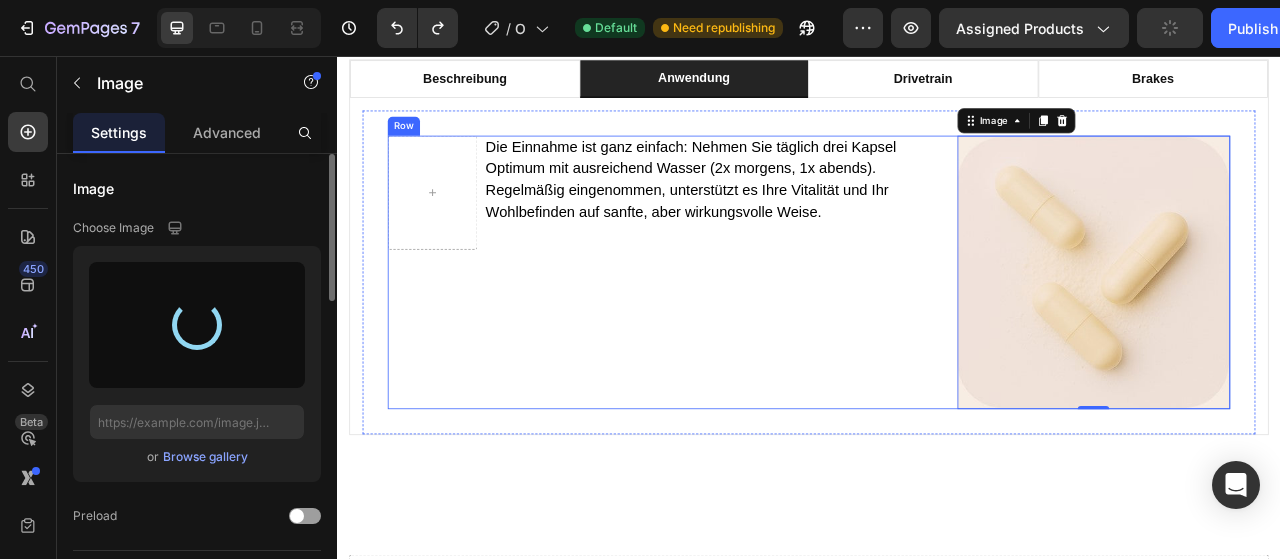 type on "https://cdn.shopify.com/s/files/1/0923/7433/5871/files/gempages_572743923072500960-f74f73b7-f959-4c24-b550-f37e0981cde3.jpg" 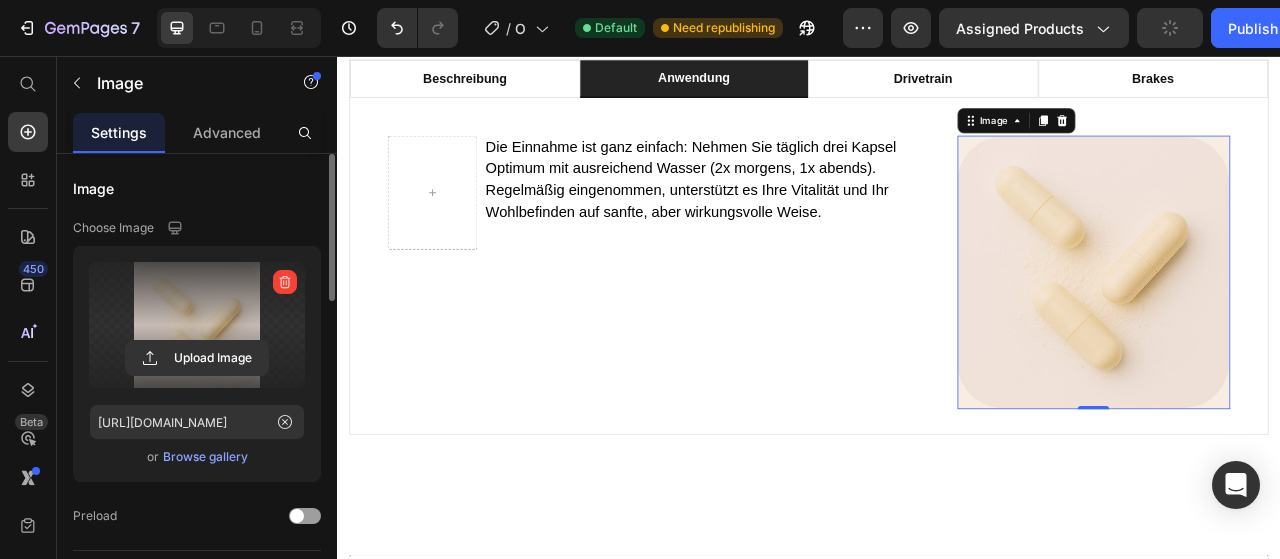 click at bounding box center (1299, 332) 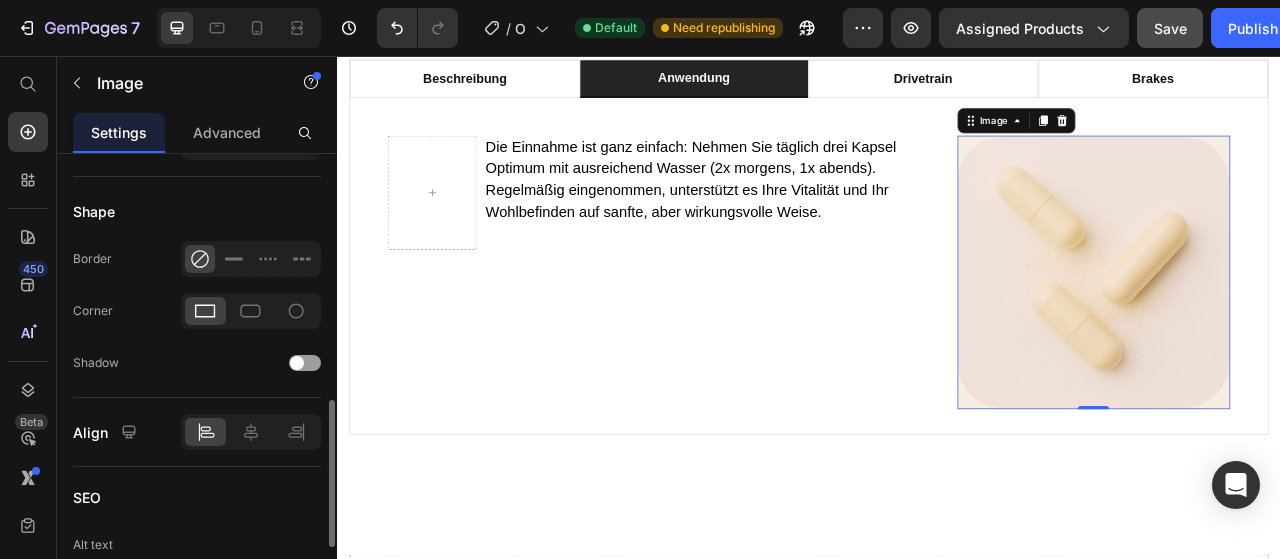 scroll, scrollTop: 759, scrollLeft: 0, axis: vertical 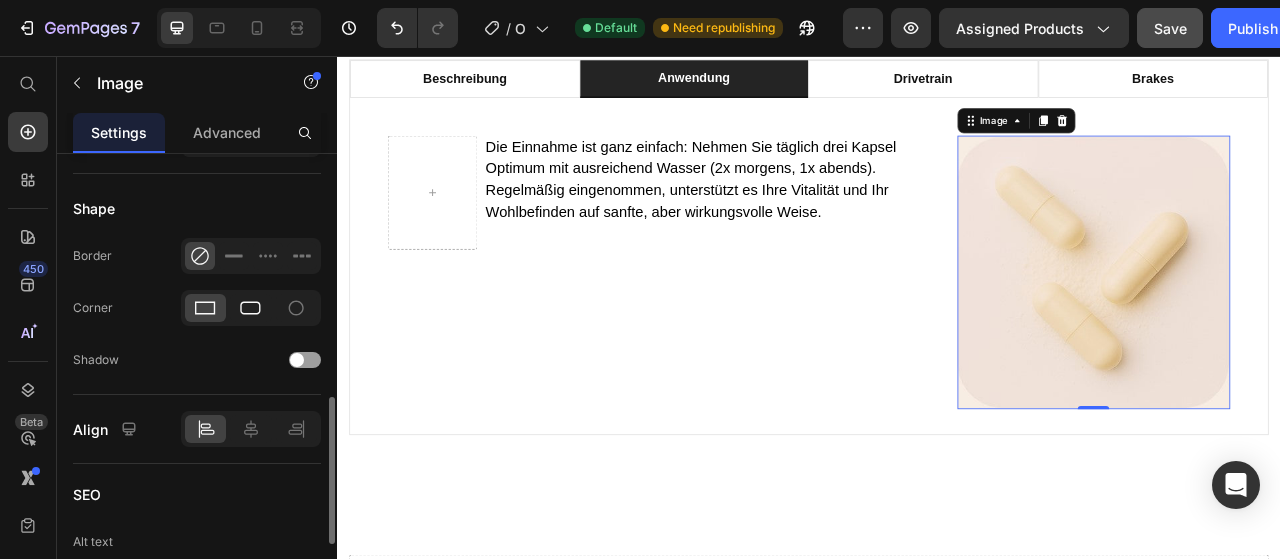 click 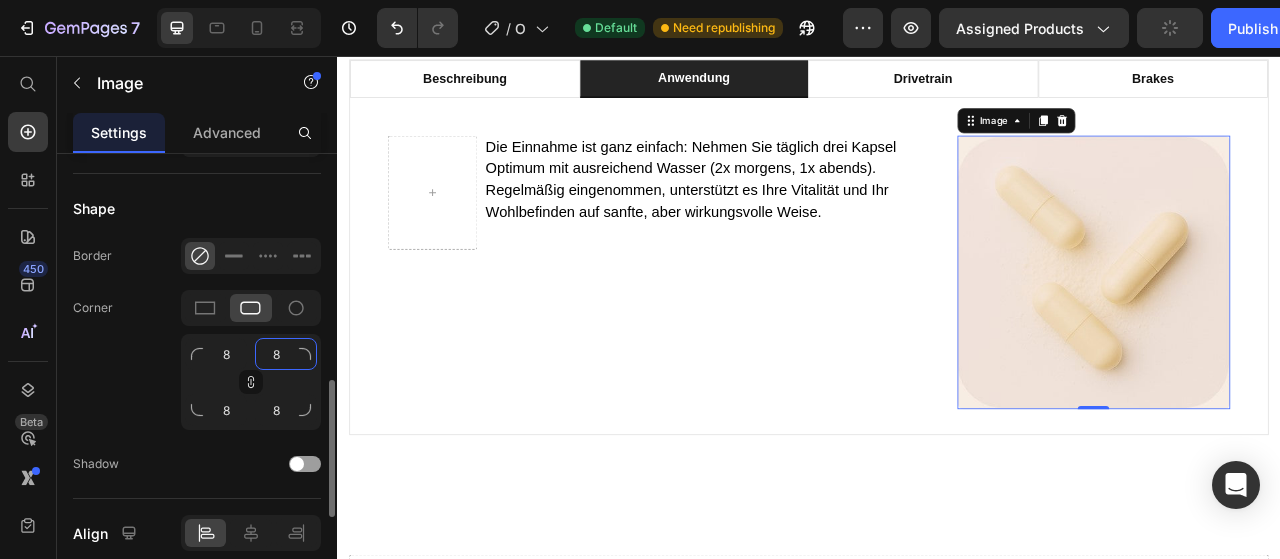click on "8" 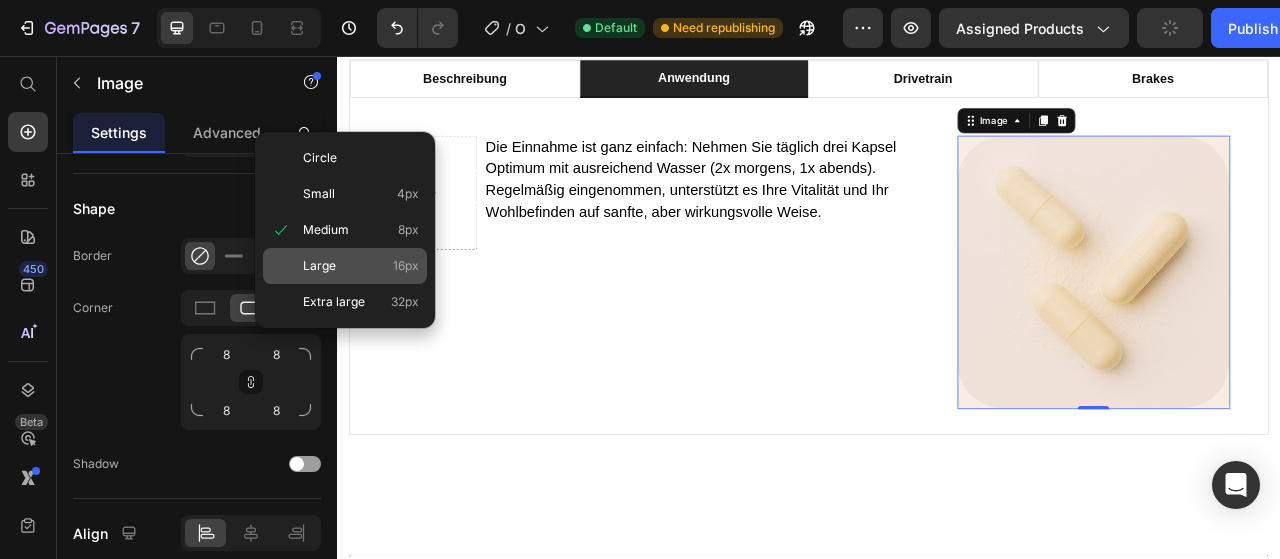 click on "Large 16px" 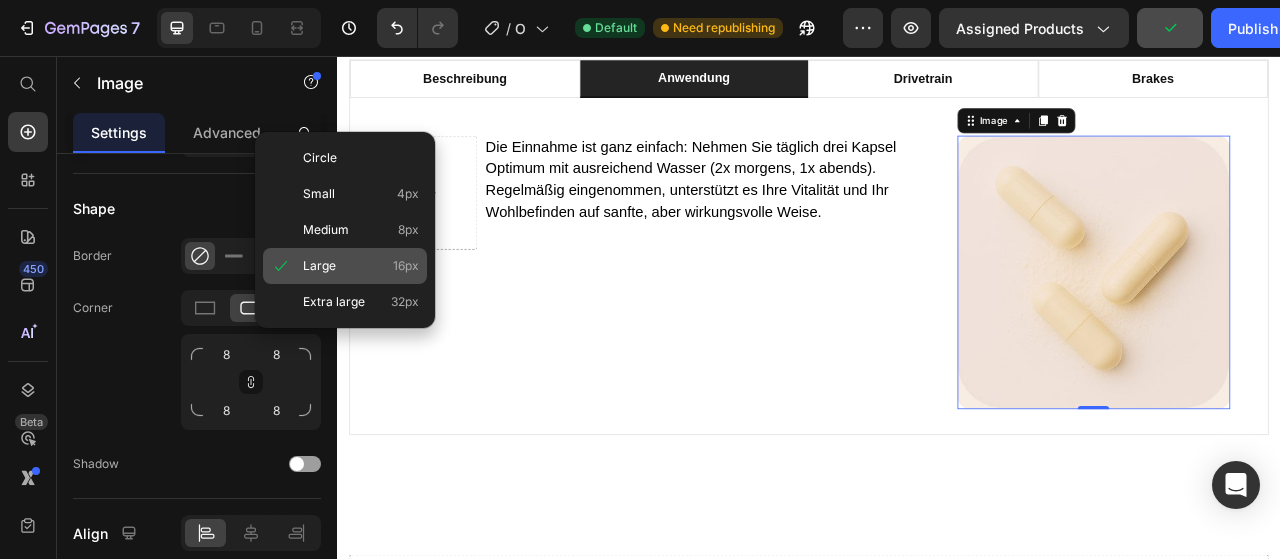 type on "16" 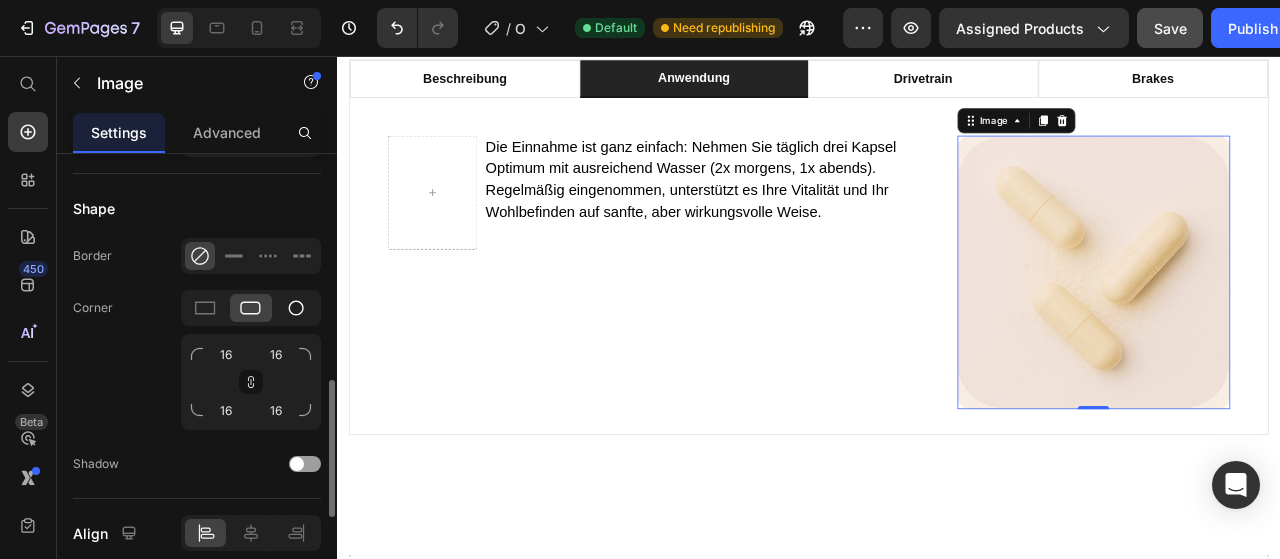 click 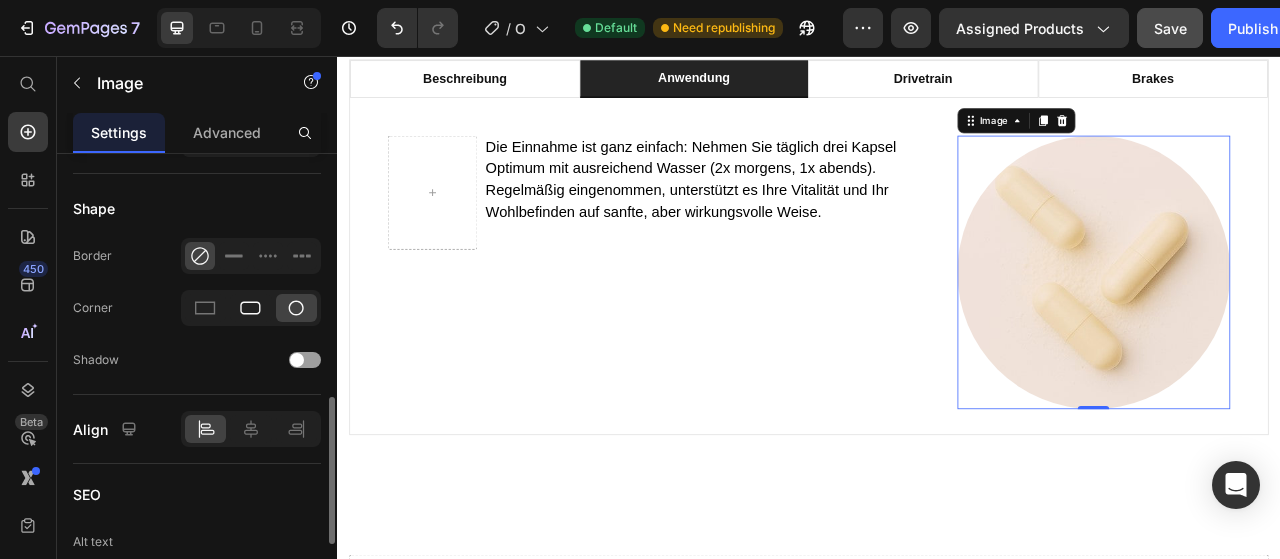 click 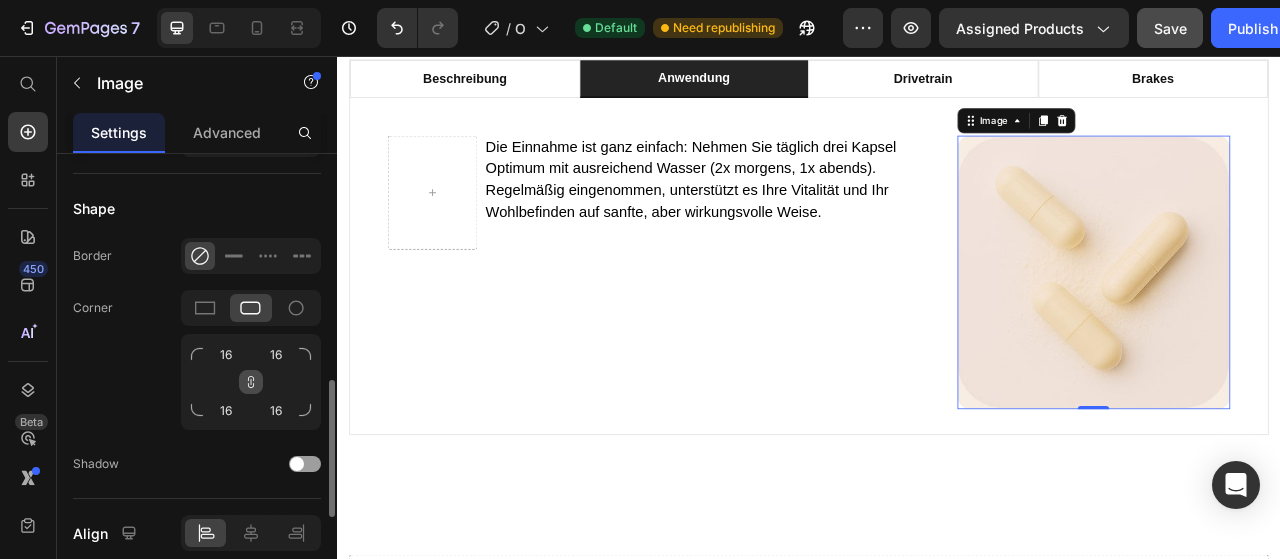 click 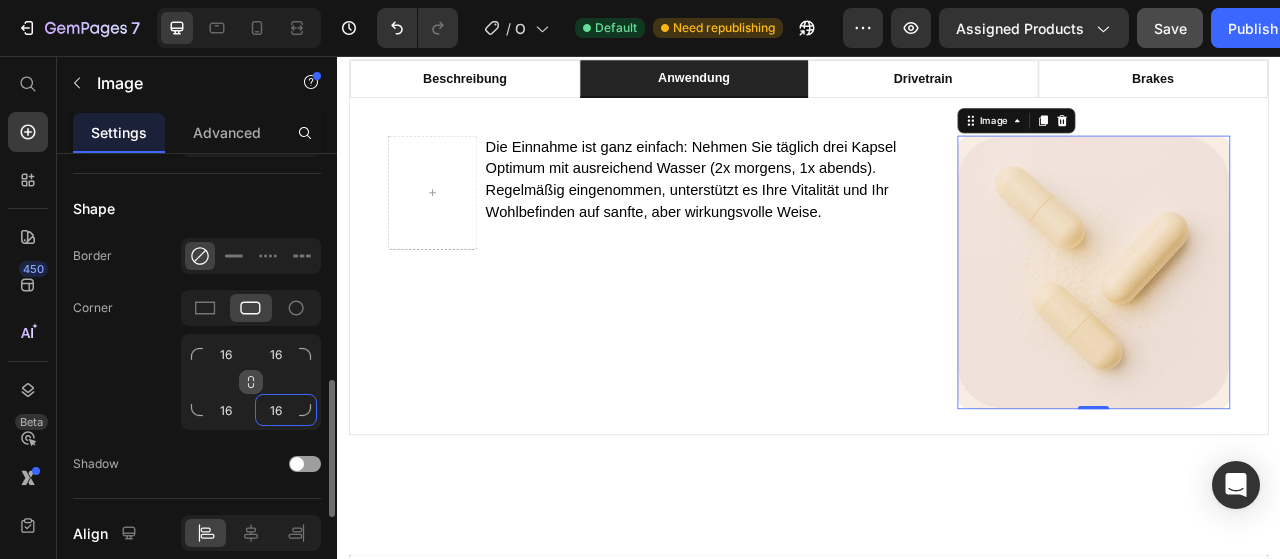click on "16" 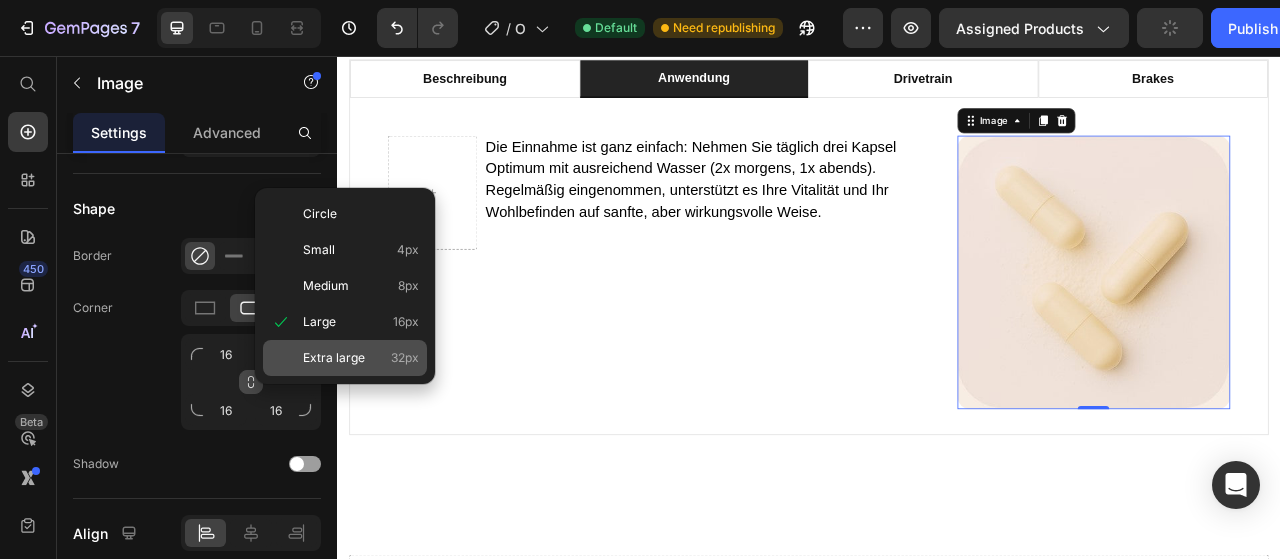 click on "Extra large" at bounding box center [334, 358] 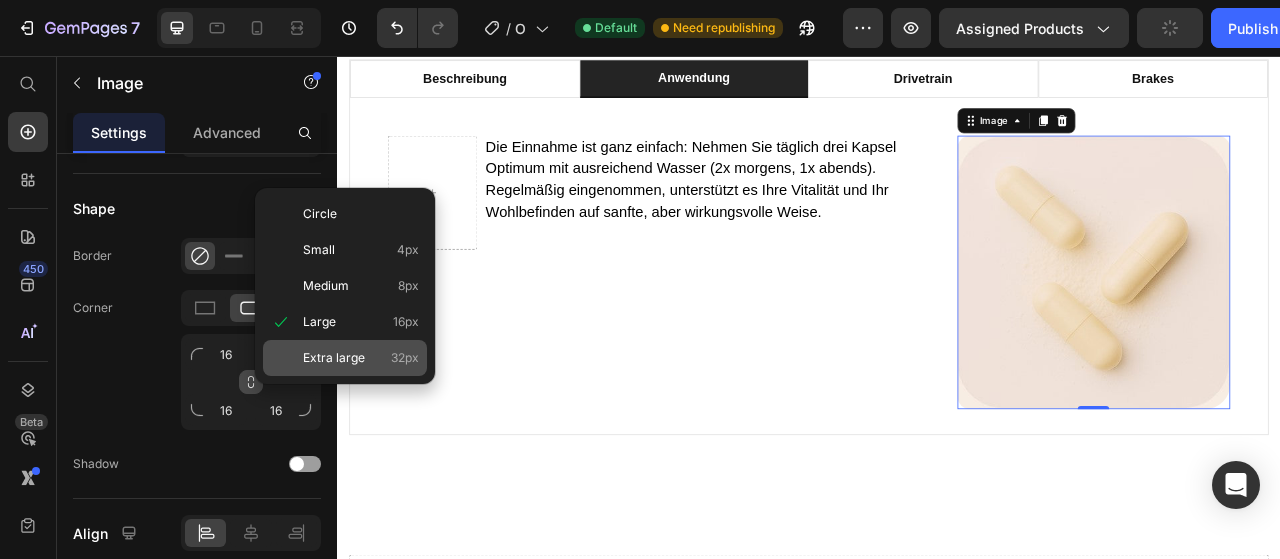 type on "32" 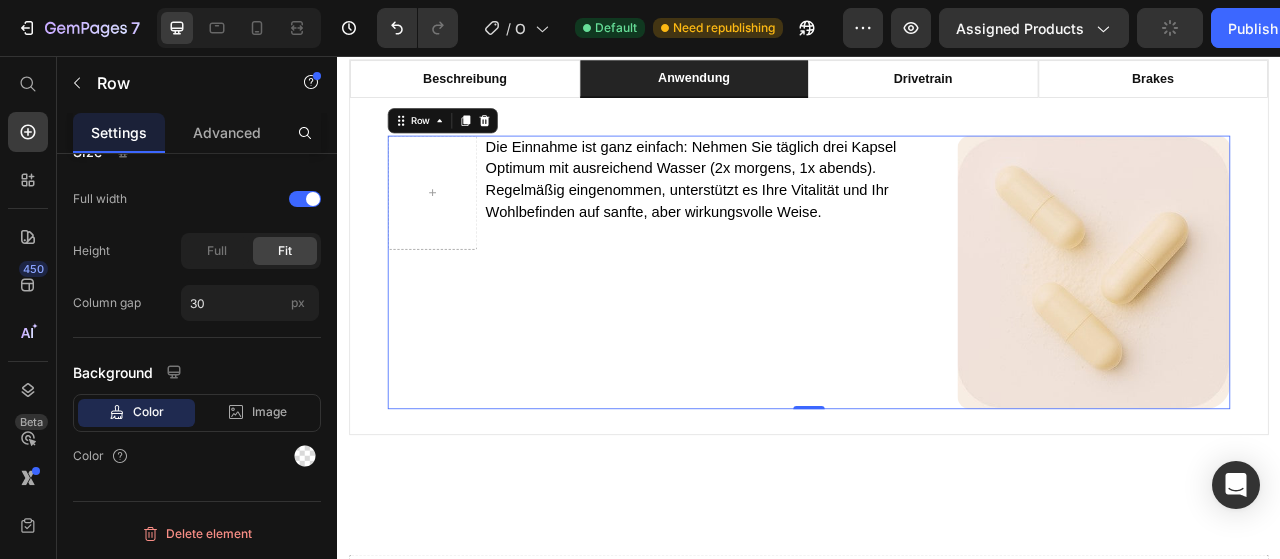 scroll, scrollTop: 0, scrollLeft: 0, axis: both 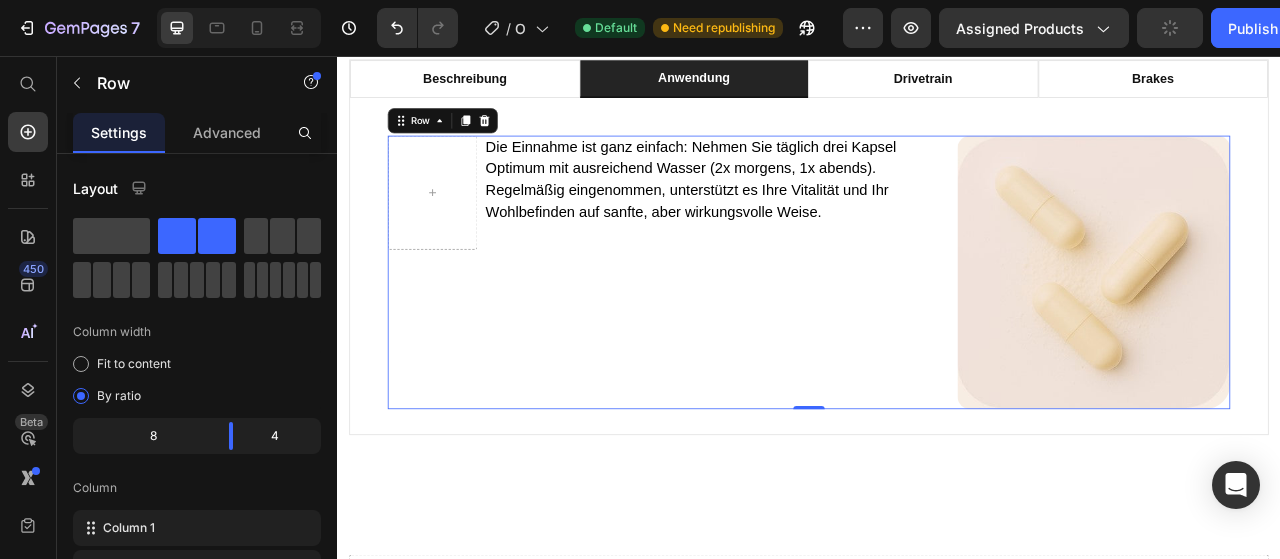 click on "Die Einnahme ist ganz einfach: Nehmen Sie täglich drei Kapsel Optimum mit ausreichend Wasser (2x morgens, 1x abends). Regelmäßig eingenommen, unterstützt es Ihre Vitalität und Ihr Wohlbefinden auf sanfte, aber wirkungsvolle Weise. Text block Row" at bounding box center (748, 332) 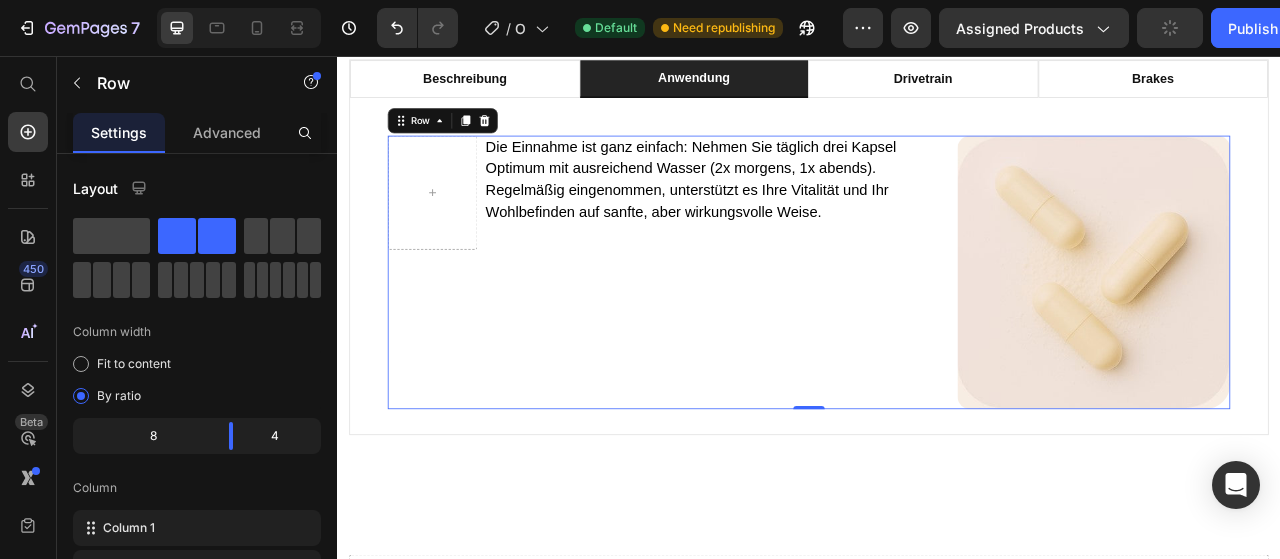 click on "Die Einnahme ist ganz einfach: Nehmen Sie täglich drei Kapsel Optimum mit ausreichend Wasser (2x morgens, 1x abends). Regelmäßig eingenommen, unterstützt es Ihre Vitalität und Ihr Wohlbefinden auf sanfte, aber wirkungsvolle Weise. Text block Row" at bounding box center [748, 332] 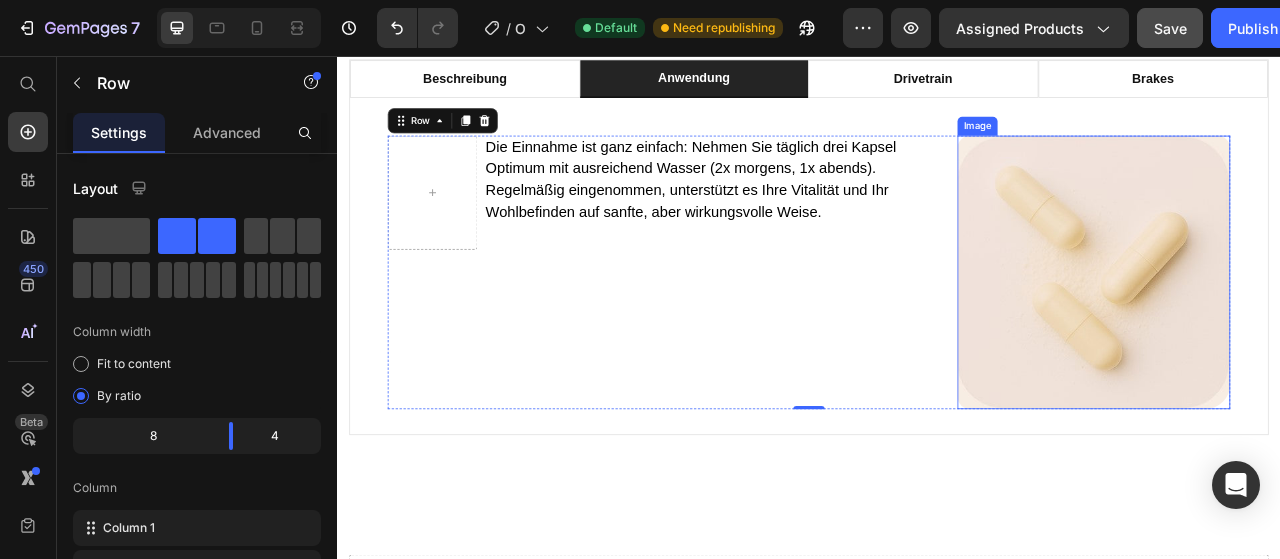 click at bounding box center (1299, 332) 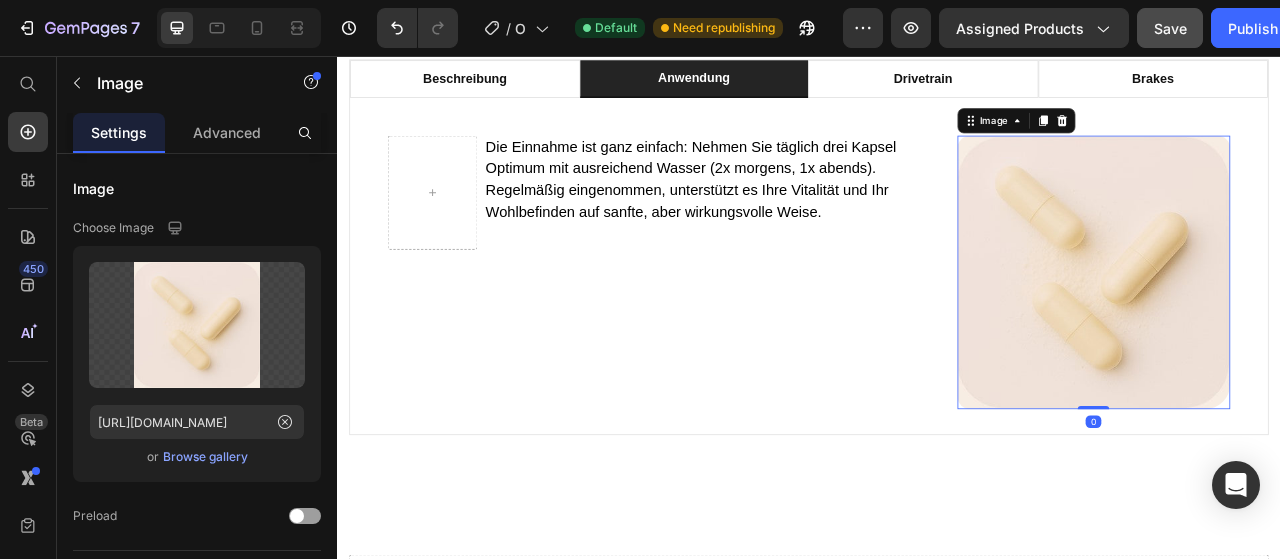 click at bounding box center (1299, 332) 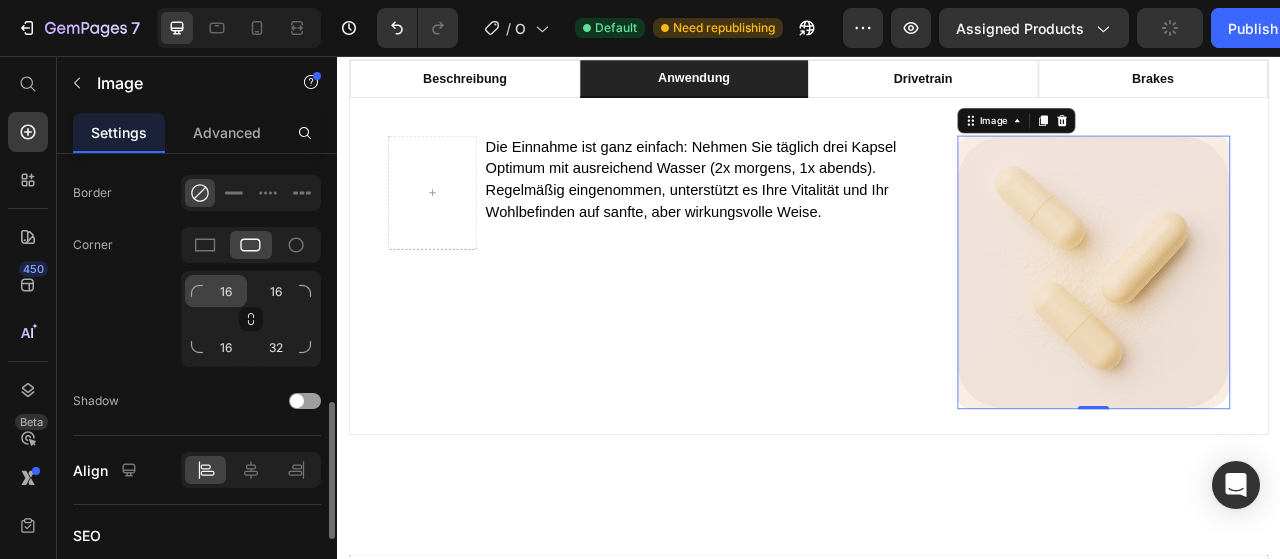 scroll, scrollTop: 824, scrollLeft: 0, axis: vertical 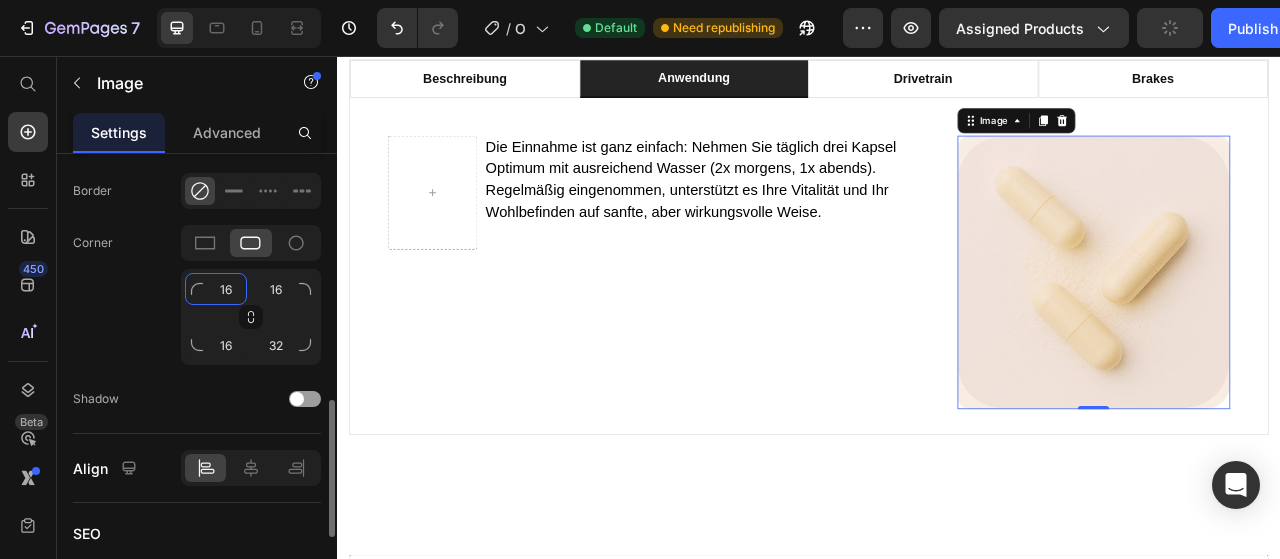 click on "16" 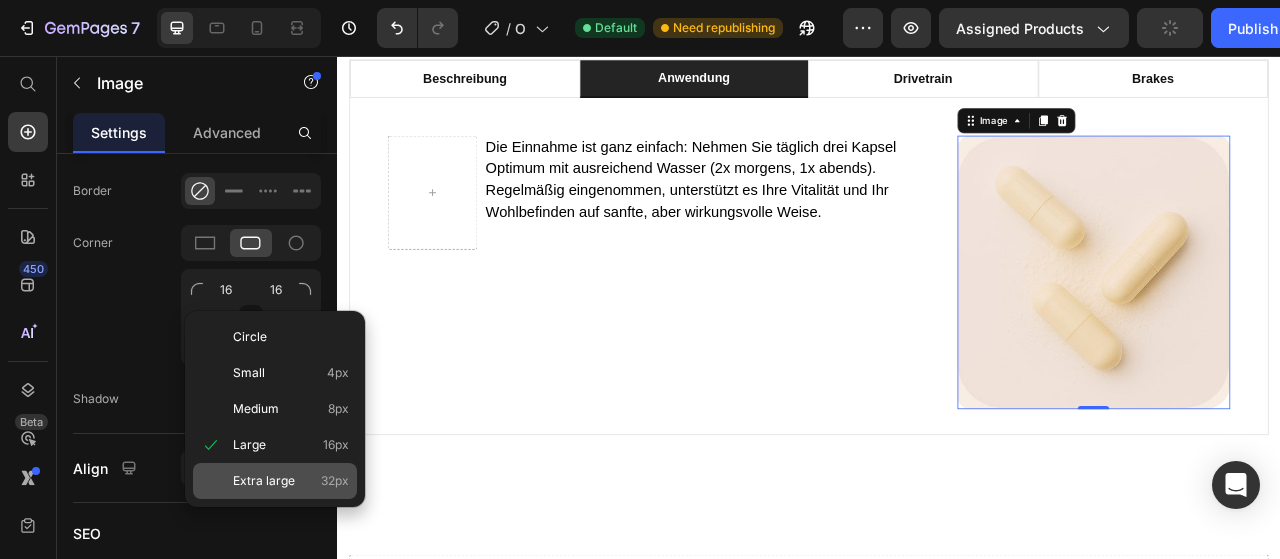 click on "Extra large 32px" 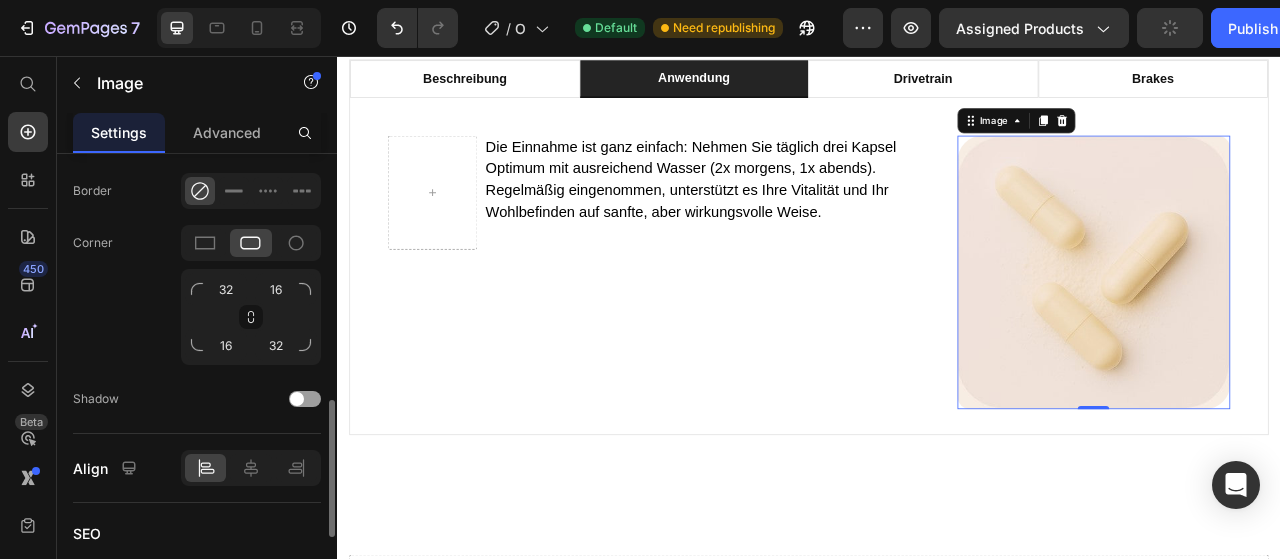 click on "Corner 32 16 16 32" 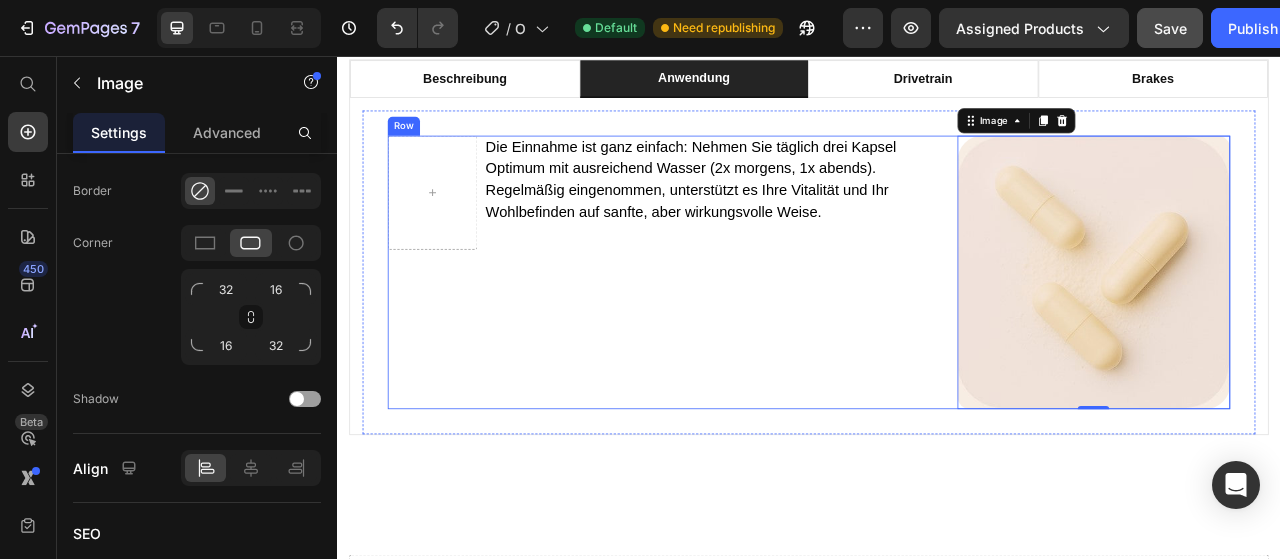 click on "Die Einnahme ist ganz einfach: Nehmen Sie täglich drei Kapsel Optimum mit ausreichend Wasser (2x morgens, 1x abends). Regelmäßig eingenommen, unterstützt es Ihre Vitalität und Ihr Wohlbefinden auf sanfte, aber wirkungsvolle Weise. Text block Row" at bounding box center [748, 332] 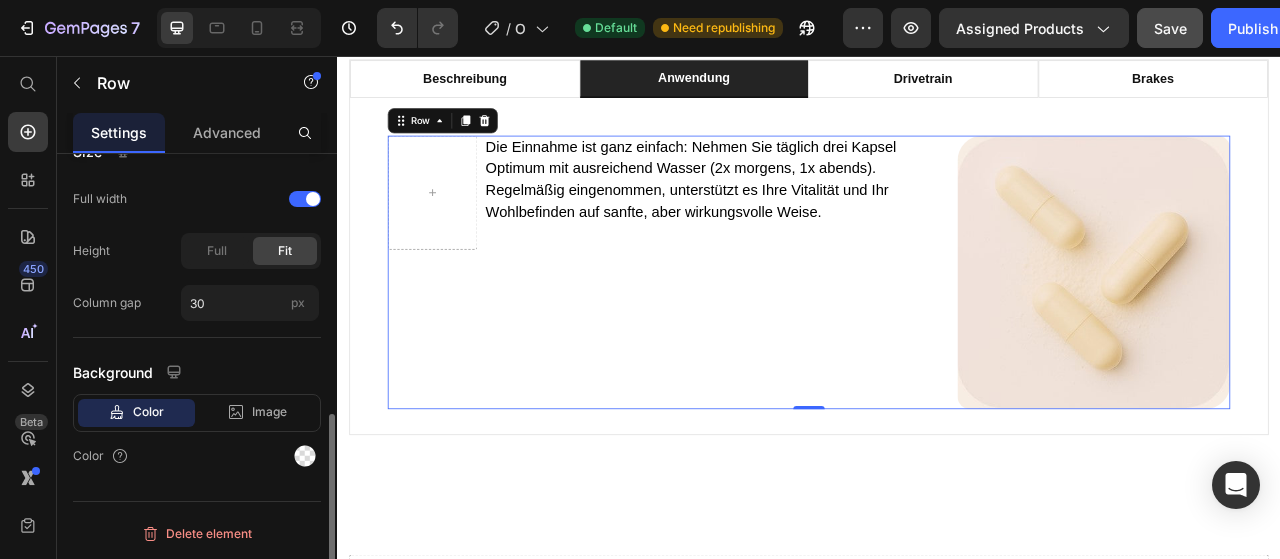 scroll, scrollTop: 0, scrollLeft: 0, axis: both 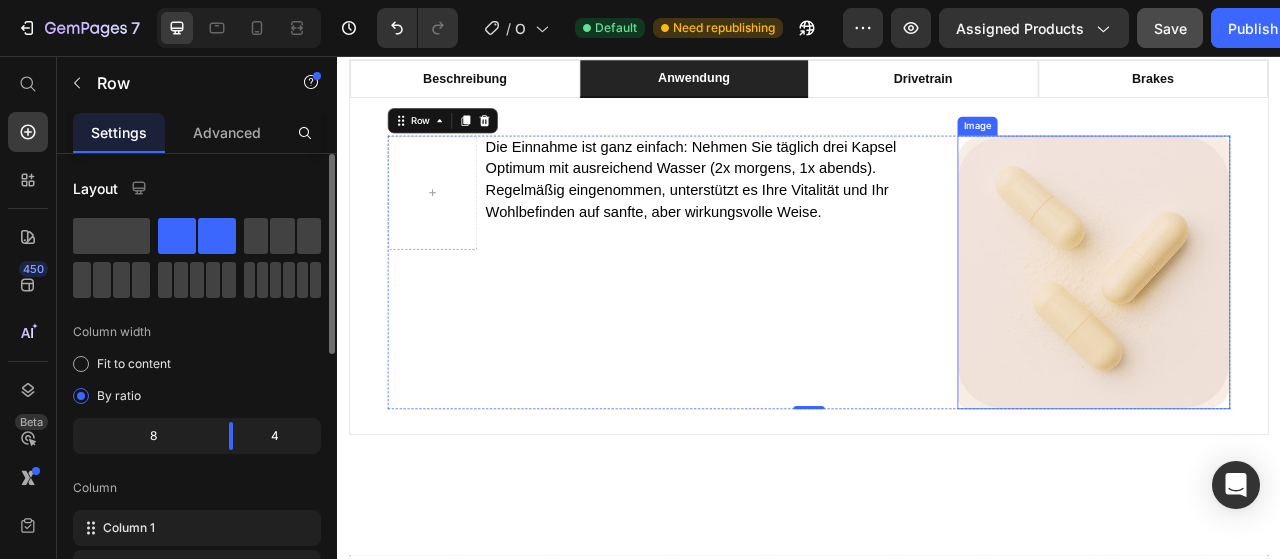 click at bounding box center [1299, 332] 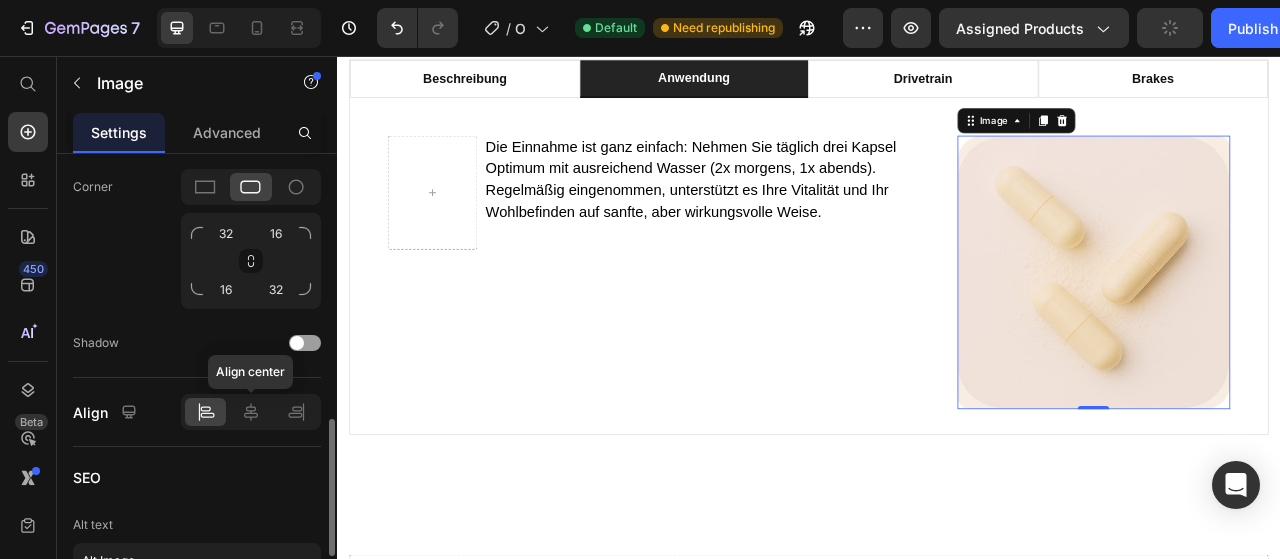 scroll, scrollTop: 882, scrollLeft: 0, axis: vertical 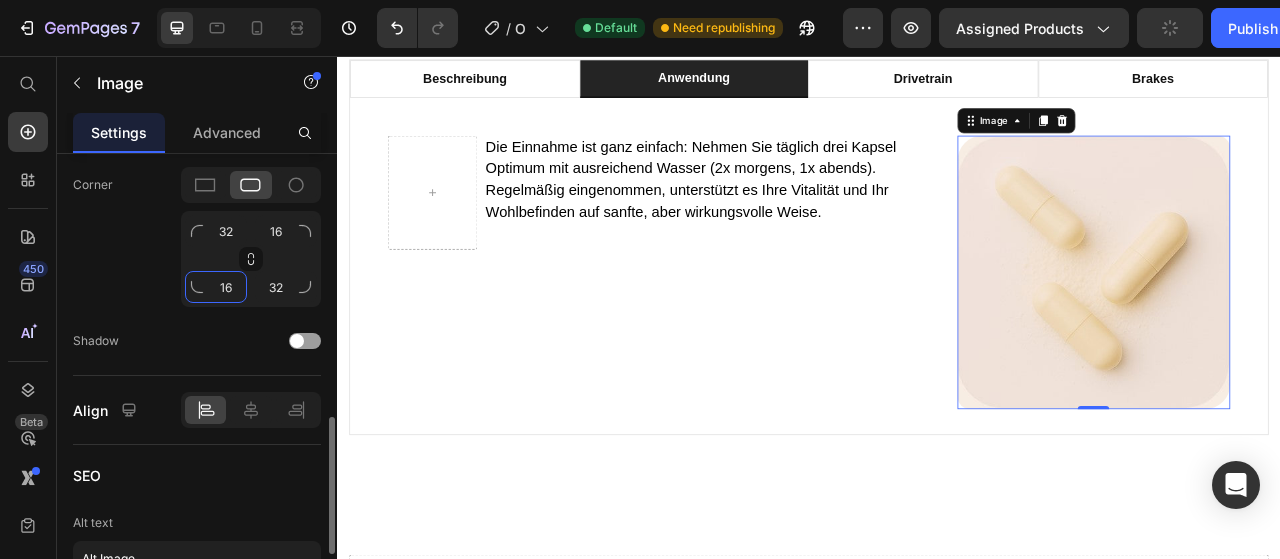 click on "16" 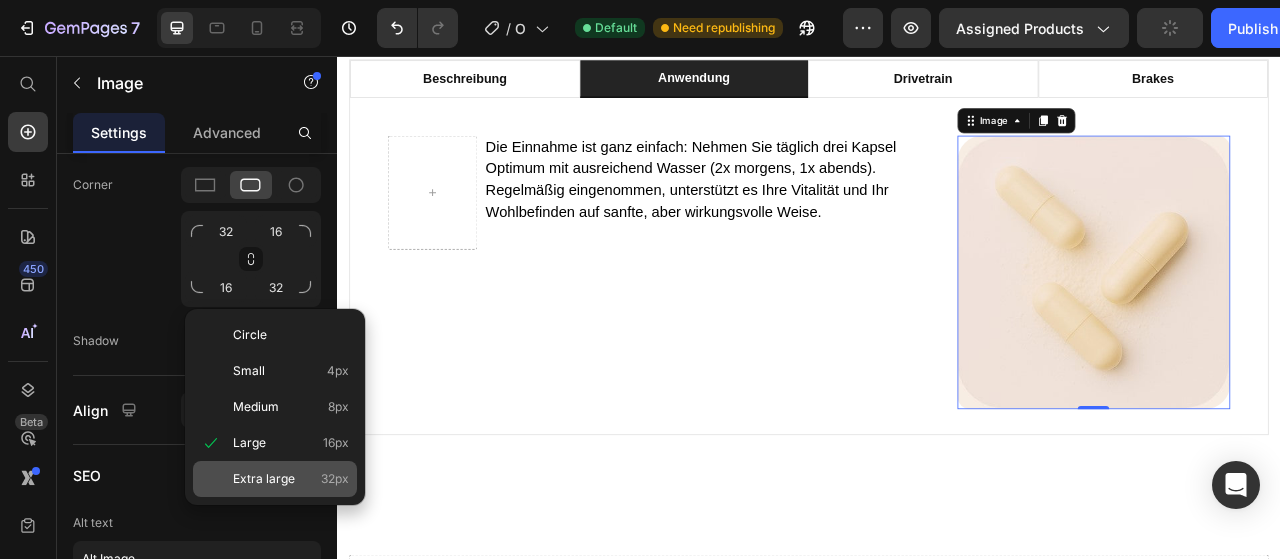 click on "Extra large" at bounding box center (264, 479) 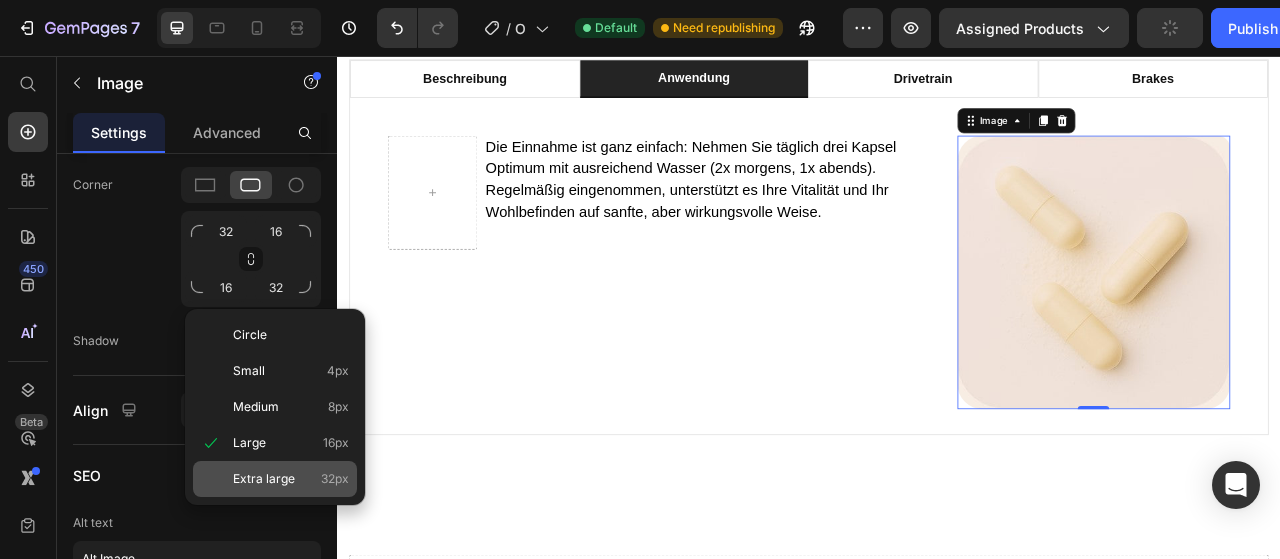type on "32" 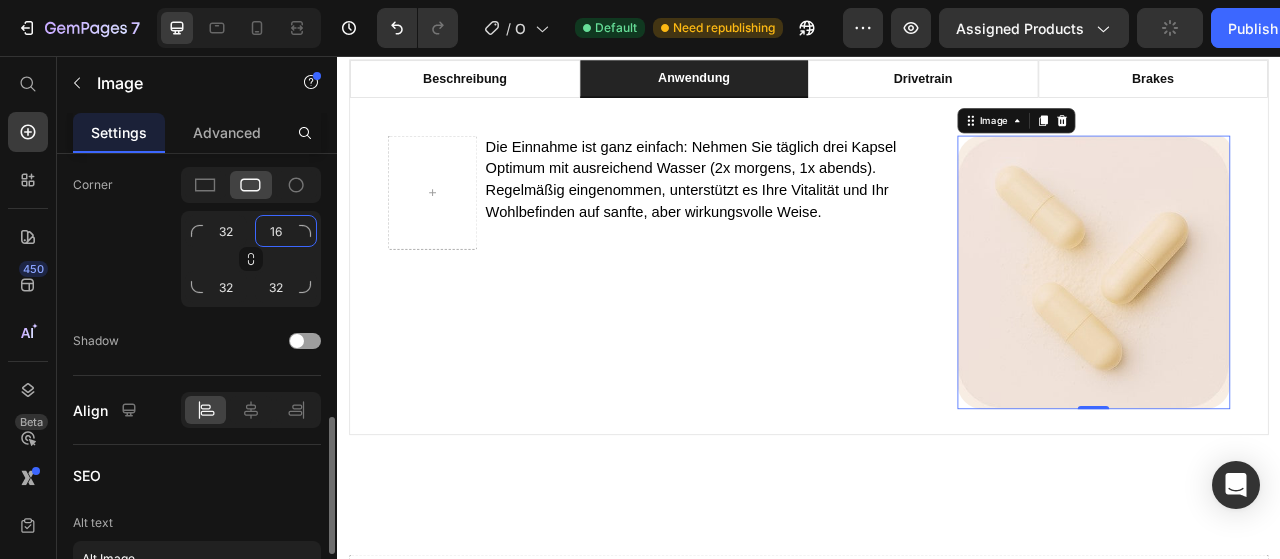 click on "16" 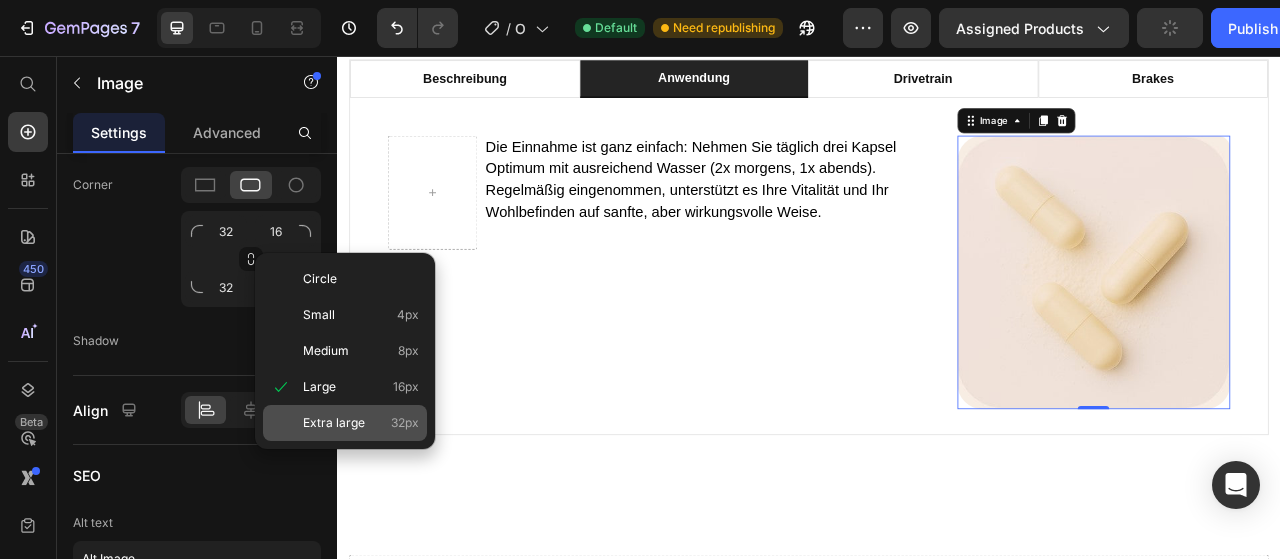 click on "Extra large" at bounding box center [334, 423] 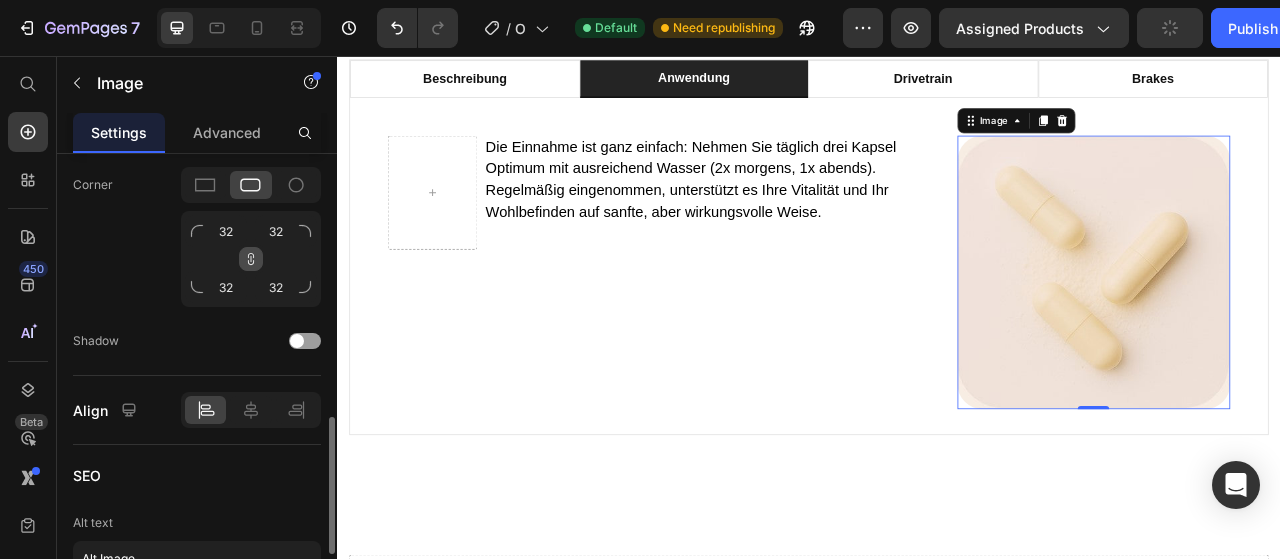 click 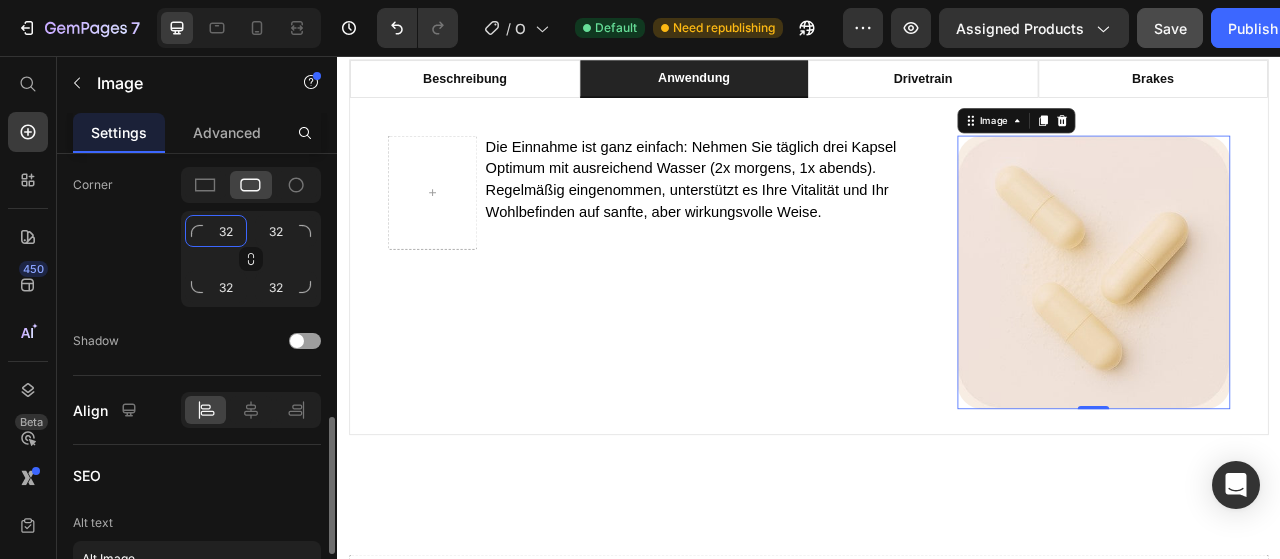 click on "32" 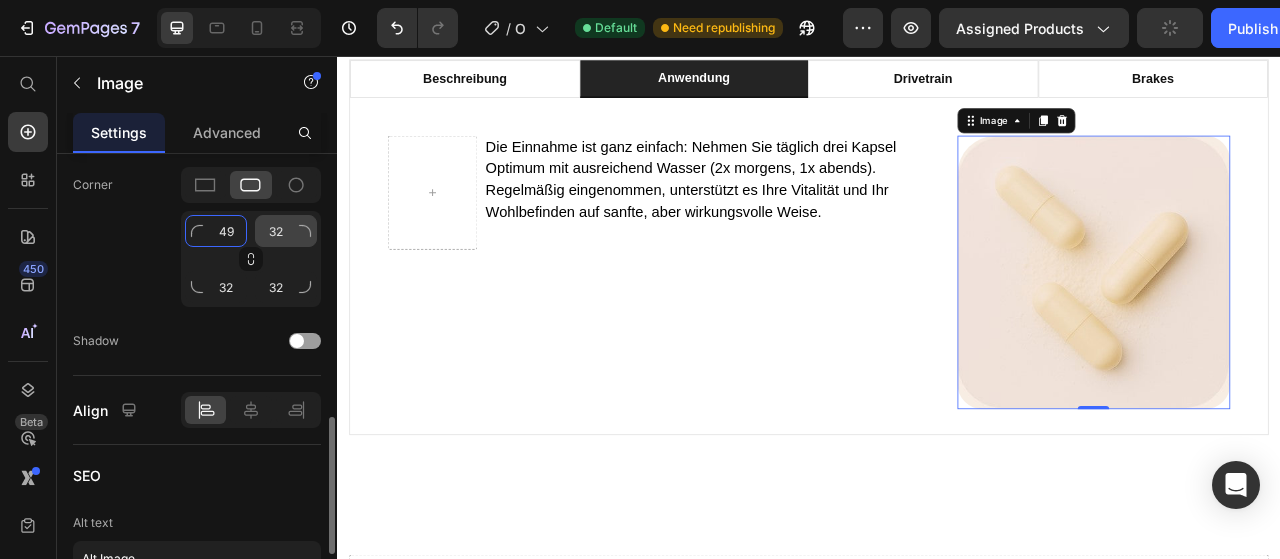 type on "4" 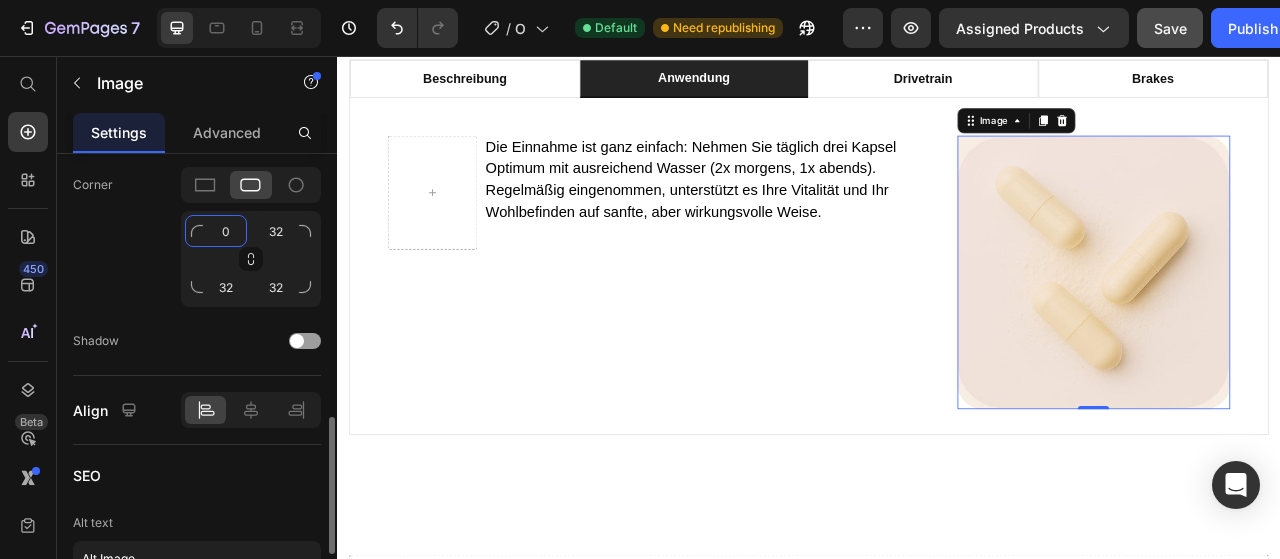 click on "0" 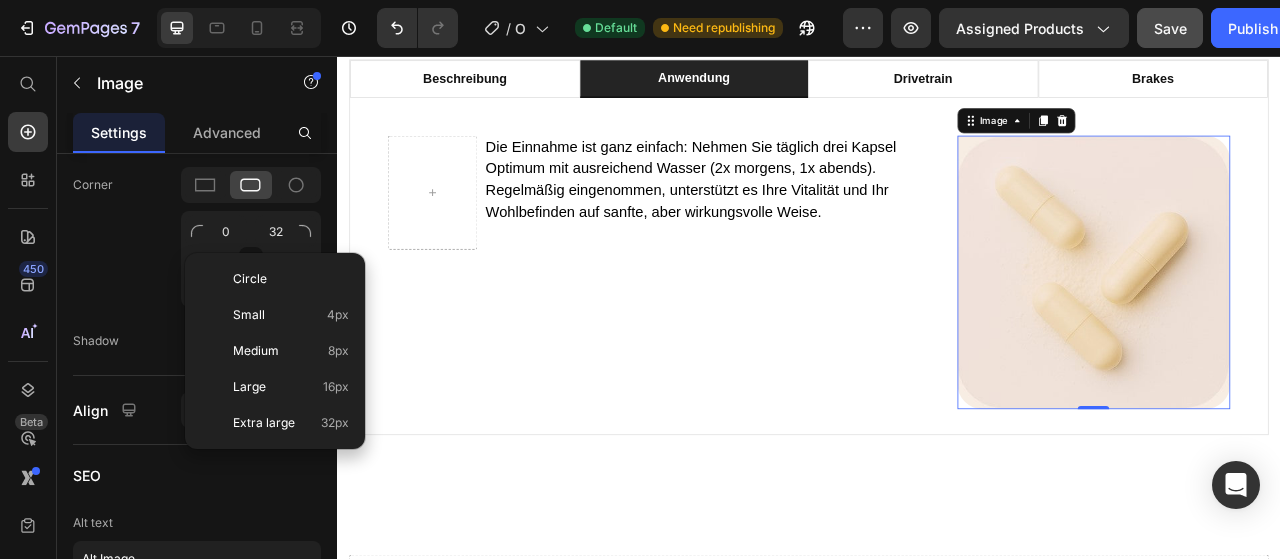 click on "Circle Small 4px Medium 8px Large 16px Extra large 32px" at bounding box center [275, 351] 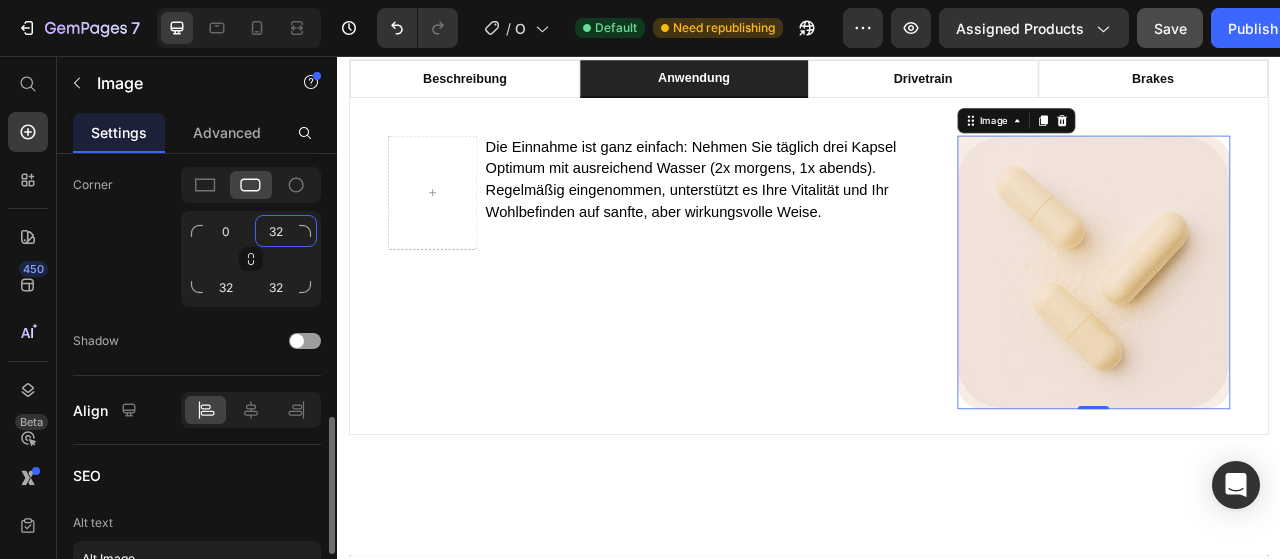 click on "32" 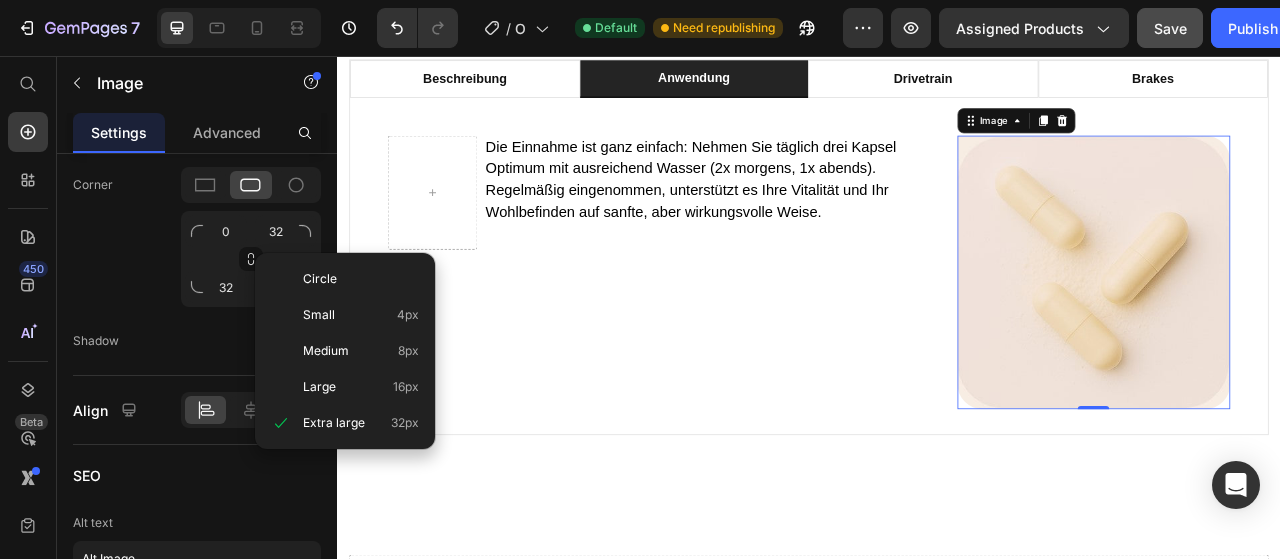 click on "Circle Small 4px Medium 8px Large 16px Extra large 32px" at bounding box center (345, 351) 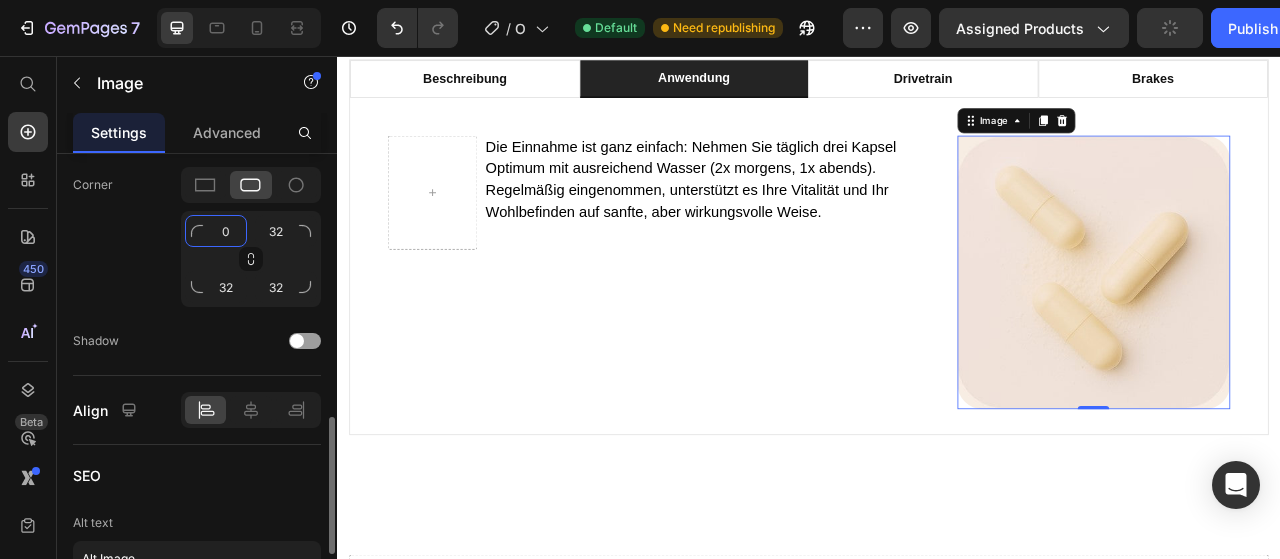 click on "0" 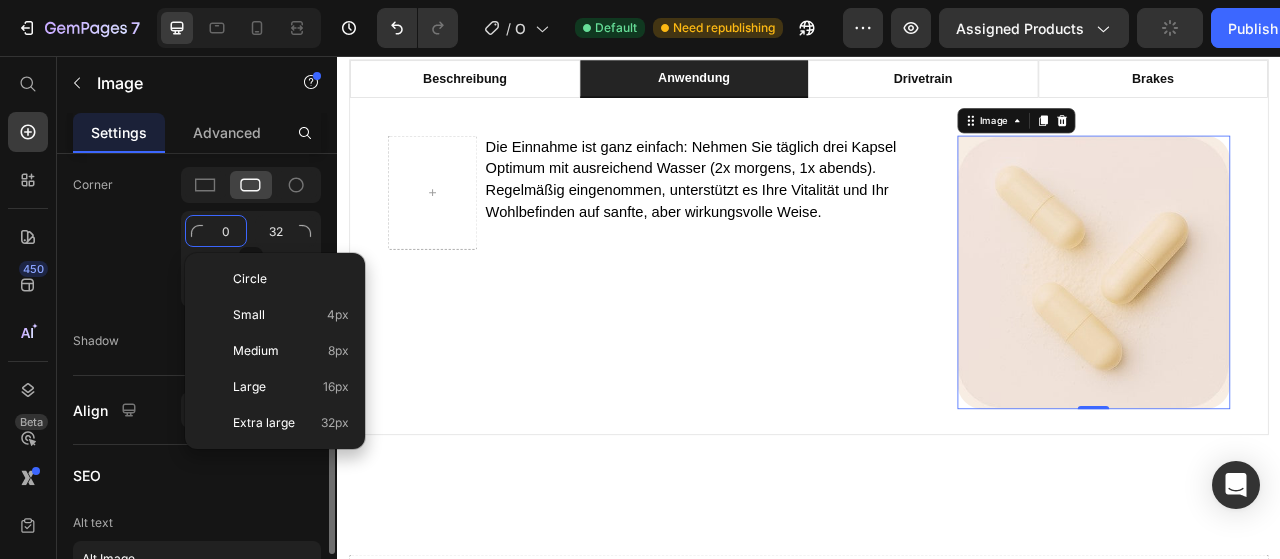 paste on "5" 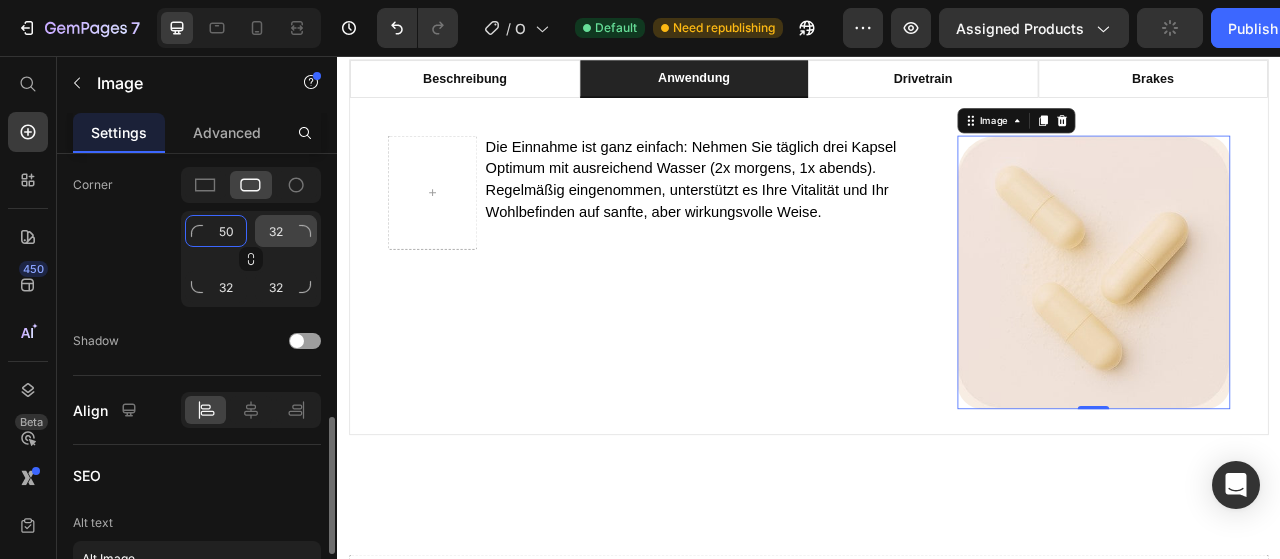 type on "50" 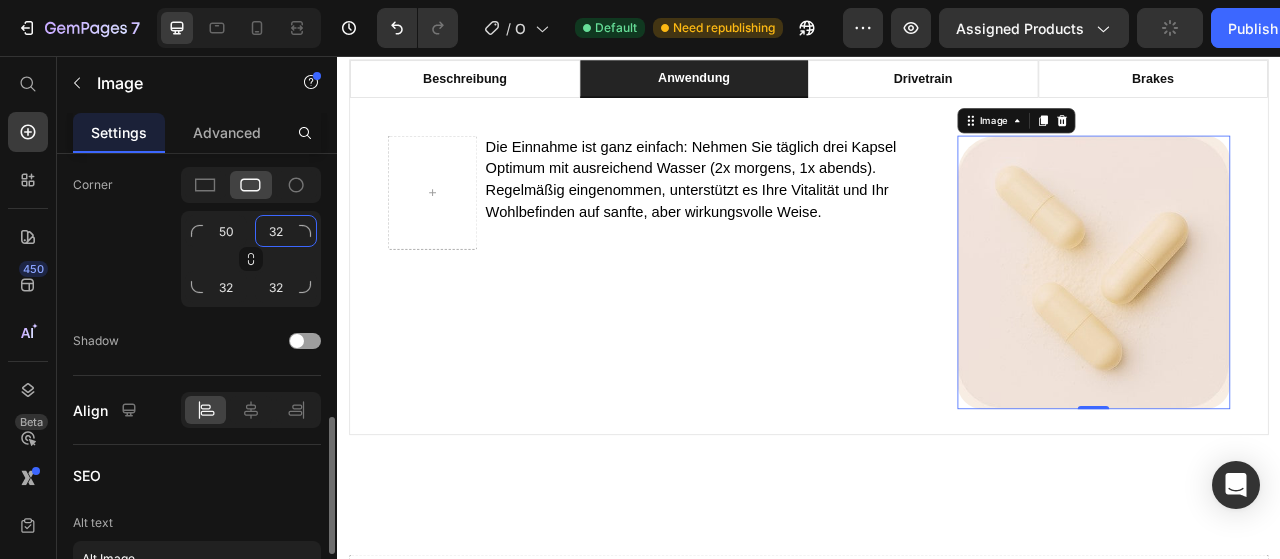 click on "32" 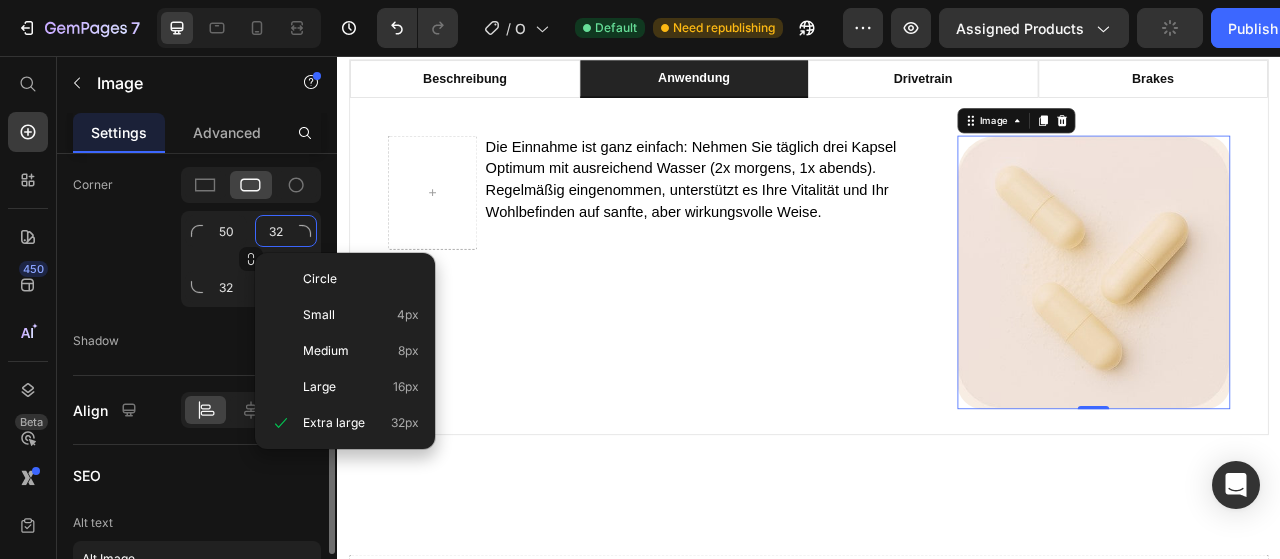 paste on "50" 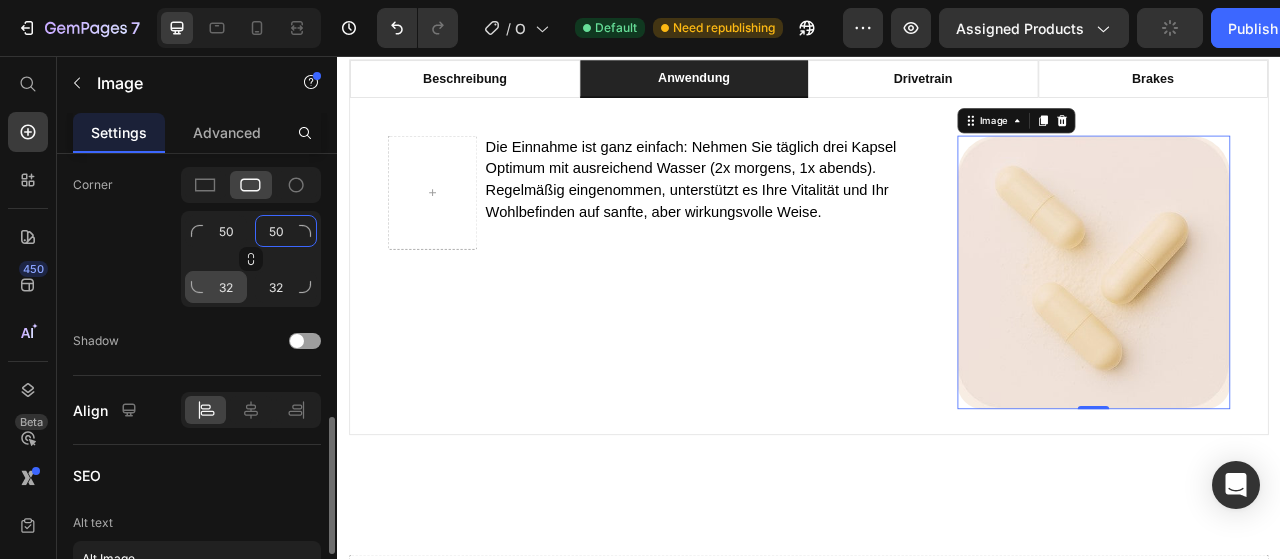 type on "50" 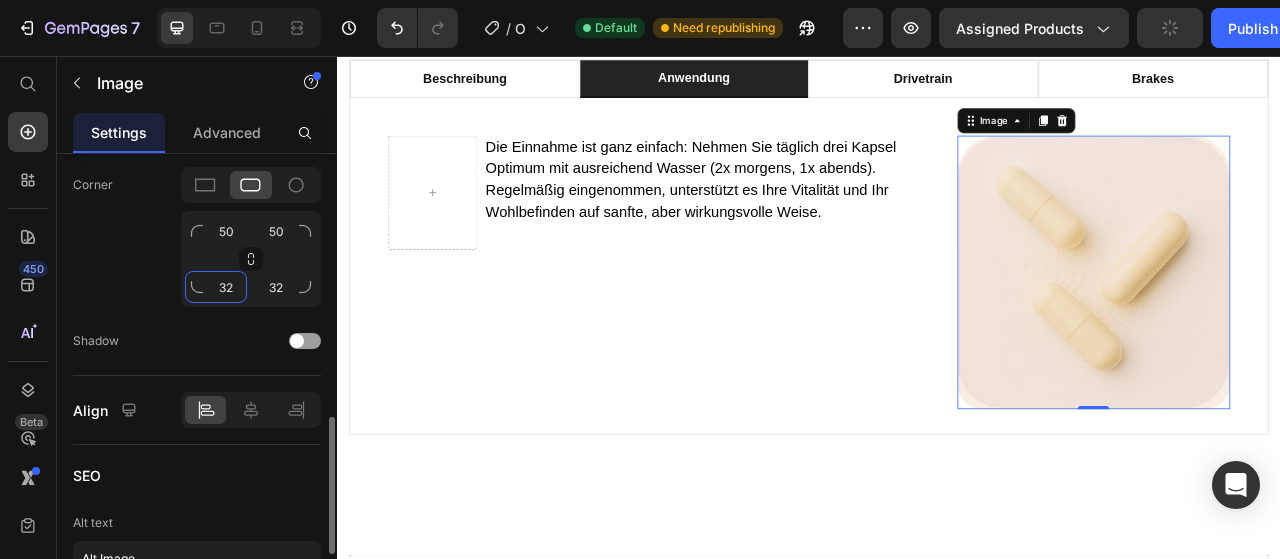 click on "32" 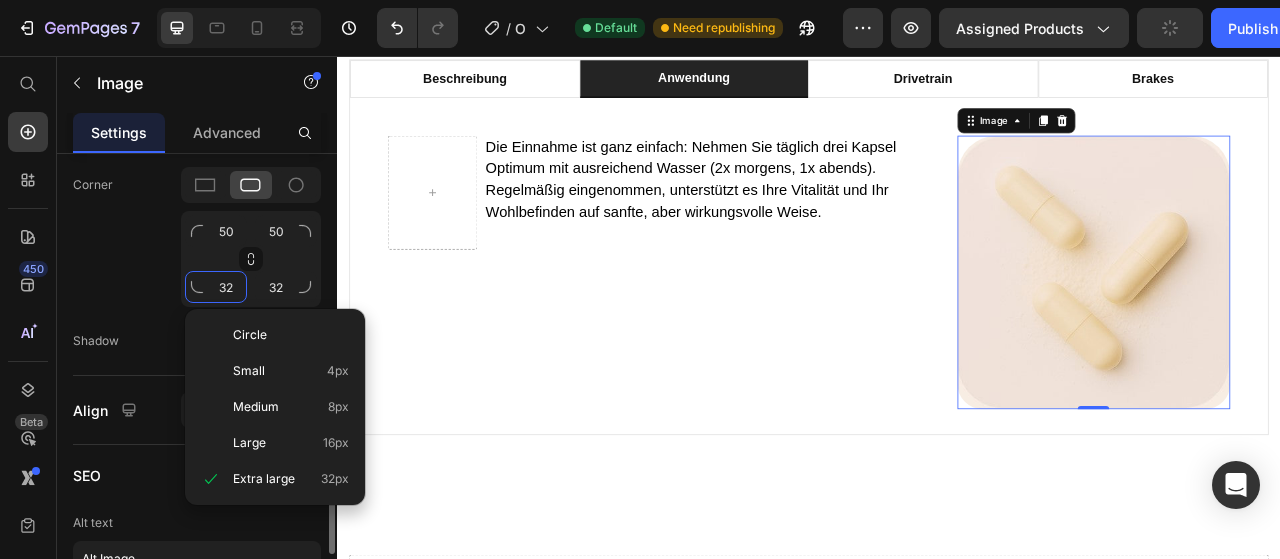 paste on "50" 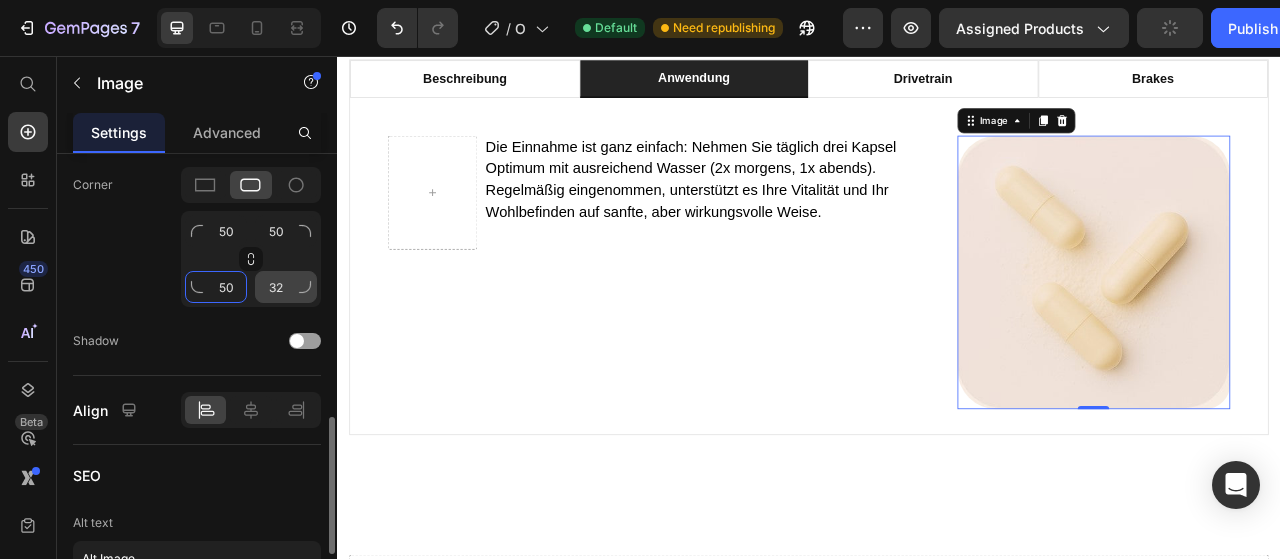 type on "50" 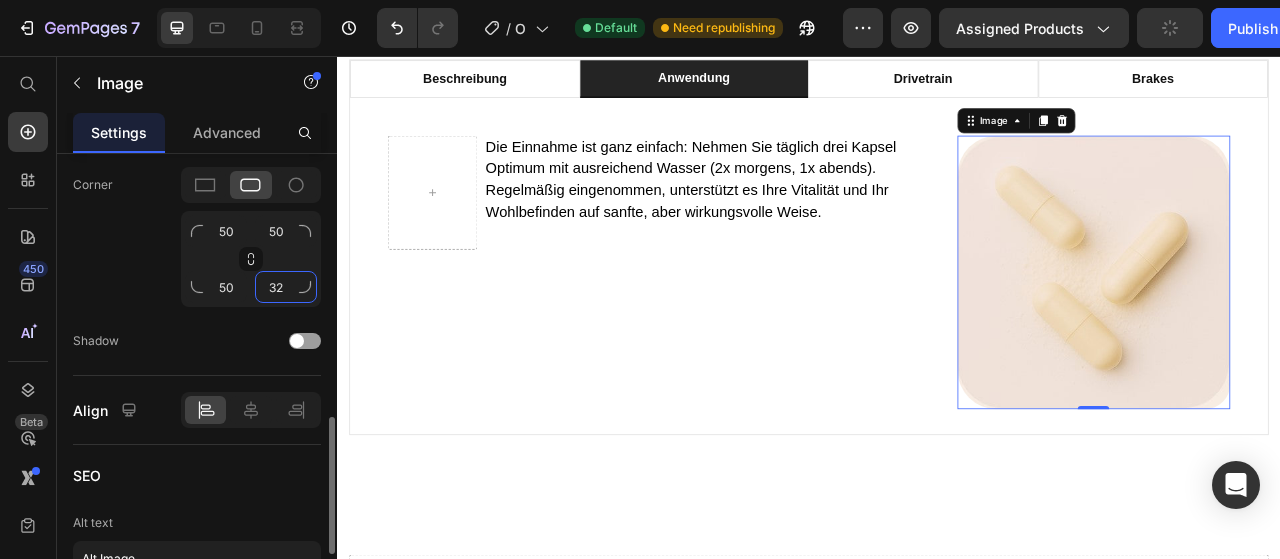 click on "32" 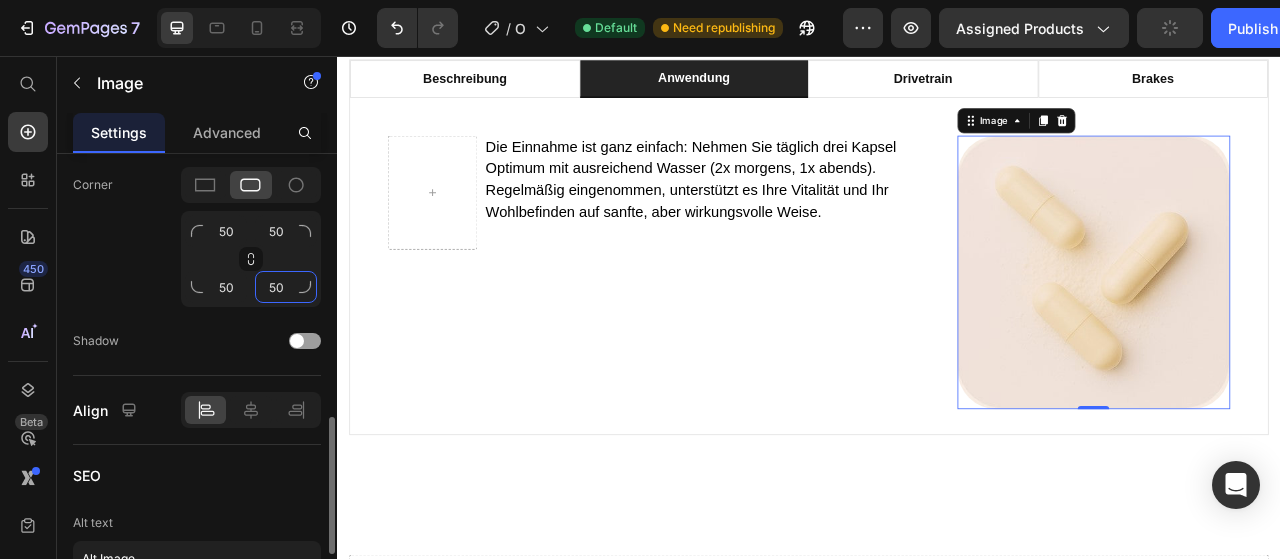 type on "50" 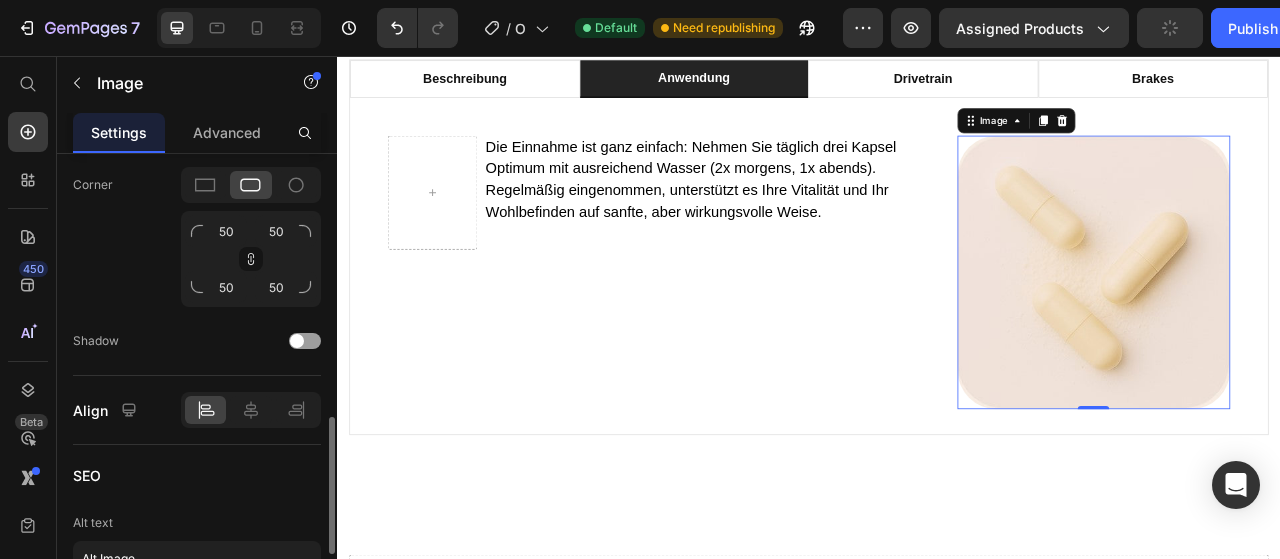 click on "Corner 50 50 50 50" 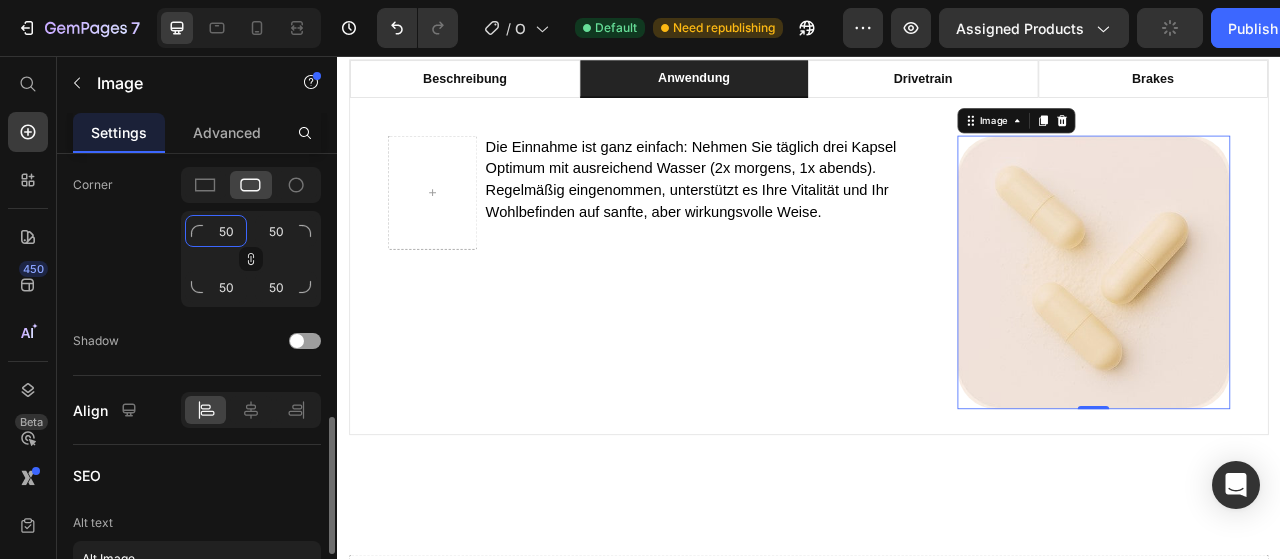 click on "50" 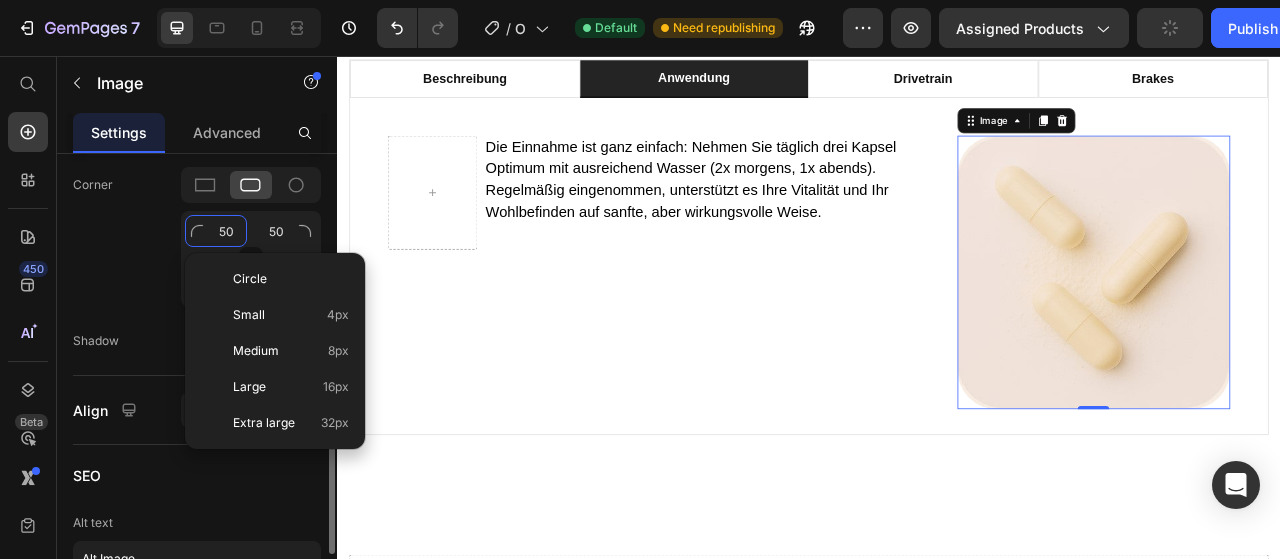 type on "5" 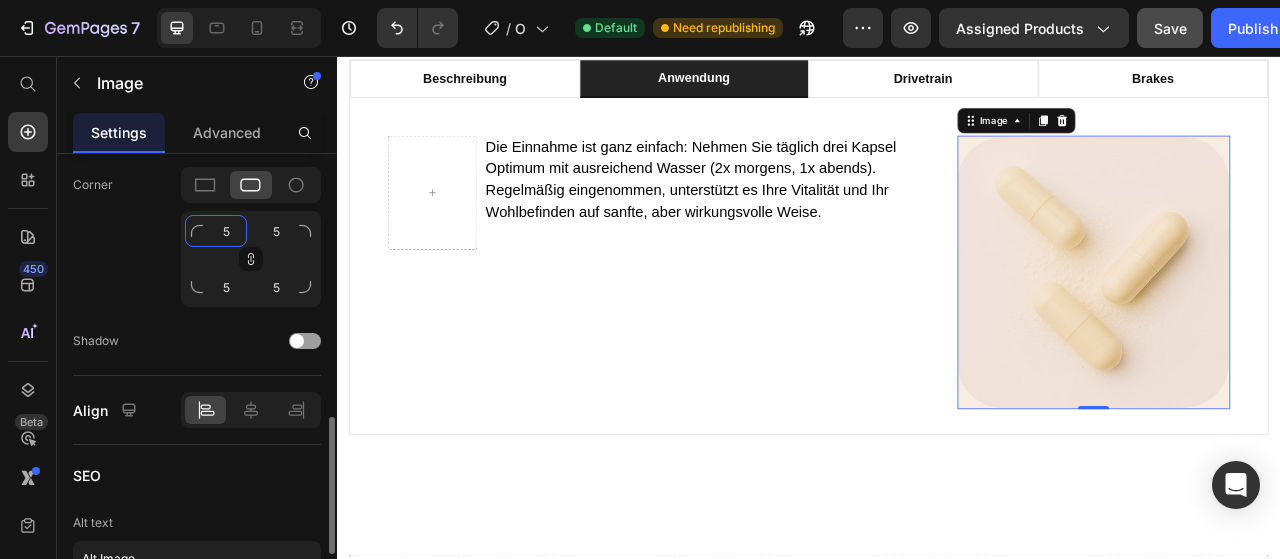 paste on "5" 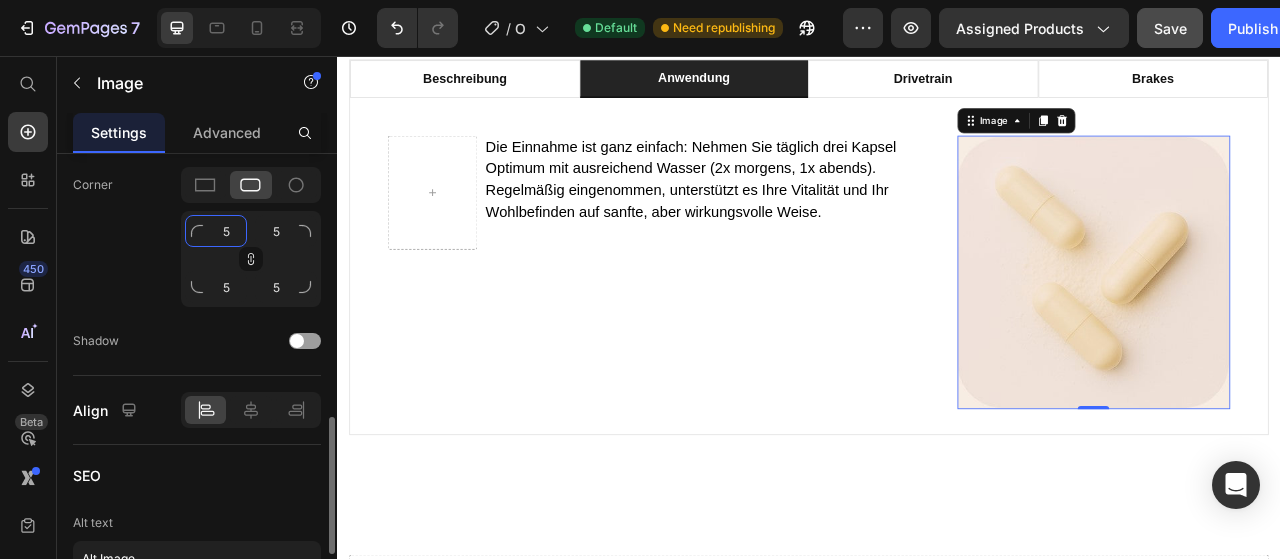 type on "55" 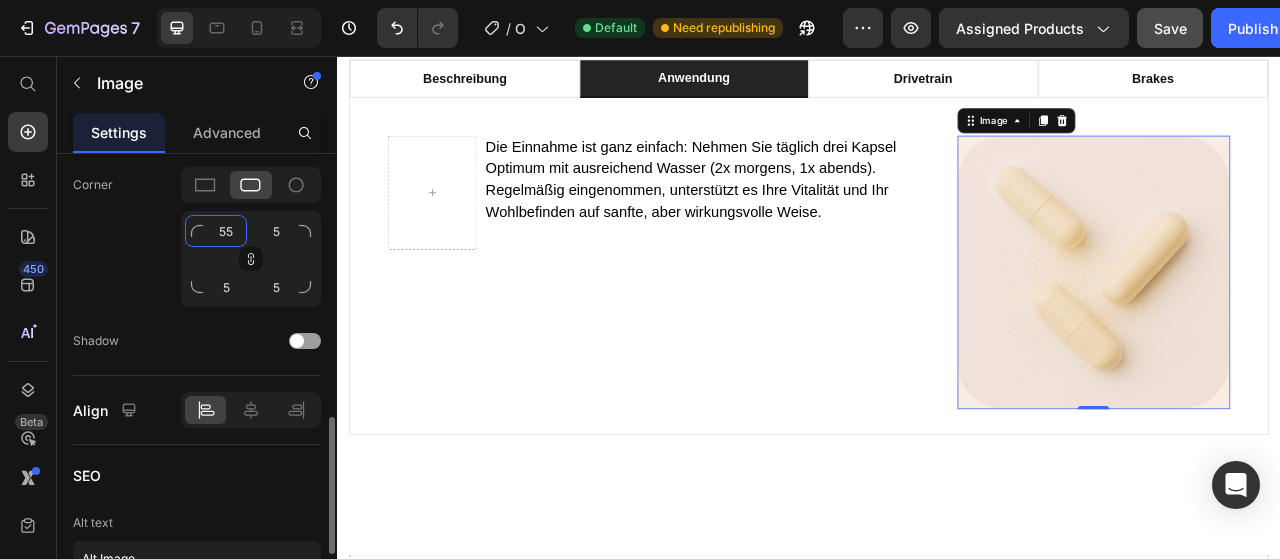 type on "55" 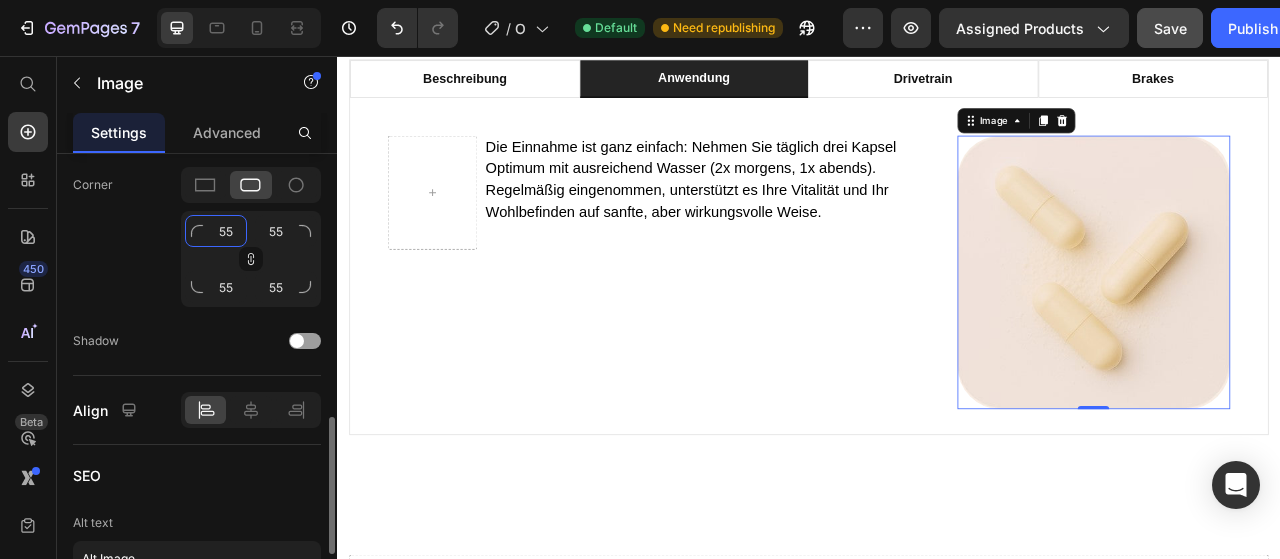 type on "55" 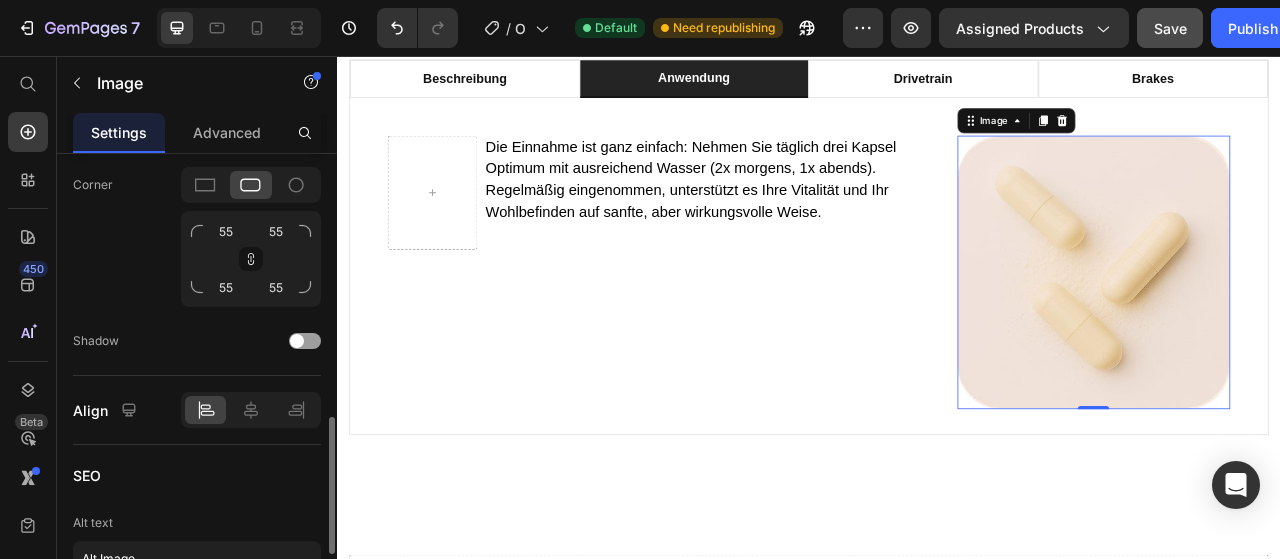 click on "Corner 55 55 55 55" 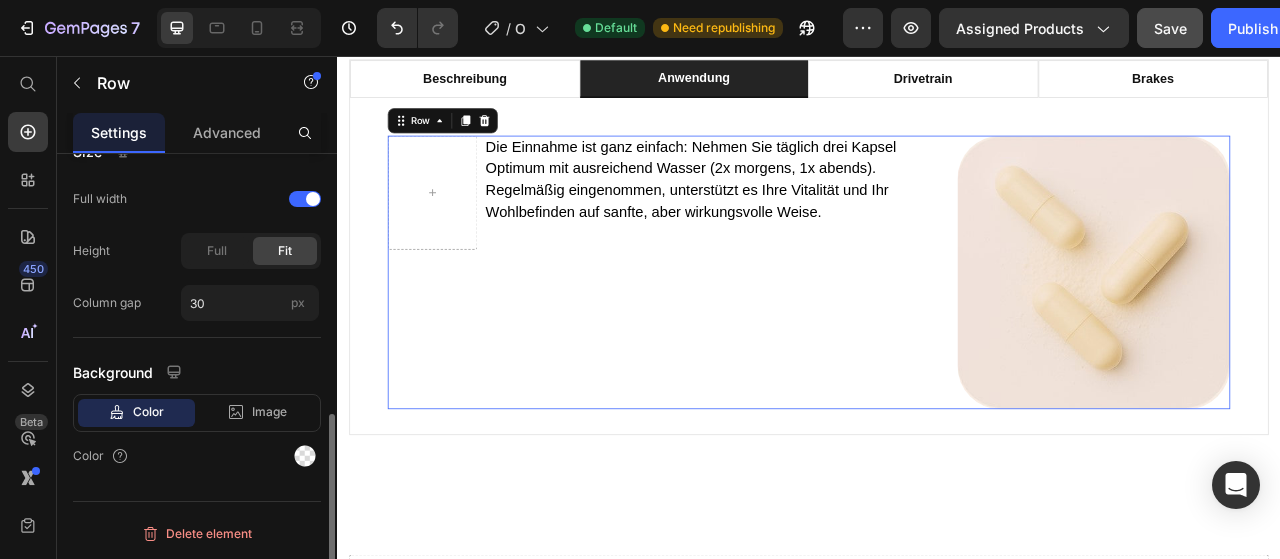 click on "Die Einnahme ist ganz einfach: Nehmen Sie täglich drei Kapsel Optimum mit ausreichend Wasser (2x morgens, 1x abends). Regelmäßig eingenommen, unterstützt es Ihre Vitalität und Ihr Wohlbefinden auf sanfte, aber wirkungsvolle Weise. Text block Row" at bounding box center (748, 332) 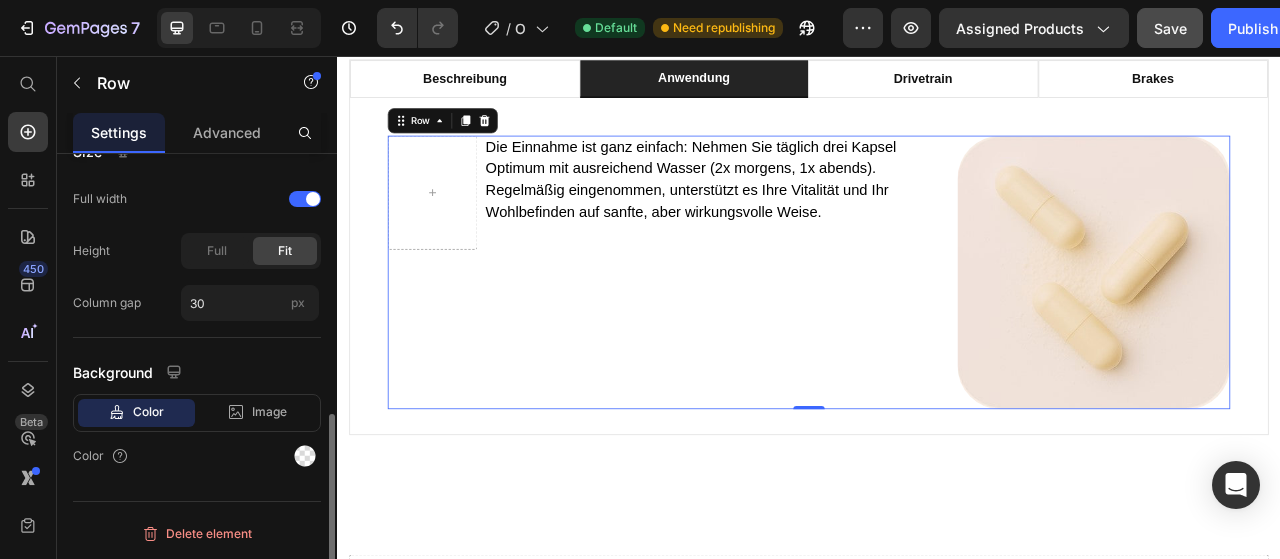 scroll, scrollTop: 0, scrollLeft: 0, axis: both 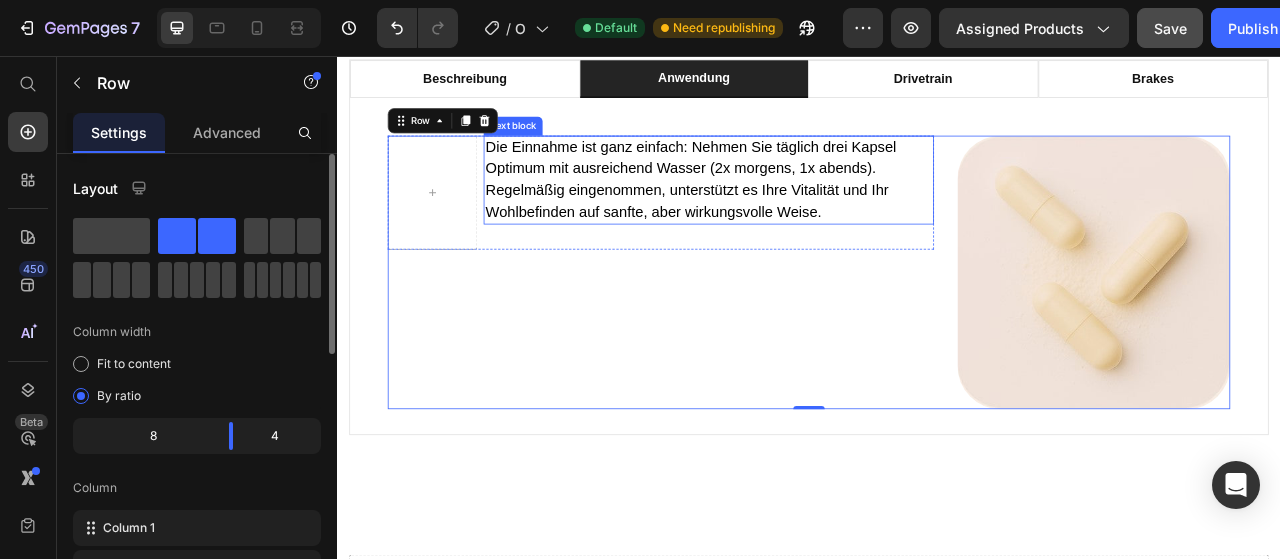click on "Die Einnahme ist ganz einfach: Nehmen Sie täglich drei Kapsel Optimum mit ausreichend Wasser (2x morgens, 1x abends). Regelmäßig eingenommen, unterstützt es Ihre Vitalität und Ihr Wohlbefinden auf sanfte, aber wirkungsvolle Weise." at bounding box center [809, 214] 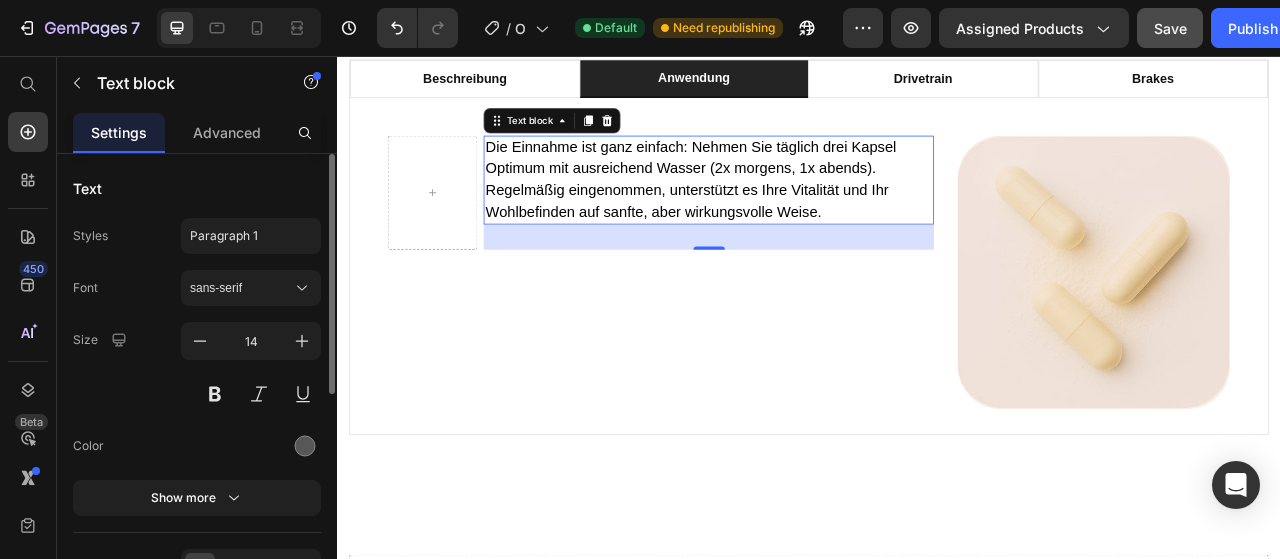 click on "32" at bounding box center [809, 287] 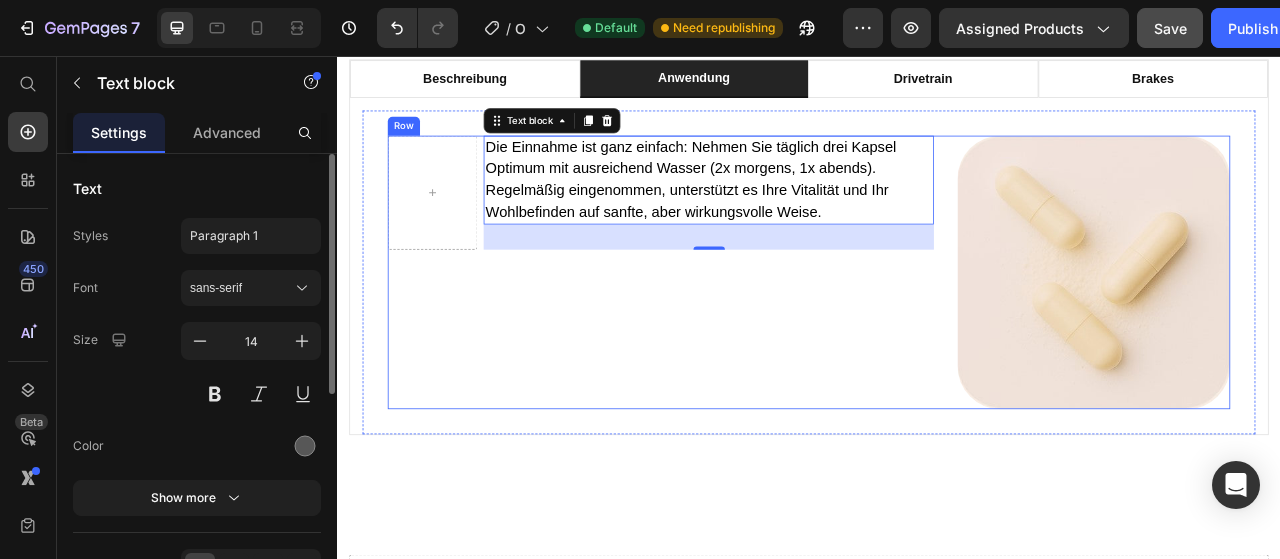click on "Die Einnahme ist ganz einfach: Nehmen Sie täglich drei Kapsel Optimum mit ausreichend Wasser (2x morgens, 1x abends). Regelmäßig eingenommen, unterstützt es Ihre Vitalität und Ihr Wohlbefinden auf sanfte, aber wirkungsvolle Weise. Text block   32 Row" at bounding box center [748, 332] 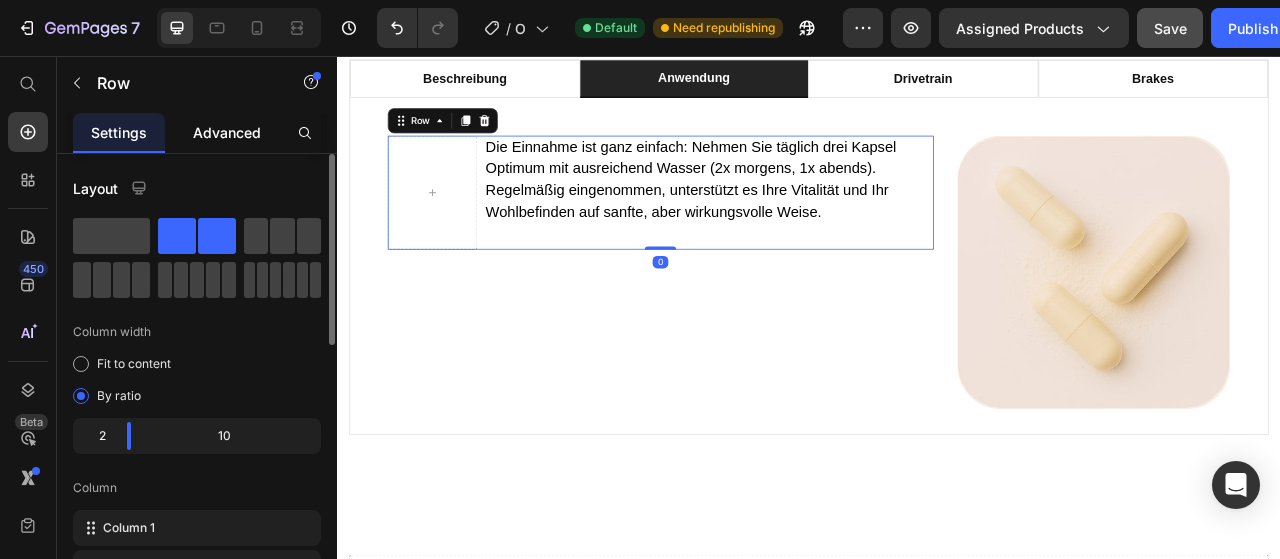 click on "Advanced" at bounding box center (227, 132) 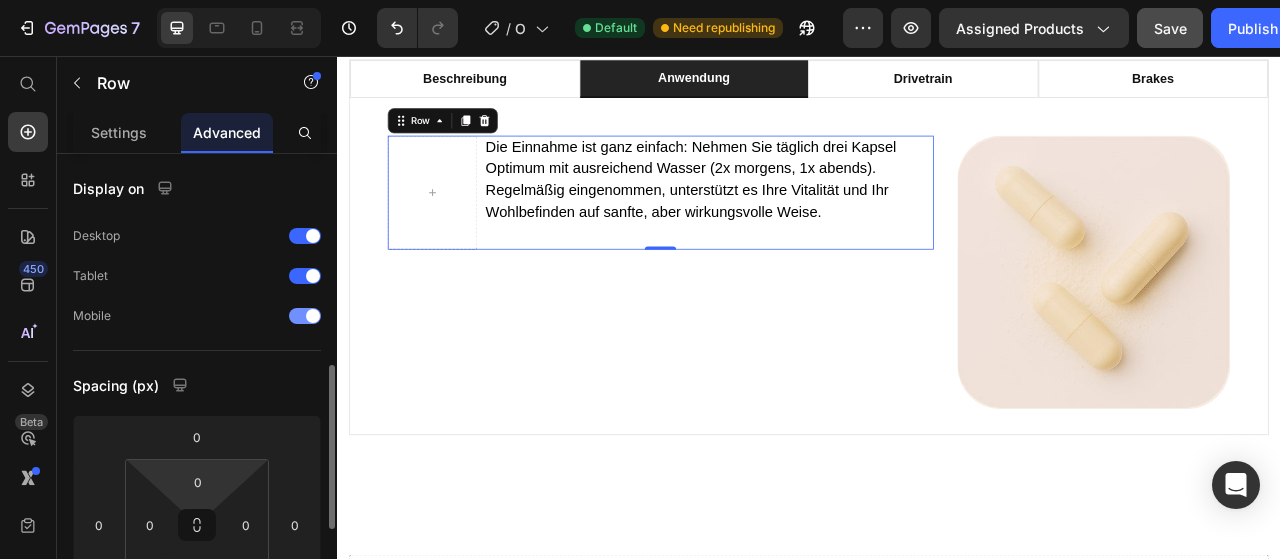 scroll, scrollTop: 170, scrollLeft: 0, axis: vertical 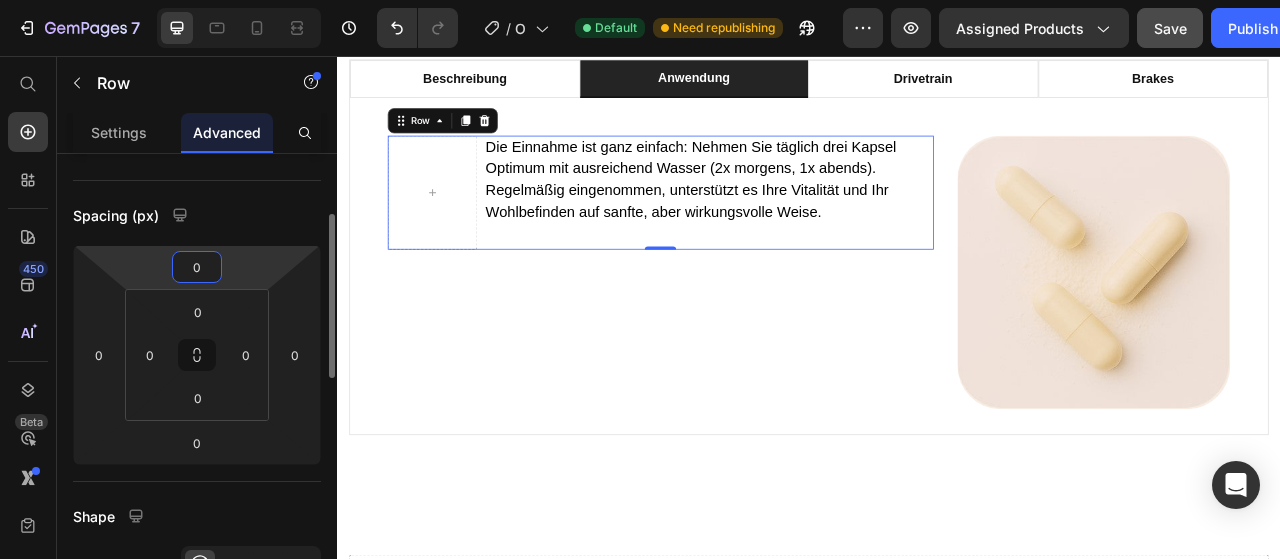 click on "0" at bounding box center [197, 267] 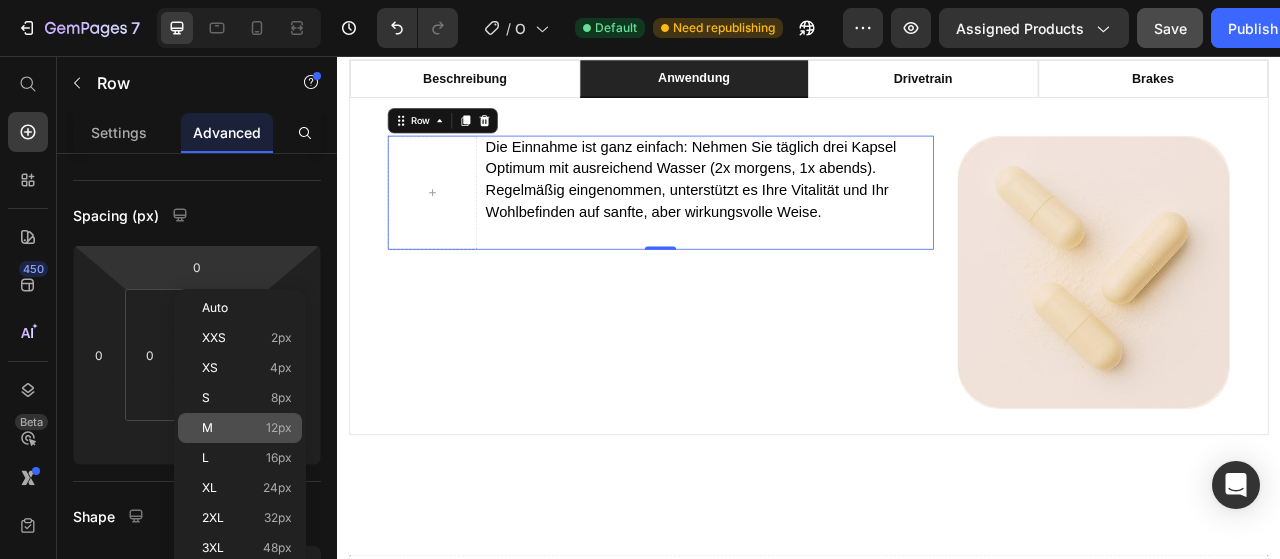 click on "M 12px" at bounding box center (247, 428) 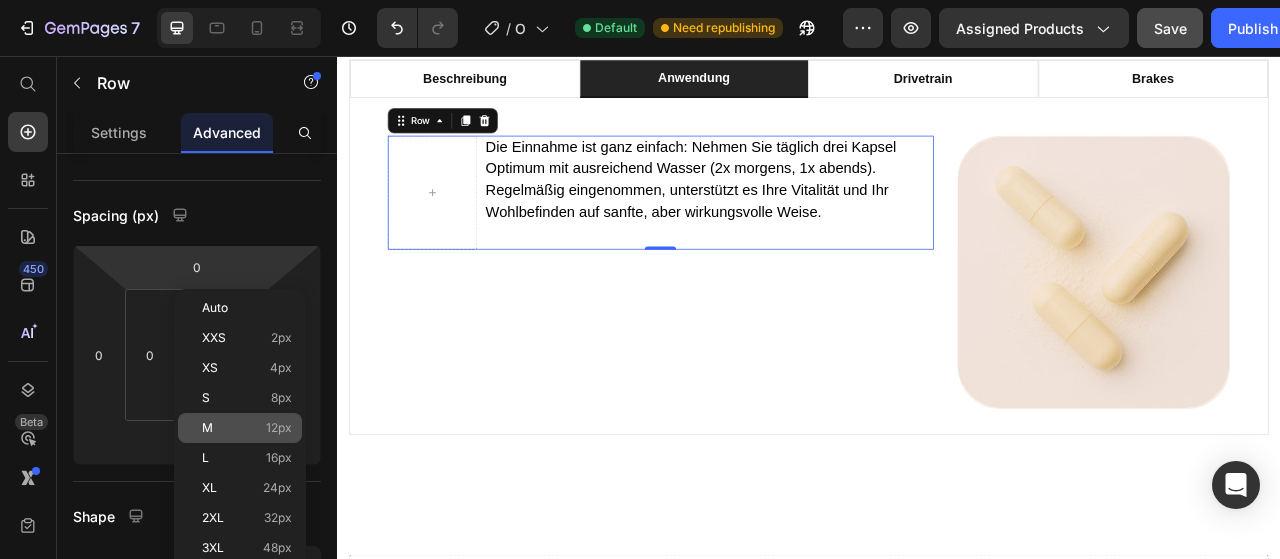 type on "12" 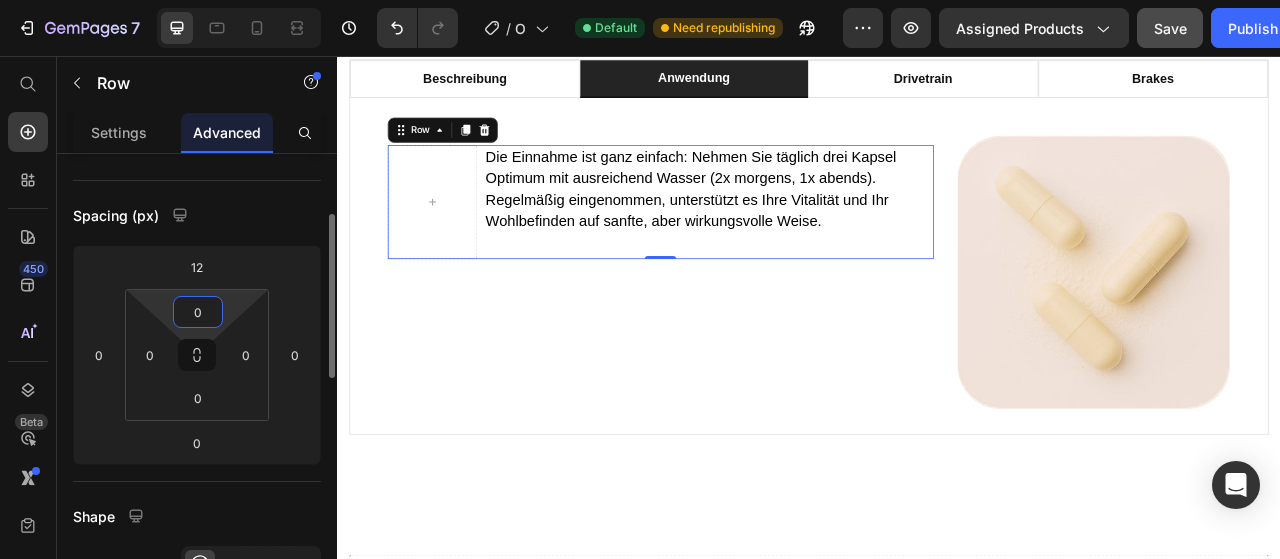click on "0" at bounding box center [198, 312] 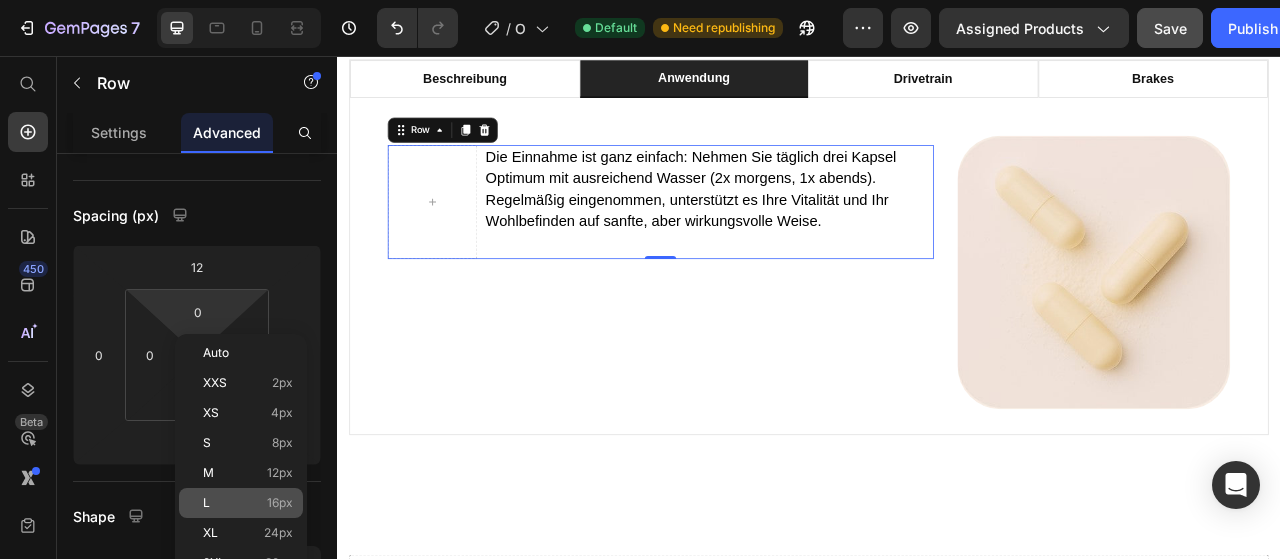 click on "L 16px" at bounding box center [248, 503] 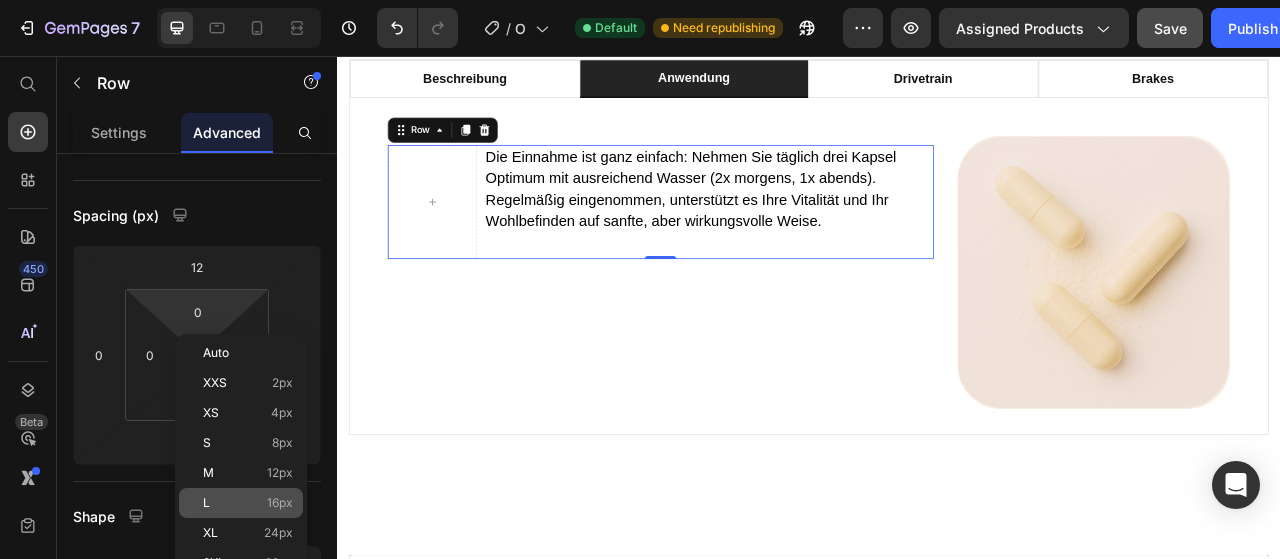 type on "16" 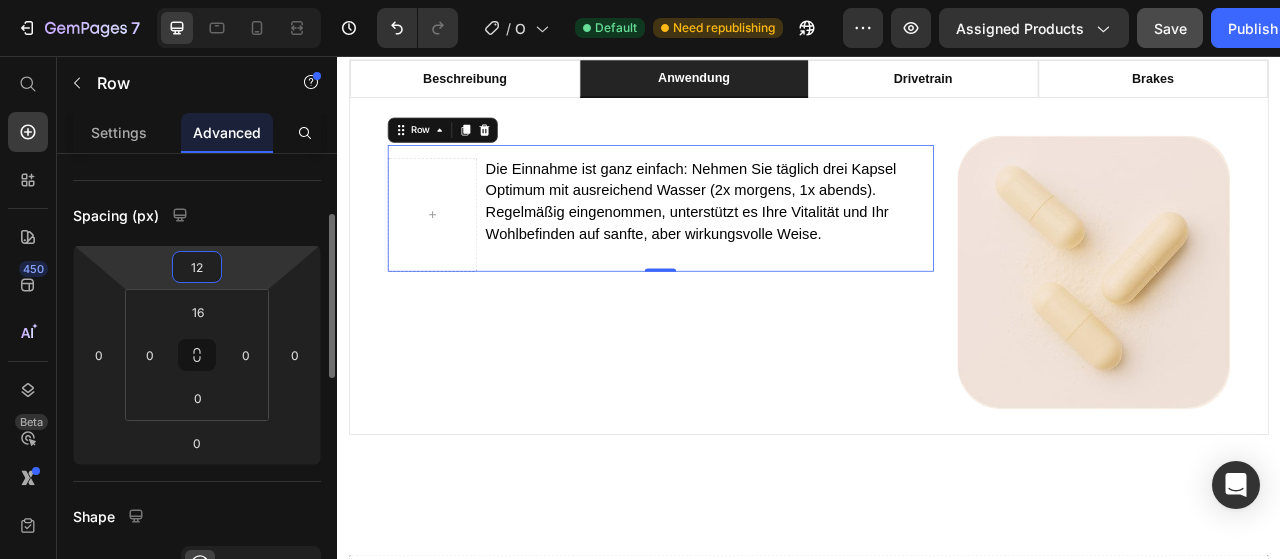 click on "12" at bounding box center (197, 267) 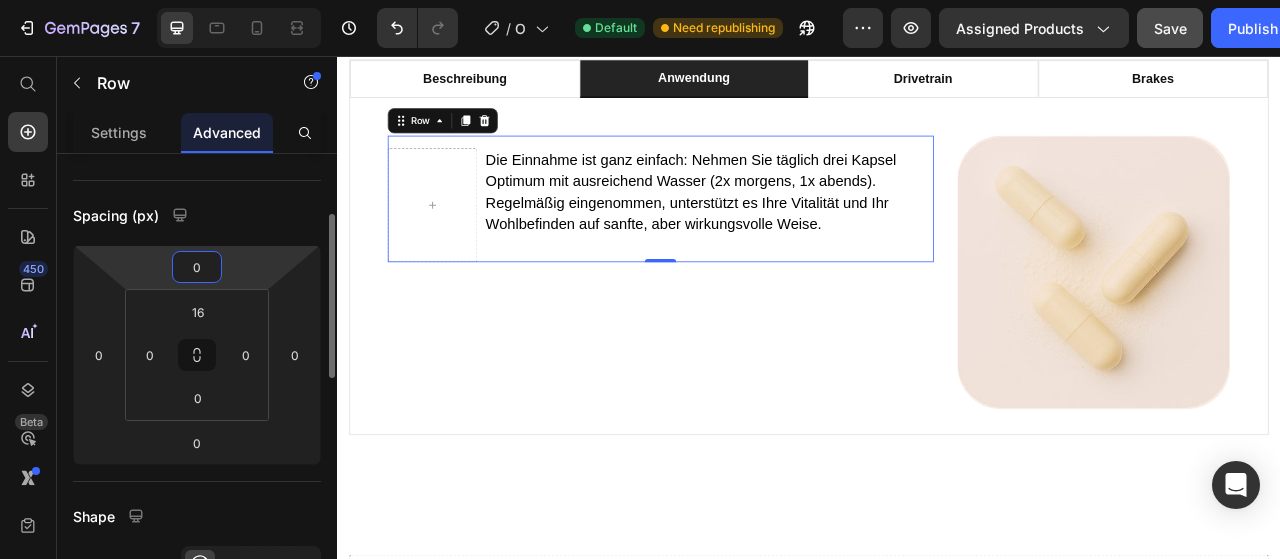 type on "0" 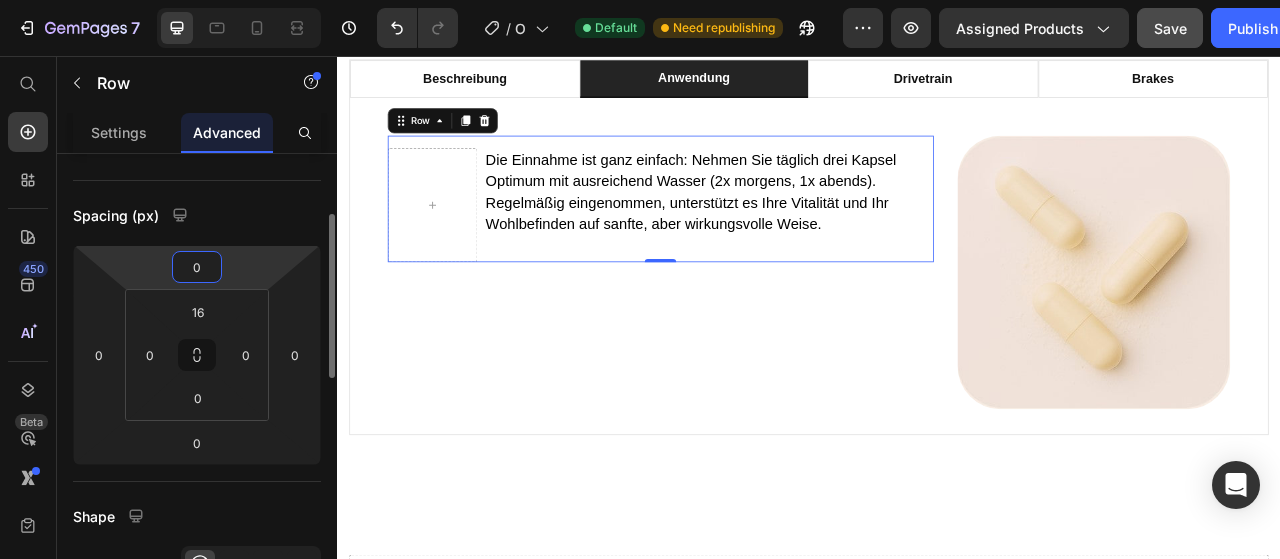 click on "Spacing (px)" at bounding box center [197, 215] 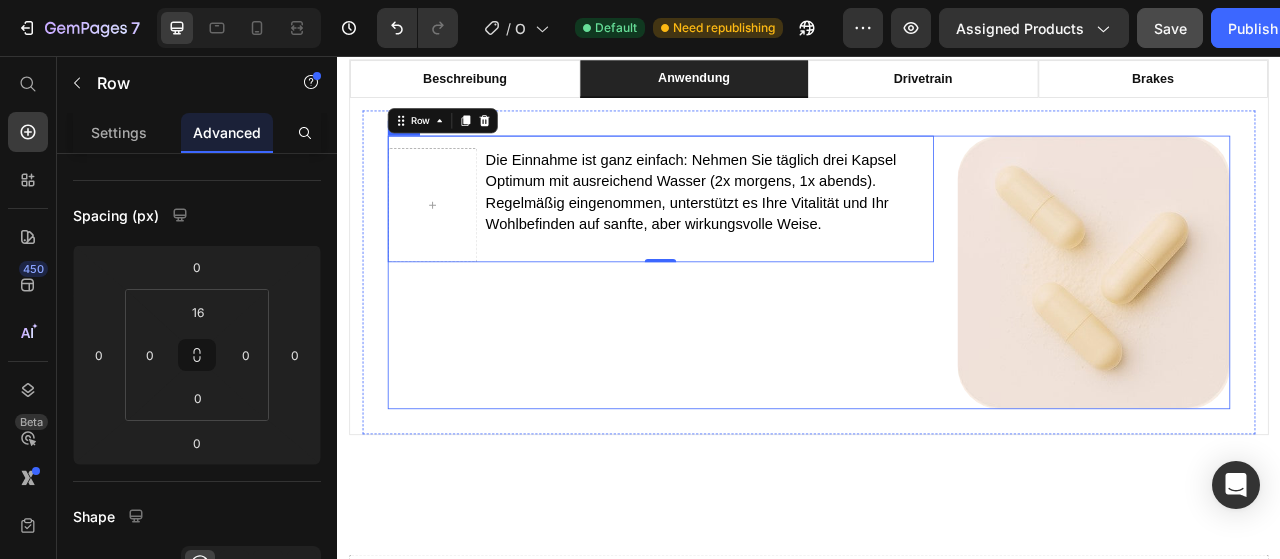 click on "Die Einnahme ist ganz einfach: Nehmen Sie täglich drei Kapsel Optimum mit ausreichend Wasser (2x morgens, 1x abends). Regelmäßig eingenommen, unterstützt es Ihre Vitalität und Ihr Wohlbefinden auf sanfte, aber wirkungsvolle Weise. Text block Row   0" at bounding box center (748, 332) 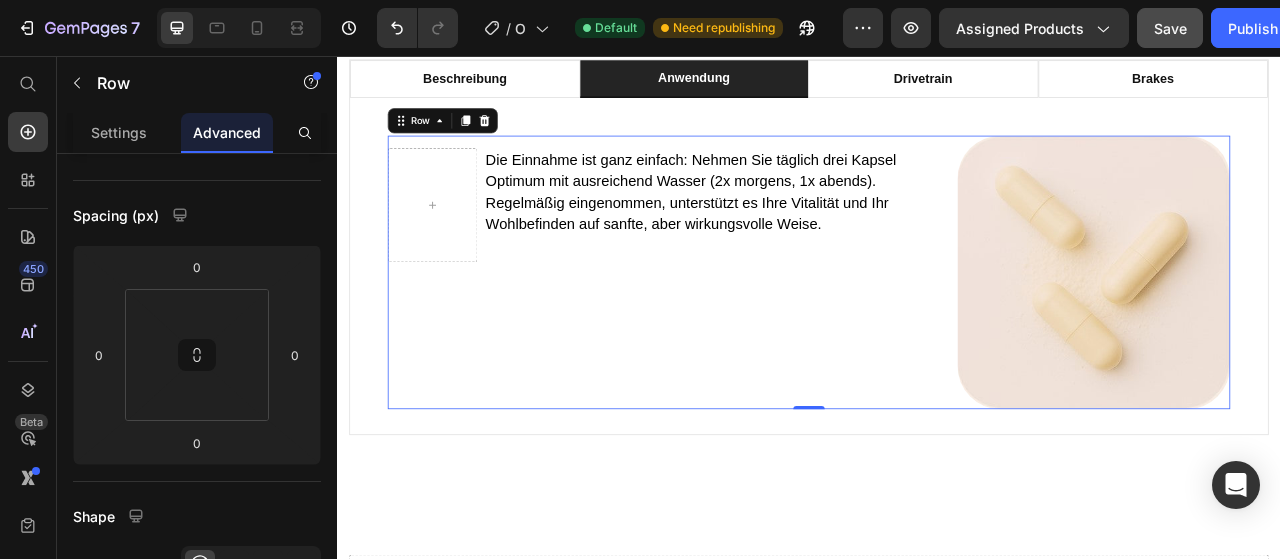 scroll, scrollTop: 170, scrollLeft: 0, axis: vertical 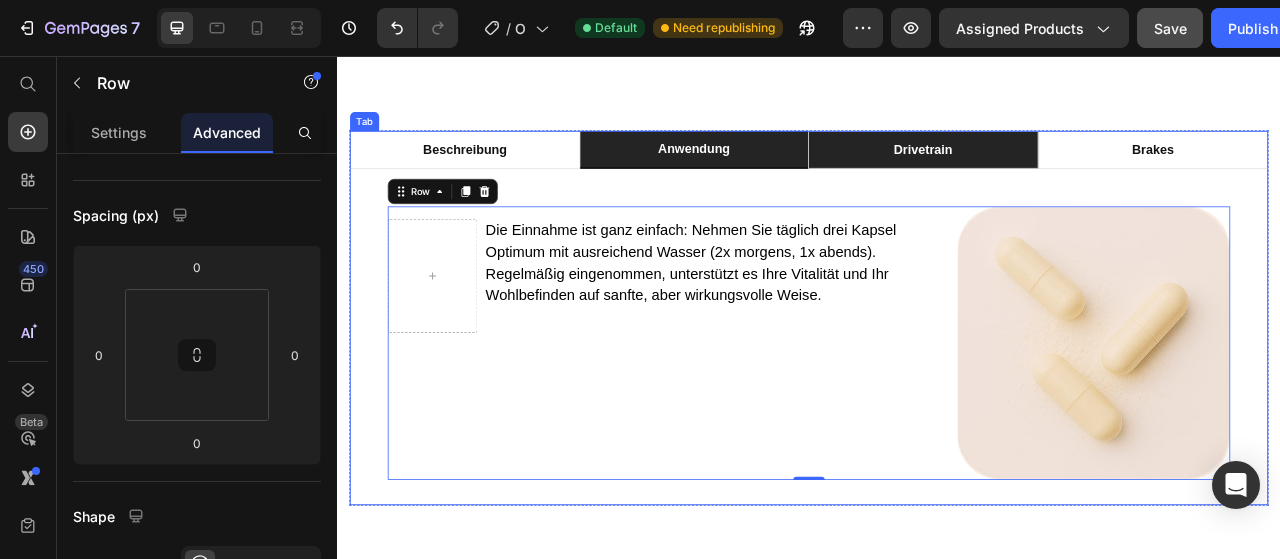 click on "Drivetrain" at bounding box center (1082, 176) 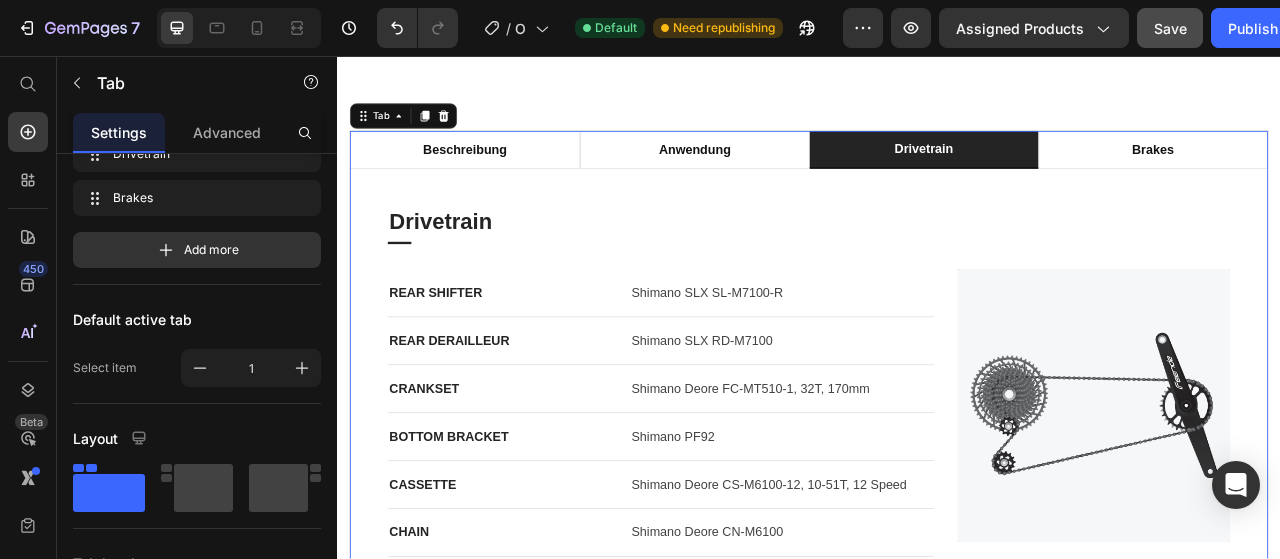 scroll, scrollTop: 0, scrollLeft: 0, axis: both 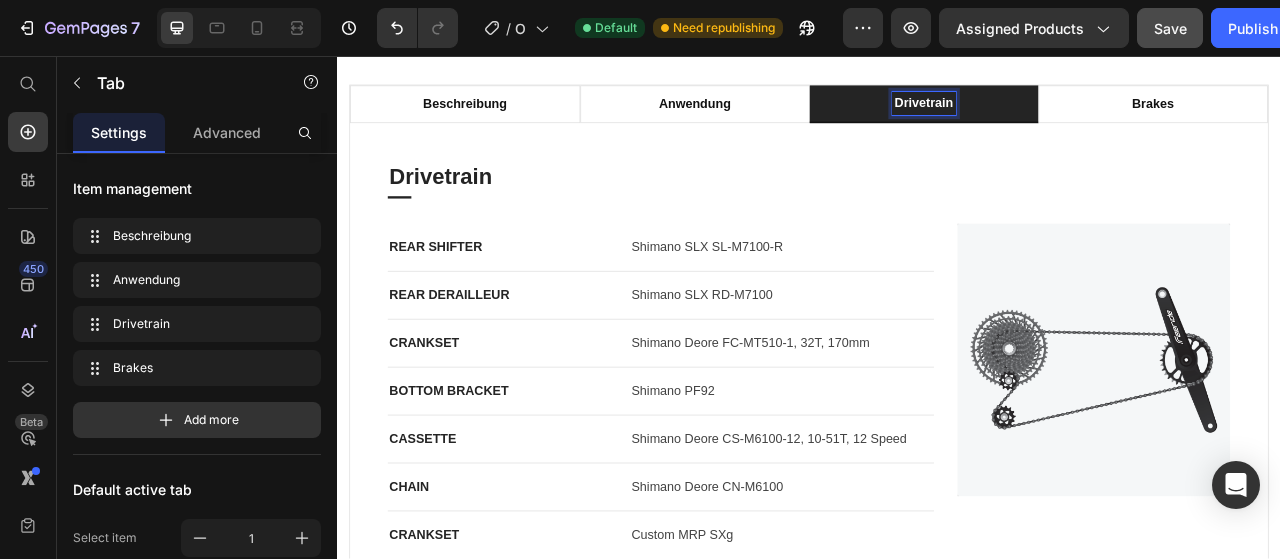 click on "Drivetrain" at bounding box center [1083, 117] 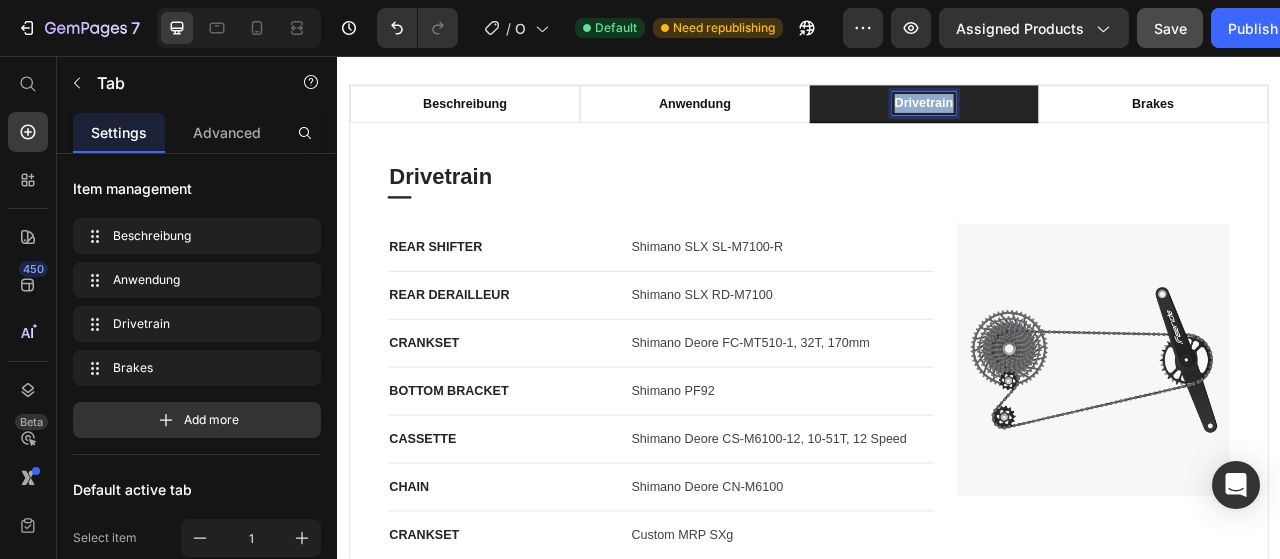 click on "Drivetrain" at bounding box center (1083, 117) 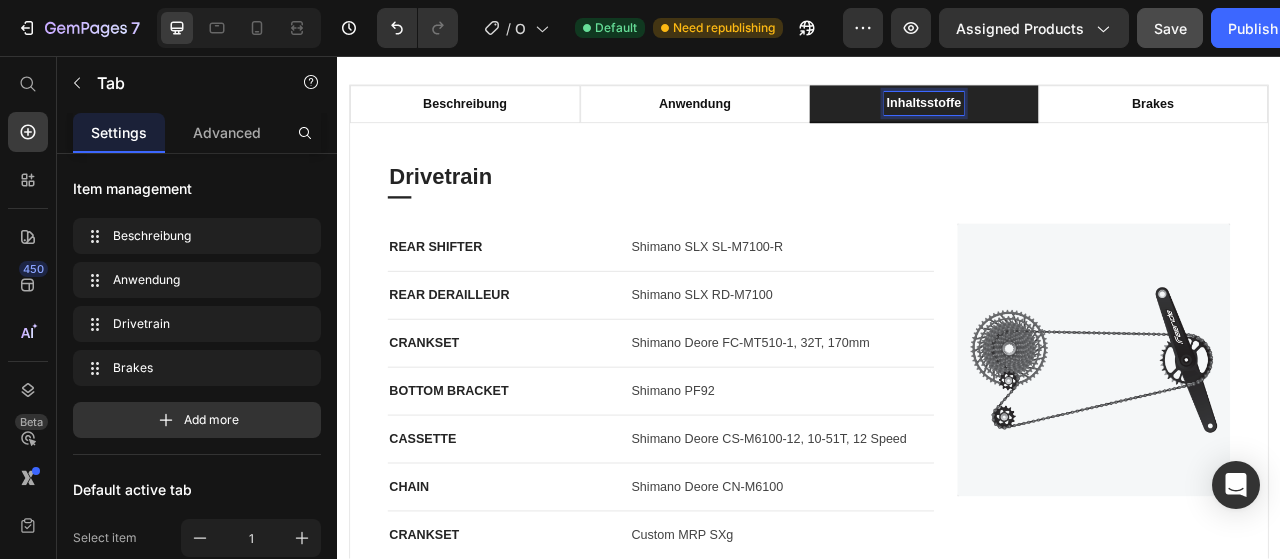 click on "⁠⁠⁠⁠⁠⁠⁠ Optimum – Ihr täglicher Begleiter für mehr Wohlbefinden Heading Unser erstes Produkt,  Optimum , wurde entwickelt, um Sie dabei zu unterstützen, sich Tag für Tag vitaler, ausgeglichener und leistungsfähiger zu fühlen. Es vereint essenzielle Nährstoffe in einer perfekt abgestimmten Formel, die Ihren Körper gezielt versorgt – für mehr Energie im Alltag und ein rundum gutes Gefühl. Text block Row ⁠⁠⁠⁠⁠⁠⁠ Was macht Optimum besonders? Heading Optimum basiert auf dem Anspruch, Qualität und Wirksamkeit auf höchstem Niveau zu verbinden. Jede Kapsel enthält sorgfältig ausgewählte, hochwertige Inhaltsstoffe, die optimal miteinander harmonieren, um Ihren Körper bestmöglich zu unterstützen. Text block Row ⁠⁠⁠⁠⁠⁠⁠ 🧡 Hochwertige Inhaltsstoffe Heading Alle Nährstoffe werden aus natürlichen Quellen gewonnen oder nach den höchsten Standards produziert. Frei von unnötigen Zusatzstoffen, für eine maximale Verträglichkeit und Reinheit. Text block" at bounding box center (937, 434) 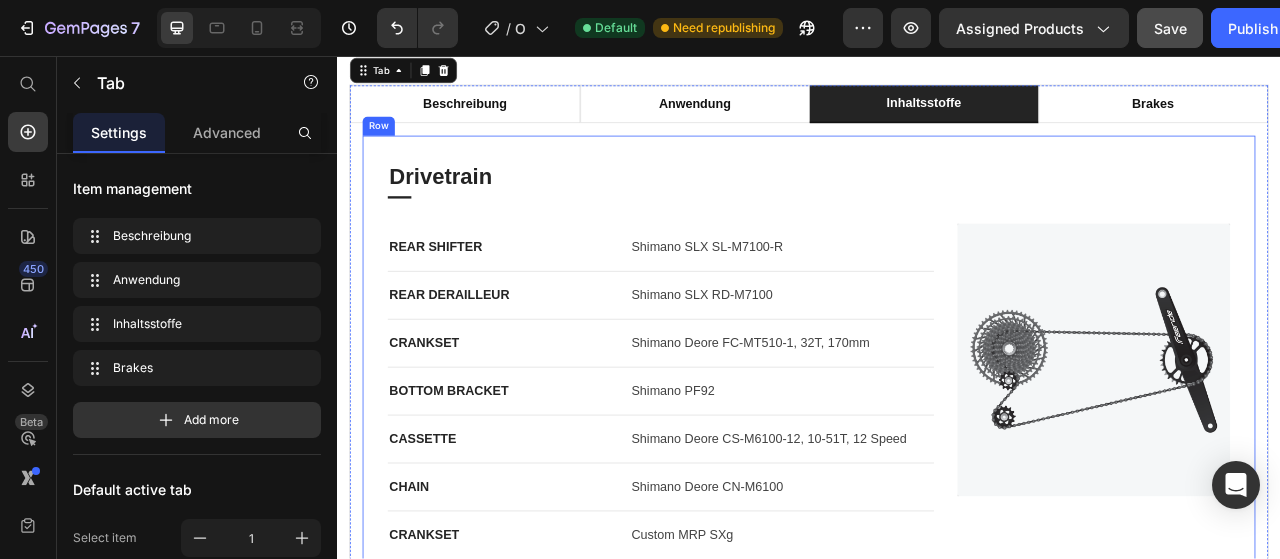 click on "Drivetrain Heading                Title Line REAR SHIFTER Text block Shimano SLX SL-M7100-R Text block Row REAR DERAILLEUR Text block Shimano SLX RD-M7100 Text block Row CRANKSET Text block Shimano Deore FC-MT510-1, 32T, 170mm Text block Row BOTTOM BRACKET Text block Shimano PF92 Text block Row CASSETTE Text block Shimano Deore CS-M6100-12, 10-51T, 12 Speed Text block Row CHAIN Text block Shimano Deore CN-M6100 Text block Row CRANKSET Text block Custom MRP SXg Text block Row Image Row Row" at bounding box center [937, 442] 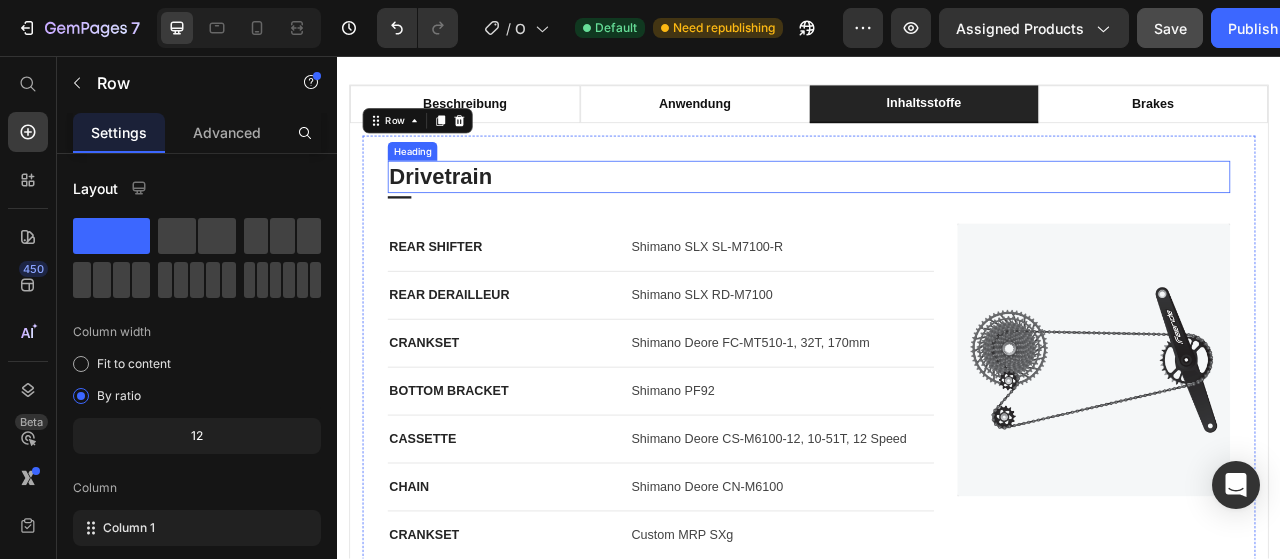 click on "Drivetrain" at bounding box center [937, 210] 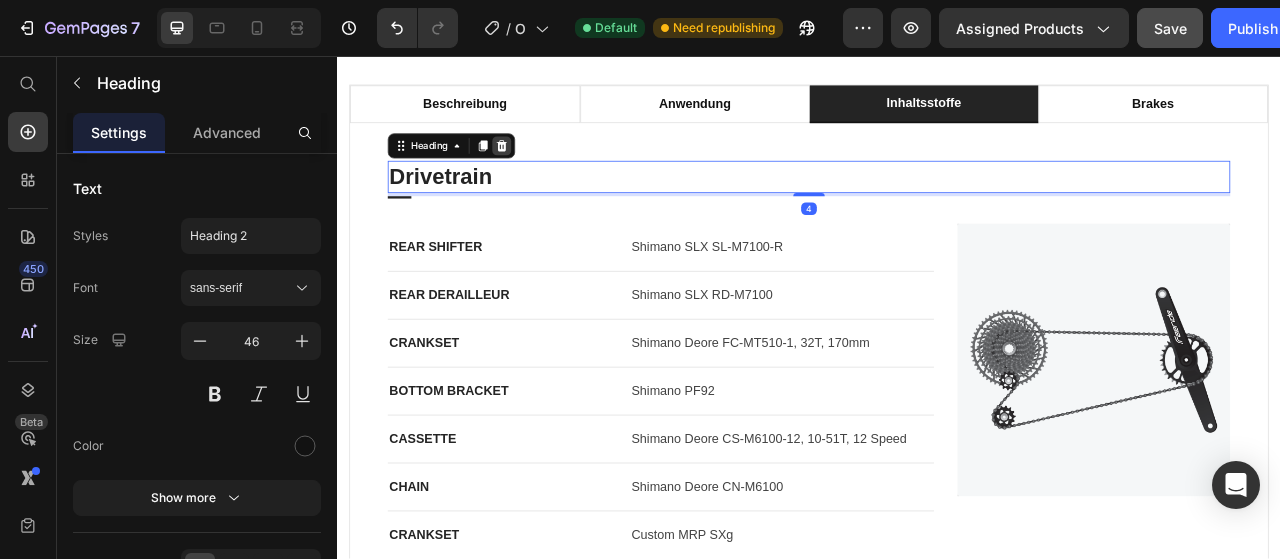 click 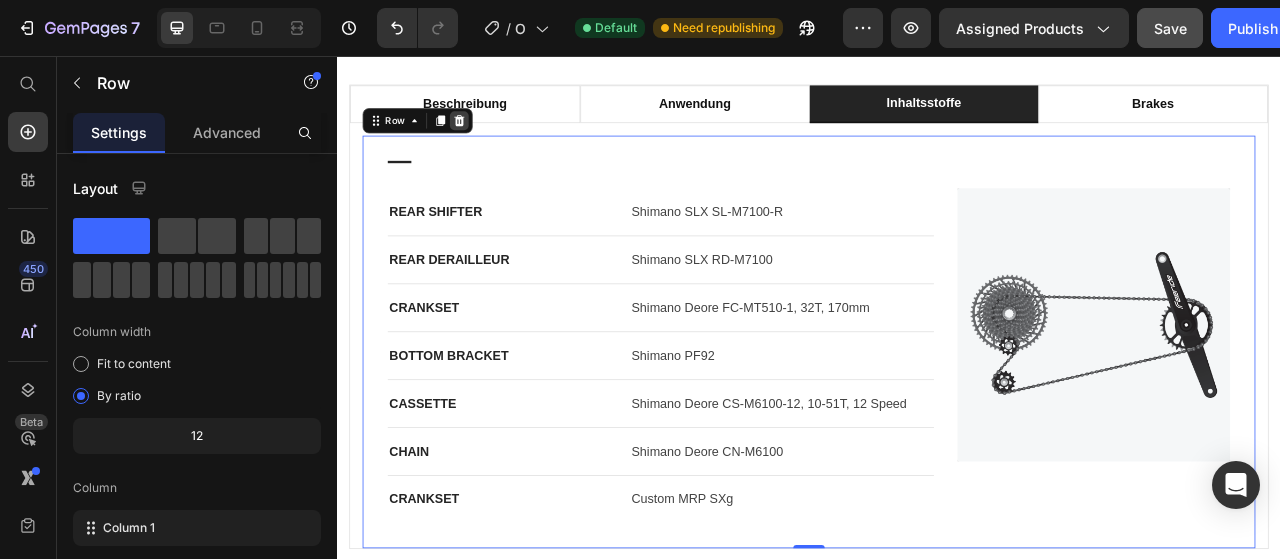 click 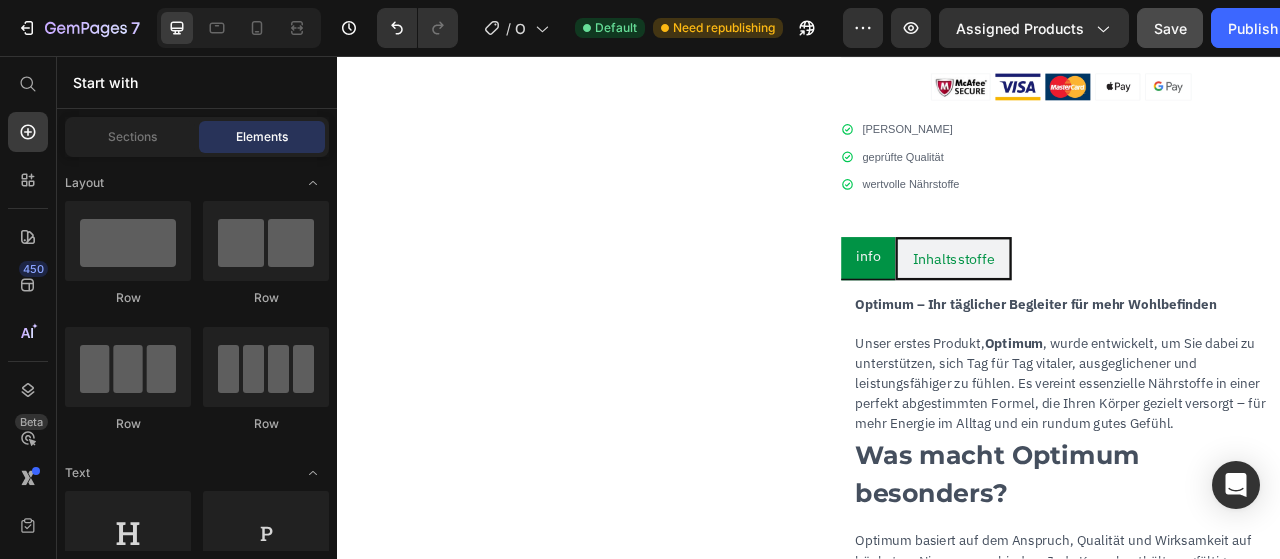 scroll, scrollTop: 808, scrollLeft: 0, axis: vertical 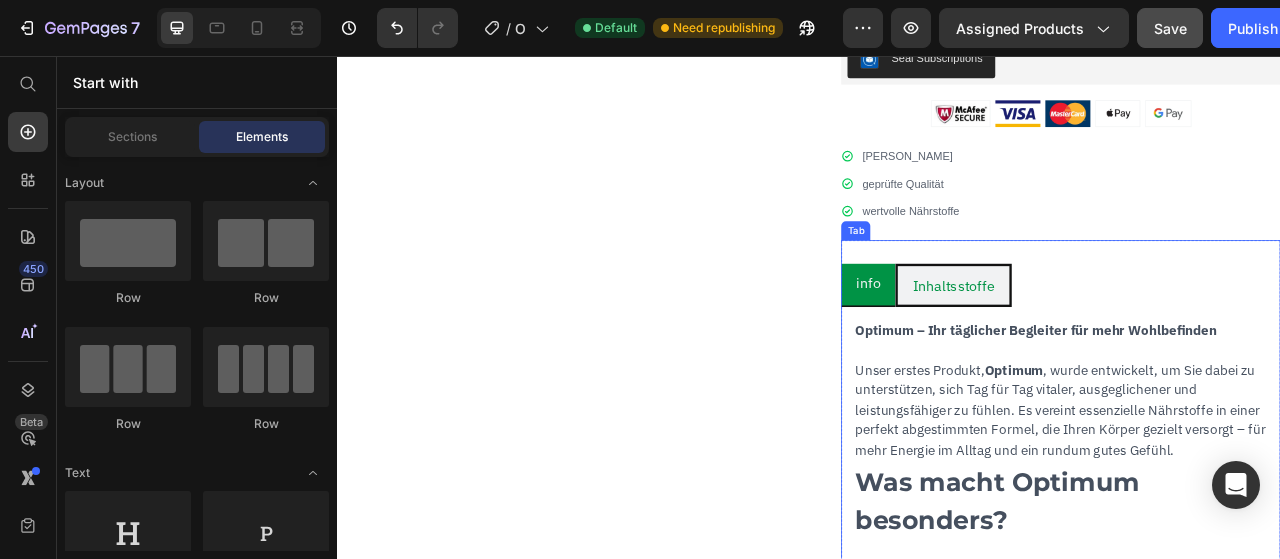 click on "info Inhaltsstoffe" at bounding box center (1257, 348) 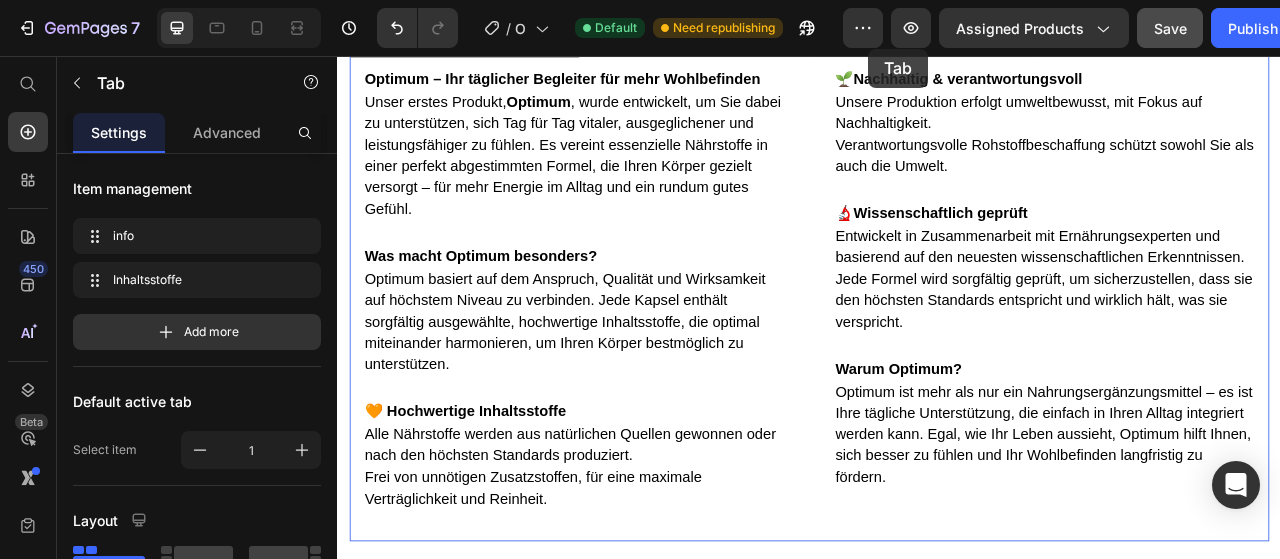 scroll, scrollTop: 3392, scrollLeft: 0, axis: vertical 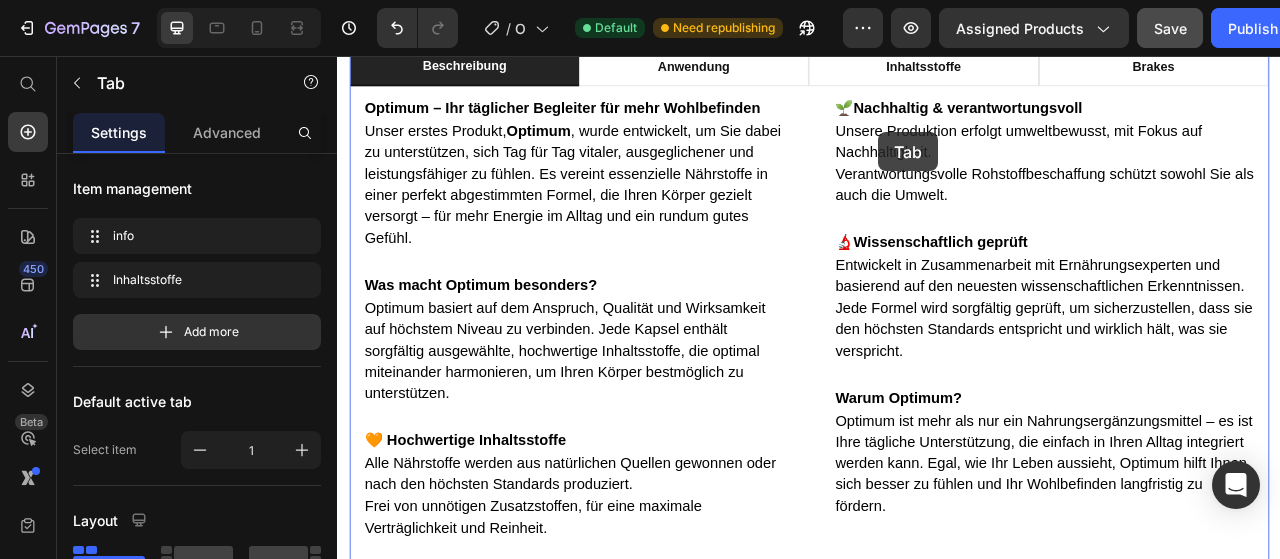 drag, startPoint x: 1085, startPoint y: 329, endPoint x: 1026, endPoint y: 153, distance: 185.62596 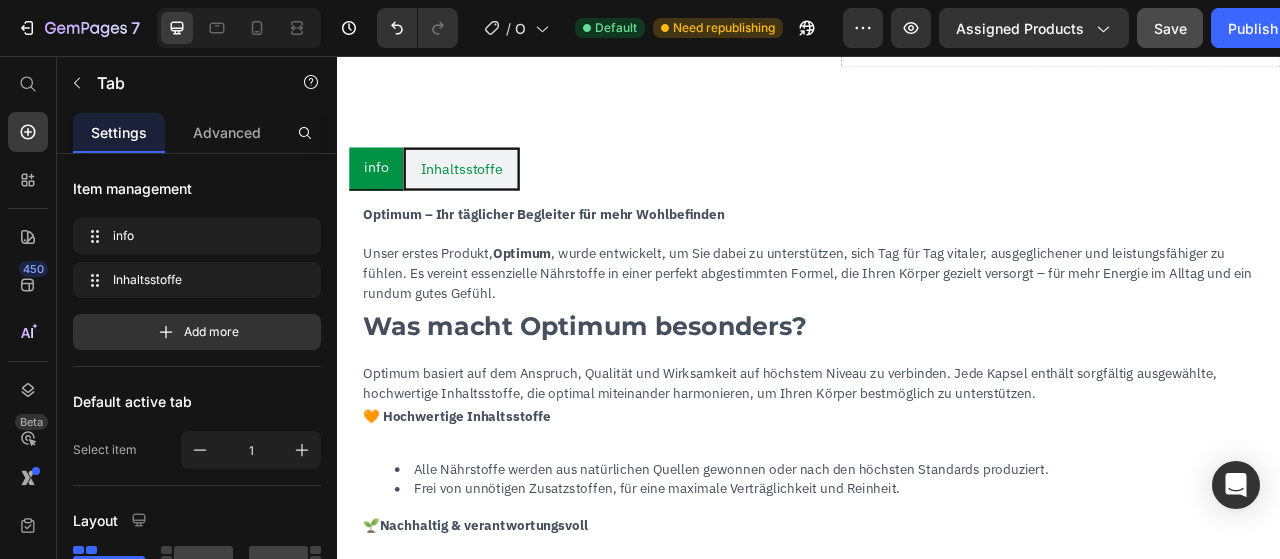scroll, scrollTop: 1076, scrollLeft: 0, axis: vertical 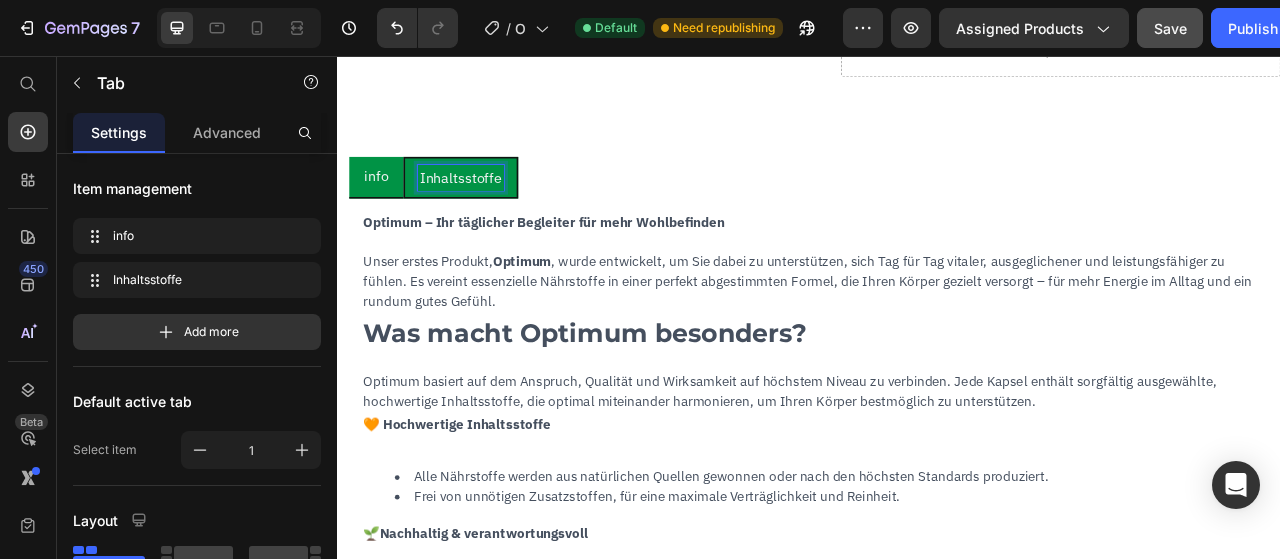 click on "Inhaltsstoffe" at bounding box center (494, 211) 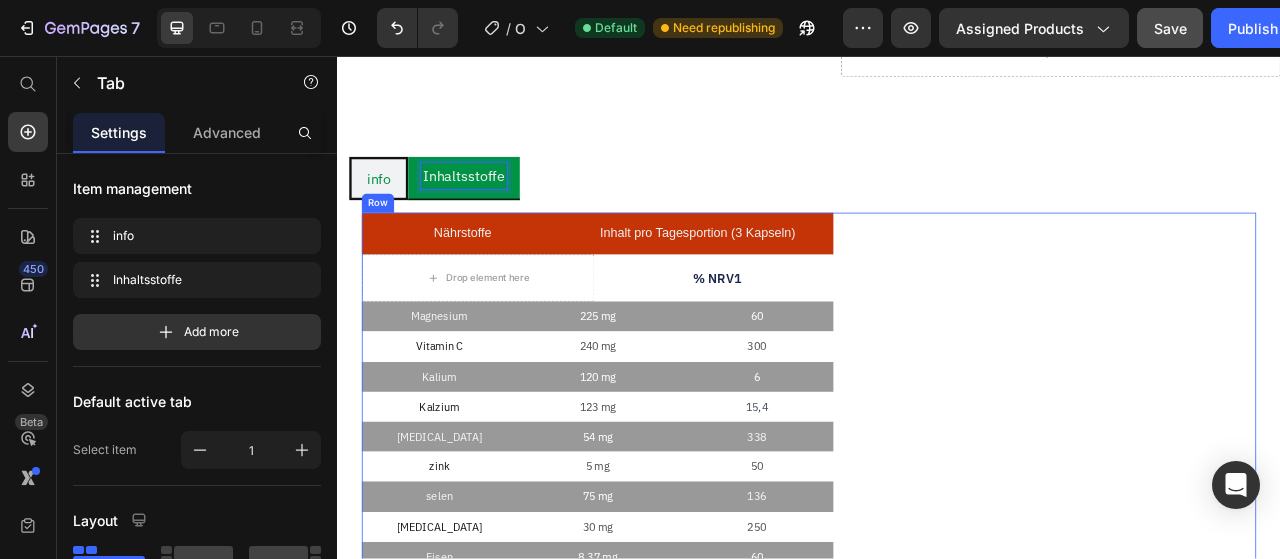 click on "Nährstoffe Text Block Inhalt pro Tagesportion (3 Kapseln) Text Block Row
Drop element here % NRV1 Text Block Row Magnesium Text Block 225 mg Text Block 60 Text Block Row Vitamin C Text Block 240 mg Text Block 300 Text Block Row Kalium Text Block 120 mg Text Block 6 Text Block Row Kalzium Text Block 123 mg Text Block 15,4 Text Block Row Vitamin B3 Text Block 54 mg Text Block 338 Text Block Row zink Text Block 5 mg Text Block 50 Text Block Row selen Text Block 75 mg Text Block 136 Text Block Row Vitamin E Text Block 30 mg Text Block 250 Text Block Row Eisen Text Block 8,37 mg Text Block 60 Text Block Row Kupfer Text Block 300 mg Text Block 300 Text Block Row Vitamin B5 Text Block 18mg Text Block 300 Text Block Row Vitamin C Text Block 240 mg Text Block 300 Text Block Row Magnesium Text Block 225 mg Text Block 60 Text Block Row Vitamin A Text Block 800 mg Text Block 100 Text Block Row Magnesium Text Block 225 mg Text Block 60 Text Block Row Vitamin C Text Block 240 mg Text Block 300 Text Block" at bounding box center (937, 818) 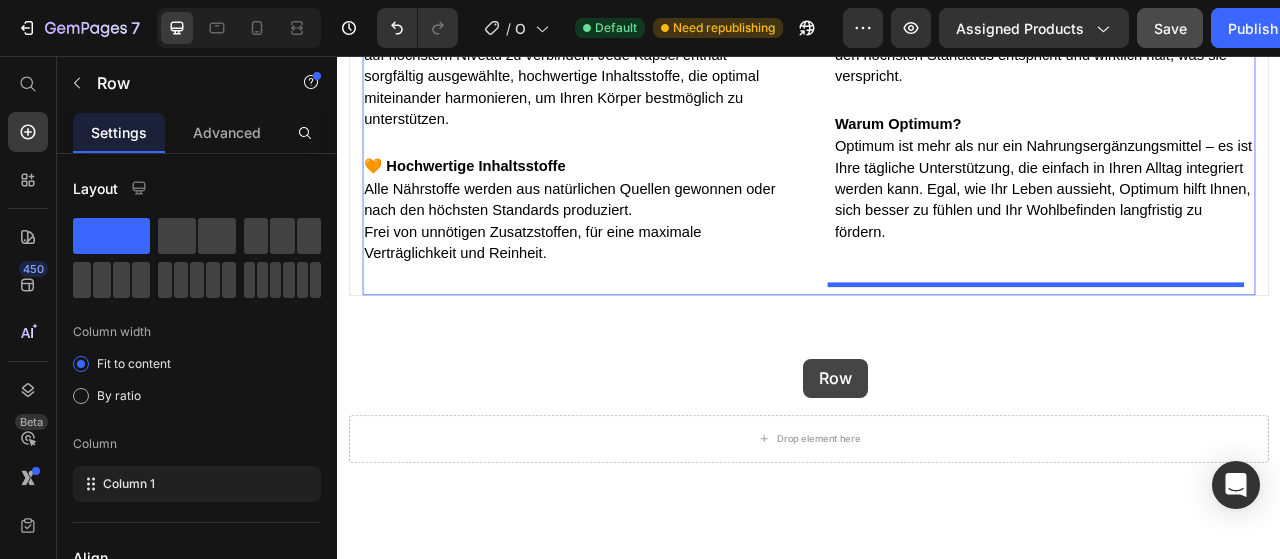 scroll, scrollTop: 3117, scrollLeft: 0, axis: vertical 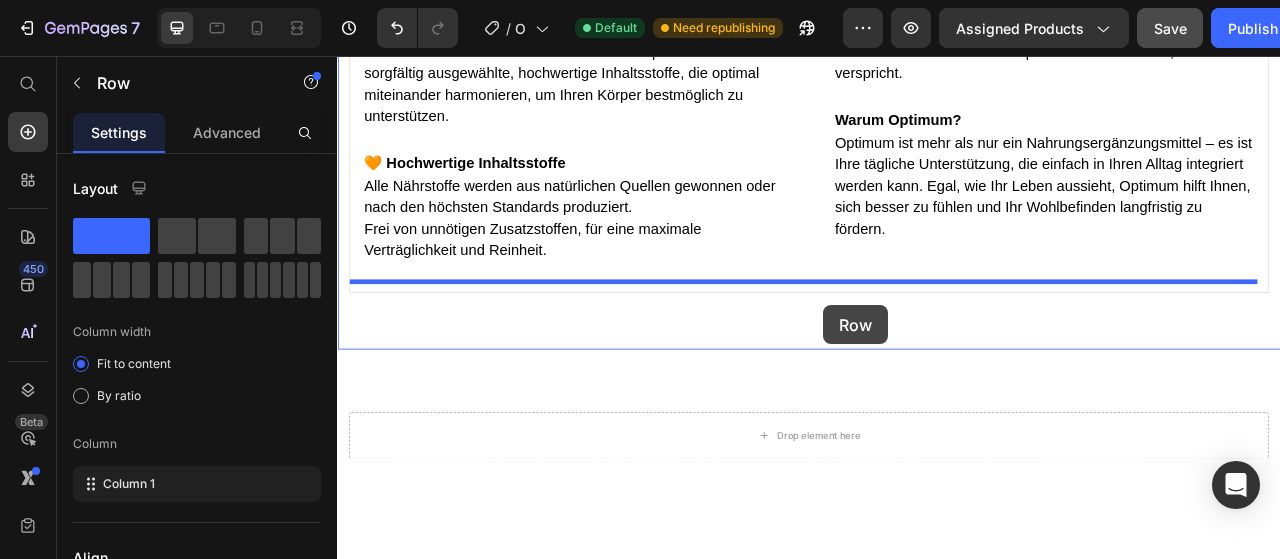 drag, startPoint x: 400, startPoint y: 236, endPoint x: 955, endPoint y: 373, distance: 571.659 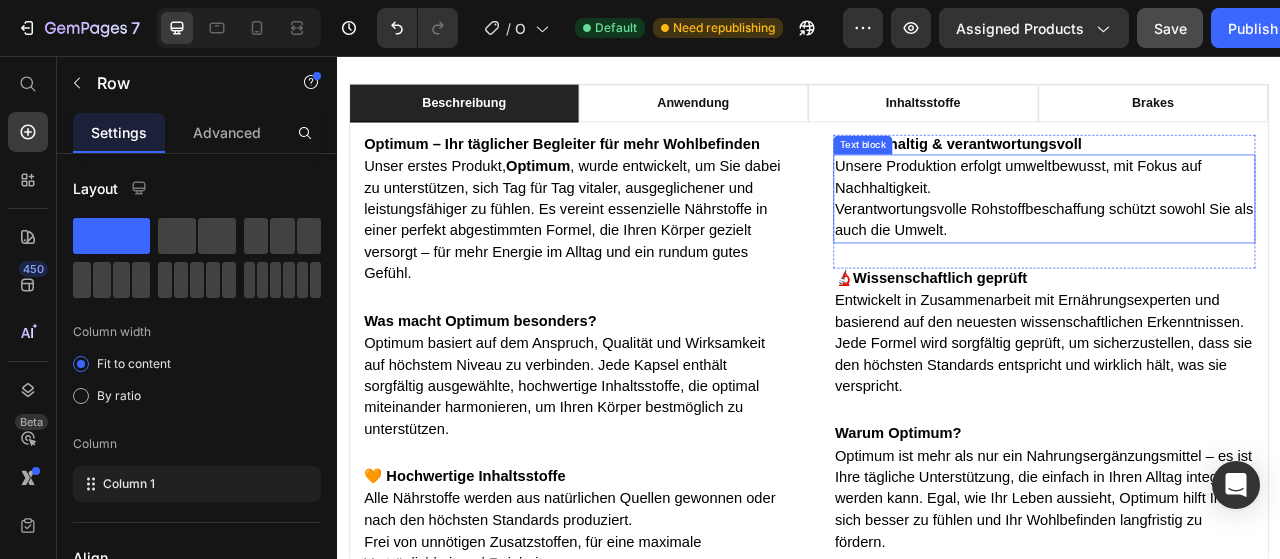 scroll, scrollTop: 1546, scrollLeft: 0, axis: vertical 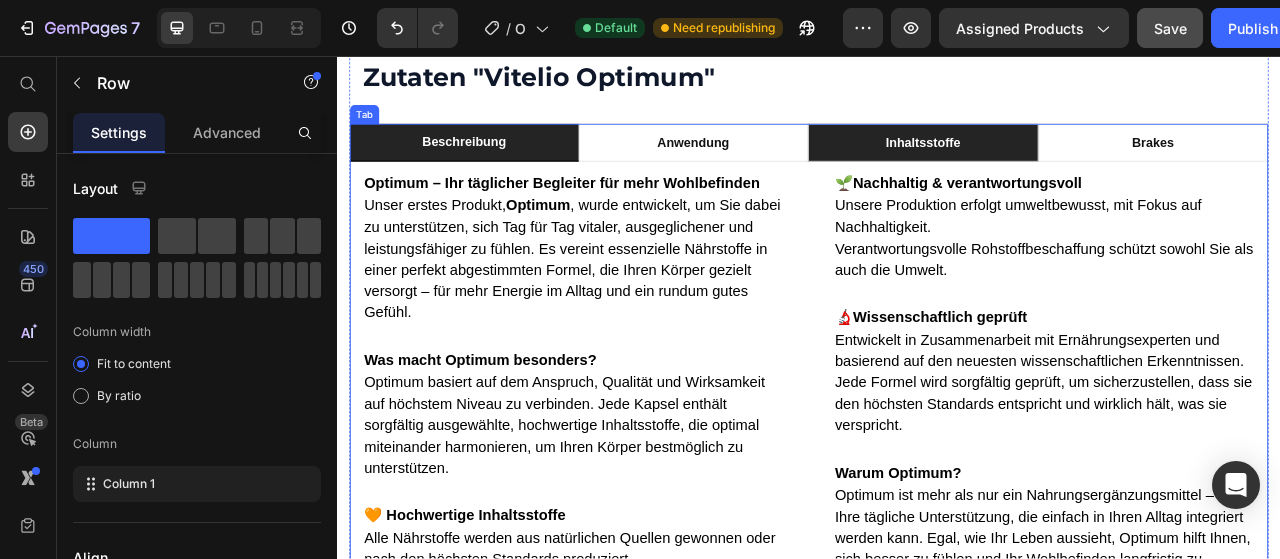 click on "Inhaltsstoffe" at bounding box center [1082, 167] 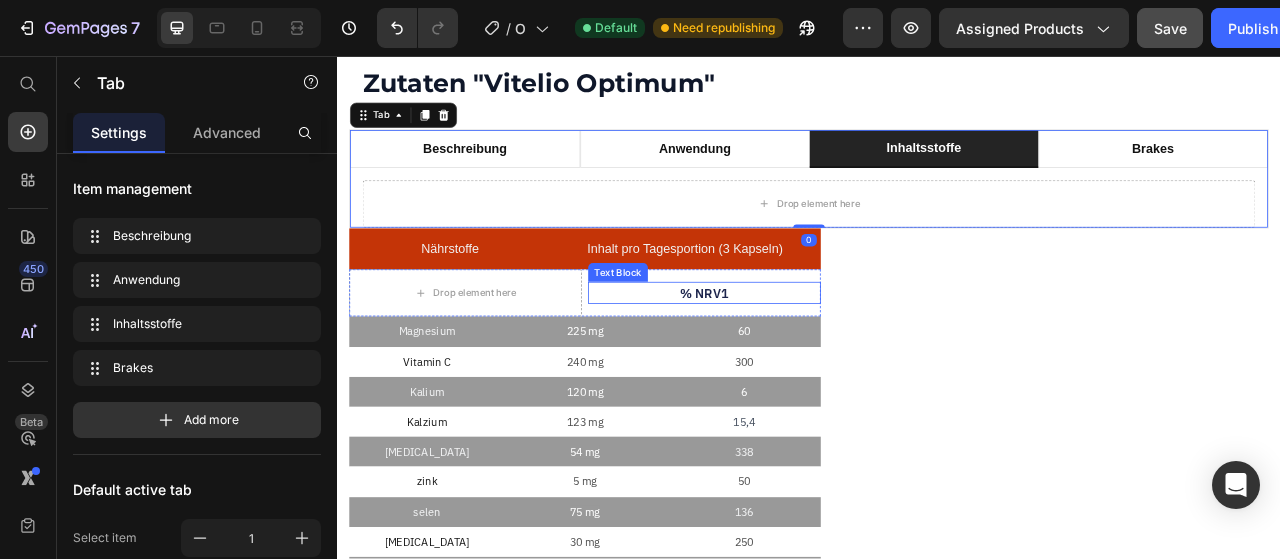 scroll, scrollTop: 1532, scrollLeft: 0, axis: vertical 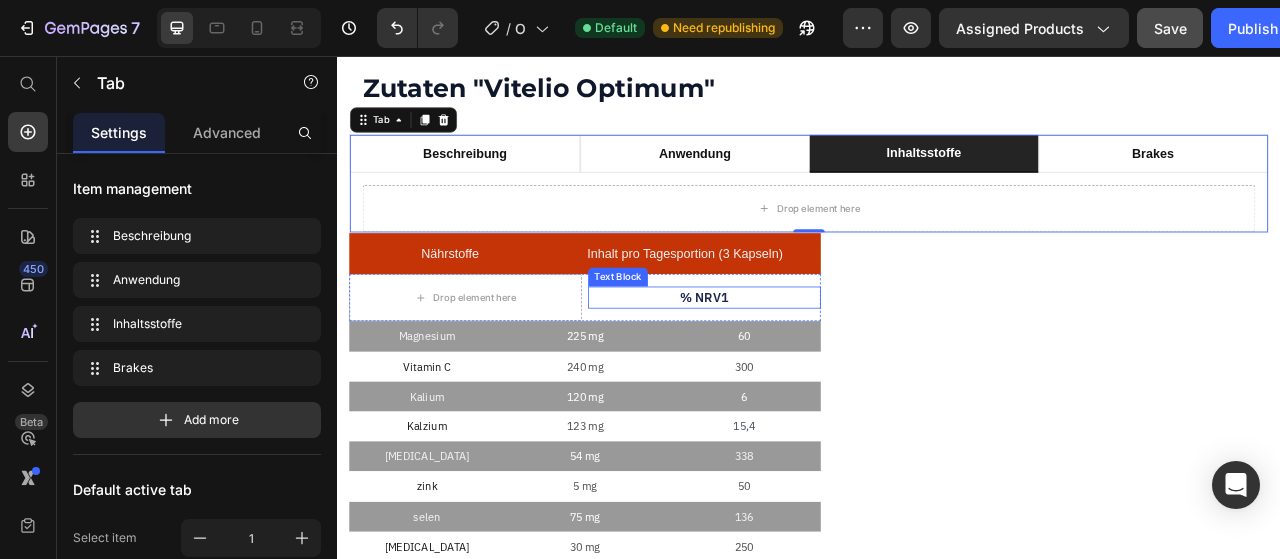 click on "% NRV1" at bounding box center (804, 364) 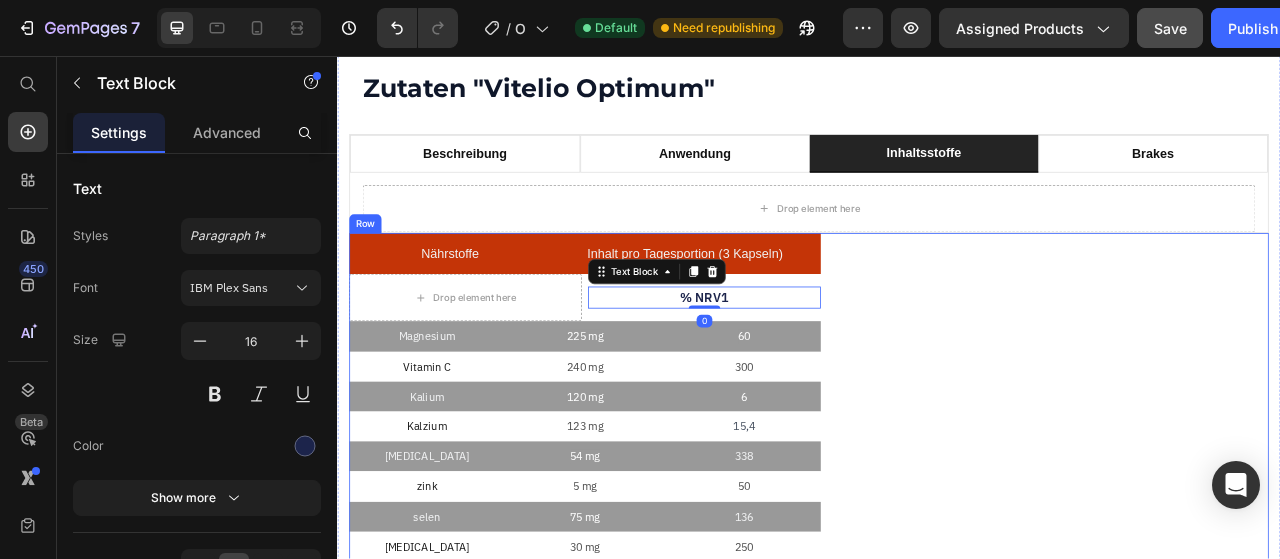 click on "Nährstoffe Text Block Inhalt pro Tagesportion (3 Kapseln) Text Block Row
Drop element here % NRV1 Text Block   0 Row Magnesium Text Block 225 mg Text Block 60 Text Block Row Vitamin C Text Block 240 mg Text Block 300 Text Block Row Kalium Text Block 120 mg Text Block 6 Text Block Row Kalzium Text Block 123 mg Text Block 15,4 Text Block Row Vitamin B3 Text Block 54 mg Text Block 338 Text Block Row zink Text Block 5 mg Text Block 50 Text Block Row selen Text Block 75 mg Text Block 136 Text Block Row Vitamin E Text Block 30 mg Text Block 250 Text Block Row Eisen Text Block 8,37 mg Text Block 60 Text Block Row Kupfer Text Block 300 mg Text Block 300 Text Block Row Vitamin B5 Text Block 18mg Text Block 300 Text Block Row Vitamin C Text Block 240 mg Text Block 300 Text Block Row Magnesium Text Block 225 mg Text Block 60 Text Block Row Vitamin A Text Block 800 mg Text Block 100 Text Block Row Magnesium Text Block 225 mg Text Block 60 Text Block Row Vitamin C Text Block 240 mg Text Block 300 Row" at bounding box center [937, 844] 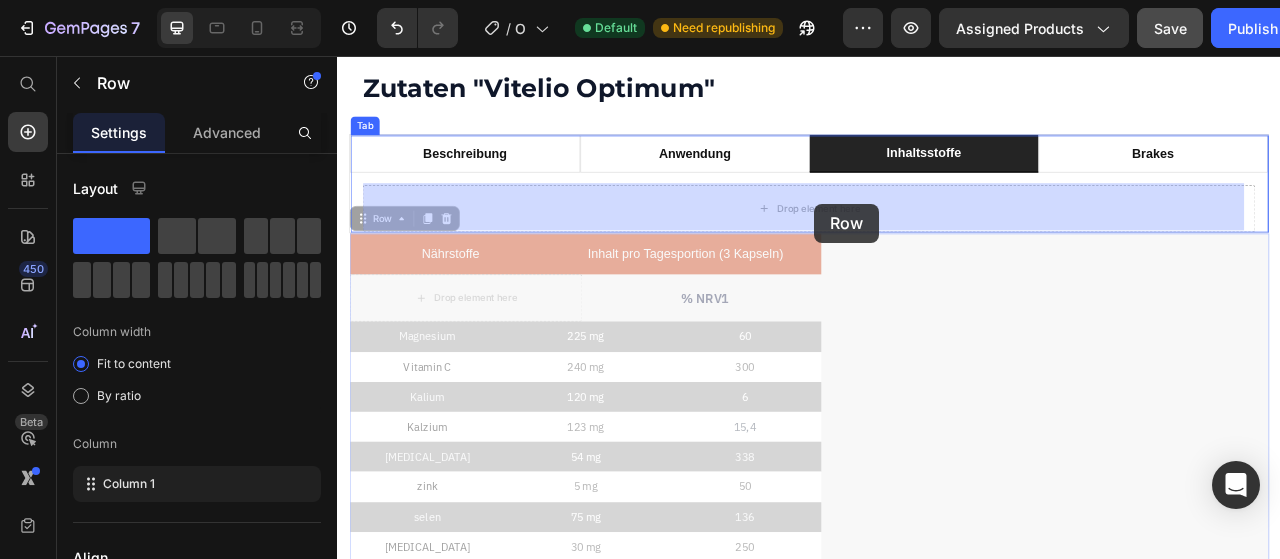 drag, startPoint x: 388, startPoint y: 264, endPoint x: 944, endPoint y: 240, distance: 556.51776 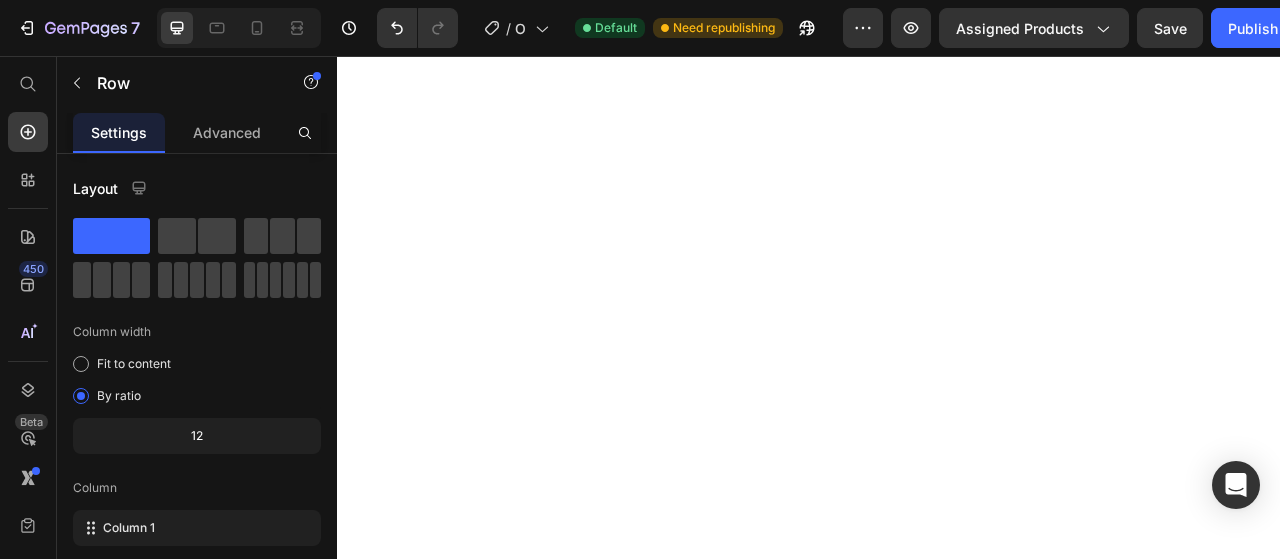 scroll, scrollTop: 0, scrollLeft: 0, axis: both 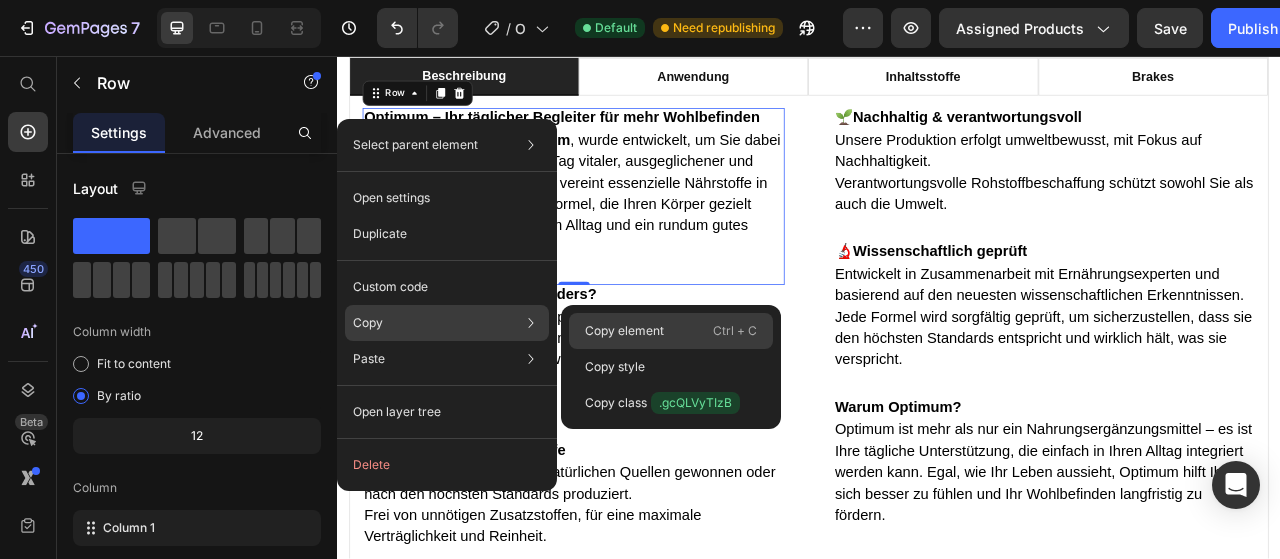 click on "Copy element  Ctrl + C" 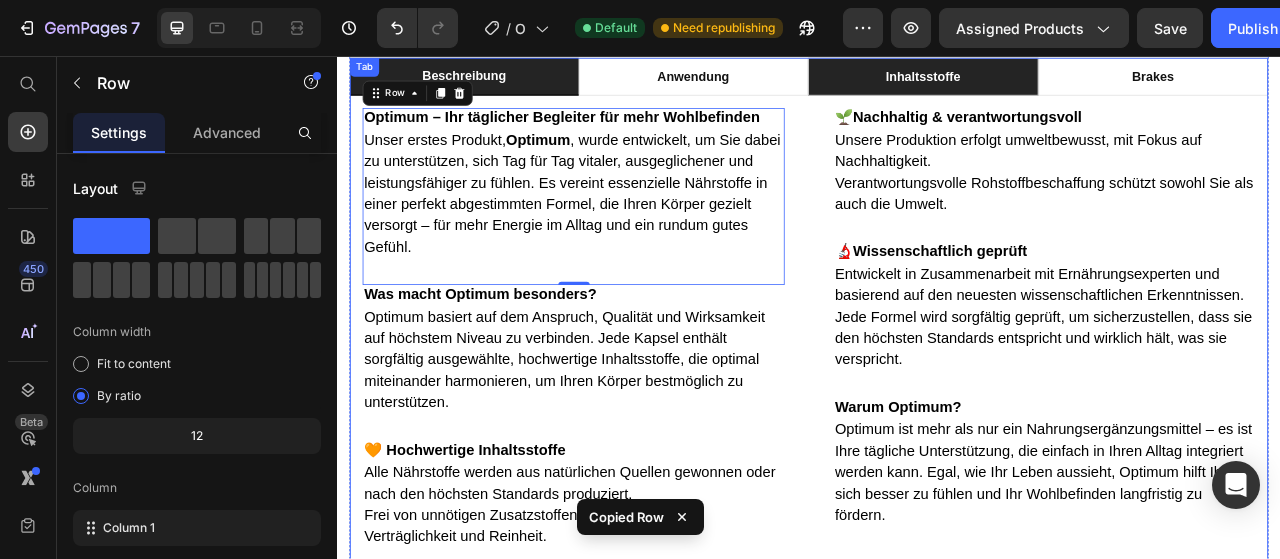 click on "Inhaltsstoffe" at bounding box center [1082, 83] 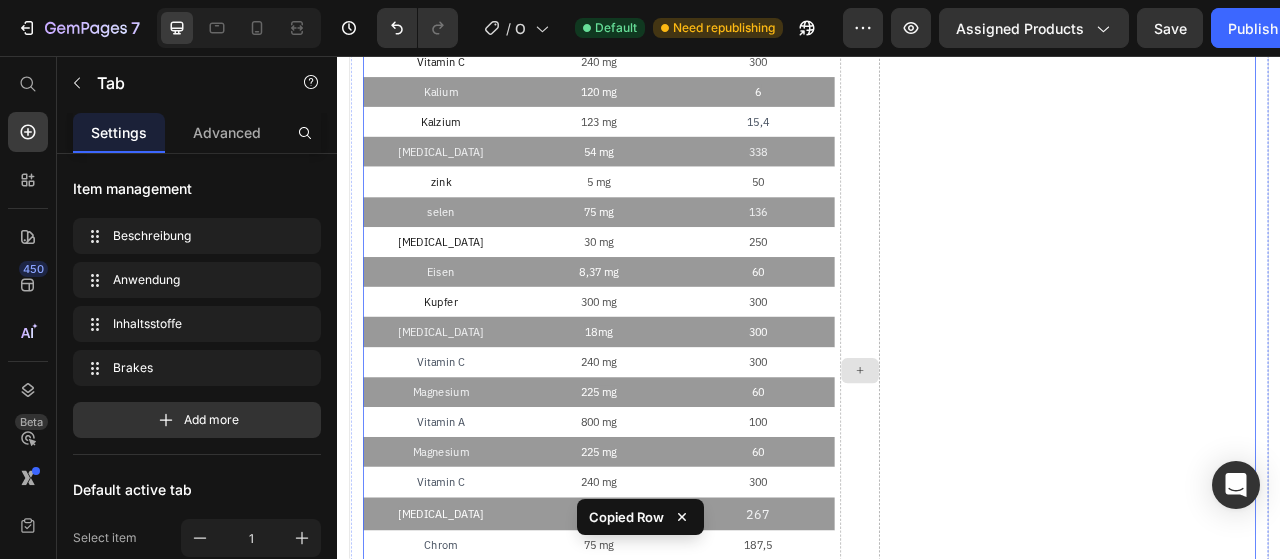 scroll, scrollTop: 1880, scrollLeft: 0, axis: vertical 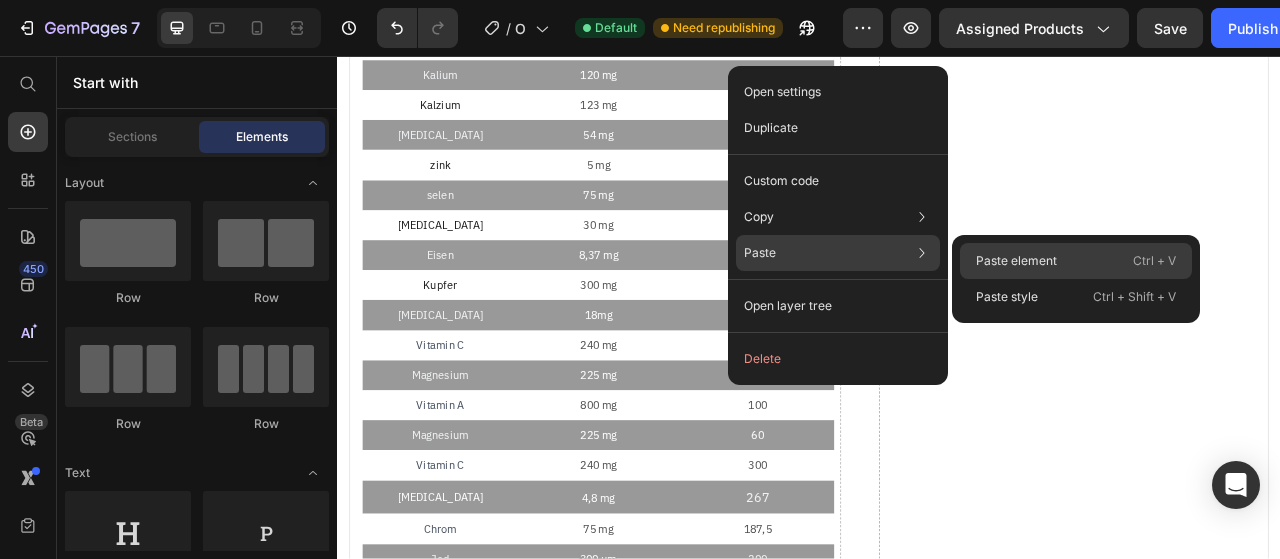 click on "Paste element" at bounding box center [1016, 261] 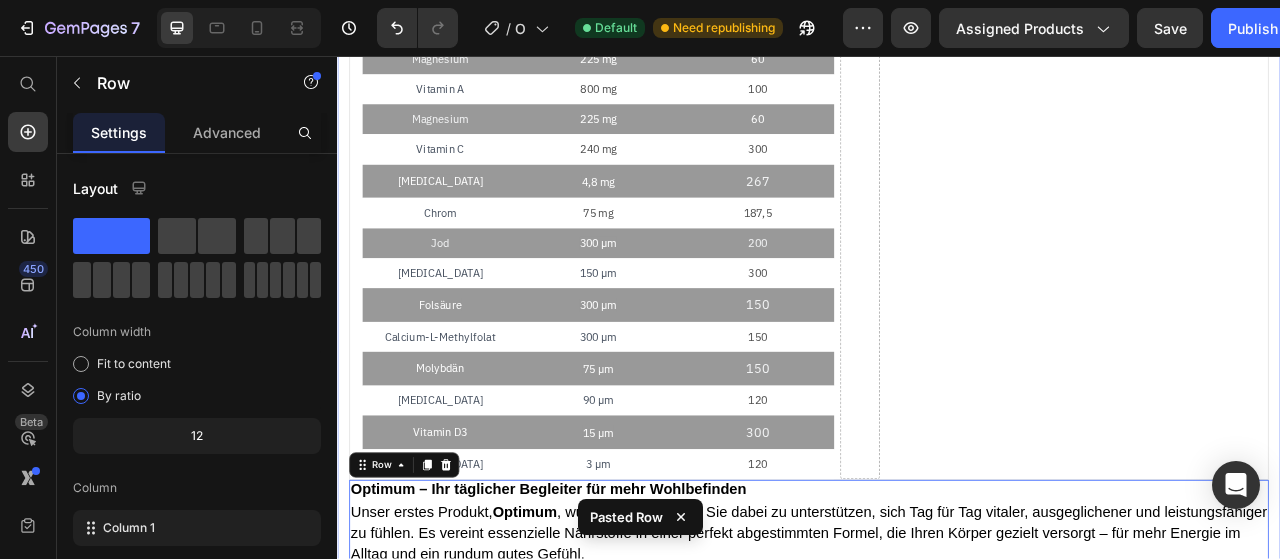 scroll, scrollTop: 2281, scrollLeft: 0, axis: vertical 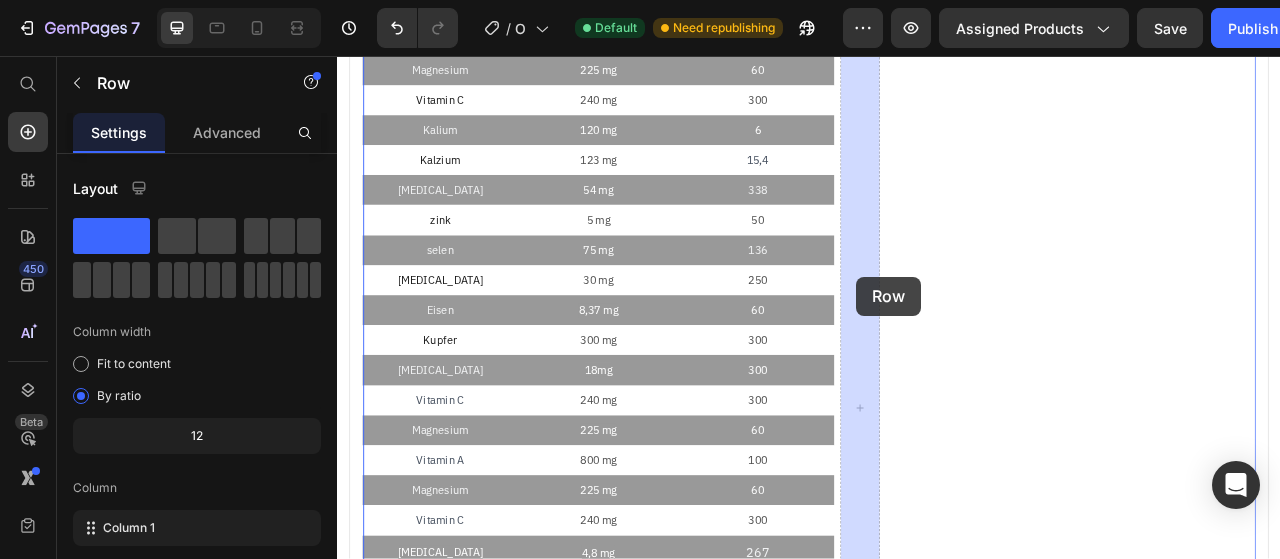 drag, startPoint x: 390, startPoint y: 576, endPoint x: 997, endPoint y: 337, distance: 652.35724 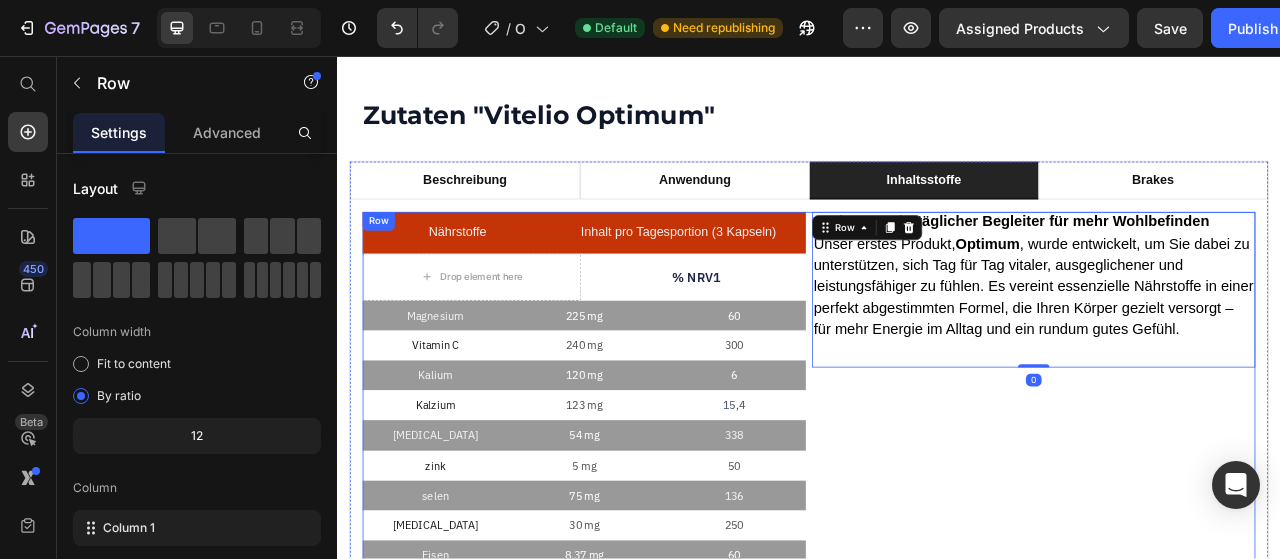 scroll, scrollTop: 1452, scrollLeft: 0, axis: vertical 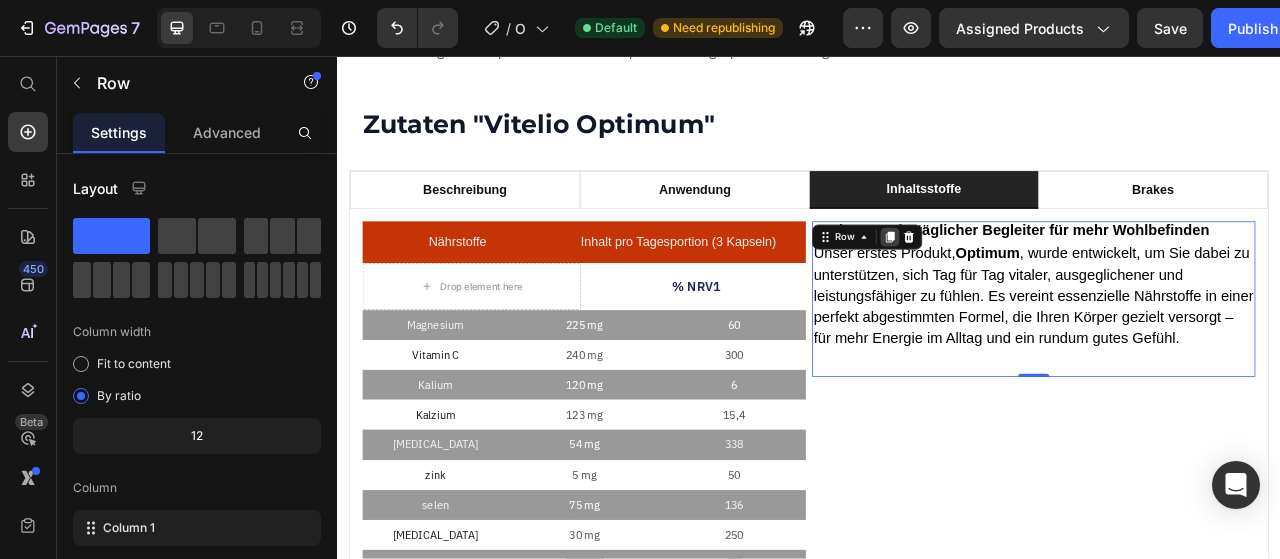 click 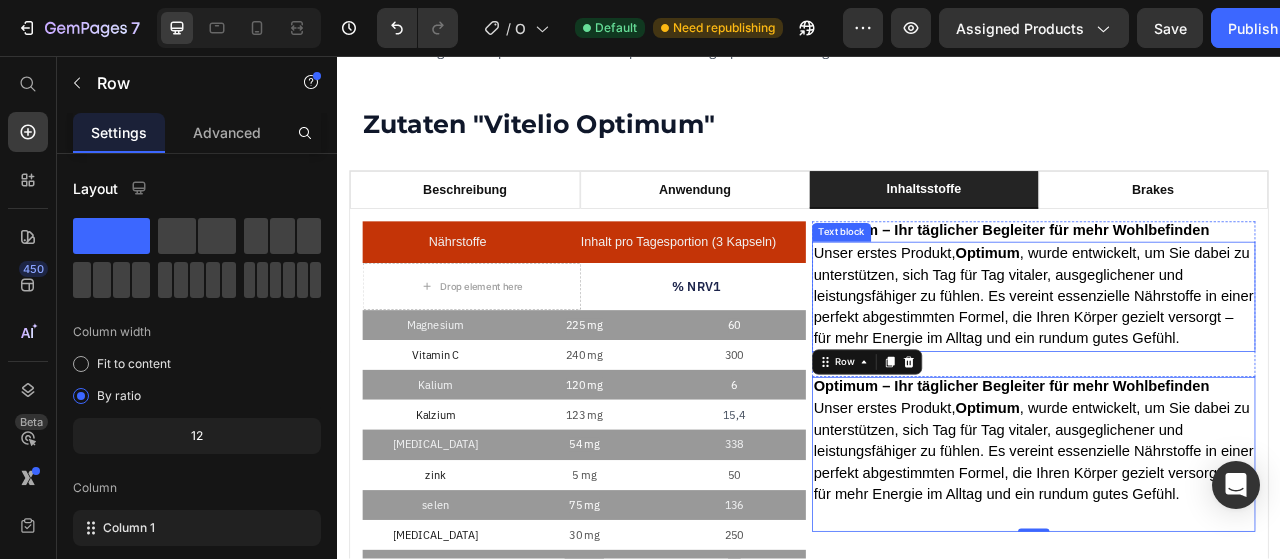 click on "Unser erstes Produkt,  Optimum , wurde entwickelt, um Sie dabei zu unterstützen, sich Tag für Tag vitaler, ausgeglichener und leistungsfähiger zu fühlen. Es vereint essenzielle Nährstoffe in einer perfekt abgestimmten Formel, die Ihren Körper gezielt versorgt – für mehr Energie im Alltag und ein rundum gutes Gefühl." at bounding box center (1223, 363) 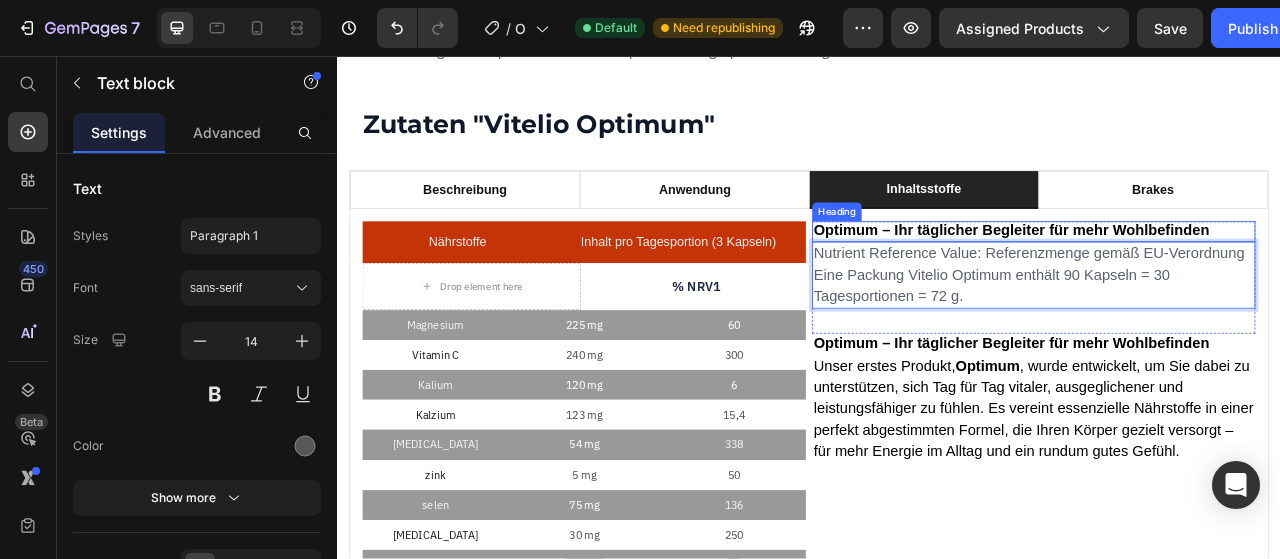 click on "Optimum – Ihr täglicher Begleiter für mehr Wohlbefinden" at bounding box center (1194, 278) 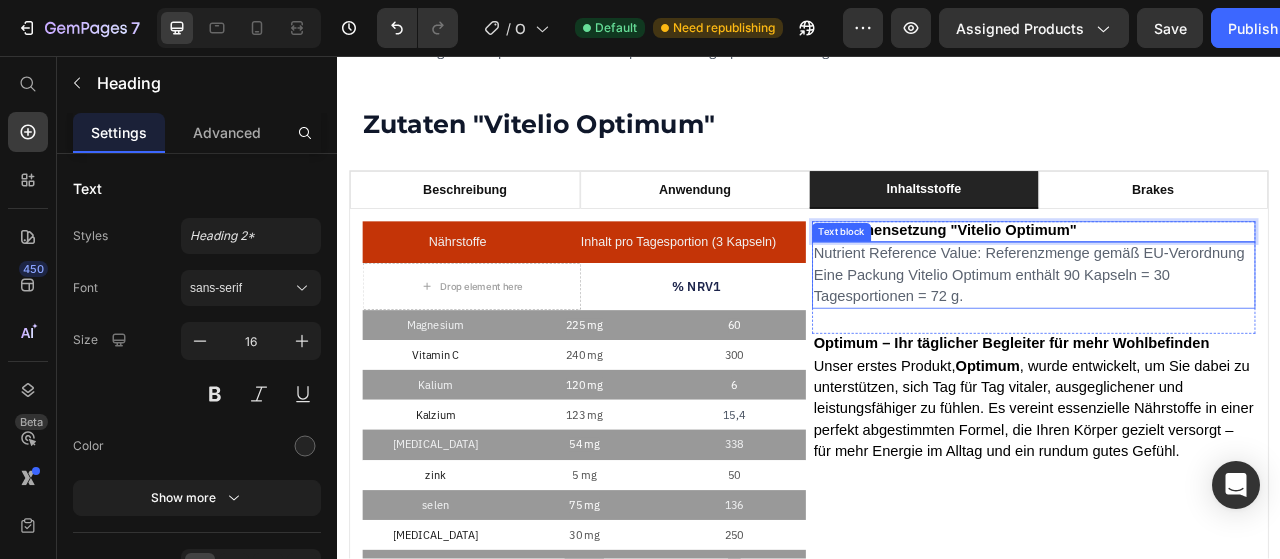 click on "Eine Packung Vitelio Optimum enthält 90 Kapseln = 30 Tagesportionen = 72 g." at bounding box center (1169, 348) 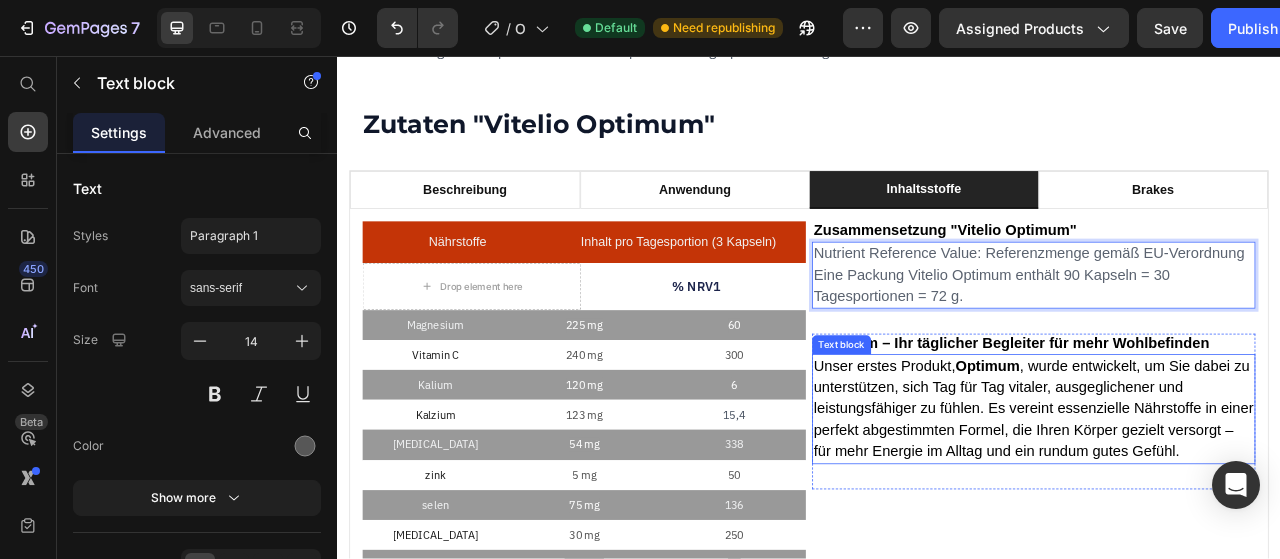 click on "Unser erstes Produkt,  Optimum , wurde entwickelt, um Sie dabei zu unterstützen, sich Tag für Tag vitaler, ausgeglichener und leistungsfähiger zu fühlen. Es vereint essenzielle Nährstoffe in einer perfekt abgestimmten Formel, die Ihren Körper gezielt versorgt – für mehr Energie im Alltag und ein rundum gutes Gefühl." at bounding box center (1223, 505) 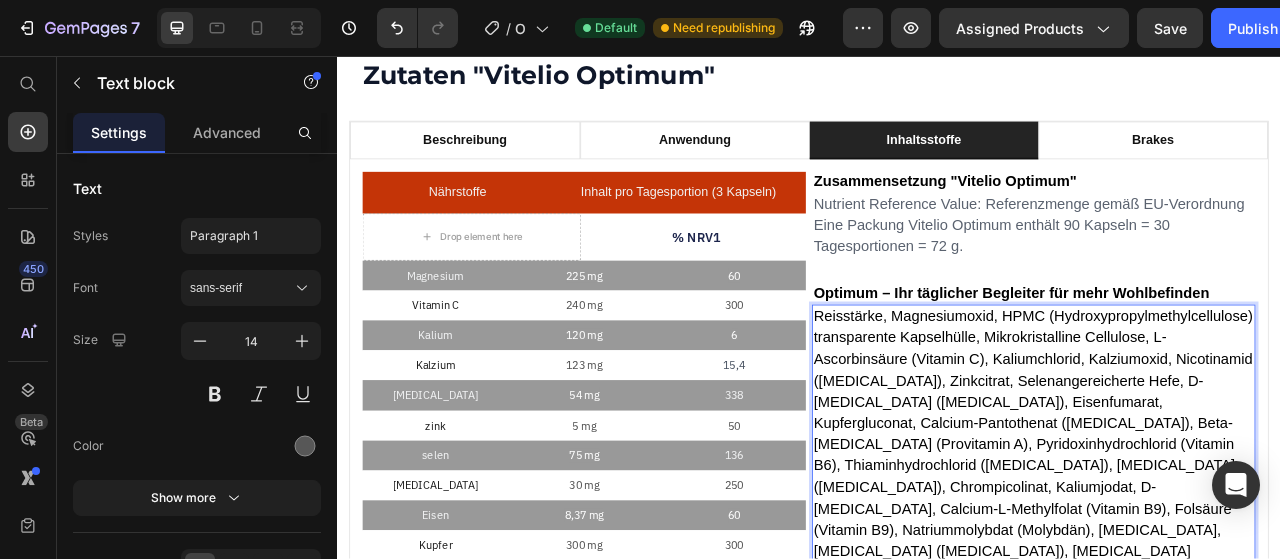 scroll, scrollTop: 1556, scrollLeft: 0, axis: vertical 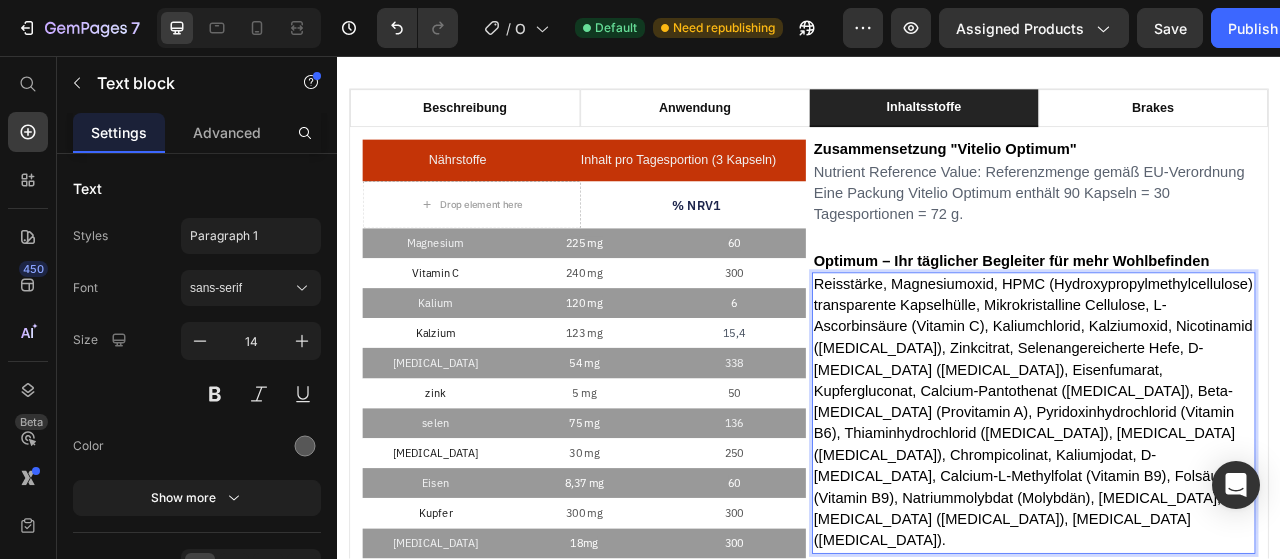 click on "Reisstärke, Magnesiumoxid, HPMC (Hydroxypropylmethylcellulose) transparente Kapselhülle, Mikrokristalline Cellulose, L-Ascorbinsäure (Vitamin C), Kaliumchlorid, Kalziumoxid, Nicotinamid ([MEDICAL_DATA]), Zinkcitrat, Selenangereicherte Hefe, D-[MEDICAL_DATA] ([MEDICAL_DATA]), Eisenfumarat, Kupfergluconat, Calcium-Pantothenat ([MEDICAL_DATA]), Beta-[MEDICAL_DATA] (Provitamin A), Pyridoxinhydrochlorid (Vitamin B6), Thiaminhydrochlorid ([MEDICAL_DATA]), [MEDICAL_DATA] ([MEDICAL_DATA]), Chrompicolinat, Kaliumjodat, D-[MEDICAL_DATA], Calcium-L-Methylfolat (Vitamin B9), Folsäure (Vitamin B9), Natriummolybdat (Molybdän), [MEDICAL_DATA], [MEDICAL_DATA] ([MEDICAL_DATA]), [MEDICAL_DATA] ([MEDICAL_DATA])." at bounding box center (1222, 509) 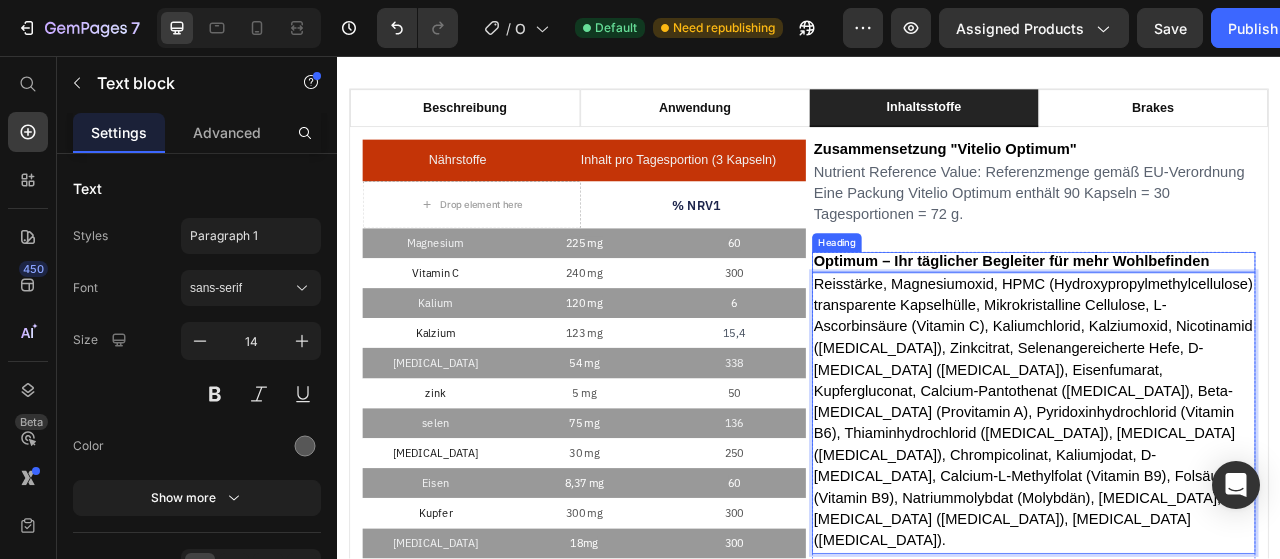 click on "Optimum – Ihr täglicher Begleiter für mehr Wohlbefinden" at bounding box center [1194, 317] 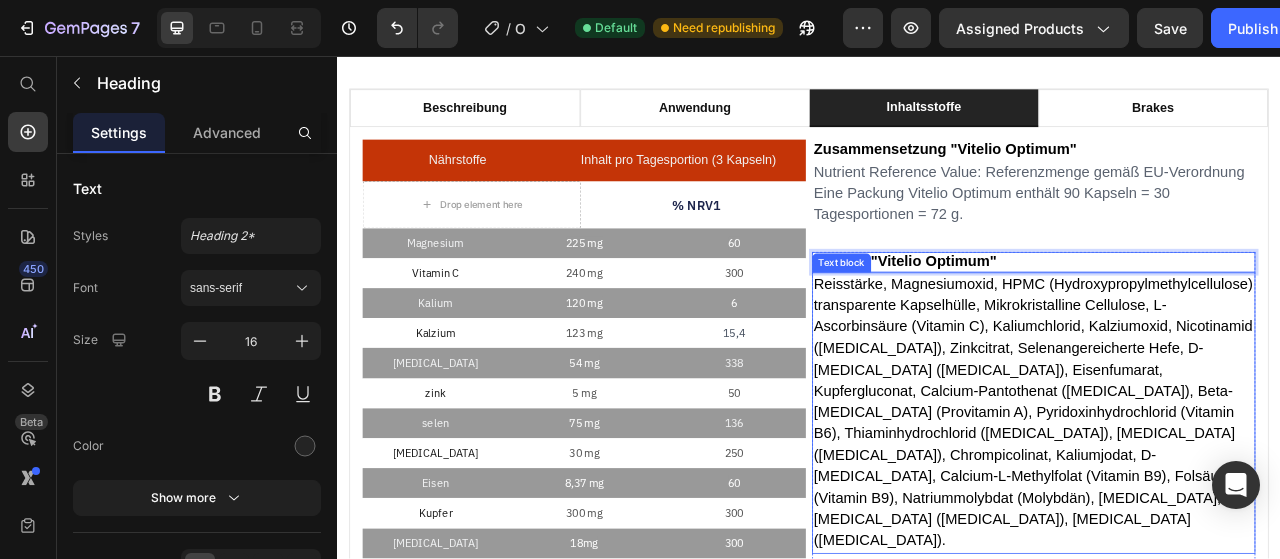 click on "Reisstärke, Magnesiumoxid, HPMC (Hydroxypropylmethylcellulose) transparente Kapselhülle, Mikrokristalline Cellulose, L-Ascorbinsäure (Vitamin C), Kaliumchlorid, Kalziumoxid, Nicotinamid ([MEDICAL_DATA]), Zinkcitrat, Selenangereicherte Hefe, D-[MEDICAL_DATA] ([MEDICAL_DATA]), Eisenfumarat, Kupfergluconat, Calcium-Pantothenat ([MEDICAL_DATA]), Beta-[MEDICAL_DATA] (Provitamin A), Pyridoxinhydrochlorid (Vitamin B6), Thiaminhydrochlorid ([MEDICAL_DATA]), [MEDICAL_DATA] ([MEDICAL_DATA]), Chrompicolinat, Kaliumjodat, D-[MEDICAL_DATA], Calcium-L-Methylfolat (Vitamin B9), Folsäure (Vitamin B9), Natriummolybdat (Molybdän), [MEDICAL_DATA], [MEDICAL_DATA] ([MEDICAL_DATA]), [MEDICAL_DATA] ([MEDICAL_DATA])." at bounding box center [1222, 509] 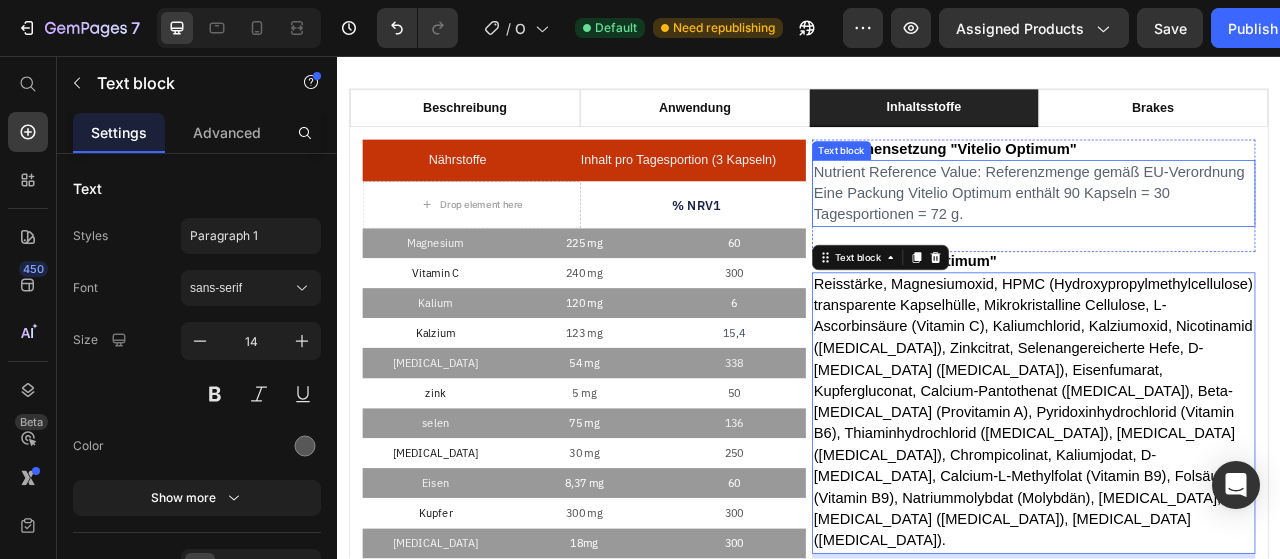 click on "Eine Packung Vitelio Optimum enthält 90 Kapseln = 30 Tagesportionen = 72 g." at bounding box center (1169, 244) 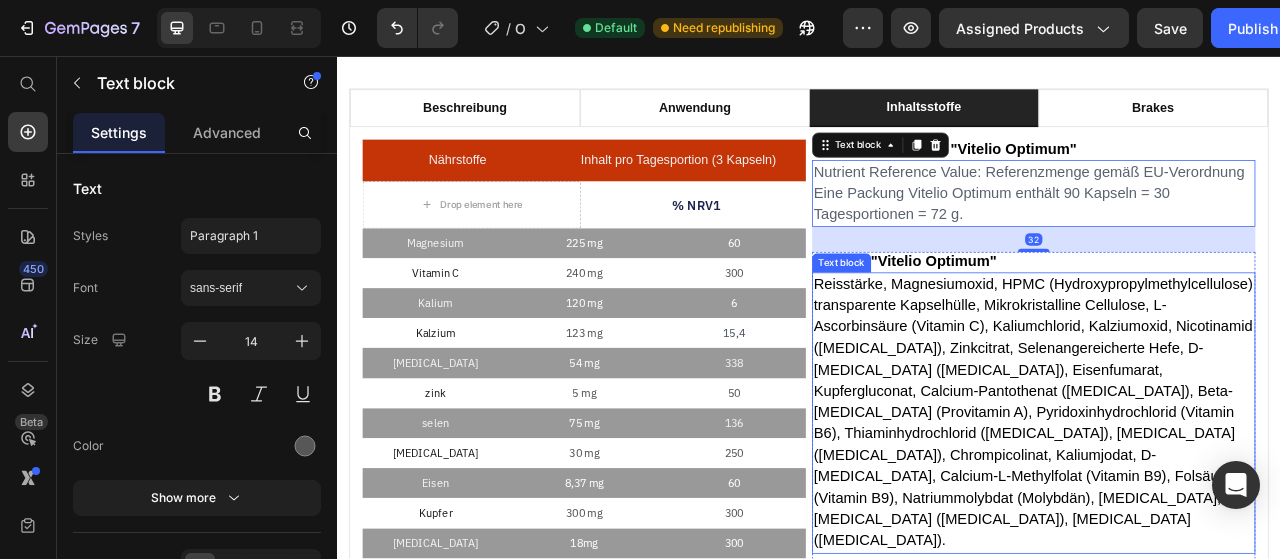 click on "Reisstärke, Magnesiumoxid, HPMC (Hydroxypropylmethylcellulose) transparente Kapselhülle, Mikrokristalline Cellulose, L-Ascorbinsäure (Vitamin C), Kaliumchlorid, Kalziumoxid, Nicotinamid ([MEDICAL_DATA]), Zinkcitrat, Selenangereicherte Hefe, D-[MEDICAL_DATA] ([MEDICAL_DATA]), Eisenfumarat, Kupfergluconat, Calcium-Pantothenat ([MEDICAL_DATA]), Beta-[MEDICAL_DATA] (Provitamin A), Pyridoxinhydrochlorid (Vitamin B6), Thiaminhydrochlorid ([MEDICAL_DATA]), [MEDICAL_DATA] ([MEDICAL_DATA]), Chrompicolinat, Kaliumjodat, D-[MEDICAL_DATA], Calcium-L-Methylfolat (Vitamin B9), Folsäure (Vitamin B9), Natriummolybdat (Molybdän), [MEDICAL_DATA], [MEDICAL_DATA] ([MEDICAL_DATA]), [MEDICAL_DATA] ([MEDICAL_DATA])." at bounding box center [1222, 509] 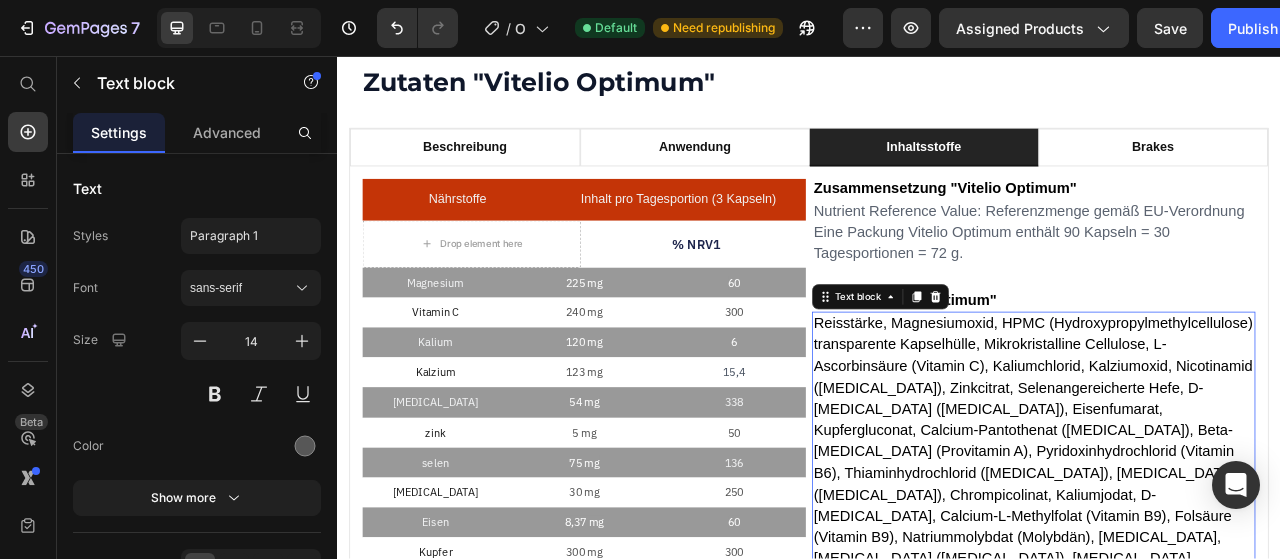 scroll, scrollTop: 1504, scrollLeft: 0, axis: vertical 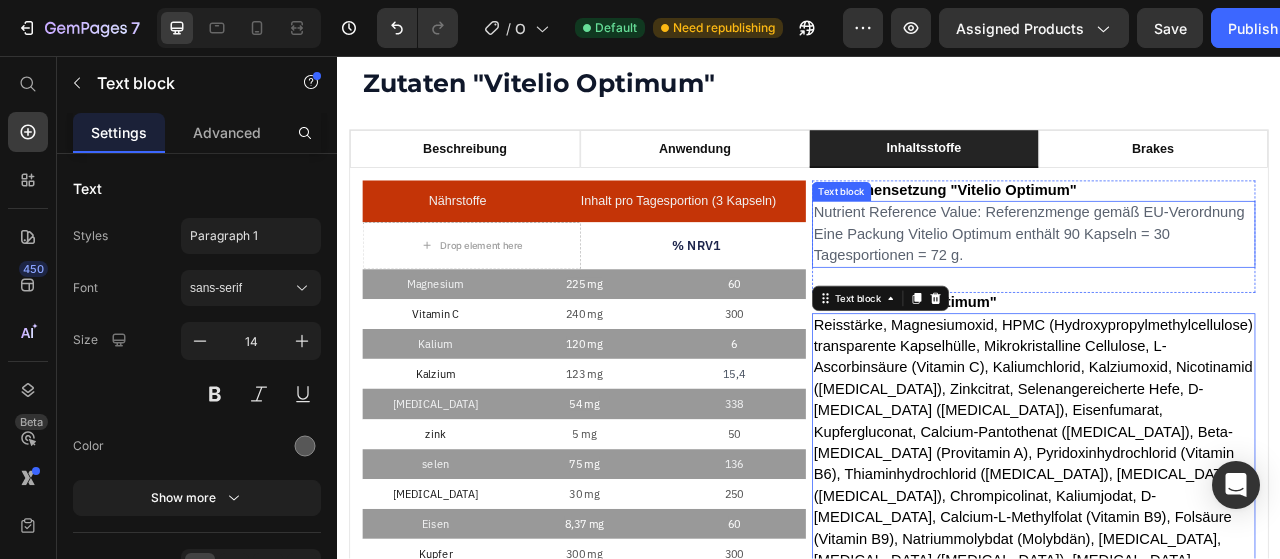 click on "Nutrient Reference Value: Referenzmenge gemäß EU-Verordnung" at bounding box center (1217, 255) 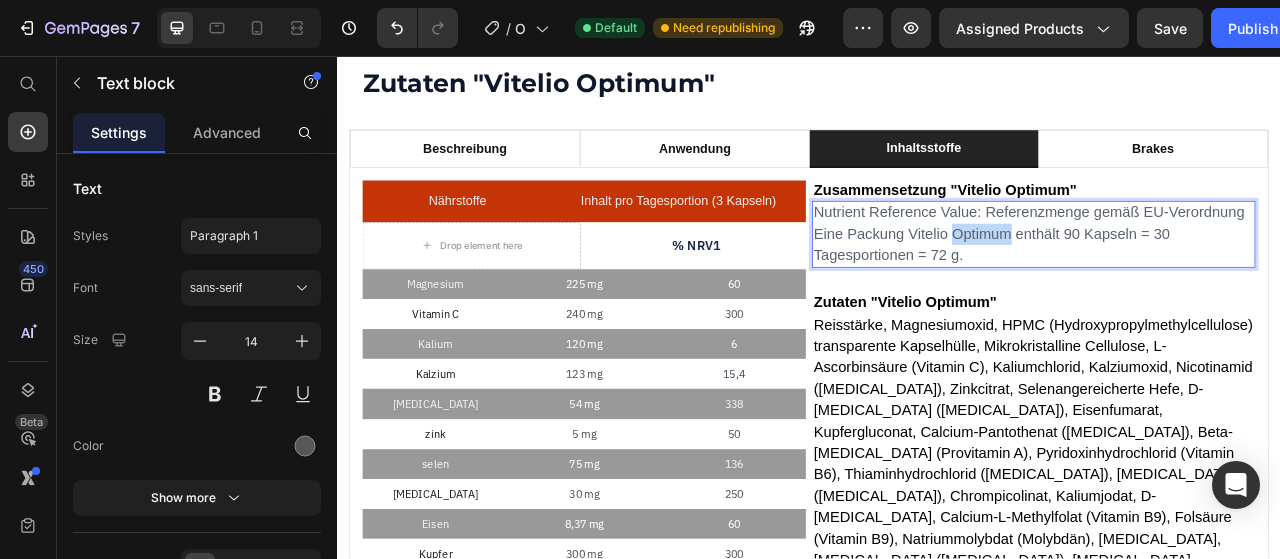 click on "Eine Packung Vitelio Optimum enthält 90 Kapseln = 30 Tagesportionen = 72 g." at bounding box center (1169, 296) 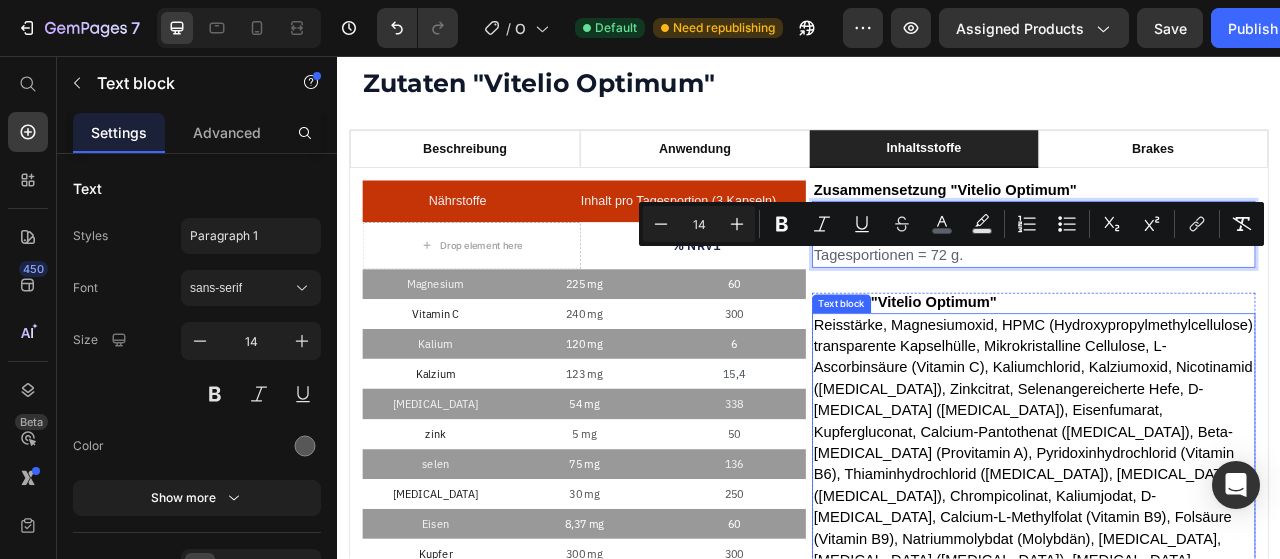 click on "Reisstärke, Magnesiumoxid, HPMC (Hydroxypropylmethylcellulose) transparente Kapselhülle, Mikrokristalline Cellulose, L-Ascorbinsäure (Vitamin C), Kaliumchlorid, Kalziumoxid, Nicotinamid ([MEDICAL_DATA]), Zinkcitrat, Selenangereicherte Hefe, D-[MEDICAL_DATA] ([MEDICAL_DATA]), Eisenfumarat, Kupfergluconat, Calcium-Pantothenat ([MEDICAL_DATA]), Beta-[MEDICAL_DATA] (Provitamin A), Pyridoxinhydrochlorid (Vitamin B6), Thiaminhydrochlorid ([MEDICAL_DATA]), [MEDICAL_DATA] ([MEDICAL_DATA]), Chrompicolinat, Kaliumjodat, D-[MEDICAL_DATA], Calcium-L-Methylfolat (Vitamin B9), Folsäure (Vitamin B9), Natriummolybdat (Molybdän), [MEDICAL_DATA], [MEDICAL_DATA] ([MEDICAL_DATA]), [MEDICAL_DATA] ([MEDICAL_DATA])." at bounding box center (1222, 561) 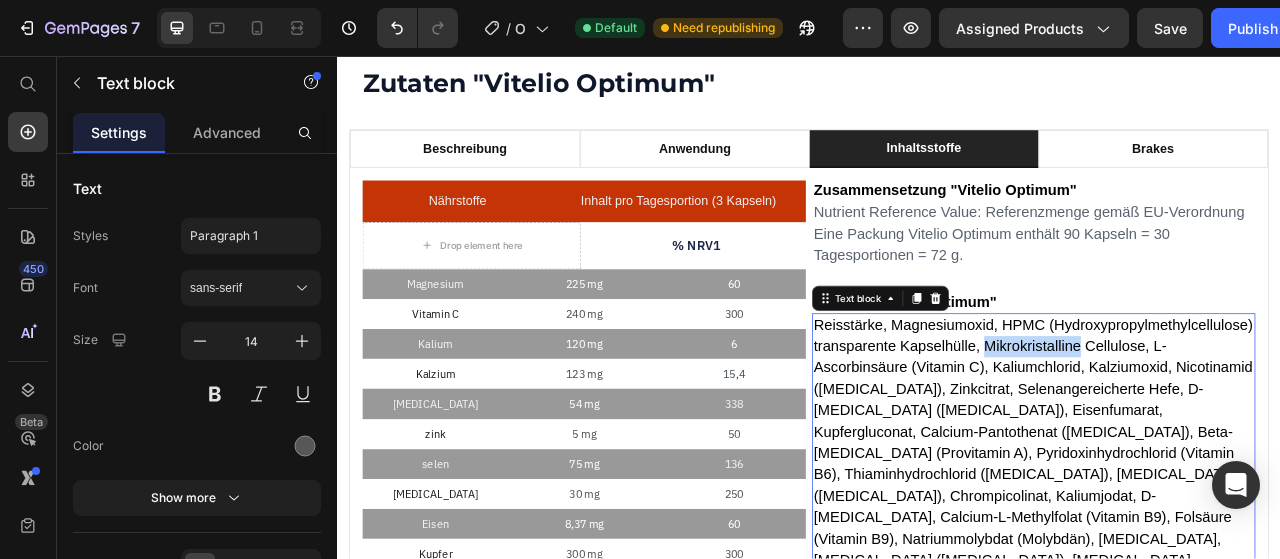 click on "Reisstärke, Magnesiumoxid, HPMC (Hydroxypropylmethylcellulose) transparente Kapselhülle, Mikrokristalline Cellulose, L-Ascorbinsäure (Vitamin C), Kaliumchlorid, Kalziumoxid, Nicotinamid ([MEDICAL_DATA]), Zinkcitrat, Selenangereicherte Hefe, D-[MEDICAL_DATA] ([MEDICAL_DATA]), Eisenfumarat, Kupfergluconat, Calcium-Pantothenat ([MEDICAL_DATA]), Beta-[MEDICAL_DATA] (Provitamin A), Pyridoxinhydrochlorid (Vitamin B6), Thiaminhydrochlorid ([MEDICAL_DATA]), [MEDICAL_DATA] ([MEDICAL_DATA]), Chrompicolinat, Kaliumjodat, D-[MEDICAL_DATA], Calcium-L-Methylfolat (Vitamin B9), Folsäure (Vitamin B9), Natriummolybdat (Molybdän), [MEDICAL_DATA], [MEDICAL_DATA] ([MEDICAL_DATA]), [MEDICAL_DATA] ([MEDICAL_DATA])." at bounding box center [1222, 561] 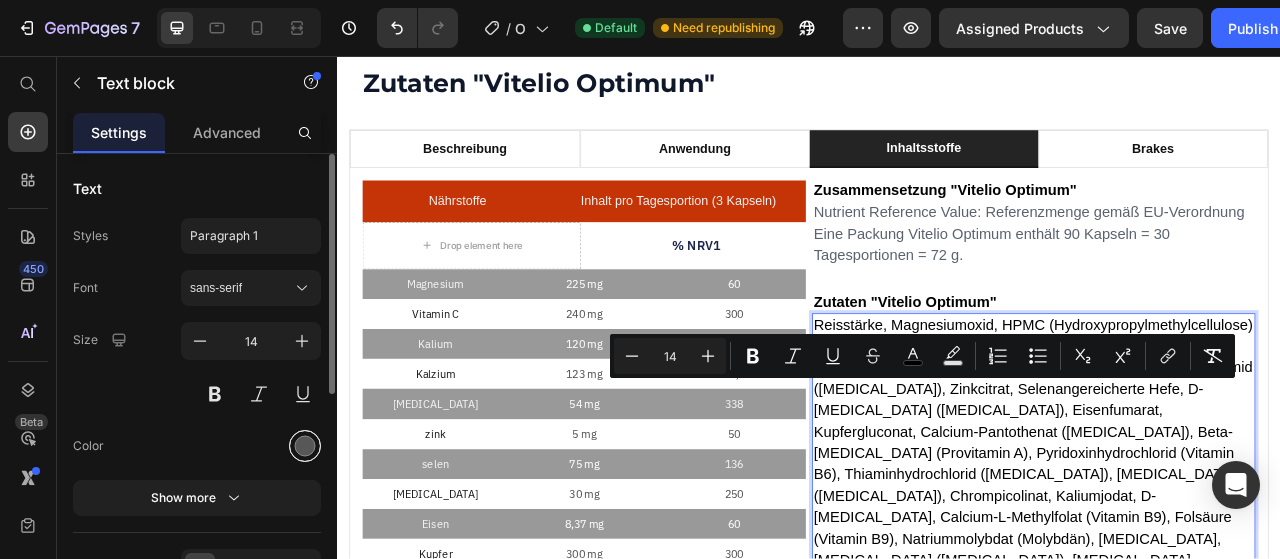 click at bounding box center (305, 446) 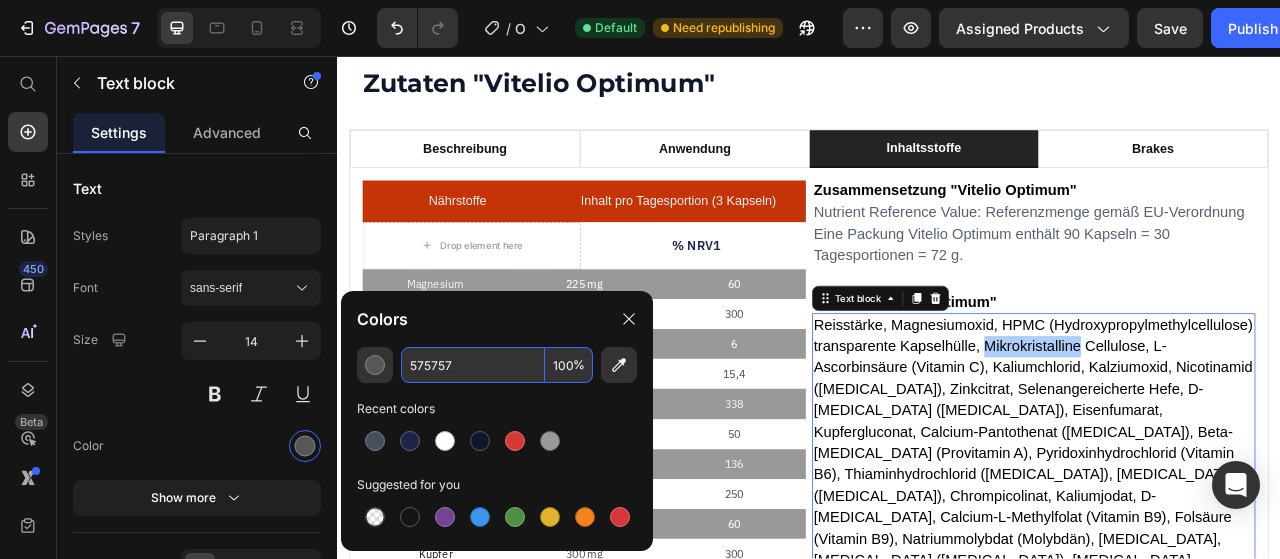click on "575757" at bounding box center (473, 365) 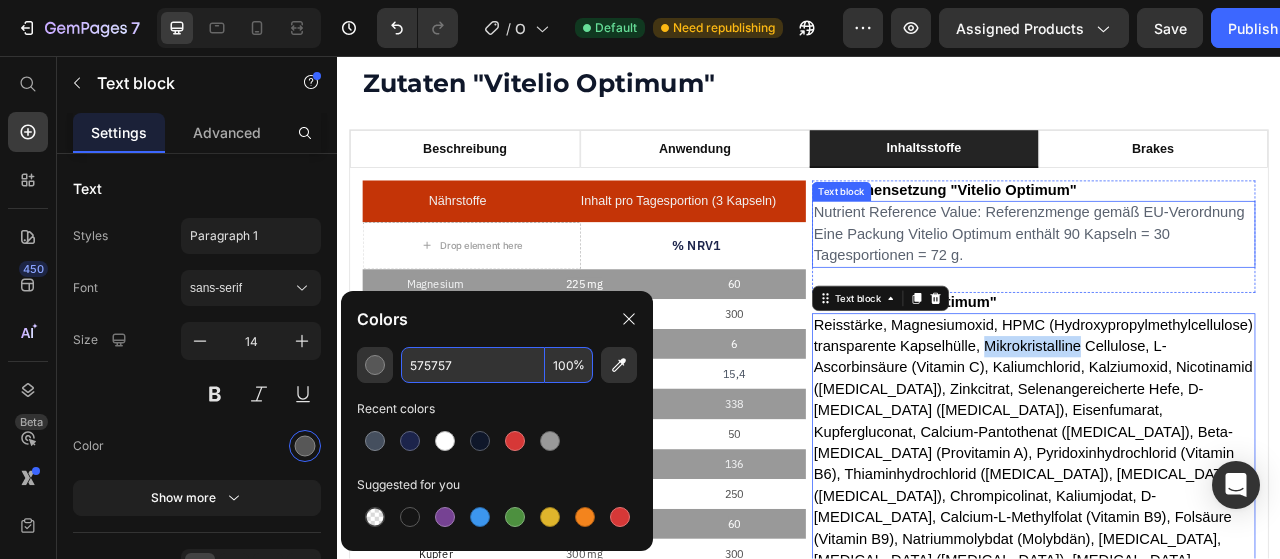 click on "Eine Packung Vitelio Optimum enthält 90 Kapseln = 30 Tagesportionen = 72 g." at bounding box center [1169, 296] 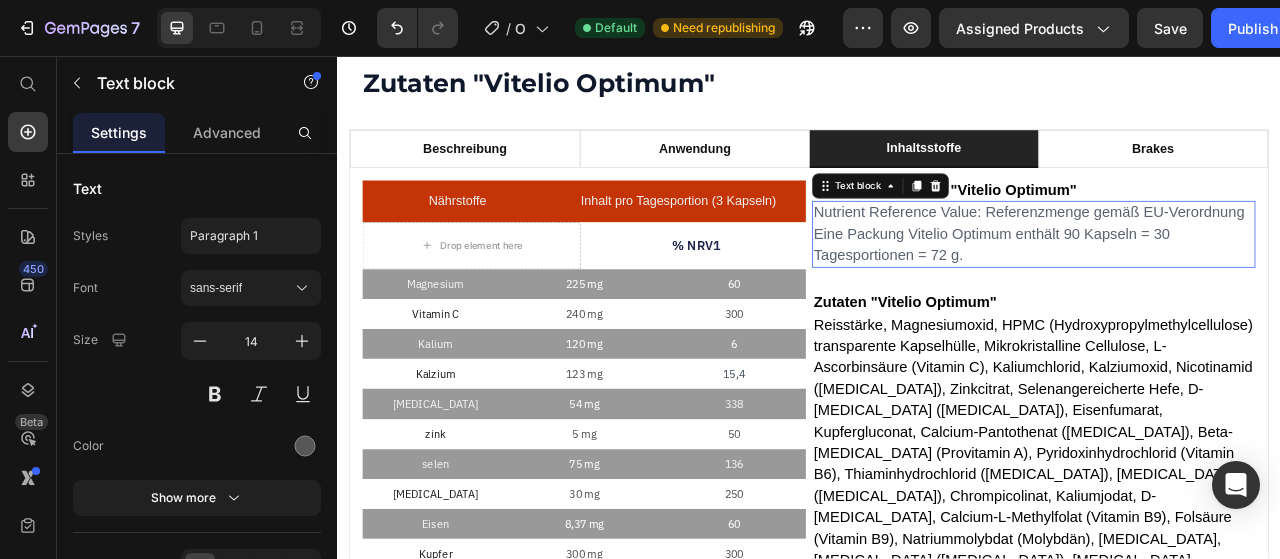 click on "Eine Packung Vitelio Optimum enthält 90 Kapseln = 30 Tagesportionen = 72 g." at bounding box center [1169, 296] 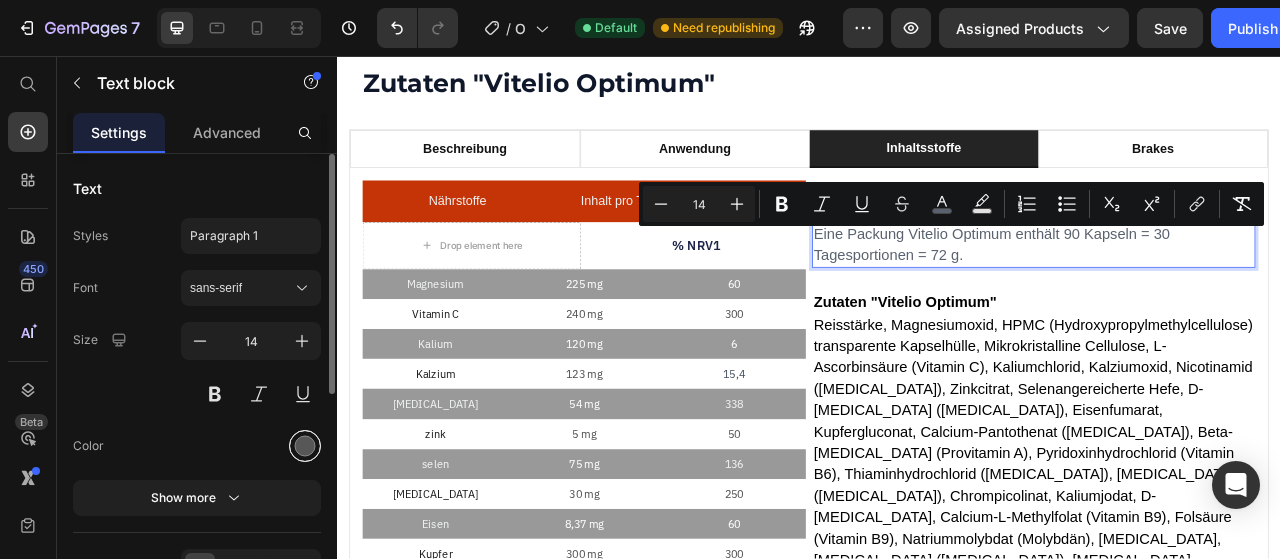 click at bounding box center (305, 446) 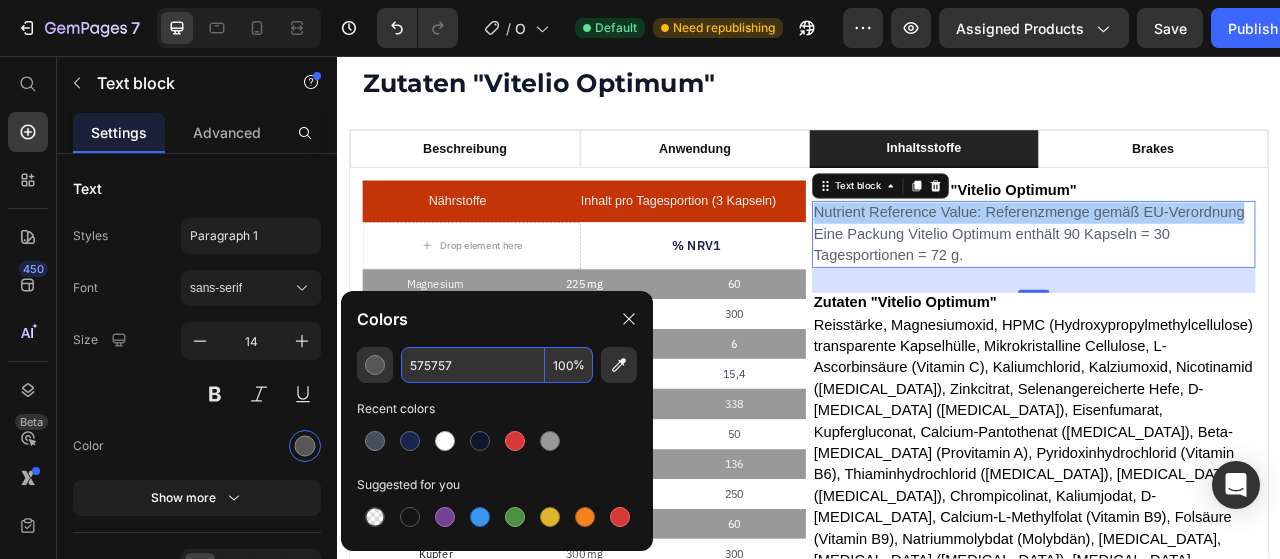 click on "575757" at bounding box center (473, 365) 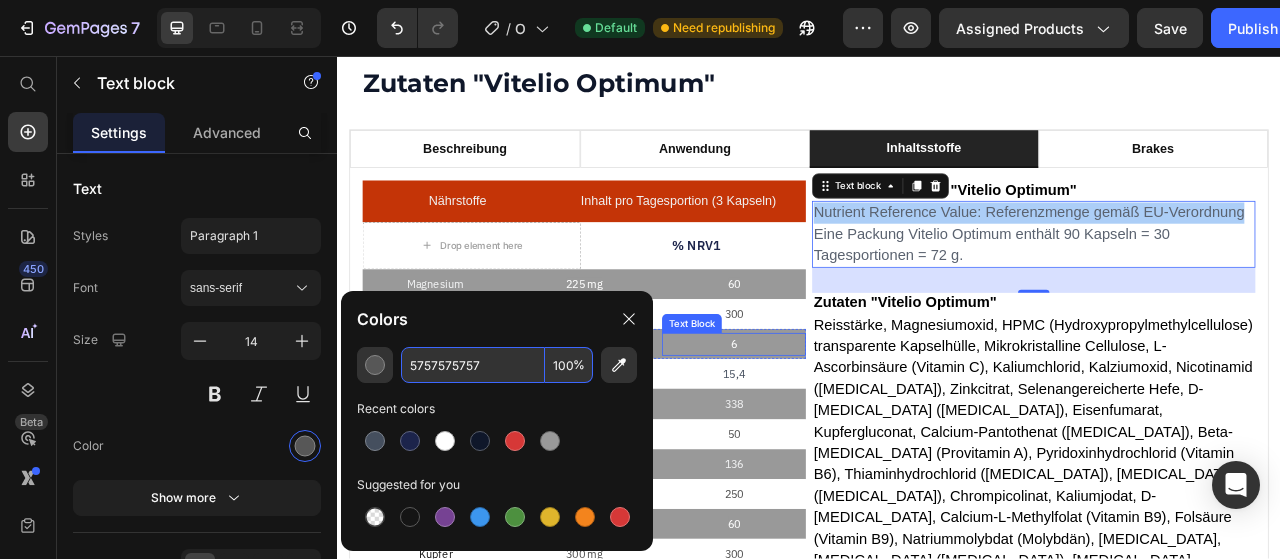 paste 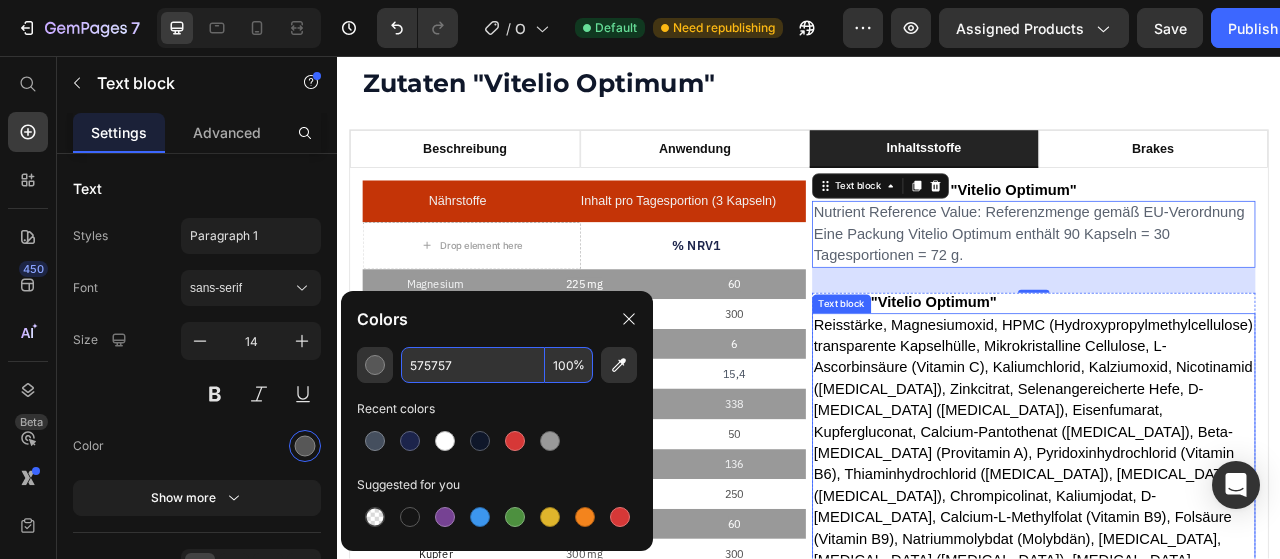 click on "Reisstärke, Magnesiumoxid, HPMC (Hydroxypropylmethylcellulose) transparente Kapselhülle, Mikrokristalline Cellulose, L-Ascorbinsäure (Vitamin C), Kaliumchlorid, Kalziumoxid, Nicotinamid ([MEDICAL_DATA]), Zinkcitrat, Selenangereicherte Hefe, D-[MEDICAL_DATA] ([MEDICAL_DATA]), Eisenfumarat, Kupfergluconat, Calcium-Pantothenat ([MEDICAL_DATA]), Beta-[MEDICAL_DATA] (Provitamin A), Pyridoxinhydrochlorid (Vitamin B6), Thiaminhydrochlorid ([MEDICAL_DATA]), [MEDICAL_DATA] ([MEDICAL_DATA]), Chrompicolinat, Kaliumjodat, D-[MEDICAL_DATA], Calcium-L-Methylfolat (Vitamin B9), Folsäure (Vitamin B9), Natriummolybdat (Molybdän), [MEDICAL_DATA], [MEDICAL_DATA] ([MEDICAL_DATA]), [MEDICAL_DATA] ([MEDICAL_DATA])." at bounding box center [1222, 561] 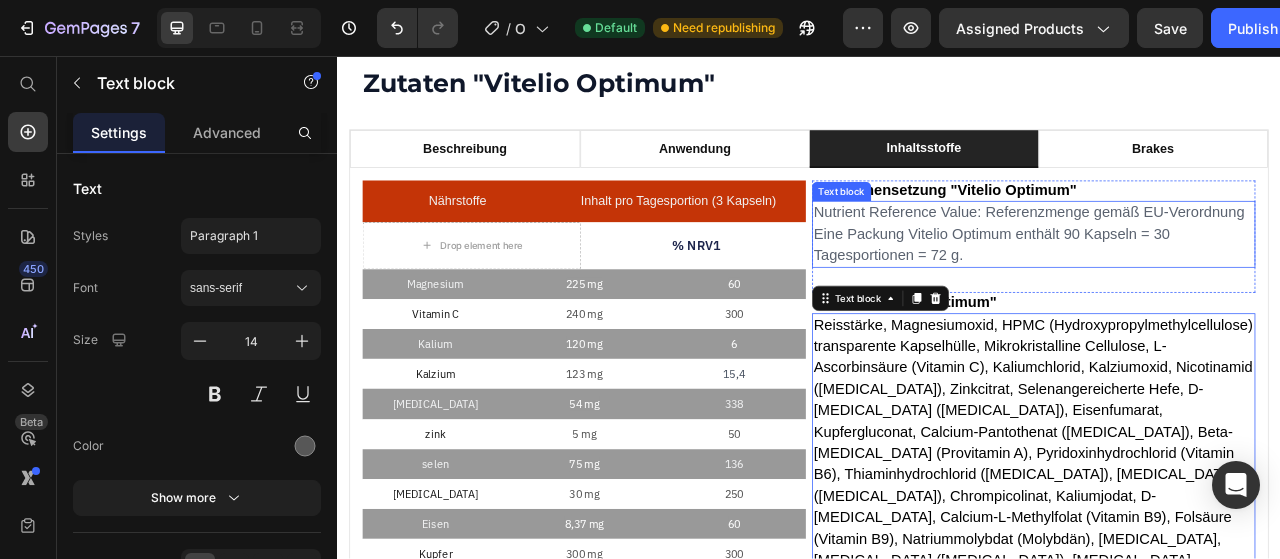 click on "Eine Packung Vitelio Optimum enthält 90 Kapseln = 30 Tagesportionen = 72 g." at bounding box center [1169, 296] 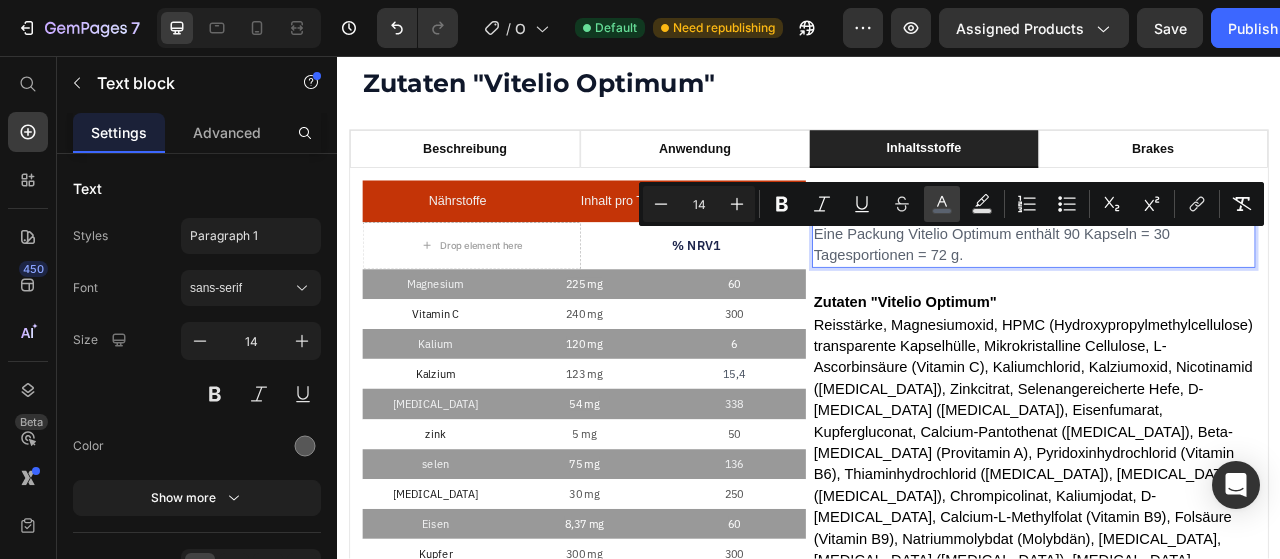 click 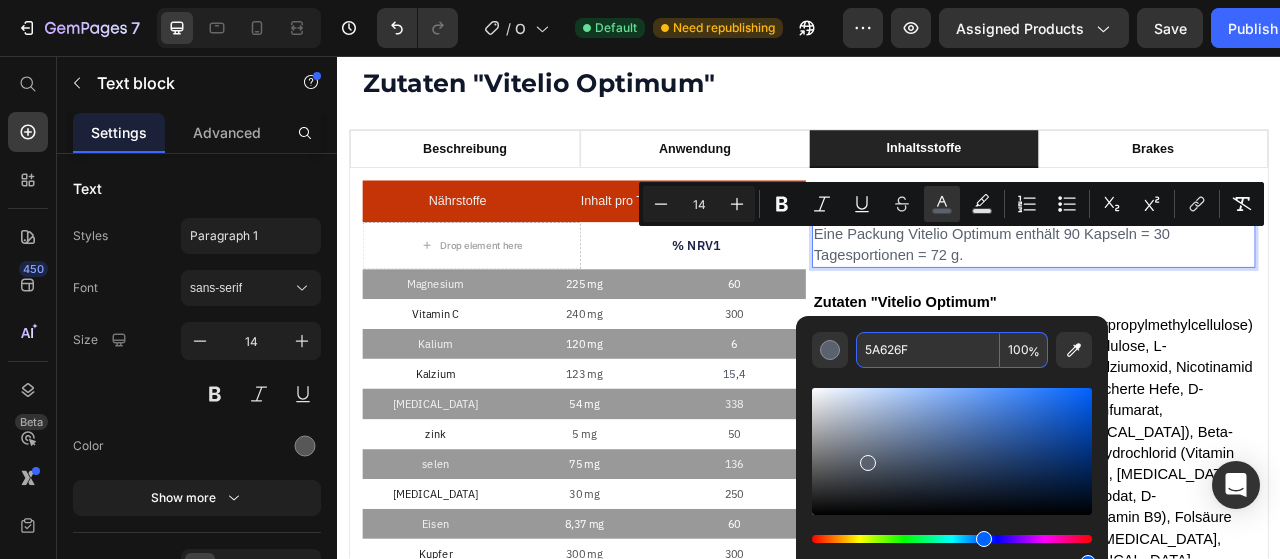 click on "5A626F" at bounding box center (928, 350) 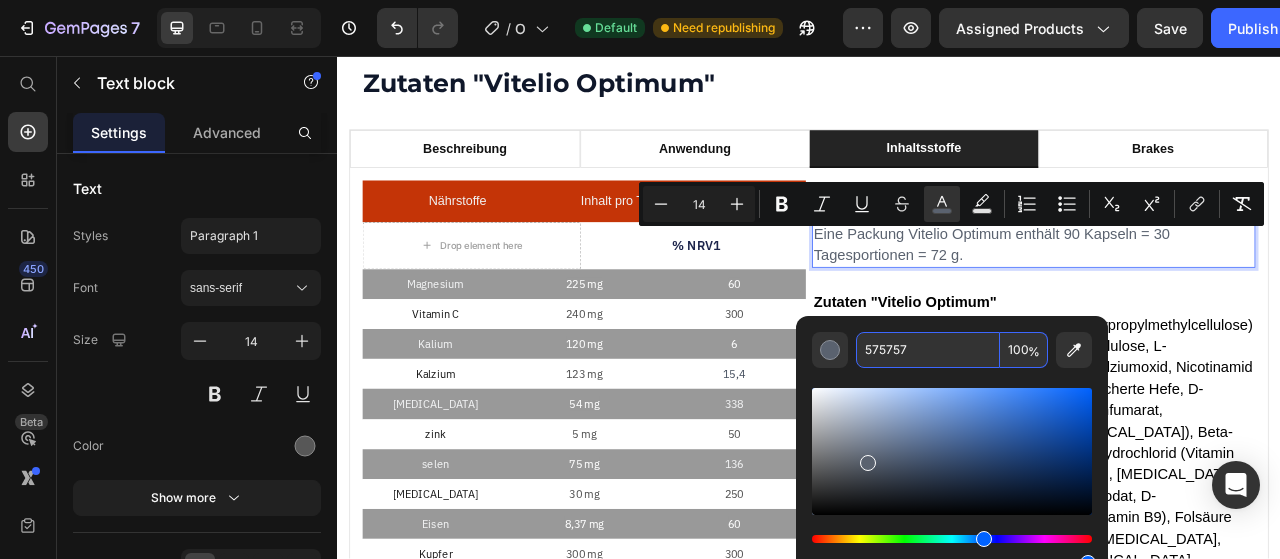 type on "575757" 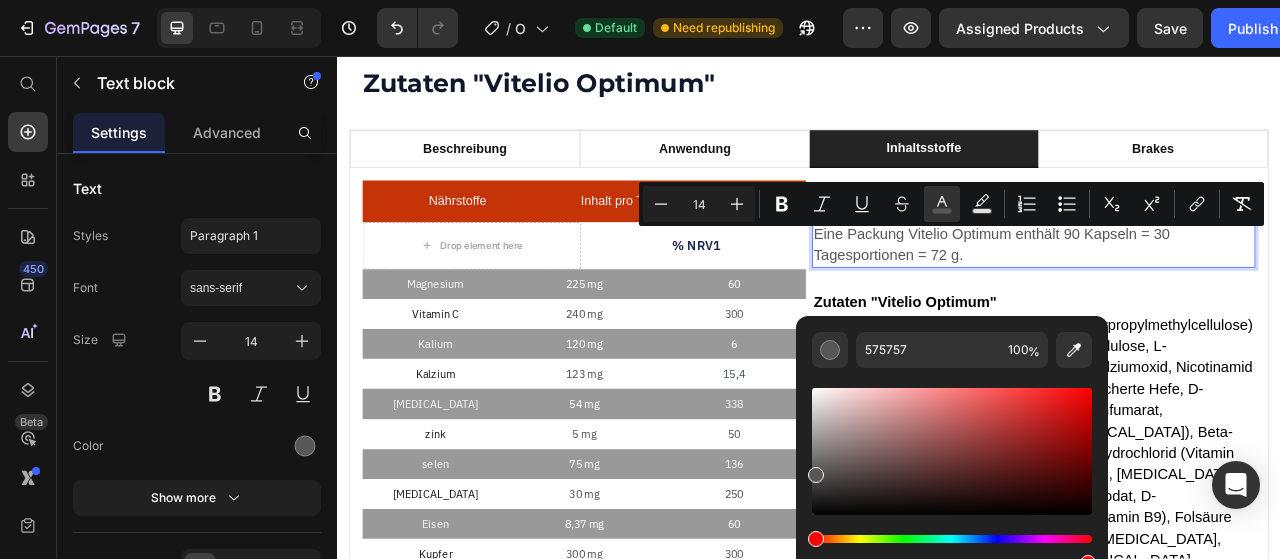 click on "Eine Packung Vitelio Optimum enthält 90 Kapseln = 30 Tagesportionen = 72 g." at bounding box center (1169, 296) 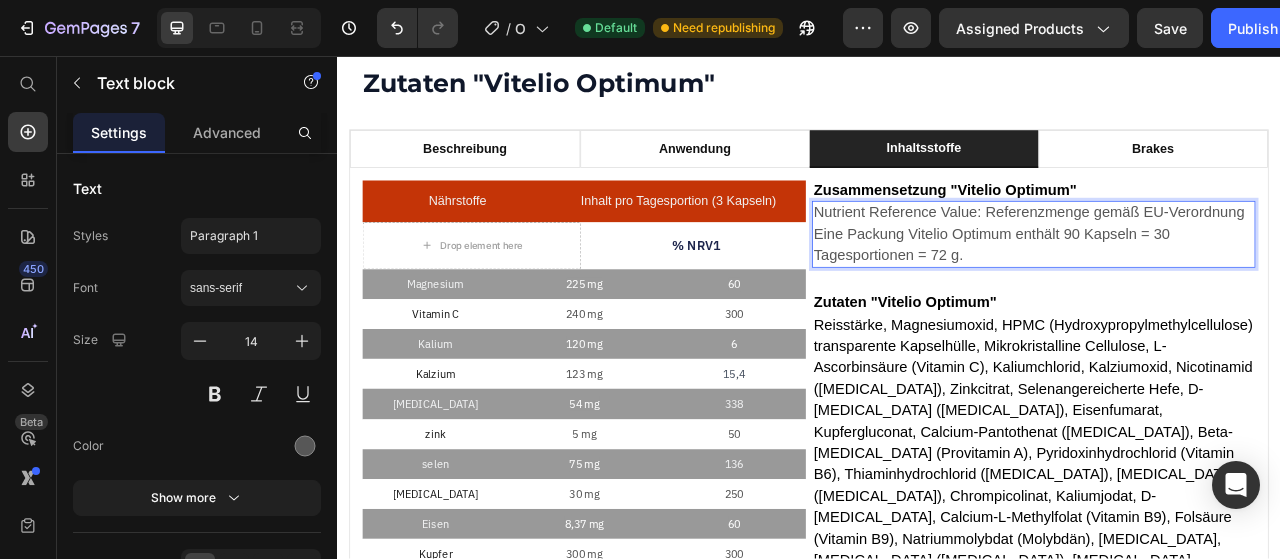 click on "Eine Packung Vitelio Optimum enthält 90 Kapseln = 30 Tagesportionen = 72 g." at bounding box center (1169, 296) 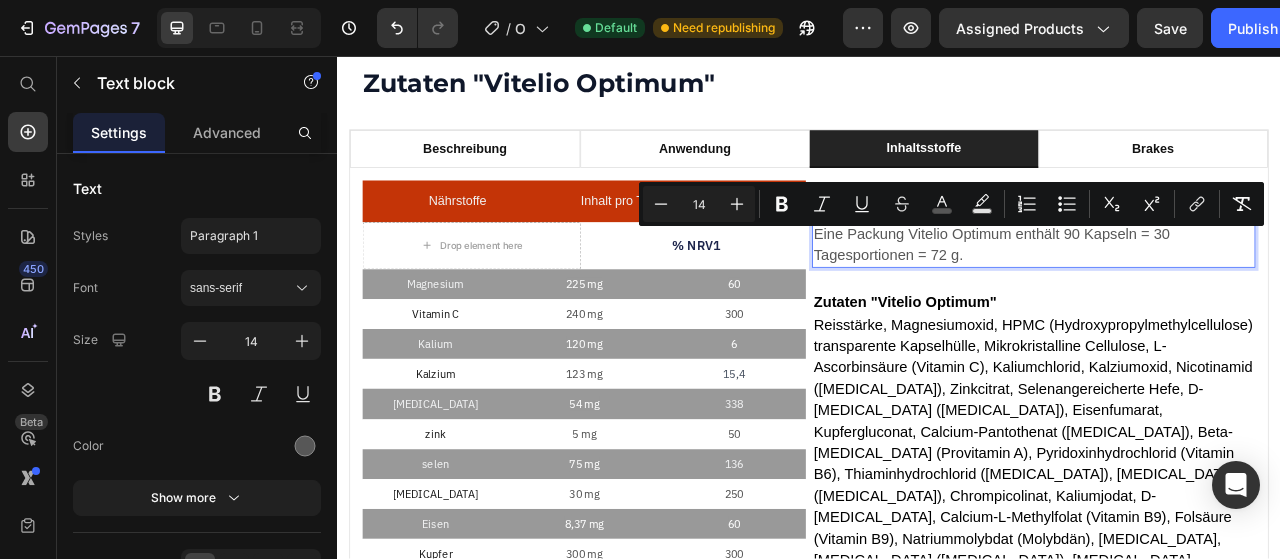 copy on "Nutrient Reference Value: Referenzmenge gemäß EU-Verordnung" 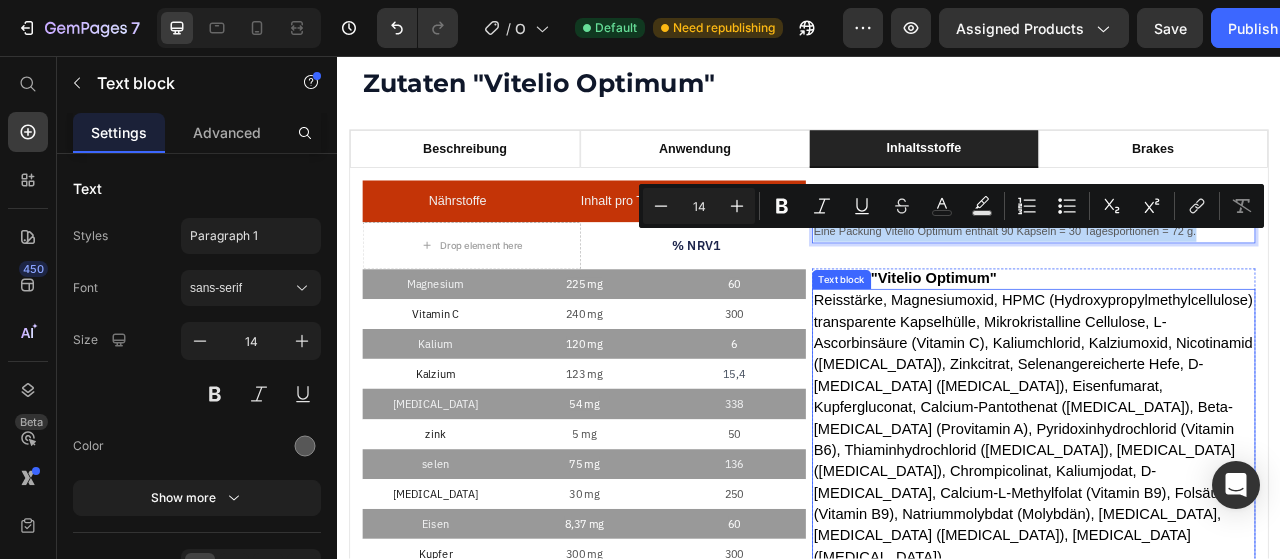 click on "Reisstärke, Magnesiumoxid, HPMC (Hydroxypropylmethylcellulose) transparente Kapselhülle, Mikrokristalline Cellulose, L-Ascorbinsäure (Vitamin C), Kaliumchlorid, Kalziumoxid, Nicotinamid ([MEDICAL_DATA]), Zinkcitrat, Selenangereicherte Hefe, D-[MEDICAL_DATA] ([MEDICAL_DATA]), Eisenfumarat, Kupfergluconat, Calcium-Pantothenat ([MEDICAL_DATA]), Beta-[MEDICAL_DATA] (Provitamin A), Pyridoxinhydrochlorid (Vitamin B6), Thiaminhydrochlorid ([MEDICAL_DATA]), [MEDICAL_DATA] ([MEDICAL_DATA]), Chrompicolinat, Kaliumjodat, D-[MEDICAL_DATA], Calcium-L-Methylfolat (Vitamin B9), Folsäure (Vitamin B9), Natriummolybdat (Molybdän), [MEDICAL_DATA], [MEDICAL_DATA] ([MEDICAL_DATA]), [MEDICAL_DATA] ([MEDICAL_DATA])." at bounding box center (1222, 530) 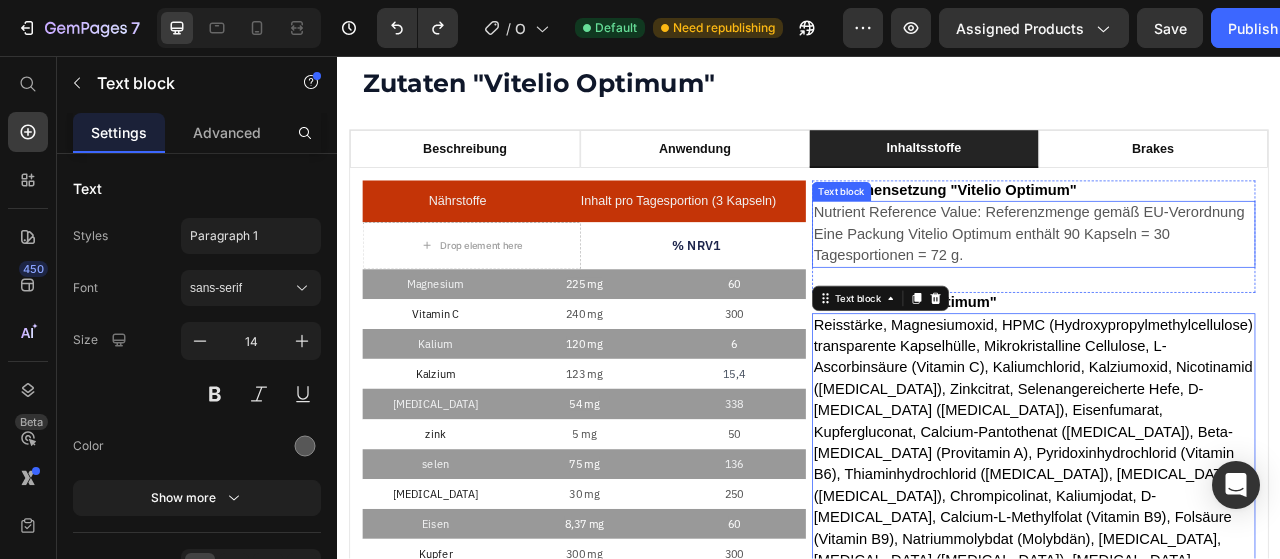 click on "Eine Packung Vitelio Optimum enthält 90 Kapseln = 30 Tagesportionen = 72 g." at bounding box center (1169, 296) 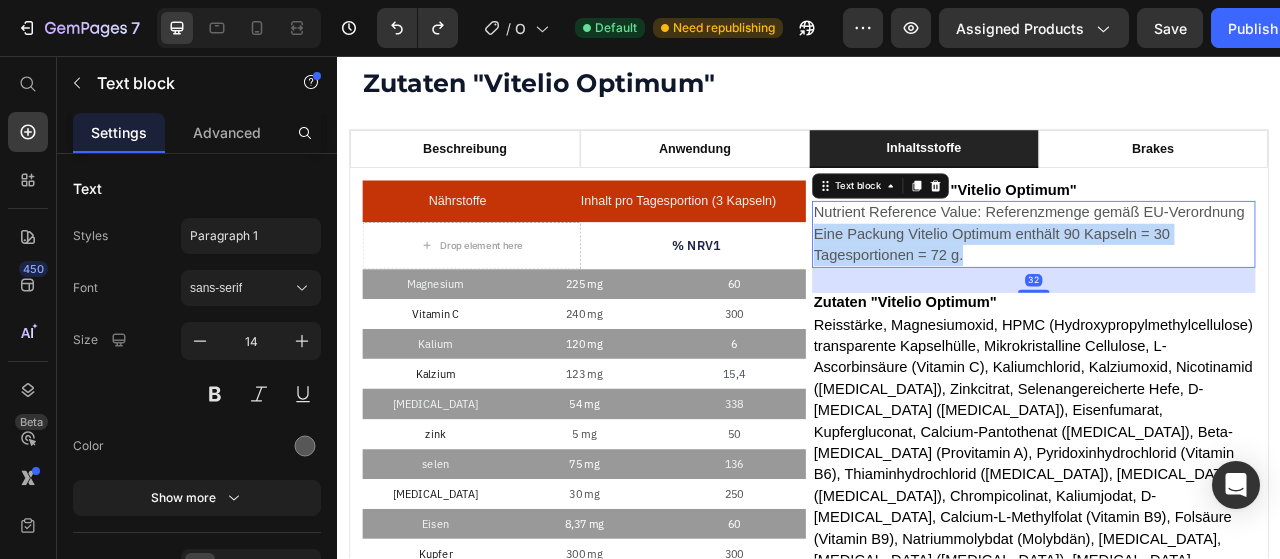 click on "Eine Packung Vitelio Optimum enthält 90 Kapseln = 30 Tagesportionen = 72 g." at bounding box center [1169, 296] 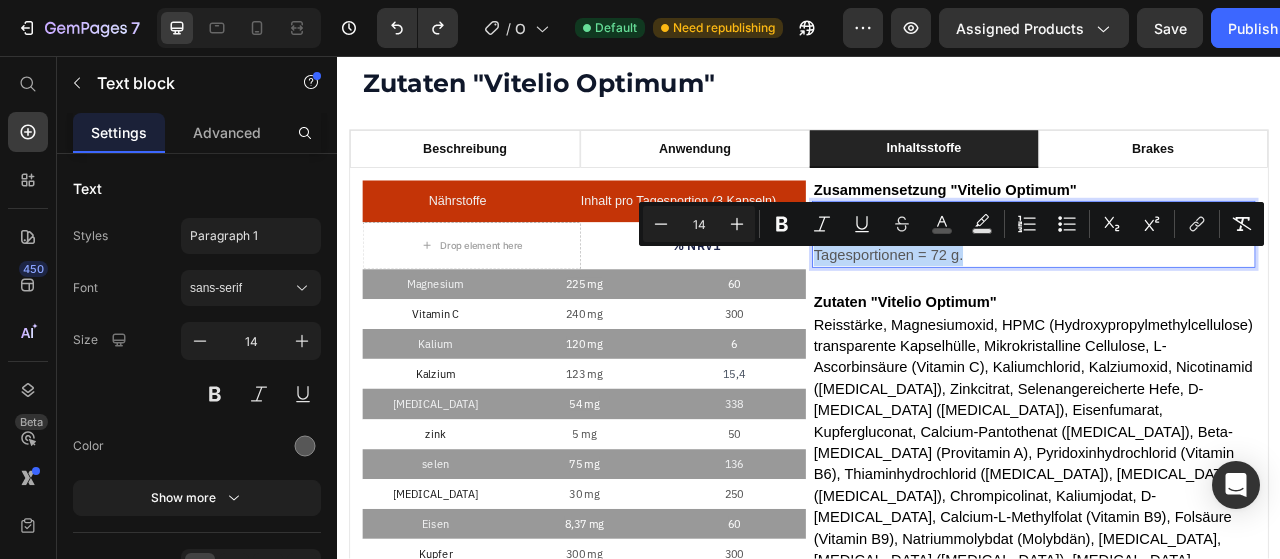 click on "Eine Packung Vitelio Optimum enthält 90 Kapseln = 30 Tagesportionen = 72 g." at bounding box center (1223, 297) 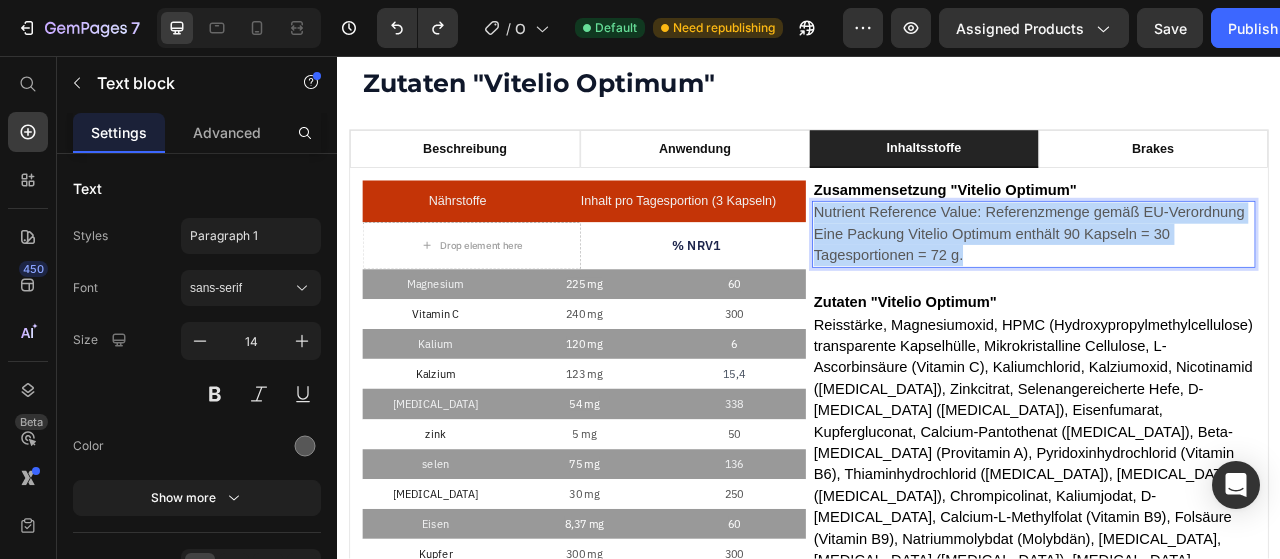 drag, startPoint x: 1134, startPoint y: 341, endPoint x: 937, endPoint y: 281, distance: 205.93445 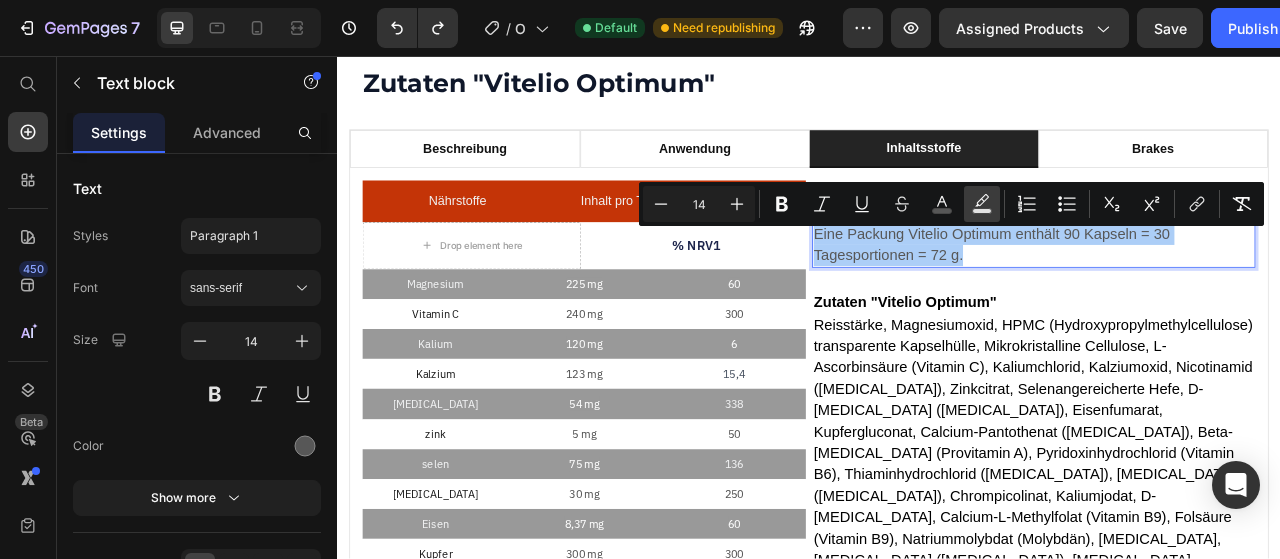 click 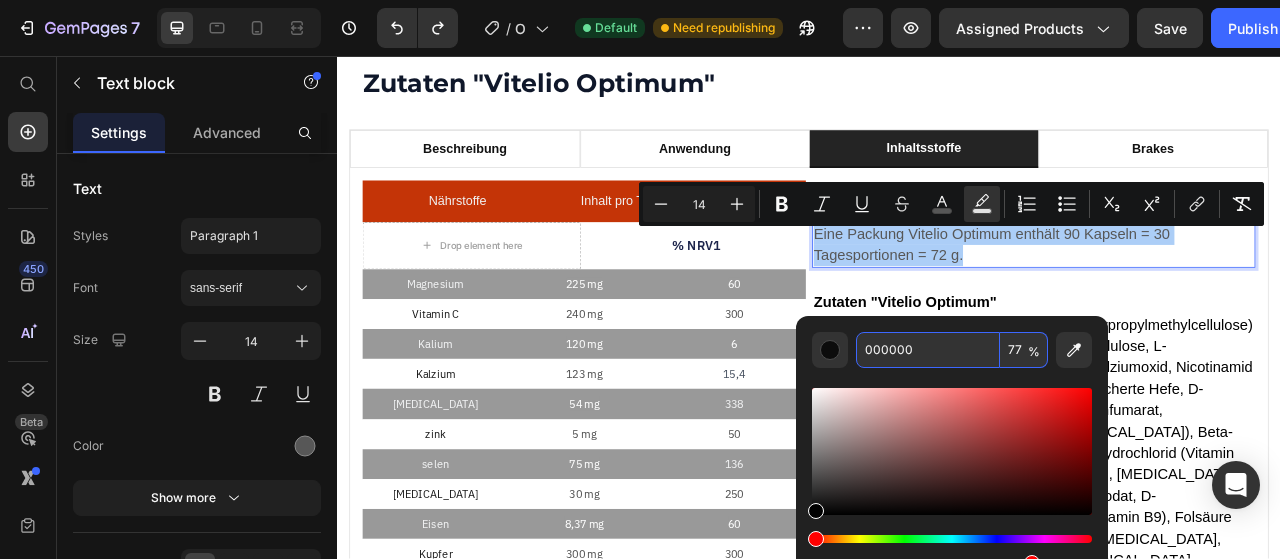 click on "000000" at bounding box center [928, 350] 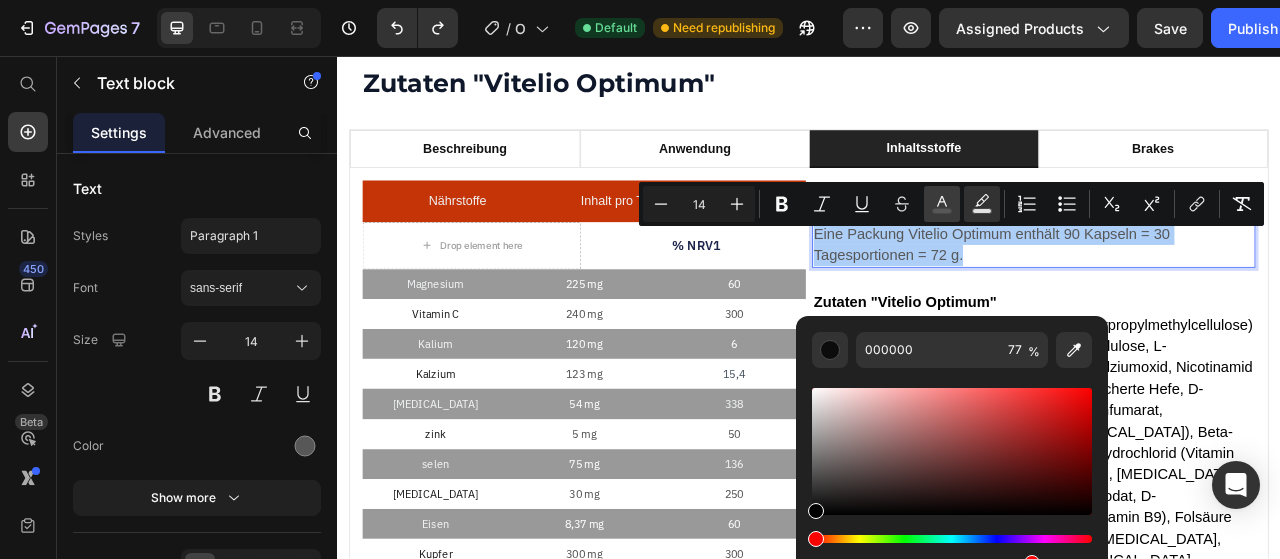 click 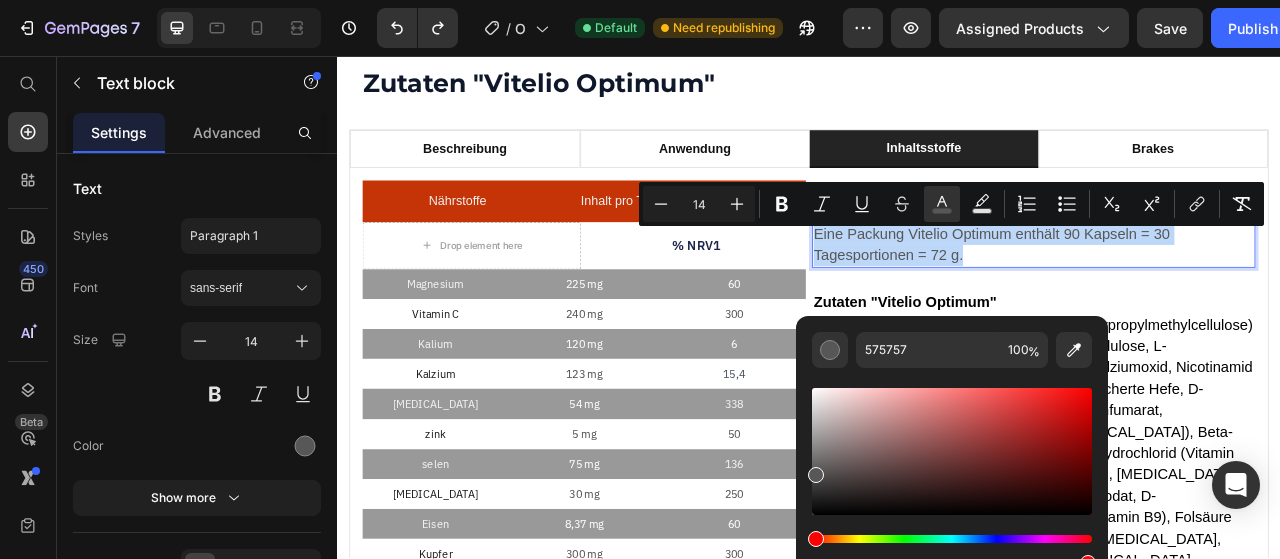click on "Eine Packung Vitelio Optimum enthält 90 Kapseln = 30 Tagesportionen = 72 g." at bounding box center (1169, 296) 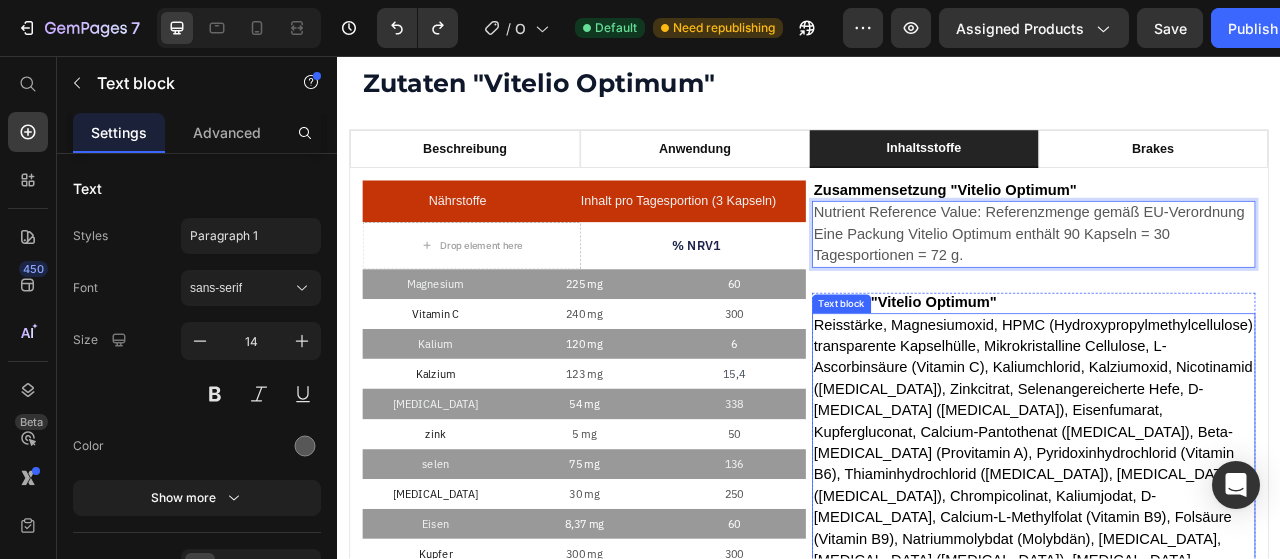 click on "Reisstärke, Magnesiumoxid, HPMC (Hydroxypropylmethylcellulose) transparente Kapselhülle, Mikrokristalline Cellulose, L-Ascorbinsäure (Vitamin C), Kaliumchlorid, Kalziumoxid, Nicotinamid ([MEDICAL_DATA]), Zinkcitrat, Selenangereicherte Hefe, D-[MEDICAL_DATA] ([MEDICAL_DATA]), Eisenfumarat, Kupfergluconat, Calcium-Pantothenat ([MEDICAL_DATA]), Beta-[MEDICAL_DATA] (Provitamin A), Pyridoxinhydrochlorid (Vitamin B6), Thiaminhydrochlorid ([MEDICAL_DATA]), [MEDICAL_DATA] ([MEDICAL_DATA]), Chrompicolinat, Kaliumjodat, D-[MEDICAL_DATA], Calcium-L-Methylfolat (Vitamin B9), Folsäure (Vitamin B9), Natriummolybdat (Molybdän), [MEDICAL_DATA], [MEDICAL_DATA] ([MEDICAL_DATA]), [MEDICAL_DATA] ([MEDICAL_DATA])." at bounding box center (1222, 561) 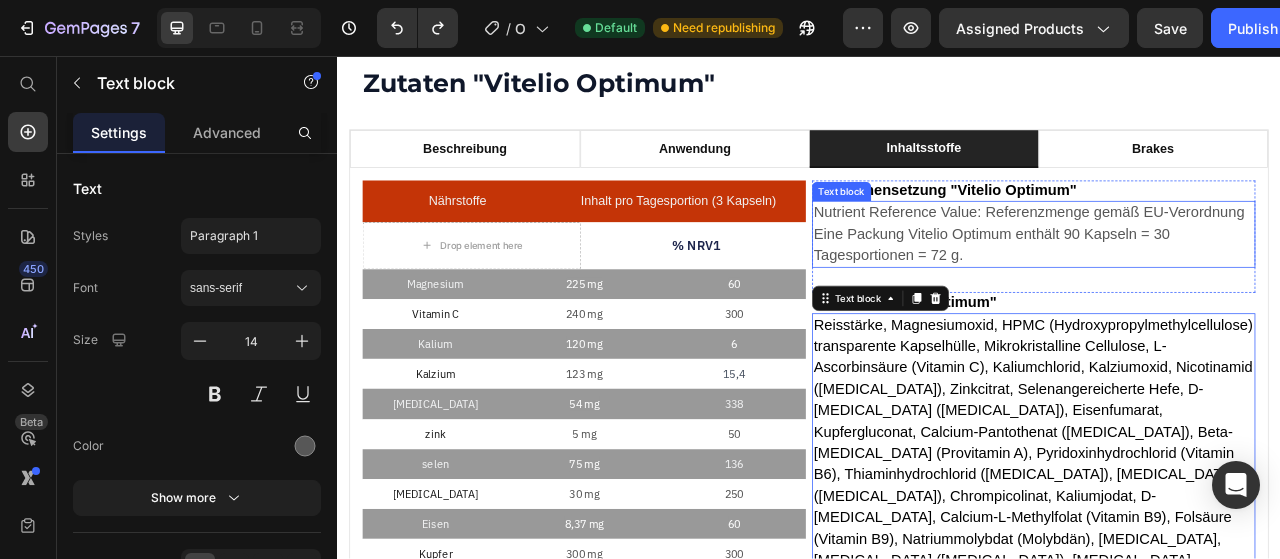 click on "Eine Packung Vitelio Optimum enthält 90 Kapseln = 30 Tagesportionen = 72 g." at bounding box center (1169, 296) 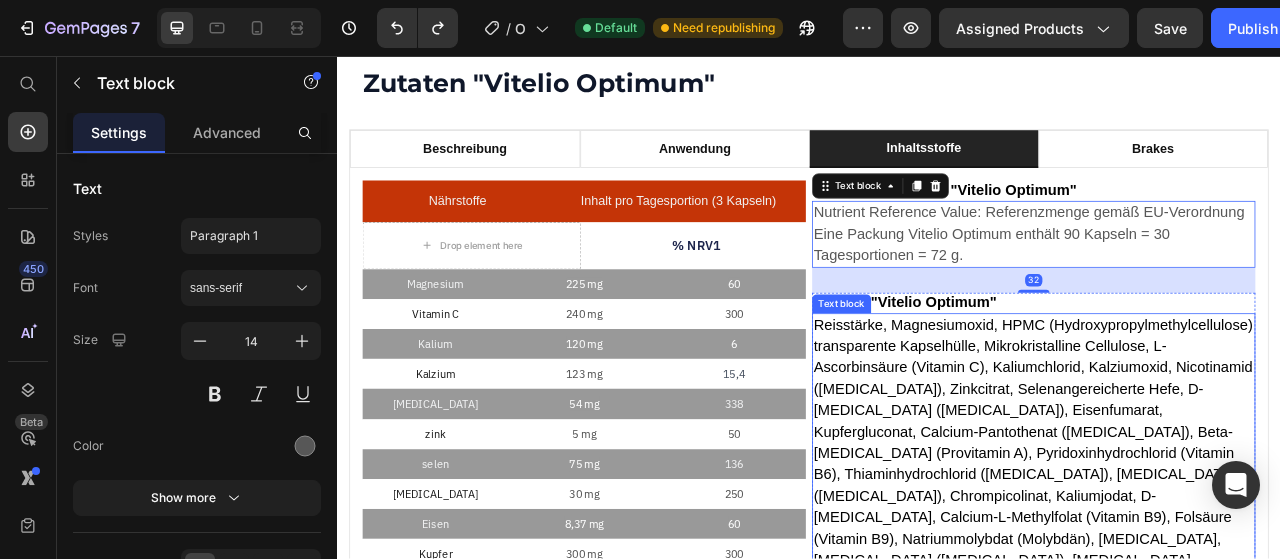 click on "Reisstärke, Magnesiumoxid, HPMC (Hydroxypropylmethylcellulose) transparente Kapselhülle, Mikrokristalline Cellulose, L-Ascorbinsäure (Vitamin C), Kaliumchlorid, Kalziumoxid, Nicotinamid ([MEDICAL_DATA]), Zinkcitrat, Selenangereicherte Hefe, D-[MEDICAL_DATA] ([MEDICAL_DATA]), Eisenfumarat, Kupfergluconat, Calcium-Pantothenat ([MEDICAL_DATA]), Beta-[MEDICAL_DATA] (Provitamin A), Pyridoxinhydrochlorid (Vitamin B6), Thiaminhydrochlorid ([MEDICAL_DATA]), [MEDICAL_DATA] ([MEDICAL_DATA]), Chrompicolinat, Kaliumjodat, D-[MEDICAL_DATA], Calcium-L-Methylfolat (Vitamin B9), Folsäure (Vitamin B9), Natriummolybdat (Molybdän), [MEDICAL_DATA], [MEDICAL_DATA] ([MEDICAL_DATA]), [MEDICAL_DATA] ([MEDICAL_DATA])." at bounding box center [1222, 561] 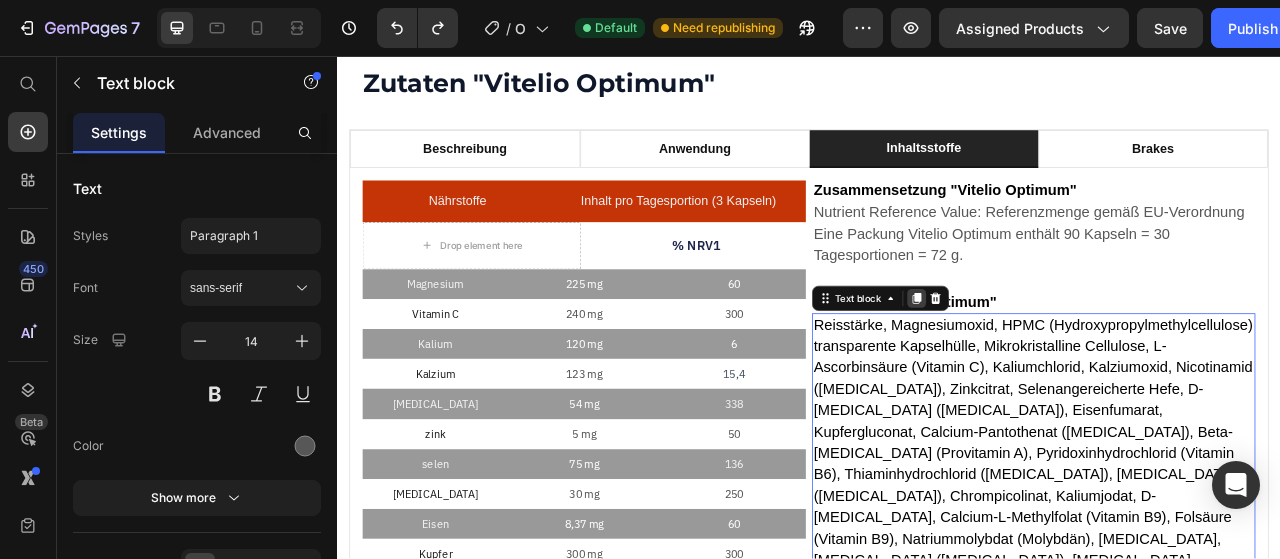 click 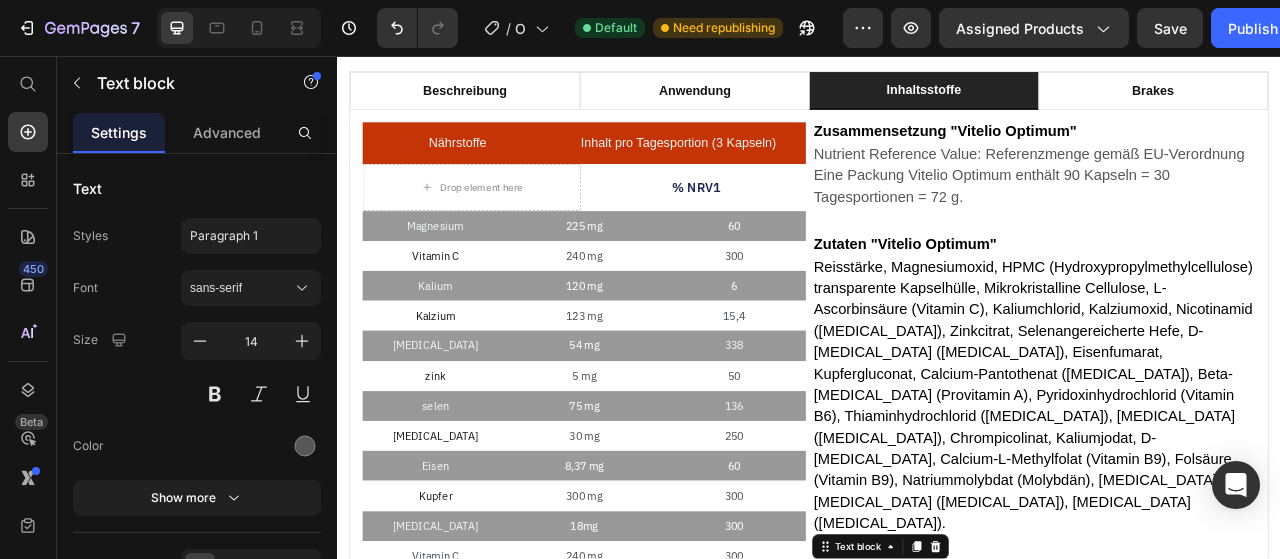 scroll, scrollTop: 1540, scrollLeft: 0, axis: vertical 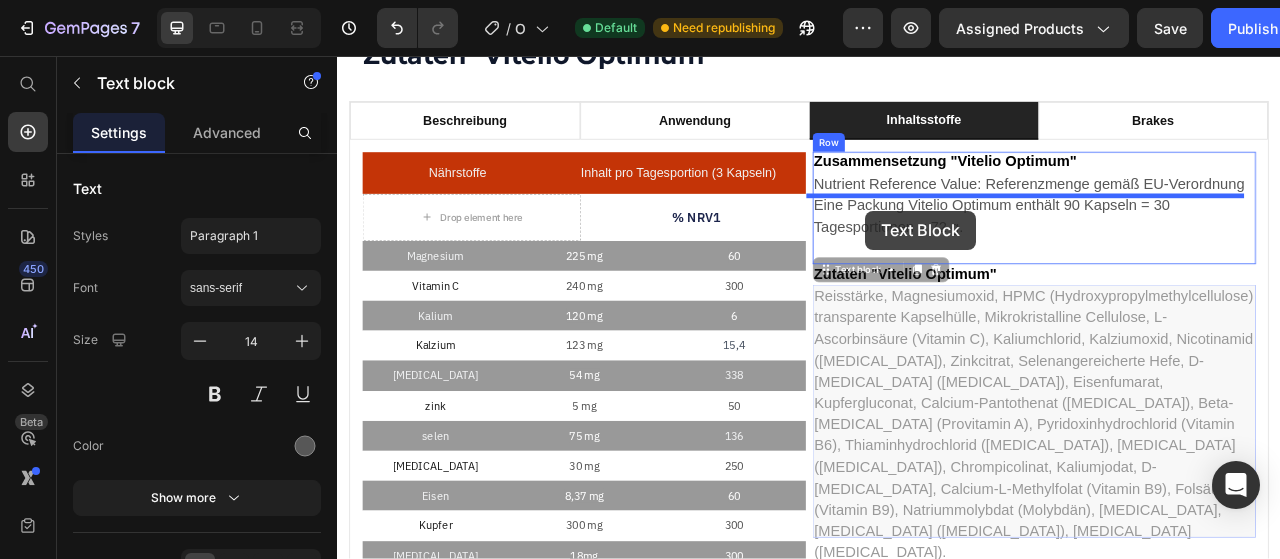 drag, startPoint x: 980, startPoint y: 372, endPoint x: 1009, endPoint y: 253, distance: 122.48265 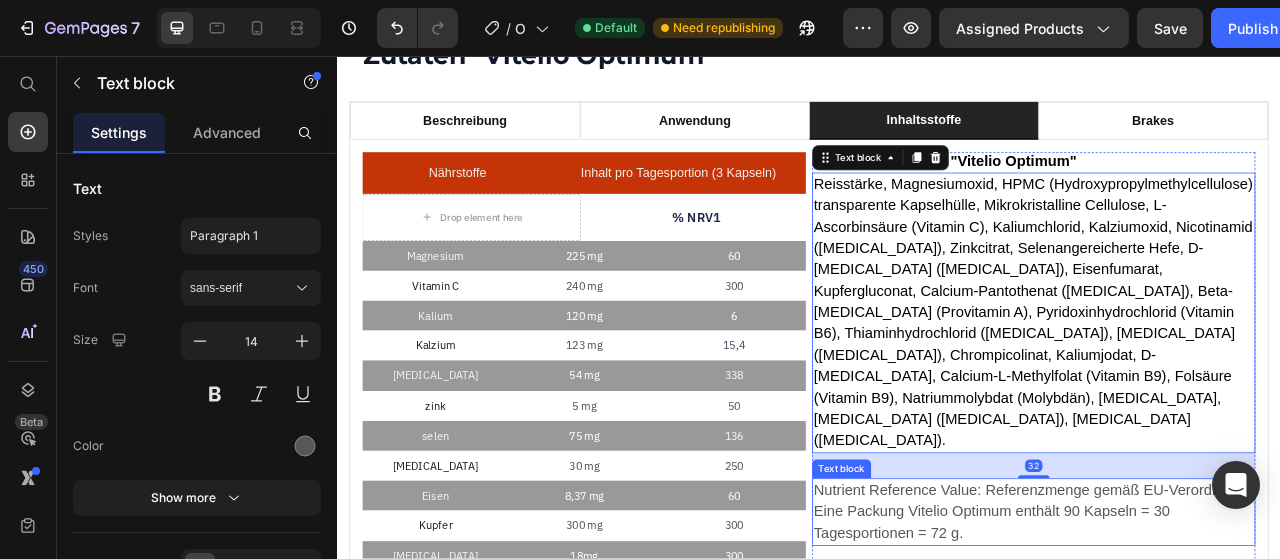 click on "Nutrient Reference Value: Referenzmenge gemäß EU-Verordnung" at bounding box center [1217, 608] 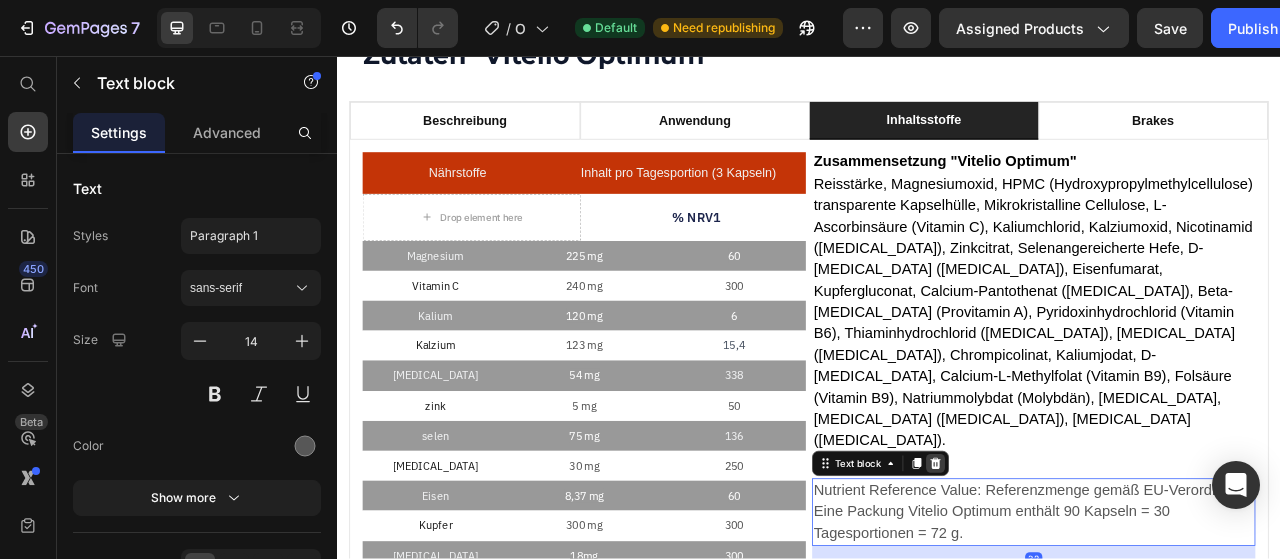 click 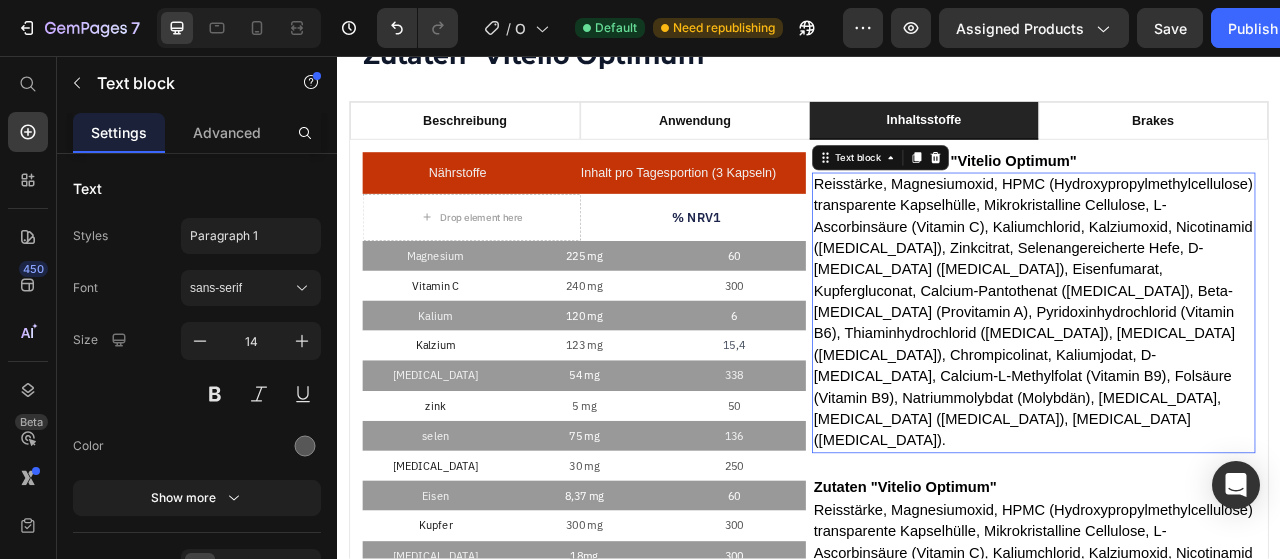 click on "Reisstärke, Magnesiumoxid, HPMC (Hydroxypropylmethylcellulose) transparente Kapselhülle, Mikrokristalline Cellulose, L-Ascorbinsäure (Vitamin C), Kaliumchlorid, Kalziumoxid, Nicotinamid ([MEDICAL_DATA]), Zinkcitrat, Selenangereicherte Hefe, D-[MEDICAL_DATA] ([MEDICAL_DATA]), Eisenfumarat, Kupfergluconat, Calcium-Pantothenat ([MEDICAL_DATA]), Beta-[MEDICAL_DATA] (Provitamin A), Pyridoxinhydrochlorid (Vitamin B6), Thiaminhydrochlorid ([MEDICAL_DATA]), [MEDICAL_DATA] ([MEDICAL_DATA]), Chrompicolinat, Kaliumjodat, D-[MEDICAL_DATA], Calcium-L-Methylfolat (Vitamin B9), Folsäure (Vitamin B9), Natriummolybdat (Molybdän), [MEDICAL_DATA], [MEDICAL_DATA] ([MEDICAL_DATA]), [MEDICAL_DATA] ([MEDICAL_DATA])." at bounding box center (1222, 382) 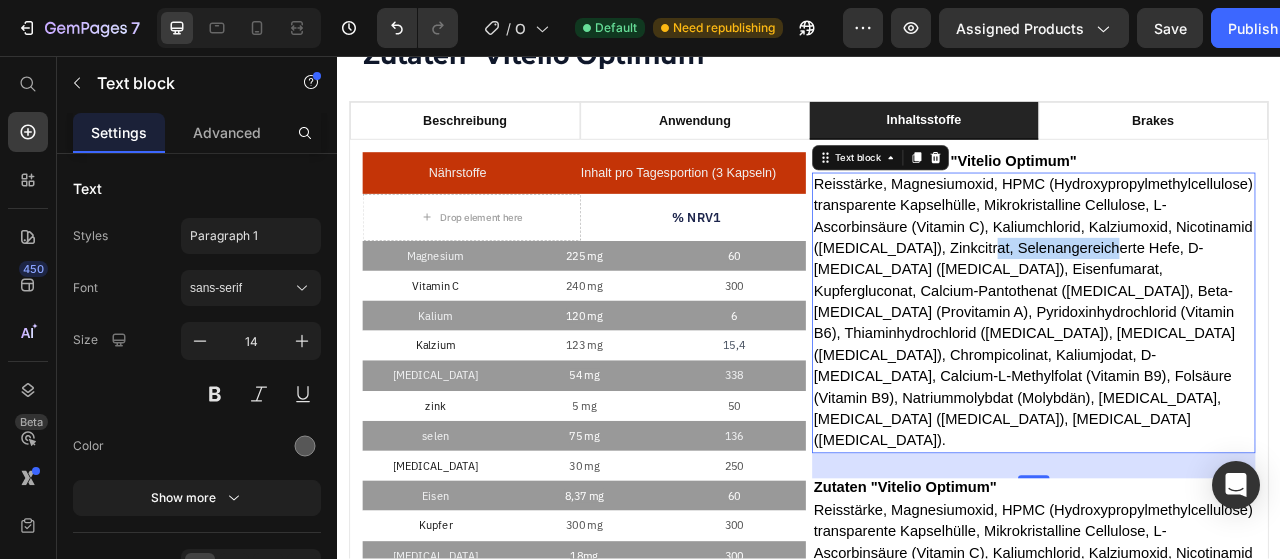 click on "Reisstärke, Magnesiumoxid, HPMC (Hydroxypropylmethylcellulose) transparente Kapselhülle, Mikrokristalline Cellulose, L-Ascorbinsäure (Vitamin C), Kaliumchlorid, Kalziumoxid, Nicotinamid ([MEDICAL_DATA]), Zinkcitrat, Selenangereicherte Hefe, D-[MEDICAL_DATA] ([MEDICAL_DATA]), Eisenfumarat, Kupfergluconat, Calcium-Pantothenat ([MEDICAL_DATA]), Beta-[MEDICAL_DATA] (Provitamin A), Pyridoxinhydrochlorid (Vitamin B6), Thiaminhydrochlorid ([MEDICAL_DATA]), [MEDICAL_DATA] ([MEDICAL_DATA]), Chrompicolinat, Kaliumjodat, D-[MEDICAL_DATA], Calcium-L-Methylfolat (Vitamin B9), Folsäure (Vitamin B9), Natriummolybdat (Molybdän), [MEDICAL_DATA], [MEDICAL_DATA] ([MEDICAL_DATA]), [MEDICAL_DATA] ([MEDICAL_DATA])." at bounding box center [1222, 382] 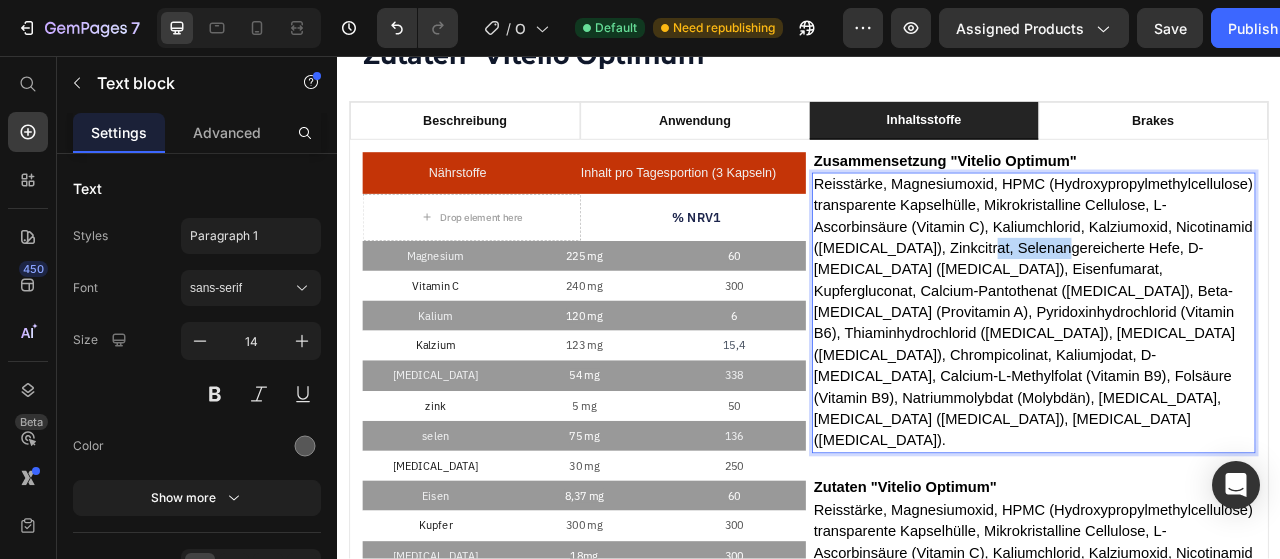 click on "Reisstärke, Magnesiumoxid, HPMC (Hydroxypropylmethylcellulose) transparente Kapselhülle, Mikrokristalline Cellulose, L-Ascorbinsäure (Vitamin C), Kaliumchlorid, Kalziumoxid, Nicotinamid ([MEDICAL_DATA]), Zinkcitrat, Selenangereicherte Hefe, D-[MEDICAL_DATA] ([MEDICAL_DATA]), Eisenfumarat, Kupfergluconat, Calcium-Pantothenat ([MEDICAL_DATA]), Beta-[MEDICAL_DATA] (Provitamin A), Pyridoxinhydrochlorid (Vitamin B6), Thiaminhydrochlorid ([MEDICAL_DATA]), [MEDICAL_DATA] ([MEDICAL_DATA]), Chrompicolinat, Kaliumjodat, D-[MEDICAL_DATA], Calcium-L-Methylfolat (Vitamin B9), Folsäure (Vitamin B9), Natriummolybdat (Molybdän), [MEDICAL_DATA], [MEDICAL_DATA] ([MEDICAL_DATA]), [MEDICAL_DATA] ([MEDICAL_DATA])." at bounding box center (1222, 382) 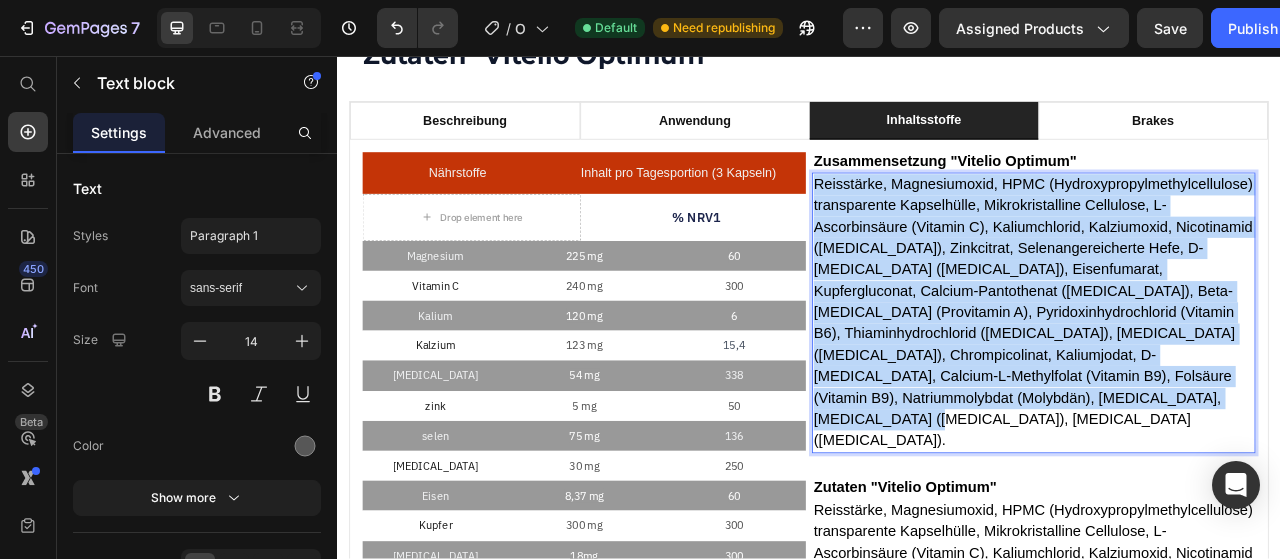 click on "Reisstärke, Magnesiumoxid, HPMC (Hydroxypropylmethylcellulose) transparente Kapselhülle, Mikrokristalline Cellulose, L-Ascorbinsäure (Vitamin C), Kaliumchlorid, Kalziumoxid, Nicotinamid ([MEDICAL_DATA]), Zinkcitrat, Selenangereicherte Hefe, D-[MEDICAL_DATA] ([MEDICAL_DATA]), Eisenfumarat, Kupfergluconat, Calcium-Pantothenat ([MEDICAL_DATA]), Beta-[MEDICAL_DATA] (Provitamin A), Pyridoxinhydrochlorid (Vitamin B6), Thiaminhydrochlorid ([MEDICAL_DATA]), [MEDICAL_DATA] ([MEDICAL_DATA]), Chrompicolinat, Kaliumjodat, D-[MEDICAL_DATA], Calcium-L-Methylfolat (Vitamin B9), Folsäure (Vitamin B9), Natriummolybdat (Molybdän), [MEDICAL_DATA], [MEDICAL_DATA] ([MEDICAL_DATA]), [MEDICAL_DATA] ([MEDICAL_DATA])." at bounding box center (1222, 382) 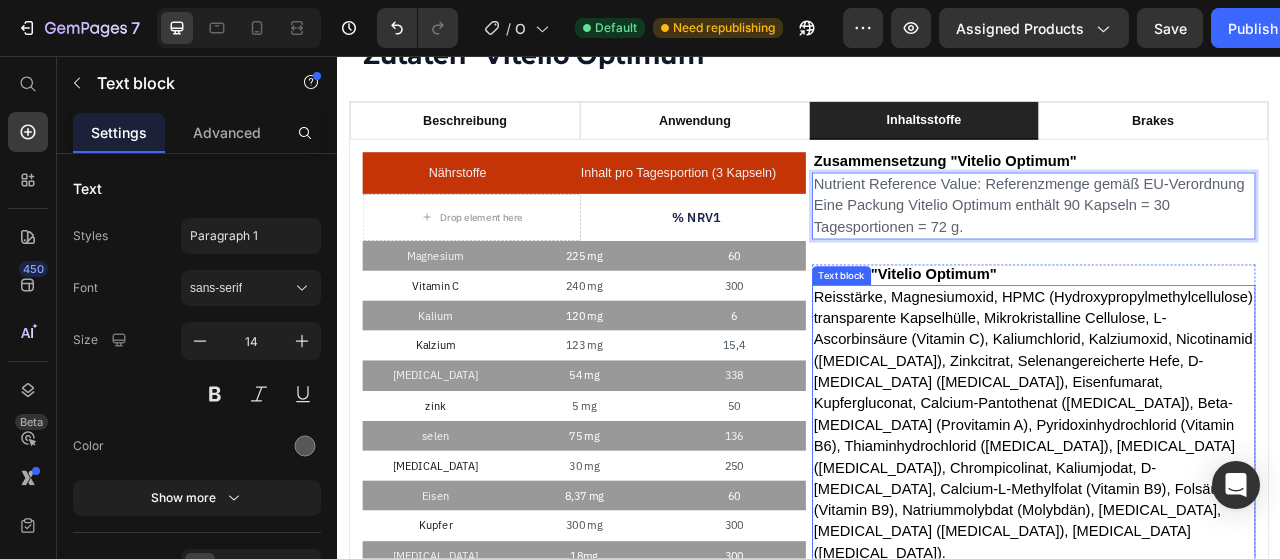 click on "Reisstärke, Magnesiumoxid, HPMC (Hydroxypropylmethylcellulose) transparente Kapselhülle, Mikrokristalline Cellulose, L-Ascorbinsäure (Vitamin C), Kaliumchlorid, Kalziumoxid, Nicotinamid ([MEDICAL_DATA]), Zinkcitrat, Selenangereicherte Hefe, D-[MEDICAL_DATA] ([MEDICAL_DATA]), Eisenfumarat, Kupfergluconat, Calcium-Pantothenat ([MEDICAL_DATA]), Beta-[MEDICAL_DATA] (Provitamin A), Pyridoxinhydrochlorid (Vitamin B6), Thiaminhydrochlorid ([MEDICAL_DATA]), [MEDICAL_DATA] ([MEDICAL_DATA]), Chrompicolinat, Kaliumjodat, D-[MEDICAL_DATA], Calcium-L-Methylfolat (Vitamin B9), Folsäure (Vitamin B9), Natriummolybdat (Molybdän), [MEDICAL_DATA], [MEDICAL_DATA] ([MEDICAL_DATA]), [MEDICAL_DATA] ([MEDICAL_DATA])." at bounding box center [1222, 525] 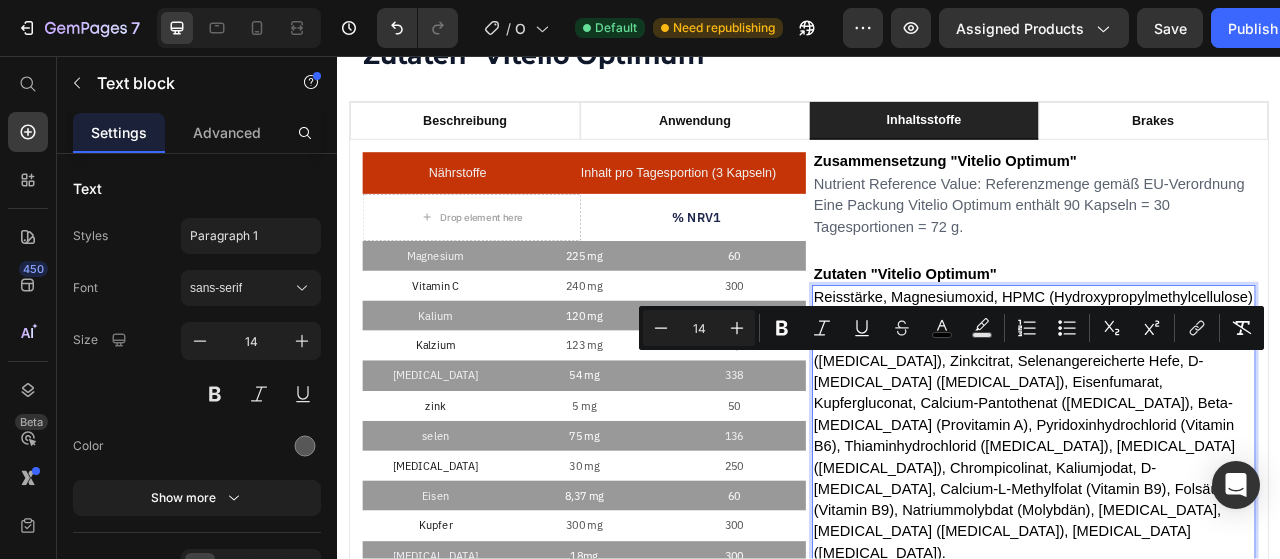 click on "Reisstärke, Magnesiumoxid, HPMC (Hydroxypropylmethylcellulose) transparente Kapselhülle, Mikrokristalline Cellulose, L-Ascorbinsäure (Vitamin C), Kaliumchlorid, Kalziumoxid, Nicotinamid ([MEDICAL_DATA]), Zinkcitrat, Selenangereicherte Hefe, D-[MEDICAL_DATA] ([MEDICAL_DATA]), Eisenfumarat, Kupfergluconat, Calcium-Pantothenat ([MEDICAL_DATA]), Beta-[MEDICAL_DATA] (Provitamin A), Pyridoxinhydrochlorid (Vitamin B6), Thiaminhydrochlorid ([MEDICAL_DATA]), [MEDICAL_DATA] ([MEDICAL_DATA]), Chrompicolinat, Kaliumjodat, D-[MEDICAL_DATA], Calcium-L-Methylfolat (Vitamin B9), Folsäure (Vitamin B9), Natriummolybdat (Molybdän), [MEDICAL_DATA], [MEDICAL_DATA] ([MEDICAL_DATA]), [MEDICAL_DATA] ([MEDICAL_DATA])." at bounding box center [1223, 527] 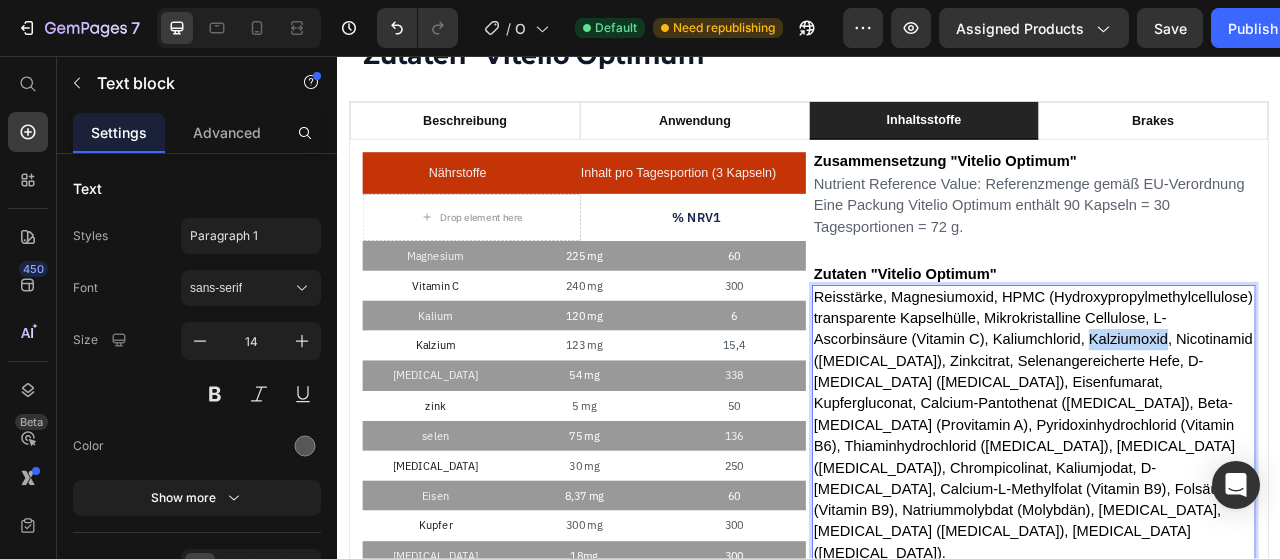 click on "Reisstärke, Magnesiumoxid, HPMC (Hydroxypropylmethylcellulose) transparente Kapselhülle, Mikrokristalline Cellulose, L-Ascorbinsäure (Vitamin C), Kaliumchlorid, Kalziumoxid, Nicotinamid ([MEDICAL_DATA]), Zinkcitrat, Selenangereicherte Hefe, D-[MEDICAL_DATA] ([MEDICAL_DATA]), Eisenfumarat, Kupfergluconat, Calcium-Pantothenat ([MEDICAL_DATA]), Beta-[MEDICAL_DATA] (Provitamin A), Pyridoxinhydrochlorid (Vitamin B6), Thiaminhydrochlorid ([MEDICAL_DATA]), [MEDICAL_DATA] ([MEDICAL_DATA]), Chrompicolinat, Kaliumjodat, D-[MEDICAL_DATA], Calcium-L-Methylfolat (Vitamin B9), Folsäure (Vitamin B9), Natriummolybdat (Molybdän), [MEDICAL_DATA], [MEDICAL_DATA] ([MEDICAL_DATA]), [MEDICAL_DATA] ([MEDICAL_DATA])." at bounding box center (1223, 527) 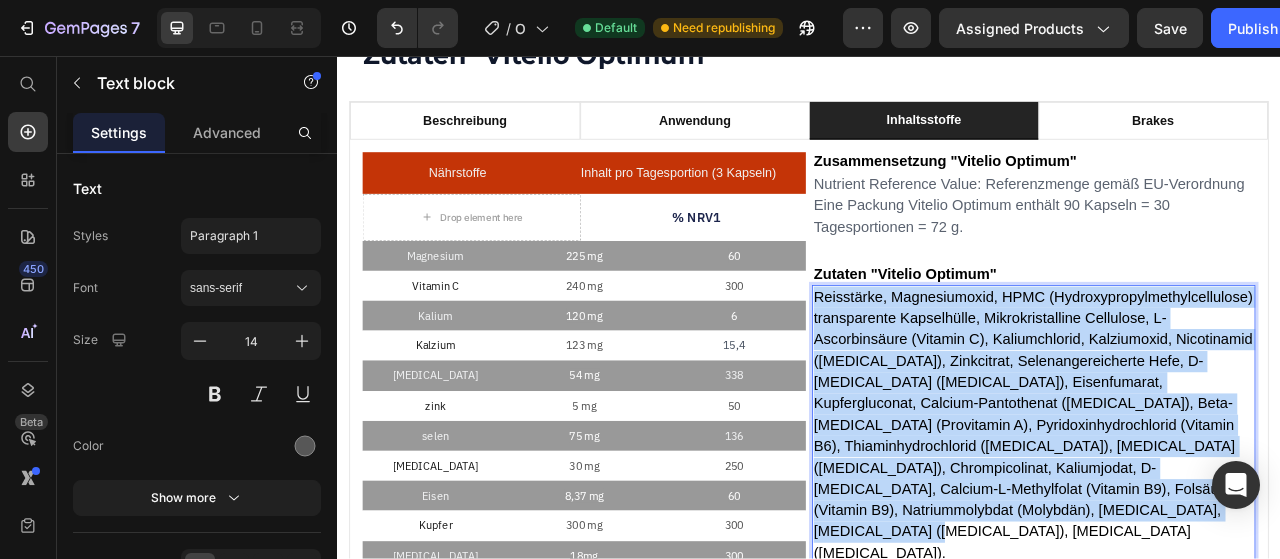click on "Reisstärke, Magnesiumoxid, HPMC (Hydroxypropylmethylcellulose) transparente Kapselhülle, Mikrokristalline Cellulose, L-Ascorbinsäure (Vitamin C), Kaliumchlorid, Kalziumoxid, Nicotinamid ([MEDICAL_DATA]), Zinkcitrat, Selenangereicherte Hefe, D-[MEDICAL_DATA] ([MEDICAL_DATA]), Eisenfumarat, Kupfergluconat, Calcium-Pantothenat ([MEDICAL_DATA]), Beta-[MEDICAL_DATA] (Provitamin A), Pyridoxinhydrochlorid (Vitamin B6), Thiaminhydrochlorid ([MEDICAL_DATA]), [MEDICAL_DATA] ([MEDICAL_DATA]), Chrompicolinat, Kaliumjodat, D-[MEDICAL_DATA], Calcium-L-Methylfolat (Vitamin B9), Folsäure (Vitamin B9), Natriummolybdat (Molybdän), [MEDICAL_DATA], [MEDICAL_DATA] ([MEDICAL_DATA]), [MEDICAL_DATA] ([MEDICAL_DATA])." at bounding box center [1223, 527] 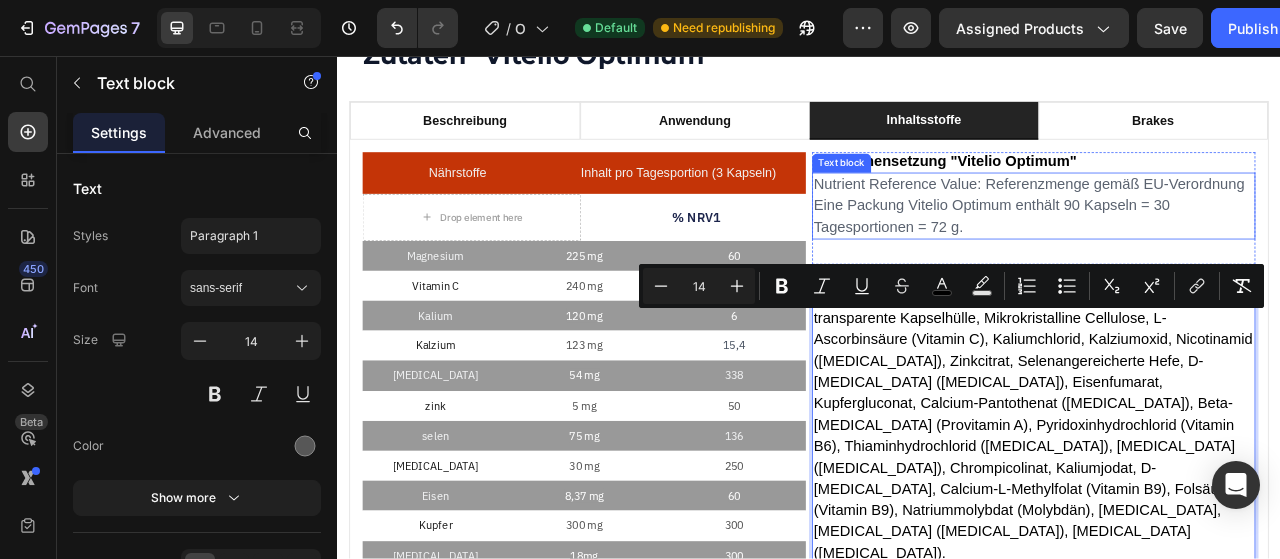 click on "Eine Packung Vitelio Optimum enthält 90 Kapseln = 30 Tagesportionen = 72 g." at bounding box center (1223, 261) 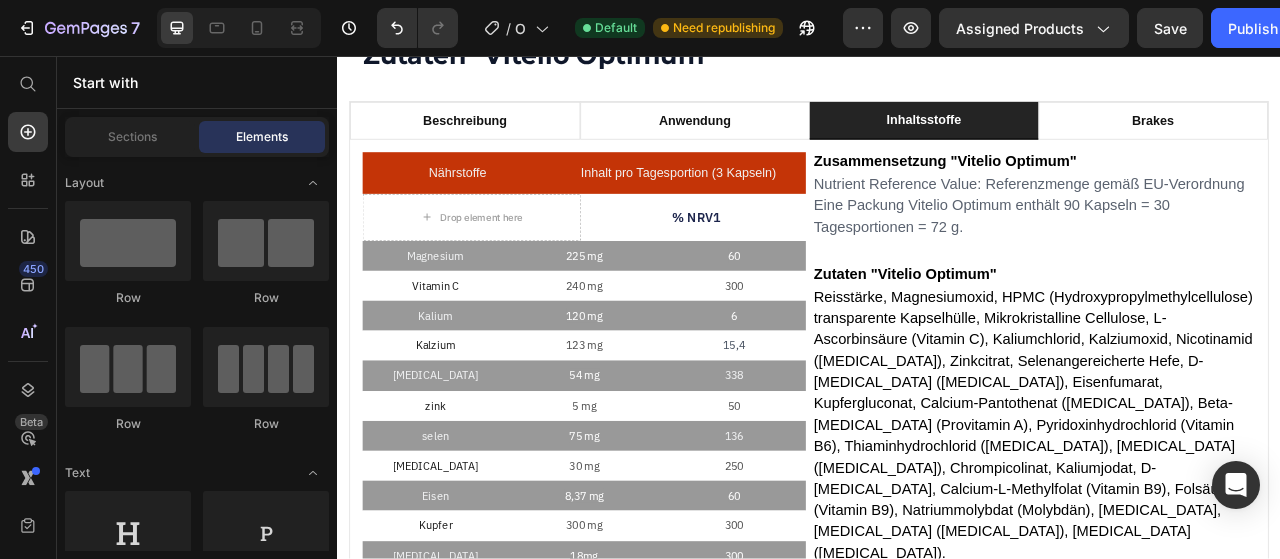 click at bounding box center (537, 2104) 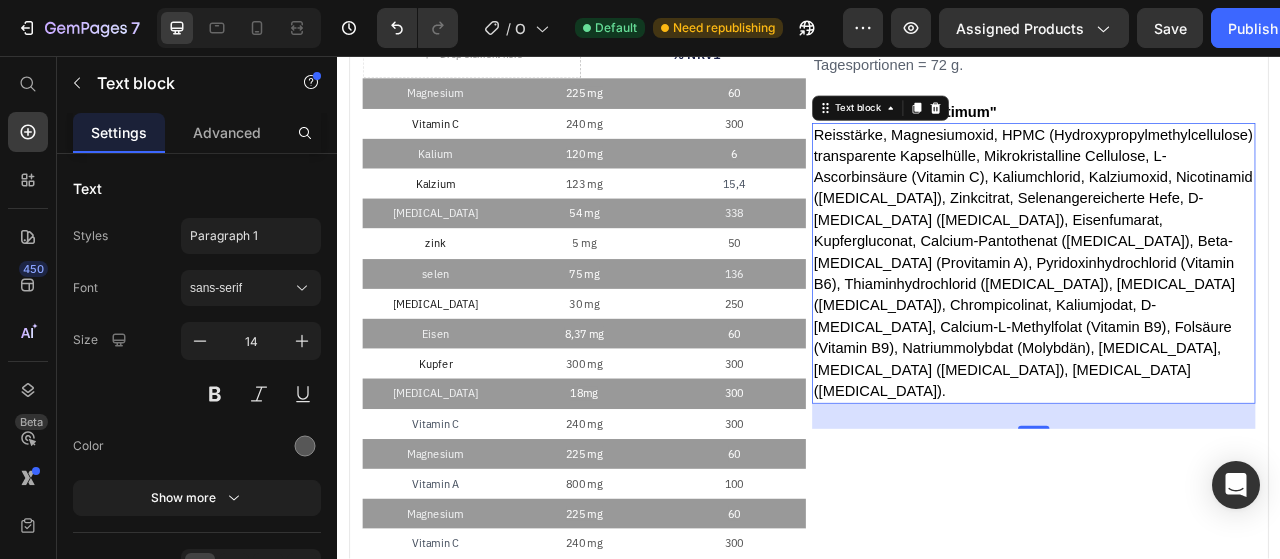 scroll, scrollTop: 1788, scrollLeft: 0, axis: vertical 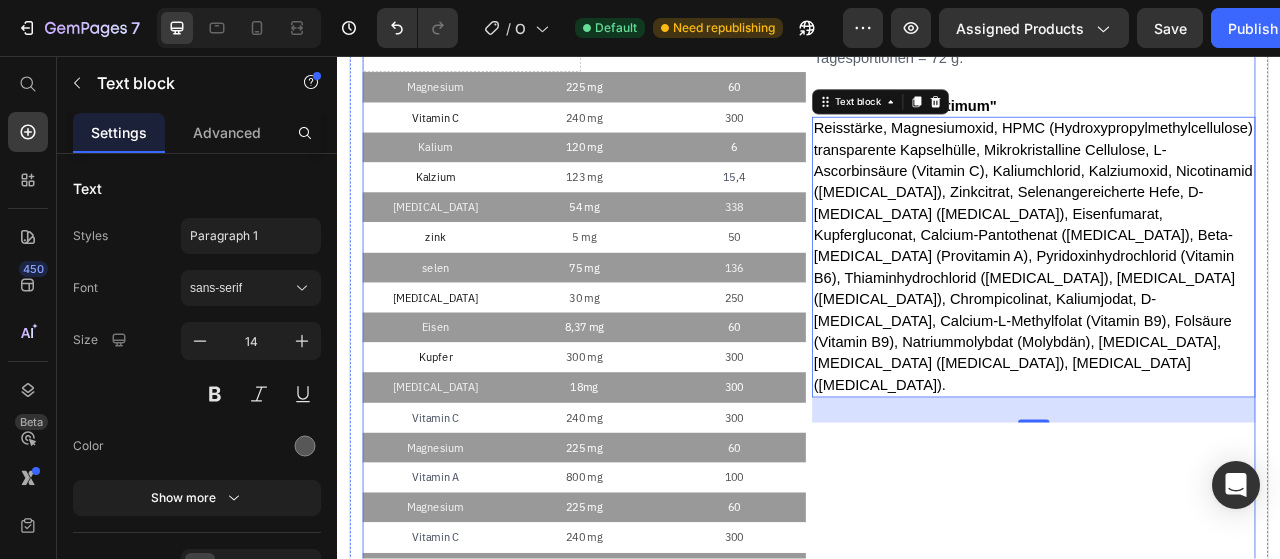 click on "⁠⁠⁠⁠⁠⁠⁠ Zusammensetzung "Vitelio Optimum" Heading Nutrient Reference Value: Referenzmenge gemäß EU-Verordnung Eine Packung Vitelio Optimum enthält 90 Kapseln = 30 Tagesportionen = 72 g. Text block Row ⁠⁠⁠⁠⁠⁠⁠ Zutaten "Vitelio Optimum" Heading Reisstärke, Magnesiumoxid, HPMC (Hydroxypropylmethylcellulose) transparente Kapselhülle, Mikrokristalline Cellulose, L-Ascorbinsäure (Vitamin C), Kaliumchlorid, Kalziumoxid, Nicotinamid ([MEDICAL_DATA]), Zinkcitrat, Selenangereicherte Hefe, D-[MEDICAL_DATA] ([MEDICAL_DATA]), Eisenfumarat, Kupfergluconat, Calcium-Pantothenat ([MEDICAL_DATA]), Beta-[MEDICAL_DATA] (Provitamin A), Pyridoxinhydrochlorid (Vitamin B6), Thiaminhydrochlorid ([MEDICAL_DATA]), [MEDICAL_DATA] ([MEDICAL_DATA]), Chrompicolinat, Kaliumjodat, D-[MEDICAL_DATA], Calcium-L-Methylfolat (Vitamin B9), Folsäure (Vitamin B9), Natriummolybdat (Molybdän), [MEDICAL_DATA], [MEDICAL_DATA] ([MEDICAL_DATA]), [MEDICAL_DATA] ([MEDICAL_DATA]). Text block   32 Row" at bounding box center [1223, 527] 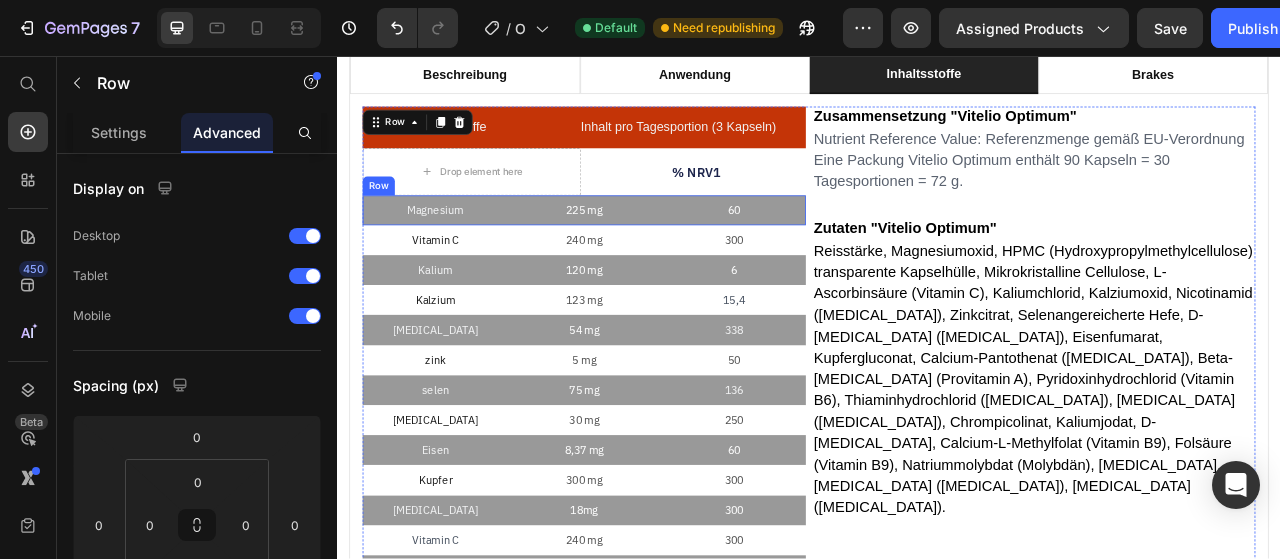 scroll, scrollTop: 1620, scrollLeft: 0, axis: vertical 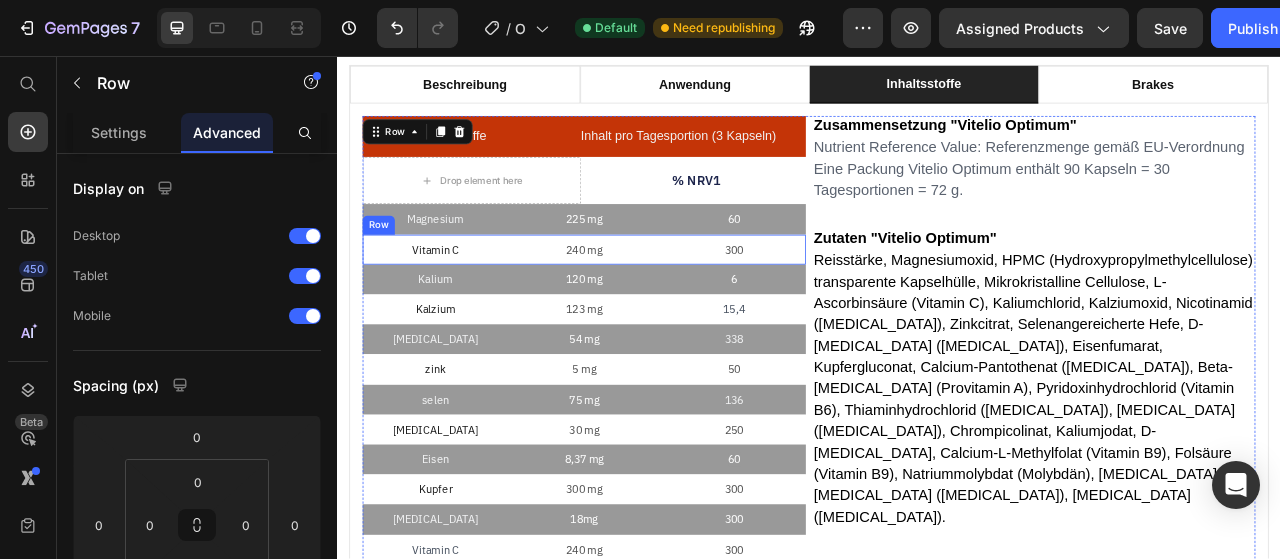 click on "Vitamin C Text Block 240 mg Text Block 300 Text Block Row" at bounding box center (651, 303) 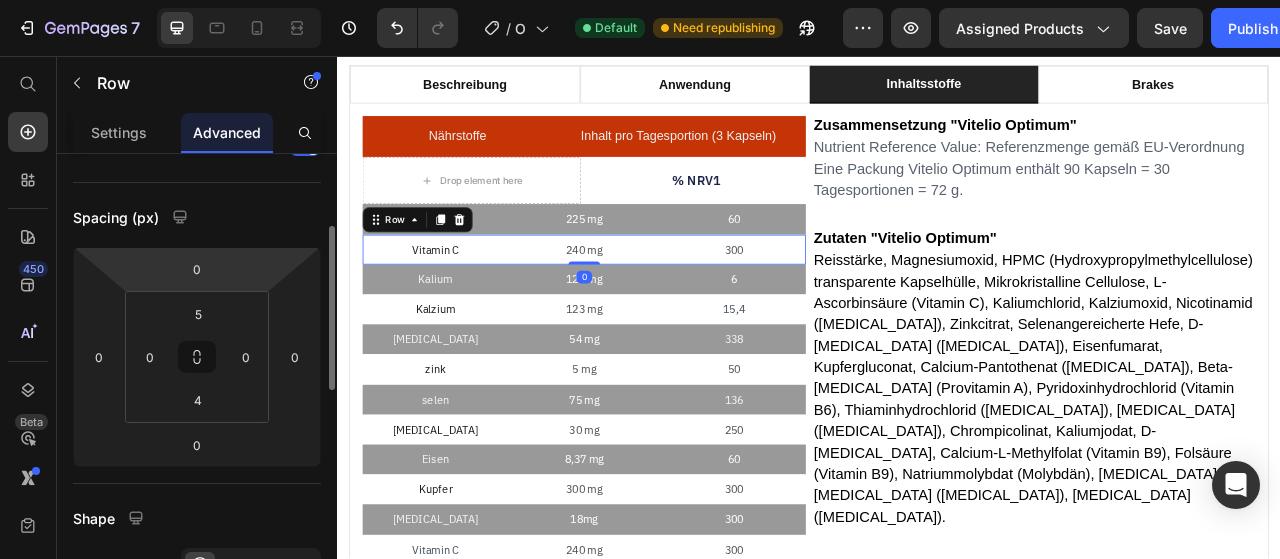scroll, scrollTop: 177, scrollLeft: 0, axis: vertical 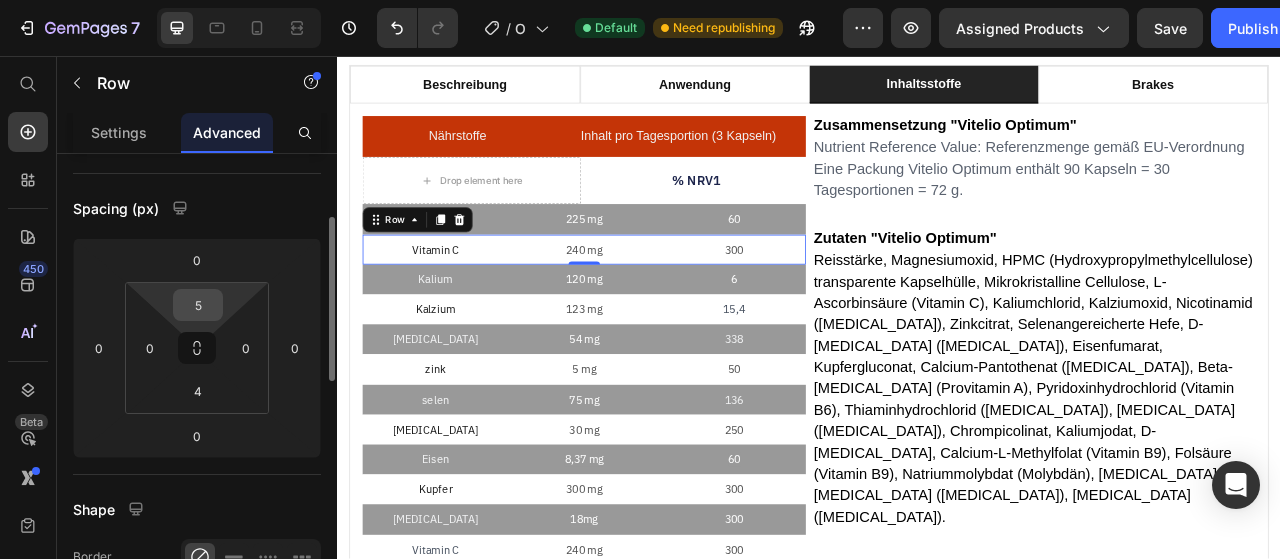 click on "5" at bounding box center [198, 305] 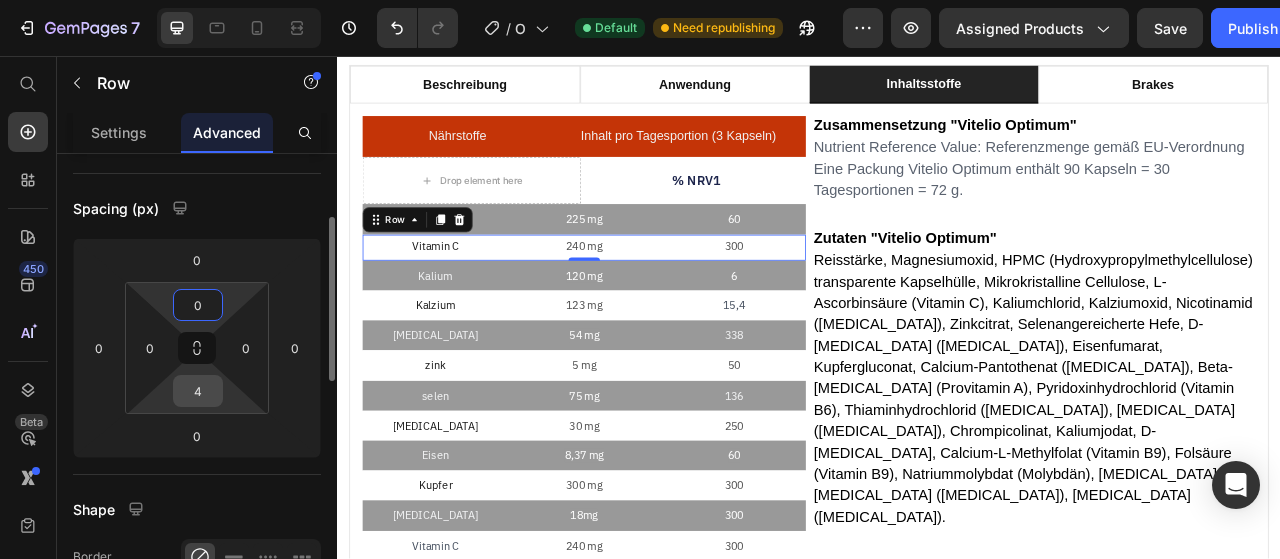type on "0" 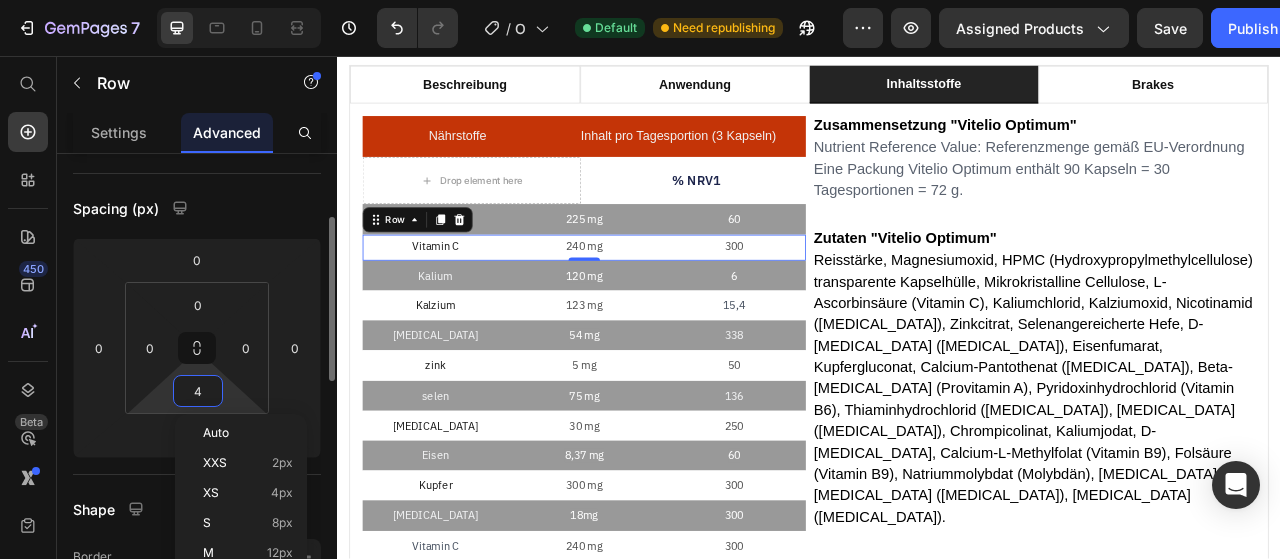 type on "0" 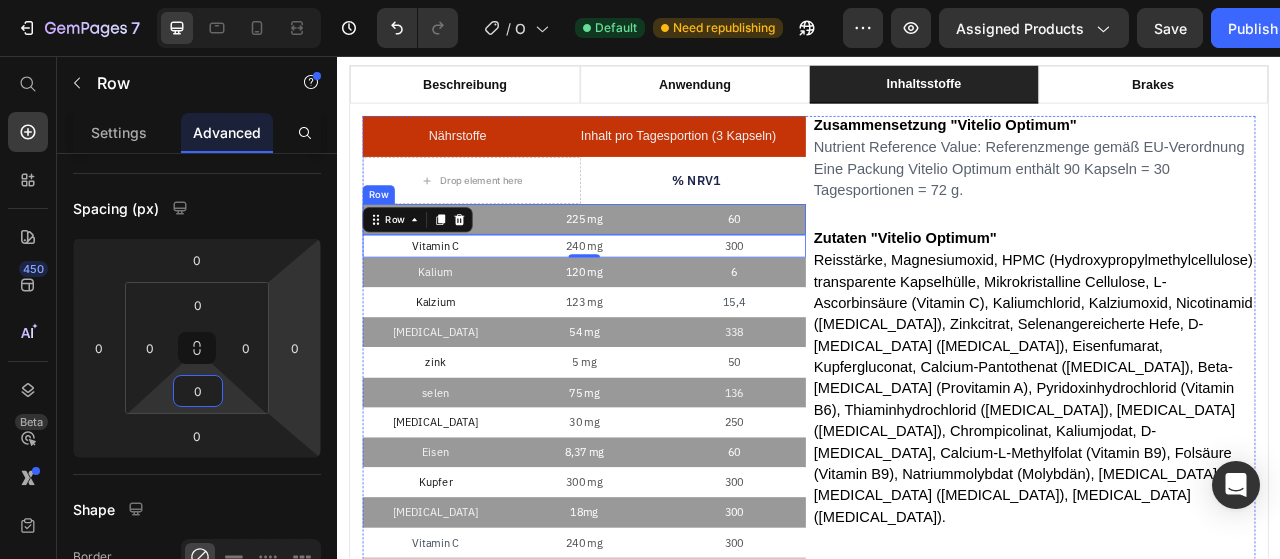 click on "Magnesium Text Block 225 mg Text Block 60 Text Block Row" at bounding box center (651, 264) 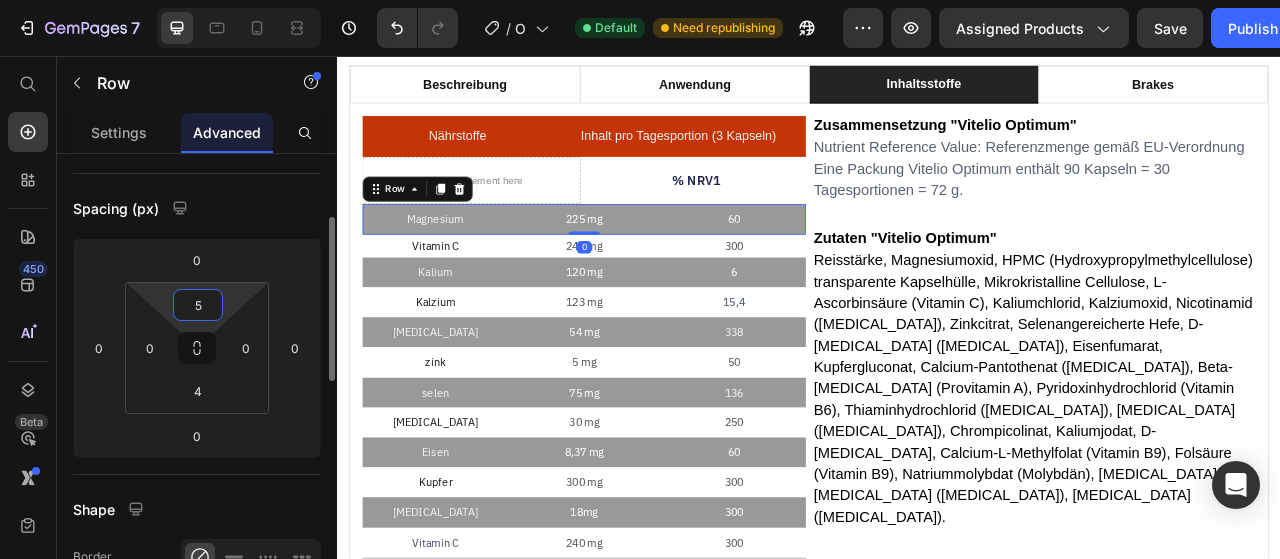 click on "5" at bounding box center (198, 305) 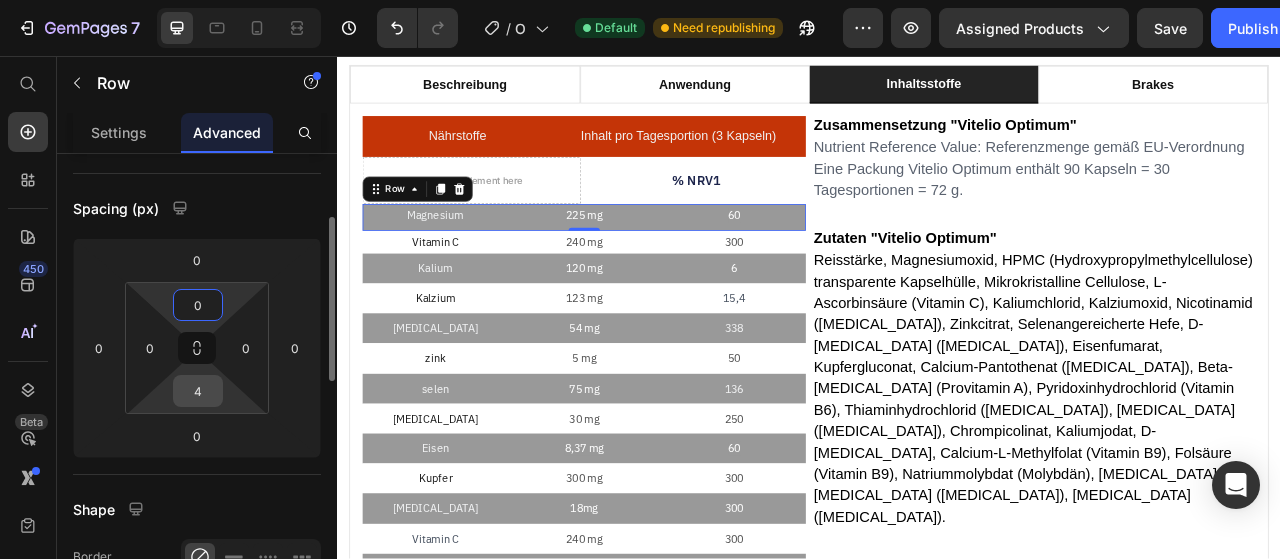 type on "0" 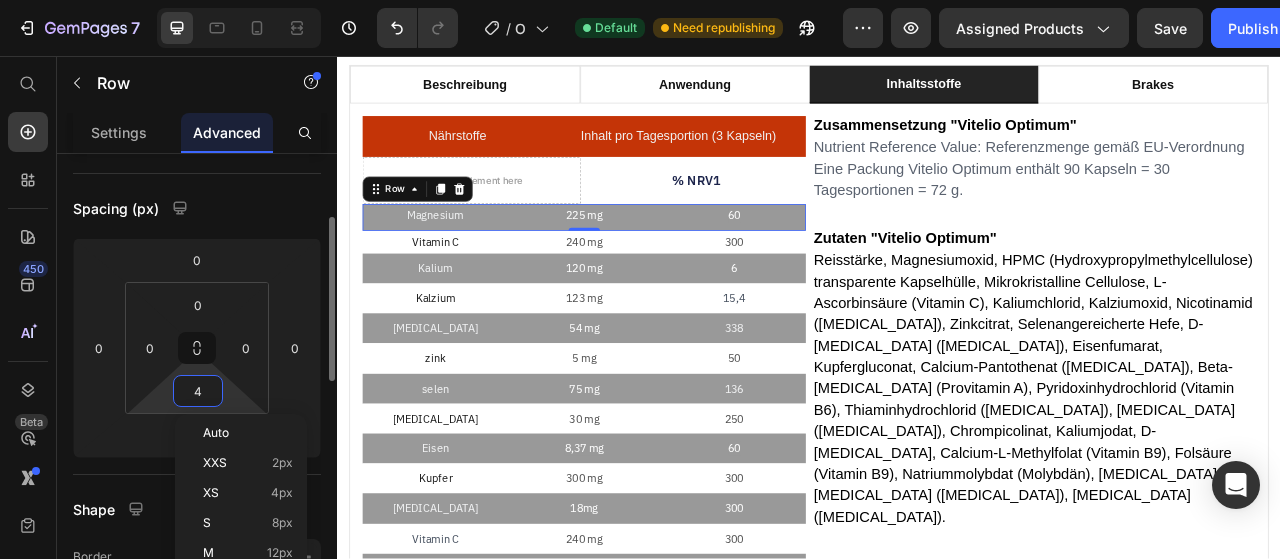 type on "0" 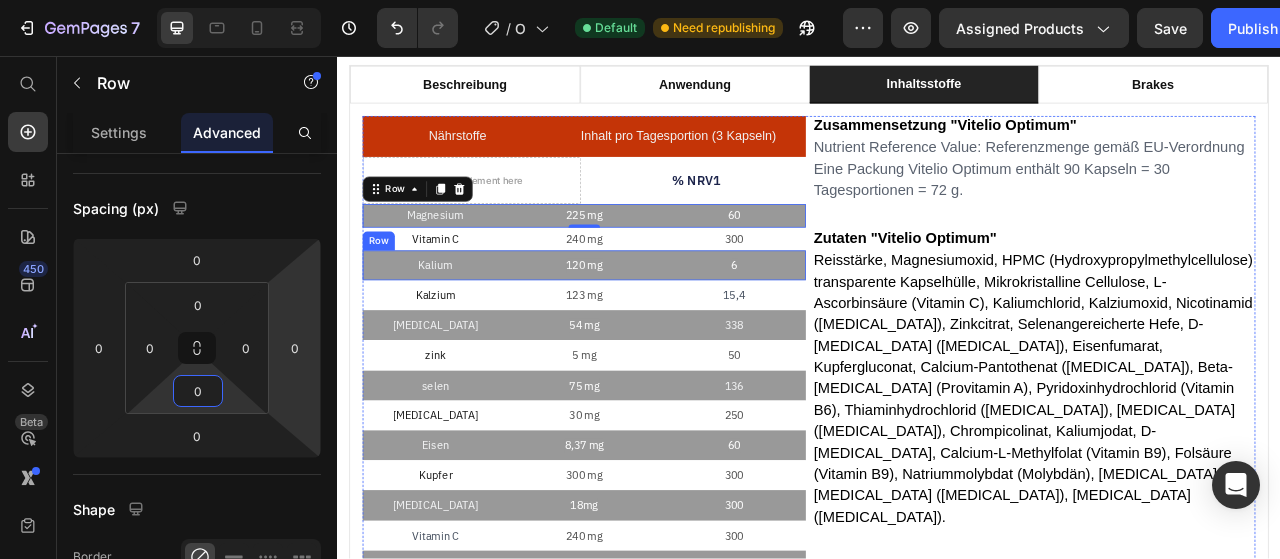 click on "Kalium Text Block 120 mg Text Block 6 Text Block Row" at bounding box center (651, 323) 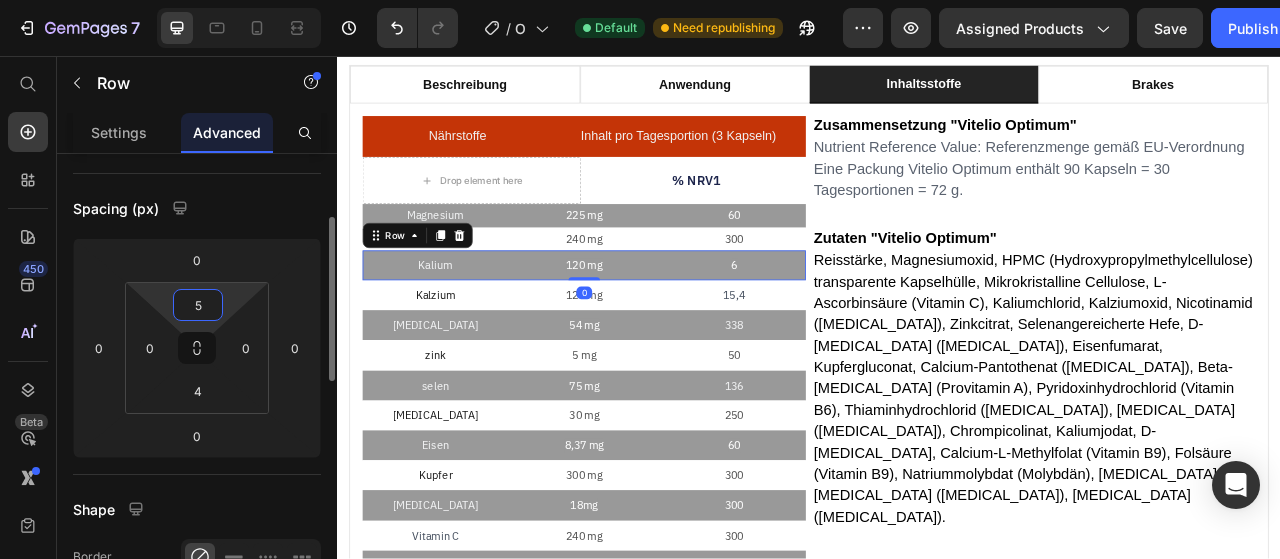 click on "5" at bounding box center [198, 305] 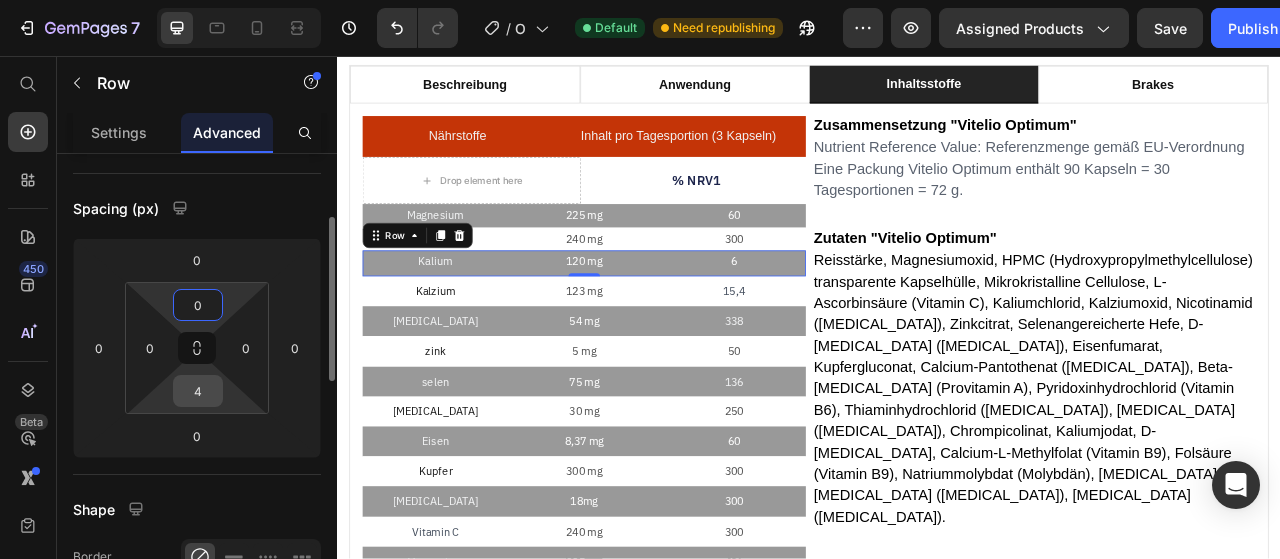 type on "0" 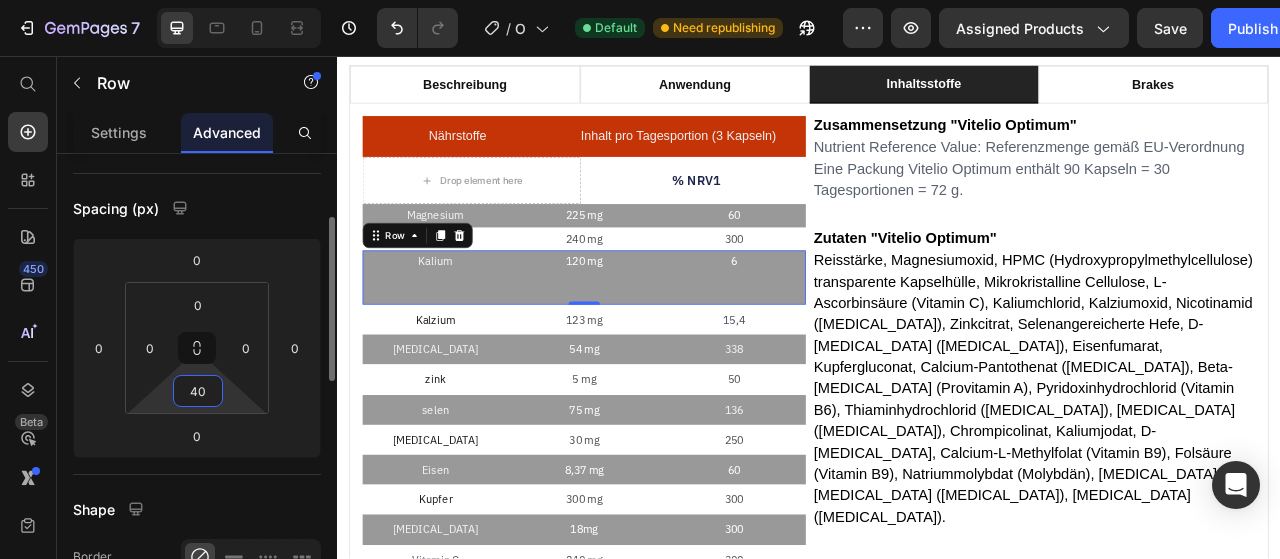 type on "0" 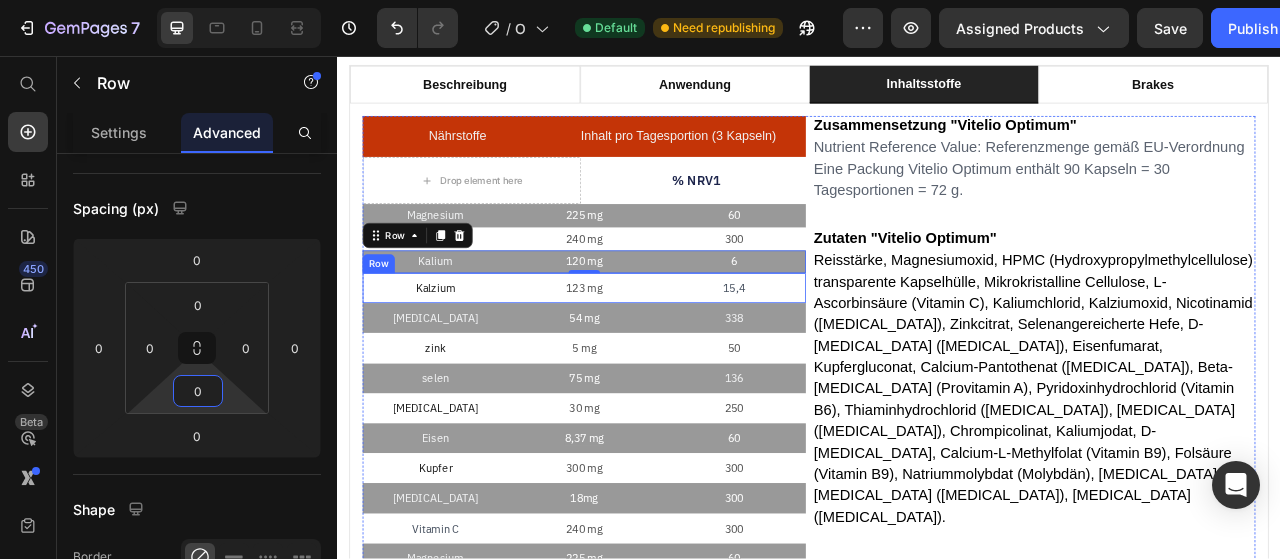 click on "Kalzium Text Block 123 mg Text Block 15,4 Text Block Row" at bounding box center (651, 352) 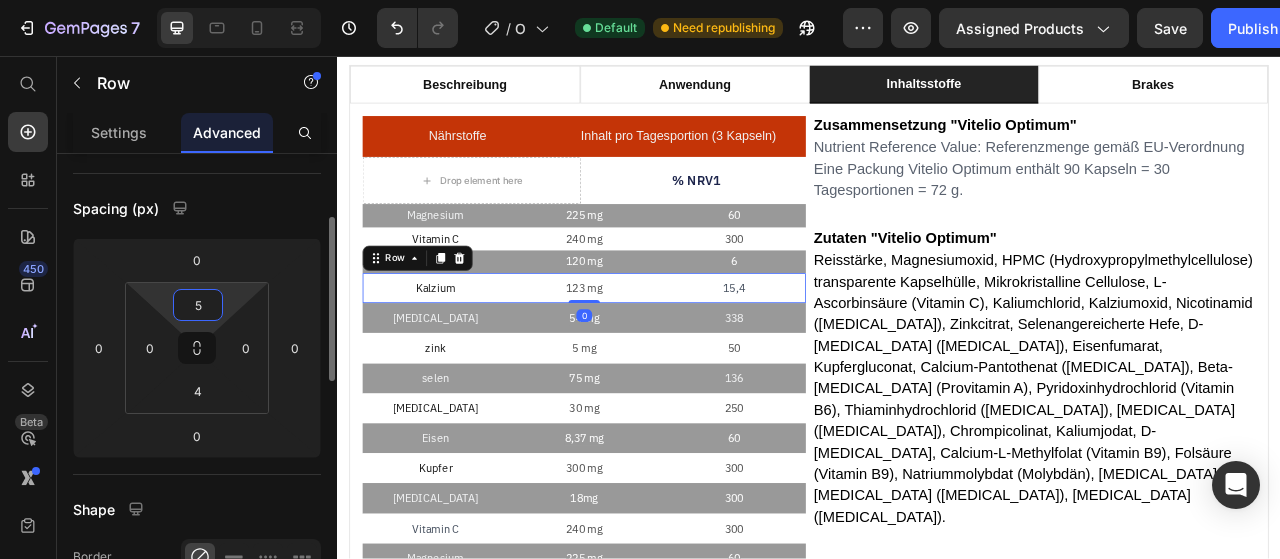 click on "5" at bounding box center [198, 305] 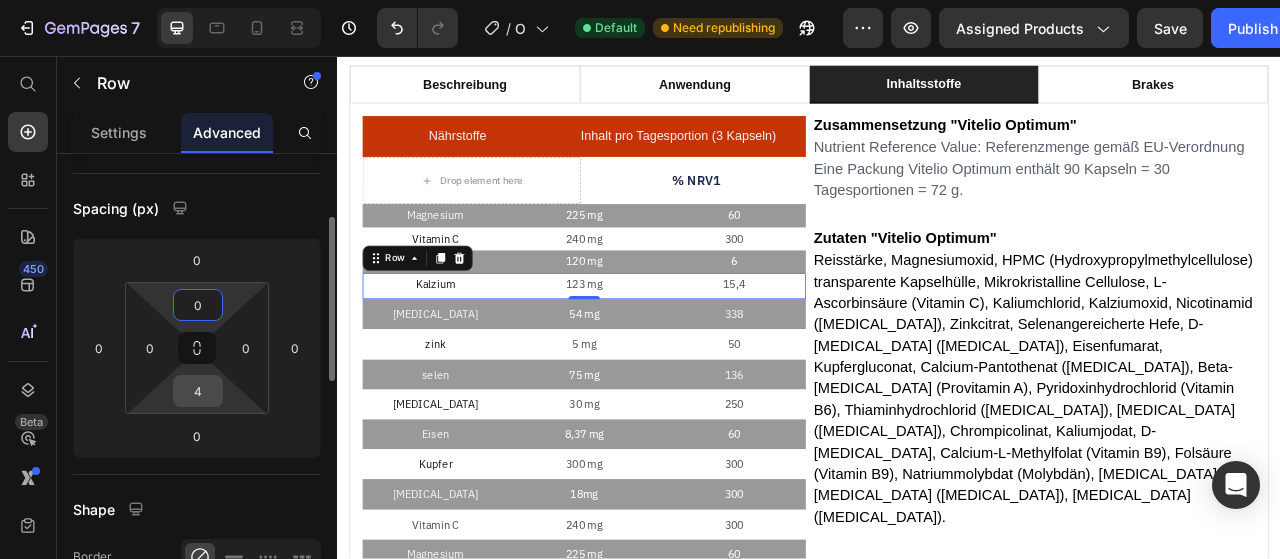 type on "0" 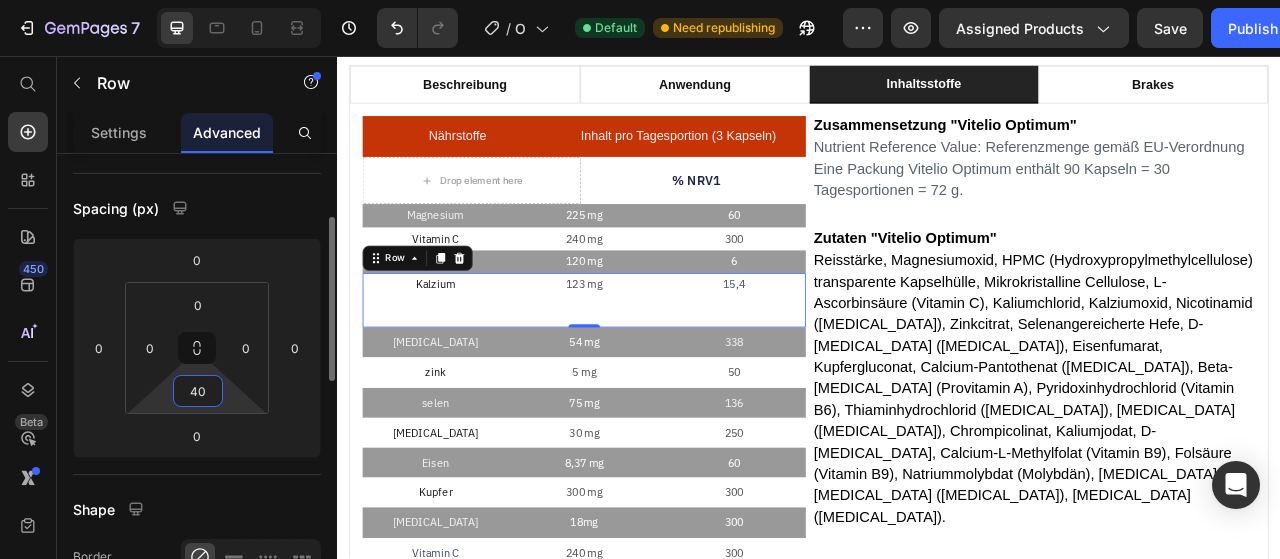 type on "0" 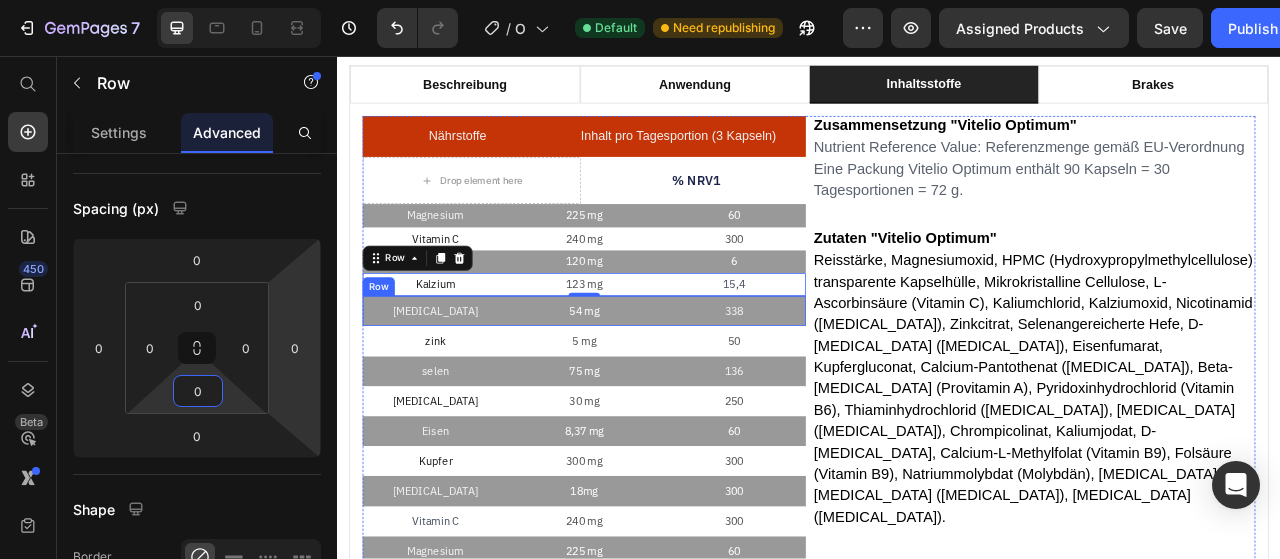click on "Vitamin B3 Text Block 54 mg Text Block 338 Text Block Row" at bounding box center (651, 381) 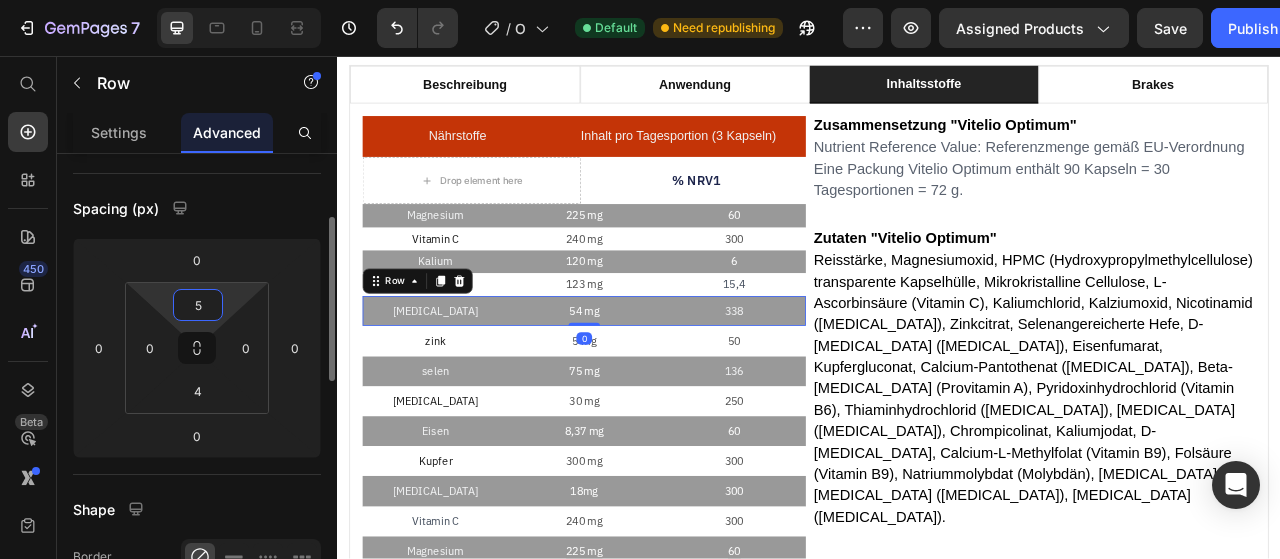 click on "5" at bounding box center [198, 305] 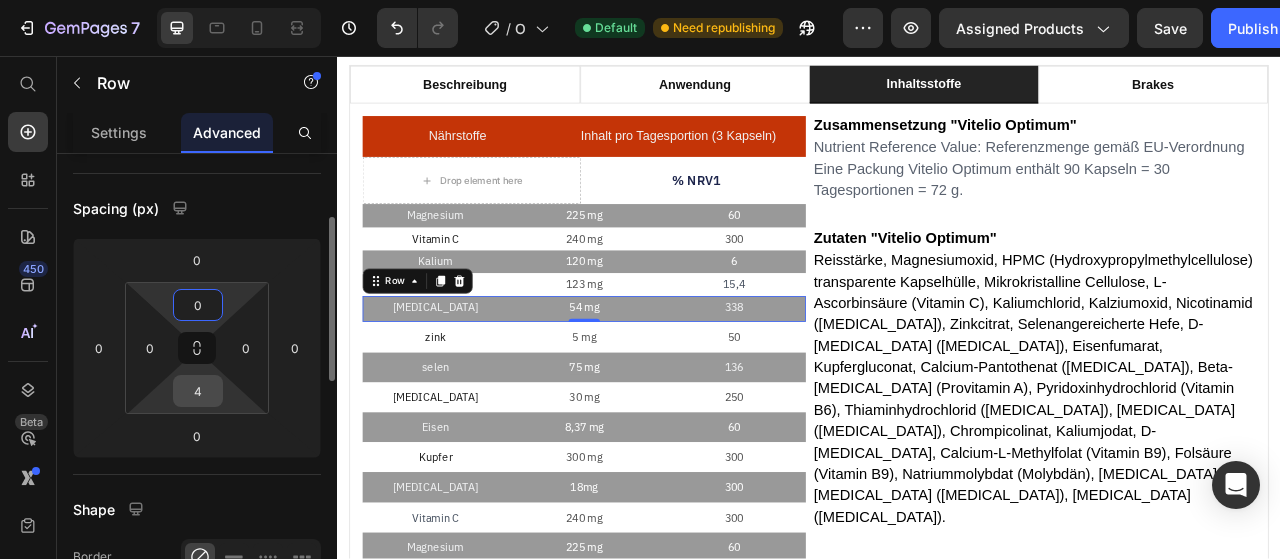 type on "0" 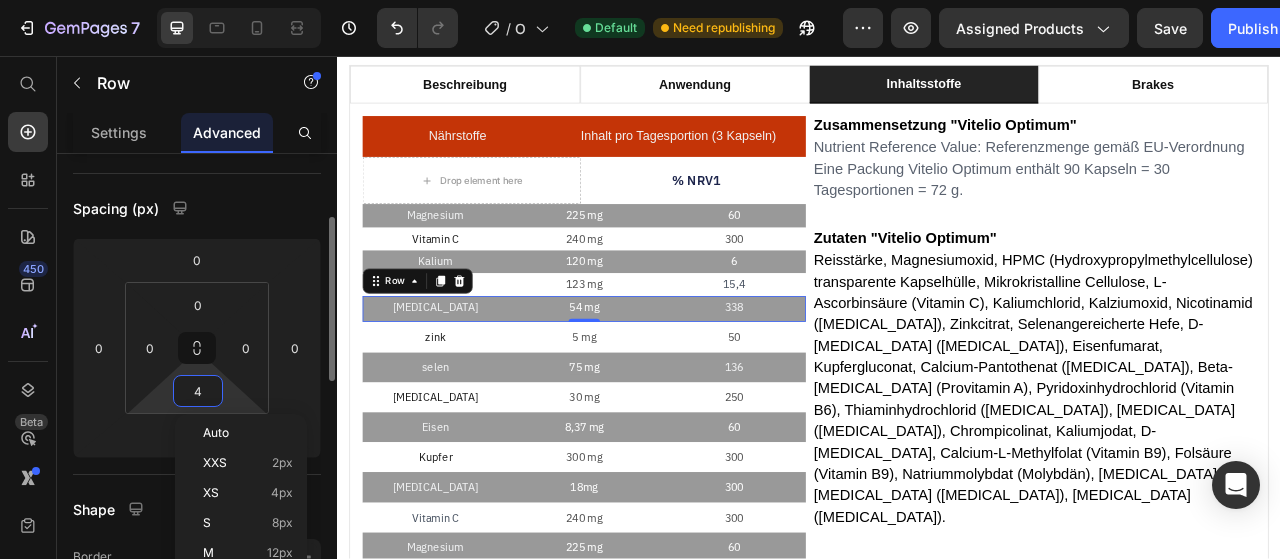 type on "0" 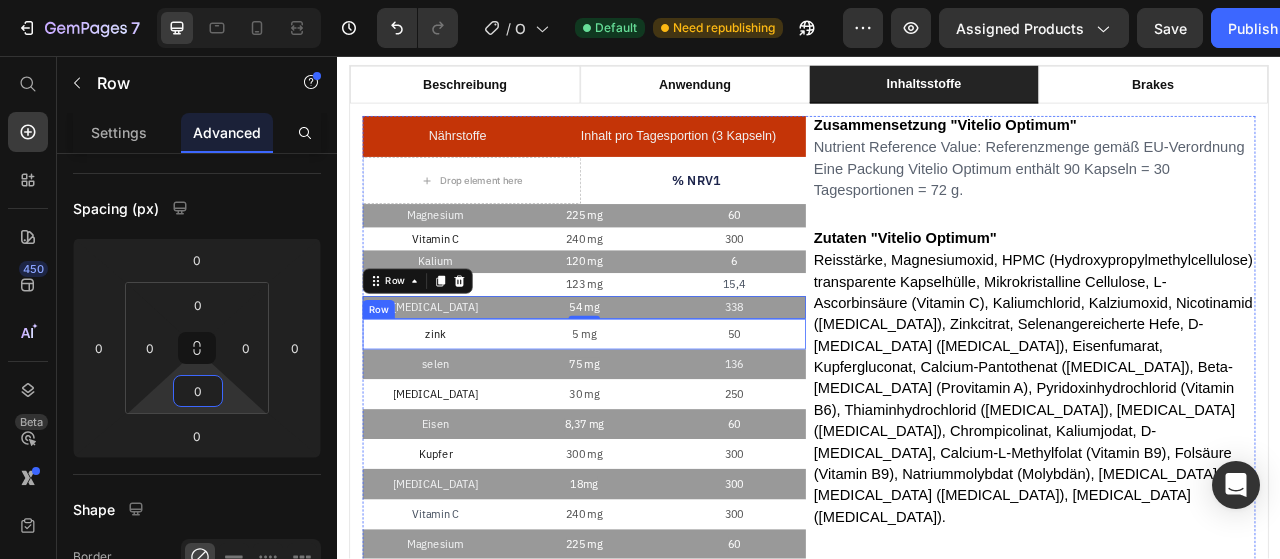 click on "zink Text Block 5 mg Text Block 50 Text Block Row" at bounding box center [651, 410] 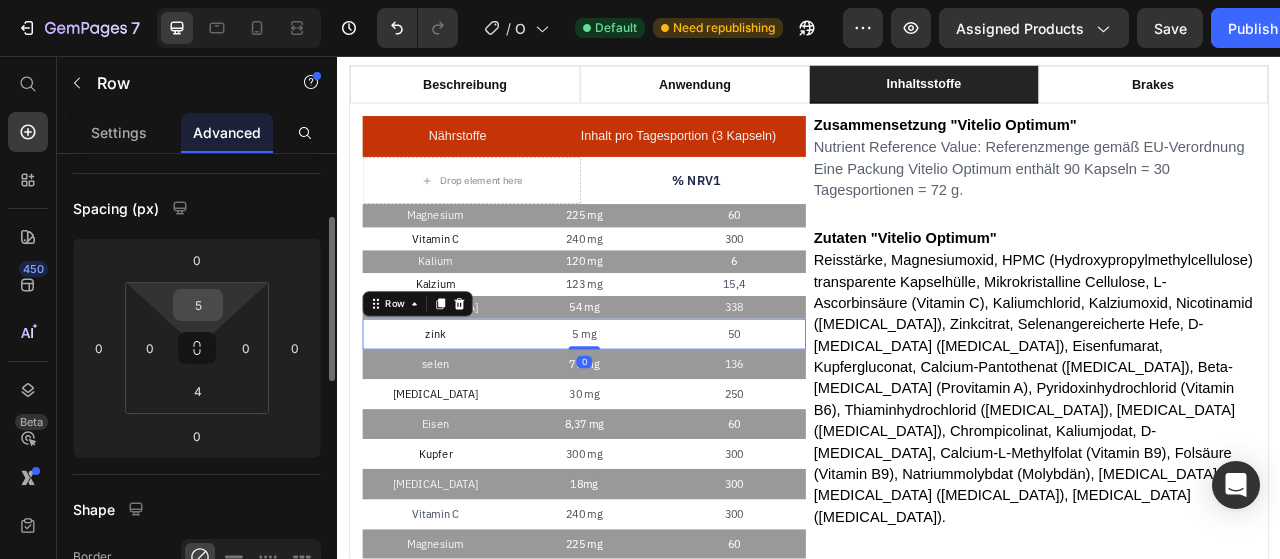 click on "5" at bounding box center (198, 305) 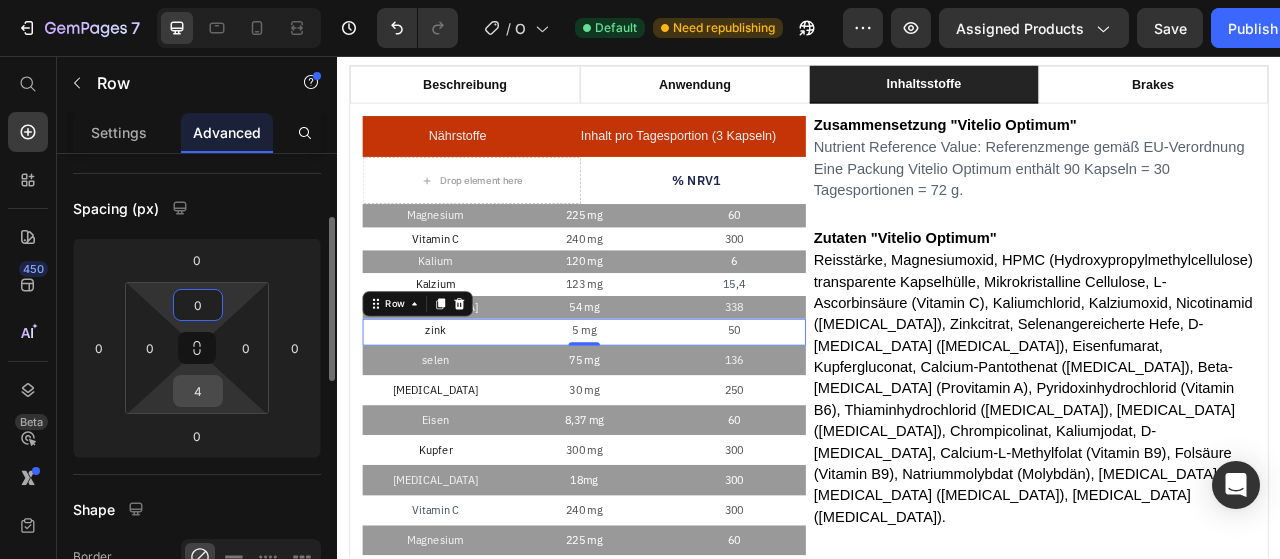 type on "0" 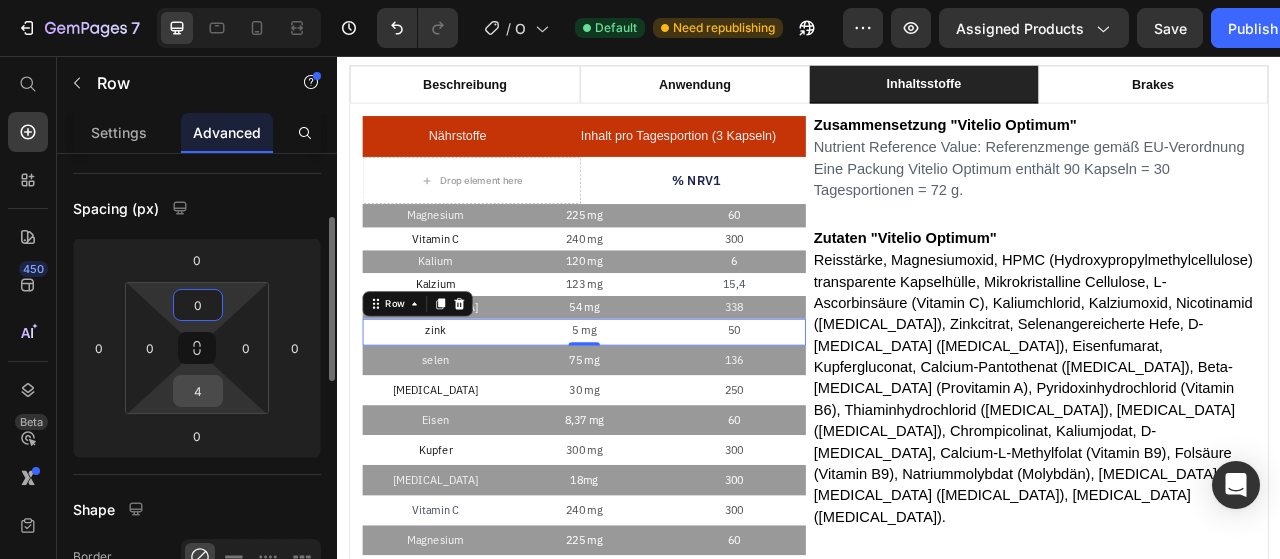 click on "4" at bounding box center [198, 391] 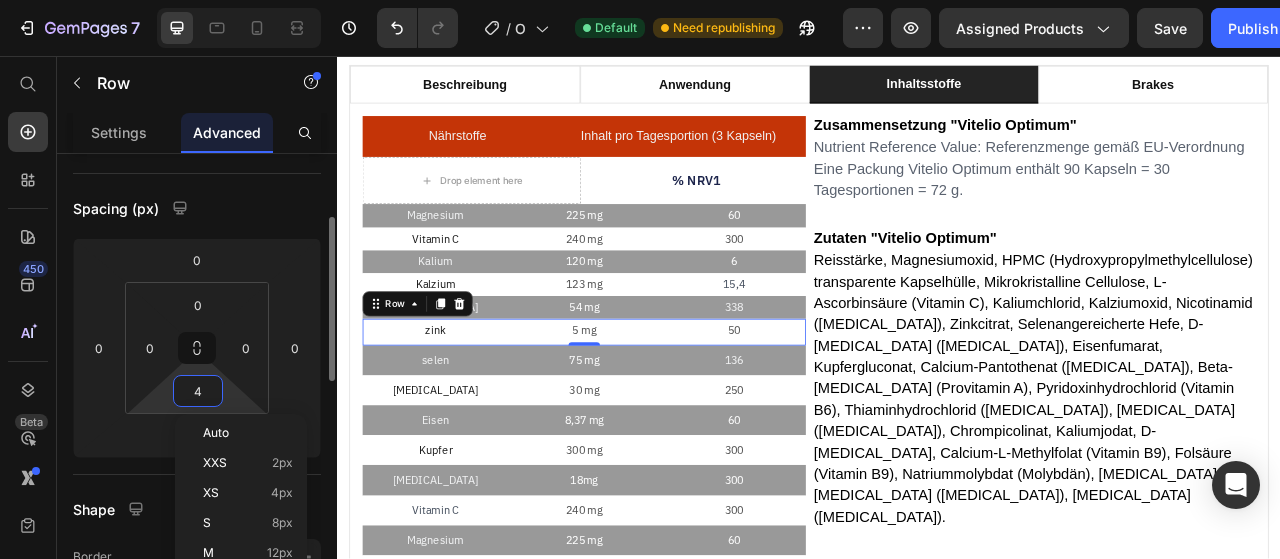 type on "0" 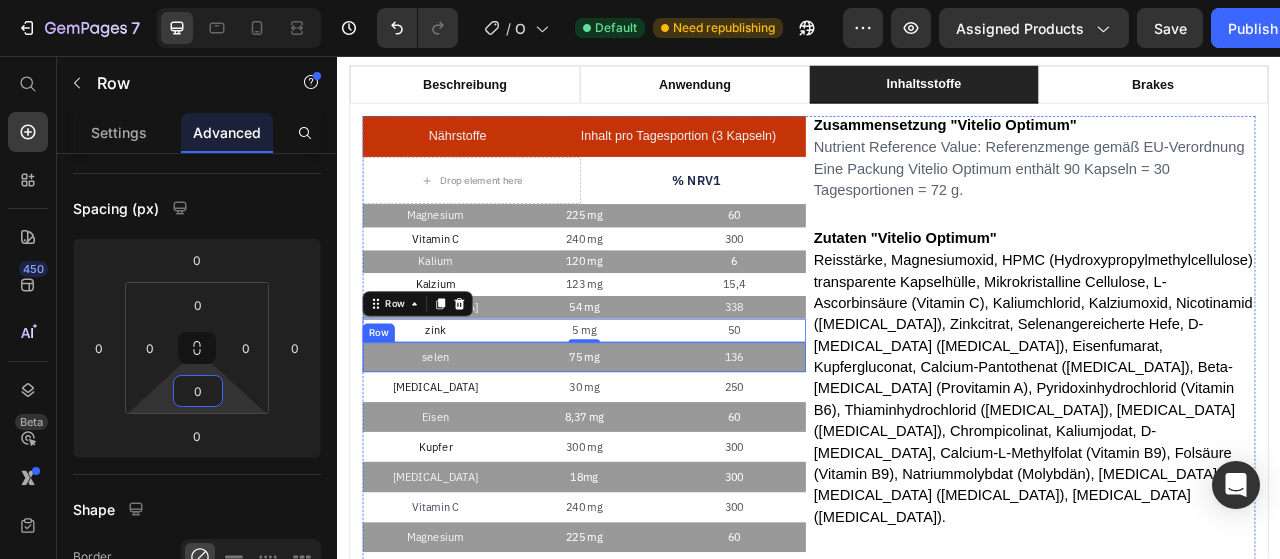 click on "selen Text Block 75 mg Text Block 136 Text Block Row" at bounding box center [651, 440] 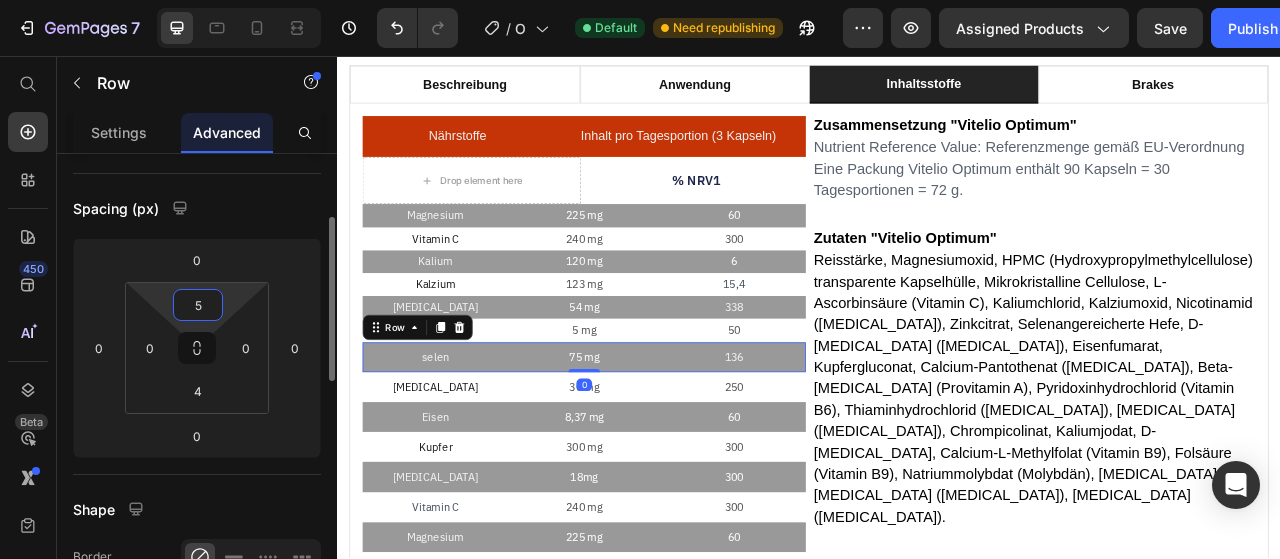 click on "5" at bounding box center (198, 305) 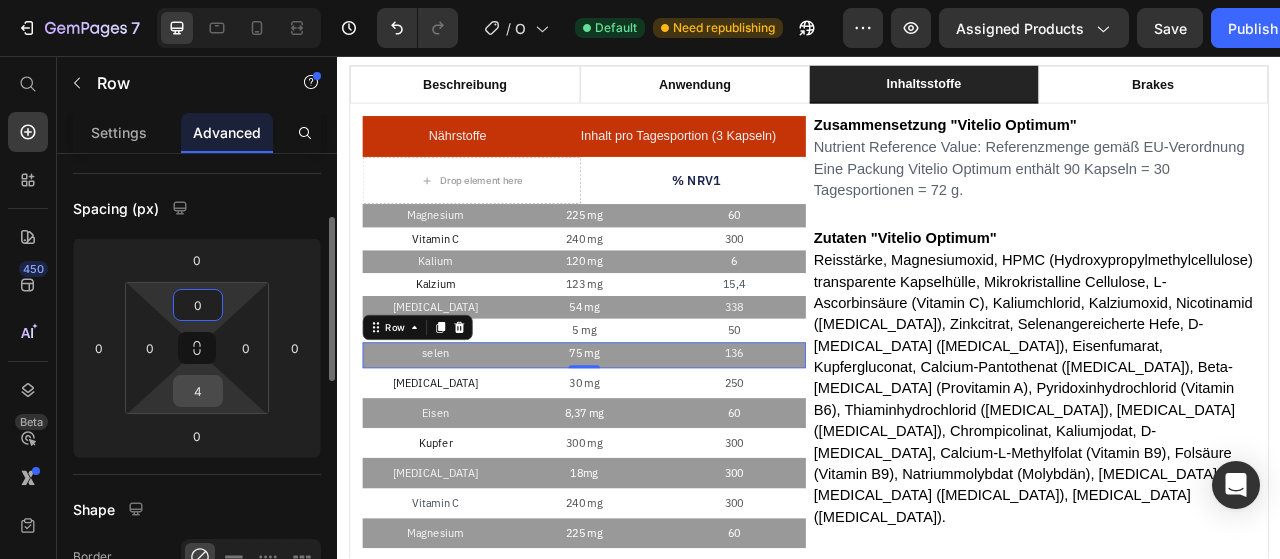 type on "0" 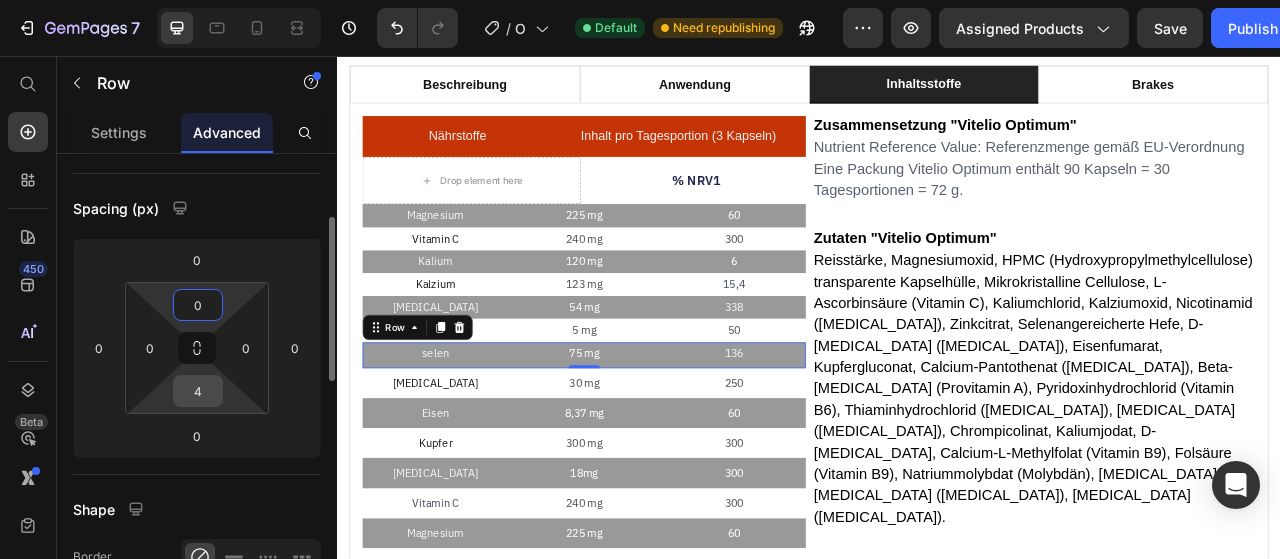 click on "4" at bounding box center [198, 391] 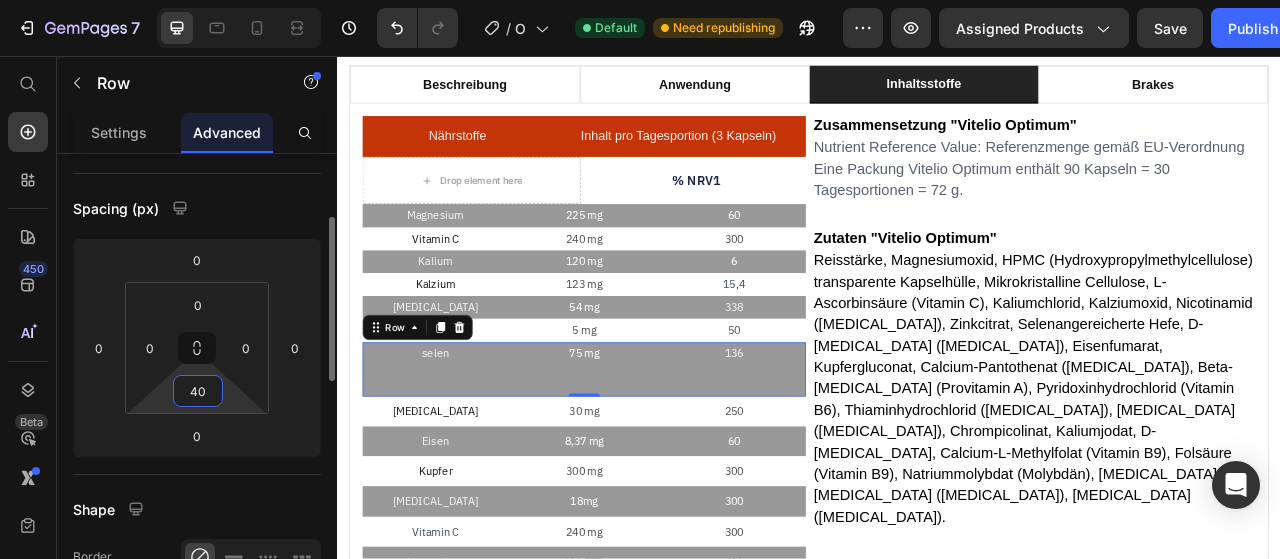 type on "0" 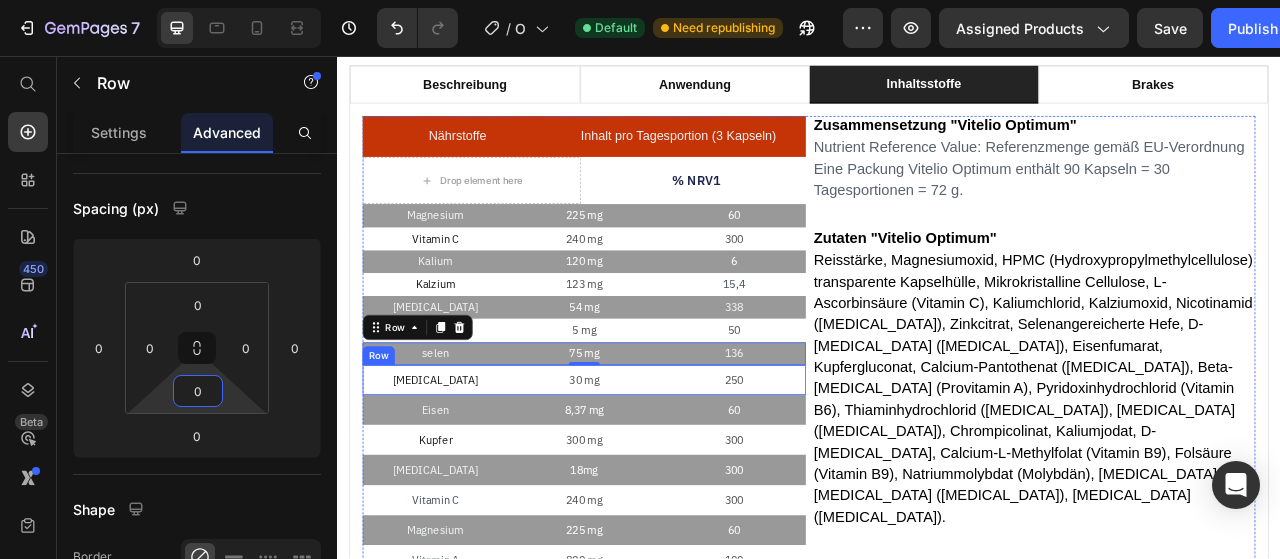 click on "Vitamin E Text Block 30 mg Text Block 250 Text Block Row" at bounding box center [651, 469] 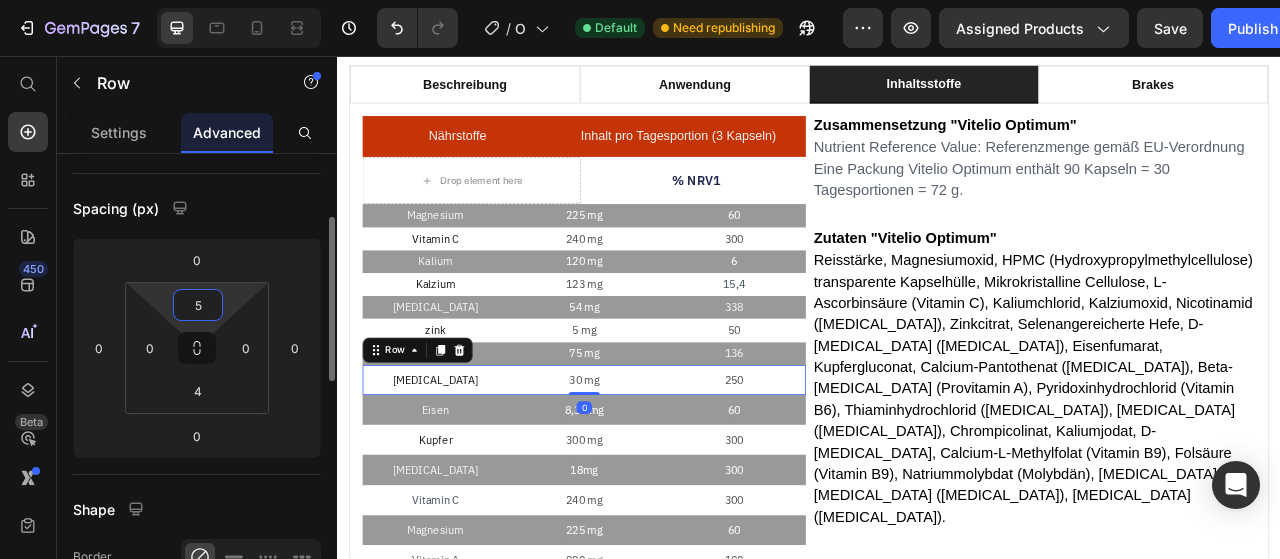 click on "5" at bounding box center [198, 305] 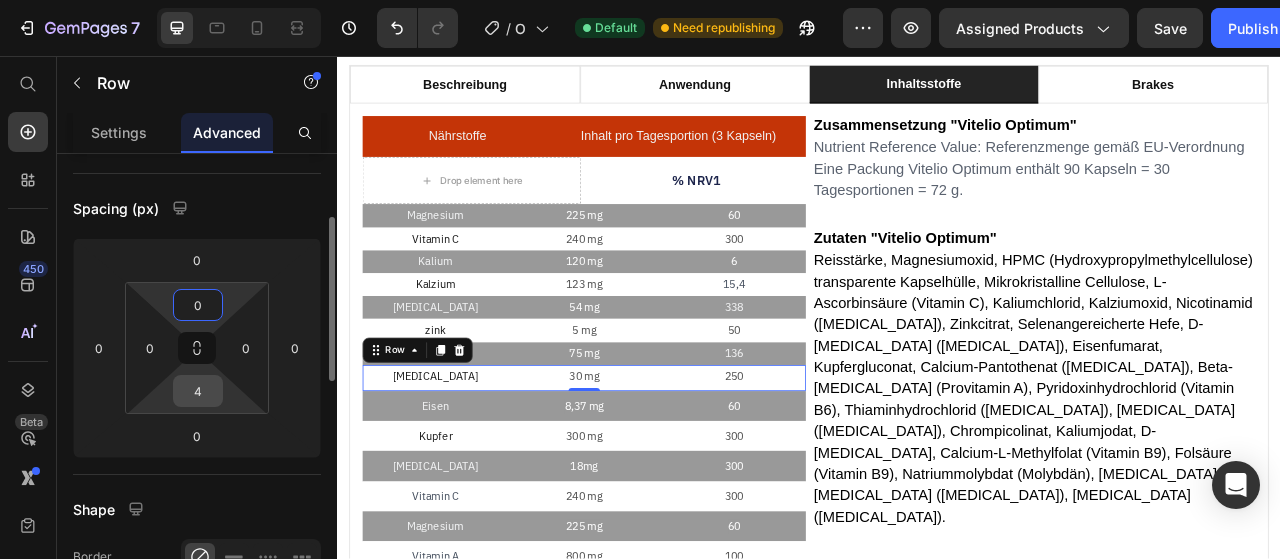 type on "0" 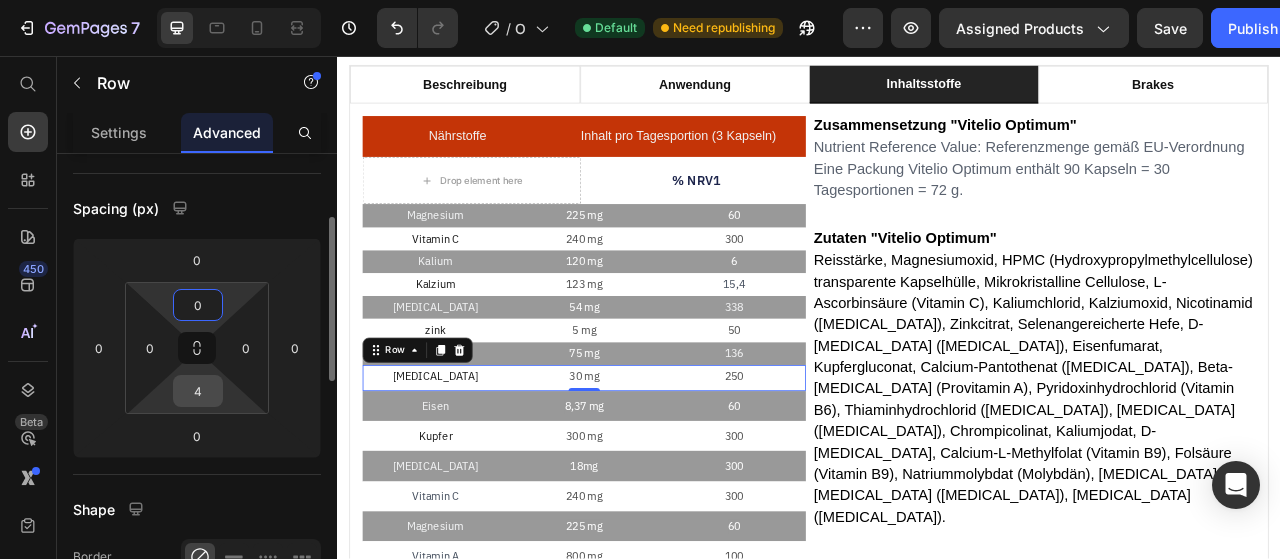 click on "4" at bounding box center [198, 391] 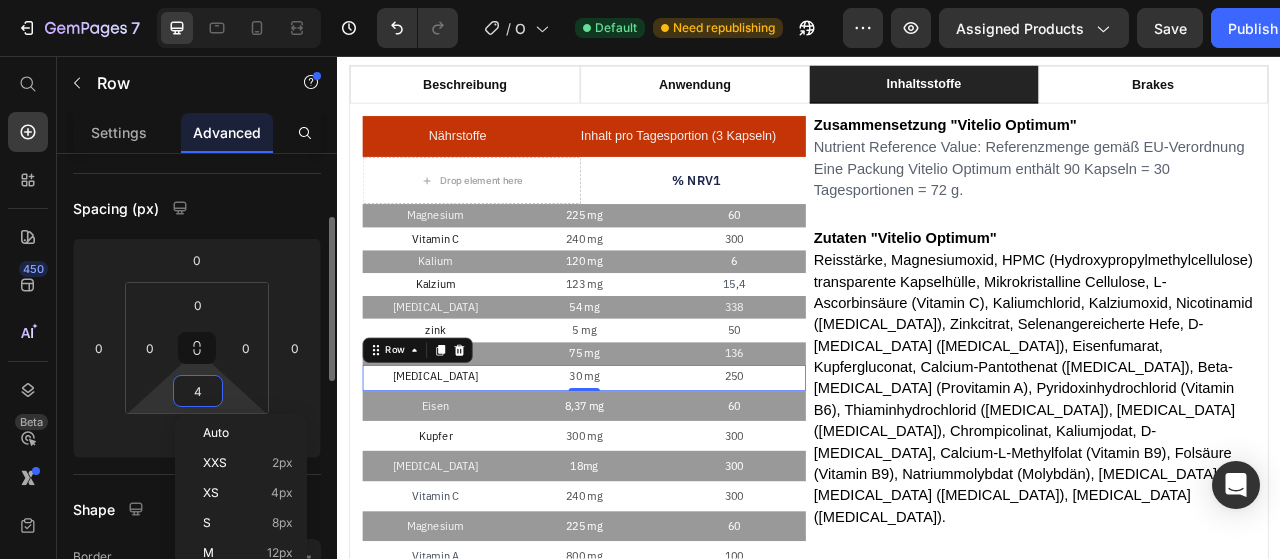 type on "0" 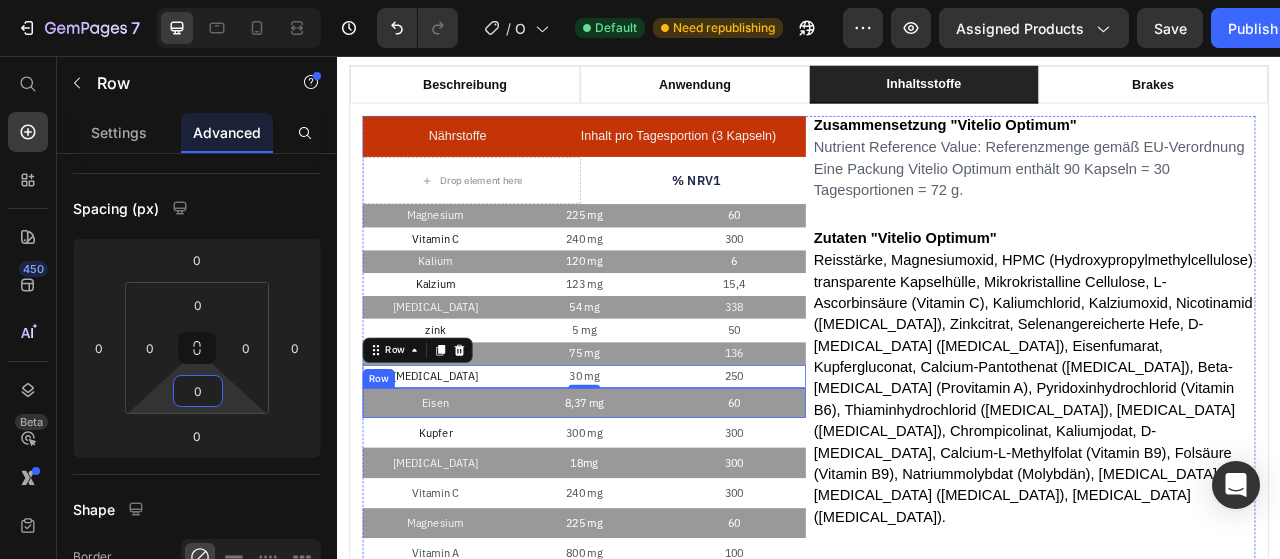 click on "8,37 mg" at bounding box center [651, 498] 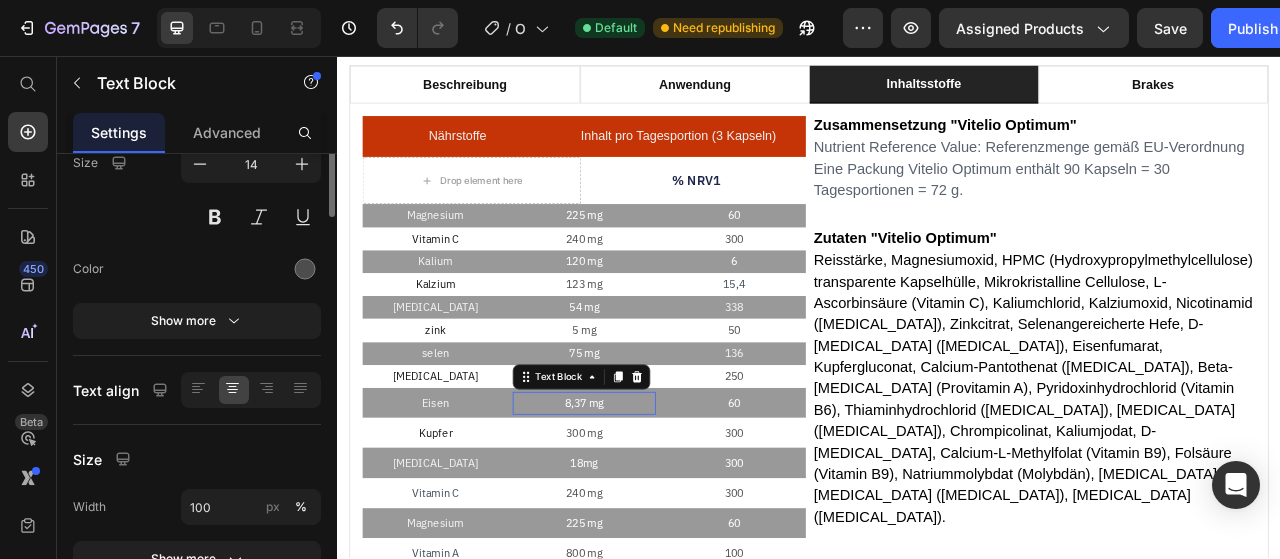 scroll, scrollTop: 0, scrollLeft: 0, axis: both 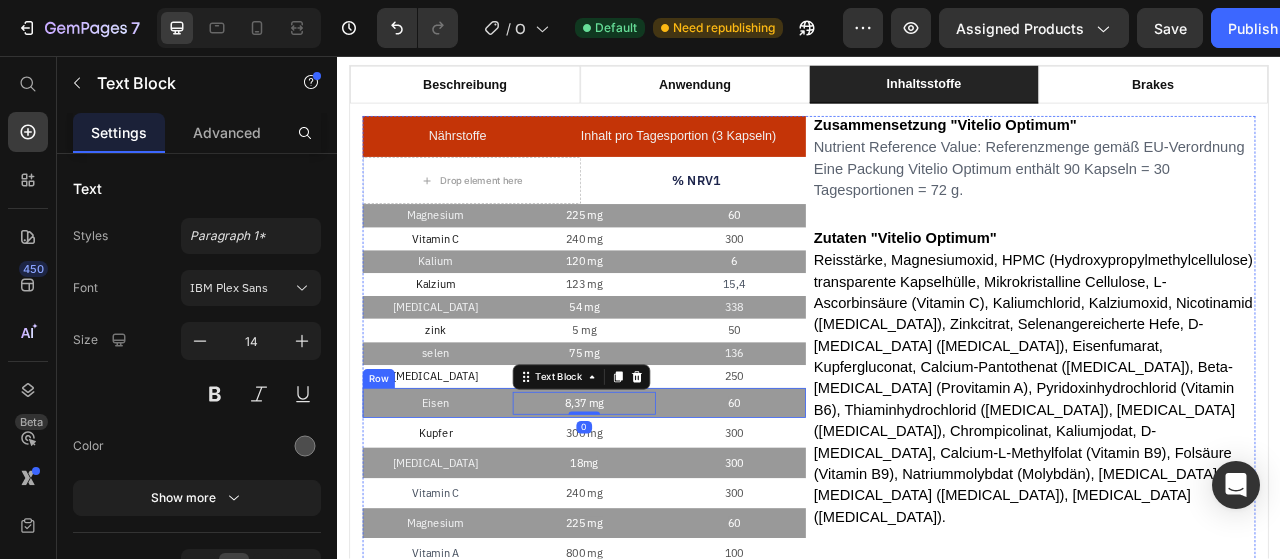 click on "Eisen Text Block 8,37 mg Text Block   0 60 Text Block Row" at bounding box center (651, 498) 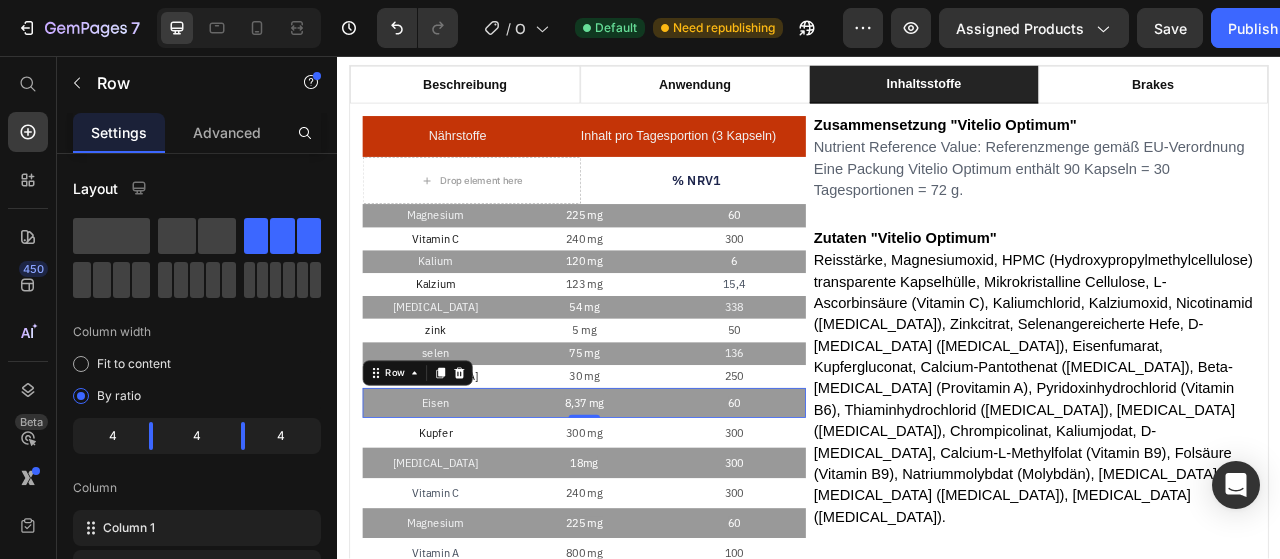 click on "[MEDICAL_DATA]" at bounding box center (462, 464) 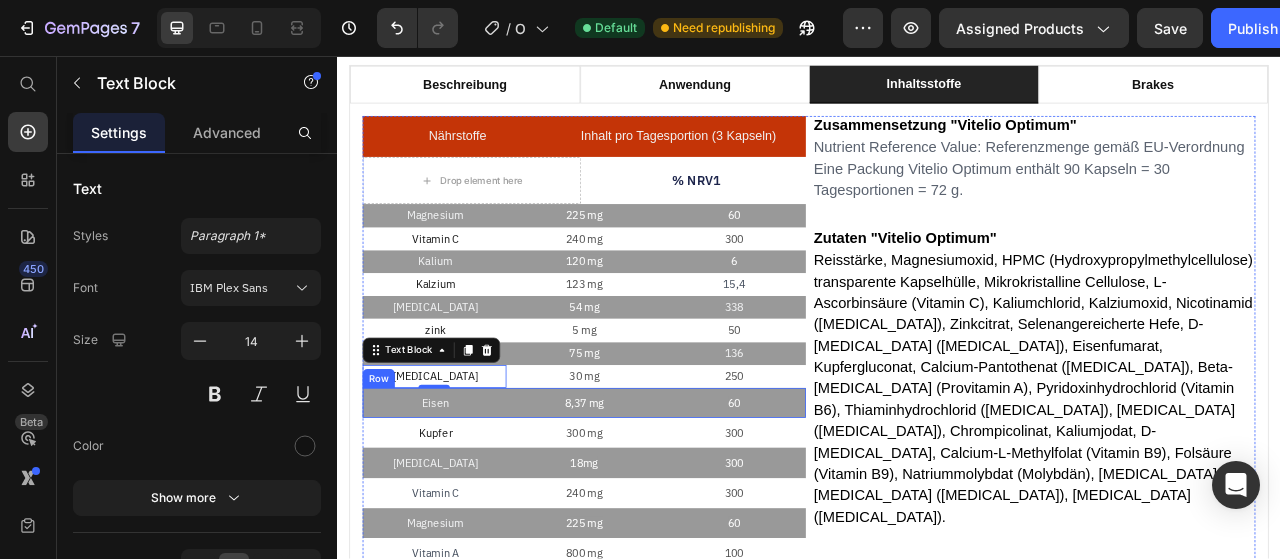 click on "Eisen Text Block 8,37 mg Text Block 60 Text Block Row" at bounding box center [651, 498] 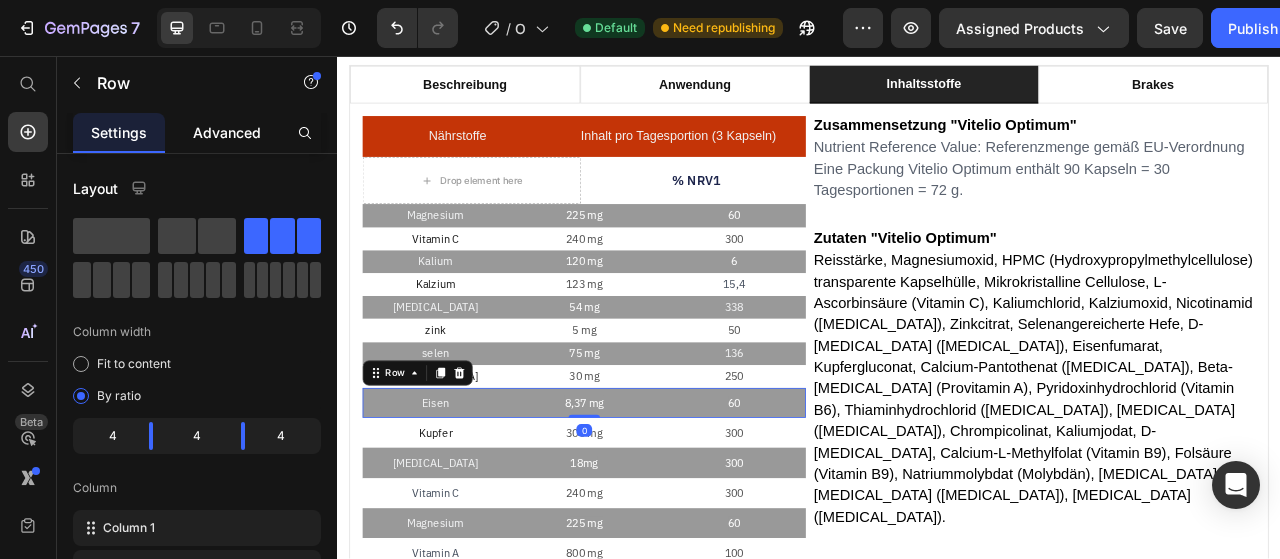 click on "Advanced" 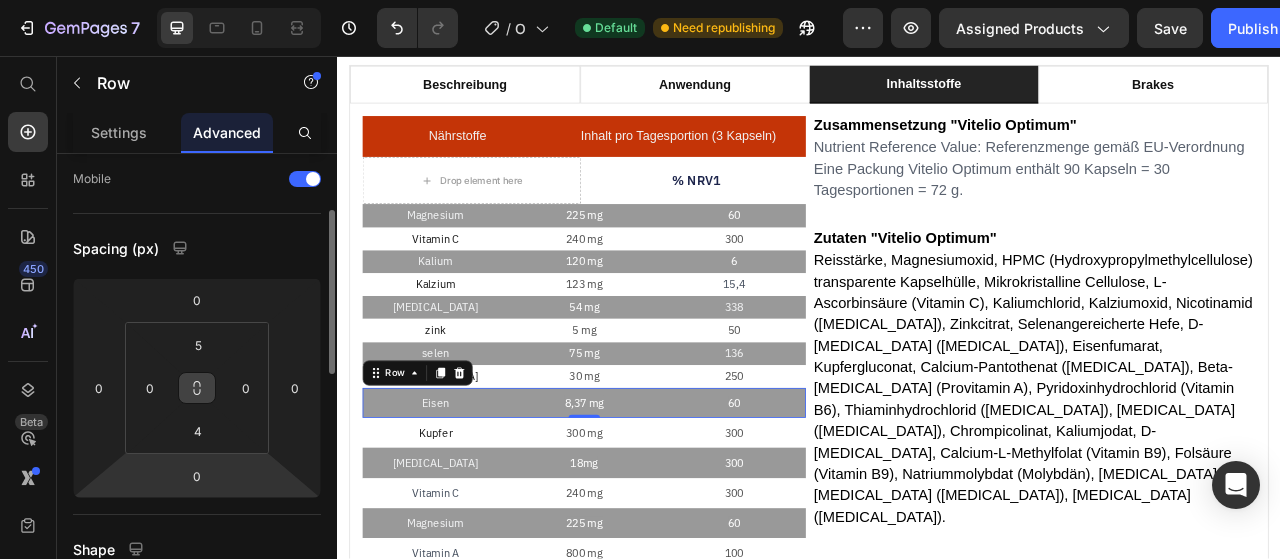 scroll, scrollTop: 146, scrollLeft: 0, axis: vertical 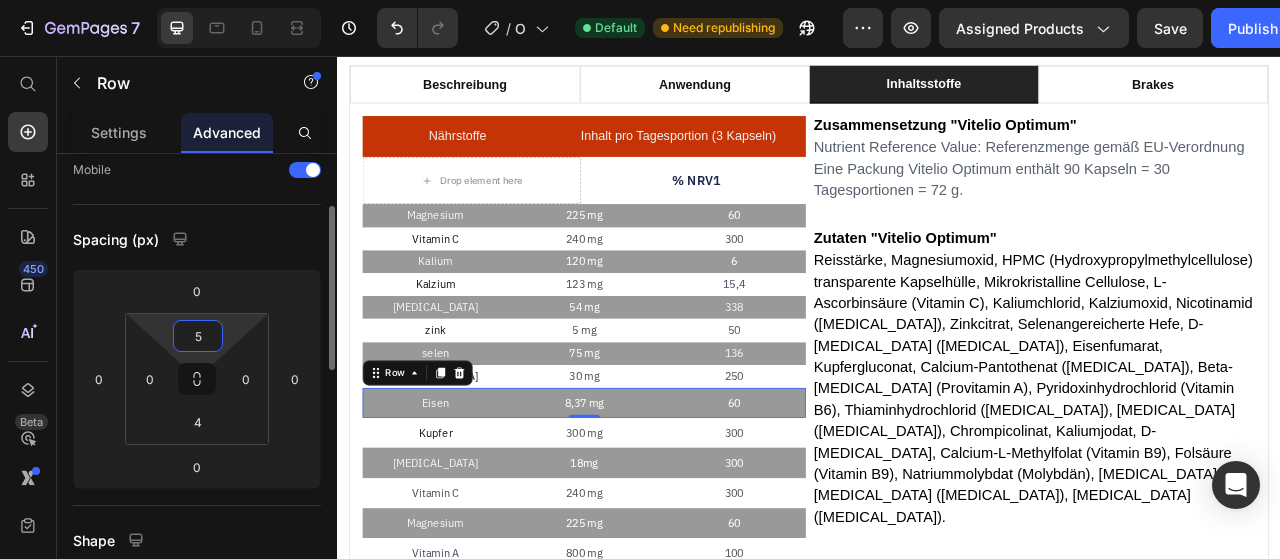 click on "5" at bounding box center (198, 336) 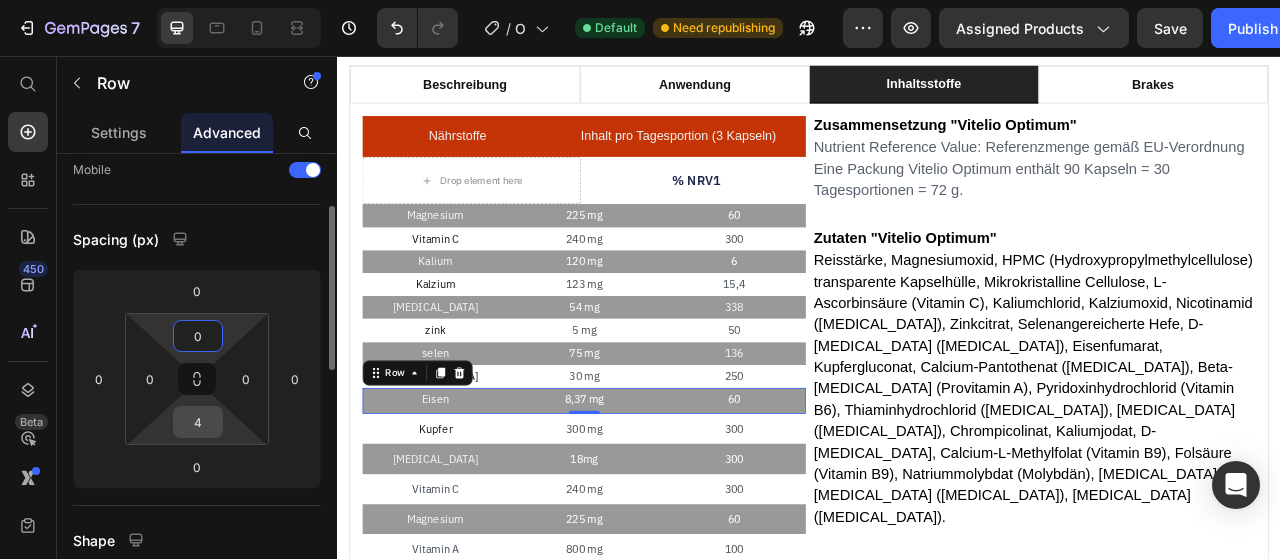 type on "0" 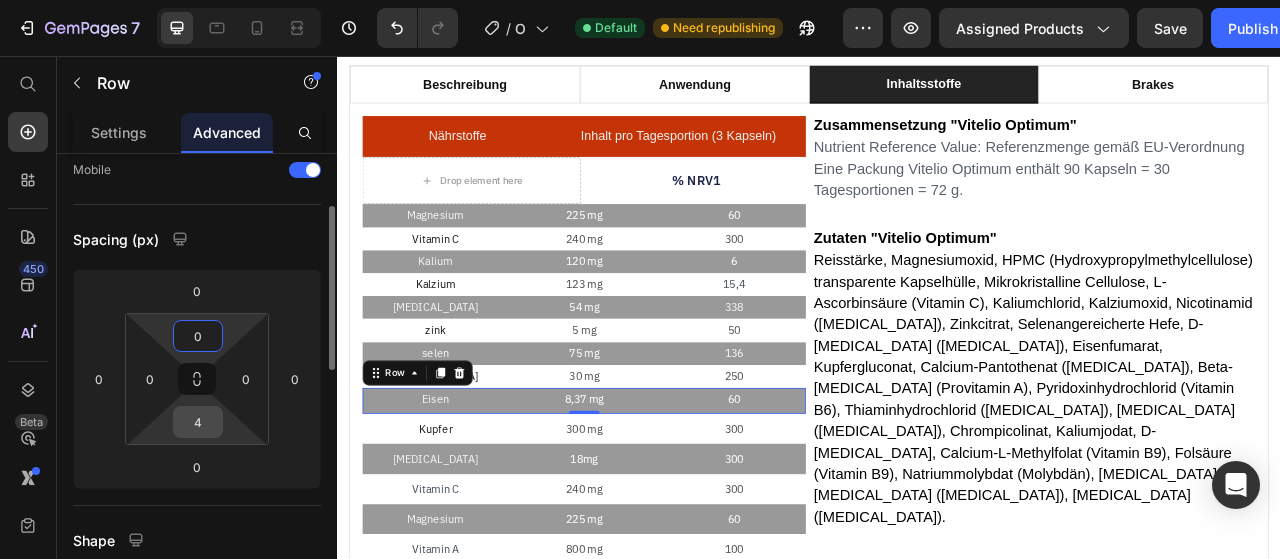 click on "4" at bounding box center [198, 422] 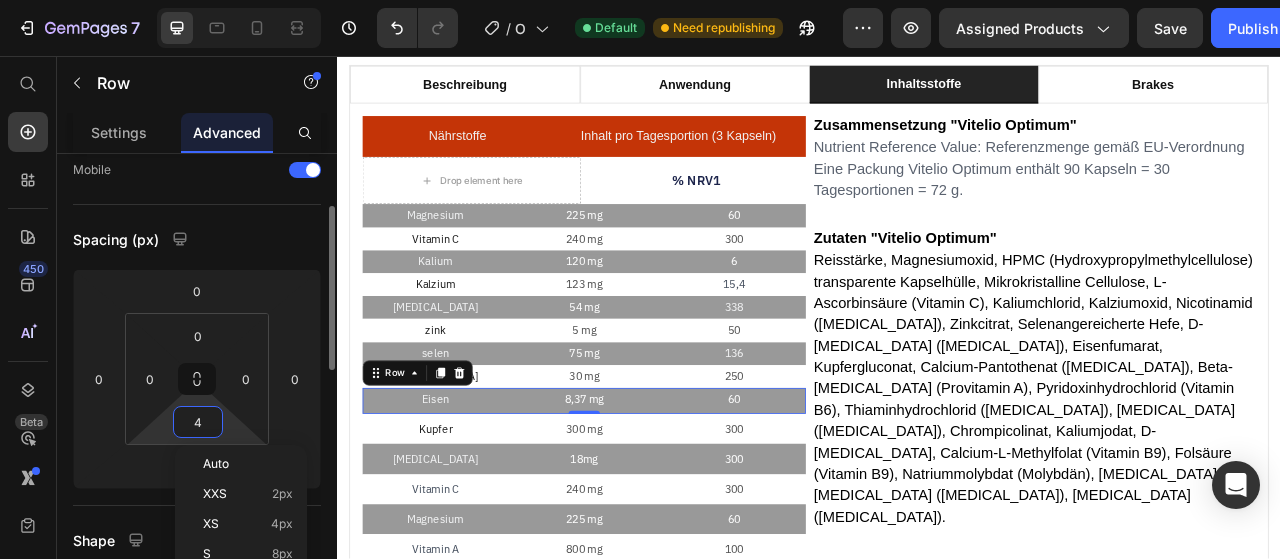 type on "0" 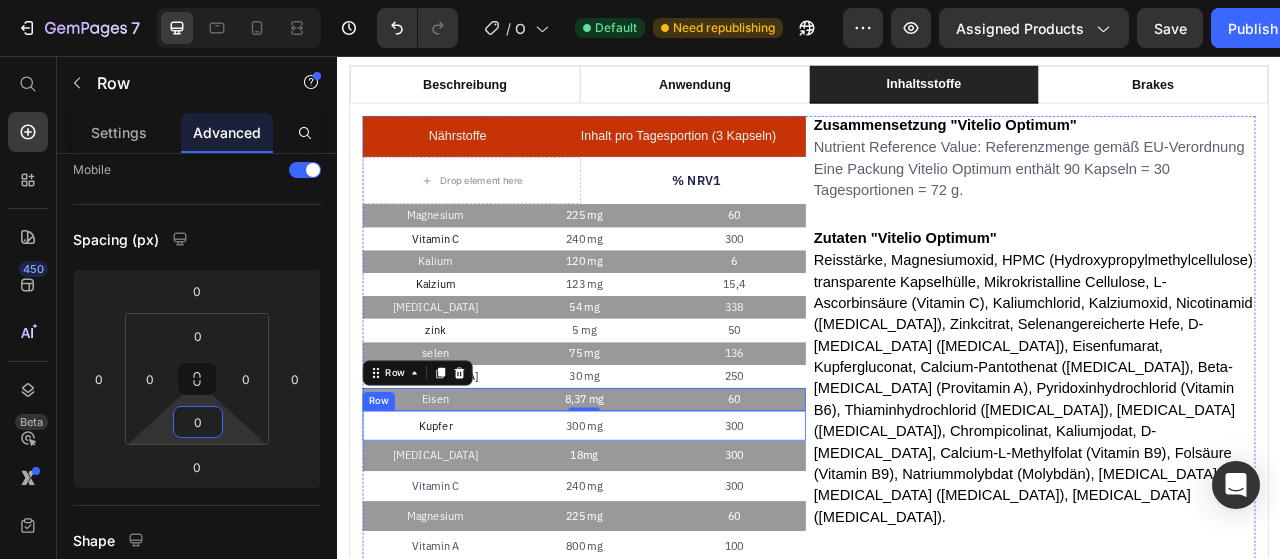click on "Kupfer Text Block 300 mg Text Block 300 Text Block Row" at bounding box center (651, 527) 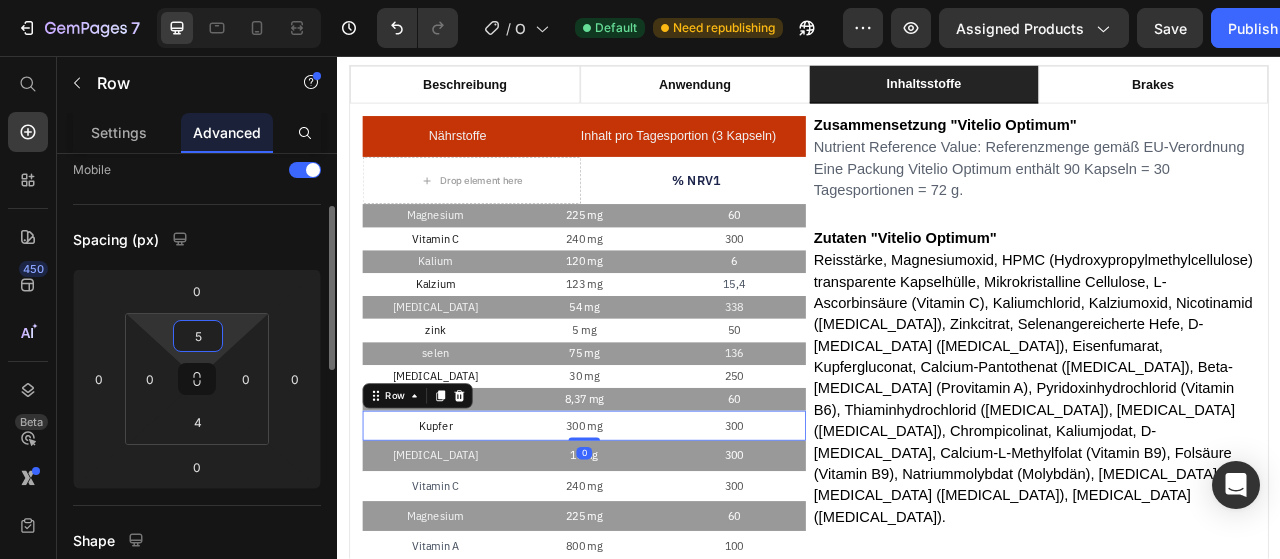 click on "5" at bounding box center (198, 336) 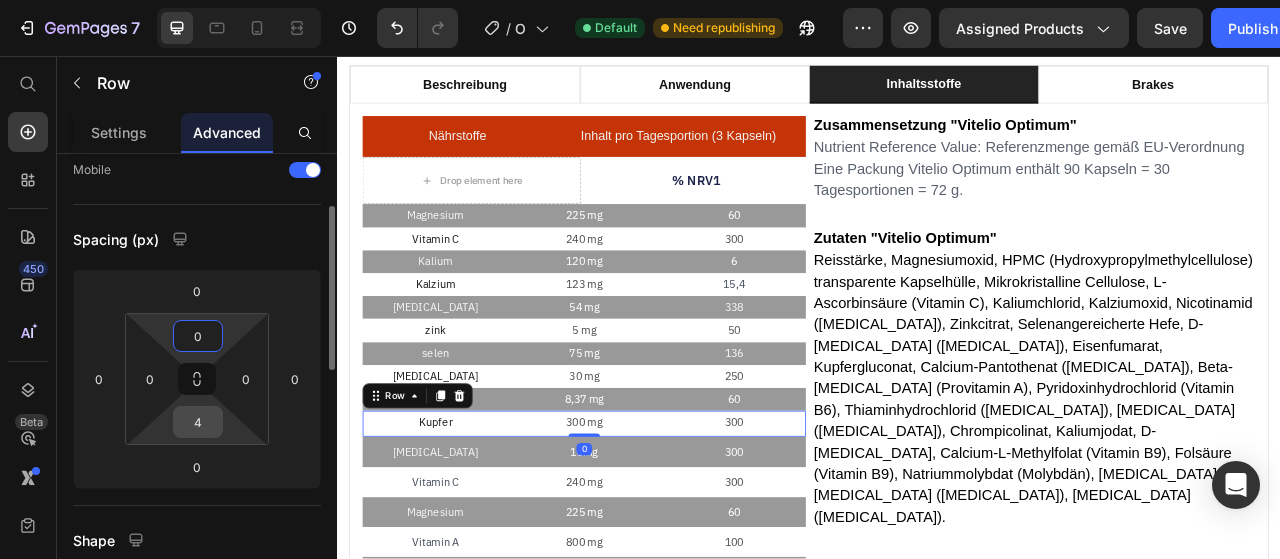 type on "0" 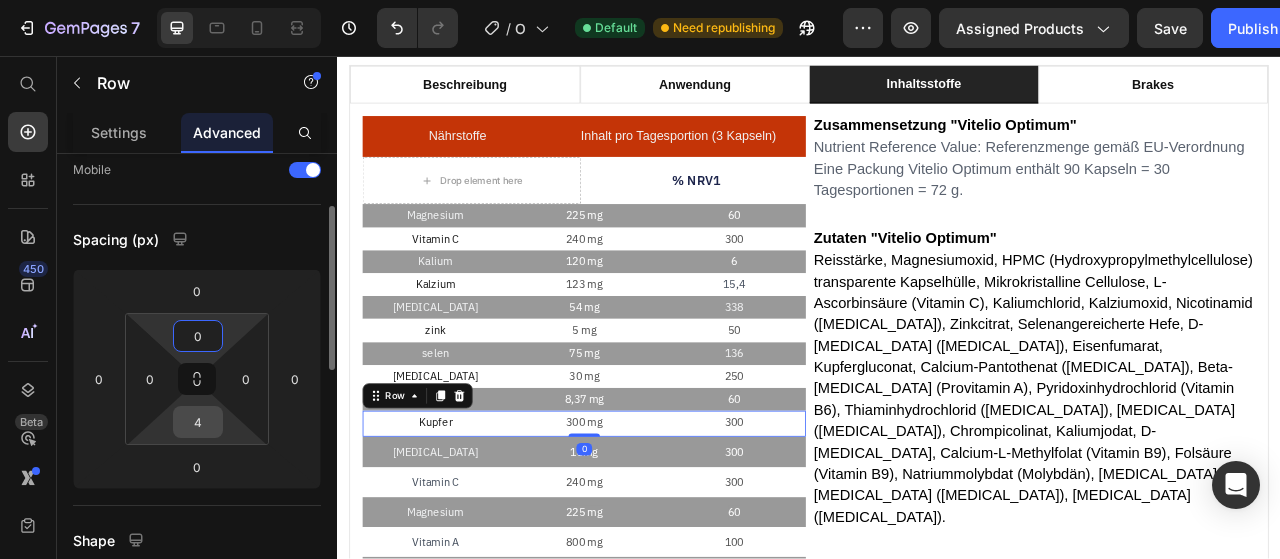 click on "4" at bounding box center [198, 422] 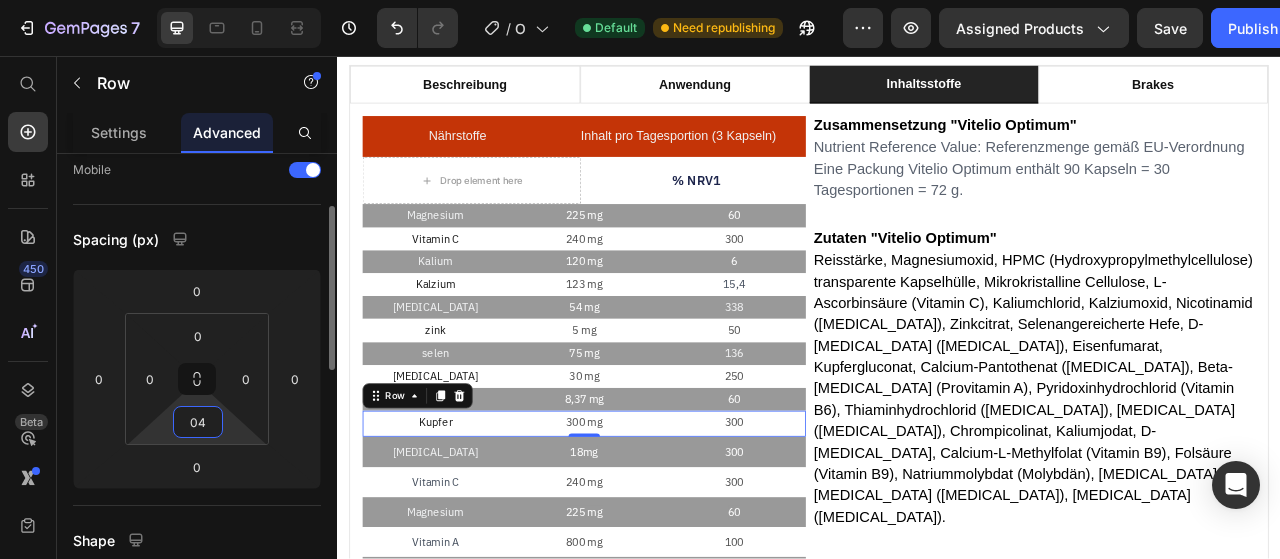 type on "0" 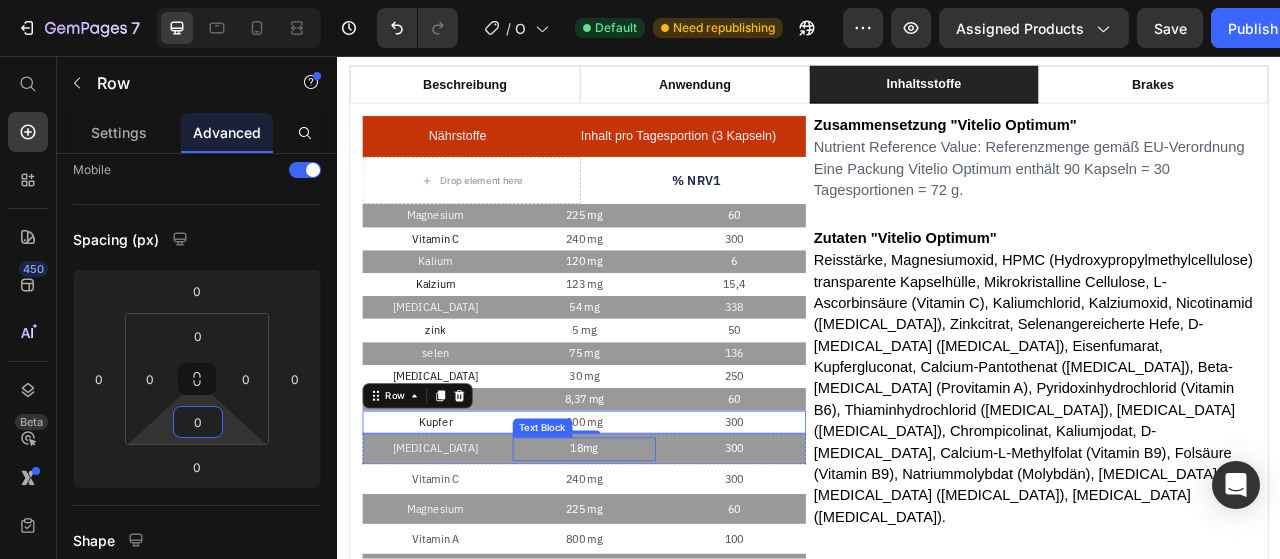 click on "18mg" at bounding box center [651, 556] 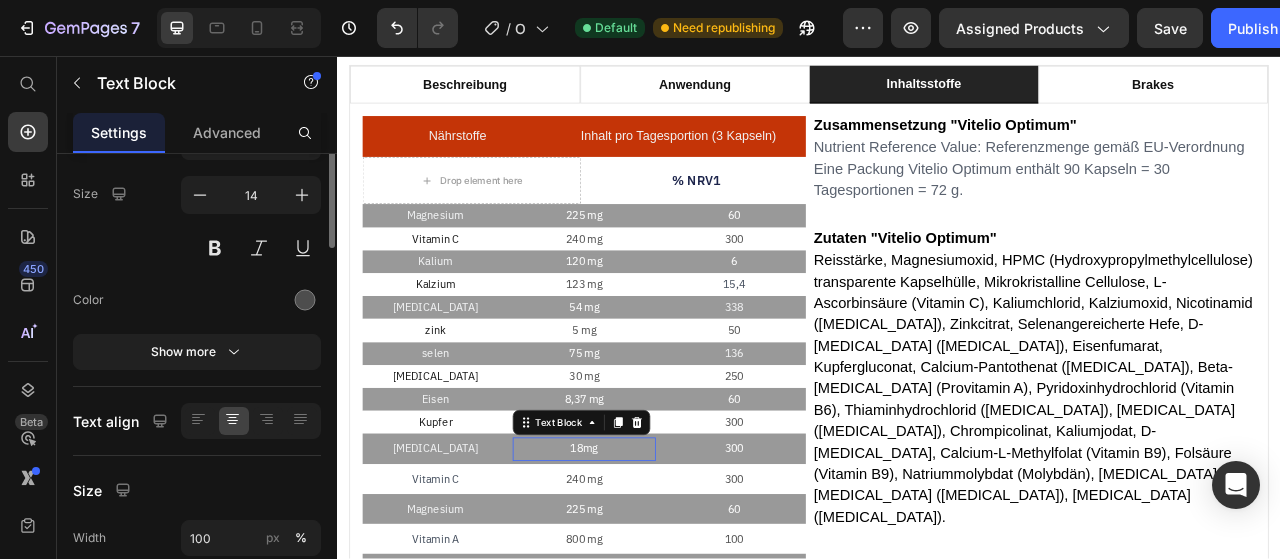 scroll, scrollTop: 0, scrollLeft: 0, axis: both 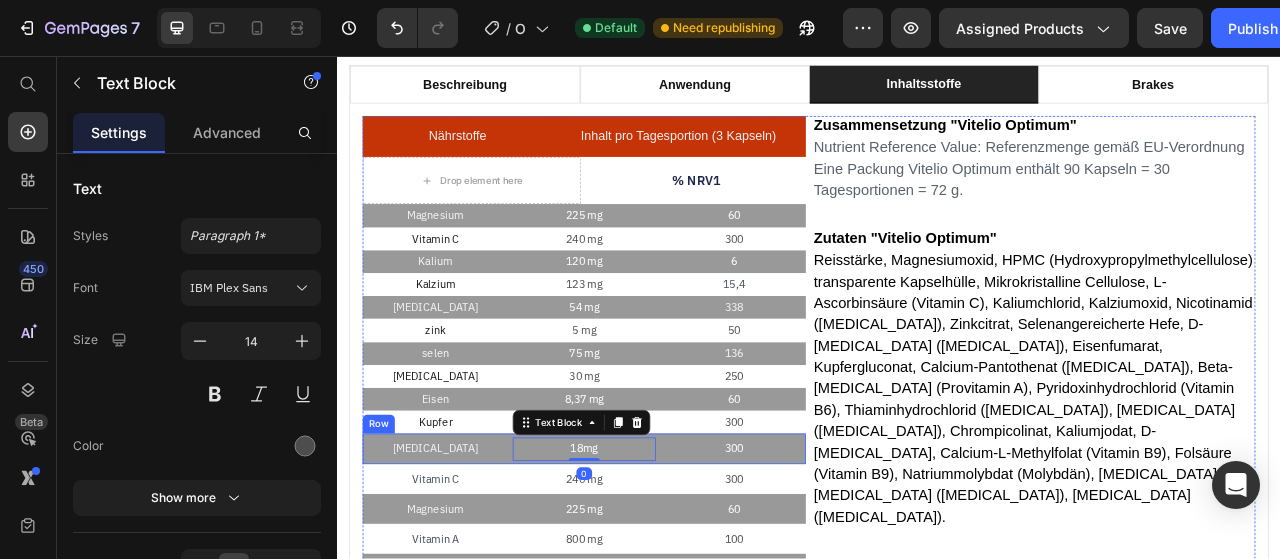 click on "[MEDICAL_DATA]" at bounding box center (462, 556) 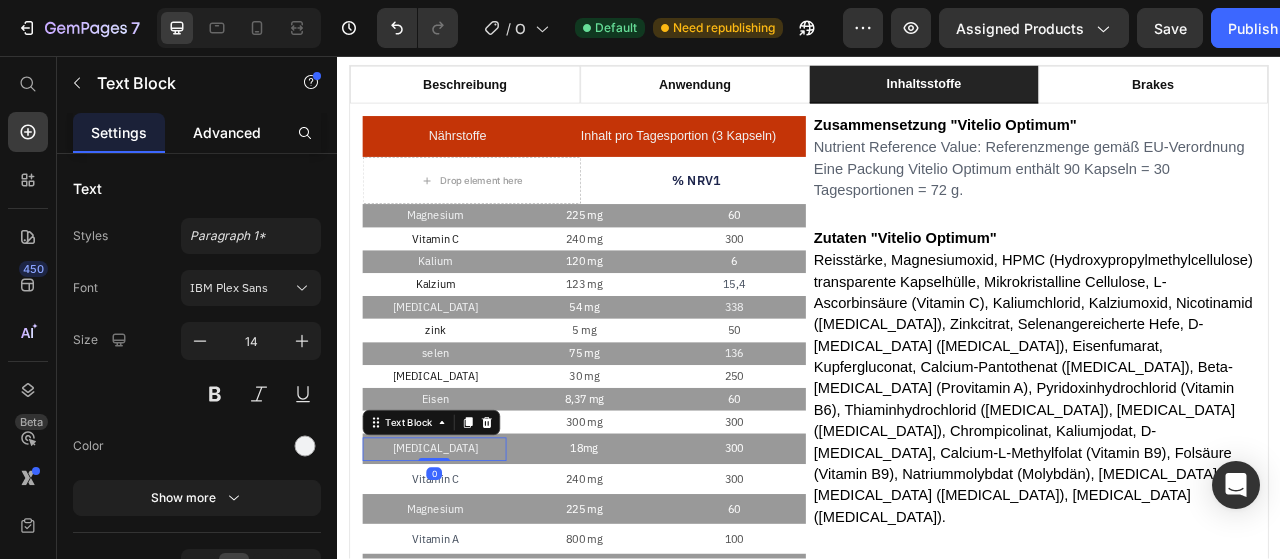 drag, startPoint x: 226, startPoint y: 123, endPoint x: 210, endPoint y: 540, distance: 417.30685 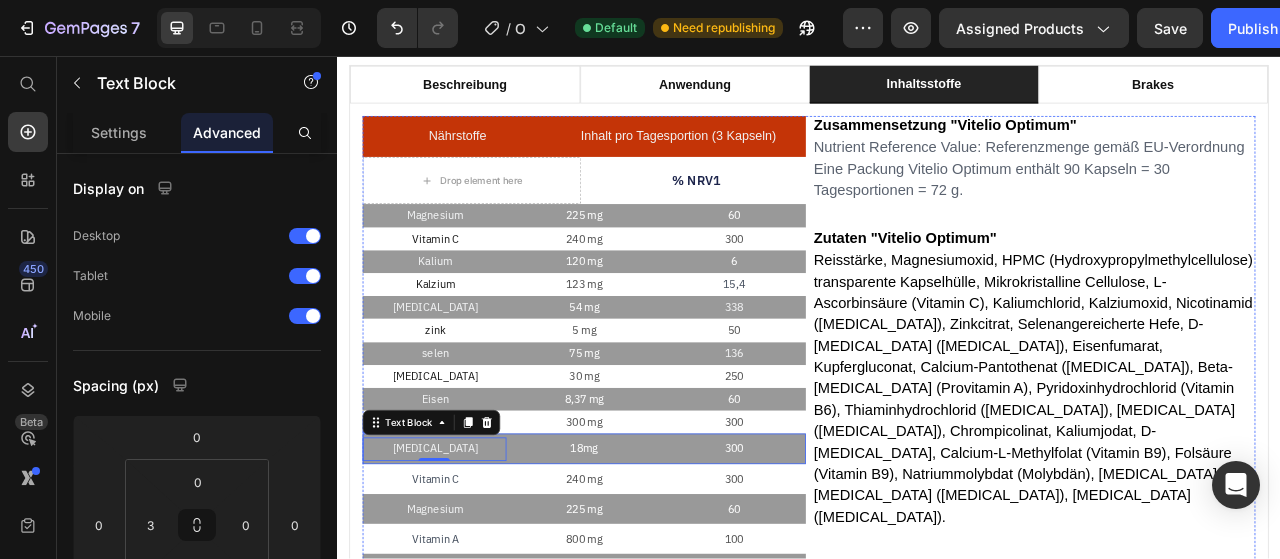 click on "Vitamin B5 Text Block   0 18mg Text Block 300 Text Block Row" at bounding box center (651, 556) 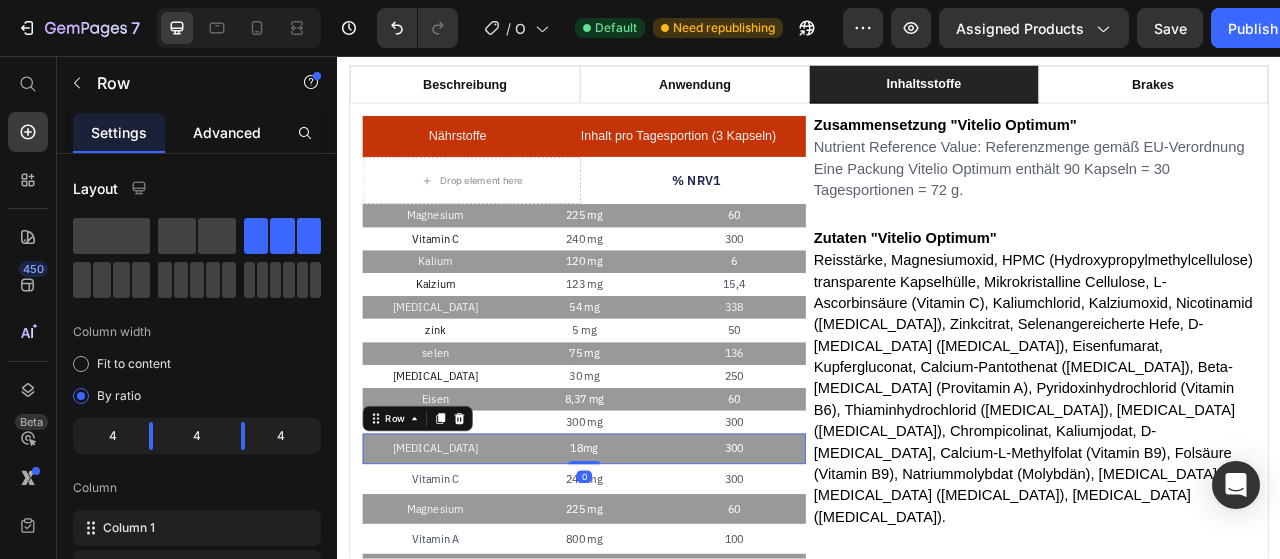 click on "Advanced" at bounding box center (227, 132) 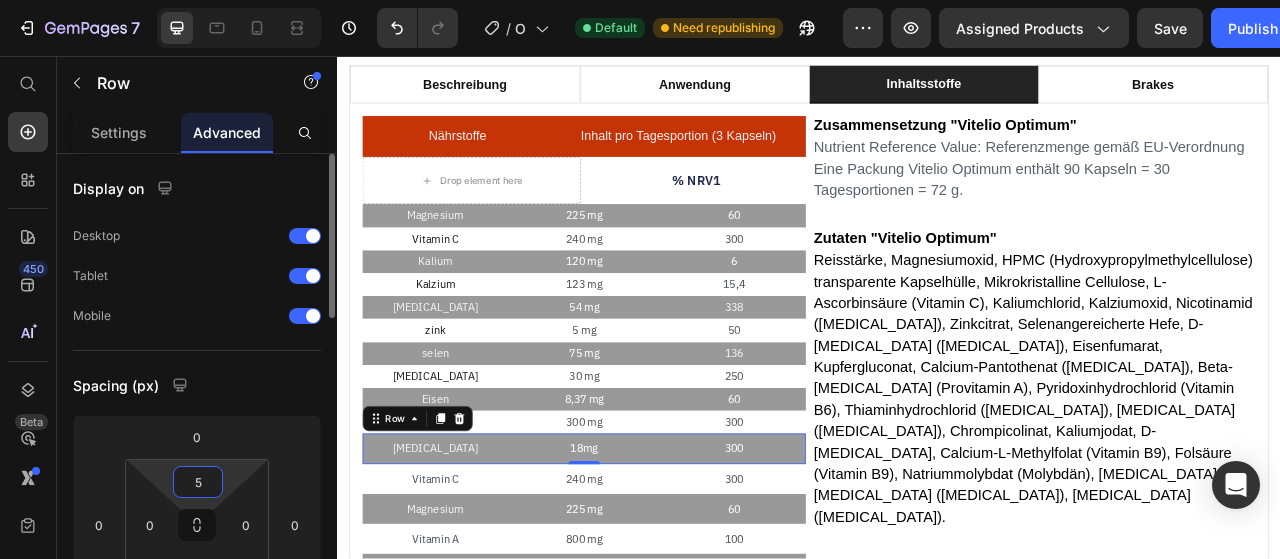 click on "5" at bounding box center (198, 482) 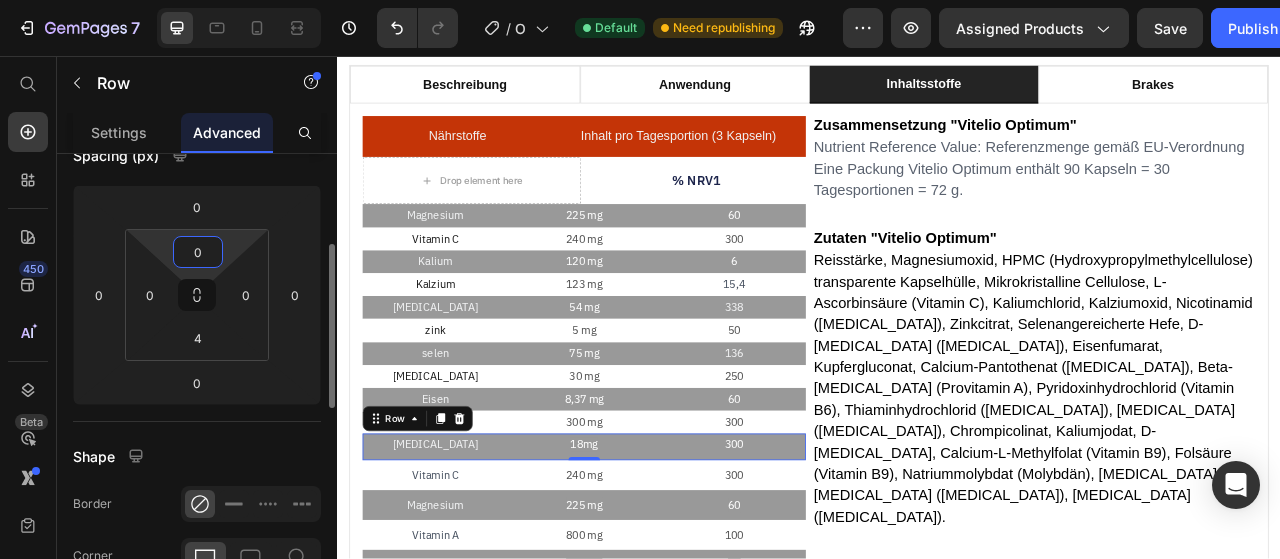 scroll, scrollTop: 239, scrollLeft: 0, axis: vertical 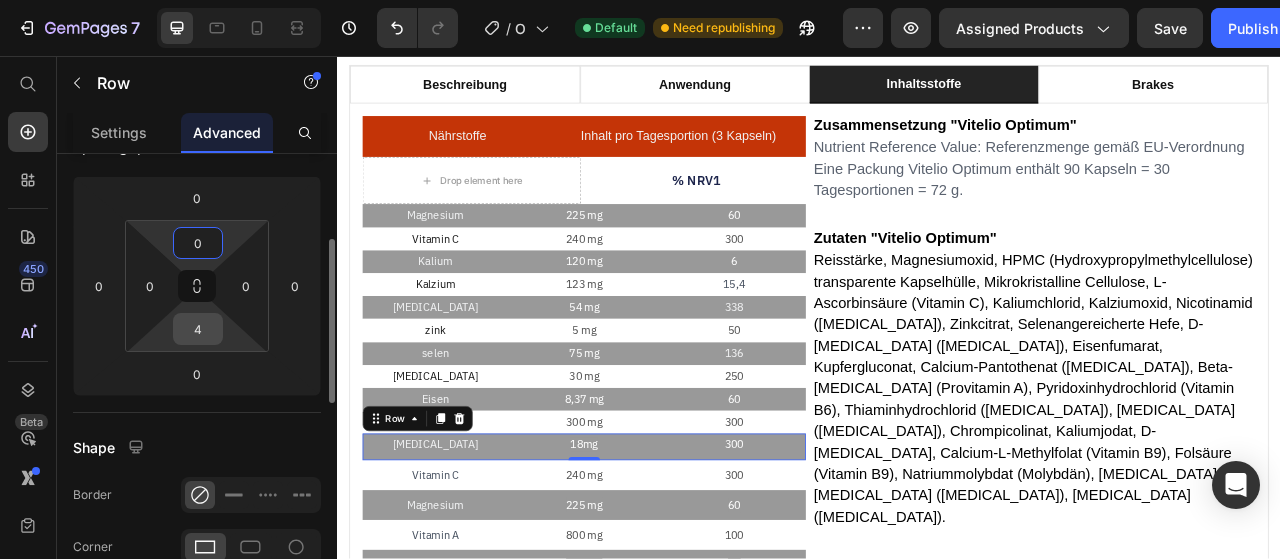 type on "0" 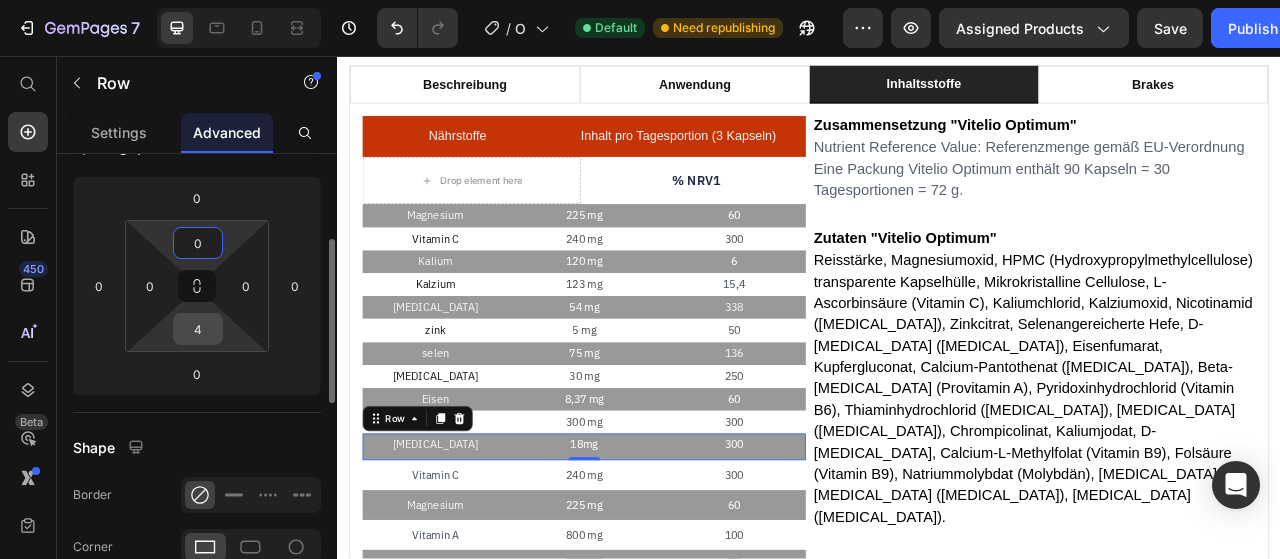 click on "4" at bounding box center [198, 329] 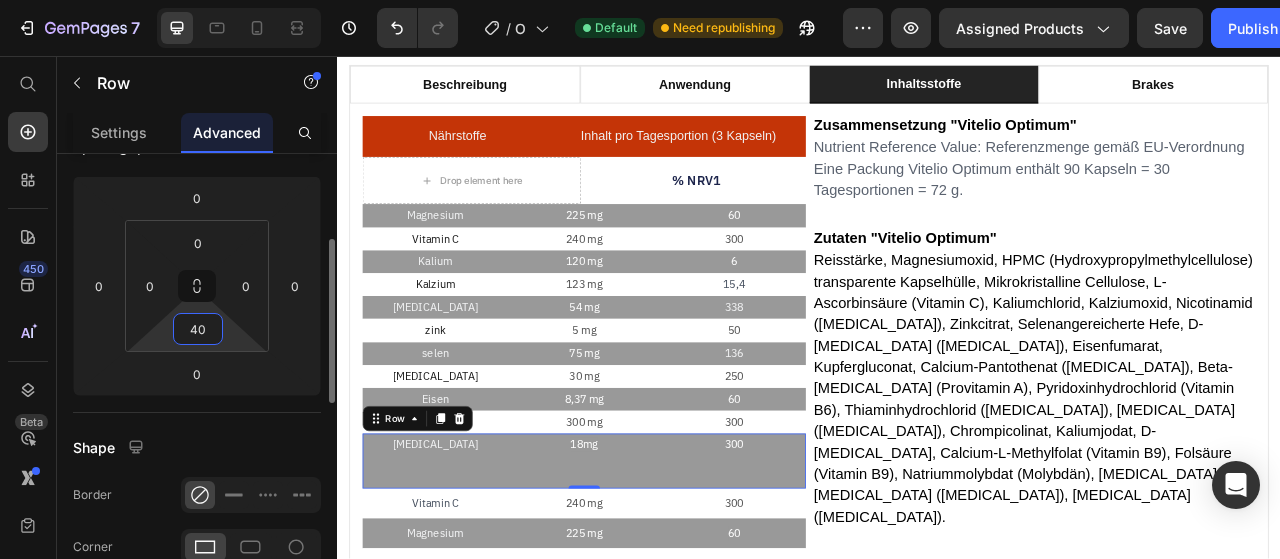 type on "0" 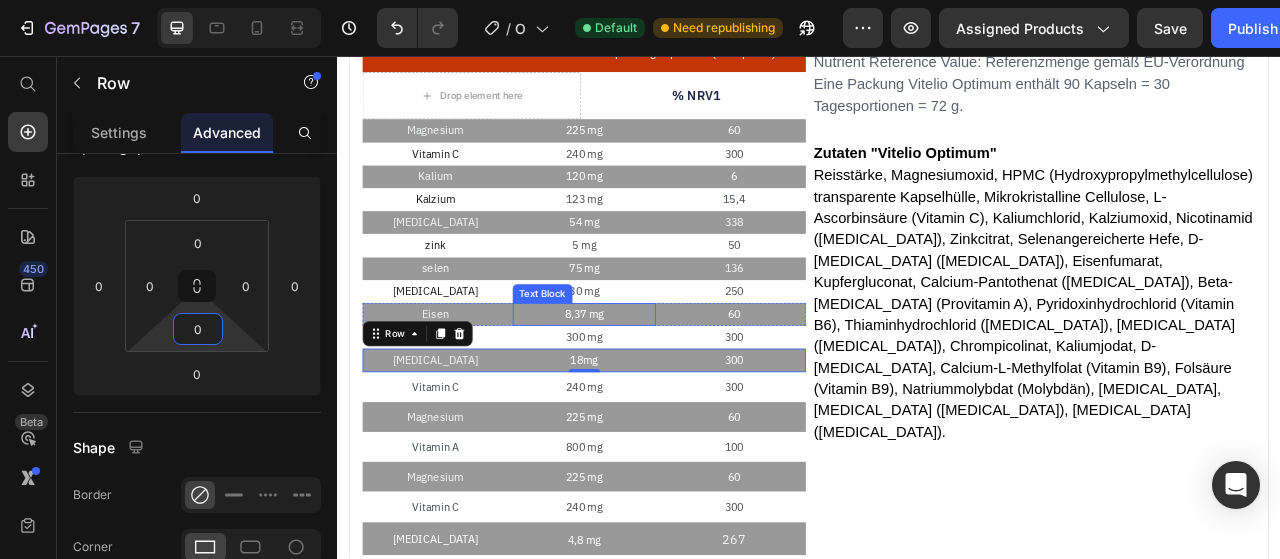 scroll, scrollTop: 1750, scrollLeft: 0, axis: vertical 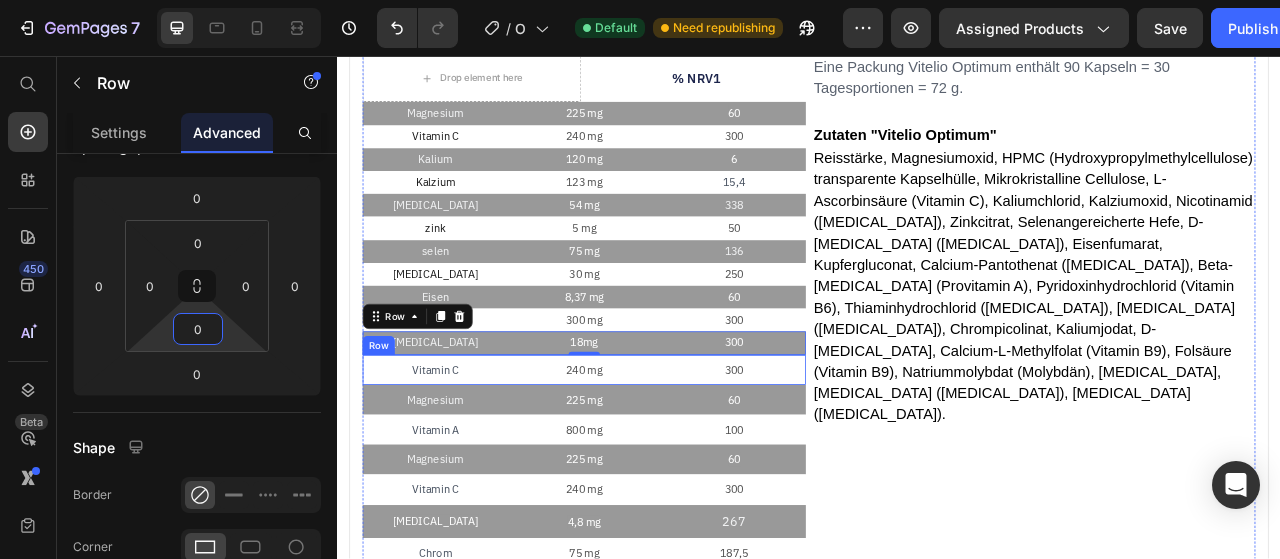 click on "Vitamin C Text Block 240 mg Text Block 300 Text Block Row" at bounding box center (651, 456) 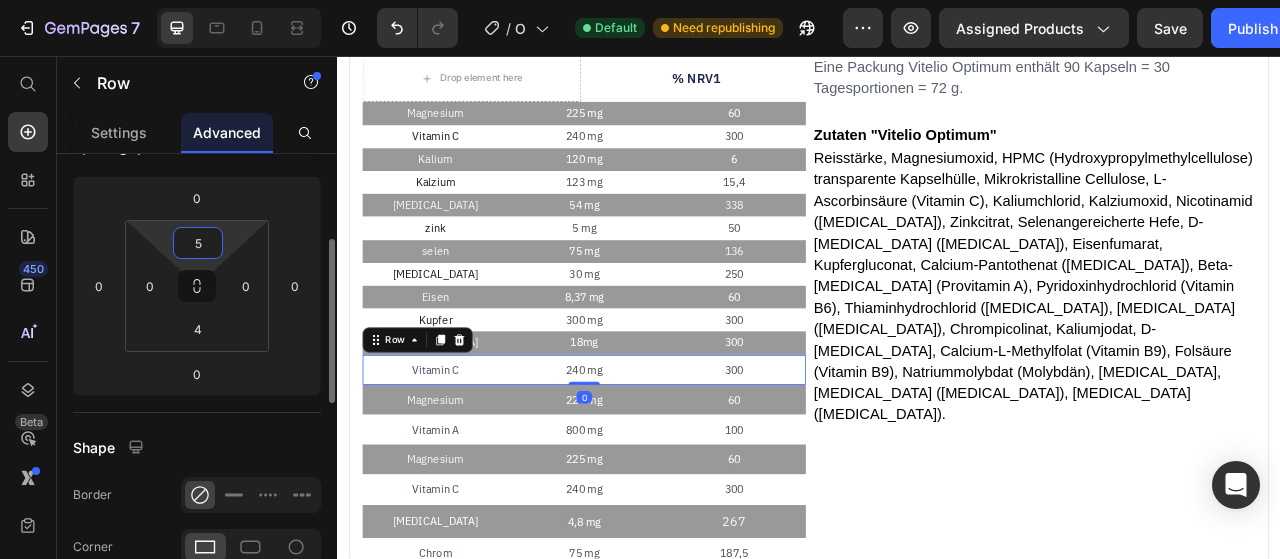 click on "5" at bounding box center [198, 243] 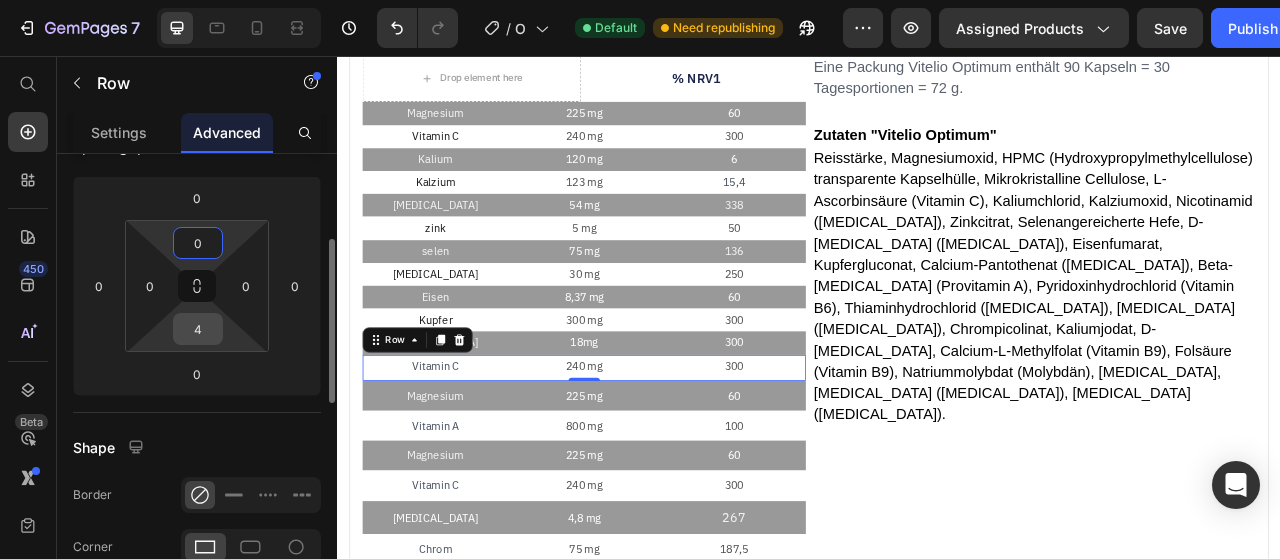 type on "0" 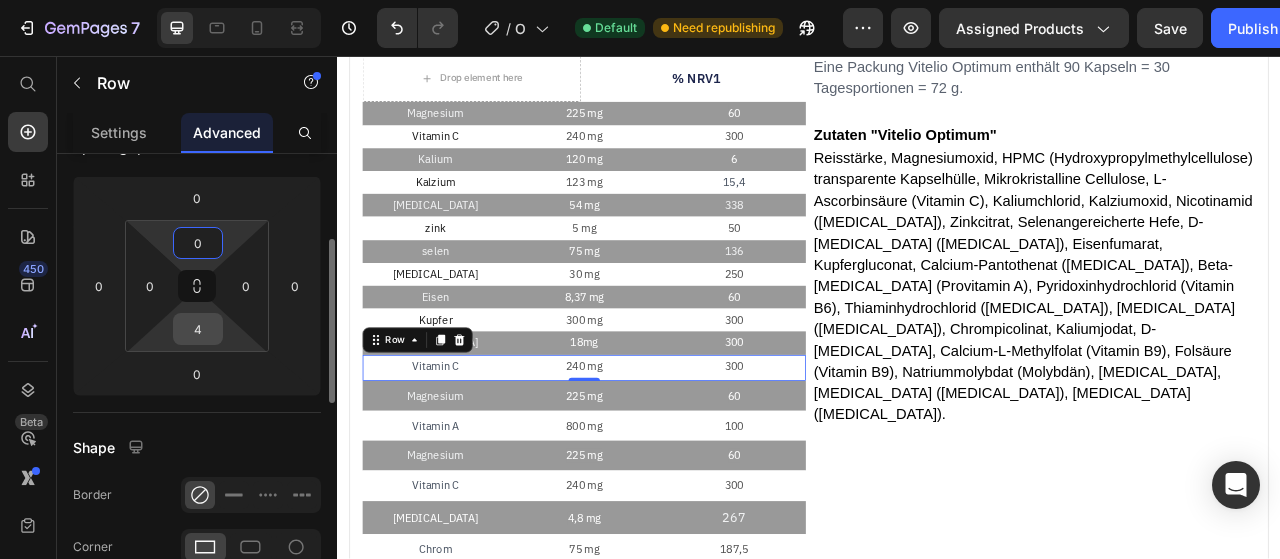 click on "4" at bounding box center [198, 329] 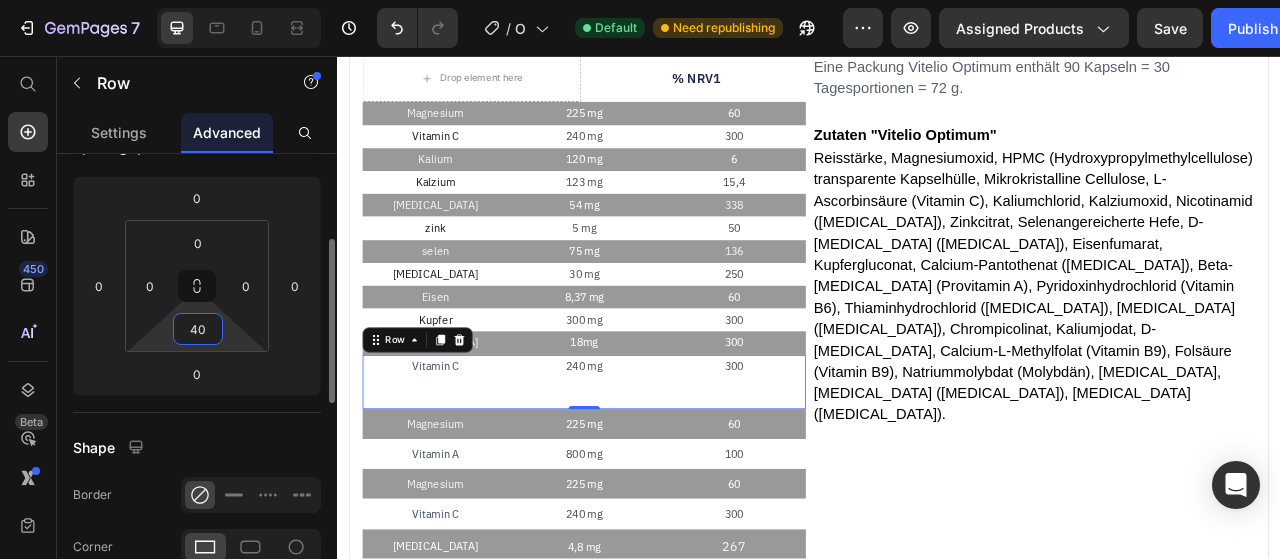 type on "0" 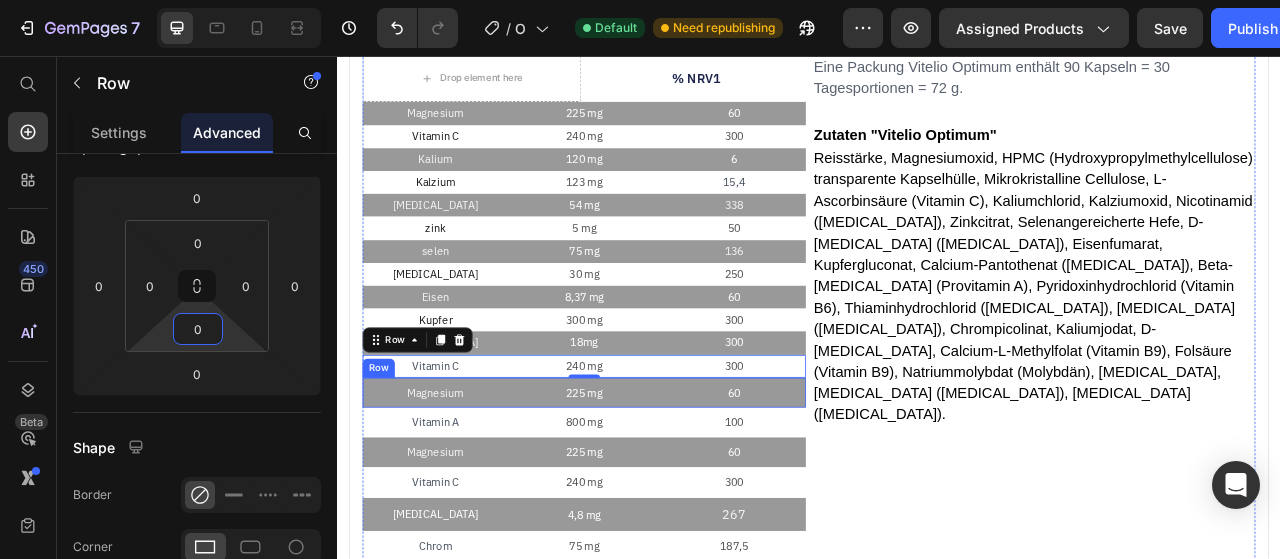 click on "Magnesium Text Block 225 mg Text Block 60 Text Block Row" at bounding box center [651, 485] 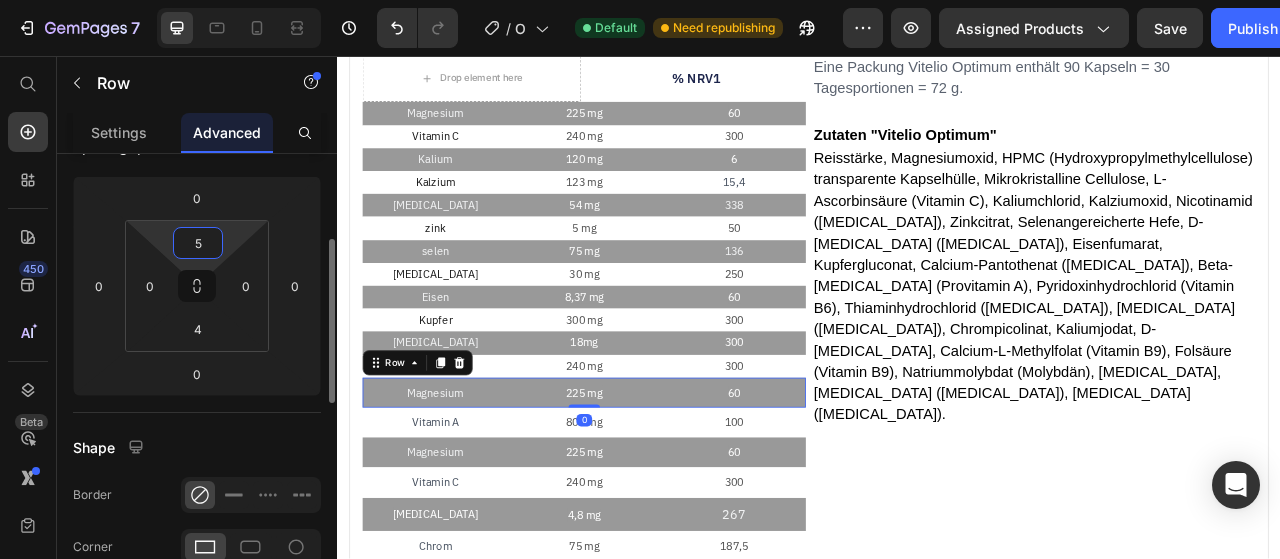 click on "5" at bounding box center (198, 243) 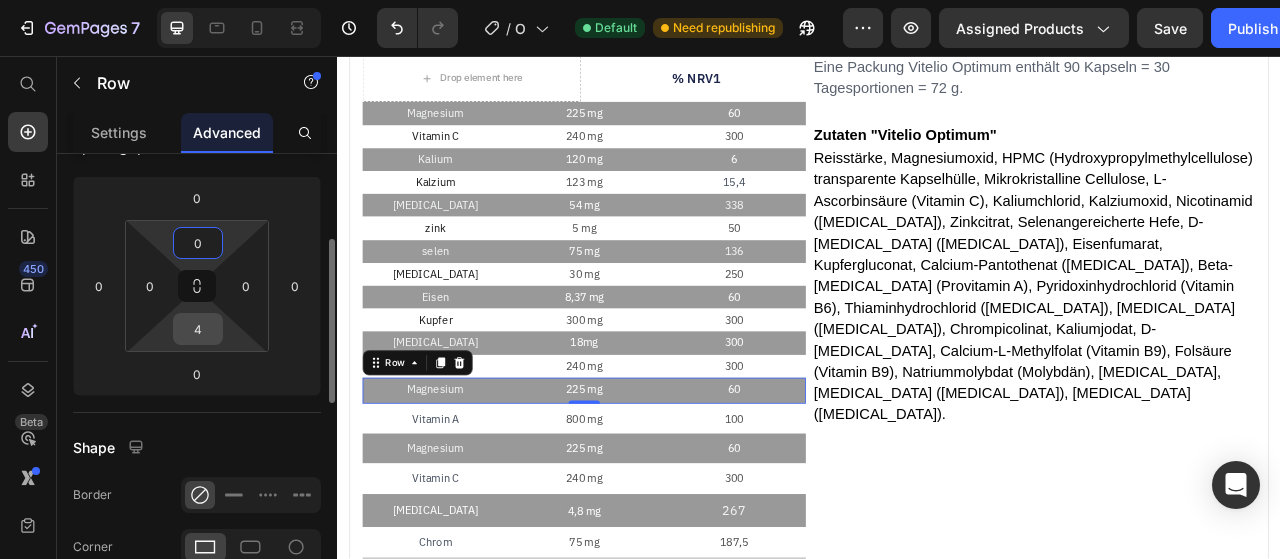 type on "0" 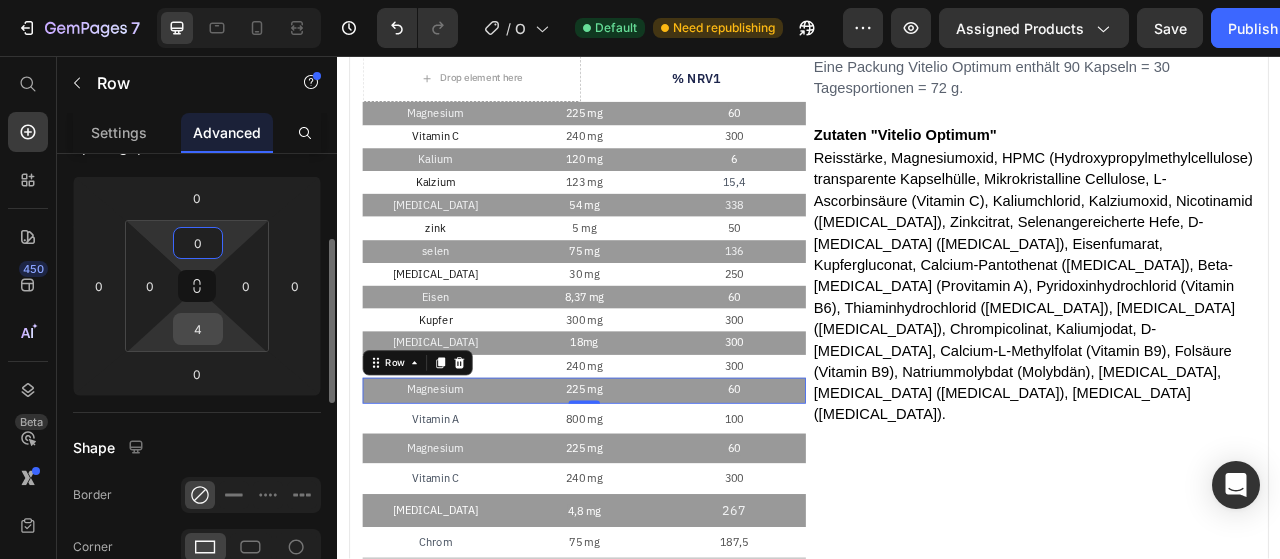 click on "4" at bounding box center (198, 329) 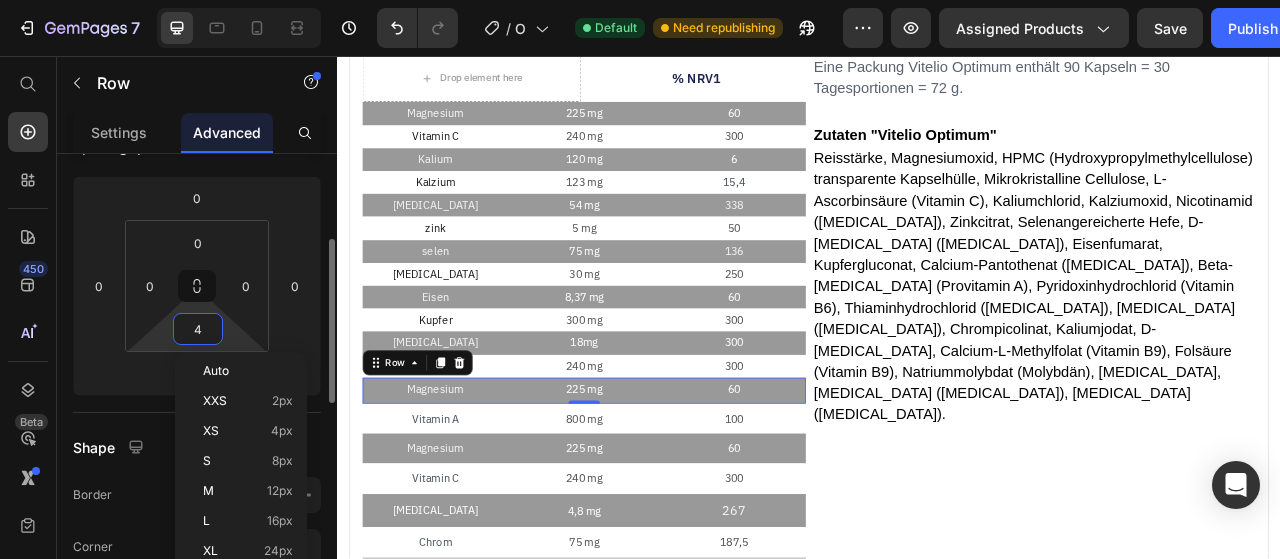 type on "0" 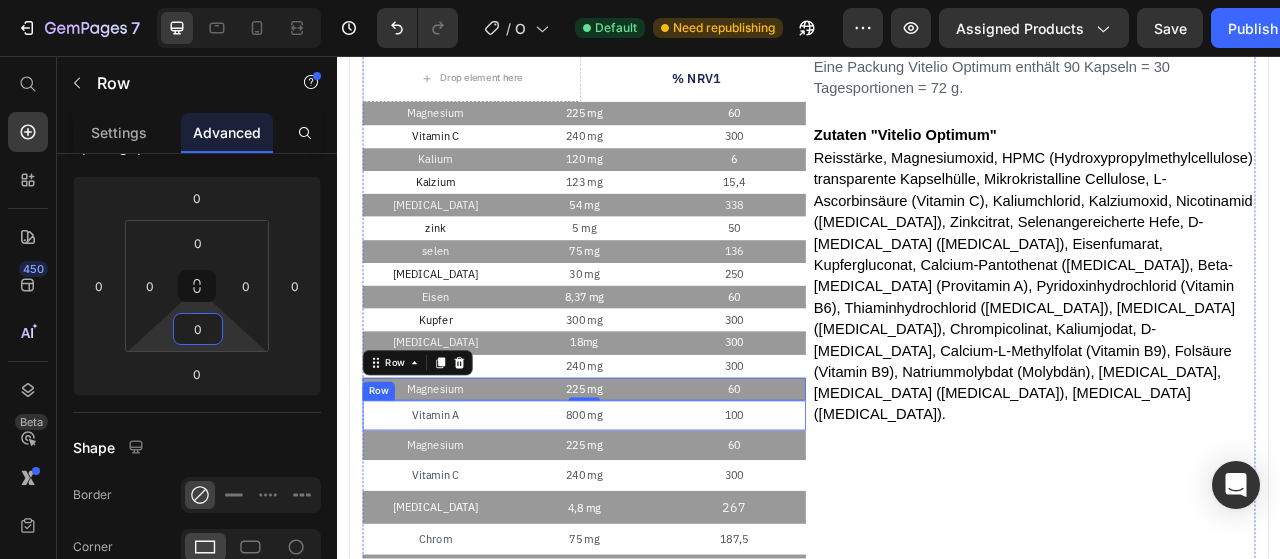 click on "Vitamin A Text Block 800 mg Text Block 100 Text Block Row" at bounding box center [651, 514] 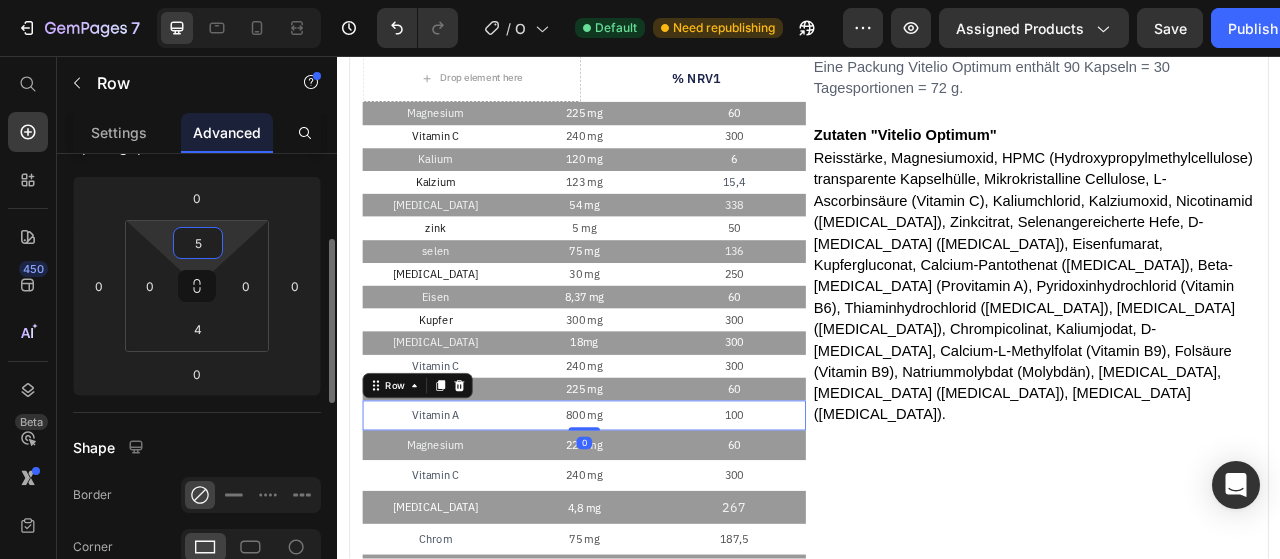 click on "5" at bounding box center [198, 243] 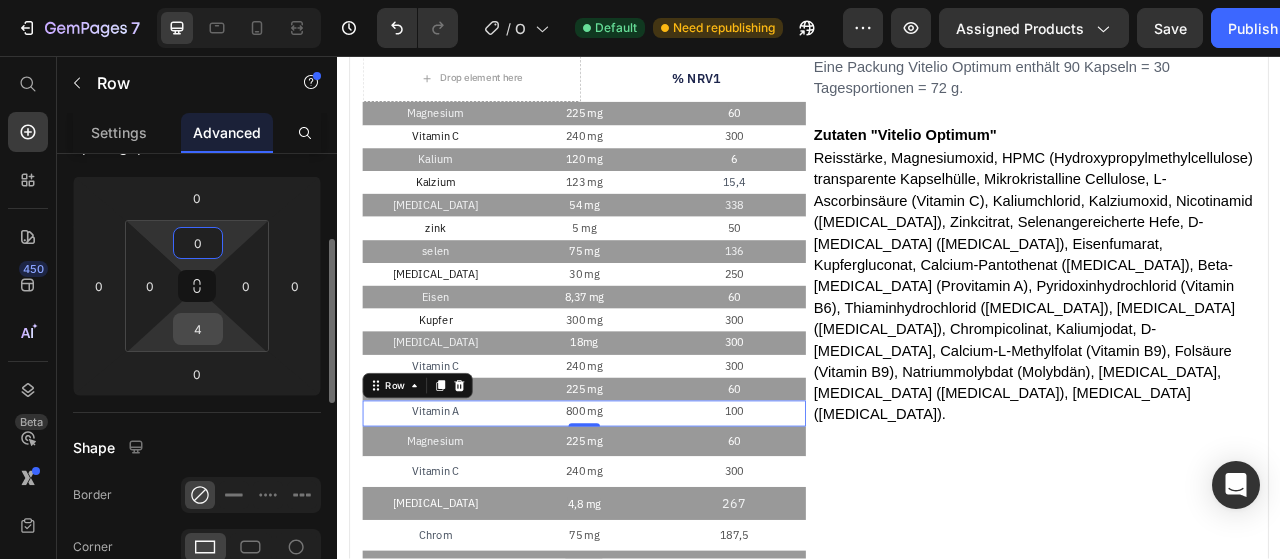 type on "0" 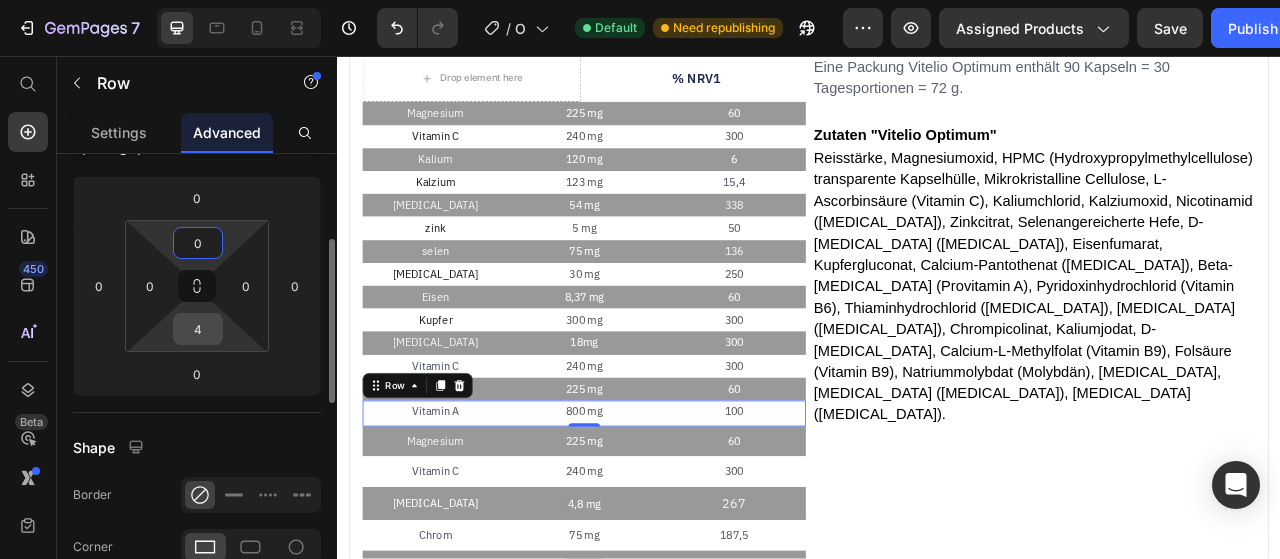 click on "4" at bounding box center (198, 329) 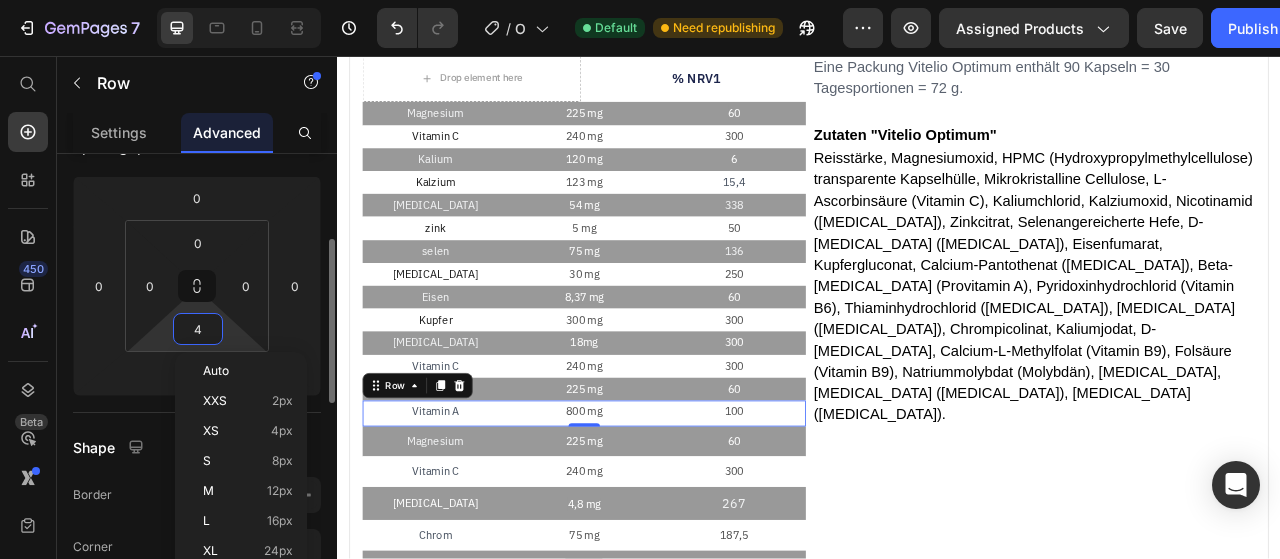 type on "0" 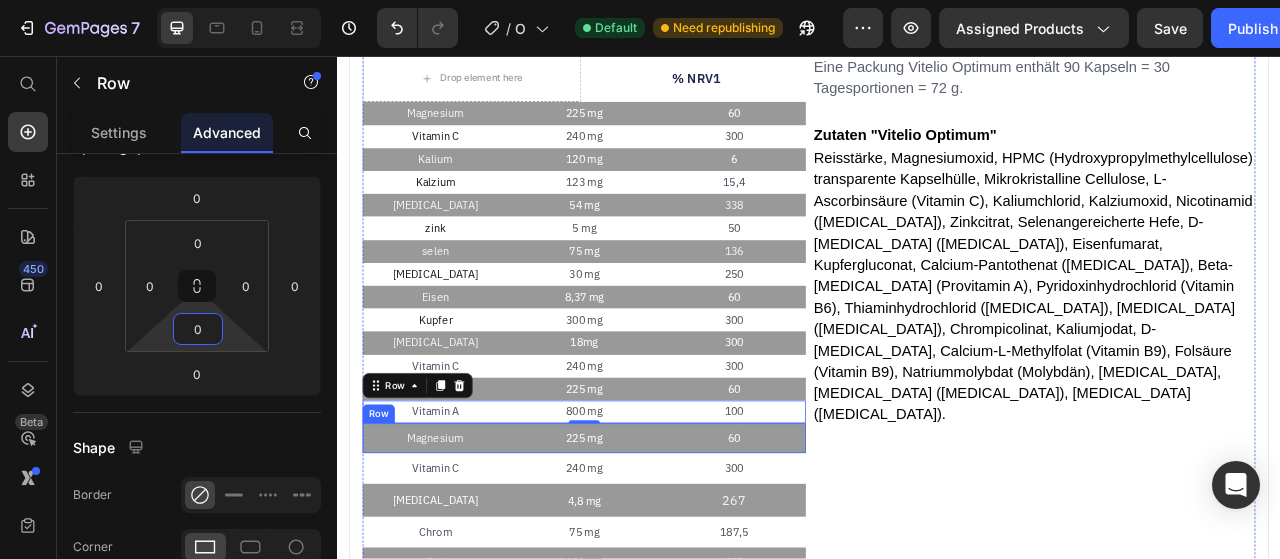 click on "Magnesium Text Block 225 mg Text Block 60 Text Block Row" at bounding box center (651, 543) 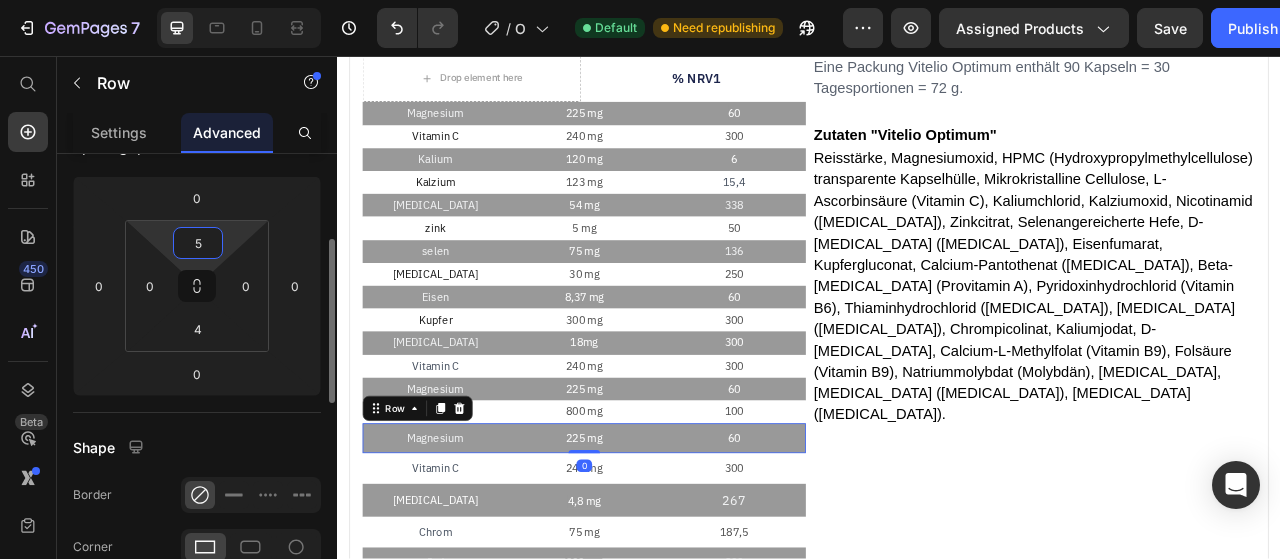 click on "5" at bounding box center (198, 243) 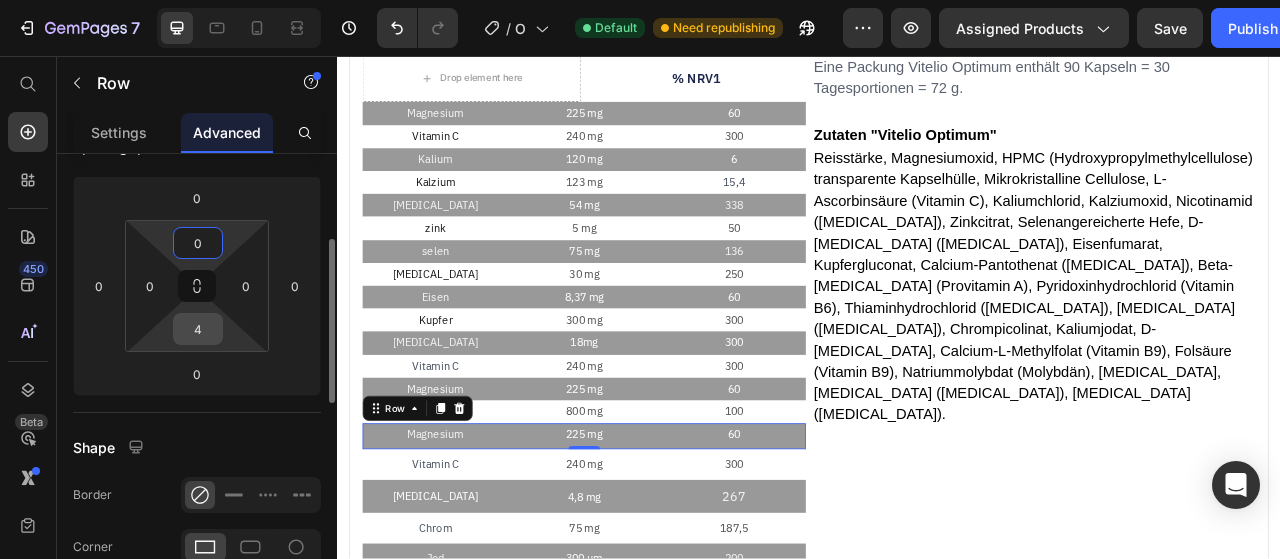 type on "0" 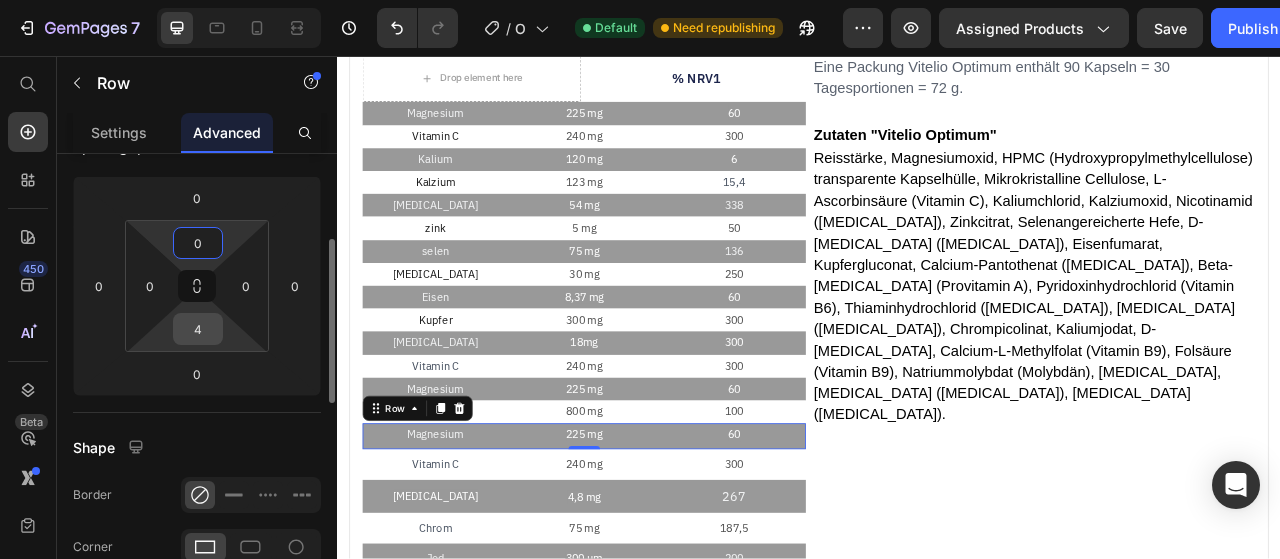 click on "4" at bounding box center (198, 329) 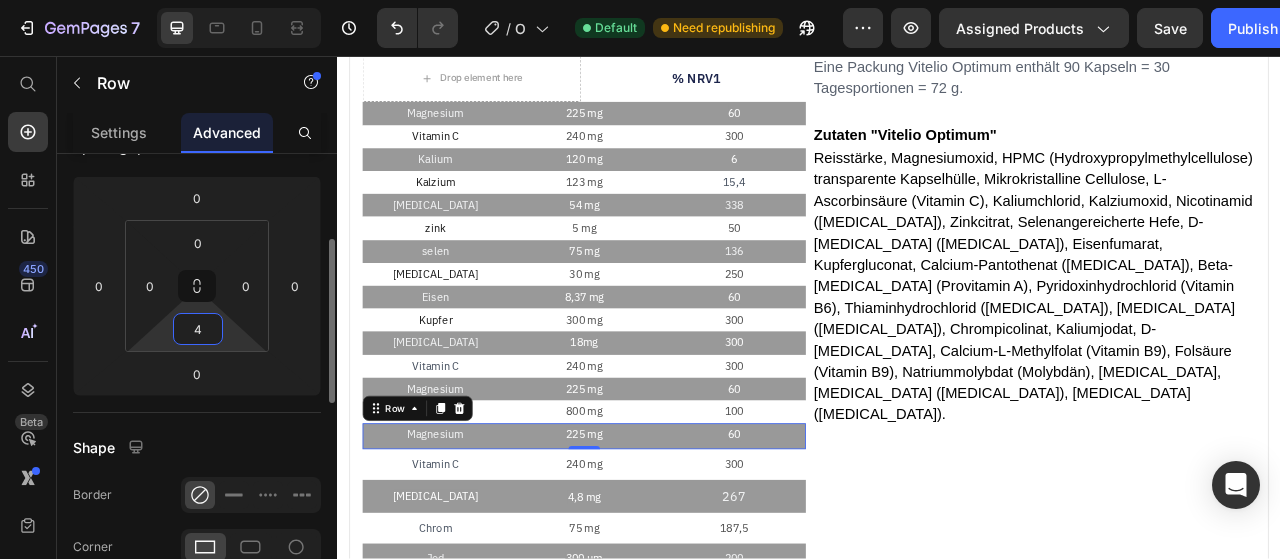click on "4" at bounding box center (198, 329) 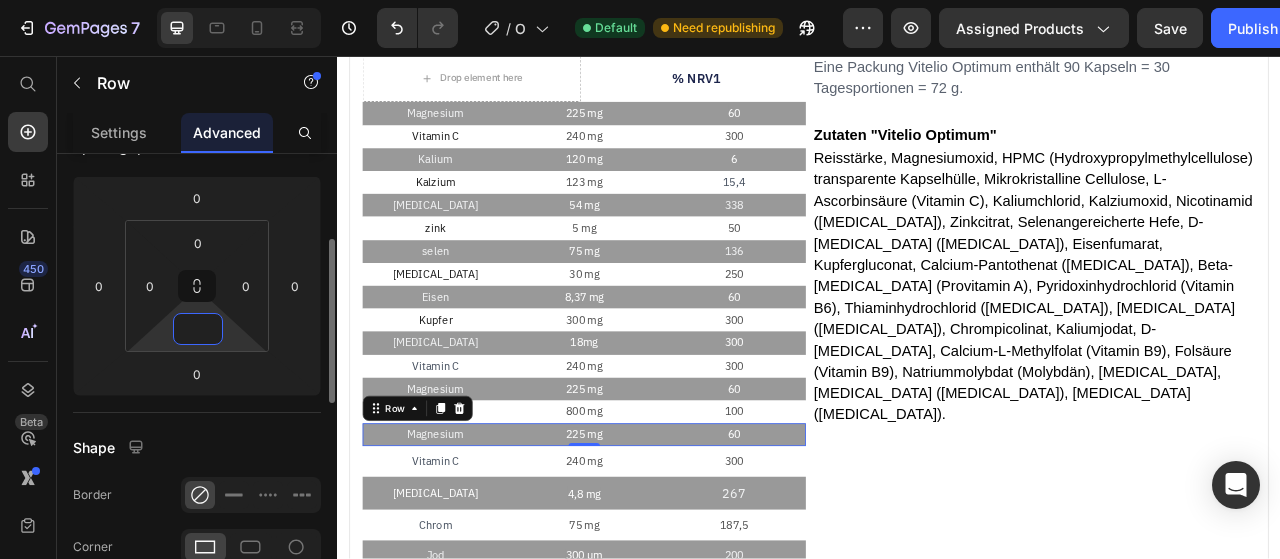 type on "0" 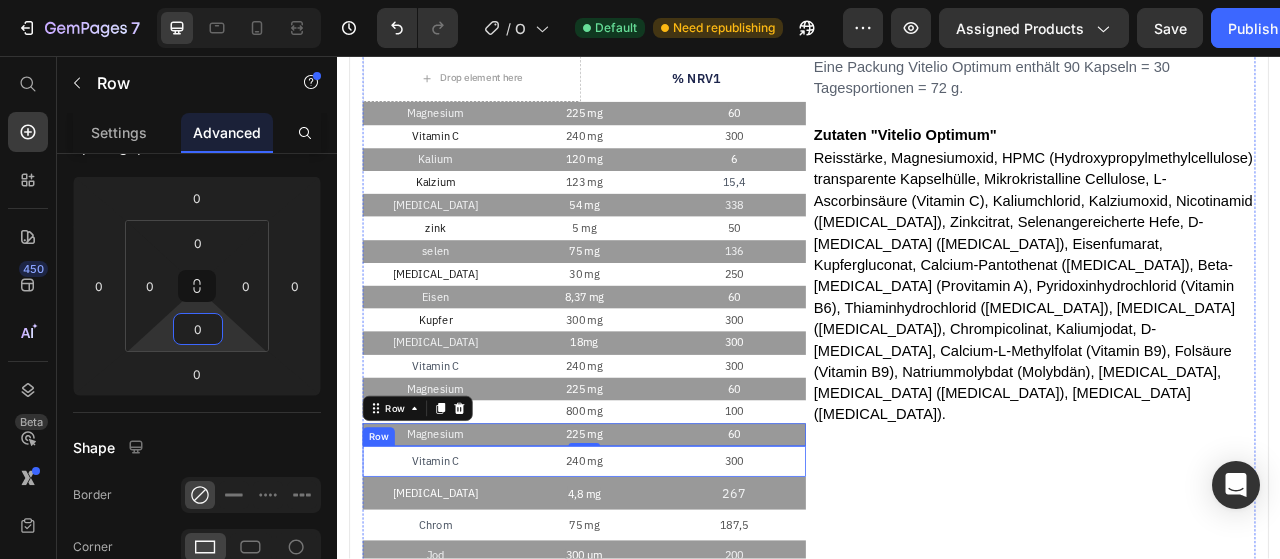 click on "Vitamin C Text Block 240 mg Text Block 300 Text Block Row" at bounding box center [651, 572] 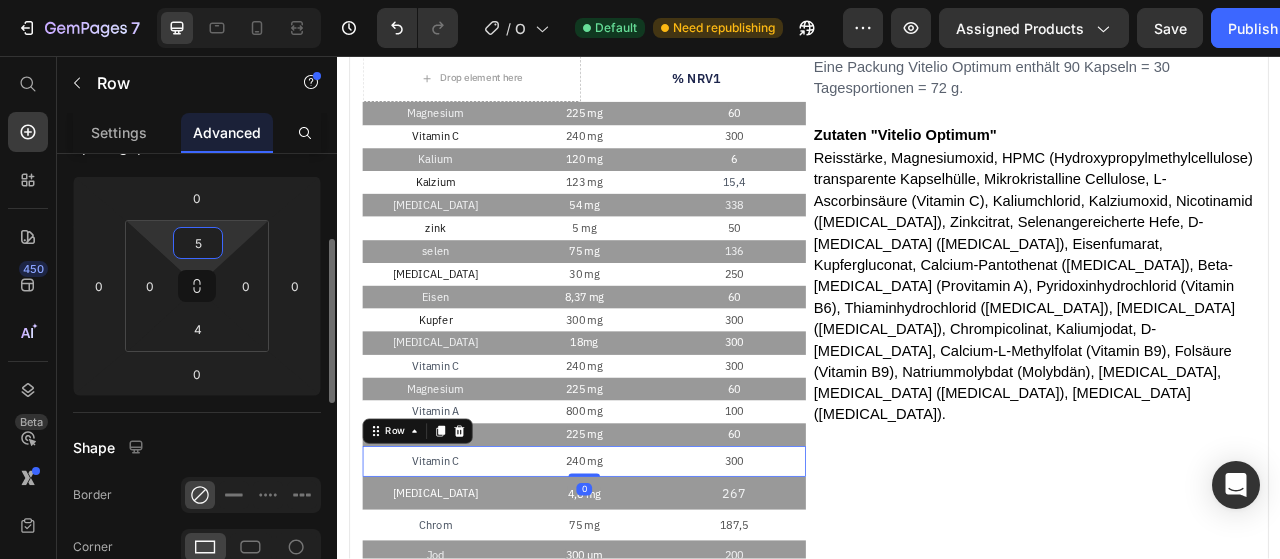 click on "5" at bounding box center [198, 243] 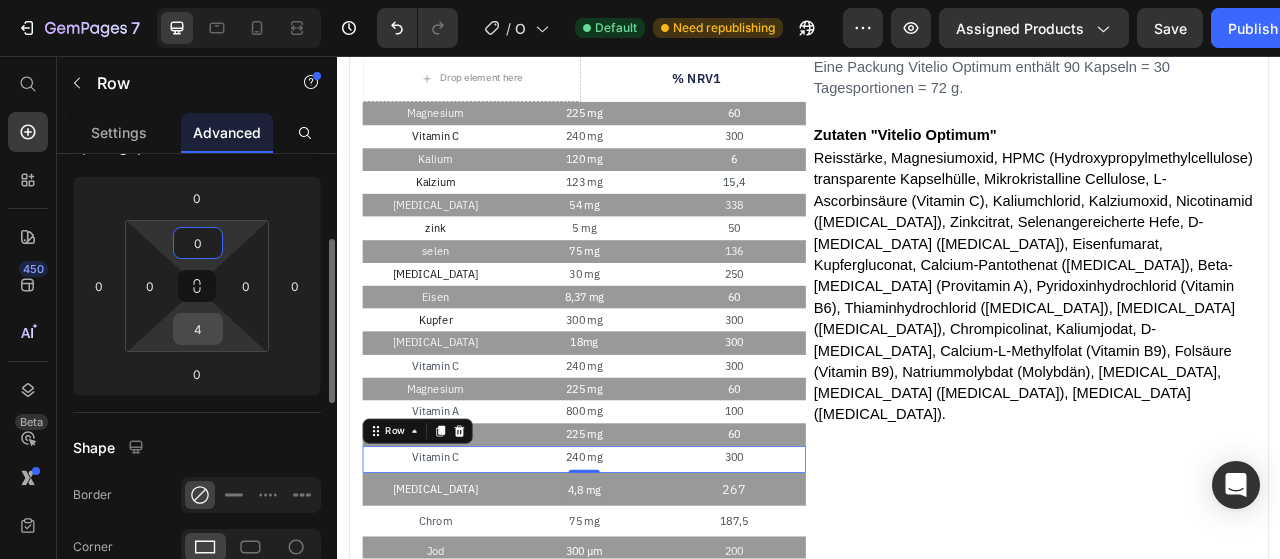 type on "0" 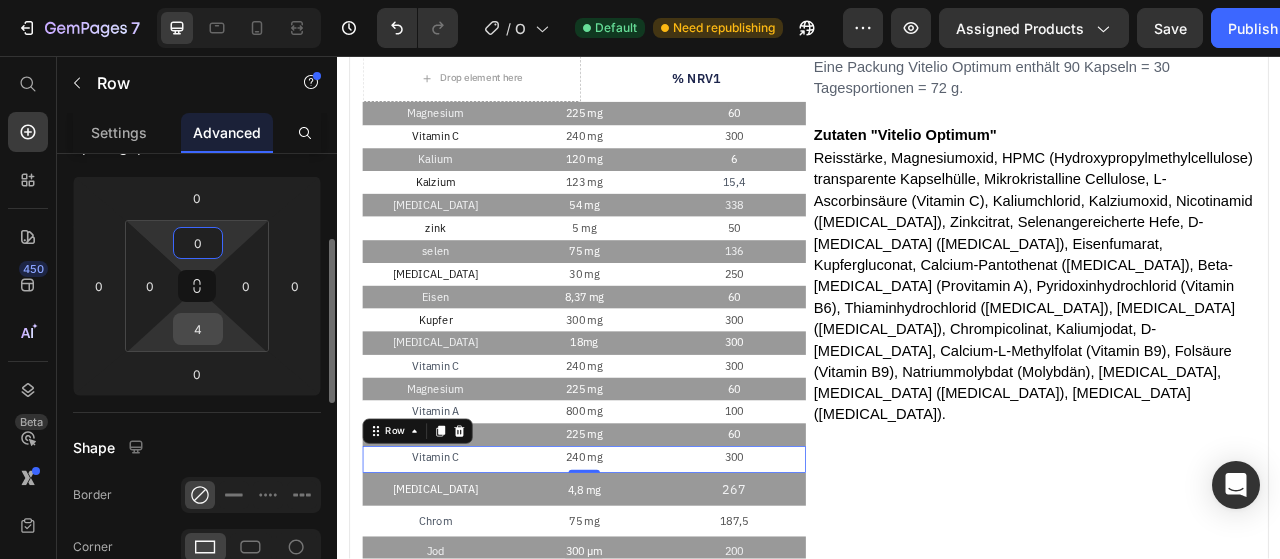 click on "4" at bounding box center [198, 329] 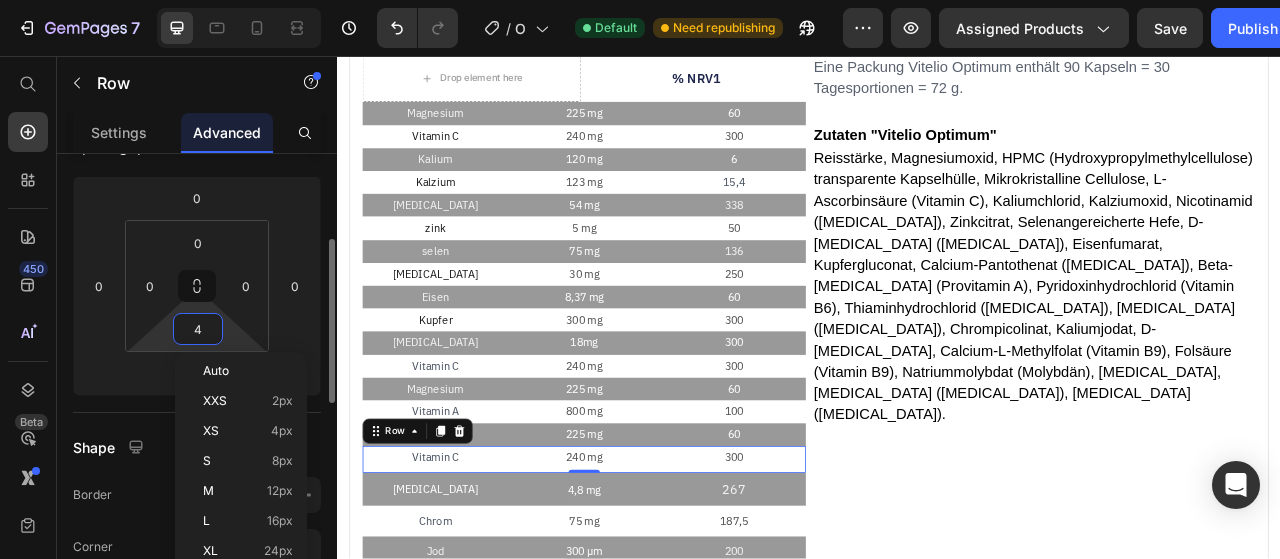 type on "0" 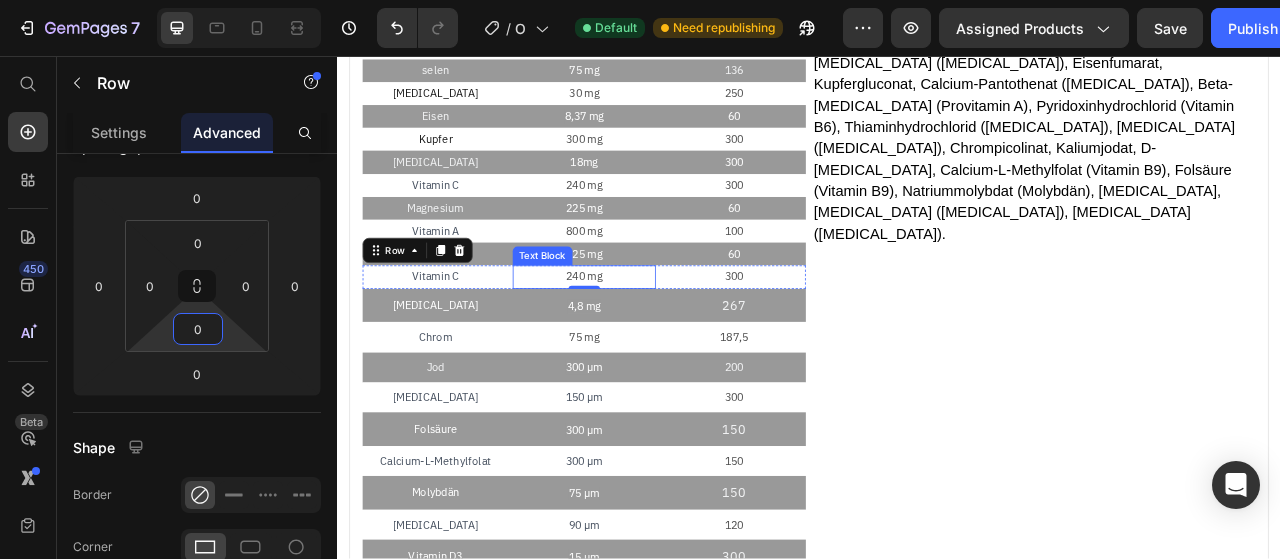 scroll, scrollTop: 1980, scrollLeft: 0, axis: vertical 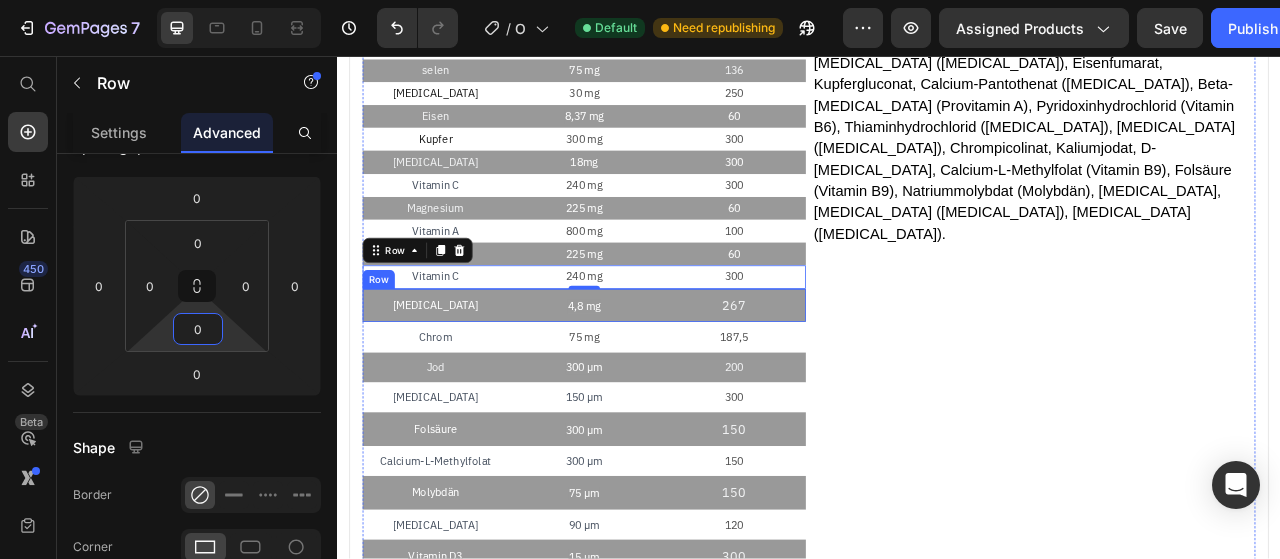 click on "Vitamin B2 Text Block 4,8 mg Text Block 267 Text Block Row" at bounding box center (651, 374) 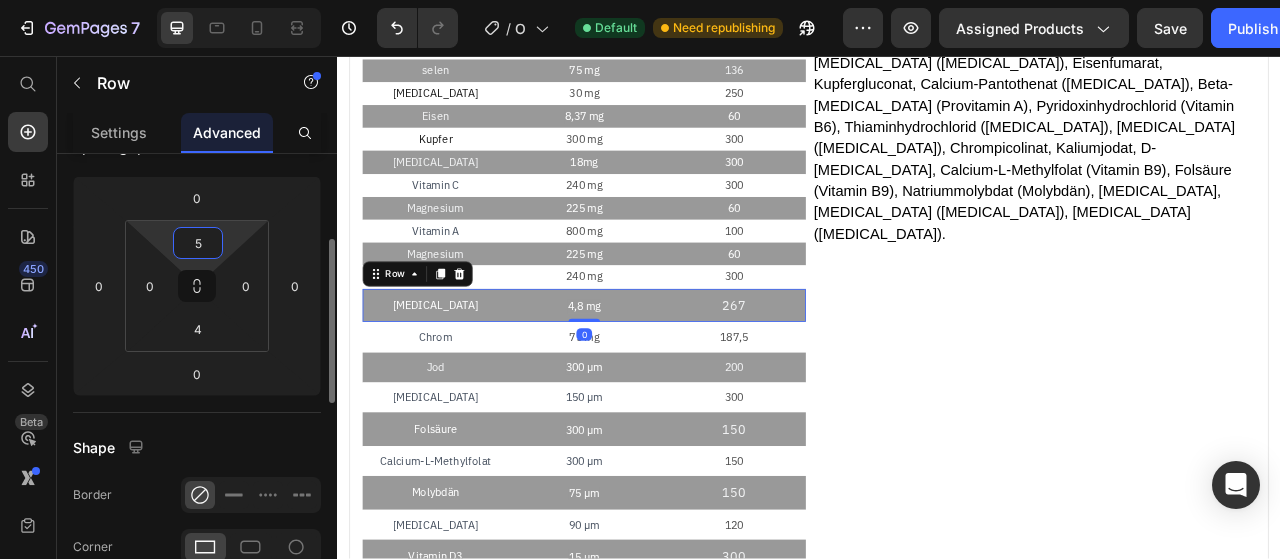 click on "5" at bounding box center (198, 243) 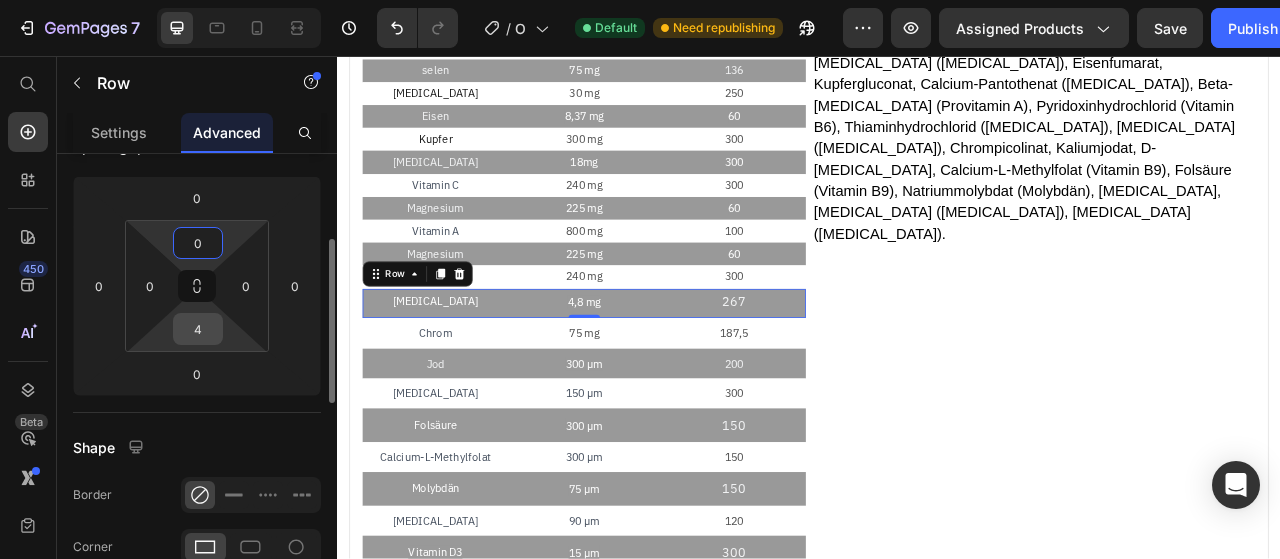 type on "0" 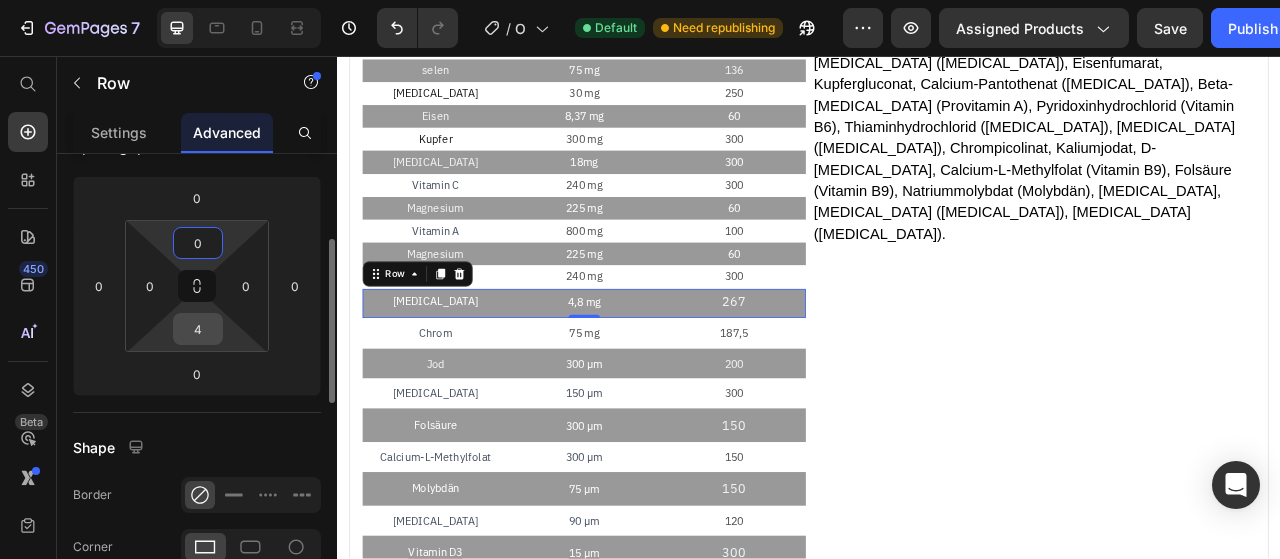 click on "4" at bounding box center (198, 329) 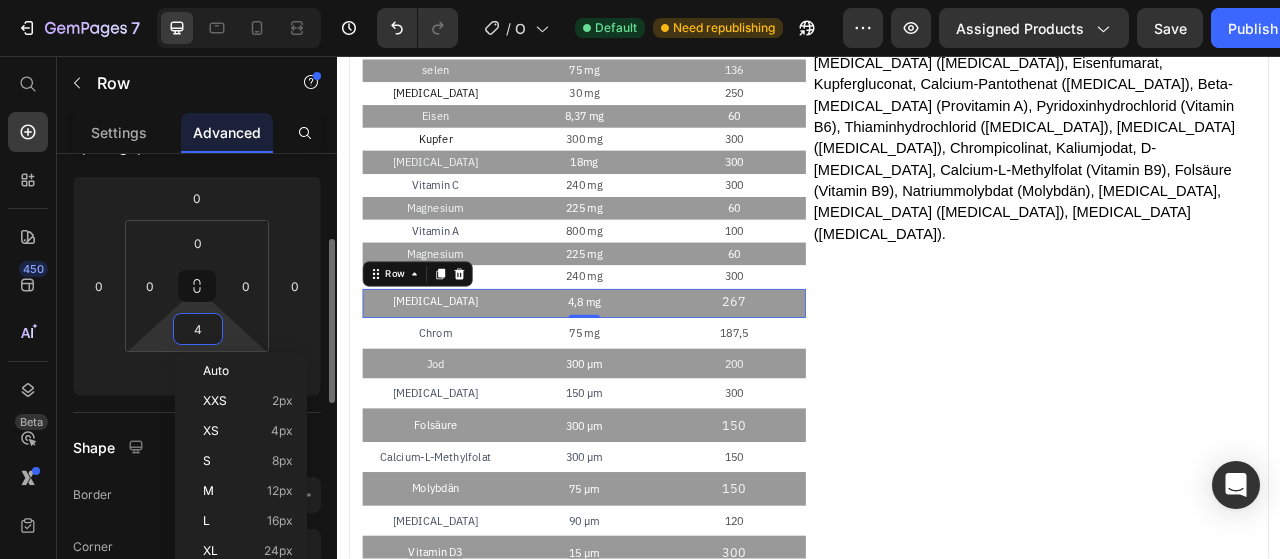 type on "0" 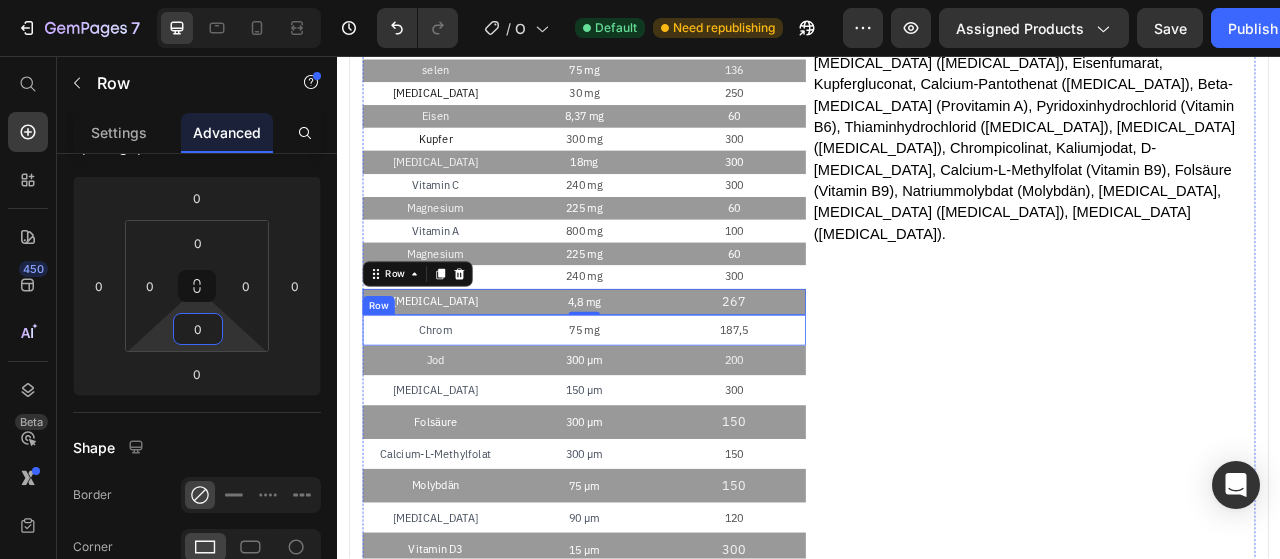 click on "Chrom Text Block 75 mg Text Block 187,5 Text Block Row" at bounding box center [651, 405] 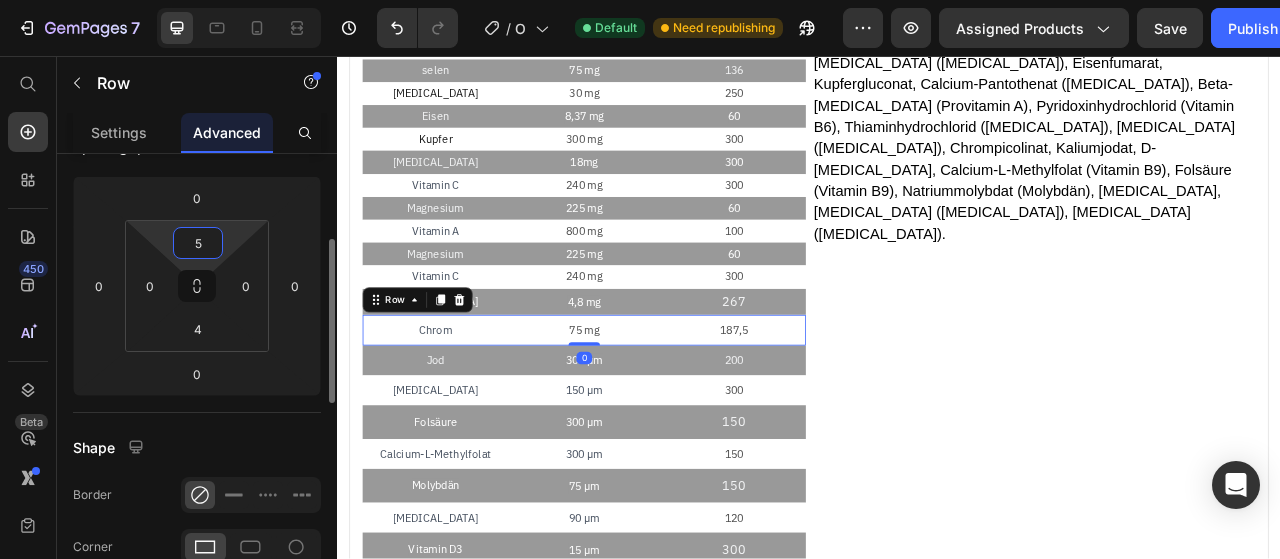 click on "5" at bounding box center (198, 243) 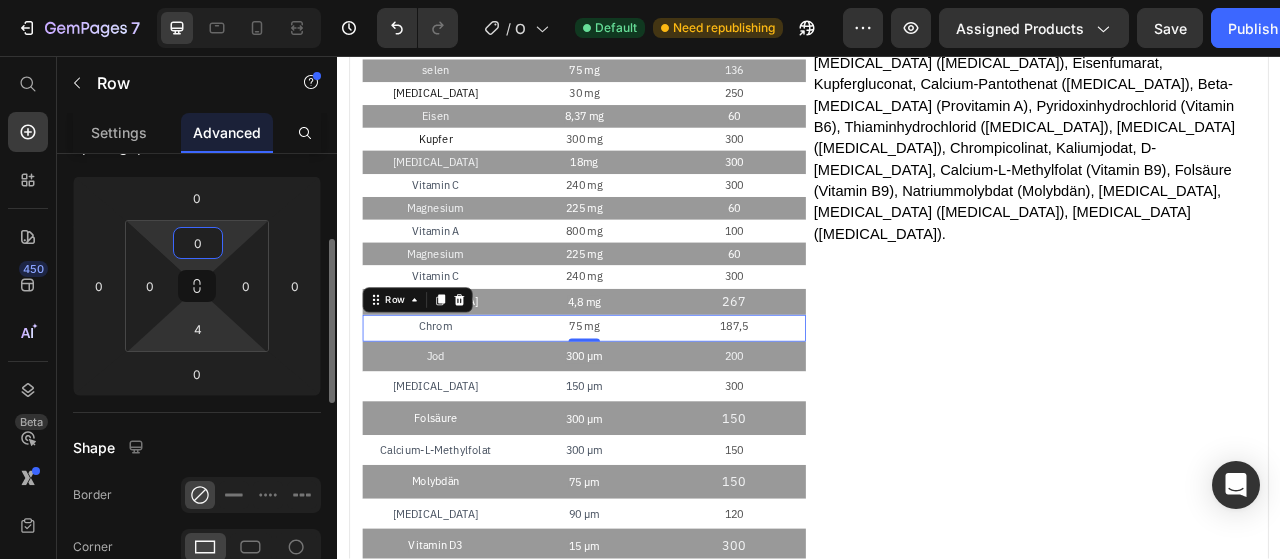 type on "0" 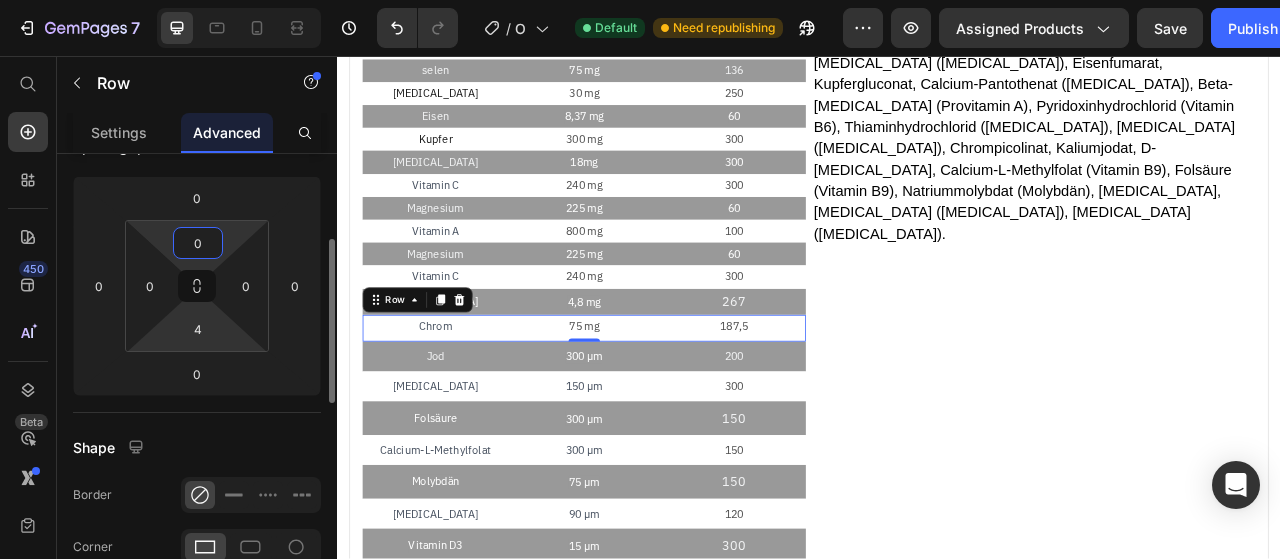 click on "7   /  Optimum Default Need republishing Preview Assigned Products  Save   Publish  450 Beta Start with Sections Elements Hero Section Product Detail Brands Trusted Badges Guarantee Product Breakdown How to use Testimonials Compare Bundle FAQs Social Proof Brand Story Product List Collection Blog List Contact Sticky Add to Cart Custom Footer Browse Library 450 Layout
Row
Row
Row
Row Text
Heading
Text Block Button
Button
Button
Sticky Back to top Media
Image Image" at bounding box center [640, 0] 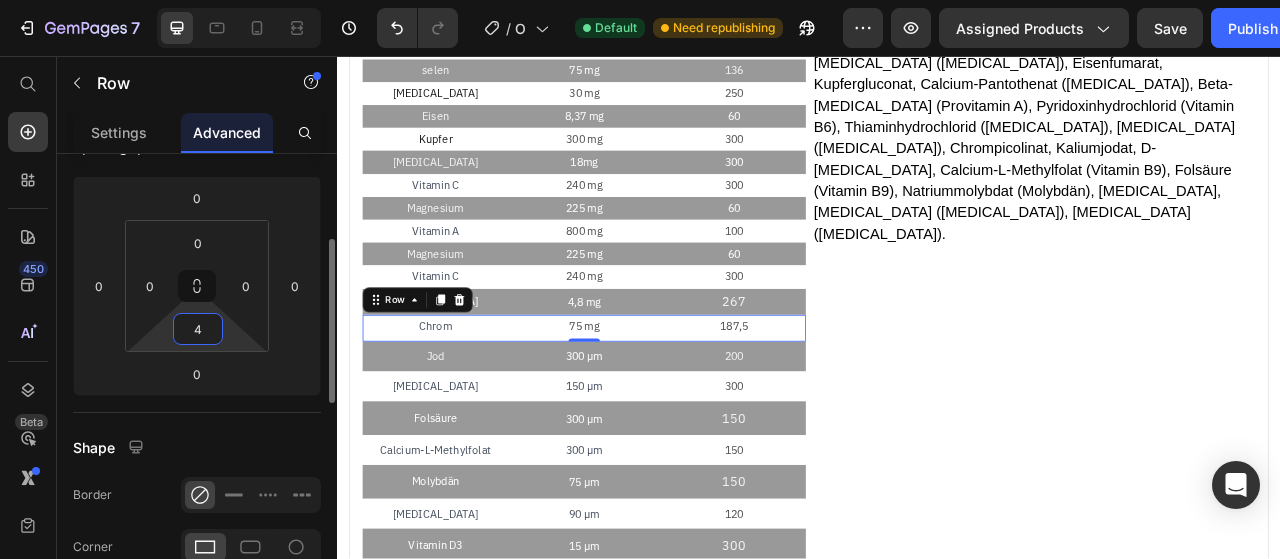 click on "4" at bounding box center [198, 329] 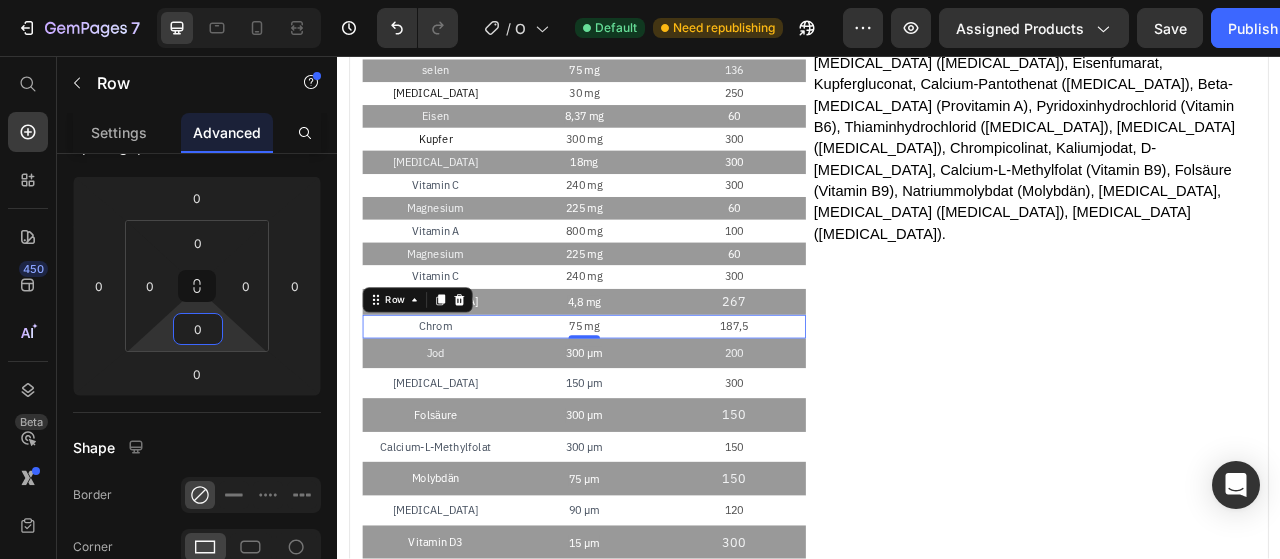 type on "0" 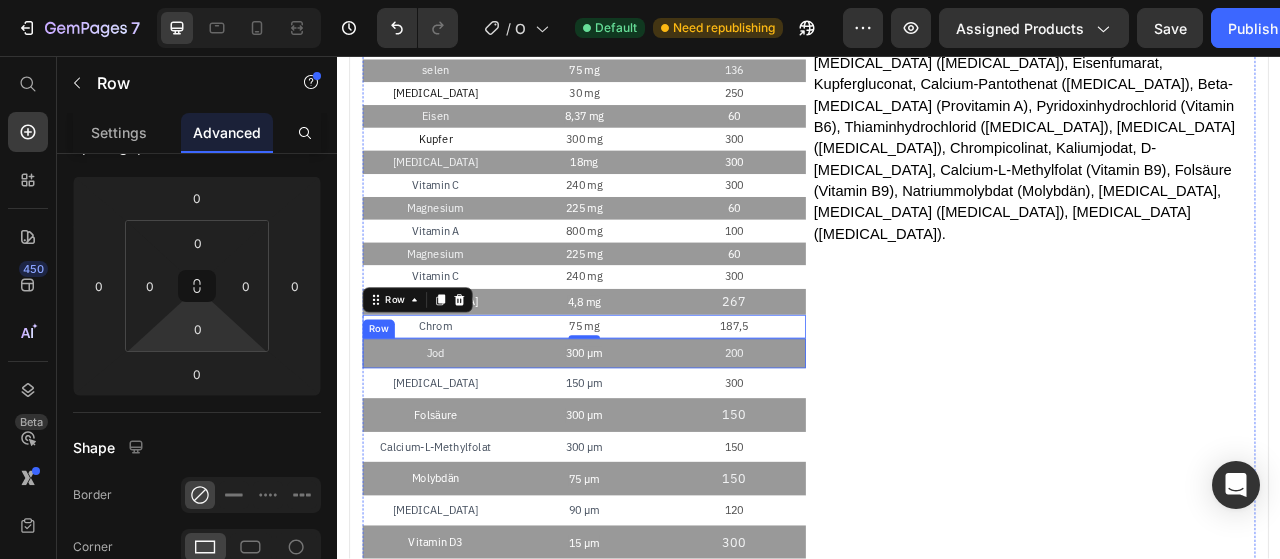 click on "Jod" at bounding box center [462, 435] 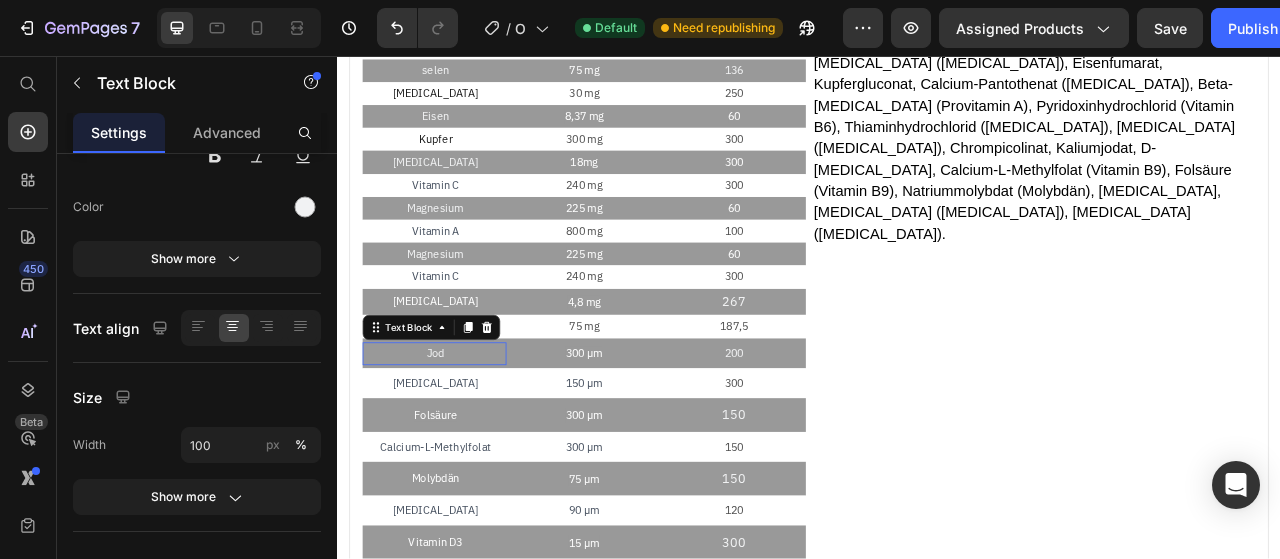 scroll, scrollTop: 0, scrollLeft: 0, axis: both 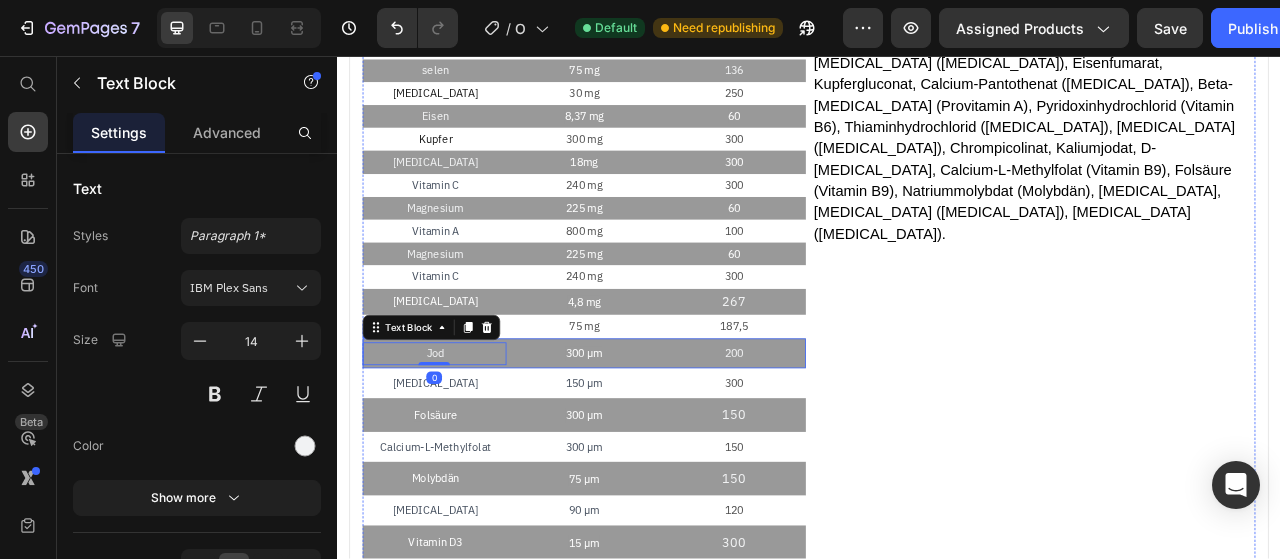 click on "Jod Text Block   0 300 µm Text Block 200 Text Block Row" at bounding box center (651, 435) 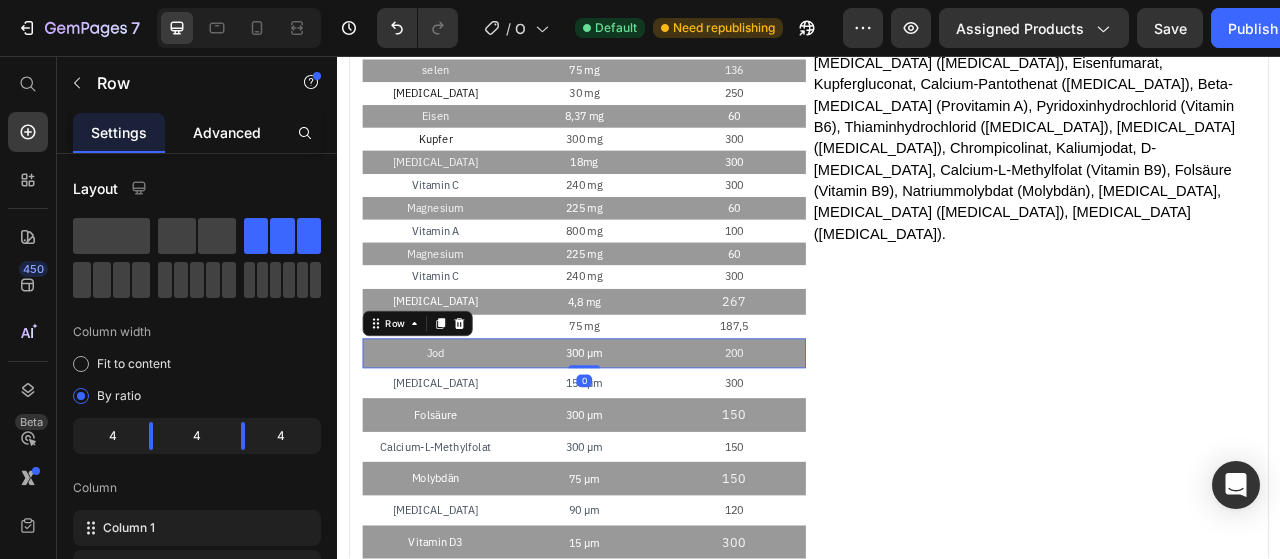 click on "Advanced" at bounding box center [227, 132] 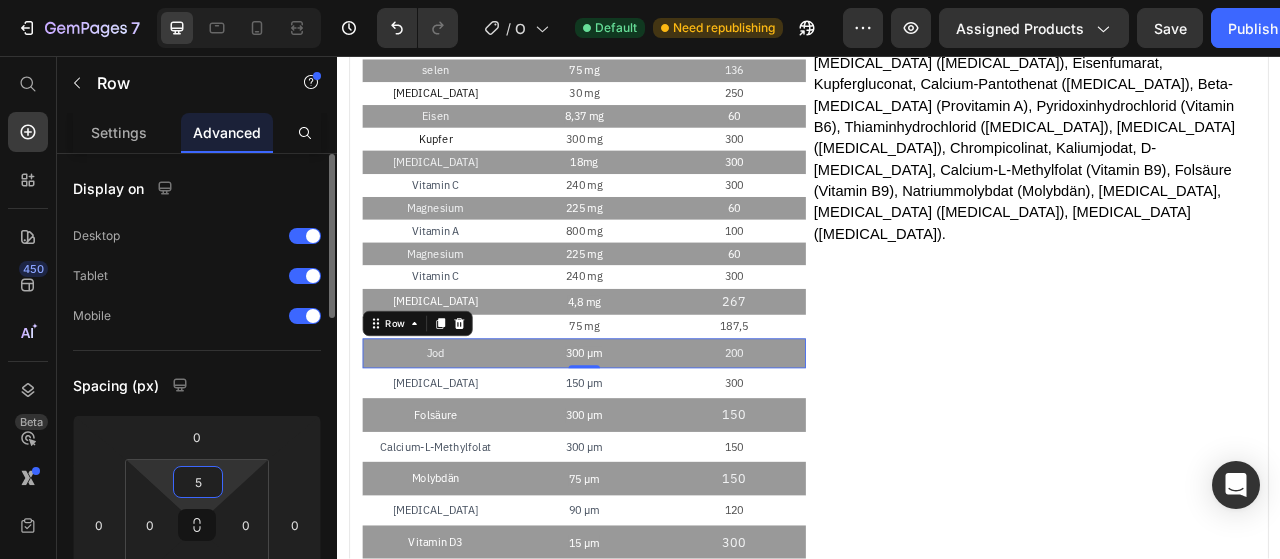 click on "5" at bounding box center [198, 482] 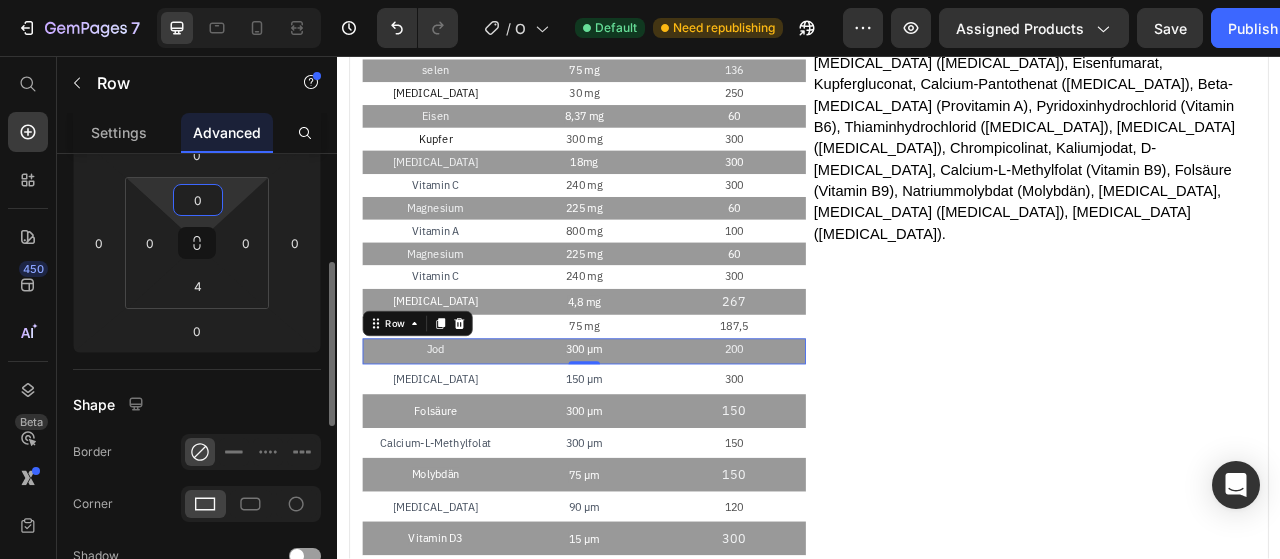 scroll, scrollTop: 292, scrollLeft: 0, axis: vertical 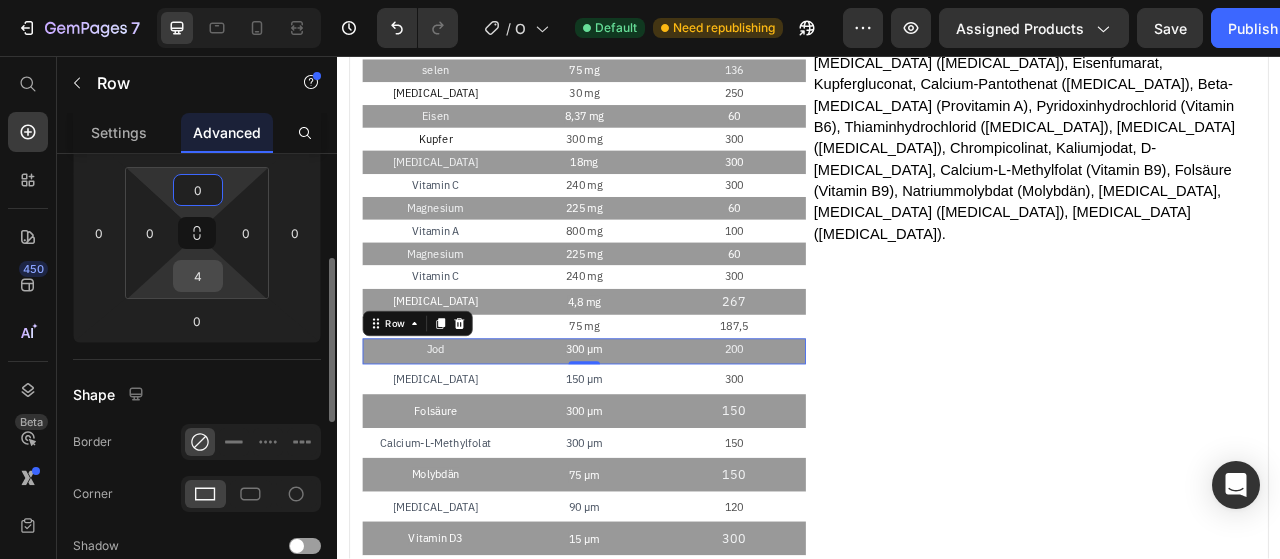 type on "0" 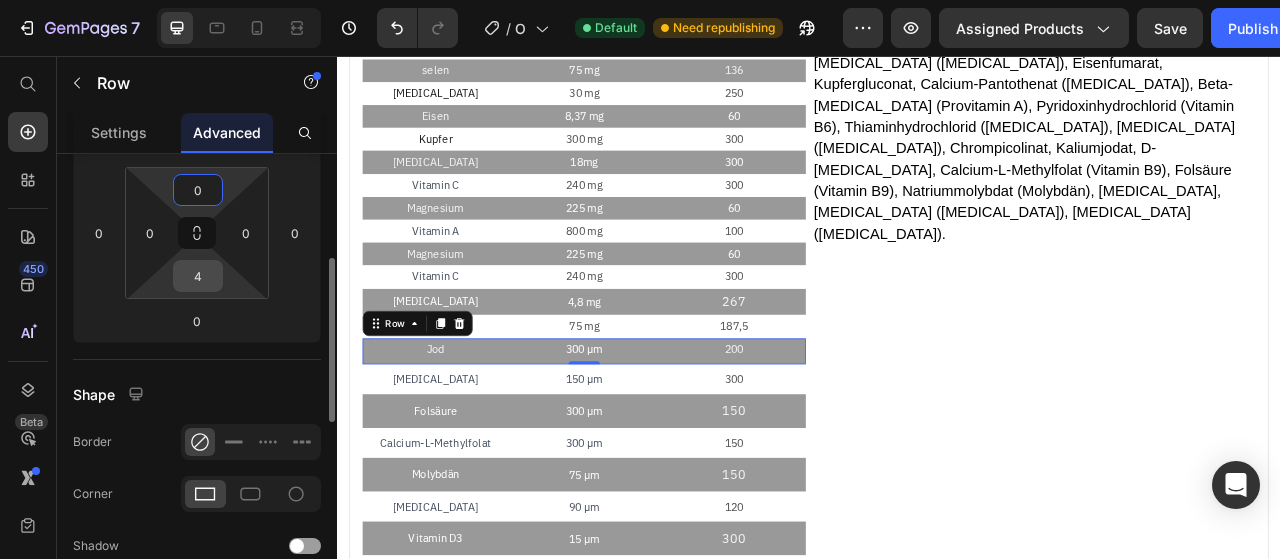 click on "4" at bounding box center [198, 276] 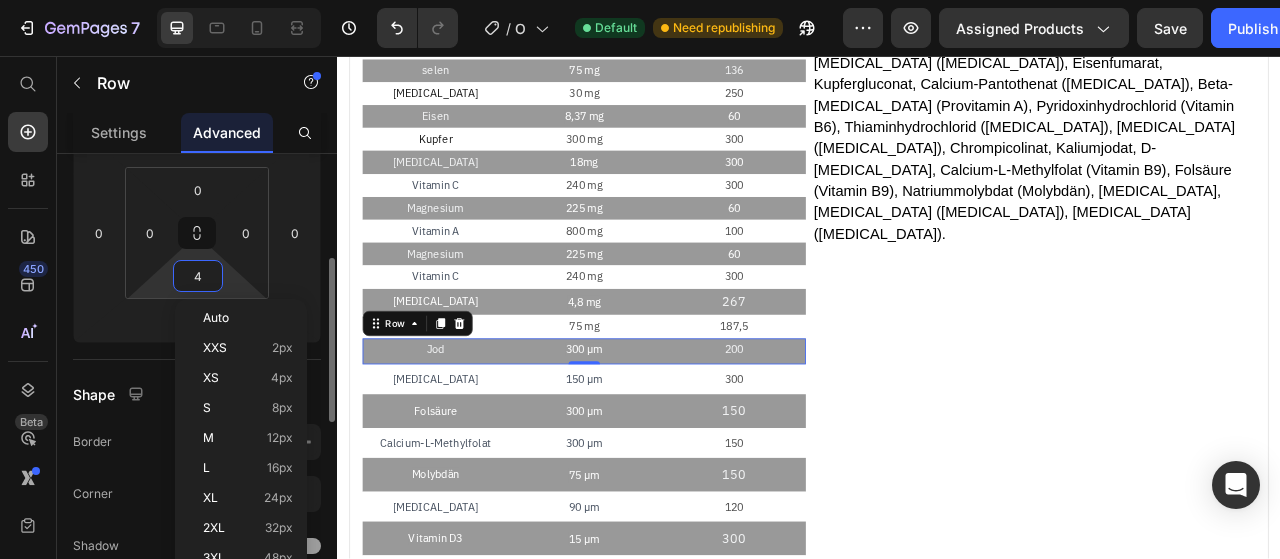 type on "0" 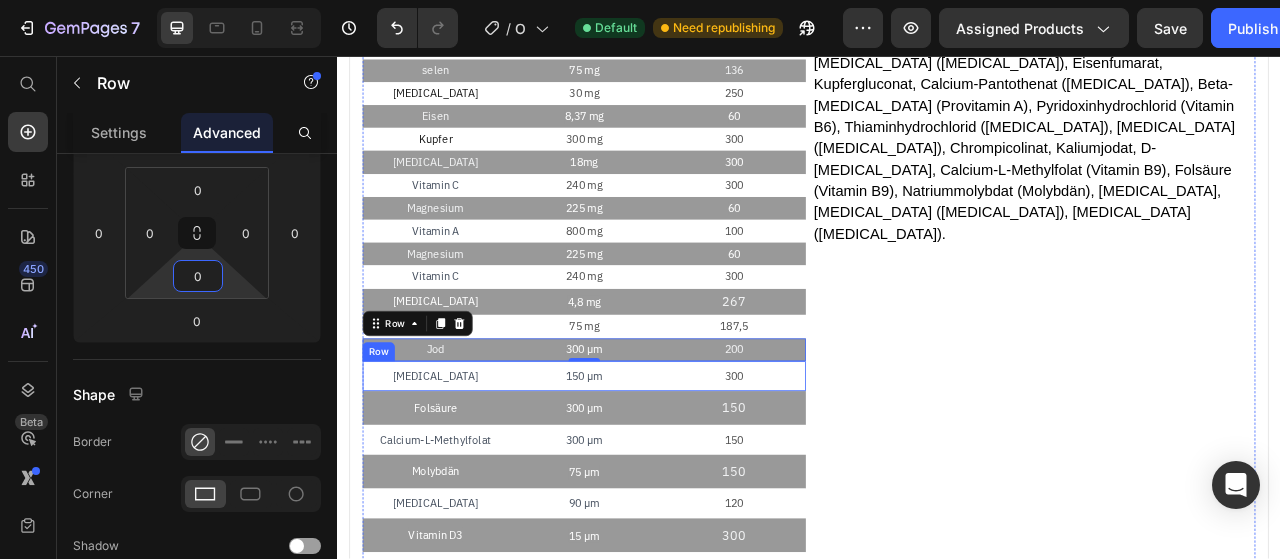 click on "Biotin Text Block 150 µm Text Block 300 Text Block Row" at bounding box center [651, 464] 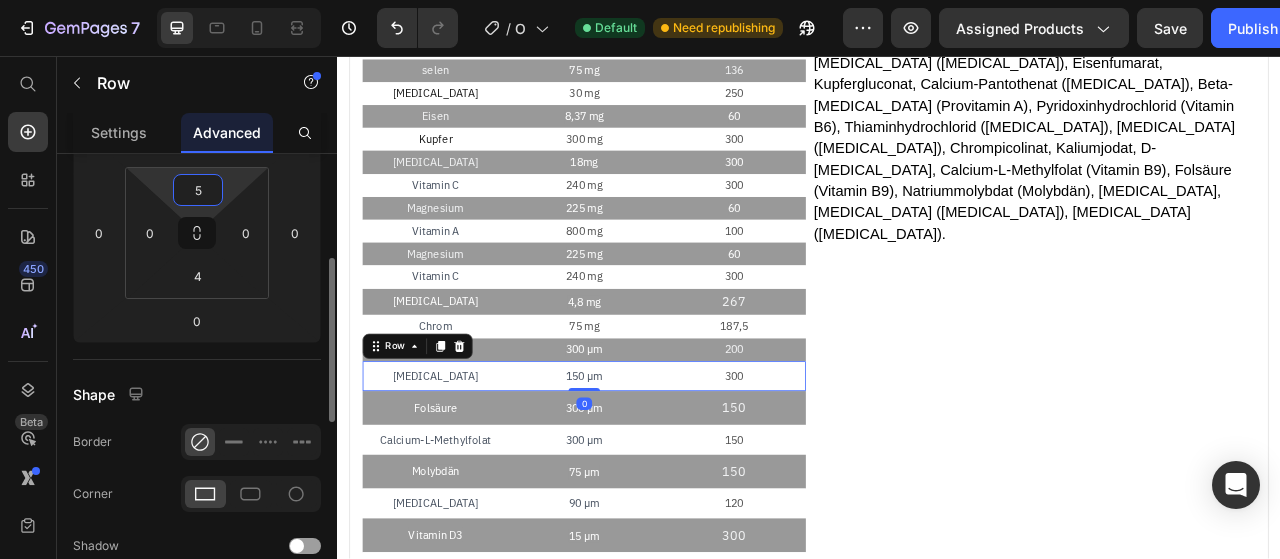 click on "5" at bounding box center (198, 190) 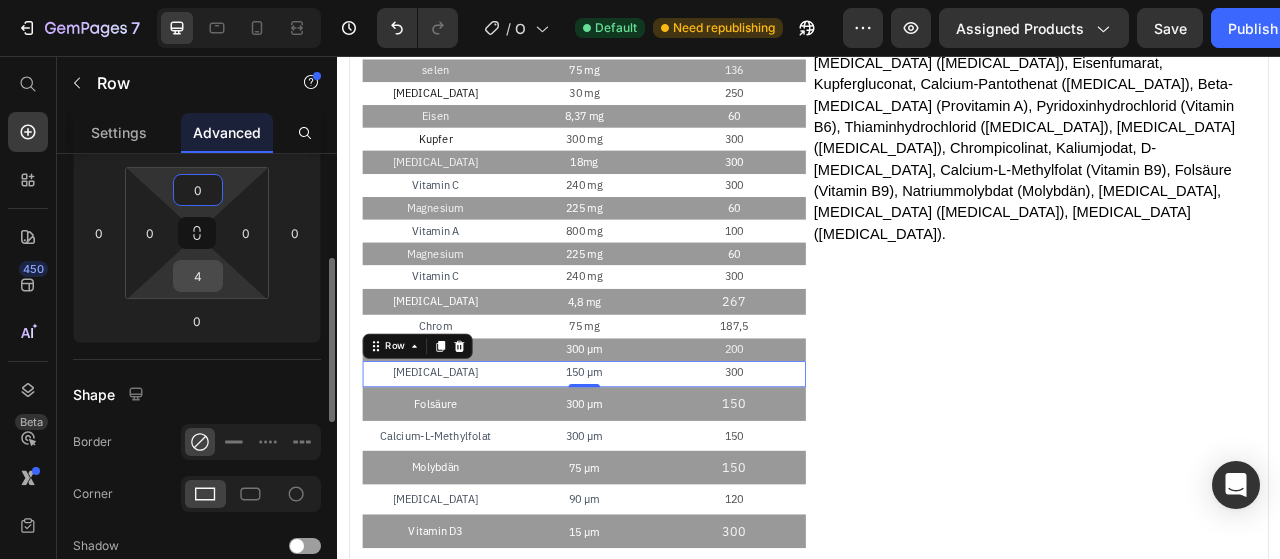 type on "0" 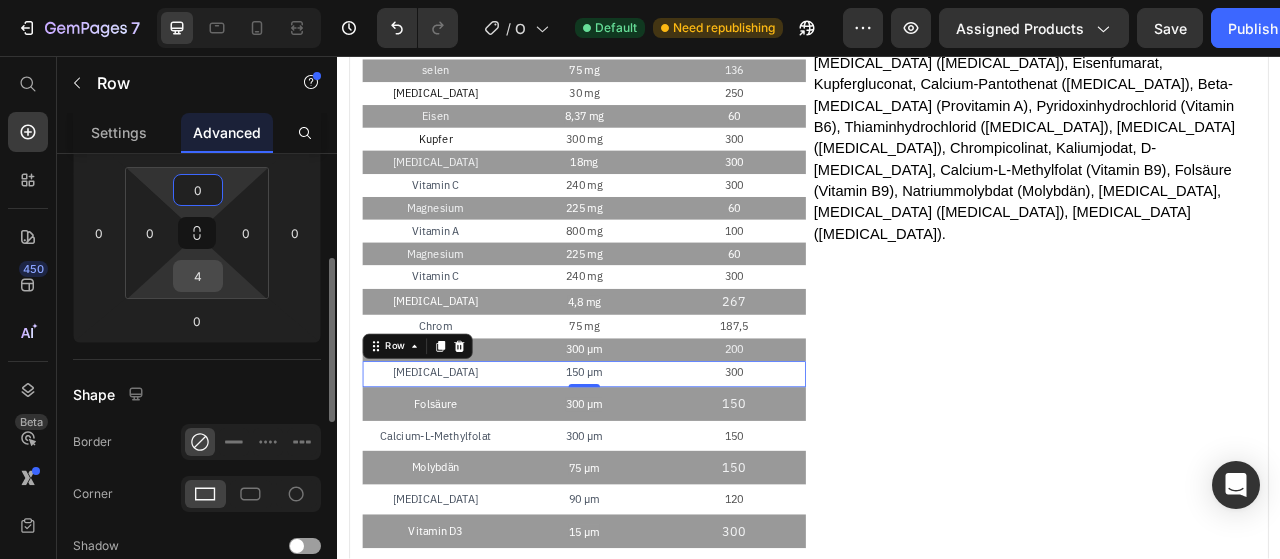 click on "4" at bounding box center (198, 276) 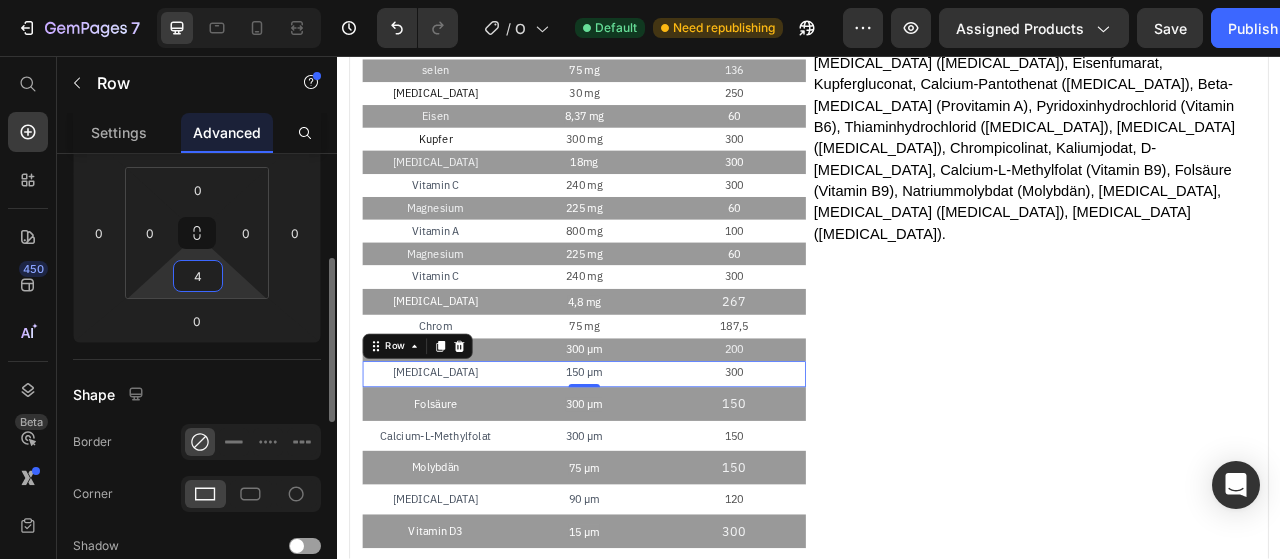 click on "4" at bounding box center [198, 276] 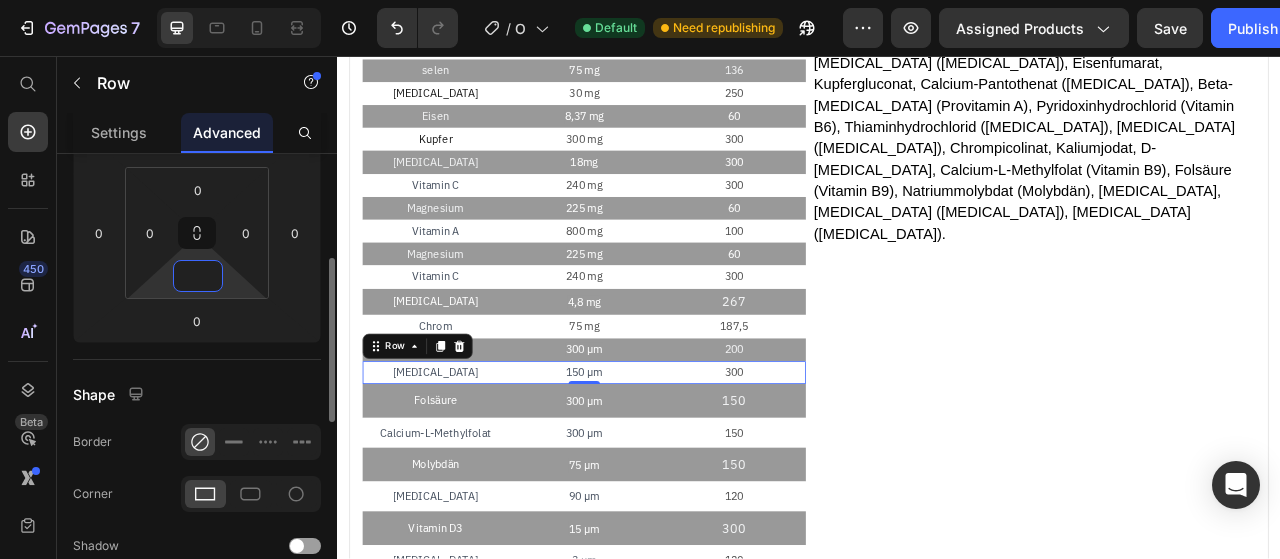 type on "0" 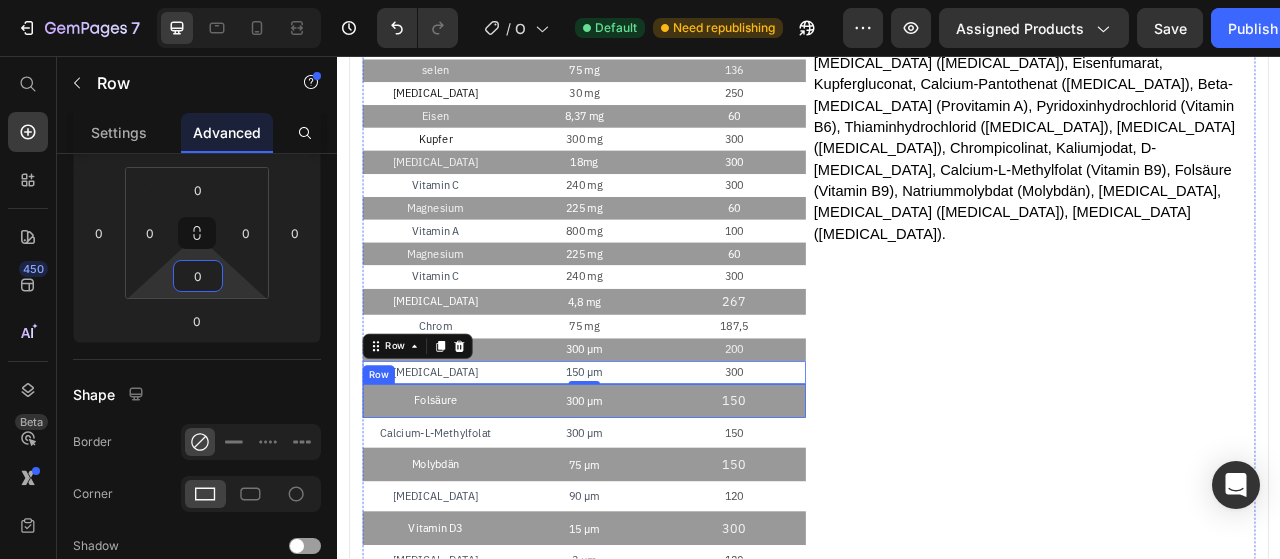 click on "Folsäure Text Block 300 µm Text Block 150 Text Block Row" at bounding box center [651, 495] 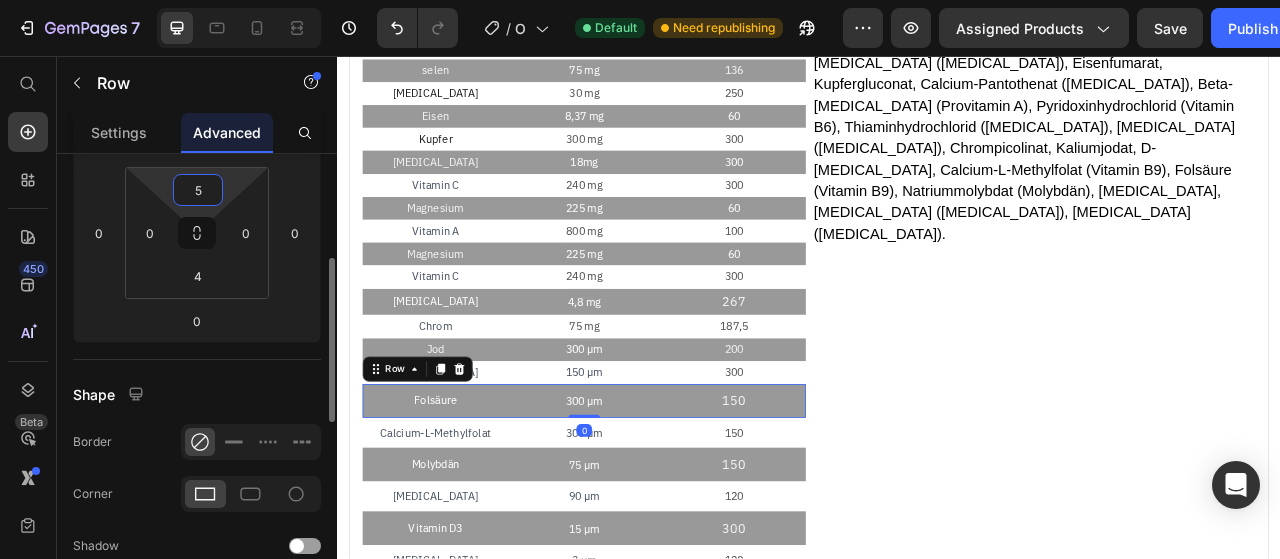 click on "5" at bounding box center (198, 190) 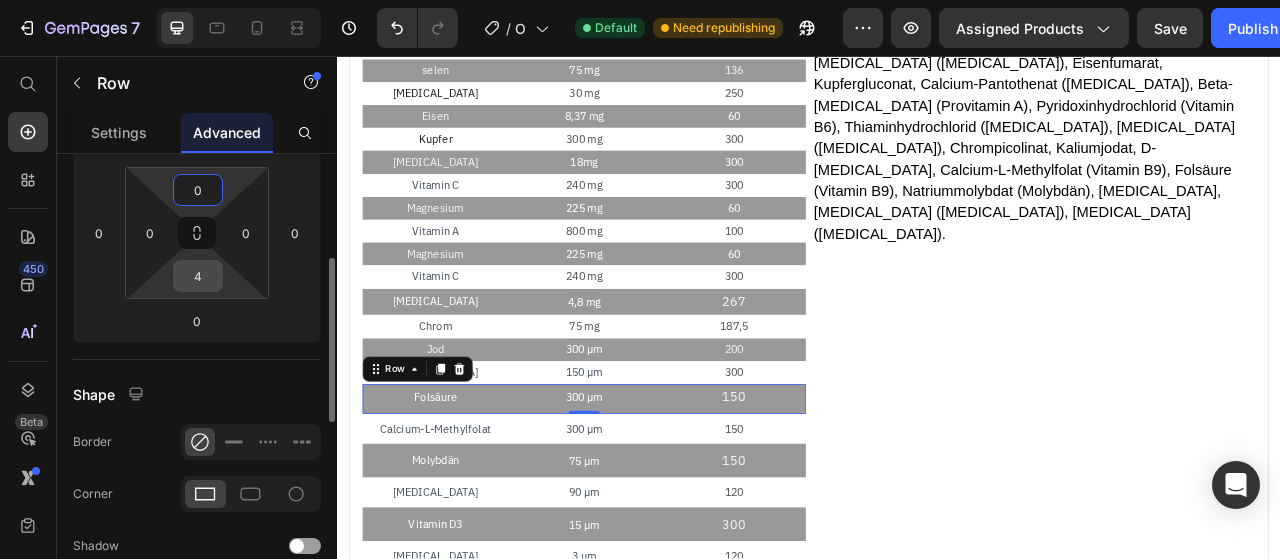 type on "0" 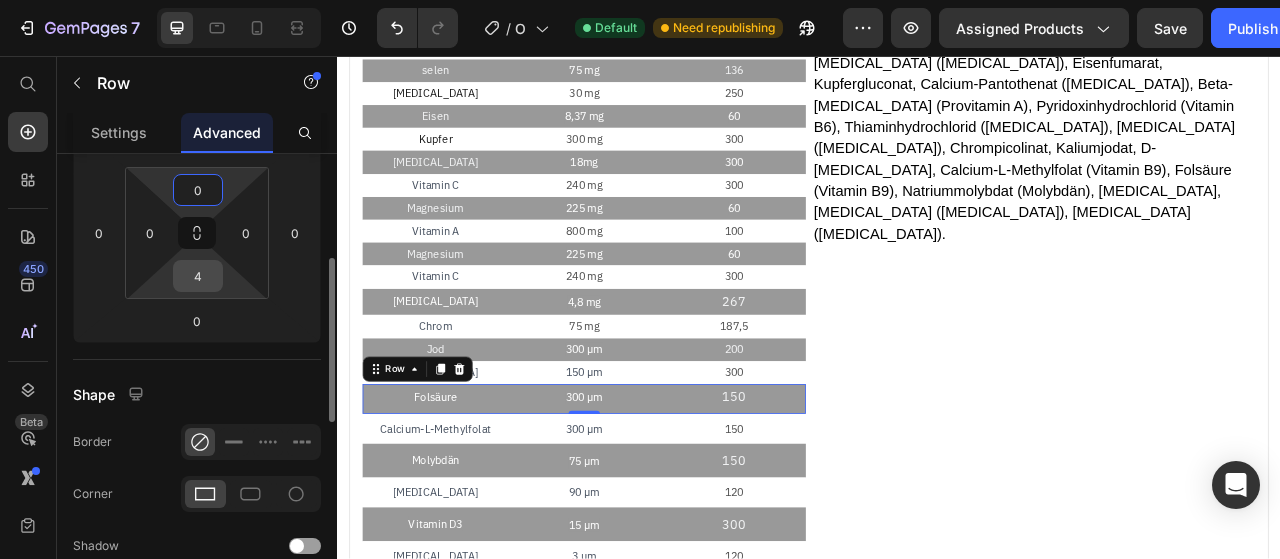 click on "4" at bounding box center [198, 276] 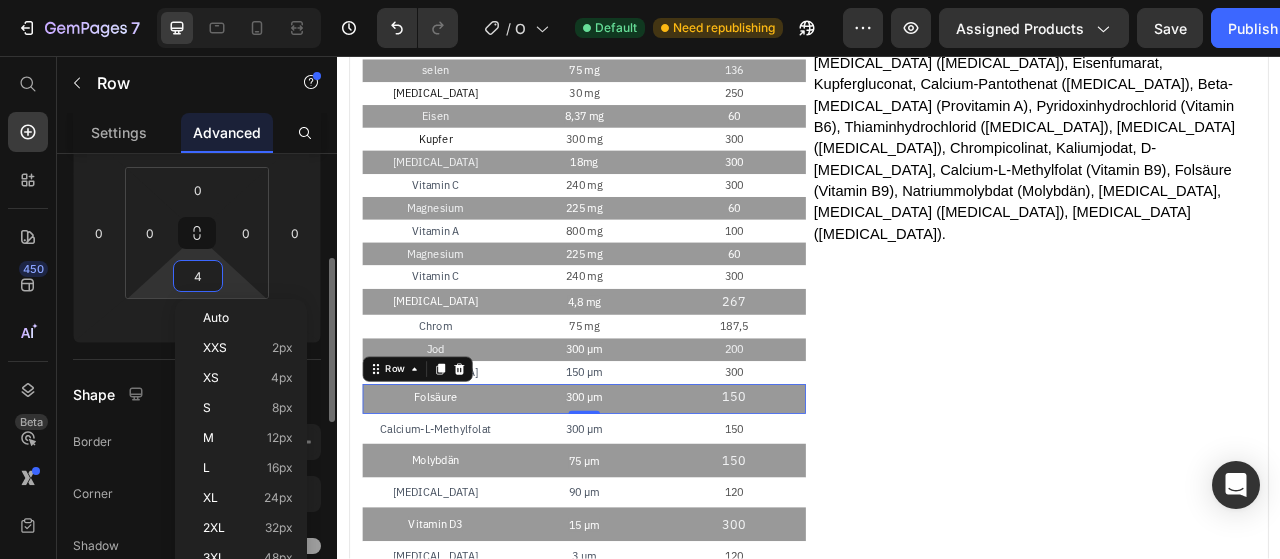 type on "0" 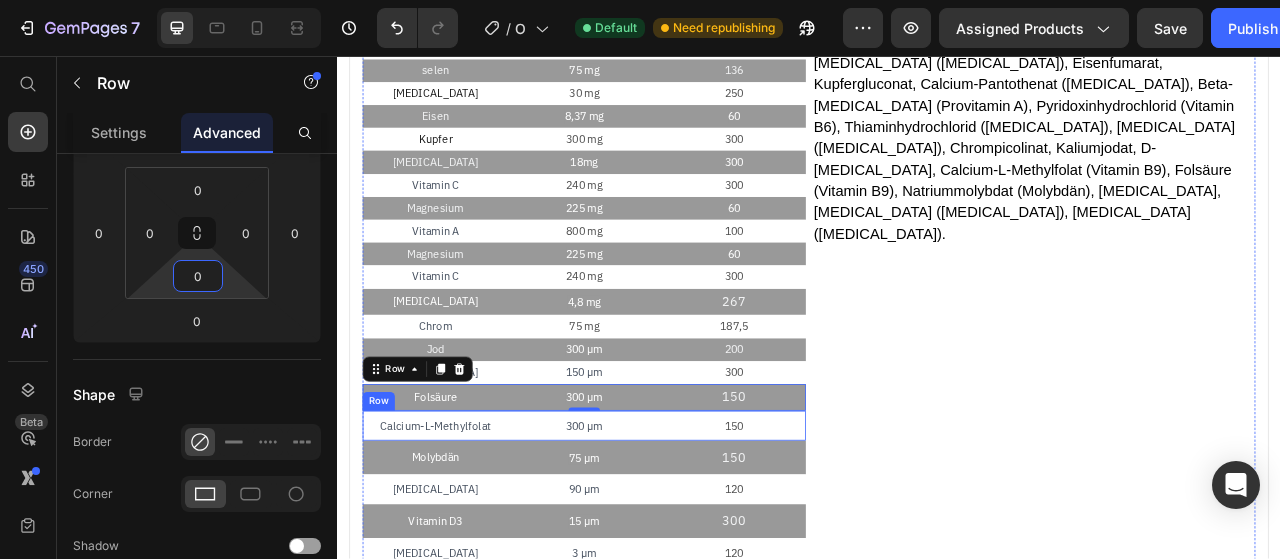 click on "Calcium-L-Methylfolat Text Block 300 µm Text Block 150 Text Block Row" at bounding box center (651, 527) 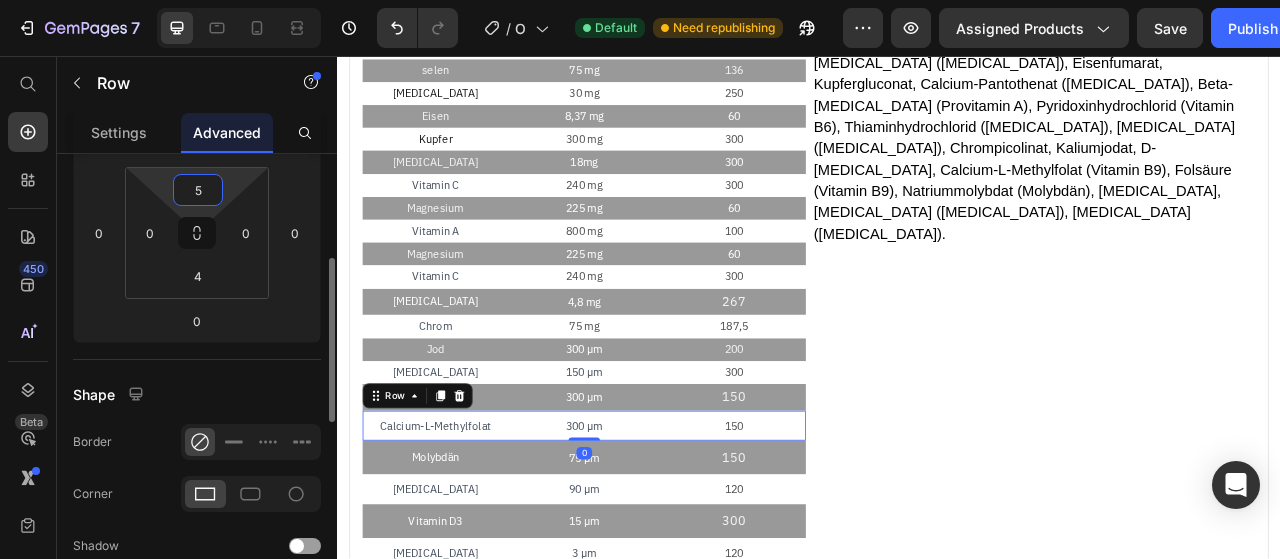 click on "5" at bounding box center [198, 190] 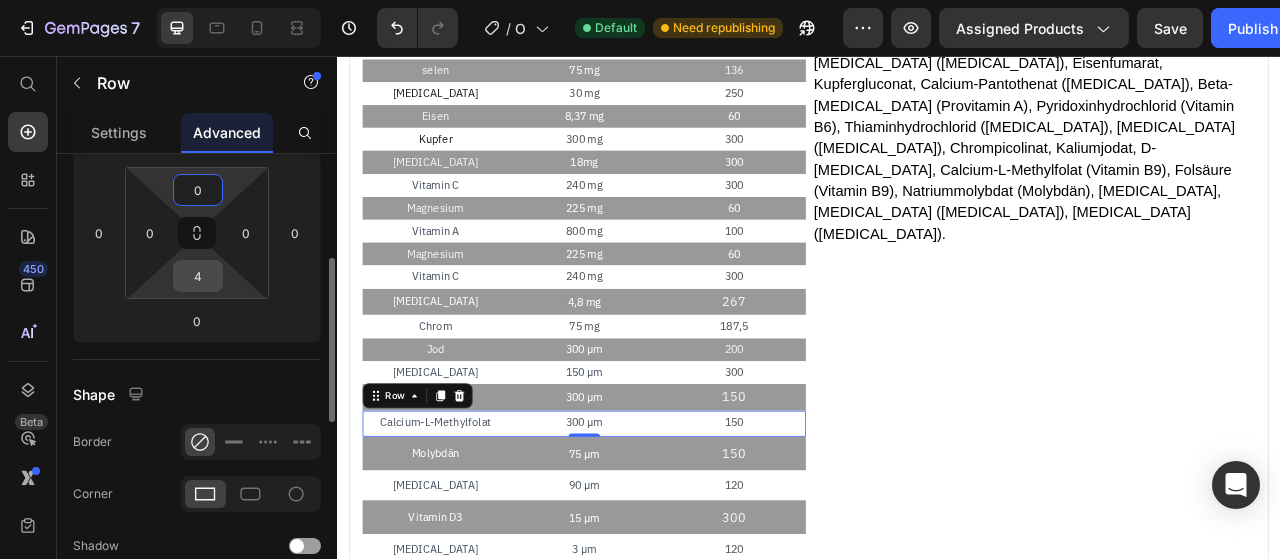 type on "0" 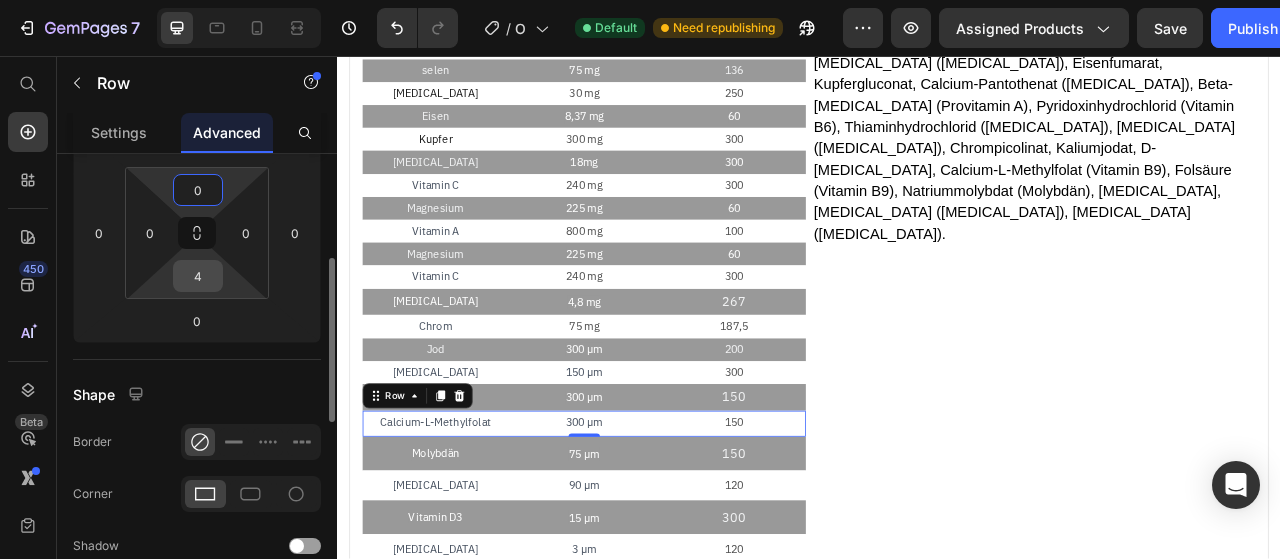 click on "4" at bounding box center (198, 276) 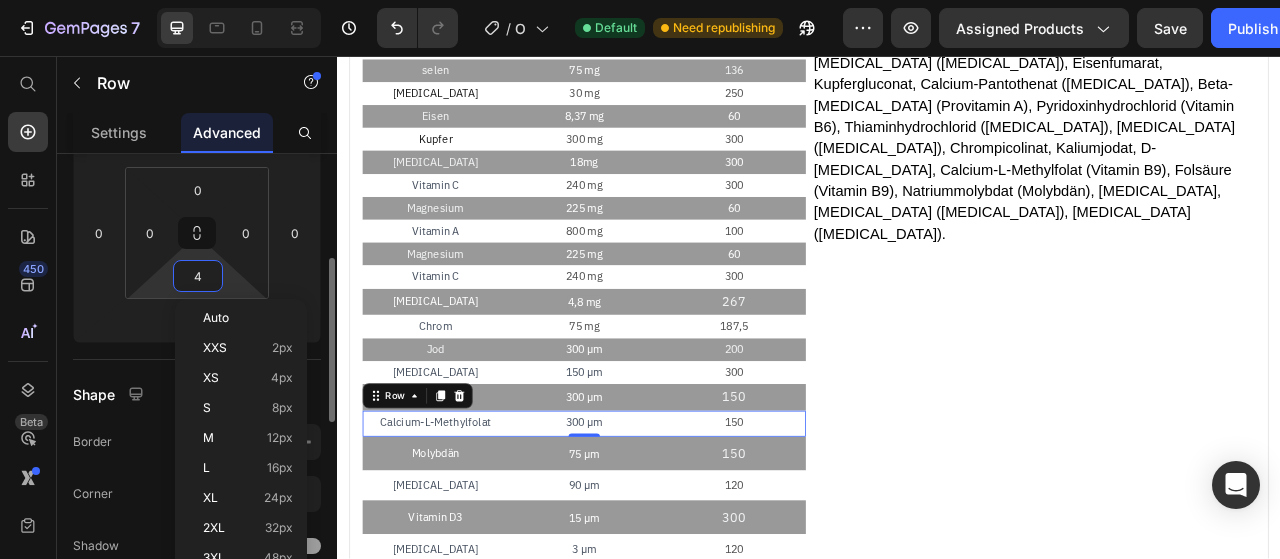 type on "0" 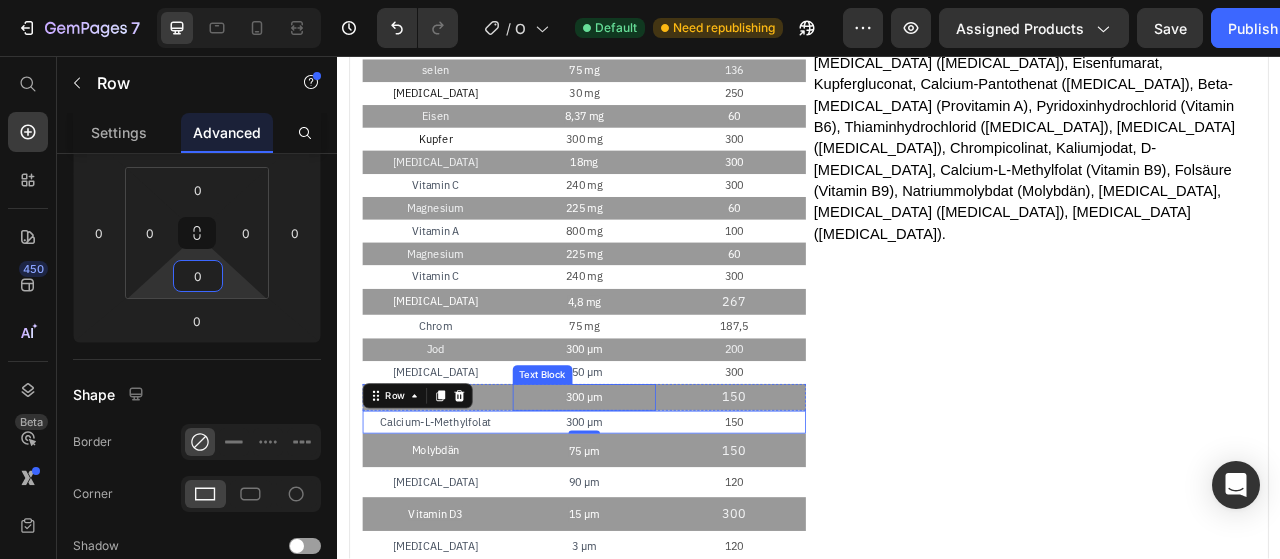 scroll, scrollTop: 2160, scrollLeft: 0, axis: vertical 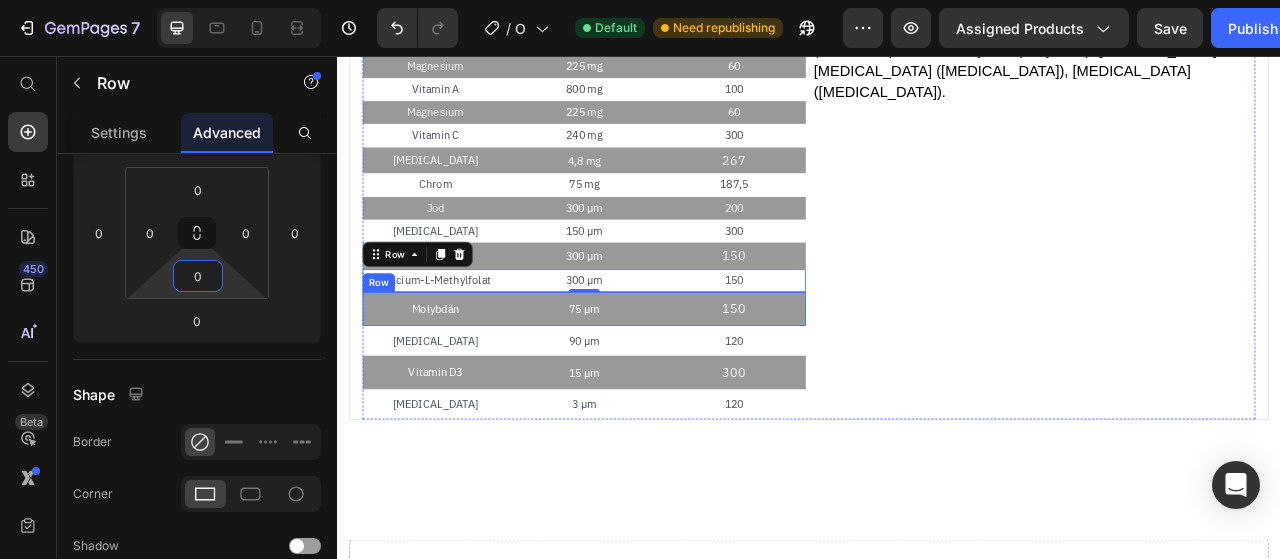 click on "Molybdän Text Block 75 µm Text Block 150 Text Block Row" at bounding box center (651, 378) 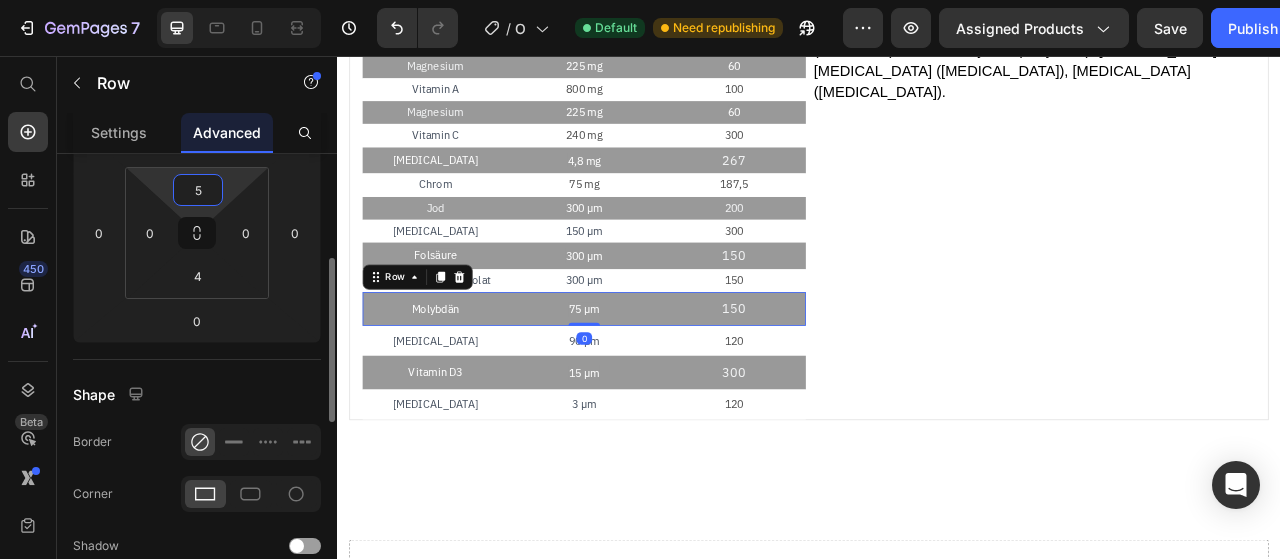 click on "5" at bounding box center [198, 190] 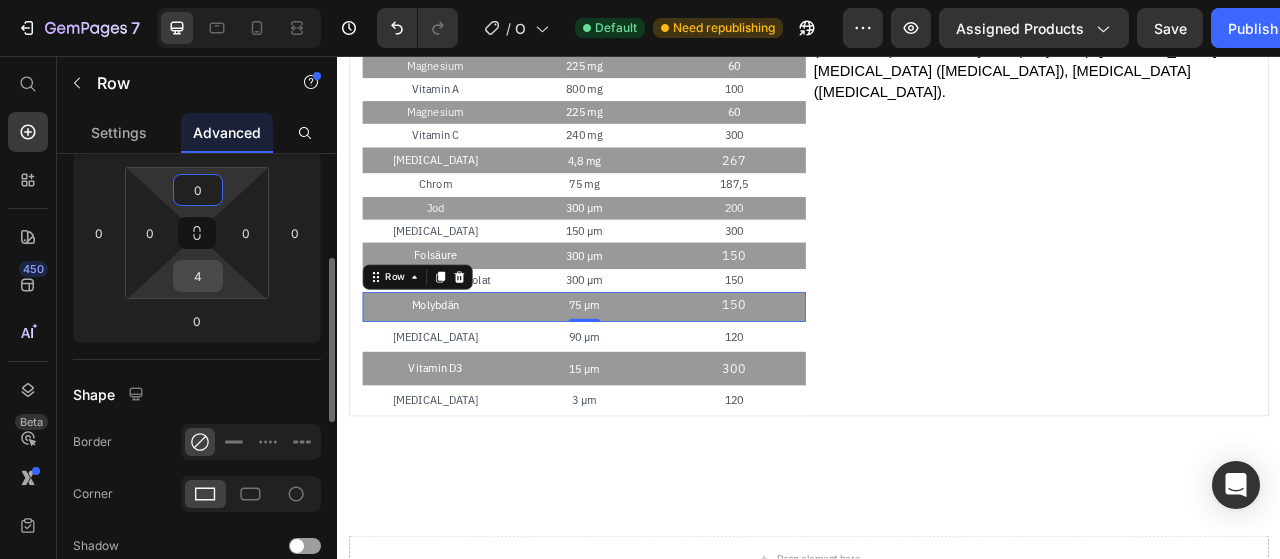 type on "0" 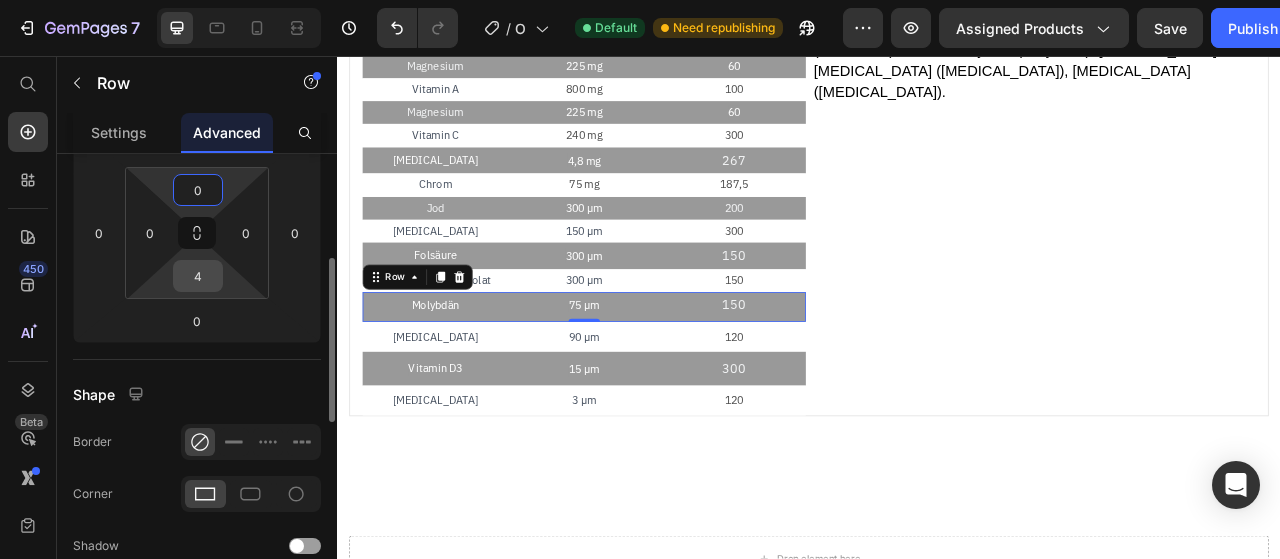 click on "4" at bounding box center [198, 276] 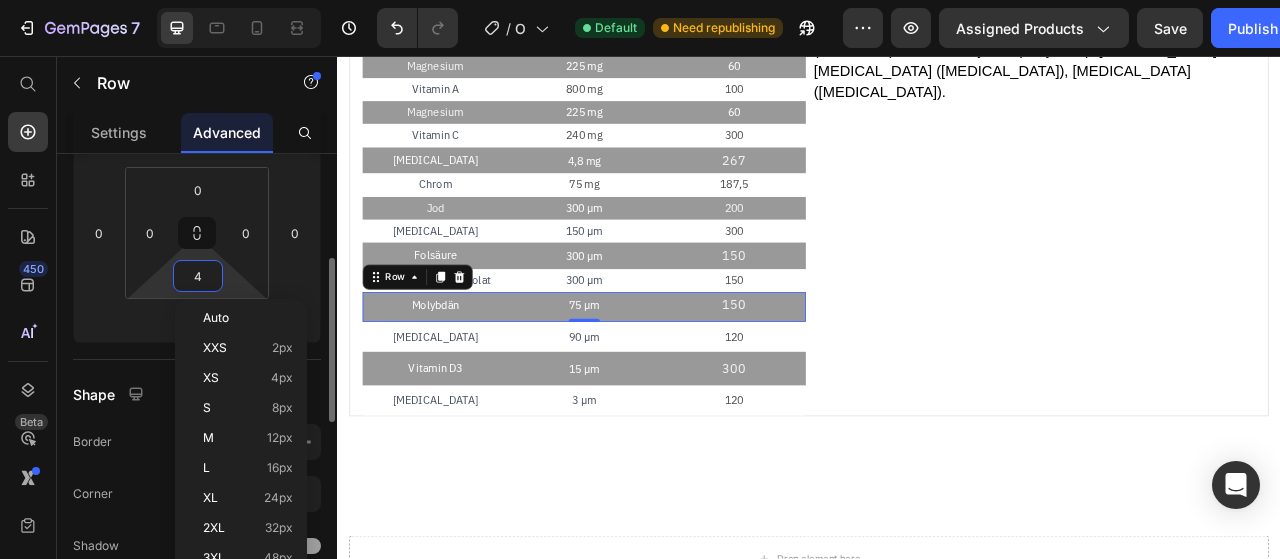 type on "0" 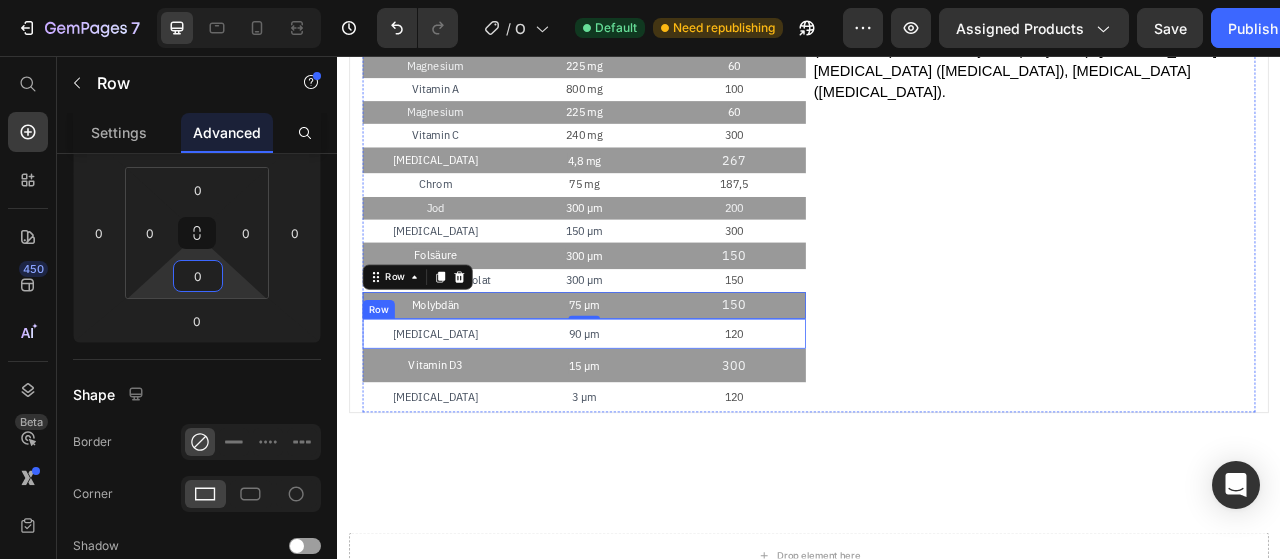 click on "Vitamin K1 Text Block 90 µm Text Block 120 Text Block Row" at bounding box center (651, 410) 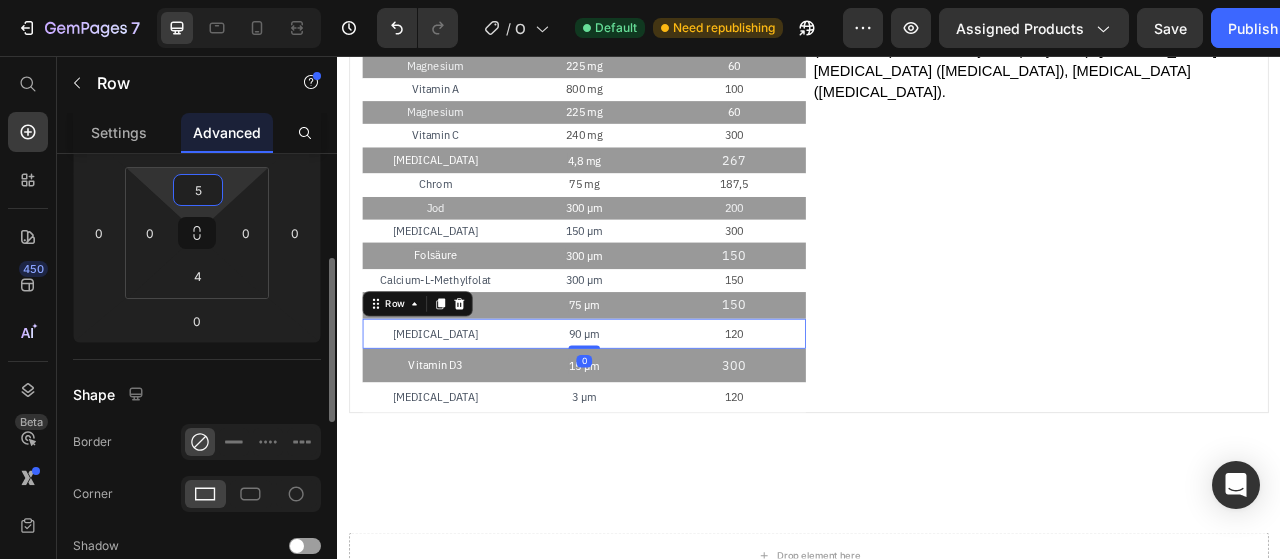 click on "5" at bounding box center (198, 190) 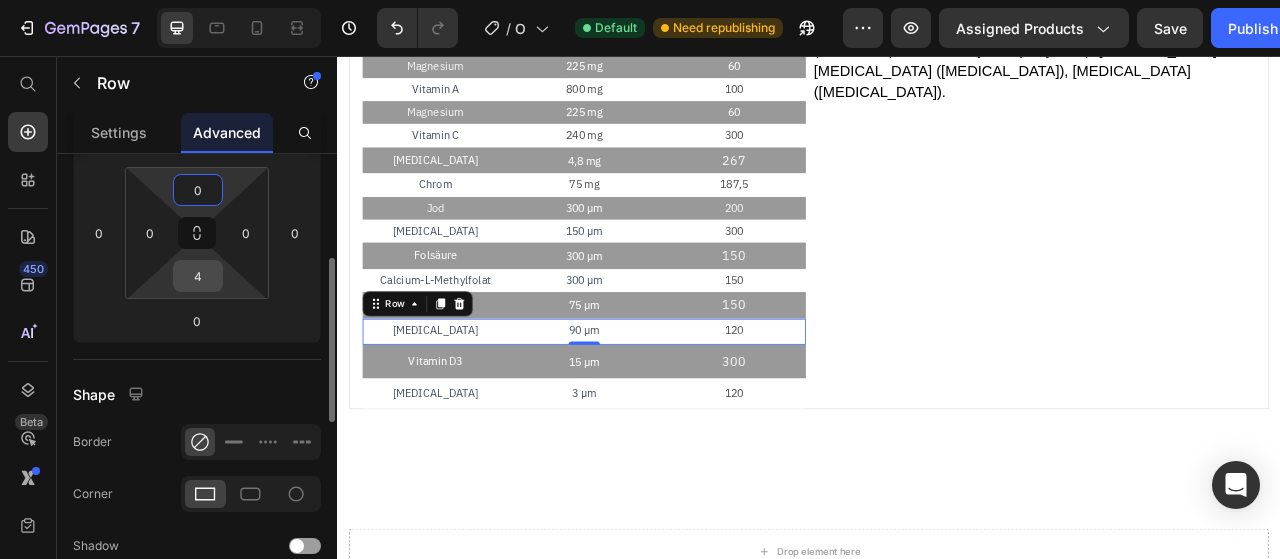 type on "0" 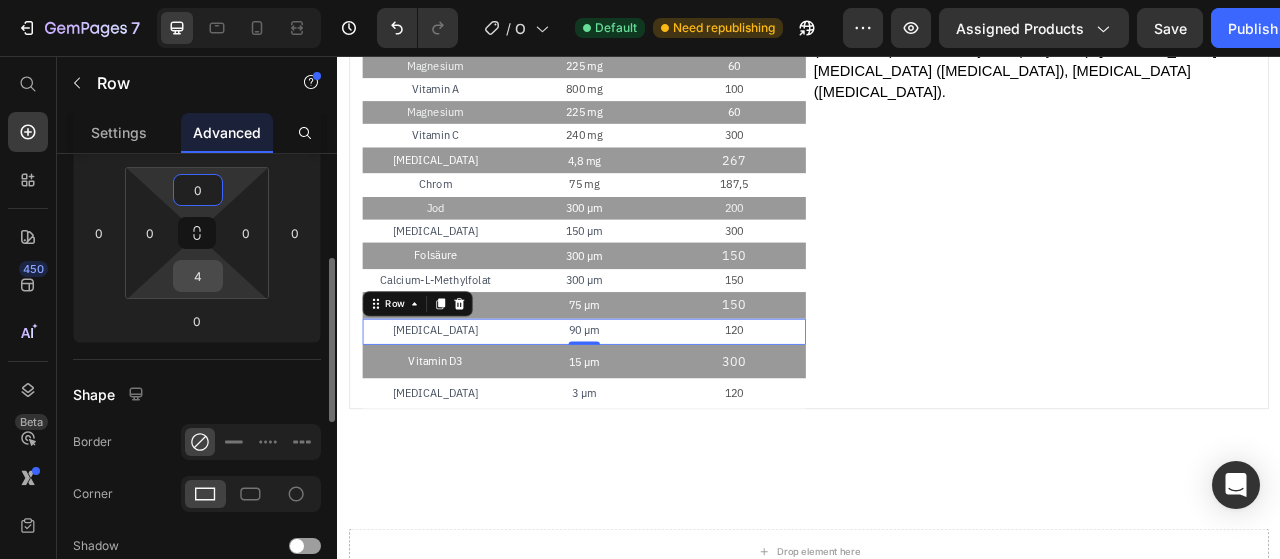click on "4" at bounding box center (198, 276) 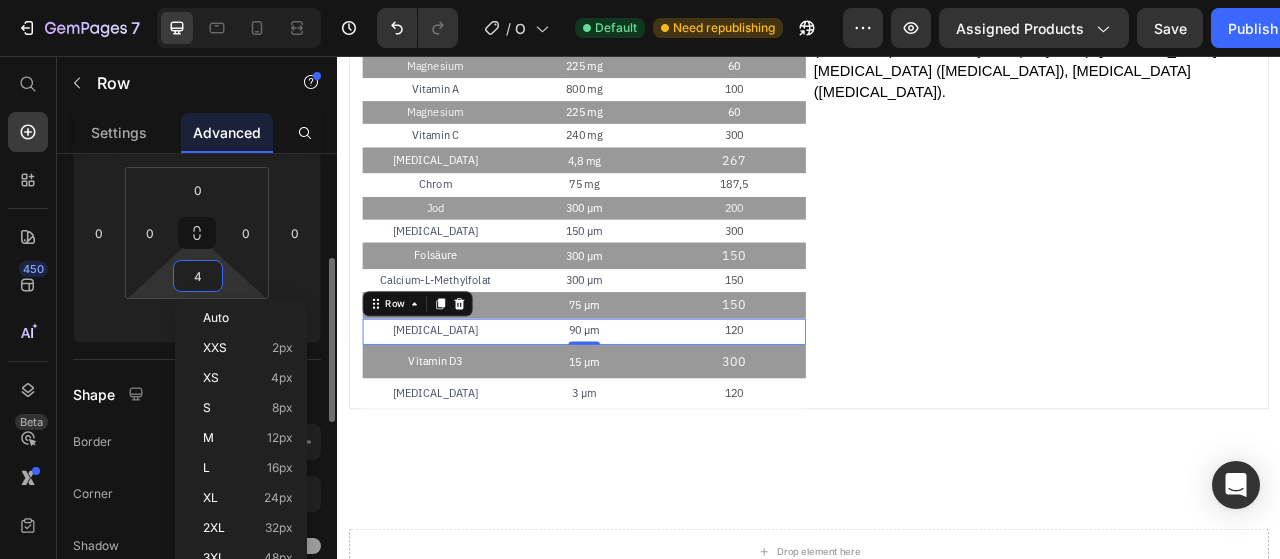 type on "0" 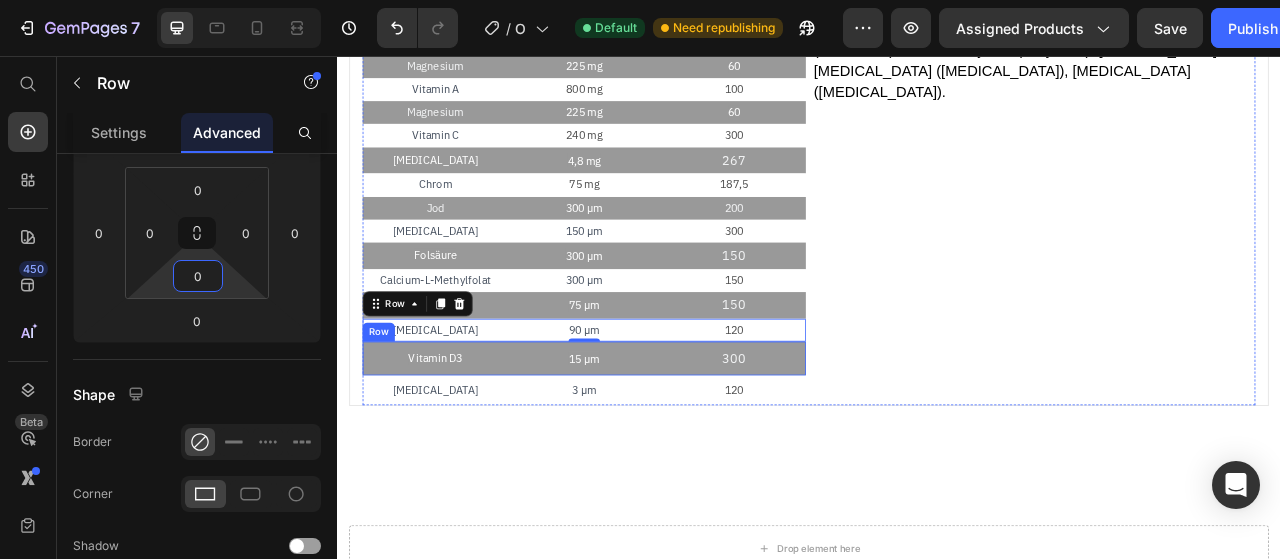 click on "Vitamin D3 Text Block 15 µm Text Block 300 Text Block Row" at bounding box center (651, 441) 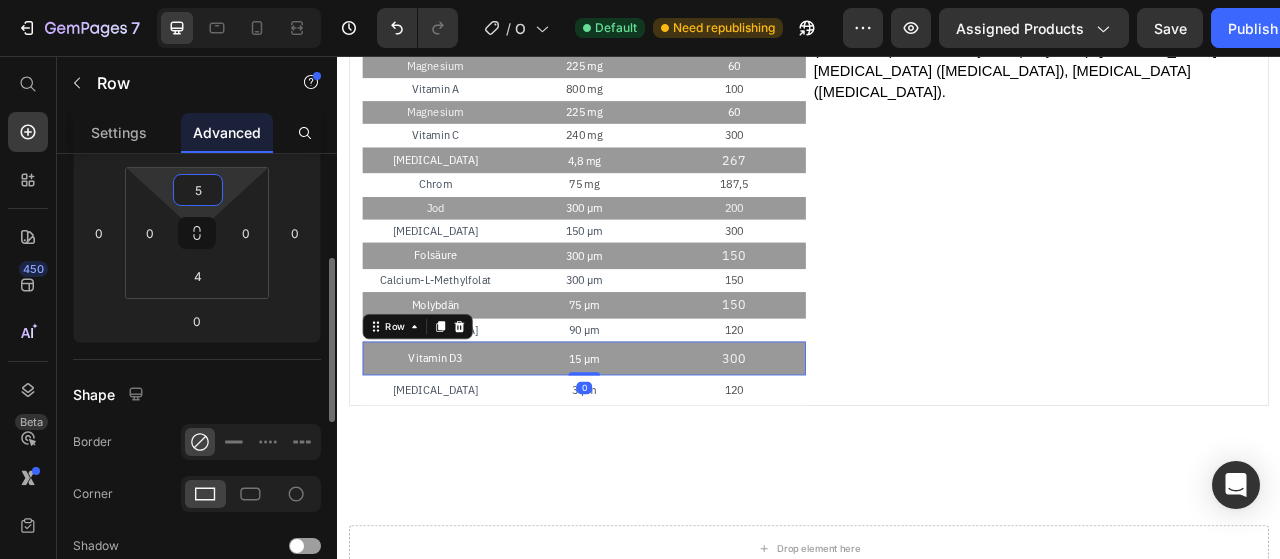click on "5" at bounding box center (198, 190) 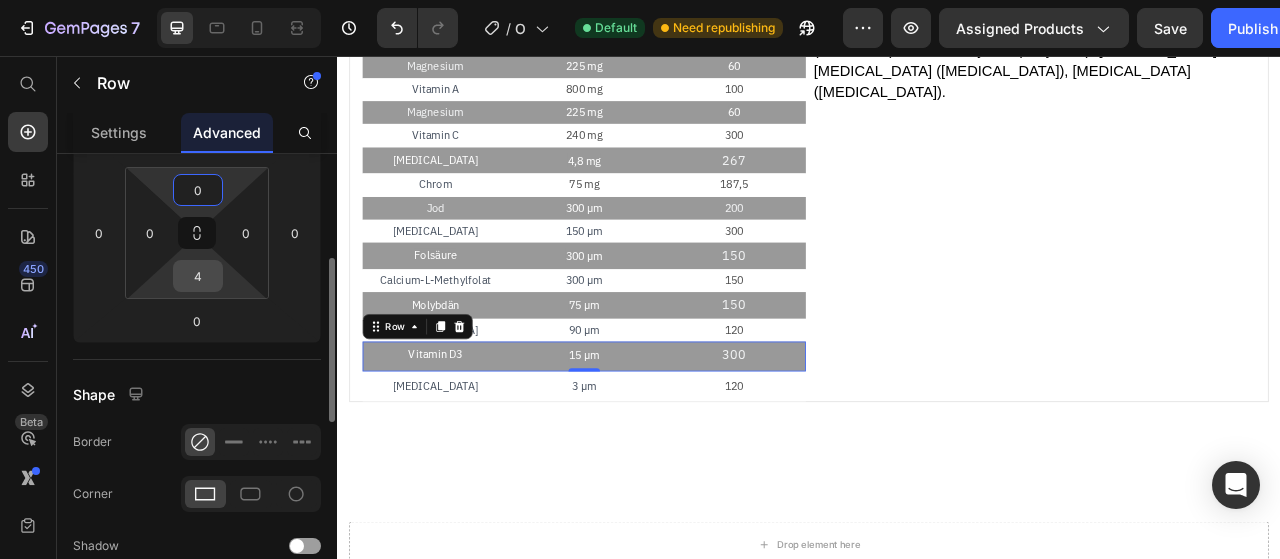 type on "0" 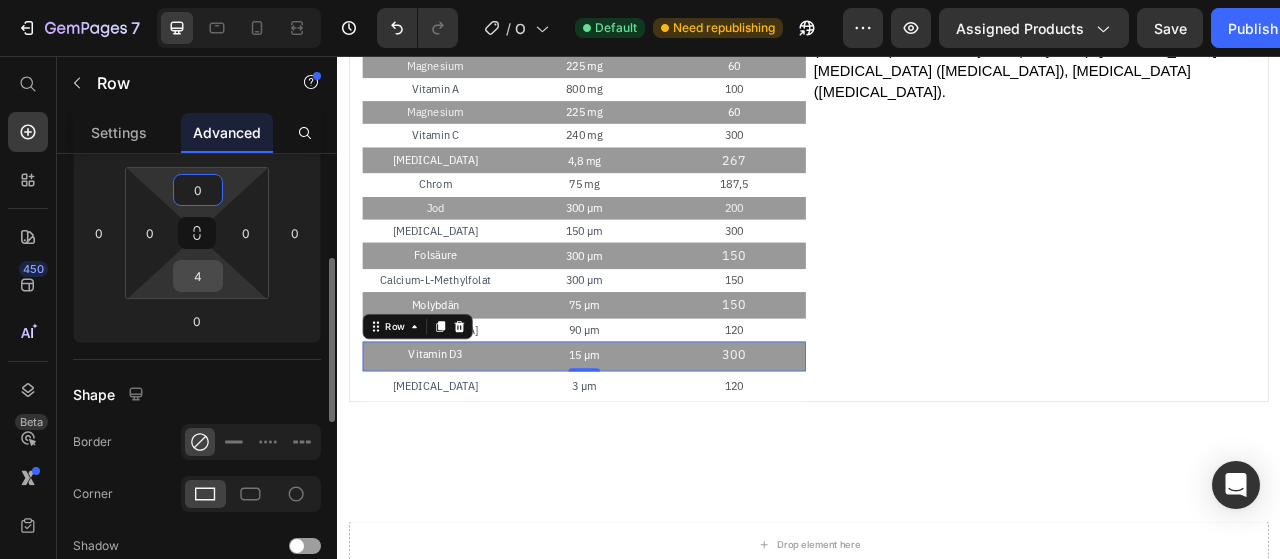 click on "4" at bounding box center [198, 276] 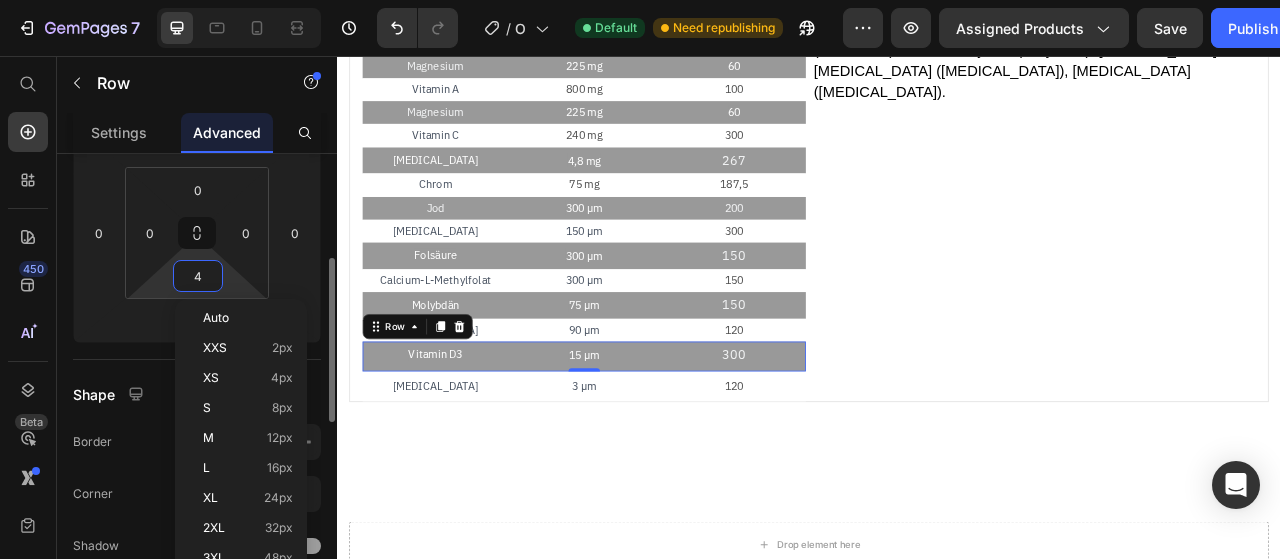 type on "0" 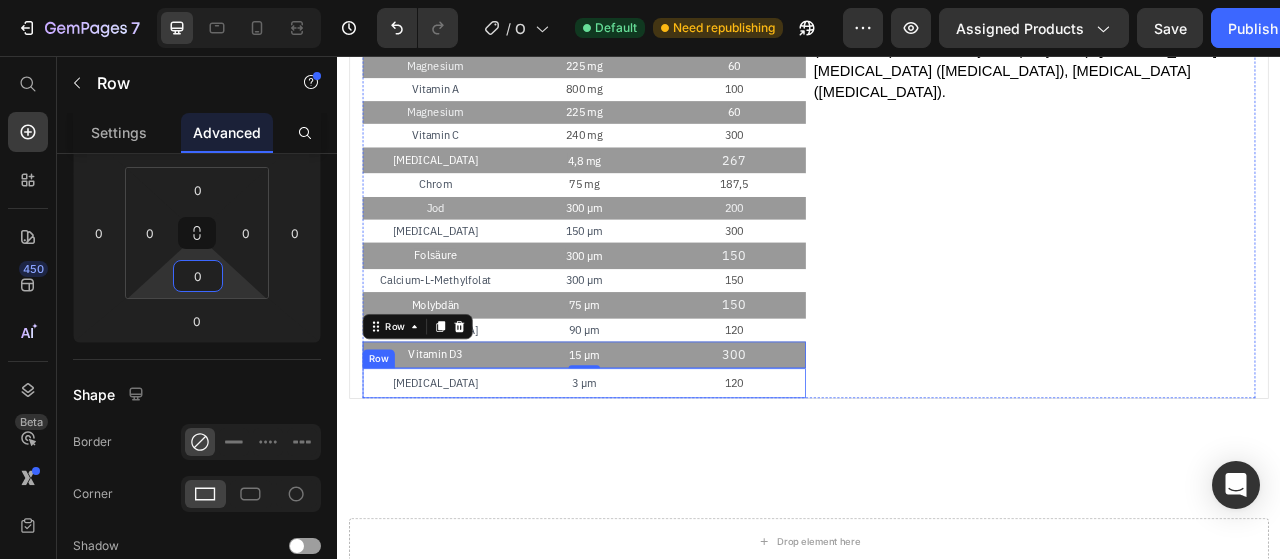drag, startPoint x: 552, startPoint y: 460, endPoint x: 422, endPoint y: 424, distance: 134.89255 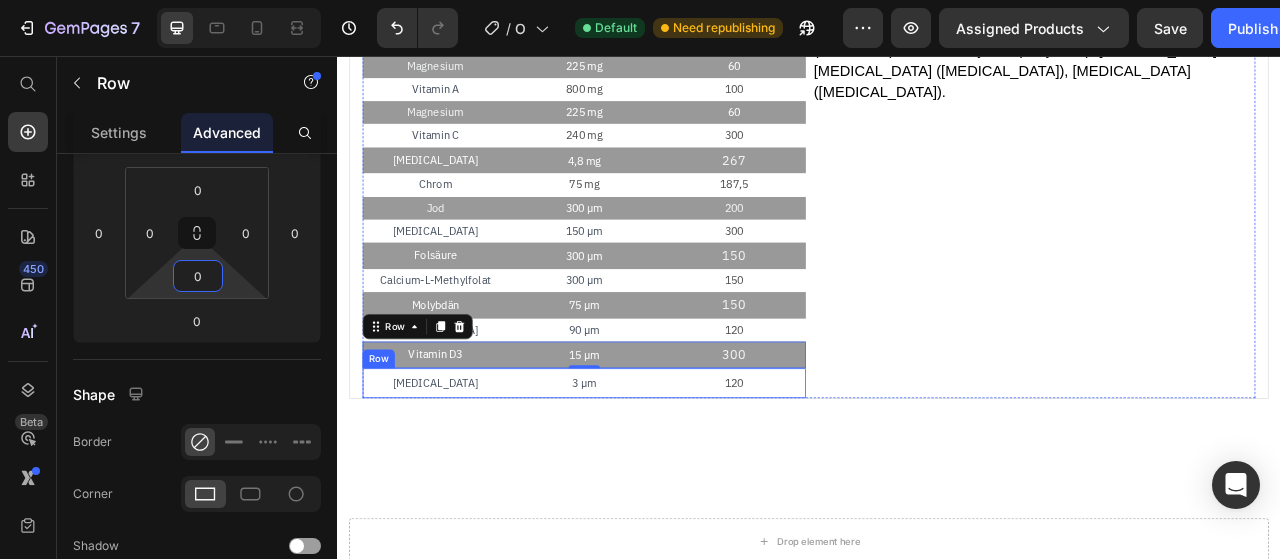 click on "Vitamin B12 Text Block 3 µm Text Block 120 Text Block Row" at bounding box center (651, 473) 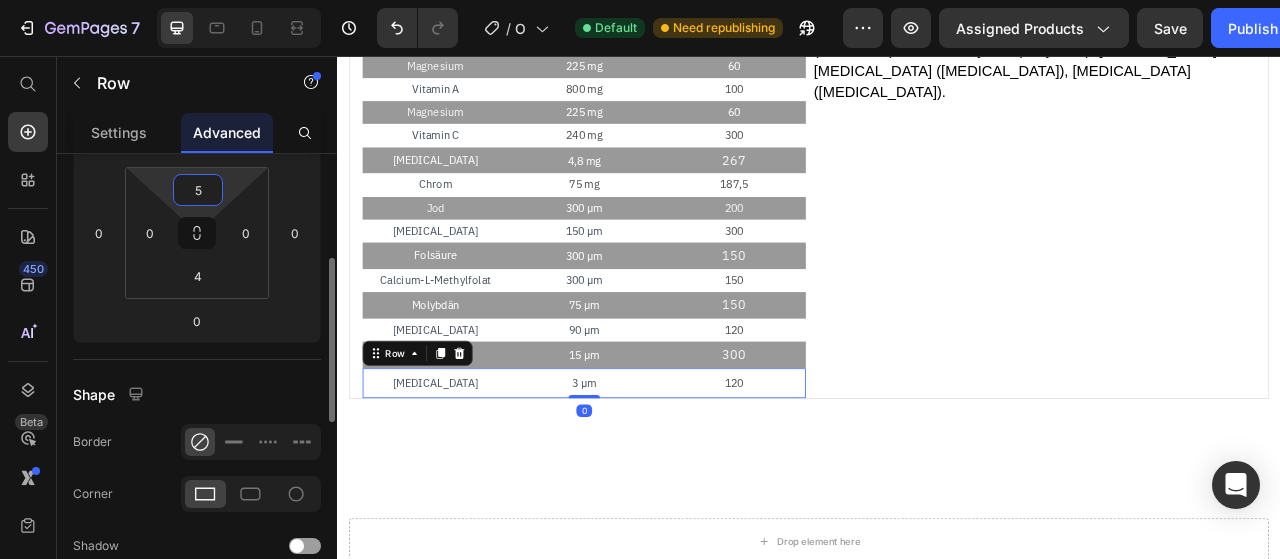click on "5" at bounding box center [198, 190] 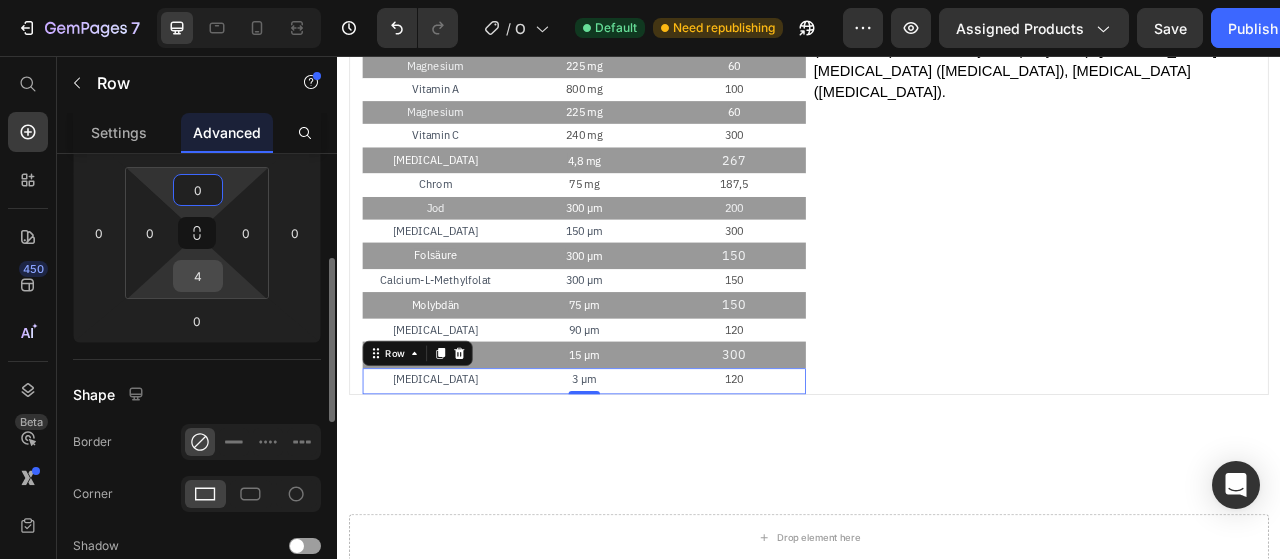 type on "0" 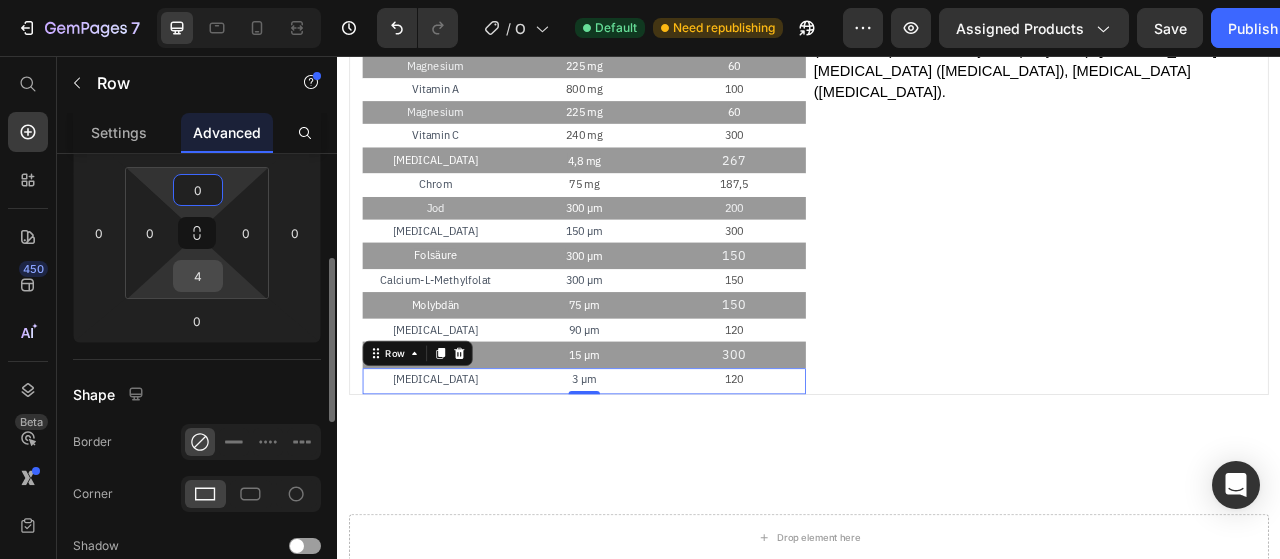click on "4" at bounding box center (198, 276) 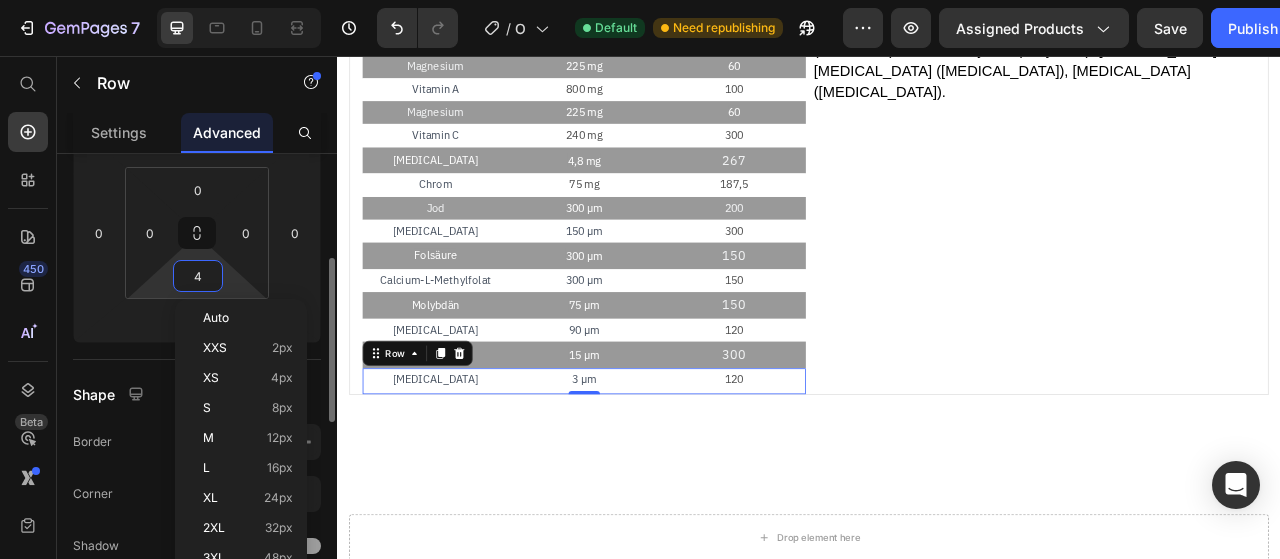 type on "0" 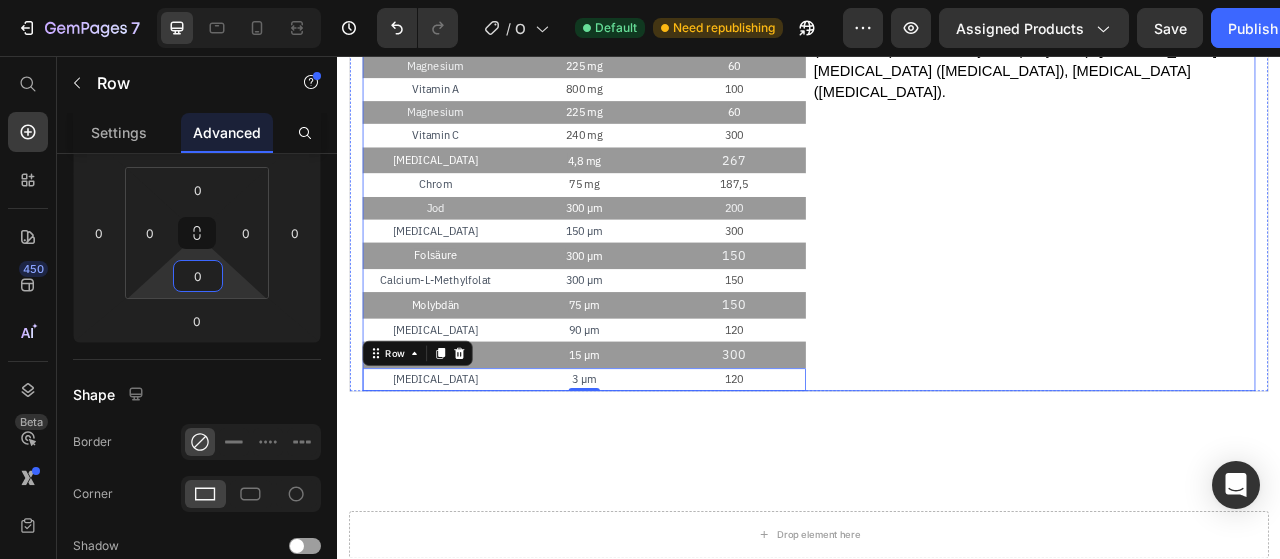 click on "⁠⁠⁠⁠⁠⁠⁠ Zusammensetzung "Vitelio Optimum" Heading Nutrient Reference Value: Referenzmenge gemäß EU-Verordnung Eine Packung Vitelio Optimum enthält 90 Kapseln = 30 Tagesportionen = 72 g. Text block Row ⁠⁠⁠⁠⁠⁠⁠ Zutaten "Vitelio Optimum" Heading Reisstärke, Magnesiumoxid, HPMC (Hydroxypropylmethylcellulose) transparente Kapselhülle, Mikrokristalline Cellulose, L-Ascorbinsäure (Vitamin C), Kaliumchlorid, Kalziumoxid, Nicotinamid (Vitamin B3), Zinkcitrat, Selenangereicherte Hefe, D-alpha-Tocopherol (Vitamin E), Eisenfumarat, Kupfergluconat, Calcium-Pantothenat (Vitamin B5), Beta-Carotin (Provitamin A), Pyridoxinhydrochlorid (Vitamin B6), Thiaminhydrochlorid (Vitamin B1), Riboflavin (Vitamin B2), Chrompicolinat, Kaliumjodat, D-Biotin, Calcium-L-Methylfolat (Vitamin B9), Folsäure (Vitamin B9), Natriummolybdat (Molybdän), Vitamin K1, Cholecalciferol (Vitamin D3), Cyanocobalamin (Vitamin B12). Text block Row" at bounding box center (1223, 38) 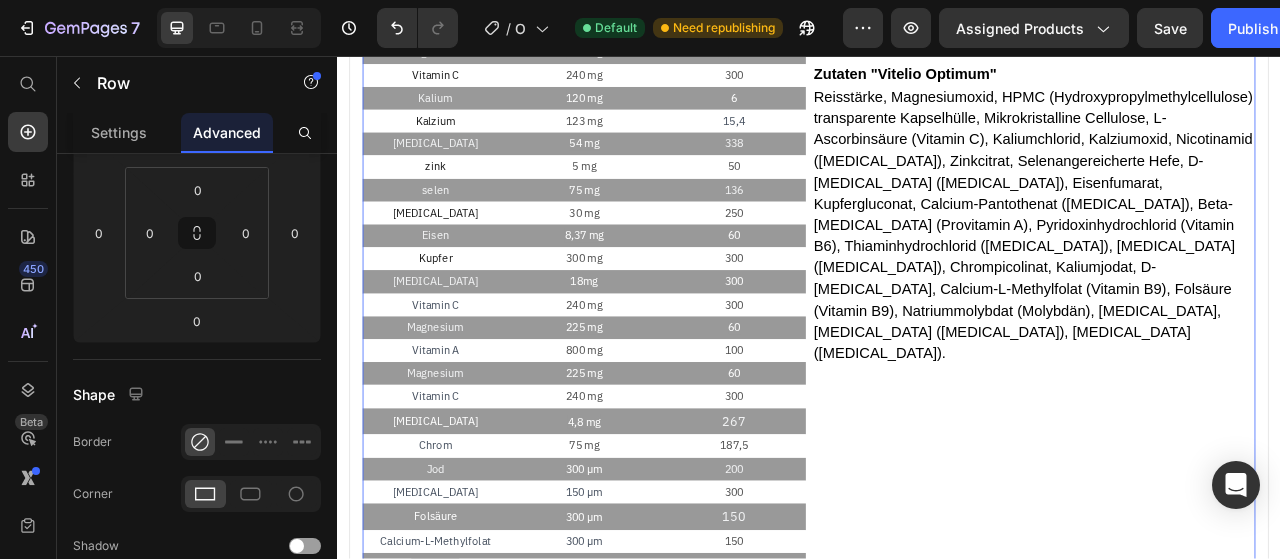 scroll, scrollTop: 2200, scrollLeft: 0, axis: vertical 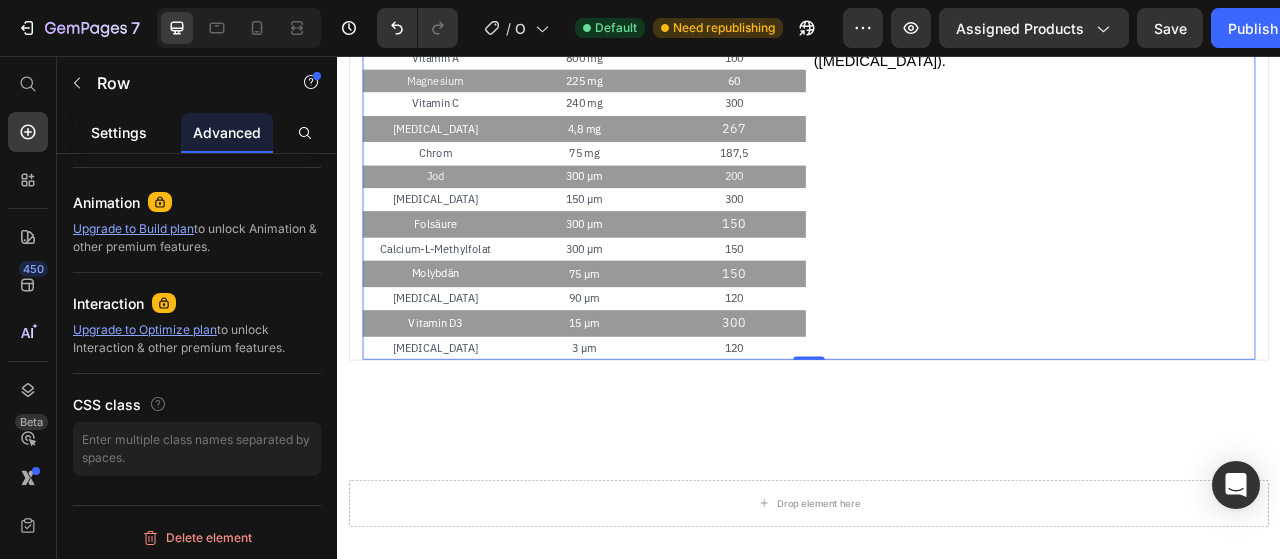 click on "Settings" at bounding box center [119, 132] 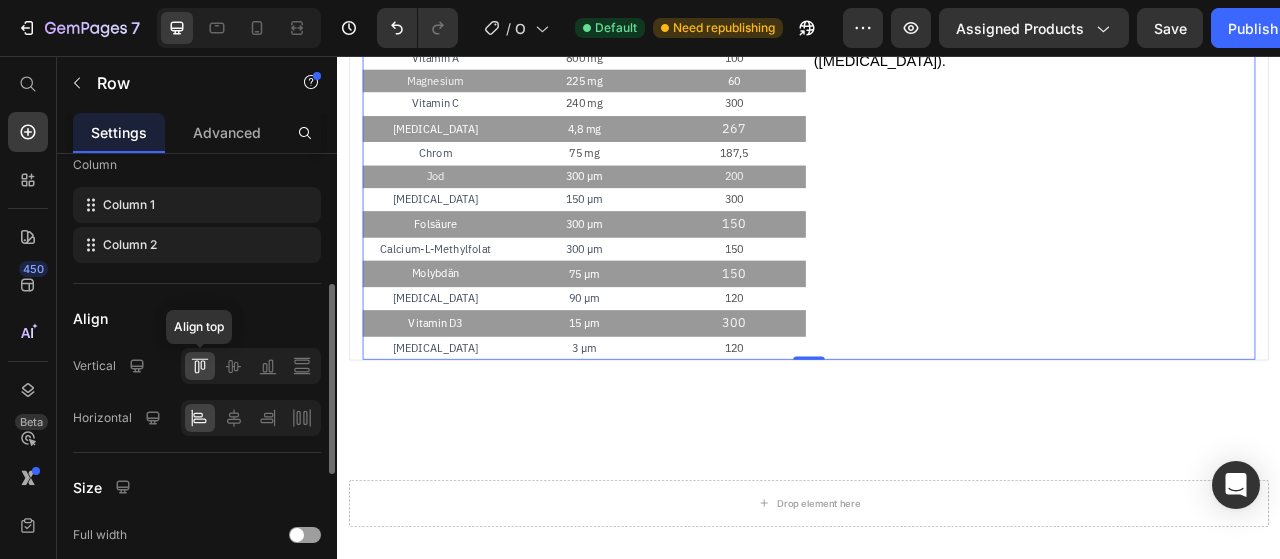 scroll, scrollTop: 293, scrollLeft: 0, axis: vertical 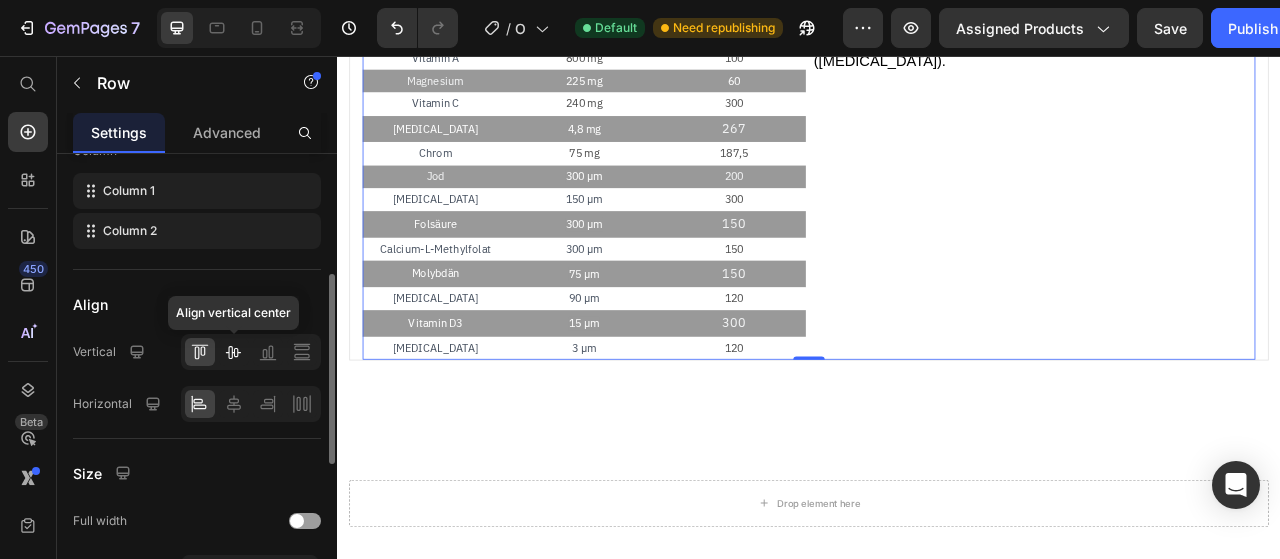 click 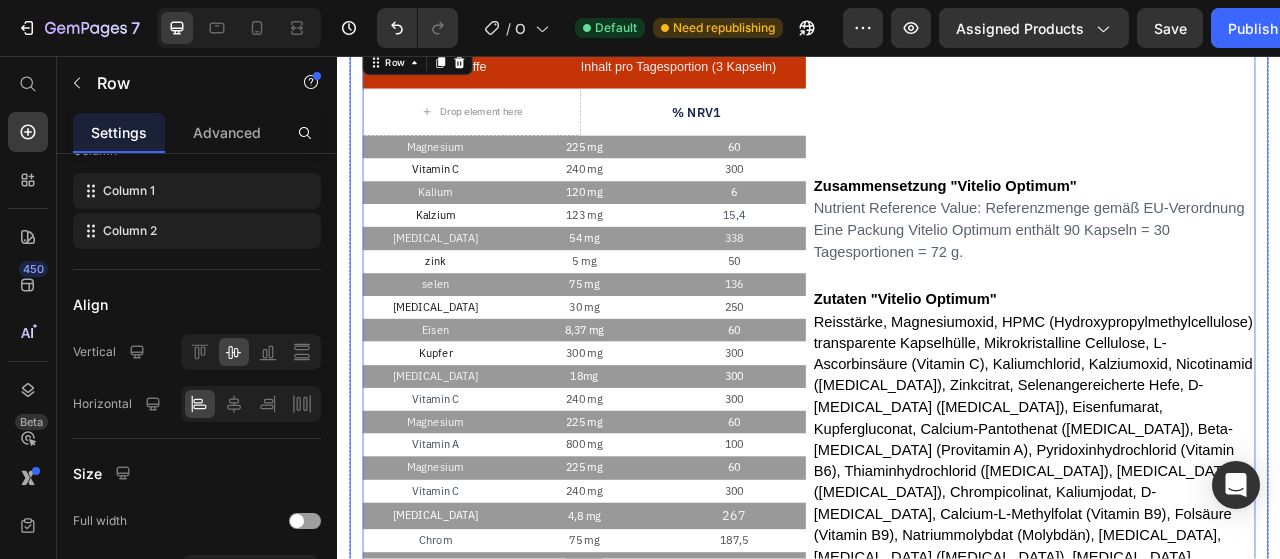 scroll, scrollTop: 1512, scrollLeft: 0, axis: vertical 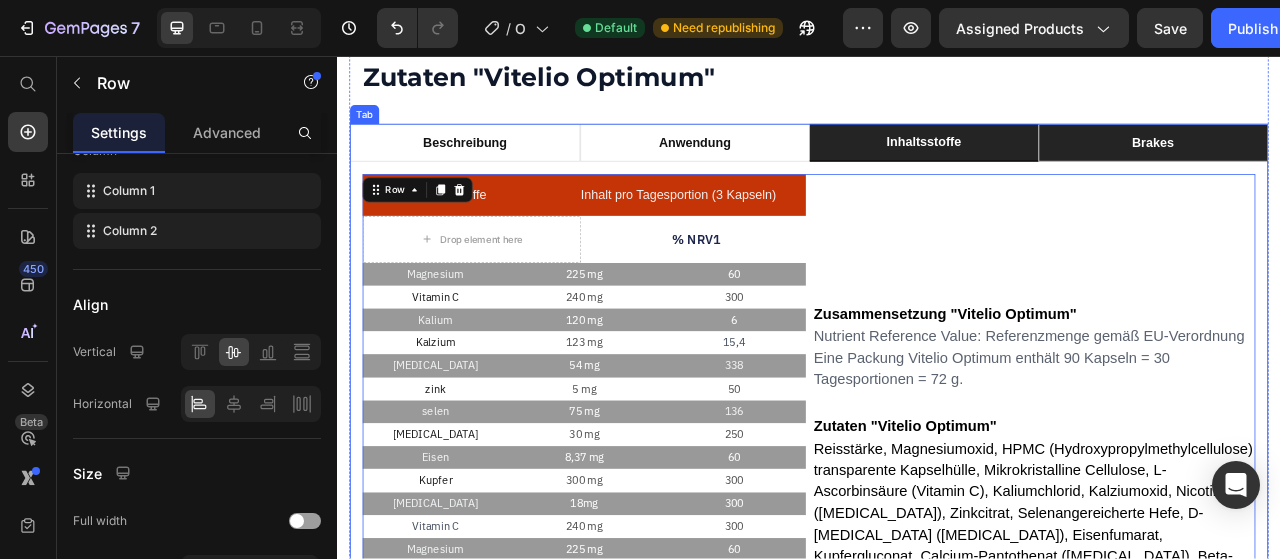 click on "Brakes" at bounding box center [1374, 167] 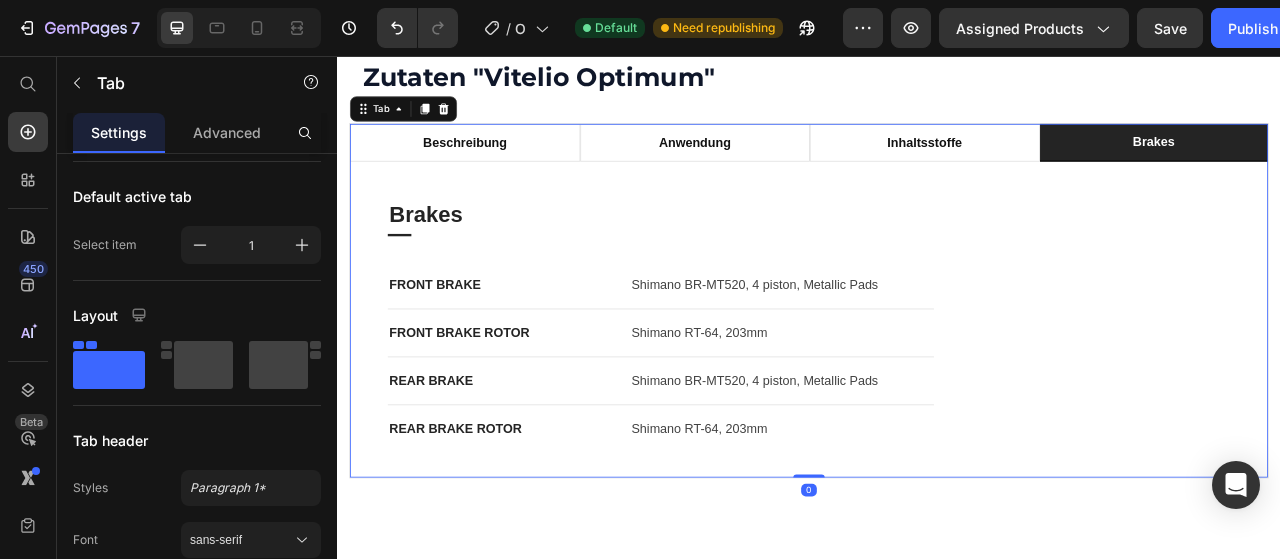 scroll, scrollTop: 0, scrollLeft: 0, axis: both 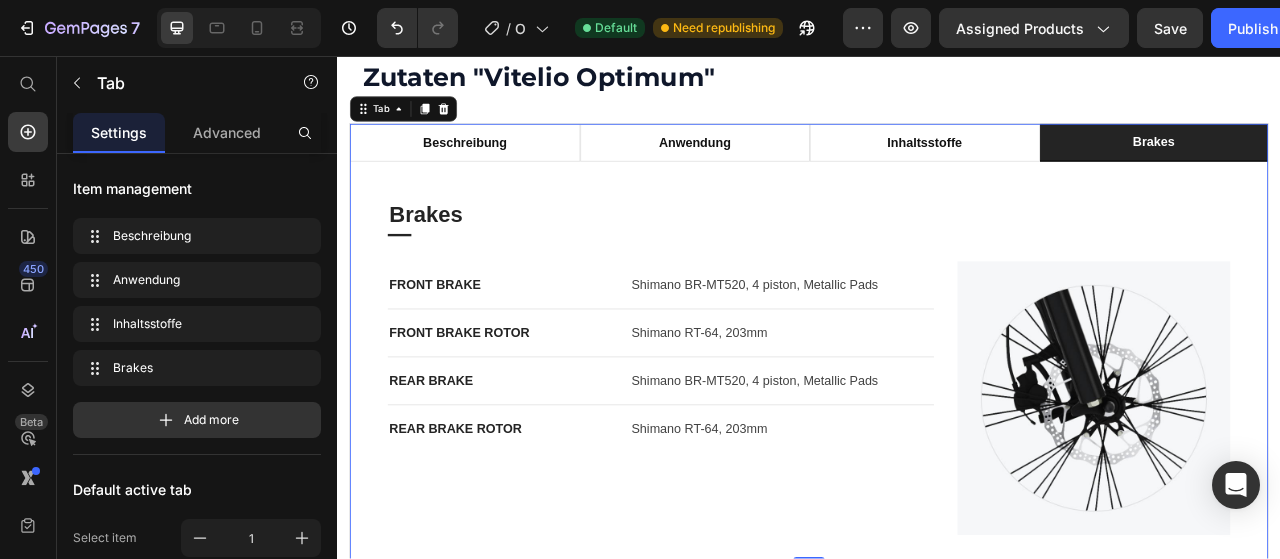 click on "Brakes" at bounding box center [1375, 166] 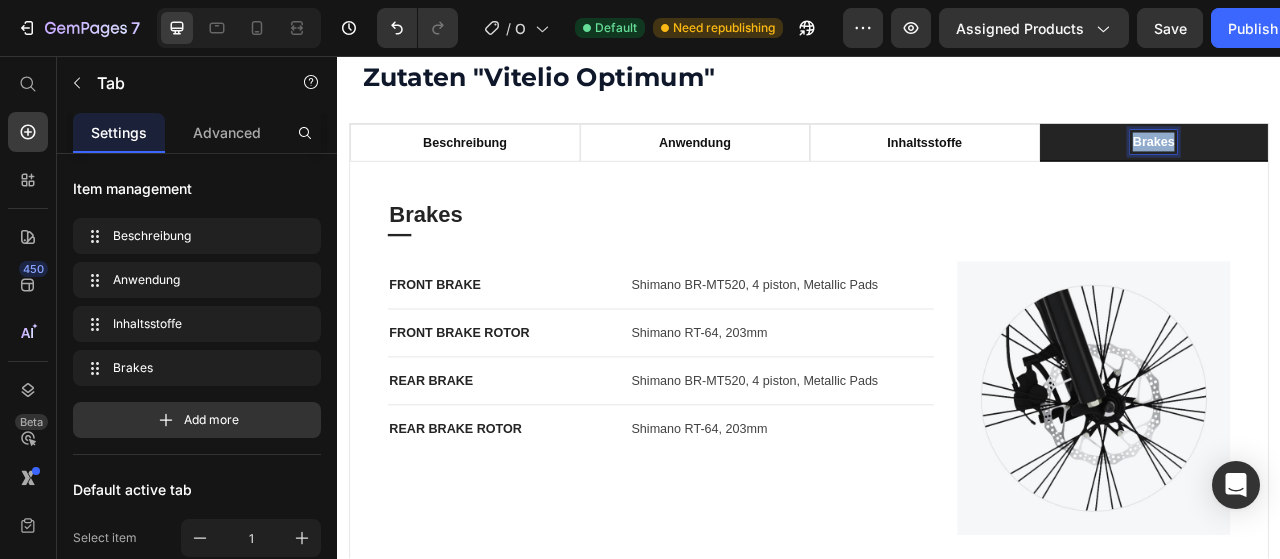 click on "Brakes" at bounding box center [1375, 166] 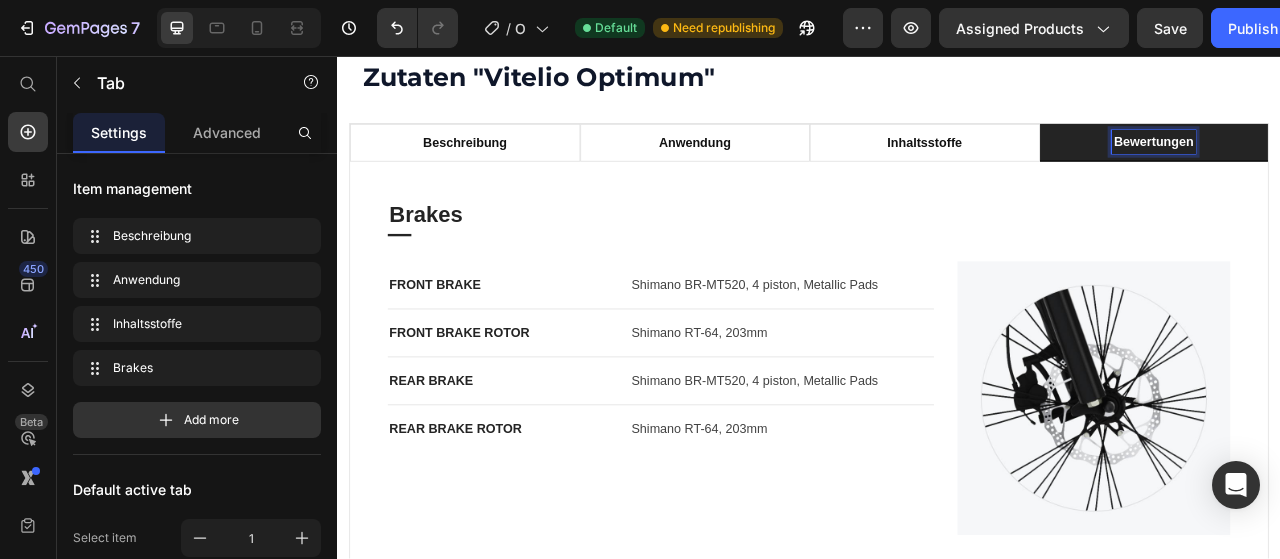 click on "Brakes" at bounding box center [937, 259] 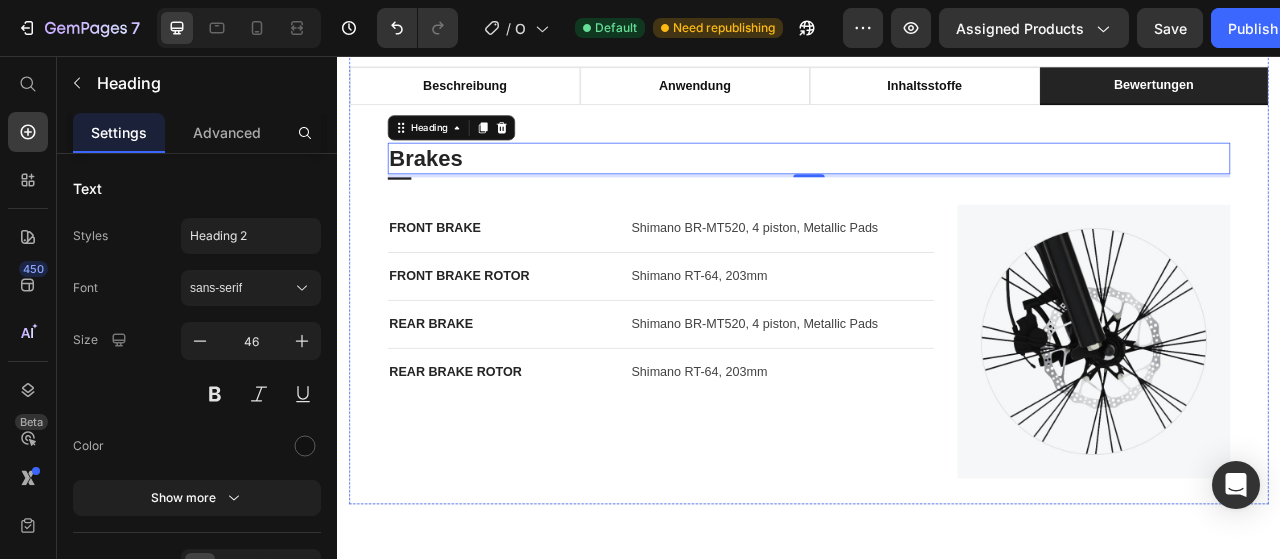 scroll, scrollTop: 1584, scrollLeft: 0, axis: vertical 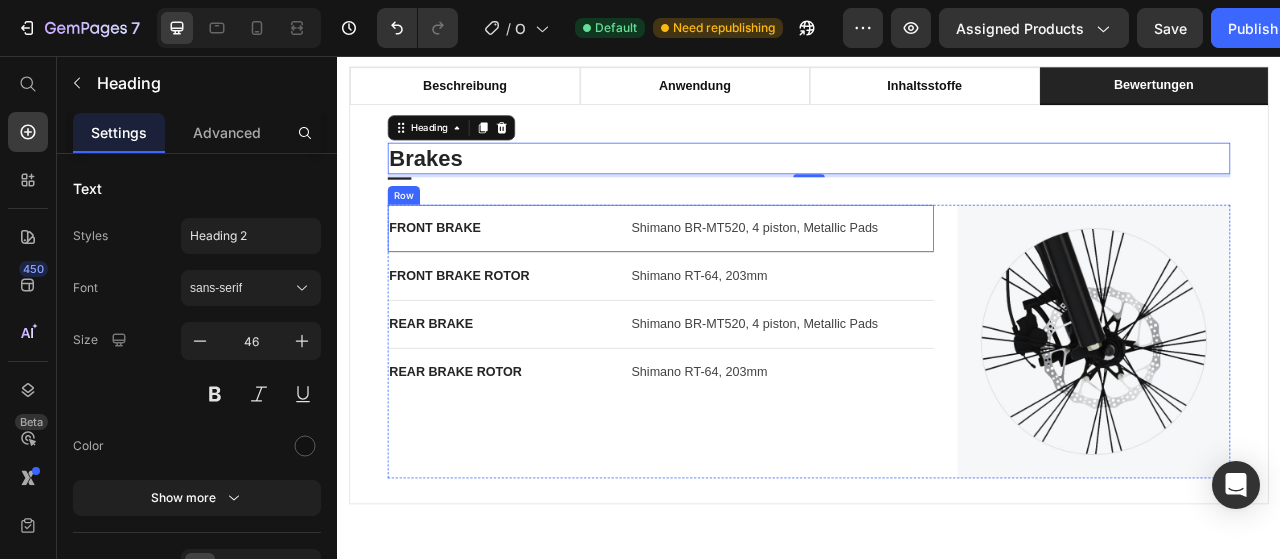 click on "FRONT BRAKE Text block Shimano BR-MT520, 4 piston, Metallic Pads Text block Row" at bounding box center [748, 276] 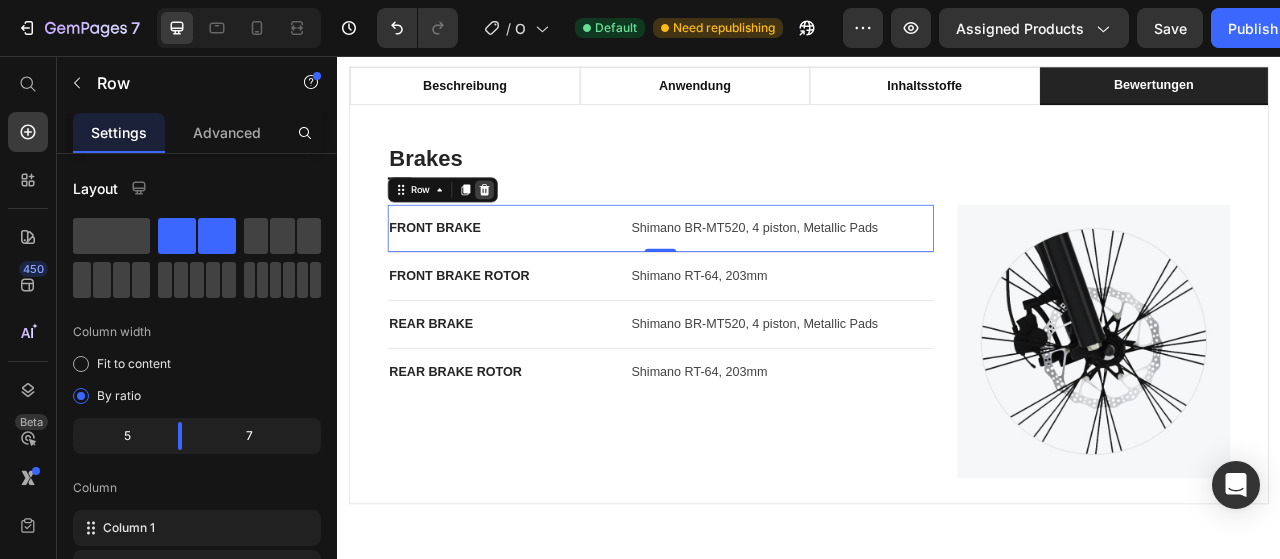 click 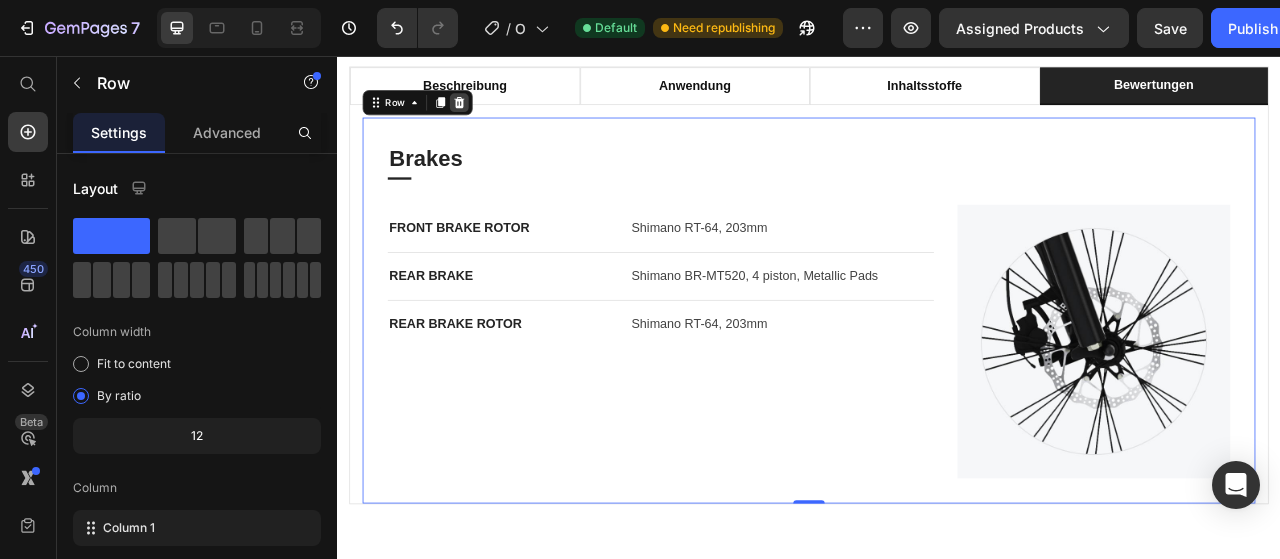 click 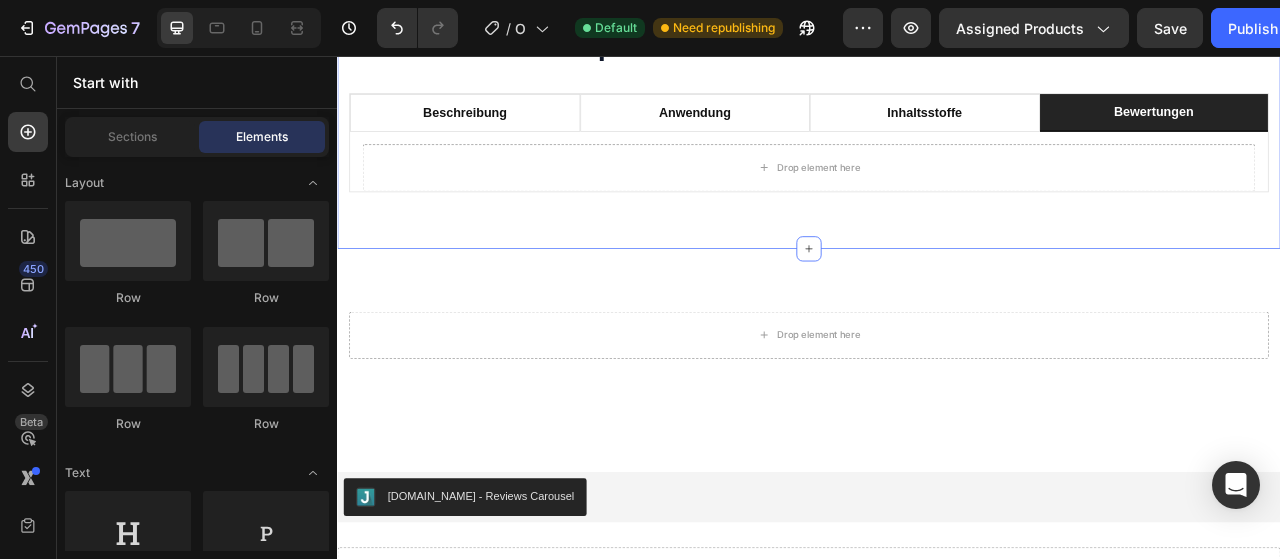 scroll, scrollTop: 1618, scrollLeft: 0, axis: vertical 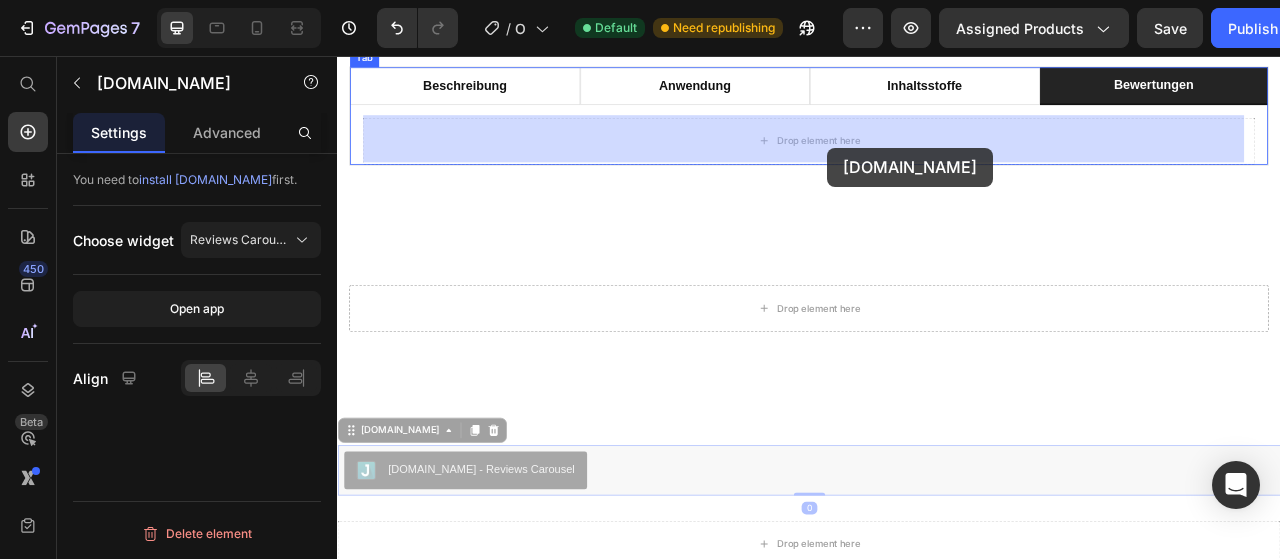 drag, startPoint x: 364, startPoint y: 539, endPoint x: 960, endPoint y: 173, distance: 699.4083 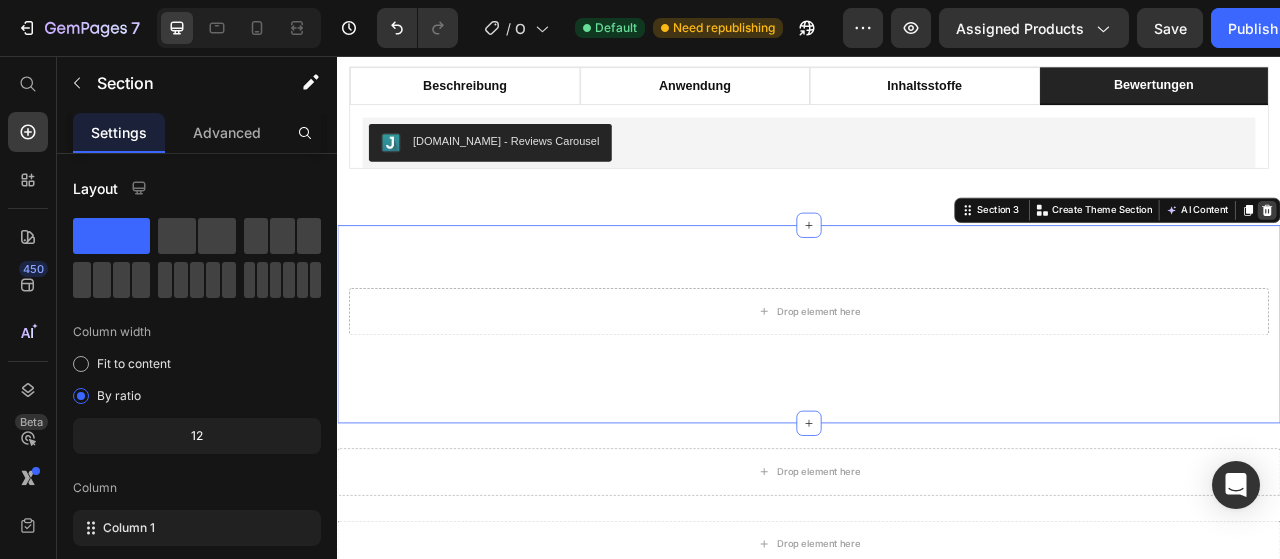 click at bounding box center (1520, 253) 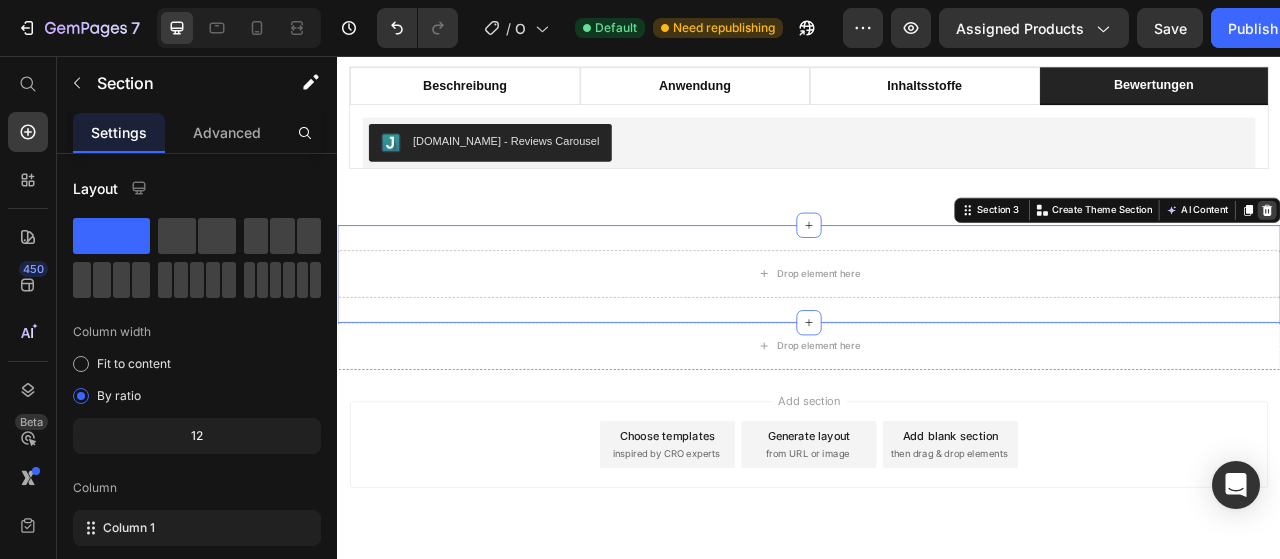 click 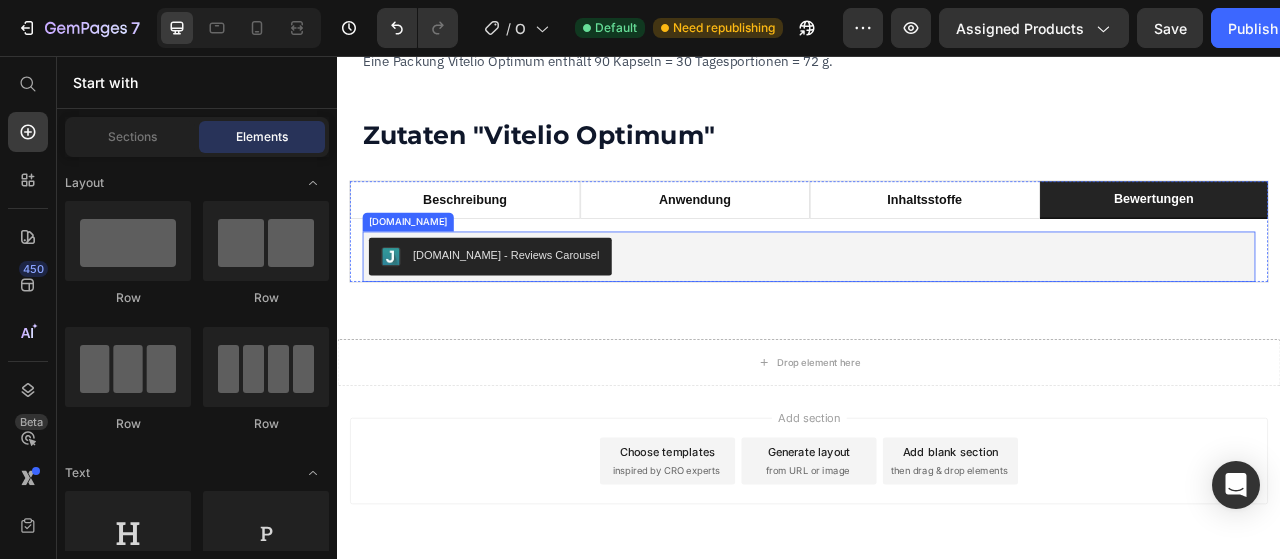 scroll, scrollTop: 1436, scrollLeft: 0, axis: vertical 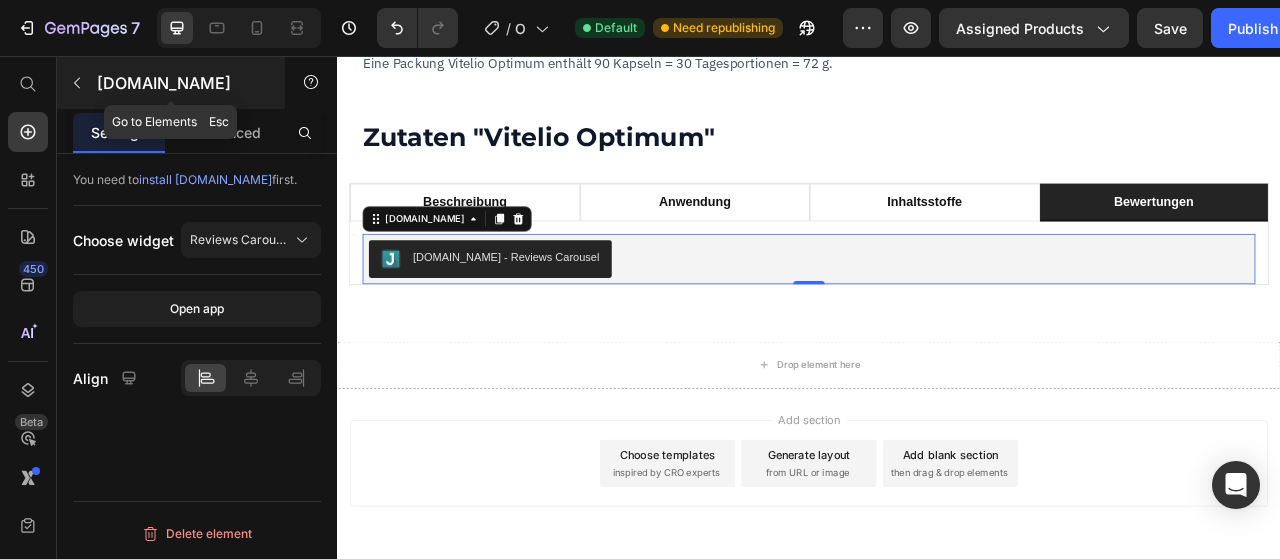 drag, startPoint x: 76, startPoint y: 84, endPoint x: 289, endPoint y: 192, distance: 238.81583 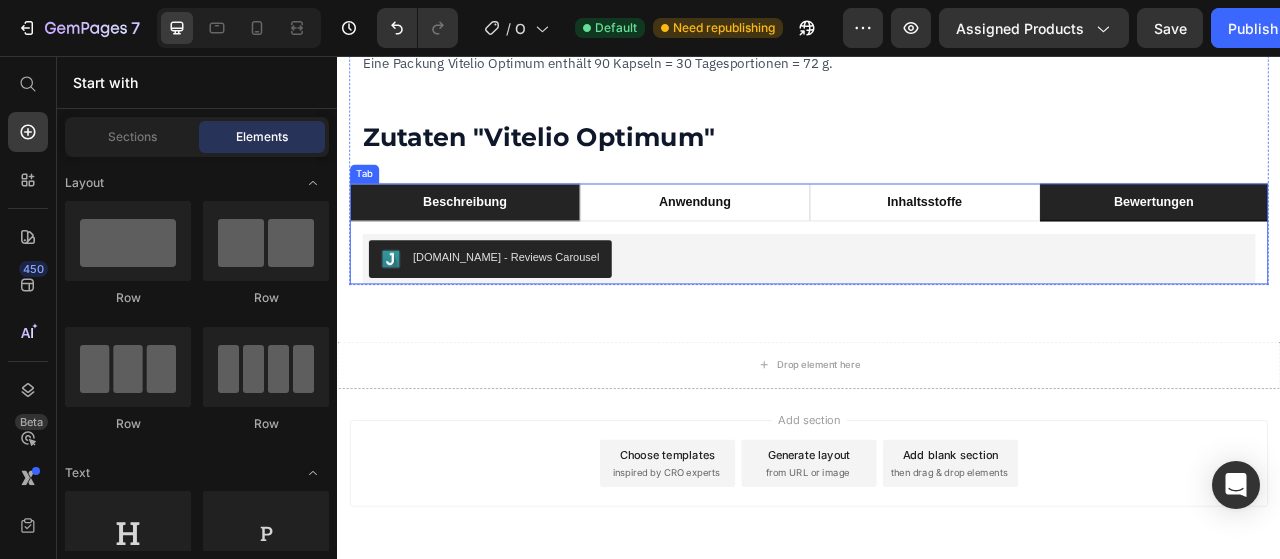 click on "Beschreibung" at bounding box center [499, 243] 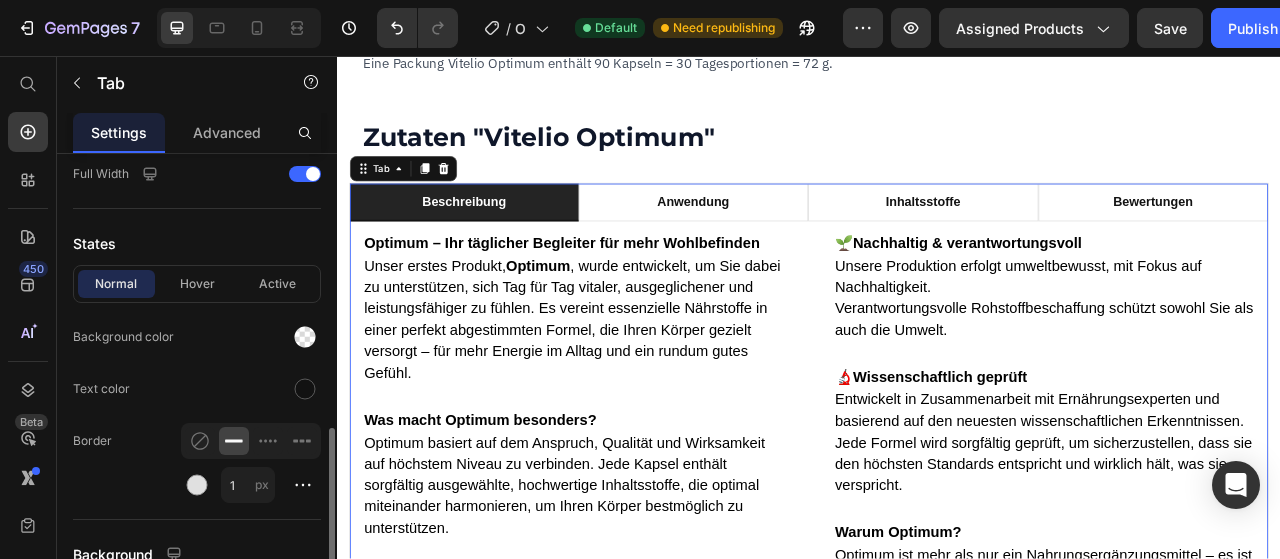 scroll, scrollTop: 922, scrollLeft: 0, axis: vertical 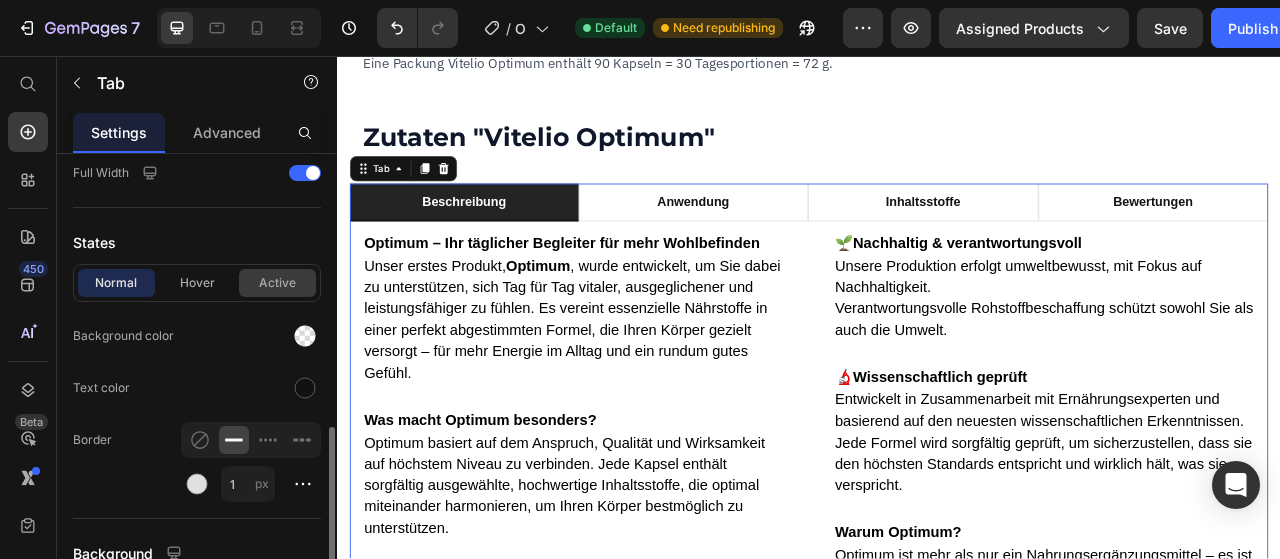 click on "Active" at bounding box center (277, 283) 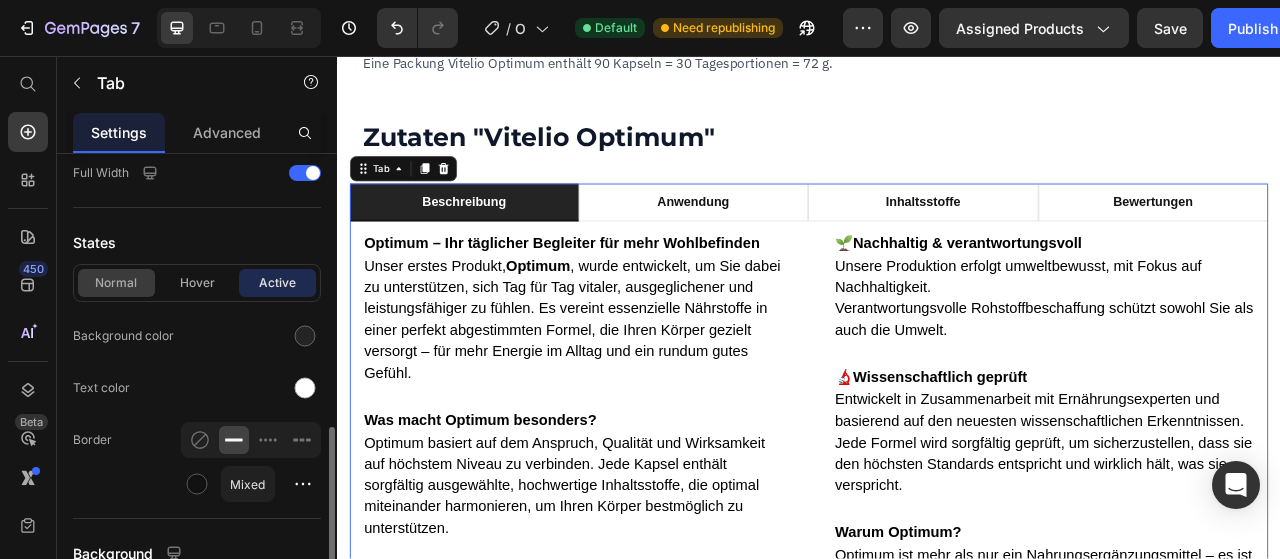 click on "Normal" at bounding box center [116, 283] 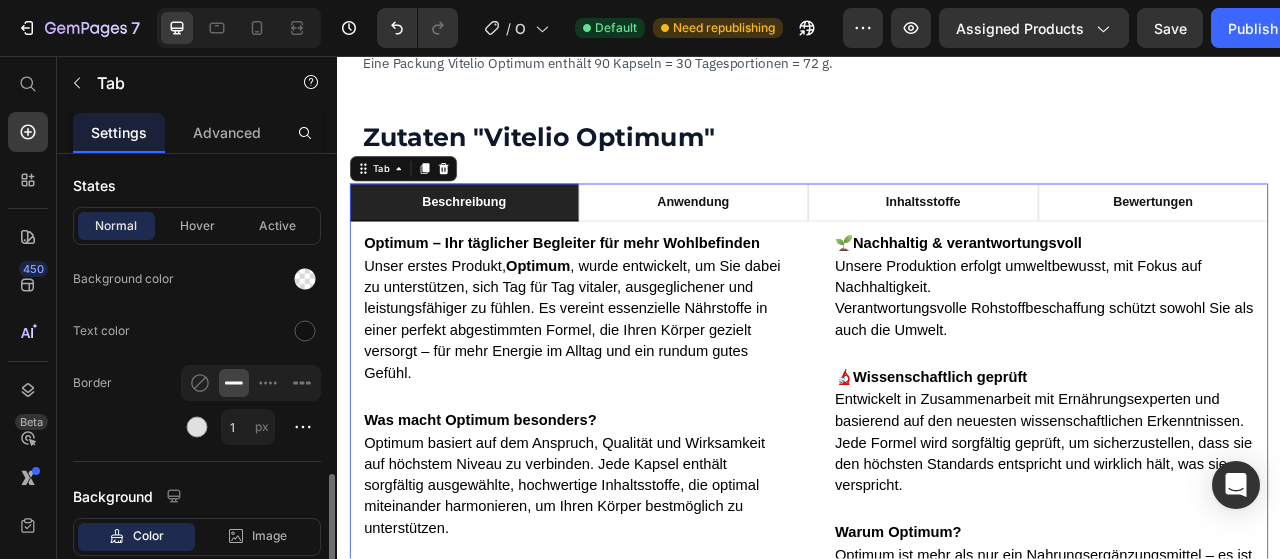 scroll, scrollTop: 1020, scrollLeft: 0, axis: vertical 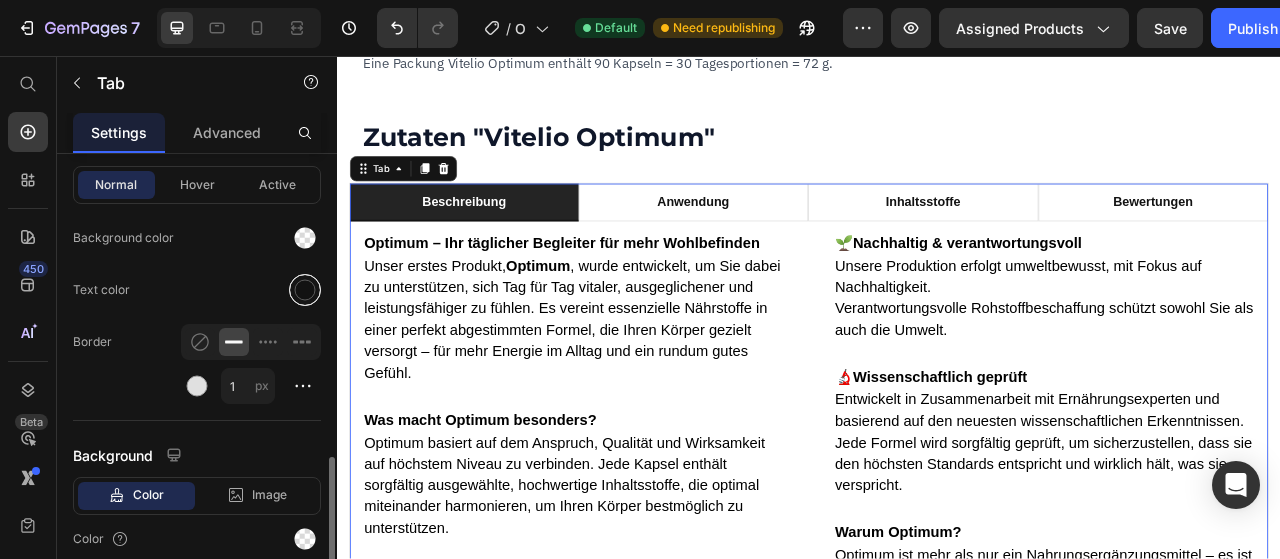 click at bounding box center [305, 290] 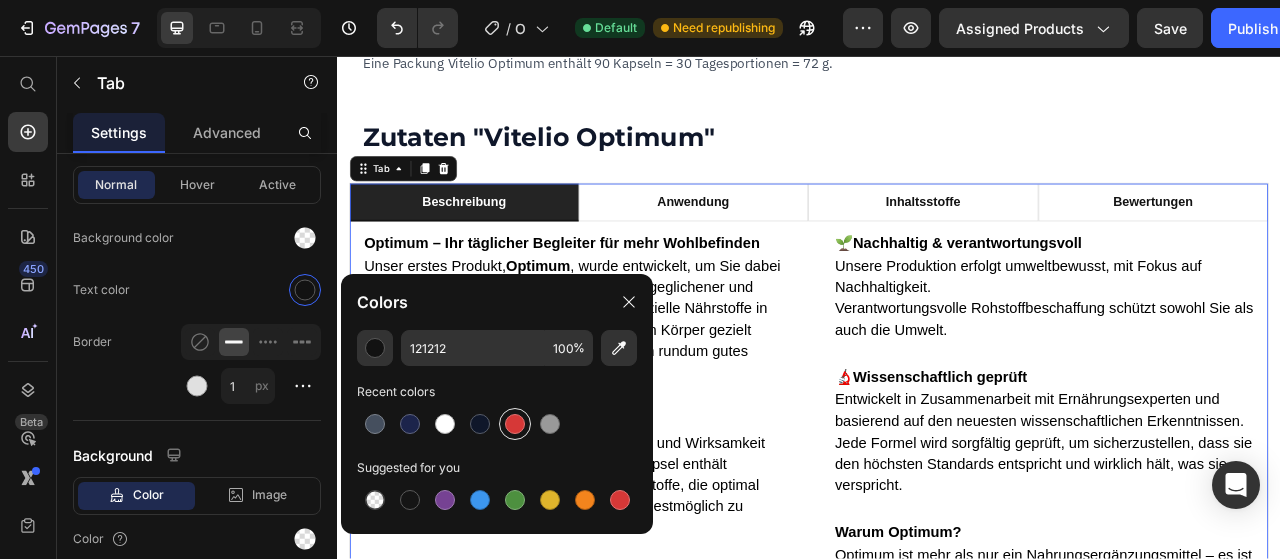 click at bounding box center (515, 424) 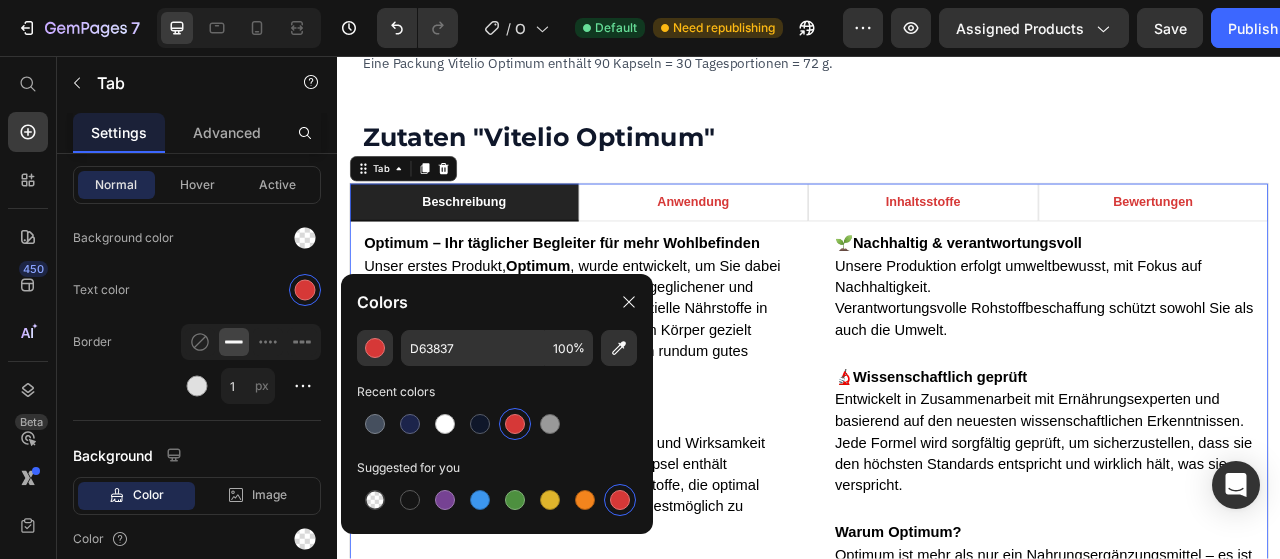 type on "121212" 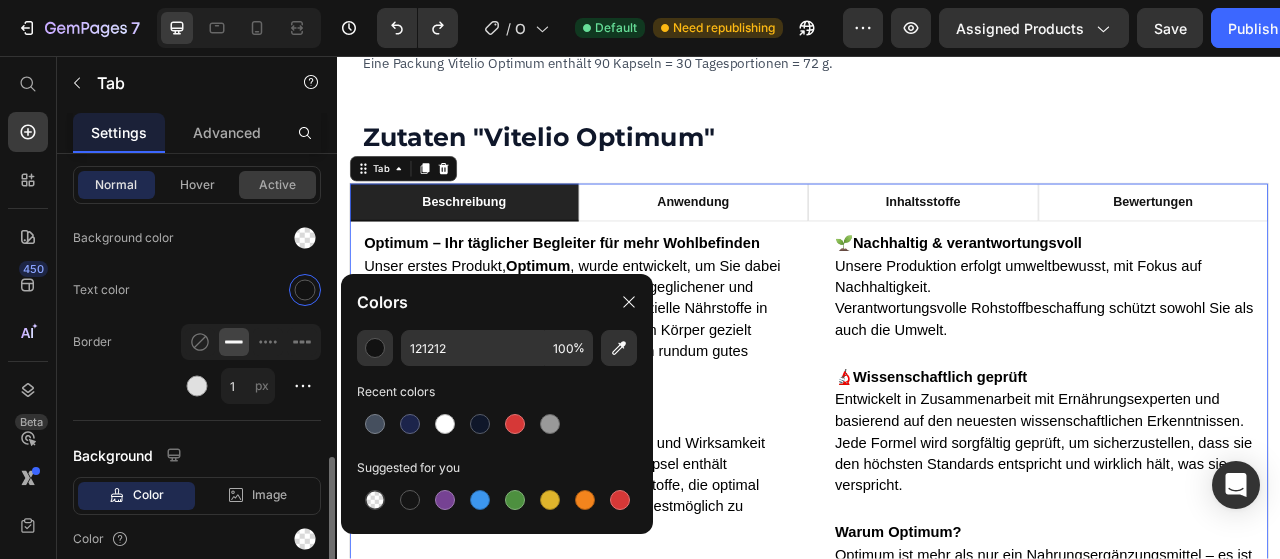 click on "Active" at bounding box center [277, 185] 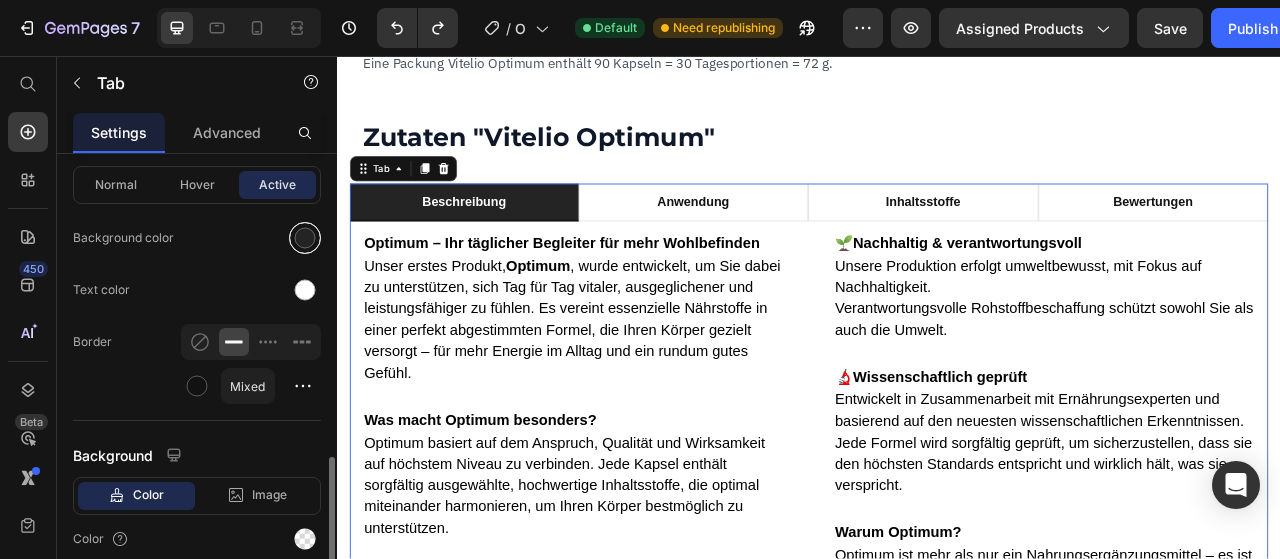click at bounding box center [305, 238] 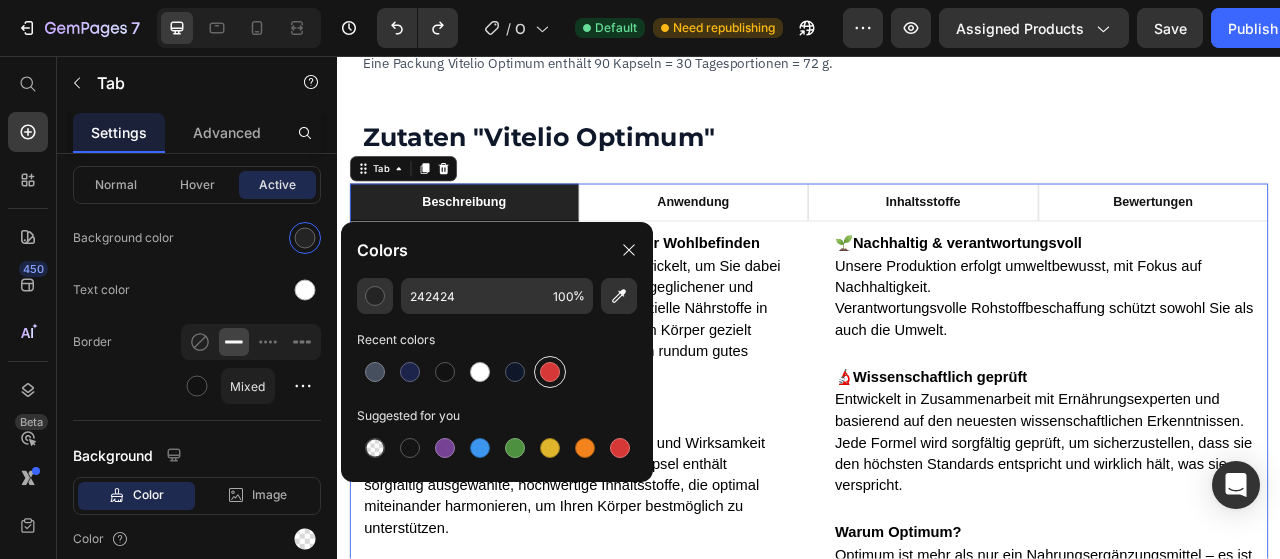 click at bounding box center (550, 372) 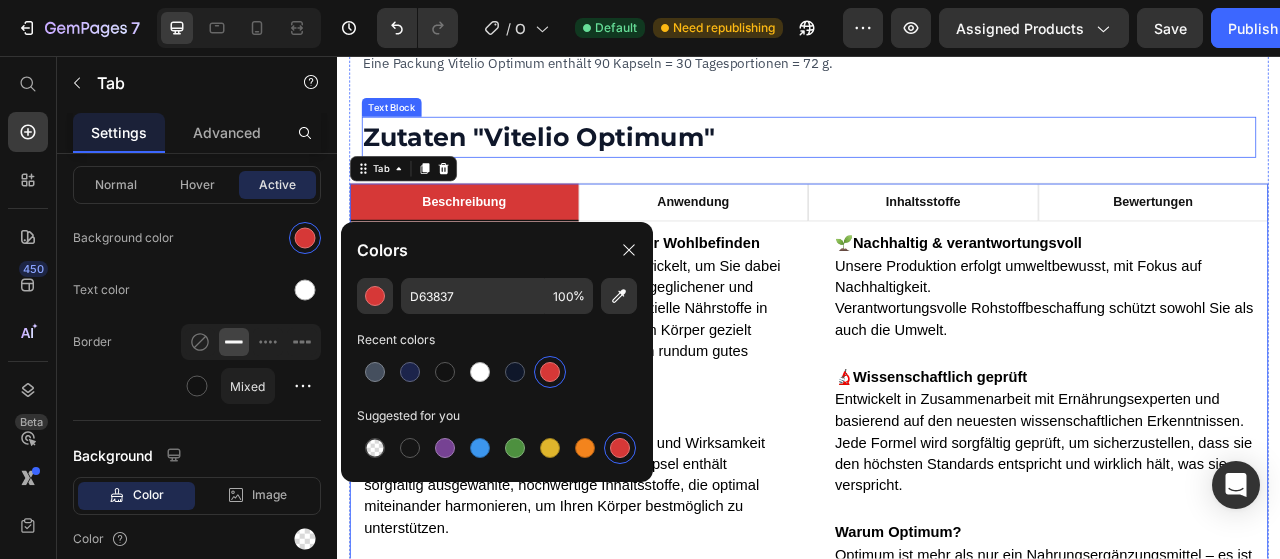 click on "Zutaten "Vitelio Optimum"" at bounding box center [937, 160] 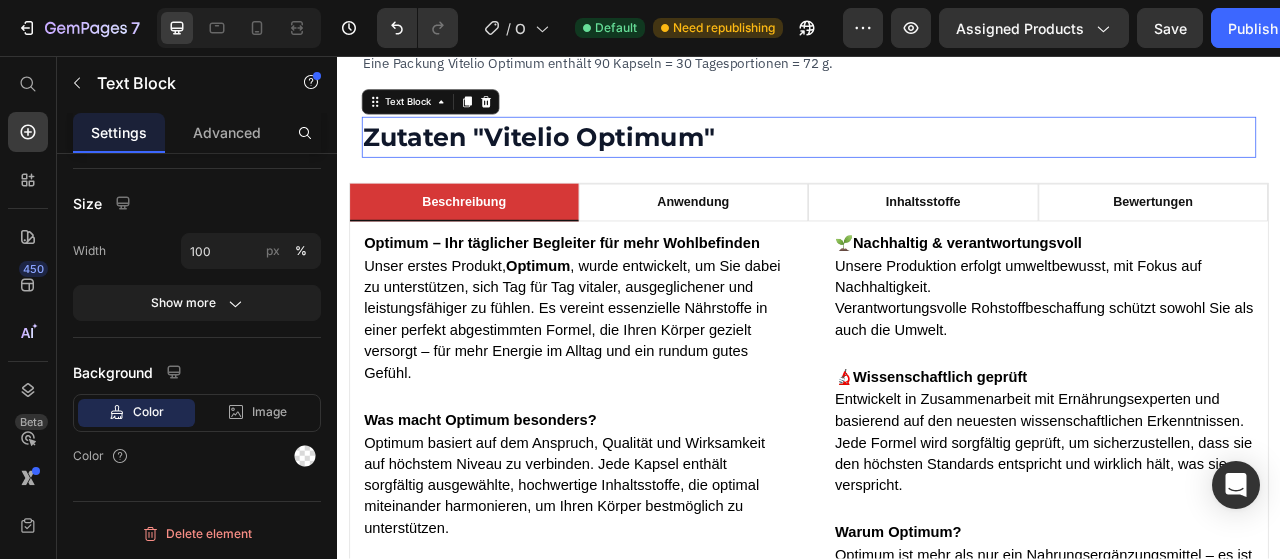 scroll, scrollTop: 0, scrollLeft: 0, axis: both 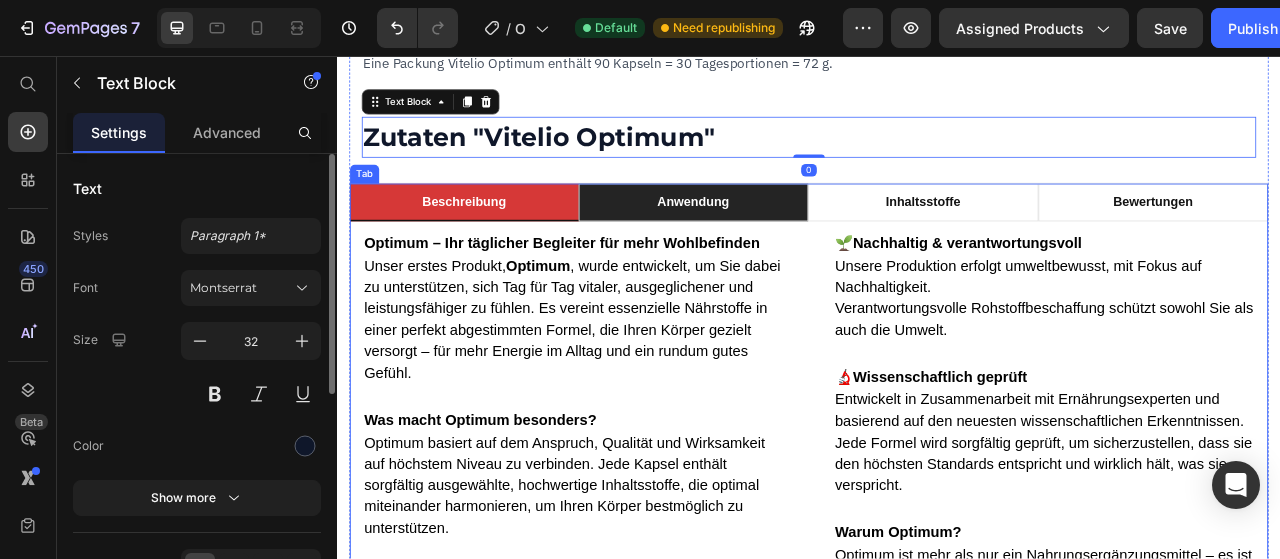 click on "Anwendung" at bounding box center [790, 243] 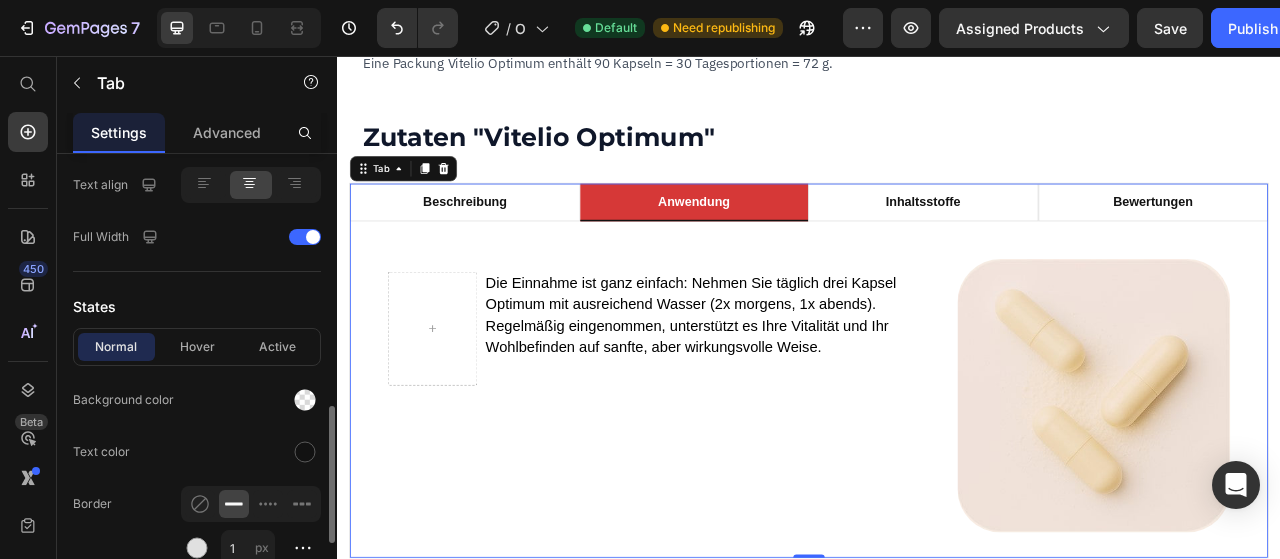 scroll, scrollTop: 860, scrollLeft: 0, axis: vertical 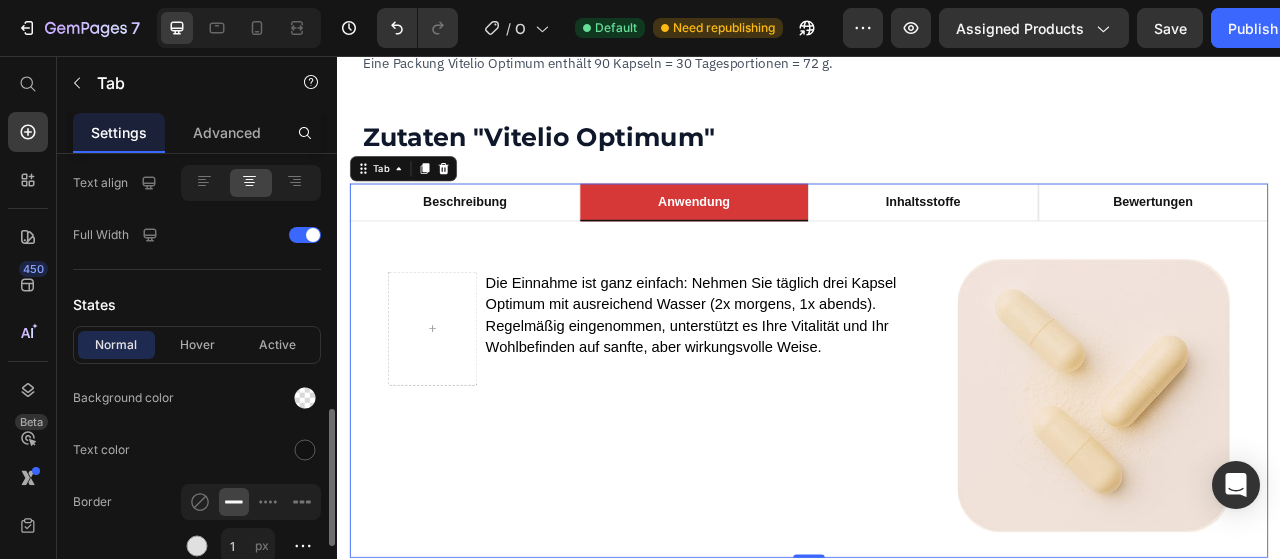 click on "Normal Hover Active" at bounding box center [197, 345] 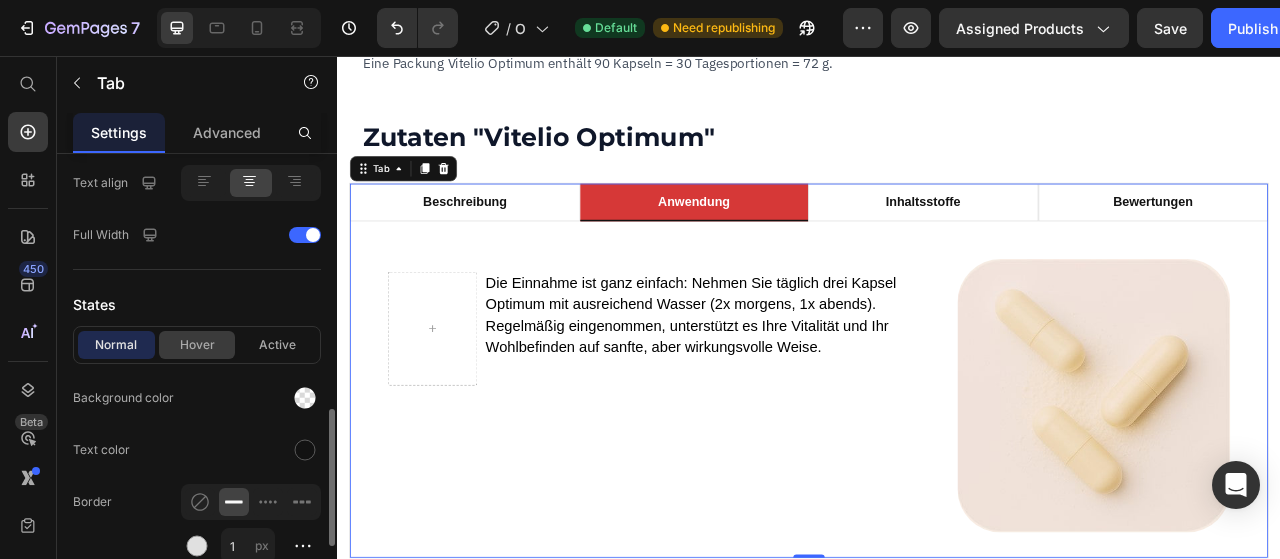click on "Hover" at bounding box center (197, 345) 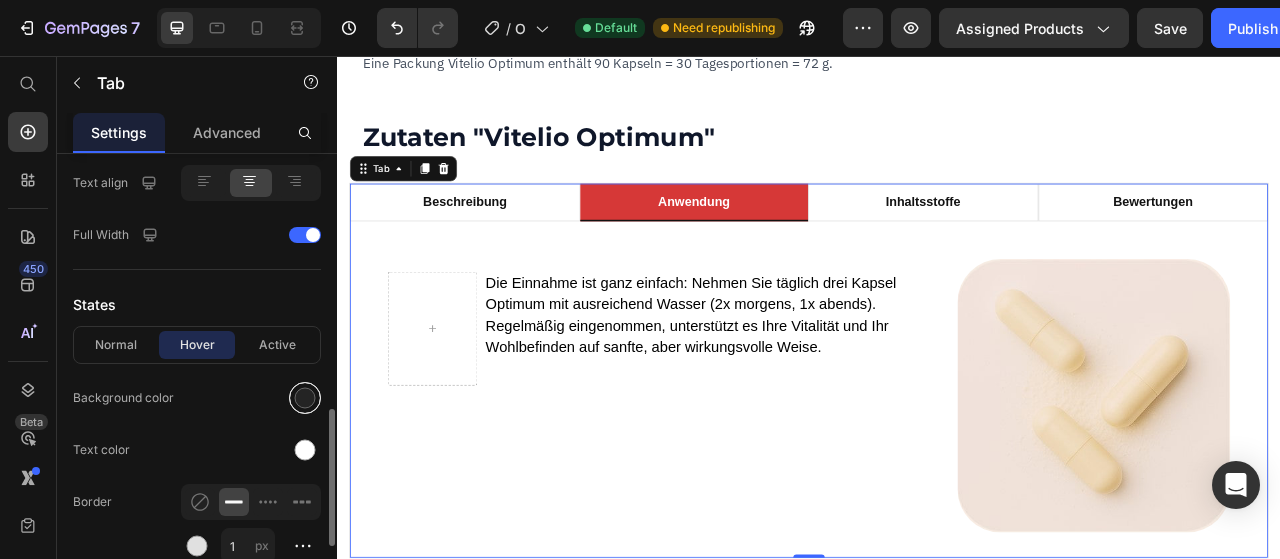 click at bounding box center [305, 398] 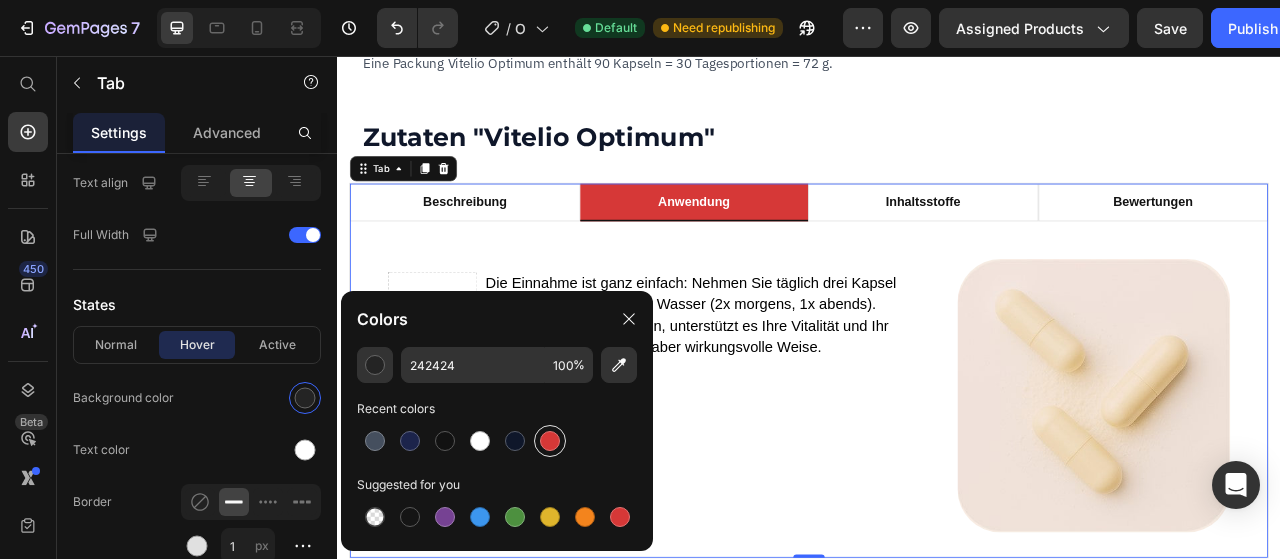 click at bounding box center (550, 441) 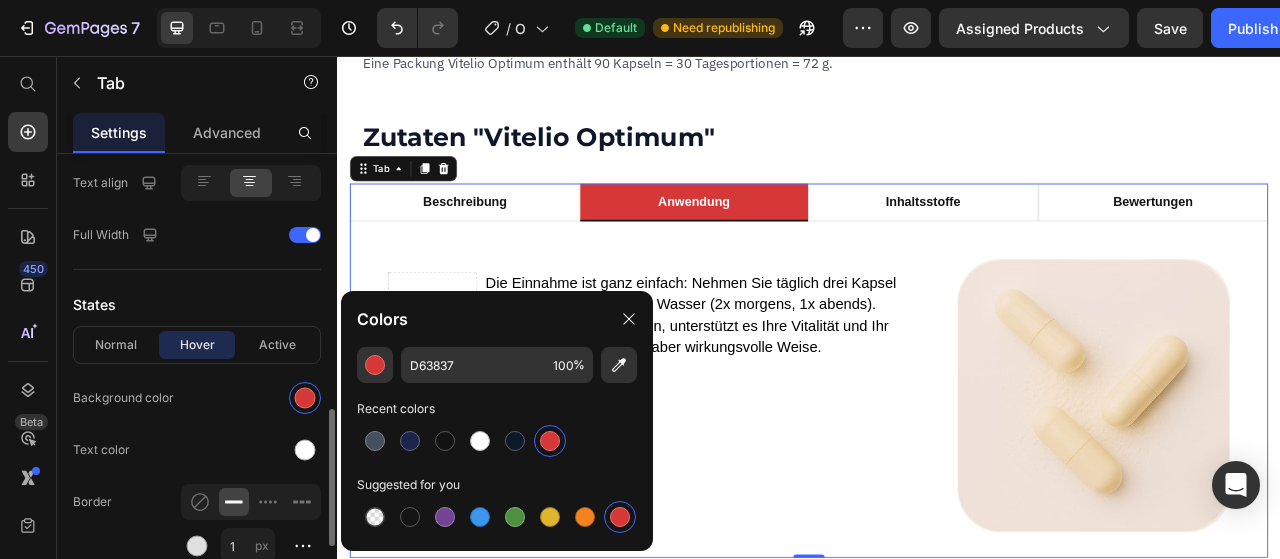 click on "Item management
Beschreibung Beschreibung
Anwendung Anwendung
Inhaltsstoffe Inhaltsstoffe
Bewertungen Bewertungen Add more Default active tab Select item 1 Layout Tab header Styles Paragraph 1* Font sans-serif Size 16 Show more Text align Full Width States Normal Hover Active Background color Text color Border 1 px Background Color Image Video  Color" at bounding box center [197, 27] 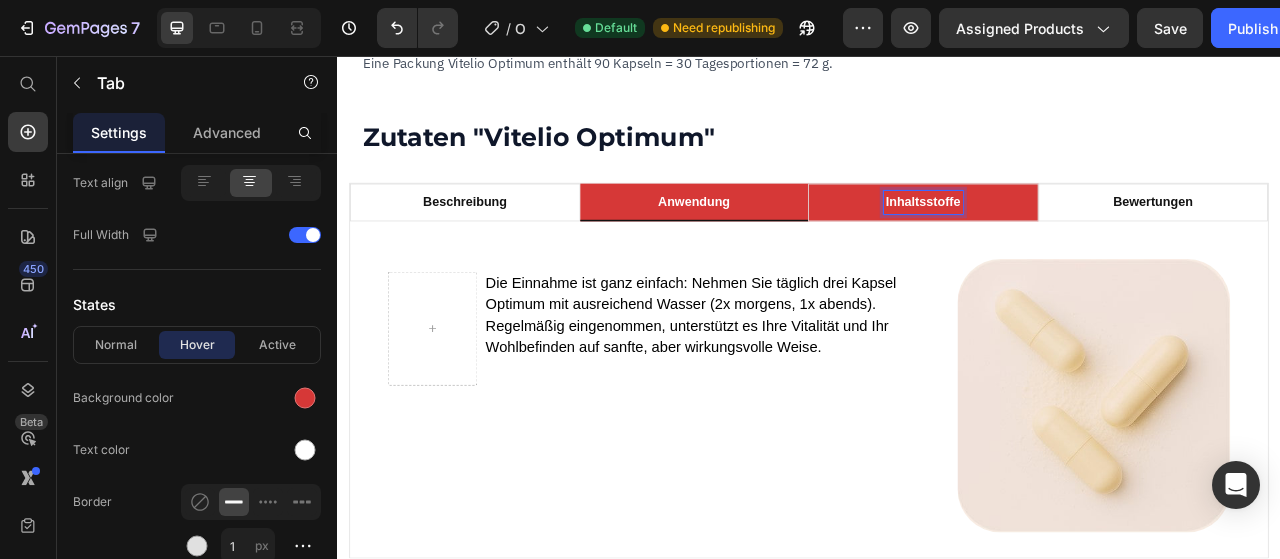 click on "Inhaltsstoffe" at bounding box center (1082, 243) 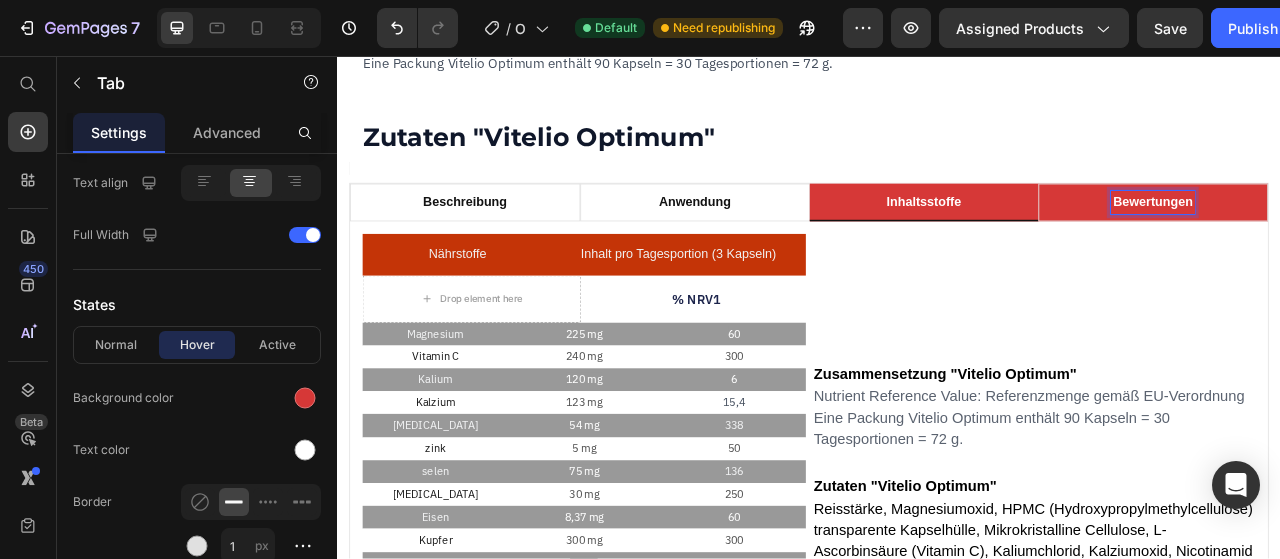 click on "Bewertungen" at bounding box center [1374, 243] 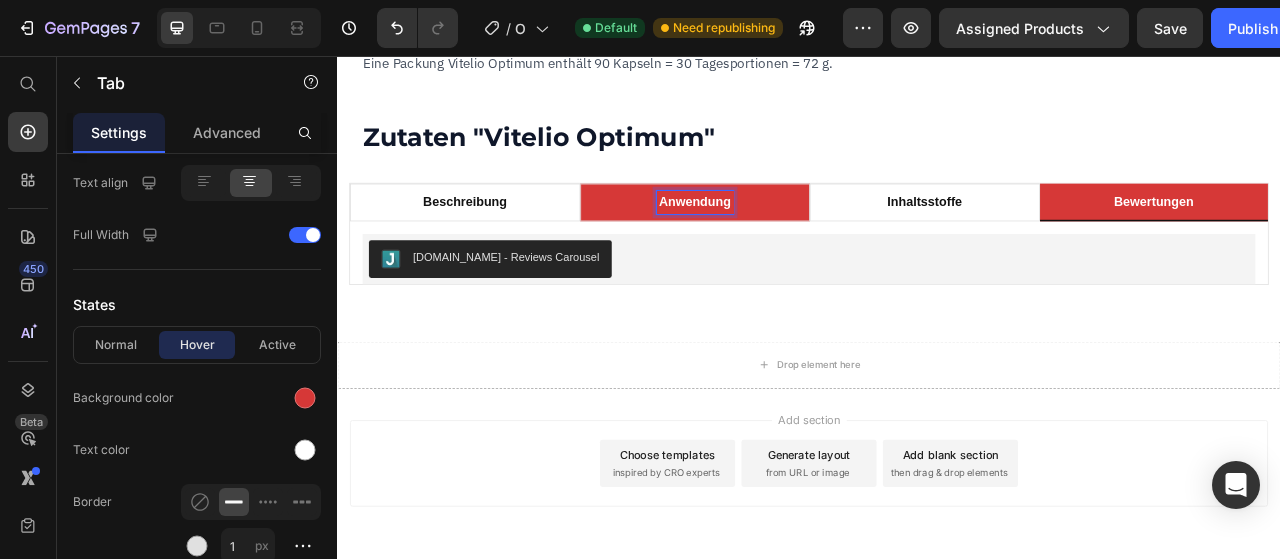 click on "Anwendung" at bounding box center (792, 243) 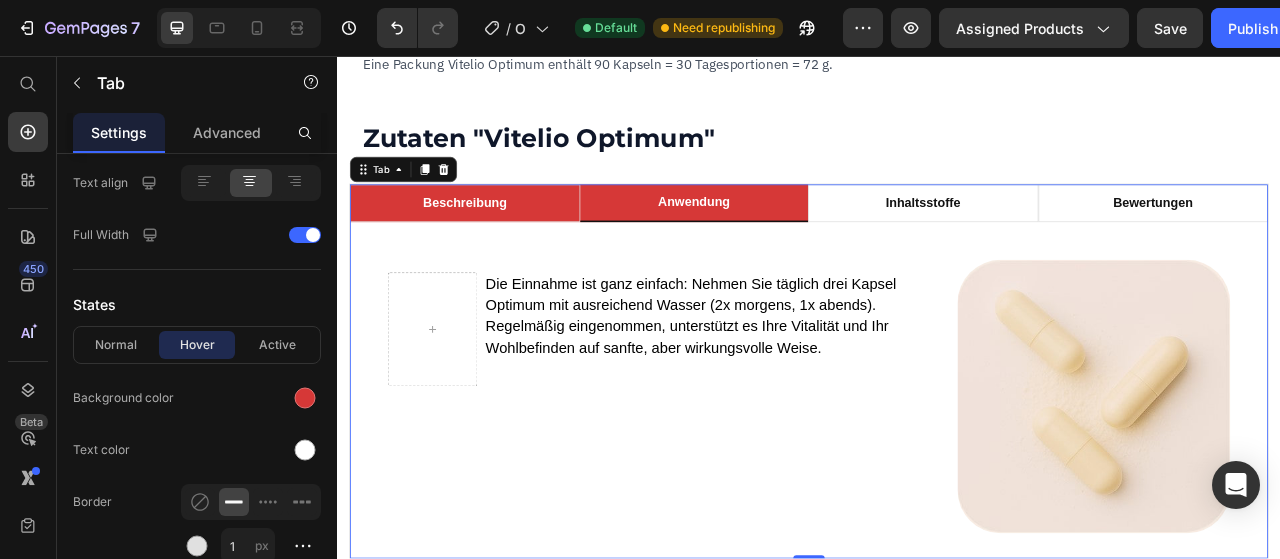 click on "Beschreibung" at bounding box center (499, 244) 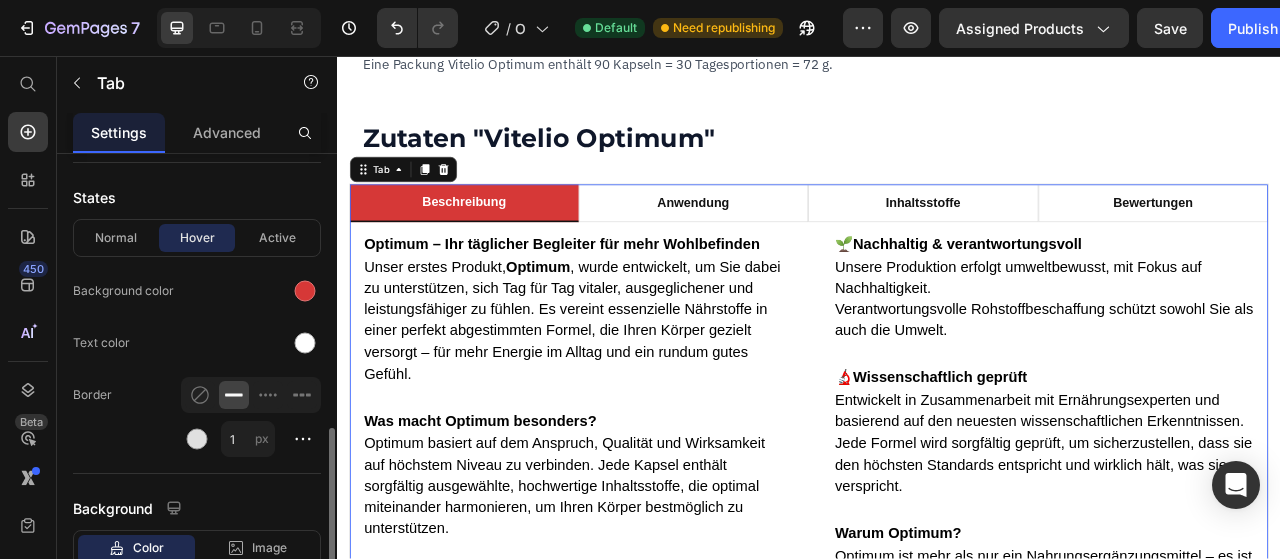scroll, scrollTop: 1005, scrollLeft: 0, axis: vertical 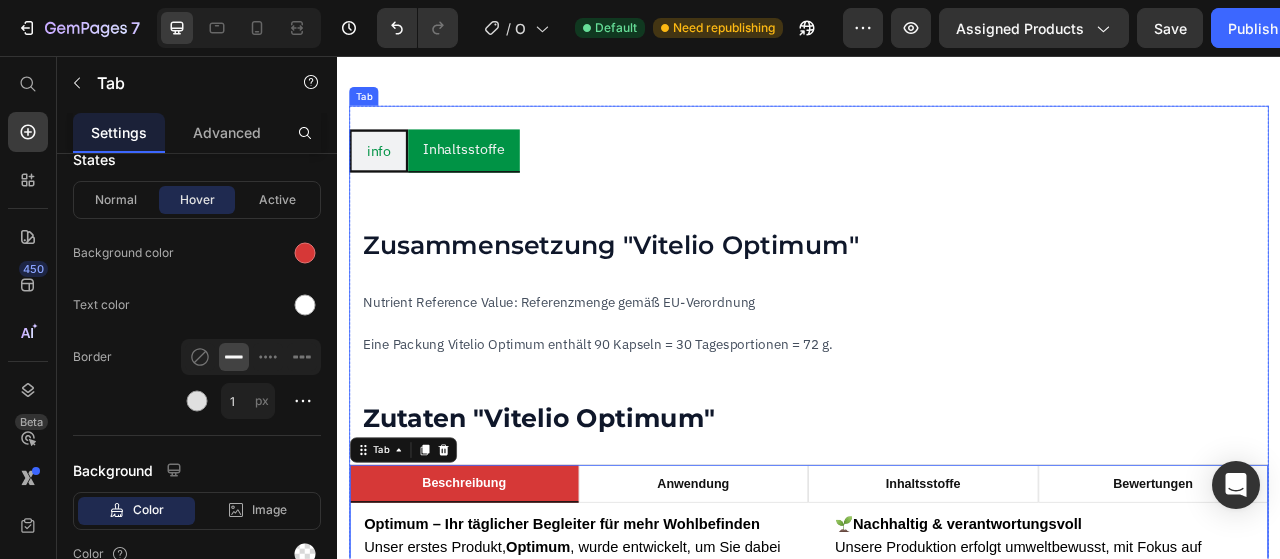 click on "info Inhaltsstoffe" at bounding box center [937, 177] 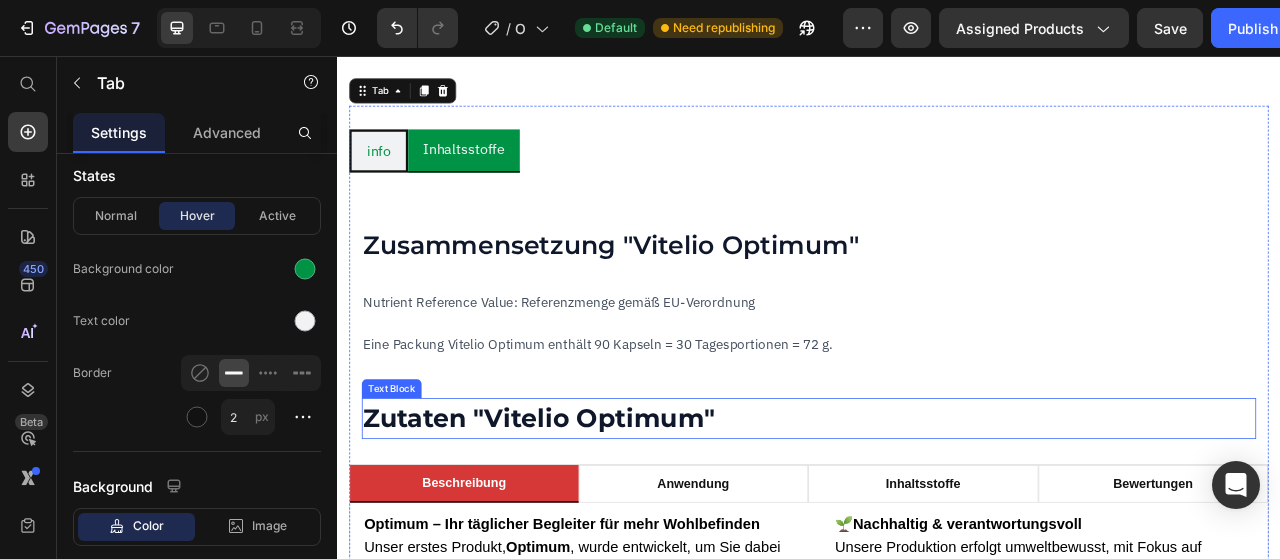 click on "Zutaten "Vitelio Optimum"" at bounding box center (594, 517) 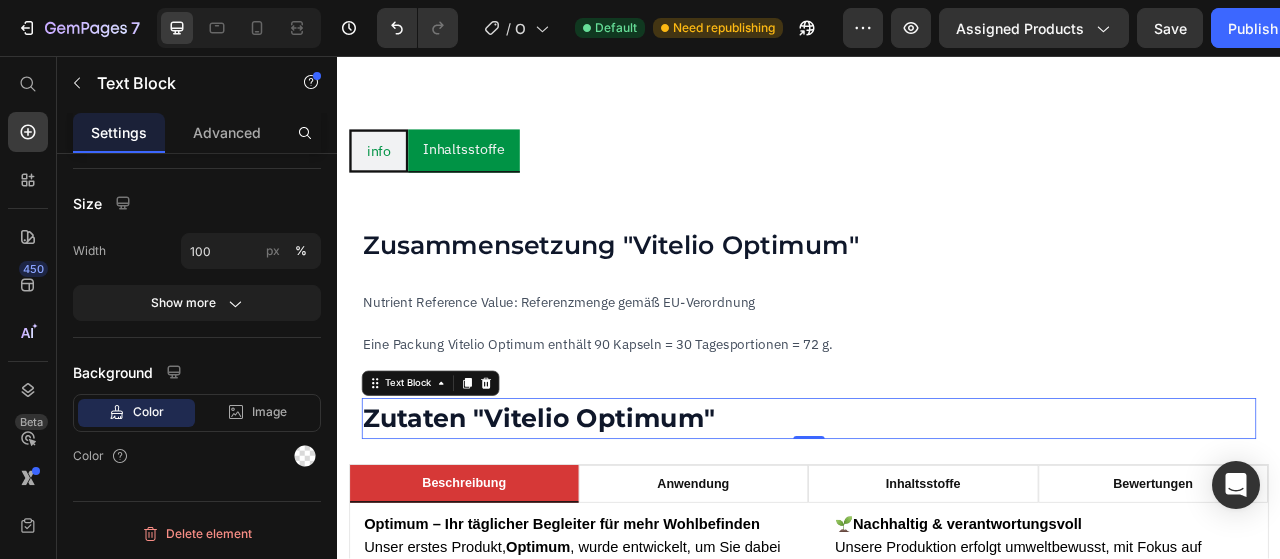 scroll, scrollTop: 0, scrollLeft: 0, axis: both 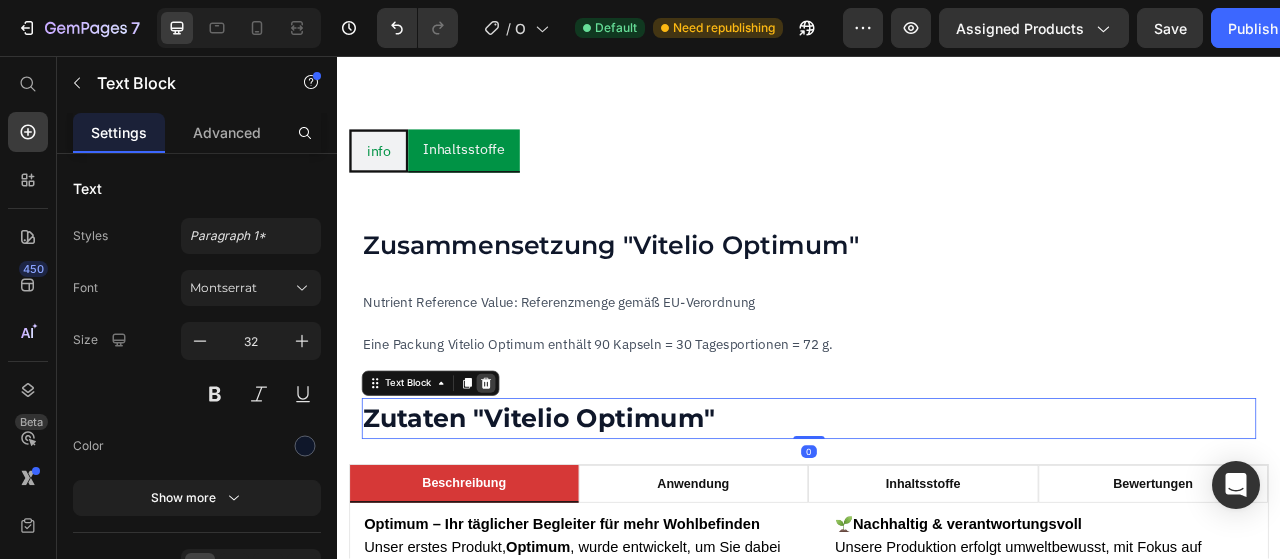 click 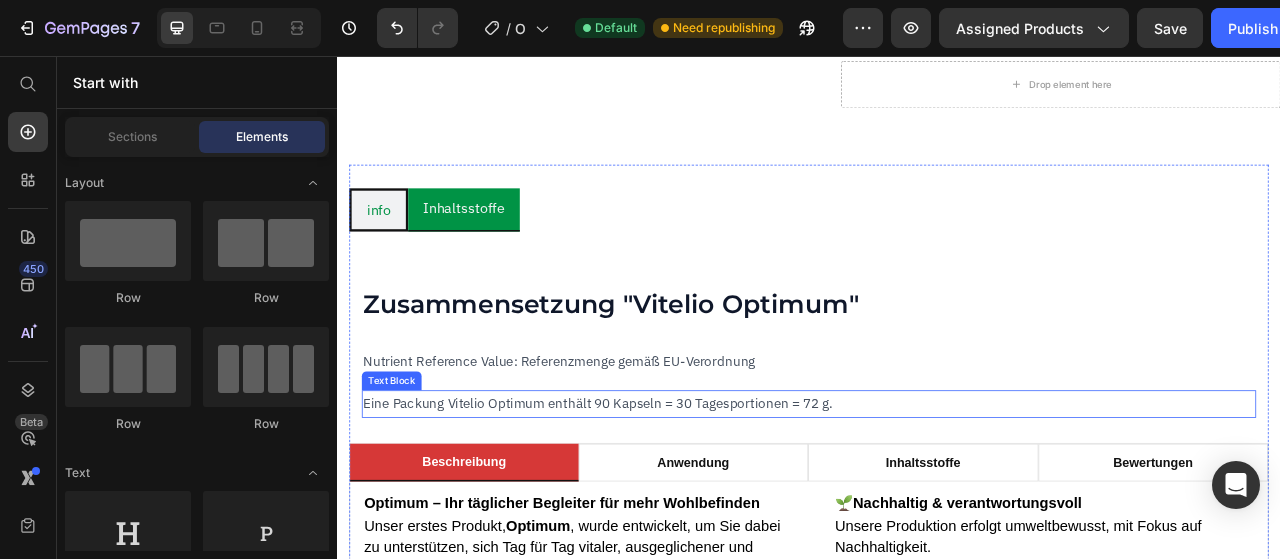 scroll, scrollTop: 1001, scrollLeft: 0, axis: vertical 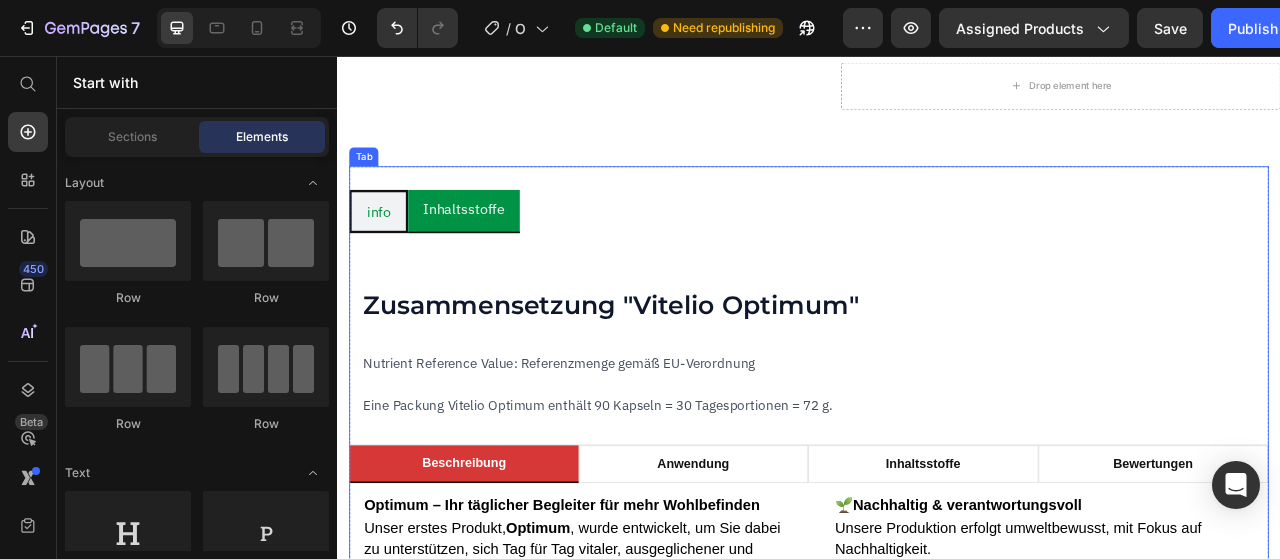 click on "info Inhaltsstoffe" at bounding box center [937, 254] 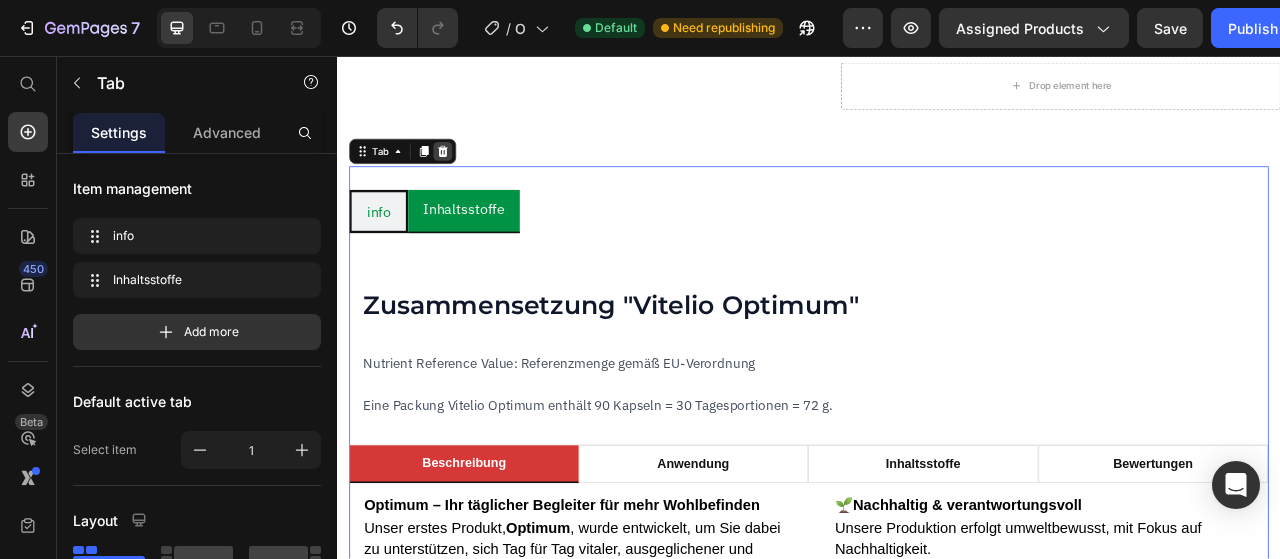 click at bounding box center [471, 178] 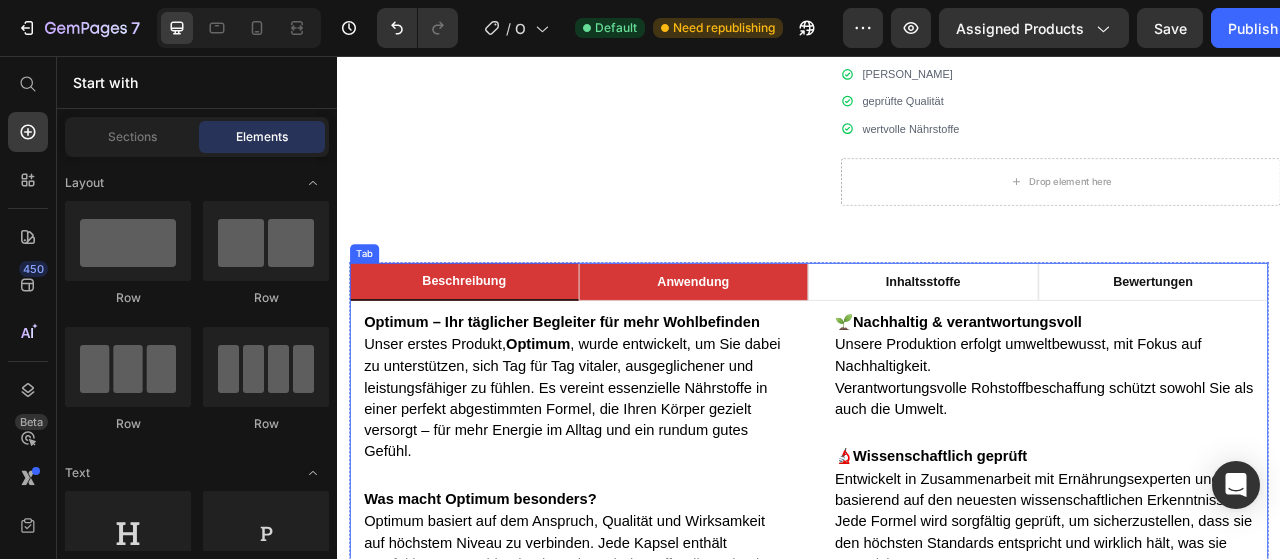 scroll, scrollTop: 874, scrollLeft: 0, axis: vertical 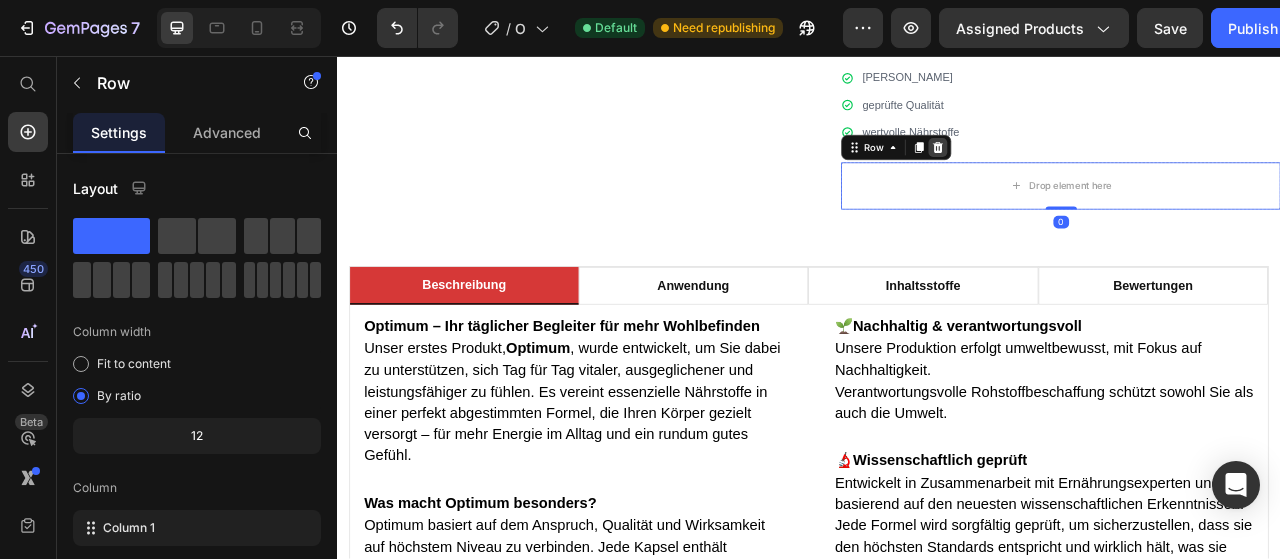 click 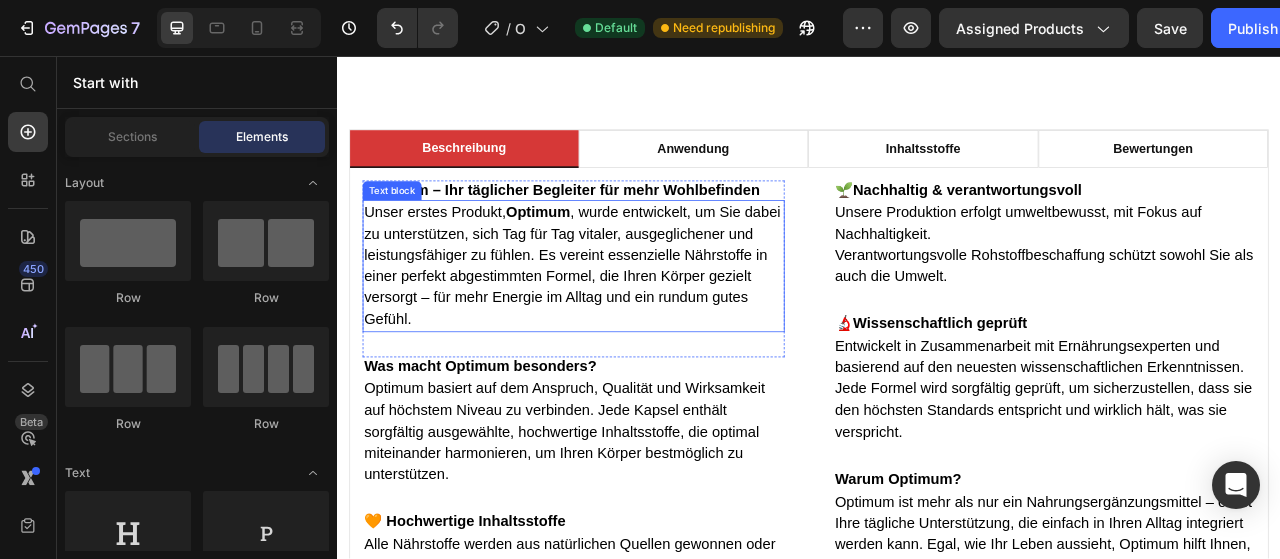 scroll, scrollTop: 1093, scrollLeft: 0, axis: vertical 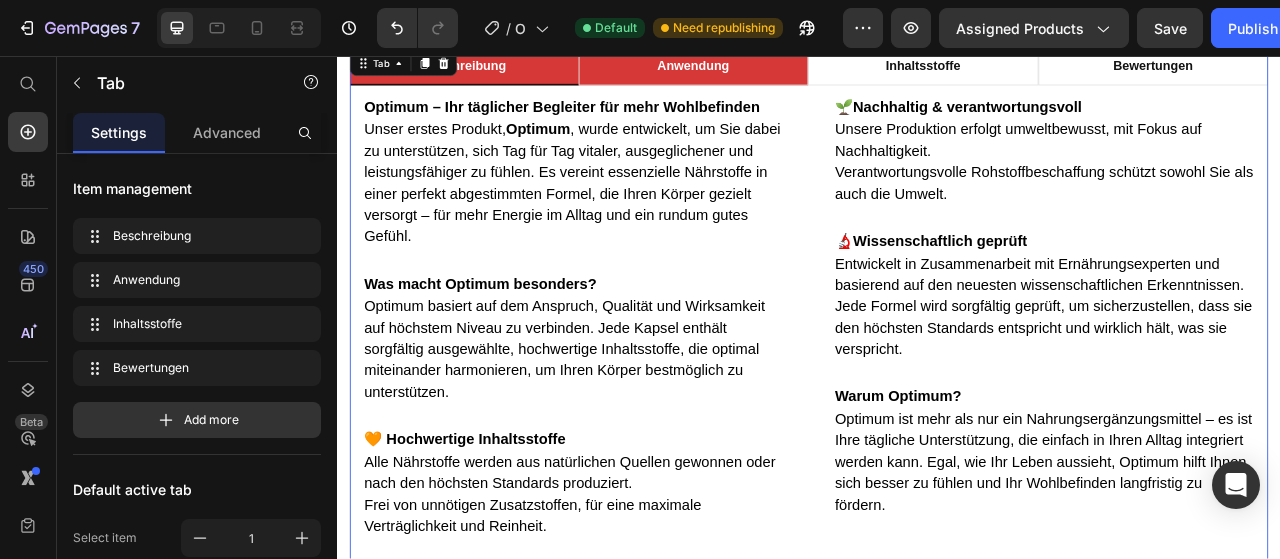click on "Anwendung" at bounding box center [790, 70] 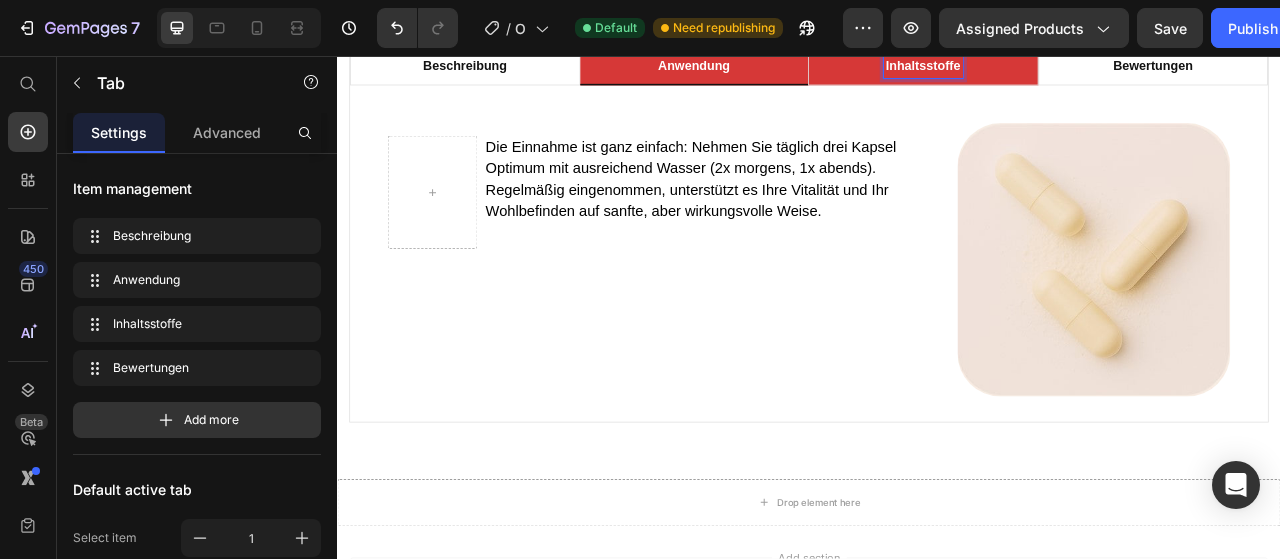 click on "Inhaltsstoffe" at bounding box center (1082, 70) 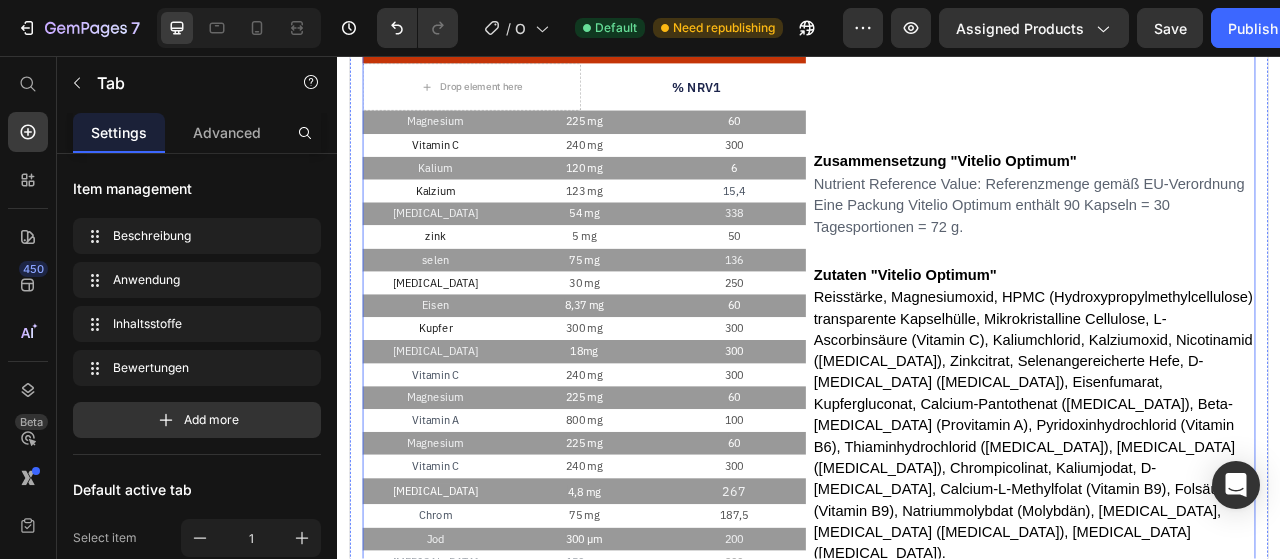 scroll, scrollTop: 1192, scrollLeft: 0, axis: vertical 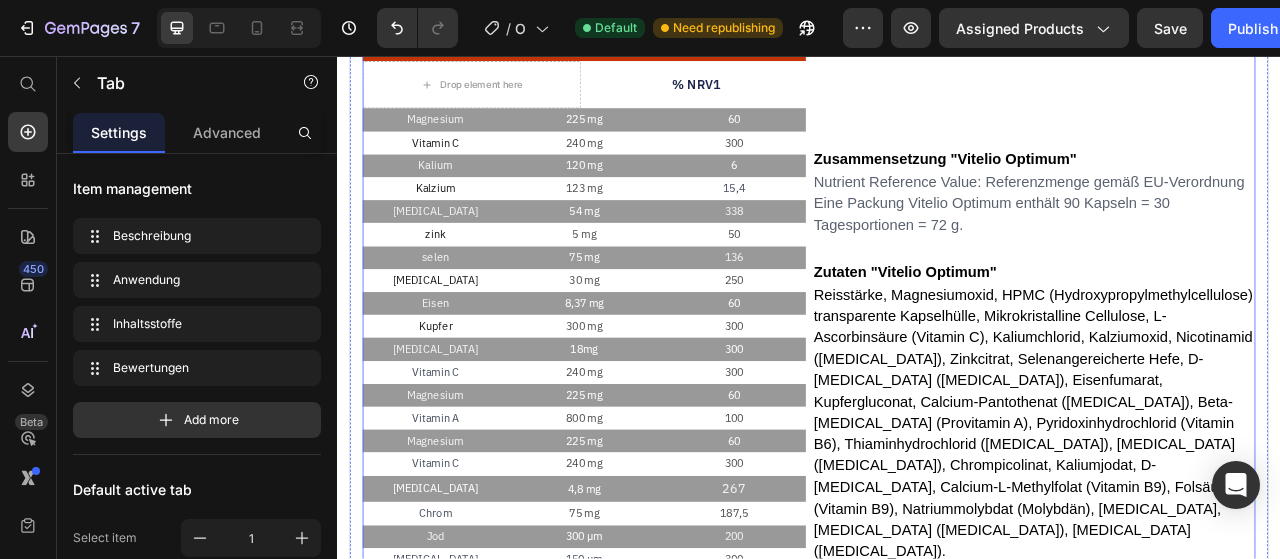 click on "⁠⁠⁠⁠⁠⁠⁠ Zusammensetzung "Vitelio Optimum" Heading Nutrient Reference Value: Referenzmenge gemäß EU-Verordnung Eine Packung Vitelio Optimum enthält 90 Kapseln = 30 Tagesportionen = 72 g. Text block Row ⁠⁠⁠⁠⁠⁠⁠ Zutaten "Vitelio Optimum" Heading Reisstärke, Magnesiumoxid, HPMC (Hydroxypropylmethylcellulose) transparente Kapselhülle, Mikrokristalline Cellulose, L-Ascorbinsäure (Vitamin C), Kaliumchlorid, Kalziumoxid, Nicotinamid ([MEDICAL_DATA]), Zinkcitrat, Selenangereicherte Hefe, D-[MEDICAL_DATA] ([MEDICAL_DATA]), Eisenfumarat, Kupfergluconat, Calcium-Pantothenat ([MEDICAL_DATA]), Beta-[MEDICAL_DATA] (Provitamin A), Pyridoxinhydrochlorid (Vitamin B6), Thiaminhydrochlorid ([MEDICAL_DATA]), [MEDICAL_DATA] ([MEDICAL_DATA]), Chrompicolinat, Kaliumjodat, D-[MEDICAL_DATA], Calcium-L-Methylfolat (Vitamin B9), Folsäure (Vitamin B9), Natriummolybdat (Molybdän), [MEDICAL_DATA], [MEDICAL_DATA] ([MEDICAL_DATA]), [MEDICAL_DATA] ([MEDICAL_DATA]). Text block Row" at bounding box center [1223, 456] 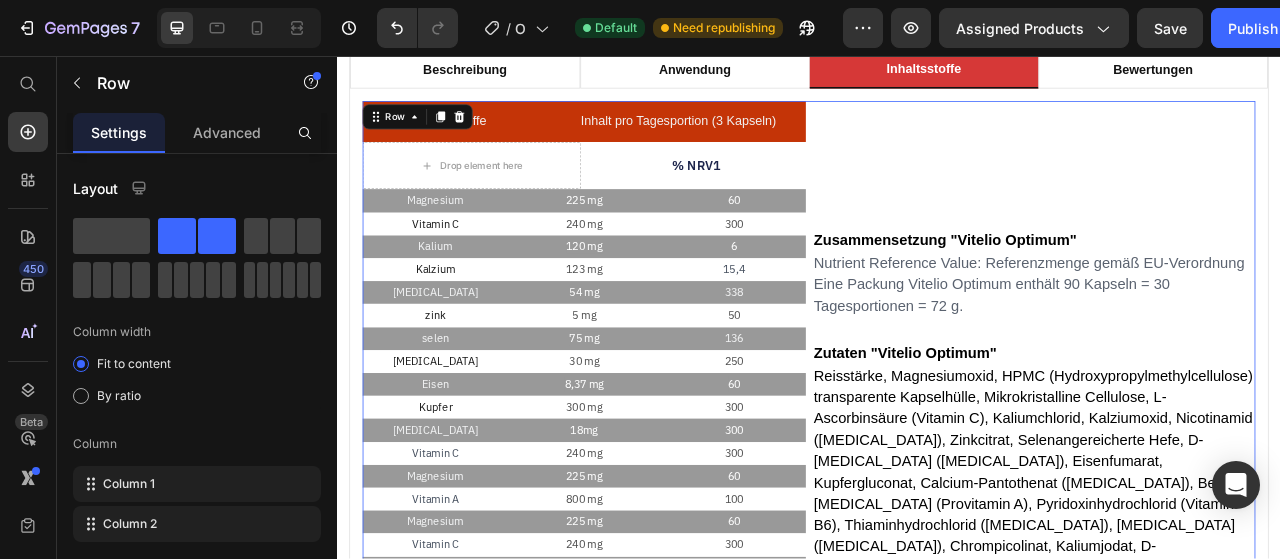 scroll, scrollTop: 1088, scrollLeft: 0, axis: vertical 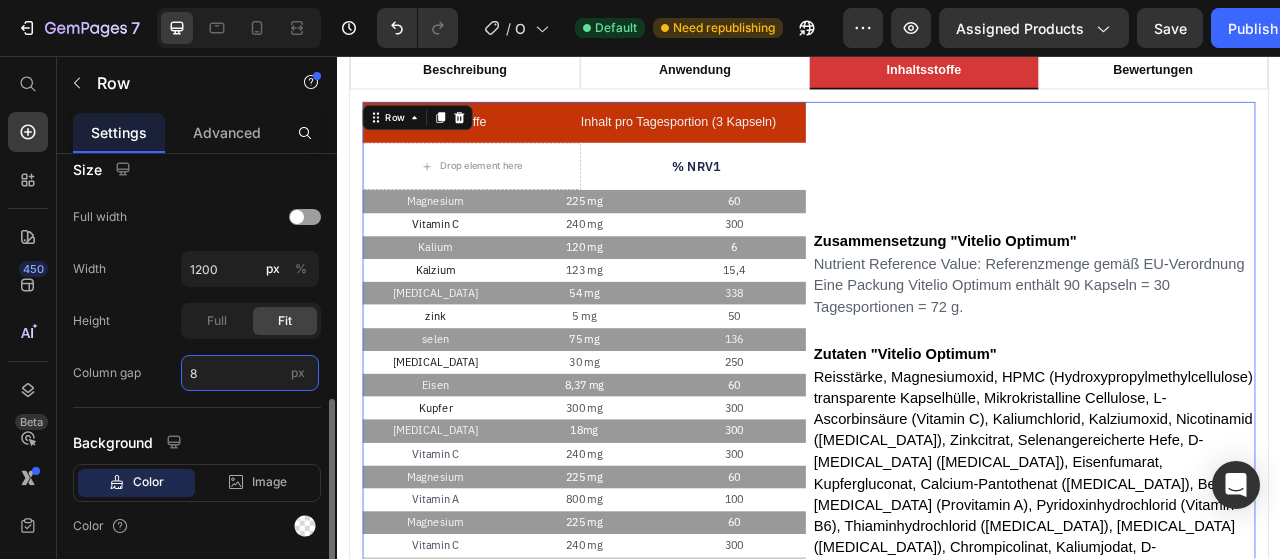 click on "8" at bounding box center [250, 373] 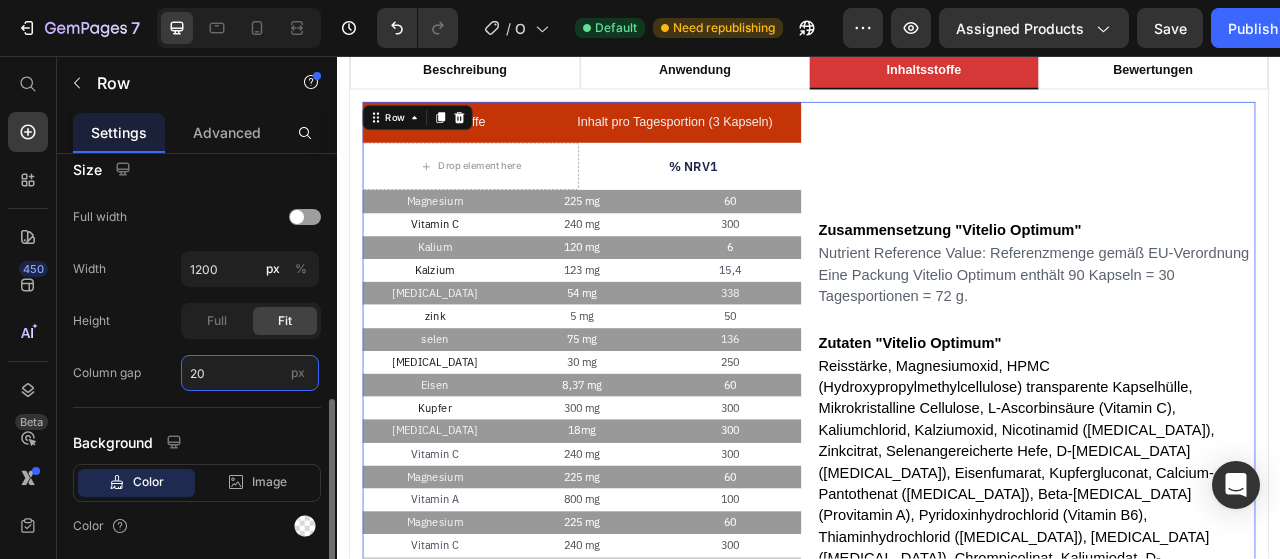 type on "20" 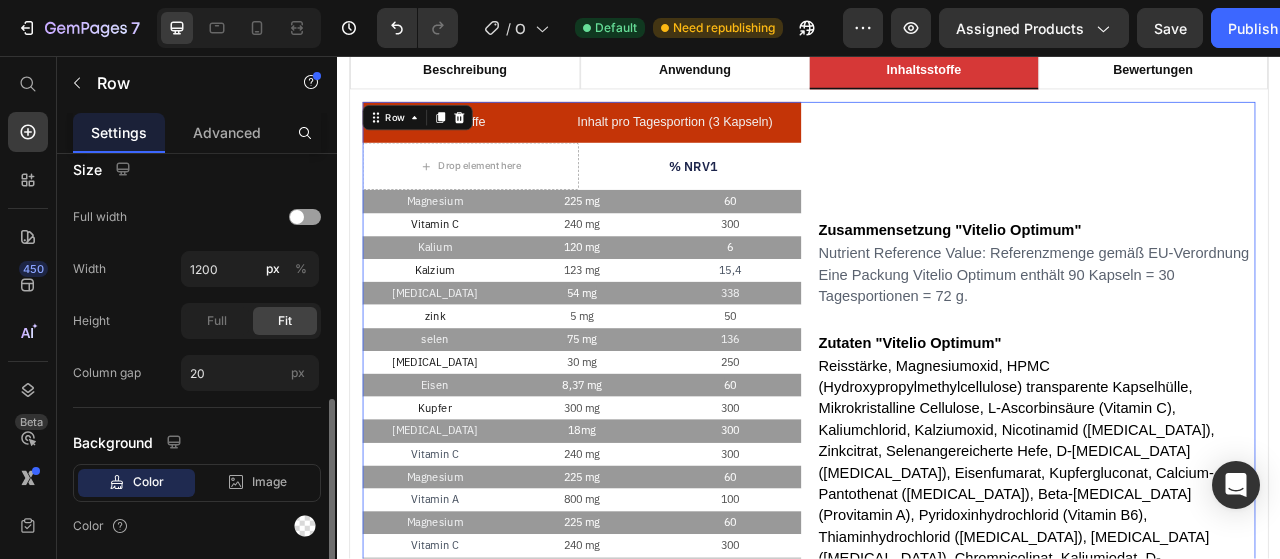 click on "Size Full width Width 1200 px % Height Full Fit Column gap 20 px" 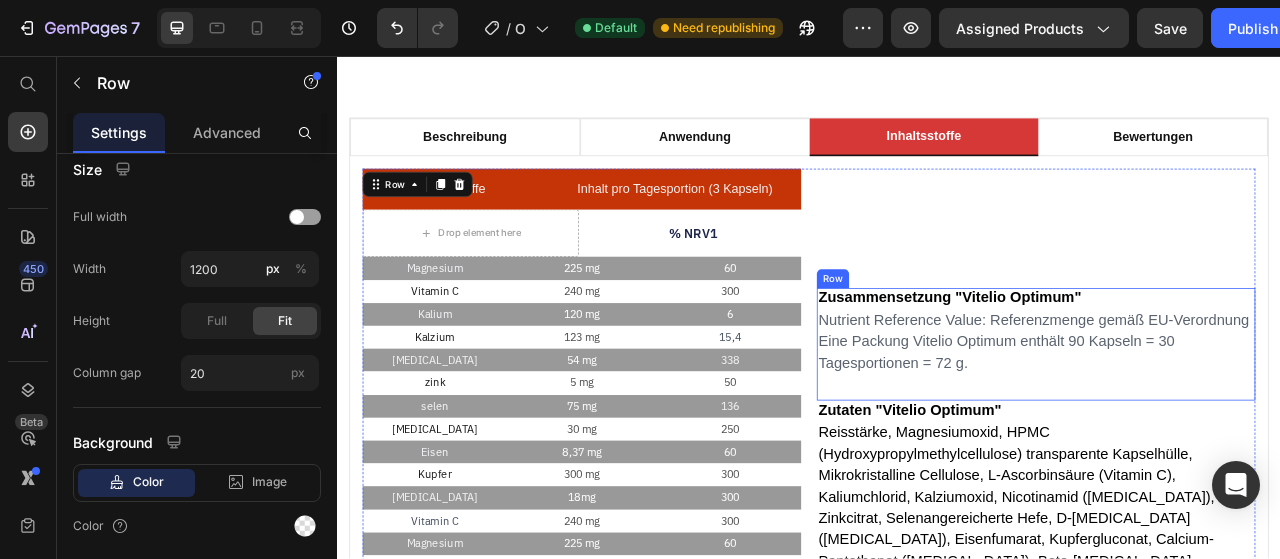 scroll, scrollTop: 1002, scrollLeft: 0, axis: vertical 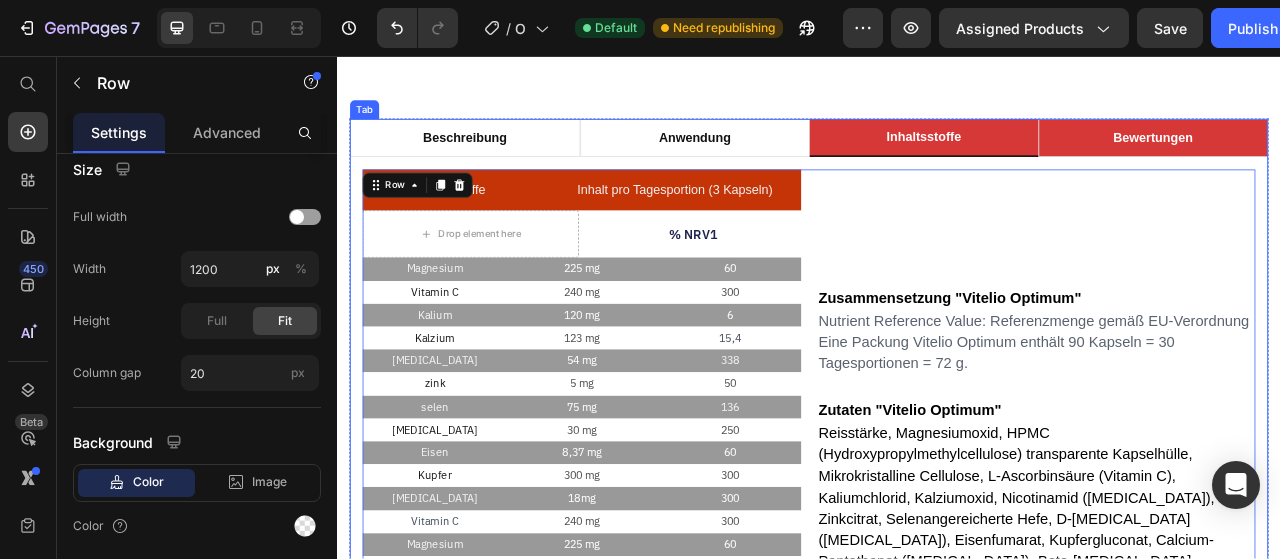 click on "Bewertungen" at bounding box center [1374, 161] 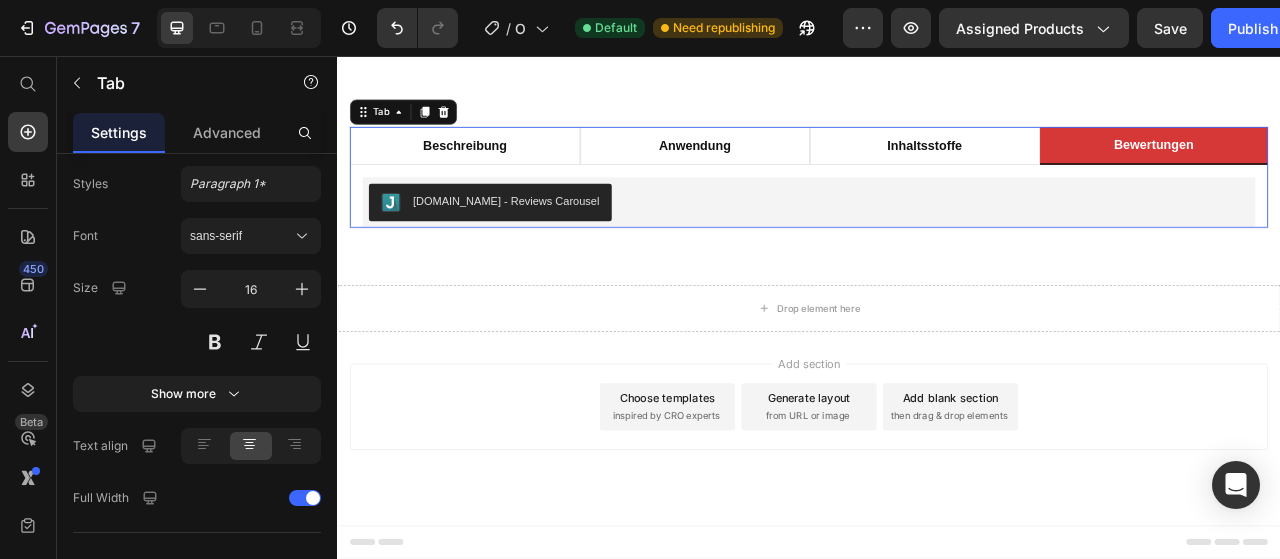 scroll, scrollTop: 0, scrollLeft: 0, axis: both 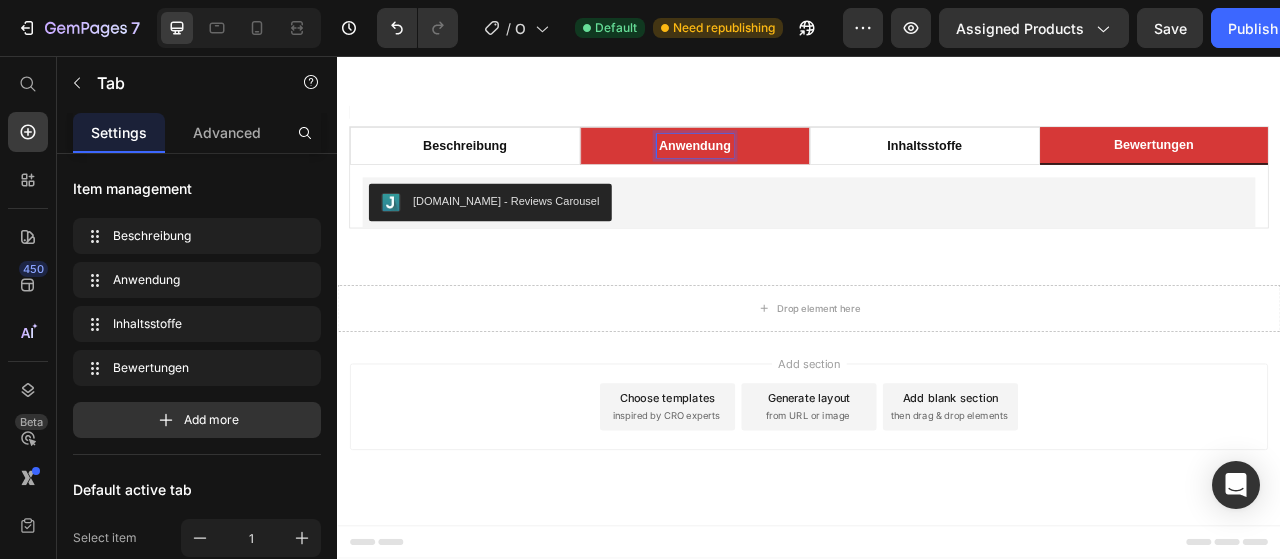 click on "Anwendung" at bounding box center [792, 171] 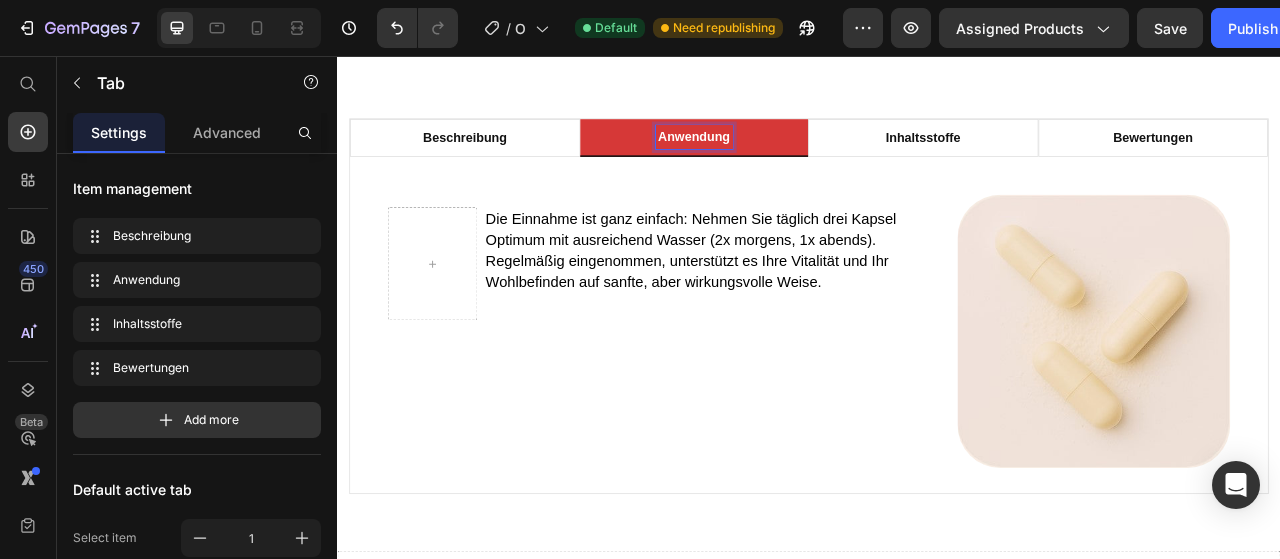 scroll, scrollTop: 1002, scrollLeft: 0, axis: vertical 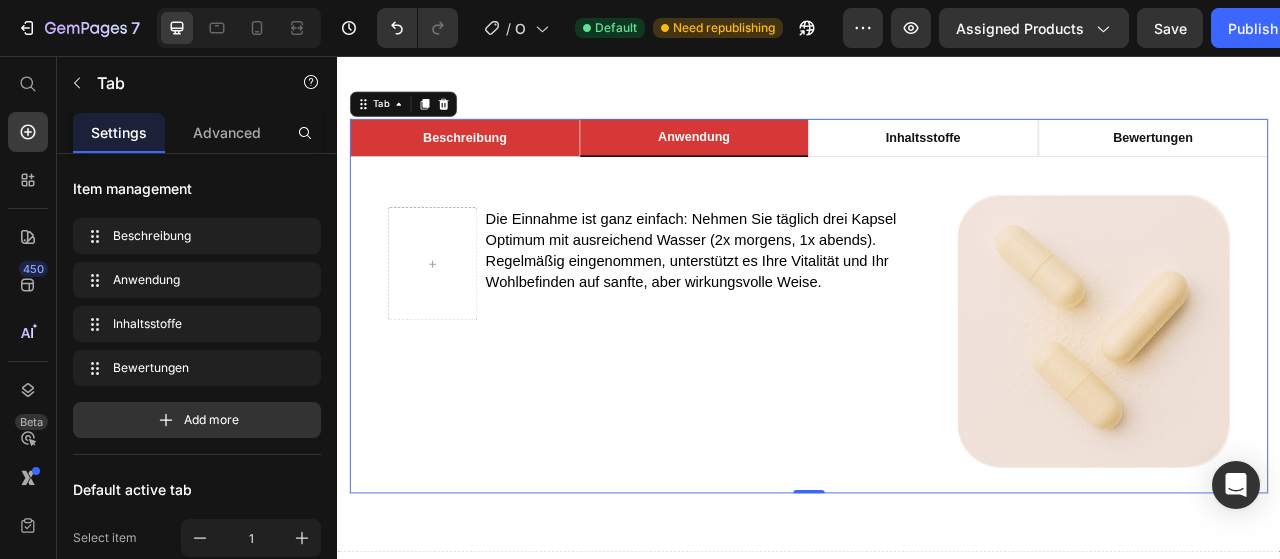 click on "Beschreibung" at bounding box center [499, 161] 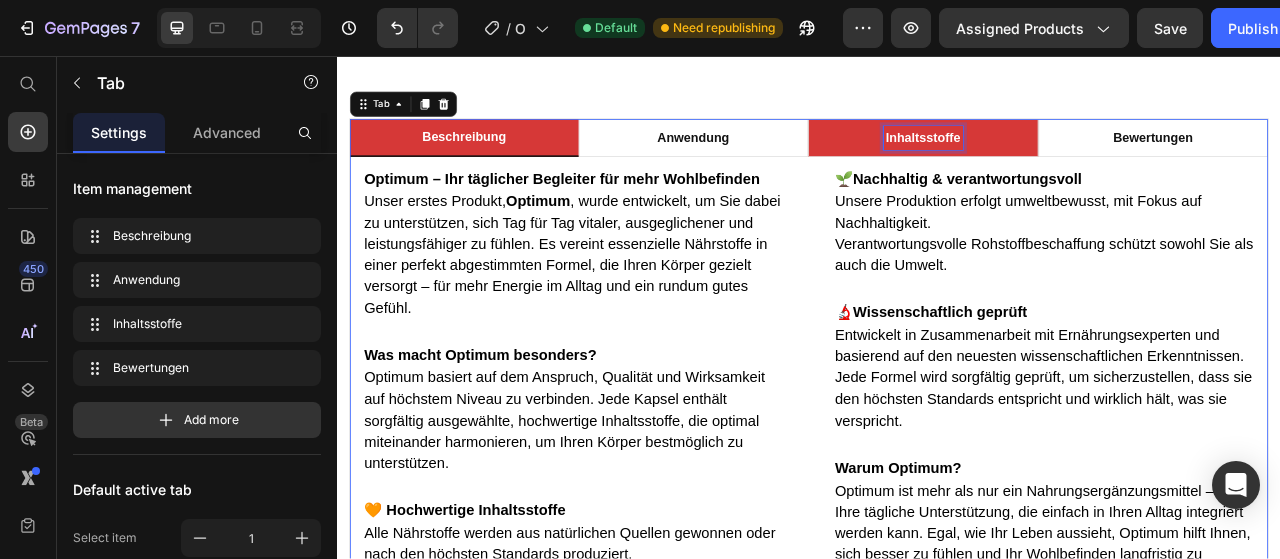 click on "Inhaltsstoffe" at bounding box center (1082, 161) 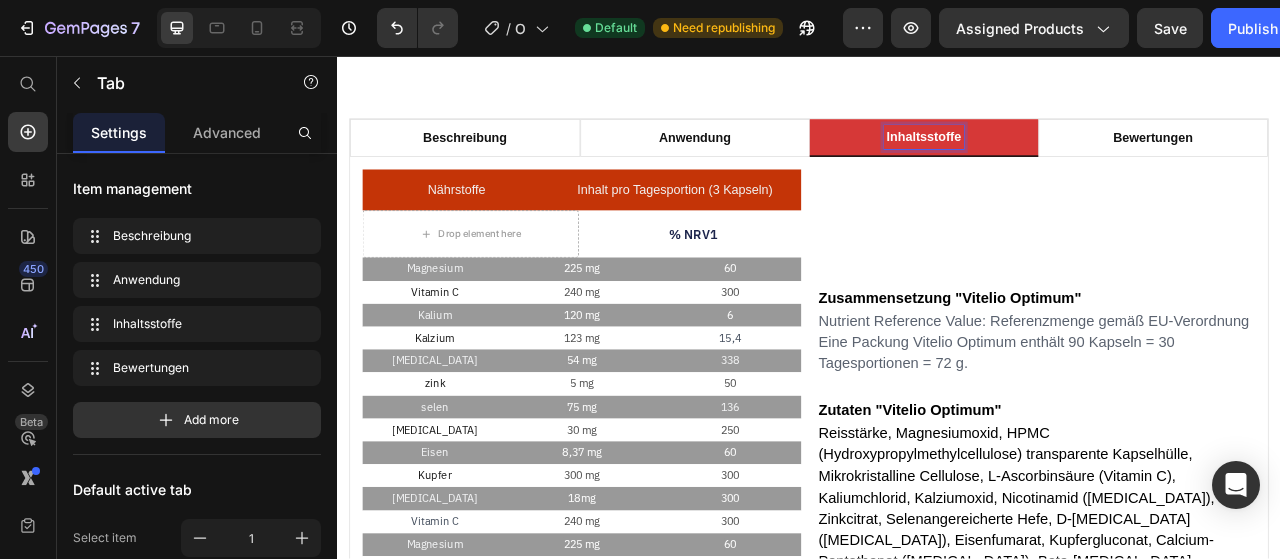 scroll, scrollTop: 1001, scrollLeft: 0, axis: vertical 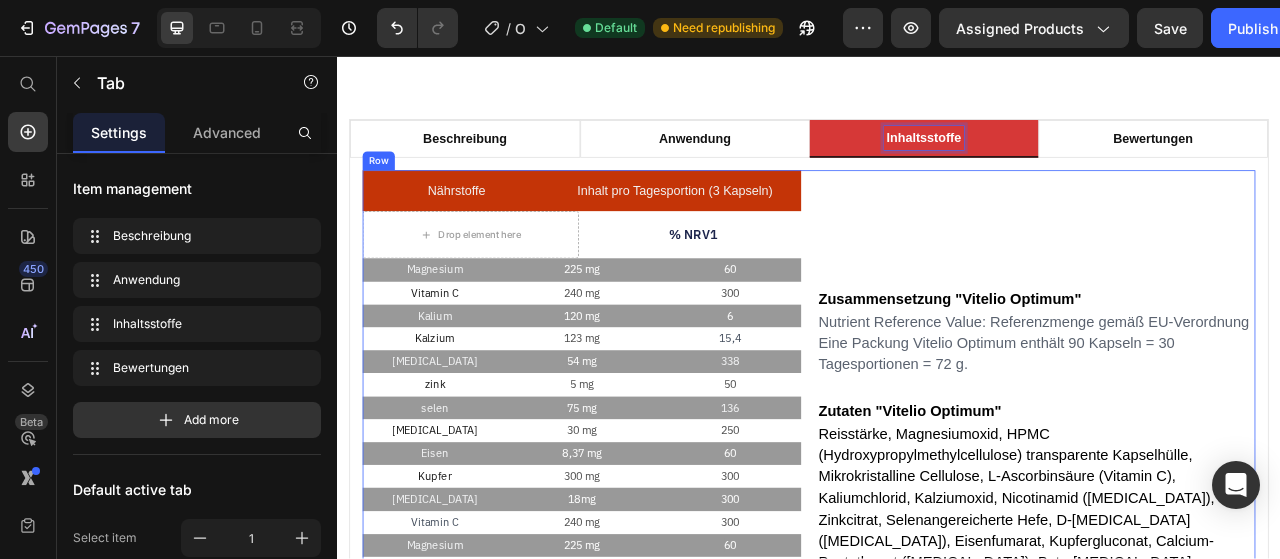 click on "⁠⁠⁠⁠⁠⁠⁠ Zusammensetzung "Vitelio Optimum" Heading Nutrient Reference Value: Referenzmenge gemäß EU-Verordnung Eine Packung Vitelio Optimum enthält 90 Kapseln = 30 Tagesportionen = 72 g. Text block Row ⁠⁠⁠⁠⁠⁠⁠ Zutaten "Vitelio Optimum" Heading Reisstärke, Magnesiumoxid, HPMC (Hydroxypropylmethylcellulose) transparente Kapselhülle, Mikrokristalline Cellulose, L-Ascorbinsäure (Vitamin C), Kaliumchlorid, Kalziumoxid, Nicotinamid ([MEDICAL_DATA]), Zinkcitrat, Selenangereicherte Hefe, D-[MEDICAL_DATA] ([MEDICAL_DATA]), Eisenfumarat, Kupfergluconat, Calcium-Pantothenat ([MEDICAL_DATA]), Beta-[MEDICAL_DATA] (Provitamin A), Pyridoxinhydrochlorid (Vitamin B6), Thiaminhydrochlorid ([MEDICAL_DATA]), [MEDICAL_DATA] ([MEDICAL_DATA]), Chrompicolinat, Kaliumjodat, D-[MEDICAL_DATA], Calcium-L-Methylfolat (Vitamin B9), Folsäure (Vitamin B9), Natriummolybdat (Molybdän), [MEDICAL_DATA], [MEDICAL_DATA] ([MEDICAL_DATA]), [MEDICAL_DATA] ([MEDICAL_DATA]). Text block Row" at bounding box center (1226, 647) 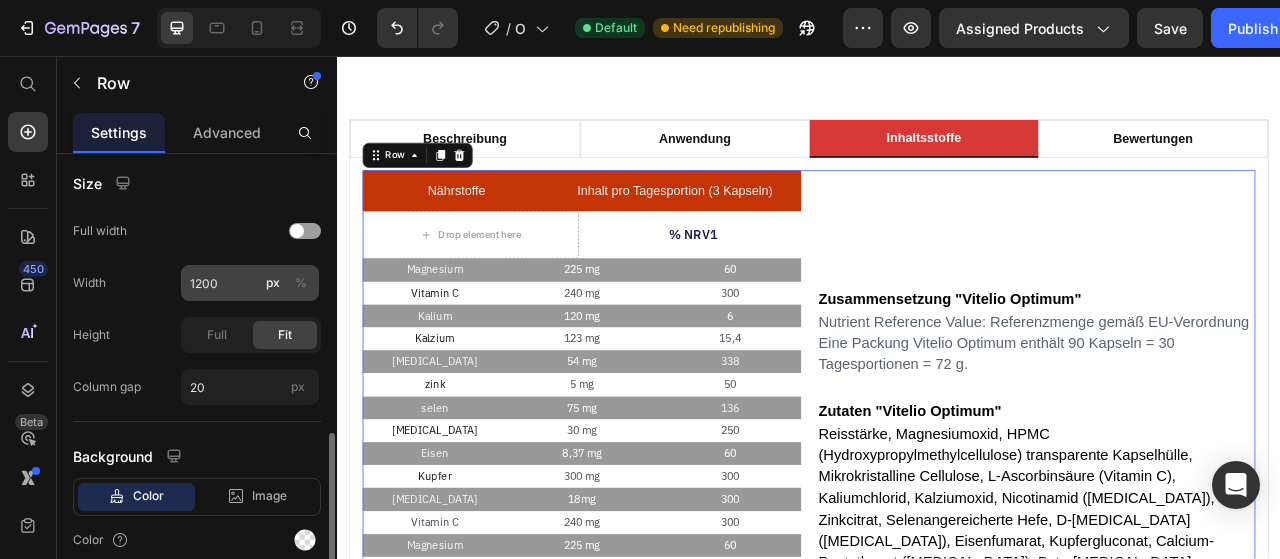 scroll, scrollTop: 664, scrollLeft: 0, axis: vertical 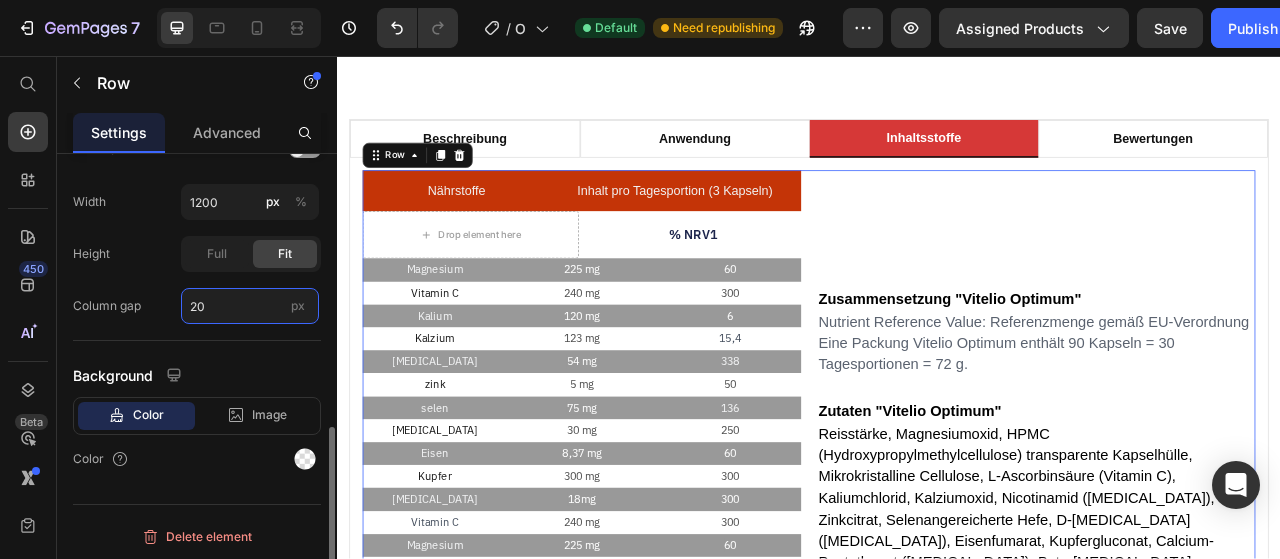 click on "20" at bounding box center (250, 306) 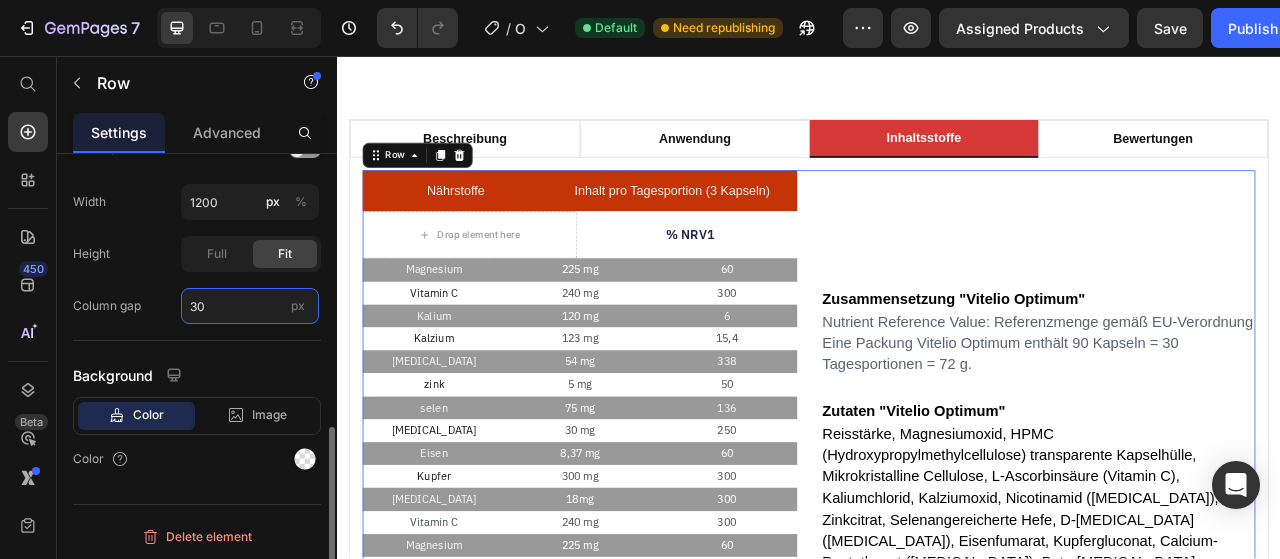 type on "30" 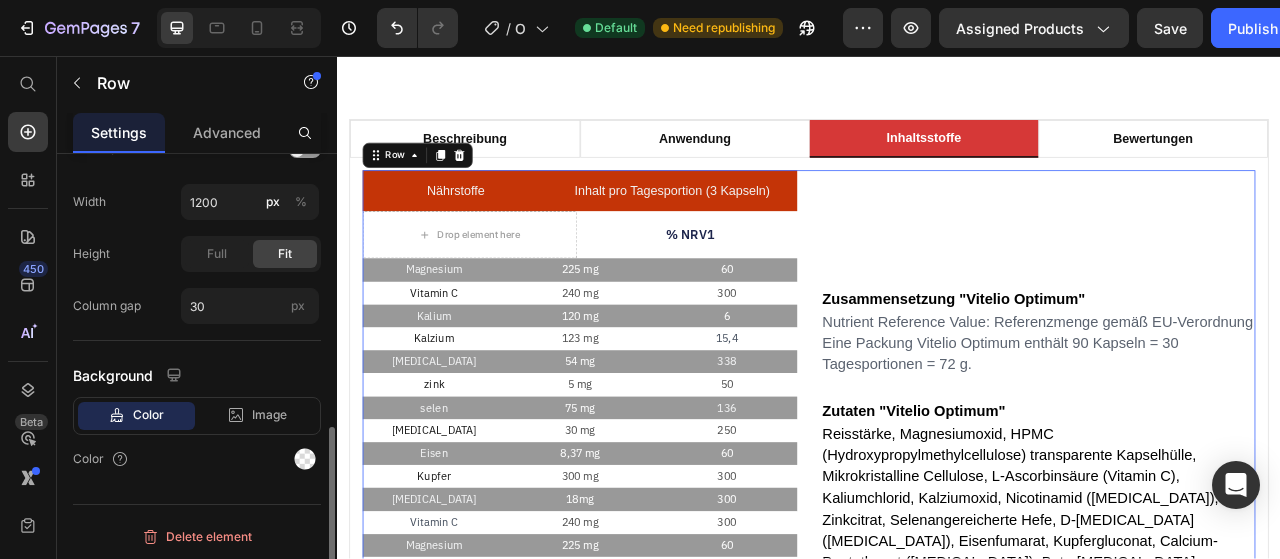 click on "Column gap" at bounding box center (107, 306) 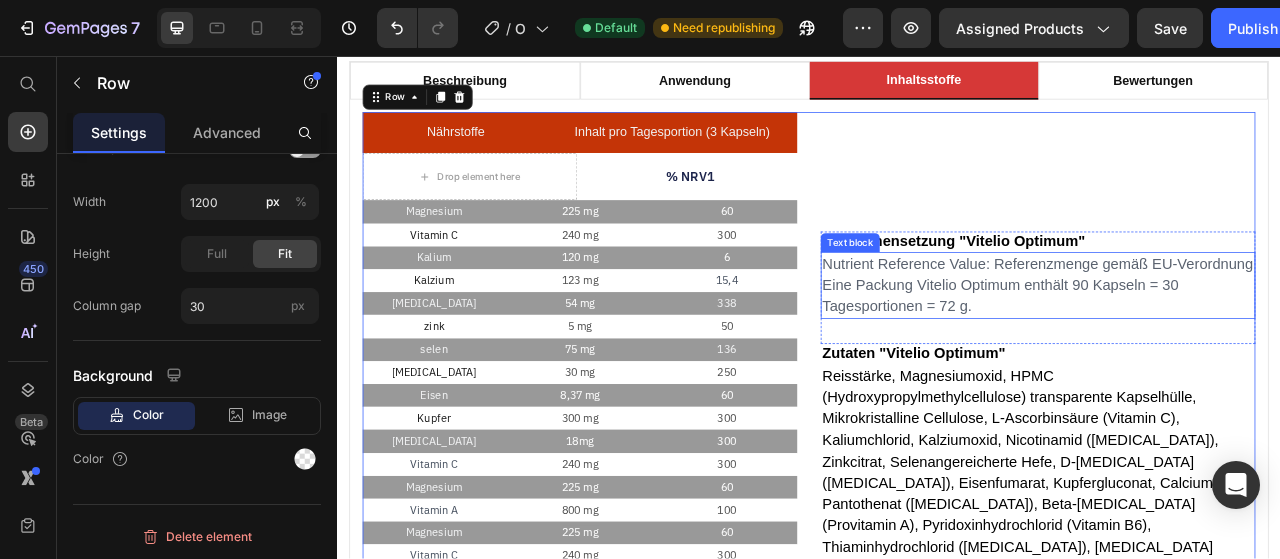 scroll, scrollTop: 1077, scrollLeft: 0, axis: vertical 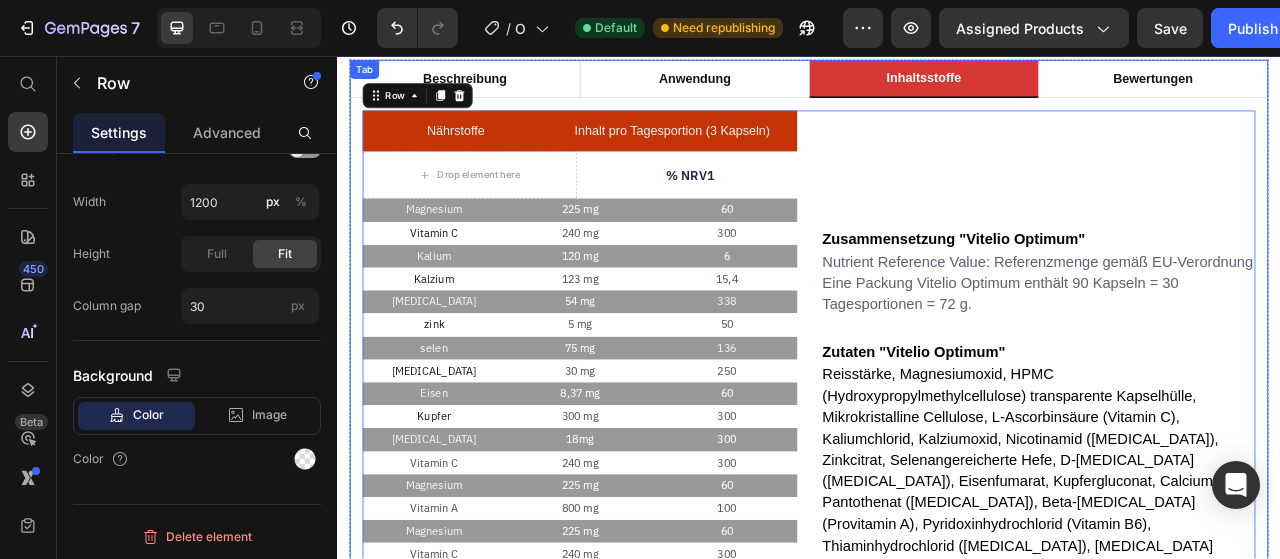 click on "Tab" at bounding box center [371, 74] 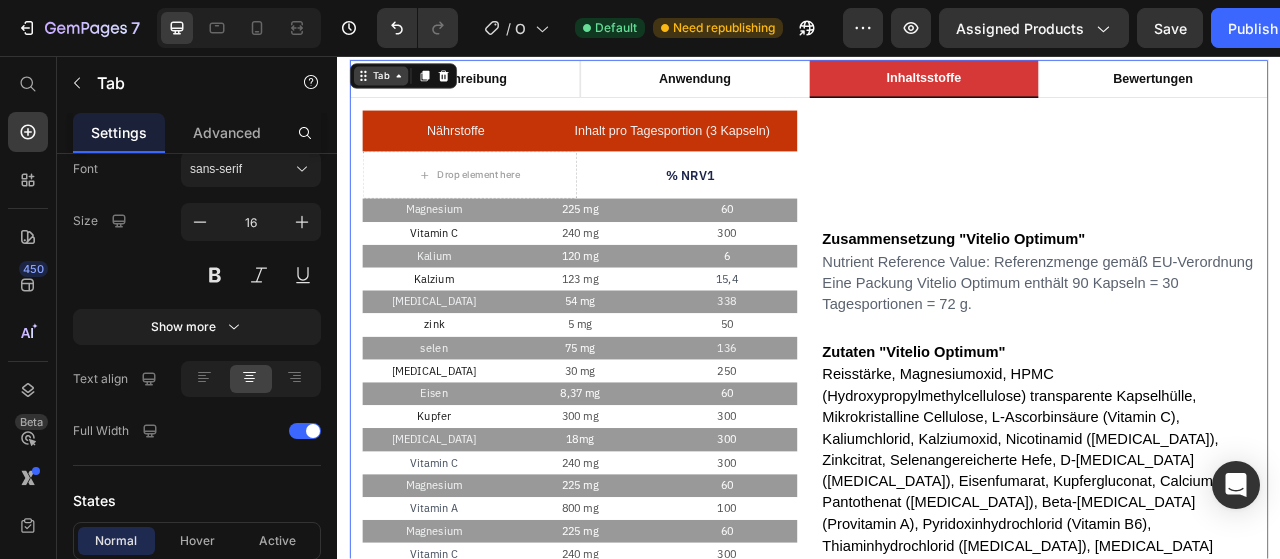 scroll, scrollTop: 0, scrollLeft: 0, axis: both 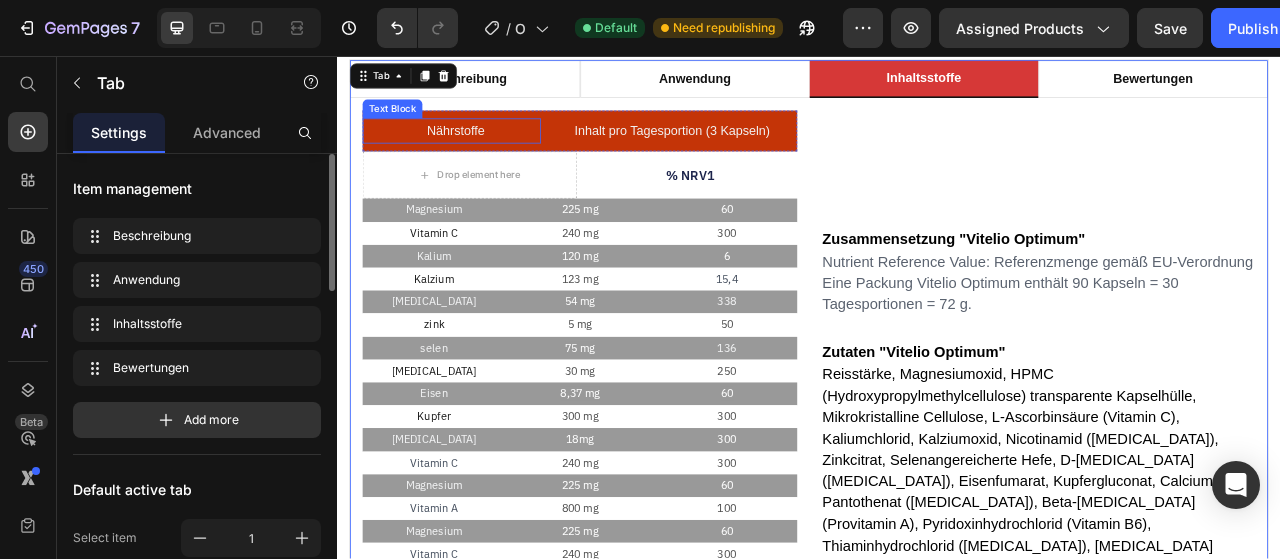 click on "Nährstoffe" at bounding box center [487, 152] 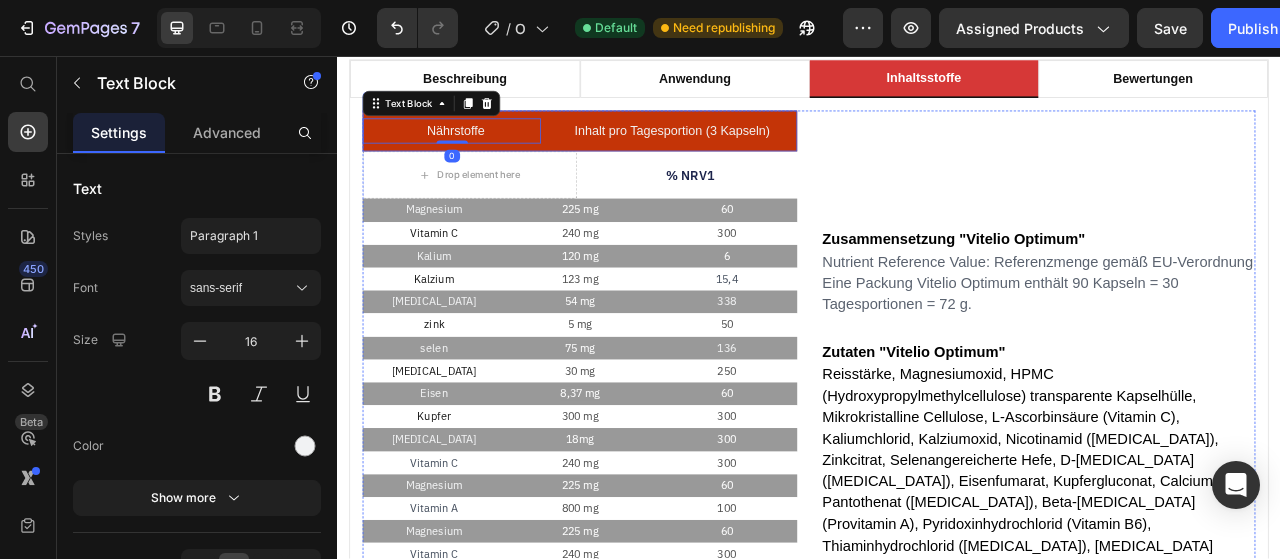 click on "Nährstoffe Text Block   0 Inhalt pro Tagesportion (3 Kapseln) Text Block Row" at bounding box center (645, 152) 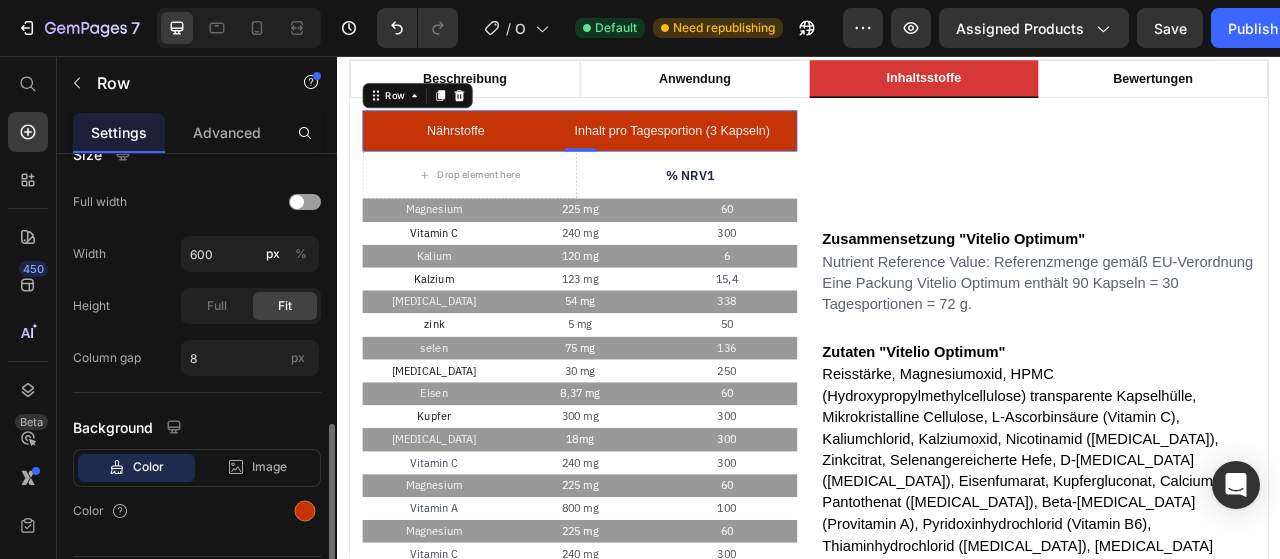 scroll, scrollTop: 624, scrollLeft: 0, axis: vertical 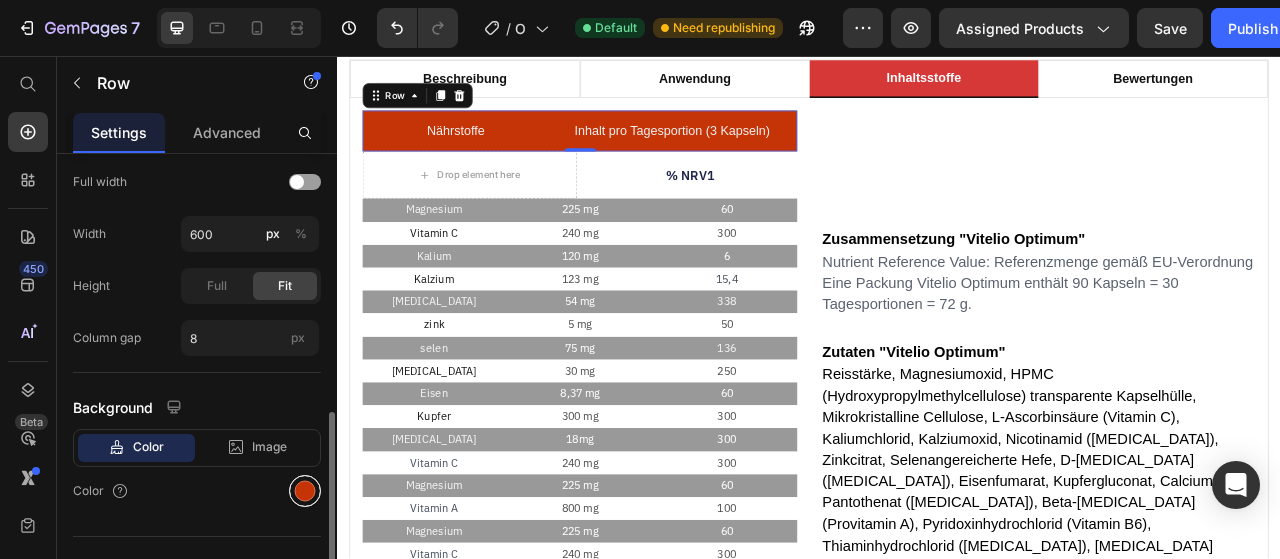click at bounding box center (305, 491) 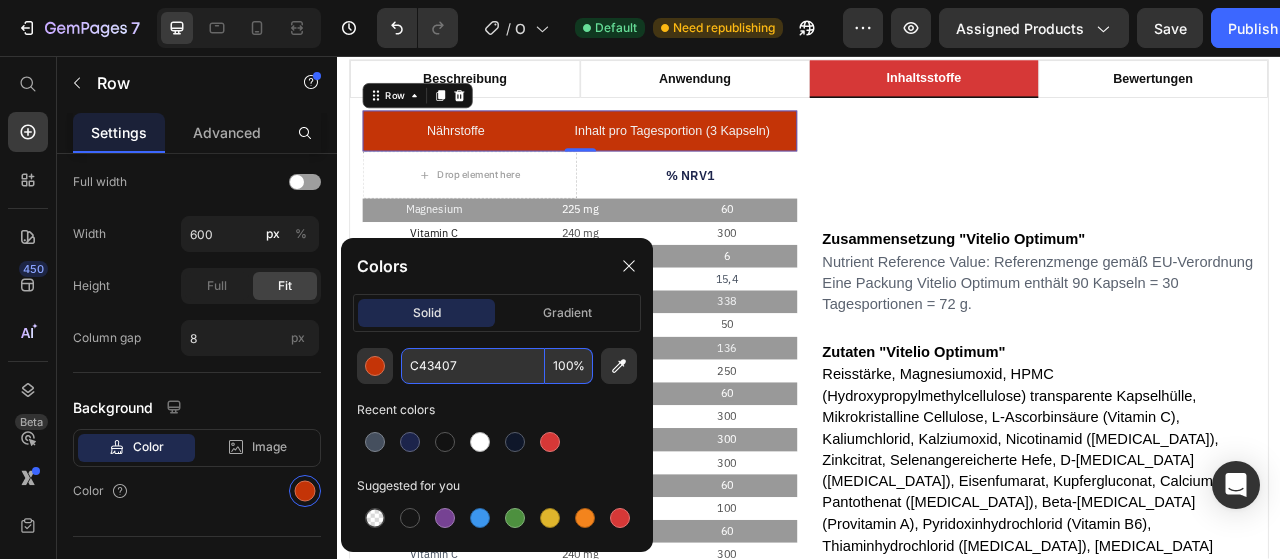 click on "C43407" at bounding box center (473, 366) 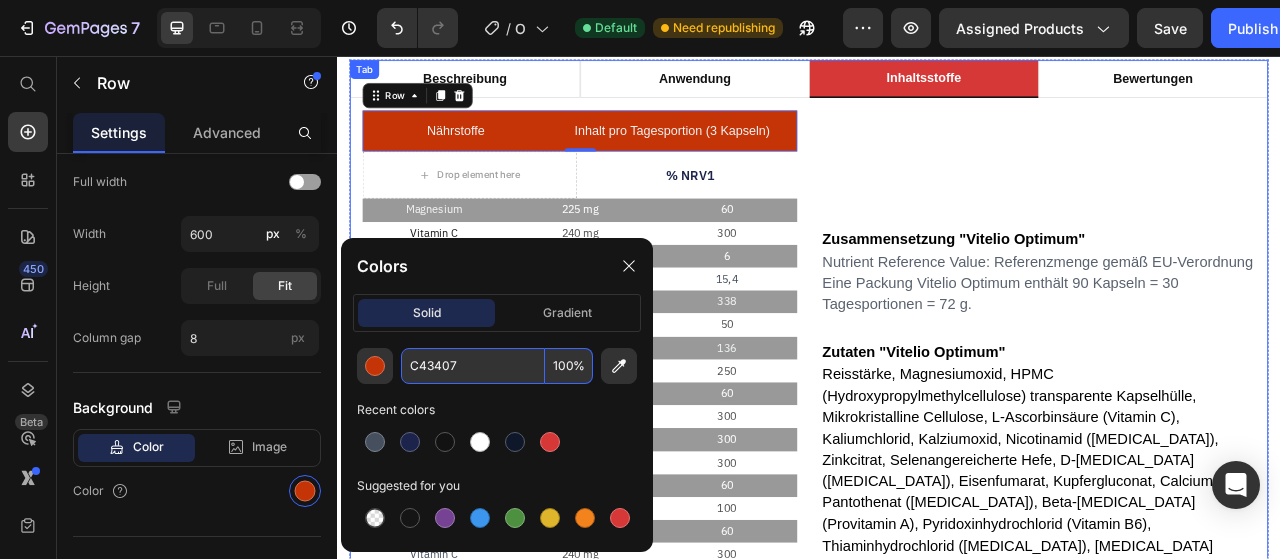 click on "Tab" at bounding box center (371, 74) 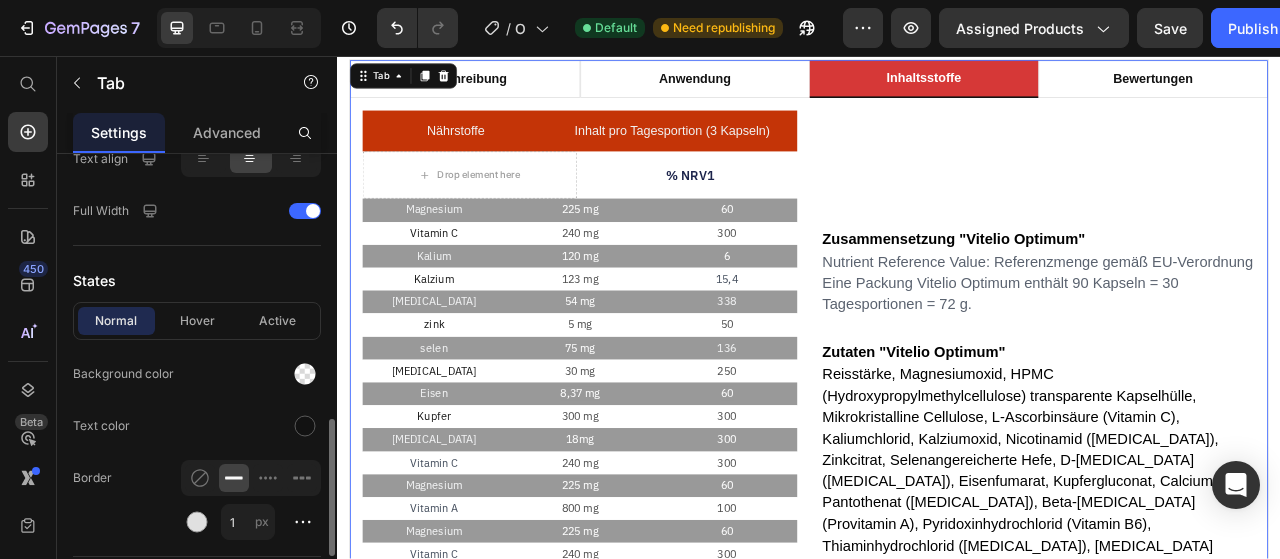 scroll, scrollTop: 886, scrollLeft: 0, axis: vertical 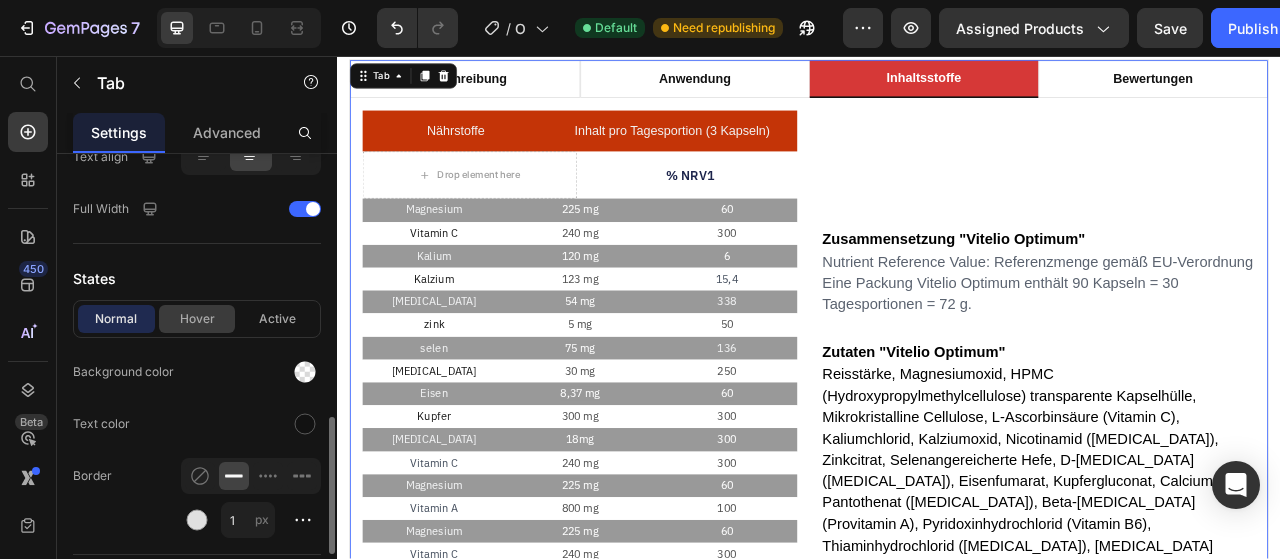 click on "Hover" at bounding box center [197, 319] 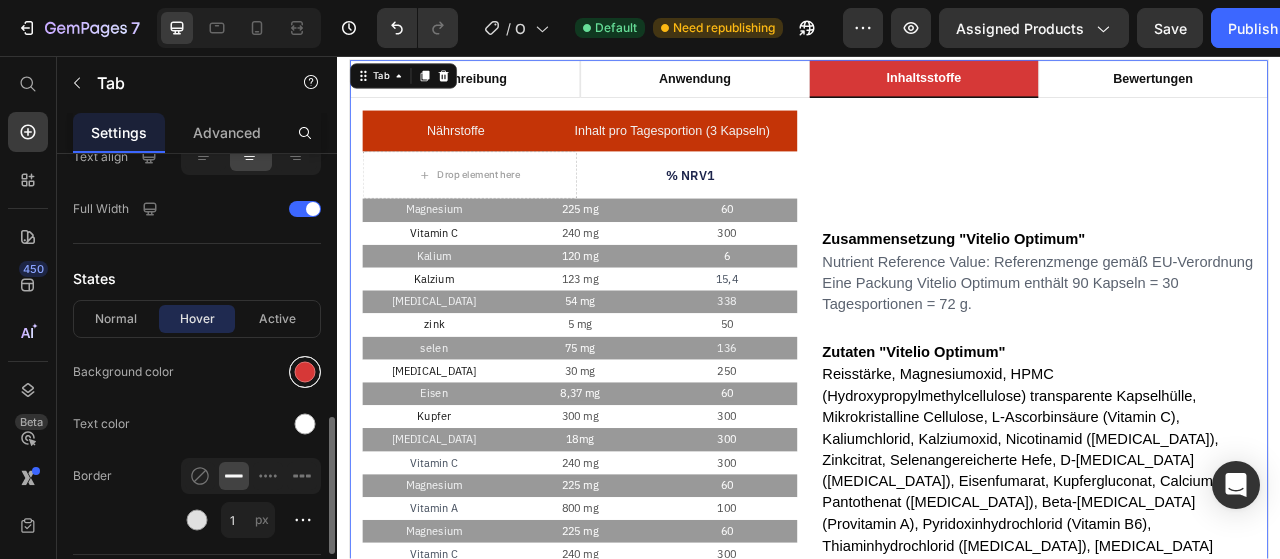 click at bounding box center (305, 372) 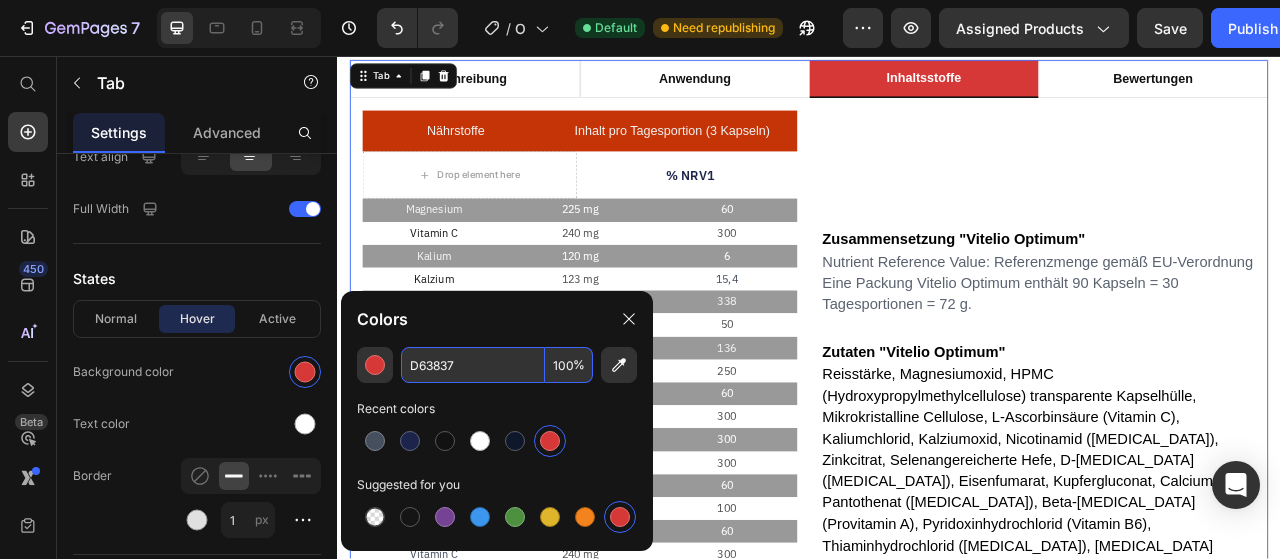 click on "D63837" at bounding box center (473, 365) 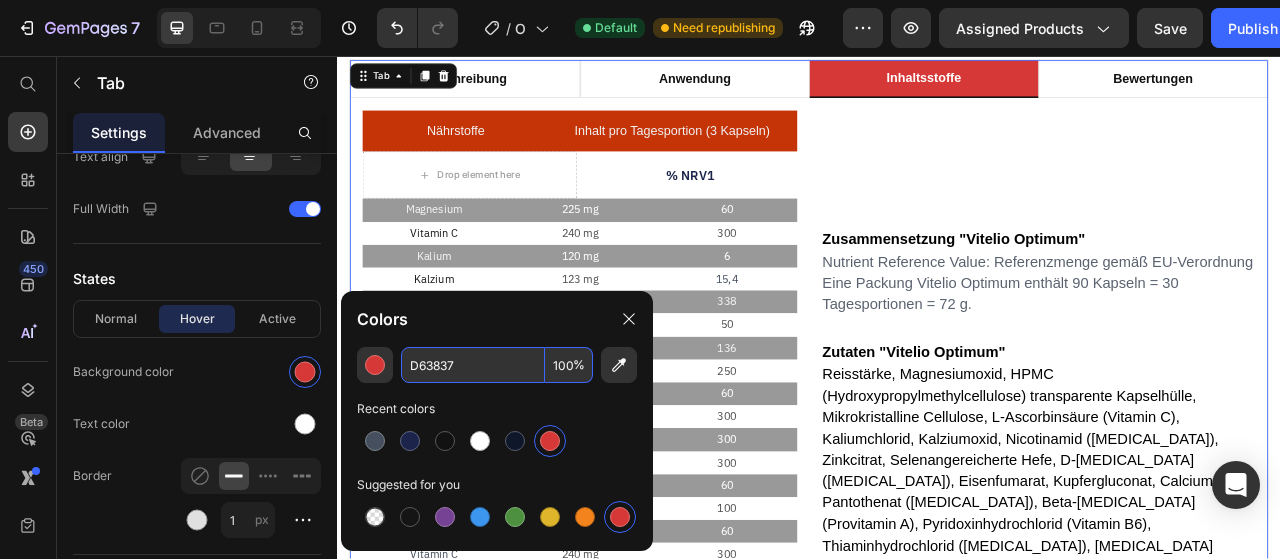 paste on "C4340" 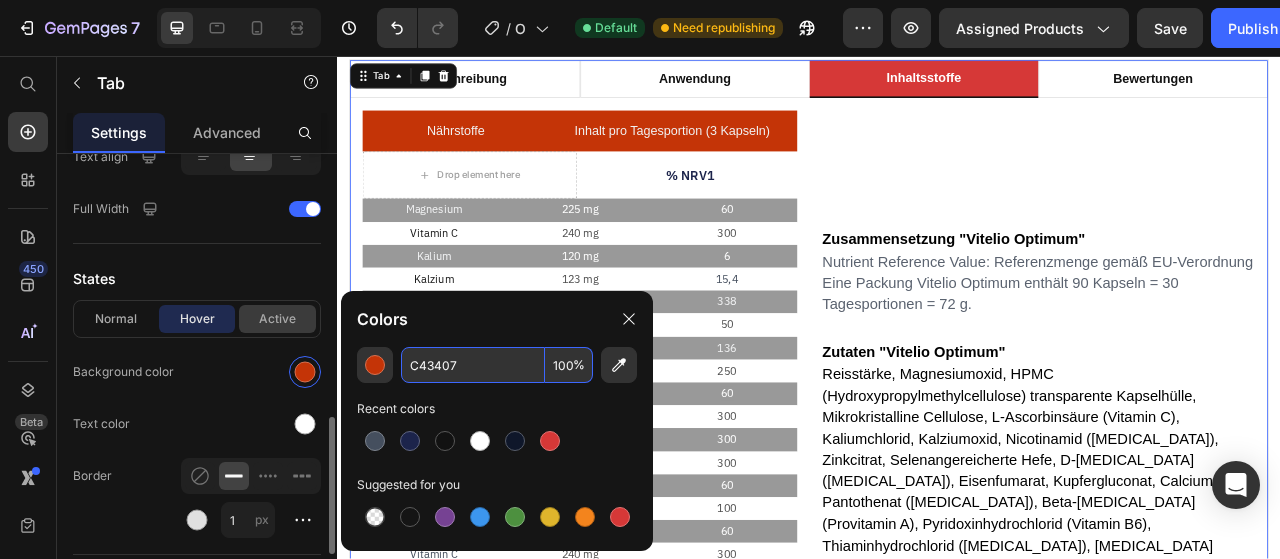 type on "C43407" 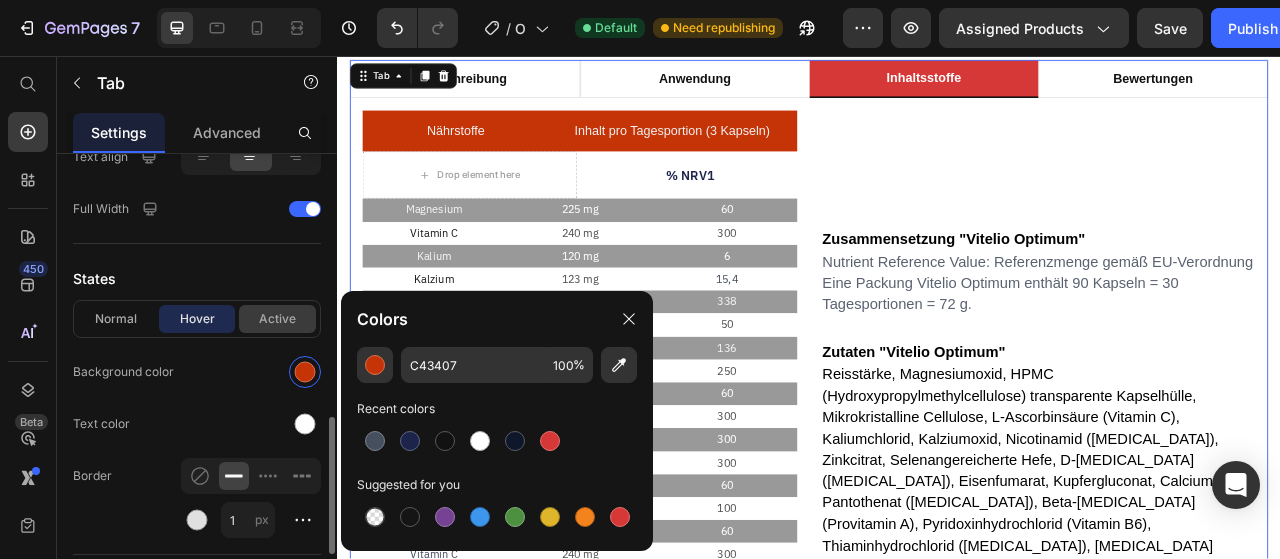 click on "Active" at bounding box center [277, 319] 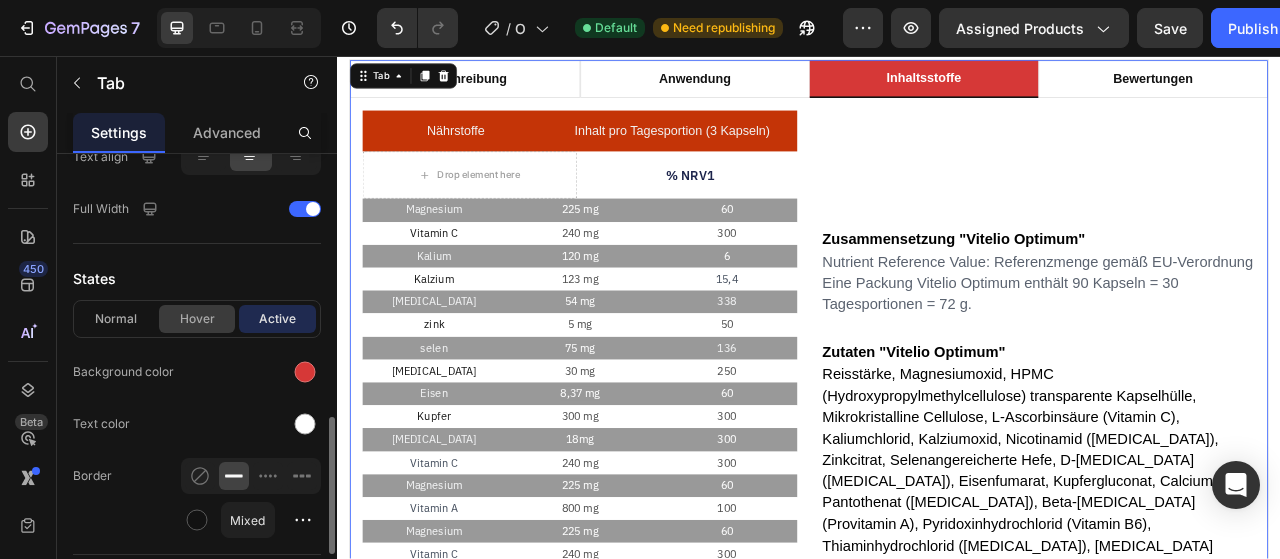 click on "Hover" at bounding box center (197, 319) 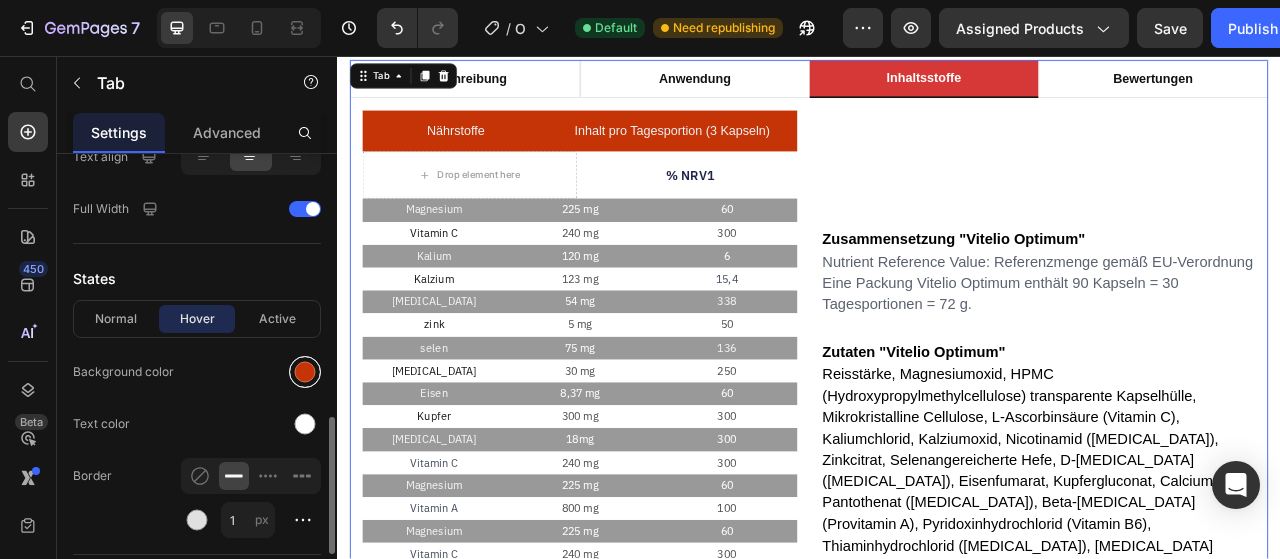 click at bounding box center [305, 372] 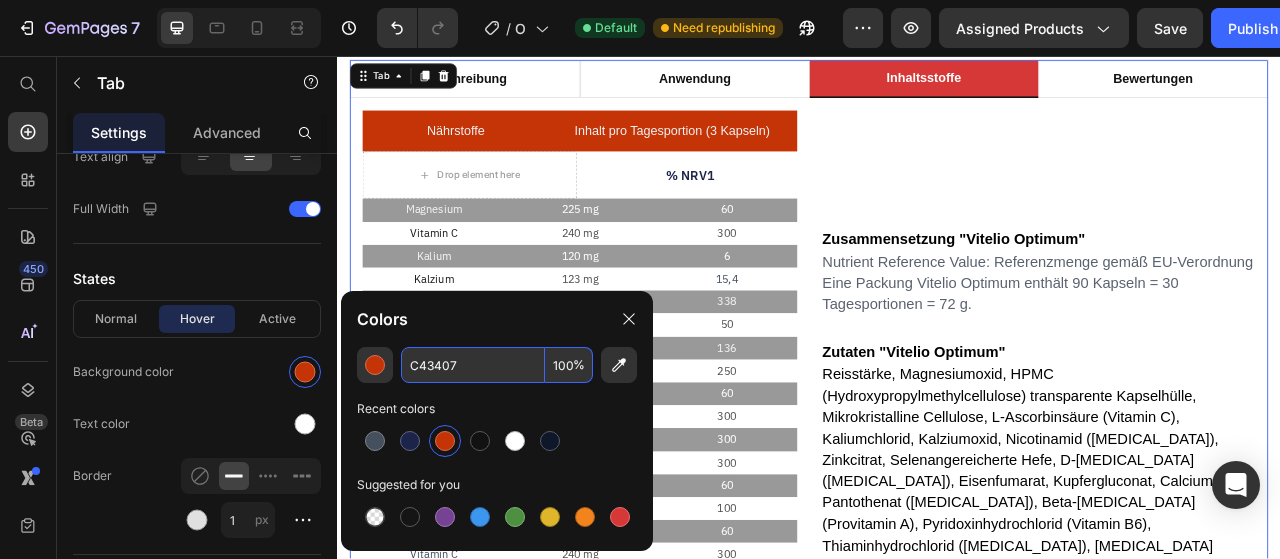 click on "C43407" at bounding box center [473, 365] 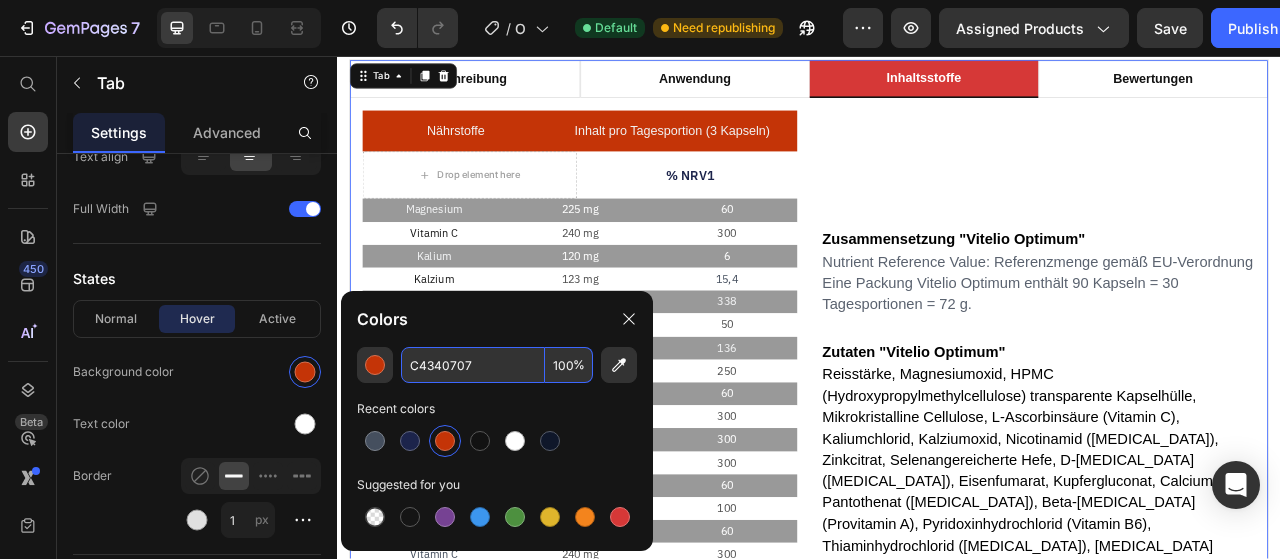paste 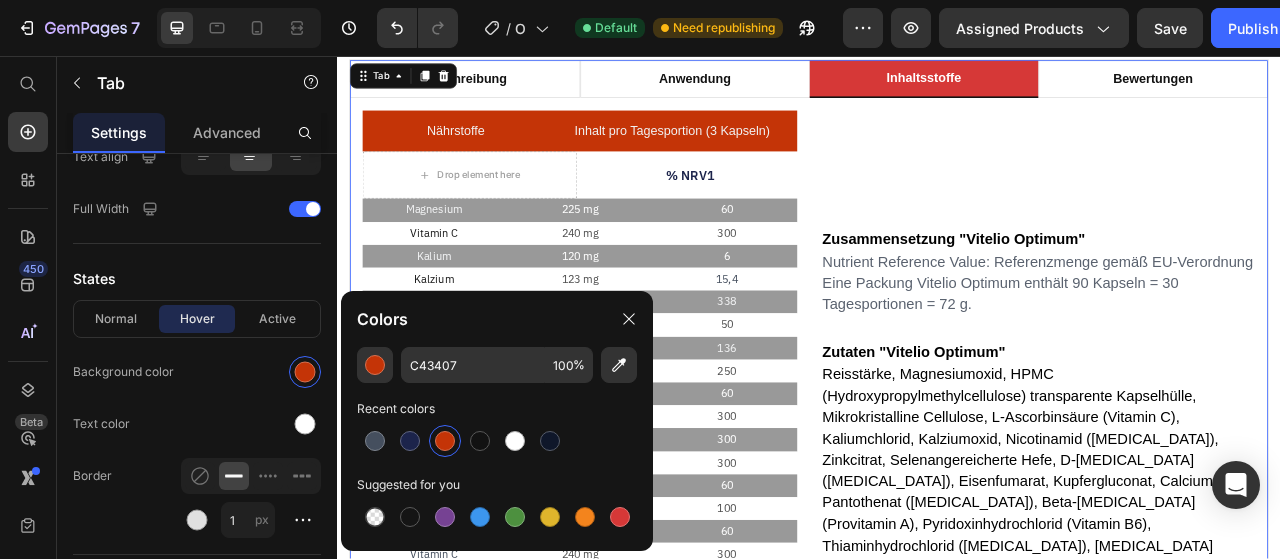 click on "C43407 100 % Recent colors Suggested for you" 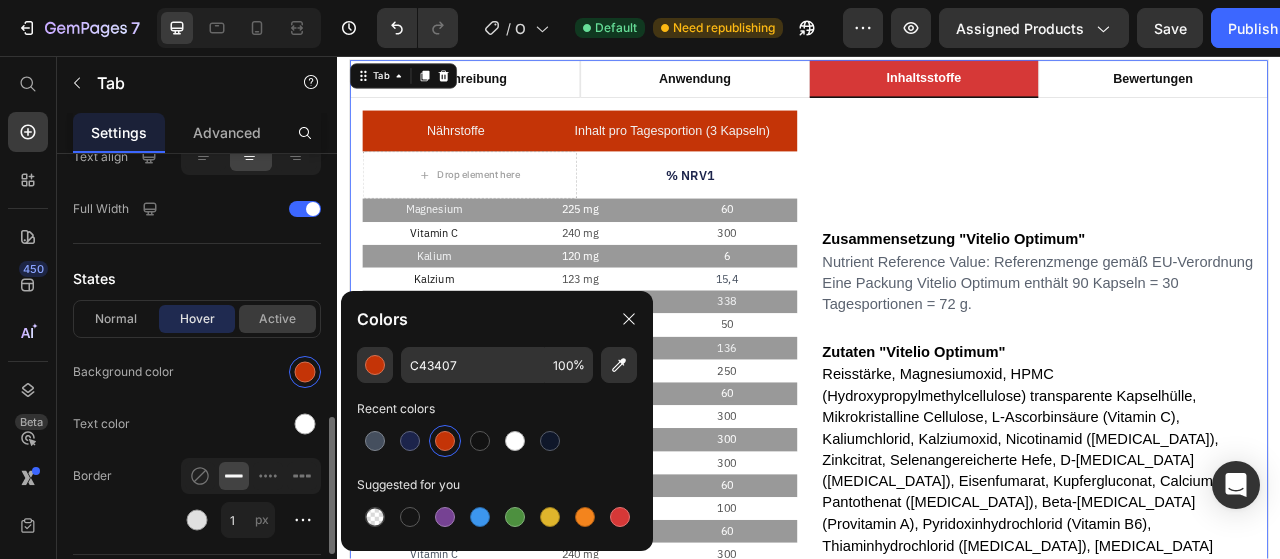 click on "Active" at bounding box center [277, 319] 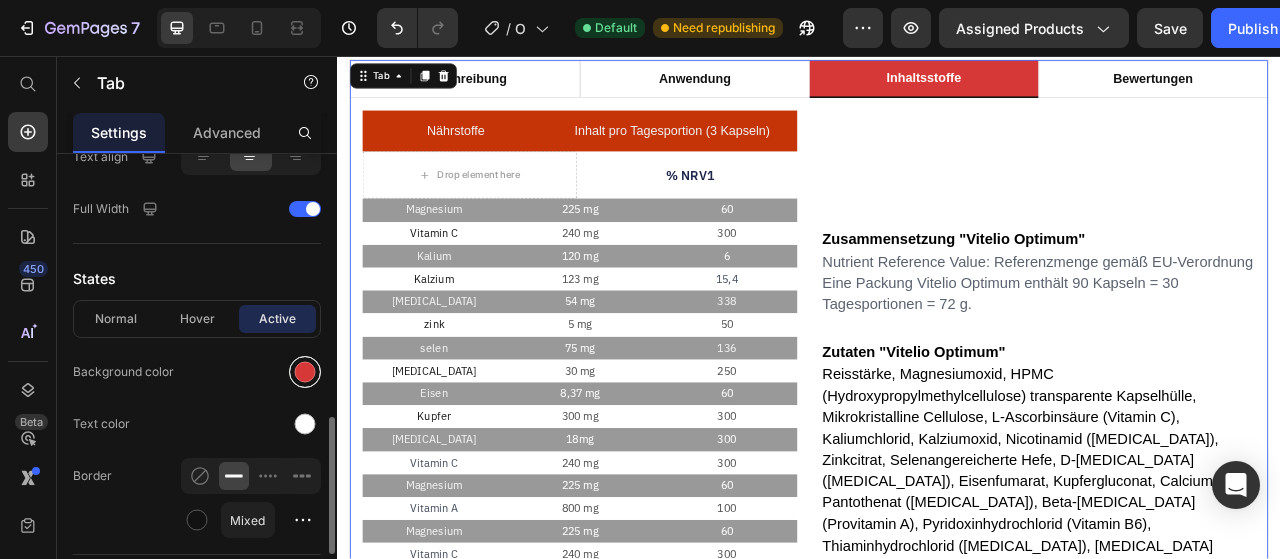 click at bounding box center (305, 372) 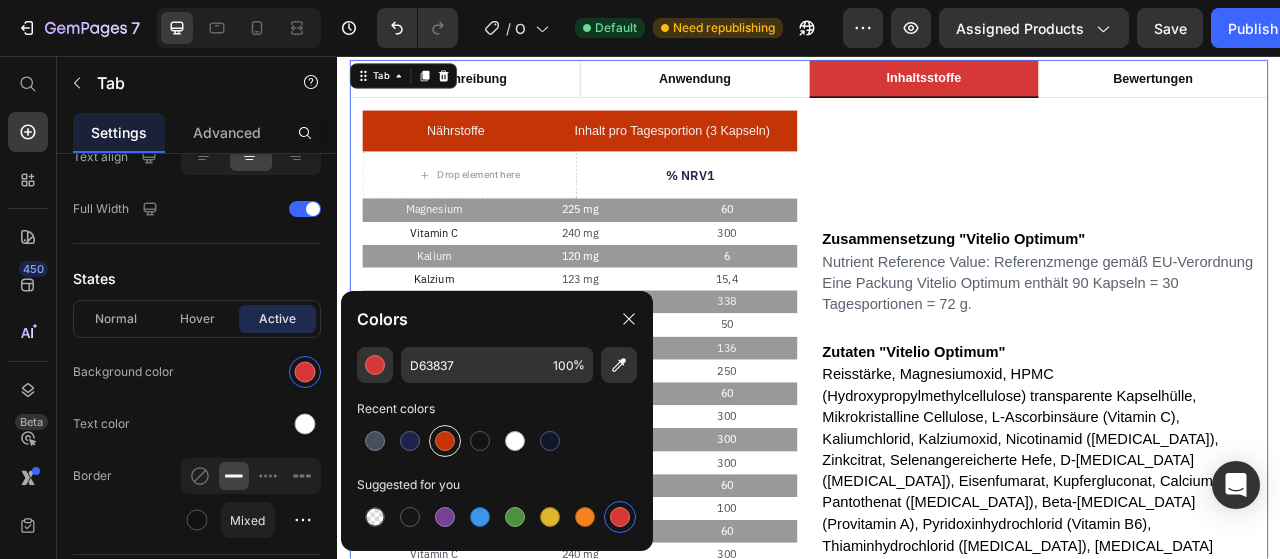 click at bounding box center (445, 441) 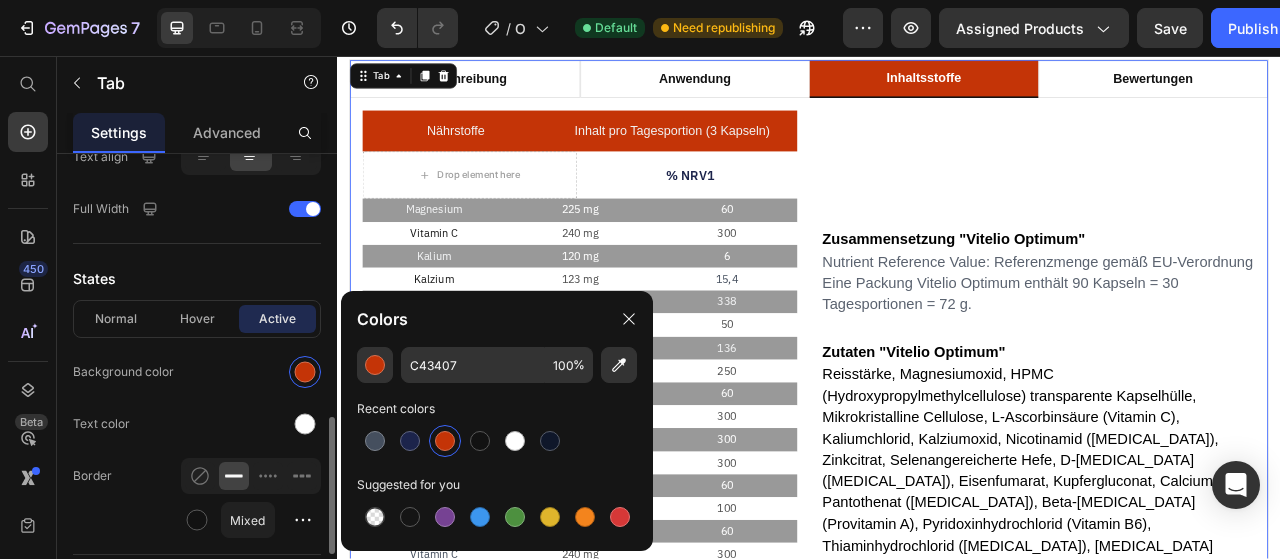 click on "Background color" 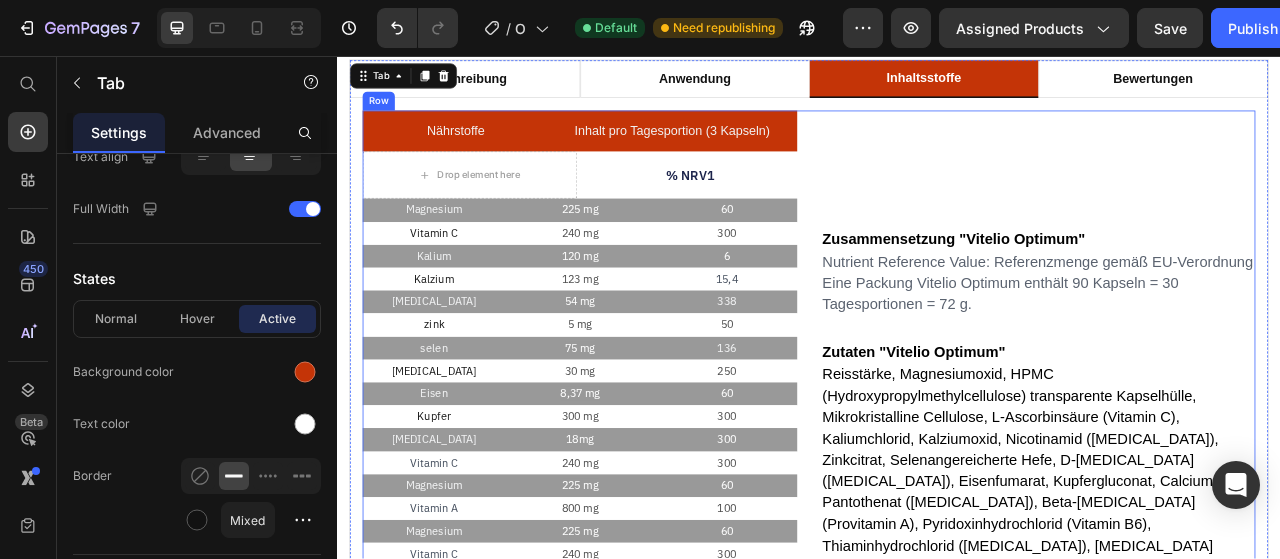 click on "⁠⁠⁠⁠⁠⁠⁠ Zusammensetzung "Vitelio Optimum" Heading Nutrient Reference Value: Referenzmenge gemäß EU-Verordnung Eine Packung Vitelio Optimum enthält 90 Kapseln = 30 Tagesportionen = 72 g. Text block Row ⁠⁠⁠⁠⁠⁠⁠ Zutaten "Vitelio Optimum" Heading Reisstärke, Magnesiumoxid, HPMC (Hydroxypropylmethylcellulose) transparente Kapselhülle, Mikrokristalline Cellulose, L-Ascorbinsäure (Vitamin C), Kaliumchlorid, Kalziumoxid, Nicotinamid (Vitamin B3), Zinkcitrat, Selenangereicherte Hefe, D-alpha-Tocopherol (Vitamin E), Eisenfumarat, Kupfergluconat, Calcium-Pantothenat (Vitamin B5), Beta-Carotin (Provitamin A), Pyridoxinhydrochlorid (Vitamin B6), Thiaminhydrochlorid (Vitamin B1), Riboflavin (Vitamin B2), Chrompicolinat, Kaliumjodat, D-Biotin, Calcium-L-Methylfolat (Vitamin B9), Folsäure (Vitamin B9), Natriummolybdat (Molybdän), Vitamin K1, Cholecalciferol (Vitamin D3), Cyanocobalamin (Vitamin B12). Text block Row" at bounding box center (1228, 571) 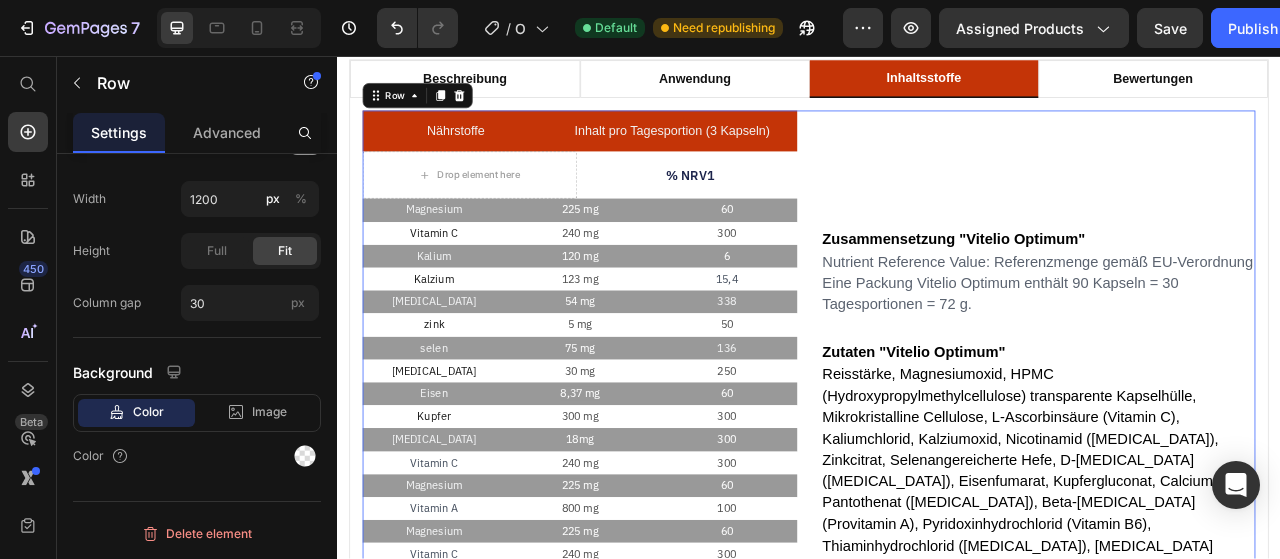 scroll, scrollTop: 0, scrollLeft: 0, axis: both 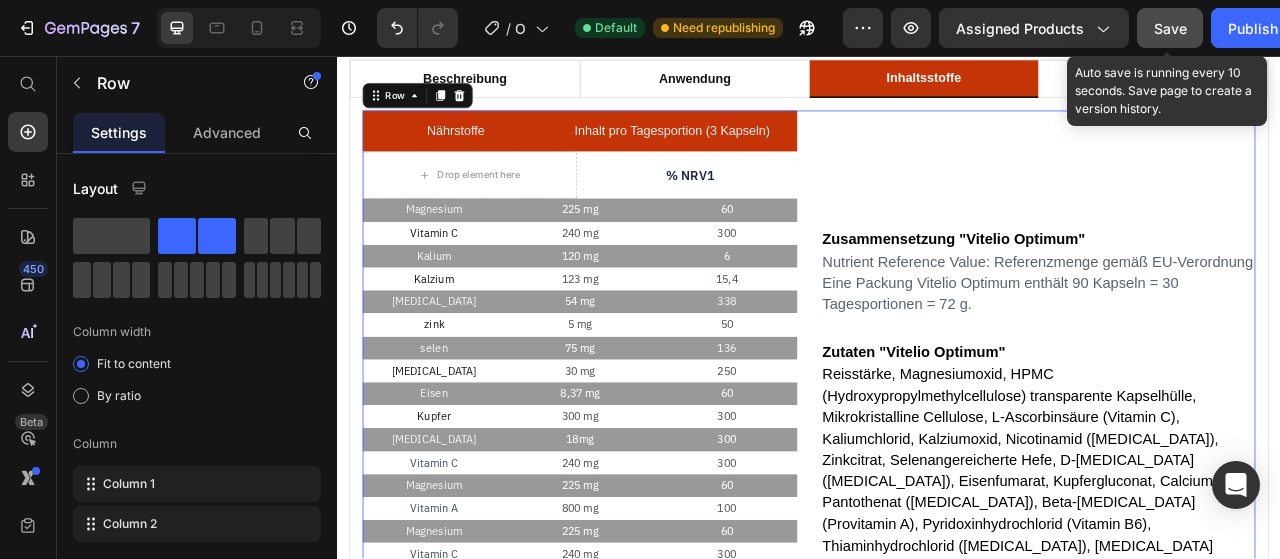 click on "Save" at bounding box center (1170, 28) 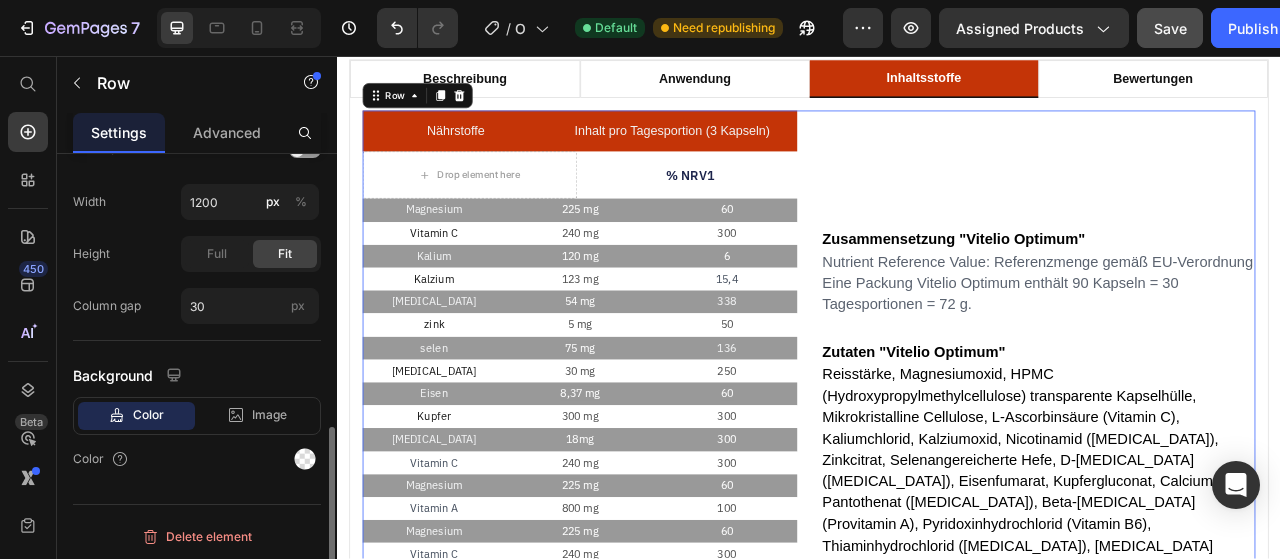scroll, scrollTop: 0, scrollLeft: 0, axis: both 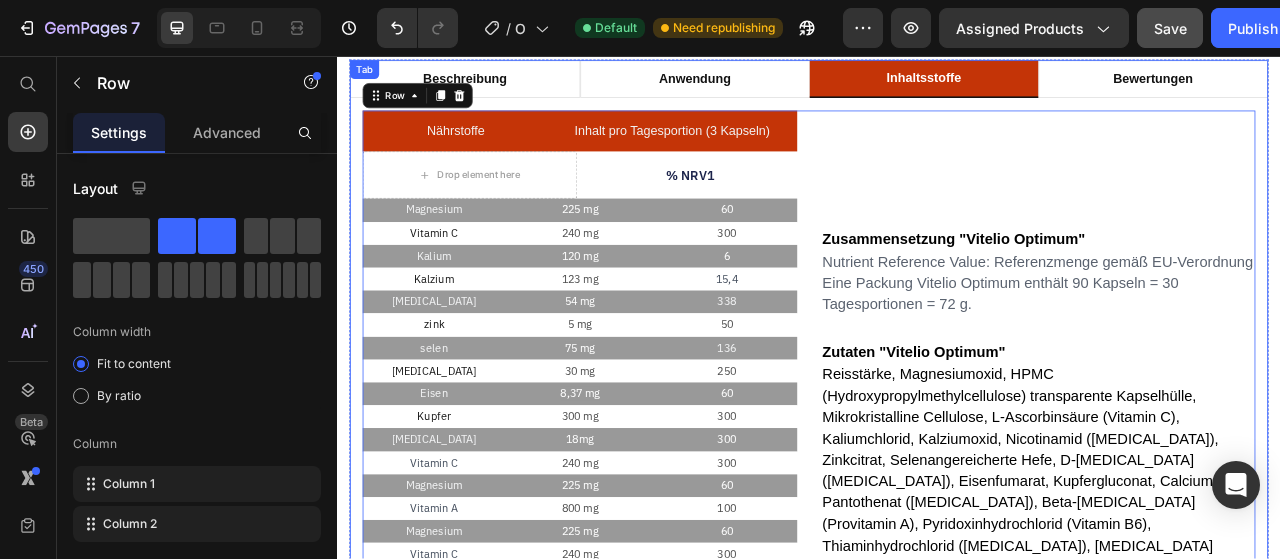click on "Beschreibung Anwendung Inhaltsstoffe Bewertungen Optimum – Ihr täglicher Begleiter für mehr Wohlbefinden Heading Unser erstes Produkt,  Optimum , wurde entwickelt, um Sie dabei zu unterstützen, sich Tag für Tag vitaler, ausgeglichener und leistungsfähiger zu fühlen. Es vereint essenzielle Nährstoffe in einer perfekt abgestimmten Formel, die Ihren Körper gezielt versorgt – für mehr Energie im Alltag und ein rundum gutes Gefühl. Text block Row Was macht Optimum besonders? Heading Optimum basiert auf dem Anspruch, Qualität und Wirksamkeit auf höchstem Niveau zu verbinden. Jede Kapsel enthält sorgfältig ausgewählte, hochwertige Inhaltsstoffe, die optimal miteinander harmonieren, um Ihren Körper bestmöglich zu unterstützen. Text block Row 🧡 Hochwertige Inhaltsstoffe Heading Alle Nährstoffe werden aus natürlichen Quellen gewonnen oder nach den höchsten Standards produziert. Frei von unnötigen Zusatzstoffen, für eine maximale Verträglichkeit und Reinheit. Text block Row 🌱  Heading" at bounding box center [937, 539] 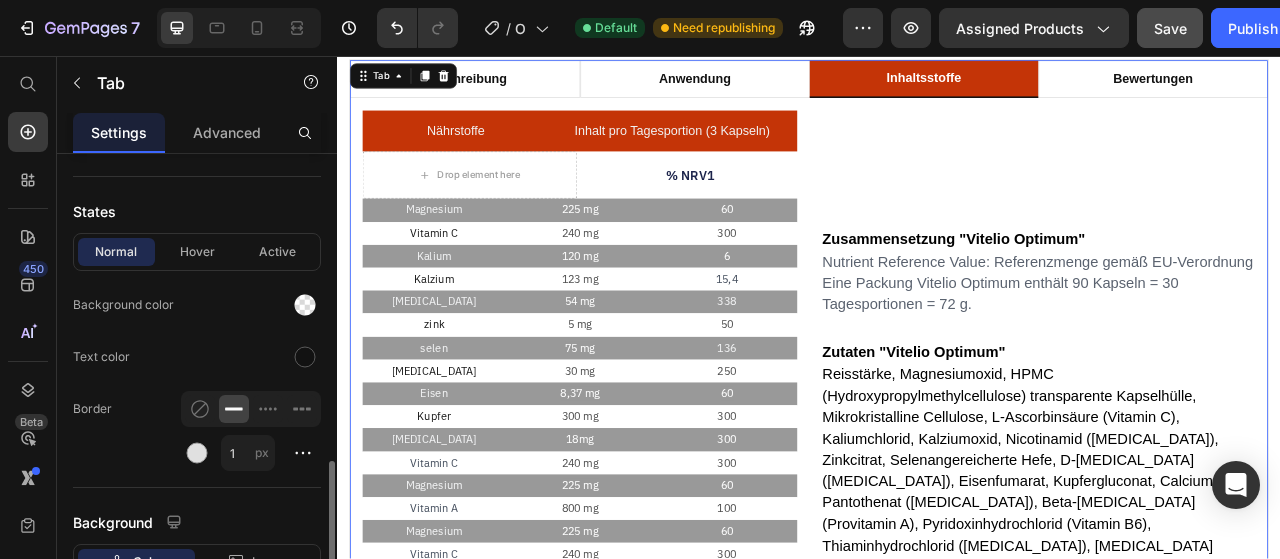 scroll, scrollTop: 945, scrollLeft: 0, axis: vertical 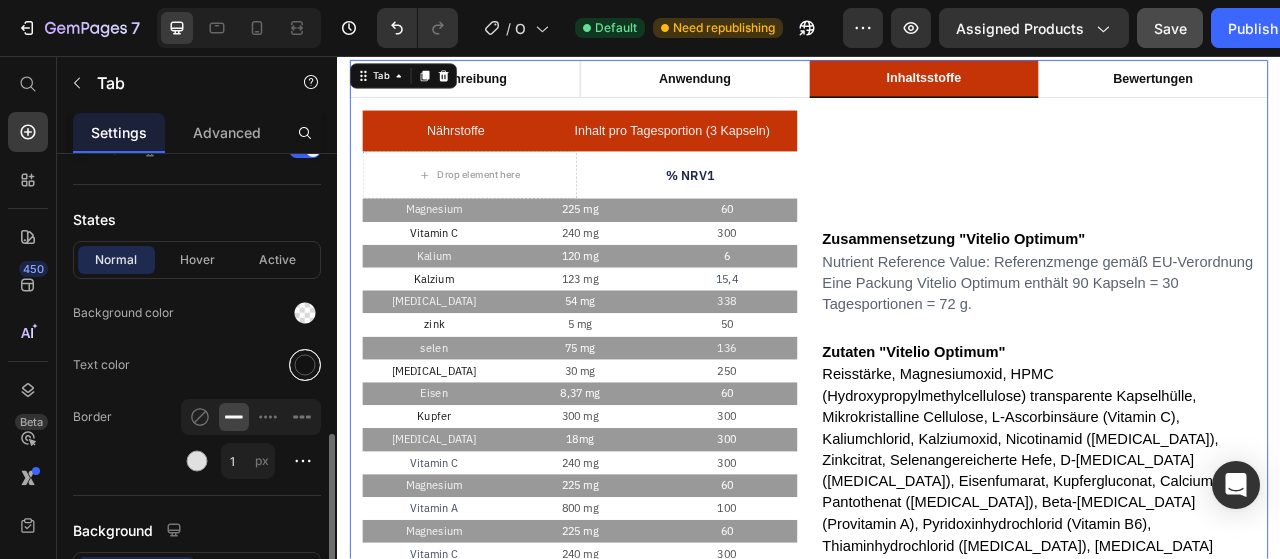 click at bounding box center (305, 365) 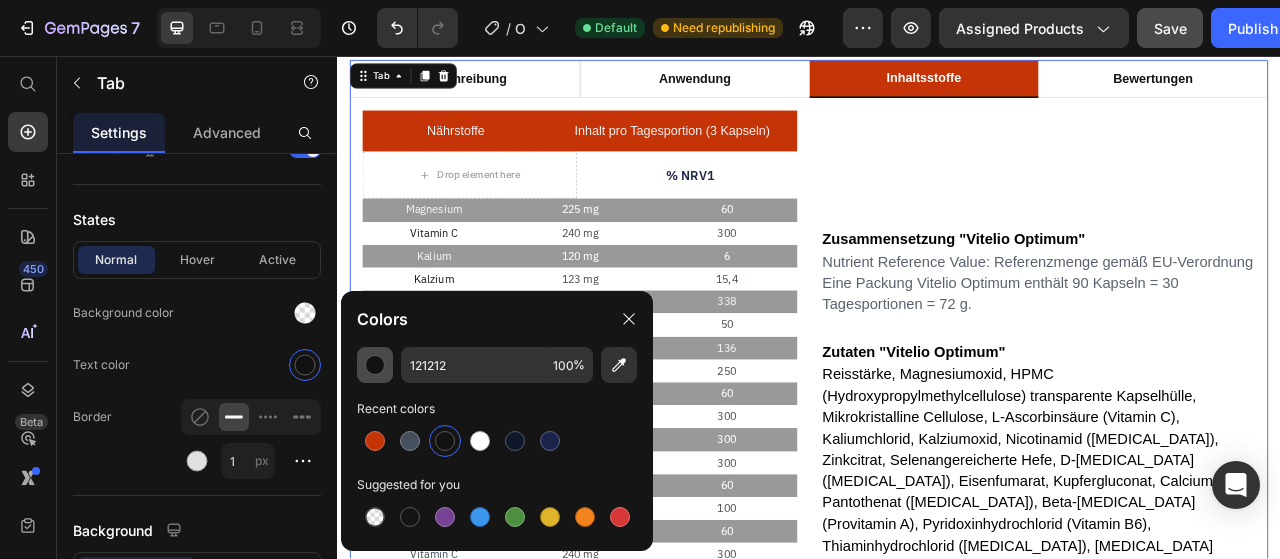 click at bounding box center [375, 365] 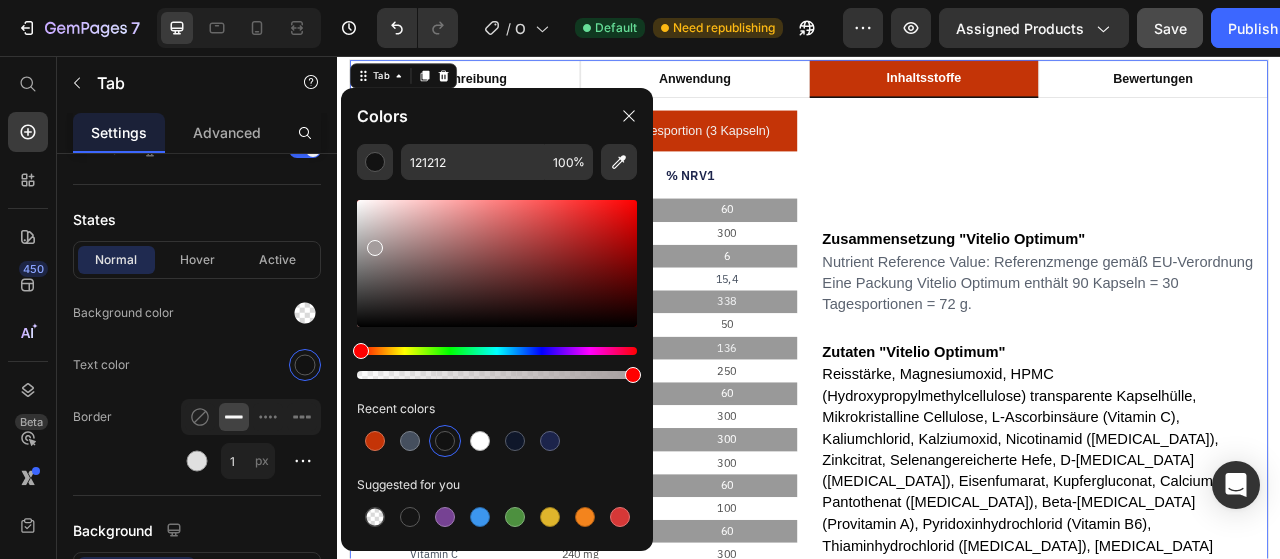 click at bounding box center (497, 263) 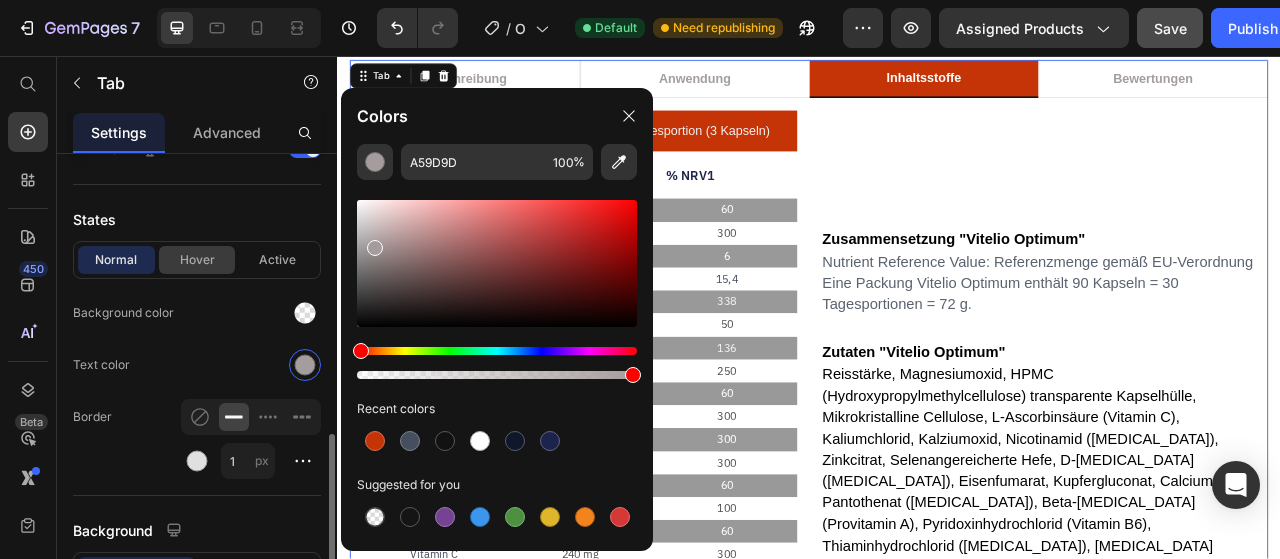 click on "Hover" at bounding box center (197, 260) 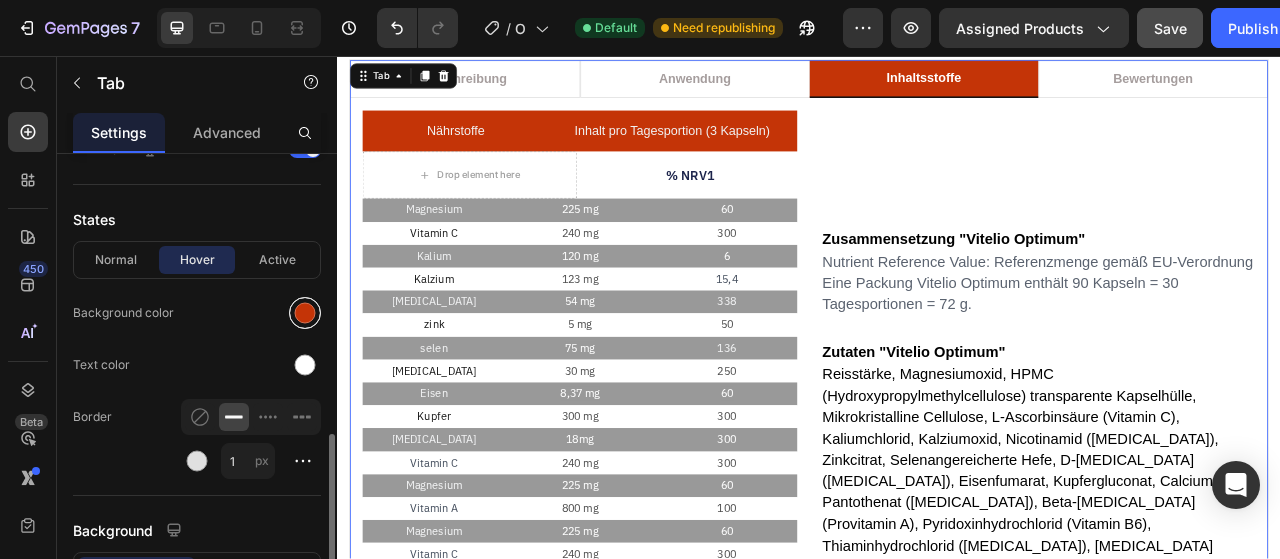 click at bounding box center (305, 313) 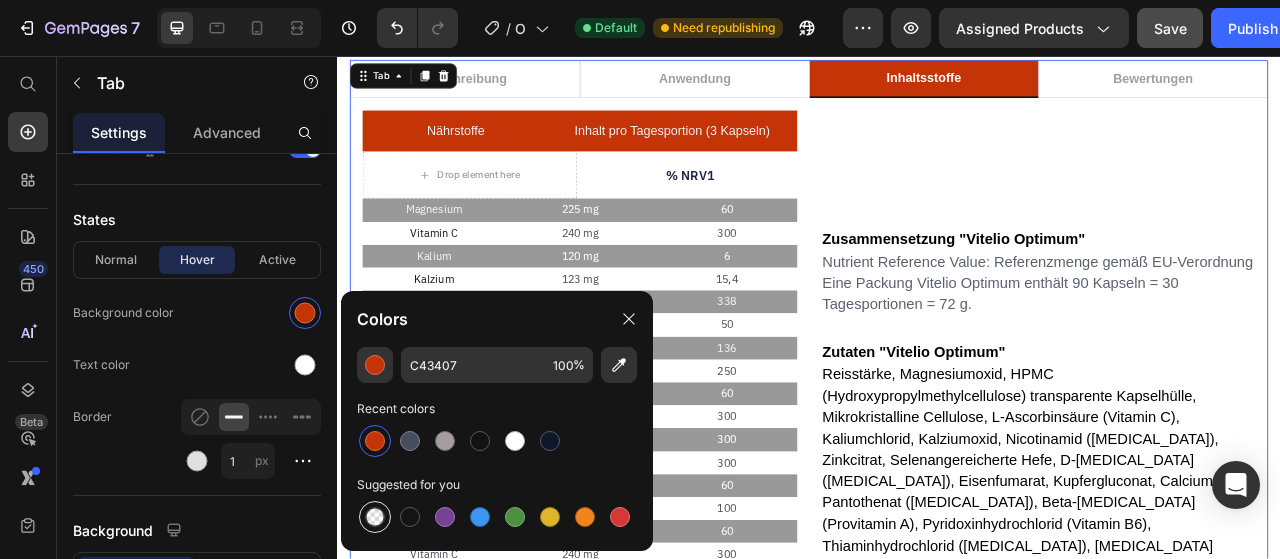 click at bounding box center (375, 517) 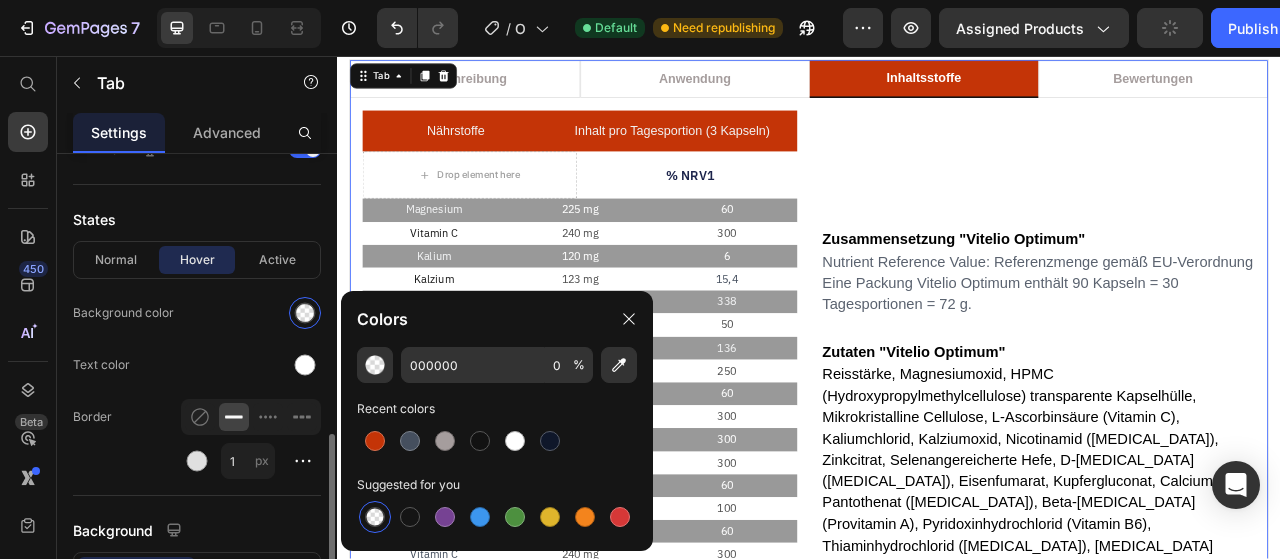 click on "Background color" at bounding box center [123, 313] 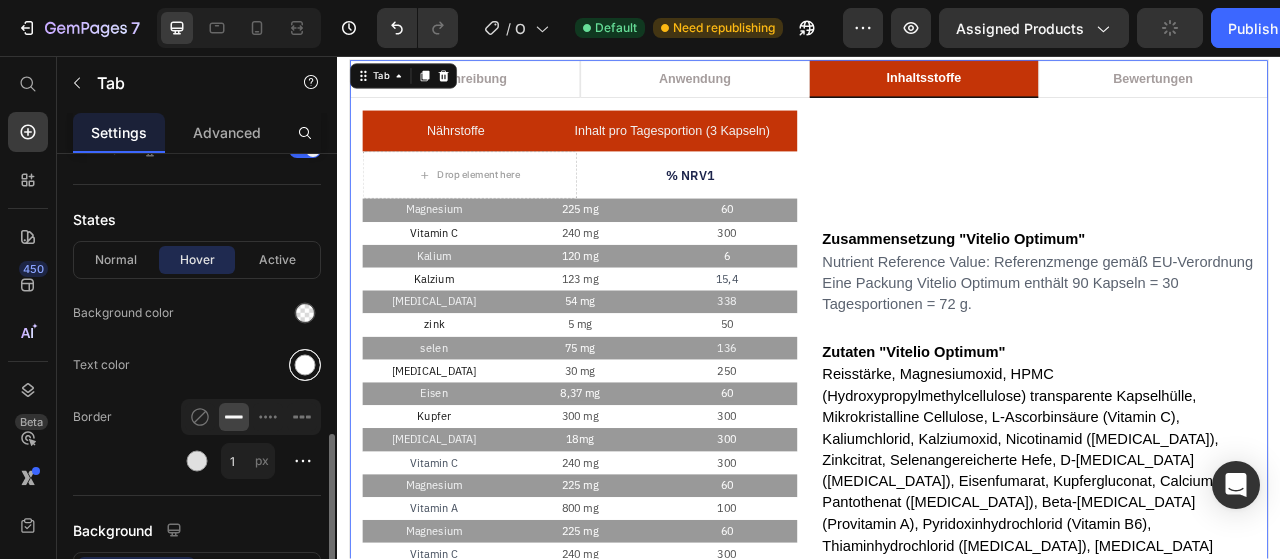 click at bounding box center (305, 365) 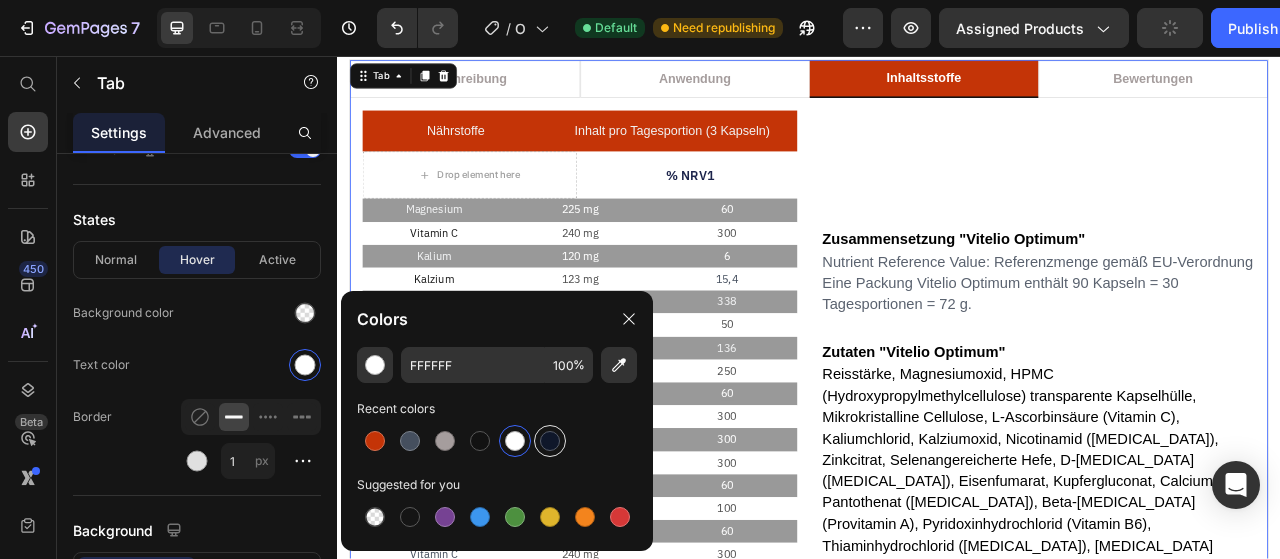 click at bounding box center [550, 441] 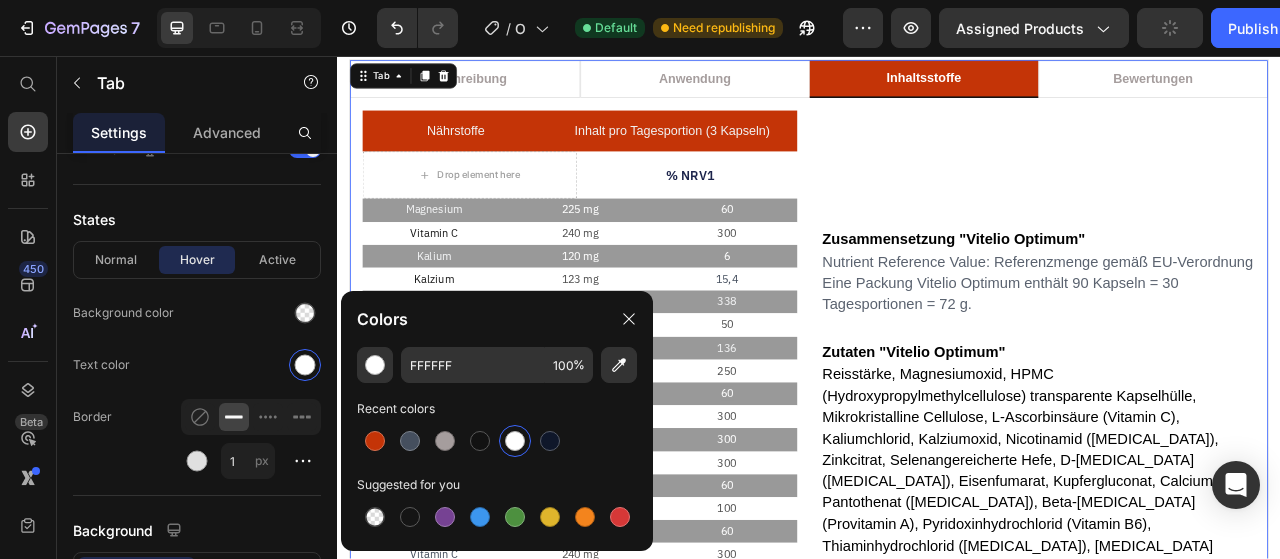 type on "0F172A" 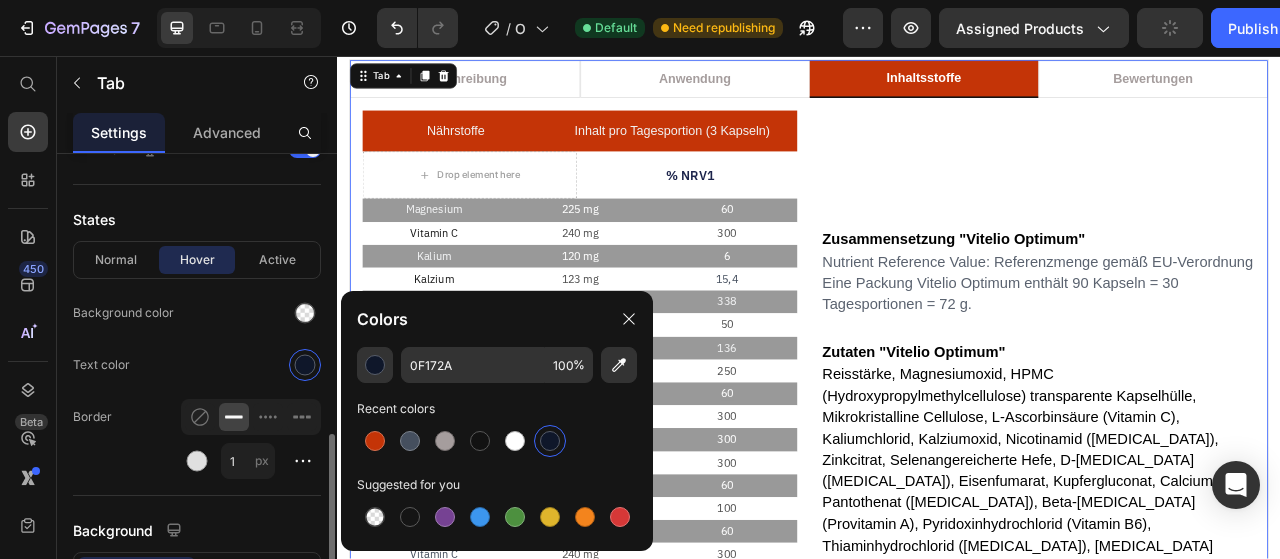 click on "Background color" 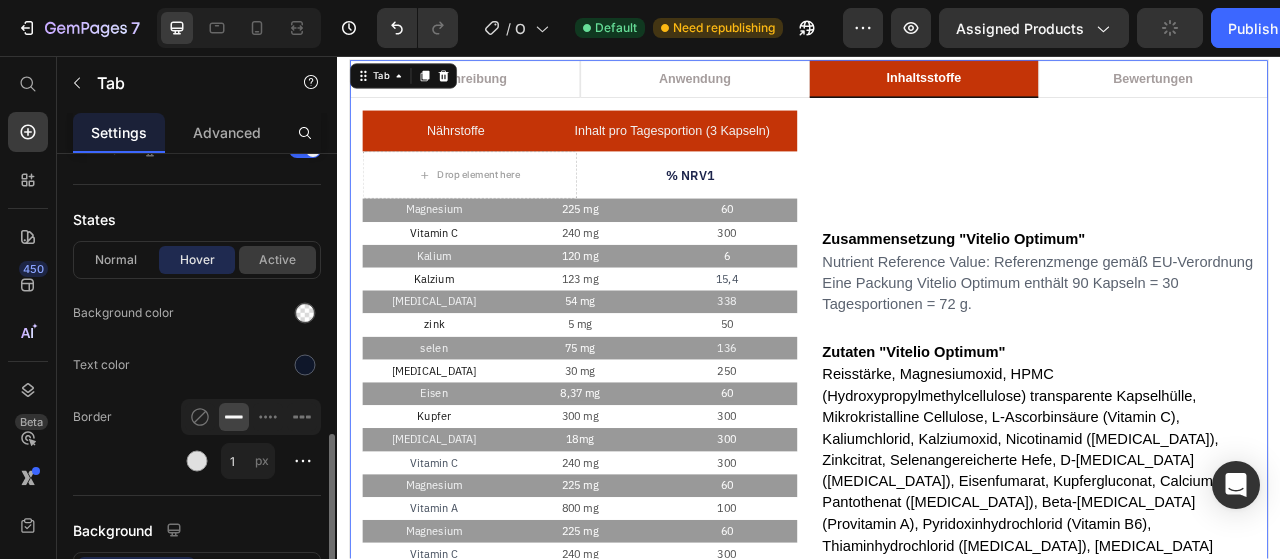 click on "Active" at bounding box center (277, 260) 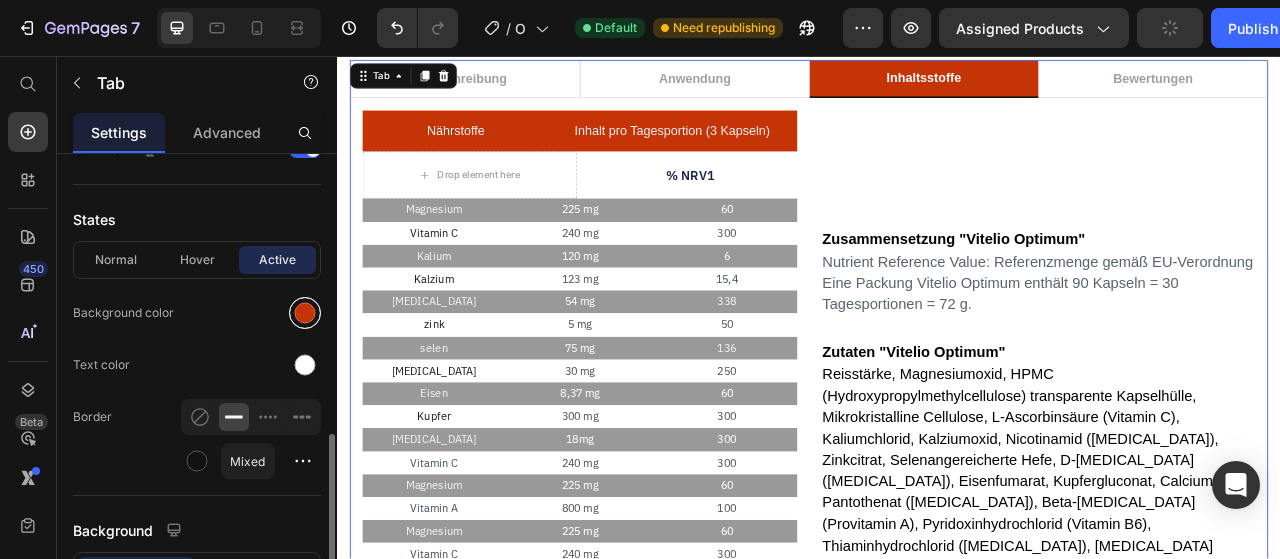 click at bounding box center (305, 313) 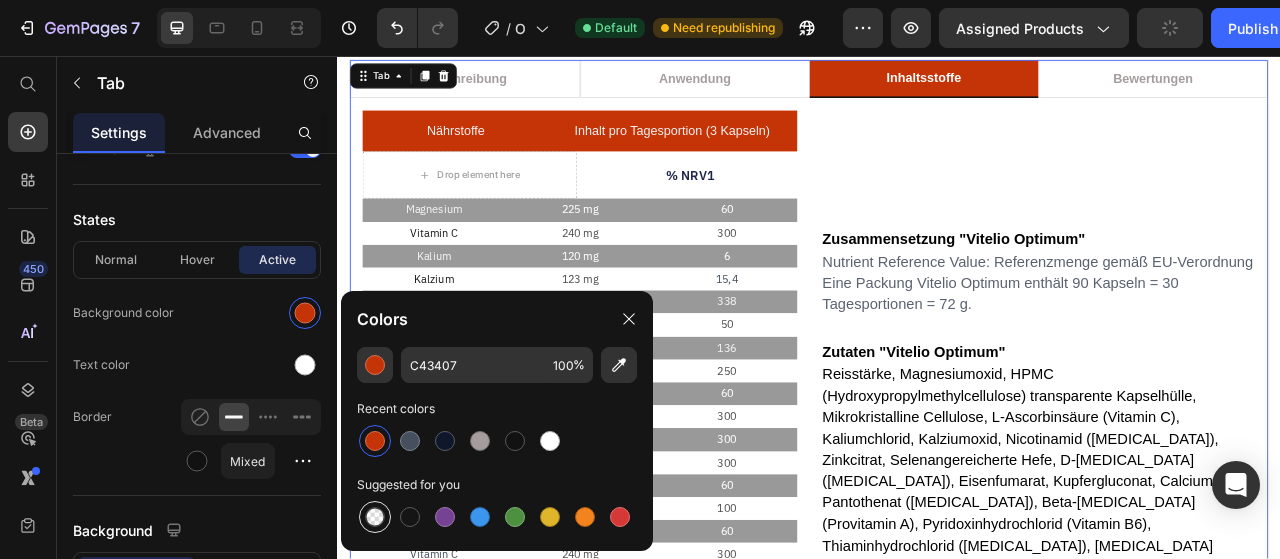click at bounding box center [375, 517] 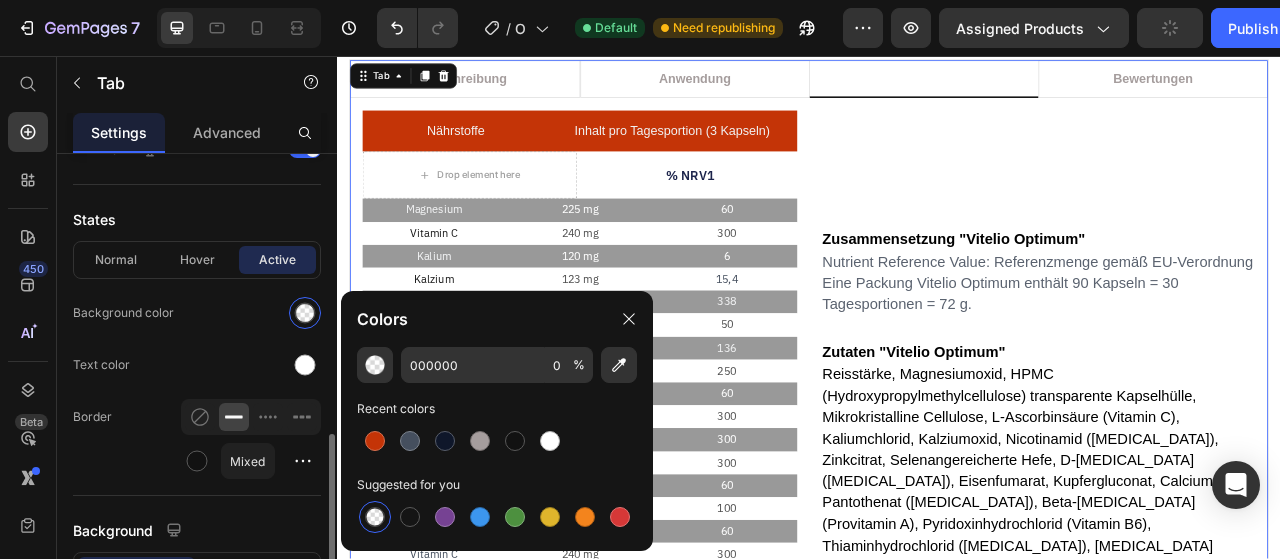 click on "Normal Hover Active Background color Text color Border Mixed" 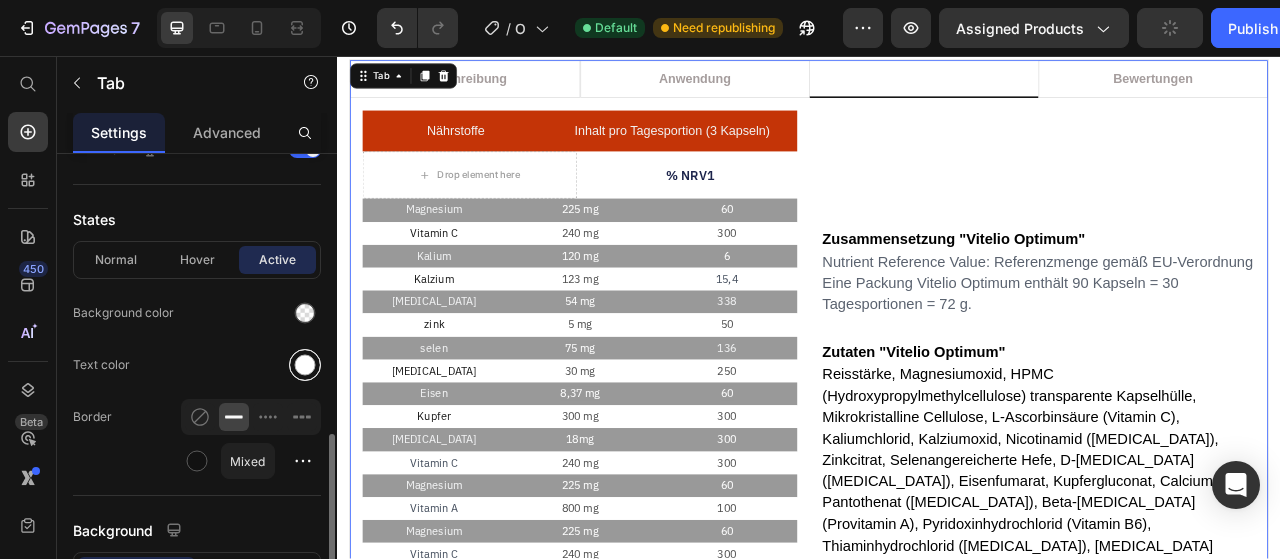 click at bounding box center [305, 365] 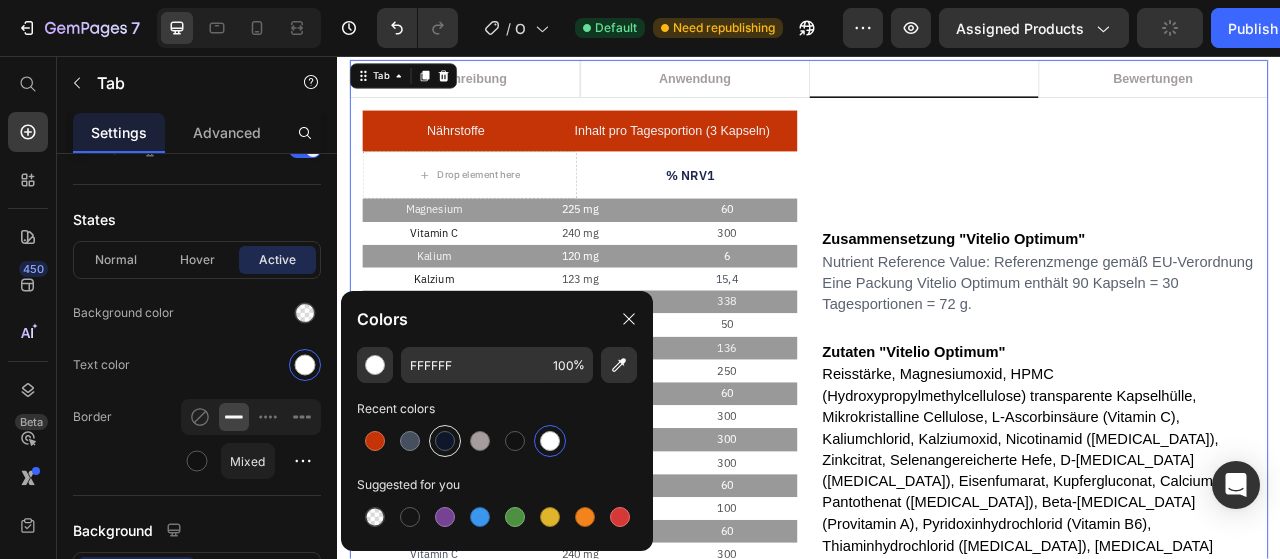 click at bounding box center [445, 441] 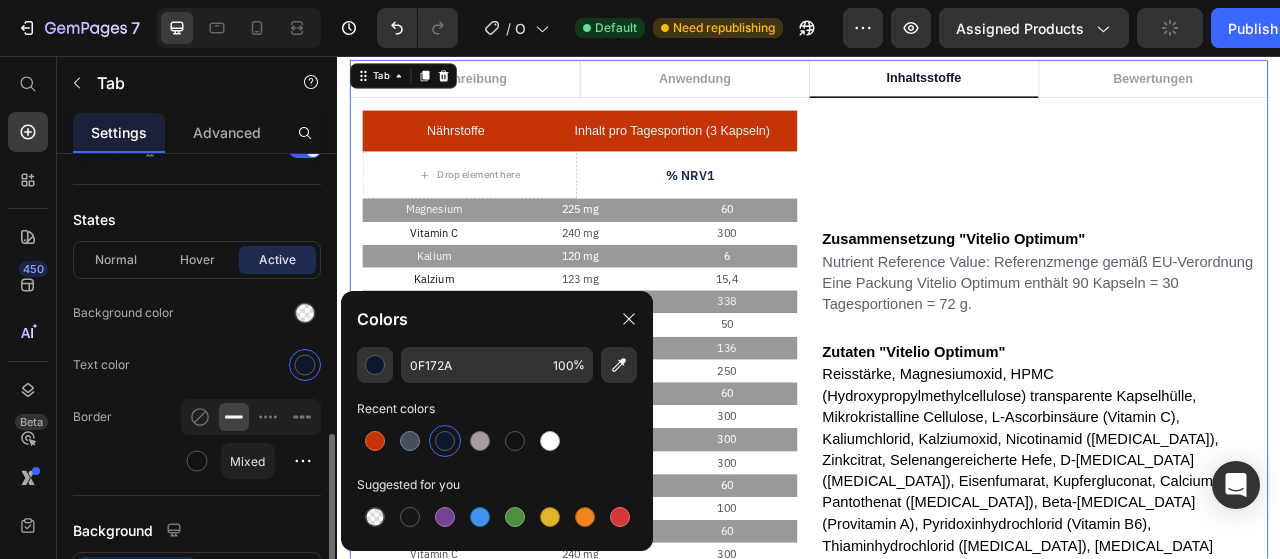 click on "Normal Hover Active Background color Text color Border Mixed" 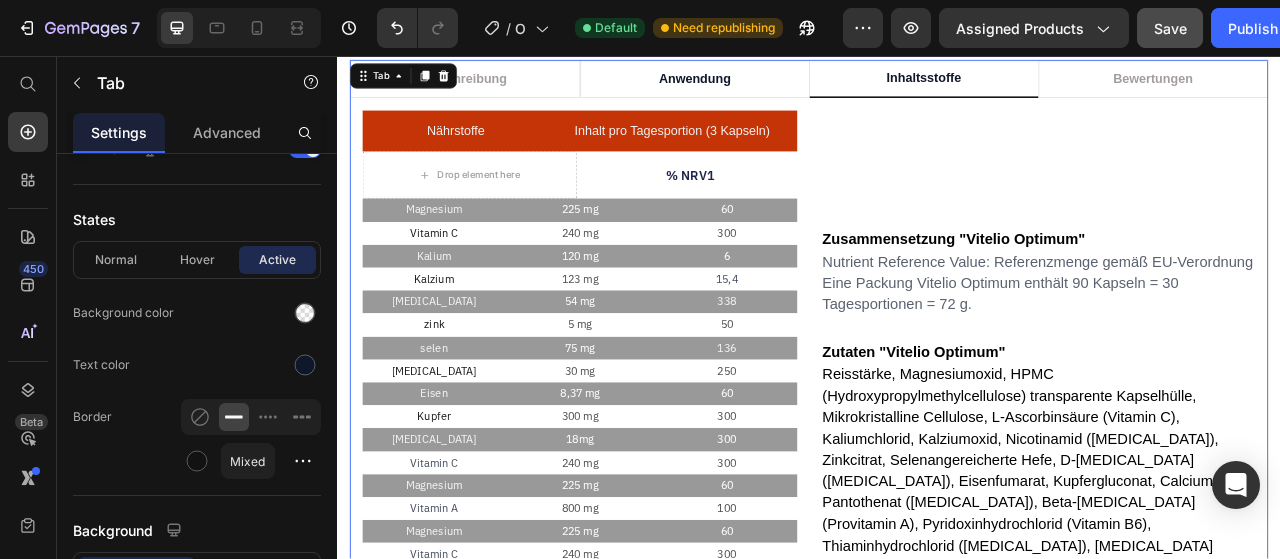 click on "Anwendung" at bounding box center [792, 86] 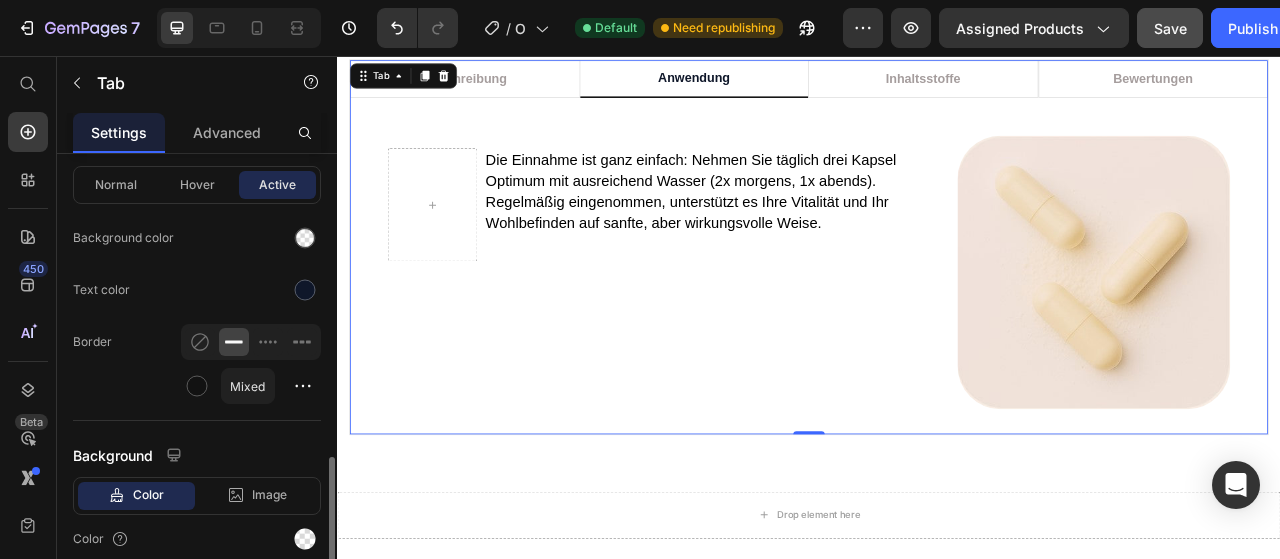 scroll, scrollTop: 1031, scrollLeft: 0, axis: vertical 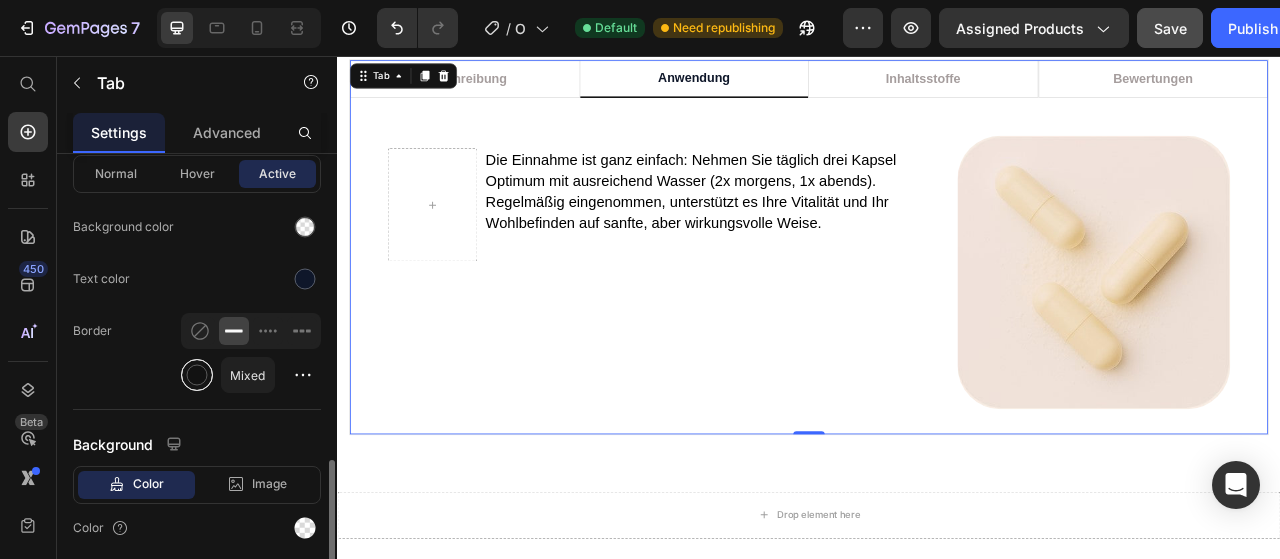 click at bounding box center (197, 375) 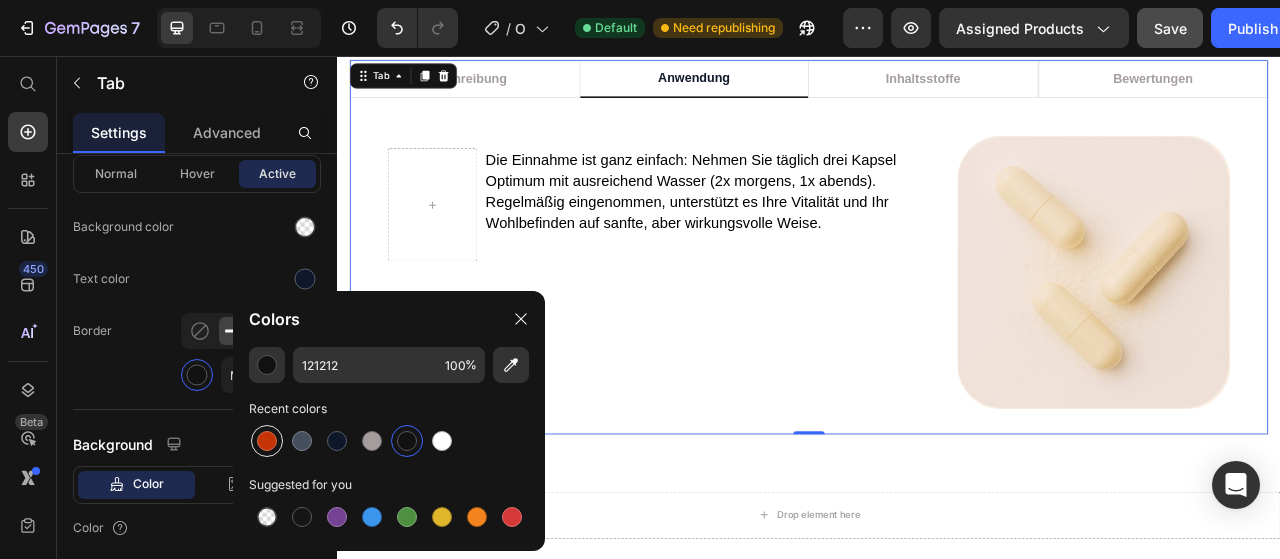 click at bounding box center [267, 441] 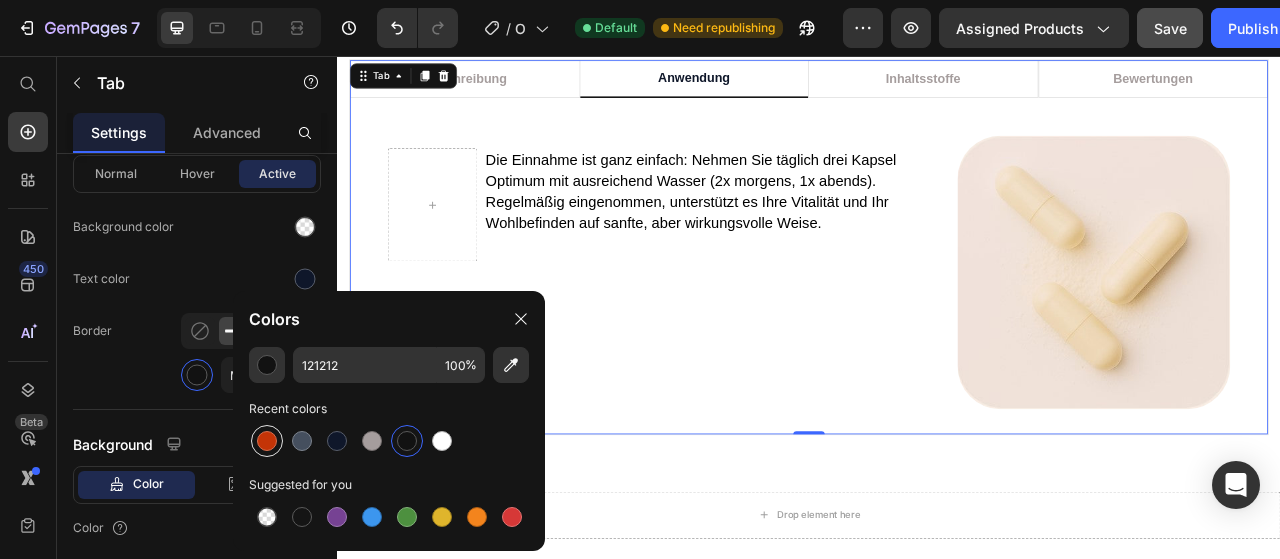 type on "C43407" 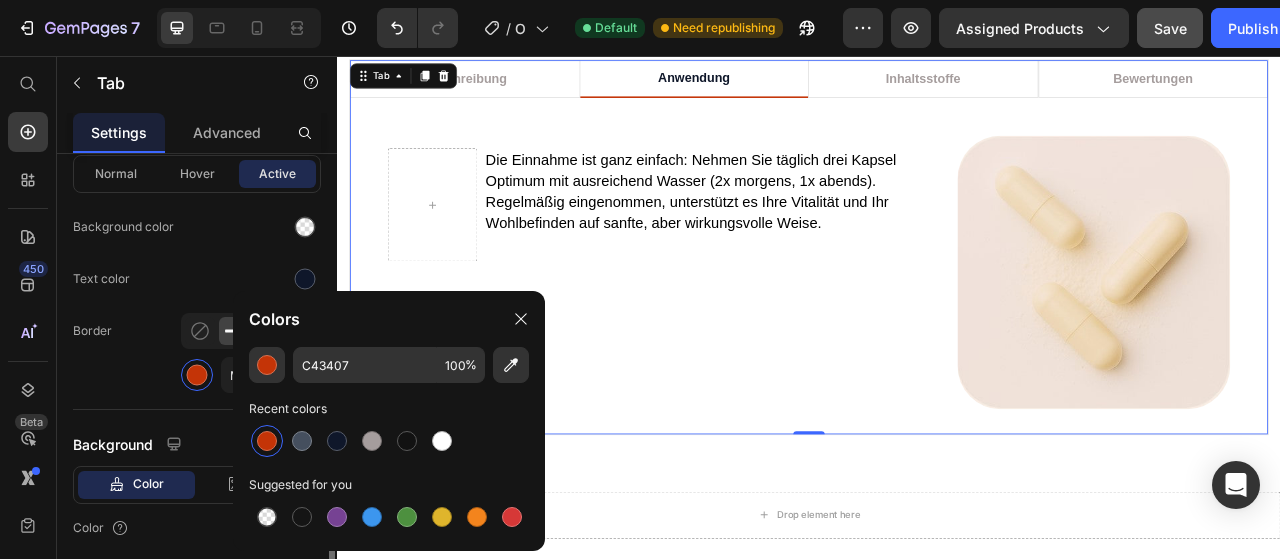 click on "Border Mixed" 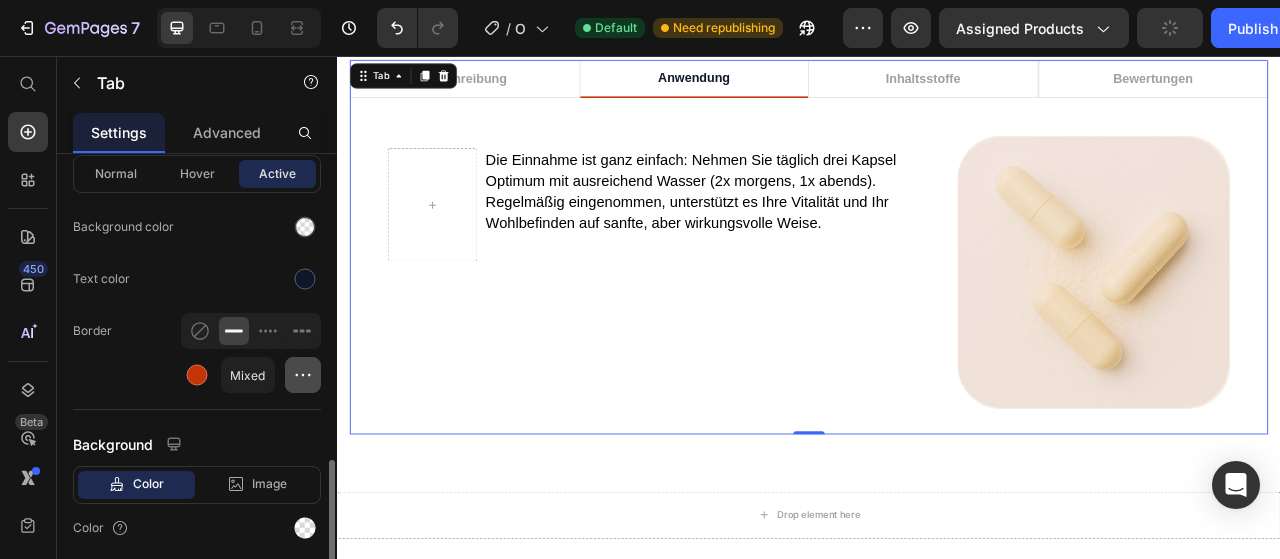 click 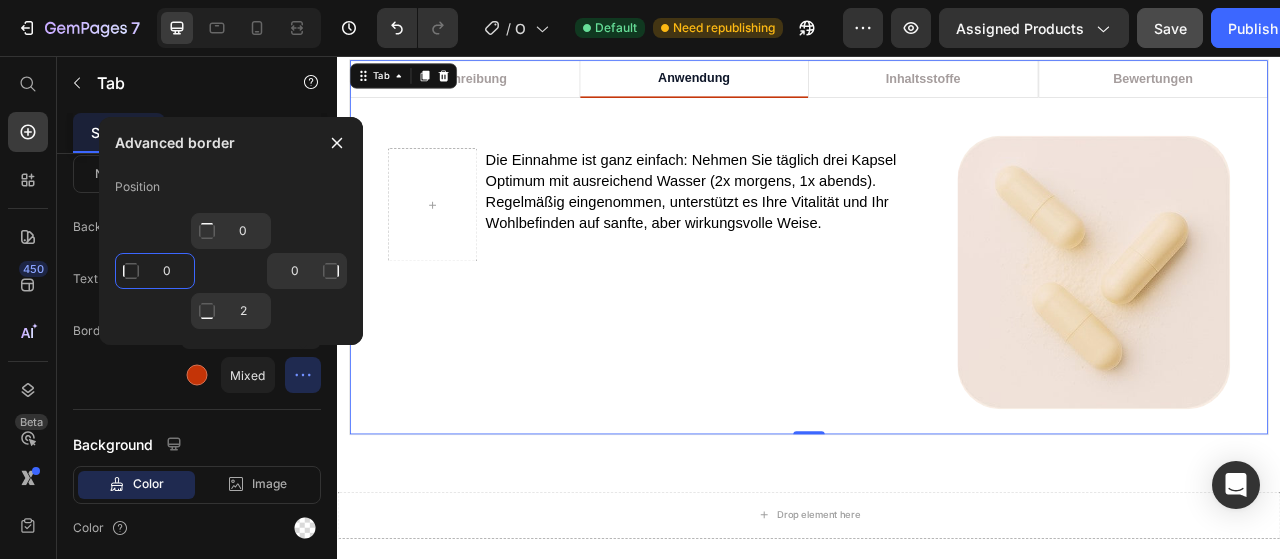 click on "0" 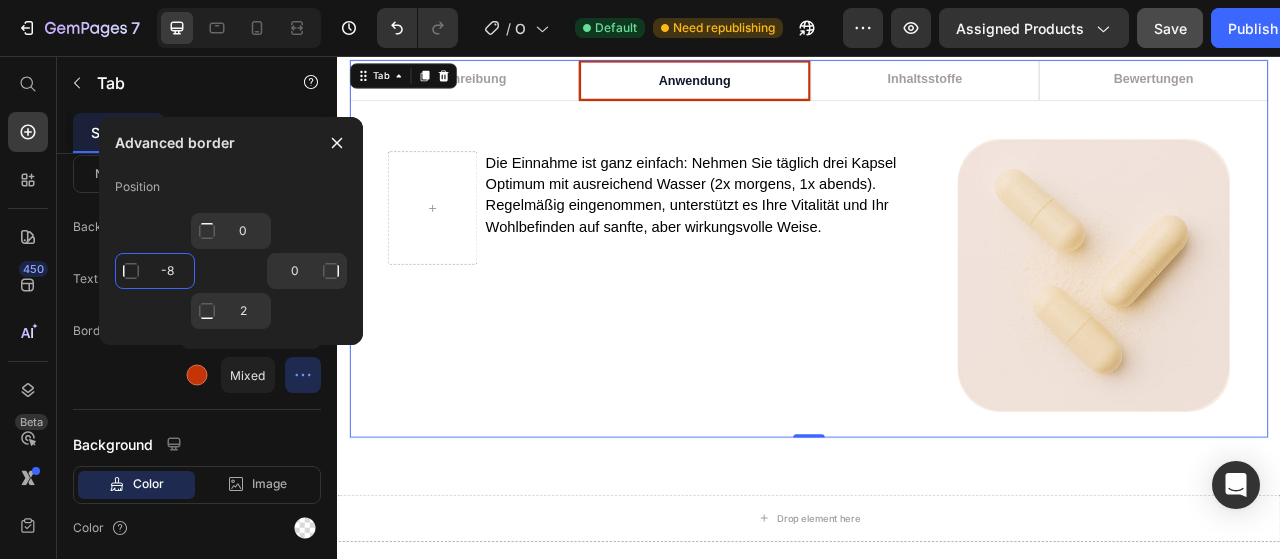 type on "-9" 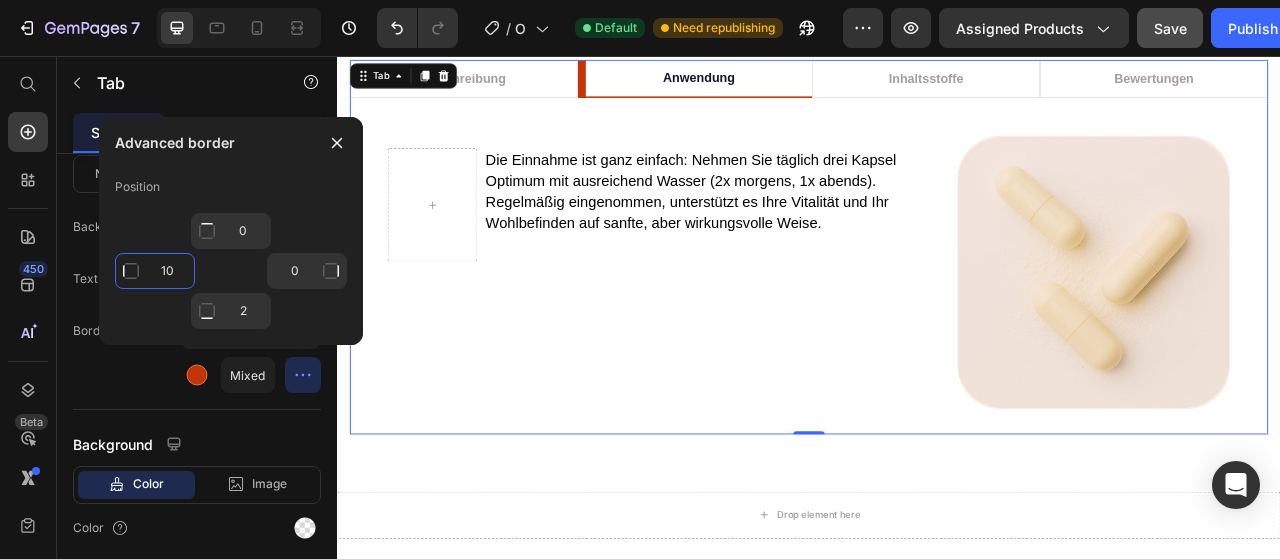 type on "1" 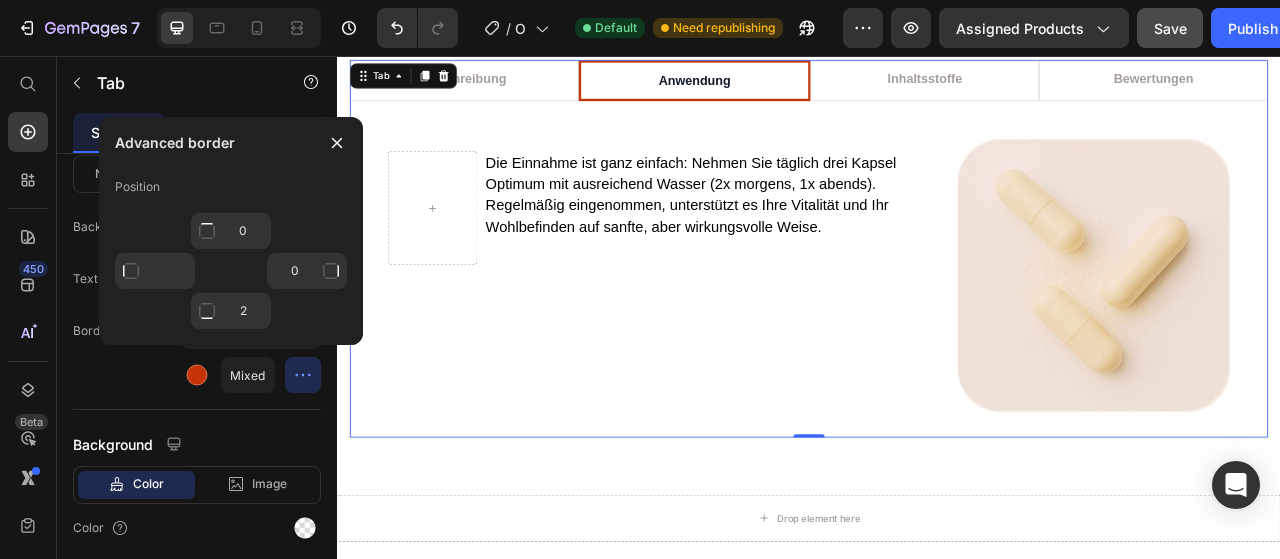 click on "0" at bounding box center (231, 271) 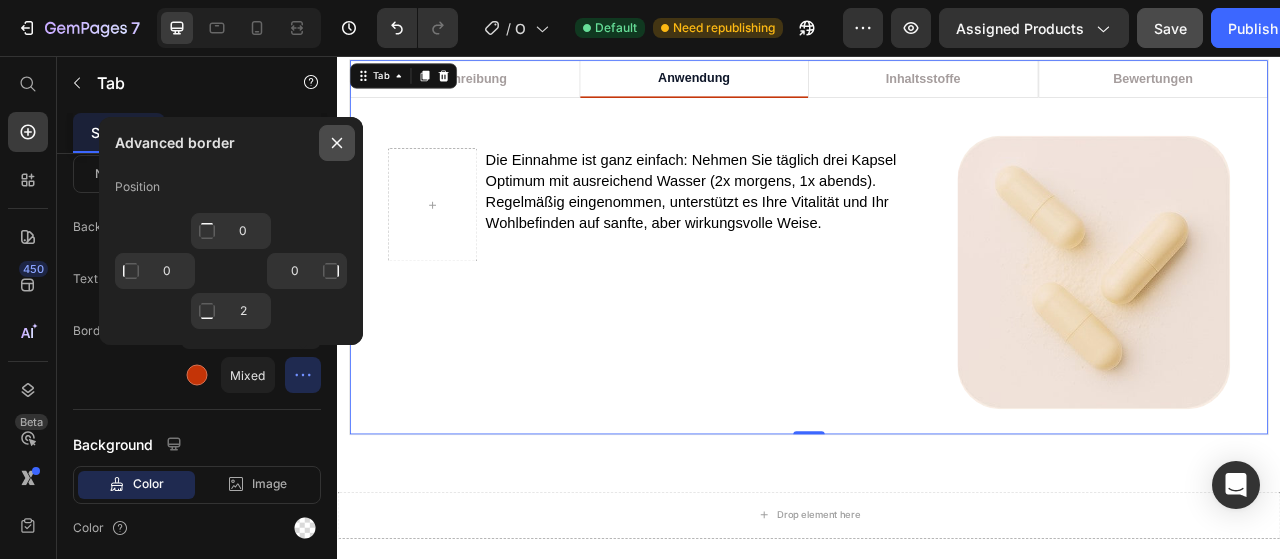 click 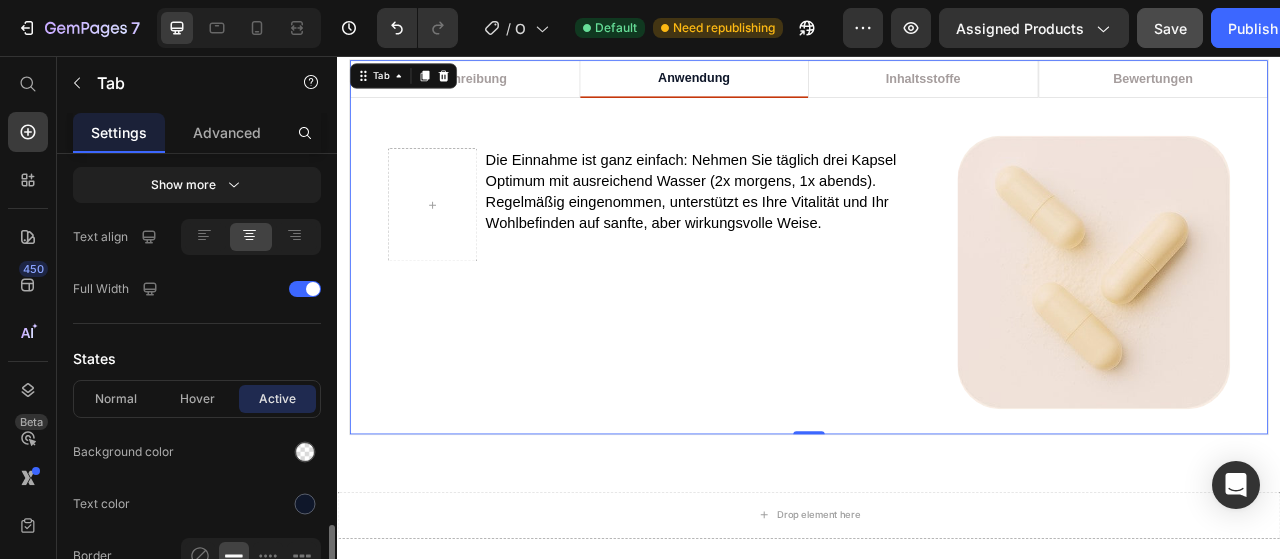 scroll, scrollTop: 771, scrollLeft: 0, axis: vertical 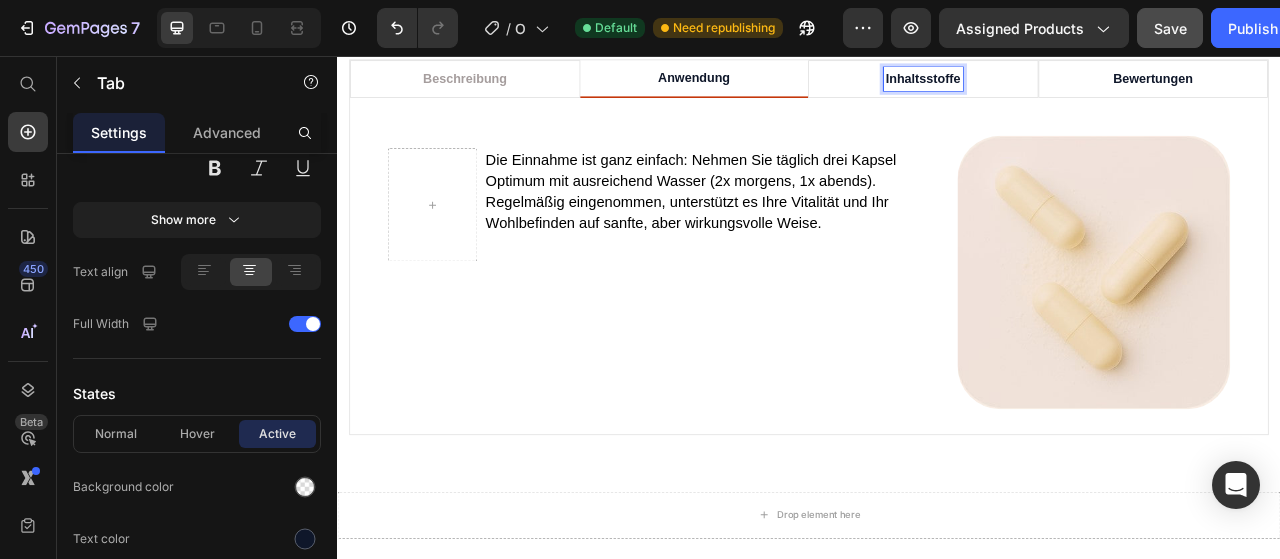 click on "Inhaltsstoffe" at bounding box center (1082, 86) 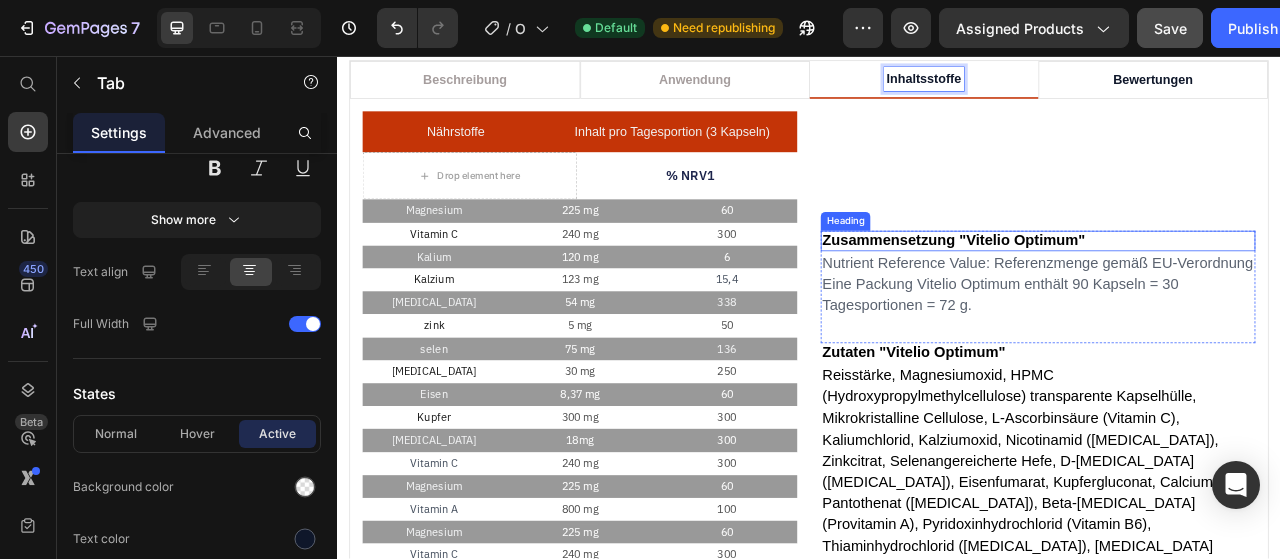 click on "Zusammensetzung "Vitelio Optimum"" at bounding box center [1121, 290] 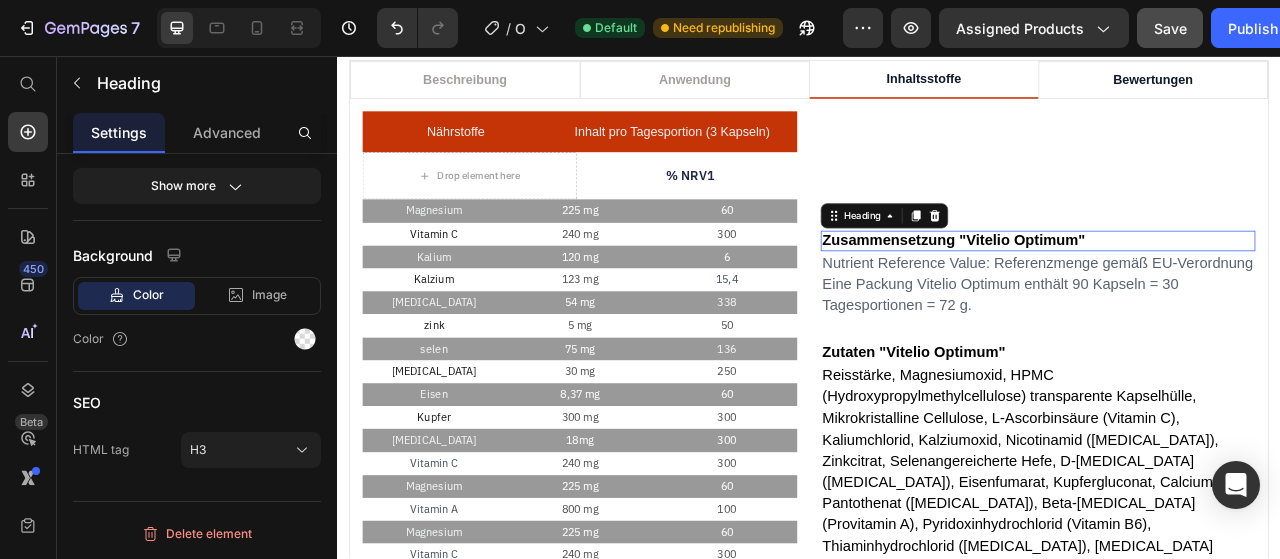 scroll, scrollTop: 0, scrollLeft: 0, axis: both 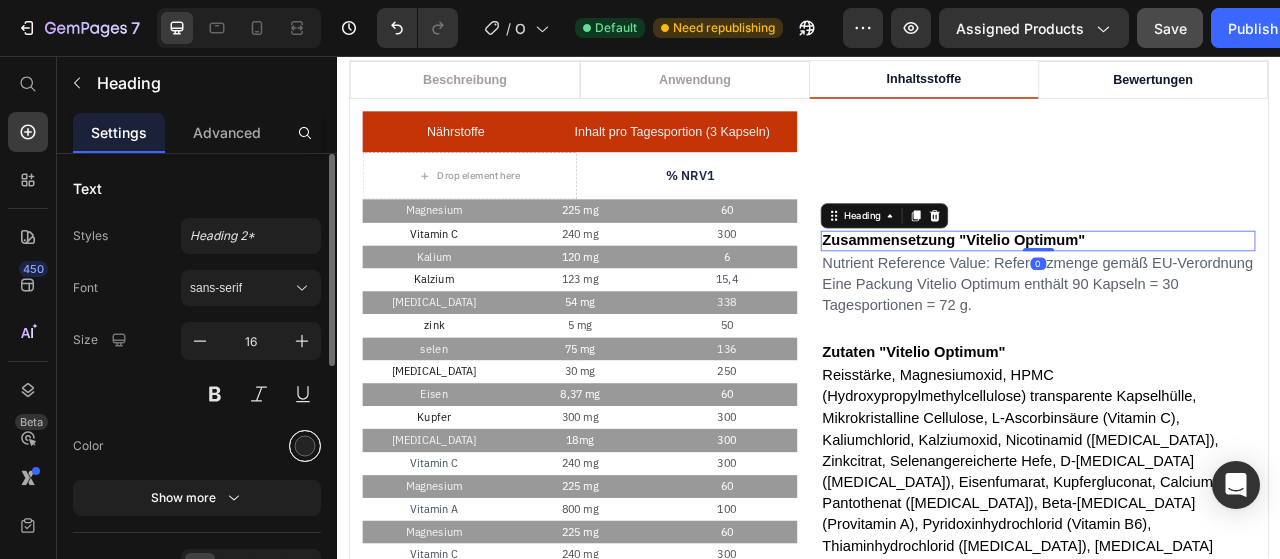 click at bounding box center [305, 446] 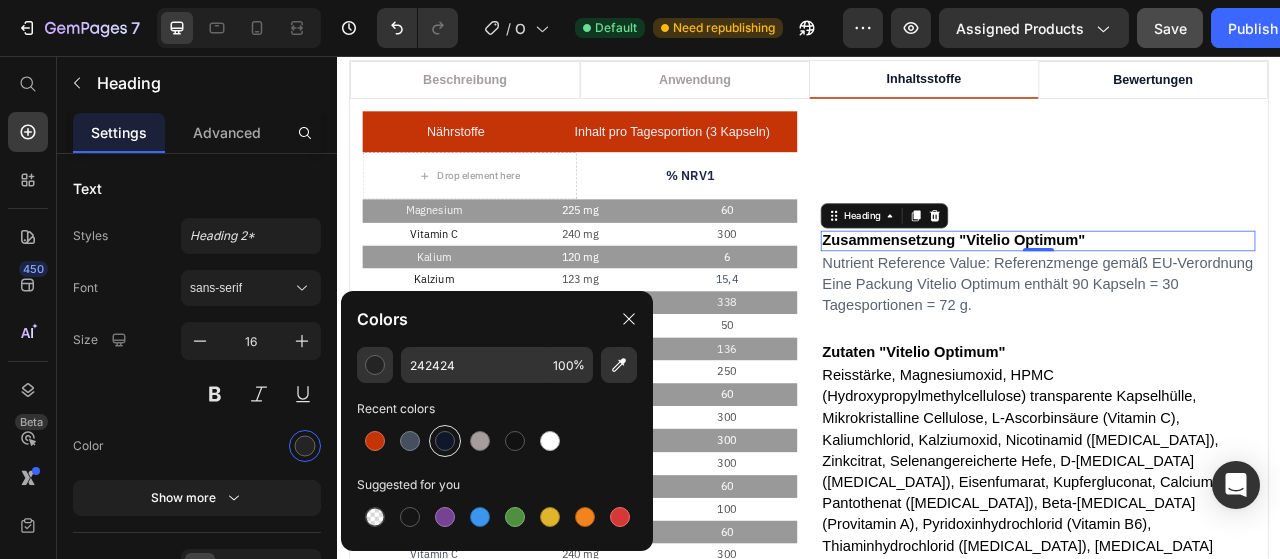 click at bounding box center [445, 441] 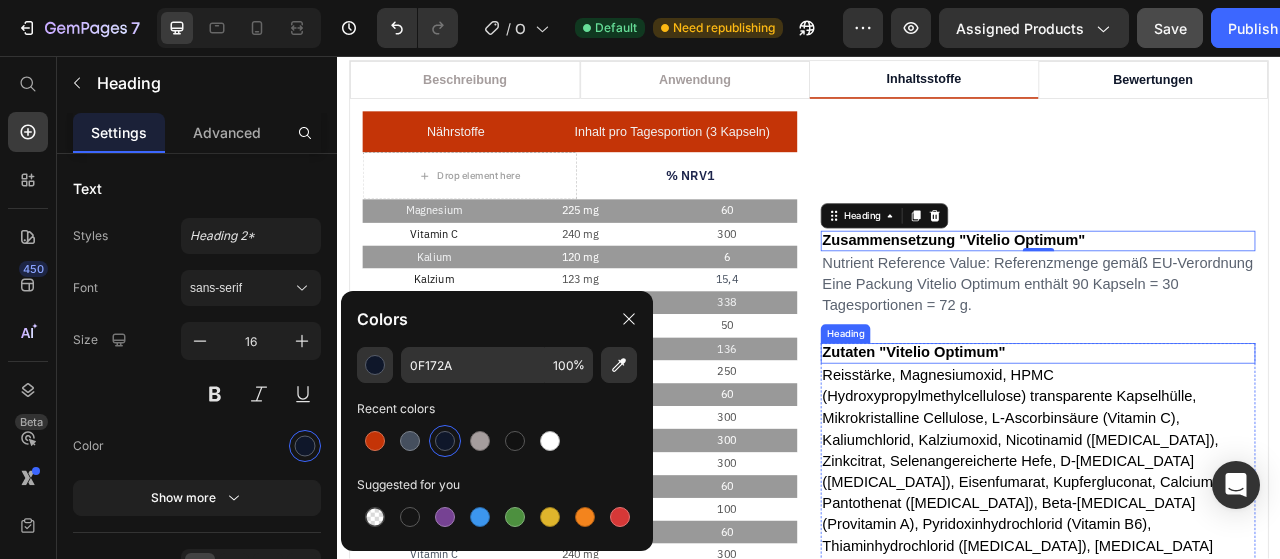 click on "Zutaten "Vitelio Optimum"" at bounding box center [1070, 433] 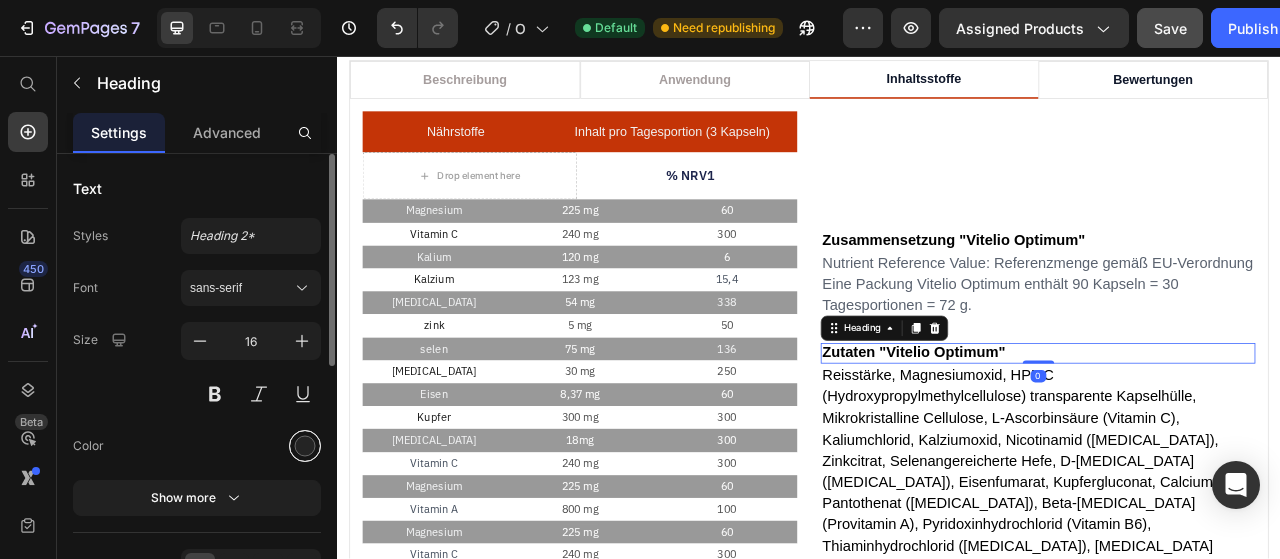 click at bounding box center [305, 446] 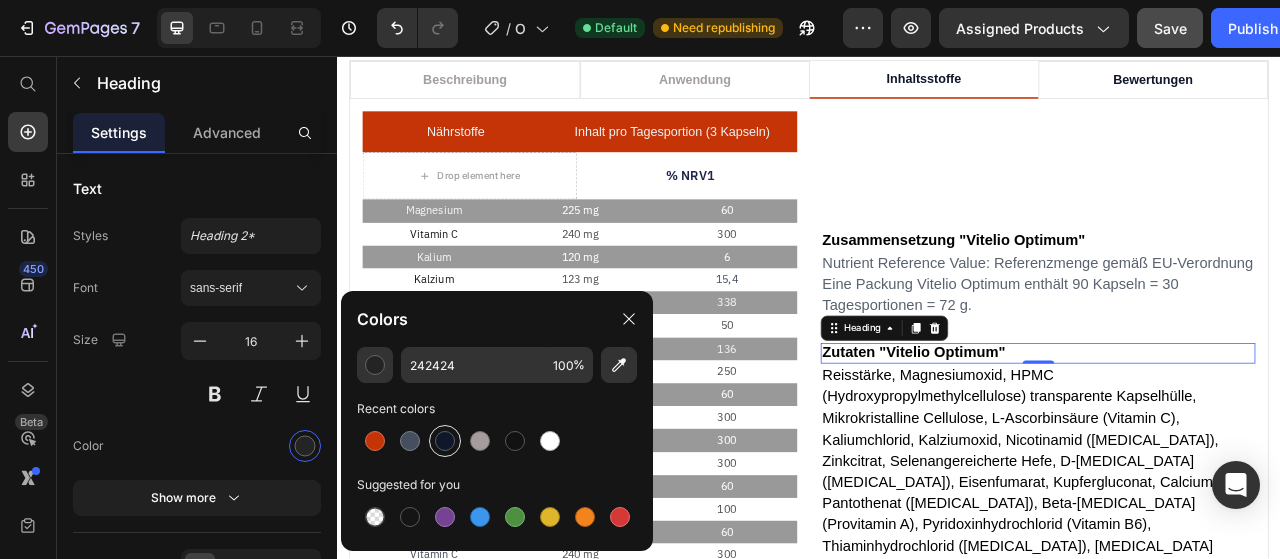 click at bounding box center (445, 441) 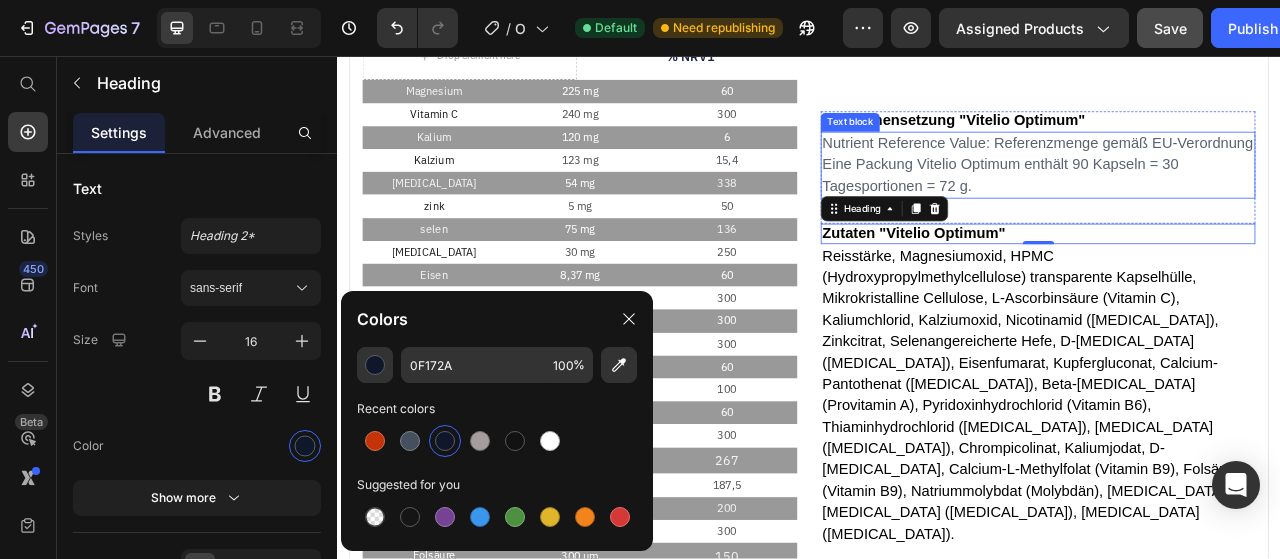 scroll, scrollTop: 1251, scrollLeft: 0, axis: vertical 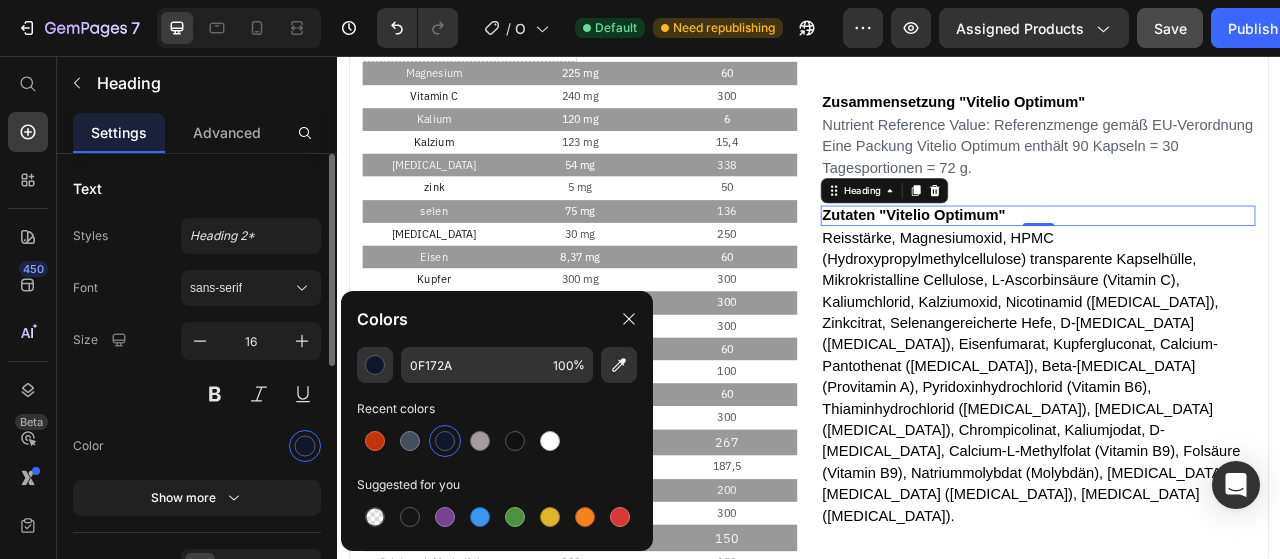 click on "Font sans-serif Size 16 Color Show more" at bounding box center (197, 393) 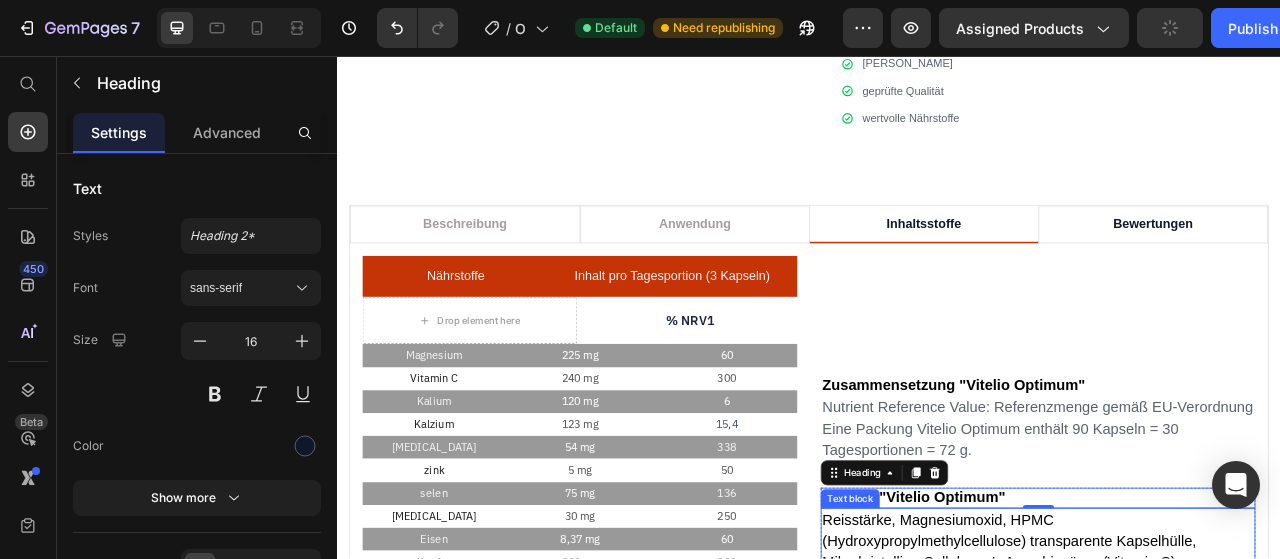scroll, scrollTop: 886, scrollLeft: 0, axis: vertical 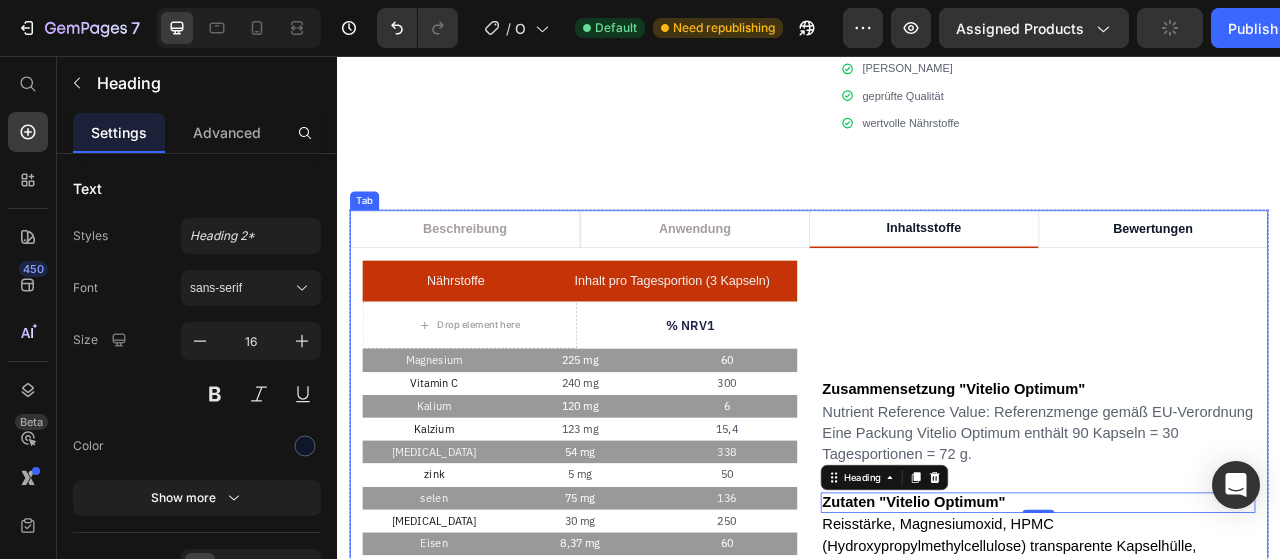 click on "Anwendung" at bounding box center [792, 277] 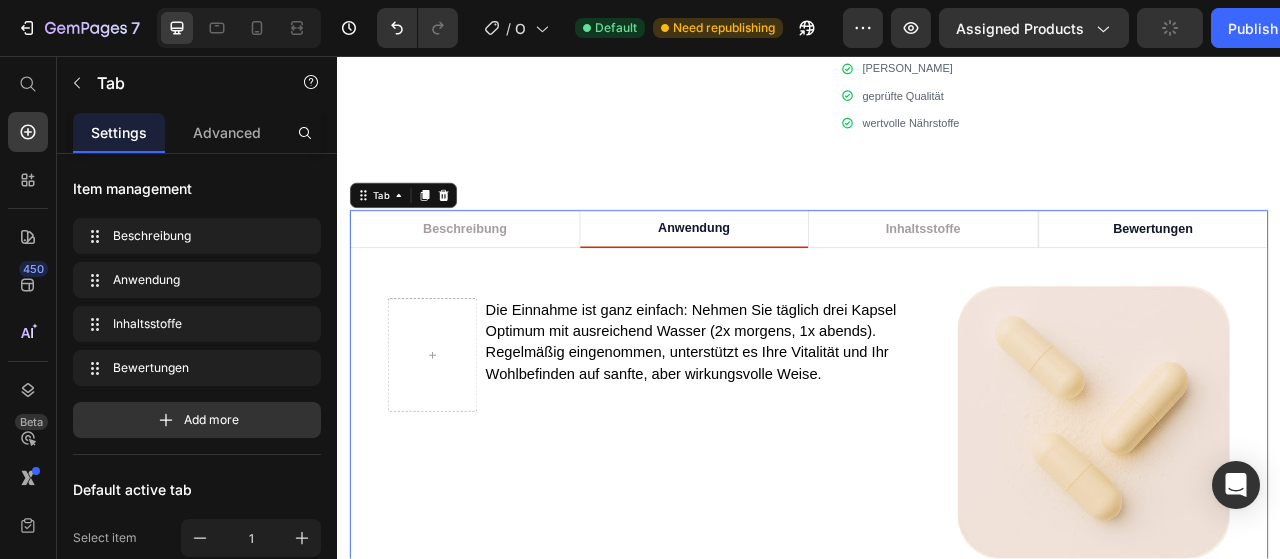 scroll, scrollTop: 1006, scrollLeft: 0, axis: vertical 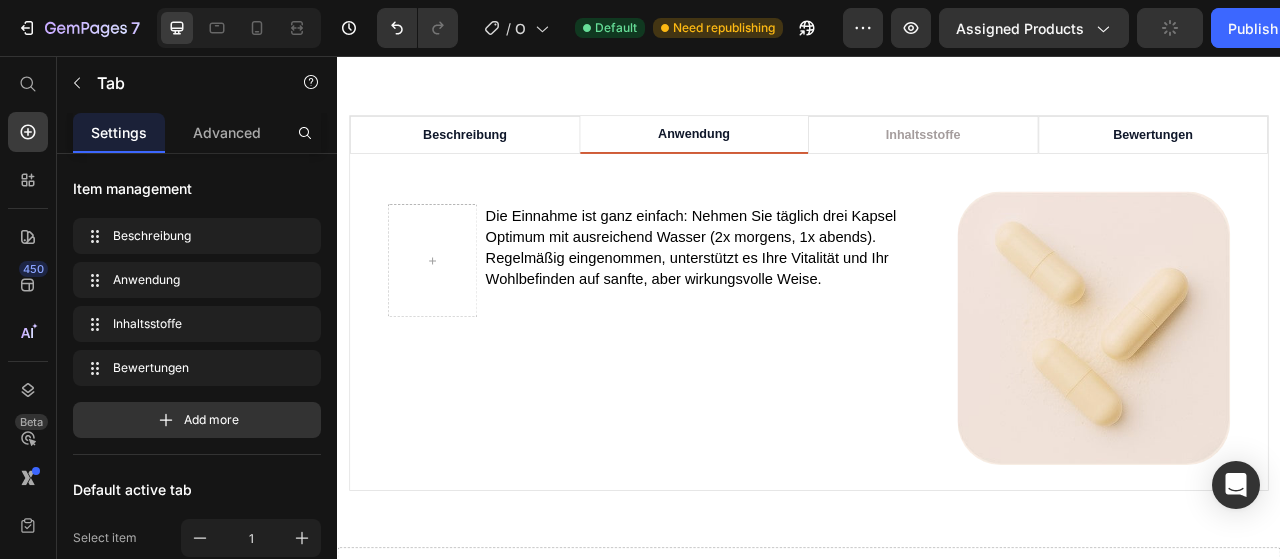 click on "Beschreibung" at bounding box center (499, 157) 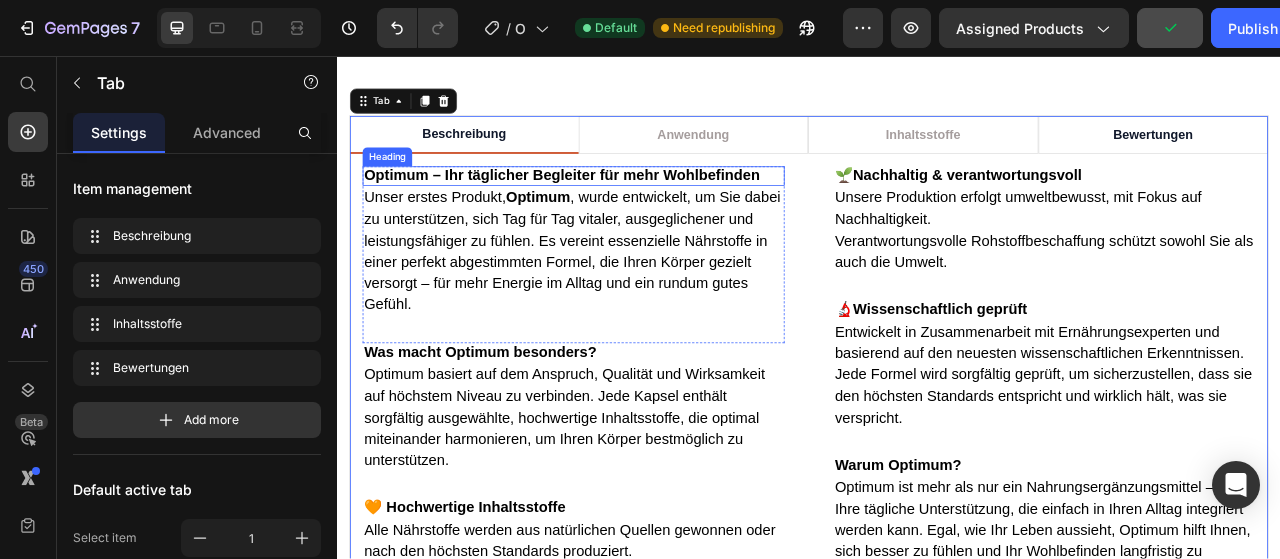 click on "Optimum – Ihr täglicher Begleiter für mehr Wohlbefinden" at bounding box center (622, 208) 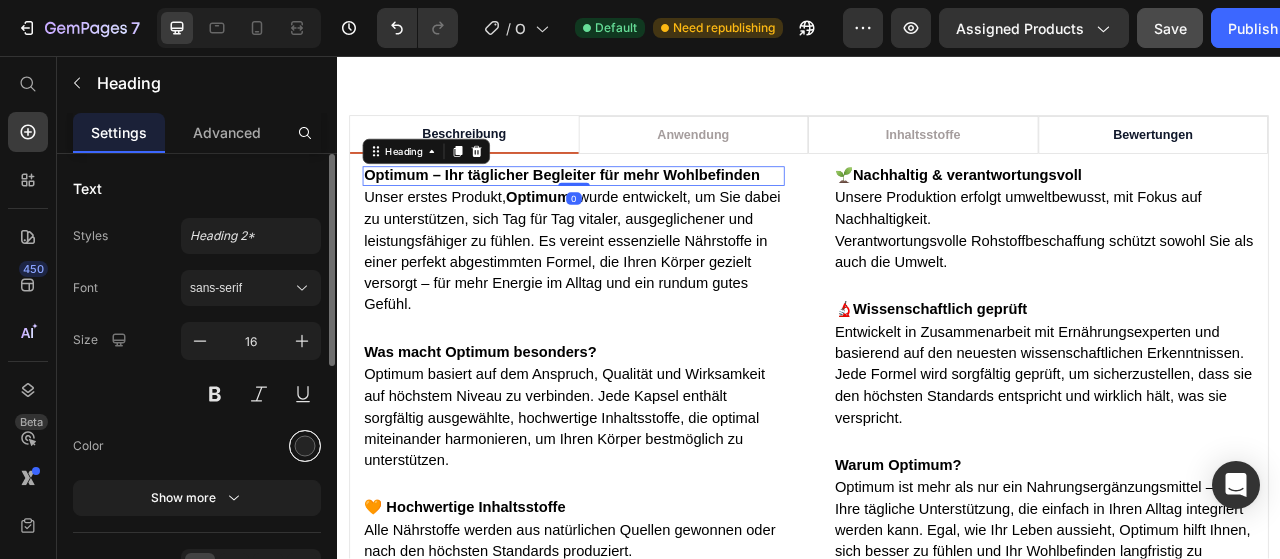 click at bounding box center [305, 446] 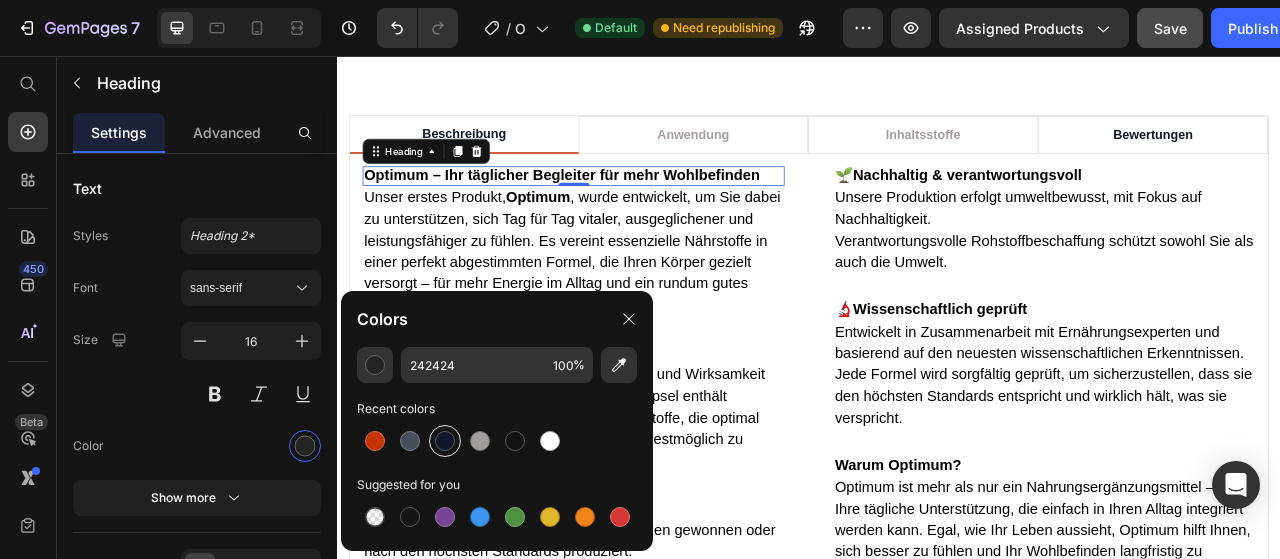 click at bounding box center (445, 441) 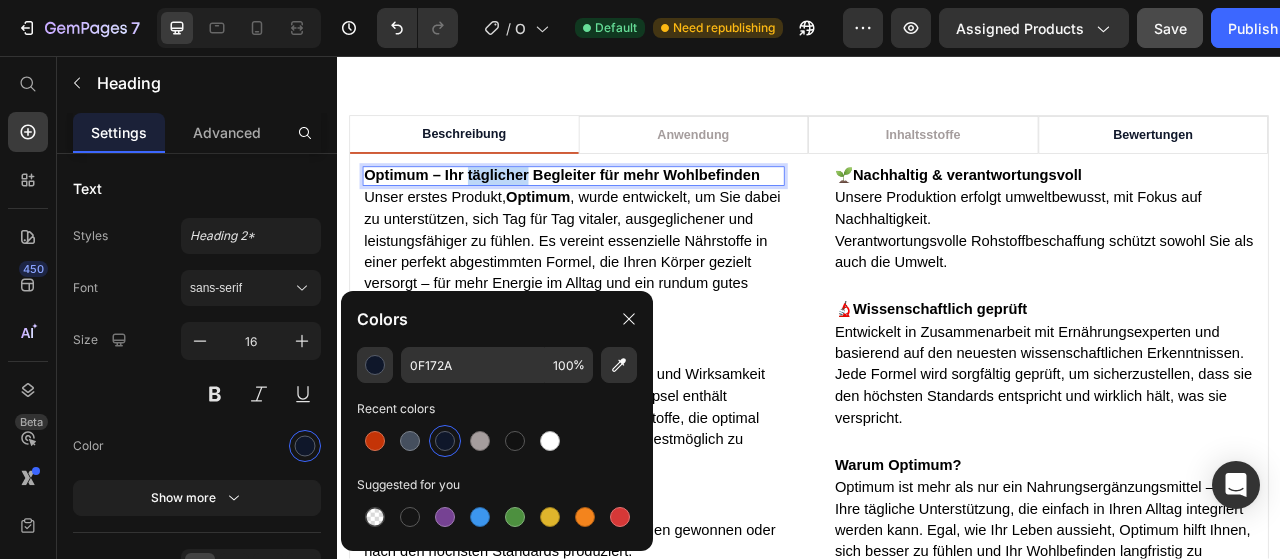click on "Optimum – Ihr täglicher Begleiter für mehr Wohlbefinden" at bounding box center [622, 208] 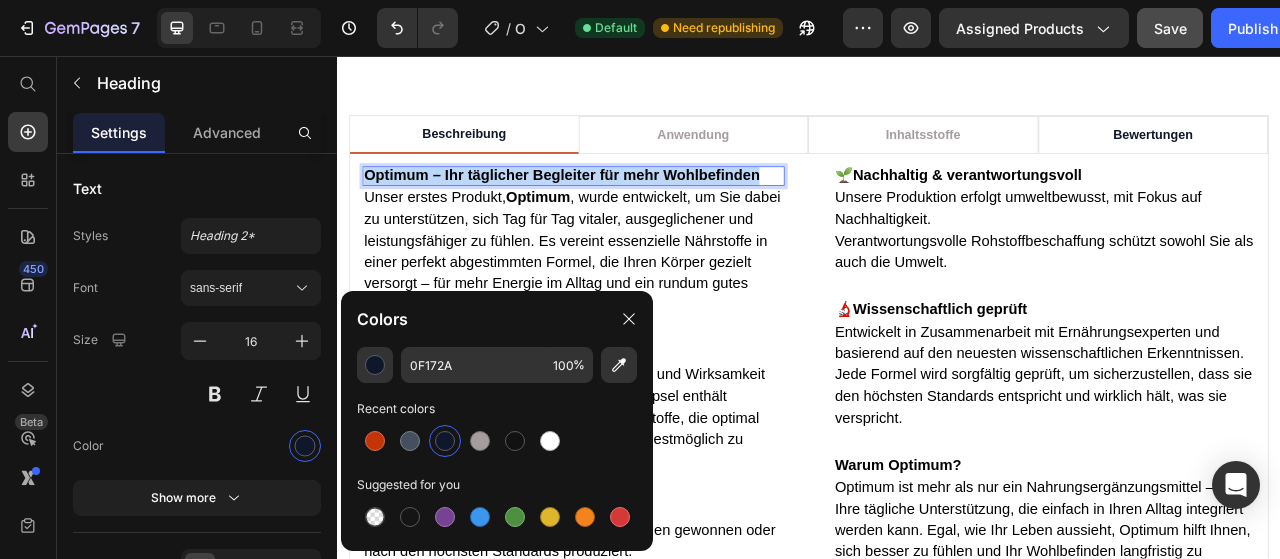click on "Optimum – Ihr täglicher Begleiter für mehr Wohlbefinden" at bounding box center (622, 208) 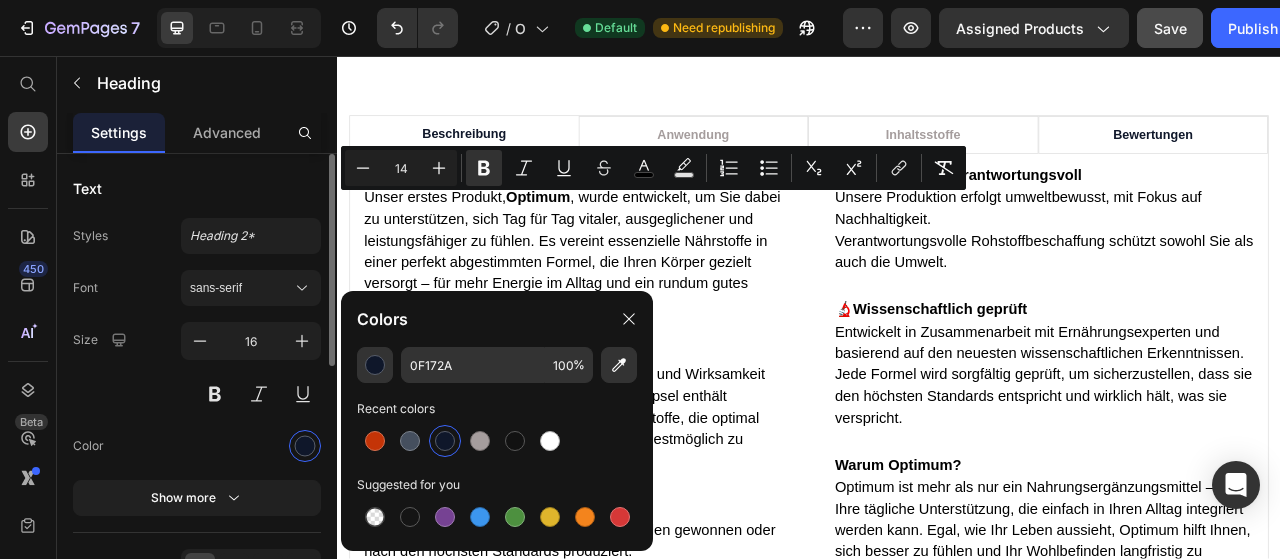 click on "Color" at bounding box center (197, 446) 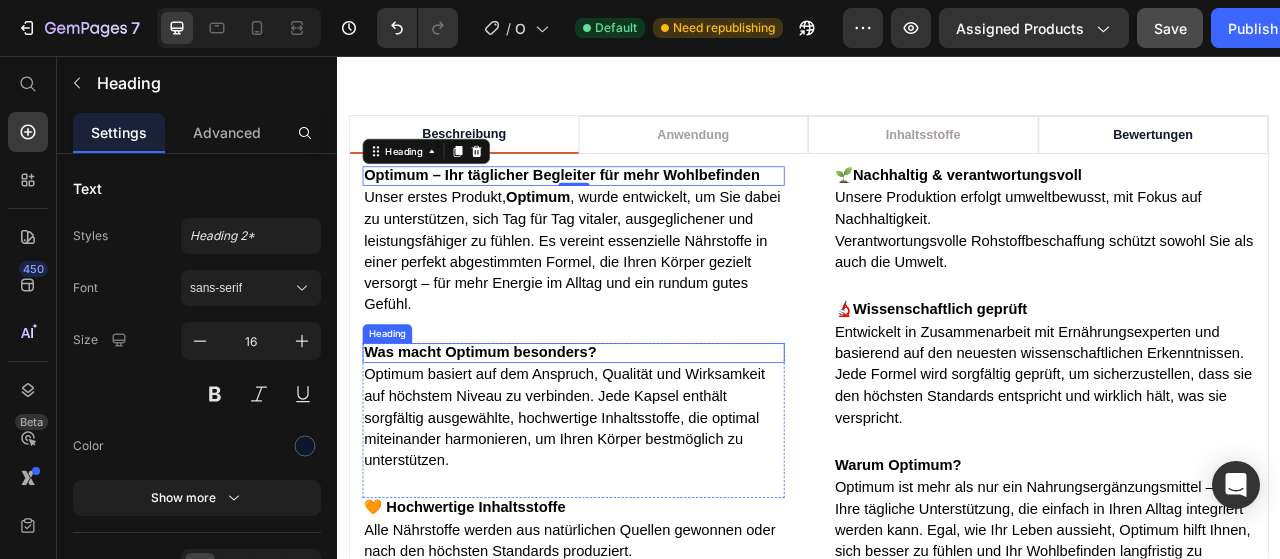 click on "Was macht Optimum besonders?" at bounding box center (519, 433) 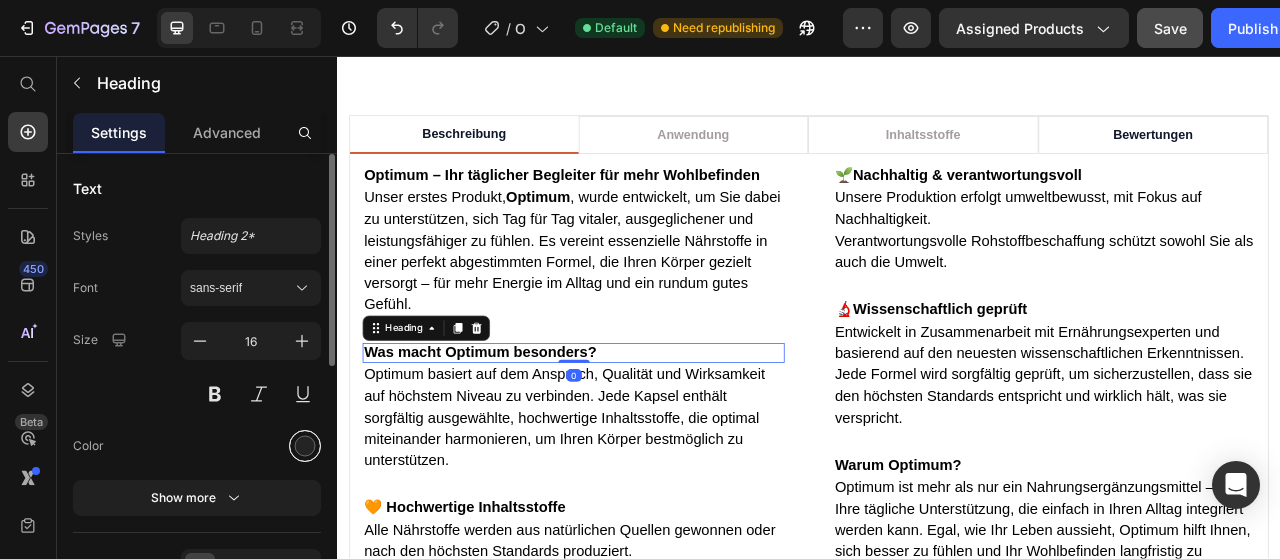 click at bounding box center [305, 446] 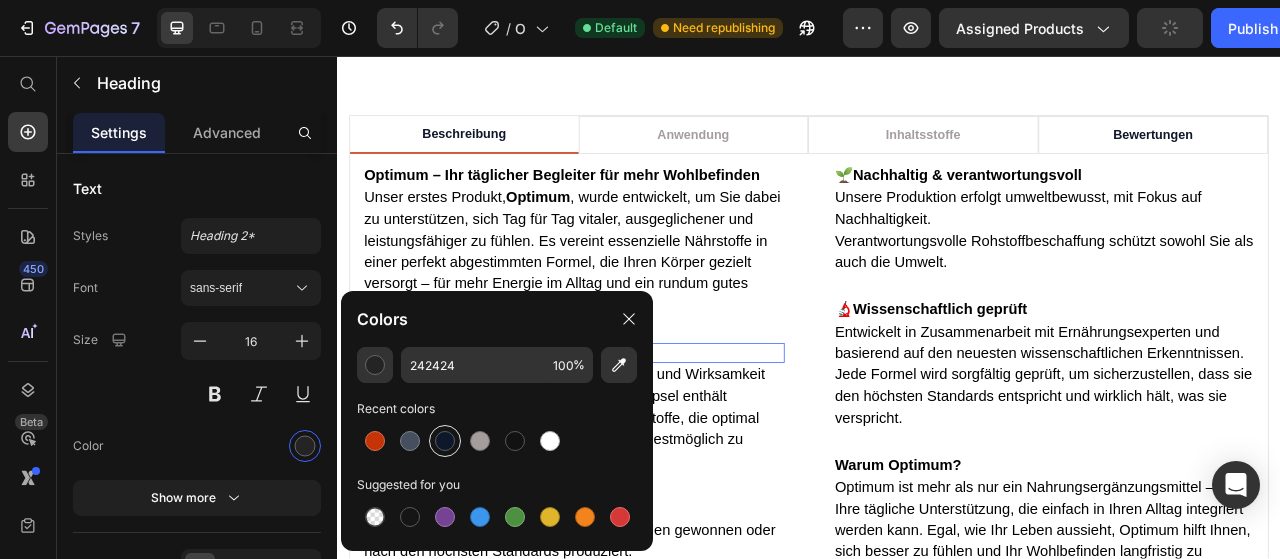 click at bounding box center [445, 441] 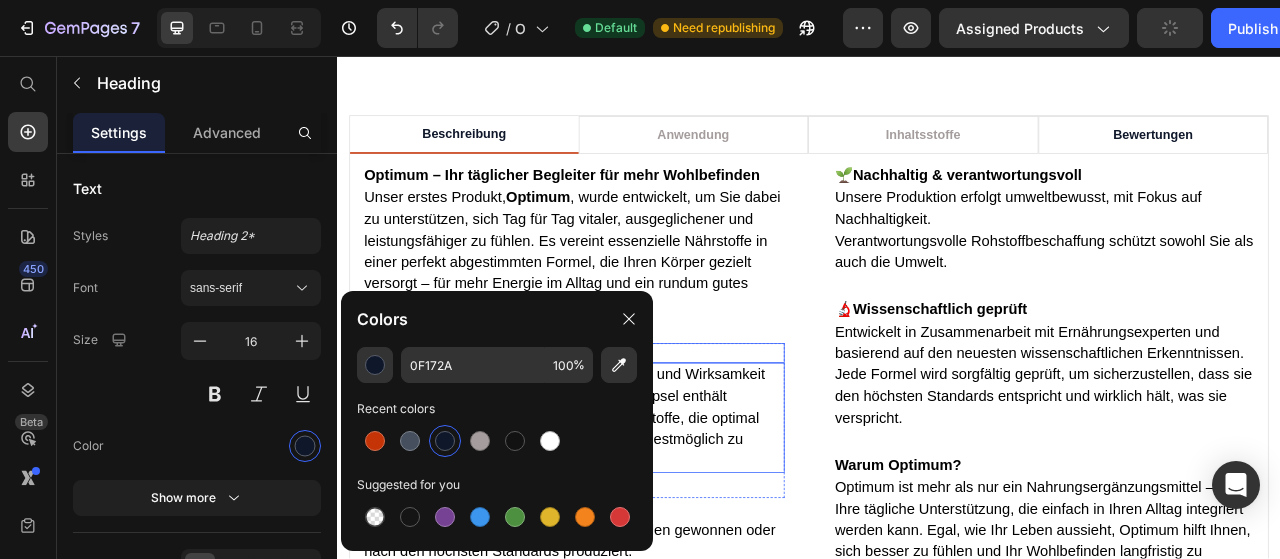 click on "Optimum basiert auf dem Anspruch, Qualität und Wirksamkeit auf höchstem Niveau zu verbinden. Jede Kapsel enthält sorgfältig ausgewählte, hochwertige Inhaltsstoffe, die optimal miteinander harmonieren, um Ihren Körper bestmöglich zu unterstützen." at bounding box center [626, 516] 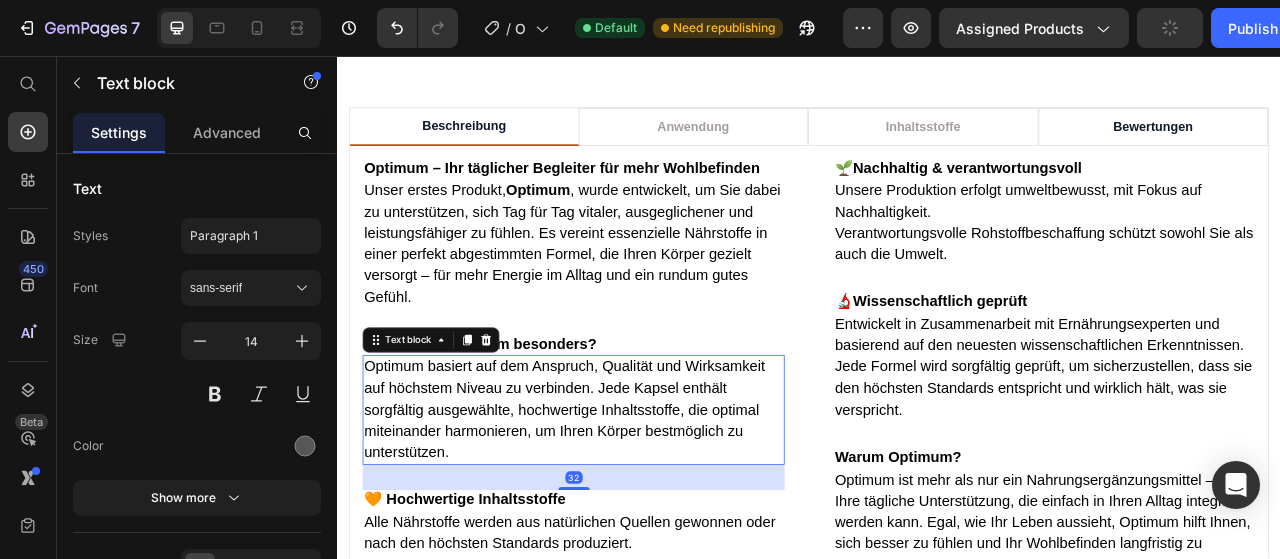 scroll, scrollTop: 1138, scrollLeft: 0, axis: vertical 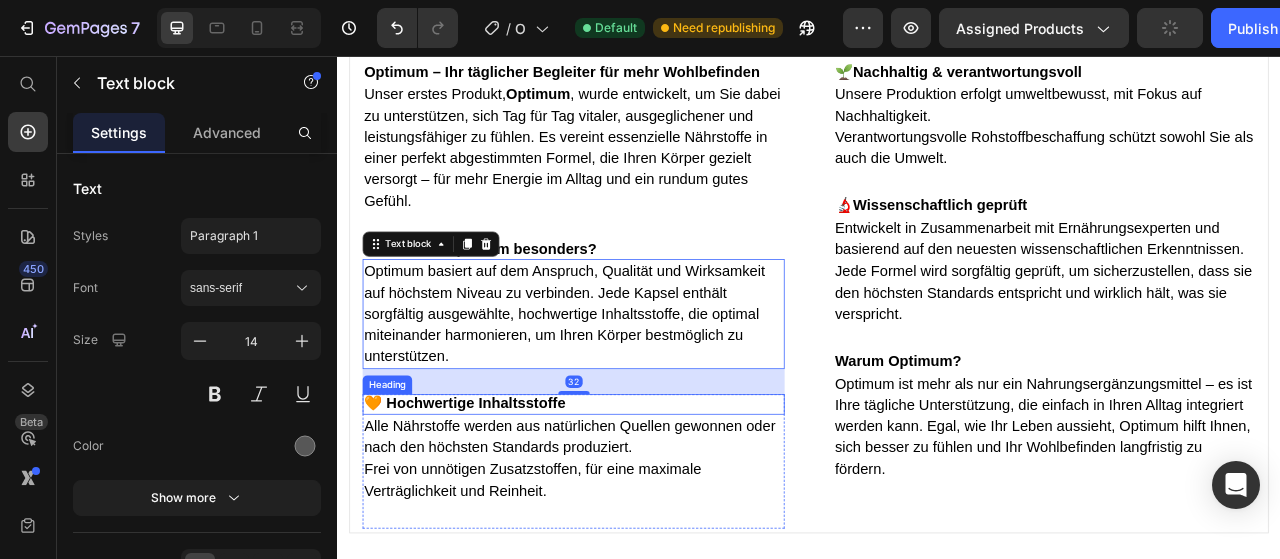 click on "🧡 Hochwertige Inhaltsstoffe" at bounding box center [499, 498] 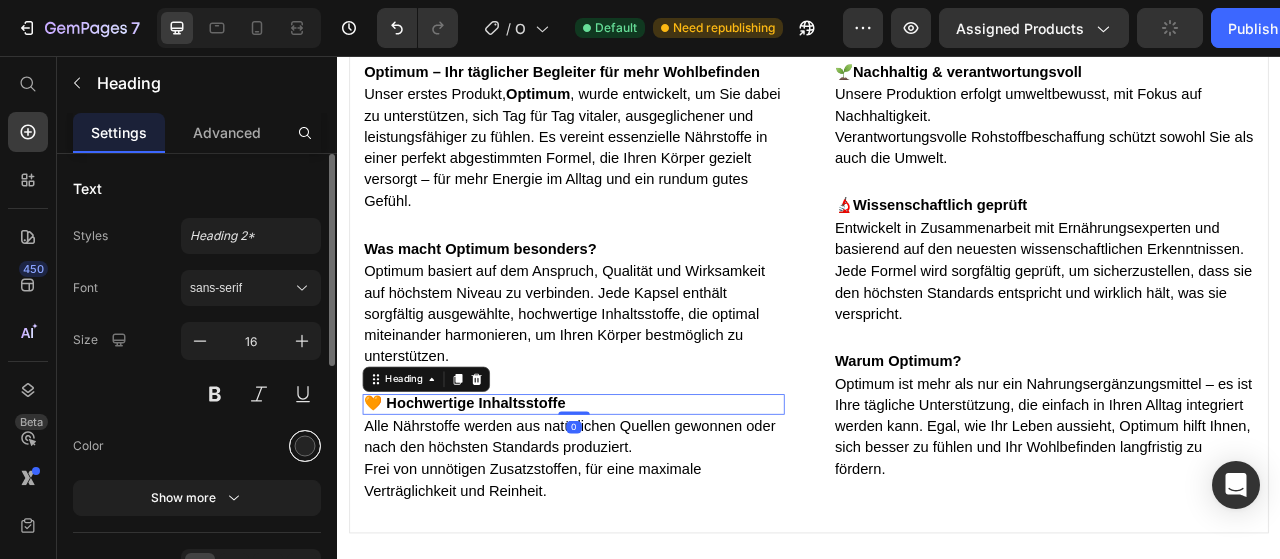 click at bounding box center (305, 446) 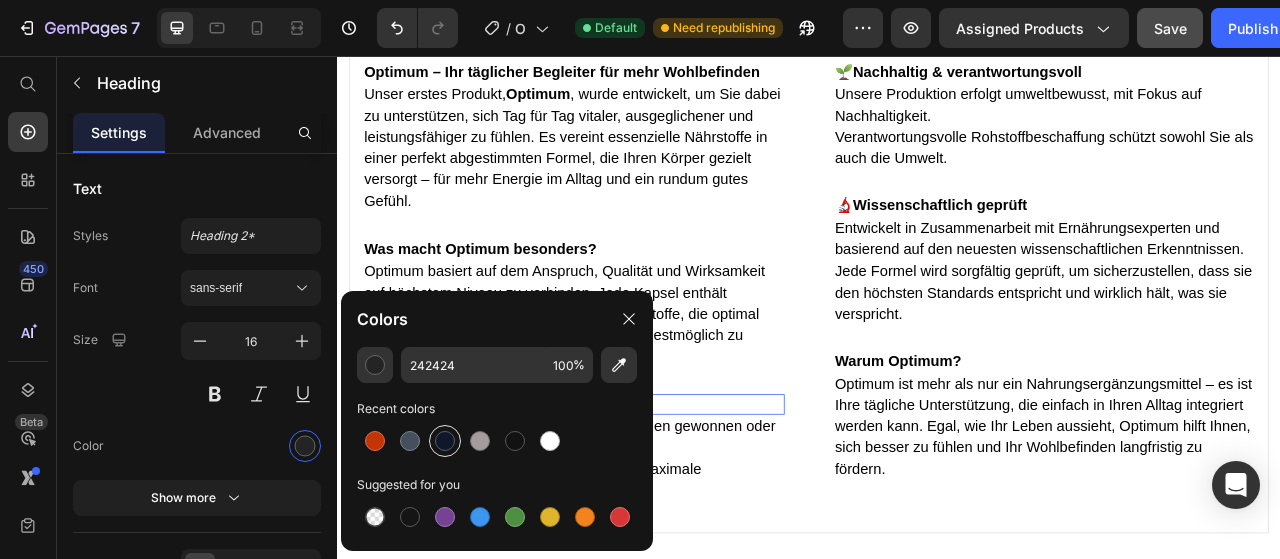 click at bounding box center (445, 441) 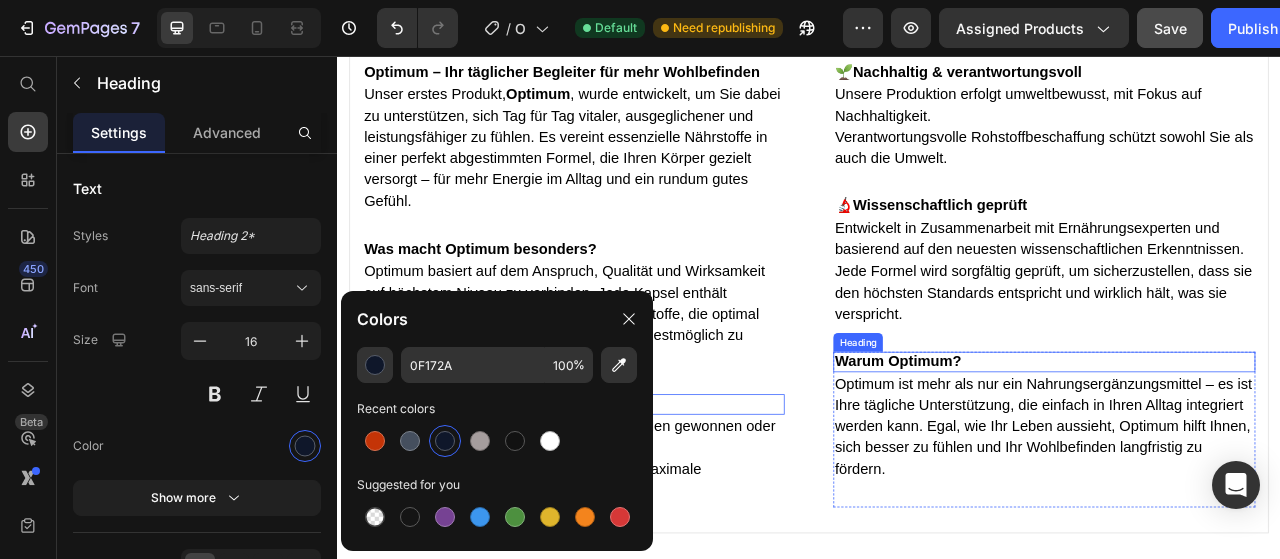 click on "Warum Optimum?" at bounding box center (1050, 444) 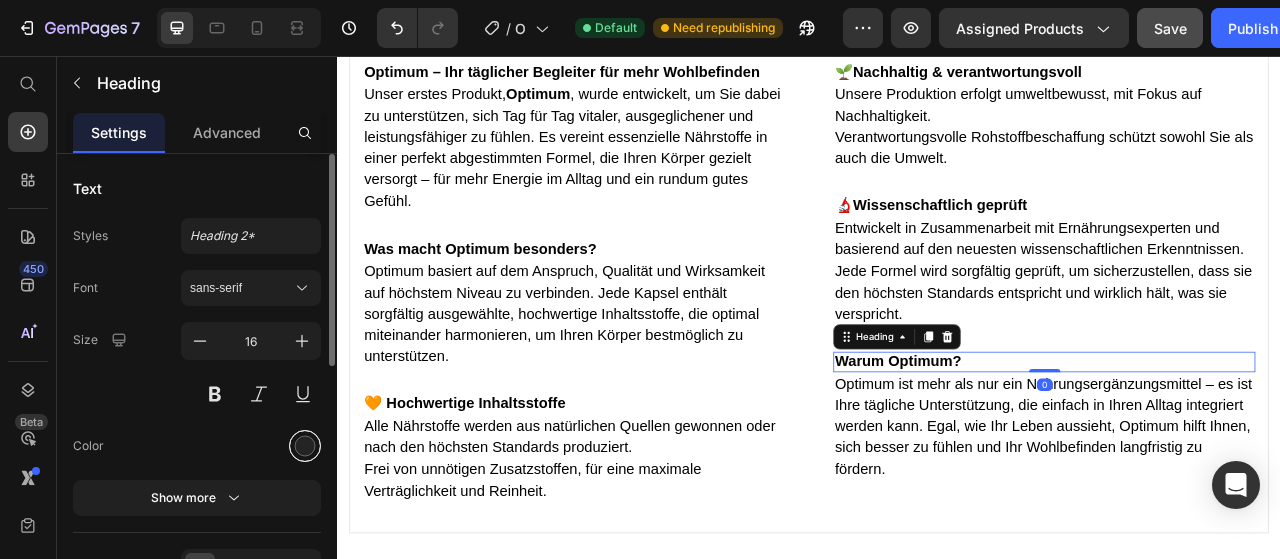 click at bounding box center [305, 446] 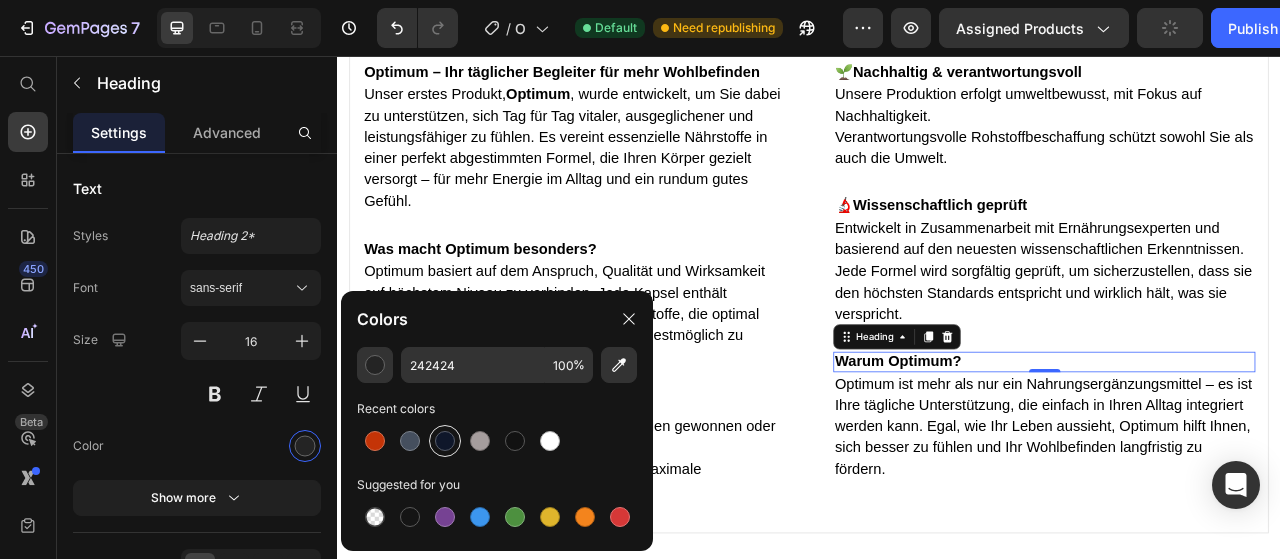 click at bounding box center [445, 441] 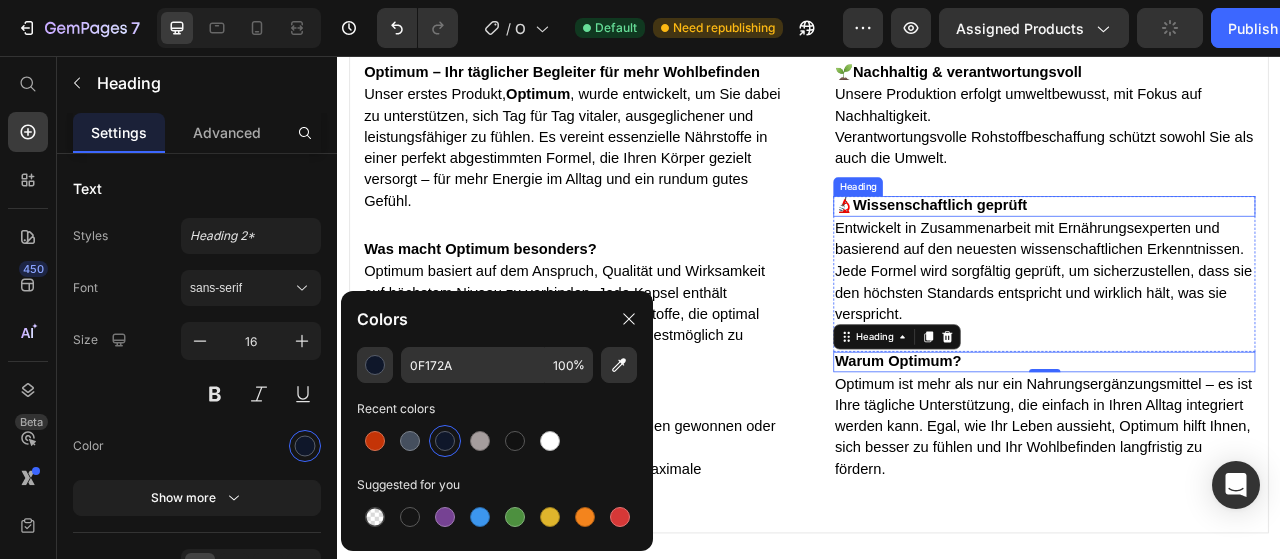 click on "Wissenschaftlich geprüft" at bounding box center [1104, 246] 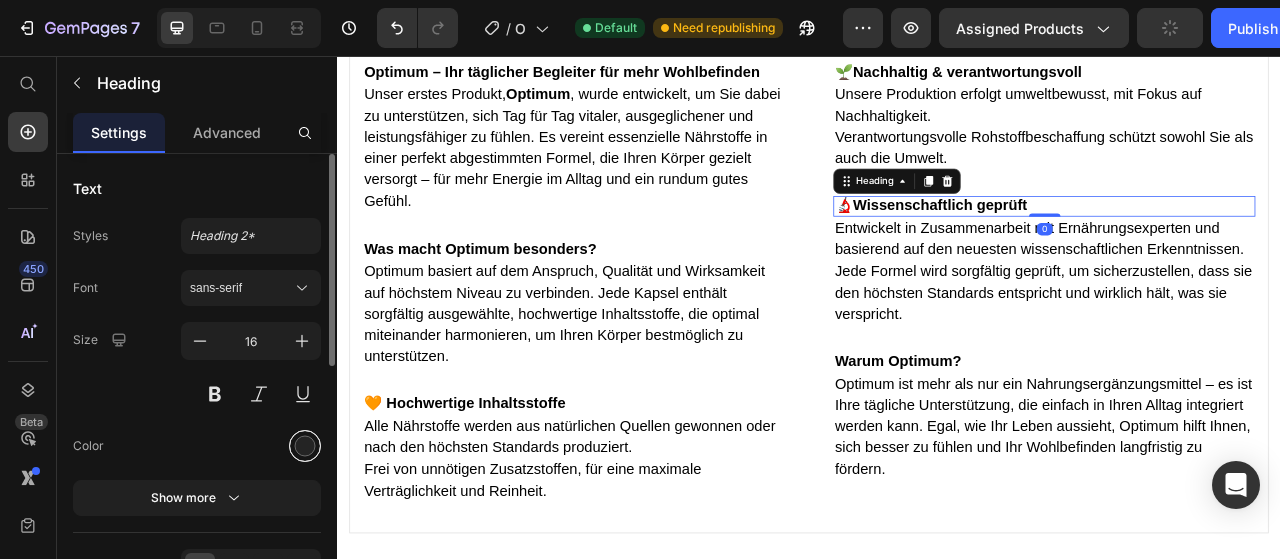 click at bounding box center (305, 446) 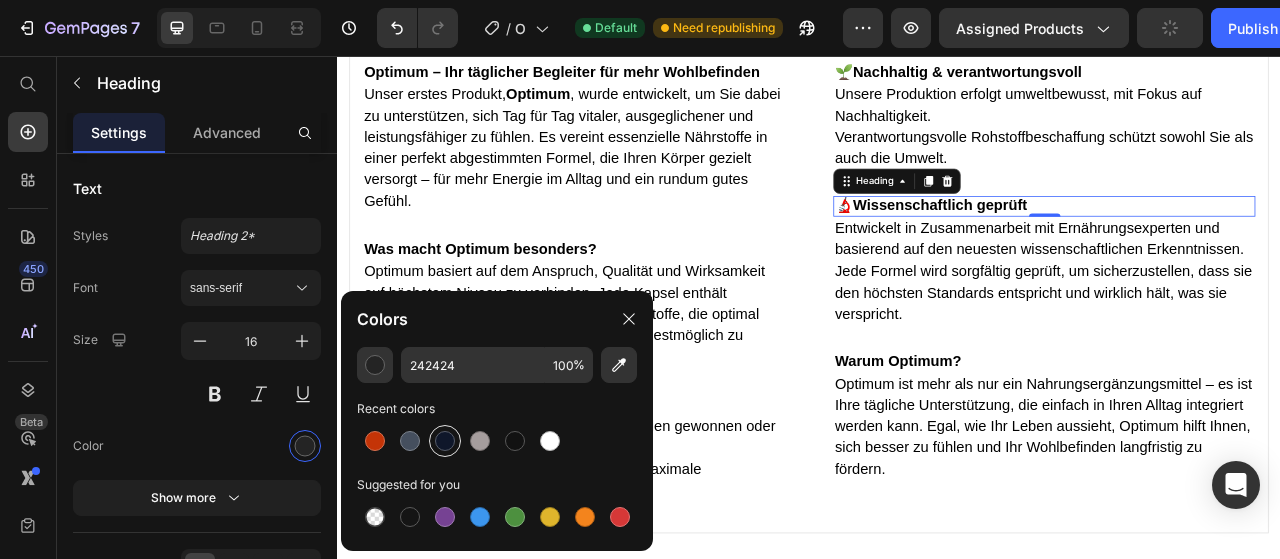 click at bounding box center [445, 441] 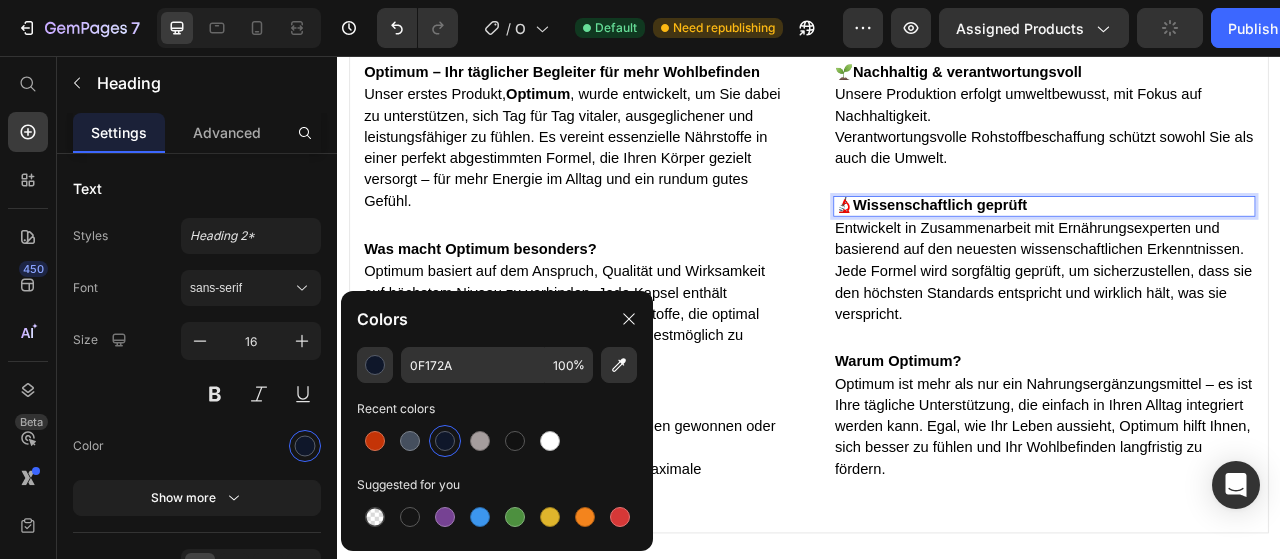 click on "Wissenschaftlich geprüft" at bounding box center [1104, 246] 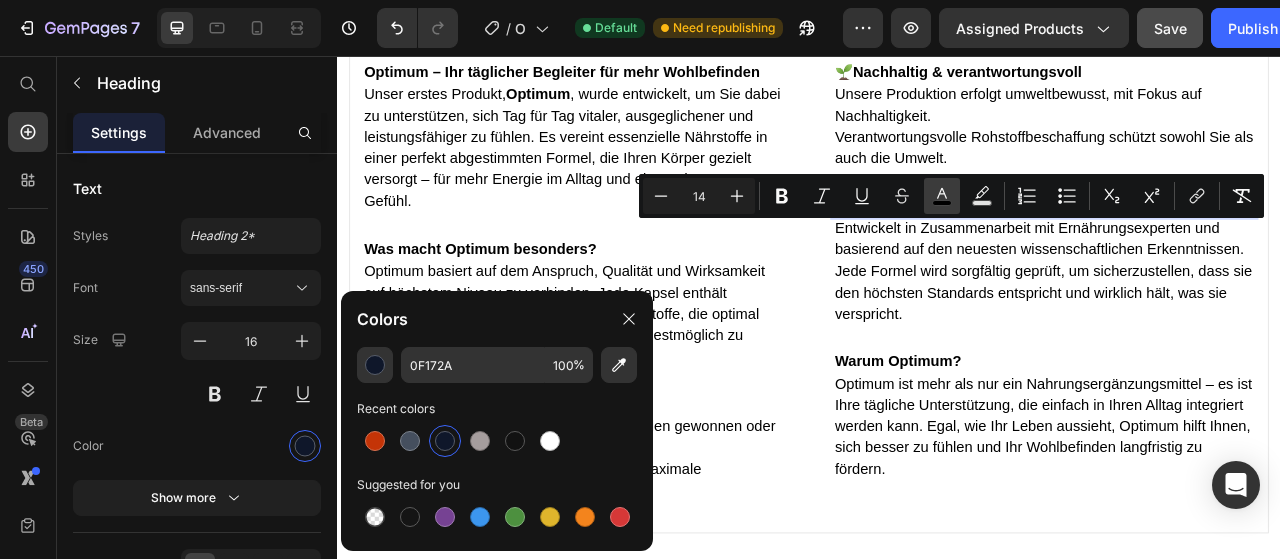click 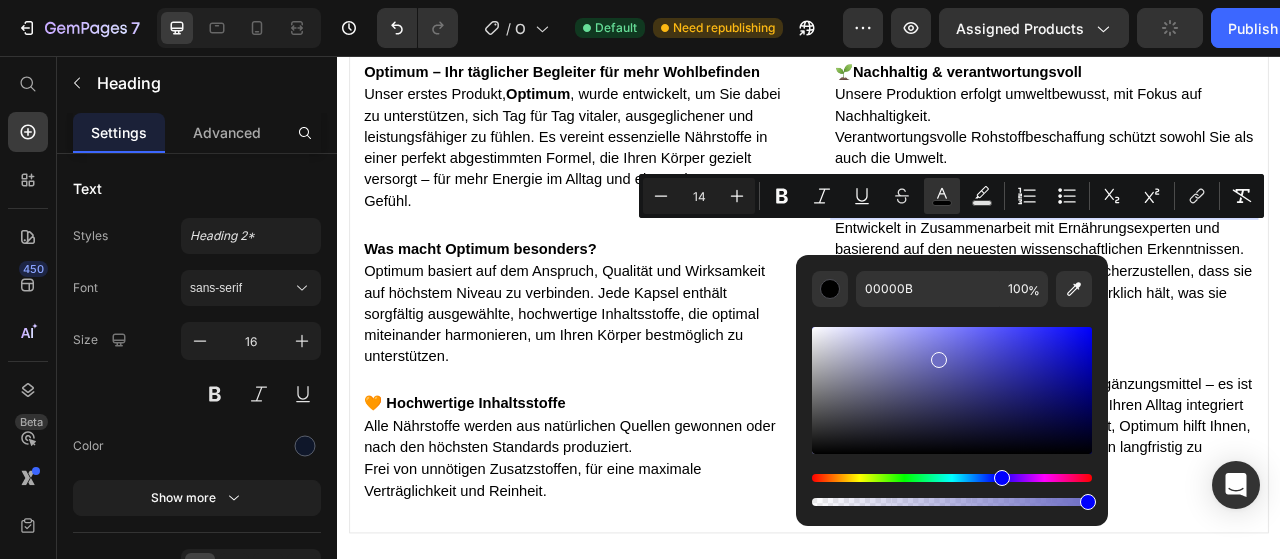 click at bounding box center [952, 390] 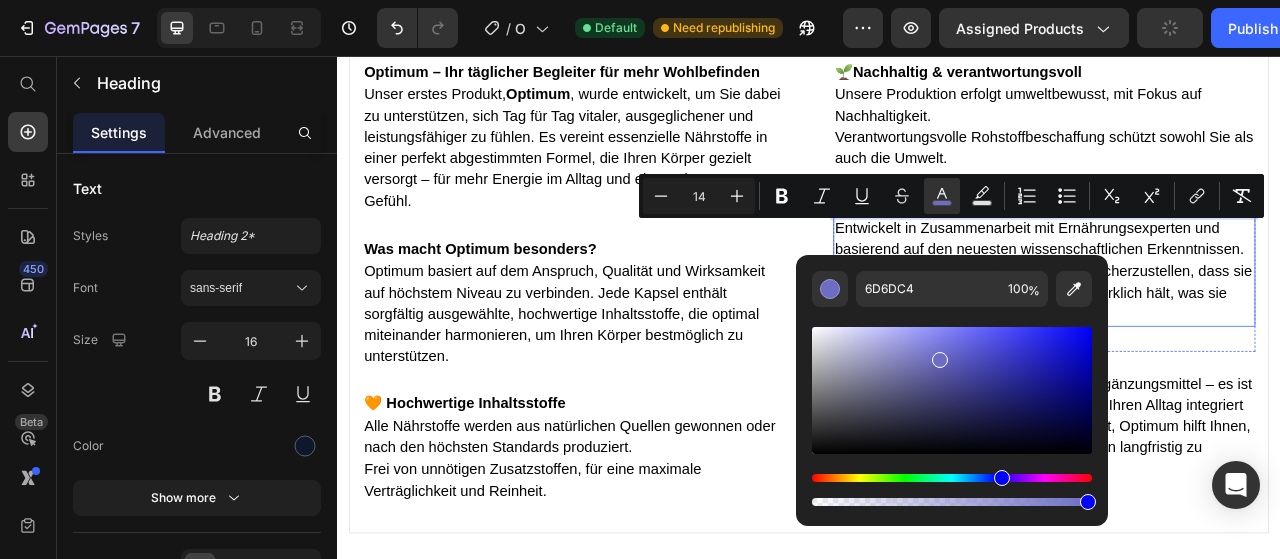 click on "Entwickelt in Zusammenarbeit mit Ernährungsexperten und basierend auf den neuesten wissenschaftlichen Erkenntnissen." at bounding box center [1230, 289] 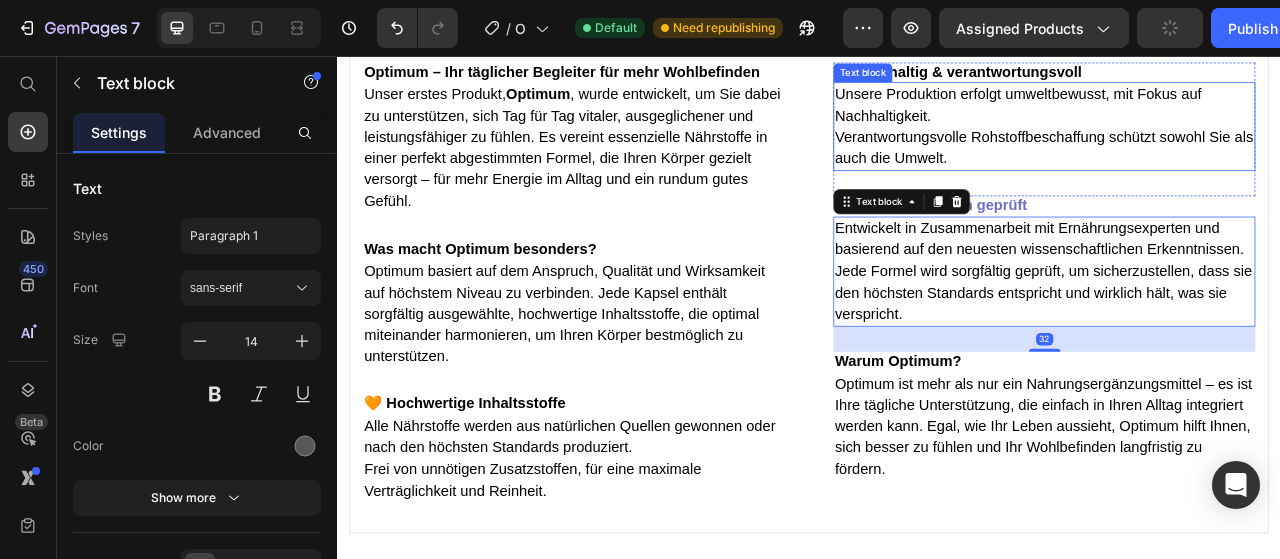 click on "Verantwortungsvolle Rohstoffbeschaffung schützt sowohl Sie als auch die Umwelt." at bounding box center (1236, 173) 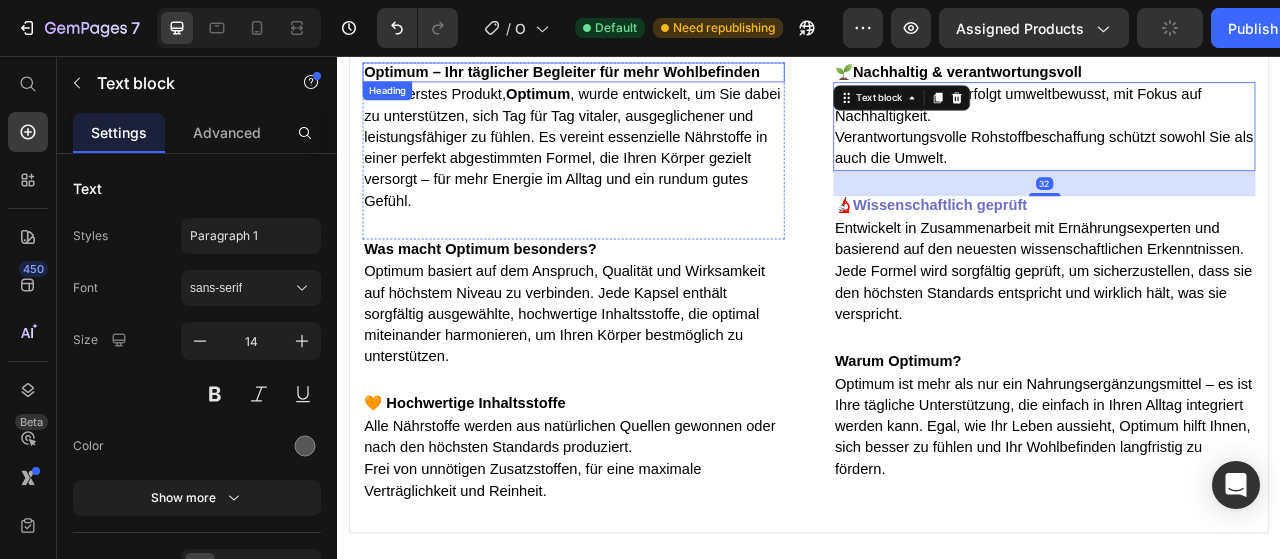 click on "Optimum – Ihr täglicher Begleiter für mehr Wohlbefinden" at bounding box center [622, 76] 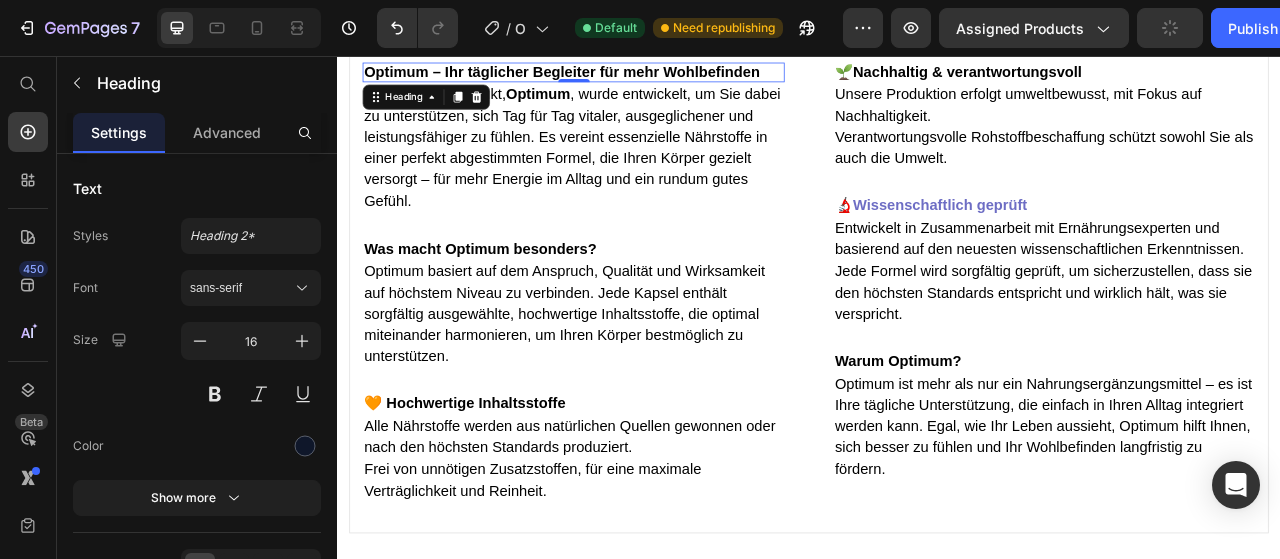 click on "Optimum – Ihr täglicher Begleiter für mehr Wohlbefinden" at bounding box center [622, 76] 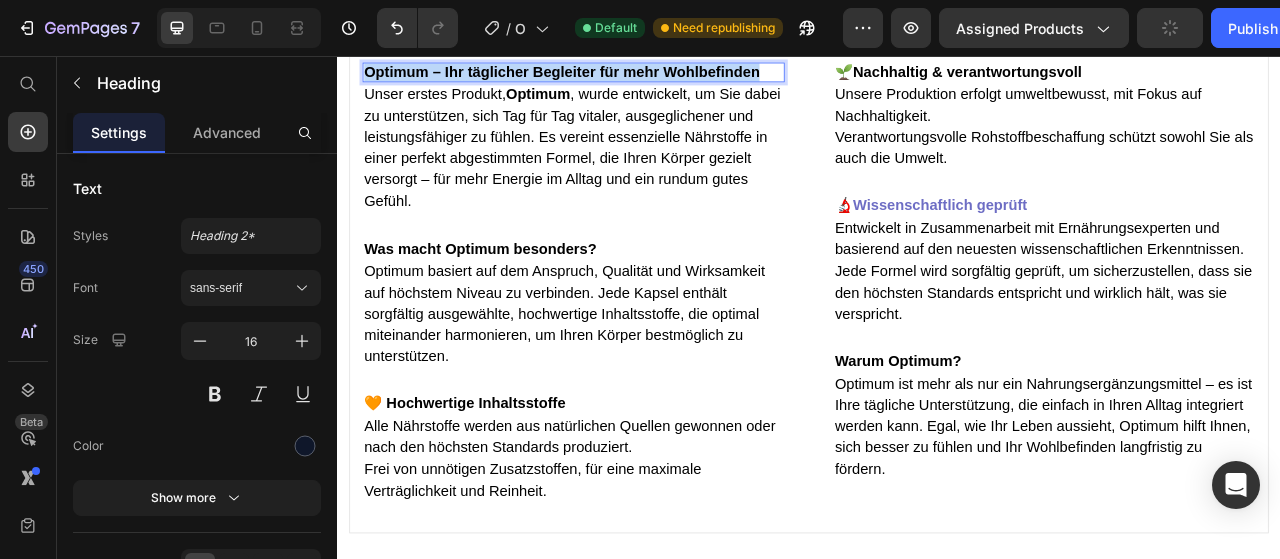 click on "Optimum – Ihr täglicher Begleiter für mehr Wohlbefinden" at bounding box center (622, 76) 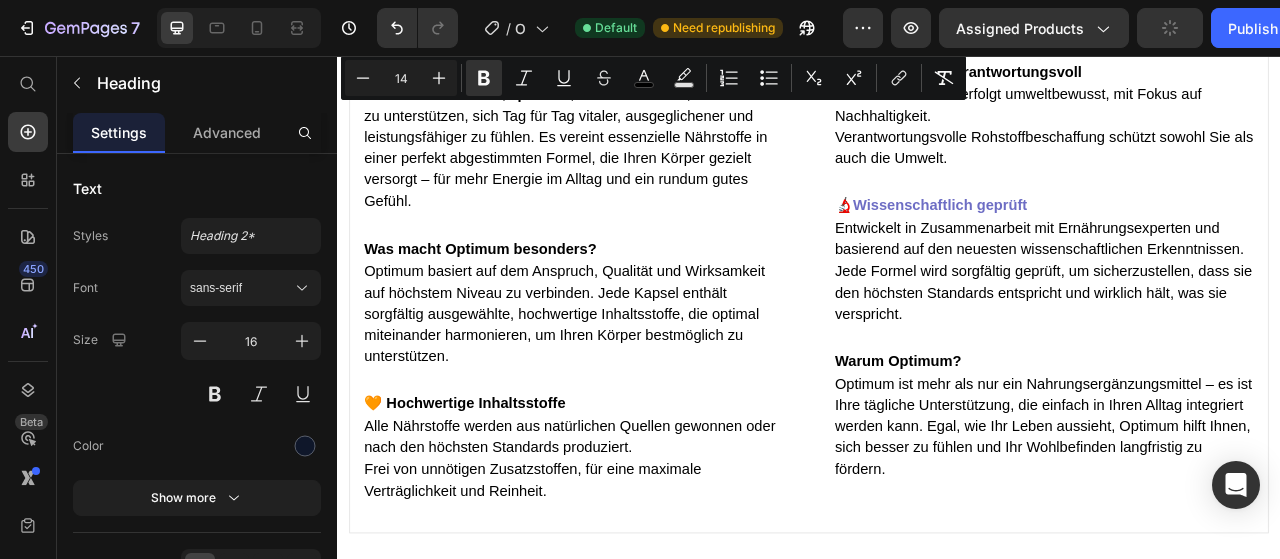 copy on "Optimum – Ihr täglicher Begleiter für mehr Wohlbefinden" 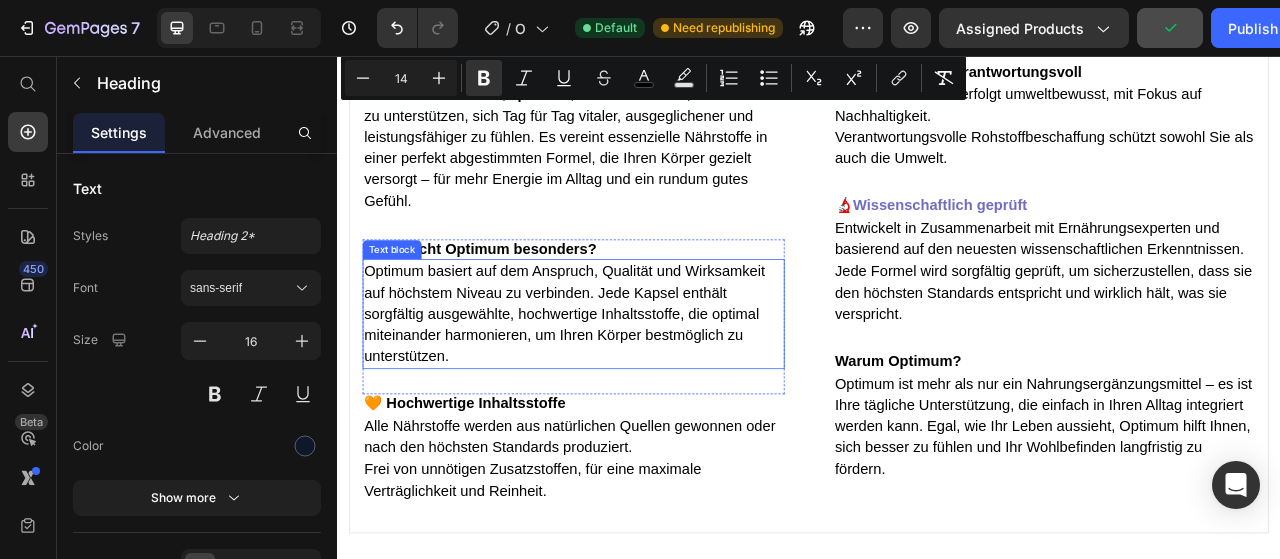 click on "Optimum basiert auf dem Anspruch, Qualität und Wirksamkeit auf höchstem Niveau zu verbinden. Jede Kapsel enthält sorgfältig ausgewählte, hochwertige Inhaltsstoffe, die optimal miteinander harmonieren, um Ihren Körper bestmöglich zu unterstützen." at bounding box center (637, 385) 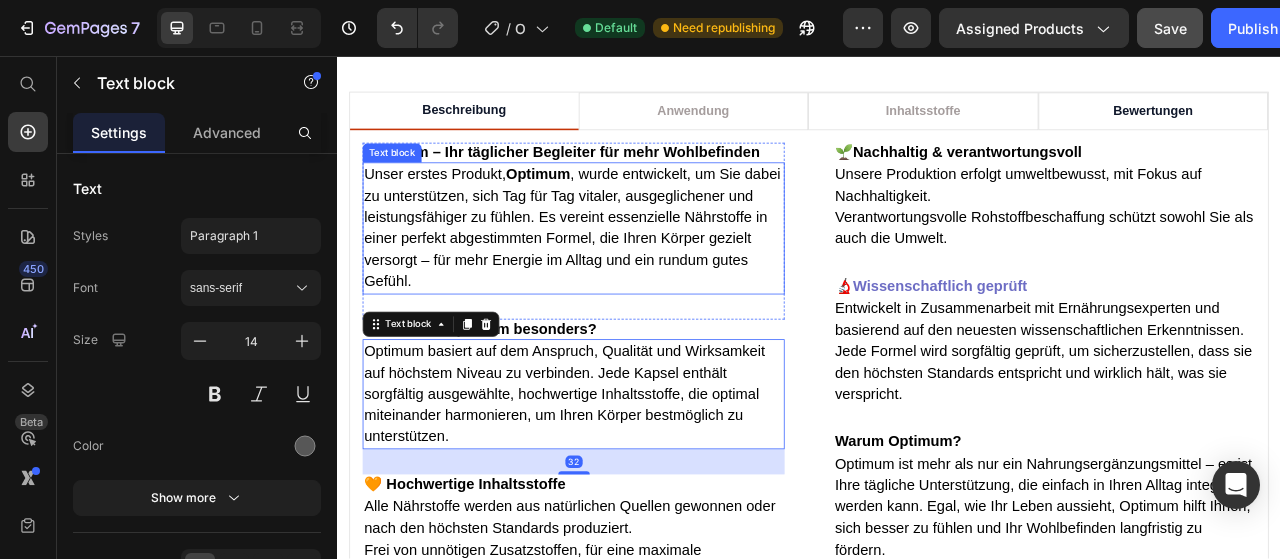 scroll, scrollTop: 1028, scrollLeft: 0, axis: vertical 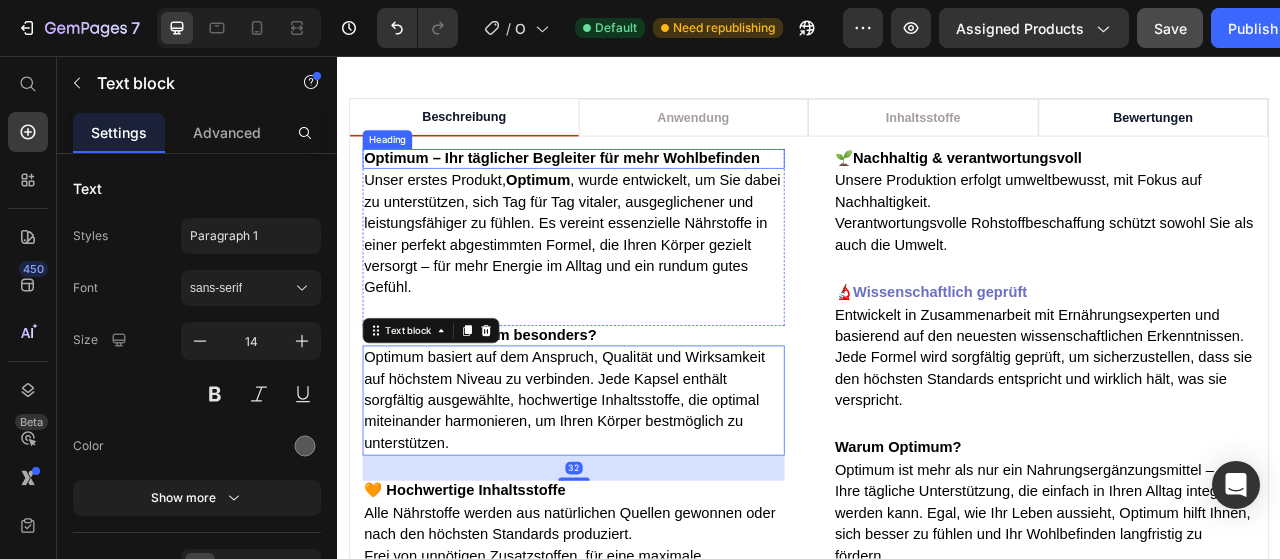 click on "Optimum – Ihr täglicher Begleiter für mehr Wohlbefinden" at bounding box center [622, 186] 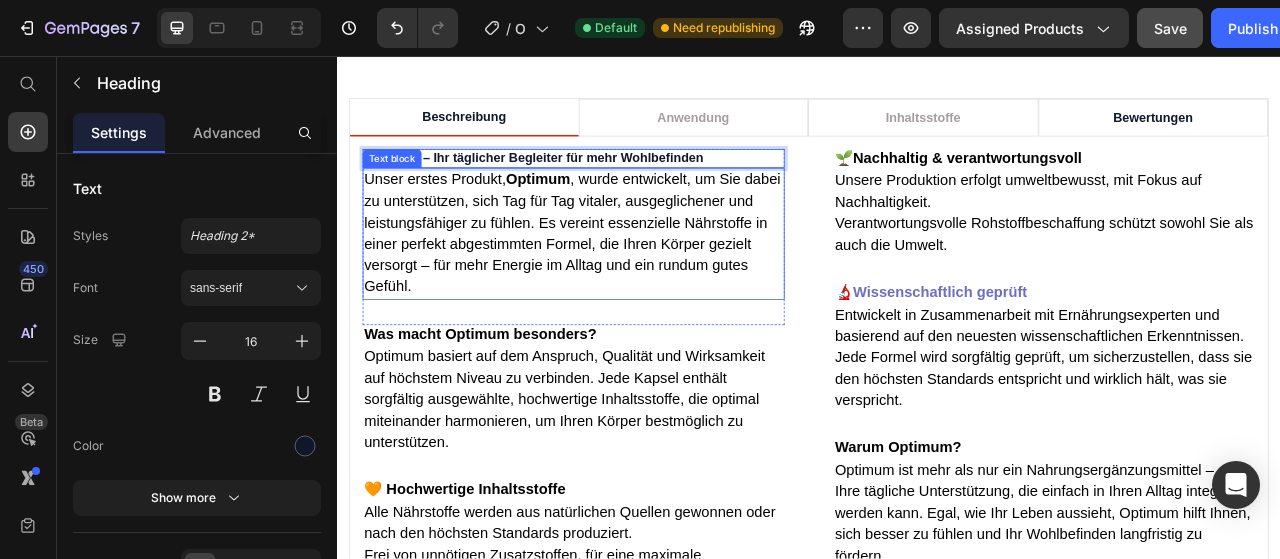 click on "Unser erstes Produkt,  Optimum , wurde entwickelt, um Sie dabei zu unterstützen, sich Tag für Tag vitaler, ausgeglichener und leistungsfähiger zu fühlen. Es vereint essenzielle Nährstoffe in einer perfekt abgestimmten Formel, die Ihren Körper gezielt versorgt – für mehr Energie im Alltag und ein rundum gutes Gefühl." at bounding box center [636, 281] 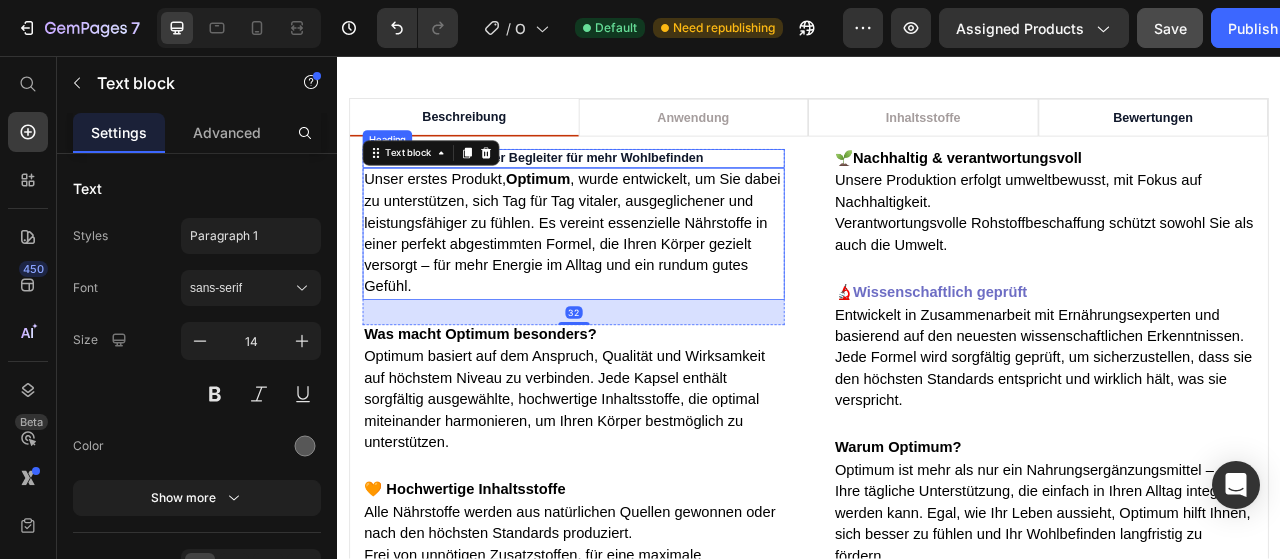 click on "Optimum – Ihr täglicher Begleiter für mehr Wohlbefinden" at bounding box center (637, 187) 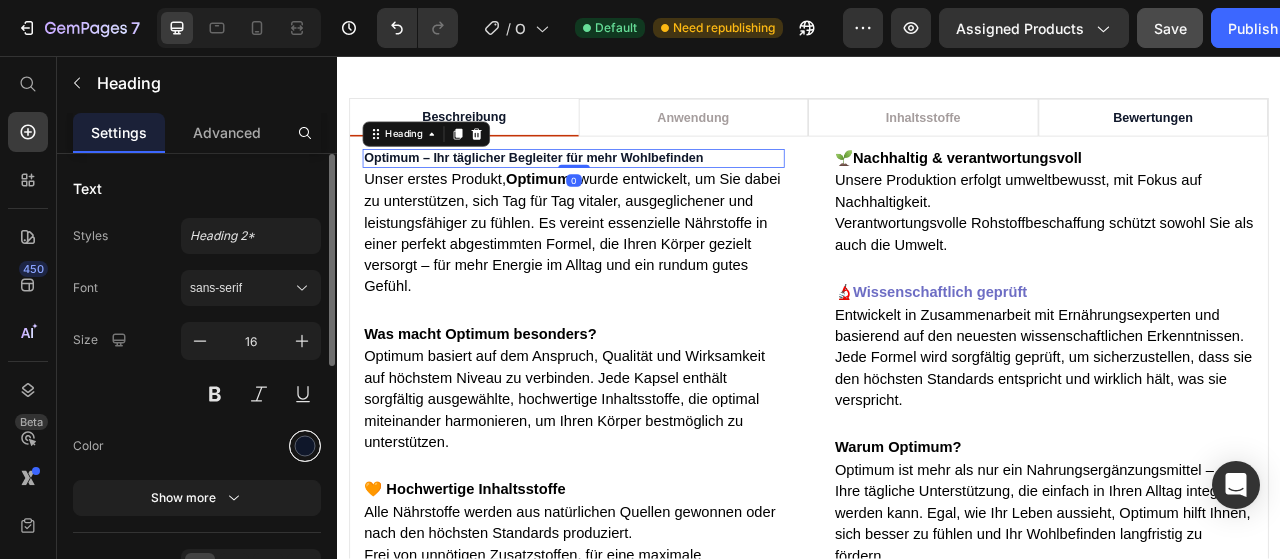 click at bounding box center (305, 446) 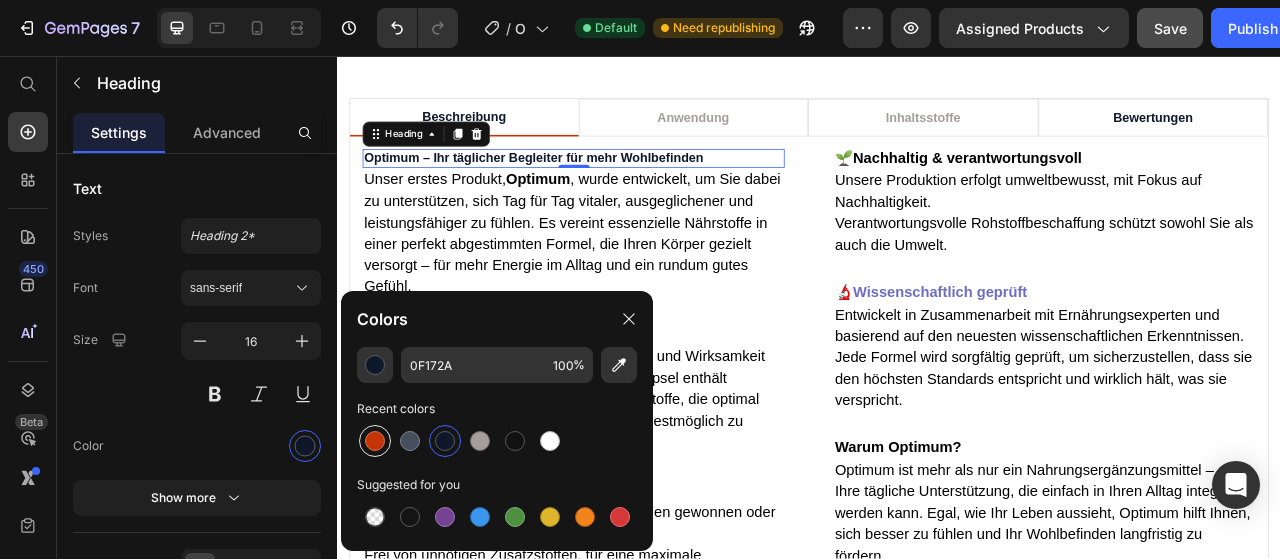 click at bounding box center [375, 441] 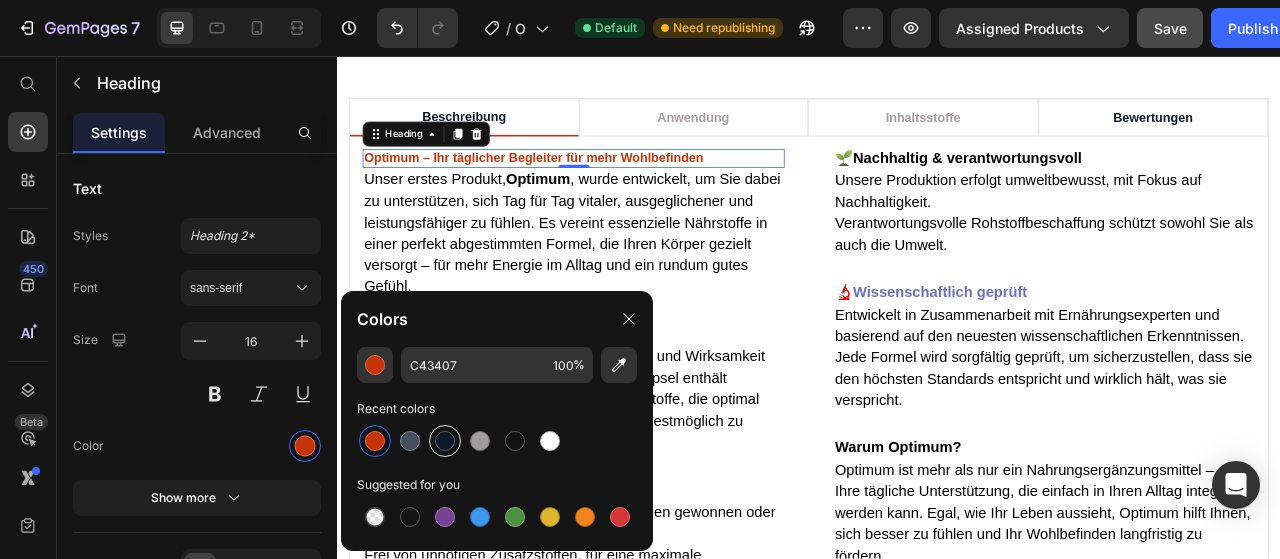 click at bounding box center (445, 441) 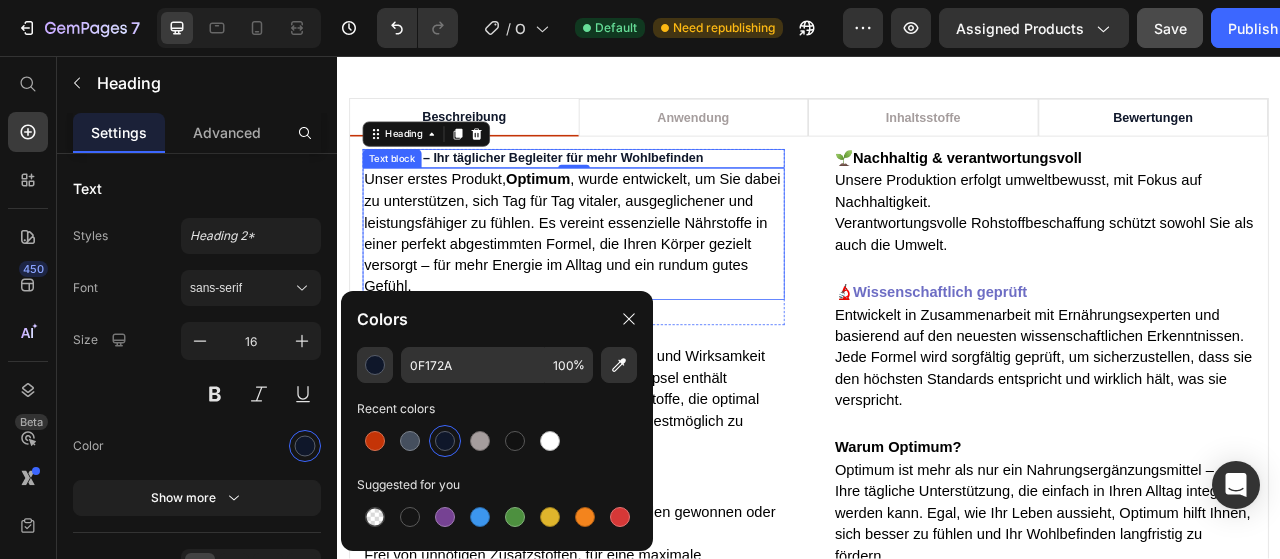 click on "Unser erstes Produkt,  Optimum , wurde entwickelt, um Sie dabei zu unterstützen, sich Tag für Tag vitaler, ausgeglichener und leistungsfähiger zu fühlen. Es vereint essenzielle Nährstoffe in einer perfekt abgestimmten Formel, die Ihren Körper gezielt versorgt – für mehr Energie im Alltag und ein rundum gutes Gefühl." at bounding box center [636, 281] 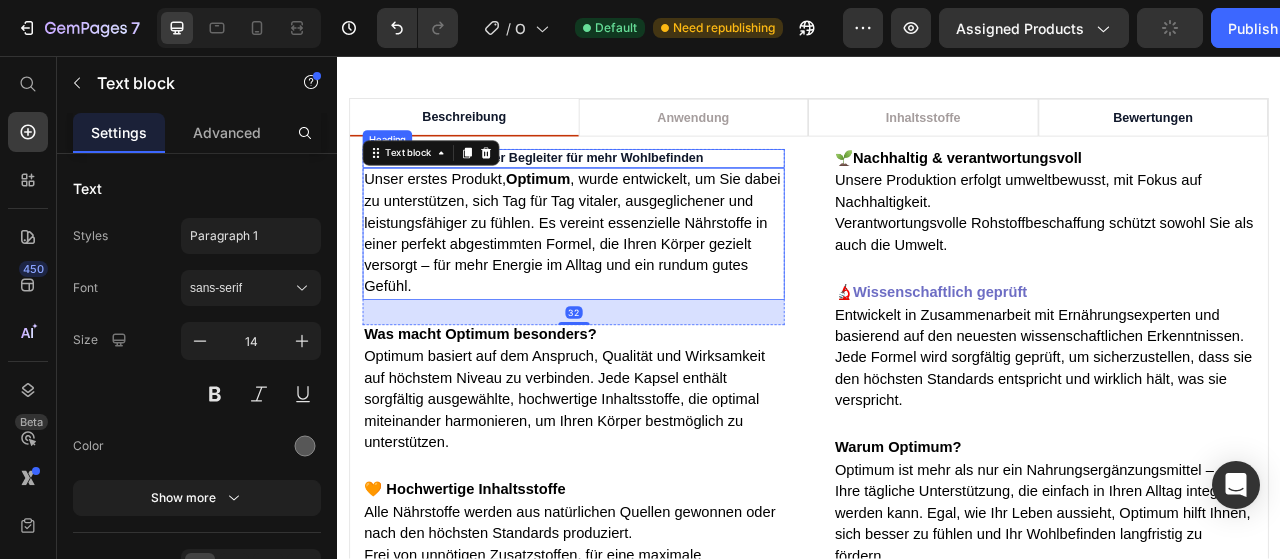 click on "Optimum – Ihr täglicher Begleiter für mehr Wohlbefinden" at bounding box center (637, 187) 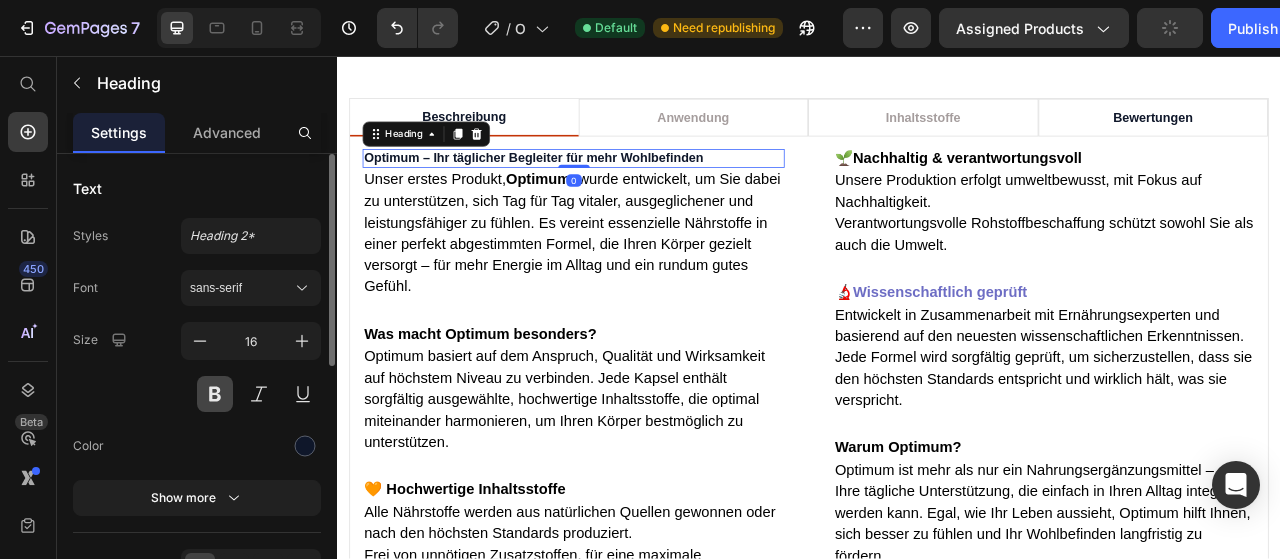 click at bounding box center [215, 394] 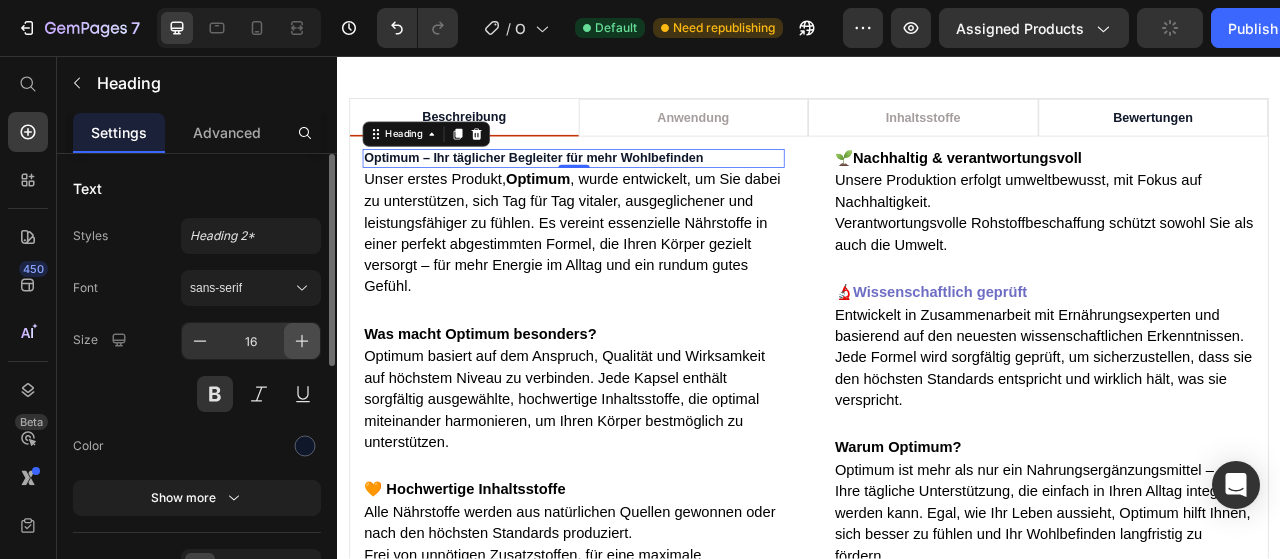 click 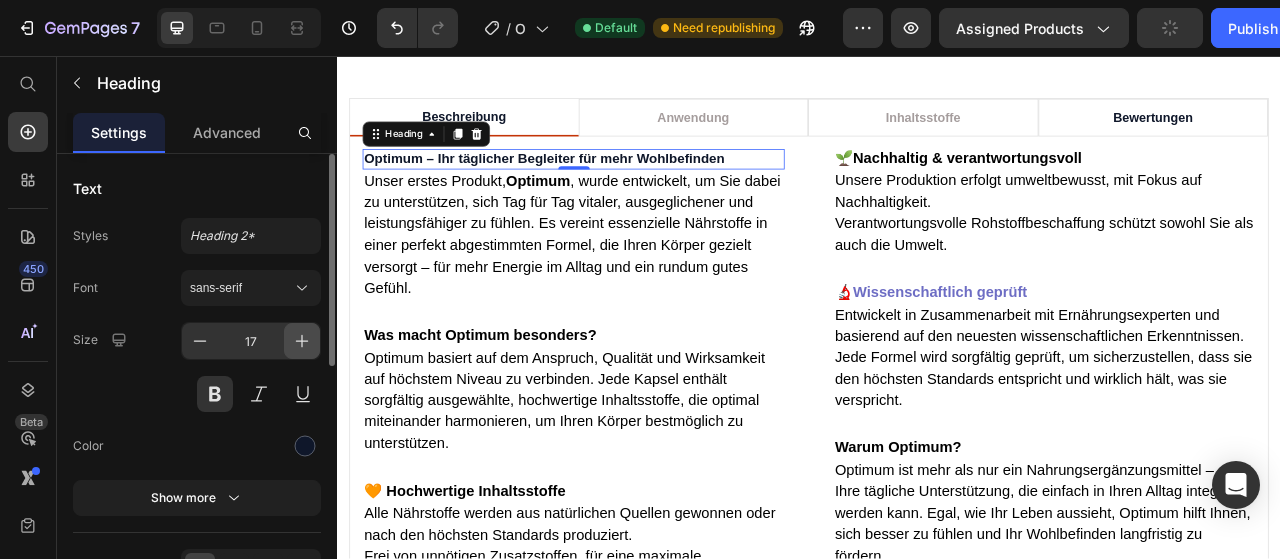 click 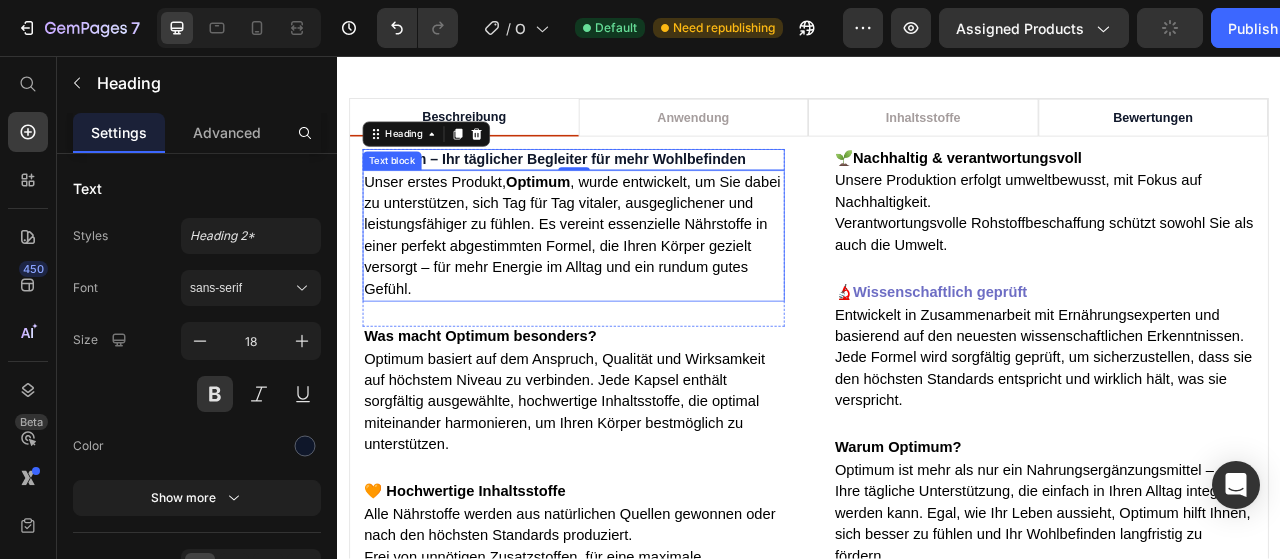 click on "Unser erstes Produkt,  Optimum , wurde entwickelt, um Sie dabei zu unterstützen, sich Tag für Tag vitaler, ausgeglichener und leistungsfähiger zu fühlen. Es vereint essenzielle Nährstoffe in einer perfekt abgestimmten Formel, die Ihren Körper gezielt versorgt – für mehr Energie im Alltag und ein rundum gutes Gefühl." at bounding box center [637, 285] 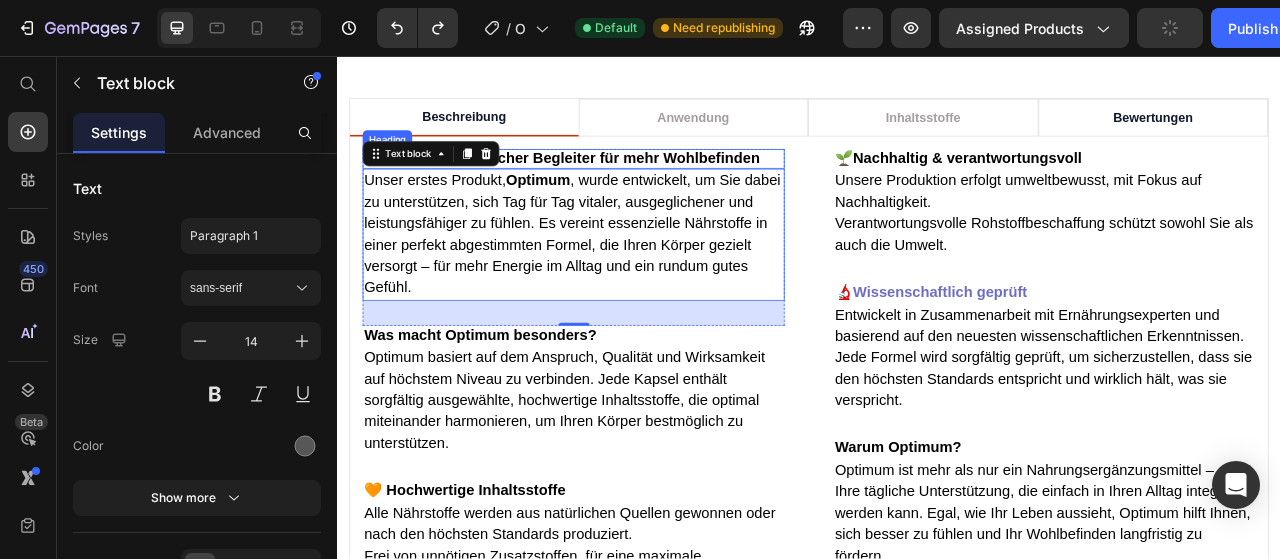 click on "Optimum – Ihr täglicher Begleiter für mehr Wohlbefinden" at bounding box center [622, 186] 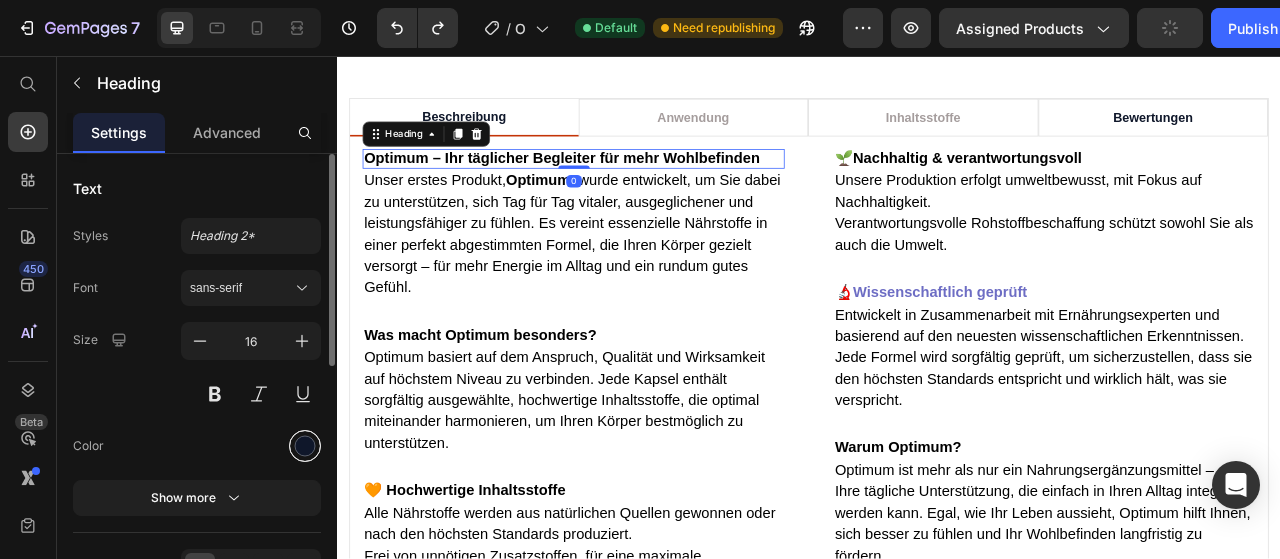 click at bounding box center [305, 446] 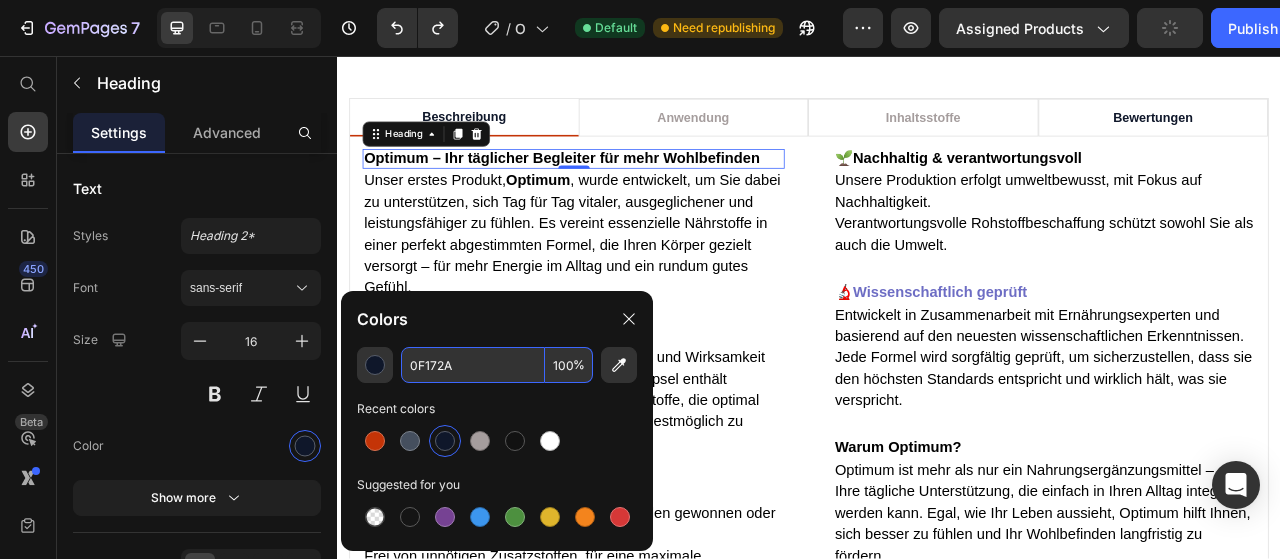 click on "0F172A" at bounding box center (473, 365) 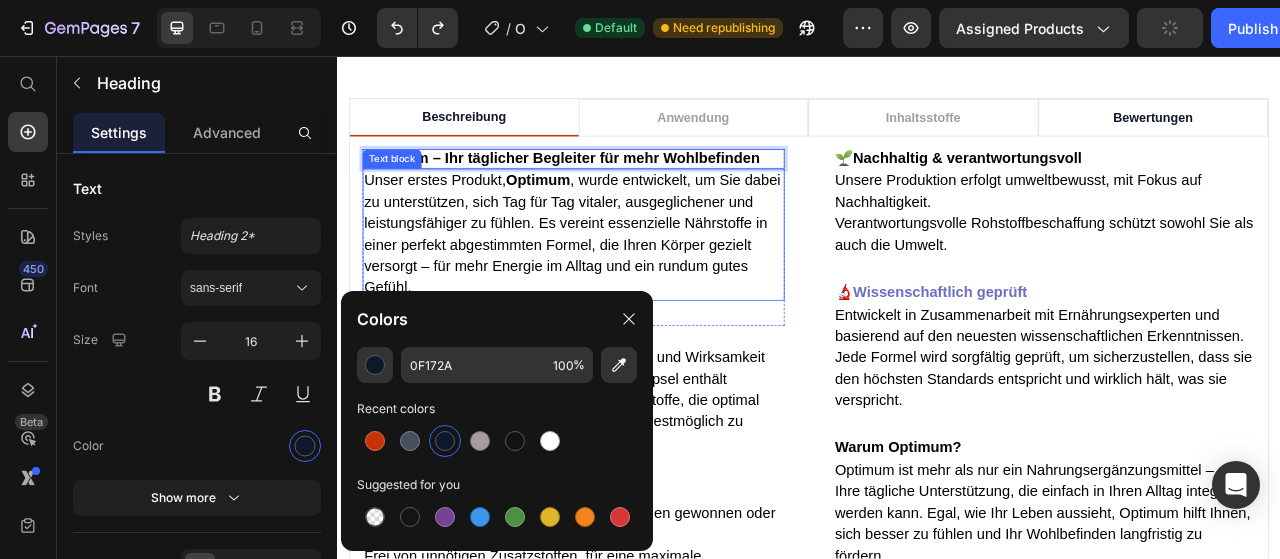 click on "Unser erstes Produkt,  Optimum , wurde entwickelt, um Sie dabei zu unterstützen, sich Tag für Tag vitaler, ausgeglichener und leistungsfähiger zu fühlen. Es vereint essenzielle Nährstoffe in einer perfekt abgestimmten Formel, die Ihren Körper gezielt versorgt – für mehr Energie im Alltag und ein rundum gutes Gefühl." at bounding box center [636, 282] 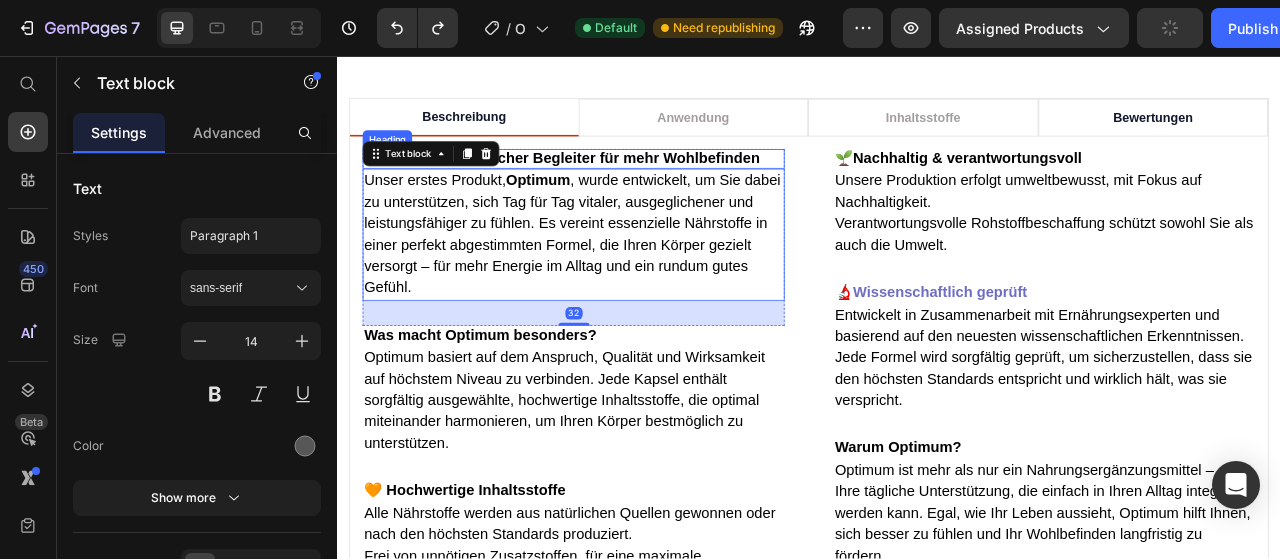 click on "Optimum – Ihr täglicher Begleiter für mehr Wohlbefinden" at bounding box center (622, 186) 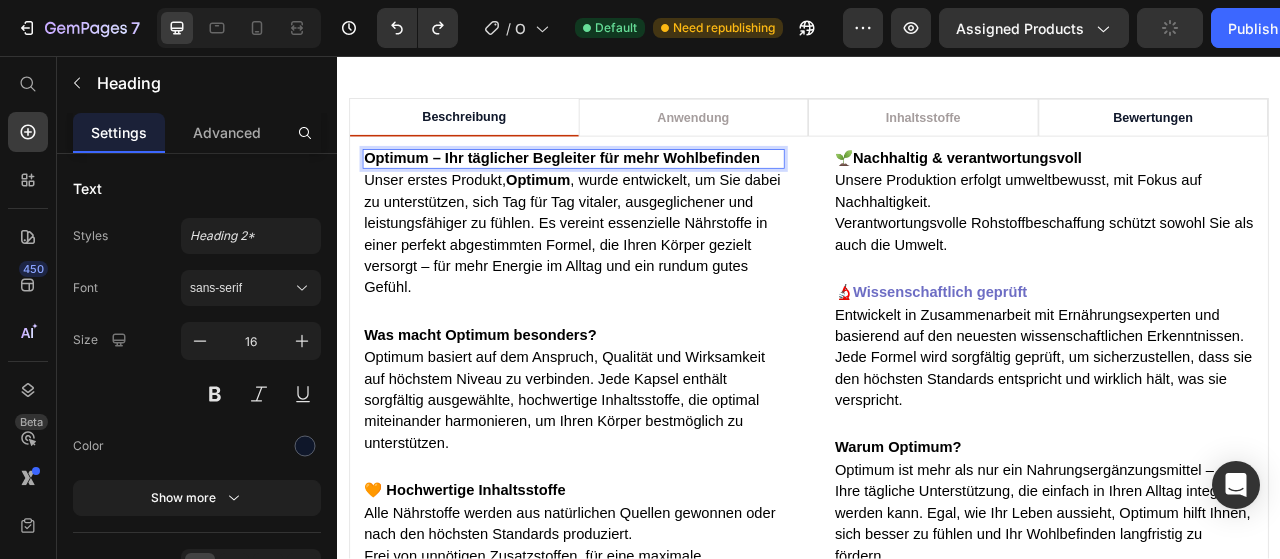 click on "Optimum – Ihr täglicher Begleiter für mehr Wohlbefinden" at bounding box center (622, 186) 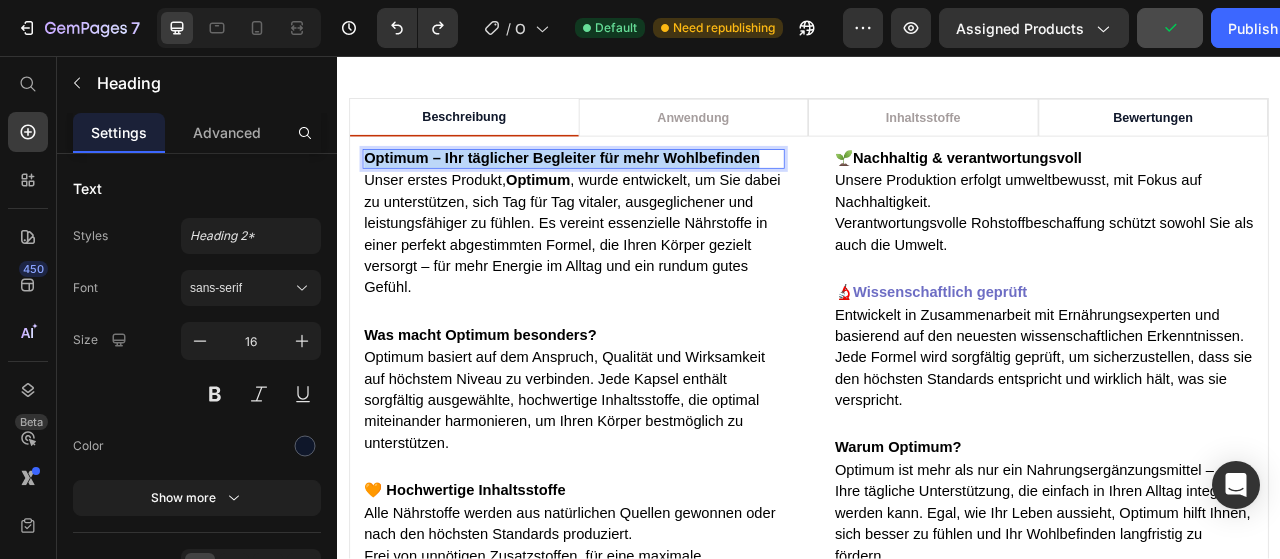 click on "Optimum – Ihr täglicher Begleiter für mehr Wohlbefinden" at bounding box center (622, 186) 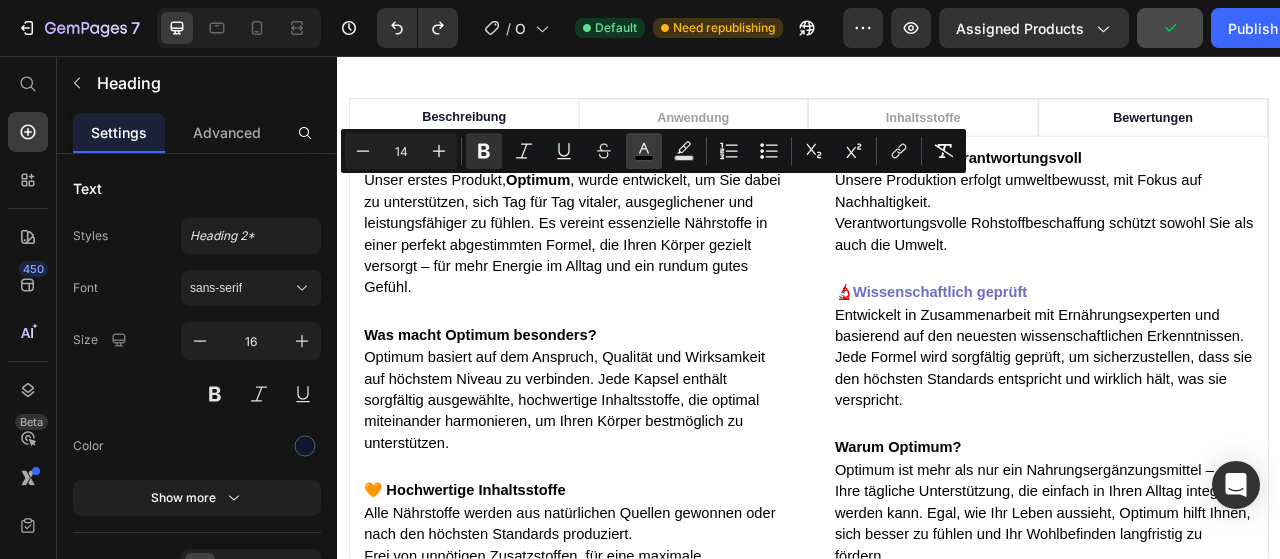 click on "color" at bounding box center [644, 151] 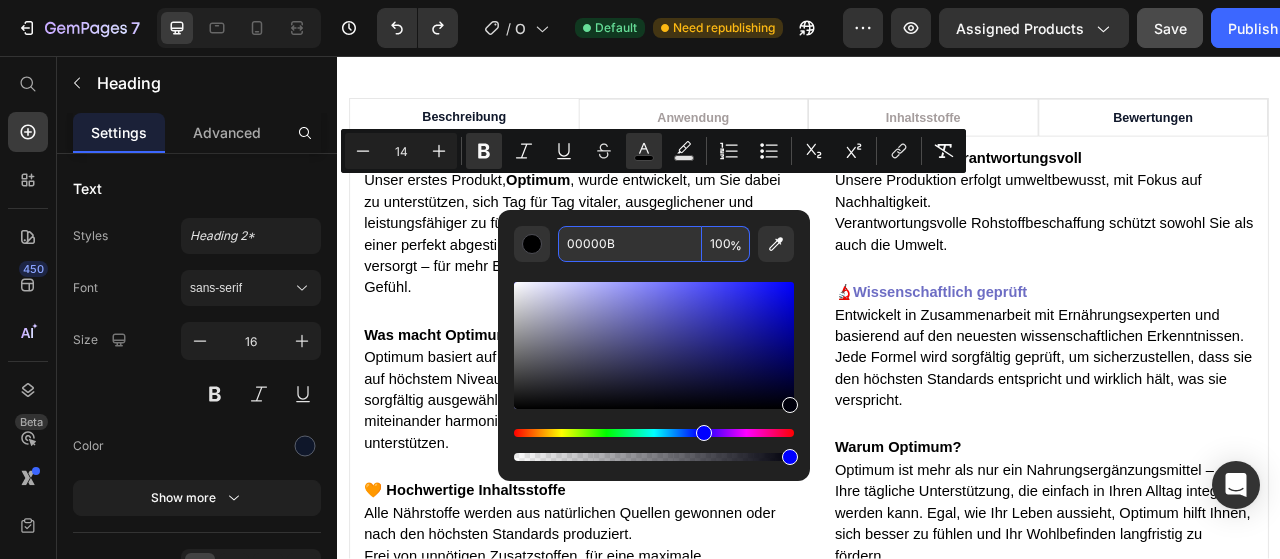 click on "00000B" at bounding box center [630, 244] 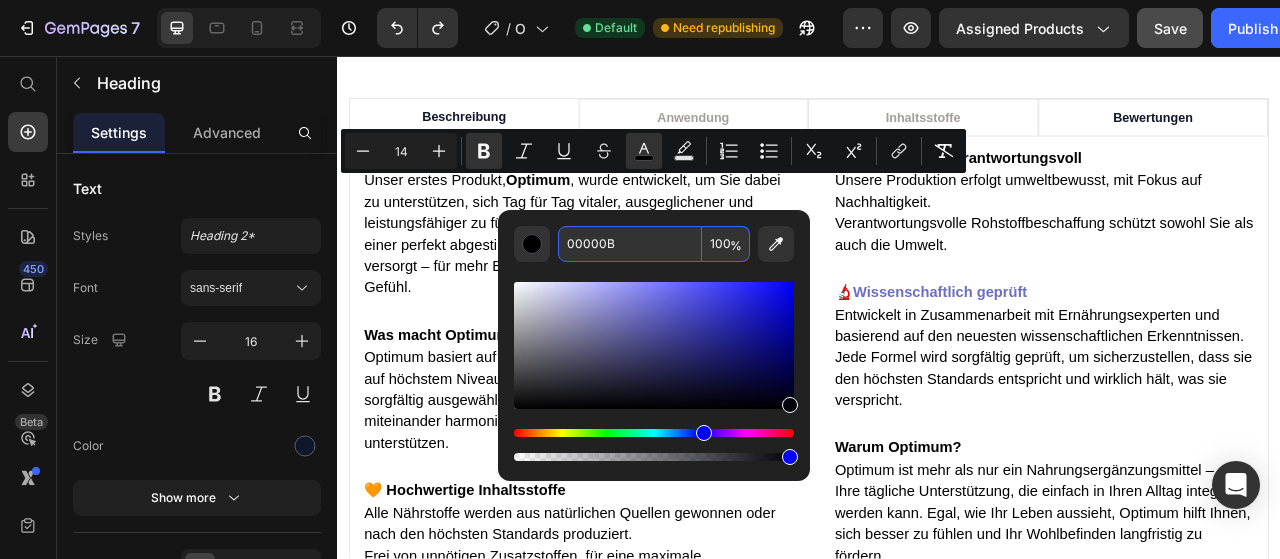 paste on "F172A" 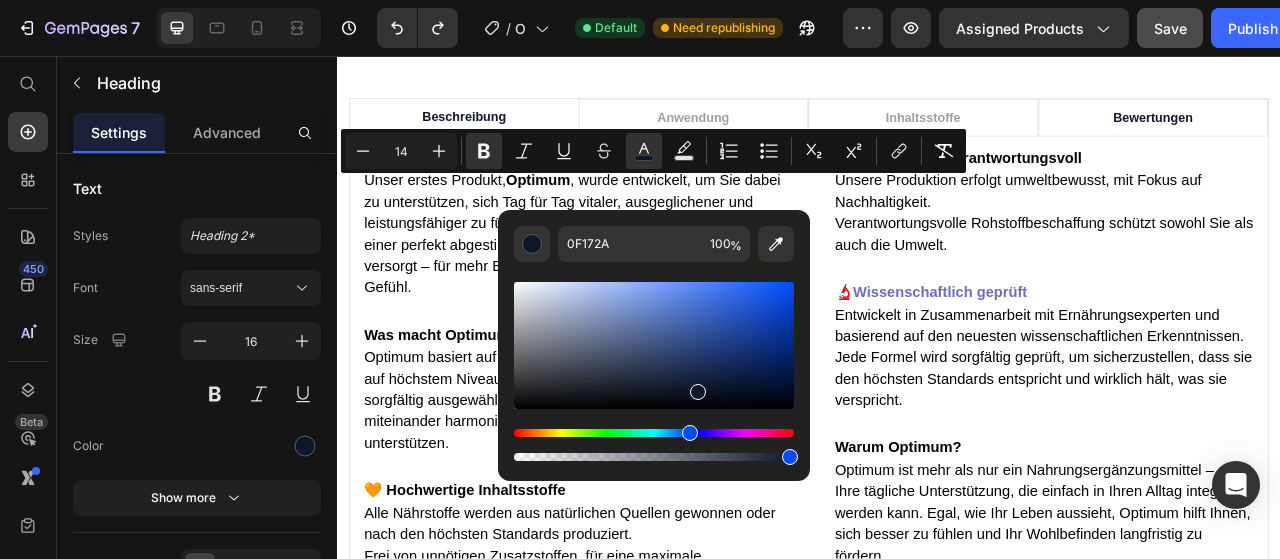 click on "Unser erstes Produkt,  Optimum , wurde entwickelt, um Sie dabei zu unterstützen, sich Tag für Tag vitaler, ausgeglichener und leistungsfähiger zu fühlen. Es vereint essenzielle Nährstoffe in einer perfekt abgestimmten Formel, die Ihren Körper gezielt versorgt – für mehr Energie im Alltag und ein rundum gutes Gefühl." at bounding box center (636, 282) 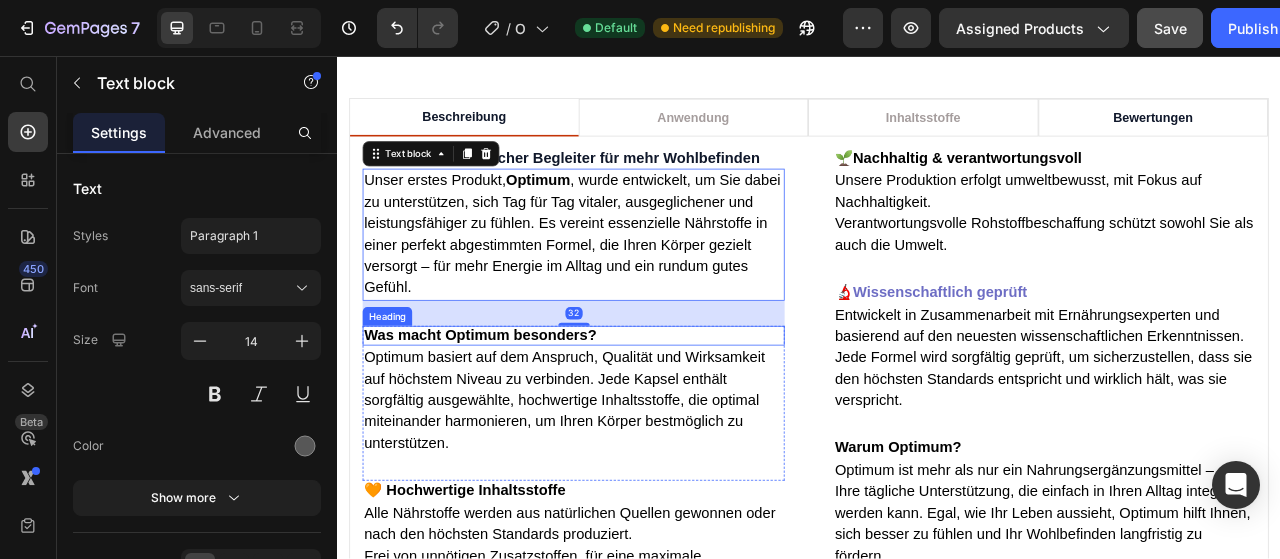 click on "Was macht Optimum besonders?" at bounding box center (519, 411) 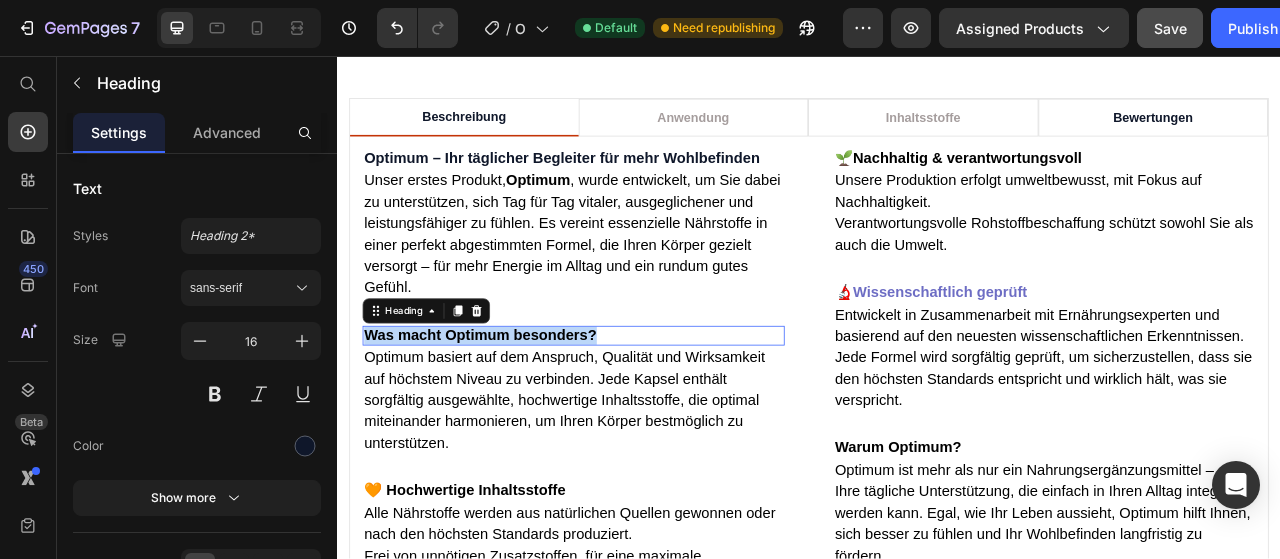 click on "Was macht Optimum besonders?" at bounding box center (519, 411) 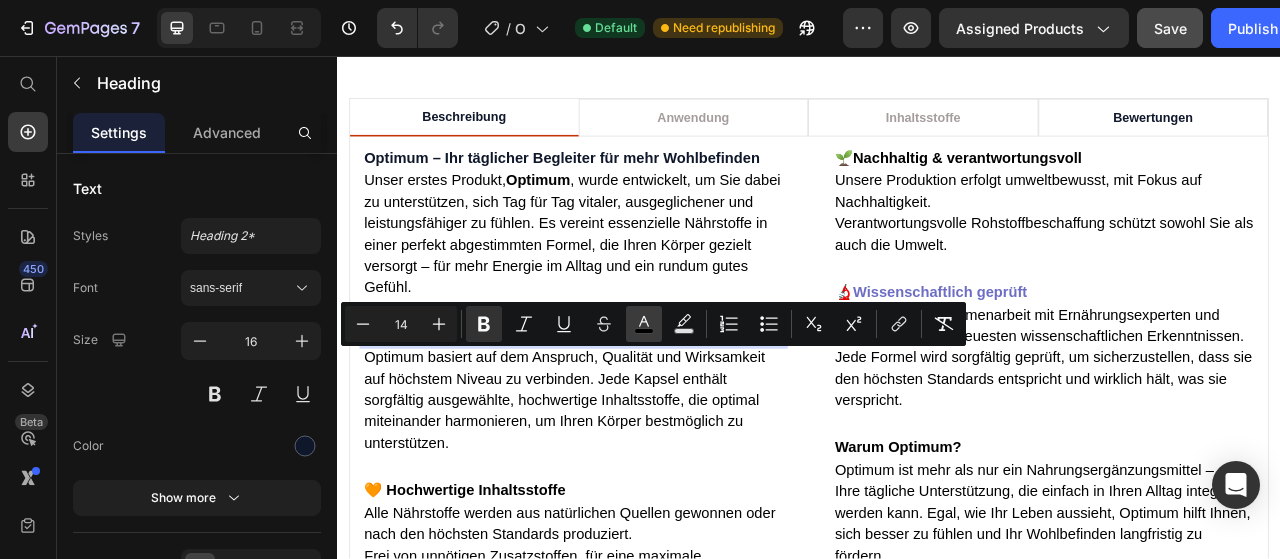 click 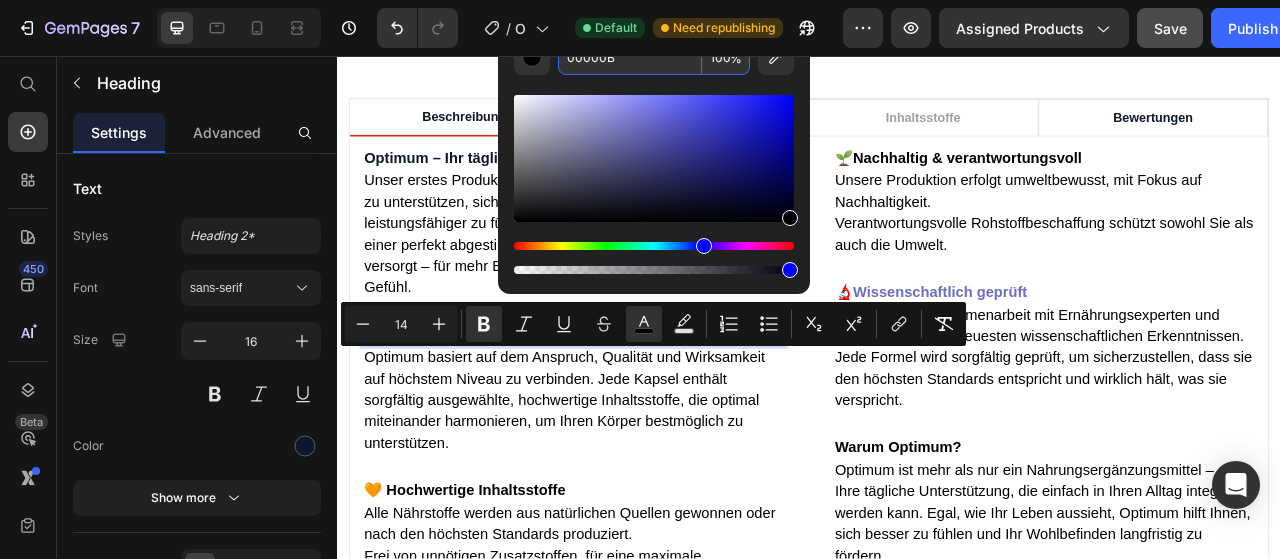 click on "00000B" at bounding box center [630, 57] 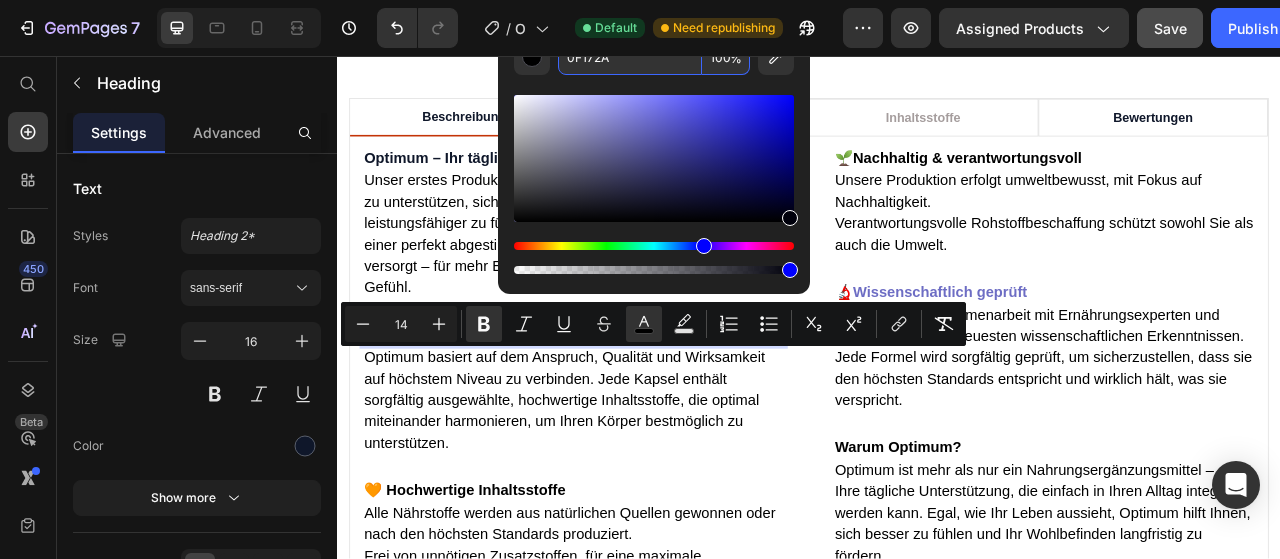 type on "0F172A" 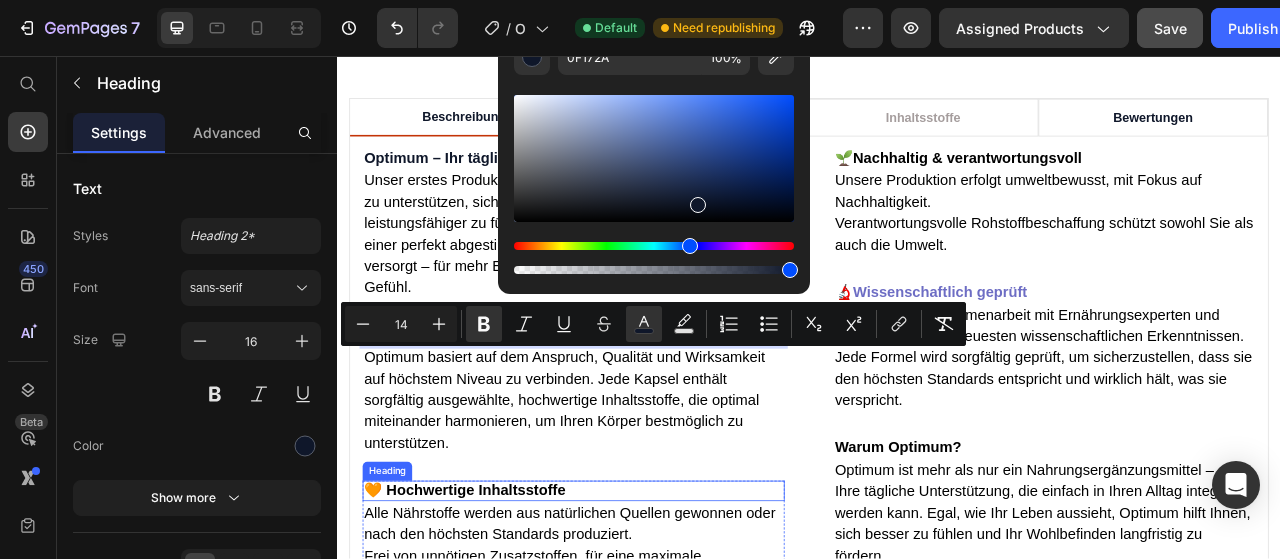 click on "🧡 Hochwertige Inhaltsstoffe" at bounding box center (499, 608) 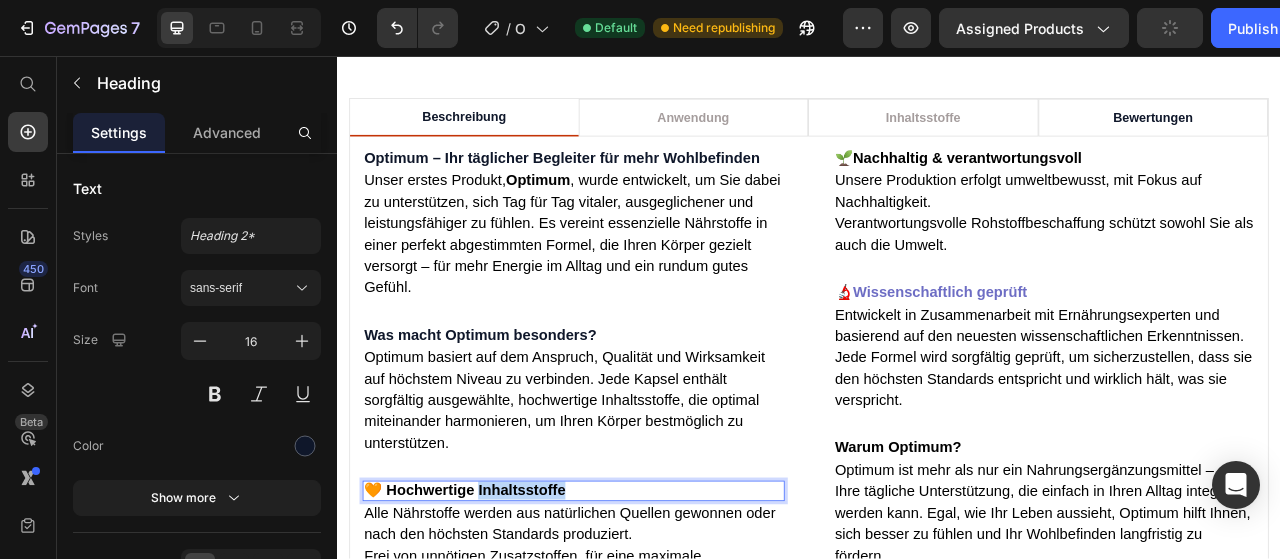 click on "🧡 Hochwertige Inhaltsstoffe" at bounding box center (499, 608) 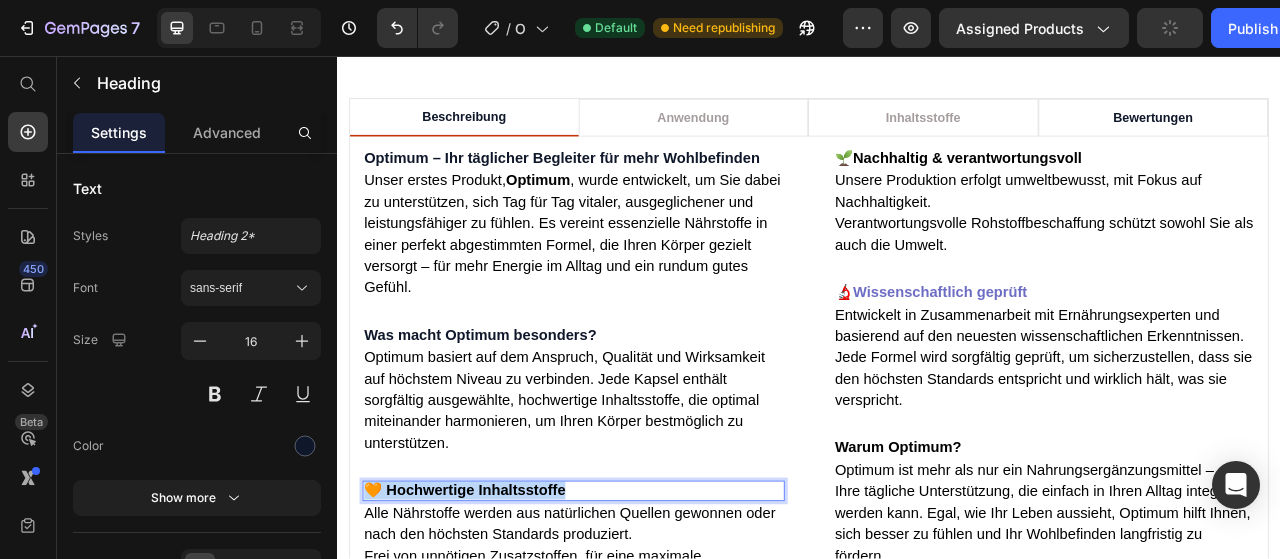 click on "🧡 Hochwertige Inhaltsstoffe" at bounding box center (499, 608) 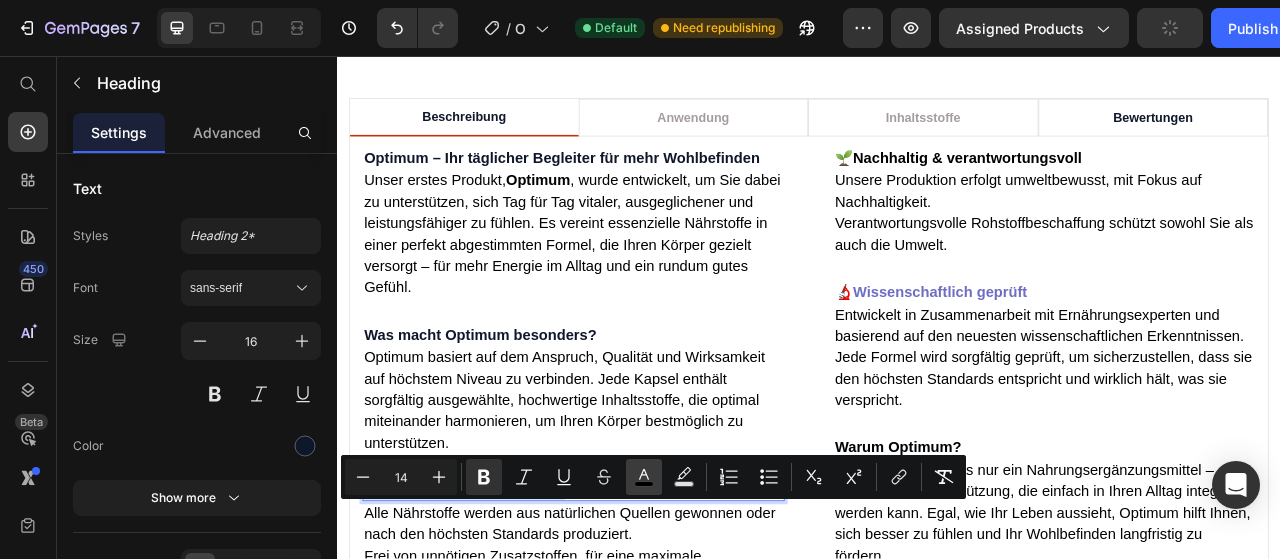 click 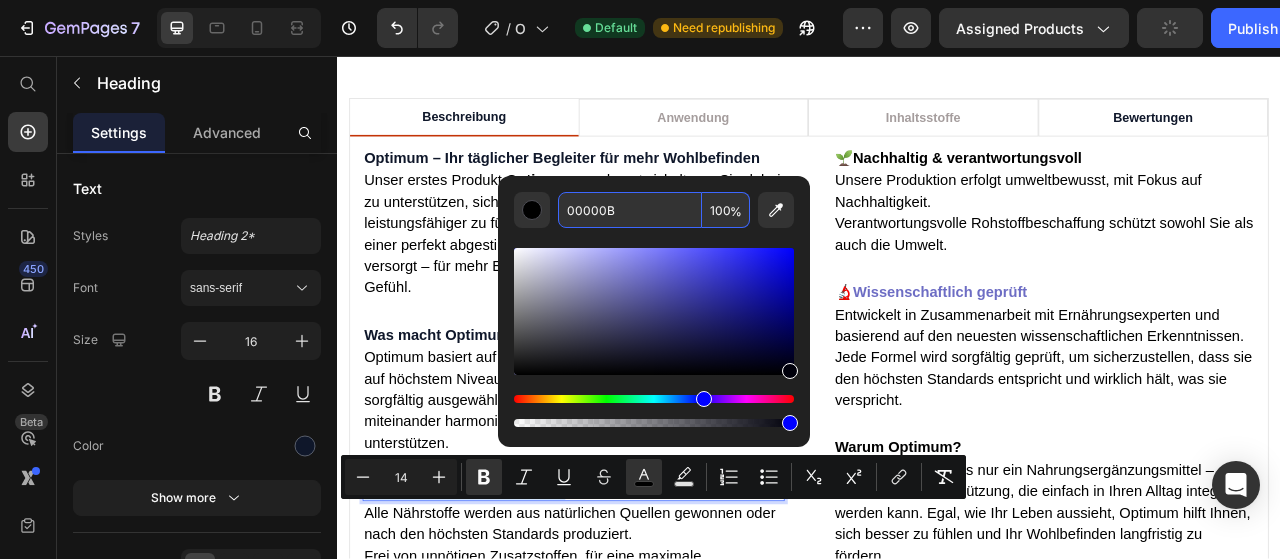 click on "00000B" at bounding box center (630, 210) 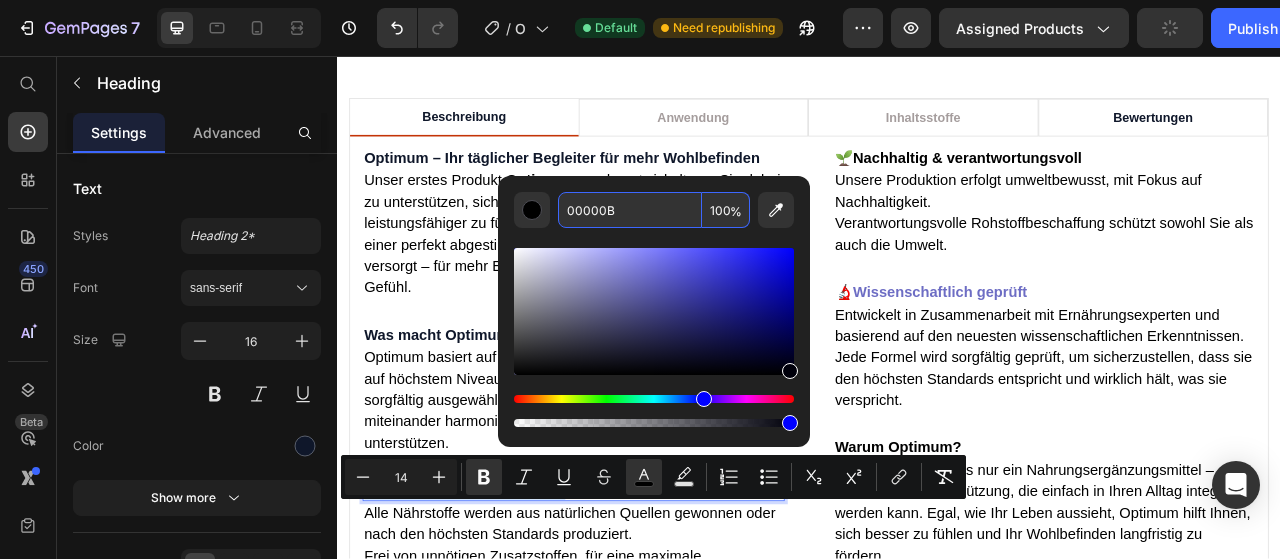 paste on "F172A" 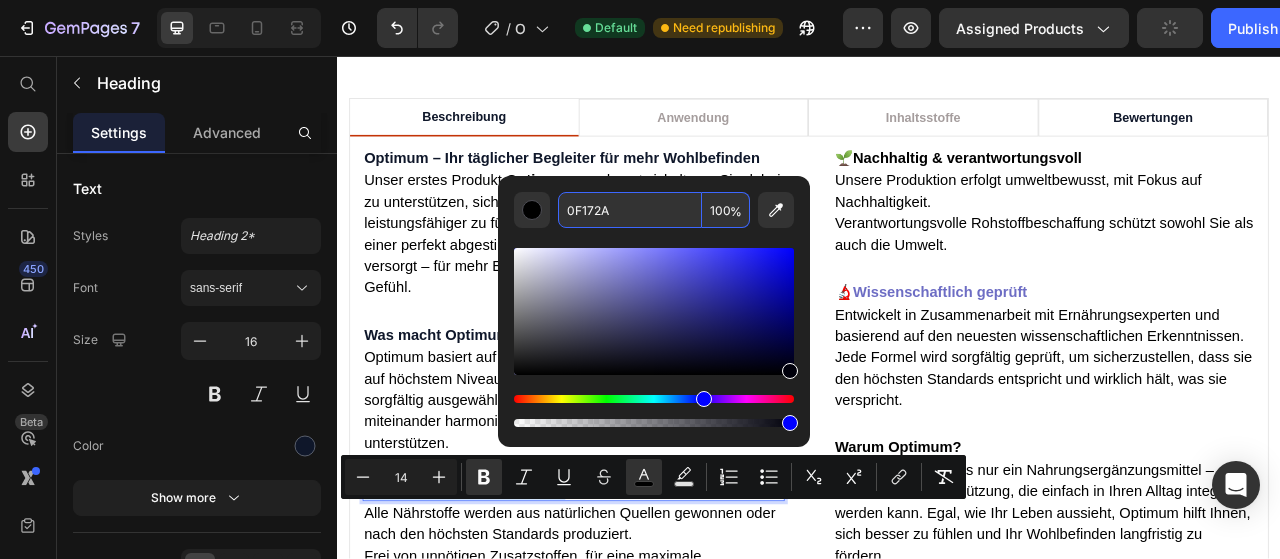 type on "0F172A" 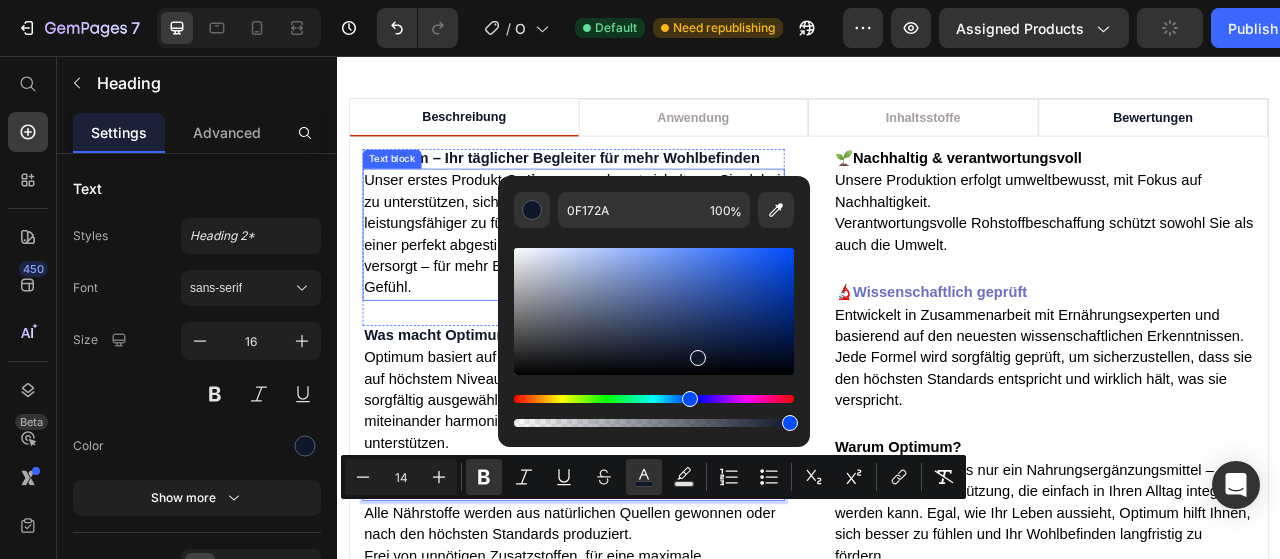 click on "Unser erstes Produkt,  Optimum , wurde entwickelt, um Sie dabei zu unterstützen, sich Tag für Tag vitaler, ausgeglichener und leistungsfähiger zu fühlen. Es vereint essenzielle Nährstoffe in einer perfekt abgestimmten Formel, die Ihren Körper gezielt versorgt – für mehr Energie im Alltag und ein rundum gutes Gefühl." at bounding box center [636, 282] 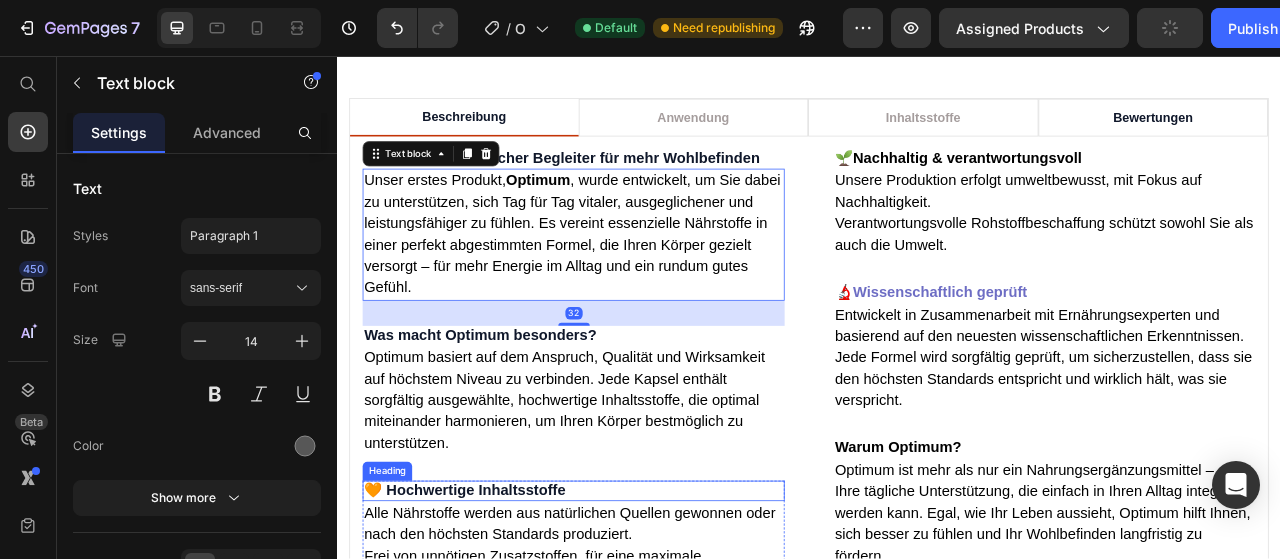 click on "🧡 Hochwertige Inhaltsstoffe" at bounding box center (499, 608) 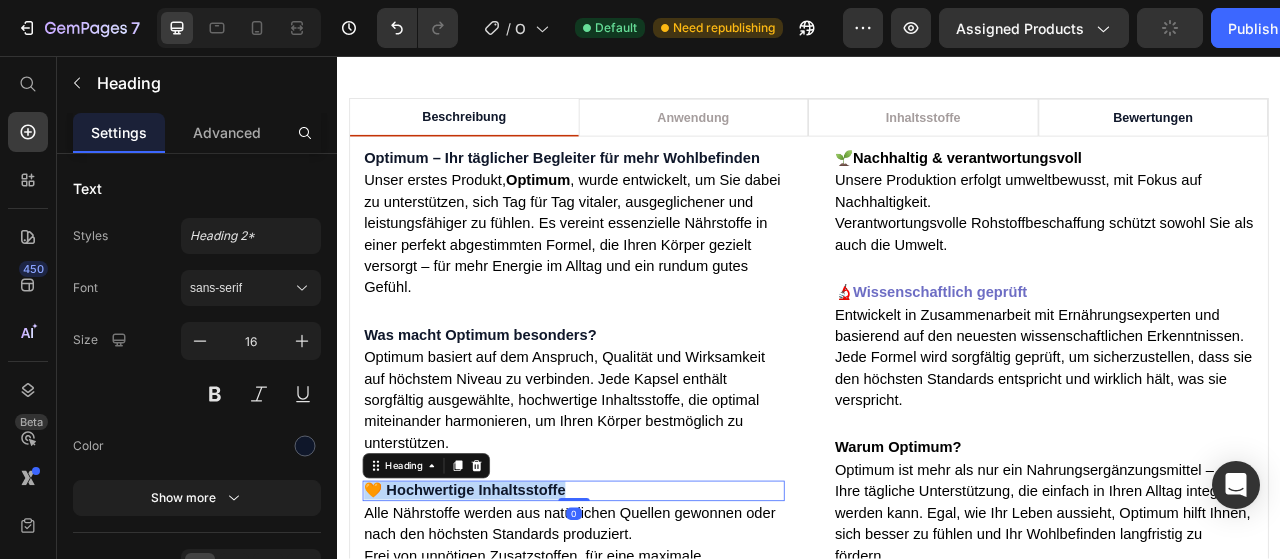 click on "🧡 Hochwertige Inhaltsstoffe" at bounding box center [499, 608] 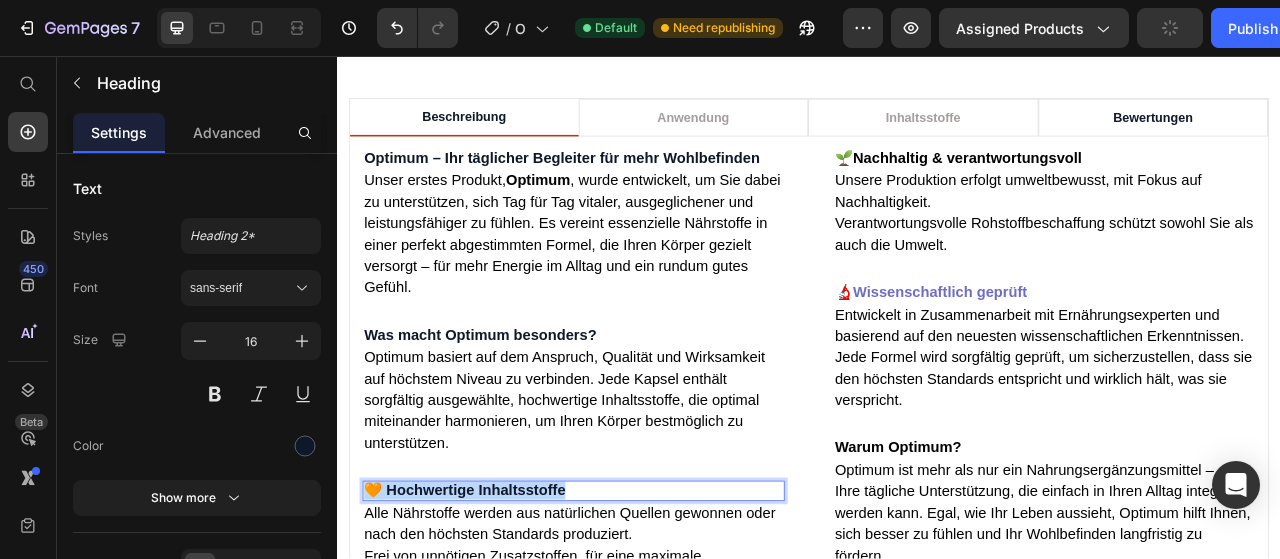 click on "🧡 Hochwertige Inhaltsstoffe" at bounding box center (499, 608) 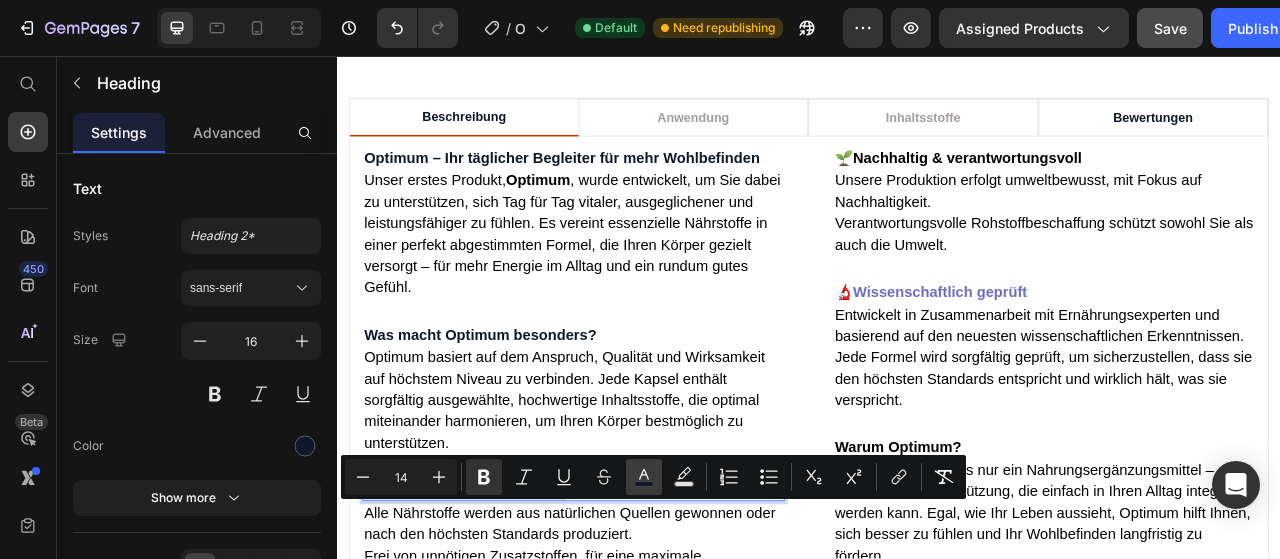 click 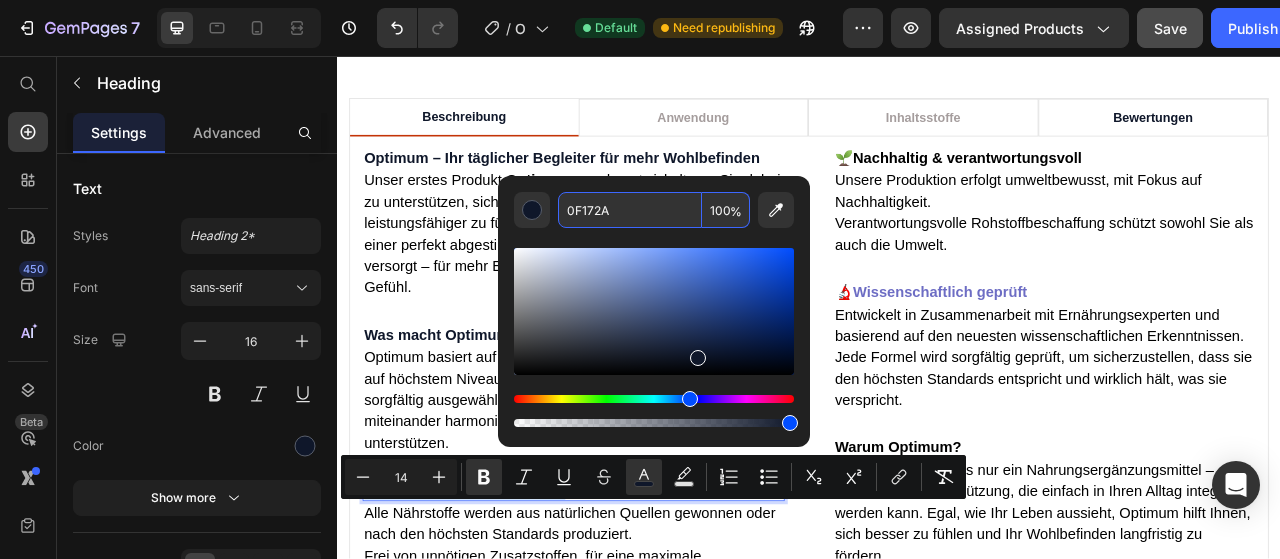 click on "0F172A" at bounding box center (630, 210) 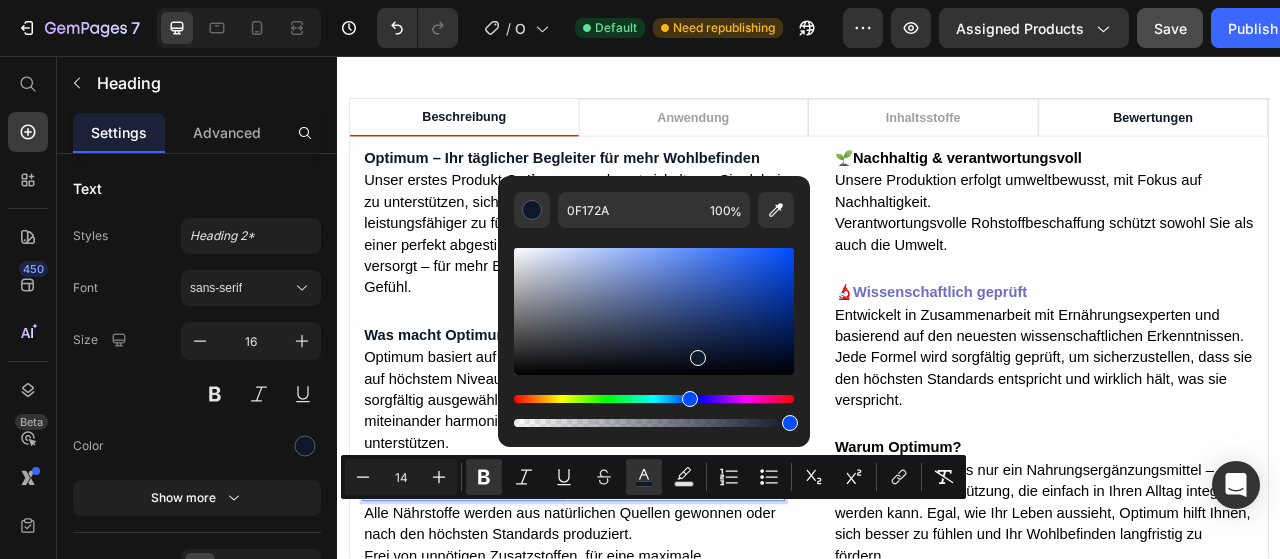 click on "Unser erstes Produkt,  Optimum , wurde entwickelt, um Sie dabei zu unterstützen, sich Tag für Tag vitaler, ausgeglichener und leistungsfähiger zu fühlen. Es vereint essenzielle Nährstoffe in einer perfekt abgestimmten Formel, die Ihren Körper gezielt versorgt – für mehr Energie im Alltag und ein rundum gutes Gefühl." at bounding box center [636, 282] 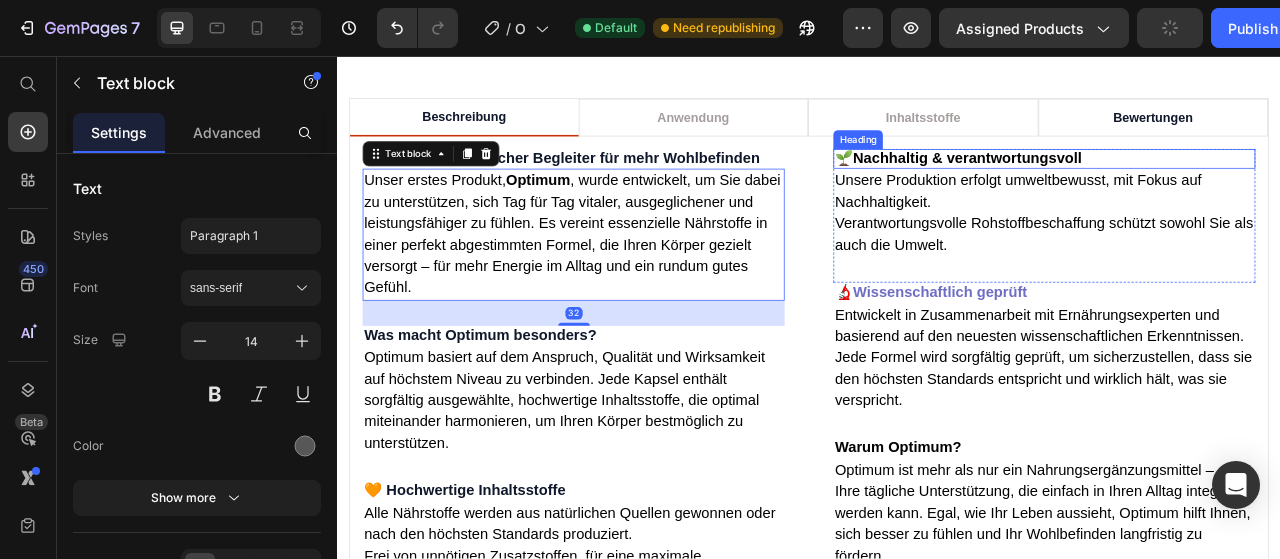click on "Nachhaltig & verantwortungsvoll" at bounding box center [1138, 186] 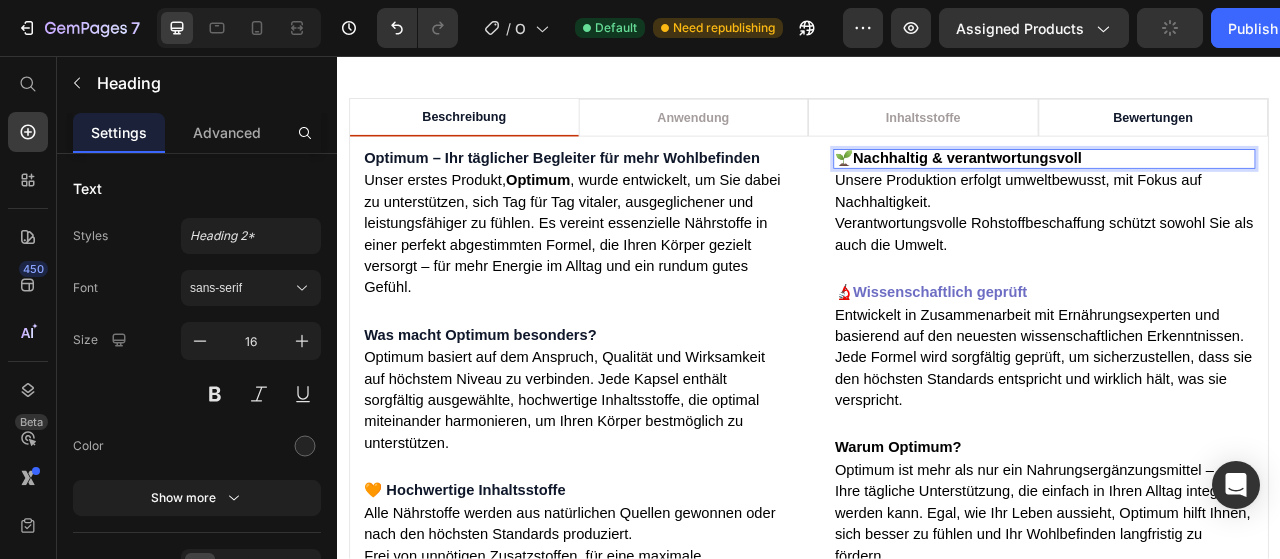 click on "Nachhaltig & verantwortungsvoll" at bounding box center (1138, 186) 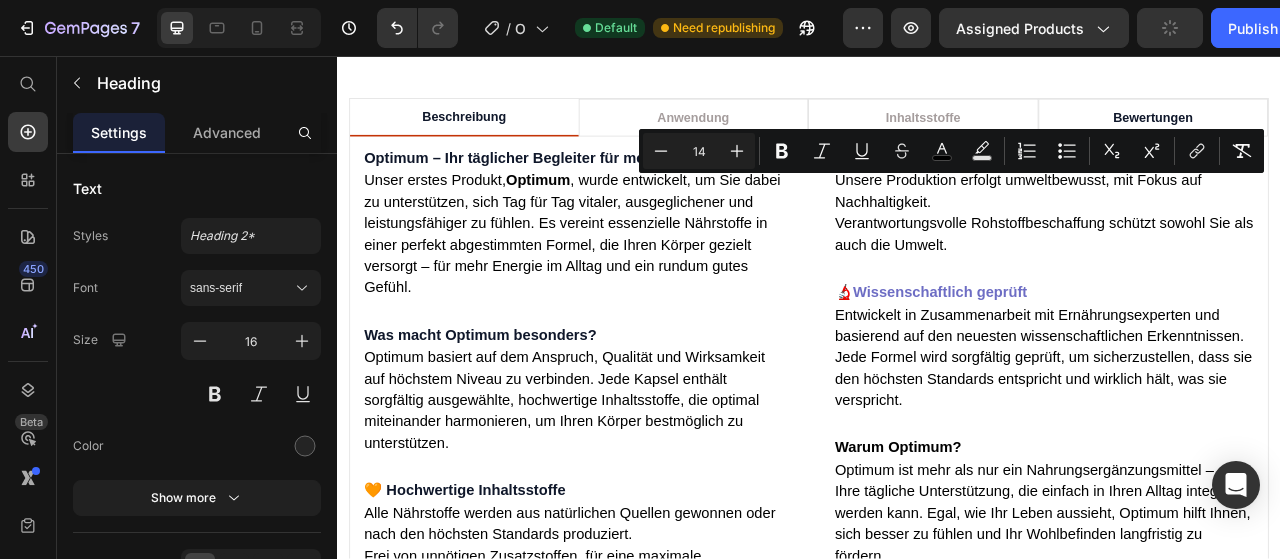 click on "Nachhaltig & verantwortungsvoll" at bounding box center [1138, 186] 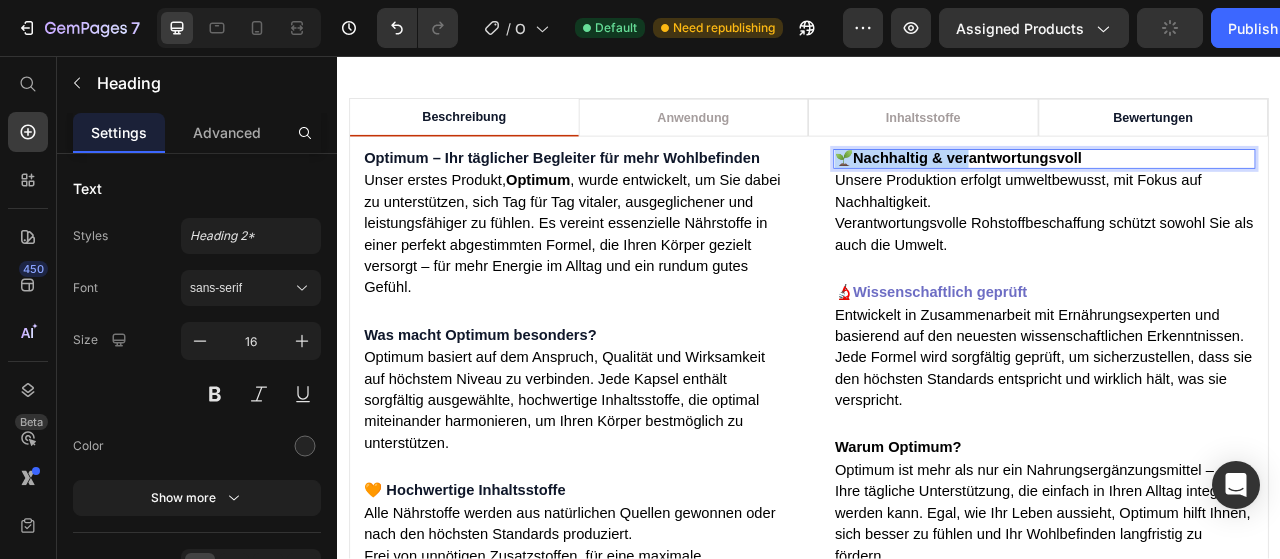 click on "Nachhaltig & verantwortungsvoll" at bounding box center [1138, 186] 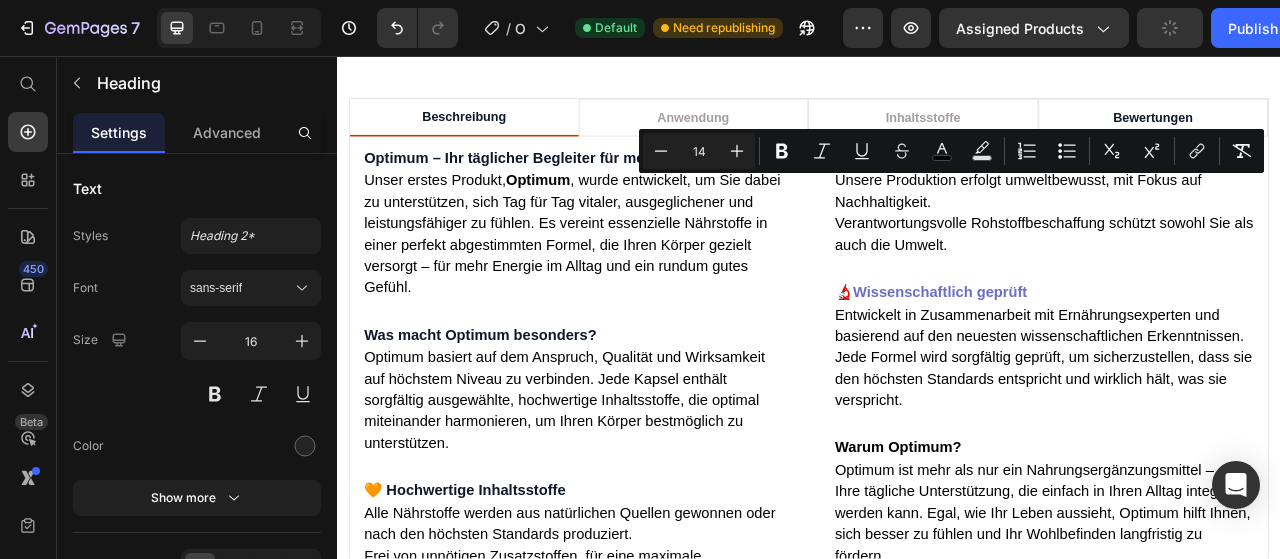 click on "Nachhaltig & verantwortungsvoll" at bounding box center (1138, 186) 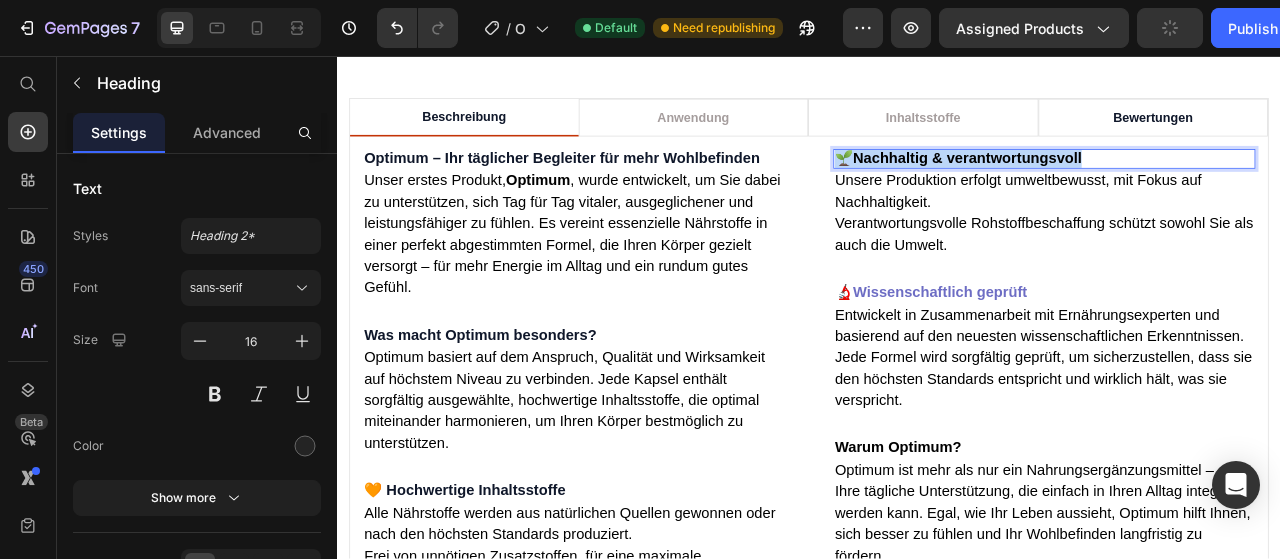 click on "Nachhaltig & verantwortungsvoll" at bounding box center (1138, 186) 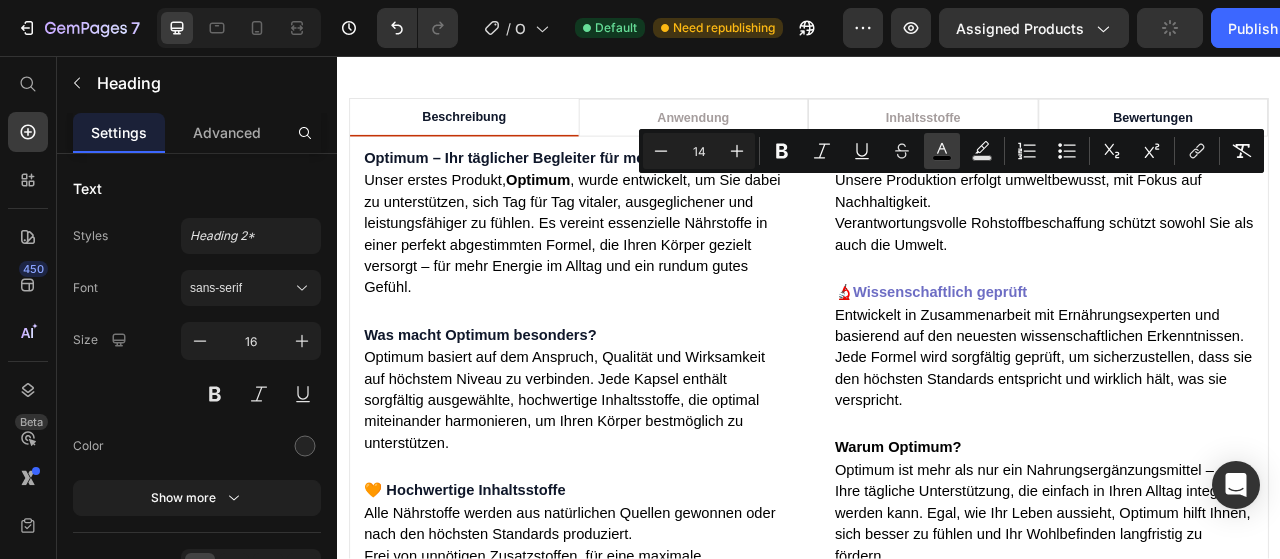 click 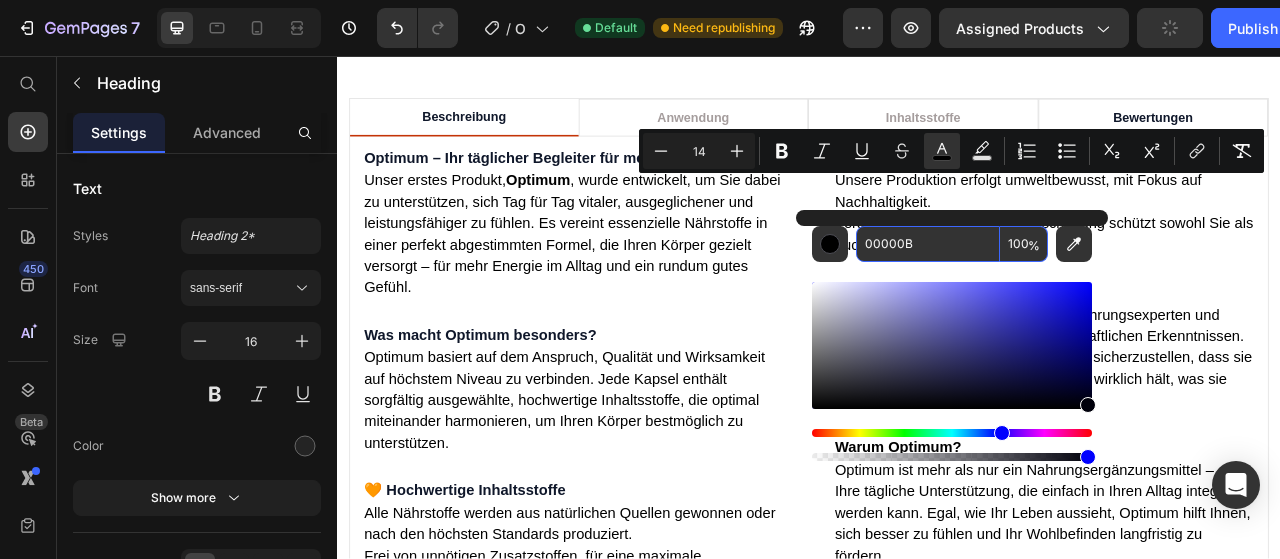 click on "00000B" at bounding box center (928, 244) 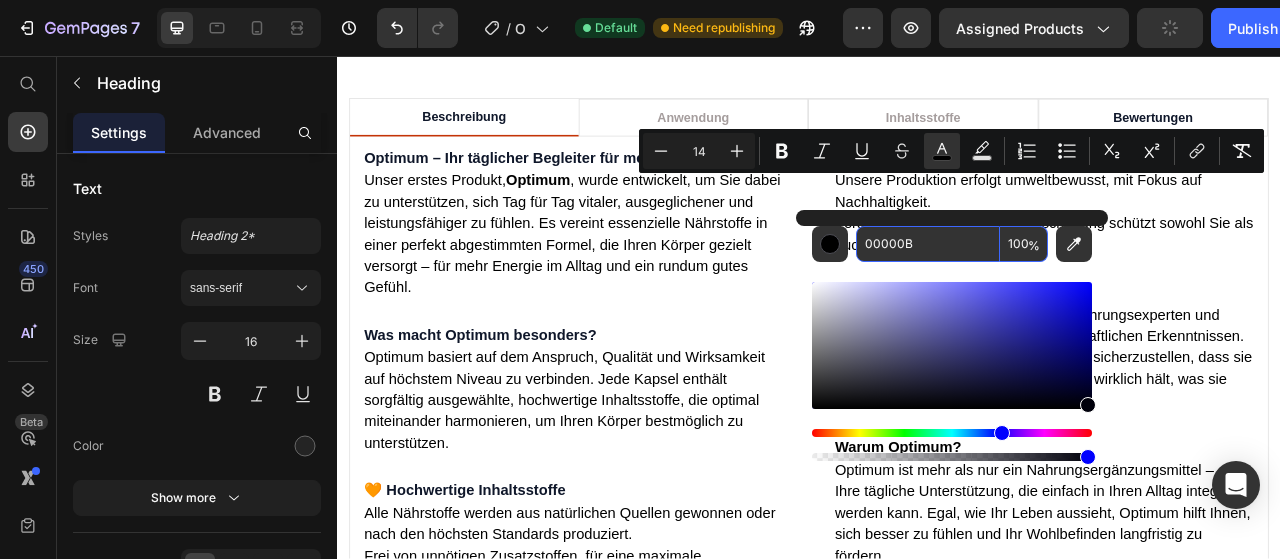 paste on "F172A" 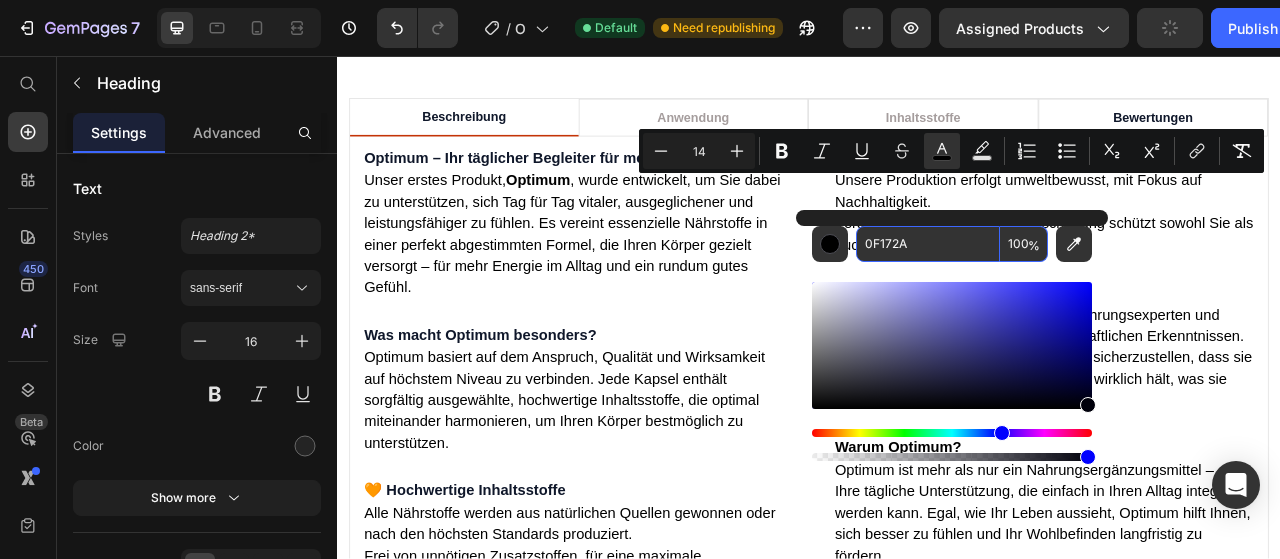 type on "0F172A" 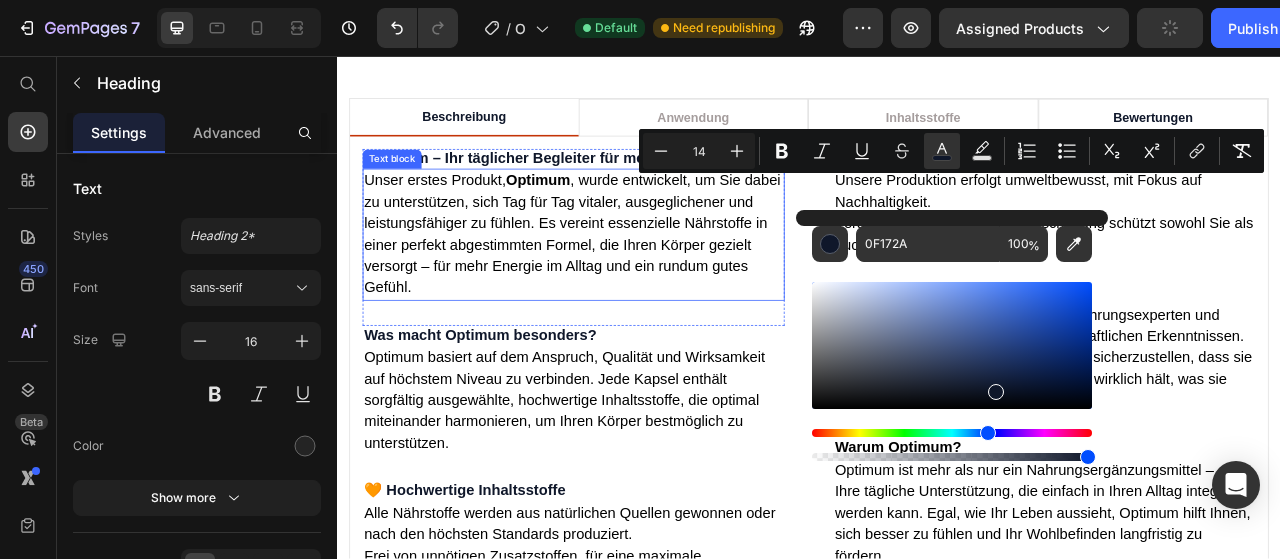 click on "Unser erstes Produkt,  Optimum , wurde entwickelt, um Sie dabei zu unterstützen, sich Tag für Tag vitaler, ausgeglichener und leistungsfähiger zu fühlen. Es vereint essenzielle Nährstoffe in einer perfekt abgestimmten Formel, die Ihren Körper gezielt versorgt – für mehr Energie im Alltag und ein rundum gutes Gefühl." at bounding box center [637, 283] 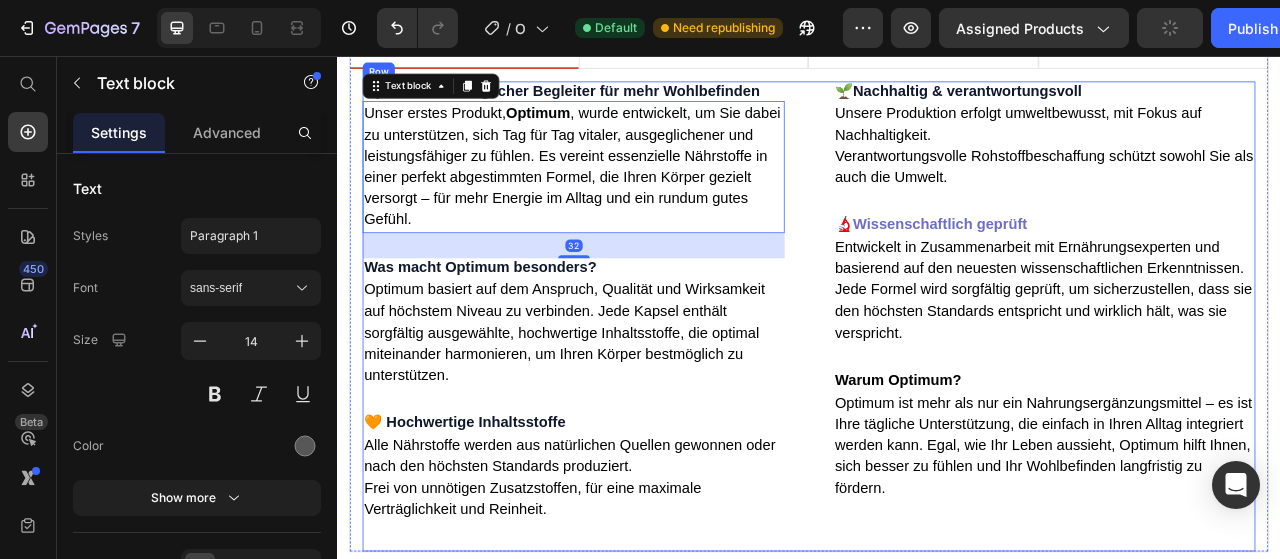 scroll, scrollTop: 1119, scrollLeft: 0, axis: vertical 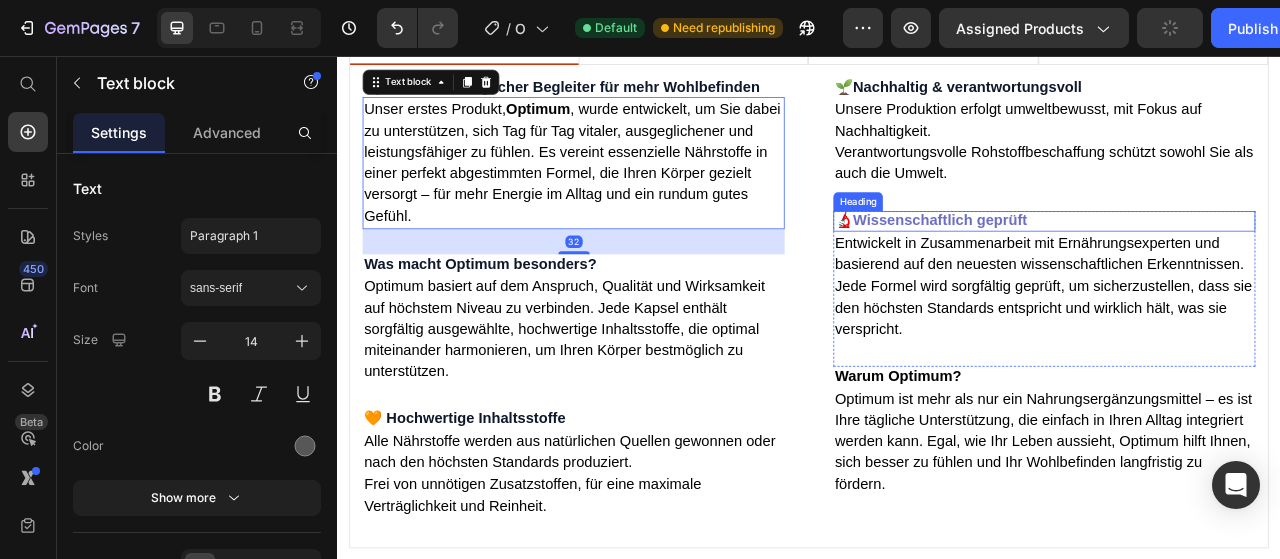 click on "Wissenschaftlich geprüft" at bounding box center (1104, 265) 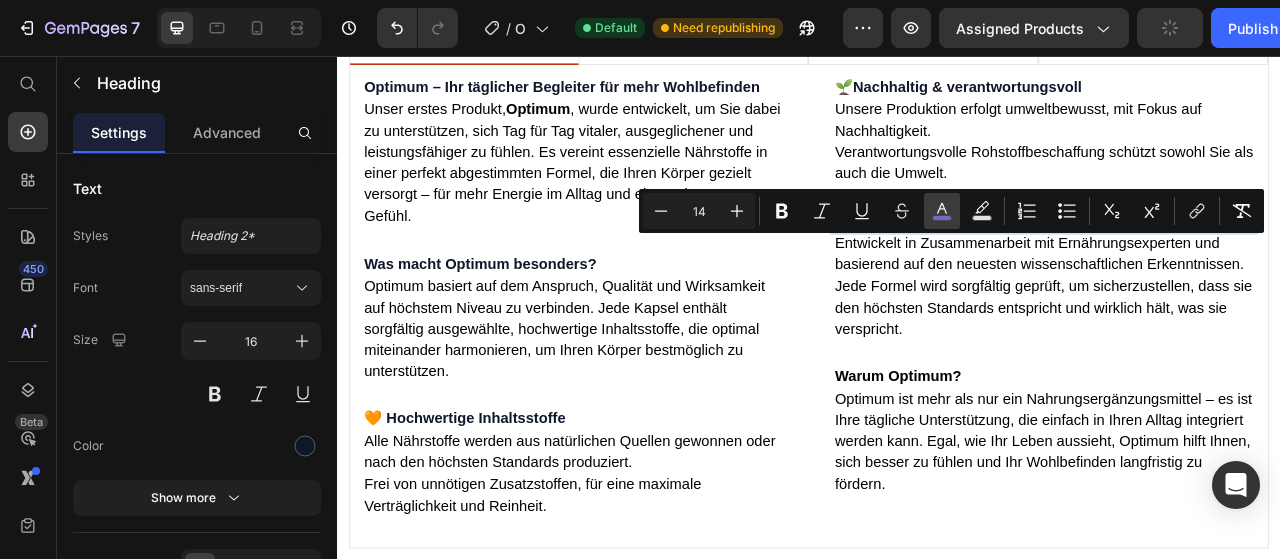 click 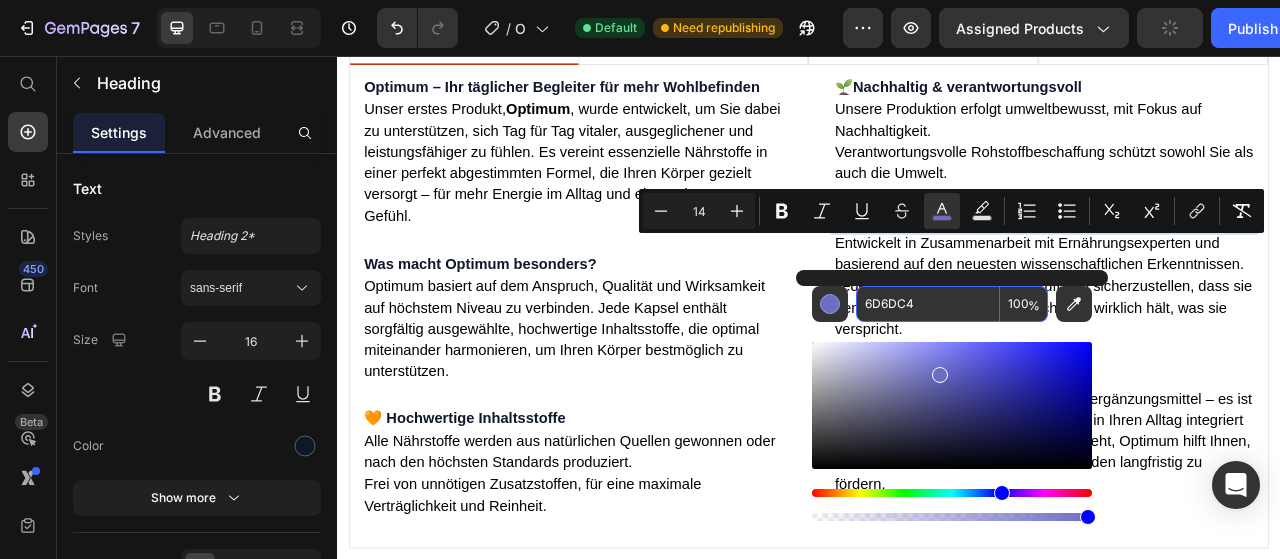 click on "6D6DC4" at bounding box center [928, 304] 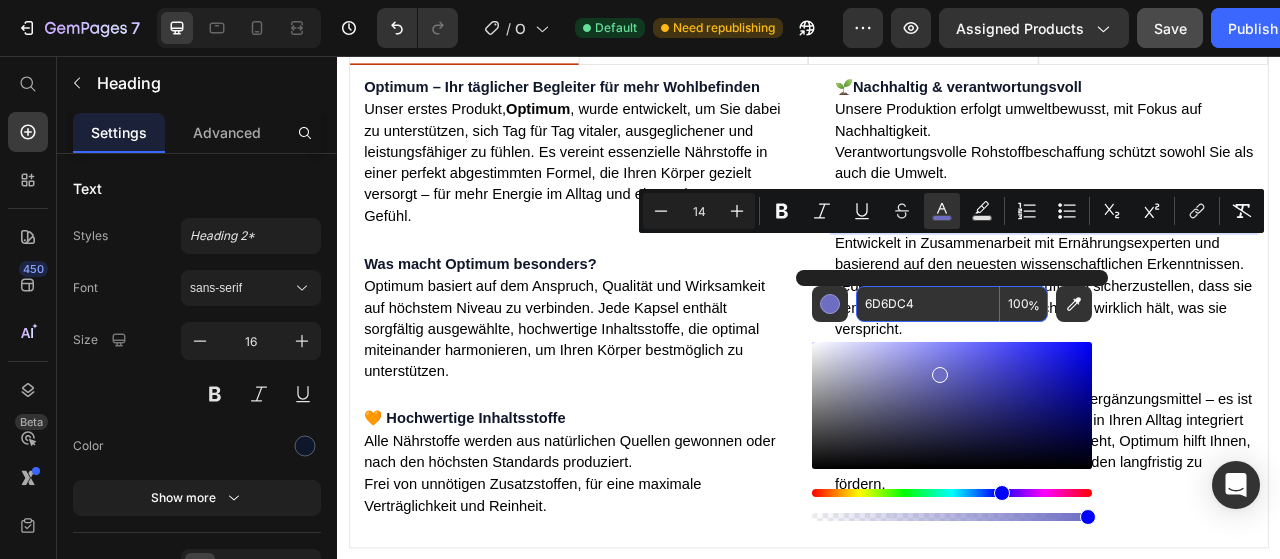 paste on "0F172A" 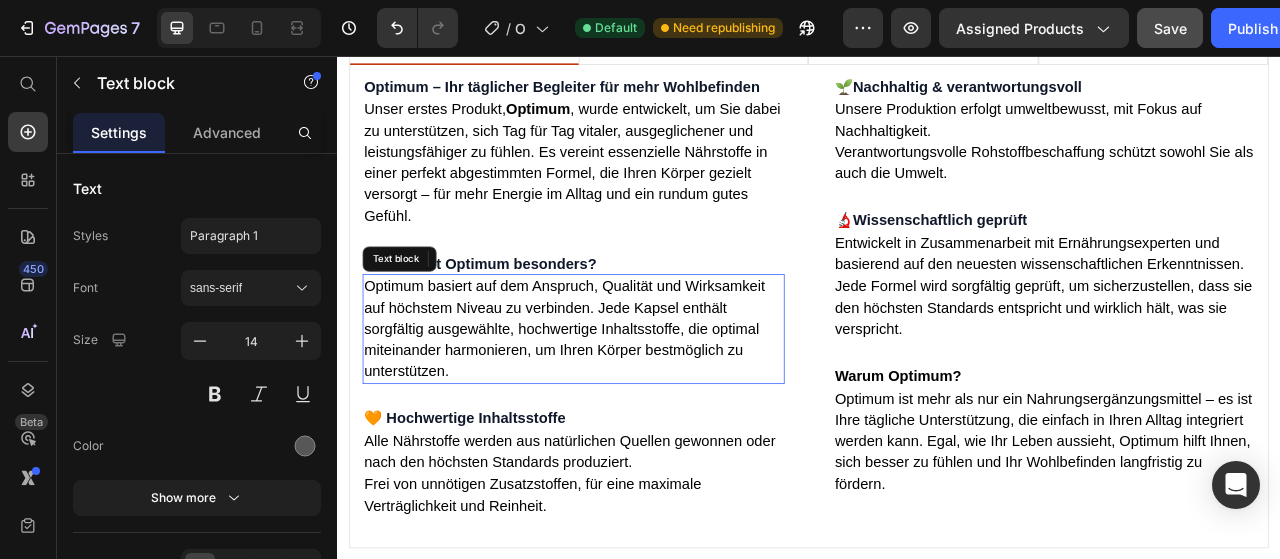 click on "Optimum basiert auf dem Anspruch, Qualität und Wirksamkeit auf höchstem Niveau zu verbinden. Jede Kapsel enthält sorgfältig ausgewählte, hochwertige Inhaltsstoffe, die optimal miteinander harmonieren, um Ihren Körper bestmöglich zu unterstützen." at bounding box center (637, 404) 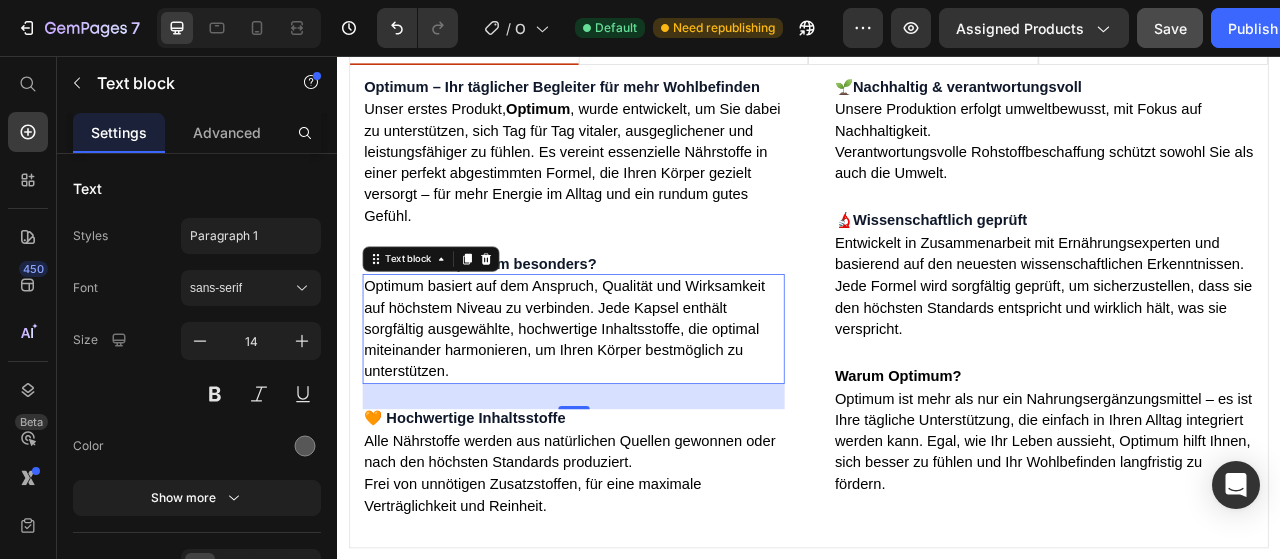 scroll, scrollTop: 1231, scrollLeft: 0, axis: vertical 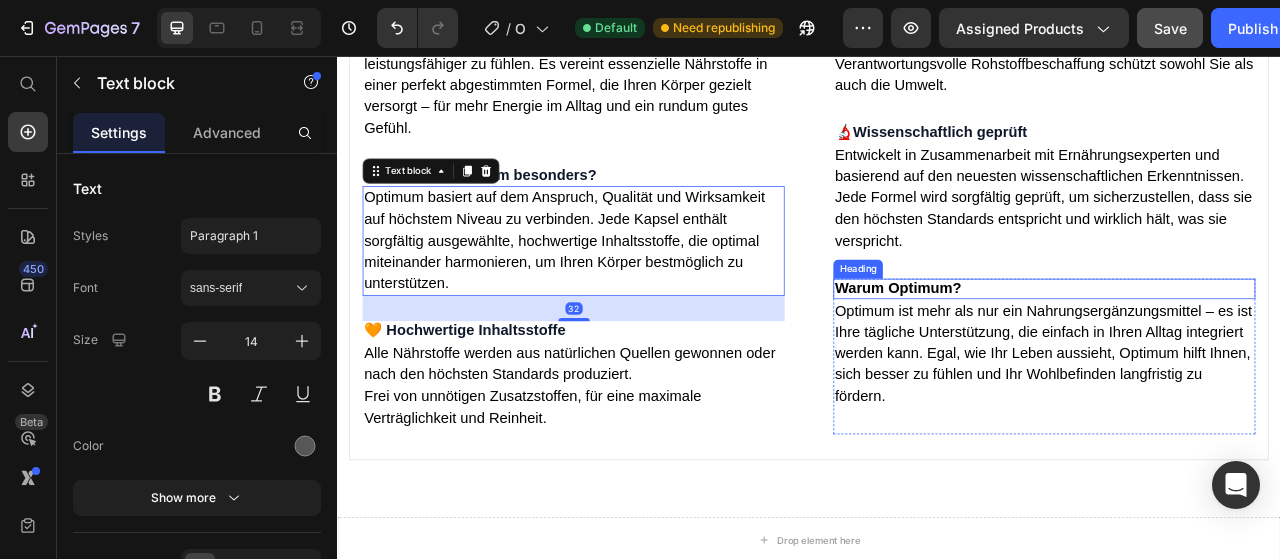 click on "Warum Optimum?" at bounding box center [1050, 351] 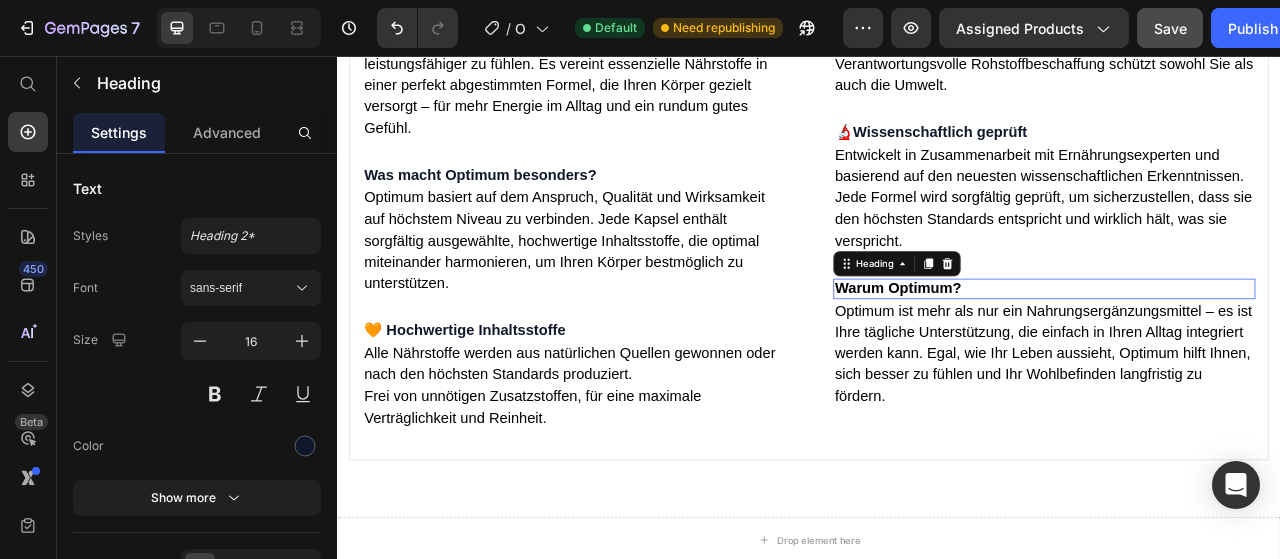 click on "Warum Optimum?" at bounding box center [1050, 351] 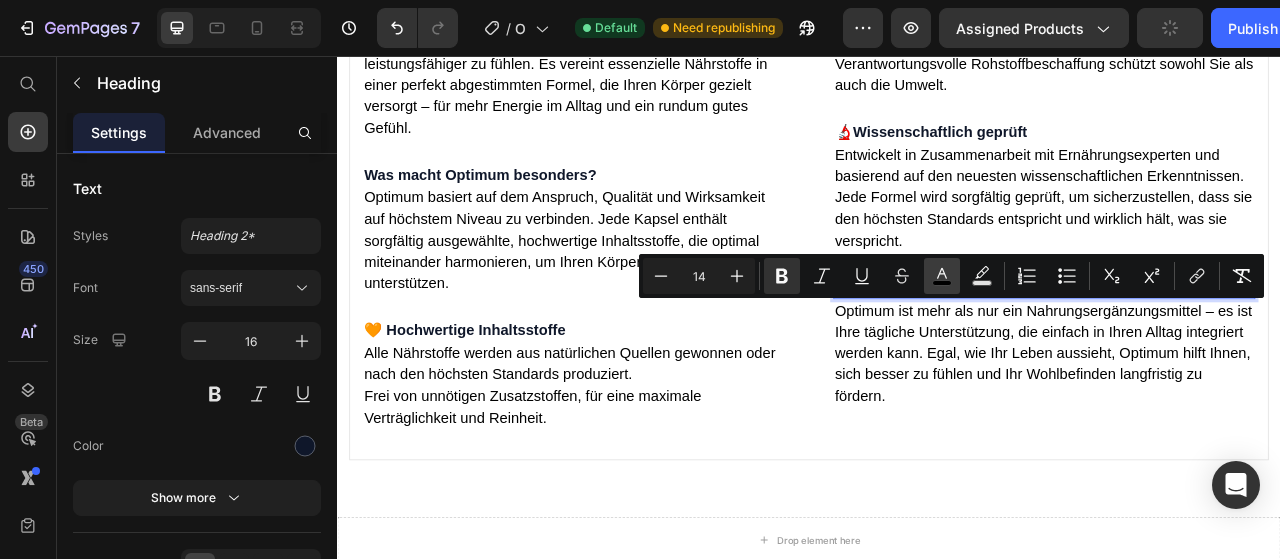 click 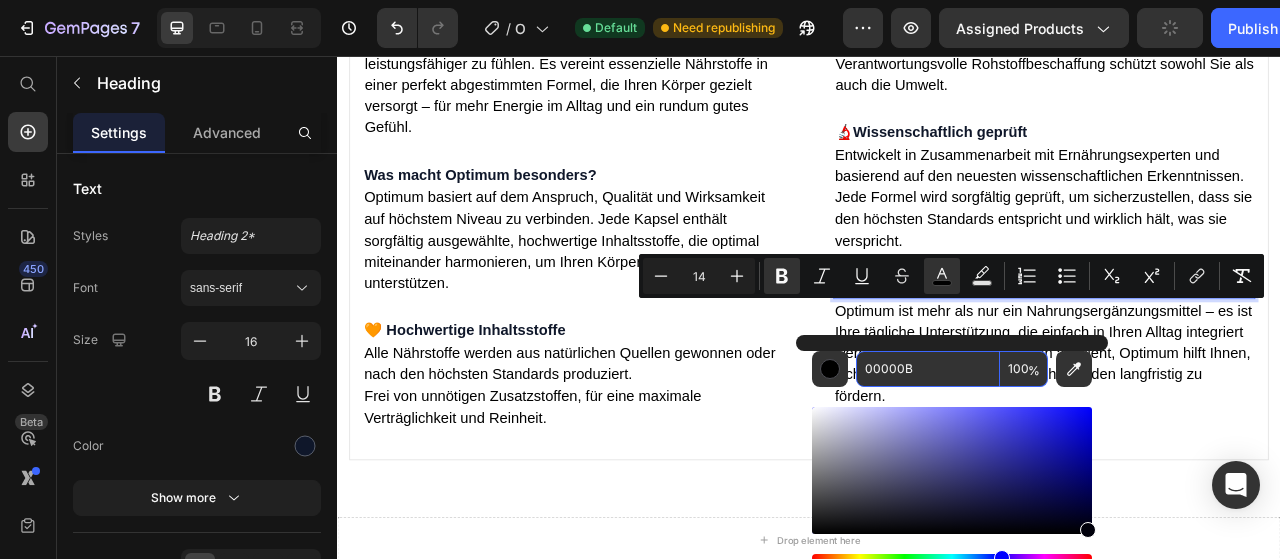 click on "00000B" at bounding box center [928, 369] 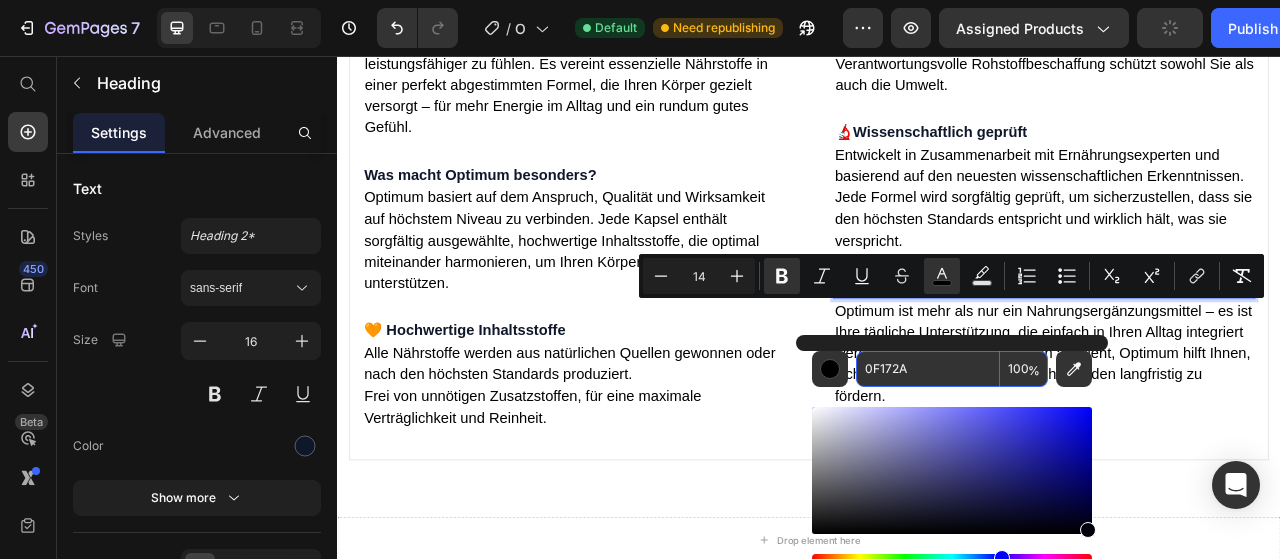type on "0F172A" 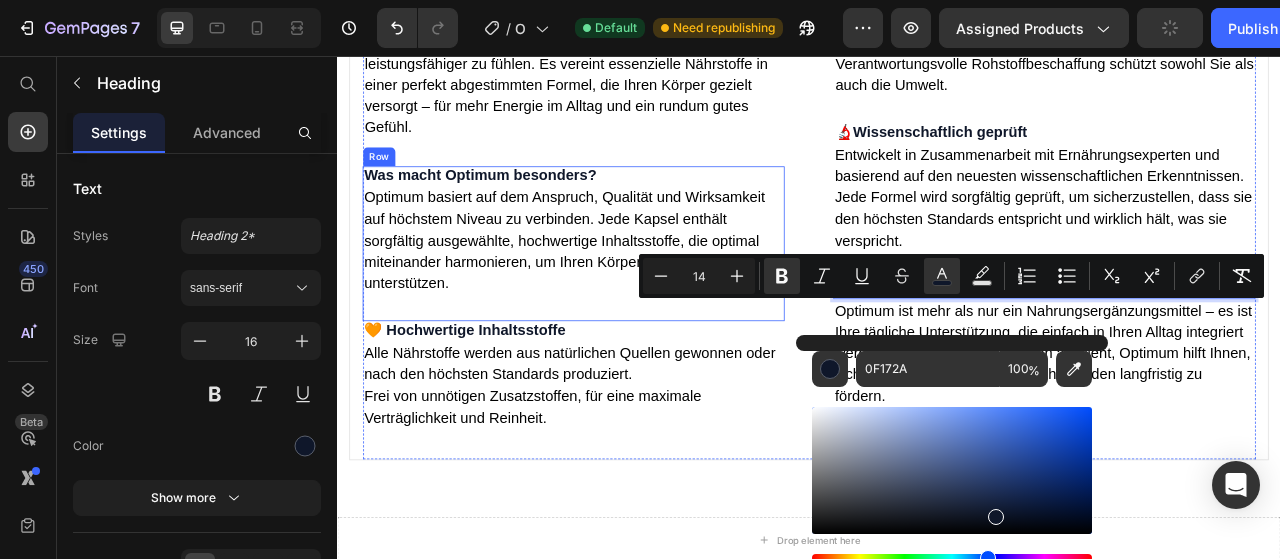 click on "⁠⁠⁠⁠⁠⁠⁠ Was macht Optimum besonders? Heading Optimum basiert auf dem Anspruch, Qualität und Wirksamkeit auf höchstem Niveau zu verbinden. Jede Kapsel enthält sorgfältig ausgewählte, hochwertige Inhaltsstoffe, die optimal miteinander harmonieren, um Ihren Körper bestmöglich zu unterstützen. Text block" at bounding box center [637, 296] 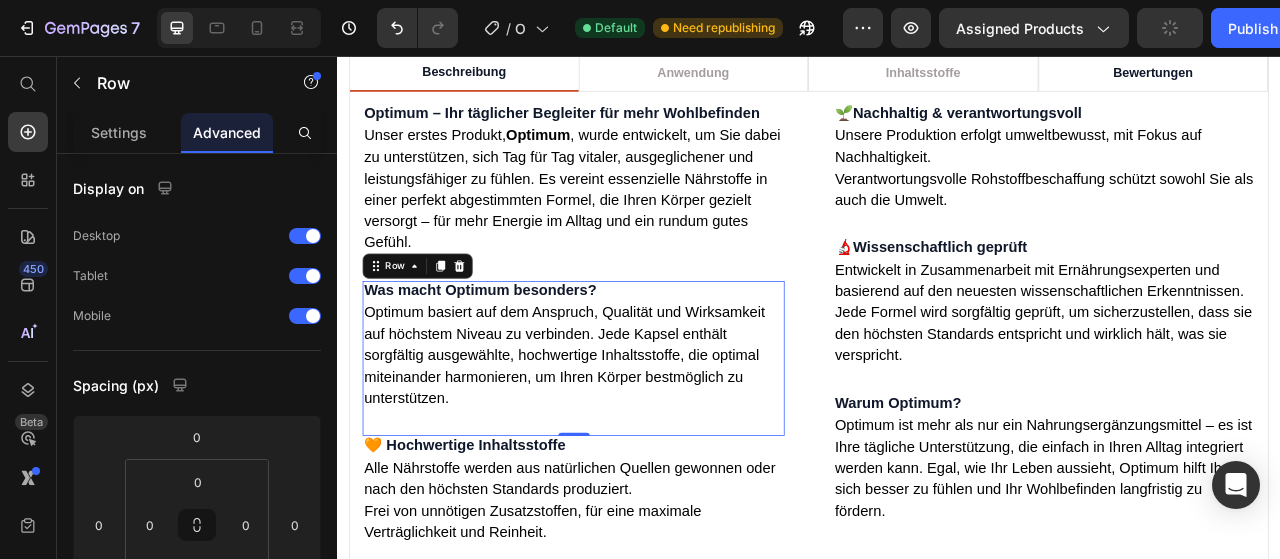 scroll, scrollTop: 1076, scrollLeft: 0, axis: vertical 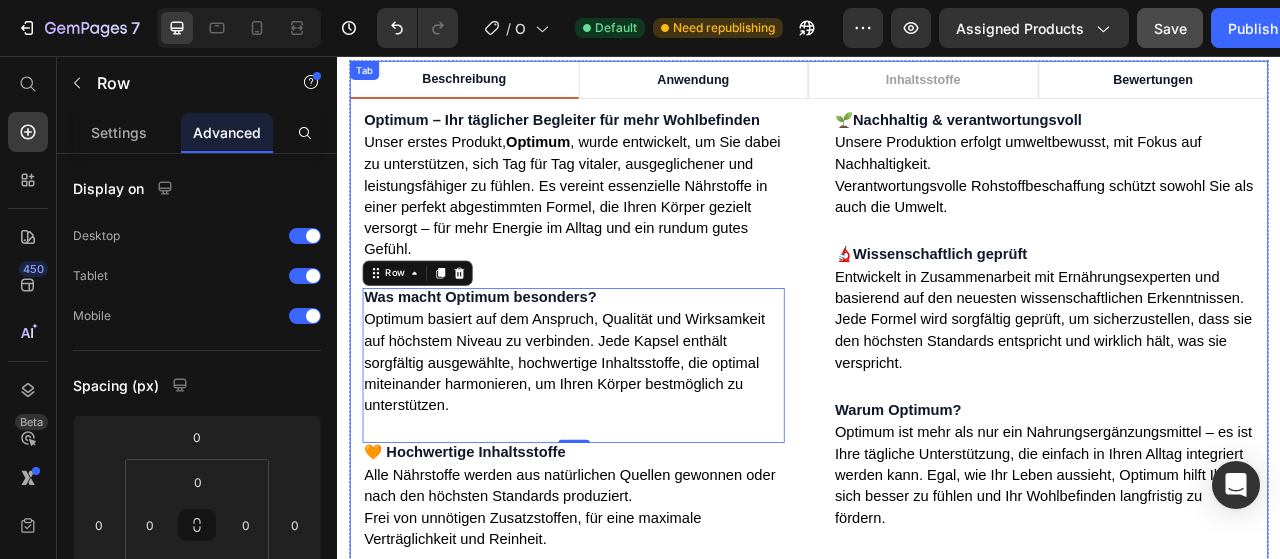 click on "Anwendung" at bounding box center (790, 87) 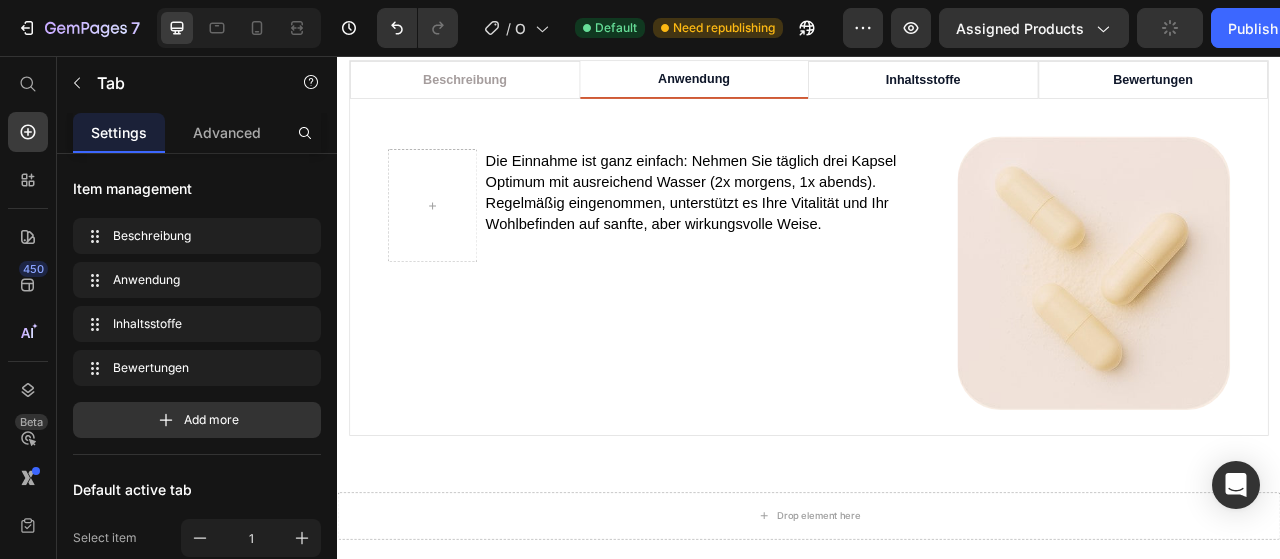 click on "Inhaltsstoffe" at bounding box center (1082, 87) 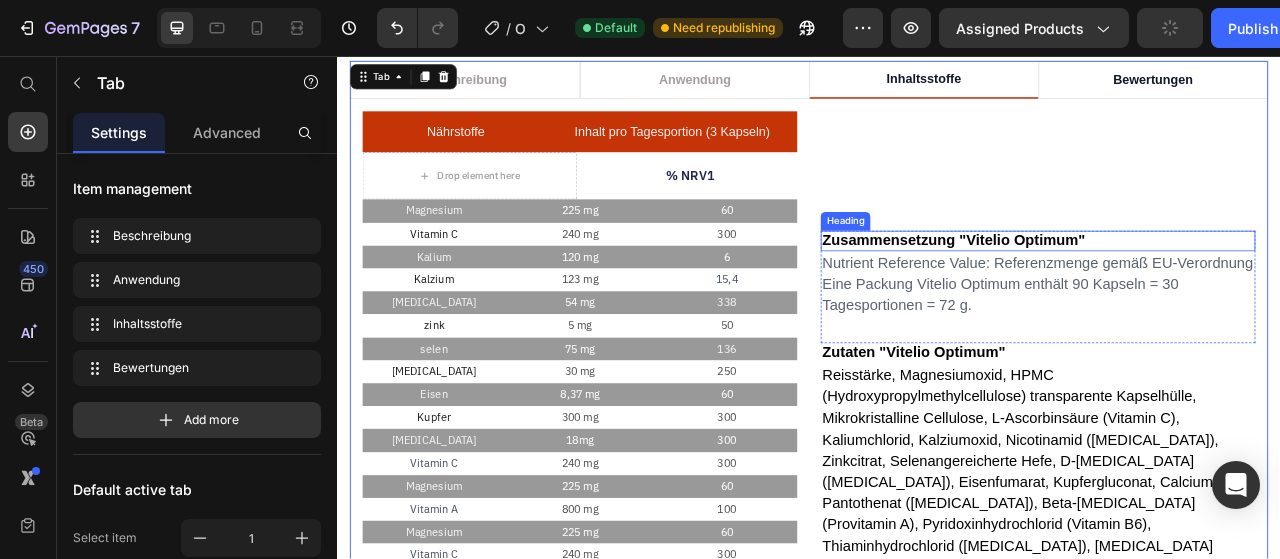 click on "Zusammensetzung "Vitelio Optimum"" at bounding box center (1121, 290) 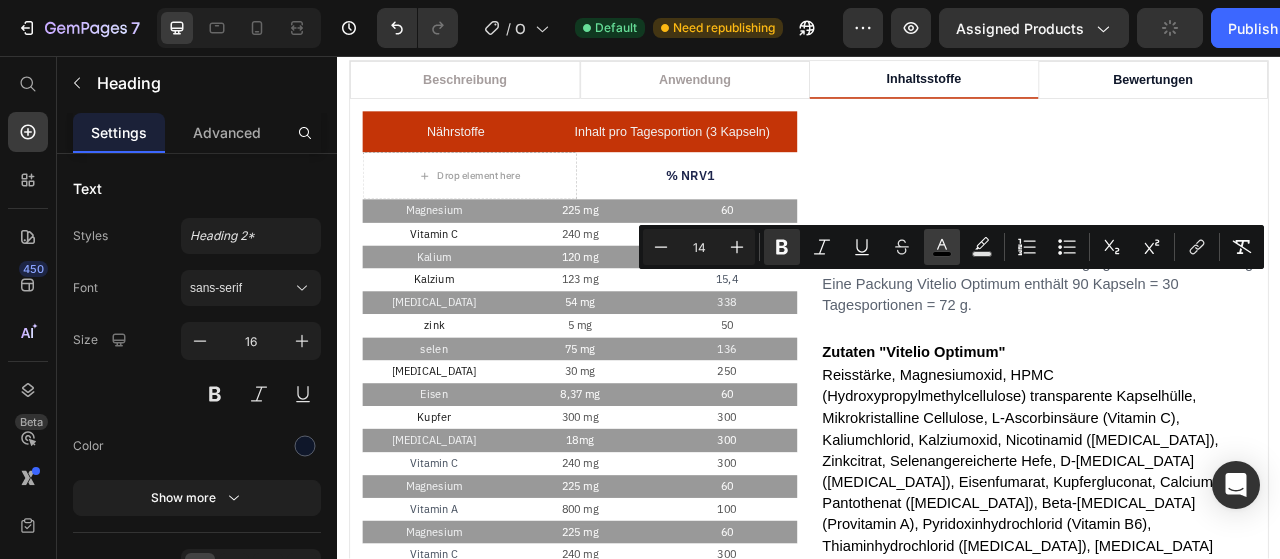 click on "color" at bounding box center (942, 247) 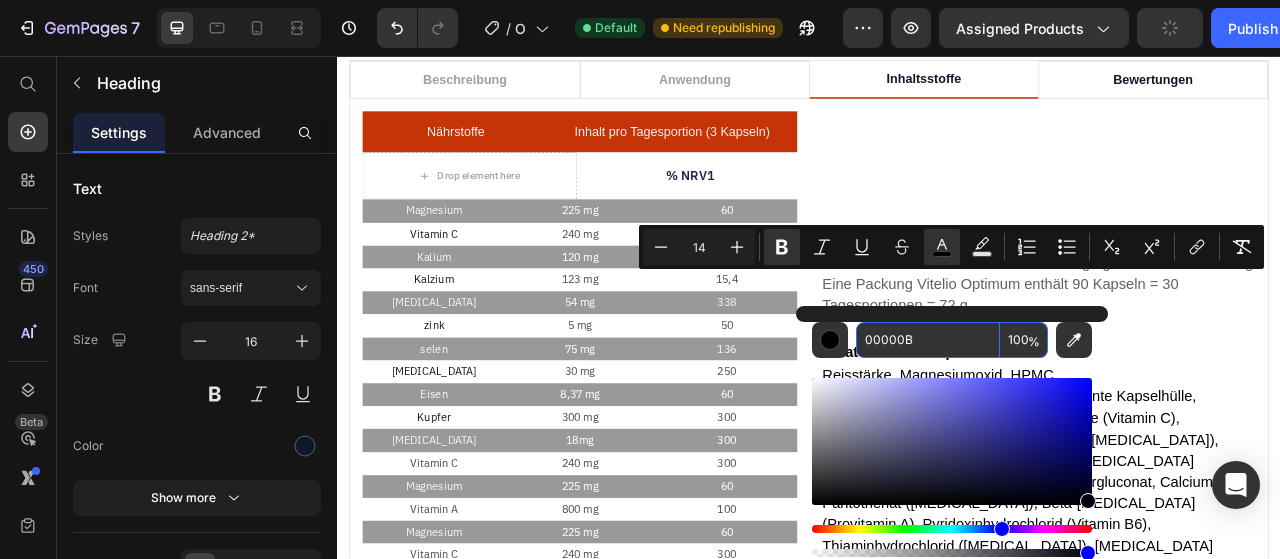 click on "00000B" at bounding box center [928, 340] 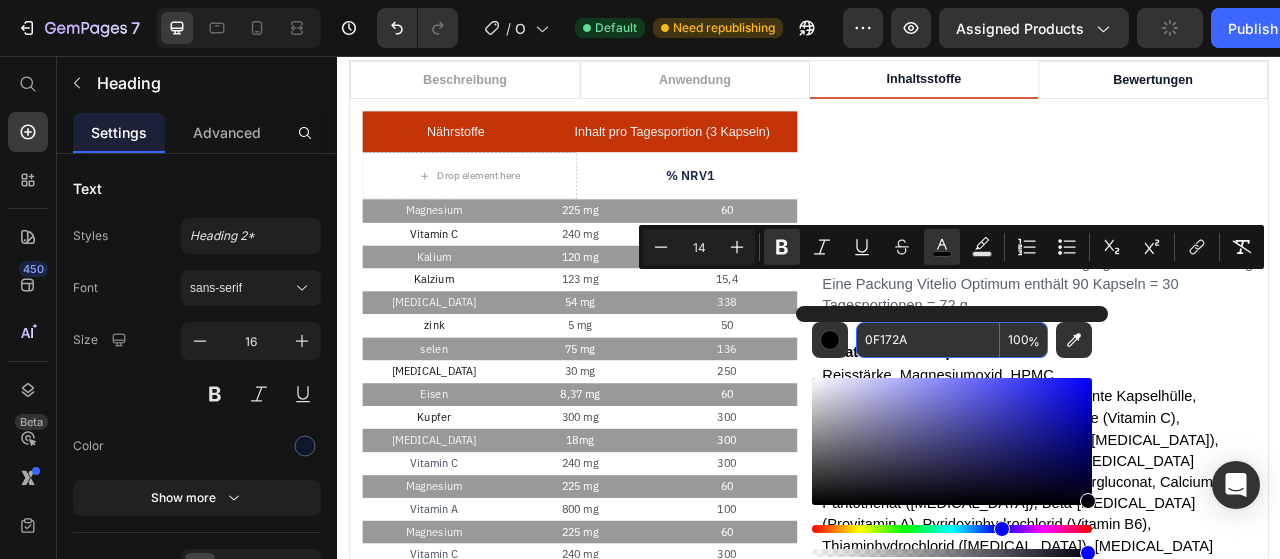 type on "0F172A" 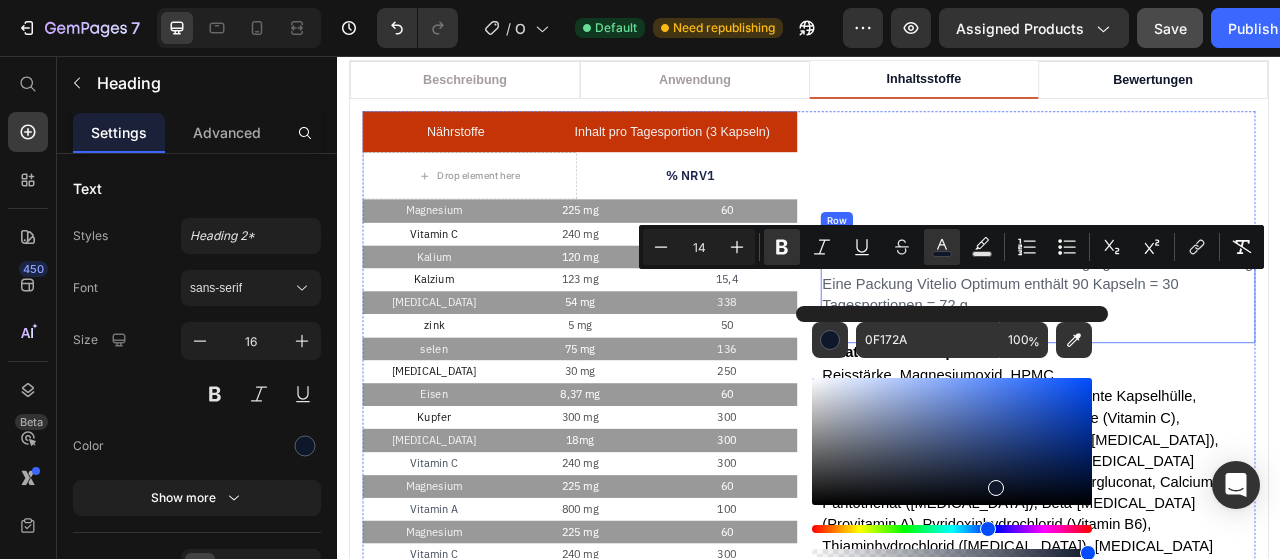 click on "Zusammensetzung "Vitelio Optimum" Heading   0 Nutrient Reference Value: Referenzmenge gemäß EU-Verordnung Eine Packung Vitelio Optimum enthält 90 Kapseln = 30 Tagesportionen = 72 g. Text block" at bounding box center [1228, 350] 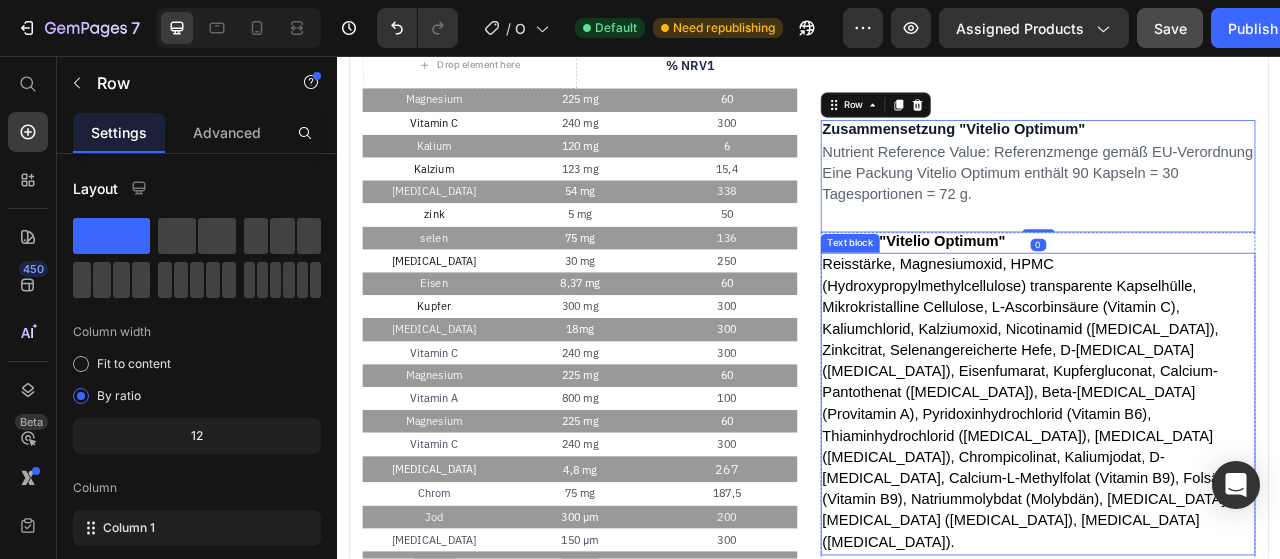 scroll, scrollTop: 1218, scrollLeft: 0, axis: vertical 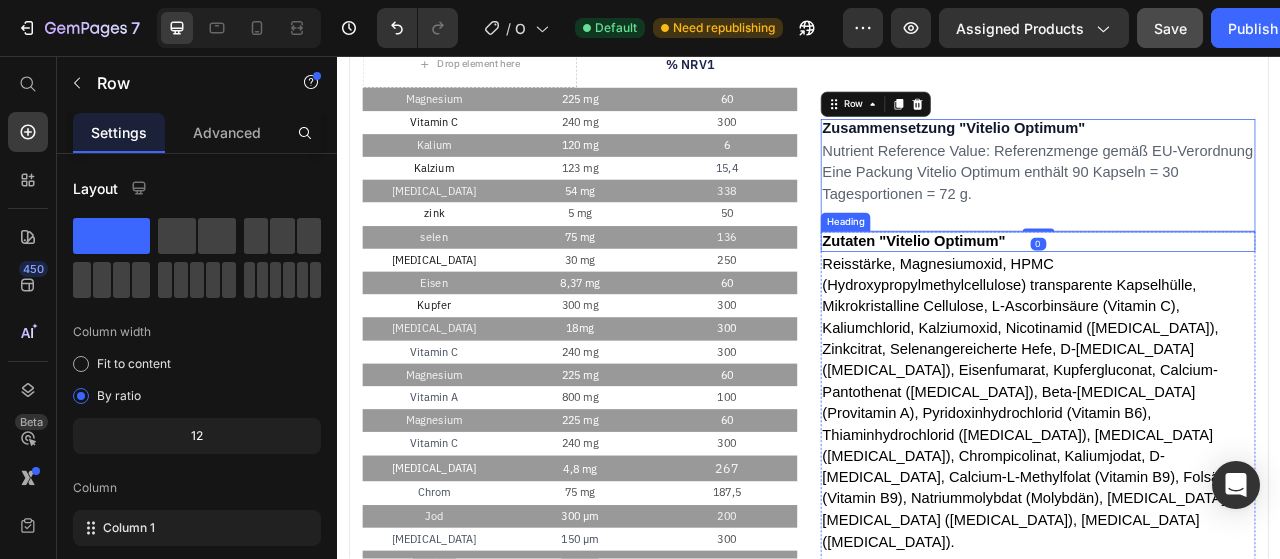 click on "Zutaten "Vitelio Optimum"" at bounding box center (1070, 291) 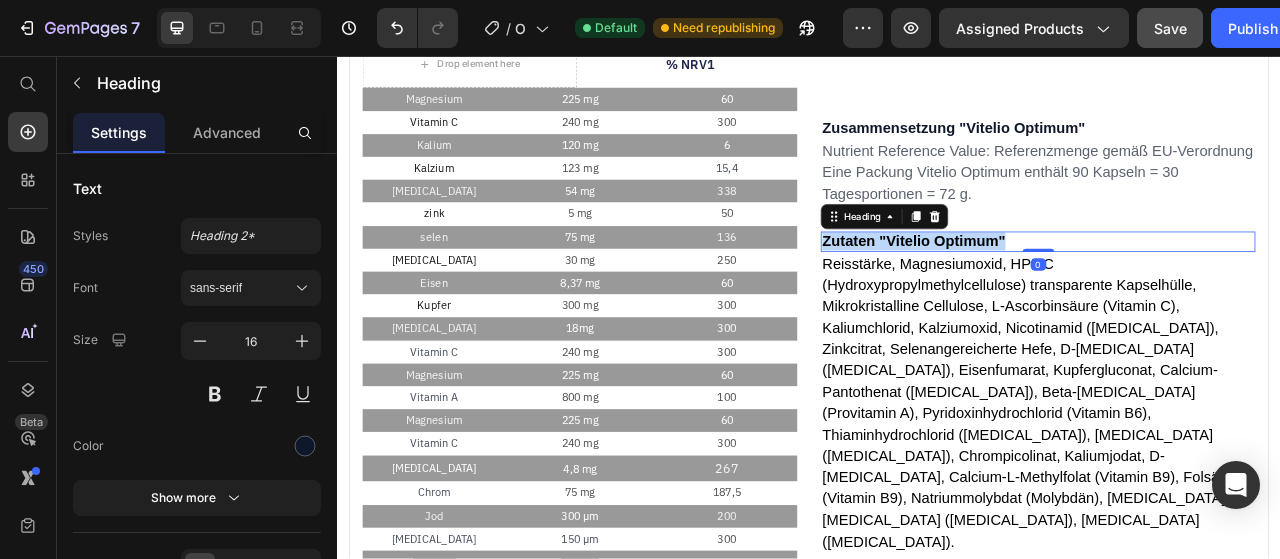 click on "Zutaten "Vitelio Optimum"" at bounding box center [1070, 291] 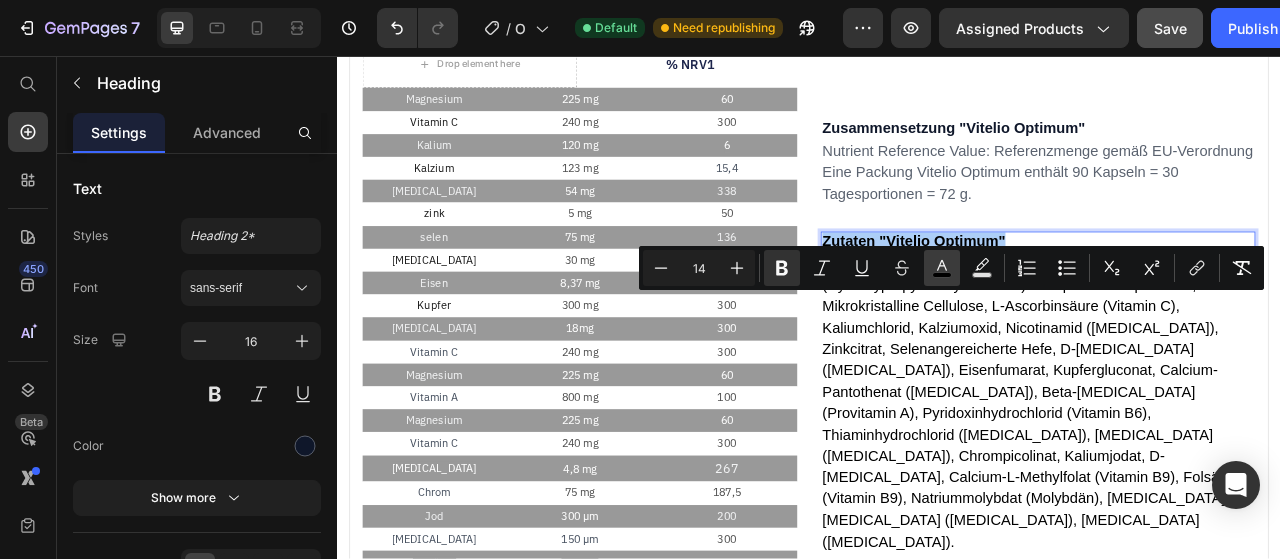 click on "color" at bounding box center [942, 268] 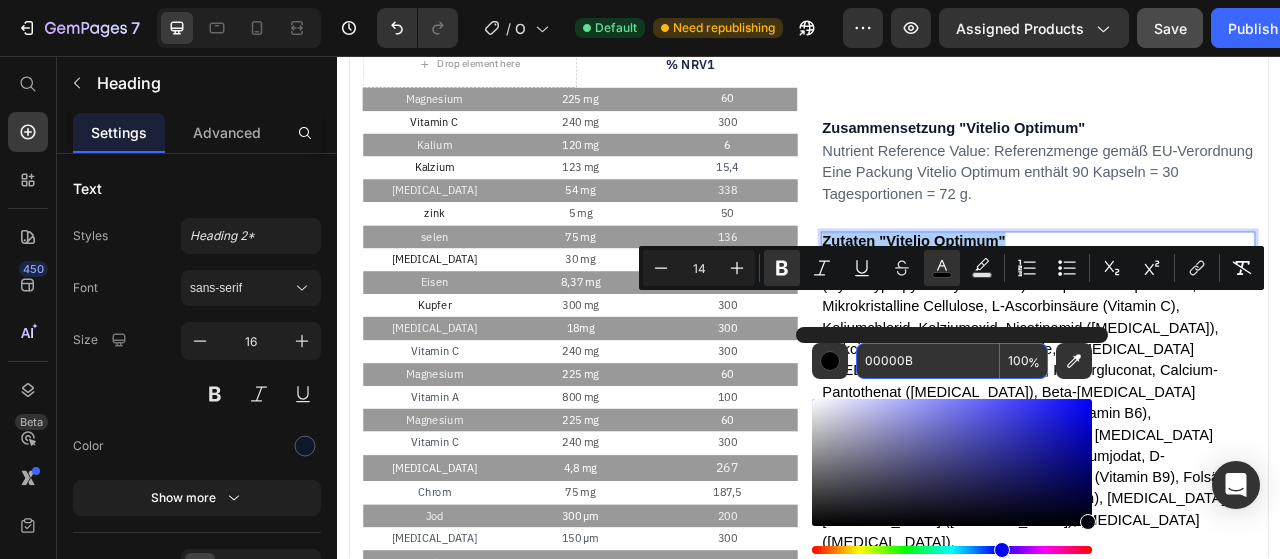 click on "00000B" at bounding box center [928, 361] 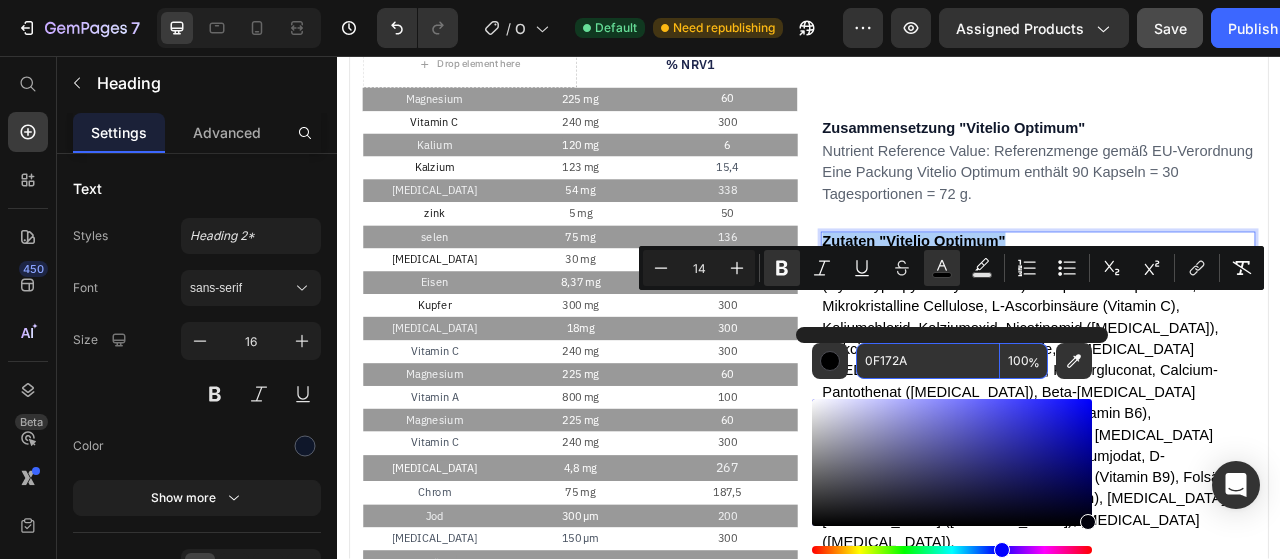 type on "0F172A" 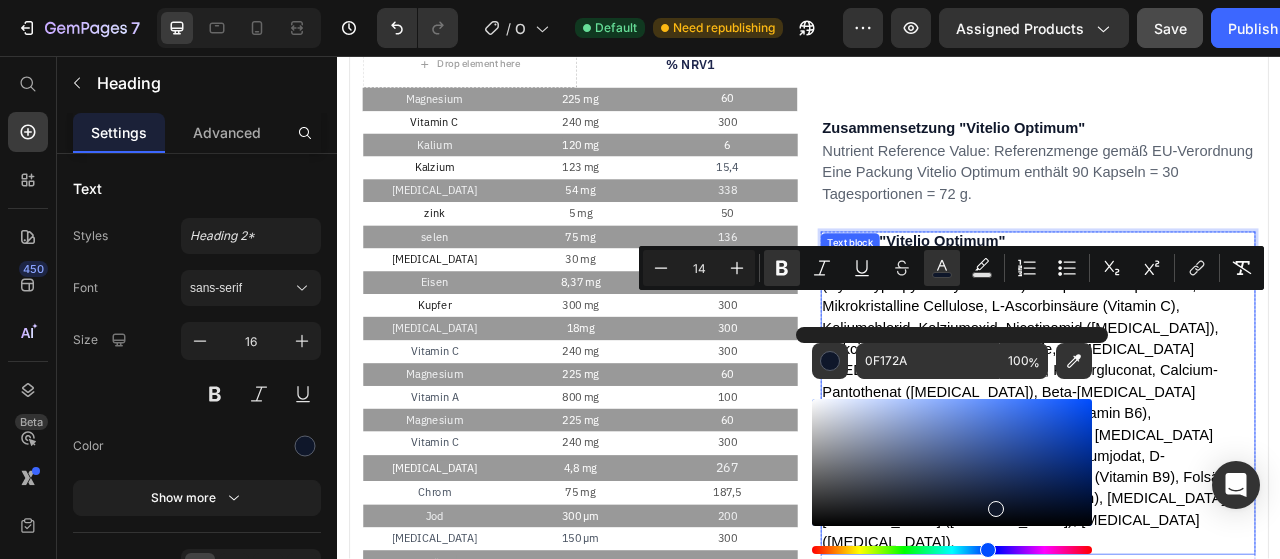 click on "Reisstärke, Magnesiumoxid, HPMC (Hydroxypropylmethylcellulose) transparente Kapselhülle, Mikrokristalline Cellulose, L-Ascorbinsäure (Vitamin C), Kaliumchlorid, Kalziumoxid, Nicotinamid ([MEDICAL_DATA]), Zinkcitrat, Selenangereicherte Hefe, D-[MEDICAL_DATA] ([MEDICAL_DATA]), Eisenfumarat, Kupfergluconat, Calcium-Pantothenat ([MEDICAL_DATA]), Beta-[MEDICAL_DATA] (Provitamin A), Pyridoxinhydrochlorid (Vitamin B6), Thiaminhydrochlorid ([MEDICAL_DATA]), [MEDICAL_DATA] ([MEDICAL_DATA]), Chrompicolinat, Kaliumjodat, D-[MEDICAL_DATA], Calcium-L-Methylfolat (Vitamin B9), Folsäure (Vitamin B9), Natriummolybdat (Molybdän), [MEDICAL_DATA], [MEDICAL_DATA] ([MEDICAL_DATA]), [MEDICAL_DATA] ([MEDICAL_DATA])." at bounding box center (1220, 497) 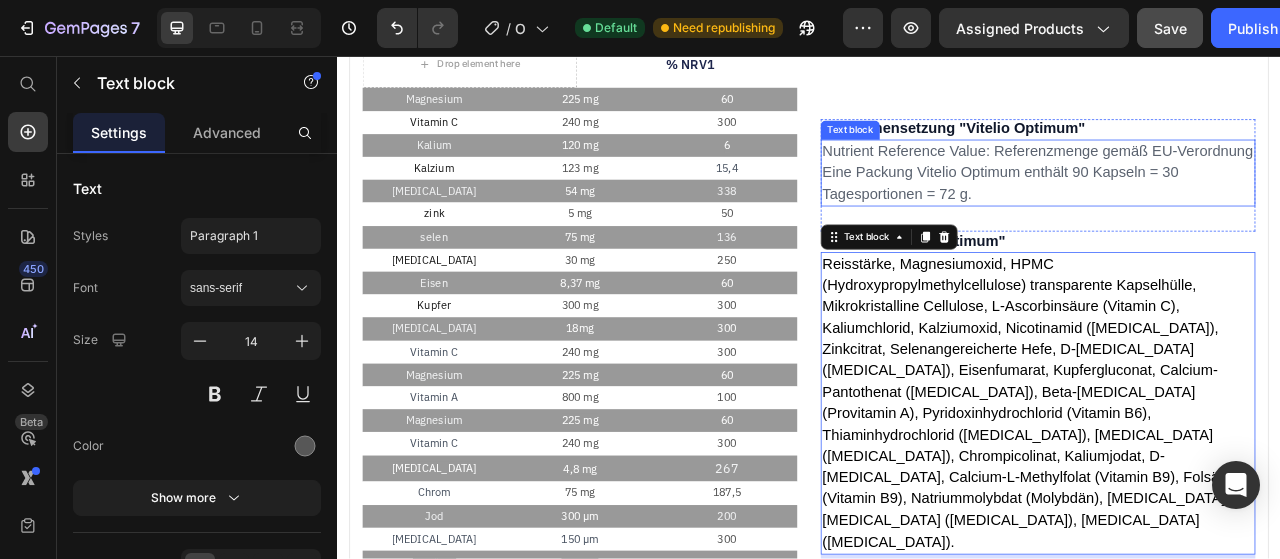 click on "Eine Packung Vitelio Optimum enthält 90 Kapseln = 30 Tagesportionen = 72 g." at bounding box center [1180, 218] 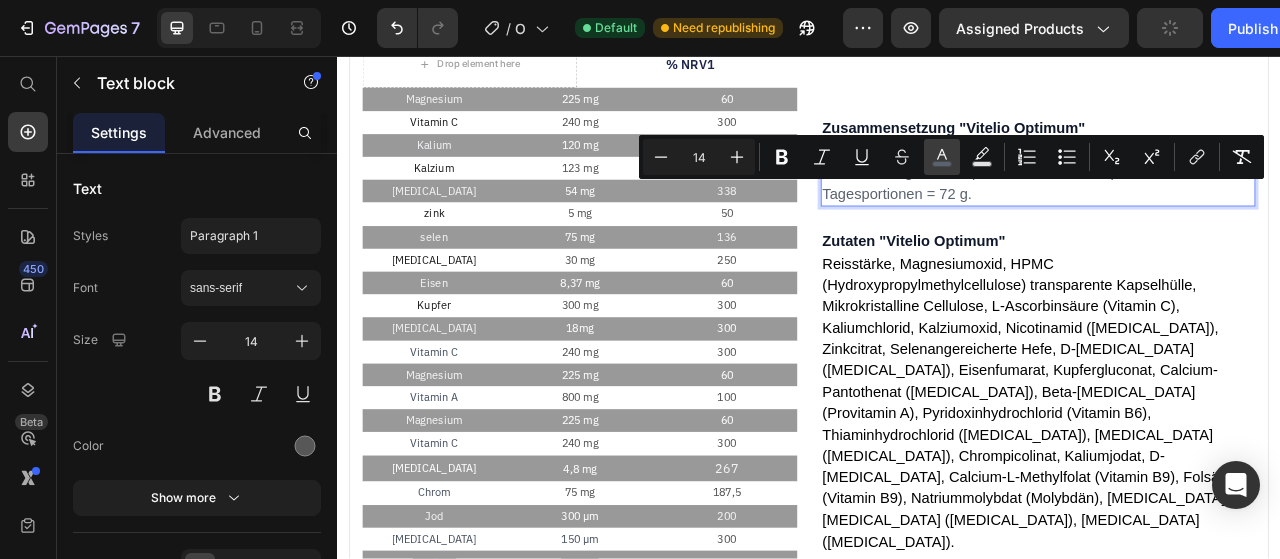 click 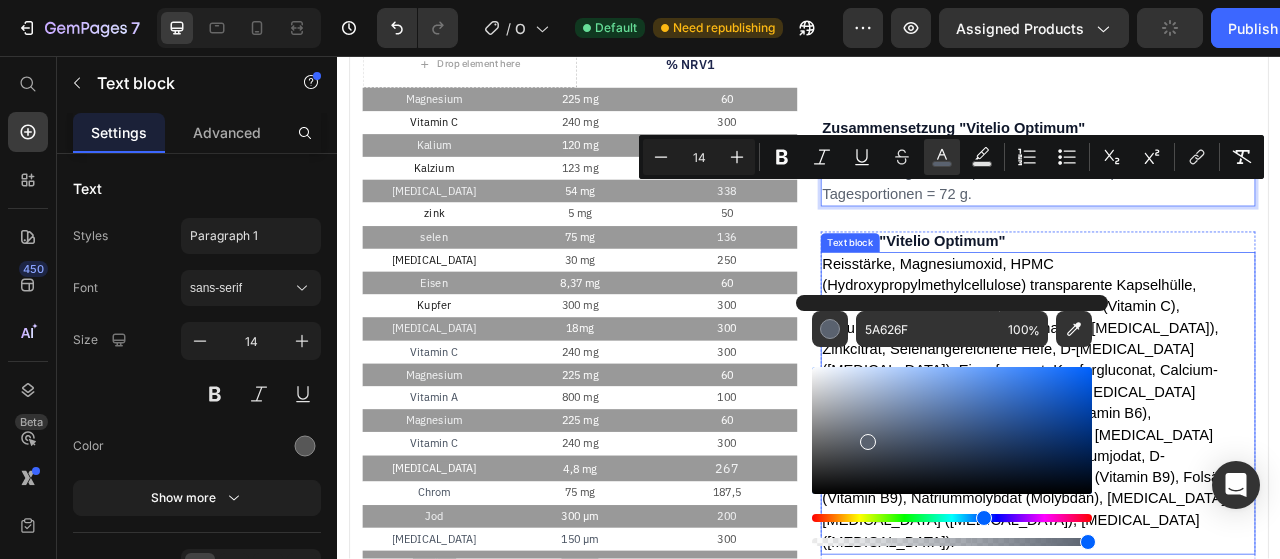click on "Reisstärke, Magnesiumoxid, HPMC (Hydroxypropylmethylcellulose) transparente Kapselhülle, Mikrokristalline Cellulose, L-Ascorbinsäure (Vitamin C), Kaliumchlorid, Kalziumoxid, Nicotinamid ([MEDICAL_DATA]), Zinkcitrat, Selenangereicherte Hefe, D-[MEDICAL_DATA] ([MEDICAL_DATA]), Eisenfumarat, Kupfergluconat, Calcium-Pantothenat ([MEDICAL_DATA]), Beta-[MEDICAL_DATA] (Provitamin A), Pyridoxinhydrochlorid (Vitamin B6), Thiaminhydrochlorid ([MEDICAL_DATA]), [MEDICAL_DATA] ([MEDICAL_DATA]), Chrompicolinat, Kaliumjodat, D-[MEDICAL_DATA], Calcium-L-Methylfolat (Vitamin B9), Folsäure (Vitamin B9), Natriummolybdat (Molybdän), [MEDICAL_DATA], [MEDICAL_DATA] ([MEDICAL_DATA]), [MEDICAL_DATA] ([MEDICAL_DATA])." at bounding box center (1220, 497) 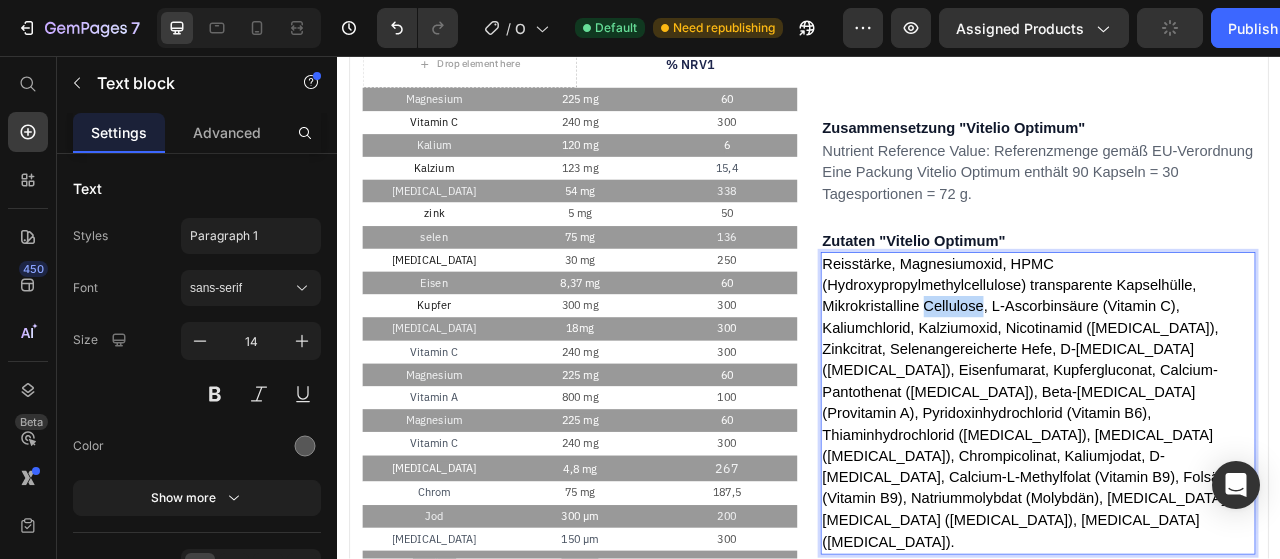 click on "Reisstärke, Magnesiumoxid, HPMC (Hydroxypropylmethylcellulose) transparente Kapselhülle, Mikrokristalline Cellulose, L-Ascorbinsäure (Vitamin C), Kaliumchlorid, Kalziumoxid, Nicotinamid ([MEDICAL_DATA]), Zinkcitrat, Selenangereicherte Hefe, D-[MEDICAL_DATA] ([MEDICAL_DATA]), Eisenfumarat, Kupfergluconat, Calcium-Pantothenat ([MEDICAL_DATA]), Beta-[MEDICAL_DATA] (Provitamin A), Pyridoxinhydrochlorid (Vitamin B6), Thiaminhydrochlorid ([MEDICAL_DATA]), [MEDICAL_DATA] ([MEDICAL_DATA]), Chrompicolinat, Kaliumjodat, D-[MEDICAL_DATA], Calcium-L-Methylfolat (Vitamin B9), Folsäure (Vitamin B9), Natriummolybdat (Molybdän), [MEDICAL_DATA], [MEDICAL_DATA] ([MEDICAL_DATA]), [MEDICAL_DATA] ([MEDICAL_DATA])." at bounding box center (1220, 497) 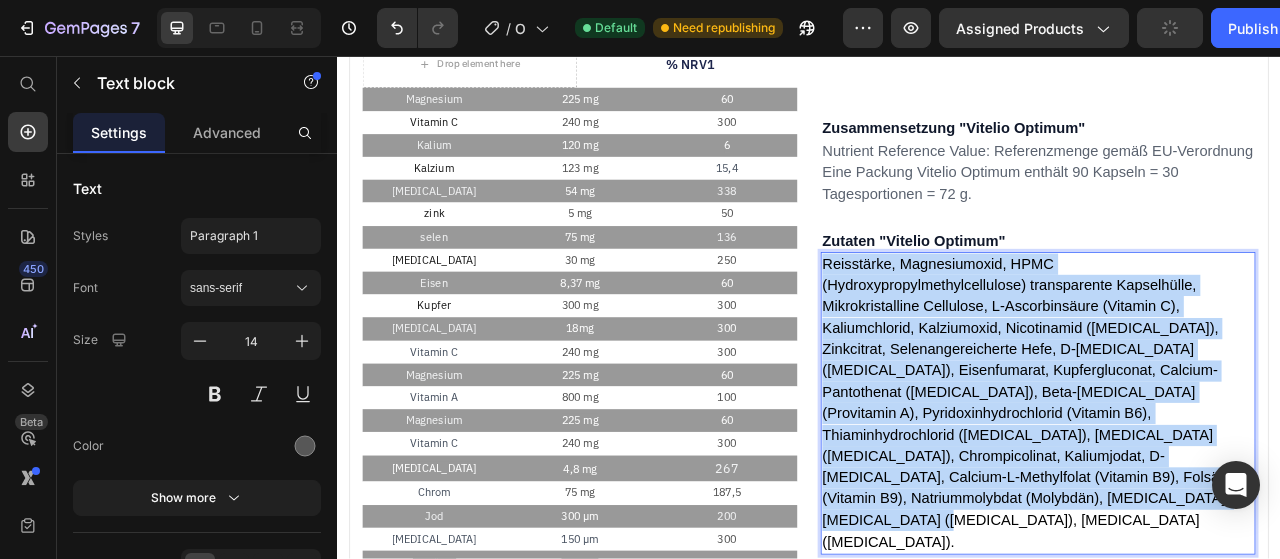 click on "Reisstärke, Magnesiumoxid, HPMC (Hydroxypropylmethylcellulose) transparente Kapselhülle, Mikrokristalline Cellulose, L-Ascorbinsäure (Vitamin C), Kaliumchlorid, Kalziumoxid, Nicotinamid ([MEDICAL_DATA]), Zinkcitrat, Selenangereicherte Hefe, D-[MEDICAL_DATA] ([MEDICAL_DATA]), Eisenfumarat, Kupfergluconat, Calcium-Pantothenat ([MEDICAL_DATA]), Beta-[MEDICAL_DATA] (Provitamin A), Pyridoxinhydrochlorid (Vitamin B6), Thiaminhydrochlorid ([MEDICAL_DATA]), [MEDICAL_DATA] ([MEDICAL_DATA]), Chrompicolinat, Kaliumjodat, D-[MEDICAL_DATA], Calcium-L-Methylfolat (Vitamin B9), Folsäure (Vitamin B9), Natriummolybdat (Molybdän), [MEDICAL_DATA], [MEDICAL_DATA] ([MEDICAL_DATA]), [MEDICAL_DATA] ([MEDICAL_DATA])." at bounding box center [1220, 497] 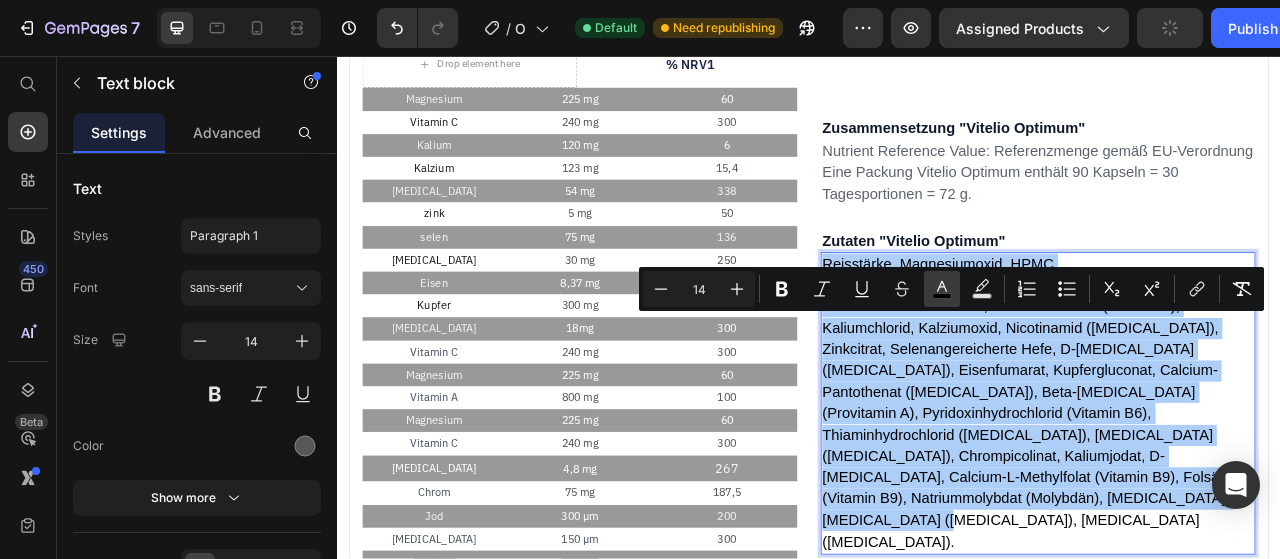 click 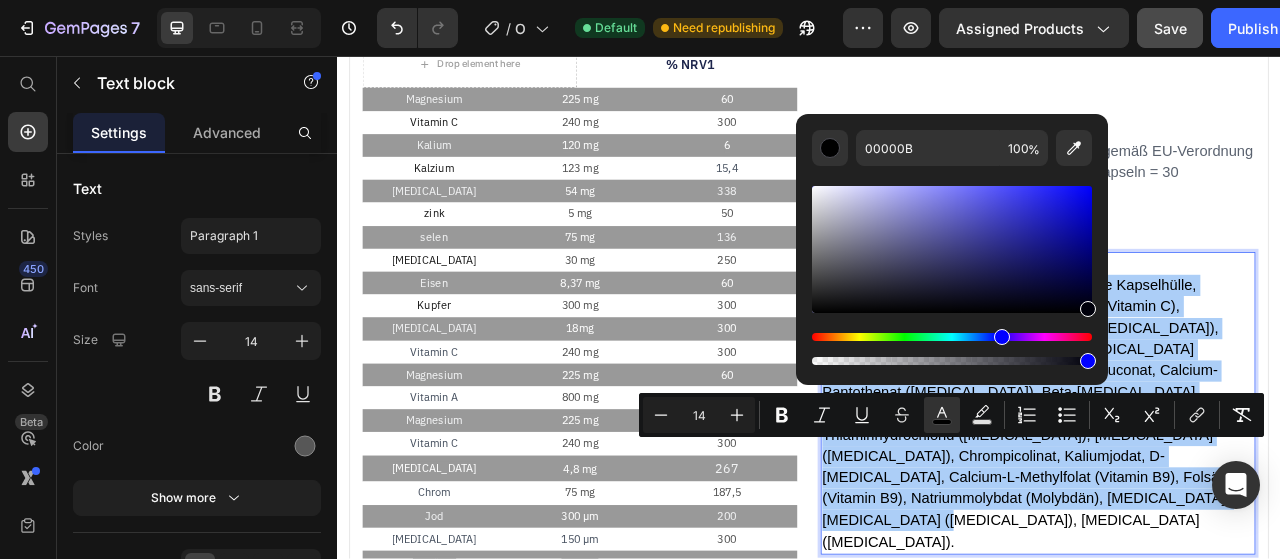 scroll, scrollTop: 1054, scrollLeft: 0, axis: vertical 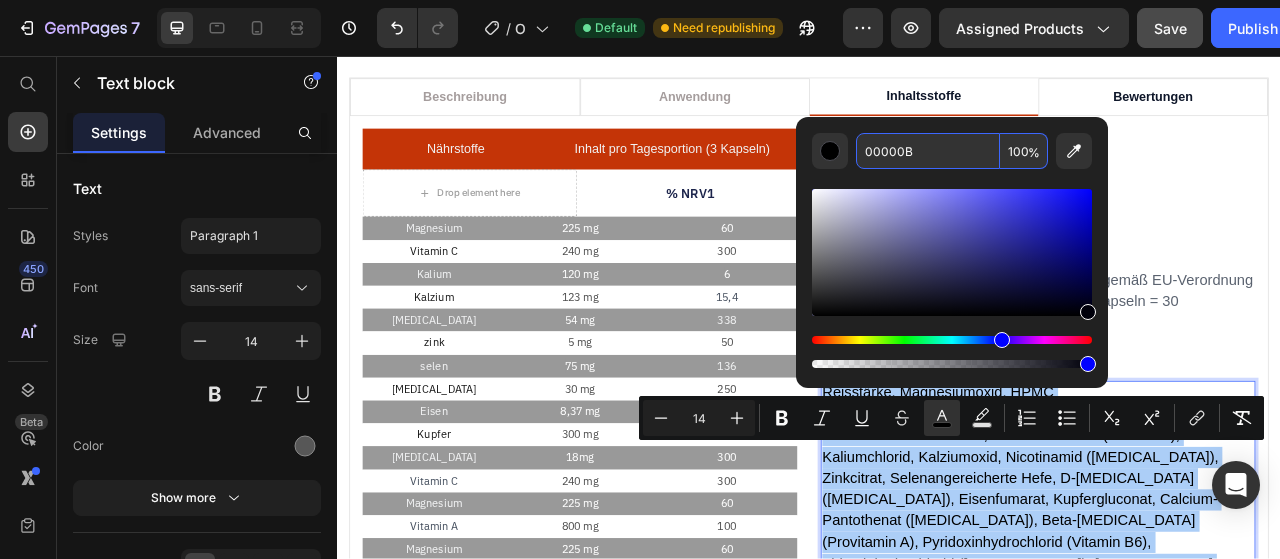 click on "00000B" at bounding box center (928, 151) 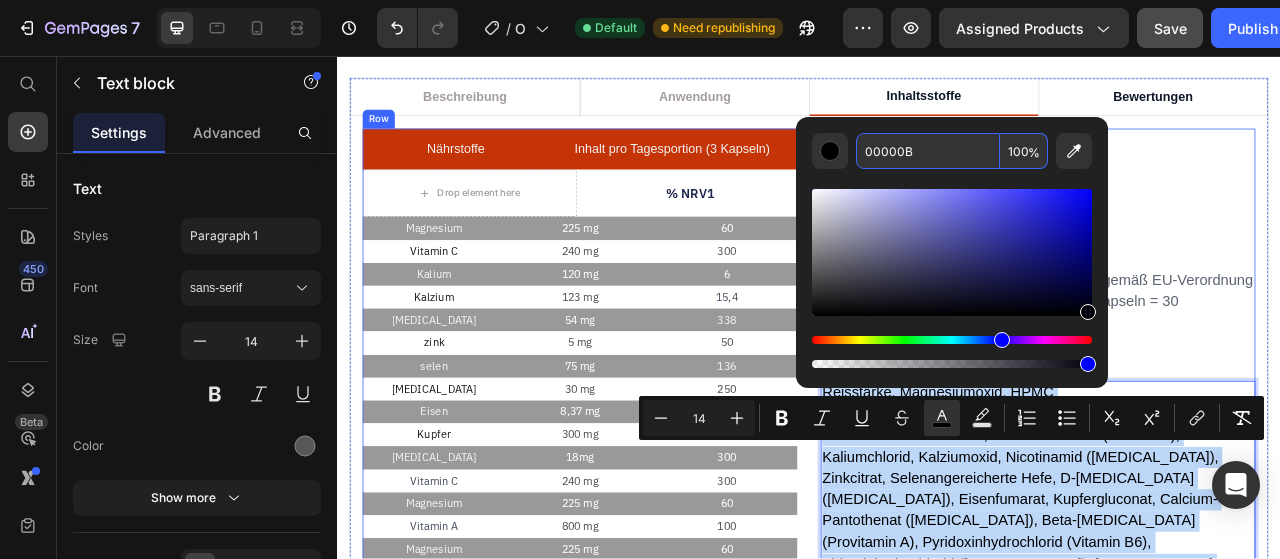 click on "⁠⁠⁠⁠⁠⁠⁠ Zusammensetzung "Vitelio Optimum" Heading Nutrient Reference Value: Referenzmenge gemäß EU-Verordnung Eine Packung Vitelio Optimum enthält 90 Kapseln = 30 Tagesportionen = 72 g. Text block Row ⁠⁠⁠⁠⁠⁠⁠ Zutaten "Vitelio Optimum" Heading Reisstärke, Magnesiumoxid, HPMC (Hydroxypropylmethylcellulose) transparente Kapselhülle, Mikrokristalline Cellulose, L-Ascorbinsäure (Vitamin C), Kaliumchlorid, Kalziumoxid, Nicotinamid (Vitamin B3), Zinkcitrat, Selenangereicherte Hefe, D-alpha-Tocopherol (Vitamin E), Eisenfumarat, Kupfergluconat, Calcium-Pantothenat (Vitamin B5), Beta-Carotin (Provitamin A), Pyridoxinhydrochlorid (Vitamin B6), Thiaminhydrochlorid (Vitamin B1), Riboflavin (Vitamin B2), Chrompicolinat, Kaliumjodat, D-Biotin, Calcium-L-Methylfolat (Vitamin B9), Folsäure (Vitamin B9), Natriummolybdat (Molybdän), Vitamin K1, Cholecalciferol (Vitamin D3), Cyanocobalamin (Vitamin B12). Text block   32 Row" at bounding box center (1228, 594) 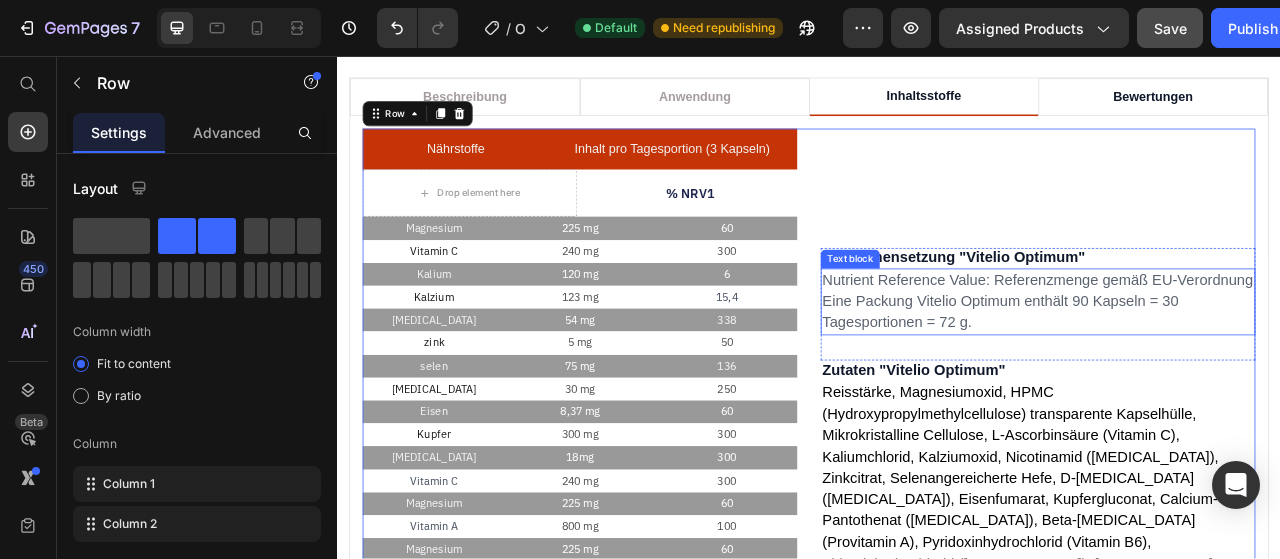 click on "Nutrient Reference Value: Referenzmenge gemäß EU-Verordnung" at bounding box center [1228, 342] 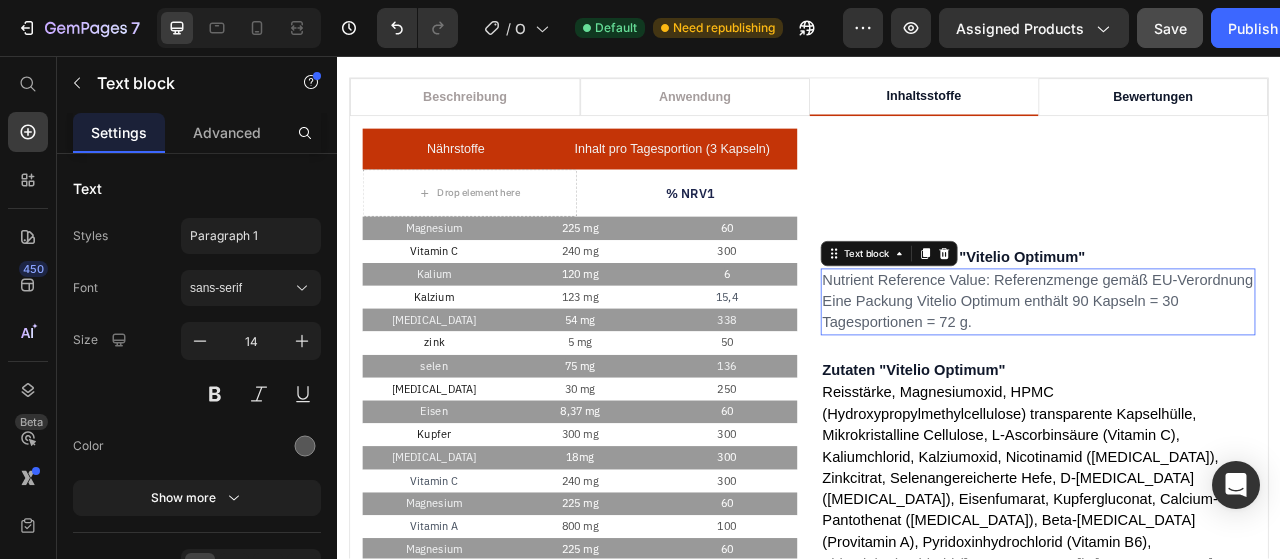click on "Nutrient Reference Value: Referenzmenge gemäß EU-Verordnung" at bounding box center [1228, 342] 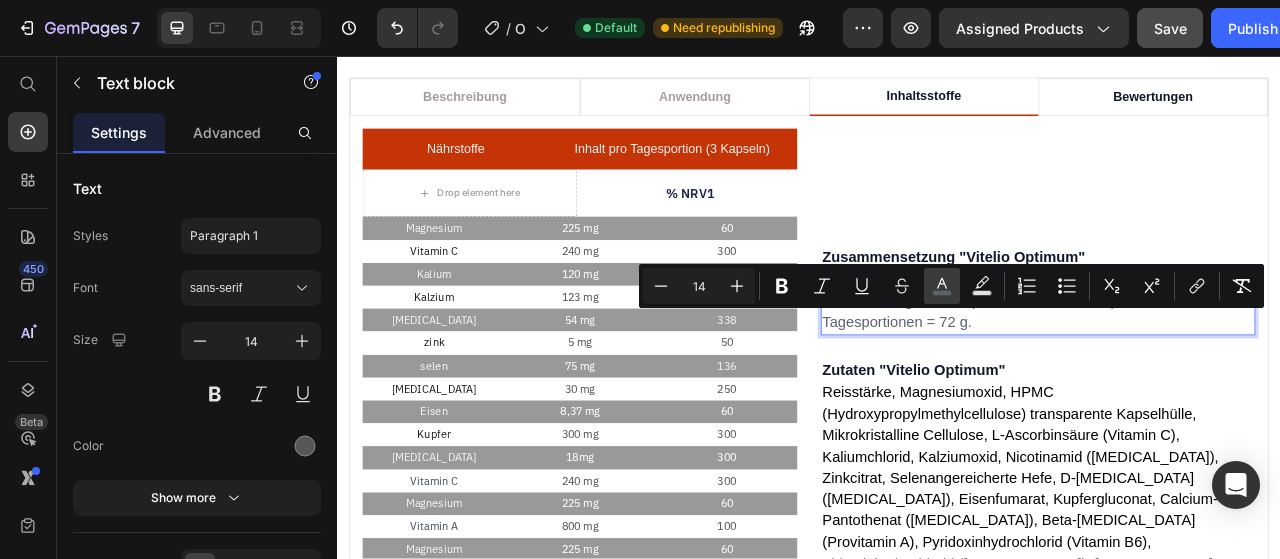 click 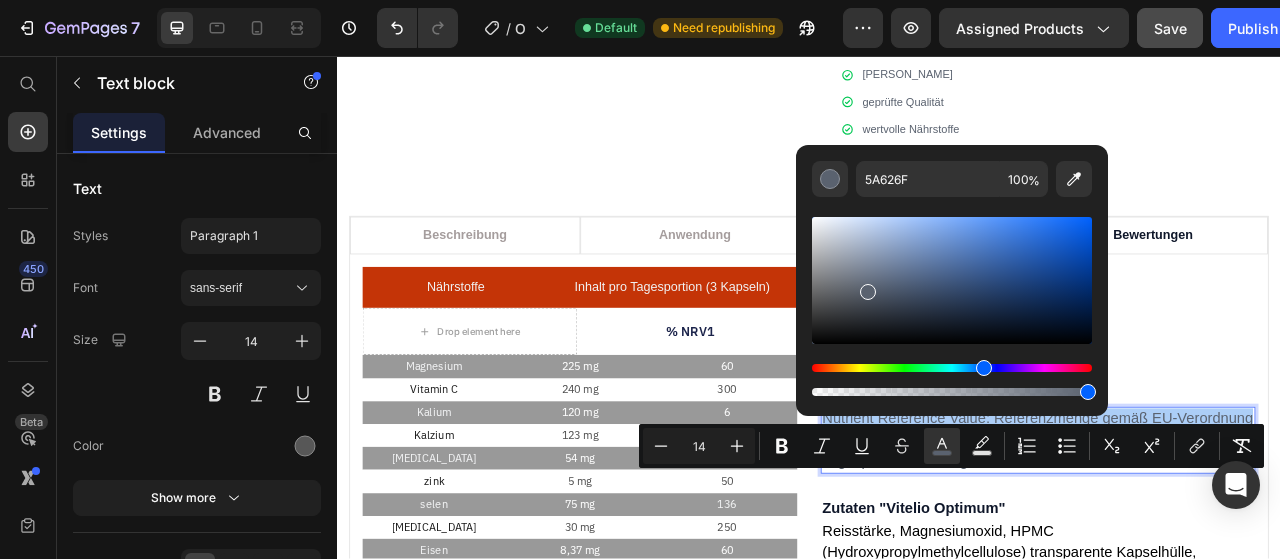 scroll, scrollTop: 848, scrollLeft: 0, axis: vertical 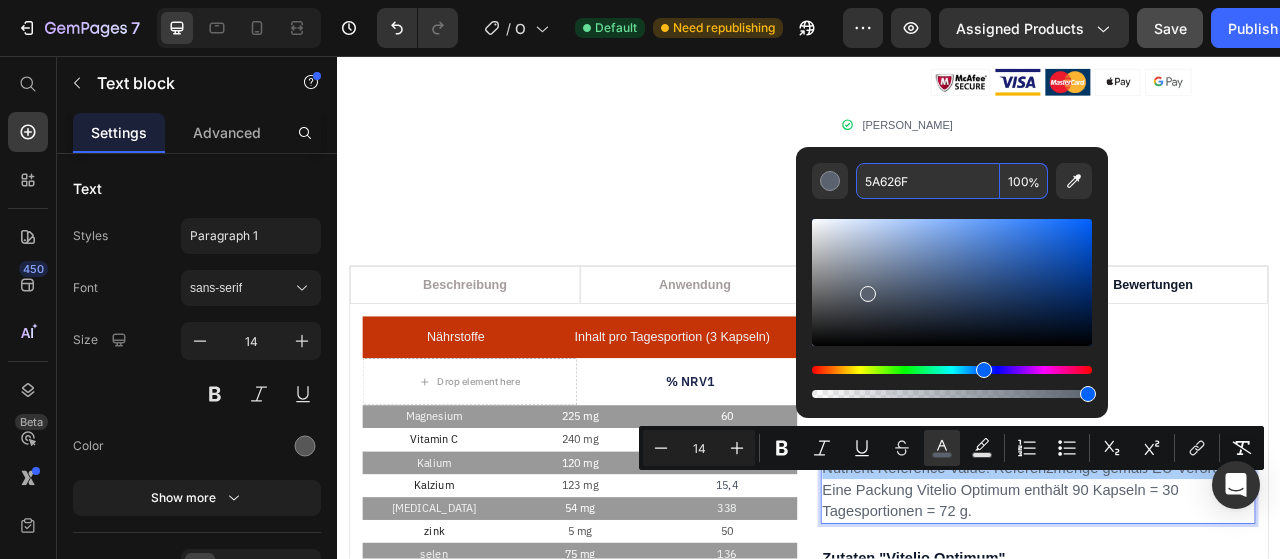 click on "5A626F" at bounding box center [928, 181] 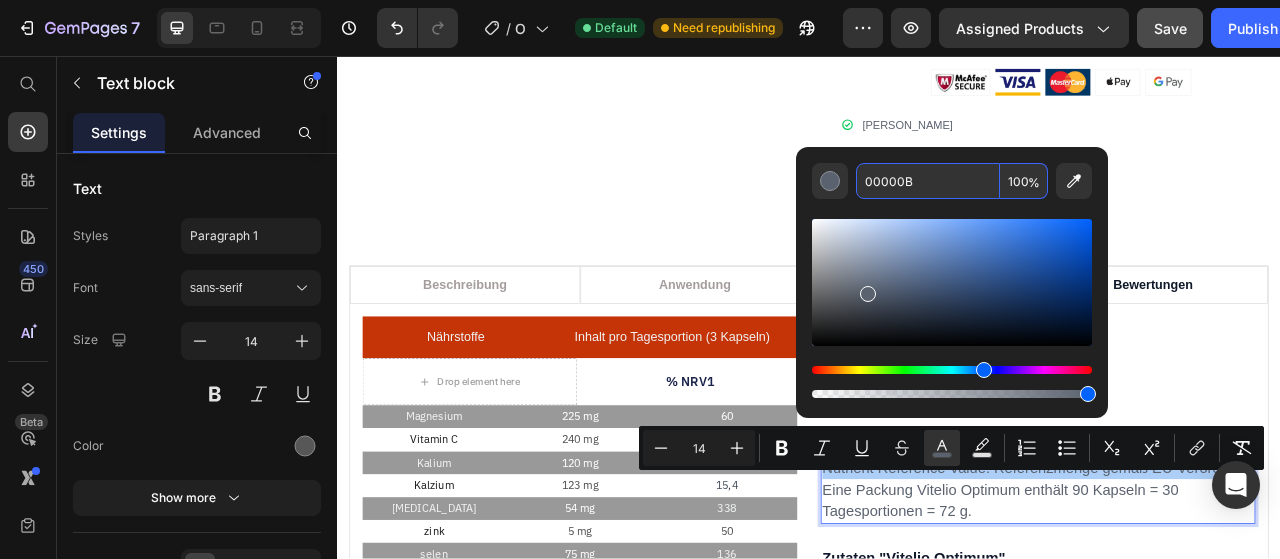 type on "00000B" 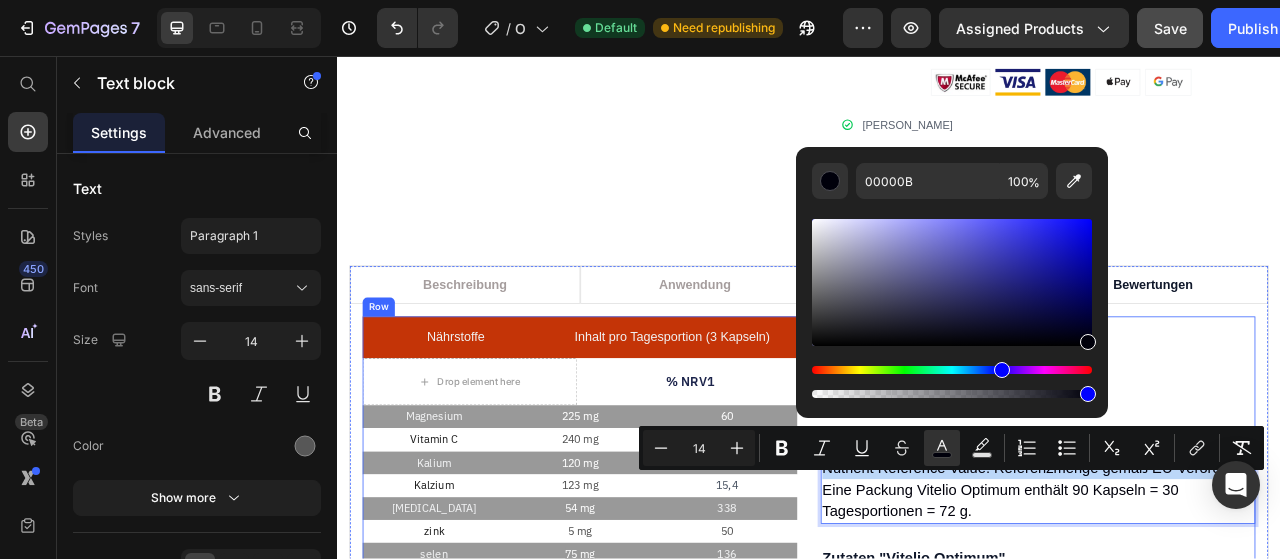 click on "⁠⁠⁠⁠⁠⁠⁠ Zusammensetzung "Vitelio Optimum" Heading Nutrient Reference Value: Referenzmenge gemäß EU-Verordnung Eine Packung Vitelio Optimum enthält 90 Kapseln = 30 Tagesportionen = 72 g. Text block   32 Row ⁠⁠⁠⁠⁠⁠⁠ Zutaten "Vitelio Optimum" Heading Reisstärke, Magnesiumoxid, HPMC (Hydroxypropylmethylcellulose) transparente Kapselhülle, Mikrokristalline Cellulose, L-Ascorbinsäure (Vitamin C), Kaliumchlorid, Kalziumoxid, Nicotinamid (Vitamin B3), Zinkcitrat, Selenangereicherte Hefe, D-alpha-Tocopherol (Vitamin E), Eisenfumarat, Kupfergluconat, Calcium-Pantothenat (Vitamin B5), Beta-Carotin (Provitamin A), Pyridoxinhydrochlorid (Vitamin B6), Thiaminhydrochlorid (Vitamin B1), Riboflavin (Vitamin B2), Chrompicolinat, Kaliumjodat, D-Biotin, Calcium-L-Methylfolat (Vitamin B9), Folsäure (Vitamin B9), Natriummolybdat (Molybdän), Vitamin K1, Cholecalciferol (Vitamin D3), Cyanocobalamin (Vitamin B12). Text block Row" at bounding box center (1228, 833) 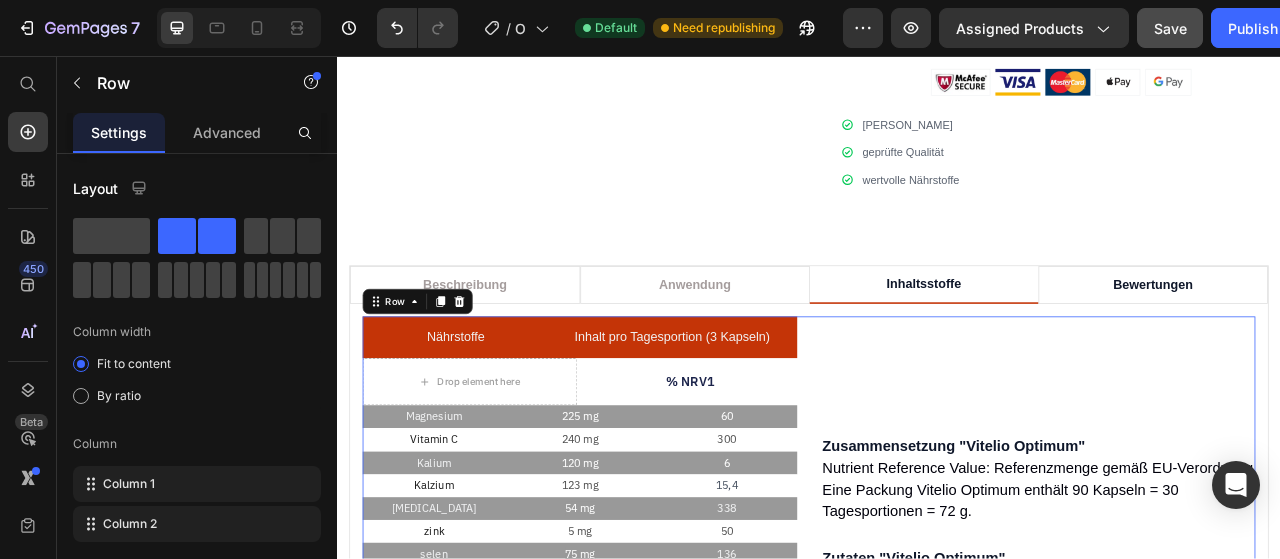 scroll, scrollTop: 1106, scrollLeft: 0, axis: vertical 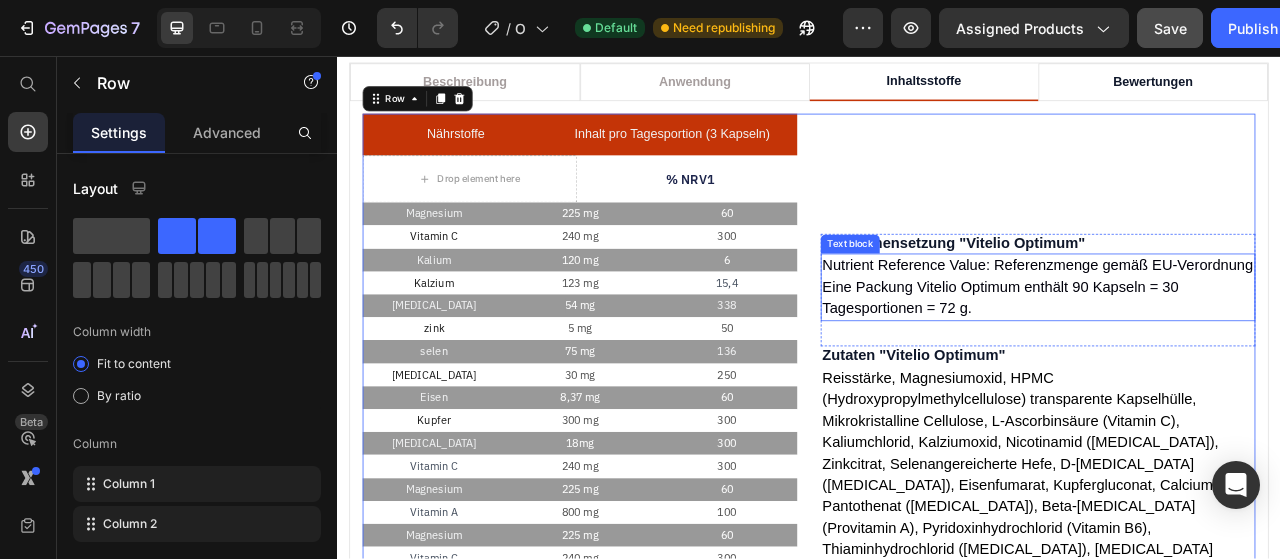 click on "Nutrient Reference Value: Referenzmenge gemäß EU-Verordnung" at bounding box center [1228, 322] 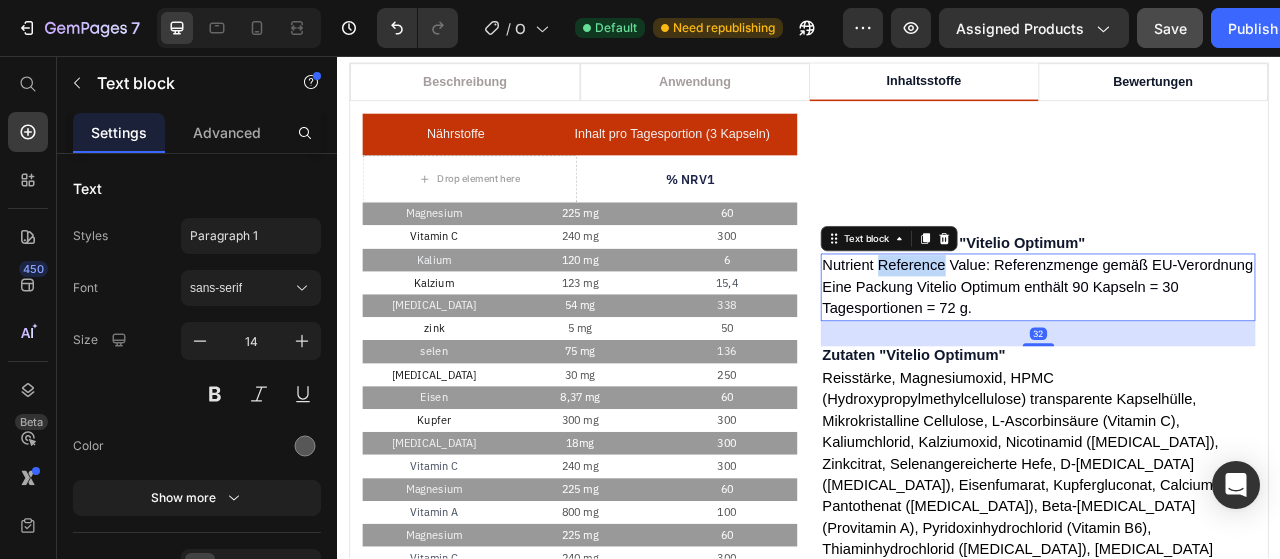 click on "Nutrient Reference Value: Referenzmenge gemäß EU-Verordnung" at bounding box center [1228, 322] 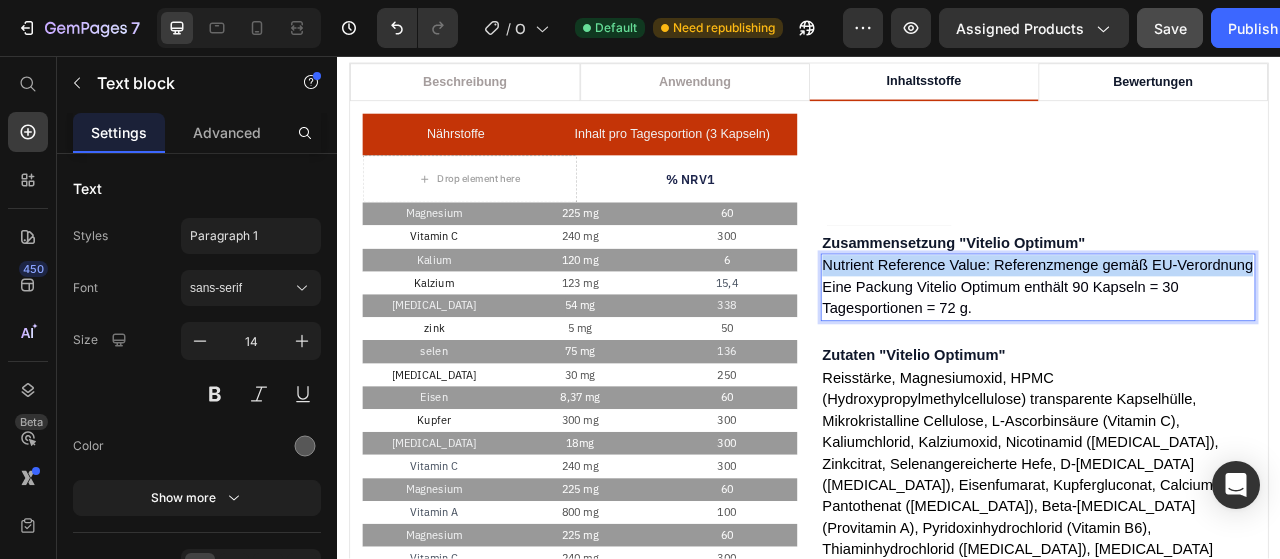 click on "Nutrient Reference Value: Referenzmenge gemäß EU-Verordnung" at bounding box center [1228, 322] 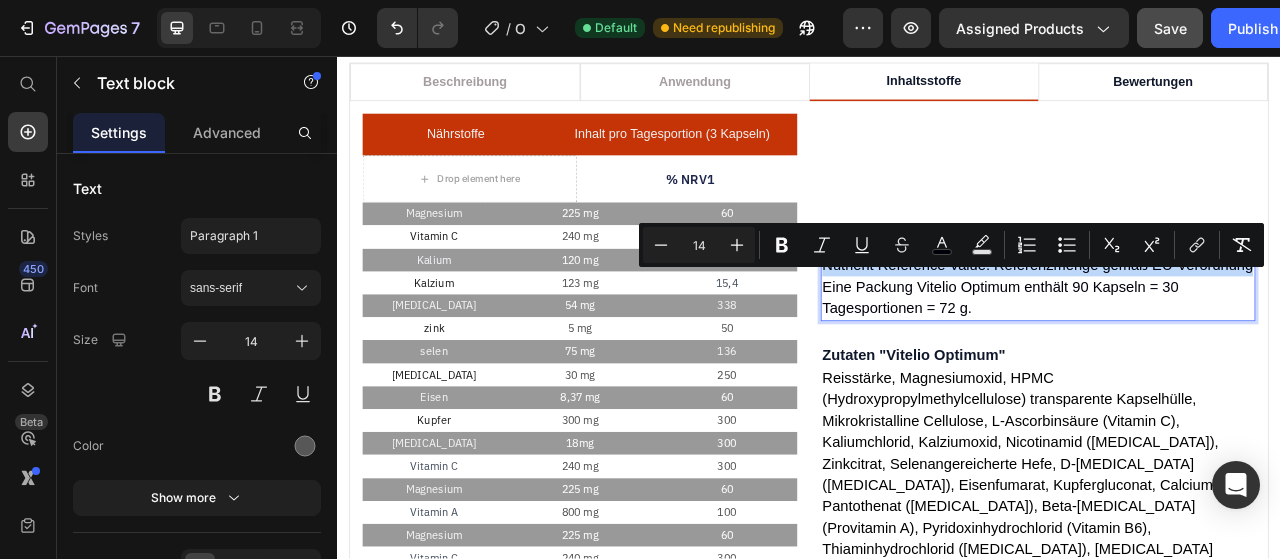 click on "Nutrient Reference Value: Referenzmenge gemäß EU-Verordnung" at bounding box center [1228, 322] 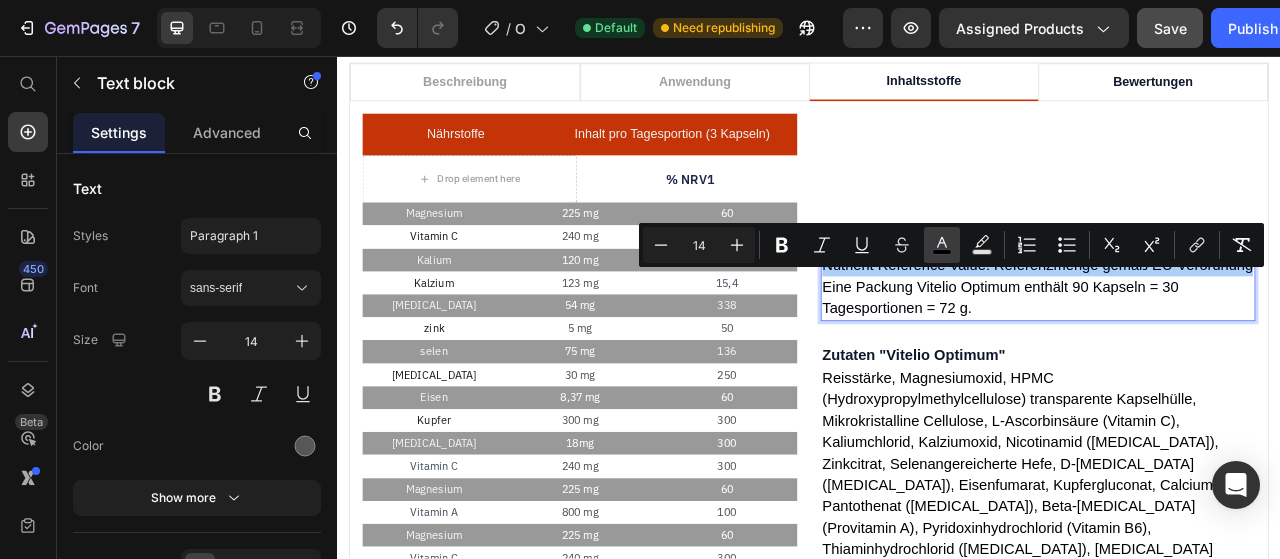 click 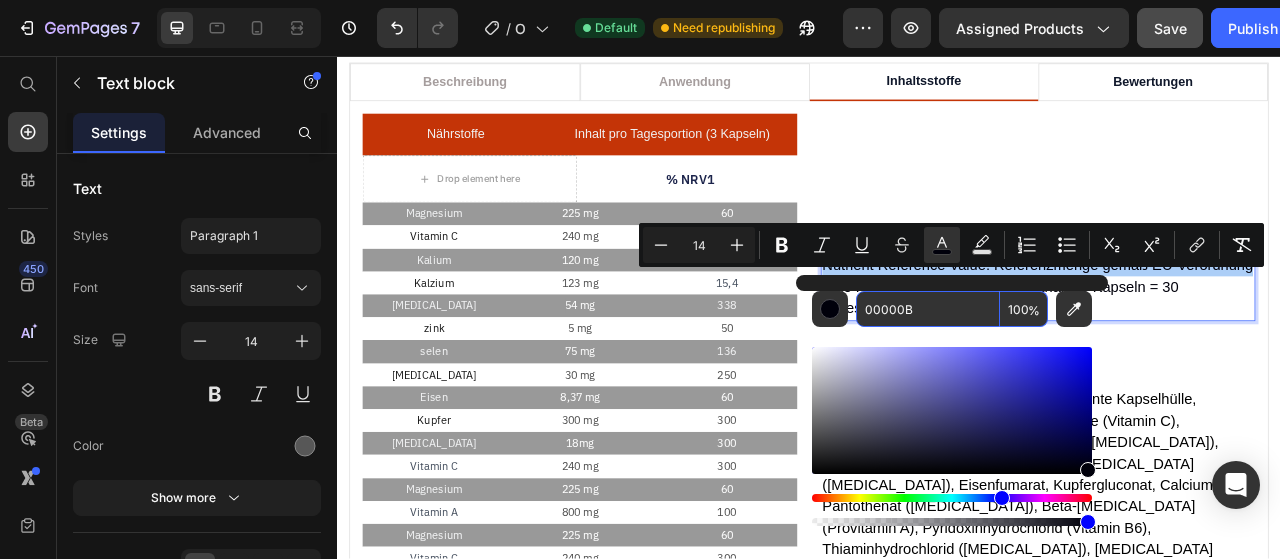 click on "00000B" at bounding box center (928, 309) 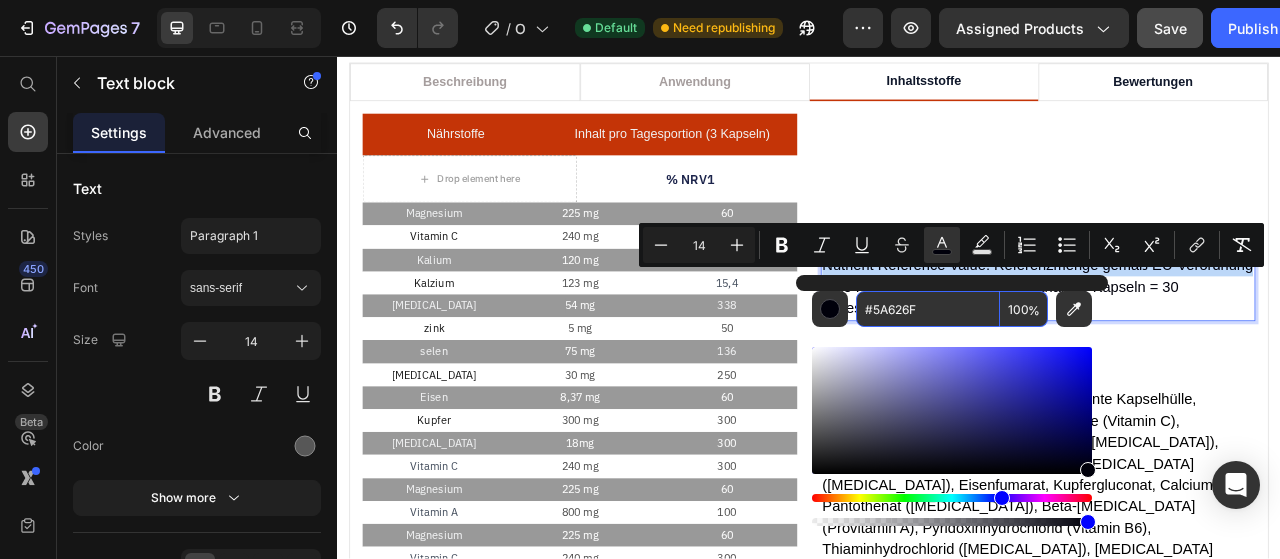 type on "5A626F" 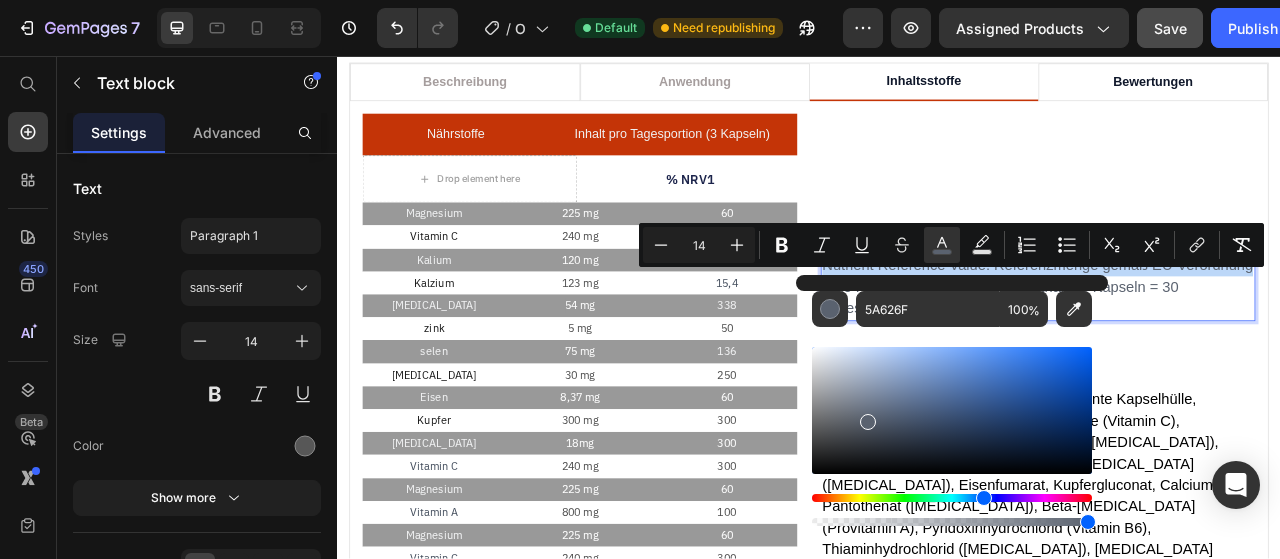 click on "Nutrient Reference Value: Referenzmenge gemäß EU-Verordnung" at bounding box center [1228, 323] 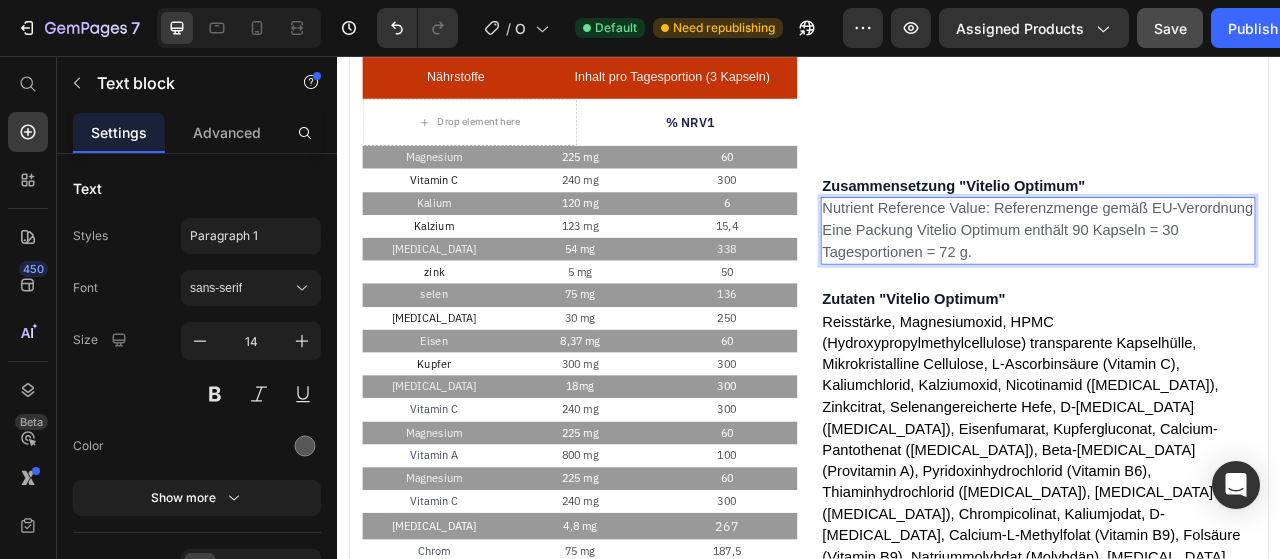 scroll, scrollTop: 1182, scrollLeft: 0, axis: vertical 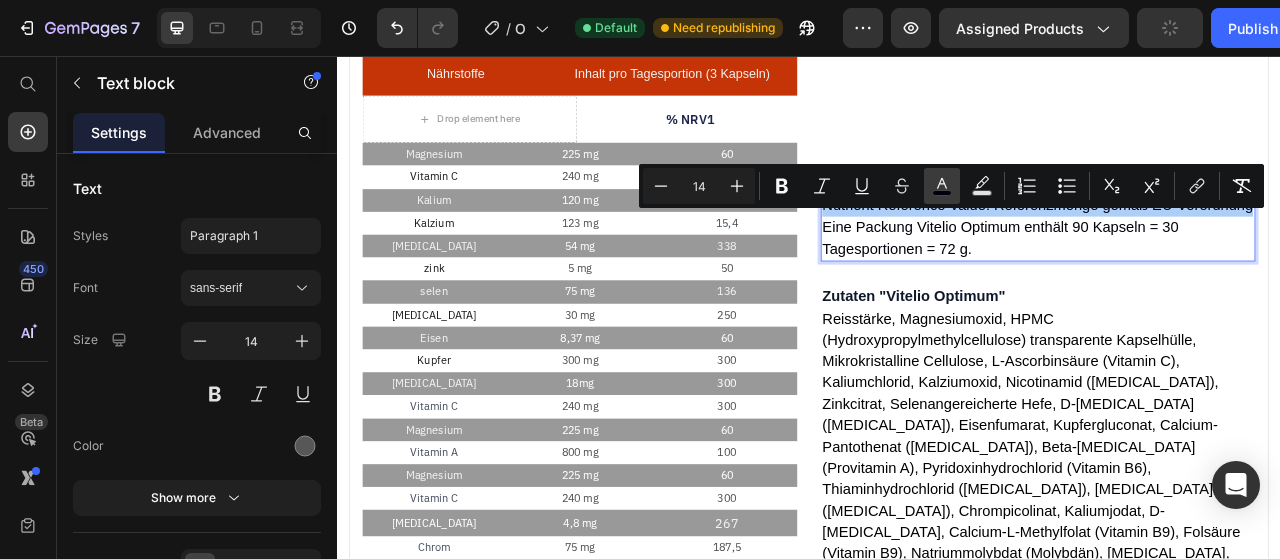 click 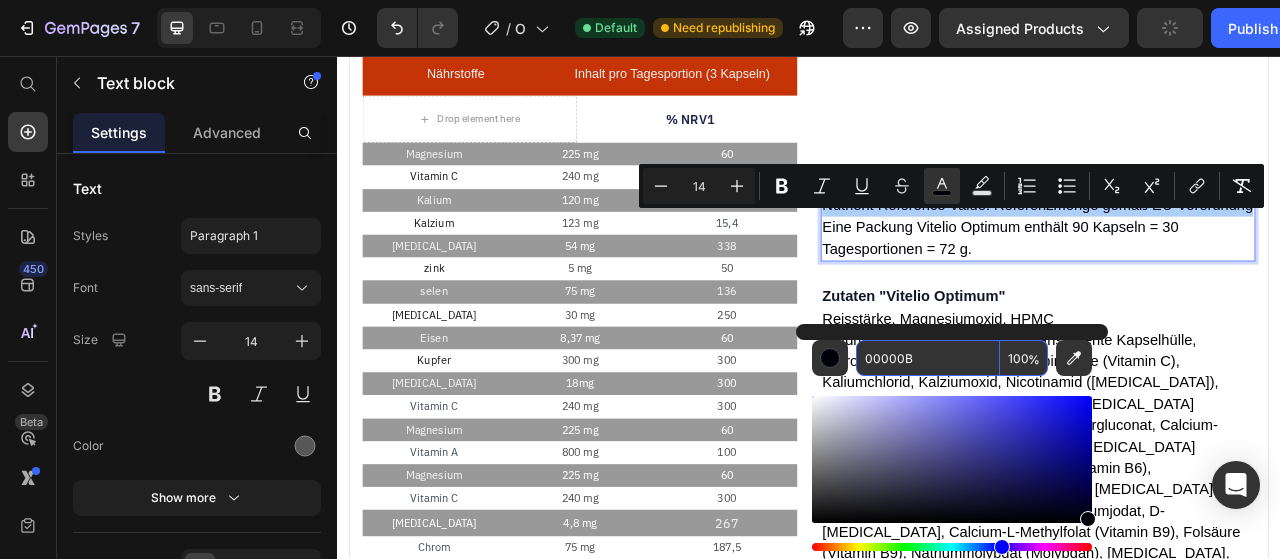 click on "00000B" at bounding box center [928, 358] 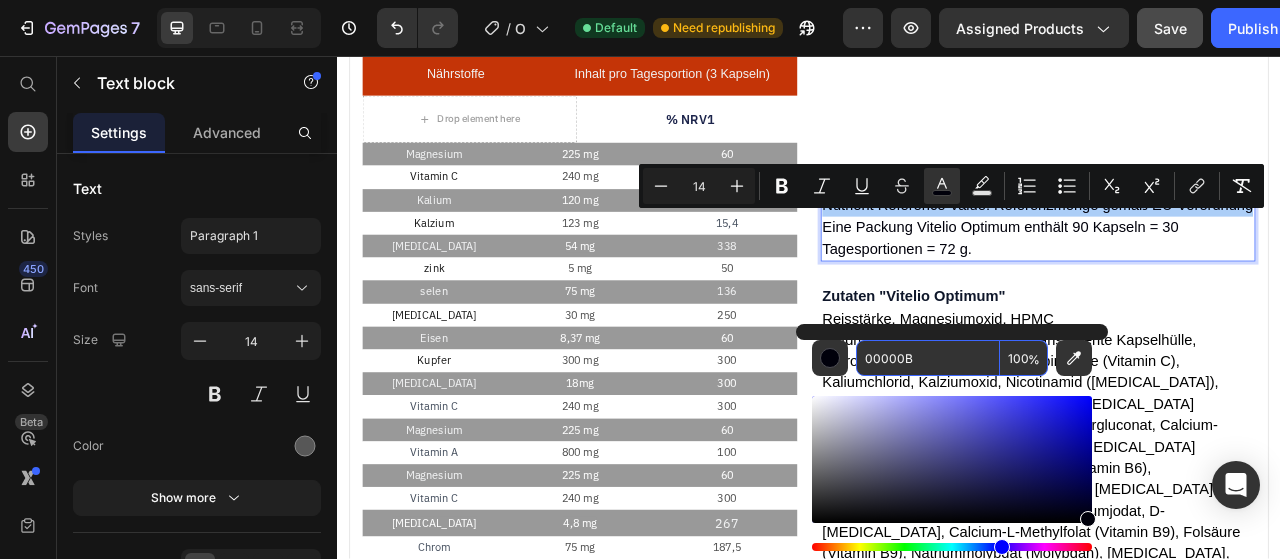 paste on "F172A" 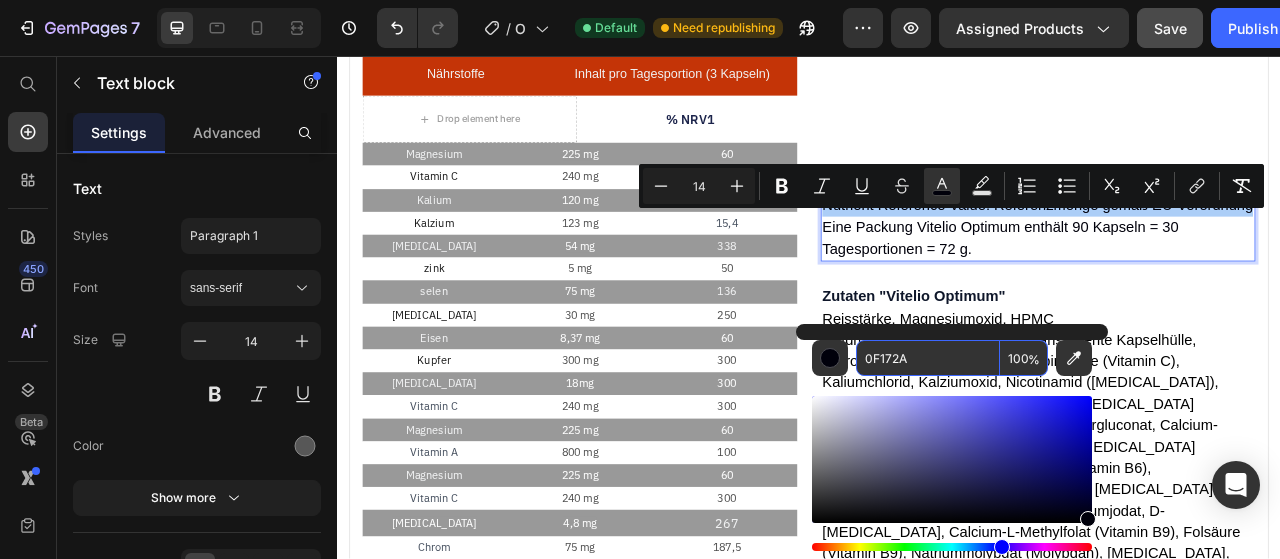 type on "0F172A" 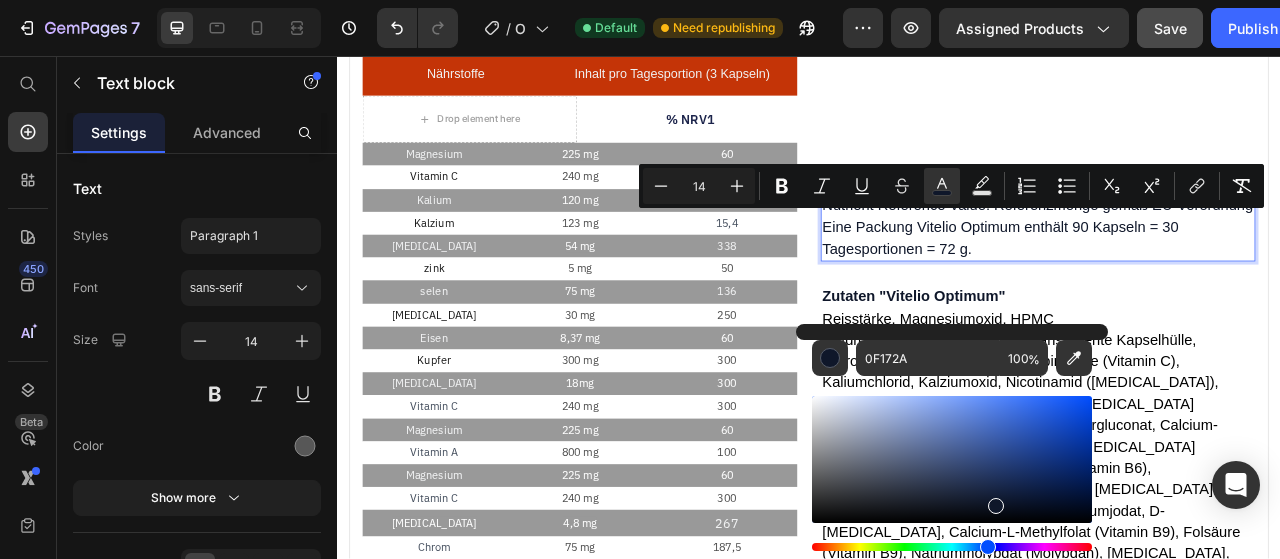 click on "Eine Packung Vitelio Optimum enthält 90 Kapseln = 30 Tagesportionen = 72 g." at bounding box center [1228, 289] 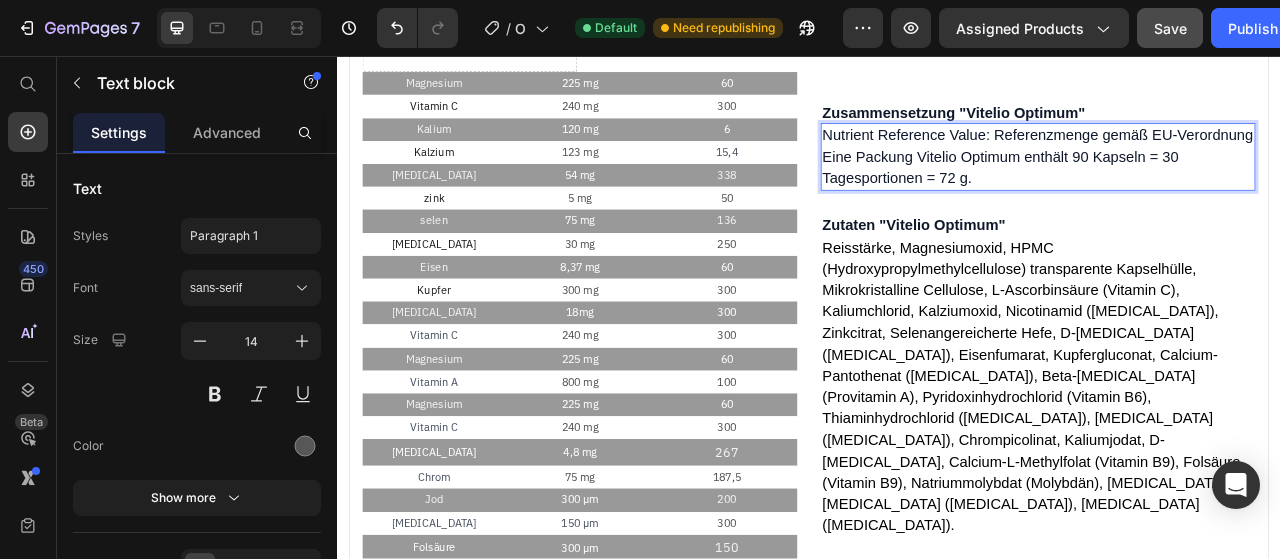 scroll, scrollTop: 1310, scrollLeft: 0, axis: vertical 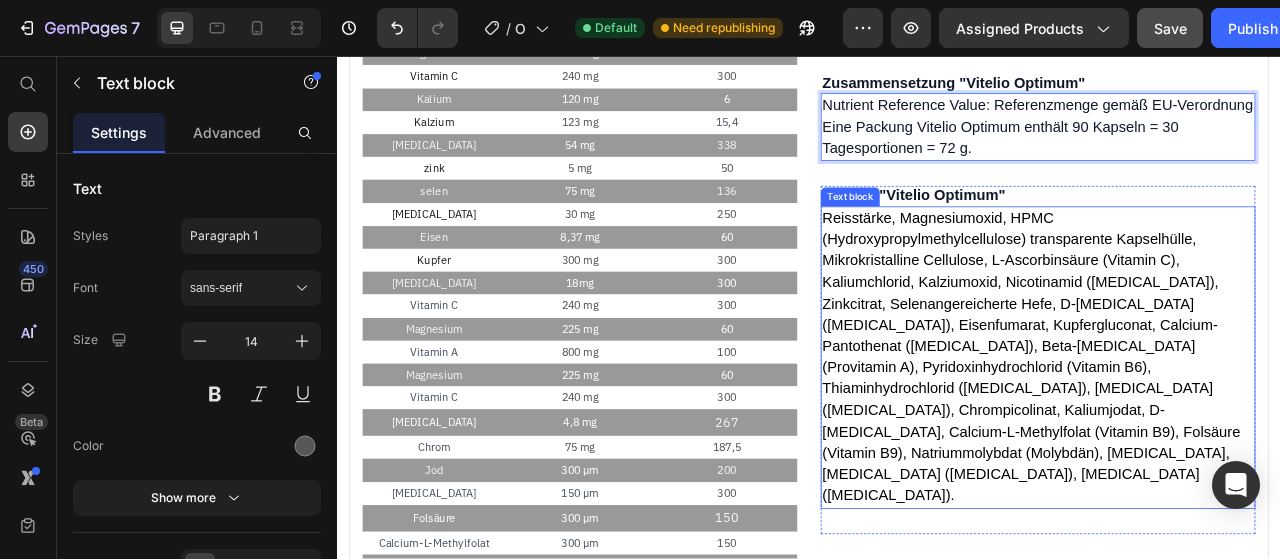 click on "Reisstärke, Magnesiumoxid, HPMC (Hydroxypropylmethylcellulose) transparente Kapselhülle, Mikrokristalline Cellulose, L-Ascorbinsäure (Vitamin C), Kaliumchlorid, Kalziumoxid, Nicotinamid ([MEDICAL_DATA]), Zinkcitrat, Selenangereicherte Hefe, D-[MEDICAL_DATA] ([MEDICAL_DATA]), Eisenfumarat, Kupfergluconat, Calcium-Pantothenat ([MEDICAL_DATA]), Beta-[MEDICAL_DATA] (Provitamin A), Pyridoxinhydrochlorid (Vitamin B6), Thiaminhydrochlorid ([MEDICAL_DATA]), [MEDICAL_DATA] ([MEDICAL_DATA]), Chrompicolinat, Kaliumjodat, D-[MEDICAL_DATA], Calcium-L-Methylfolat (Vitamin B9), Folsäure (Vitamin B9), Natriummolybdat (Molybdän), [MEDICAL_DATA], [MEDICAL_DATA] ([MEDICAL_DATA]), [MEDICAL_DATA] ([MEDICAL_DATA])." at bounding box center (1220, 439) 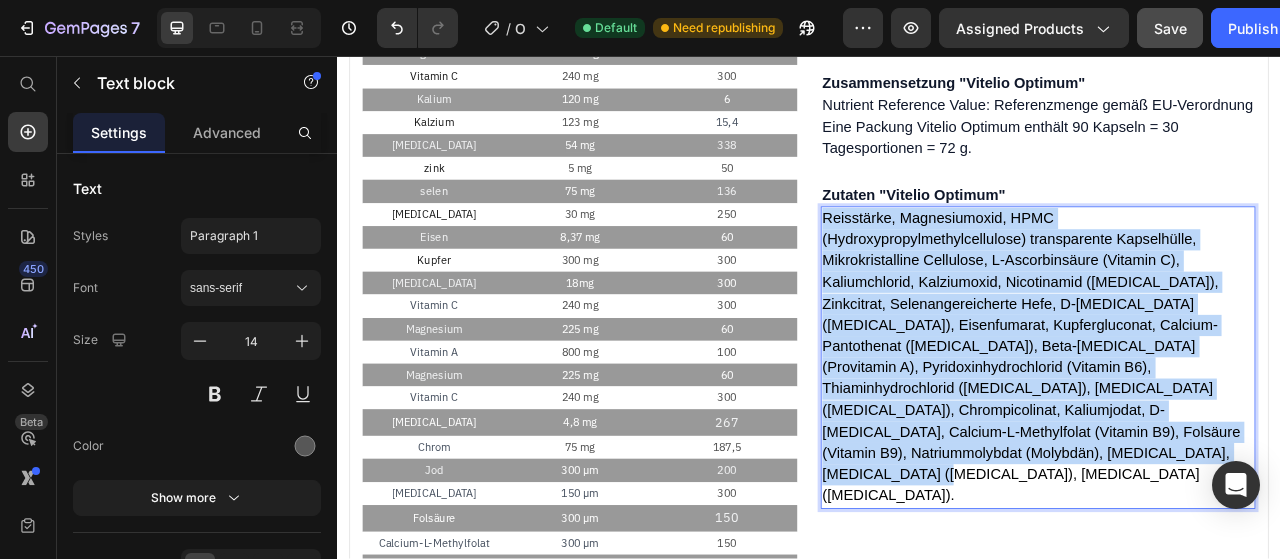 click on "Reisstärke, Magnesiumoxid, HPMC (Hydroxypropylmethylcellulose) transparente Kapselhülle, Mikrokristalline Cellulose, L-Ascorbinsäure (Vitamin C), Kaliumchlorid, Kalziumoxid, Nicotinamid ([MEDICAL_DATA]), Zinkcitrat, Selenangereicherte Hefe, D-[MEDICAL_DATA] ([MEDICAL_DATA]), Eisenfumarat, Kupfergluconat, Calcium-Pantothenat ([MEDICAL_DATA]), Beta-[MEDICAL_DATA] (Provitamin A), Pyridoxinhydrochlorid (Vitamin B6), Thiaminhydrochlorid ([MEDICAL_DATA]), [MEDICAL_DATA] ([MEDICAL_DATA]), Chrompicolinat, Kaliumjodat, D-[MEDICAL_DATA], Calcium-L-Methylfolat (Vitamin B9), Folsäure (Vitamin B9), Natriummolybdat (Molybdän), [MEDICAL_DATA], [MEDICAL_DATA] ([MEDICAL_DATA]), [MEDICAL_DATA] ([MEDICAL_DATA])." at bounding box center (1220, 439) 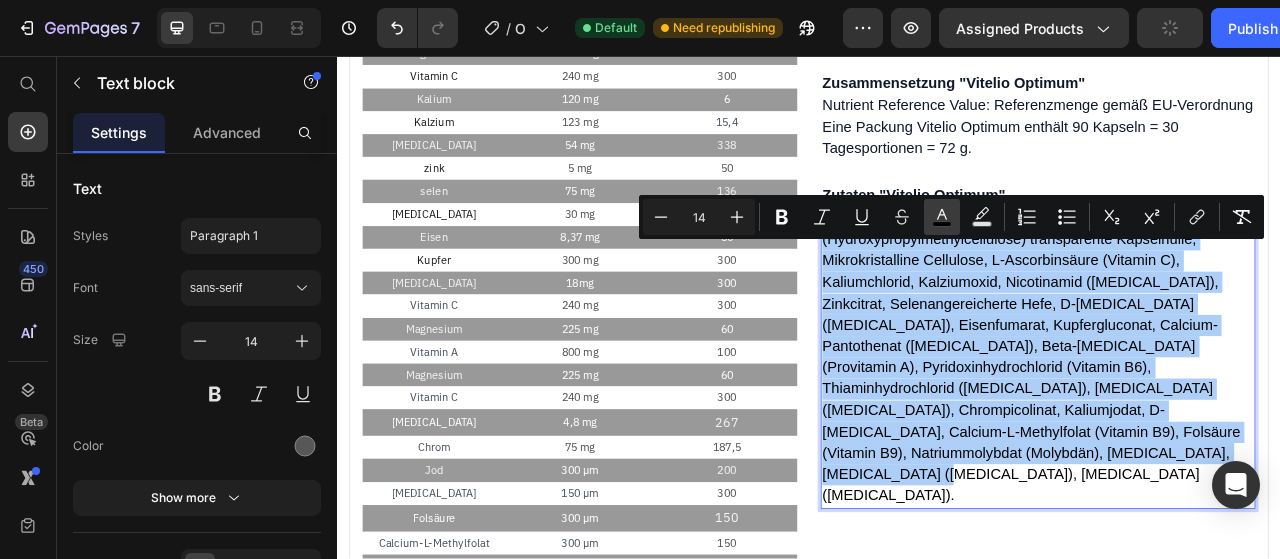 click 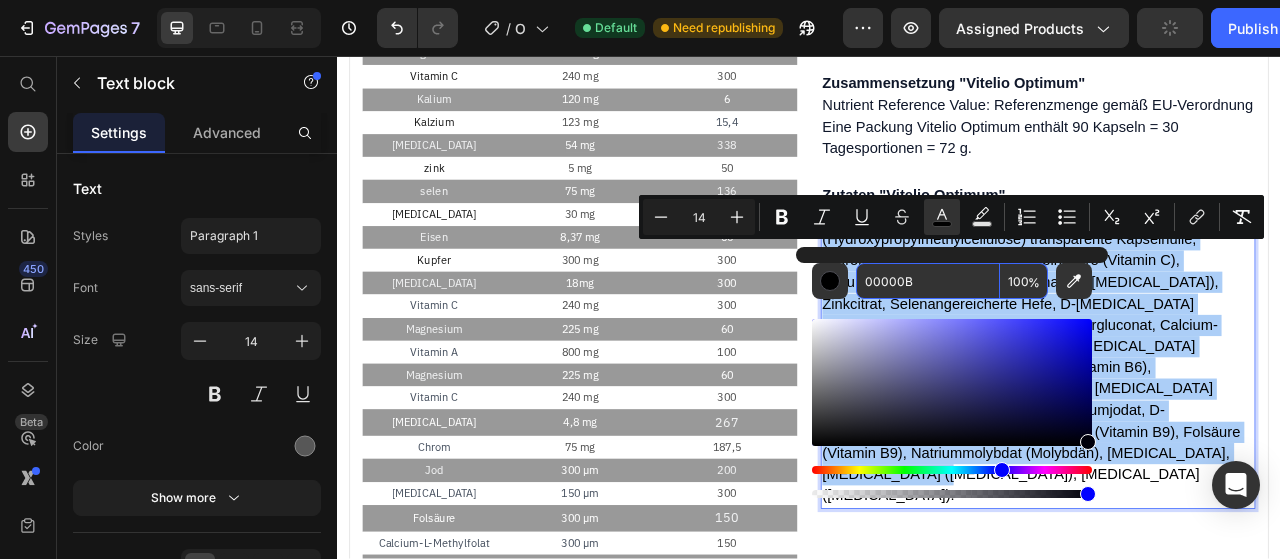 click on "00000B" at bounding box center (928, 281) 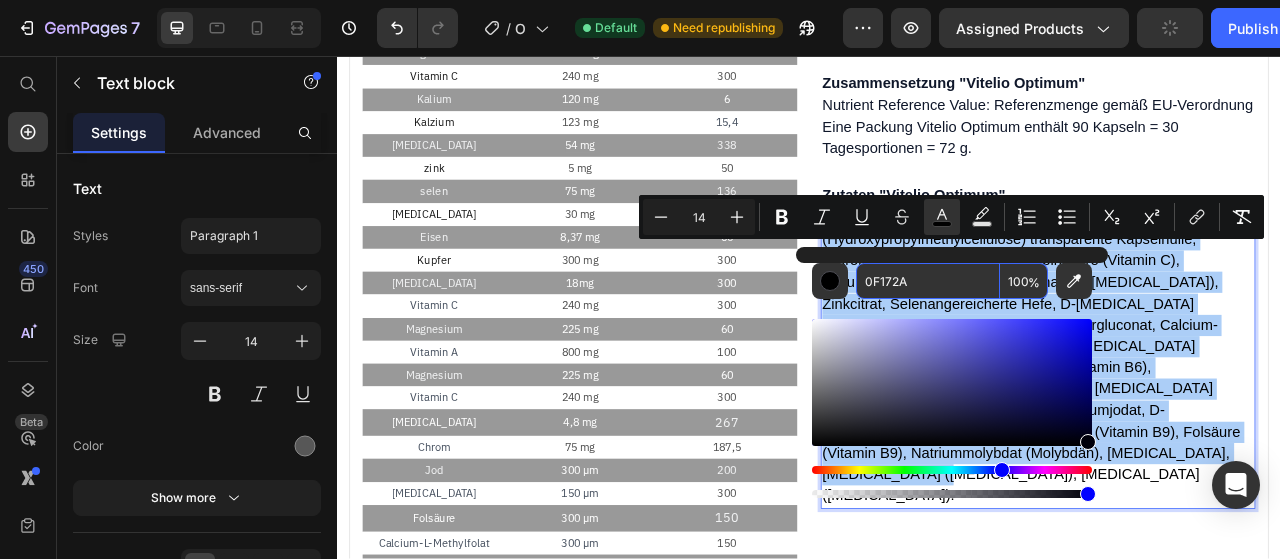 type on "0F172A" 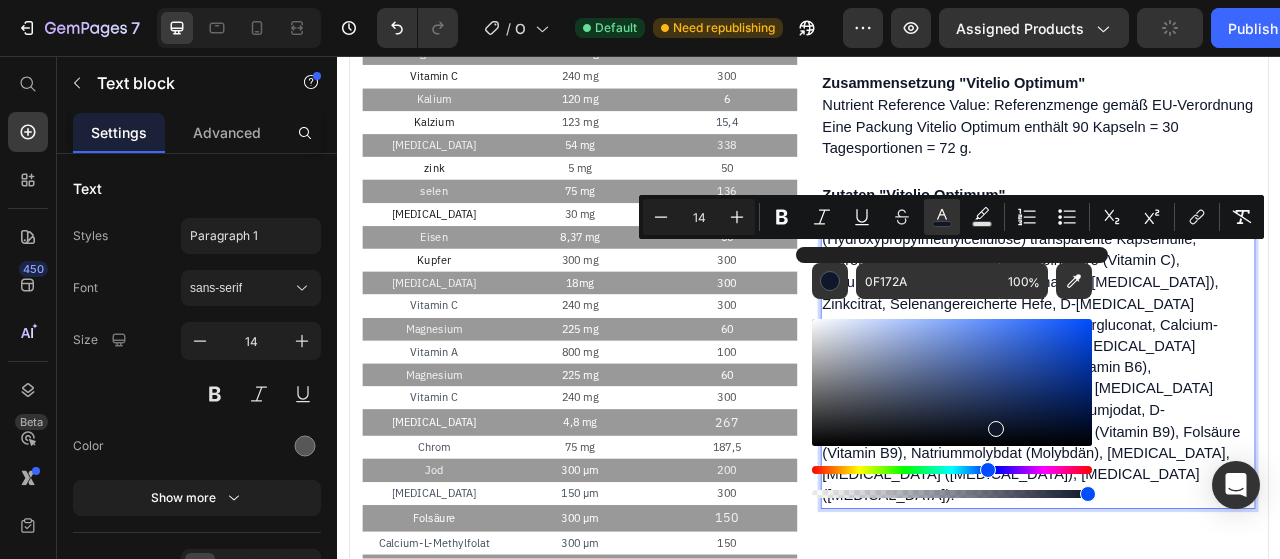 click on "Reisstärke, Magnesiumoxid, HPMC (Hydroxypropylmethylcellulose) transparente Kapselhülle, Mikrokristalline Cellulose, L-Ascorbinsäure (Vitamin C), Kaliumchlorid, Kalziumoxid, Nicotinamid ([MEDICAL_DATA]), Zinkcitrat, Selenangereicherte Hefe, D-[MEDICAL_DATA] ([MEDICAL_DATA]), Eisenfumarat, Kupfergluconat, Calcium-Pantothenat ([MEDICAL_DATA]), Beta-[MEDICAL_DATA] (Provitamin A), Pyridoxinhydrochlorid (Vitamin B6), Thiaminhydrochlorid ([MEDICAL_DATA]), [MEDICAL_DATA] ([MEDICAL_DATA]), Chrompicolinat, Kaliumjodat, D-[MEDICAL_DATA], Calcium-L-Methylfolat (Vitamin B9), Folsäure (Vitamin B9), Natriummolybdat (Molybdän), [MEDICAL_DATA], [MEDICAL_DATA] ([MEDICAL_DATA]), [MEDICAL_DATA] ([MEDICAL_DATA])." at bounding box center [1220, 439] 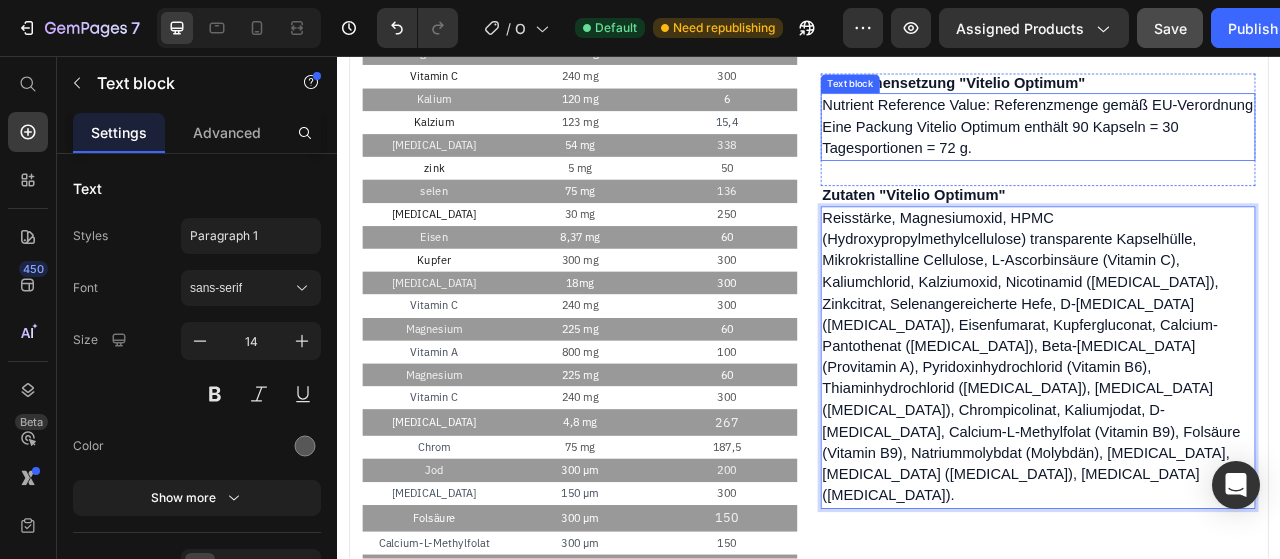 click on "Eine Packung Vitelio Optimum enthält 90 Kapseln = 30 Tagesportionen = 72 g." at bounding box center (1228, 161) 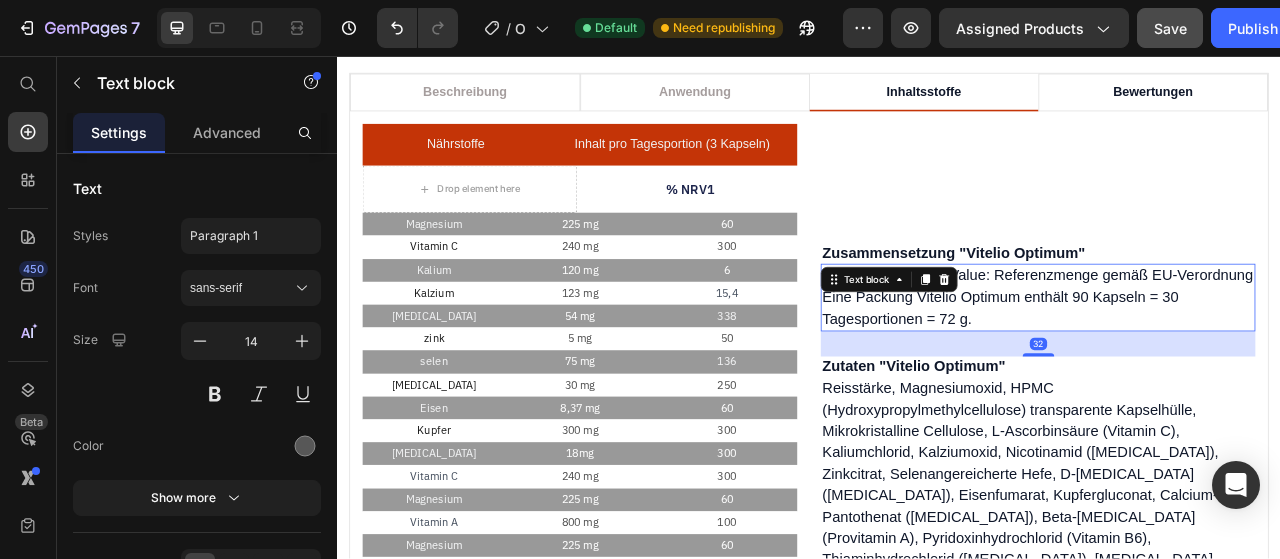 scroll, scrollTop: 1063, scrollLeft: 0, axis: vertical 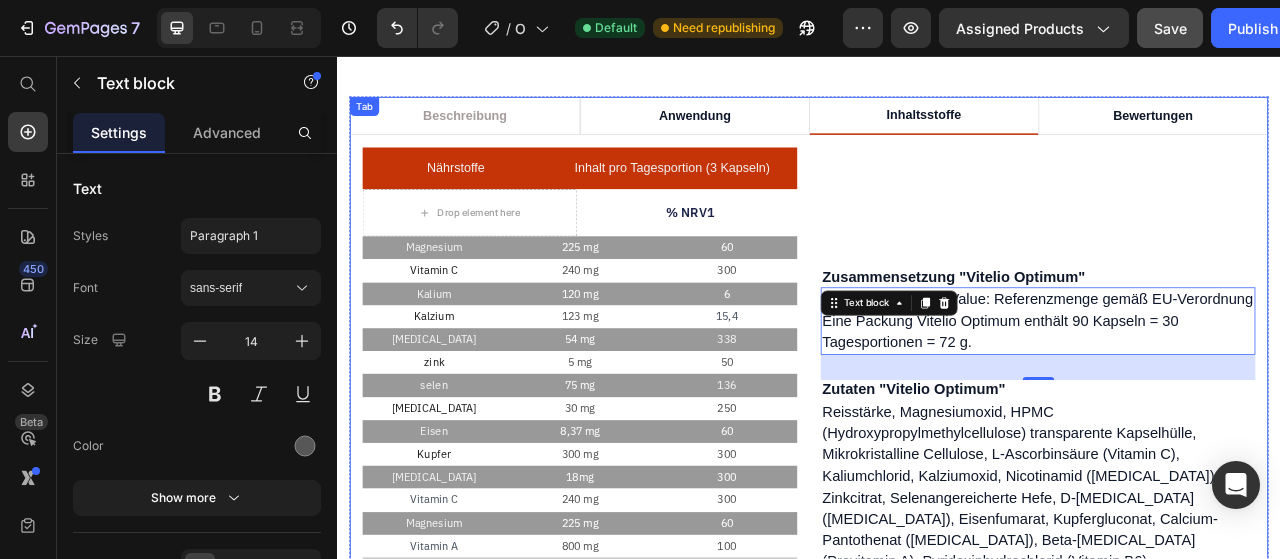 click on "Anwendung" at bounding box center [792, 133] 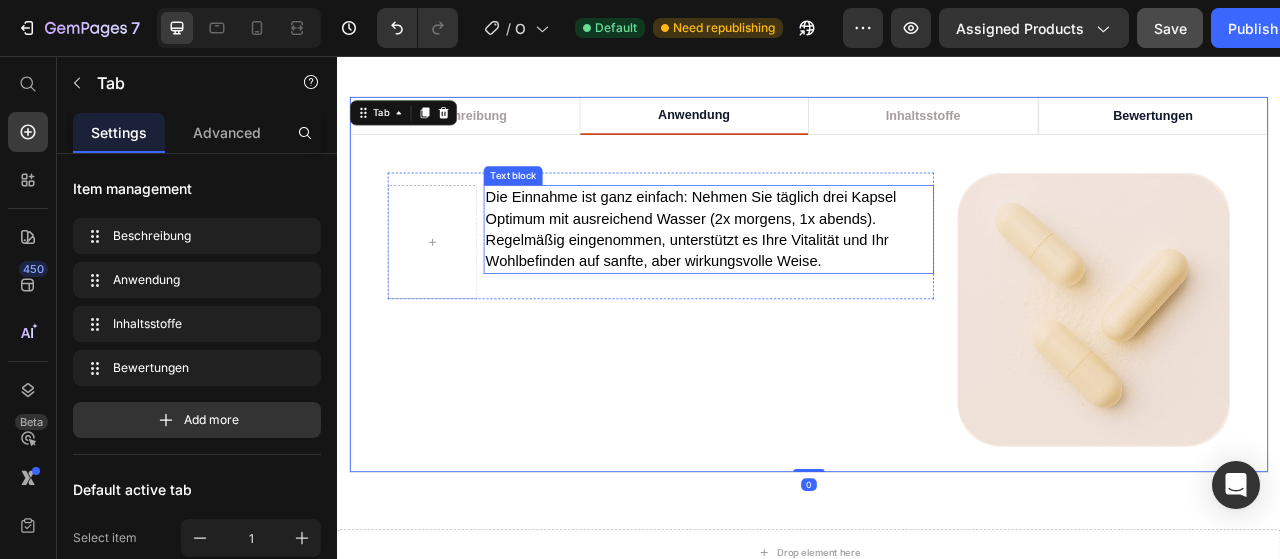 click on "Die Einnahme ist ganz einfach: Nehmen Sie täglich drei Kapsel Optimum mit ausreichend Wasser (2x morgens, 1x abends). Regelmäßig eingenommen, unterstützt es Ihre Vitalität und Ihr Wohlbefinden auf sanfte, aber wirkungsvolle Weise." at bounding box center [786, 276] 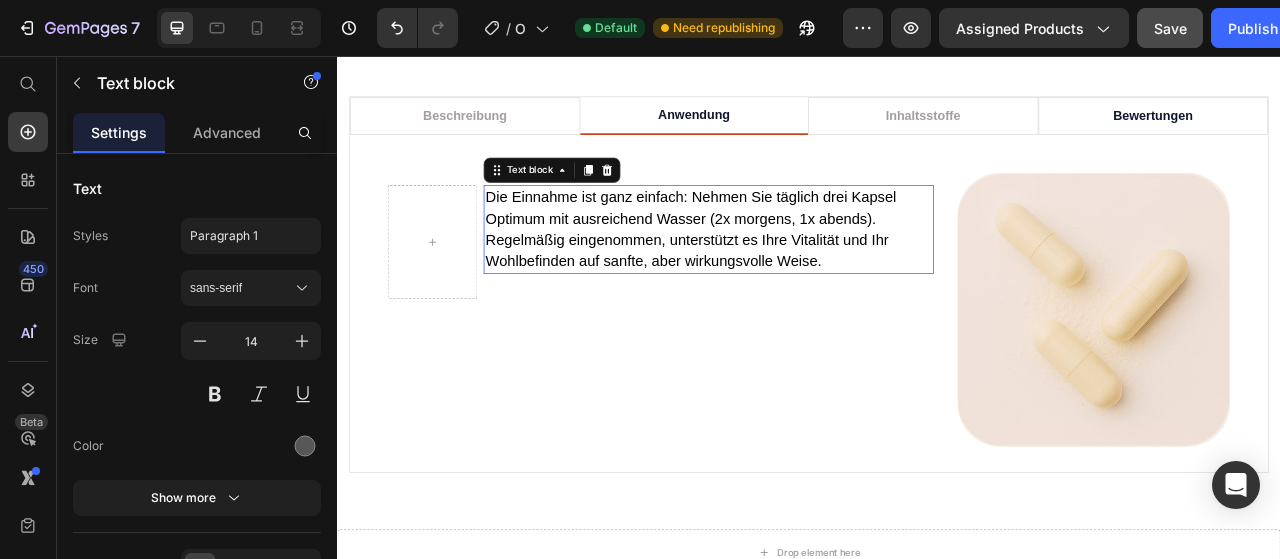 click on "Die Einnahme ist ganz einfach: Nehmen Sie täglich drei Kapsel Optimum mit ausreichend Wasser (2x morgens, 1x abends). Regelmäßig eingenommen, unterstützt es Ihre Vitalität und Ihr Wohlbefinden auf sanfte, aber wirkungsvolle Weise." at bounding box center (786, 276) 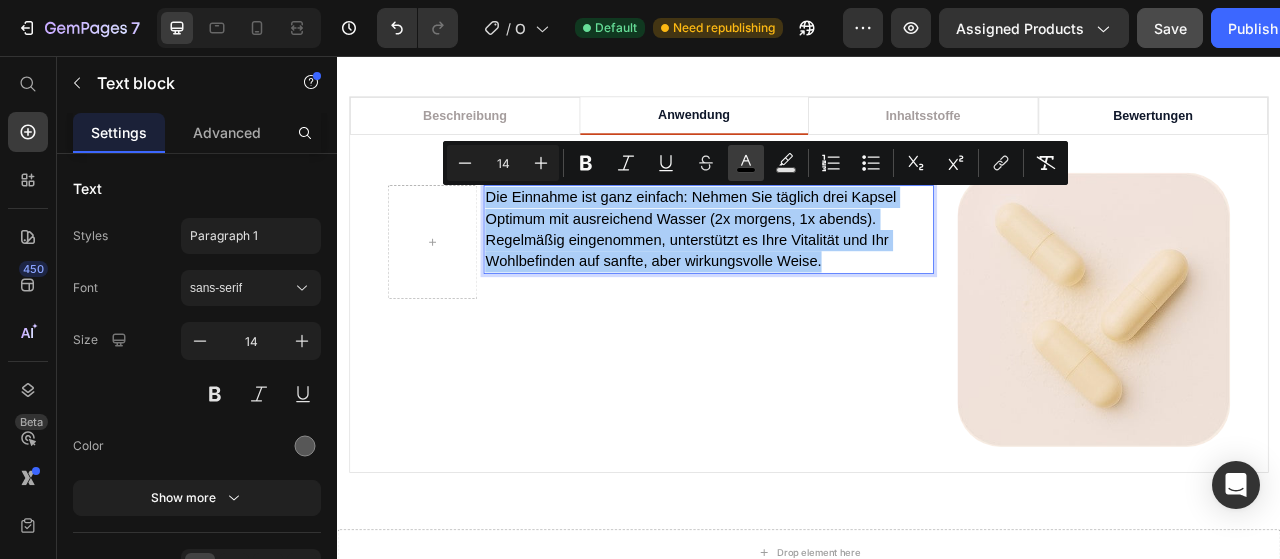 click 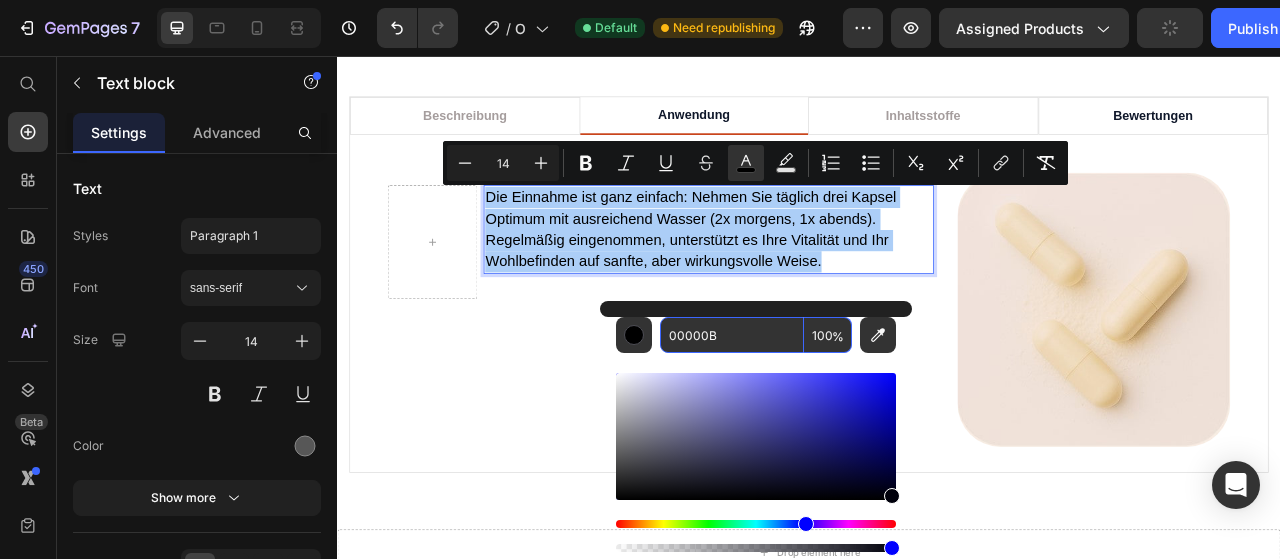 click on "00000B" at bounding box center [732, 335] 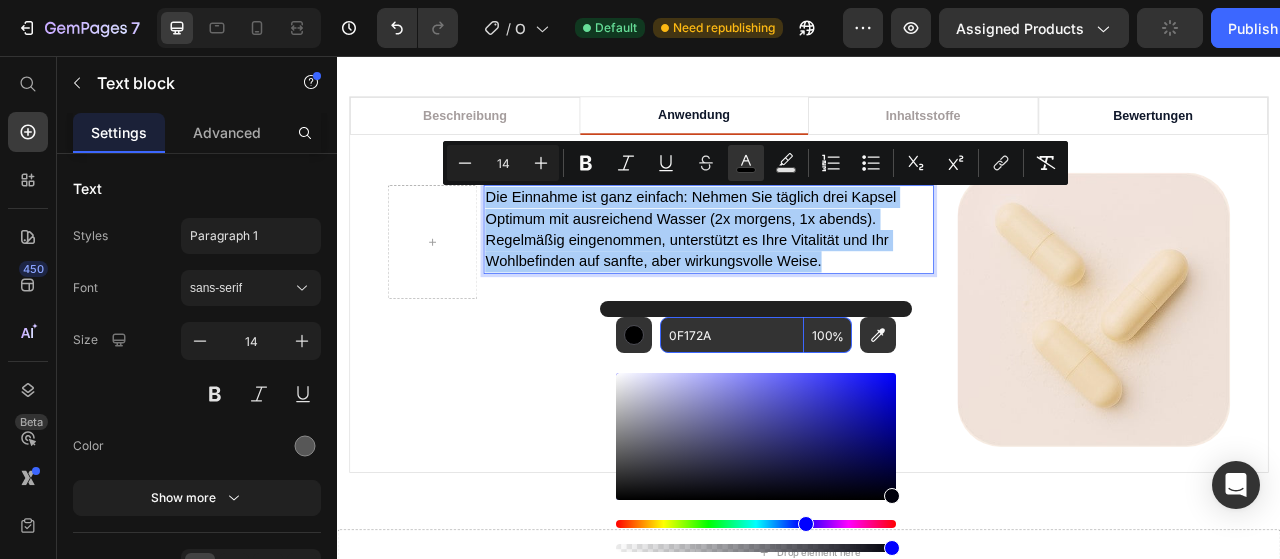 type on "0F172A" 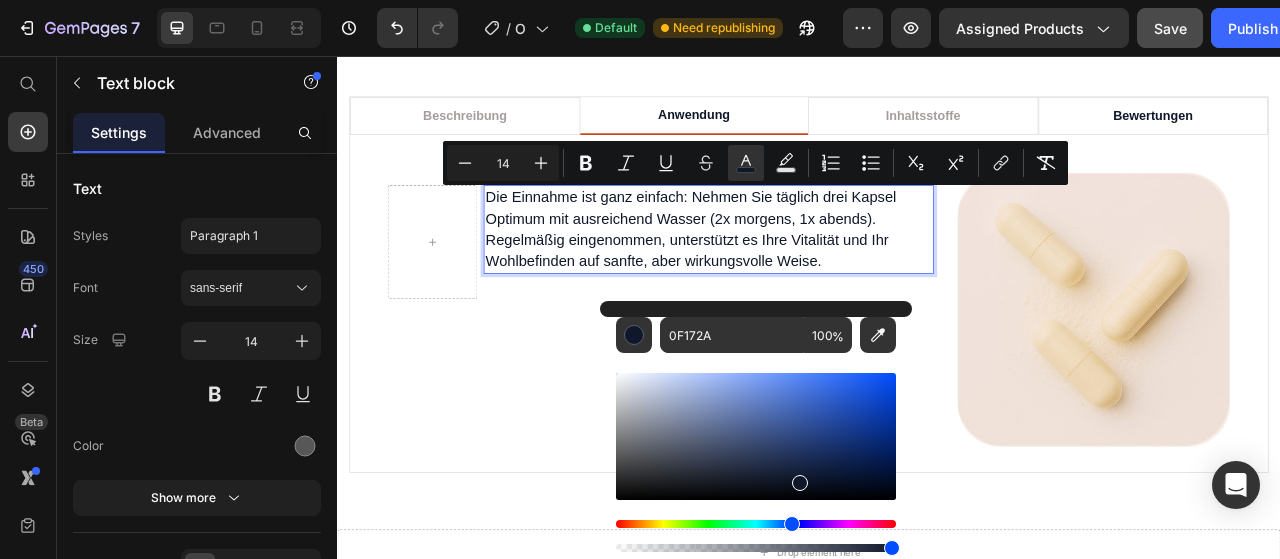 click on "Die Einnahme ist ganz einfach: Nehmen Sie täglich drei Kapsel Optimum mit ausreichend Wasser (2x morgens, 1x abends). Regelmäßig eingenommen, unterstützt es Ihre Vitalität und Ihr Wohlbefinden auf sanfte, aber wirkungsvolle Weise." at bounding box center (786, 276) 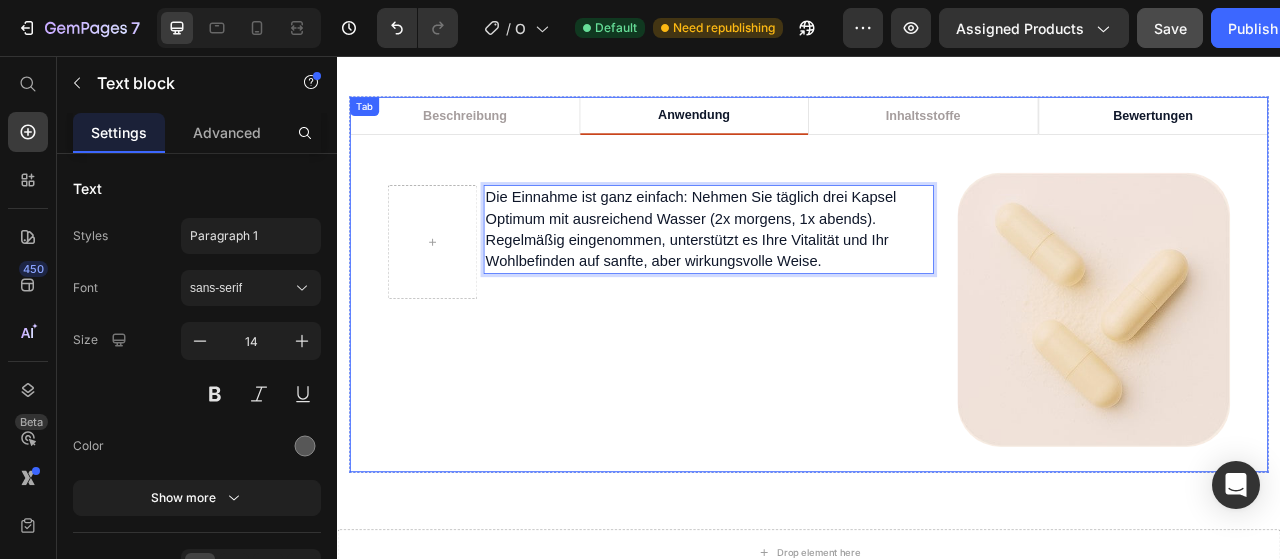 click on "Beschreibung" at bounding box center [499, 133] 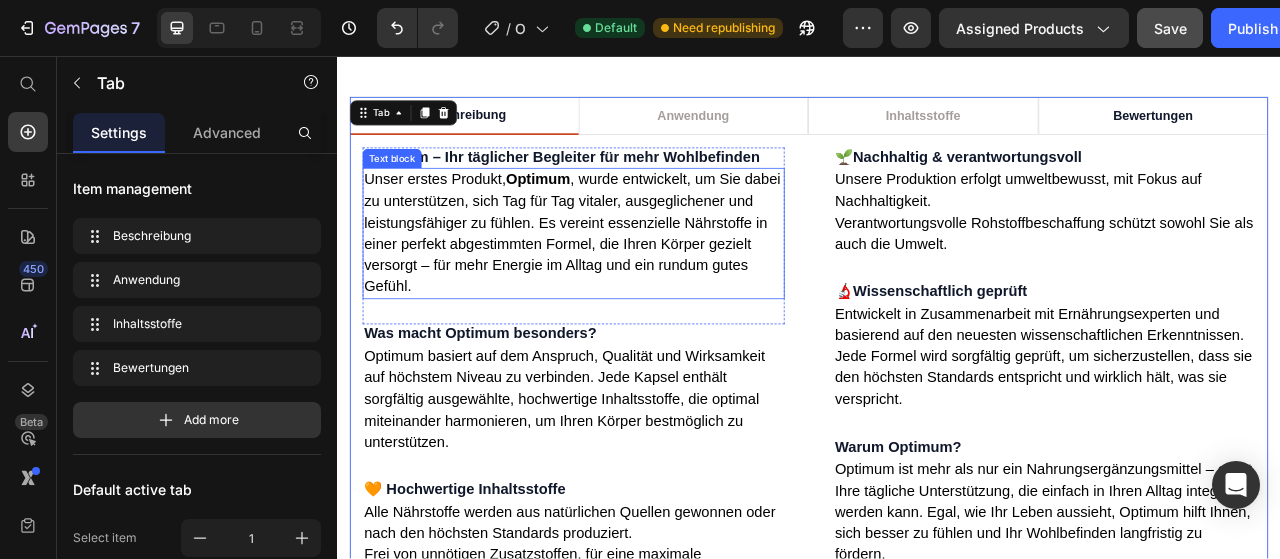 click on "Unser erstes Produkt,  Optimum , wurde entwickelt, um Sie dabei zu unterstützen, sich Tag für Tag vitaler, ausgeglichener und leistungsfähiger zu fühlen. Es vereint essenzielle Nährstoffe in einer perfekt abgestimmten Formel, die Ihren Körper gezielt versorgt – für mehr Energie im Alltag und ein rundum gutes Gefühl." at bounding box center (636, 281) 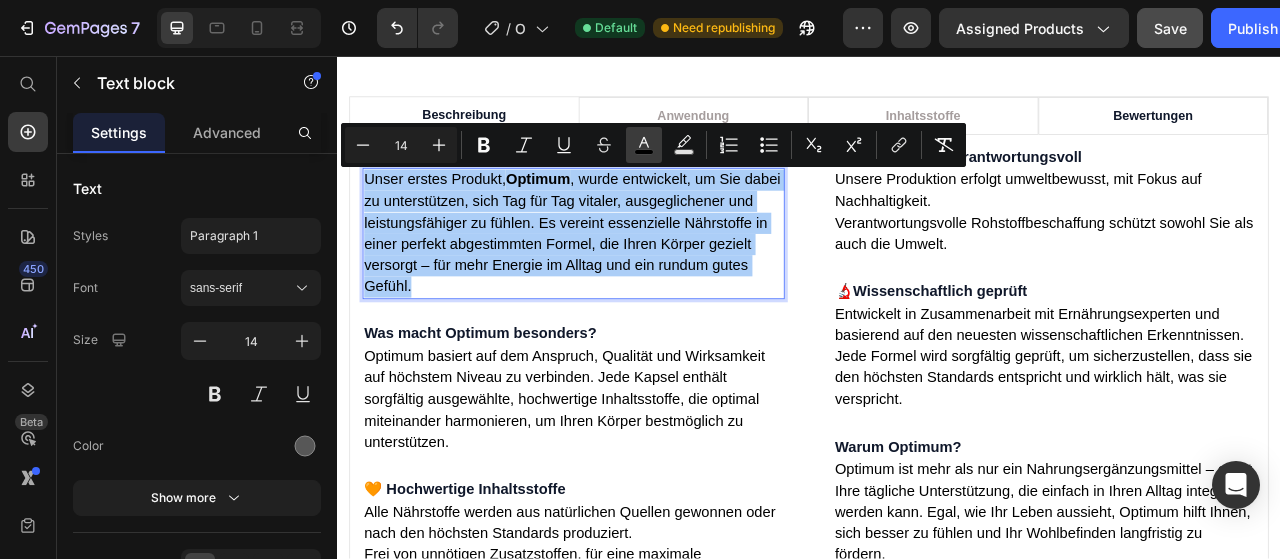 click 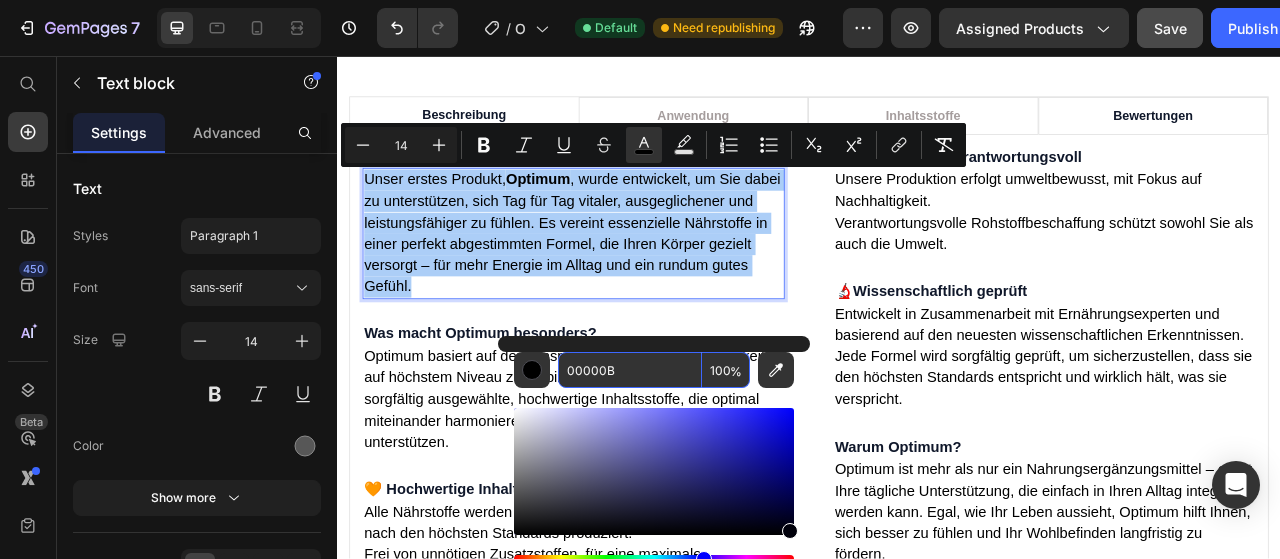 click on "00000B" at bounding box center (630, 370) 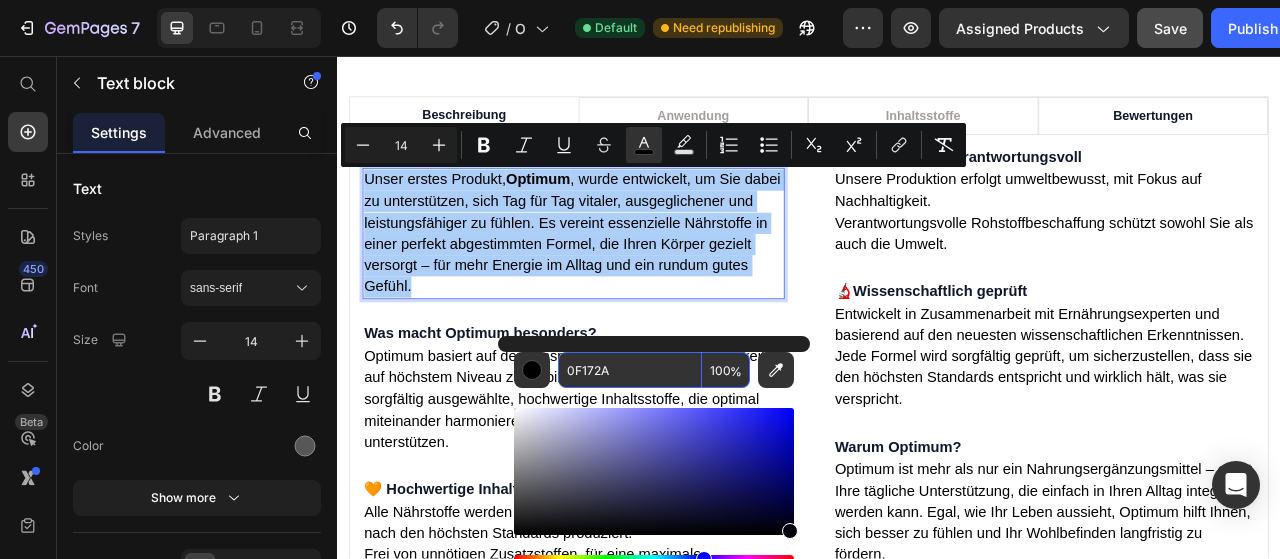 type on "0F172A" 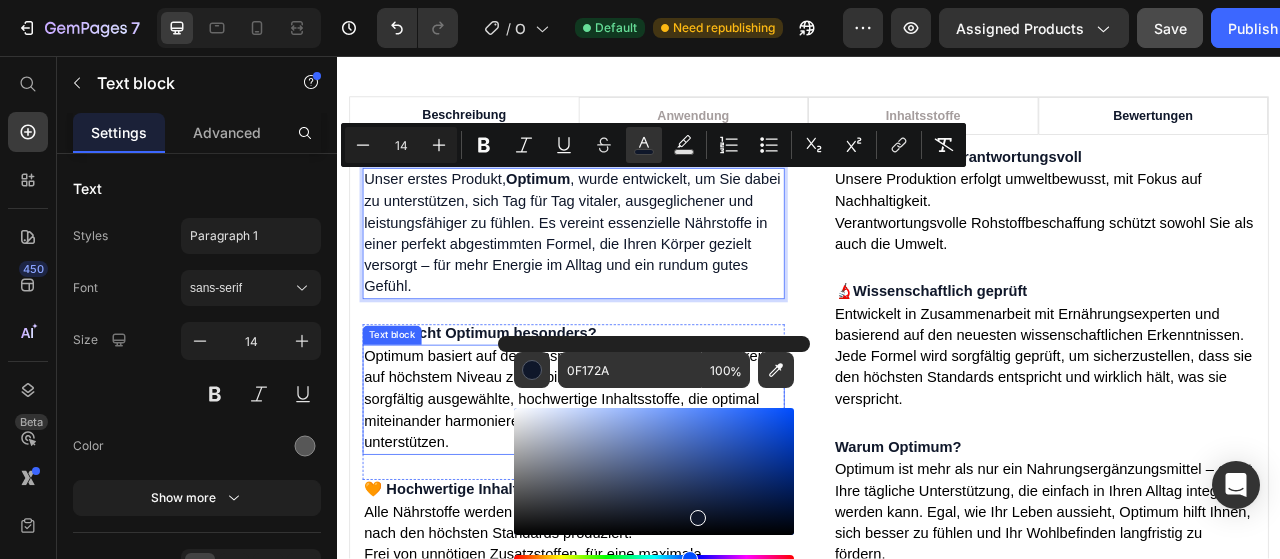 click on "Optimum basiert auf dem Anspruch, Qualität und Wirksamkeit auf höchstem Niveau zu verbinden. Jede Kapsel enthält sorgfältig ausgewählte, hochwertige Inhaltsstoffe, die optimal miteinander harmonieren, um Ihren Körper bestmöglich zu unterstützen." at bounding box center [637, 494] 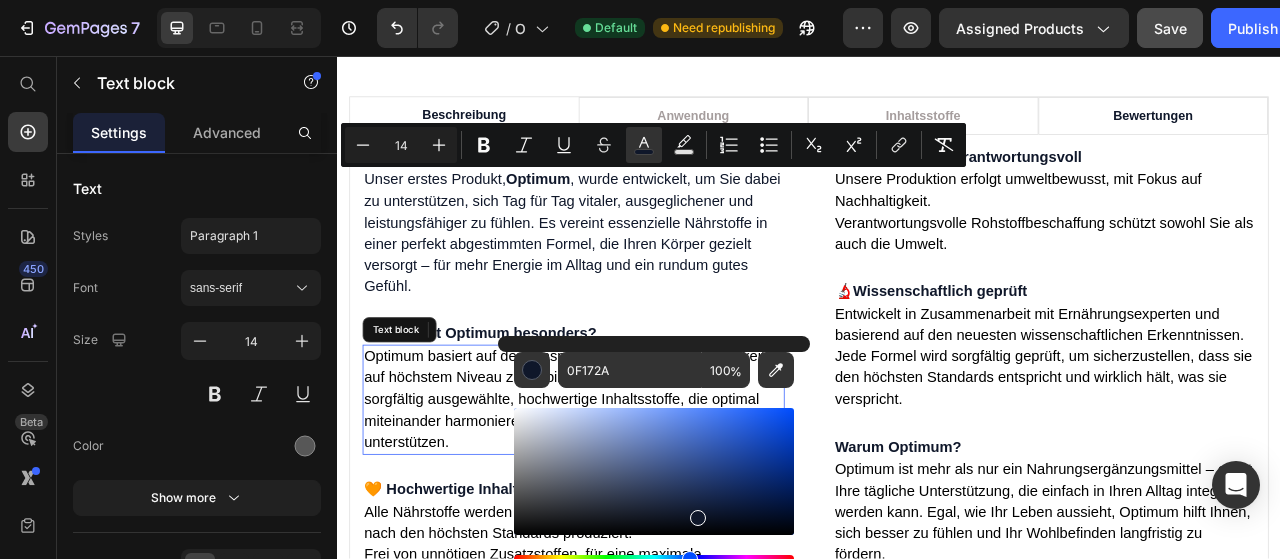click on "Optimum basiert auf dem Anspruch, Qualität und Wirksamkeit auf höchstem Niveau zu verbinden. Jede Kapsel enthält sorgfältig ausgewählte, hochwertige Inhaltsstoffe, die optimal miteinander harmonieren, um Ihren Körper bestmöglich zu unterstützen." at bounding box center [637, 494] 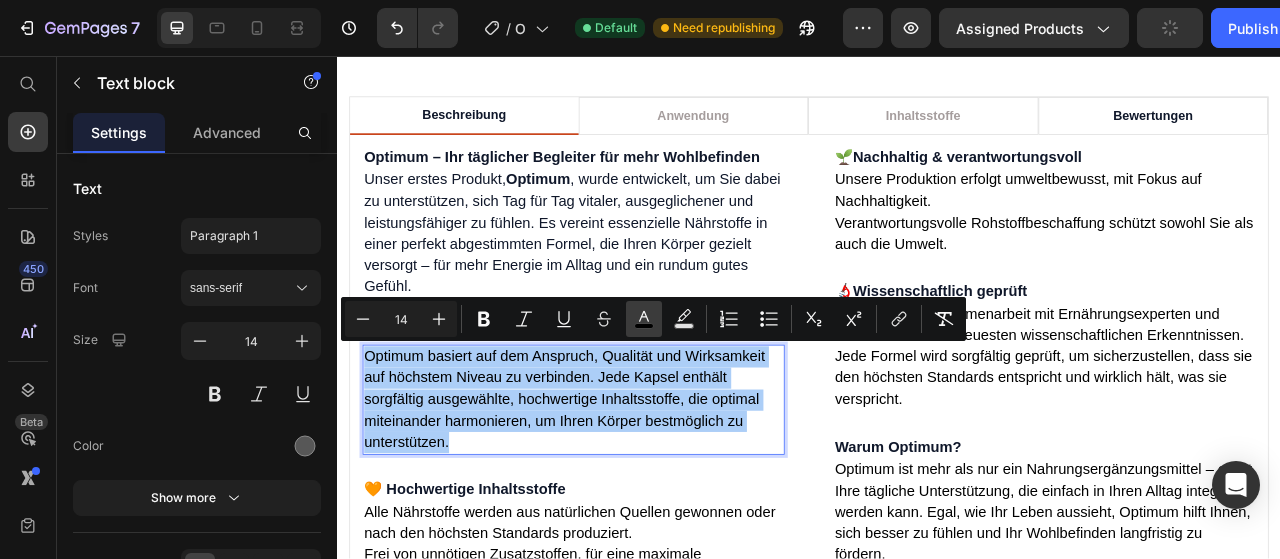 click 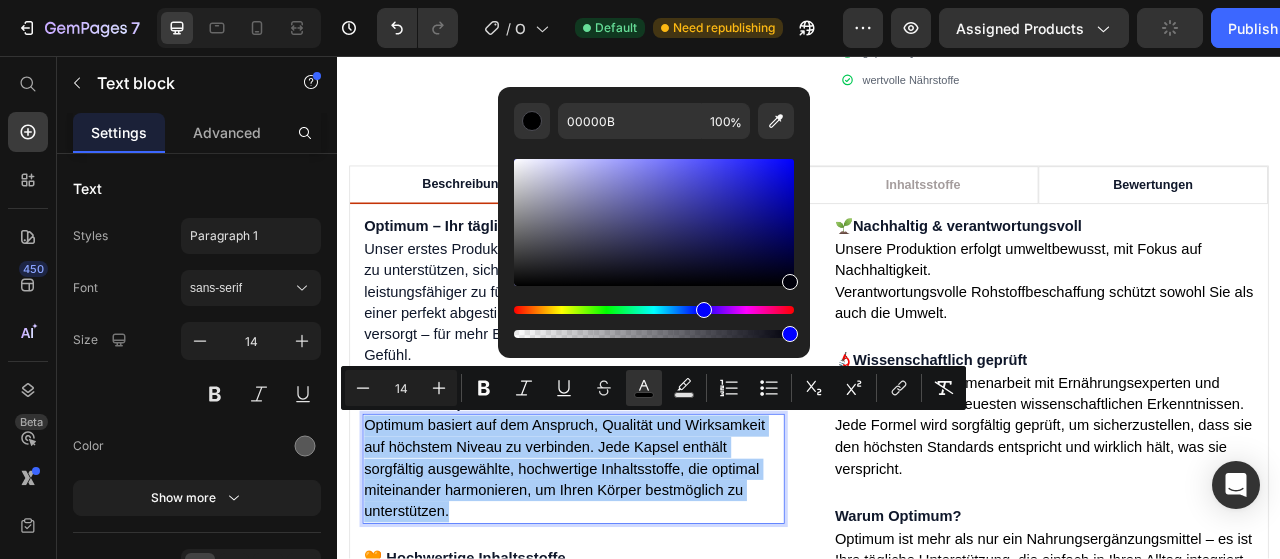 scroll, scrollTop: 974, scrollLeft: 0, axis: vertical 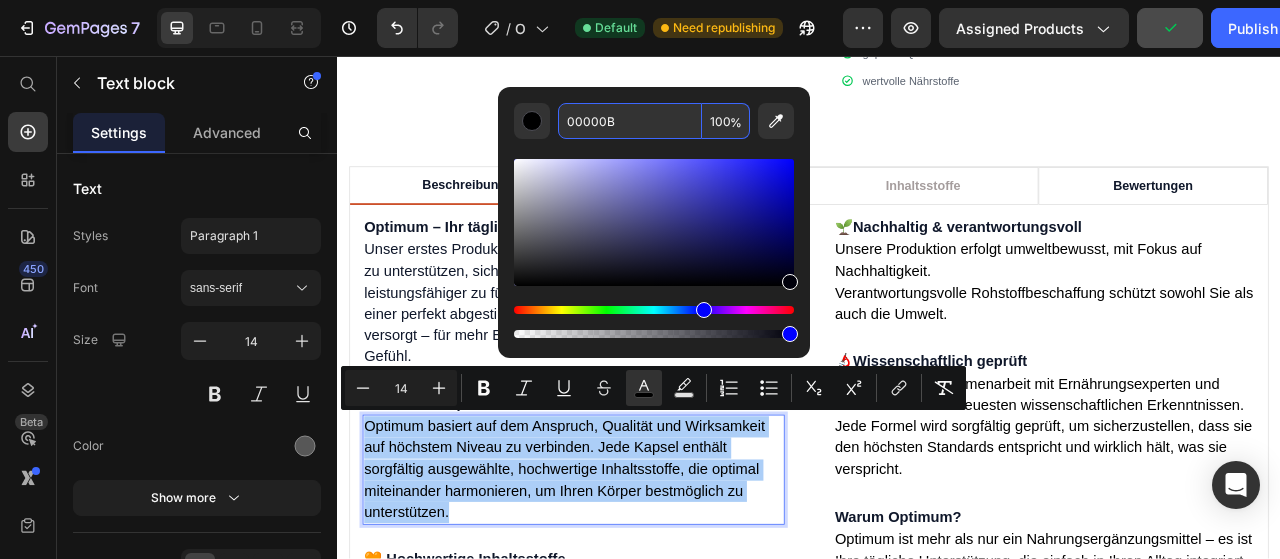 click on "00000B" at bounding box center [630, 121] 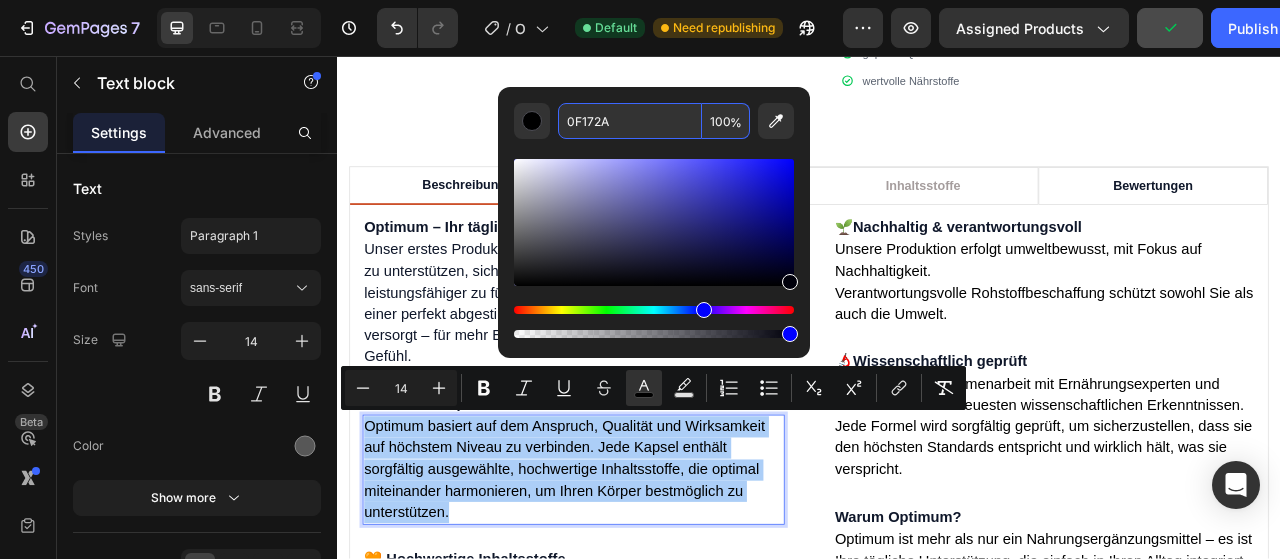 type on "0F172A" 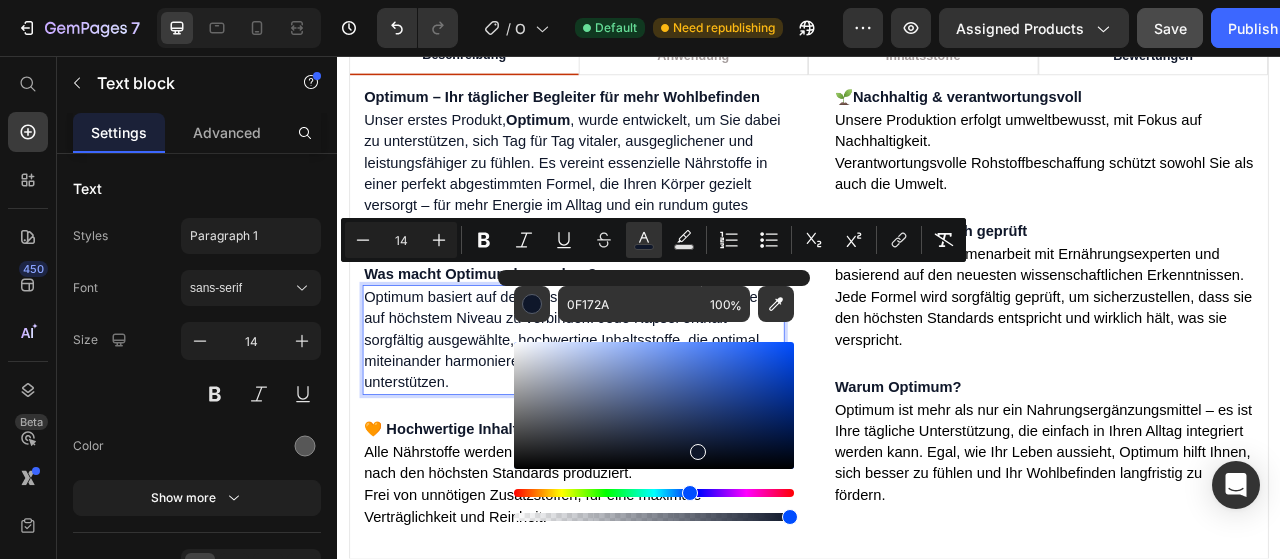 scroll, scrollTop: 1164, scrollLeft: 0, axis: vertical 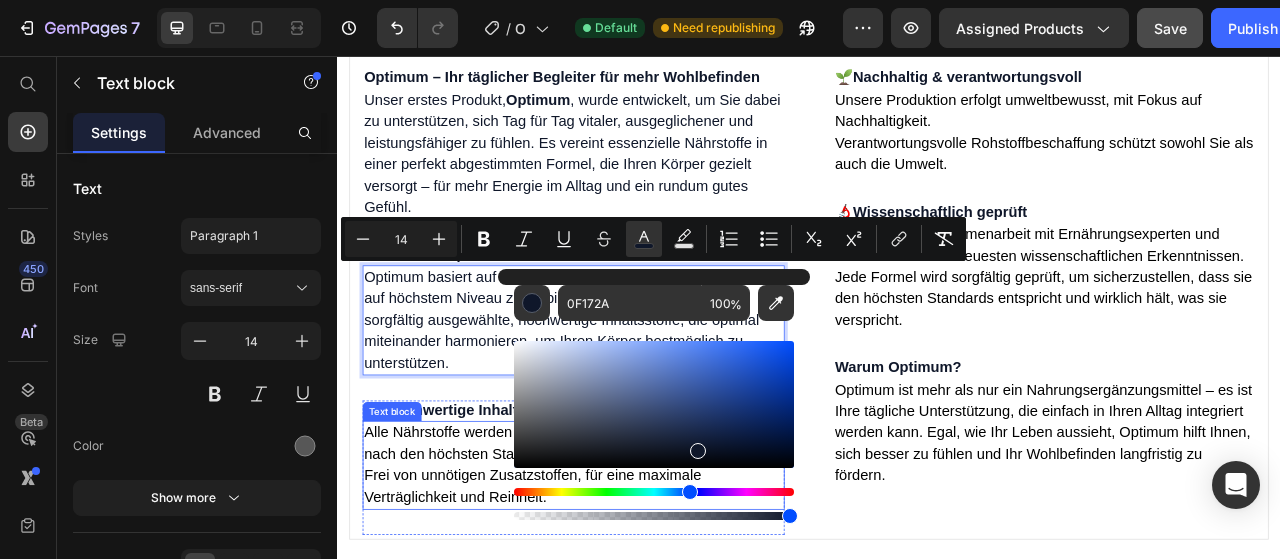 click on "Alle Nährstoffe werden aus natürlichen Quellen gewonnen oder nach den höchsten Standards produziert." at bounding box center (632, 549) 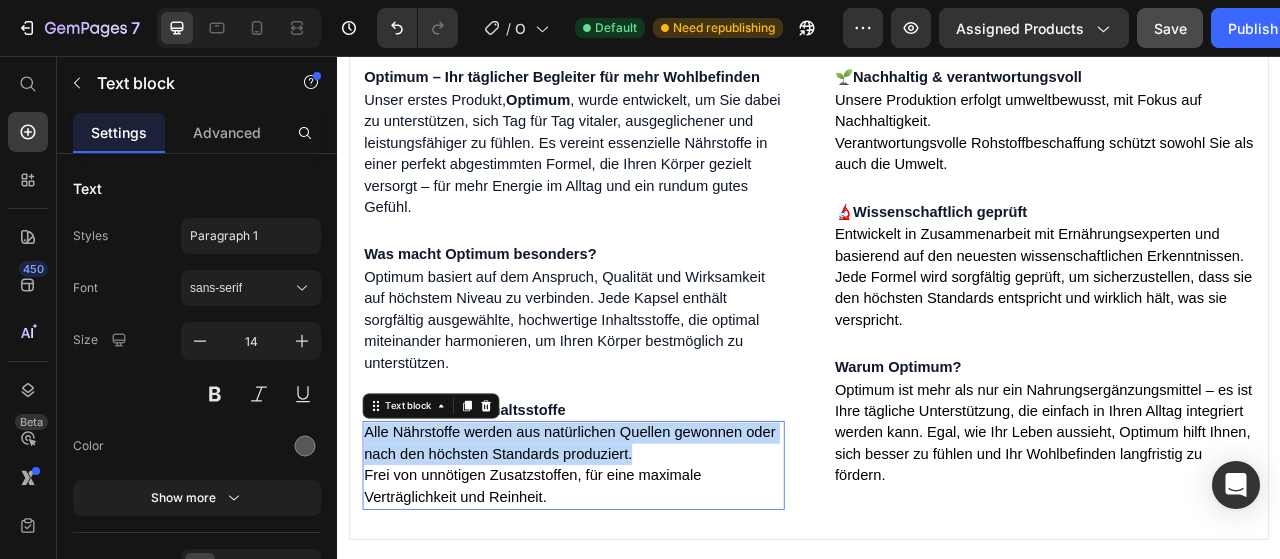 click on "Alle Nährstoffe werden aus natürlichen Quellen gewonnen oder nach den höchsten Standards produziert." at bounding box center [632, 549] 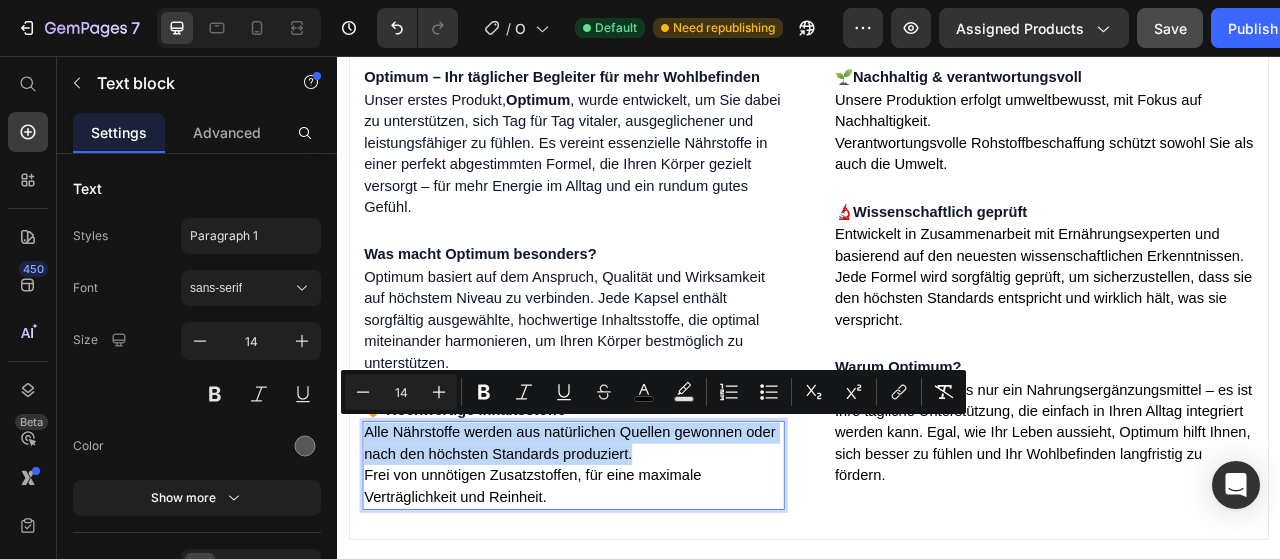 click on "Alle Nährstoffe werden aus natürlichen Quellen gewonnen oder nach den höchsten Standards produziert." at bounding box center [632, 549] 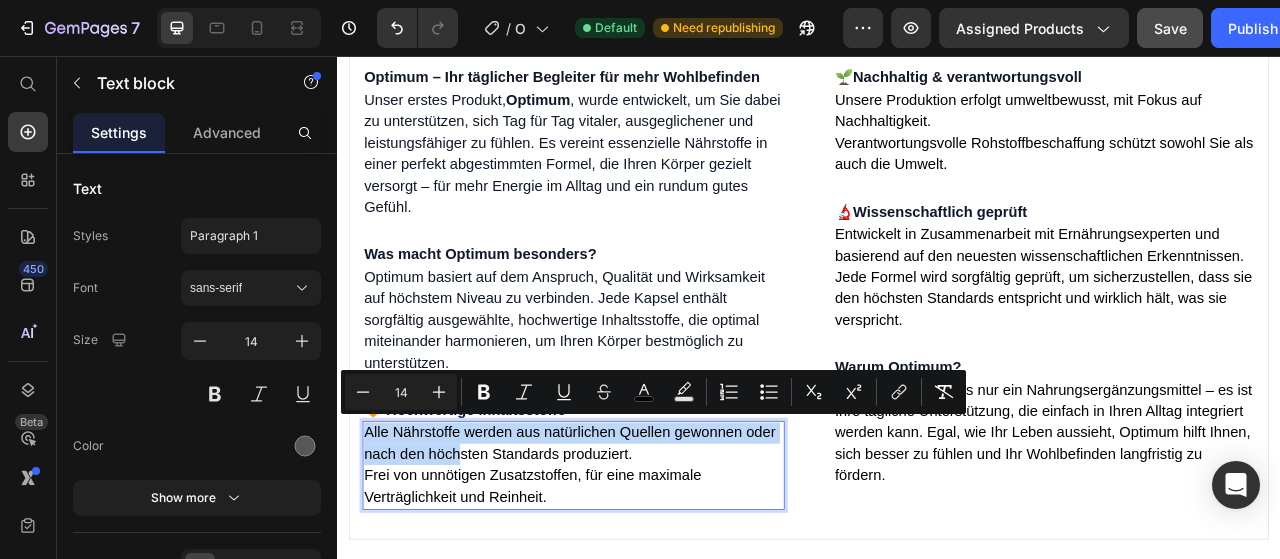 click on "Alle Nährstoffe werden aus natürlichen Quellen gewonnen oder nach den höchsten Standards produziert." at bounding box center (632, 549) 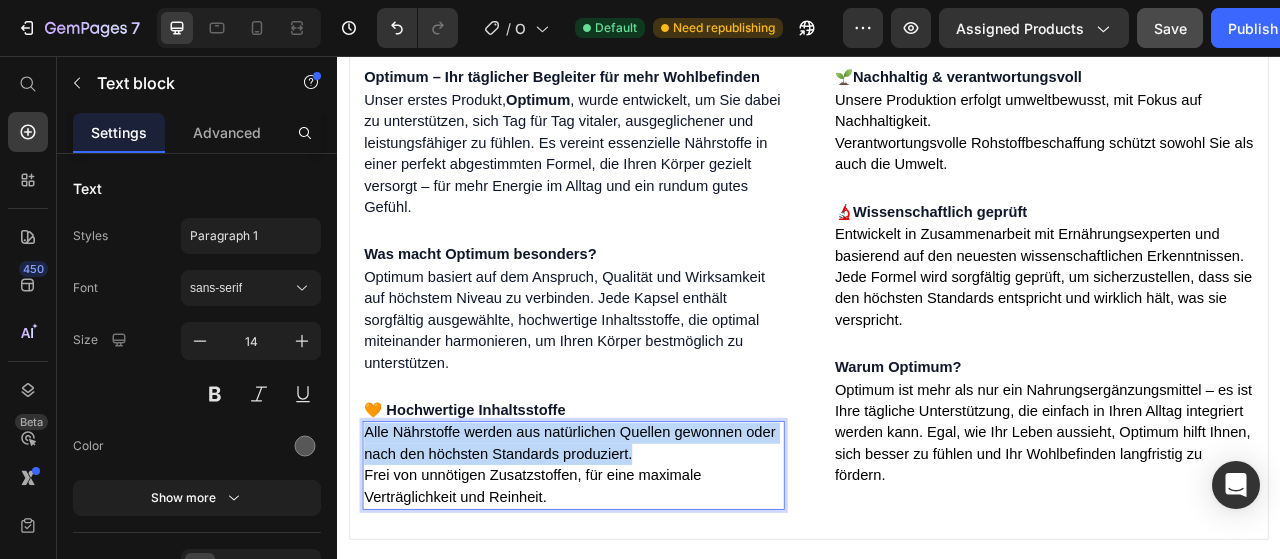 click on "Alle Nährstoffe werden aus natürlichen Quellen gewonnen oder nach den höchsten Standards produziert." at bounding box center (632, 549) 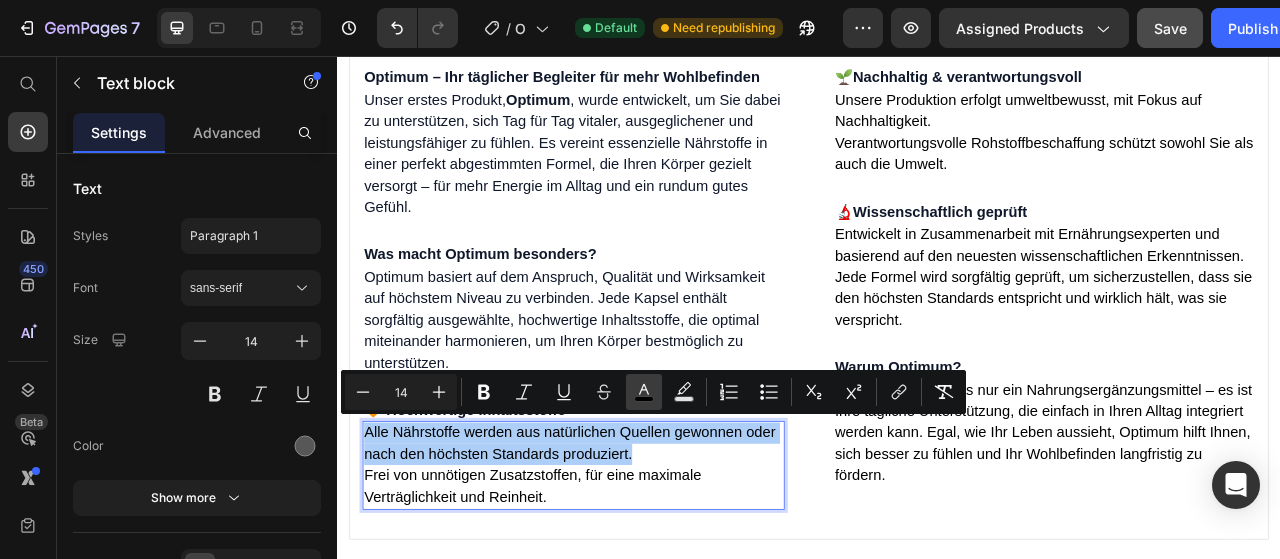 click 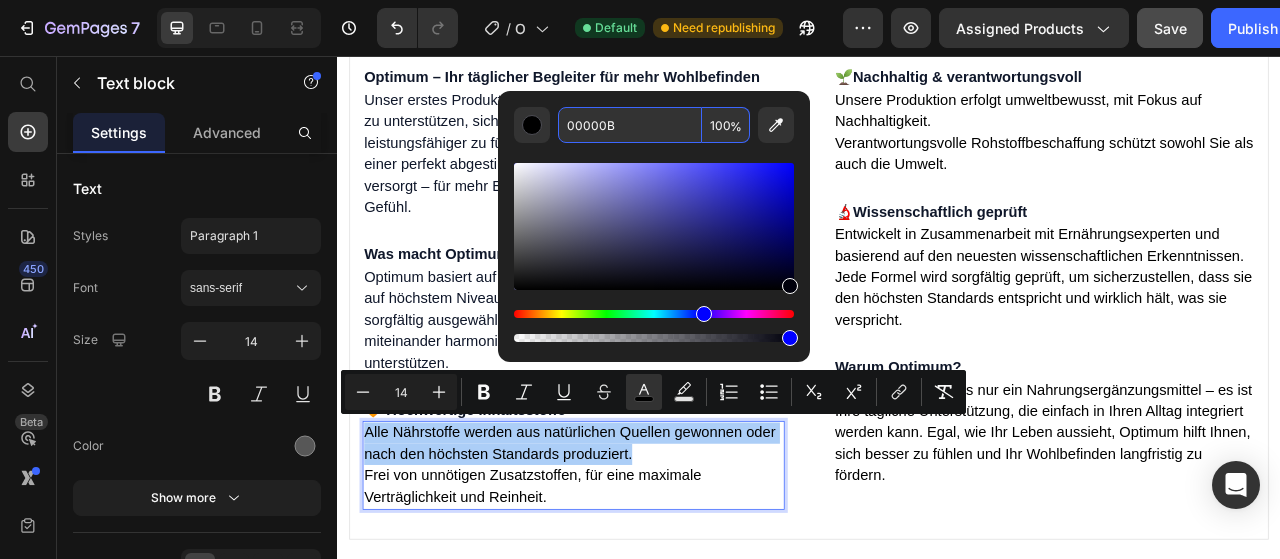click on "00000B" at bounding box center (630, 125) 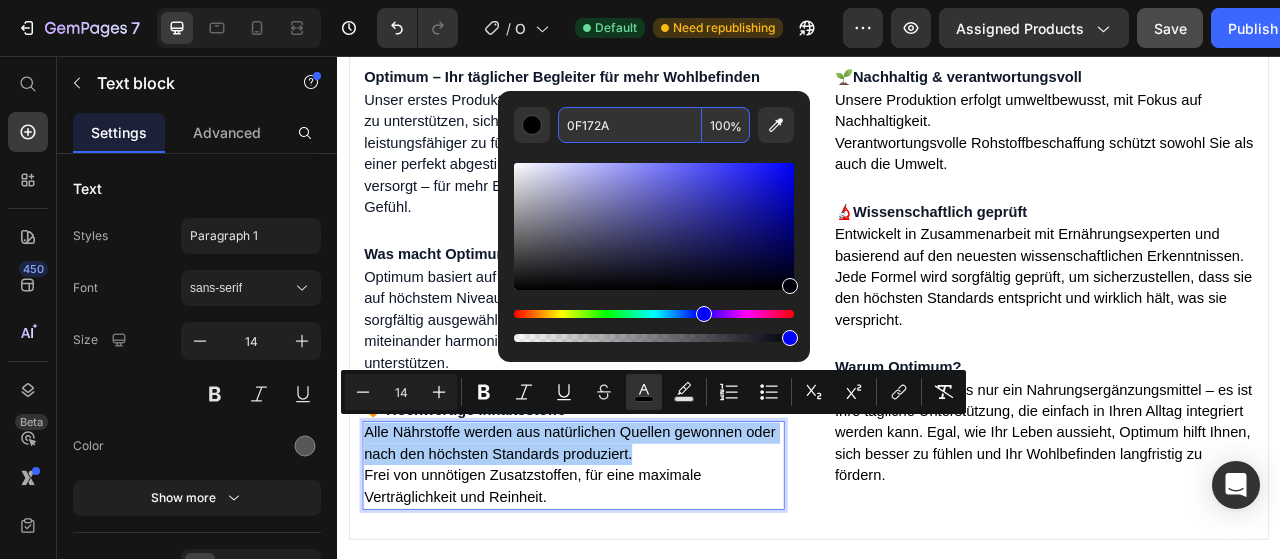 type on "0F172A" 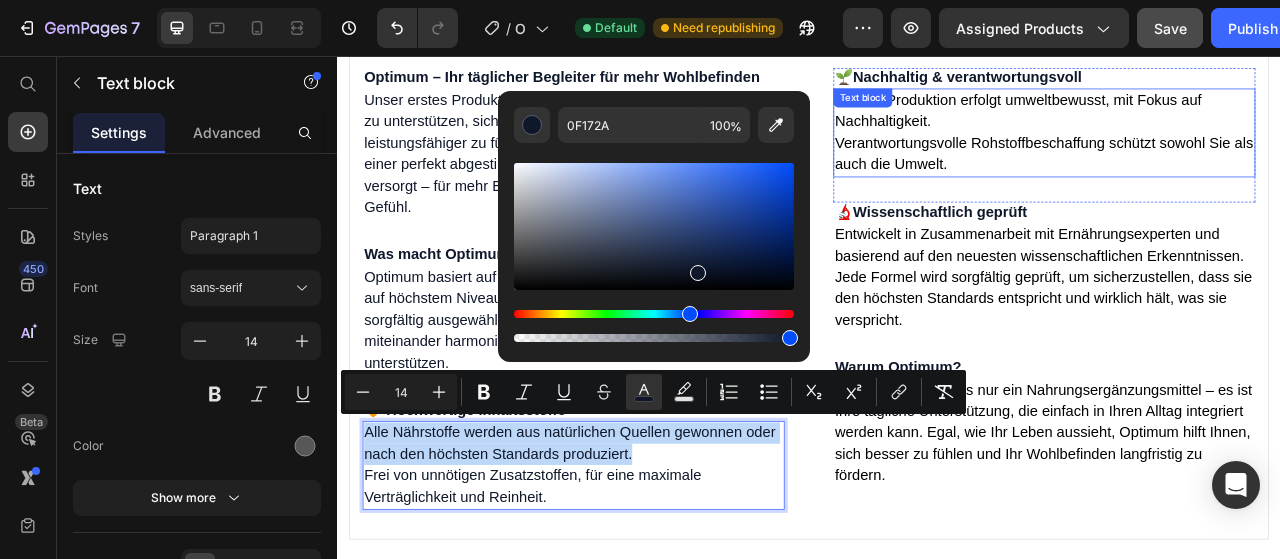 click on "Verantwortungsvolle Rohstoffbeschaffung schützt sowohl Sie als auch die Umwelt." at bounding box center (1236, 181) 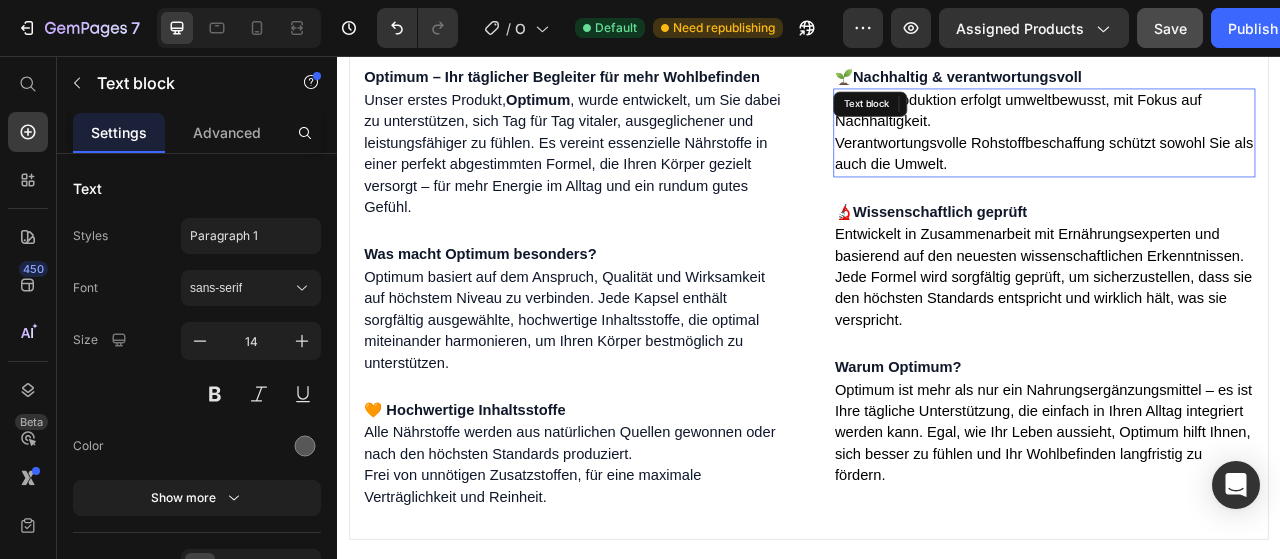 click on "Verantwortungsvolle Rohstoffbeschaffung schützt sowohl Sie als auch die Umwelt." at bounding box center (1236, 181) 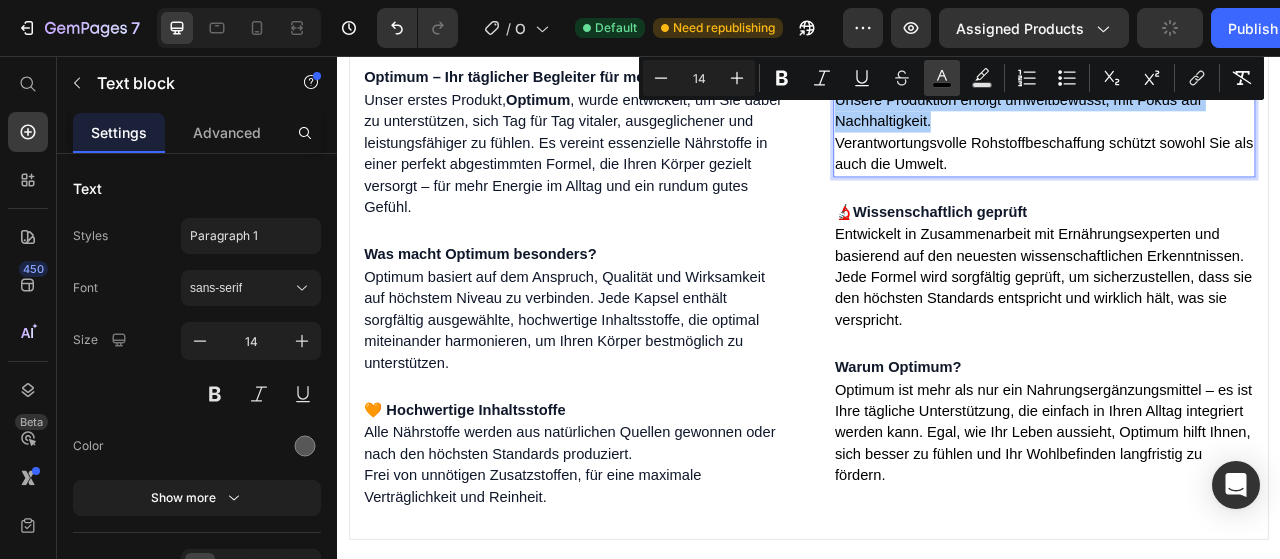 click 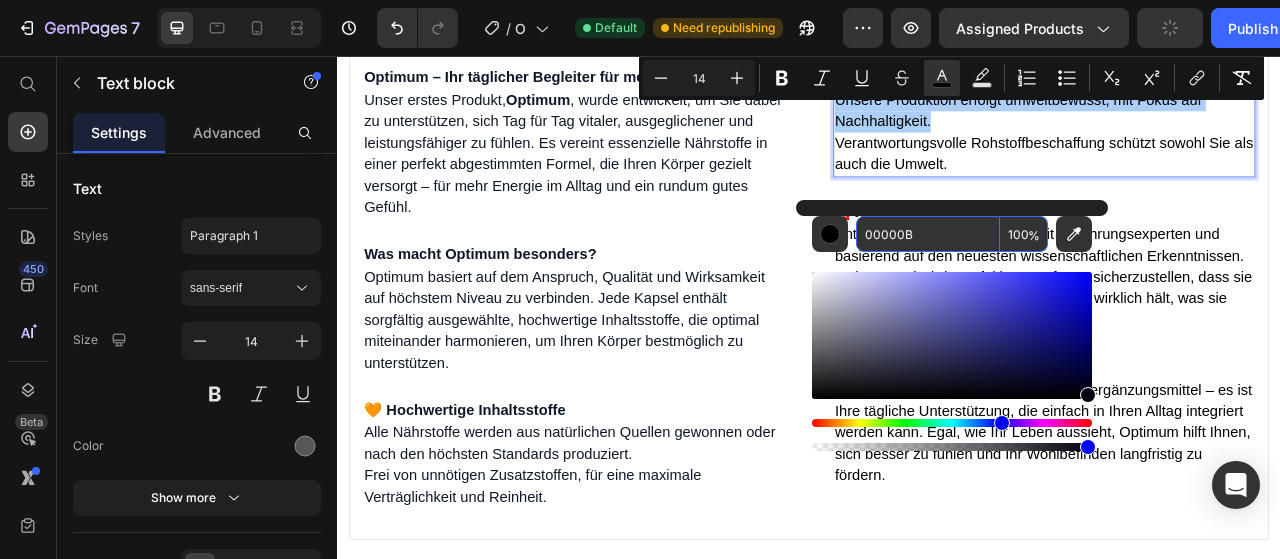 click on "00000B" at bounding box center (928, 234) 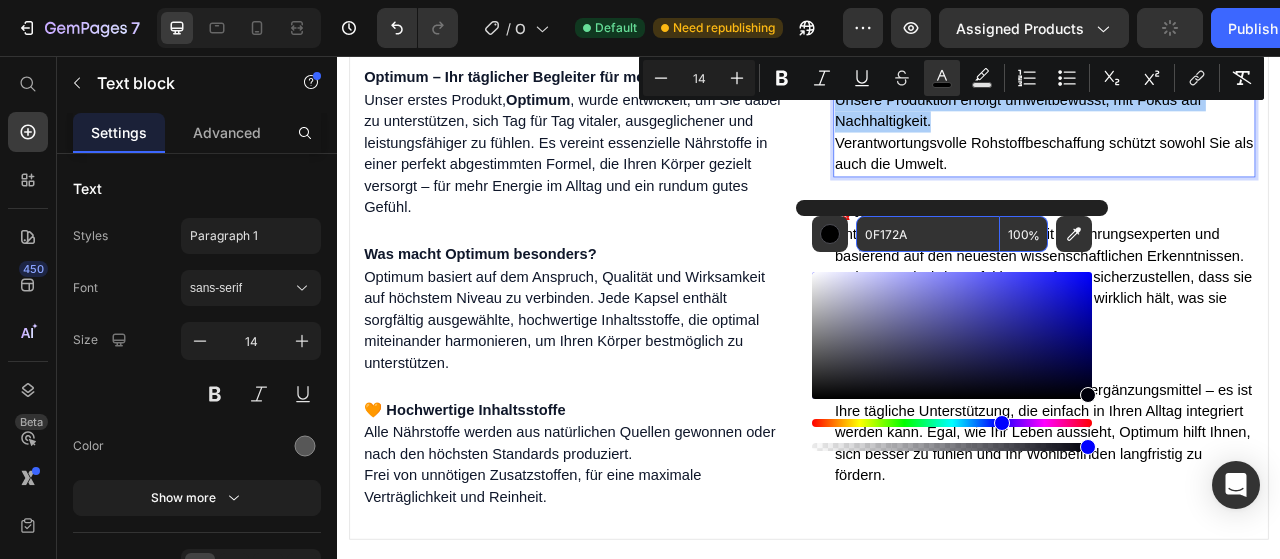 type on "0F172A" 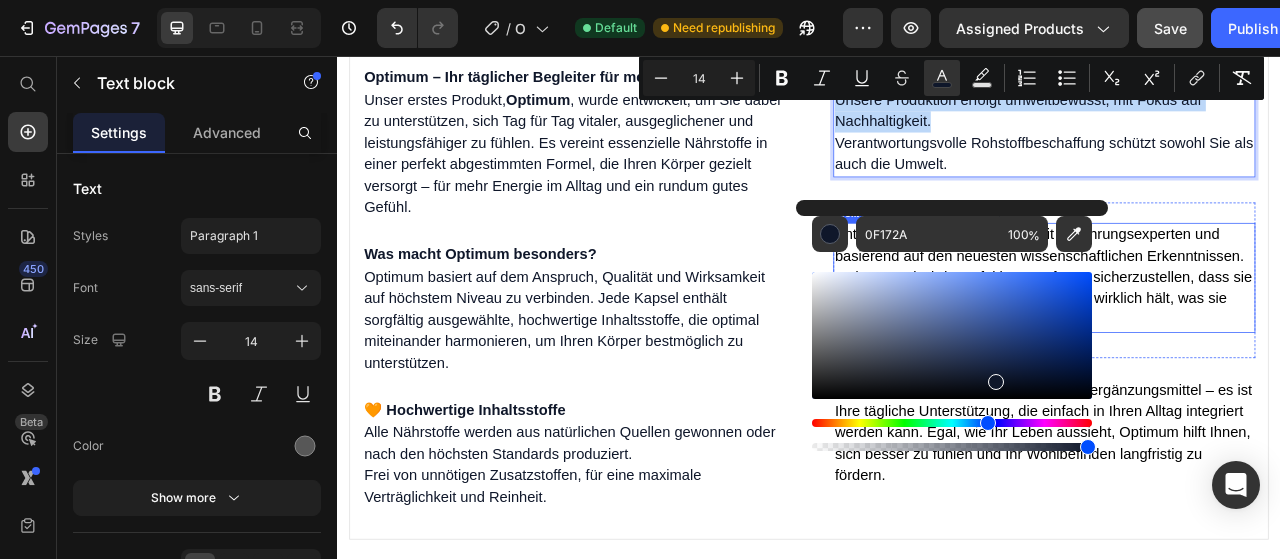 click on "Jede Formel wird sorgfältig geprüft, um sicherzustellen, dass sie den höchsten Standards entspricht und wirklich hält, was sie verspricht." at bounding box center [1236, 366] 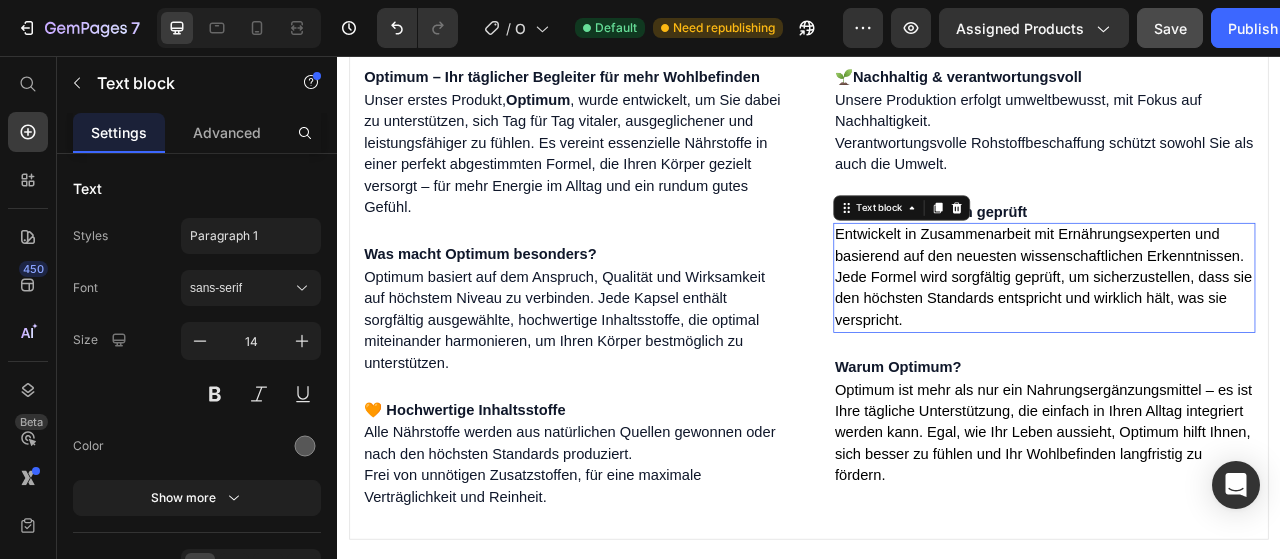 click on "Jede Formel wird sorgfältig geprüft, um sicherzustellen, dass sie den höchsten Standards entspricht und wirklich hält, was sie verspricht." at bounding box center [1236, 366] 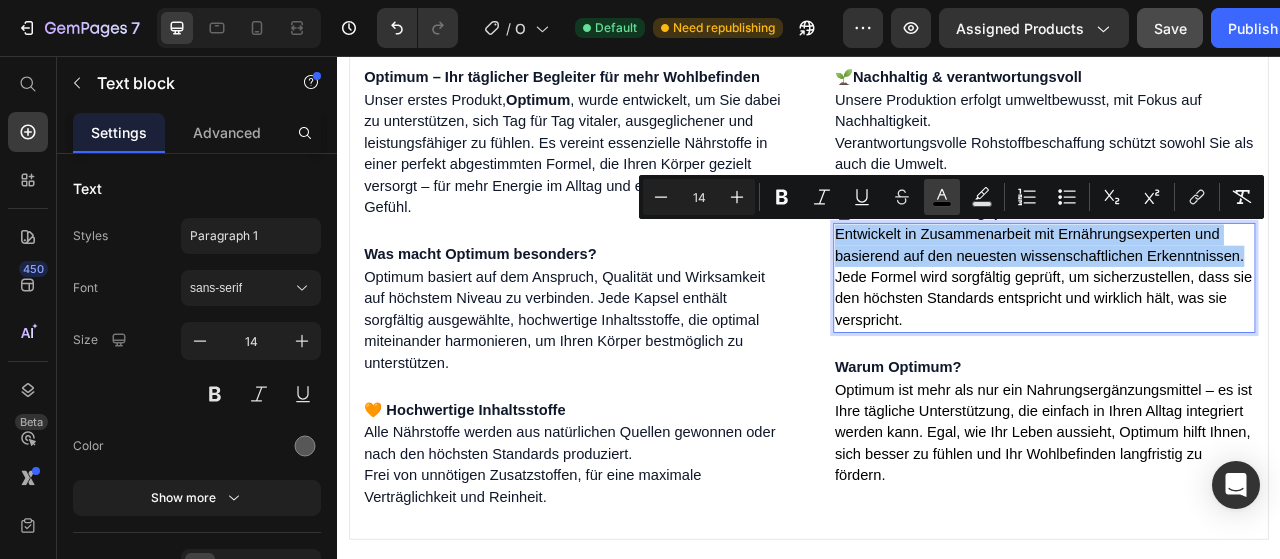 click on "color" at bounding box center [942, 197] 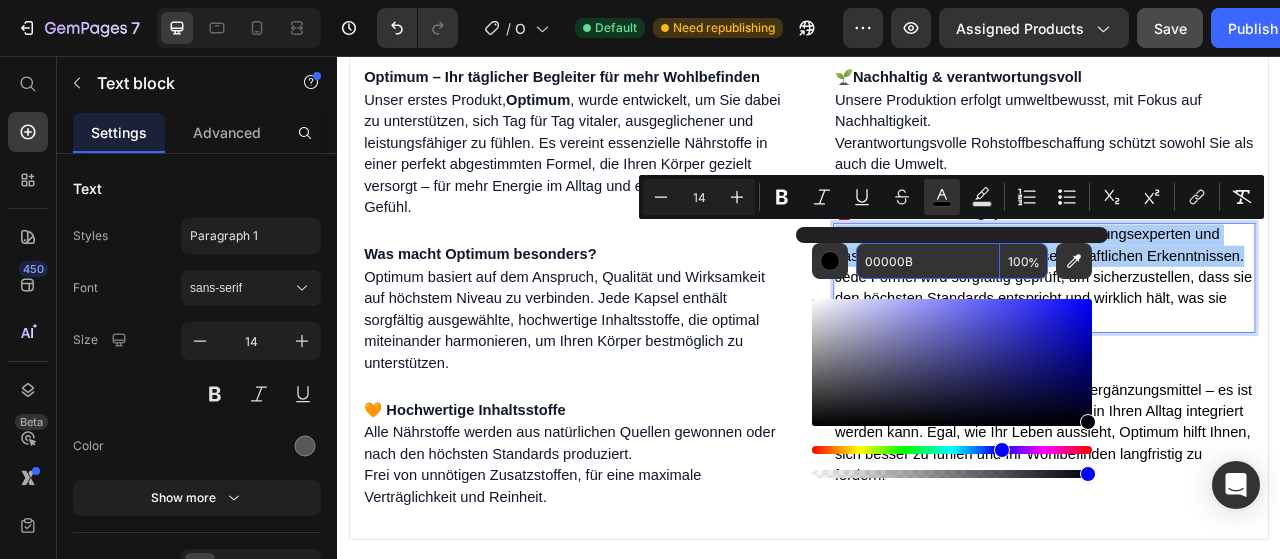 click on "00000B" at bounding box center (928, 261) 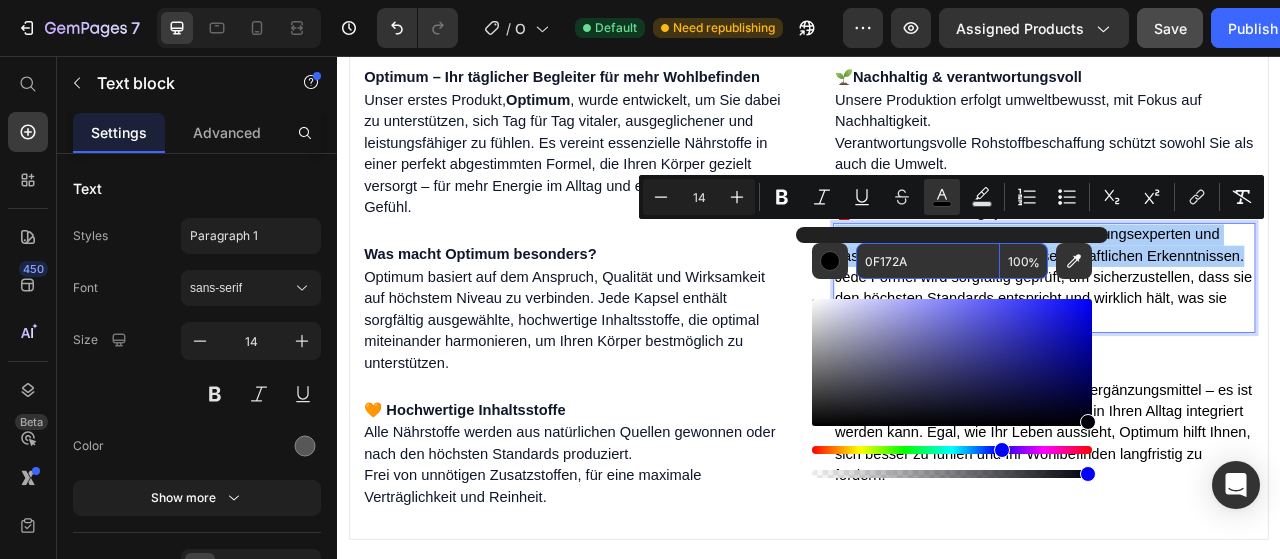 type on "0F172A" 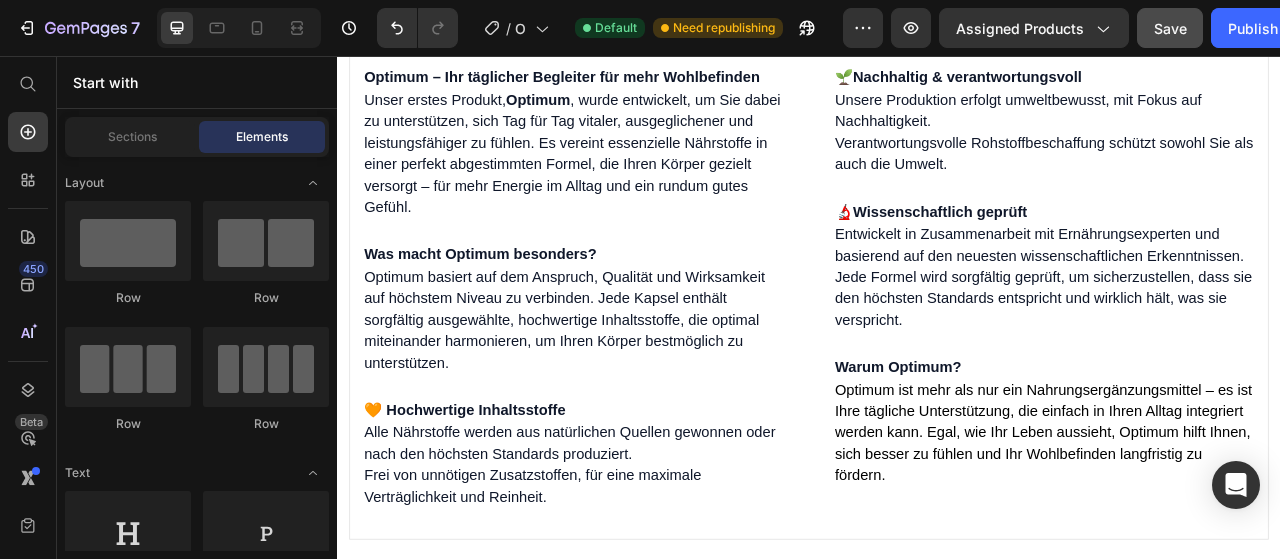 click at bounding box center (537, 1092) 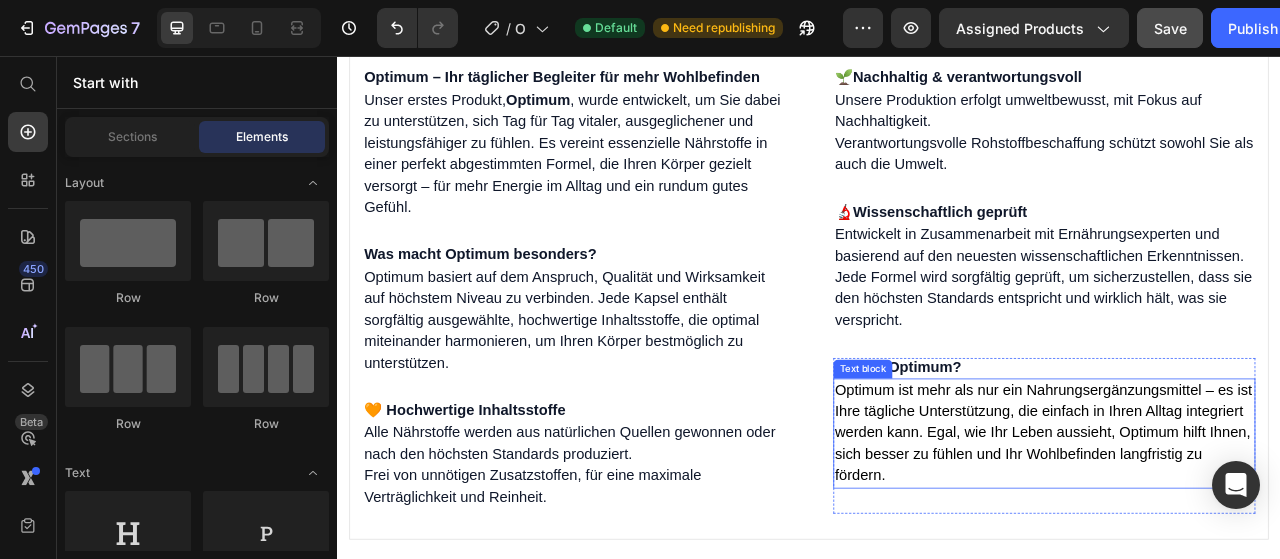 click on "Optimum ist mehr als nur ein Nahrungsergänzungsmittel – es ist Ihre tägliche Unterstützung, die einfach in Ihren Alltag integriert werden kann. Egal, wie Ihr Leben aussieht, Optimum hilft Ihnen, sich besser zu fühlen und Ihr Wohlbefinden langfristig zu fördern." at bounding box center (1235, 536) 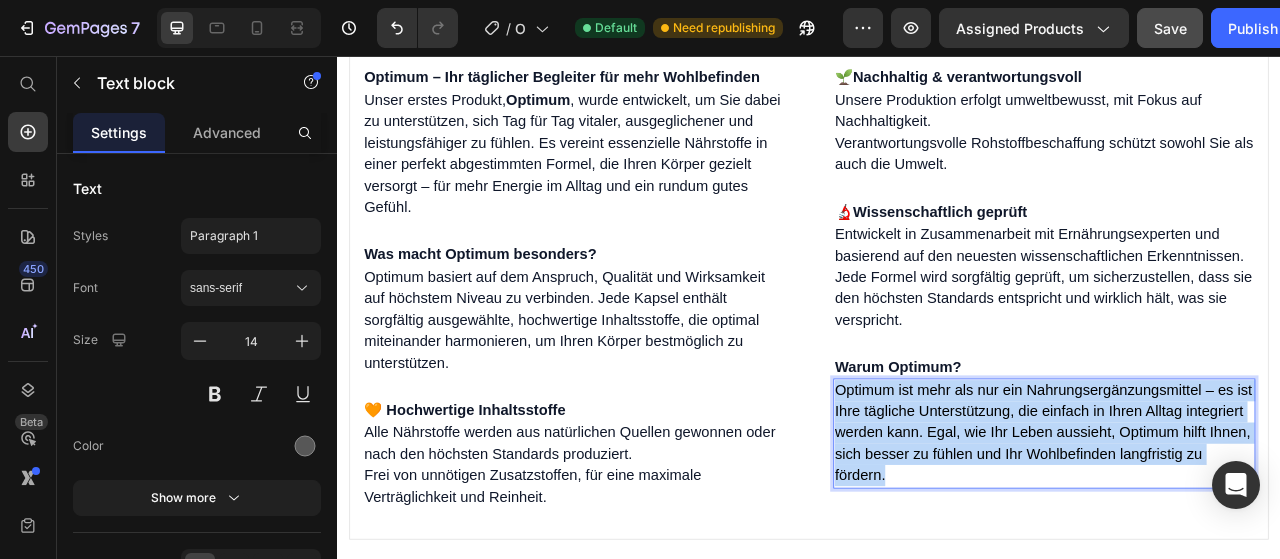 click on "Optimum ist mehr als nur ein Nahrungsergänzungsmittel – es ist Ihre tägliche Unterstützung, die einfach in Ihren Alltag integriert werden kann. Egal, wie Ihr Leben aussieht, Optimum hilft Ihnen, sich besser zu fühlen und Ihr Wohlbefinden langfristig zu fördern." at bounding box center (1235, 536) 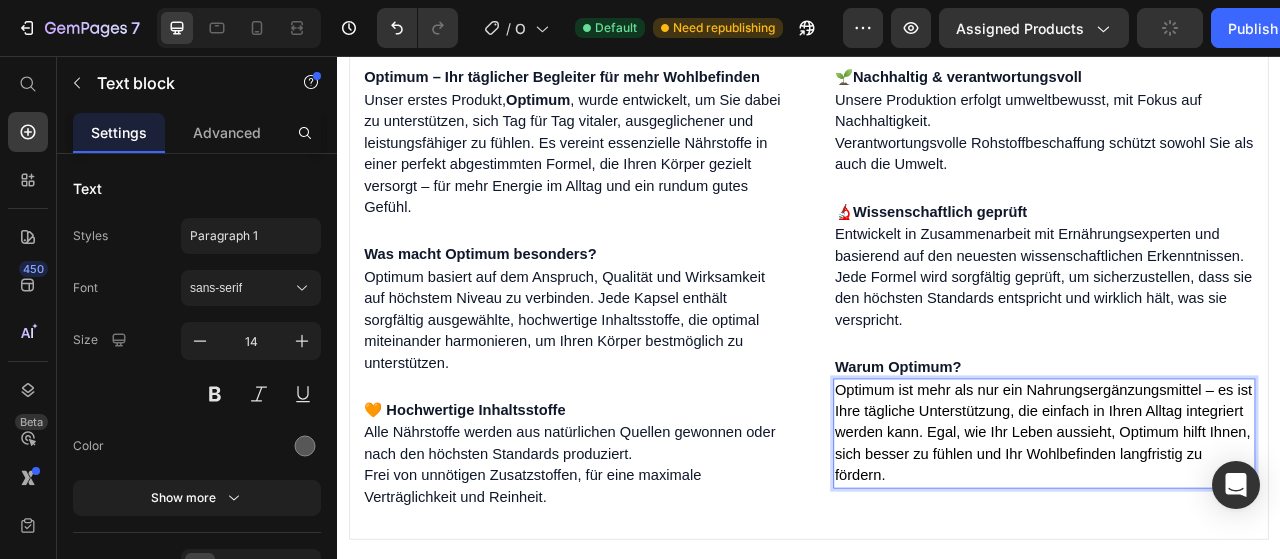 click on "Optimum ist mehr als nur ein Nahrungsergänzungsmittel – es ist Ihre tägliche Unterstützung, die einfach in Ihren Alltag integriert werden kann. Egal, wie Ihr Leben aussieht, Optimum hilft Ihnen, sich besser zu fühlen und Ihr Wohlbefinden langfristig zu fördern." at bounding box center (1235, 536) 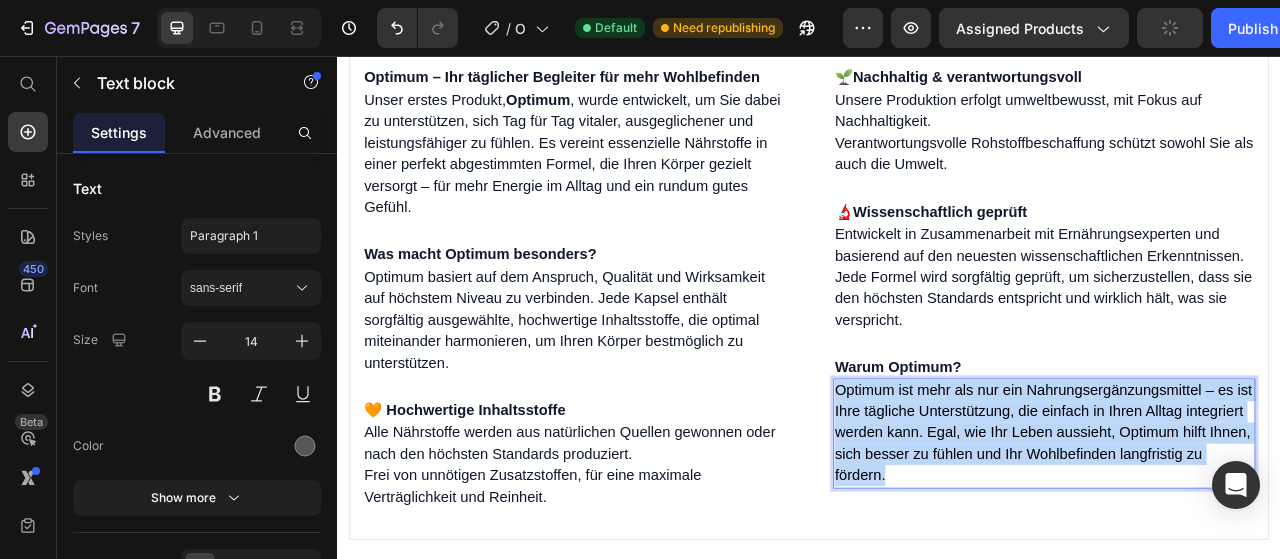 click on "Optimum ist mehr als nur ein Nahrungsergänzungsmittel – es ist Ihre tägliche Unterstützung, die einfach in Ihren Alltag integriert werden kann. Egal, wie Ihr Leben aussieht, Optimum hilft Ihnen, sich besser zu fühlen und Ihr Wohlbefinden langfristig zu fördern." at bounding box center (1235, 536) 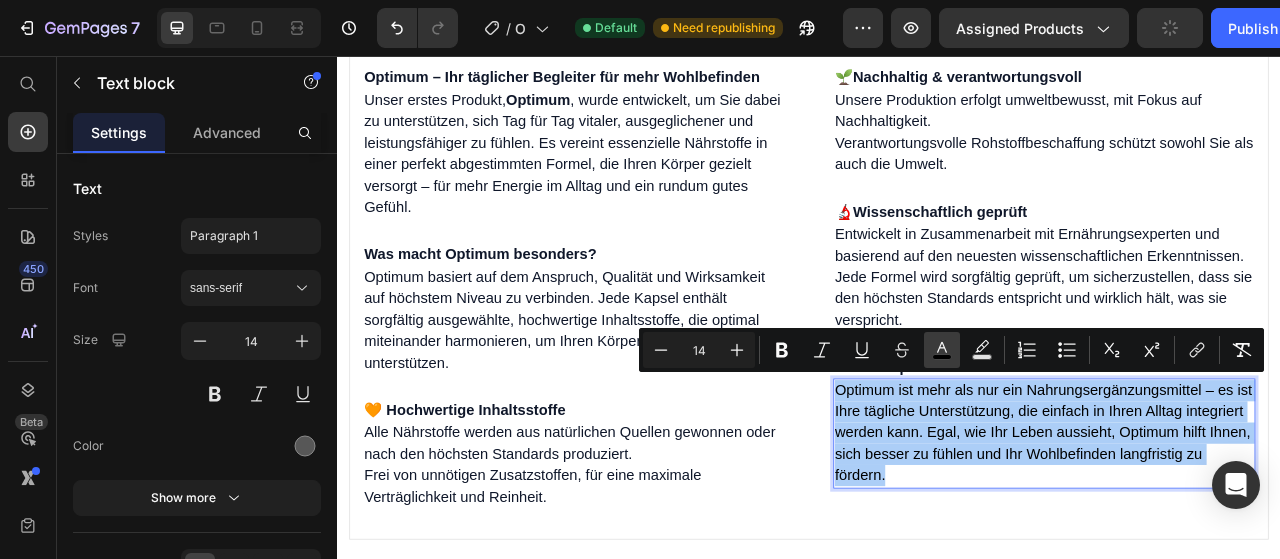 click 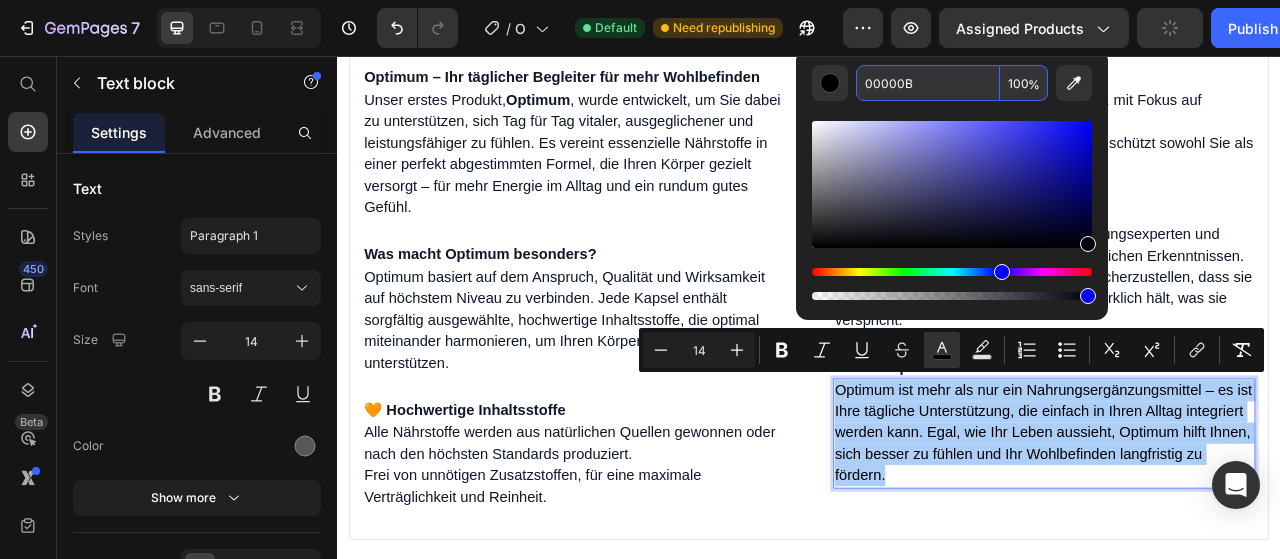 click on "00000B" at bounding box center [928, 83] 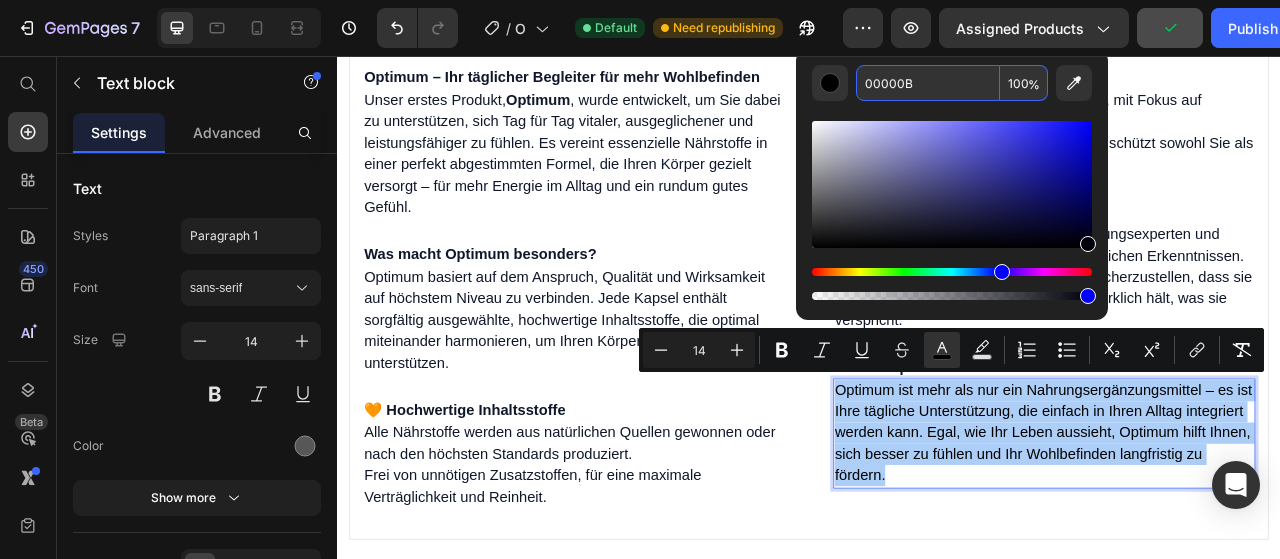 paste on "F172A" 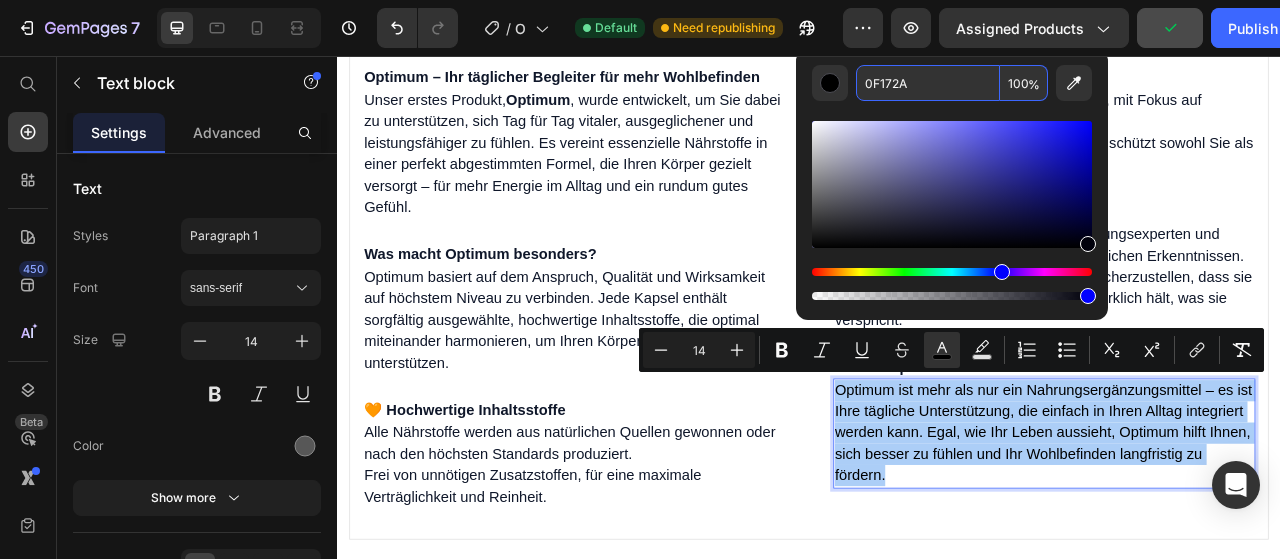 type on "0F172A" 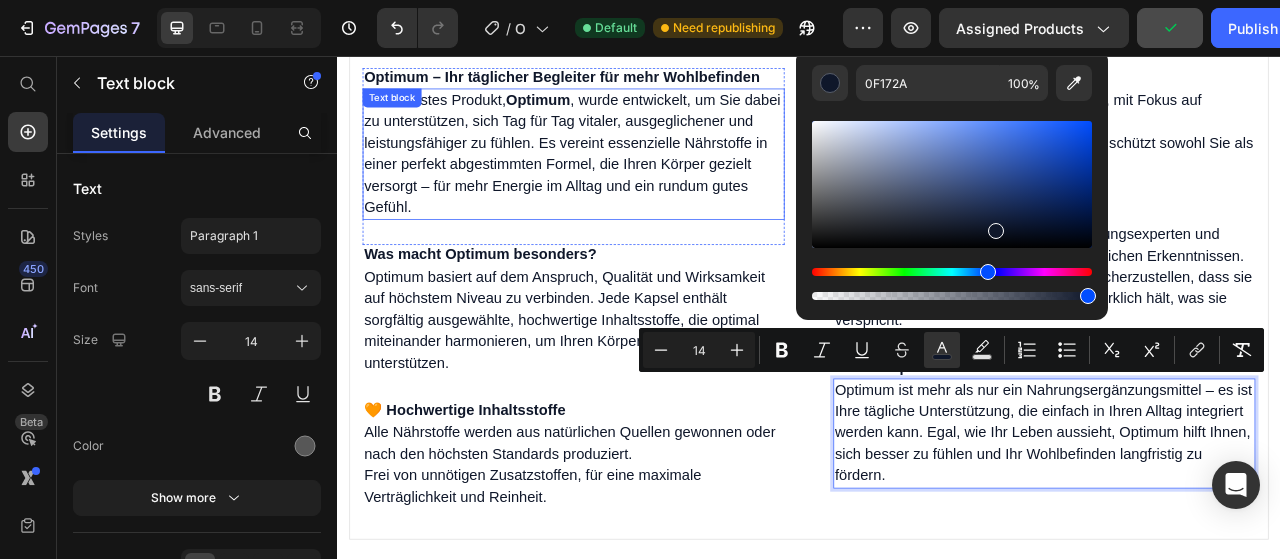 click on "Unser erstes Produkt,  Optimum , wurde entwickelt, um Sie dabei zu unterstützen, sich Tag für Tag vitaler, ausgeglichener und leistungsfähiger zu fühlen. Es vereint essenzielle Nährstoffe in einer perfekt abgestimmten Formel, die Ihren Körper gezielt versorgt – für mehr Energie im Alltag und ein rundum gutes Gefühl." at bounding box center (636, 180) 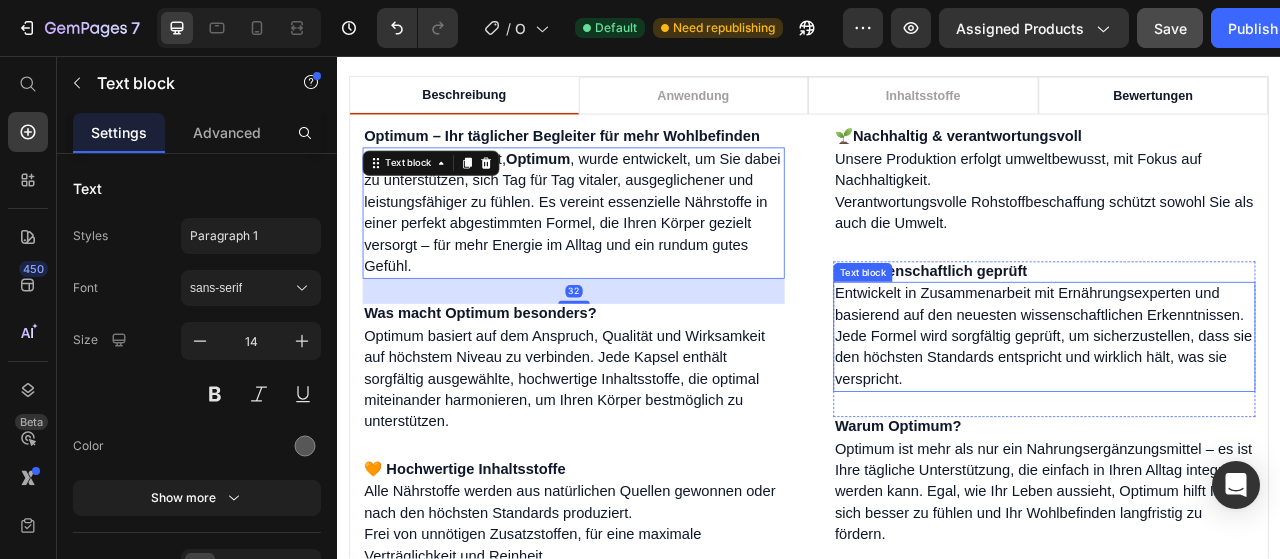 scroll, scrollTop: 1008, scrollLeft: 0, axis: vertical 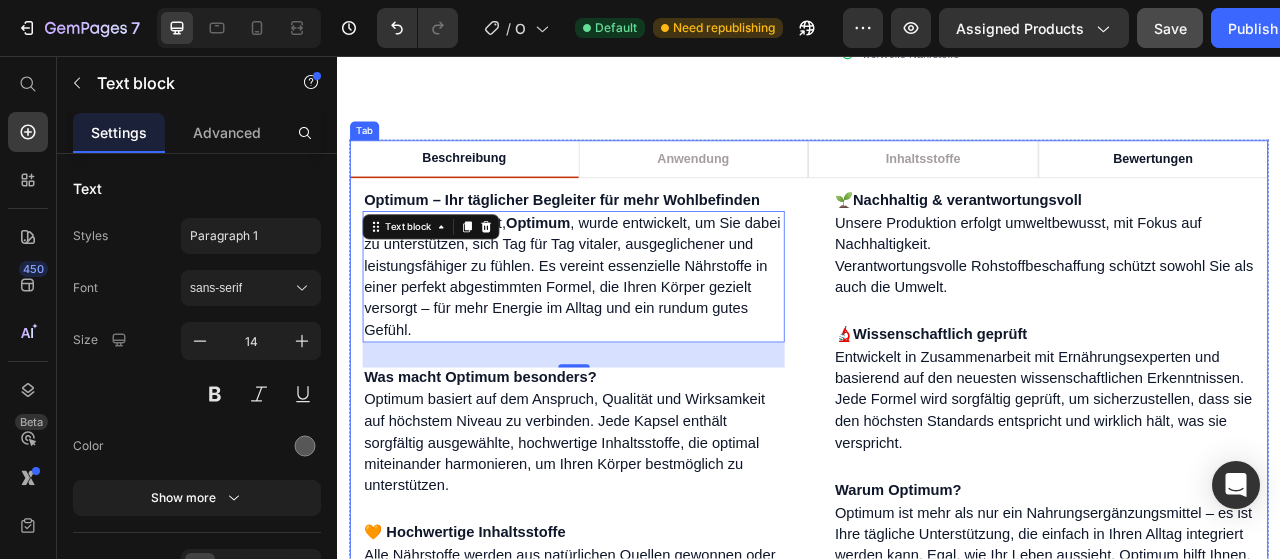 click on "Beschreibung" at bounding box center (498, 187) 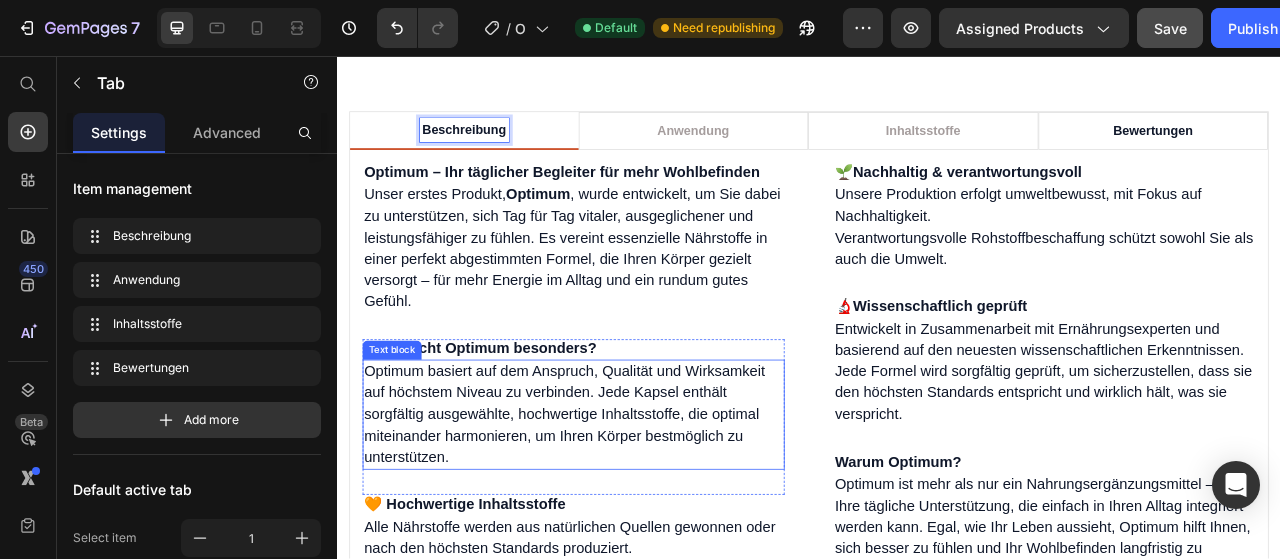 scroll, scrollTop: 1042, scrollLeft: 0, axis: vertical 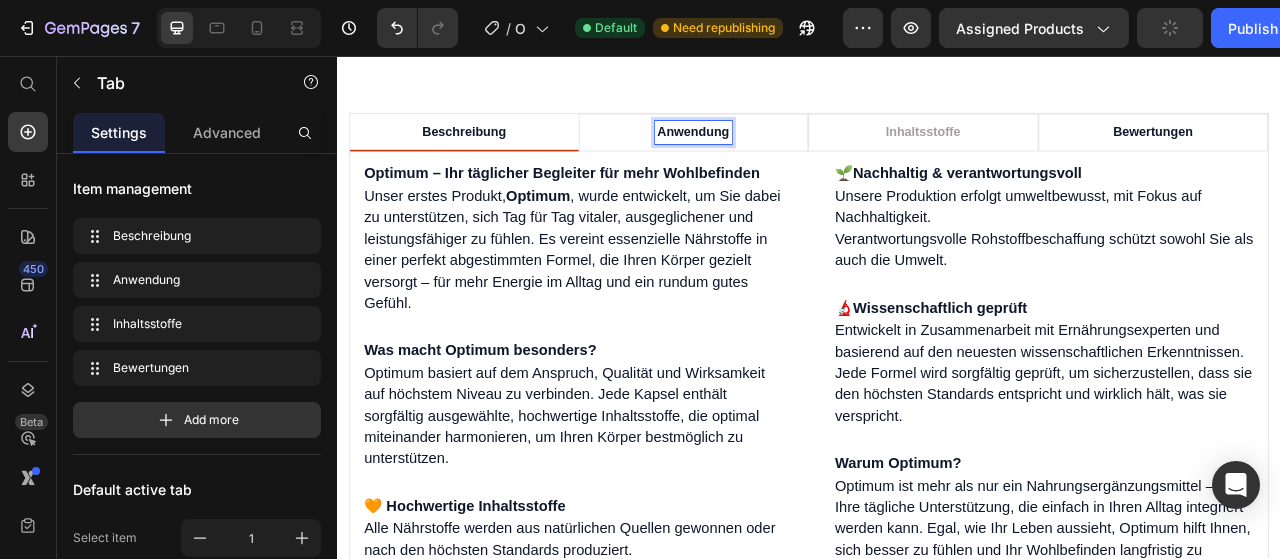 click on "Anwendung" at bounding box center [790, 154] 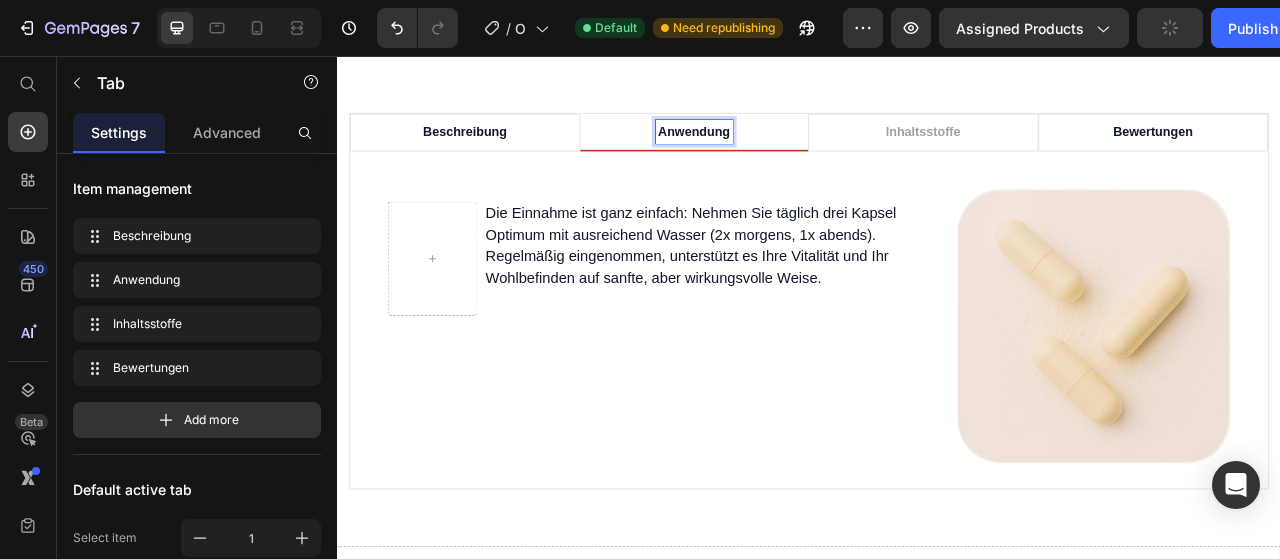 scroll, scrollTop: 1042, scrollLeft: 0, axis: vertical 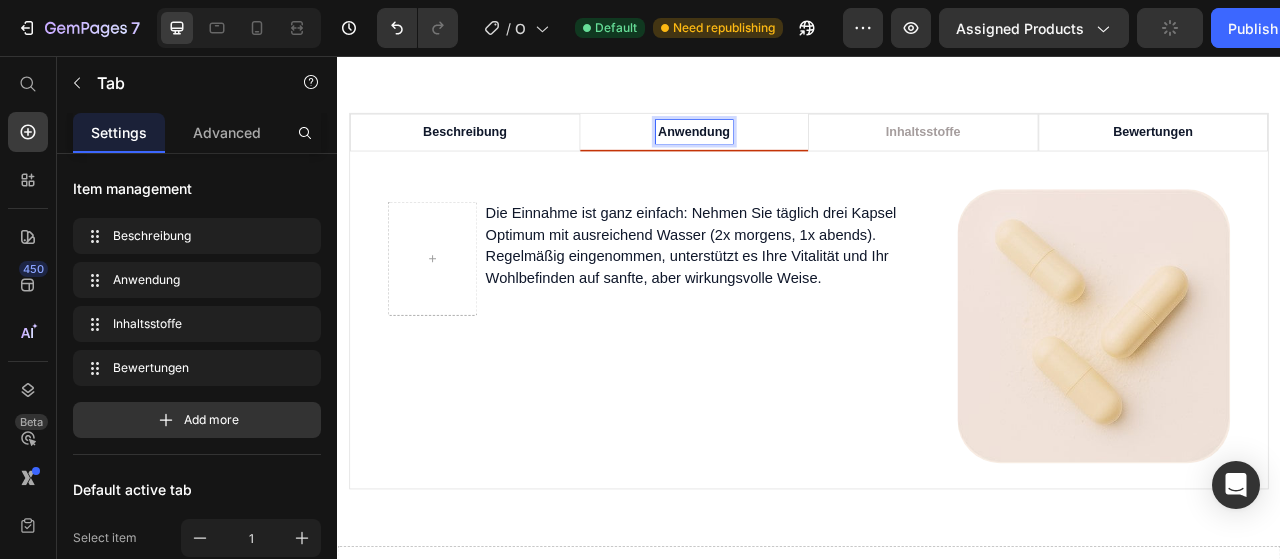 click on "Inhaltsstoffe" at bounding box center [1082, 154] 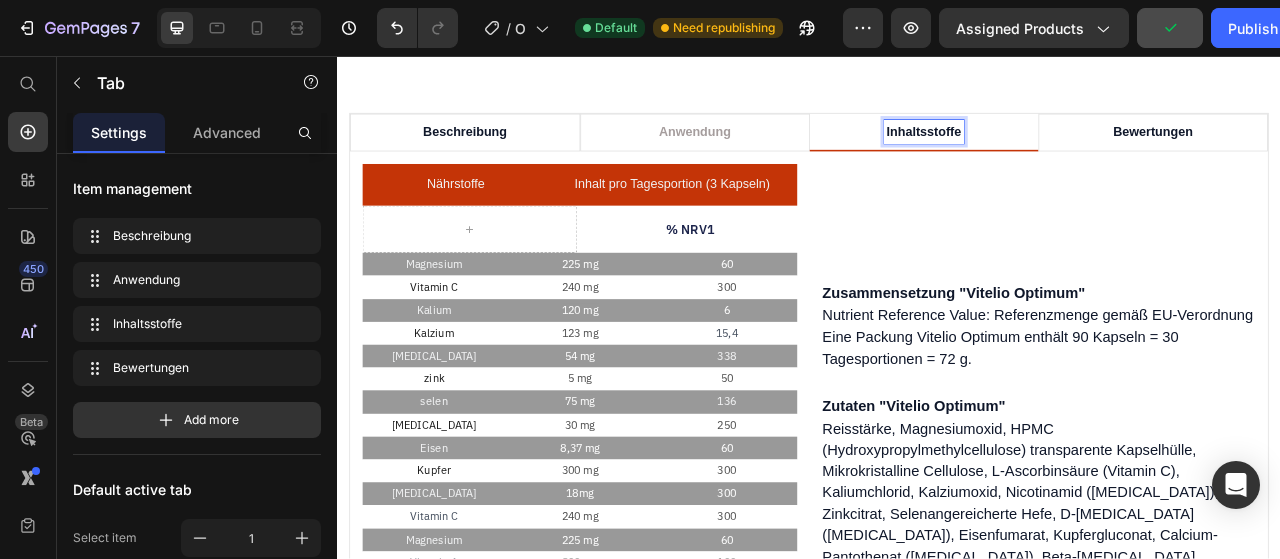 scroll, scrollTop: 1041, scrollLeft: 0, axis: vertical 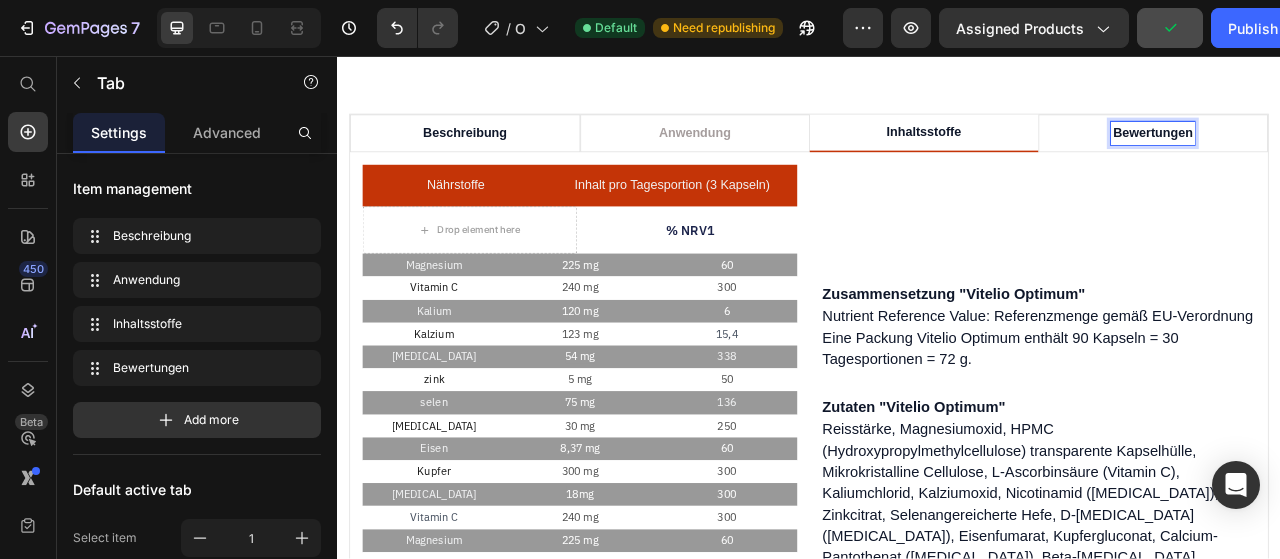 click on "Bewertungen" at bounding box center [1374, 155] 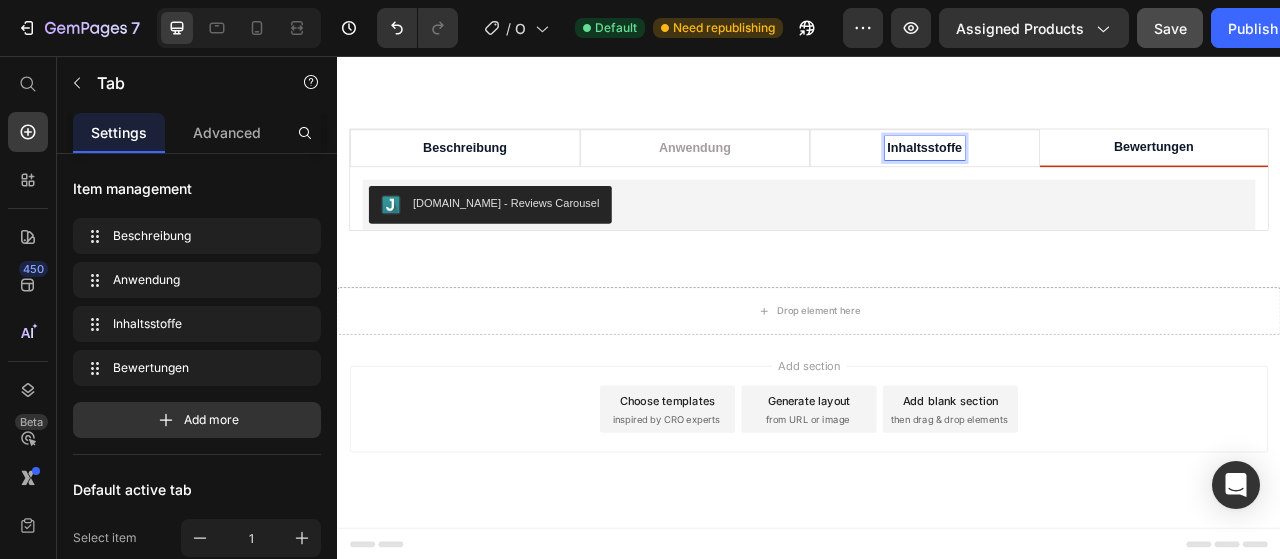 click on "Inhaltsstoffe" at bounding box center (1084, 174) 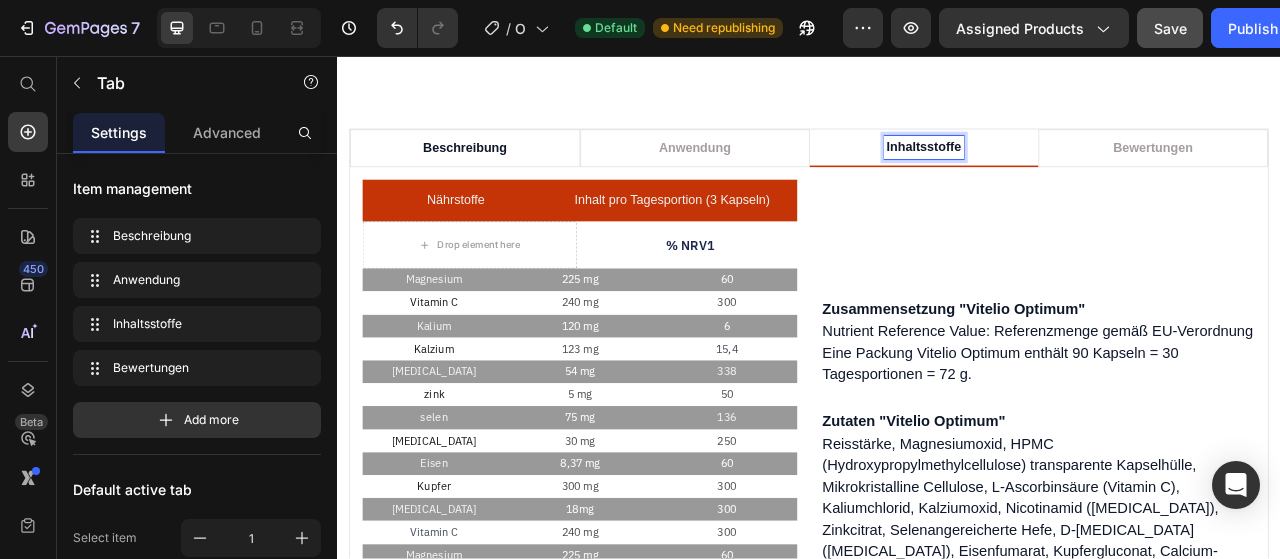 scroll, scrollTop: 1022, scrollLeft: 0, axis: vertical 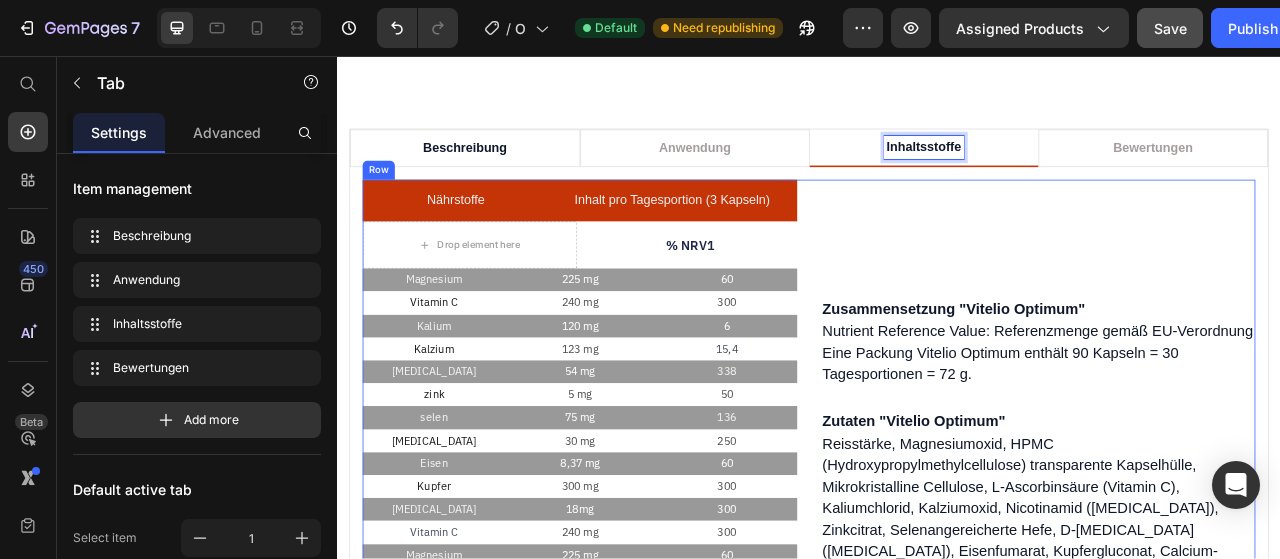 click on "⁠⁠⁠⁠⁠⁠⁠ Zusammensetzung "Vitelio Optimum" Heading Nutrient Reference Value: Referenzmenge gemäß EU-Verordnung Eine Packung Vitelio Optimum enthält 90 Kapseln = 30 Tagesportionen = 72 g. Text block Row ⁠⁠⁠⁠⁠⁠⁠ Zutaten "Vitelio Optimum" Heading Reisstärke, Magnesiumoxid, HPMC (Hydroxypropylmethylcellulose) transparente Kapselhülle, Mikrokristalline Cellulose, L-Ascorbinsäure (Vitamin C), Kaliumchlorid, Kalziumoxid, Nicotinamid (Vitamin B3), Zinkcitrat, Selenangereicherte Hefe, D-alpha-Tocopherol (Vitamin E), Eisenfumarat, Kupfergluconat, Calcium-Pantothenat (Vitamin B5), Beta-Carotin (Provitamin A), Pyridoxinhydrochlorid (Vitamin B6), Thiaminhydrochlorid (Vitamin B1), Riboflavin (Vitamin B2), Chrompicolinat, Kaliumjodat, D-Biotin, Calcium-L-Methylfolat (Vitamin B9), Folsäure (Vitamin B9), Natriummolybdat (Molybdän), Vitamin K1, Cholecalciferol (Vitamin D3), Cyanocobalamin (Vitamin B12). Text block Row" at bounding box center (1228, 659) 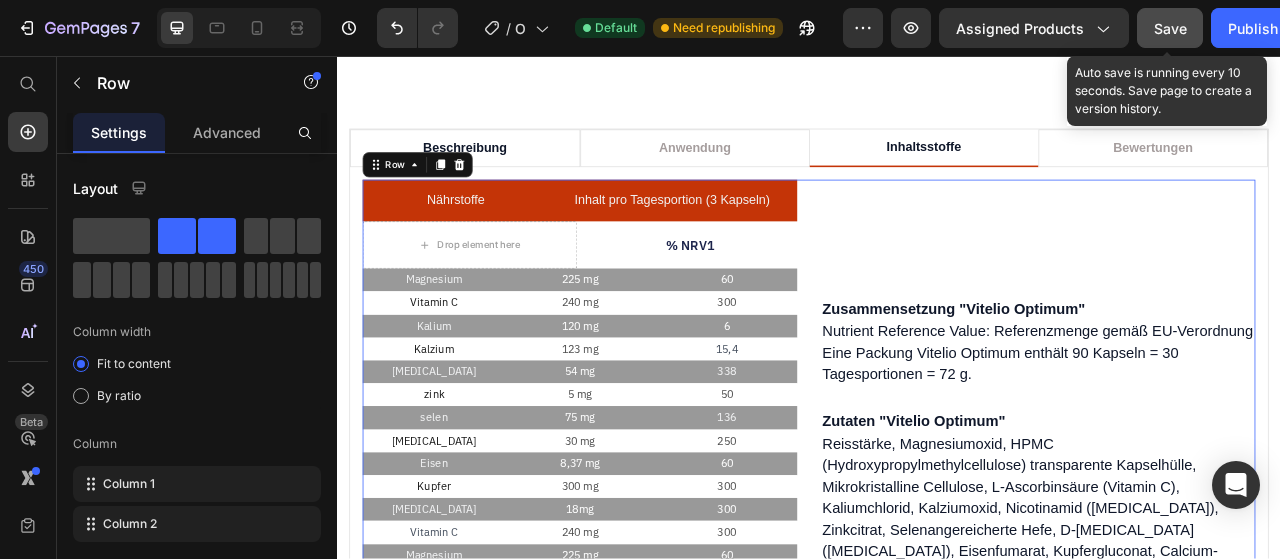 click on "Save" 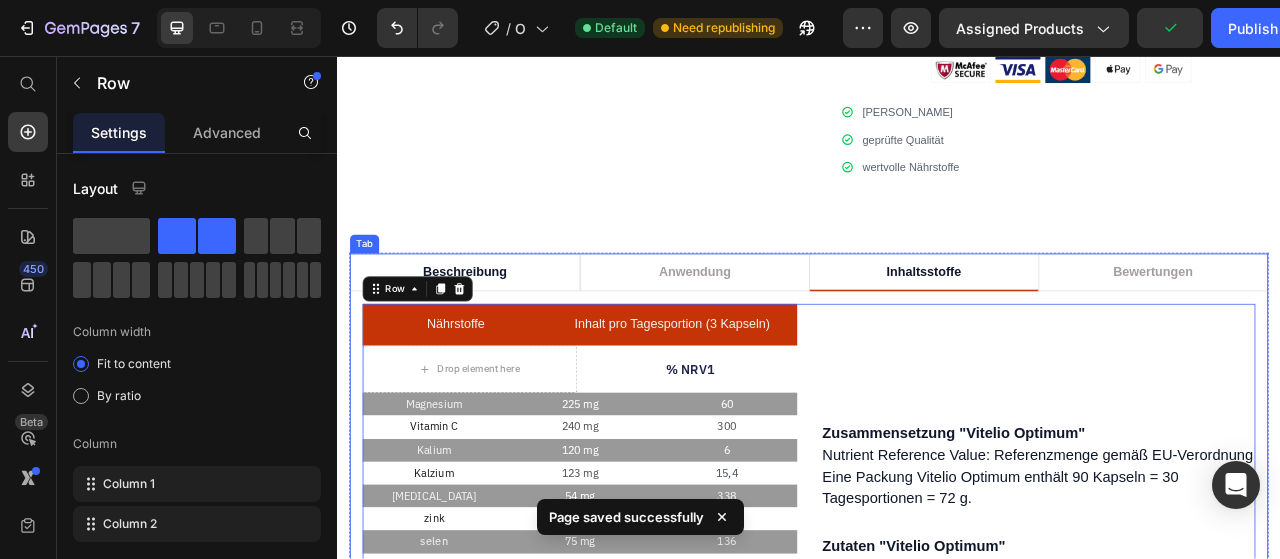 scroll, scrollTop: 884, scrollLeft: 0, axis: vertical 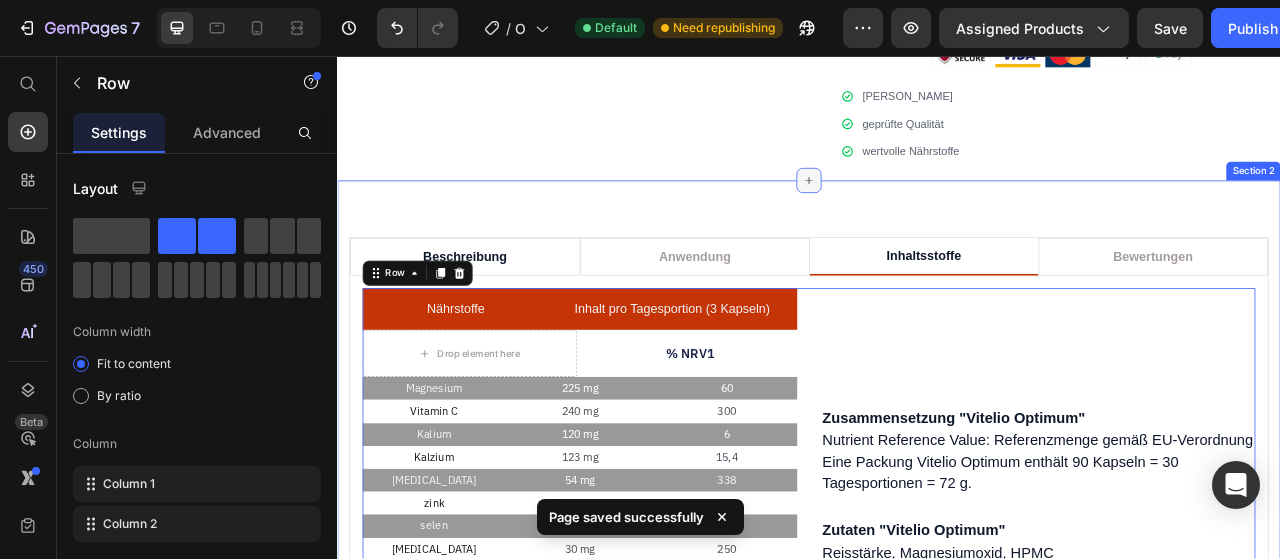 click 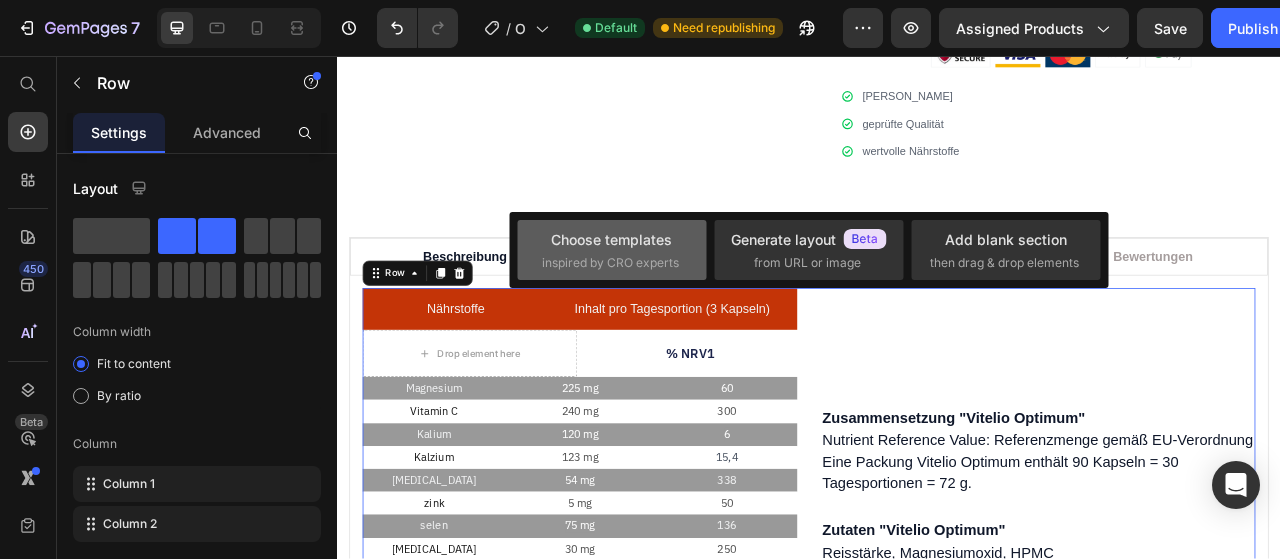 click on "Choose templates" at bounding box center [611, 239] 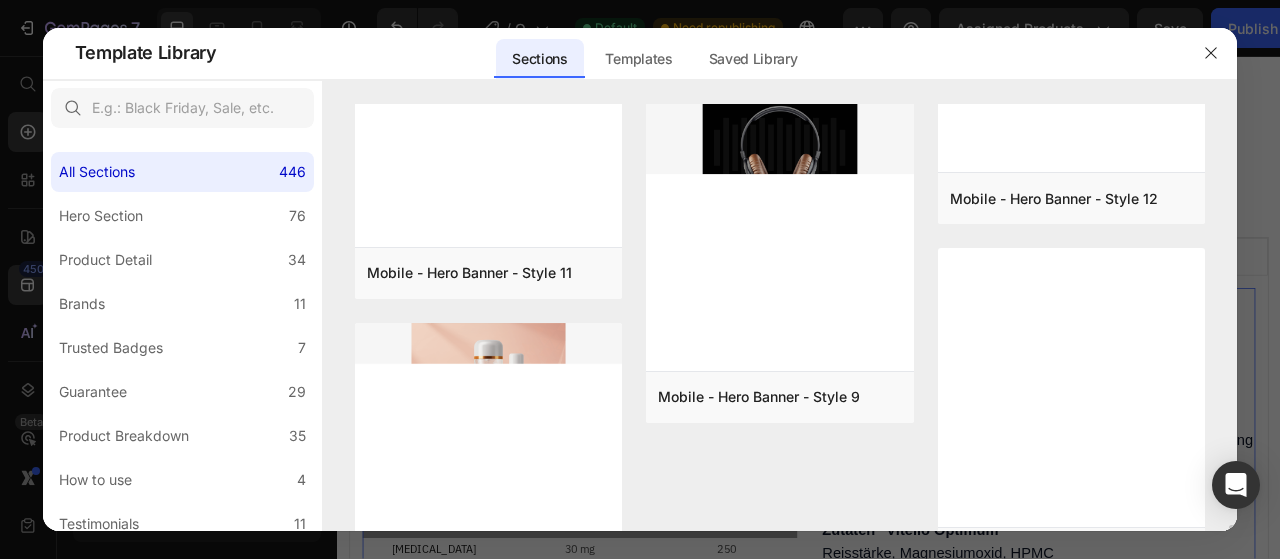 scroll, scrollTop: 31602, scrollLeft: 0, axis: vertical 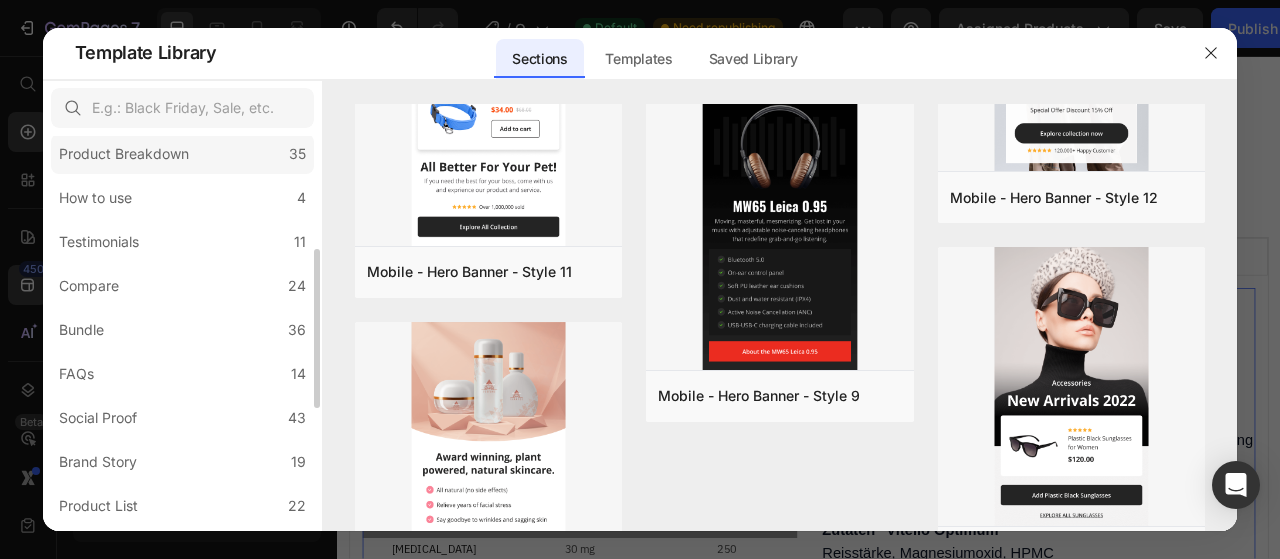 click on "Product Breakdown 35" 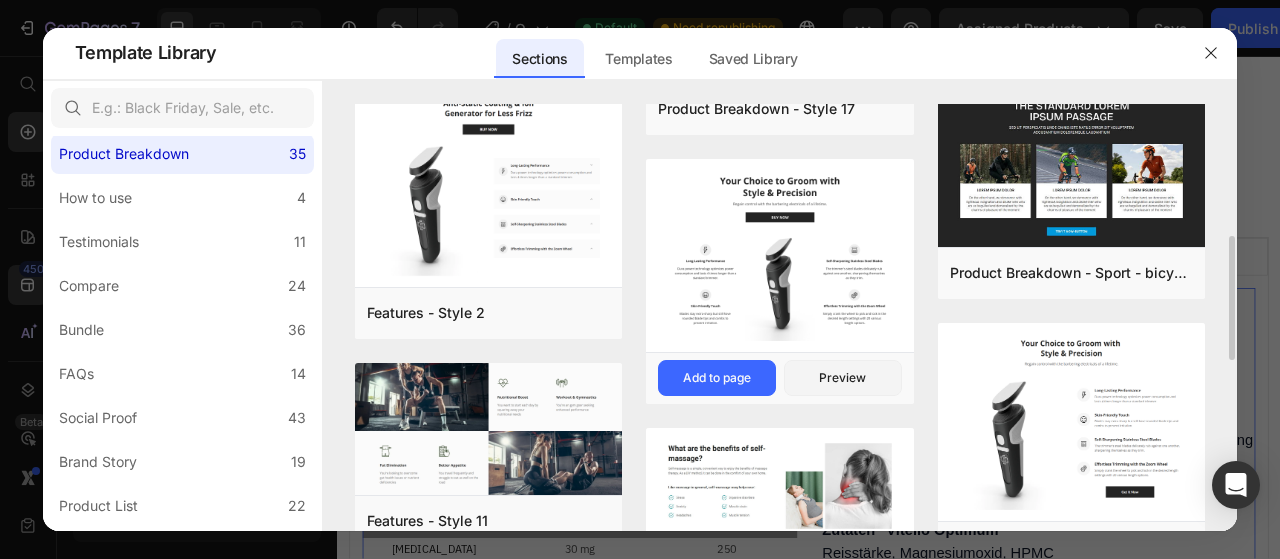 scroll, scrollTop: 455, scrollLeft: 0, axis: vertical 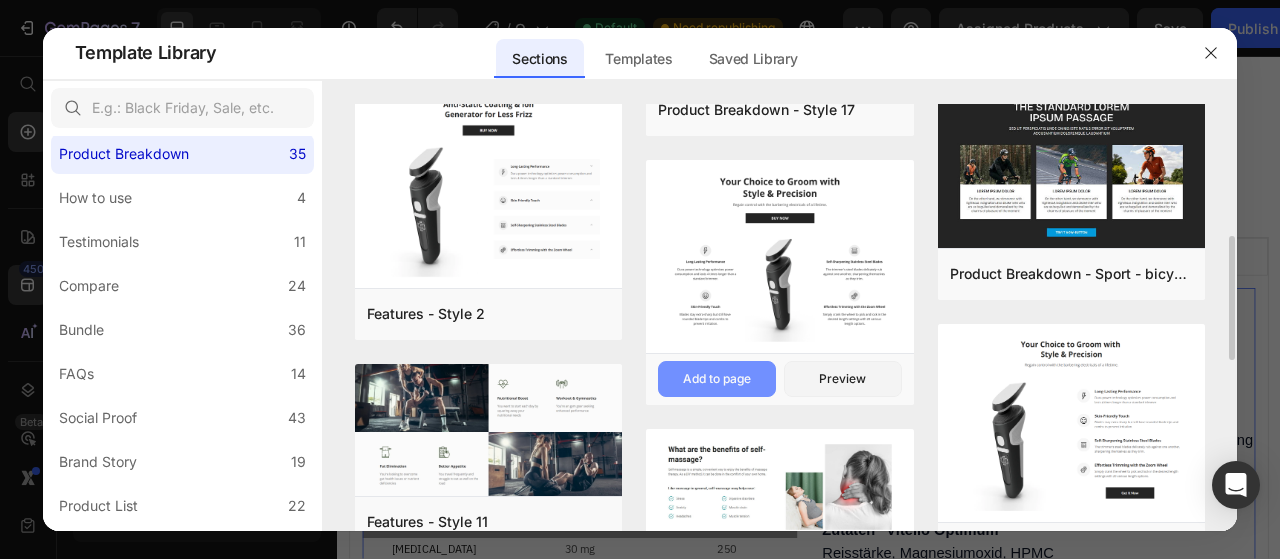 click on "Add to page" at bounding box center (717, 379) 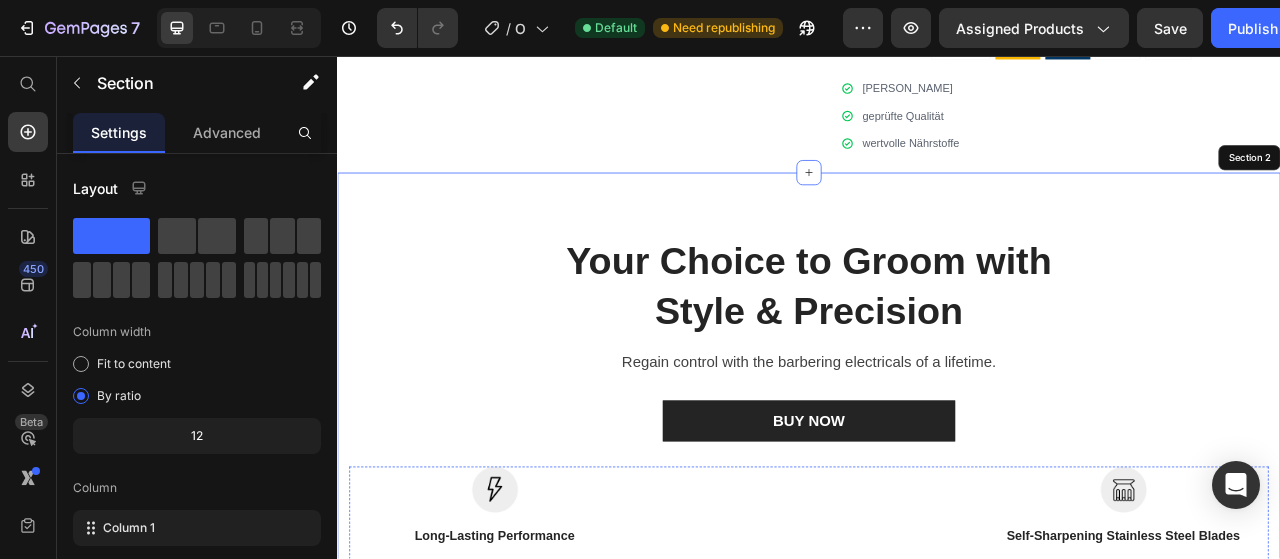 scroll, scrollTop: 1259, scrollLeft: 0, axis: vertical 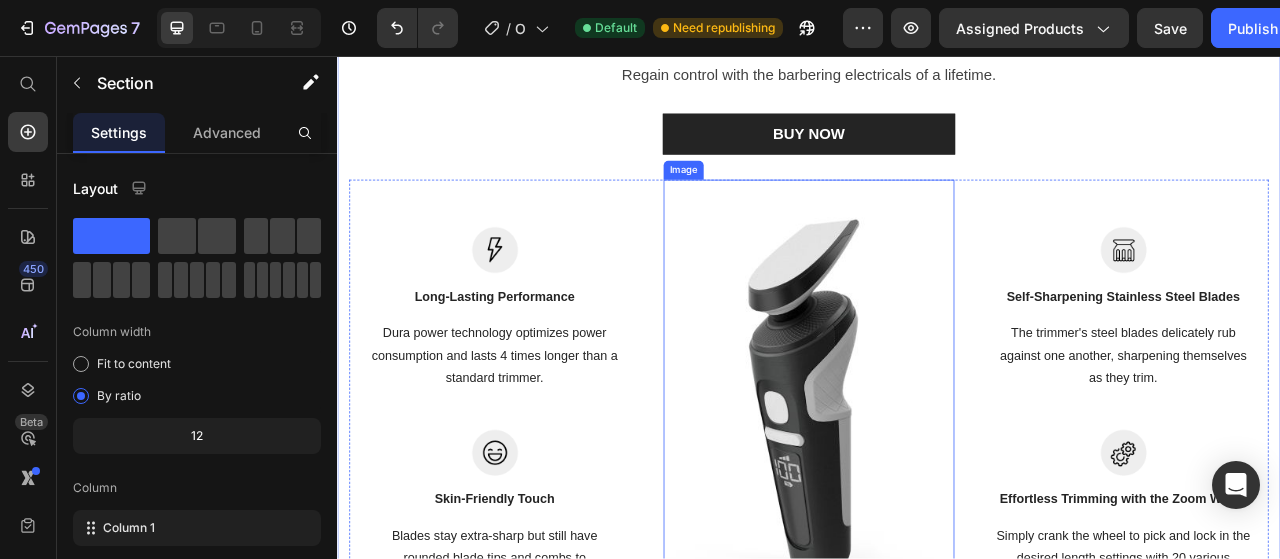 click at bounding box center (937, 507) 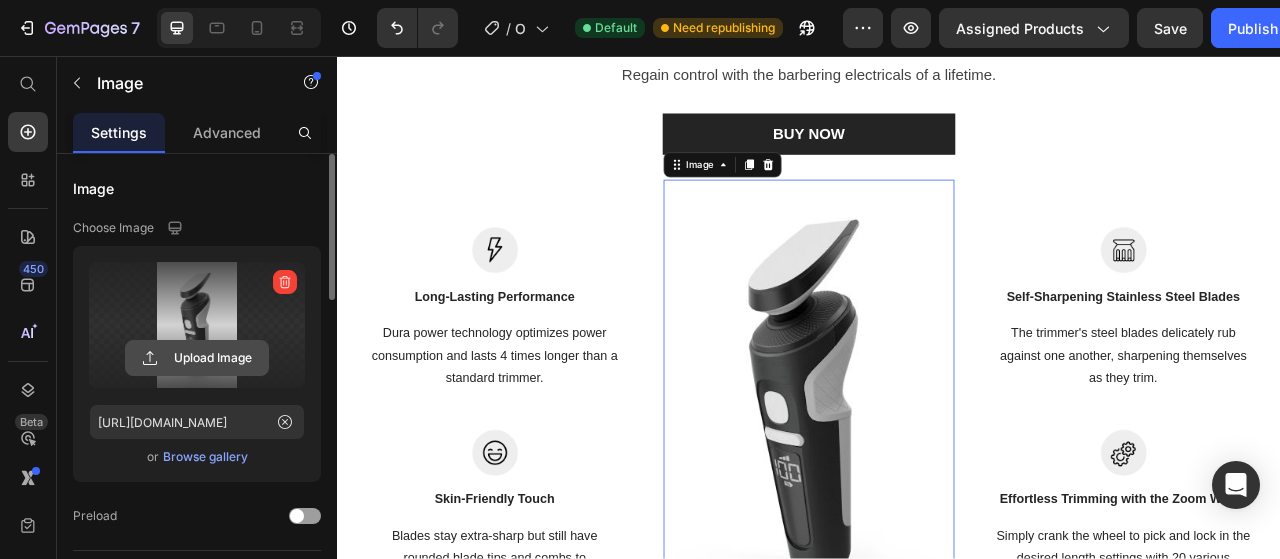 click 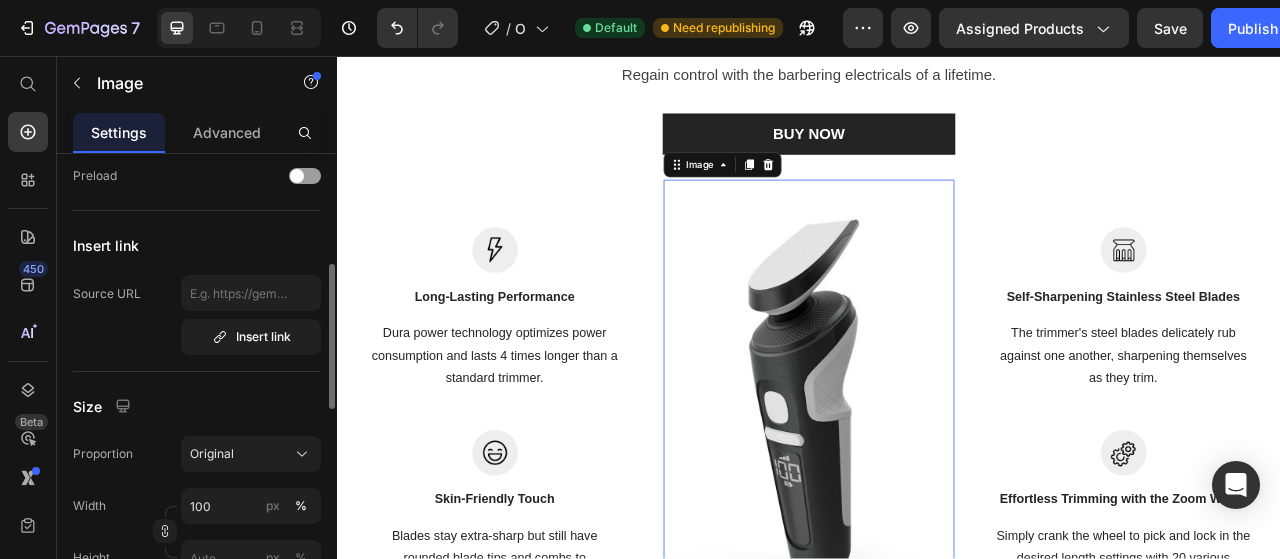 scroll, scrollTop: 344, scrollLeft: 0, axis: vertical 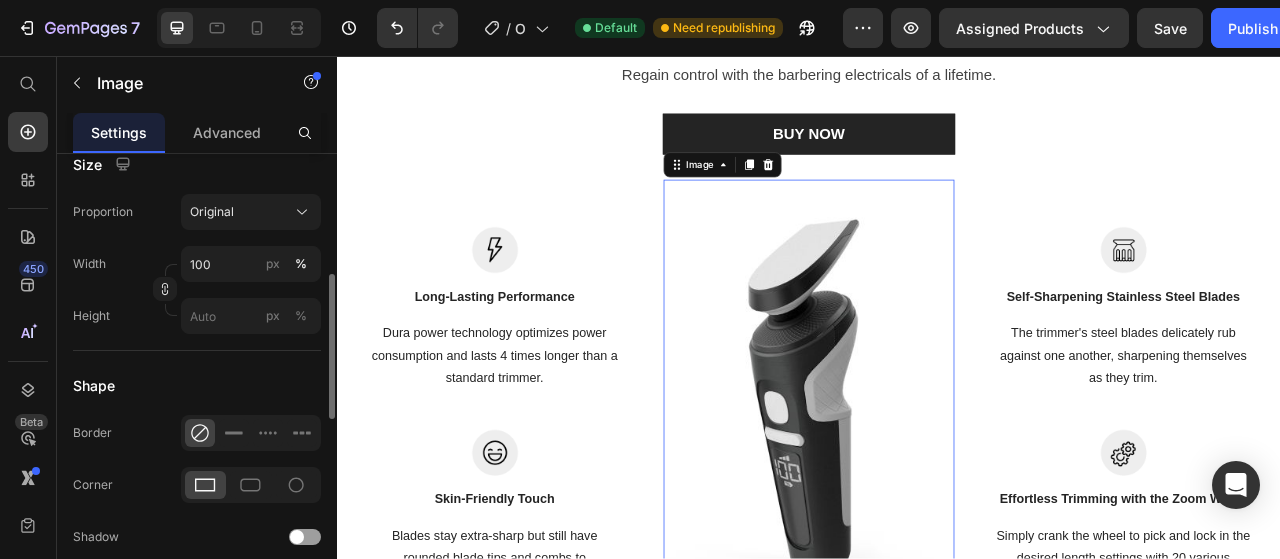 type on "https://cdn.shopify.com/s/files/1/0923/7433/5871/files/gempages_572743923072500960-683cdd2b-0edf-48b1-bfa2-84afb9cad98c.jpg" 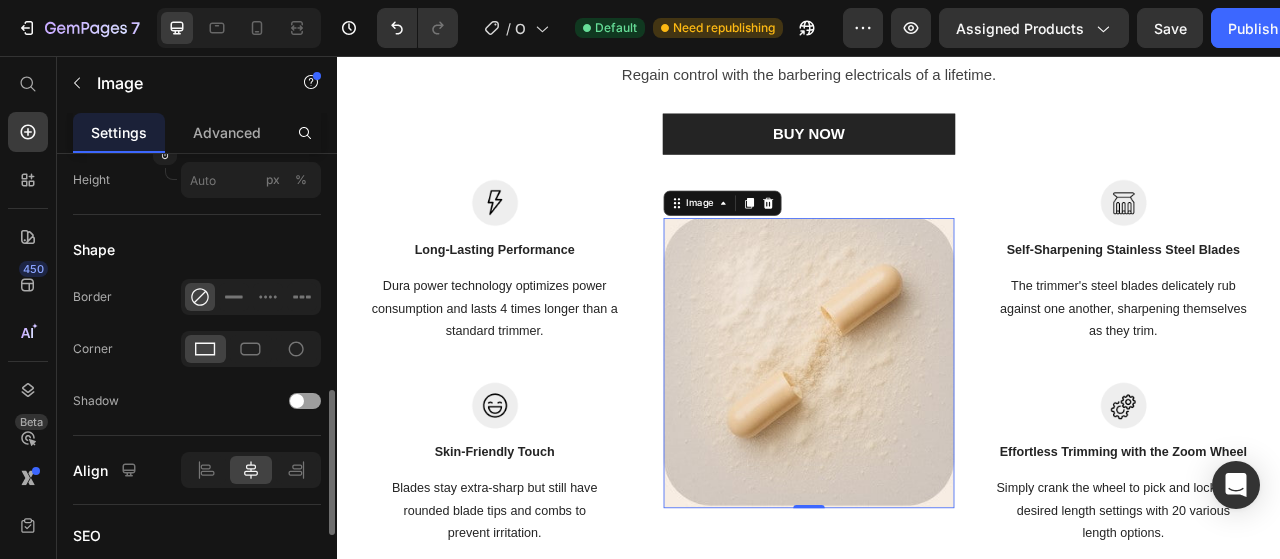 scroll, scrollTop: 726, scrollLeft: 0, axis: vertical 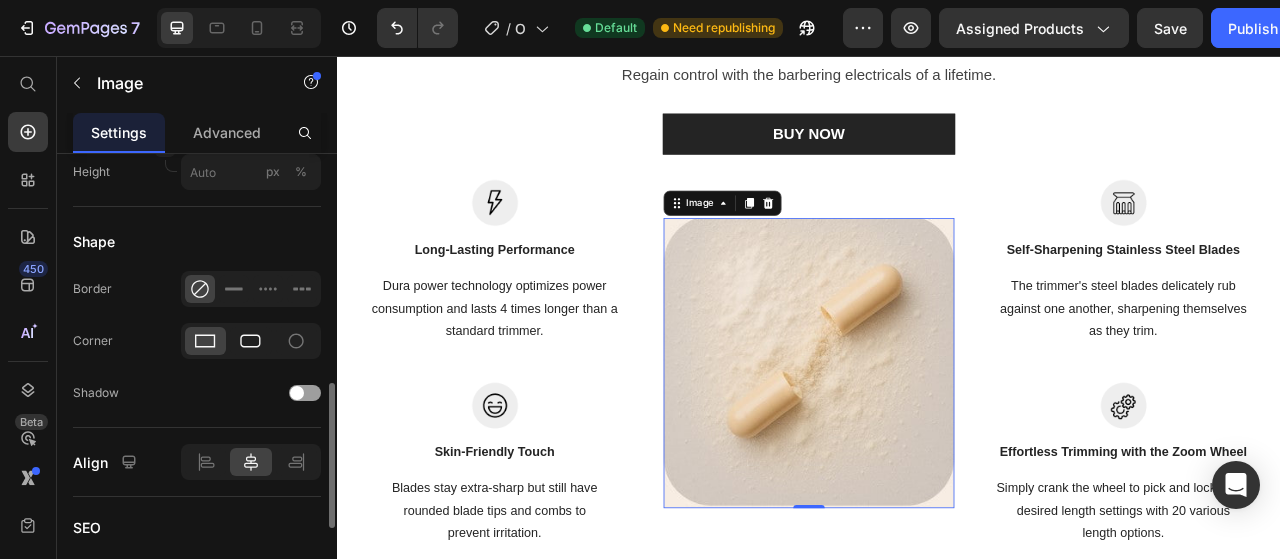 click 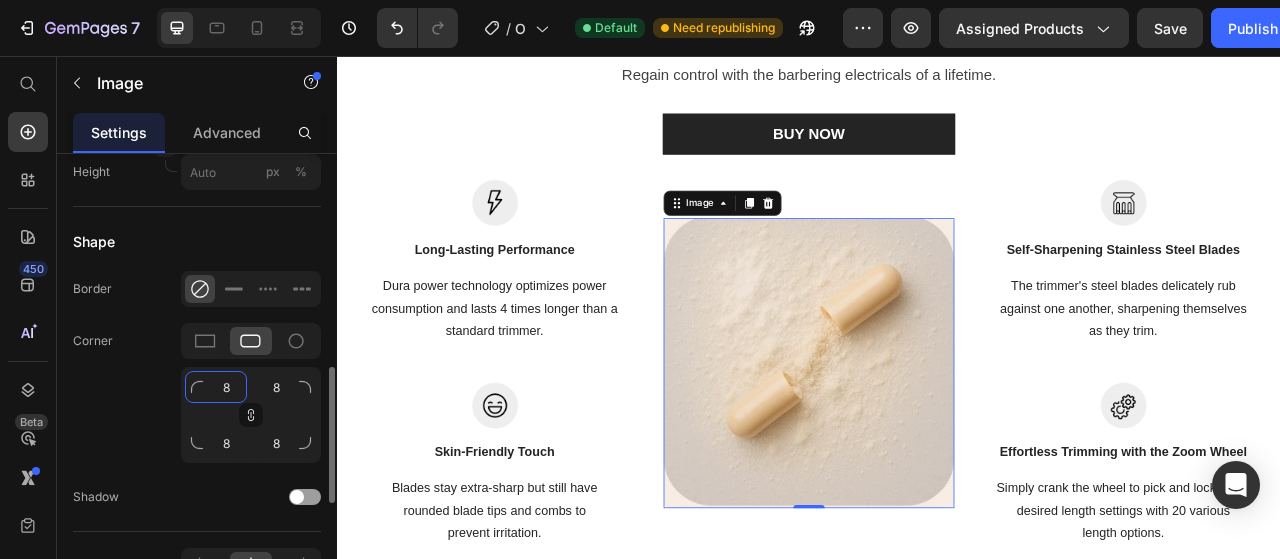 click on "8" 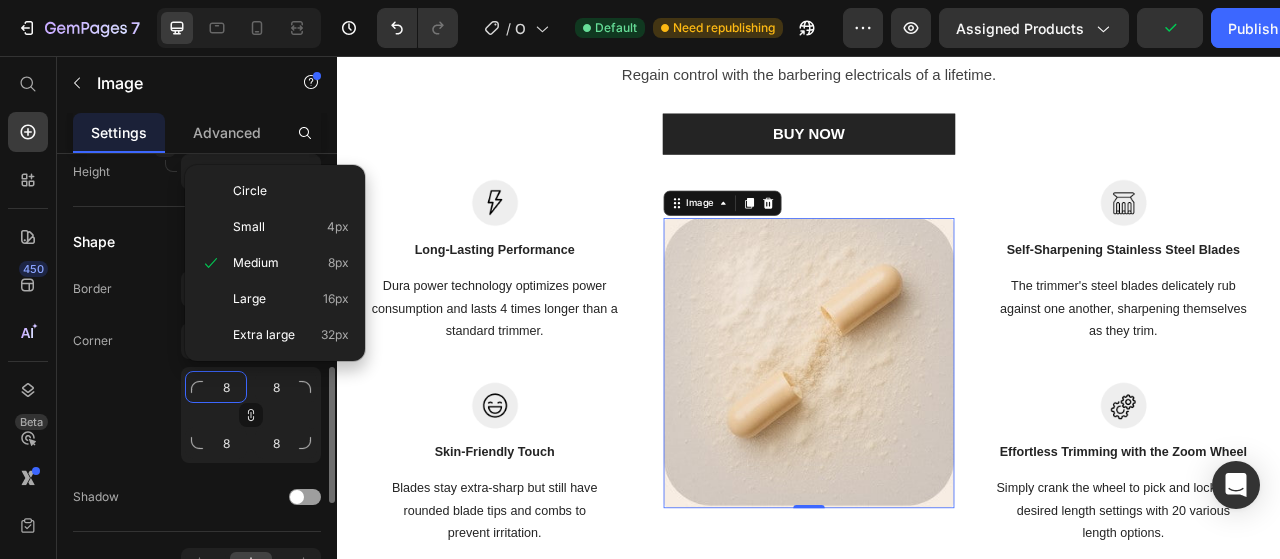 paste on "50" 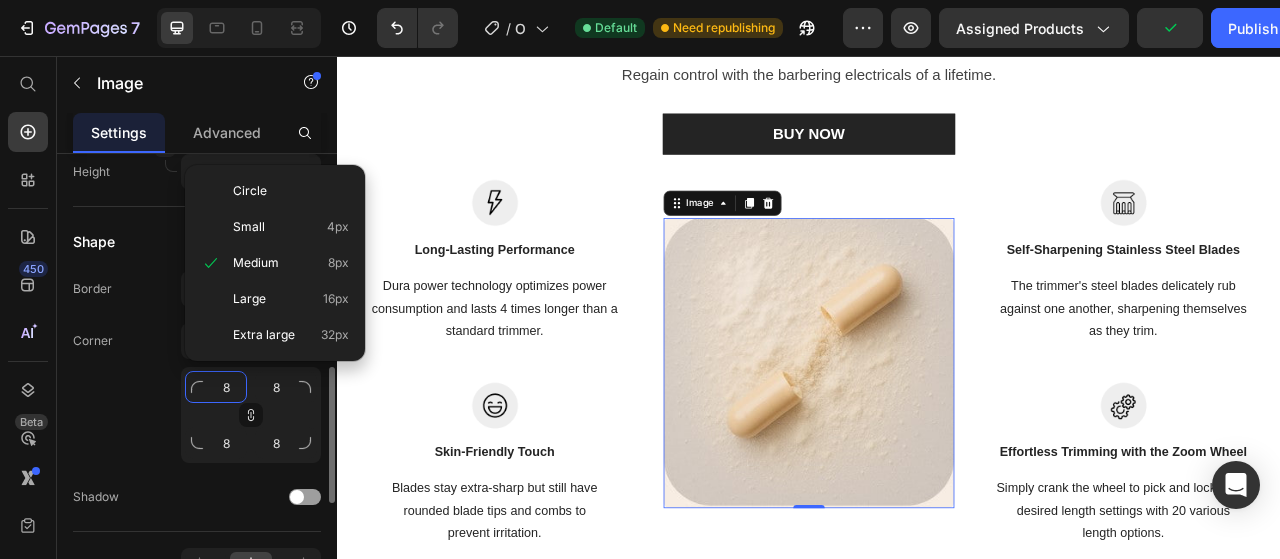 type on "50" 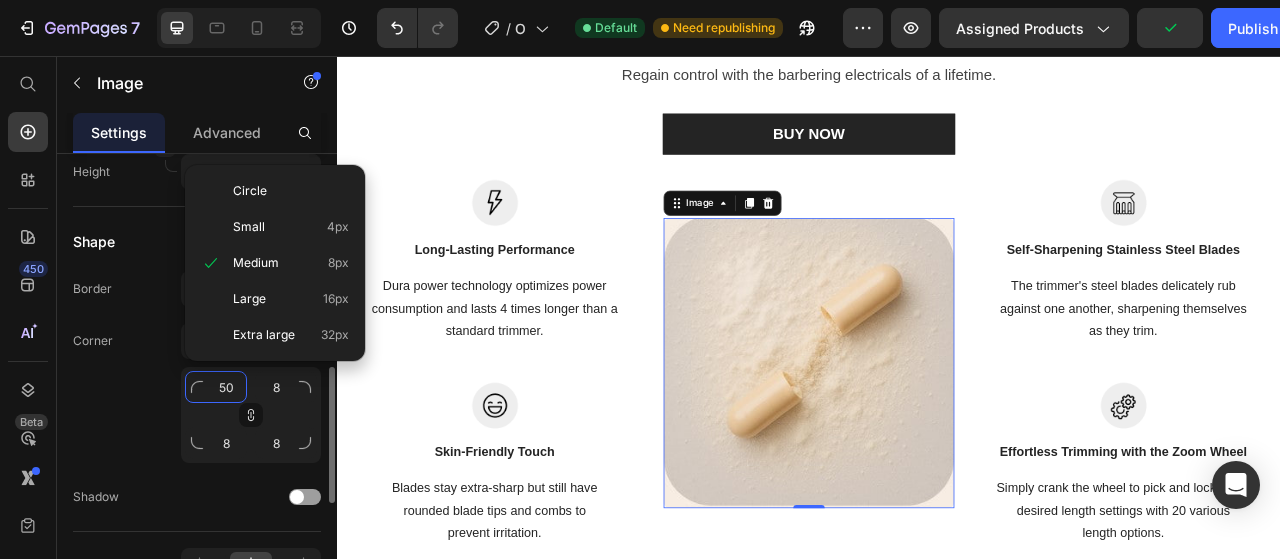 type on "50" 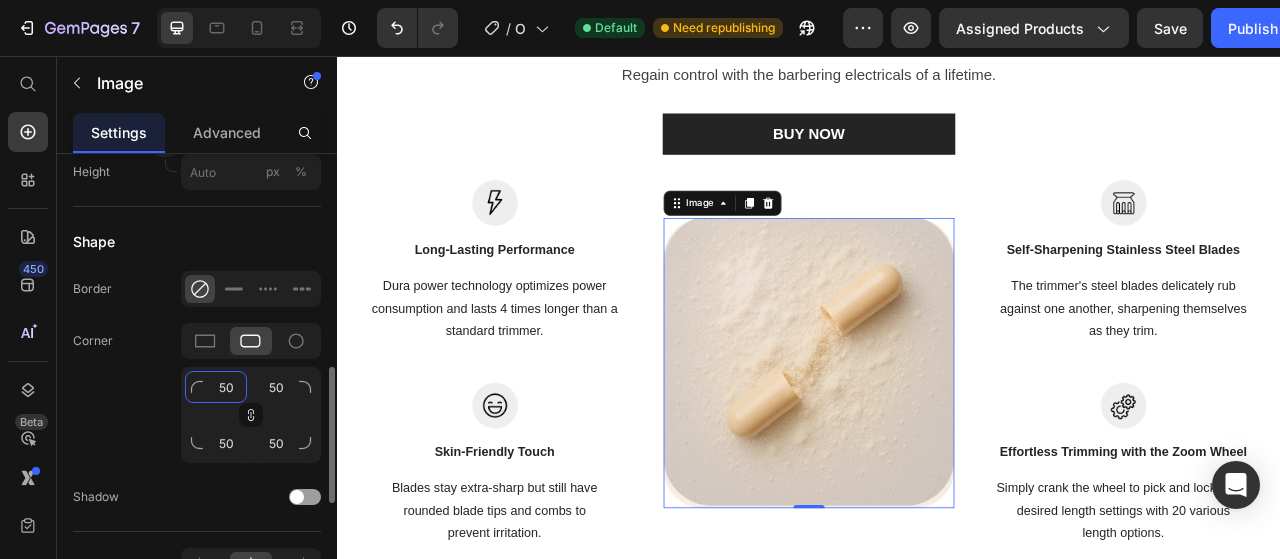 type on "5" 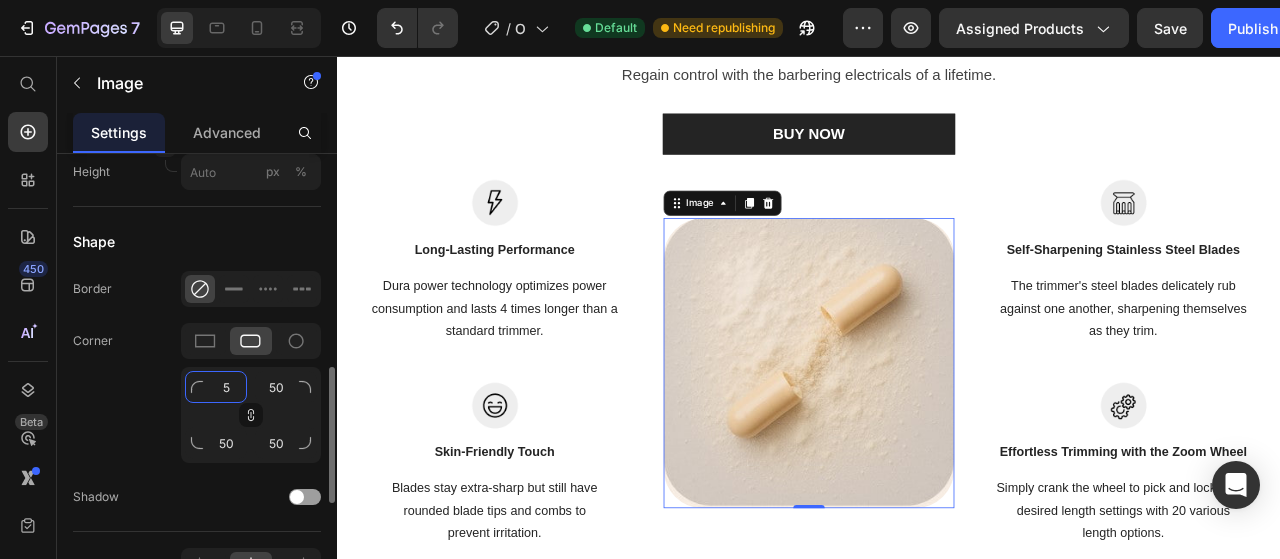 type on "5" 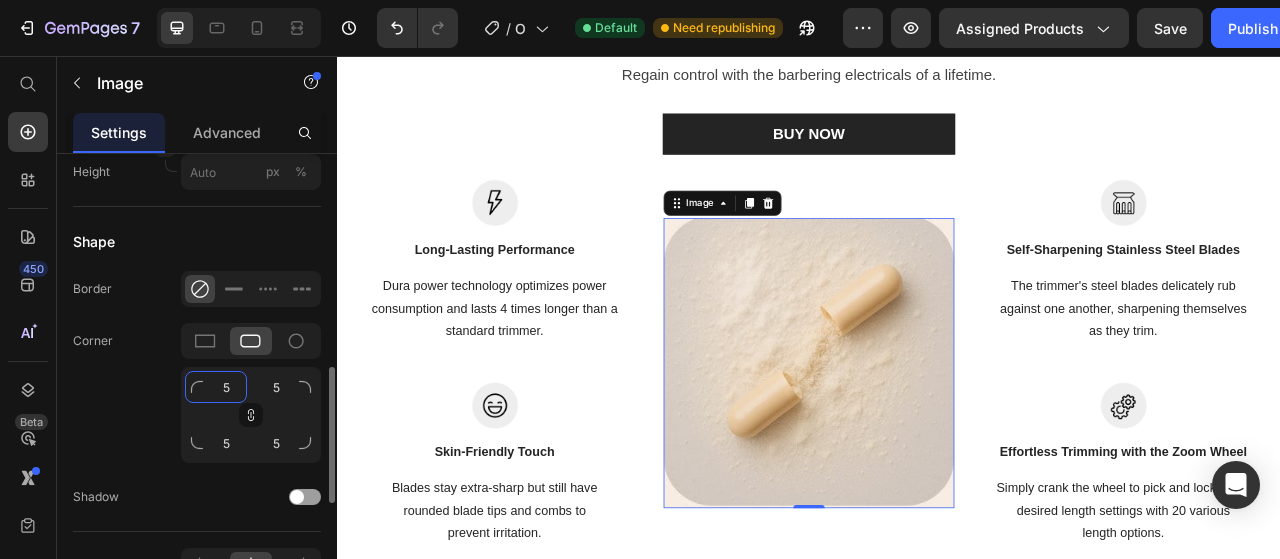 paste on "50" 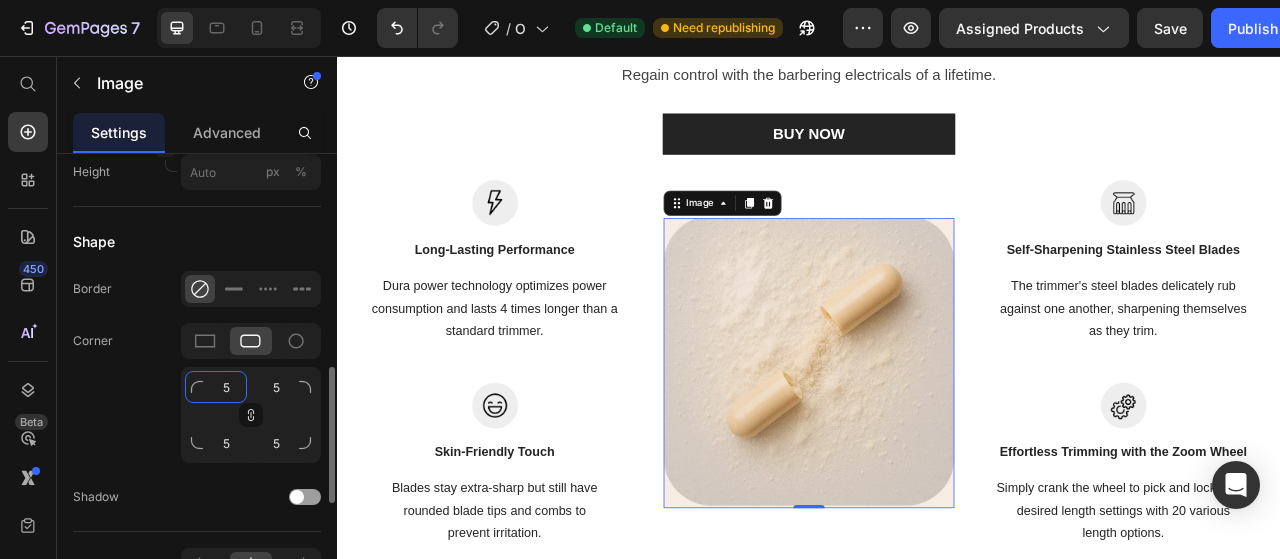 type on "550" 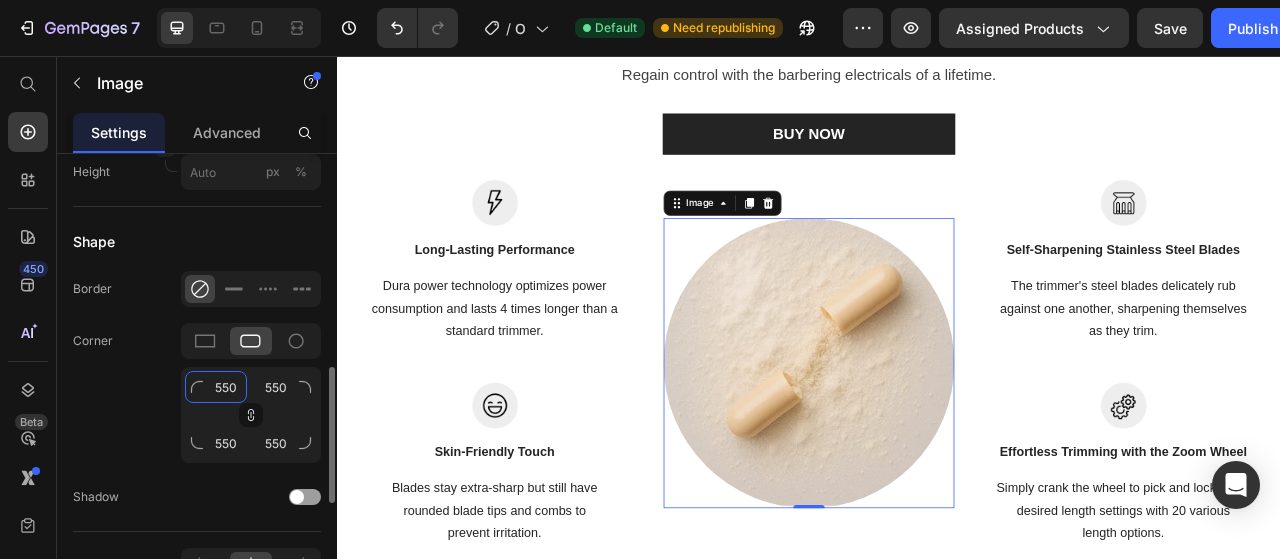 type on "55" 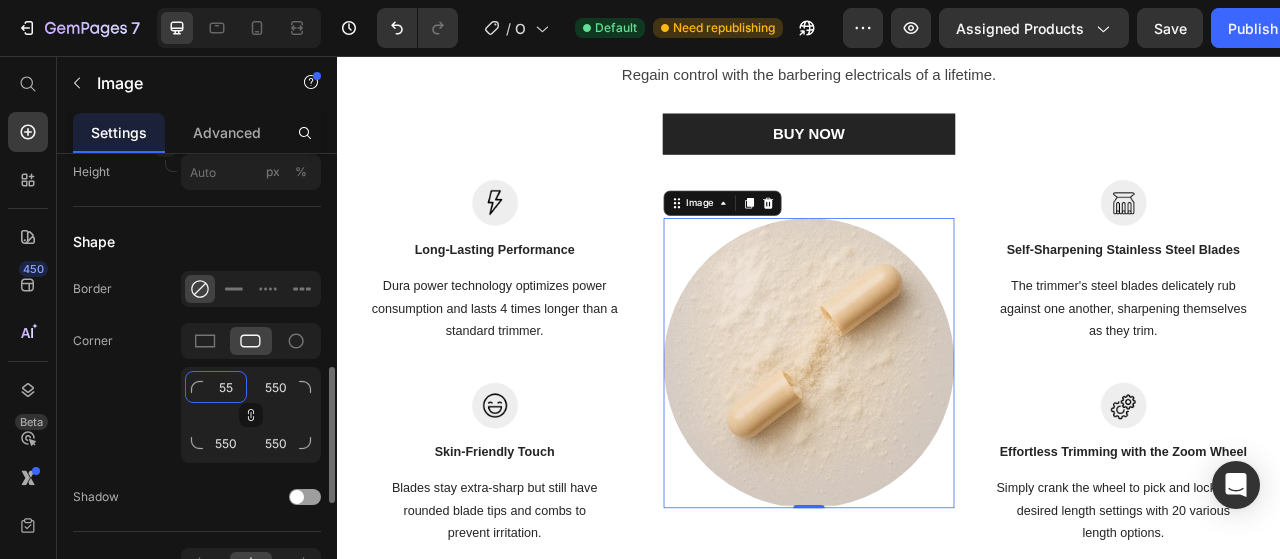 type on "55" 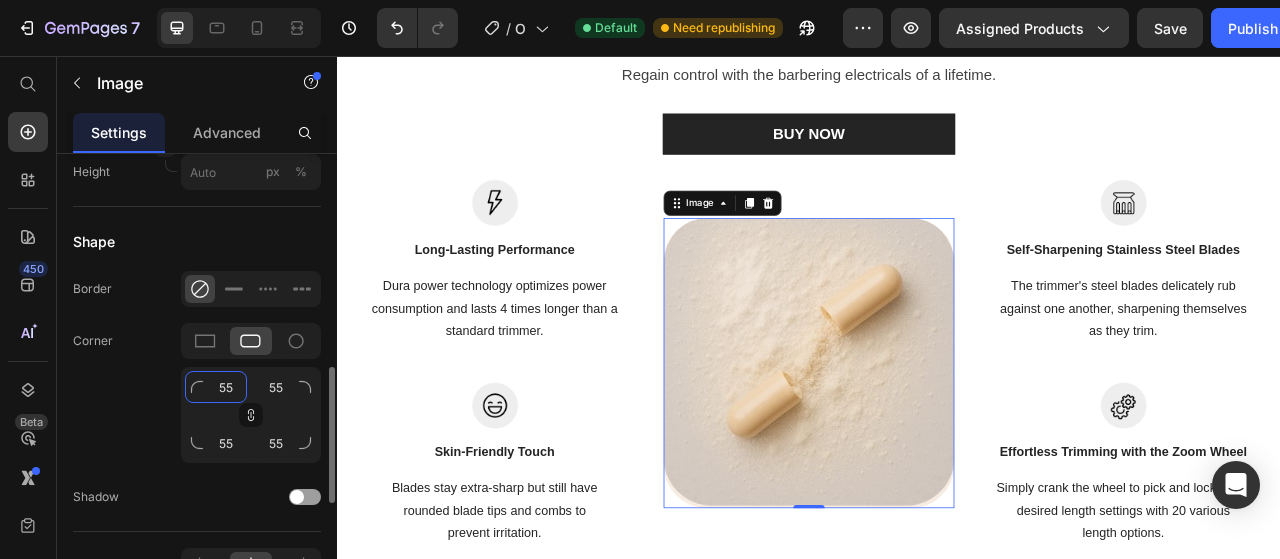 type on "5" 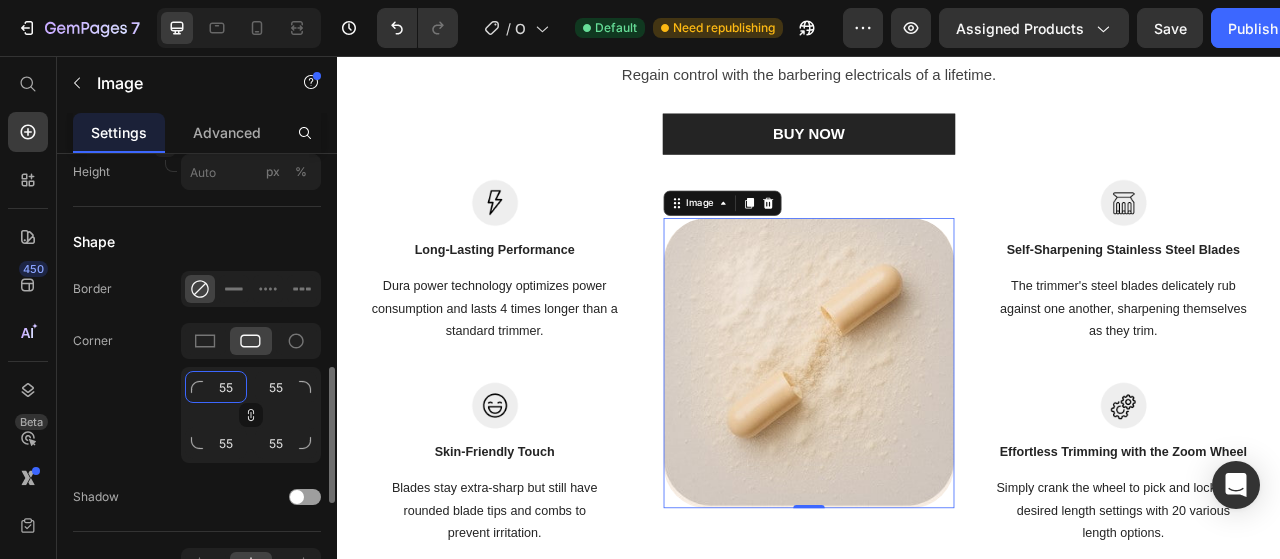 type on "5" 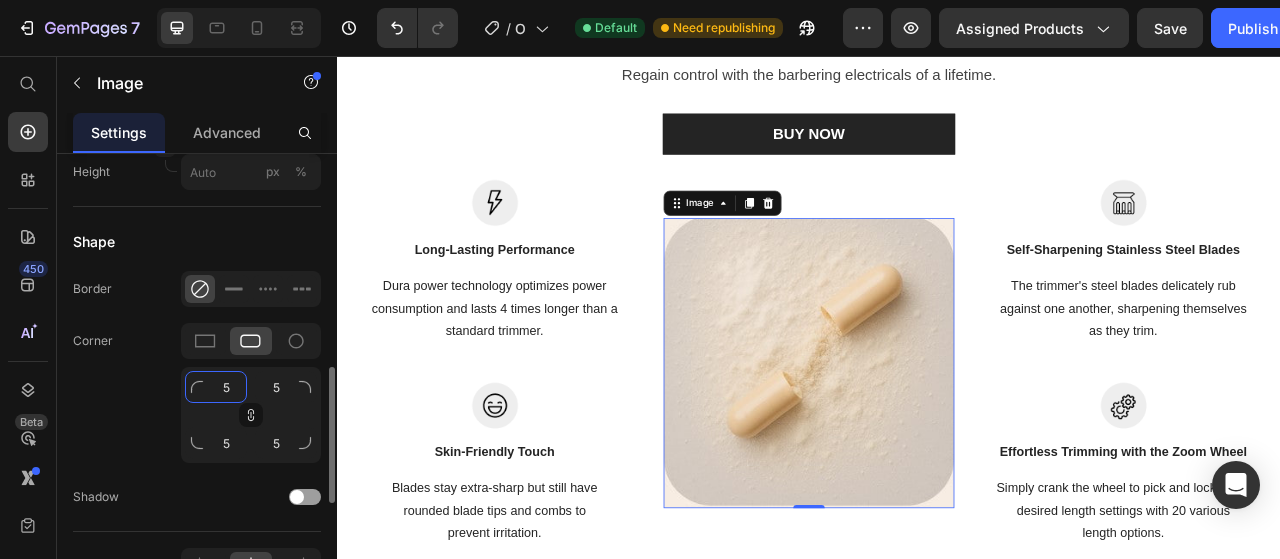 type on "59" 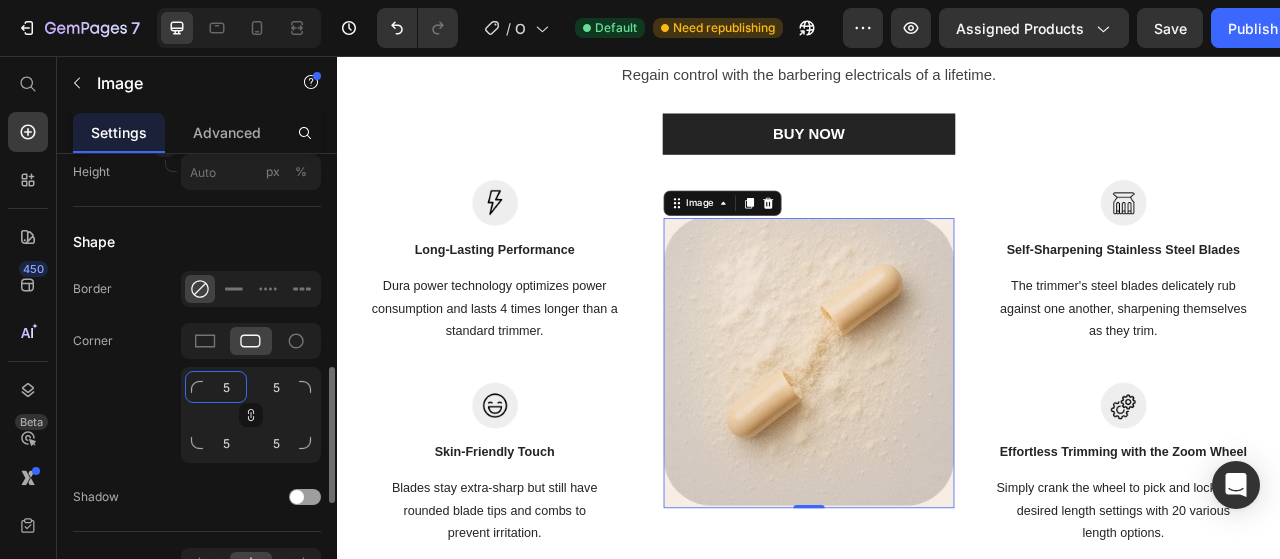 type on "59" 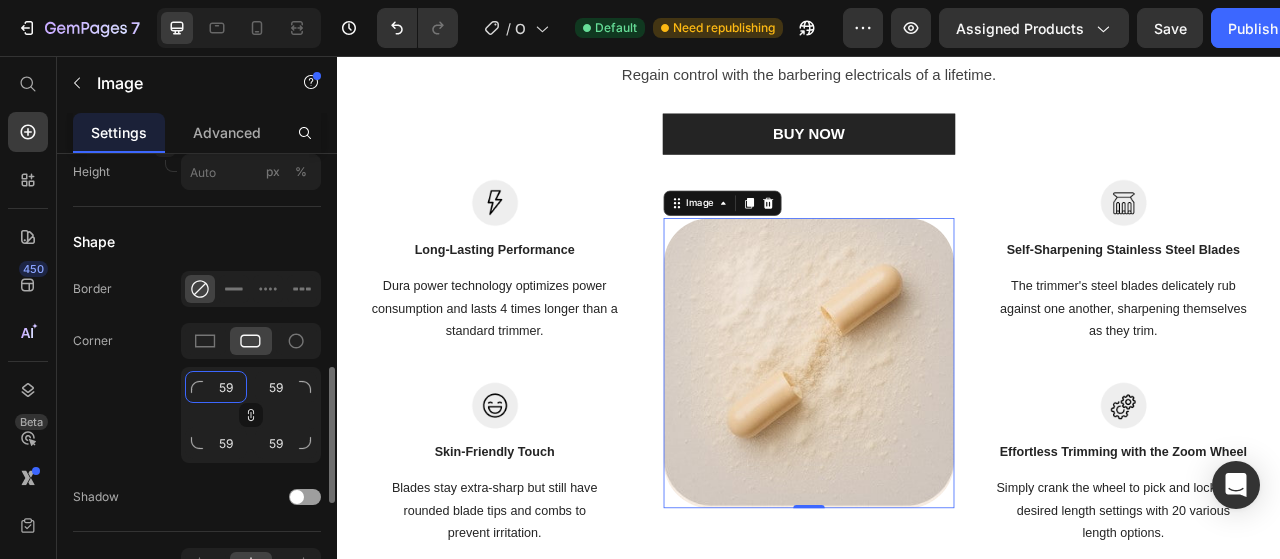 type on "5" 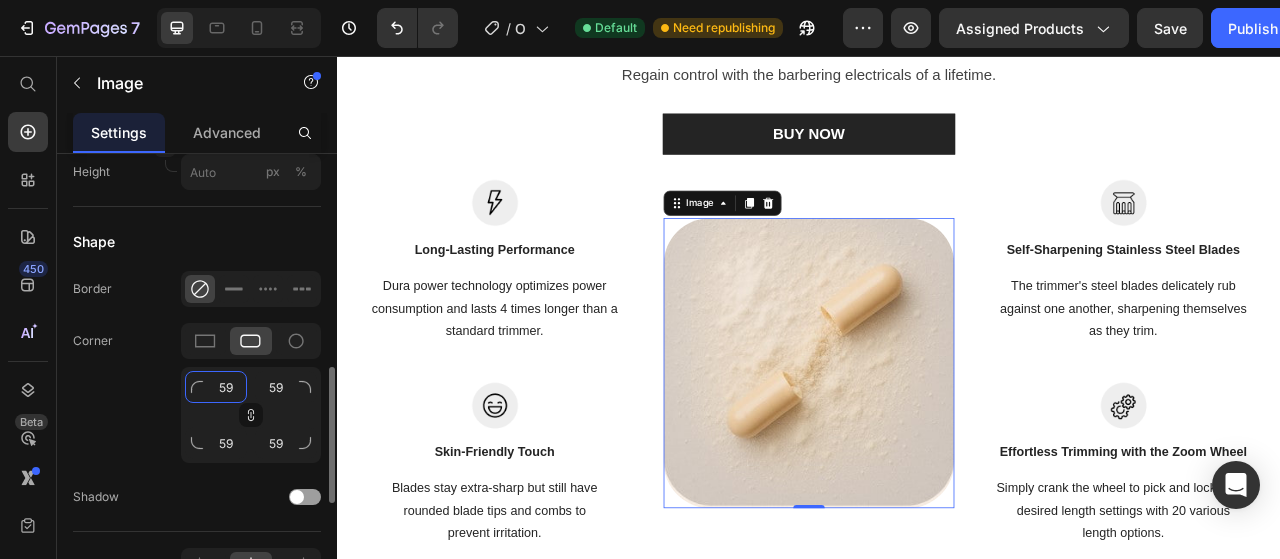 type on "5" 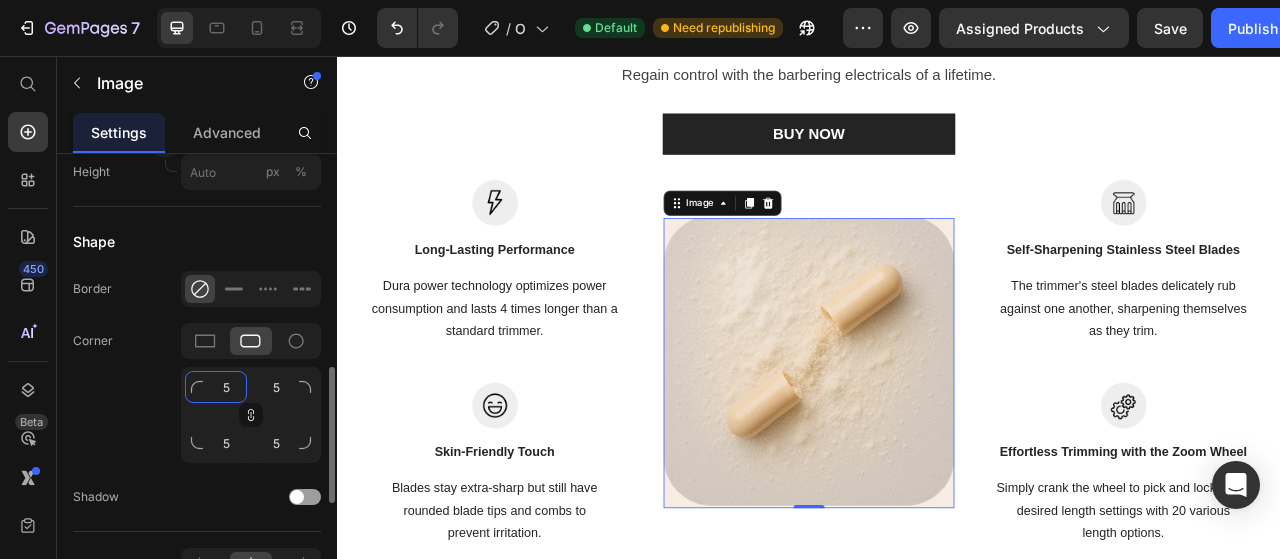 type 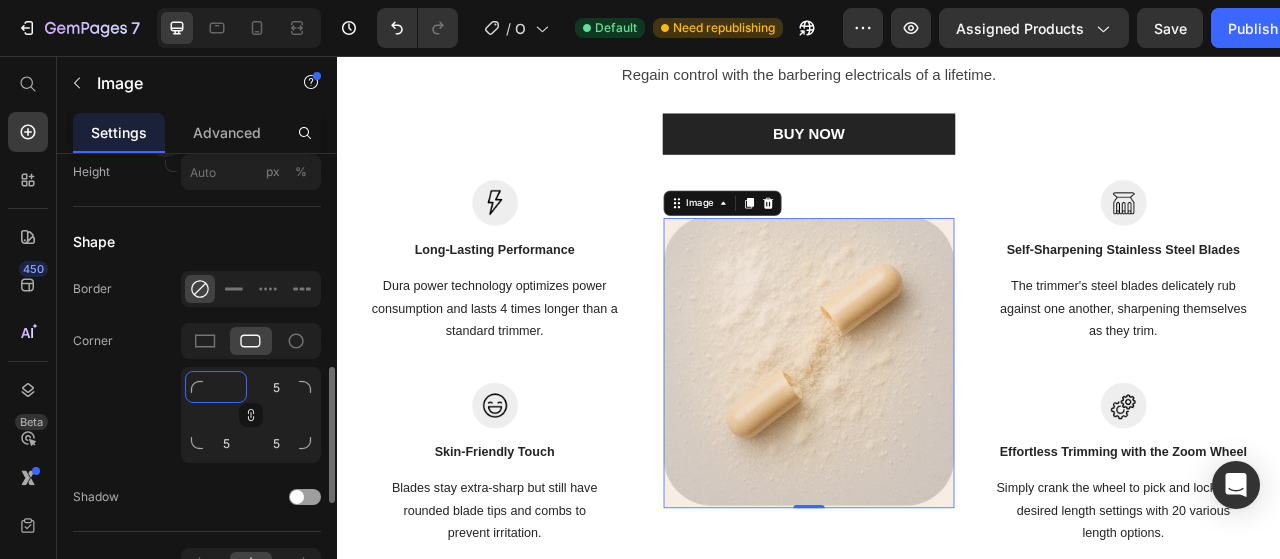 type 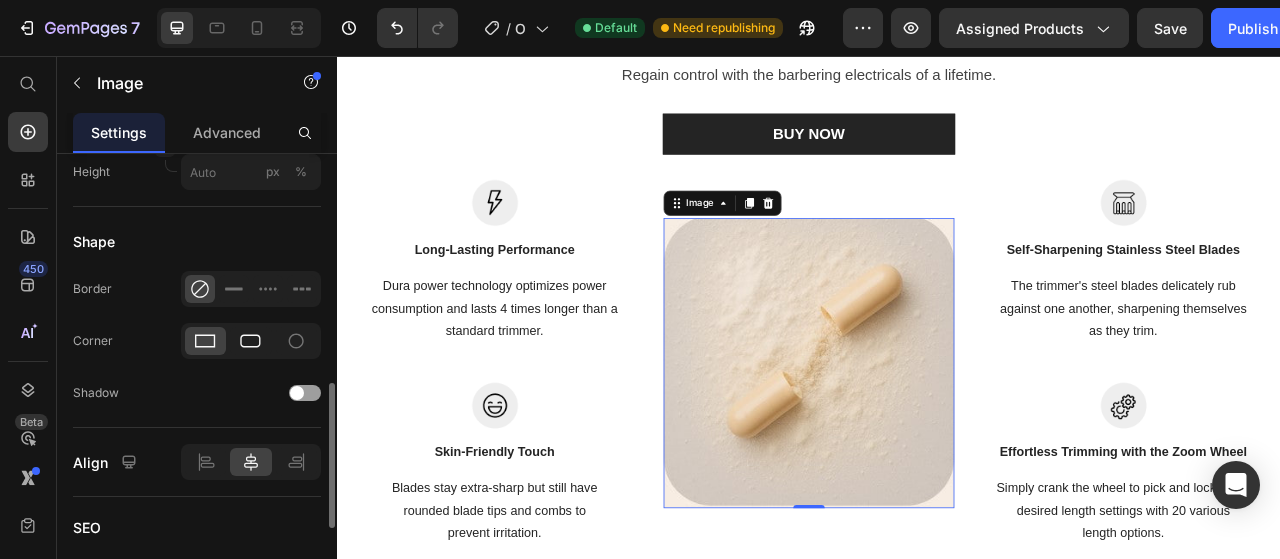 click 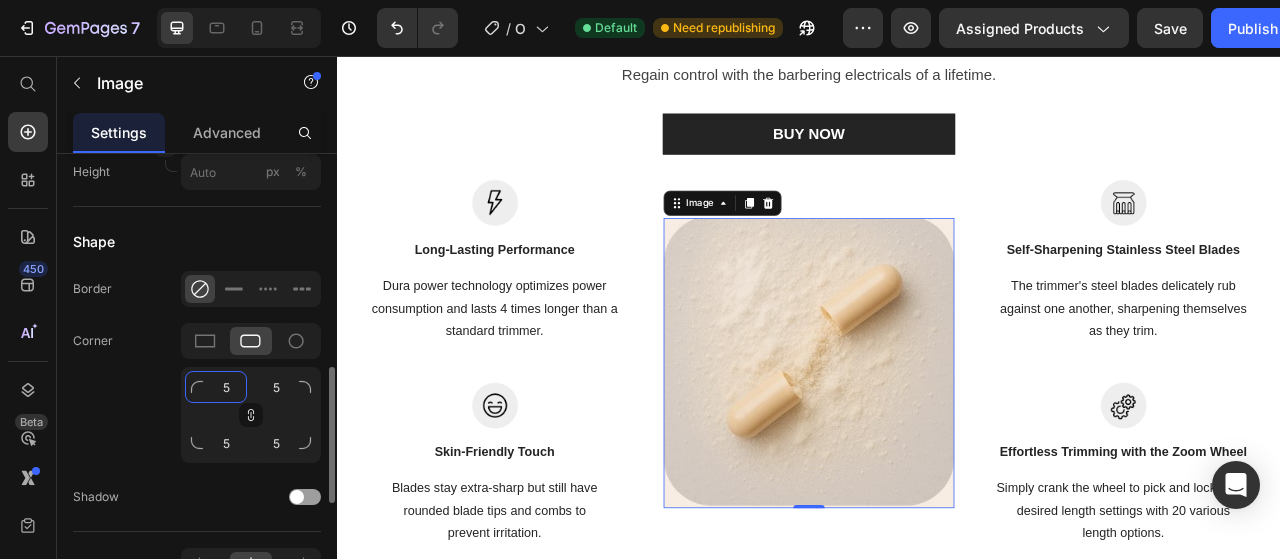click on "5" 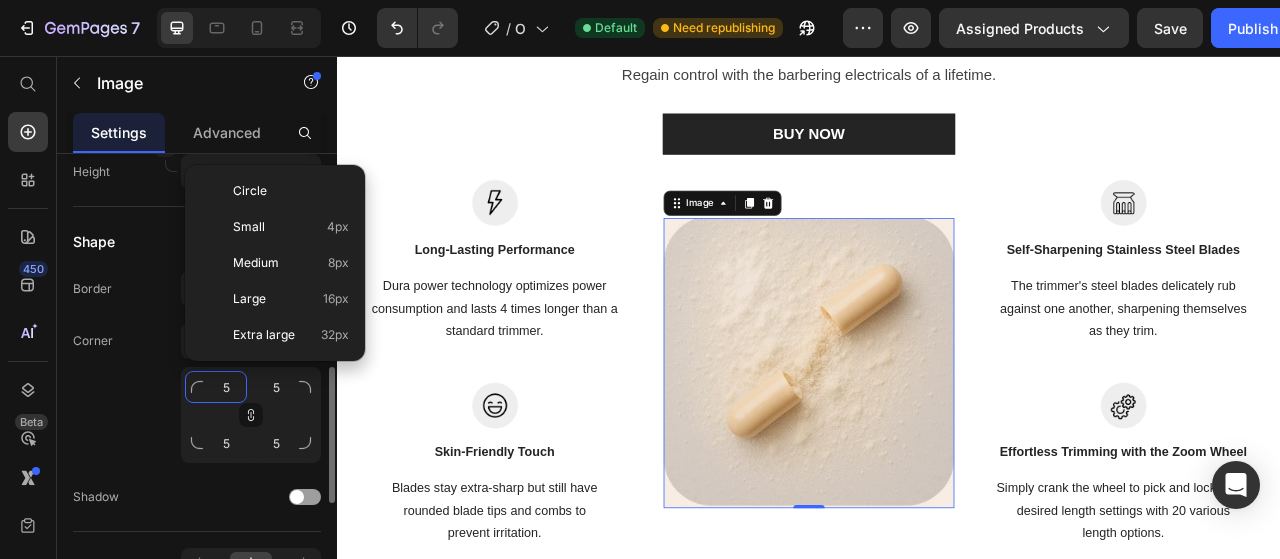 paste on "6" 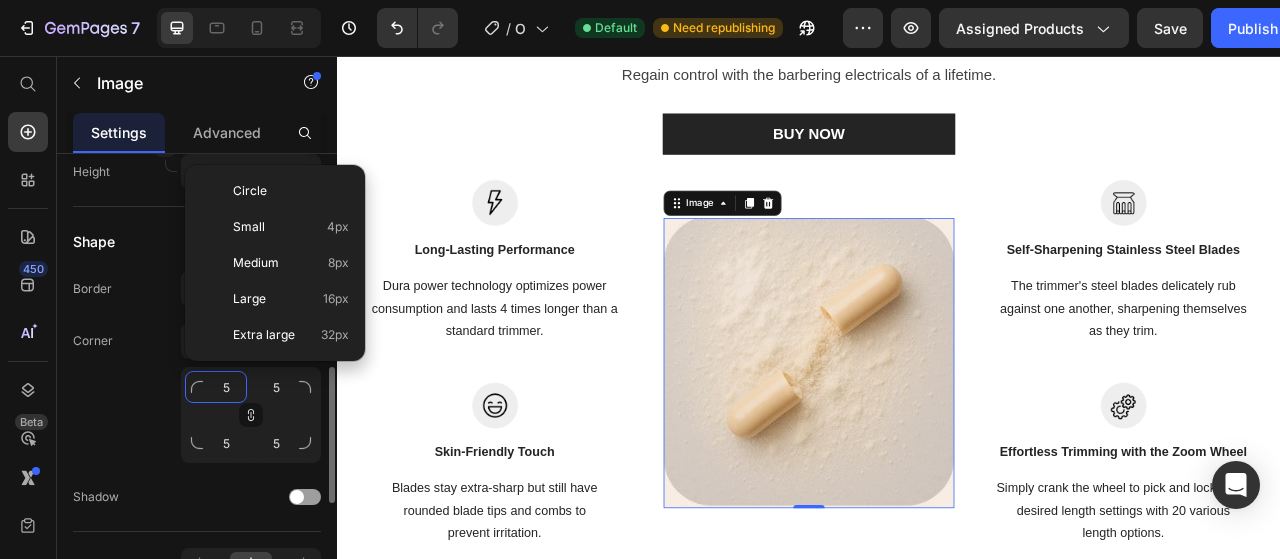 type on "6" 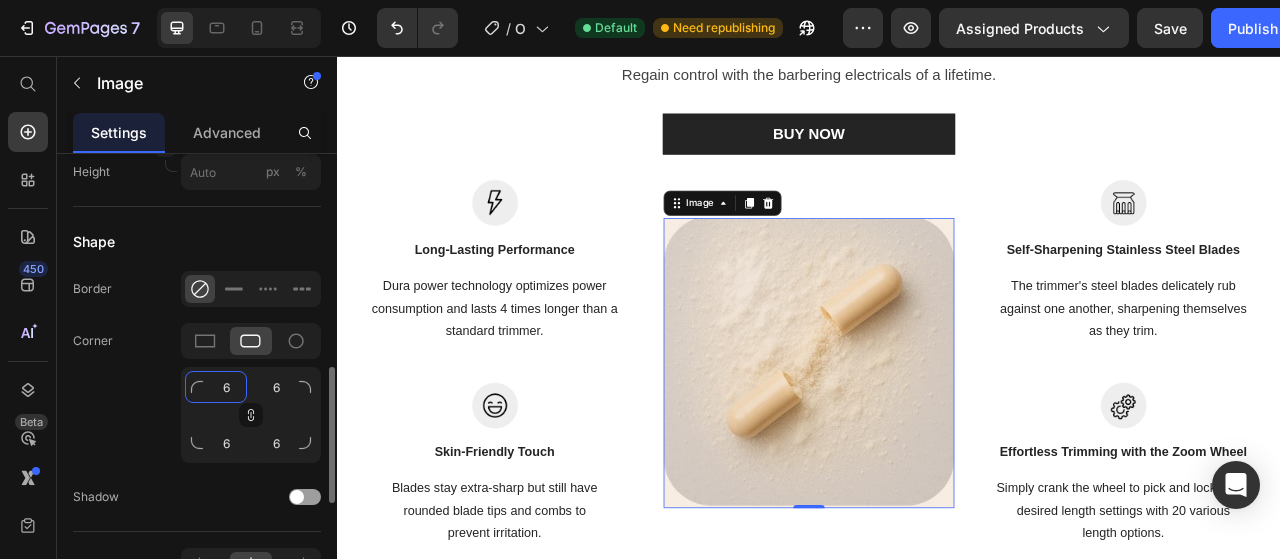 type on "60" 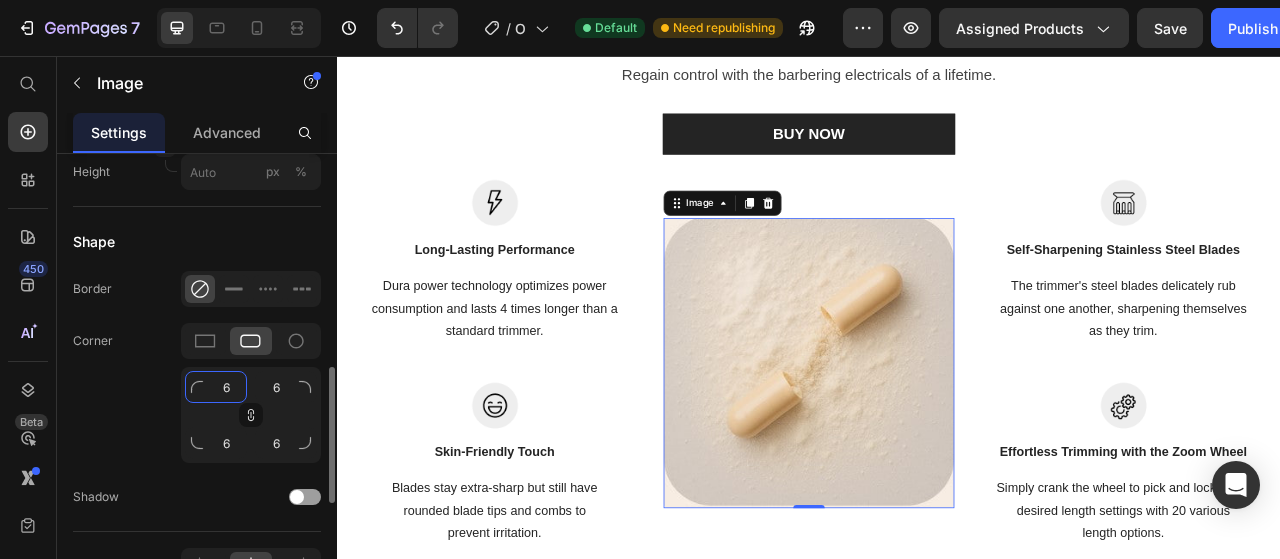 type on "60" 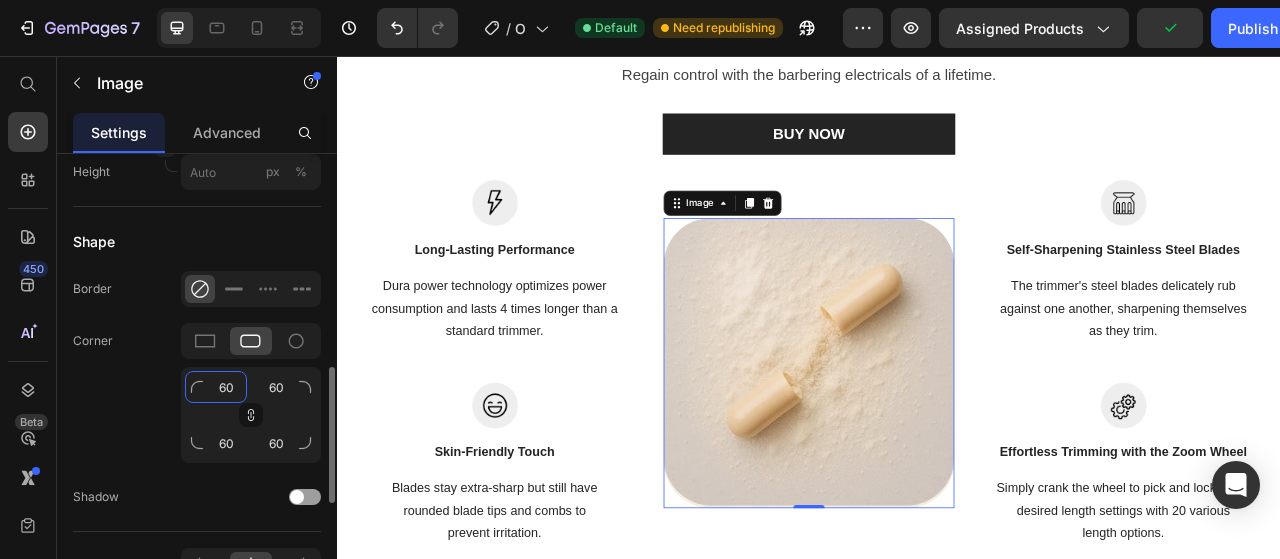 type on "6" 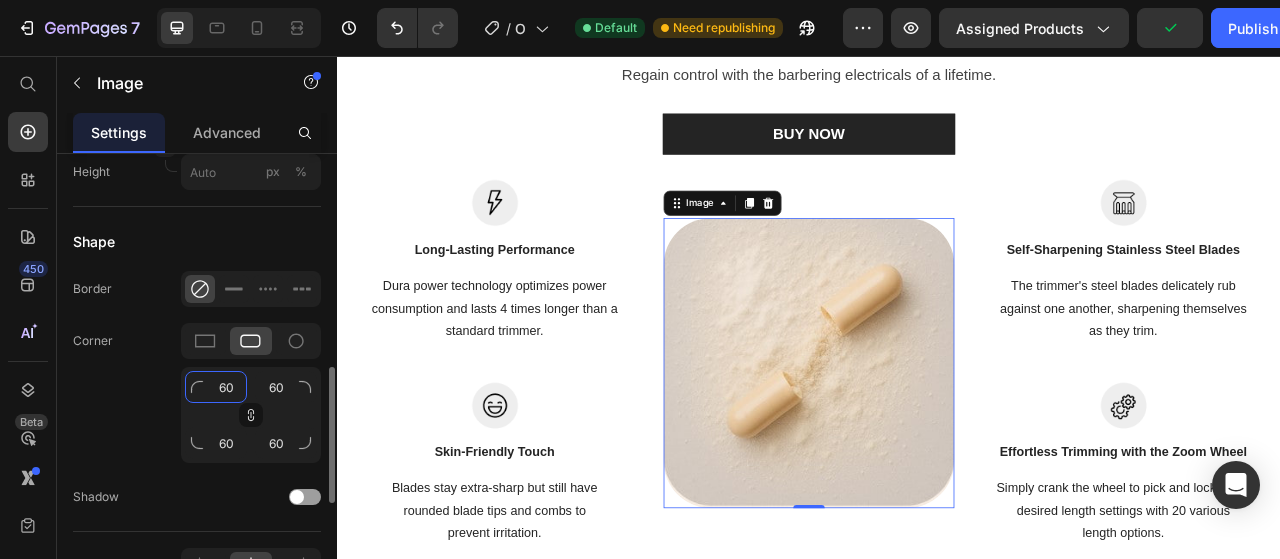 type on "6" 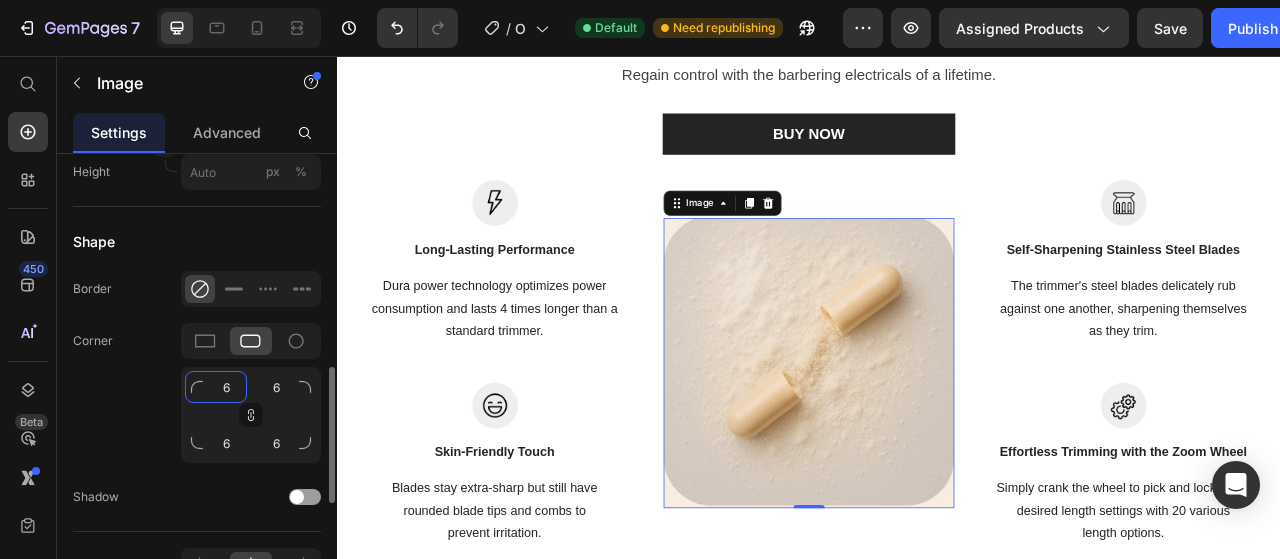 paste on "5" 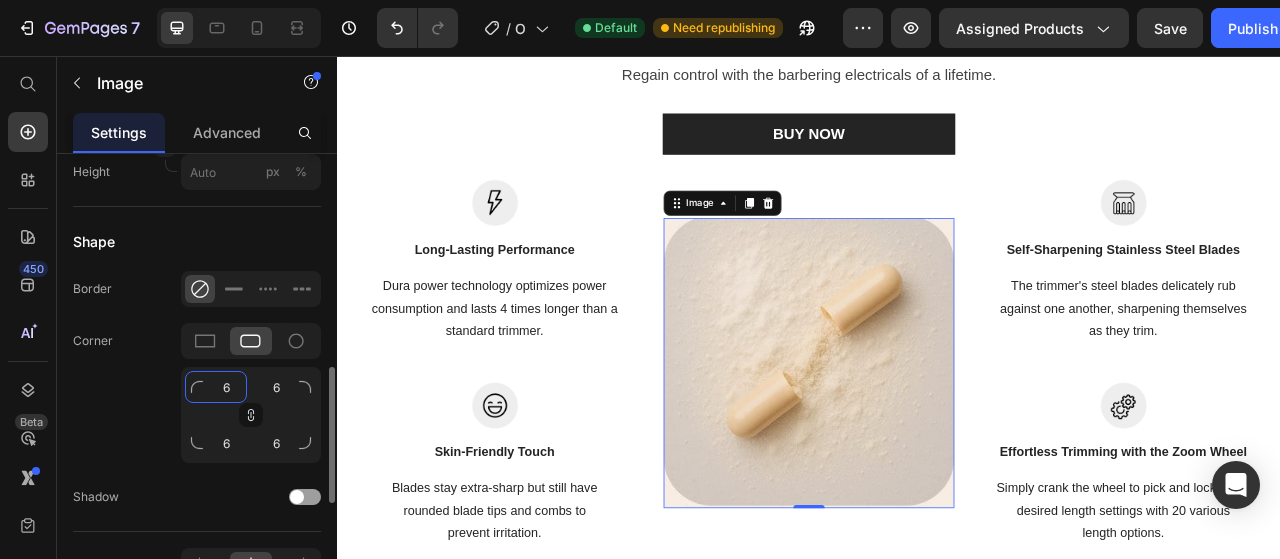 type on "65" 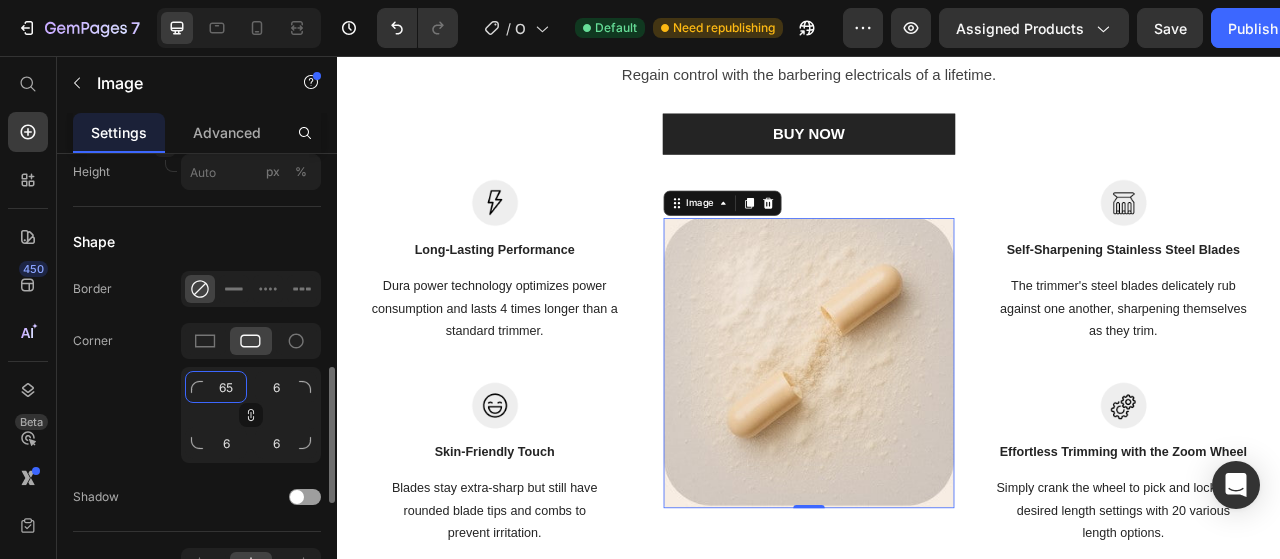 type on "65" 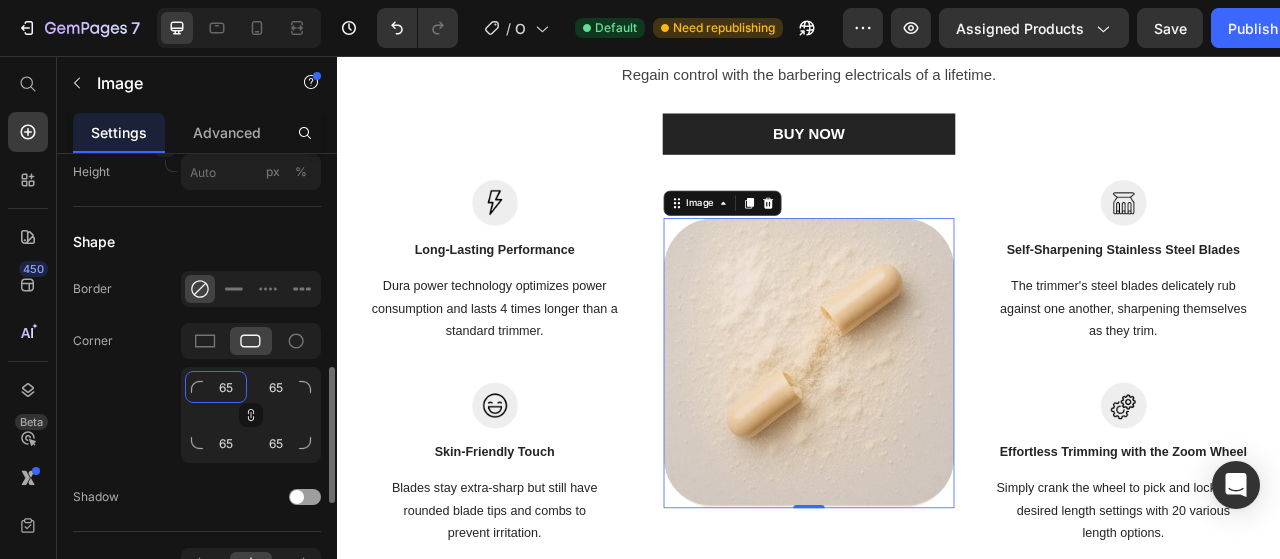 type on "65" 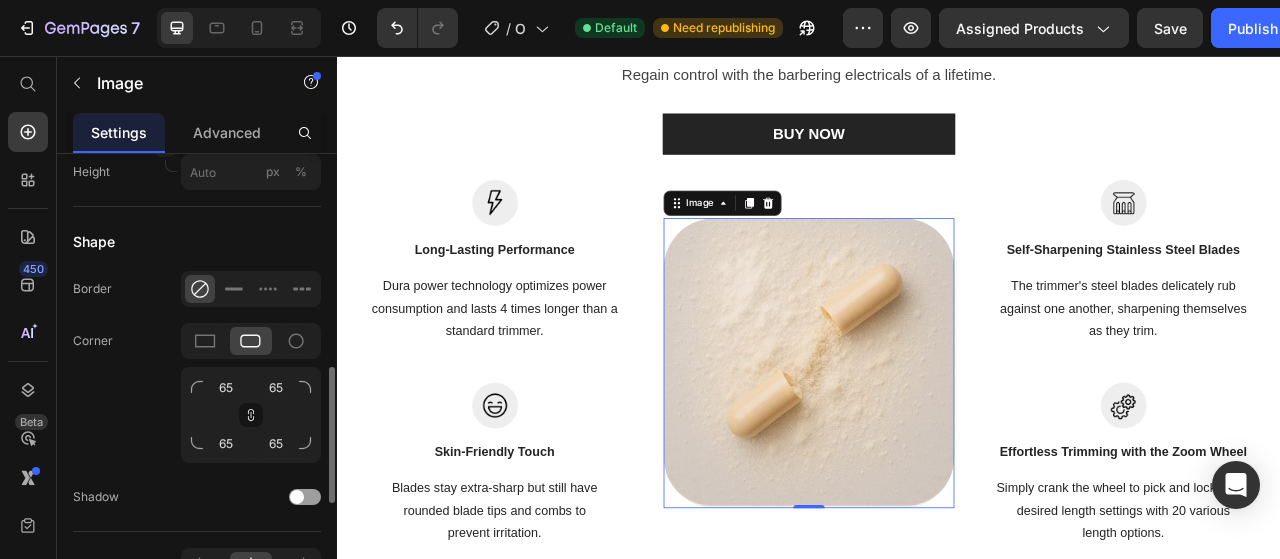 click on "Corner 65 65 65 65" 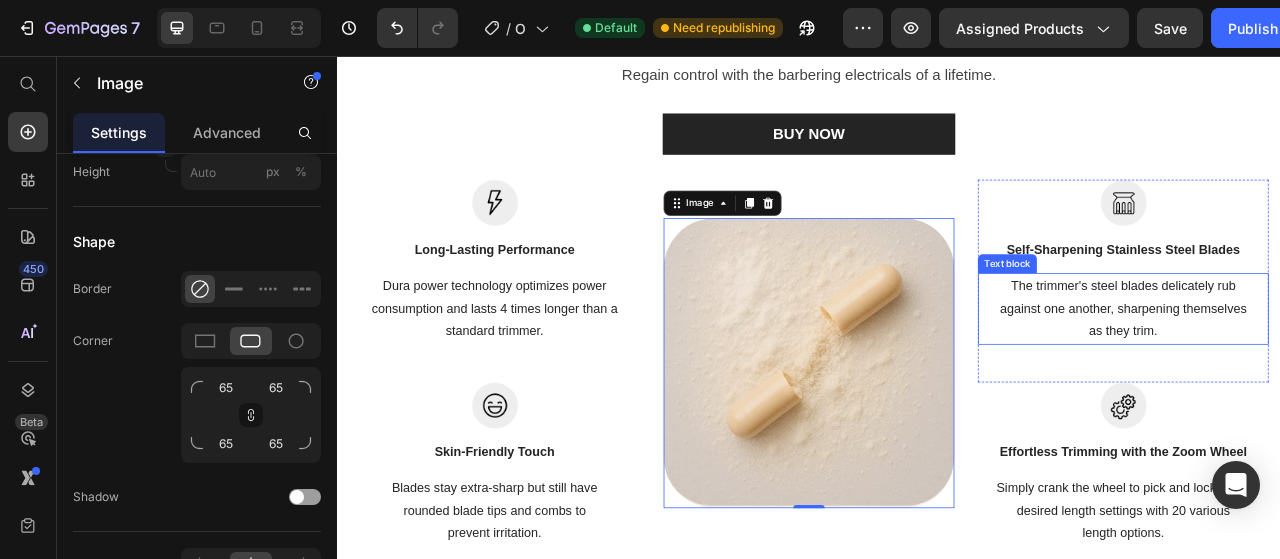click on "The trimmer's steel blades delicately rub  against one another, sharpening themselves  as they trim." at bounding box center [1337, 378] 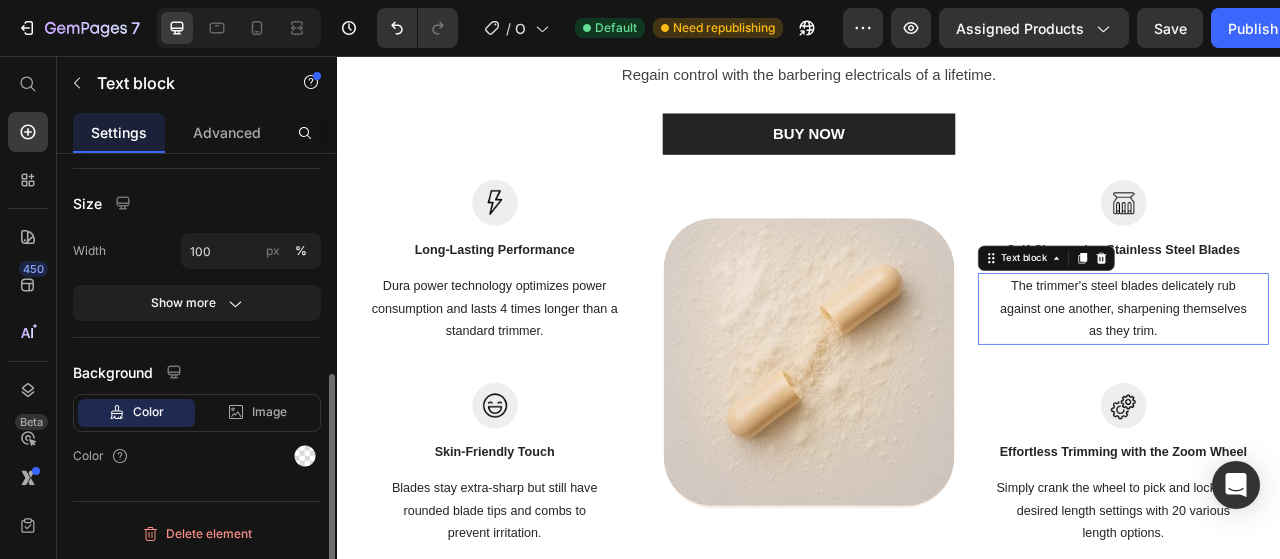 scroll, scrollTop: 0, scrollLeft: 0, axis: both 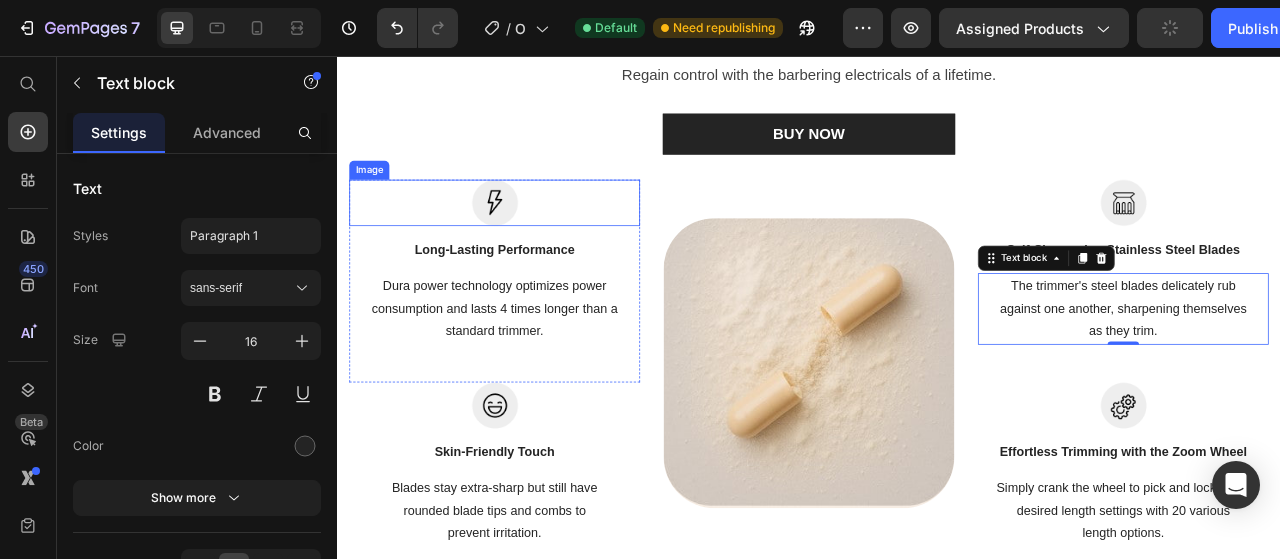 click at bounding box center (537, 243) 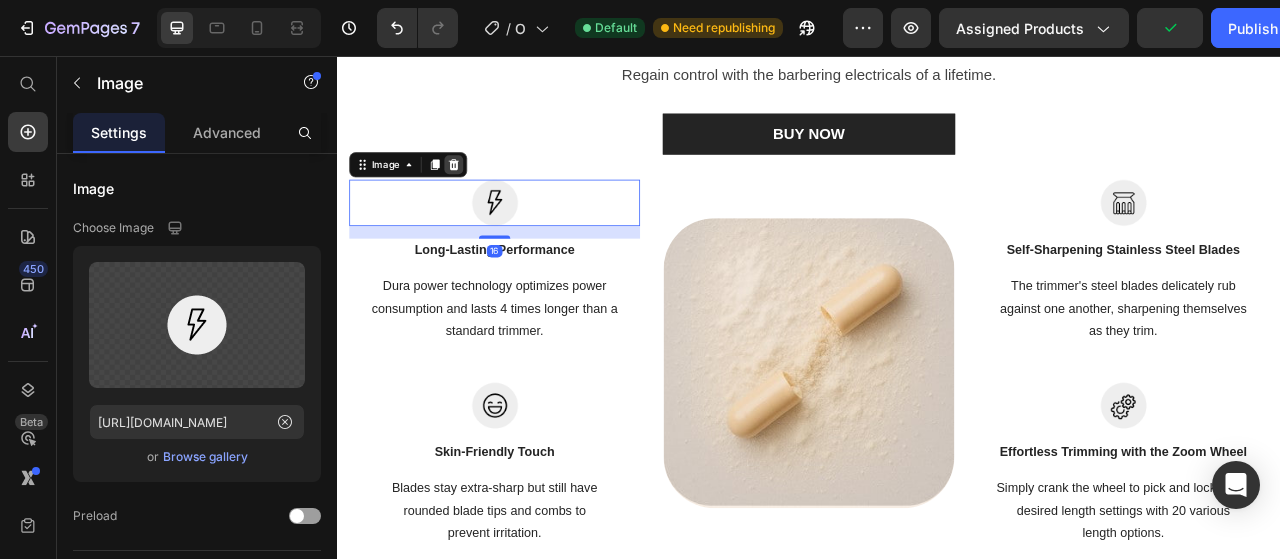 click 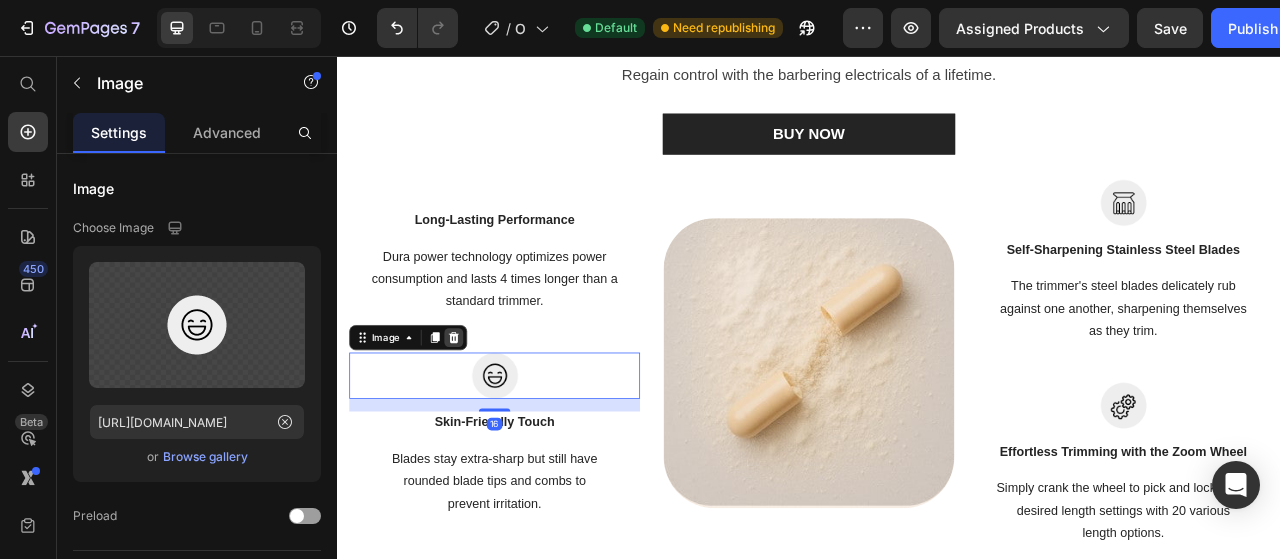 click 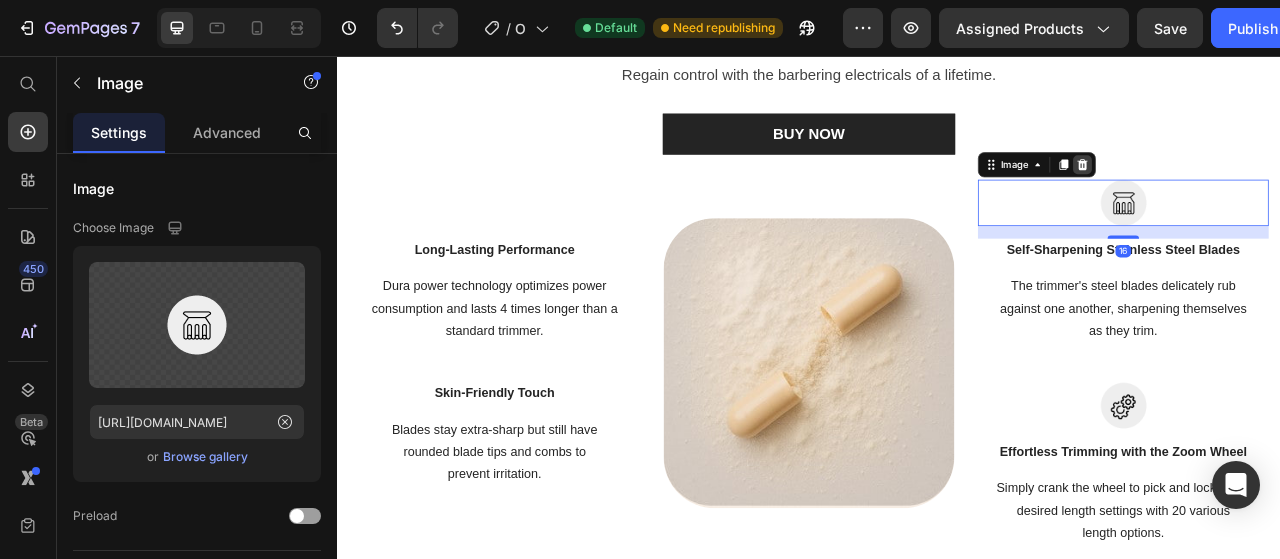 click at bounding box center [1285, 195] 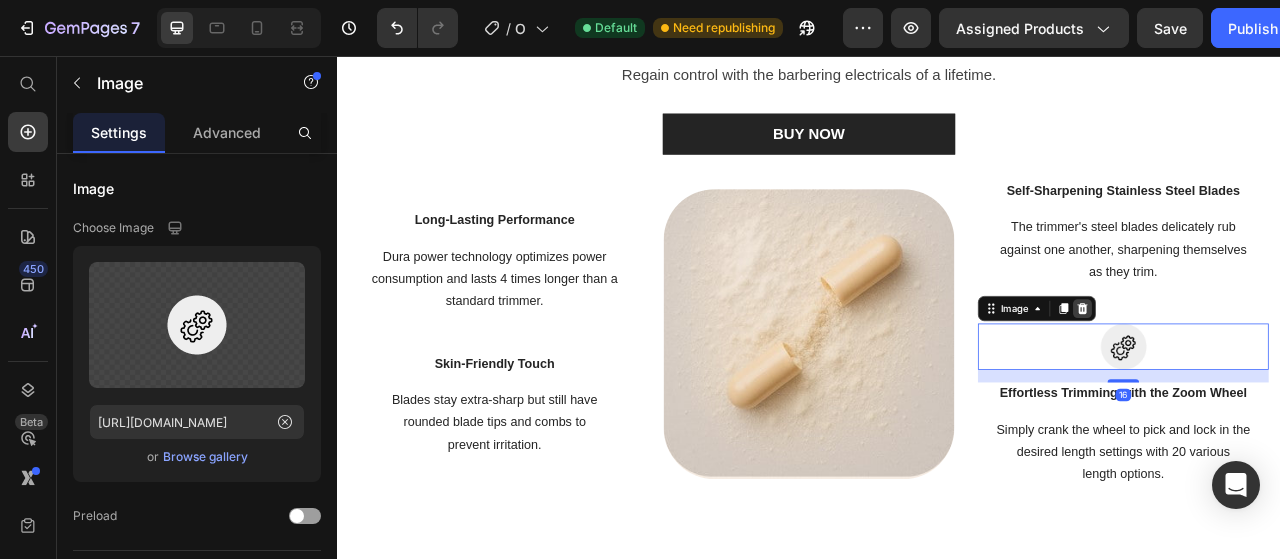 click 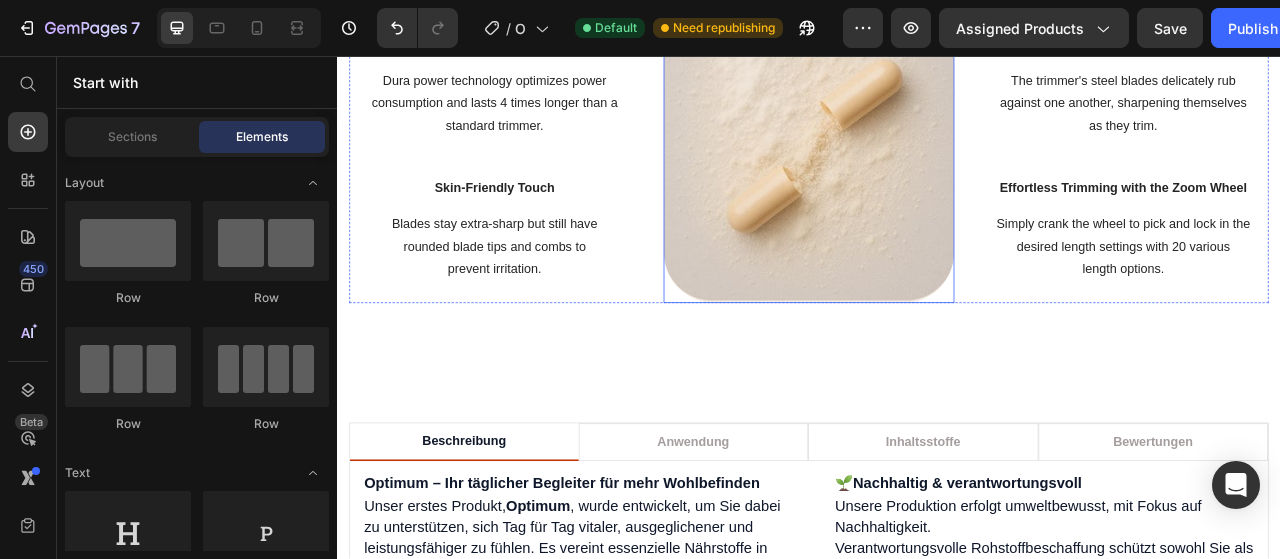 scroll, scrollTop: 1479, scrollLeft: 0, axis: vertical 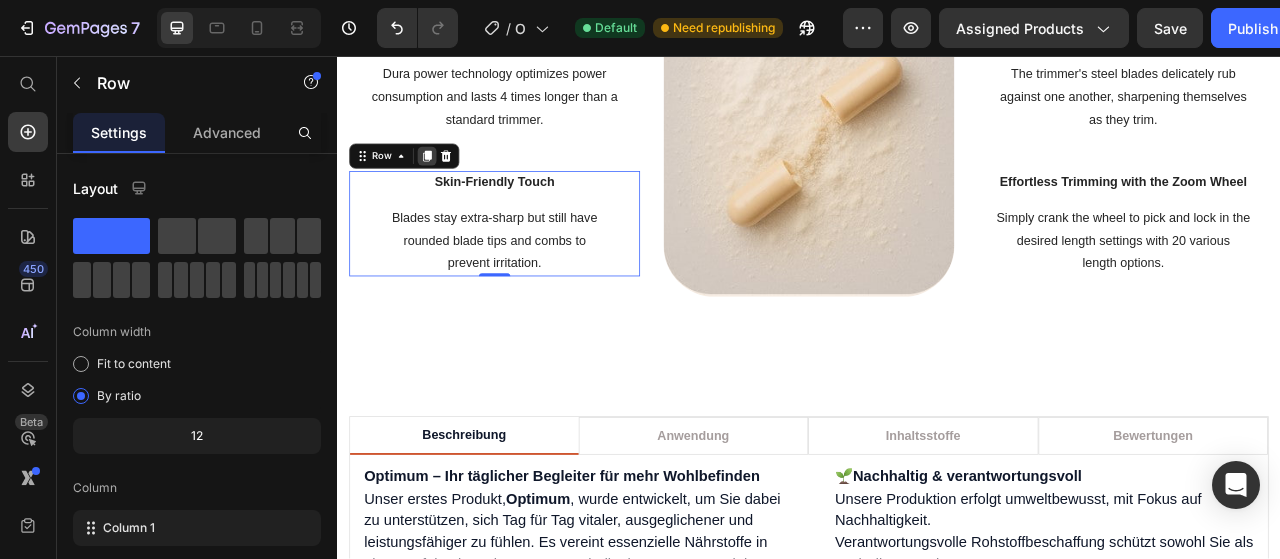 click 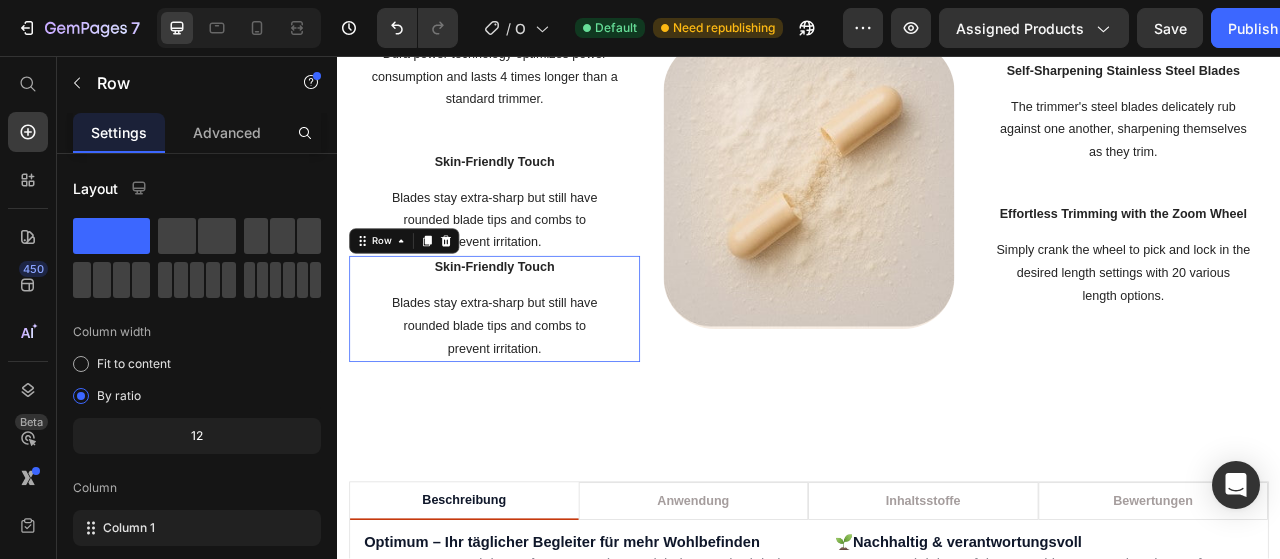 scroll, scrollTop: 1455, scrollLeft: 0, axis: vertical 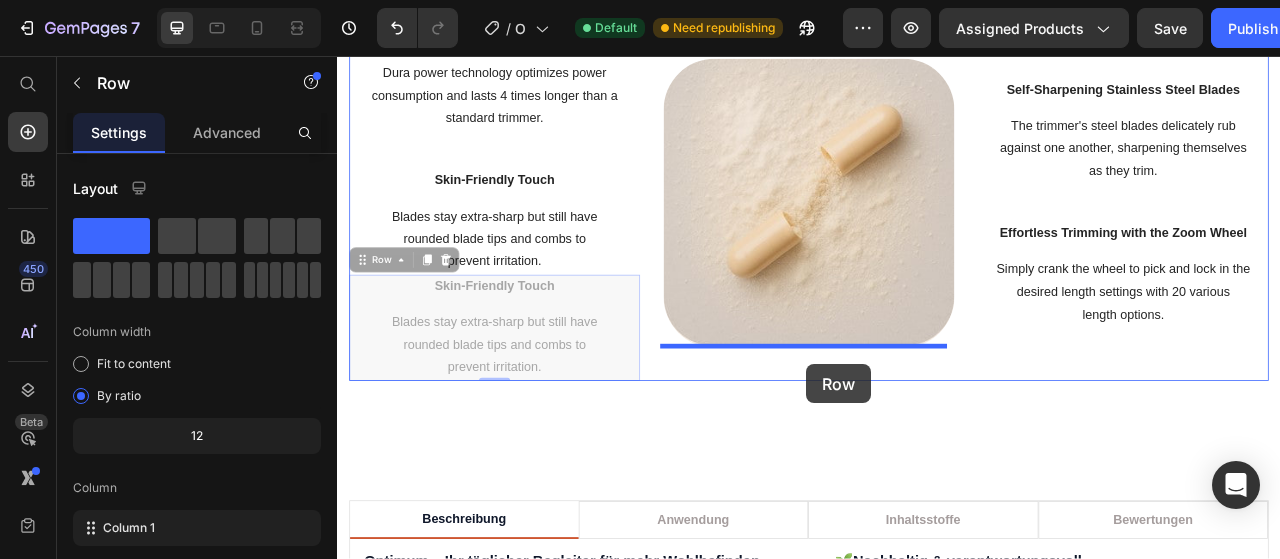 drag, startPoint x: 377, startPoint y: 321, endPoint x: 934, endPoint y: 448, distance: 571.29504 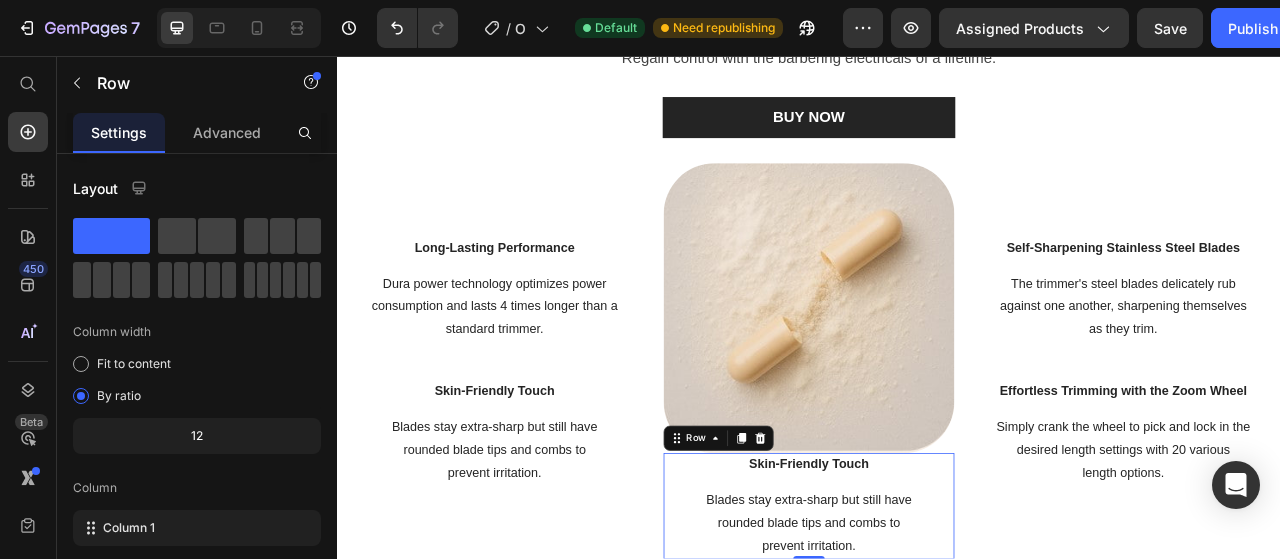 scroll, scrollTop: 1312, scrollLeft: 0, axis: vertical 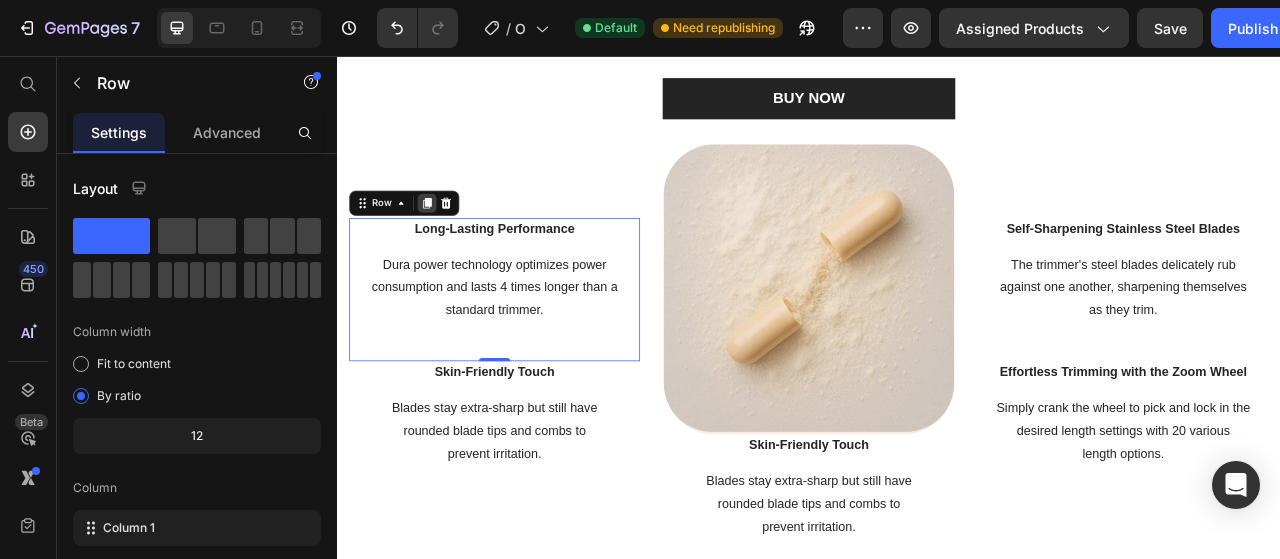 click 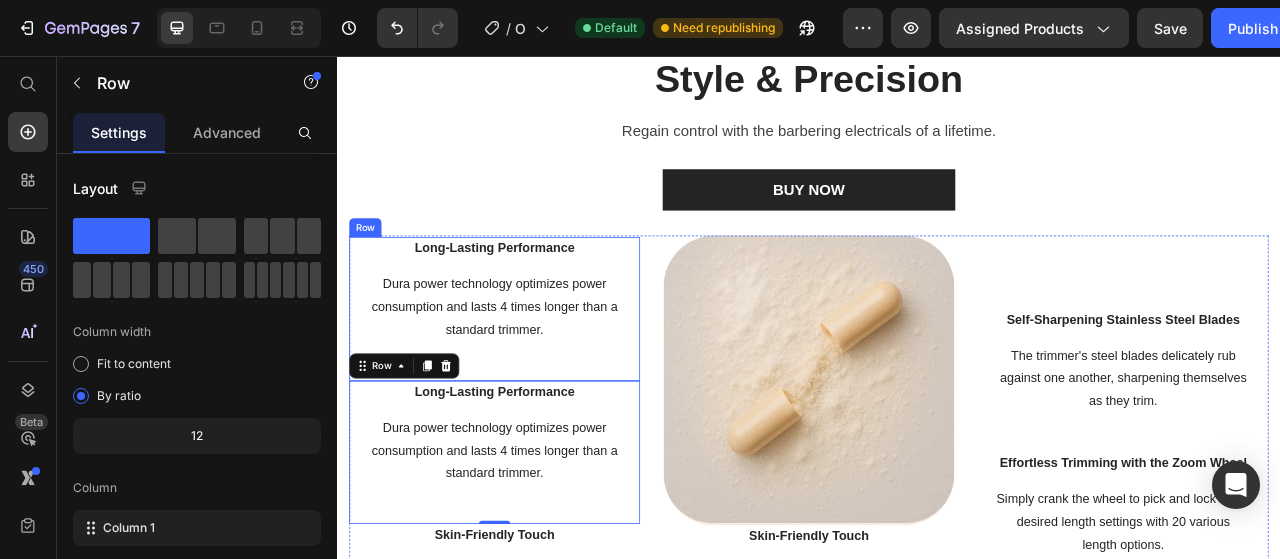 scroll, scrollTop: 1174, scrollLeft: 0, axis: vertical 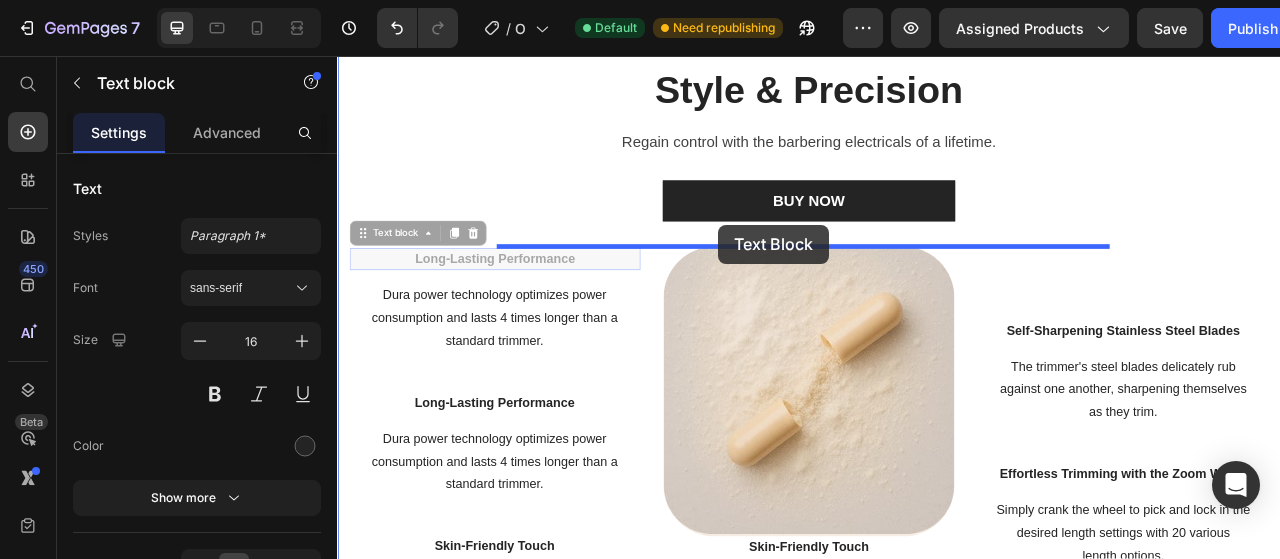 drag, startPoint x: 365, startPoint y: 287, endPoint x: 822, endPoint y: 271, distance: 457.28 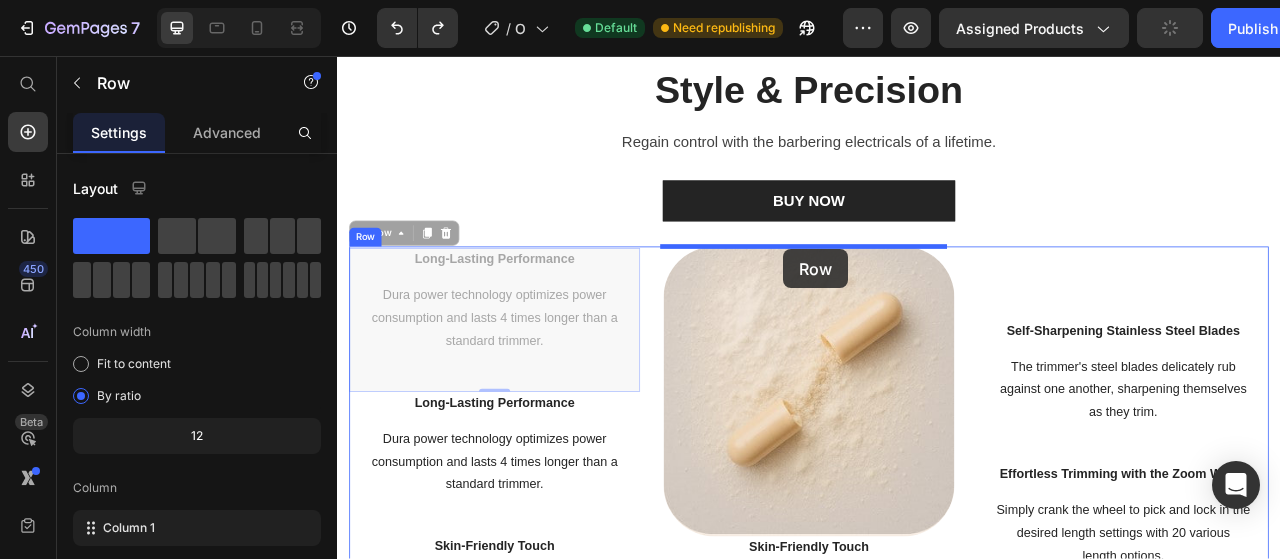 drag, startPoint x: 388, startPoint y: 280, endPoint x: 905, endPoint y: 302, distance: 517.4679 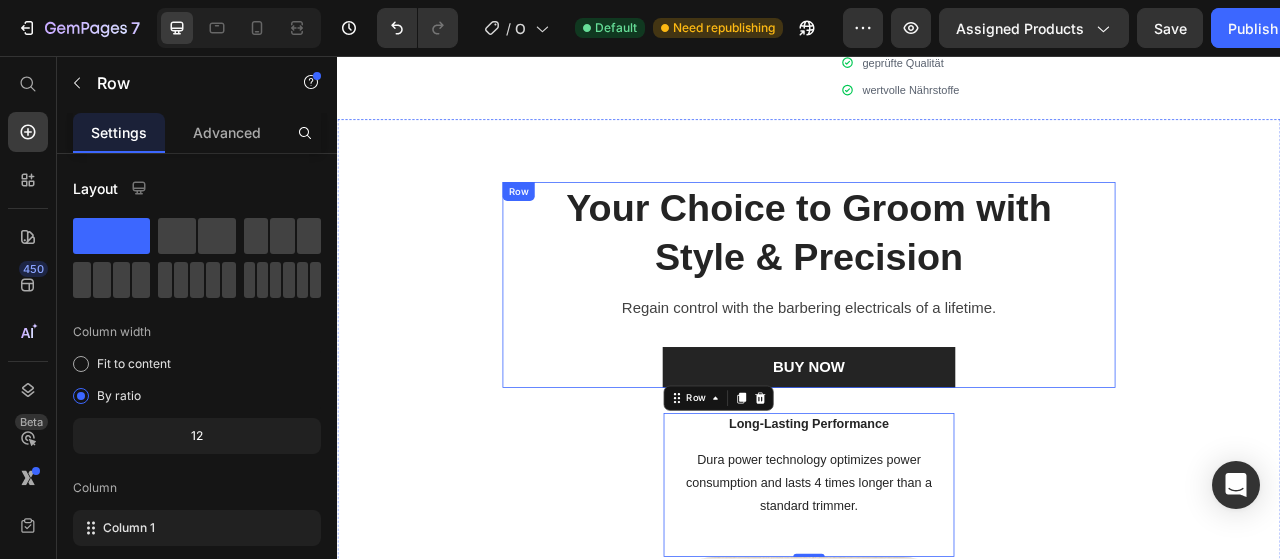 scroll, scrollTop: 962, scrollLeft: 0, axis: vertical 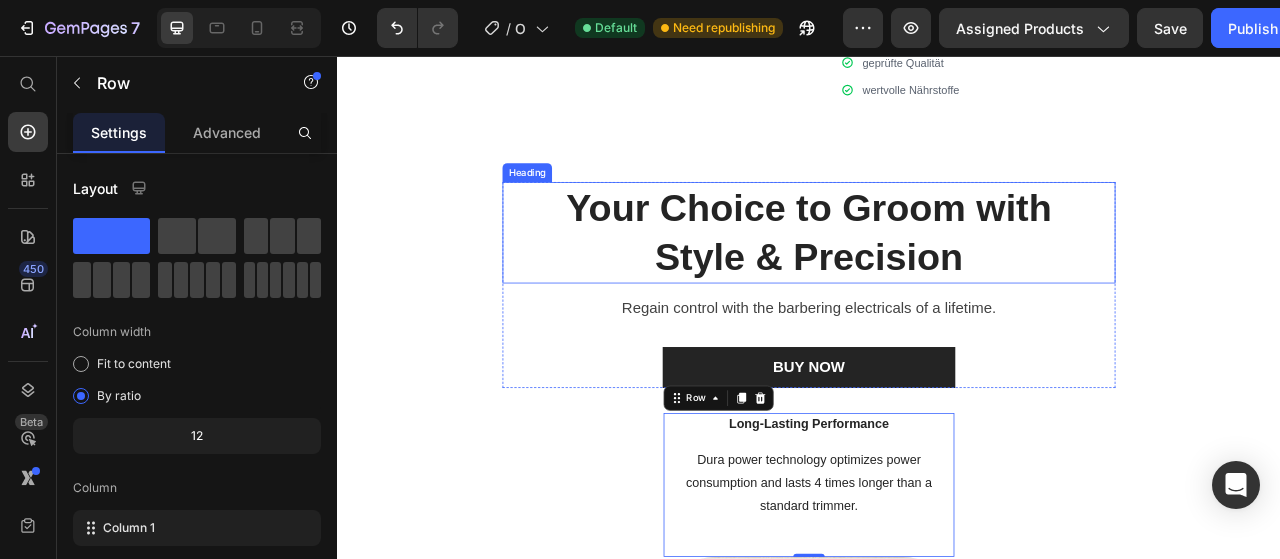 click on "Your Choice to Groom with Style & Precision" at bounding box center [937, 281] 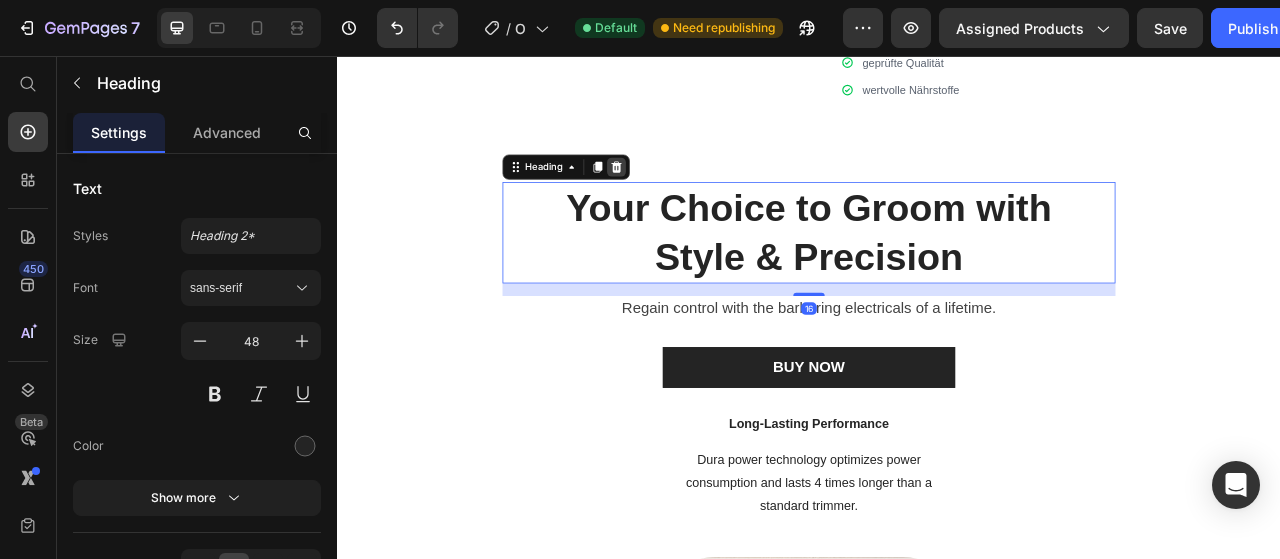 click 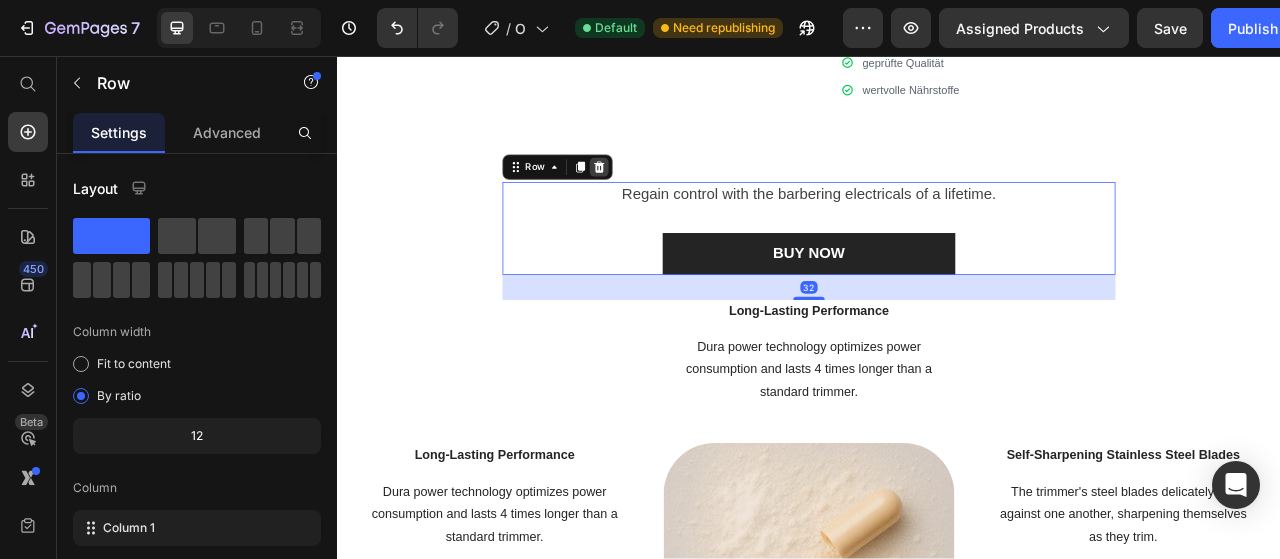 click 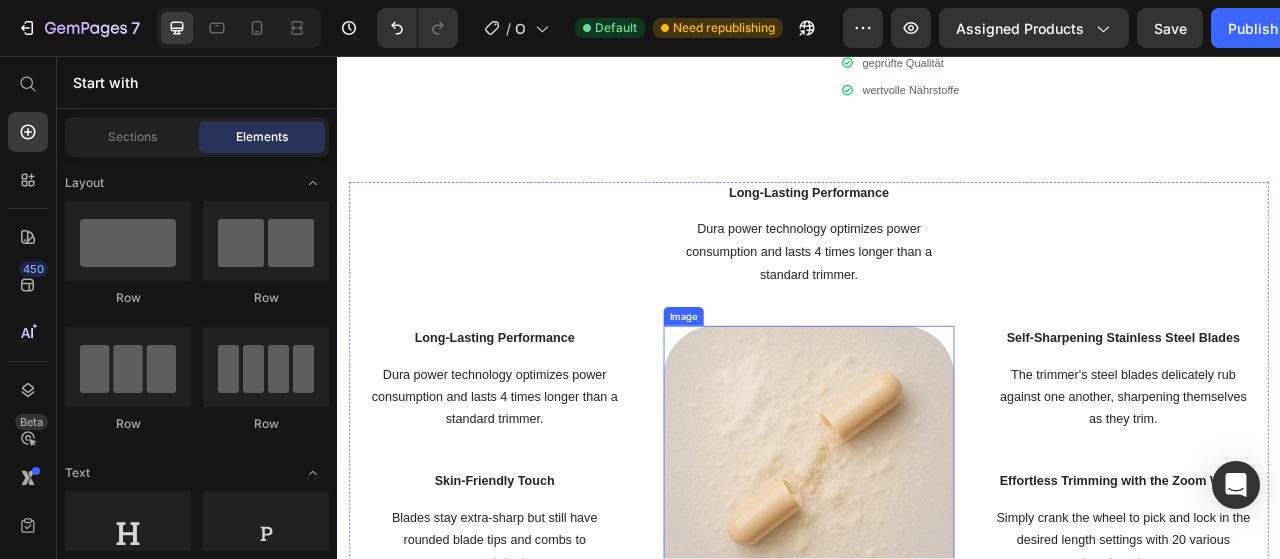click at bounding box center (937, 584) 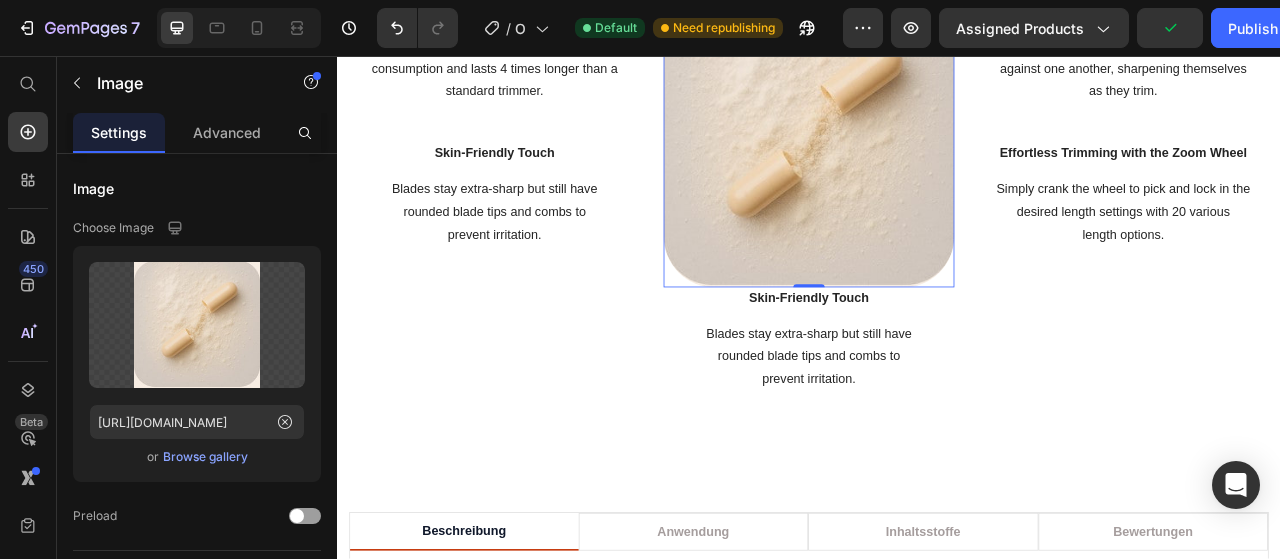 scroll, scrollTop: 1300, scrollLeft: 0, axis: vertical 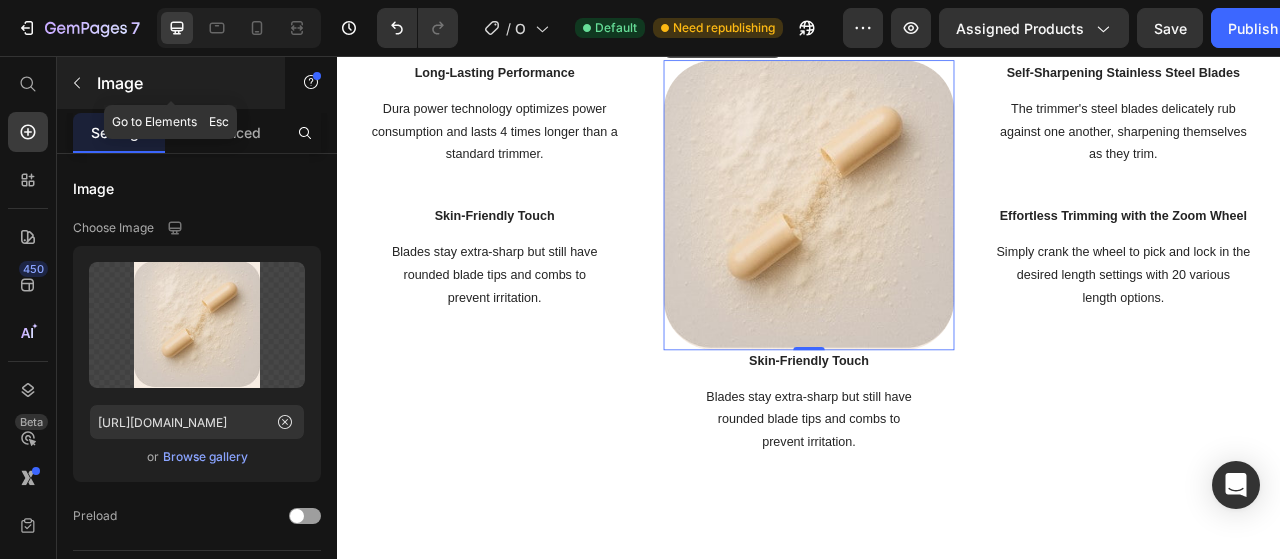 click at bounding box center (77, 83) 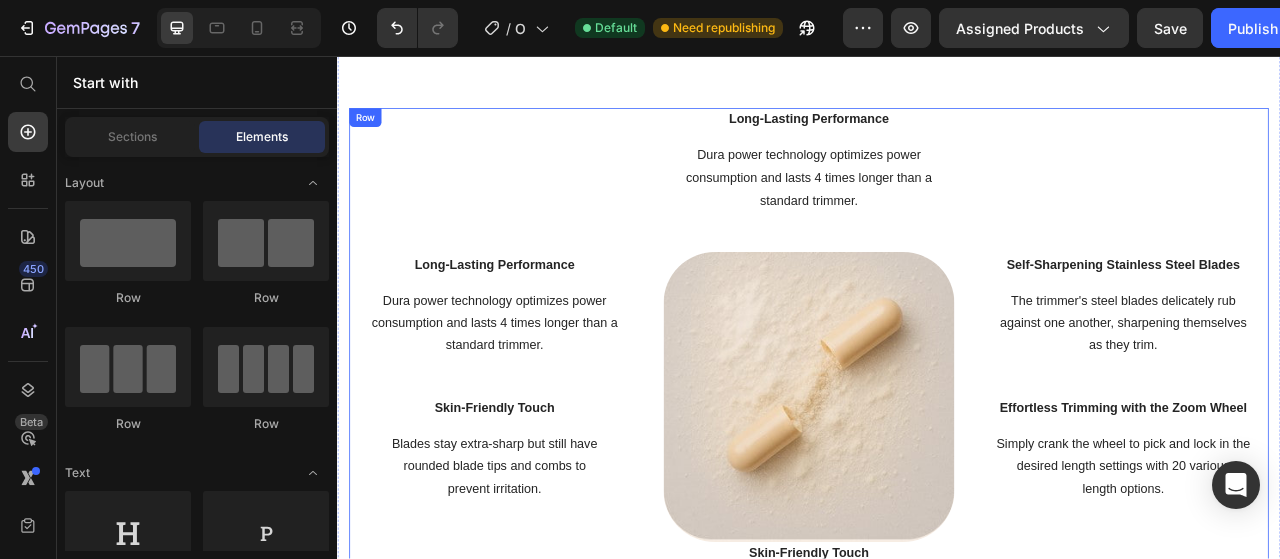 scroll, scrollTop: 1050, scrollLeft: 0, axis: vertical 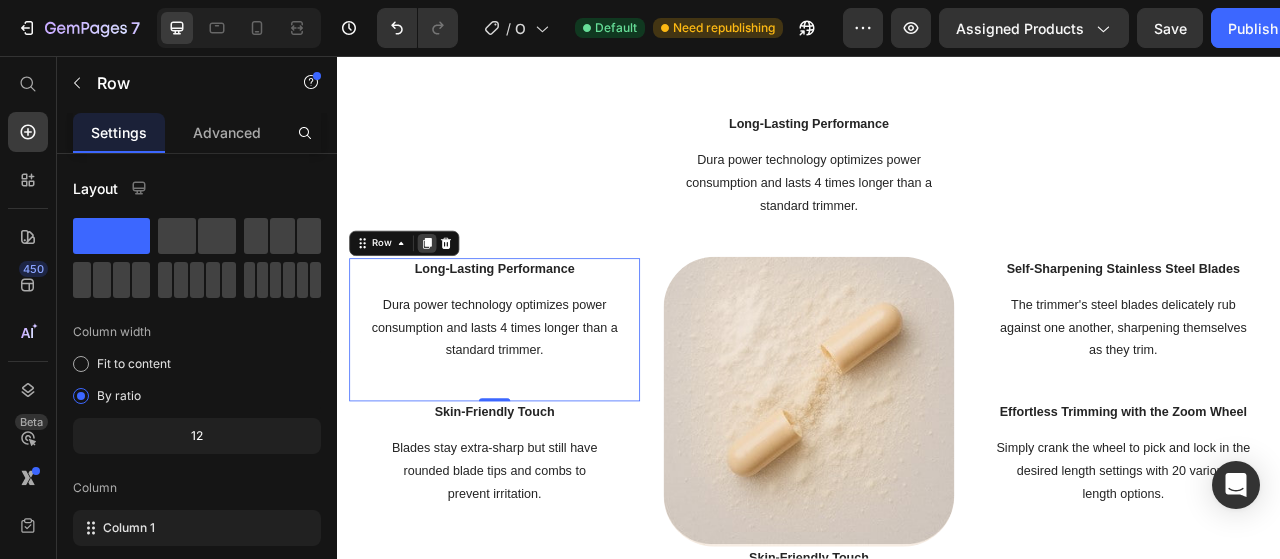 click 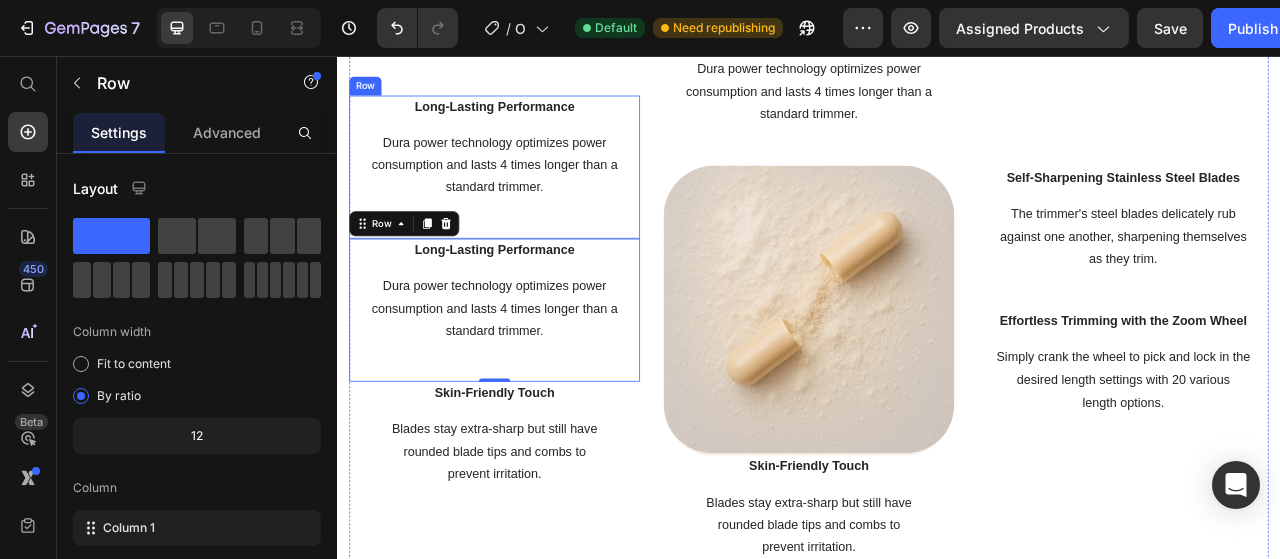 scroll, scrollTop: 1168, scrollLeft: 0, axis: vertical 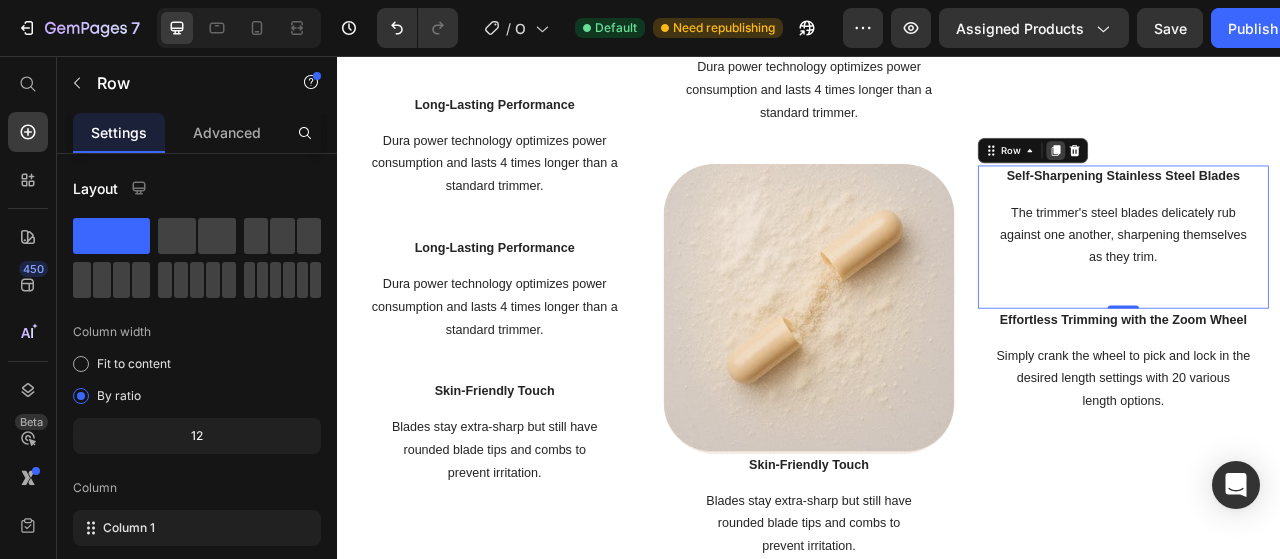 click 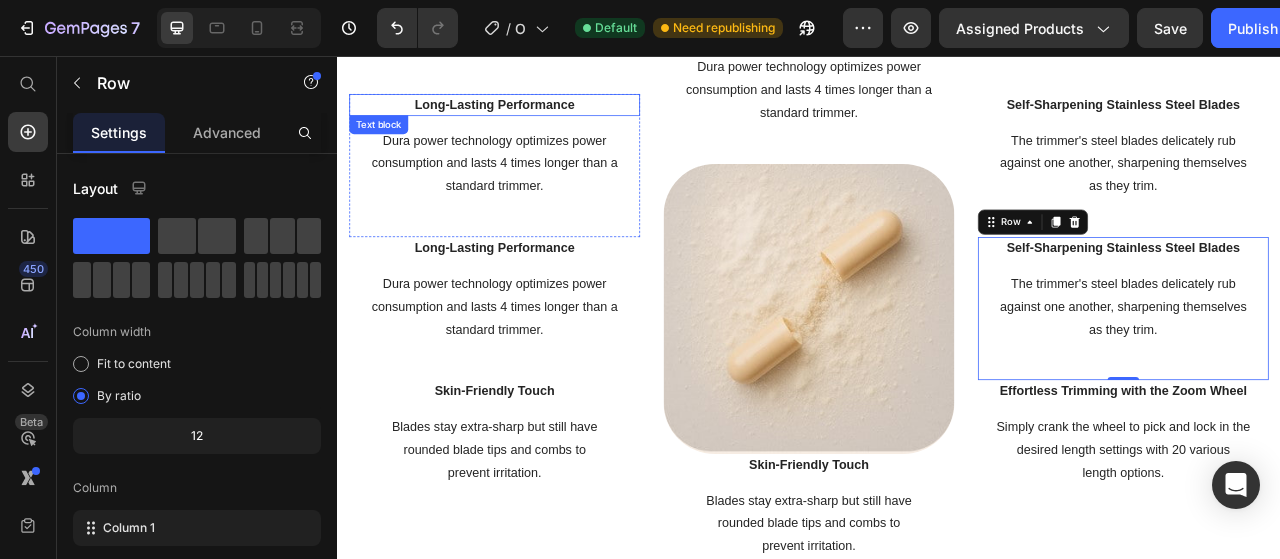 click on "Long-Lasting Performance" at bounding box center [537, 119] 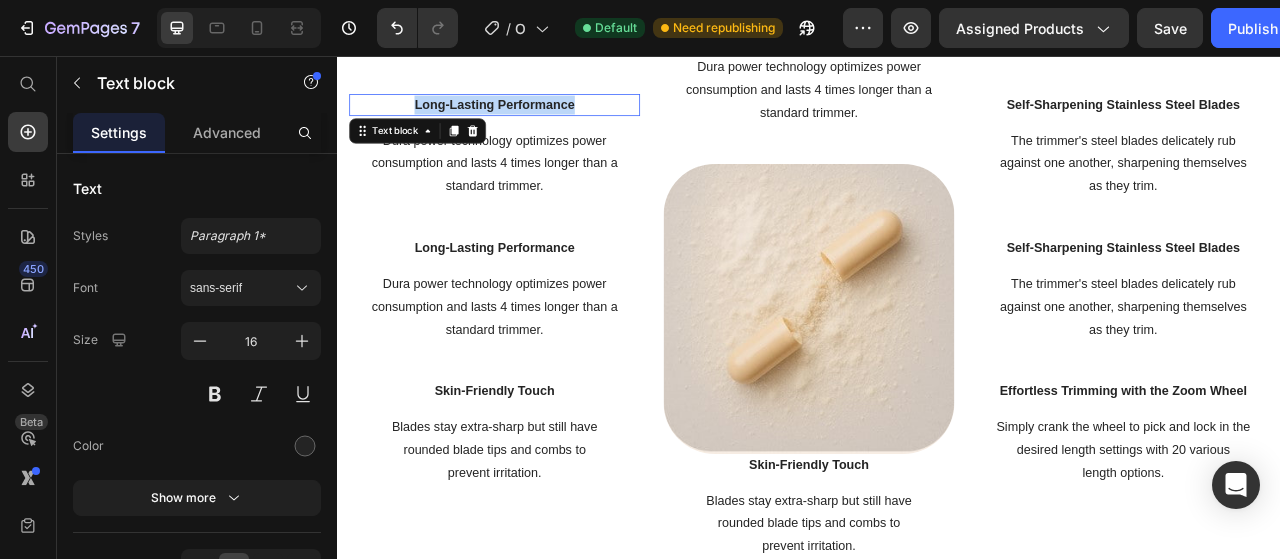 click on "Long-Lasting Performance" at bounding box center [537, 119] 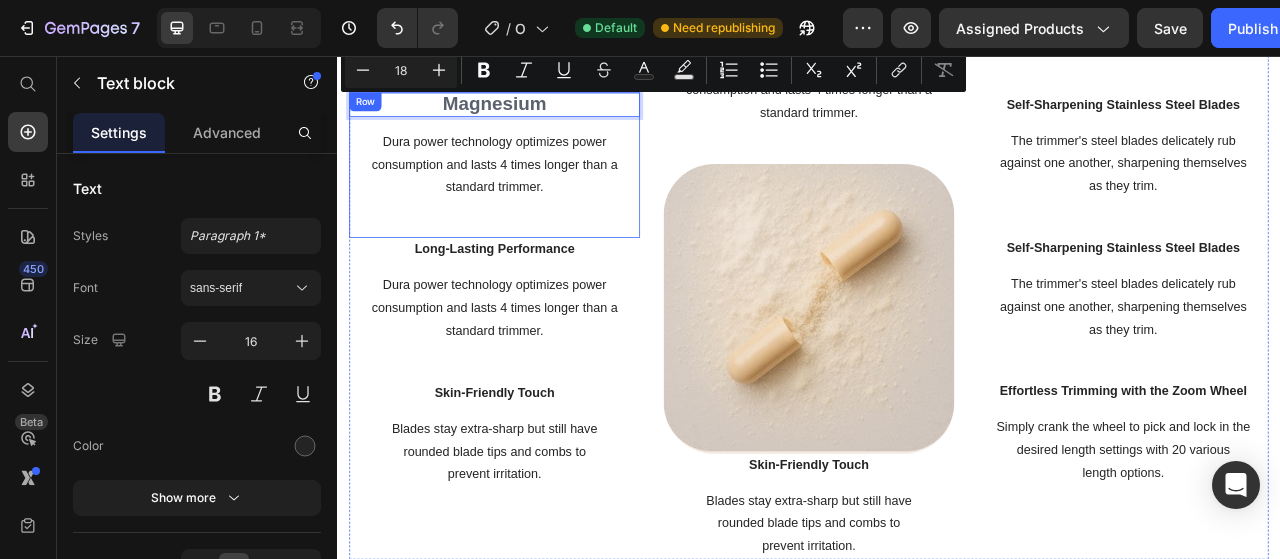 scroll, scrollTop: 1167, scrollLeft: 0, axis: vertical 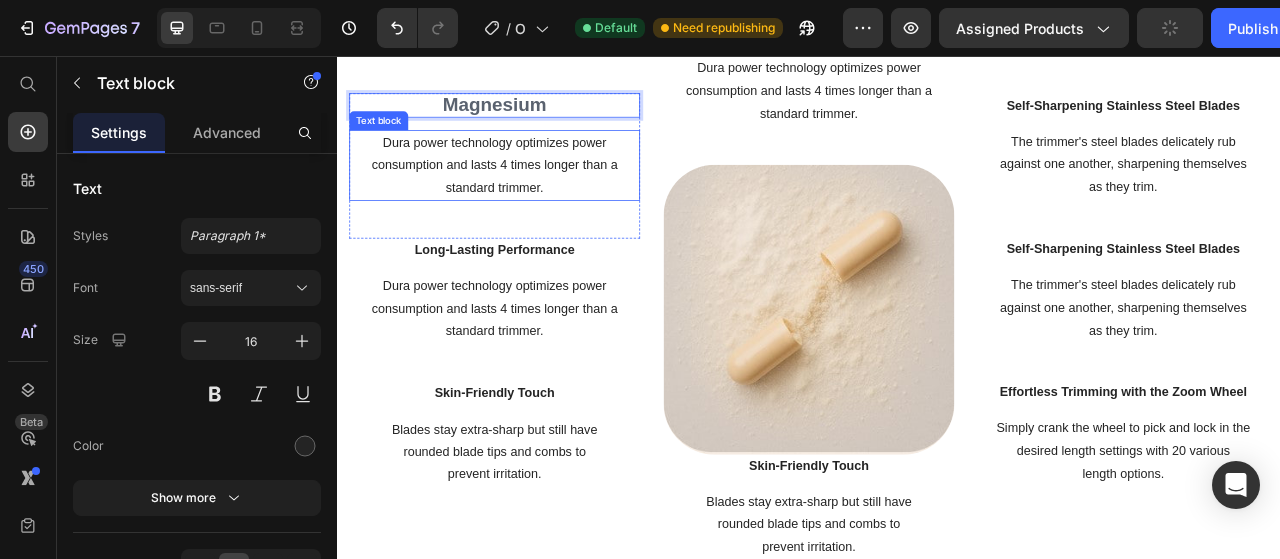 click on "Dura power technology optimizes power consumption and lasts 4 times longer than a standard trimmer." at bounding box center (537, 196) 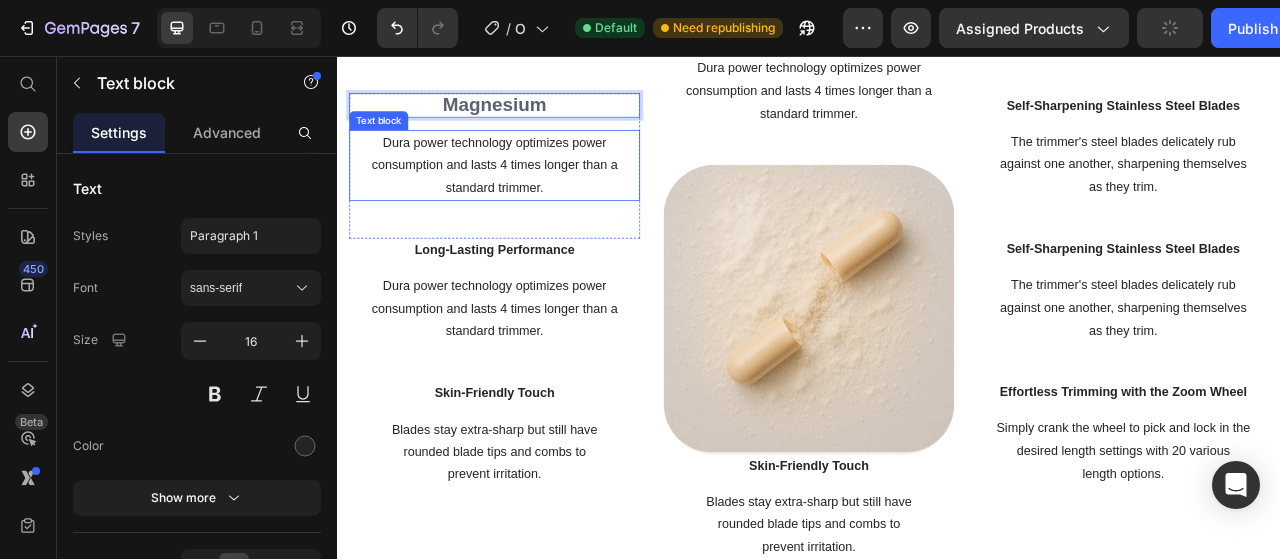 click on "Dura power technology optimizes power consumption and lasts 4 times longer than a standard trimmer." at bounding box center (537, 196) 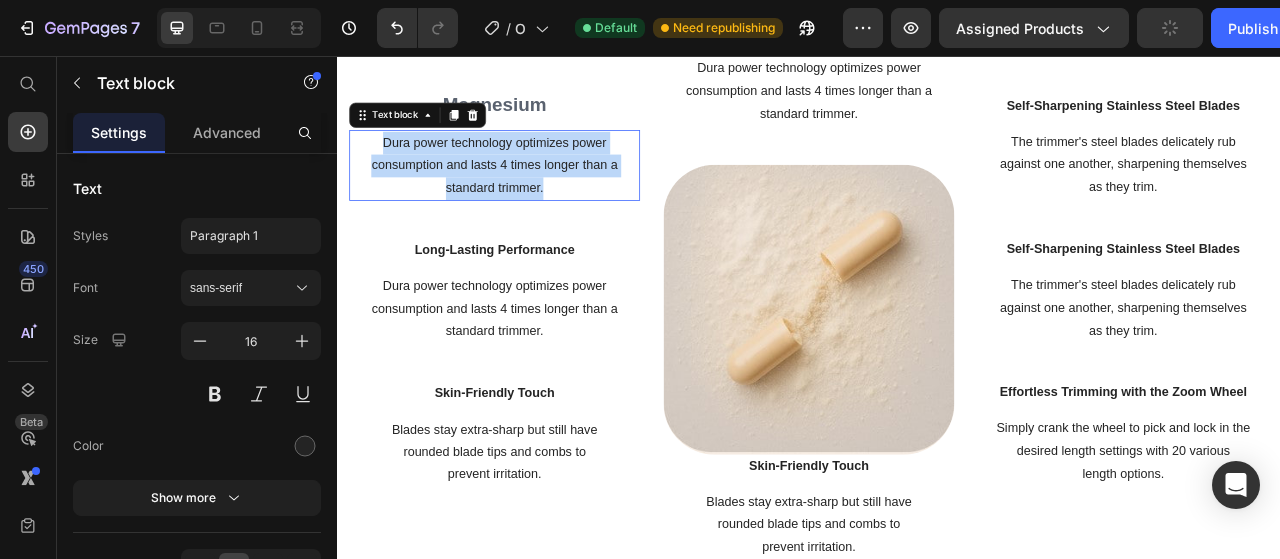 click on "Dura power technology optimizes power consumption and lasts 4 times longer than a standard trimmer." at bounding box center (537, 196) 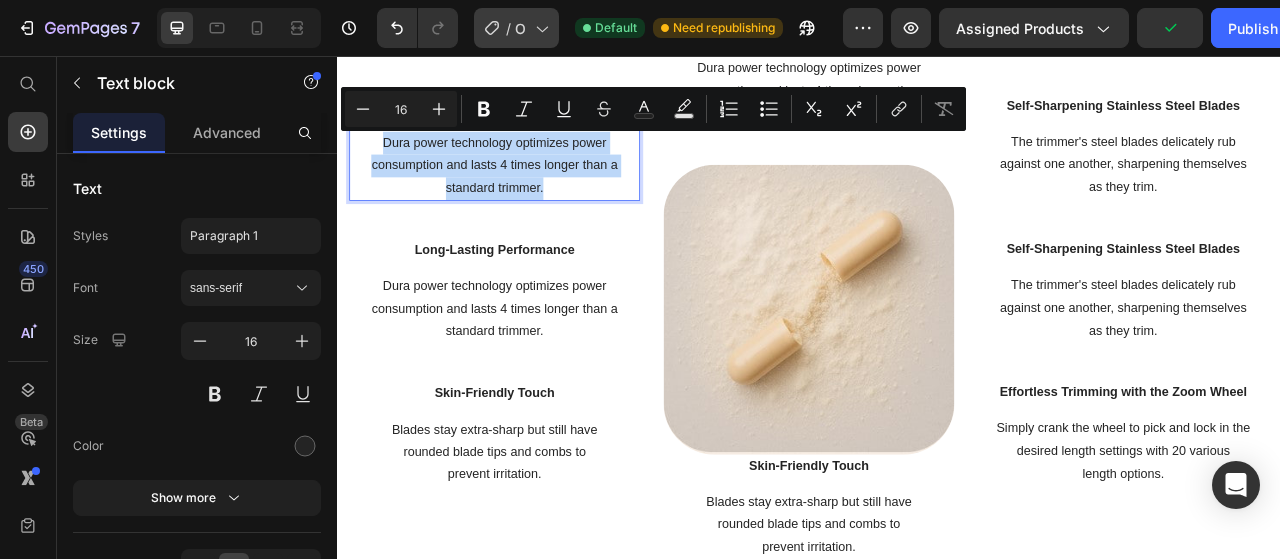 scroll, scrollTop: 1165, scrollLeft: 0, axis: vertical 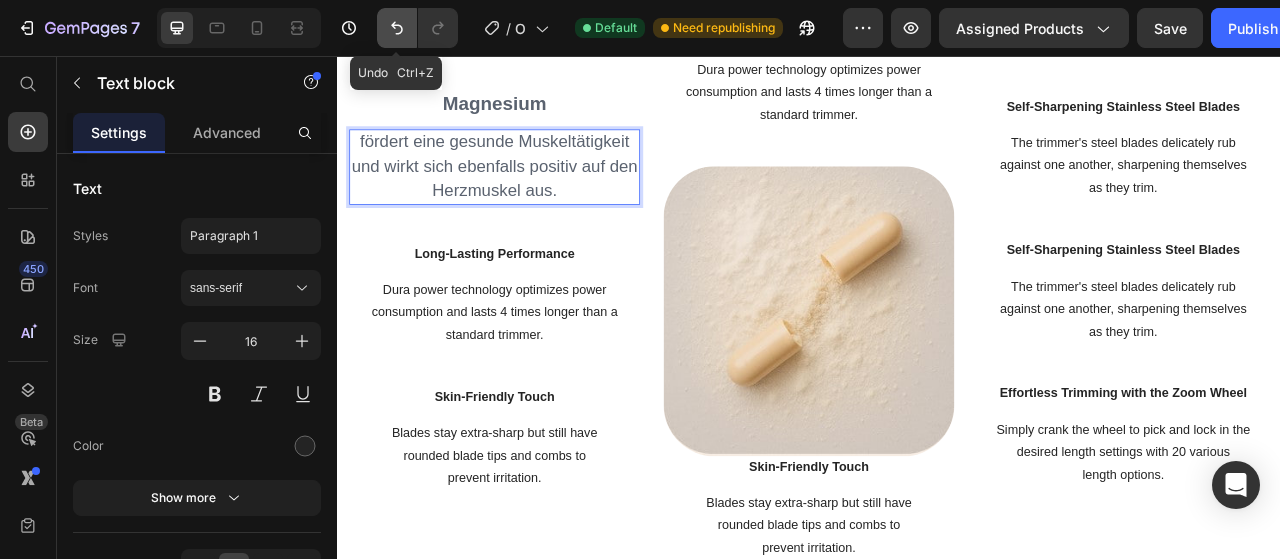 click 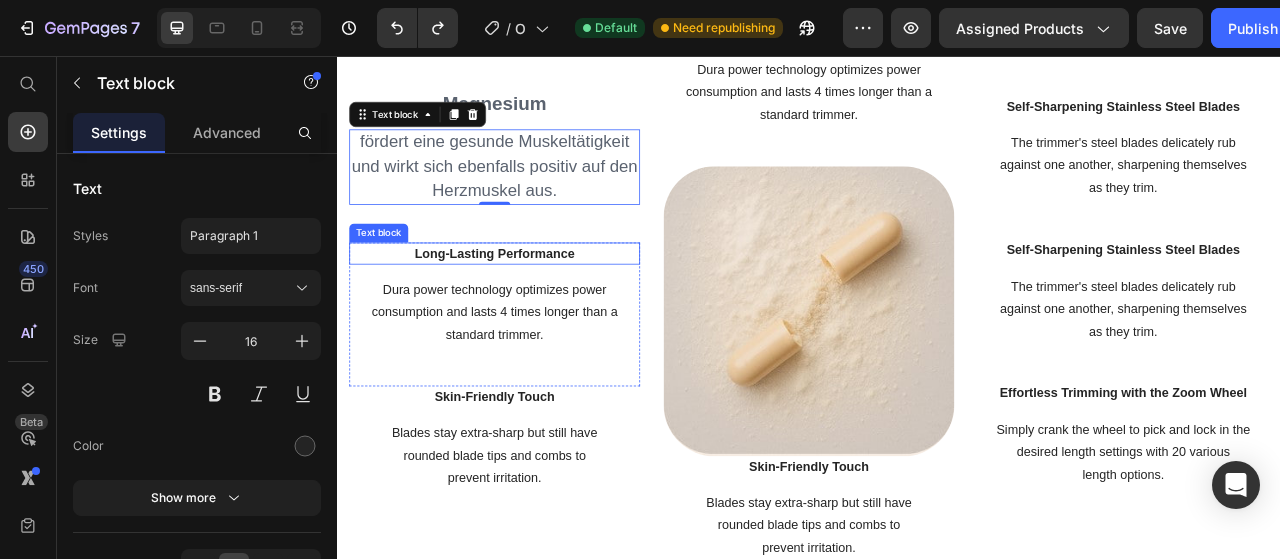 click on "Long-Lasting Performance" at bounding box center [537, 308] 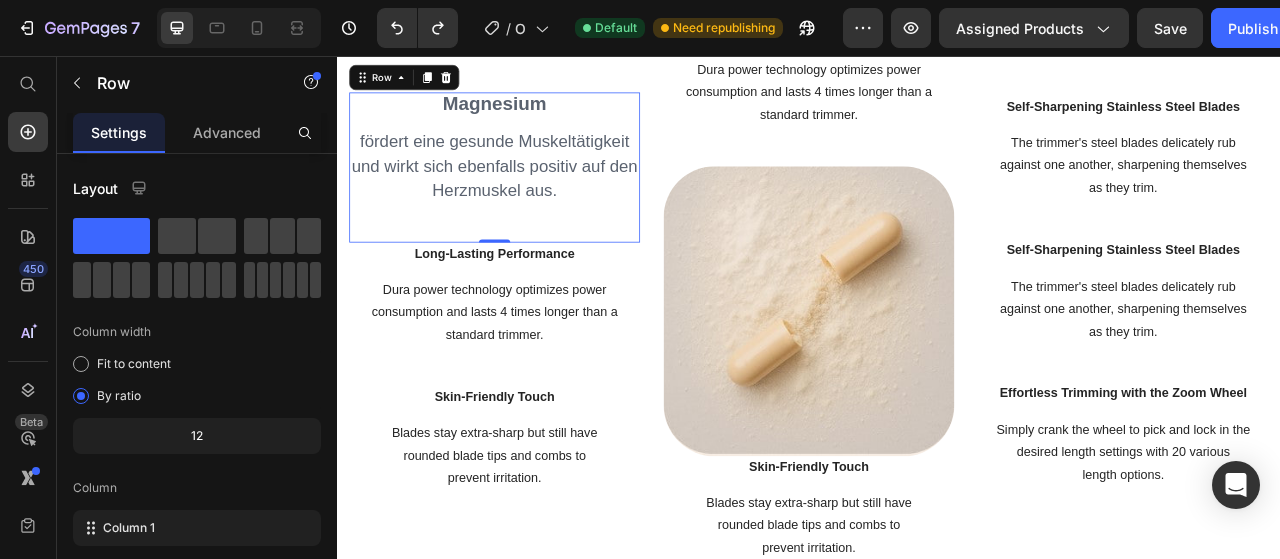 scroll, scrollTop: 1078, scrollLeft: 0, axis: vertical 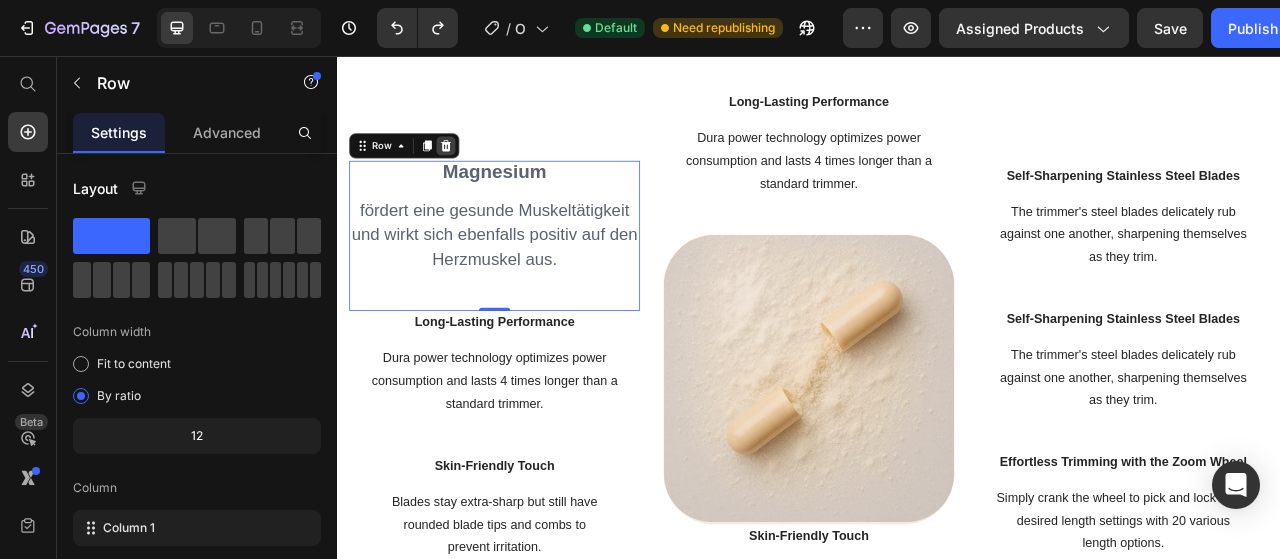 click 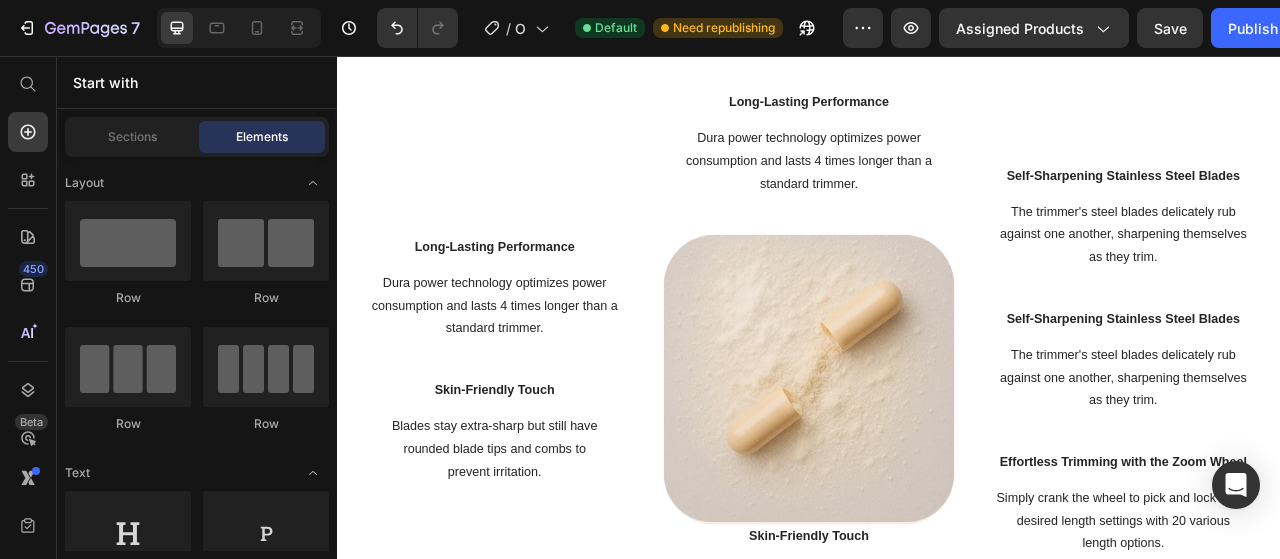 scroll, scrollTop: 983, scrollLeft: 0, axis: vertical 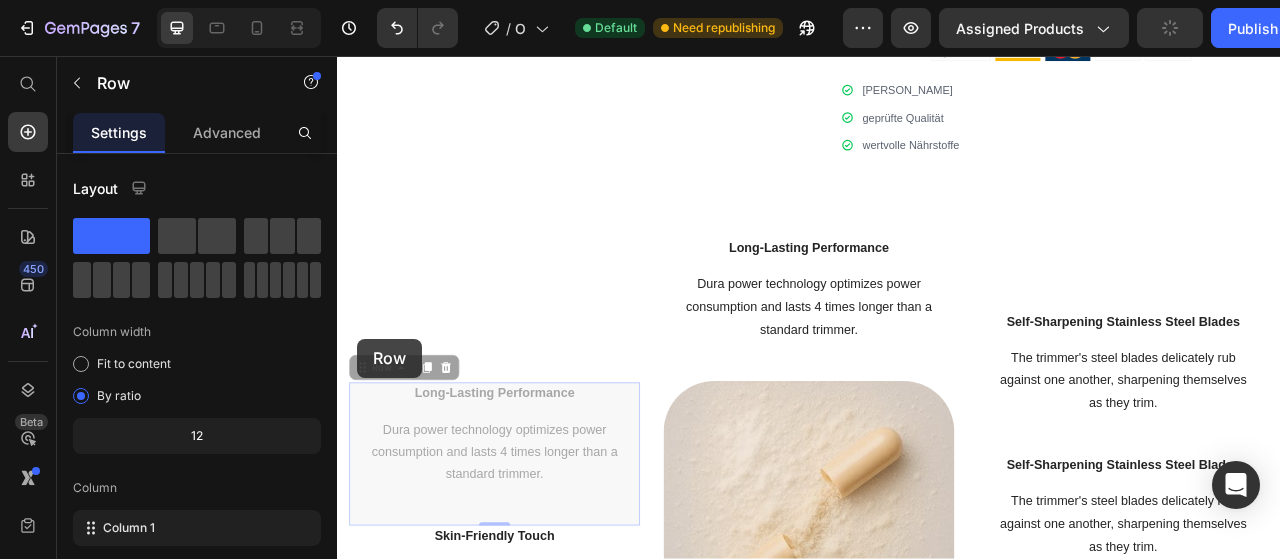 click on "Long-Lasting Performance Text block Dura power technology optimizes power consumption and lasts 4 times longer than a standard trimmer. Text block Row   0 Long-Lasting Performance Text block Dura power technology optimizes power consumption and lasts 4 times longer than a standard trimmer. Text block Row   0 Skin-Friendly Touch Text block Blades stay extra-sharp but still have  rounded blade tips and combs to  prevent irritation. Text block Row" at bounding box center [537, 630] 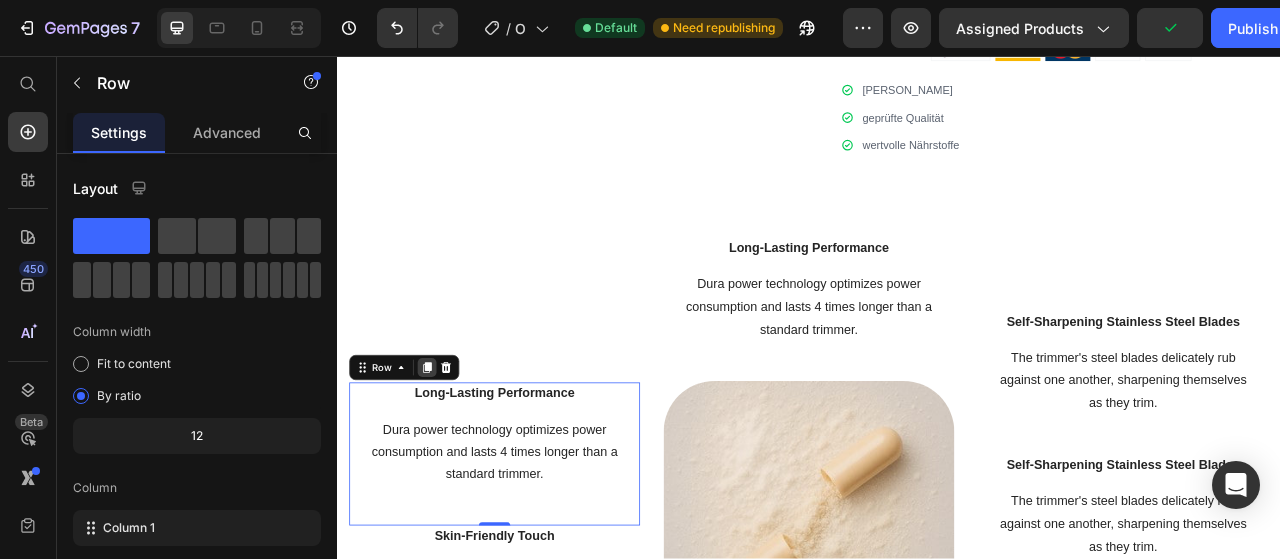 click 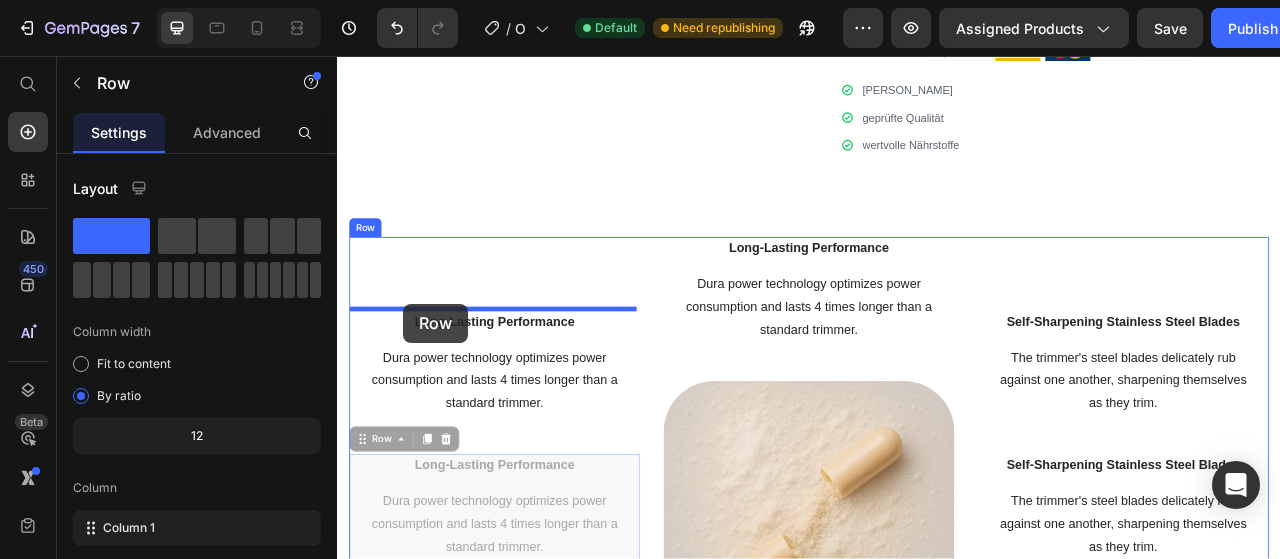 drag, startPoint x: 378, startPoint y: 538, endPoint x: 421, endPoint y: 371, distance: 172.4471 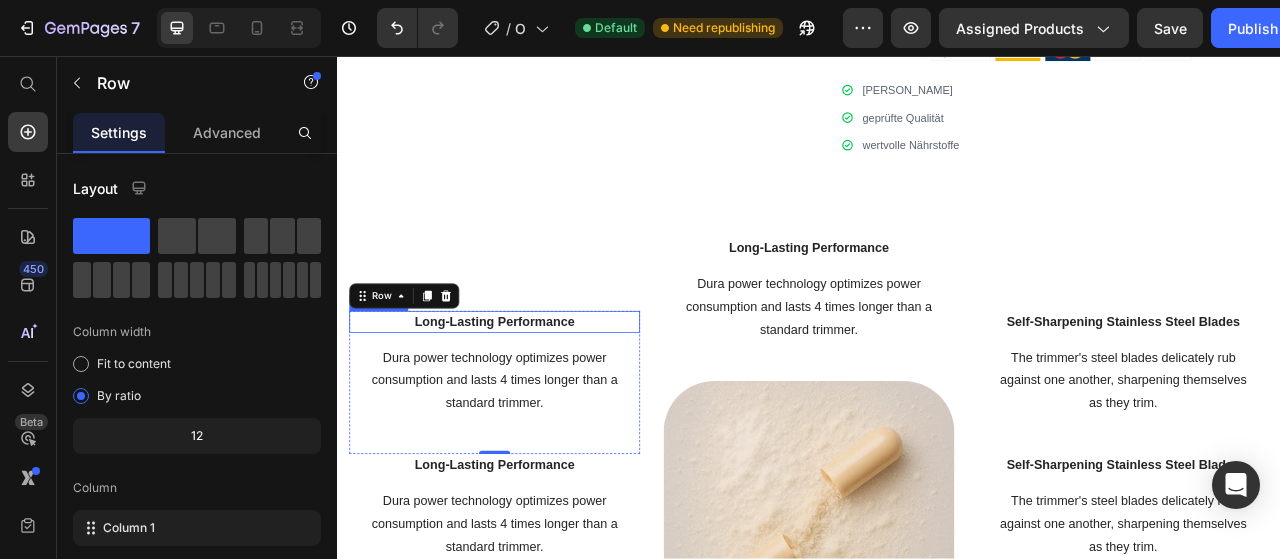 click on "Long-Lasting Performance" at bounding box center [537, 395] 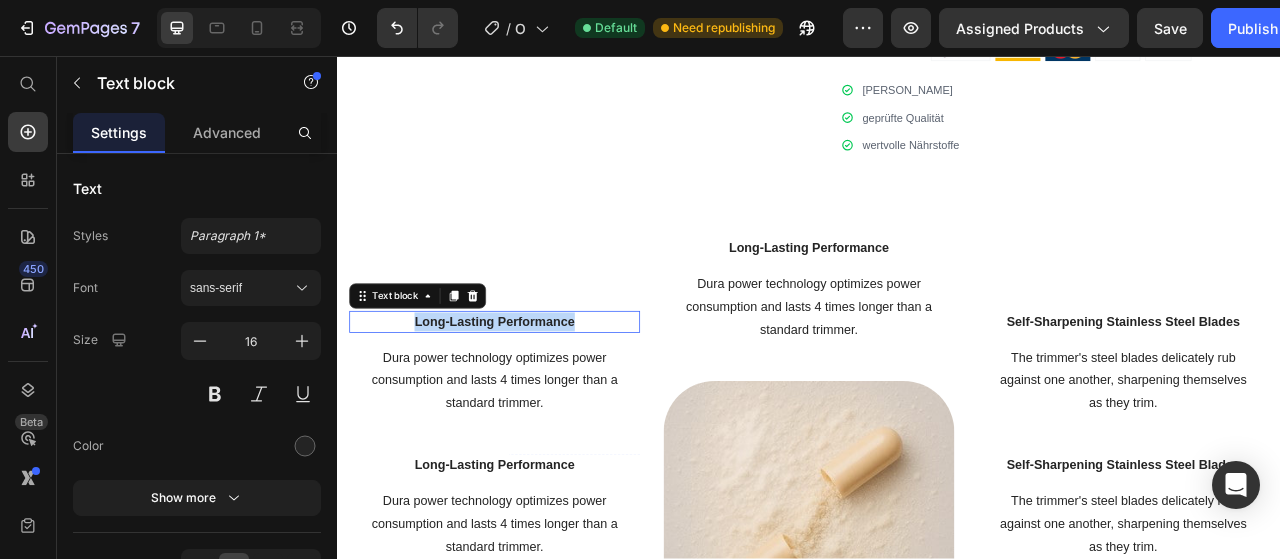 click on "Long-Lasting Performance" at bounding box center [537, 395] 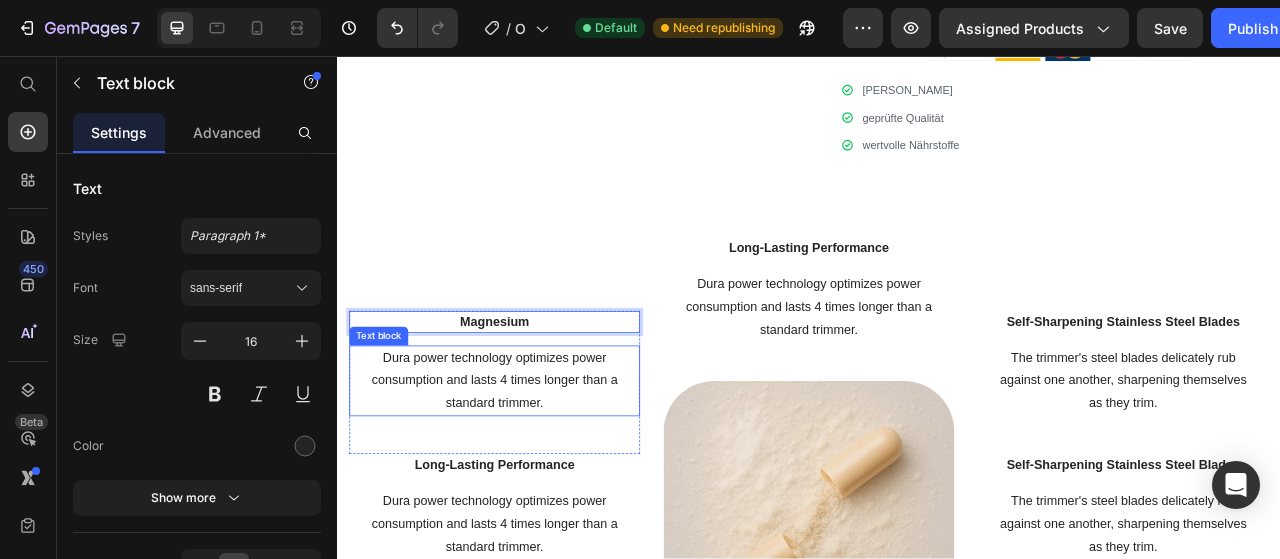 click on "Dura power technology optimizes power consumption and lasts 4 times longer than a standard trimmer." at bounding box center (537, 470) 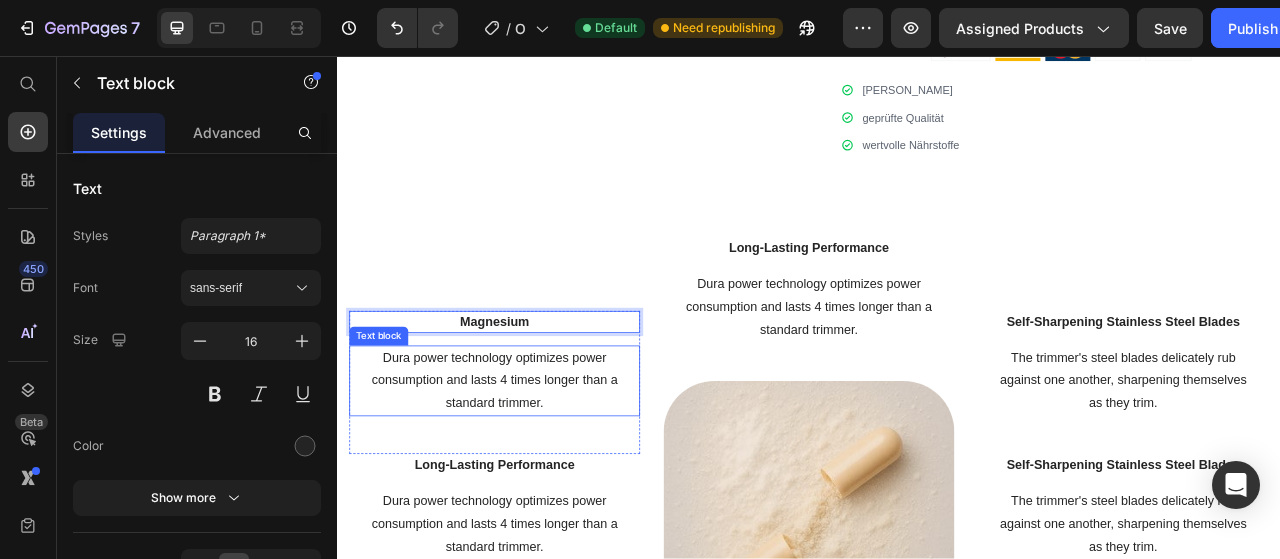 click on "Dura power technology optimizes power consumption and lasts 4 times longer than a standard trimmer." at bounding box center (537, 470) 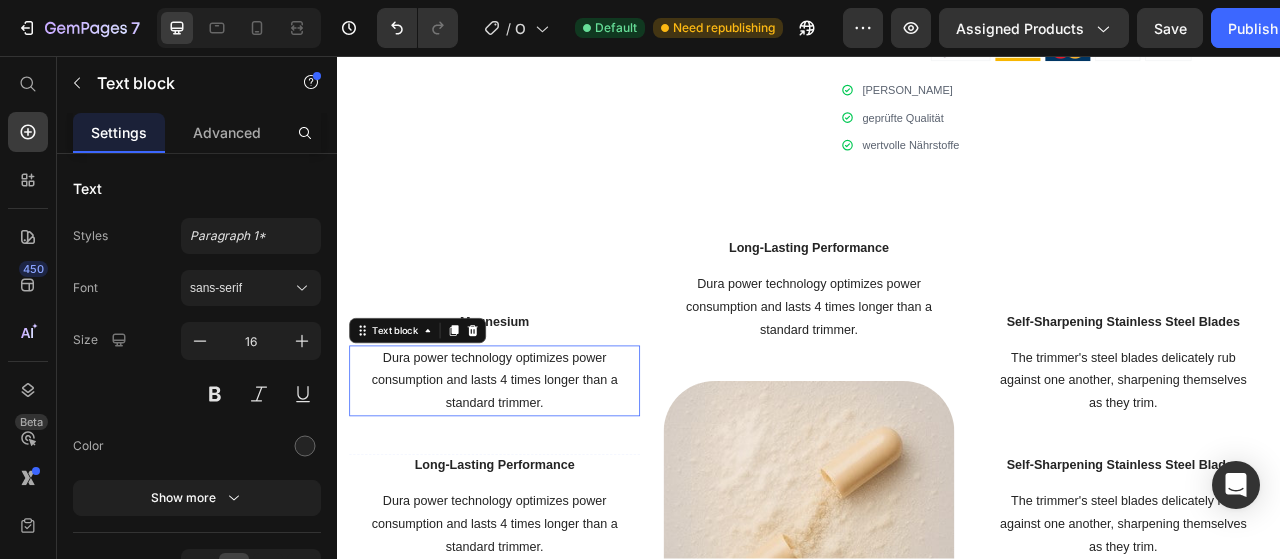 click on "Dura power technology optimizes power consumption and lasts 4 times longer than a standard trimmer." at bounding box center [537, 470] 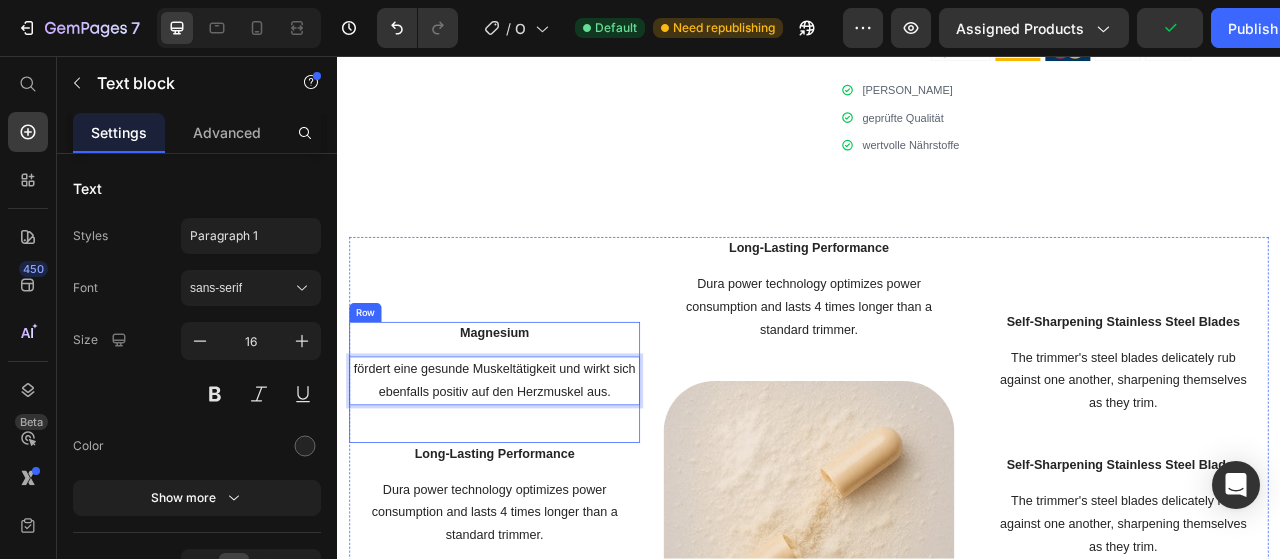 scroll, scrollTop: 906, scrollLeft: 0, axis: vertical 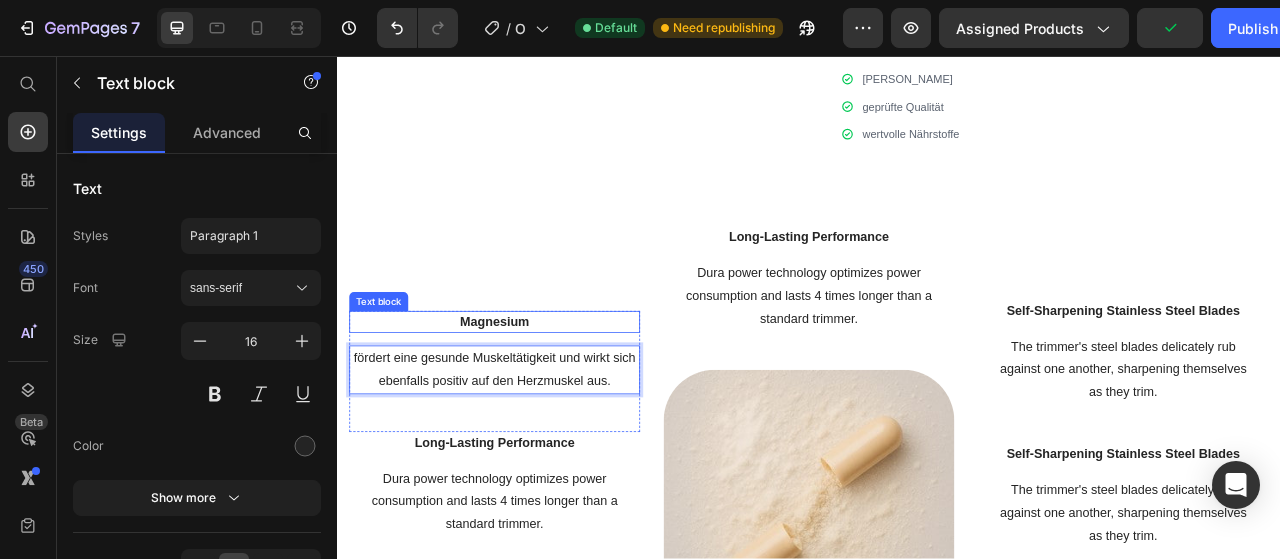 click on "Magnesium" at bounding box center (537, 395) 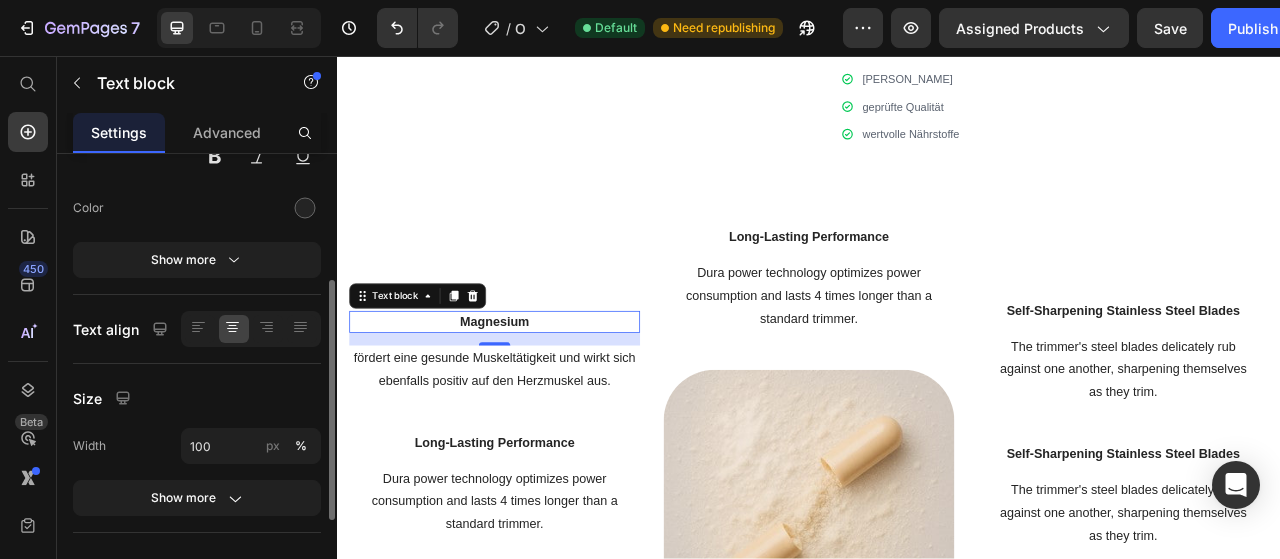 scroll, scrollTop: 240, scrollLeft: 0, axis: vertical 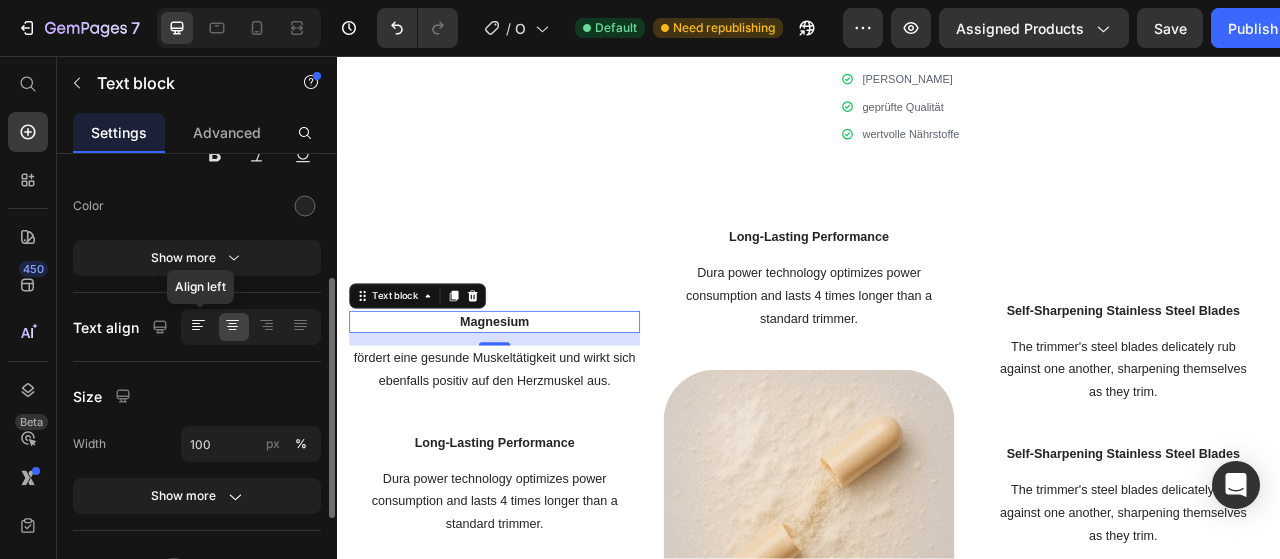 click 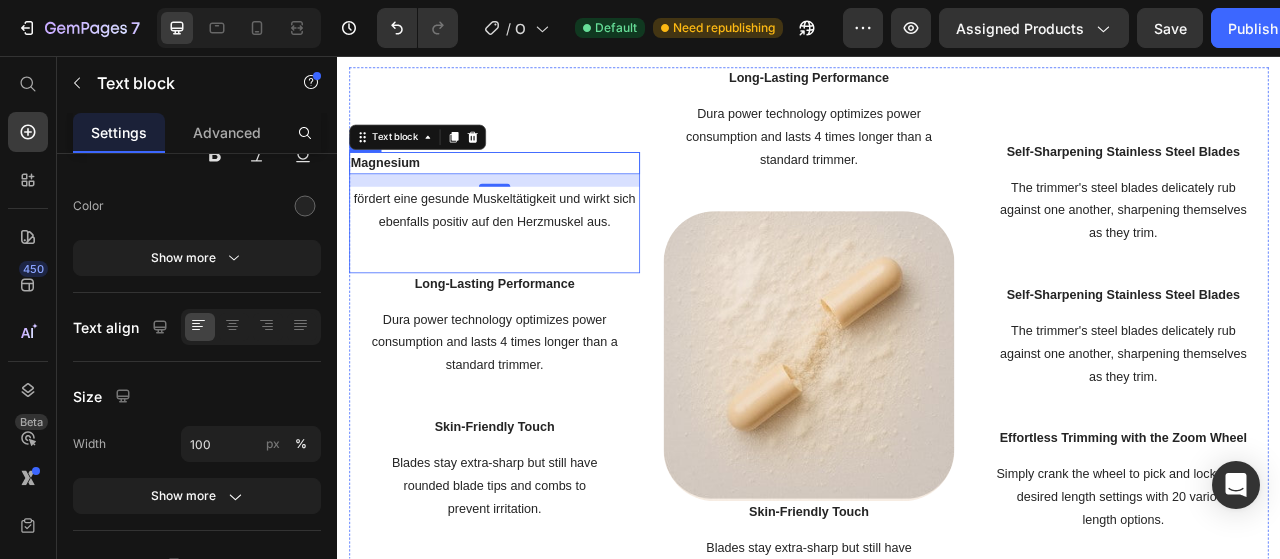 scroll, scrollTop: 1112, scrollLeft: 0, axis: vertical 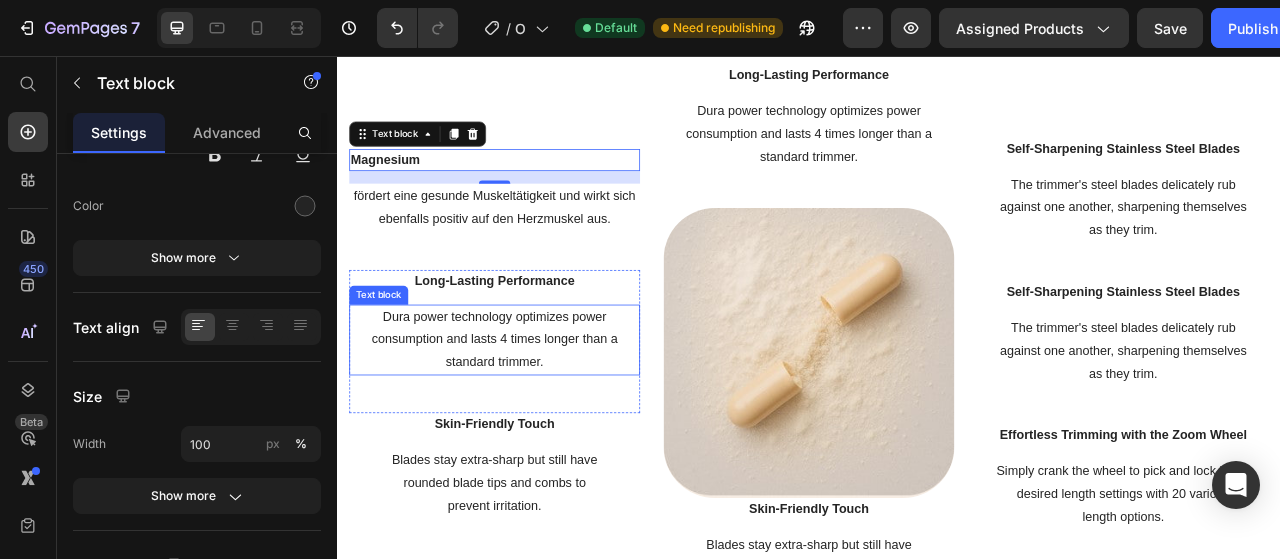 click on "Dura power technology optimizes power consumption and lasts 4 times longer than a standard trimmer." at bounding box center (537, 418) 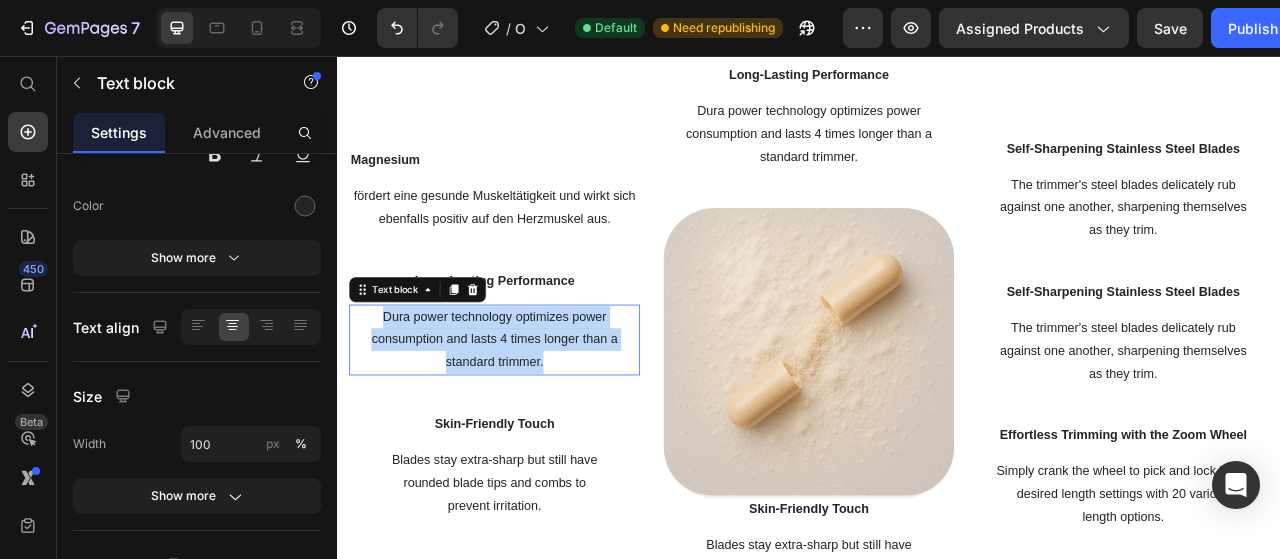 click on "Dura power technology optimizes power consumption and lasts 4 times longer than a standard trimmer." at bounding box center [537, 418] 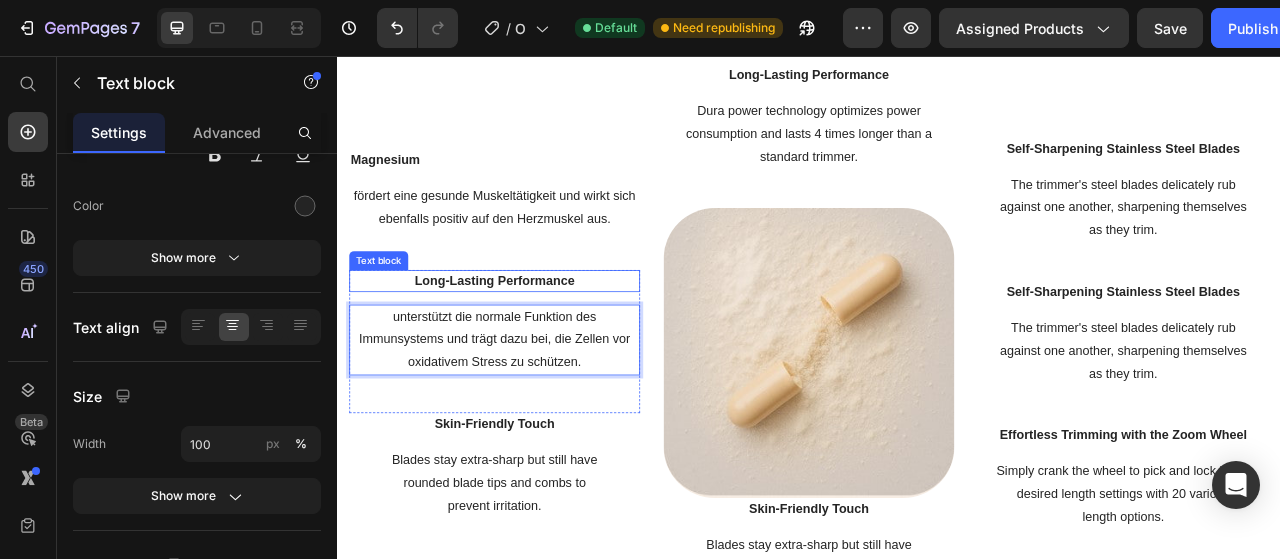 click on "Long-Lasting Performance" at bounding box center [537, 343] 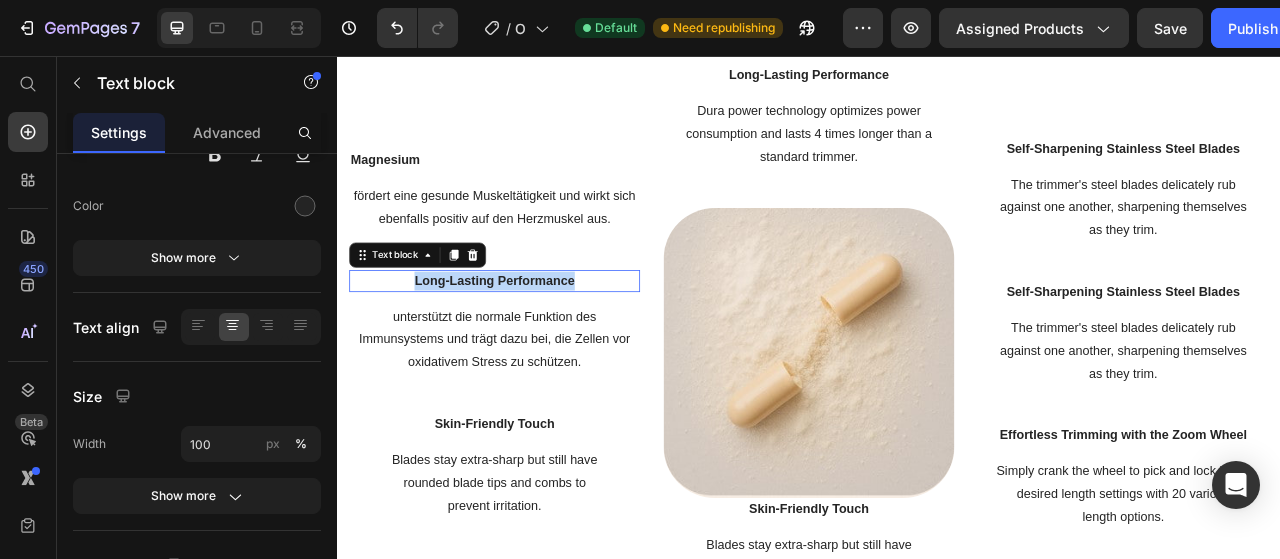 click on "Long-Lasting Performance" at bounding box center (537, 343) 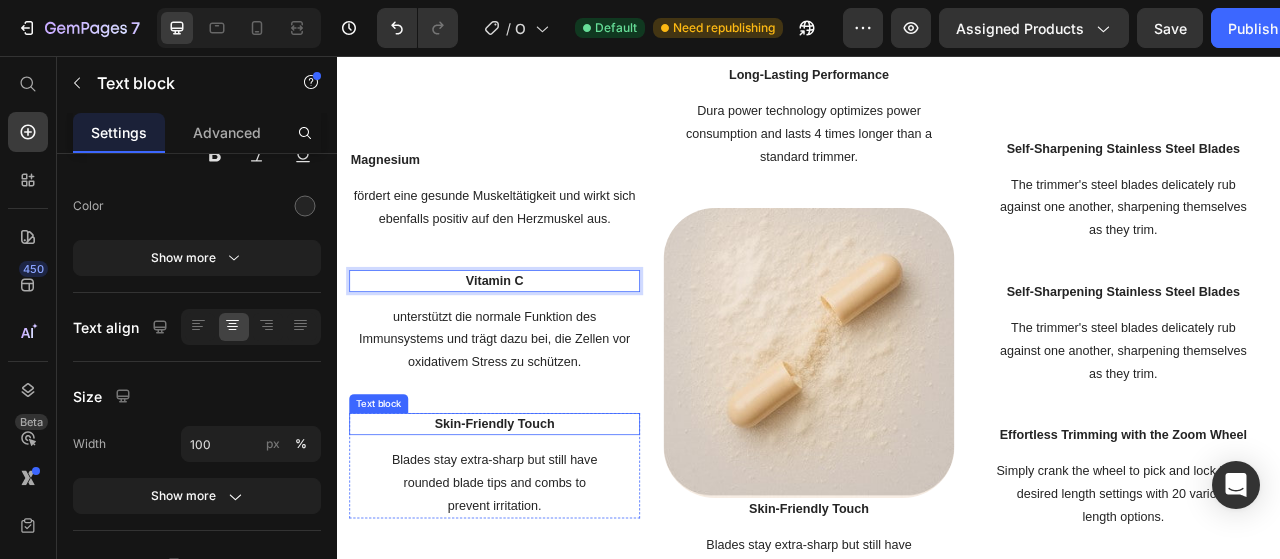 click on "Skin-Friendly Touch" at bounding box center [537, 525] 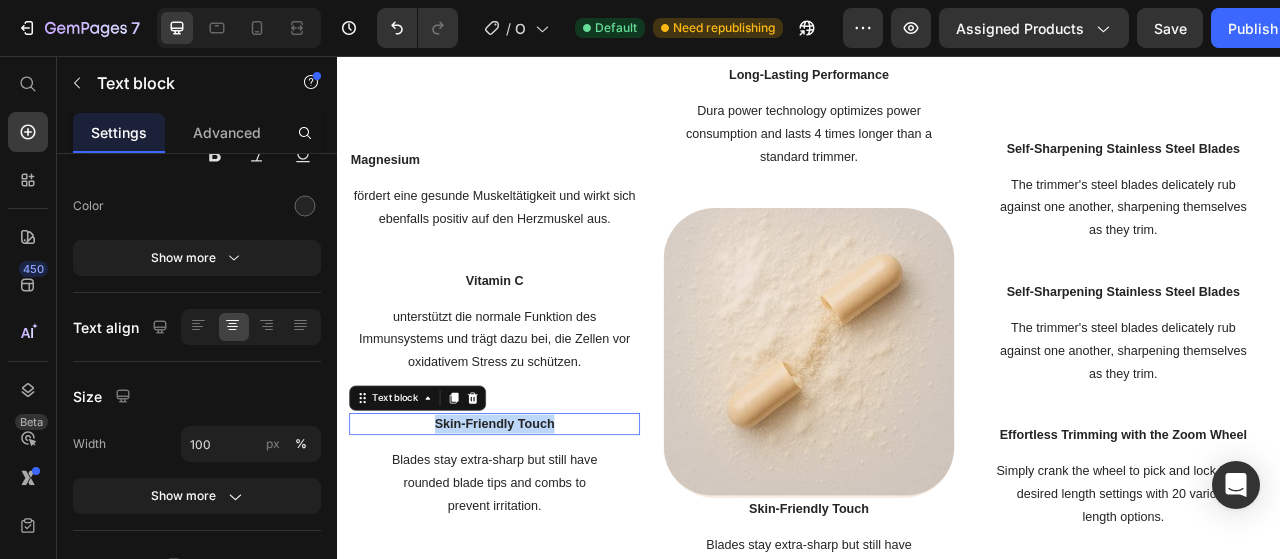 click on "Skin-Friendly Touch" at bounding box center (537, 525) 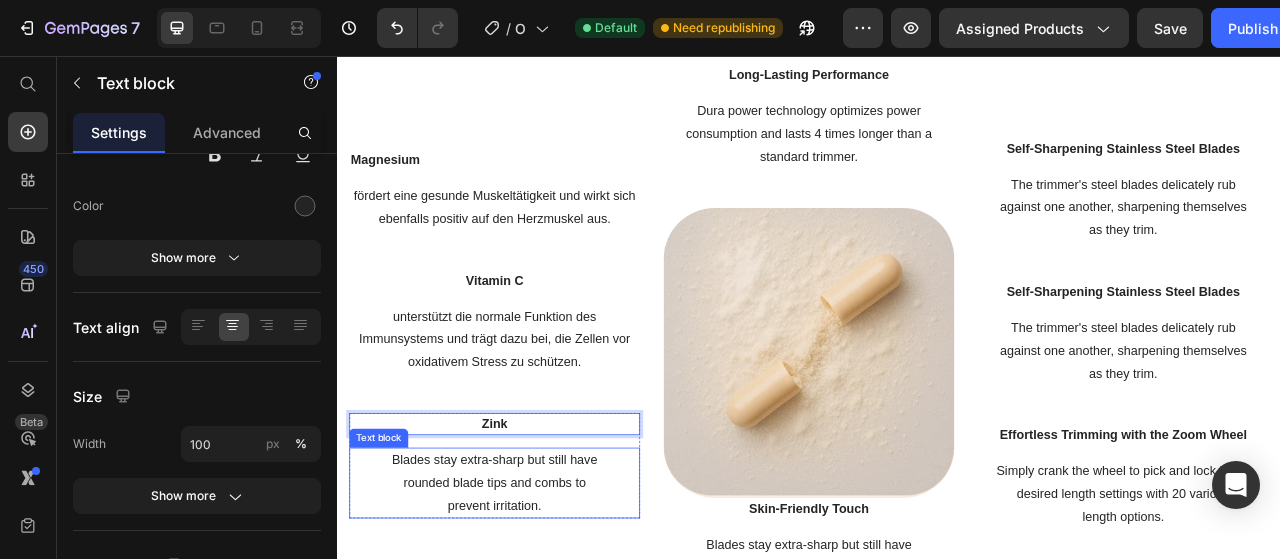 click on "Blades stay extra-sharp but still have  rounded blade tips and combs to  prevent irritation." at bounding box center [537, 600] 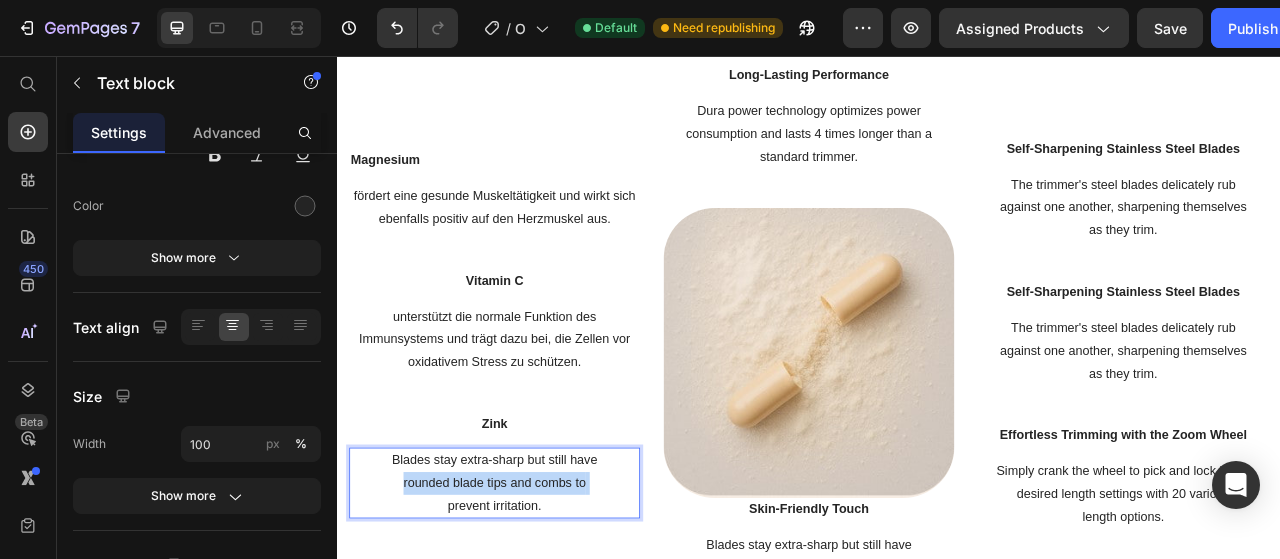 click on "Blades stay extra-sharp but still have  rounded blade tips and combs to  prevent irritation." at bounding box center [537, 600] 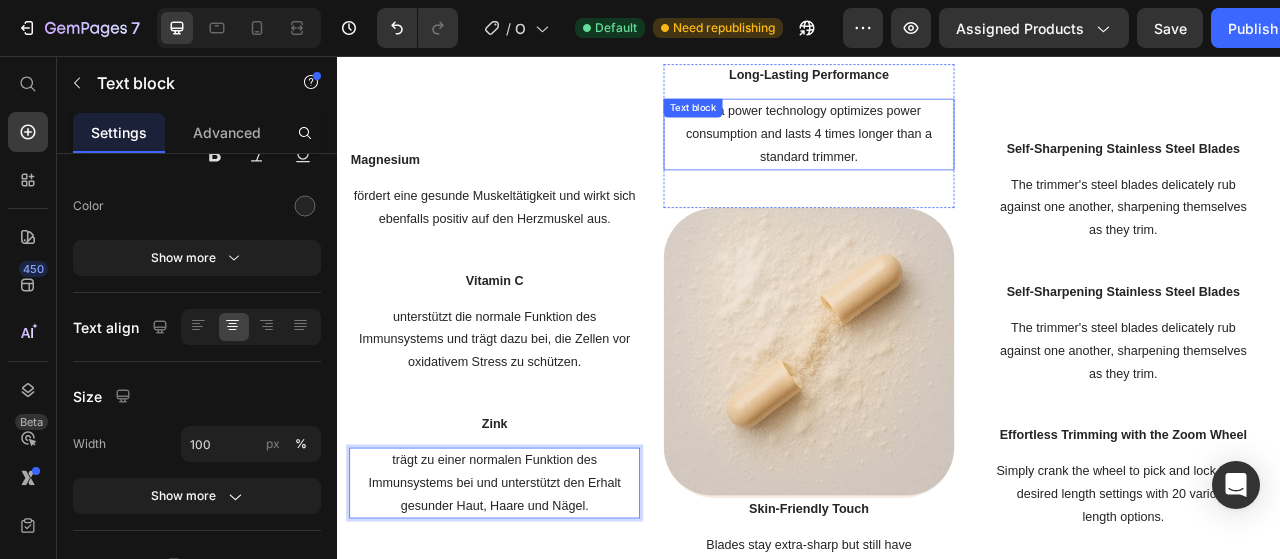 click on "Dura power technology optimizes power consumption and lasts 4 times longer than a standard trimmer." at bounding box center (937, 156) 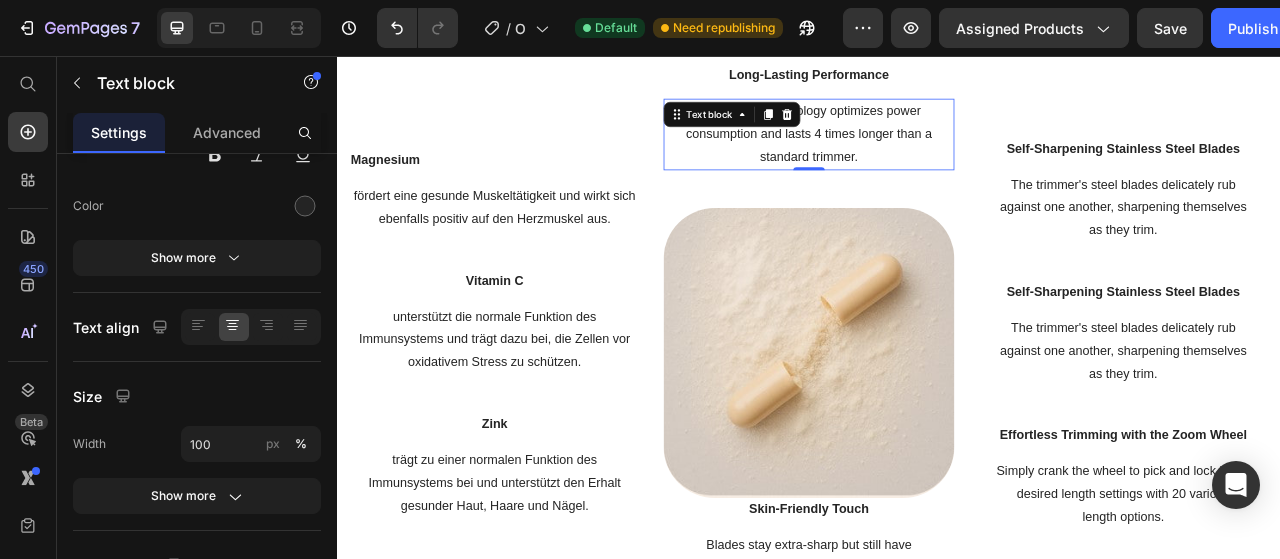 click on "Dura power technology optimizes power consumption and lasts 4 times longer than a standard trimmer." at bounding box center [937, 156] 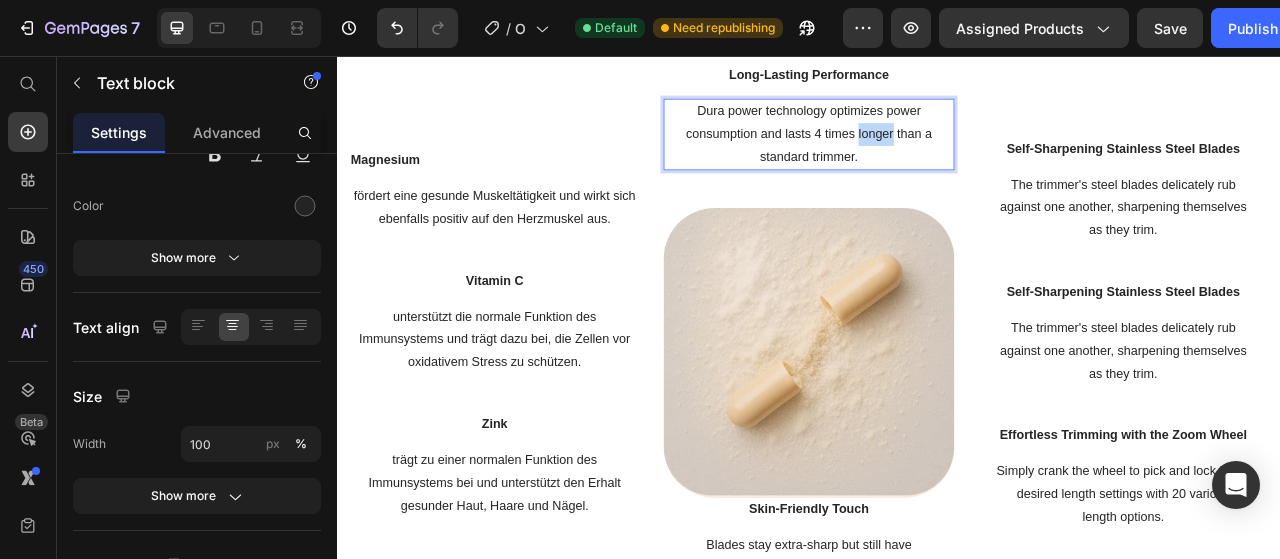 click on "Dura power technology optimizes power consumption and lasts 4 times longer than a standard trimmer." at bounding box center (937, 156) 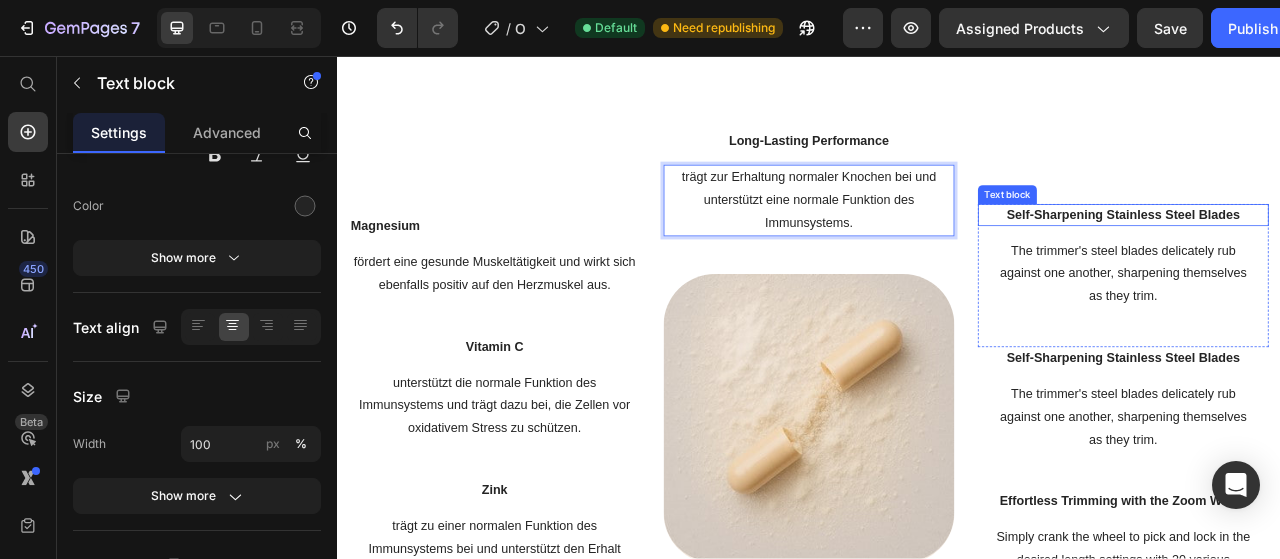 scroll, scrollTop: 1014, scrollLeft: 0, axis: vertical 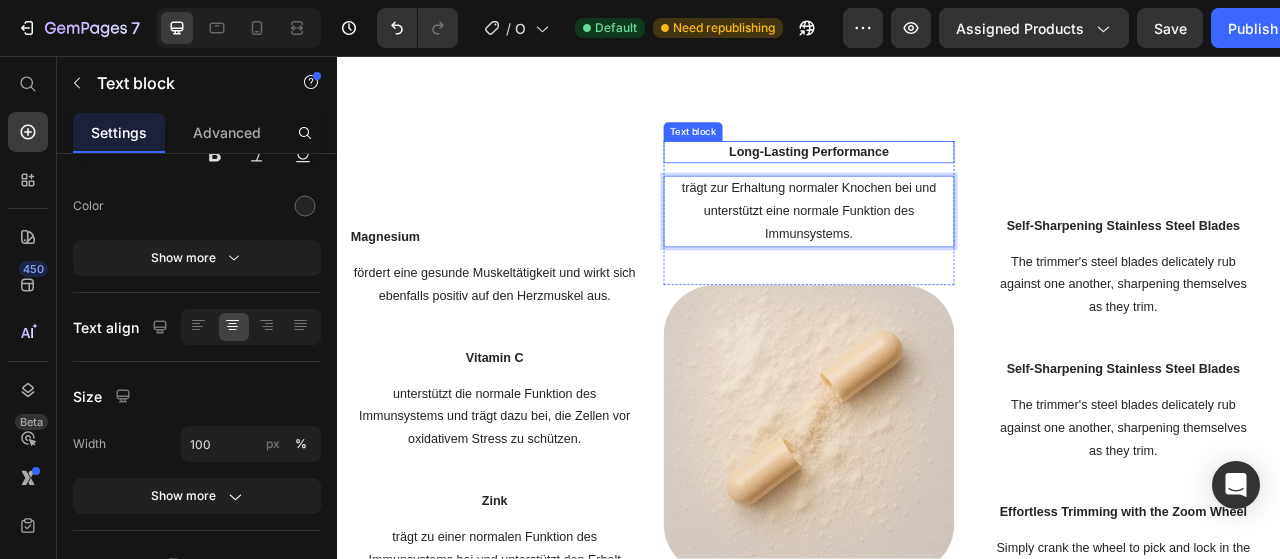 click on "Long-Lasting Performance" at bounding box center (937, 179) 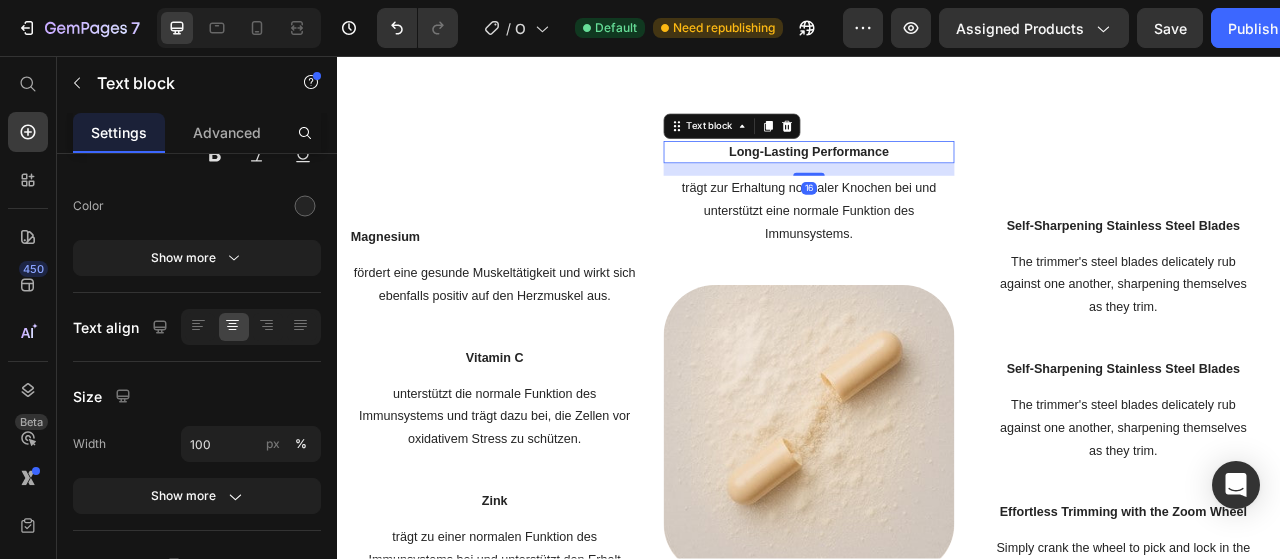 click on "Long-Lasting Performance" at bounding box center [937, 179] 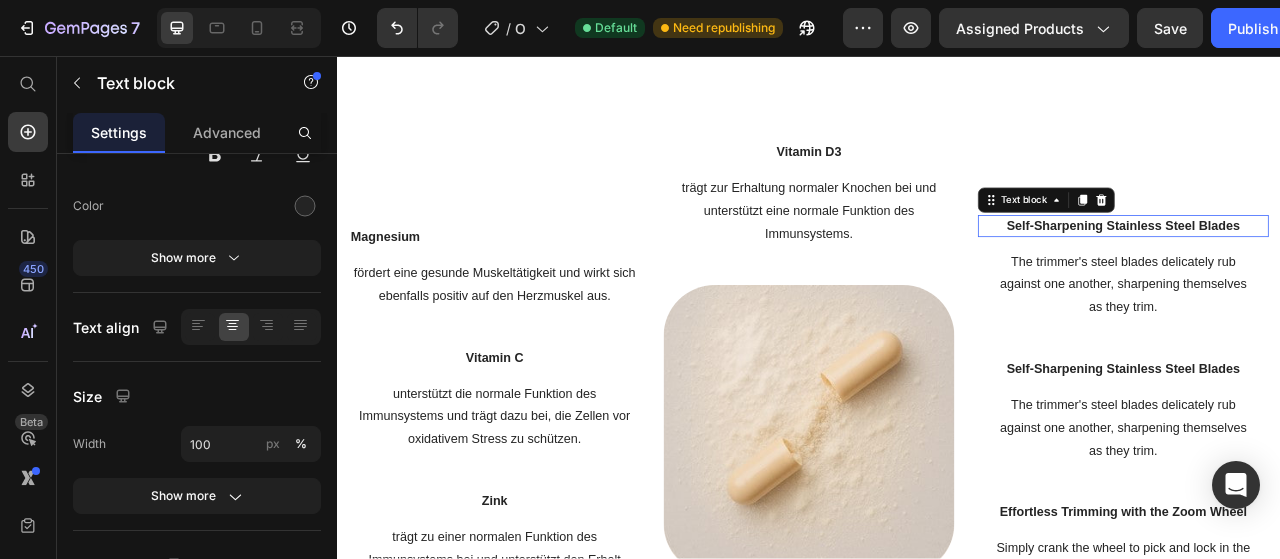 click on "Self-Sharpening Stainless Steel Blades" at bounding box center [1337, 273] 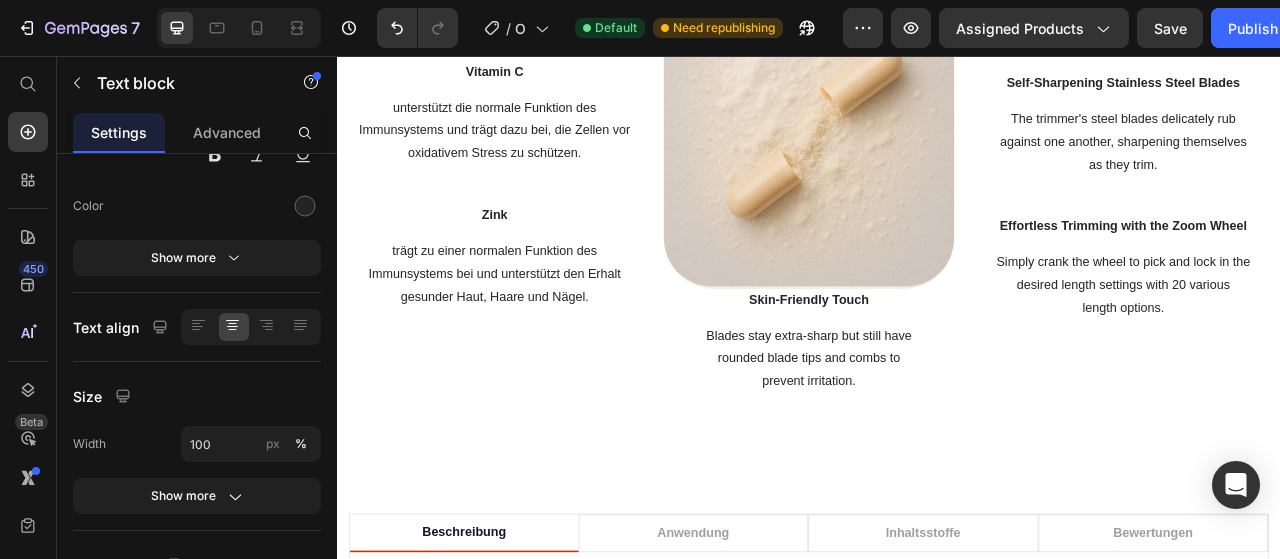 scroll, scrollTop: 1384, scrollLeft: 0, axis: vertical 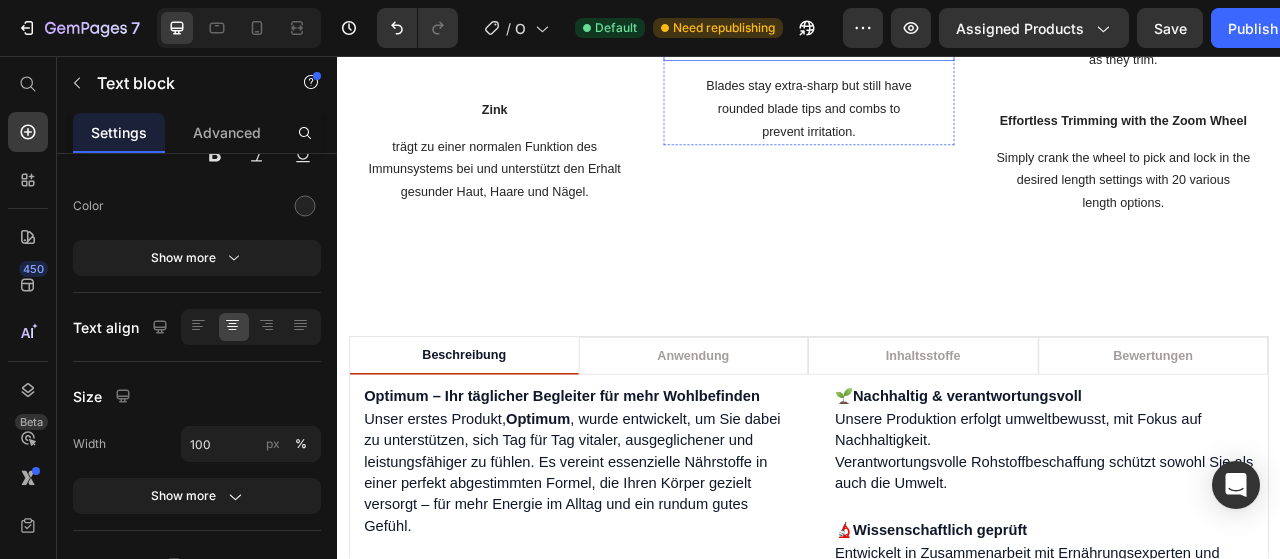 click on "Skin-Friendly Touch" at bounding box center [937, 49] 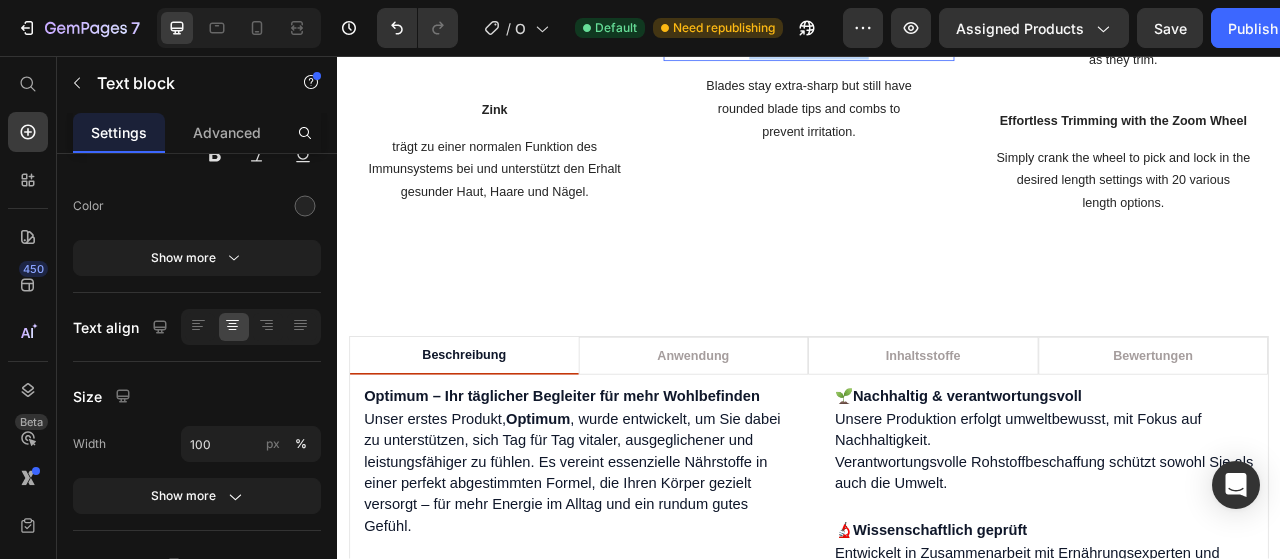 click on "Skin-Friendly Touch" at bounding box center (937, 49) 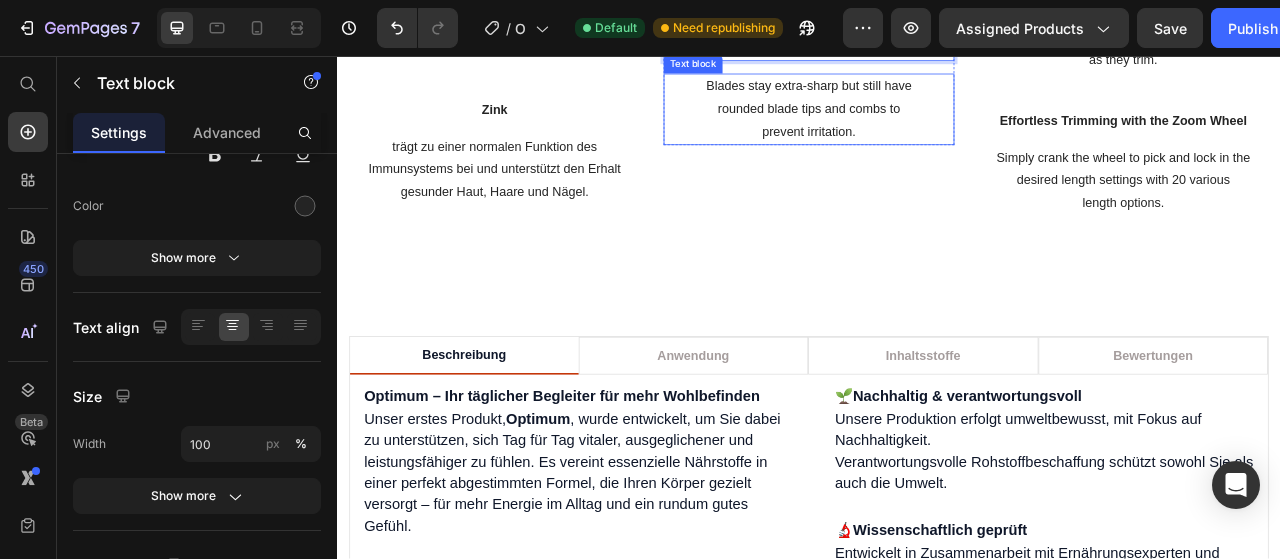 click on "Blades stay extra-sharp but still have  rounded blade tips and combs to  prevent irritation." at bounding box center [937, 124] 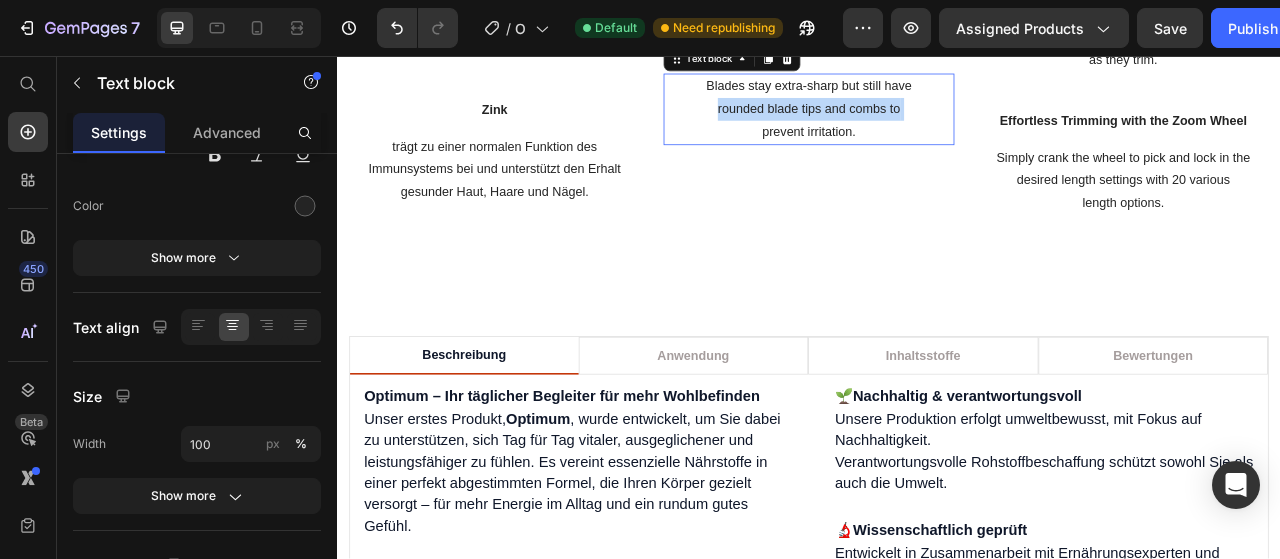 click on "Blades stay extra-sharp but still have  rounded blade tips and combs to  prevent irritation." at bounding box center [937, 124] 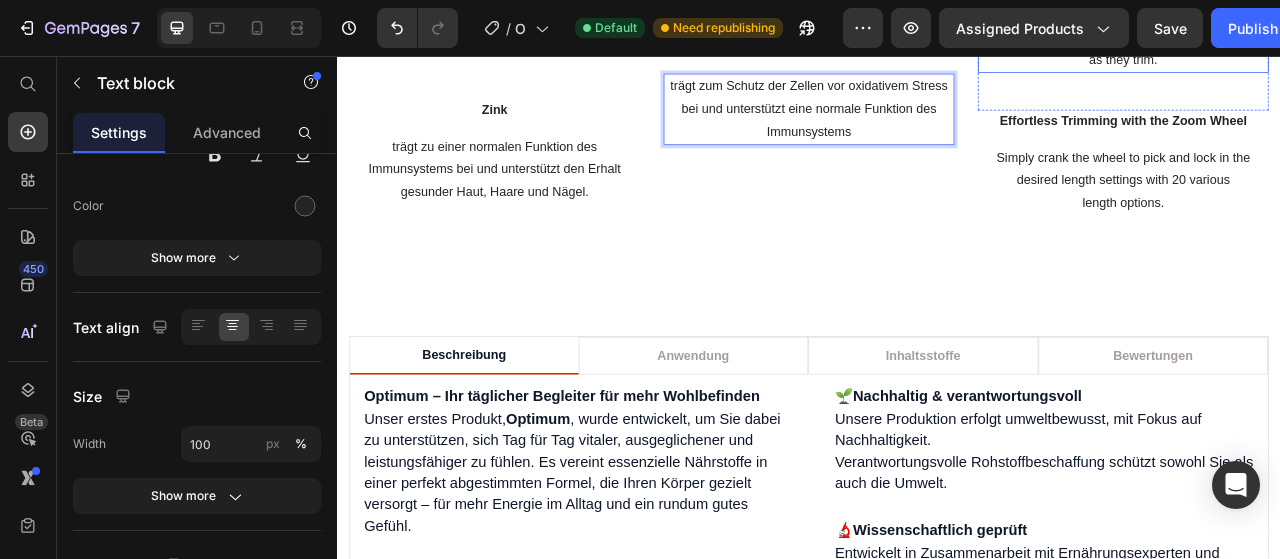 click on "The trimmer's steel blades delicately rub  against one another, sharpening themselves  as they trim." at bounding box center [1337, 33] 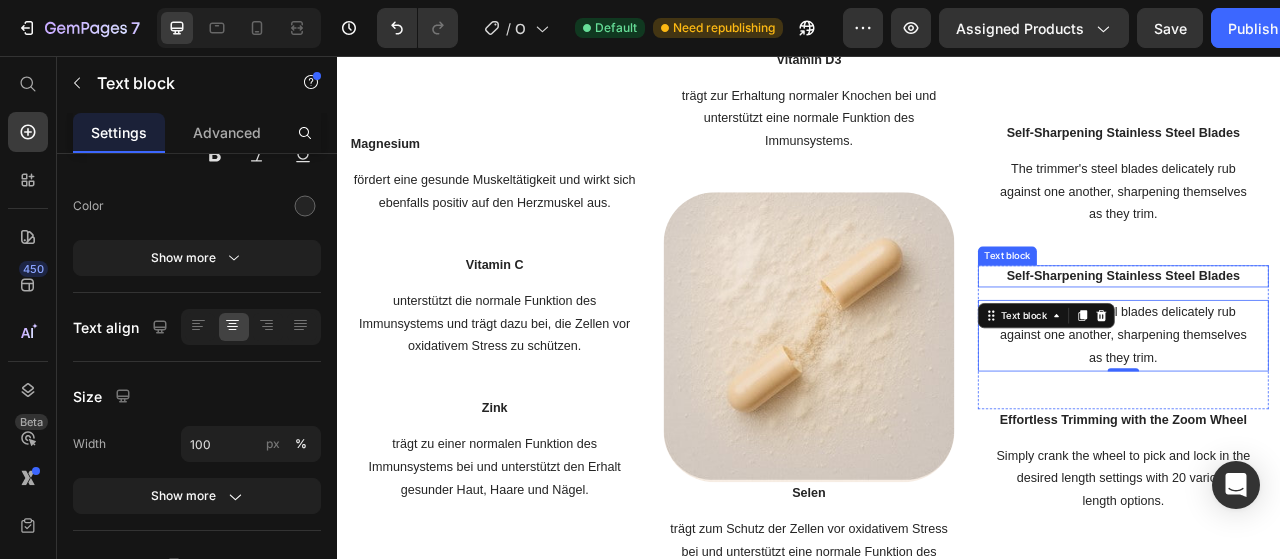 scroll, scrollTop: 1092, scrollLeft: 0, axis: vertical 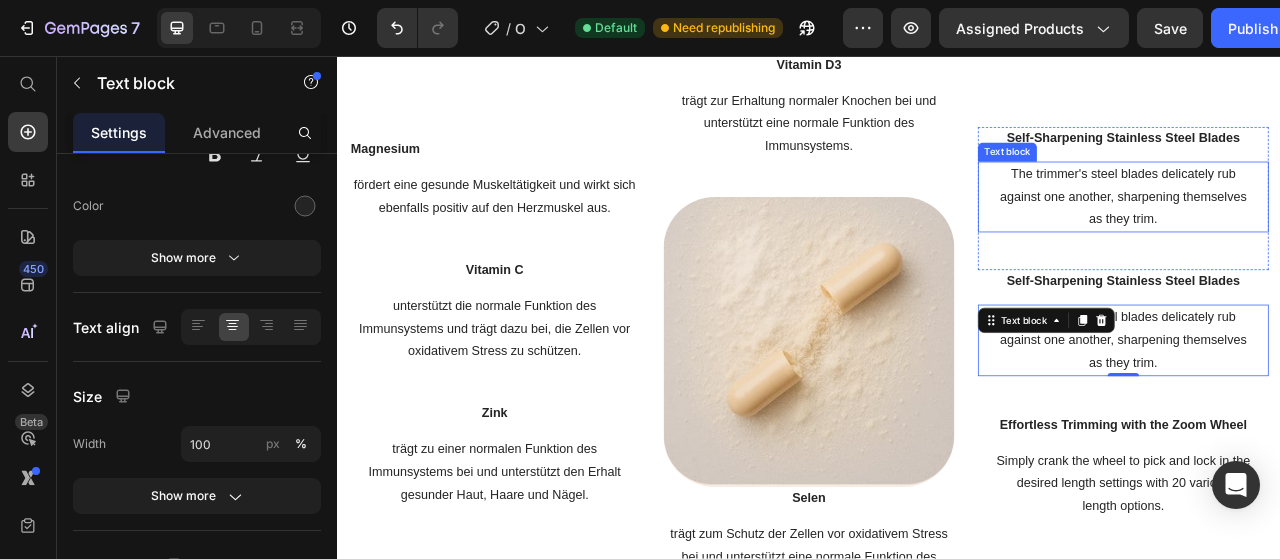 click on "The trimmer's steel blades delicately rub  against one another, sharpening themselves  as they trim." at bounding box center (1337, 236) 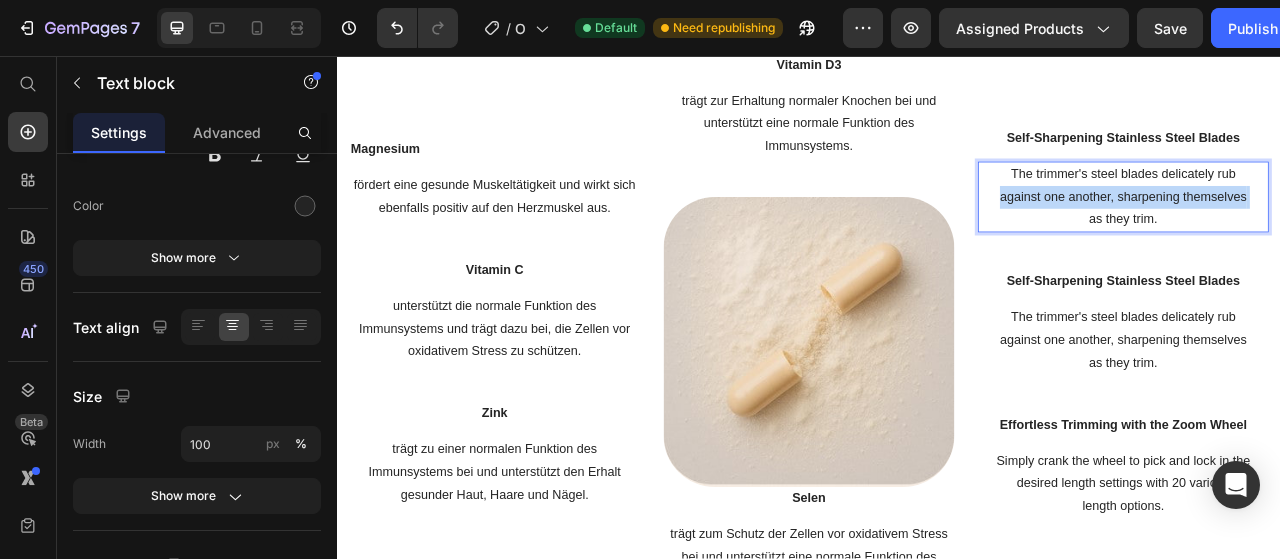 click on "The trimmer's steel blades delicately rub  against one another, sharpening themselves  as they trim." at bounding box center (1337, 236) 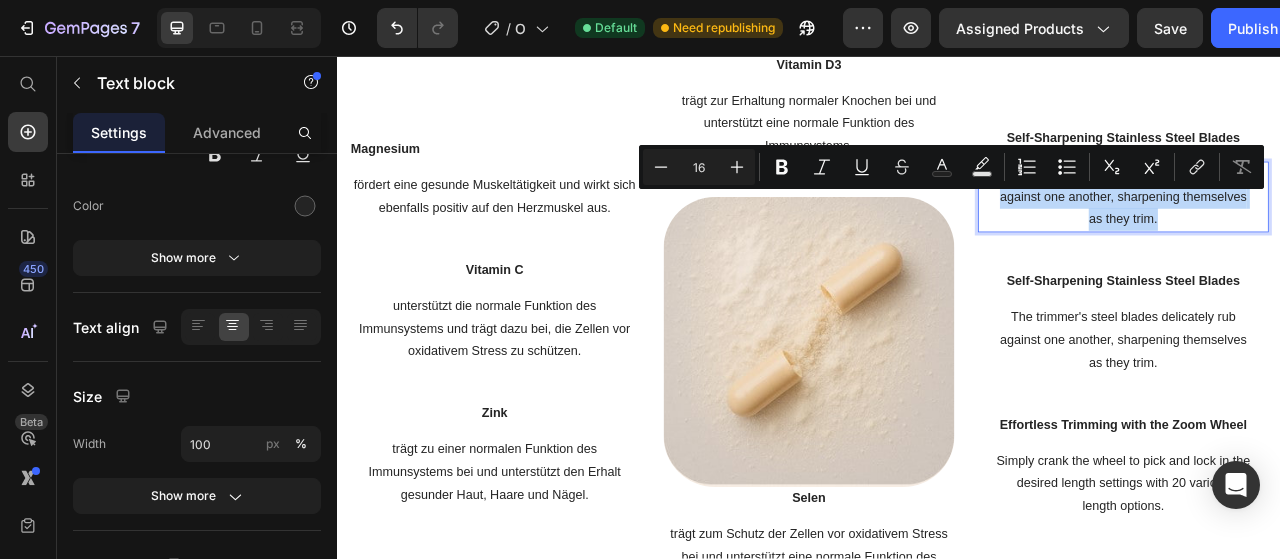 scroll, scrollTop: 1106, scrollLeft: 0, axis: vertical 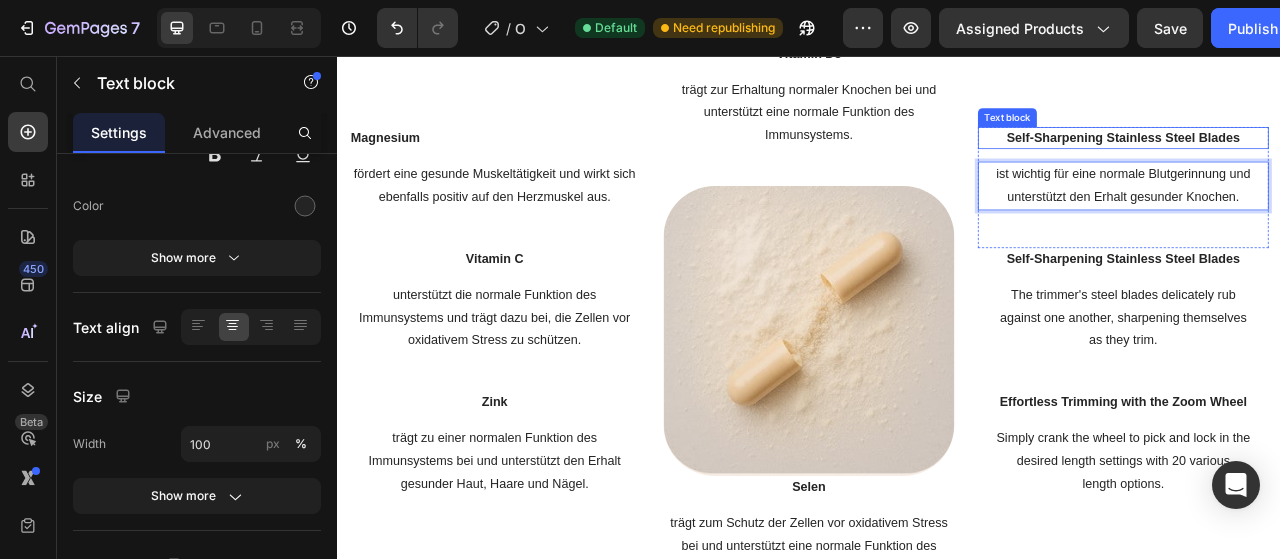 click on "Self-Sharpening Stainless Steel Blades" at bounding box center (1337, 161) 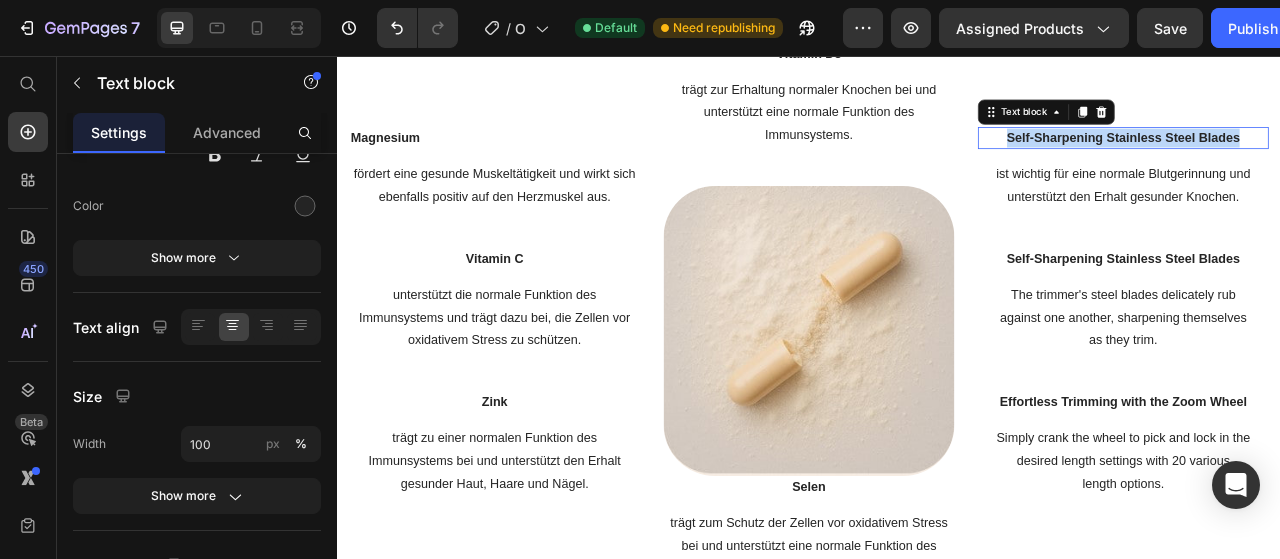 click on "Self-Sharpening Stainless Steel Blades" at bounding box center (1337, 161) 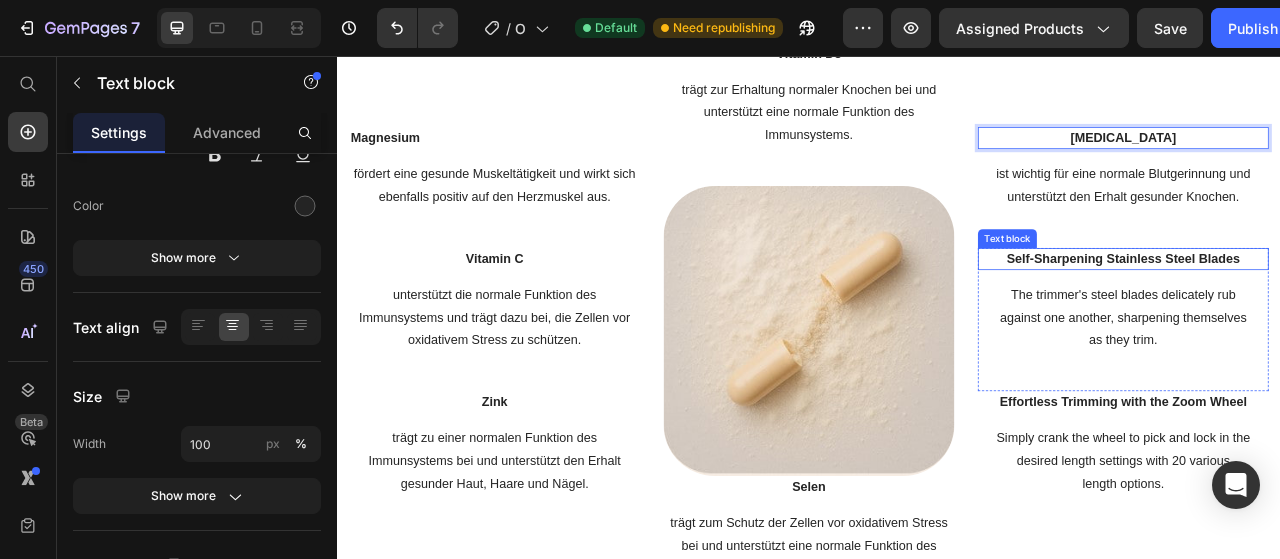 click on "Self-Sharpening Stainless Steel Blades" at bounding box center [1337, 315] 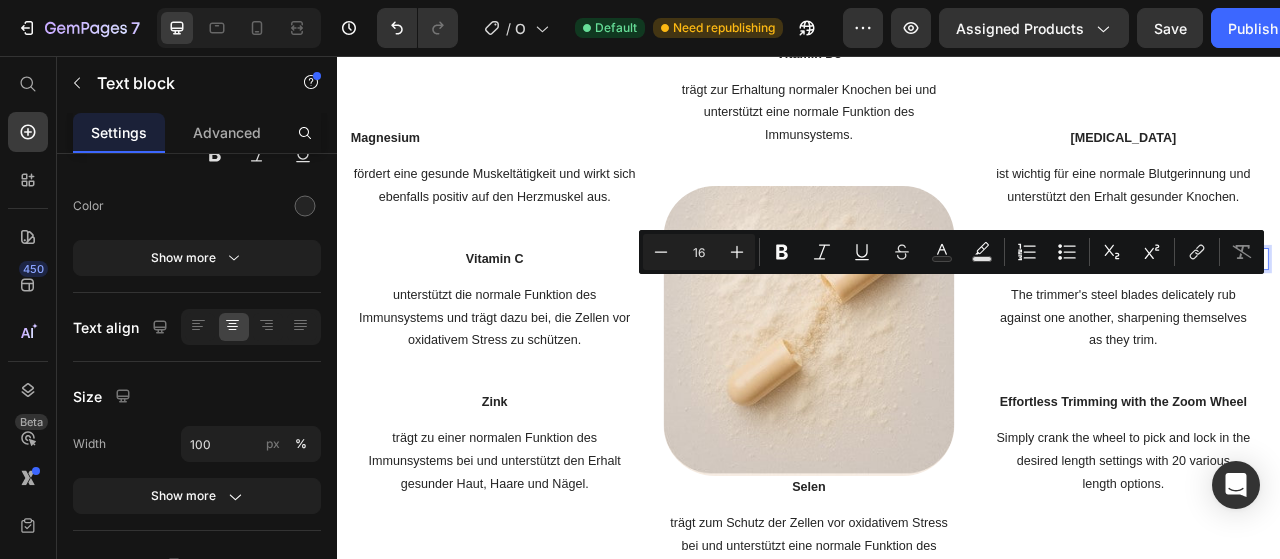click on "Self-Sharpening Stainless Steel Blades" at bounding box center (1337, 315) 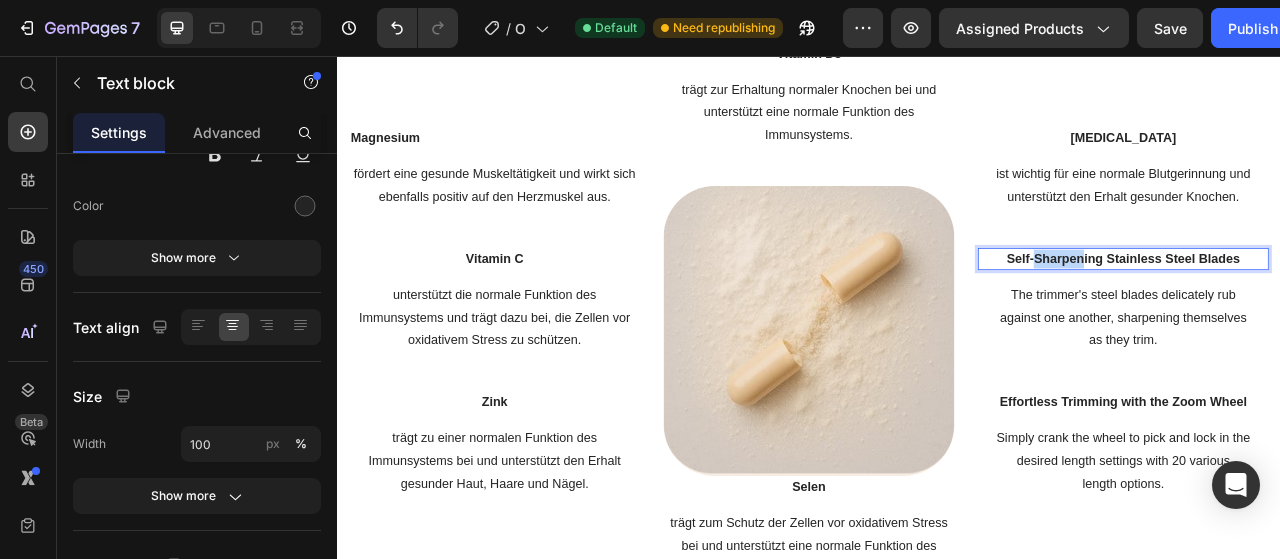 click on "Self-Sharpening Stainless Steel Blades" at bounding box center (1337, 315) 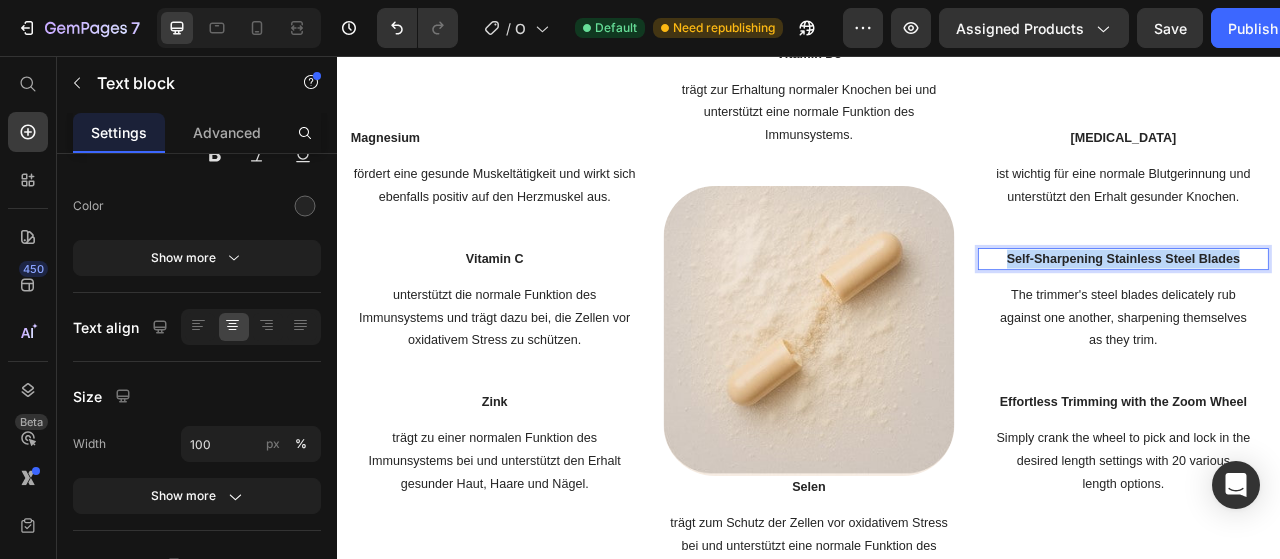 click on "Self-Sharpening Stainless Steel Blades" at bounding box center [1337, 315] 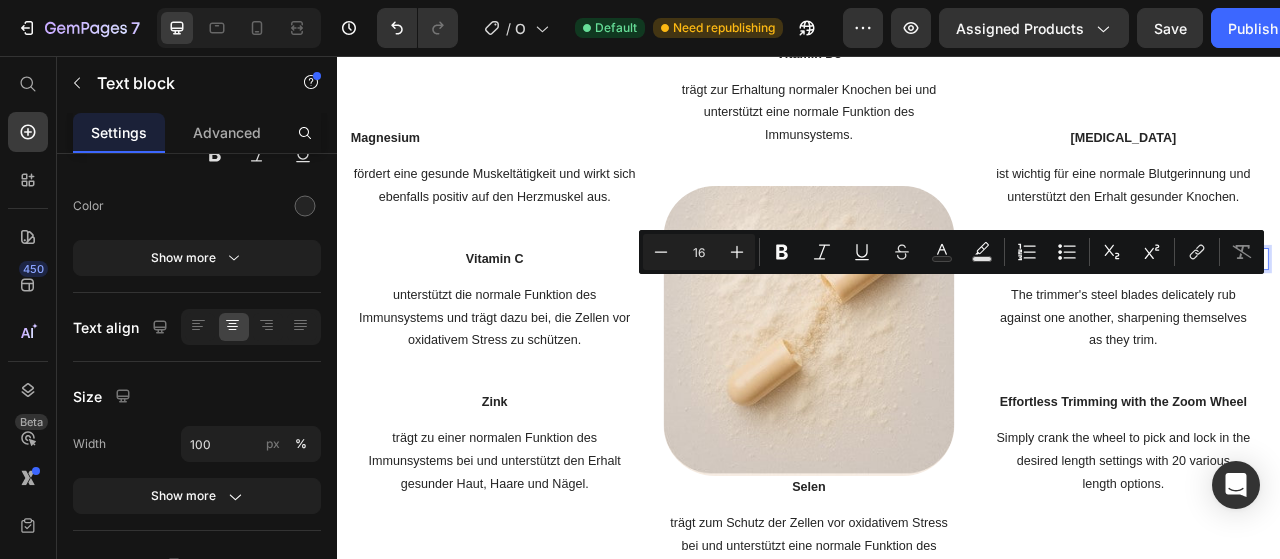 click on "Self-Sharpening Stainless Steel Blades" at bounding box center (1337, 315) 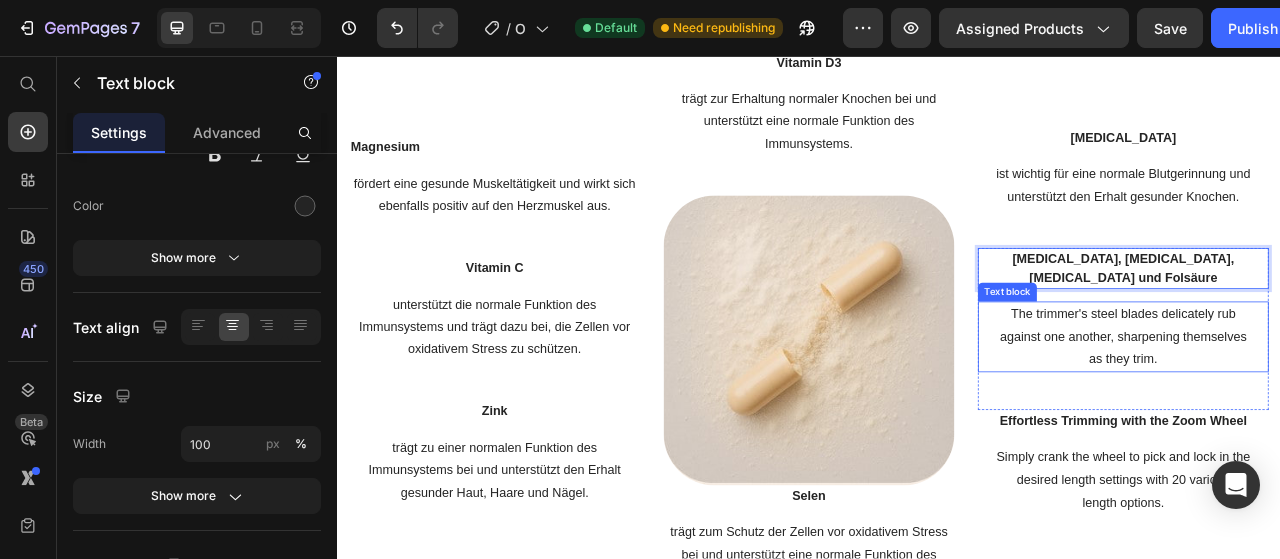 click on "The trimmer's steel blades delicately rub  against one another, sharpening themselves  as they trim." at bounding box center (1337, 414) 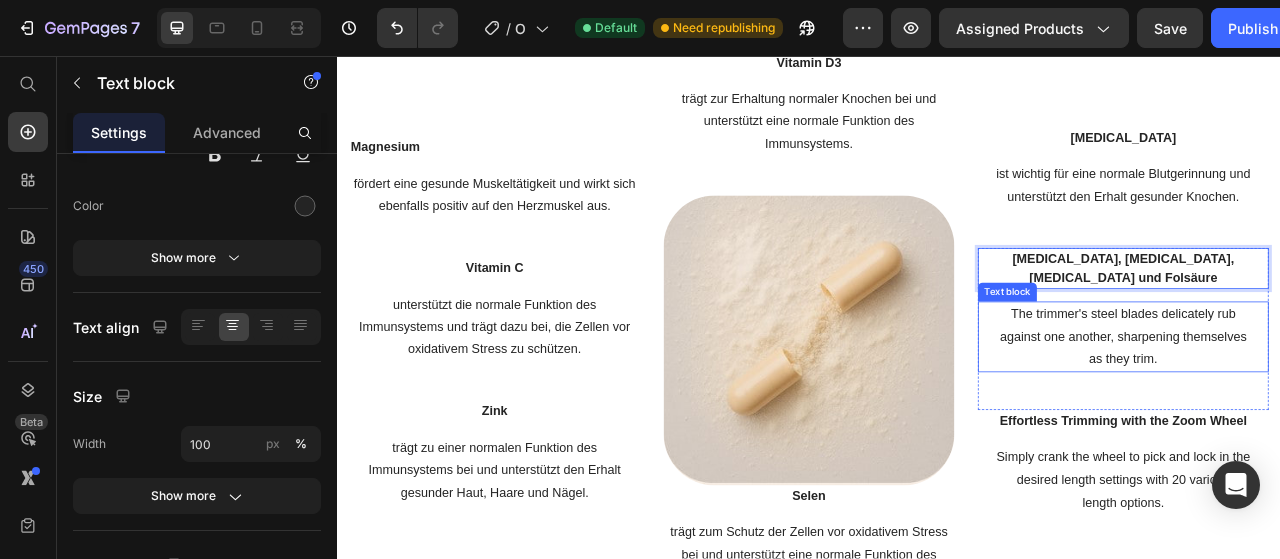 click on "The trimmer's steel blades delicately rub  against one another, sharpening themselves  as they trim." at bounding box center [1337, 414] 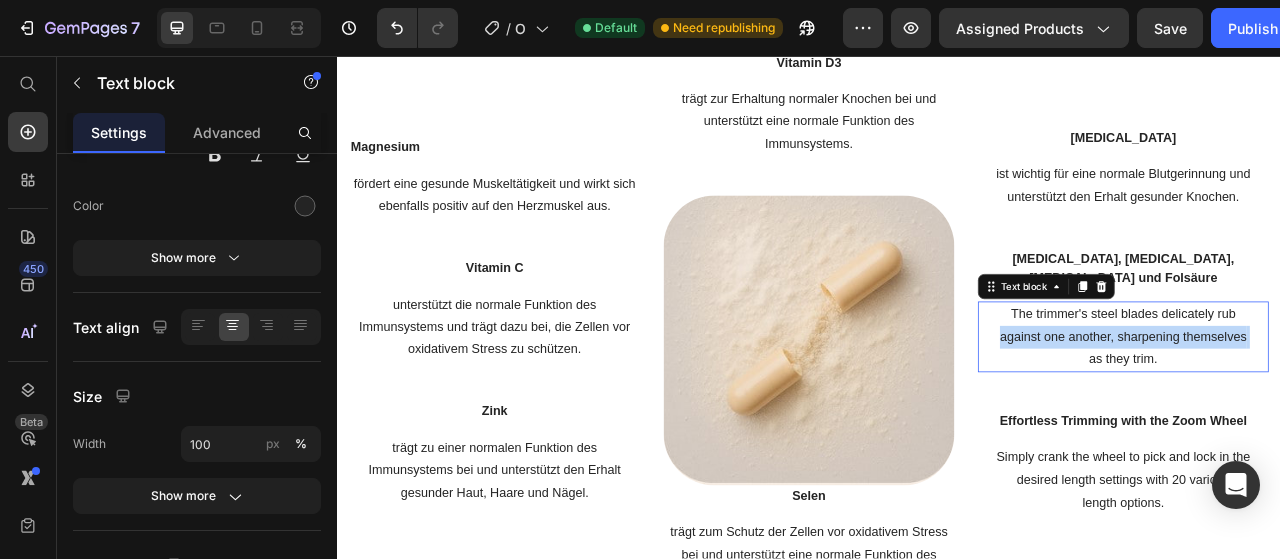 click on "The trimmer's steel blades delicately rub  against one another, sharpening themselves  as they trim." at bounding box center [1337, 414] 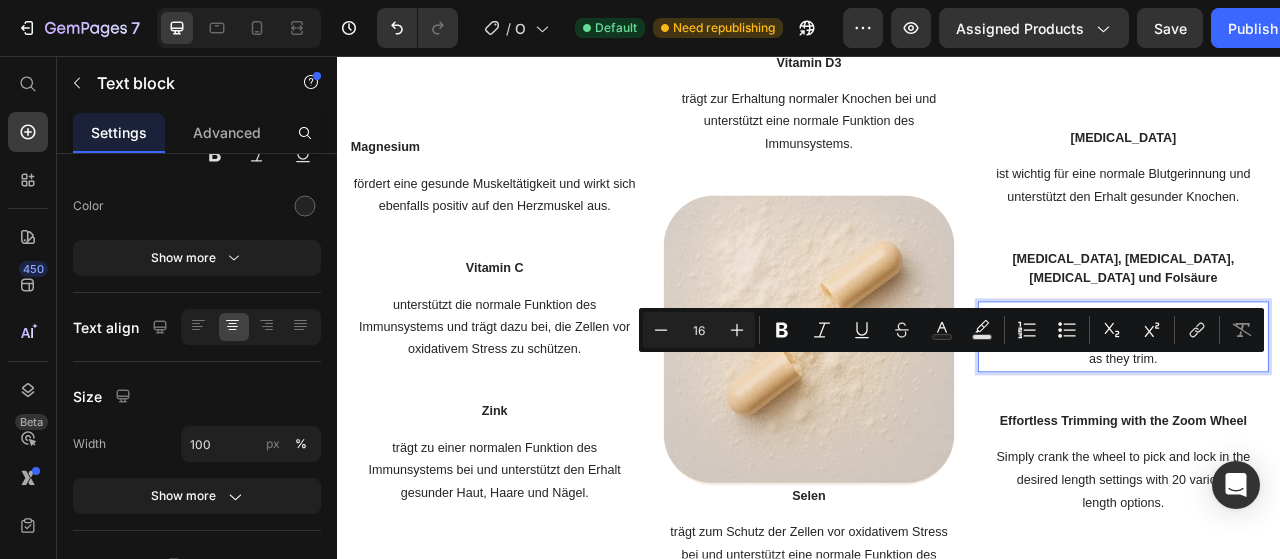 click on "The trimmer's steel blades delicately rub  against one another, sharpening themselves  as they trim." at bounding box center (1337, 414) 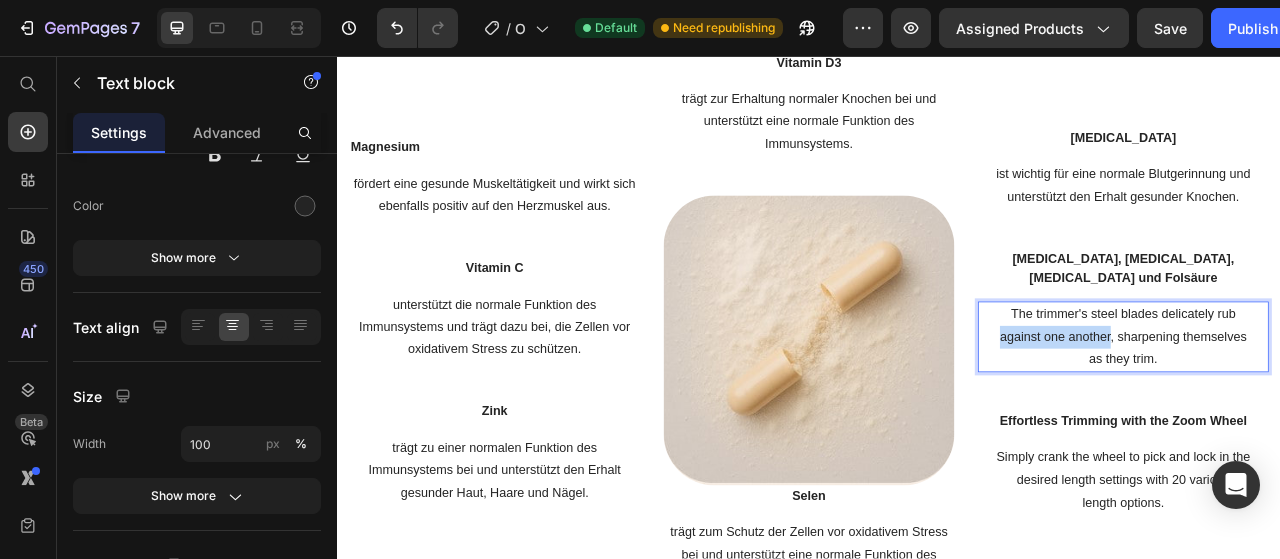 click on "The trimmer's steel blades delicately rub  against one another, sharpening themselves  as they trim." at bounding box center (1337, 414) 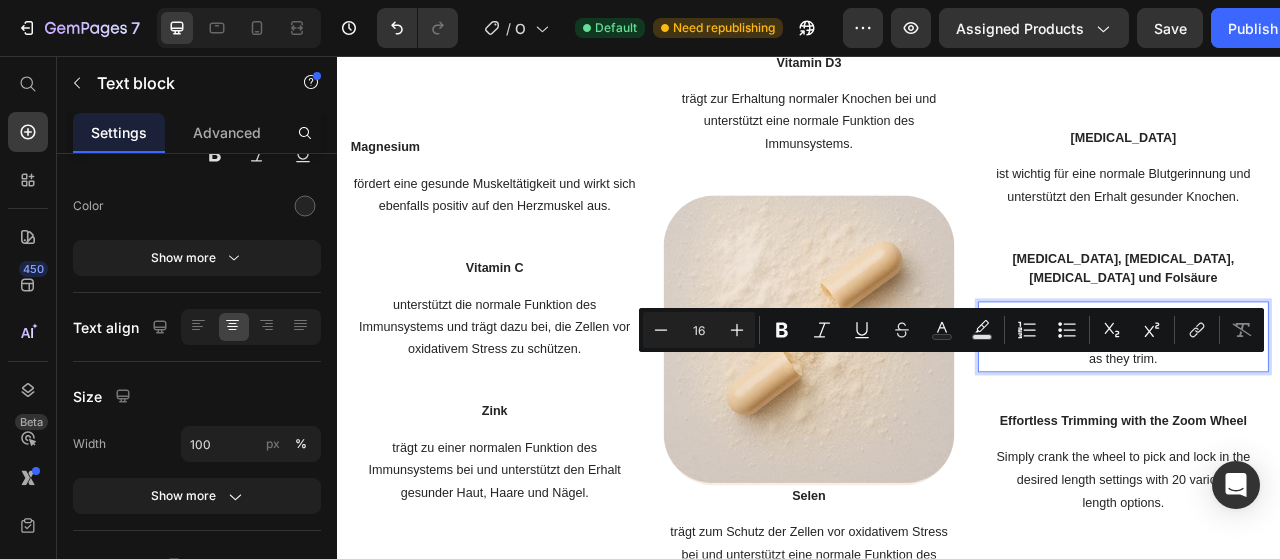 click on "The trimmer's steel blades delicately rub  against one another, sharpening themselves  as they trim." at bounding box center (1337, 414) 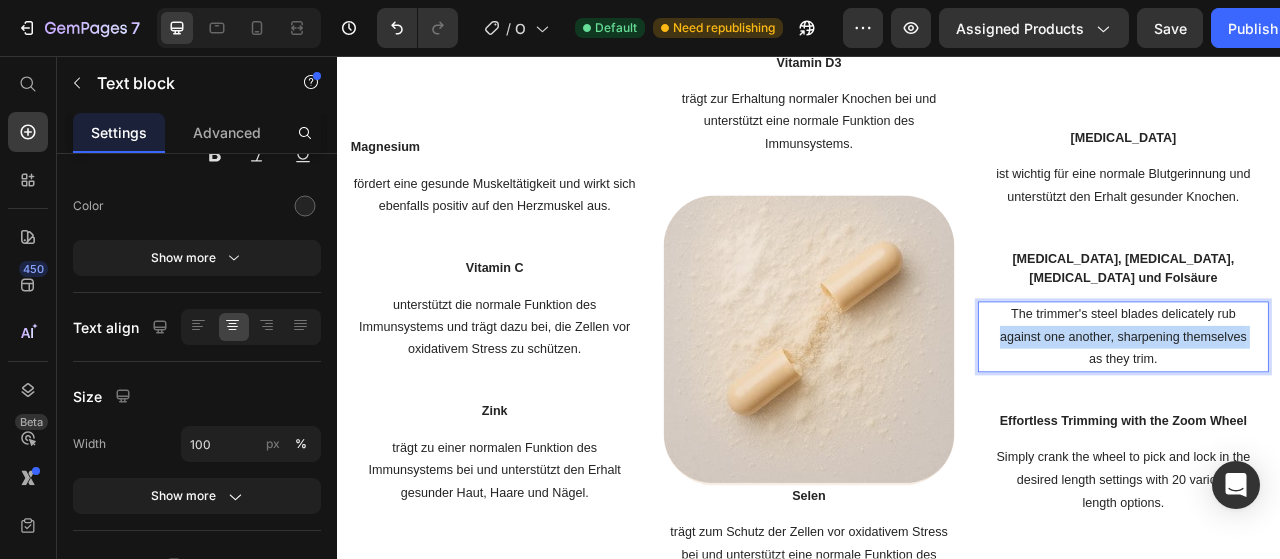 click on "The trimmer's steel blades delicately rub  against one another, sharpening themselves  as they trim." at bounding box center (1337, 414) 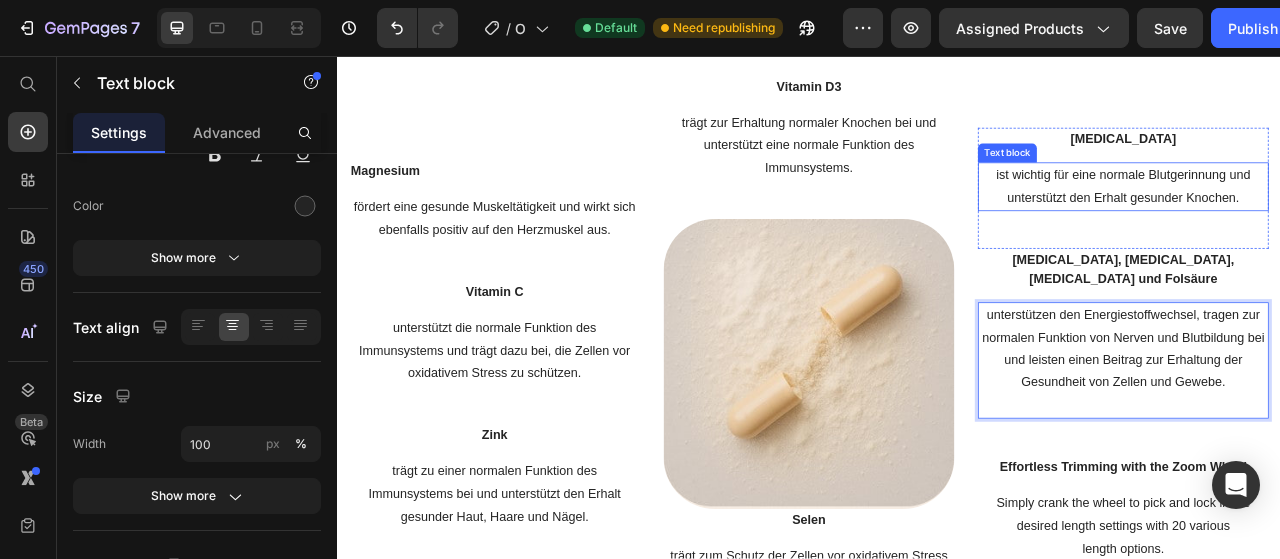 scroll, scrollTop: 1079, scrollLeft: 0, axis: vertical 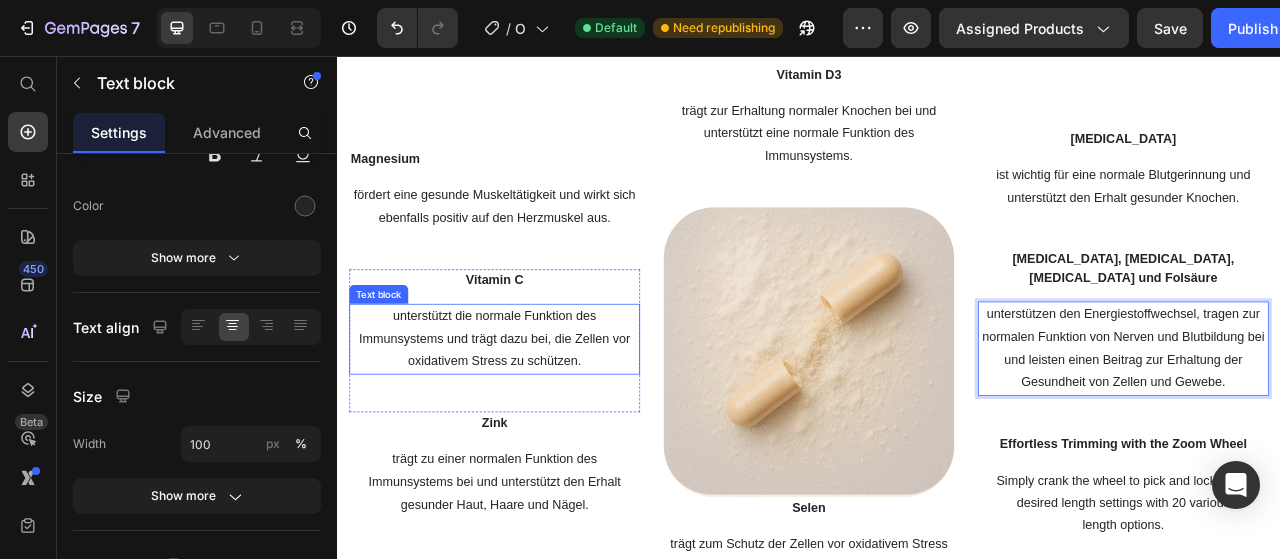 click on "unterstützt die normale Funktion des Immunsystems und trägt dazu bei, die Zellen vor oxidativem Stress zu schützen." at bounding box center [537, 417] 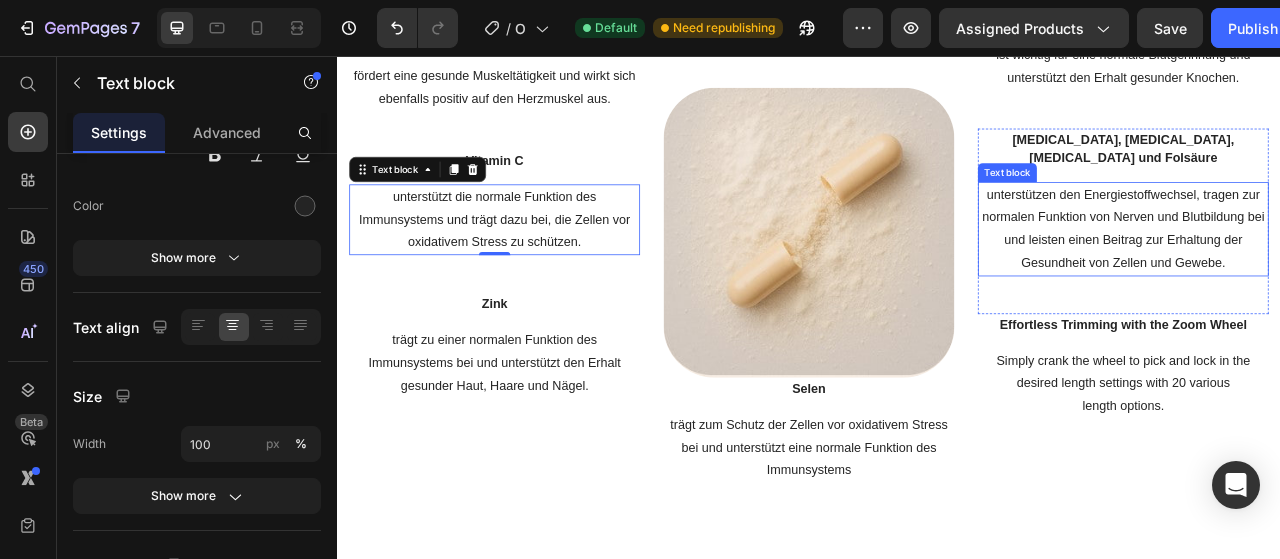 scroll, scrollTop: 1245, scrollLeft: 0, axis: vertical 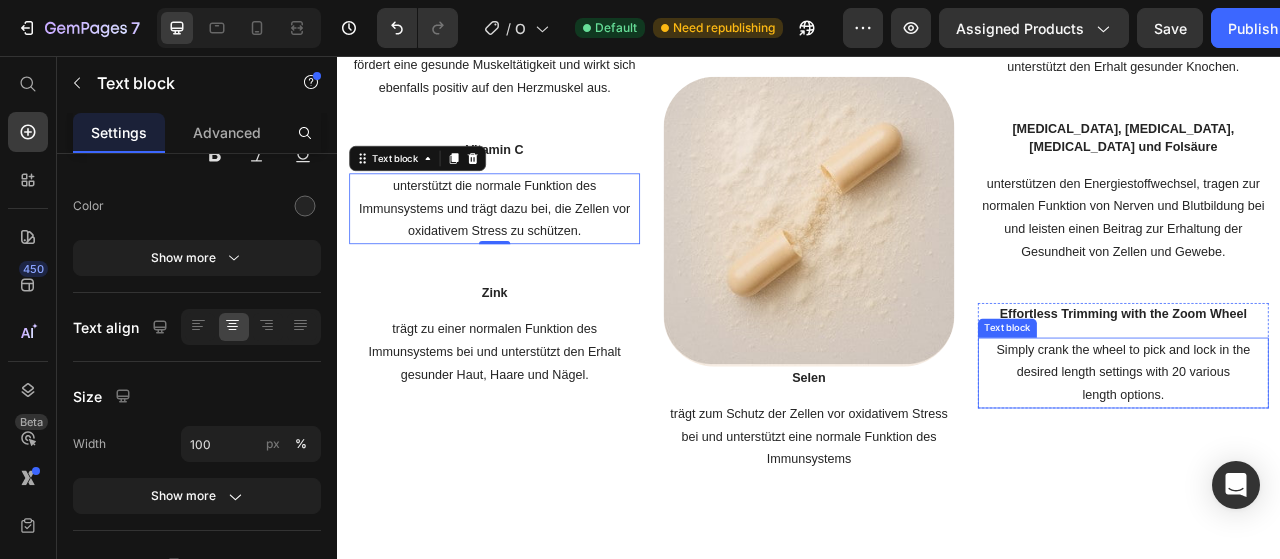 click on "Simply crank the wheel to pick and lock in the desired length settings with 20 various length options." at bounding box center [1337, 460] 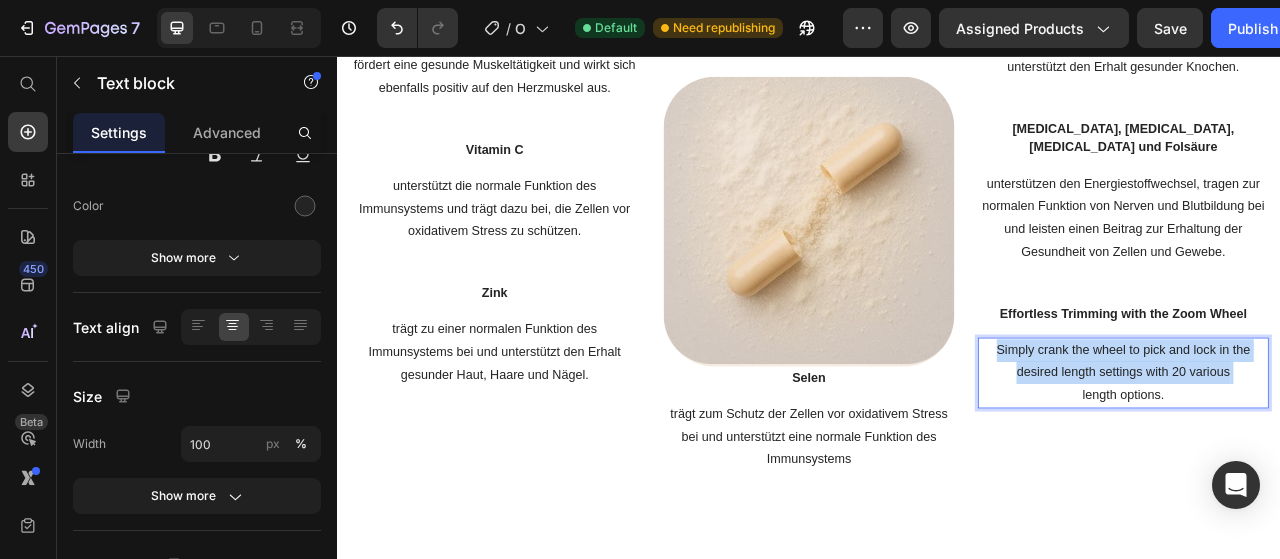 click on "Simply crank the wheel to pick and lock in the desired length settings with 20 various length options." at bounding box center (1337, 460) 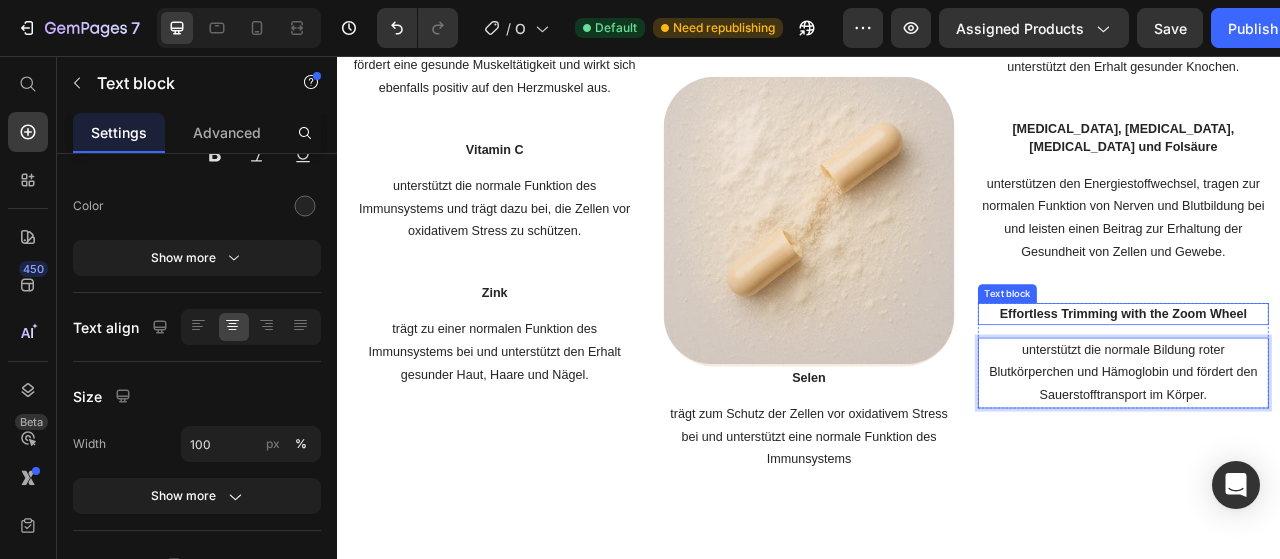 click on "Effortless Trimming with the Zoom Wheel" at bounding box center [1337, 385] 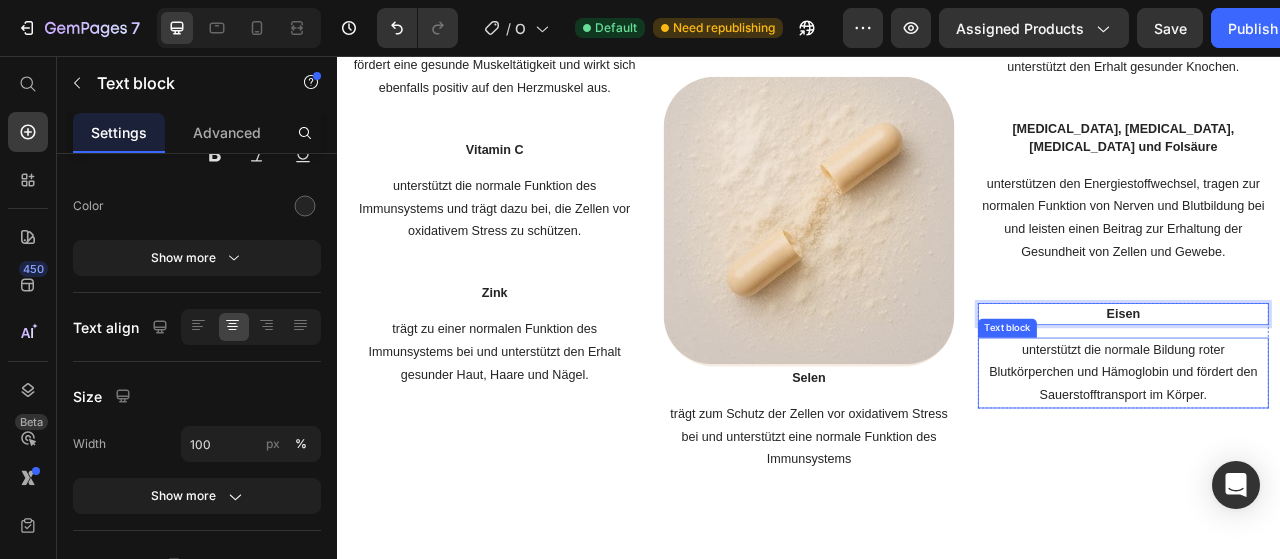 click on "unterstützt die normale Bildung roter Blutkörperchen und Hämoglobin und fördert den Sauerstofftransport im Körper." at bounding box center [1337, 460] 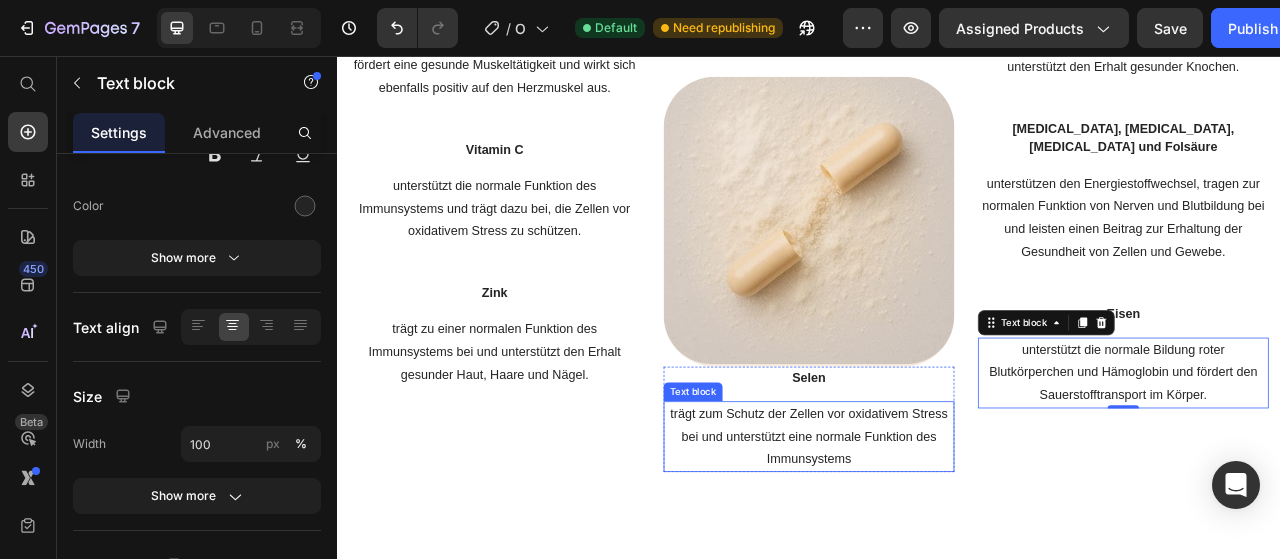 click on "trägt zum Schutz der Zellen vor oxidativem Stress bei und unterstützt eine normale Funktion des Immunsystems" at bounding box center (937, 541) 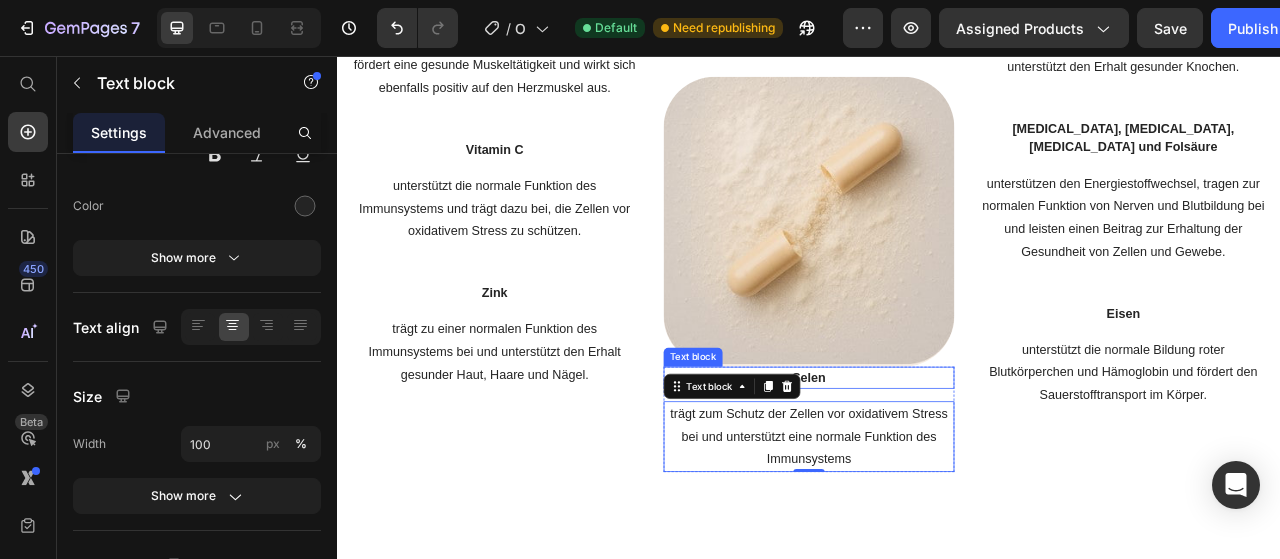 click on "Selen" at bounding box center [937, 466] 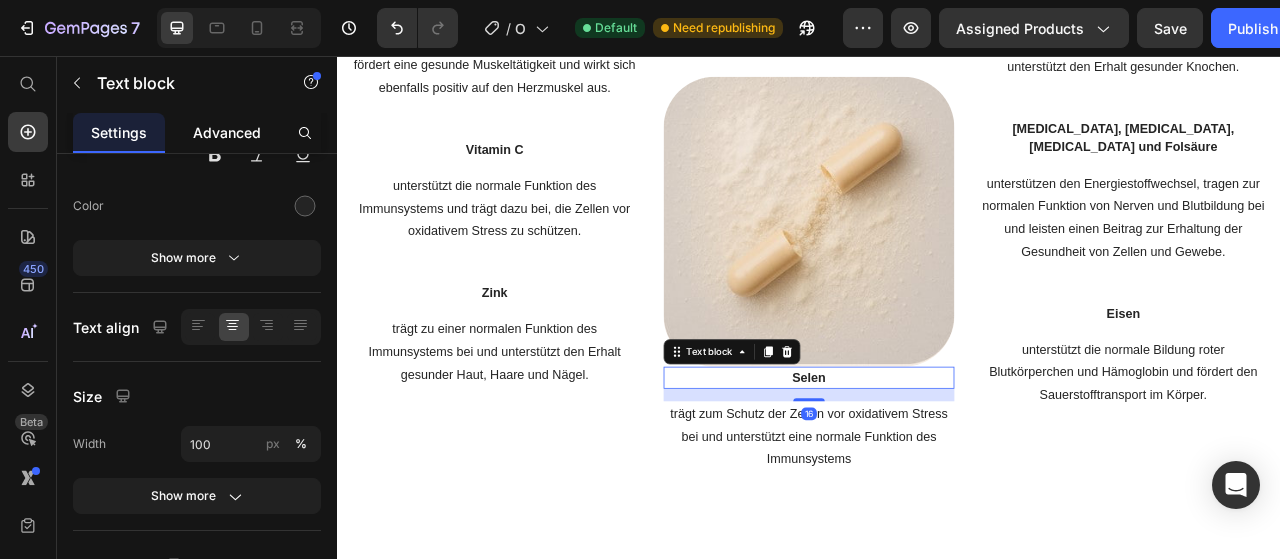 click on "Advanced" 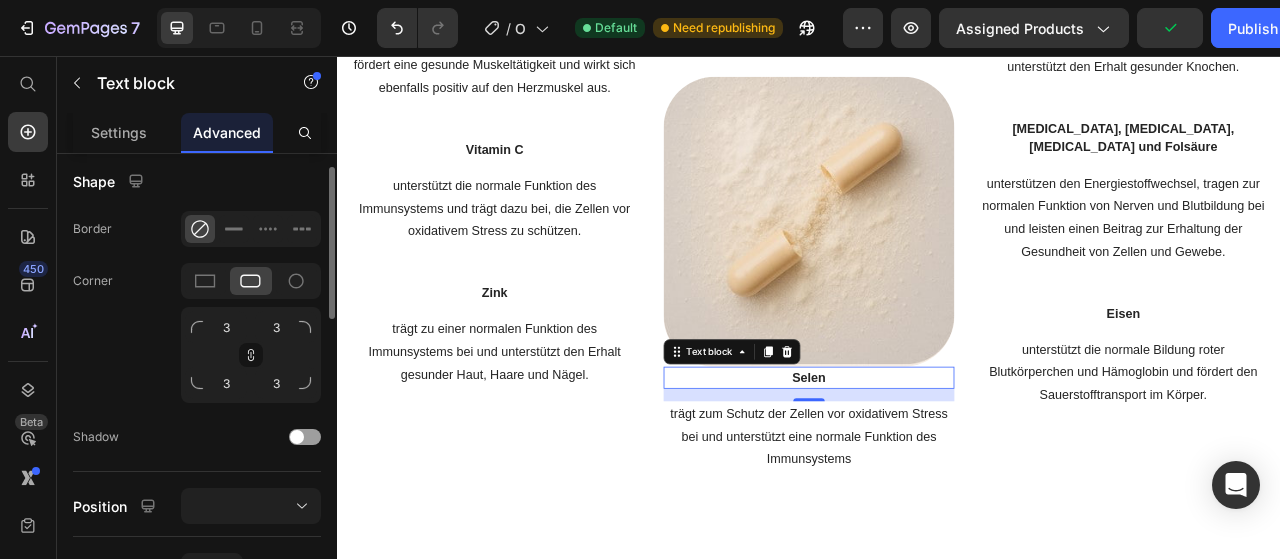 scroll, scrollTop: 390, scrollLeft: 0, axis: vertical 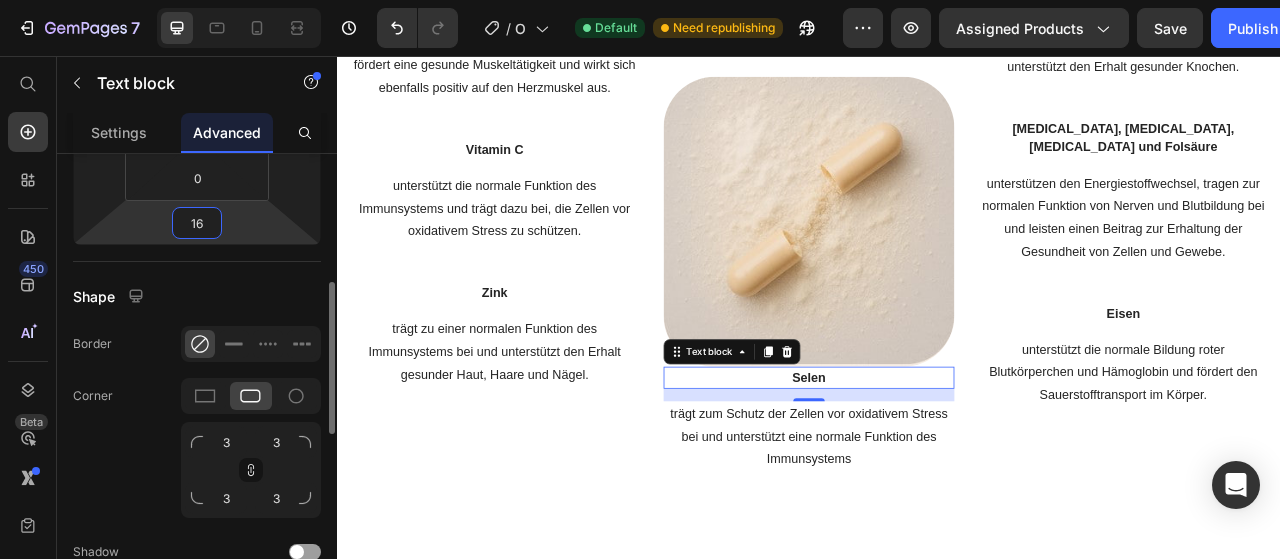 click on "16" at bounding box center (197, 223) 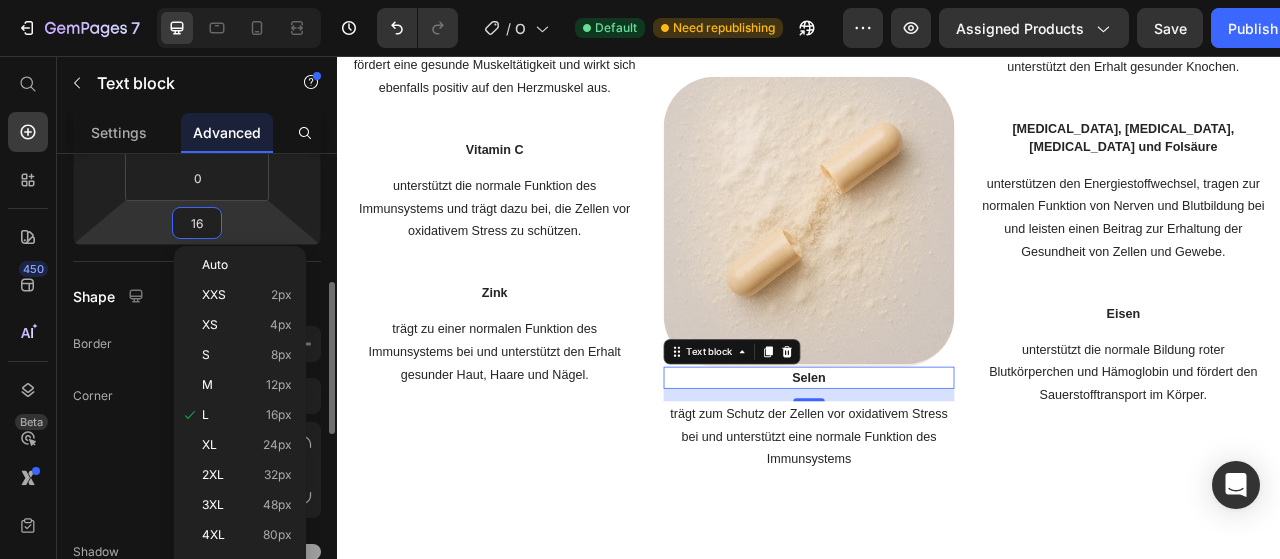 type on "0" 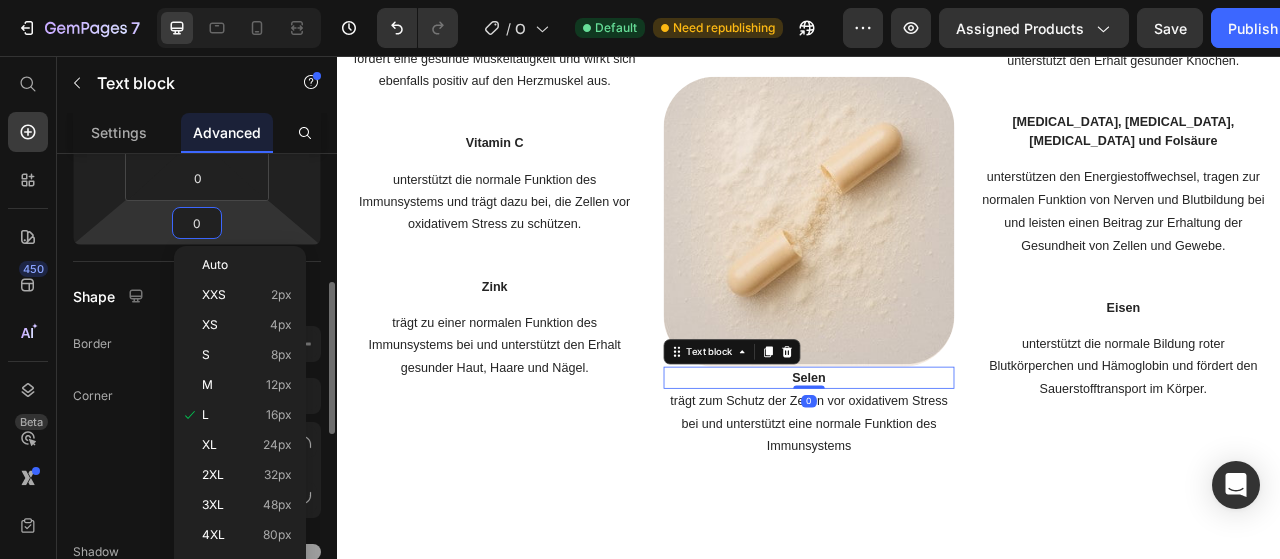 scroll, scrollTop: 1237, scrollLeft: 0, axis: vertical 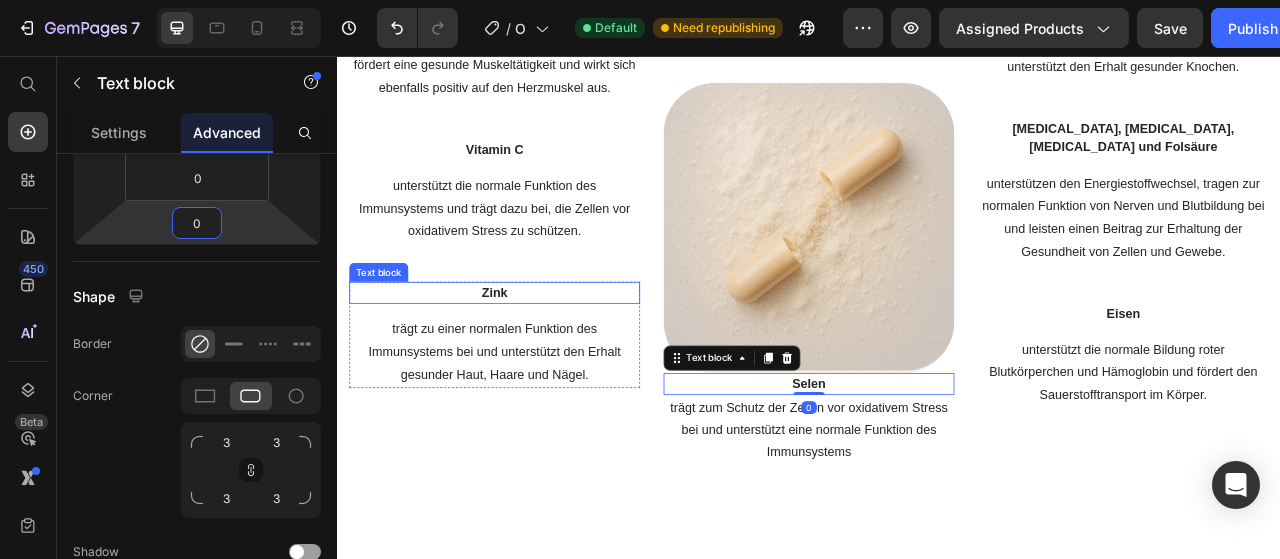 click on "Zink" at bounding box center [537, 358] 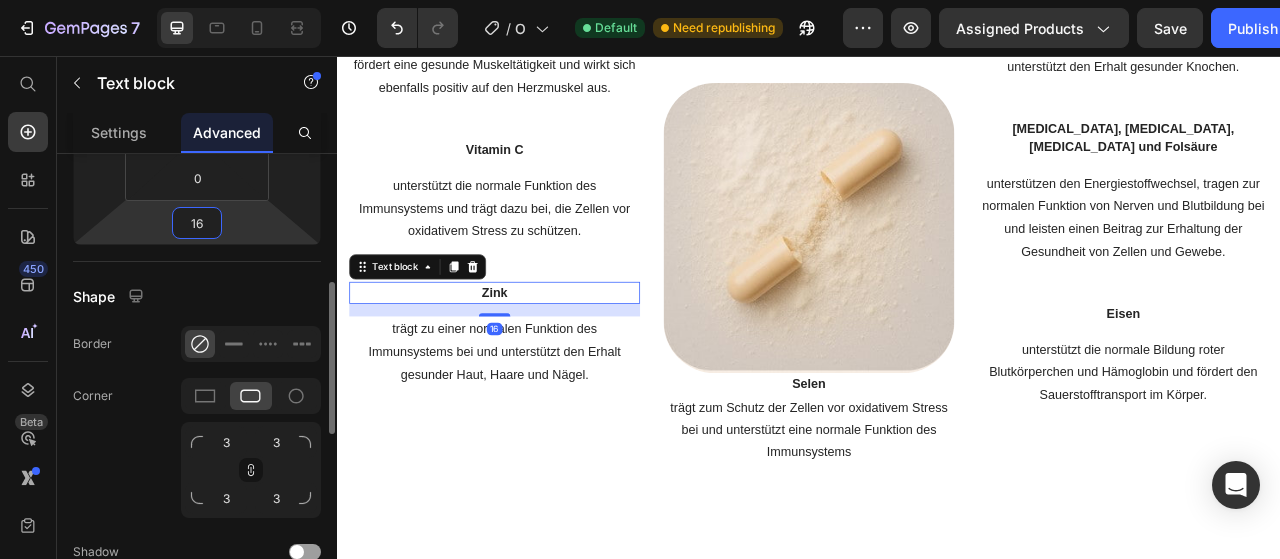 click on "16" at bounding box center [197, 223] 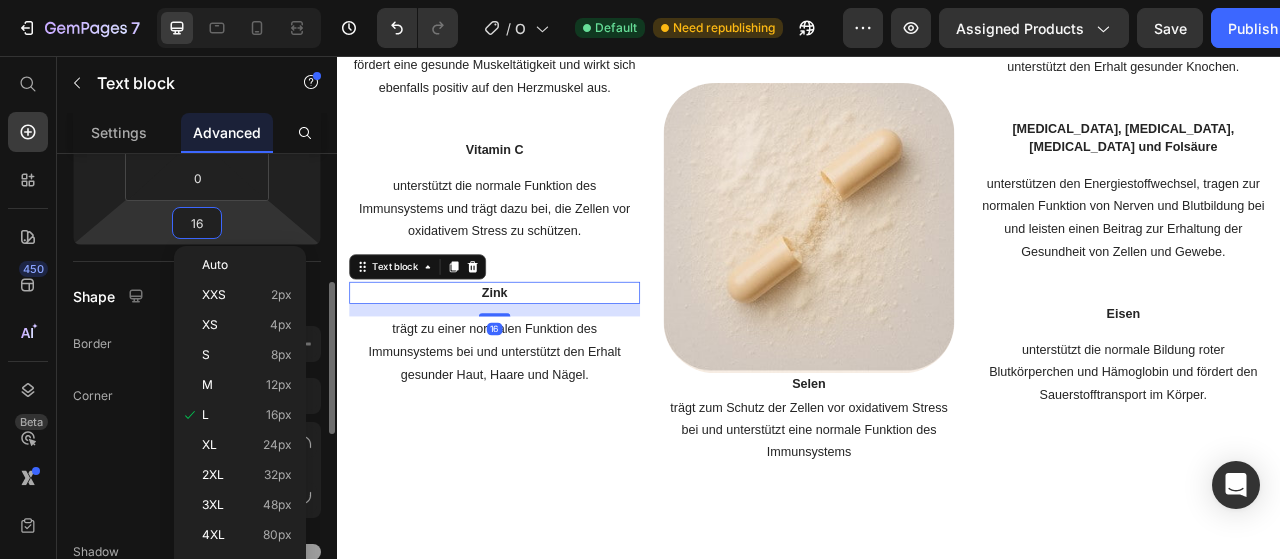 type on "0" 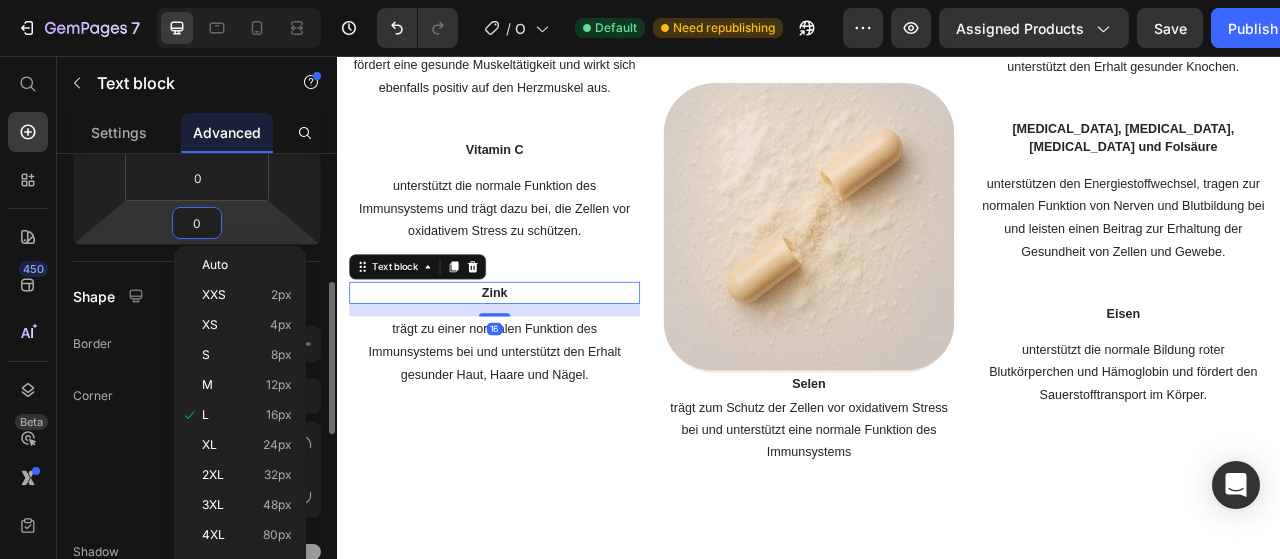 scroll, scrollTop: 1245, scrollLeft: 0, axis: vertical 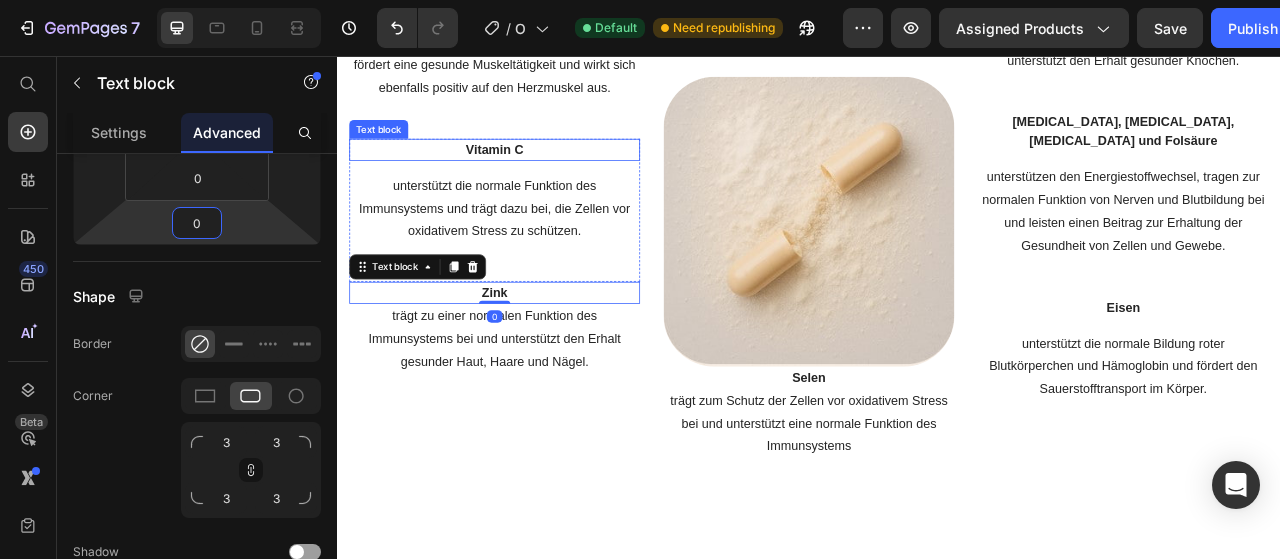 click on "Vitamin C" at bounding box center (537, 176) 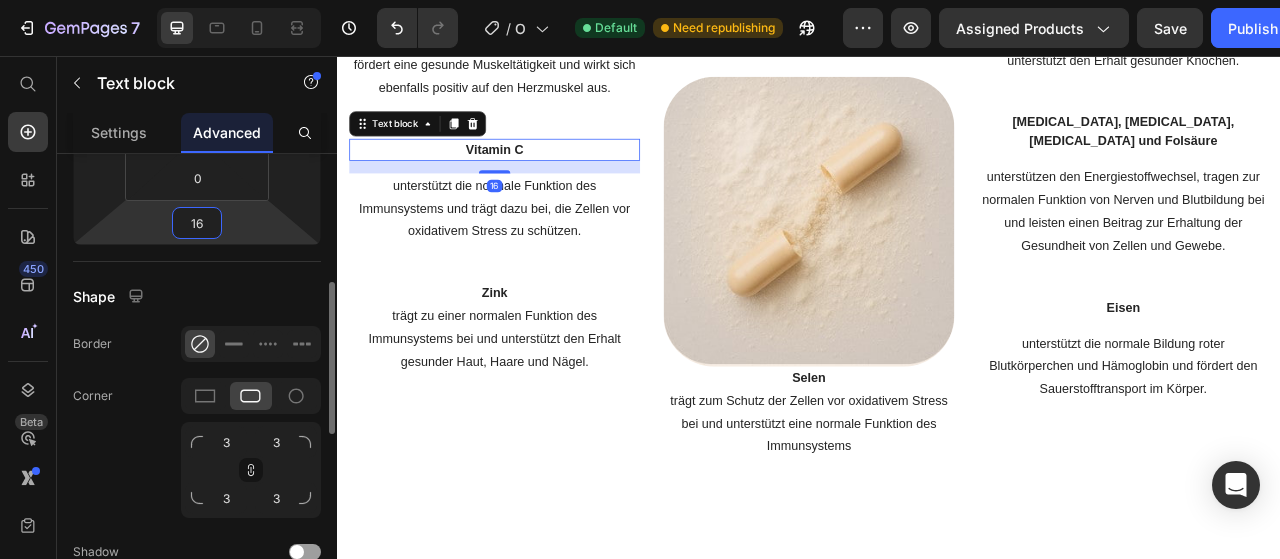 click on "16" at bounding box center (197, 223) 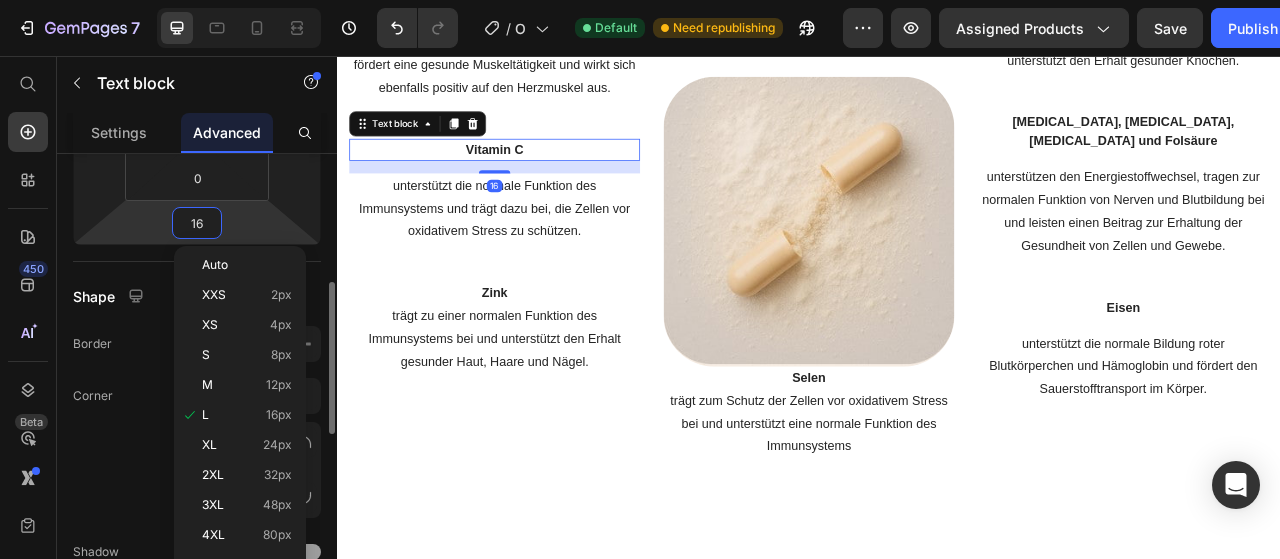type on "0" 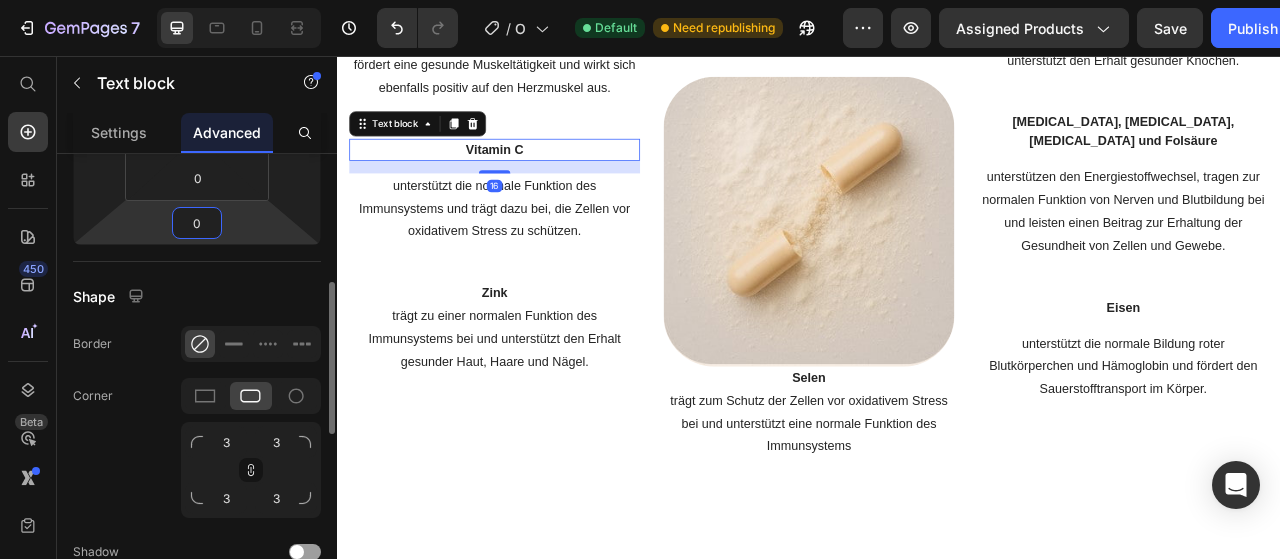 scroll, scrollTop: 1253, scrollLeft: 0, axis: vertical 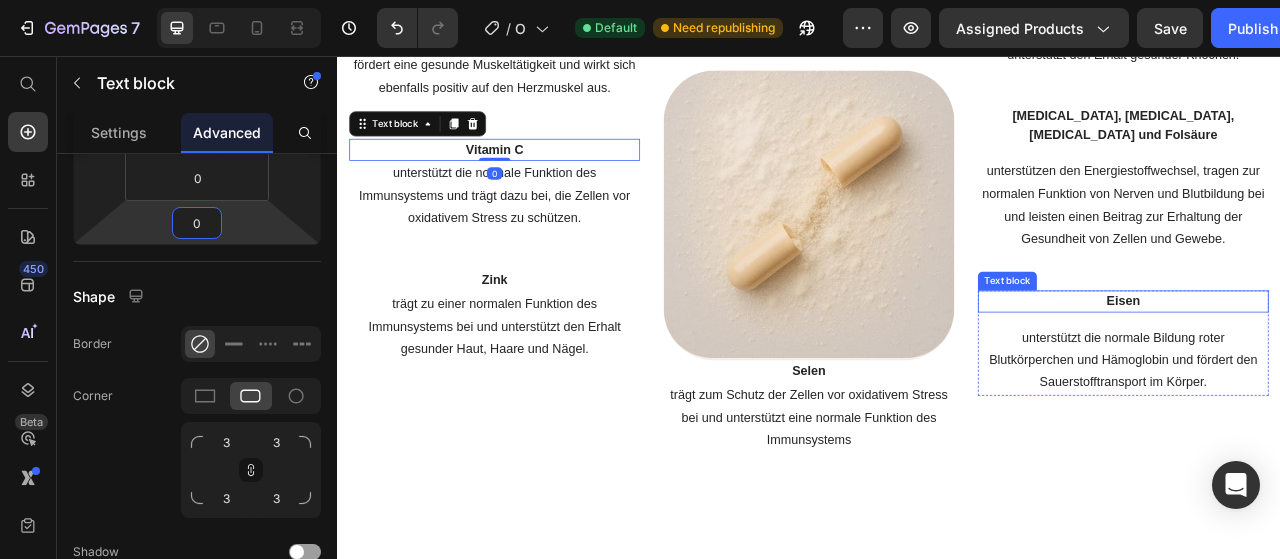 click on "Eisen" at bounding box center (1337, 369) 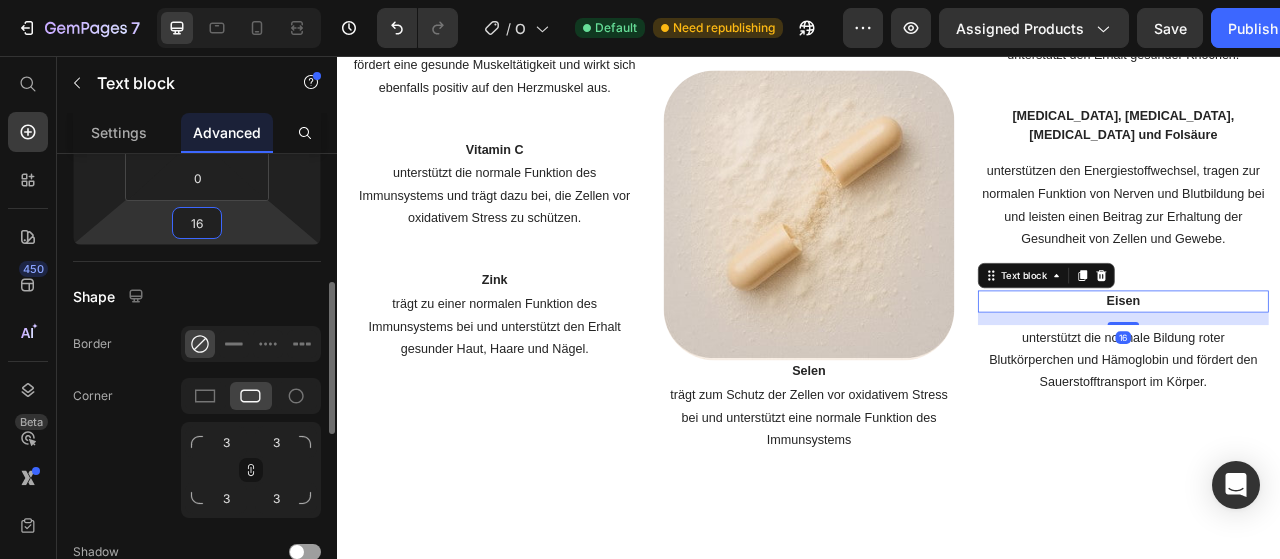 click on "16" at bounding box center [197, 223] 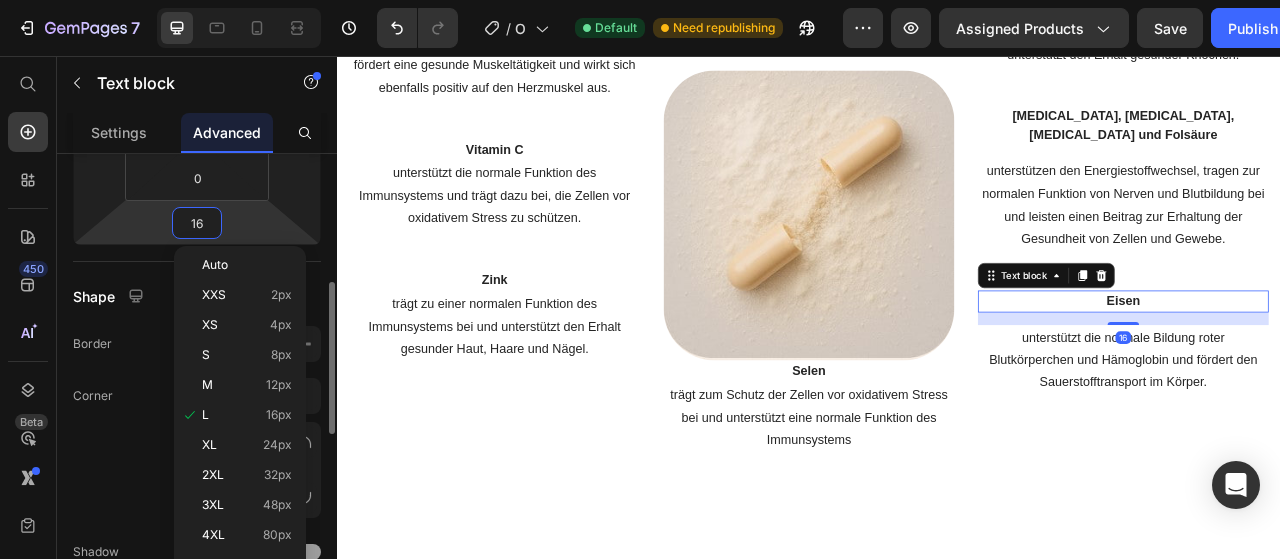 type on "0" 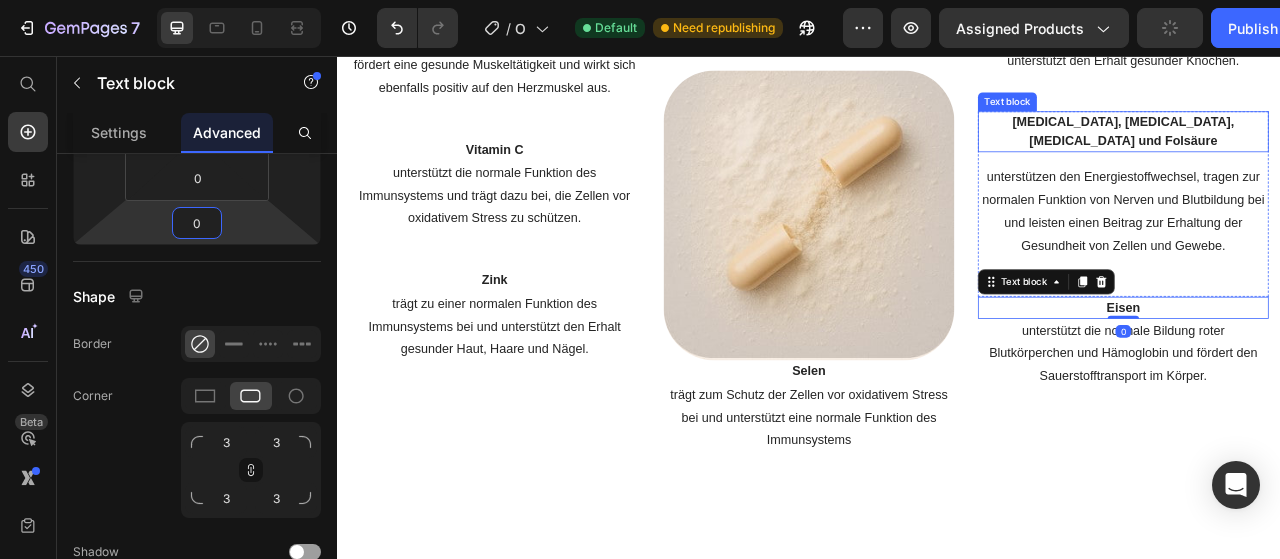 click on "[MEDICAL_DATA], [MEDICAL_DATA], [MEDICAL_DATA] und Folsäure" at bounding box center [1337, 153] 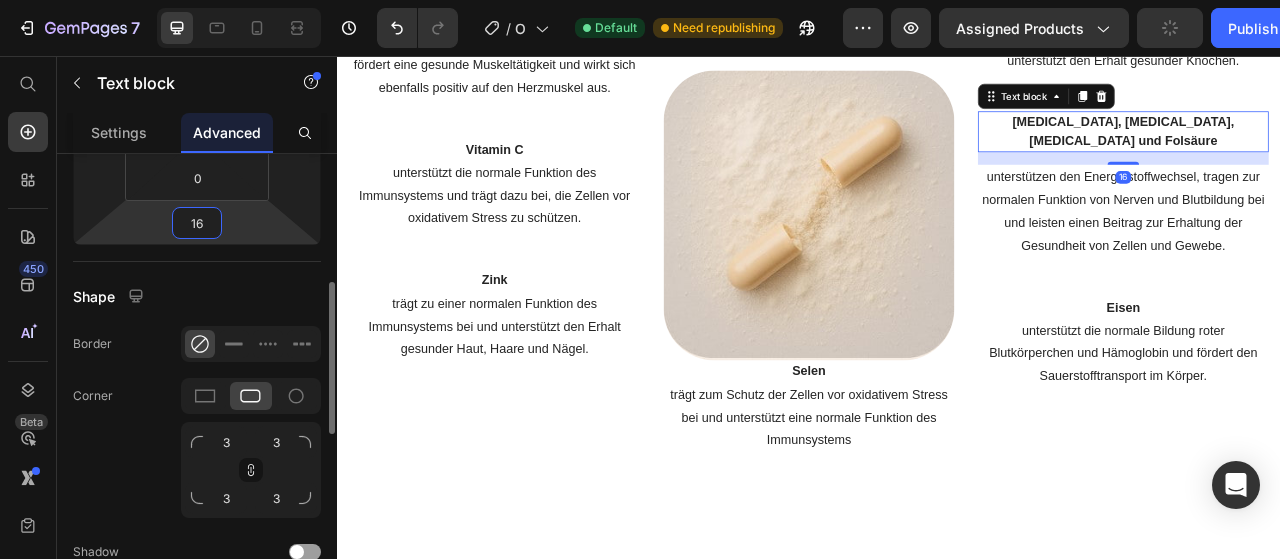 click on "16" at bounding box center (197, 223) 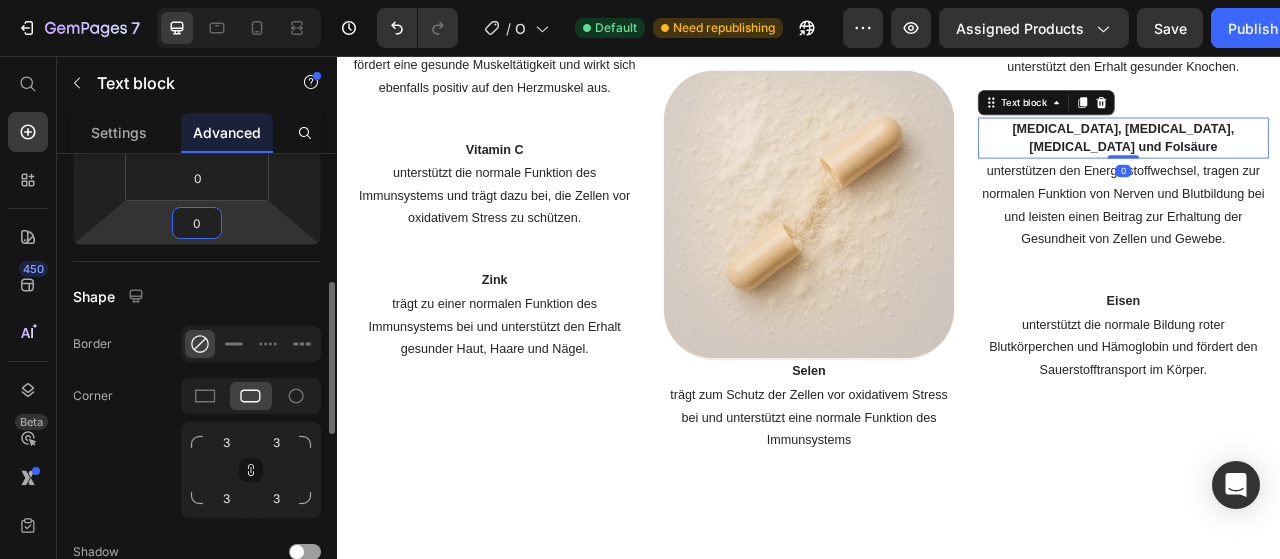 scroll, scrollTop: 270, scrollLeft: 0, axis: vertical 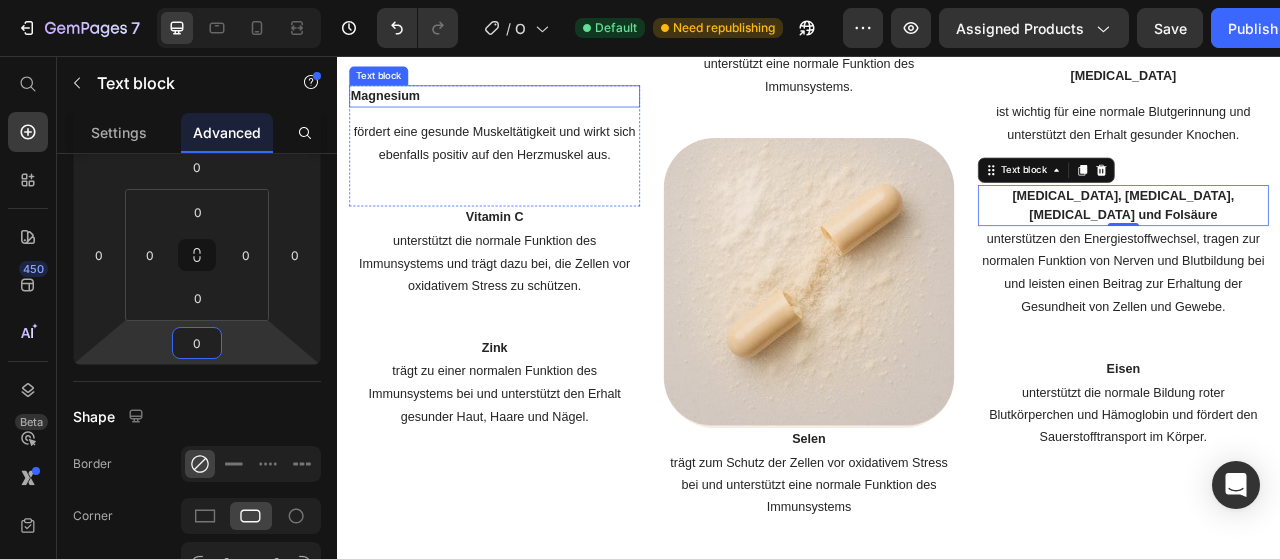 click on "Magnesium" at bounding box center [537, 108] 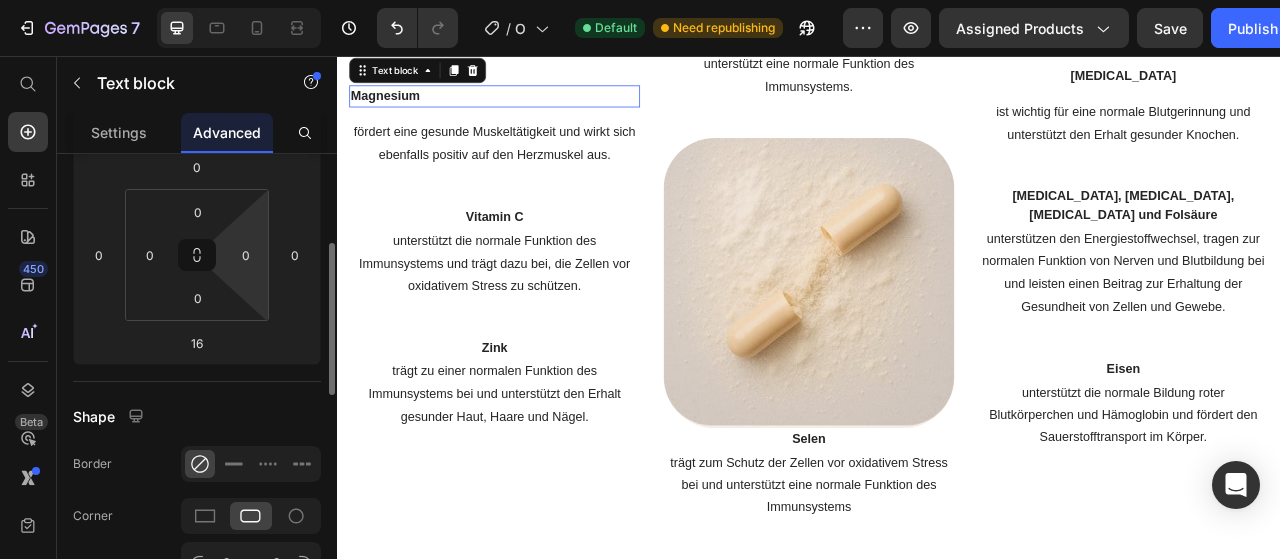 scroll, scrollTop: 270, scrollLeft: 0, axis: vertical 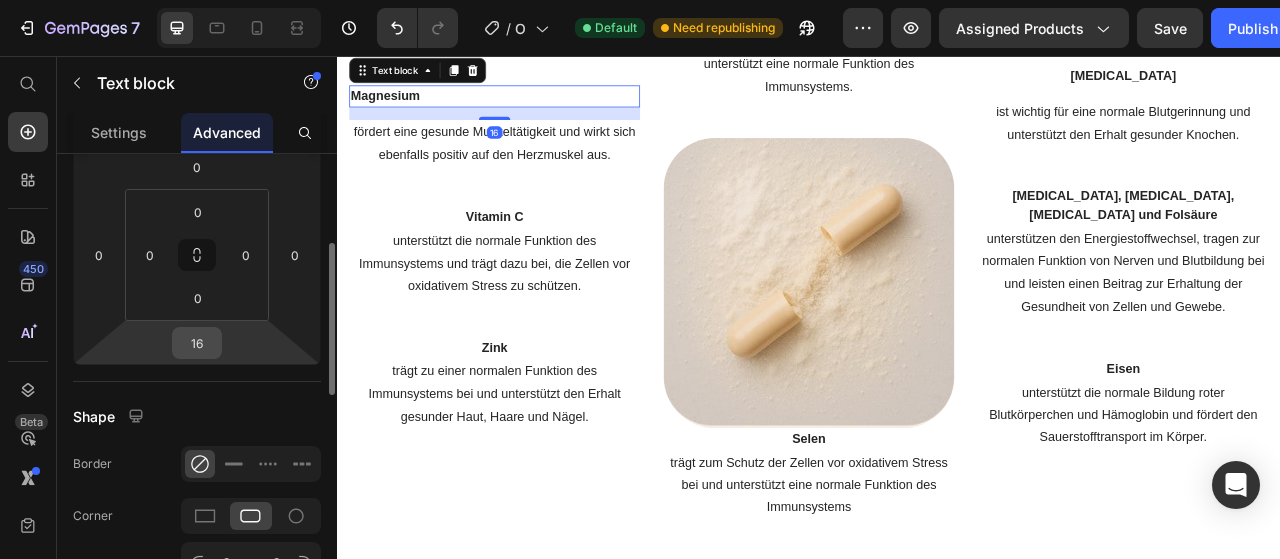 click on "16" at bounding box center (197, 343) 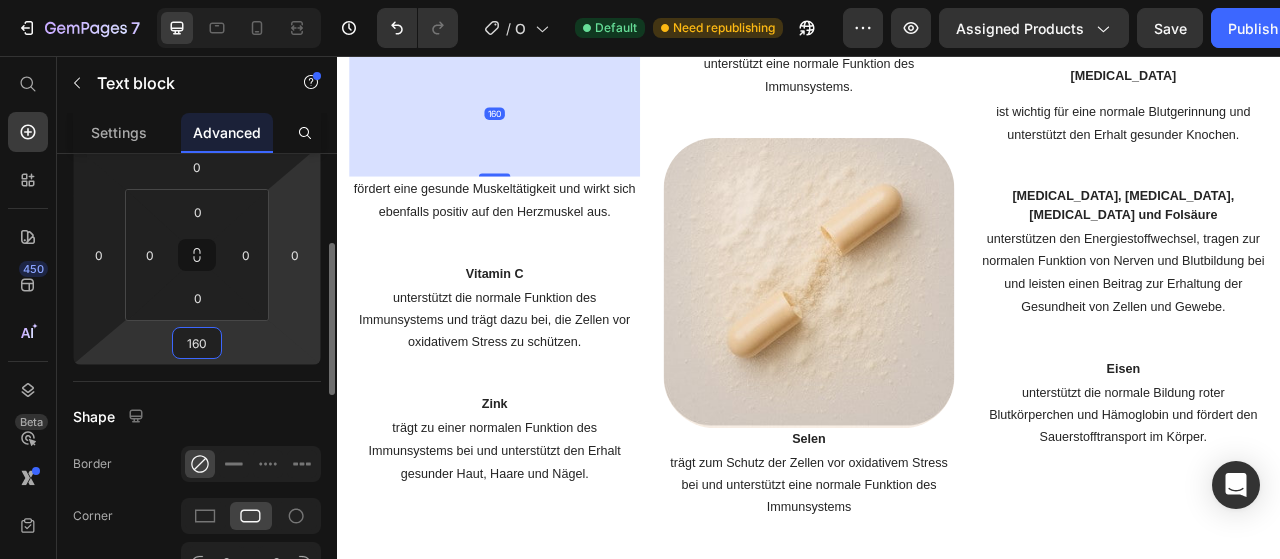 scroll, scrollTop: 1095, scrollLeft: 0, axis: vertical 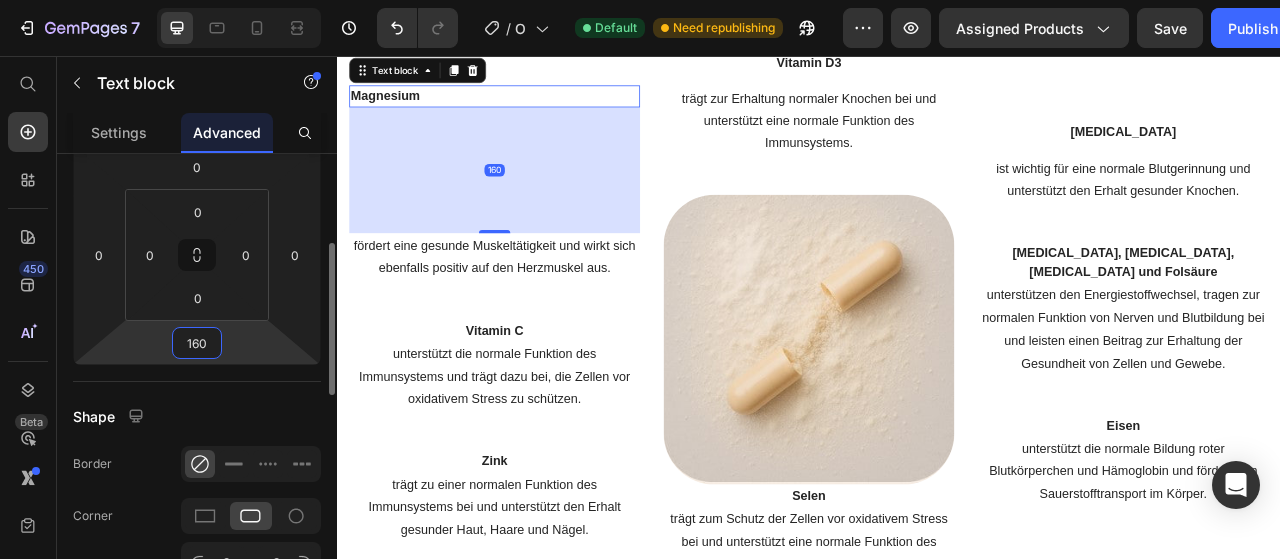 type on "0" 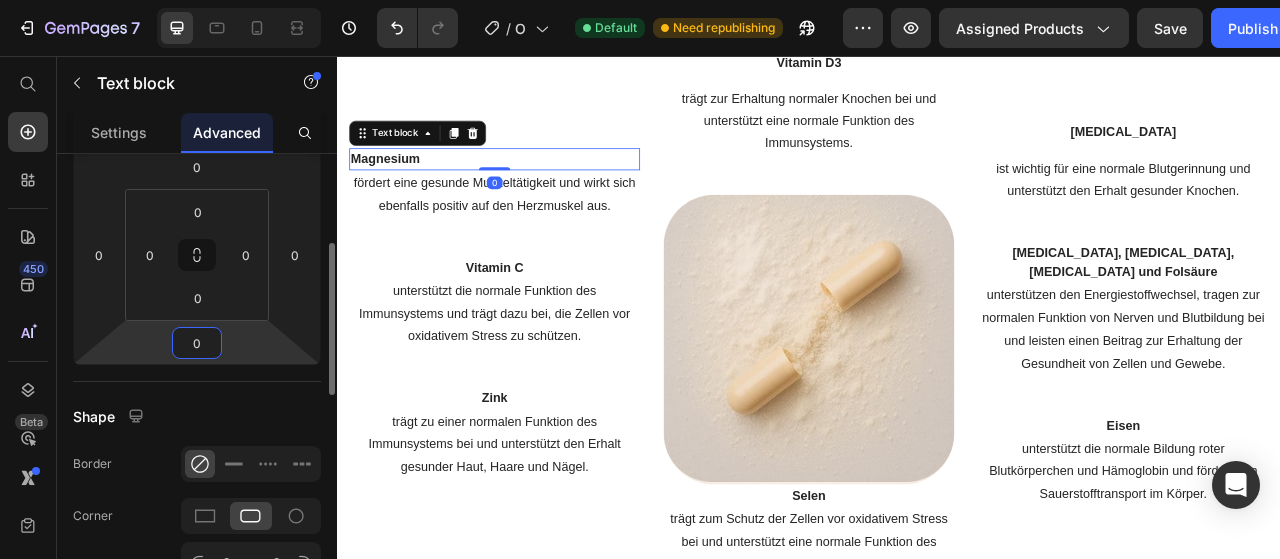 scroll, scrollTop: 1175, scrollLeft: 0, axis: vertical 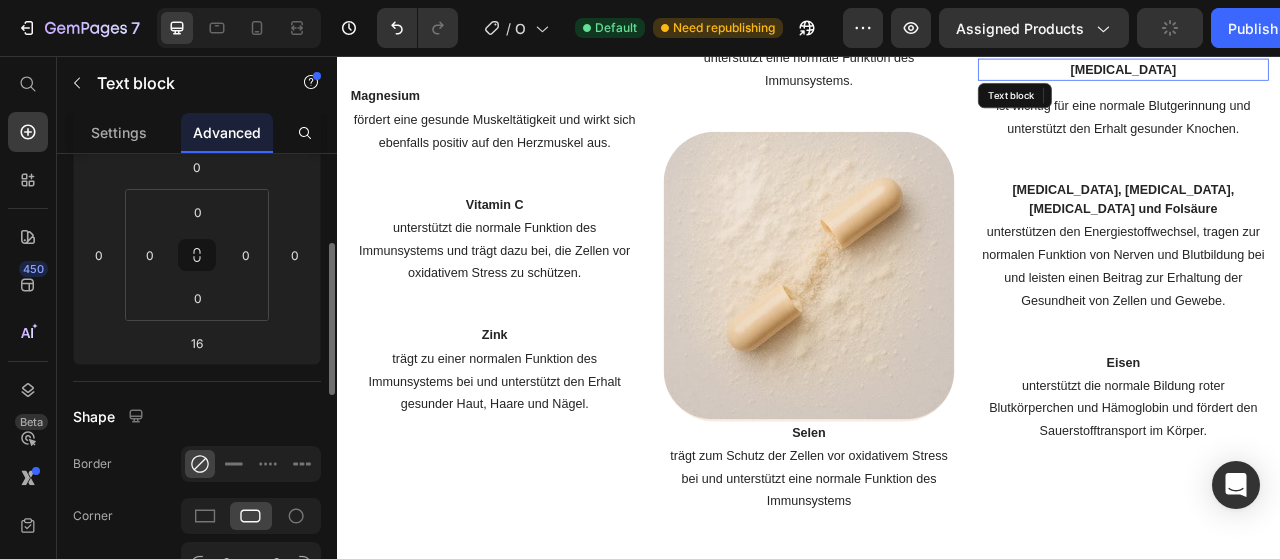 click on "[MEDICAL_DATA]" at bounding box center (1337, 74) 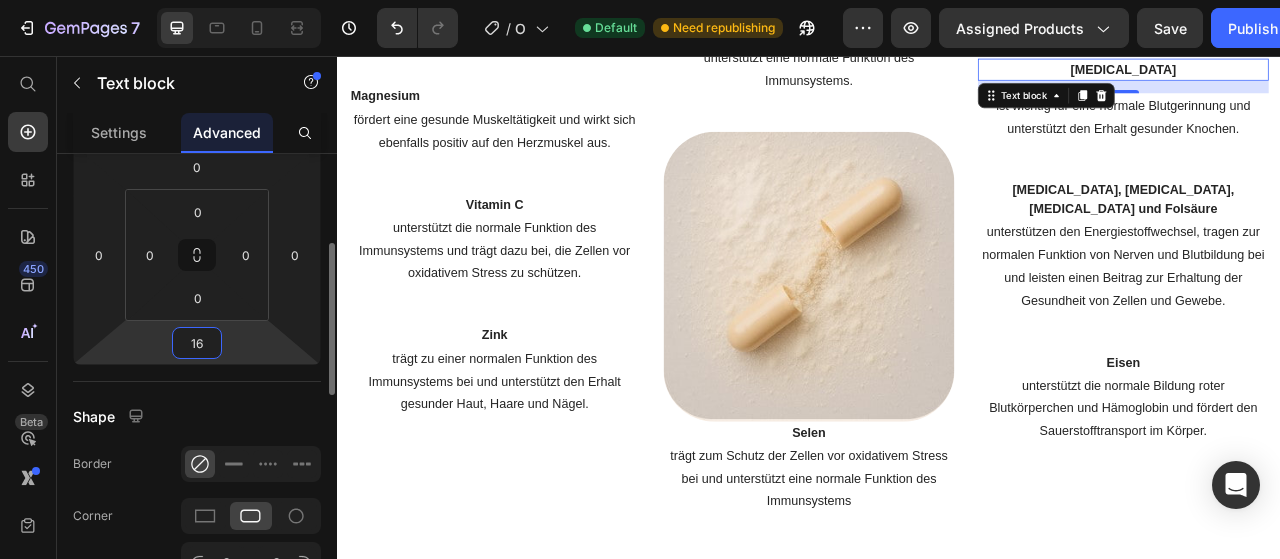 click on "16" at bounding box center [197, 343] 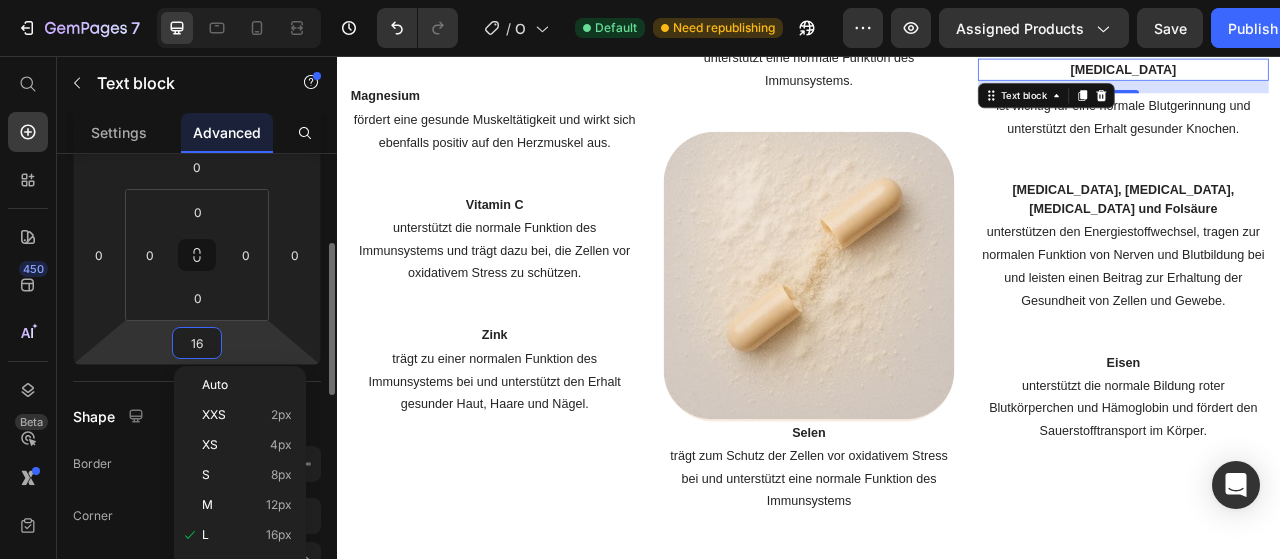 type on "0" 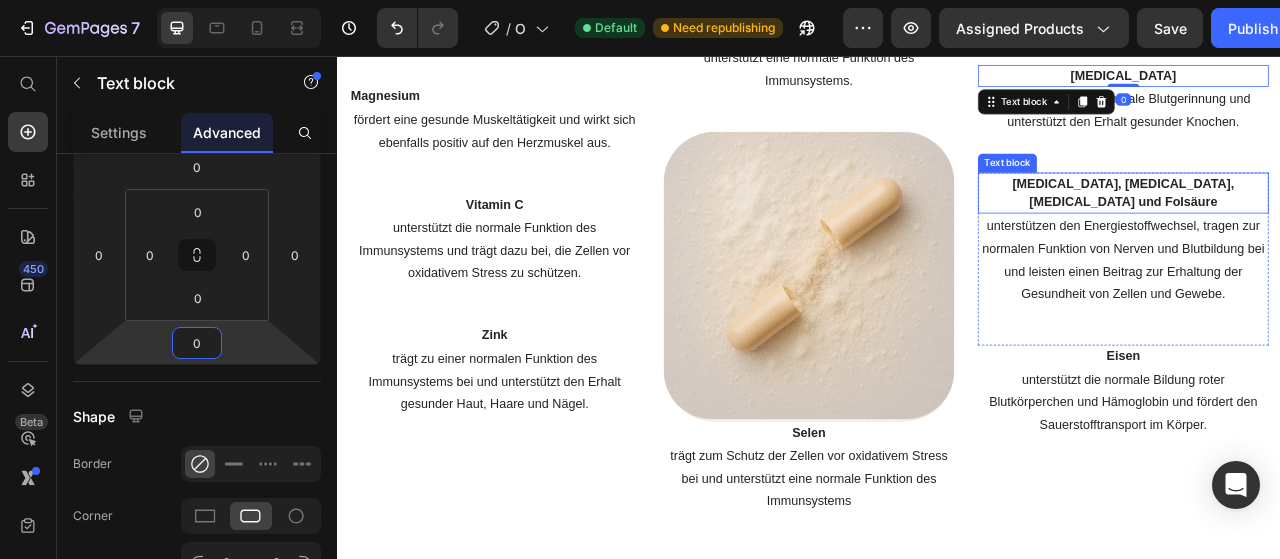 scroll, scrollTop: 1025, scrollLeft: 0, axis: vertical 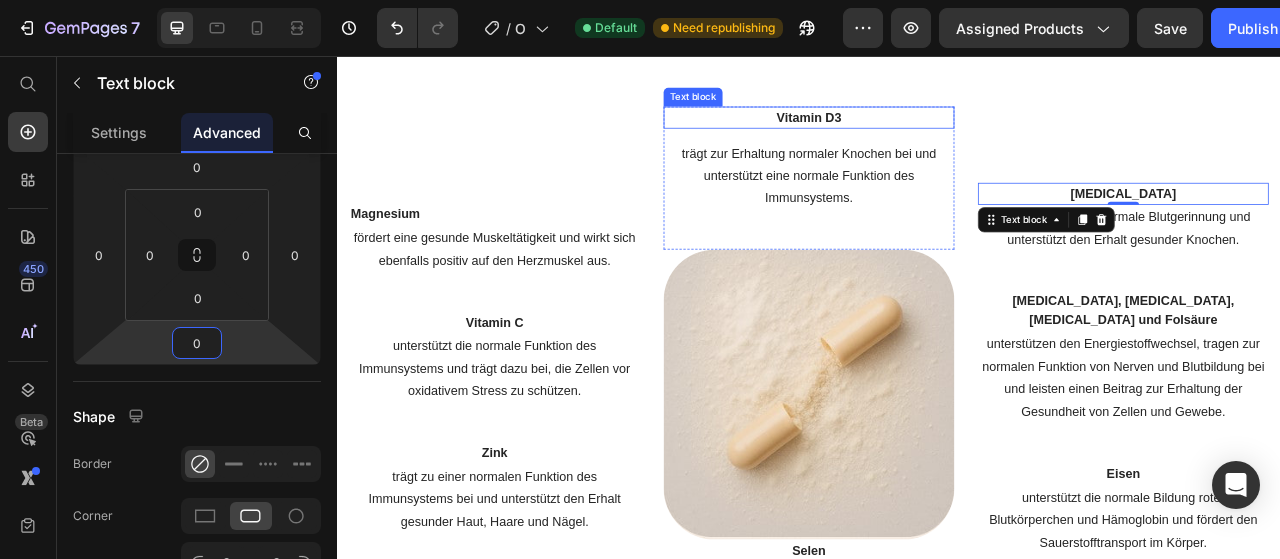 click on "Vitamin D3" at bounding box center [937, 135] 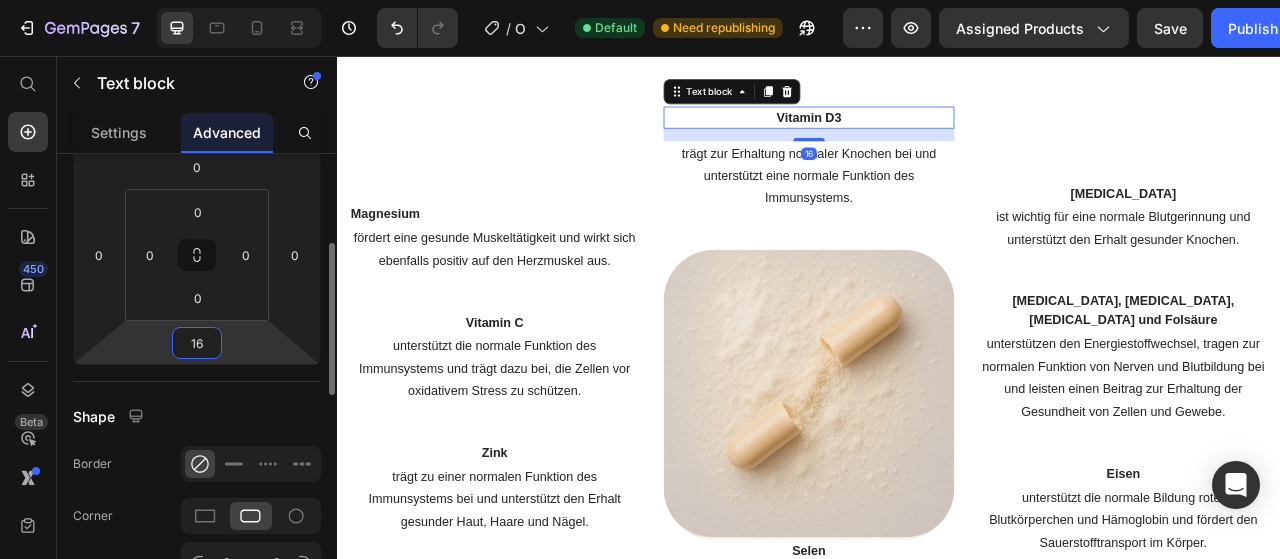 click on "16" at bounding box center [197, 343] 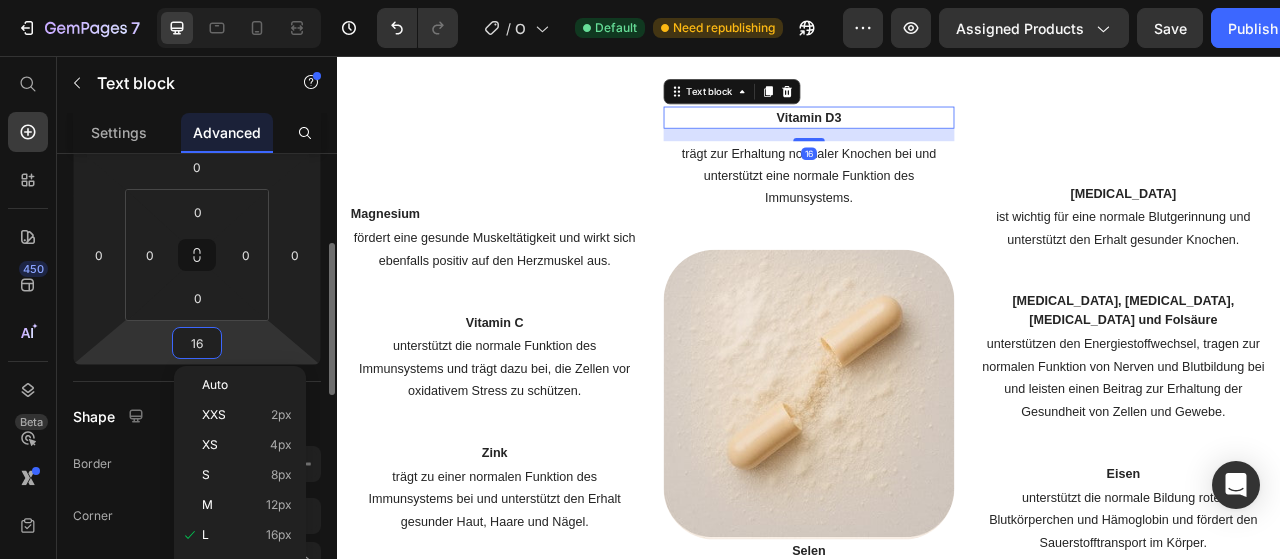 type on "0" 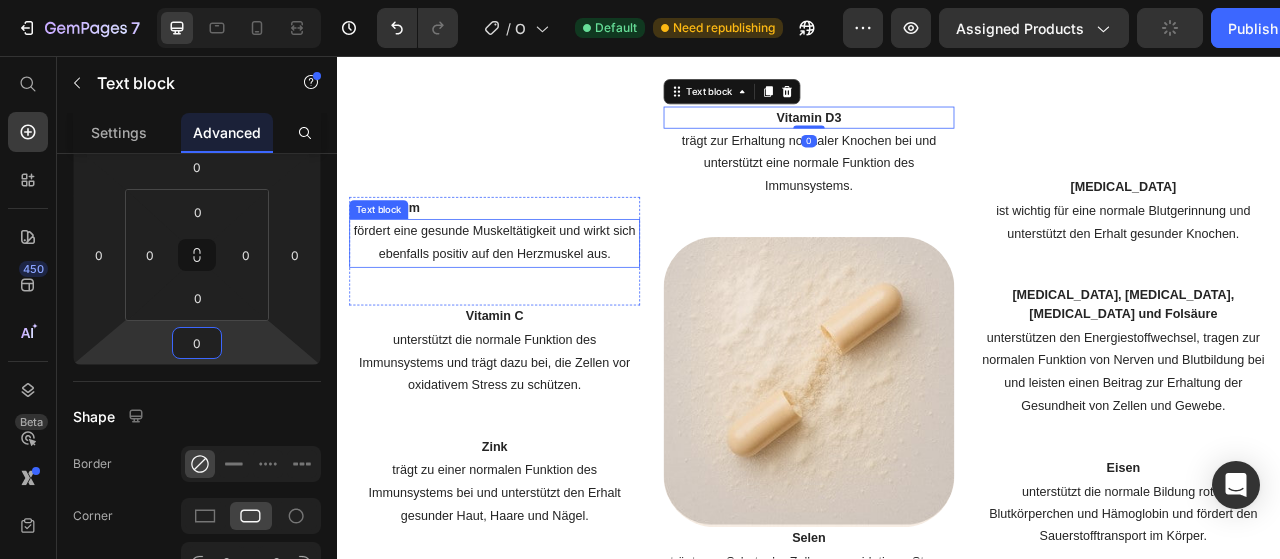 click on "fördert eine gesunde Muskeltätigkeit und wirkt sich ebenfalls positiv auf den Herzmuskel aus." at bounding box center [537, 295] 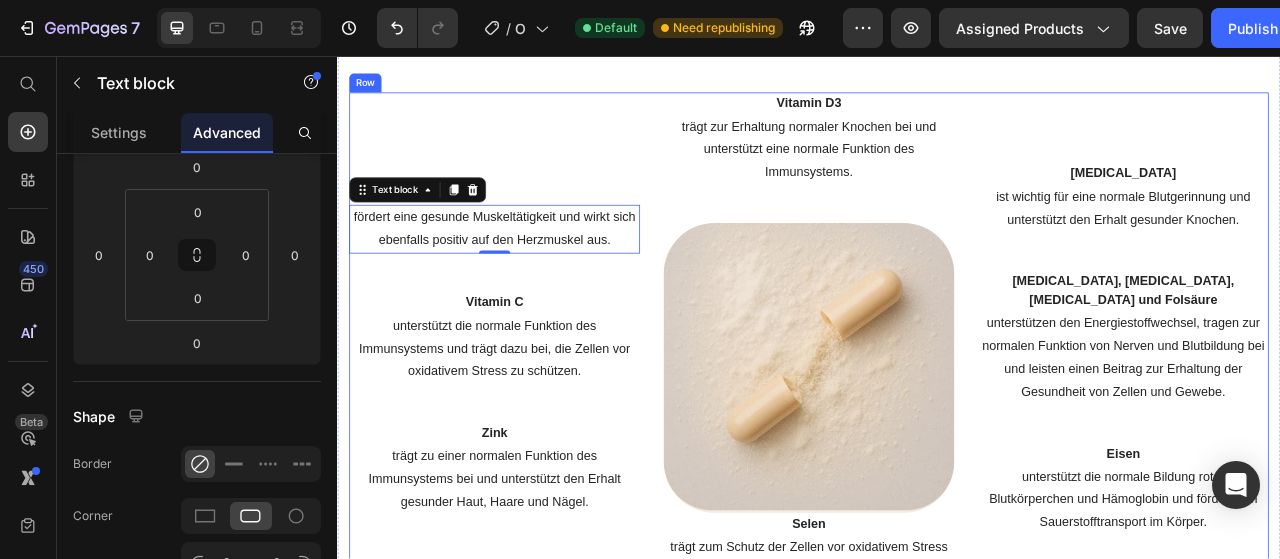 scroll, scrollTop: 1040, scrollLeft: 0, axis: vertical 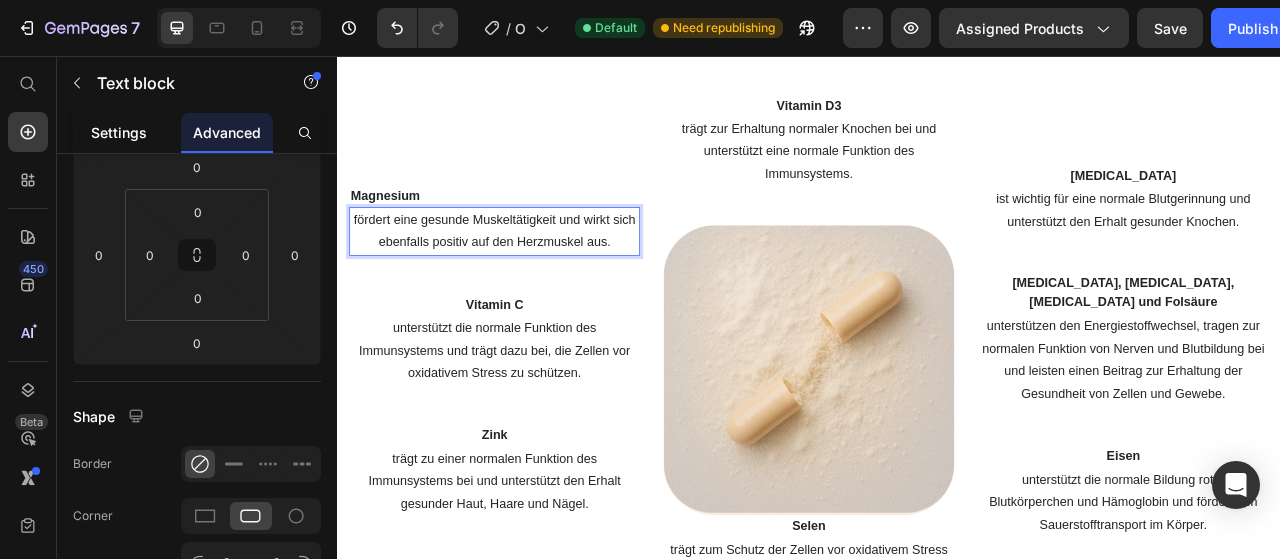 click on "Settings" 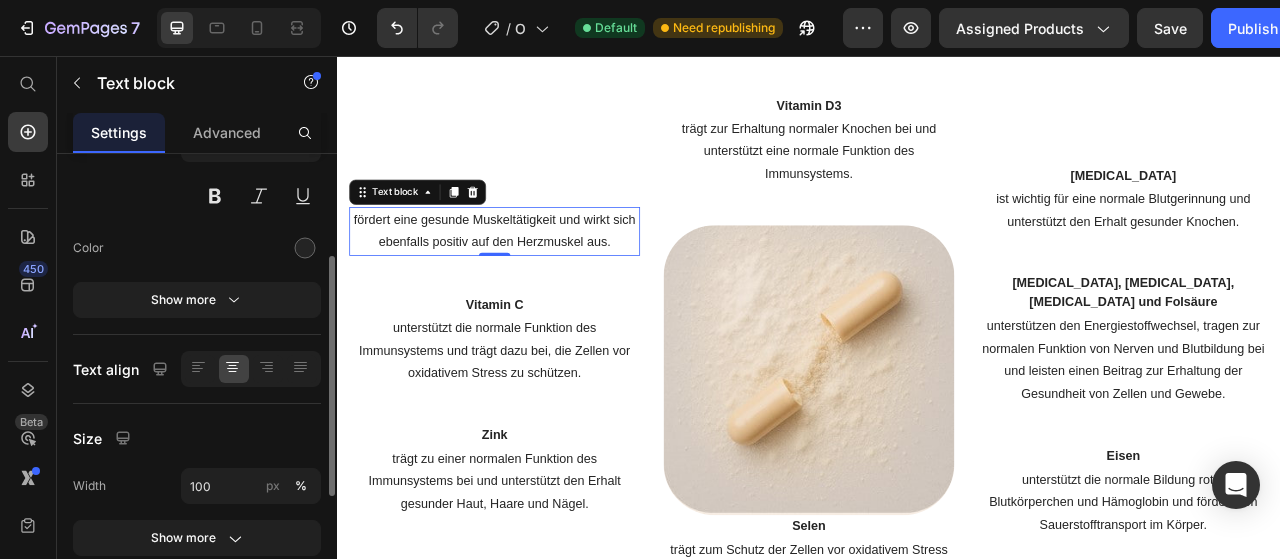 scroll, scrollTop: 200, scrollLeft: 0, axis: vertical 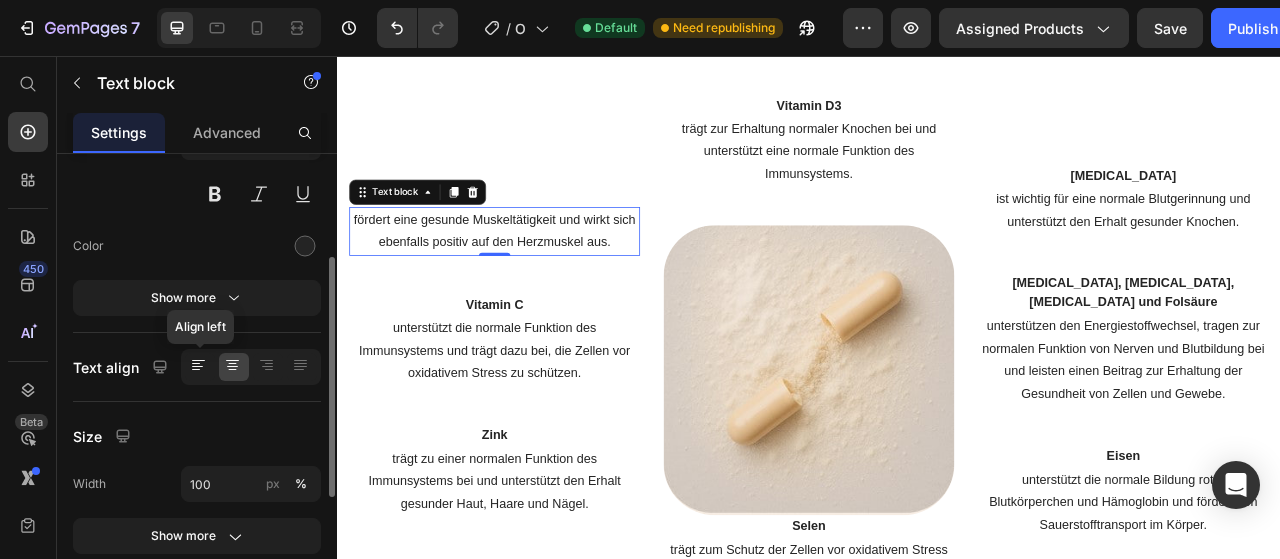 click 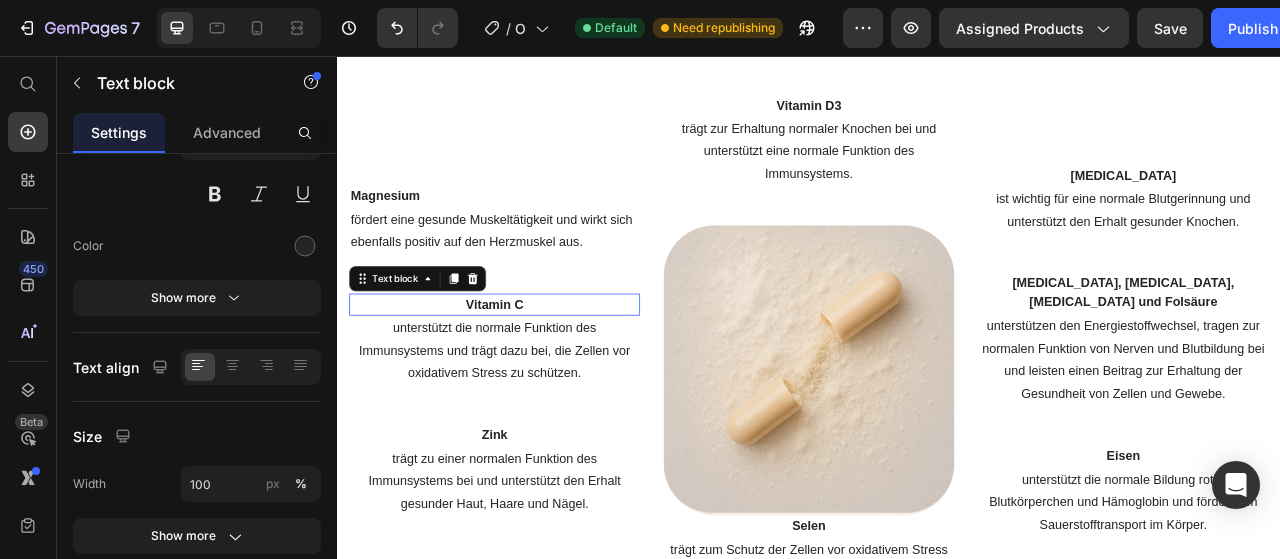 click on "Vitamin C" at bounding box center [537, 373] 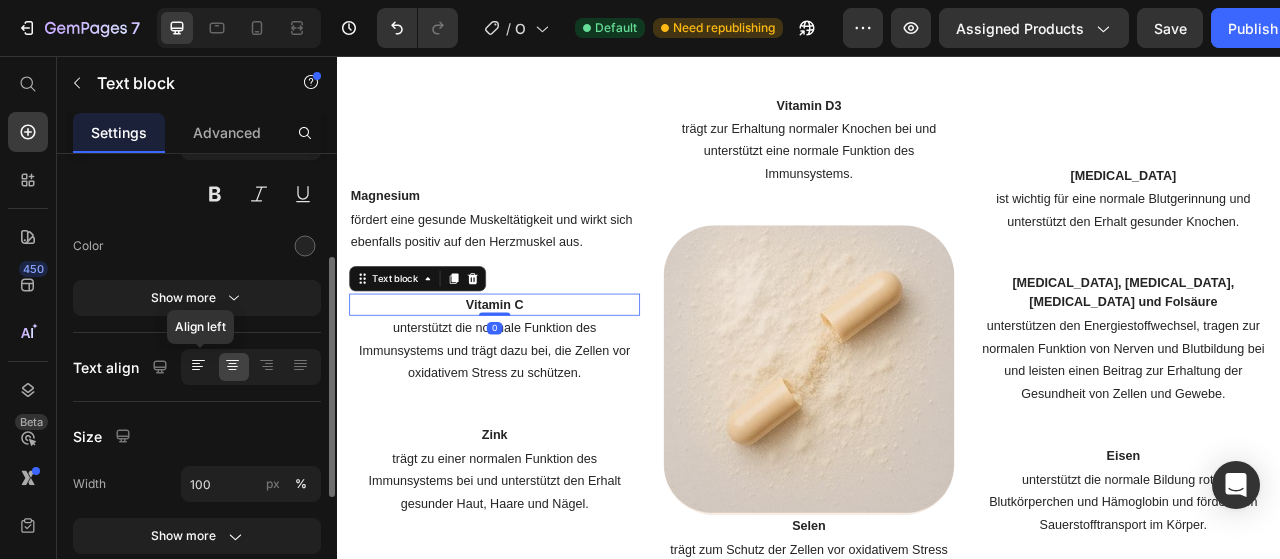 click 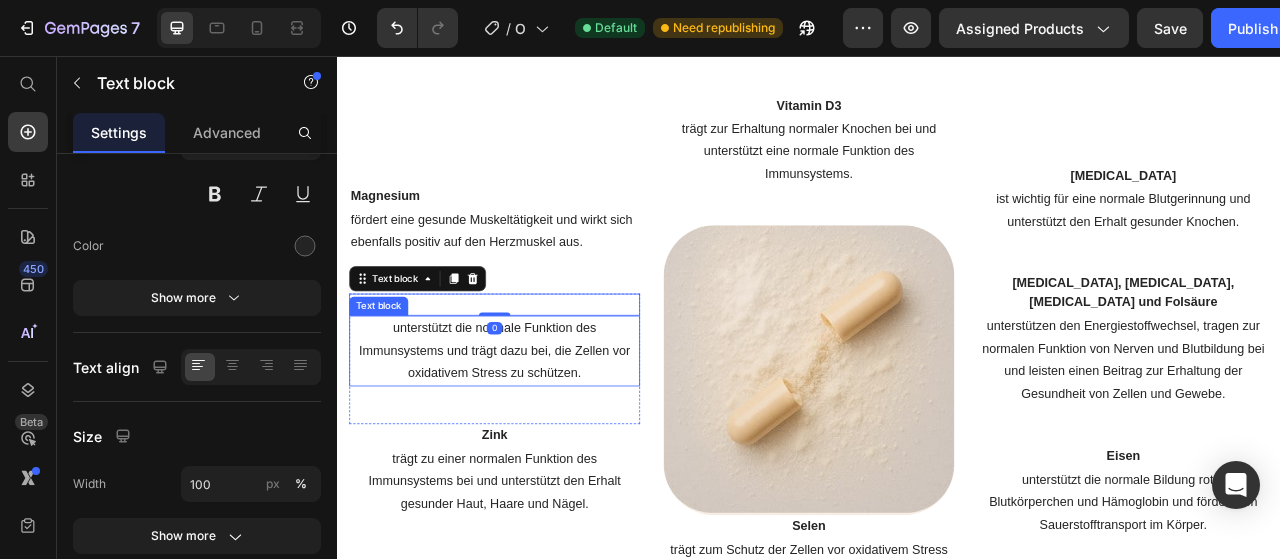 click on "unterstützt die normale Funktion des Immunsystems und trägt dazu bei, die Zellen vor oxidativem Stress zu schützen." at bounding box center (537, 432) 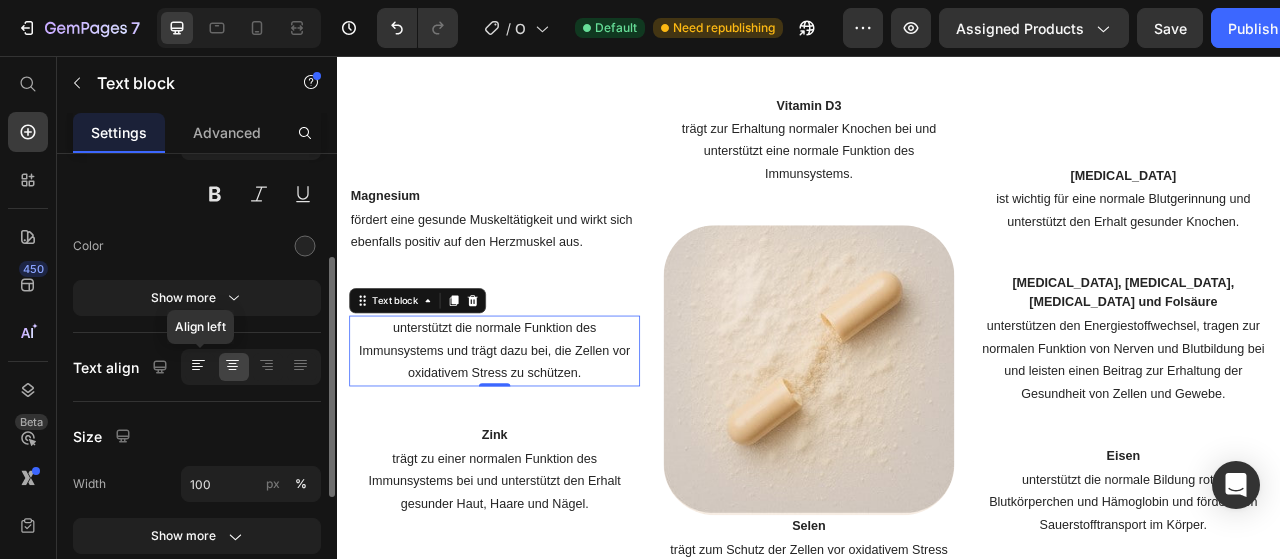 click 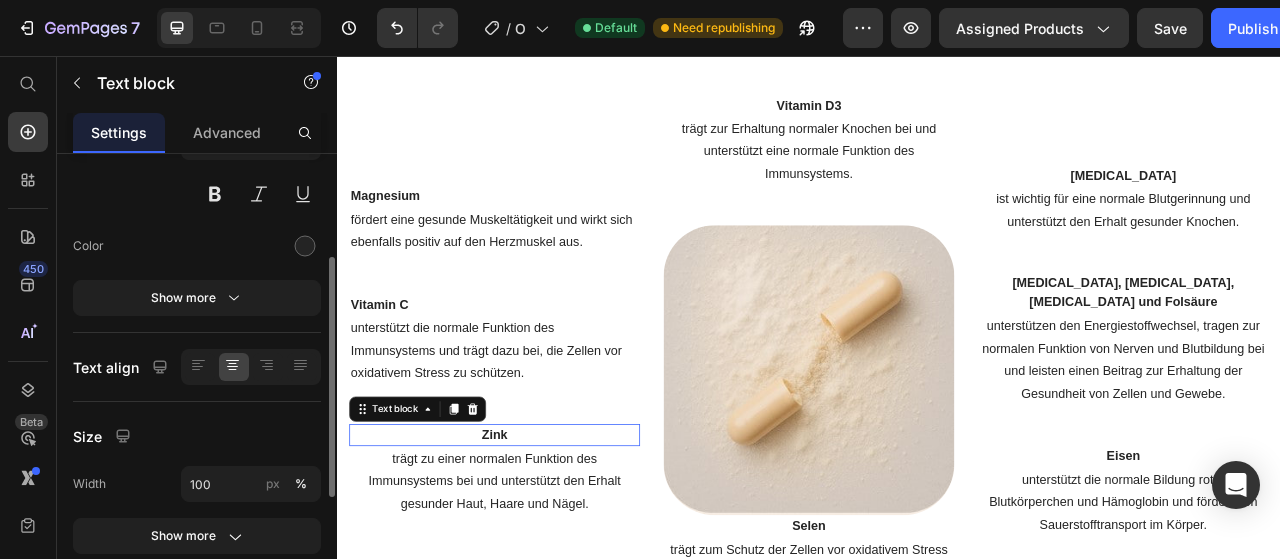 click on "Zink" at bounding box center [537, 539] 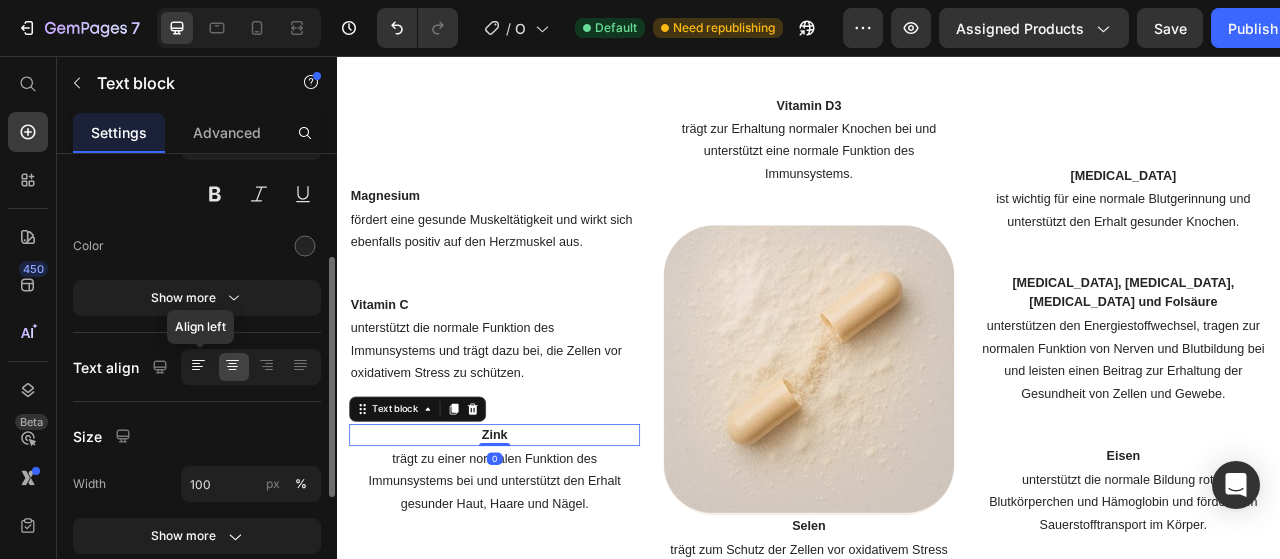 click 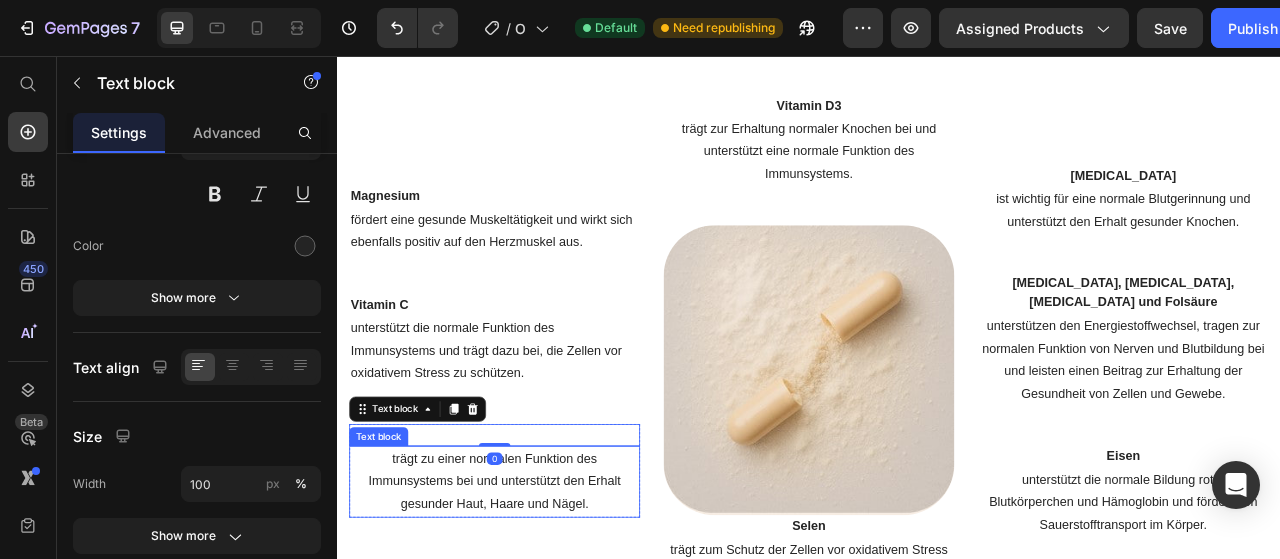 click on "trägt zu einer normalen Funktion des Immunsystems bei und unterstützt den Erhalt gesunder Haut, Haare und Nägel." at bounding box center [537, 598] 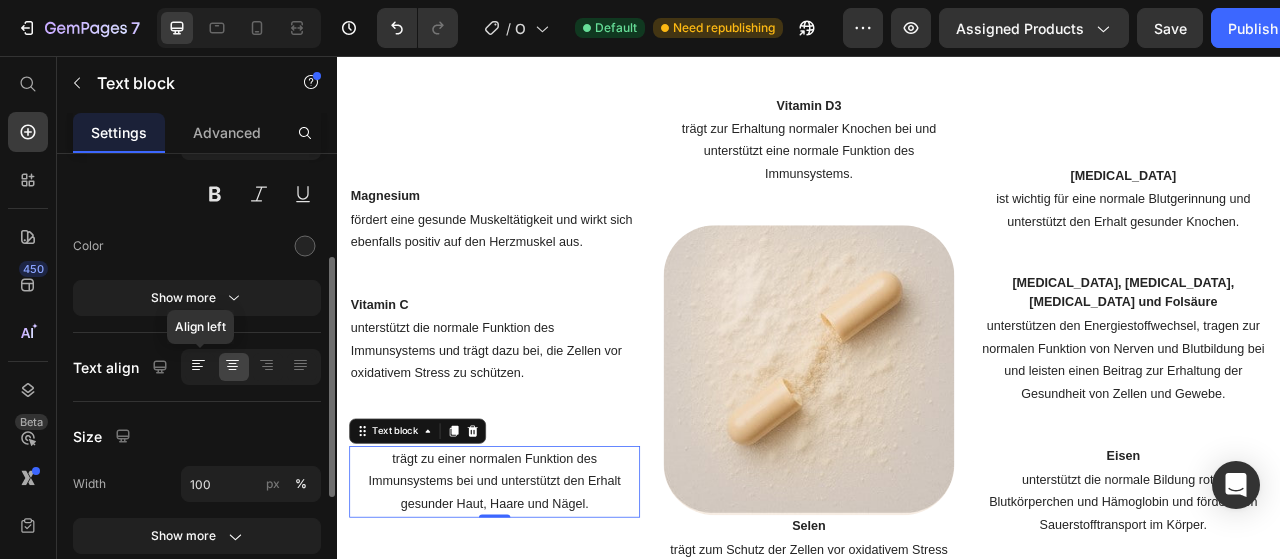 click 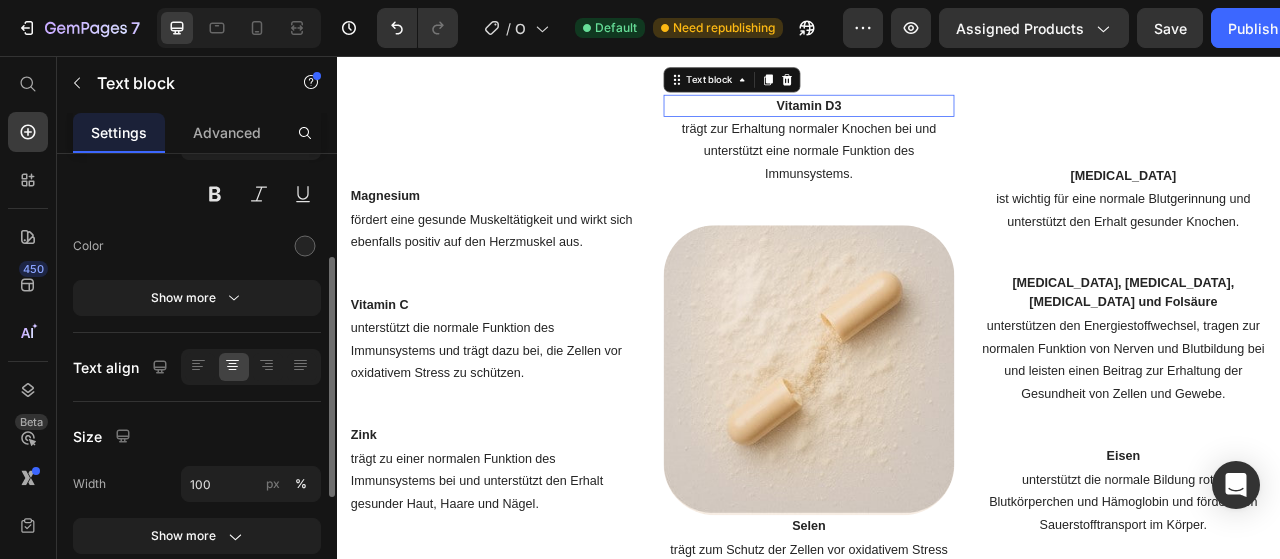 click on "Vitamin D3" at bounding box center [937, 120] 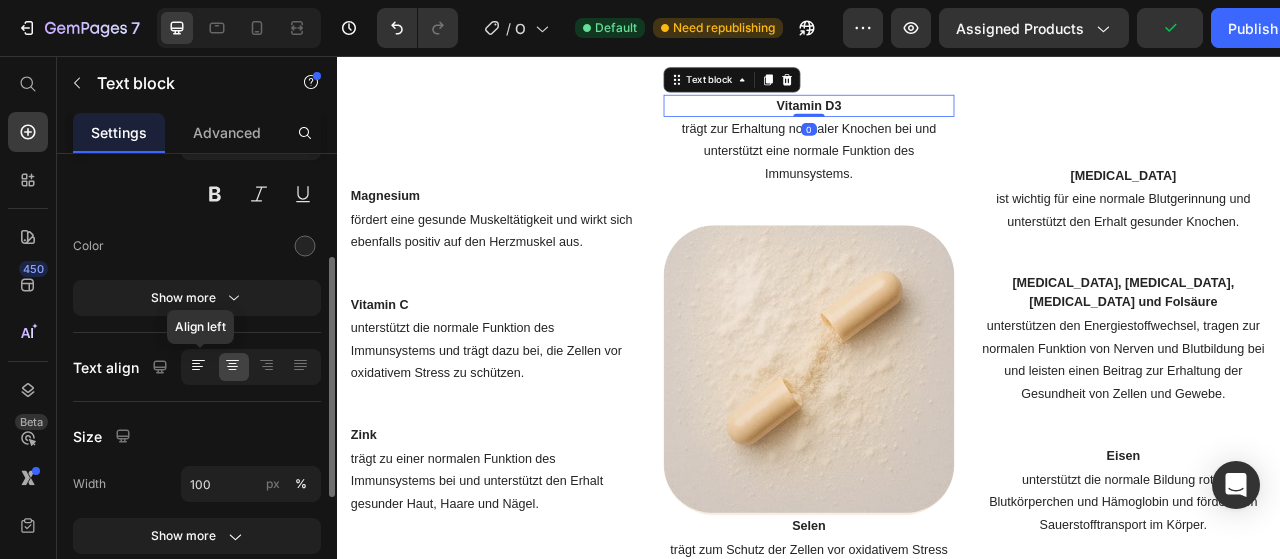 click 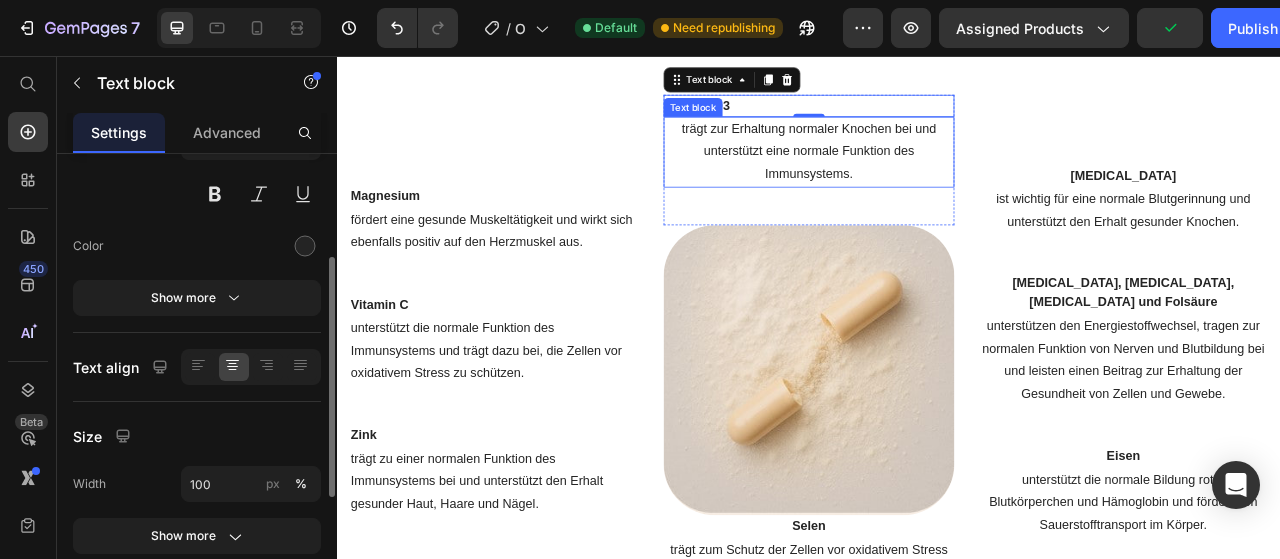 click on "trägt zur Erhaltung normaler Knochen bei und unterstützt eine normale Funktion des Immunsystems." at bounding box center (937, 179) 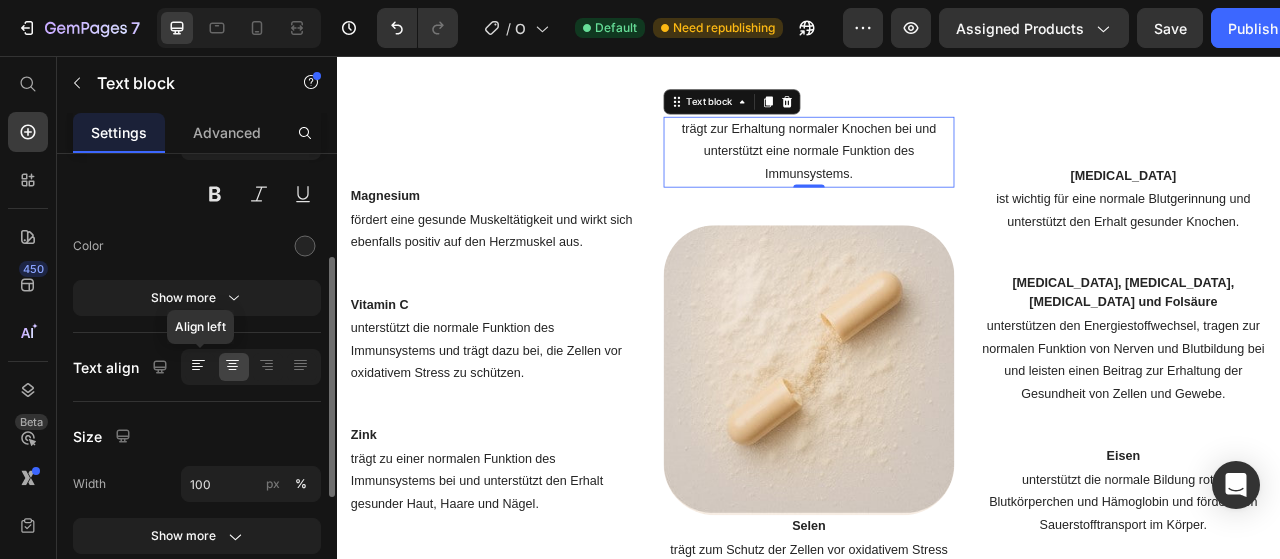 click 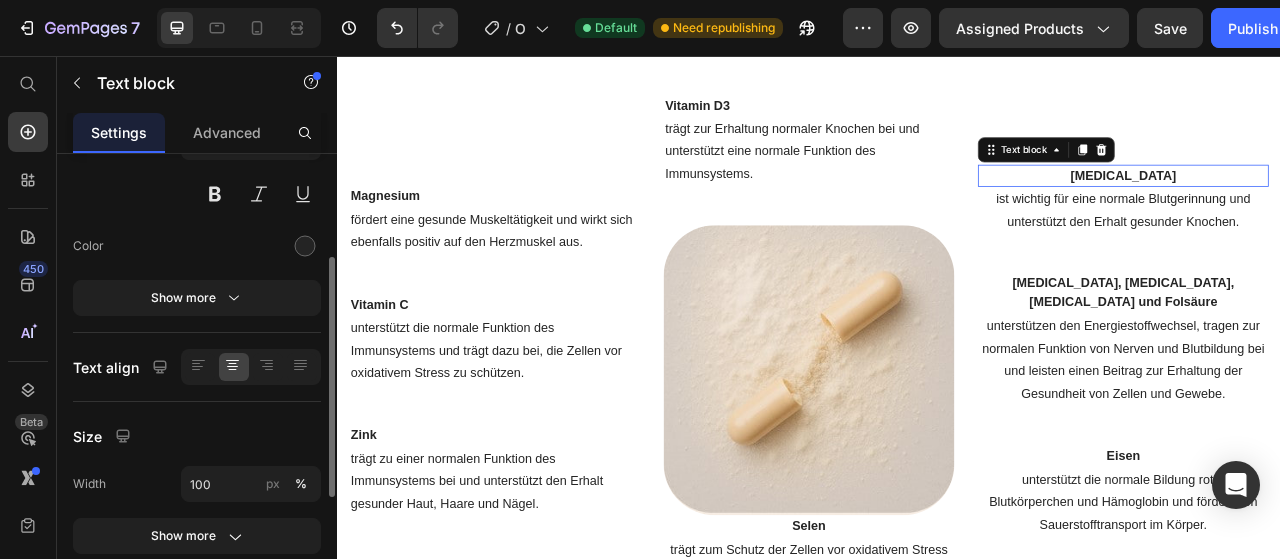 click on "[MEDICAL_DATA]" at bounding box center [1337, 209] 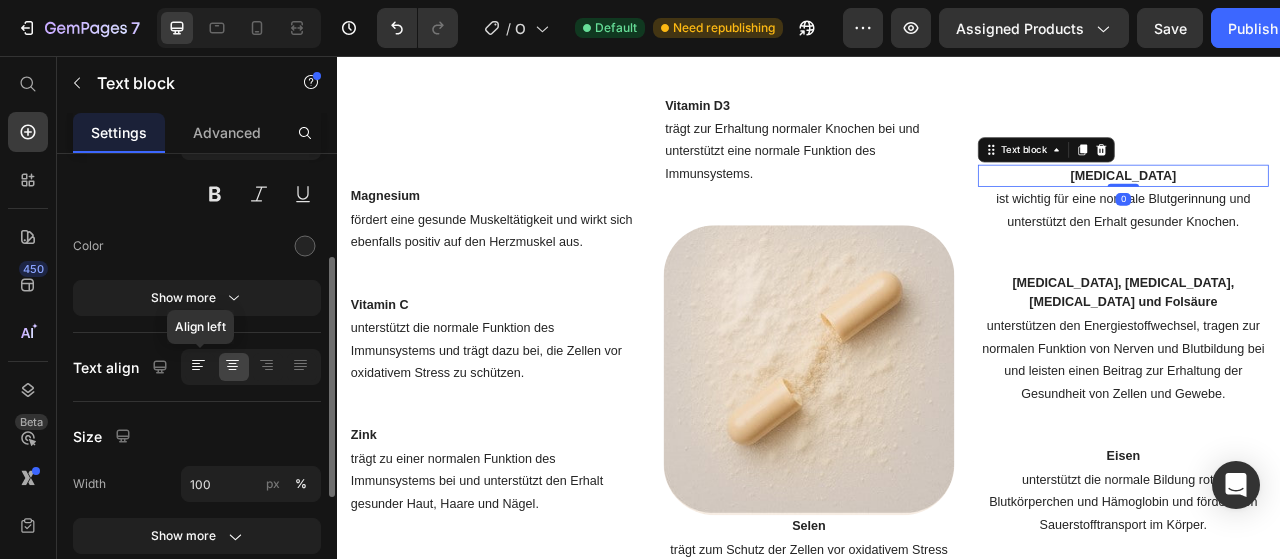 drag, startPoint x: 204, startPoint y: 369, endPoint x: 12, endPoint y: 367, distance: 192.01042 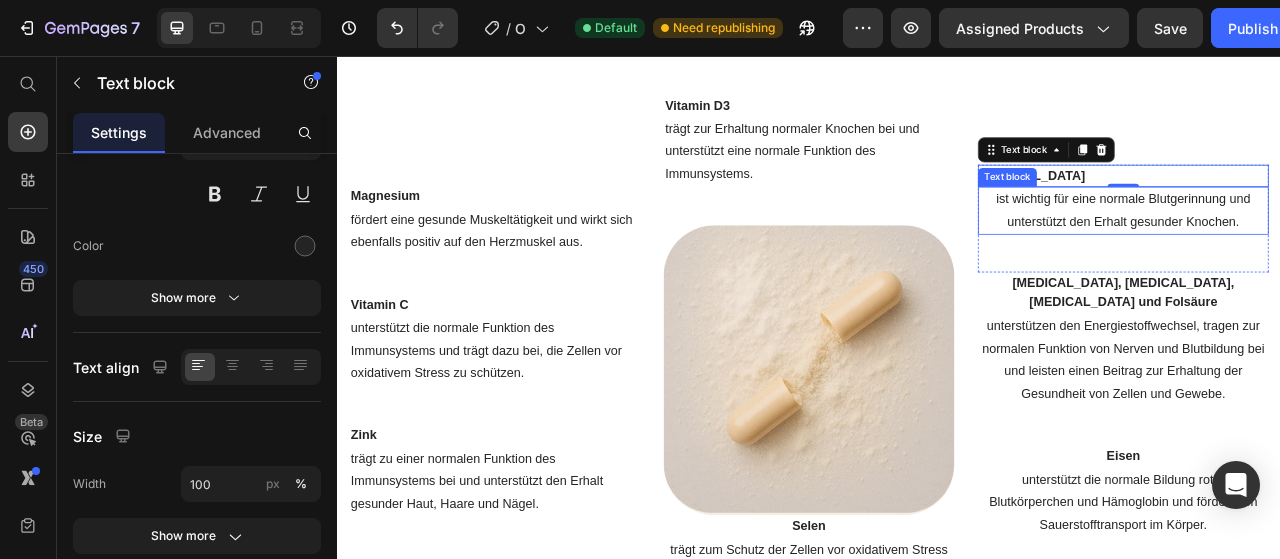 click on "ist wichtig für eine normale Blutgerinnung und unterstützt den Erhalt gesunder Knochen." at bounding box center [1337, 254] 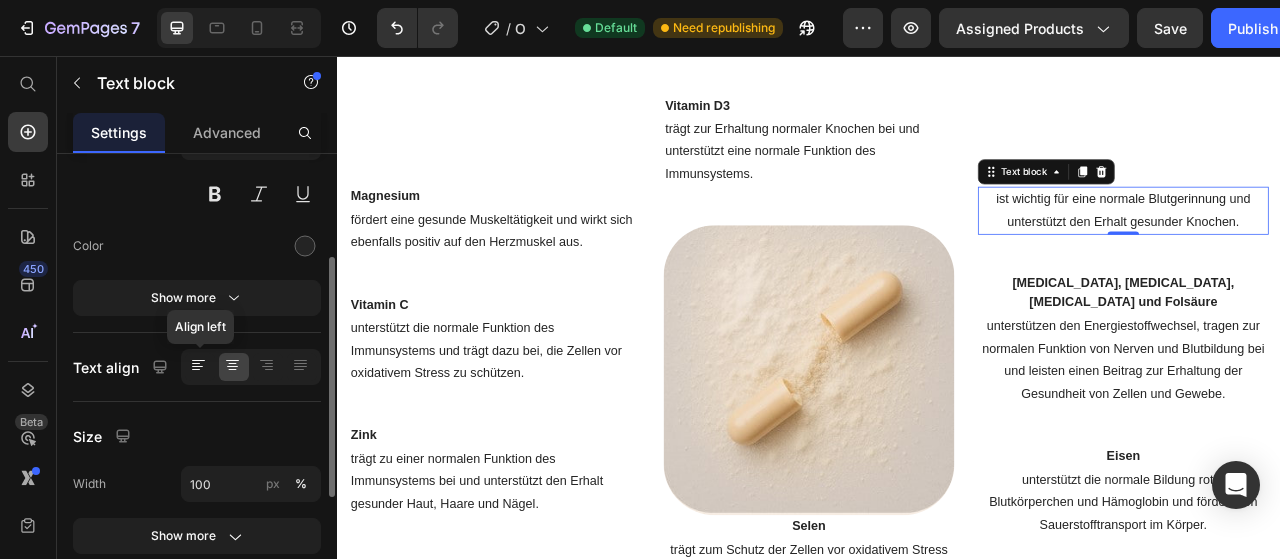 click 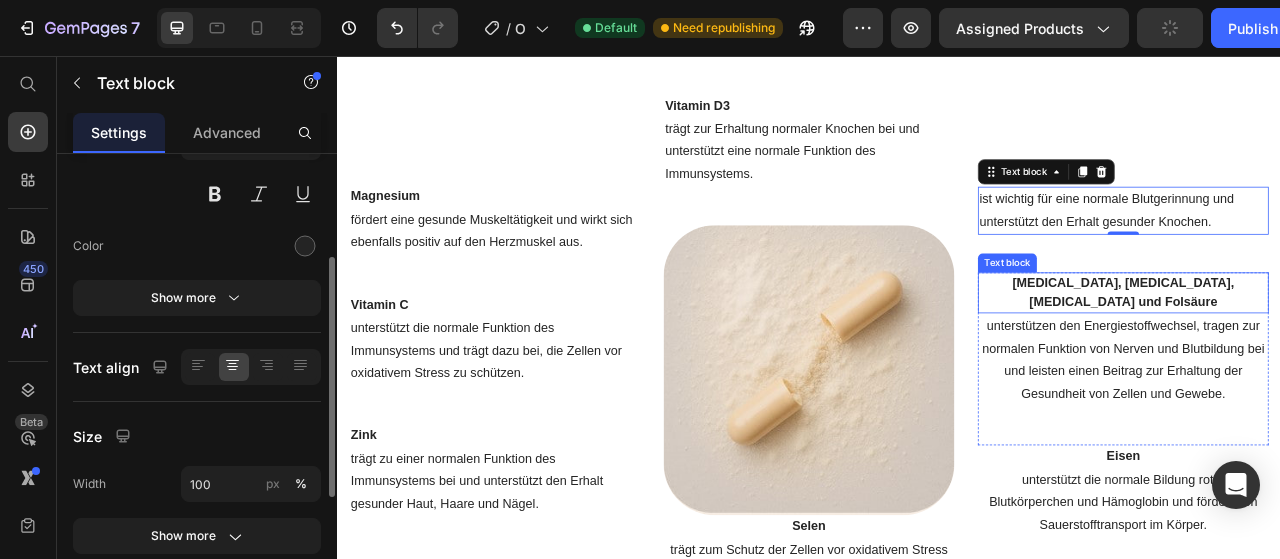 click on "[MEDICAL_DATA], [MEDICAL_DATA], [MEDICAL_DATA] und Folsäure" at bounding box center [1337, 358] 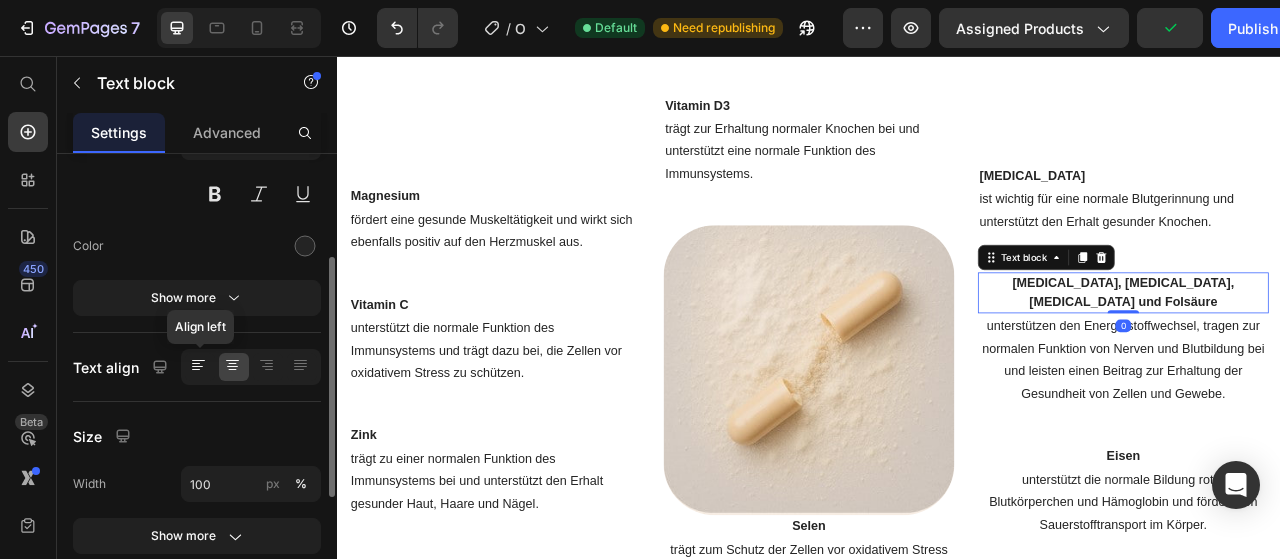 click 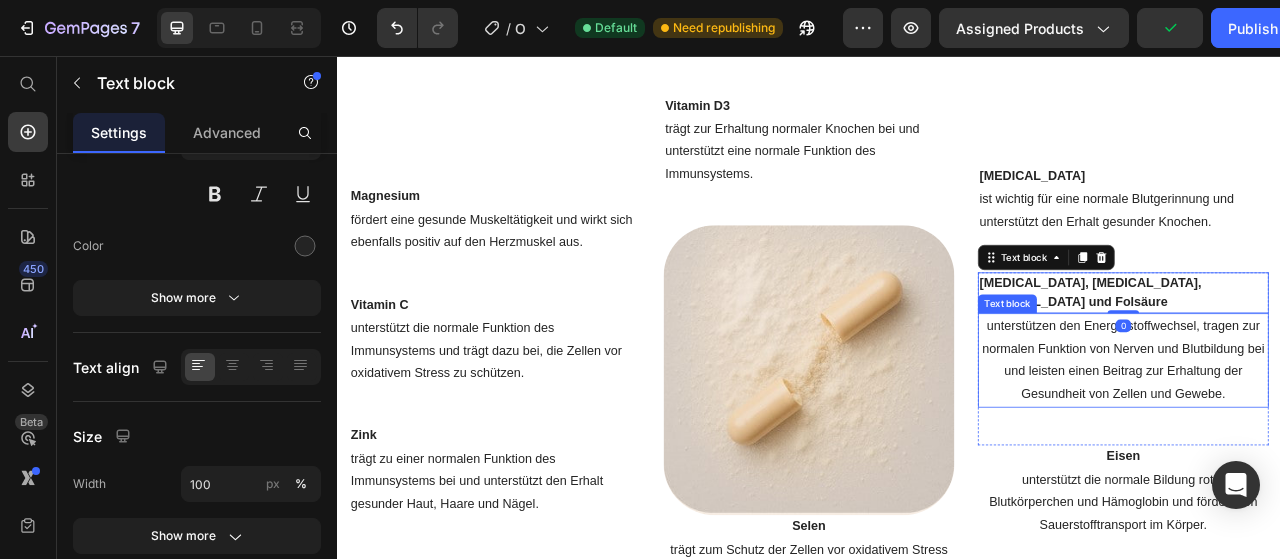 click on "unterstützen den Energiestoffwechsel, tragen zur normalen Funktion von Nerven und Blutbildung bei und leisten einen Beitrag zur Erhaltung der Gesundheit von Zellen und Gewebe." at bounding box center (1337, 443) 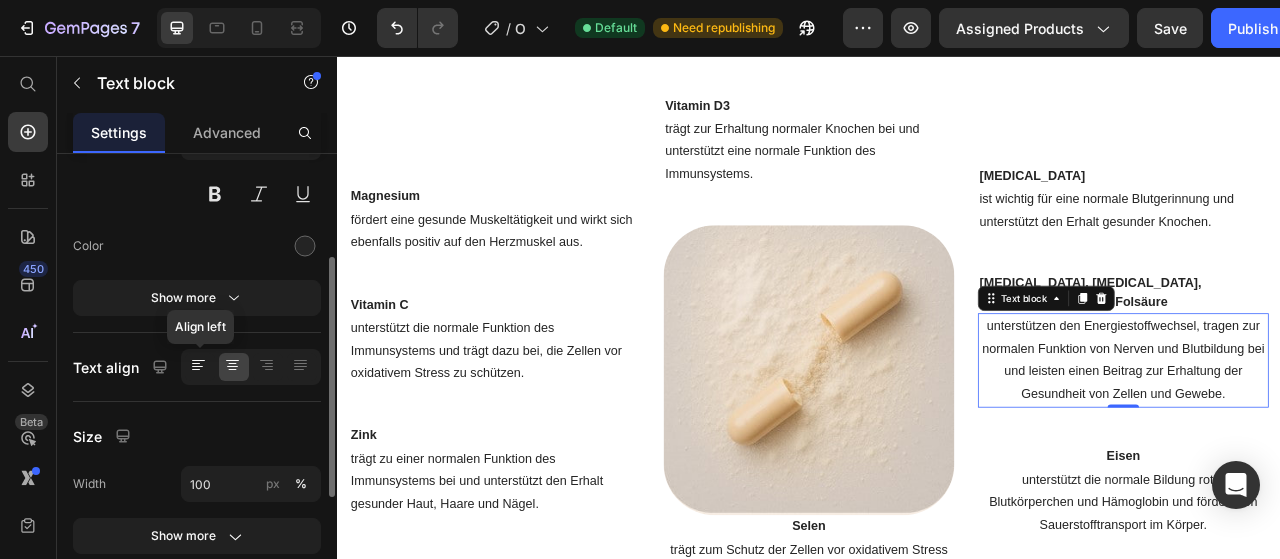 click 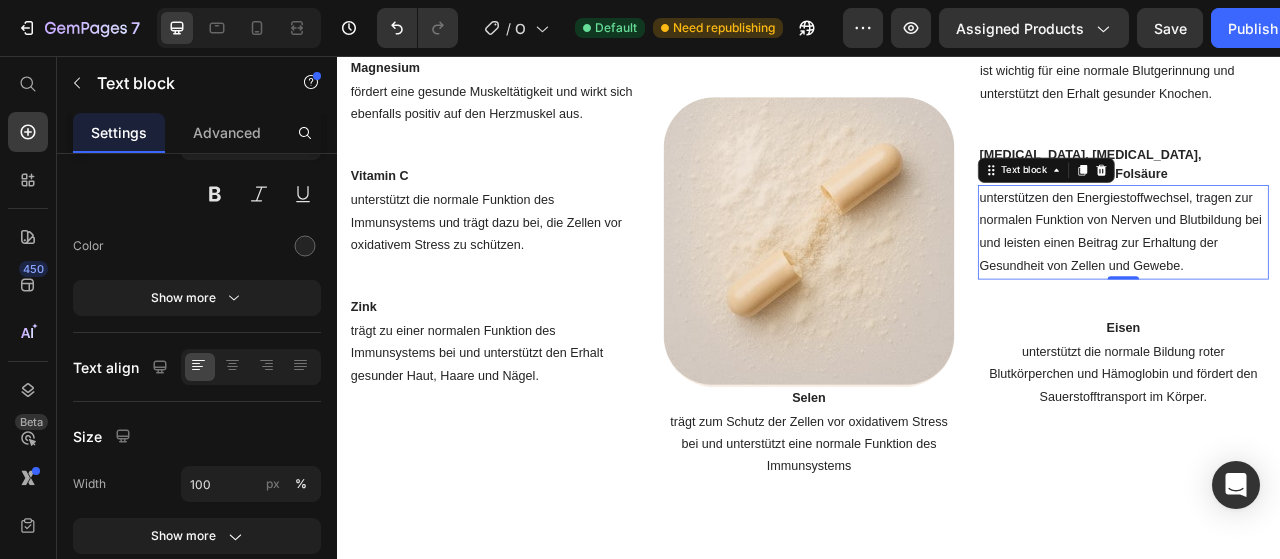 scroll, scrollTop: 1204, scrollLeft: 0, axis: vertical 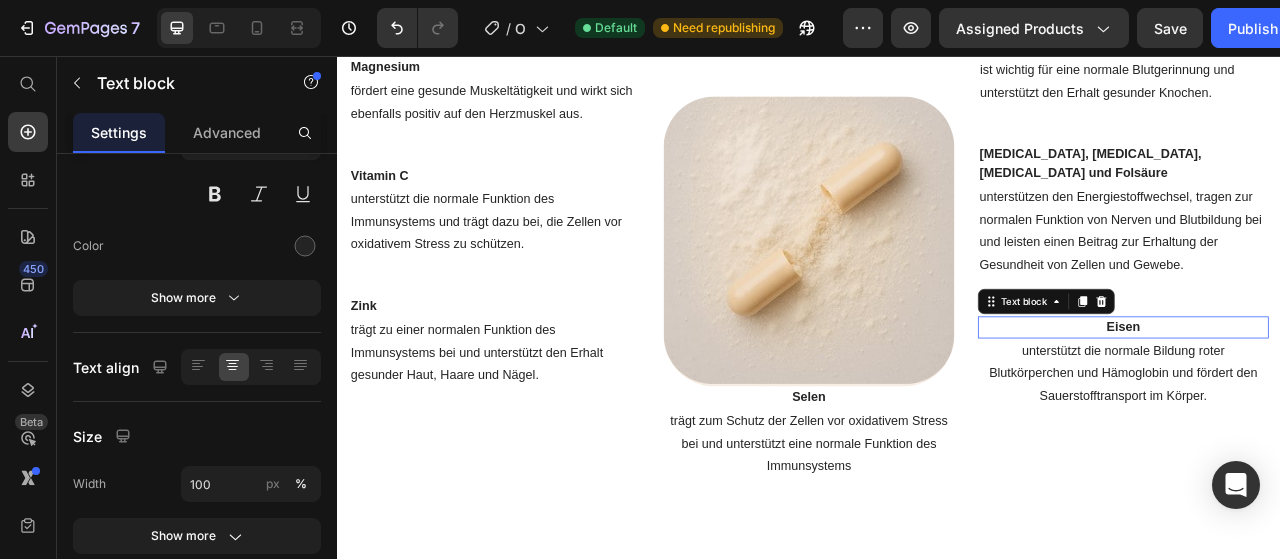 click on "Eisen" at bounding box center (1337, 402) 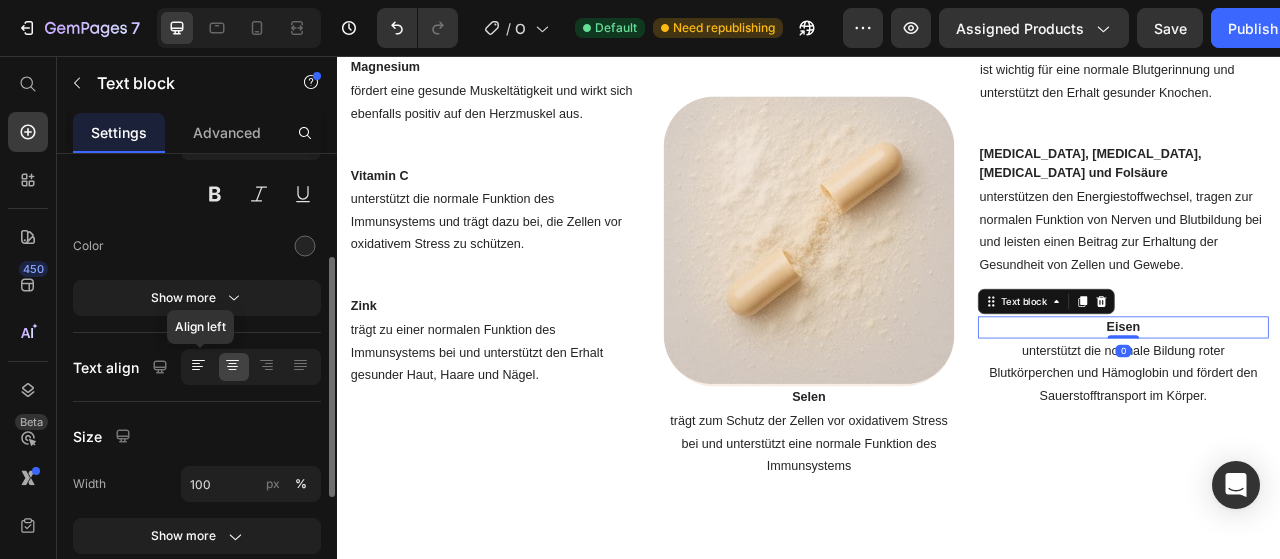 click 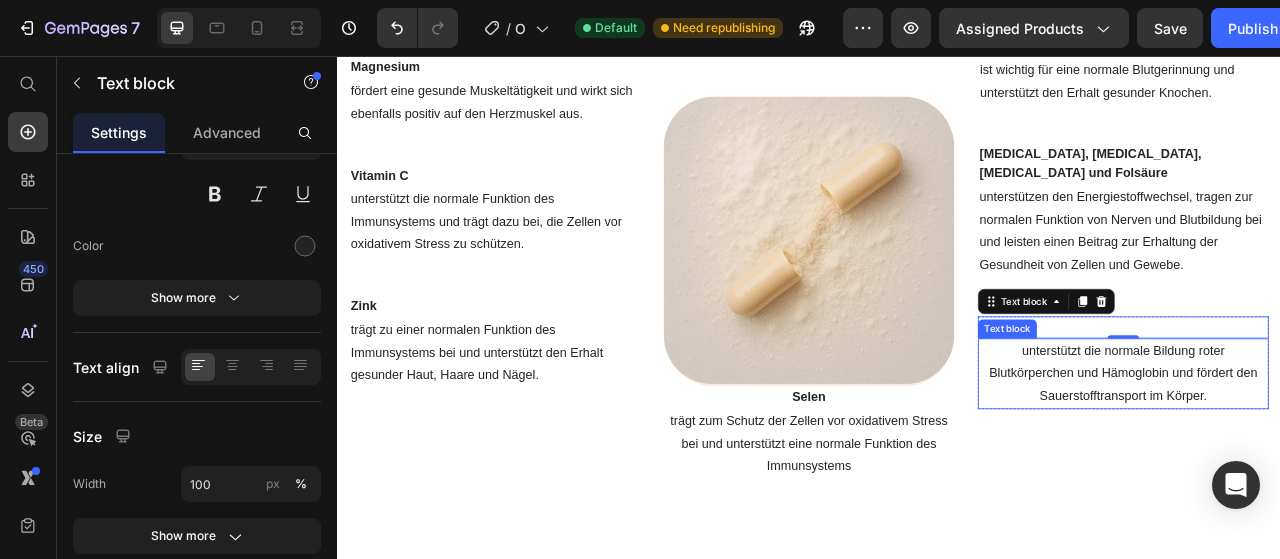 click on "unterstützt die normale Bildung roter Blutkörperchen und Hämoglobin und fördert den Sauerstofftransport im Körper." at bounding box center [1337, 461] 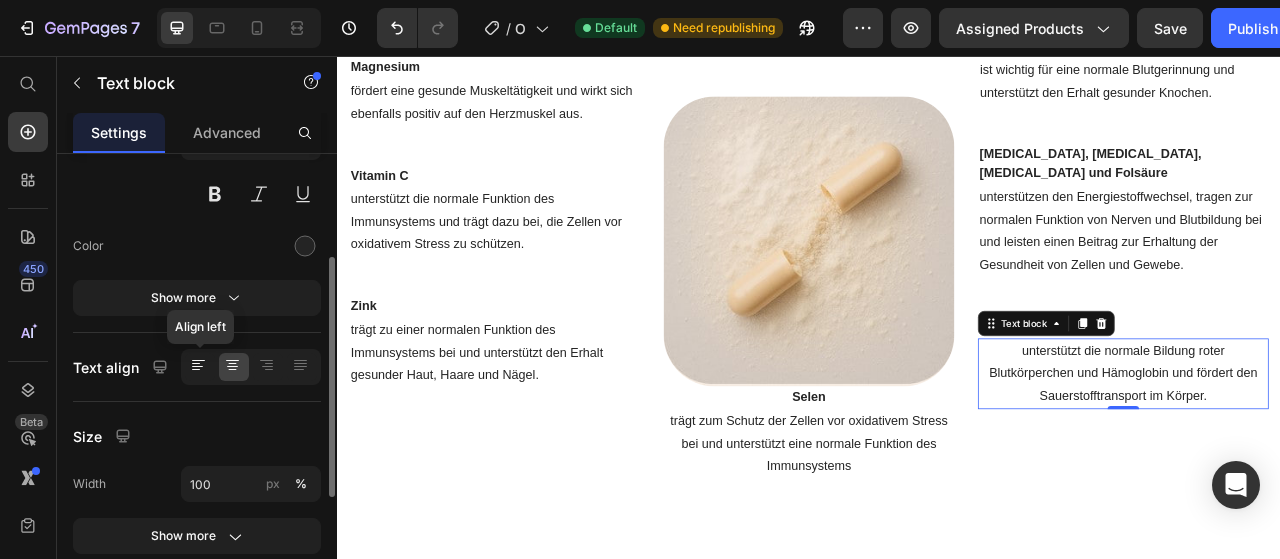click 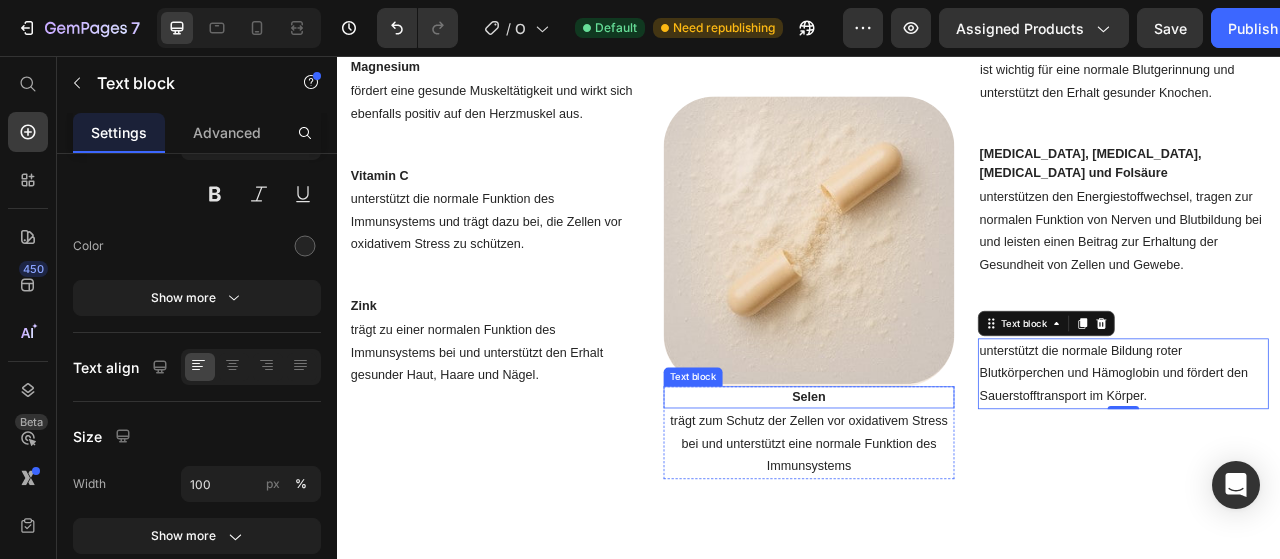 click on "Selen" at bounding box center [937, 491] 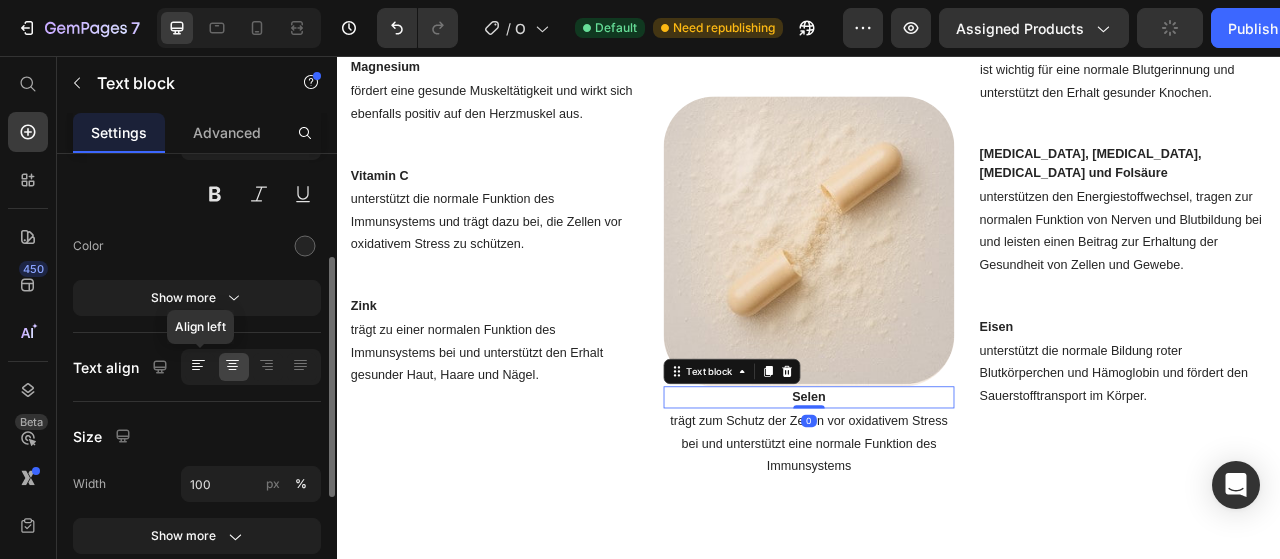 click 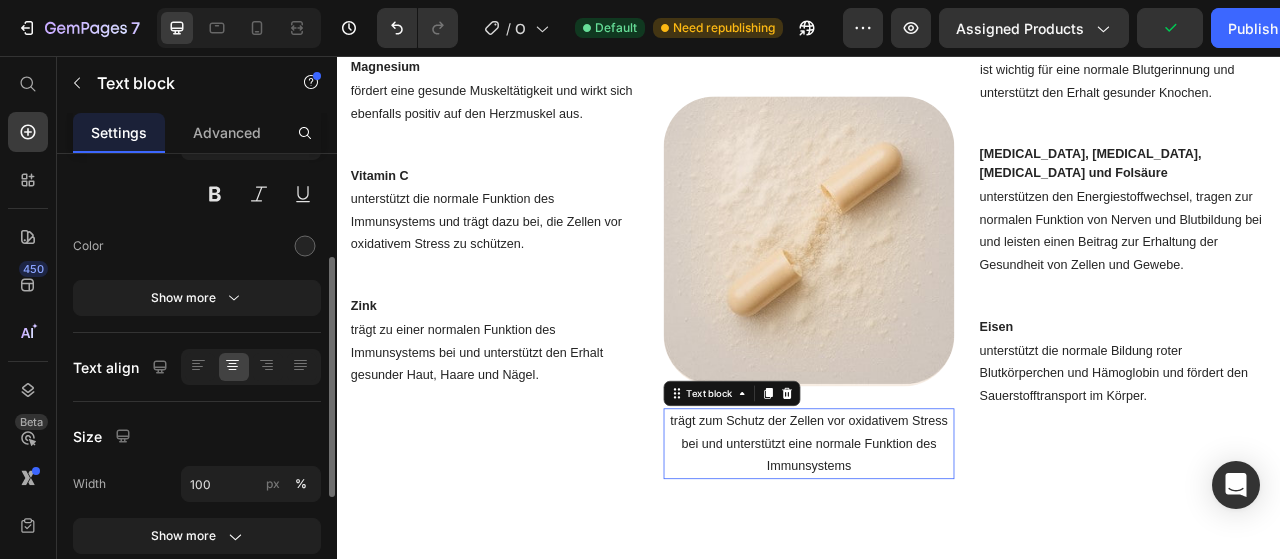 click on "trägt zum Schutz der Zellen vor oxidativem Stress bei und unterstützt eine normale Funktion des Immunsystems" at bounding box center (937, 550) 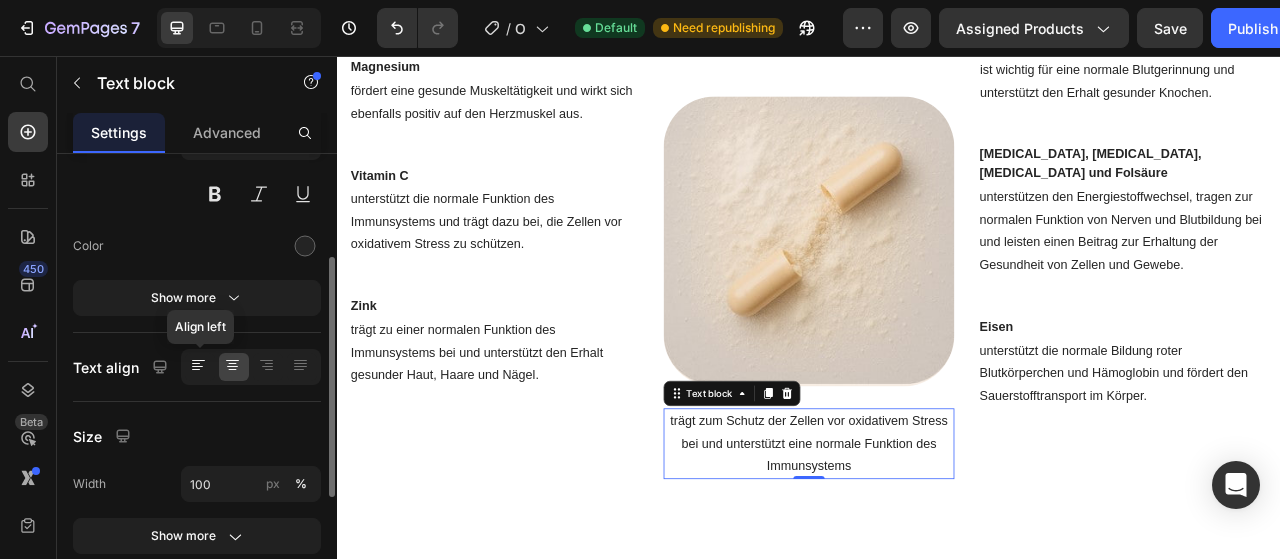 click 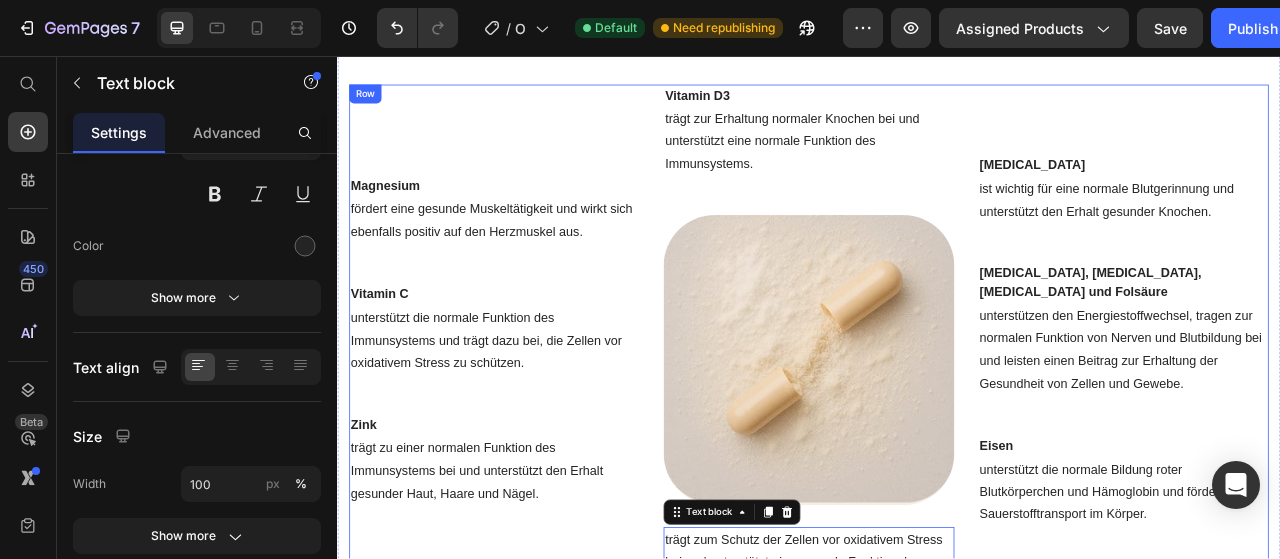 scroll, scrollTop: 1052, scrollLeft: 0, axis: vertical 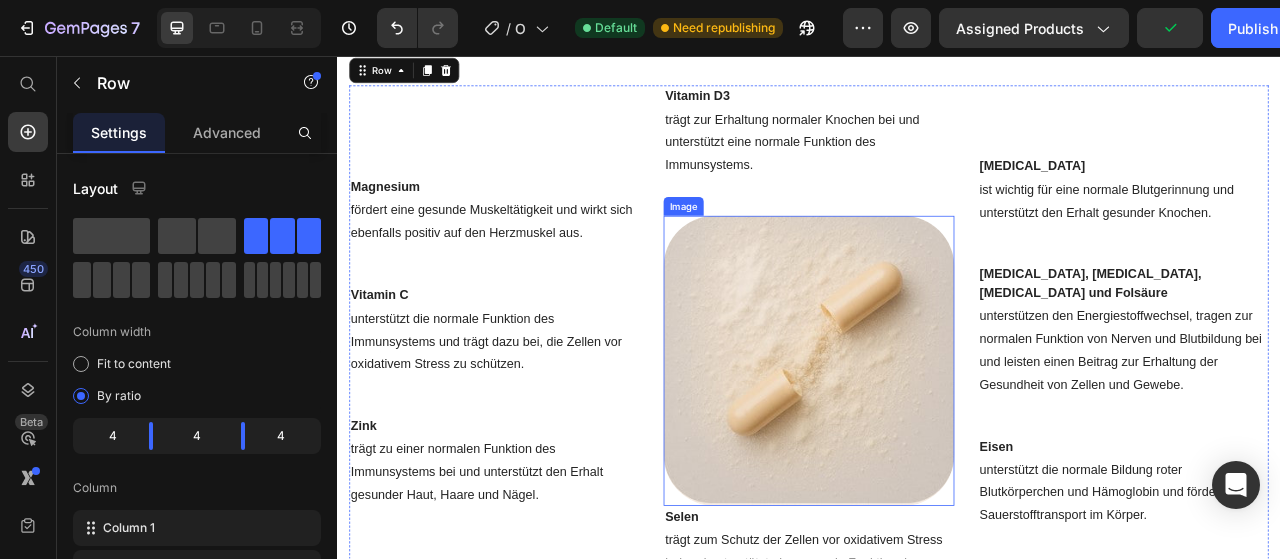 click at bounding box center (937, 444) 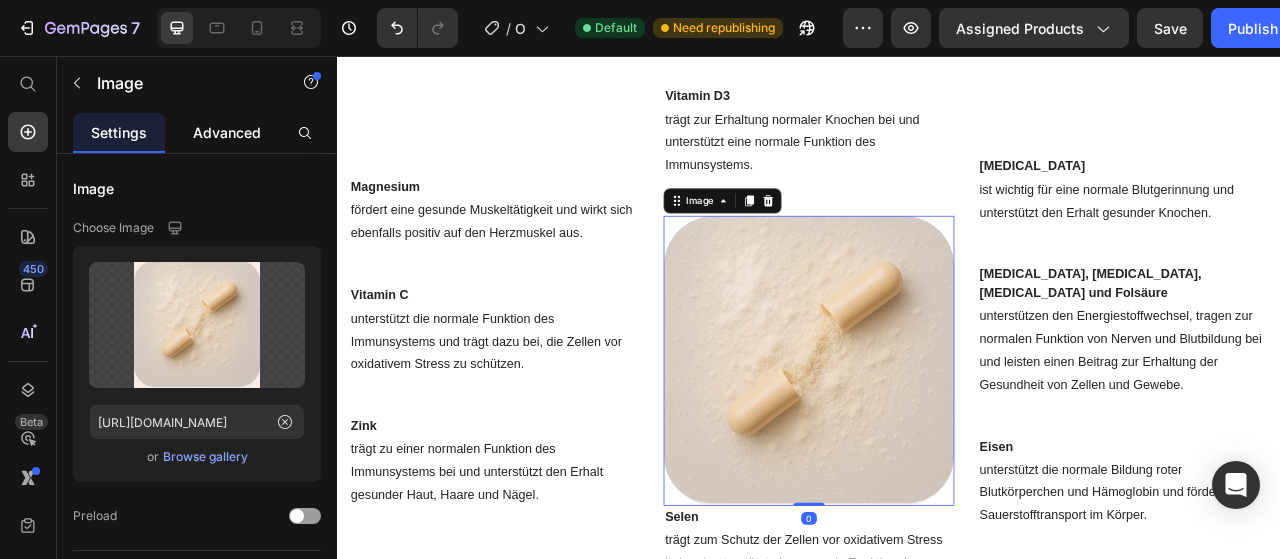 click on "Advanced" at bounding box center [227, 132] 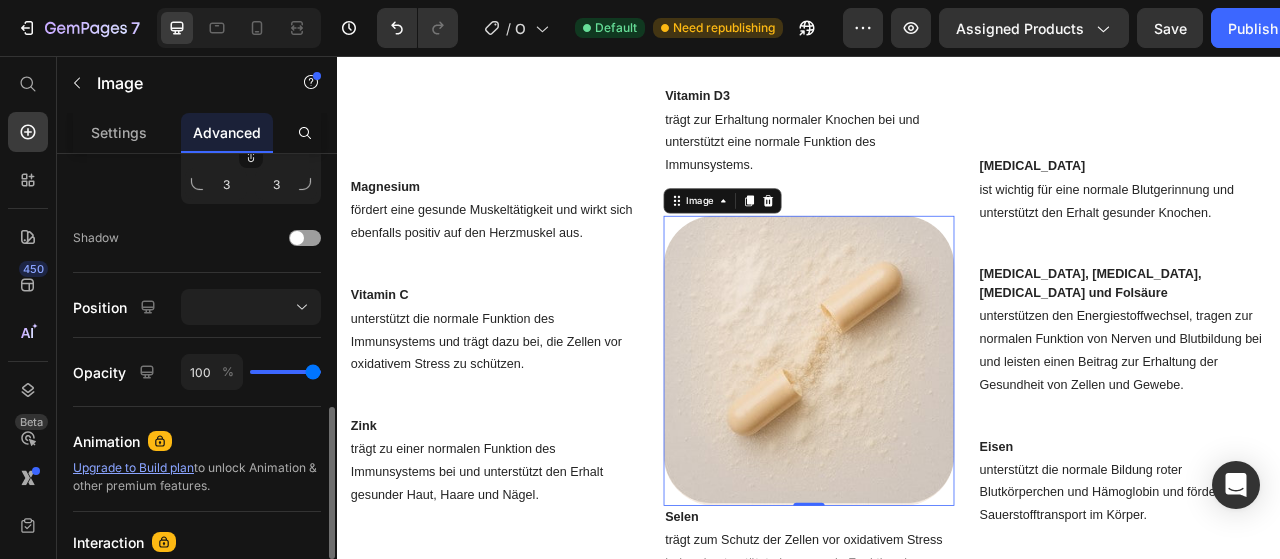 scroll, scrollTop: 728, scrollLeft: 0, axis: vertical 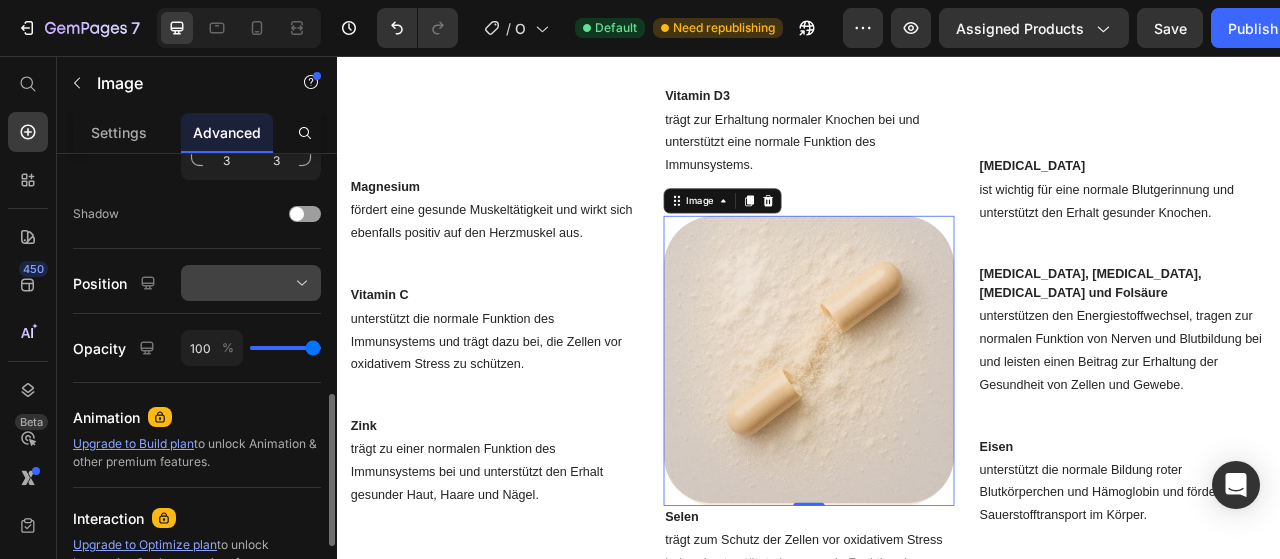 click at bounding box center [251, 283] 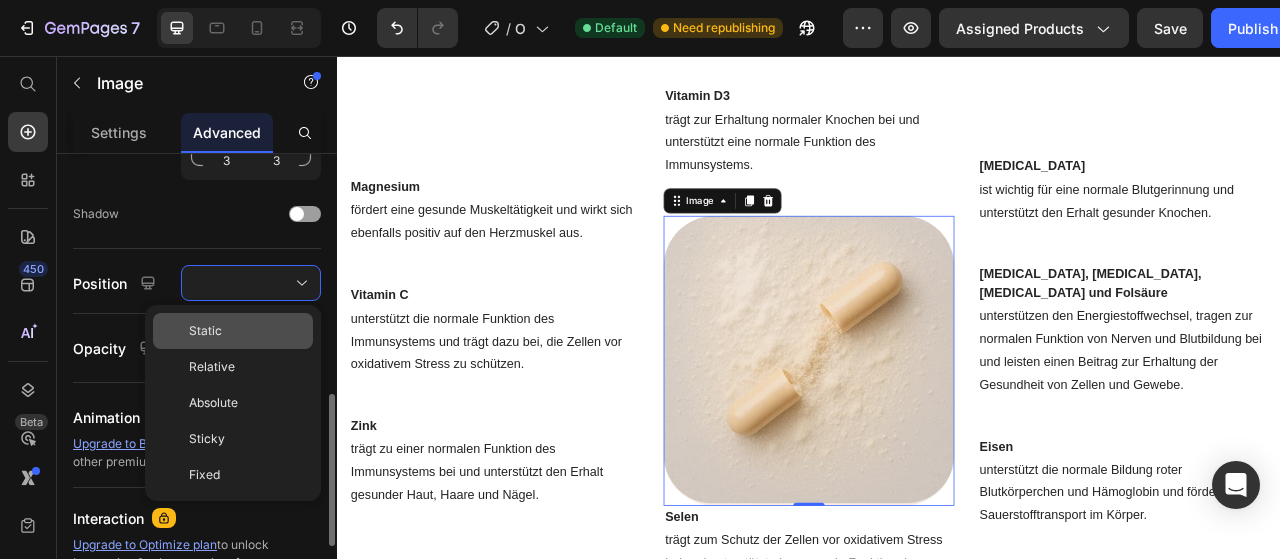 click on "Static" 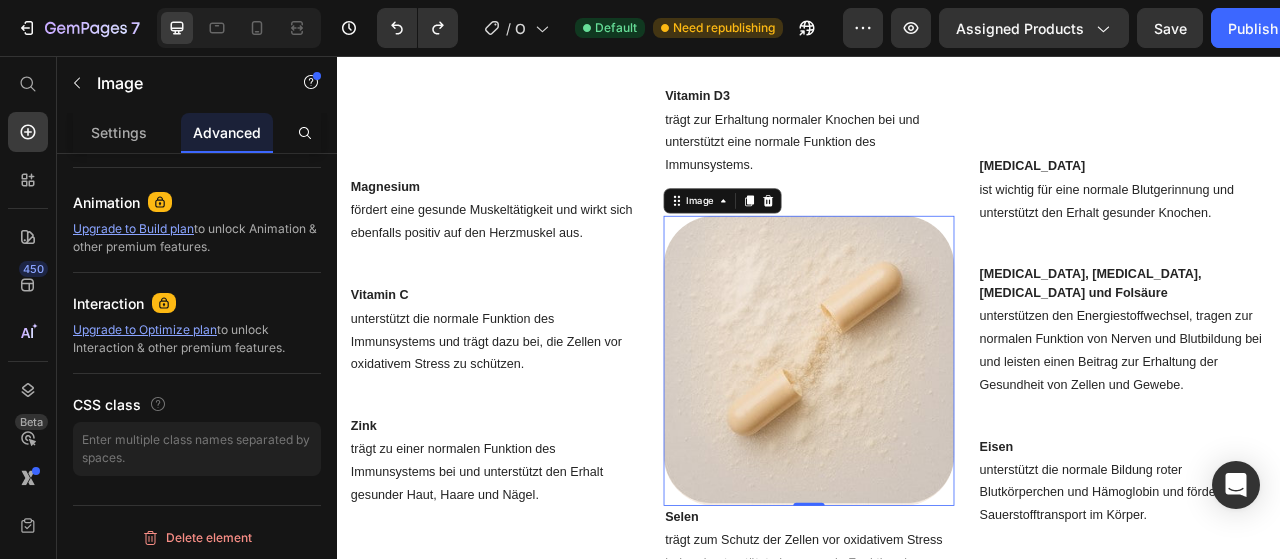 scroll, scrollTop: 0, scrollLeft: 0, axis: both 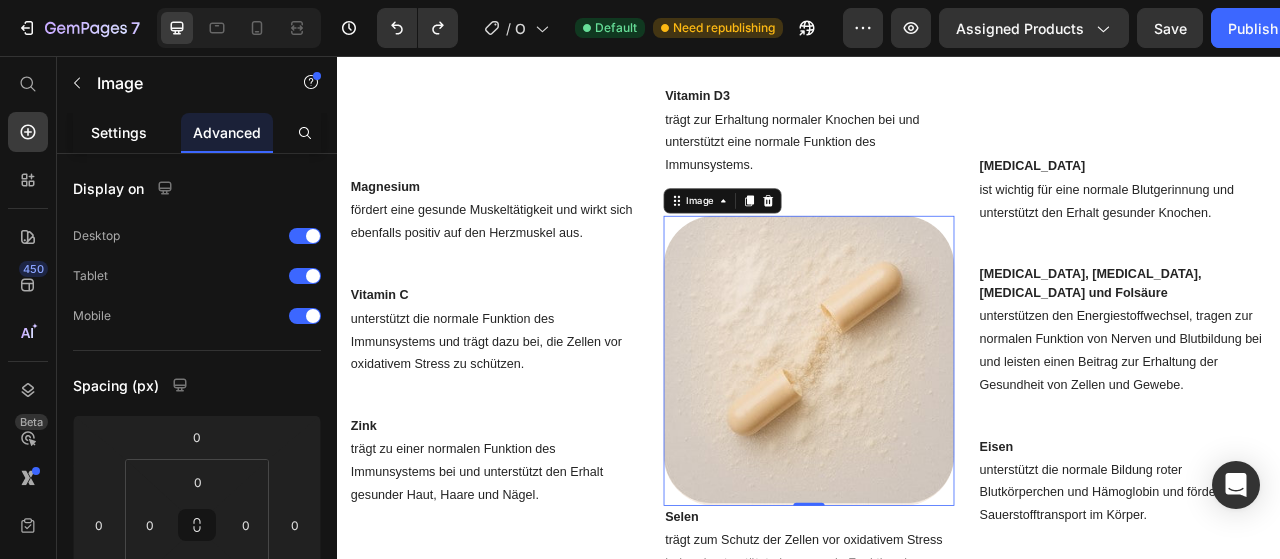 click on "Settings" at bounding box center [119, 132] 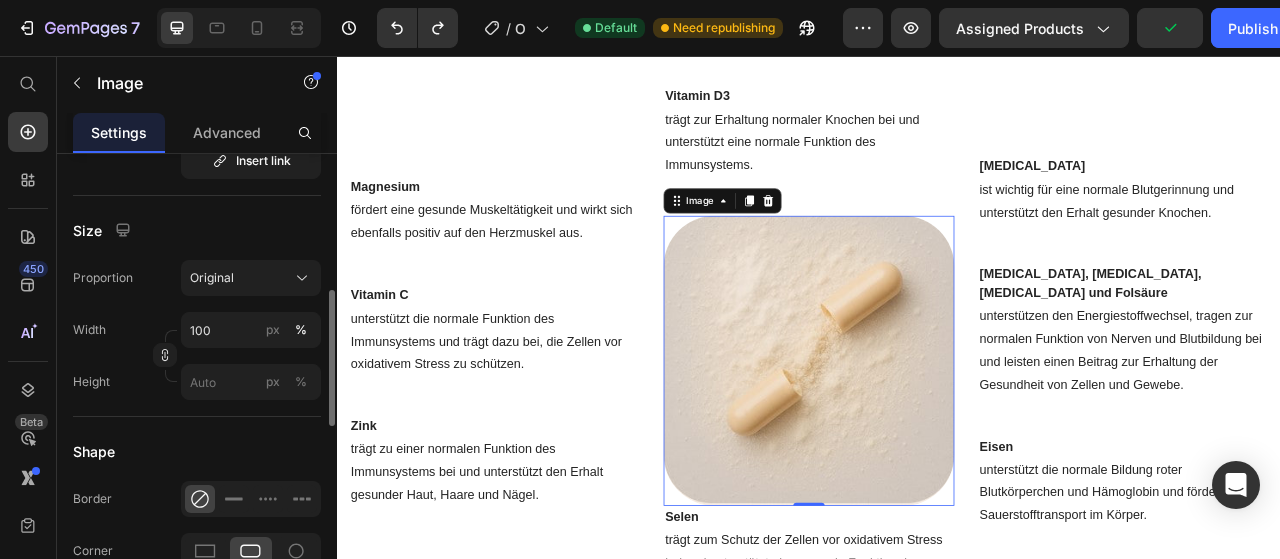 scroll, scrollTop: 521, scrollLeft: 0, axis: vertical 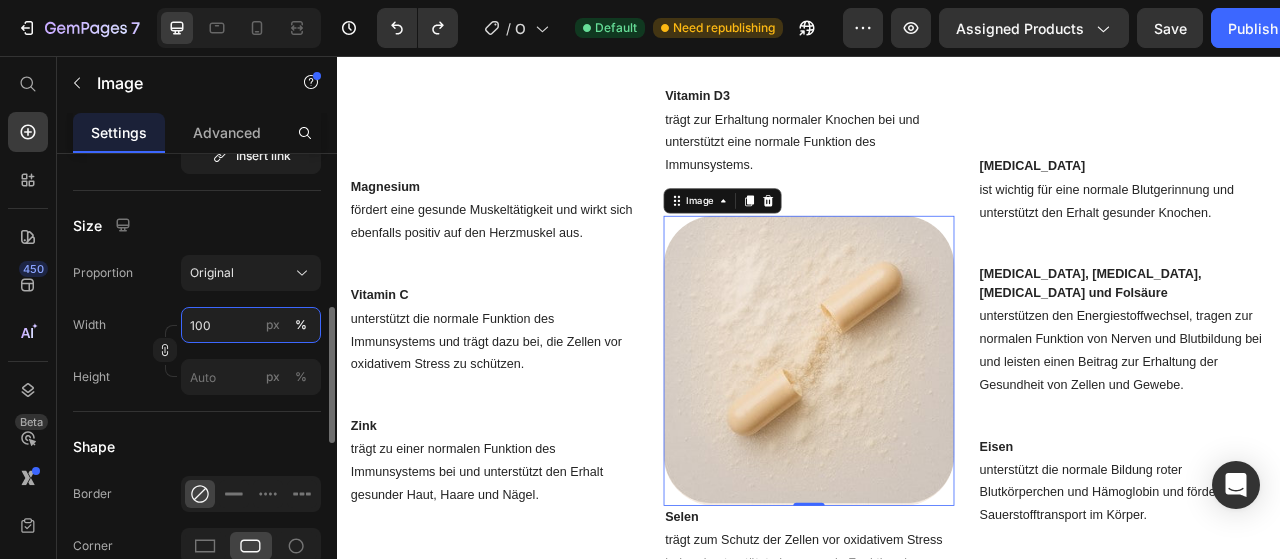 click on "100" at bounding box center [251, 325] 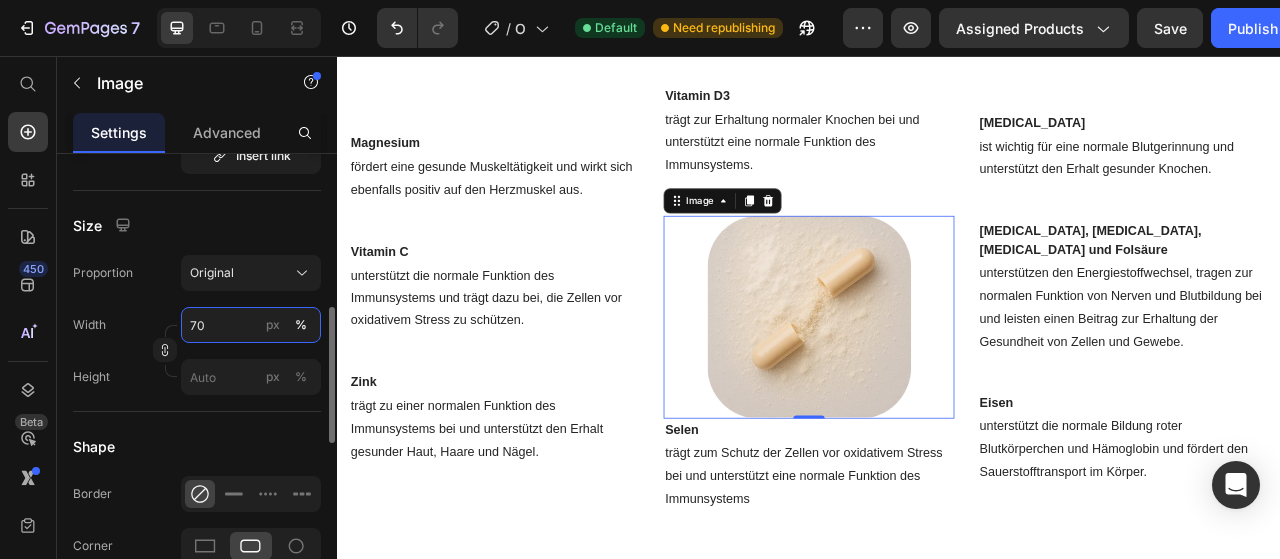 type on "7" 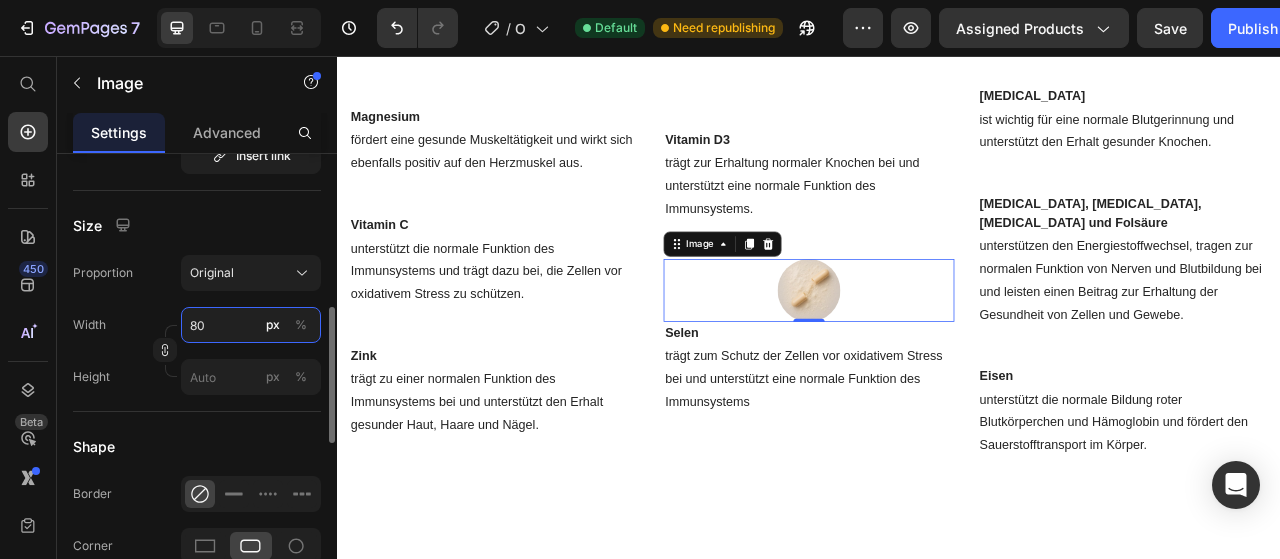 type on "8" 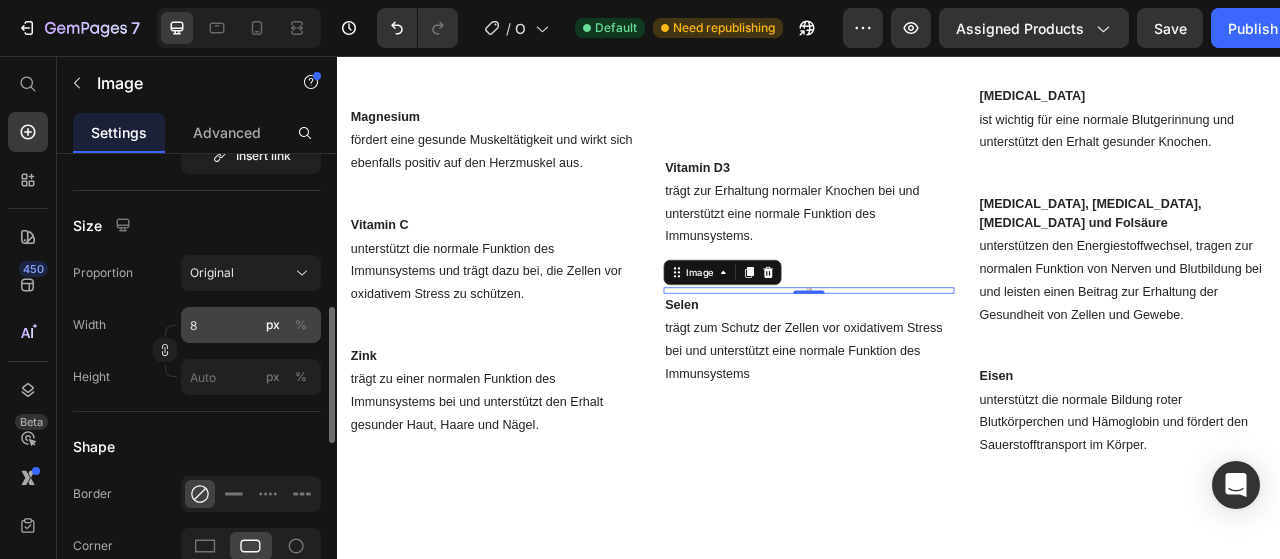 click on "%" 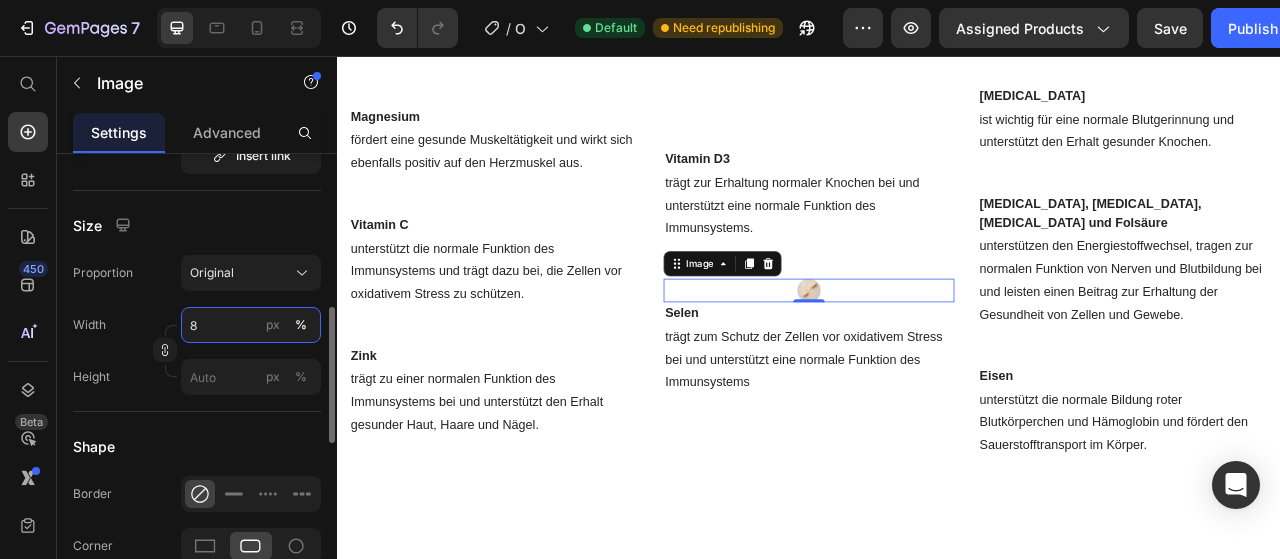 click on "8" at bounding box center [251, 325] 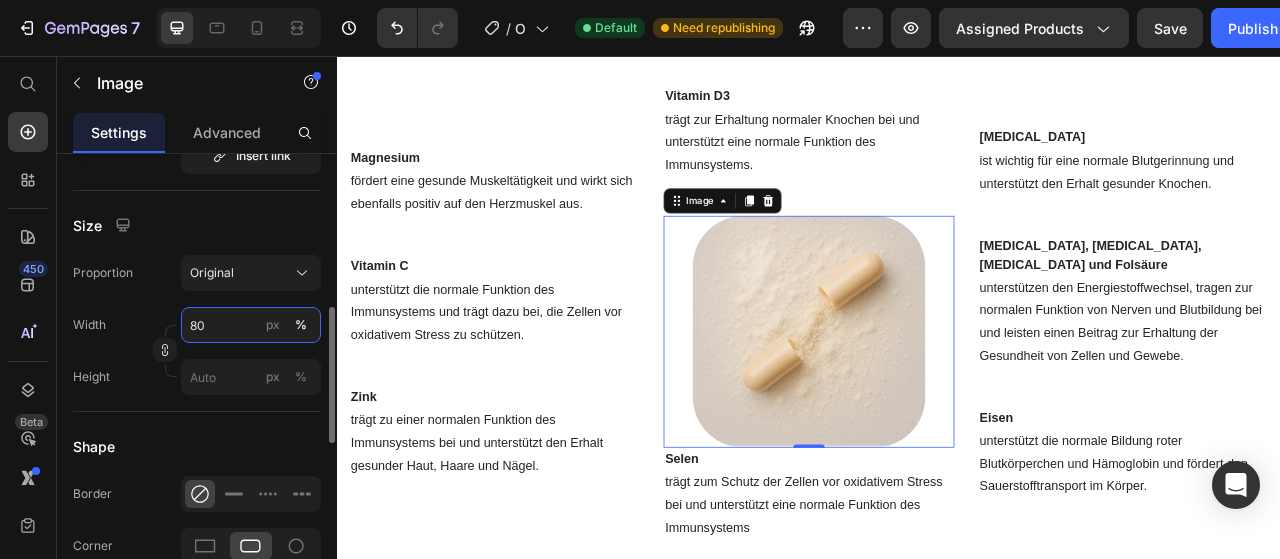 type on "80" 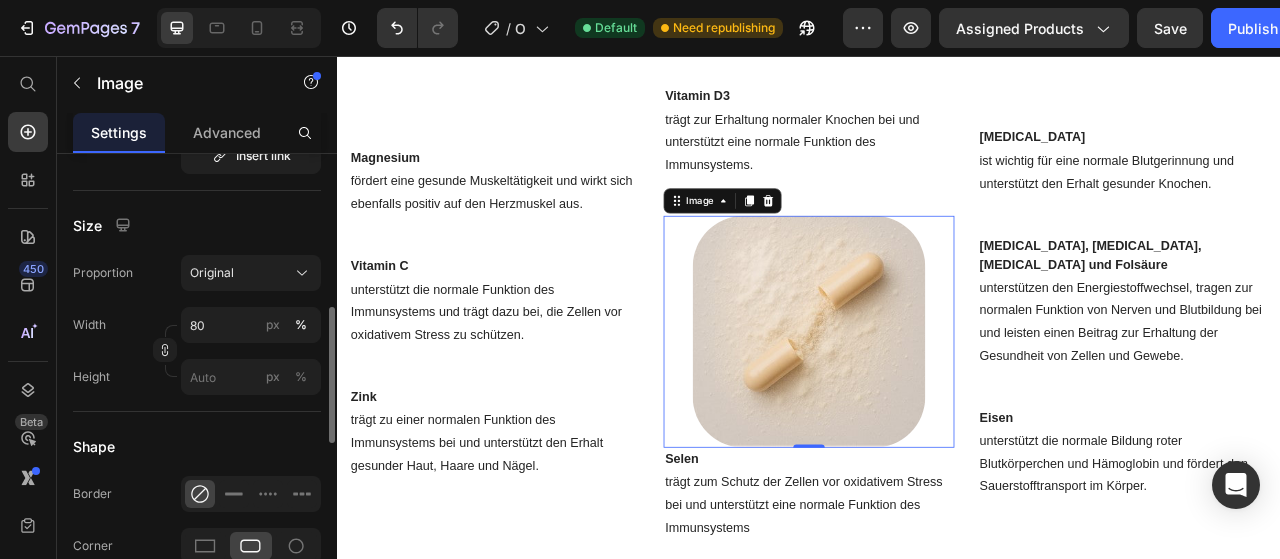 click on "Proportion Original Width 80 px % Height px %" at bounding box center [197, 325] 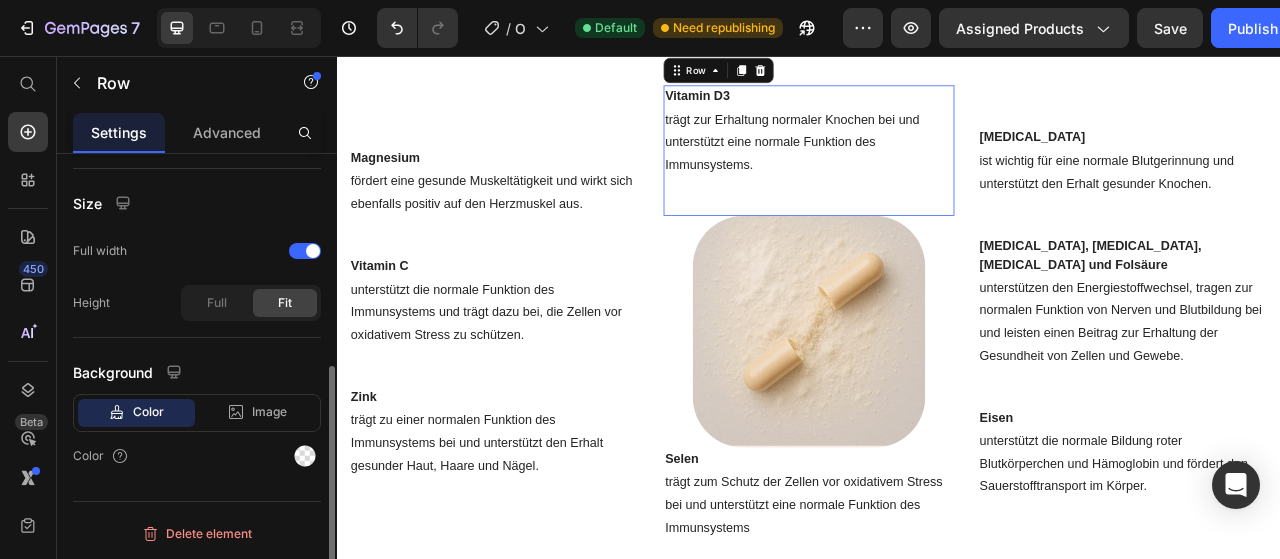 click on "[MEDICAL_DATA] Text block trägt zur Erhaltung normaler Knochen bei und unterstützt eine normale Funktion des Immunsystems. Text block Row   0" at bounding box center [937, 177] 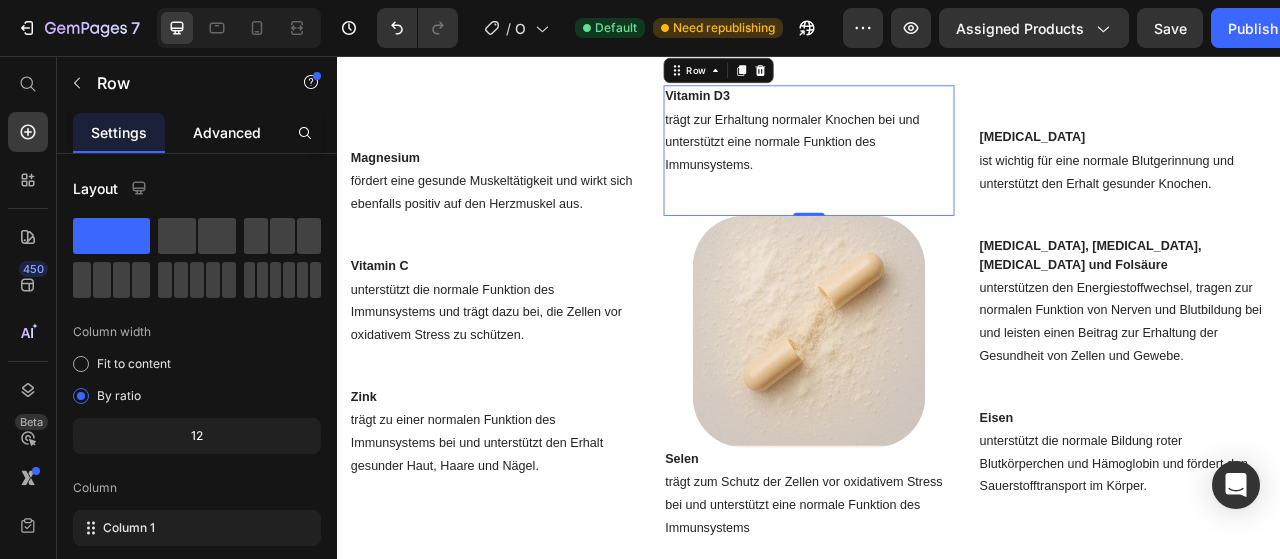 click on "Advanced" at bounding box center (227, 132) 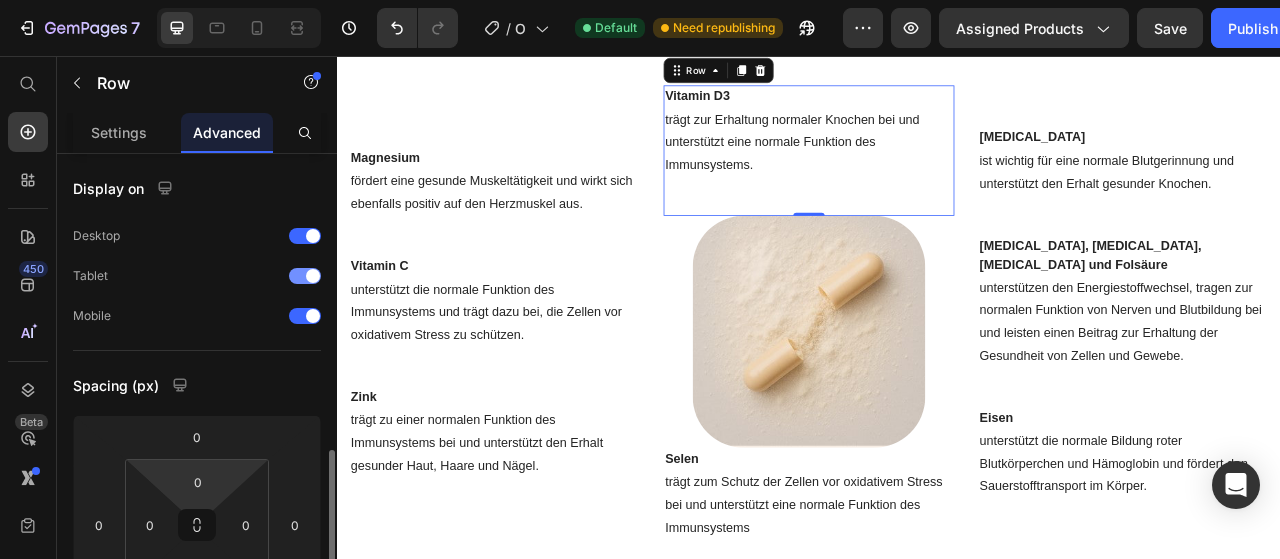 scroll, scrollTop: 228, scrollLeft: 0, axis: vertical 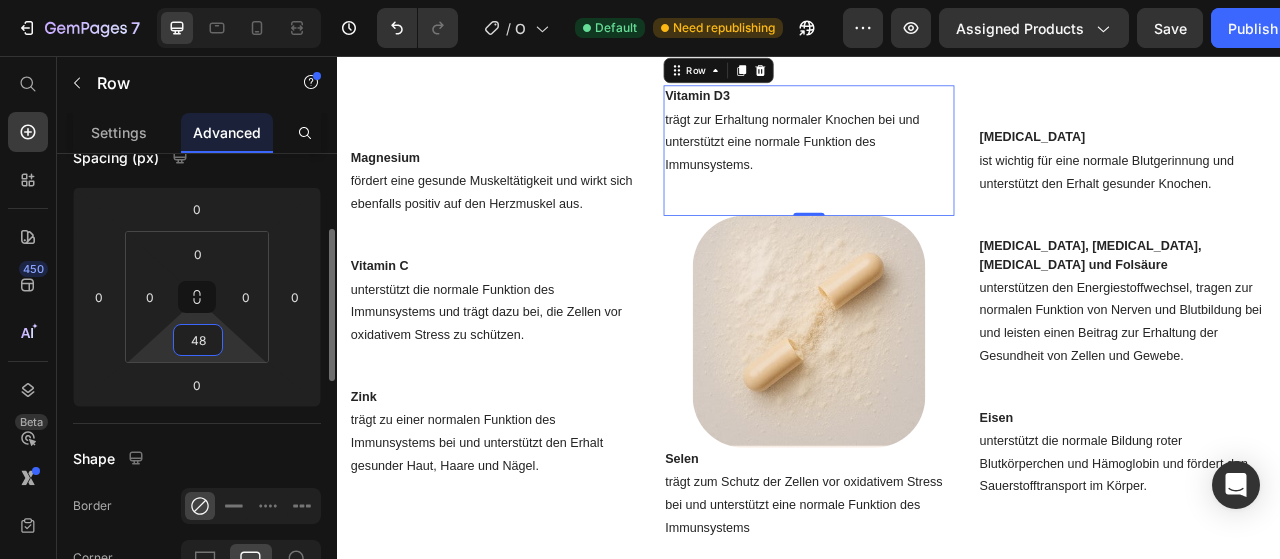 click on "48" at bounding box center (198, 340) 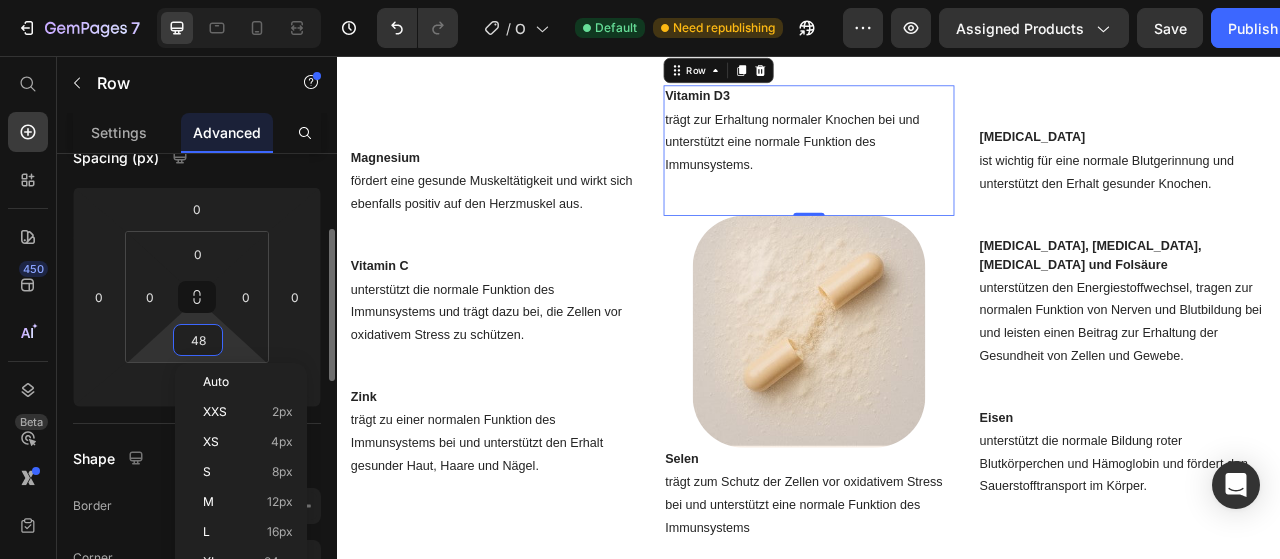 type on "0" 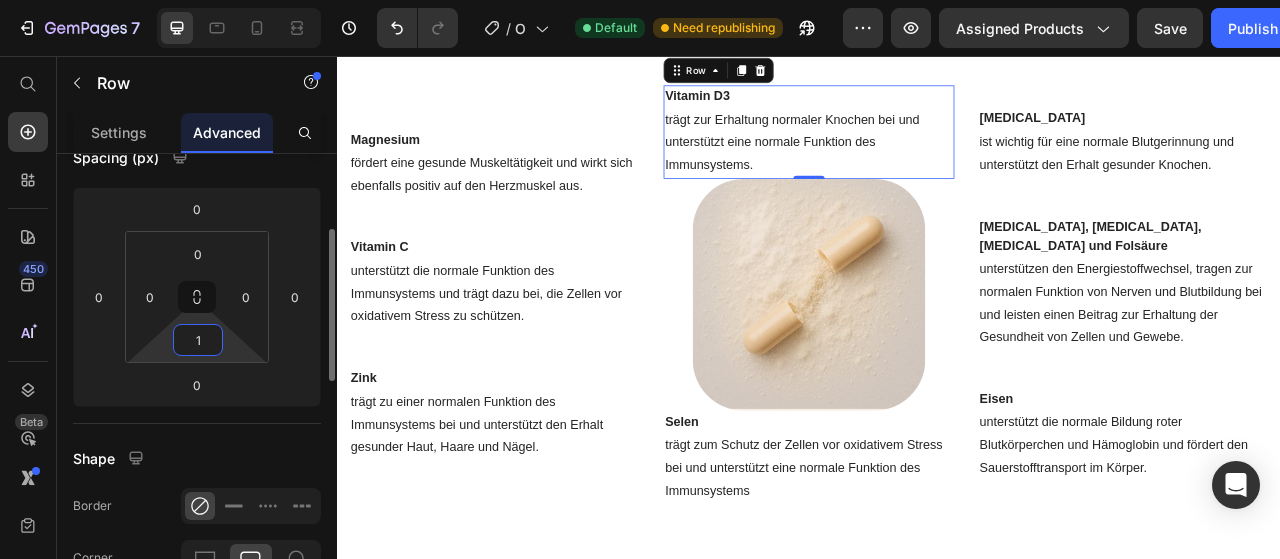 type on "10" 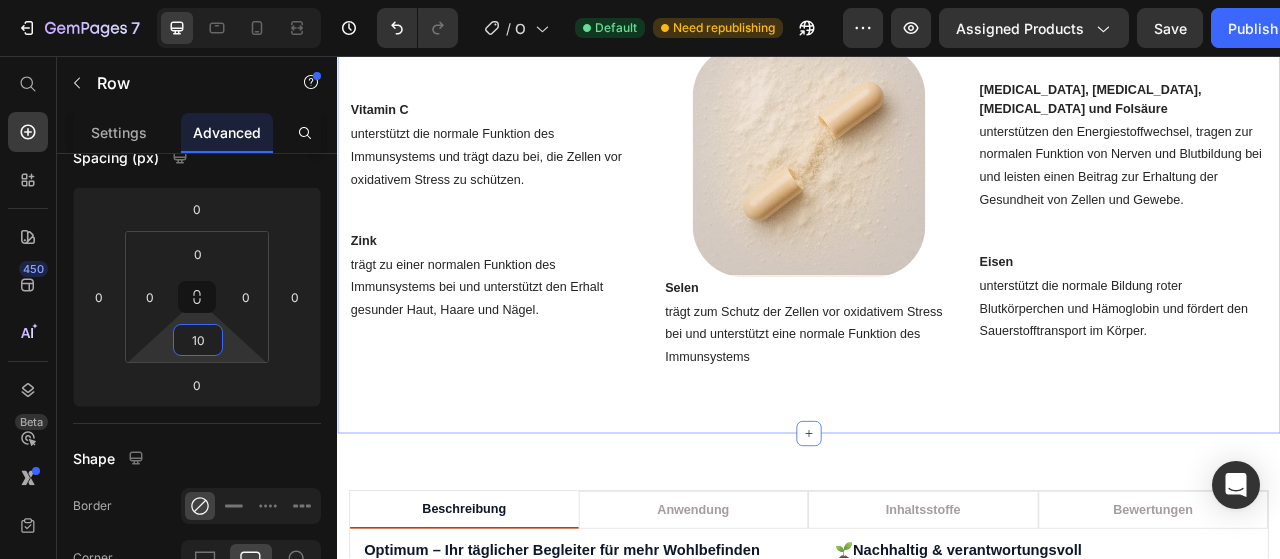 scroll, scrollTop: 1233, scrollLeft: 0, axis: vertical 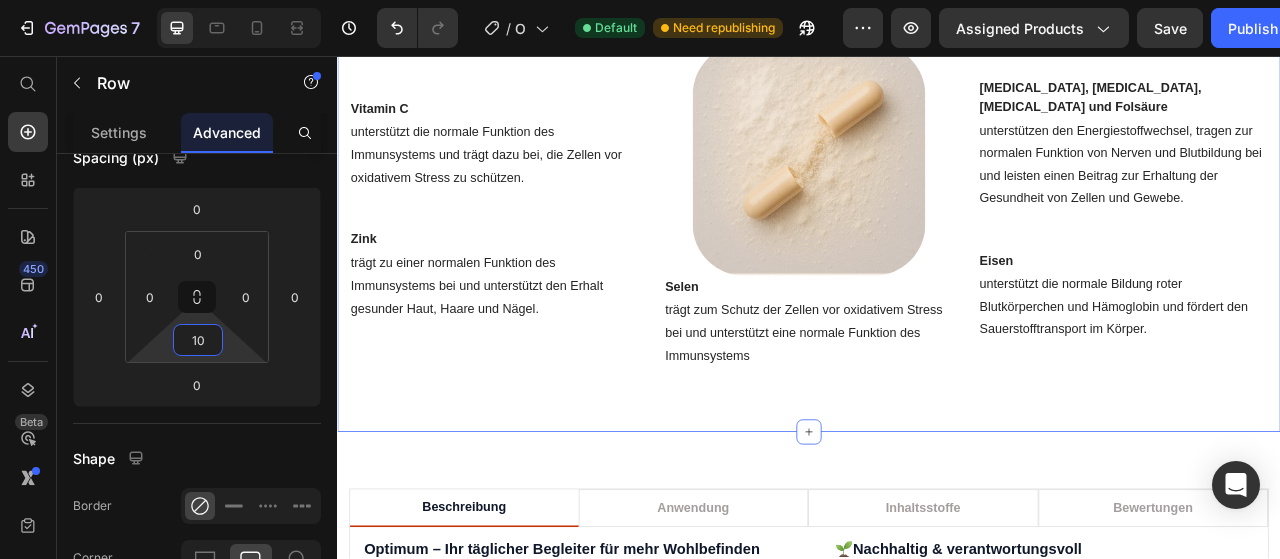 click on "Magnesium Text block fördert eine gesunde Muskeltätigkeit und wirkt sich ebenfalls positiv auf den Herzmuskel aus. Text block Row Vitamin C Text block unterstützt die normale Funktion des Immunsystems und trägt dazu bei, die Zellen vor oxidativem Stress zu schützen. Text block Row Zink Text block trägt zu einer normalen Funktion des Immunsystems bei und unterstützt den Erhalt gesunder Haut, Haare und Nägel. Text block Row [MEDICAL_DATA] Text block trägt zur Erhaltung normaler Knochen bei und unterstützt eine normale Funktion des Immunsystems. Text block Row   0 Image Selen Text block trägt zum Schutz der Zellen vor oxidativem Stress bei und unterstützt eine normale Funktion des Immunsystems Text block Row [MEDICAL_DATA] Text block ist wichtig für eine normale Blutgerinnung und unterstützt den Erhalt gesunder Knochen. Text block Row [MEDICAL_DATA], [MEDICAL_DATA], [MEDICAL_DATA] und Folsäure Text block Text block Row Eisen Text block Text block Row Row Section 2" at bounding box center (937, 184) 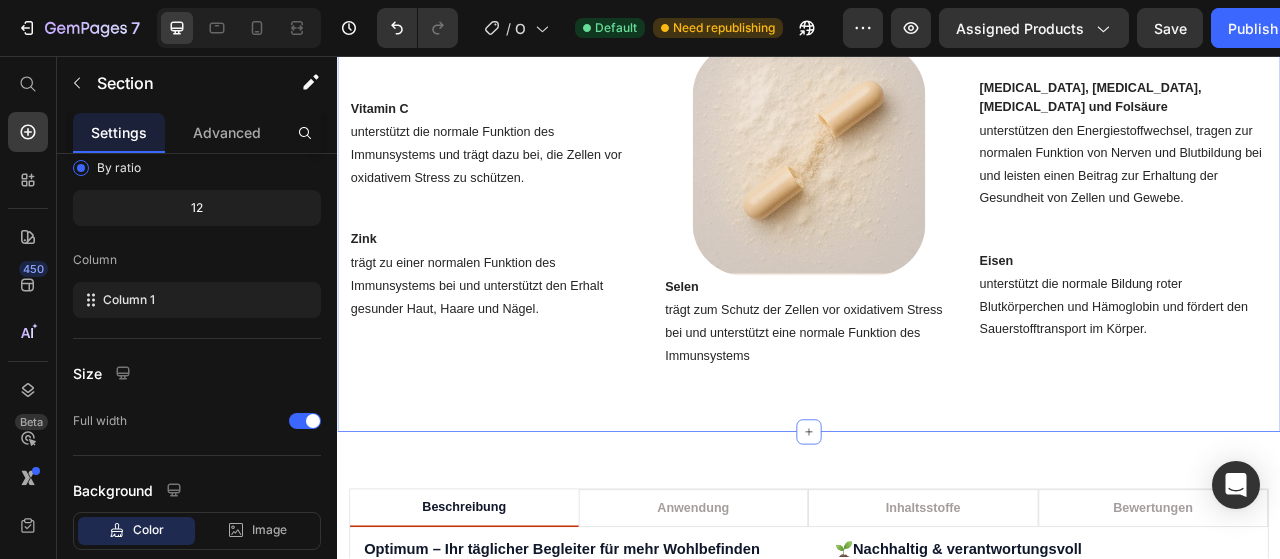 scroll, scrollTop: 0, scrollLeft: 0, axis: both 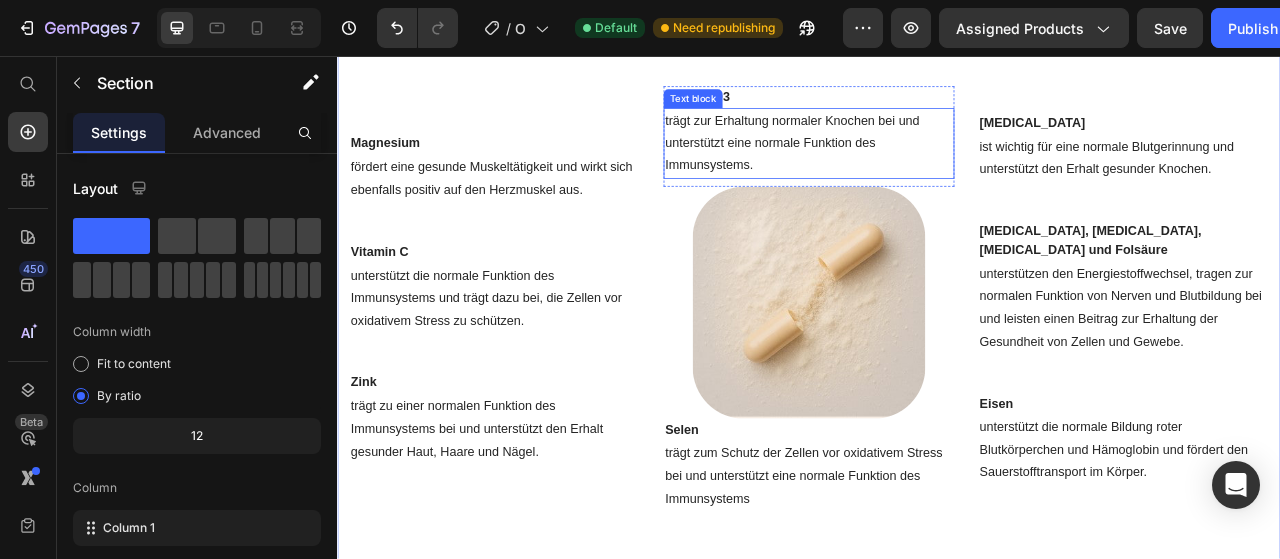 click on "trägt zur Erhaltung normaler Knochen bei und unterstützt eine normale Funktion des Immunsystems." at bounding box center [937, 168] 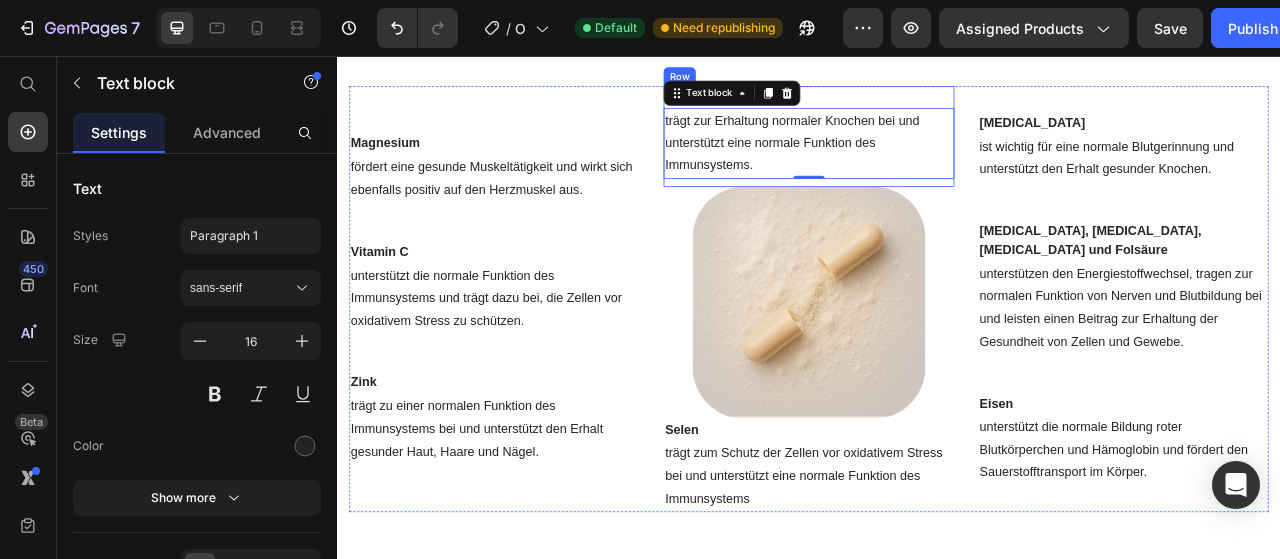 click on "[MEDICAL_DATA] Text block trägt zur Erhaltung normaler Knochen bei und unterstützt eine normale Funktion des Immunsystems. Text block   0 Row" at bounding box center (937, 159) 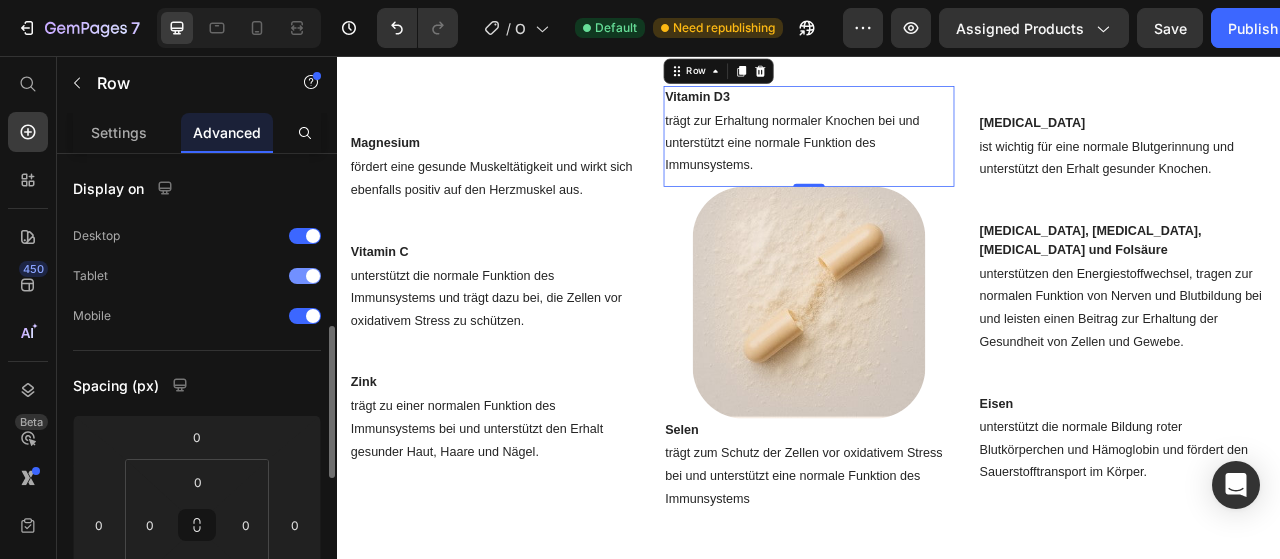 scroll, scrollTop: 130, scrollLeft: 0, axis: vertical 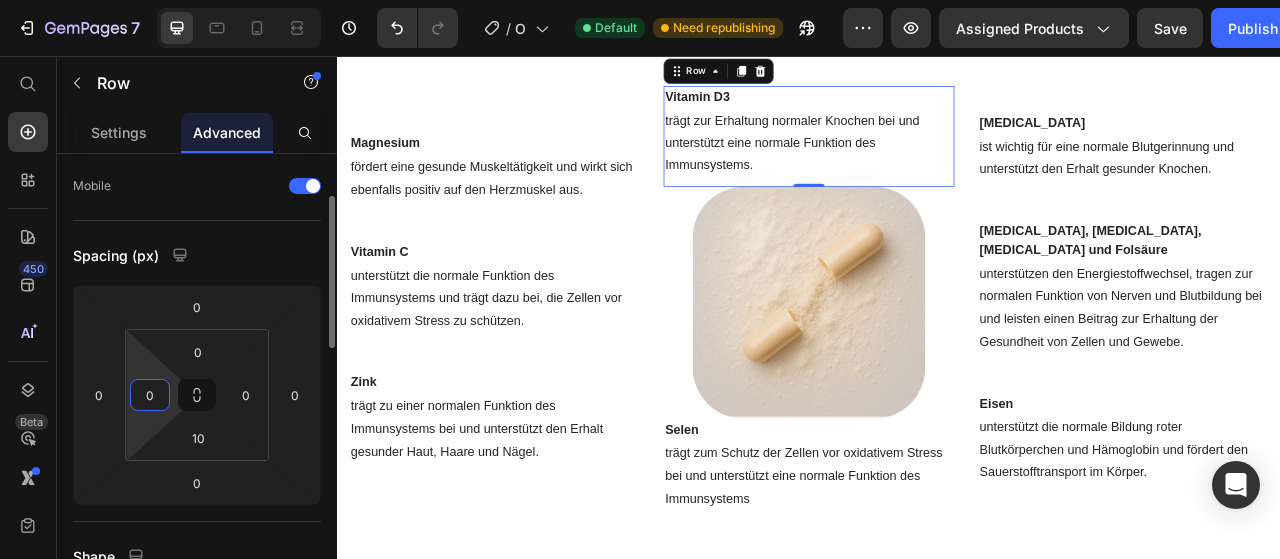 click on "0" at bounding box center [150, 395] 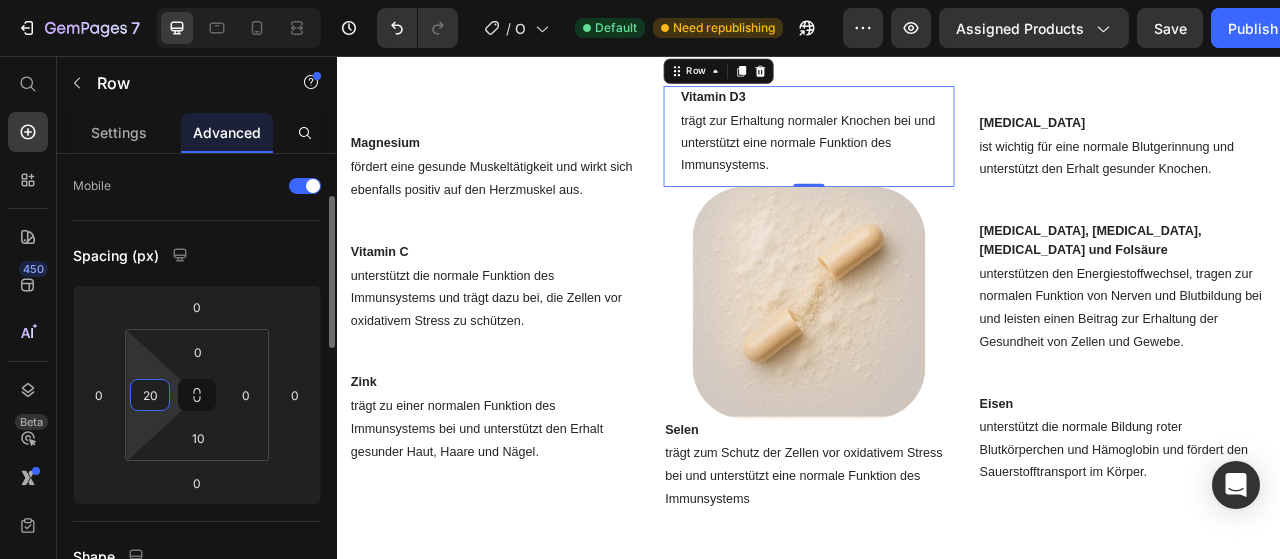 type on "2" 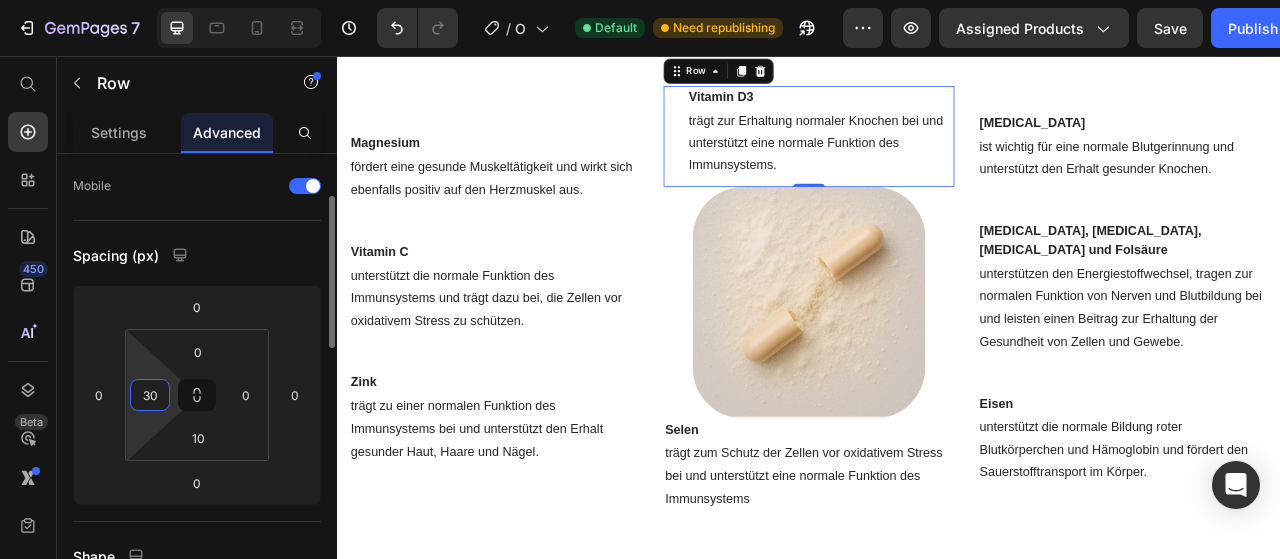 type on "3" 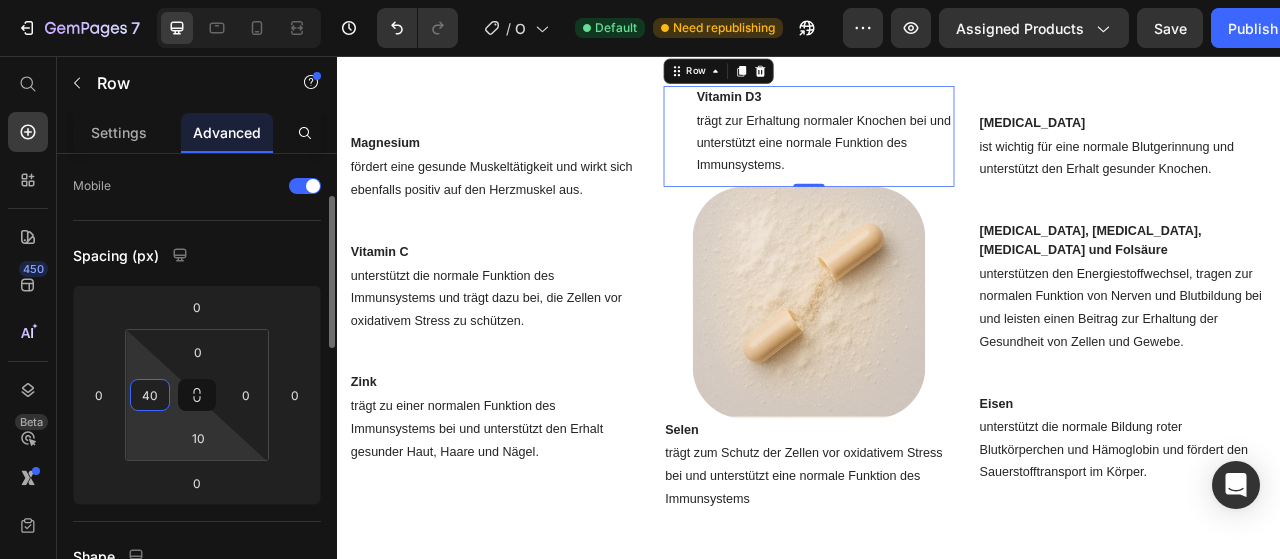 type on "4" 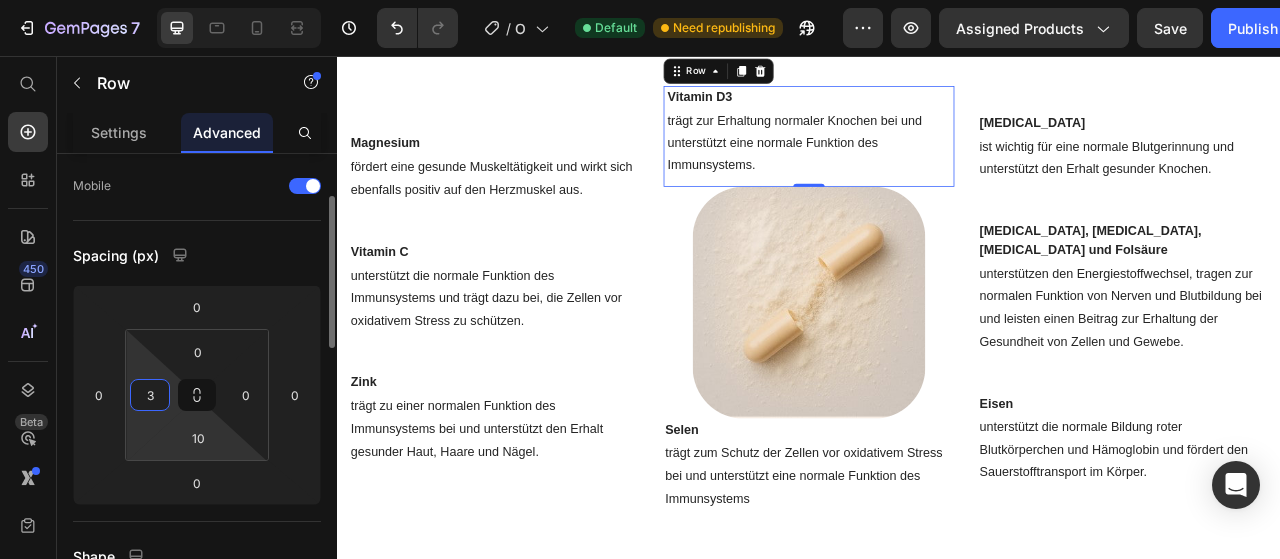 type on "30" 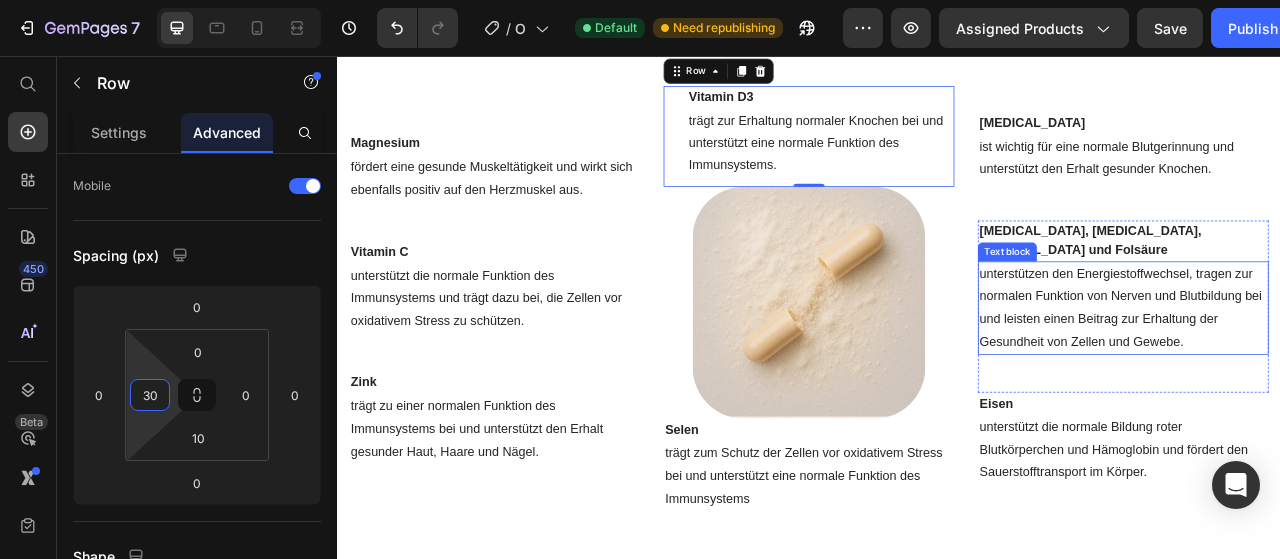 click on "unterstützen den Energiestoffwechsel, tragen zur normalen Funktion von Nerven und Blutbildung bei und leisten einen Beitrag zur Erhaltung der Gesundheit von Zellen und Gewebe. Text block" at bounding box center (1337, 377) 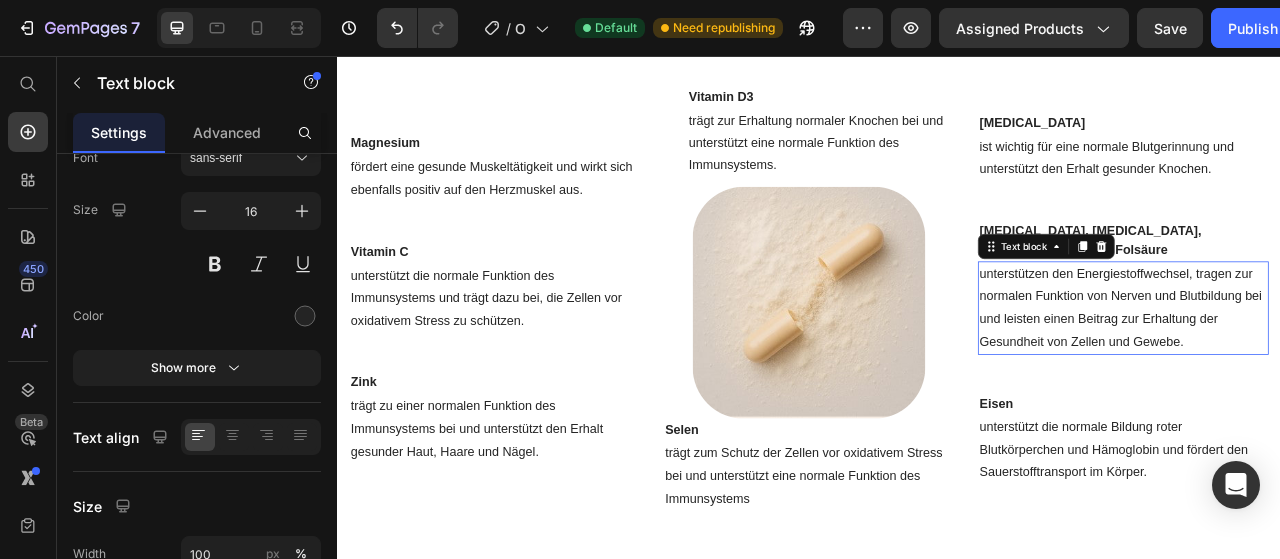 scroll, scrollTop: 0, scrollLeft: 0, axis: both 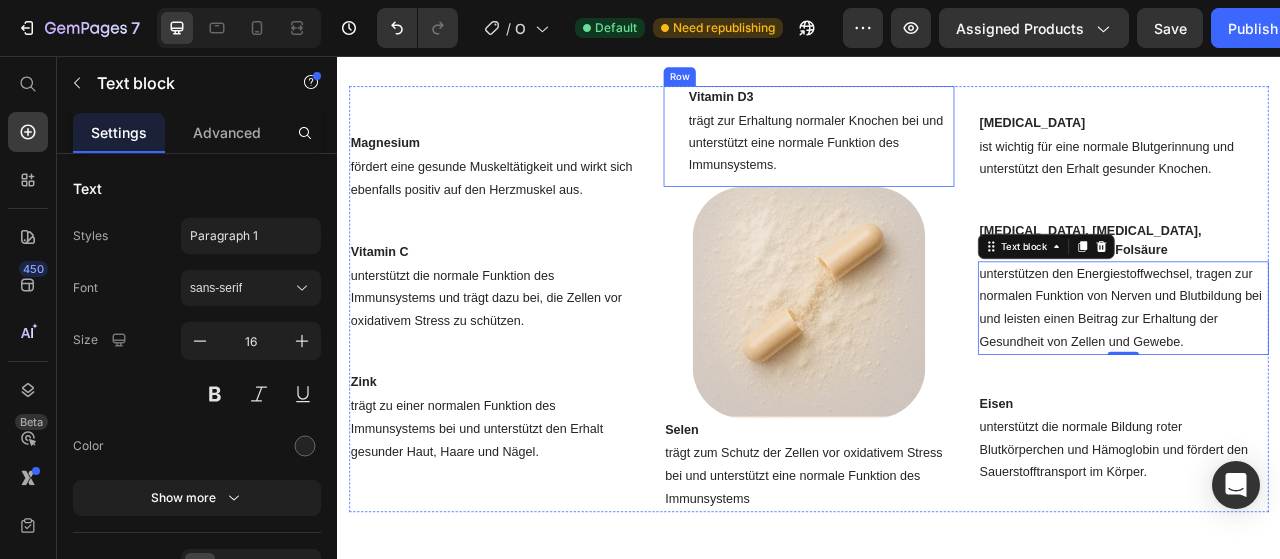 click on "[MEDICAL_DATA] Text block trägt zur Erhaltung normaler Knochen bei und unterstützt eine normale Funktion des Immunsystems. Text block Row" at bounding box center (937, 159) 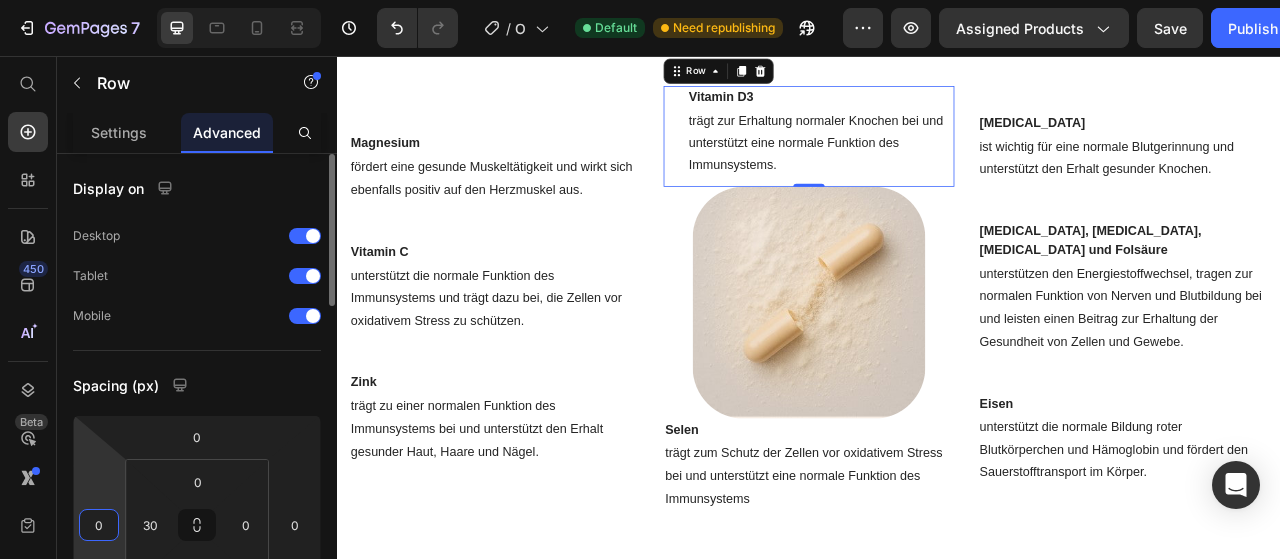 click on "0" at bounding box center [99, 525] 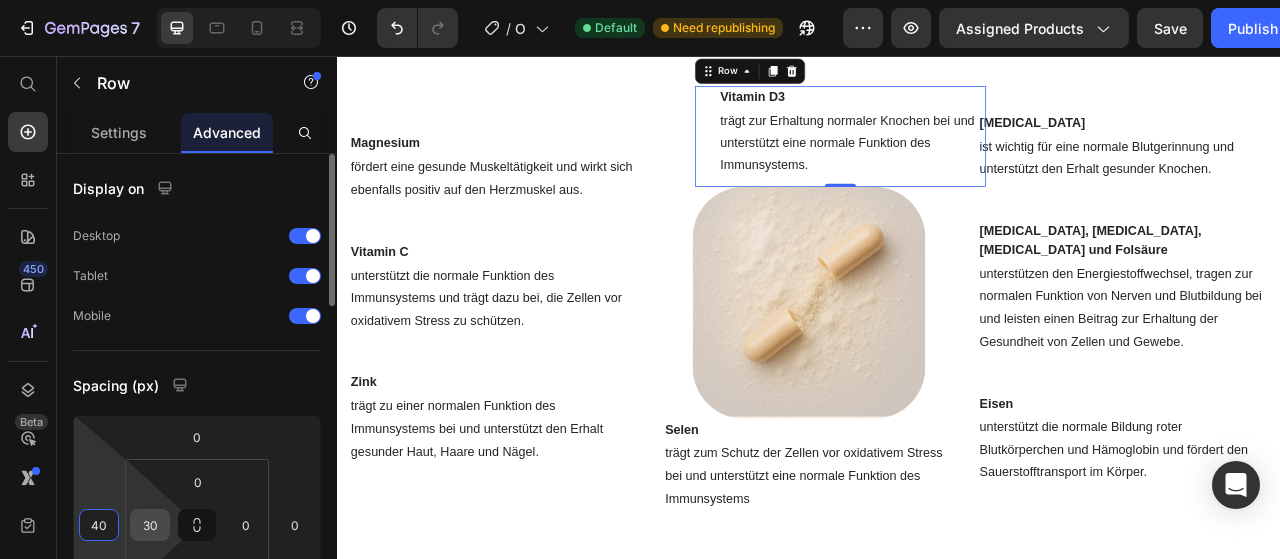 type on "4" 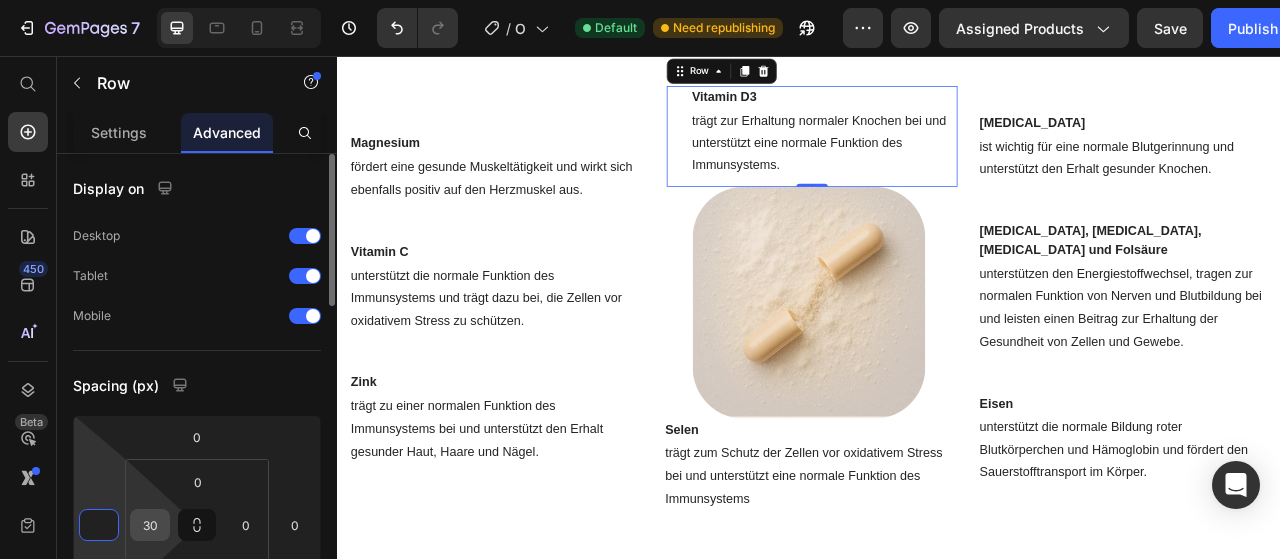 click on "30" at bounding box center (150, 525) 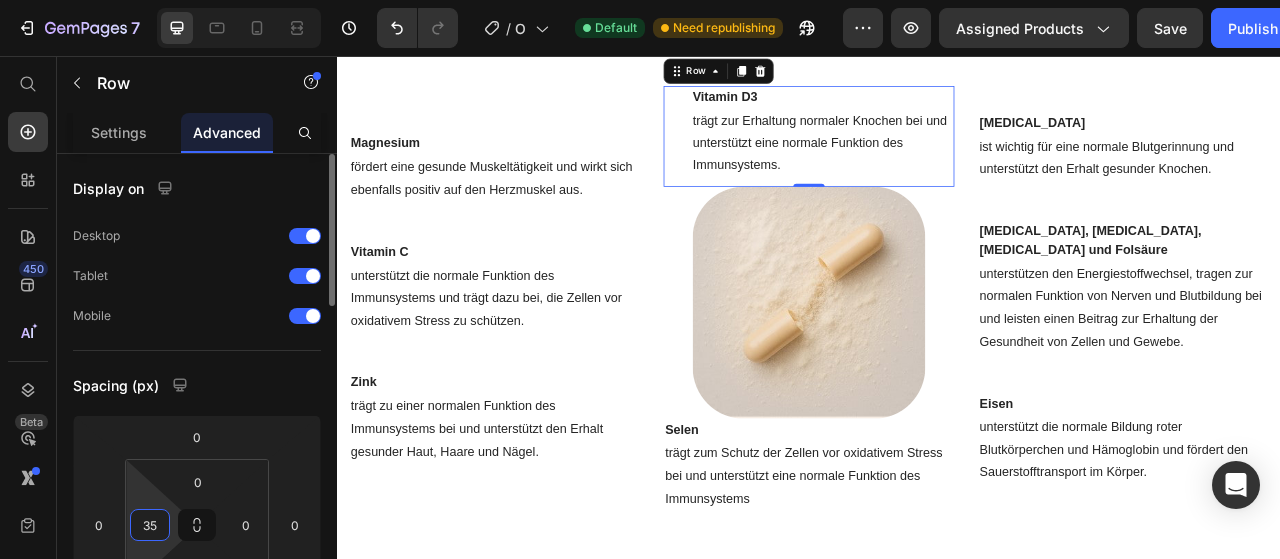 click on "35" at bounding box center (150, 525) 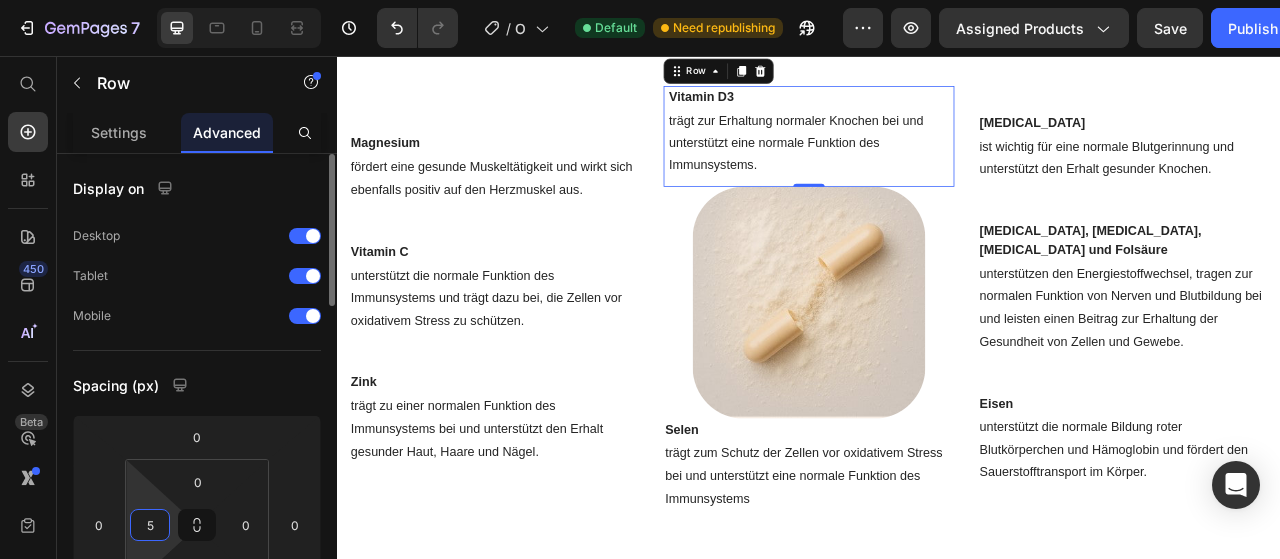 type on "50" 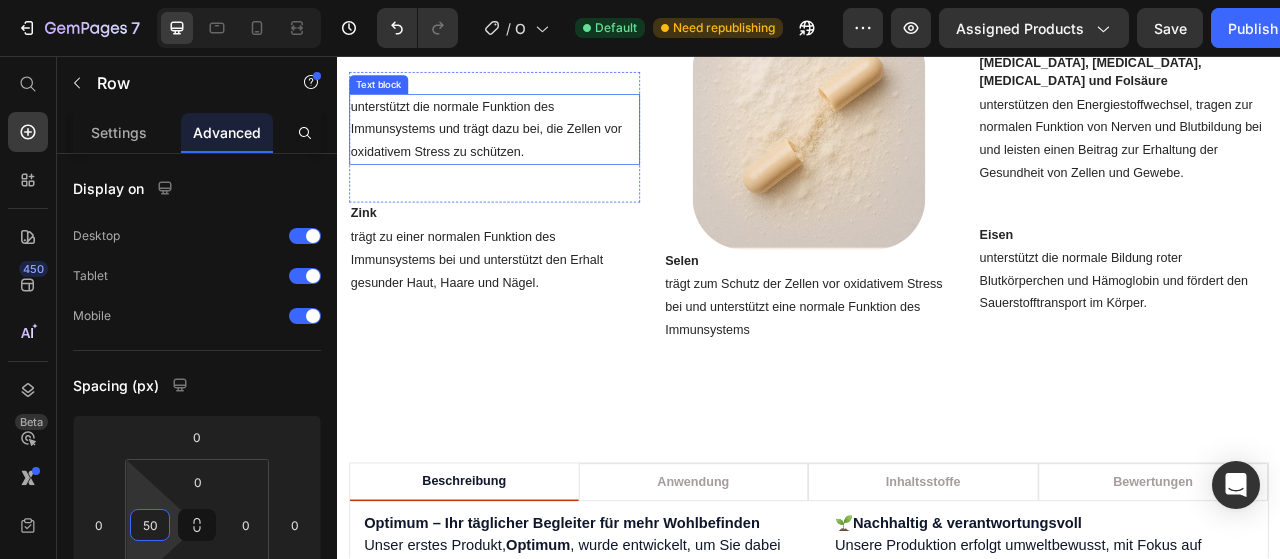 scroll, scrollTop: 1267, scrollLeft: 0, axis: vertical 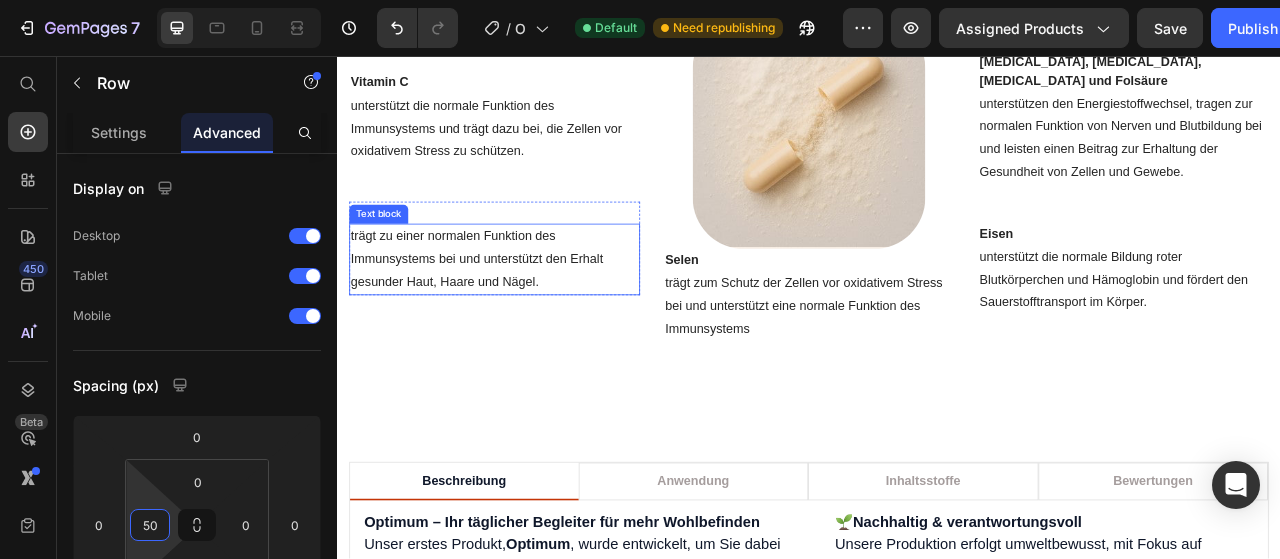 click on "trägt zu einer normalen Funktion des Immunsystems bei und unterstützt den Erhalt gesunder Haut, Haare und Nägel." at bounding box center [537, 315] 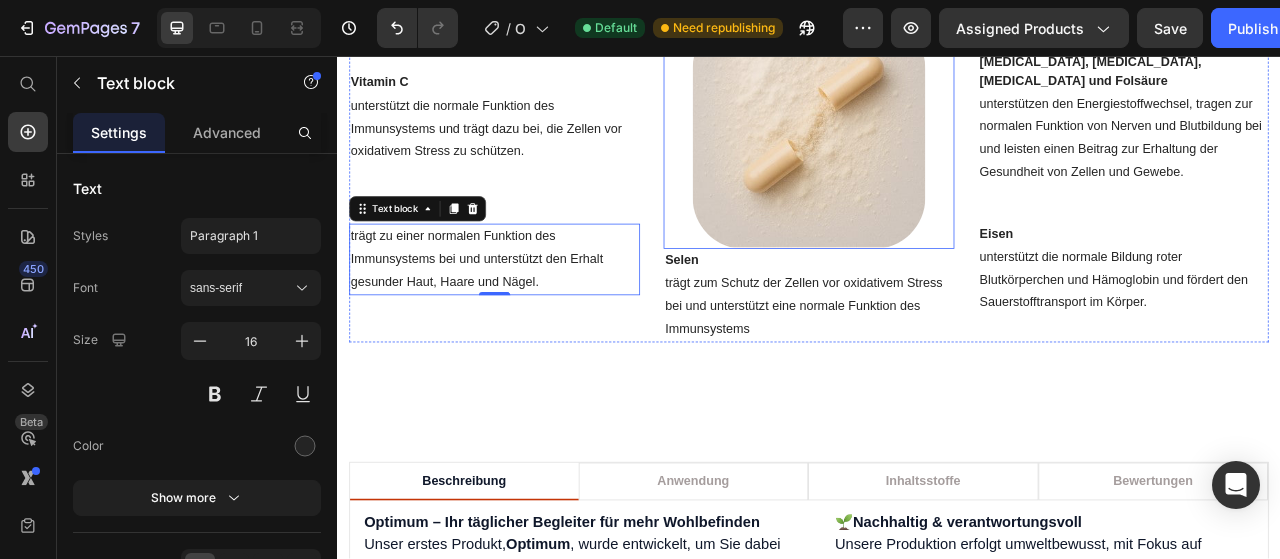 click at bounding box center (937, 154) 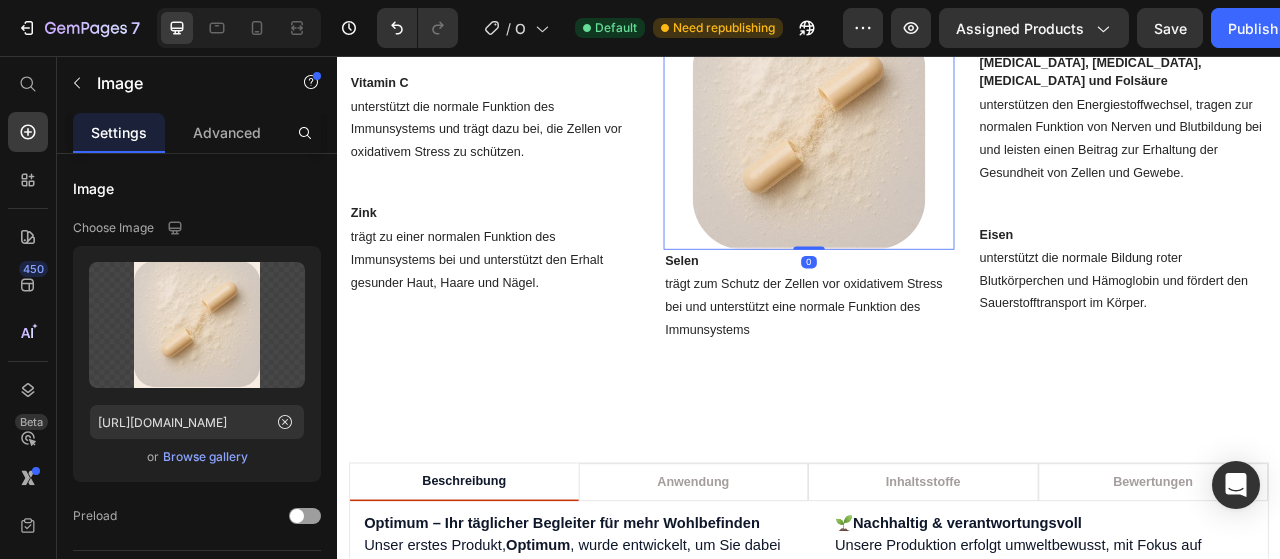 scroll, scrollTop: 1148, scrollLeft: 0, axis: vertical 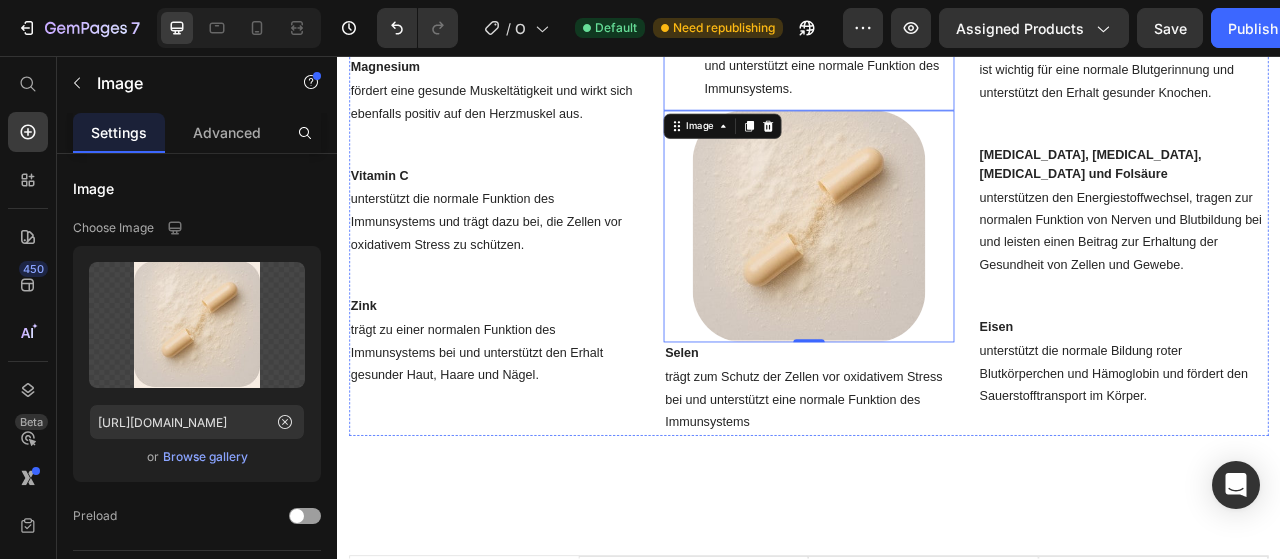click on "[MEDICAL_DATA] Text block trägt zur Erhaltung normaler Knochen bei und unterstützt eine normale Funktion des Immunsystems. Text block Row" at bounding box center (937, 62) 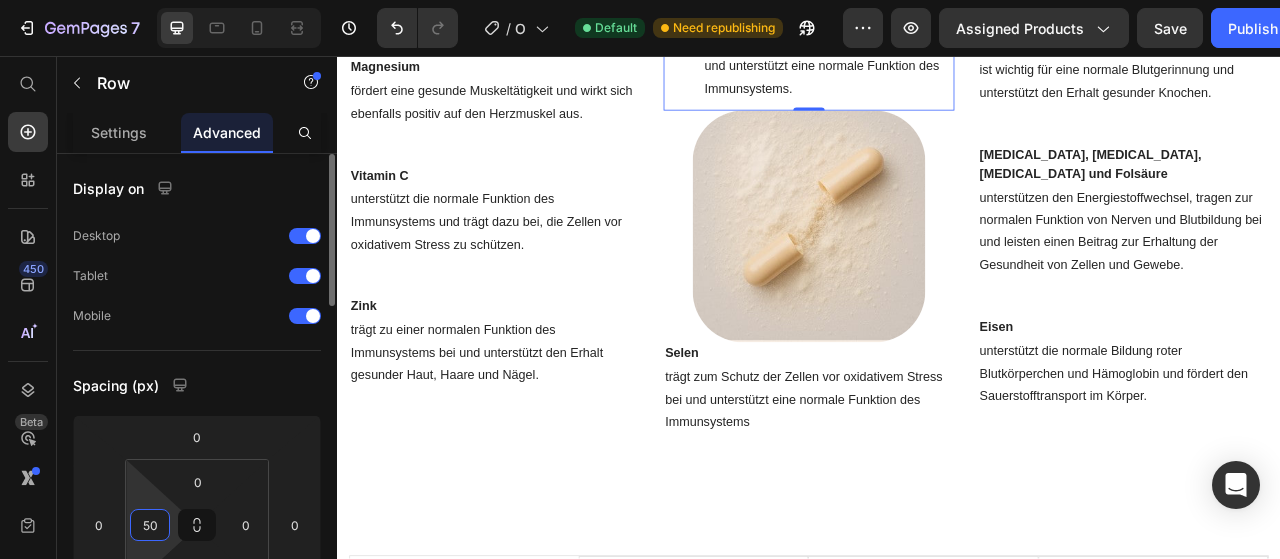 click on "50" at bounding box center [150, 525] 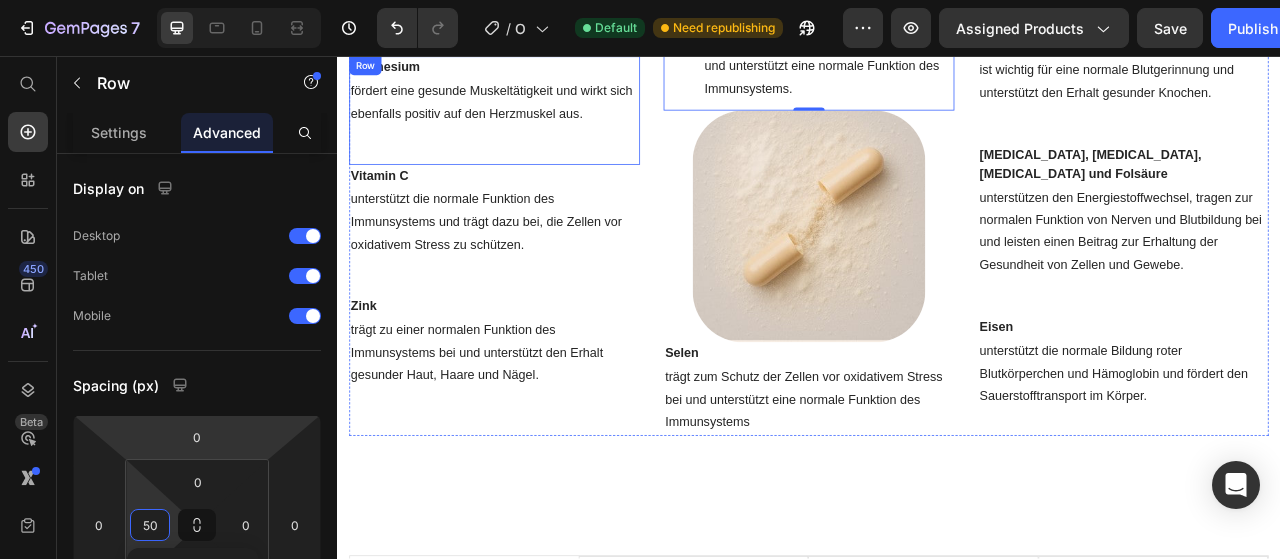click on "Magnesium Text block fördert eine gesunde Muskeltätigkeit und wirkt sich ebenfalls positiv auf den Herzmuskel aus. Text block Row" at bounding box center (537, 126) 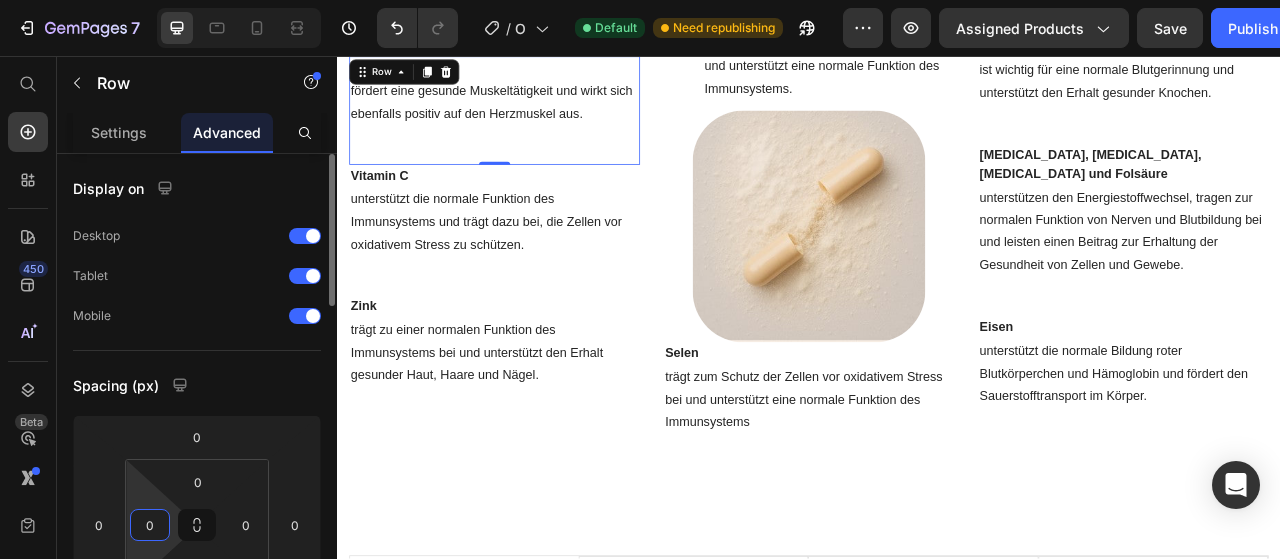 click on "0" at bounding box center (150, 525) 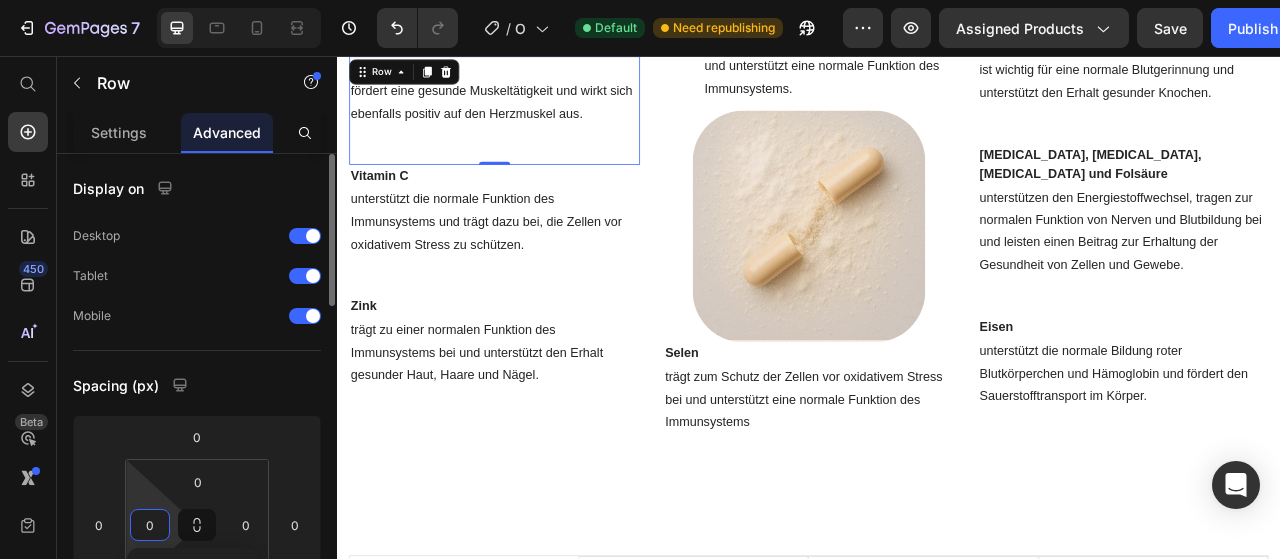 paste on "5" 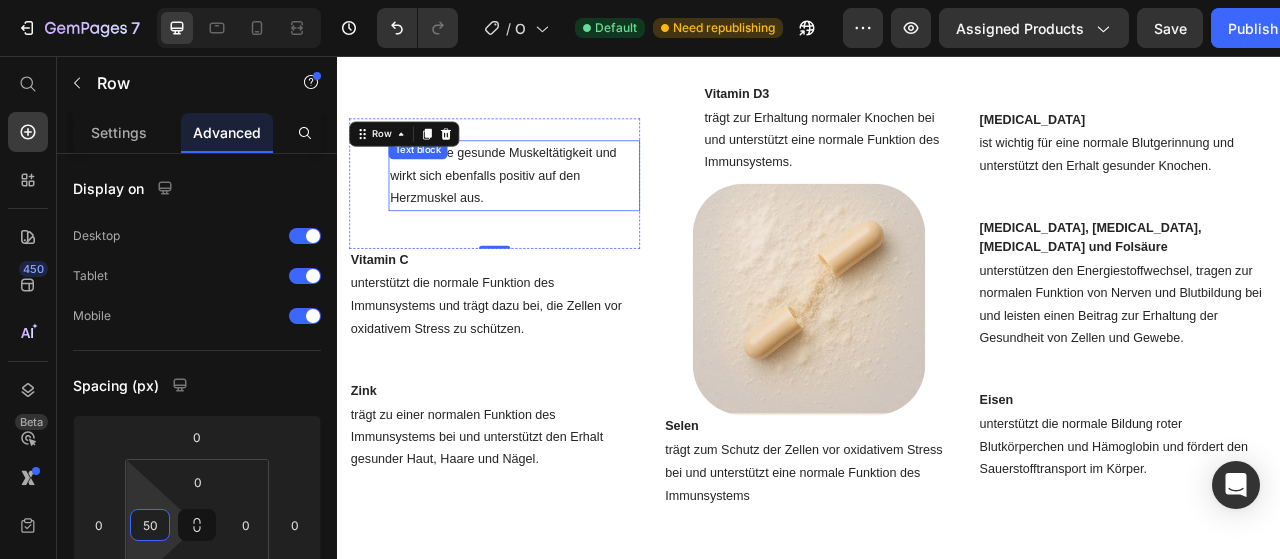 scroll, scrollTop: 1054, scrollLeft: 0, axis: vertical 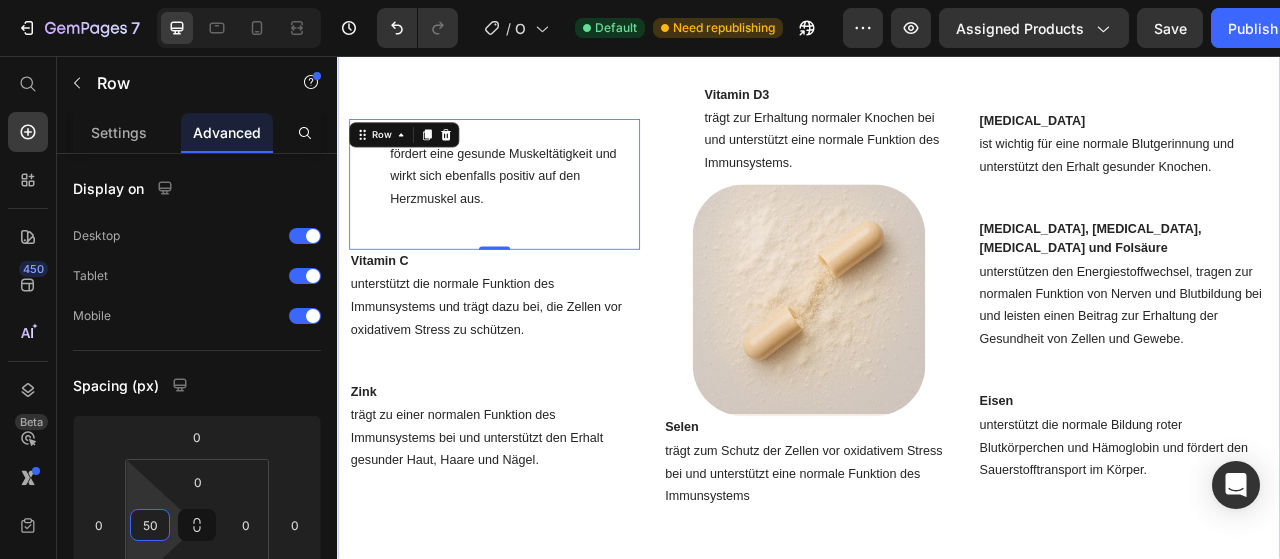 click on "Magnesium Text block fördert eine gesunde Muskeltätigkeit und wirkt sich ebenfalls positiv auf den Herzmuskel aus. Text block Row   0 Vitamin C Text block unterstützt die normale Funktion des Immunsystems und trägt dazu bei, die Zellen vor oxidativem Stress zu schützen. Text block Row Zink Text block trägt zu einer normalen Funktion des Immunsystems bei und unterstützt den Erhalt gesunder Haut, Haare und Nägel. Text block Row [MEDICAL_DATA] Text block trägt zur Erhaltung normaler Knochen bei und unterstützt eine normale Funktion des Immunsystems. Text block Row Image Selen Text block trägt zum Schutz der Zellen vor oxidativem Stress bei und unterstützt eine normale Funktion des Immunsystems Text block Row [MEDICAL_DATA] Text block ist wichtig für eine normale Blutgerinnung und unterstützt den Erhalt gesunder Knochen. Text block Row [MEDICAL_DATA], [MEDICAL_DATA], [MEDICAL_DATA] und Folsäure Text block Text block Row Eisen Text block Text block Row Row Section 2" at bounding box center [937, 363] 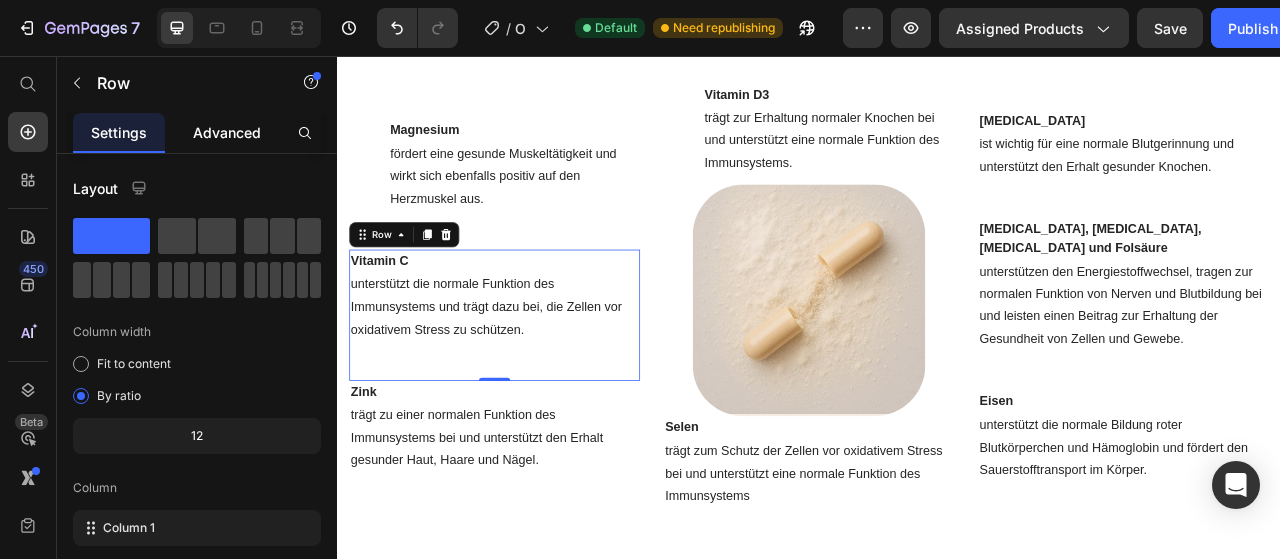 click on "Advanced" 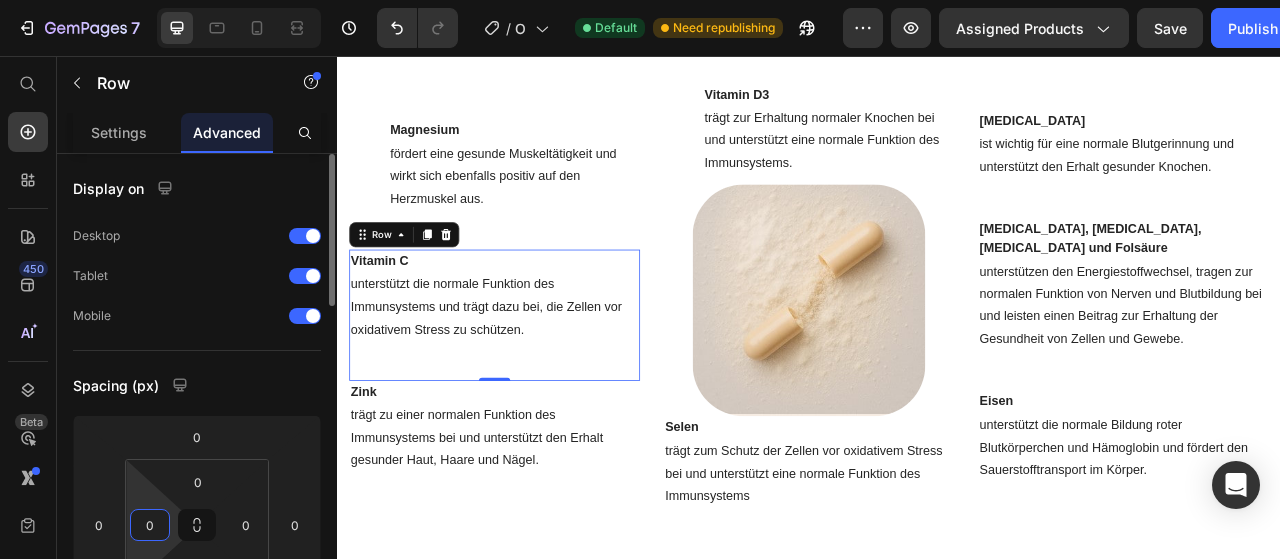 click on "0" at bounding box center [150, 525] 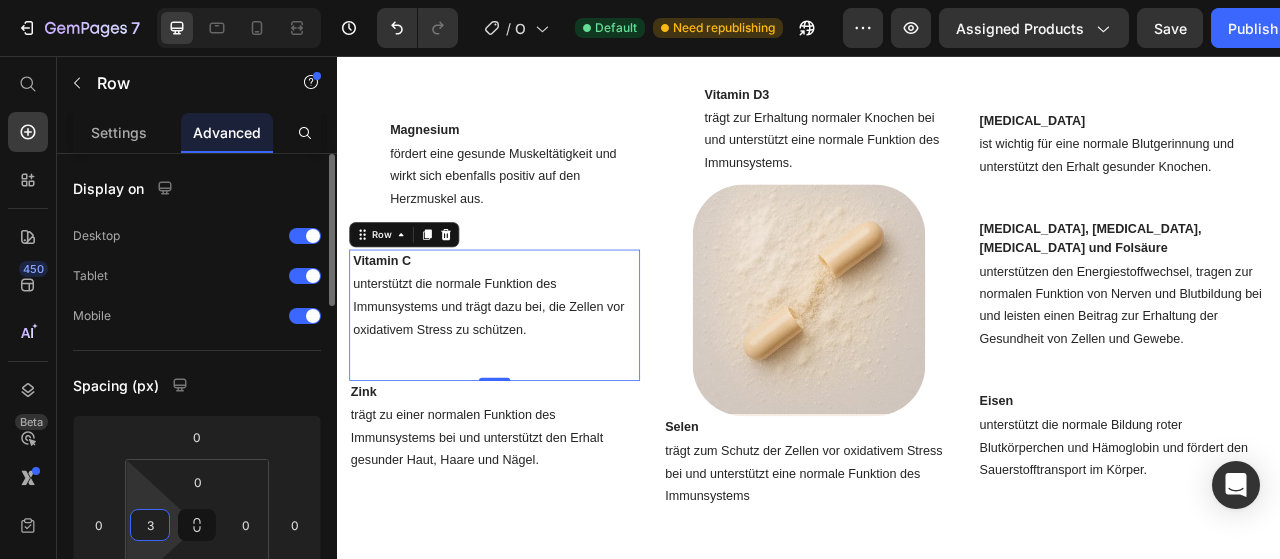 type on "30" 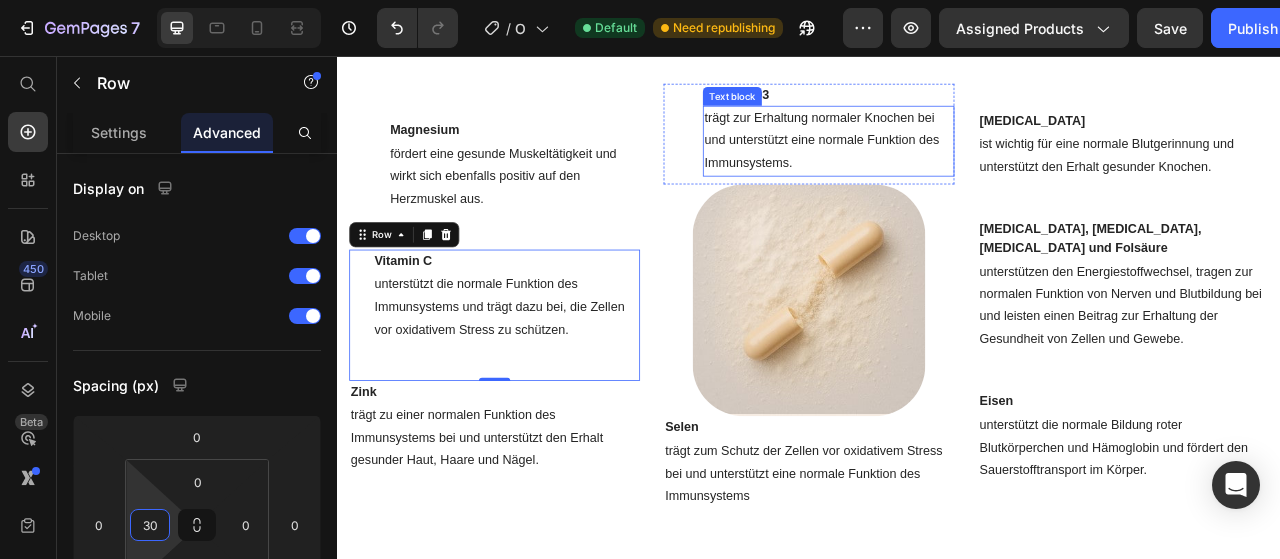 click on "trägt zur Erhaltung normaler Knochen bei und unterstützt eine normale Funktion des Immunsystems." at bounding box center (962, 165) 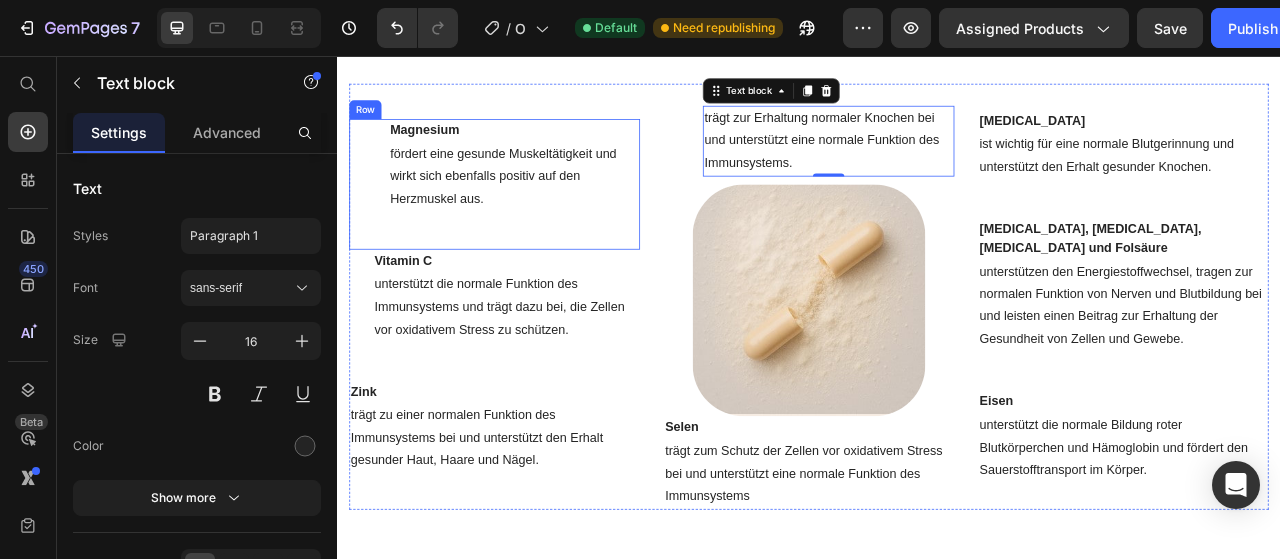 click on "Magnesium Text block fördert eine gesunde Muskeltätigkeit und wirkt sich ebenfalls positiv auf den Herzmuskel aus. Text block Row" at bounding box center [537, 220] 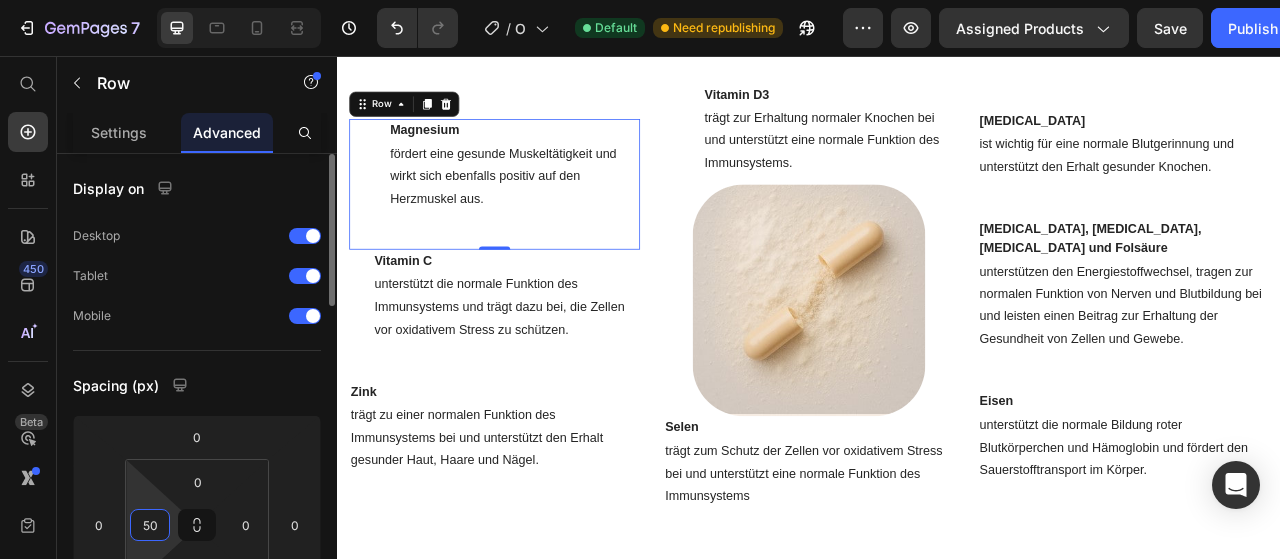 click on "50" at bounding box center (150, 525) 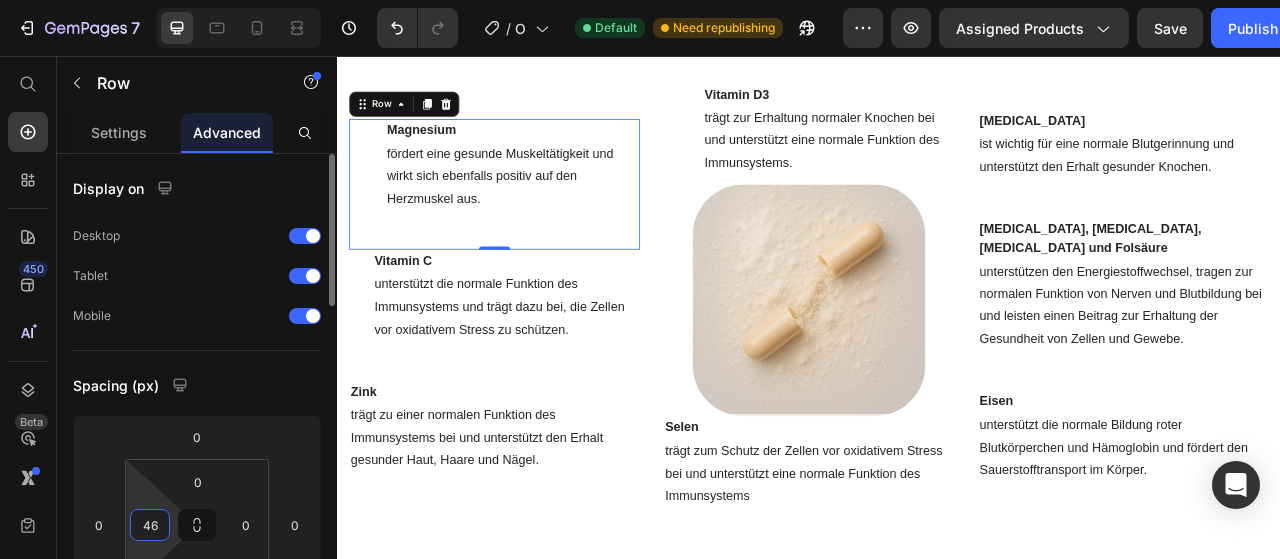 click on "46" at bounding box center [150, 525] 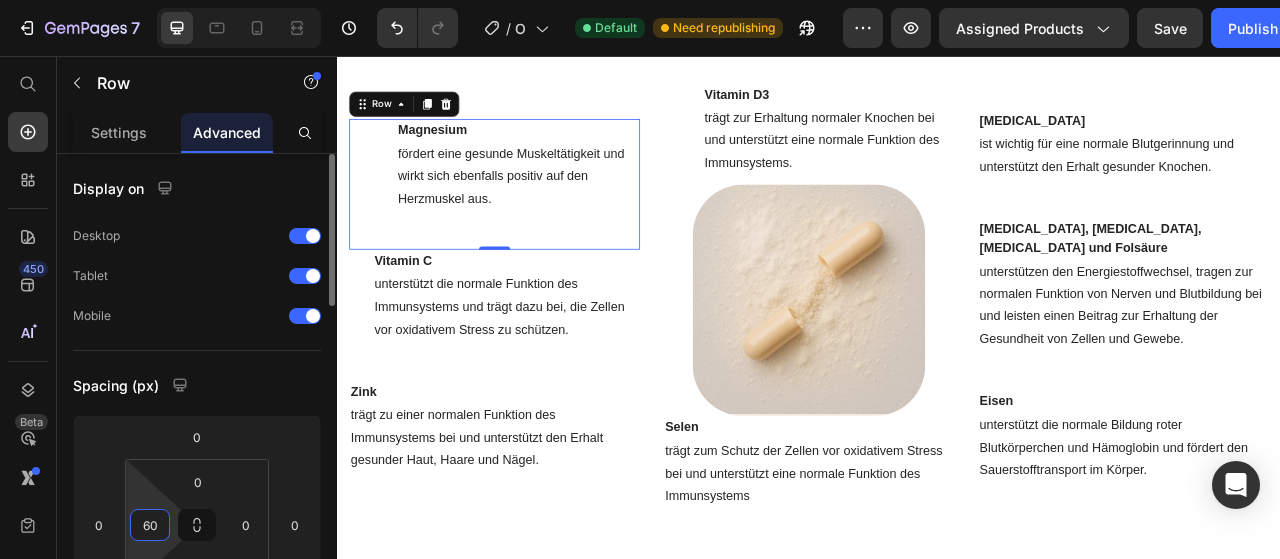 type on "6" 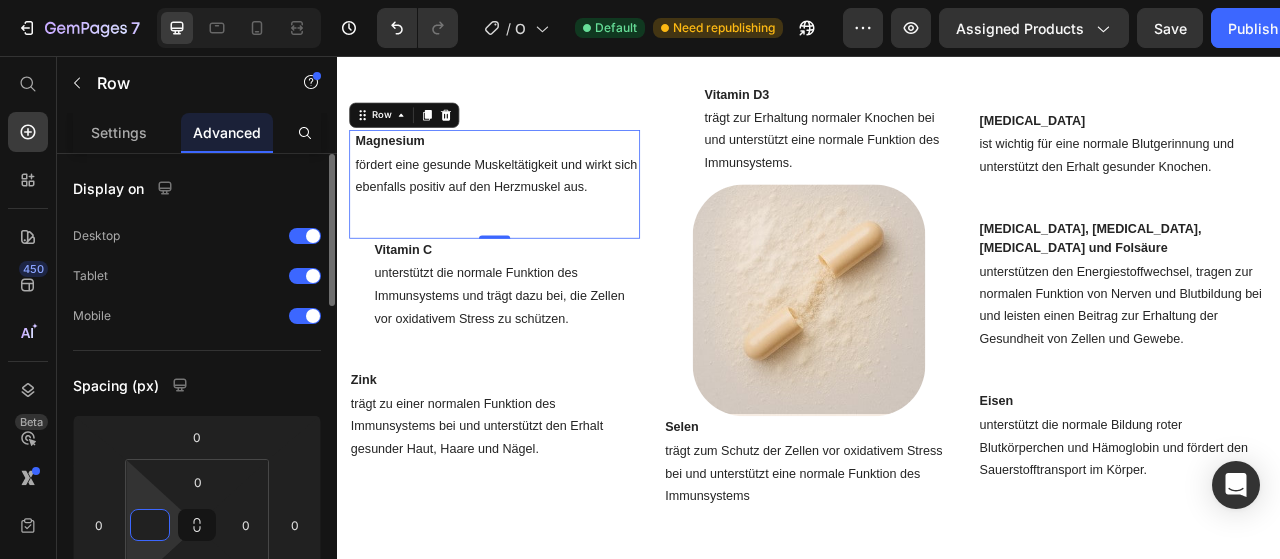 paste on "50" 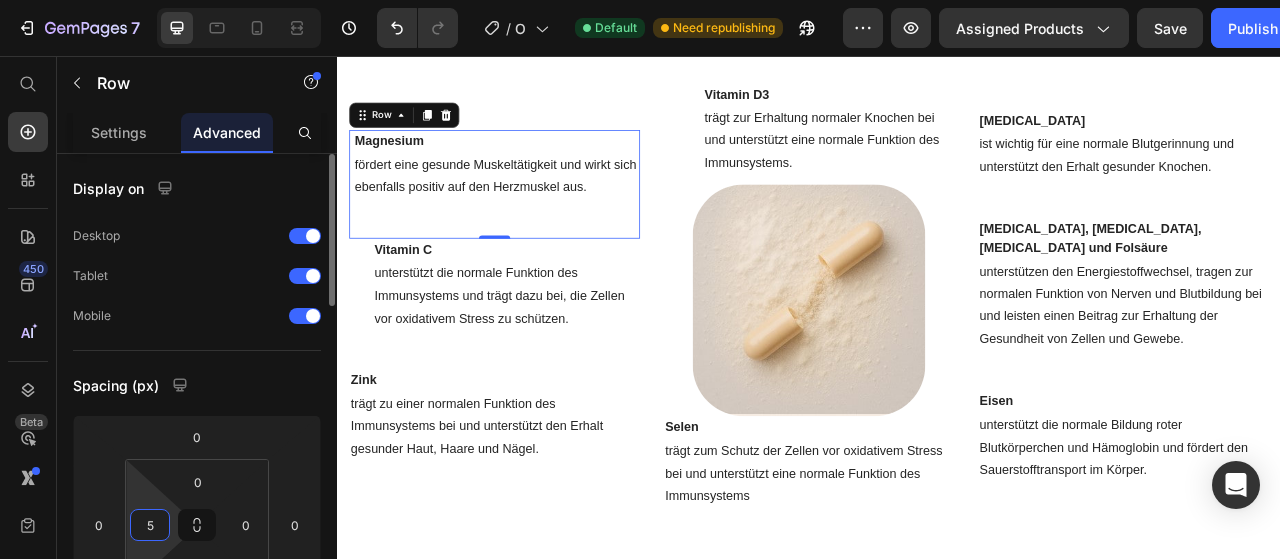 click on "5" at bounding box center (150, 525) 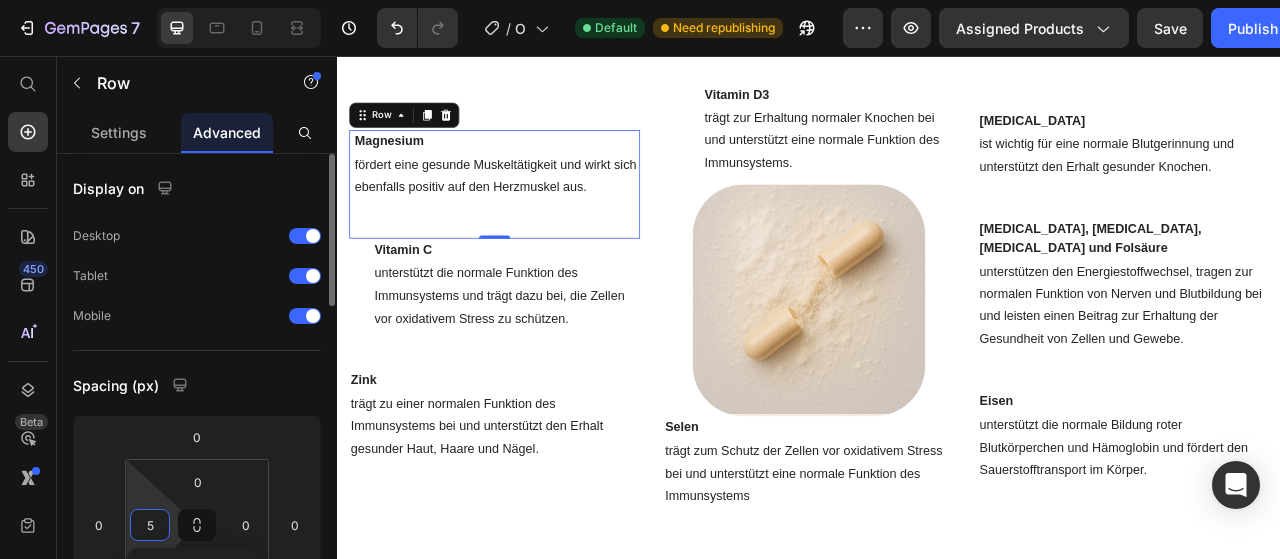 paste on "5" 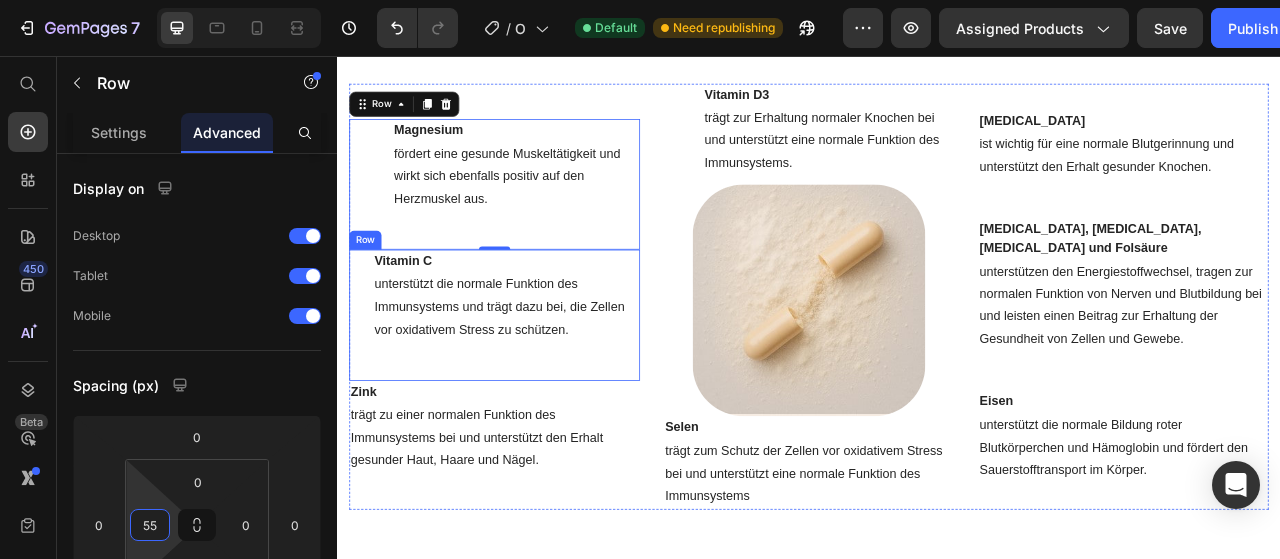 click on "Vitamin C Text block unterstützt die normale Funktion des Immunsystems und trägt dazu bei, die Zellen vor oxidativem Stress zu schützen. Text block Row" at bounding box center [537, 386] 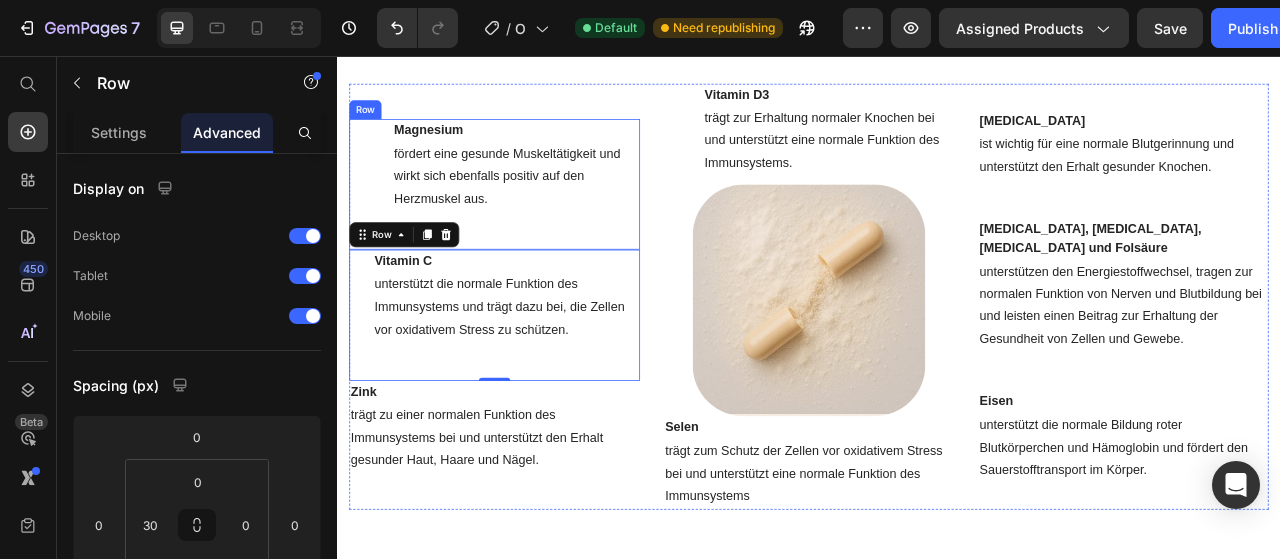 click on "Magnesium Text block fördert eine gesunde Muskeltätigkeit und wirkt sich ebenfalls positiv auf den Herzmuskel aus. Text block Row" at bounding box center (537, 220) 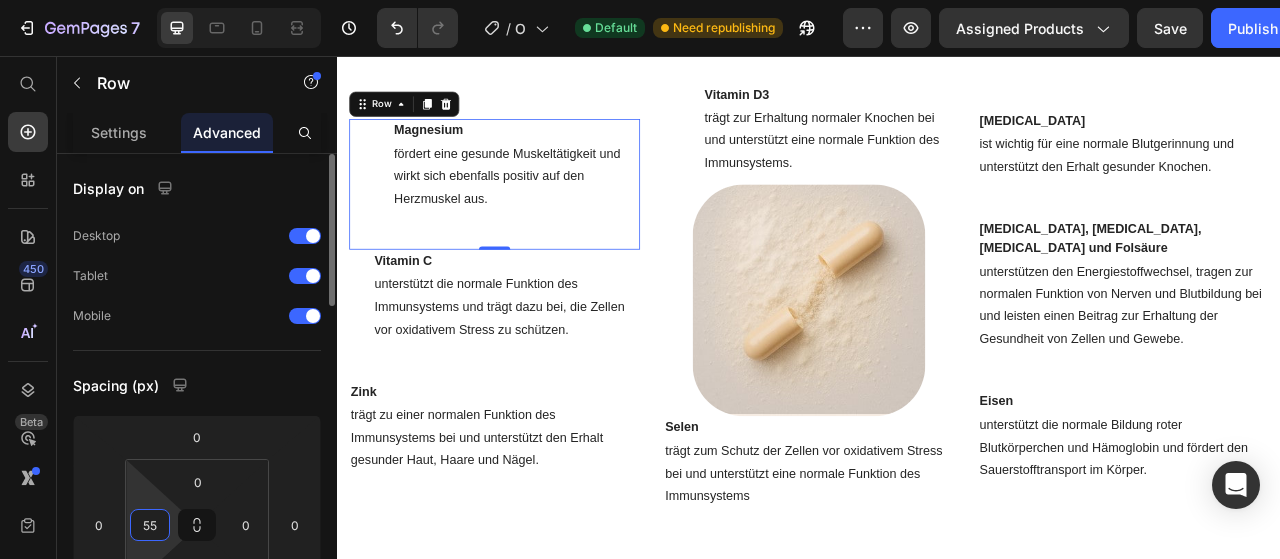 click on "55" at bounding box center (150, 525) 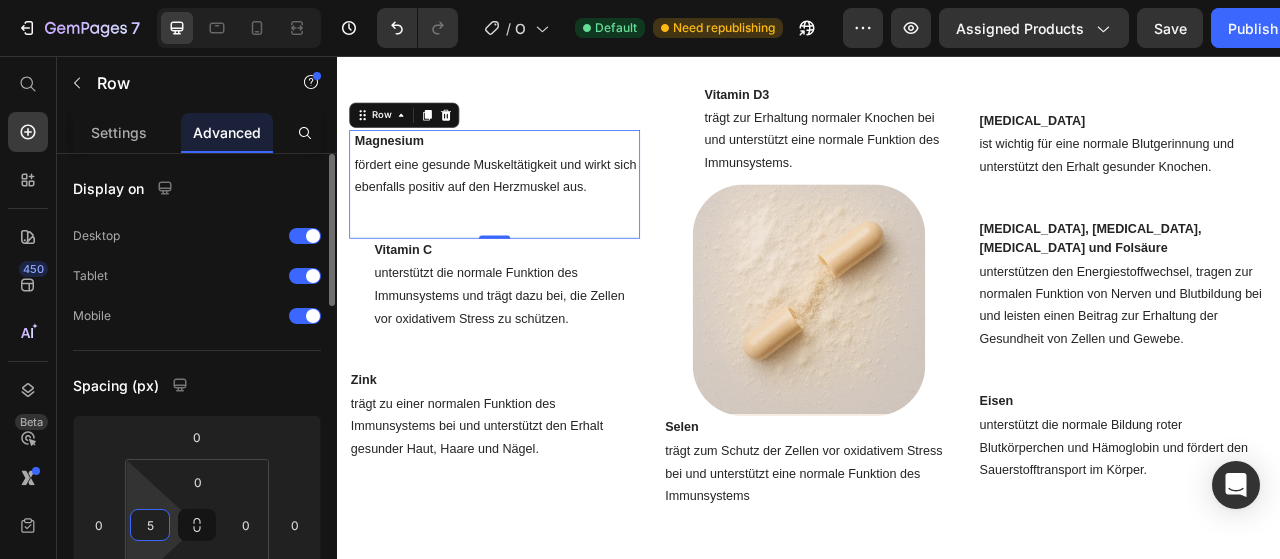 type on "50" 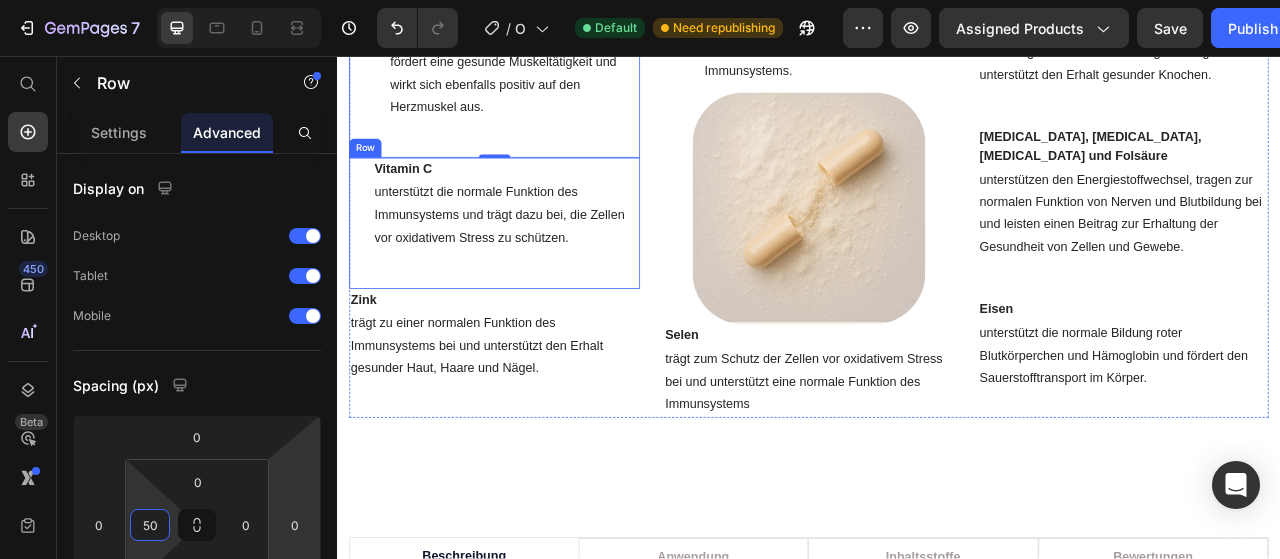 scroll, scrollTop: 1172, scrollLeft: 0, axis: vertical 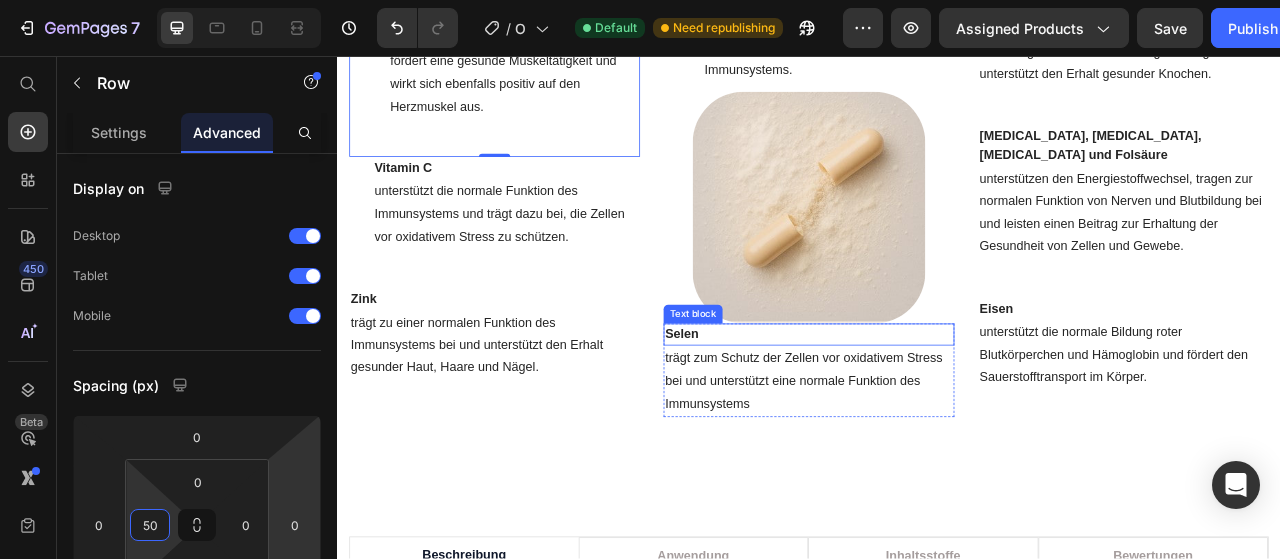 click on "Selen" at bounding box center [937, 411] 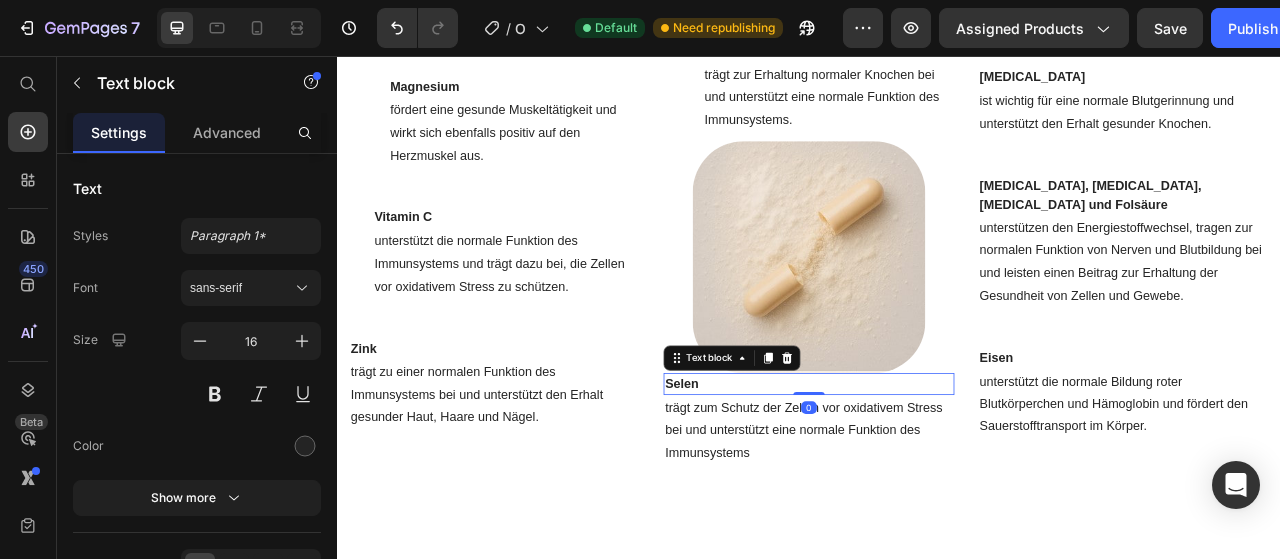 scroll, scrollTop: 1092, scrollLeft: 0, axis: vertical 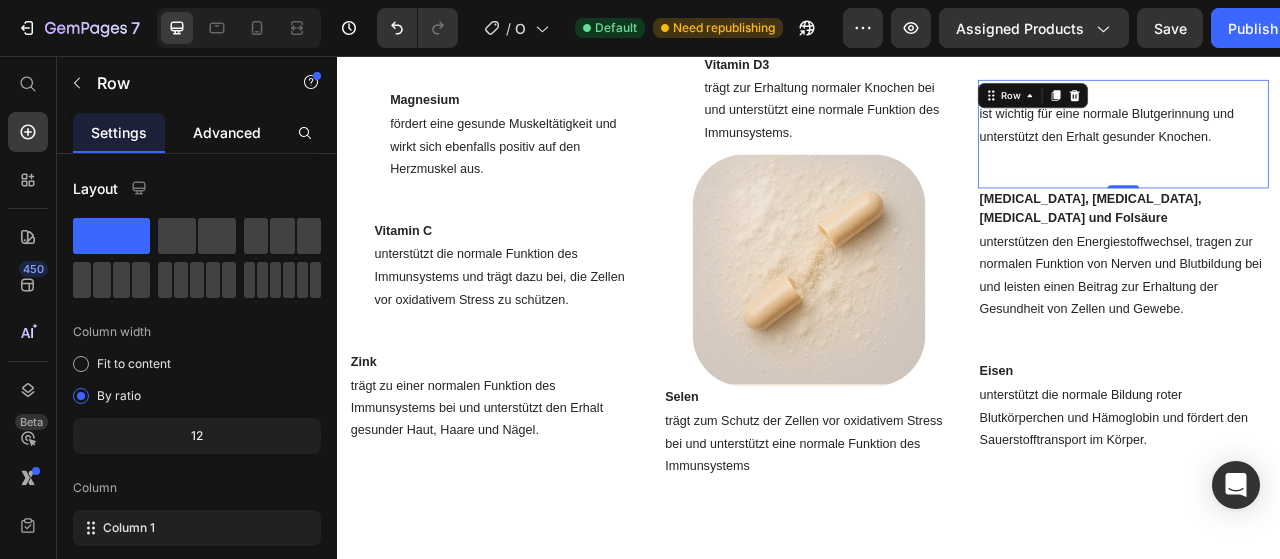 click on "Advanced" at bounding box center (227, 132) 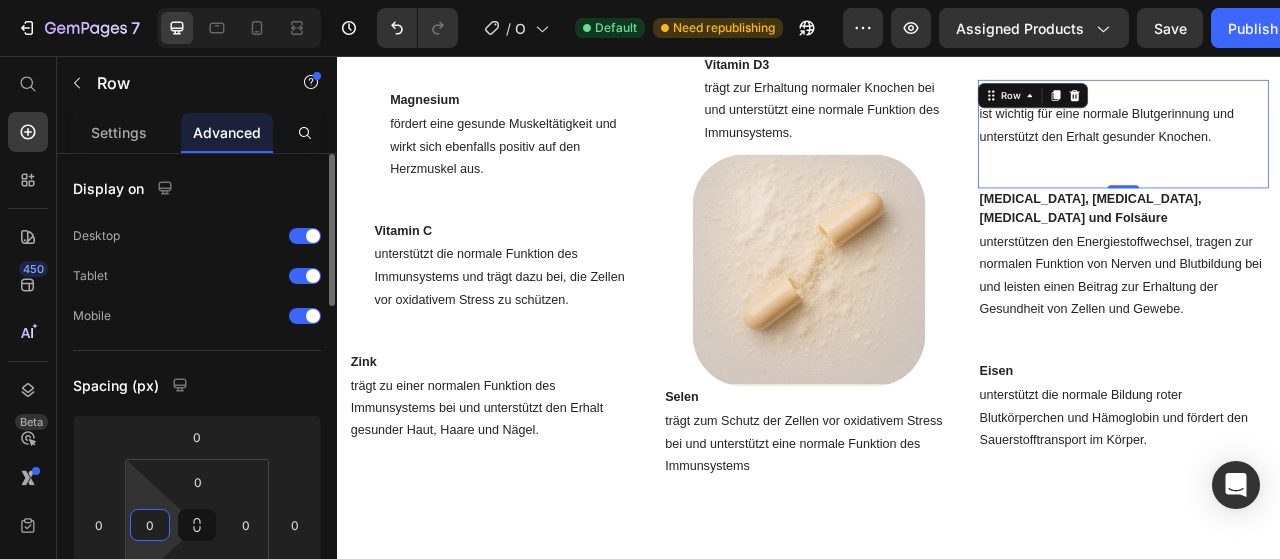 click on "0" at bounding box center (150, 525) 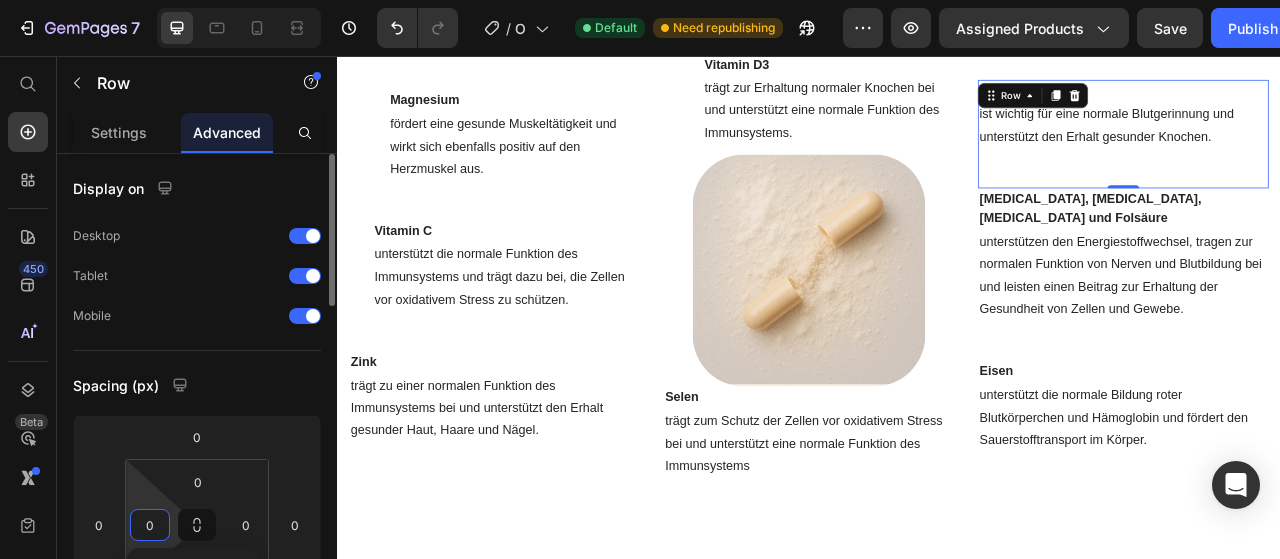 paste on "5" 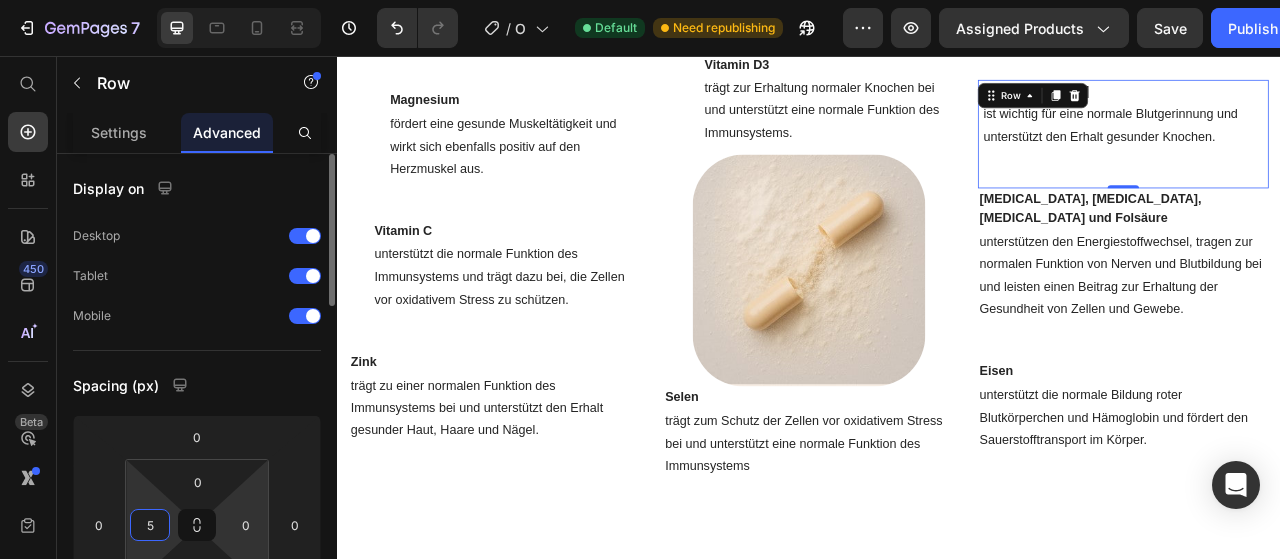 type on "50" 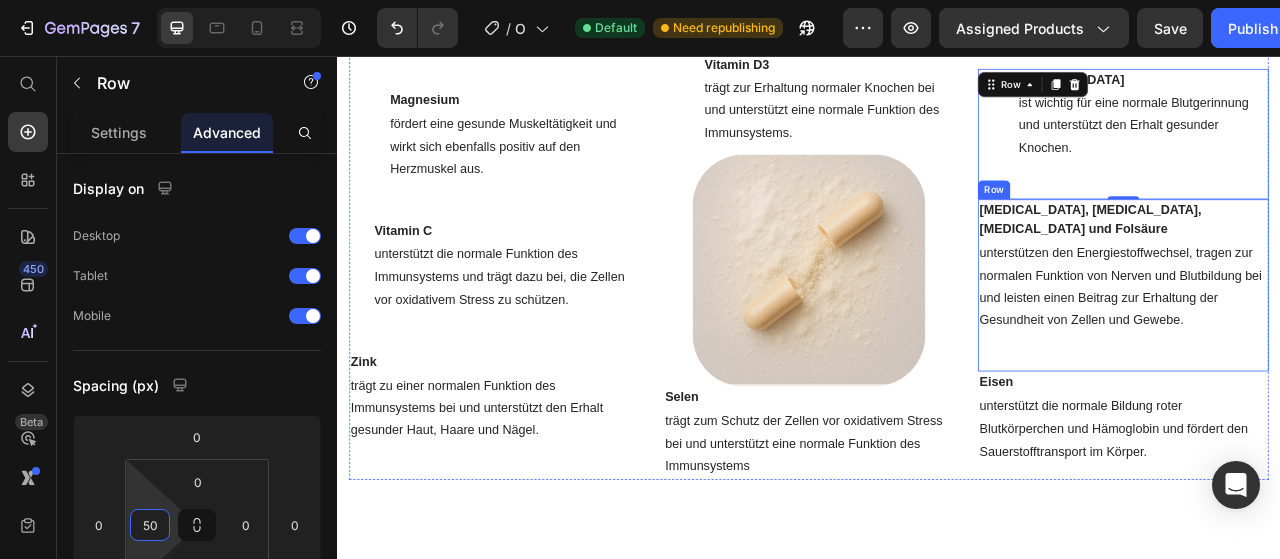 click on "[MEDICAL_DATA], [MEDICAL_DATA], [MEDICAL_DATA] und Folsäure Text block unterstützen den Energiestoffwechsel, tragen zur normalen Funktion von Nerven und Blutbildung bei und leisten einen Beitrag zur Erhaltung der Gesundheit von Zellen und Gewebe. Text block Row" at bounding box center (1337, 348) 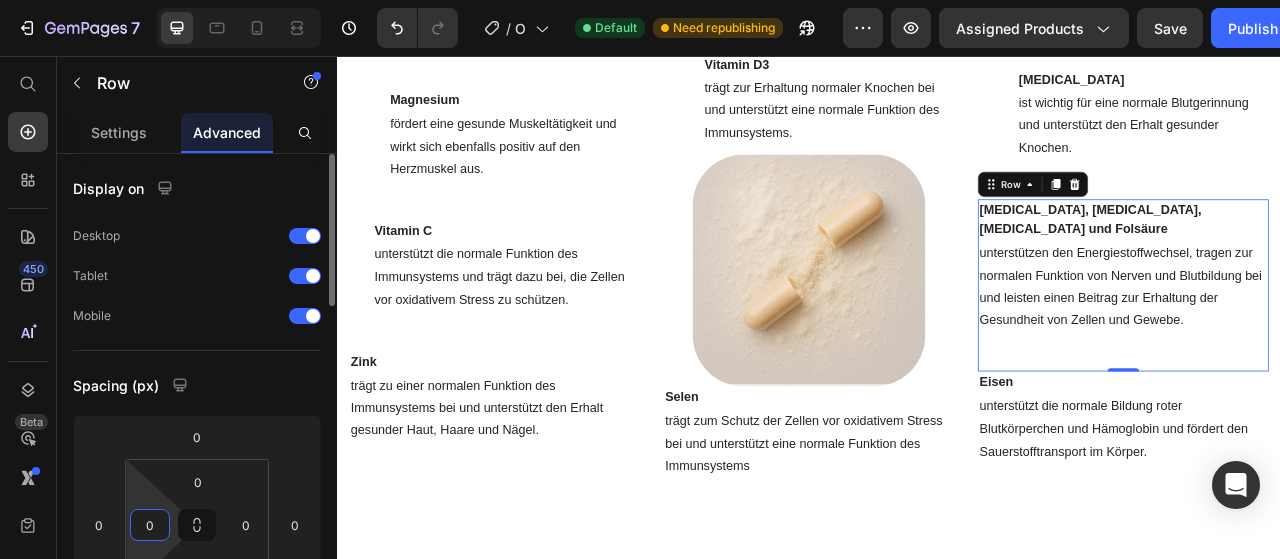 click on "0" at bounding box center (150, 525) 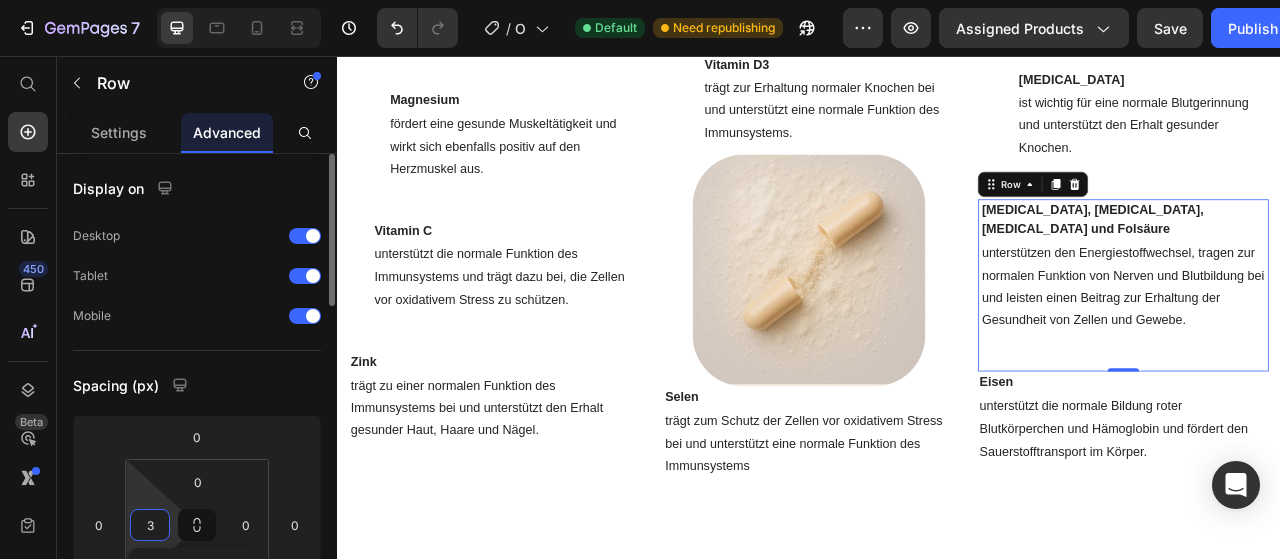 type on "30" 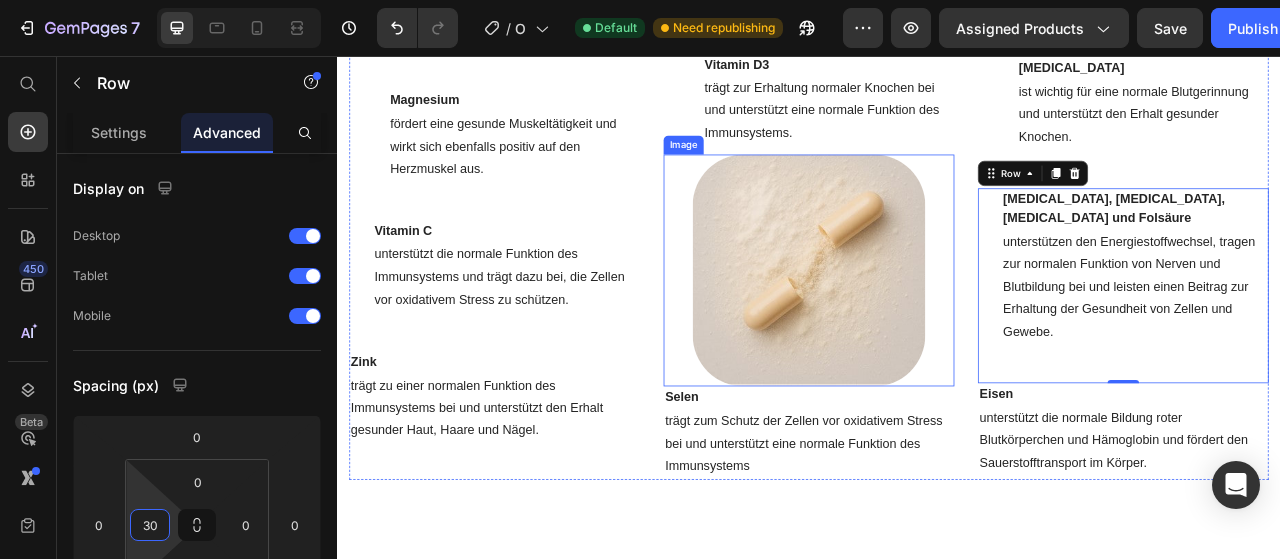 click at bounding box center (937, 329) 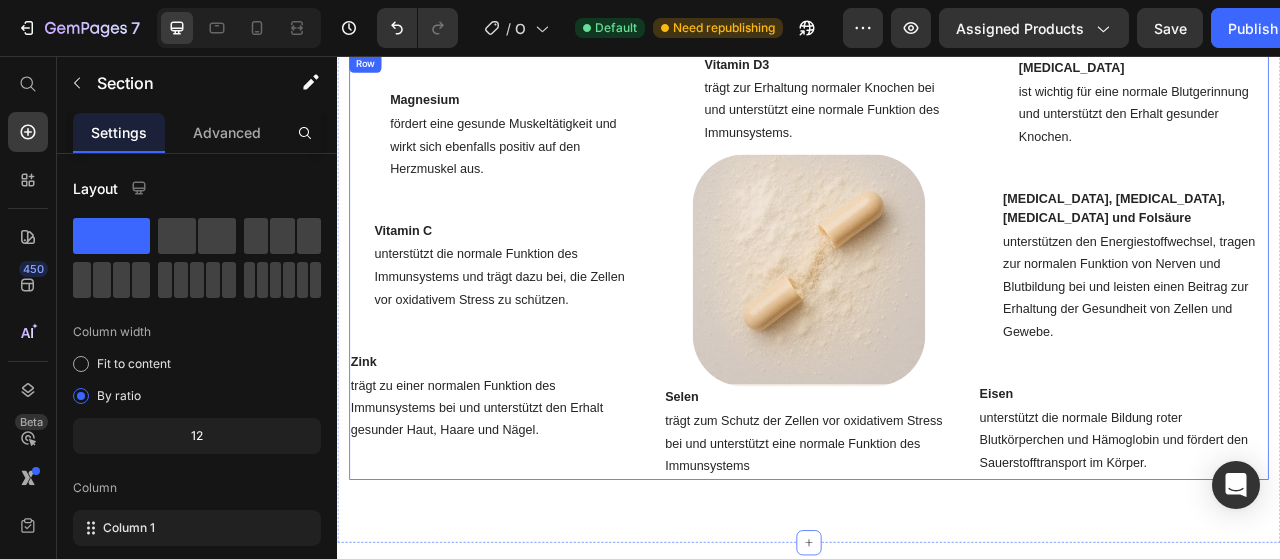 click on "Magnesium Text block fördert eine gesunde Muskeltätigkeit und wirkt sich ebenfalls positiv auf den Herzmuskel aus. Text block Row Vitamin C Text block unterstützt die normale Funktion des Immunsystems und trägt dazu bei, die Zellen vor oxidativem Stress zu schützen. Text block Row Zink Text block trägt zu einer normalen Funktion des Immunsystems bei und unterstützt den Erhalt gesunder Haut, Haare und Nägel. Text block Row" at bounding box center (537, 325) 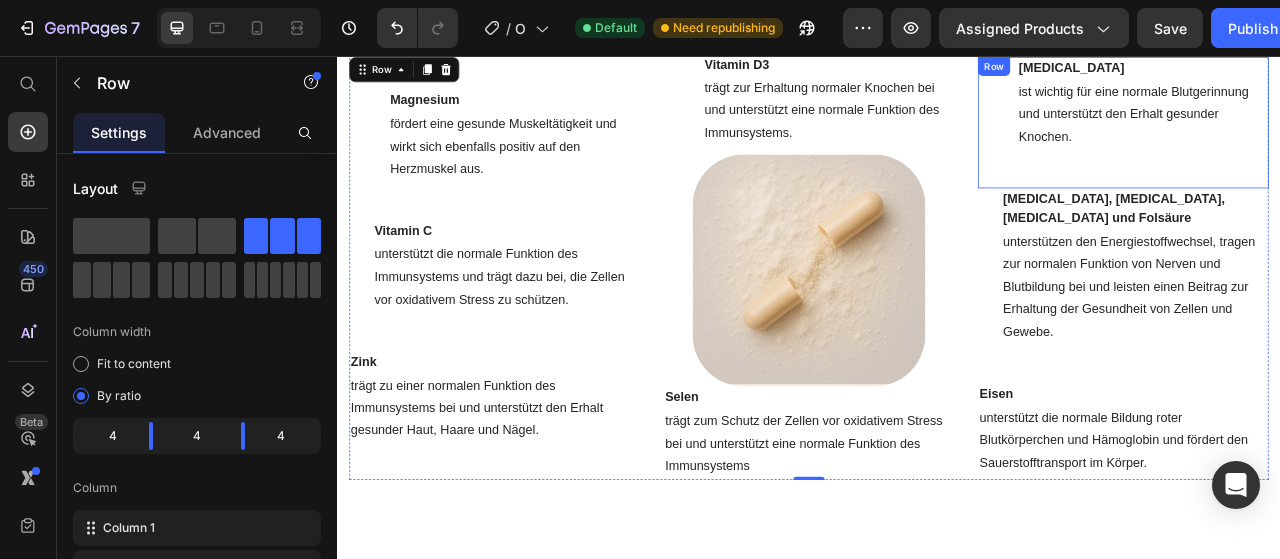 click on "[MEDICAL_DATA] Text block ist wichtig für eine normale Blutgerinnung und unterstützt den Erhalt gesunder Knochen. Text block Row" at bounding box center [1337, 141] 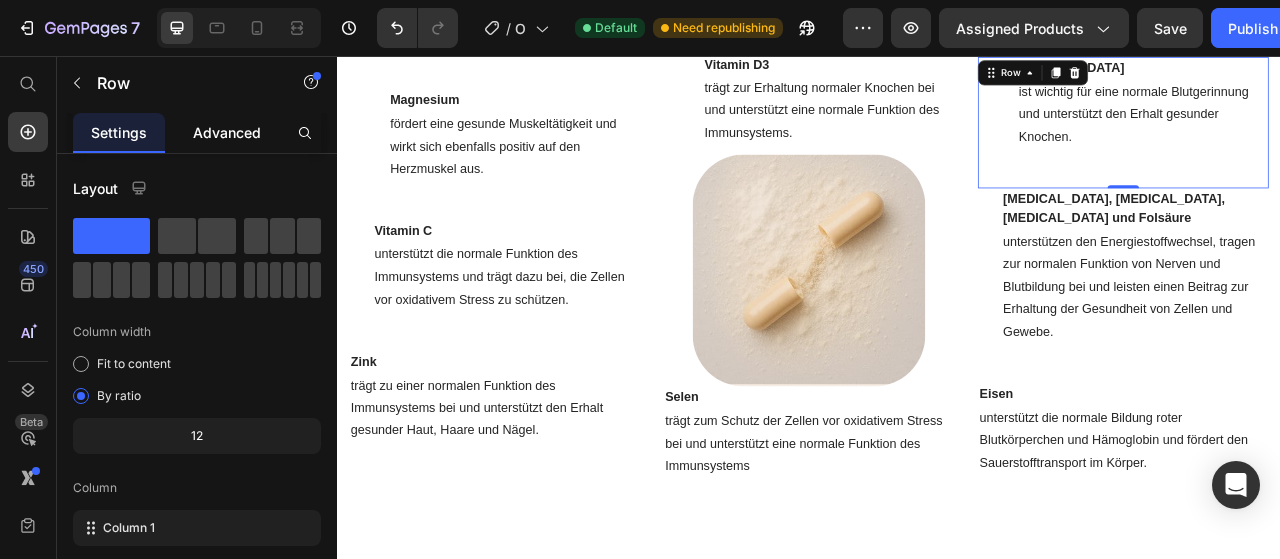 click on "Advanced" at bounding box center [227, 132] 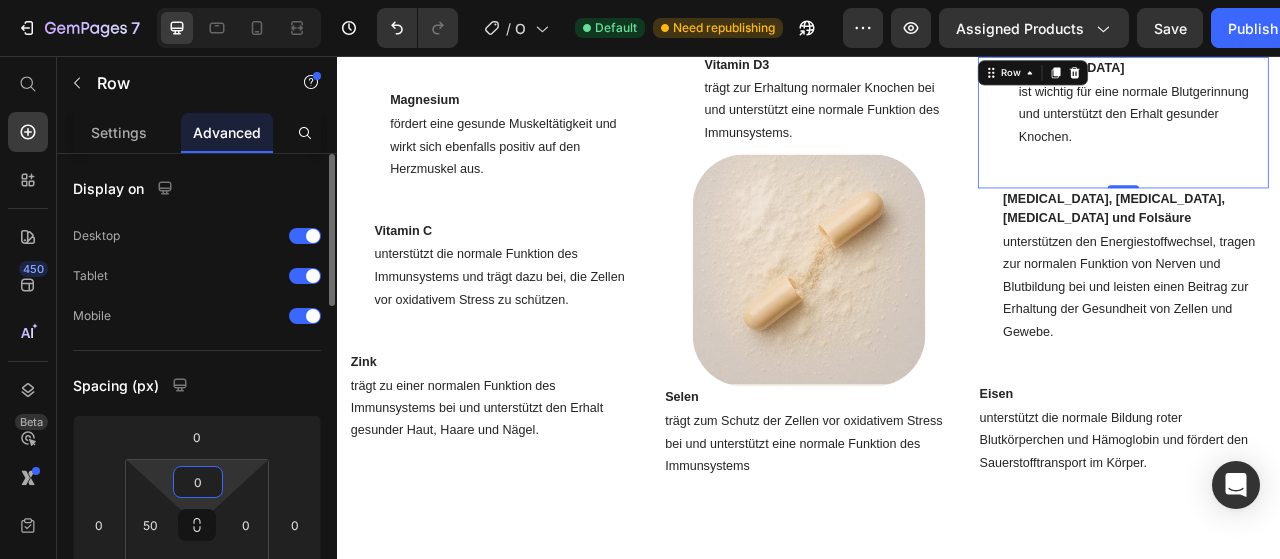 click on "0" at bounding box center [198, 482] 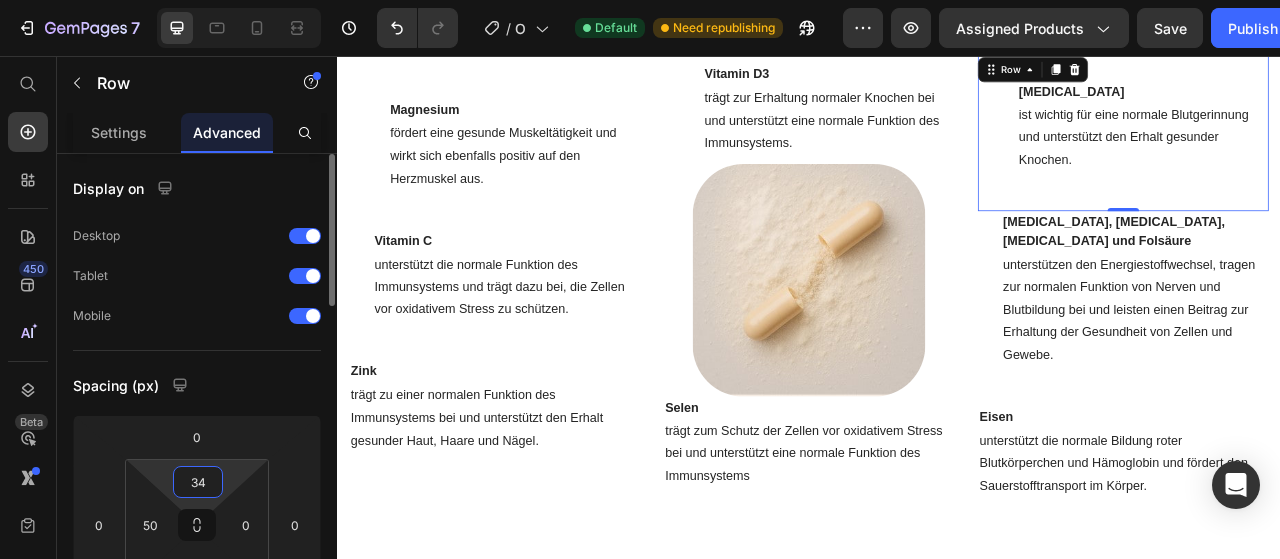 type on "3" 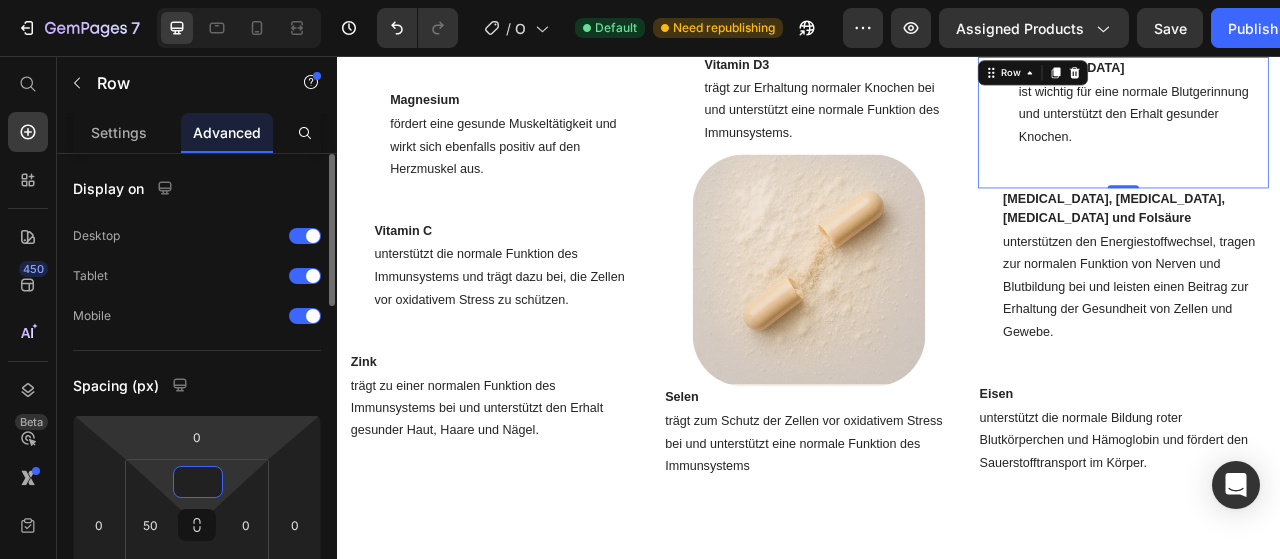 click on "Spacing (px)" at bounding box center (197, 385) 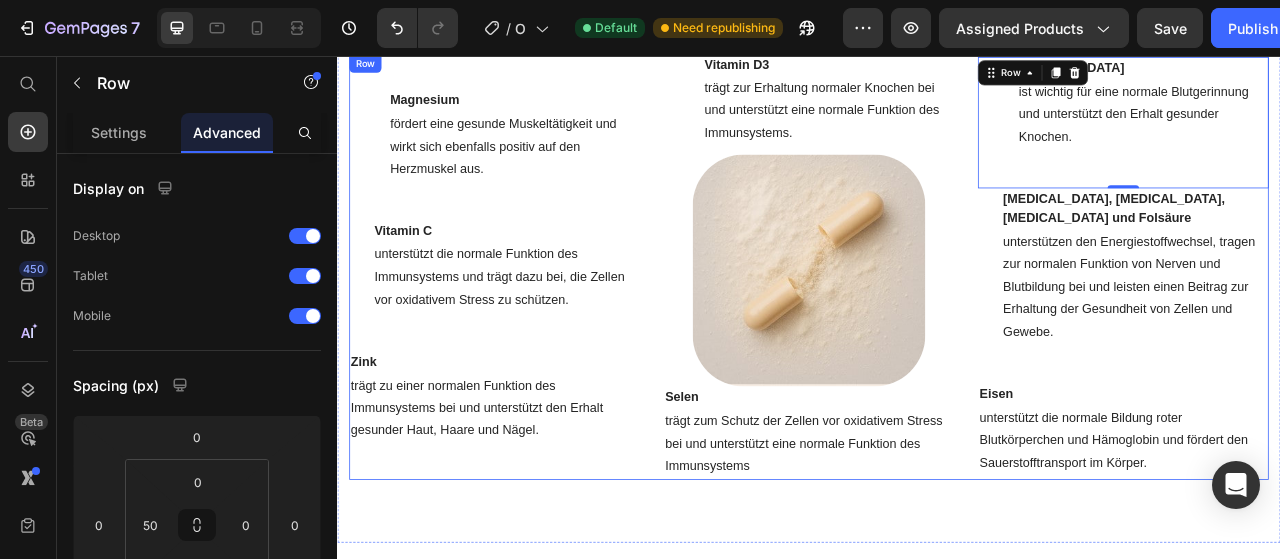 click on "Magnesium Text block fördert eine gesunde Muskeltätigkeit und wirkt sich ebenfalls positiv auf den Herzmuskel aus. Text block Row Vitamin C Text block unterstützt die normale Funktion des Immunsystems und trägt dazu bei, die Zellen vor oxidativem Stress zu schützen. Text block Row Zink Text block trägt zu einer normalen Funktion des Immunsystems bei und unterstützt den Erhalt gesunder Haut, Haare und Nägel. Text block Row Vitamin D3 Text block trägt zur Erhaltung normaler Knochen bei und unterstützt eine normale Funktion des Immunsystems. Text block Row Image Selen Text block trägt zum Schutz der Zellen vor oxidativem Stress bei und unterstützt eine normale Funktion des Immunsystems Text block Row Vitamin K1 Text block ist wichtig für eine normale Blutgerinnung und unterstützt den Erhalt gesunder Knochen. Text block Row   0 Vitamin B5, Vitamin B2, Vitamin B12 und Folsäure Text block Text block Row Eisen Text block Text block Row Row" at bounding box center (937, 325) 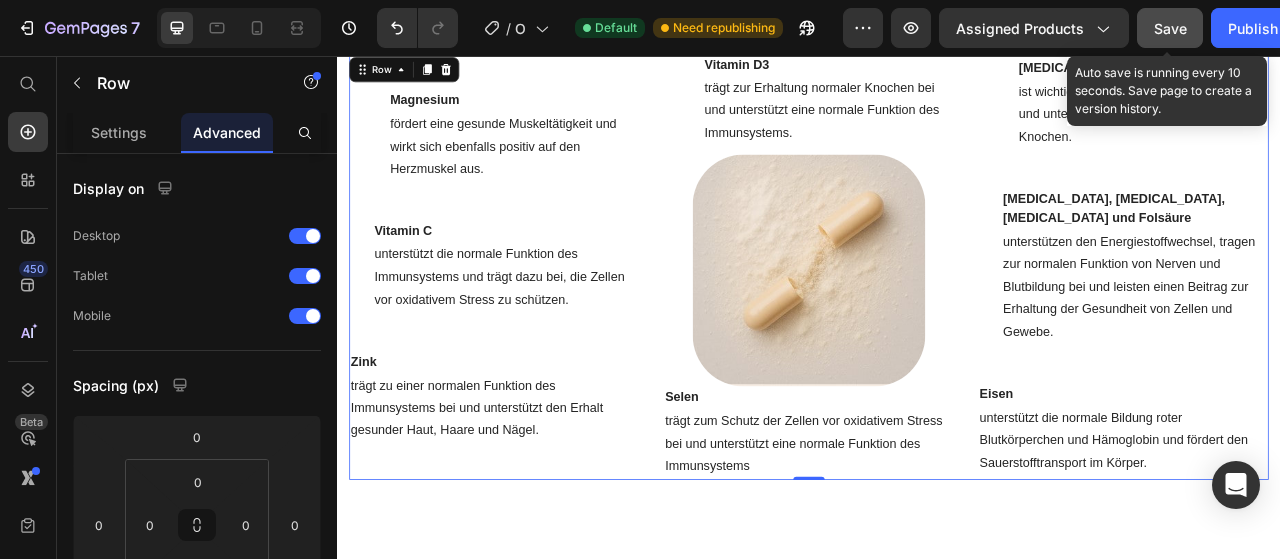 drag, startPoint x: 1171, startPoint y: 29, endPoint x: 847, endPoint y: 105, distance: 332.79422 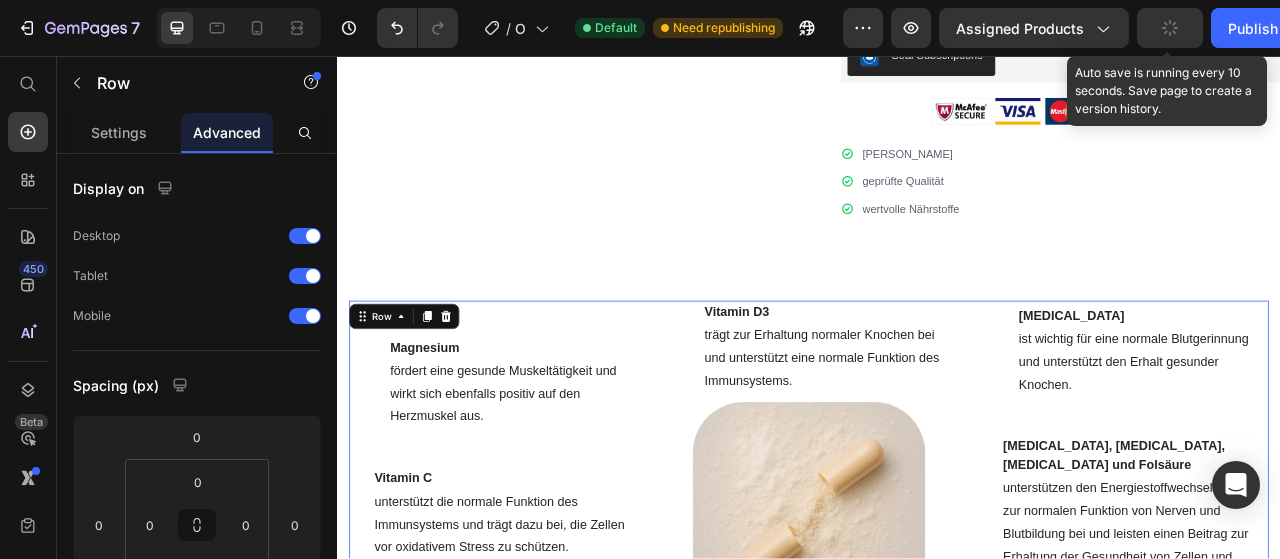 scroll, scrollTop: 739, scrollLeft: 0, axis: vertical 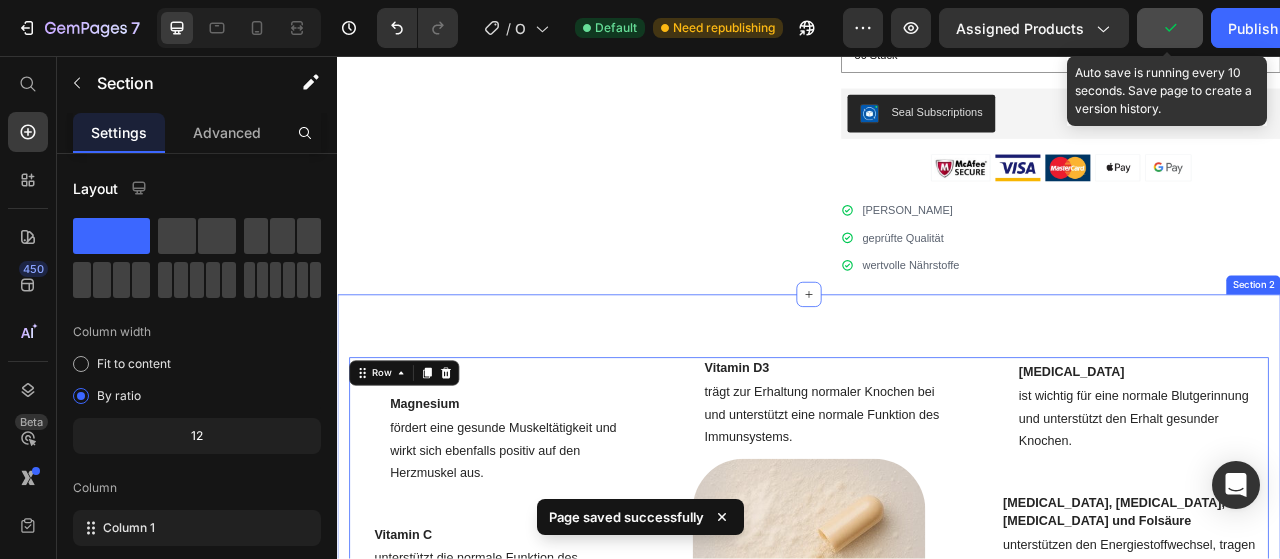 click on "Magnesium Text block fördert eine gesunde Muskeltätigkeit und wirkt sich ebenfalls positiv auf den Herzmuskel aus. Text block Row Vitamin C Text block unterstützt die normale Funktion des Immunsystems und trägt dazu bei, die Zellen vor oxidativem Stress zu schützen. Text block Row Zink Text block trägt zu einer normalen Funktion des Immunsystems bei und unterstützt den Erhalt gesunder Haut, Haare und Nägel. Text block Row Vitamin D3 Text block trägt zur Erhaltung normaler Knochen bei und unterstützt eine normale Funktion des Immunsystems. Text block Row Image Selen Text block trägt zum Schutz der Zellen vor oxidativem Stress bei und unterstützt eine normale Funktion des Immunsystems Text block Row Vitamin K1 Text block ist wichtig für eine normale Blutgerinnung und unterstützt den Erhalt gesunder Knochen. Text block Row Vitamin B5, Vitamin B2, Vitamin B12 und Folsäure Text block Text block Row Eisen Text block Text block Row Row   0 Section 2" at bounding box center (937, 711) 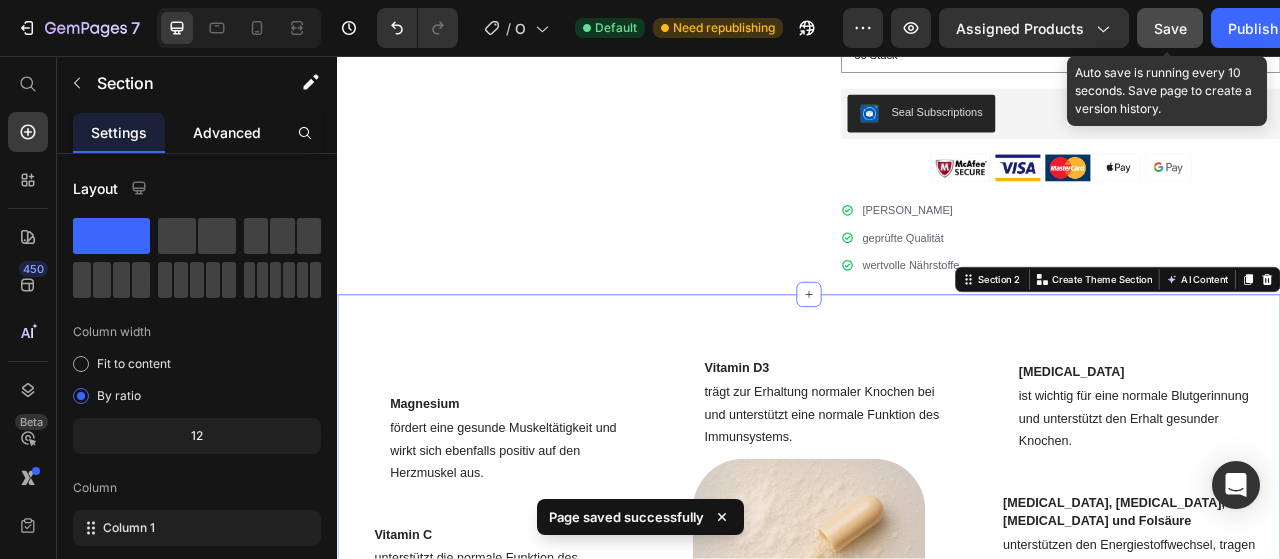 click on "Advanced" at bounding box center [227, 132] 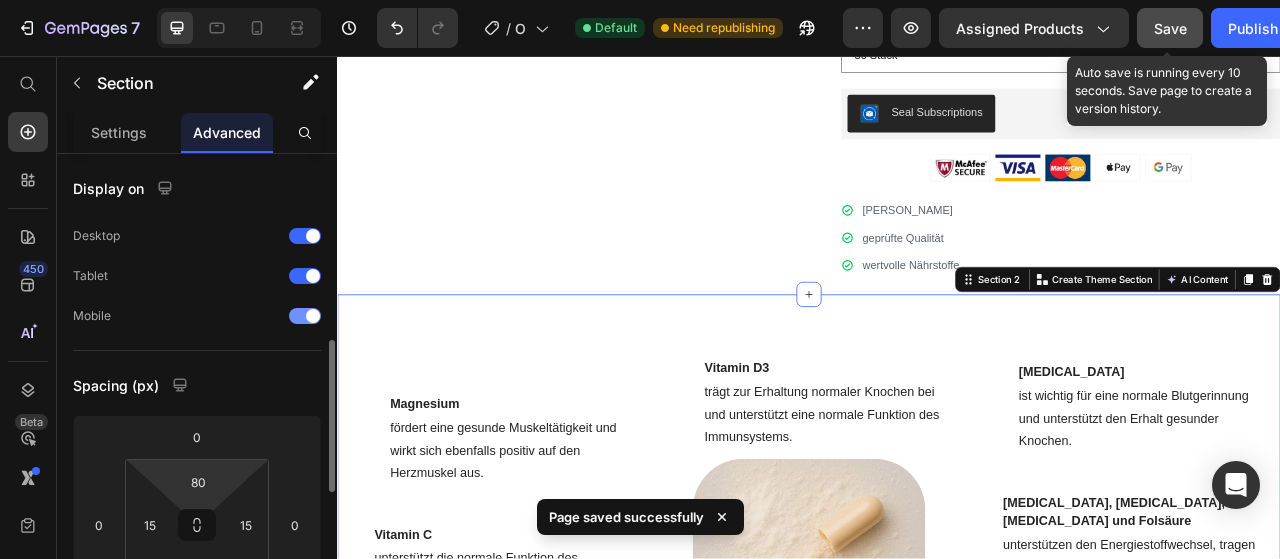scroll, scrollTop: 157, scrollLeft: 0, axis: vertical 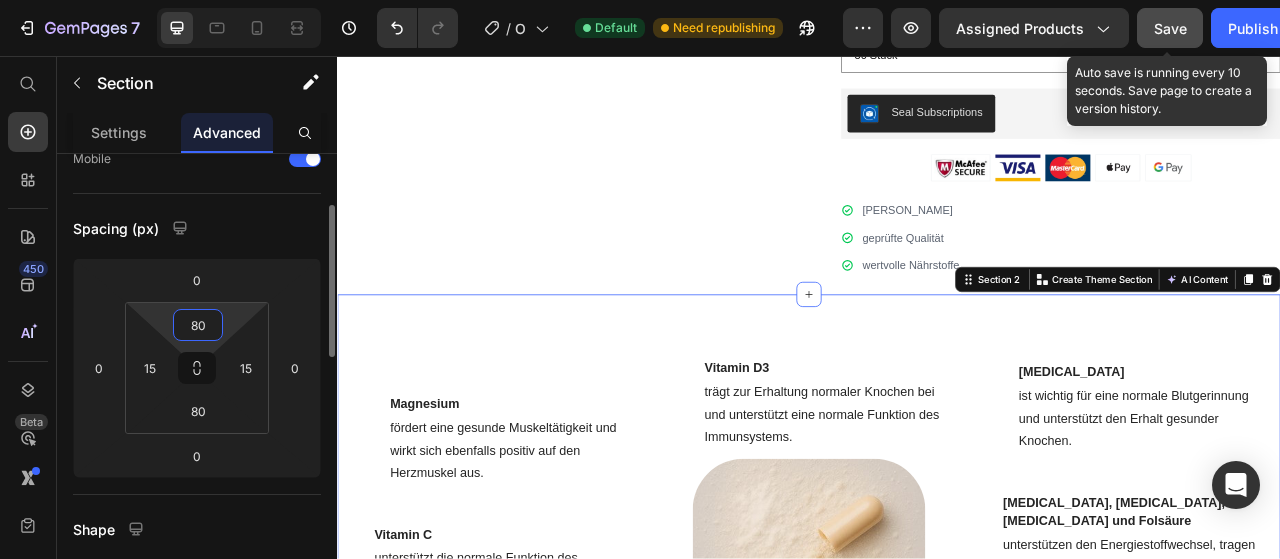 click on "80" at bounding box center [198, 325] 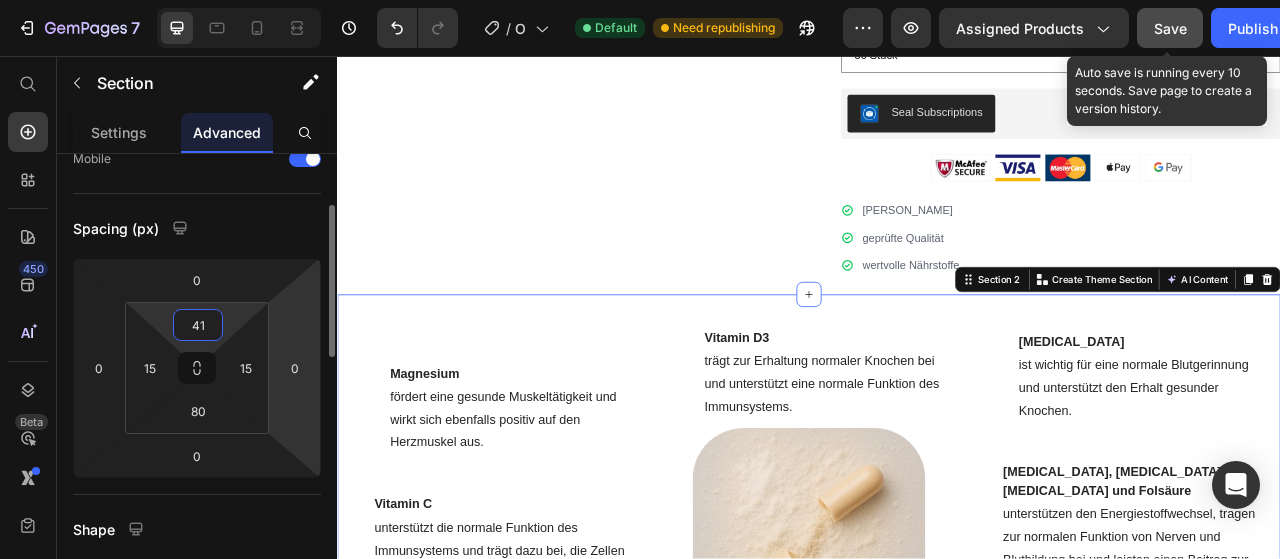 type on "40" 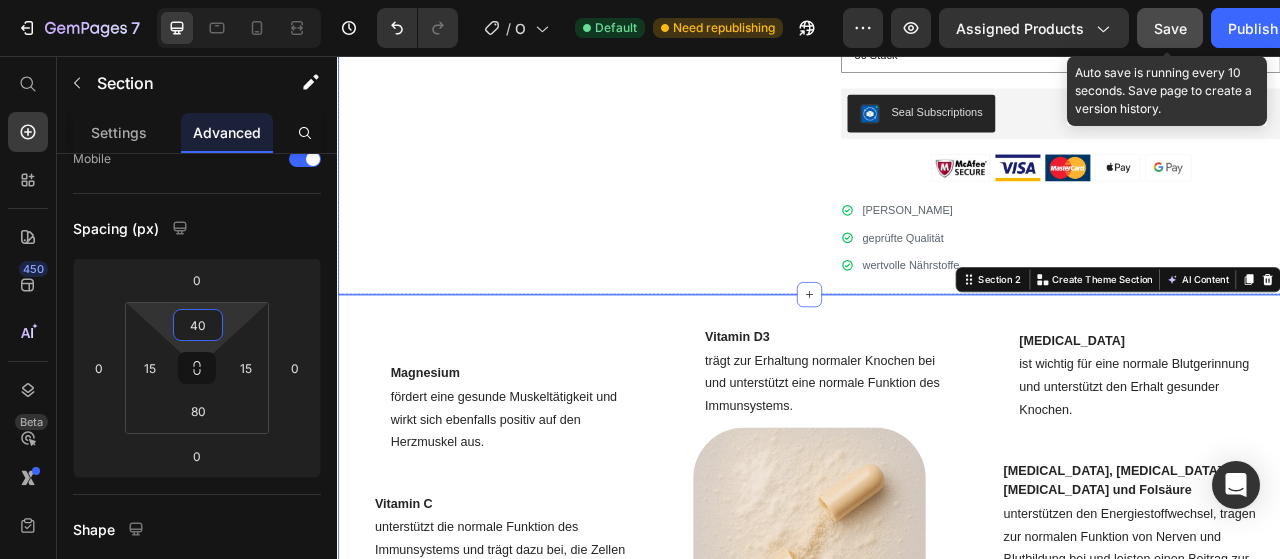 click on "Product Images" at bounding box center (666, -125) 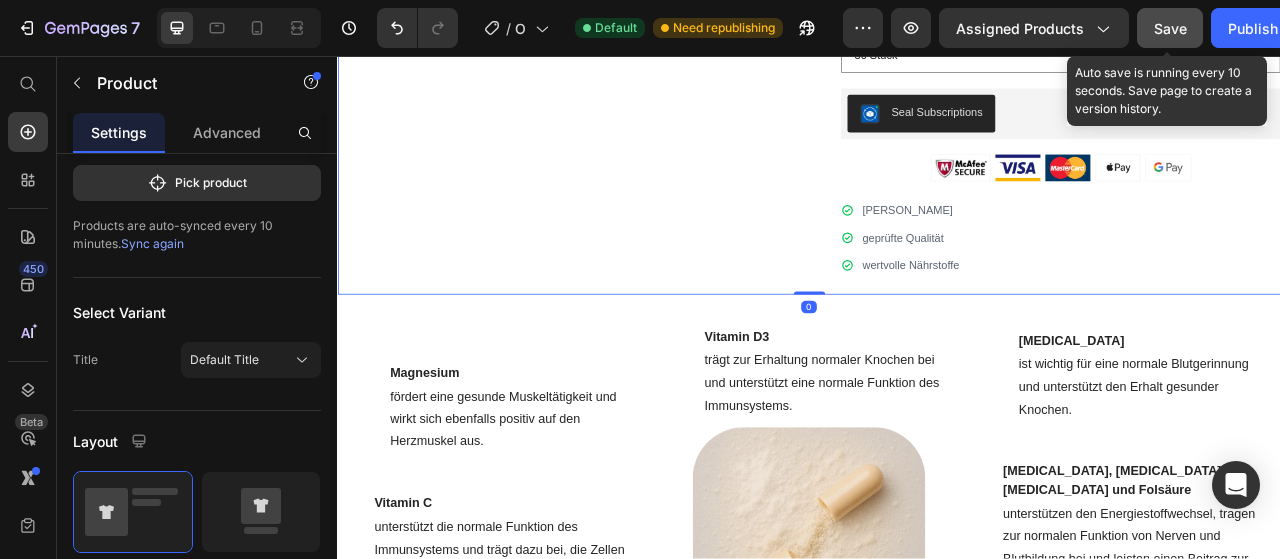 scroll, scrollTop: 936, scrollLeft: 0, axis: vertical 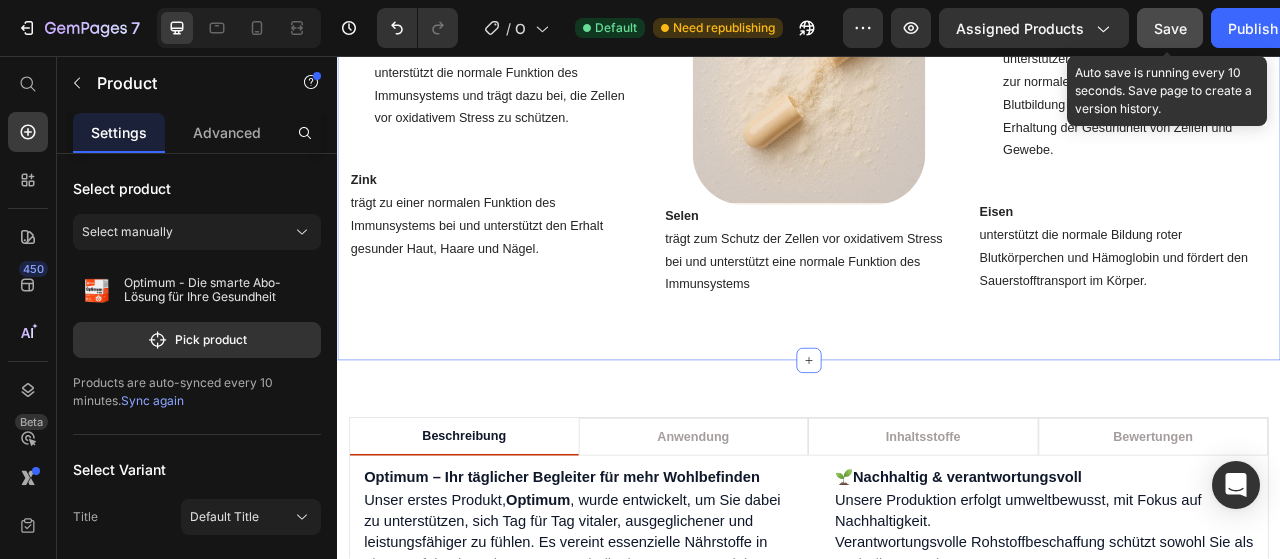 click on "Magnesium Text block fördert eine gesunde Muskeltätigkeit und wirkt sich ebenfalls positiv auf den Herzmuskel aus. Text block Row Vitamin C Text block unterstützt die normale Funktion des Immunsystems und trägt dazu bei, die Zellen vor oxidativem Stress zu schützen. Text block Row Zink Text block trägt zu einer normalen Funktion des Immunsystems bei und unterstützt den Erhalt gesunder Haut, Haare und Nägel. Text block Row Vitamin D3 Text block trägt zur Erhaltung normaler Knochen bei und unterstützt eine normale Funktion des Immunsystems. Text block Row Image Selen Text block trägt zum Schutz der Zellen vor oxidativem Stress bei und unterstützt eine normale Funktion des Immunsystems Text block Row Vitamin K1 Text block ist wichtig für eine normale Blutgerinnung und unterstützt den Erhalt gesunder Knochen. Text block Row Vitamin B5, Vitamin B2, Vitamin B12 und Folsäure Text block Text block Row Eisen Text block Text block Row Row Section 2" at bounding box center [937, 113] 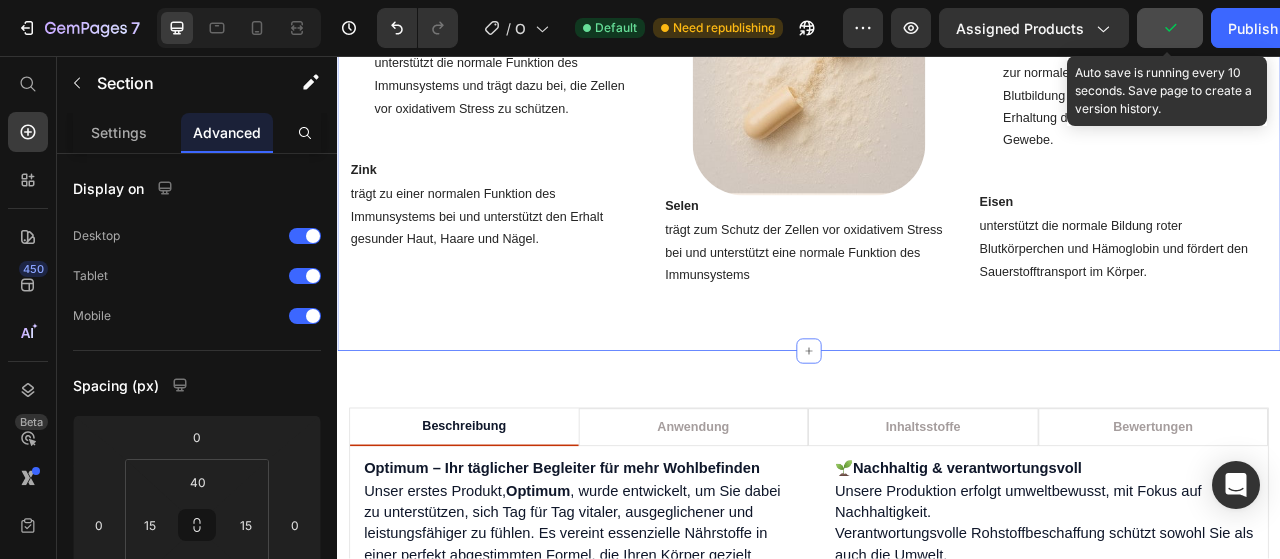 scroll, scrollTop: 1361, scrollLeft: 0, axis: vertical 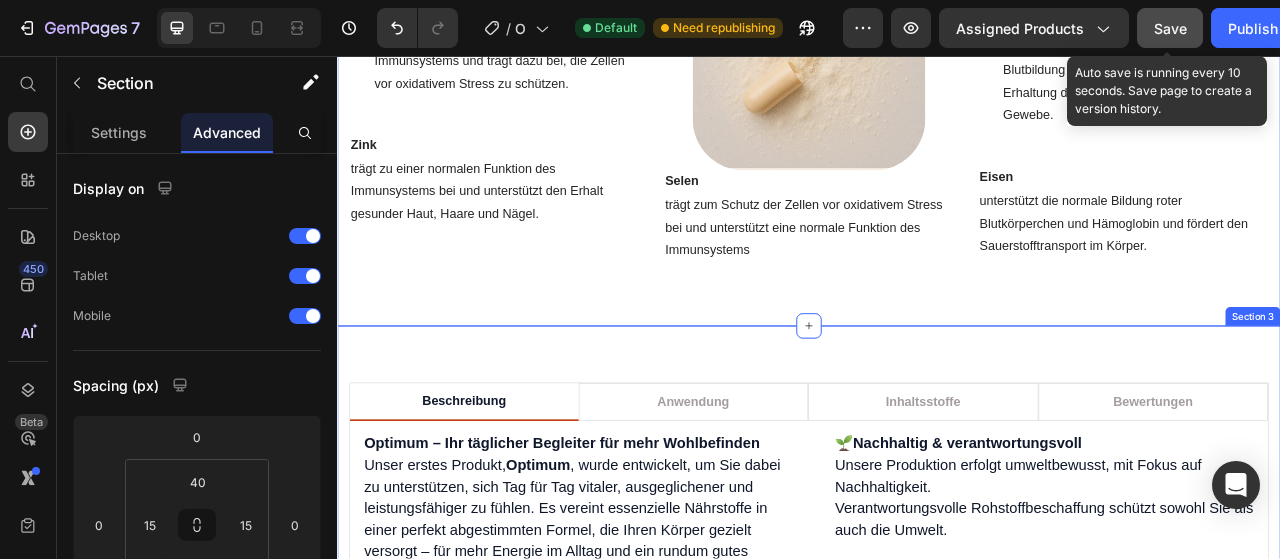 click on "Beschreibung Anwendung Inhaltsstoffe Bewertungen Optimum – Ihr täglicher Begleiter für mehr Wohlbefinden Heading Unser erstes Produkt,  Optimum , wurde entwickelt, um Sie dabei zu unterstützen, sich Tag für Tag vitaler, ausgeglichener und leistungsfähiger zu fühlen. Es vereint essenzielle Nährstoffe in einer perfekt abgestimmten Formel, die Ihren Körper gezielt versorgt – für mehr Energie im Alltag und ein rundum gutes Gefühl. Text block Row Was macht Optimum besonders? Heading Optimum basiert auf dem Anspruch, Qualität und Wirksamkeit auf höchstem Niveau zu verbinden. Jede Kapsel enthält sorgfältig ausgewählte, hochwertige Inhaltsstoffe, die optimal miteinander harmonieren, um Ihren Körper bestmöglich zu unterstützen. Text block Row 🧡 Hochwertige Inhaltsstoffe Heading Alle Nährstoffe werden aus natürlichen Quellen gewonnen oder nach den höchsten Standards produziert. Frei von unnötigen Zusatzstoffen, für eine maximale Verträglichkeit und Reinheit. Text block Row 🌱  Heading" at bounding box center [937, 804] 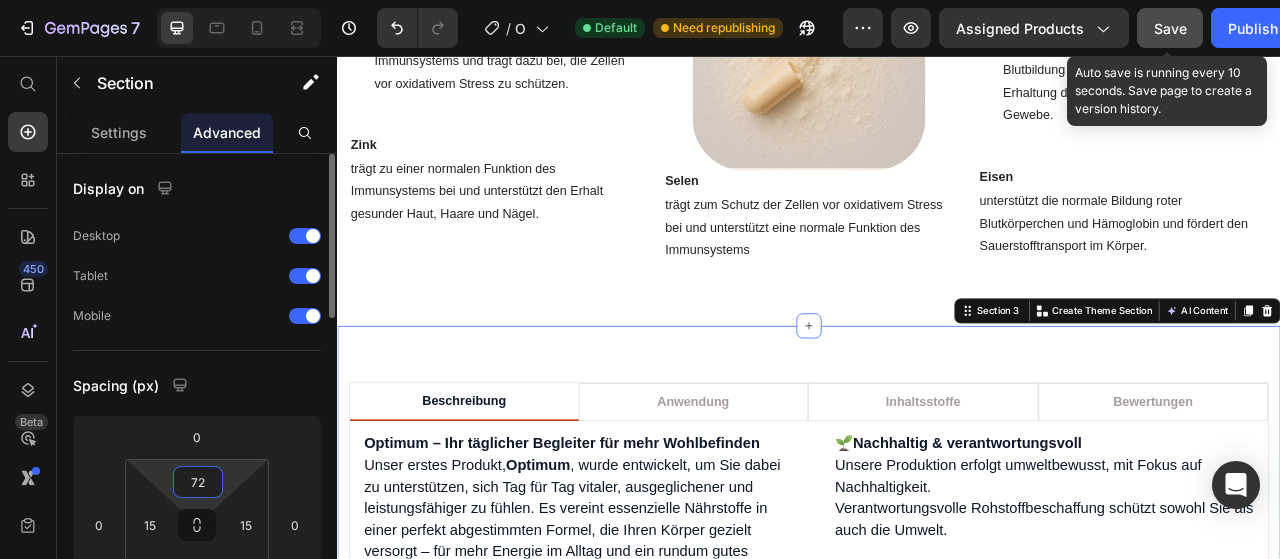 click on "72" at bounding box center (198, 482) 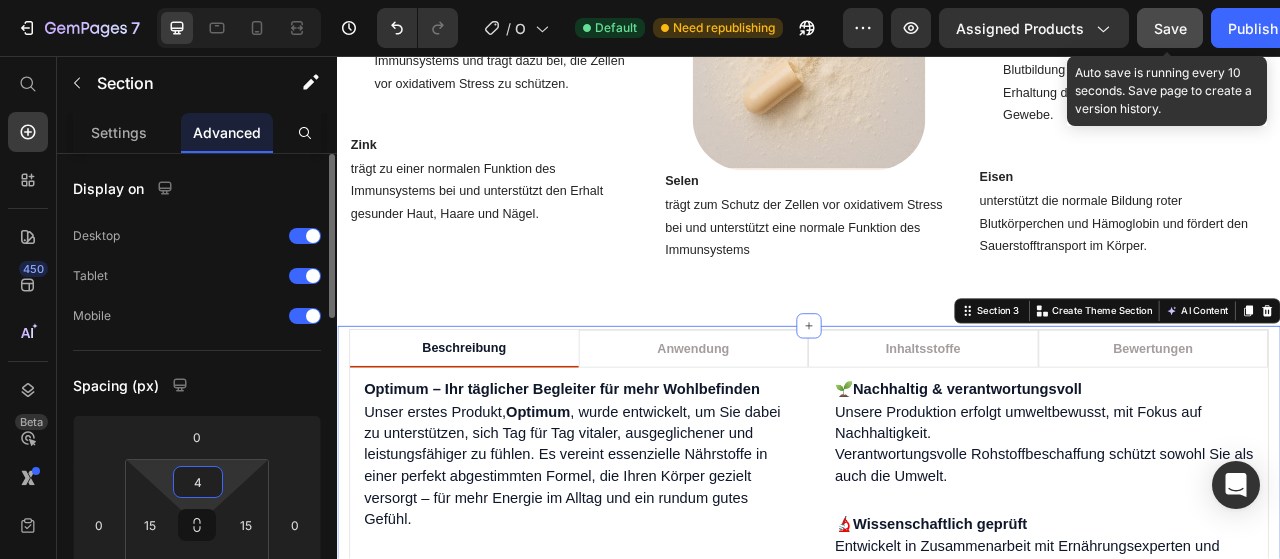 type on "40" 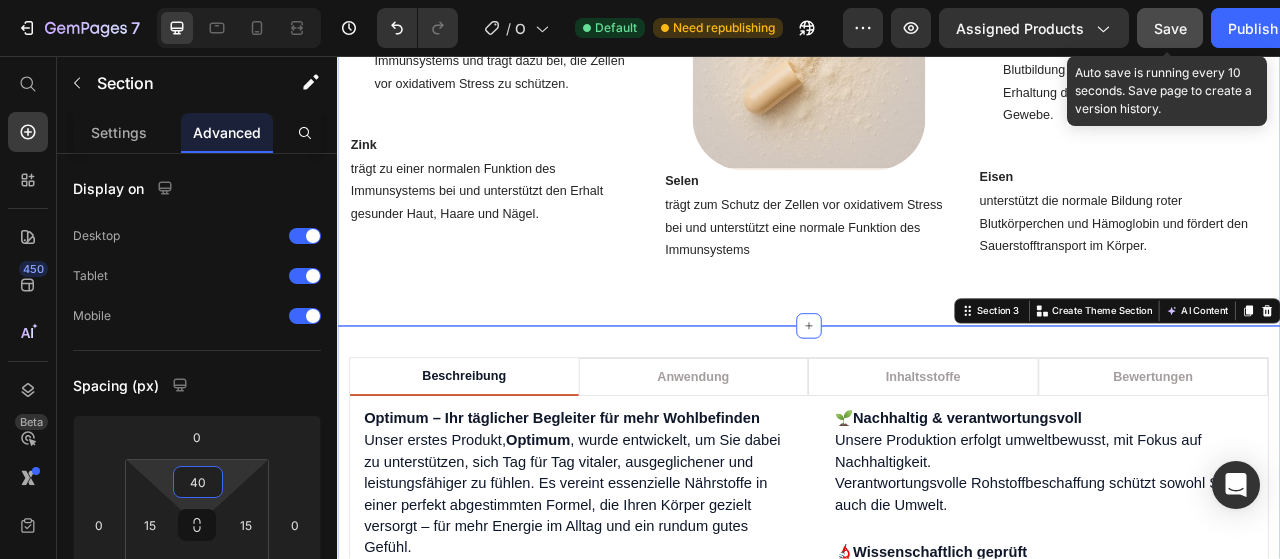 click on "Magnesium Text block fördert eine gesunde Muskeltätigkeit und wirkt sich ebenfalls positiv auf den Herzmuskel aus. Text block Row Vitamin C Text block unterstützt die normale Funktion des Immunsystems und trägt dazu bei, die Zellen vor oxidativem Stress zu schützen. Text block Row Zink Text block trägt zu einer normalen Funktion des Immunsystems bei und unterstützt den Erhalt gesunder Haut, Haare und Nägel. Text block Row Vitamin D3 Text block trägt zur Erhaltung normaler Knochen bei und unterstützt eine normale Funktion des Immunsystems. Text block Row Image Selen Text block trägt zum Schutz der Zellen vor oxidativem Stress bei und unterstützt eine normale Funktion des Immunsystems Text block Row Vitamin K1 Text block ist wichtig für eine normale Blutgerinnung und unterstützt den Erhalt gesunder Knochen. Text block Row Vitamin B5, Vitamin B2, Vitamin B12 und Folsäure Text block Text block Row Eisen Text block Text block Row Row Section 2" at bounding box center (937, 69) 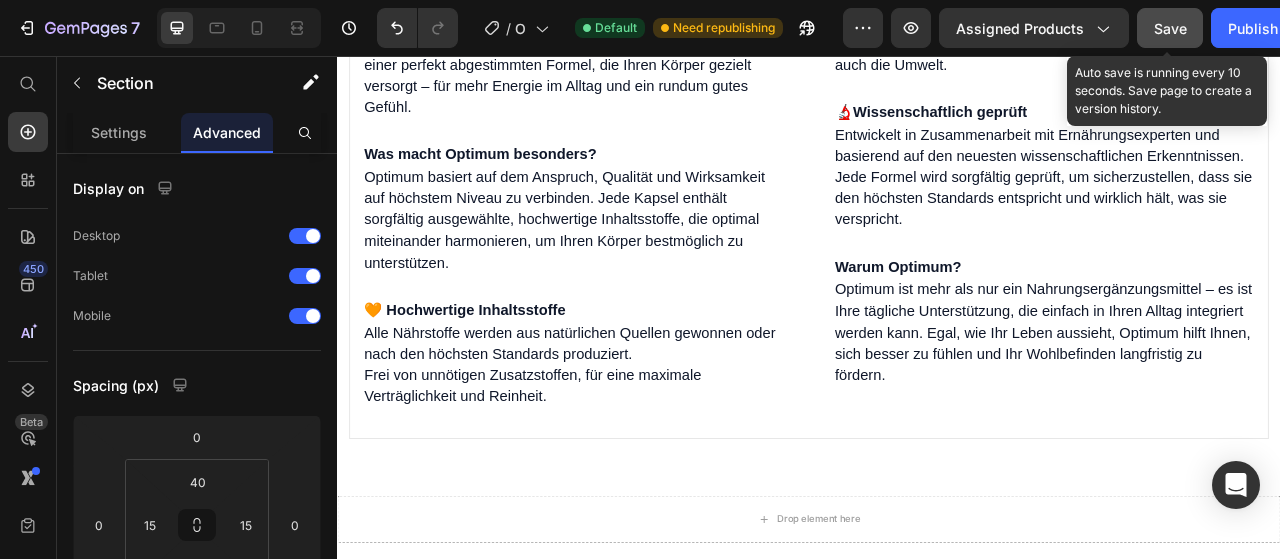 scroll, scrollTop: 2172, scrollLeft: 0, axis: vertical 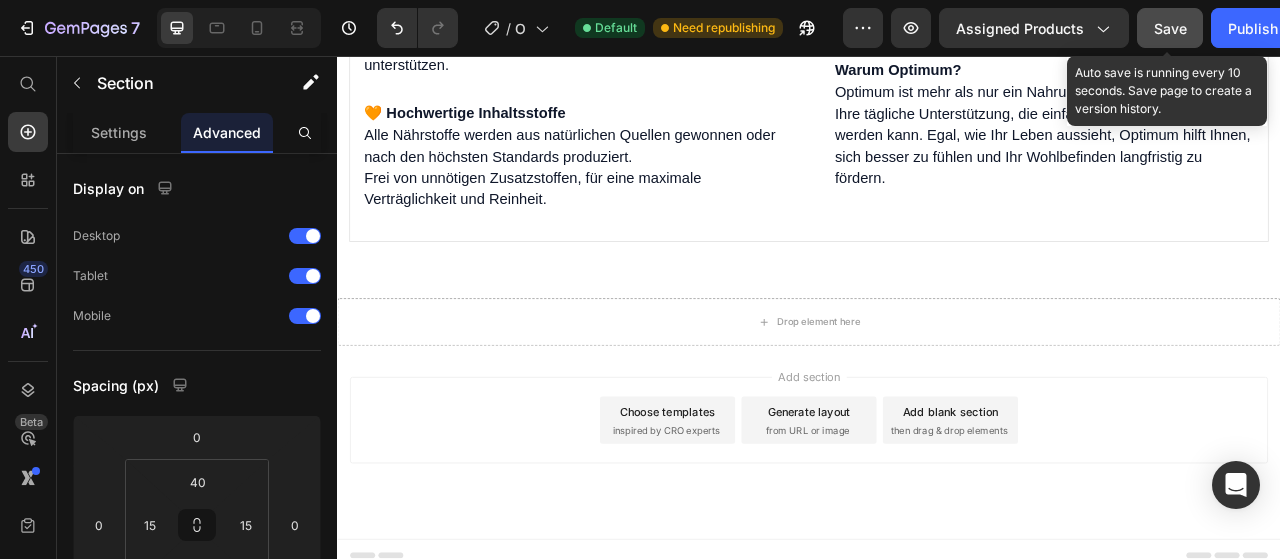 click on "Save" at bounding box center (1170, 28) 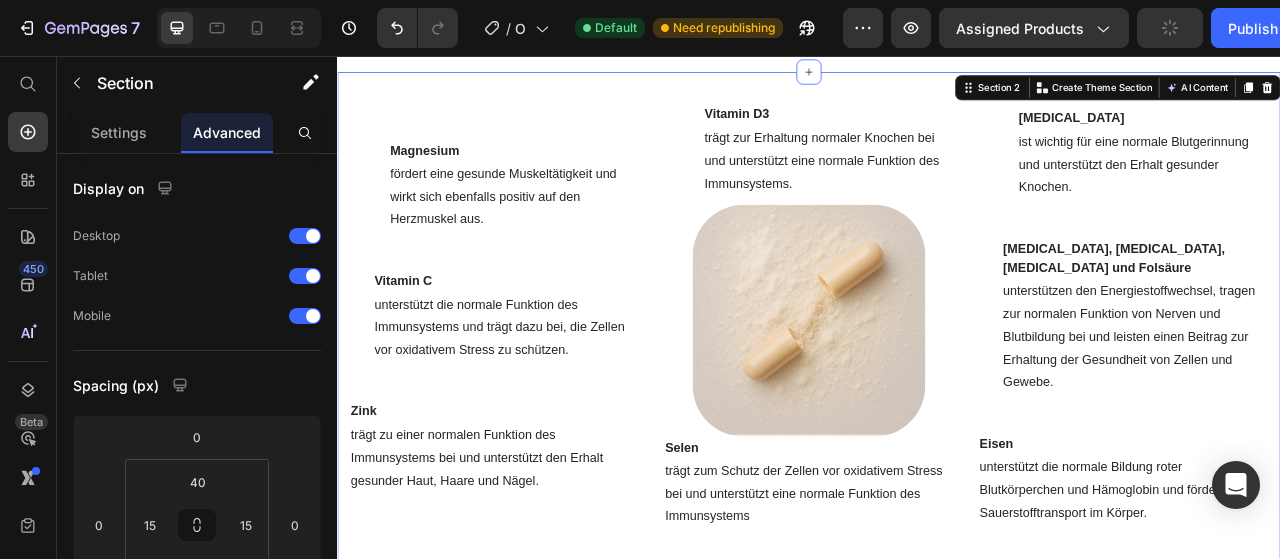 scroll, scrollTop: 1055, scrollLeft: 0, axis: vertical 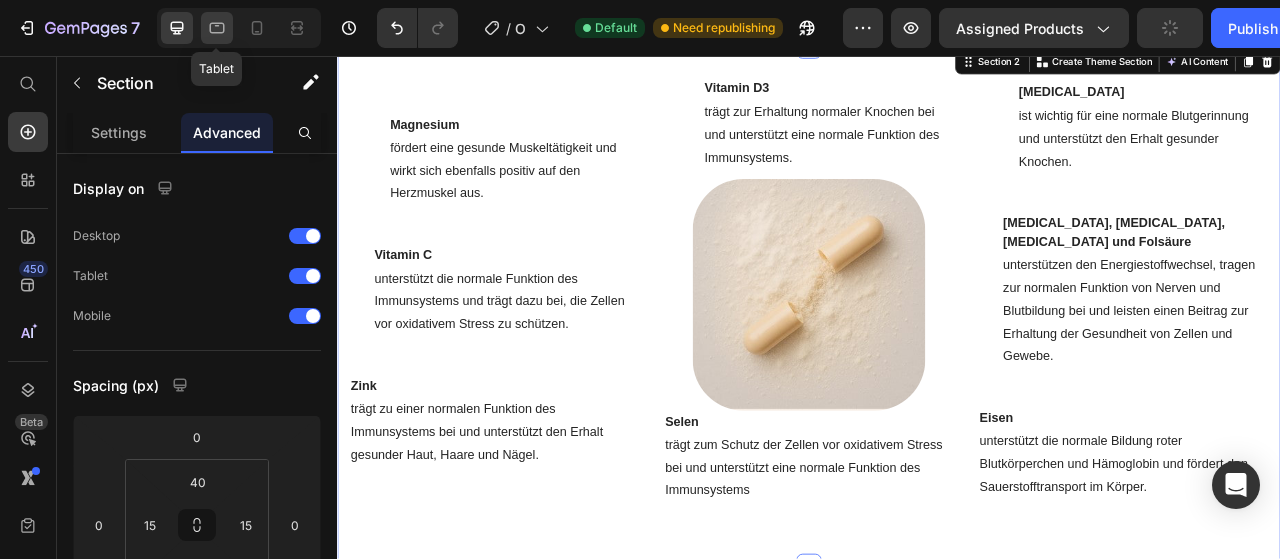 click 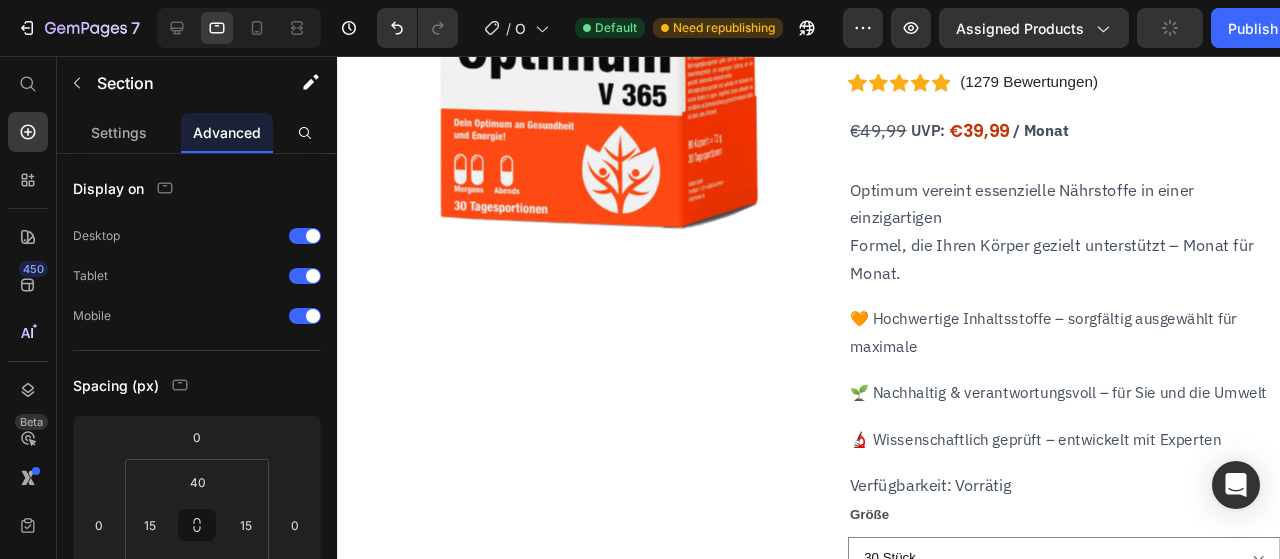 scroll, scrollTop: 210, scrollLeft: 0, axis: vertical 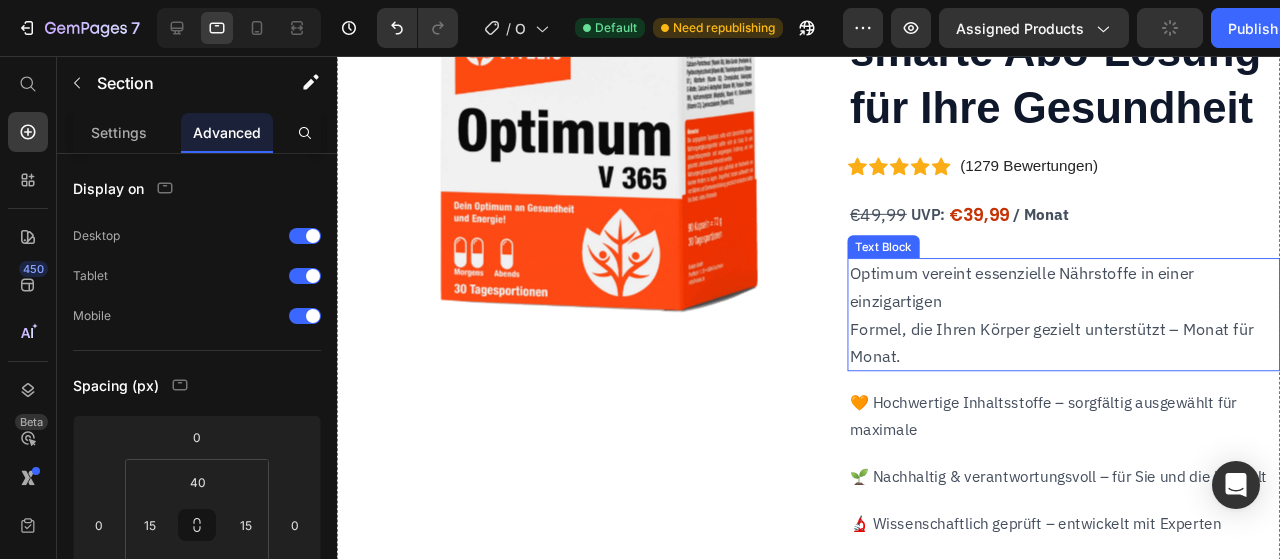 click on "Formel, die Ihren Körper gezielt unterstützt – Monat für Monat." at bounding box center (1088, 357) 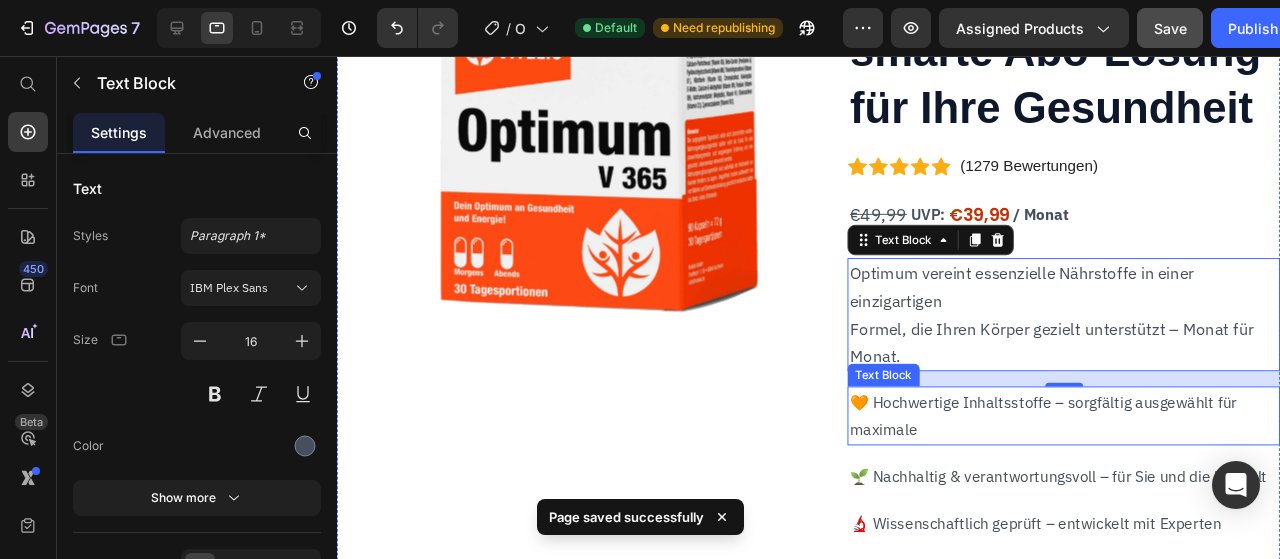 click on "🧡 Hochwertige Inhaltsstoffe – sorgfältig ausgewählt für maximale" at bounding box center [1101, 435] 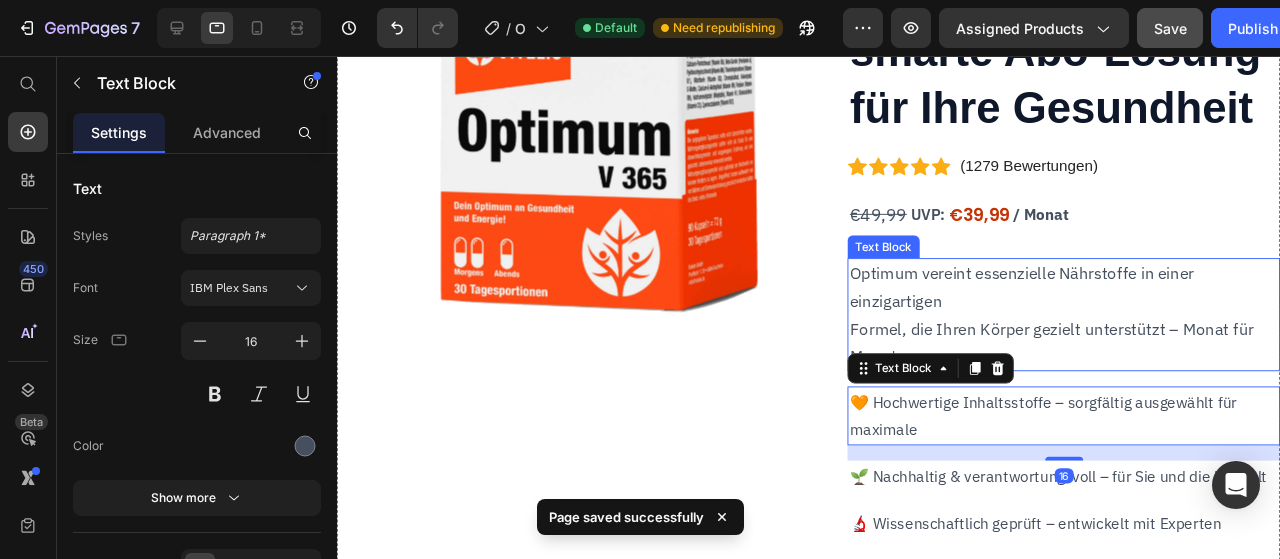click on "Formel, die Ihren Körper gezielt unterstützt – Monat für Monat." at bounding box center (1088, 357) 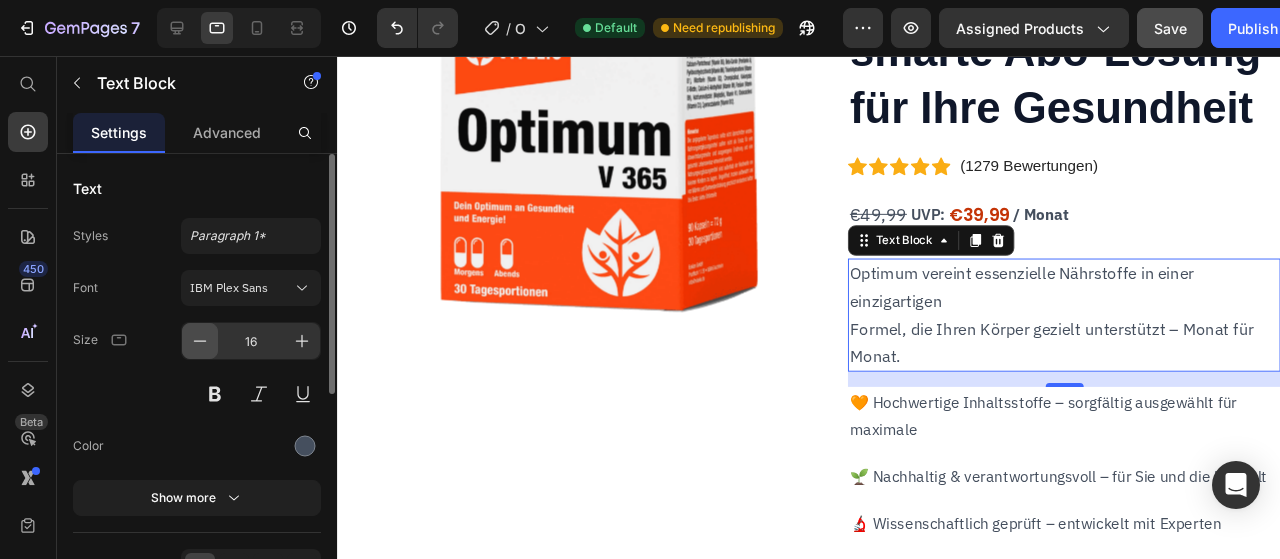 click at bounding box center [200, 341] 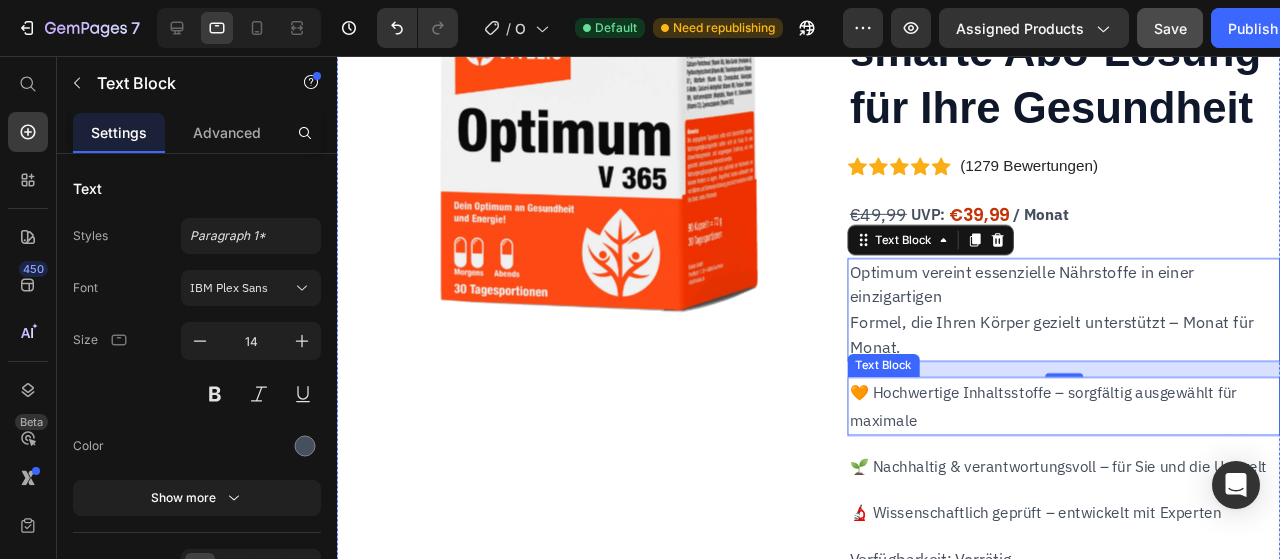 click on "🧡 Hochwertige Inhaltsstoffe – sorgfältig ausgewählt für maximale" at bounding box center (1101, 425) 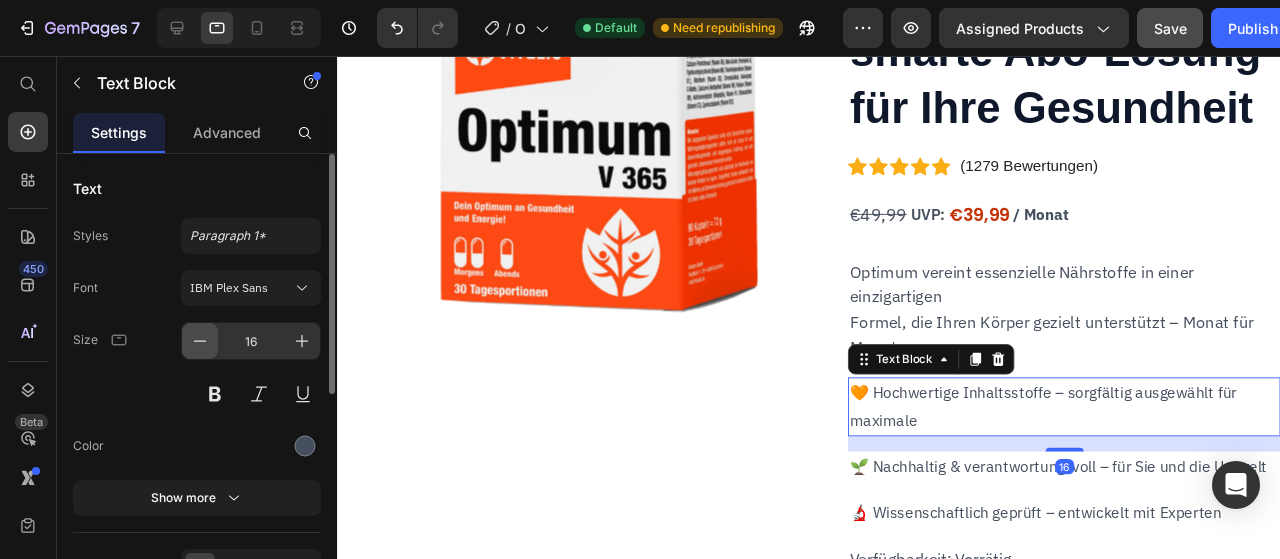click 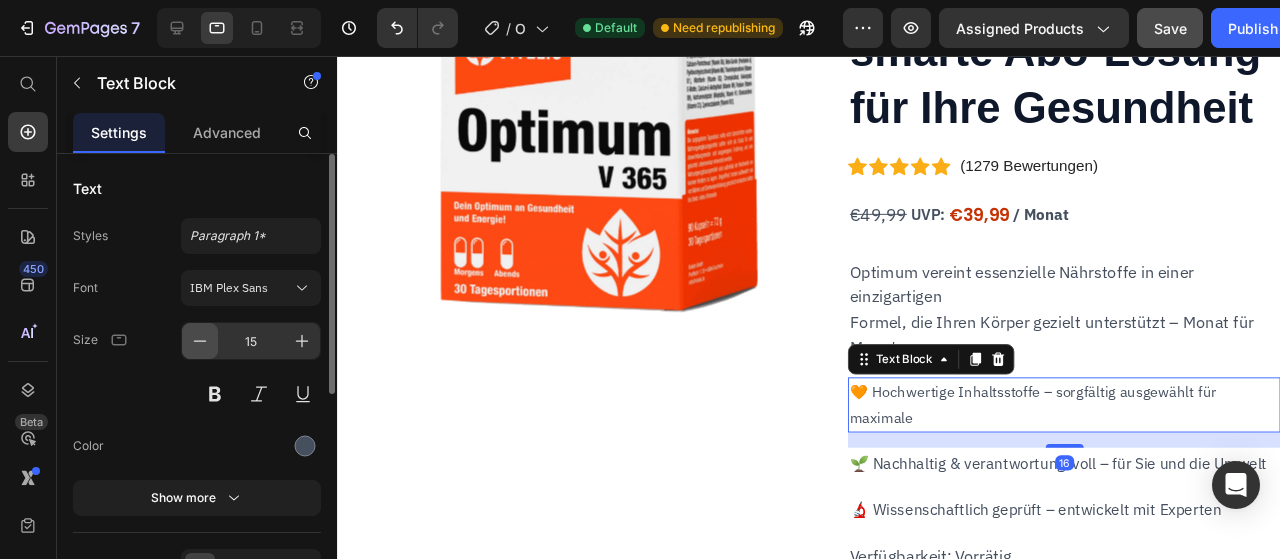 click 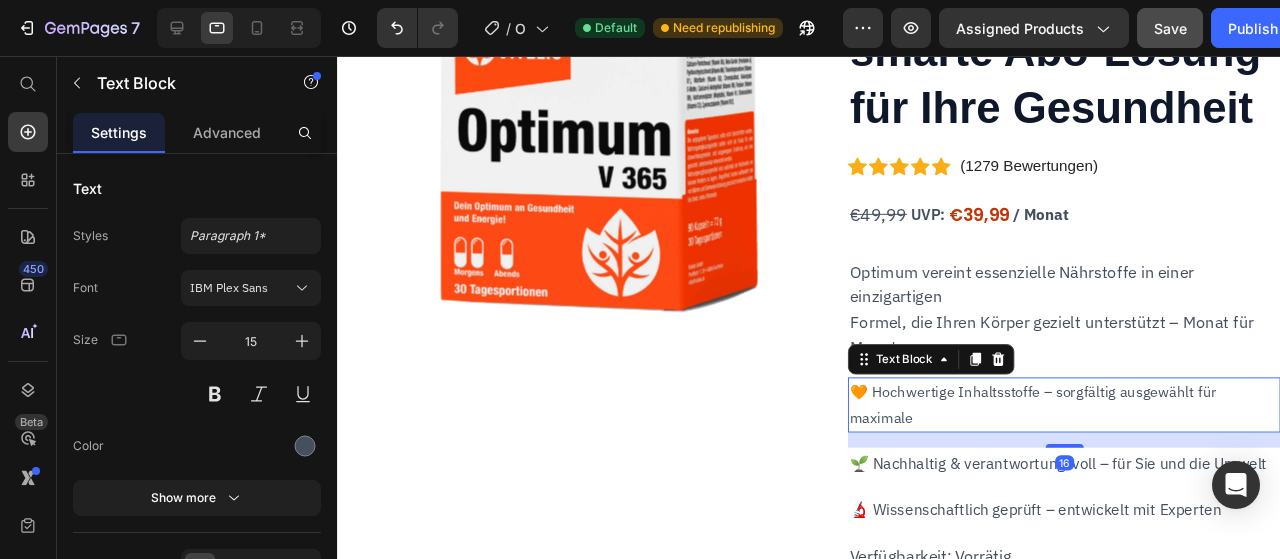 type on "14" 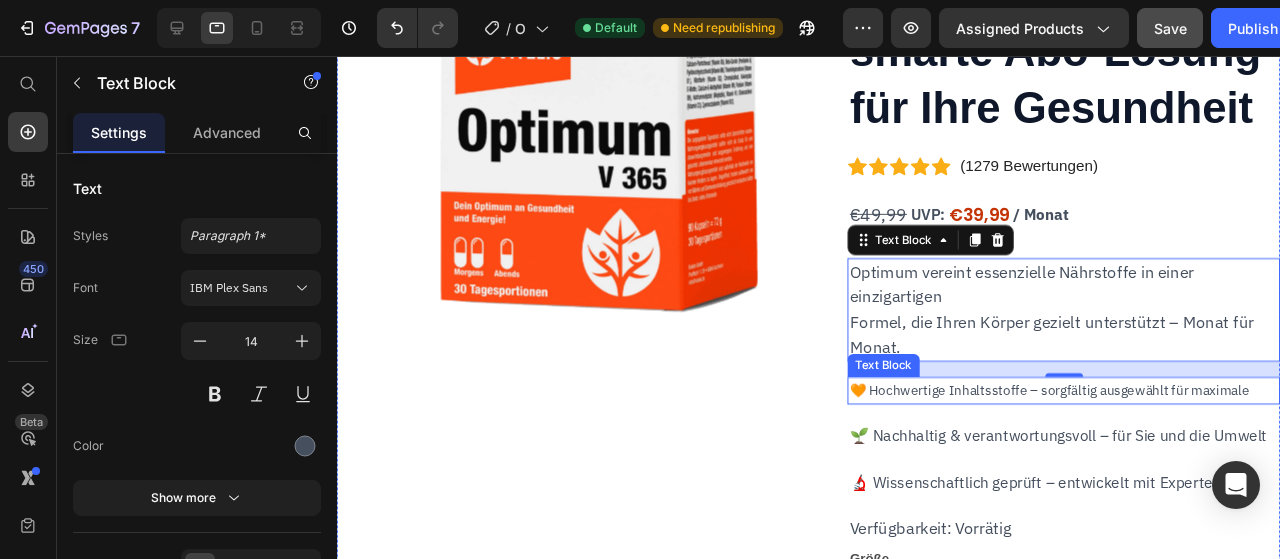 click on "🧡 Hochwertige Inhaltsstoffe – sorgfältig ausgewählt für maximale" at bounding box center [1101, 408] 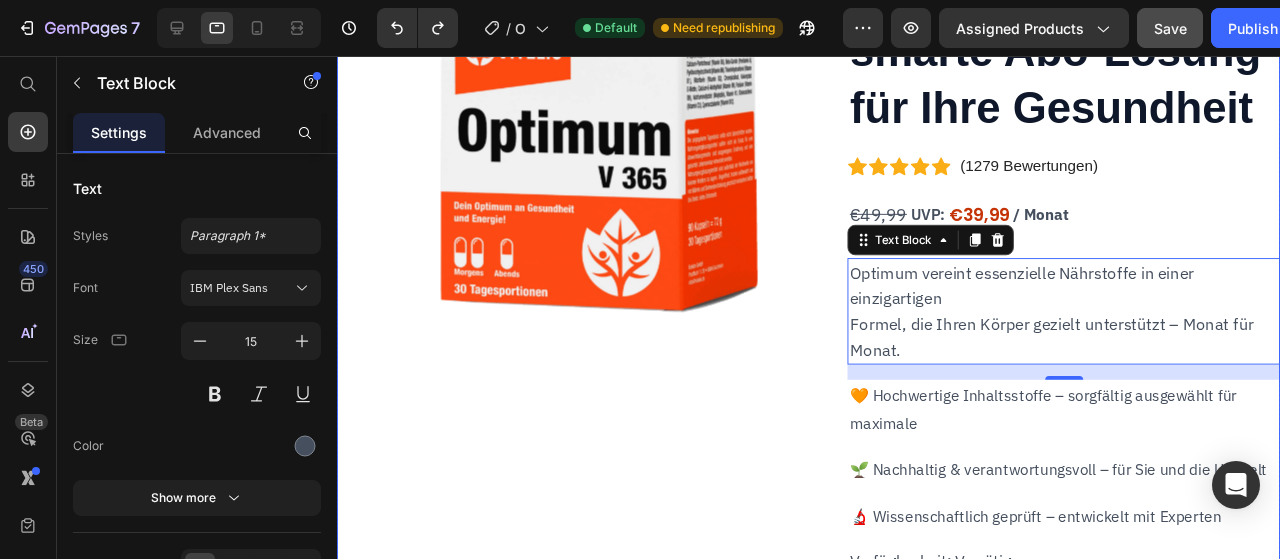 type on "16" 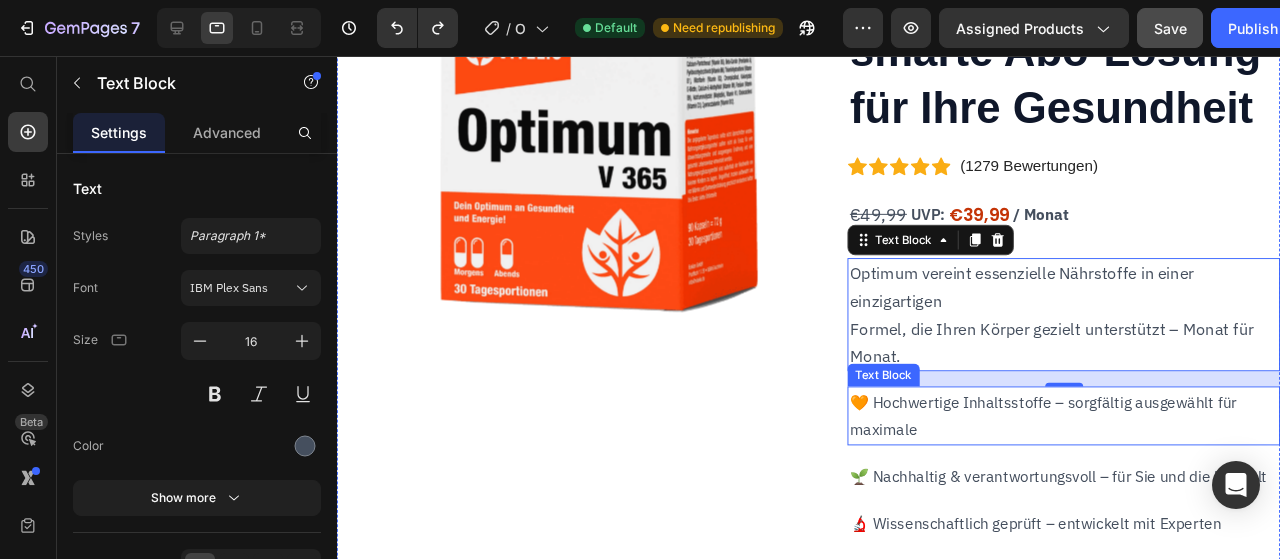 click on "🧡 Hochwertige Inhaltsstoffe – sorgfältig ausgewählt für maximale" at bounding box center [1101, 435] 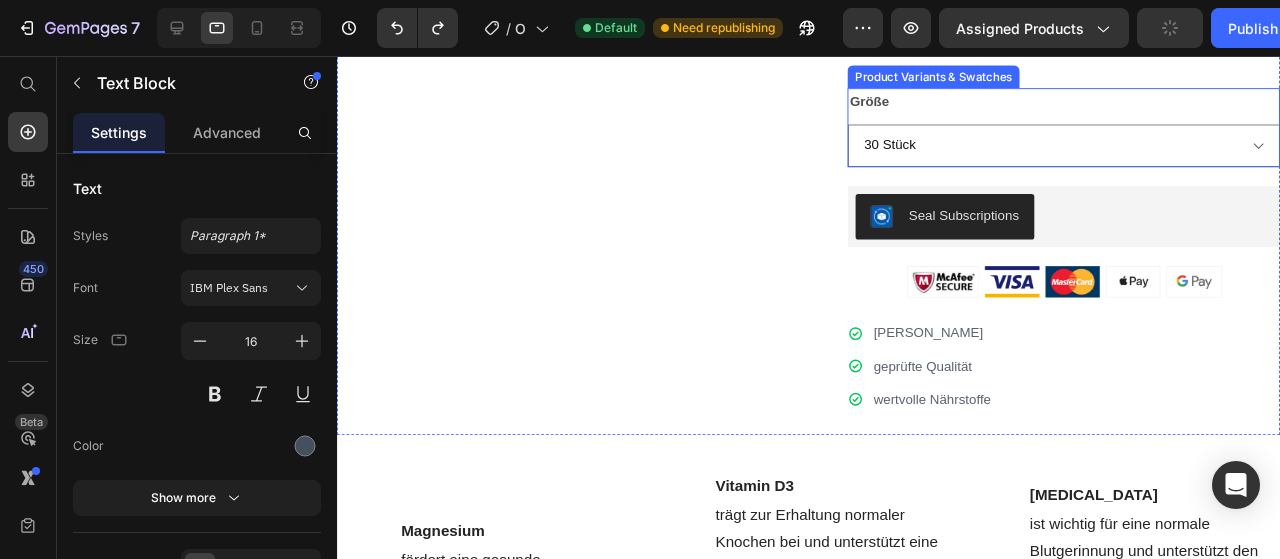 scroll, scrollTop: 696, scrollLeft: 0, axis: vertical 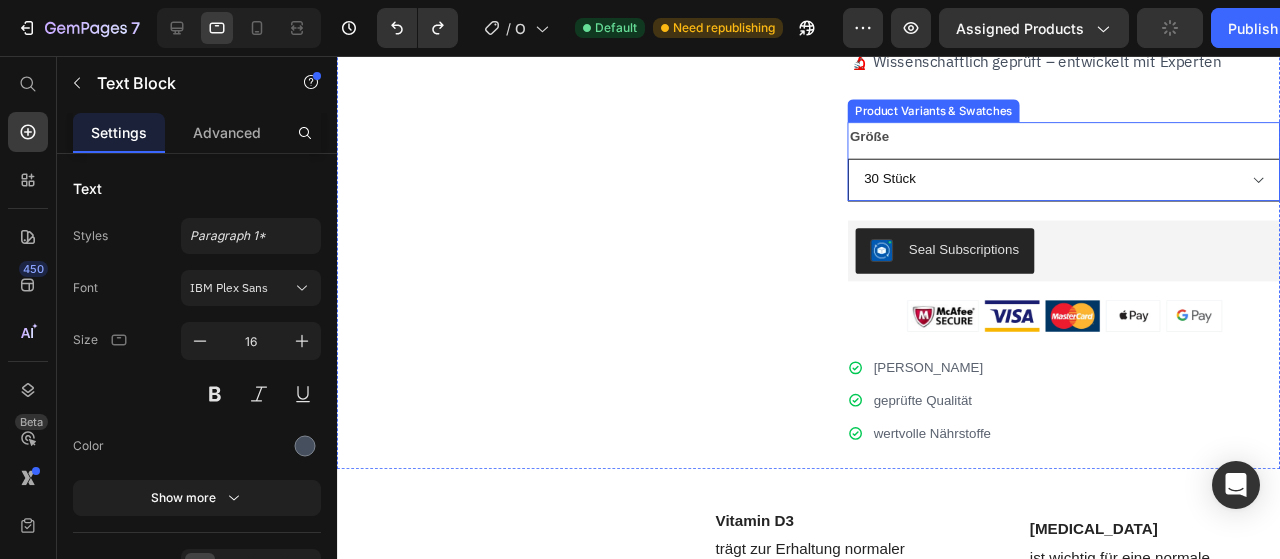 click on "30 Stück" at bounding box center [1101, 186] 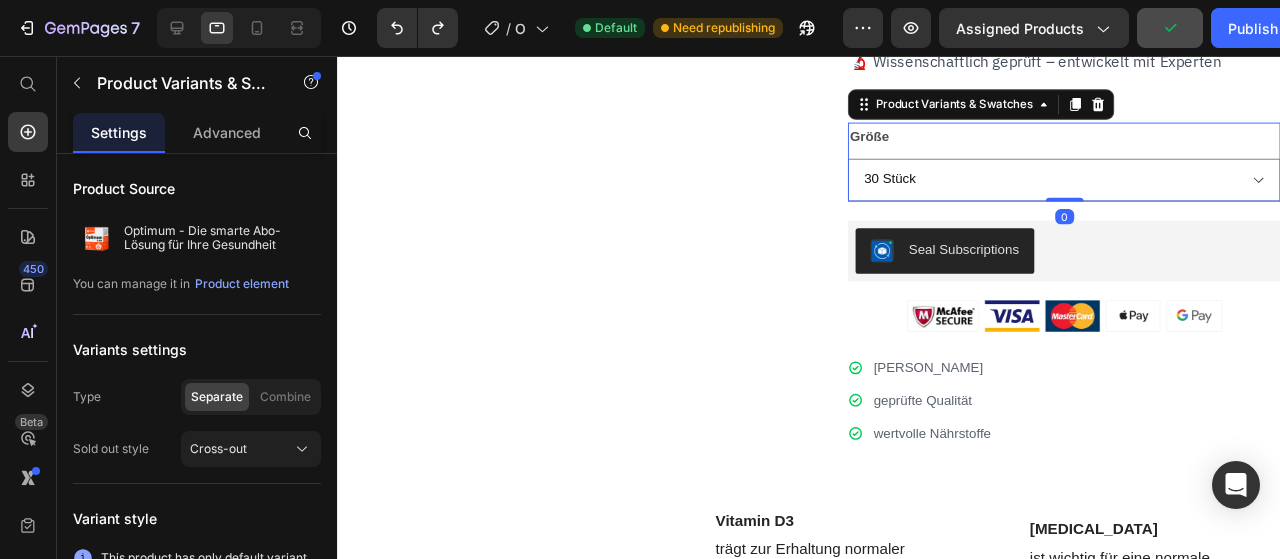 drag, startPoint x: 1138, startPoint y: 185, endPoint x: 1085, endPoint y: 424, distance: 244.80605 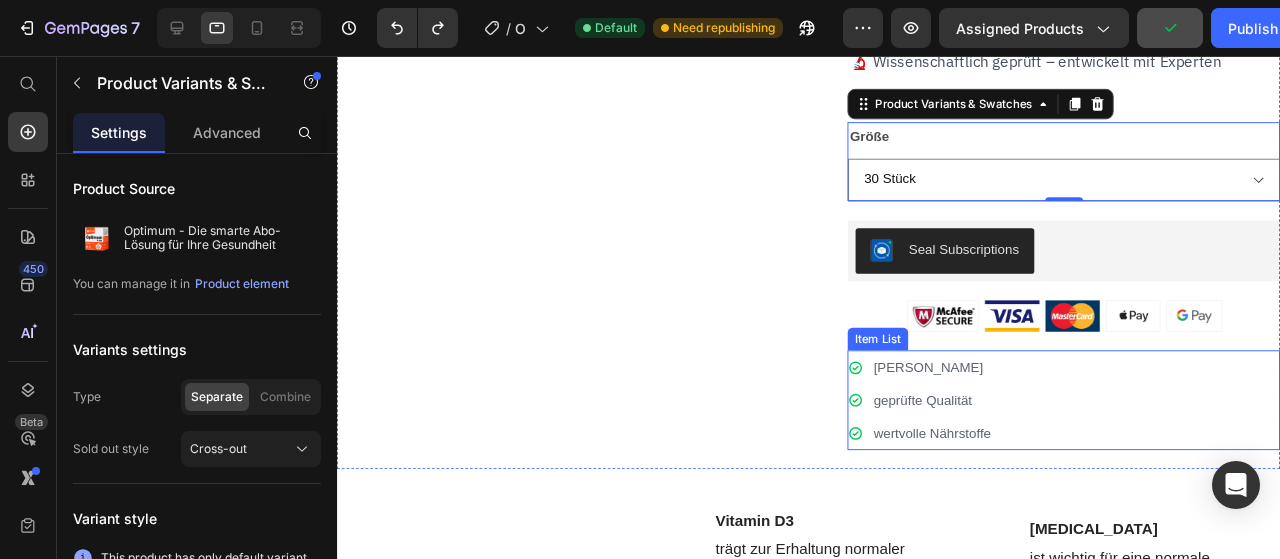 scroll, scrollTop: 743, scrollLeft: 0, axis: vertical 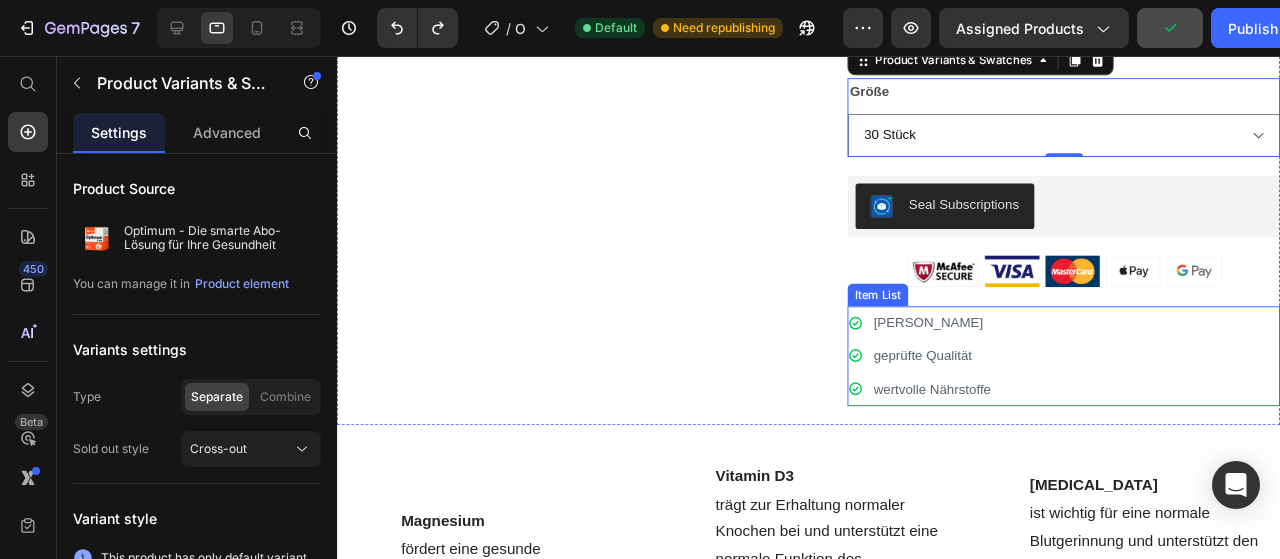 click on "Sicheres Bezahlen
geprüfte Qualität
wertvolle Nährstoffe" at bounding box center [1101, 371] 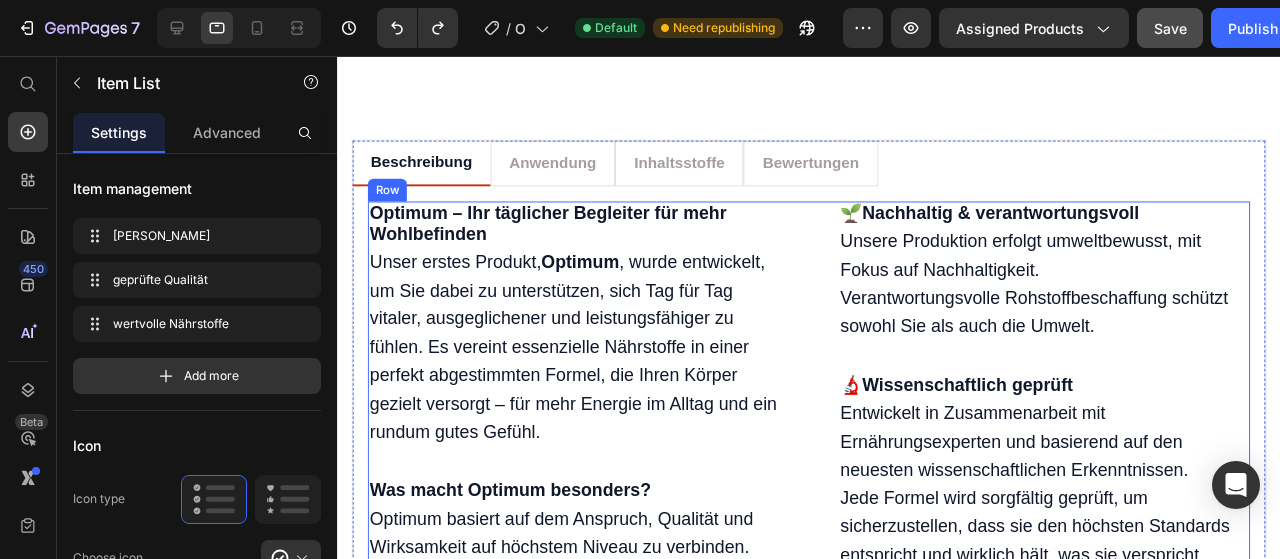 scroll, scrollTop: 1834, scrollLeft: 0, axis: vertical 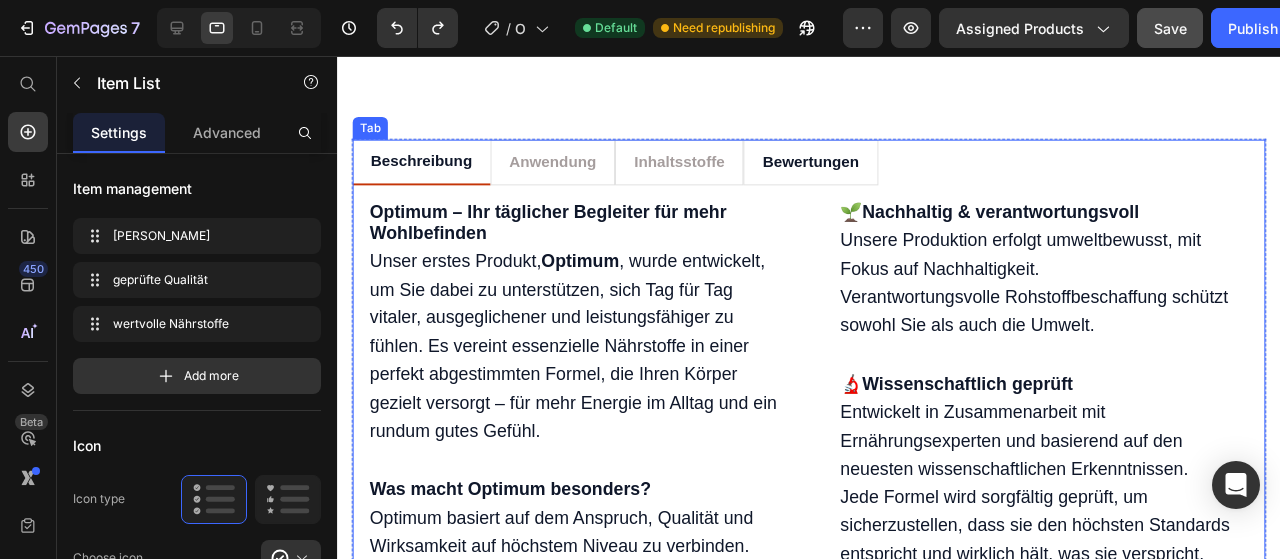 click on "Bewertungen" at bounding box center [834, 168] 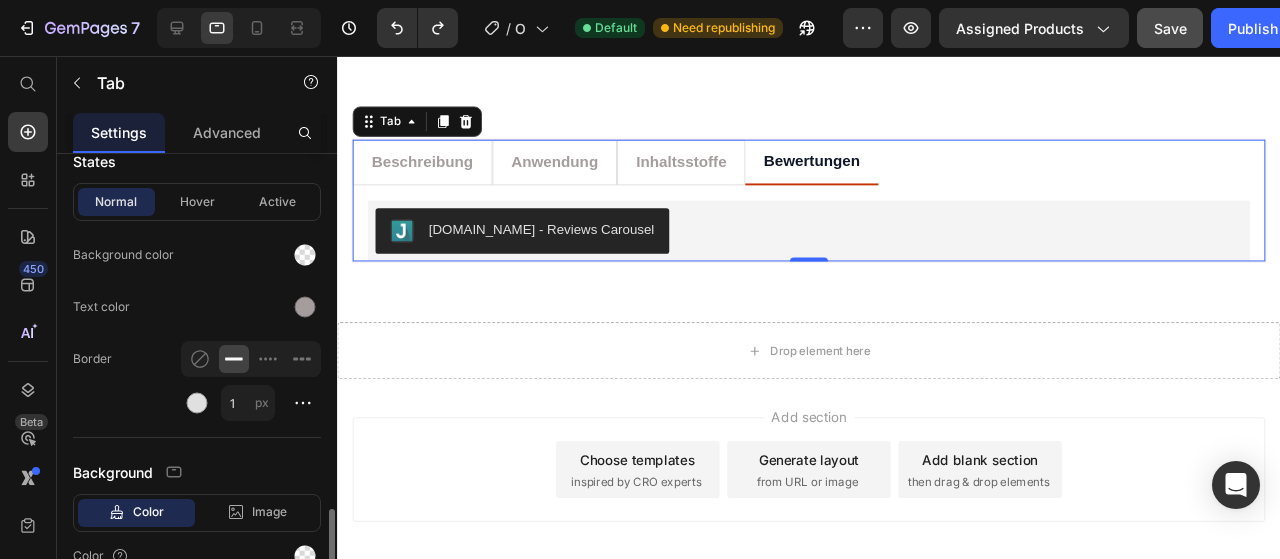scroll, scrollTop: 1098, scrollLeft: 0, axis: vertical 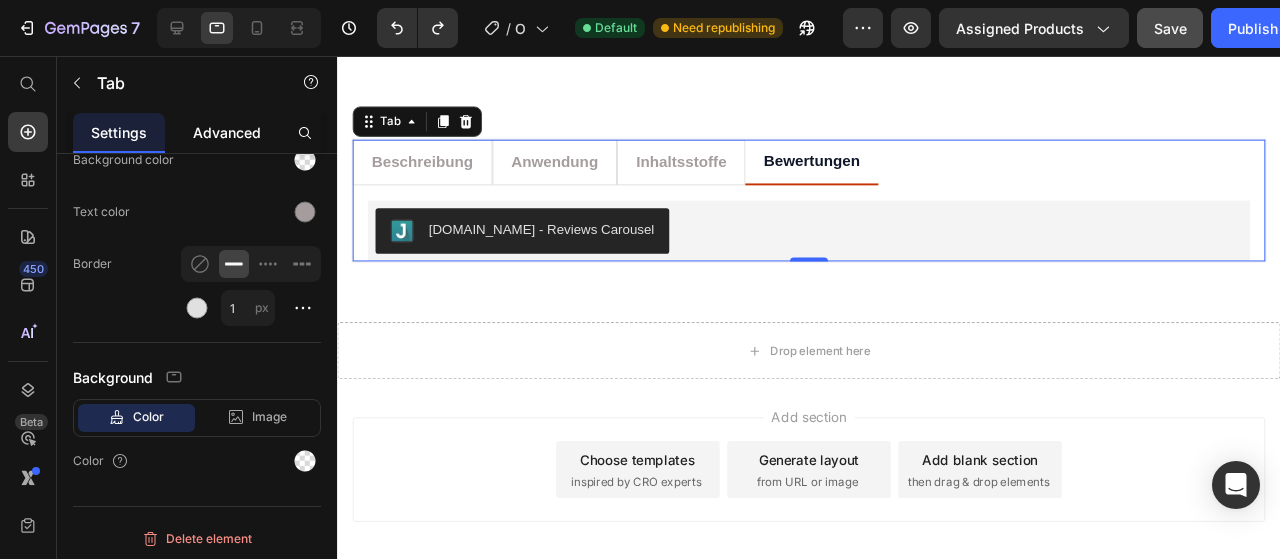 click on "Advanced" at bounding box center (227, 132) 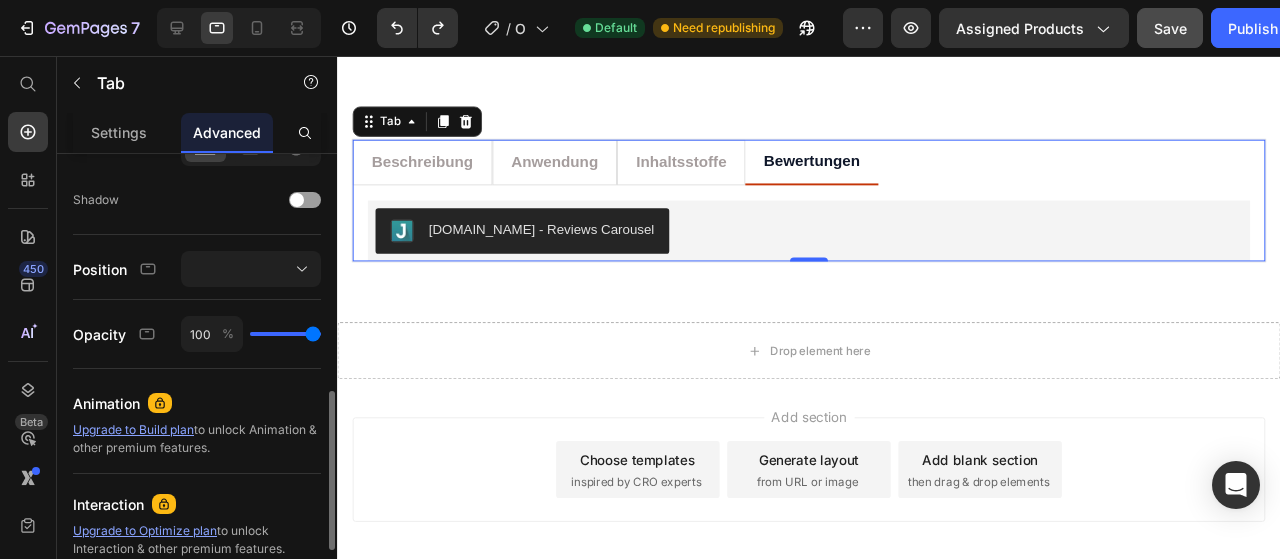 scroll, scrollTop: 684, scrollLeft: 0, axis: vertical 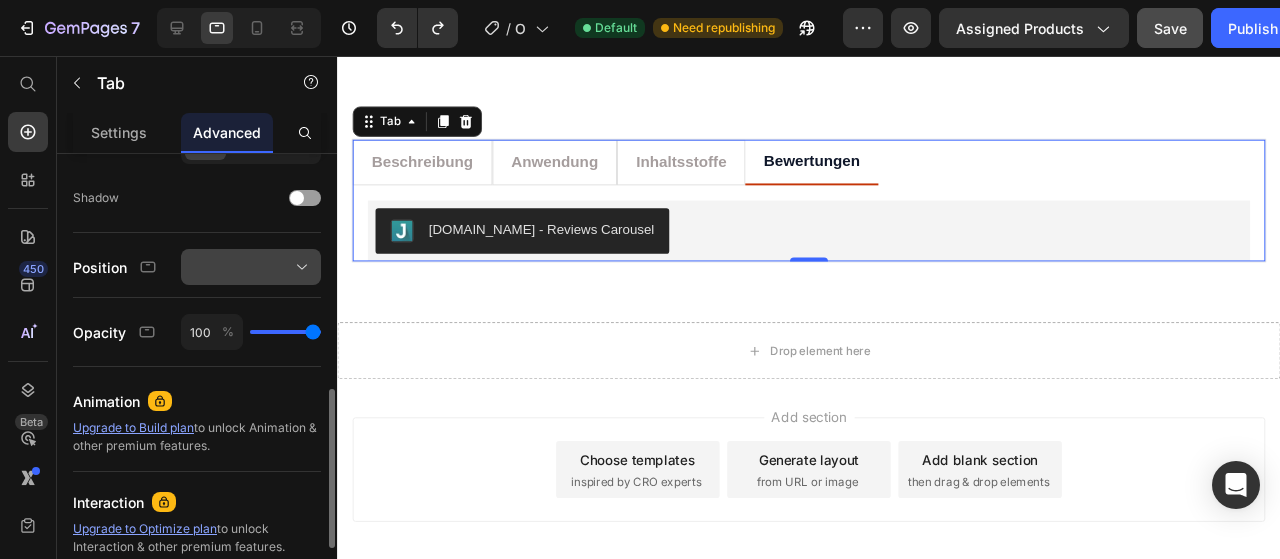 click at bounding box center [251, 267] 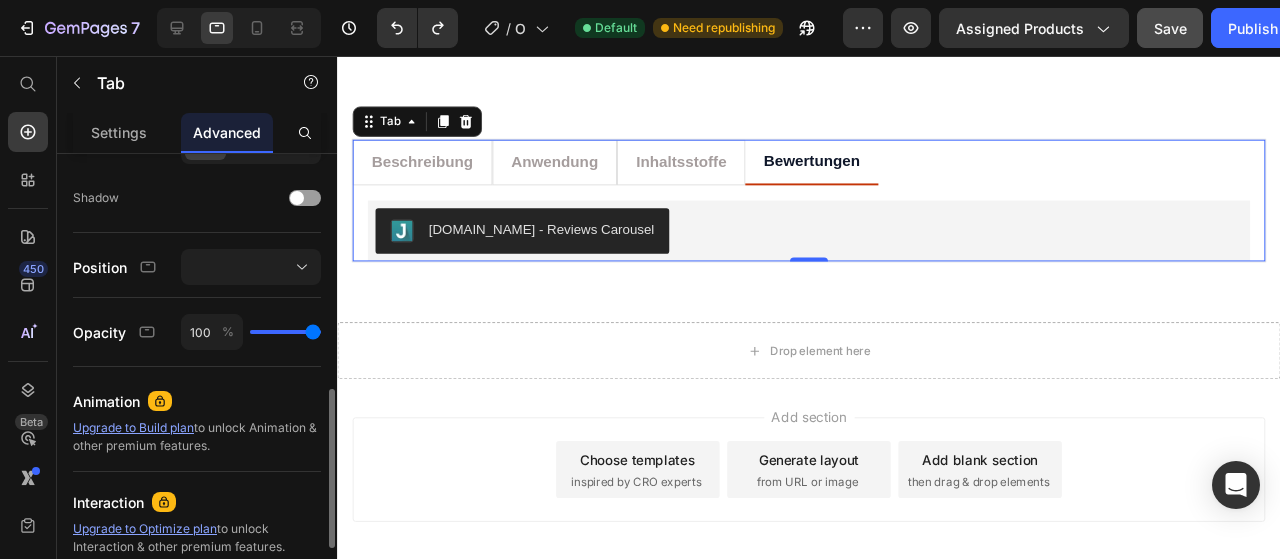 click on "Display on Desktop Tablet Mobile Spacing (px) 0 0 0 0 0 0 0 0 Shape Border 1 px Corner Shadow Position Opacity 100 % Animation Upgrade to Build plan  to unlock Animation & other premium features. Interaction Upgrade to Optimize plan  to unlock Interaction & other premium features. CSS class" at bounding box center [197, 95] 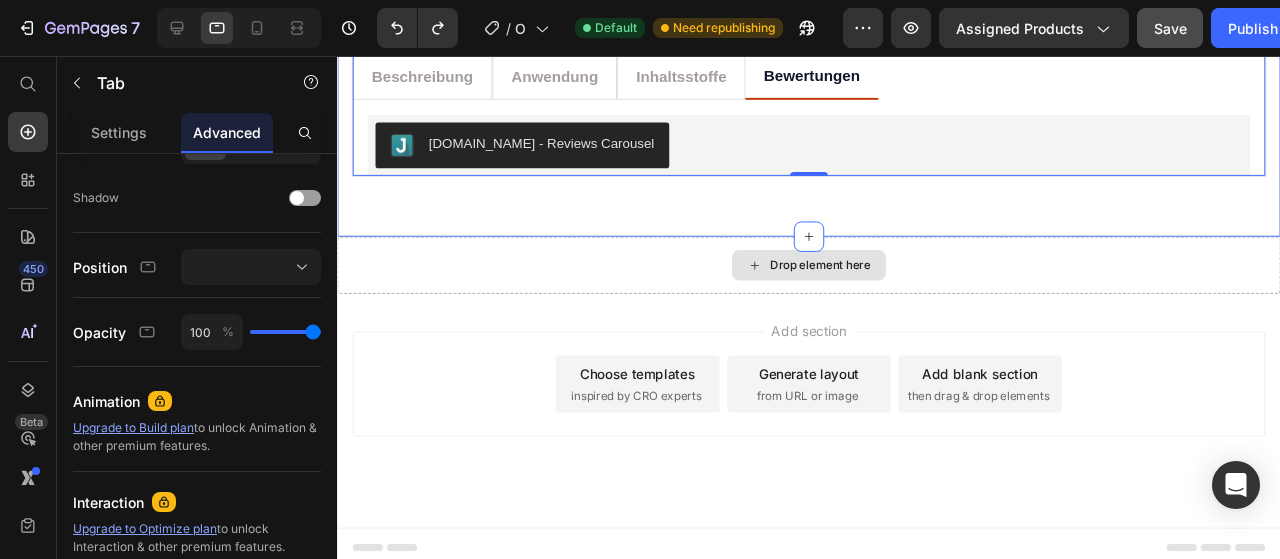 scroll, scrollTop: 1636, scrollLeft: 0, axis: vertical 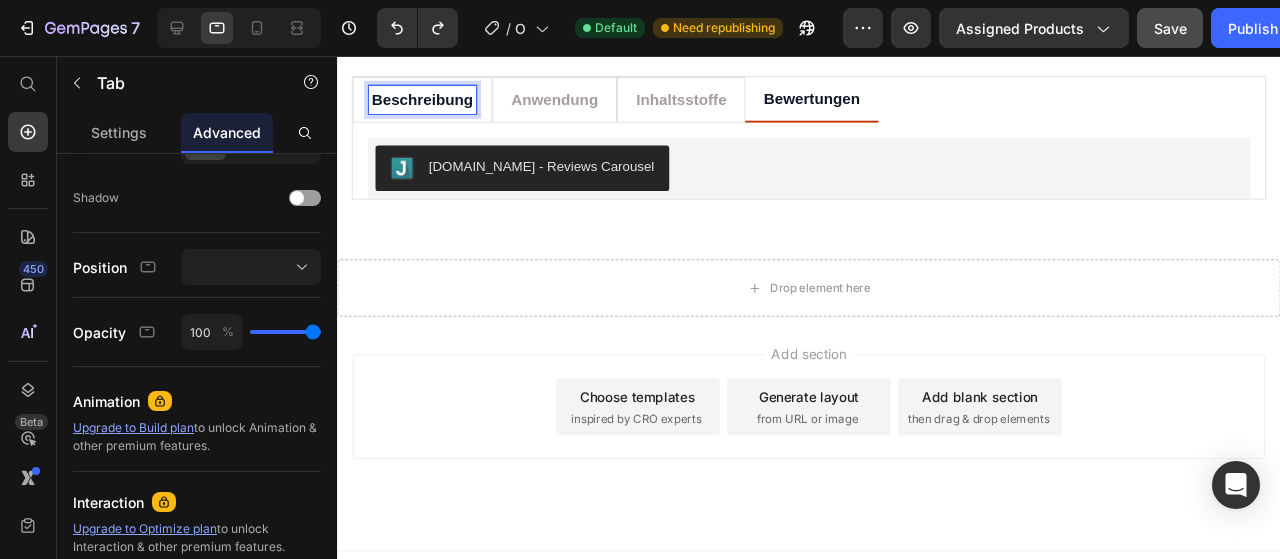 click on "Beschreibung" at bounding box center (426, 102) 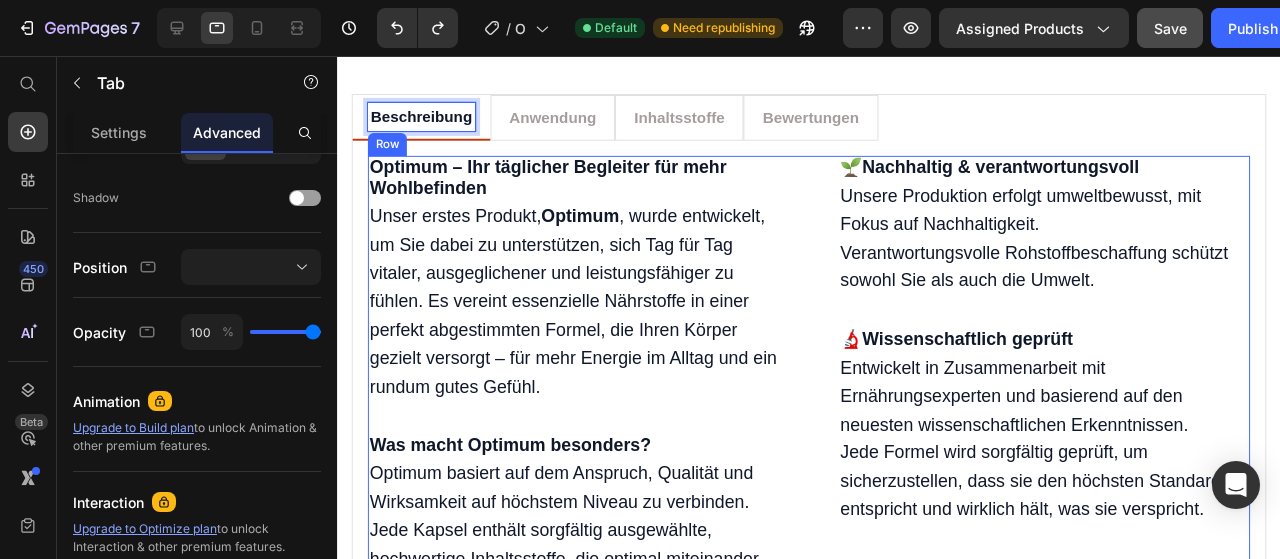 scroll, scrollTop: 1873, scrollLeft: 0, axis: vertical 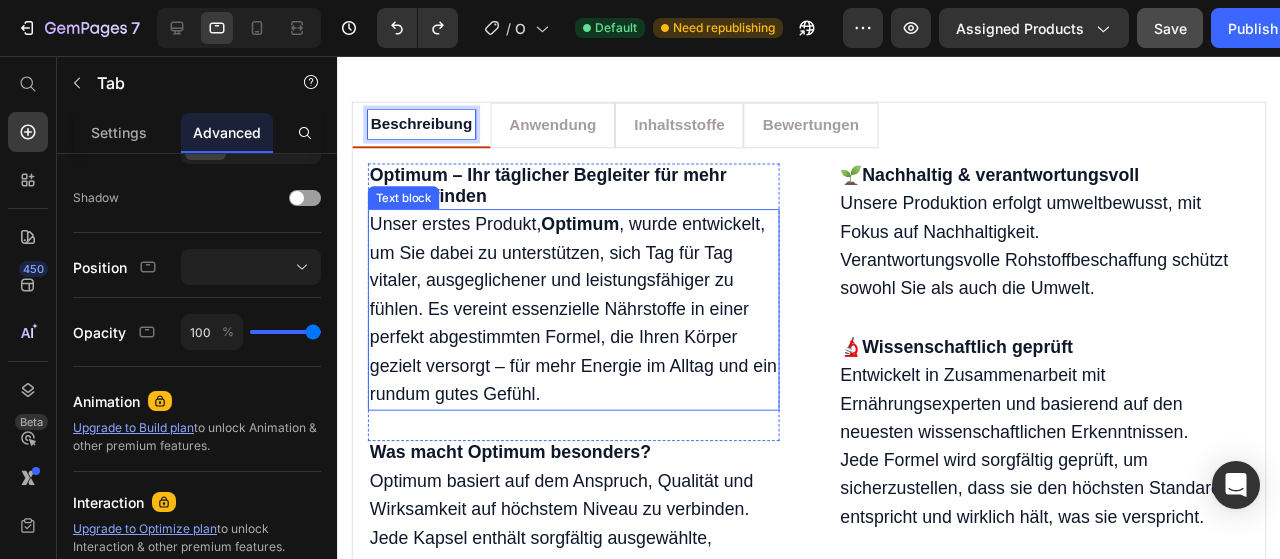 click on "Unser erstes Produkt,  Optimum , wurde entwickelt, um Sie dabei zu unterstützen, sich Tag für Tag vitaler, ausgeglichener und leistungsfähiger zu fühlen. Es vereint essenzielle Nährstoffe in einer perfekt abgestimmten Formel, die Ihren Körper gezielt versorgt – für mehr Energie im Alltag und ein rundum gutes Gefühl." at bounding box center [585, 322] 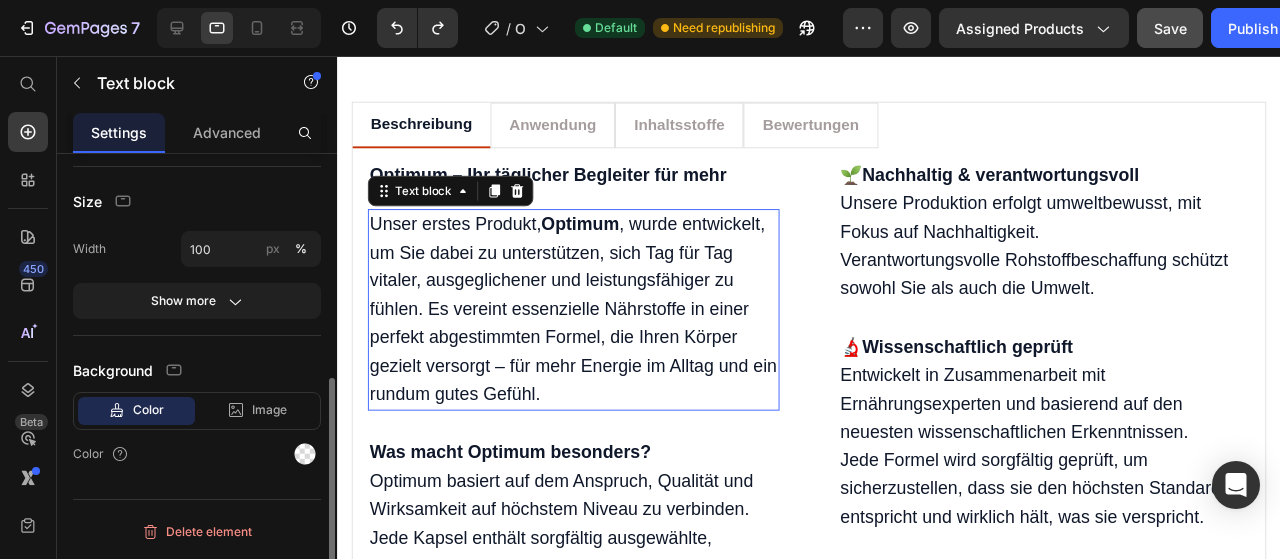 scroll, scrollTop: 0, scrollLeft: 0, axis: both 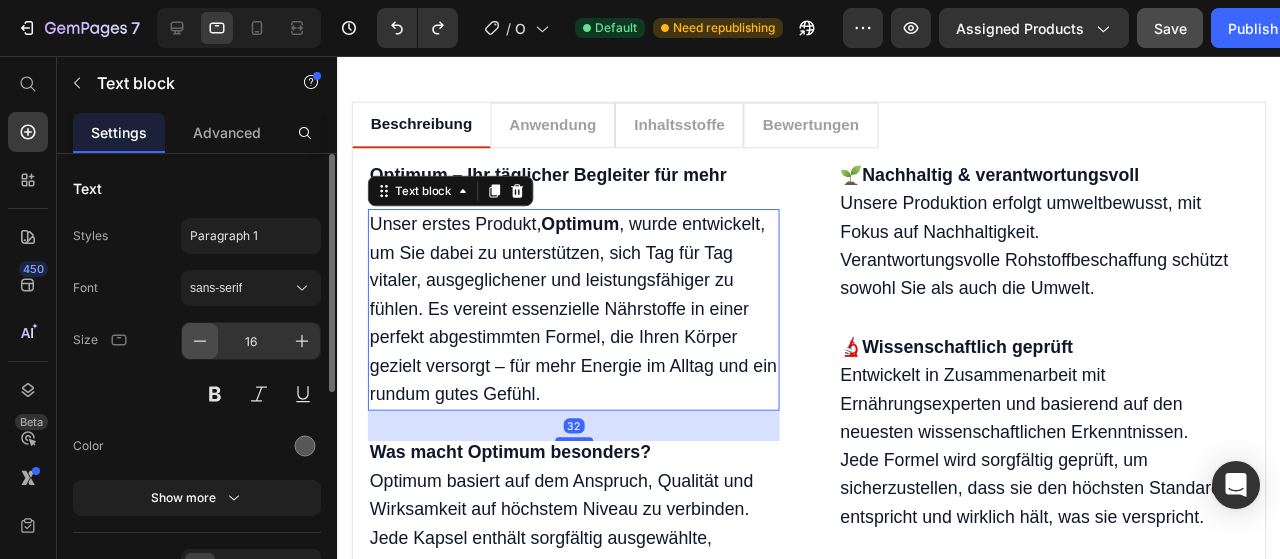 click 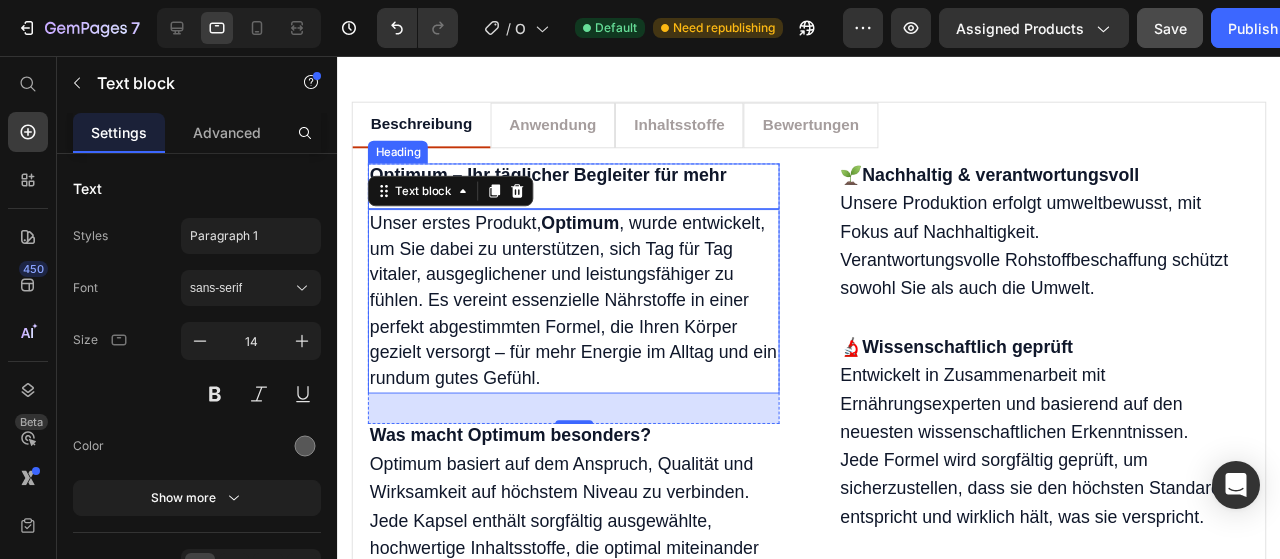 click on "Optimum – Ihr täglicher Begleiter für mehr Wohlbefinden" at bounding box center (558, 191) 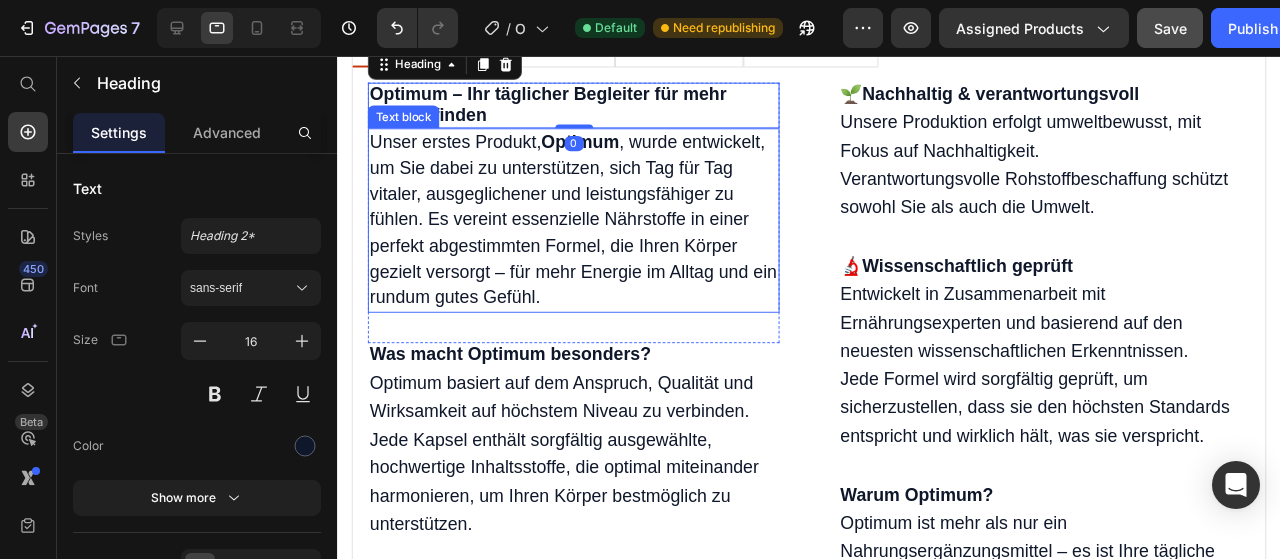 scroll, scrollTop: 1959, scrollLeft: 0, axis: vertical 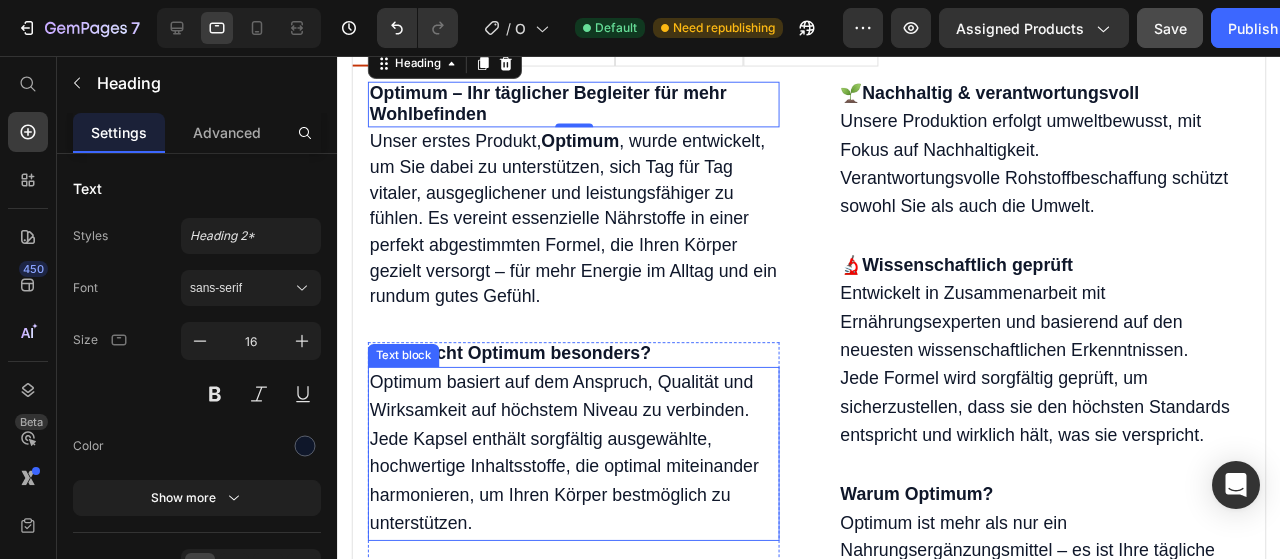 click on "Optimum basiert auf dem Anspruch, Qualität und Wirksamkeit auf höchstem Niveau zu verbinden. Jede Kapsel enthält sorgfältig ausgewählte, hochwertige Inhaltsstoffe, die optimal miteinander harmonieren, um Ihren Körper bestmöglich zu unterstützen." at bounding box center [575, 473] 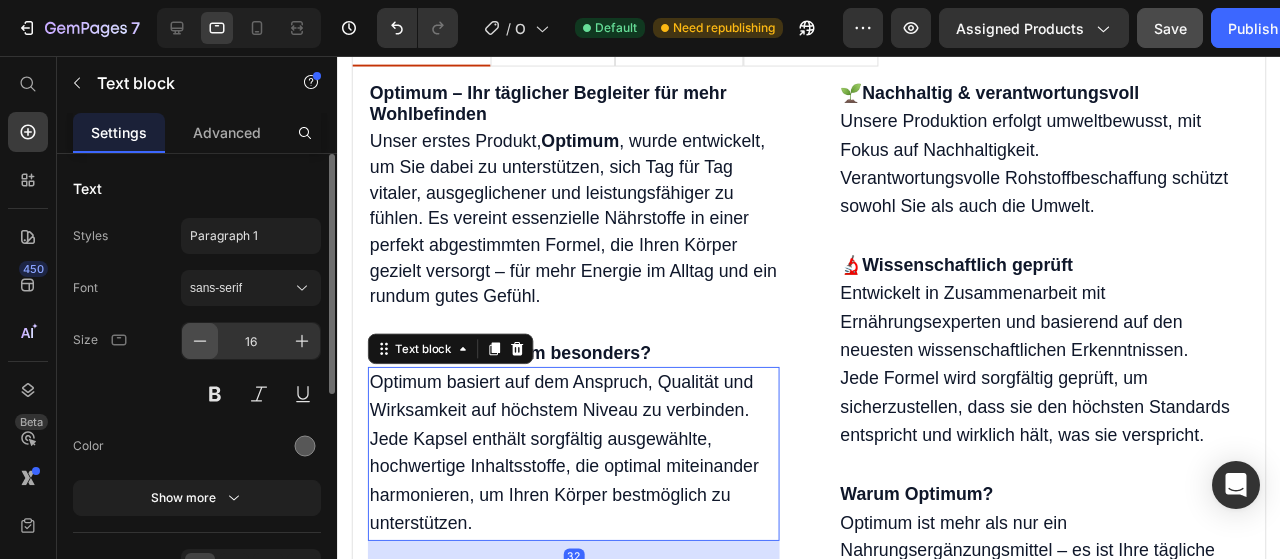 click 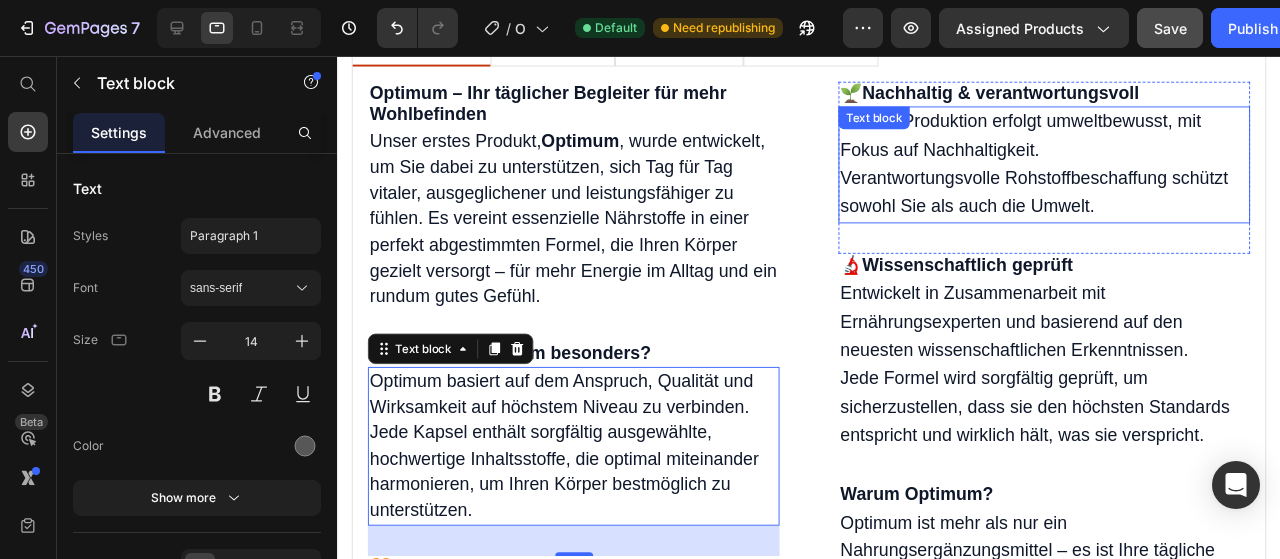 click on "Verantwortungsvolle Rohstoffbeschaffung schützt sowohl Sie als auch die Umwelt." at bounding box center [1070, 199] 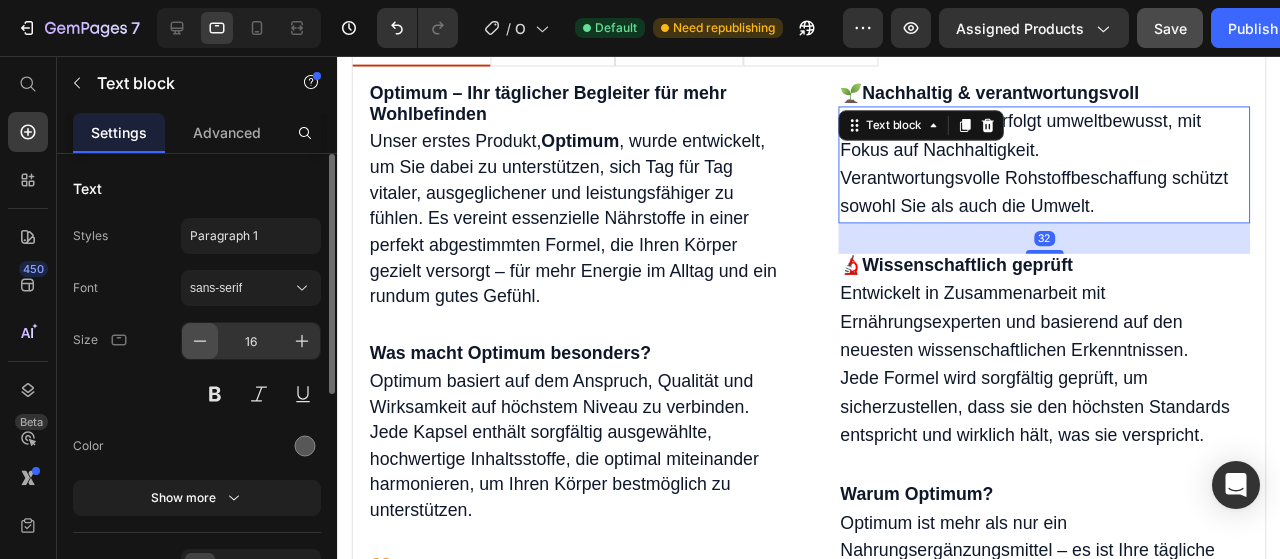 click 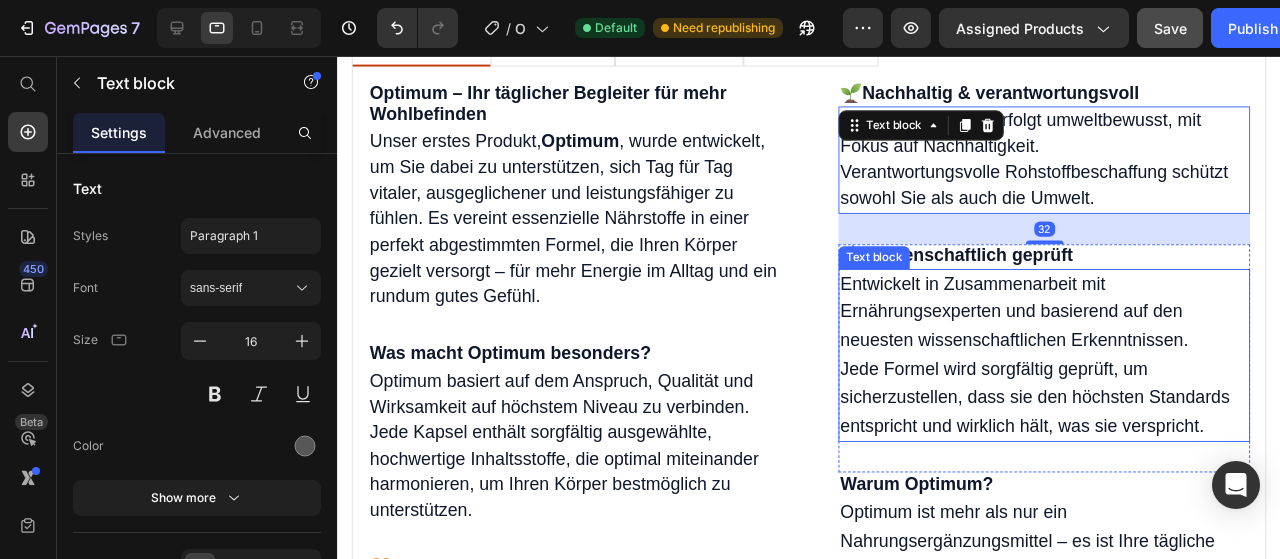 type on "14" 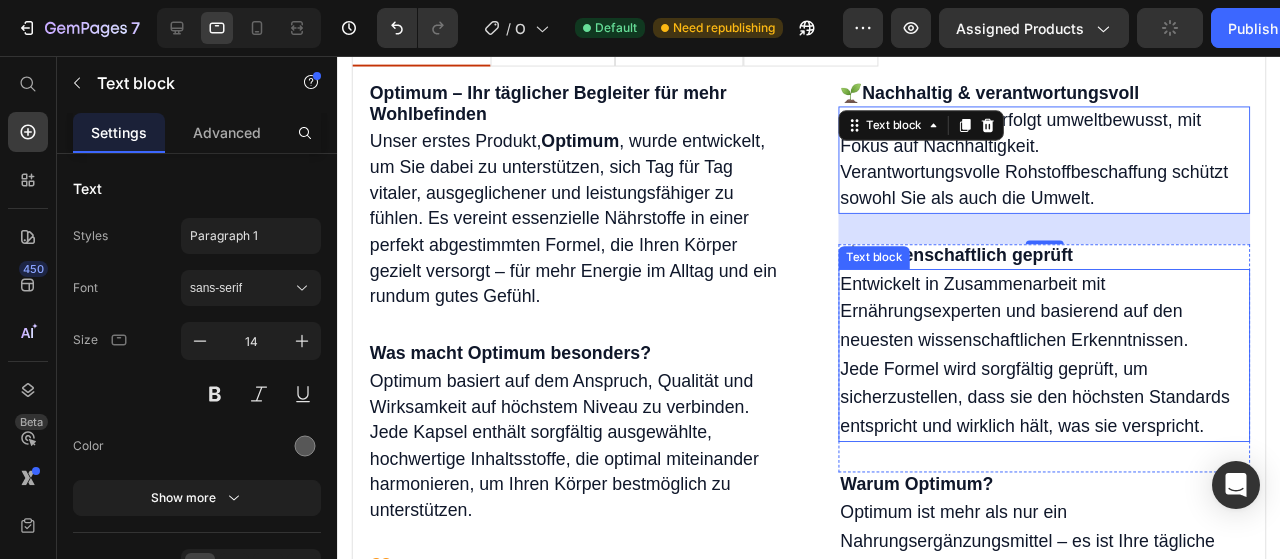 click on "Jede Formel wird sorgfältig geprüft, um sicherzustellen, dass sie den höchsten Standards entspricht und wirklich hält, was sie verspricht." at bounding box center [1071, 414] 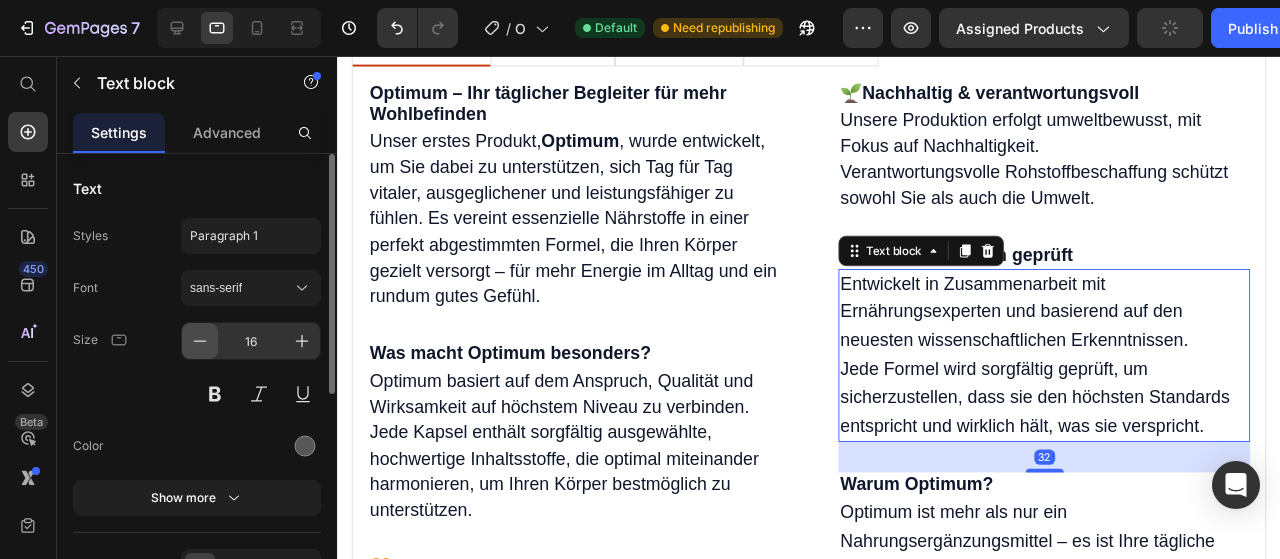 drag, startPoint x: 204, startPoint y: 337, endPoint x: 612, endPoint y: 263, distance: 414.6565 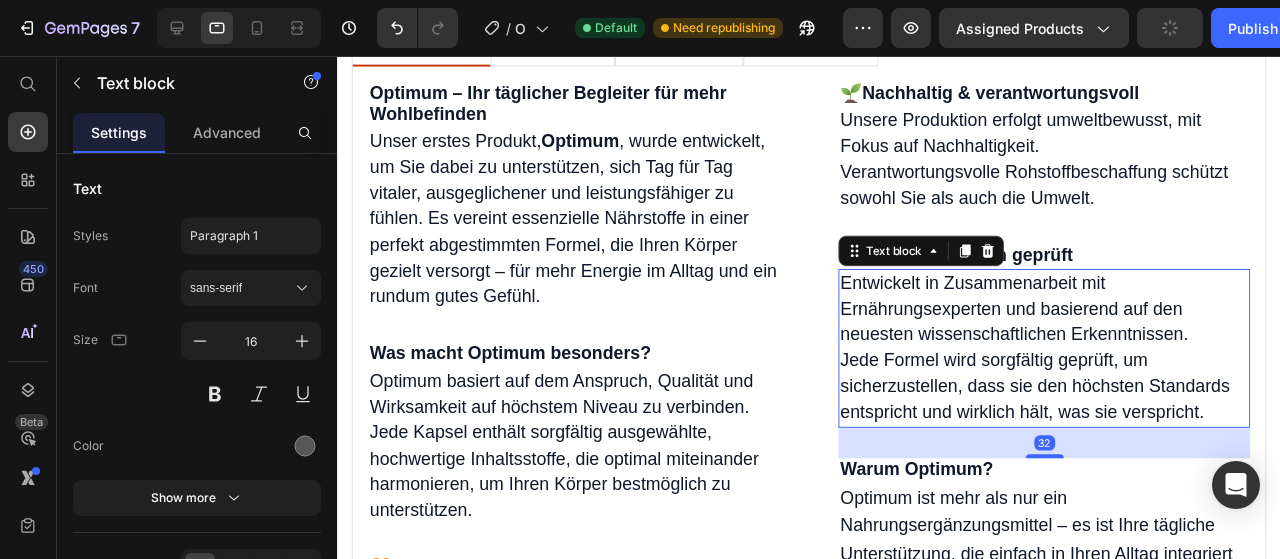 type on "14" 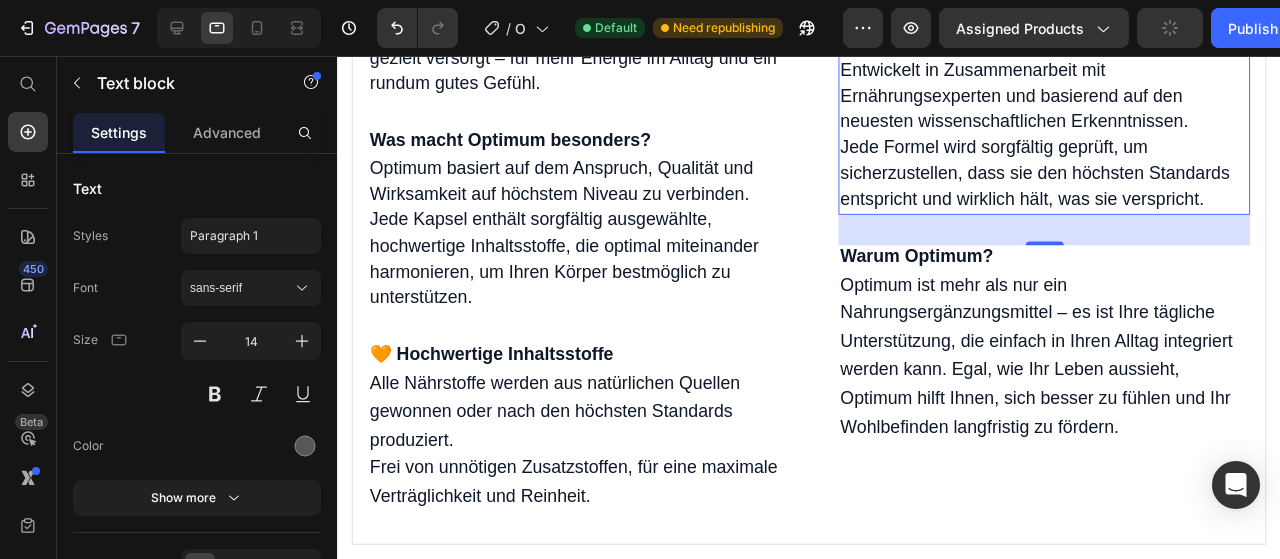 scroll, scrollTop: 2184, scrollLeft: 0, axis: vertical 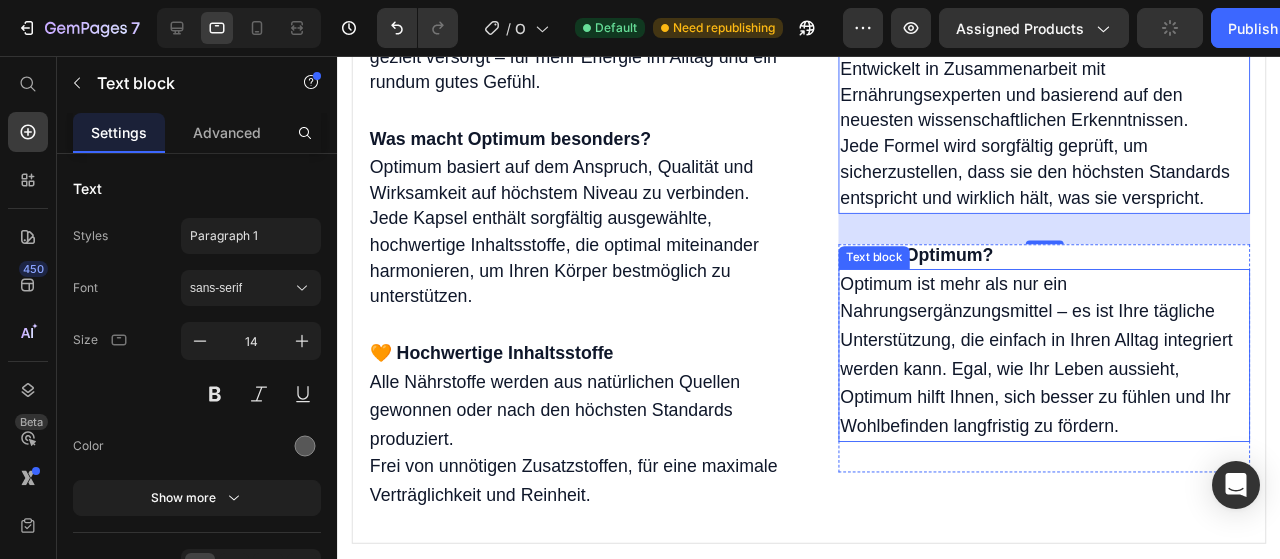 click on "Optimum ist mehr als nur ein Nahrungsergänzungsmittel – es ist Ihre tägliche Unterstützung, die einfach in Ihren Alltag integriert werden kann. Egal, wie Ihr Leben aussieht, Optimum hilft Ihnen, sich besser zu fühlen und Ihr Wohlbefinden langfristig zu fördern." at bounding box center (1080, 371) 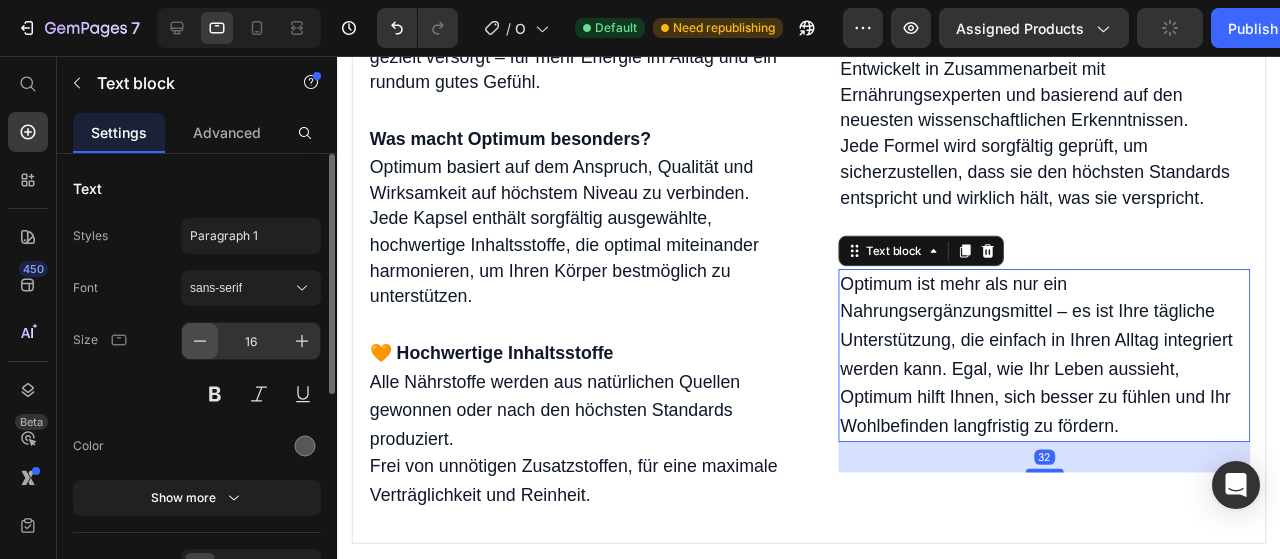 click 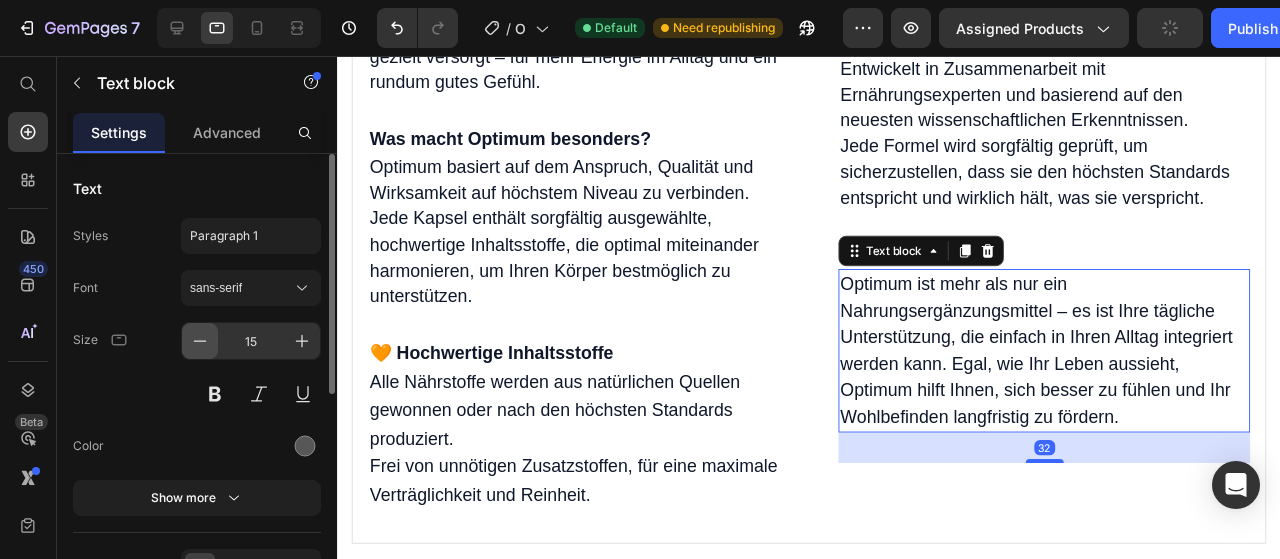 click 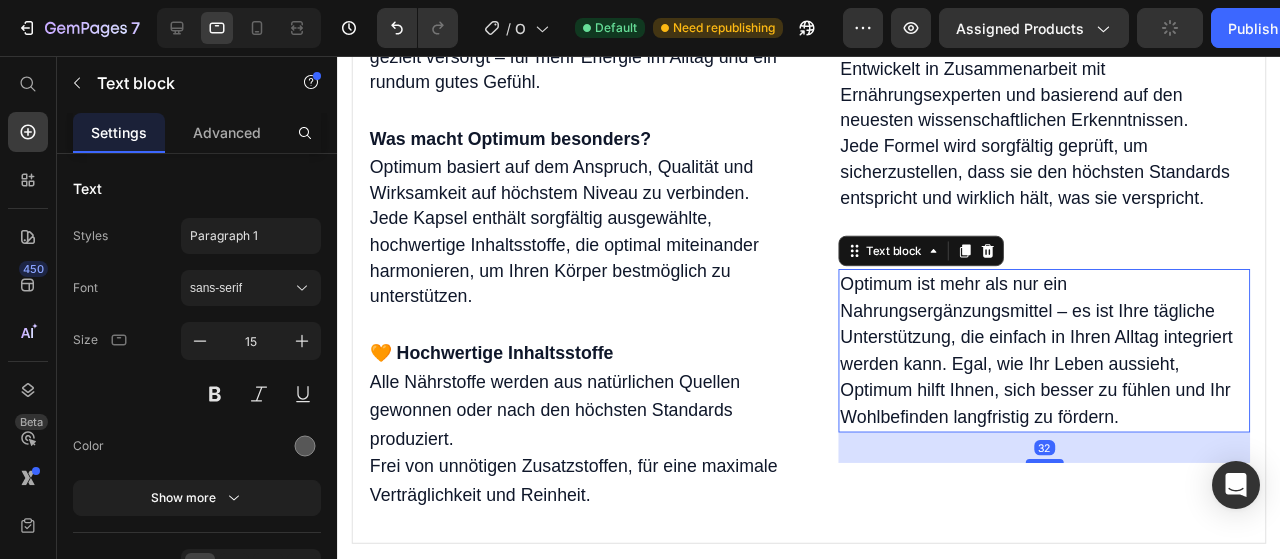 type on "14" 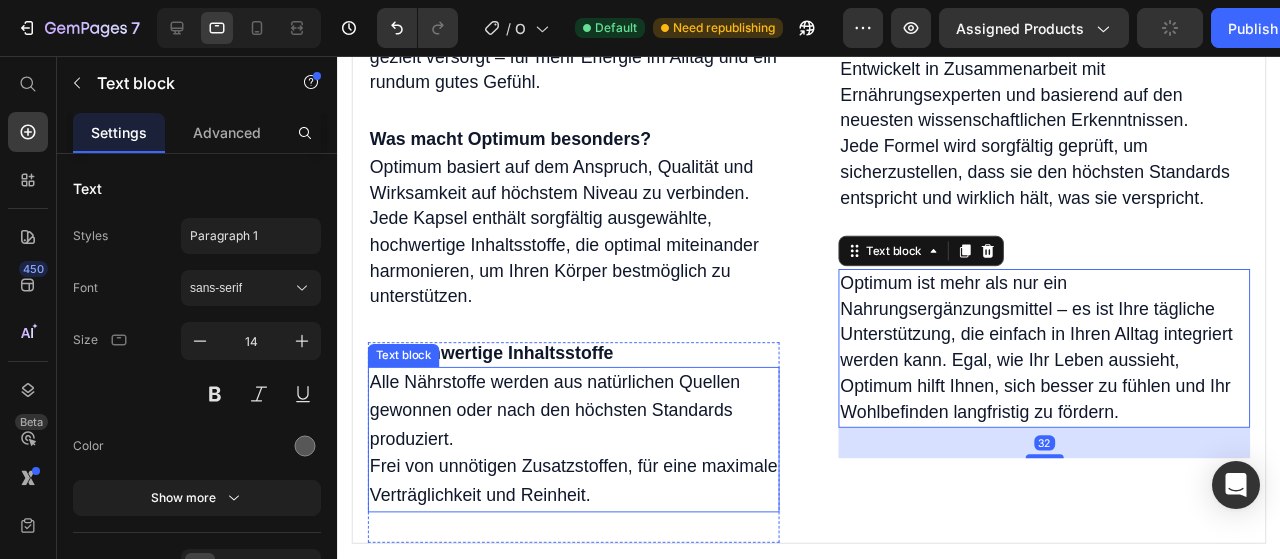 click on "Alle Nährstoffe werden aus natürlichen Quellen gewonnen oder nach den höchsten Standards produziert." at bounding box center [585, 429] 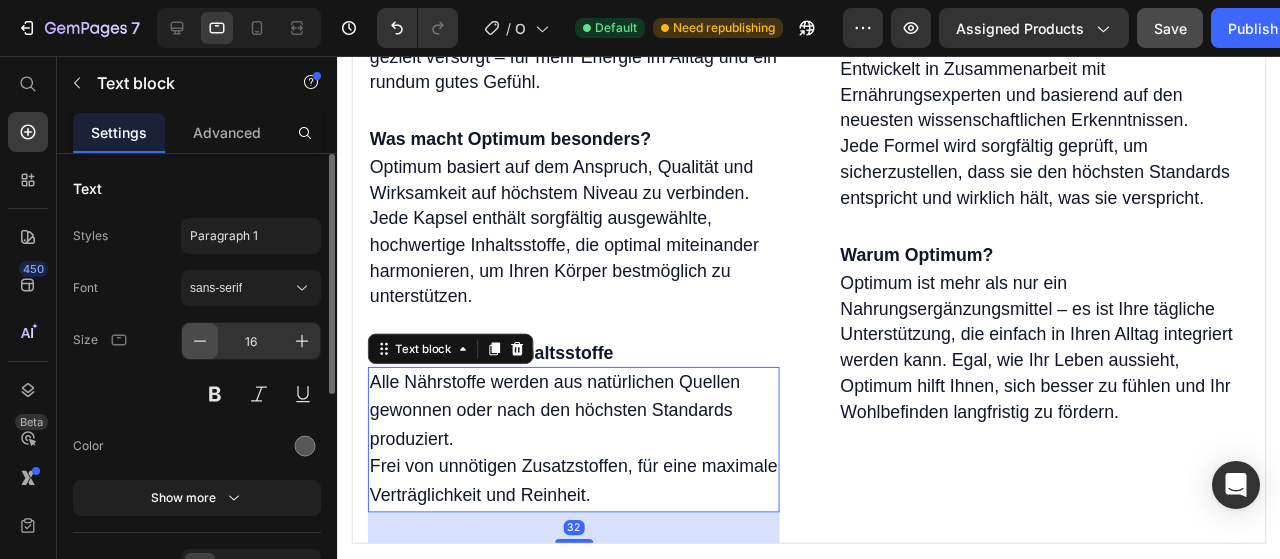 click 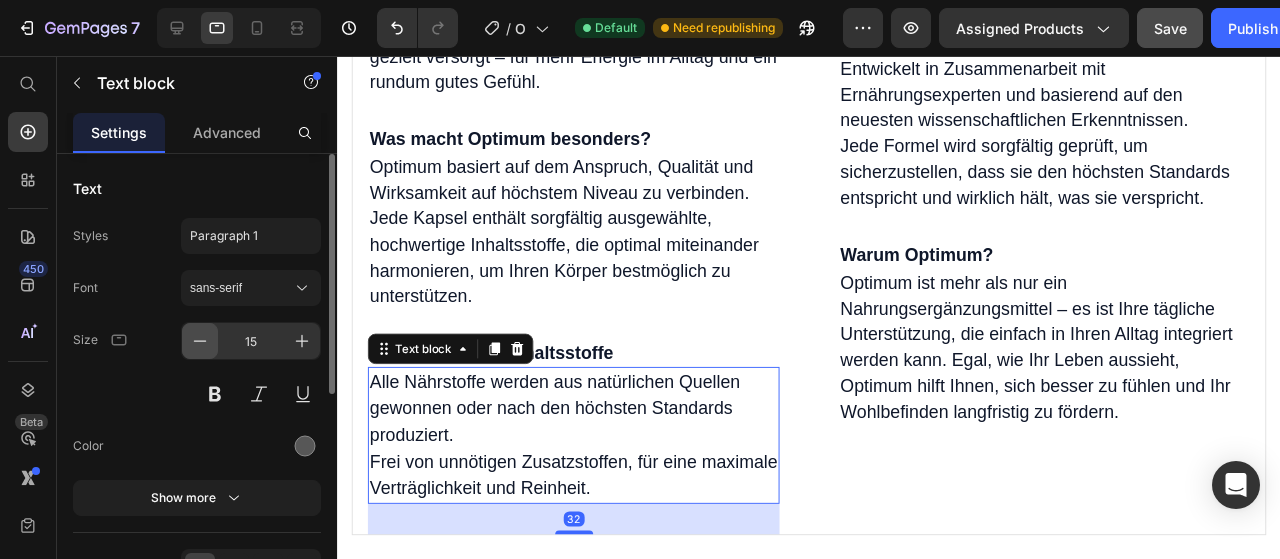 click 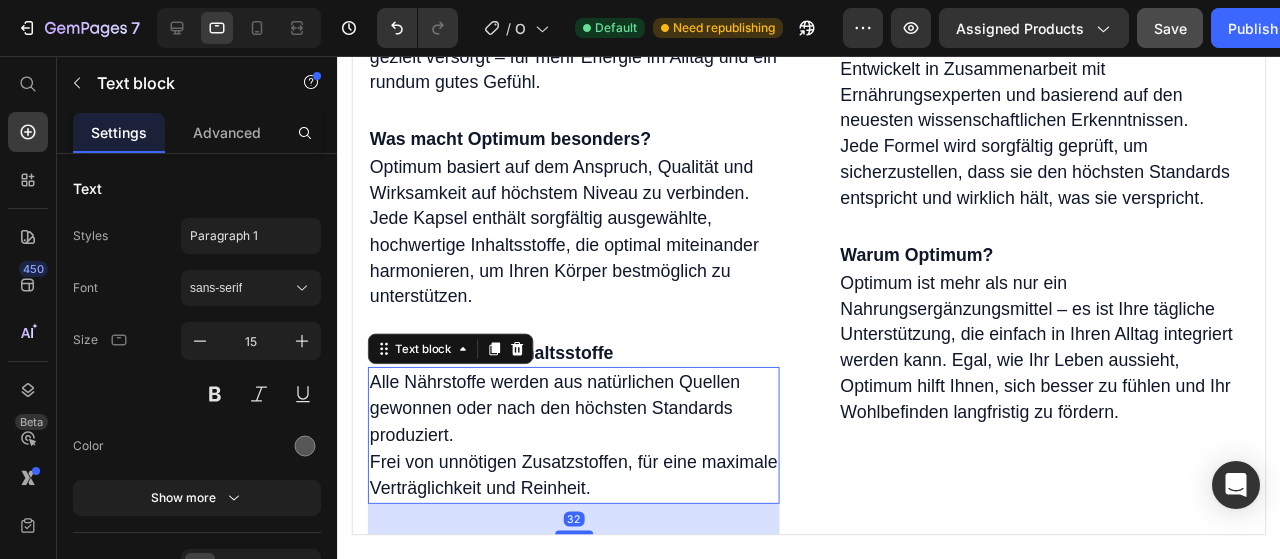 type on "14" 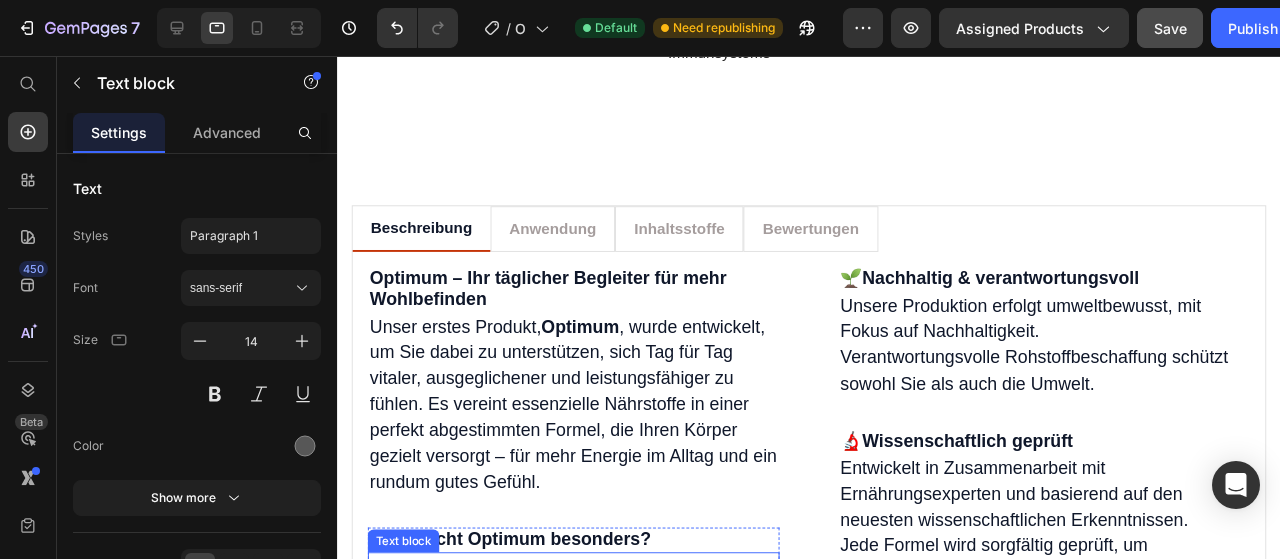 scroll, scrollTop: 1757, scrollLeft: 0, axis: vertical 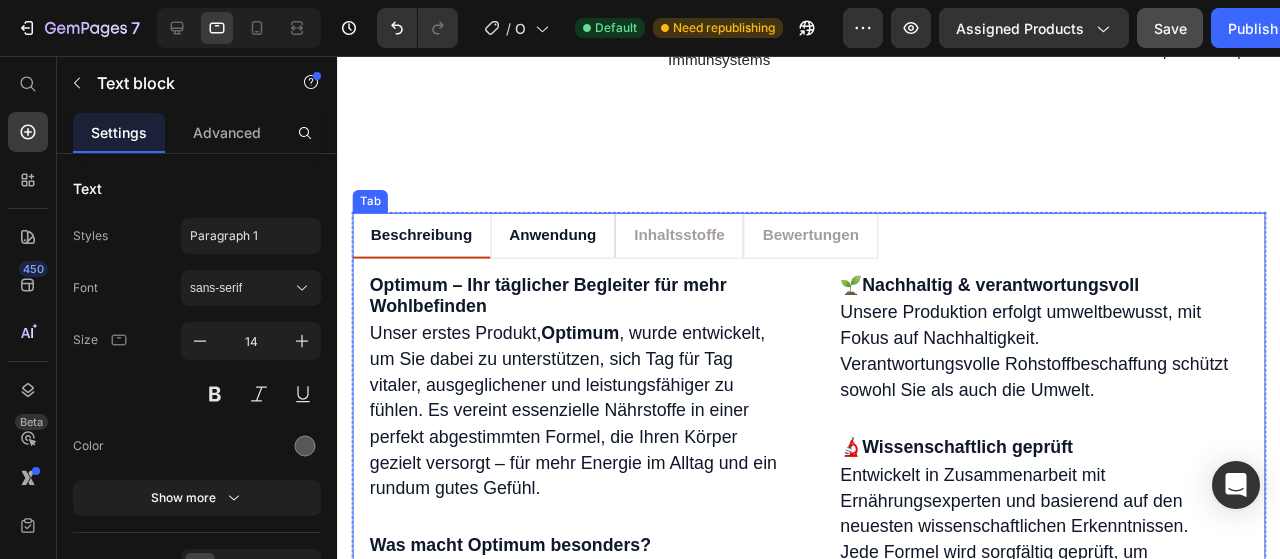 click on "Anwendung" at bounding box center [564, 245] 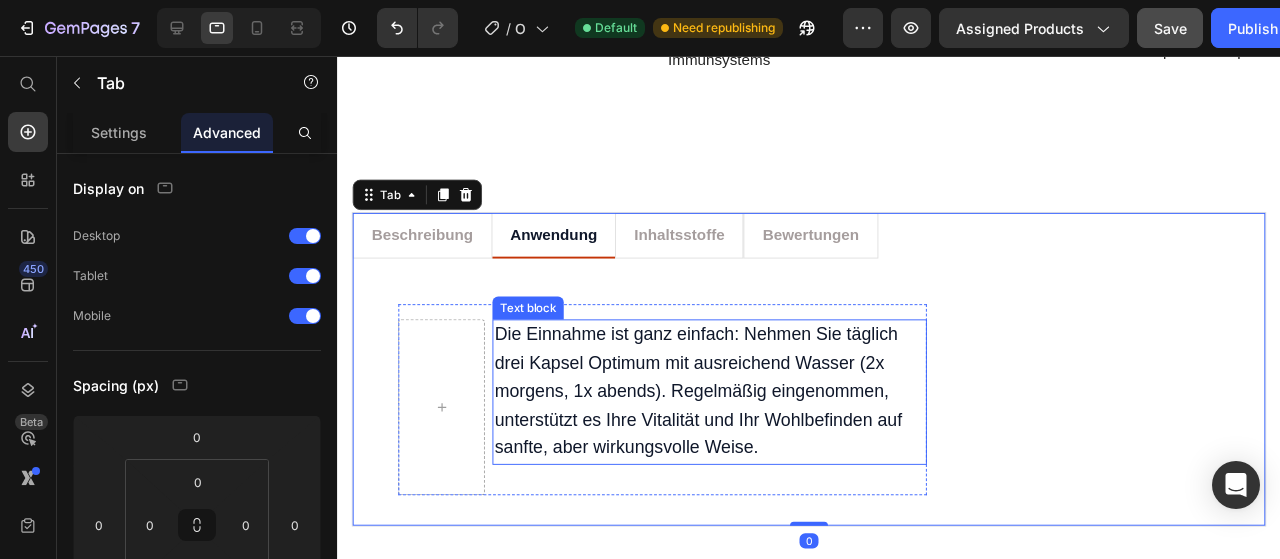 click on "Die Einnahme ist ganz einfach: Nehmen Sie täglich drei Kapsel Optimum mit ausreichend Wasser (2x morgens, 1x abends). Regelmäßig eingenommen, unterstützt es Ihre Vitalität und Ihr Wohlbefinden auf sanfte, aber wirkungsvolle Weise." at bounding box center (716, 408) 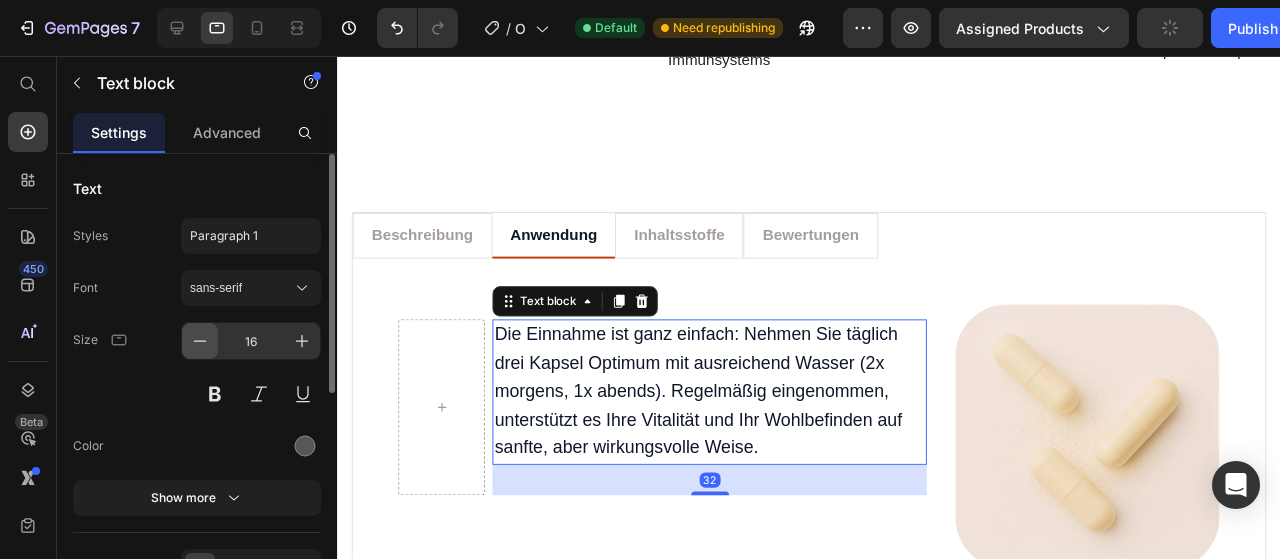 click 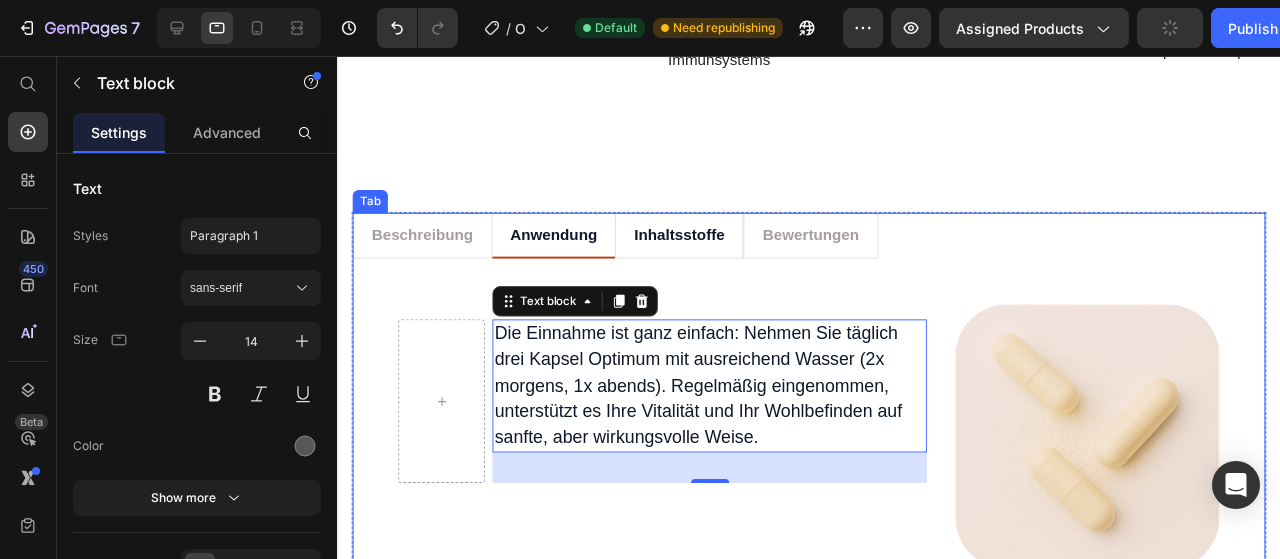 click on "Inhaltsstoffe" at bounding box center (696, 245) 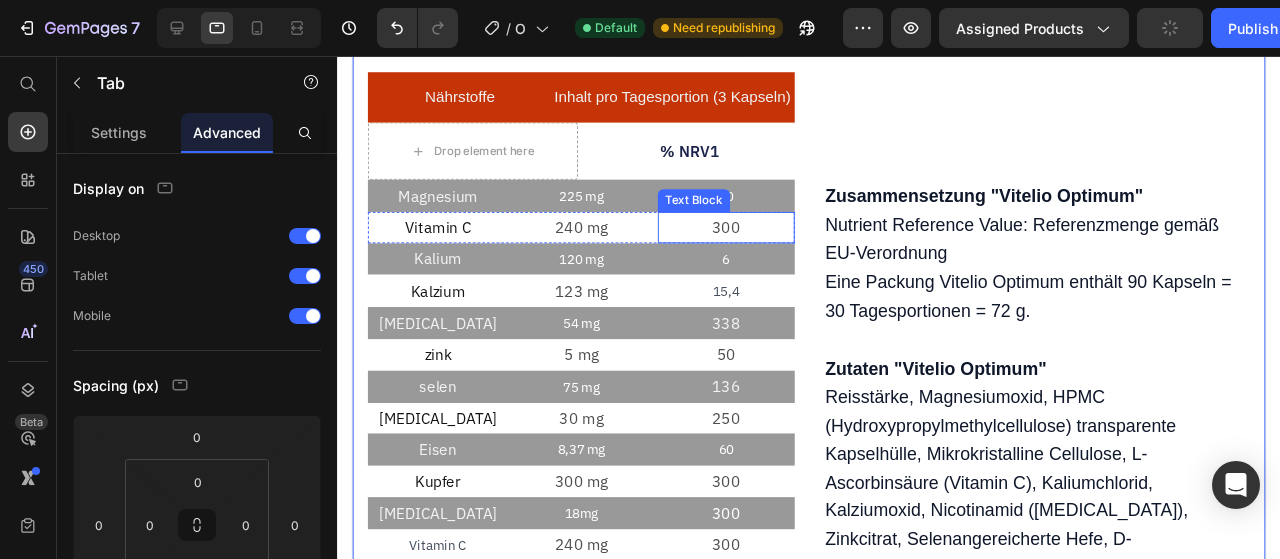 scroll, scrollTop: 1972, scrollLeft: 0, axis: vertical 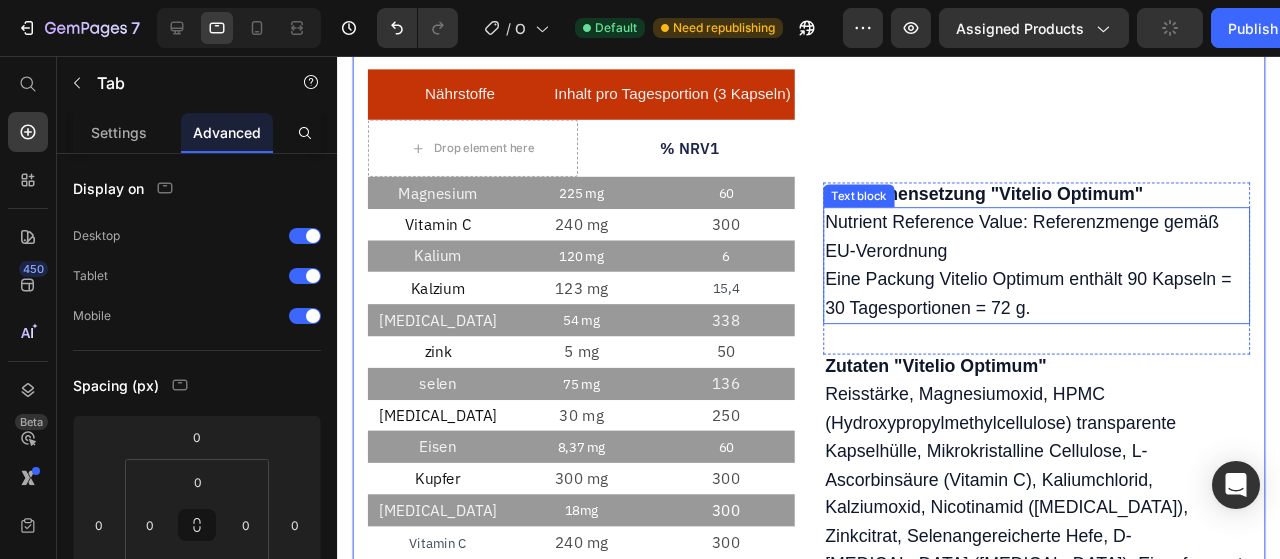 click on "Nutrient Reference Value: Referenzmenge gemäß EU-Verordnung" at bounding box center (1057, 245) 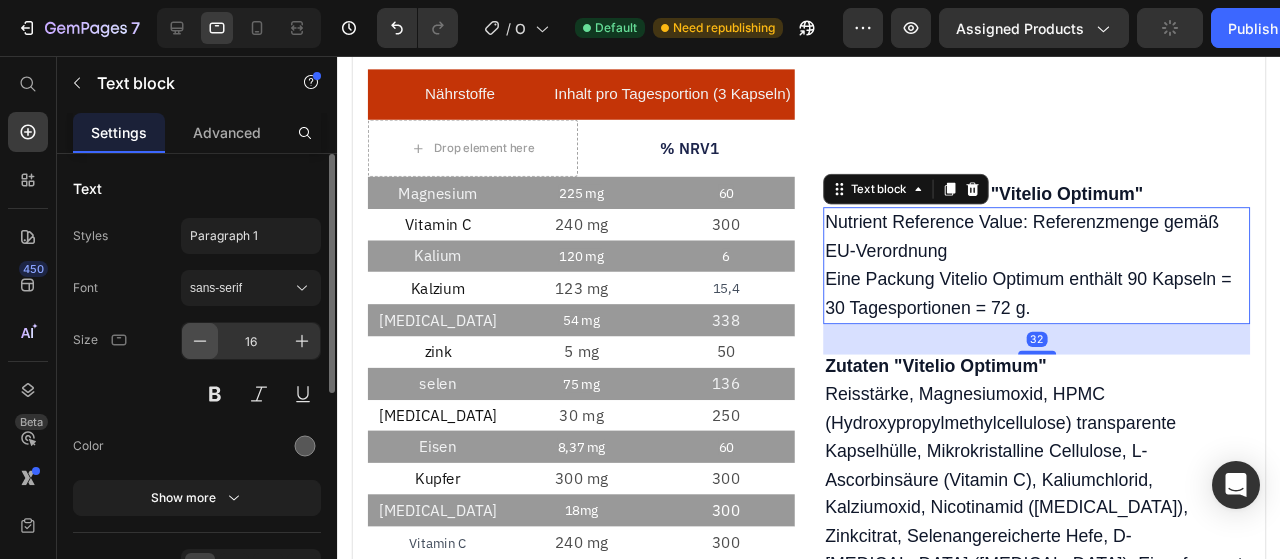 click at bounding box center [200, 341] 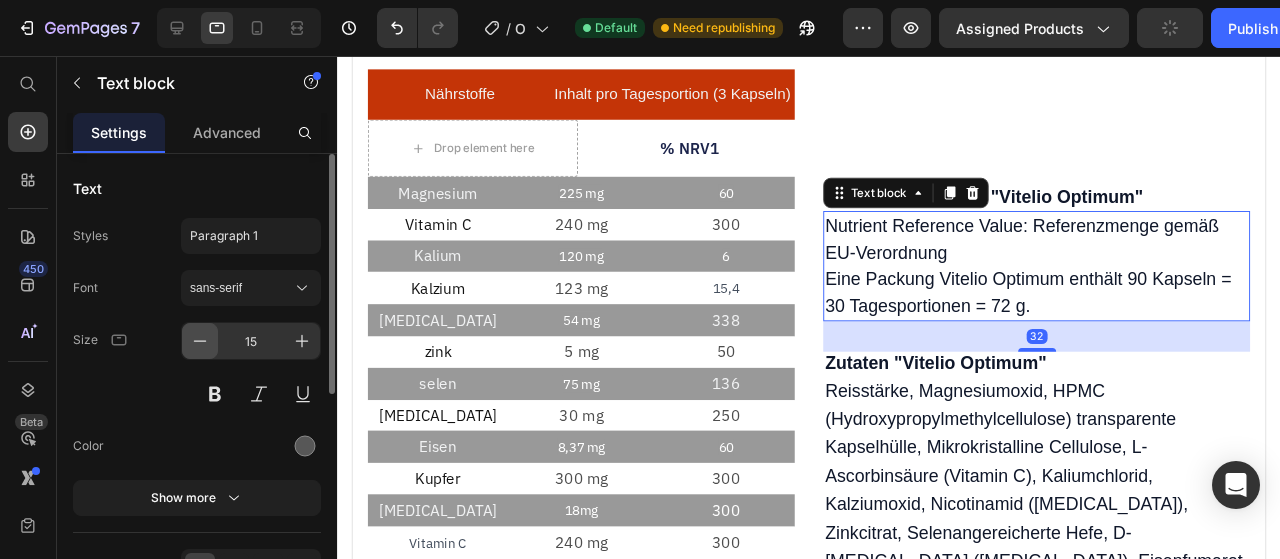 click at bounding box center (200, 341) 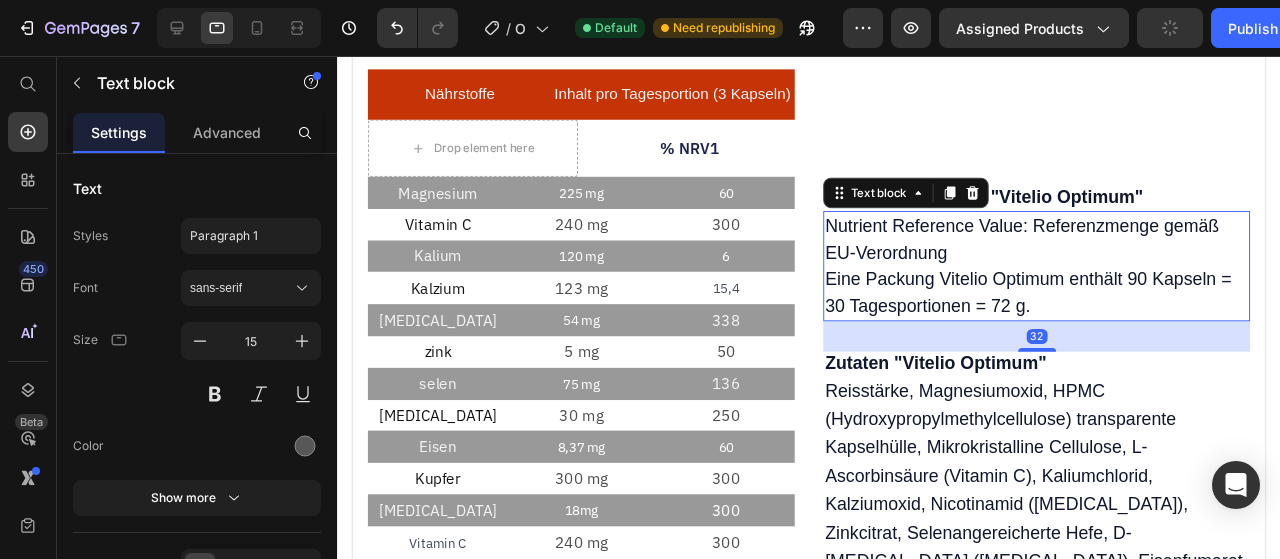type on "14" 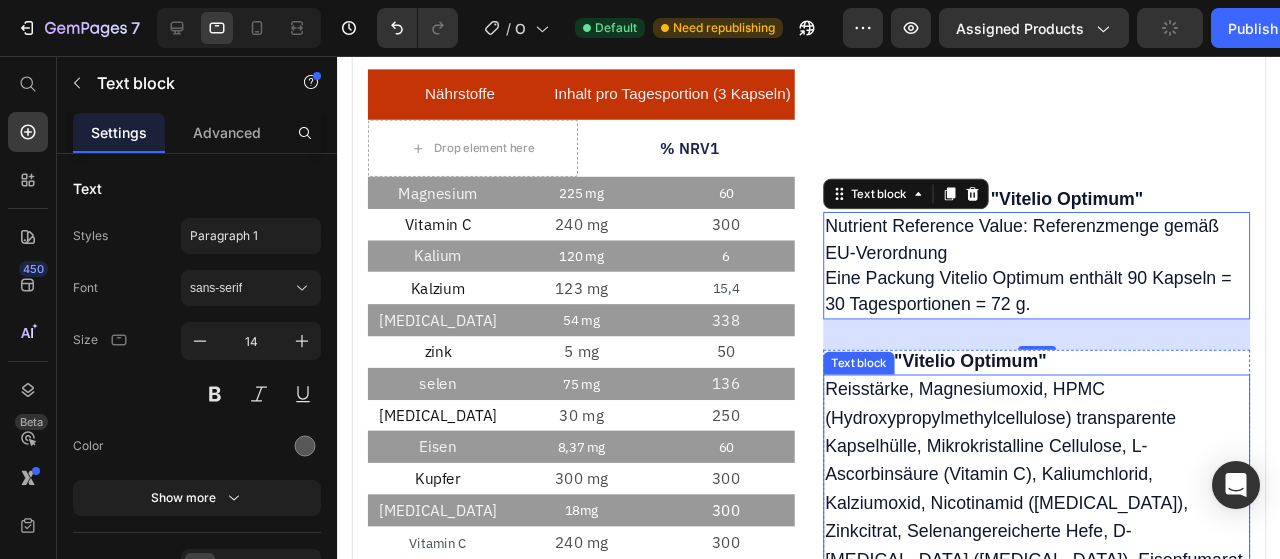 click on "Reisstärke, Magnesiumoxid, HPMC (Hydroxypropylmethylcellulose) transparente Kapselhülle, Mikrokristalline Cellulose, L-Ascorbinsäure (Vitamin C), Kaliumchlorid, Kalziumoxid, Nicotinamid ([MEDICAL_DATA]), Zinkcitrat, Selenangereicherte Hefe, D-[MEDICAL_DATA] ([MEDICAL_DATA]), Eisenfumarat, Kupfergluconat, Calcium-Pantothenat ([MEDICAL_DATA]), Beta-[MEDICAL_DATA] (Provitamin A), Pyridoxinhydrochlorid (Vitamin B6), Thiaminhydrochlorid ([MEDICAL_DATA]), [MEDICAL_DATA] ([MEDICAL_DATA]), Chrompicolinat, Kaliumjodat, D-[MEDICAL_DATA], Calcium-L-Methylfolat (Vitamin B9), Folsäure (Vitamin B9), Natriummolybdat (Molybdän), [MEDICAL_DATA], [MEDICAL_DATA] ([MEDICAL_DATA]), [MEDICAL_DATA] ([MEDICAL_DATA])." at bounding box center (1072, 661) 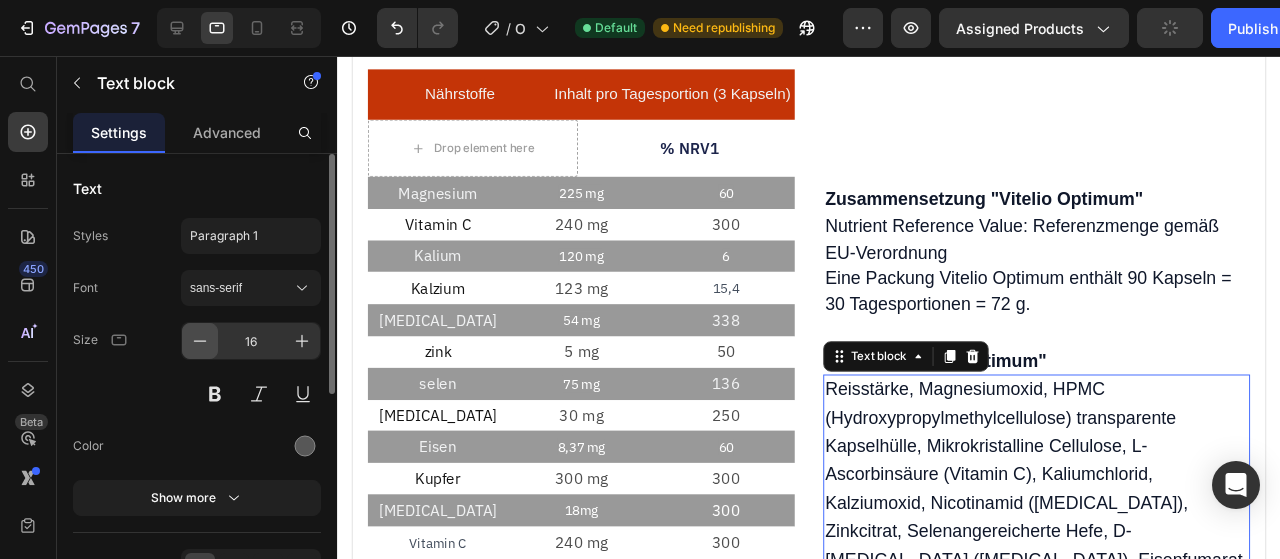 click 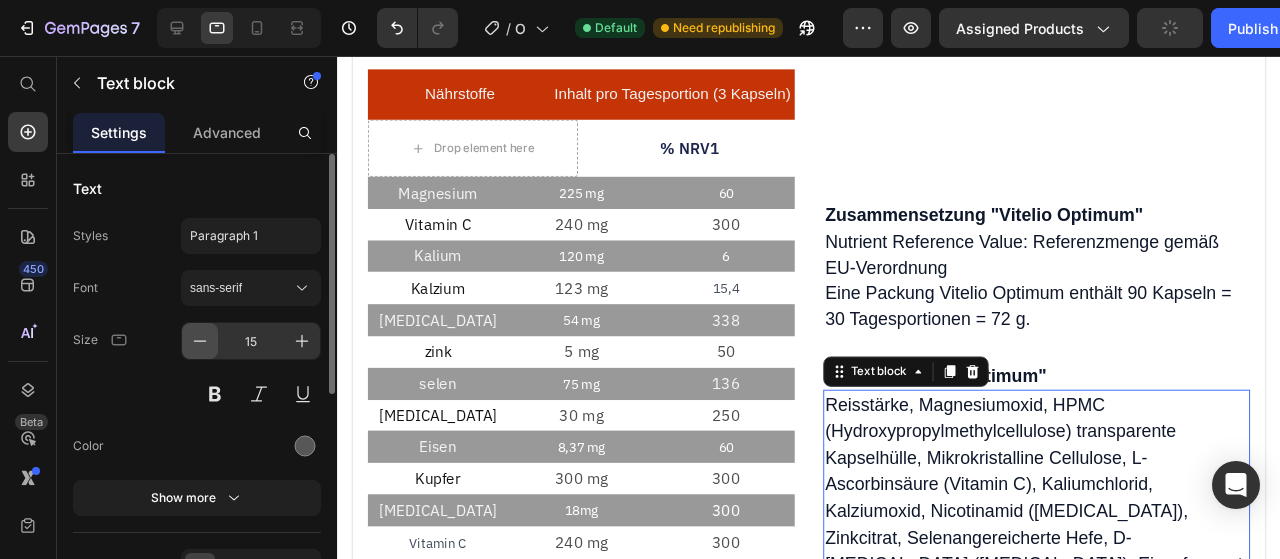 drag, startPoint x: 209, startPoint y: 344, endPoint x: 233, endPoint y: 175, distance: 170.69563 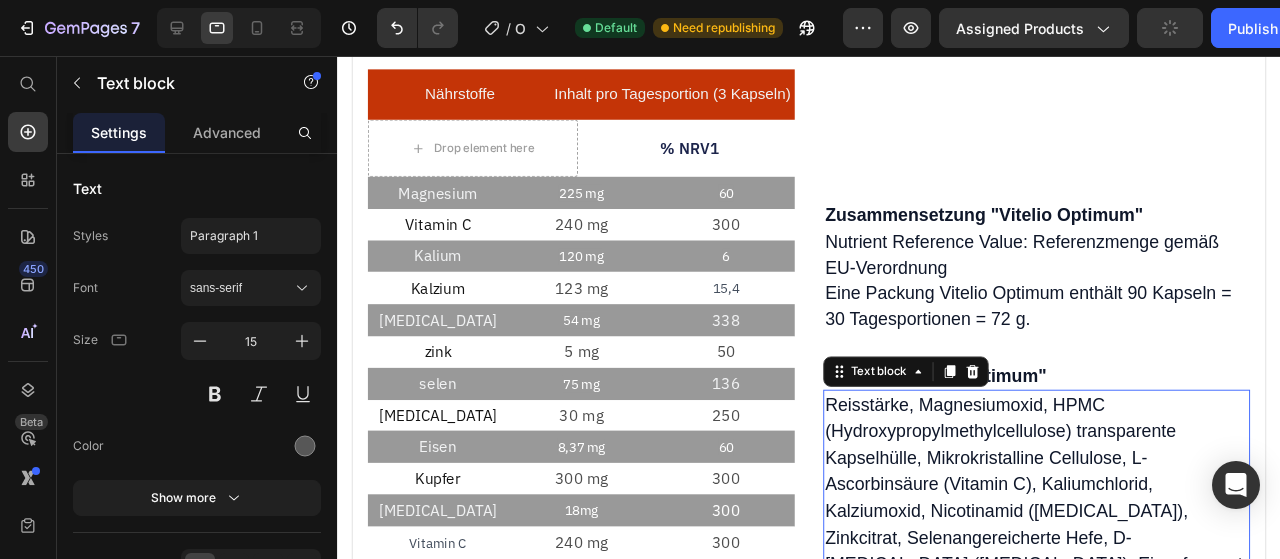 type on "14" 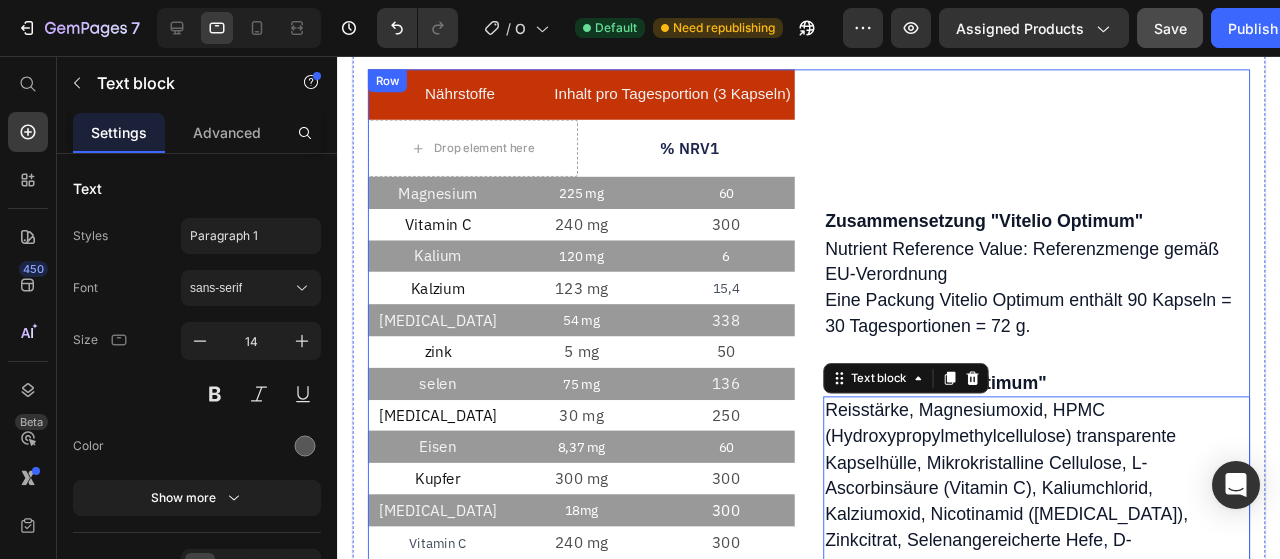 scroll, scrollTop: 1840, scrollLeft: 0, axis: vertical 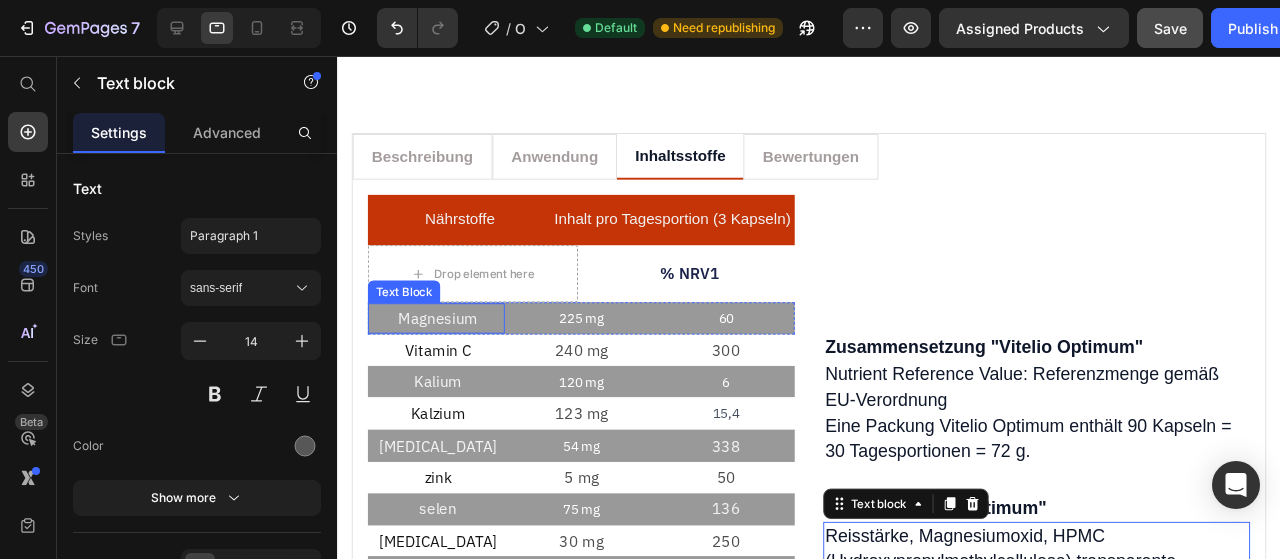 click on "Magnesium" at bounding box center [442, 332] 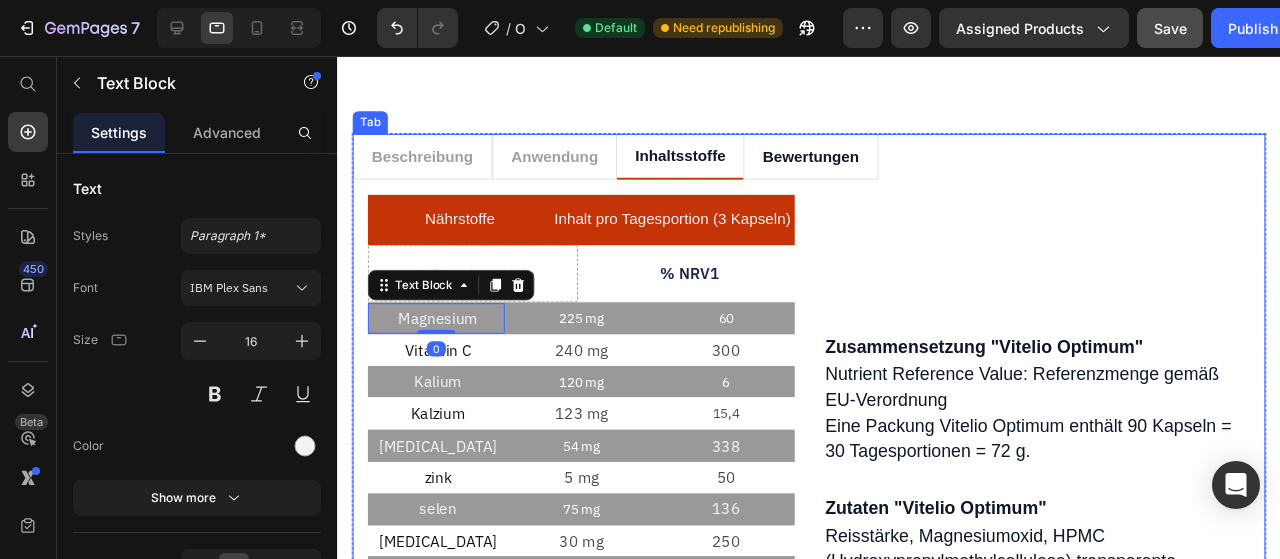 click on "Bewertungen" at bounding box center [834, 162] 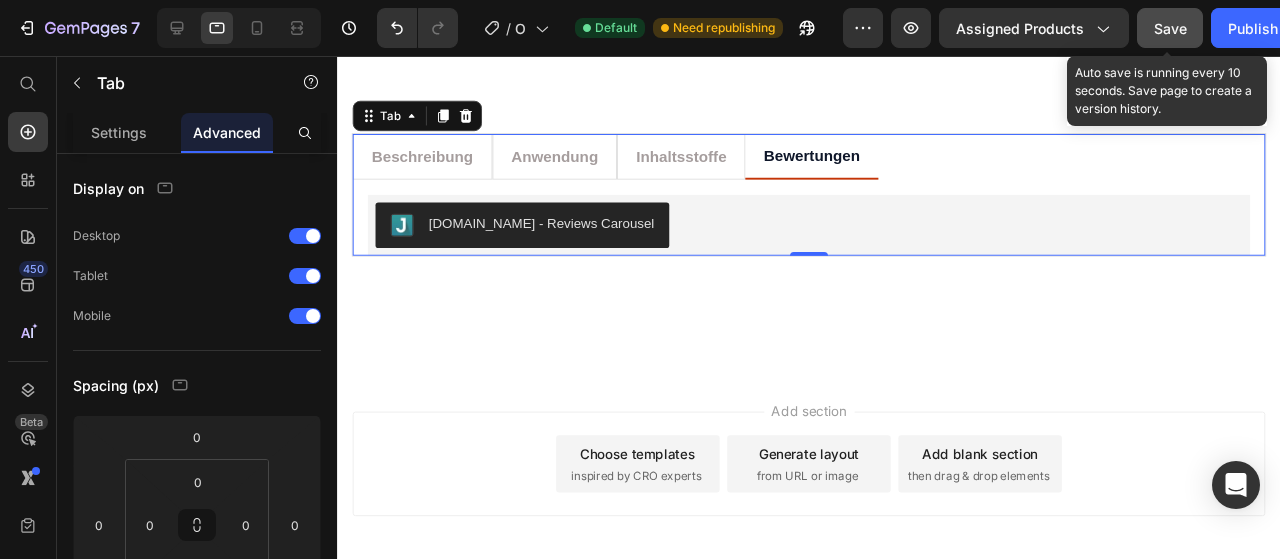 click on "Save" at bounding box center (1170, 28) 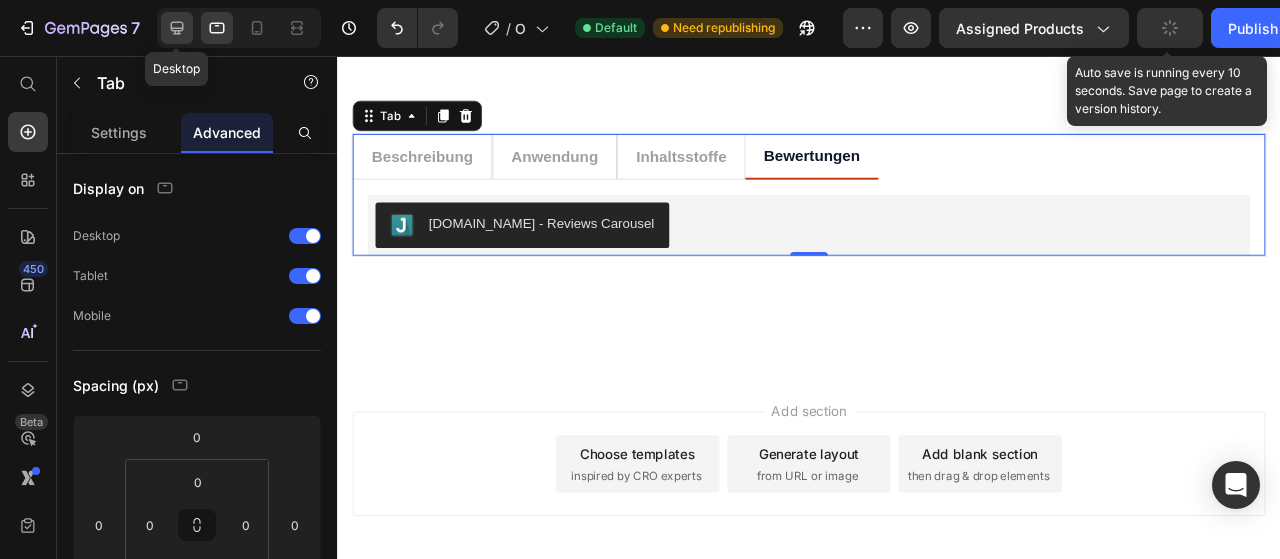 drag, startPoint x: 177, startPoint y: 23, endPoint x: 485, endPoint y: 121, distance: 323.2151 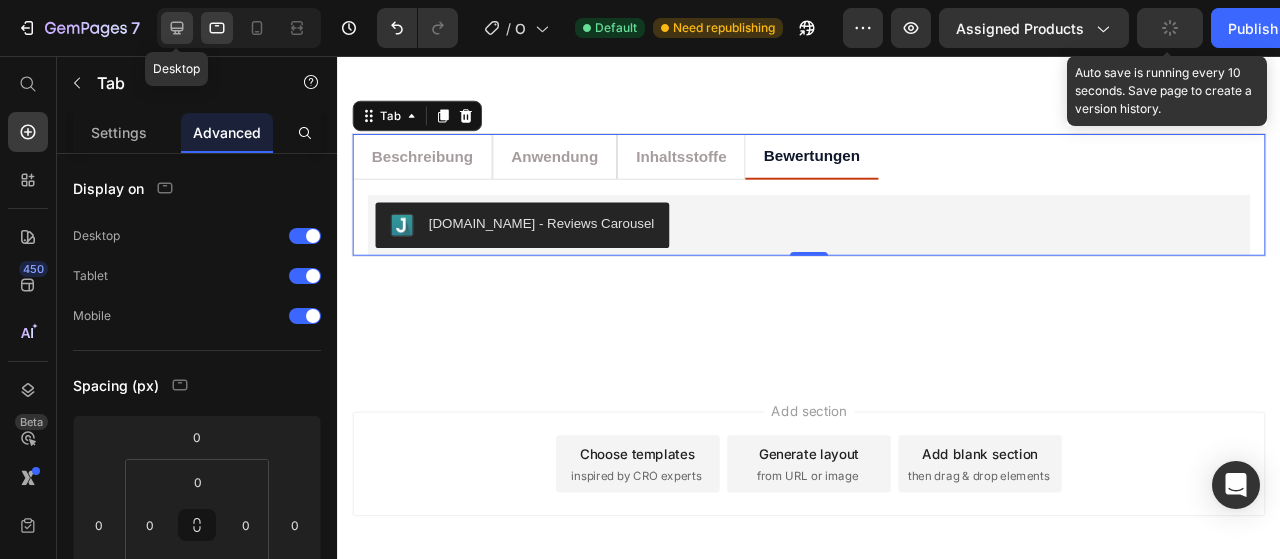 click 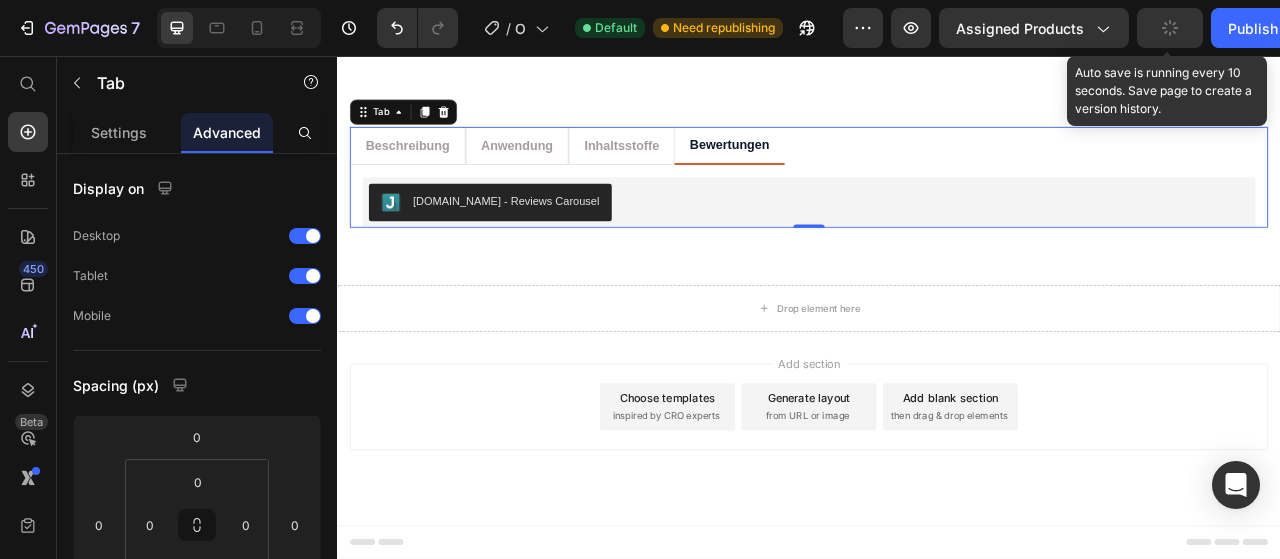 scroll, scrollTop: 1738, scrollLeft: 0, axis: vertical 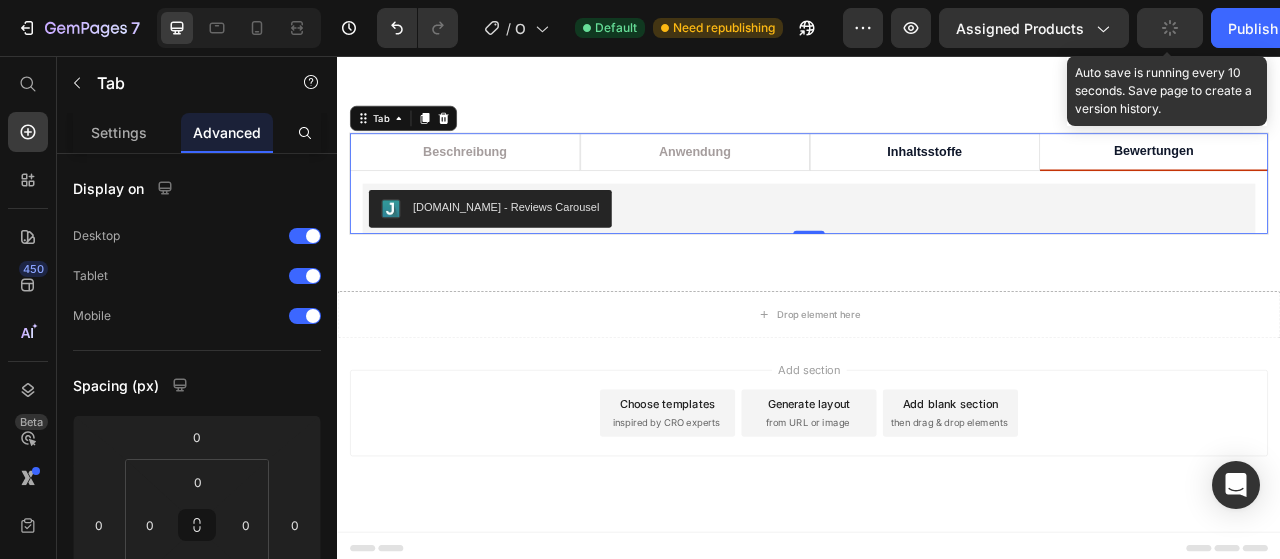 click on "Inhaltsstoffe" at bounding box center [1084, 179] 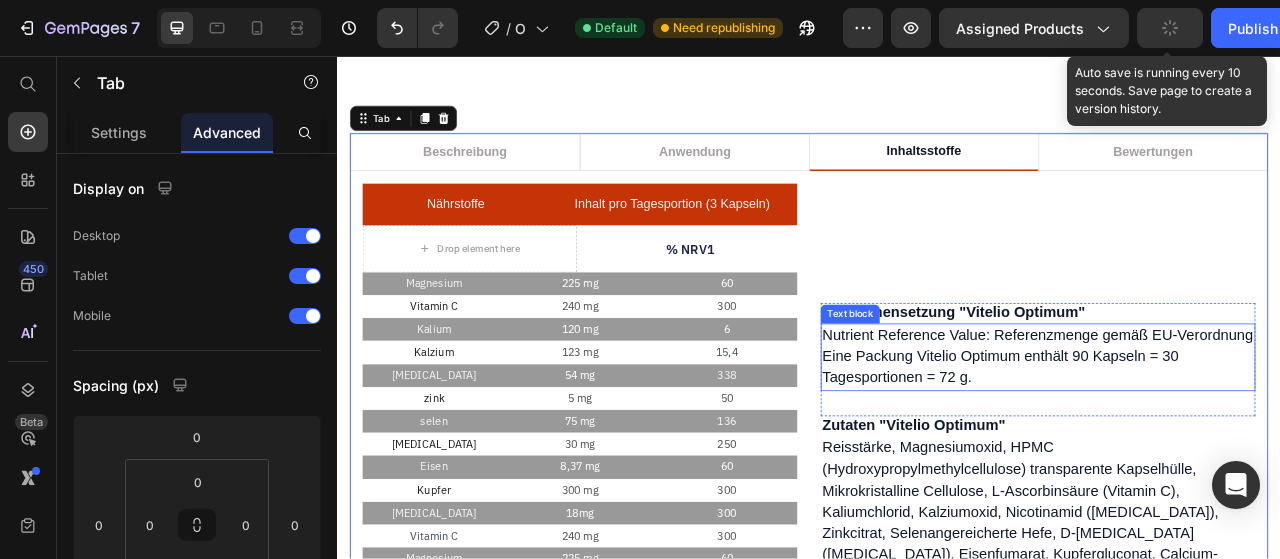 click on "Nutrient Reference Value: Referenzmenge gemäß EU-Verordnung" at bounding box center (1228, 412) 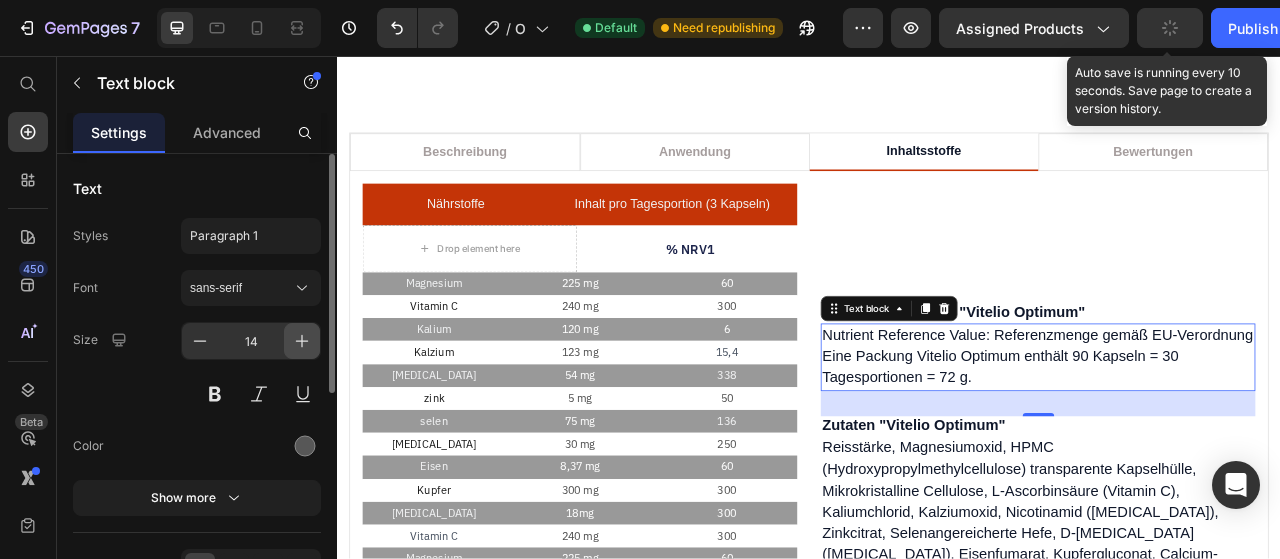 click 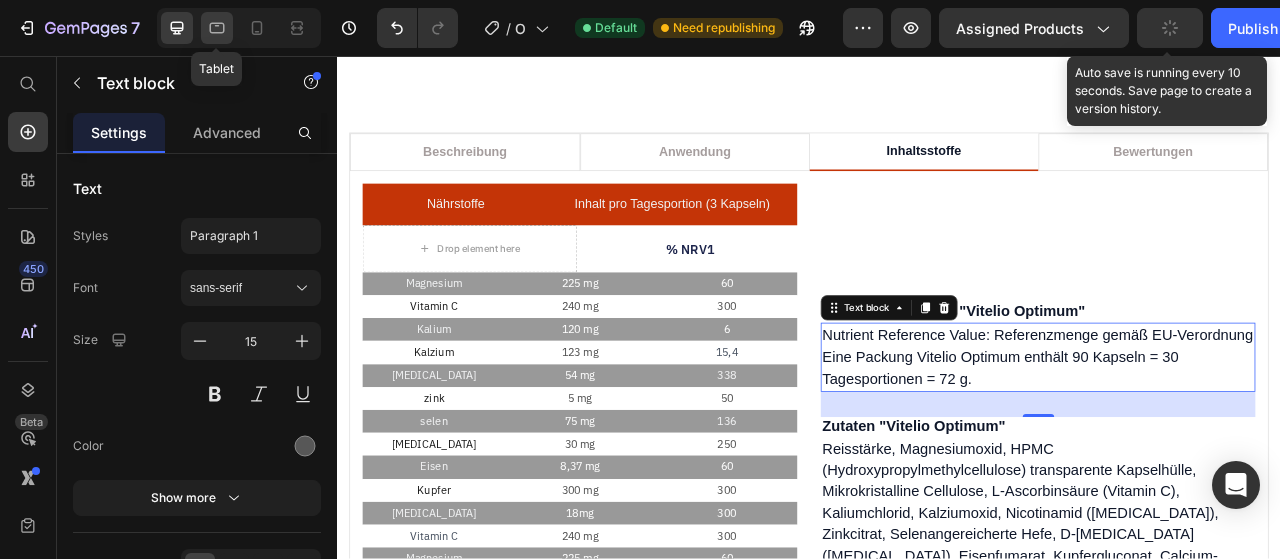 click 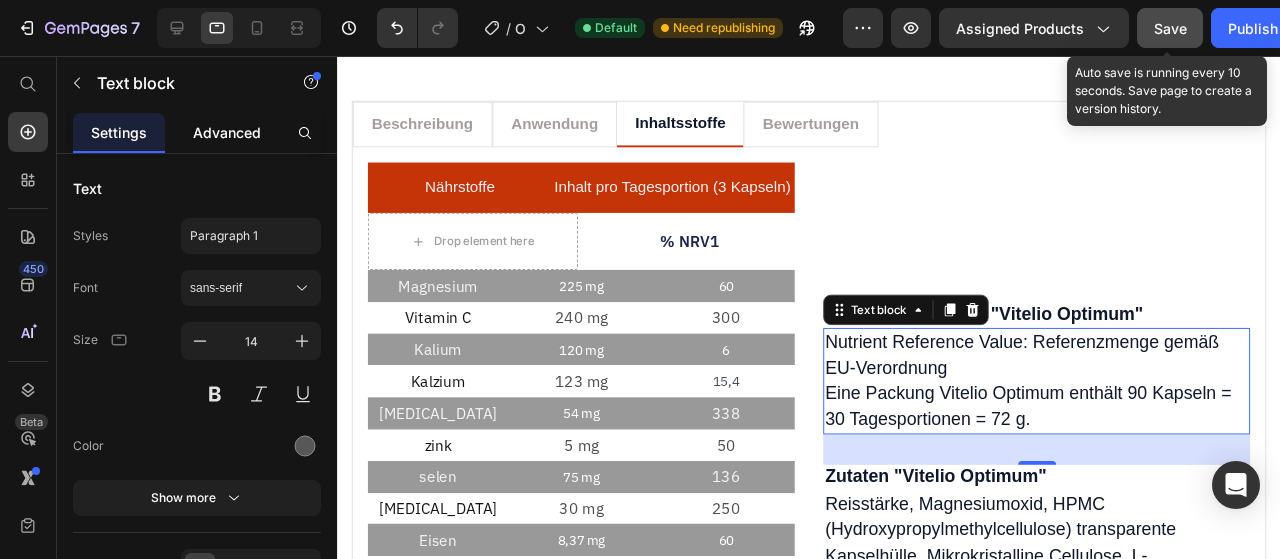 scroll, scrollTop: 2126, scrollLeft: 0, axis: vertical 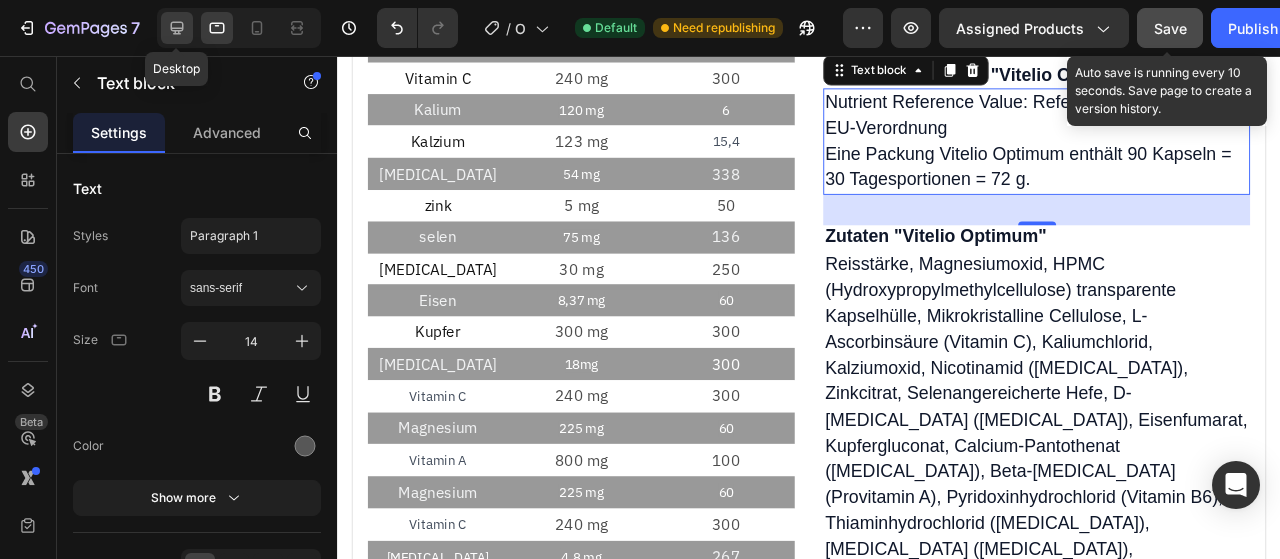 click 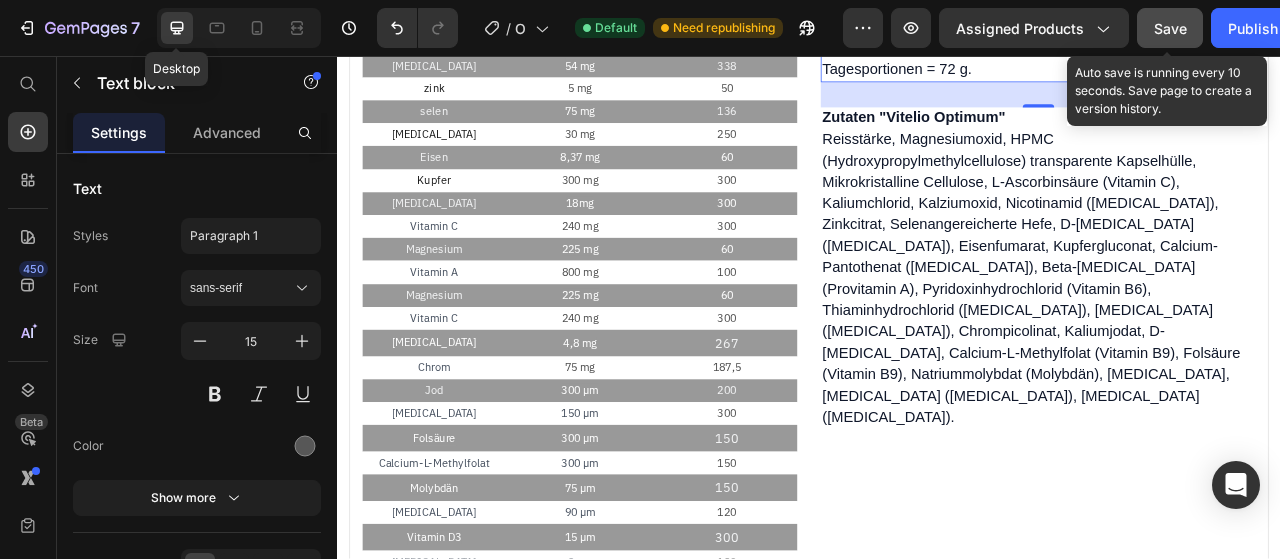 scroll, scrollTop: 2097, scrollLeft: 0, axis: vertical 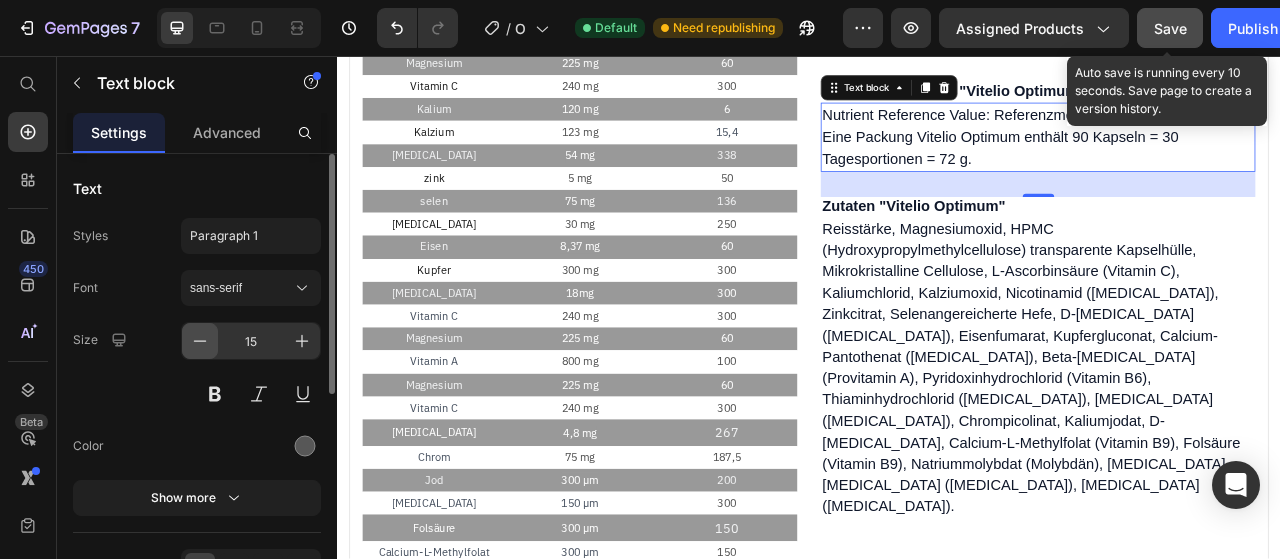 drag, startPoint x: 208, startPoint y: 335, endPoint x: 18, endPoint y: 311, distance: 191.5098 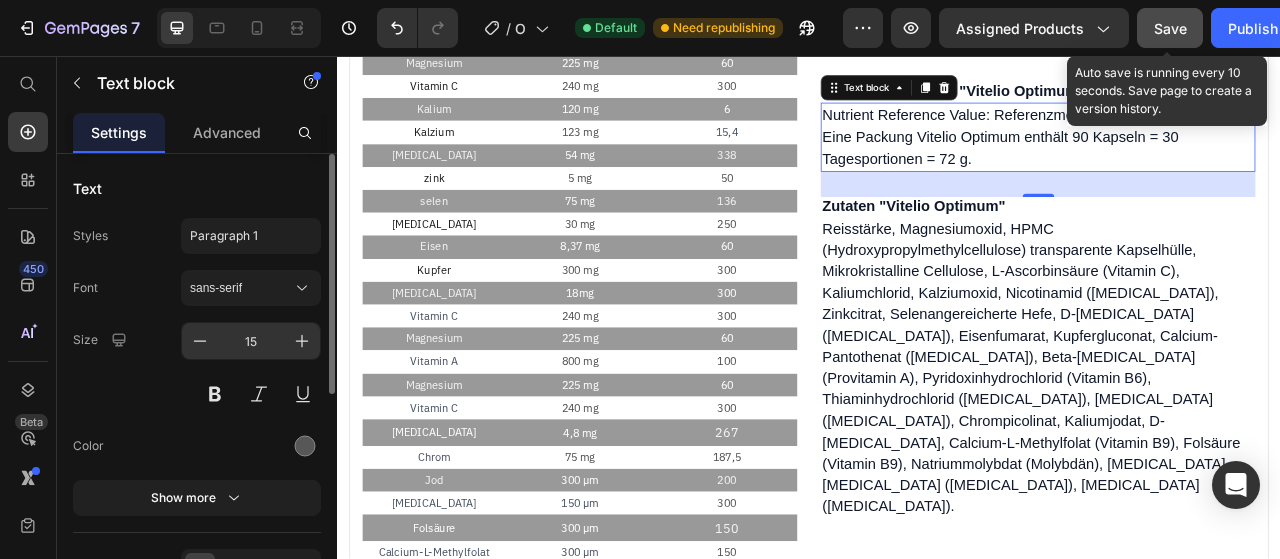 type on "14" 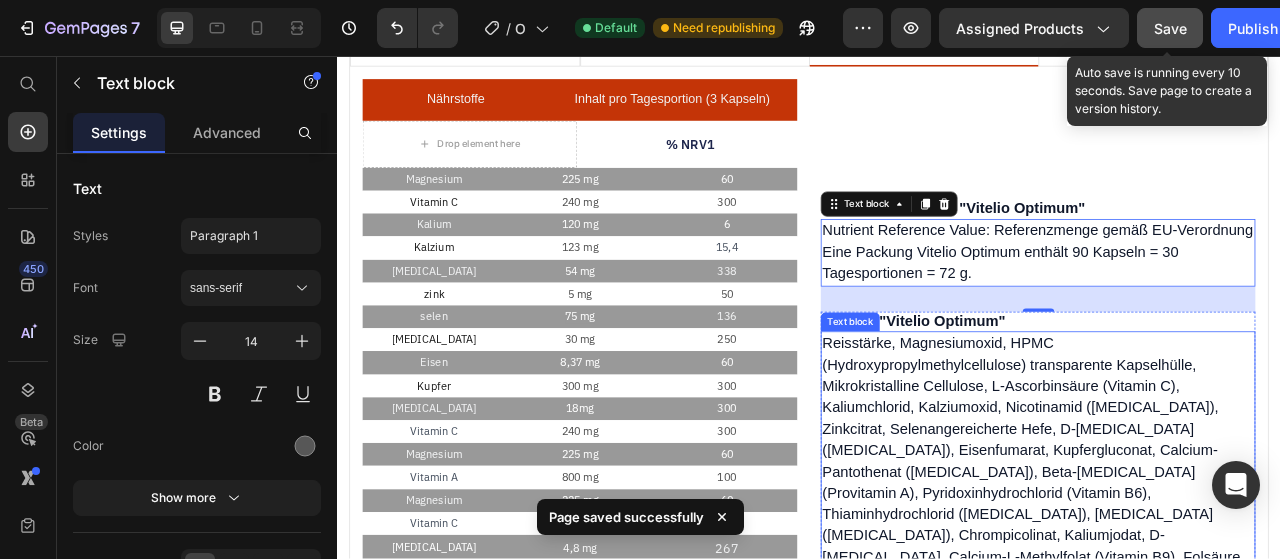scroll, scrollTop: 1870, scrollLeft: 0, axis: vertical 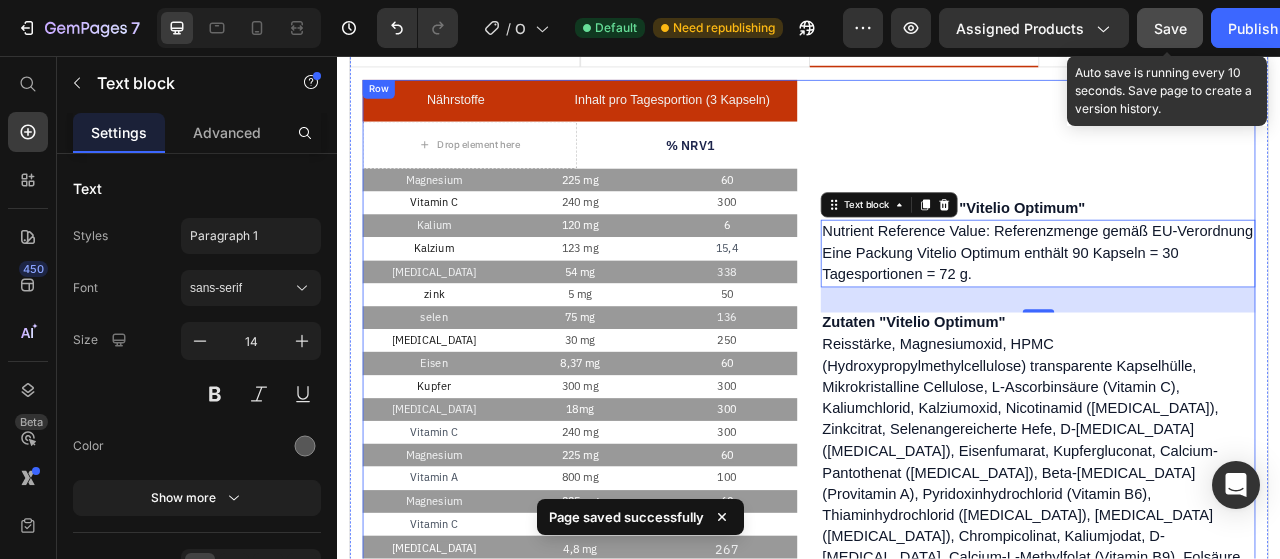 click on "Zusammensetzung "Vitelio Optimum" Heading Nutrient Reference Value: Referenzmenge gemäß EU-Verordnung Eine Packung Vitelio Optimum enthält 90 Kapseln = 30 Tagesportionen = 72 g. Text block   32 Row Zutaten "Vitelio Optimum" Heading Reisstärke, Magnesiumoxid, HPMC (Hydroxypropylmethylcellulose) transparente Kapselhülle, Mikrokristalline Cellulose, L-Ascorbinsäure (Vitamin C), Kaliumchlorid, Kalziumoxid, Nicotinamid (Vitamin B3), Zinkcitrat, Selenangereicherte Hefe, D-alpha-Tocopherol (Vitamin E), Eisenfumarat, Kupfergluconat, Calcium-Pantothenat (Vitamin B5), Beta-Carotin (Provitamin A), Pyridoxinhydrochlorid (Vitamin B6), Thiaminhydrochlorid (Vitamin B1), Riboflavin (Vitamin B2), Chrompicolinat, Kaliumjodat, D-Biotin, Calcium-L-Methylfolat (Vitamin B9), Folsäure (Vitamin B9), Natriummolybdat (Molybdän), Vitamin K1, Cholecalciferol (Vitamin D3), Cyanocobalamin (Vitamin B12). Text block Row" at bounding box center [1228, 532] 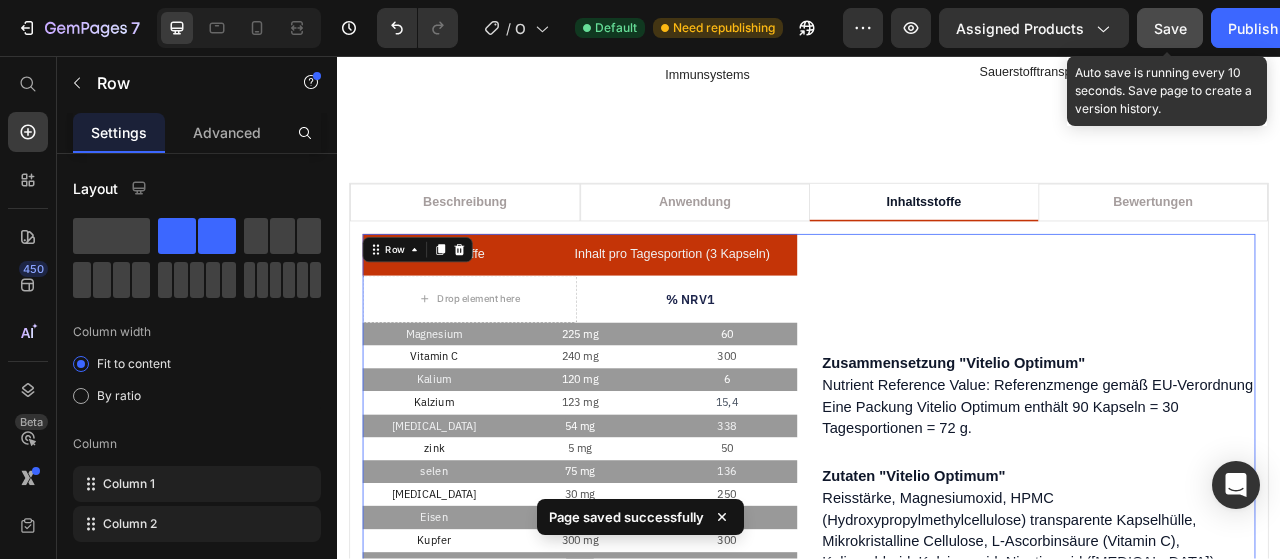 scroll, scrollTop: 1666, scrollLeft: 0, axis: vertical 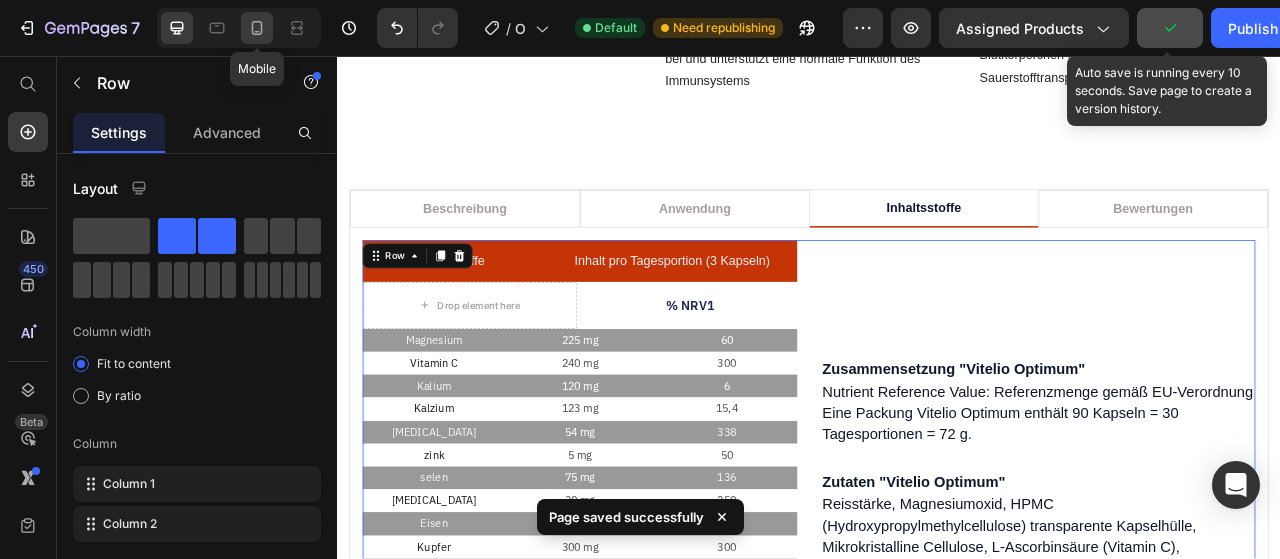 click 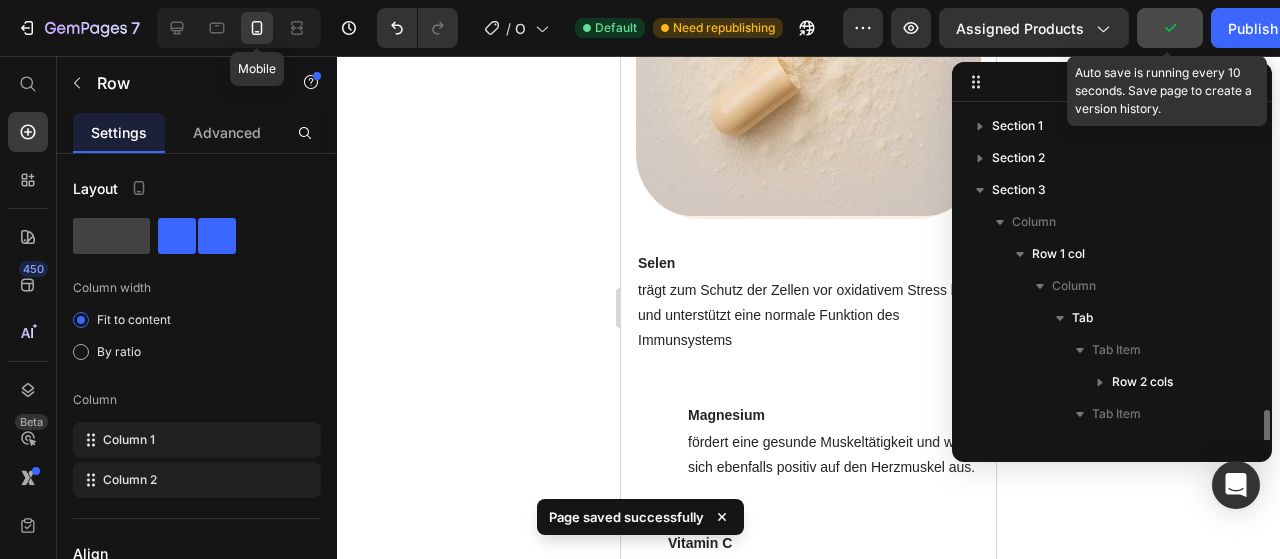 scroll, scrollTop: 182, scrollLeft: 0, axis: vertical 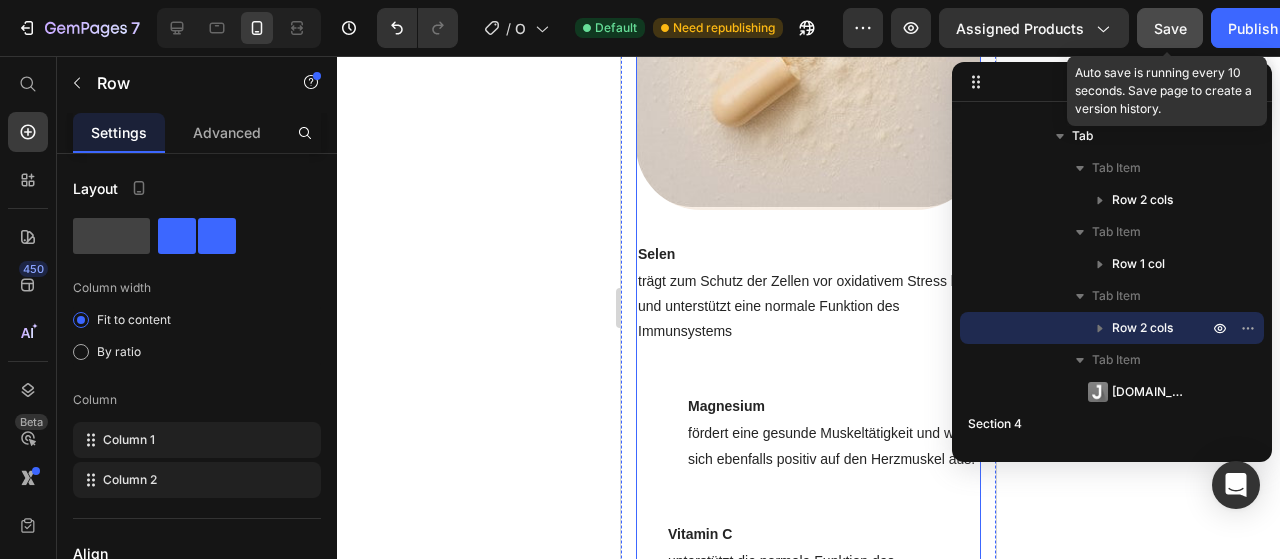 click 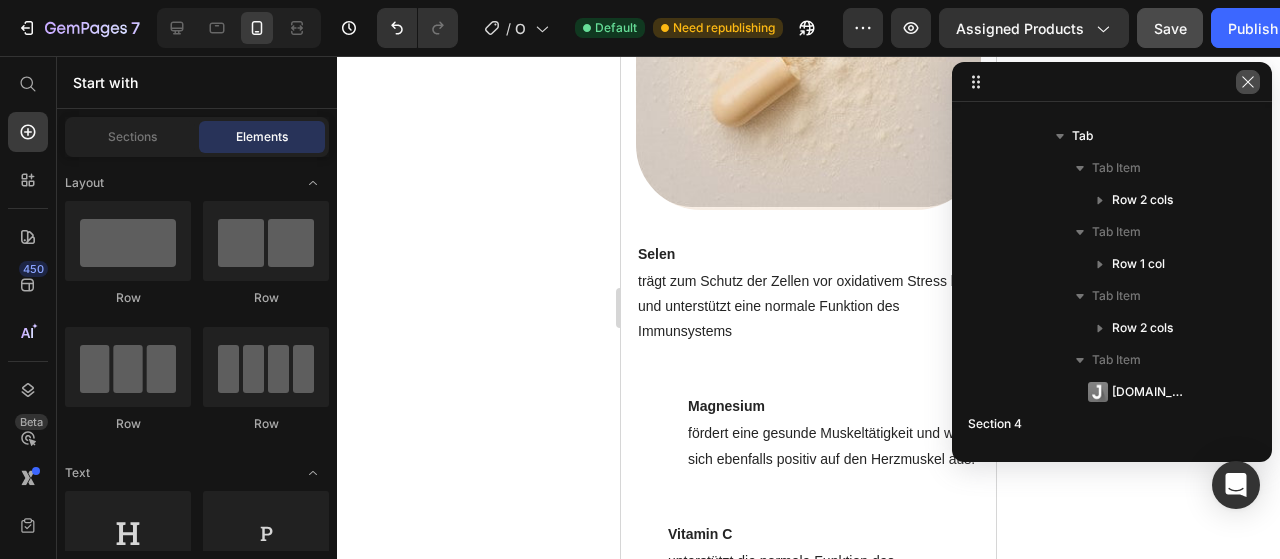 click 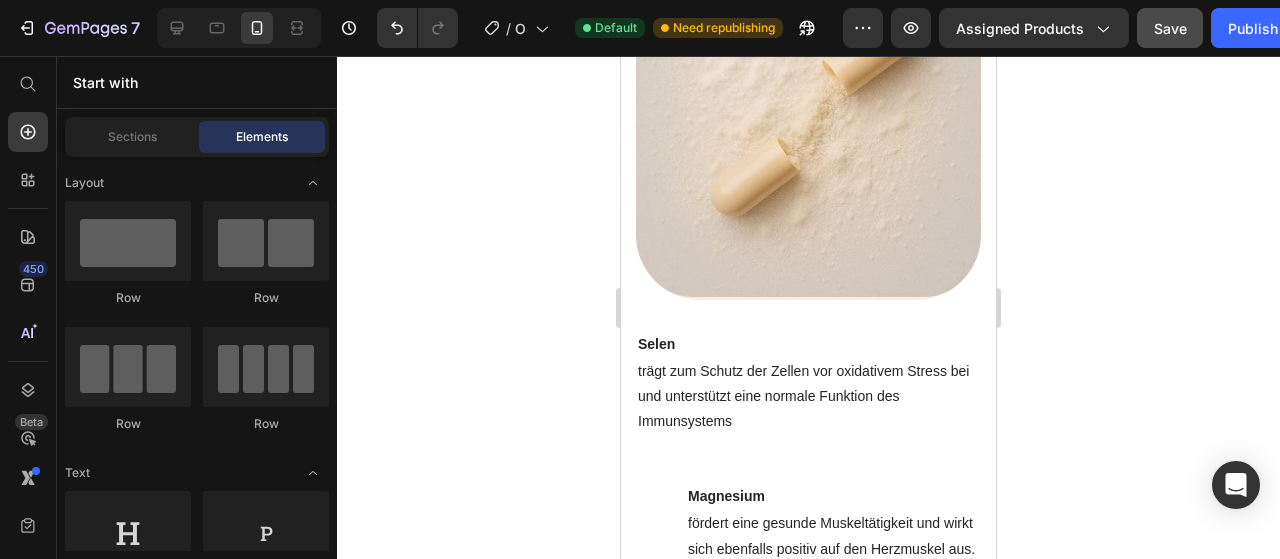 scroll, scrollTop: 1456, scrollLeft: 0, axis: vertical 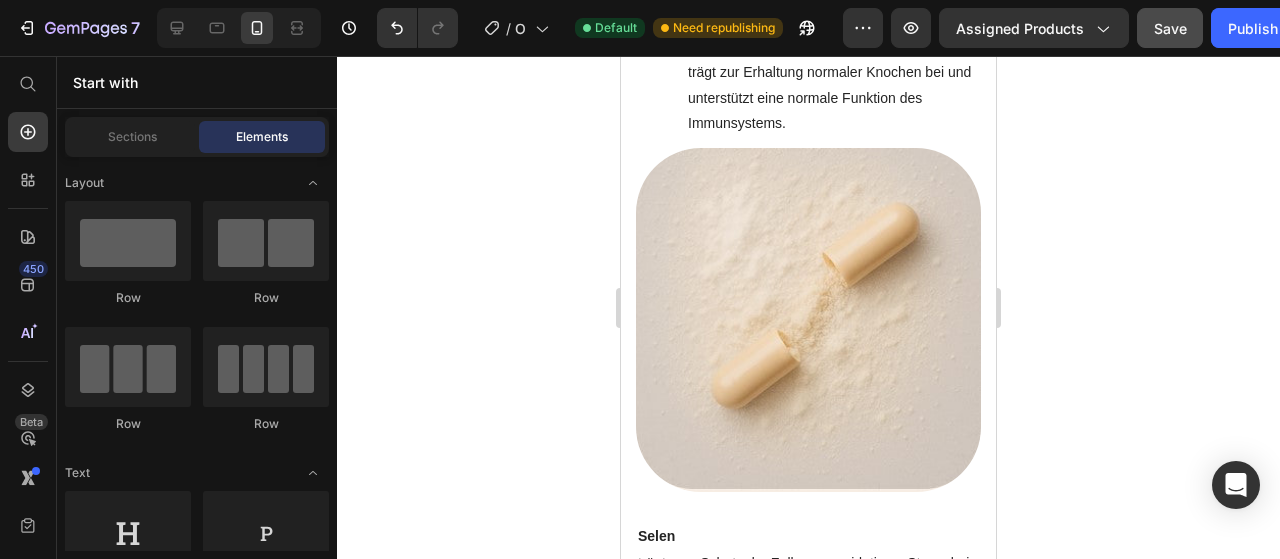 click at bounding box center [808, 320] 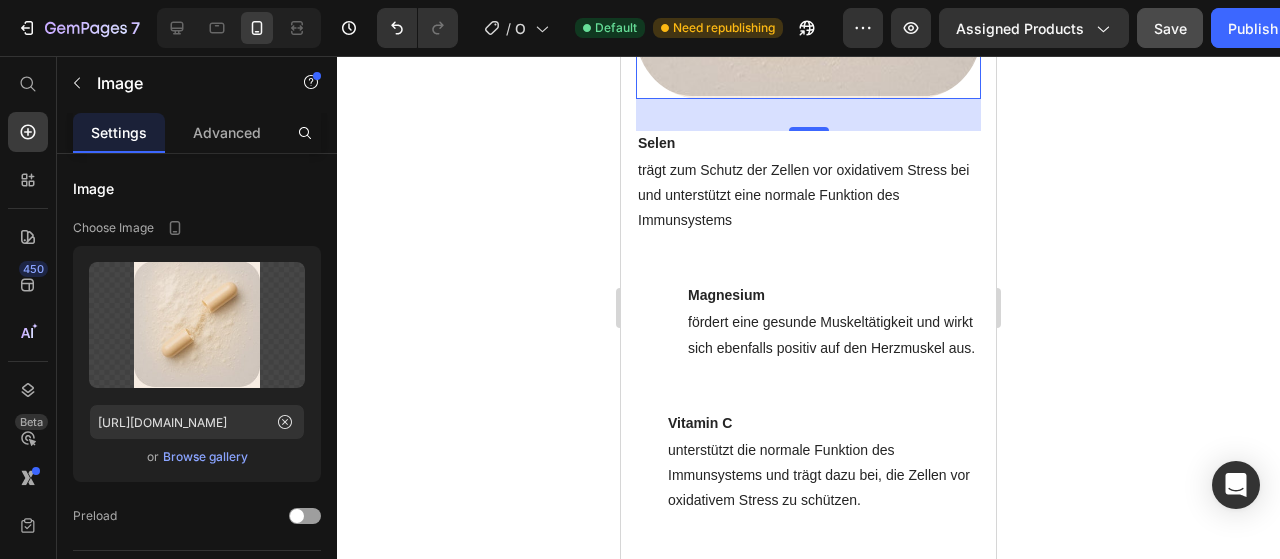 scroll, scrollTop: 1846, scrollLeft: 0, axis: vertical 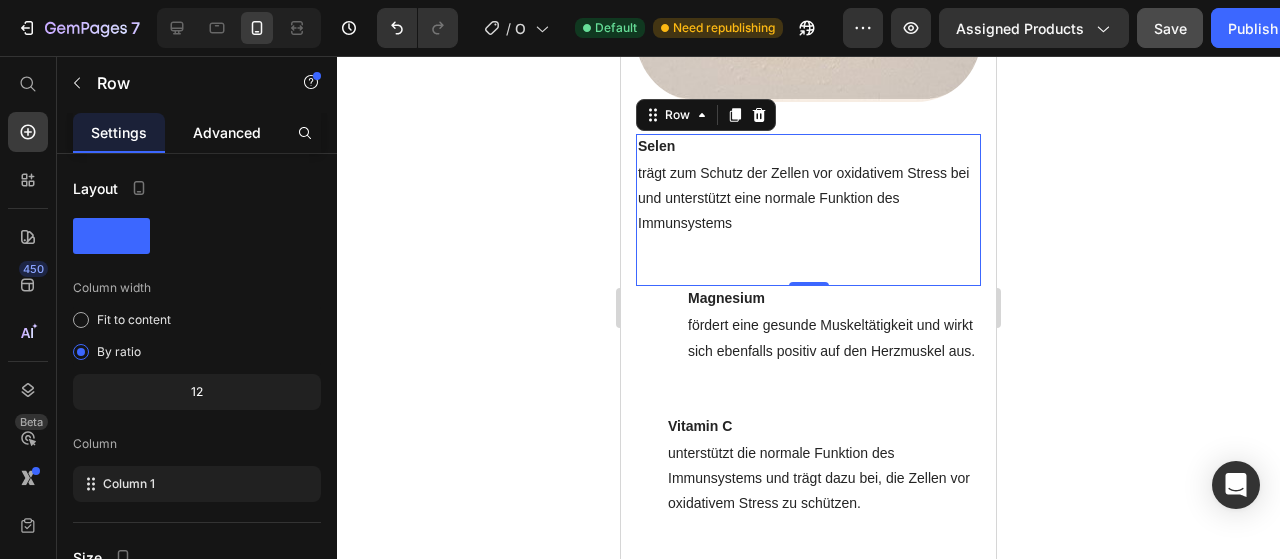 click on "Advanced" at bounding box center [227, 132] 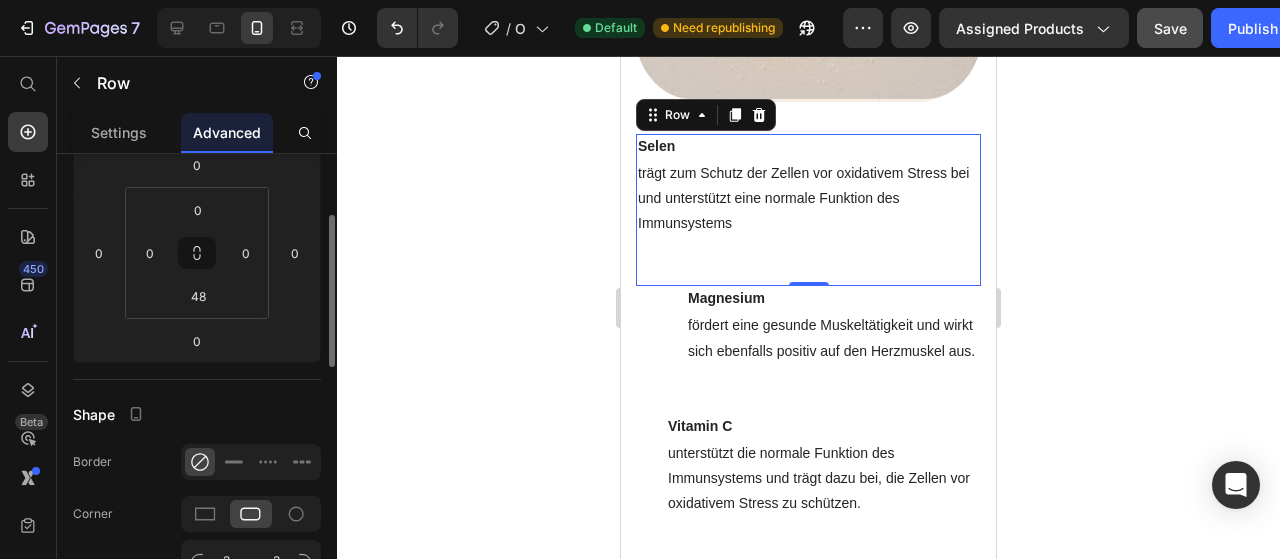 scroll, scrollTop: 247, scrollLeft: 0, axis: vertical 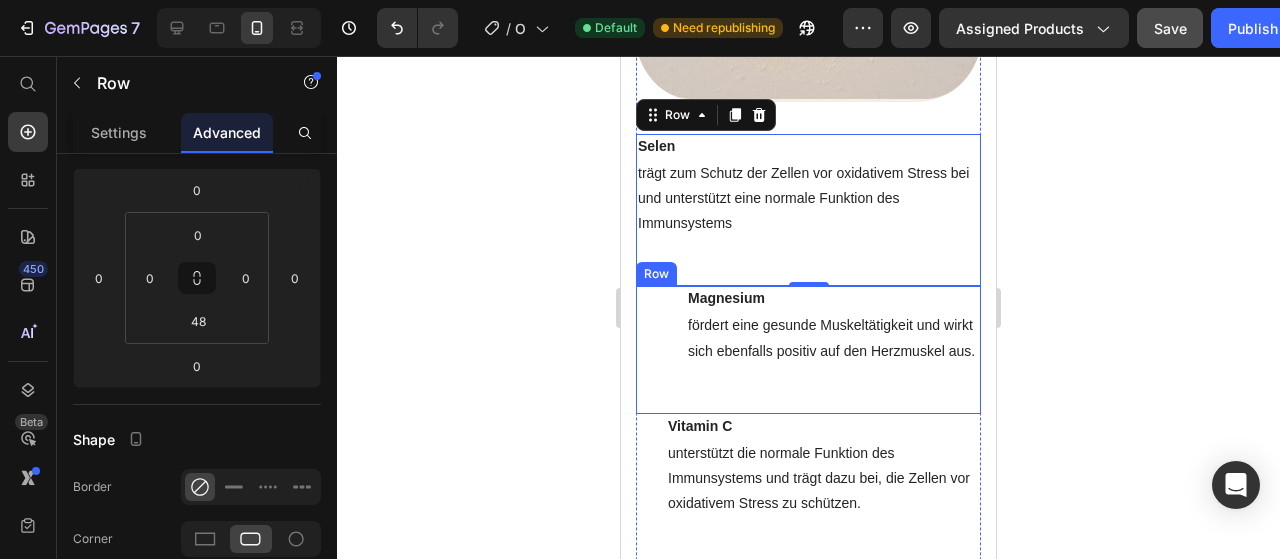 click on "Magnesium Text block fördert eine gesunde Muskeltätigkeit und wirkt sich ebenfalls positiv auf den Herzmuskel aus. Text block Row" at bounding box center [808, 349] 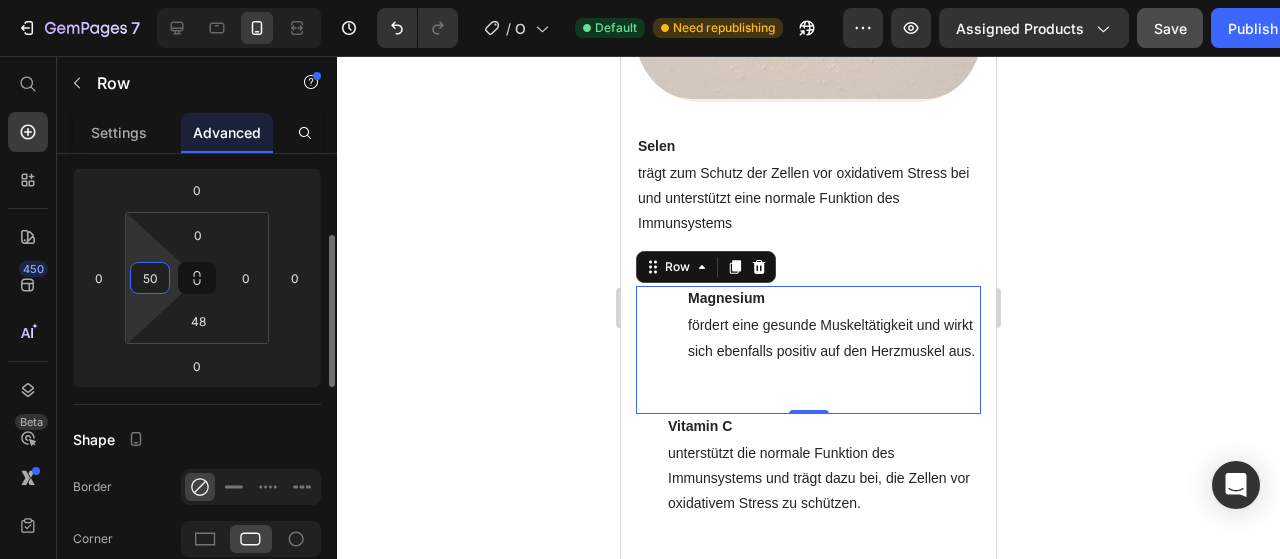 click on "50" at bounding box center (150, 278) 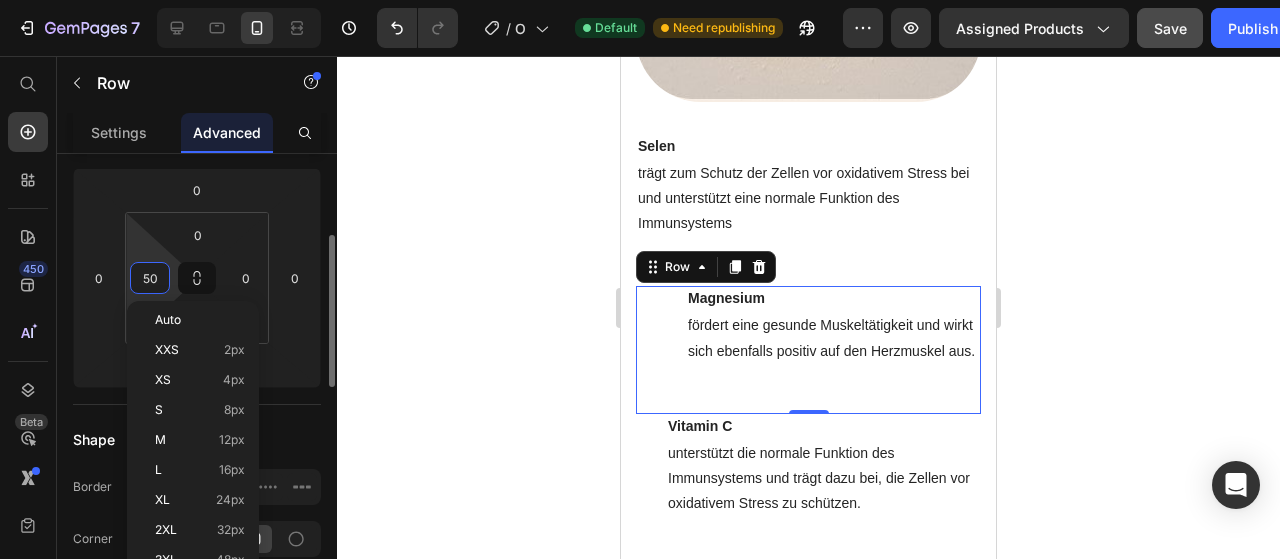 type on "0" 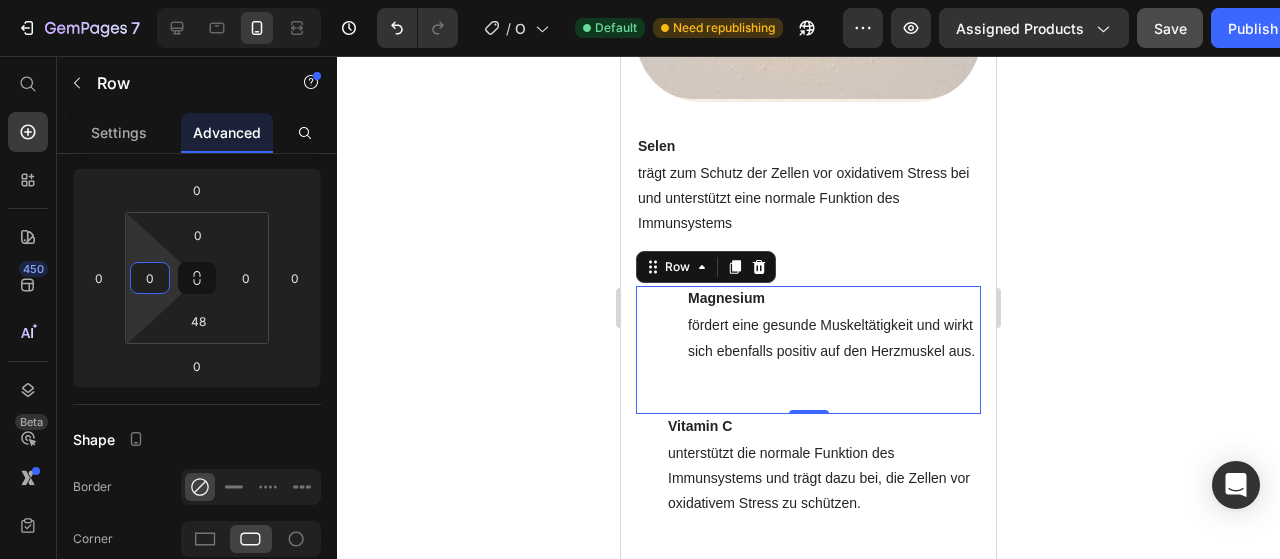 click 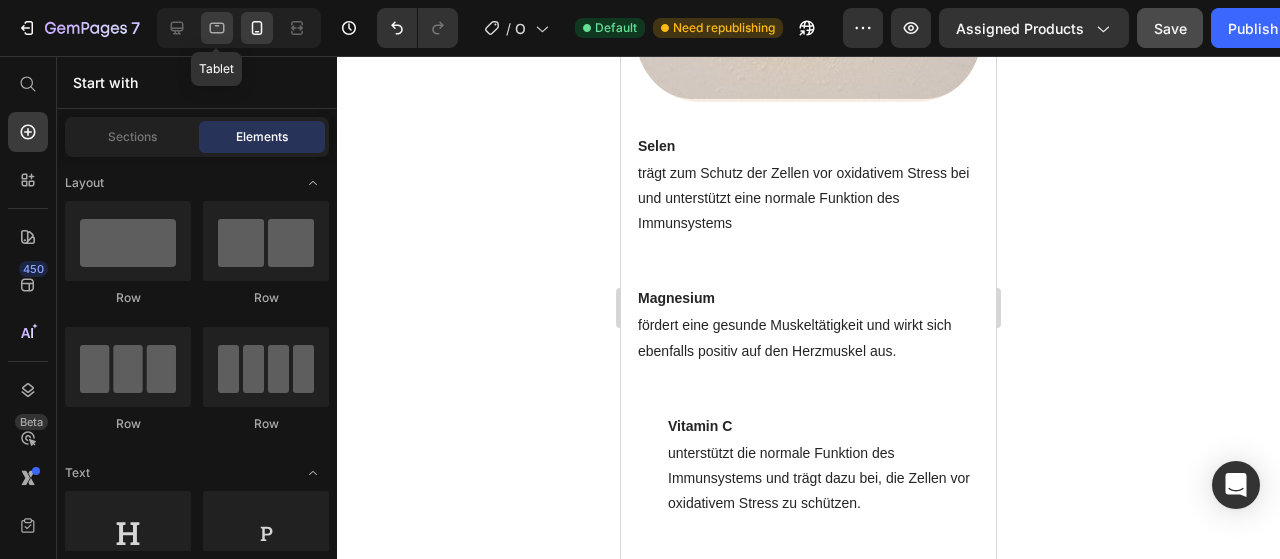 click 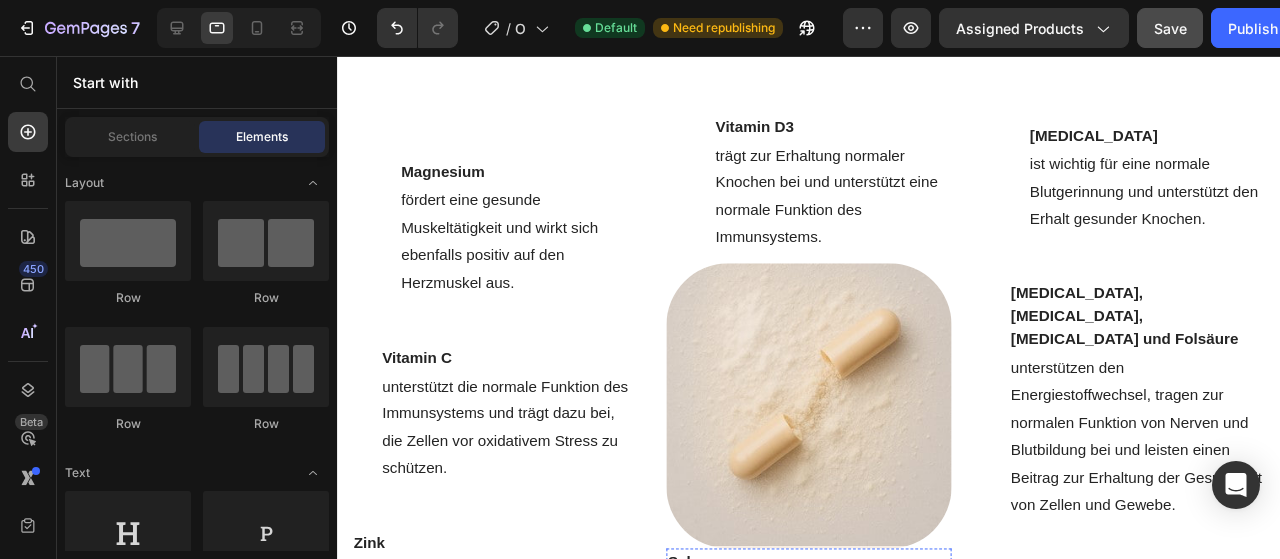 scroll, scrollTop: 1102, scrollLeft: 0, axis: vertical 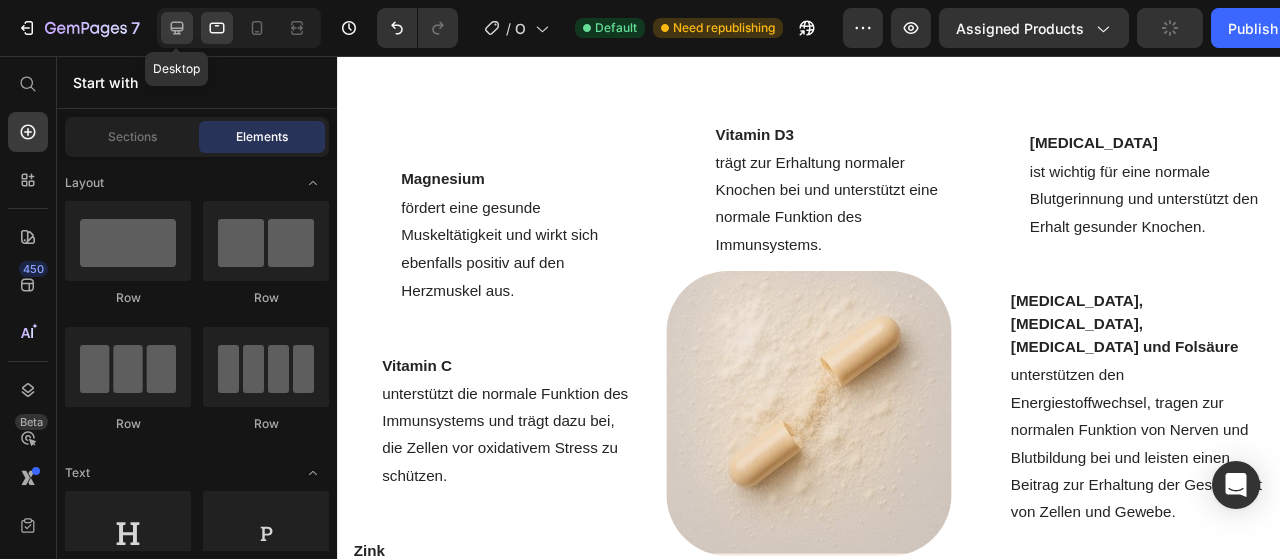 click 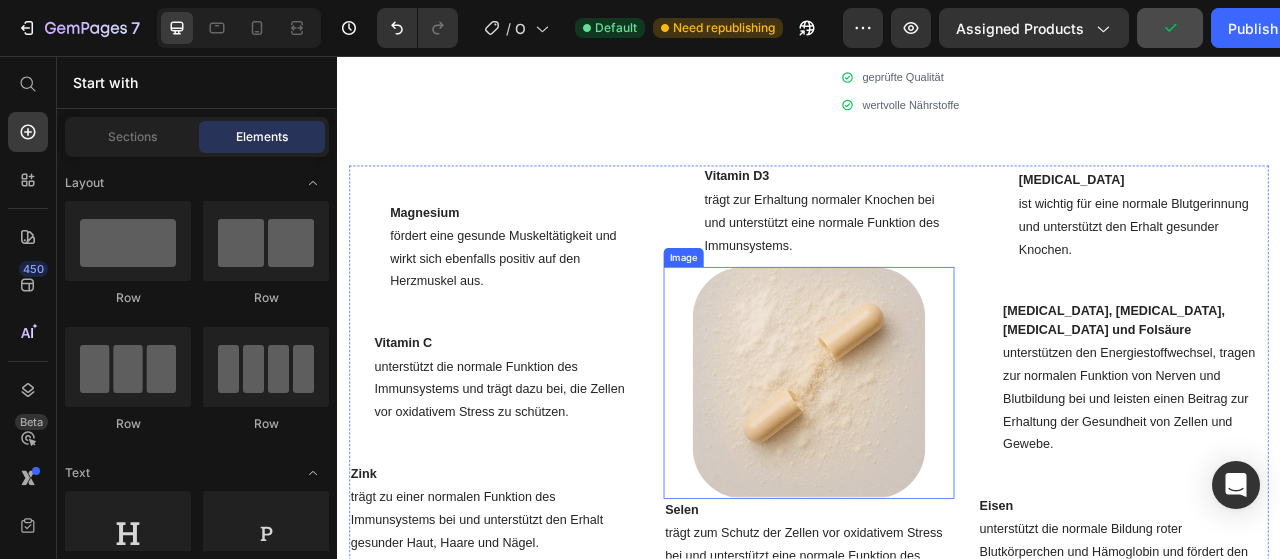 scroll, scrollTop: 942, scrollLeft: 0, axis: vertical 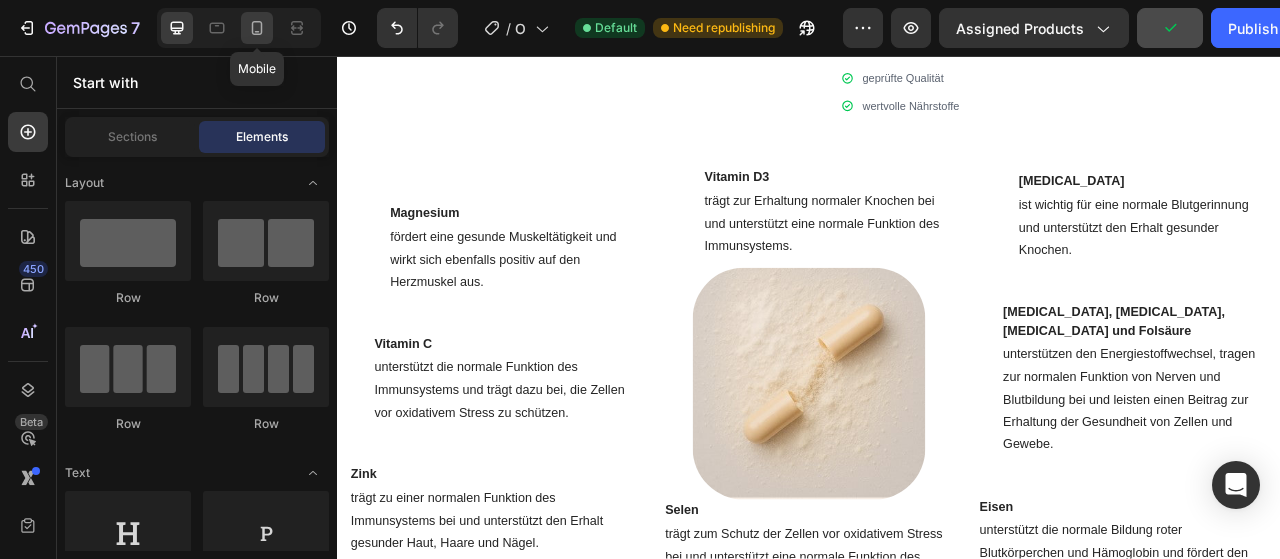 click 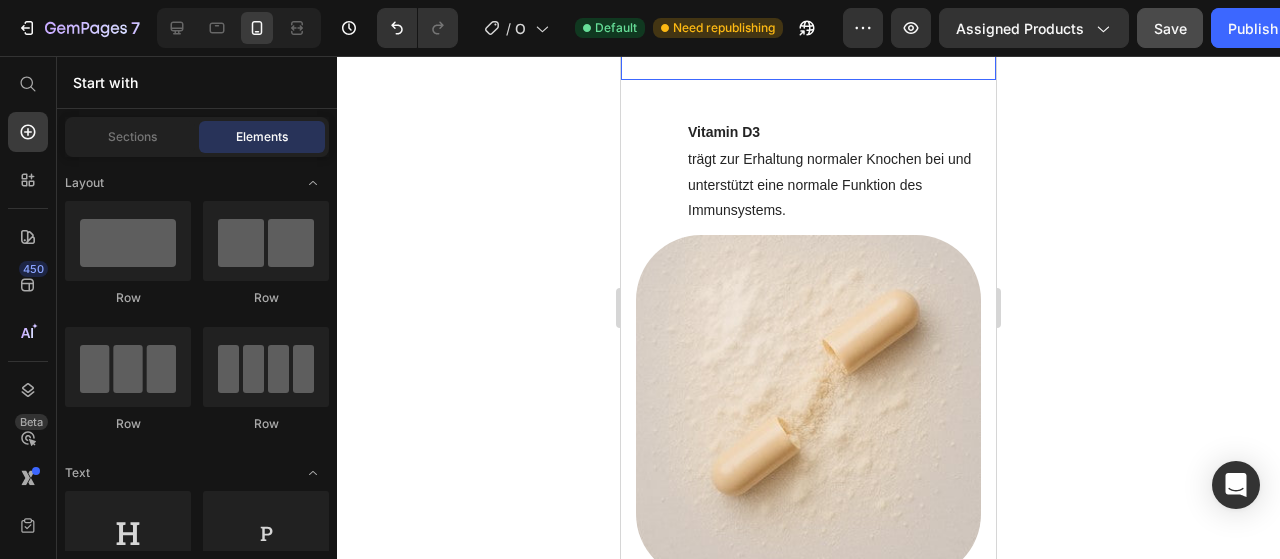 scroll, scrollTop: 1364, scrollLeft: 0, axis: vertical 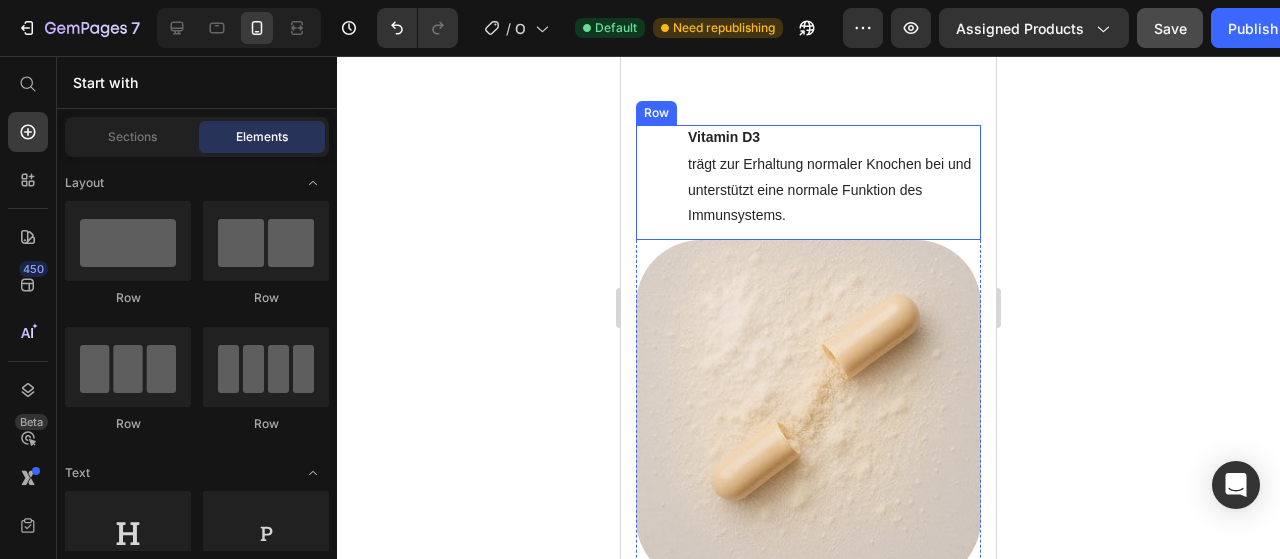 click on "Vitamin D3 Text block trägt zur Erhaltung normaler Knochen bei und unterstützt eine normale Funktion des Immunsystems. Text block Row" at bounding box center (808, 182) 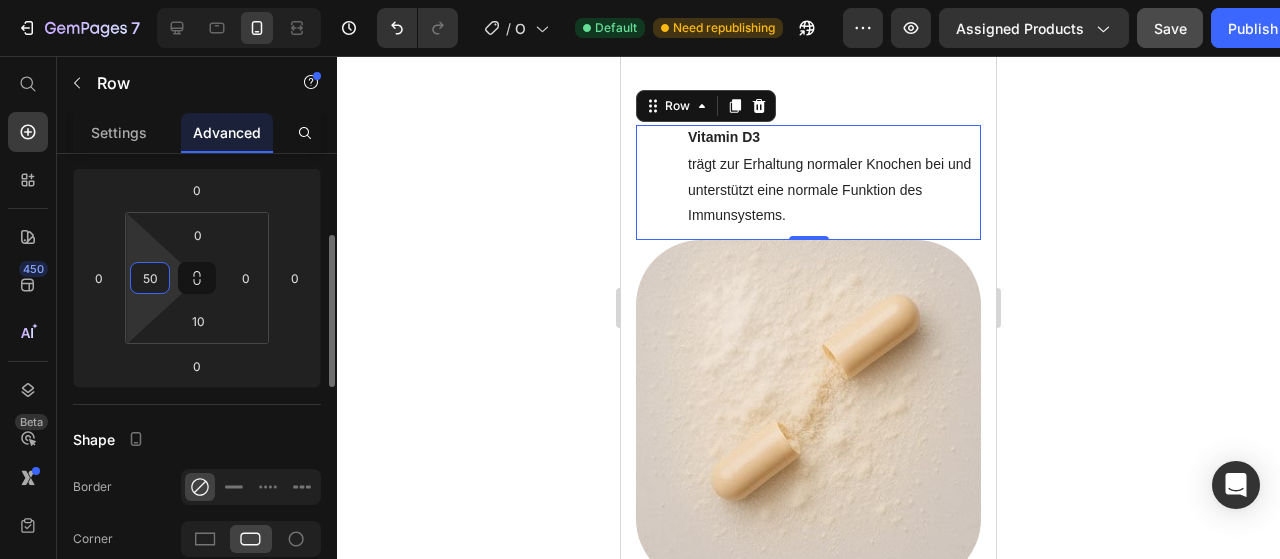 click on "50" at bounding box center (150, 278) 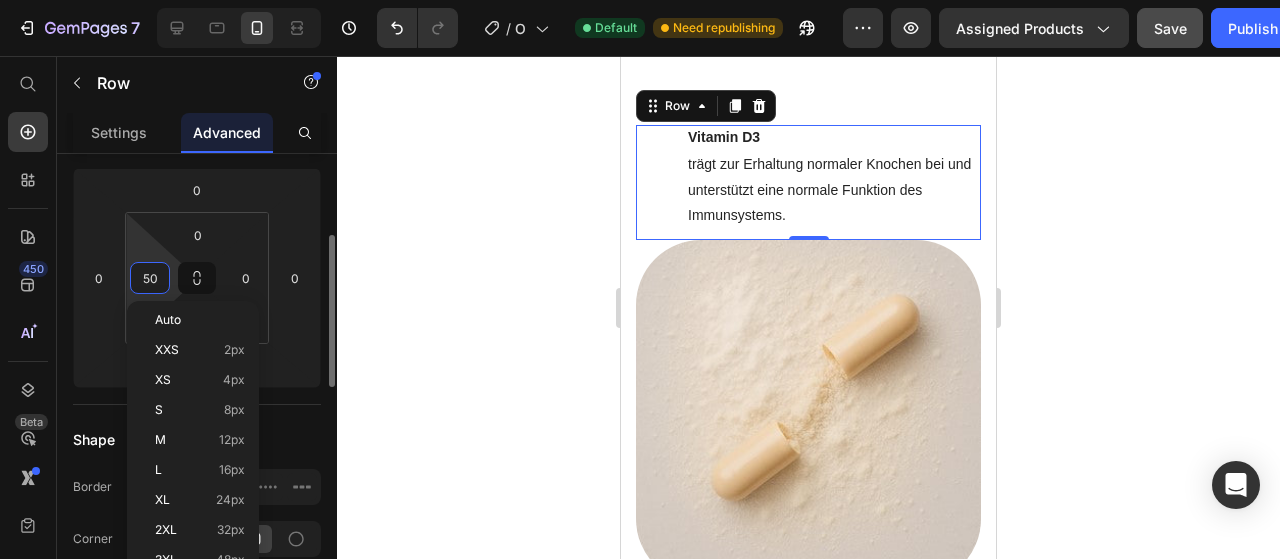 type on "0" 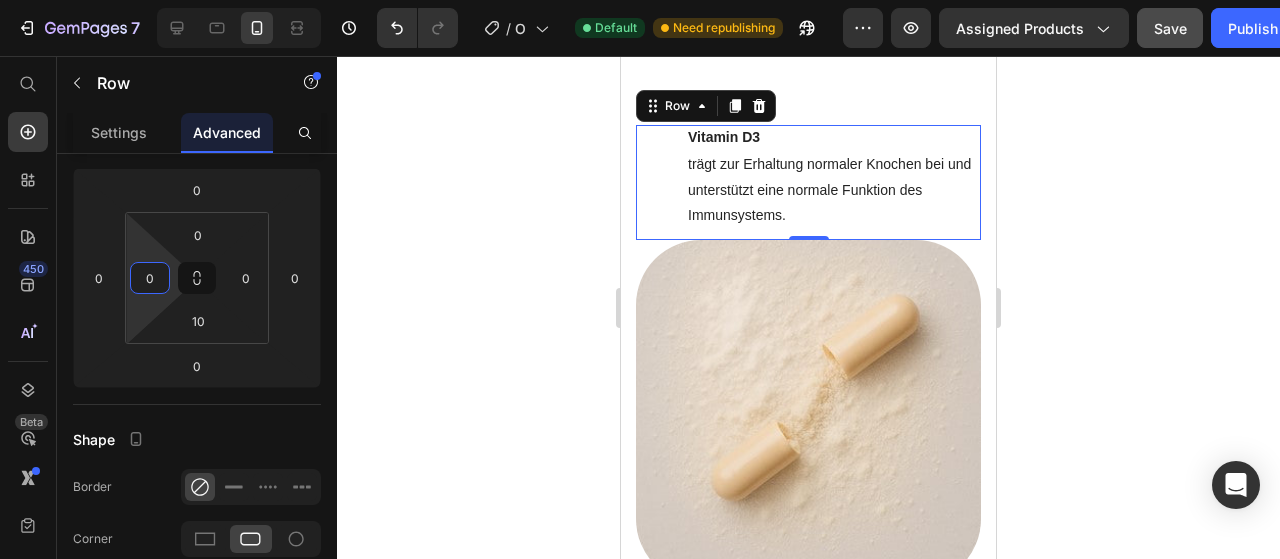 click 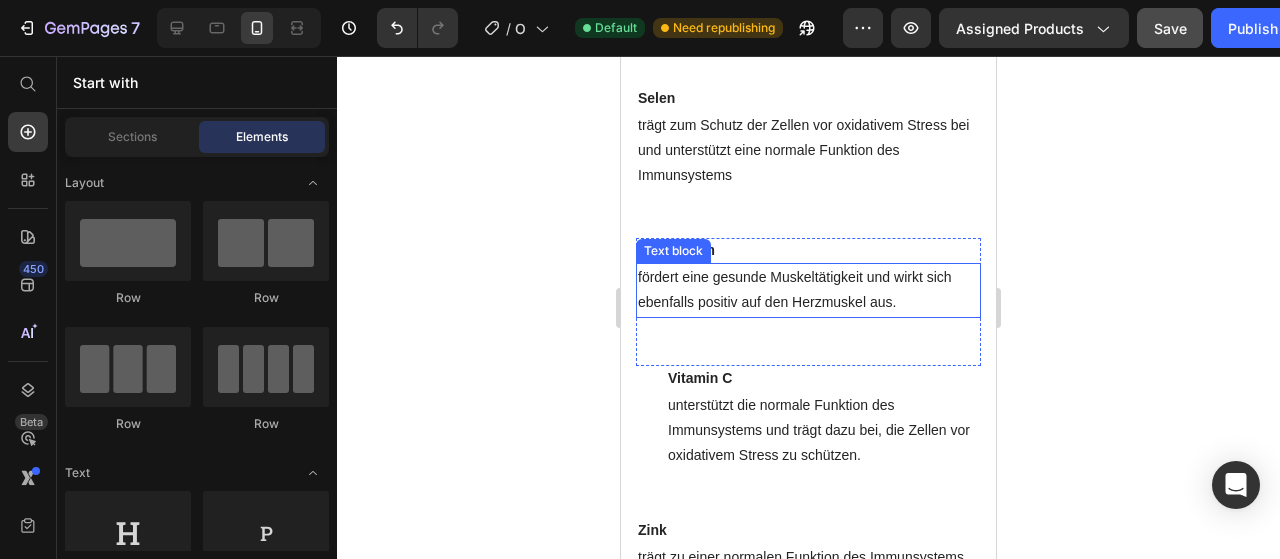 scroll, scrollTop: 1870, scrollLeft: 0, axis: vertical 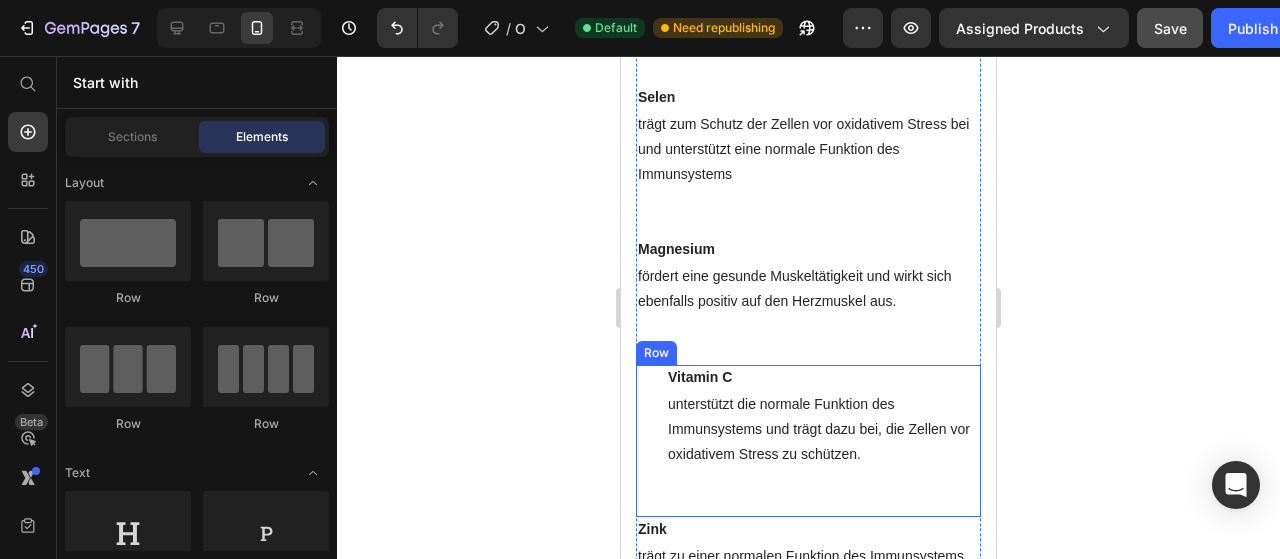 click on "Vitamin C Text block unterstützt die normale Funktion des Immunsystems und trägt dazu bei, die Zellen vor oxidativem Stress zu schützen. Text block Row" at bounding box center (808, 441) 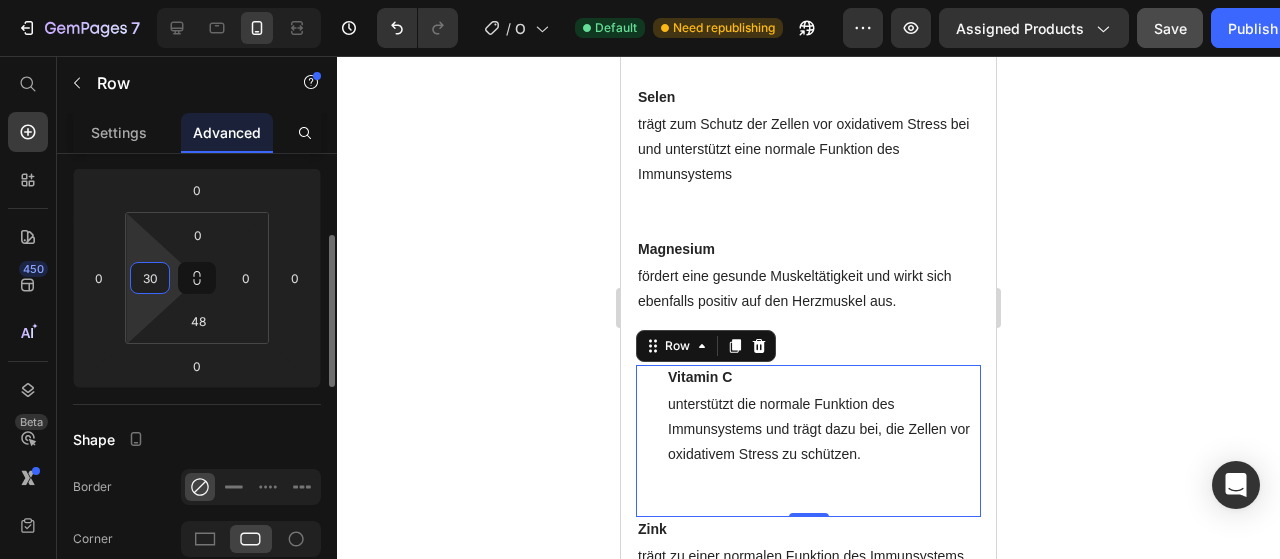 click on "30" at bounding box center [150, 278] 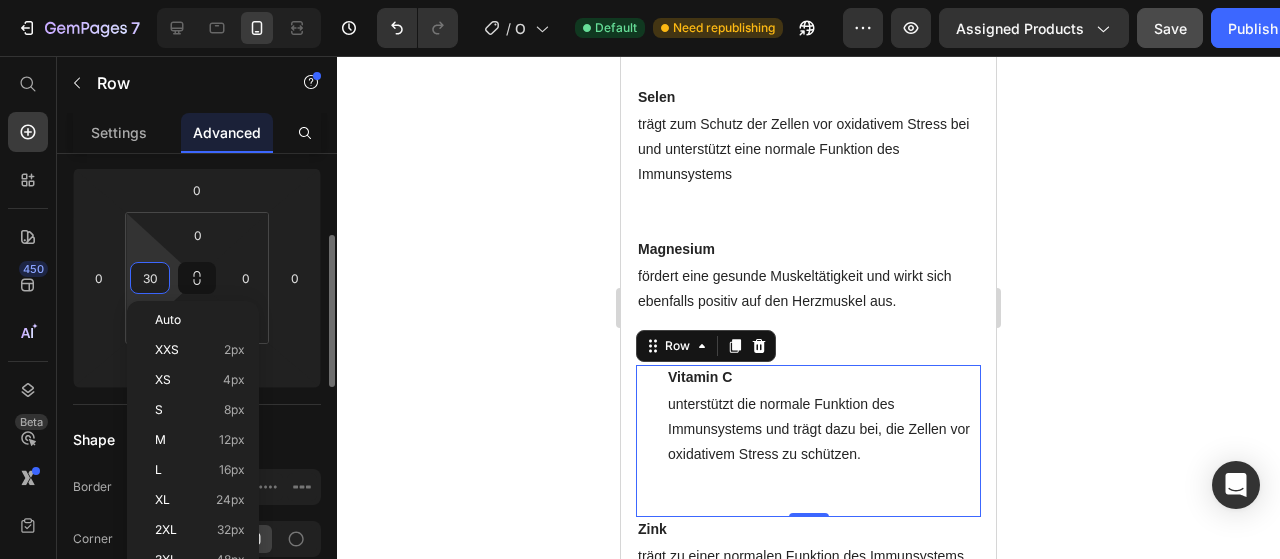 type on "0" 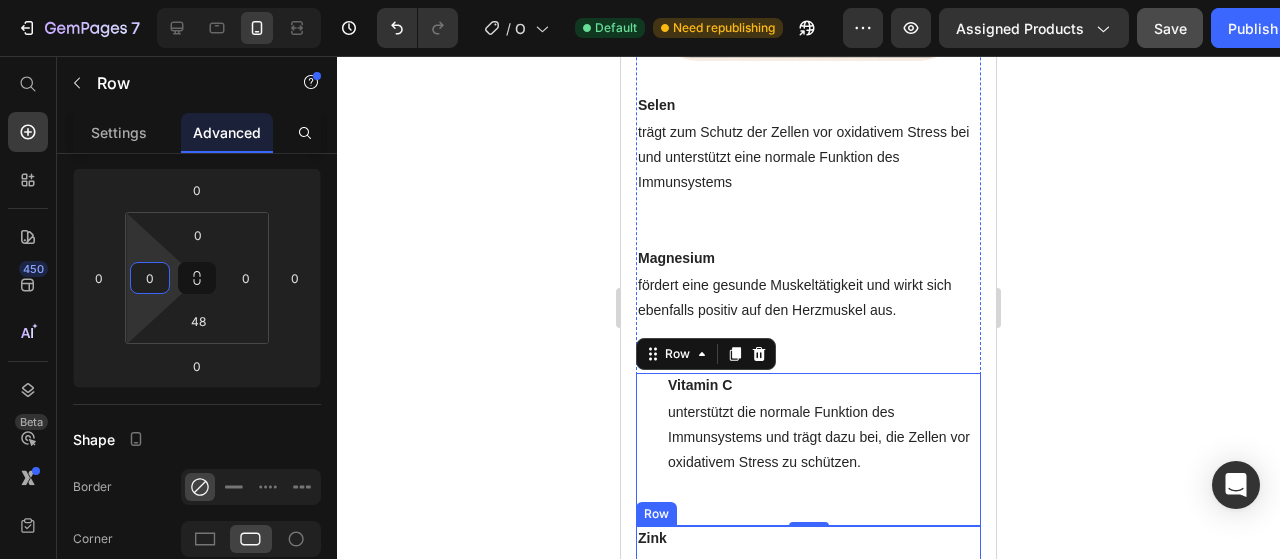 scroll, scrollTop: 2229, scrollLeft: 0, axis: vertical 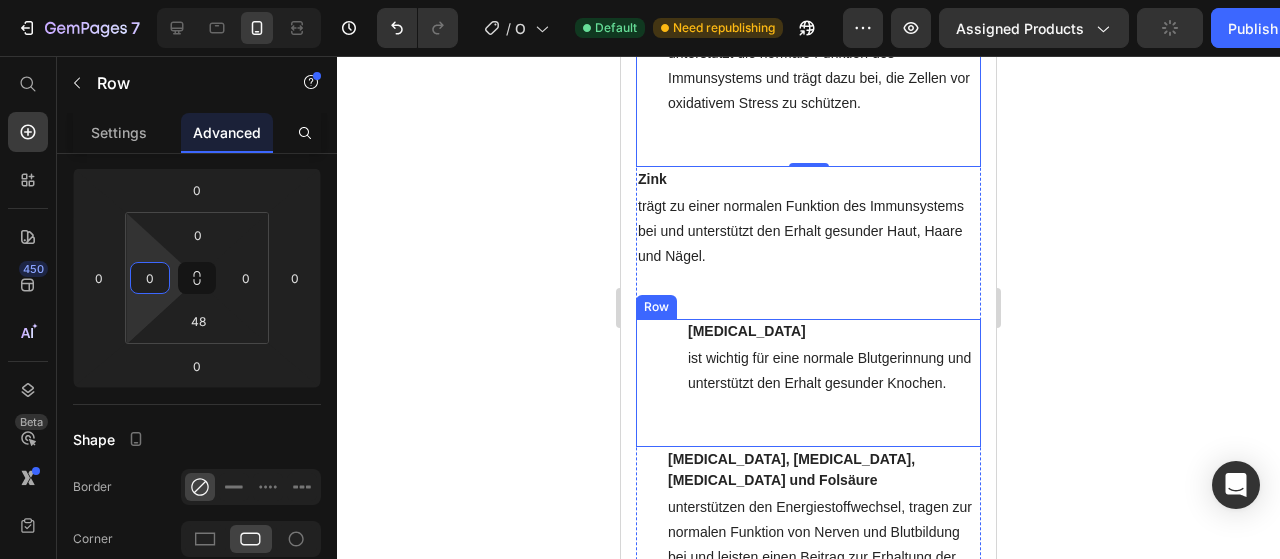 click on "Vitamin K1 Text block ist wichtig für eine normale Blutgerinnung und unterstützt den Erhalt gesunder Knochen. Text block Row" at bounding box center [808, 382] 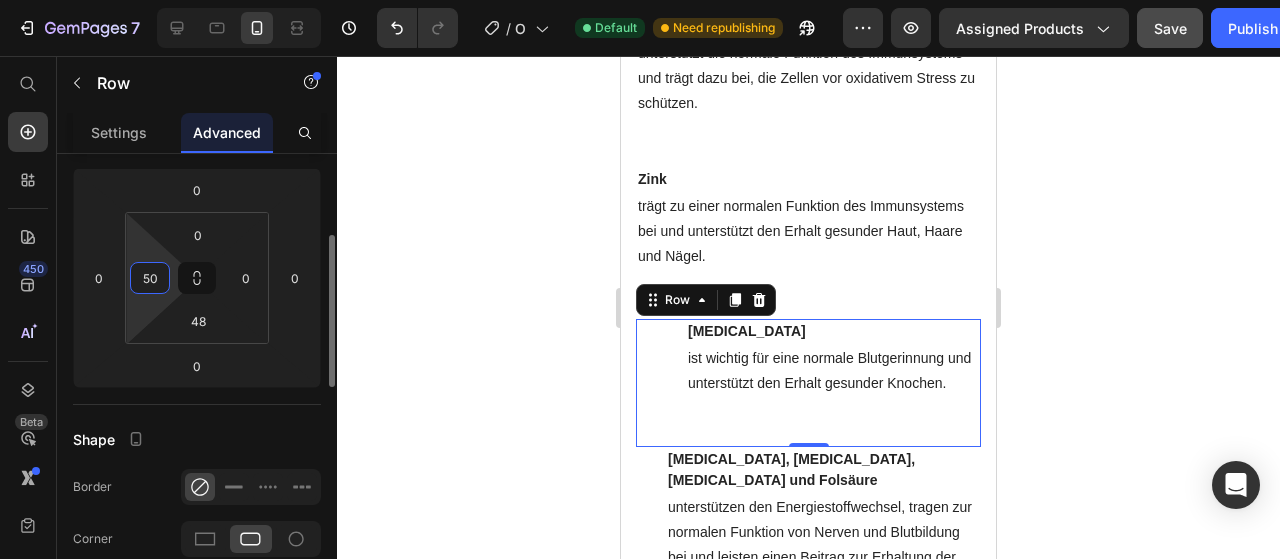 click on "50" at bounding box center (150, 278) 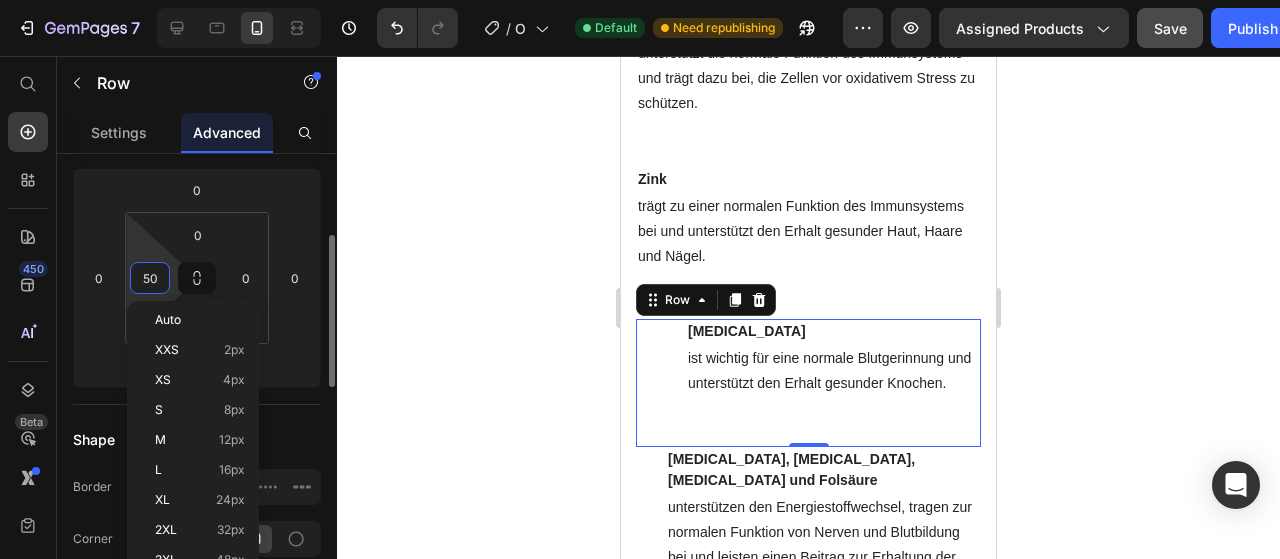 type on "0" 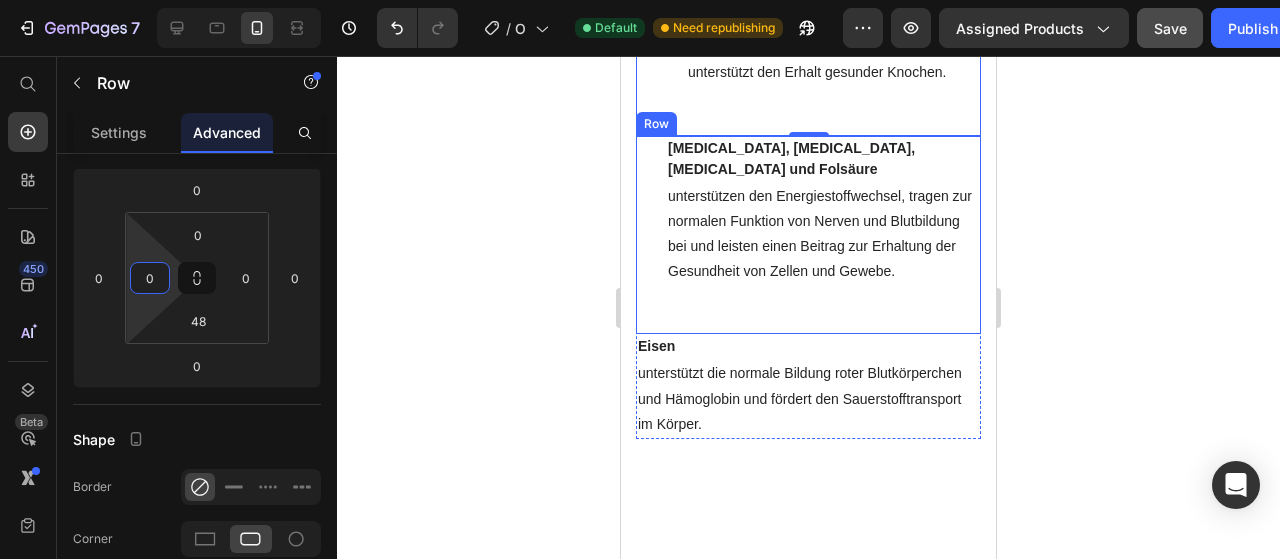 scroll, scrollTop: 2541, scrollLeft: 0, axis: vertical 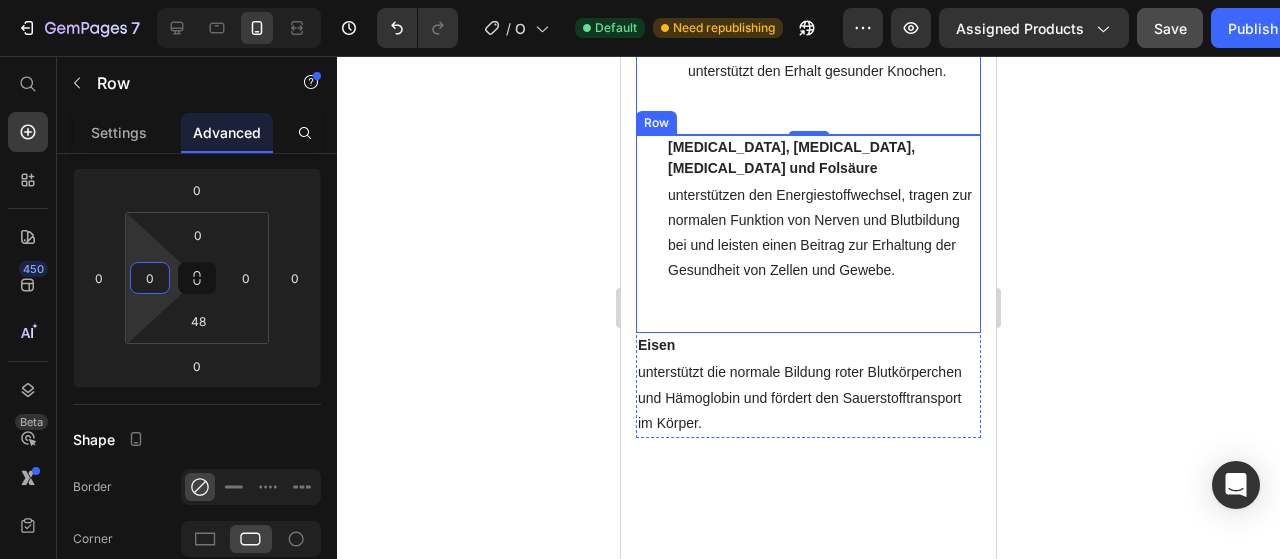 click on "Vitamin B5, Vitamin B2, Vitamin B12 und Folsäure Text block unterstützen den Energiestoffwechsel, tragen zur normalen Funktion von Nerven und Blutbildung bei und leisten einen Beitrag zur Erhaltung der Gesundheit von Zellen und Gewebe. Text block Row" at bounding box center (808, 234) 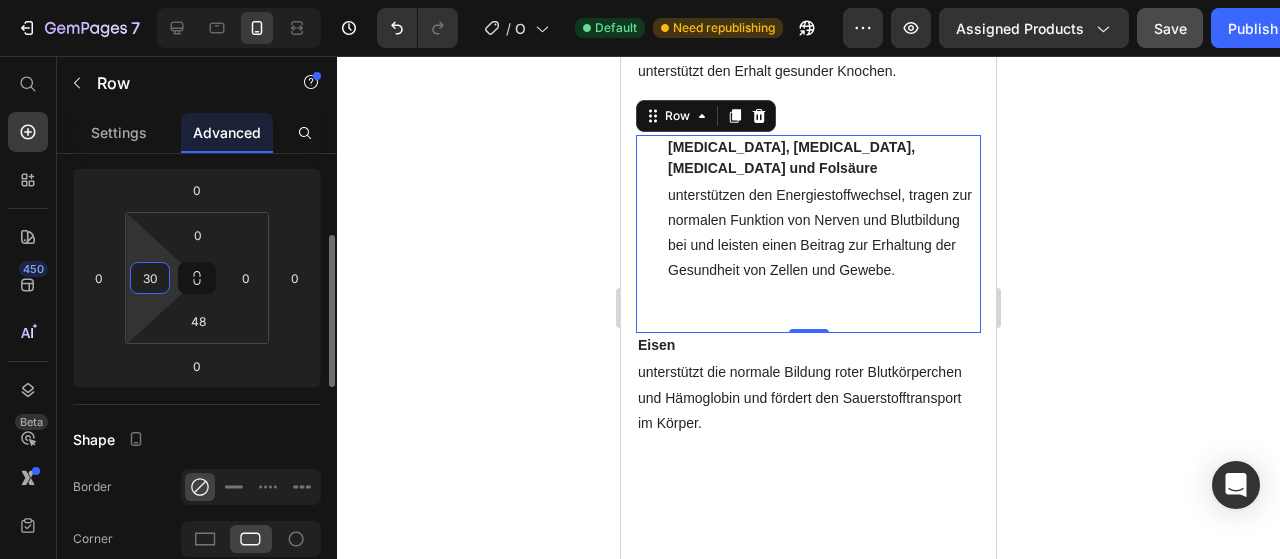 click on "30" at bounding box center [150, 278] 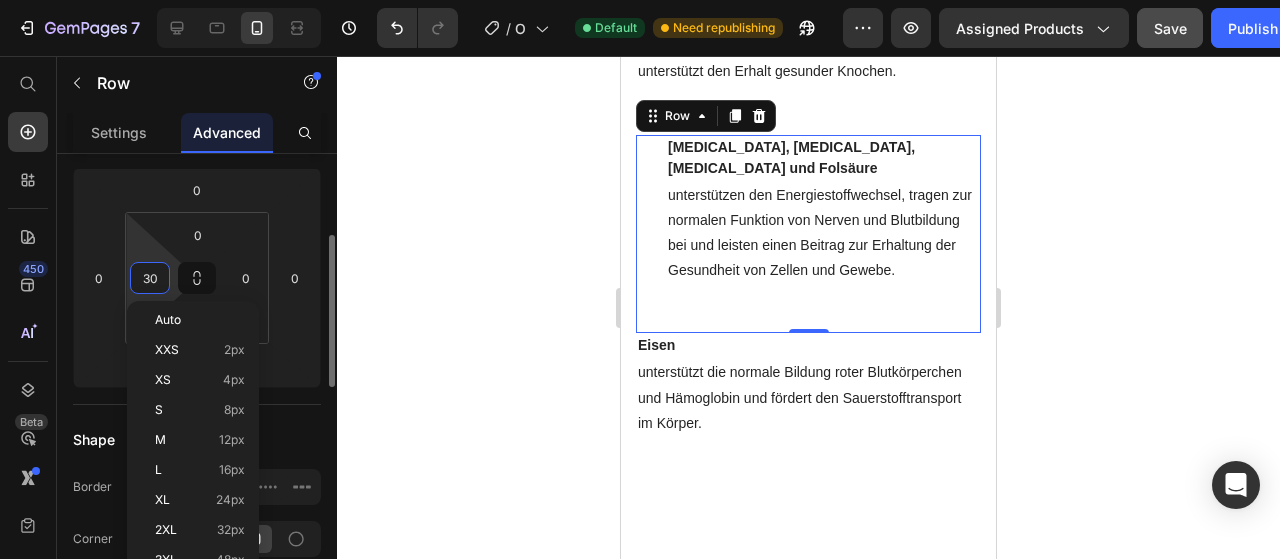 type on "0" 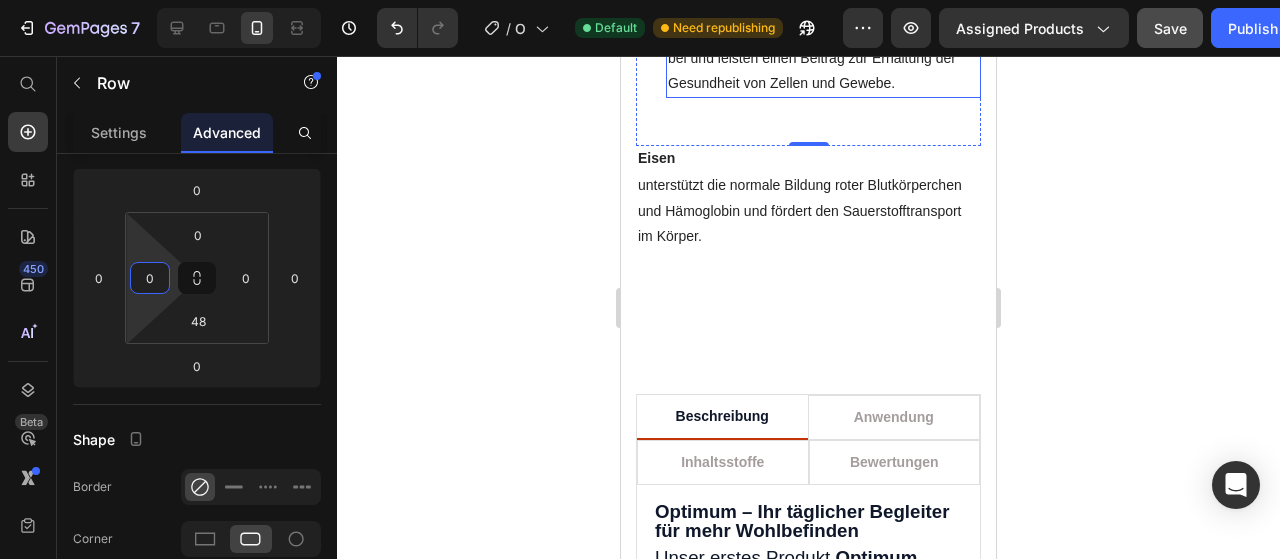 scroll, scrollTop: 2729, scrollLeft: 0, axis: vertical 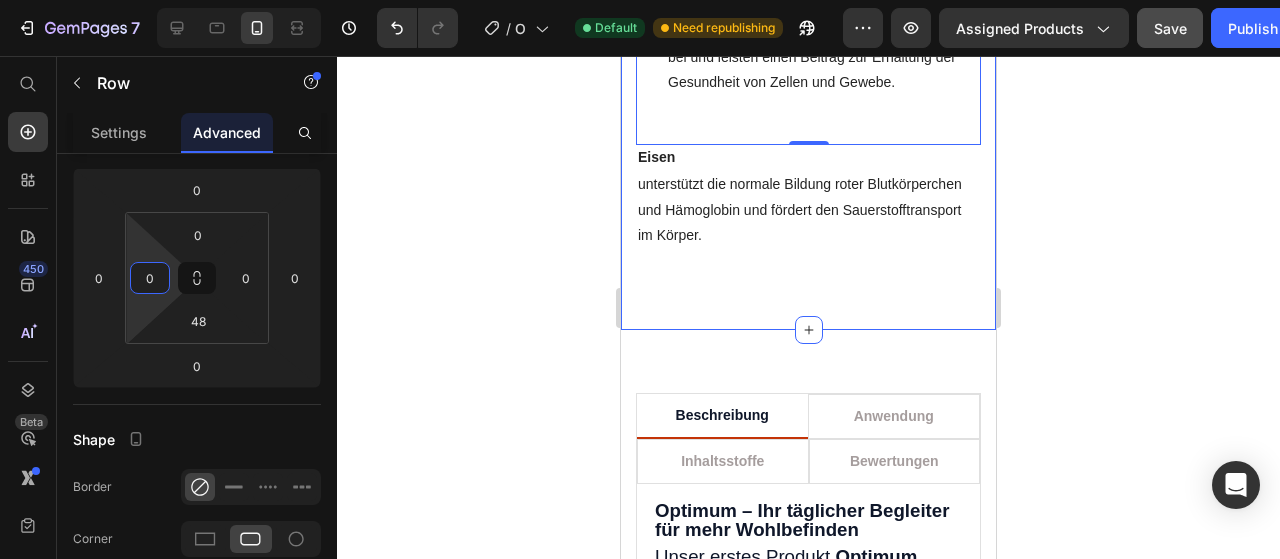 click on "Magnesium Text block fördert eine gesunde Muskeltätigkeit und wirkt sich ebenfalls positiv auf den Herzmuskel aus. Text block Row Vitamin C Text block unterstützt die normale Funktion des Immunsystems und trägt dazu bei, die Zellen vor oxidativem Stress zu schützen. Text block Row Zink Text block trägt zu einer normalen Funktion des Immunsystems bei und unterstützt den Erhalt gesunder Haut, Haare und Nägel. Text block Row Vitamin D3 Text block trägt zur Erhaltung normaler Knochen bei und unterstützt eine normale Funktion des Immunsystems. Text block Row Image Selen Text block trägt zum Schutz der Zellen vor oxidativem Stress bei und unterstützt eine normale Funktion des Immunsystems Text block Row Vitamin K1 Text block ist wichtig für eine normale Blutgerinnung und unterstützt den Erhalt gesunder Knochen. Text block Row Vitamin B5, Vitamin B2, Vitamin B12 und Folsäure Text block Text block Row   0 Eisen Text block Text block Row Row Section 2" at bounding box center (808, -471) 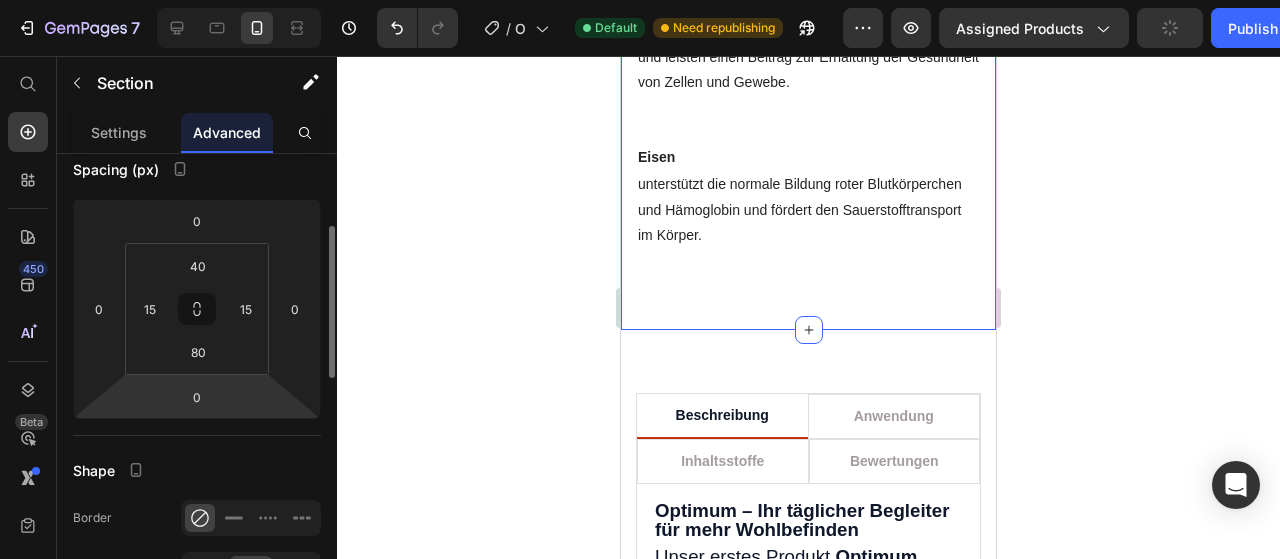 scroll, scrollTop: 217, scrollLeft: 0, axis: vertical 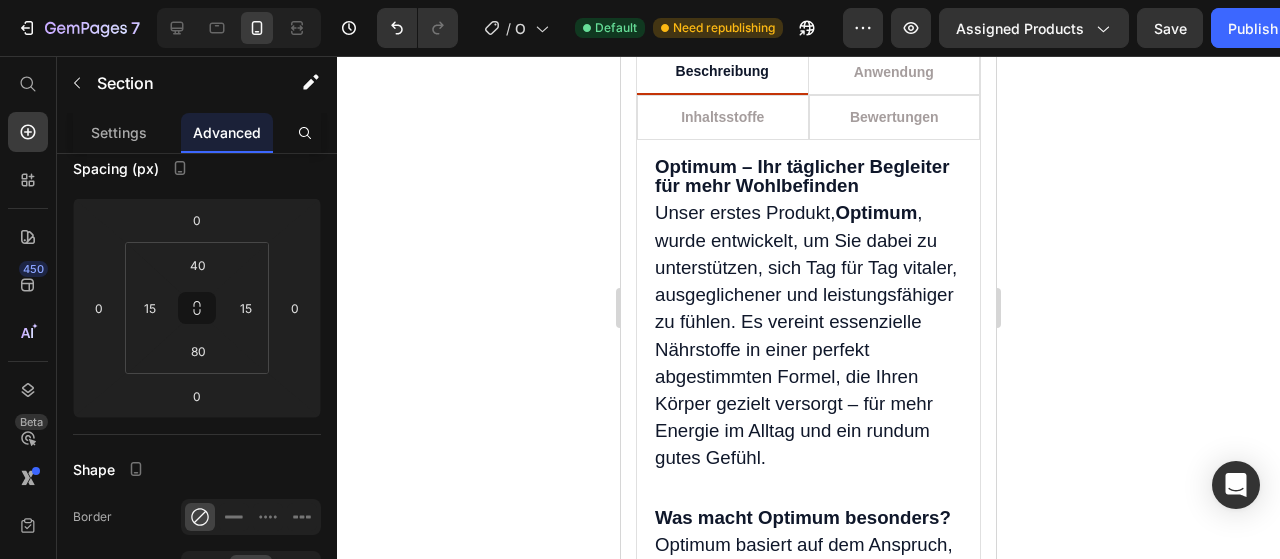 click on "[MEDICAL_DATA], [MEDICAL_DATA], [MEDICAL_DATA] und Folsäure Text block unterstützen den Energiestoffwechsel, tragen zur normalen Funktion von Nerven und Blutbildung bei und leisten einen Beitrag zur Erhaltung der Gesundheit von Zellen und Gewebe. Text block Row" at bounding box center [808, -298] 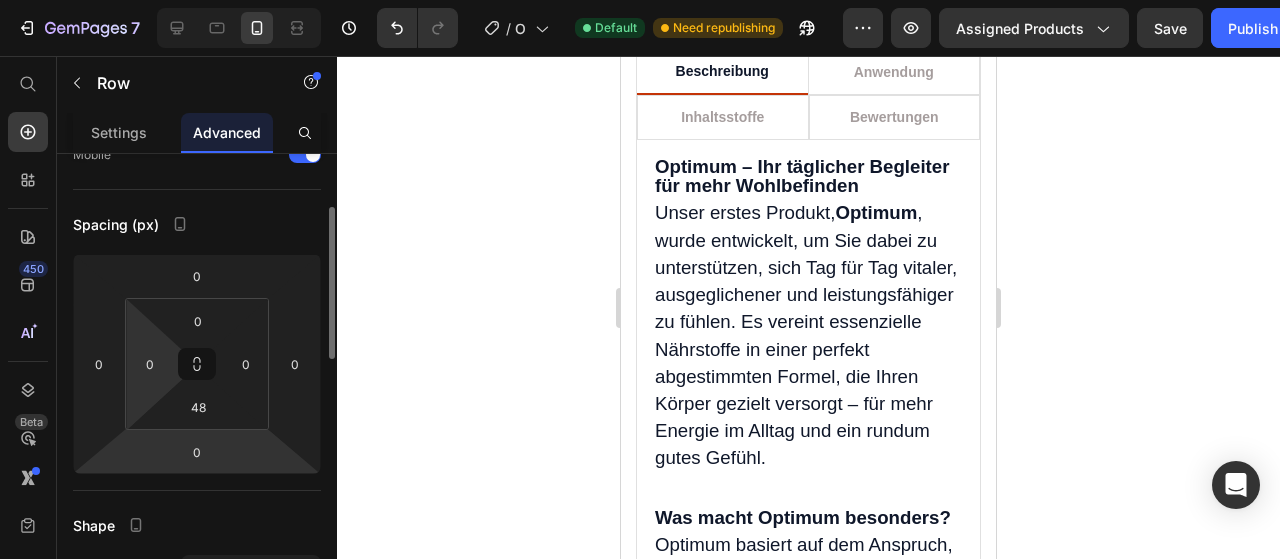 scroll, scrollTop: 214, scrollLeft: 0, axis: vertical 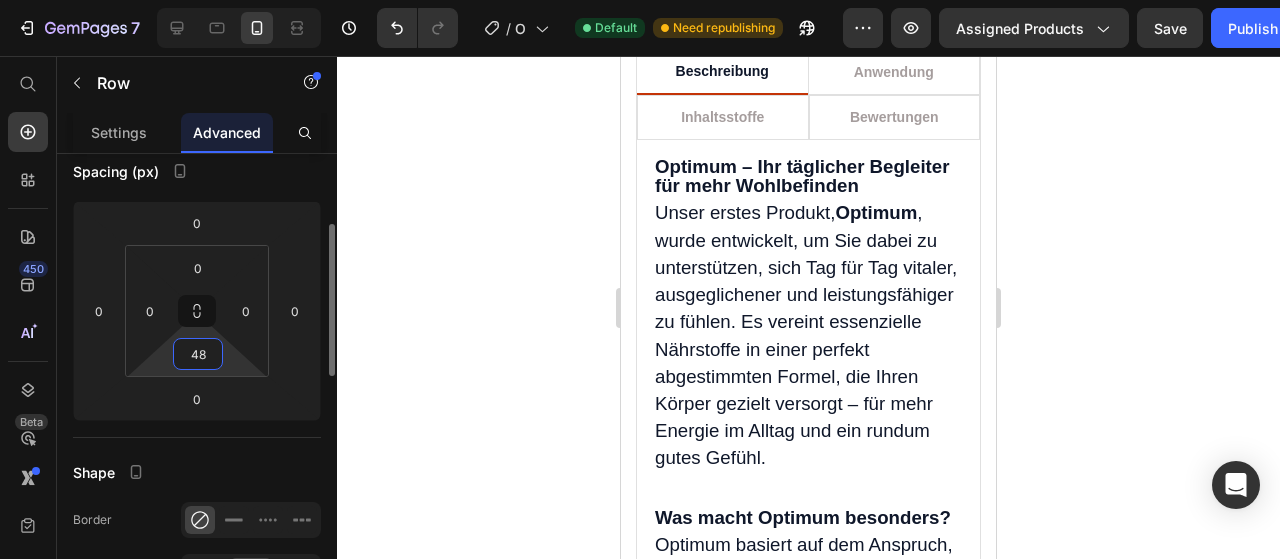 click on "48" at bounding box center (198, 354) 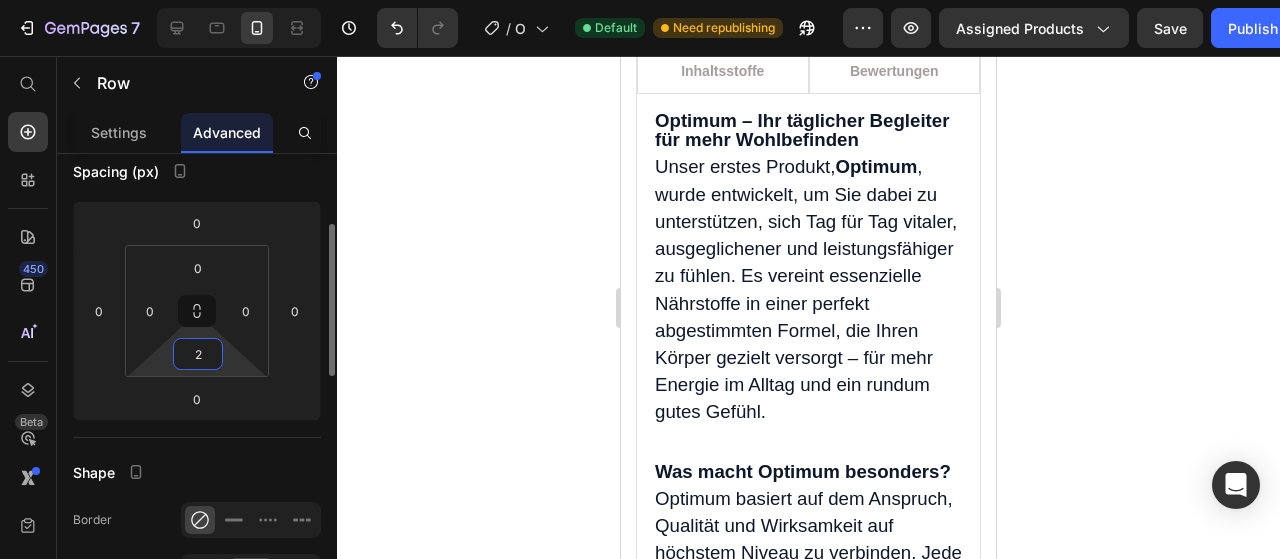 type on "20" 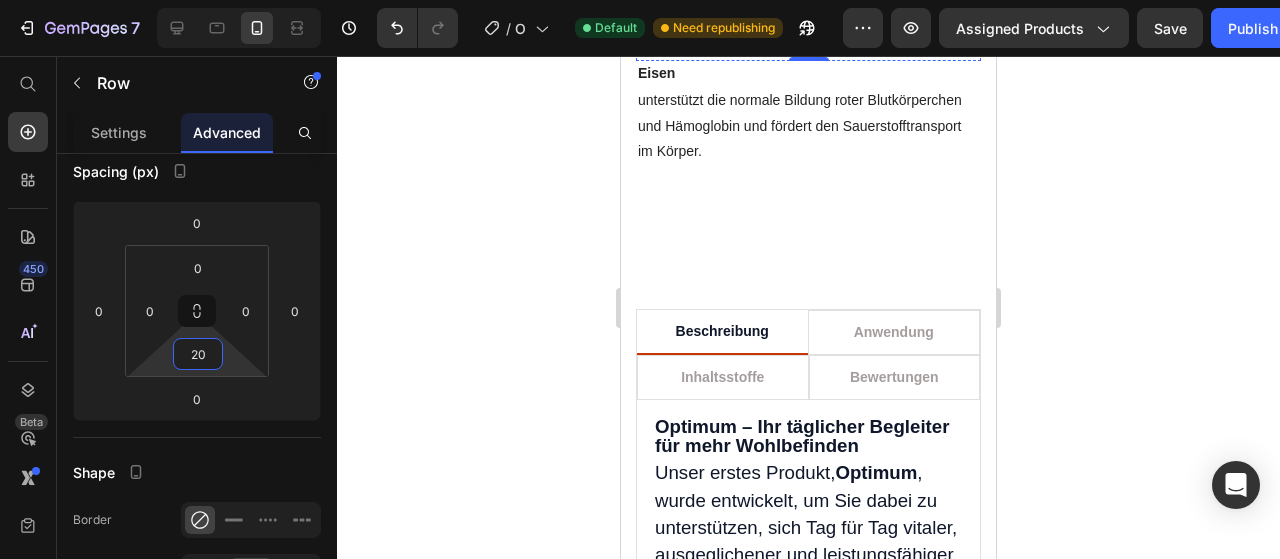 scroll, scrollTop: 2433, scrollLeft: 0, axis: vertical 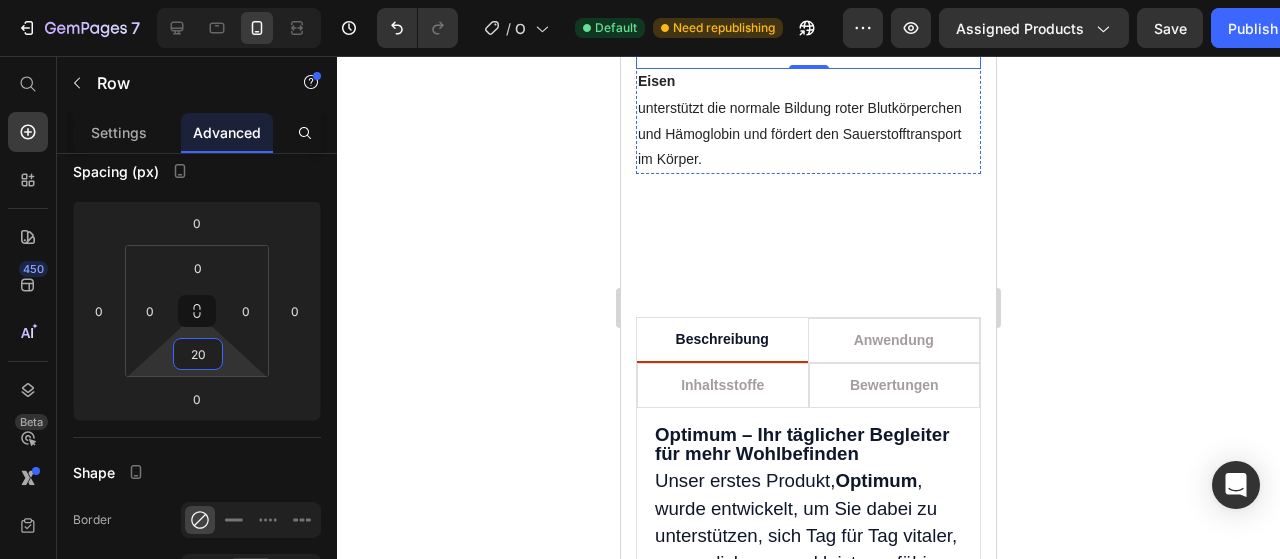 click on "[MEDICAL_DATA] Text block ist wichtig für eine normale Blutgerinnung und unterstützt den Erhalt gesunder Knochen. Text block Row" at bounding box center (808, -166) 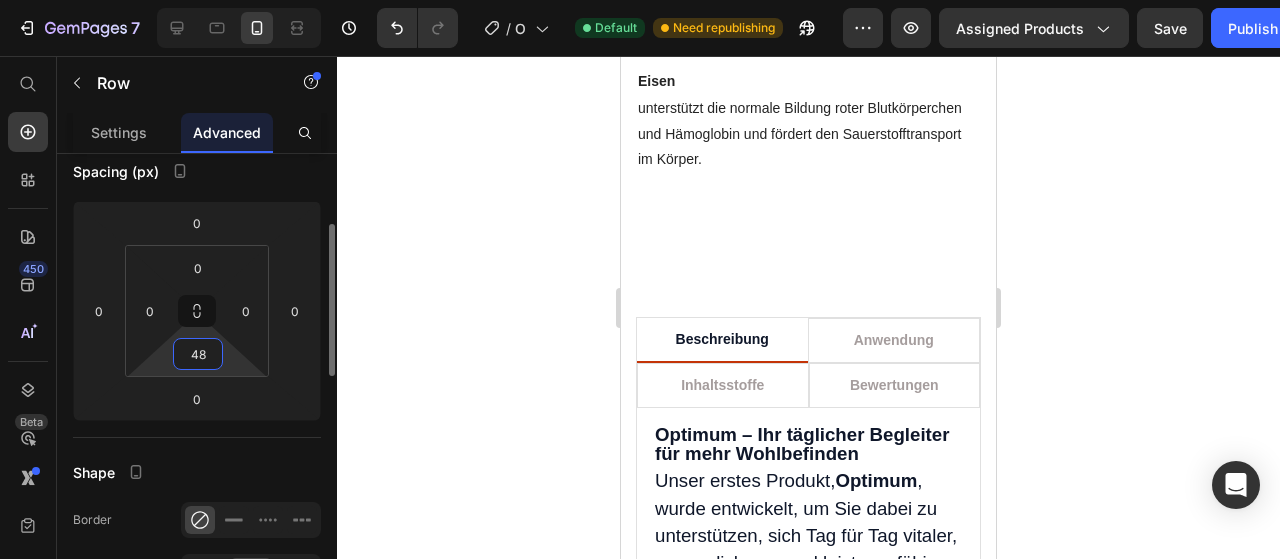 click on "48" at bounding box center [198, 354] 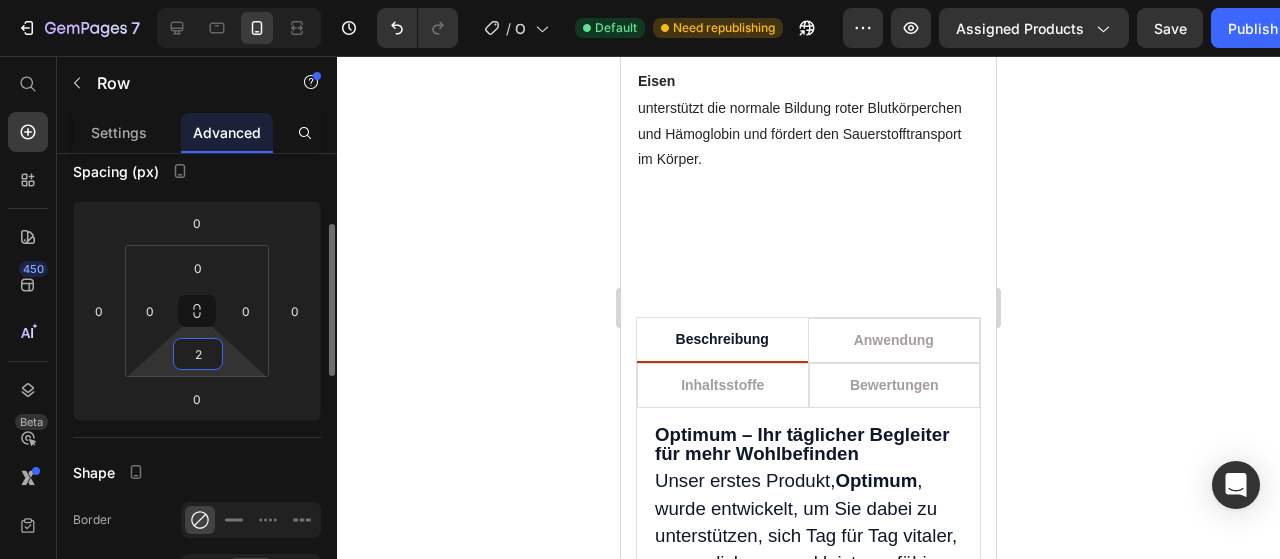 type on "20" 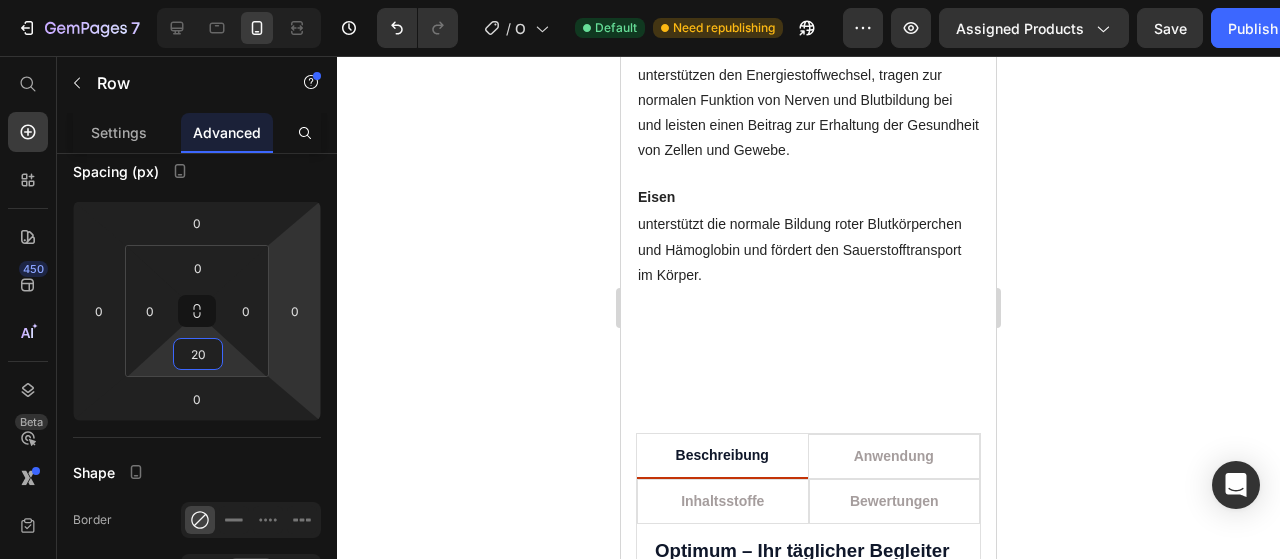 scroll, scrollTop: 2274, scrollLeft: 0, axis: vertical 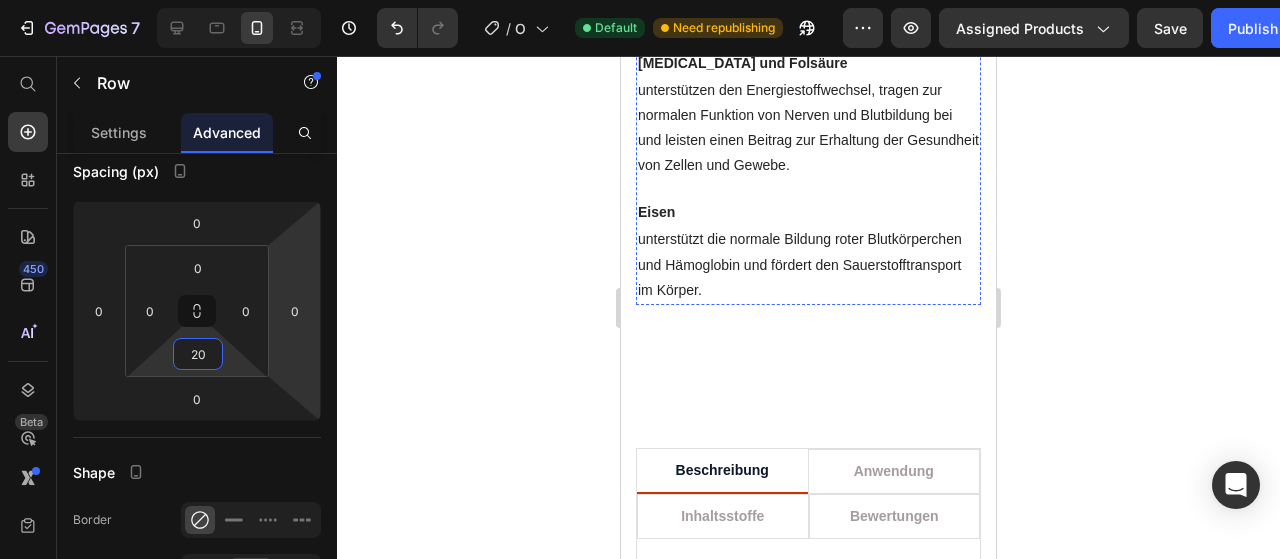 click on "Zink Text block trägt zu einer normalen Funktion des Immunsystems bei und unterstützt den Erhalt gesunder Haut, Haare und Nägel. Text block Row" at bounding box center (808, -146) 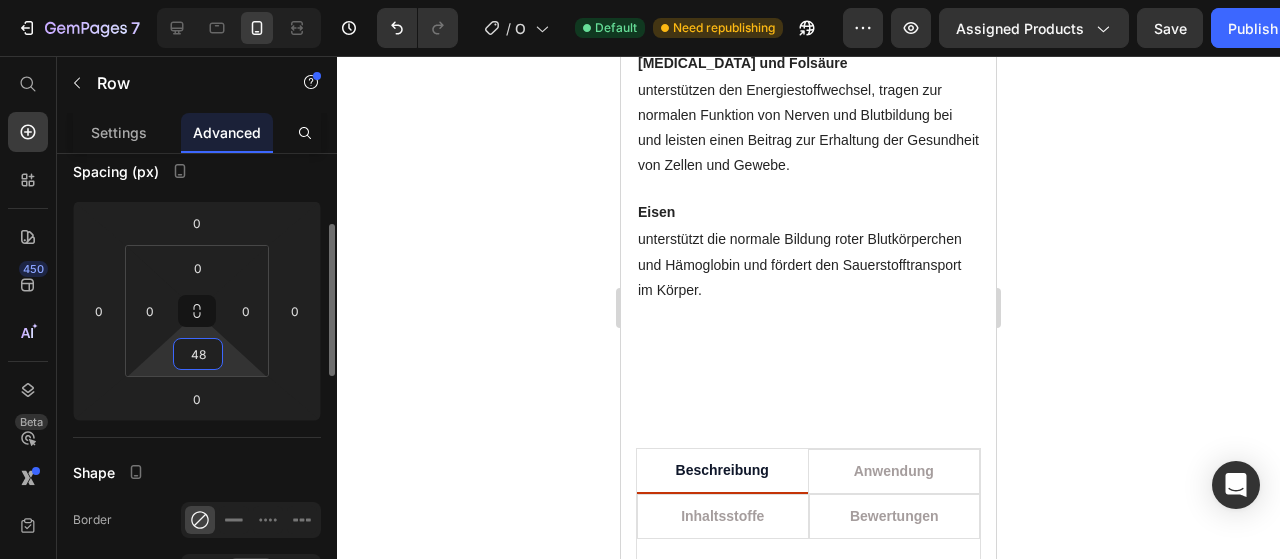 click on "48" at bounding box center [198, 354] 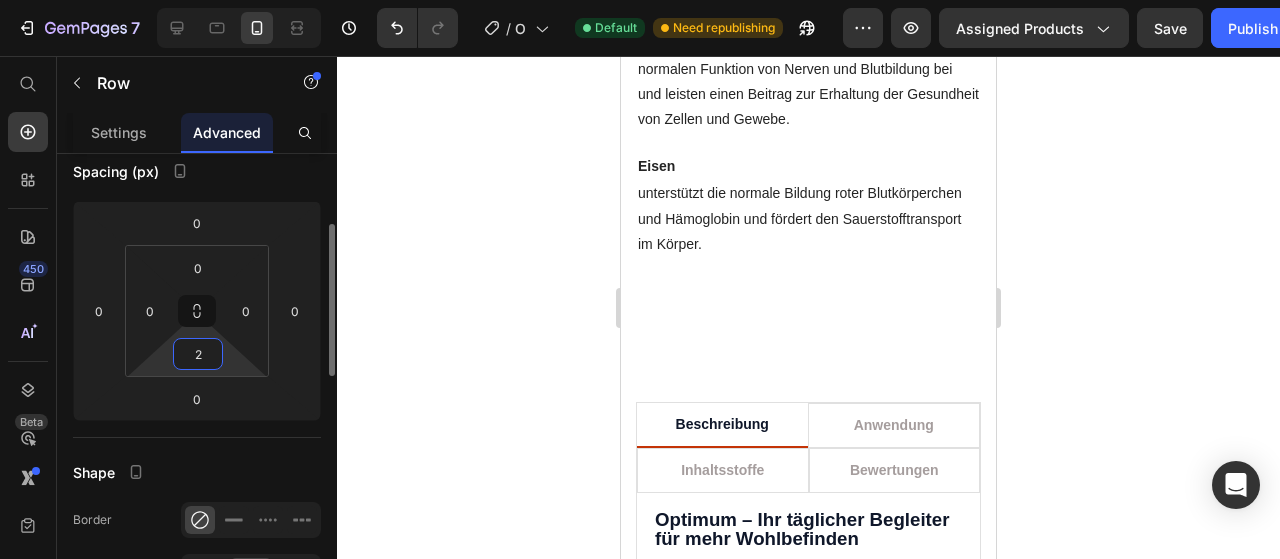 type on "20" 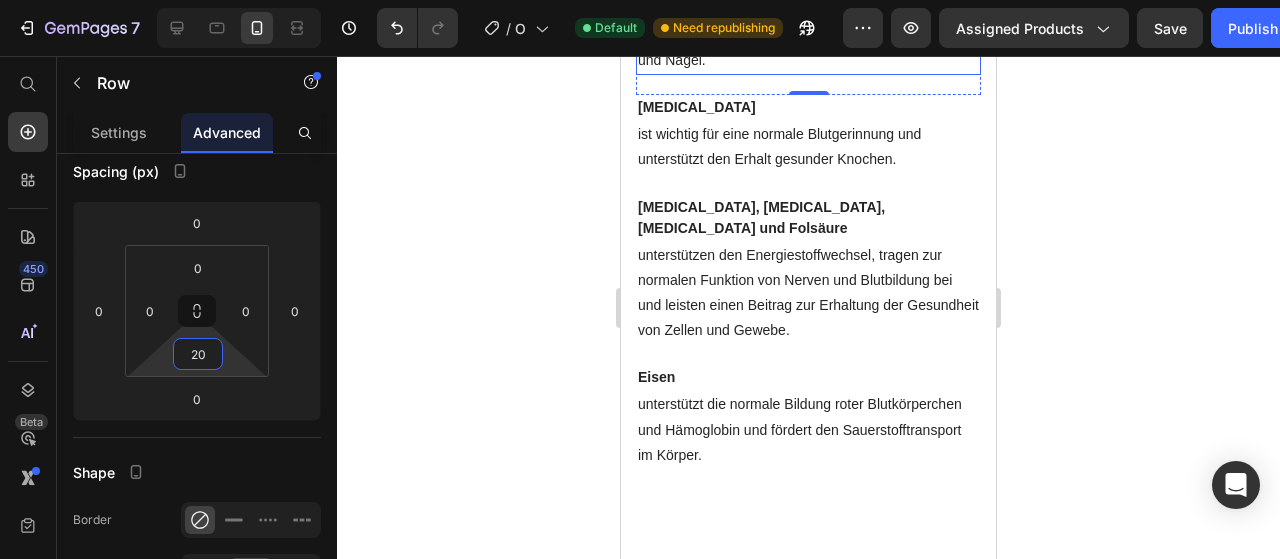 scroll, scrollTop: 2080, scrollLeft: 0, axis: vertical 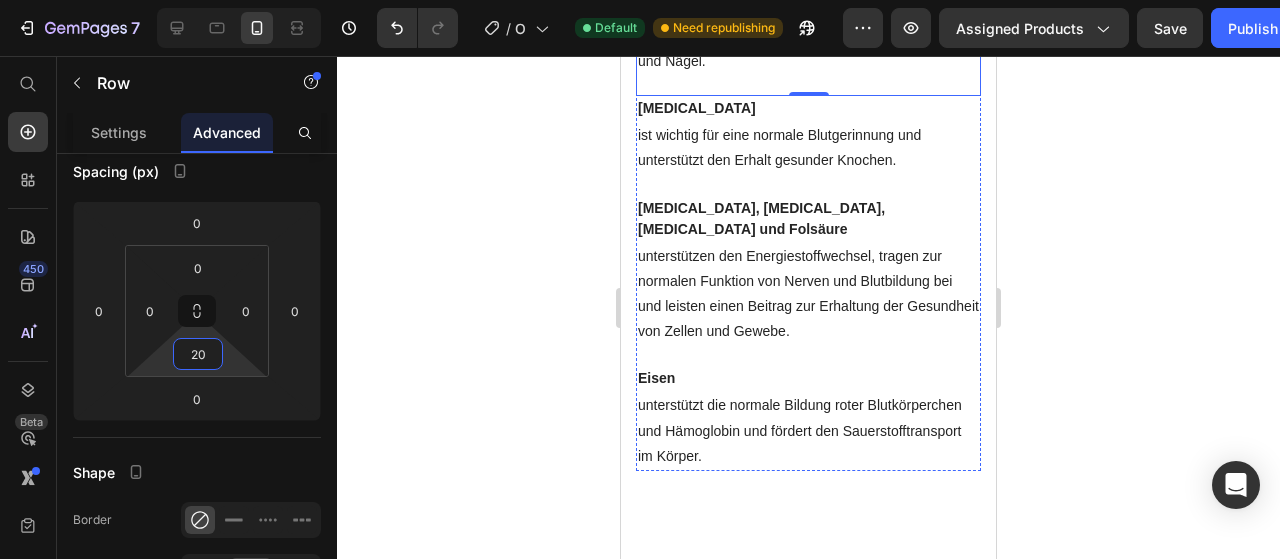 click on "Vitamin C Text block unterstützt die normale Funktion des Immunsystems und trägt dazu bei, die Zellen vor oxidativem Stress zu schützen. Text block Row" at bounding box center [808, -105] 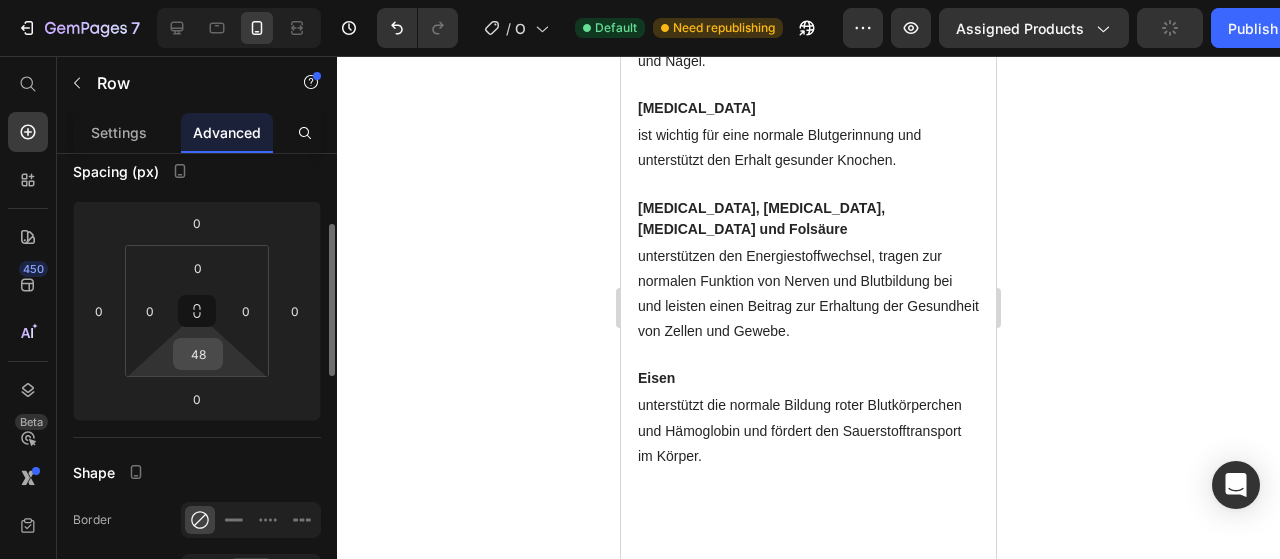 click on "48" at bounding box center (198, 354) 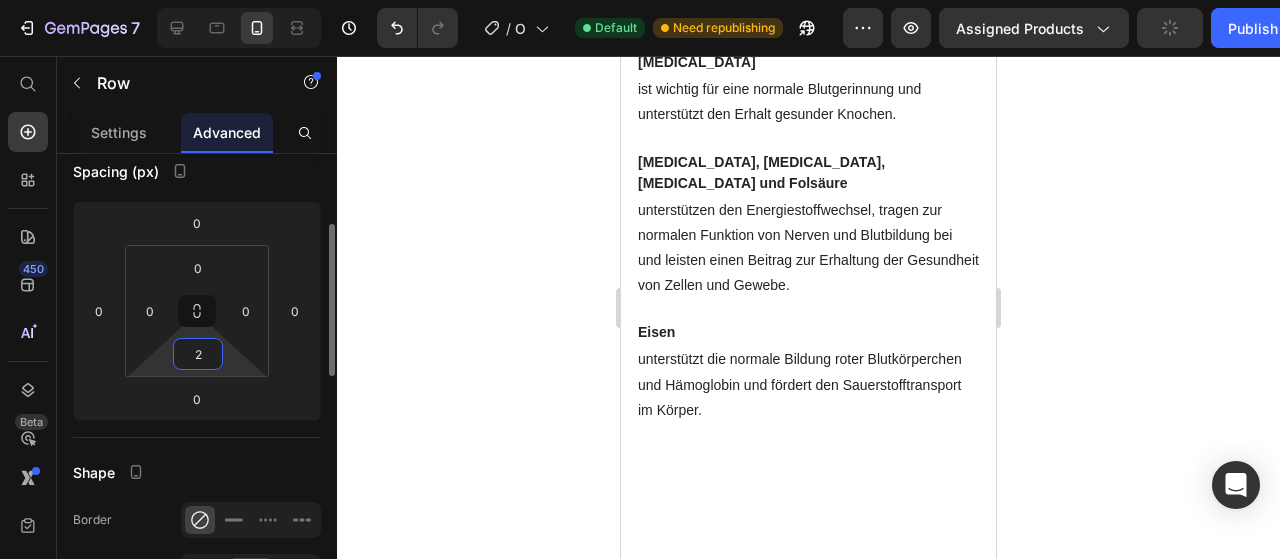 type on "20" 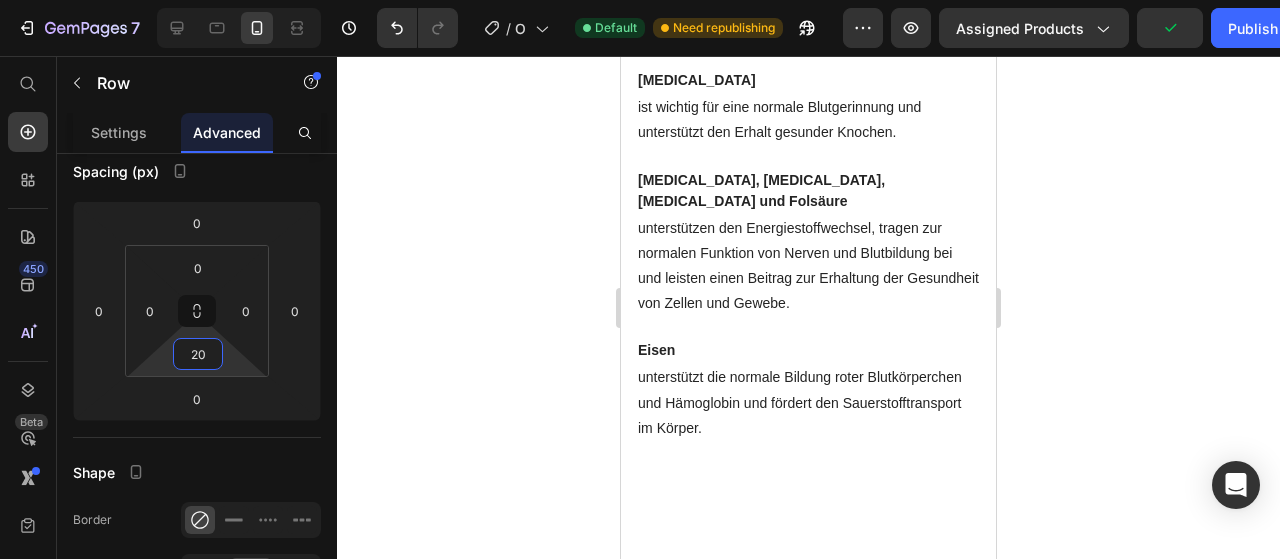 scroll, scrollTop: 2078, scrollLeft: 0, axis: vertical 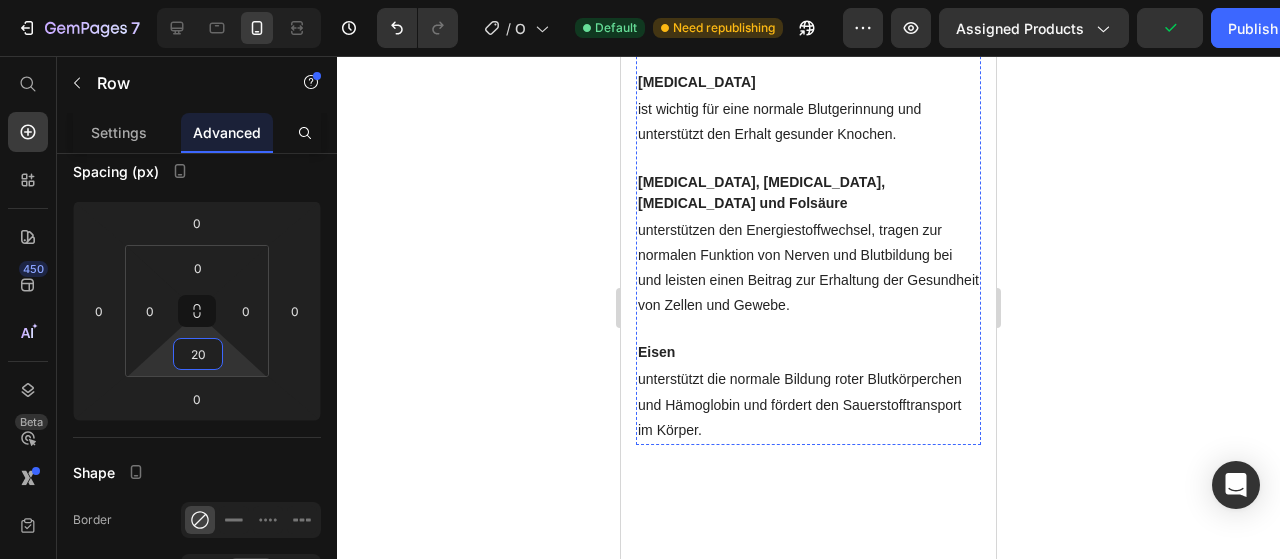 click on "Magnesium Text block fördert eine gesunde Muskeltätigkeit und wirkt sich ebenfalls positiv auf den Herzmuskel aus. Text block Row" at bounding box center [808, -243] 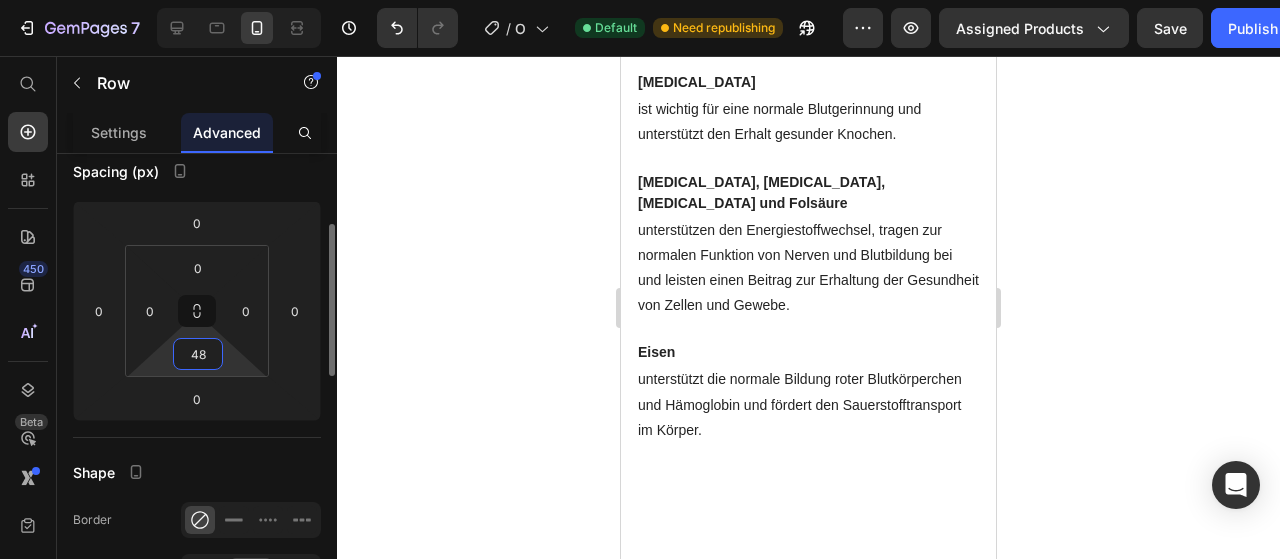 click on "48" at bounding box center (198, 354) 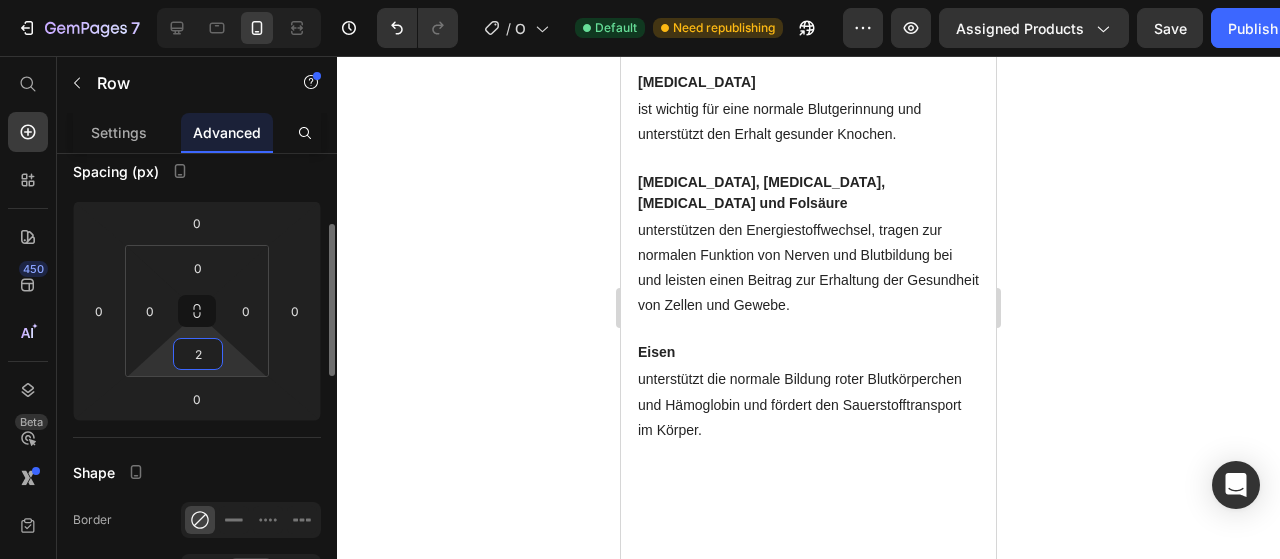 type on "20" 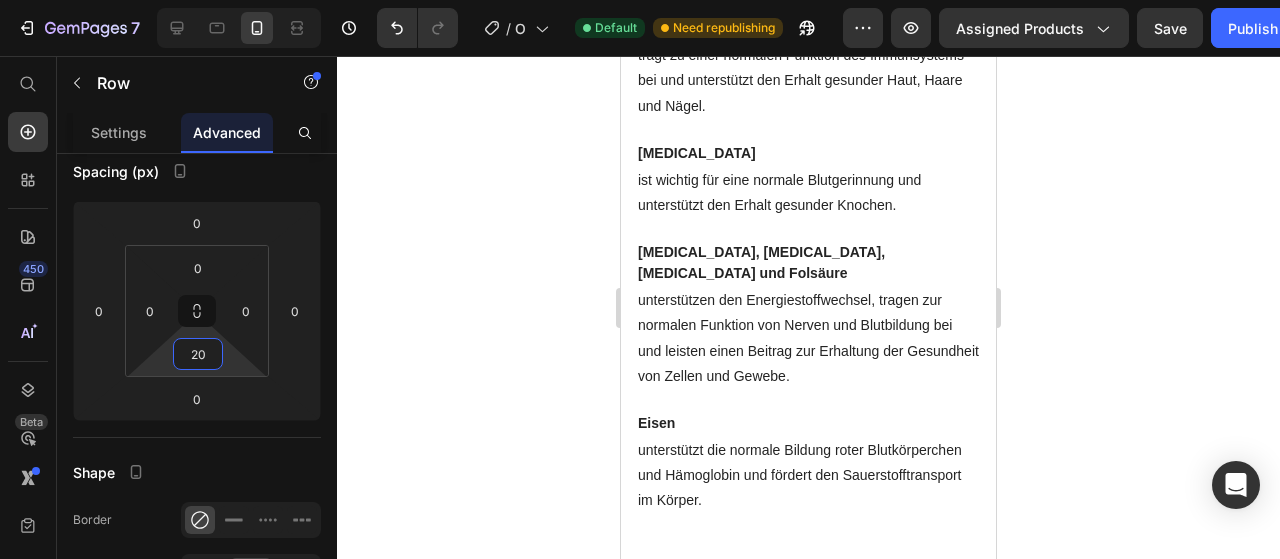 scroll, scrollTop: 1757, scrollLeft: 0, axis: vertical 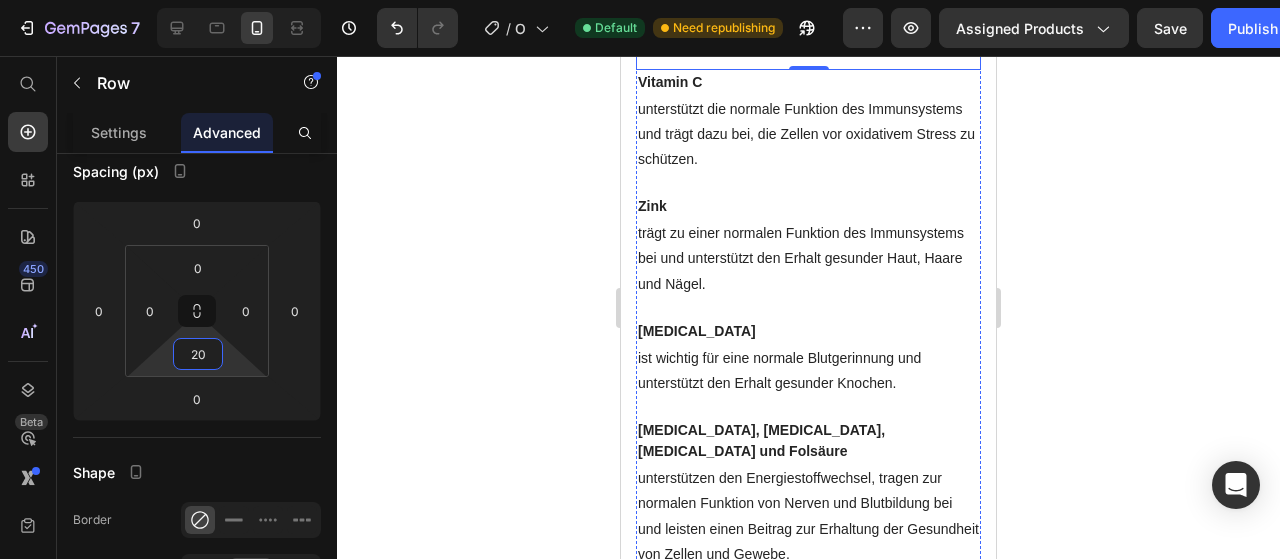 click on "Selen Text block trägt zum Schutz der Zellen vor oxidativem Stress bei und unterstützt eine normale Funktion des Immunsystems Text block Row" at bounding box center [808, -106] 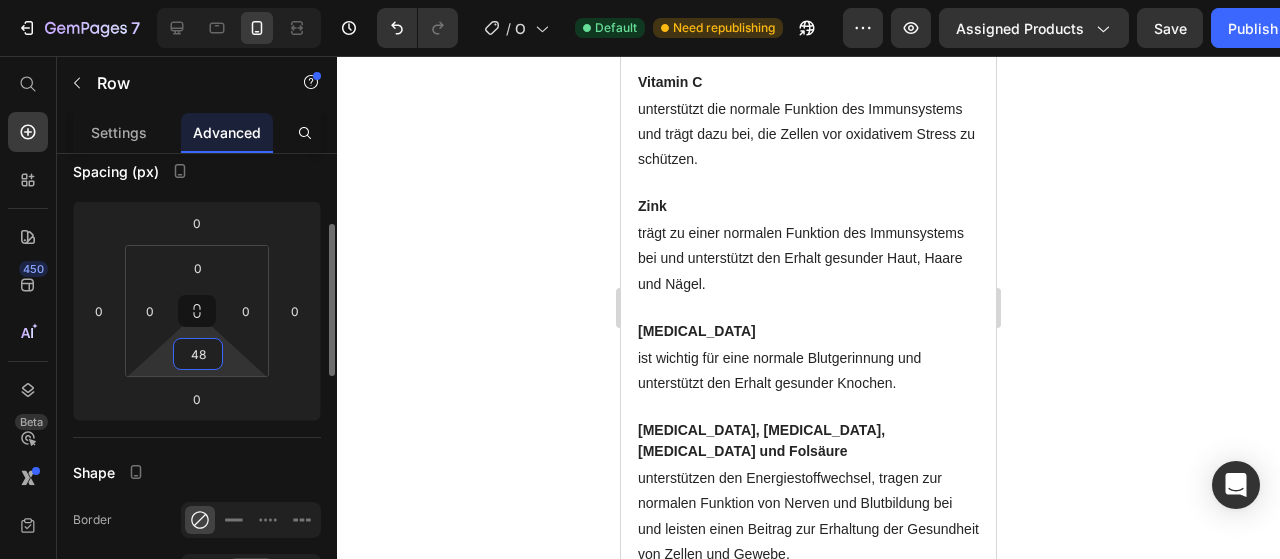 click on "48" at bounding box center (198, 354) 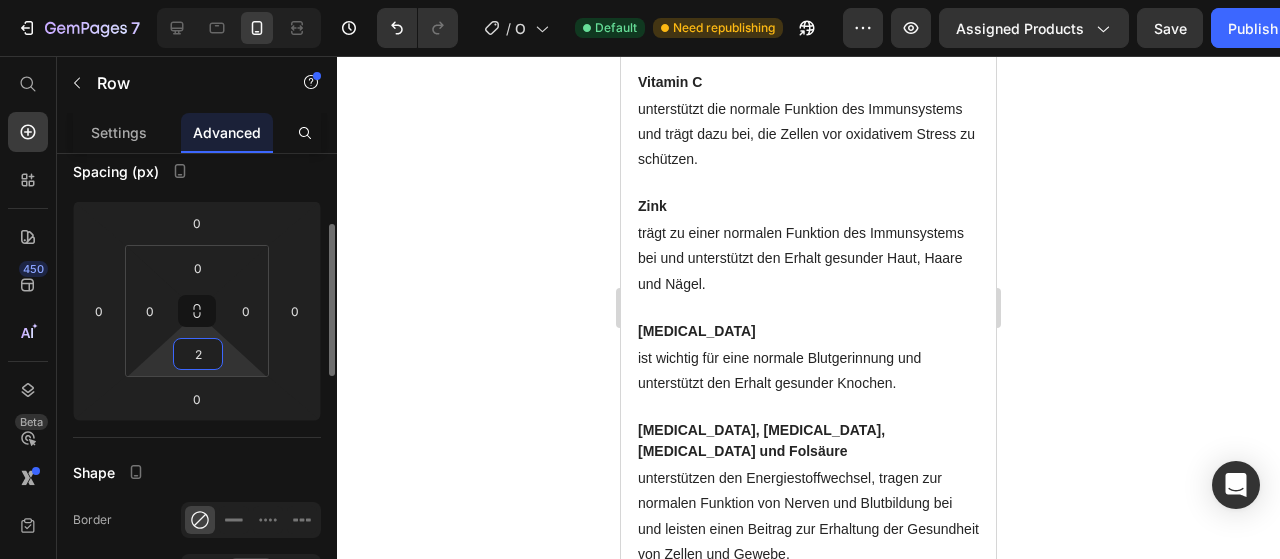 type on "20" 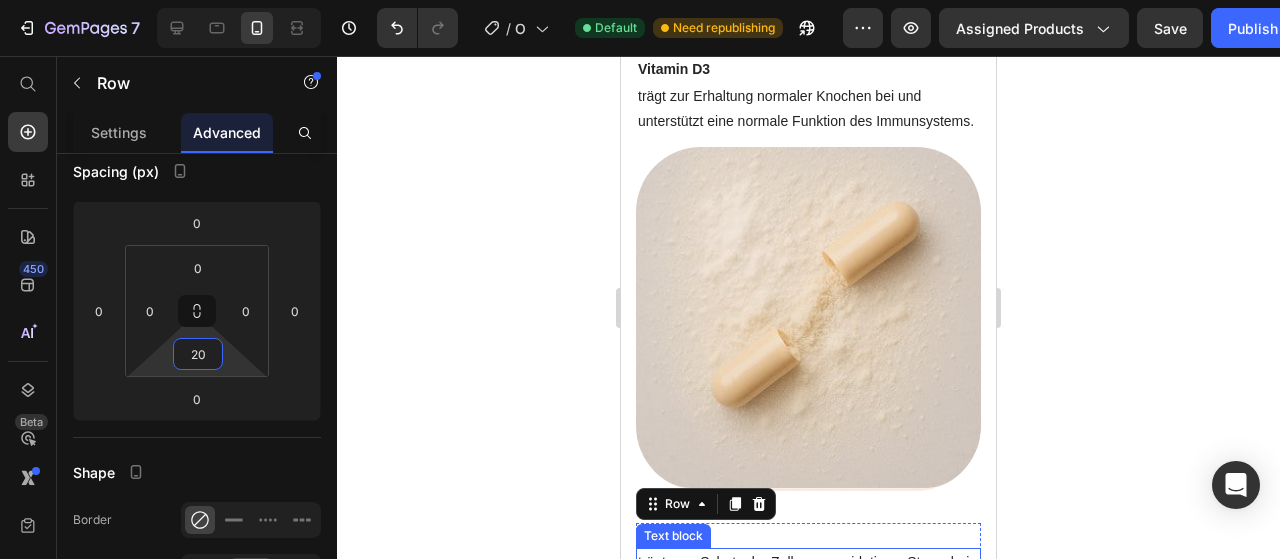 scroll, scrollTop: 1394, scrollLeft: 0, axis: vertical 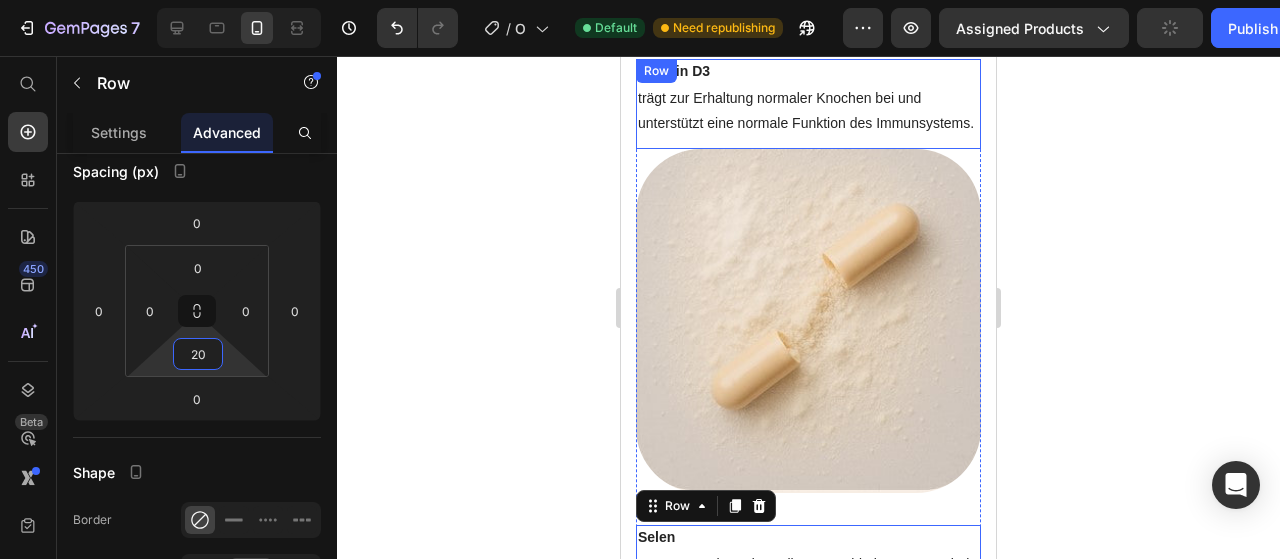 click on "[MEDICAL_DATA] Text block trägt zur Erhaltung normaler Knochen bei und unterstützt eine normale Funktion des Immunsystems. Text block Row" at bounding box center [808, 103] 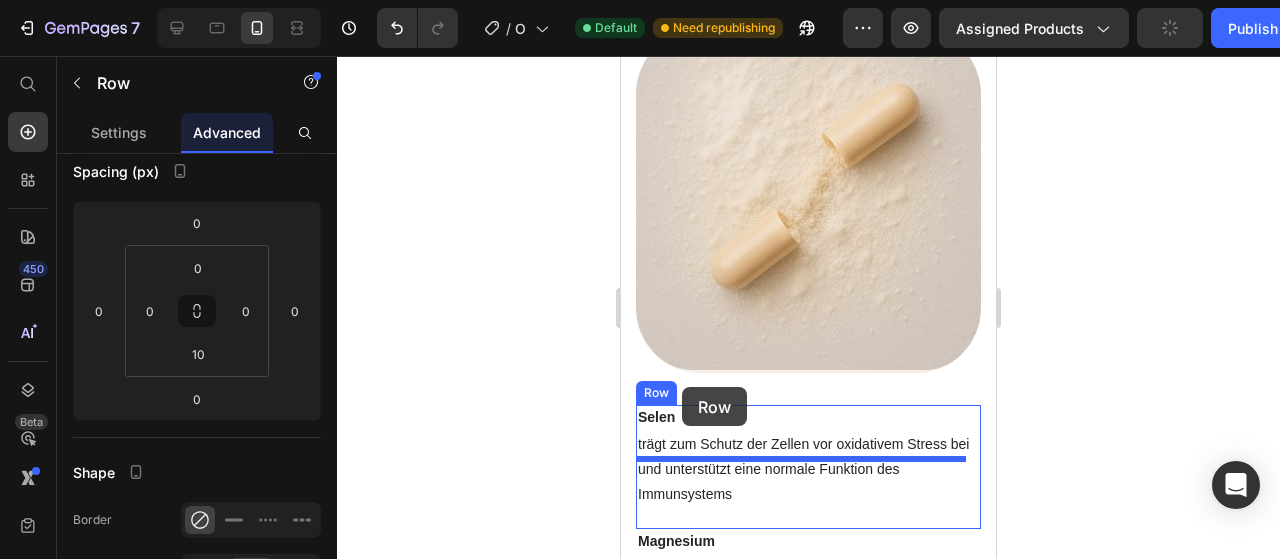 scroll, scrollTop: 1590, scrollLeft: 0, axis: vertical 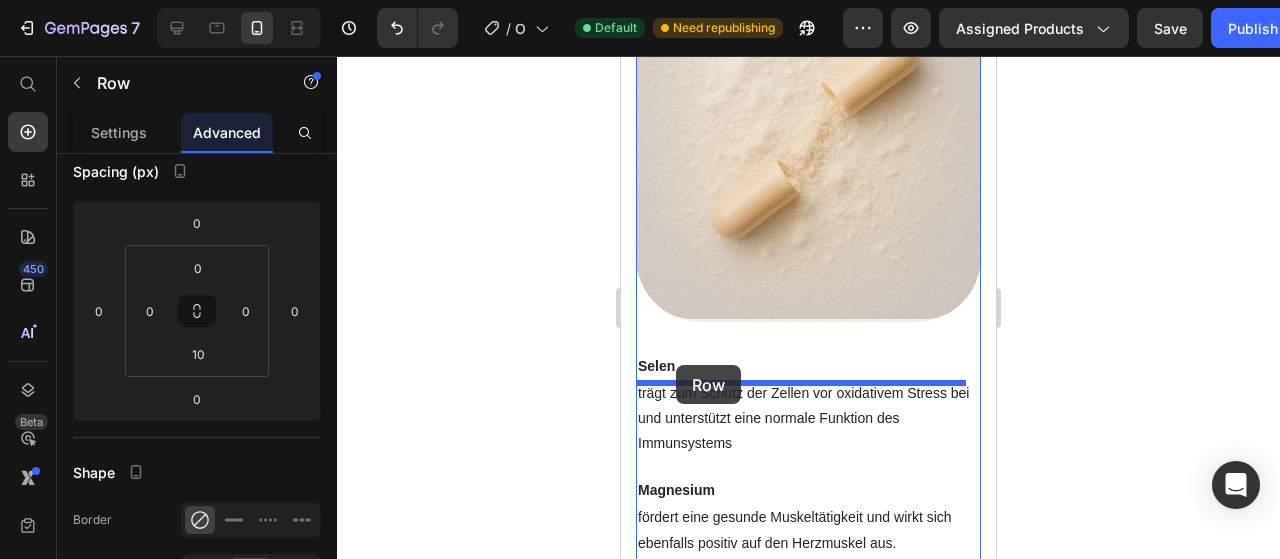 drag, startPoint x: 673, startPoint y: 120, endPoint x: 676, endPoint y: 365, distance: 245.01837 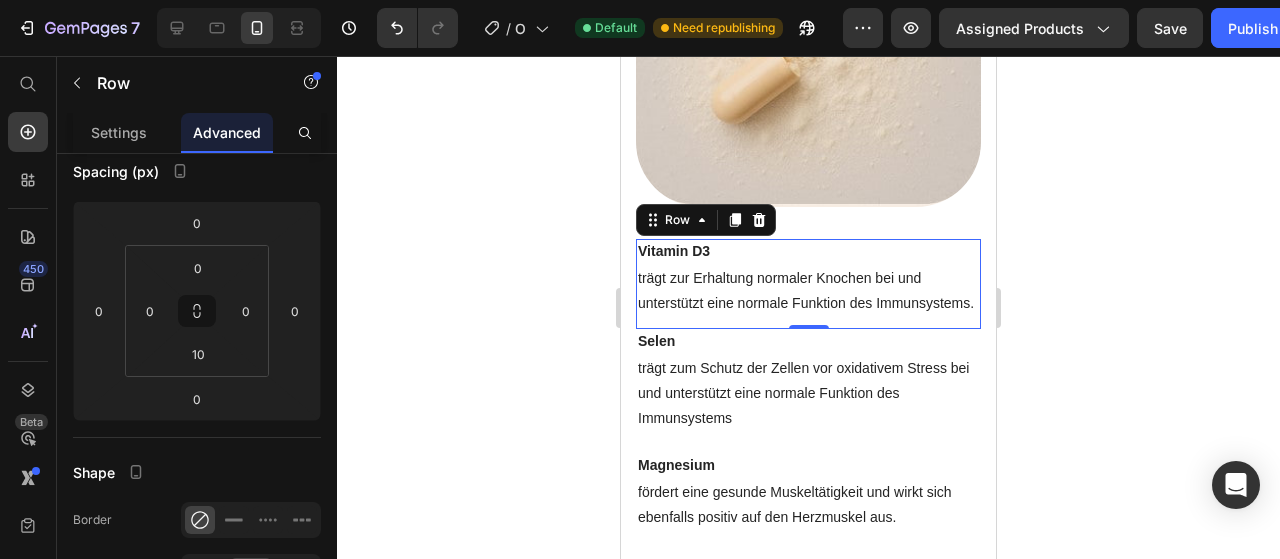 click 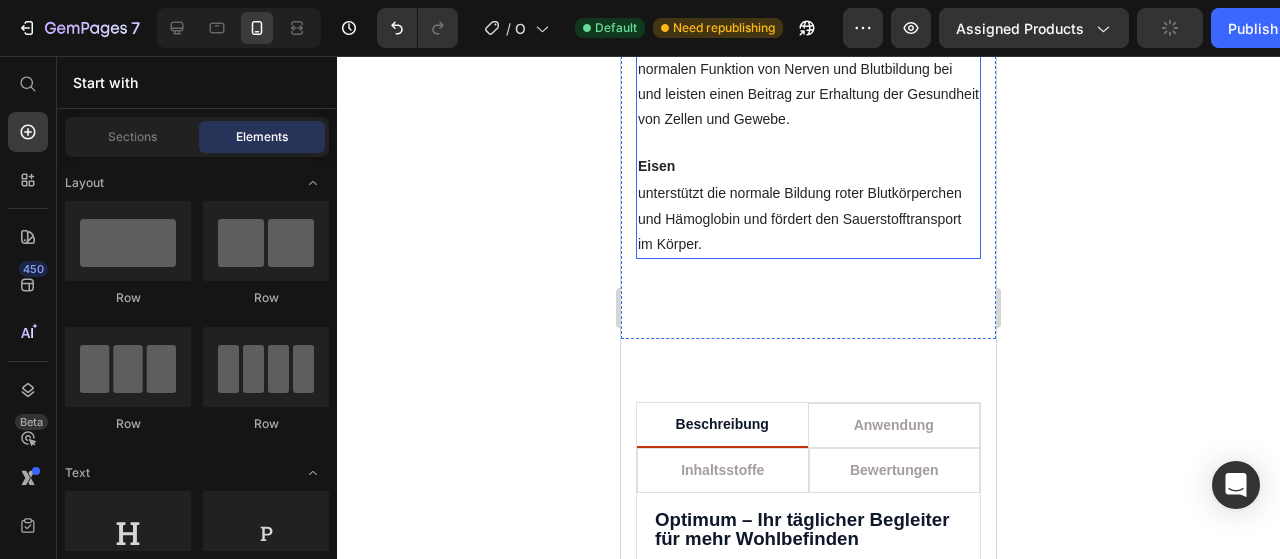 scroll, scrollTop: 2554, scrollLeft: 0, axis: vertical 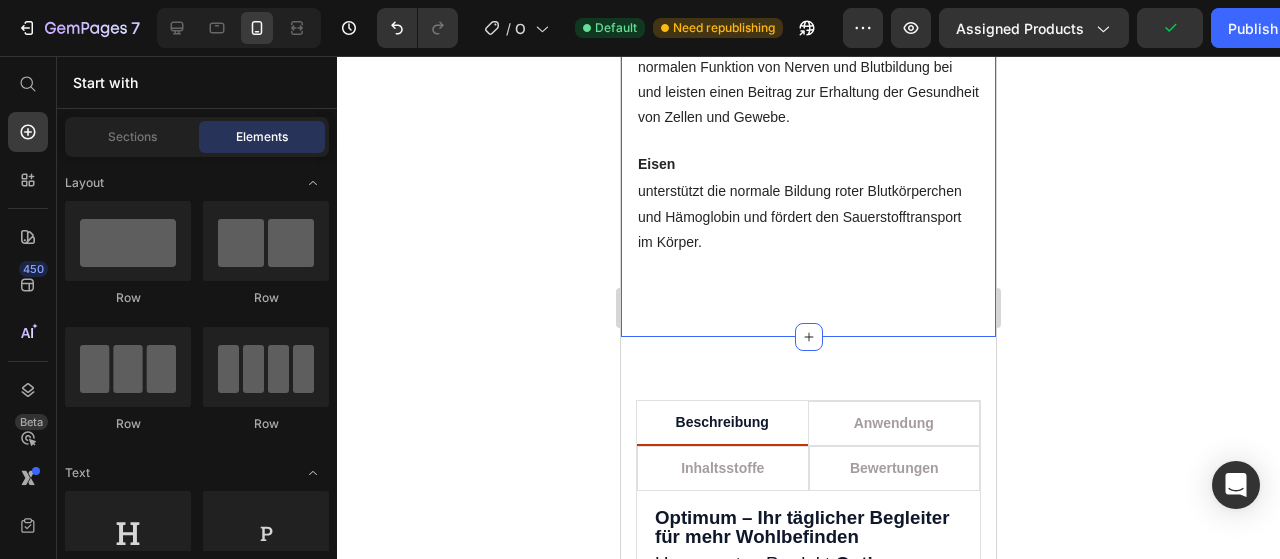 click on "Magnesium Text block fördert eine gesunde Muskeltätigkeit und wirkt sich ebenfalls positiv auf den Herzmuskel aus. Text block Row Vitamin C Text block unterstützt die normale Funktion des Immunsystems und trägt dazu bei, die Zellen vor oxidativem Stress zu schützen. Text block Row Zink Text block trägt zu einer normalen Funktion des Immunsystems bei und unterstützt den Erhalt gesunder Haut, Haare und Nägel. Text block Row Image [MEDICAL_DATA] Text block trägt zur Erhaltung normaler Knochen bei und unterstützt eine normale Funktion des Immunsystems. Text block Row Selen Text block trägt zum Schutz der Zellen vor oxidativem Stress bei und unterstützt eine normale Funktion des Immunsystems Text block Row [MEDICAL_DATA] Text block ist wichtig für eine normale Blutgerinnung und unterstützt den Erhalt gesunder Knochen. Text block Row [MEDICAL_DATA], [MEDICAL_DATA], [MEDICAL_DATA] und Folsäure Text block Text block Row Eisen Text block Text block Row Row Section 2" at bounding box center (808, -380) 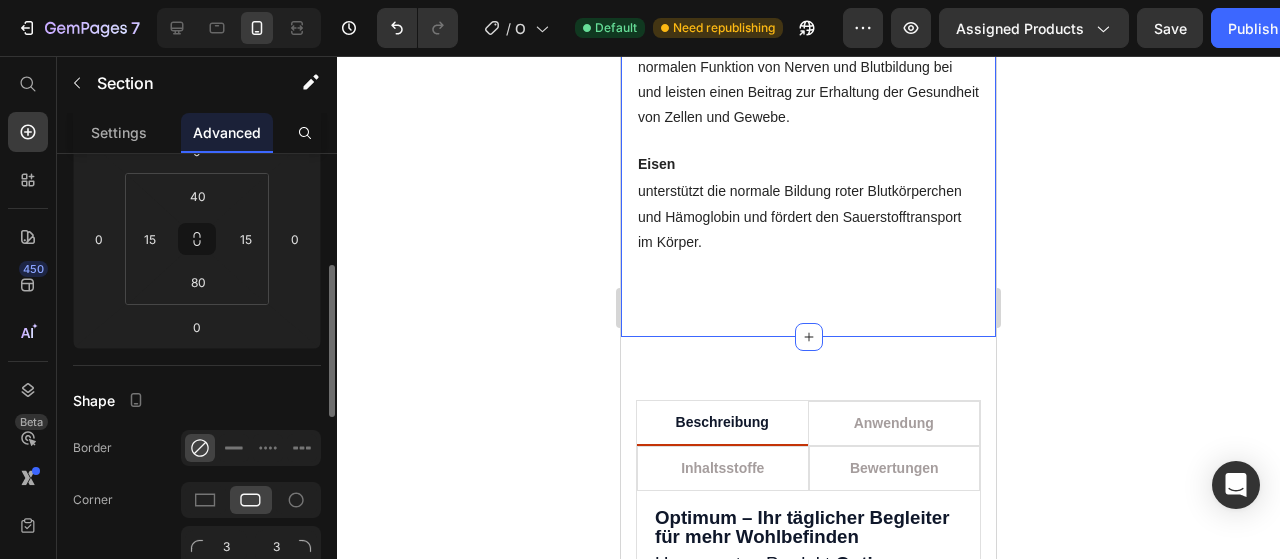 scroll, scrollTop: 302, scrollLeft: 0, axis: vertical 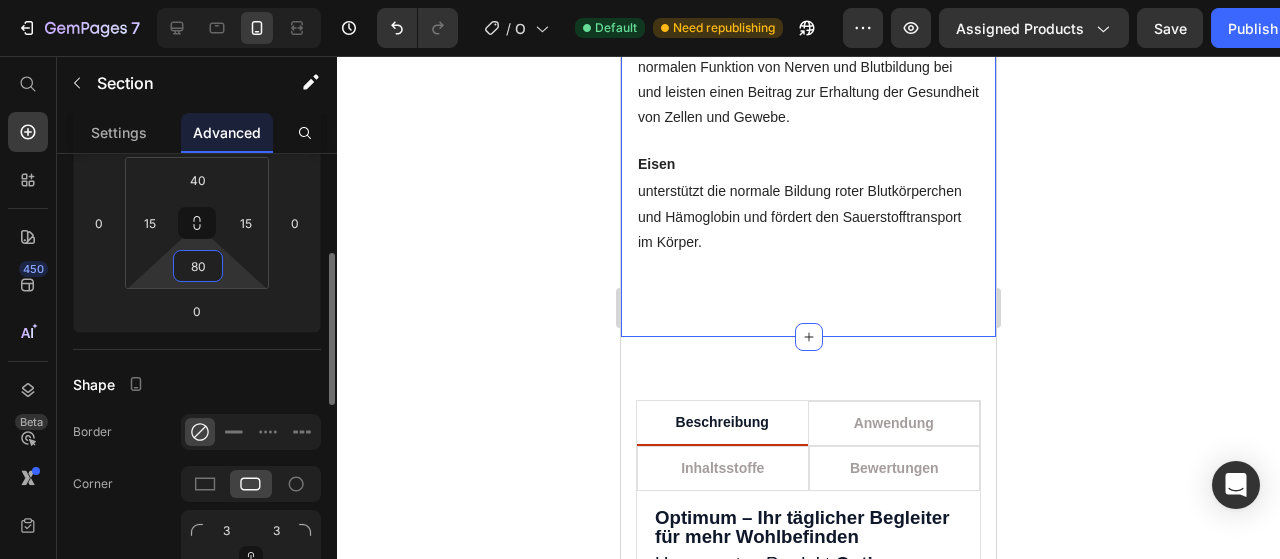 click on "80" at bounding box center (198, 266) 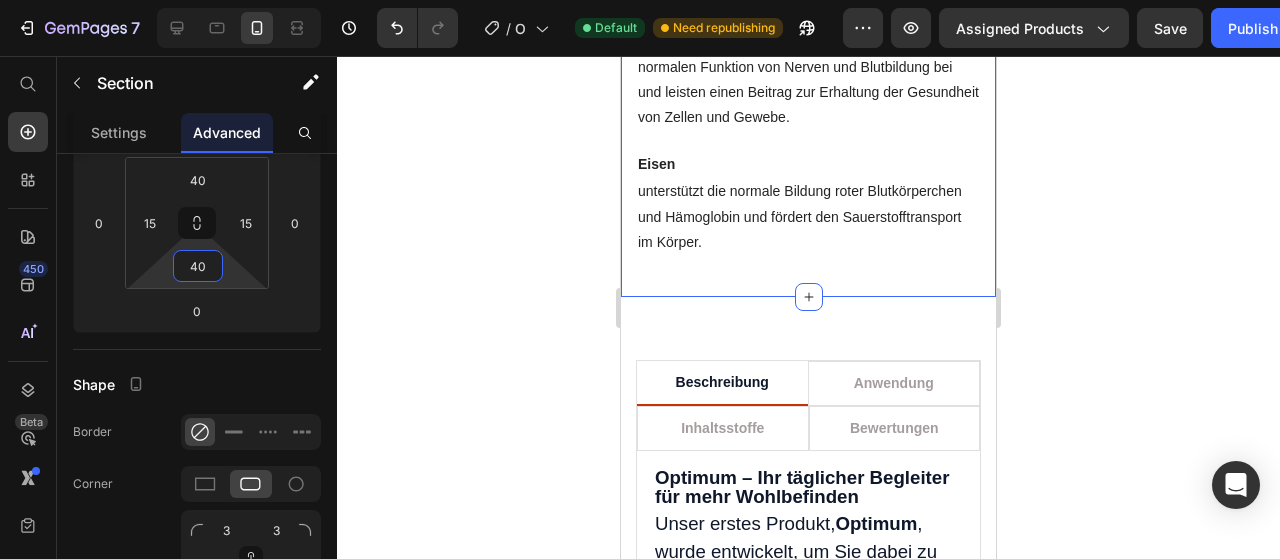 type on "40" 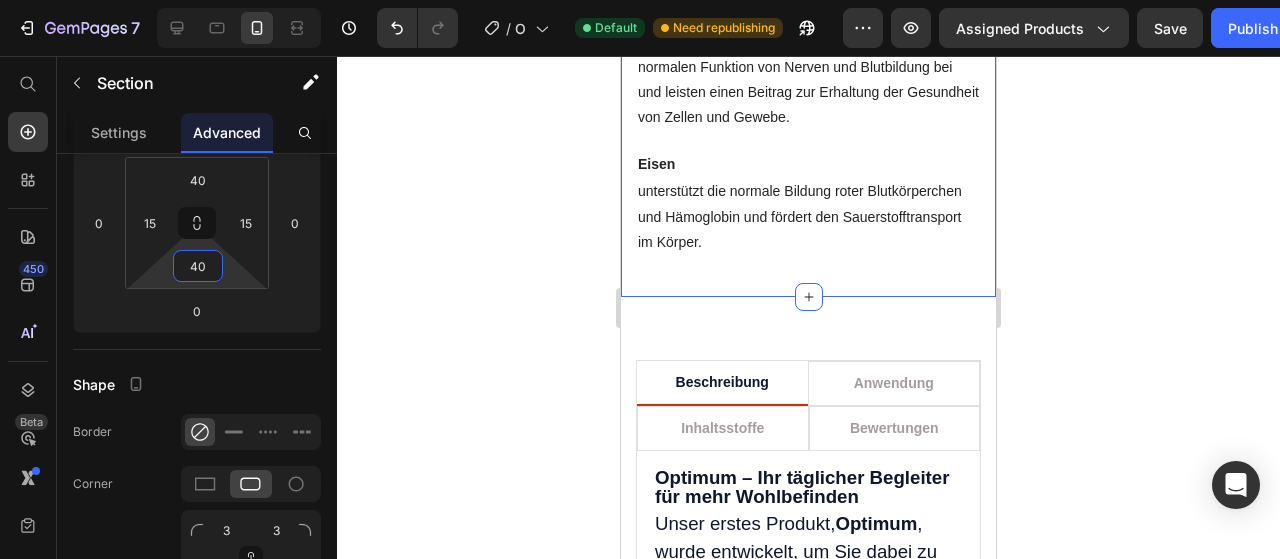 click 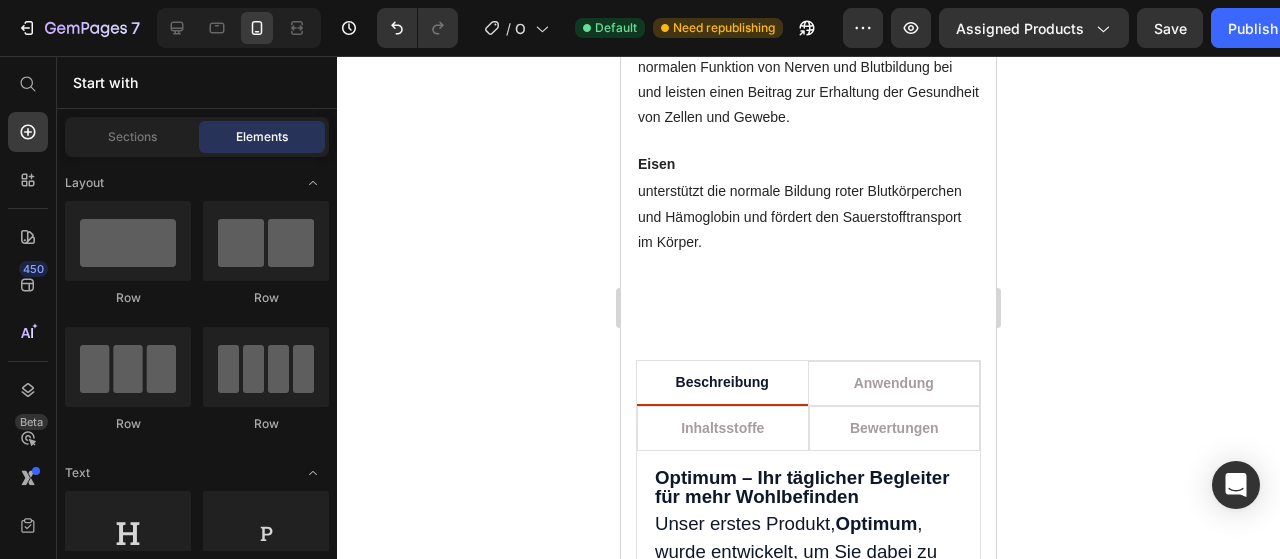 click 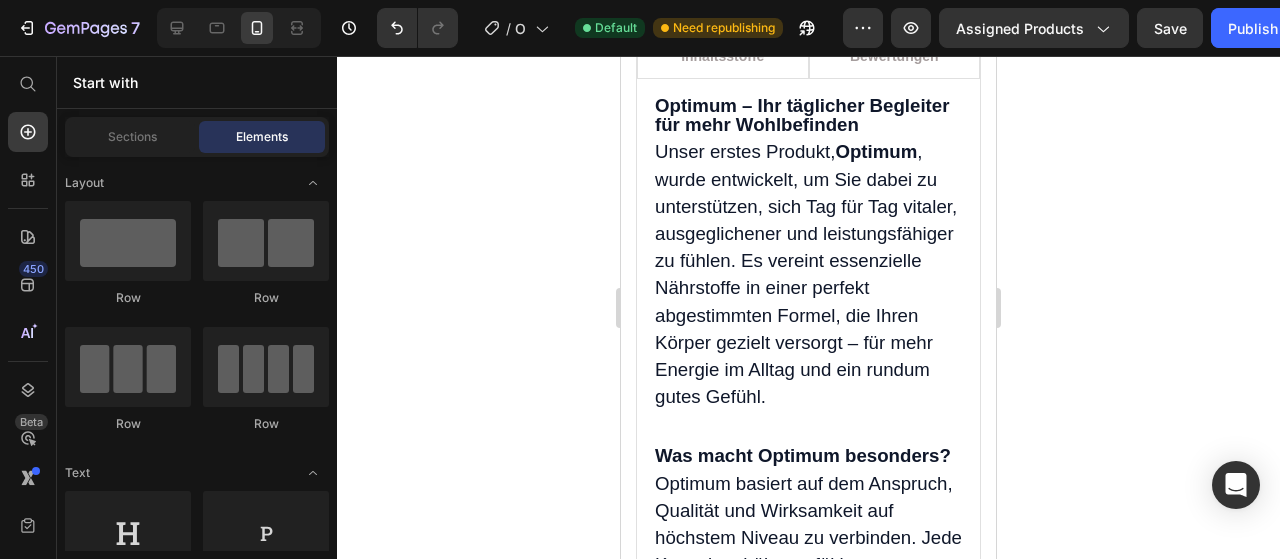scroll, scrollTop: 2868, scrollLeft: 0, axis: vertical 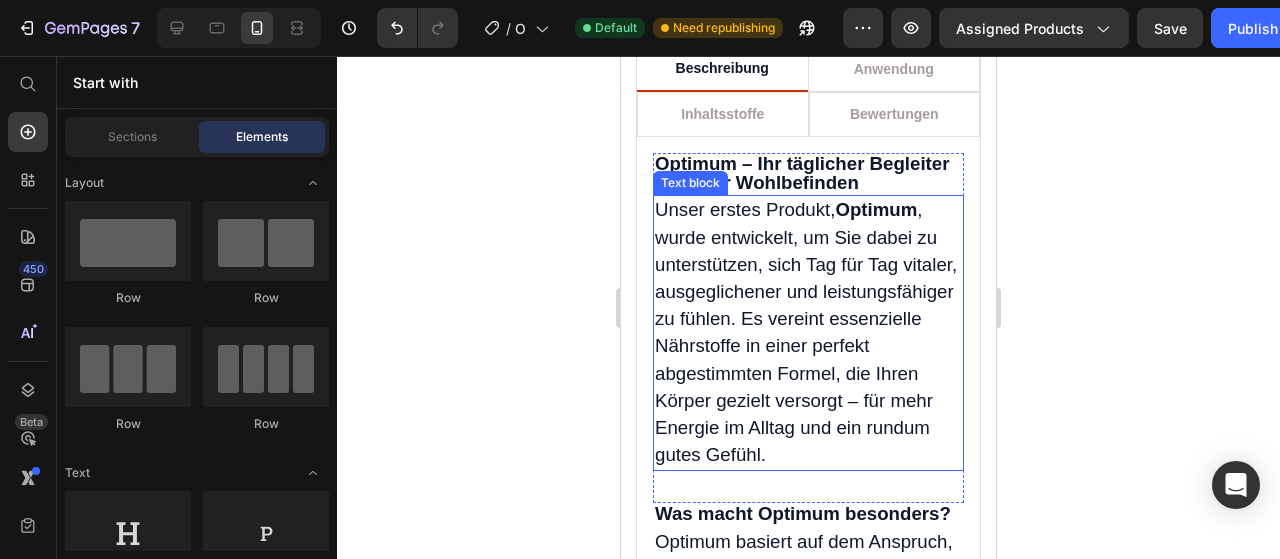 click on "Unser erstes Produkt,  Optimum , wurde entwickelt, um Sie dabei zu unterstützen, sich Tag für Tag vitaler, ausgeglichener und leistungsfähiger zu fühlen. Es vereint essenzielle Nährstoffe in einer perfekt abgestimmten Formel, die Ihren Körper gezielt versorgt – für mehr Energie im Alltag und ein rundum gutes Gefühl." at bounding box center (808, 333) 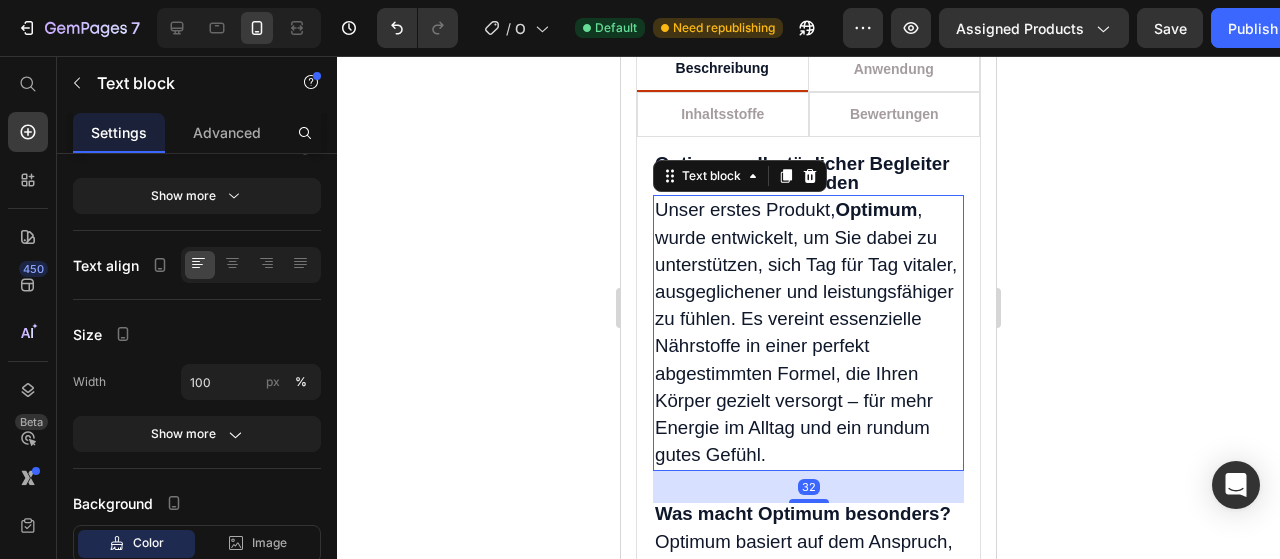 scroll, scrollTop: 0, scrollLeft: 0, axis: both 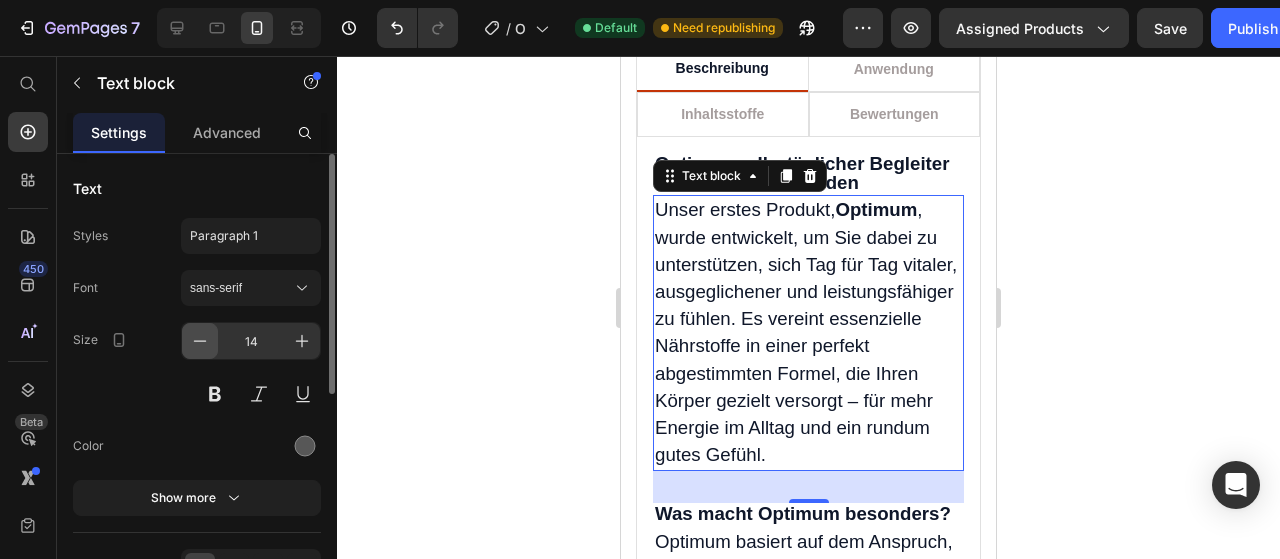 click 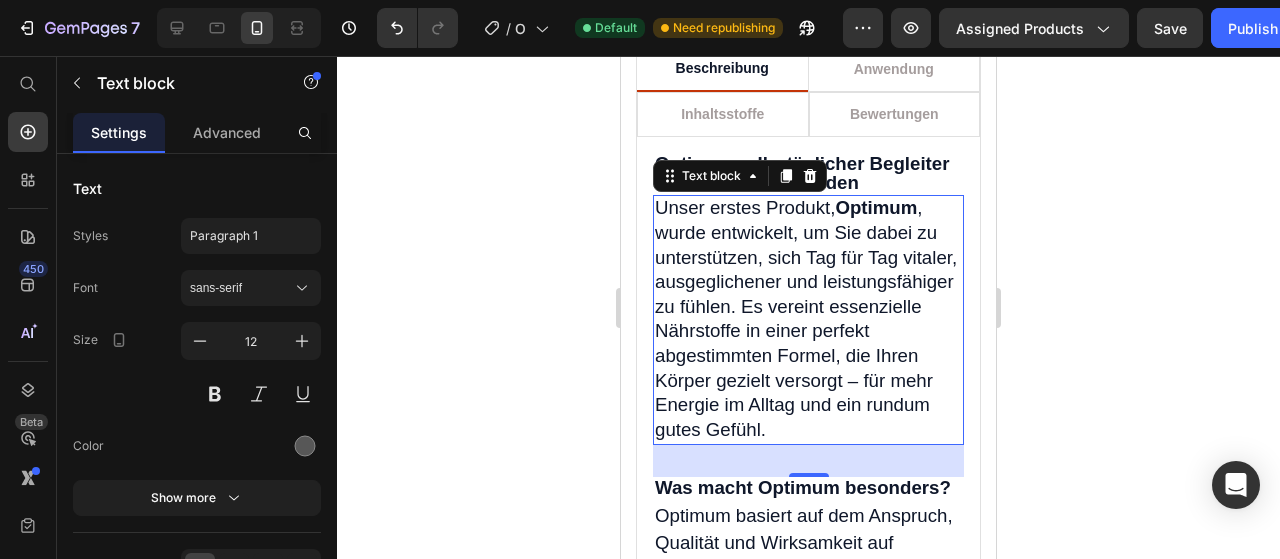click 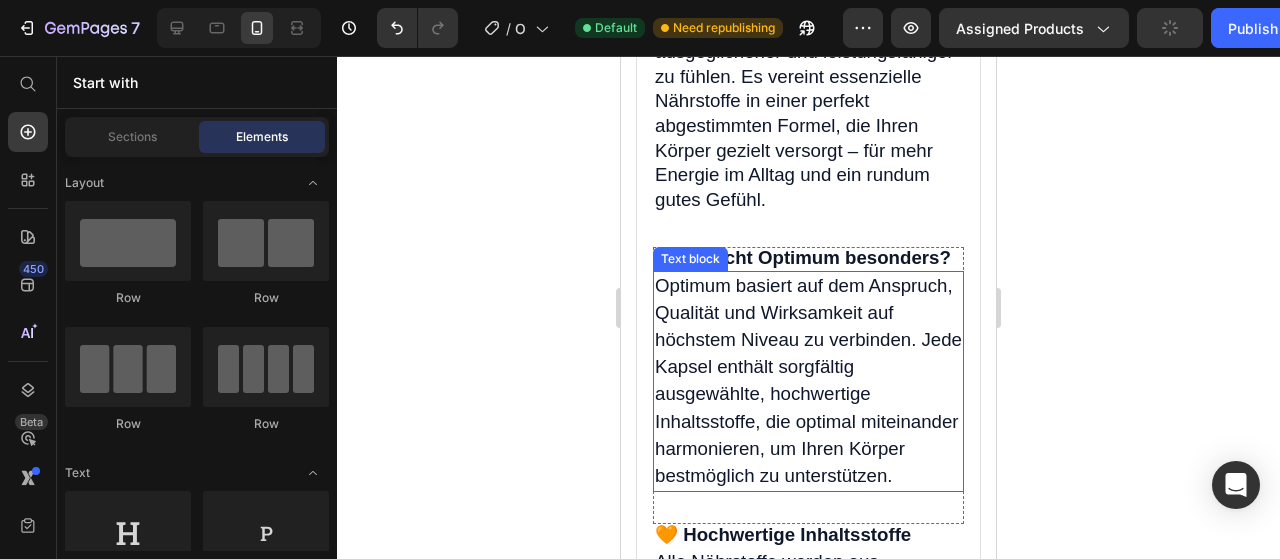 scroll, scrollTop: 3100, scrollLeft: 0, axis: vertical 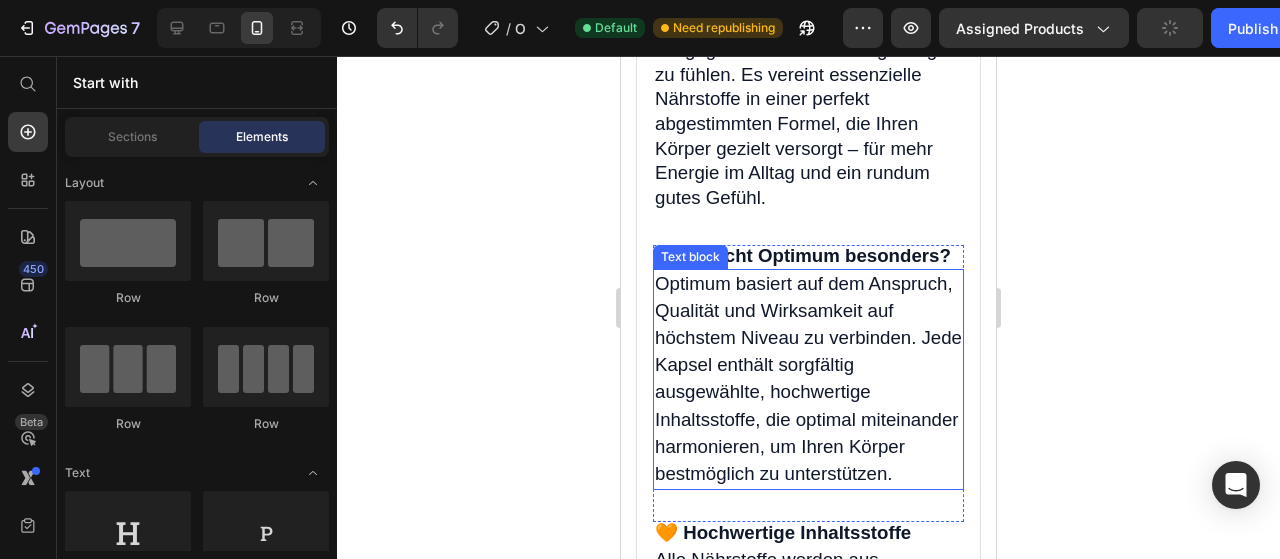 click on "Optimum basiert auf dem Anspruch, Qualität und Wirksamkeit auf höchstem Niveau zu verbinden. Jede Kapsel enthält sorgfältig ausgewählte, hochwertige Inhaltsstoffe, die optimal miteinander harmonieren, um Ihren Körper bestmöglich zu unterstützen." at bounding box center [808, 378] 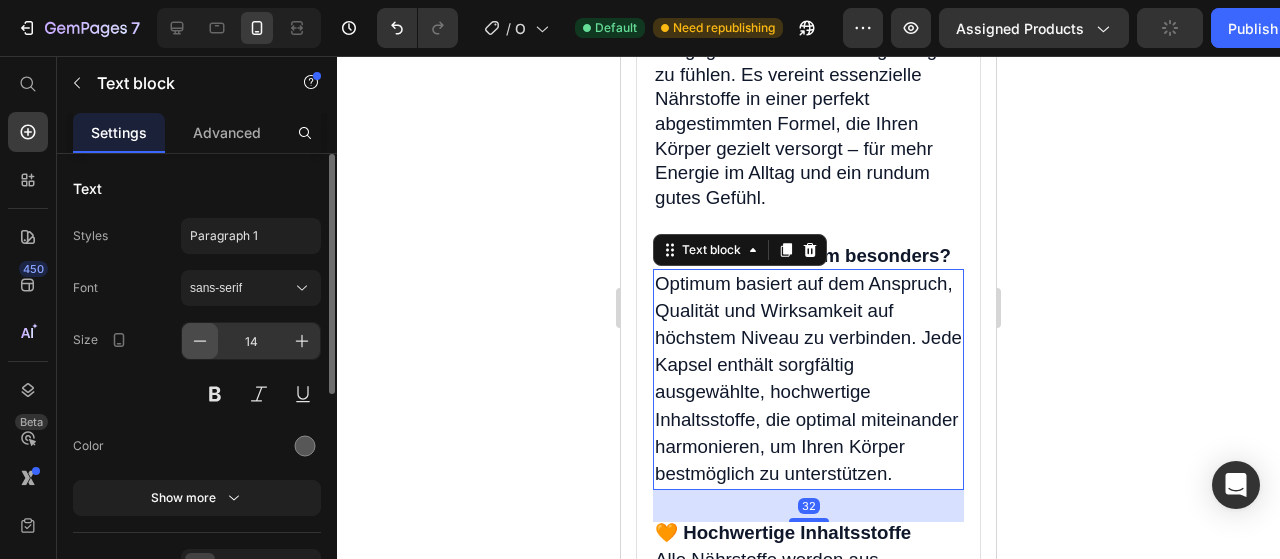 drag, startPoint x: 200, startPoint y: 329, endPoint x: 81, endPoint y: 296, distance: 123.49089 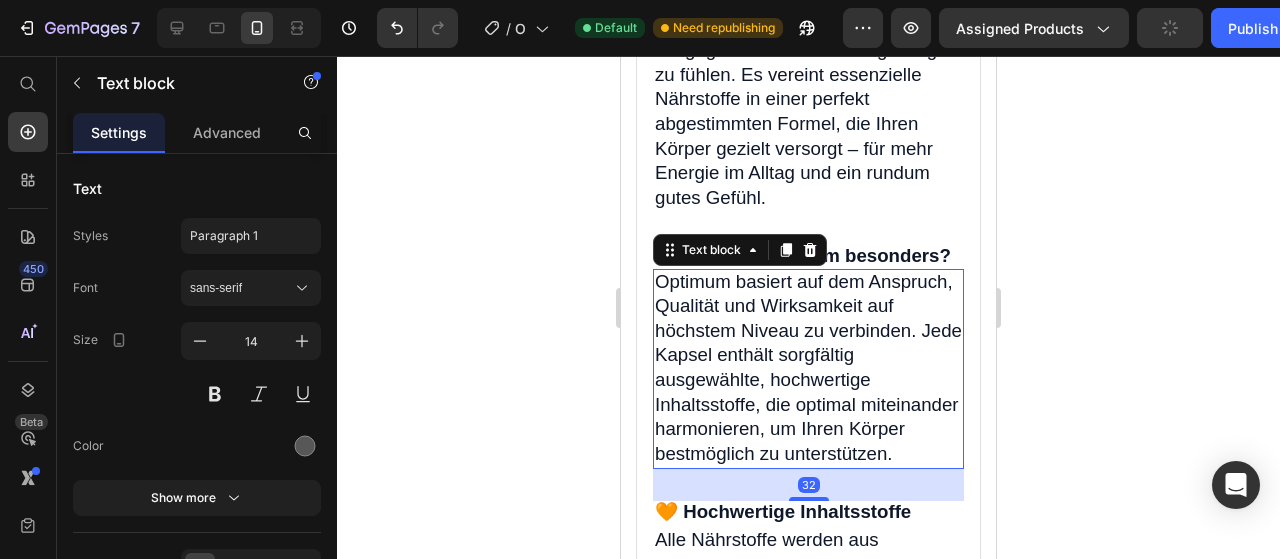 type on "12" 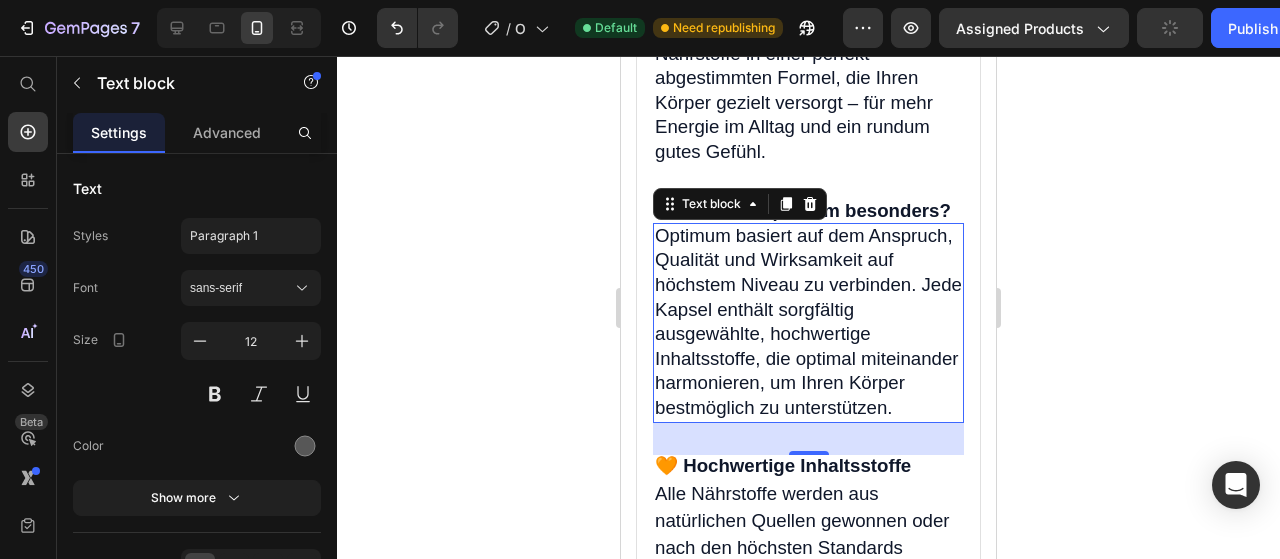 scroll, scrollTop: 3396, scrollLeft: 0, axis: vertical 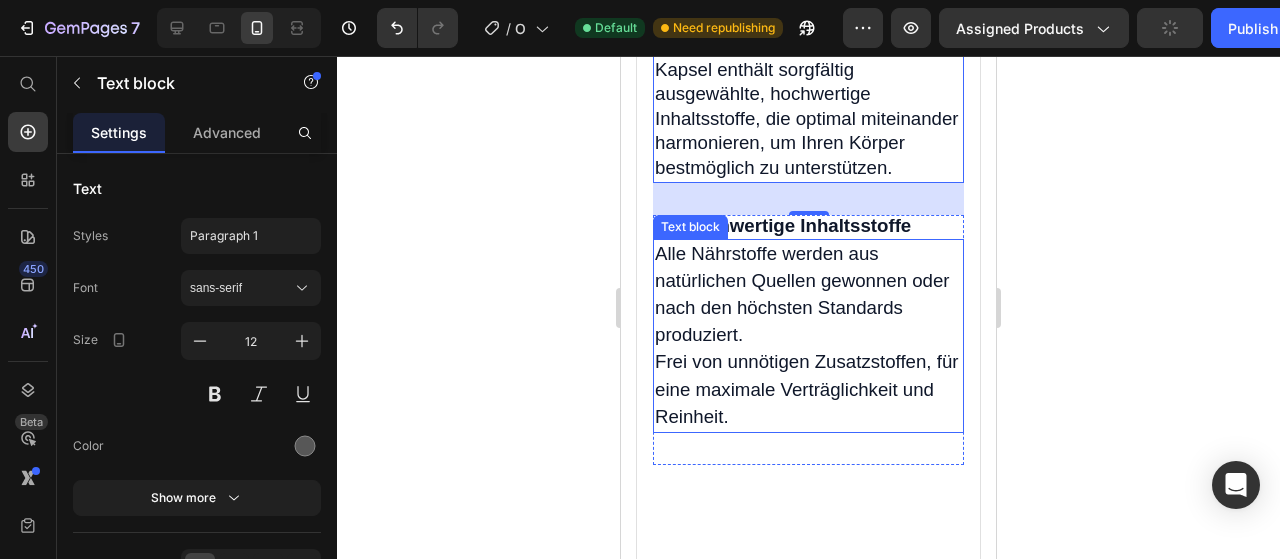 click on "Alle Nährstoffe werden aus natürlichen Quellen gewonnen oder nach den höchsten Standards produziert." at bounding box center [802, 294] 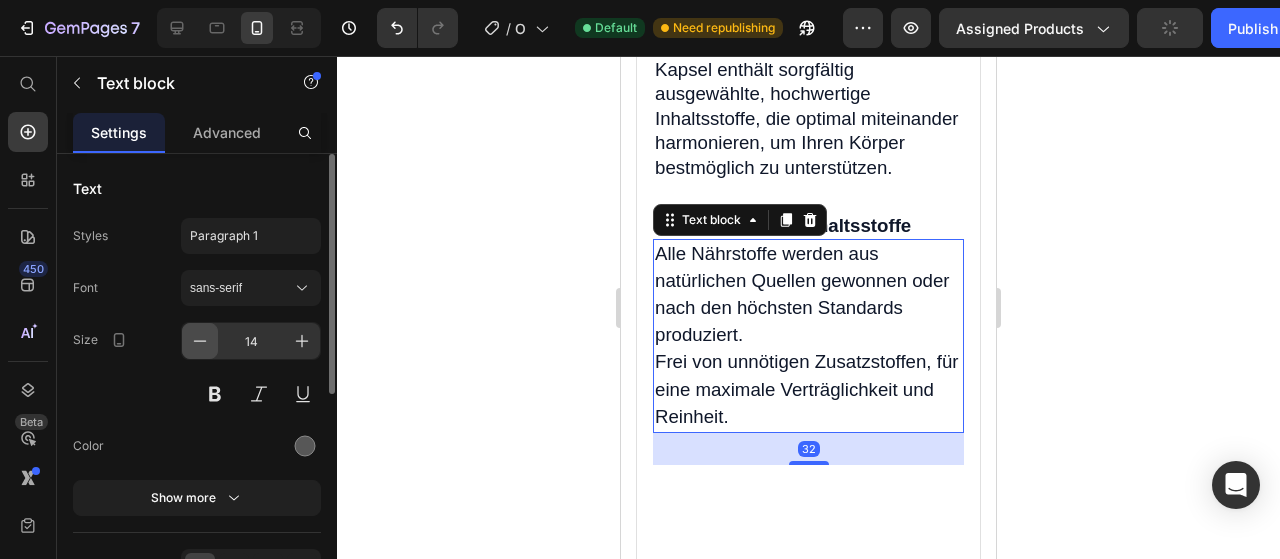 click at bounding box center [200, 341] 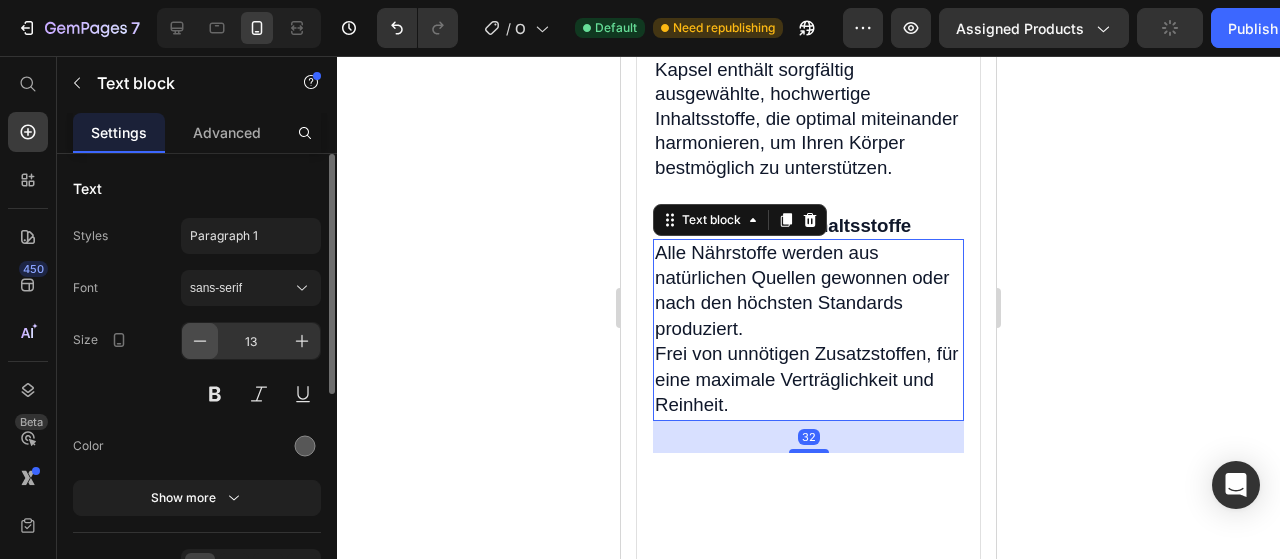 click at bounding box center (200, 341) 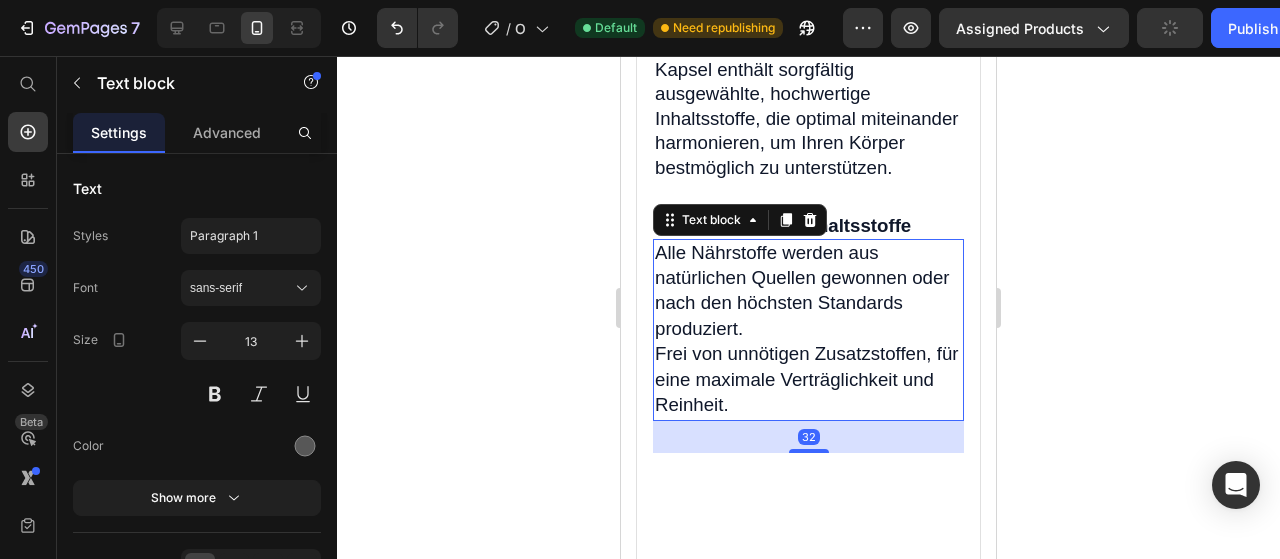 type on "12" 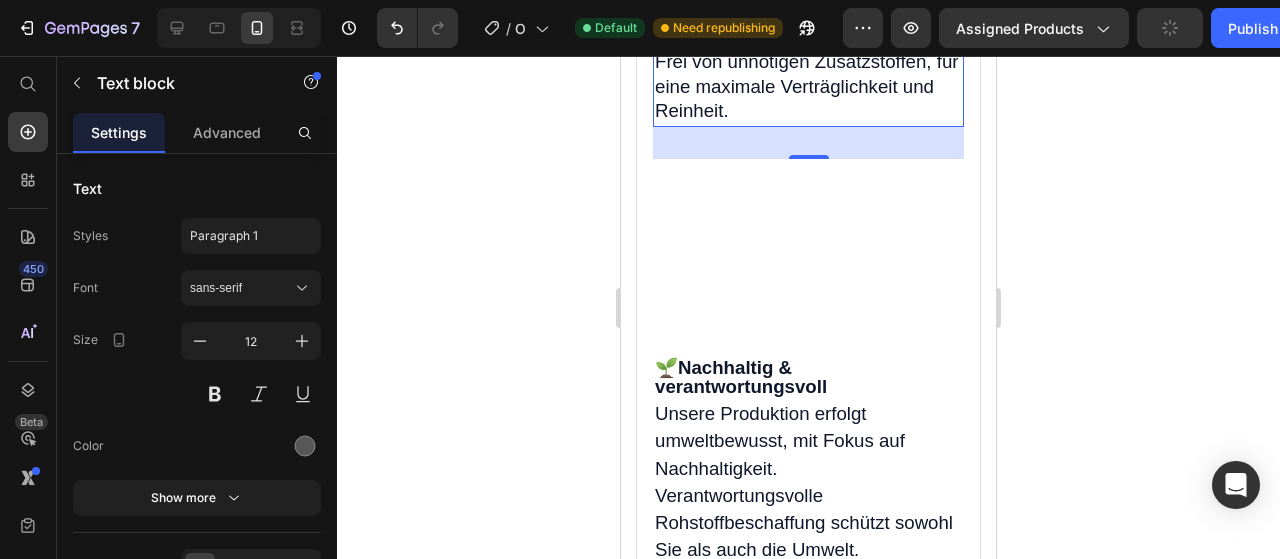 scroll, scrollTop: 3714, scrollLeft: 0, axis: vertical 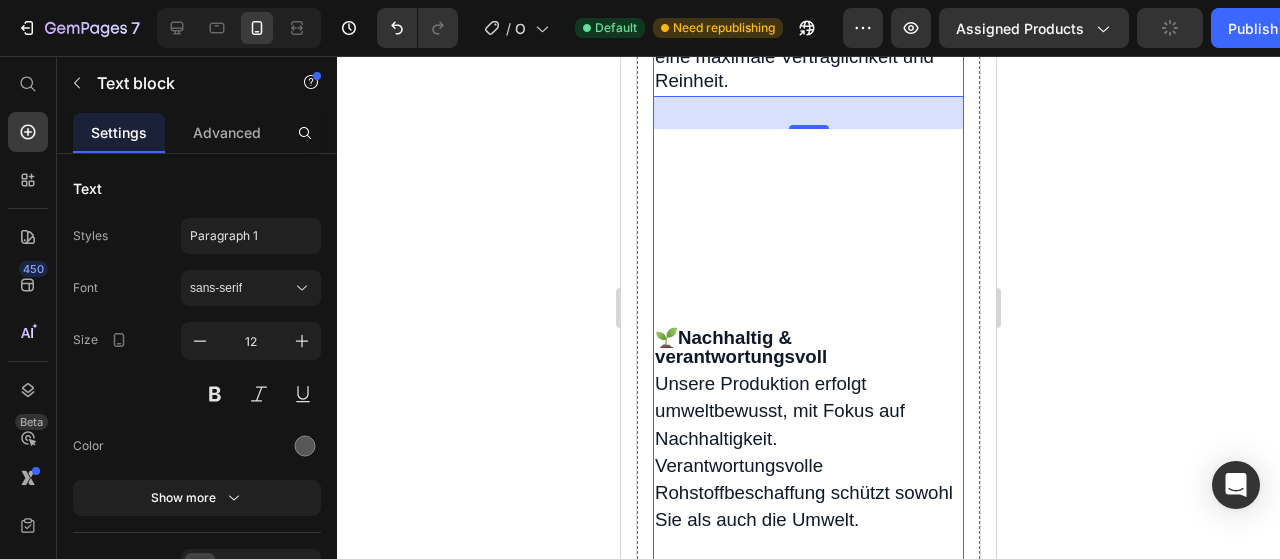 click on "🌱  Nachhaltig & verantwortungsvoll Heading Unsere Produktion erfolgt umweltbewusst, mit Fokus auf Nachhaltigkeit. Verantwortungsvolle Rohstoffbeschaffung schützt sowohl Sie als auch die Umwelt. Text block Row 🔬  Wissenschaftlich geprüft Heading Entwickelt in Zusammenarbeit mit Ernährungsexperten und basierend auf den neuesten wissenschaftlichen Erkenntnissen. Jede Formel wird sorgfältig geprüft, um sicherzustellen, dass sie den höchsten Standards entspricht und wirklich hält, was sie verspricht. Text block Row Warum Optimum? Heading Optimum ist mehr als nur ein Nahrungsergänzungsmittel – es ist Ihre tägliche Unterstützung, die einfach in Ihren Alltag integriert werden kann. Egal, wie Ihr Leben aussieht, Optimum hilft Ihnen, sich besser zu fühlen und Ihr Wohlbefinden langfristig zu fördern. Text block Row Row" at bounding box center [808, 641] 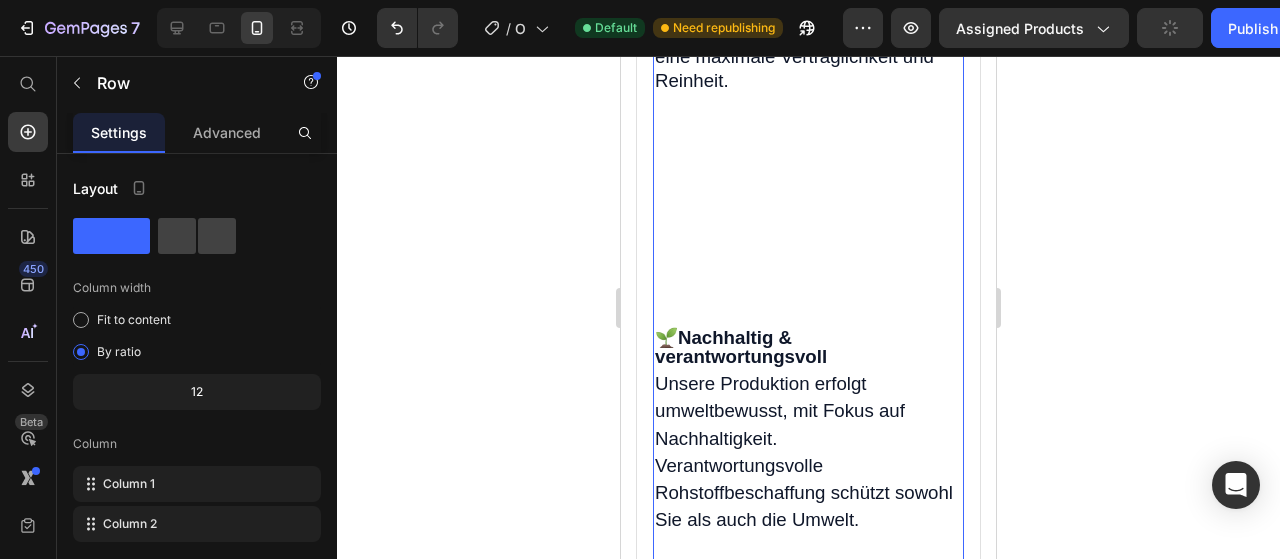 scroll, scrollTop: 3932, scrollLeft: 0, axis: vertical 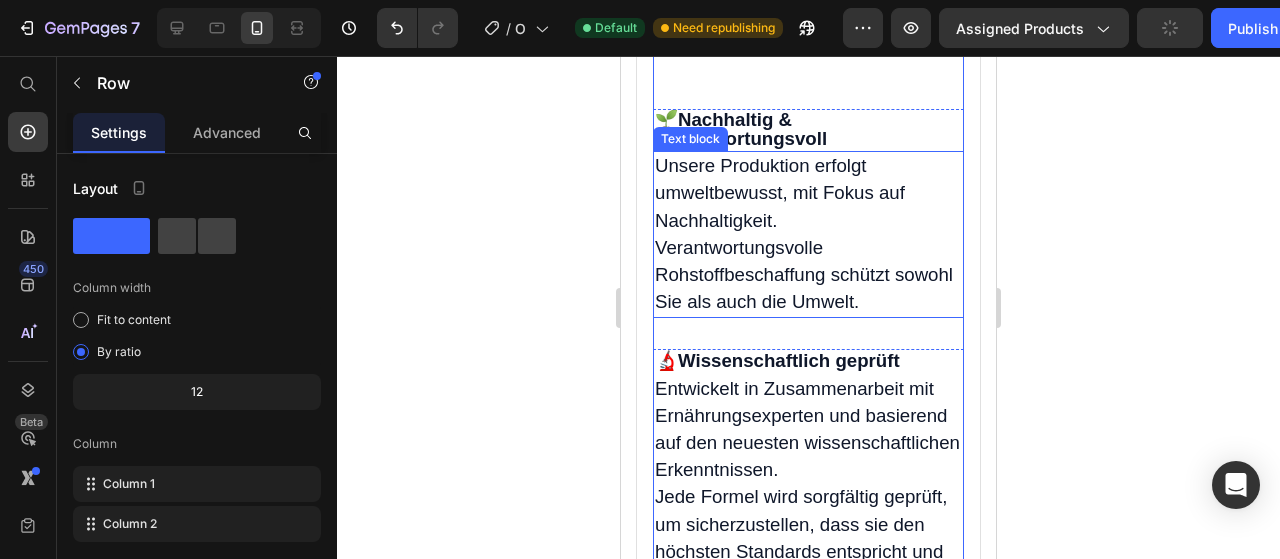 click on "Unsere Produktion erfolgt umweltbewusst, mit Fokus auf Nachhaltigkeit." at bounding box center [780, 192] 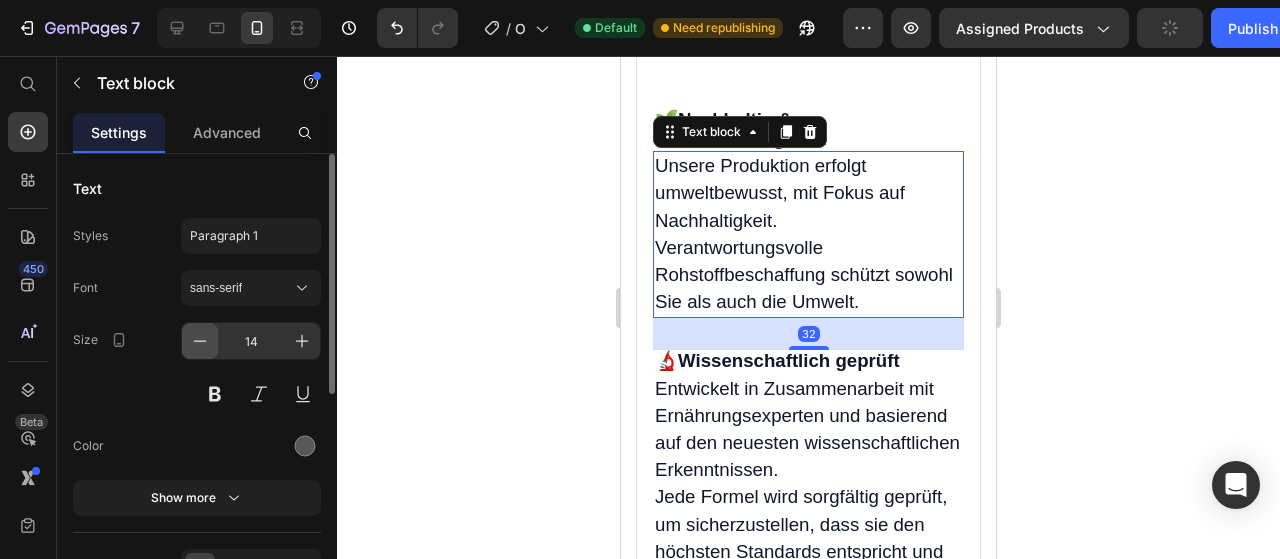 drag, startPoint x: 206, startPoint y: 340, endPoint x: 207, endPoint y: 223, distance: 117.00427 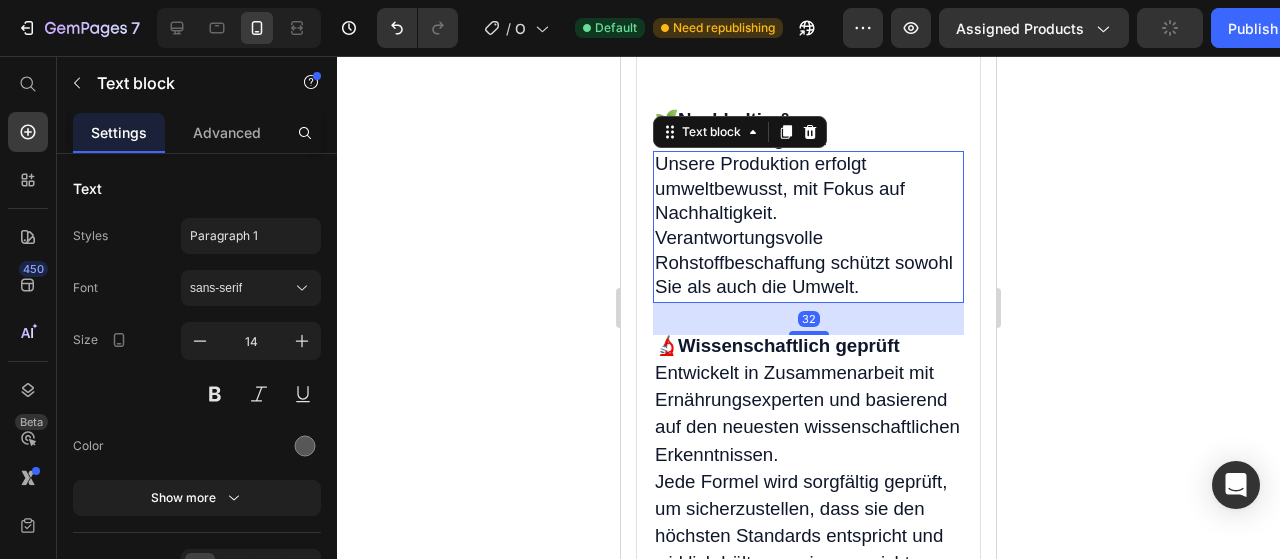 type on "12" 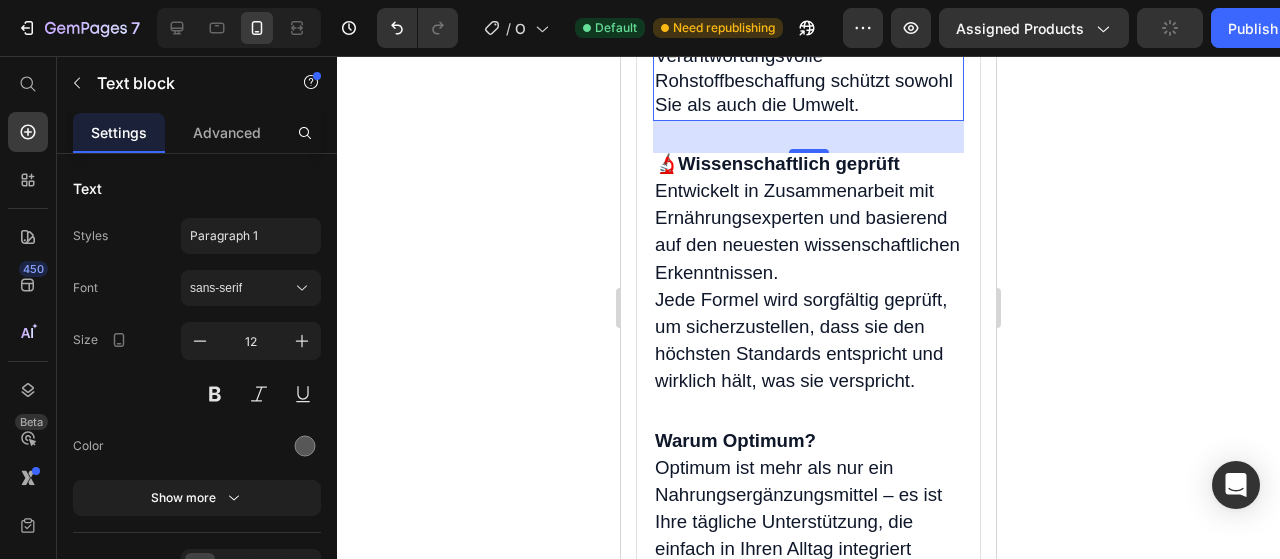 scroll, scrollTop: 4126, scrollLeft: 0, axis: vertical 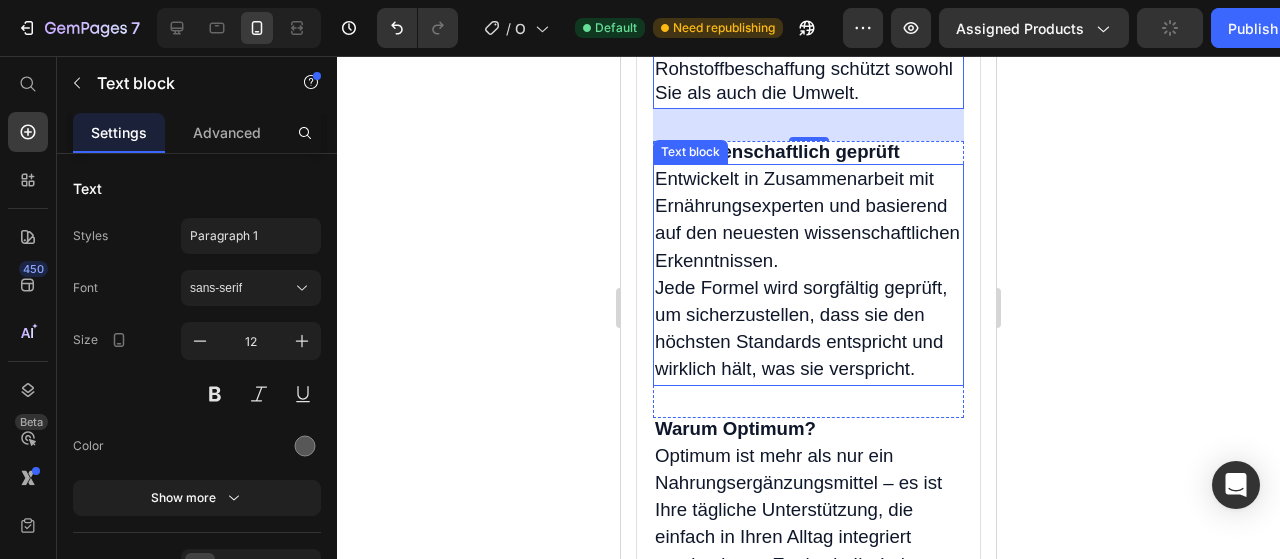 click on "Jede Formel wird sorgfältig geprüft, um sicherzustellen, dass sie den höchsten Standards entspricht und wirklich hält, was sie verspricht." at bounding box center (801, 328) 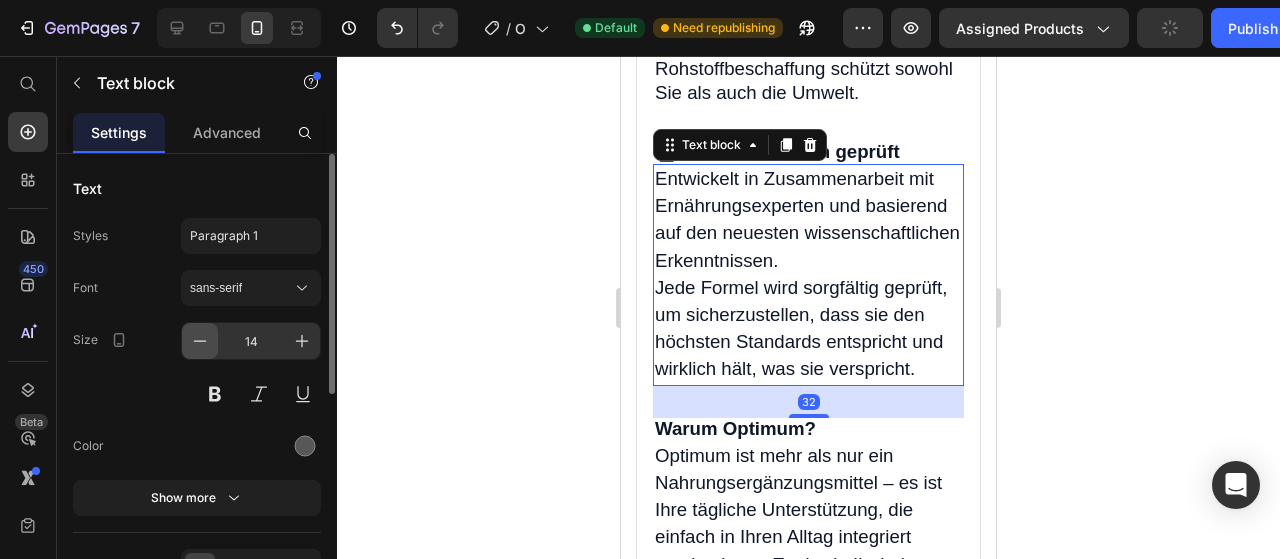 drag, startPoint x: 200, startPoint y: 345, endPoint x: 230, endPoint y: 252, distance: 97.71899 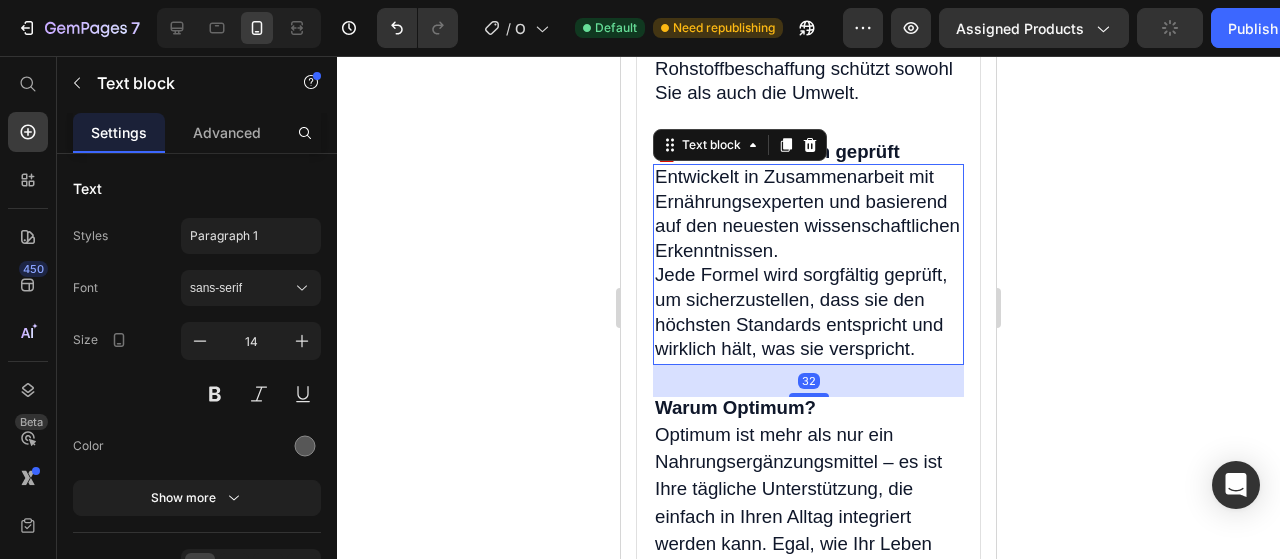 type on "12" 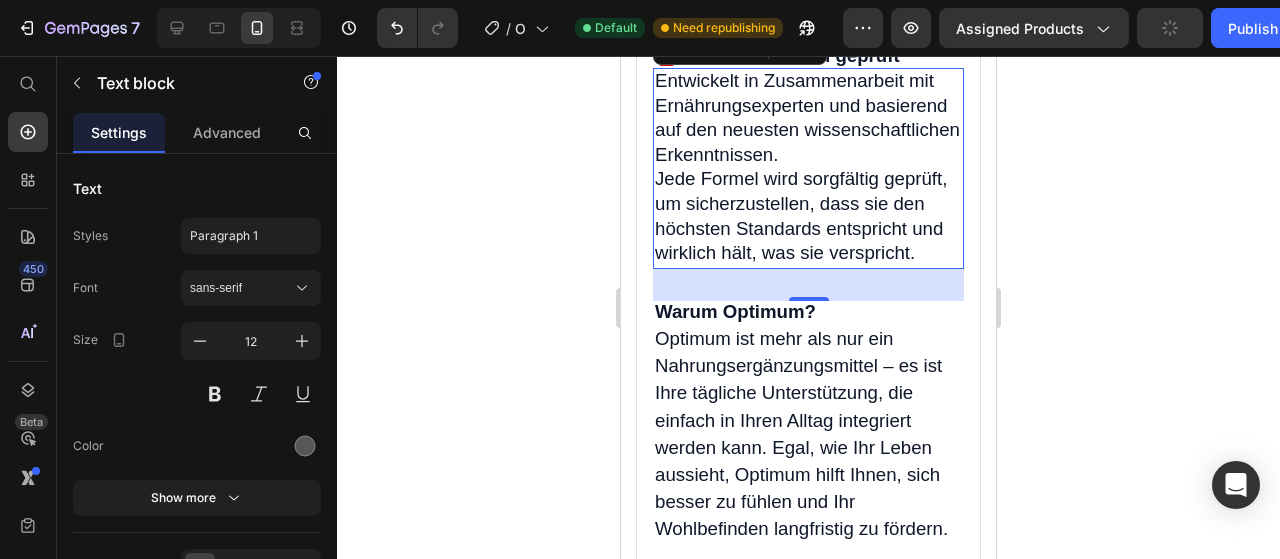 scroll, scrollTop: 4248, scrollLeft: 0, axis: vertical 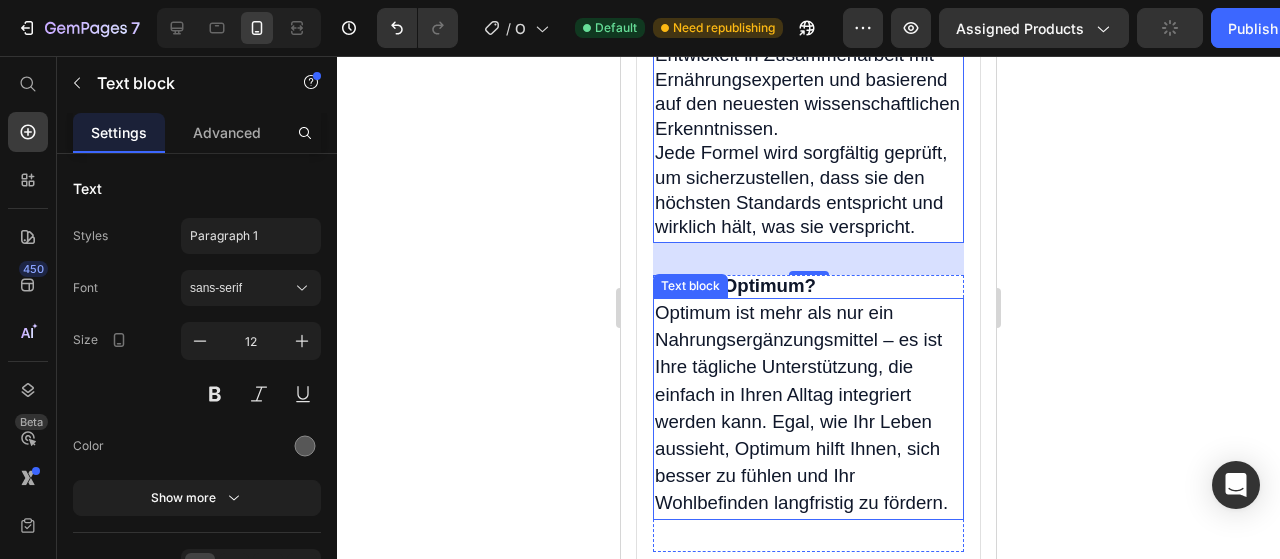 click on "Optimum ist mehr als nur ein Nahrungsergänzungsmittel – es ist Ihre tägliche Unterstützung, die einfach in Ihren Alltag integriert werden kann. Egal, wie Ihr Leben aussieht, Optimum hilft Ihnen, sich besser zu fühlen und Ihr Wohlbefinden langfristig zu fördern." at bounding box center [801, 407] 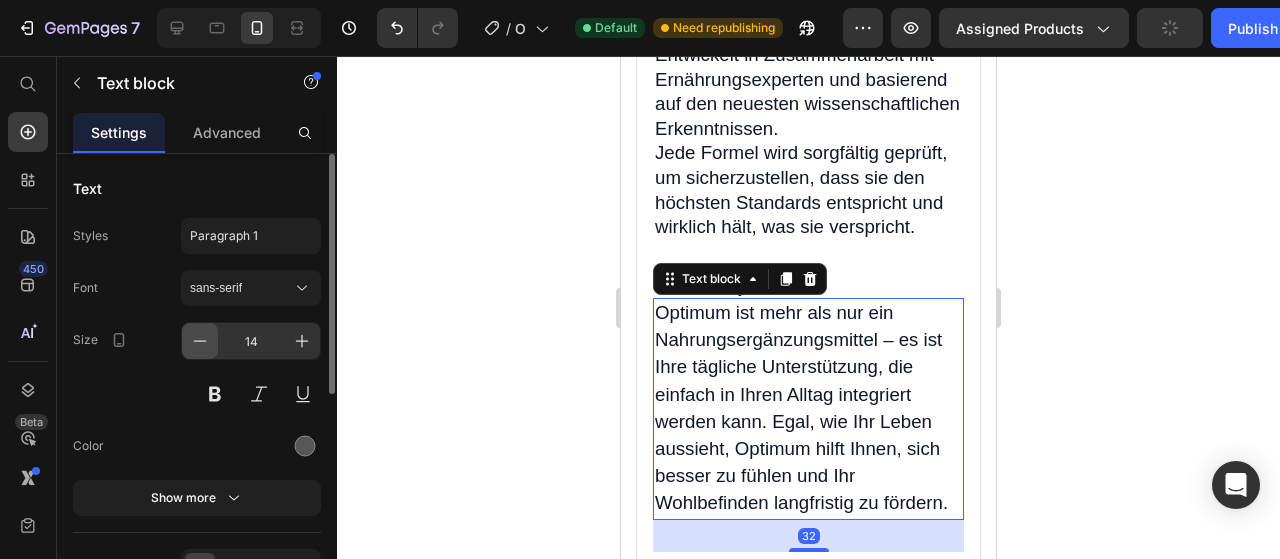 drag, startPoint x: 204, startPoint y: 338, endPoint x: 367, endPoint y: 208, distance: 208.4922 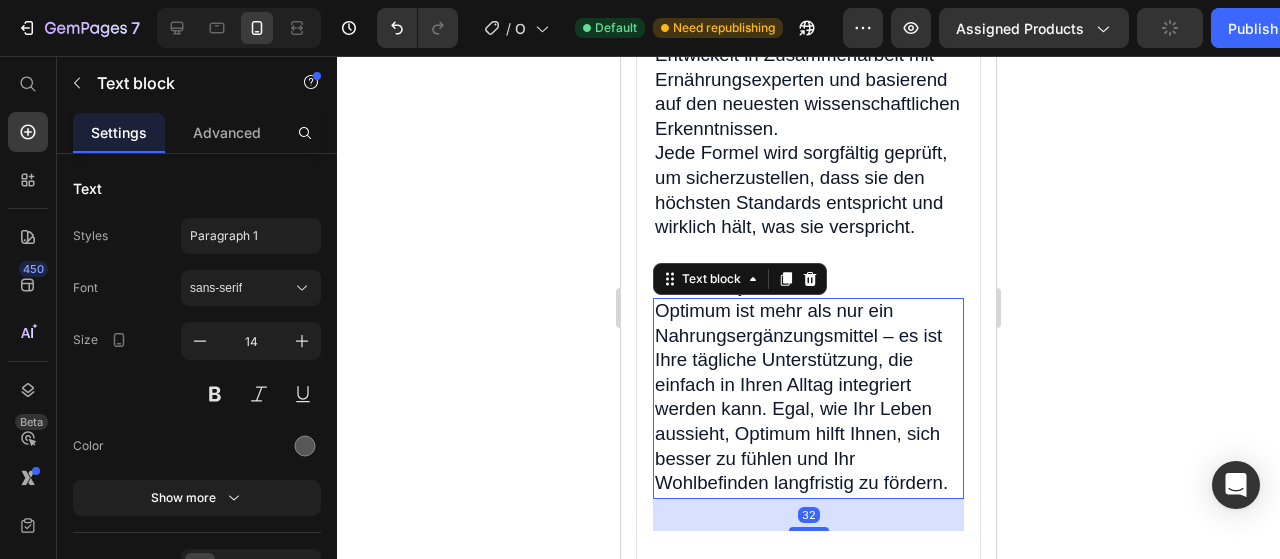 type on "12" 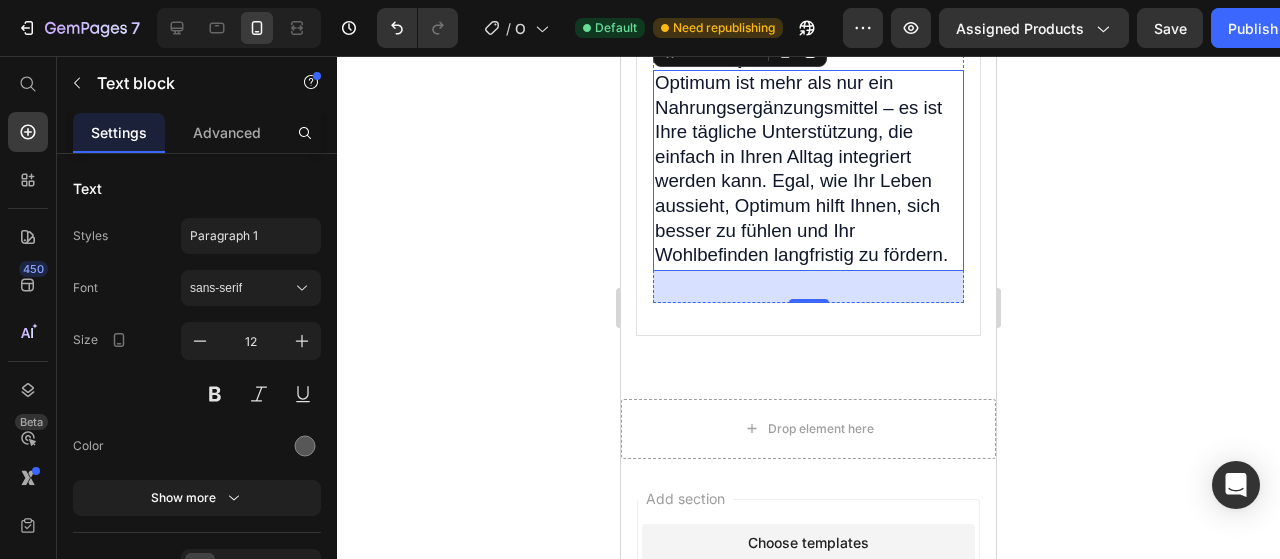 scroll, scrollTop: 4476, scrollLeft: 0, axis: vertical 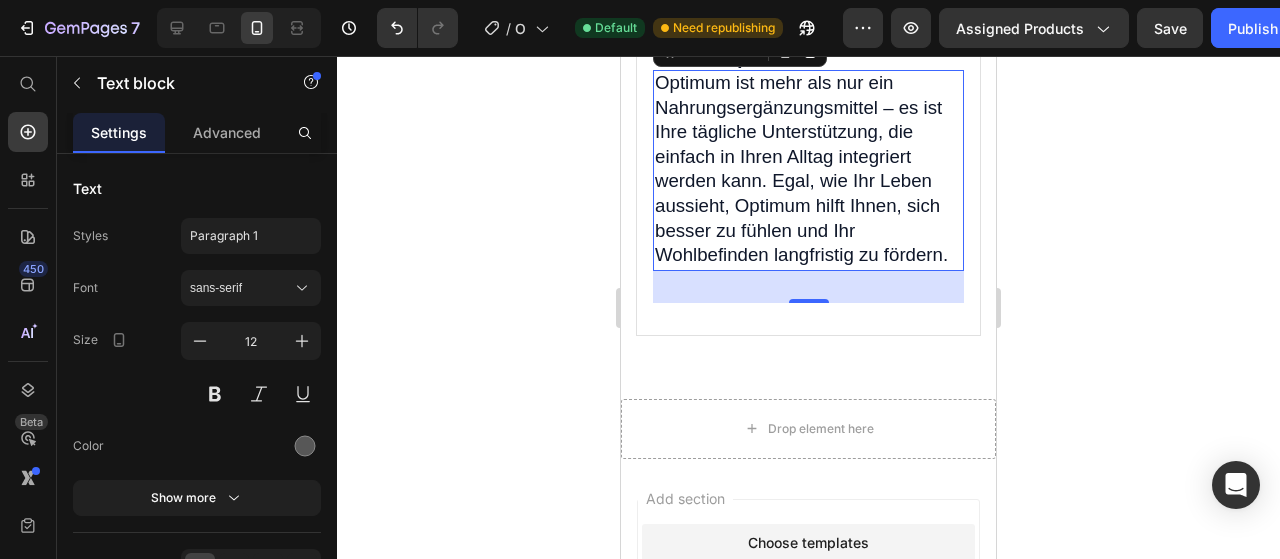 click 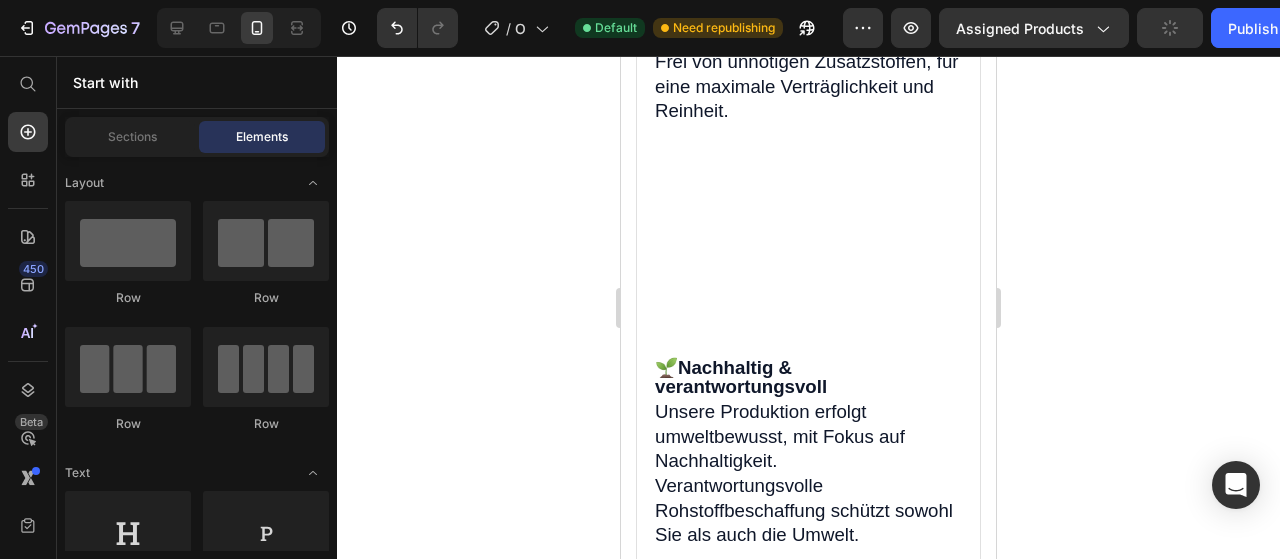 scroll, scrollTop: 3624, scrollLeft: 0, axis: vertical 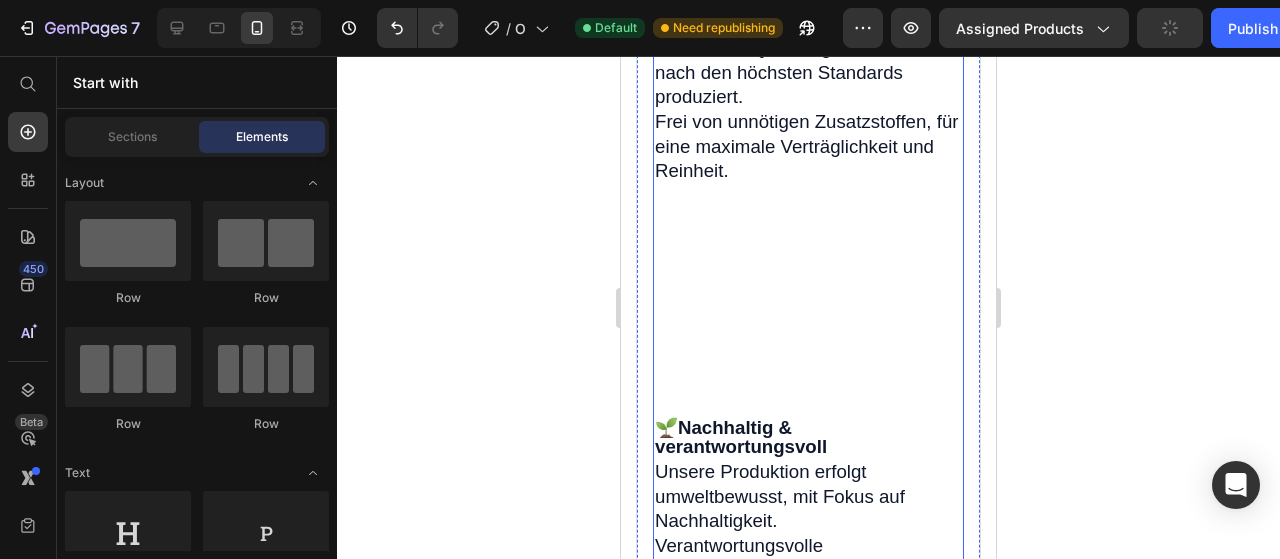 click on "🌱  Nachhaltig & verantwortungsvoll Heading Unsere Produktion erfolgt umweltbewusst, mit Fokus auf Nachhaltigkeit. Verantwortungsvolle Rohstoffbeschaffung schützt sowohl Sie als auch die Umwelt. Text block Row 🔬  Wissenschaftlich geprüft Heading Entwickelt in Zusammenarbeit mit Ernährungsexperten und basierend auf den neuesten wissenschaftlichen Erkenntnissen. Jede Formel wird sorgfältig geprüft, um sicherzustellen, dass sie den höchsten Standards entspricht und wirklich hält, was sie verspricht. Text block Row Warum Optimum? Heading Optimum ist mehr als nur ein Nahrungsergänzungsmittel – es ist Ihre tägliche Unterstützung, die einfach in Ihren Alltag integriert werden kann. Egal, wie Ihr Leben aussieht, Optimum hilft Ihnen, sich besser zu fühlen und Ihr Wohlbefinden langfristig zu fördern. Text block Row Row" at bounding box center (808, 703) 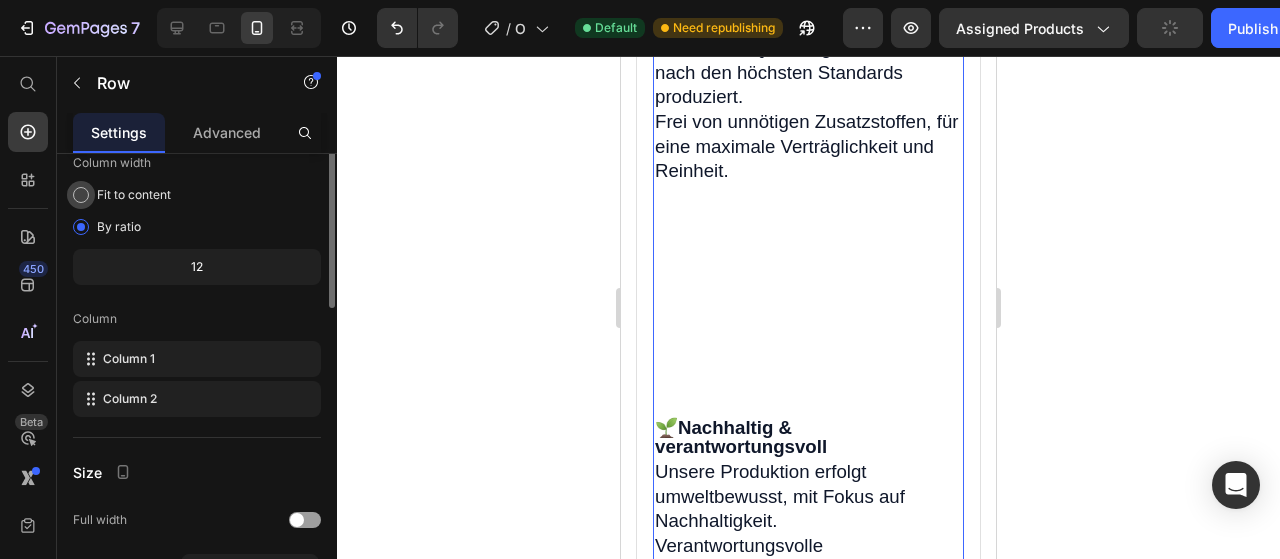 scroll, scrollTop: 0, scrollLeft: 0, axis: both 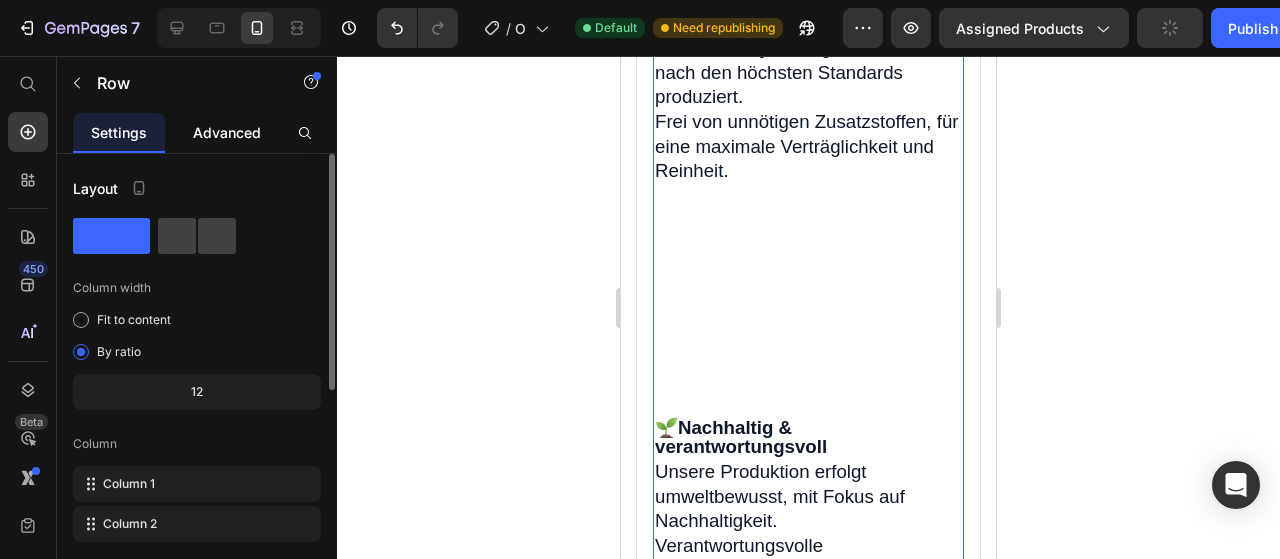 click on "Advanced" 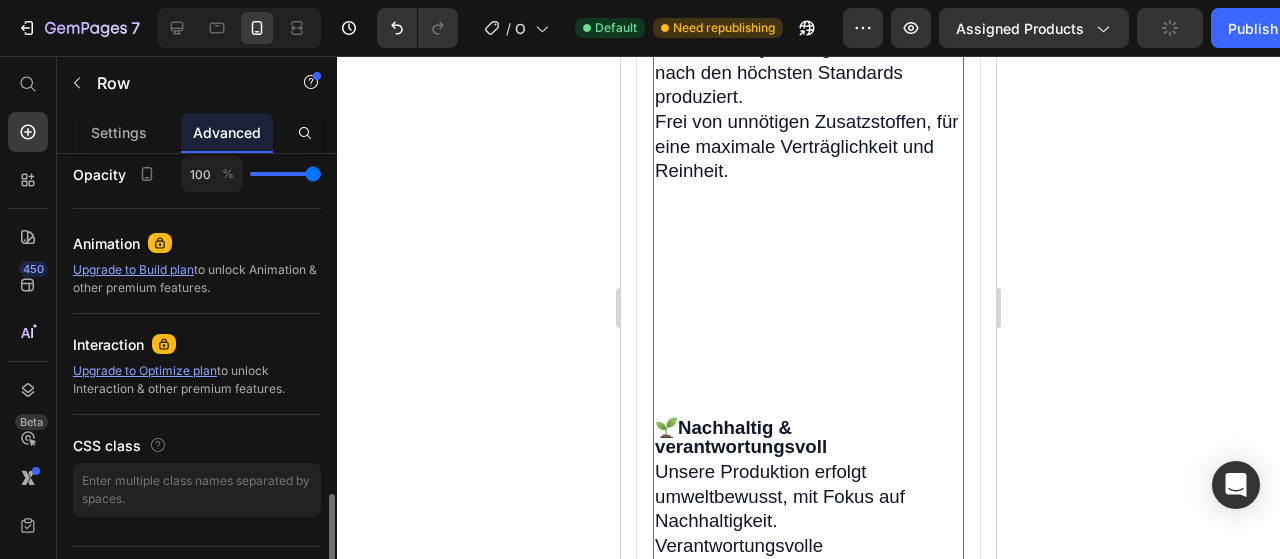 scroll, scrollTop: 839, scrollLeft: 0, axis: vertical 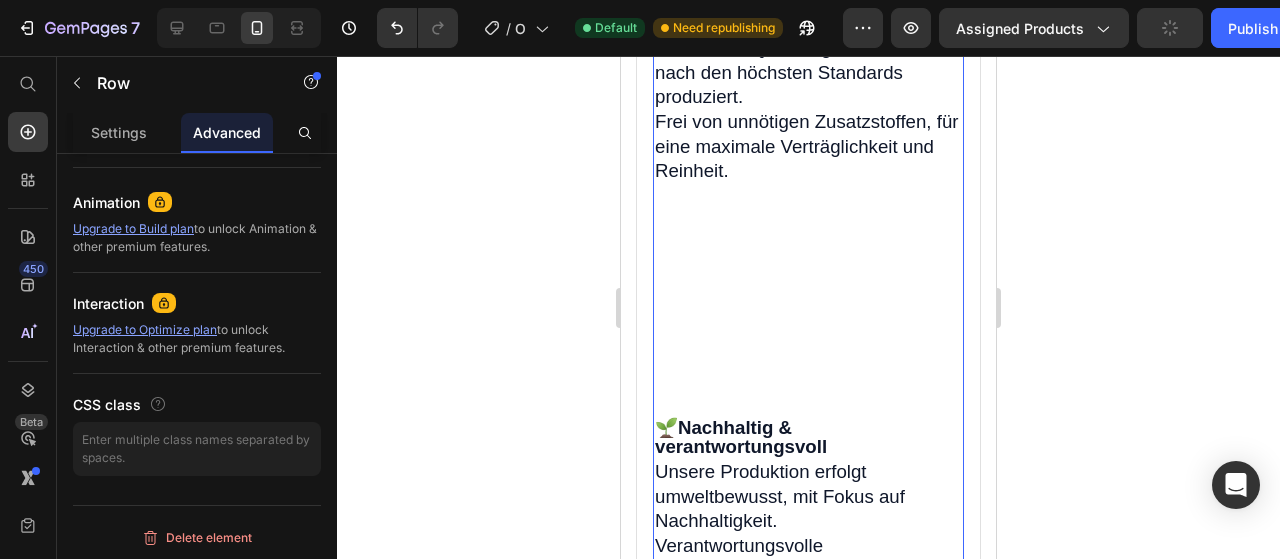 click on "🌱  Nachhaltig & verantwortungsvoll Heading Unsere Produktion erfolgt umweltbewusst, mit Fokus auf Nachhaltigkeit. Verantwortungsvolle Rohstoffbeschaffung schützt sowohl Sie als auch die Umwelt. Text block Row 🔬  Wissenschaftlich geprüft Heading Entwickelt in Zusammenarbeit mit Ernährungsexperten und basierend auf den neuesten wissenschaftlichen Erkenntnissen. Jede Formel wird sorgfältig geprüft, um sicherzustellen, dass sie den höchsten Standards entspricht und wirklich hält, was sie verspricht. Text block Row Warum Optimum? Heading Optimum ist mehr als nur ein Nahrungsergänzungsmittel – es ist Ihre tägliche Unterstützung, die einfach in Ihren Alltag integriert werden kann. Egal, wie Ihr Leben aussieht, Optimum hilft Ihnen, sich besser zu fühlen und Ihr Wohlbefinden langfristig zu fördern. Text block Row Row" at bounding box center (808, 703) 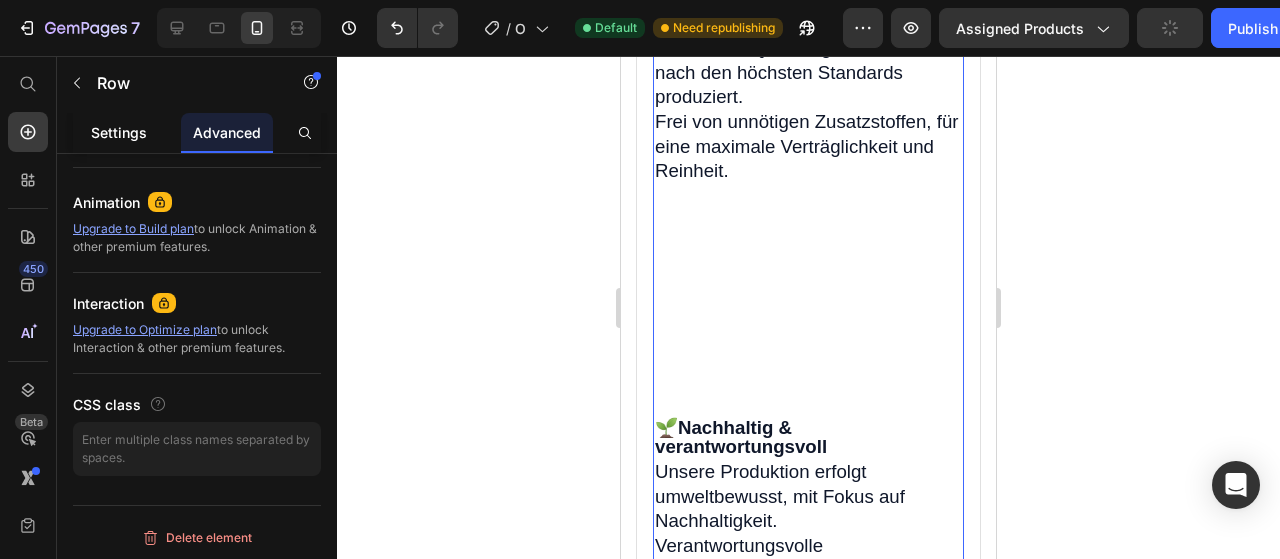 click on "Settings" at bounding box center (119, 132) 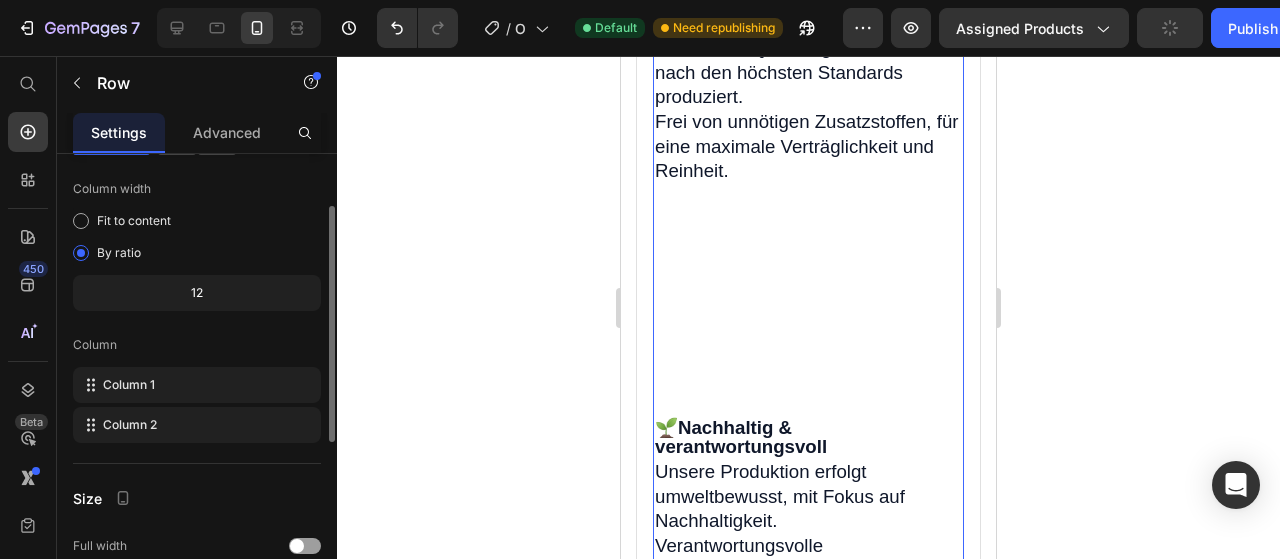 scroll, scrollTop: 100, scrollLeft: 0, axis: vertical 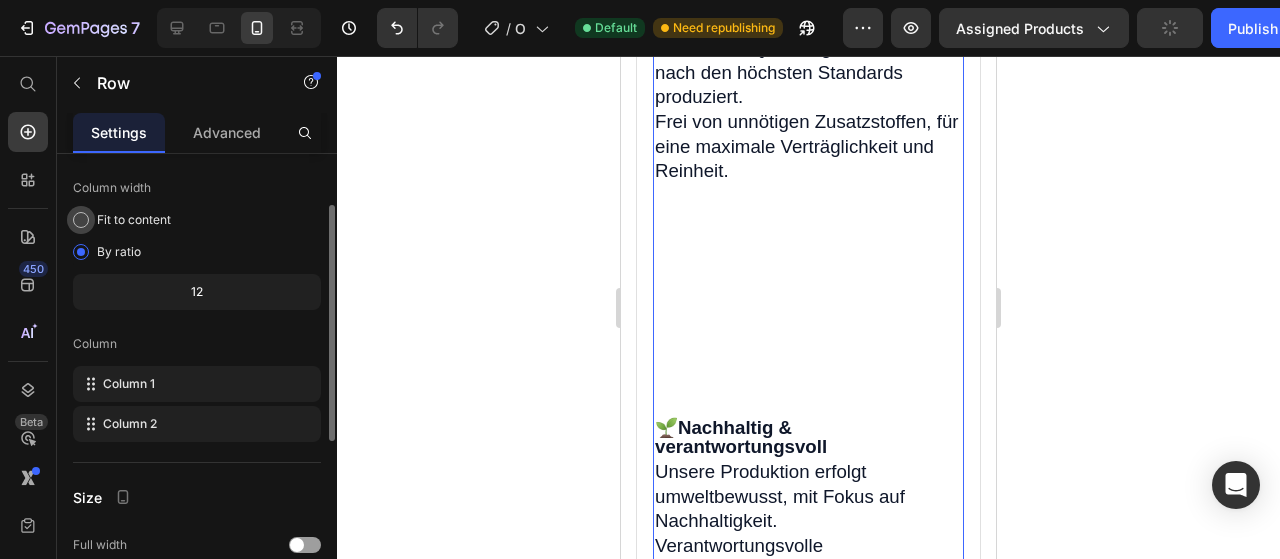 click on "Fit to content" at bounding box center (134, 220) 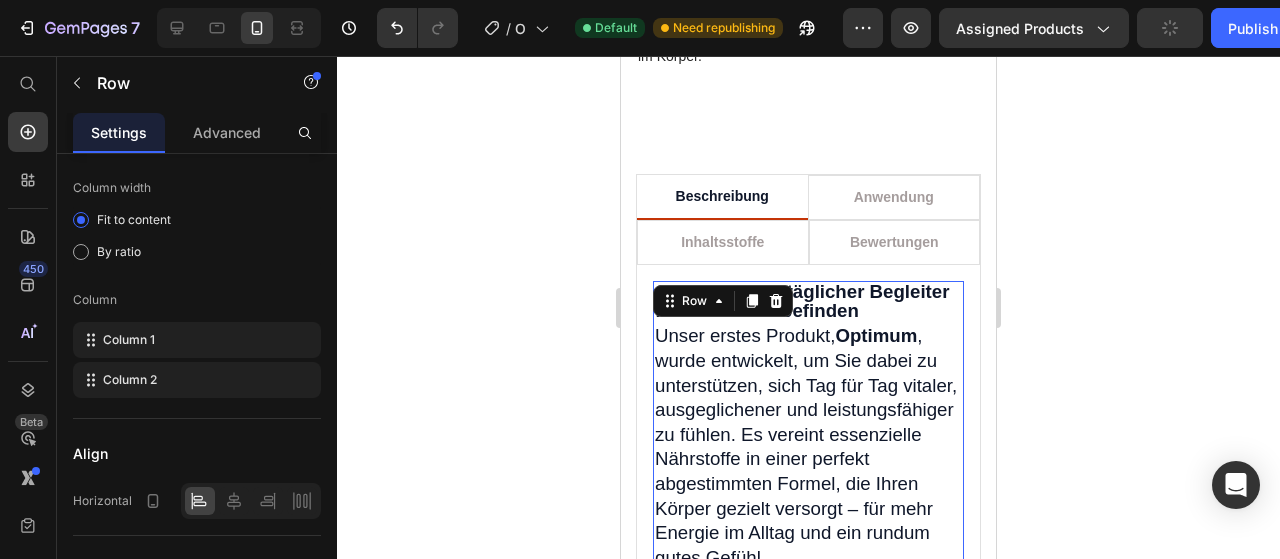 scroll, scrollTop: 2740, scrollLeft: 0, axis: vertical 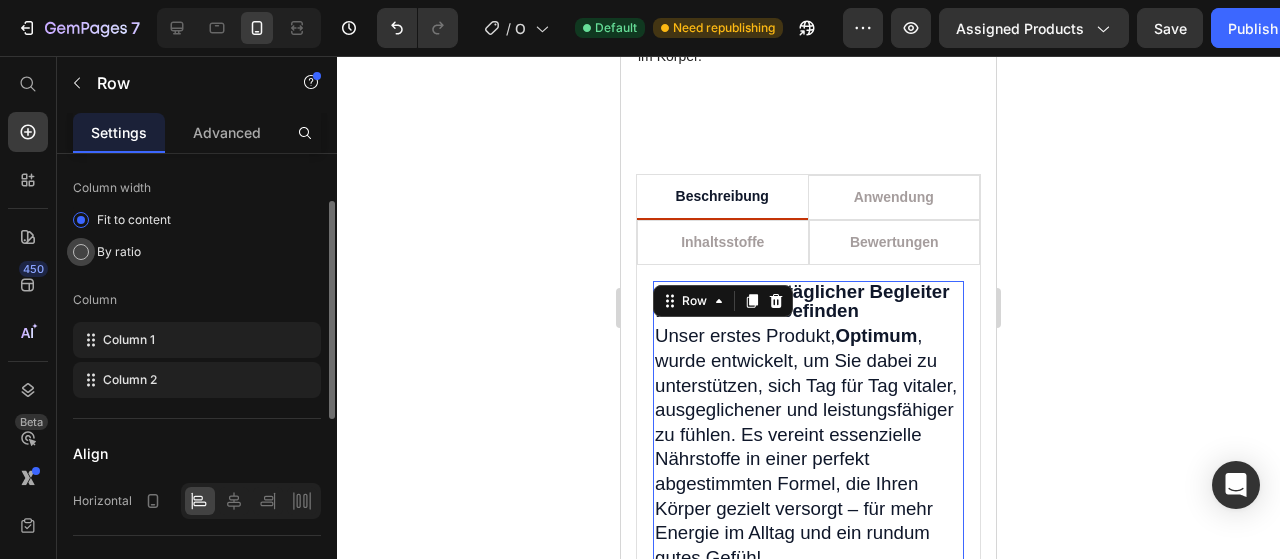 click on "By ratio" at bounding box center (119, 252) 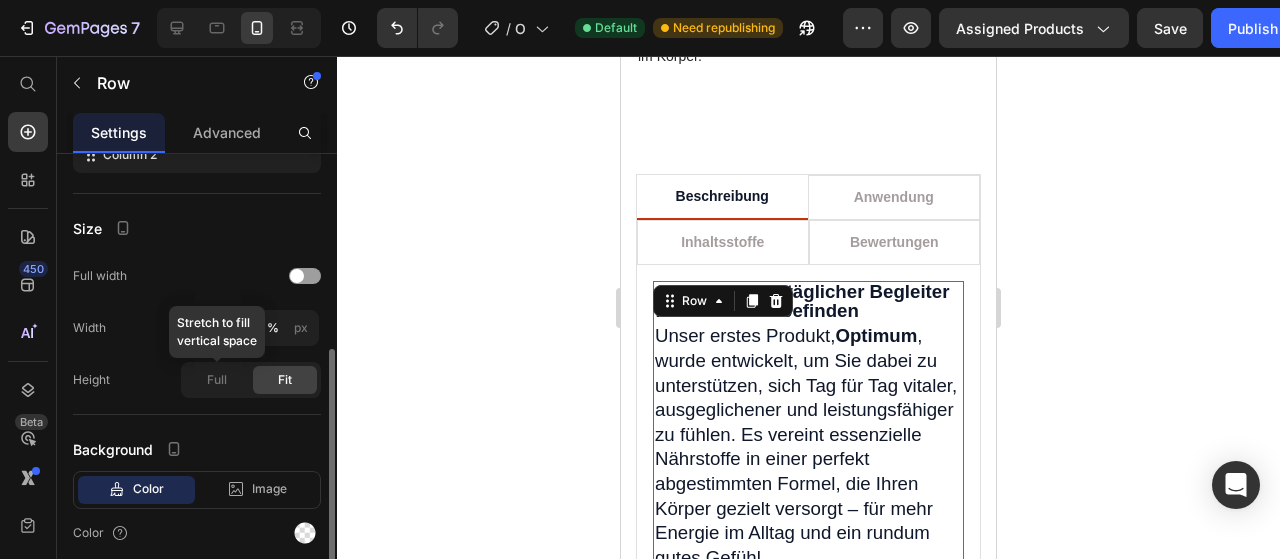 scroll, scrollTop: 374, scrollLeft: 0, axis: vertical 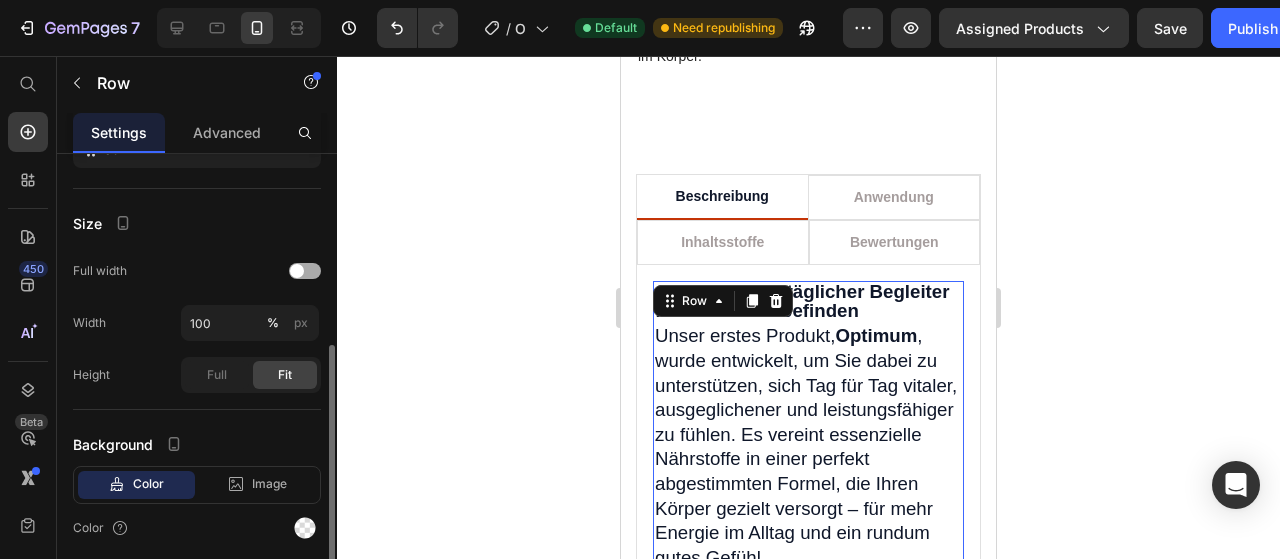 click at bounding box center (297, 271) 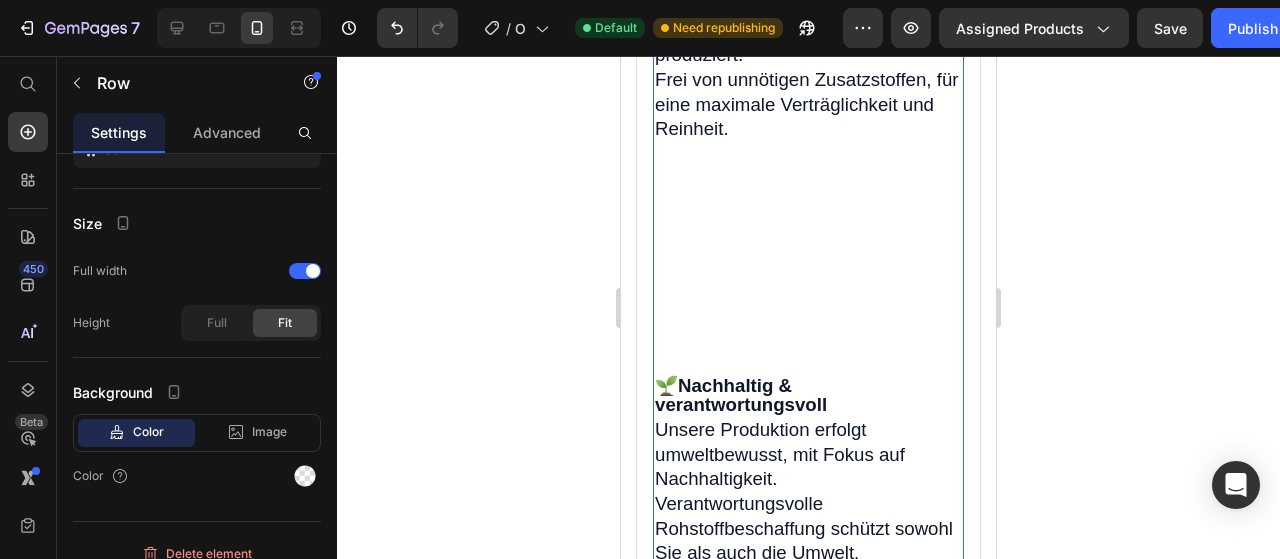 scroll, scrollTop: 3678, scrollLeft: 0, axis: vertical 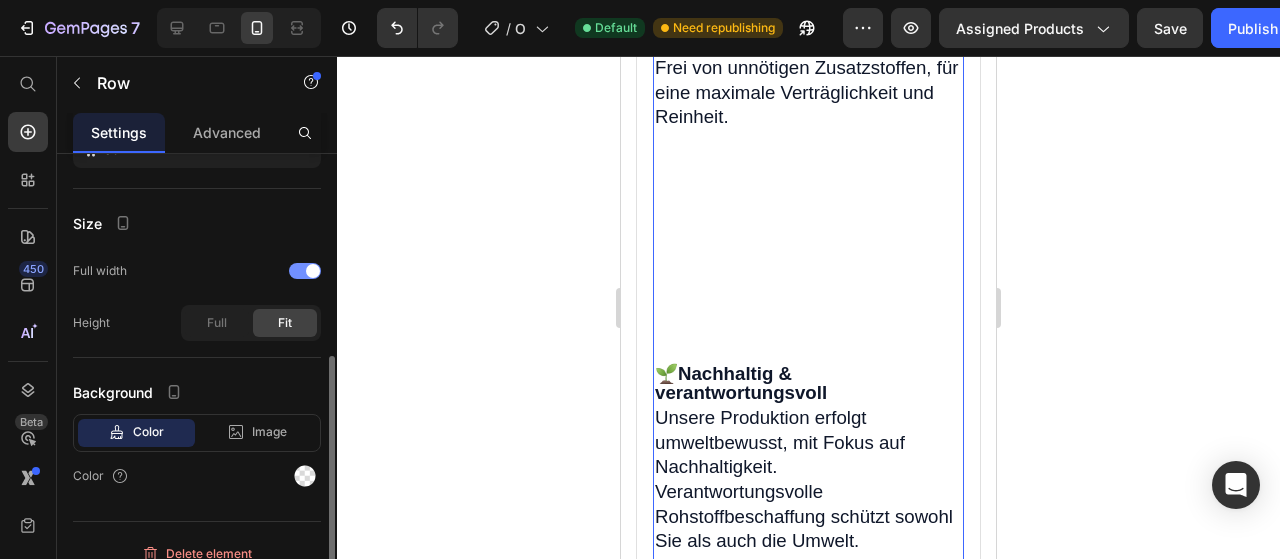 click at bounding box center [305, 271] 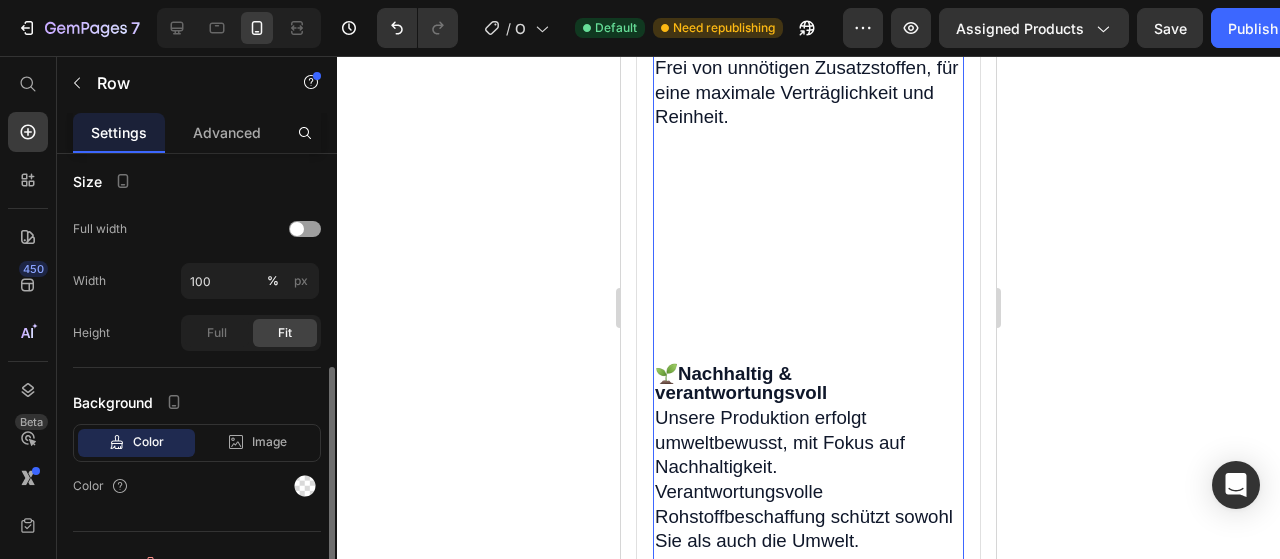 scroll, scrollTop: 418, scrollLeft: 0, axis: vertical 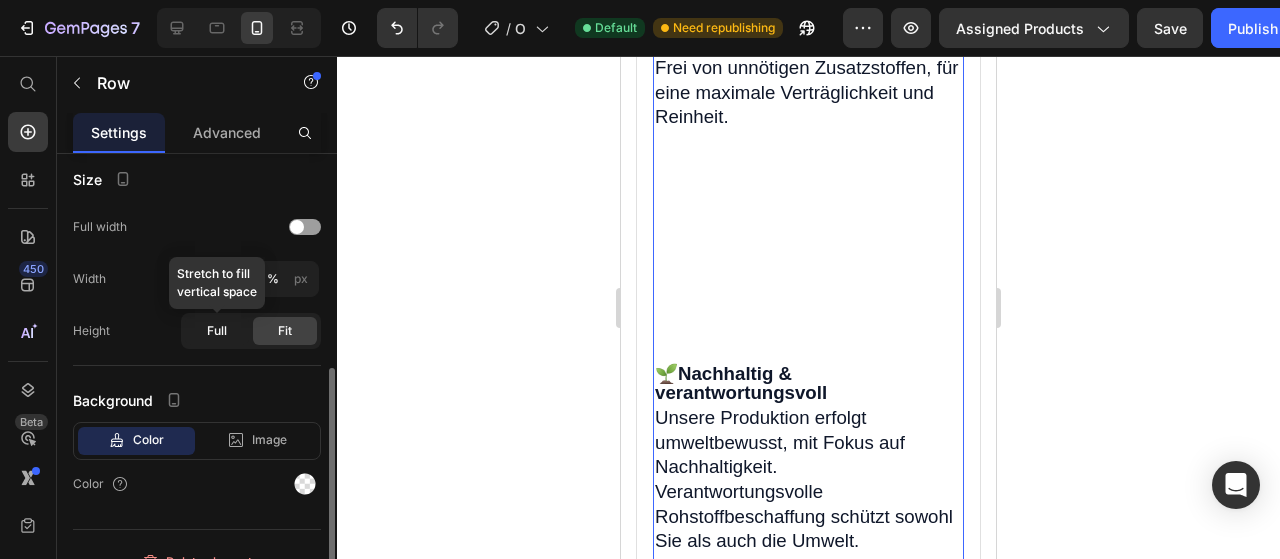 click on "Full" 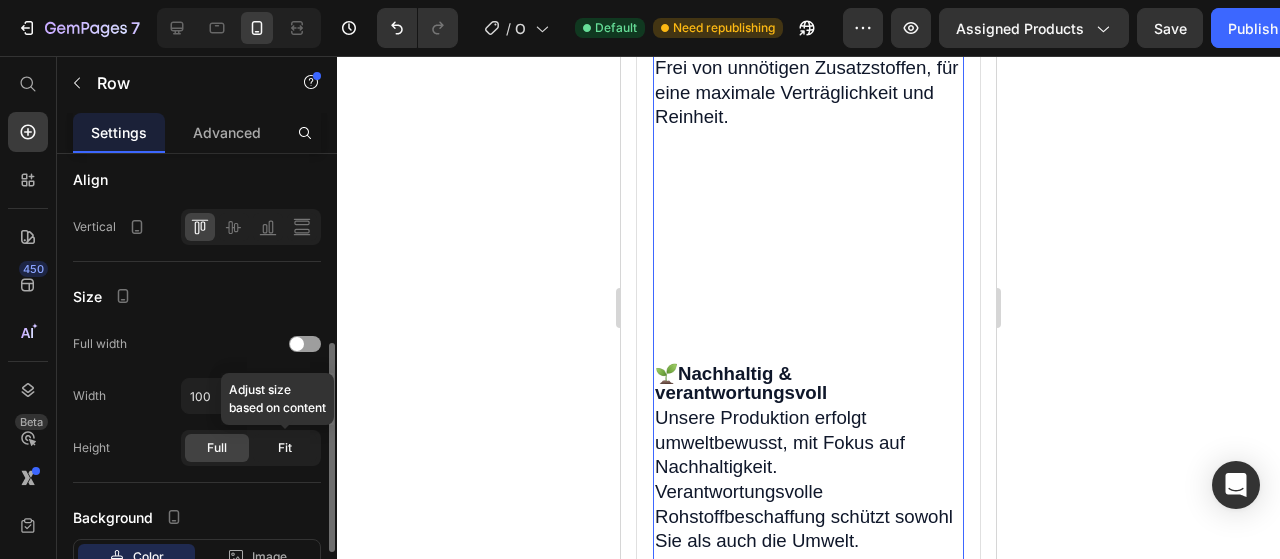 click on "Fit" 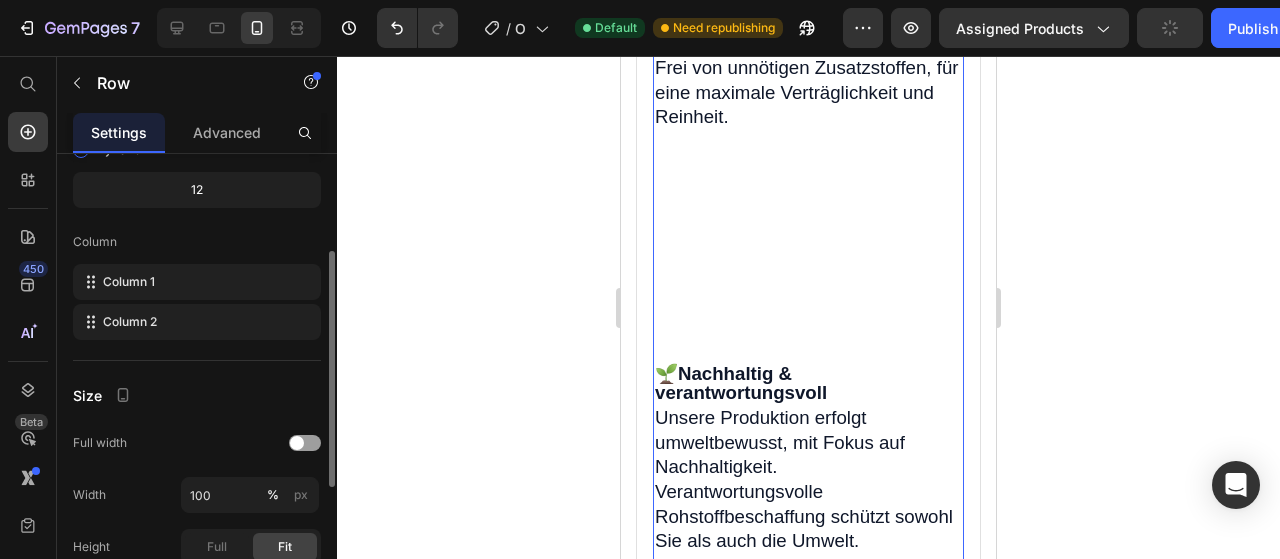 scroll, scrollTop: 194, scrollLeft: 0, axis: vertical 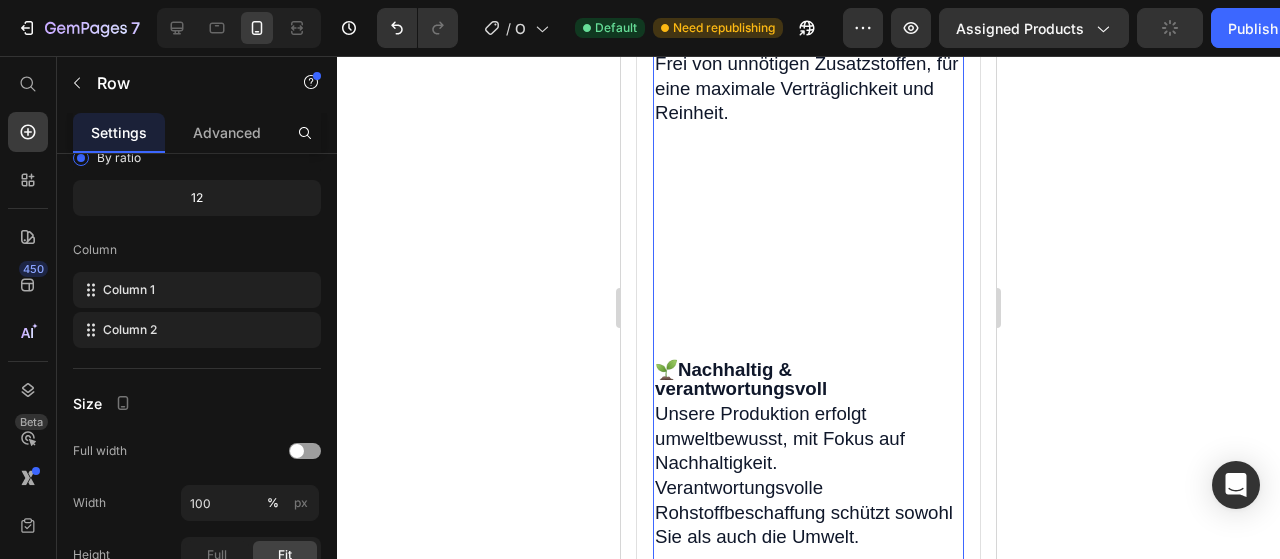 click on "🌱  Nachhaltig & verantwortungsvoll Heading Unsere Produktion erfolgt umweltbewusst, mit Fokus auf Nachhaltigkeit. Verantwortungsvolle Rohstoffbeschaffung schützt sowohl Sie als auch die Umwelt. Text block Row 🔬  Wissenschaftlich geprüft Heading Entwickelt in Zusammenarbeit mit Ernährungsexperten und basierend auf den neuesten wissenschaftlichen Erkenntnissen. Jede Formel wird sorgfältig geprüft, um sicherzustellen, dass sie den höchsten Standards entspricht und wirklich hält, was sie verspricht. Text block Row Warum Optimum? Heading Optimum ist mehr als nur ein Nahrungsergänzungsmittel – es ist Ihre tägliche Unterstützung, die einfach in Ihren Alltag integriert werden kann. Egal, wie Ihr Leben aussieht, Optimum hilft Ihnen, sich besser zu fühlen und Ihr Wohlbefinden langfristig zu fördern. Text block Row Row" at bounding box center (808, 645) 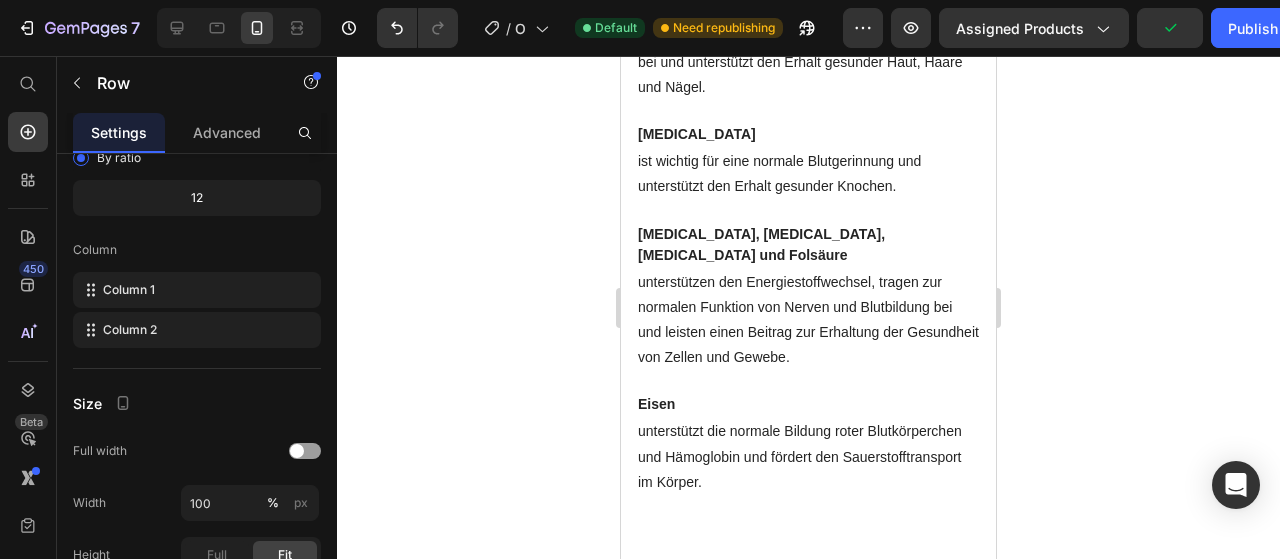 scroll, scrollTop: 2306, scrollLeft: 0, axis: vertical 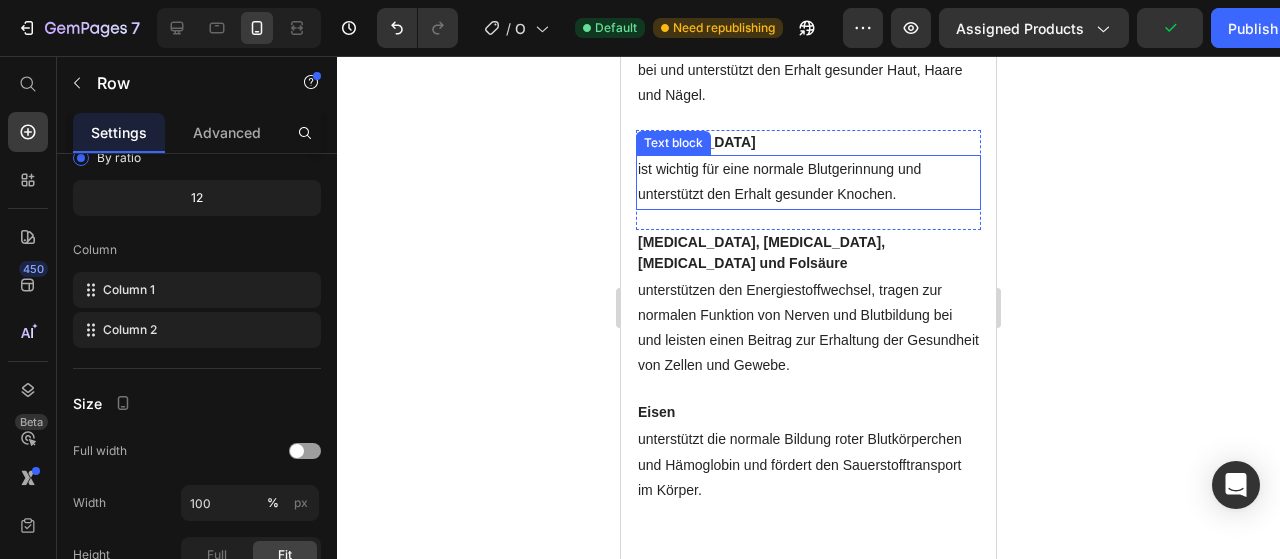 click on "ist wichtig für eine normale Blutgerinnung und unterstützt den Erhalt gesunder Knochen." at bounding box center [808, 182] 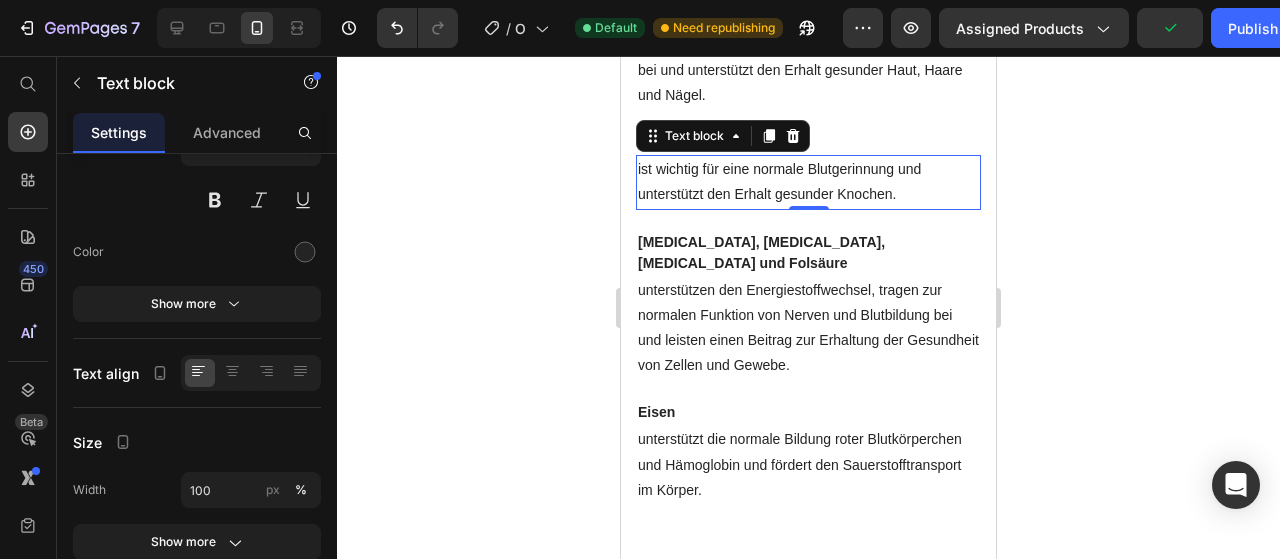 scroll, scrollTop: 0, scrollLeft: 0, axis: both 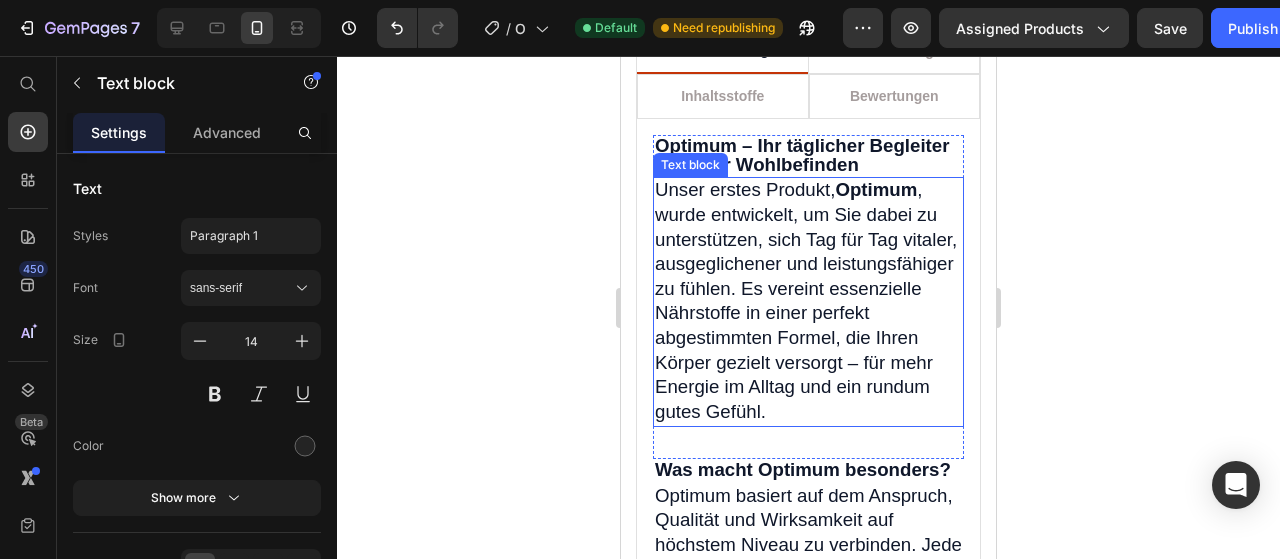 click on "Unser erstes Produkt,  Optimum , wurde entwickelt, um Sie dabei zu unterstützen, sich Tag für Tag vitaler, ausgeglichener und leistungsfähiger zu fühlen. Es vereint essenzielle Nährstoffe in einer perfekt abgestimmten Formel, die Ihren Körper gezielt versorgt – für mehr Energie im Alltag und ein rundum gutes Gefühl." at bounding box center [806, 300] 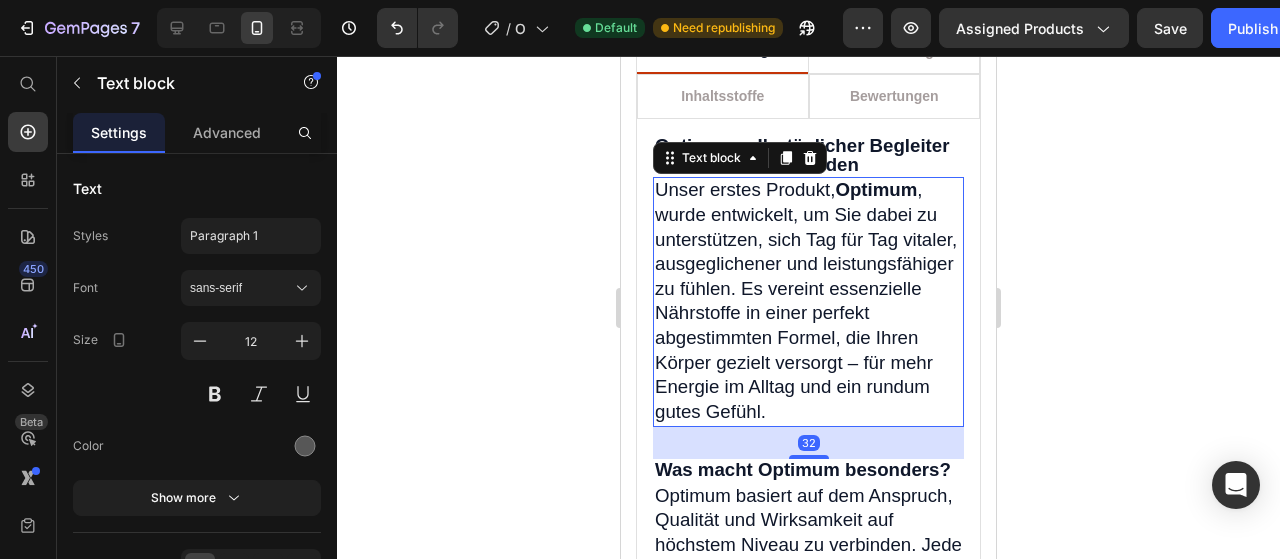 click on "Unser erstes Produkt,  Optimum , wurde entwickelt, um Sie dabei zu unterstützen, sich Tag für Tag vitaler, ausgeglichener und leistungsfähiger zu fühlen. Es vereint essenzielle Nährstoffe in einer perfekt abgestimmten Formel, die Ihren Körper gezielt versorgt – für mehr Energie im Alltag und ein rundum gutes Gefühl." at bounding box center (808, 302) 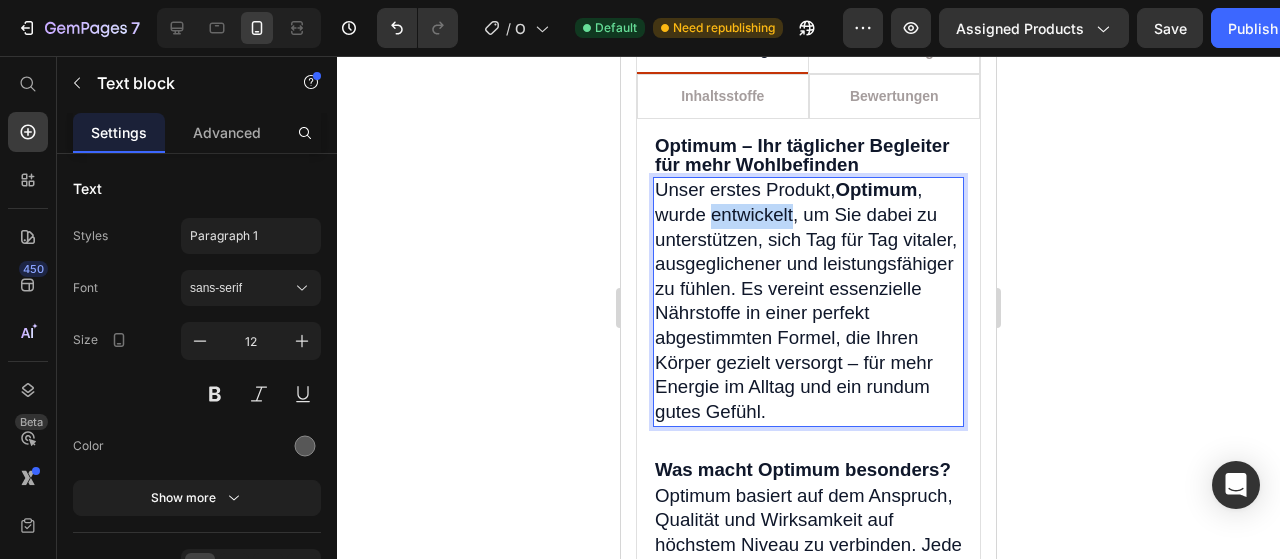 click on "Unser erstes Produkt,  Optimum , wurde entwickelt, um Sie dabei zu unterstützen, sich Tag für Tag vitaler, ausgeglichener und leistungsfähiger zu fühlen. Es vereint essenzielle Nährstoffe in einer perfekt abgestimmten Formel, die Ihren Körper gezielt versorgt – für mehr Energie im Alltag und ein rundum gutes Gefühl." at bounding box center (808, 302) 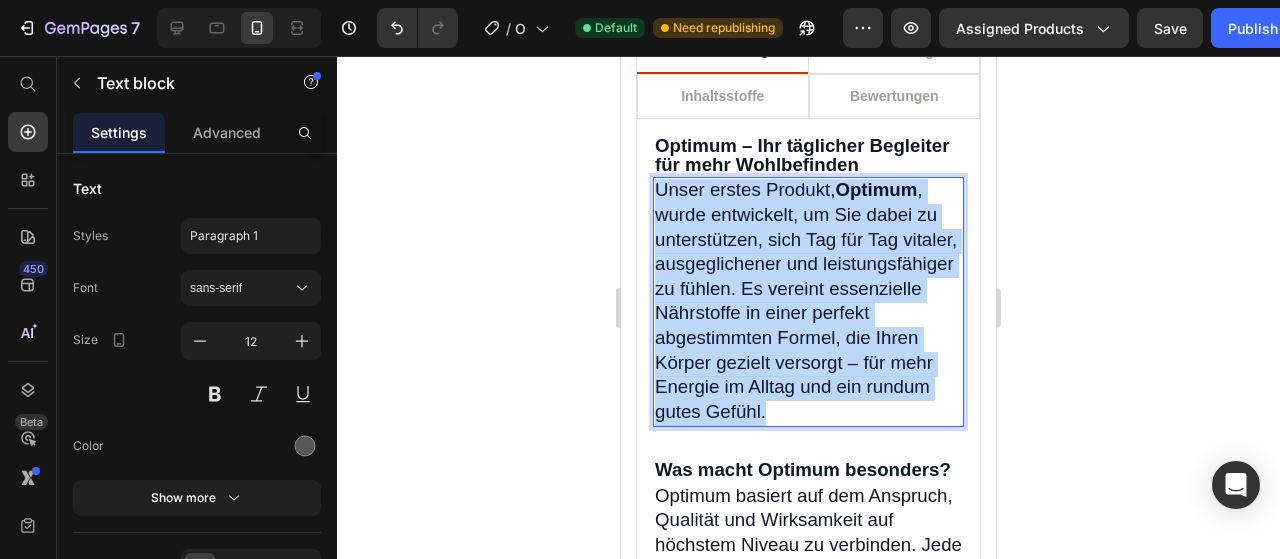 click on "Unser erstes Produkt,  Optimum , wurde entwickelt, um Sie dabei zu unterstützen, sich Tag für Tag vitaler, ausgeglichener und leistungsfähiger zu fühlen. Es vereint essenzielle Nährstoffe in einer perfekt abgestimmten Formel, die Ihren Körper gezielt versorgt – für mehr Energie im Alltag und ein rundum gutes Gefühl." at bounding box center (808, 302) 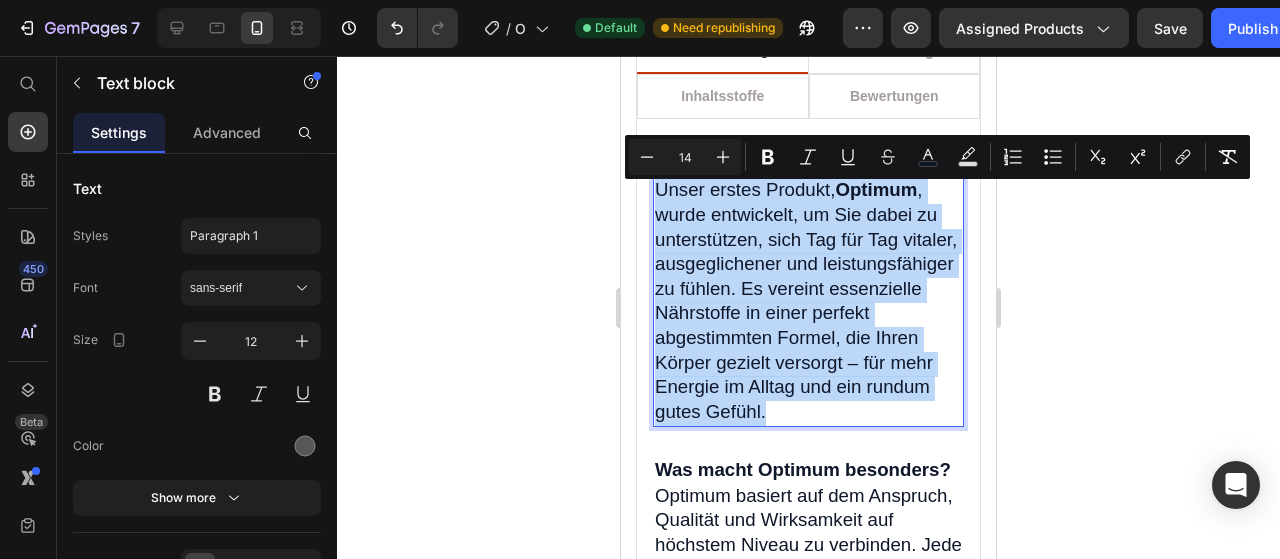 click on "Unser erstes Produkt,  Optimum , wurde entwickelt, um Sie dabei zu unterstützen, sich Tag für Tag vitaler, ausgeglichener und leistungsfähiger zu fühlen. Es vereint essenzielle Nährstoffe in einer perfekt abgestimmten Formel, die Ihren Körper gezielt versorgt – für mehr Energie im Alltag und ein rundum gutes Gefühl." at bounding box center [808, 302] 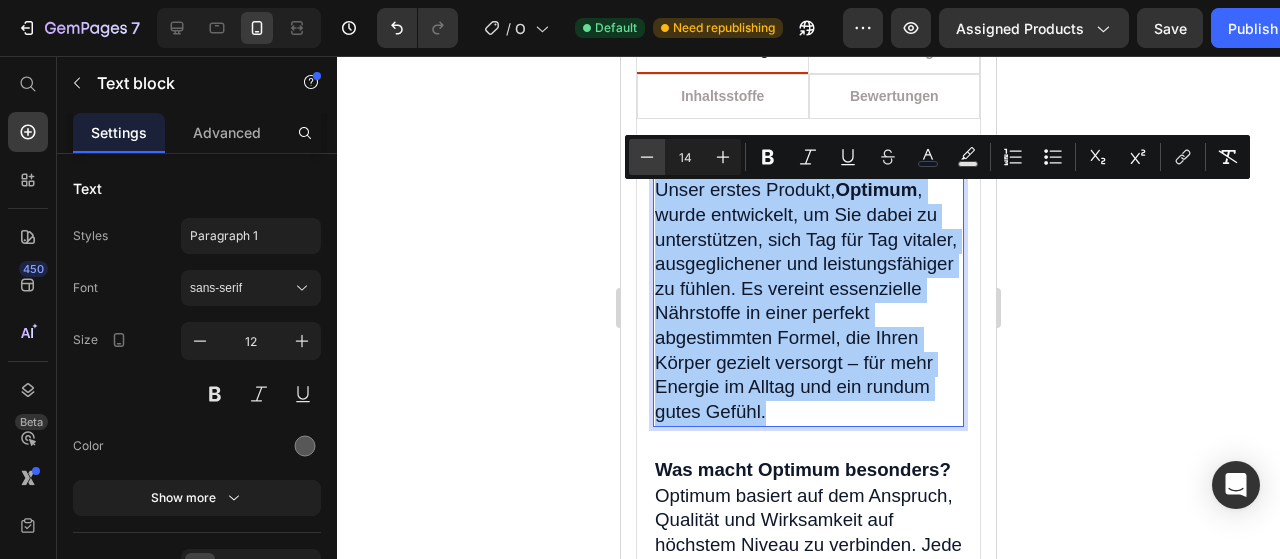 click 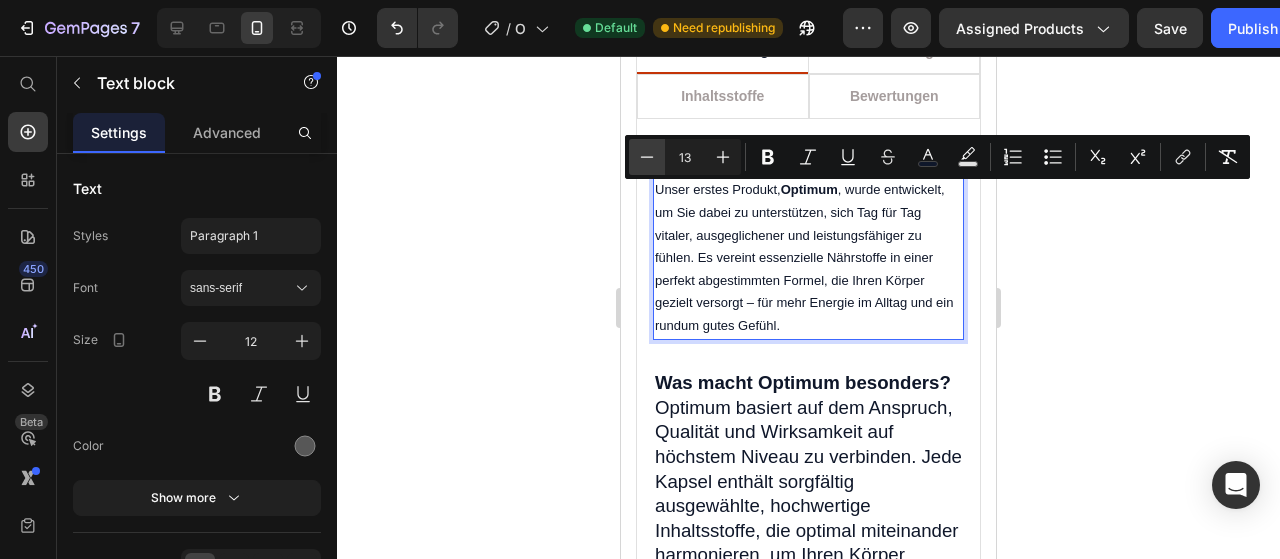 click 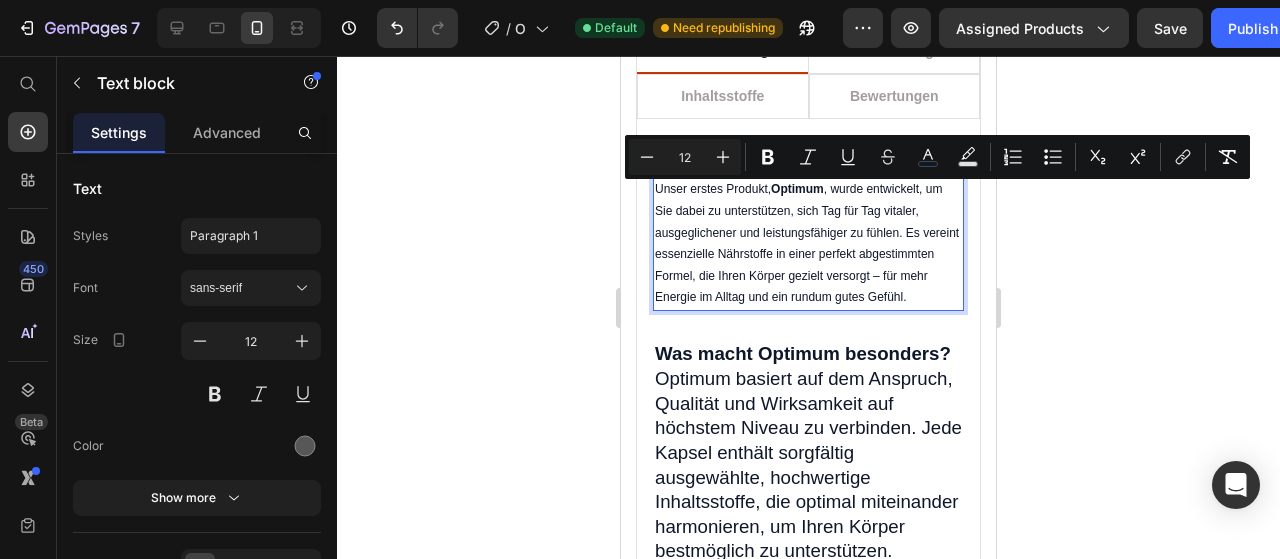 click 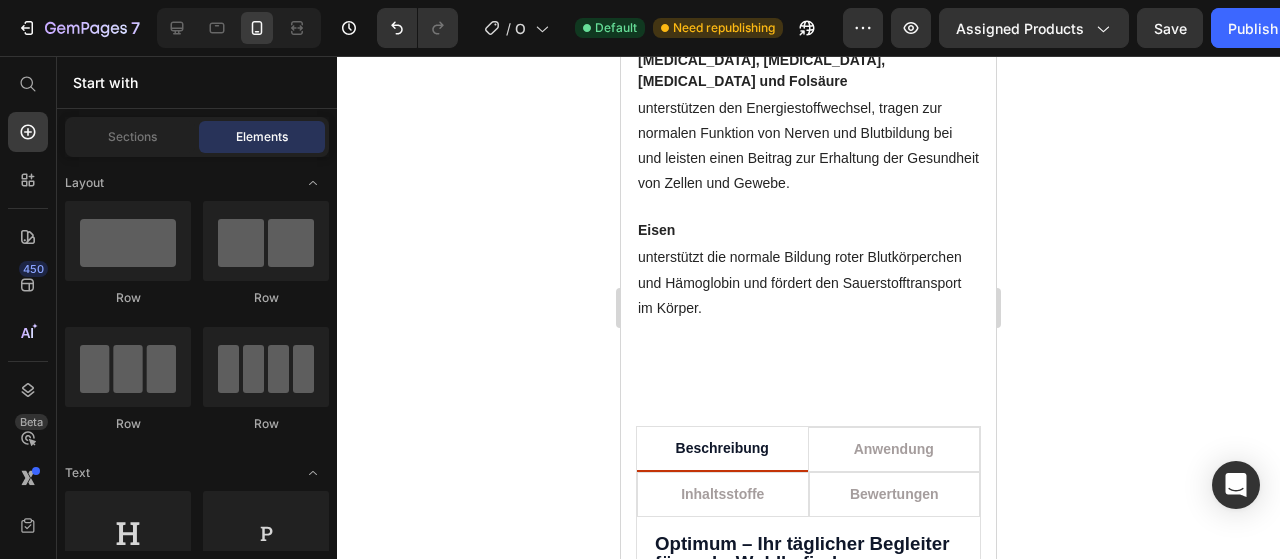 scroll, scrollTop: 2482, scrollLeft: 0, axis: vertical 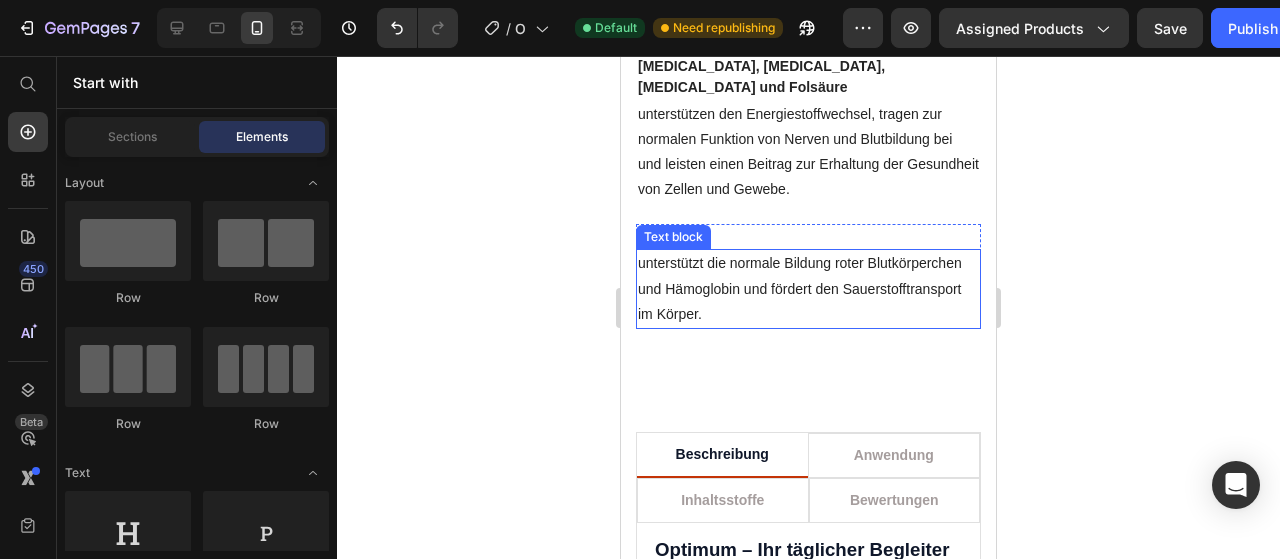 click on "unterstützt die normale Bildung roter Blutkörperchen und Hämoglobin und fördert den Sauerstofftransport im Körper." at bounding box center [808, 289] 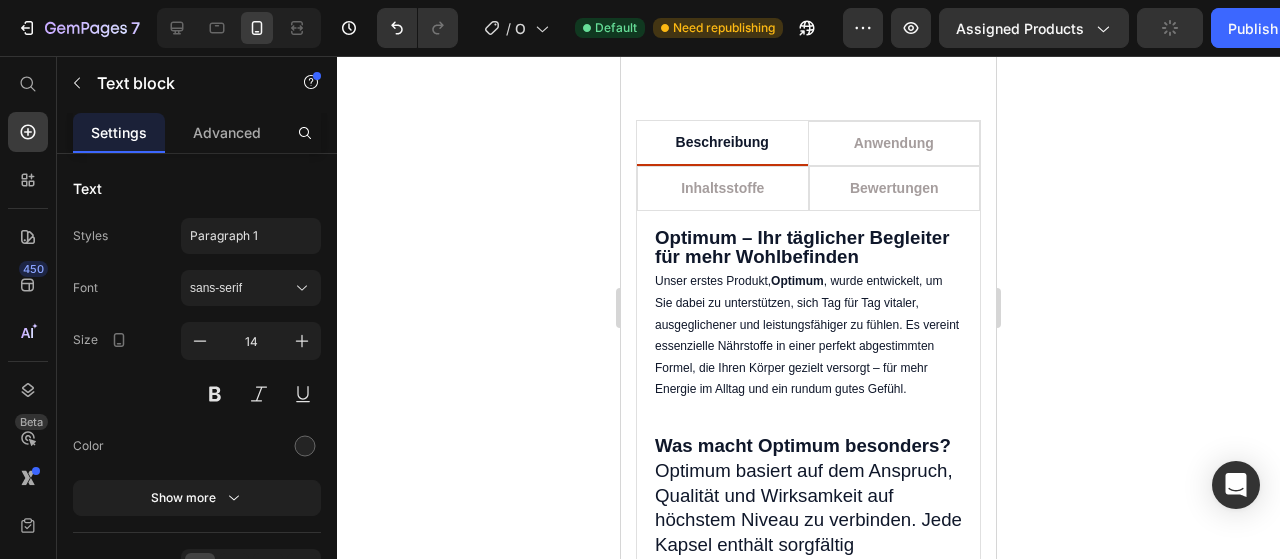 scroll, scrollTop: 2792, scrollLeft: 0, axis: vertical 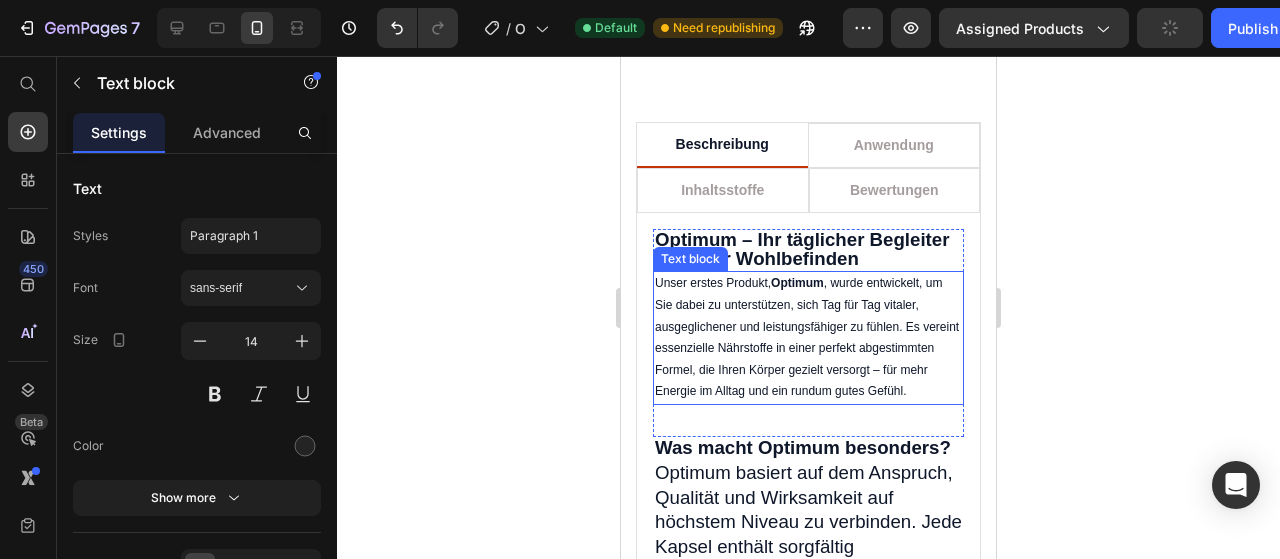 click on "Unser erstes Produkt,  Optimum , wurde entwickelt, um Sie dabei zu unterstützen, sich Tag für Tag vitaler, ausgeglichener und leistungsfähiger zu fühlen. Es vereint essenzielle Nährstoffe in einer perfekt abgestimmten Formel, die Ihren Körper gezielt versorgt – für mehr Energie im Alltag und ein rundum gutes Gefühl." at bounding box center (807, 337) 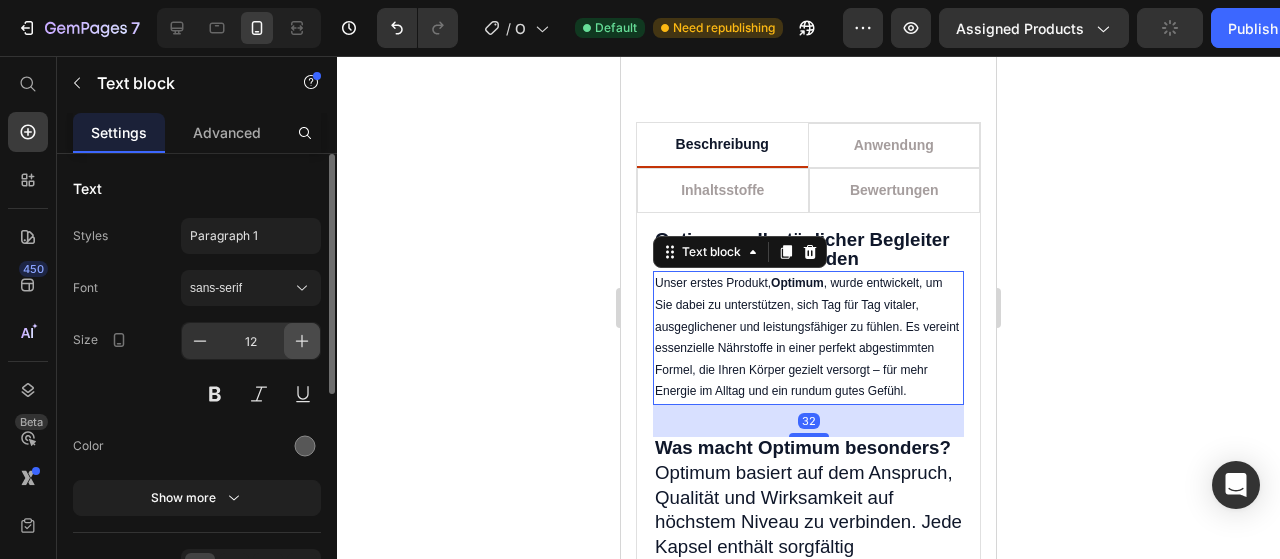 click 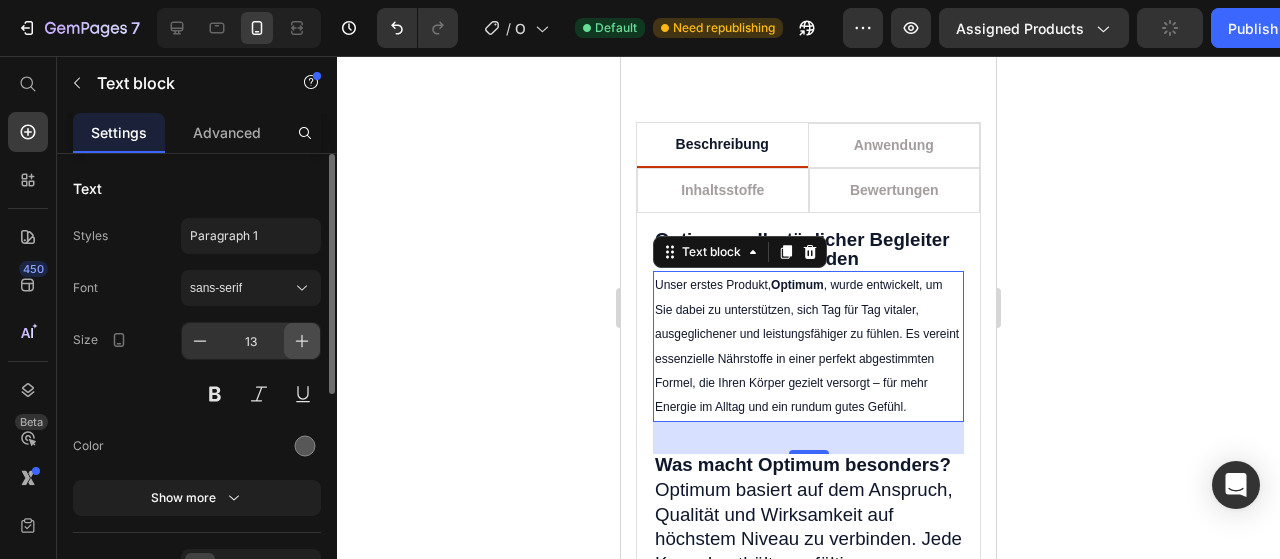click 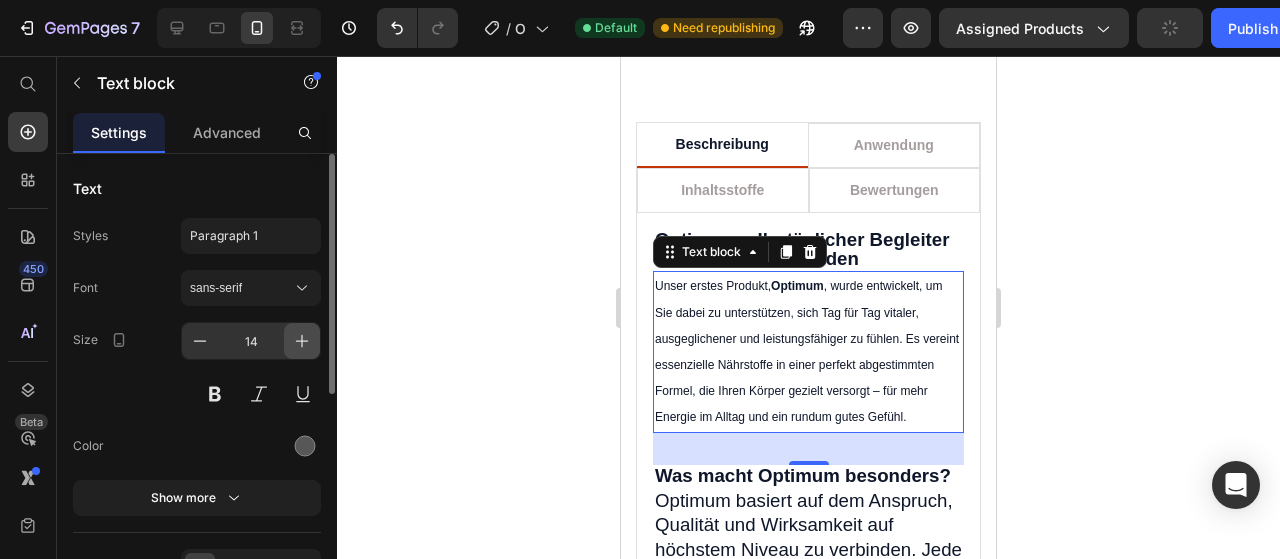 click 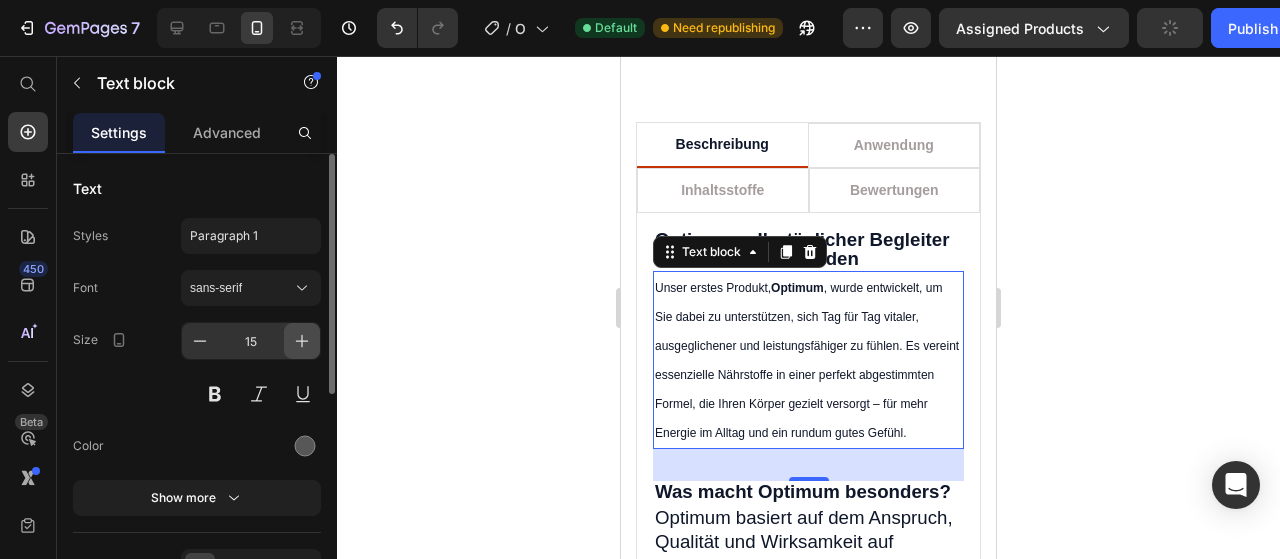 click 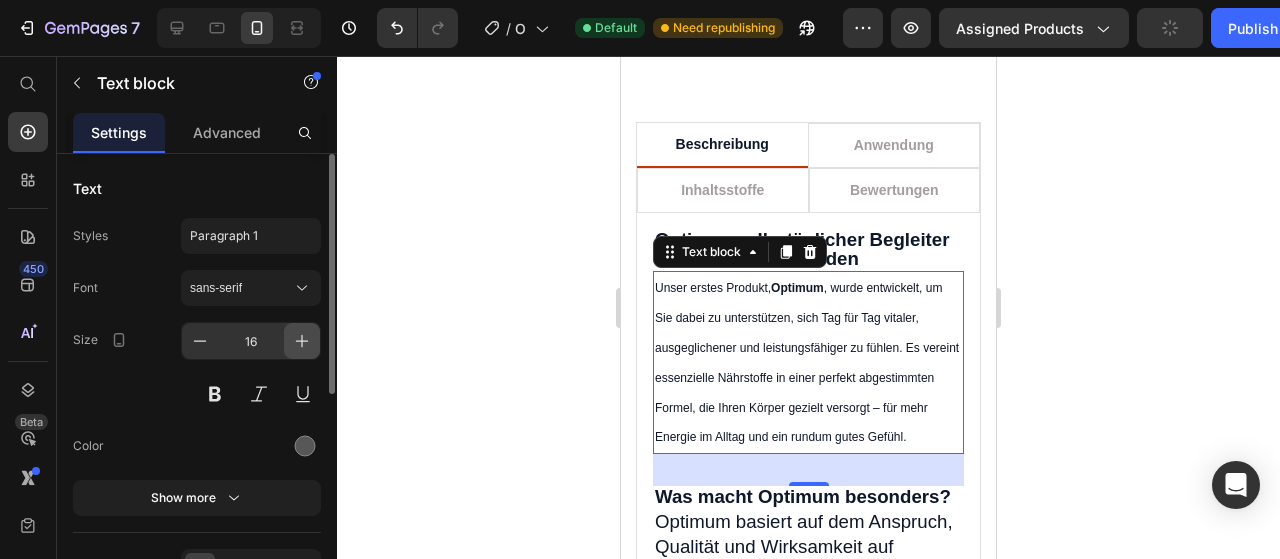 click 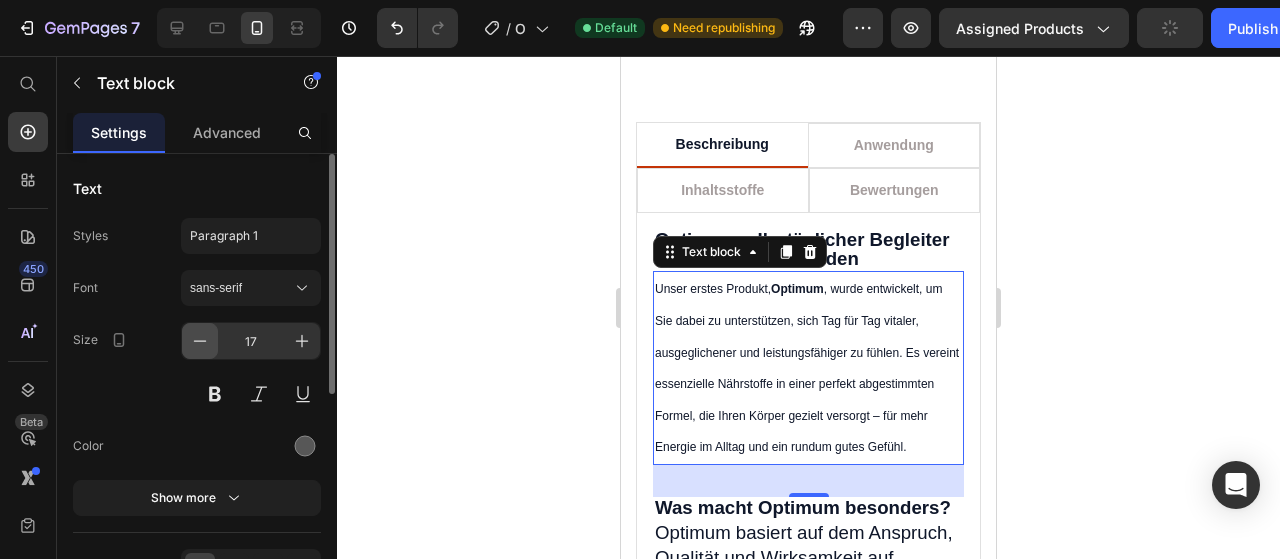 click 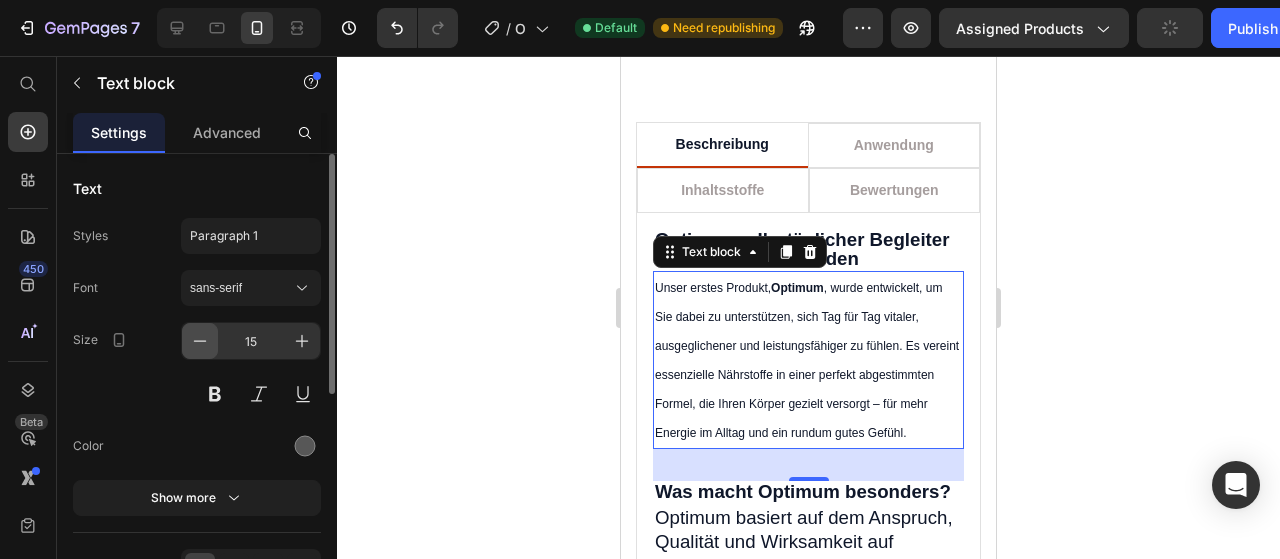 click 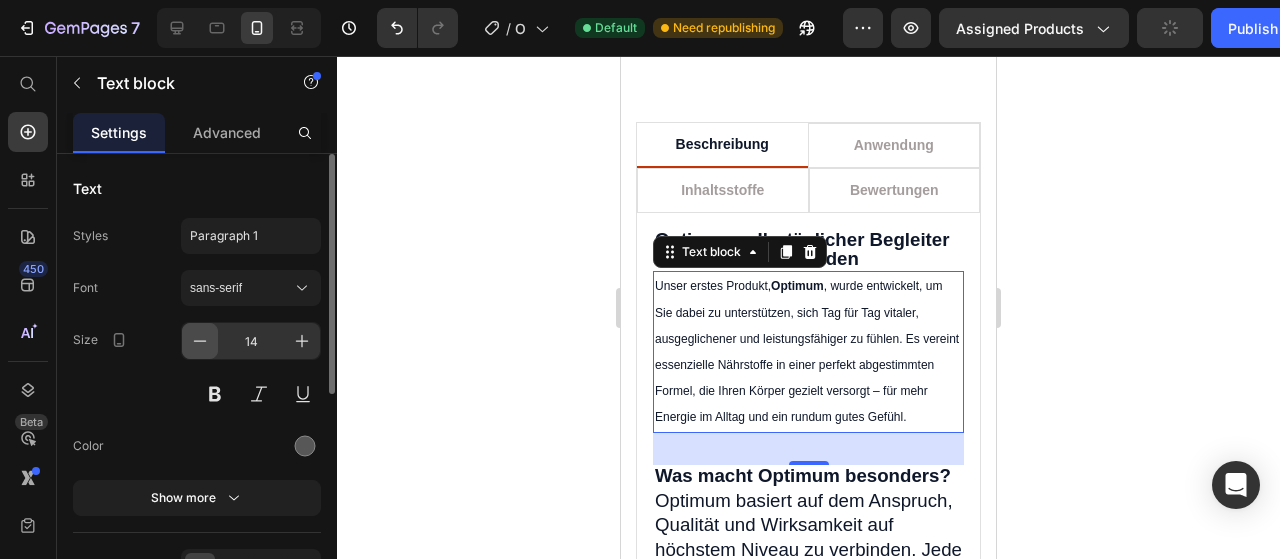 click 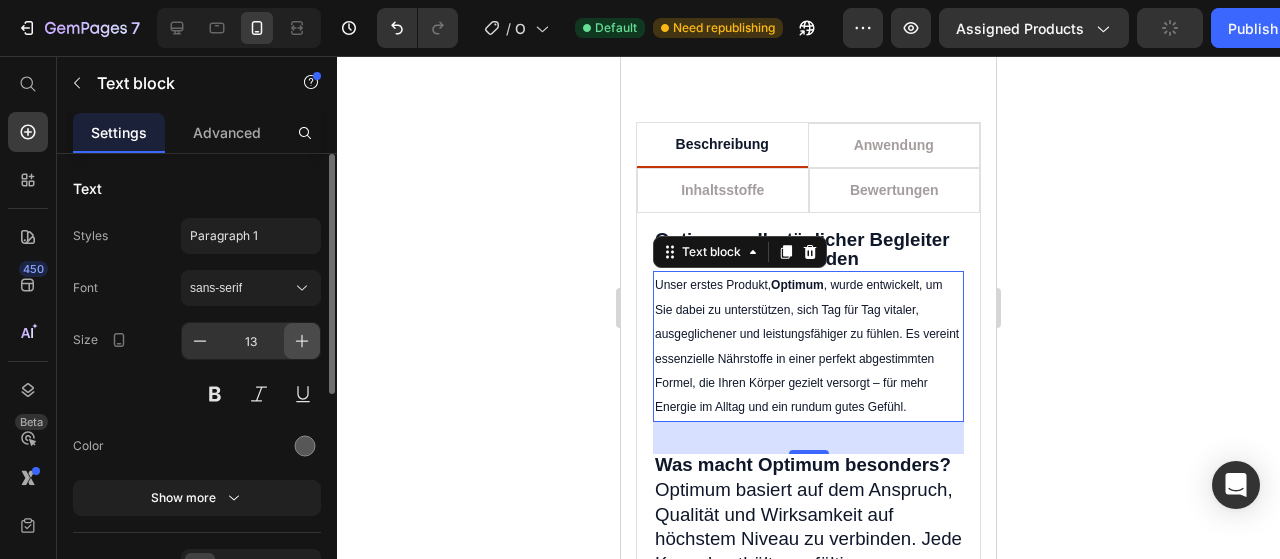click 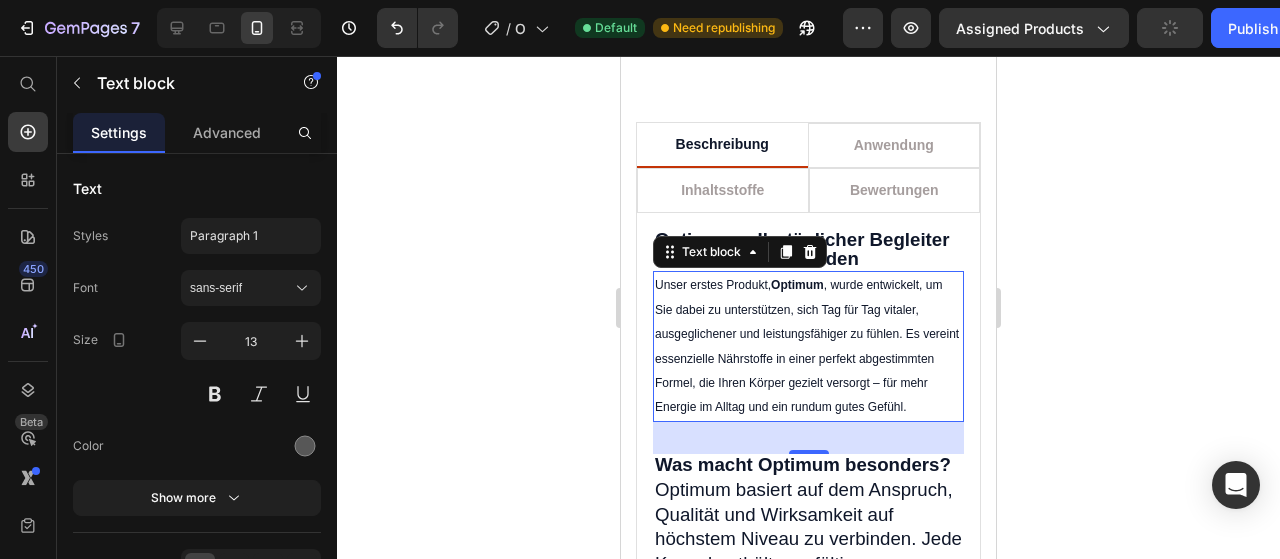 type on "14" 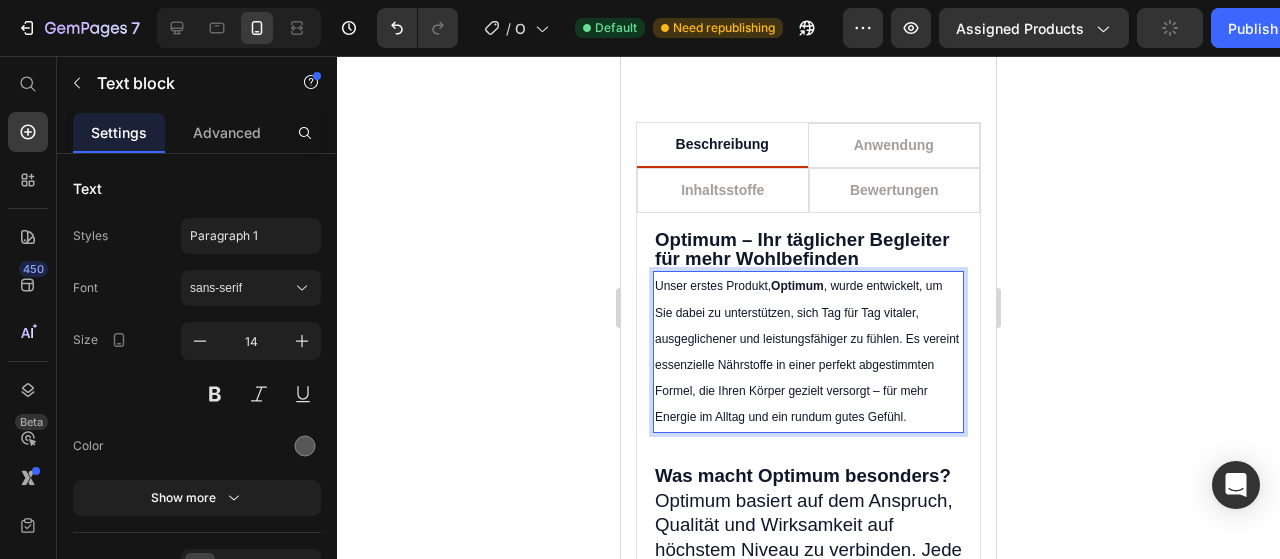 click on "Unser erstes Produkt,  Optimum , wurde entwickelt, um Sie dabei zu unterstützen, sich Tag für Tag vitaler, ausgeglichener und leistungsfähiger zu fühlen. Es vereint essenzielle Nährstoffe in einer perfekt abgestimmten Formel, die Ihren Körper gezielt versorgt – für mehr Energie im Alltag und ein rundum gutes Gefühl." at bounding box center [807, 351] 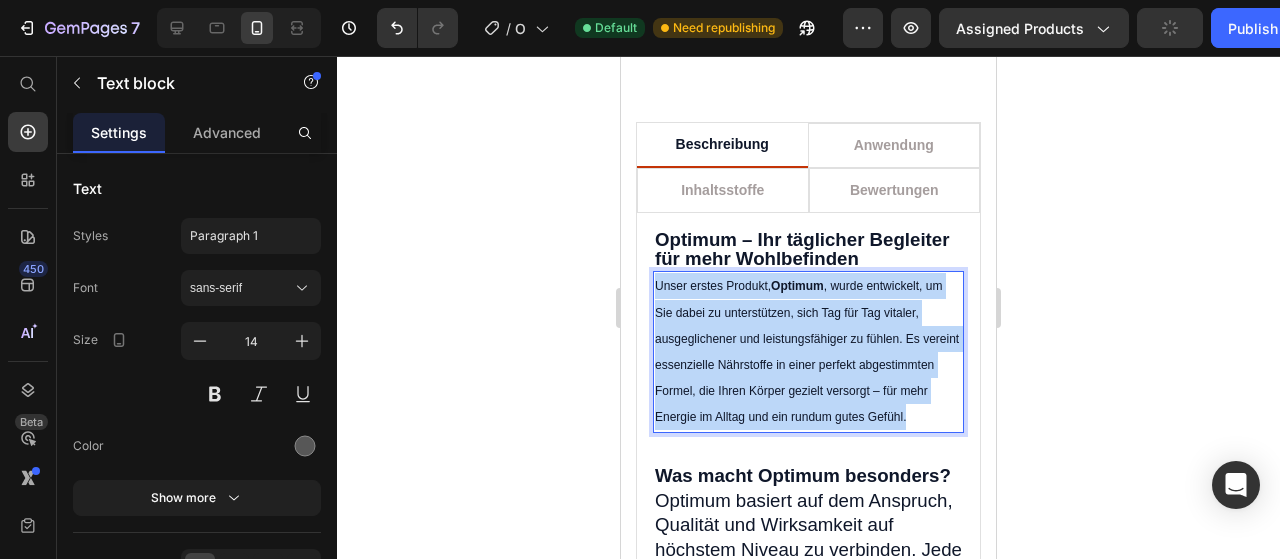 click on "Unser erstes Produkt,  Optimum , wurde entwickelt, um Sie dabei zu unterstützen, sich Tag für Tag vitaler, ausgeglichener und leistungsfähiger zu fühlen. Es vereint essenzielle Nährstoffe in einer perfekt abgestimmten Formel, die Ihren Körper gezielt versorgt – für mehr Energie im Alltag und ein rundum gutes Gefühl." at bounding box center [807, 351] 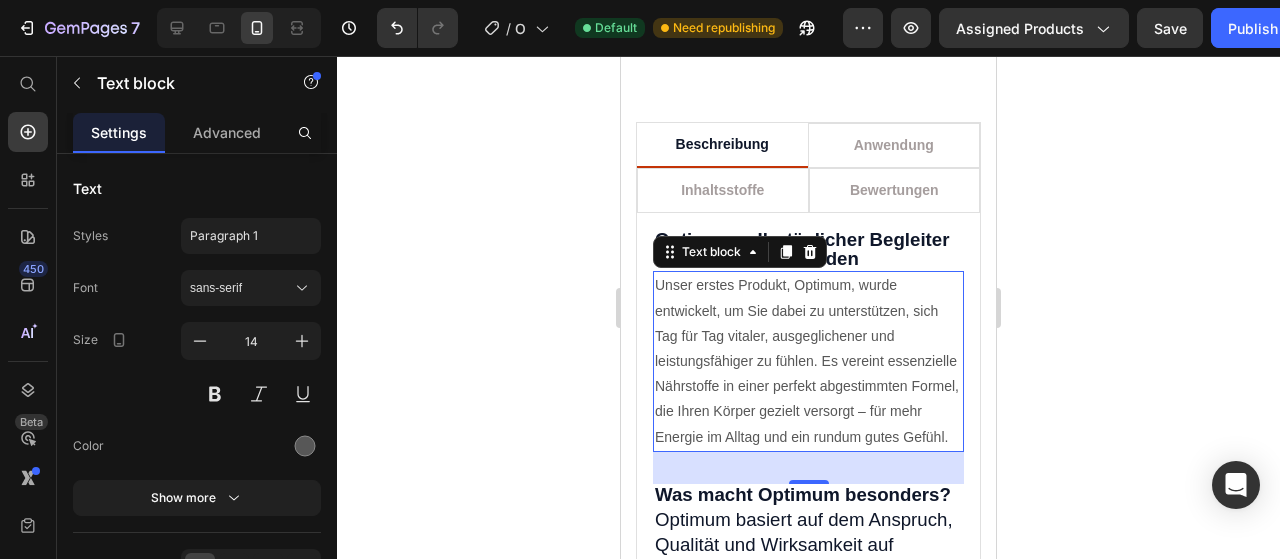 click 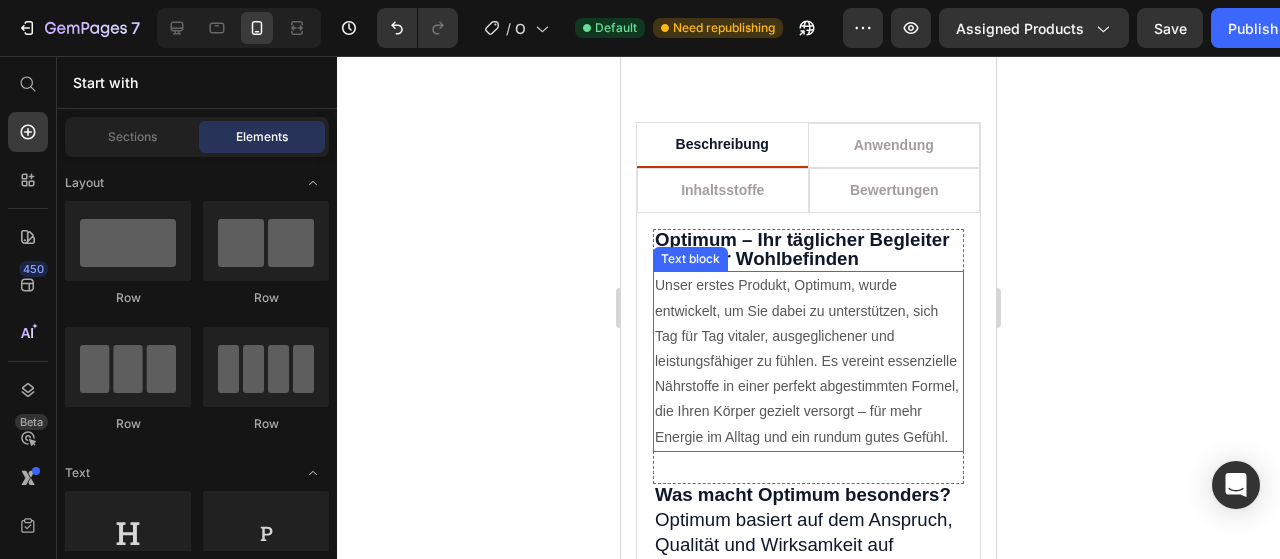 click on "Unser erstes Produkt, Optimum, wurde entwickelt, um Sie dabei zu unterstützen, sich Tag für Tag vitaler, ausgeglichener und leistungsfähiger zu fühlen. Es vereint essenzielle Nährstoffe in einer perfekt abgestimmten Formel, die Ihren Körper gezielt versorgt – für mehr Energie im Alltag und ein rundum gutes Gefühl." at bounding box center [808, 361] 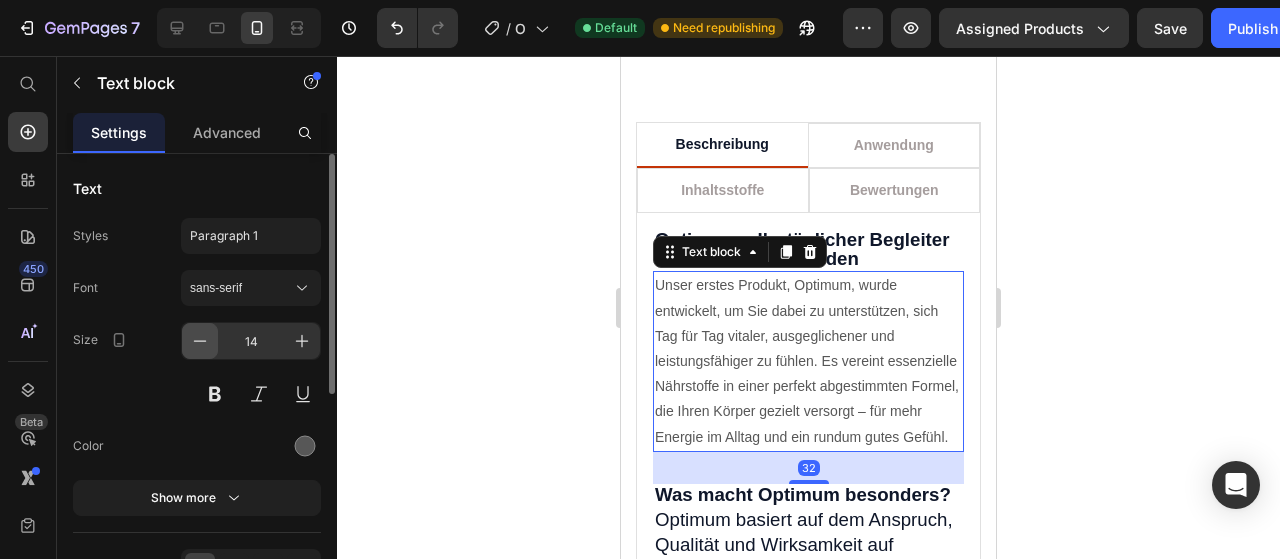 click 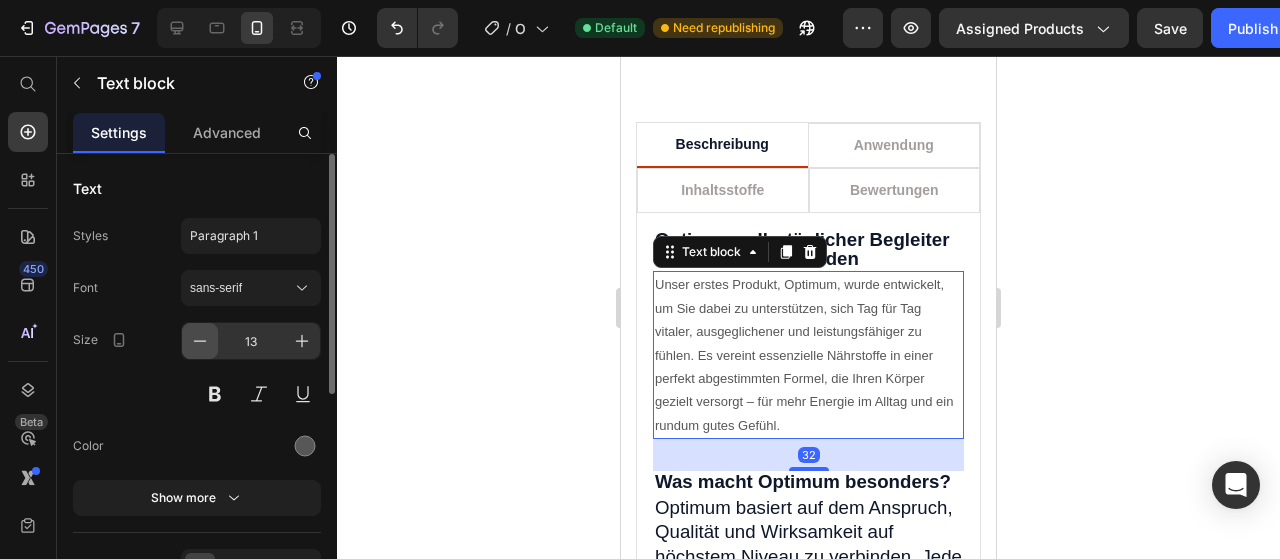 click 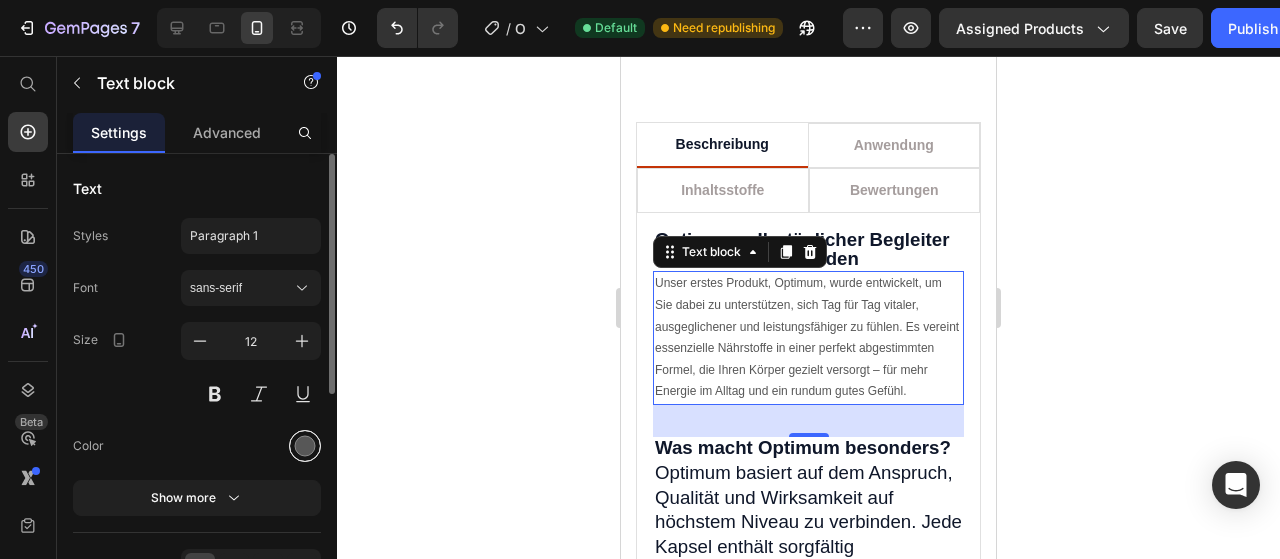 click at bounding box center (305, 446) 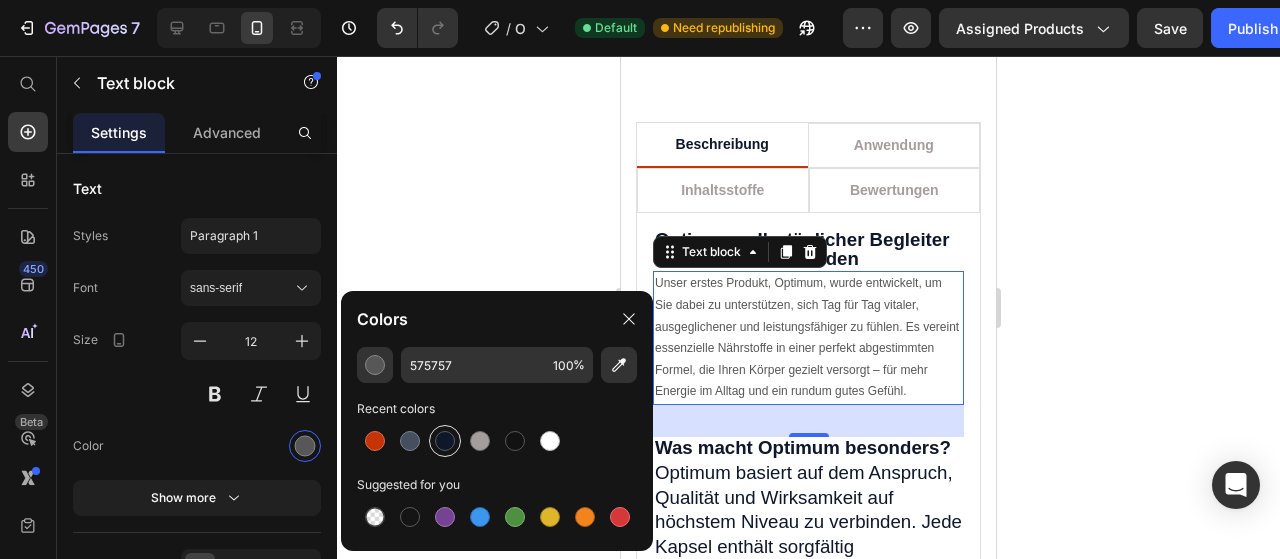 click at bounding box center [445, 441] 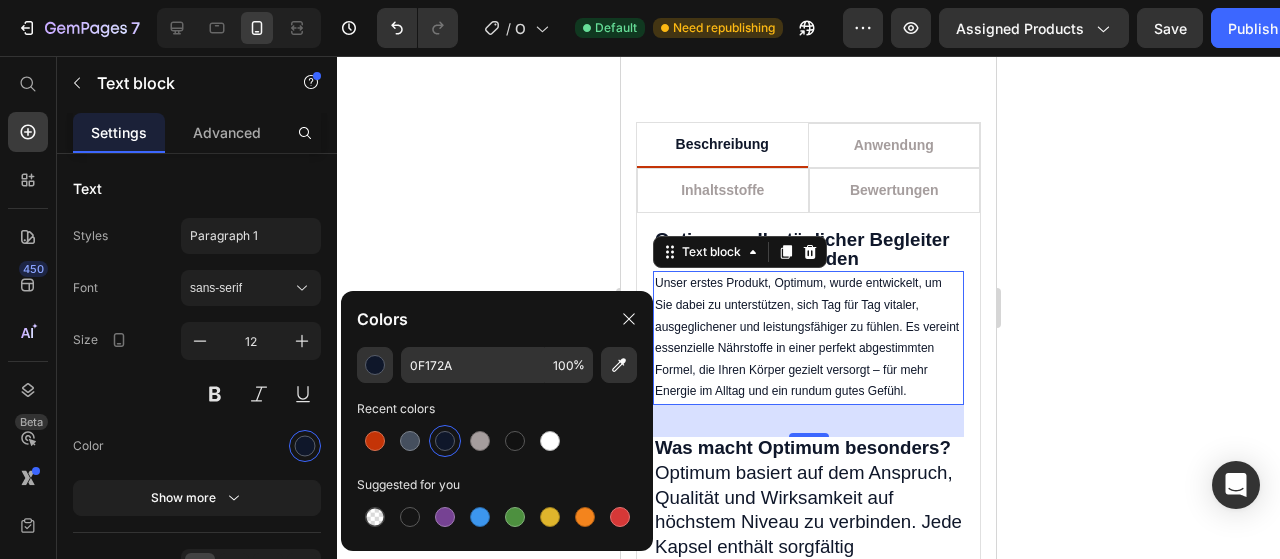 click 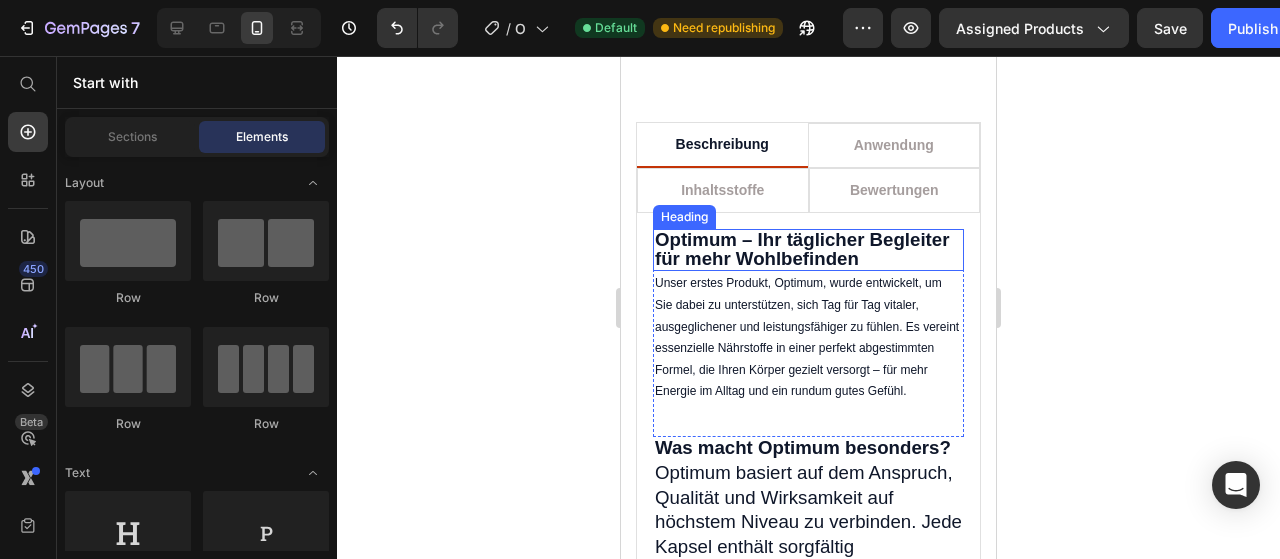 click on "Optimum – Ihr täglicher Begleiter für mehr Wohlbefinden" at bounding box center [802, 249] 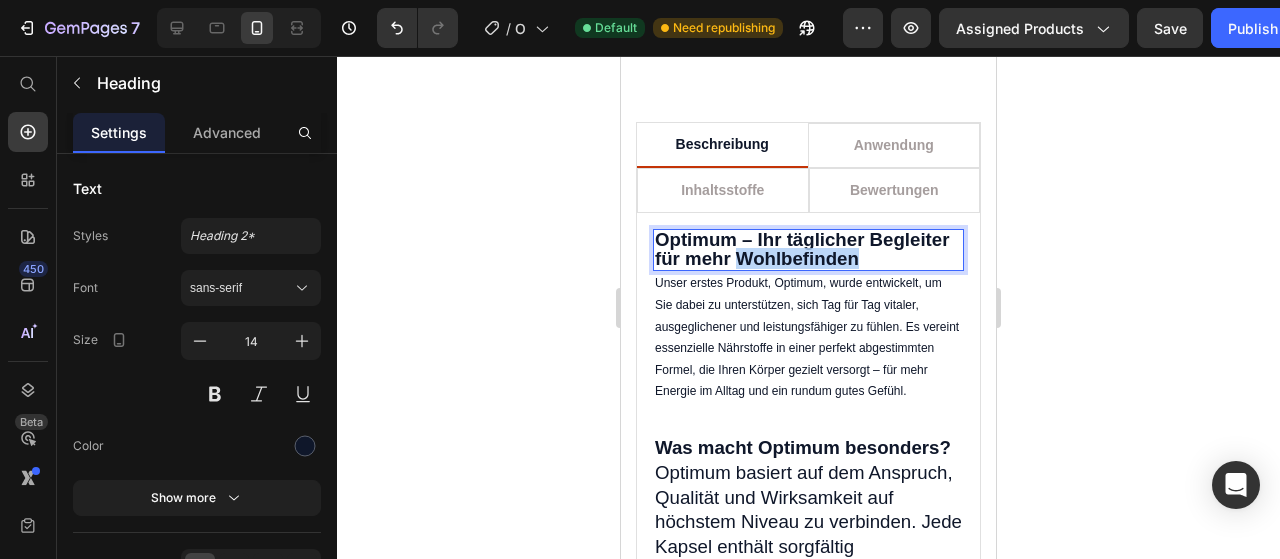 click on "Optimum – Ihr täglicher Begleiter für mehr Wohlbefinden" at bounding box center [802, 249] 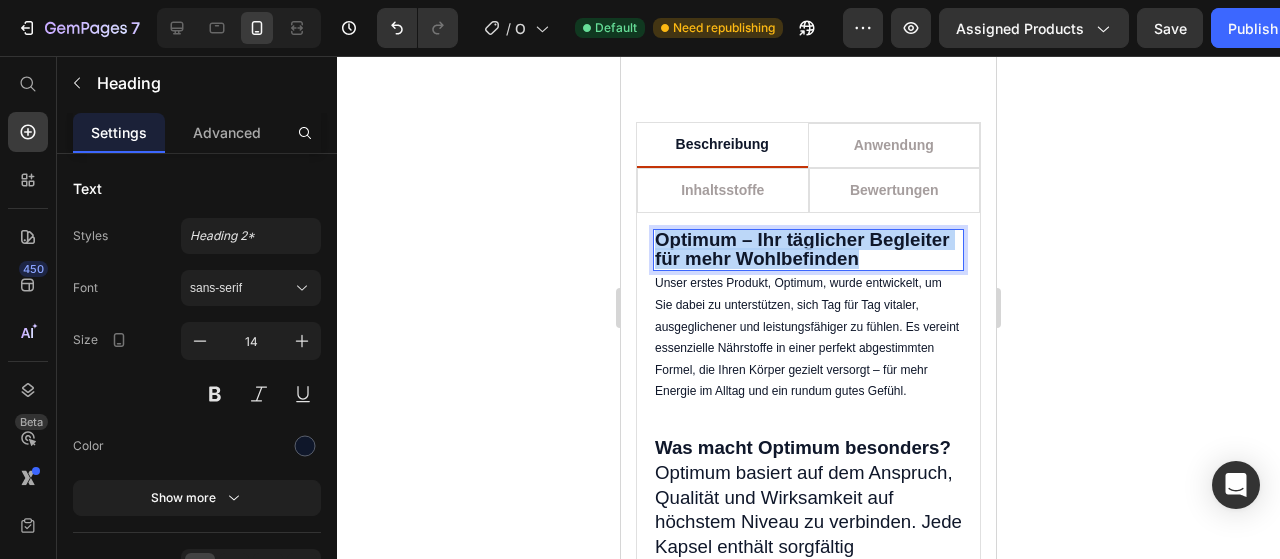 click on "Optimum – Ihr täglicher Begleiter für mehr Wohlbefinden" at bounding box center [802, 249] 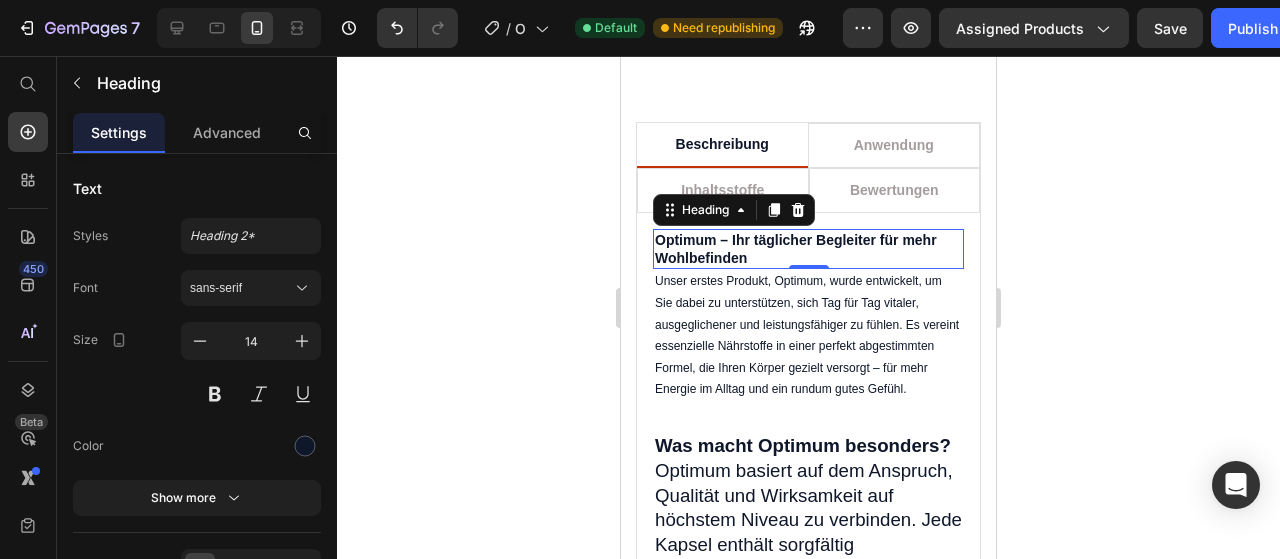 click 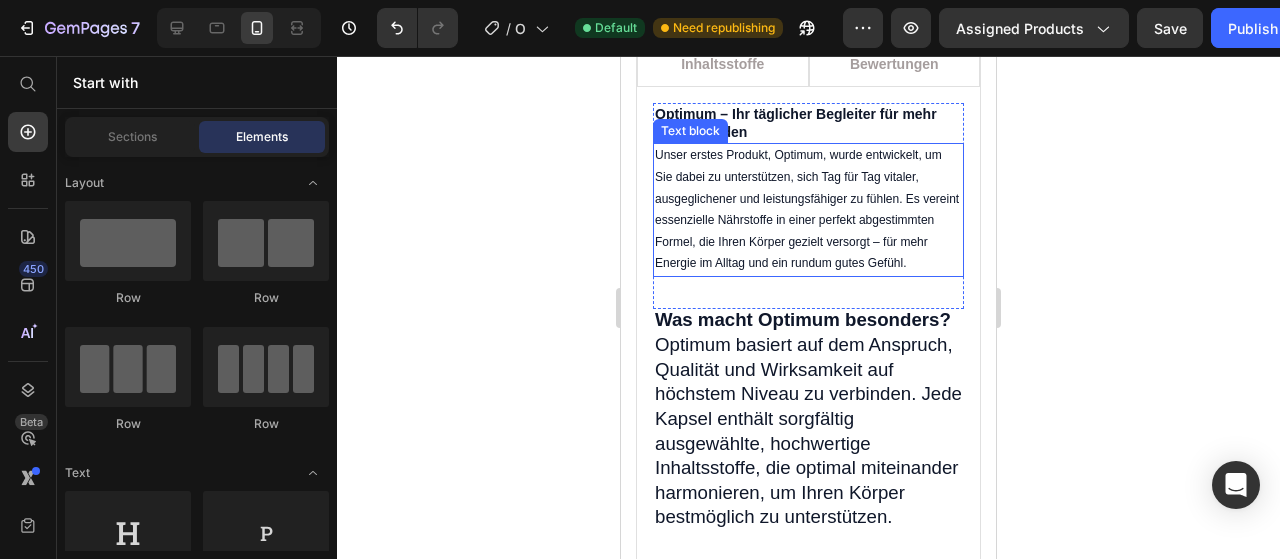 scroll, scrollTop: 2974, scrollLeft: 0, axis: vertical 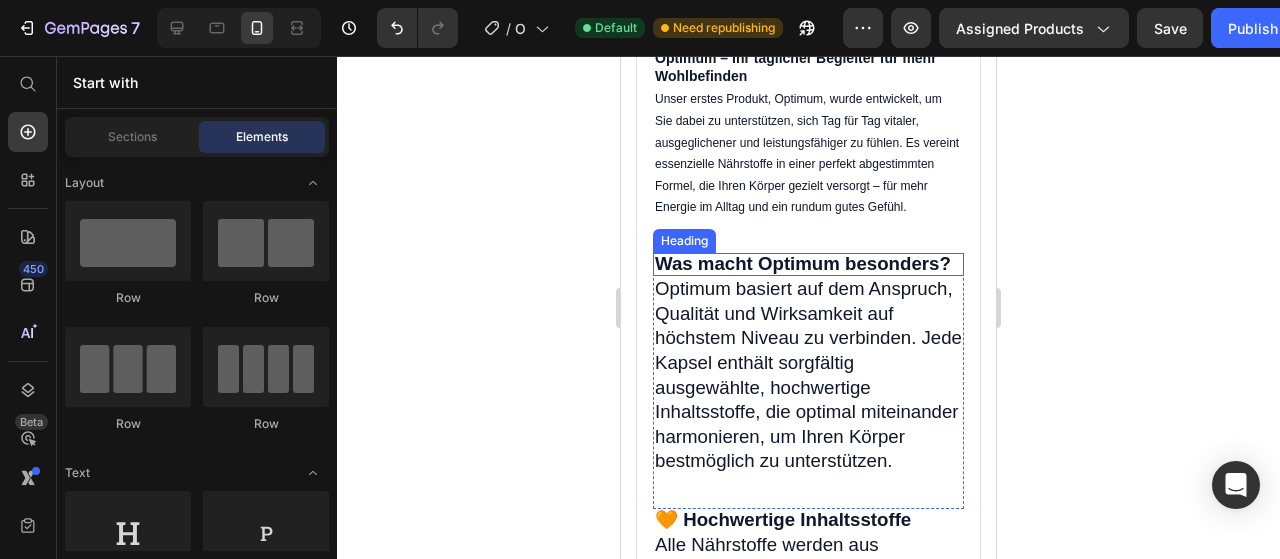click on "Was macht Optimum besonders?" at bounding box center (803, 263) 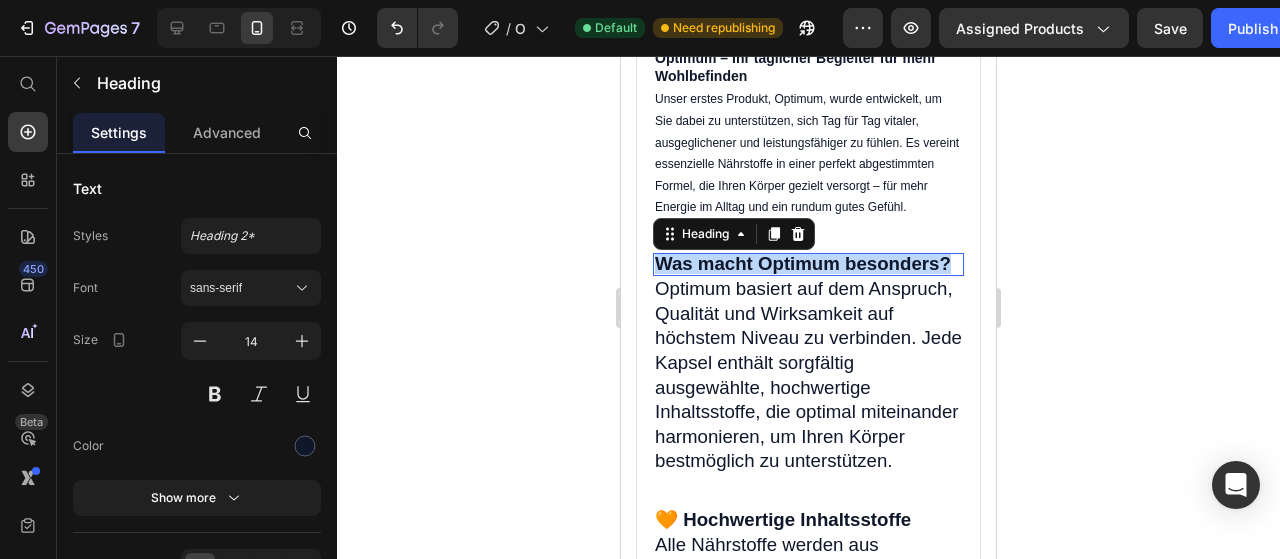 click on "Was macht Optimum besonders?" at bounding box center (803, 263) 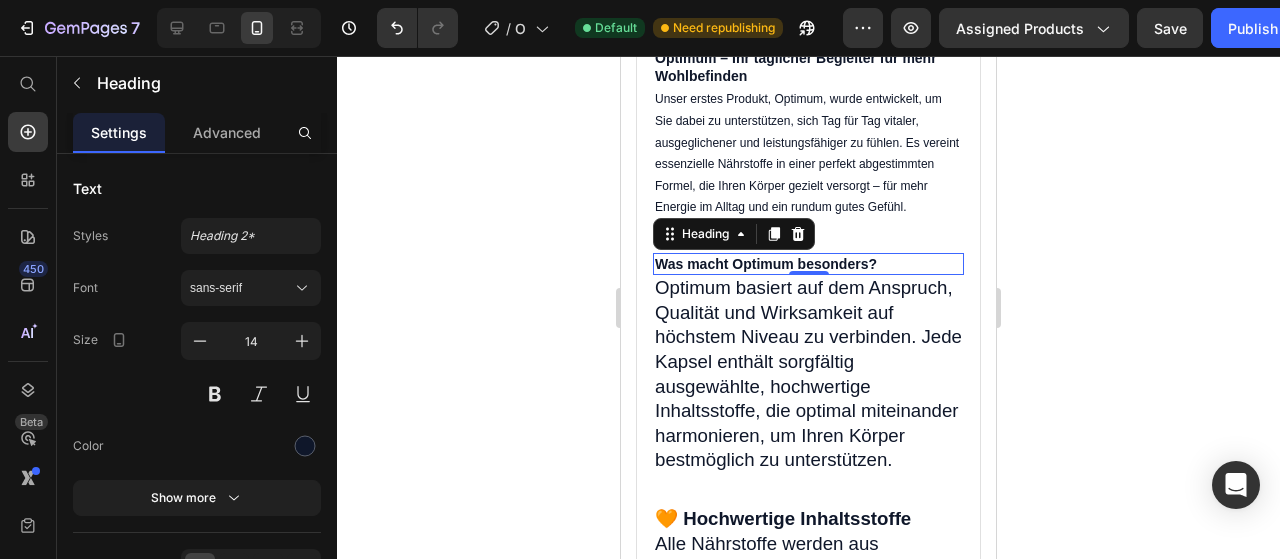 click 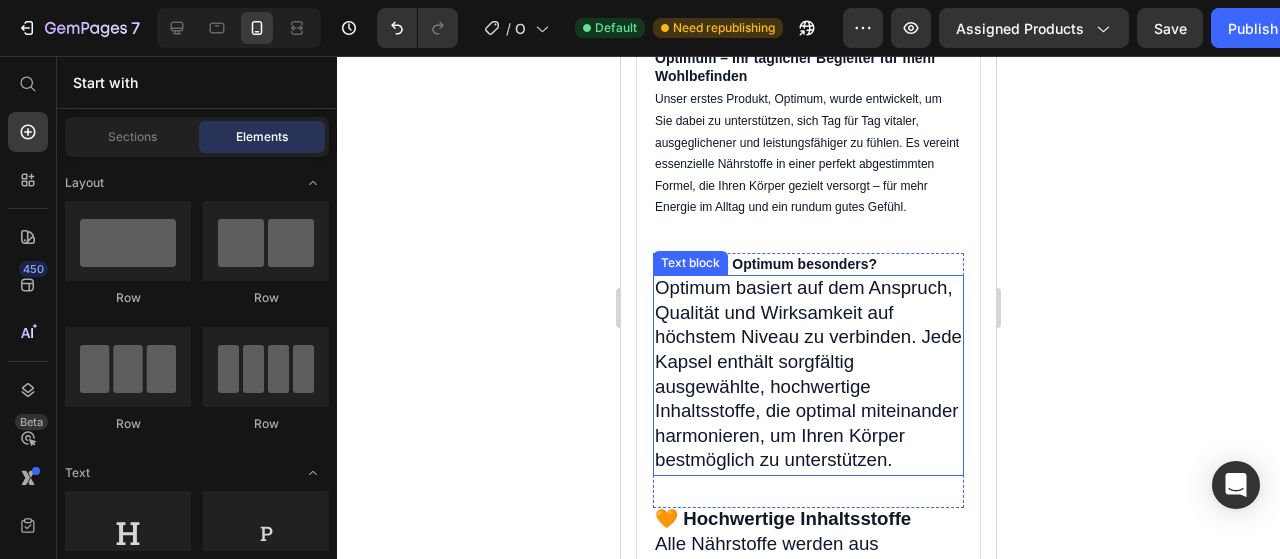 click on "Optimum basiert auf dem Anspruch, Qualität und Wirksamkeit auf höchstem Niveau zu verbinden. Jede Kapsel enthält sorgfältig ausgewählte, hochwertige Inhaltsstoffe, die optimal miteinander harmonieren, um Ihren Körper bestmöglich zu unterstützen." at bounding box center [808, 373] 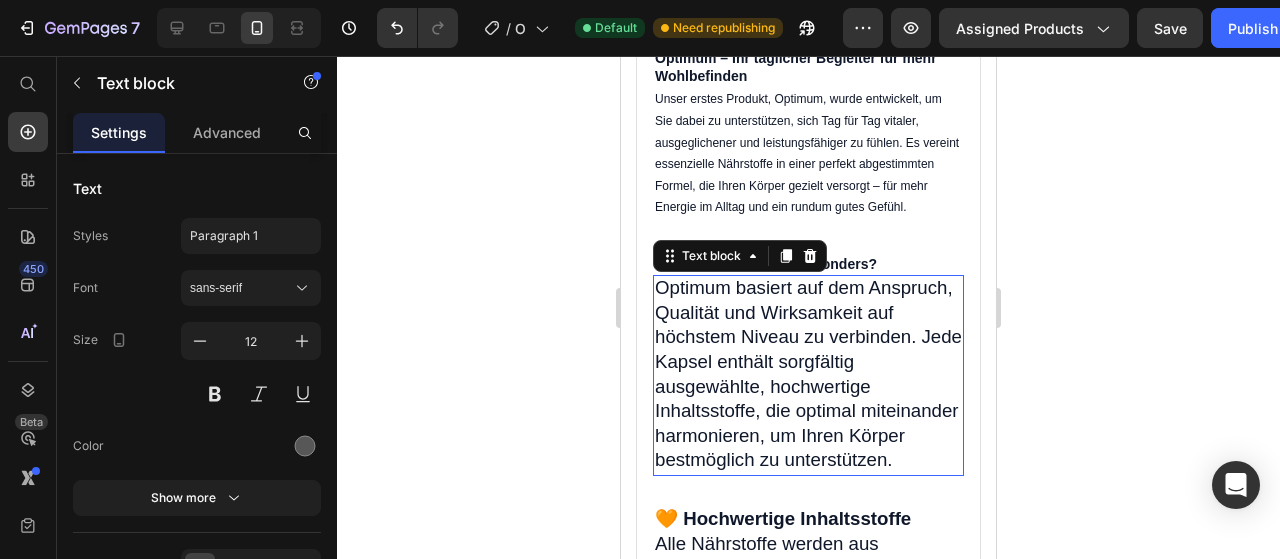 click on "Optimum basiert auf dem Anspruch, Qualität und Wirksamkeit auf höchstem Niveau zu verbinden. Jede Kapsel enthält sorgfältig ausgewählte, hochwertige Inhaltsstoffe, die optimal miteinander harmonieren, um Ihren Körper bestmöglich zu unterstützen." at bounding box center [808, 373] 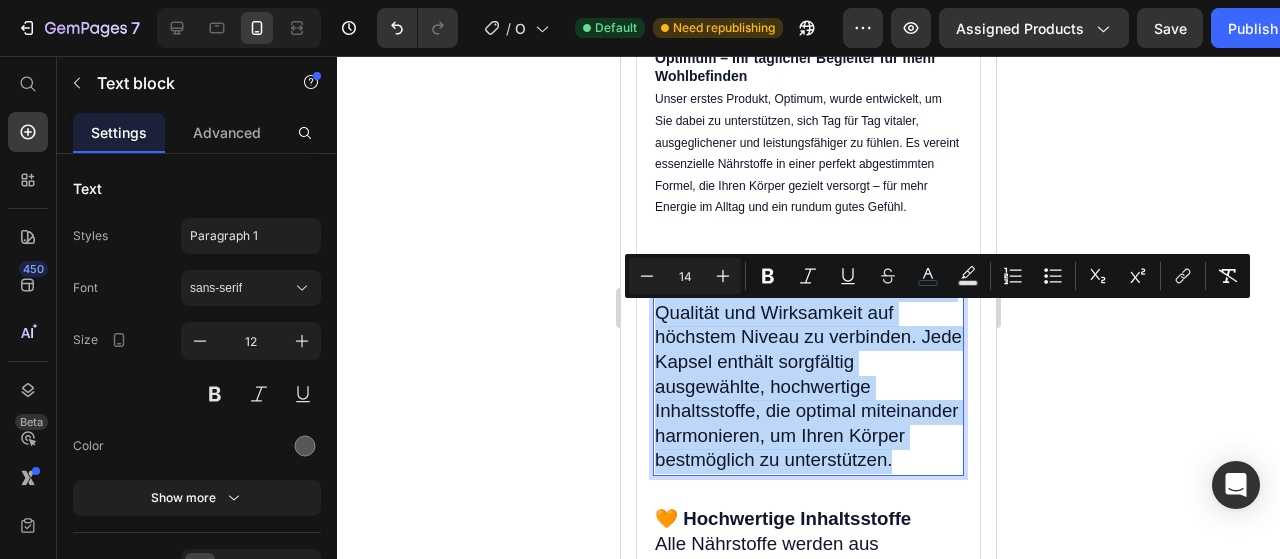 click on "Optimum basiert auf dem Anspruch, Qualität und Wirksamkeit auf höchstem Niveau zu verbinden. Jede Kapsel enthält sorgfältig ausgewählte, hochwertige Inhaltsstoffe, die optimal miteinander harmonieren, um Ihren Körper bestmöglich zu unterstützen." at bounding box center (808, 373) 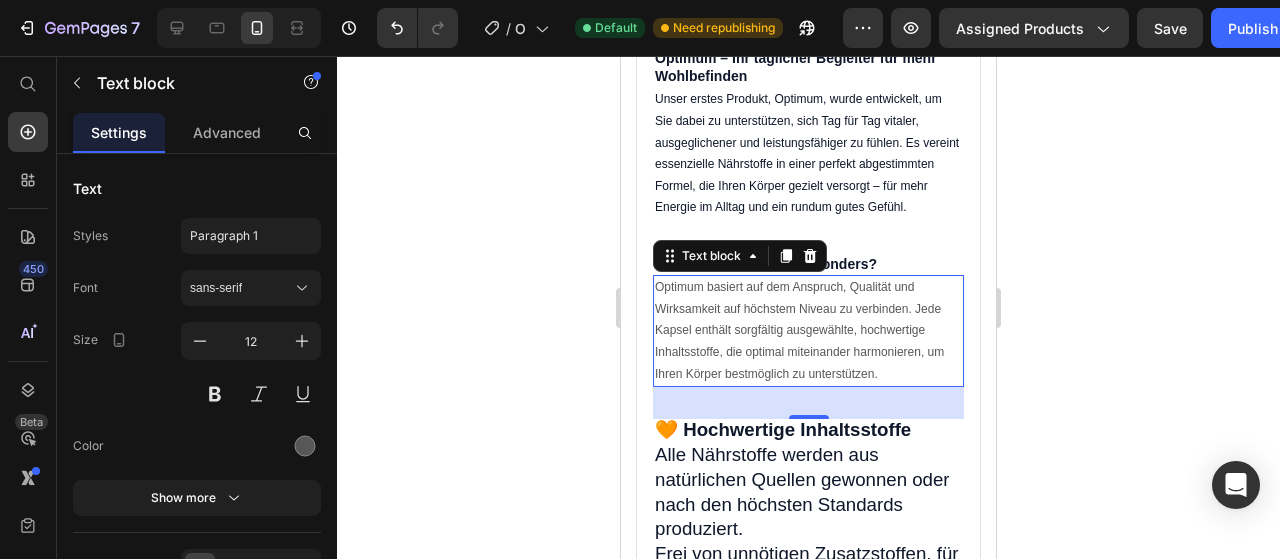 click 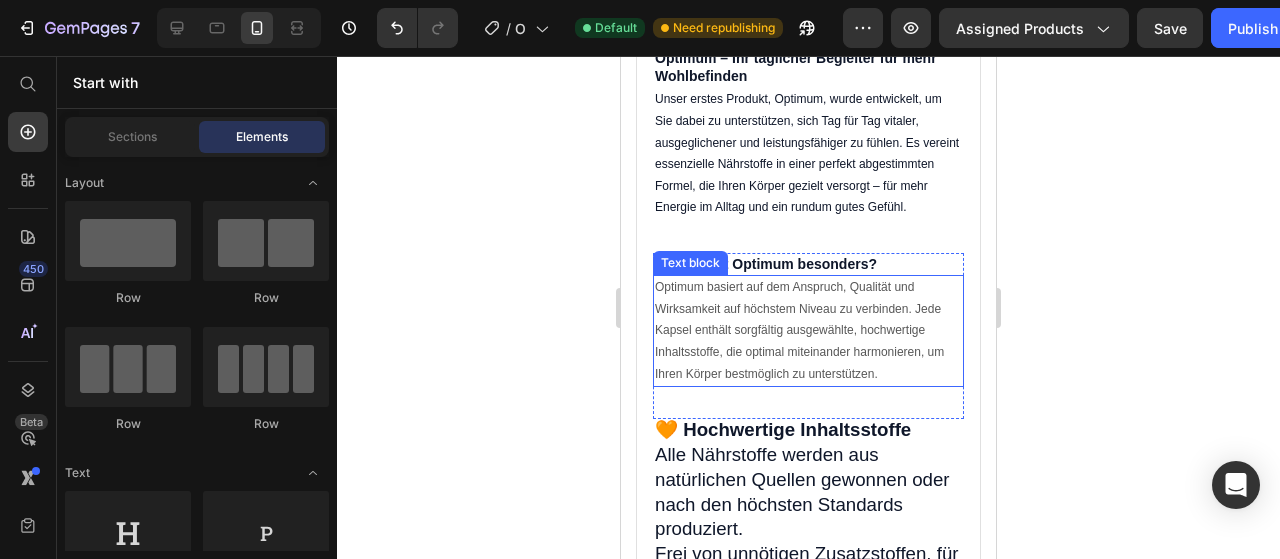 click on "Optimum basiert auf dem Anspruch, Qualität und Wirksamkeit auf höchstem Niveau zu verbinden. Jede Kapsel enthält sorgfältig ausgewählte, hochwertige Inhaltsstoffe, die optimal miteinander harmonieren, um Ihren Körper bestmöglich zu unterstützen." at bounding box center [808, 331] 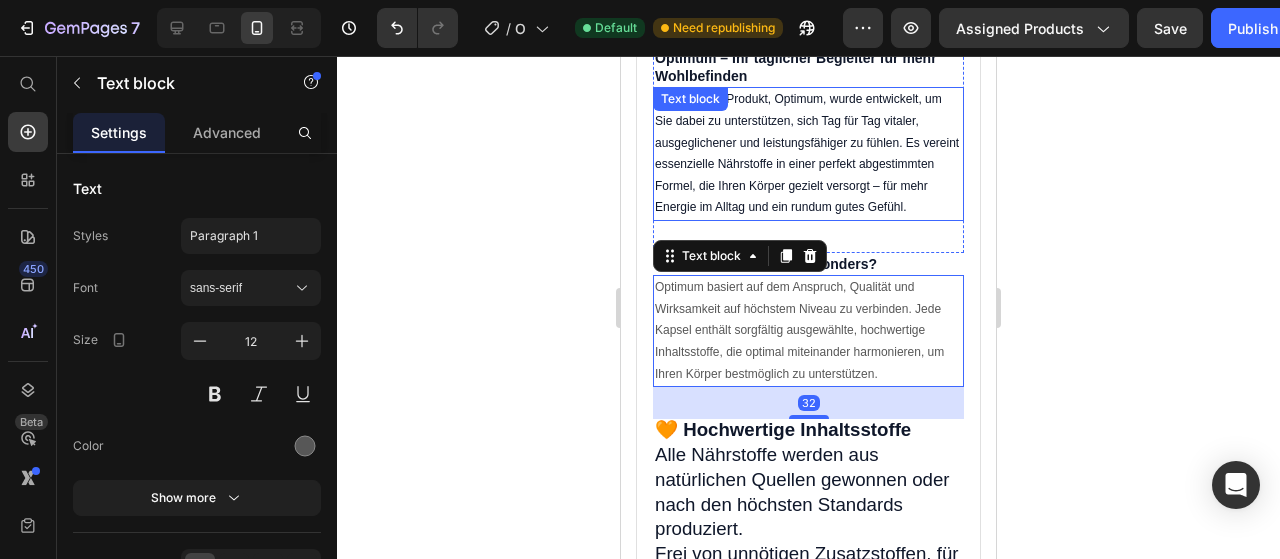 click on "Unser erstes Produkt, Optimum, wurde entwickelt, um Sie dabei zu unterstützen, sich Tag für Tag vitaler, ausgeglichener und leistungsfähiger zu fühlen. Es vereint essenzielle Nährstoffe in einer perfekt abgestimmten Formel, die Ihren Körper gezielt versorgt – für mehr Energie im Alltag und ein rundum gutes Gefühl." at bounding box center [808, 154] 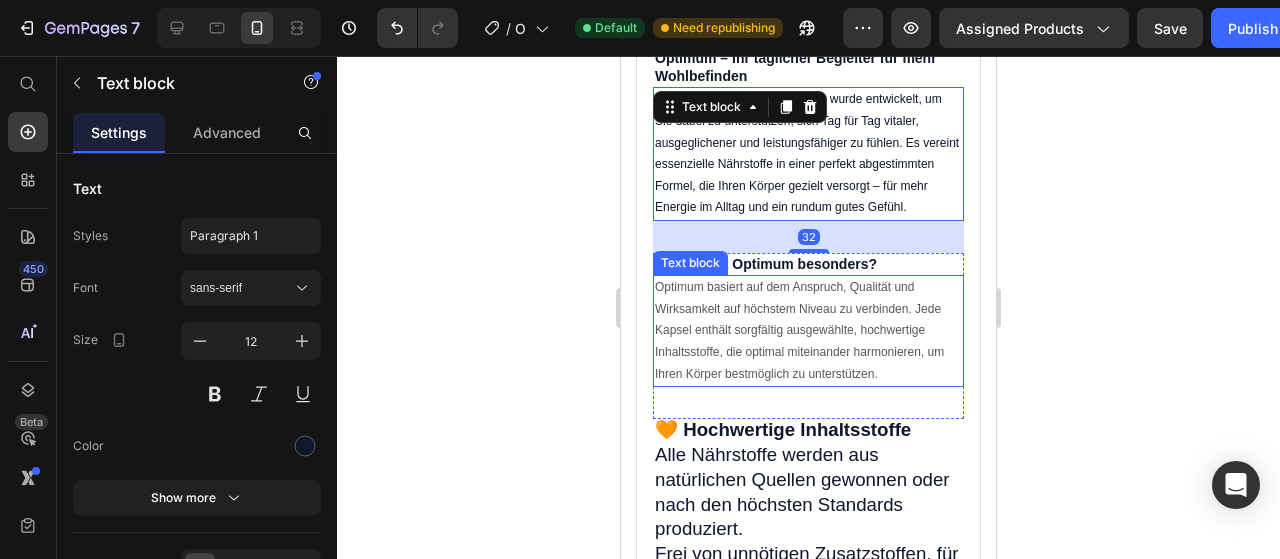 click on "Optimum basiert auf dem Anspruch, Qualität und Wirksamkeit auf höchstem Niveau zu verbinden. Jede Kapsel enthält sorgfältig ausgewählte, hochwertige Inhaltsstoffe, die optimal miteinander harmonieren, um Ihren Körper bestmöglich zu unterstützen." at bounding box center (808, 331) 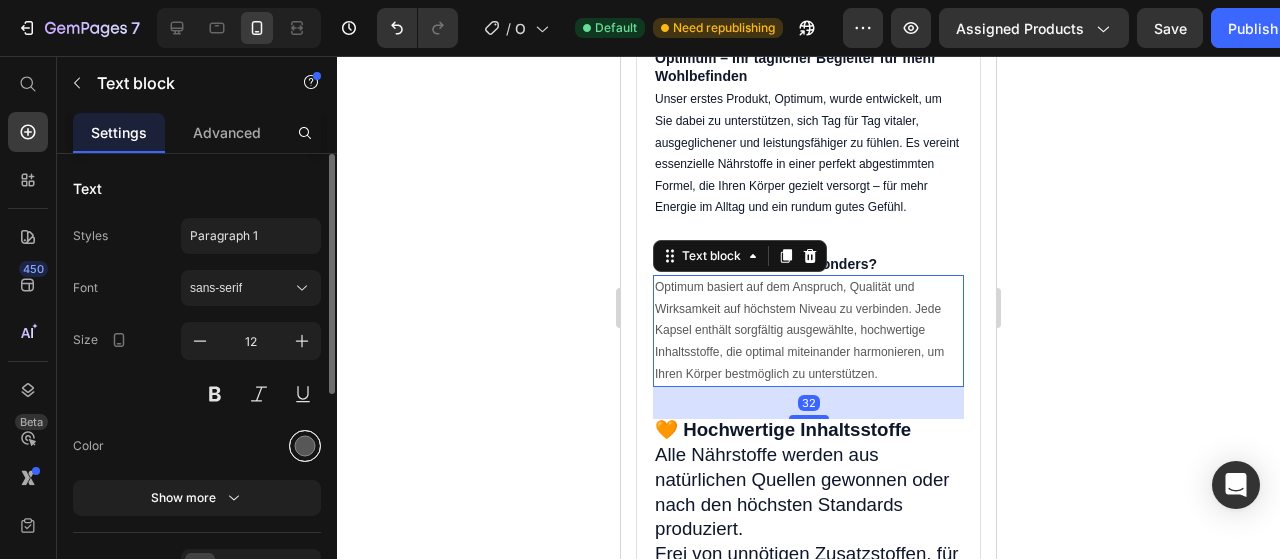 click at bounding box center [305, 446] 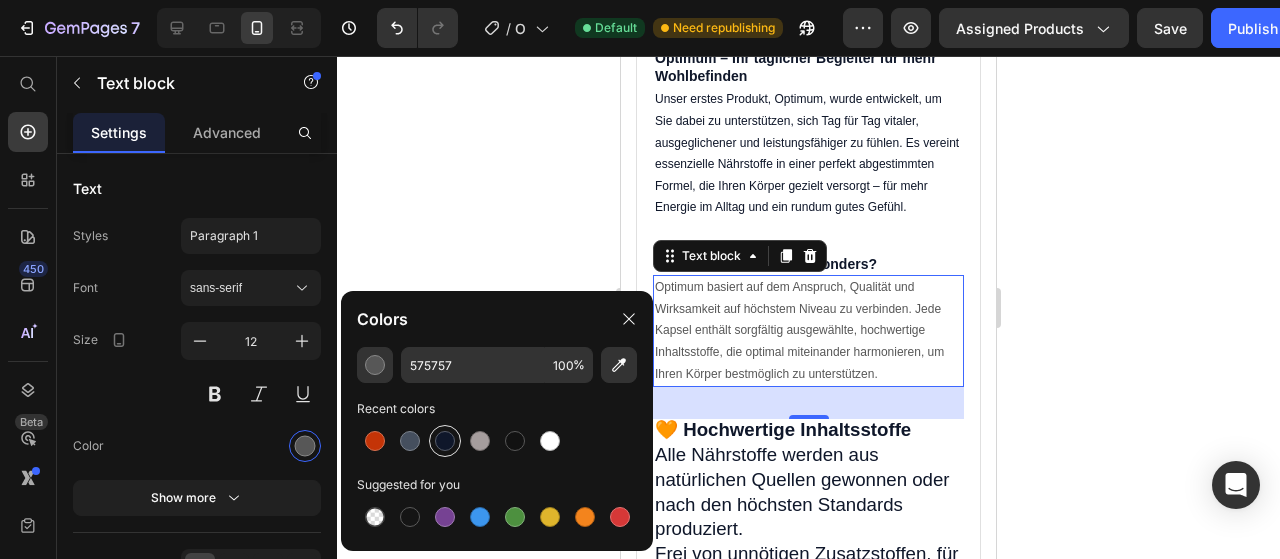 click at bounding box center [445, 441] 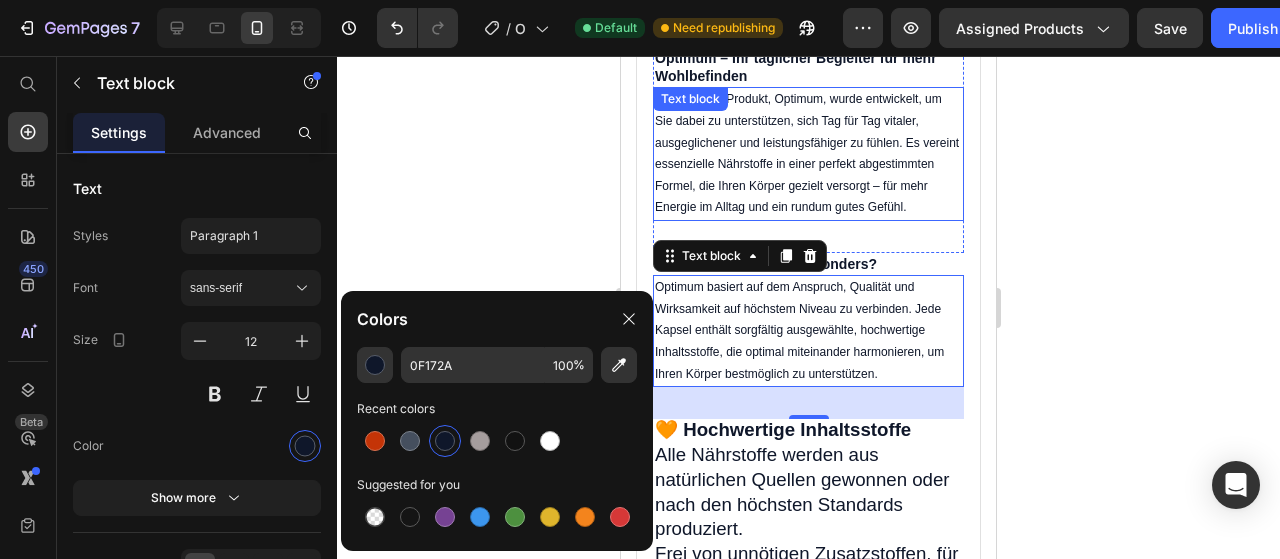 click on "Unser erstes Produkt, Optimum, wurde entwickelt, um Sie dabei zu unterstützen, sich Tag für Tag vitaler, ausgeglichener und leistungsfähiger zu fühlen. Es vereint essenzielle Nährstoffe in einer perfekt abgestimmten Formel, die Ihren Körper gezielt versorgt – für mehr Energie im Alltag und ein rundum gutes Gefühl." at bounding box center [808, 154] 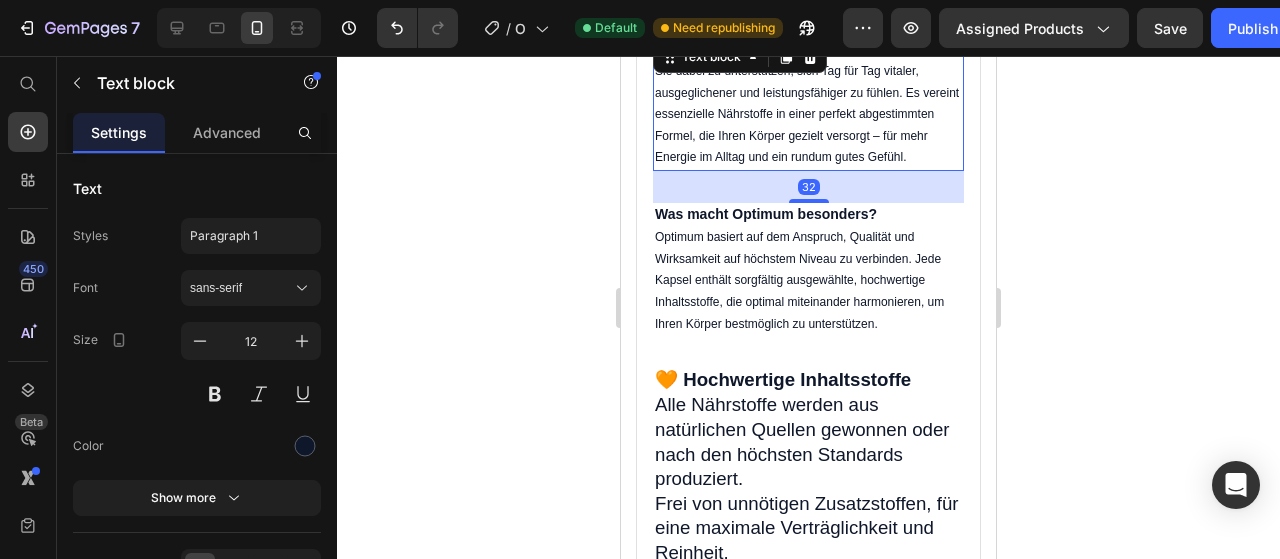 scroll, scrollTop: 3040, scrollLeft: 0, axis: vertical 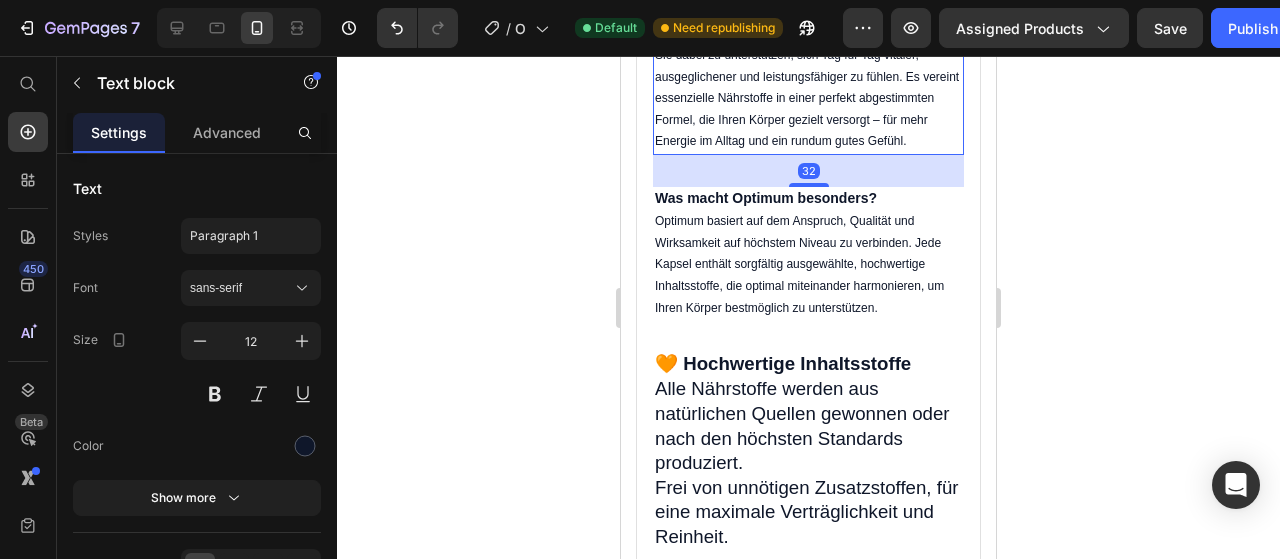 click 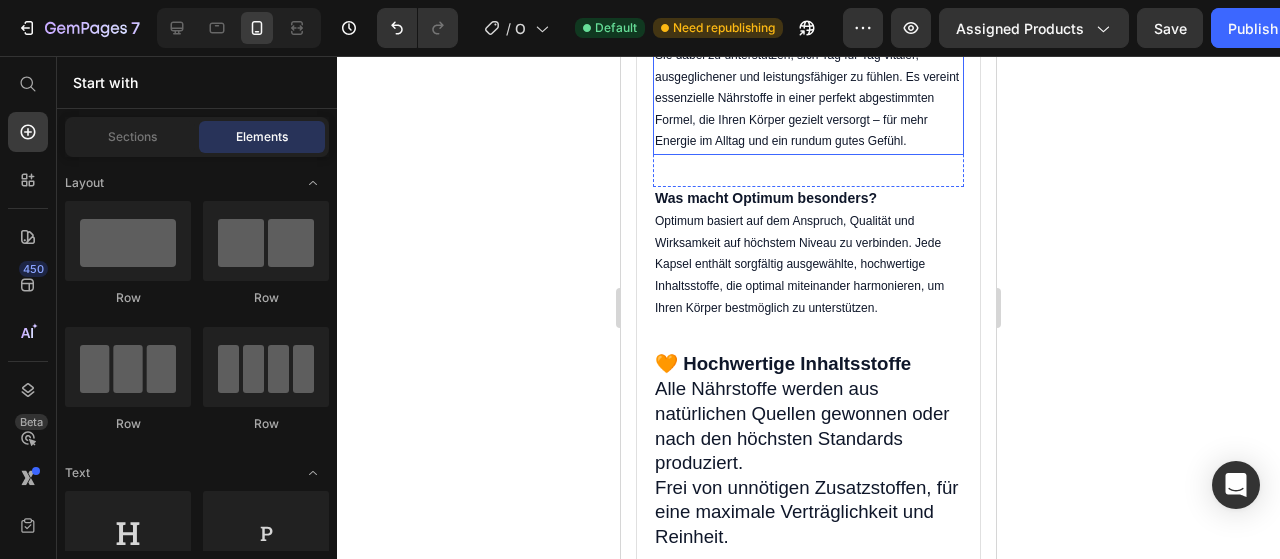 click on "Unser erstes Produkt, Optimum, wurde entwickelt, um Sie dabei zu unterstützen, sich Tag für Tag vitaler, ausgeglichener und leistungsfähiger zu fühlen. Es vereint essenzielle Nährstoffe in einer perfekt abgestimmten Formel, die Ihren Körper gezielt versorgt – für mehr Energie im Alltag und ein rundum gutes Gefühl." at bounding box center (808, 88) 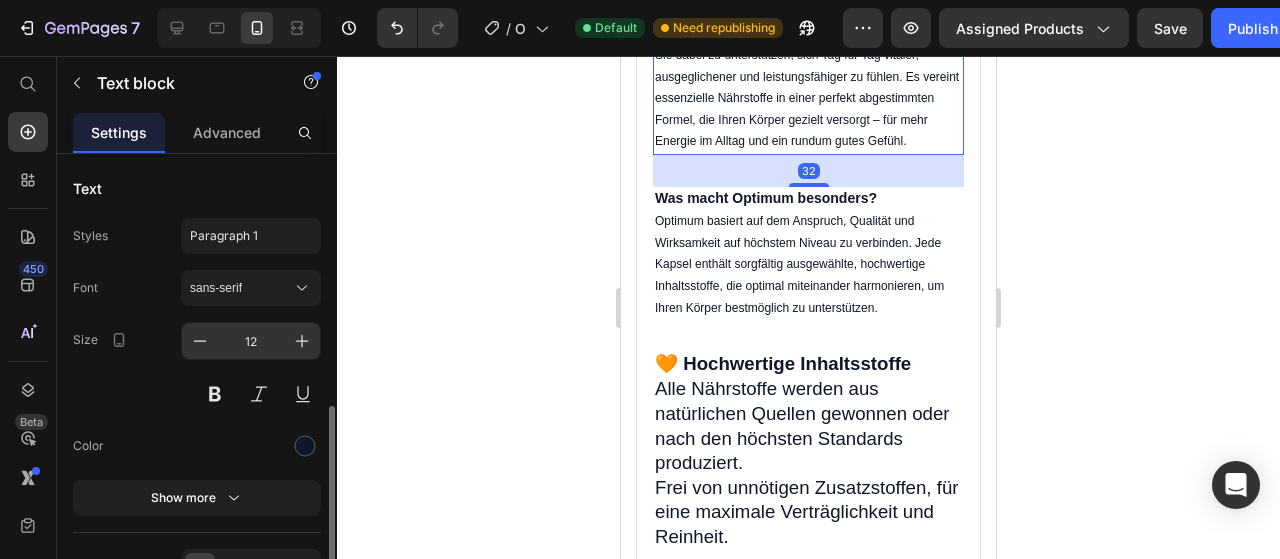 scroll, scrollTop: 177, scrollLeft: 0, axis: vertical 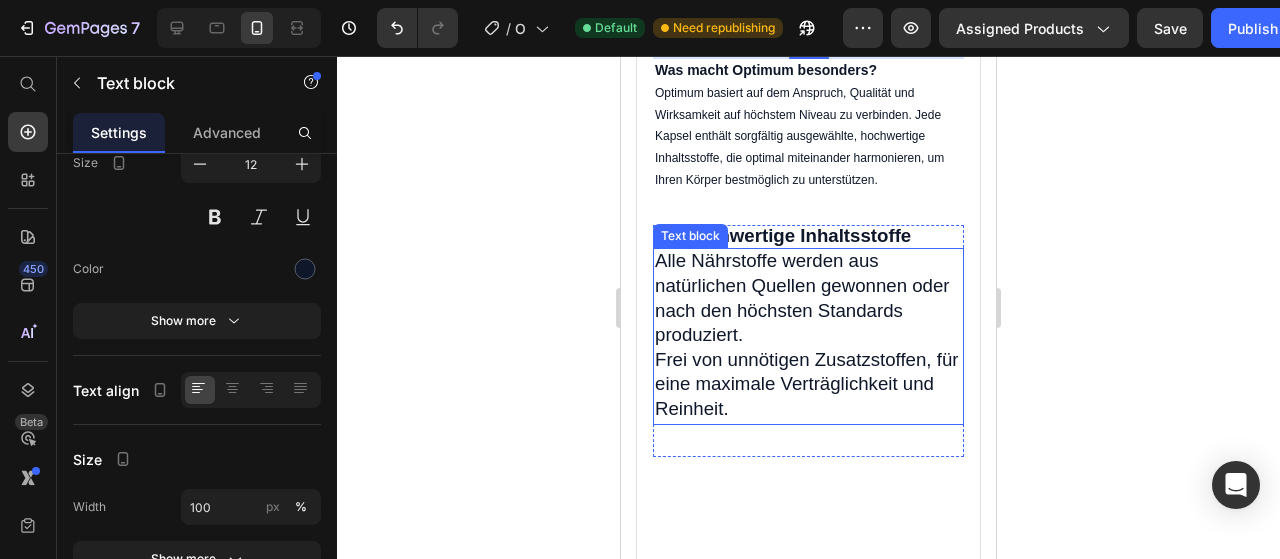 click on "Alle Nährstoffe werden aus natürlichen Quellen gewonnen oder nach den höchsten Standards produziert." at bounding box center (802, 297) 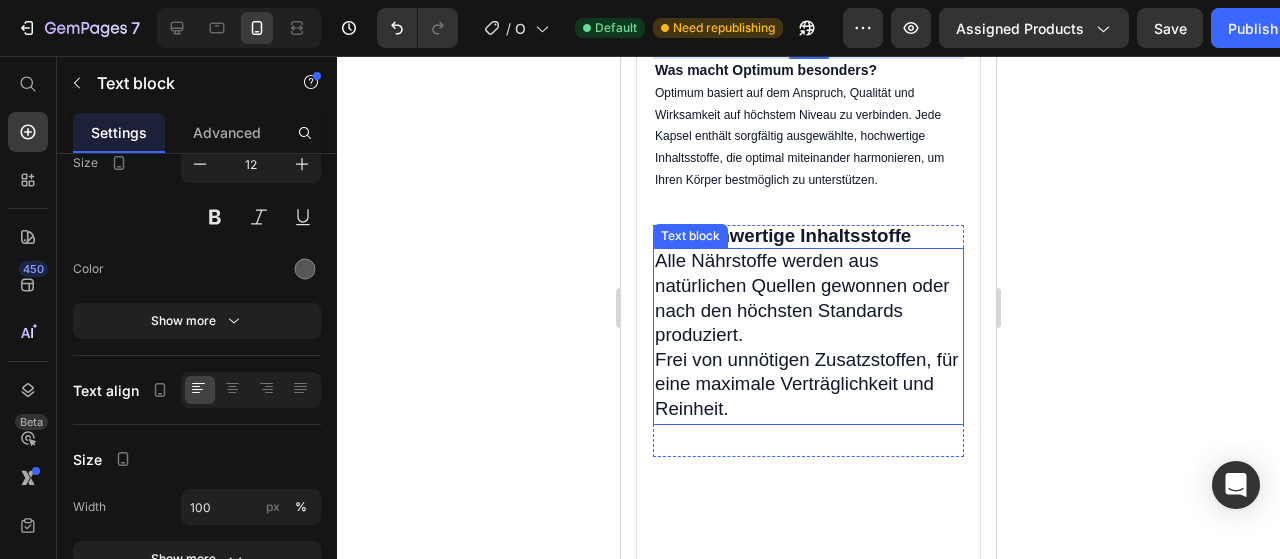 click on "Alle Nährstoffe werden aus natürlichen Quellen gewonnen oder nach den höchsten Standards produziert." at bounding box center [802, 297] 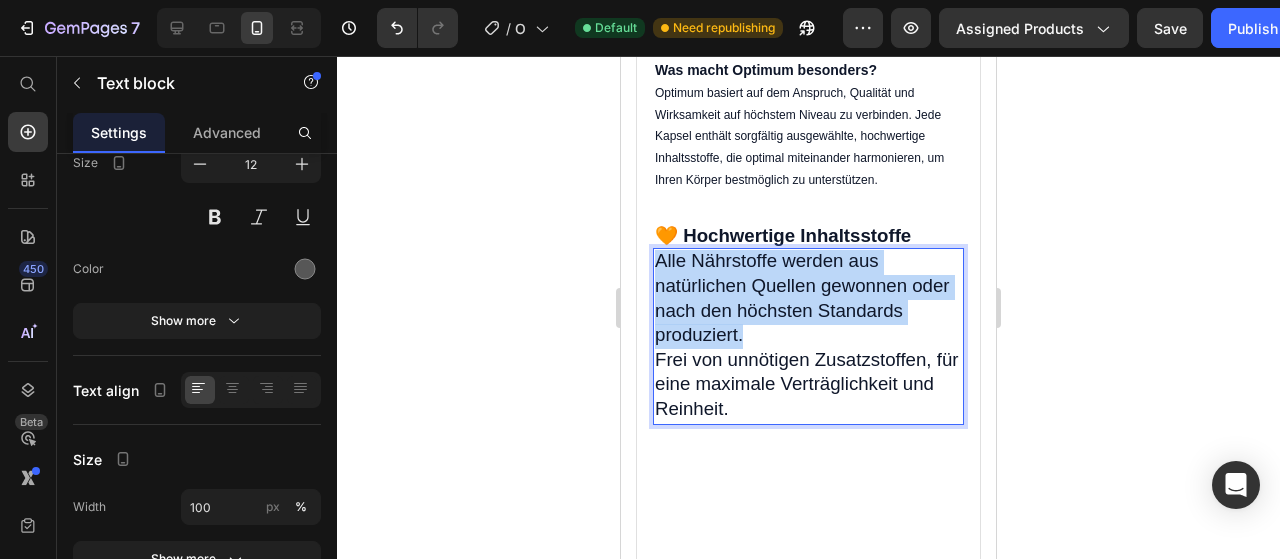 click on "Alle Nährstoffe werden aus natürlichen Quellen gewonnen oder nach den höchsten Standards produziert." at bounding box center [802, 297] 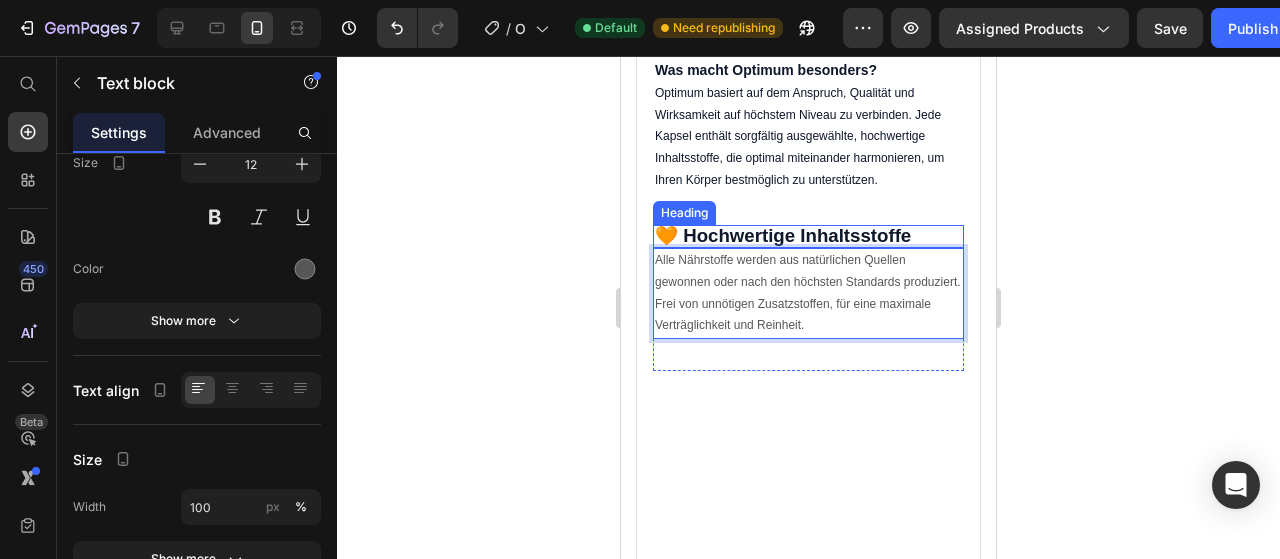 click on "🧡 Hochwertige Inhaltsstoffe" at bounding box center (783, 235) 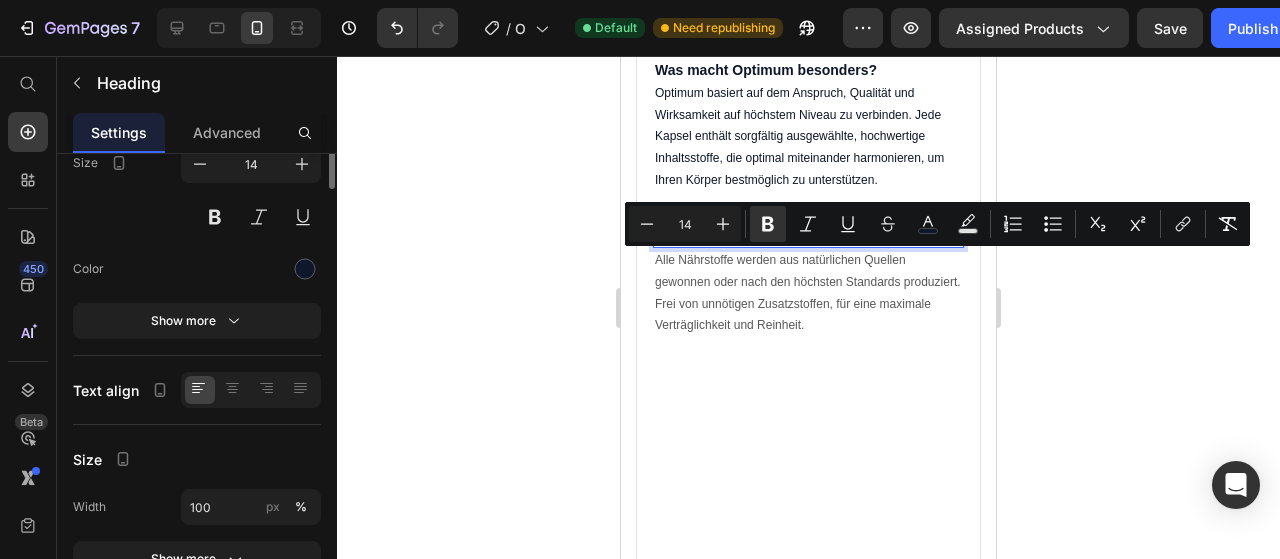 scroll, scrollTop: 0, scrollLeft: 0, axis: both 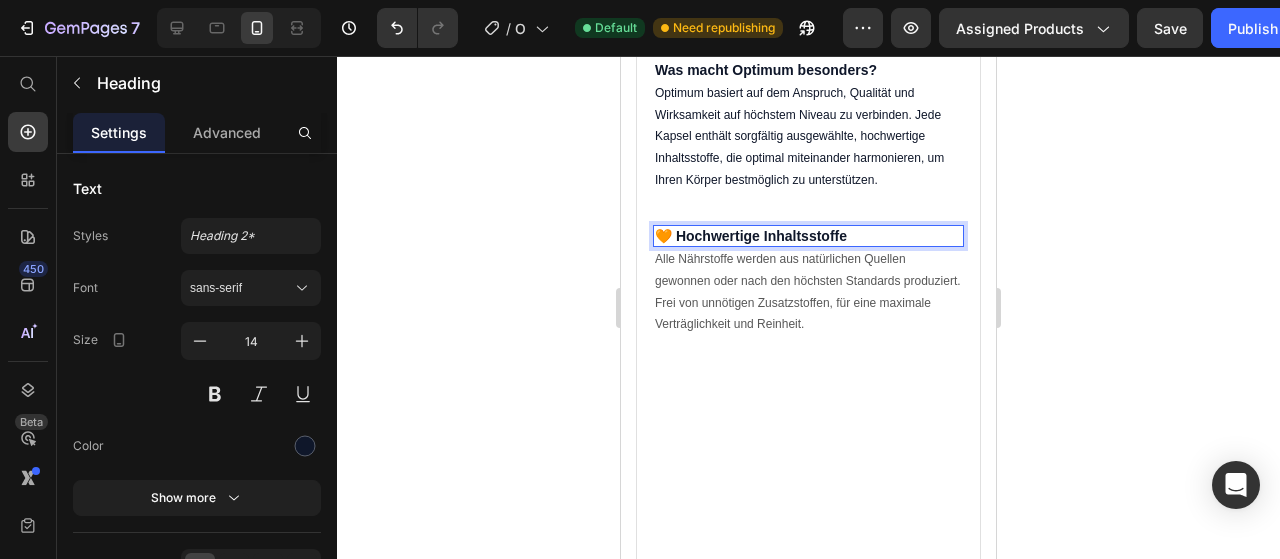 click 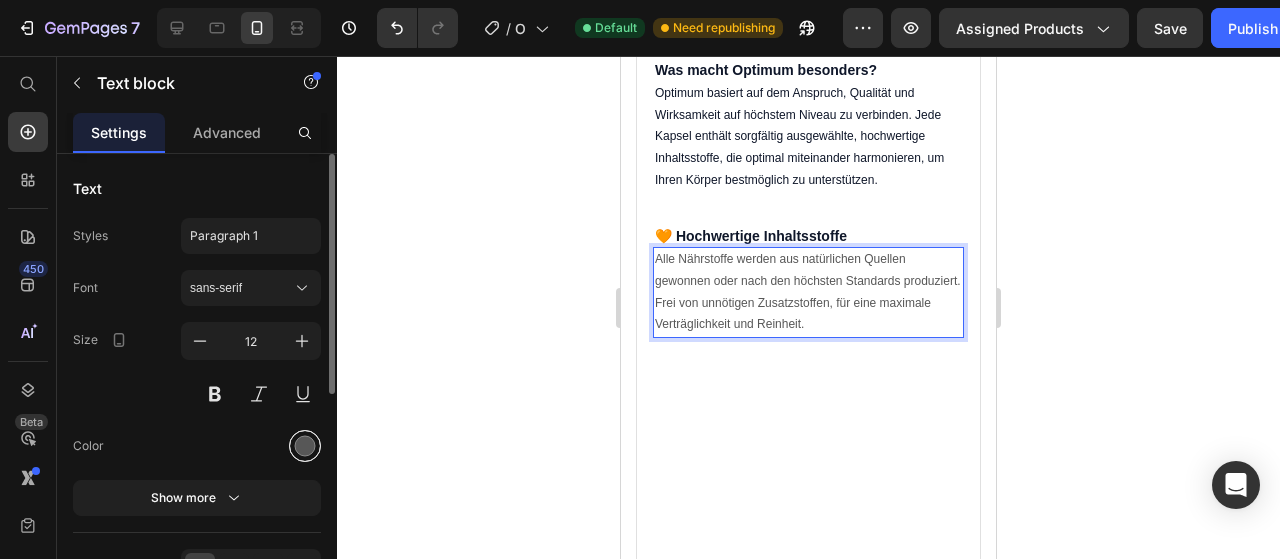 click at bounding box center (305, 446) 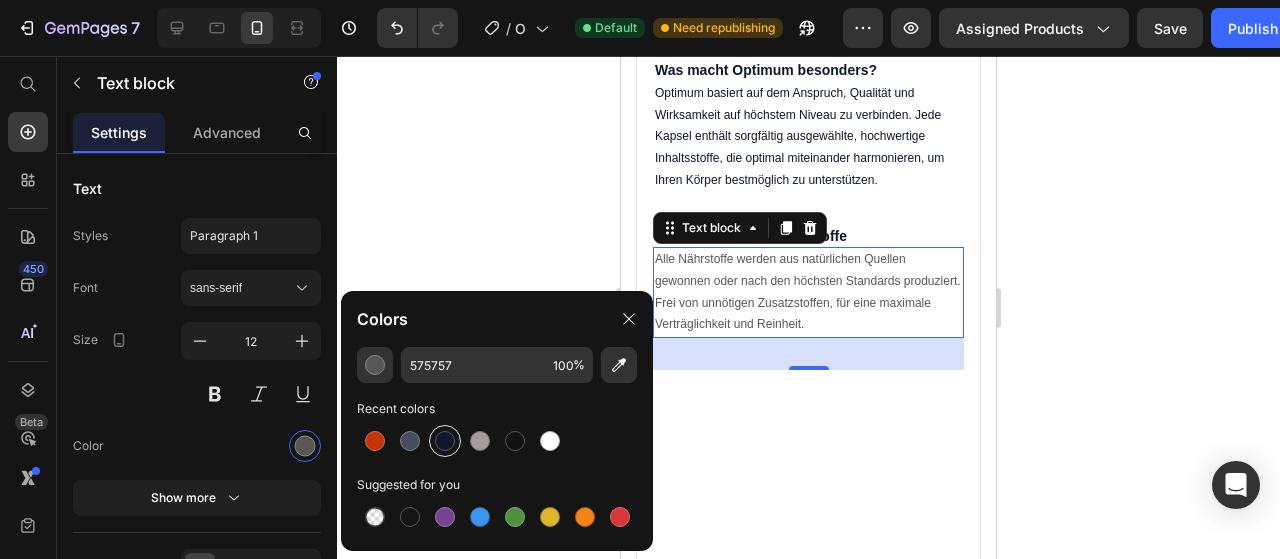 click at bounding box center (445, 441) 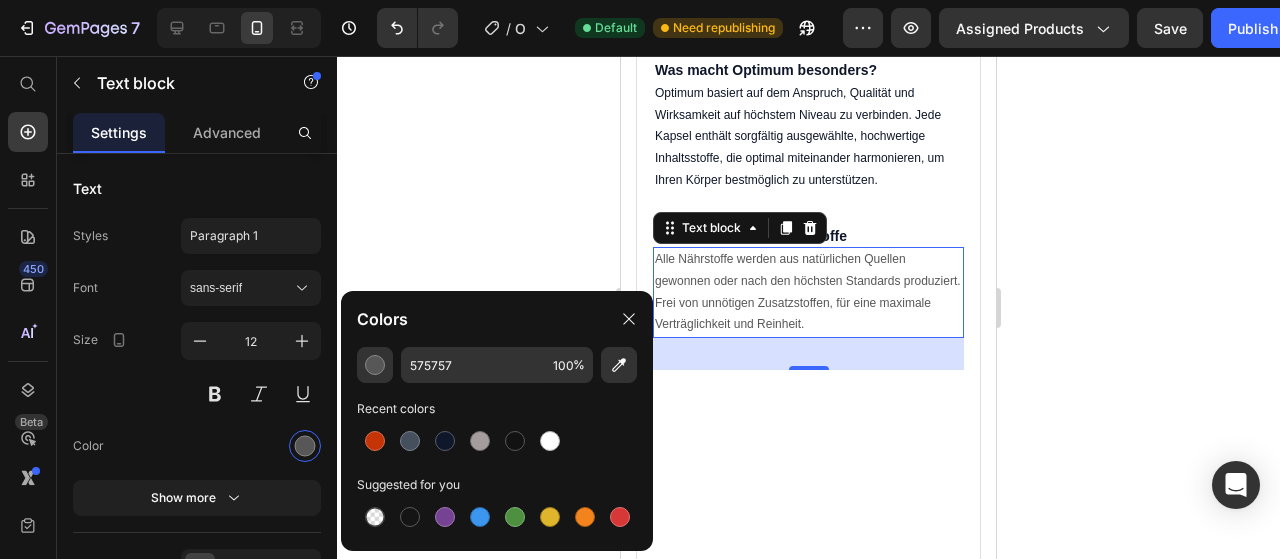type on "0F172A" 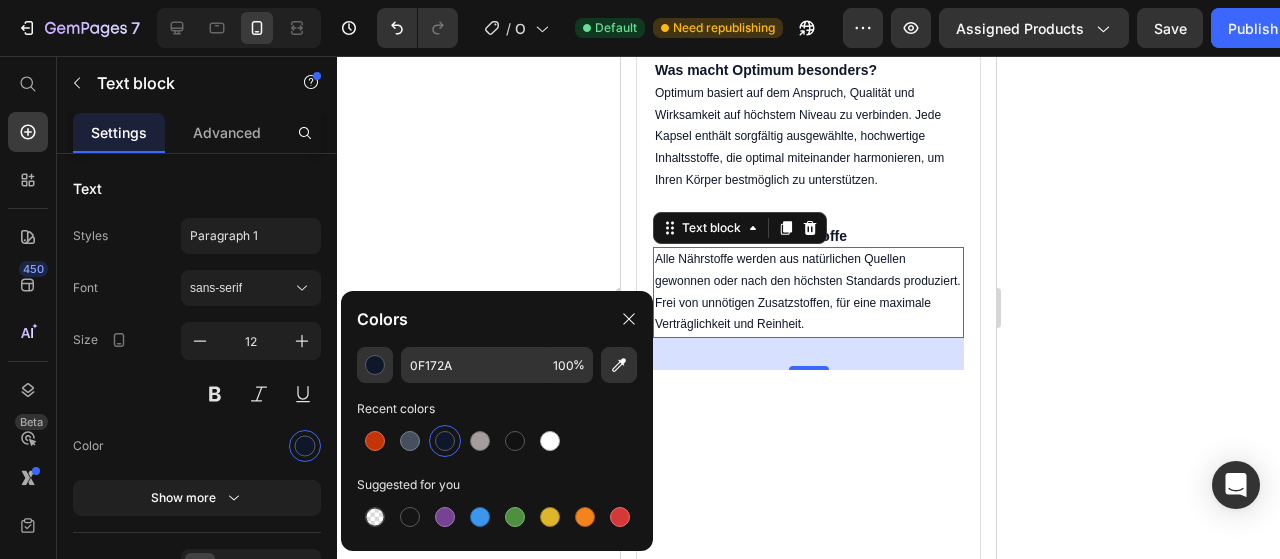 click 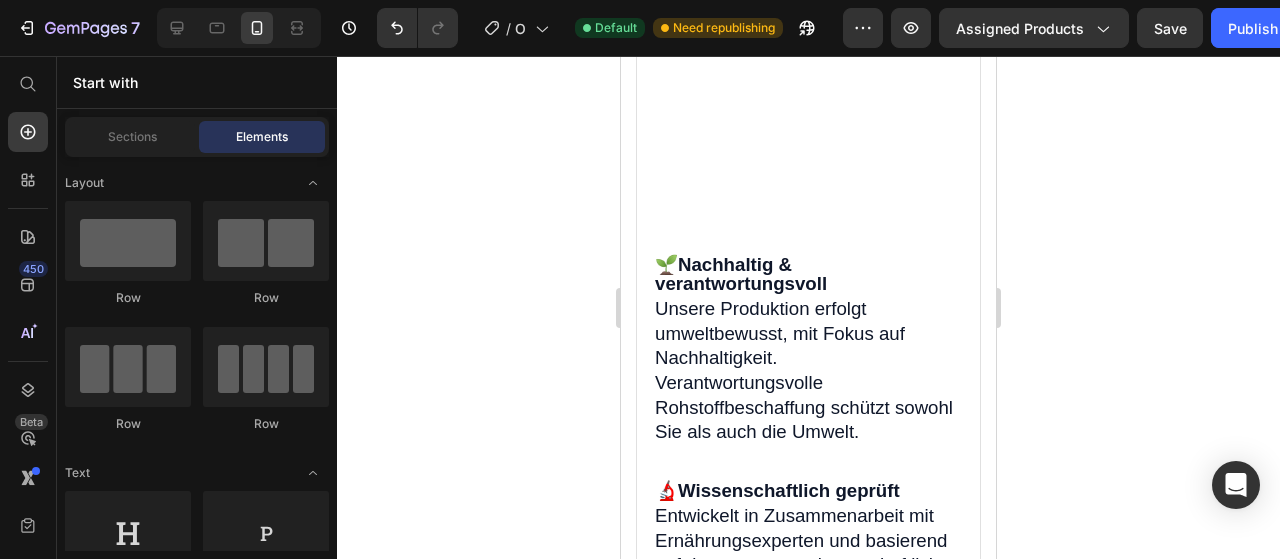 scroll, scrollTop: 3494, scrollLeft: 0, axis: vertical 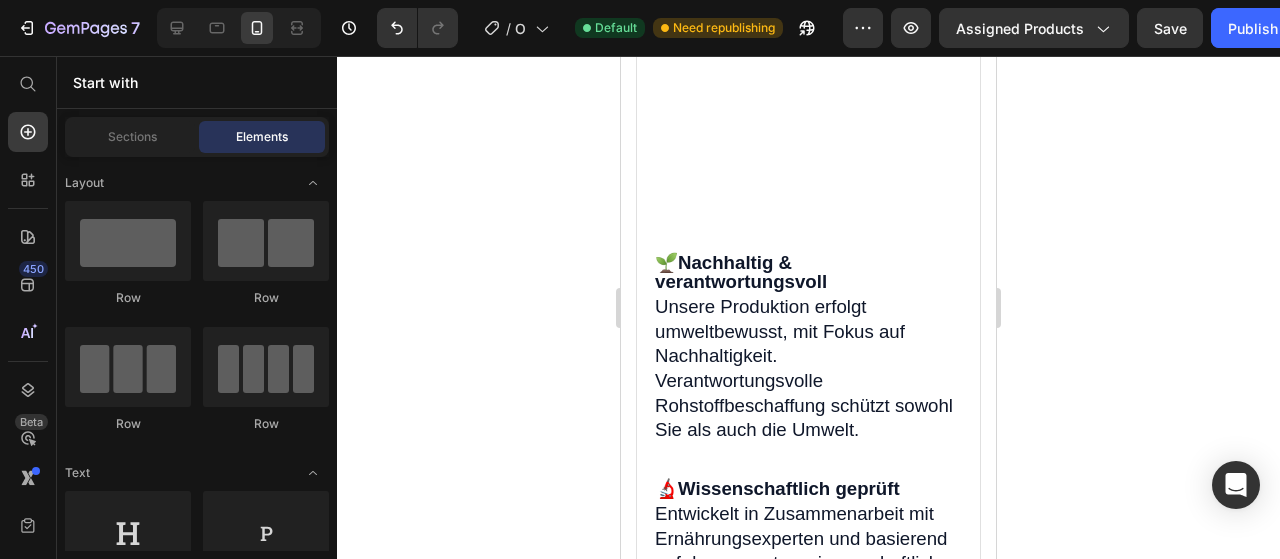 click on "Nachhaltig & verantwortungsvoll" at bounding box center [741, 272] 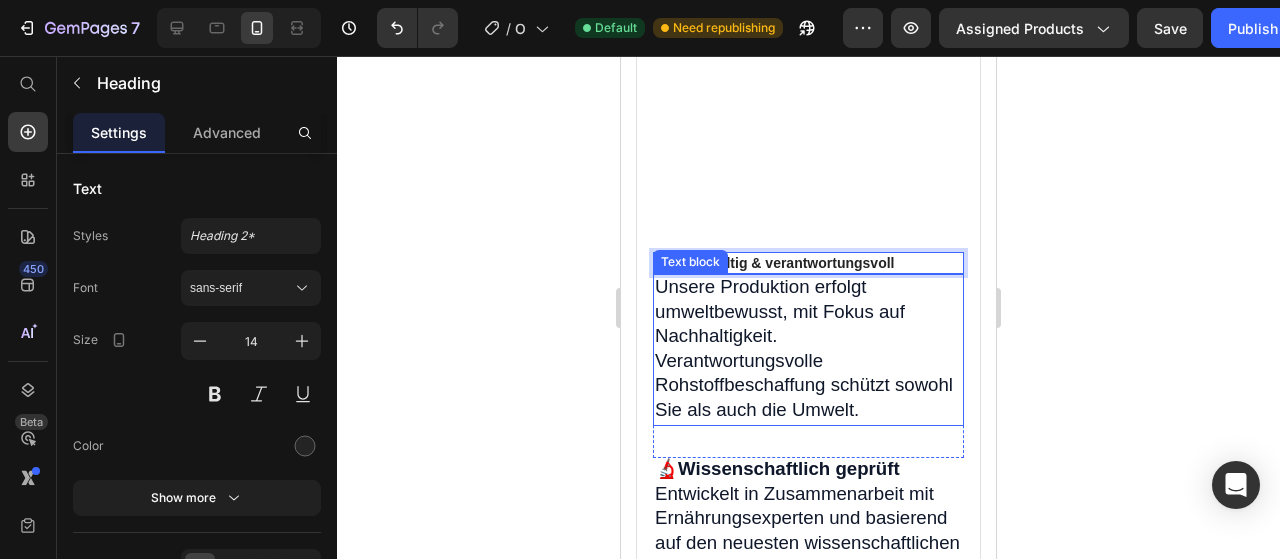 click on "Verantwortungsvolle Rohstoffbeschaffung schützt sowohl Sie als auch die Umwelt." at bounding box center (804, 385) 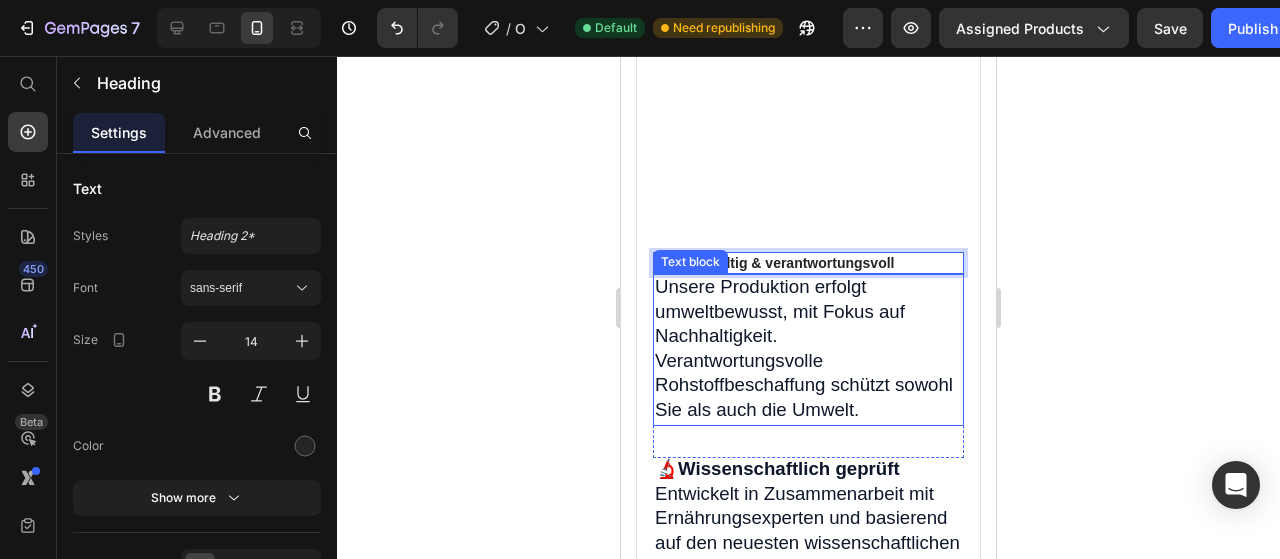 click on "Verantwortungsvolle Rohstoffbeschaffung schützt sowohl Sie als auch die Umwelt." at bounding box center [804, 385] 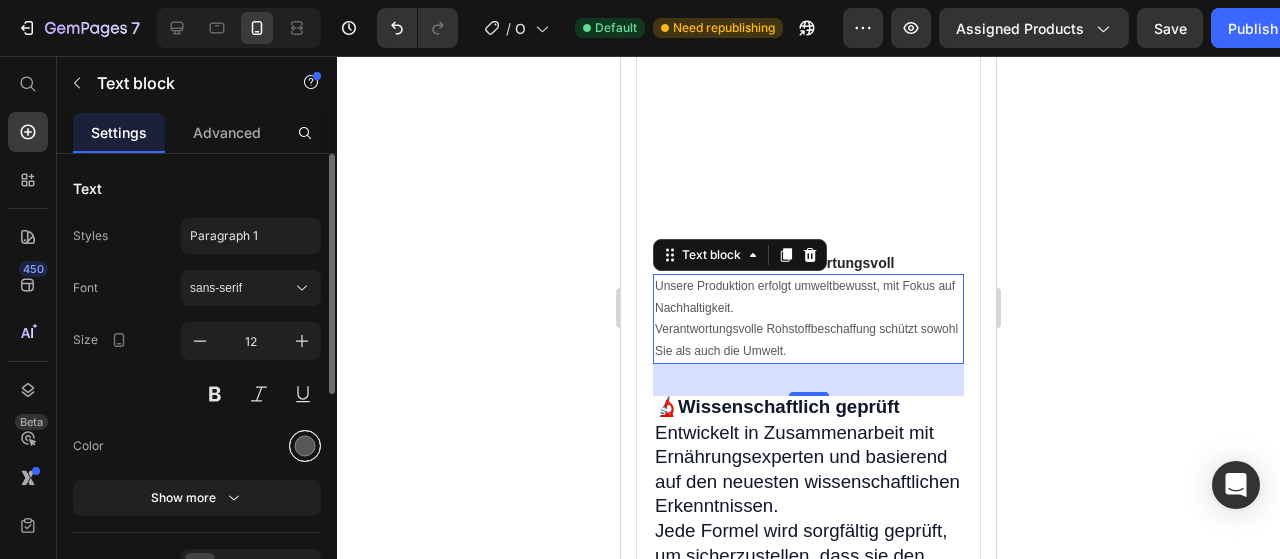 click at bounding box center [305, 446] 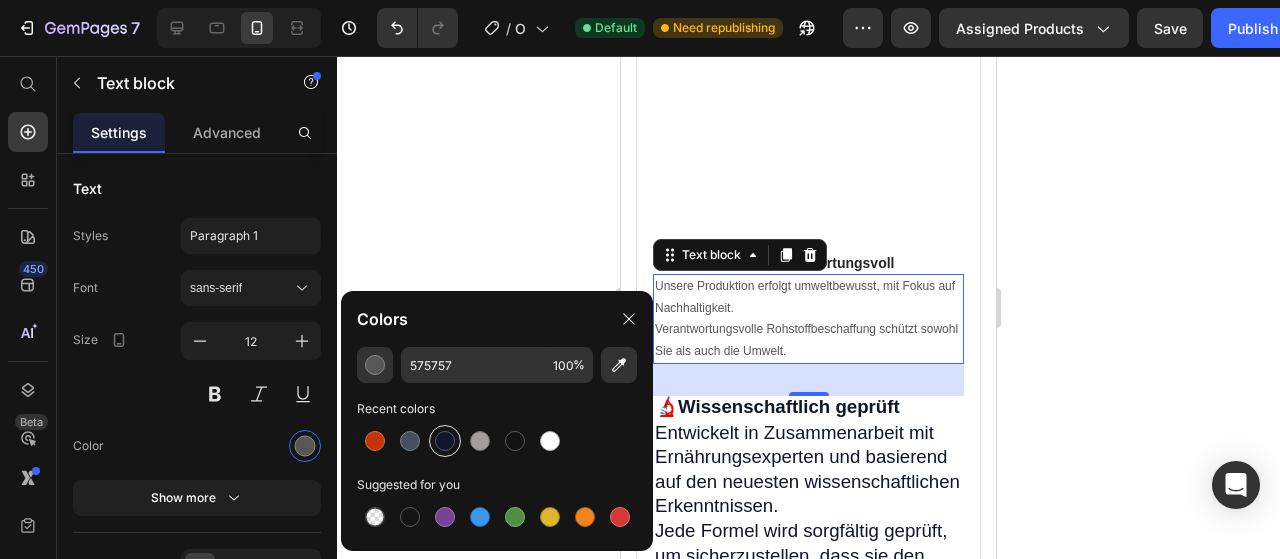 drag, startPoint x: 442, startPoint y: 444, endPoint x: 149, endPoint y: 369, distance: 302.4467 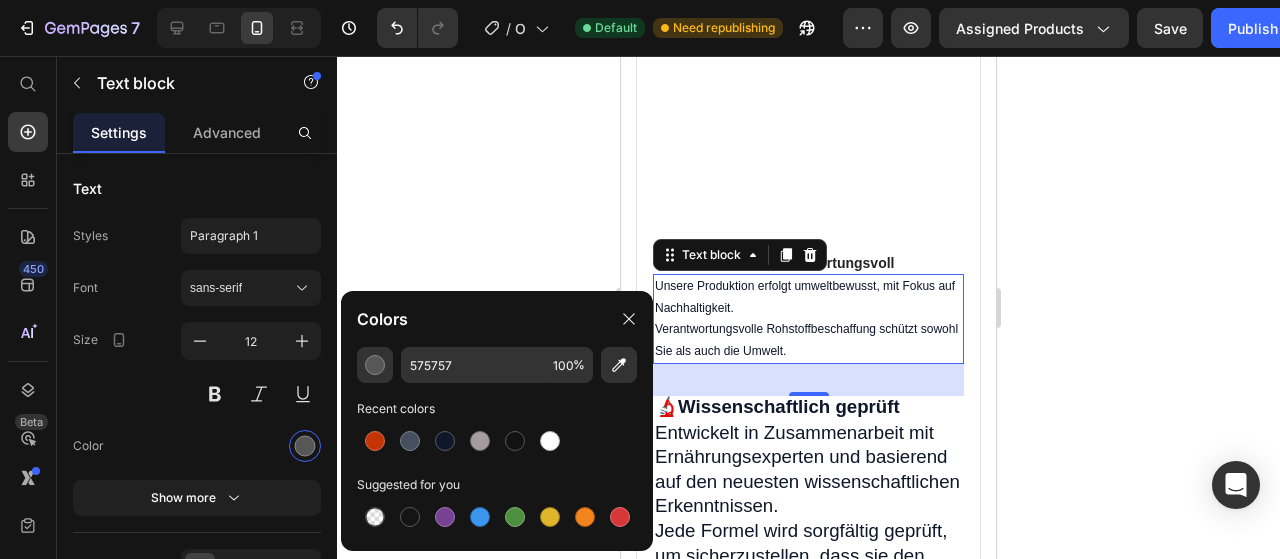 type on "0F172A" 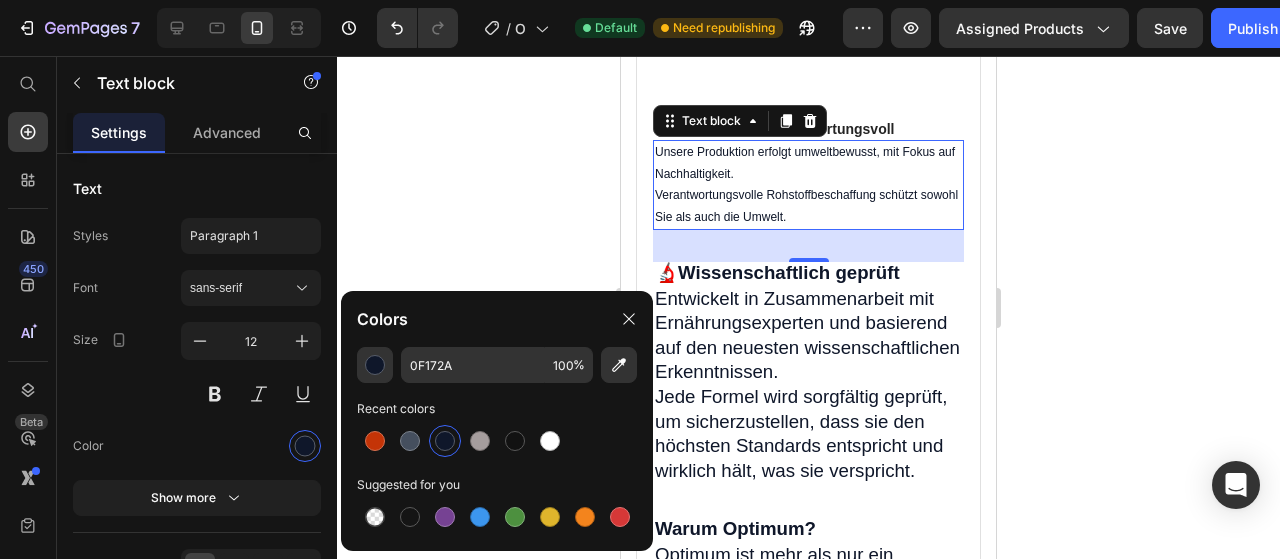 scroll, scrollTop: 3650, scrollLeft: 0, axis: vertical 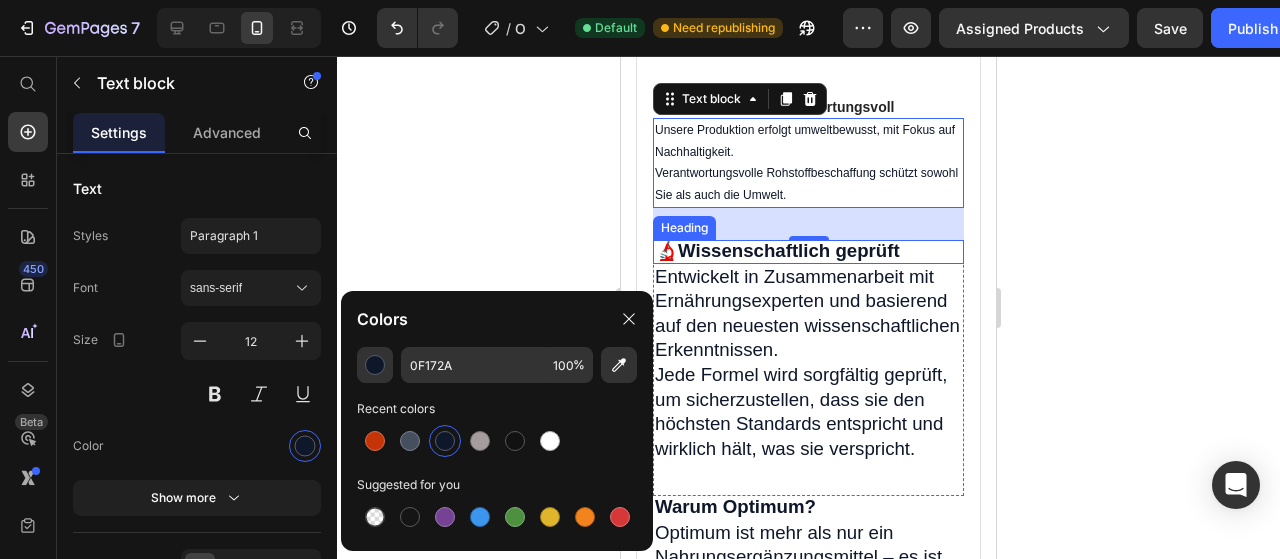 click on "Wissenschaftlich geprüft" at bounding box center (789, 250) 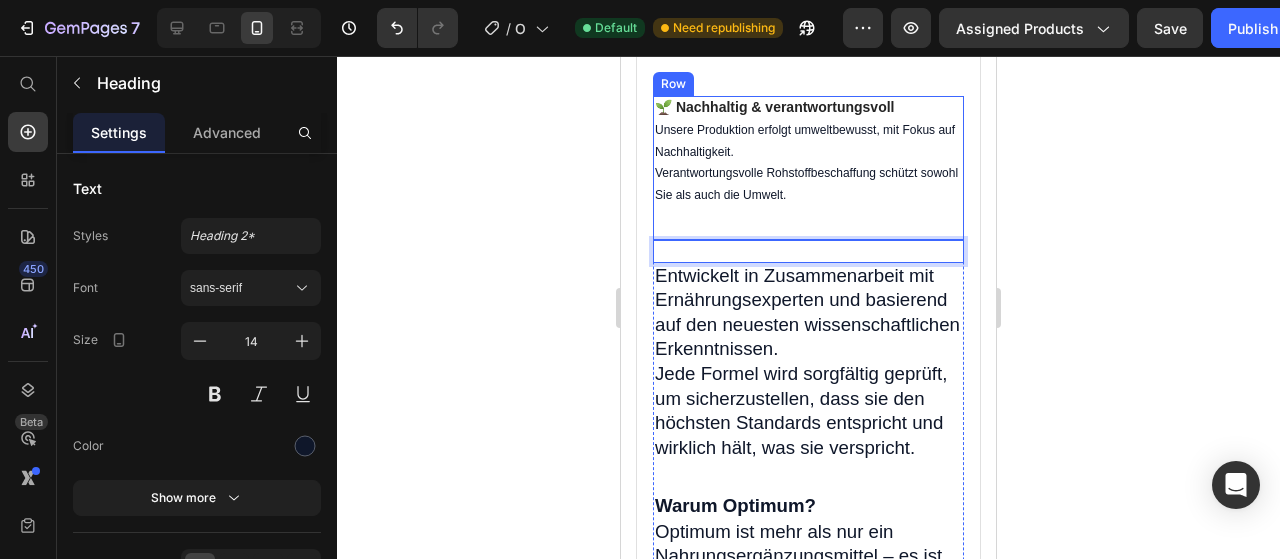 click on "Entwickelt in Zusammenarbeit mit Ernährungsexperten und basierend auf den neuesten wissenschaftlichen Erkenntnissen." at bounding box center [807, 312] 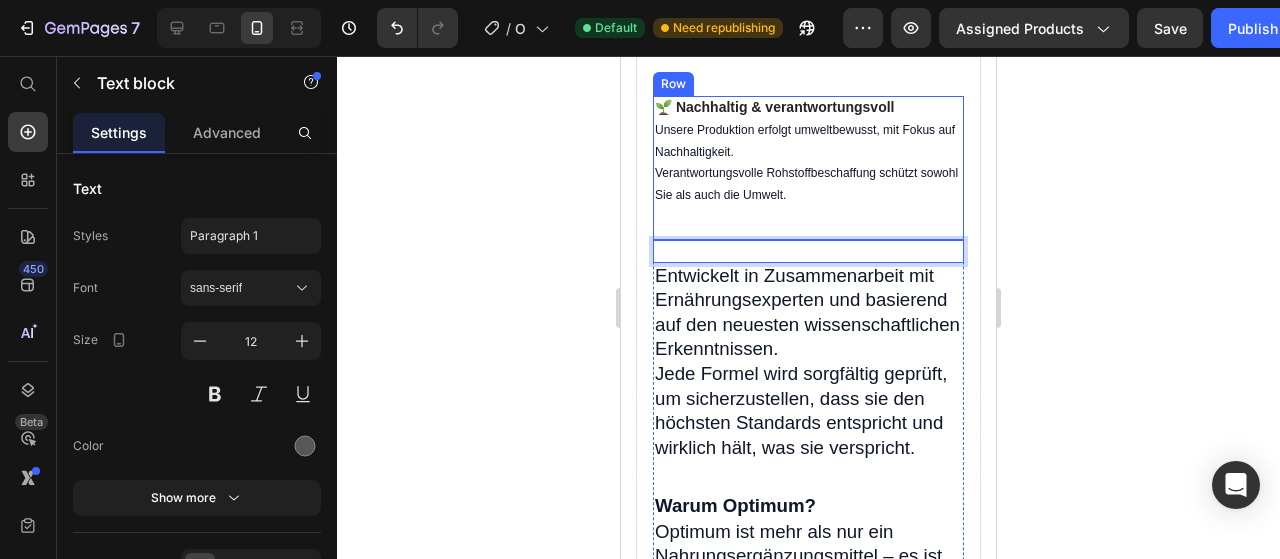 click on "Entwickelt in Zusammenarbeit mit Ernährungsexperten und basierend auf den neuesten wissenschaftlichen Erkenntnissen." at bounding box center (807, 312) 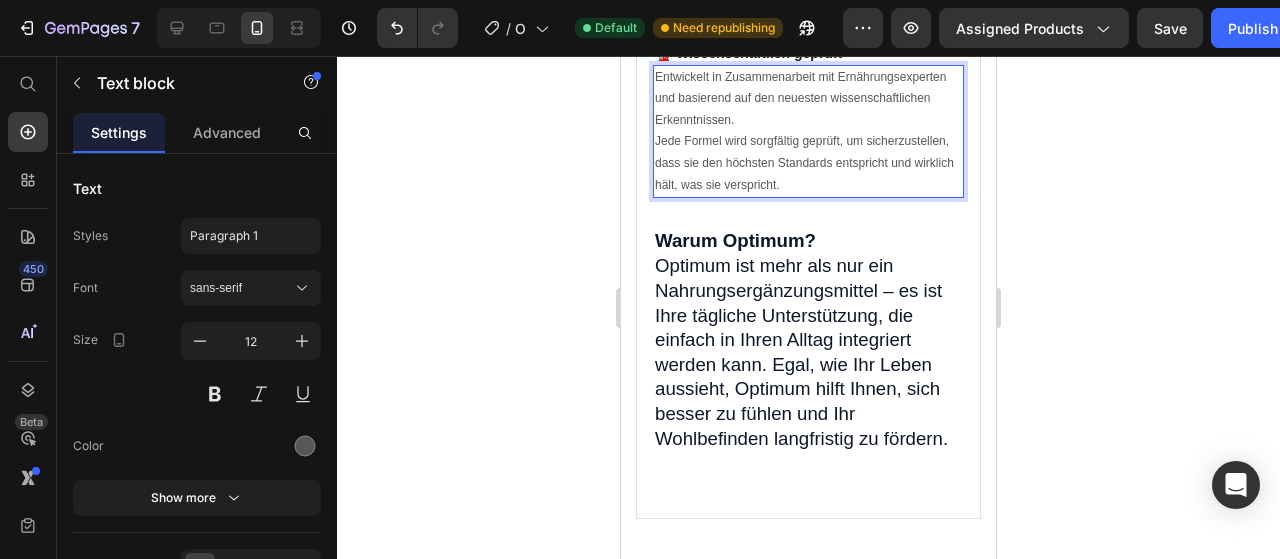 scroll, scrollTop: 3850, scrollLeft: 0, axis: vertical 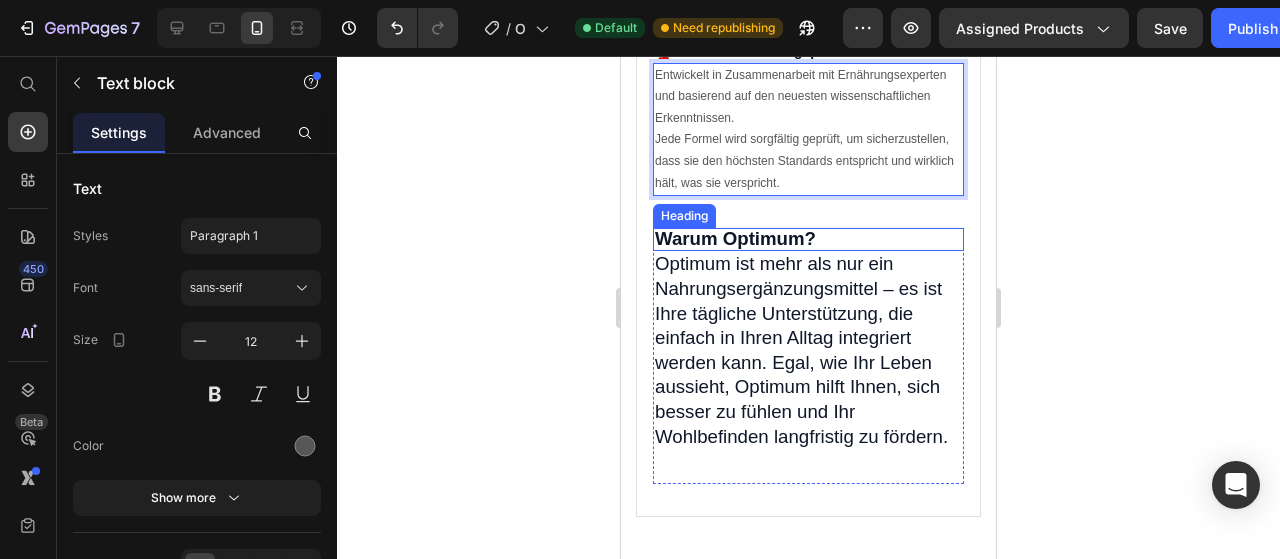 click on "Warum Optimum?" at bounding box center [735, 238] 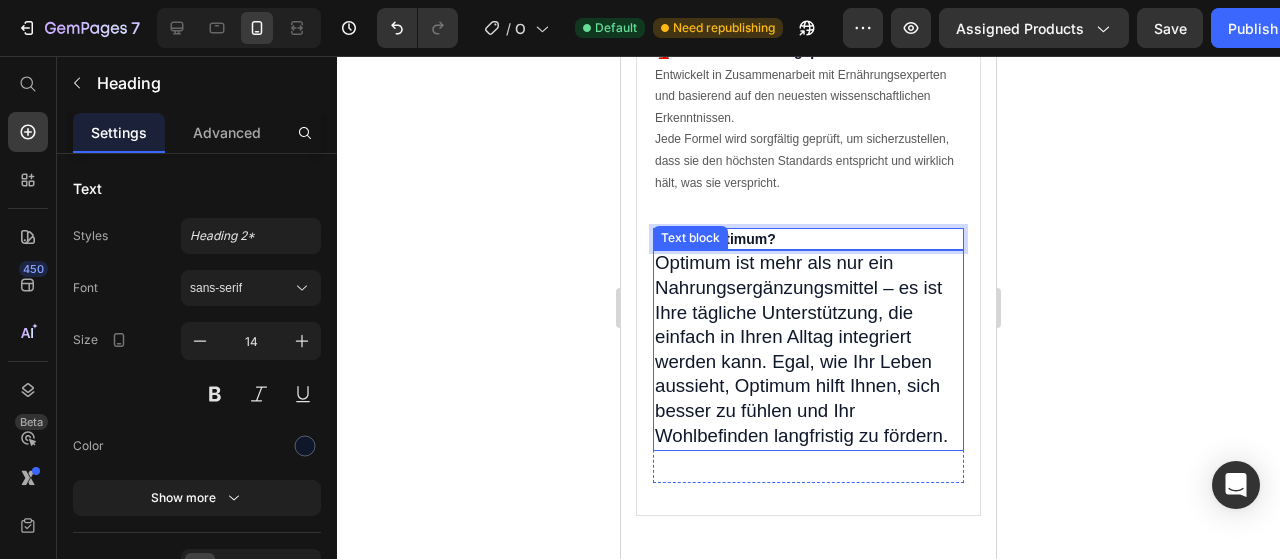 click on "Optimum ist mehr als nur ein Nahrungsergänzungsmittel – es ist Ihre tägliche Unterstützung, die einfach in Ihren Alltag integriert werden kann. Egal, wie Ihr Leben aussieht, Optimum hilft Ihnen, sich besser zu fühlen und Ihr Wohlbefinden langfristig zu fördern." at bounding box center (801, 348) 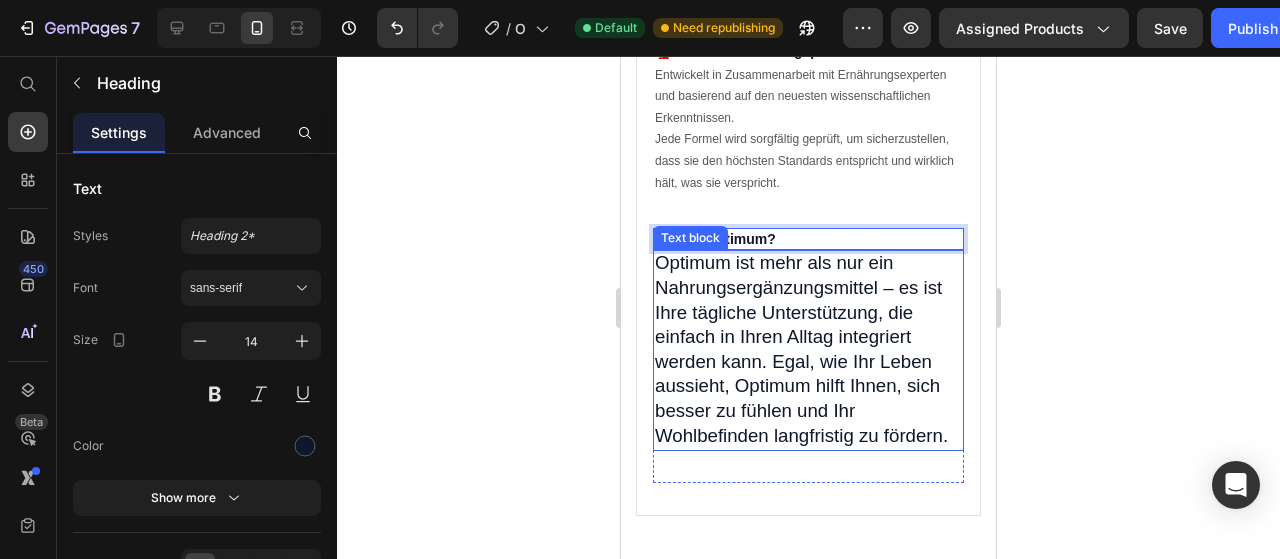 click on "Optimum ist mehr als nur ein Nahrungsergänzungsmittel – es ist Ihre tägliche Unterstützung, die einfach in Ihren Alltag integriert werden kann. Egal, wie Ihr Leben aussieht, Optimum hilft Ihnen, sich besser zu fühlen und Ihr Wohlbefinden langfristig zu fördern." at bounding box center (801, 348) 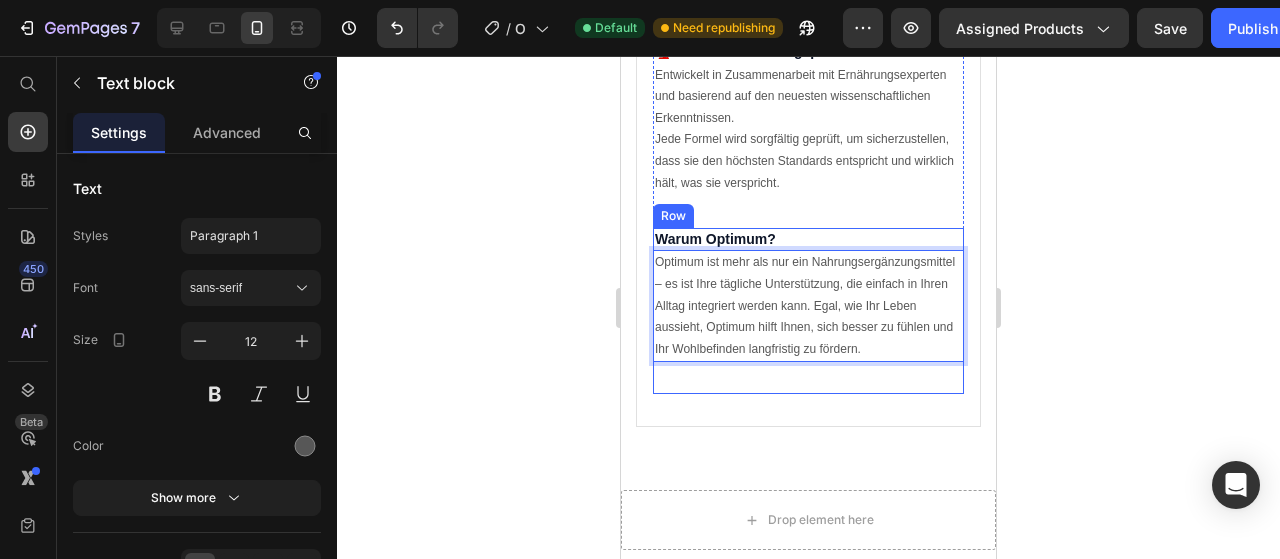click 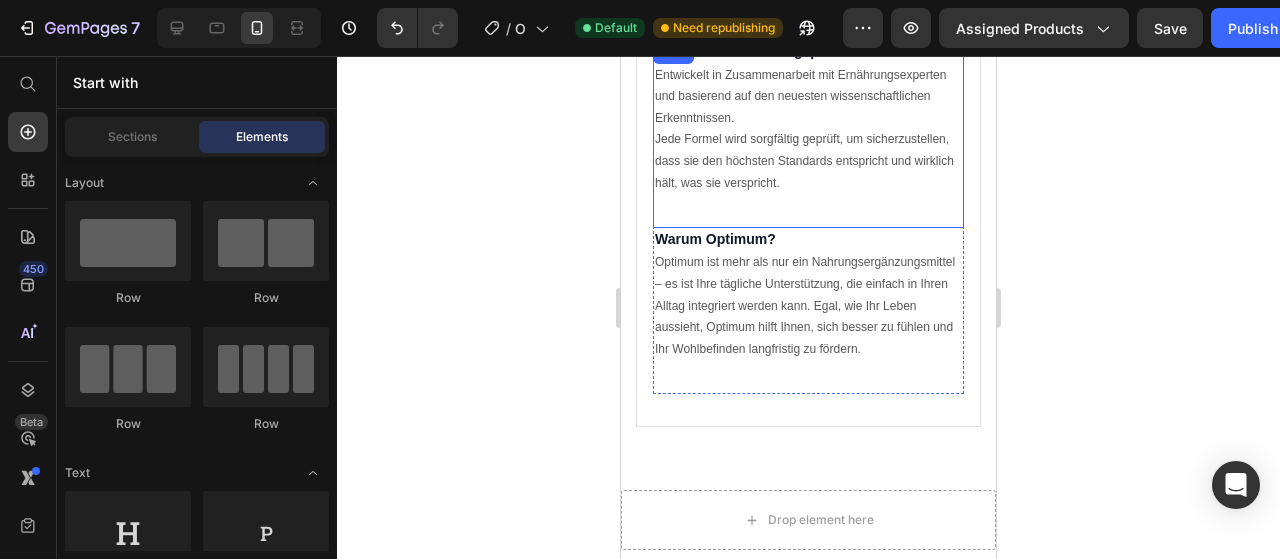 click on "🔬 Wissenschaftlich geprüft Heading Entwickelt in Zusammenarbeit mit Ernährungsexperten und basierend auf den neuesten wissenschaftlichen Erkenntnissen. Jede Formel wird sorgfältig geprüft, um sicherzustellen, dass sie den höchsten Standards entspricht und wirklich hält, was sie verspricht. Text block" at bounding box center [808, 134] 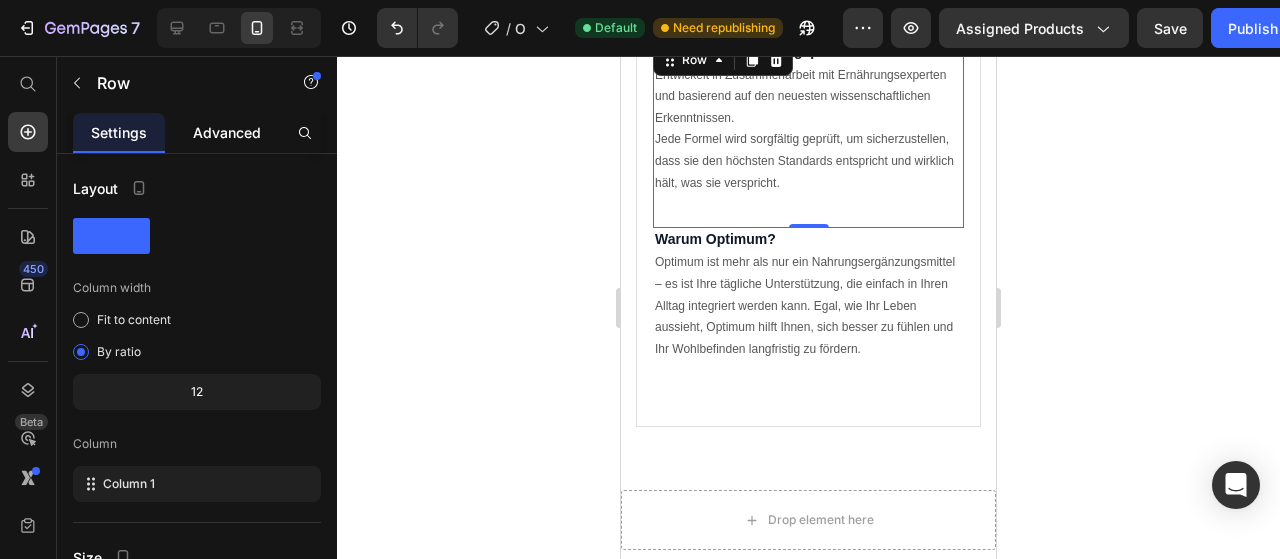 click on "Advanced" at bounding box center (227, 132) 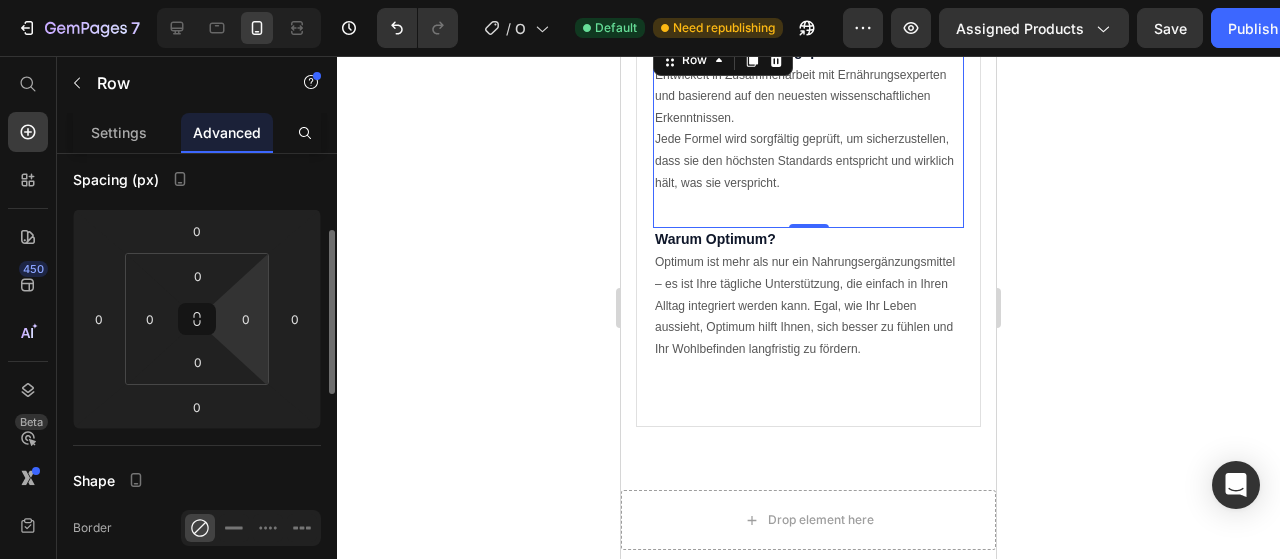 scroll, scrollTop: 208, scrollLeft: 0, axis: vertical 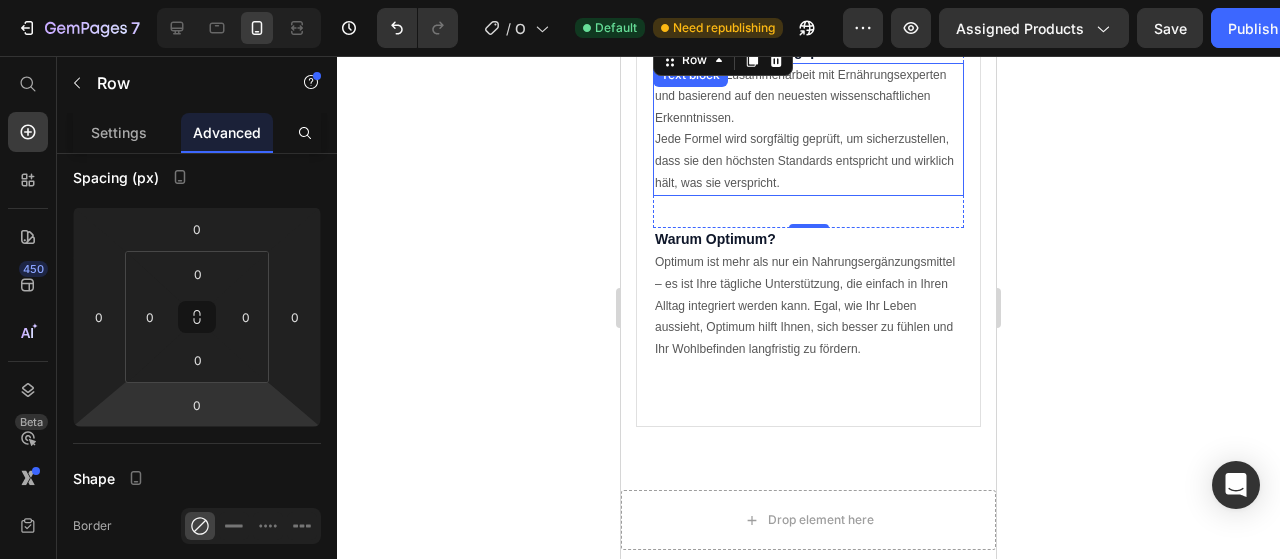 click on "Jede Formel wird sorgfältig geprüft, um sicherzustellen, dass sie den höchsten Standards entspricht und wirklich hält, was sie verspricht." at bounding box center [808, 161] 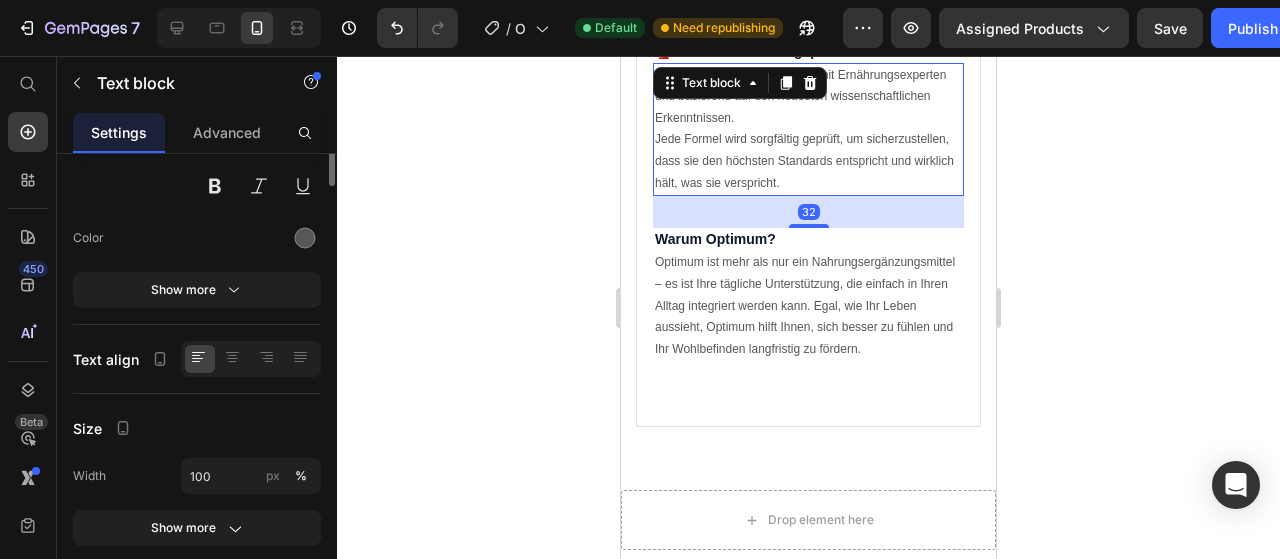 scroll, scrollTop: 0, scrollLeft: 0, axis: both 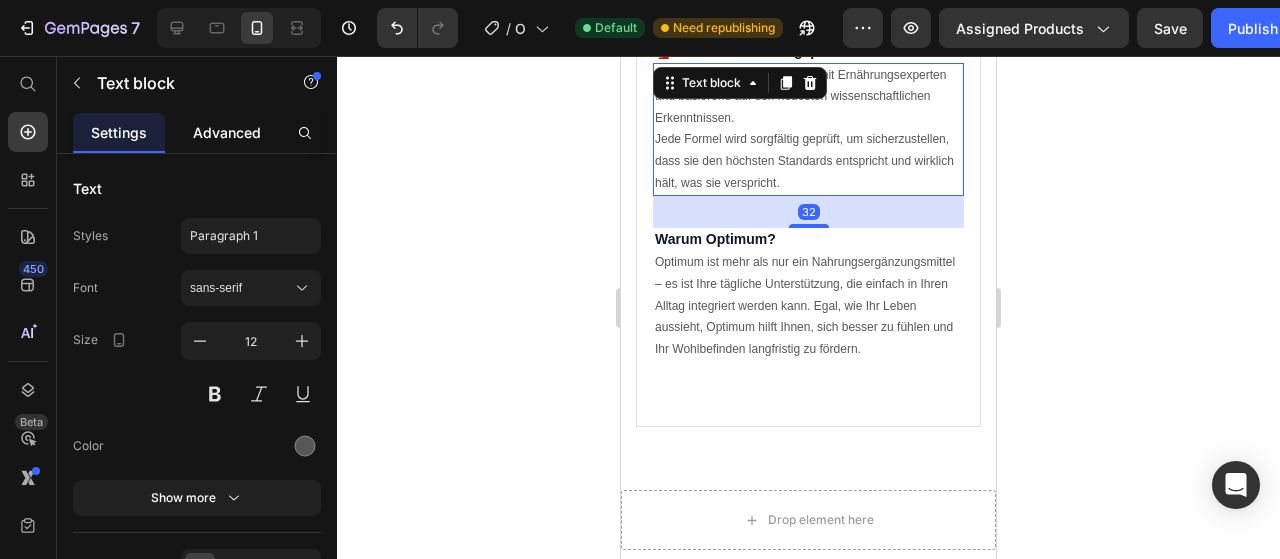 click on "Advanced" at bounding box center (227, 132) 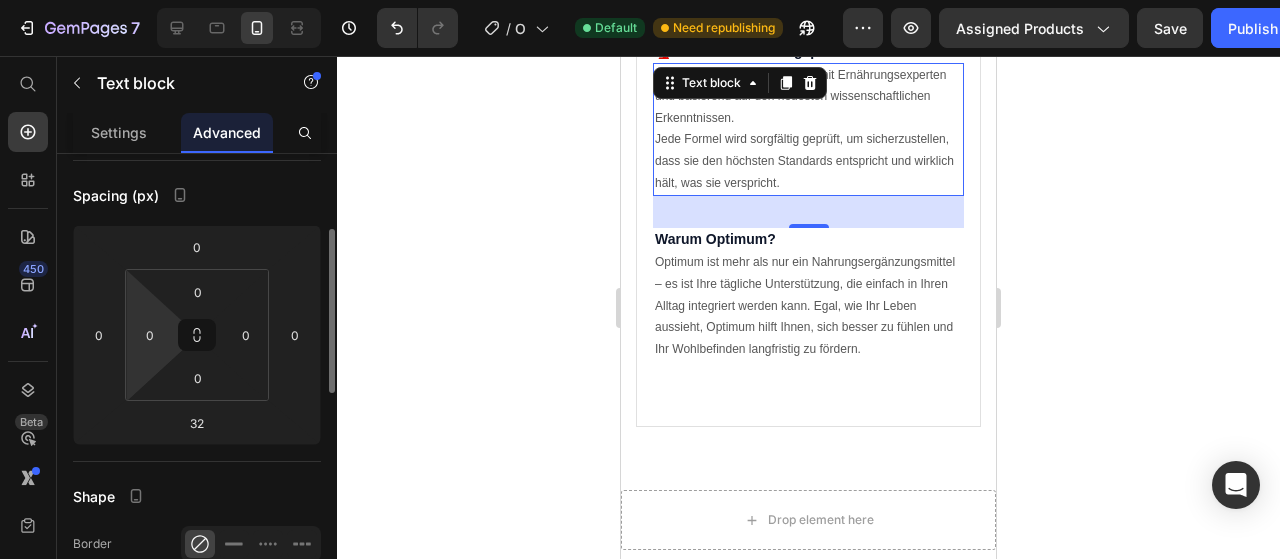 scroll, scrollTop: 196, scrollLeft: 0, axis: vertical 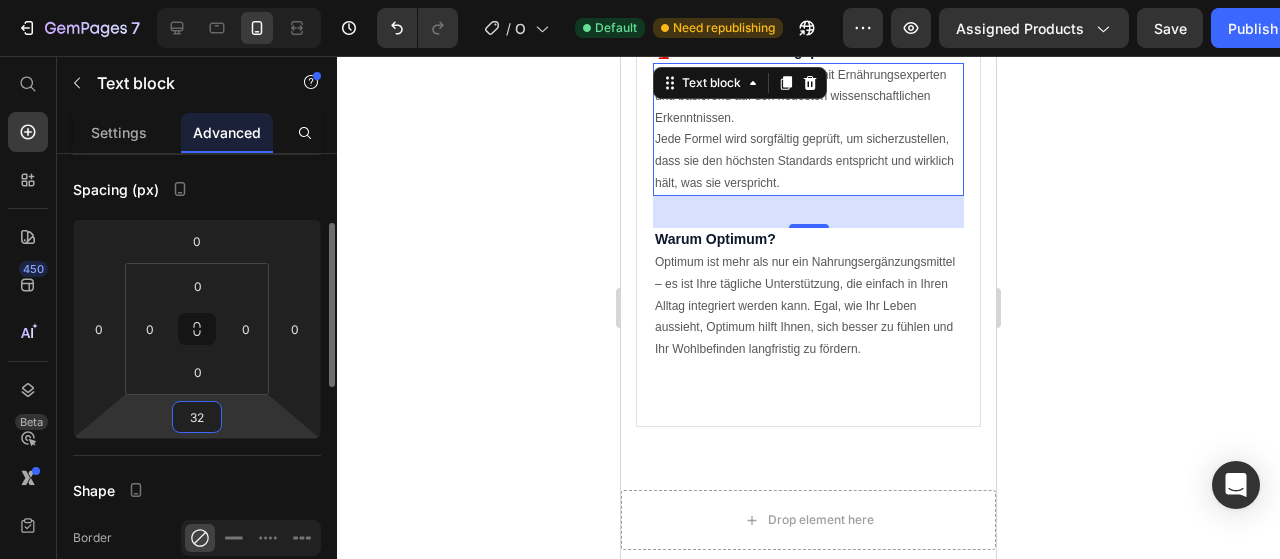 click on "32" at bounding box center [197, 417] 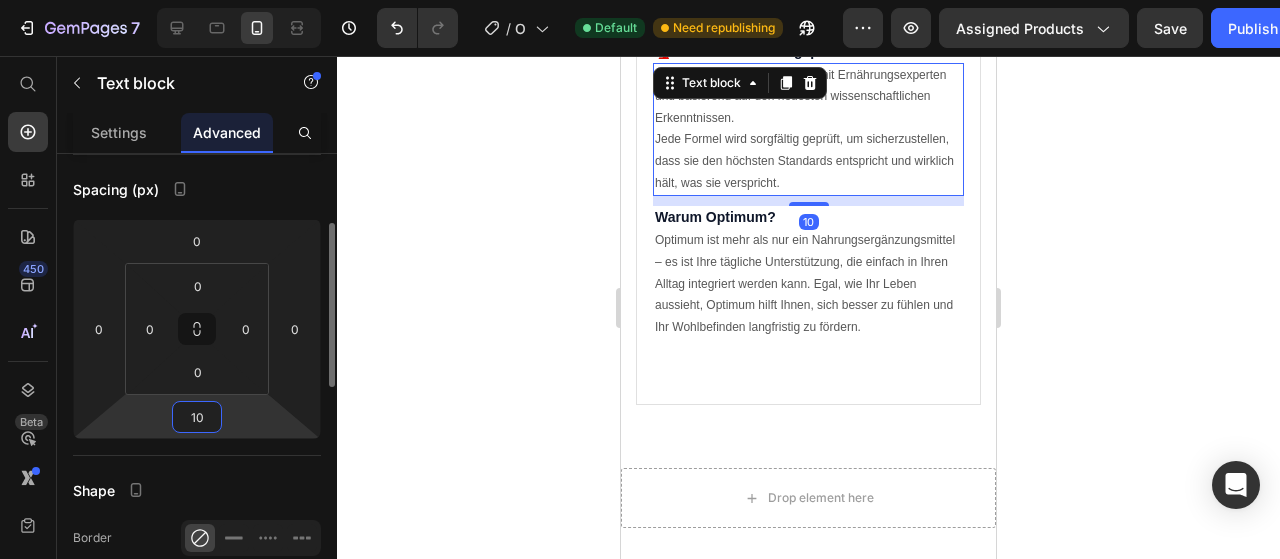 type on "1" 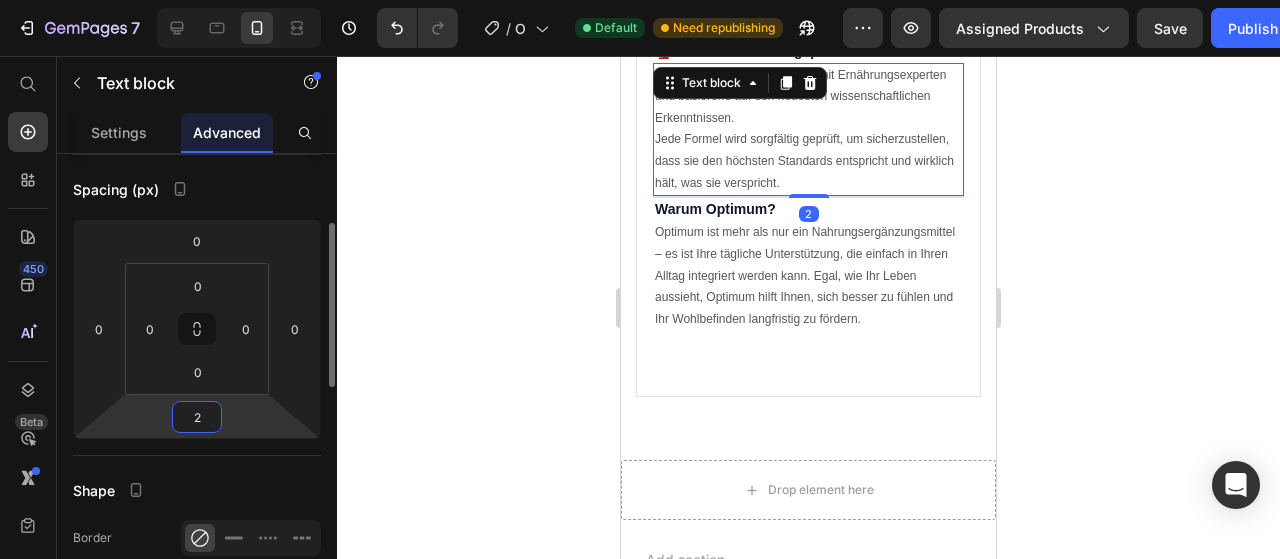 type on "20" 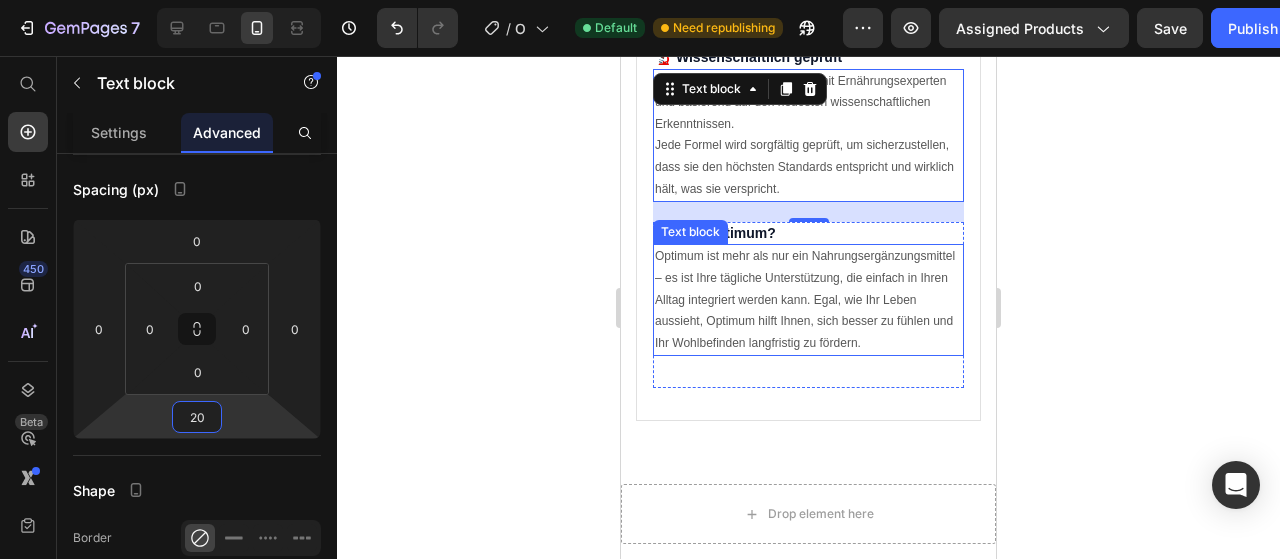 scroll, scrollTop: 3850, scrollLeft: 0, axis: vertical 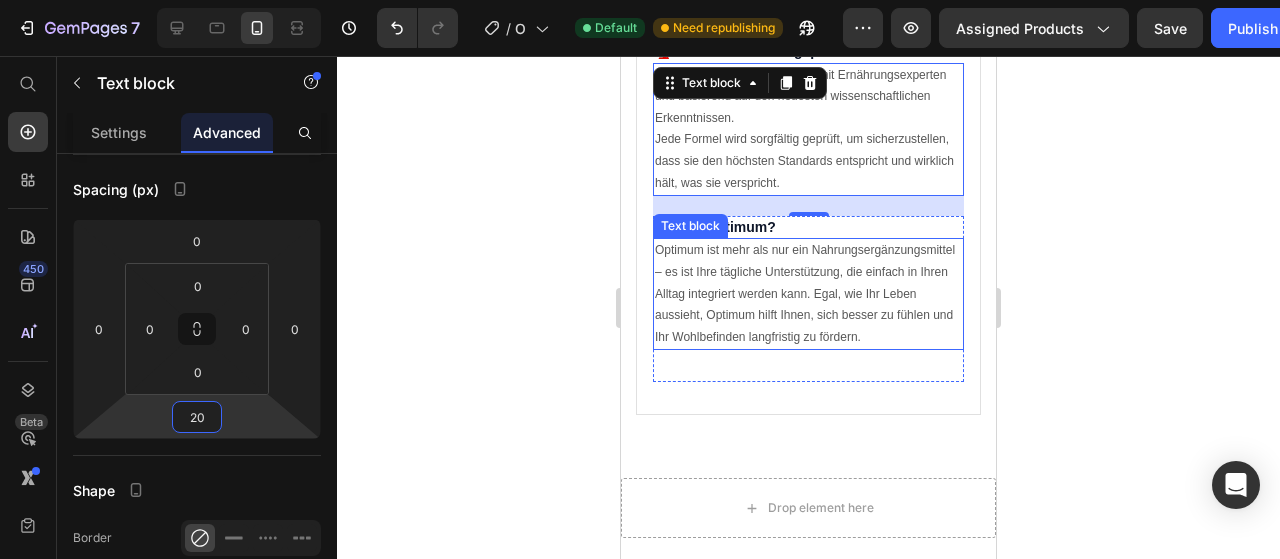 click on "Optimum ist mehr als nur ein Nahrungsergänzungsmittel – es ist Ihre tägliche Unterstützung, die einfach in Ihren Alltag integriert werden kann. Egal, wie Ihr Leben aussieht, Optimum hilft Ihnen, sich besser zu fühlen und Ihr Wohlbefinden langfristig zu fördern." at bounding box center [808, 294] 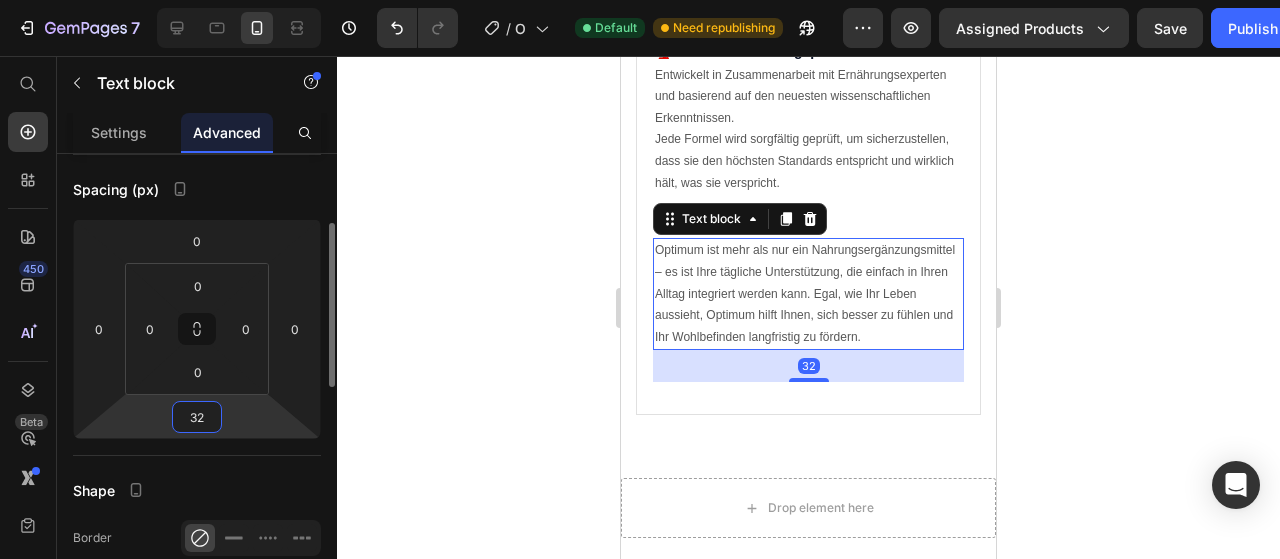 click on "32" at bounding box center [197, 417] 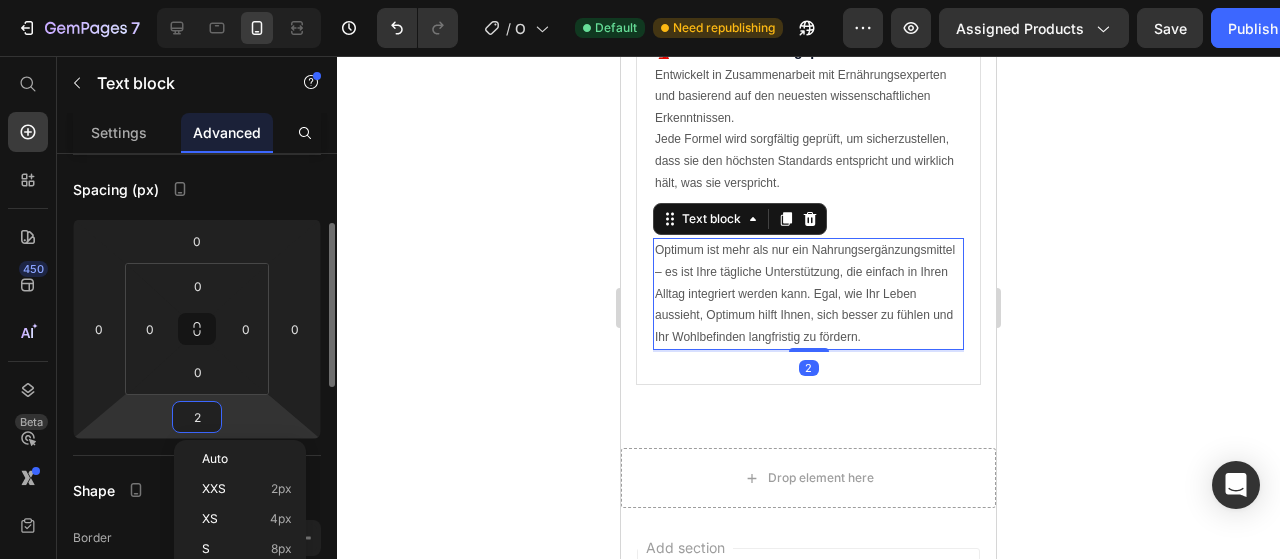 type on "20" 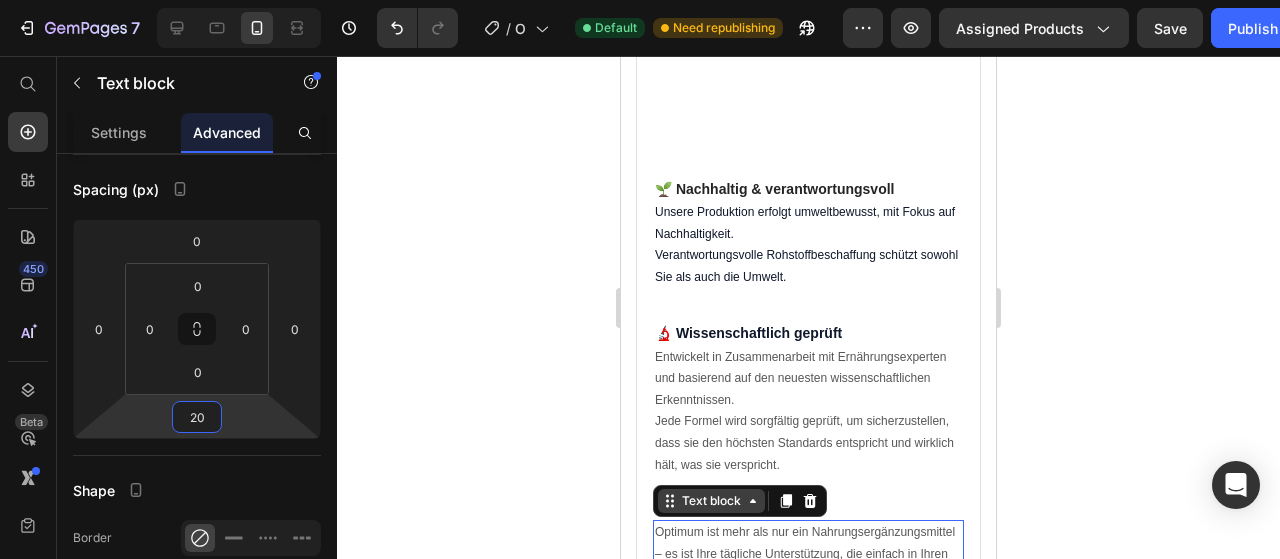 scroll, scrollTop: 3568, scrollLeft: 0, axis: vertical 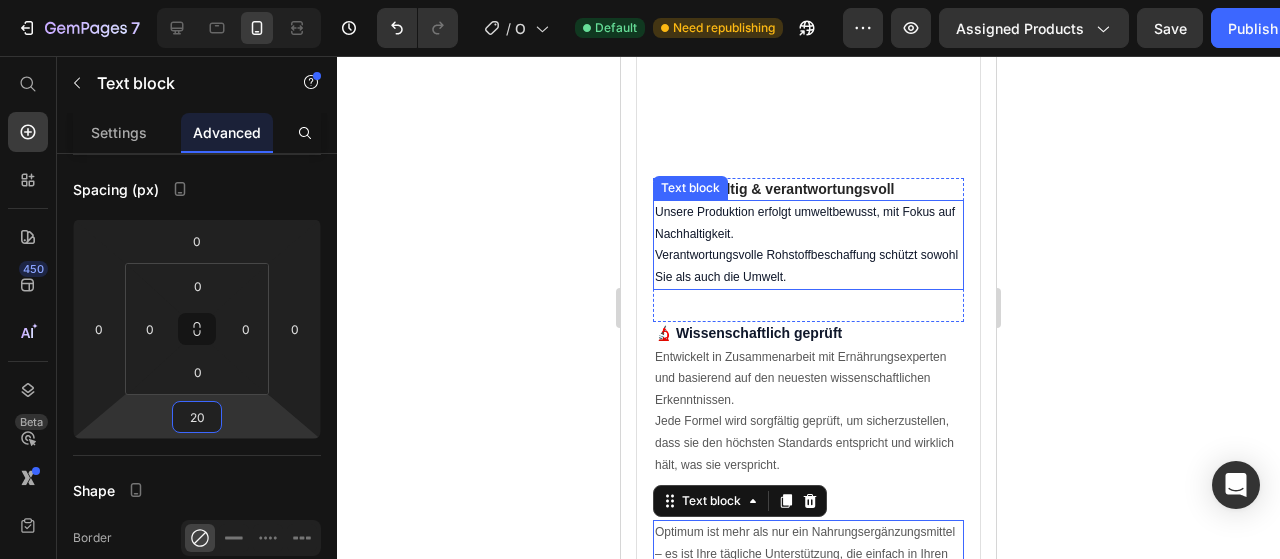 click on "Verantwortungsvolle Rohstoffbeschaffung schützt sowohl Sie als auch die Umwelt." at bounding box center (808, 266) 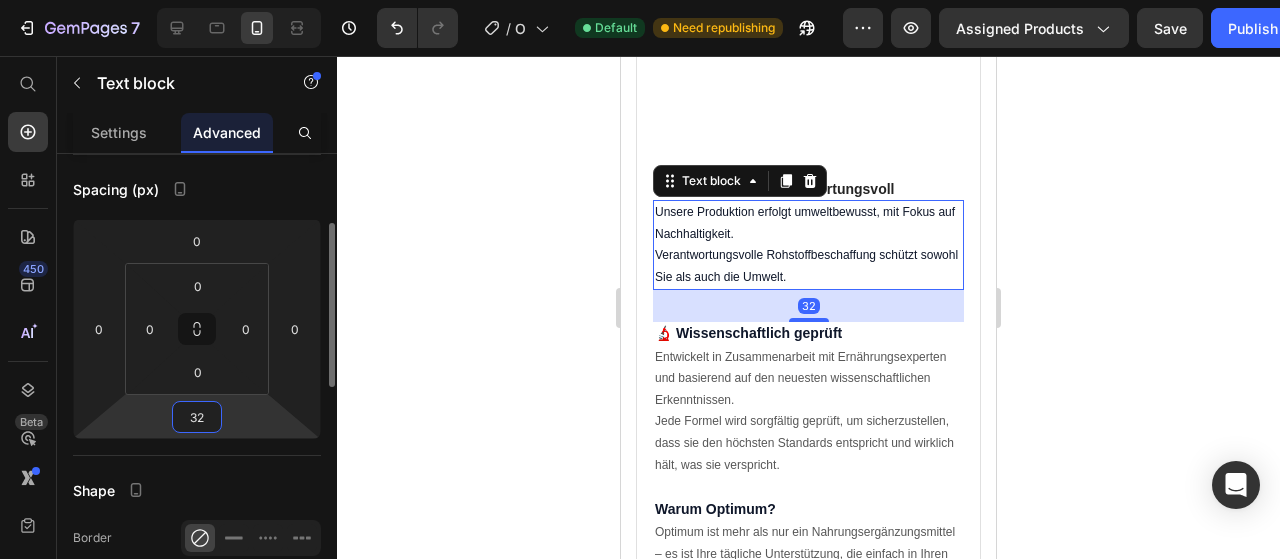 click on "32" at bounding box center (197, 417) 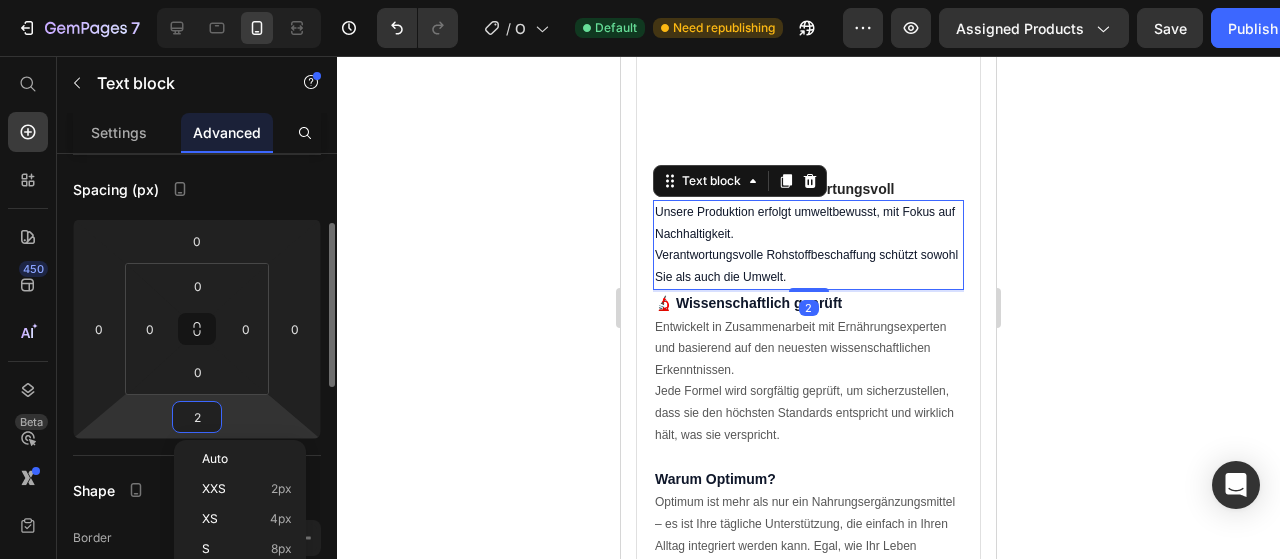 type on "20" 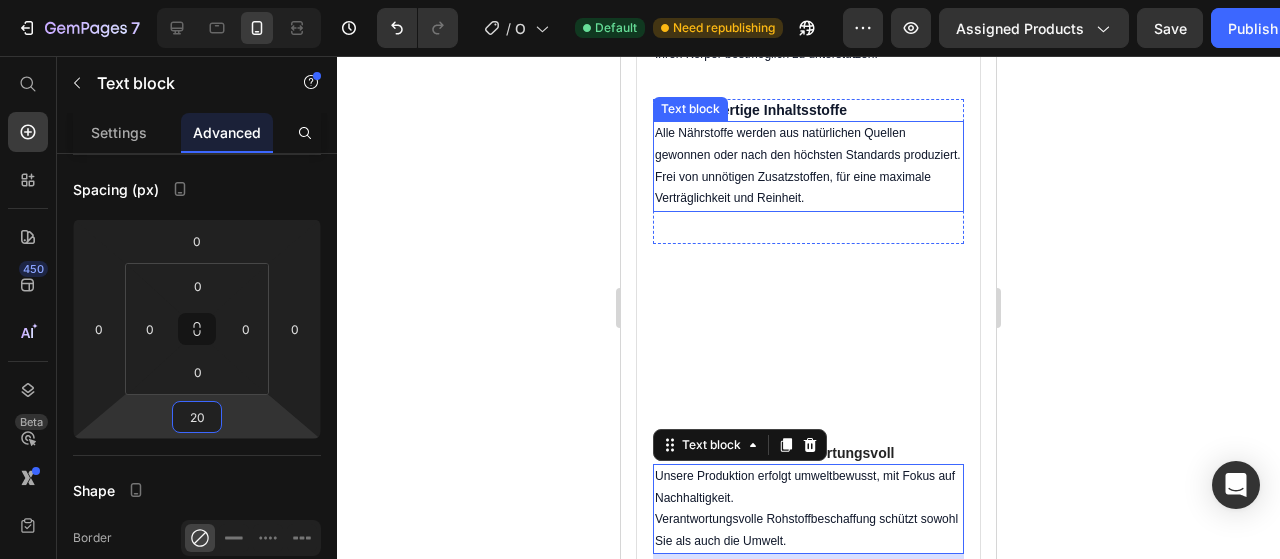 scroll, scrollTop: 3294, scrollLeft: 0, axis: vertical 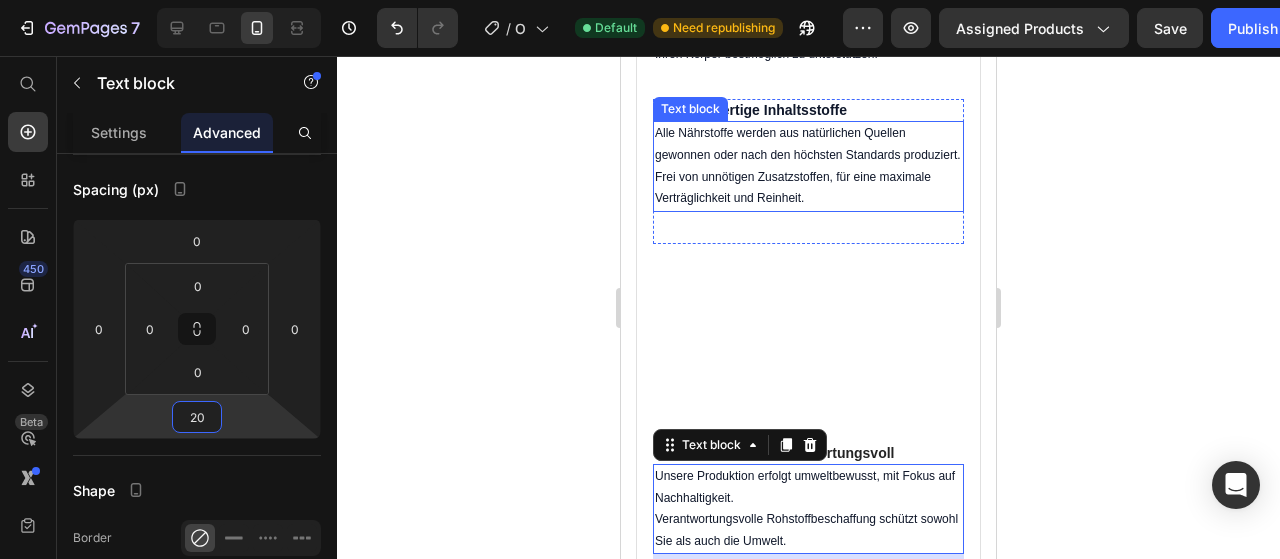 click on "Frei von unnötigen Zusatzstoffen, für eine maximale Verträglichkeit und Reinheit." at bounding box center [808, 188] 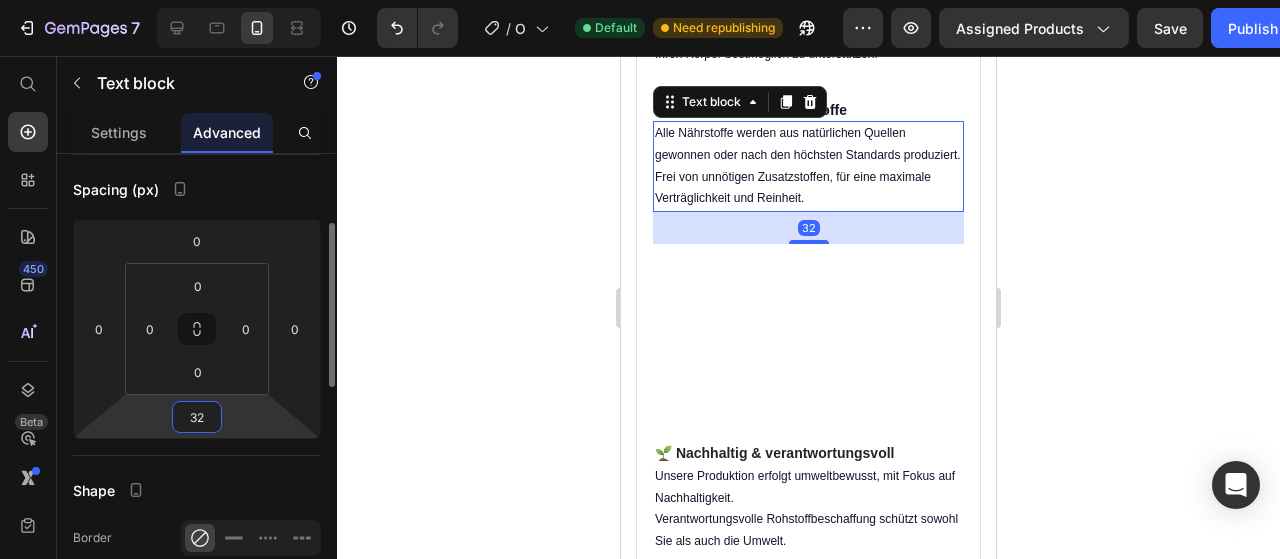 click on "32" at bounding box center [197, 417] 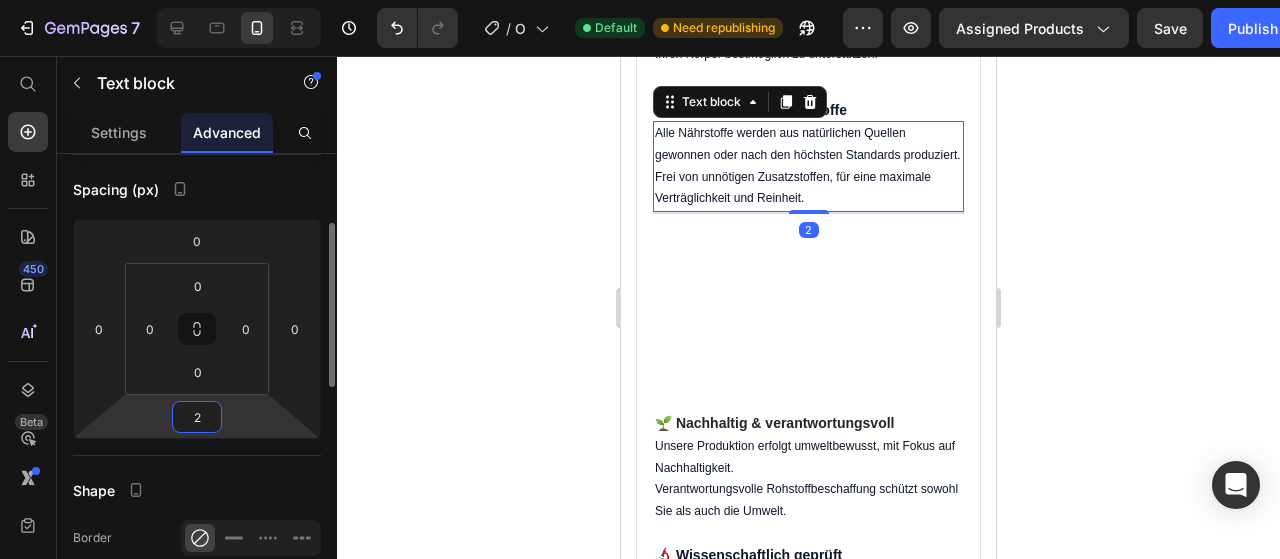 type on "20" 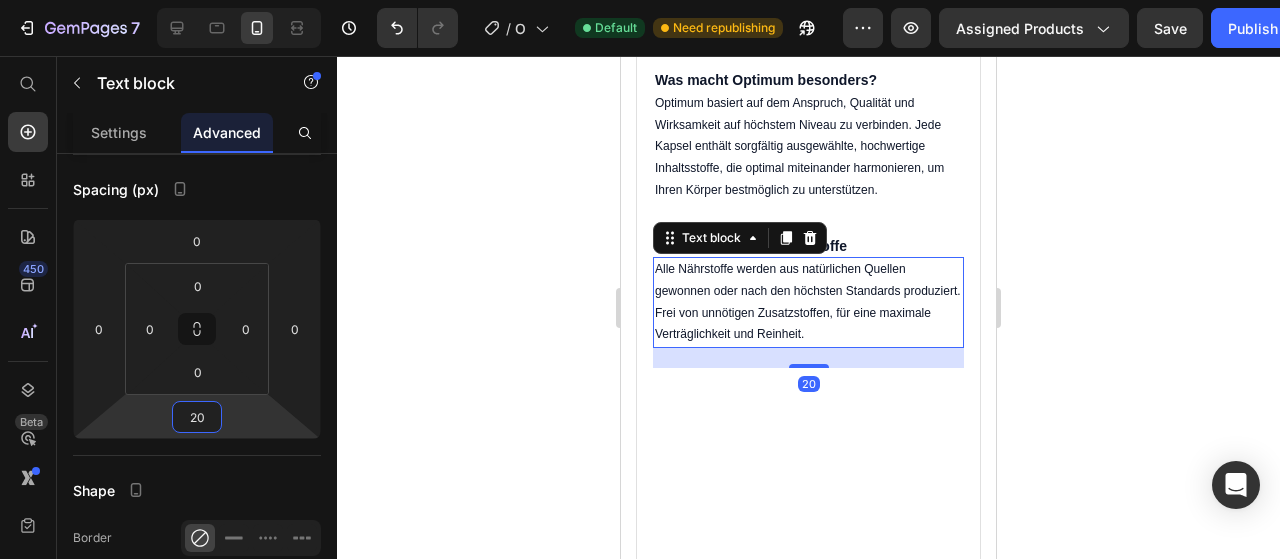 scroll, scrollTop: 3144, scrollLeft: 0, axis: vertical 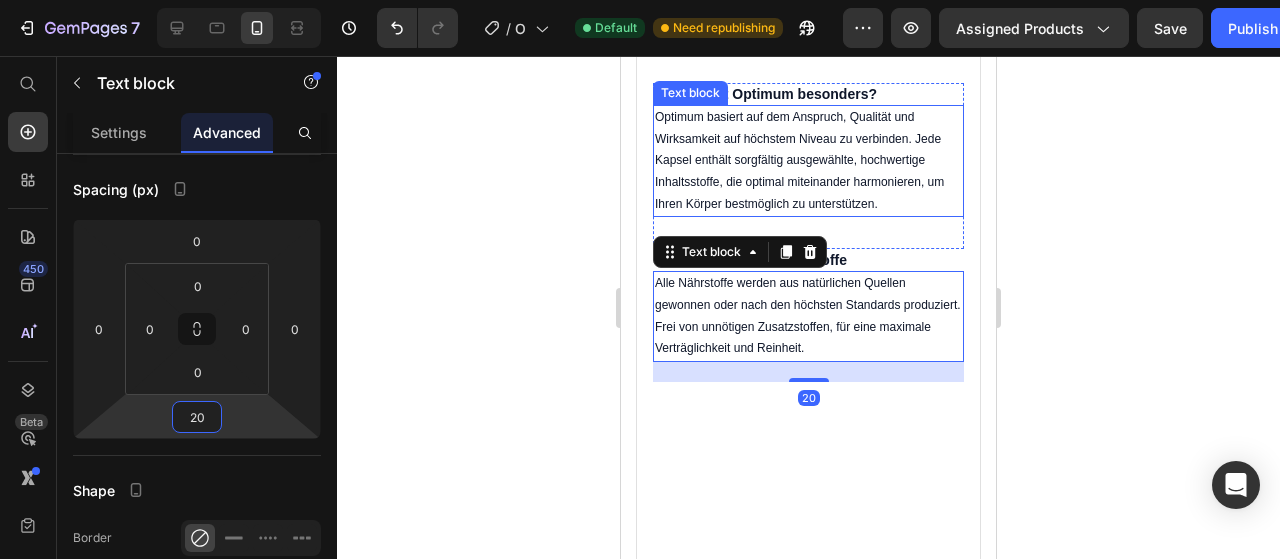 click on "Optimum basiert auf dem Anspruch, Qualität und Wirksamkeit auf höchstem Niveau zu verbinden. Jede Kapsel enthält sorgfältig ausgewählte, hochwertige Inhaltsstoffe, die optimal miteinander harmonieren, um Ihren Körper bestmöglich zu unterstützen." at bounding box center (808, 161) 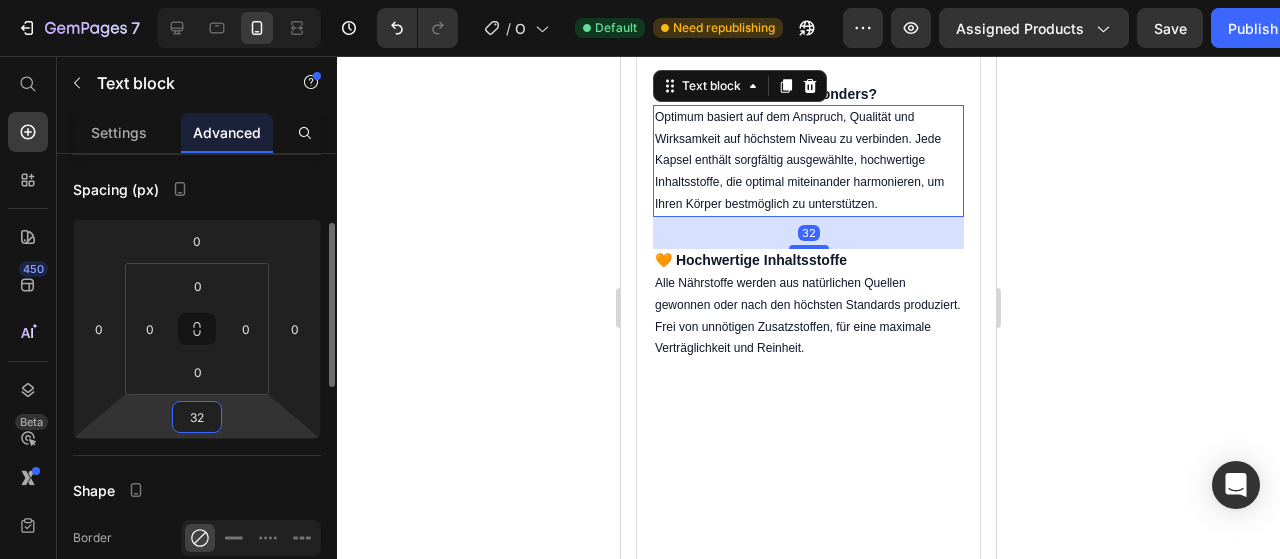 click on "32" at bounding box center (197, 417) 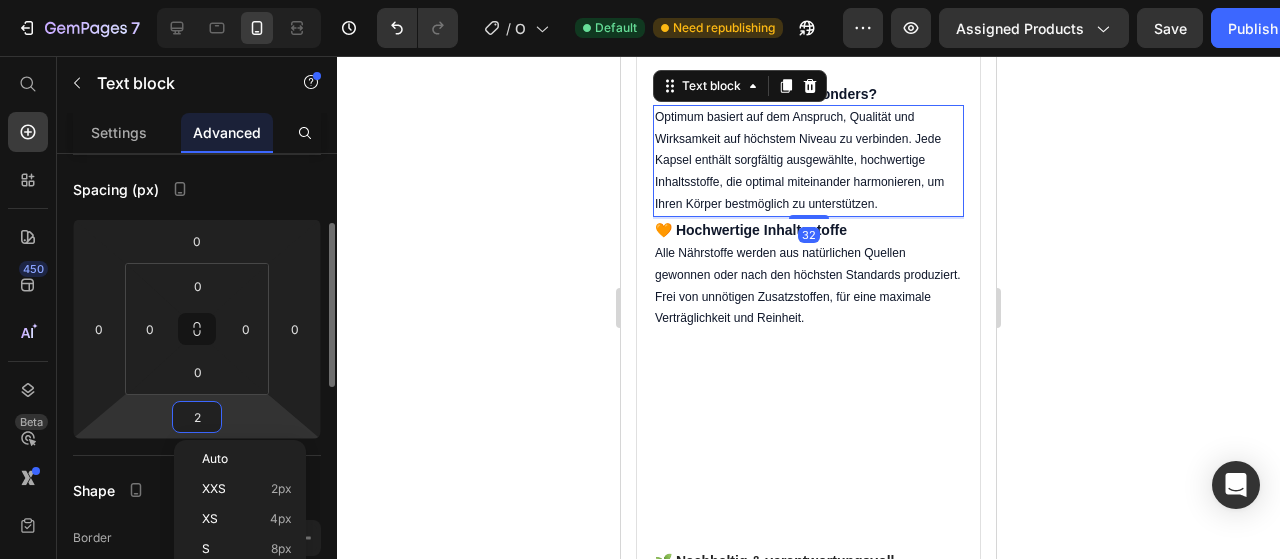 type on "20" 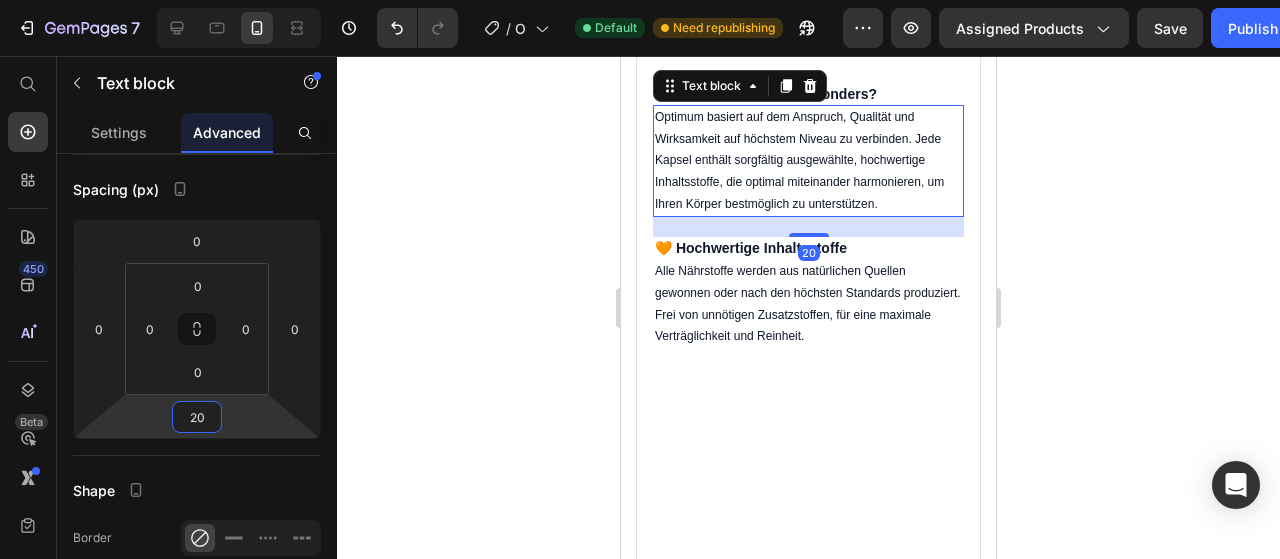 scroll, scrollTop: 2936, scrollLeft: 0, axis: vertical 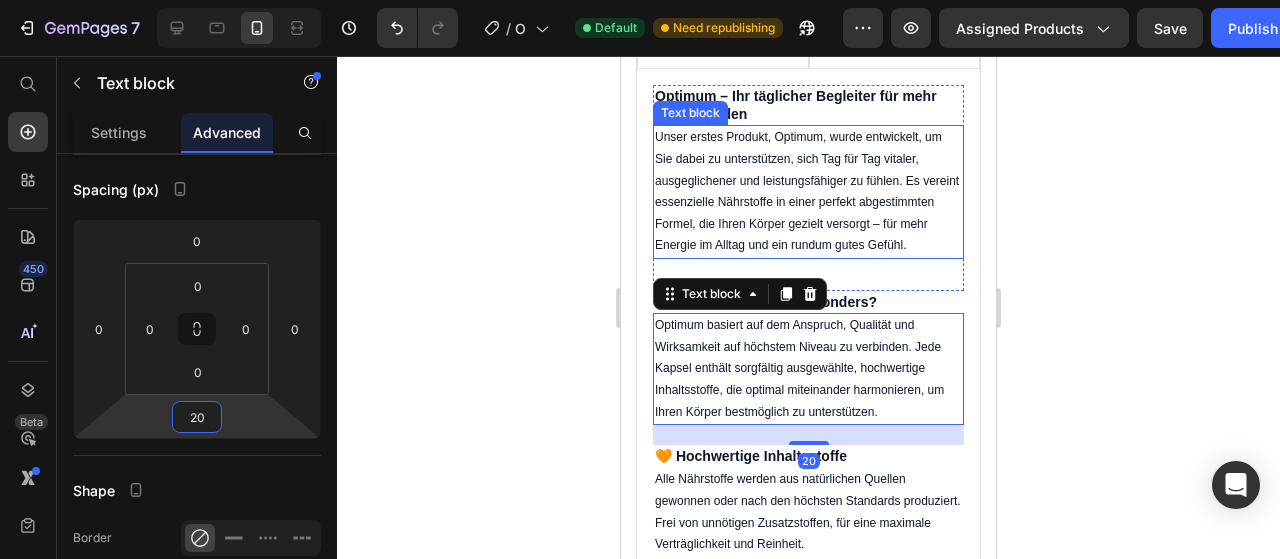 click on "Unser erstes Produkt, Optimum, wurde entwickelt, um Sie dabei zu unterstützen, sich Tag für Tag vitaler, ausgeglichener und leistungsfähiger zu fühlen. Es vereint essenzielle Nährstoffe in einer perfekt abgestimmten Formel, die Ihren Körper gezielt versorgt – für mehr Energie im Alltag und ein rundum gutes Gefühl." at bounding box center [808, 192] 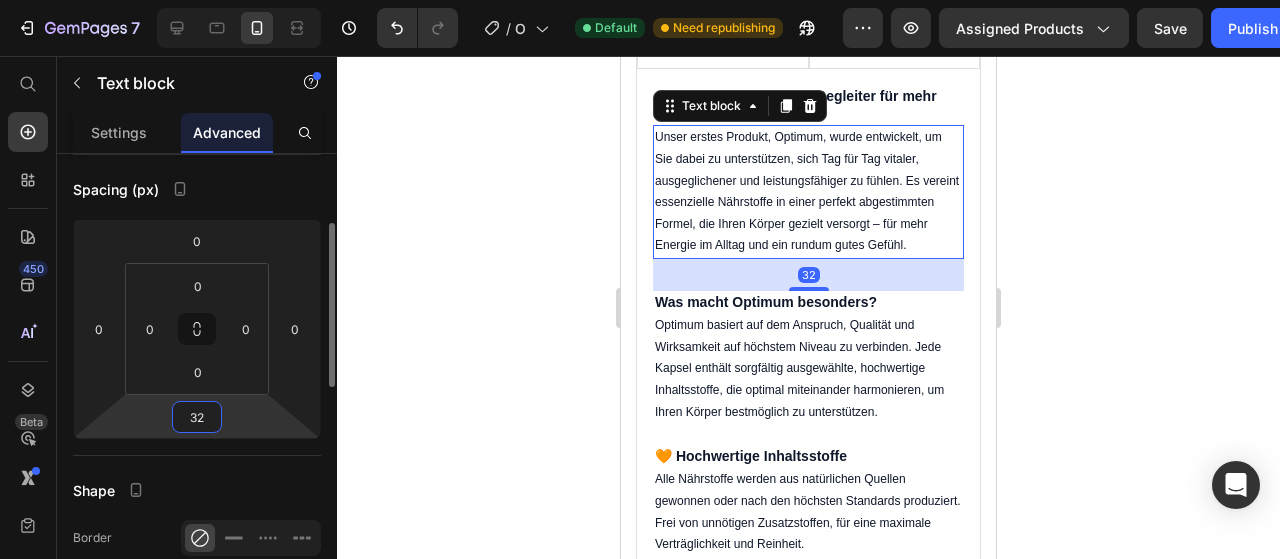 click on "32" at bounding box center (197, 417) 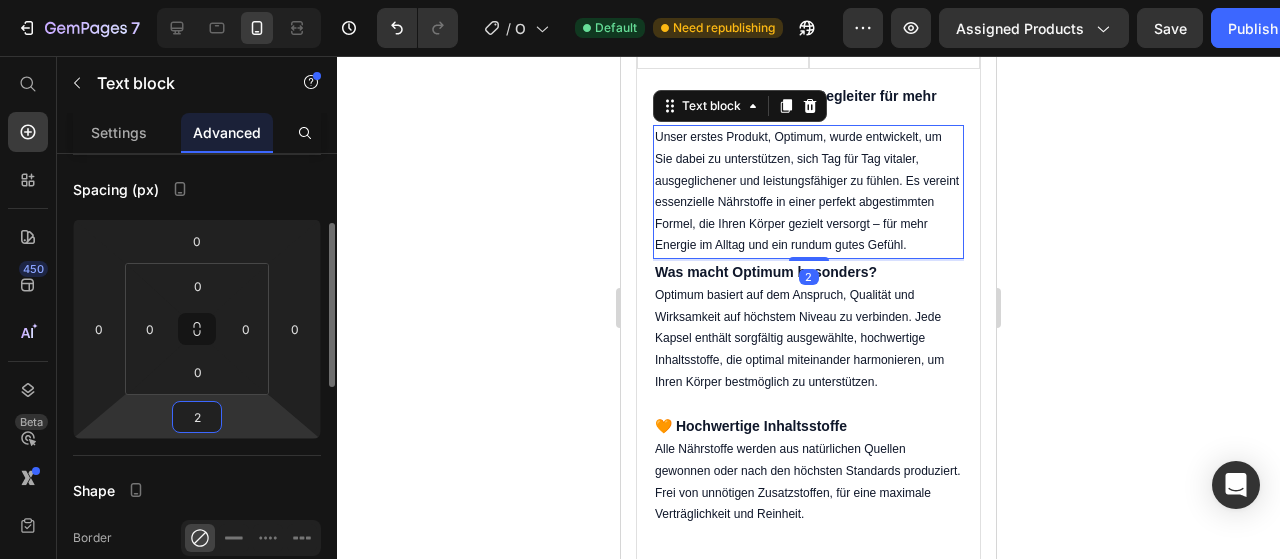 type on "20" 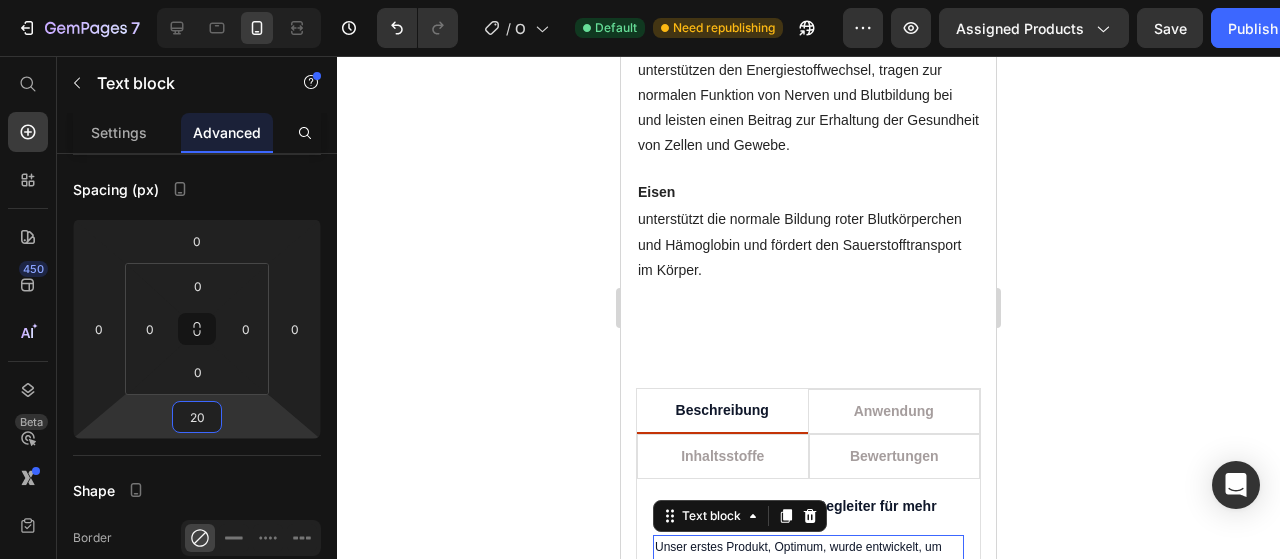 scroll, scrollTop: 2522, scrollLeft: 0, axis: vertical 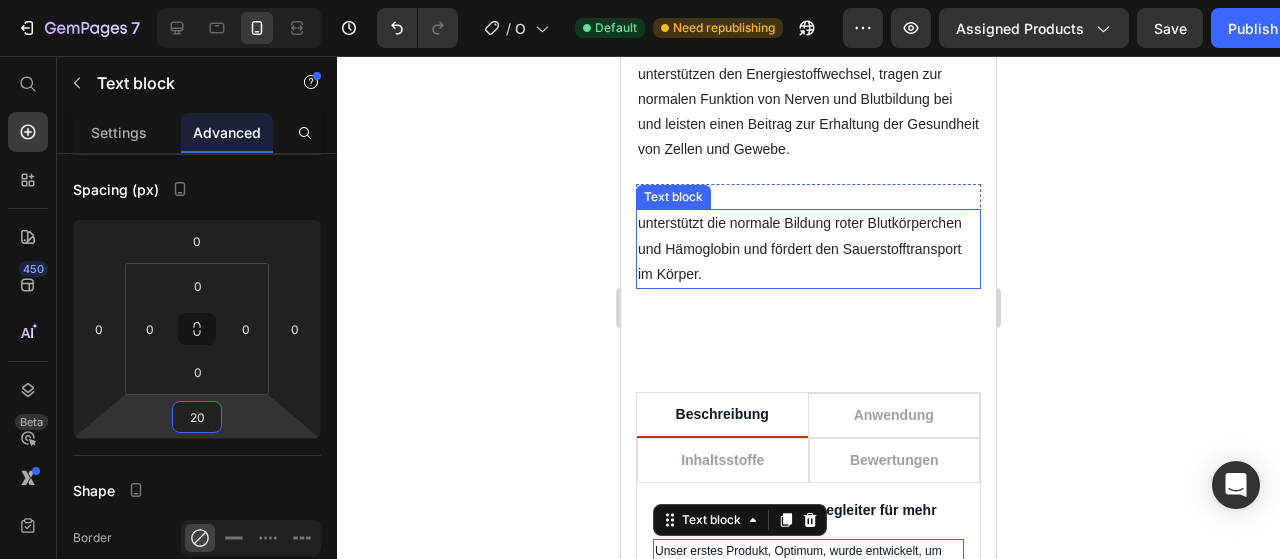 click on "unterstützt die normale Bildung roter Blutkörperchen und Hämoglobin und fördert den Sauerstofftransport im Körper." at bounding box center (808, 249) 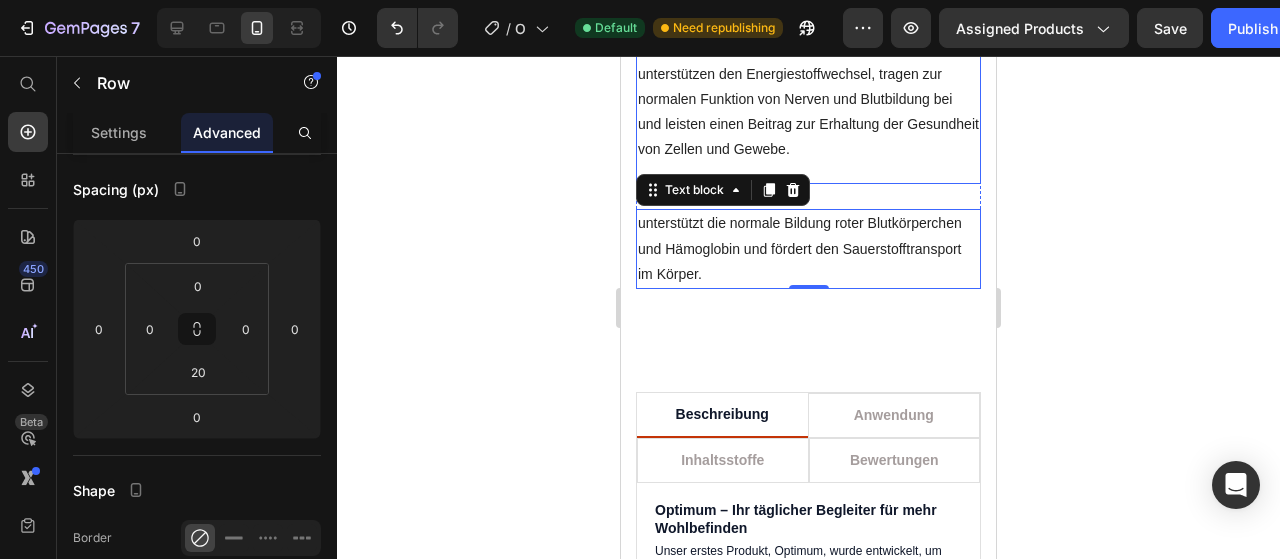 click on "Vitamin B5, Vitamin B2, Vitamin B12 und Folsäure Text block unterstützen den Energiestoffwechsel, tragen zur normalen Funktion von Nerven und Blutbildung bei und leisten einen Beitrag zur Erhaltung der Gesundheit von Zellen und Gewebe. Text block Row" at bounding box center (808, 99) 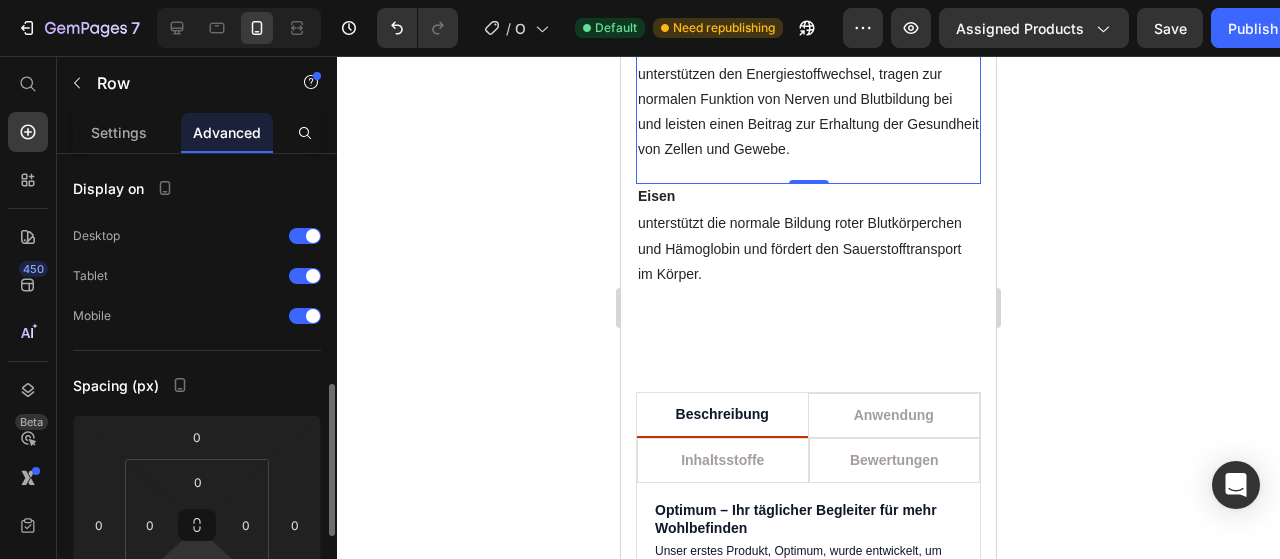 scroll, scrollTop: 178, scrollLeft: 0, axis: vertical 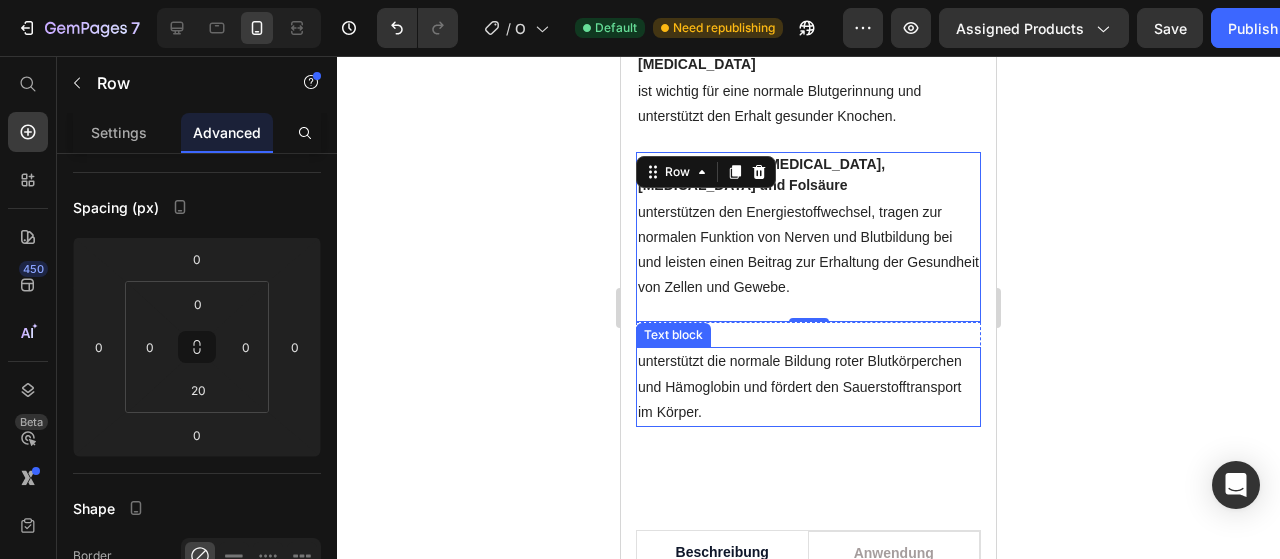 click on "unterstützt die normale Bildung roter Blutkörperchen und Hämoglobin und fördert den Sauerstofftransport im Körper." at bounding box center (808, 387) 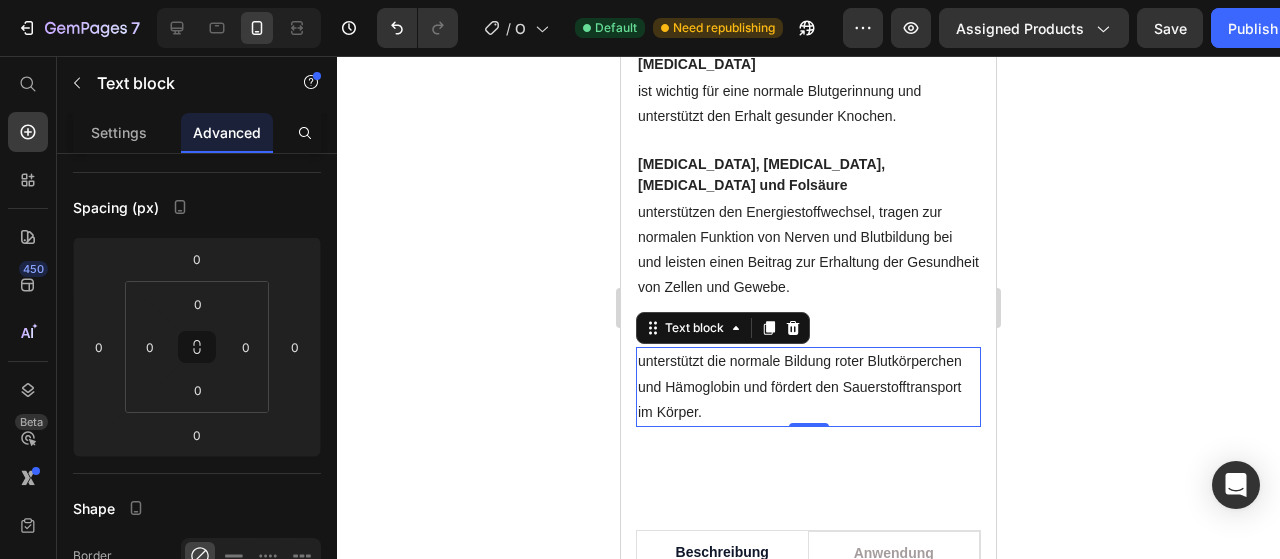 scroll, scrollTop: 0, scrollLeft: 0, axis: both 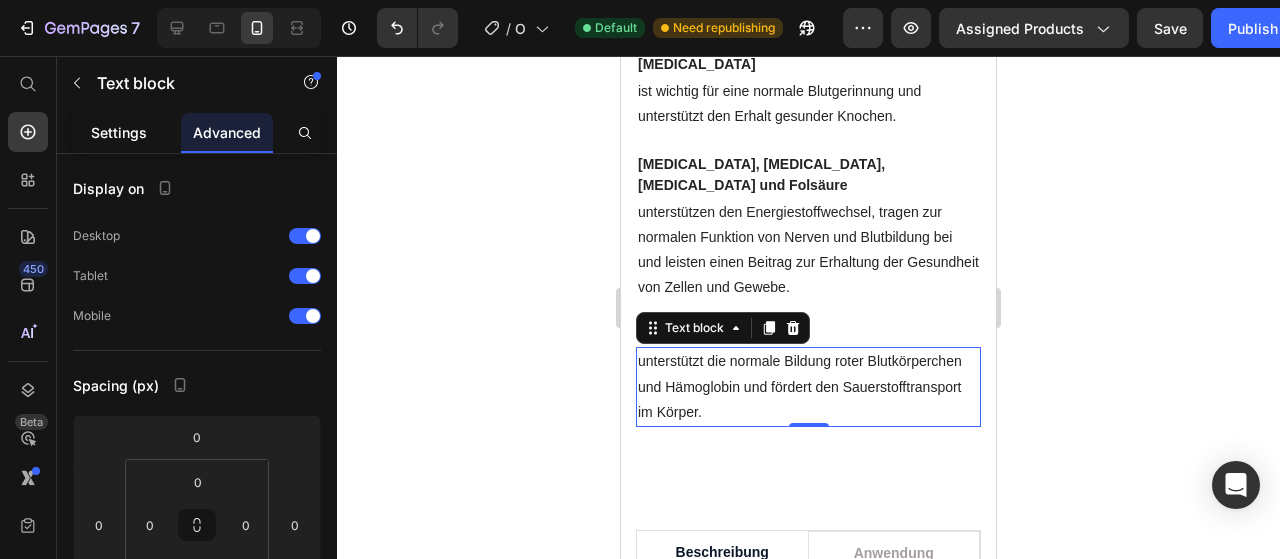 click on "Settings" at bounding box center [119, 132] 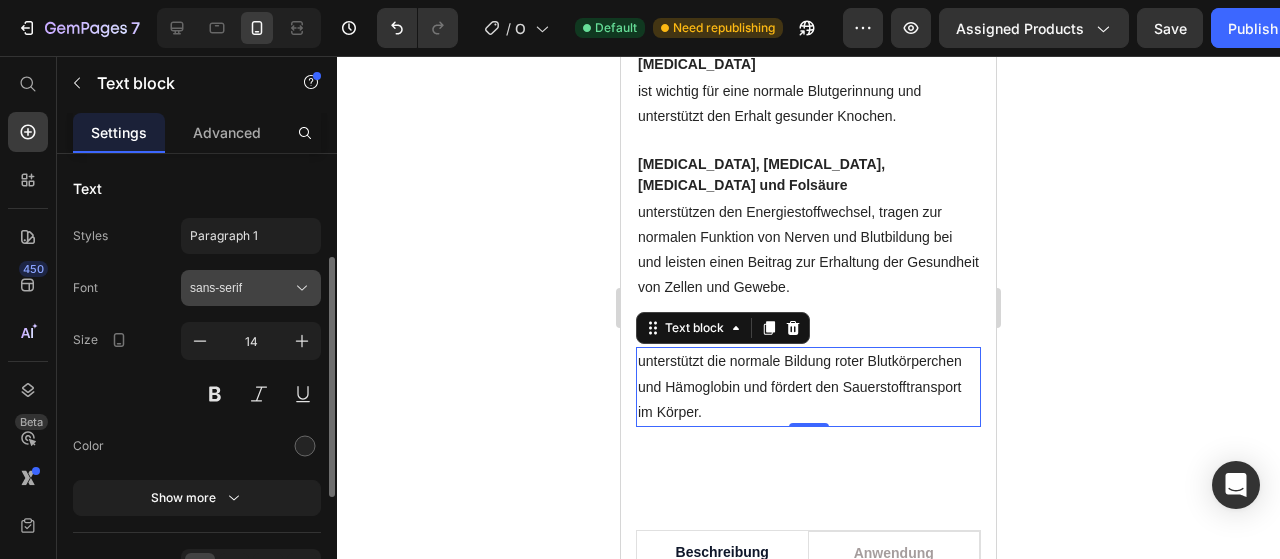 scroll, scrollTop: 71, scrollLeft: 0, axis: vertical 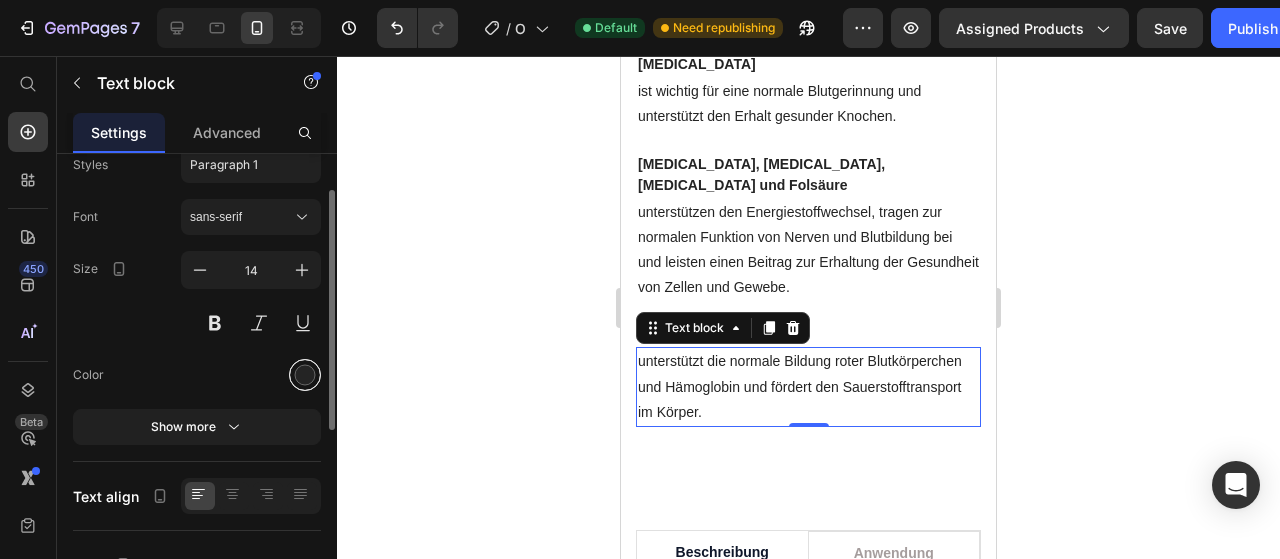 click at bounding box center [305, 375] 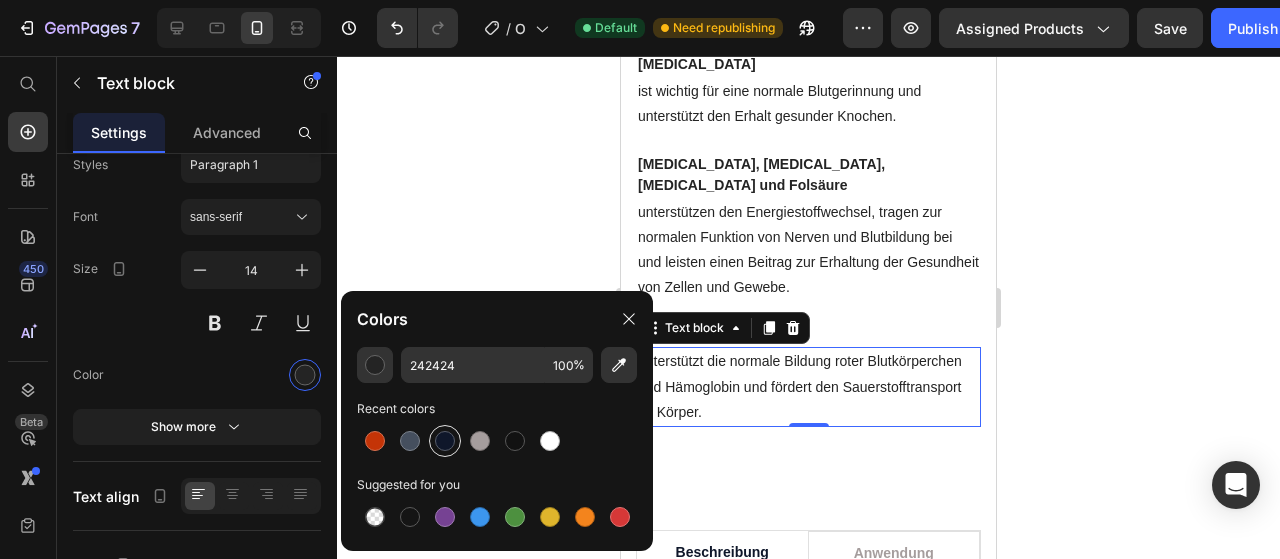 click at bounding box center (445, 441) 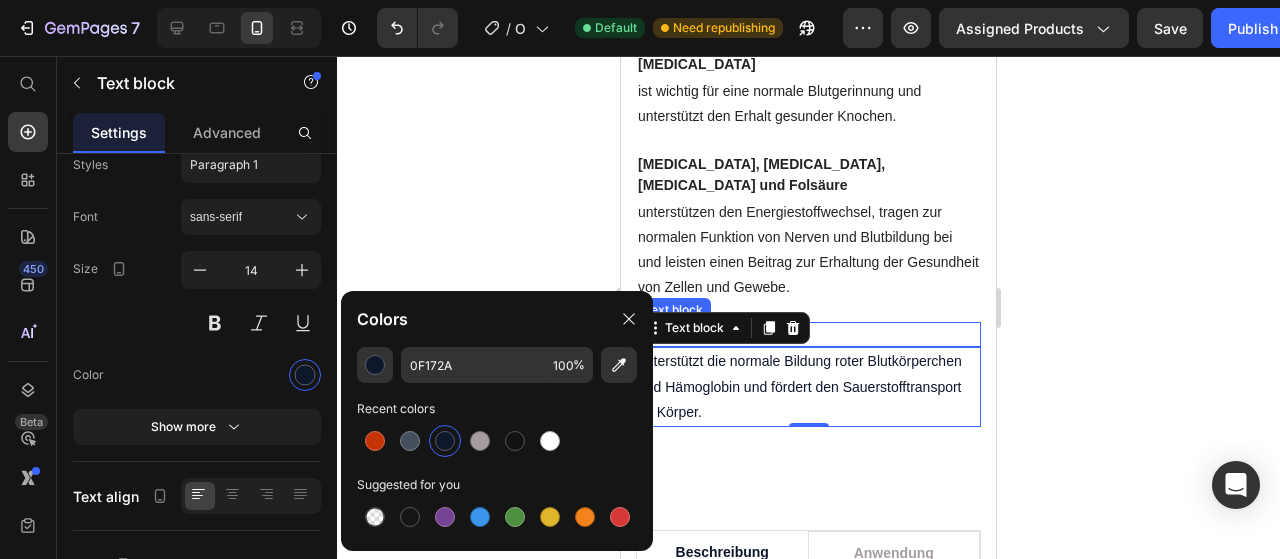 click on "Eisen" at bounding box center [808, 334] 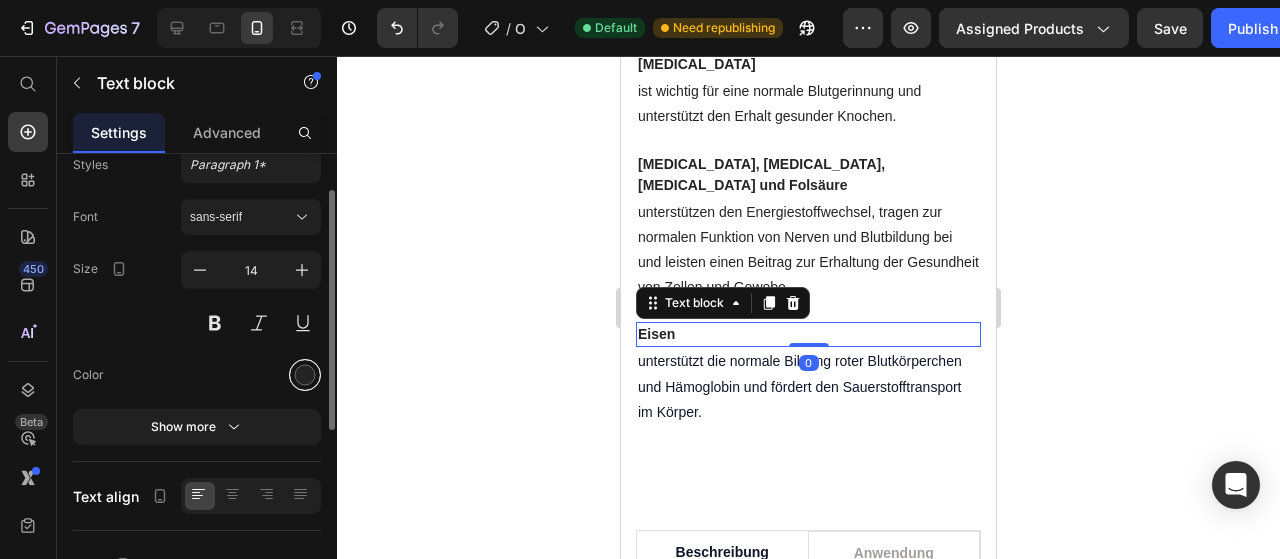 click at bounding box center (305, 375) 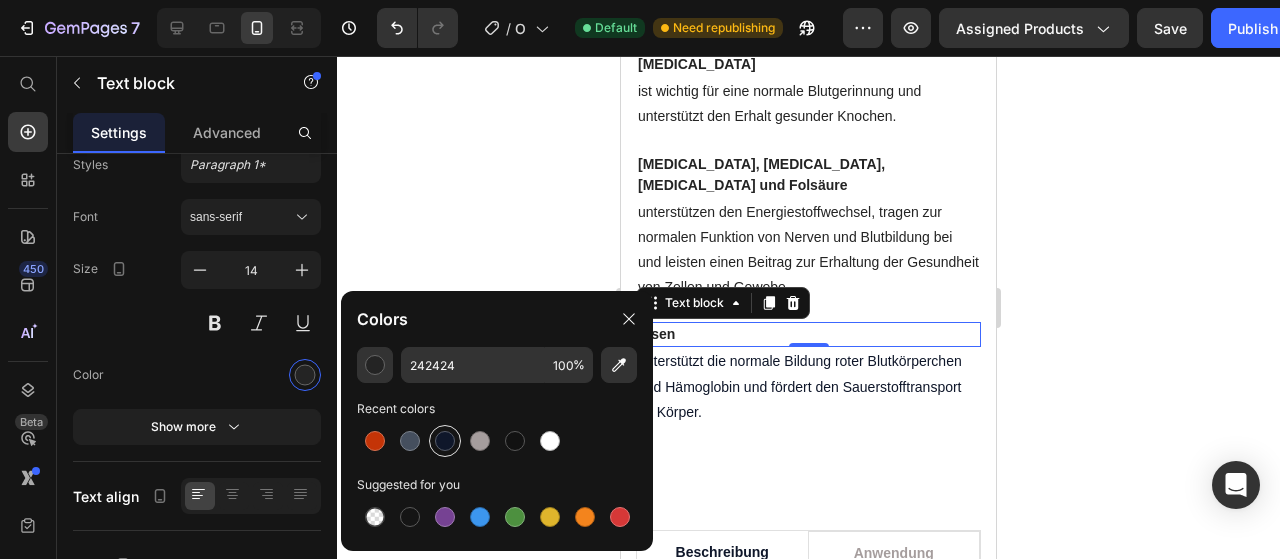 click at bounding box center (445, 441) 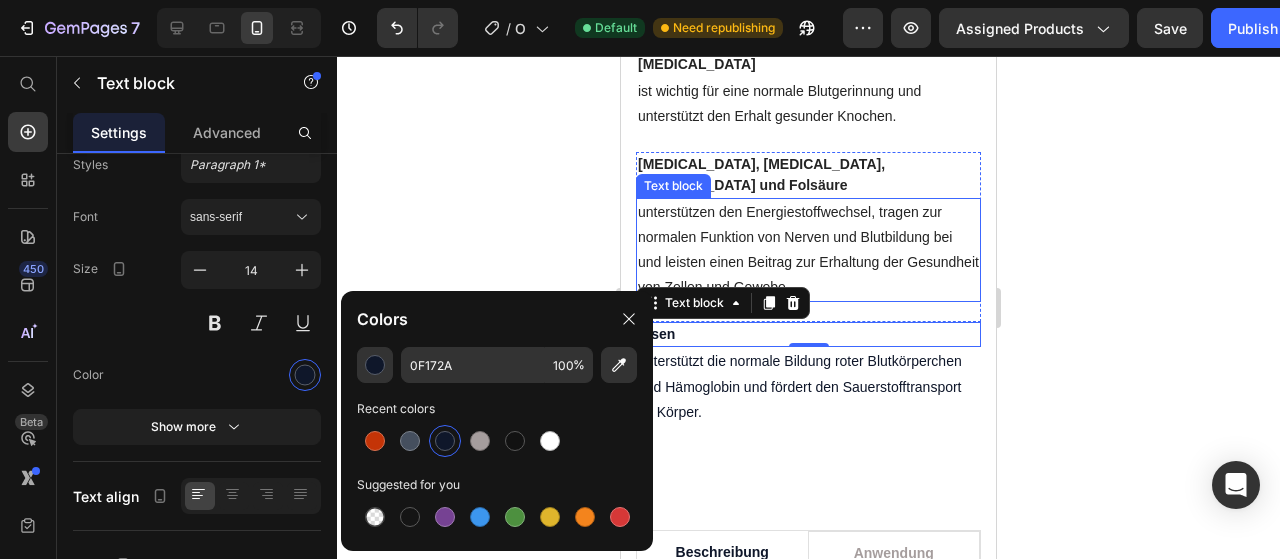 click on "unterstützen den Energiestoffwechsel, tragen zur normalen Funktion von Nerven und Blutbildung bei und leisten einen Beitrag zur Erhaltung der Gesundheit von Zellen und Gewebe." at bounding box center [808, 250] 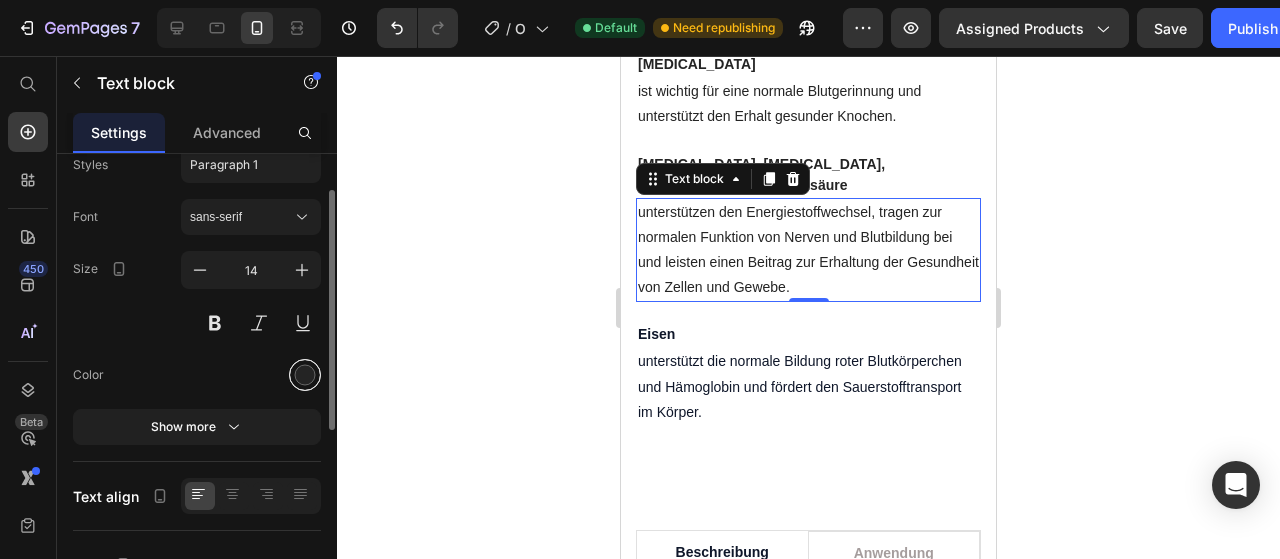 click at bounding box center (305, 375) 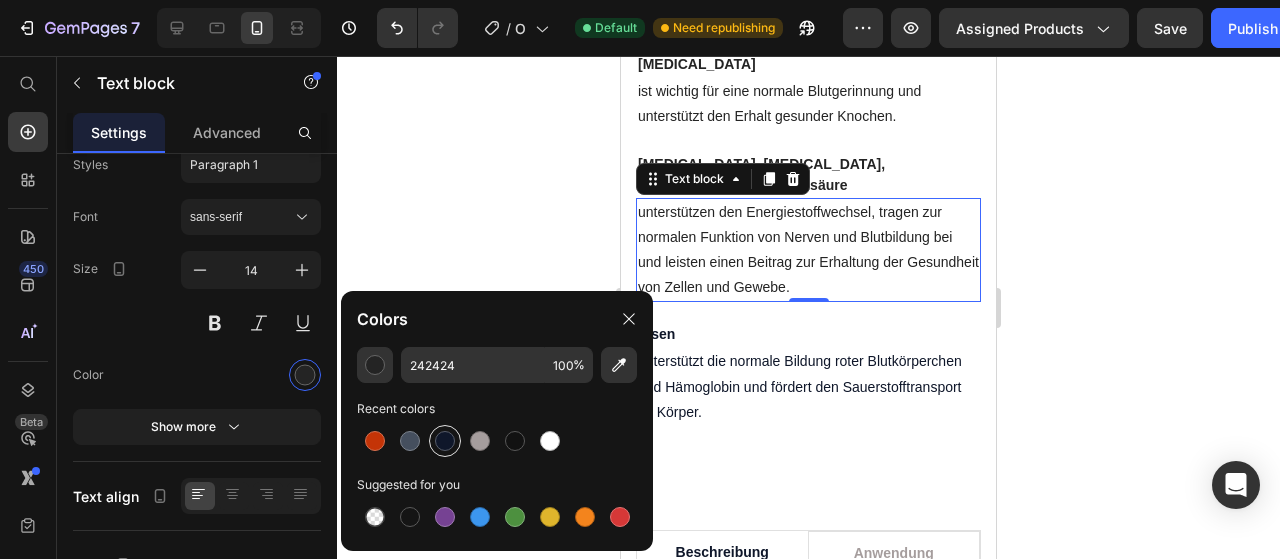click at bounding box center (445, 441) 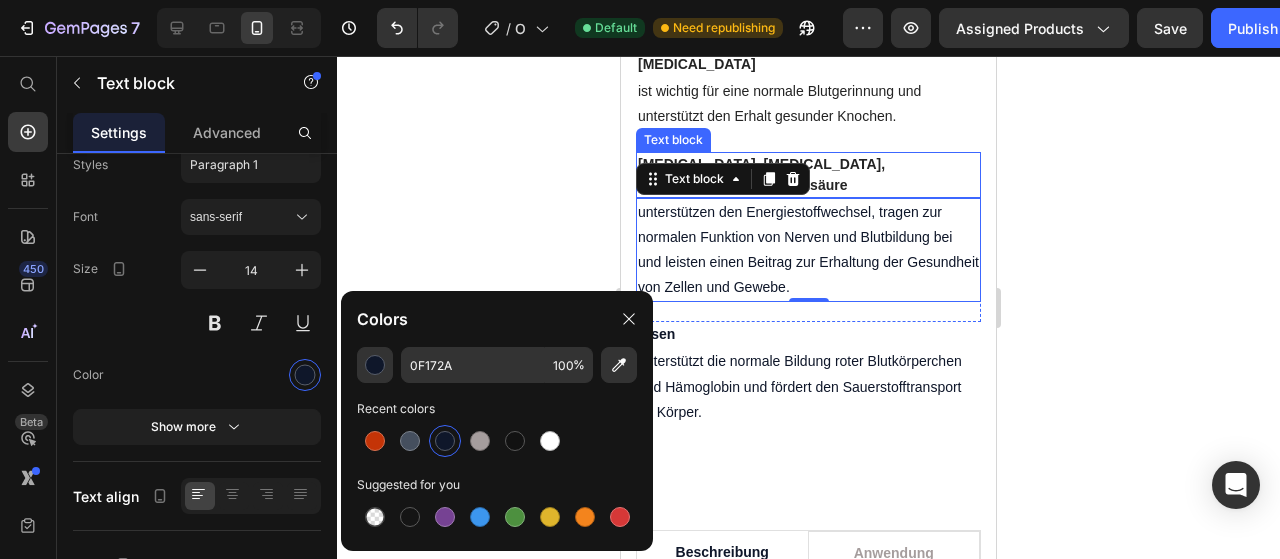 click on "[MEDICAL_DATA], [MEDICAL_DATA], [MEDICAL_DATA] und Folsäure" at bounding box center (808, 175) 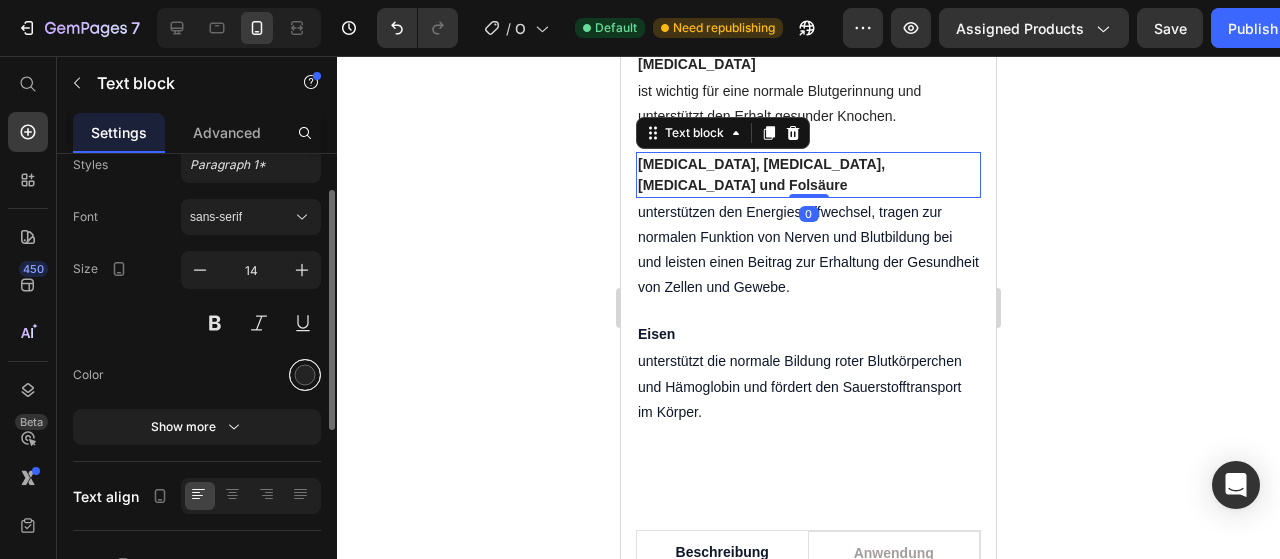 click at bounding box center (305, 375) 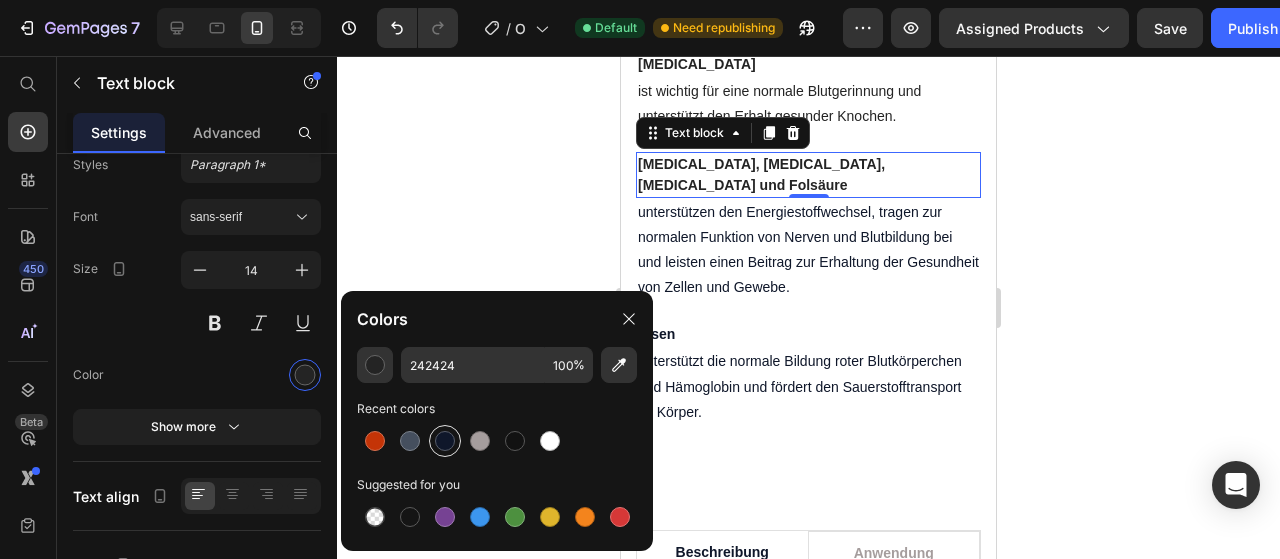 click at bounding box center (445, 441) 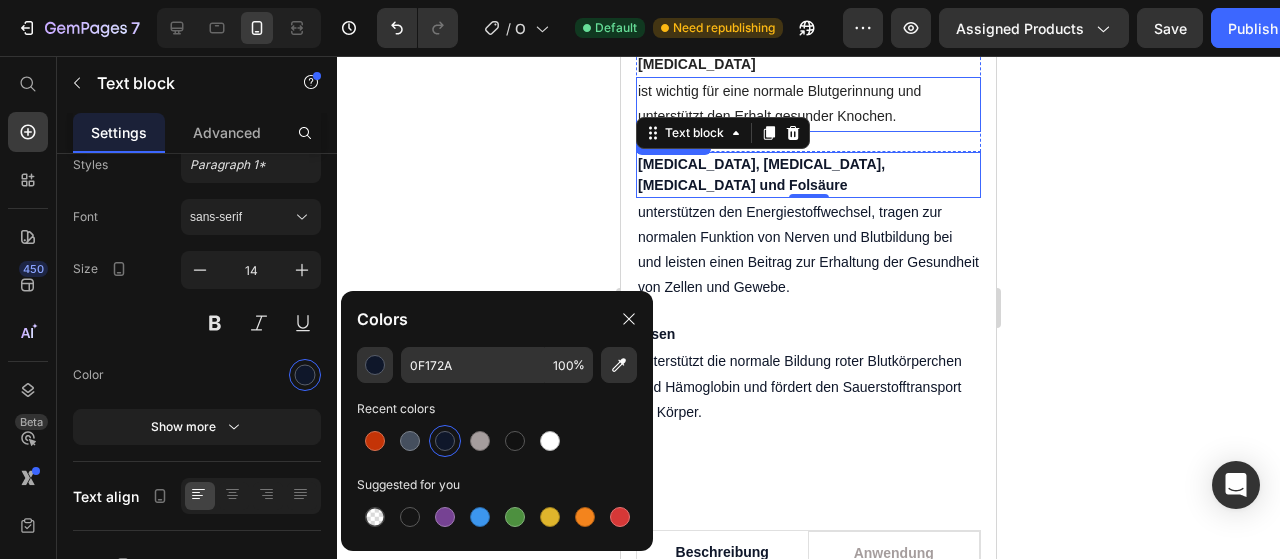 click on "ist wichtig für eine normale Blutgerinnung und unterstützt den Erhalt gesunder Knochen." at bounding box center (808, 104) 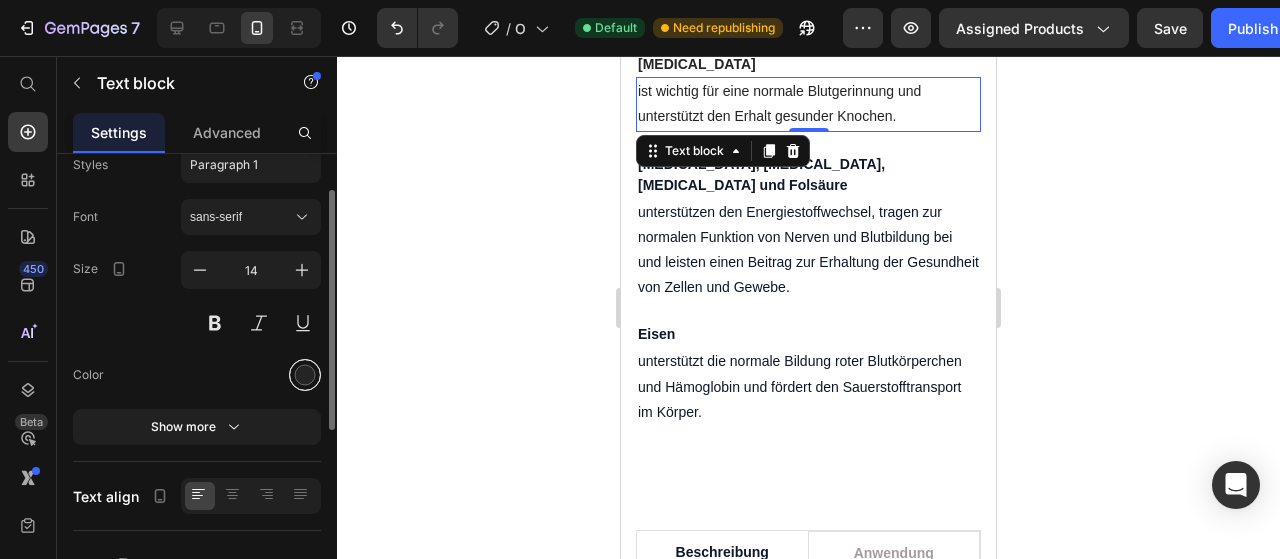 click at bounding box center (305, 375) 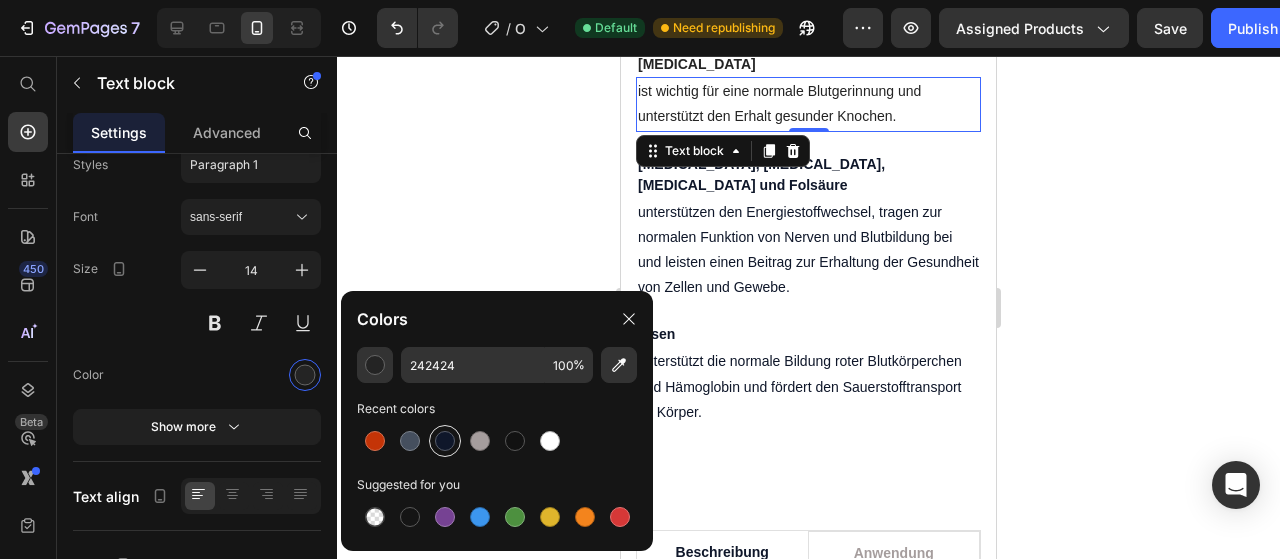 click at bounding box center [445, 441] 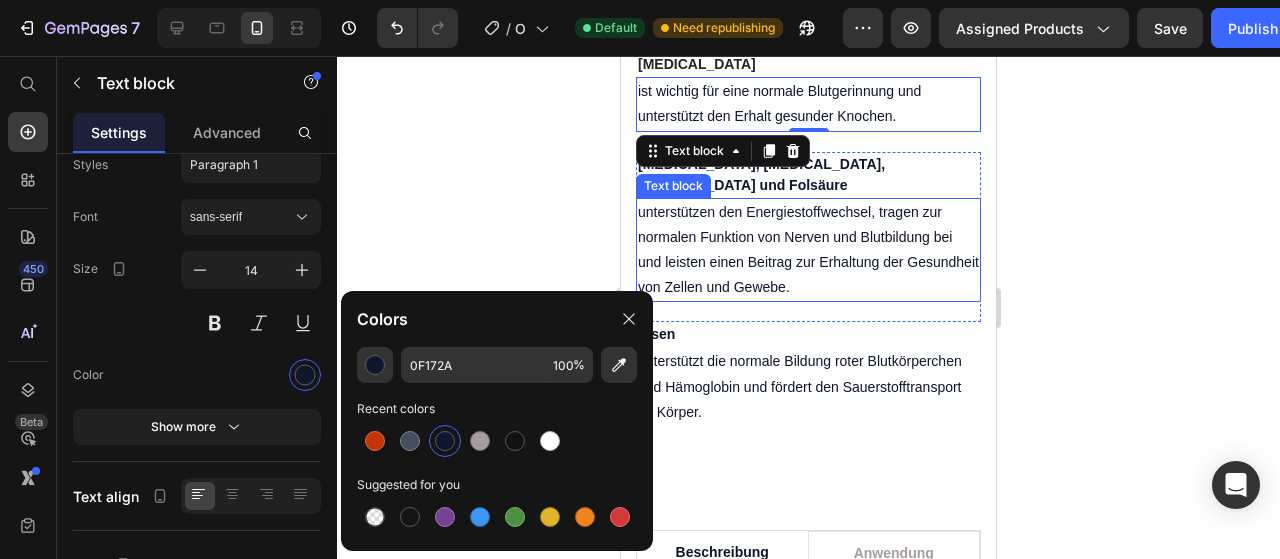 click on "unterstützen den Energiestoffwechsel, tragen zur normalen Funktion von Nerven und Blutbildung bei und leisten einen Beitrag zur Erhaltung der Gesundheit von Zellen und Gewebe." at bounding box center [808, 250] 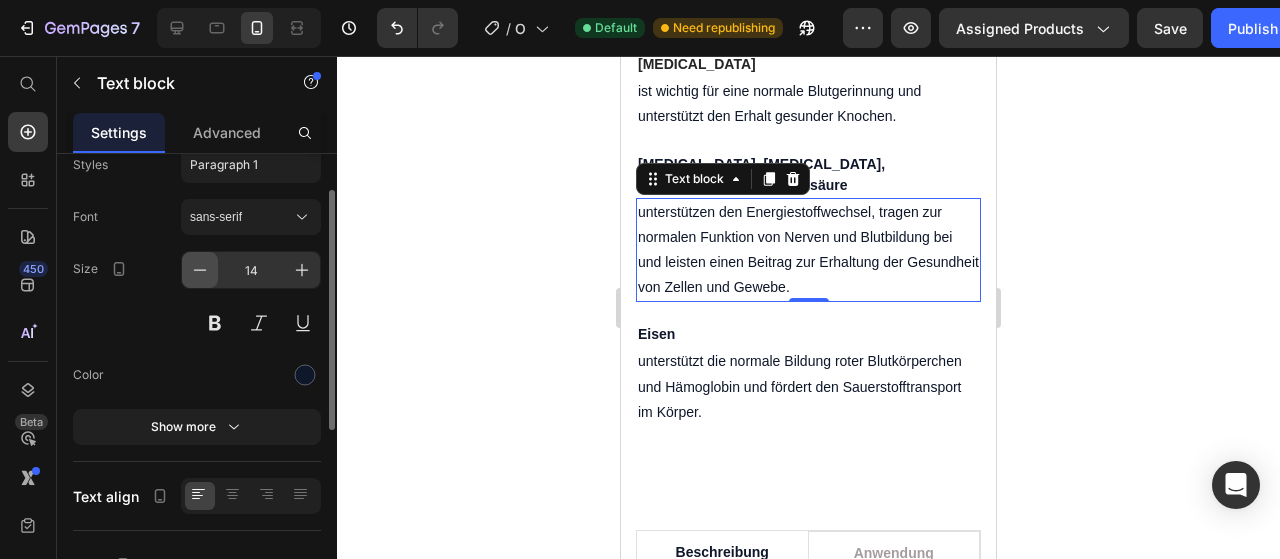 click 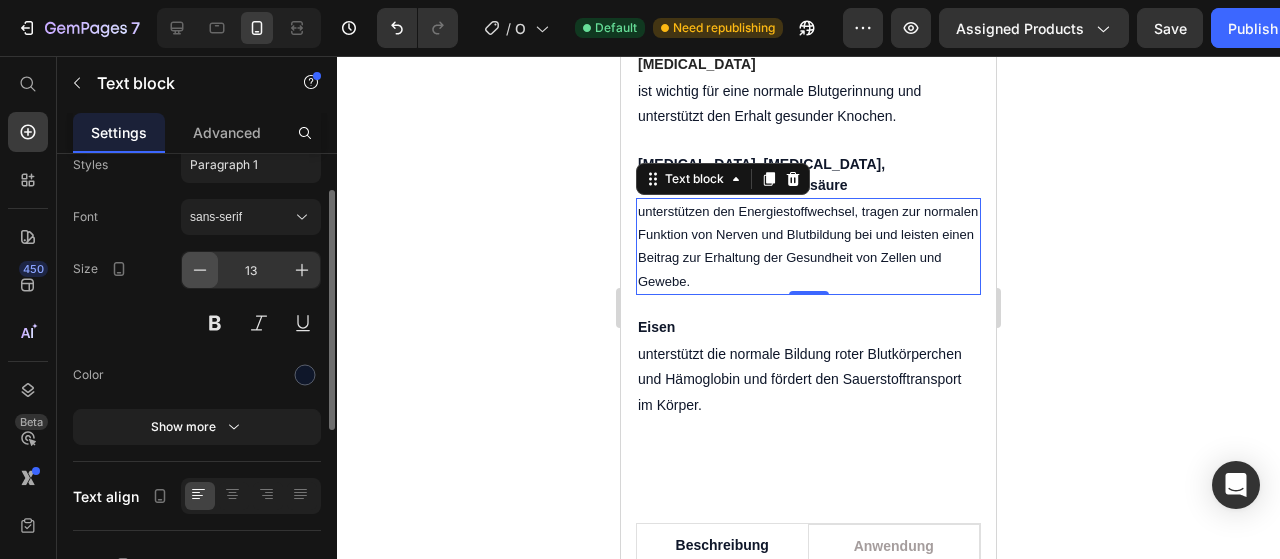 click 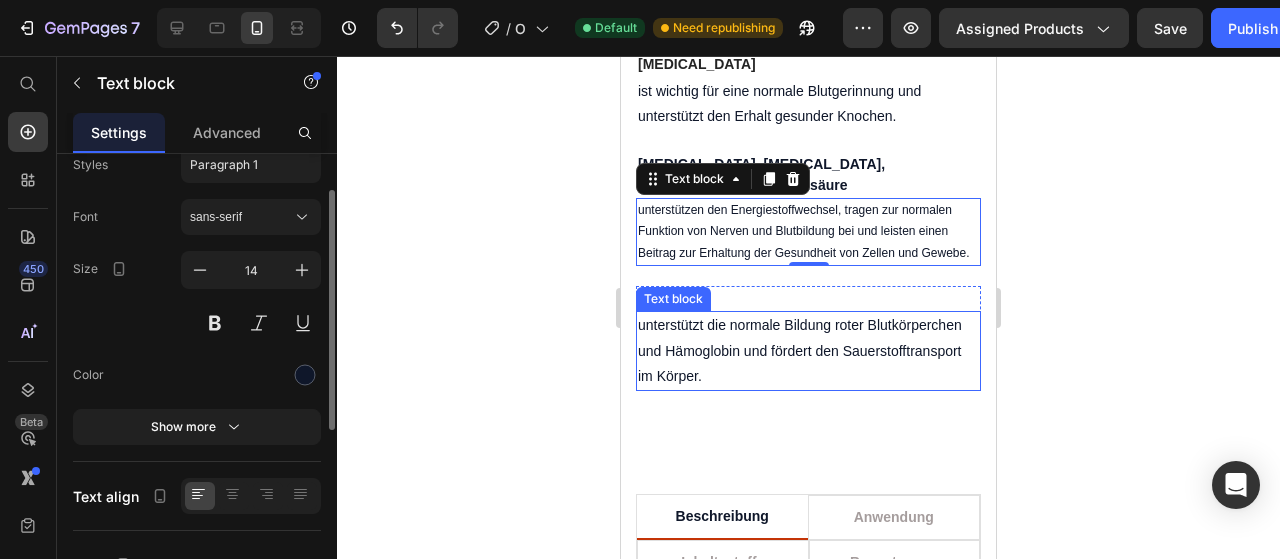 click on "unterstützt die normale Bildung roter Blutkörperchen und Hämoglobin und fördert den Sauerstofftransport im Körper." at bounding box center [808, 351] 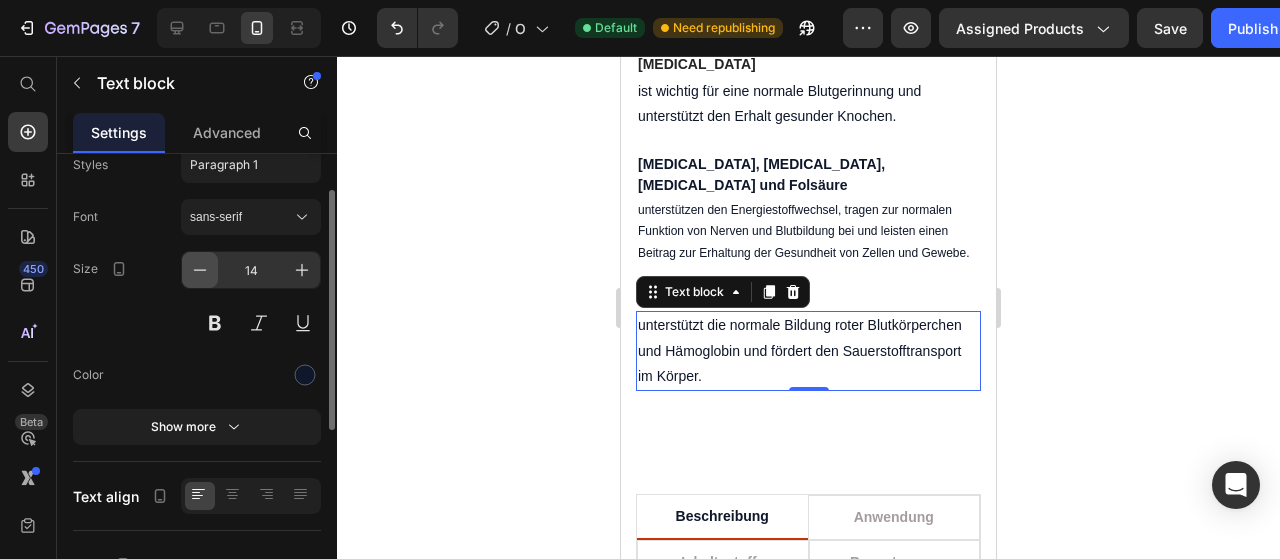 click 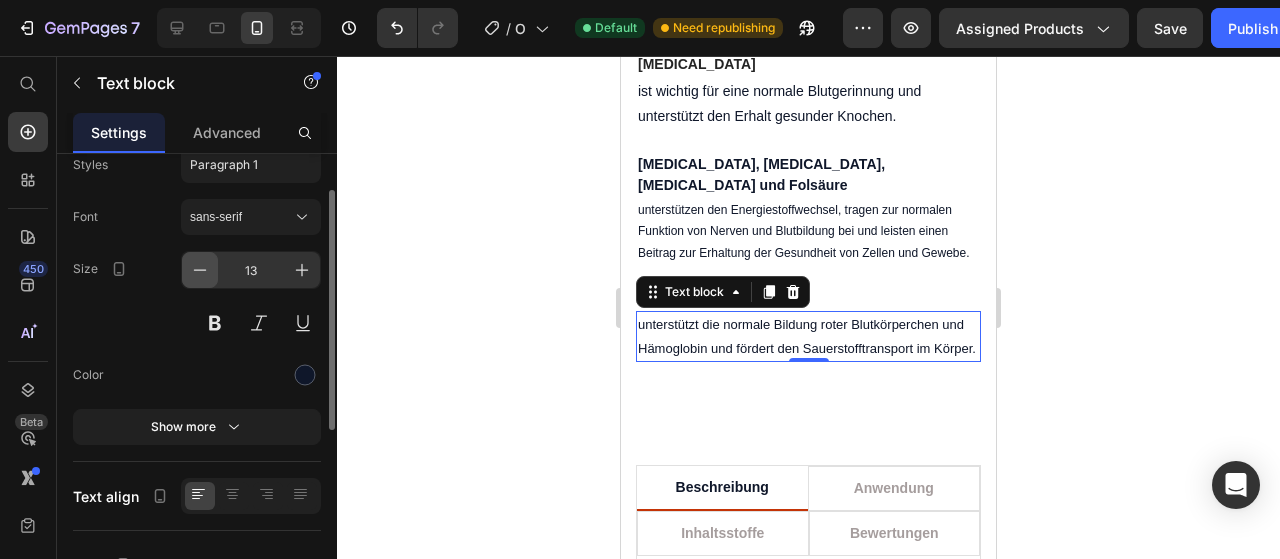 click 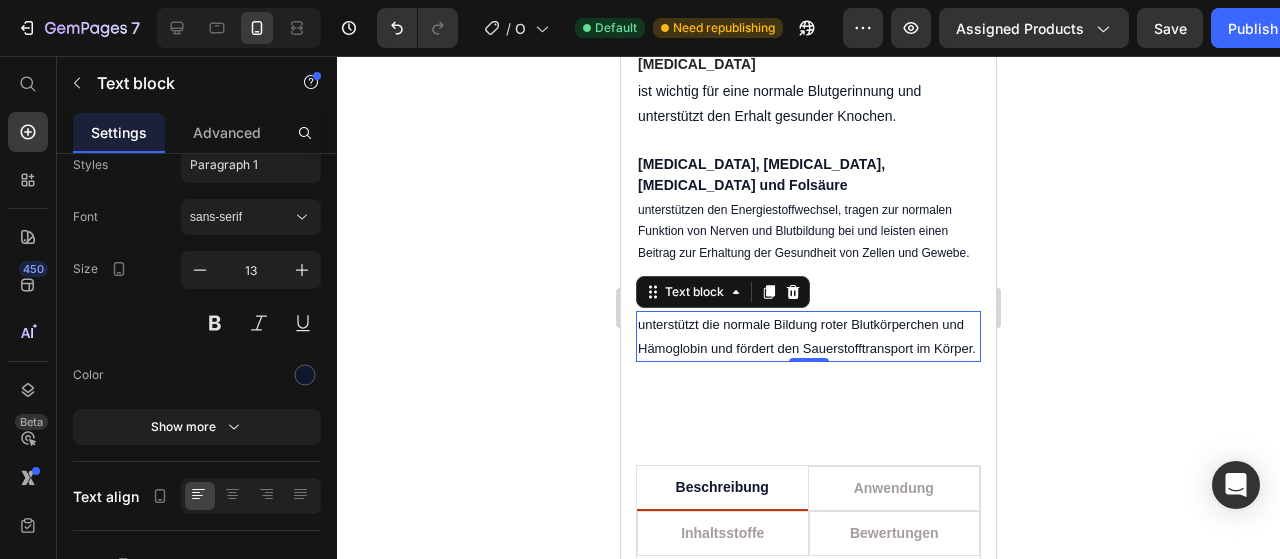 type on "12" 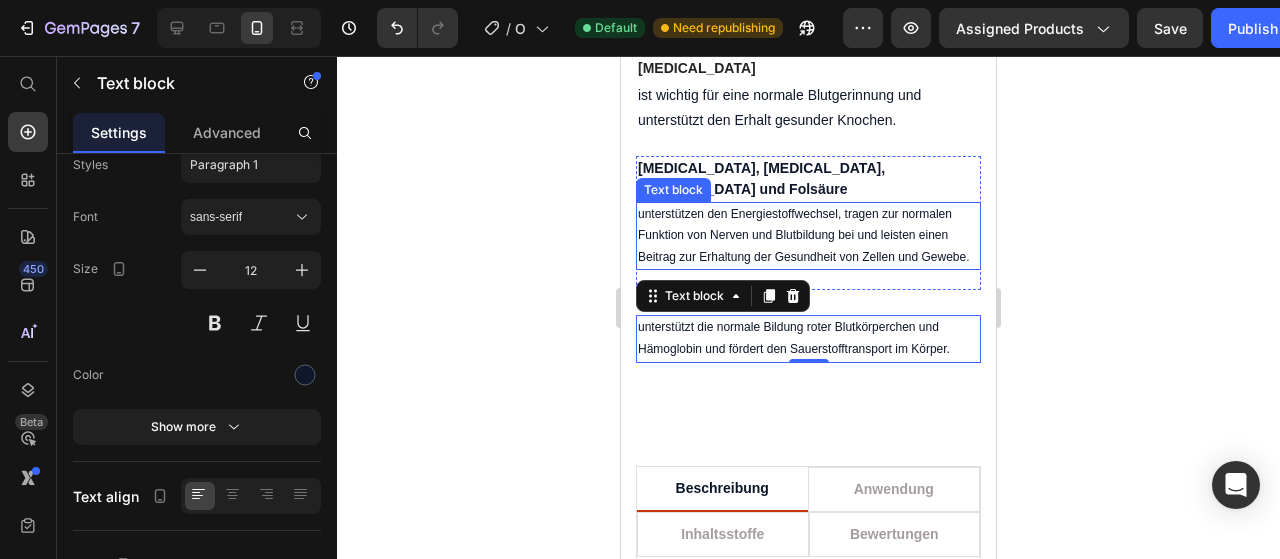 scroll, scrollTop: 2304, scrollLeft: 0, axis: vertical 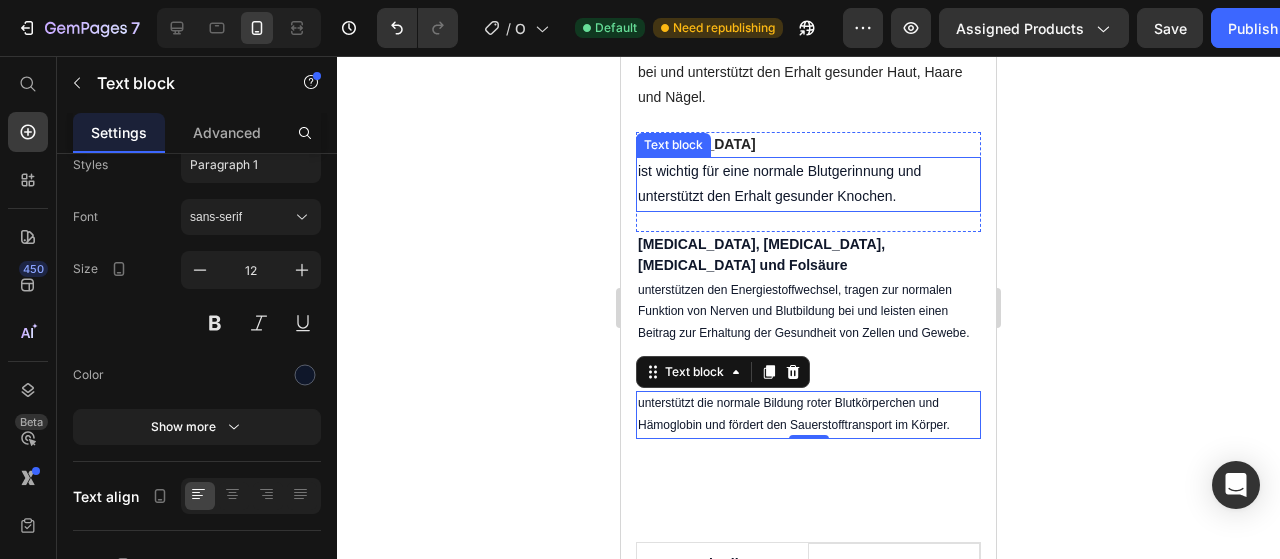 click on "ist wichtig für eine normale Blutgerinnung und unterstützt den Erhalt gesunder Knochen." at bounding box center [808, 184] 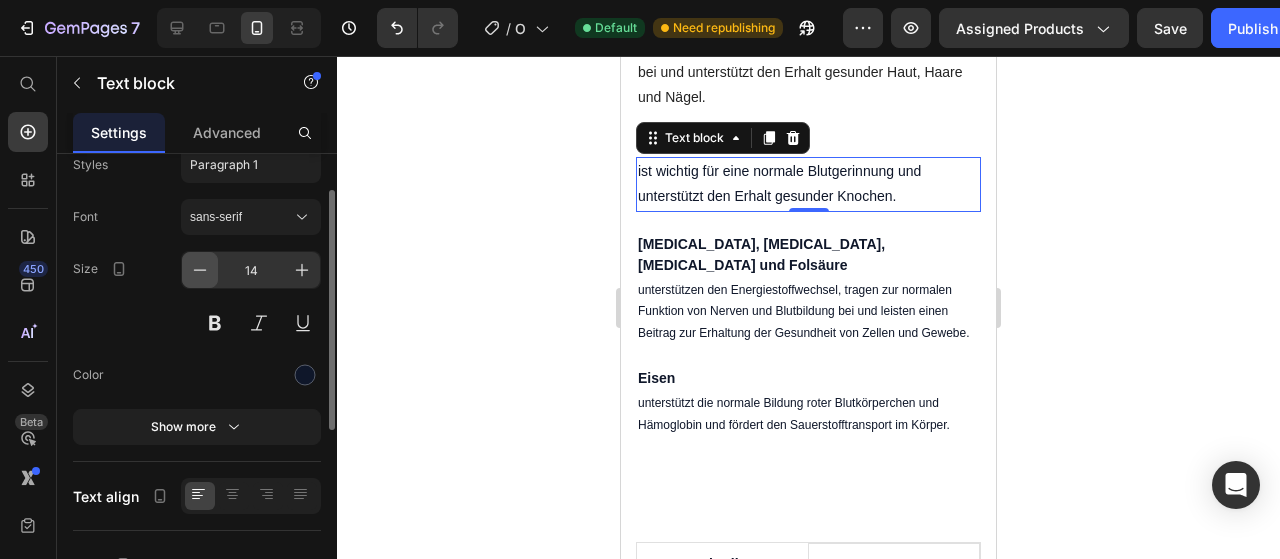 click 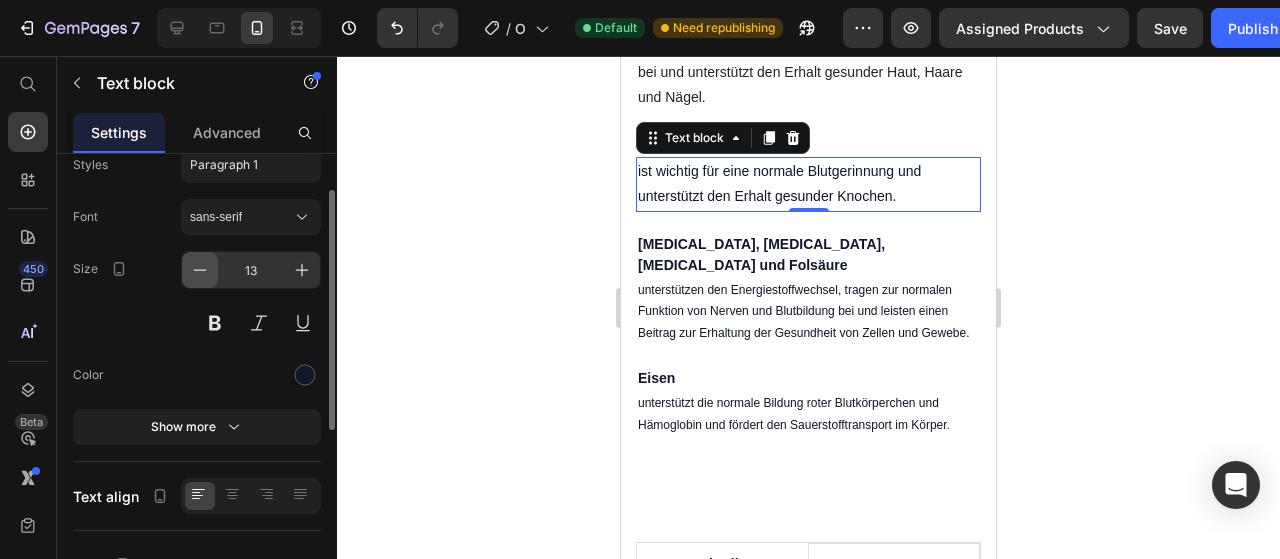click 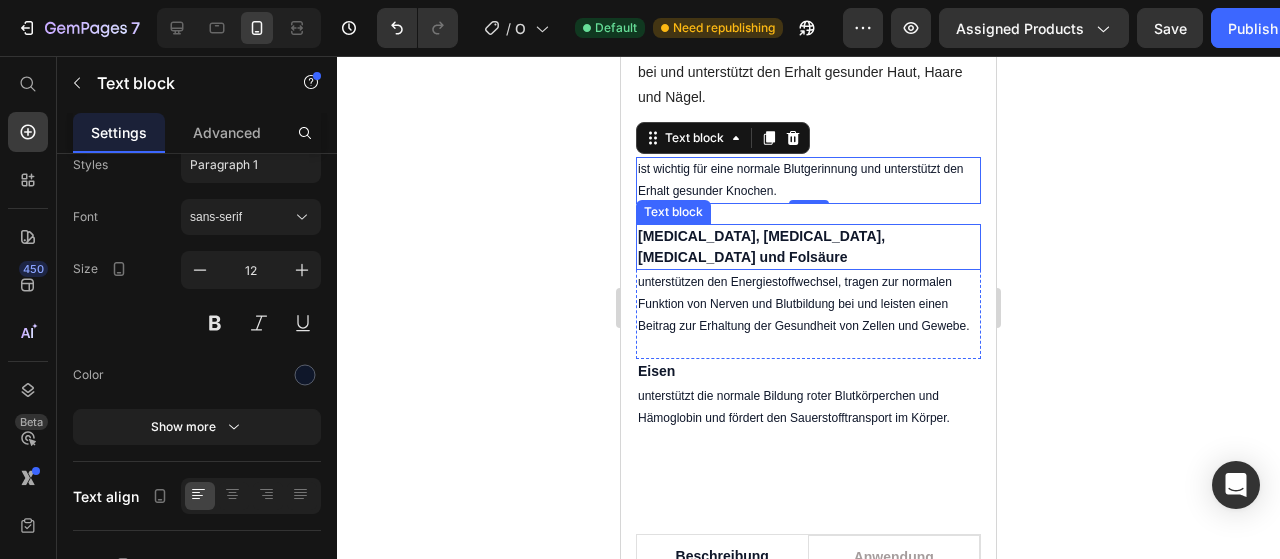 click on "[MEDICAL_DATA], [MEDICAL_DATA], [MEDICAL_DATA] und Folsäure" at bounding box center (808, 247) 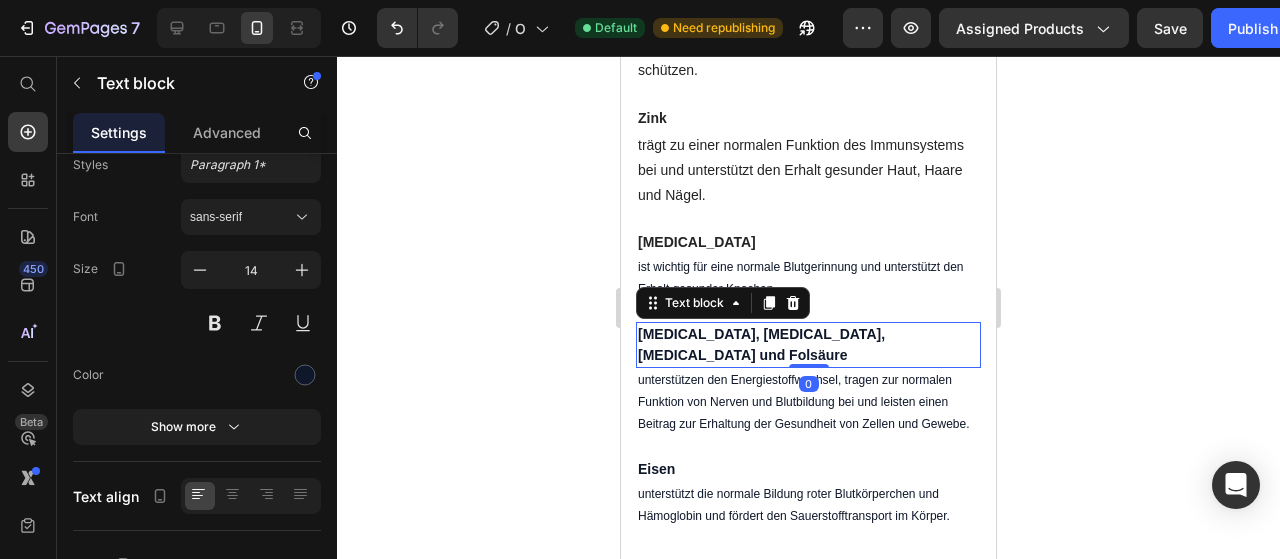 scroll, scrollTop: 2186, scrollLeft: 0, axis: vertical 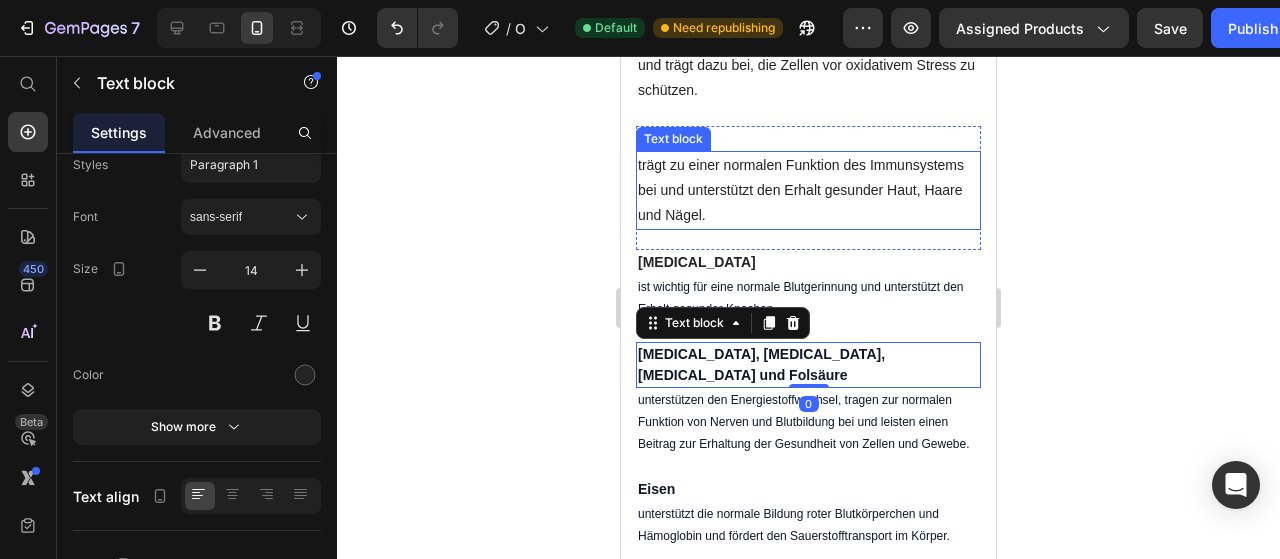 click on "trägt zu einer normalen Funktion des Immunsystems bei und unterstützt den Erhalt gesunder Haut, Haare und Nägel." at bounding box center (808, 191) 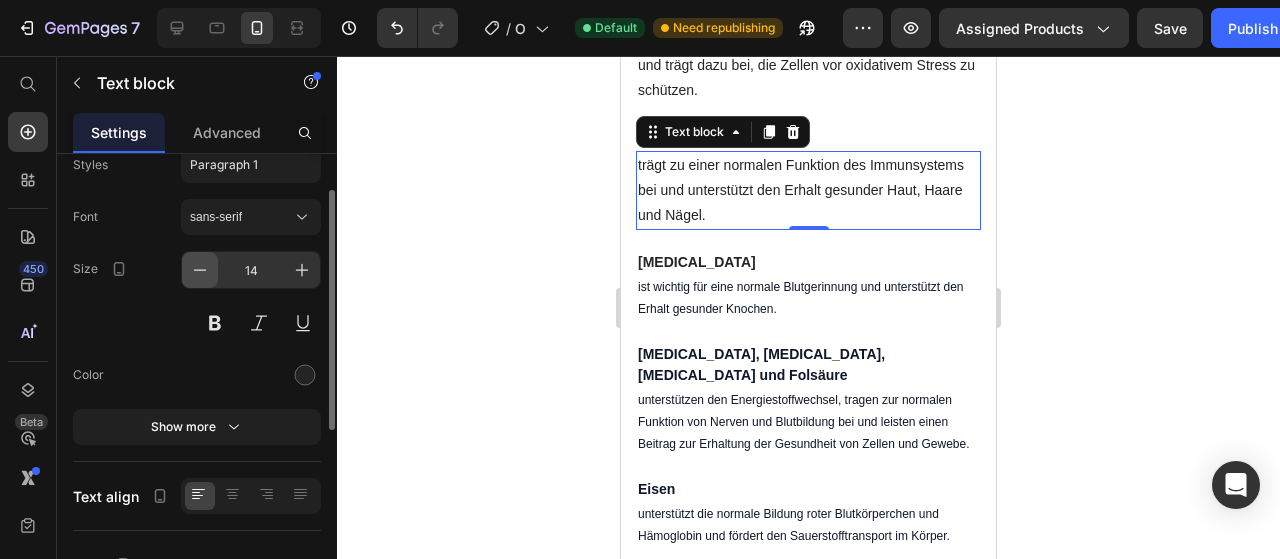 click at bounding box center [200, 270] 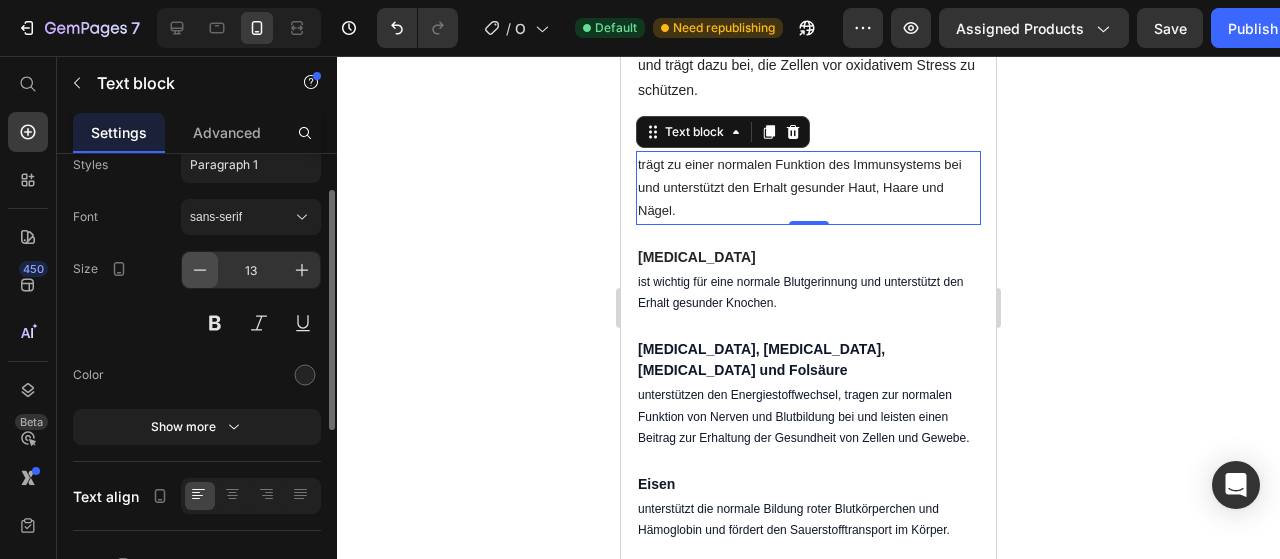 click at bounding box center (200, 270) 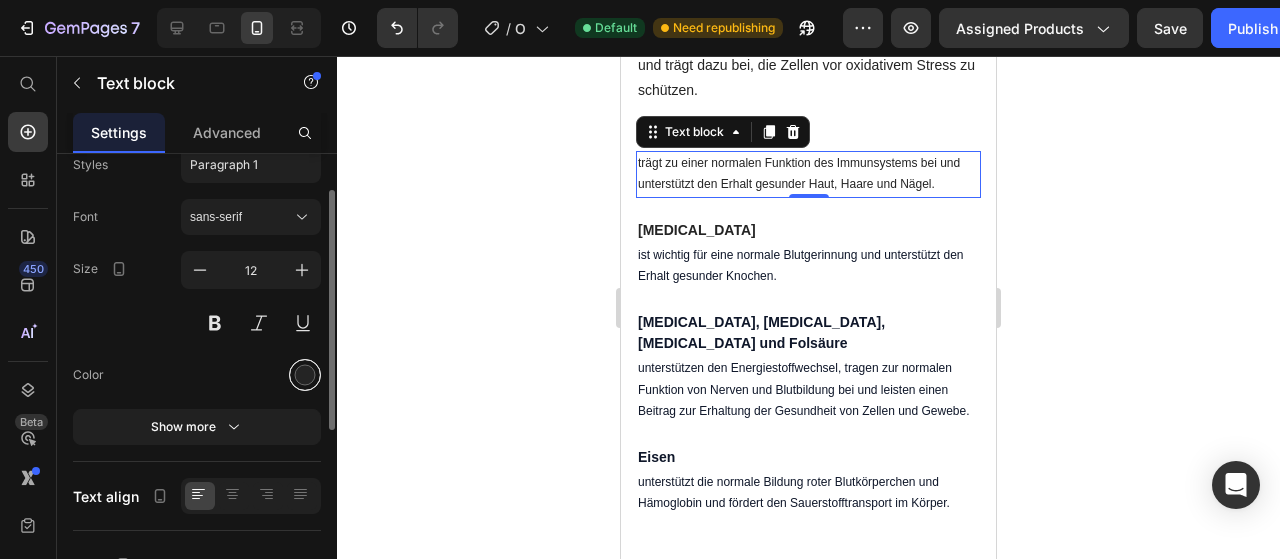 click at bounding box center [305, 375] 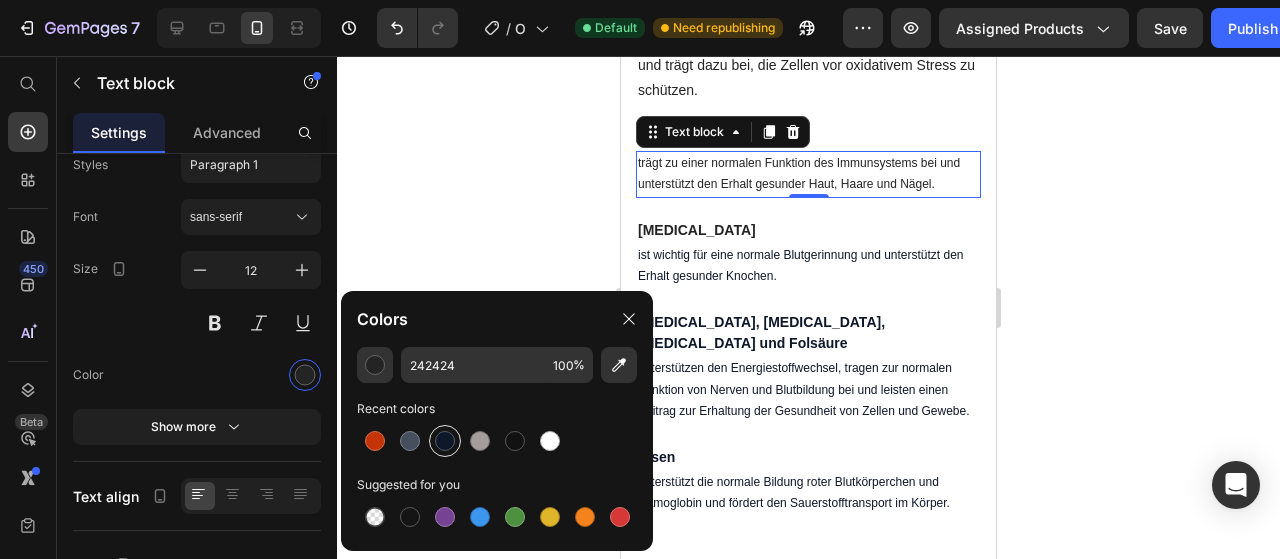 click at bounding box center [445, 441] 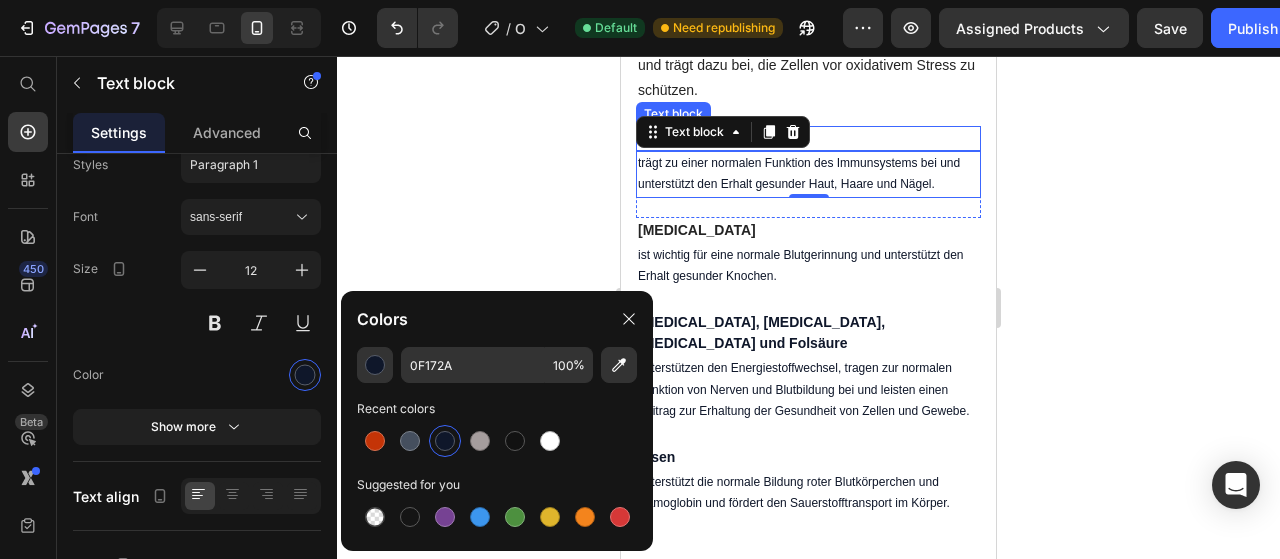click on "Zink" at bounding box center [808, 138] 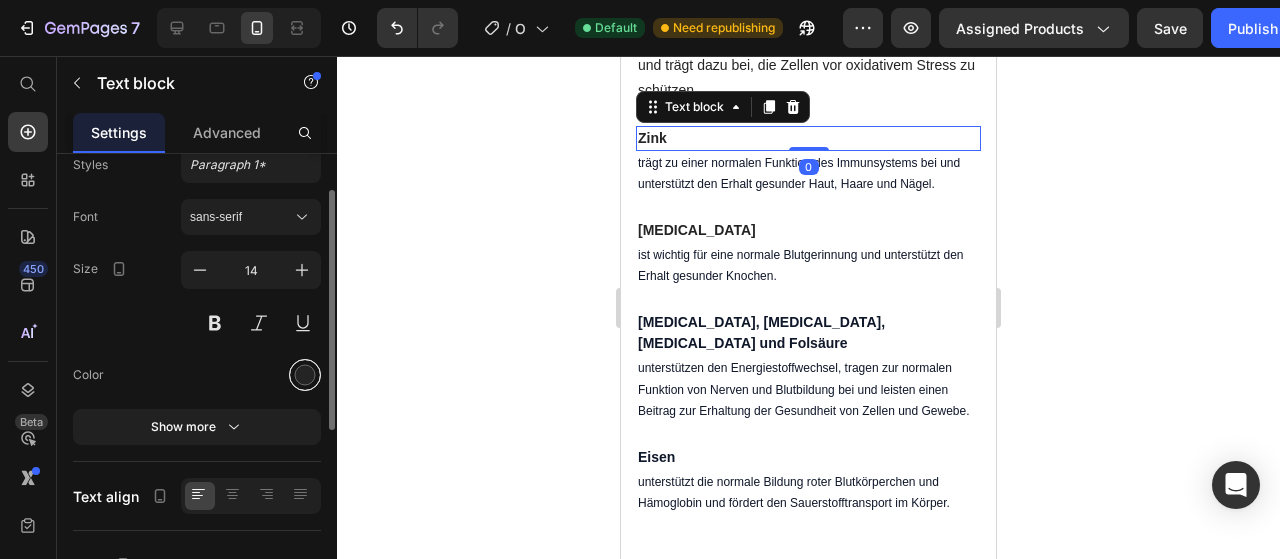 click at bounding box center [305, 375] 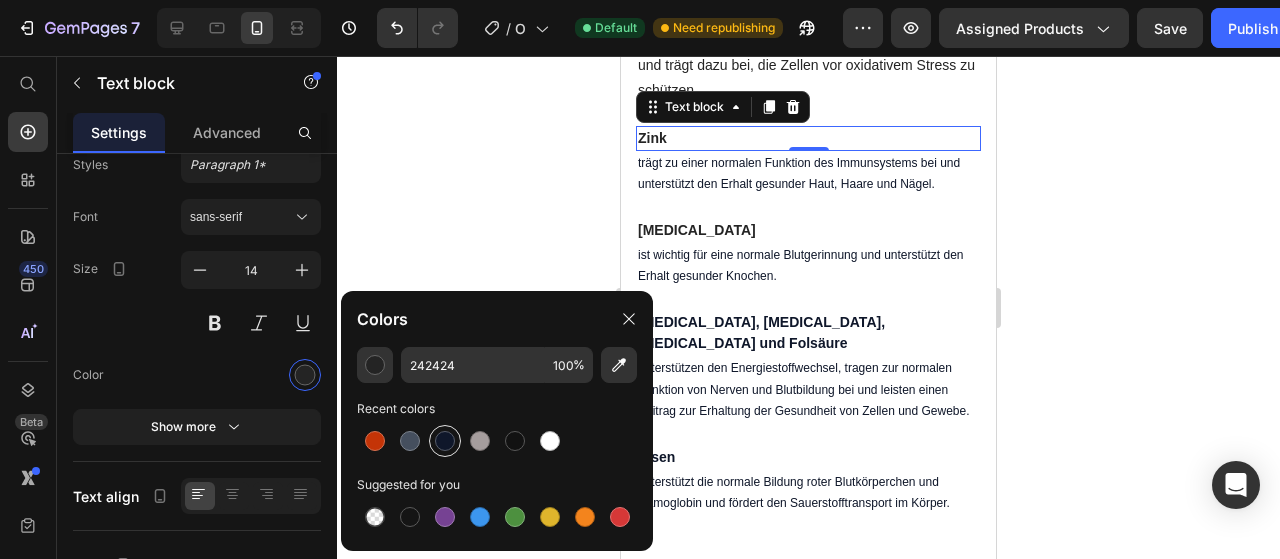 drag, startPoint x: 440, startPoint y: 439, endPoint x: 219, endPoint y: 173, distance: 345.828 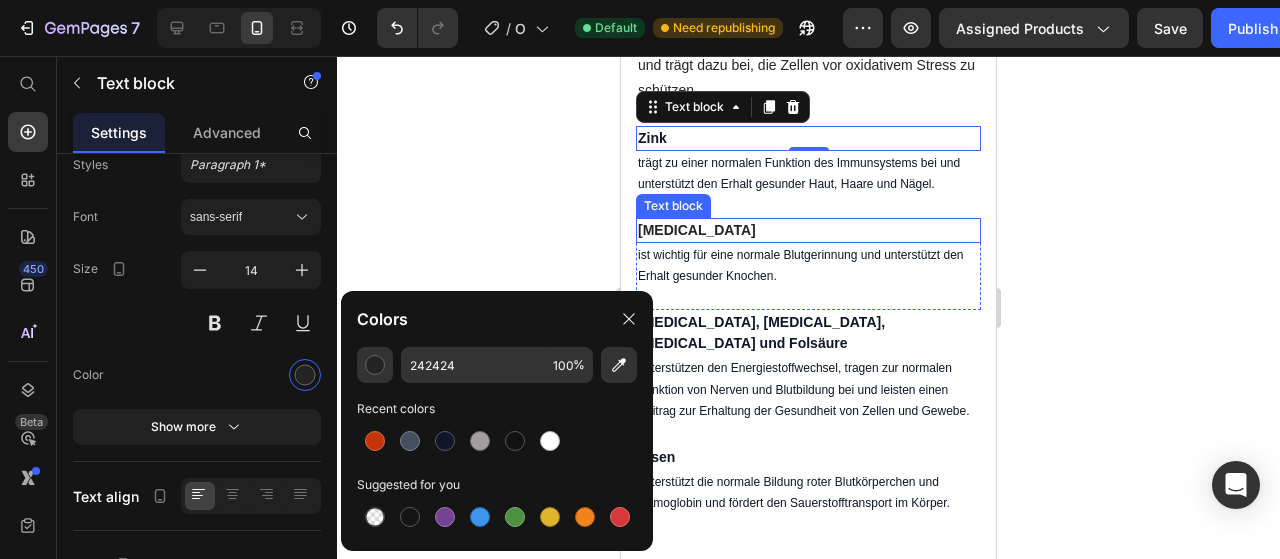 type on "0F172A" 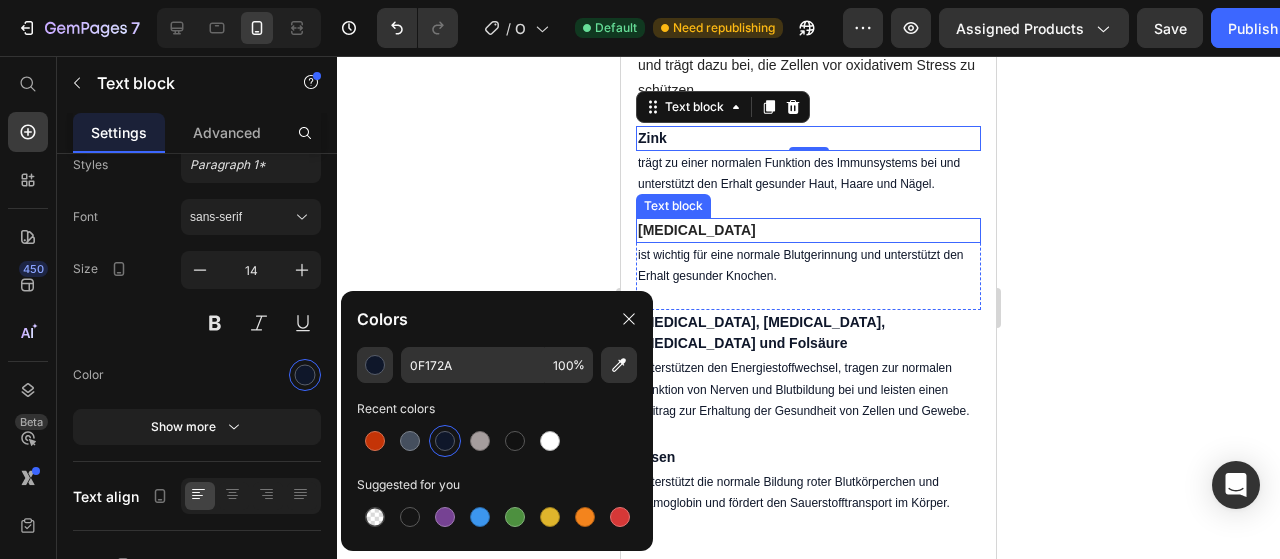 scroll, scrollTop: 2128, scrollLeft: 0, axis: vertical 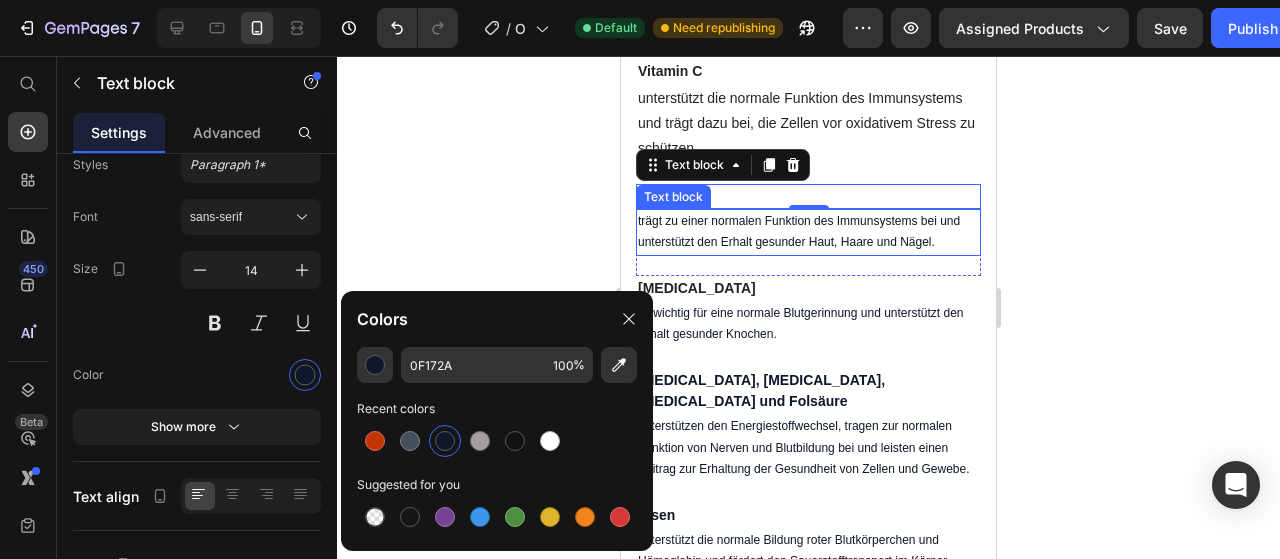 click on "trägt zu einer normalen Funktion des Immunsystems bei und unterstützt den Erhalt gesunder Haut, Haare und Nägel." at bounding box center (808, 232) 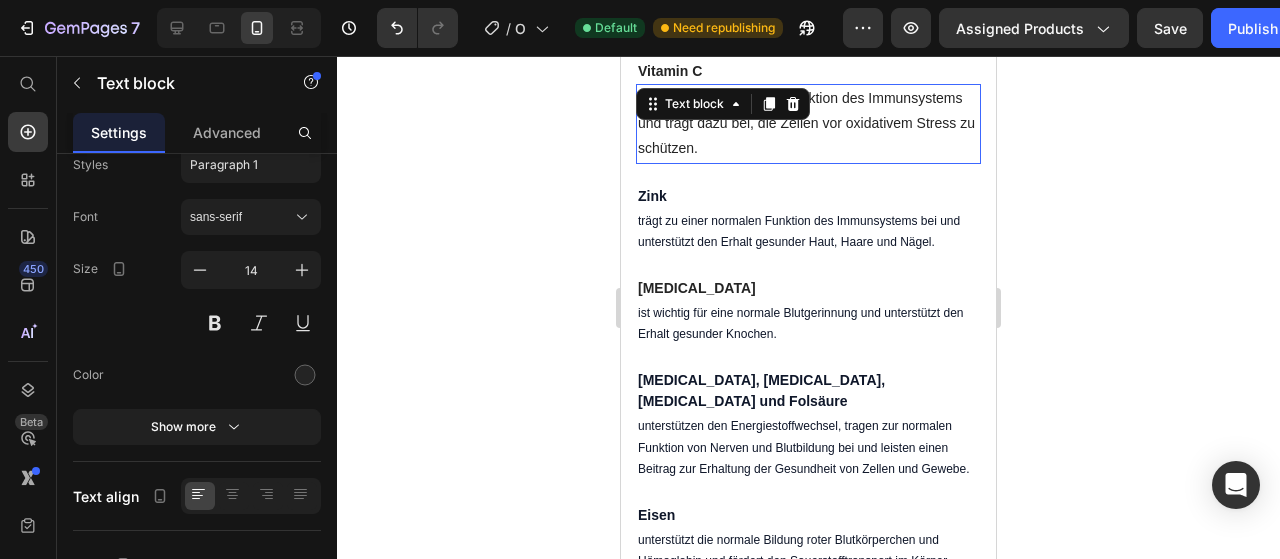 click on "unterstützt die normale Funktion des Immunsystems und trägt dazu bei, die Zellen vor oxidativem Stress zu schützen." at bounding box center (808, 124) 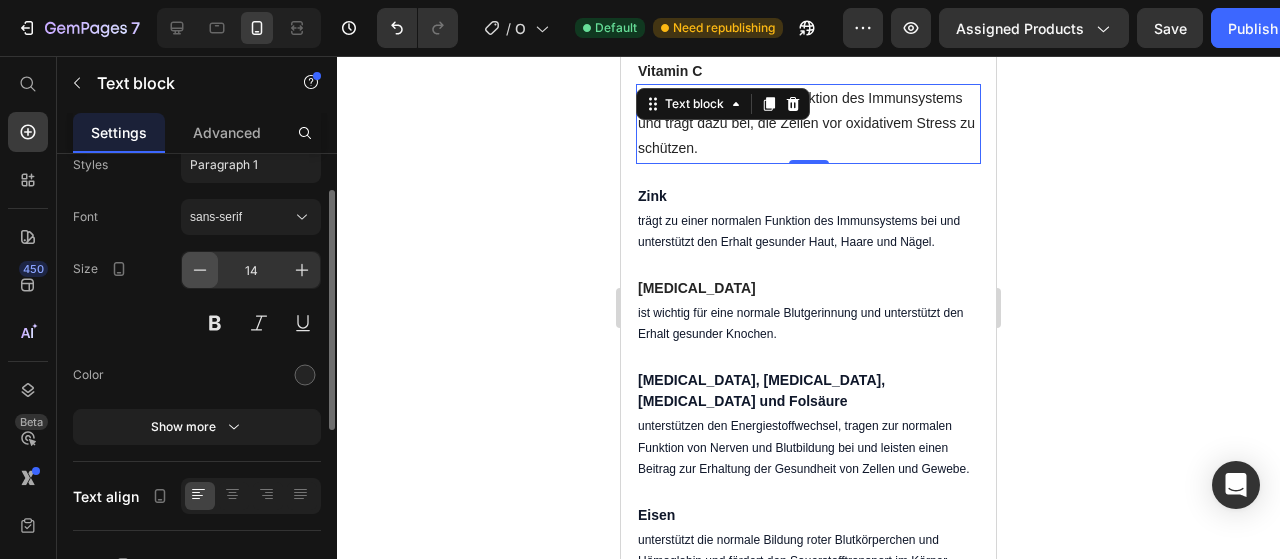 click at bounding box center (200, 270) 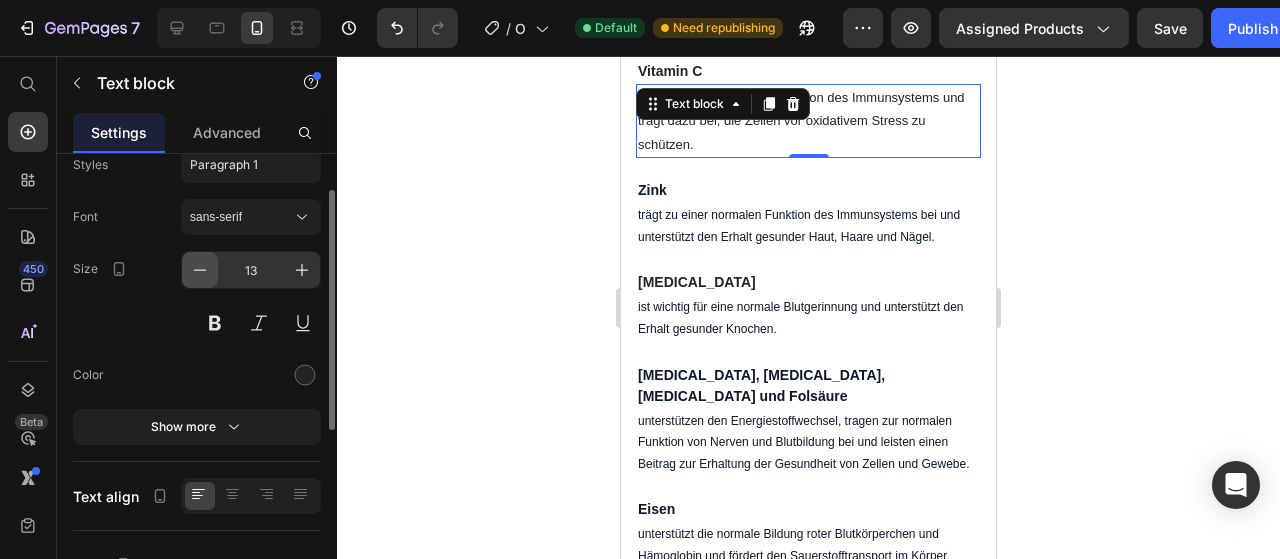 click at bounding box center [200, 270] 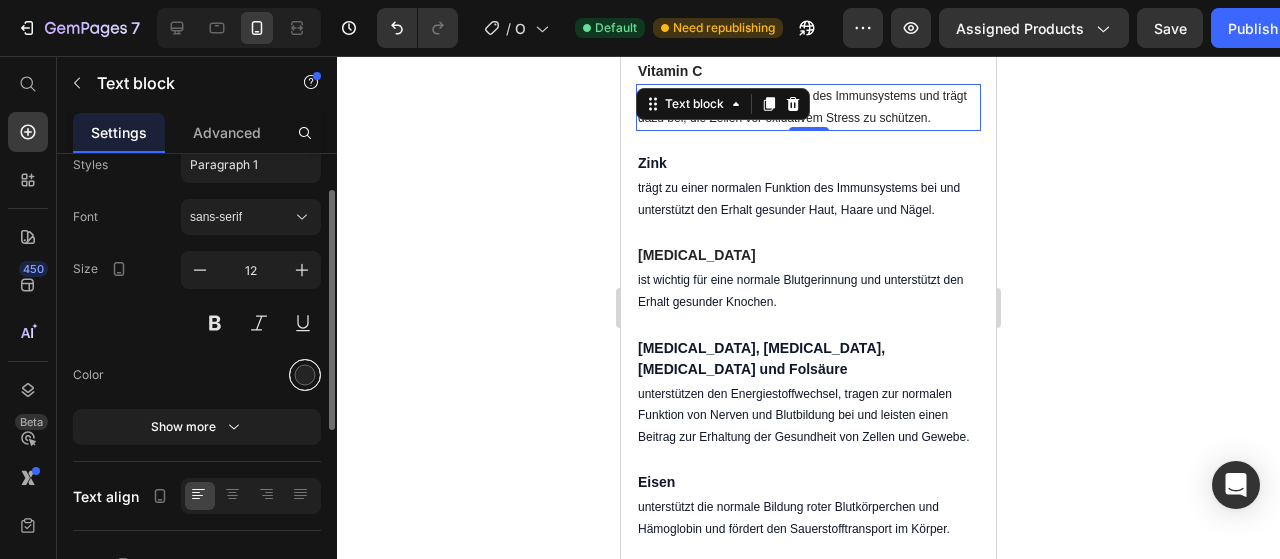 click at bounding box center [305, 375] 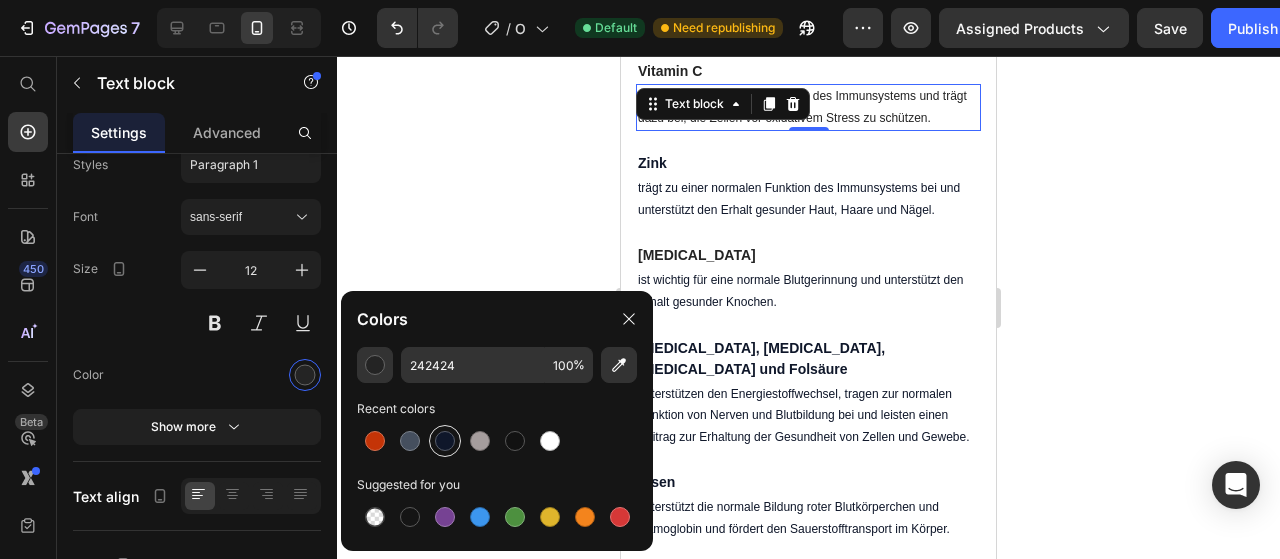 click at bounding box center (445, 441) 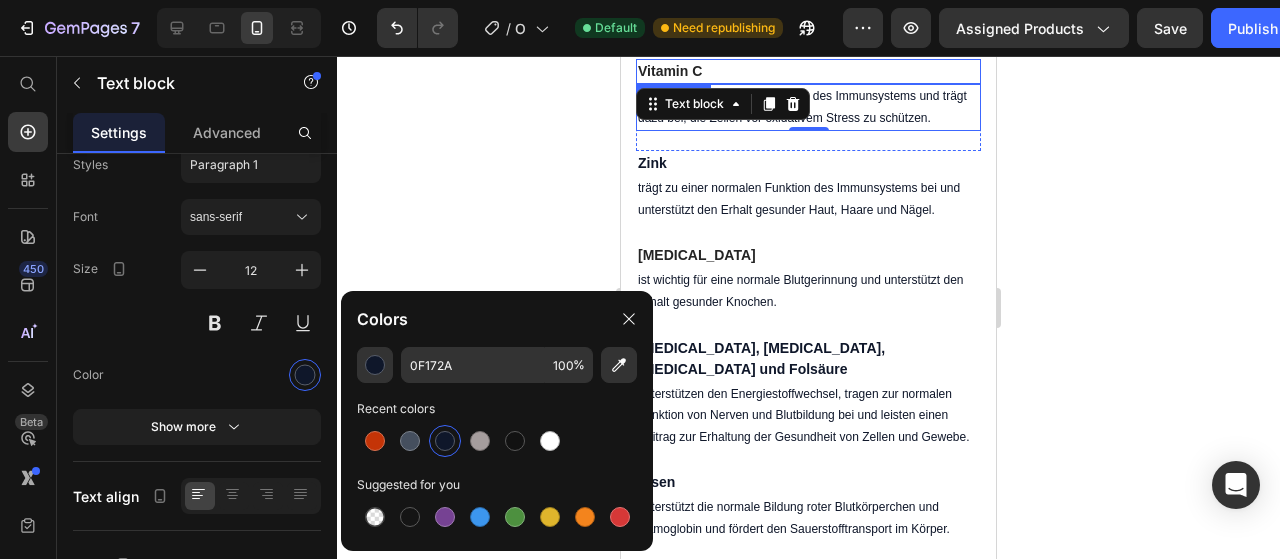 click on "Vitamin C" at bounding box center (808, 71) 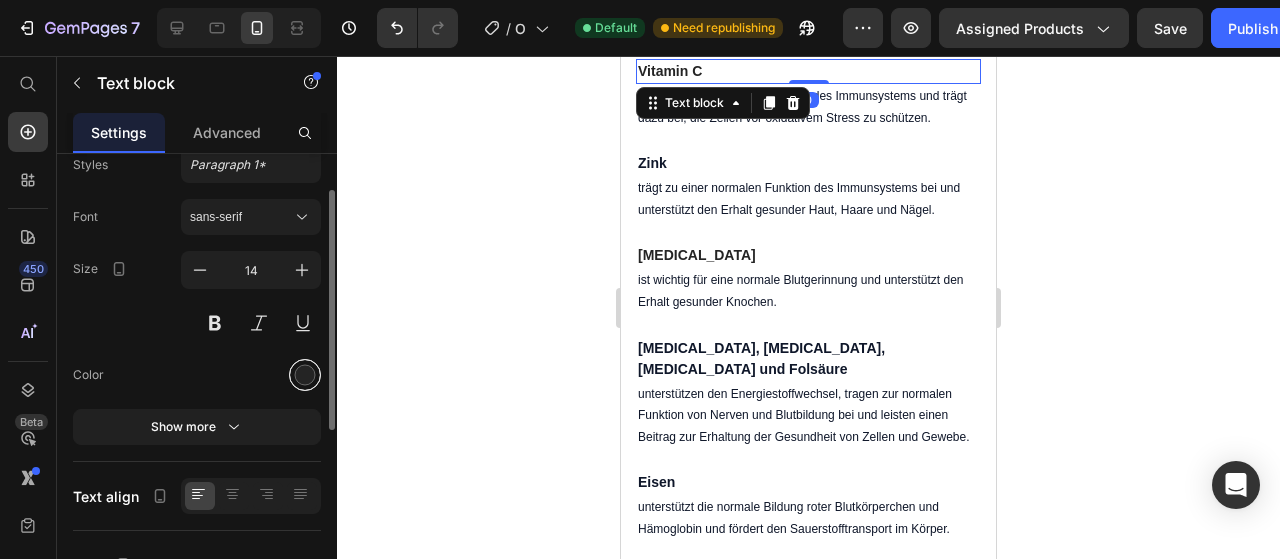 click at bounding box center (305, 375) 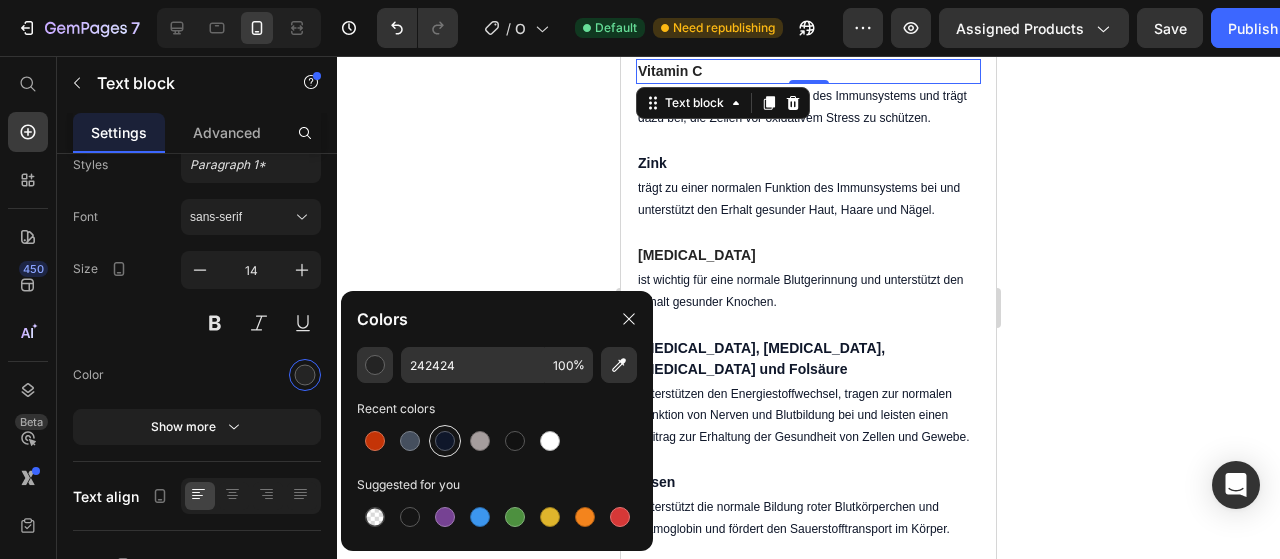click at bounding box center [445, 441] 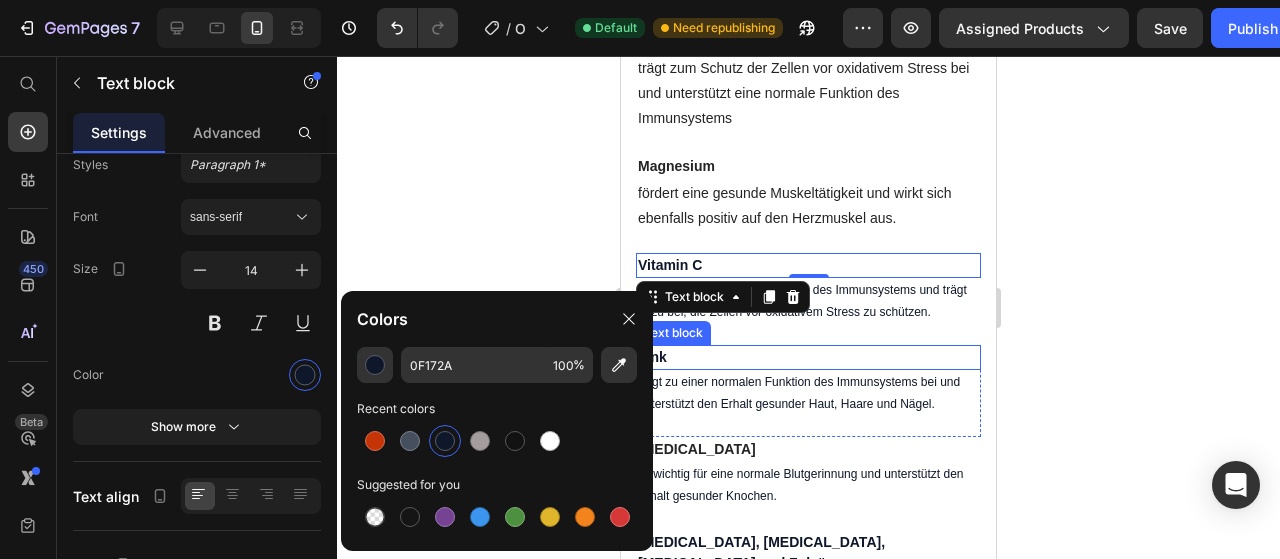 scroll, scrollTop: 1928, scrollLeft: 0, axis: vertical 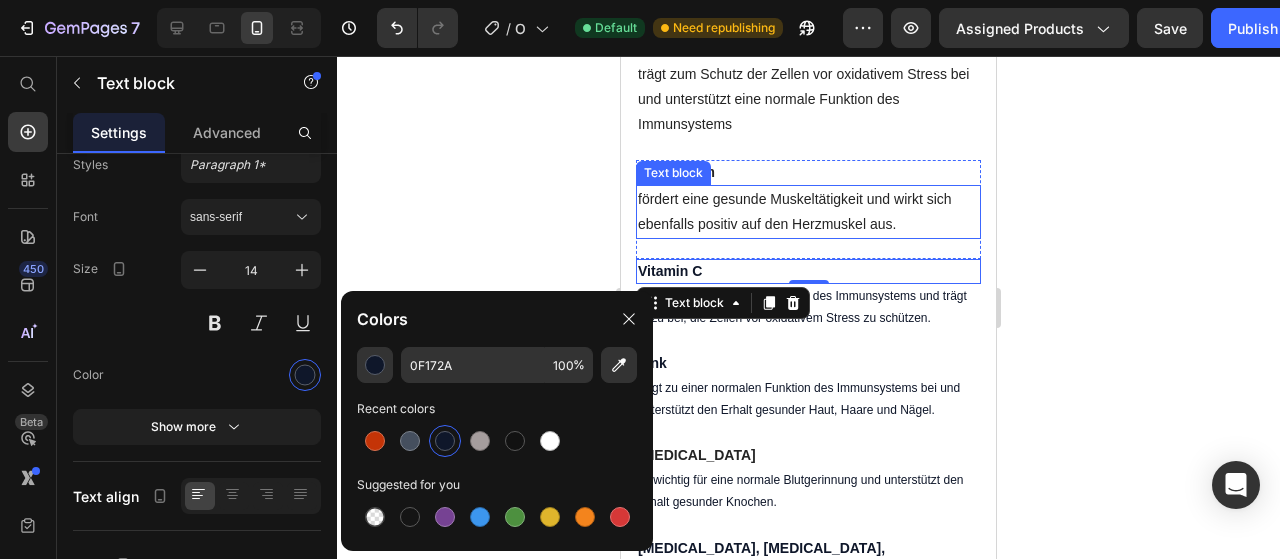 click on "fördert eine gesunde Muskeltätigkeit und wirkt sich ebenfalls positiv auf den Herzmuskel aus." at bounding box center (808, 212) 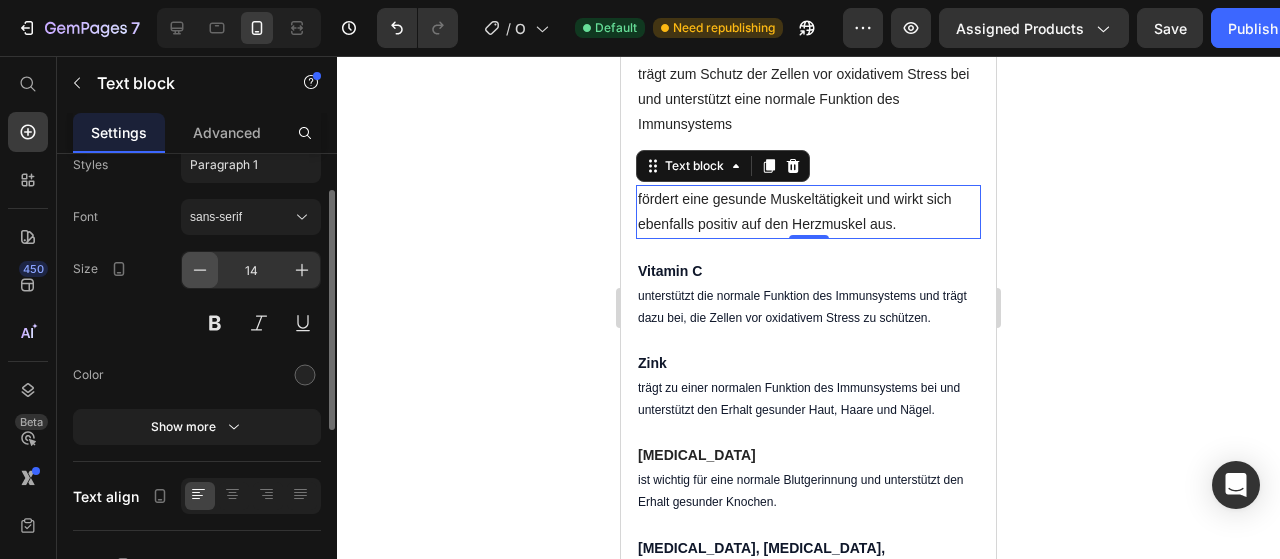 click at bounding box center (200, 270) 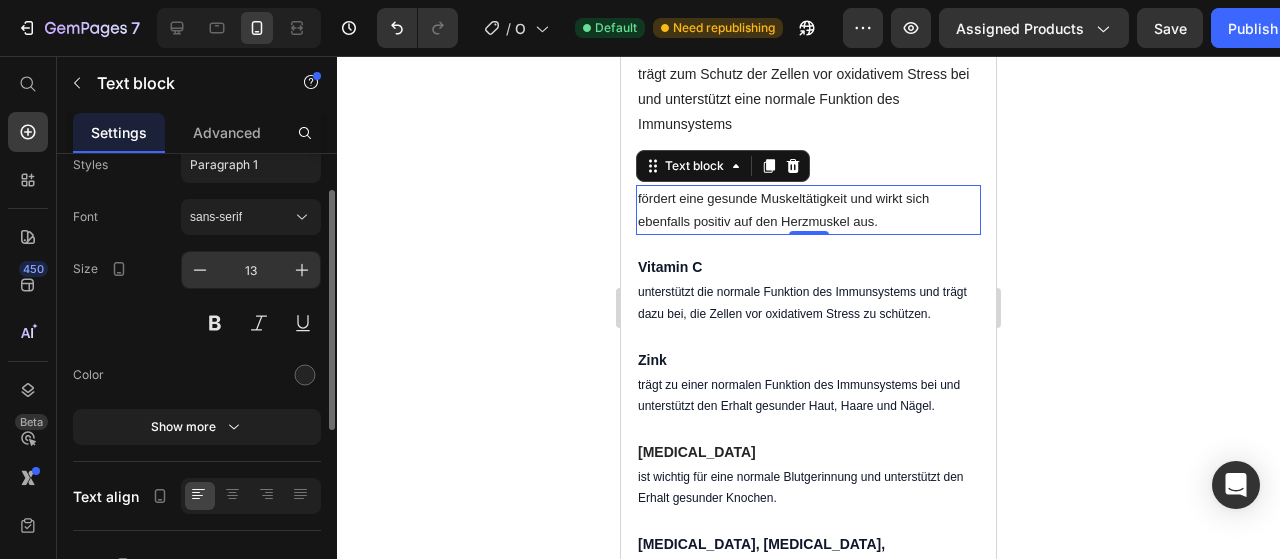 drag, startPoint x: 188, startPoint y: 256, endPoint x: 223, endPoint y: 279, distance: 41.880783 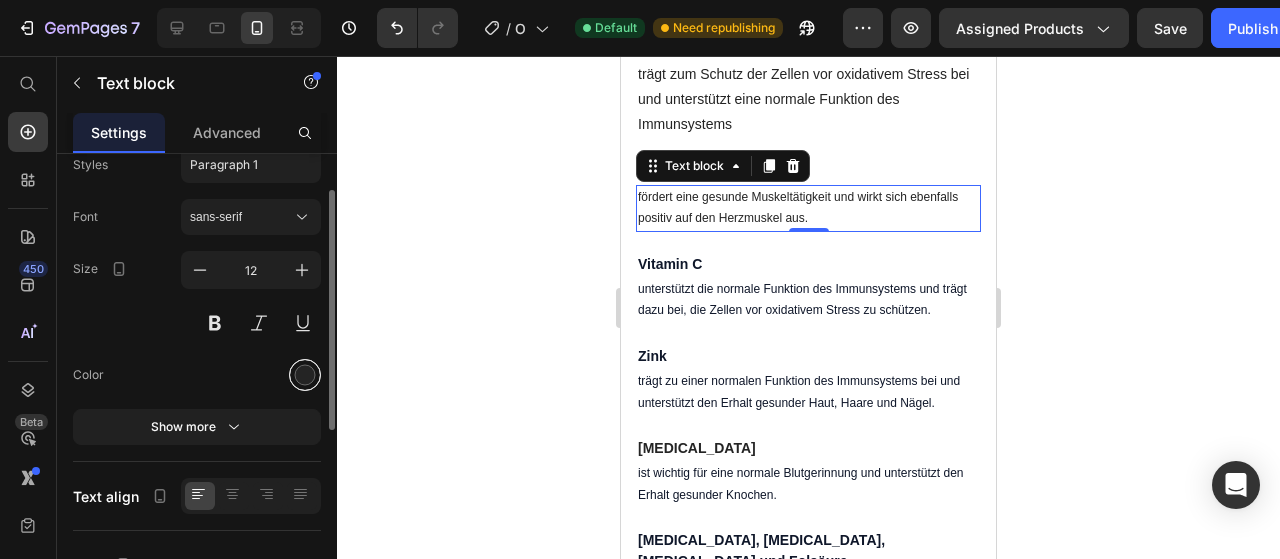 click at bounding box center [305, 375] 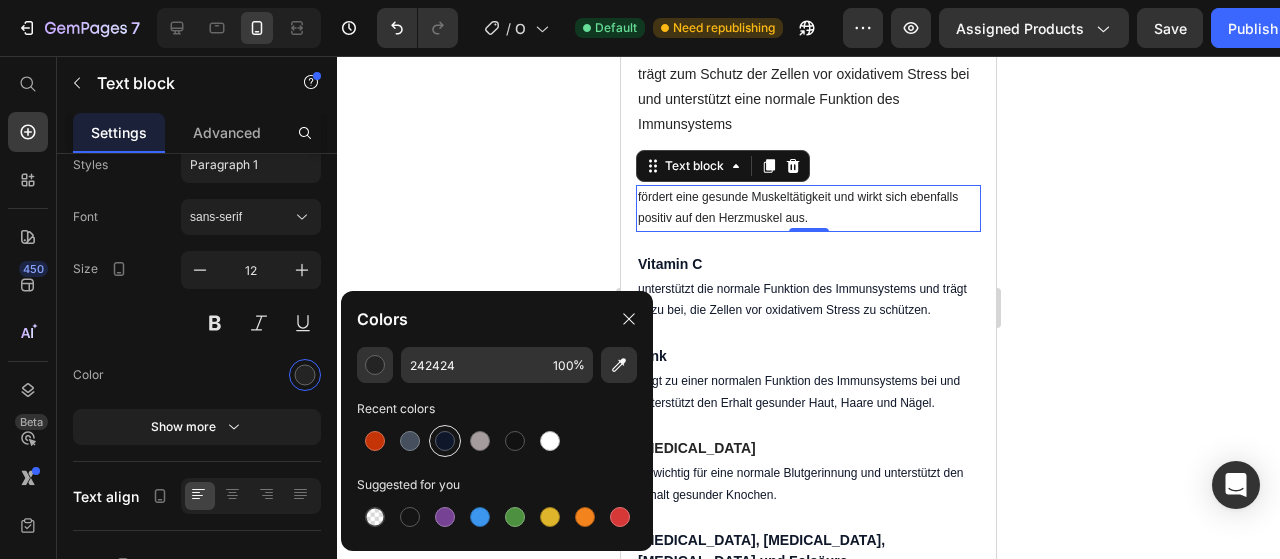 click at bounding box center [445, 441] 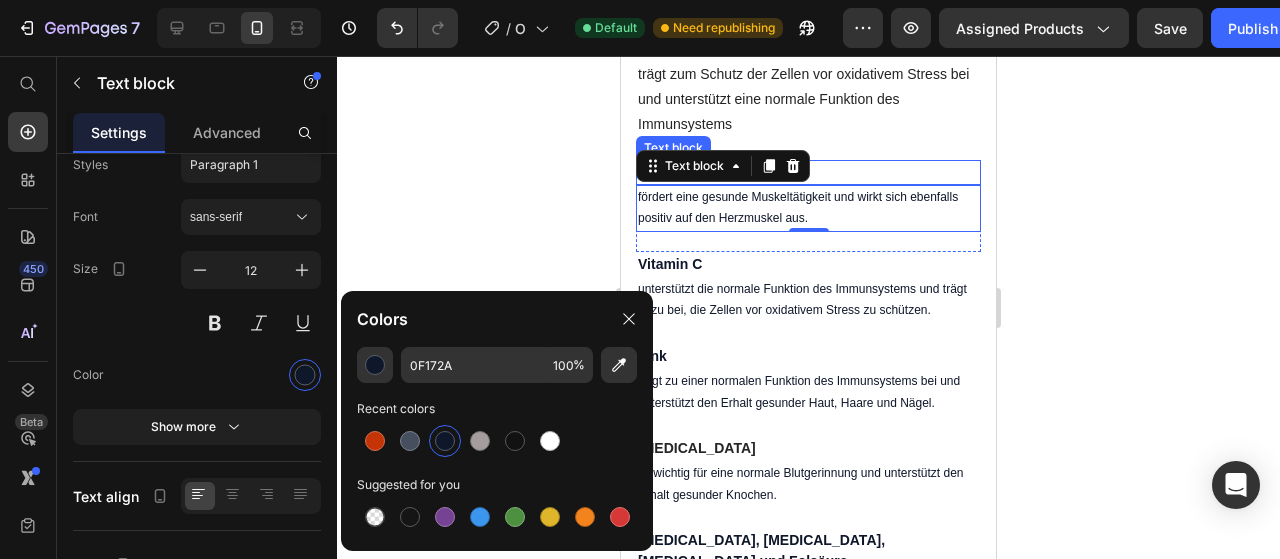 click on "Magnesium" at bounding box center (808, 172) 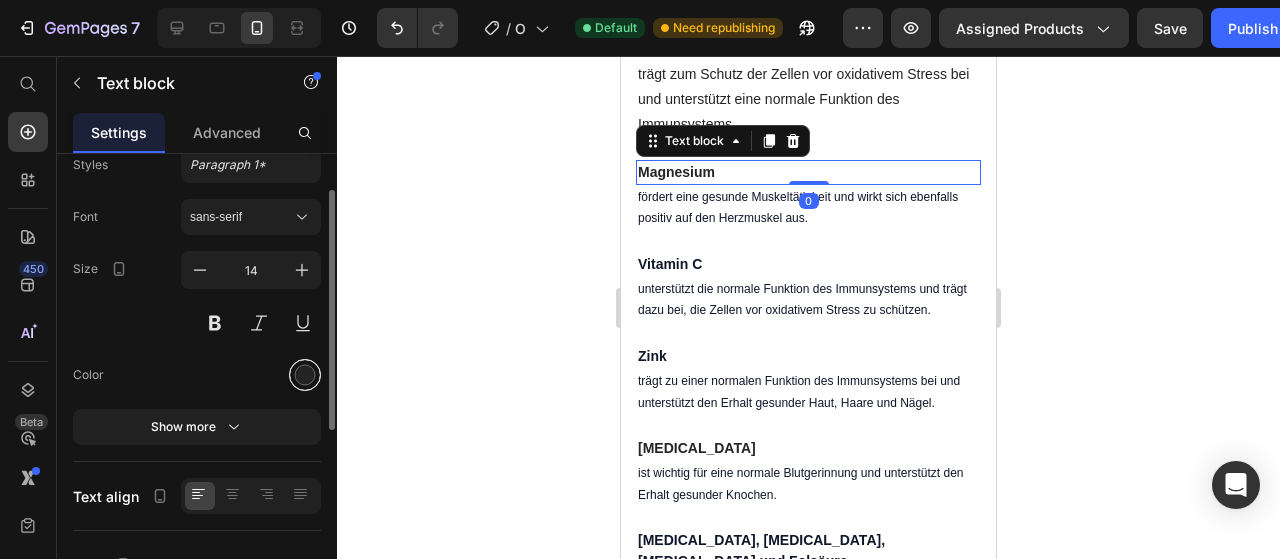 click at bounding box center [305, 375] 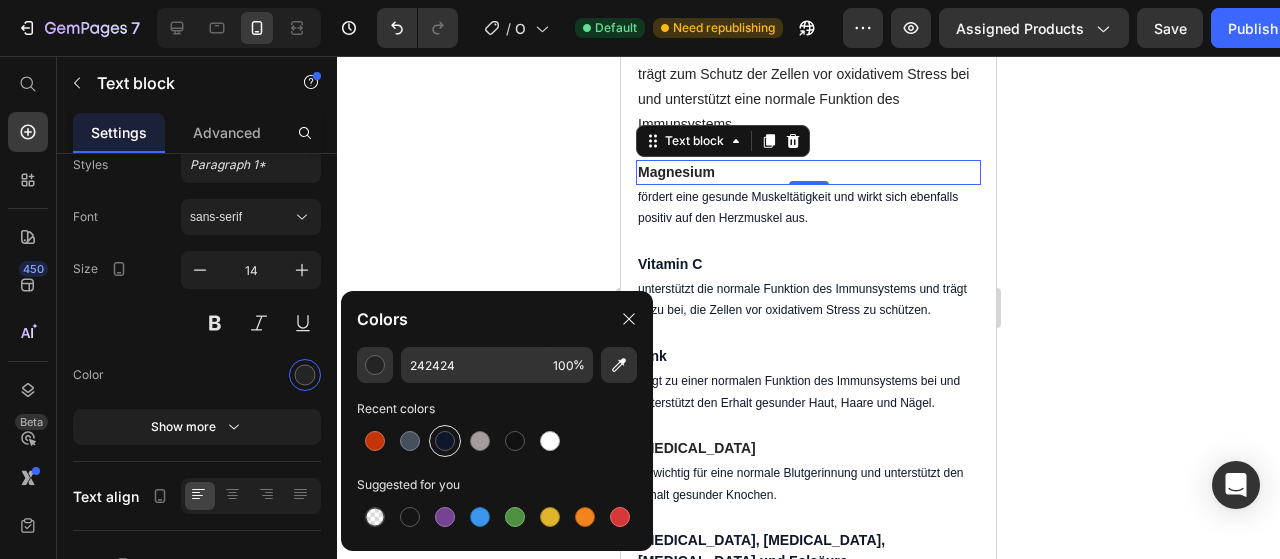 click at bounding box center [445, 441] 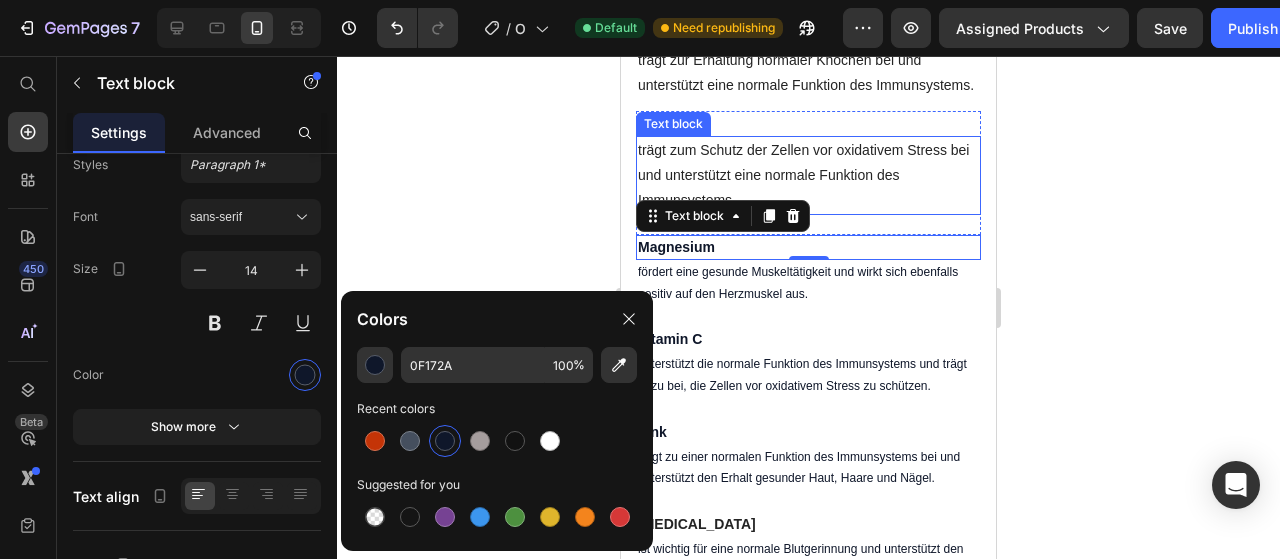 scroll, scrollTop: 1806, scrollLeft: 0, axis: vertical 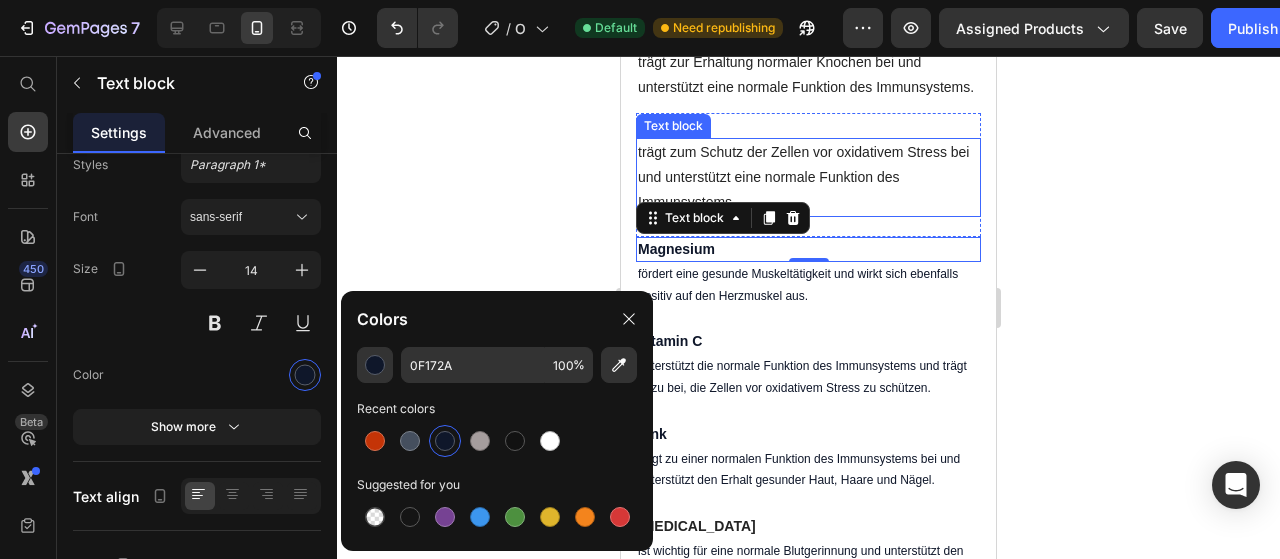 click on "trägt zum Schutz der Zellen vor oxidativem Stress bei und unterstützt eine normale Funktion des Immunsystems" at bounding box center [808, 178] 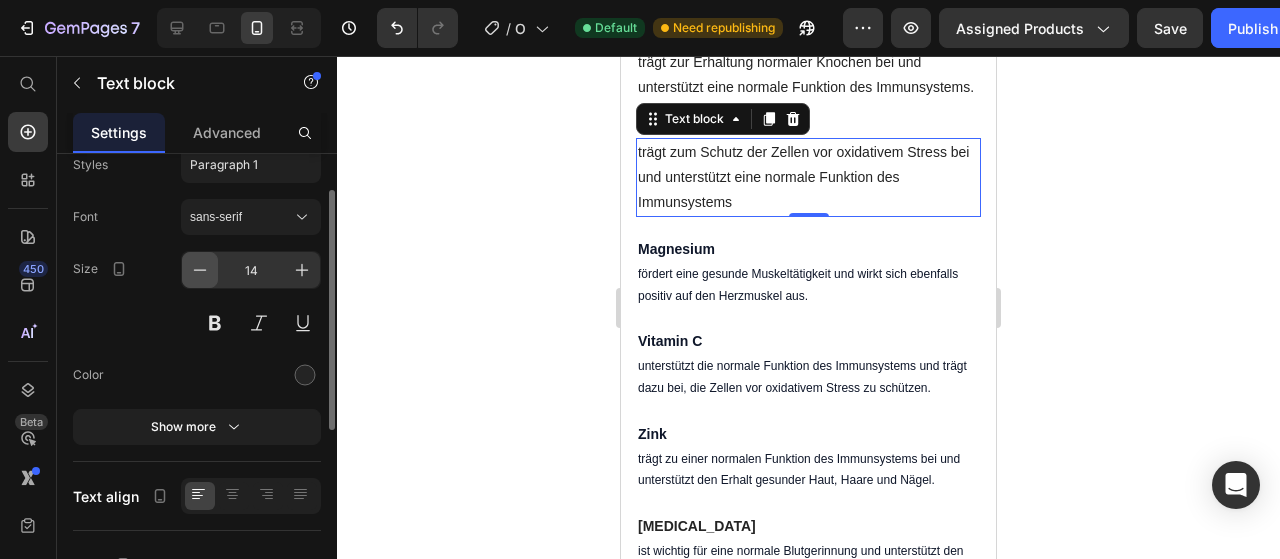 click at bounding box center (200, 270) 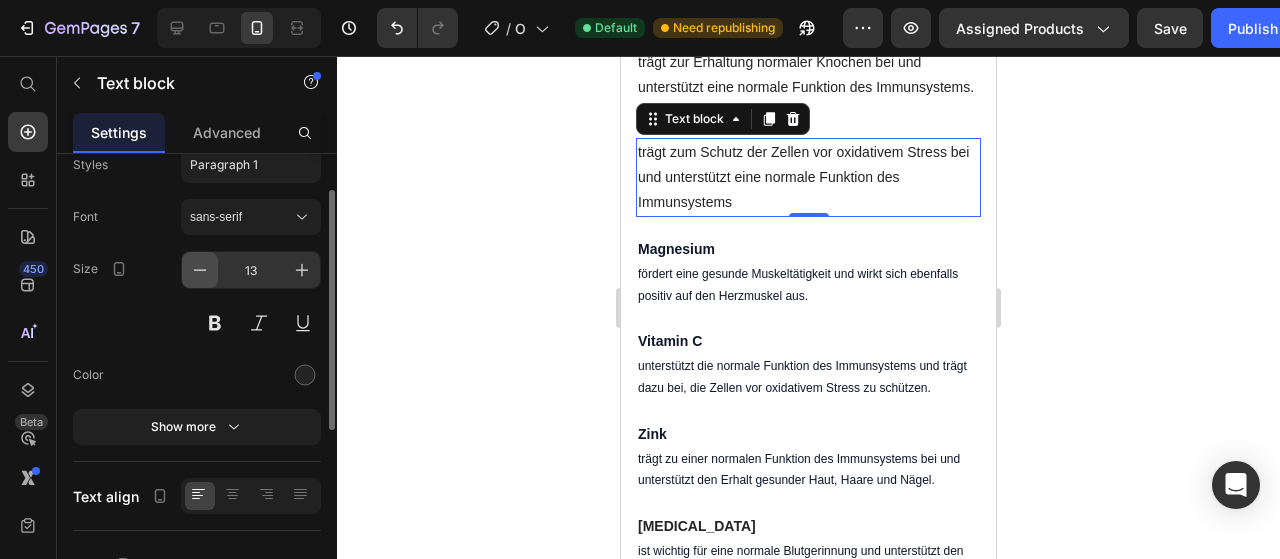 click at bounding box center (200, 270) 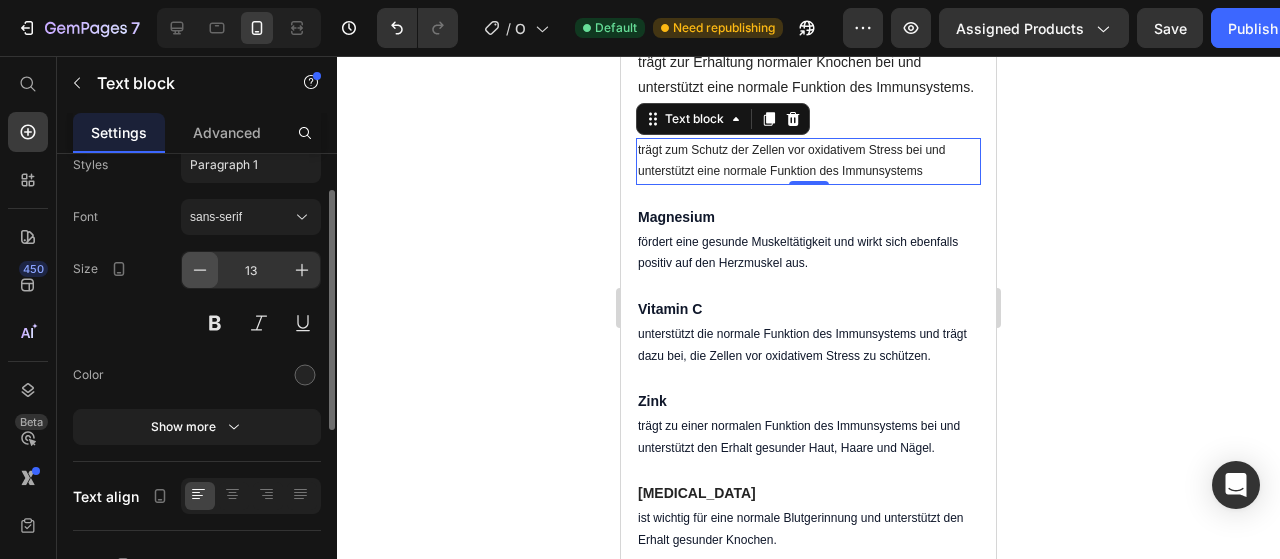 type on "12" 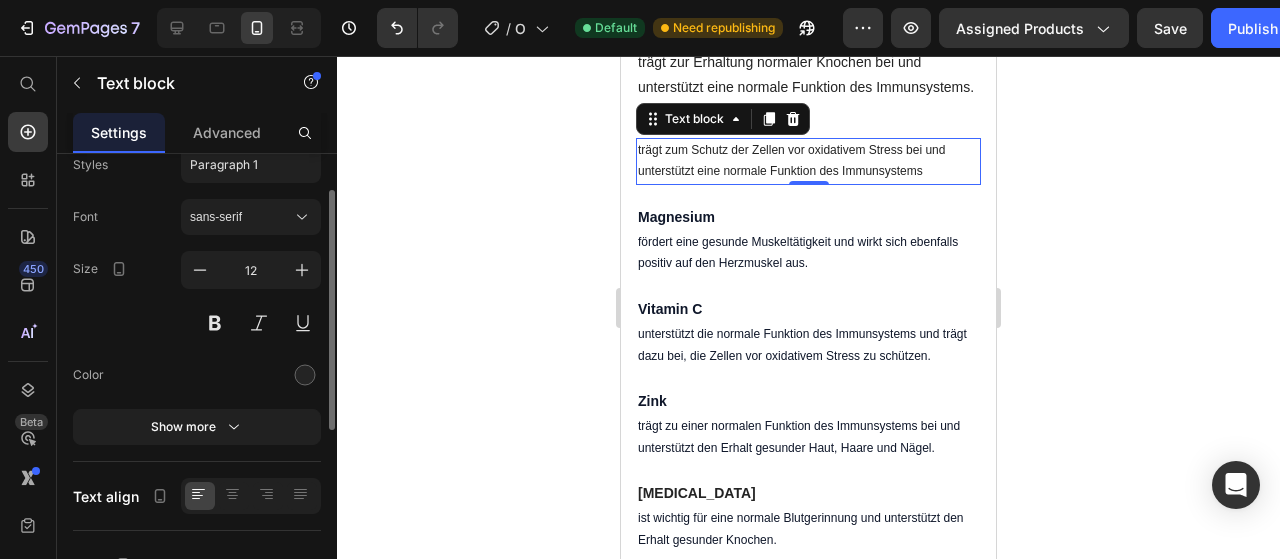 scroll, scrollTop: 1774, scrollLeft: 0, axis: vertical 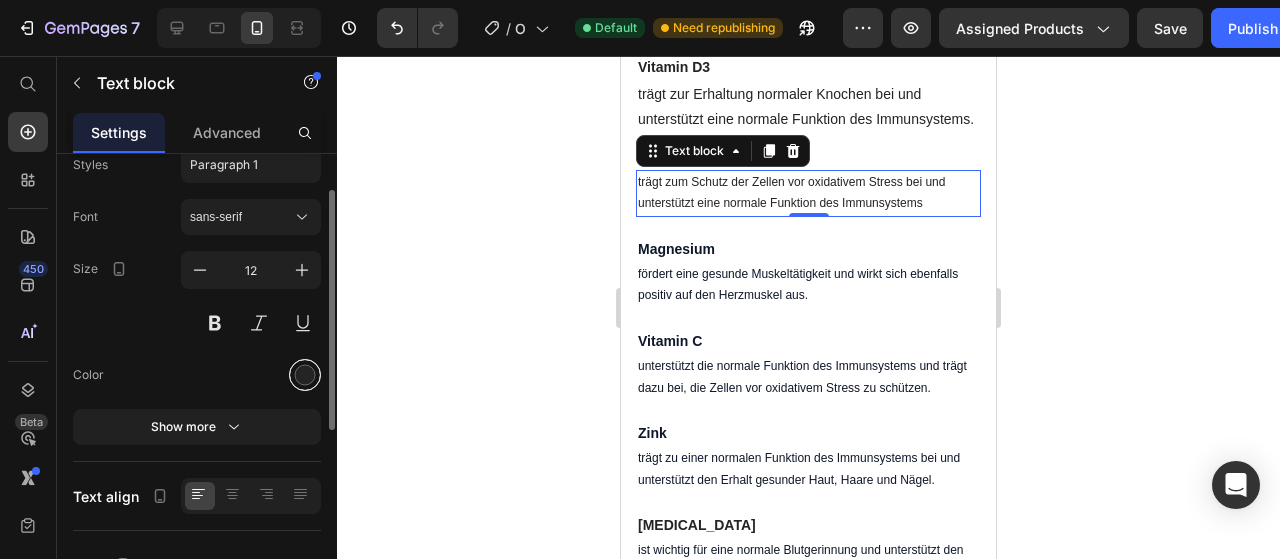 click at bounding box center (305, 375) 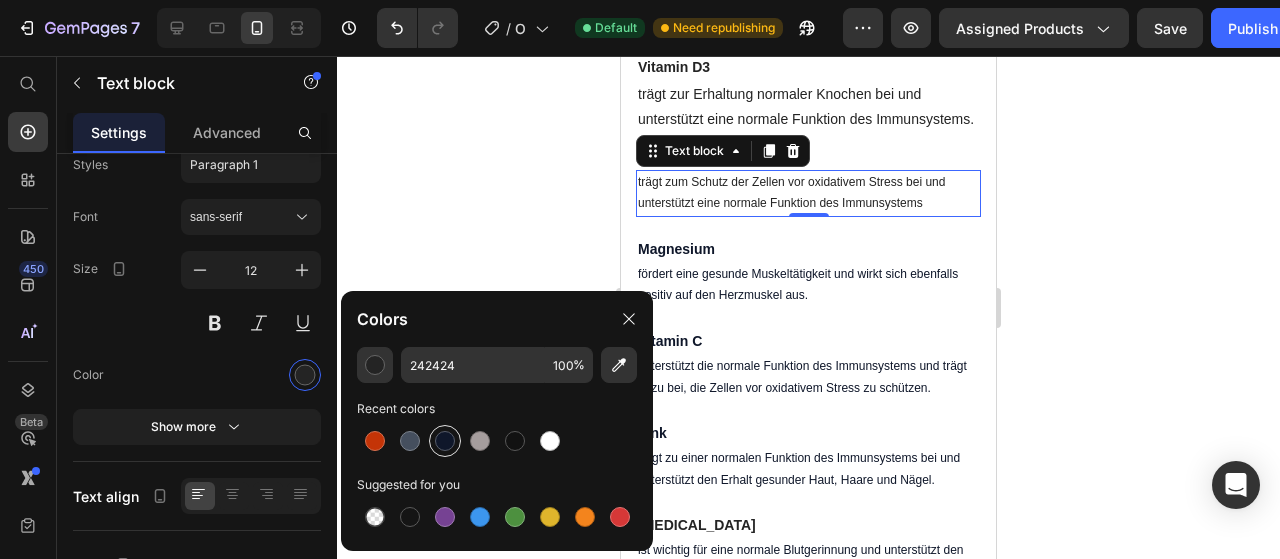click at bounding box center [445, 441] 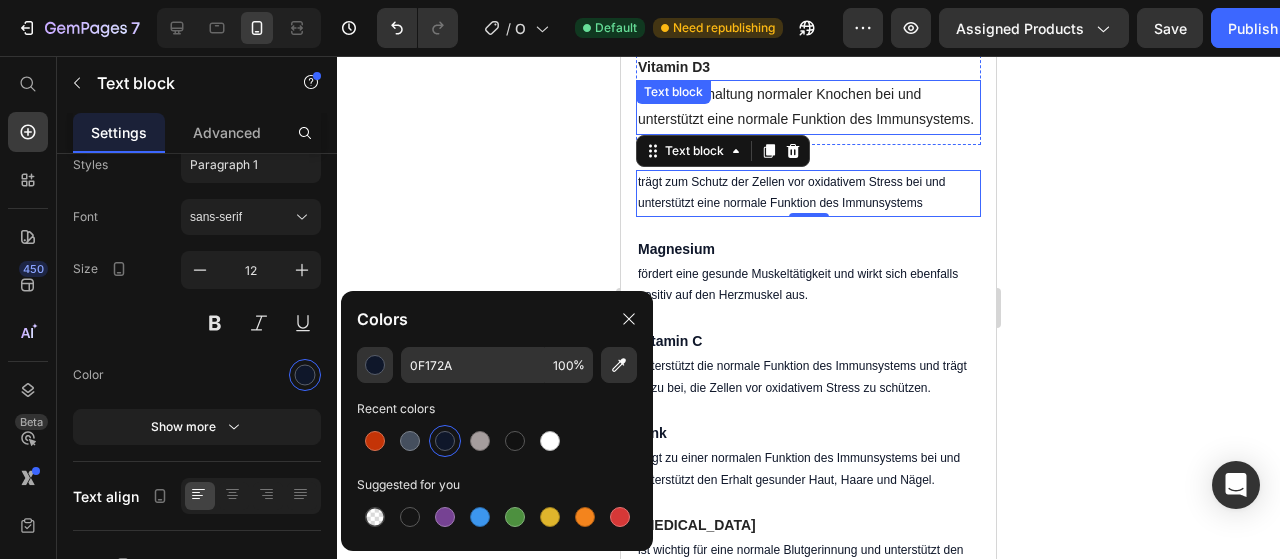 click on "trägt zur Erhaltung normaler Knochen bei und unterstützt eine normale Funktion des Immunsystems." at bounding box center (808, 107) 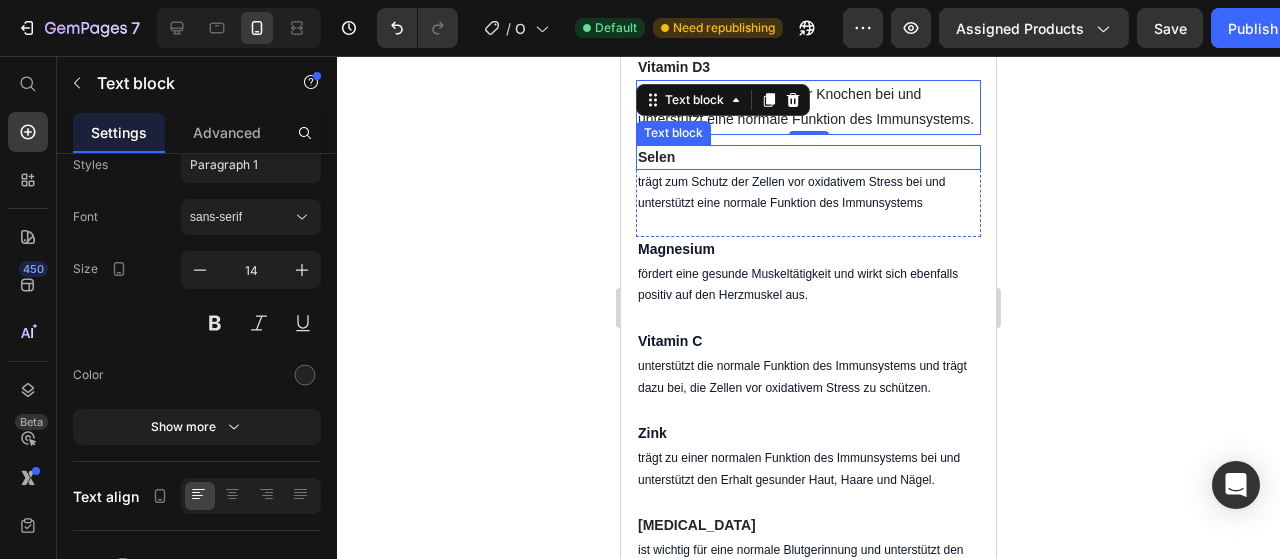 click on "Selen" at bounding box center (808, 157) 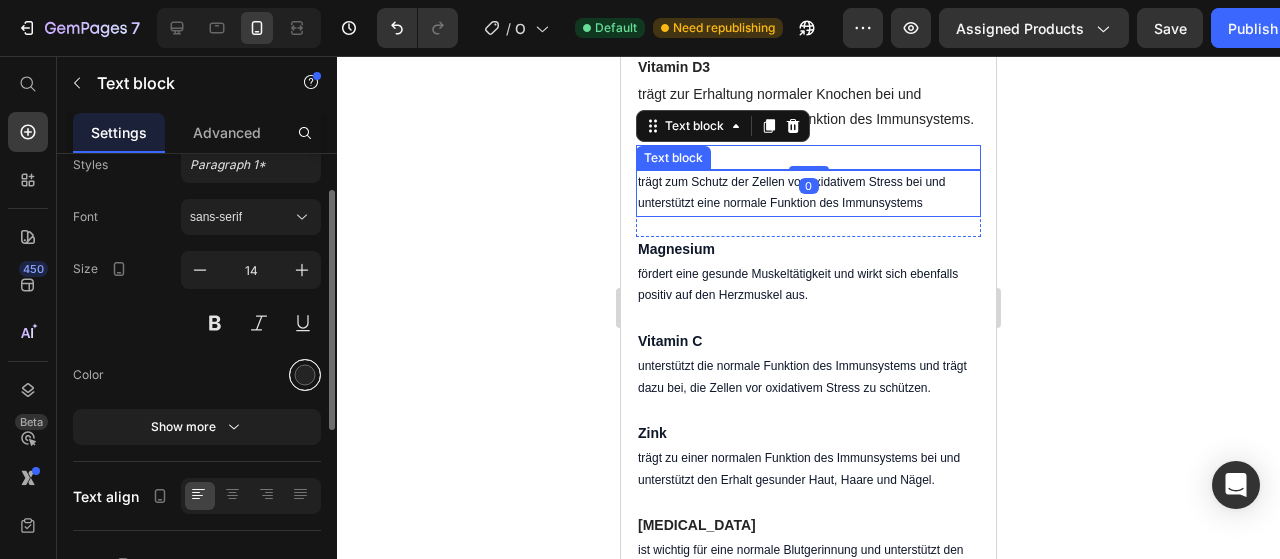 click at bounding box center (305, 375) 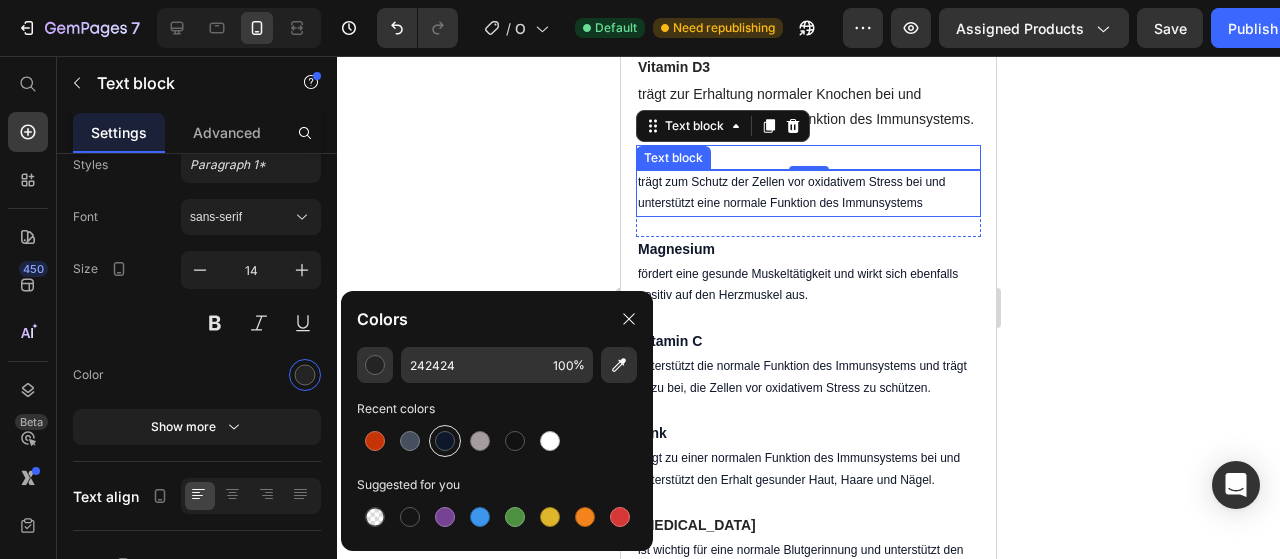 drag, startPoint x: 442, startPoint y: 438, endPoint x: 145, endPoint y: 141, distance: 420.02142 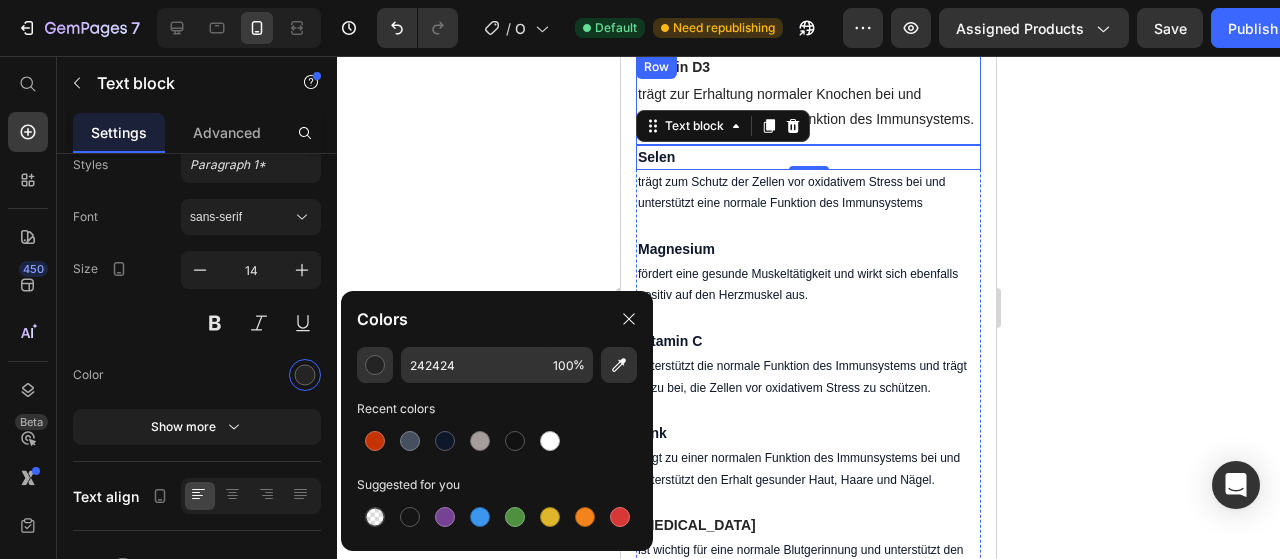 type on "0F172A" 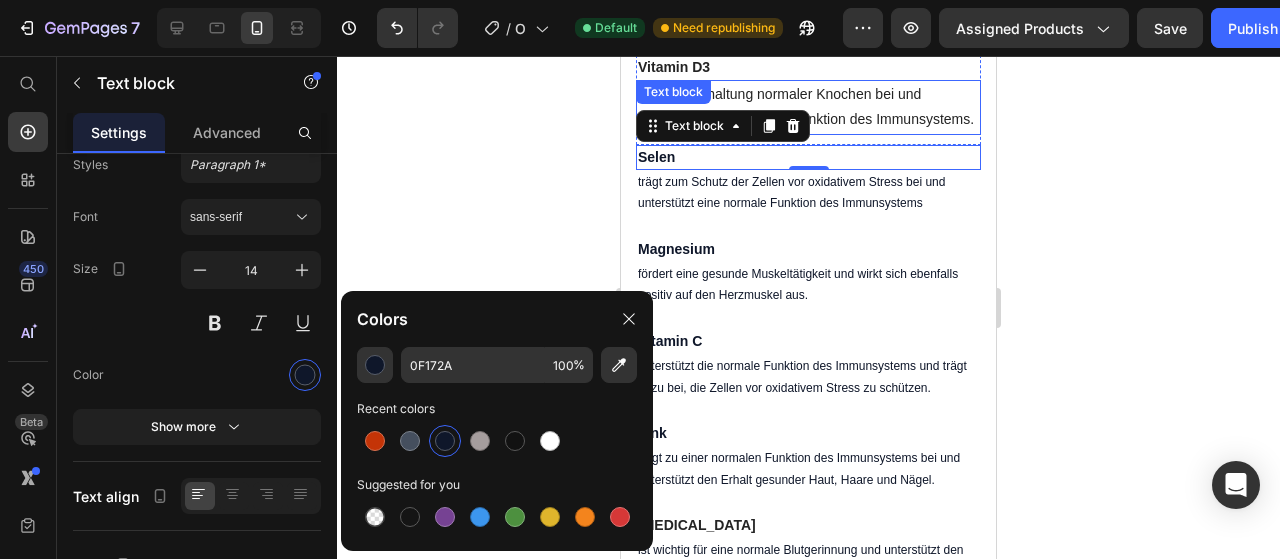 click on "trägt zur Erhaltung normaler Knochen bei und unterstützt eine normale Funktion des Immunsystems." at bounding box center [808, 107] 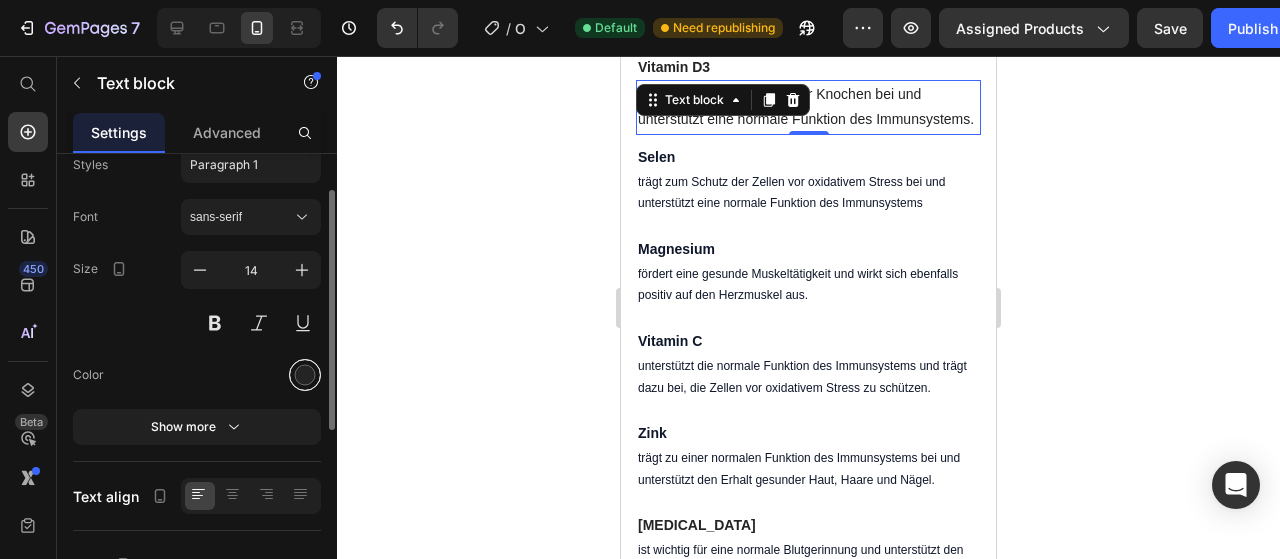 click at bounding box center (305, 375) 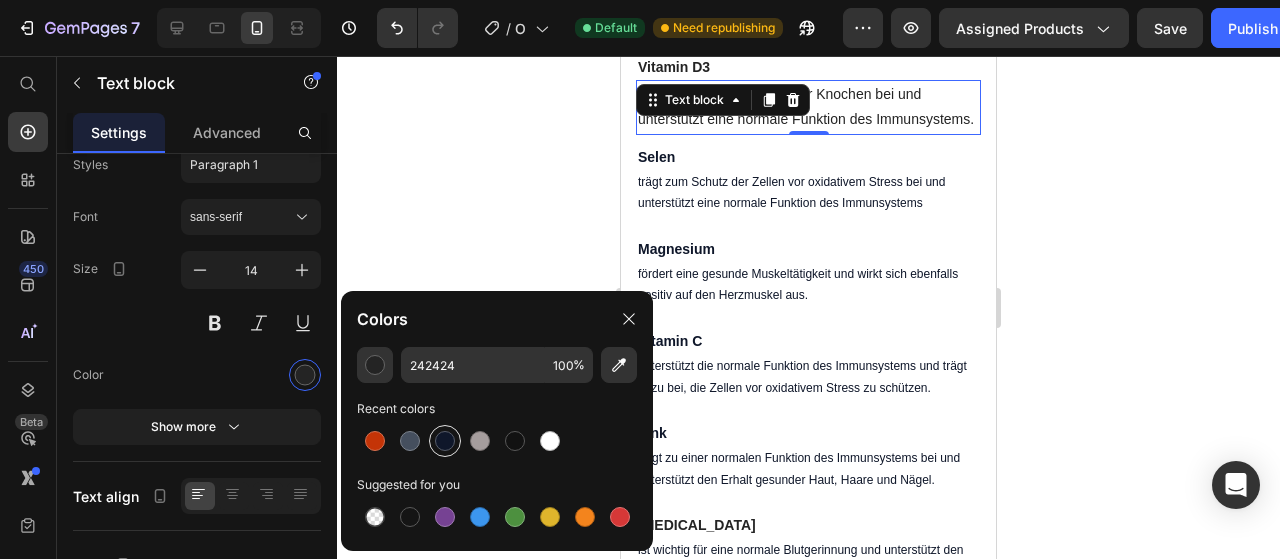 click at bounding box center [445, 441] 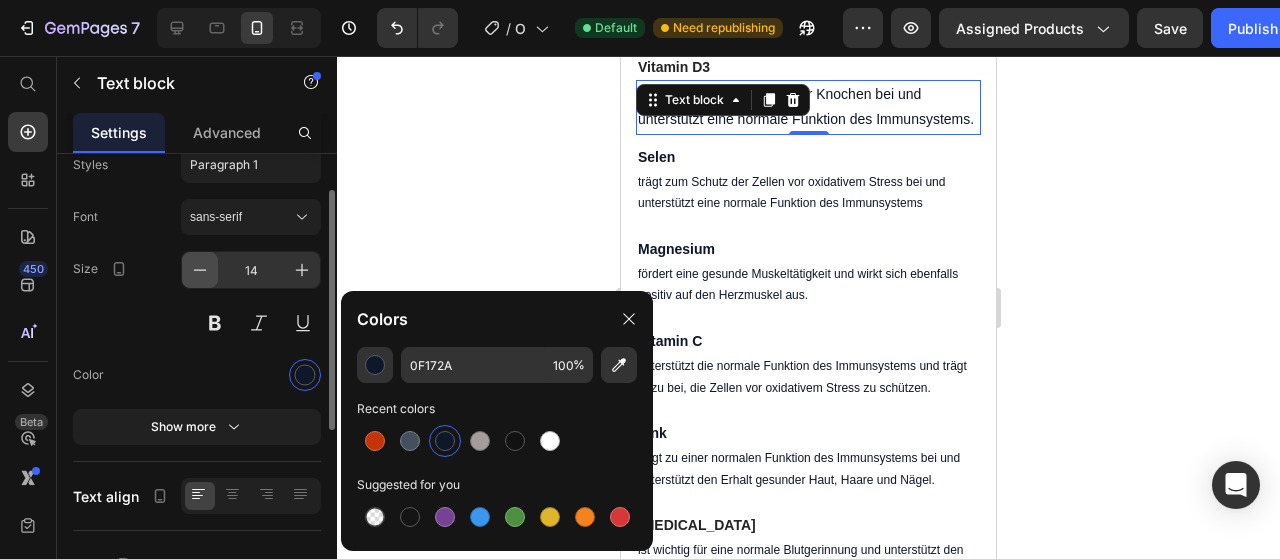 click 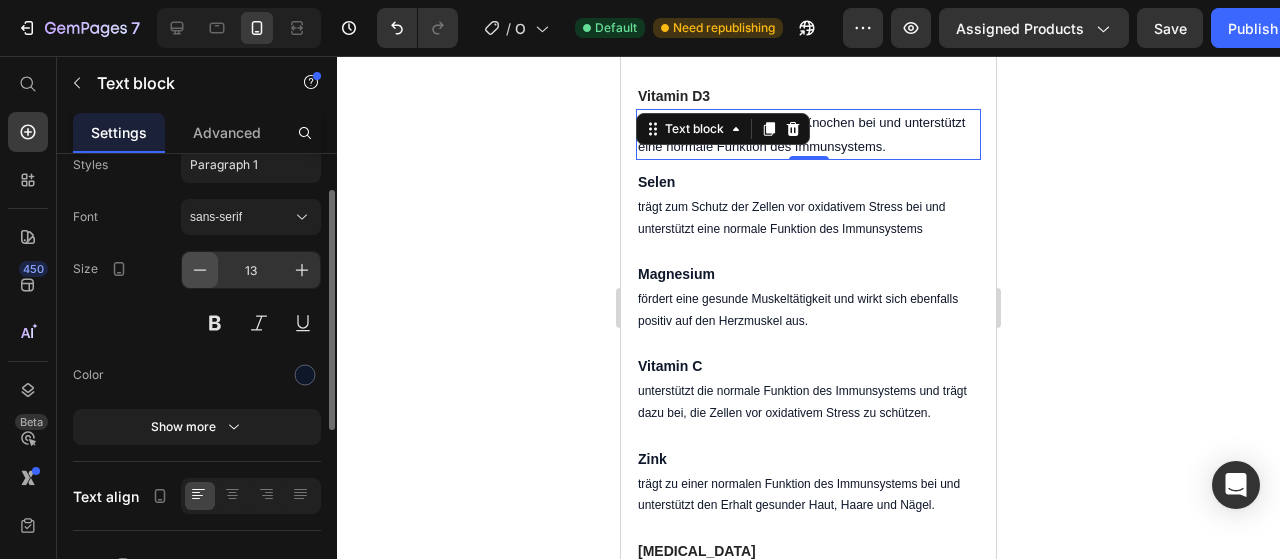 click 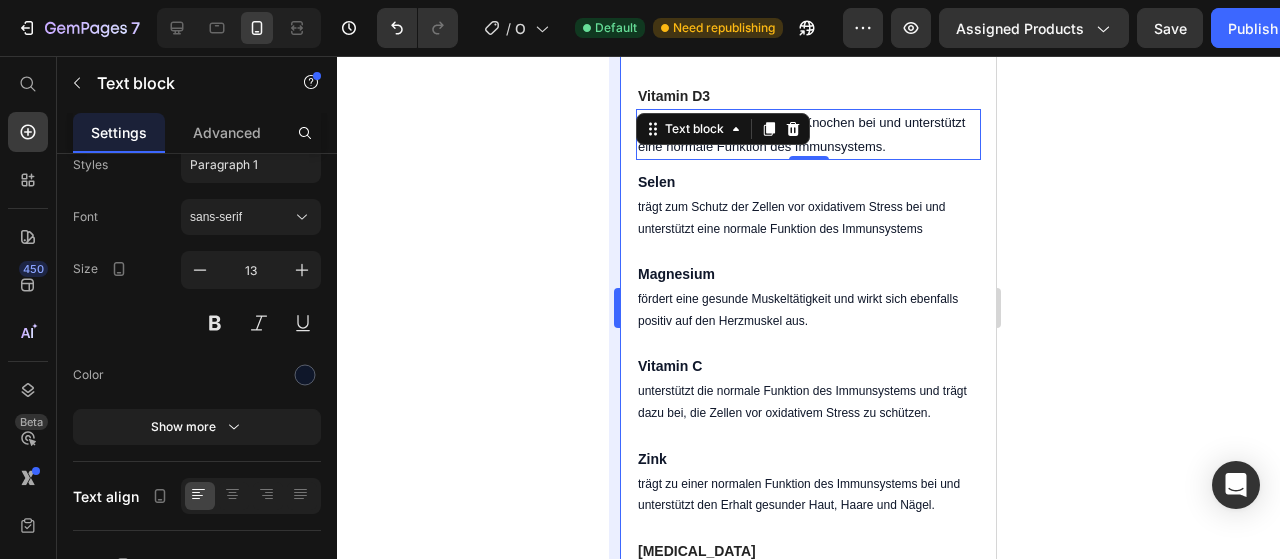 type on "12" 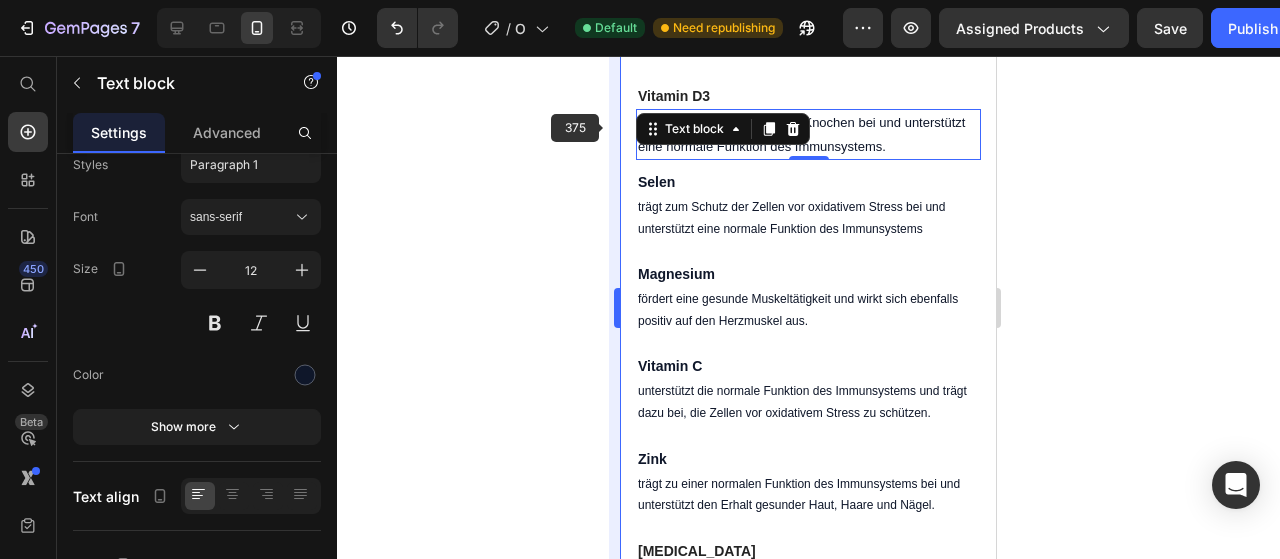 scroll, scrollTop: 1742, scrollLeft: 0, axis: vertical 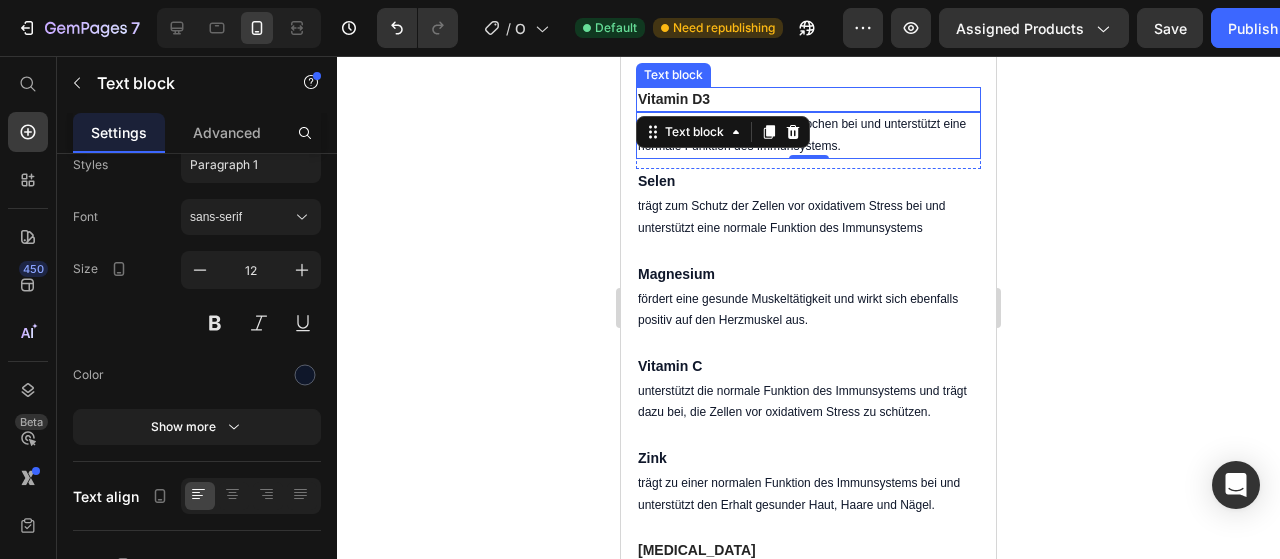 click on "Vitamin D3" at bounding box center (808, 99) 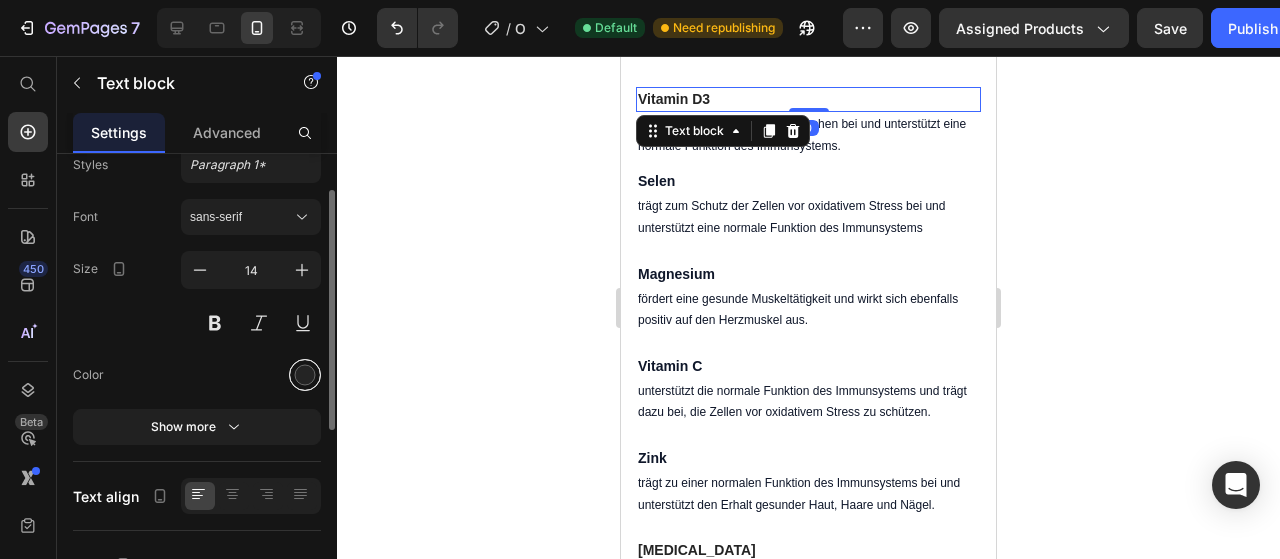 click at bounding box center [305, 375] 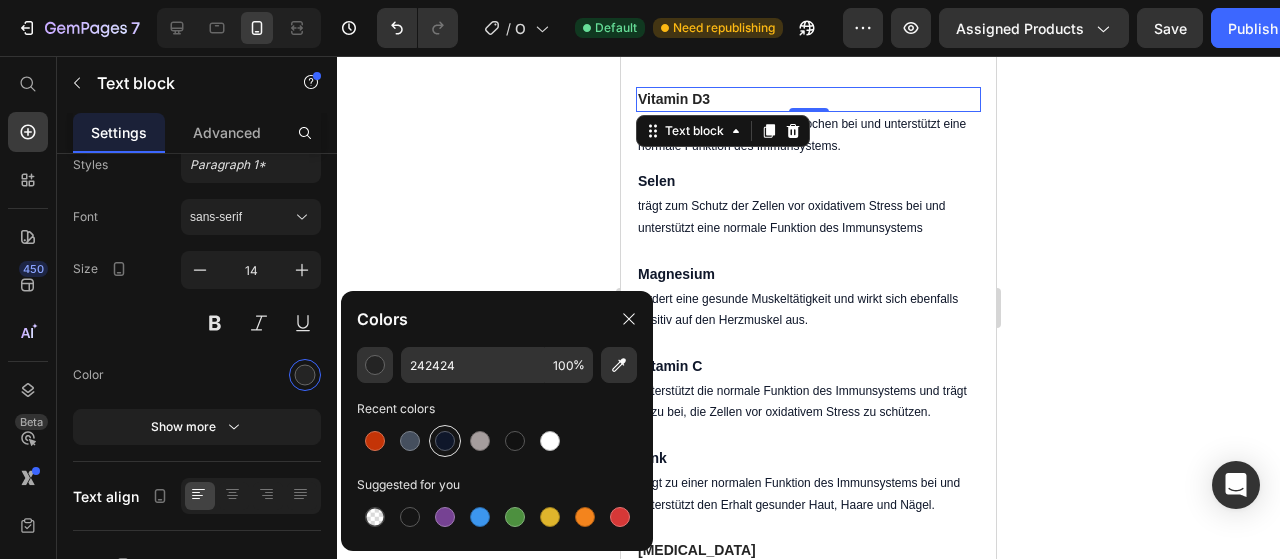 click at bounding box center [445, 441] 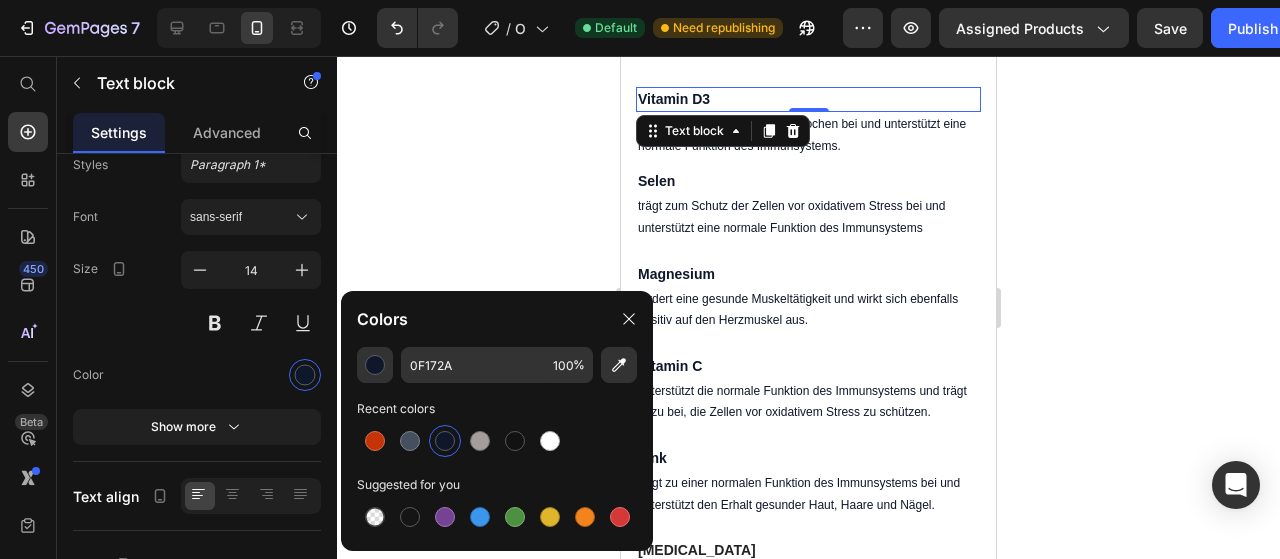 click 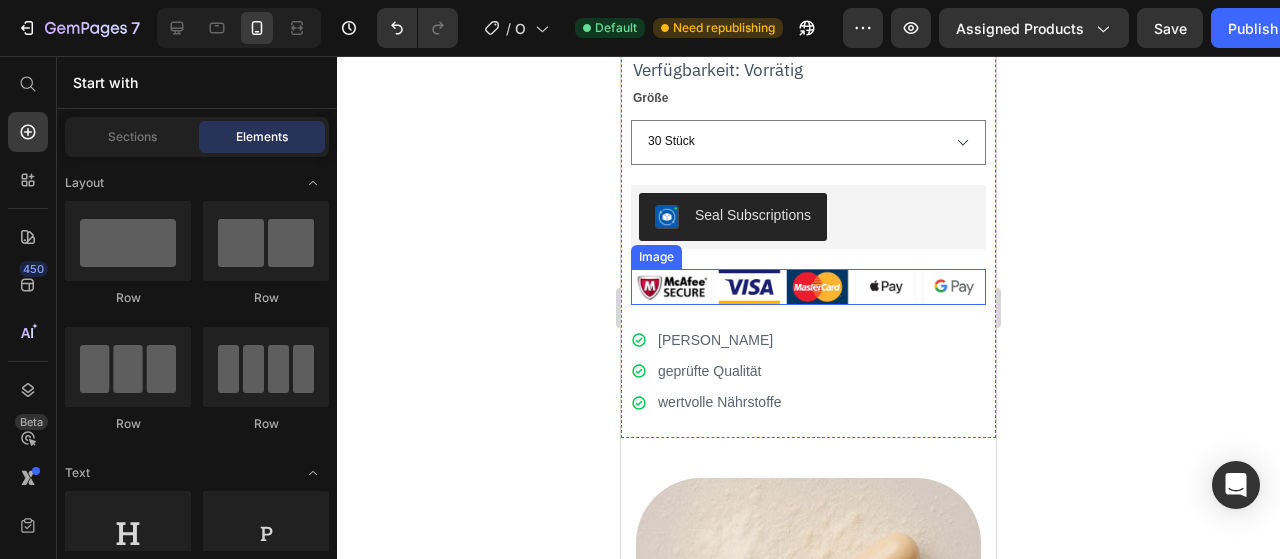 scroll, scrollTop: 1139, scrollLeft: 0, axis: vertical 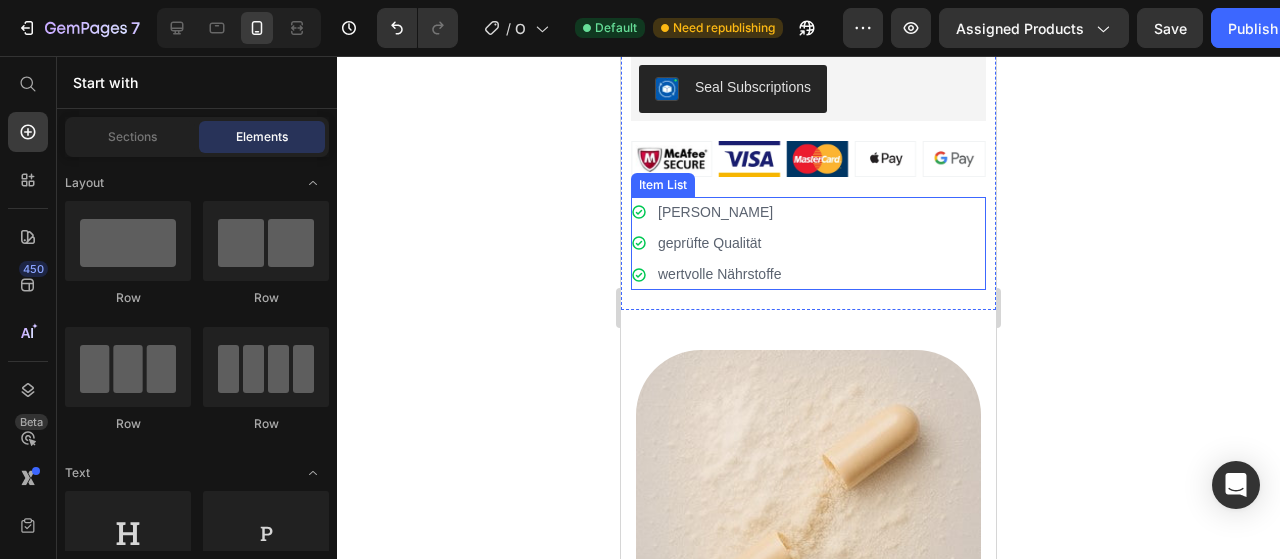 click on "[PERSON_NAME]" at bounding box center (719, 212) 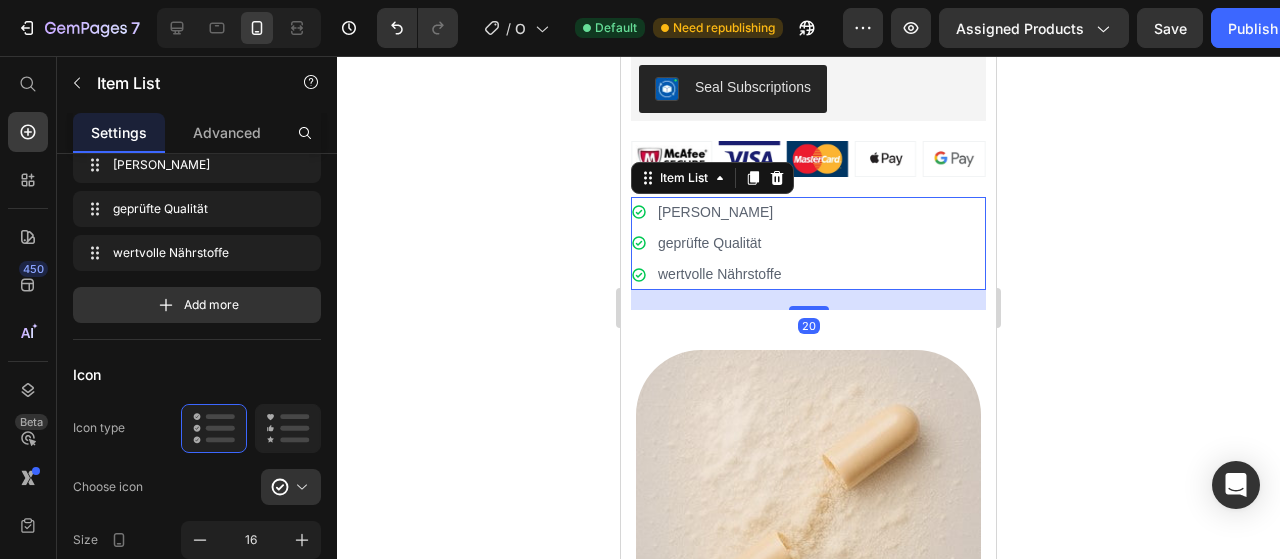 scroll, scrollTop: 0, scrollLeft: 0, axis: both 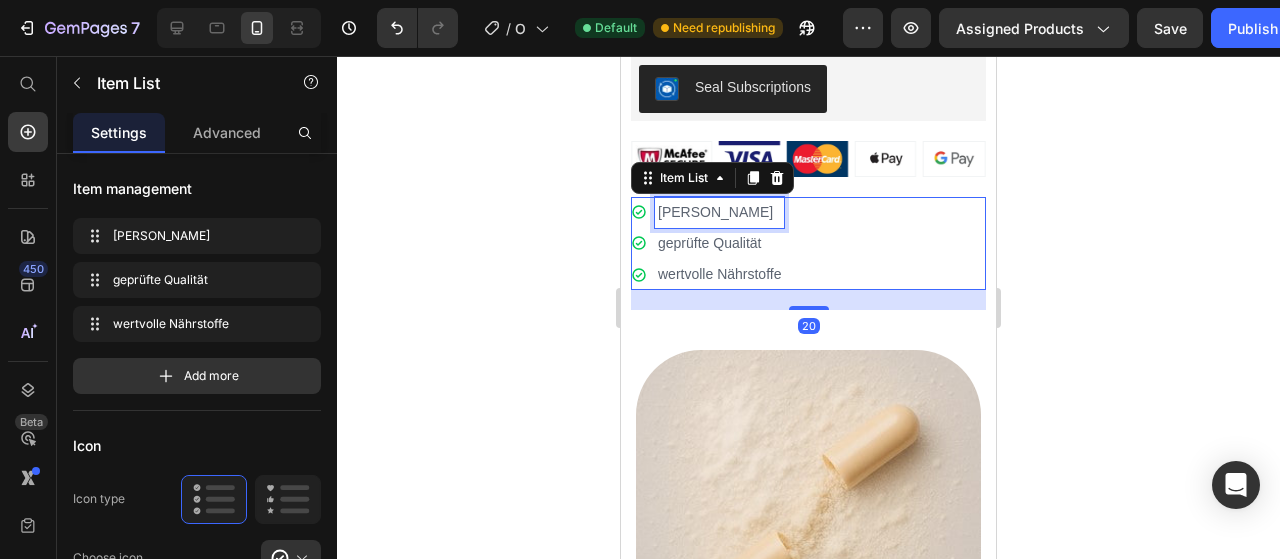 click on "[PERSON_NAME]" at bounding box center [715, 212] 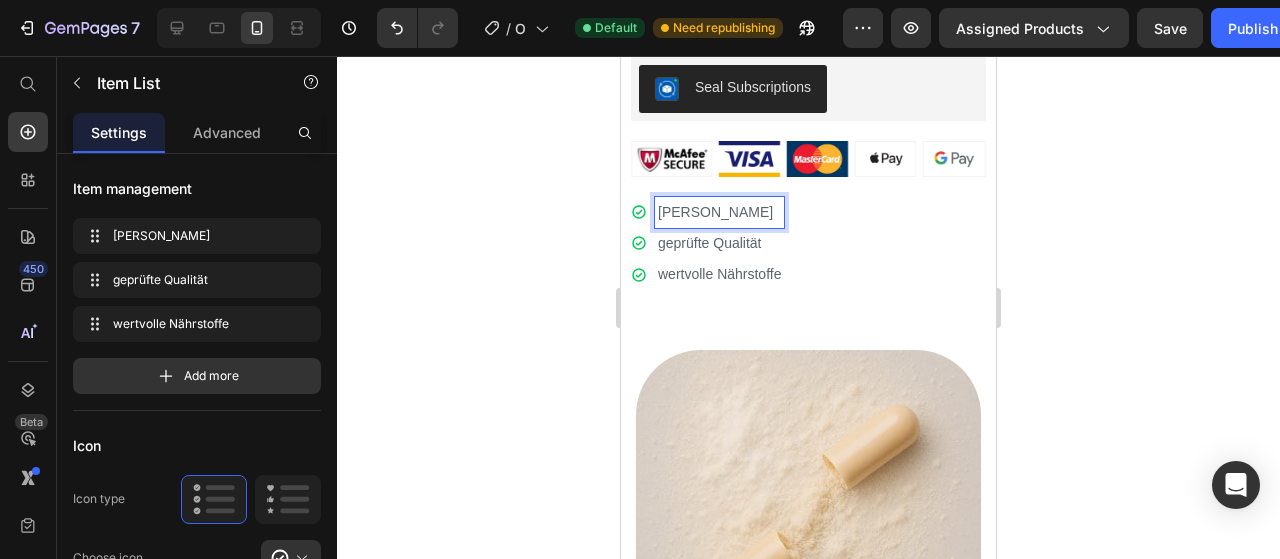click on "[PERSON_NAME]" at bounding box center (715, 212) 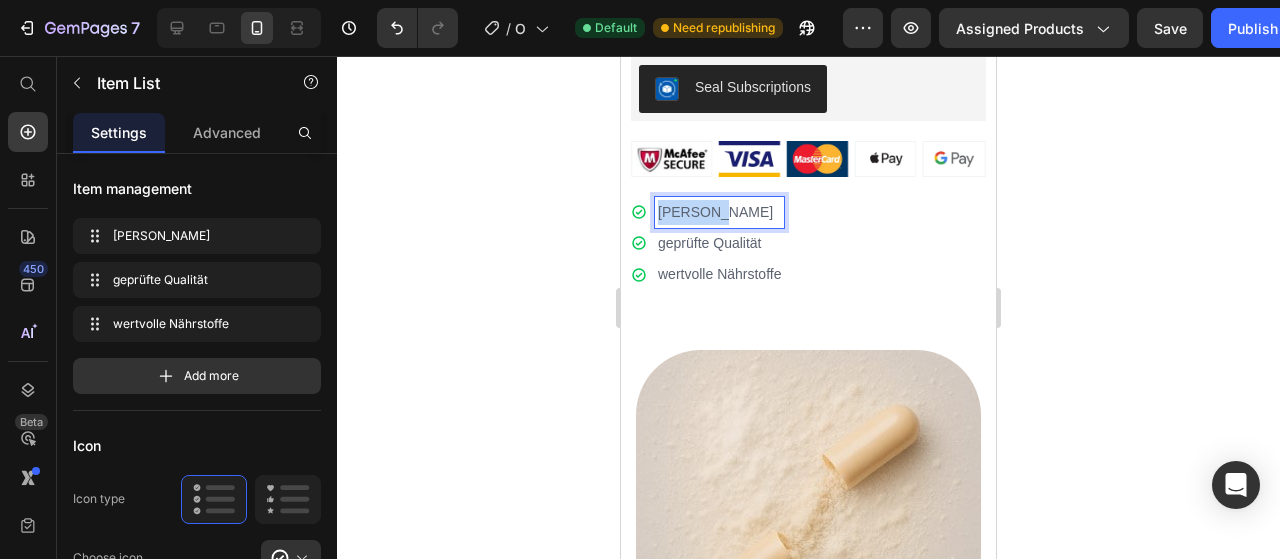click on "[PERSON_NAME]" at bounding box center [715, 212] 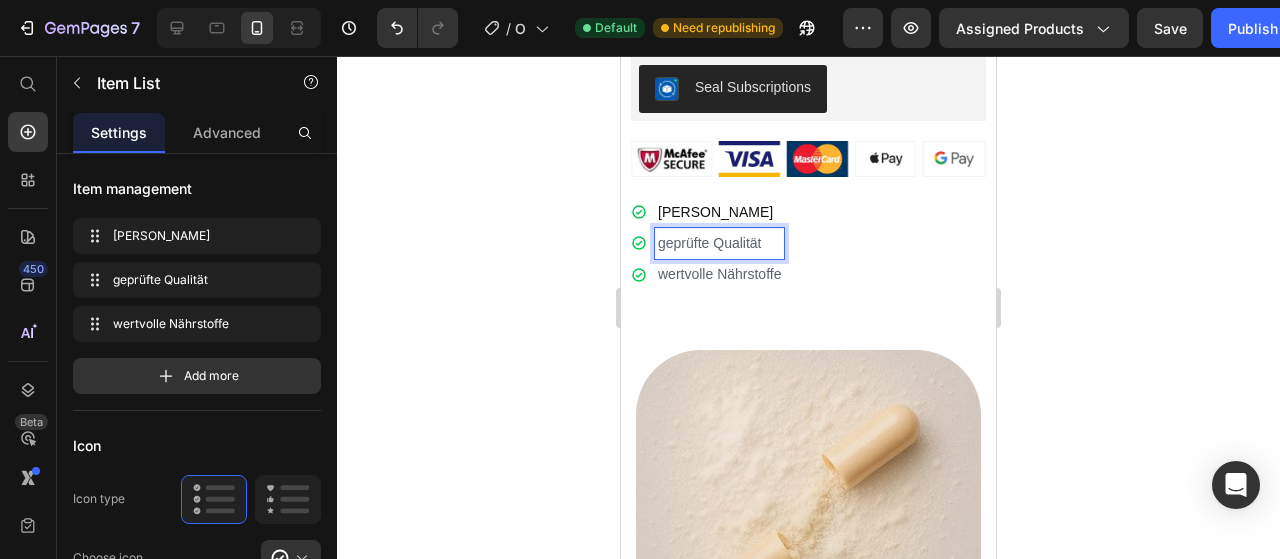 click on "geprüfte Qualität" at bounding box center [710, 243] 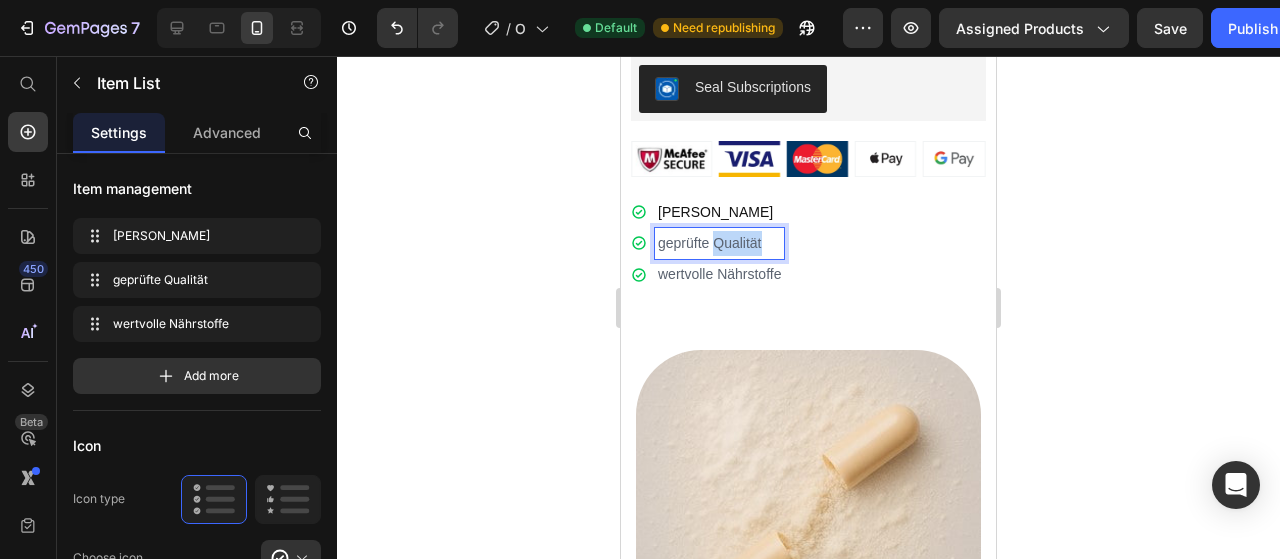 click on "geprüfte Qualität" at bounding box center (710, 243) 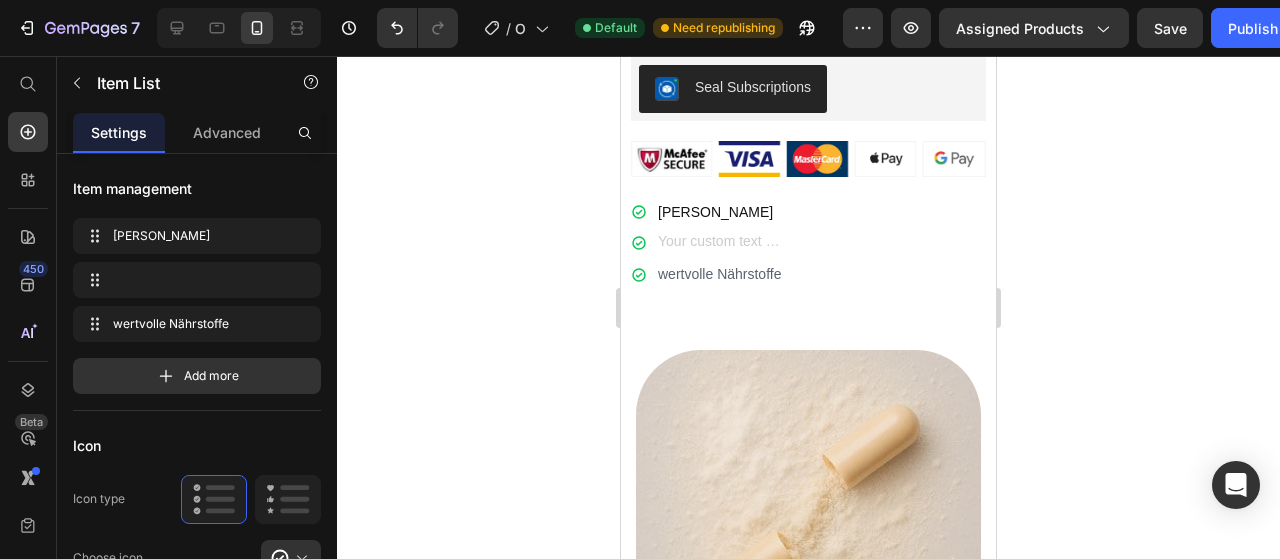 scroll, scrollTop: 1134, scrollLeft: 0, axis: vertical 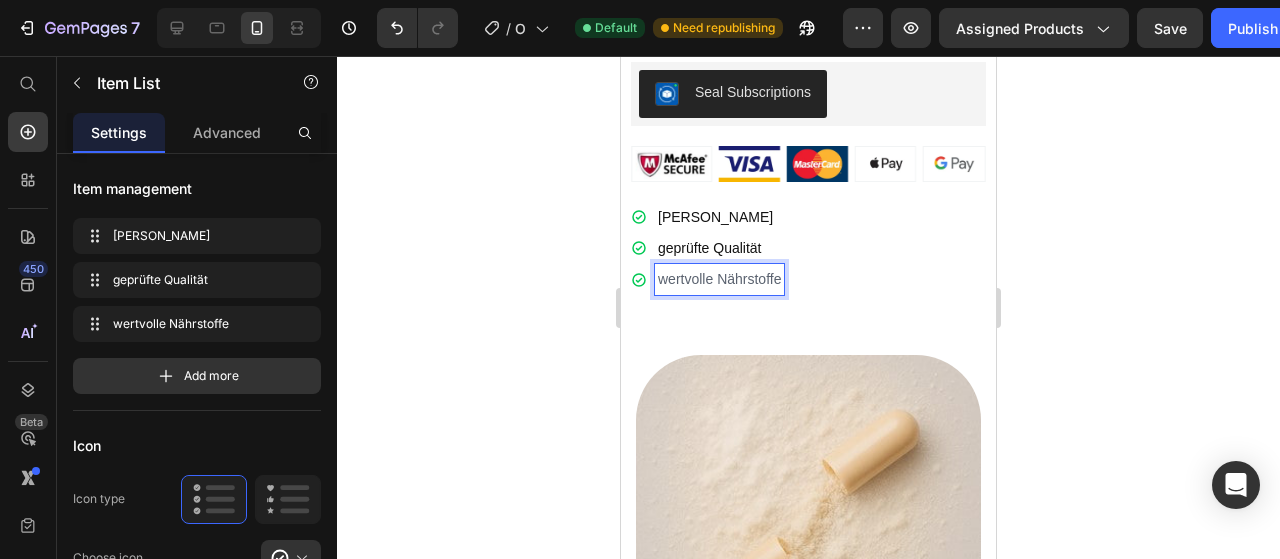 click on "wertvolle Nährstoffe" at bounding box center (719, 279) 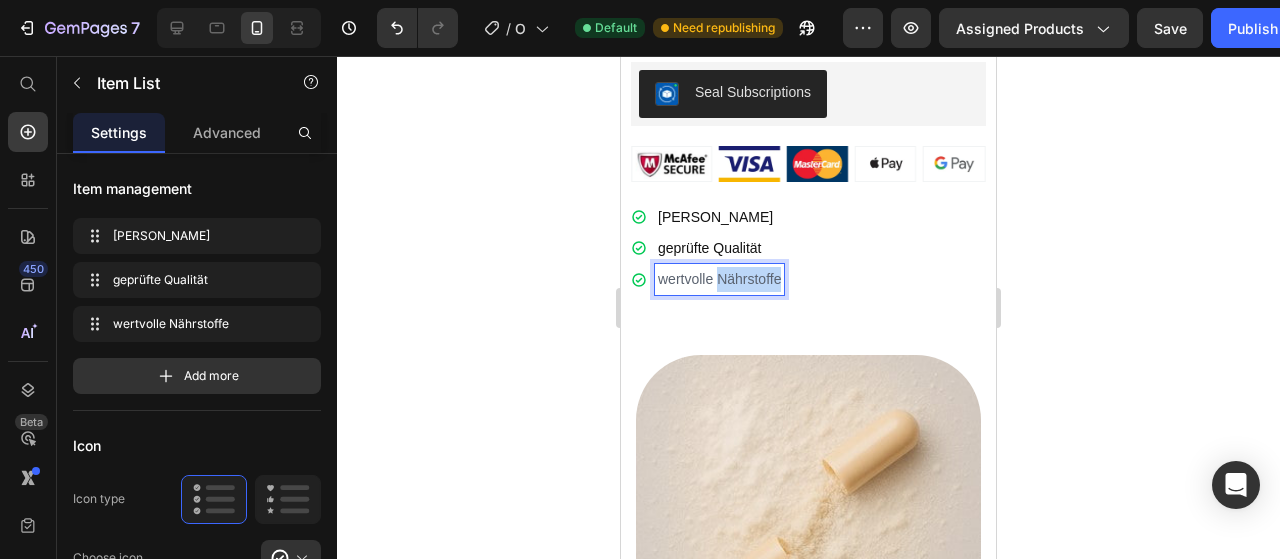 click on "wertvolle Nährstoffe" at bounding box center (719, 279) 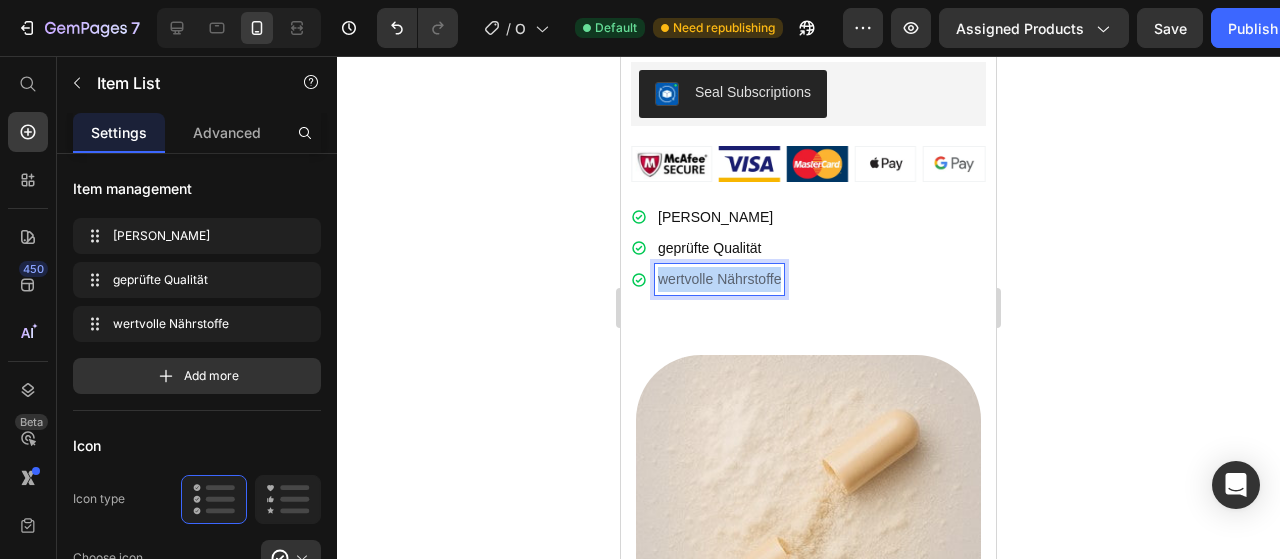 click on "wertvolle Nährstoffe" at bounding box center (719, 279) 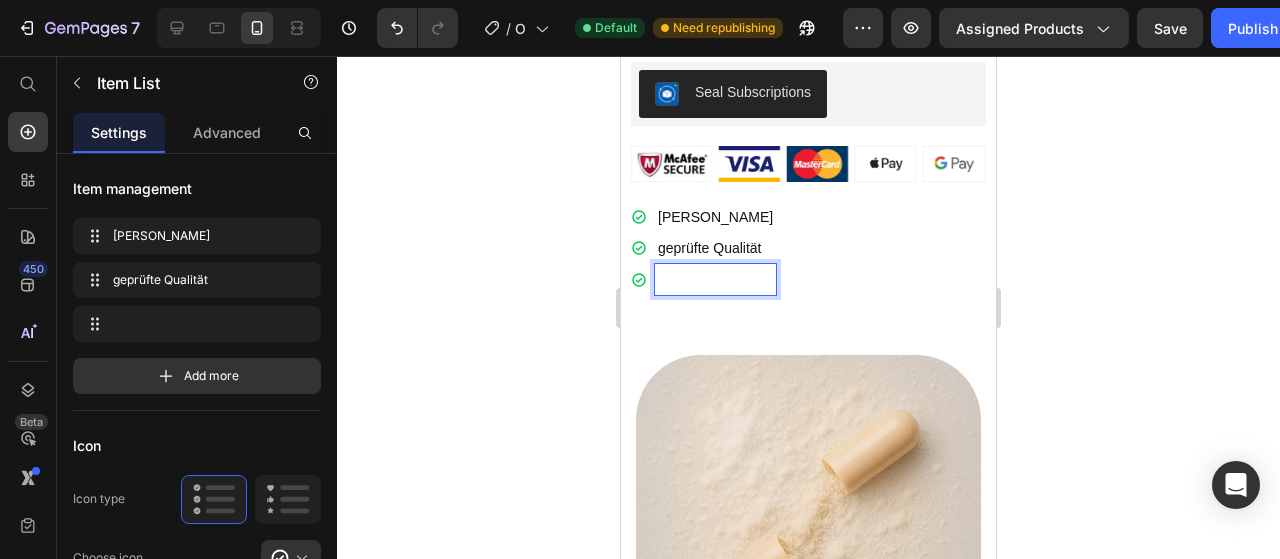 scroll, scrollTop: 1128, scrollLeft: 0, axis: vertical 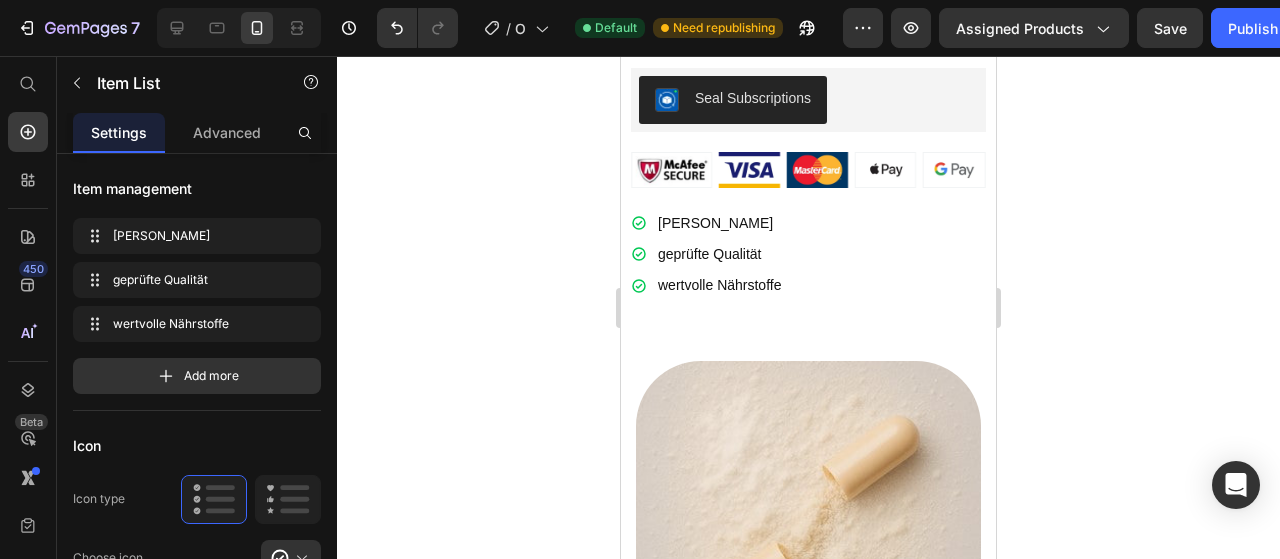 click on "wertvolle Nährstoffe" at bounding box center (719, 285) 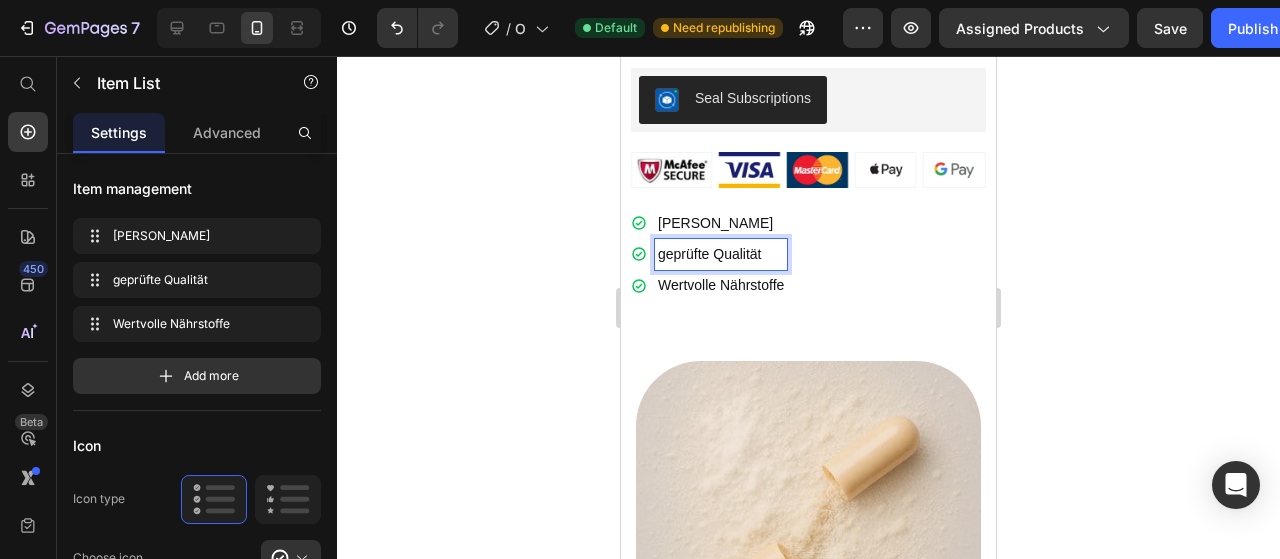 click on "geprüfte Qualität" at bounding box center (721, 254) 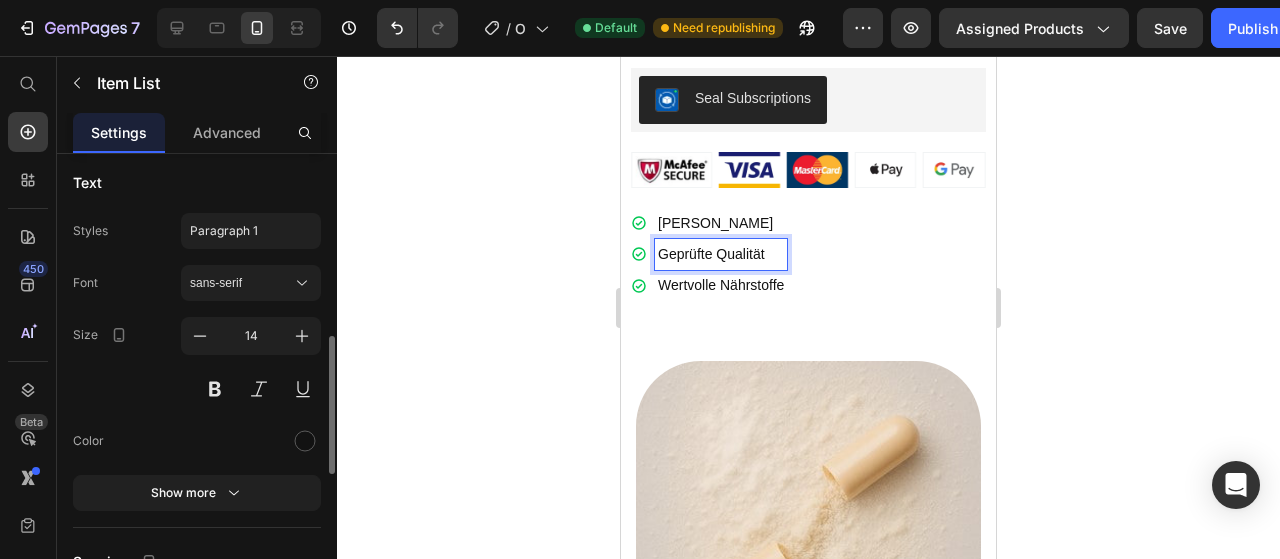 scroll, scrollTop: 604, scrollLeft: 0, axis: vertical 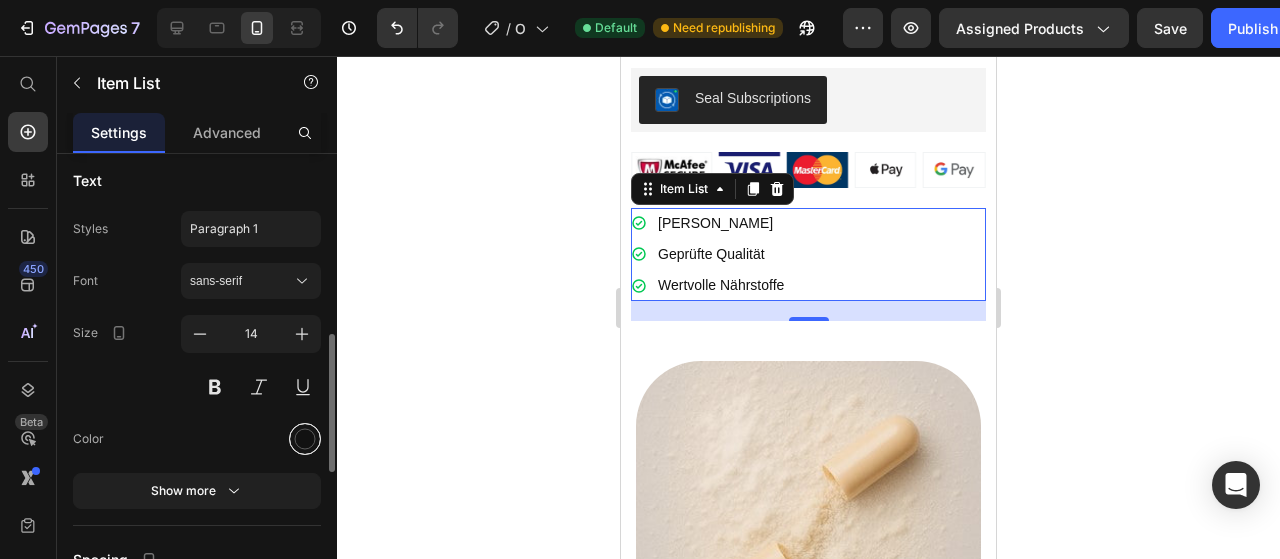 click at bounding box center [305, 438] 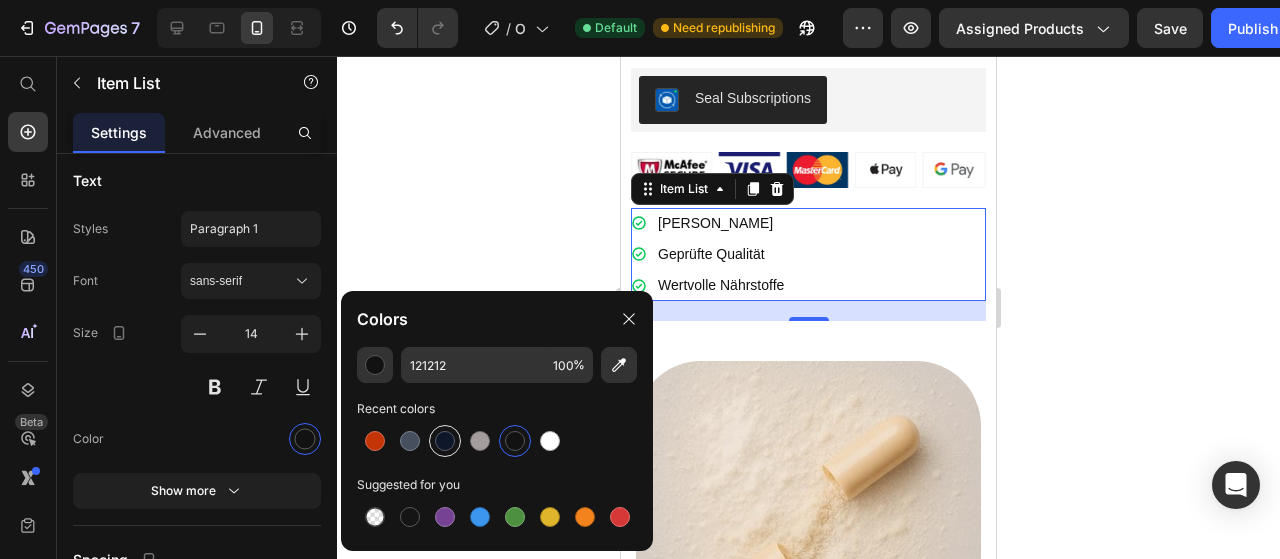 click at bounding box center (445, 441) 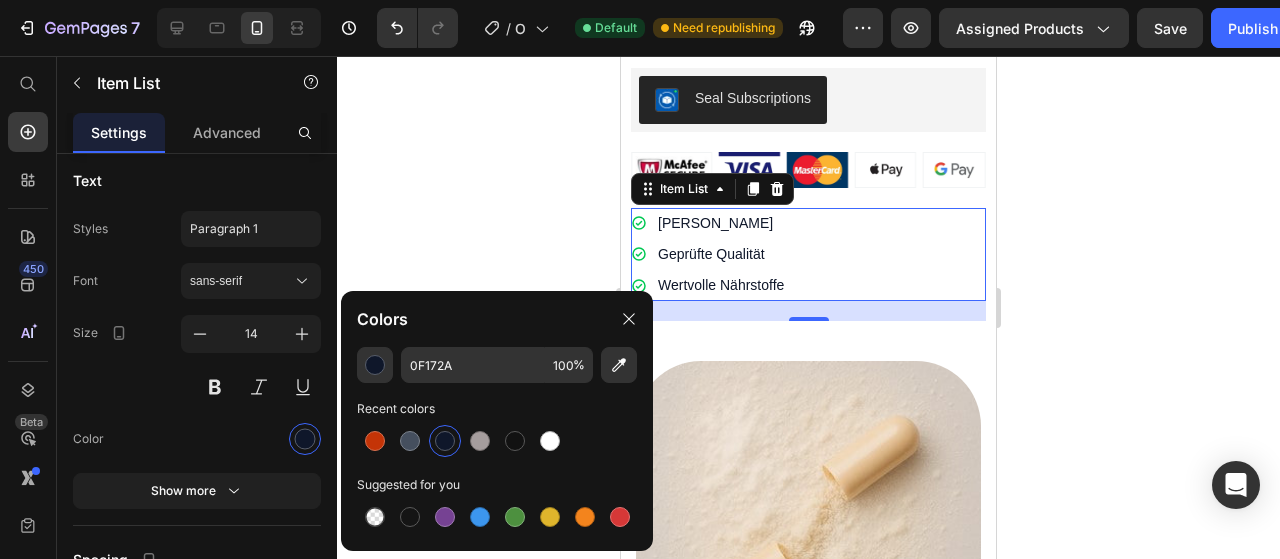 click 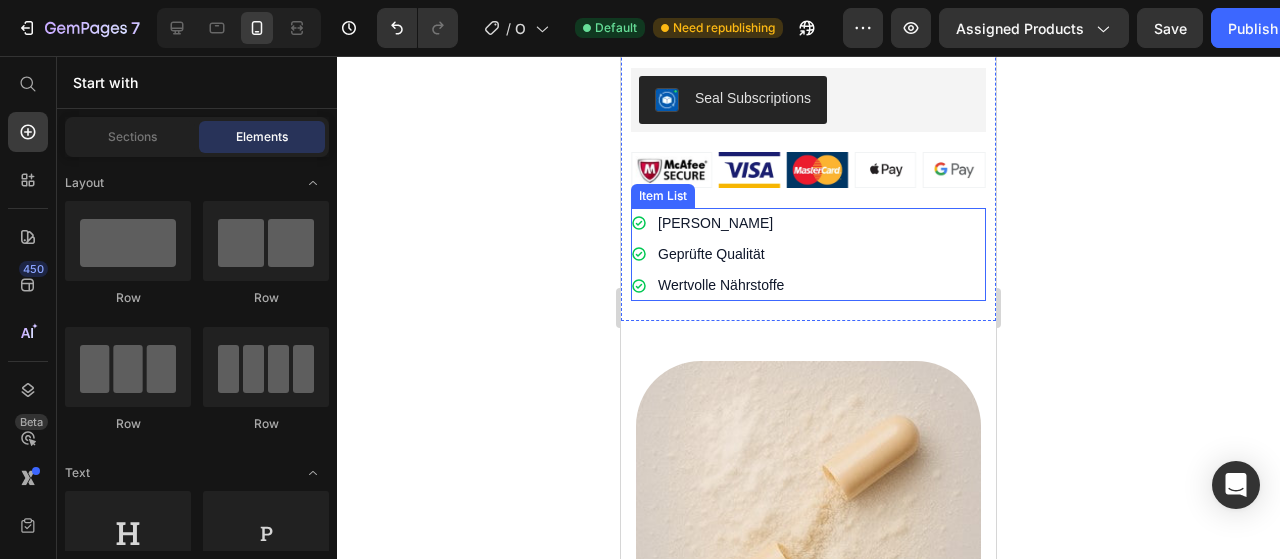 click on "Sicheres Bezahlen
Geprüfte Qualität
Wertvolle Nährstoffe" at bounding box center (808, 255) 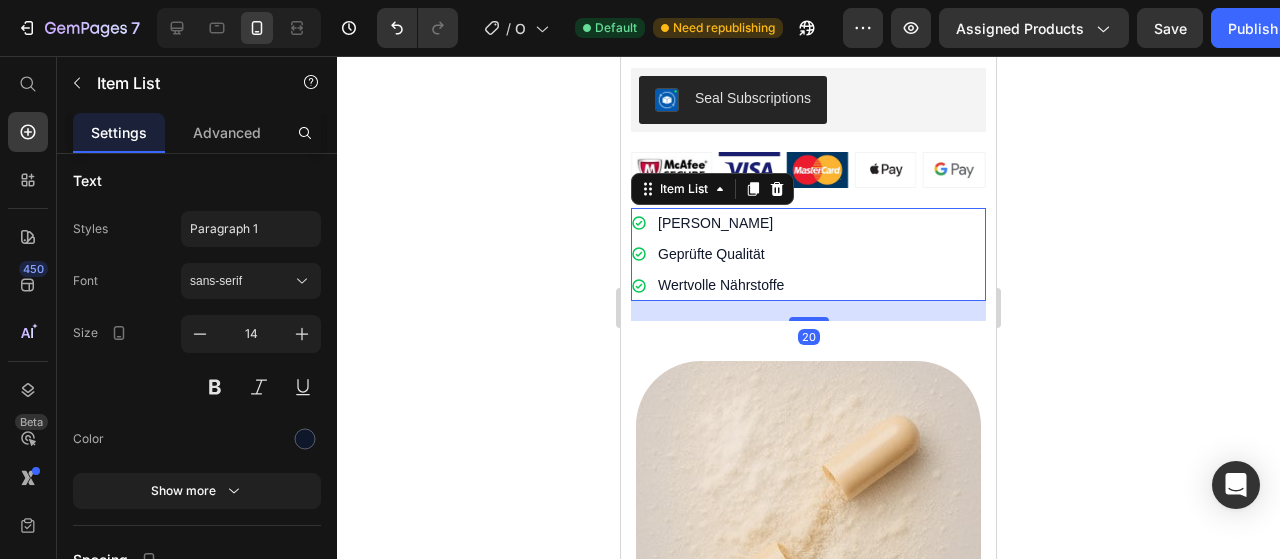 click 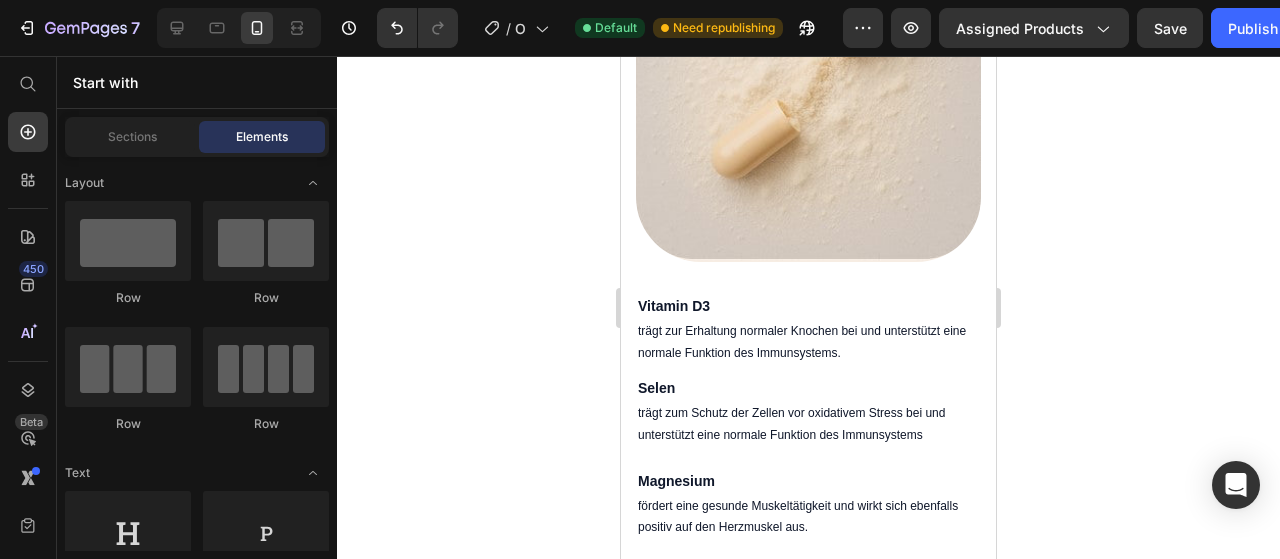 scroll, scrollTop: 1778, scrollLeft: 0, axis: vertical 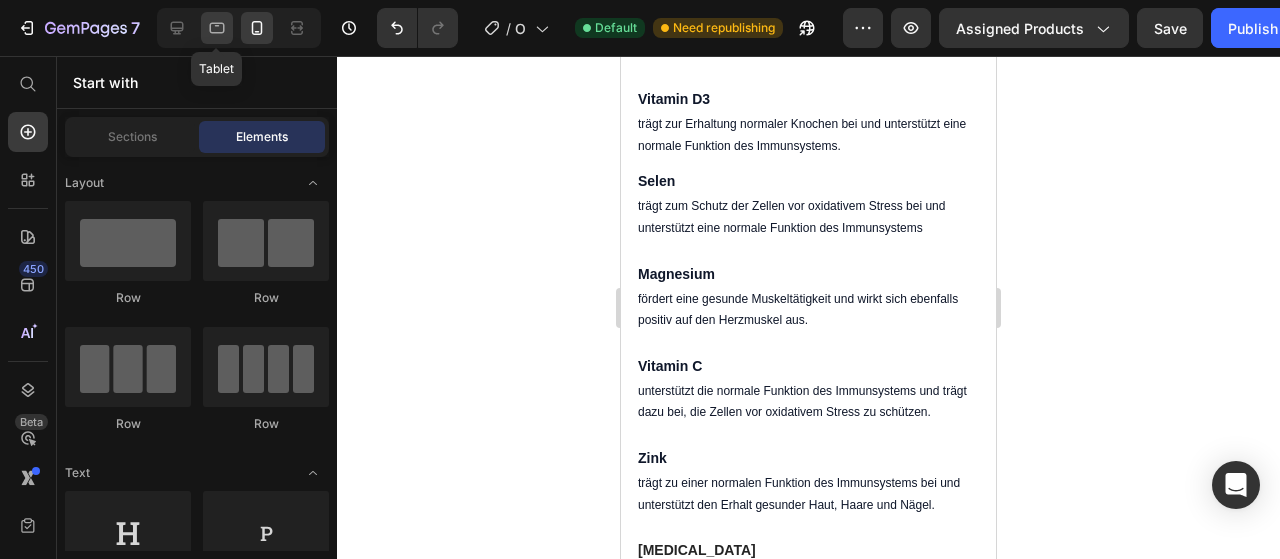 click 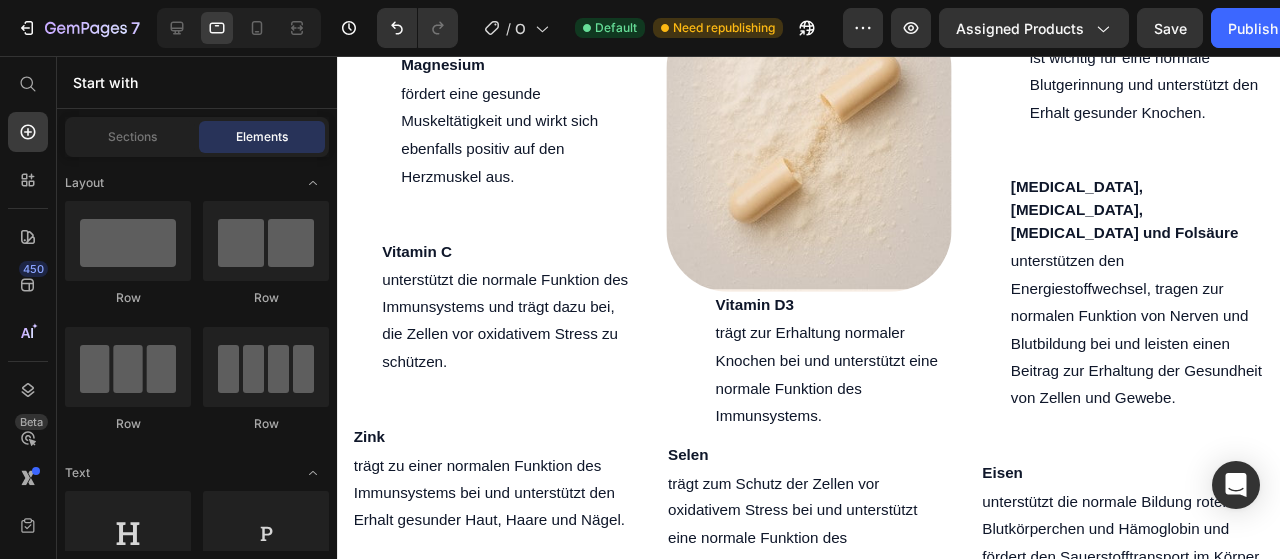 scroll, scrollTop: 1231, scrollLeft: 0, axis: vertical 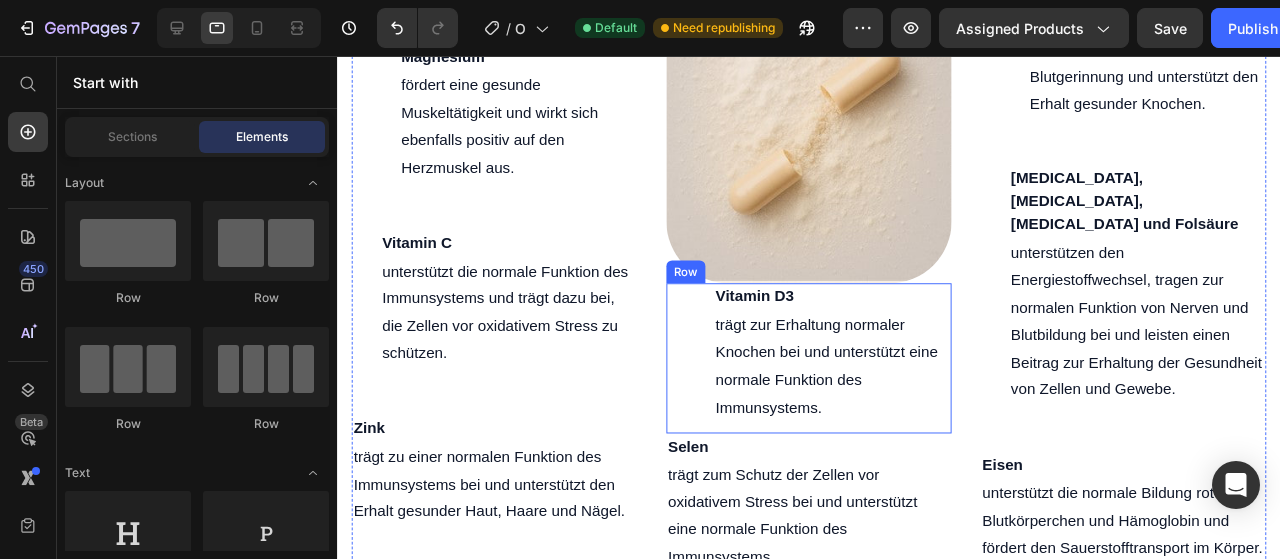click on "Vitamin D3 Text block trägt zur Erhaltung normaler Knochen bei und unterstützt eine normale Funktion des Immunsystems. Text block Row" at bounding box center (833, 373) 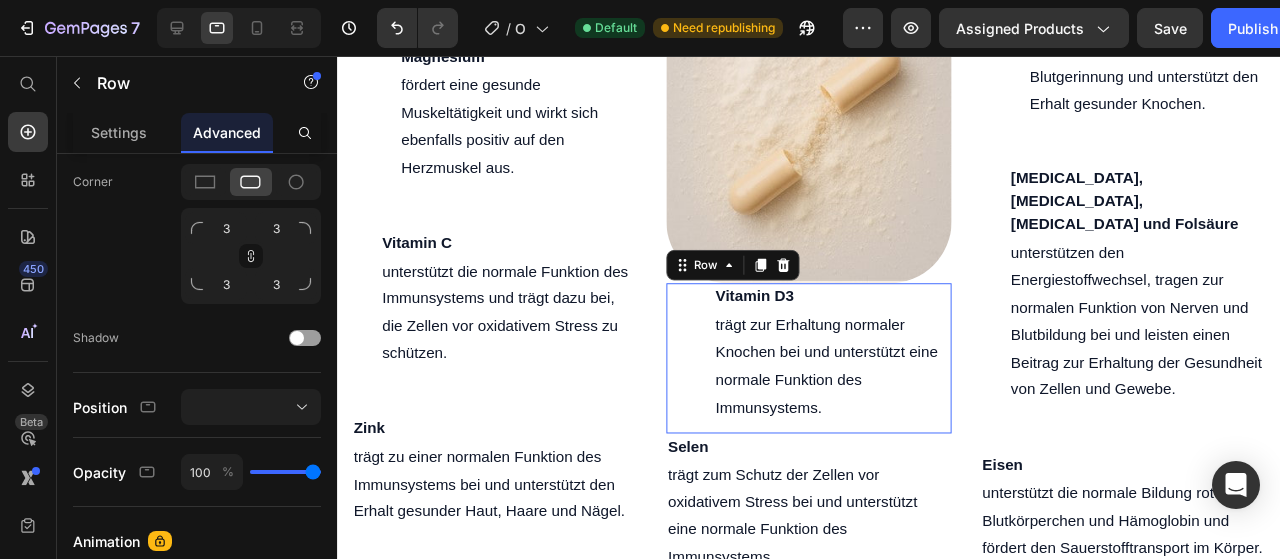 scroll, scrollTop: 0, scrollLeft: 0, axis: both 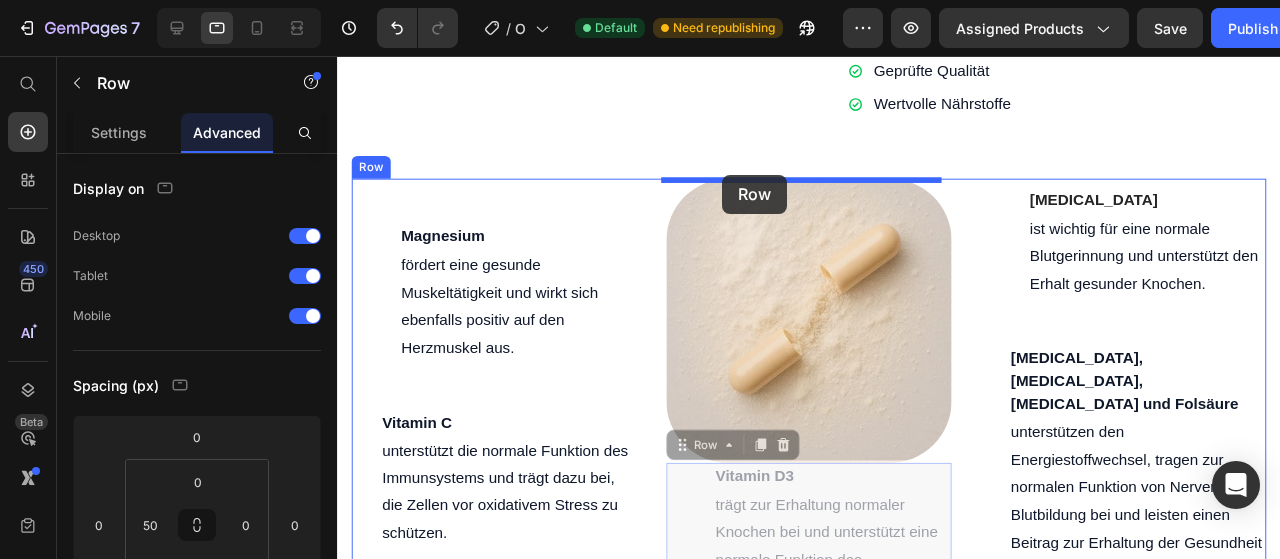 drag, startPoint x: 714, startPoint y: 468, endPoint x: 742, endPoint y: 181, distance: 288.3626 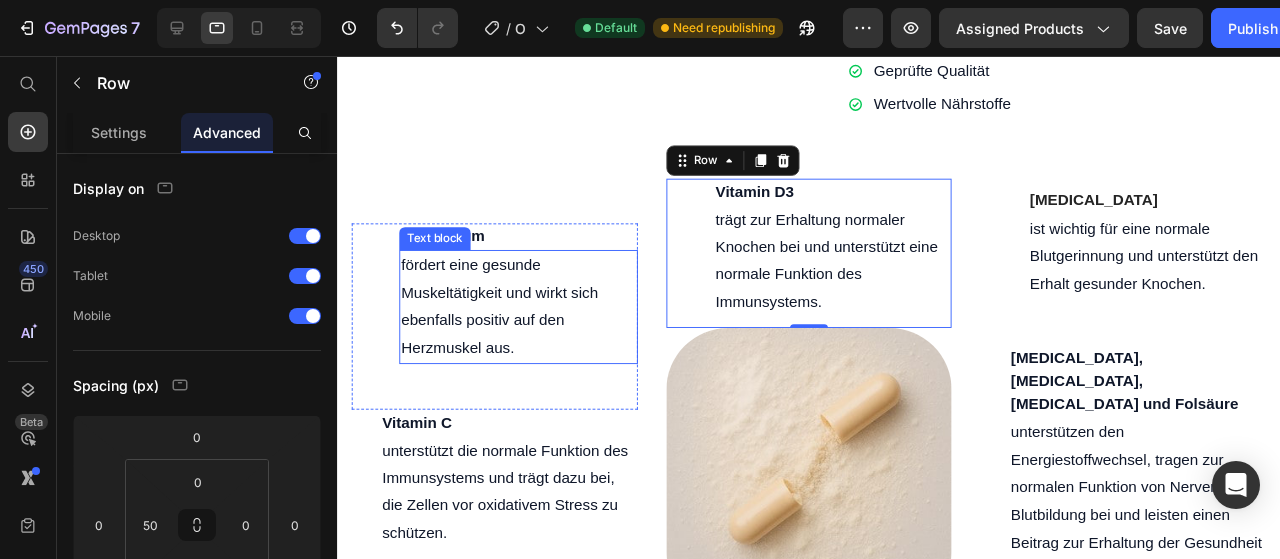 click on "fördert eine gesunde Muskeltätigkeit und wirkt sich ebenfalls positiv auf den Herzmuskel aus." at bounding box center [527, 319] 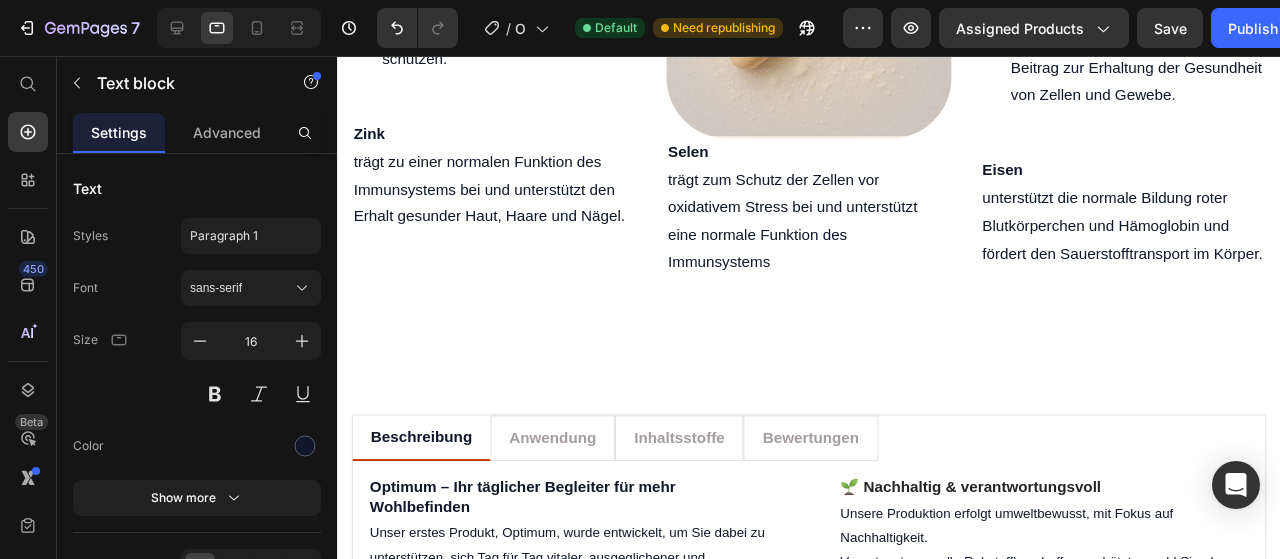 scroll, scrollTop: 1605, scrollLeft: 0, axis: vertical 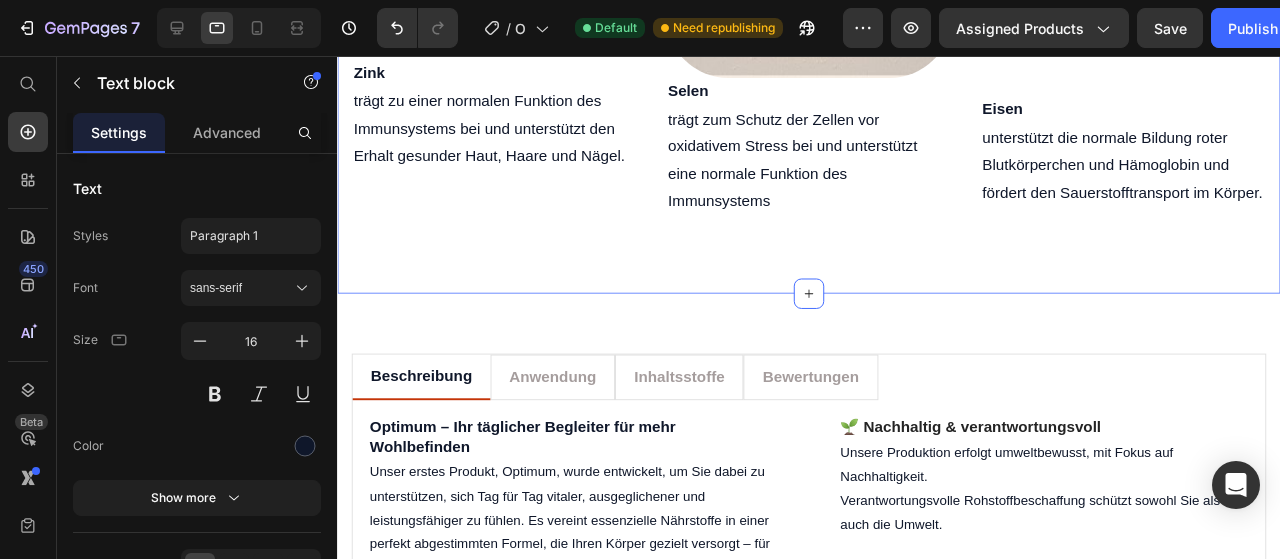 click on "Magnesium Text block fördert eine gesunde Muskeltätigkeit und wirkt sich ebenfalls positiv auf den Herzmuskel aus. Text block   0 Row Vitamin C Text block unterstützt die normale Funktion des Immunsystems und trägt dazu bei, die Zellen vor oxidativem Stress zu schützen. Text block Row Zink Text block trägt zu einer normalen Funktion des Immunsystems bei und unterstützt den Erhalt gesunder Haut, Haare und Nägel. Text block Row Vitamin D3 Text block trägt zur Erhaltung normaler Knochen bei und unterstützt eine normale Funktion des Immunsystems. Text block Row Image Selen Text block trägt zum Schutz der Zellen vor oxidativem Stress bei und unterstützt eine normale Funktion des Immunsystems Text block Row Vitamin K1 Text block ist wichtig für eine normale Blutgerinnung und unterstützt den Erhalt gesunder Knochen. Text block Row Vitamin B5, Vitamin B2, Vitamin B12 und Folsäure Text block Text block Row Eisen Text block Text block Row Row Section 2" at bounding box center [833, -56] 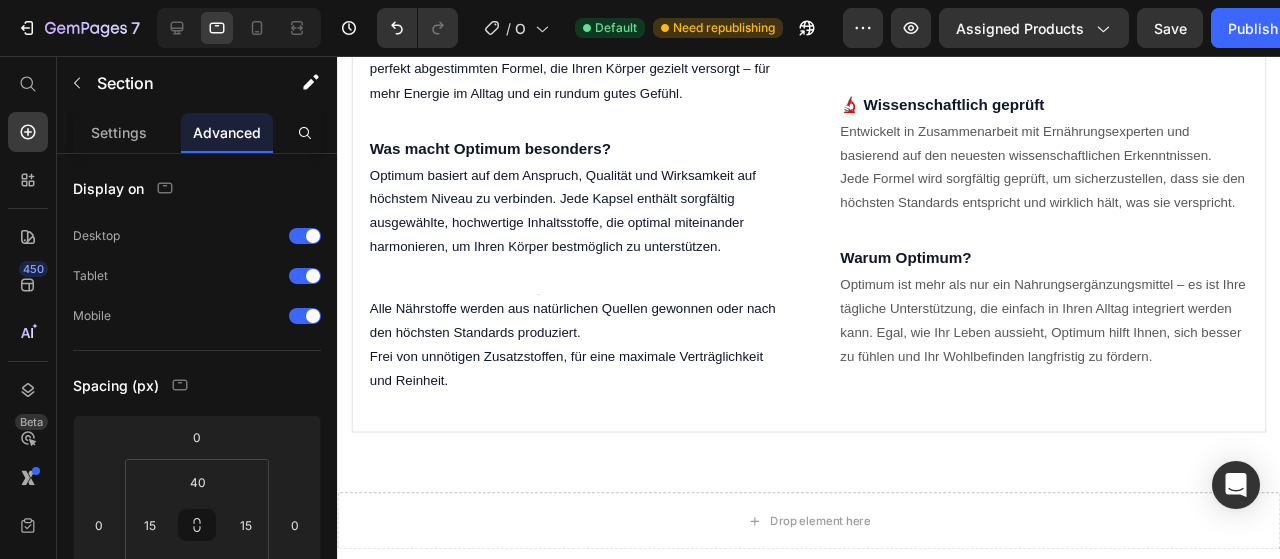 scroll, scrollTop: 2400, scrollLeft: 0, axis: vertical 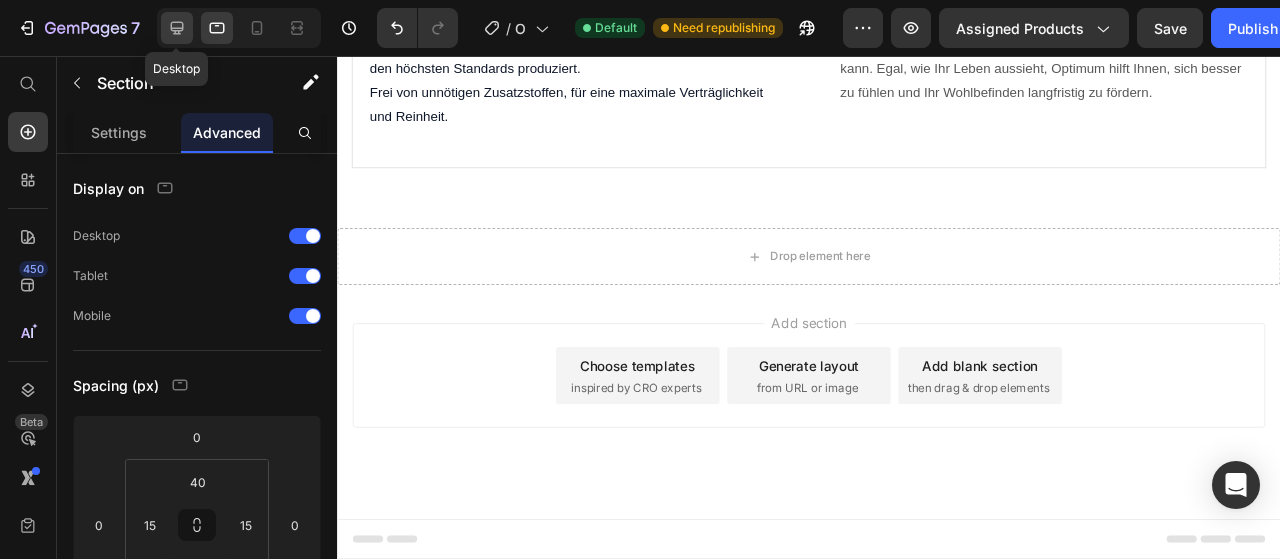 drag, startPoint x: 178, startPoint y: 27, endPoint x: 591, endPoint y: 204, distance: 449.33063 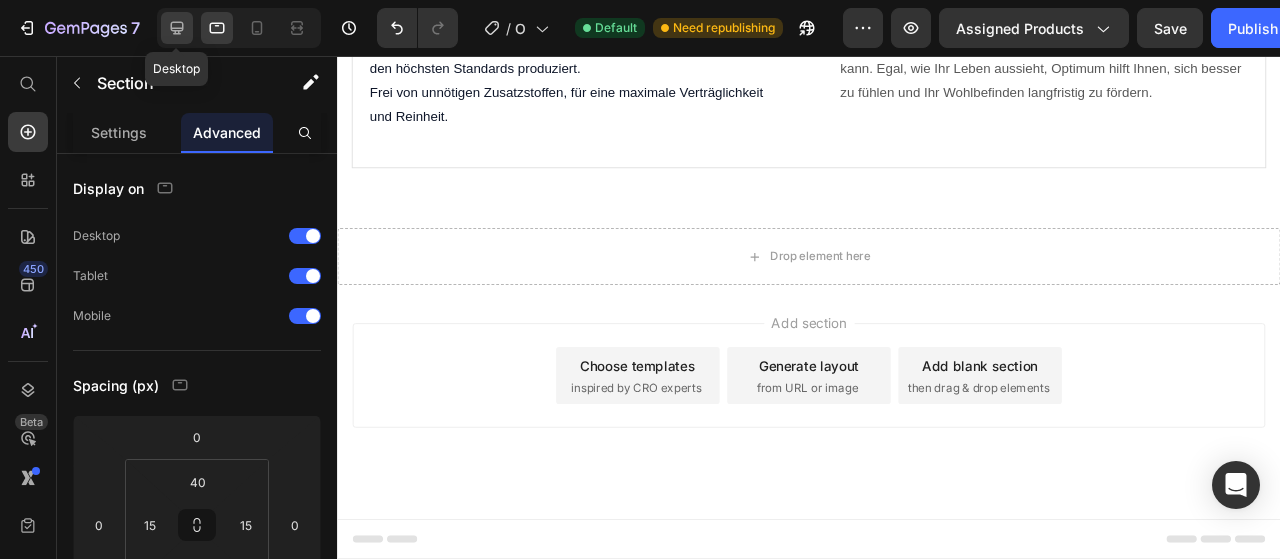 click 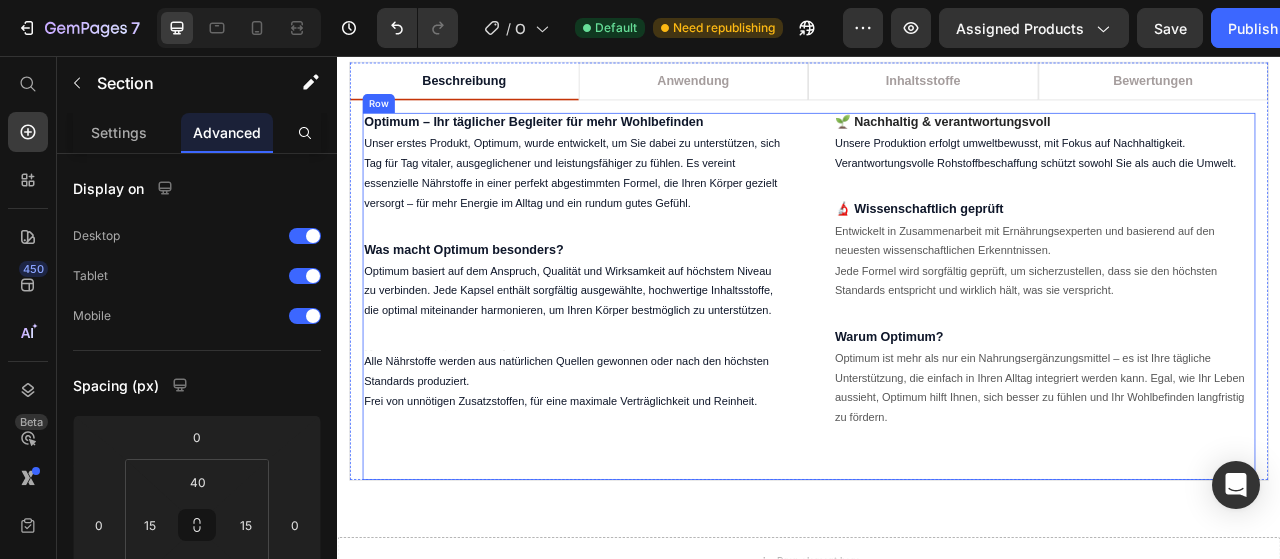 scroll, scrollTop: 1669, scrollLeft: 0, axis: vertical 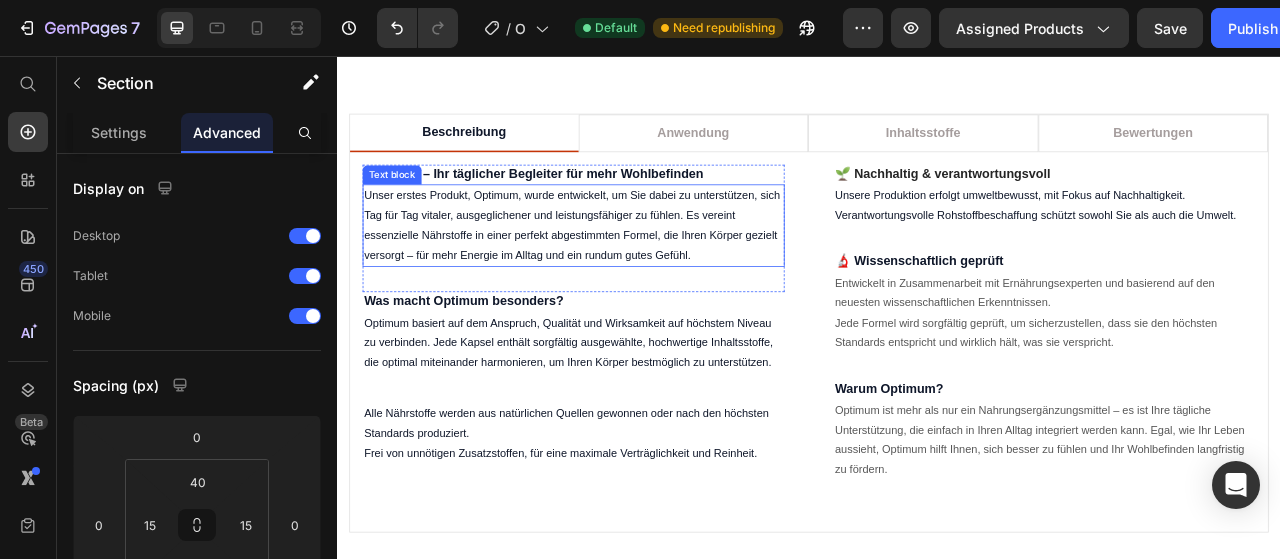 click on "Unser erstes Produkt, Optimum, wurde entwickelt, um Sie dabei zu unterstützen, sich Tag für Tag vitaler, ausgeglichener und leistungsfähiger zu fühlen. Es vereint essenzielle Nährstoffe in einer perfekt abgestimmten Formel, die Ihren Körper gezielt versorgt – für mehr Energie im Alltag und ein rundum gutes Gefühl." at bounding box center (637, 272) 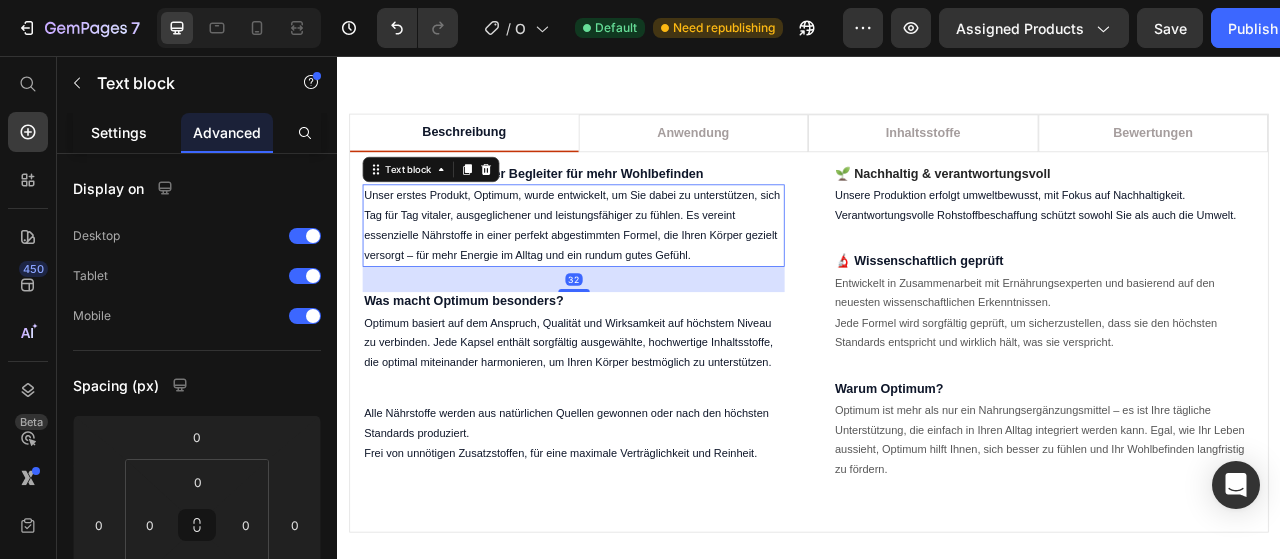 click on "Settings" at bounding box center [119, 132] 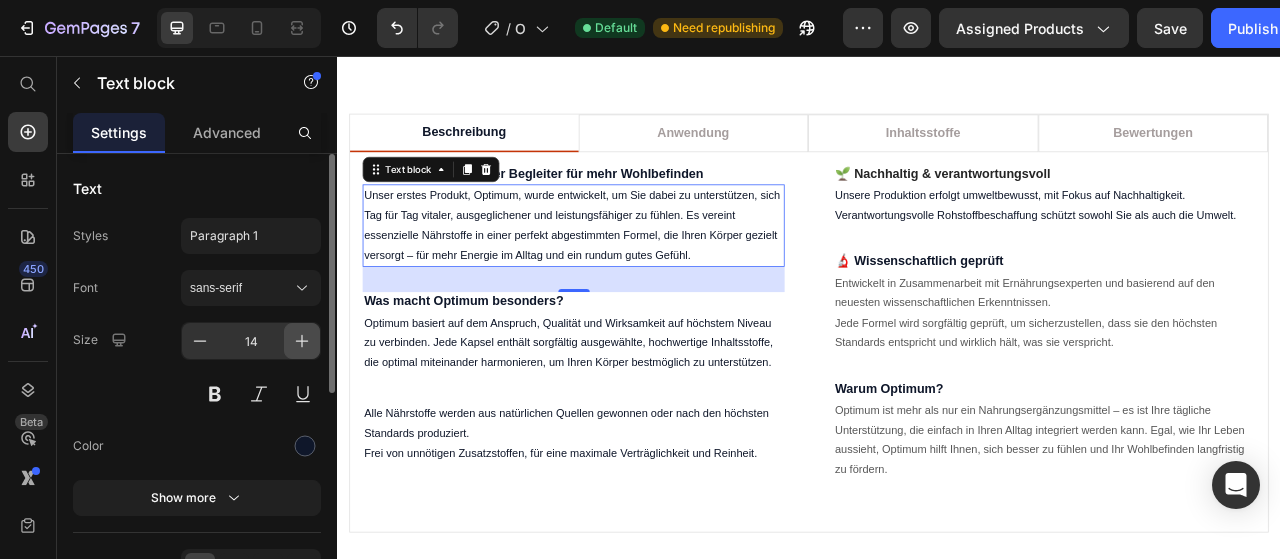 click 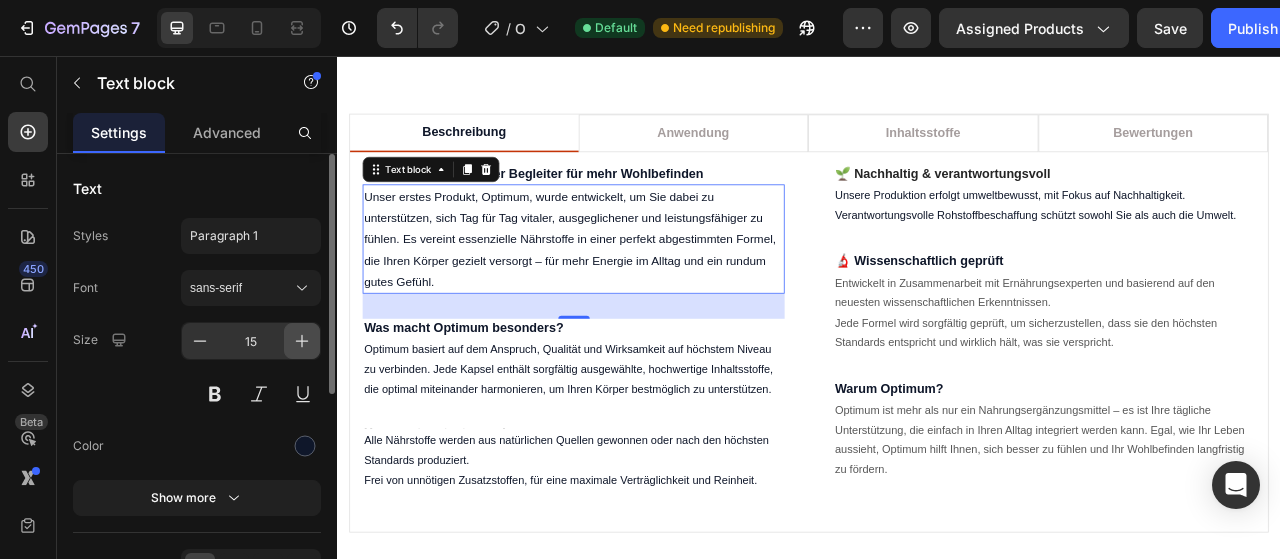 click 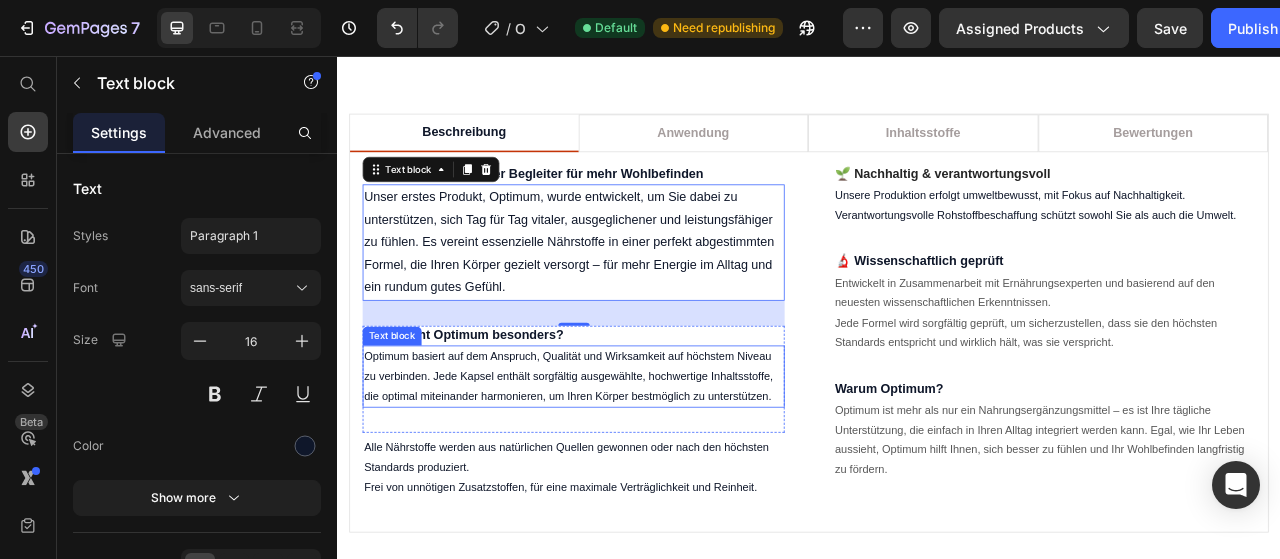 click on "Optimum basiert auf dem Anspruch, Qualität und Wirksamkeit auf höchstem Niveau zu verbinden. Jede Kapsel enthält sorgfältig ausgewählte, hochwertige Inhaltsstoffe, die optimal miteinander harmonieren, um Ihren Körper bestmöglich zu unterstützen." at bounding box center (637, 465) 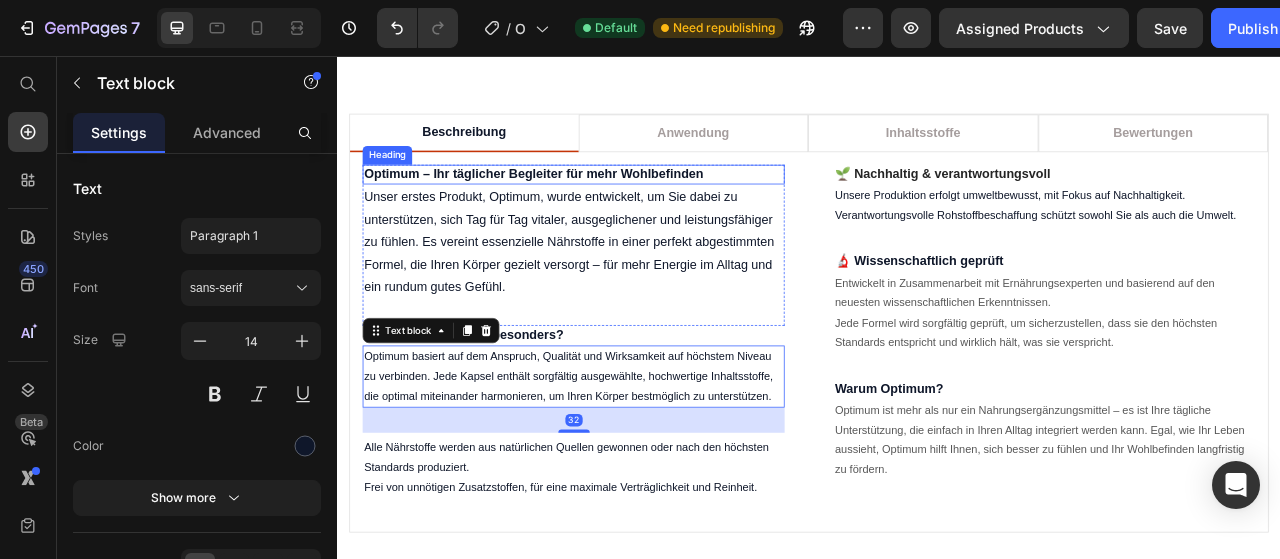 click on "Optimum – Ihr täglicher Begleiter für mehr Wohlbefinden" at bounding box center [637, 207] 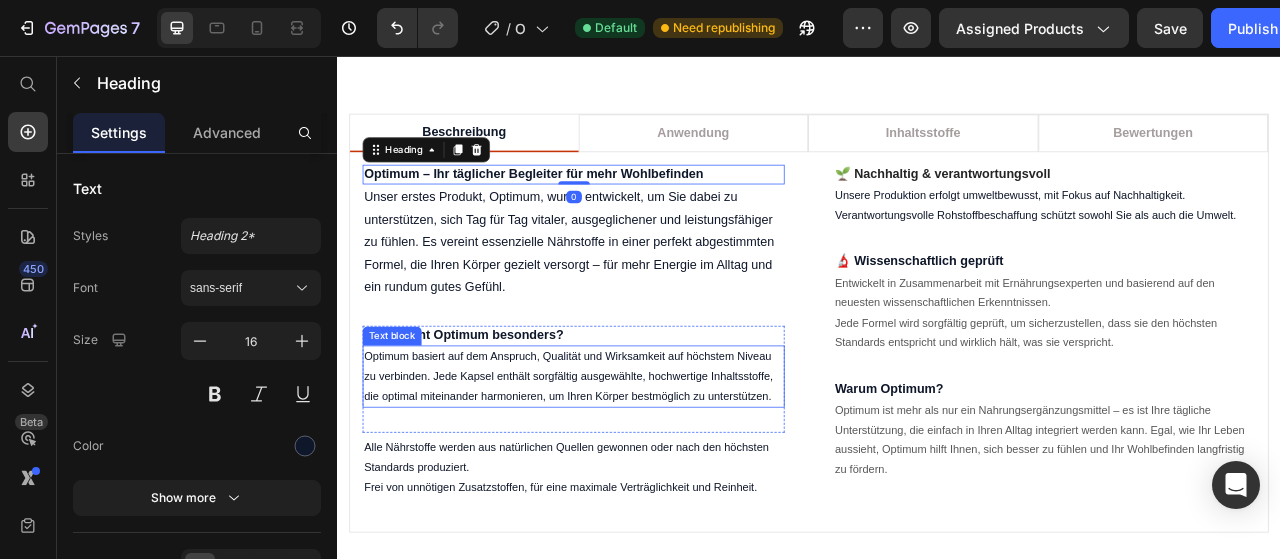 click on "Optimum basiert auf dem Anspruch, Qualität und Wirksamkeit auf höchstem Niveau zu verbinden. Jede Kapsel enthält sorgfältig ausgewählte, hochwertige Inhaltsstoffe, die optimal miteinander harmonieren, um Ihren Körper bestmöglich zu unterstützen." at bounding box center (637, 465) 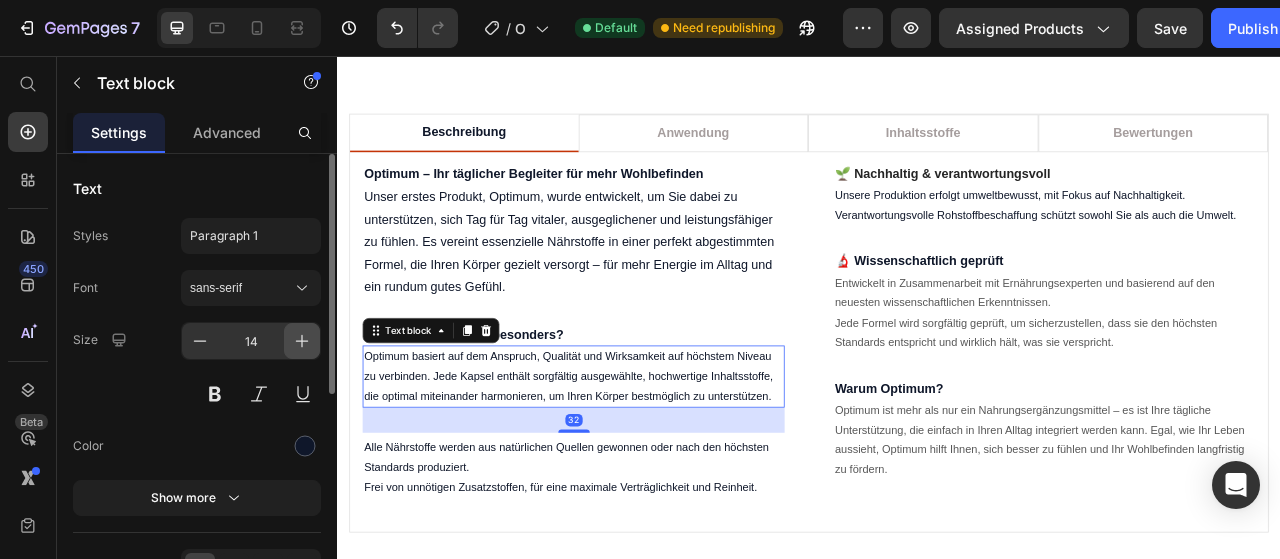 drag, startPoint x: 295, startPoint y: 337, endPoint x: 112, endPoint y: 467, distance: 224.47495 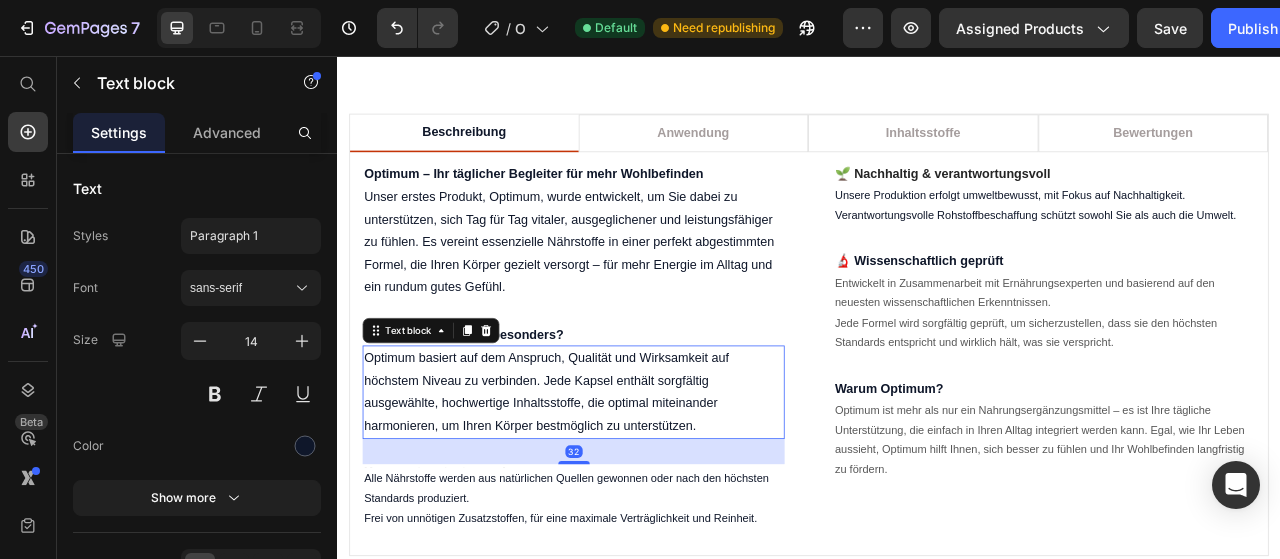 type on "16" 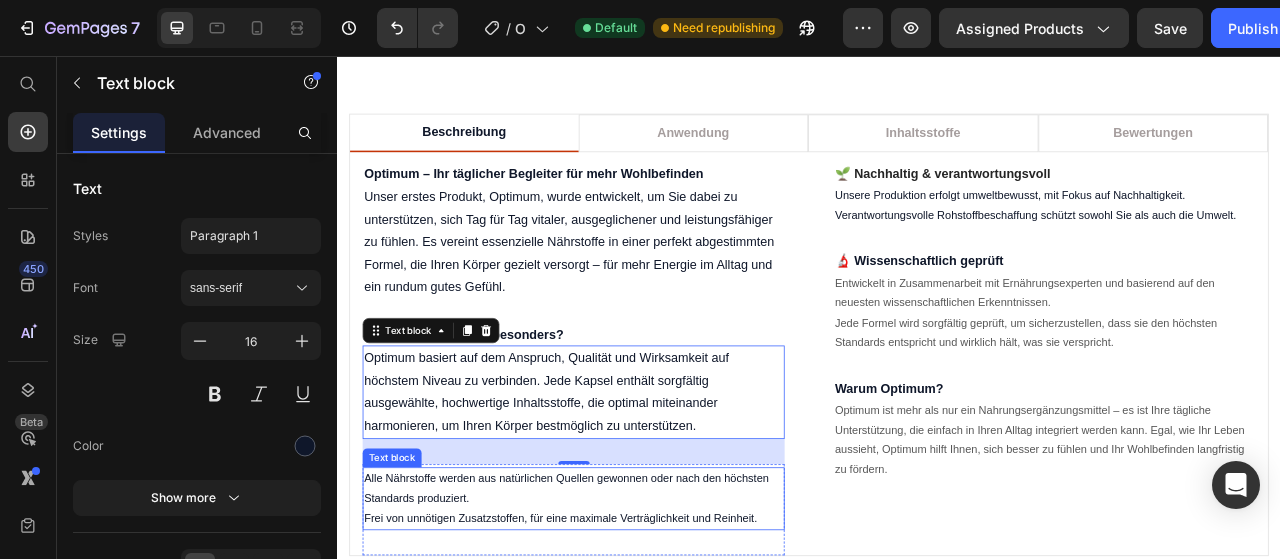 click on "Alle Nährstoffe werden aus natürlichen Quellen gewonnen oder nach den höchsten Standards produziert." at bounding box center (637, 607) 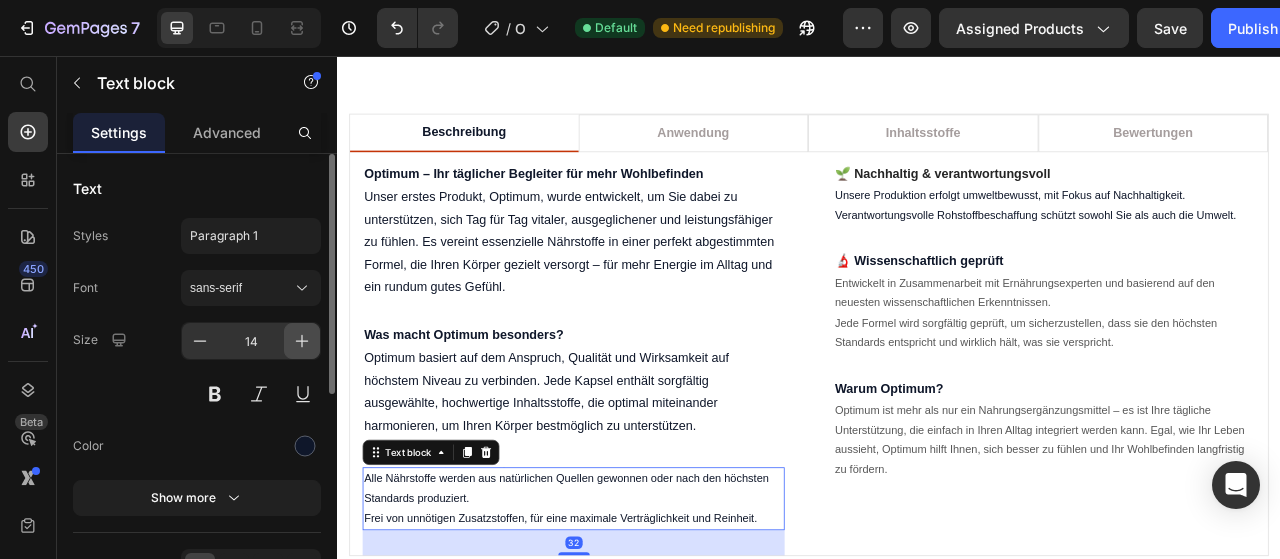 click at bounding box center (302, 341) 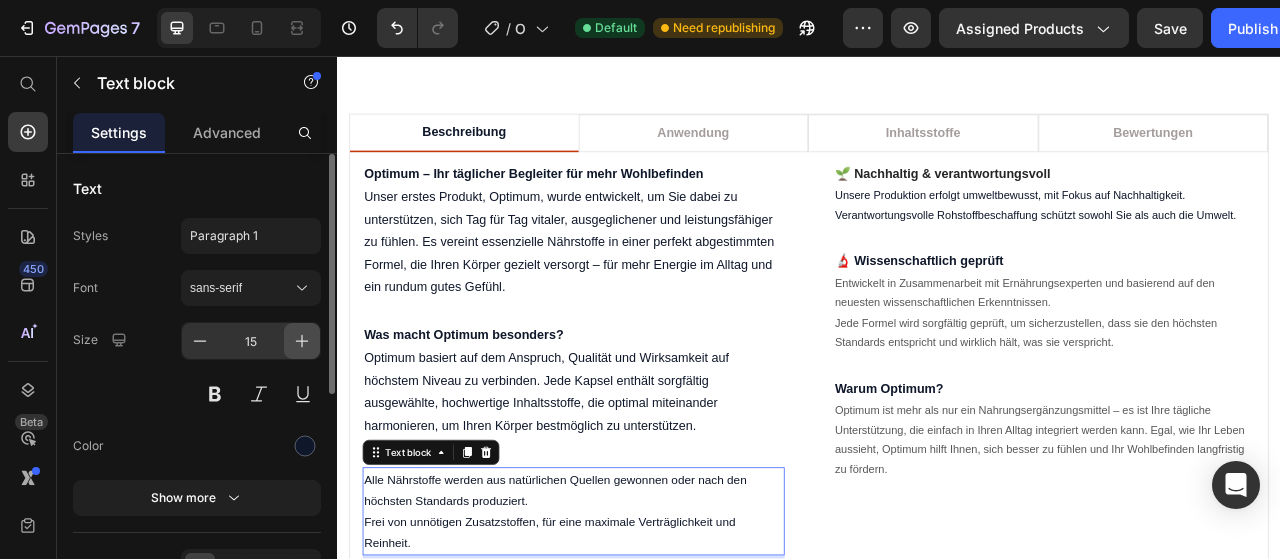 drag, startPoint x: 305, startPoint y: 353, endPoint x: 352, endPoint y: 417, distance: 79.40403 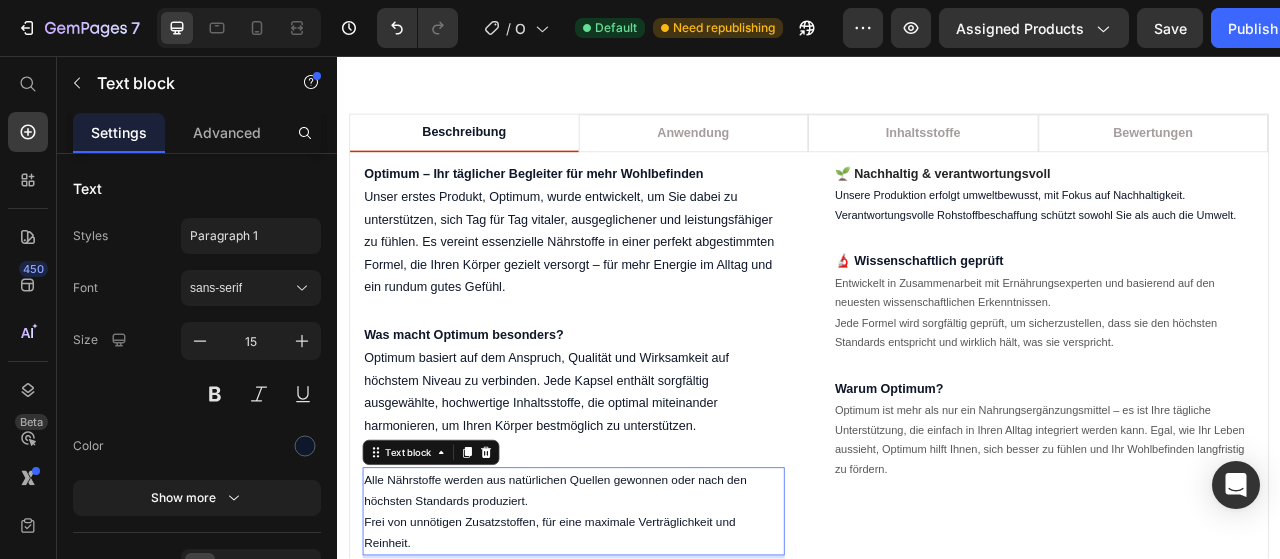 type on "16" 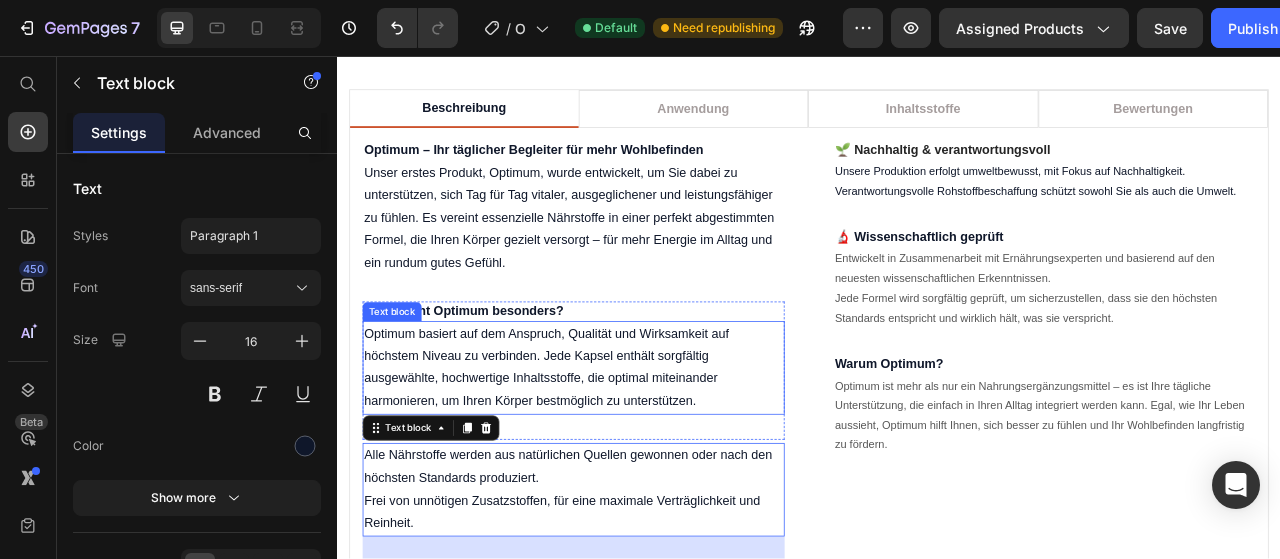 scroll, scrollTop: 1757, scrollLeft: 0, axis: vertical 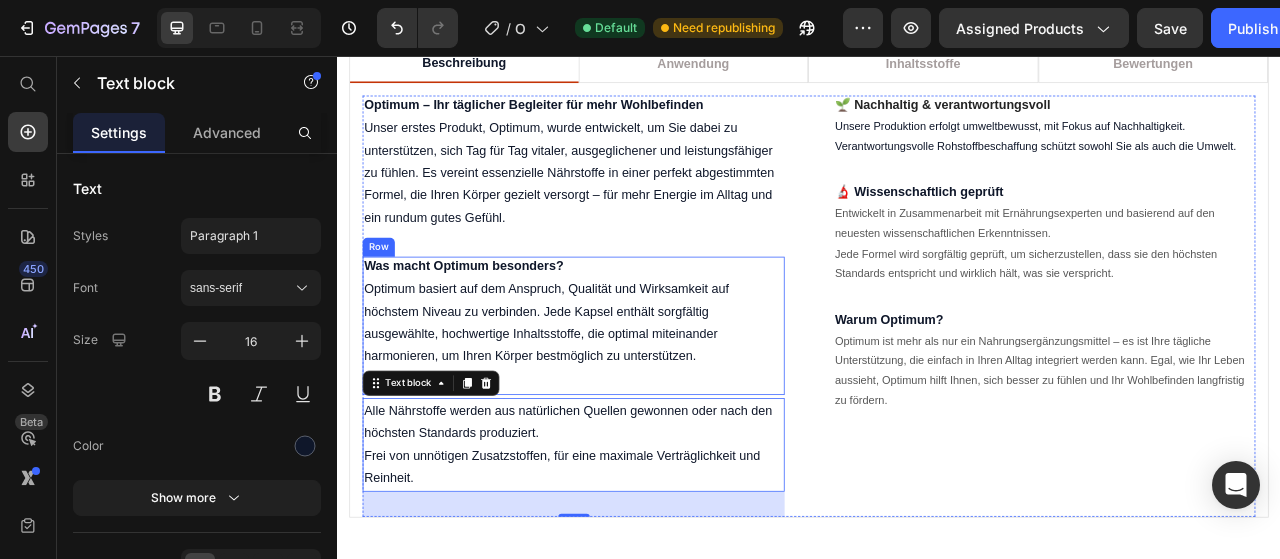 click on "Was macht Optimum besonders? Heading Optimum basiert auf dem Anspruch, Qualität und Wirksamkeit auf höchstem Niveau zu verbinden. Jede Kapsel enthält sorgfältig ausgewählte, hochwertige Inhaltsstoffe, die optimal miteinander harmonieren, um Ihren Körper bestmöglich zu unterstützen. Text block" at bounding box center (637, 400) 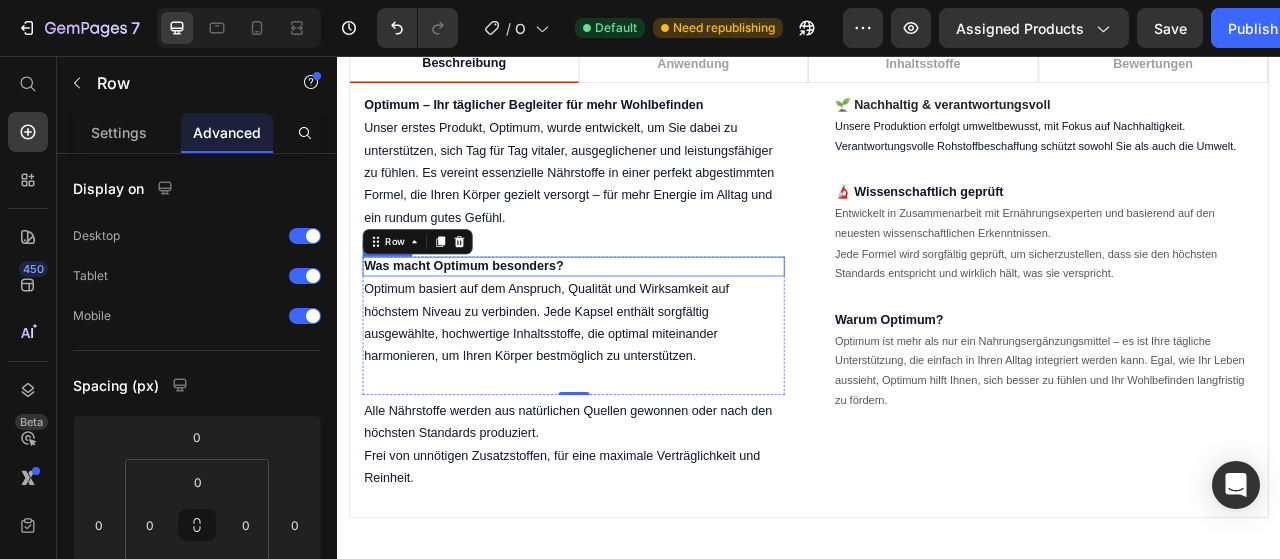 click on "Was macht Optimum besonders?" at bounding box center [637, 324] 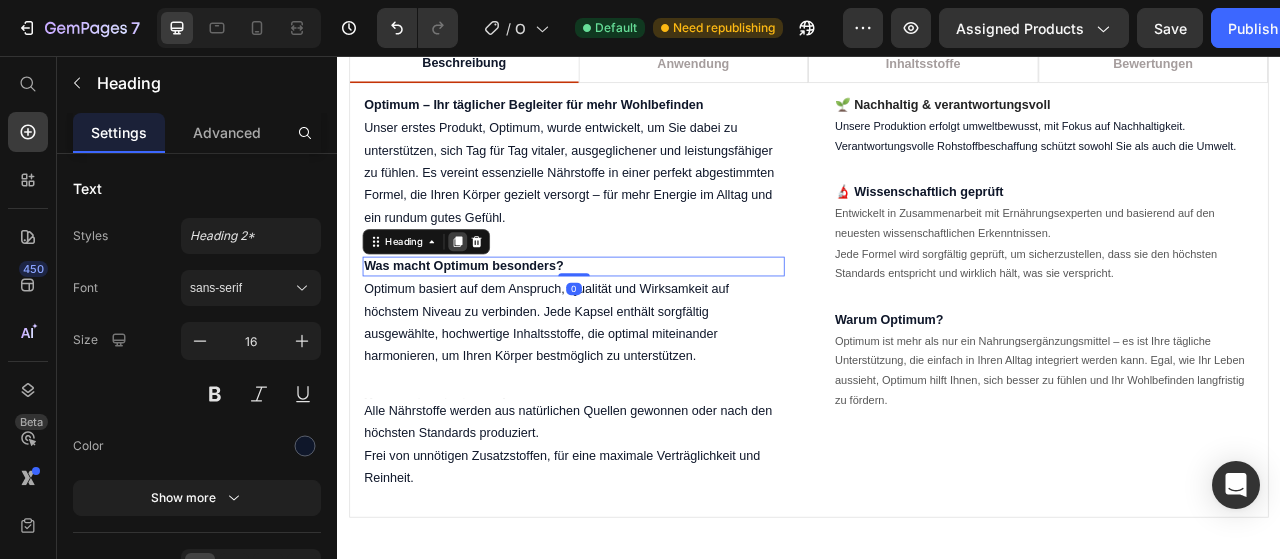 click 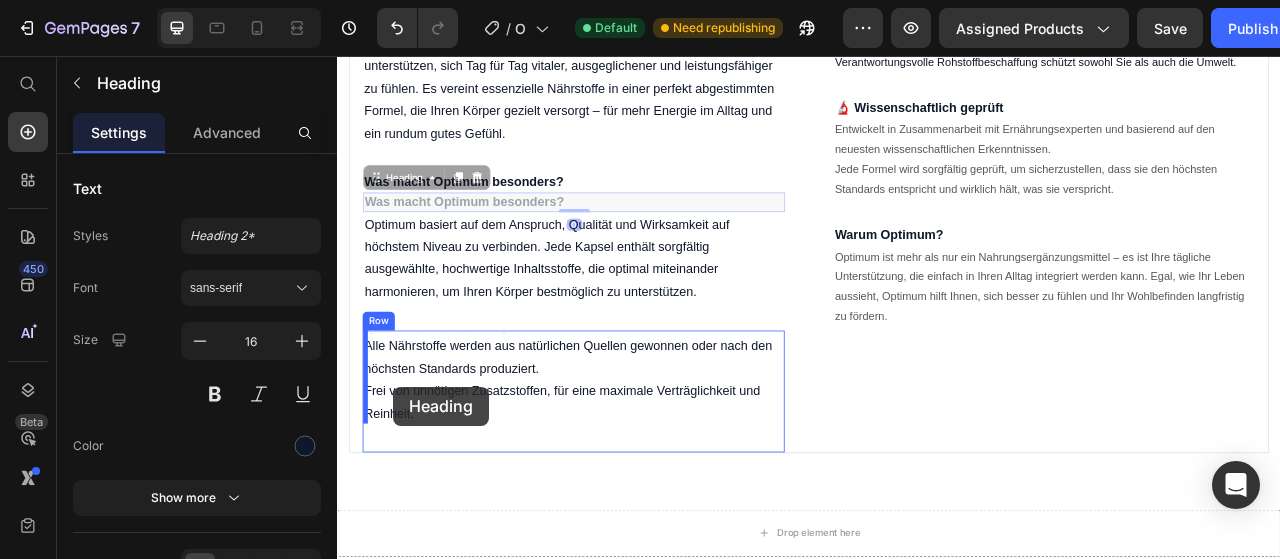 scroll, scrollTop: 1872, scrollLeft: 0, axis: vertical 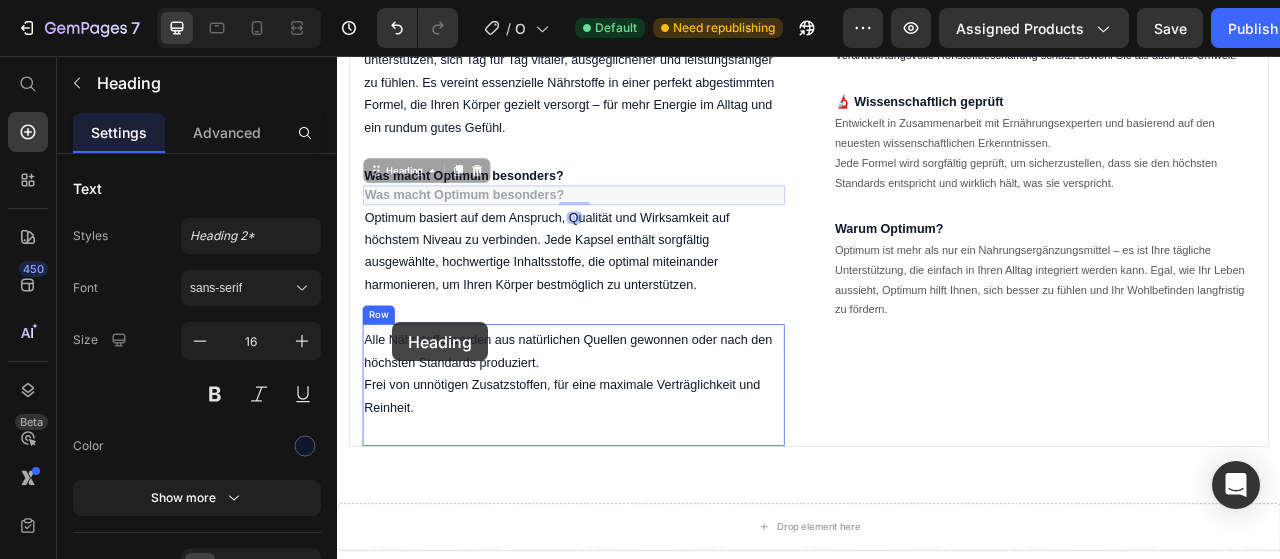 drag, startPoint x: 411, startPoint y: 315, endPoint x: 407, endPoint y: 395, distance: 80.09994 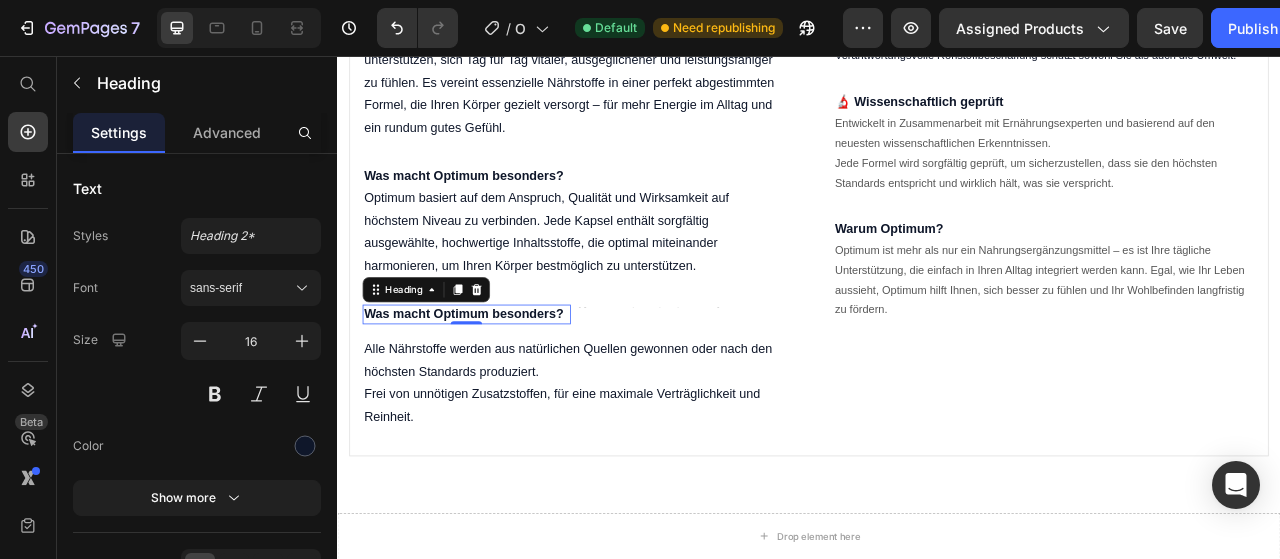 click on "Was macht Optimum besonders?" at bounding box center (501, 385) 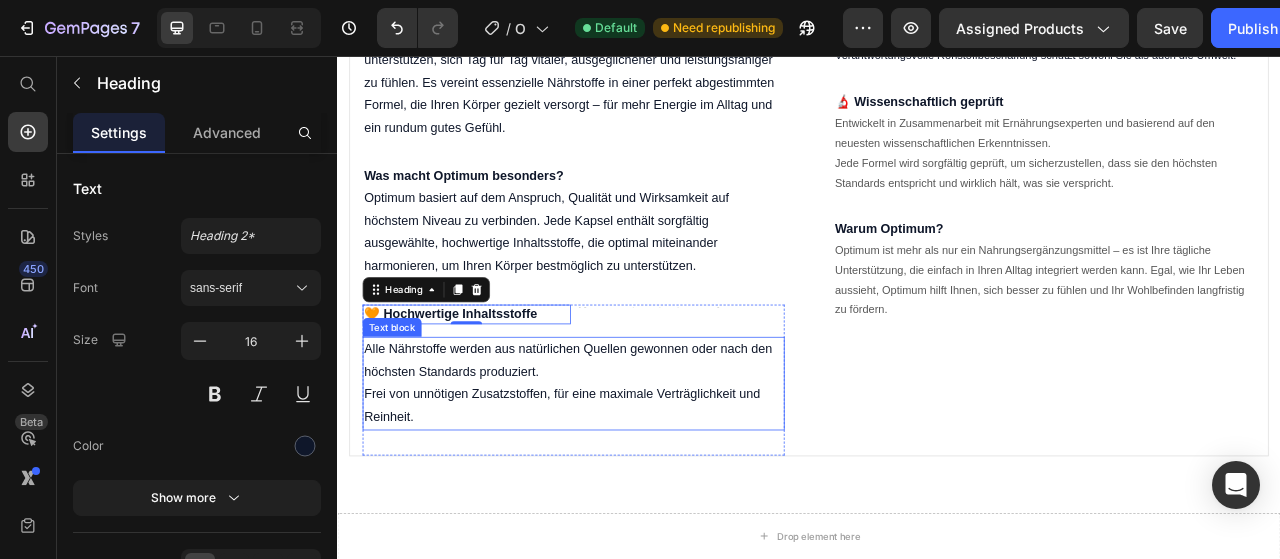 click on "Alle Nährstoffe werden aus natürlichen Quellen gewonnen oder nach den höchsten Standards produziert. Frei von unnötigen Zusatzstoffen, für eine maximale Verträglichkeit und Reinheit." at bounding box center (637, 473) 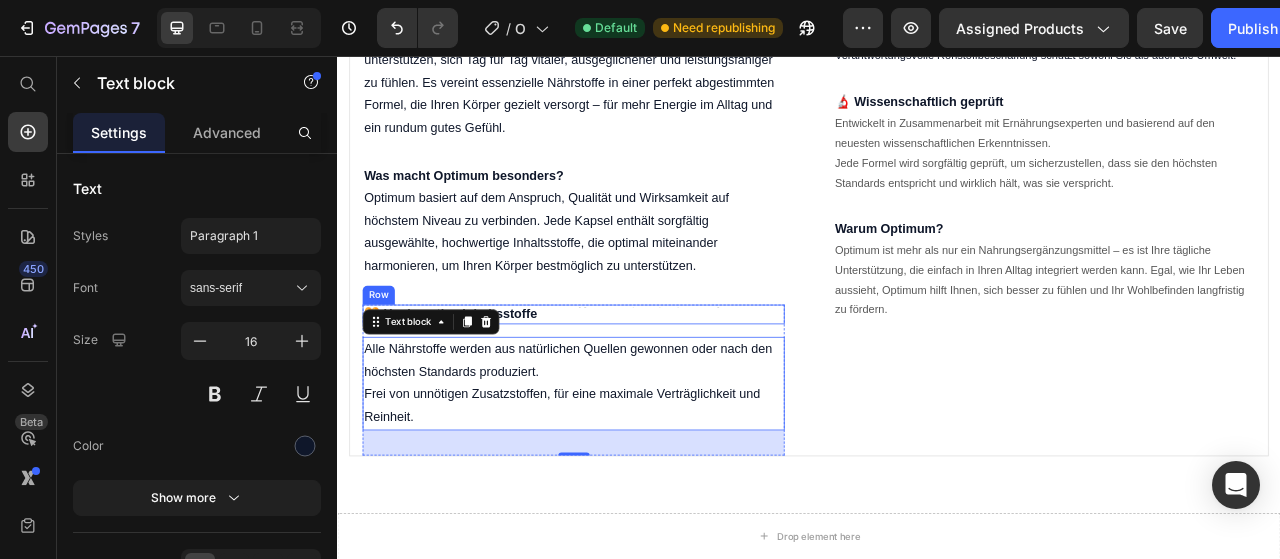 click on "Heading" at bounding box center (774, 385) 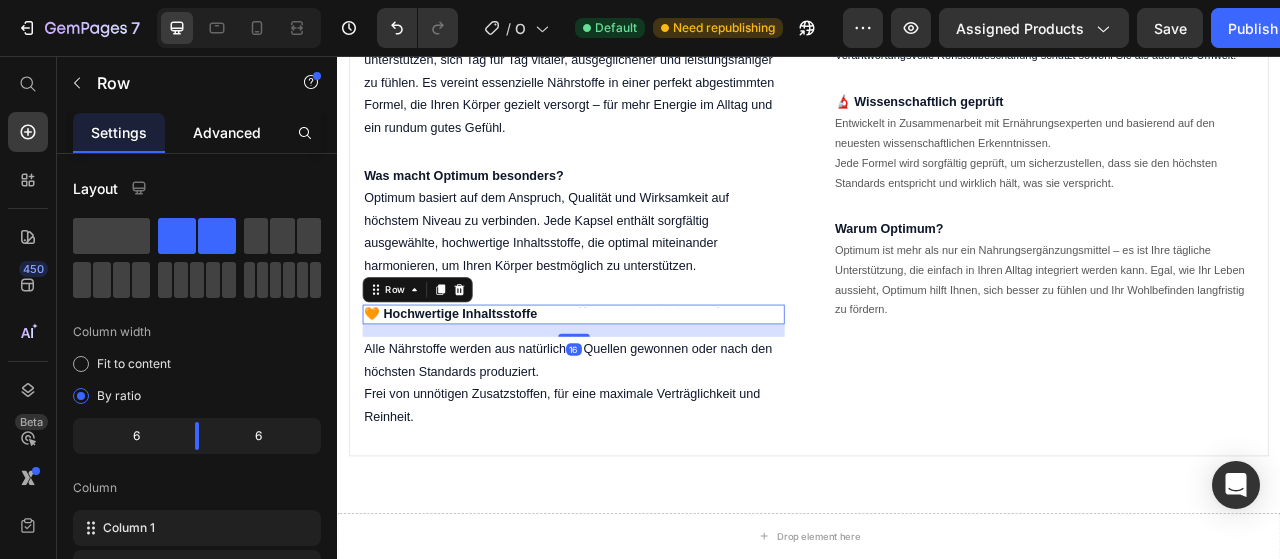 click on "Advanced" at bounding box center [227, 132] 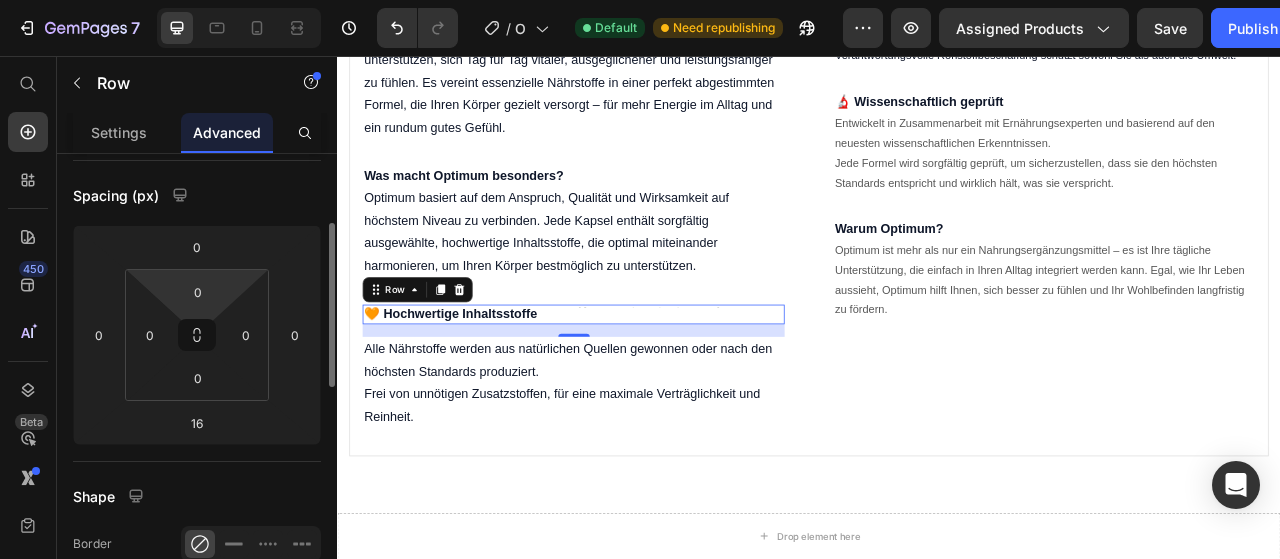 scroll, scrollTop: 191, scrollLeft: 0, axis: vertical 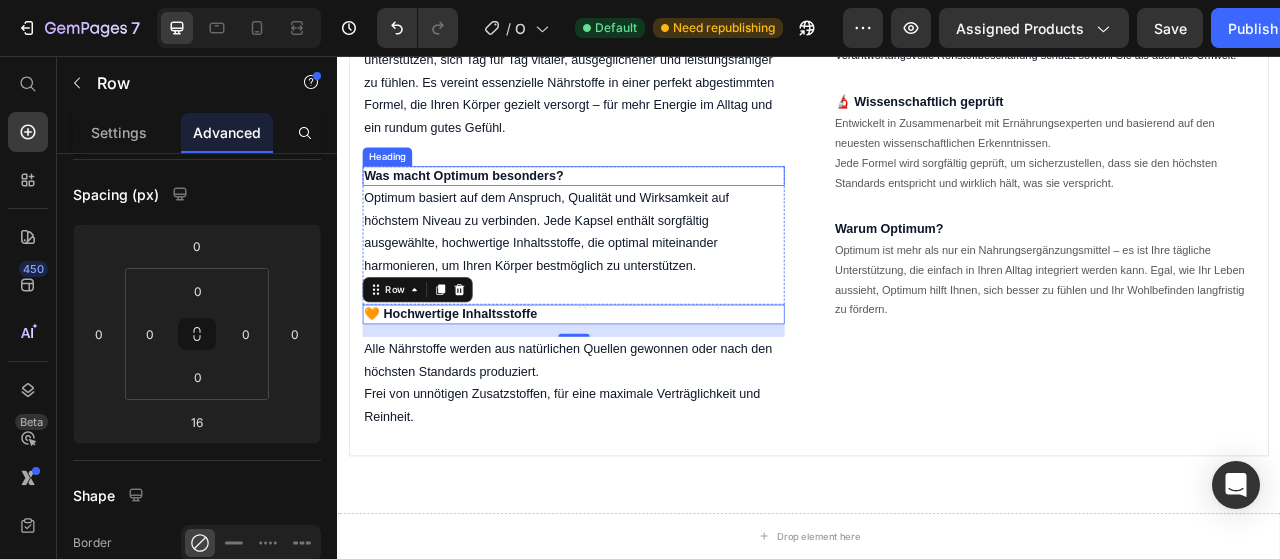 click on "Was macht Optimum besonders?" at bounding box center [637, 209] 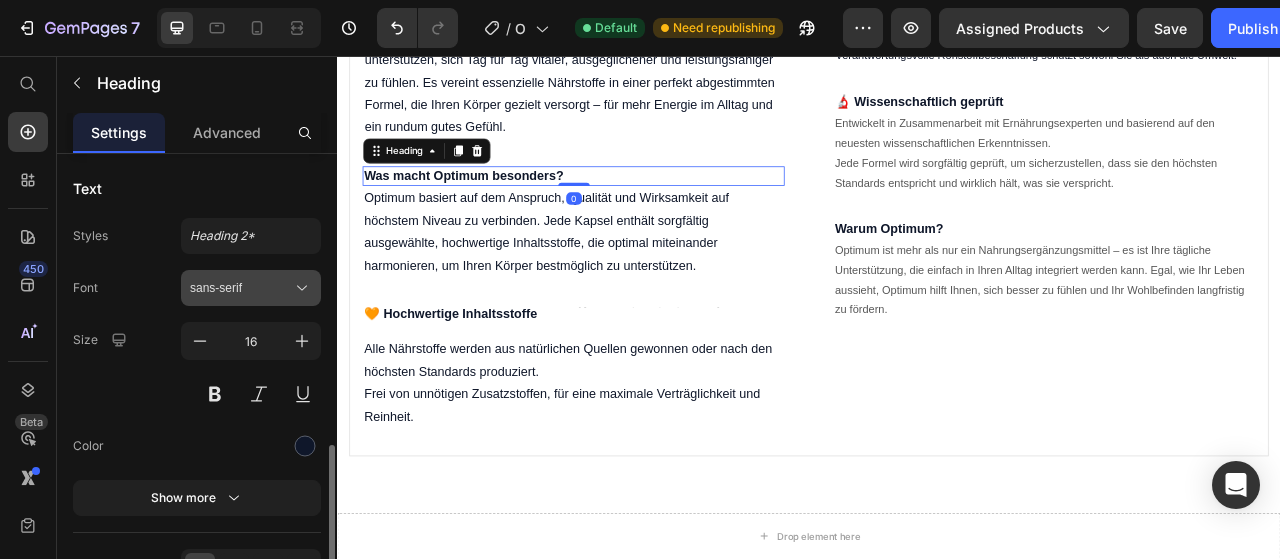 scroll, scrollTop: 206, scrollLeft: 0, axis: vertical 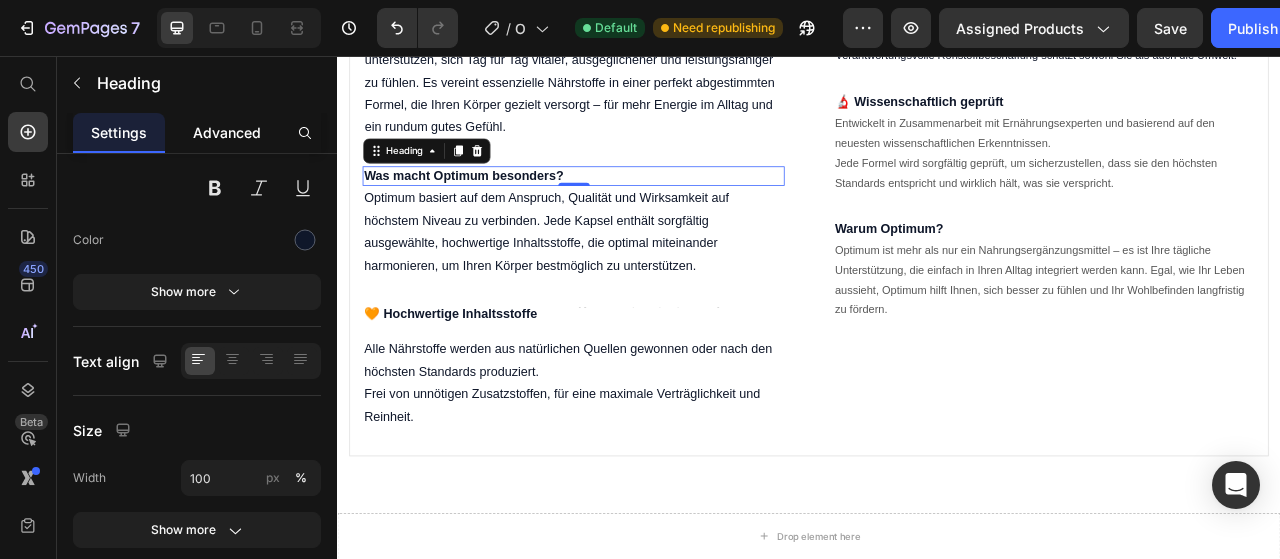 click on "Advanced" at bounding box center (227, 132) 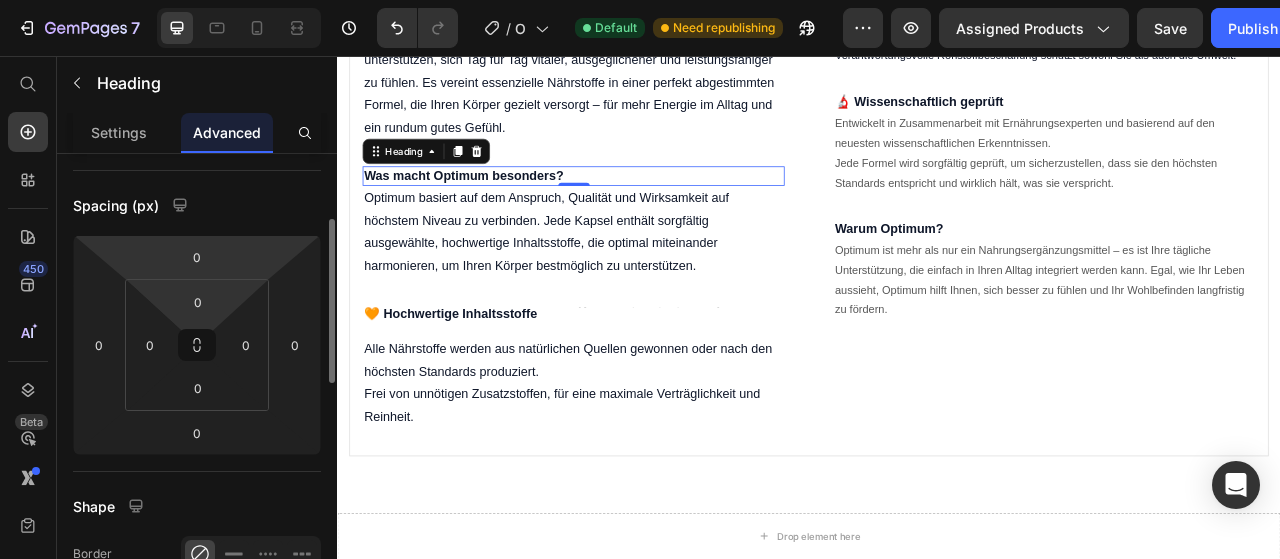 scroll, scrollTop: 183, scrollLeft: 0, axis: vertical 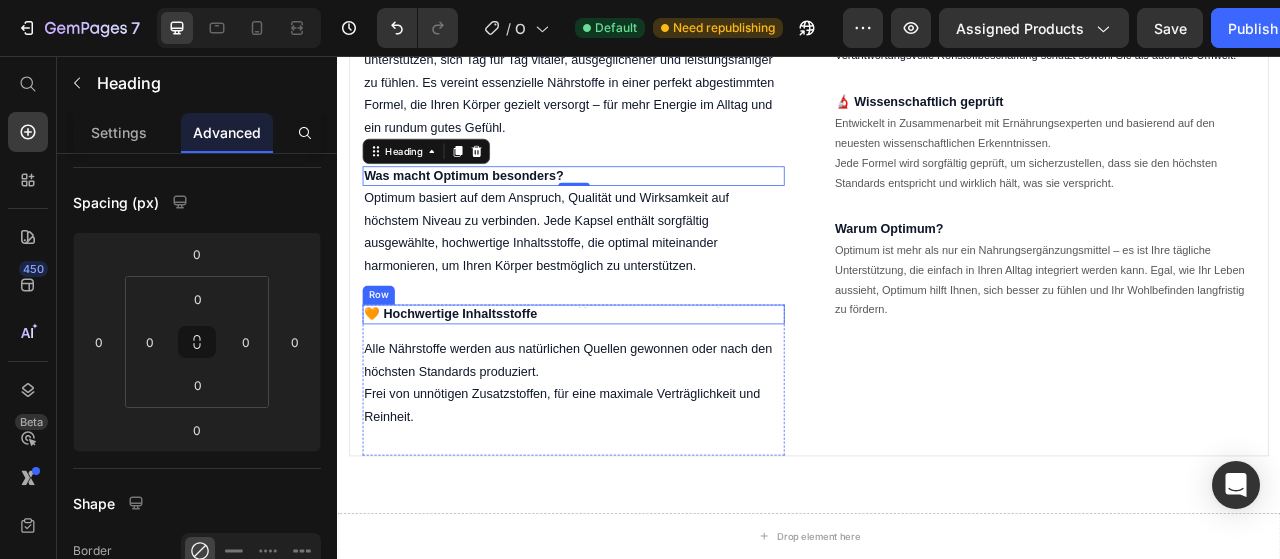 click on "Heading" at bounding box center (774, 385) 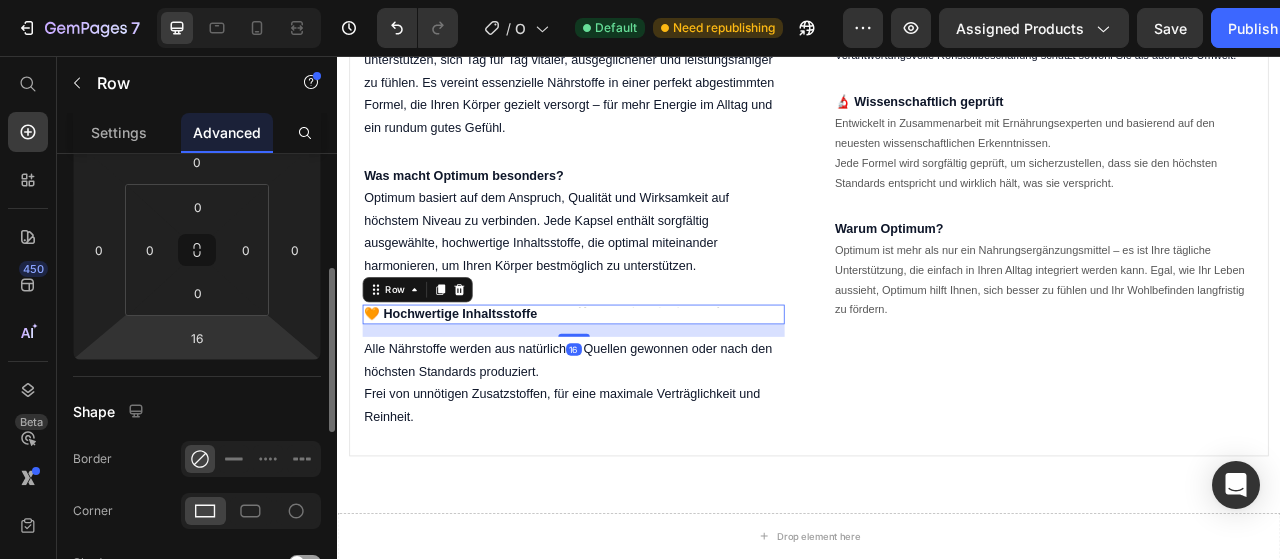 scroll, scrollTop: 287, scrollLeft: 0, axis: vertical 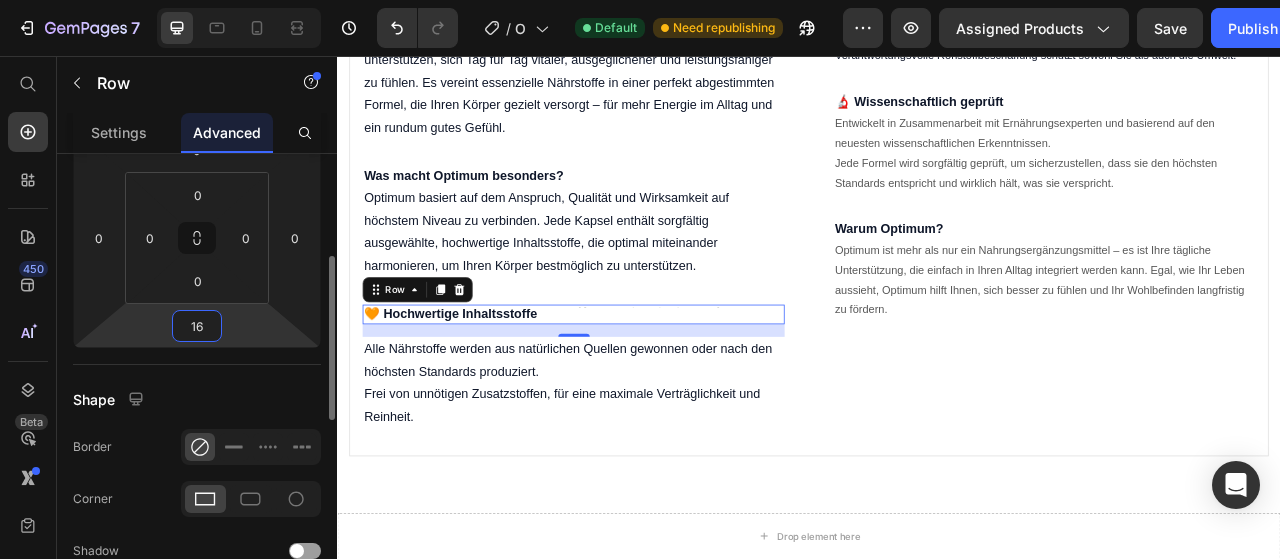 click on "16" at bounding box center (197, 326) 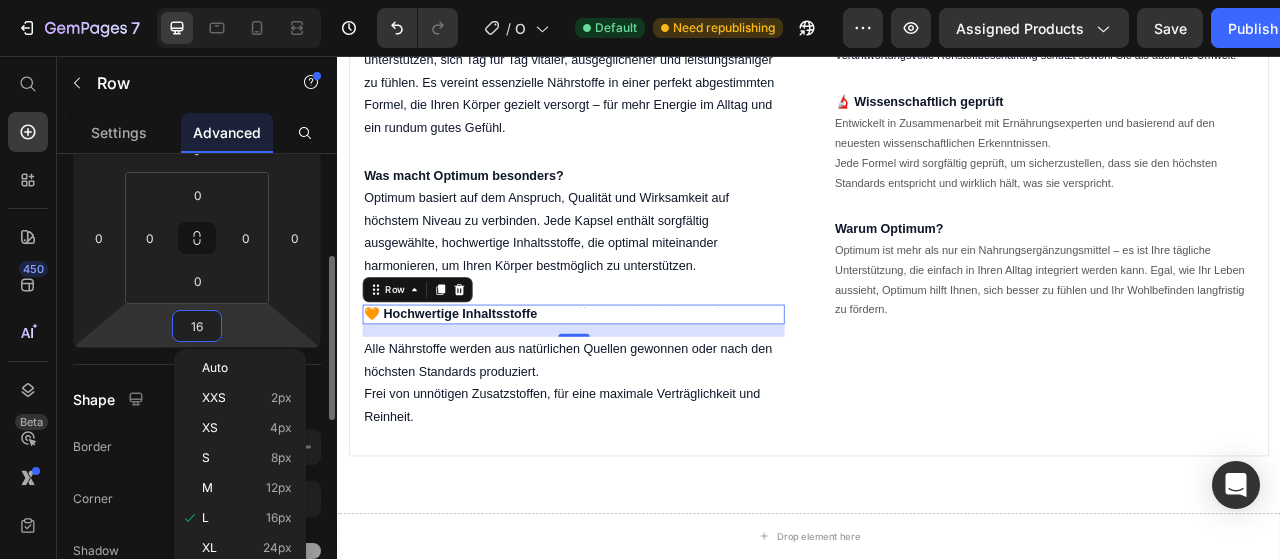 type on "0" 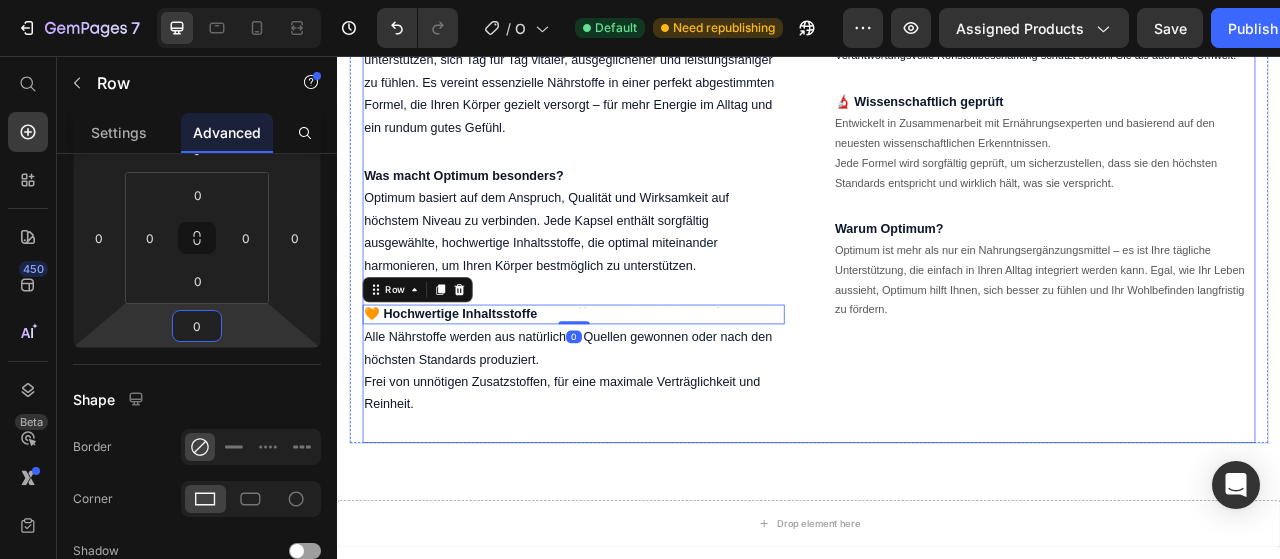 click on "Optimum – Ihr täglicher Begleiter für mehr Wohlbefinden Heading Unser erstes Produkt, Optimum, wurde entwickelt, um Sie dabei zu unterstützen, sich Tag für Tag vitaler, ausgeglichener und leistungsfähiger zu fühlen. Es vereint essenzielle Nährstoffe in einer perfekt abgestimmten Formel, die Ihren Körper gezielt versorgt – für mehr Energie im Alltag und ein rundum gutes Gefühl. Text block Row Was macht Optimum besonders? Heading Optimum basiert auf dem Anspruch, Qualität und Wirksamkeit auf höchstem Niveau zu verbinden. Jede Kapsel enthält sorgfältig ausgewählte, hochwertige Inhaltsstoffe, die optimal miteinander harmonieren, um Ihren Körper bestmöglich zu unterstützen. Text block Row 🧡 Hochwertige Inhaltsstoffe Heading Heading Row   0 Alle Nährstoffe werden aus natürlichen Quellen gewonnen oder nach den höchsten Standards produziert. Frei von unnötigen Zusatzstoffen, für eine maximale Verträglichkeit und Reinheit. Text block Row 🌱 Nachhaltig & verantwortungsvoll Heading Row" at bounding box center (937, 270) 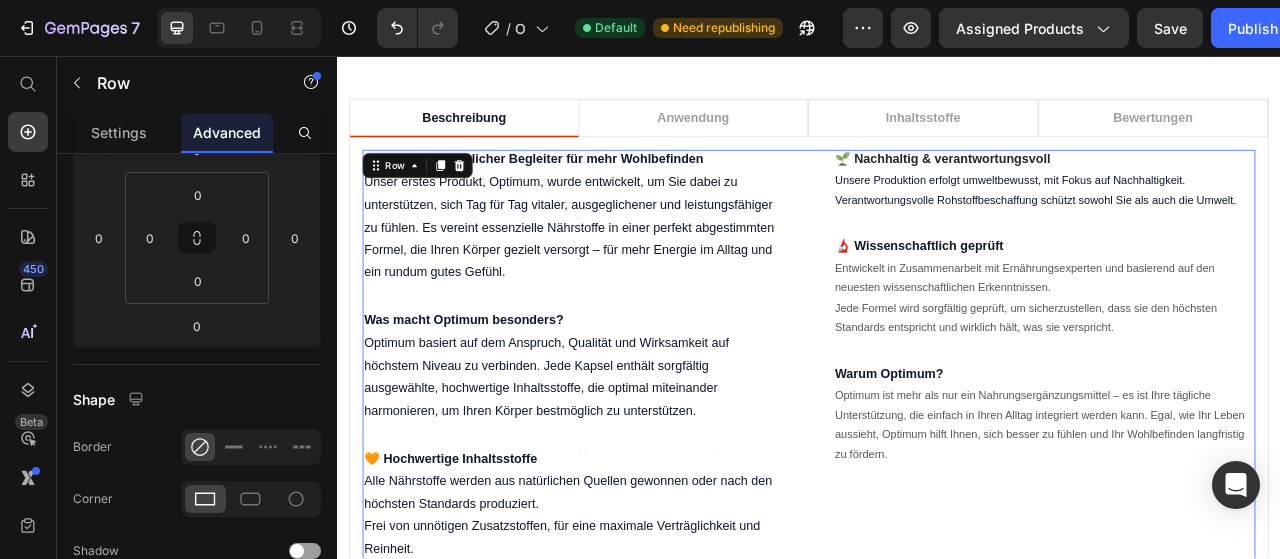 scroll, scrollTop: 1680, scrollLeft: 0, axis: vertical 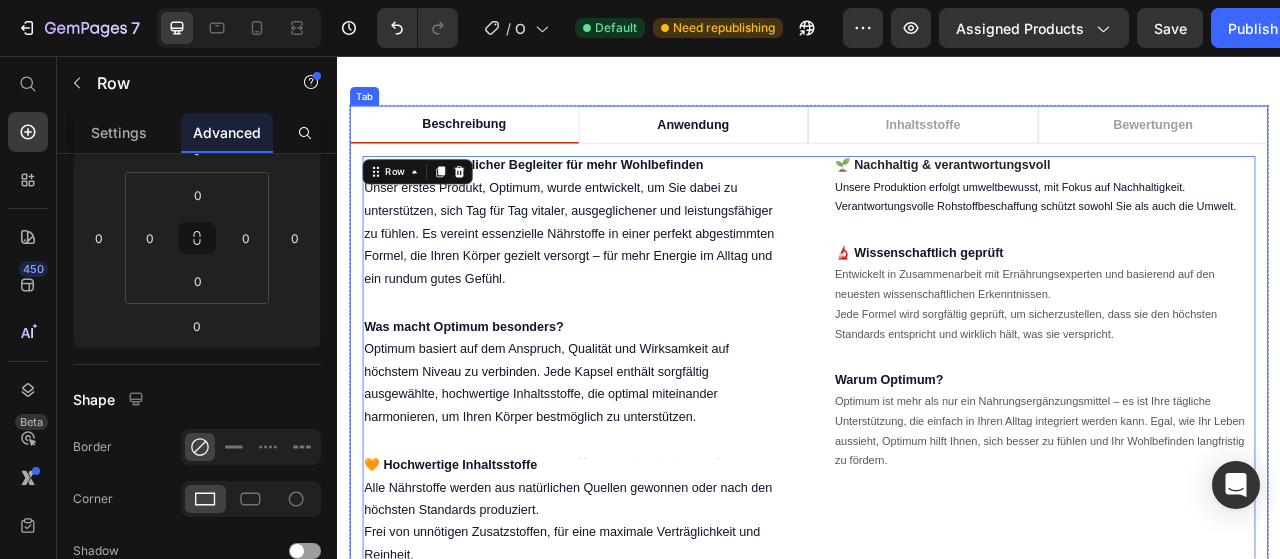 click on "Anwendung" at bounding box center (790, 144) 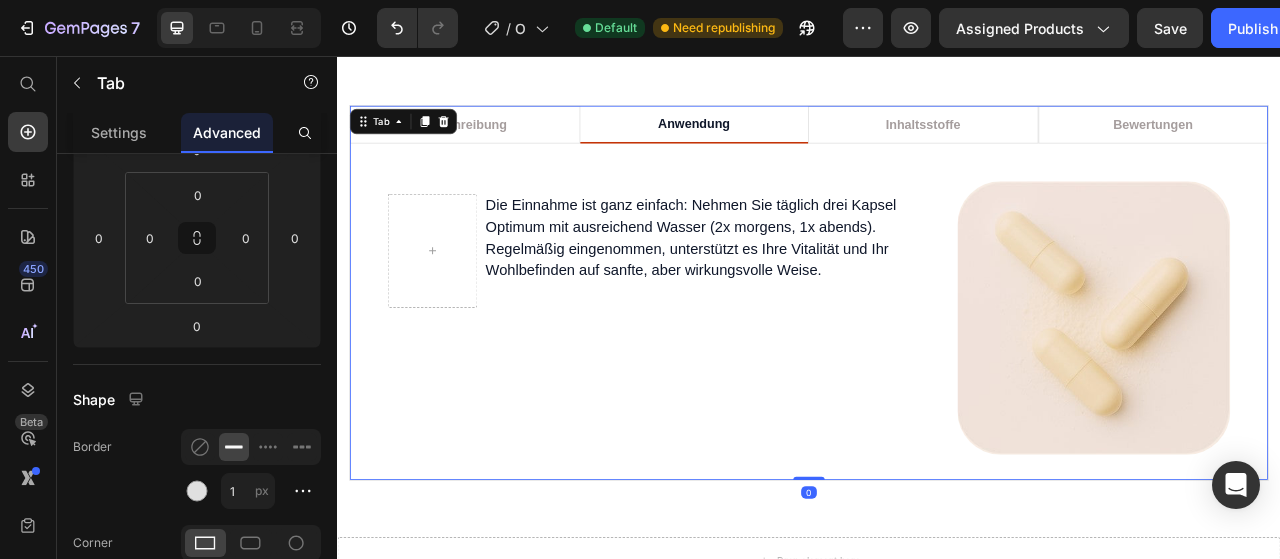 scroll, scrollTop: 0, scrollLeft: 0, axis: both 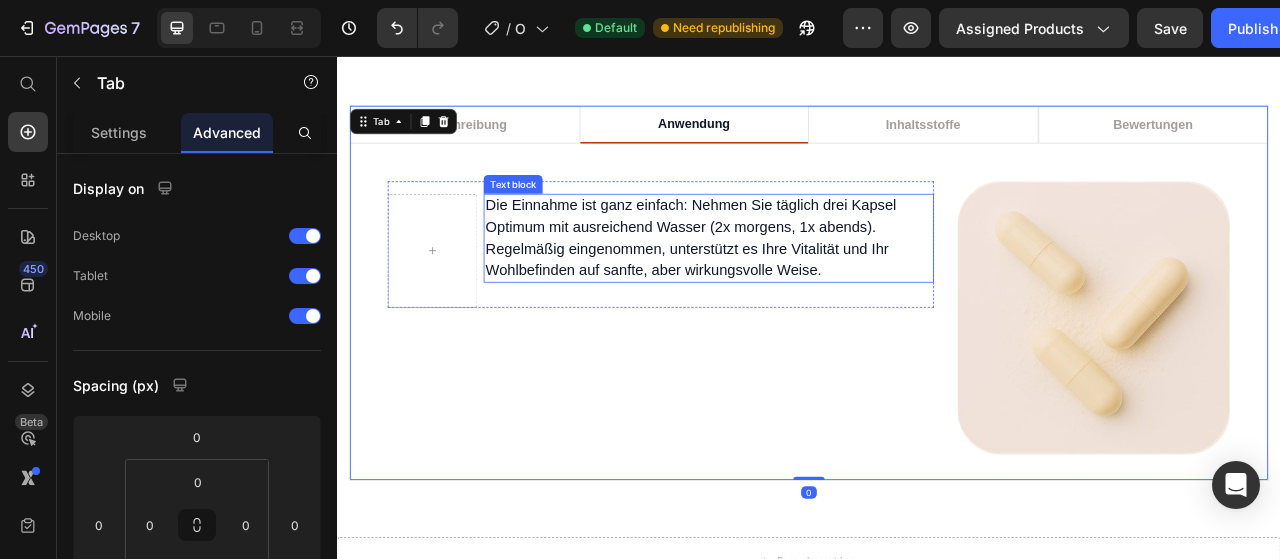 click on "Die Einnahme ist ganz einfach: Nehmen Sie täglich drei Kapsel Optimum mit ausreichend Wasser (2x morgens, 1x abends). Regelmäßig eingenommen, unterstützt es Ihre Vitalität und Ihr Wohlbefinden auf sanfte, aber wirkungsvolle Weise." at bounding box center [809, 288] 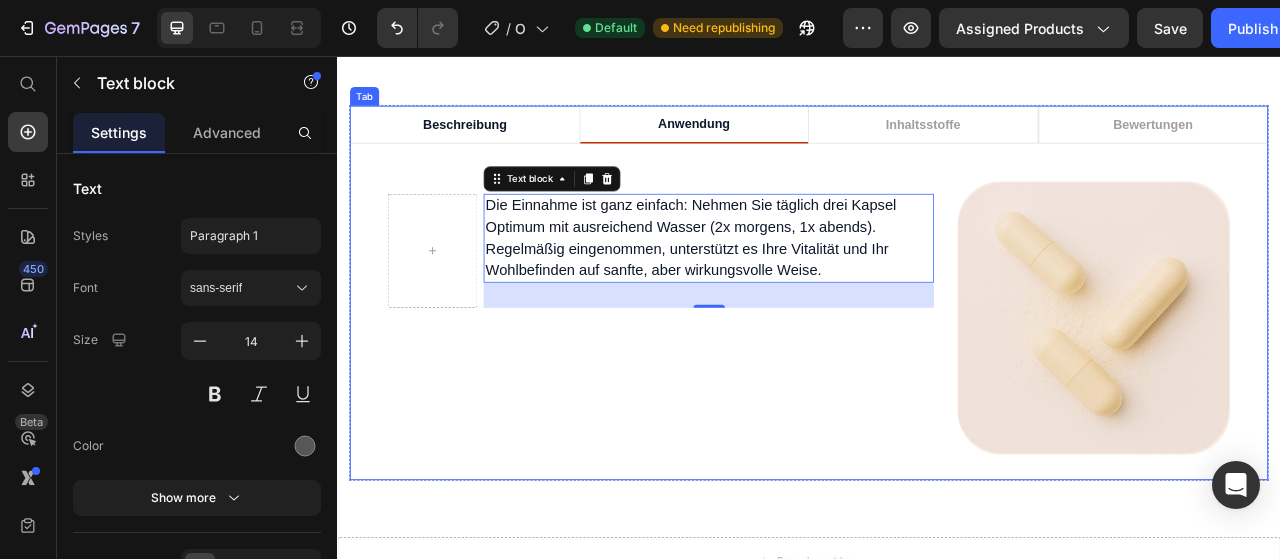 click on "Beschreibung" at bounding box center (499, 144) 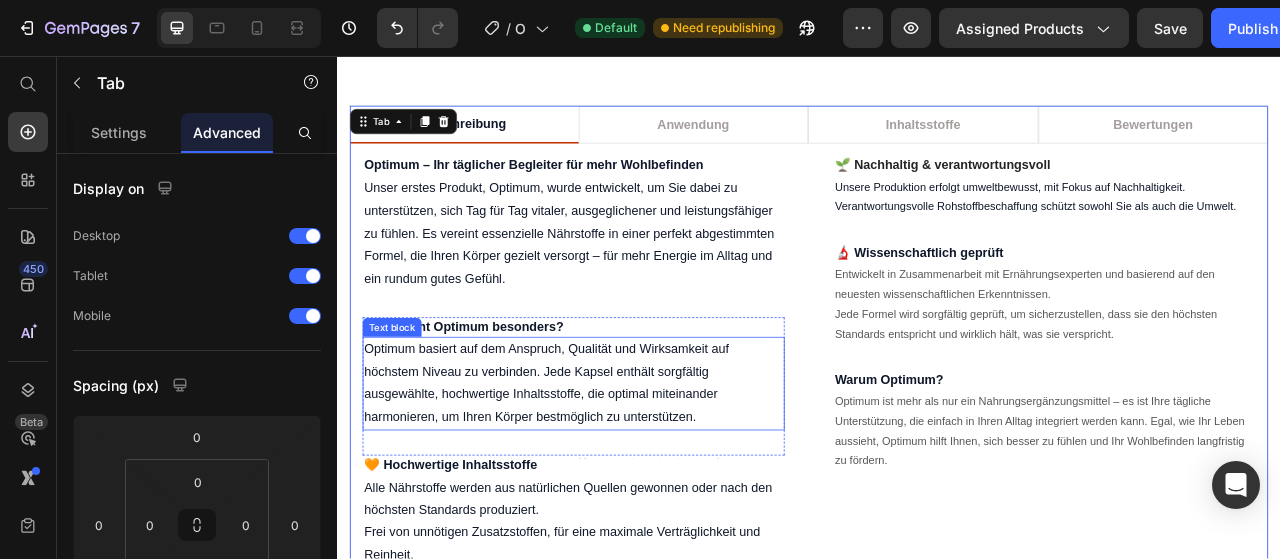 click on "Optimum basiert auf dem Anspruch, Qualität und Wirksamkeit auf höchstem Niveau zu verbinden. Jede Kapsel enthält sorgfältig ausgewählte, hochwertige Inhaltsstoffe, die optimal miteinander harmonieren, um Ihren Körper bestmöglich zu unterstützen." at bounding box center [637, 473] 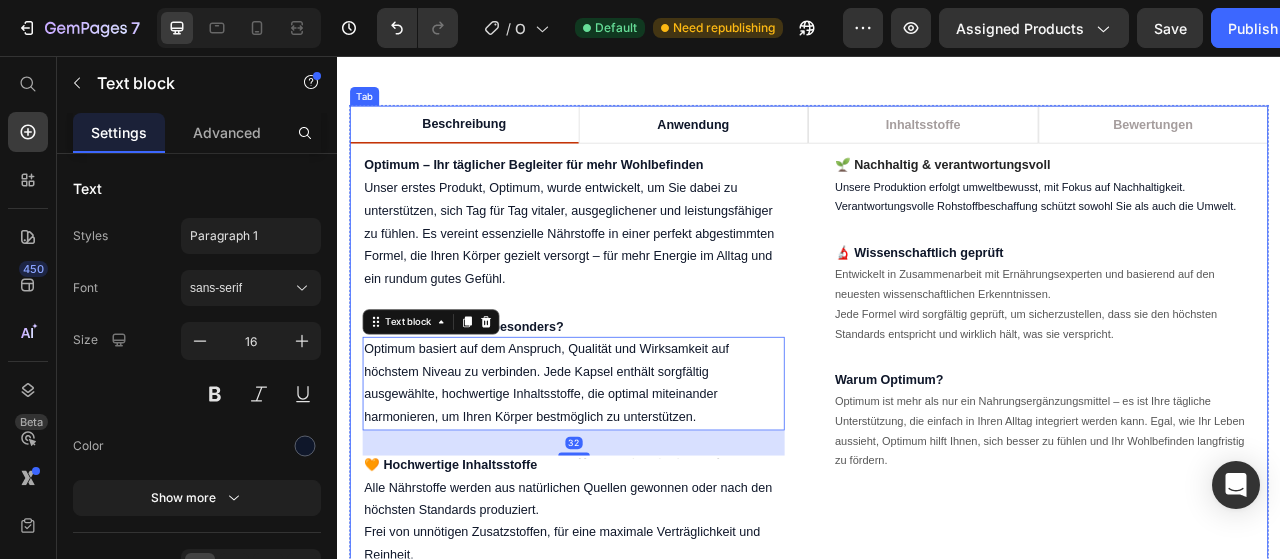 click on "Anwendung" at bounding box center [790, 144] 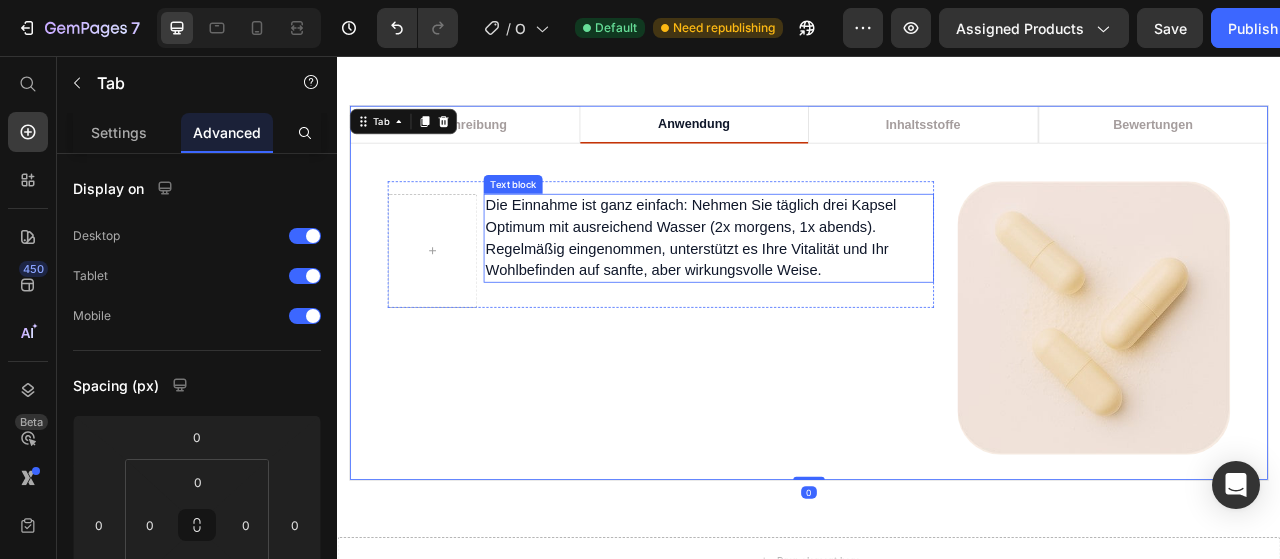 click on "Die Einnahme ist ganz einfach: Nehmen Sie täglich drei Kapsel Optimum mit ausreichend Wasser (2x morgens, 1x abends). Regelmäßig eingenommen, unterstützt es Ihre Vitalität und Ihr Wohlbefinden auf sanfte, aber wirkungsvolle Weise." at bounding box center [786, 287] 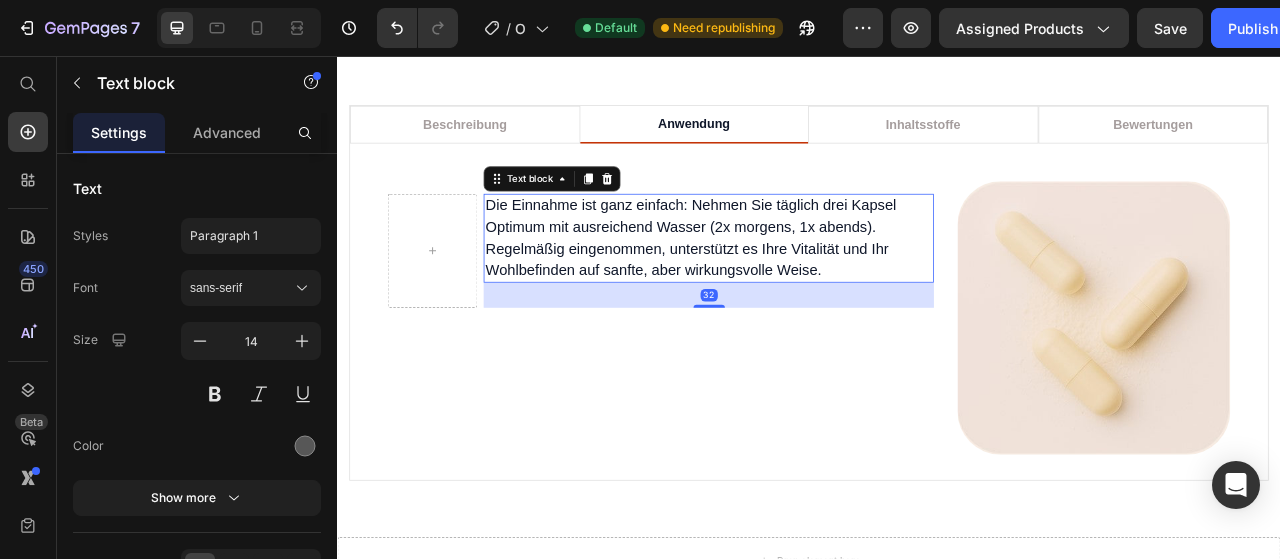 click on "Die Einnahme ist ganz einfach: Nehmen Sie täglich drei Kapsel Optimum mit ausreichend Wasser (2x morgens, 1x abends). Regelmäßig eingenommen, unterstützt es Ihre Vitalität und Ihr Wohlbefinden auf sanfte, aber wirkungsvolle Weise." at bounding box center (786, 287) 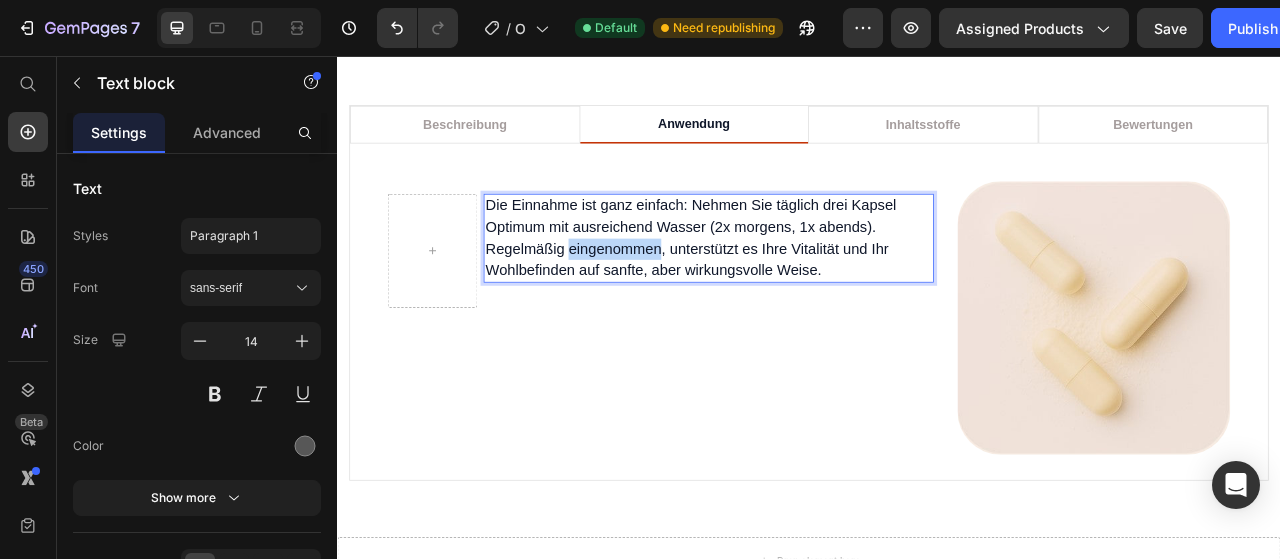 click on "Die Einnahme ist ganz einfach: Nehmen Sie täglich drei Kapsel Optimum mit ausreichend Wasser (2x morgens, 1x abends). Regelmäßig eingenommen, unterstützt es Ihre Vitalität und Ihr Wohlbefinden auf sanfte, aber wirkungsvolle Weise." at bounding box center (786, 287) 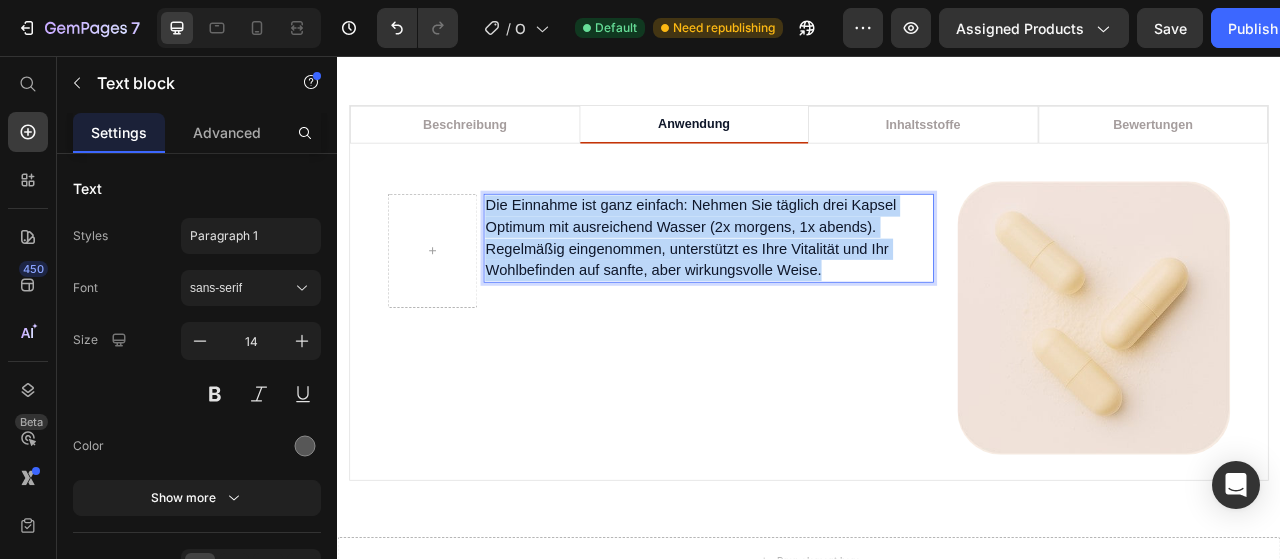 click on "Die Einnahme ist ganz einfach: Nehmen Sie täglich drei Kapsel Optimum mit ausreichend Wasser (2x morgens, 1x abends). Regelmäßig eingenommen, unterstützt es Ihre Vitalität und Ihr Wohlbefinden auf sanfte, aber wirkungsvolle Weise." at bounding box center (786, 287) 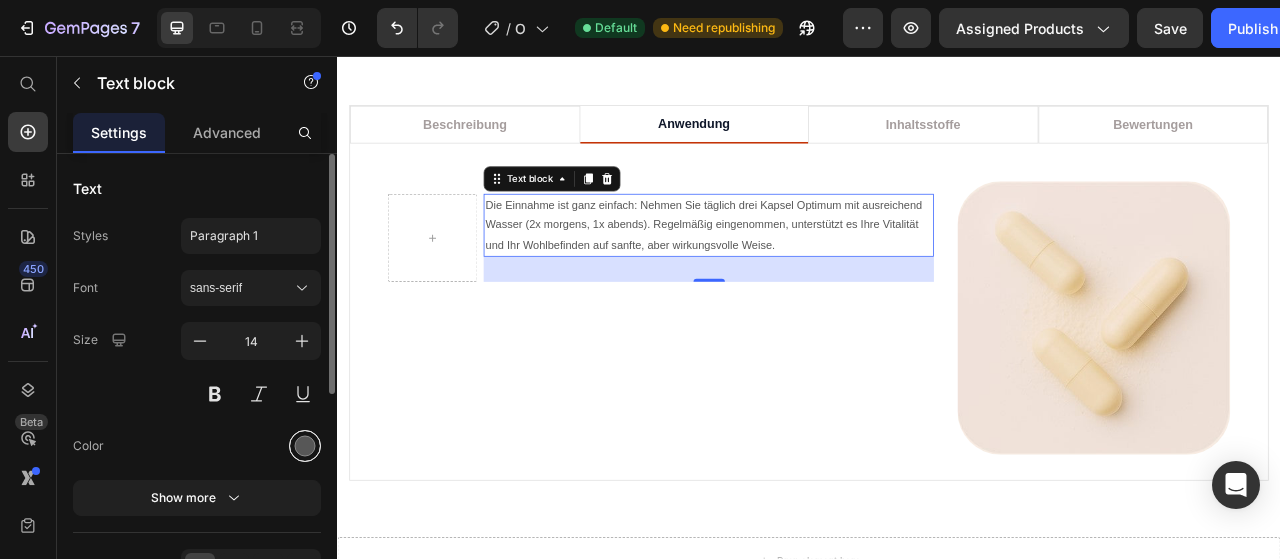 click at bounding box center [305, 446] 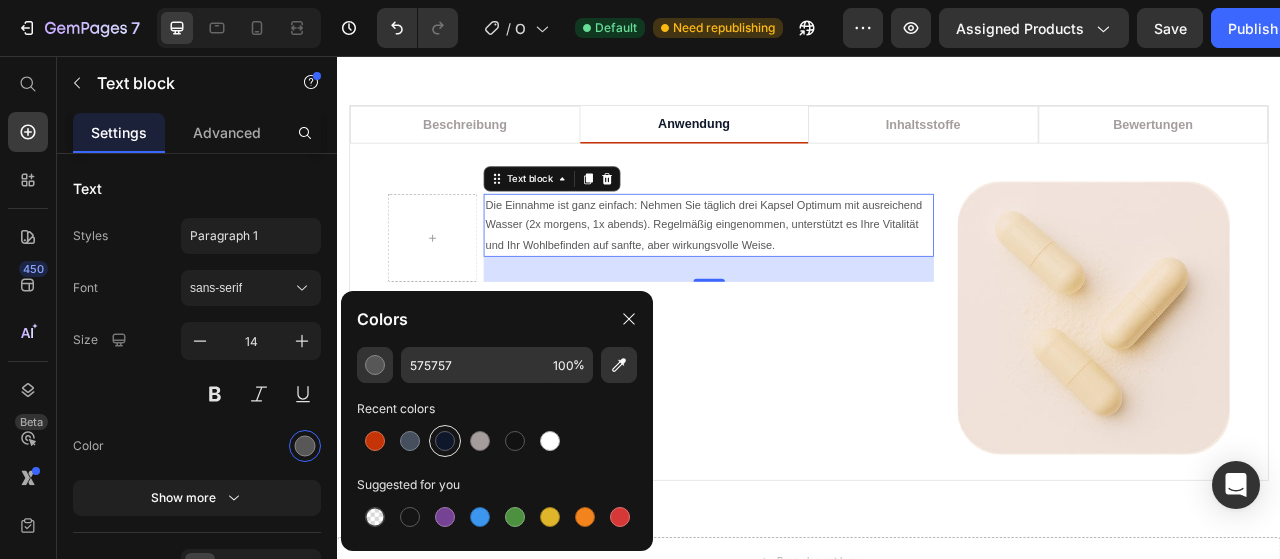 click at bounding box center (445, 441) 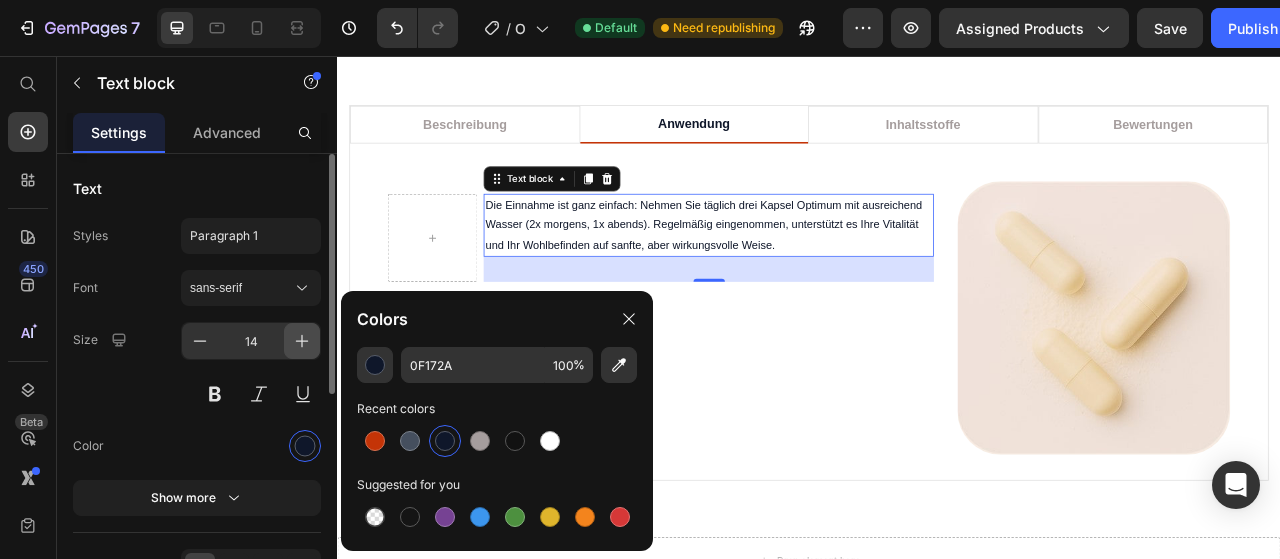 click 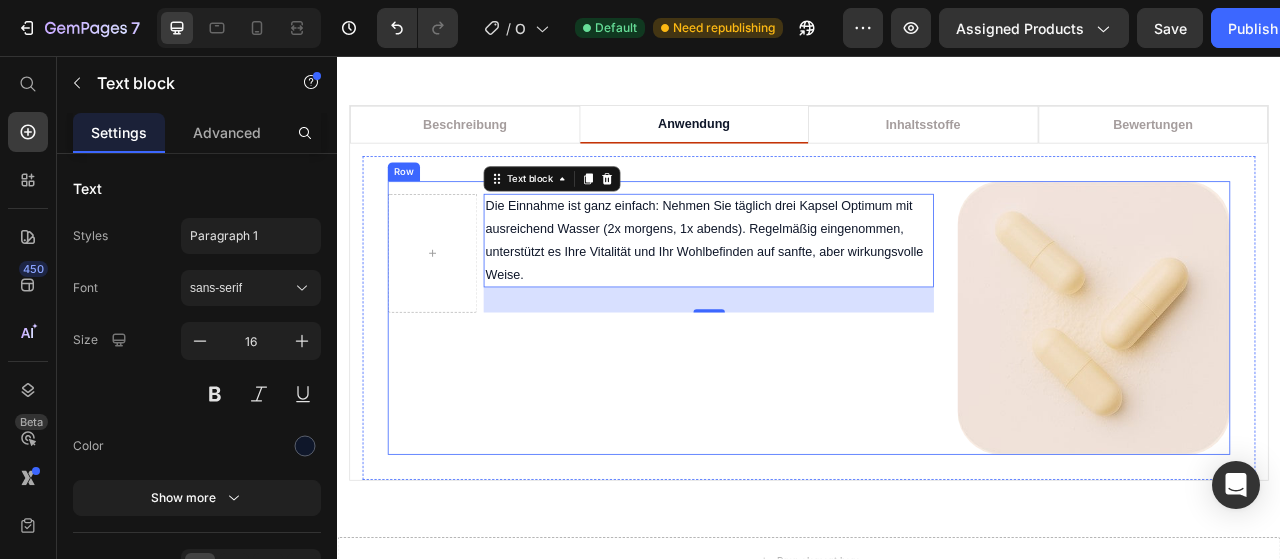 click on "Die Einnahme ist ganz einfach: Nehmen Sie täglich drei Kapsel Optimum mit ausreichend Wasser (2x morgens, 1x abends). Regelmäßig eingenommen, unterstützt es Ihre Vitalität und Ihr Wohlbefinden auf sanfte, aber wirkungsvolle Weise. Text block   32 Row Image Row" at bounding box center [937, 390] 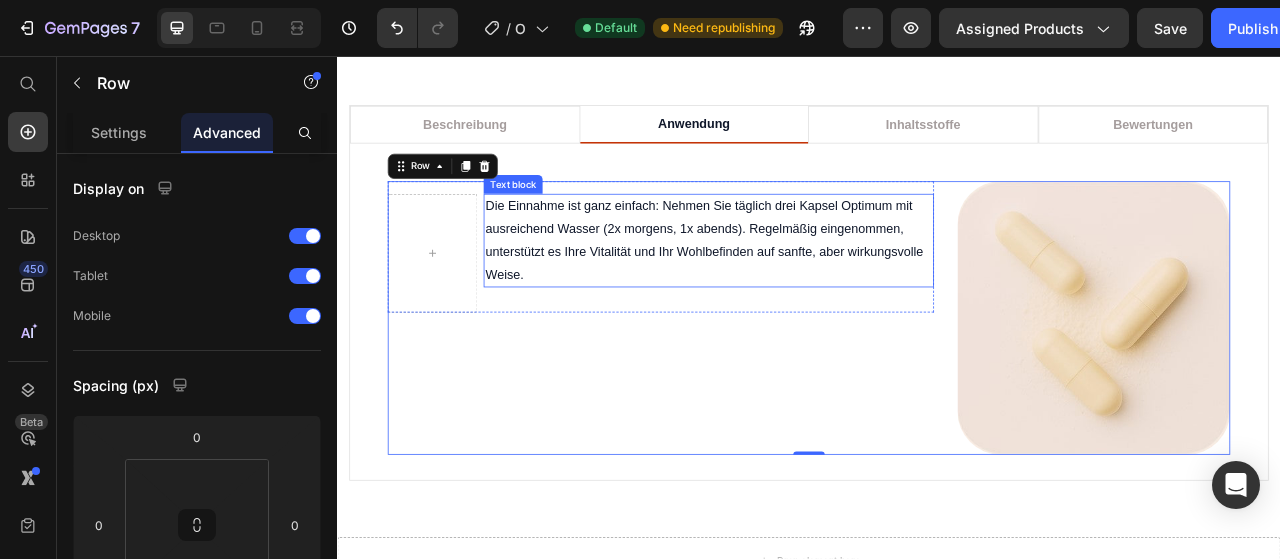 click on "Die Einnahme ist ganz einfach: Nehmen Sie täglich drei Kapsel Optimum mit ausreichend Wasser (2x morgens, 1x abends). Regelmäßig eingenommen, unterstützt es Ihre Vitalität und Ihr Wohlbefinden auf sanfte, aber wirkungsvolle Weise." at bounding box center (809, 291) 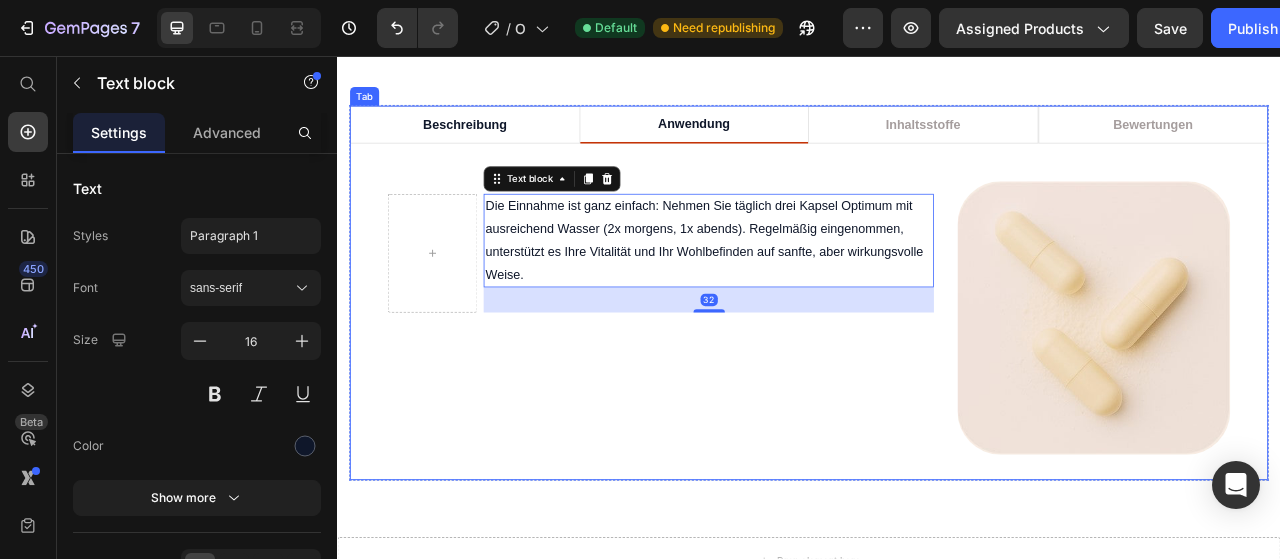 click on "Beschreibung" at bounding box center (499, 144) 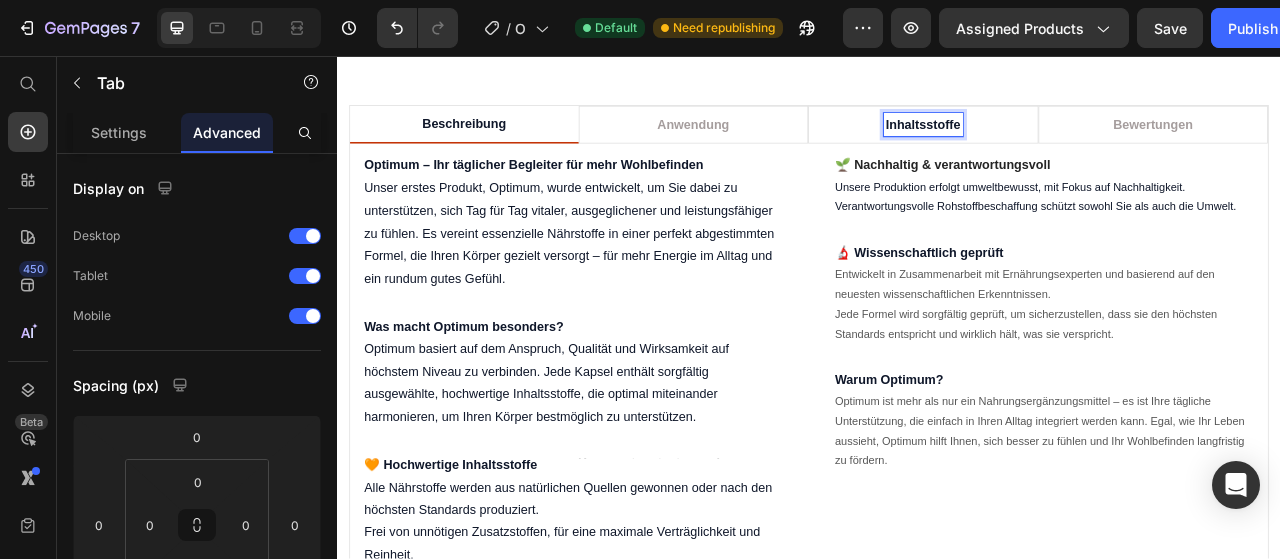 click on "Inhaltsstoffe" at bounding box center (1082, 144) 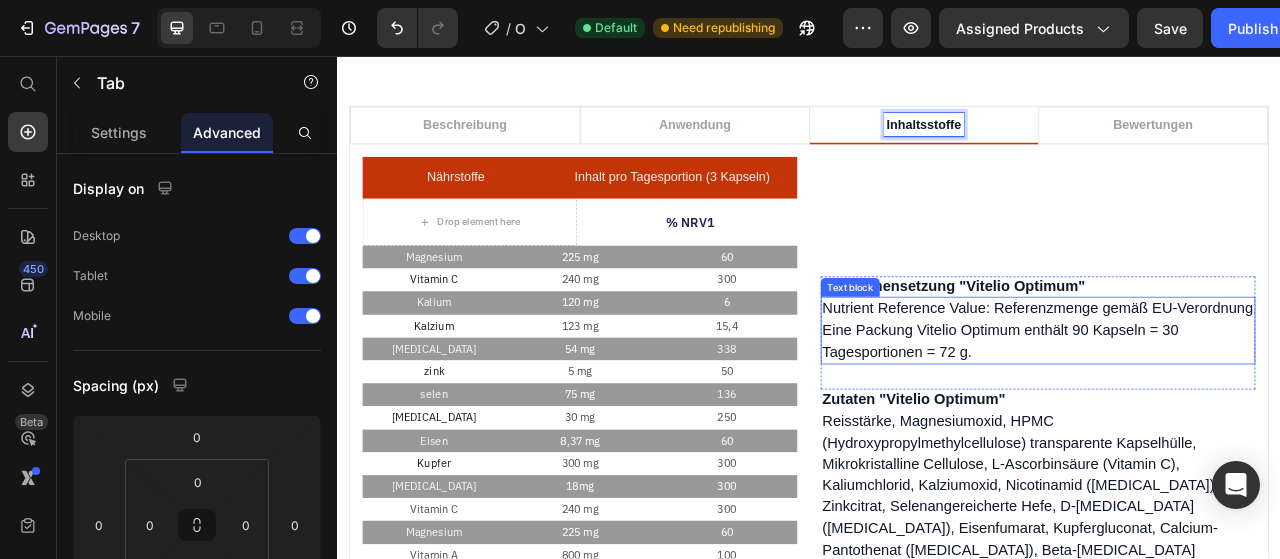 scroll, scrollTop: 1793, scrollLeft: 0, axis: vertical 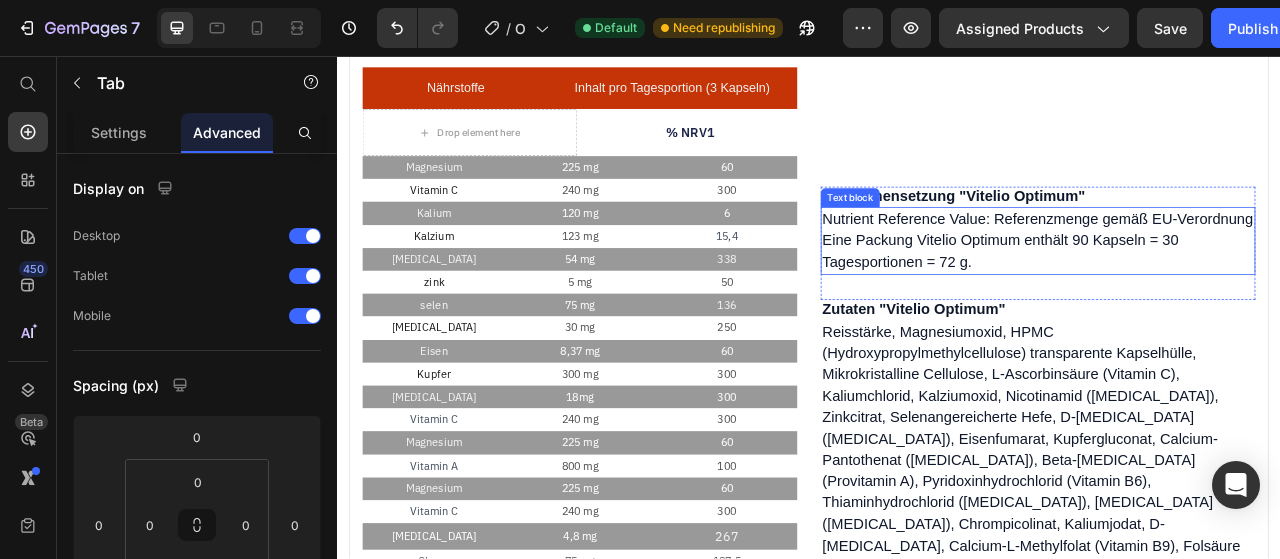 click on "Nutrient Reference Value: Referenzmenge gemäß EU-Verordnung" at bounding box center [1228, 264] 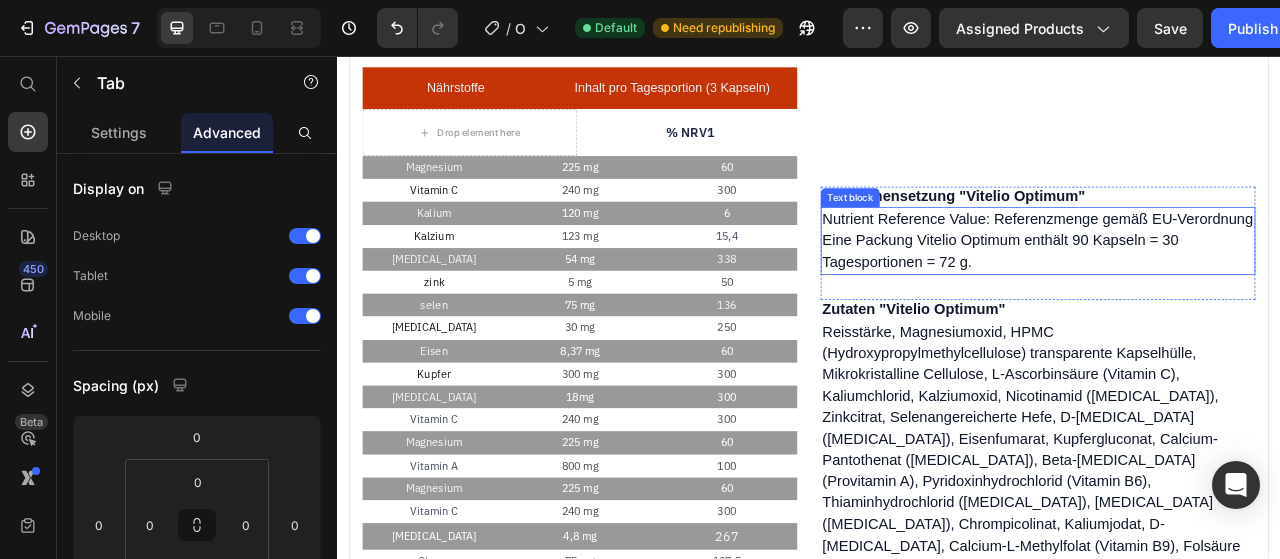 click on "Nutrient Reference Value: Referenzmenge gemäß EU-Verordnung" at bounding box center (1228, 264) 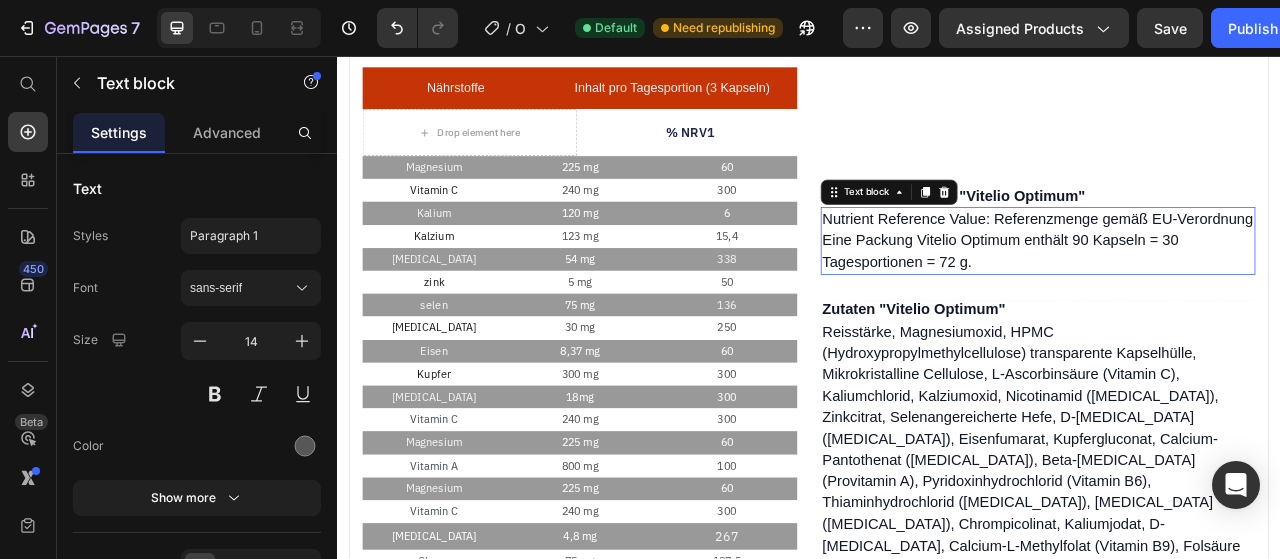click on "Nutrient Reference Value: Referenzmenge gemäß EU-Verordnung" at bounding box center [1228, 264] 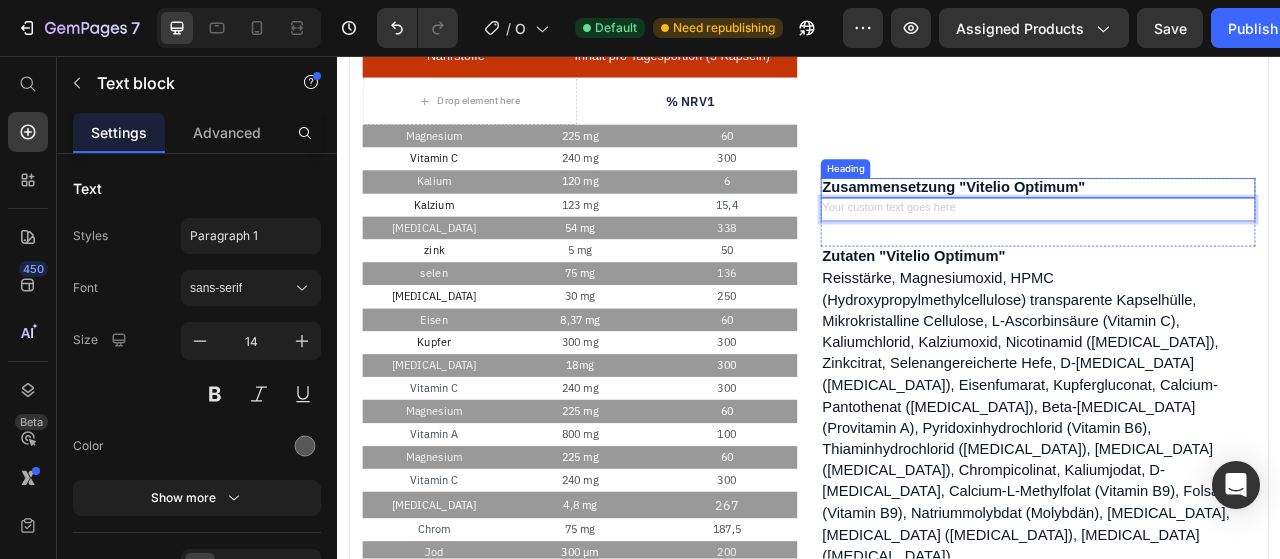 scroll, scrollTop: 1820, scrollLeft: 0, axis: vertical 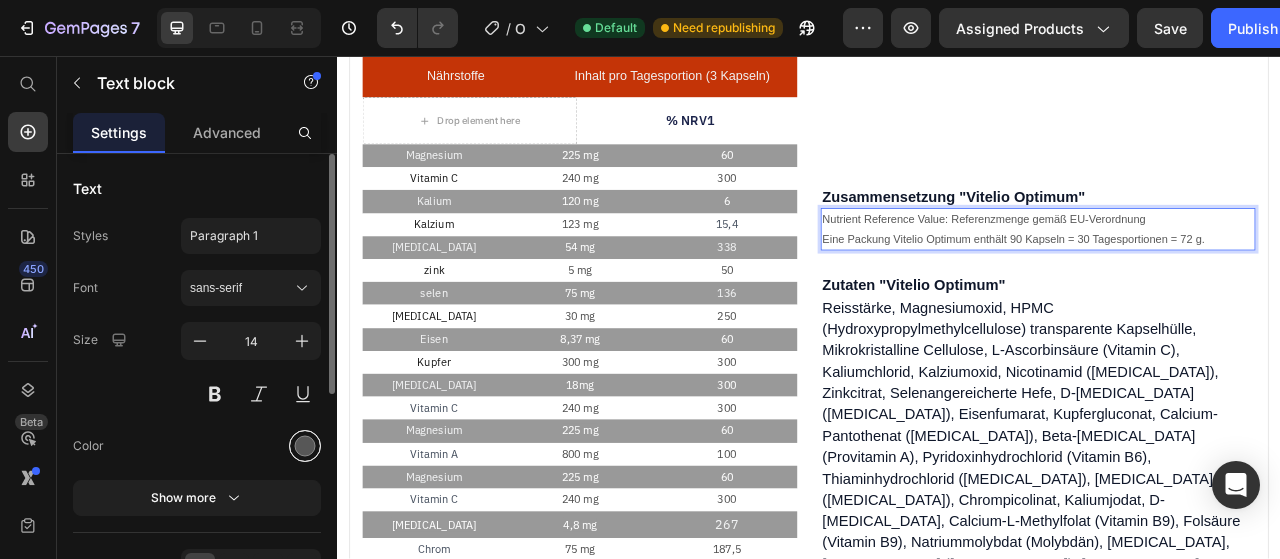 click at bounding box center (305, 446) 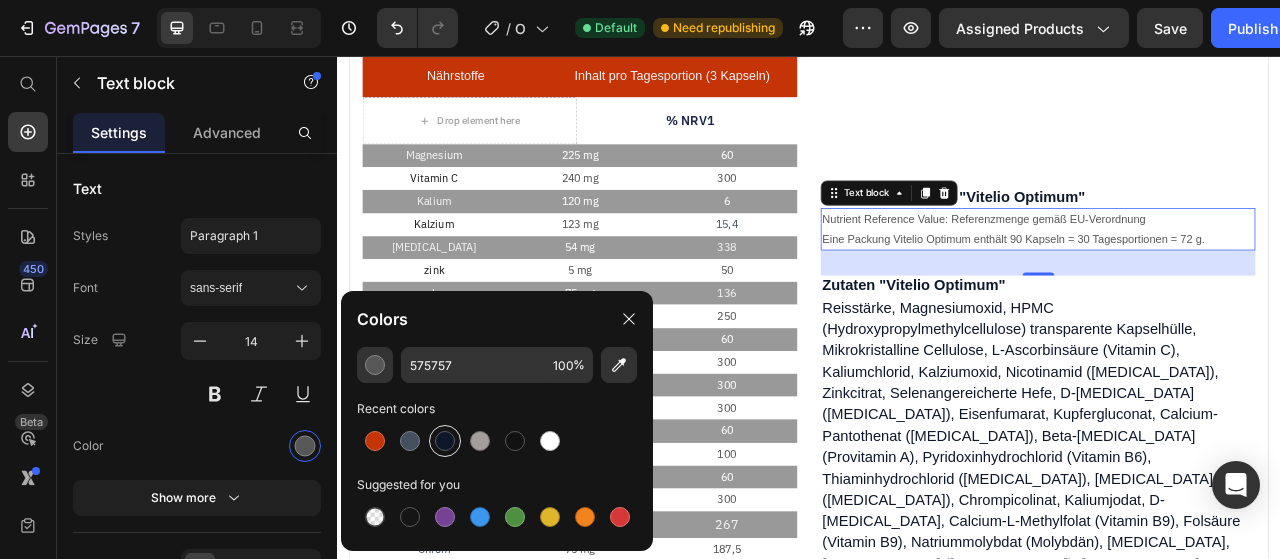click at bounding box center (445, 441) 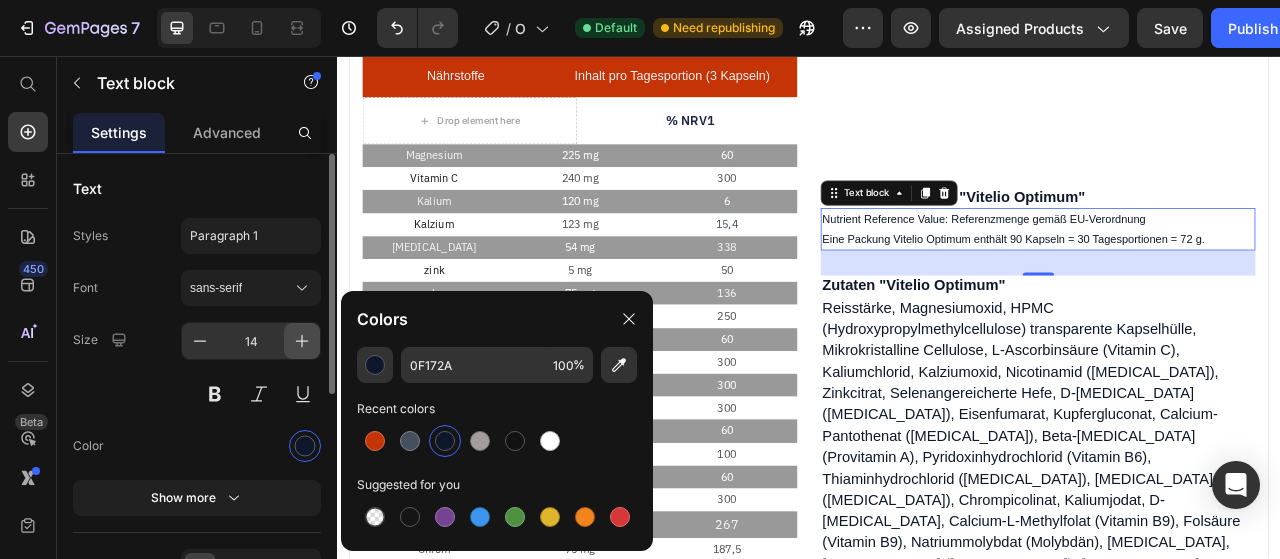 click 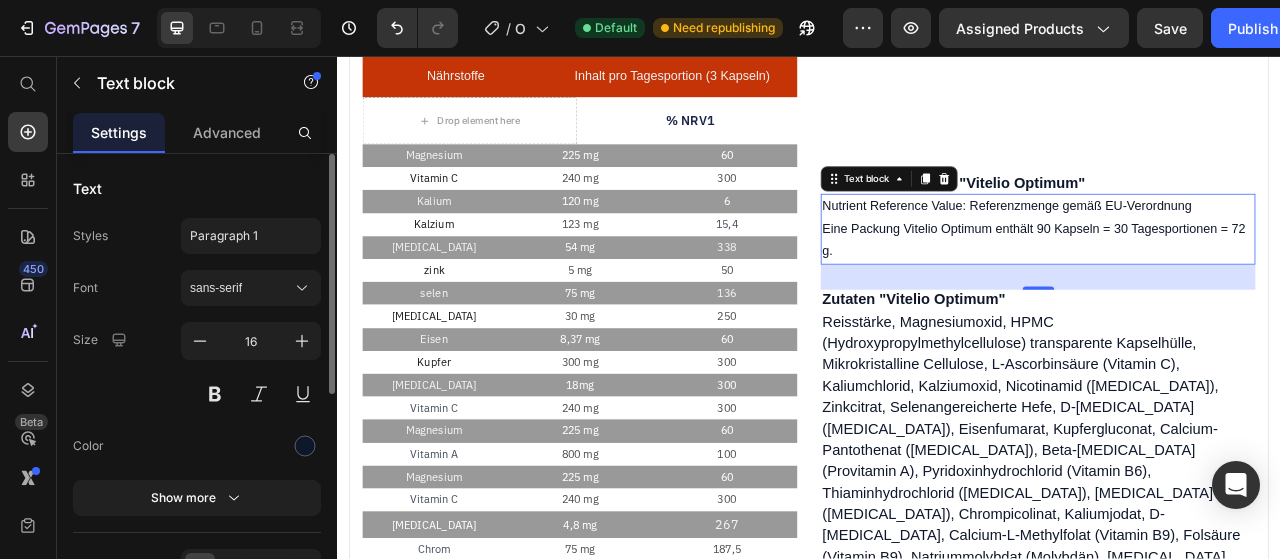 click on "Font sans-serif Size 16 Color Show more" at bounding box center [197, 393] 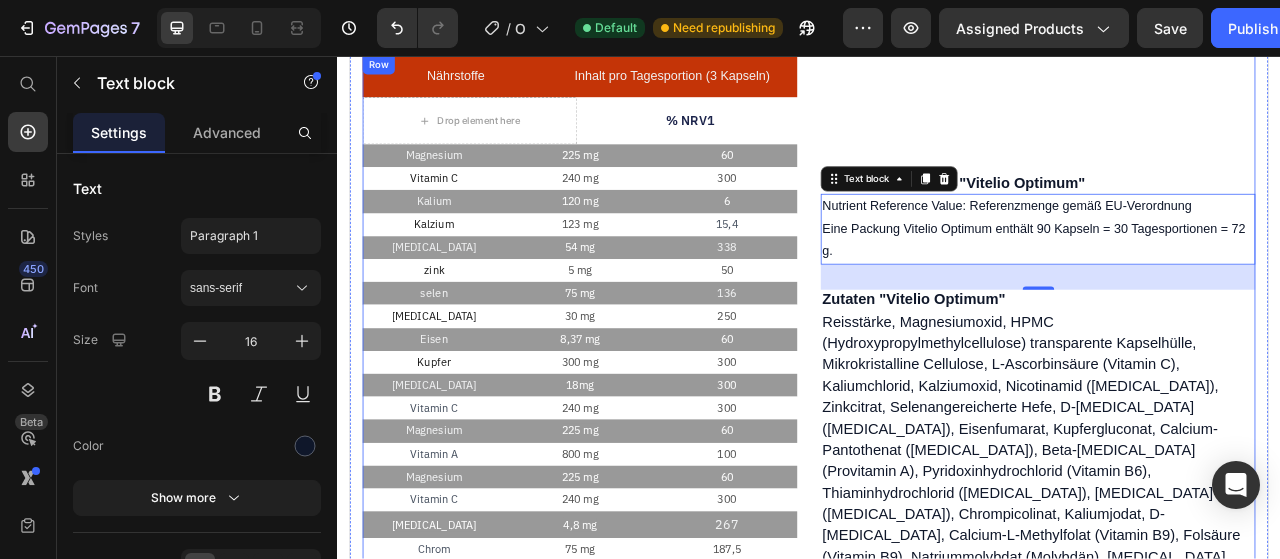 click on "Zusammensetzung "Vitelio Optimum" Heading Nutrient Reference Value: Referenzmenge gemäß EU-Verordnung Eine Packung Vitelio Optimum enthält 90 Kapseln = 30 Tagesportionen = 72 g. Text block   32 Row Zutaten "Vitelio Optimum" Heading Reisstärke, Magnesiumoxid, HPMC (Hydroxypropylmethylcellulose) transparente Kapselhülle, Mikrokristalline Cellulose, L-Ascorbinsäure (Vitamin C), Kaliumchlorid, Kalziumoxid, Nicotinamid (Vitamin B3), Zinkcitrat, Selenangereicherte Hefe, D-alpha-Tocopherol (Vitamin E), Eisenfumarat, Kupfergluconat, Calcium-Pantothenat (Vitamin B5), Beta-Carotin (Provitamin A), Pyridoxinhydrochlorid (Vitamin B6), Thiaminhydrochlorid (Vitamin B1), Riboflavin (Vitamin B2), Chrompicolinat, Kaliumjodat, D-Biotin, Calcium-L-Methylfolat (Vitamin B9), Folsäure (Vitamin B9), Natriummolybdat (Molybdän), Vitamin K1, Cholecalciferol (Vitamin D3), Cyanocobalamin (Vitamin B12). Text block Row" at bounding box center [1228, 501] 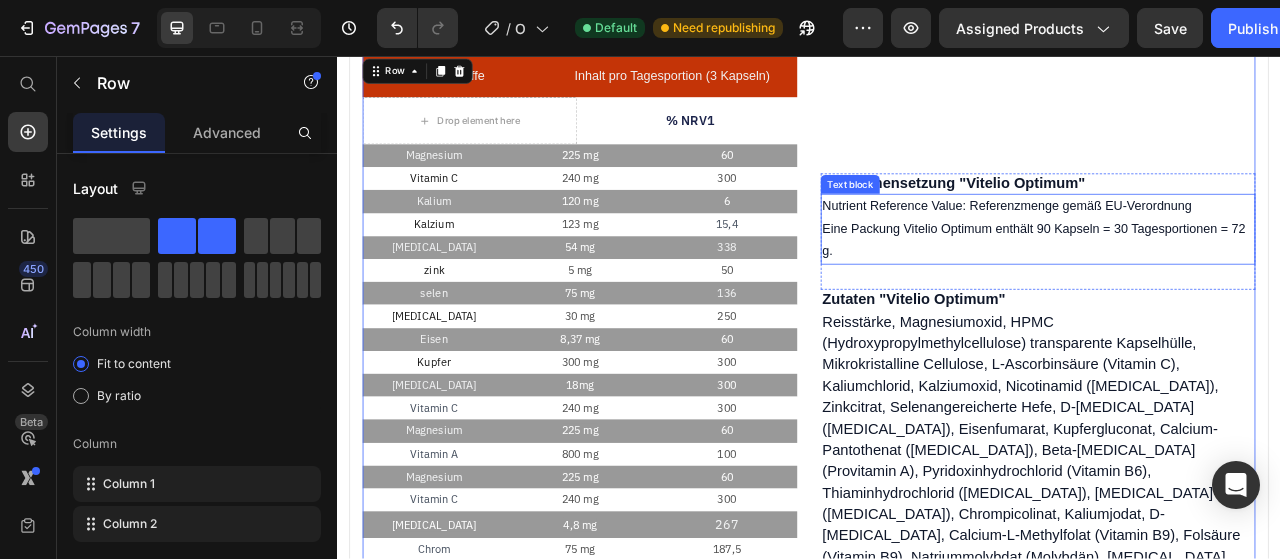 click on "Eine Packung Vitelio Optimum enthält 90 Kapseln = 30 Tagesportionen = 72 g." at bounding box center [1228, 292] 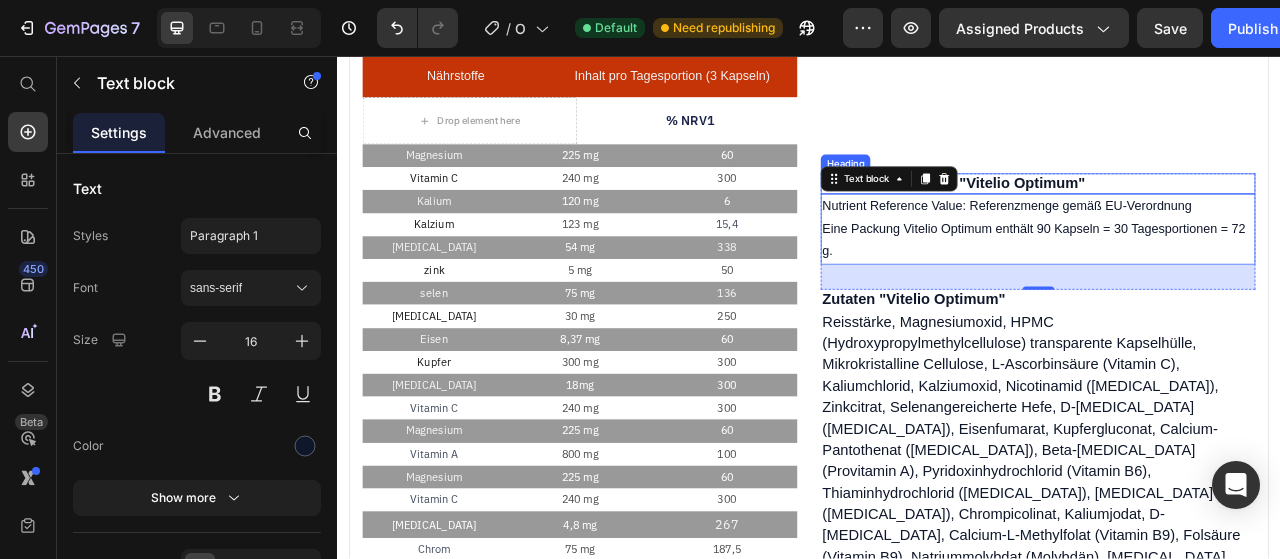 click on "Zusammensetzung "Vitelio Optimum"" at bounding box center [1121, 217] 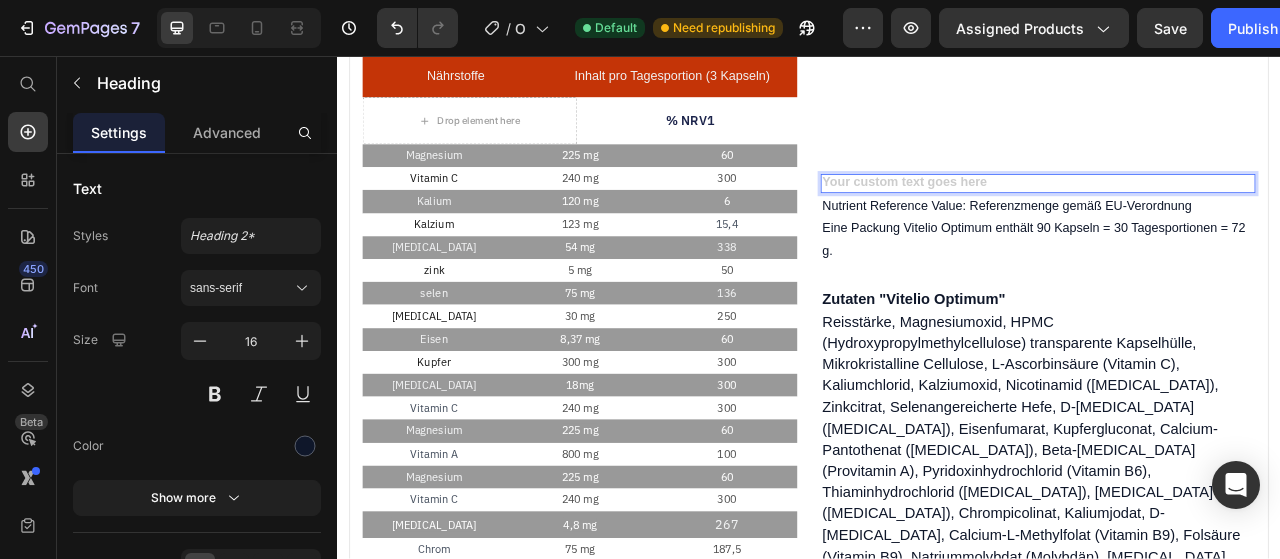 scroll, scrollTop: 1798, scrollLeft: 0, axis: vertical 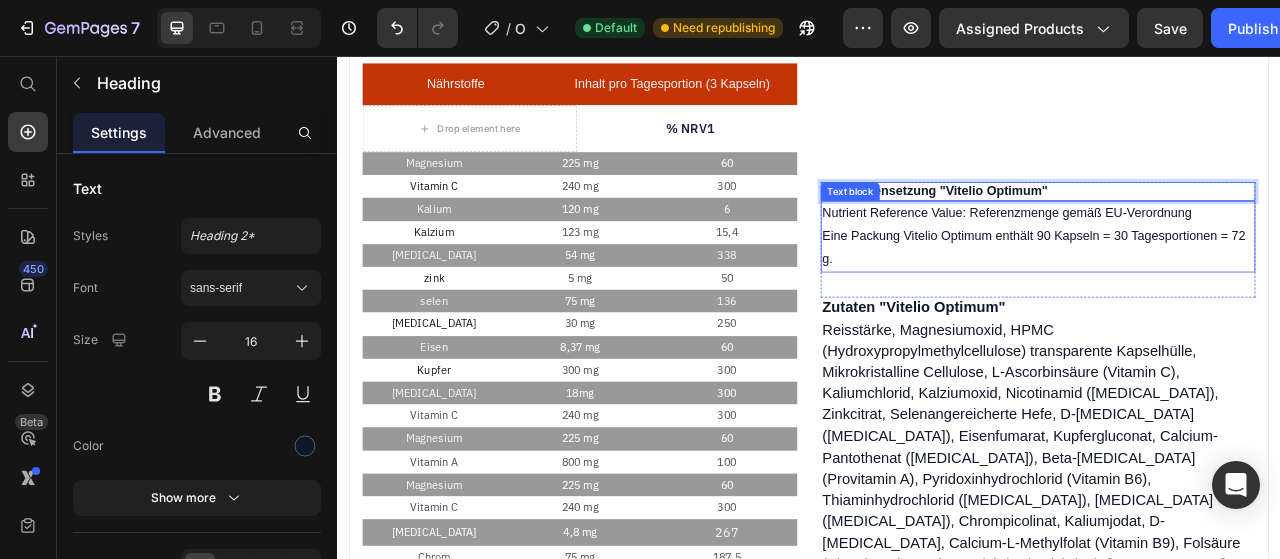 click on "Eine Packung Vitelio Optimum enthält 90 Kapseln = 30 Tagesportionen = 72 g." at bounding box center [1228, 301] 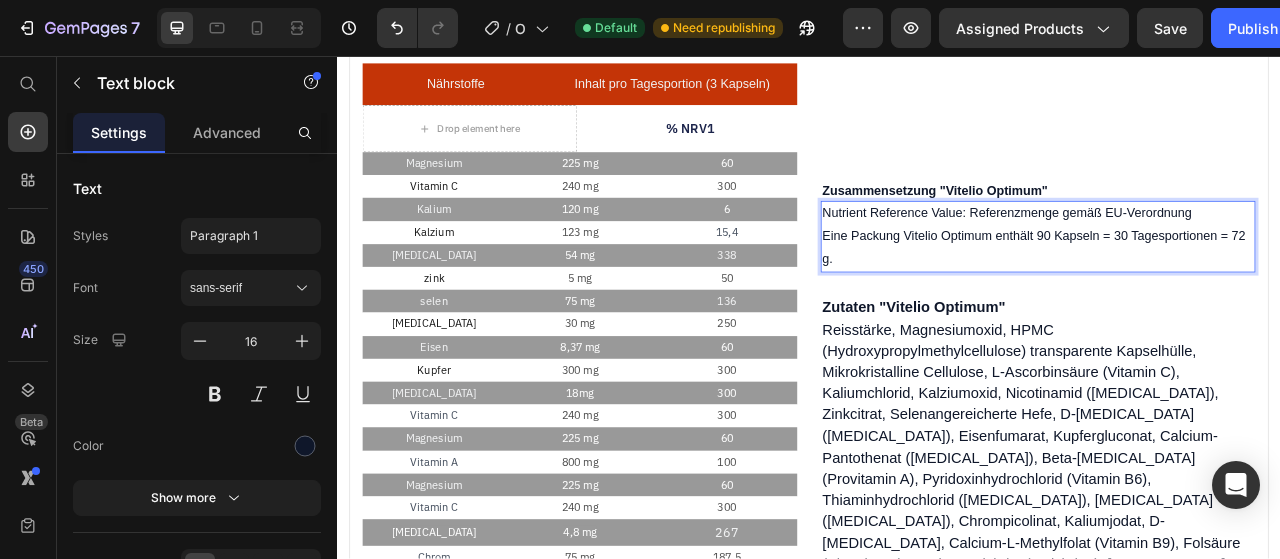 click on "Eine Packung Vitelio Optimum enthält 90 Kapseln = 30 Tagesportionen = 72 g." at bounding box center [1228, 301] 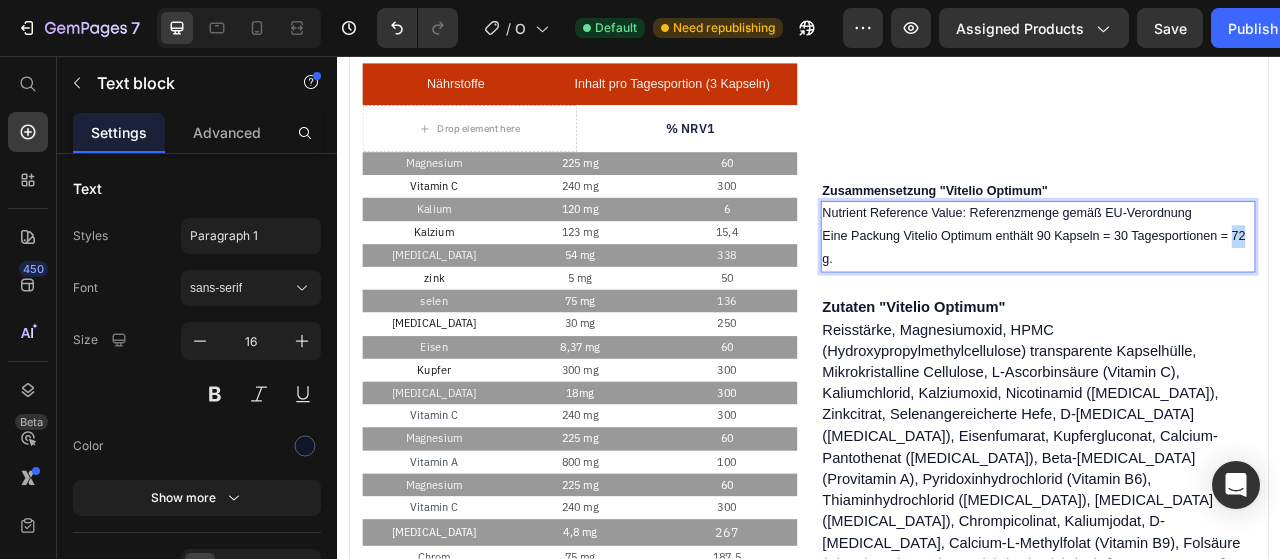 click on "Eine Packung Vitelio Optimum enthält 90 Kapseln = 30 Tagesportionen = 72 g." at bounding box center (1228, 301) 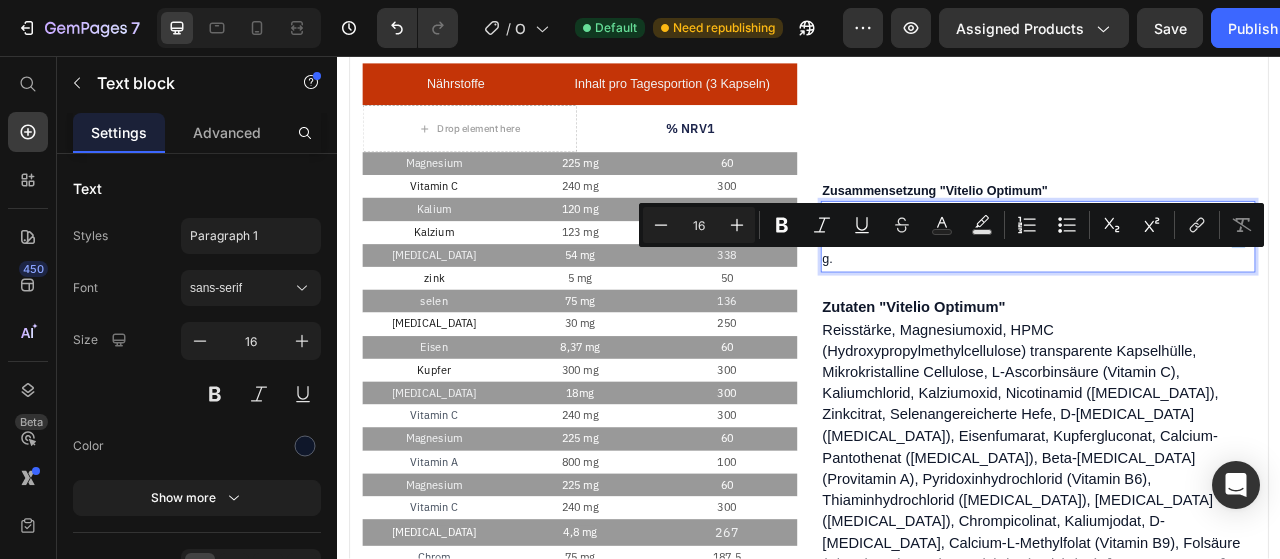 click on "Eine Packung Vitelio Optimum enthält 90 Kapseln = 30 Tagesportionen = 72 g." at bounding box center [1228, 301] 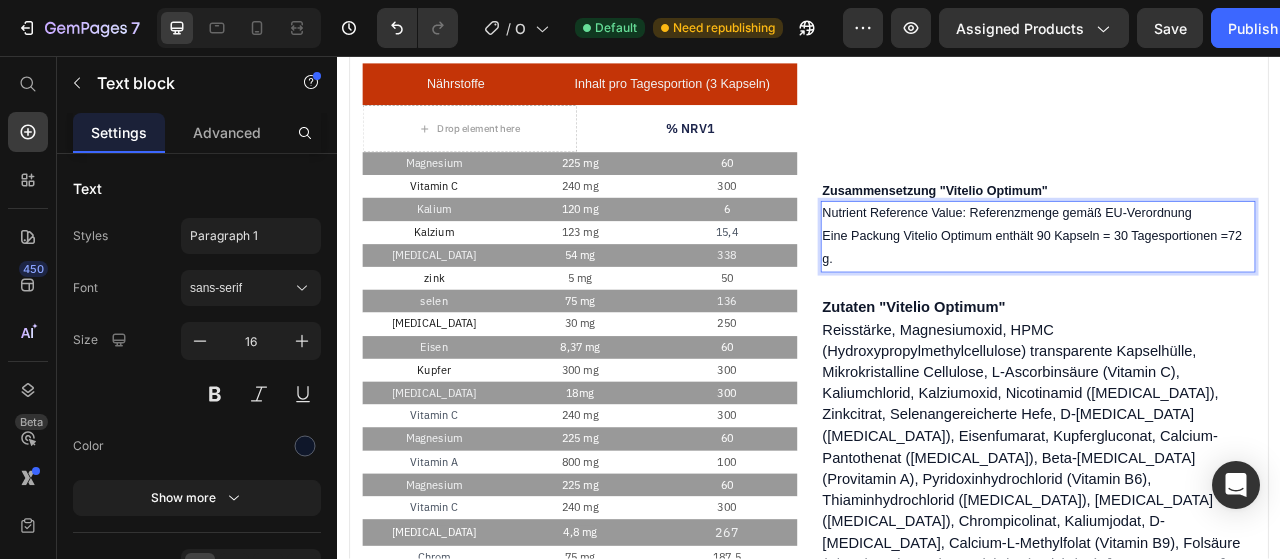 click on "Eine Packung Vitelio Optimum enthält 90 Kapseln = 30 Tagesportionen =72 g." at bounding box center (1228, 301) 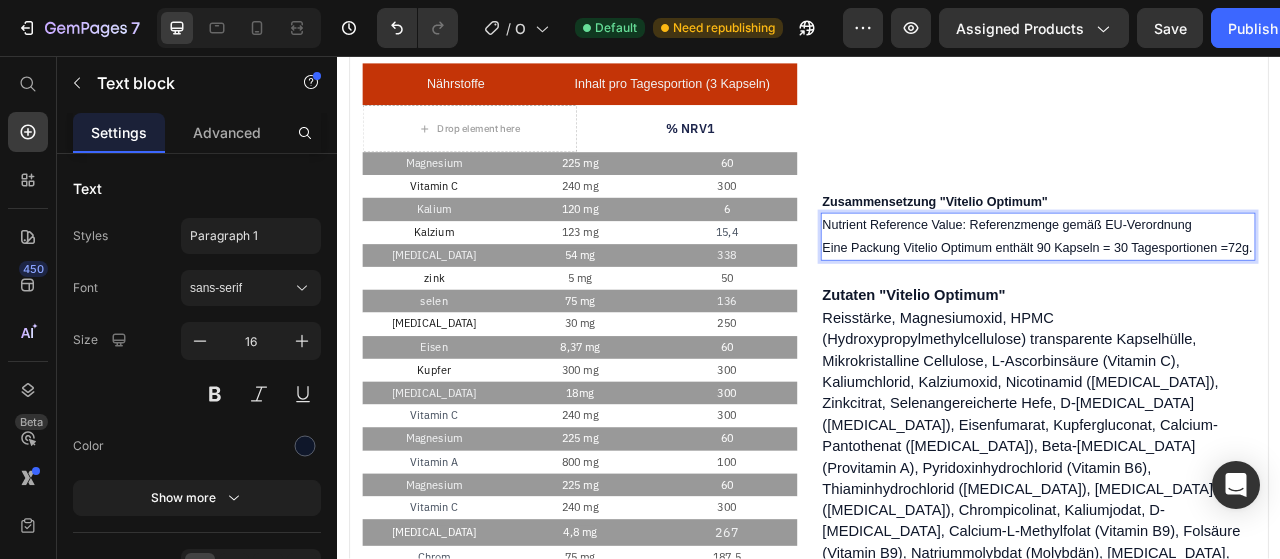 click on "Eine Packung Vitelio Optimum enthält 90 Kapseln = 30 Tagesportionen =72g." at bounding box center (1228, 301) 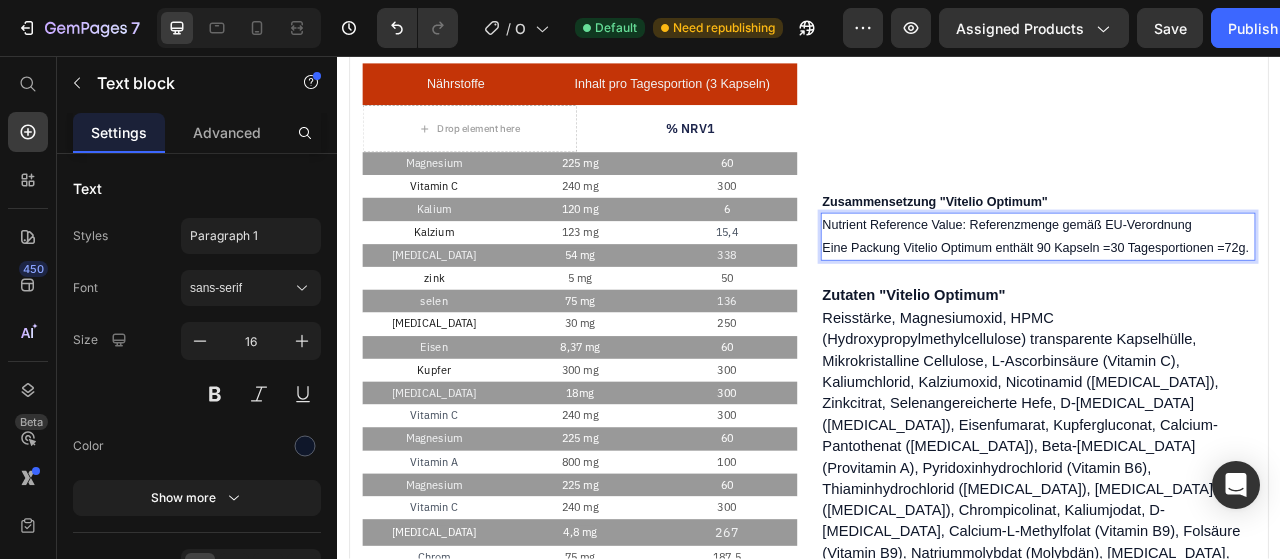 click on "Eine Packung Vitelio Optimum enthält 90 Kapseln =30 Tagesportionen =72g." at bounding box center [1228, 301] 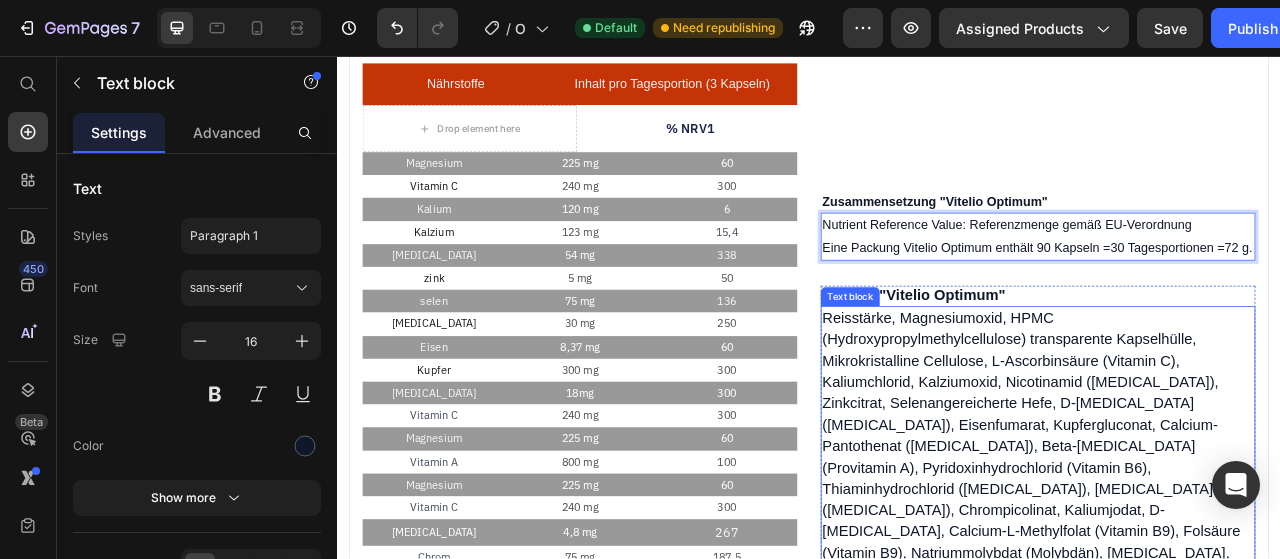 click on "Reisstärke, Magnesiumoxid, HPMC (Hydroxypropylmethylcellulose) transparente Kapselhülle, Mikrokristalline Cellulose, L-Ascorbinsäure (Vitamin C), Kaliumchlorid, Kalziumoxid, Nicotinamid ([MEDICAL_DATA]), Zinkcitrat, Selenangereicherte Hefe, D-[MEDICAL_DATA] ([MEDICAL_DATA]), Eisenfumarat, Kupfergluconat, Calcium-Pantothenat ([MEDICAL_DATA]), Beta-[MEDICAL_DATA] (Provitamin A), Pyridoxinhydrochlorid (Vitamin B6), Thiaminhydrochlorid ([MEDICAL_DATA]), [MEDICAL_DATA] ([MEDICAL_DATA]), Chrompicolinat, Kaliumjodat, D-[MEDICAL_DATA], Calcium-L-Methylfolat (Vitamin B9), Folsäure (Vitamin B9), Natriummolybdat (Molybdän), [MEDICAL_DATA], [MEDICAL_DATA] ([MEDICAL_DATA]), [MEDICAL_DATA] ([MEDICAL_DATA])." at bounding box center [1220, 566] 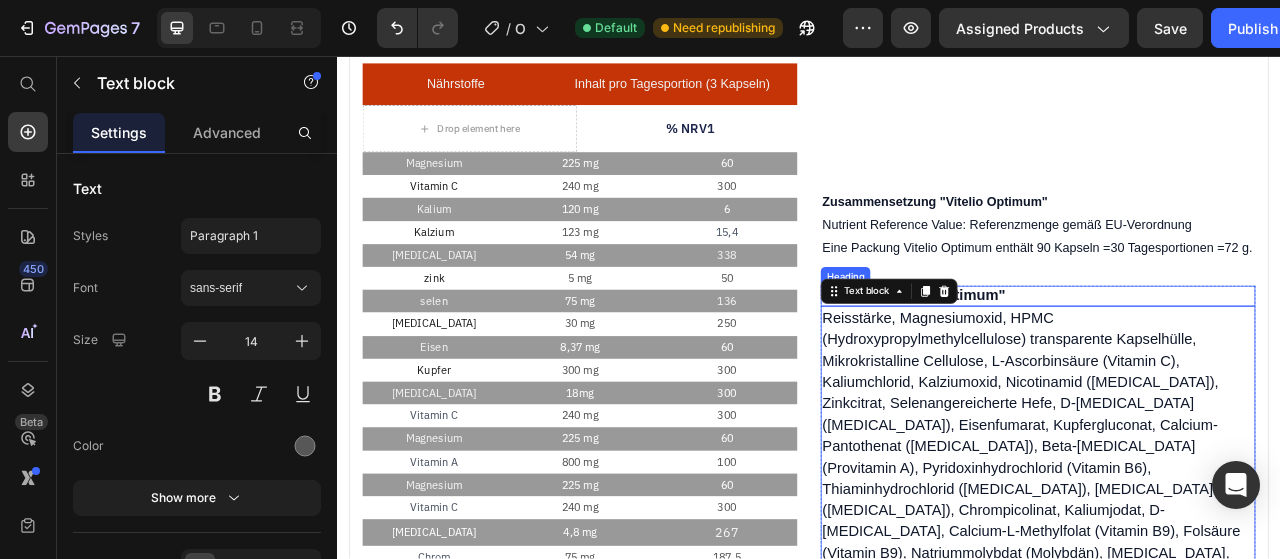 click on "Zutaten "Vitelio Optimum"" at bounding box center (1228, 362) 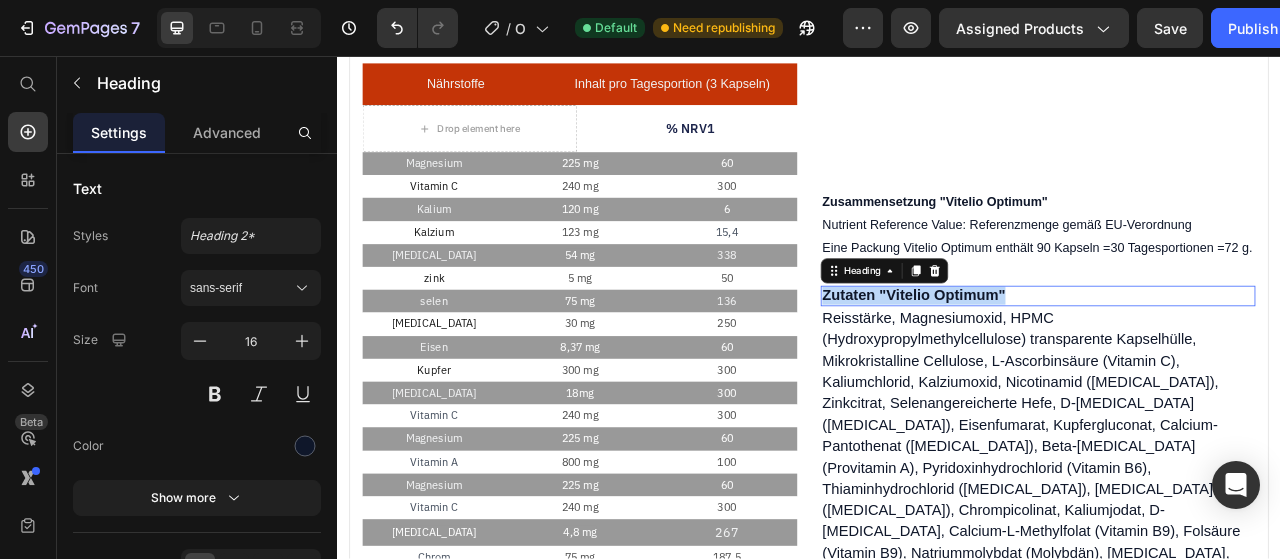 click on "Zutaten "Vitelio Optimum"" at bounding box center (1228, 362) 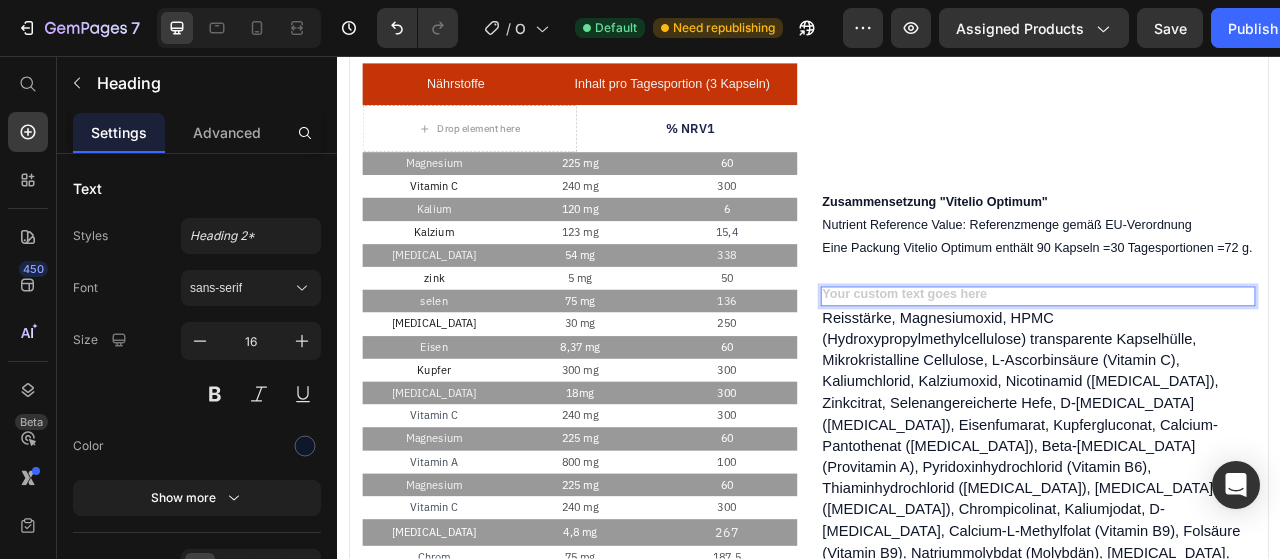 scroll, scrollTop: 1788, scrollLeft: 0, axis: vertical 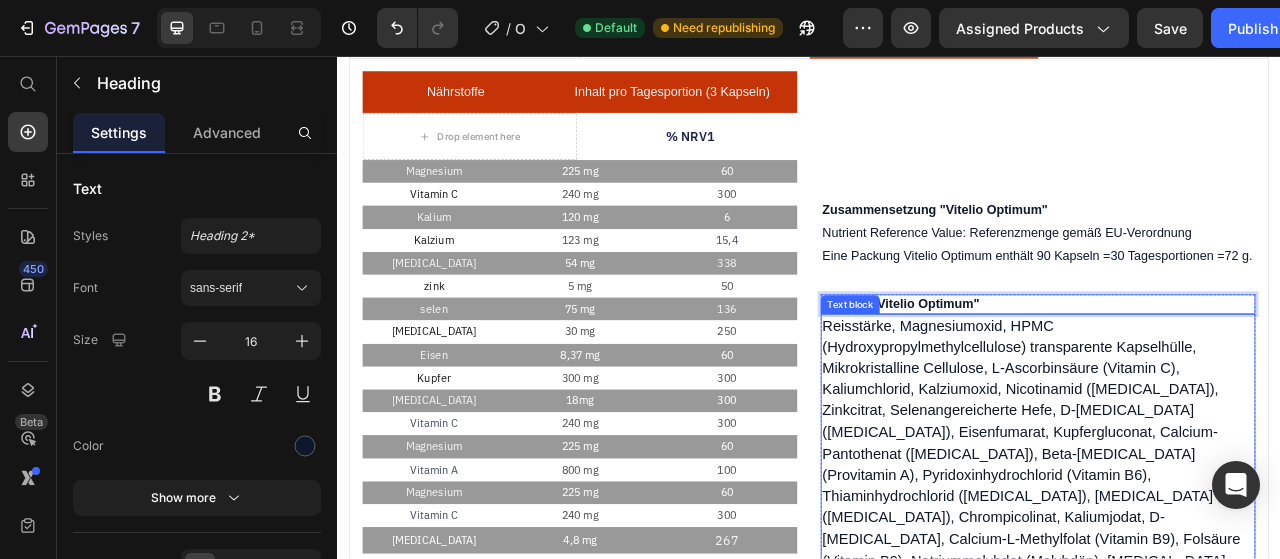 click on "Reisstärke, Magnesiumoxid, HPMC (Hydroxypropylmethylcellulose) transparente Kapselhülle, Mikrokristalline Cellulose, L-Ascorbinsäure (Vitamin C), Kaliumchlorid, Kalziumoxid, Nicotinamid ([MEDICAL_DATA]), Zinkcitrat, Selenangereicherte Hefe, D-[MEDICAL_DATA] ([MEDICAL_DATA]), Eisenfumarat, Kupfergluconat, Calcium-Pantothenat ([MEDICAL_DATA]), Beta-[MEDICAL_DATA] (Provitamin A), Pyridoxinhydrochlorid (Vitamin B6), Thiaminhydrochlorid ([MEDICAL_DATA]), [MEDICAL_DATA] ([MEDICAL_DATA]), Chrompicolinat, Kaliumjodat, D-[MEDICAL_DATA], Calcium-L-Methylfolat (Vitamin B9), Folsäure (Vitamin B9), Natriummolybdat (Molybdän), [MEDICAL_DATA], [MEDICAL_DATA] ([MEDICAL_DATA]), [MEDICAL_DATA] ([MEDICAL_DATA])." at bounding box center (1220, 576) 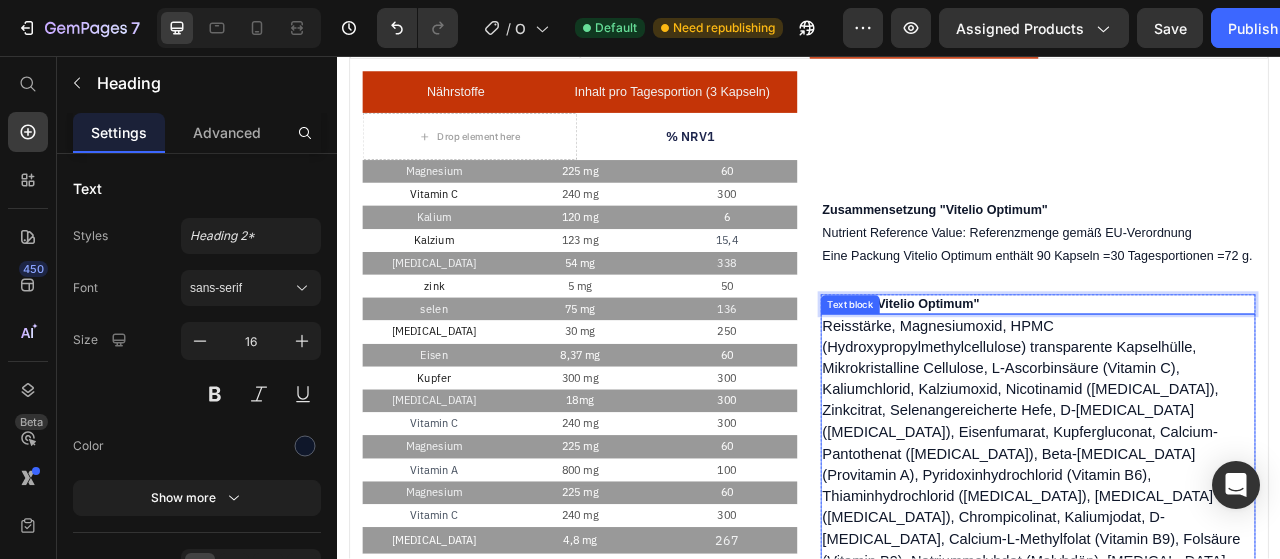 click on "Reisstärke, Magnesiumoxid, HPMC (Hydroxypropylmethylcellulose) transparente Kapselhülle, Mikrokristalline Cellulose, L-Ascorbinsäure (Vitamin C), Kaliumchlorid, Kalziumoxid, Nicotinamid ([MEDICAL_DATA]), Zinkcitrat, Selenangereicherte Hefe, D-[MEDICAL_DATA] ([MEDICAL_DATA]), Eisenfumarat, Kupfergluconat, Calcium-Pantothenat ([MEDICAL_DATA]), Beta-[MEDICAL_DATA] (Provitamin A), Pyridoxinhydrochlorid (Vitamin B6), Thiaminhydrochlorid ([MEDICAL_DATA]), [MEDICAL_DATA] ([MEDICAL_DATA]), Chrompicolinat, Kaliumjodat, D-[MEDICAL_DATA], Calcium-L-Methylfolat (Vitamin B9), Folsäure (Vitamin B9), Natriummolybdat (Molybdän), [MEDICAL_DATA], [MEDICAL_DATA] ([MEDICAL_DATA]), [MEDICAL_DATA] ([MEDICAL_DATA])." at bounding box center [1220, 576] 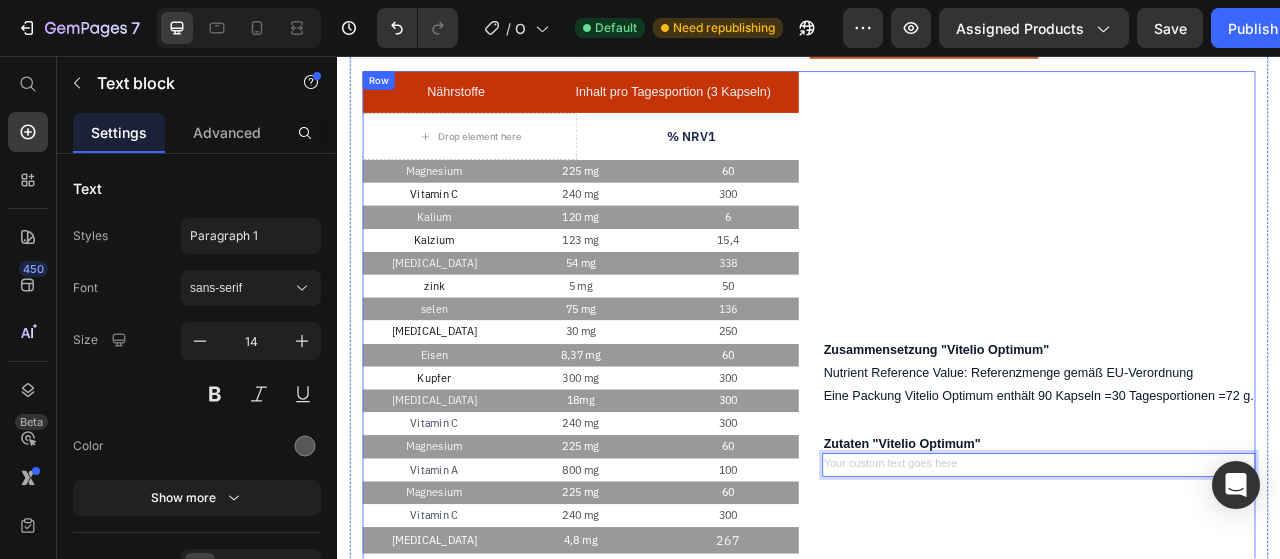 scroll, scrollTop: 1922, scrollLeft: 0, axis: vertical 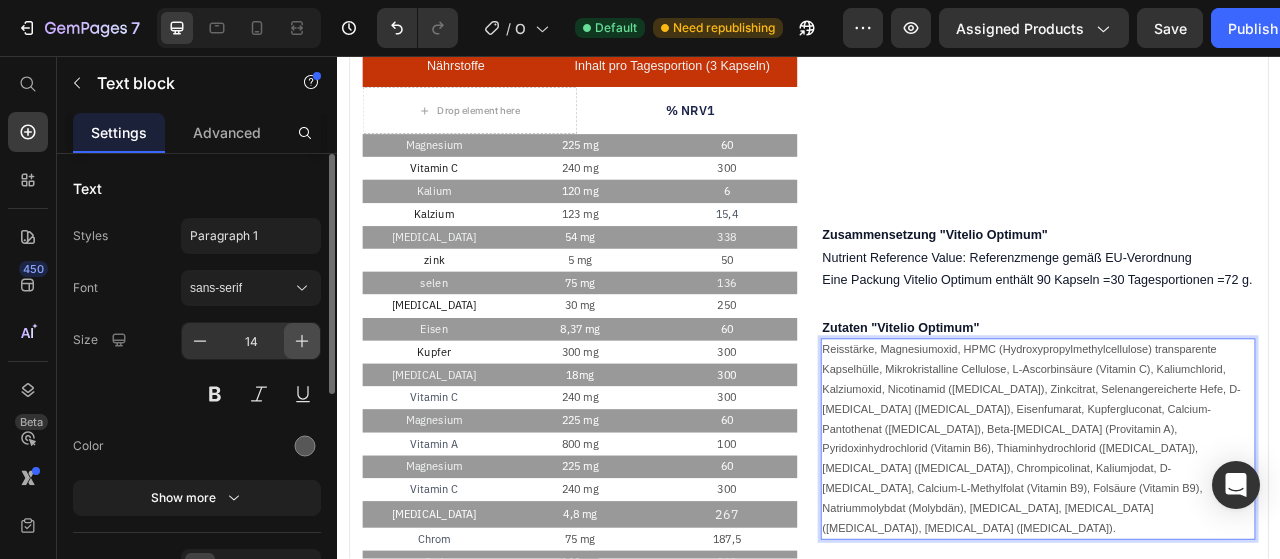 drag, startPoint x: 301, startPoint y: 340, endPoint x: 752, endPoint y: 427, distance: 459.3147 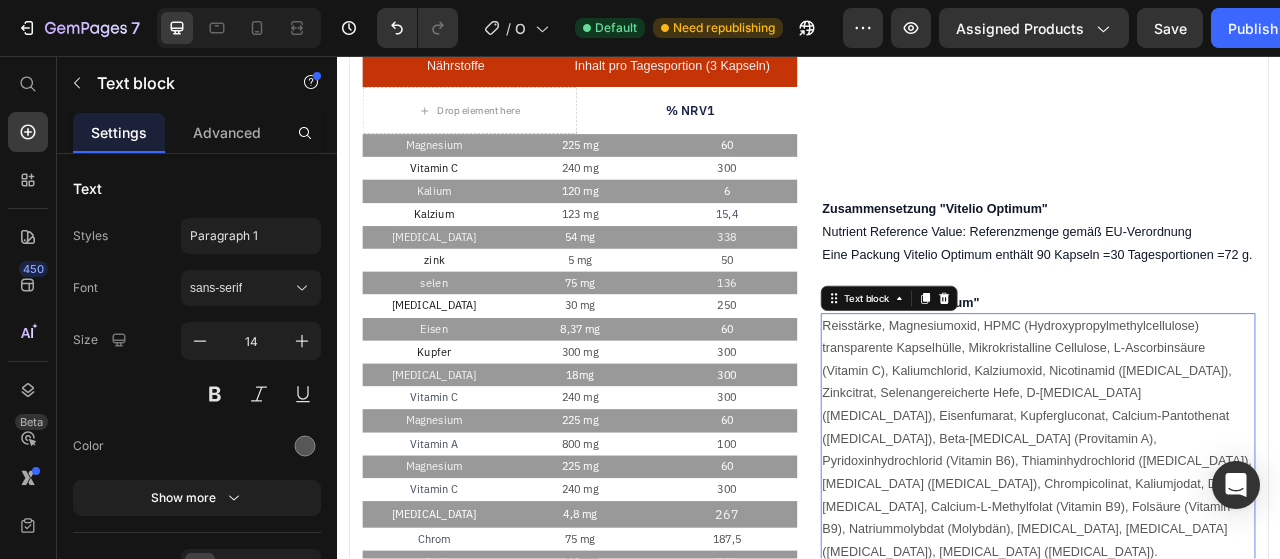 type on "16" 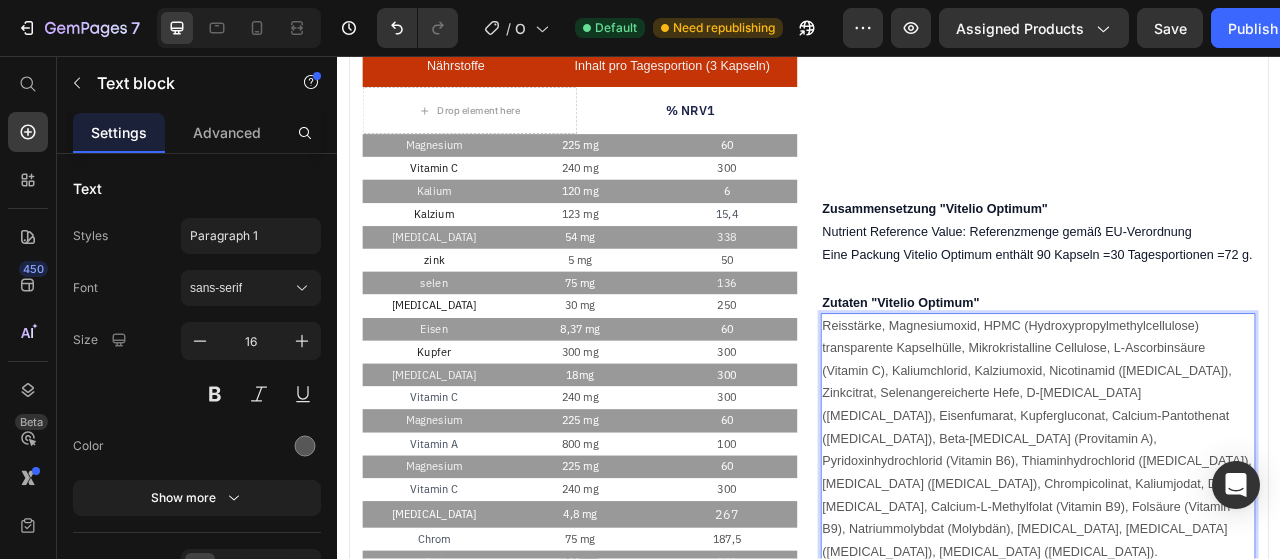 click on "Reisstärke, Magnesiumoxid, HPMC (Hydroxypropylmethylcellulose) transparente Kapselhülle, Mikrokristalline Cellulose, L-Ascorbinsäure (Vitamin C), Kaliumchlorid, Kalziumoxid, Nicotinamid ([MEDICAL_DATA]), Zinkcitrat, Selenangereicherte Hefe, D-[MEDICAL_DATA] ([MEDICAL_DATA]), Eisenfumarat, Kupfergluconat, Calcium-Pantothenat ([MEDICAL_DATA]), Beta-[MEDICAL_DATA] (Provitamin A), Pyridoxinhydrochlorid (Vitamin B6), Thiaminhydrochlorid ([MEDICAL_DATA]), [MEDICAL_DATA] ([MEDICAL_DATA]), Chrompicolinat, Kaliumjodat, D-[MEDICAL_DATA], Calcium-L-Methylfolat (Vitamin B9), Folsäure (Vitamin B9), Natriummolybdat (Molybdän), [MEDICAL_DATA], [MEDICAL_DATA] ([MEDICAL_DATA]), [MEDICAL_DATA] ([MEDICAL_DATA])." at bounding box center [1228, 544] 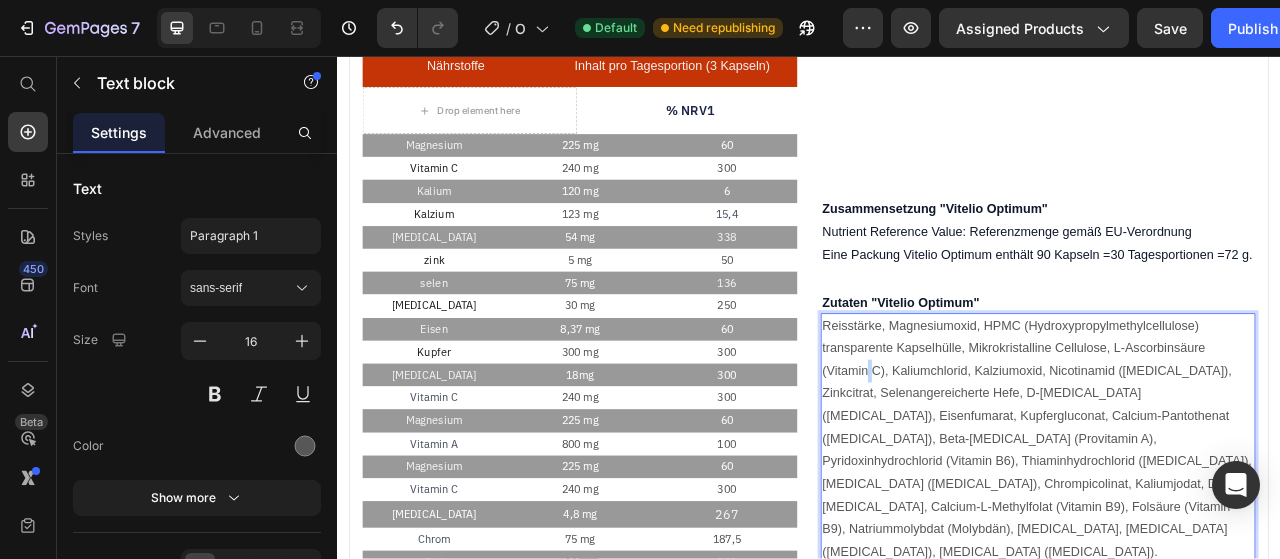 click on "Reisstärke, Magnesiumoxid, HPMC (Hydroxypropylmethylcellulose) transparente Kapselhülle, Mikrokristalline Cellulose, L-Ascorbinsäure (Vitamin C), Kaliumchlorid, Kalziumoxid, Nicotinamid ([MEDICAL_DATA]), Zinkcitrat, Selenangereicherte Hefe, D-[MEDICAL_DATA] ([MEDICAL_DATA]), Eisenfumarat, Kupfergluconat, Calcium-Pantothenat ([MEDICAL_DATA]), Beta-[MEDICAL_DATA] (Provitamin A), Pyridoxinhydrochlorid (Vitamin B6), Thiaminhydrochlorid ([MEDICAL_DATA]), [MEDICAL_DATA] ([MEDICAL_DATA]), Chrompicolinat, Kaliumjodat, D-[MEDICAL_DATA], Calcium-L-Methylfolat (Vitamin B9), Folsäure (Vitamin B9), Natriummolybdat (Molybdän), [MEDICAL_DATA], [MEDICAL_DATA] ([MEDICAL_DATA]), [MEDICAL_DATA] ([MEDICAL_DATA])." at bounding box center (1228, 544) 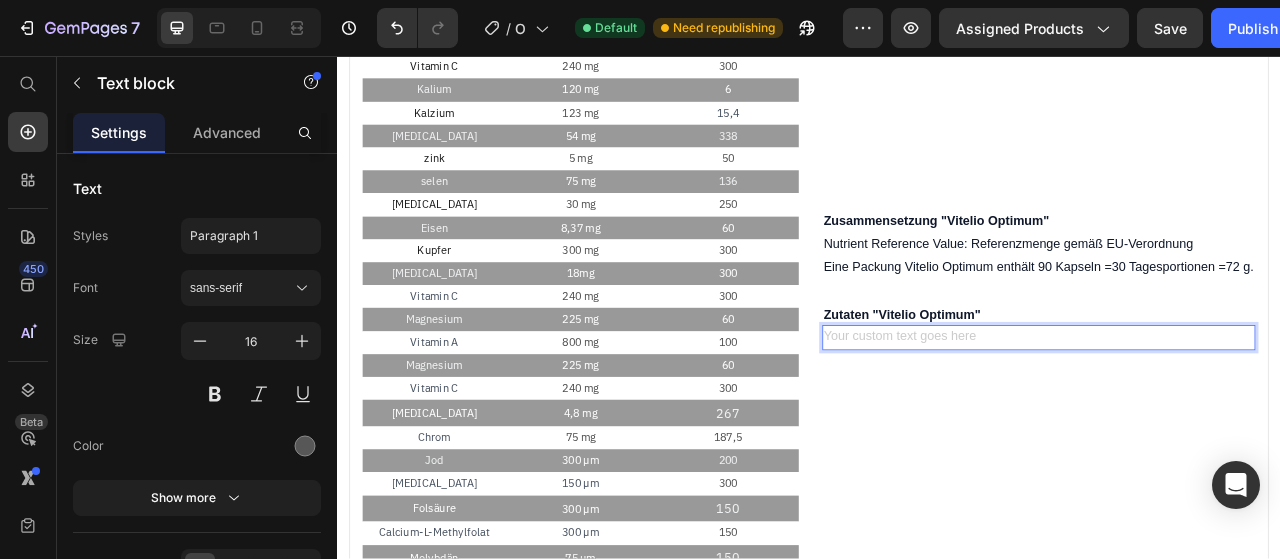 scroll, scrollTop: 1936, scrollLeft: 0, axis: vertical 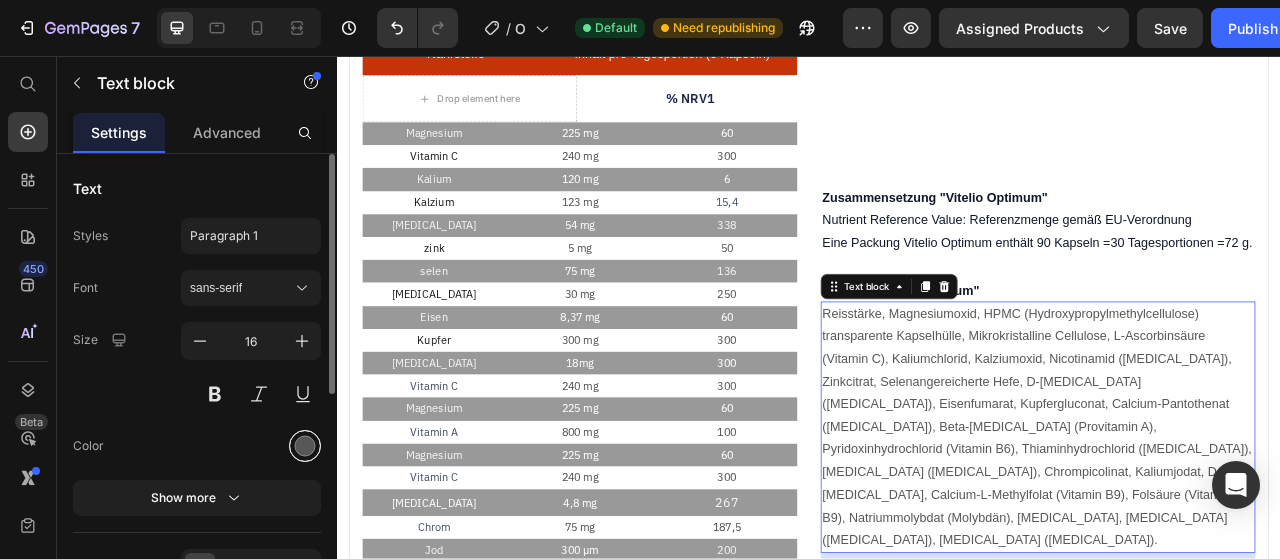 click at bounding box center [305, 446] 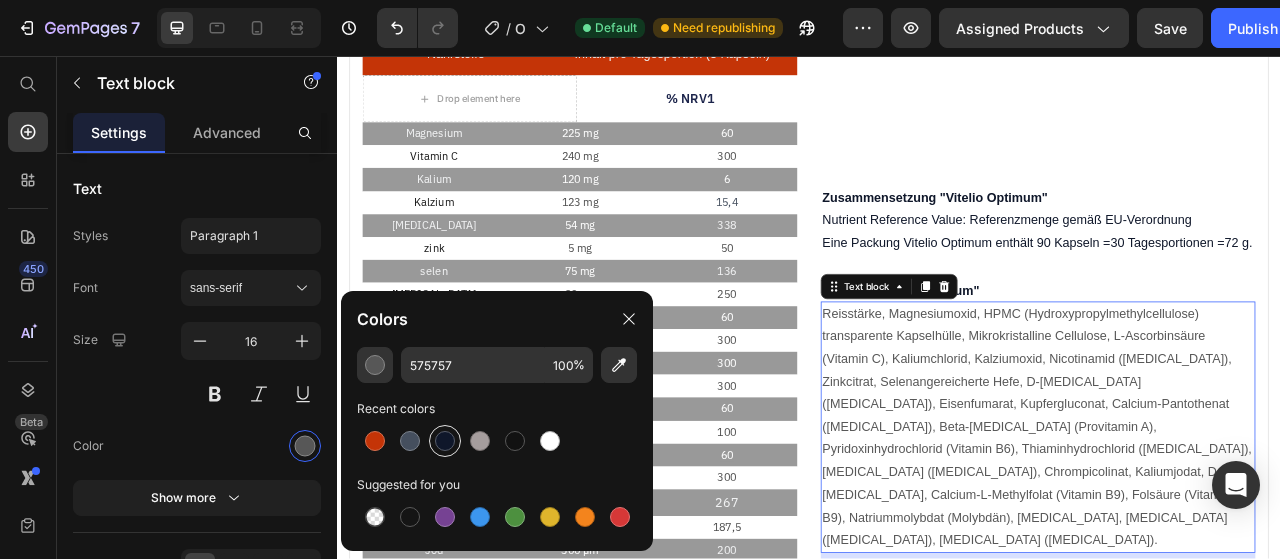 click at bounding box center [445, 441] 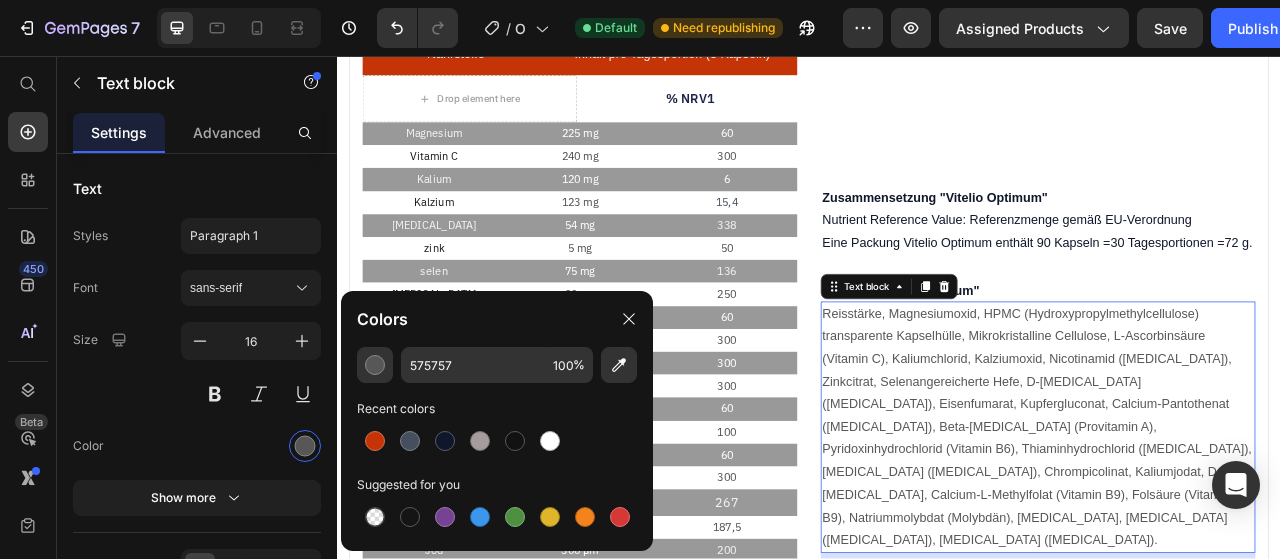 type on "0F172A" 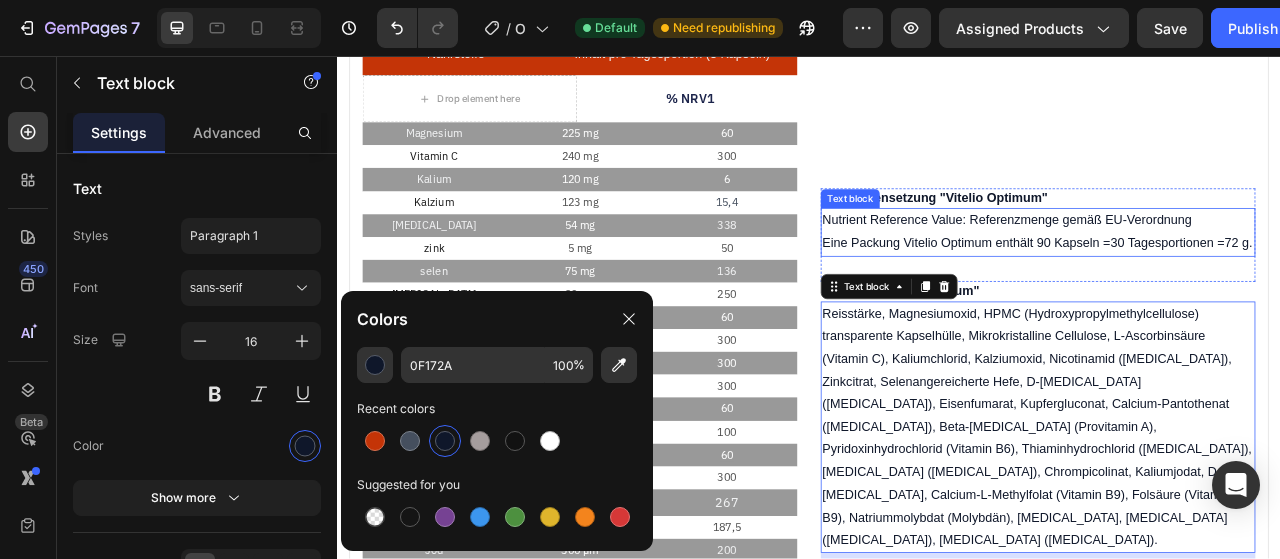 click on "Eine Packung Vitelio Optimum enthält 90 Kapseln =30 Tagesportionen =72 g." at bounding box center [1228, 295] 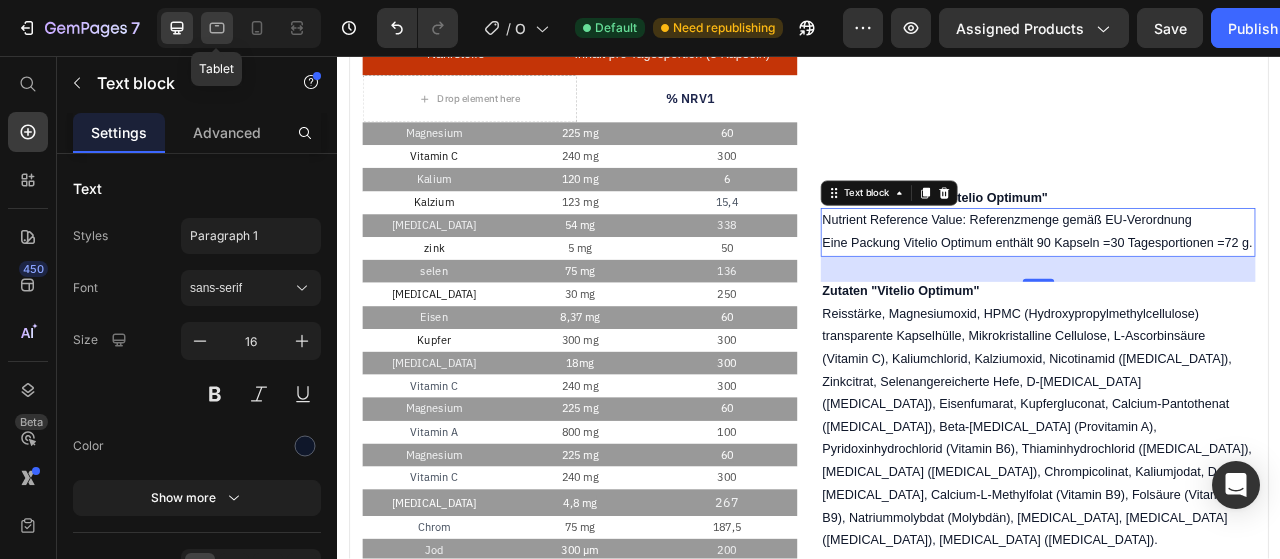 click 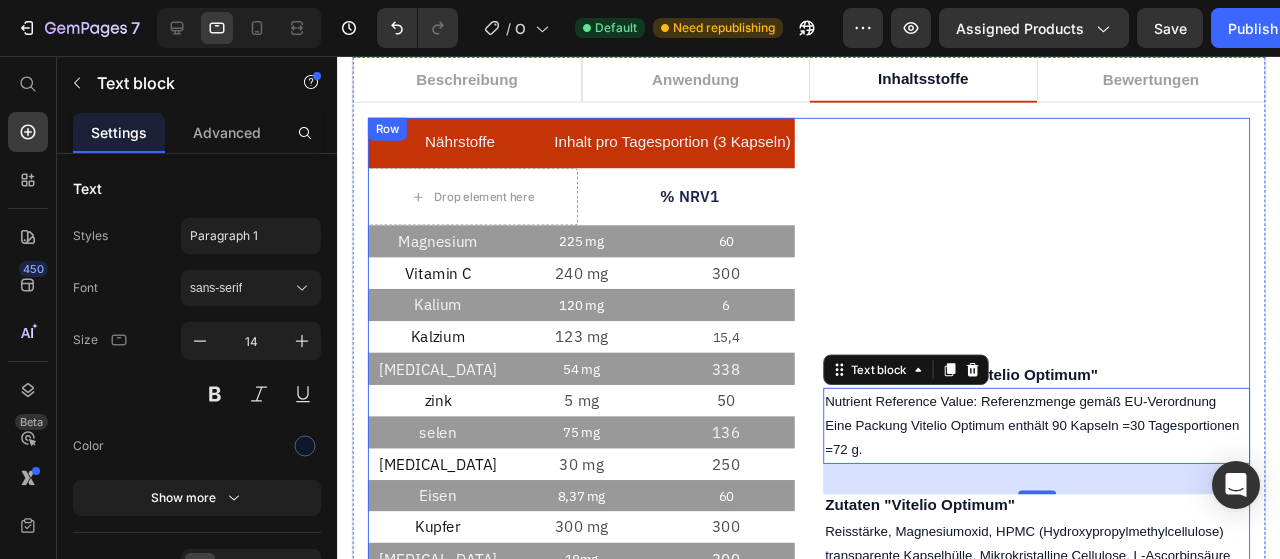 scroll, scrollTop: 2122, scrollLeft: 0, axis: vertical 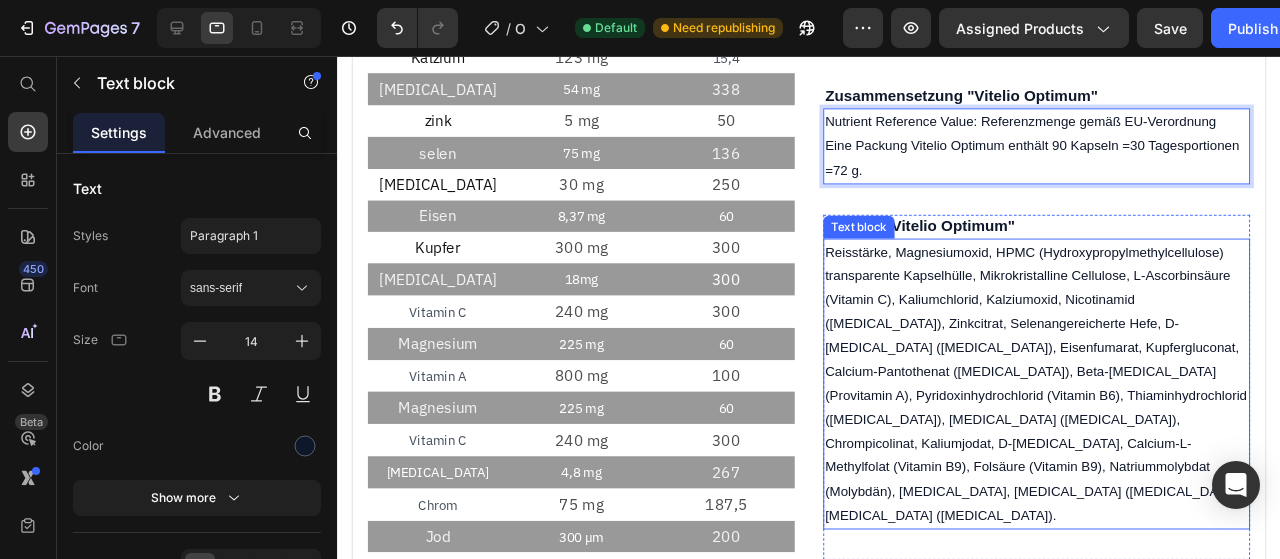 click on "Reisstärke, Magnesiumoxid, HPMC (Hydroxypropylmethylcellulose) transparente Kapselhülle, Mikrokristalline Cellulose, L-Ascorbinsäure (Vitamin C), Kaliumchlorid, Kalziumoxid, Nicotinamid ([MEDICAL_DATA]), Zinkcitrat, Selenangereicherte Hefe, D-[MEDICAL_DATA] ([MEDICAL_DATA]), Eisenfumarat, Kupfergluconat, Calcium-Pantothenat ([MEDICAL_DATA]), Beta-[MEDICAL_DATA] (Provitamin A), Pyridoxinhydrochlorid (Vitamin B6), Thiaminhydrochlorid ([MEDICAL_DATA]), [MEDICAL_DATA] ([MEDICAL_DATA]), Chrompicolinat, Kaliumjodat, D-[MEDICAL_DATA], Calcium-L-Methylfolat (Vitamin B9), Folsäure (Vitamin B9), Natriummolybdat (Molybdän), [MEDICAL_DATA], [MEDICAL_DATA] ([MEDICAL_DATA]), [MEDICAL_DATA] ([MEDICAL_DATA])." at bounding box center [1072, 401] 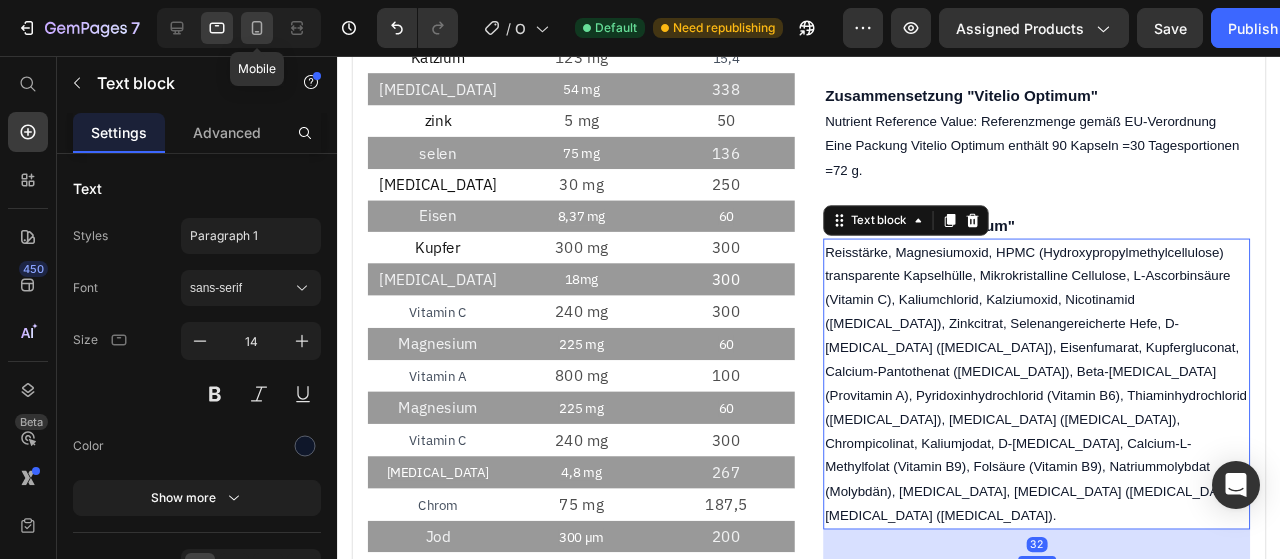click 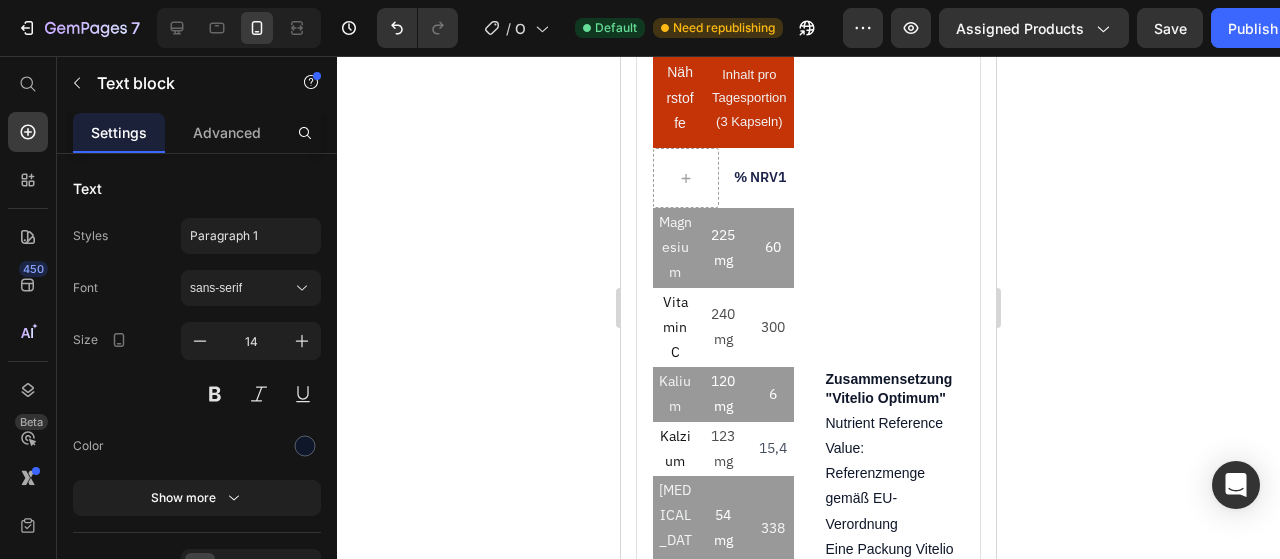 scroll, scrollTop: 2417, scrollLeft: 0, axis: vertical 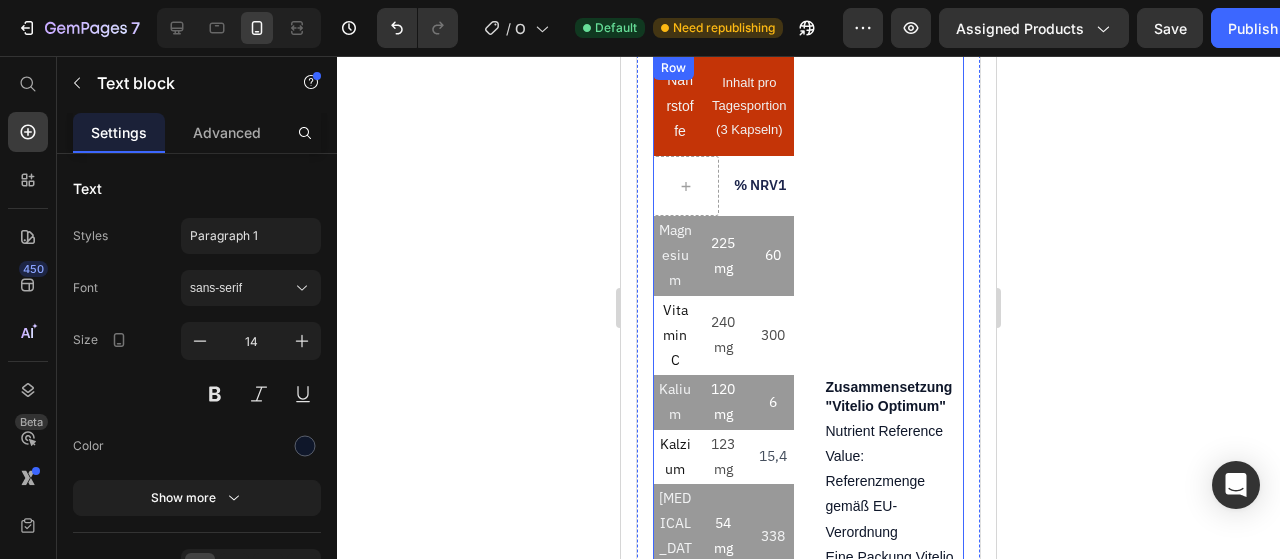click on "Zusammensetzung "Vitelio Optimum" Heading Nutrient Reference Value: Referenzmenge gemäß EU-Verordnung Eine Packung Vitelio Optimum enthält 90 Kapseln =30 Tagesportionen =72 g. Text block Row Zutaten "Vitelio Optimum" Heading Reisstärke, Magnesiumoxid, HPMC (Hydroxypropylmethylcellulose) transparente Kapselhülle, Mikrokristalline Cellulose, L-Ascorbinsäure (Vitamin C), Kaliumchlorid, Kalziumoxid, Nicotinamid (Vitamin B3), Zinkcitrat, Selenangereicherte Hefe, D-alpha-Tocopherol (Vitamin E), Eisenfumarat, Kupfergluconat, Calcium-Pantothenat (Vitamin B5), Beta-Carotin (Provitamin A), Pyridoxinhydrochlorid (Vitamin B6), Thiaminhydrochlorid (Vitamin B1), Riboflavin (Vitamin B2), Chrompicolinat, Kaliumjodat, D-Biotin, Calcium-L-Methylfolat (Vitamin B9), Folsäure (Vitamin B9), Natriummolybdat (Molybdän), Vitamin K1, Cholecalciferol (Vitamin D3), Cyanocobalamin (Vitamin B12). Text block   32 Row" at bounding box center [894, 1158] 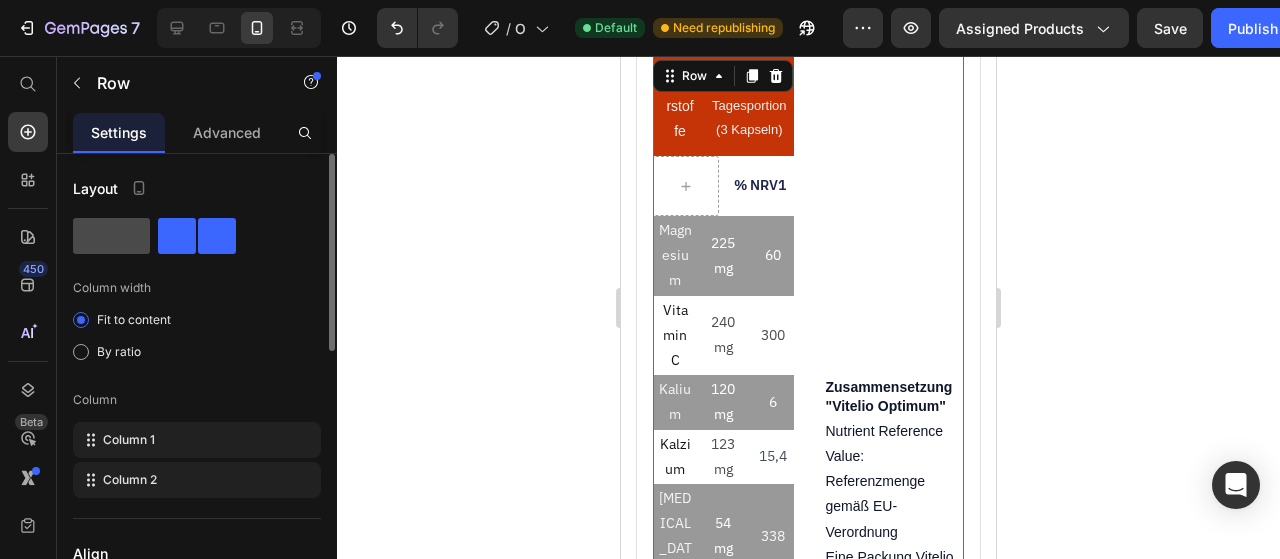 drag, startPoint x: 120, startPoint y: 229, endPoint x: 55, endPoint y: 187, distance: 77.388626 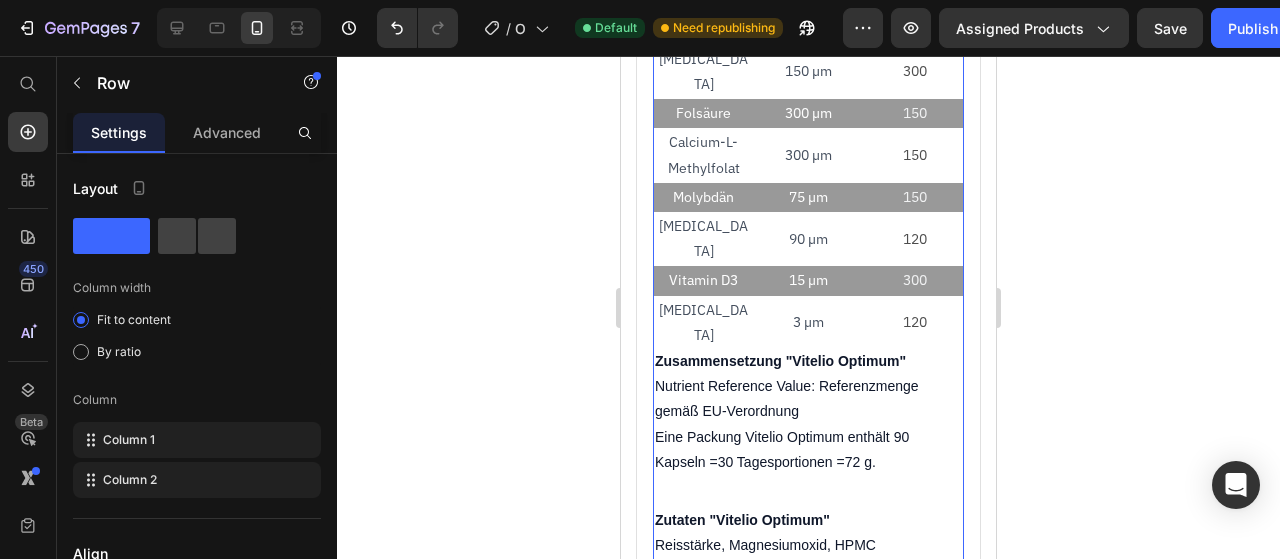 scroll, scrollTop: 3221, scrollLeft: 0, axis: vertical 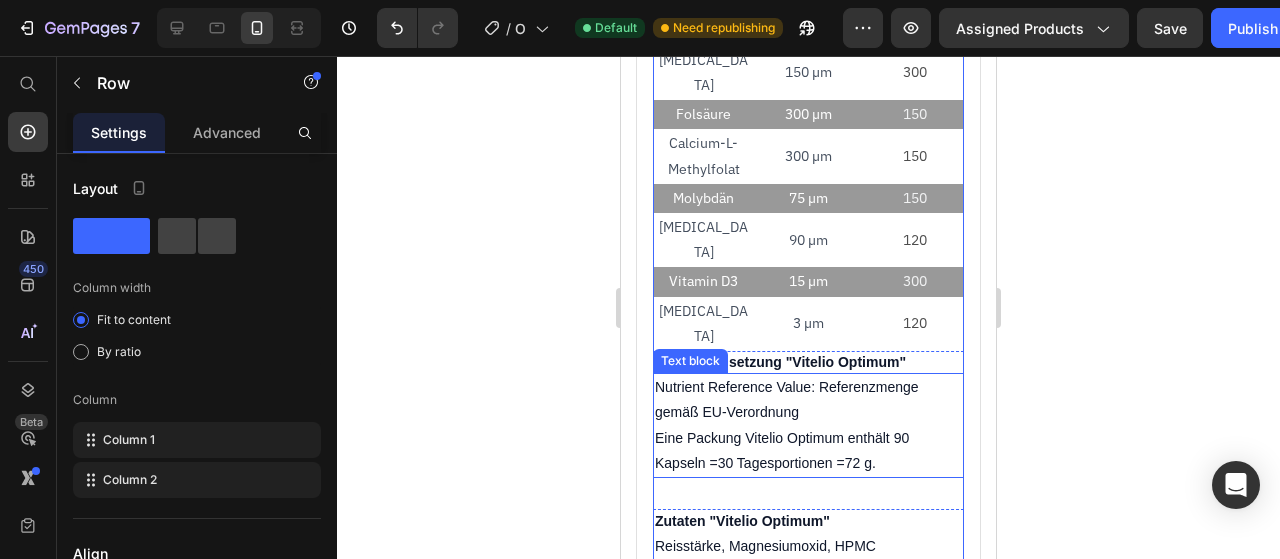click on "Eine Packung Vitelio Optimum enthält 90 Kapseln =30 Tagesportionen =72 g." at bounding box center [808, 451] 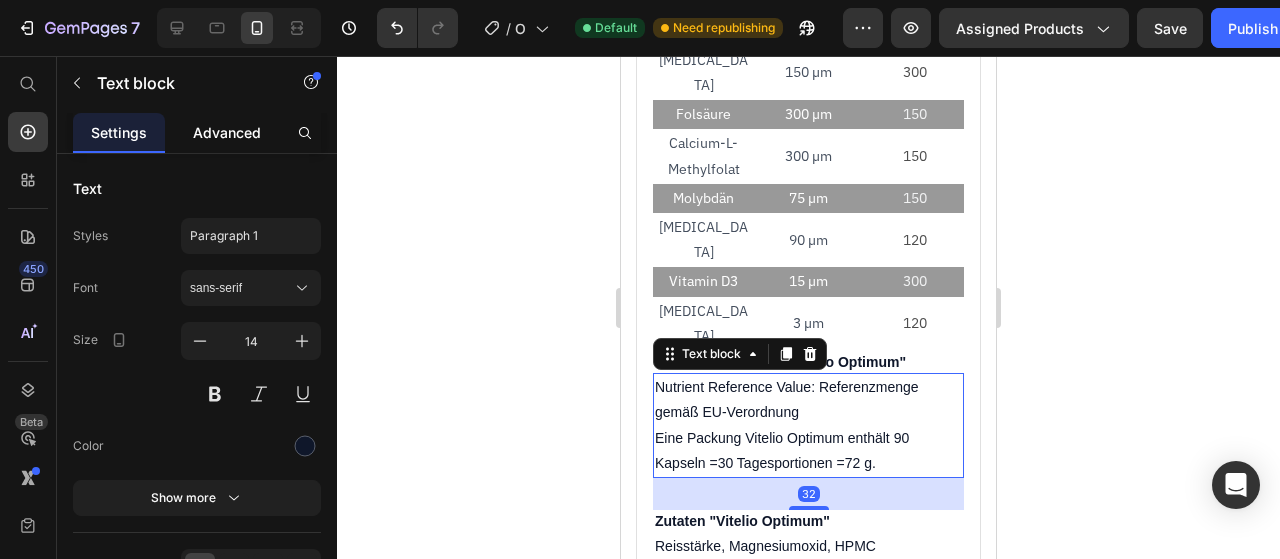 click on "Advanced" at bounding box center [227, 132] 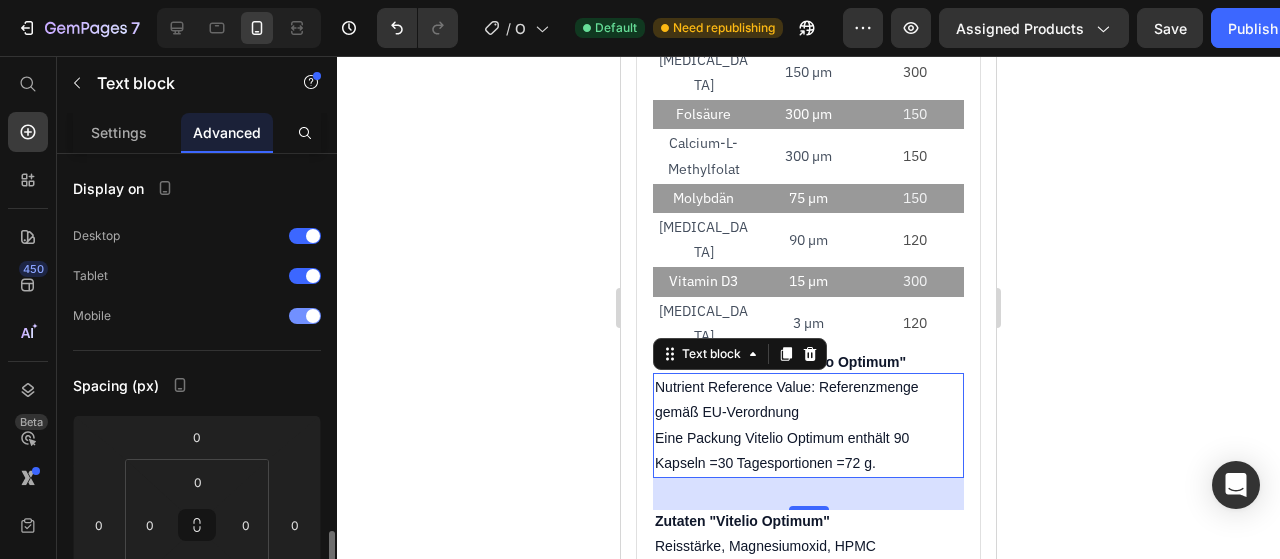 scroll, scrollTop: 316, scrollLeft: 0, axis: vertical 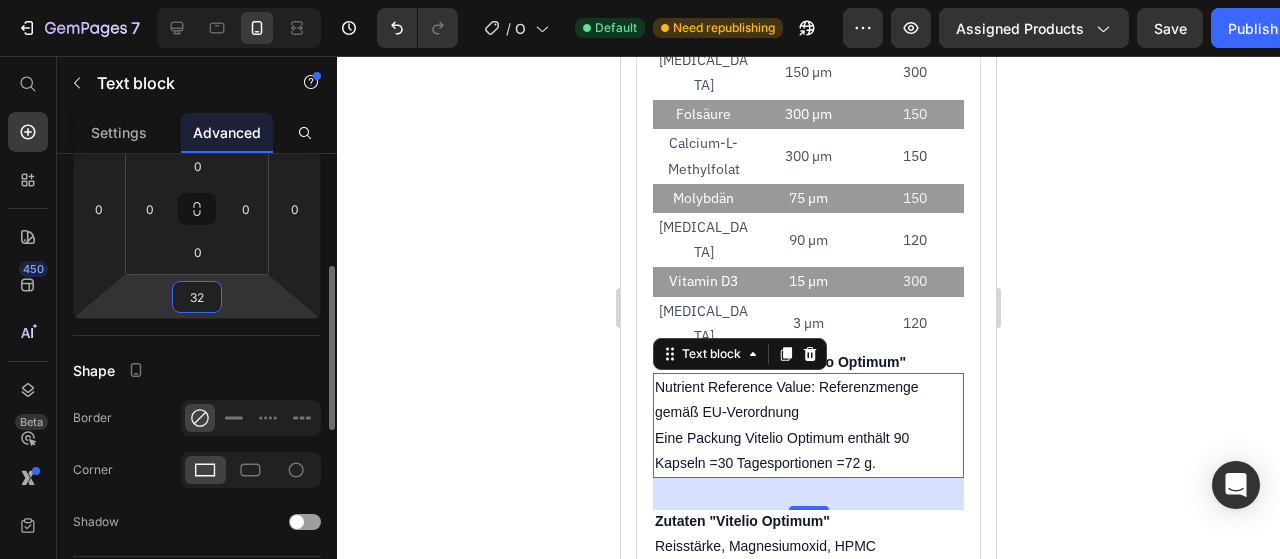 click on "32" at bounding box center (197, 297) 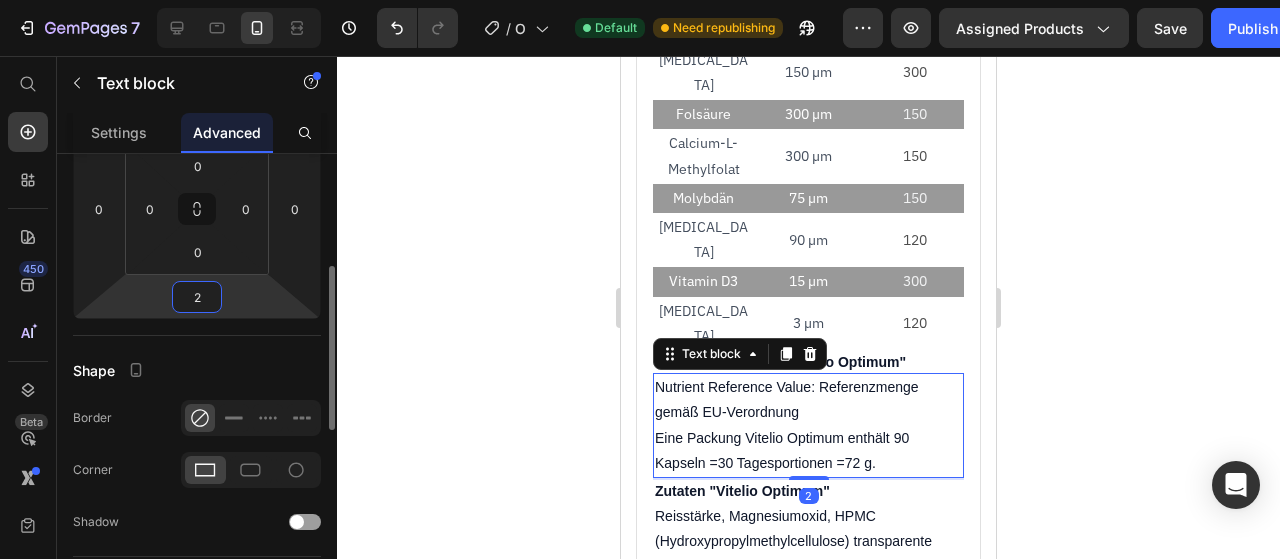 type on "20" 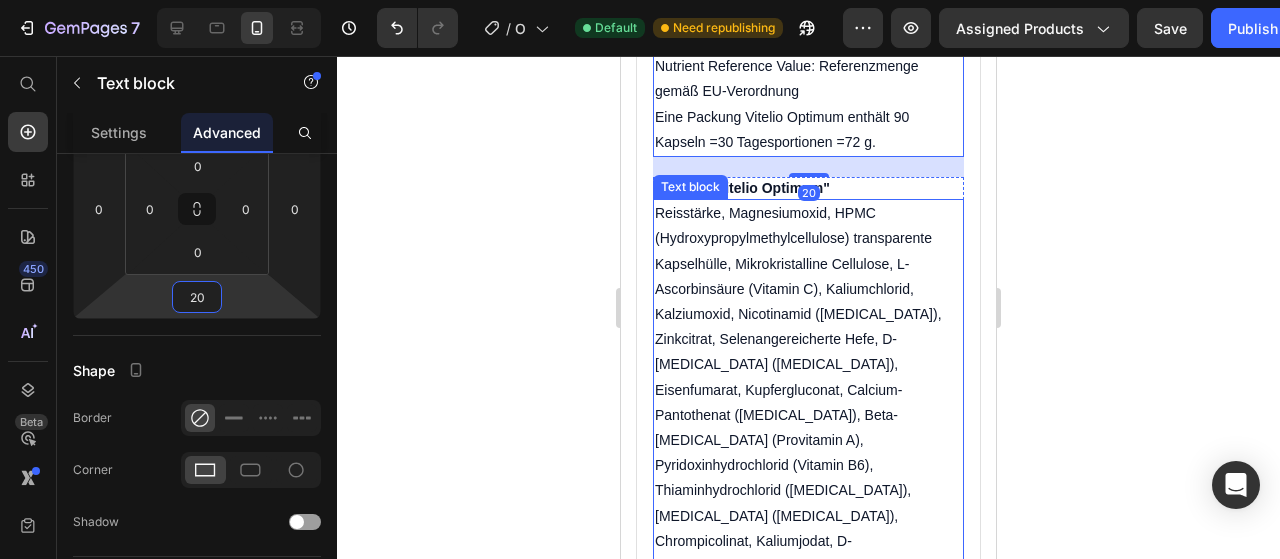 scroll, scrollTop: 3555, scrollLeft: 0, axis: vertical 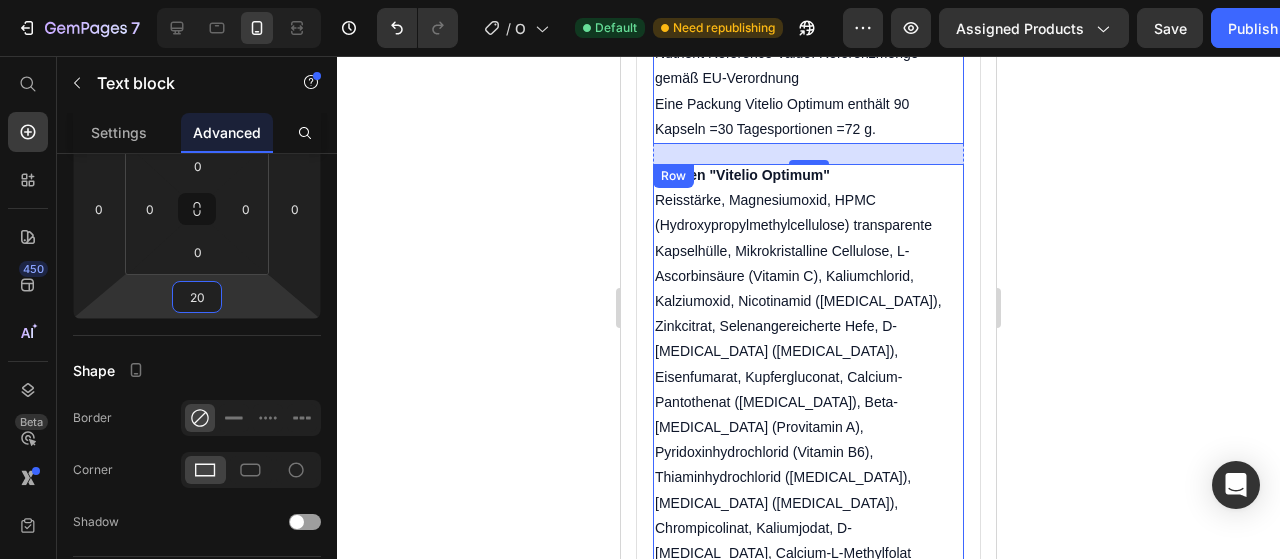 click on "Zutaten "Vitelio Optimum" Heading Reisstärke, Magnesiumoxid, HPMC (Hydroxypropylmethylcellulose) transparente Kapselhülle, Mikrokristalline Cellulose, L-Ascorbinsäure (Vitamin C), Kaliumchlorid, Kalziumoxid, Nicotinamid (Vitamin B3), Zinkcitrat, Selenangereicherte Hefe, D-alpha-Tocopherol (Vitamin E), Eisenfumarat, Kupfergluconat, Calcium-Pantothenat (Vitamin B5), Beta-Carotin (Provitamin A), Pyridoxinhydrochlorid (Vitamin B6), Thiaminhydrochlorid (Vitamin B1), Riboflavin (Vitamin B2), Chrompicolinat, Kaliumjodat, D-Biotin, Calcium-L-Methylfolat (Vitamin B9), Folsäure (Vitamin B9), Natriummolybdat (Molybdän), Vitamin K1, Cholecalciferol (Vitamin D3), Cyanocobalamin (Vitamin B12). Text block" at bounding box center [808, 432] 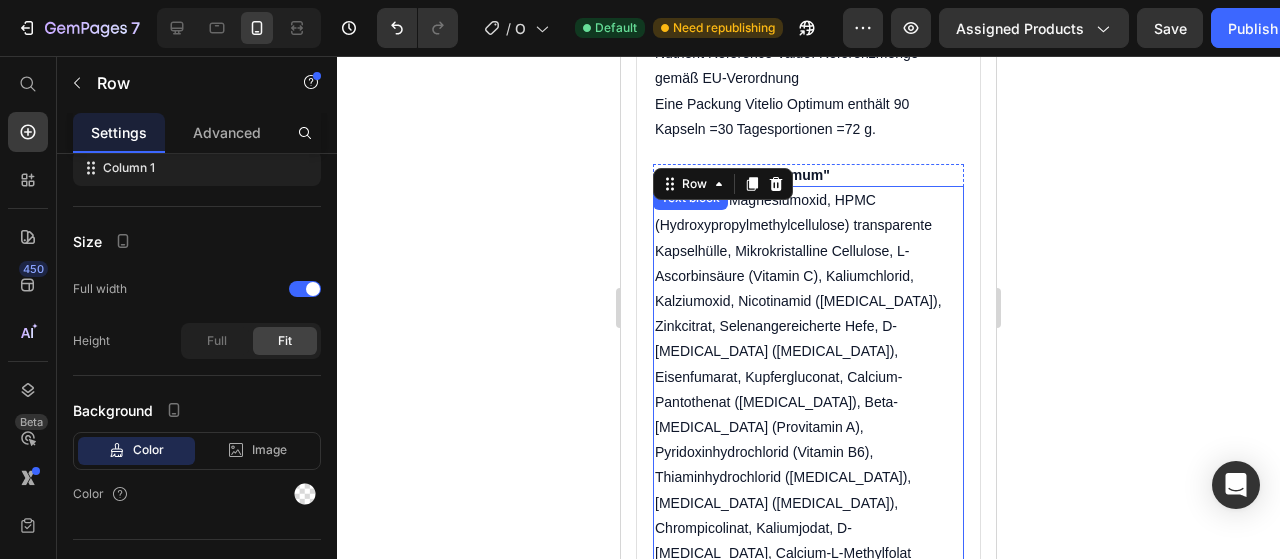 scroll, scrollTop: 0, scrollLeft: 0, axis: both 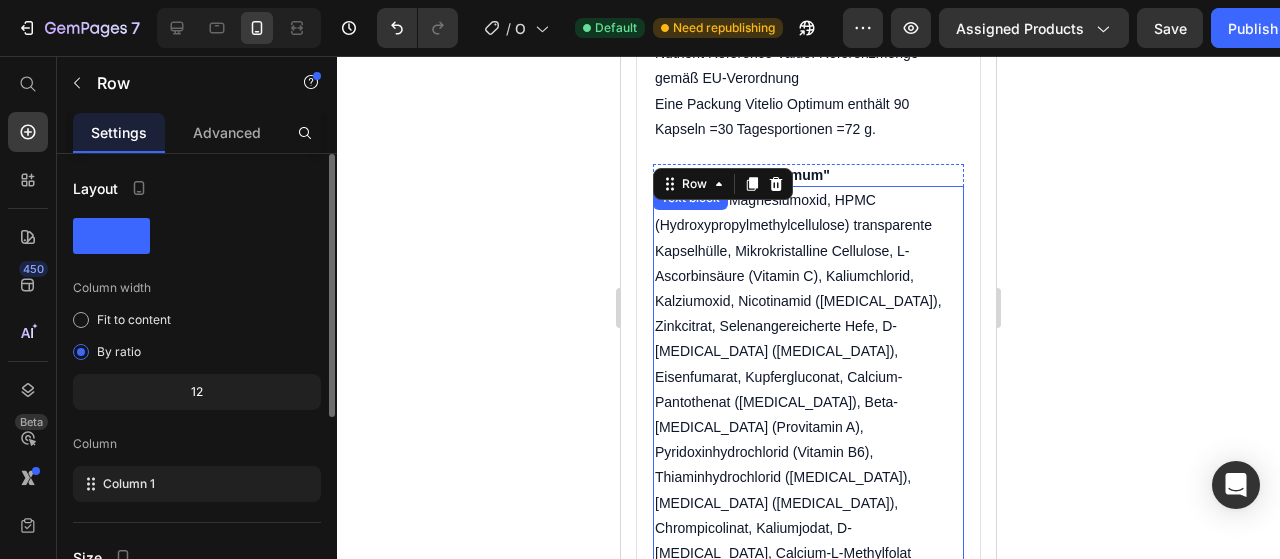 click on "Reisstärke, Magnesiumoxid, HPMC (Hydroxypropylmethylcellulose) transparente Kapselhülle, Mikrokristalline Cellulose, L-Ascorbinsäure (Vitamin C), Kaliumchlorid, Kalziumoxid, Nicotinamid ([MEDICAL_DATA]), Zinkcitrat, Selenangereicherte Hefe, D-[MEDICAL_DATA] ([MEDICAL_DATA]), Eisenfumarat, Kupfergluconat, Calcium-Pantothenat ([MEDICAL_DATA]), Beta-[MEDICAL_DATA] (Provitamin A), Pyridoxinhydrochlorid (Vitamin B6), Thiaminhydrochlorid ([MEDICAL_DATA]), [MEDICAL_DATA] ([MEDICAL_DATA]), Chrompicolinat, Kaliumjodat, D-[MEDICAL_DATA], Calcium-L-Methylfolat (Vitamin B9), Folsäure (Vitamin B9), Natriummolybdat (Molybdän), [MEDICAL_DATA], [MEDICAL_DATA] ([MEDICAL_DATA]), [MEDICAL_DATA] ([MEDICAL_DATA])." at bounding box center [808, 427] 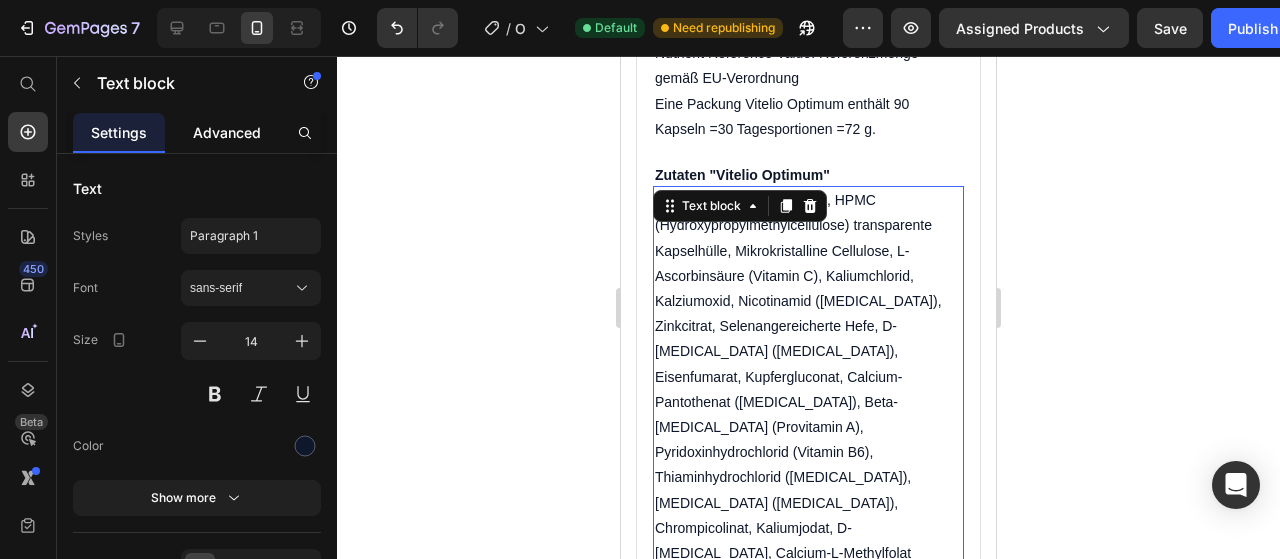 click on "Advanced" 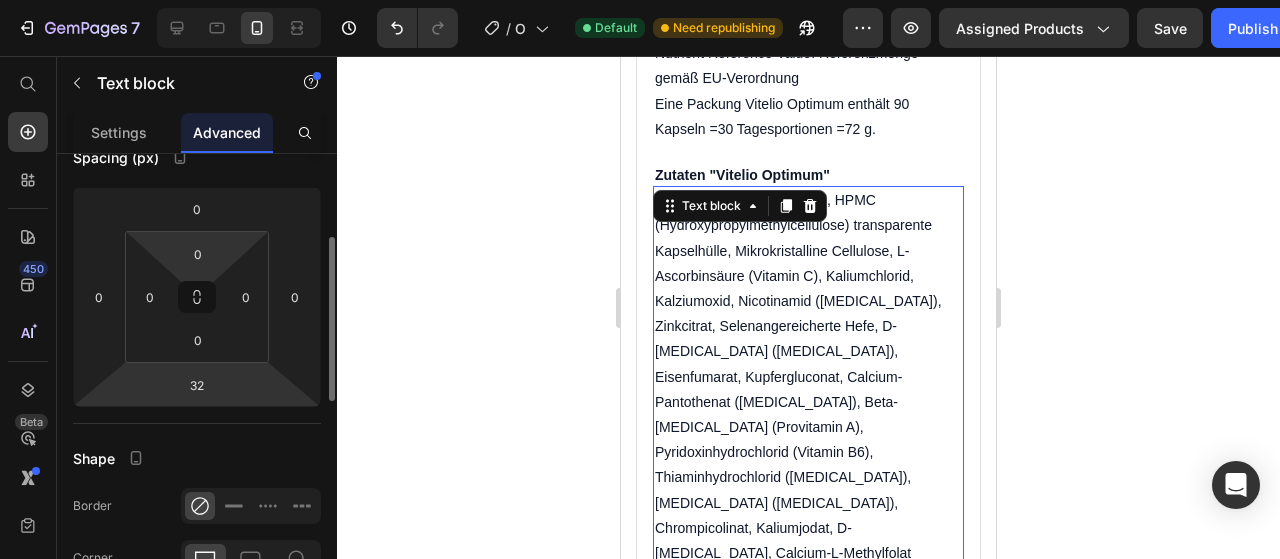 scroll, scrollTop: 231, scrollLeft: 0, axis: vertical 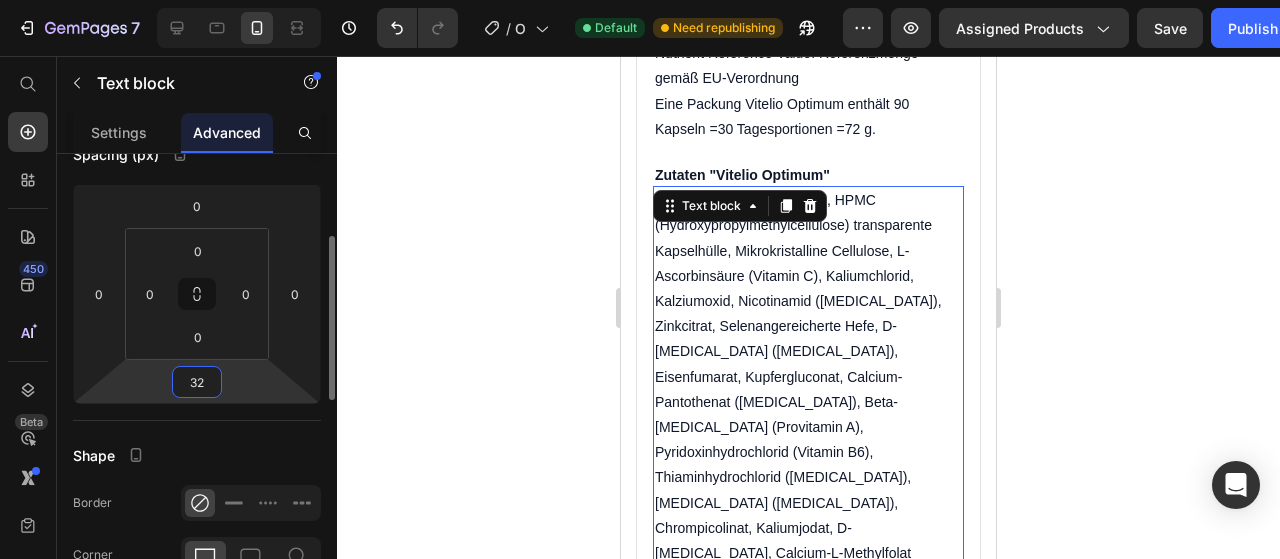 click on "32" at bounding box center (197, 382) 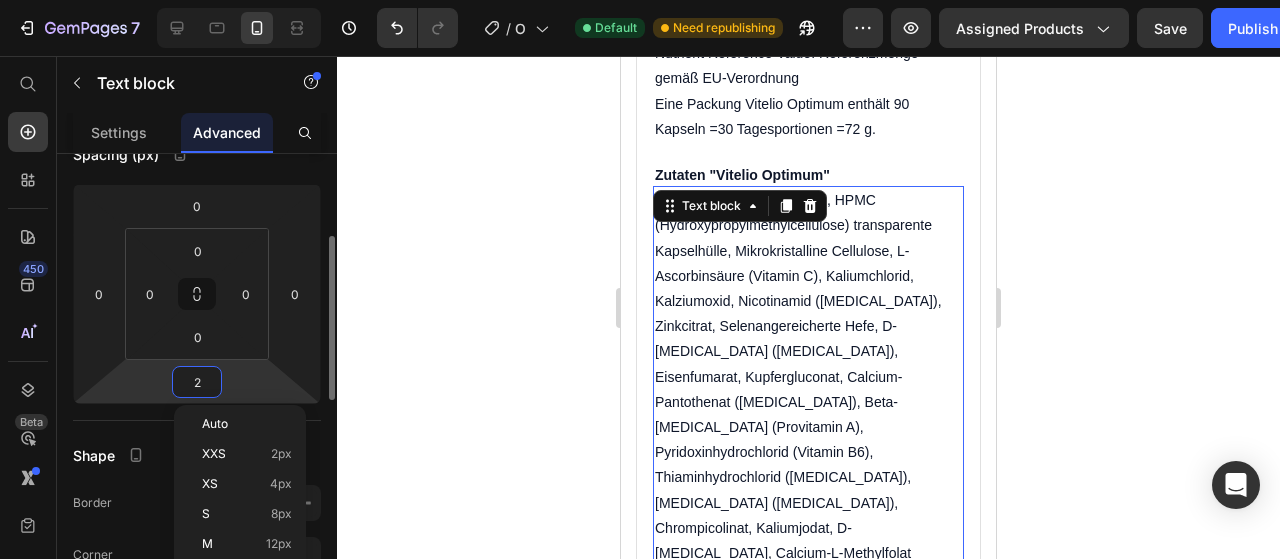 type on "20" 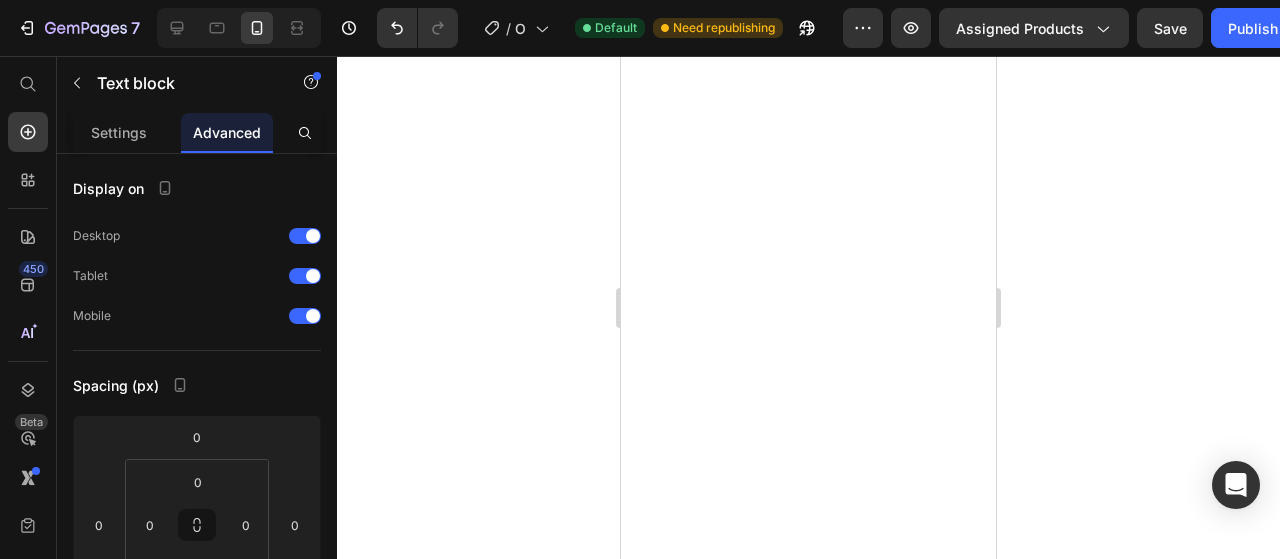 scroll, scrollTop: 0, scrollLeft: 0, axis: both 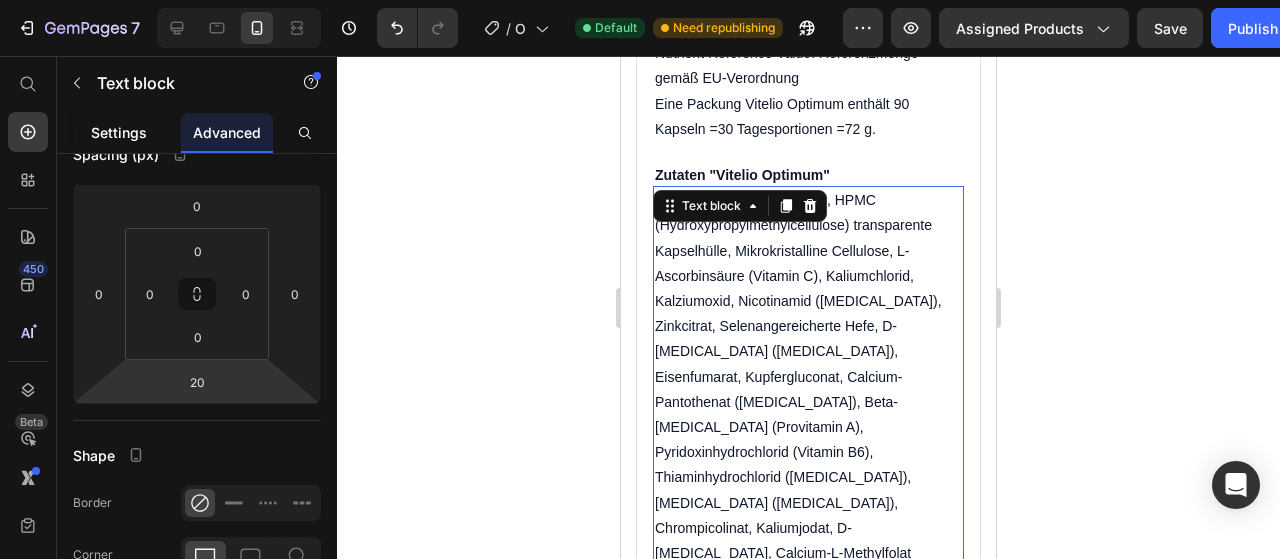 click on "Settings" 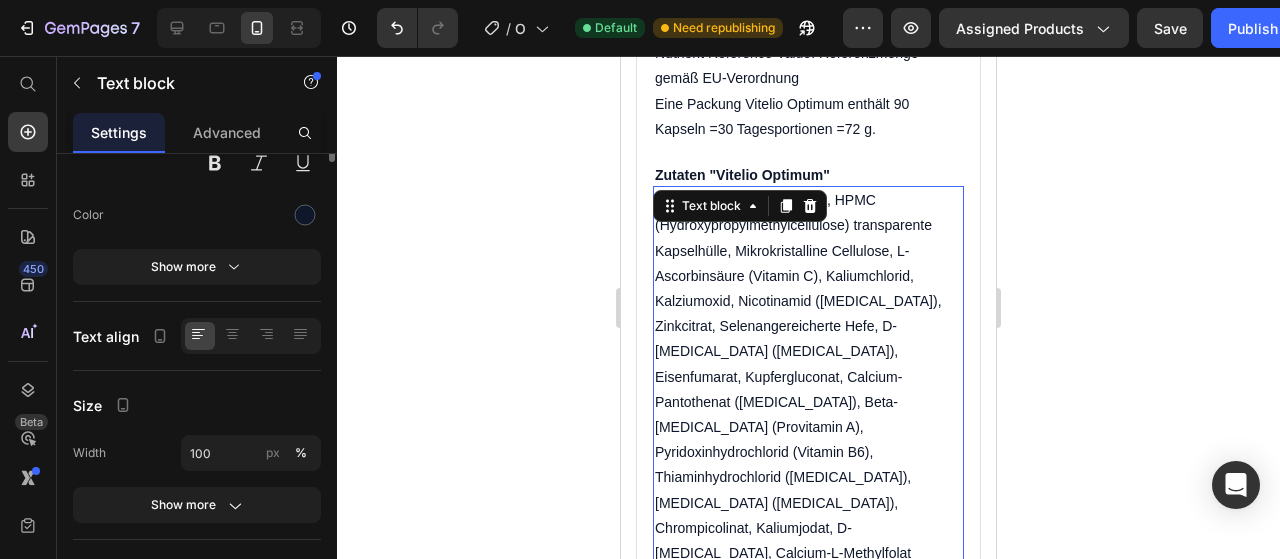 scroll, scrollTop: 0, scrollLeft: 0, axis: both 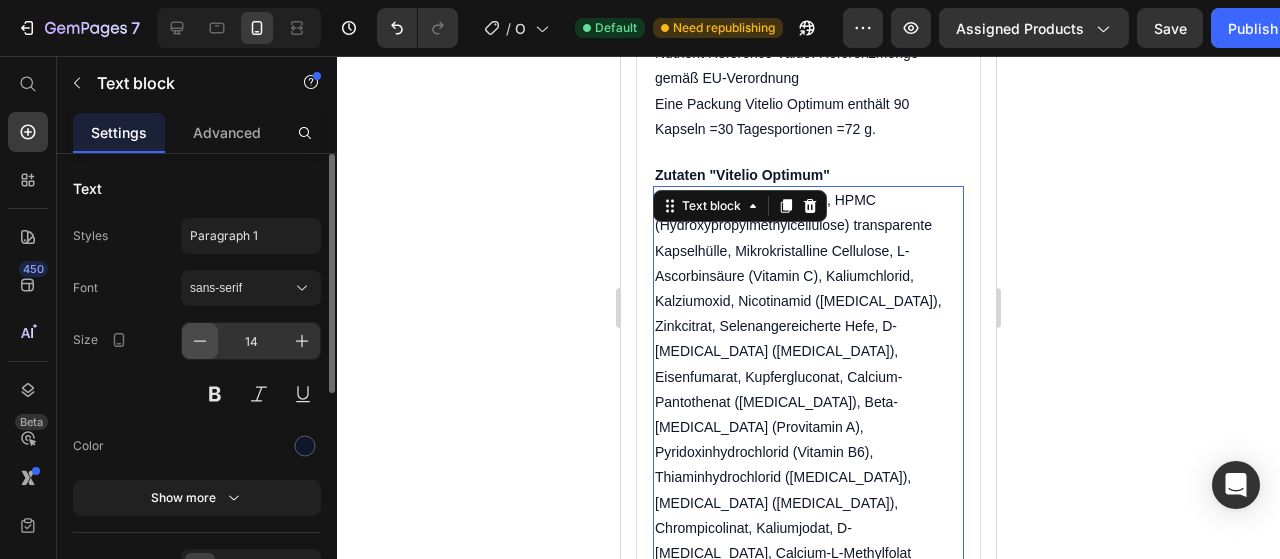 click 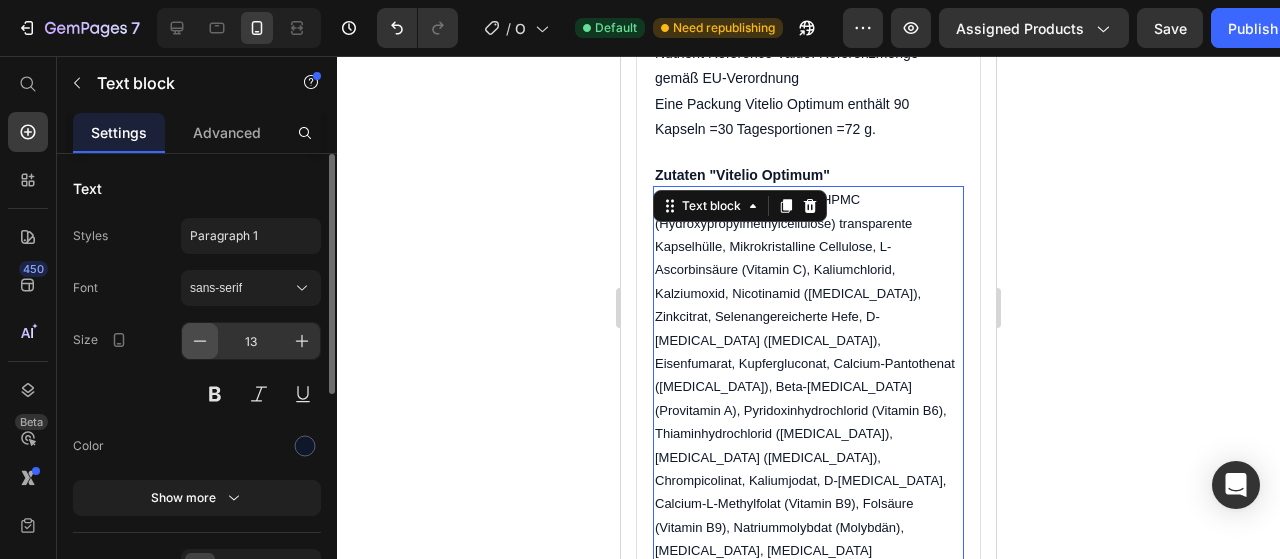 click 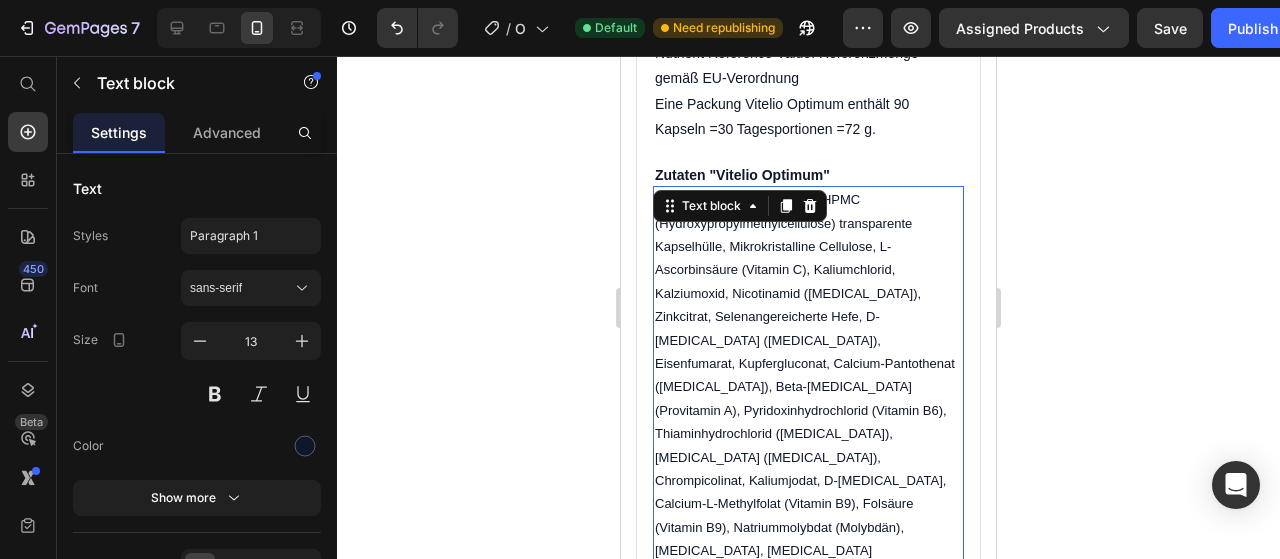 type on "12" 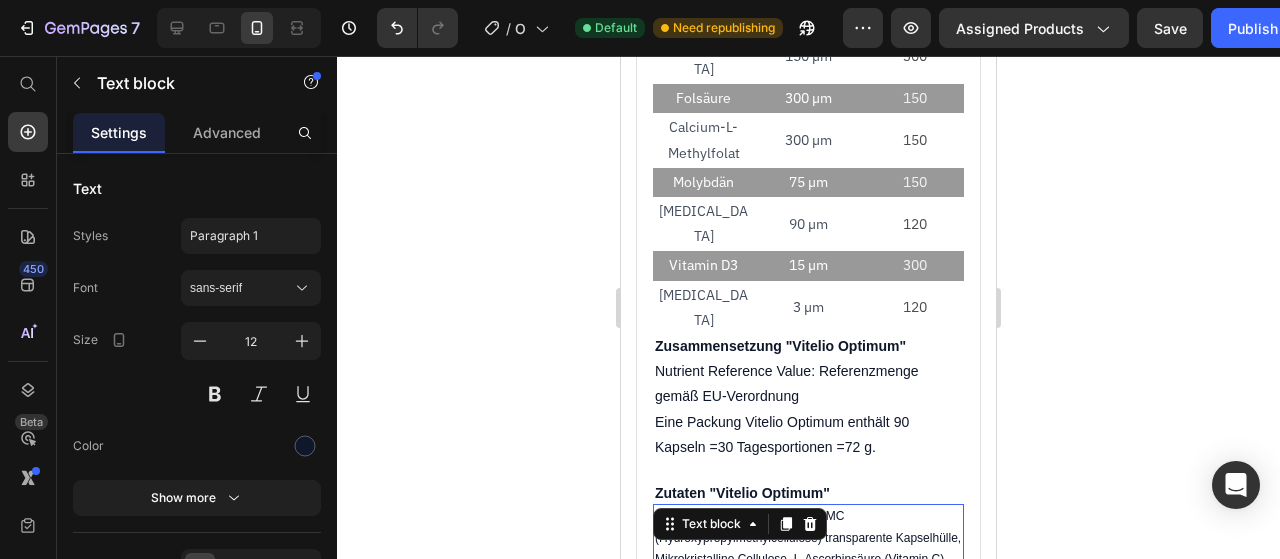 scroll, scrollTop: 3236, scrollLeft: 0, axis: vertical 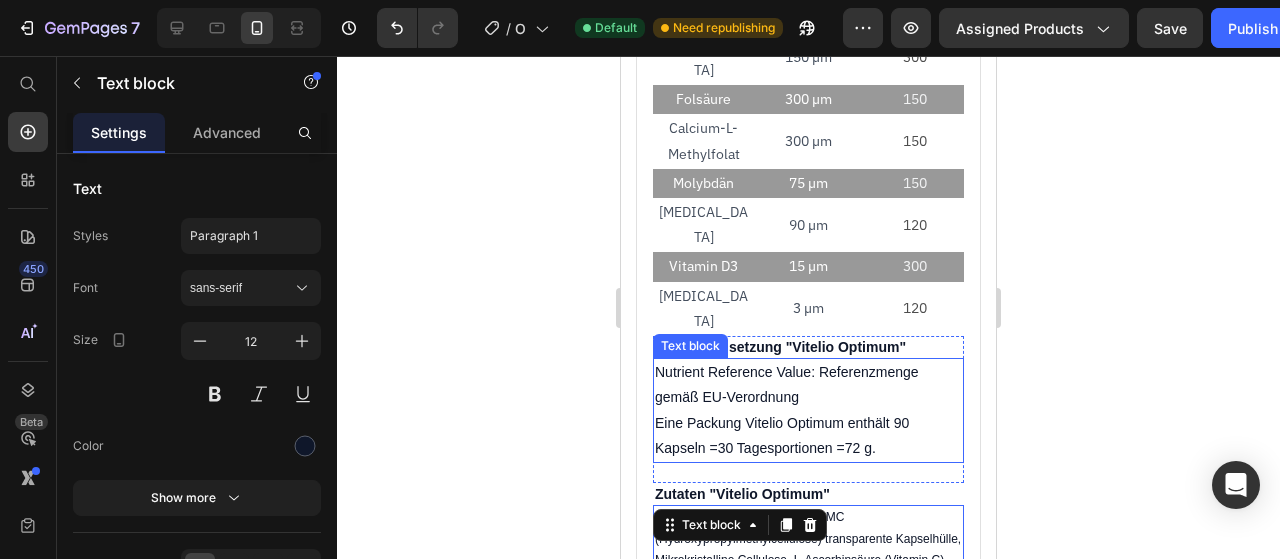 click on "Eine Packung Vitelio Optimum enthält 90 Kapseln =30 Tagesportionen =72 g." at bounding box center (808, 436) 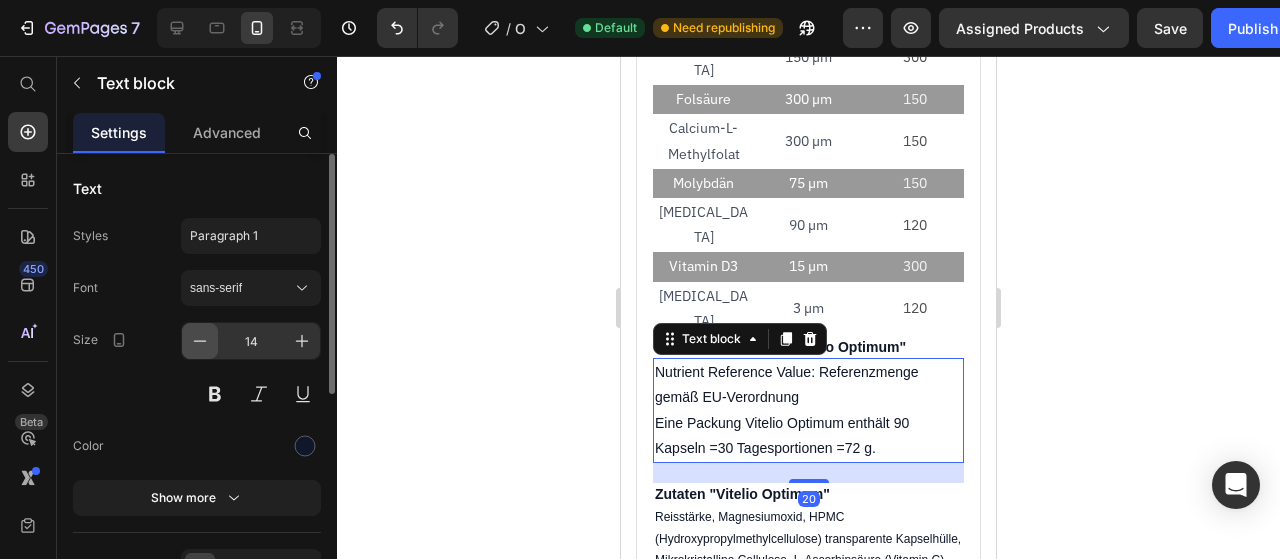drag, startPoint x: 201, startPoint y: 343, endPoint x: 131, endPoint y: 183, distance: 174.64249 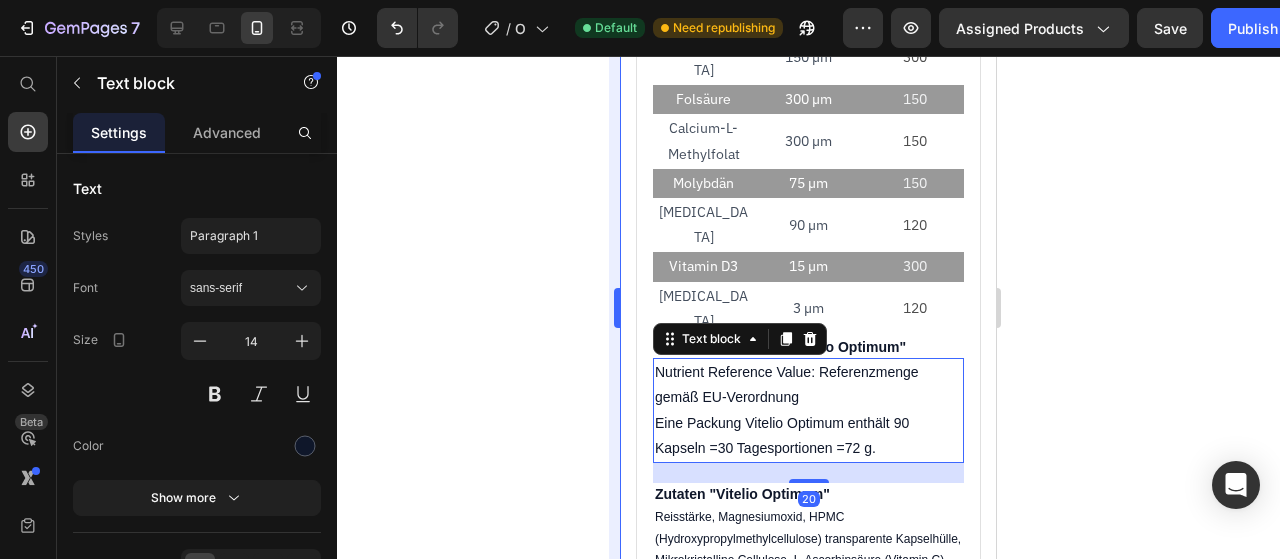 drag, startPoint x: 131, startPoint y: 183, endPoint x: 616, endPoint y: 239, distance: 488.2223 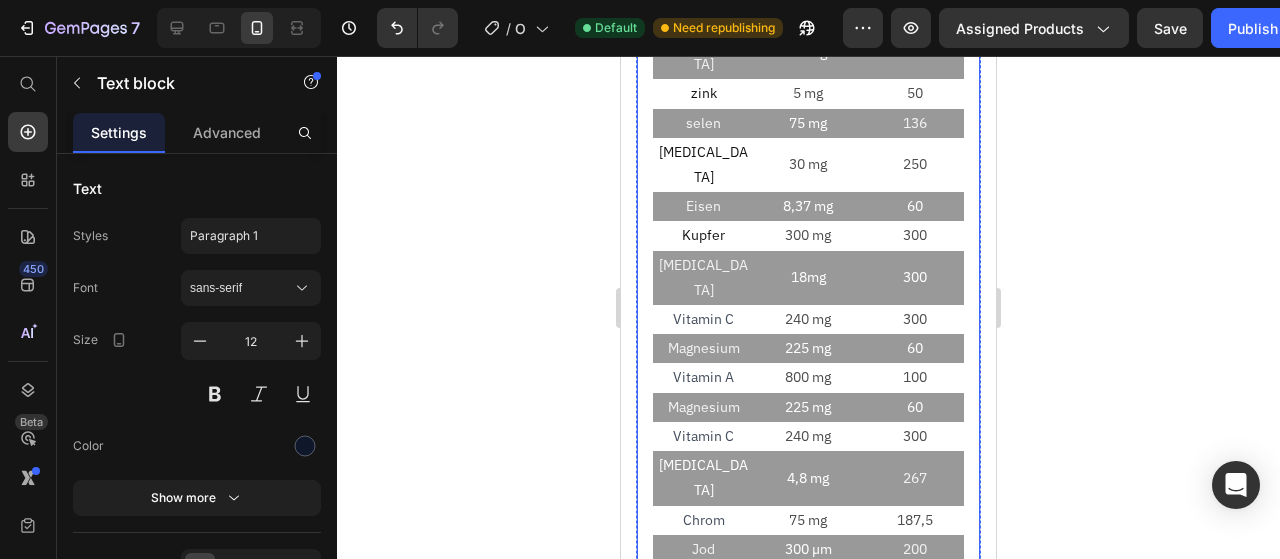 scroll, scrollTop: 2251, scrollLeft: 0, axis: vertical 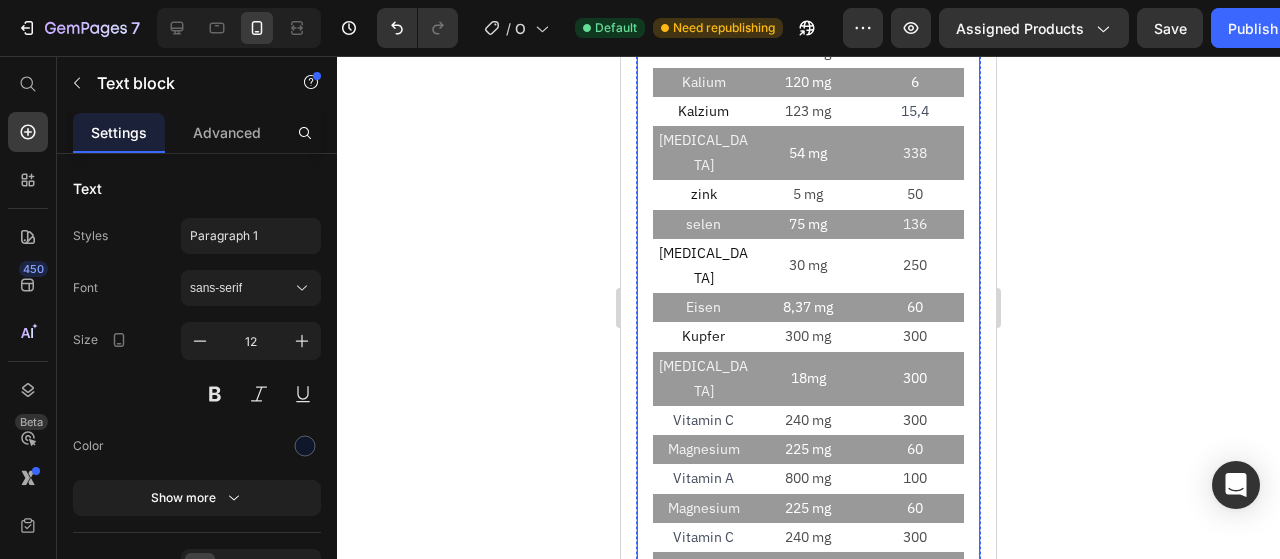 click on "Anwendung" at bounding box center [894, -206] 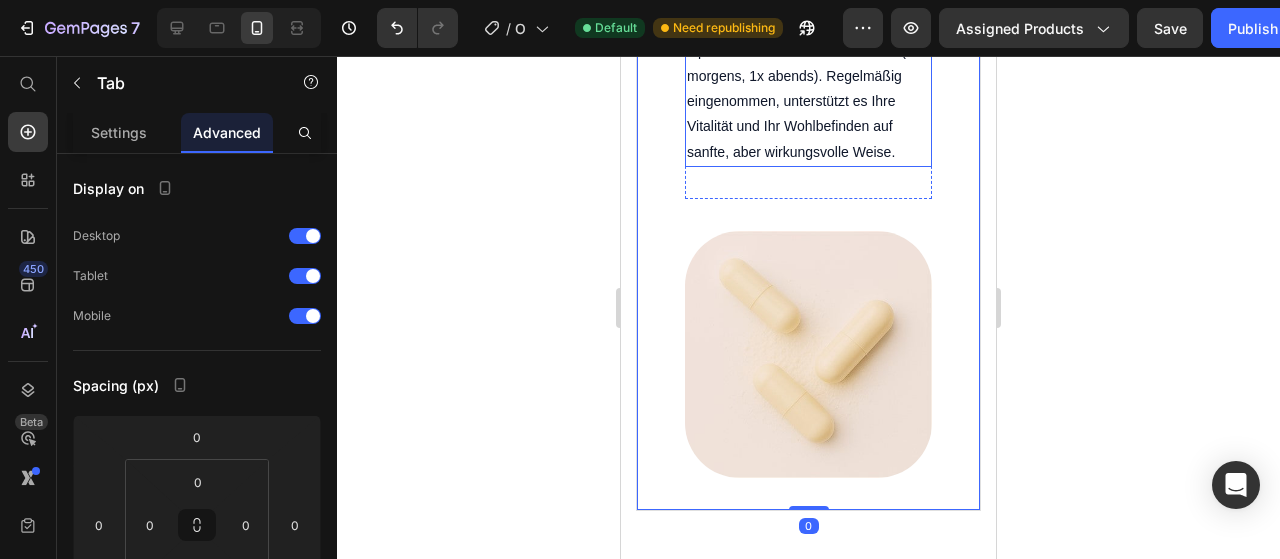 click on "Die Einnahme ist ganz einfach: Nehmen Sie täglich drei Kapsel Optimum mit ausreichend Wasser (2x morgens, 1x abends). Regelmäßig eingenommen, unterstützt es Ihre Vitalität und Ihr Wohlbefinden auf sanfte, aber wirkungsvolle Weise." at bounding box center (808, 76) 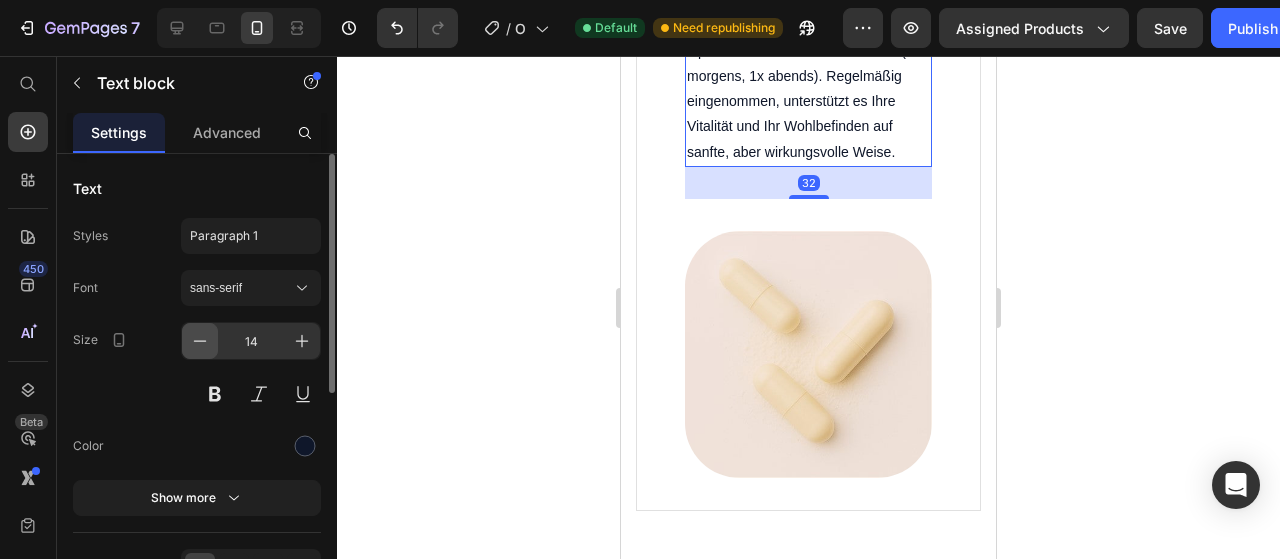 click 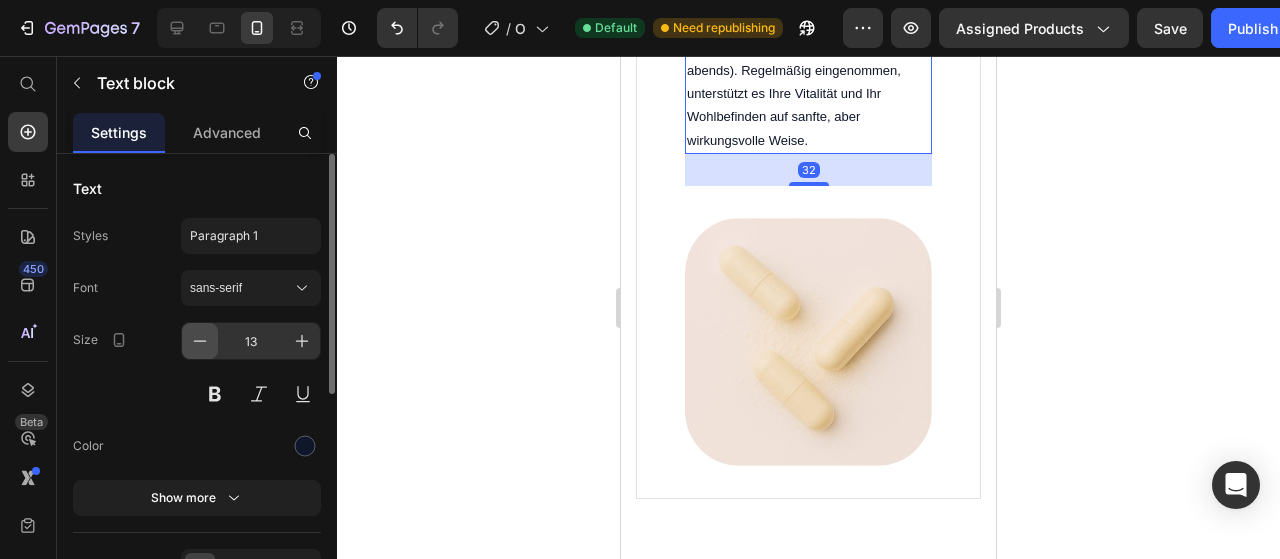 click 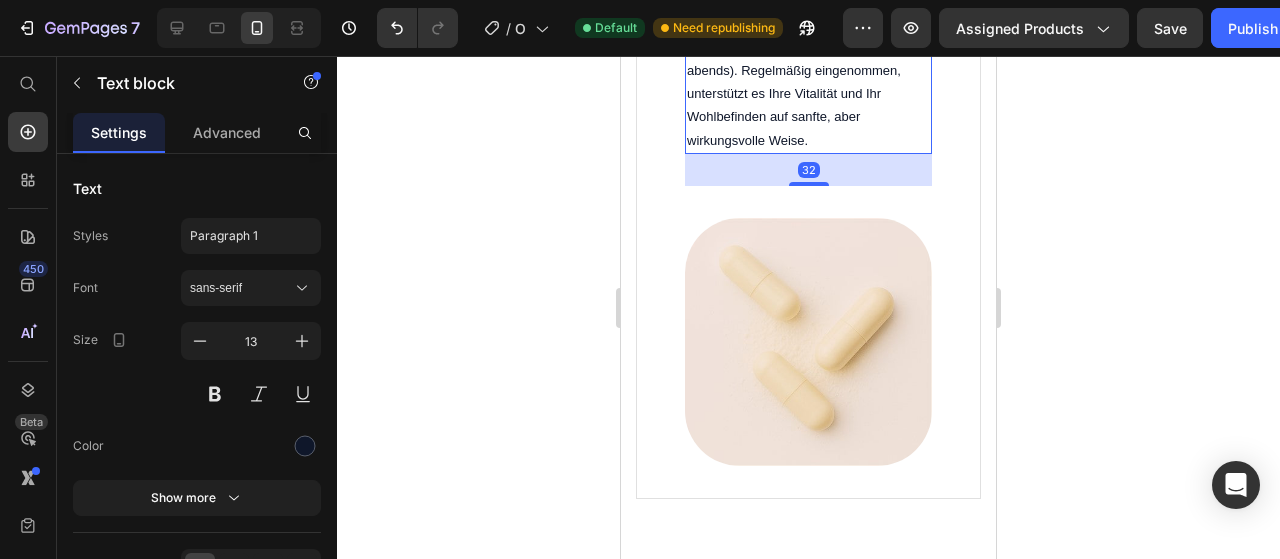 type on "12" 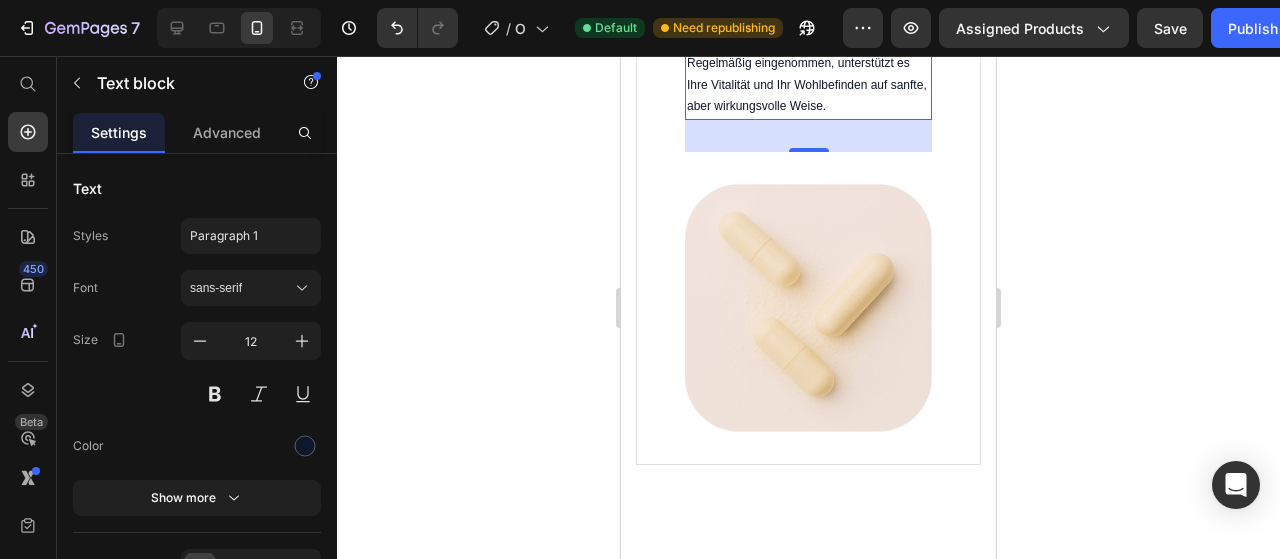 click 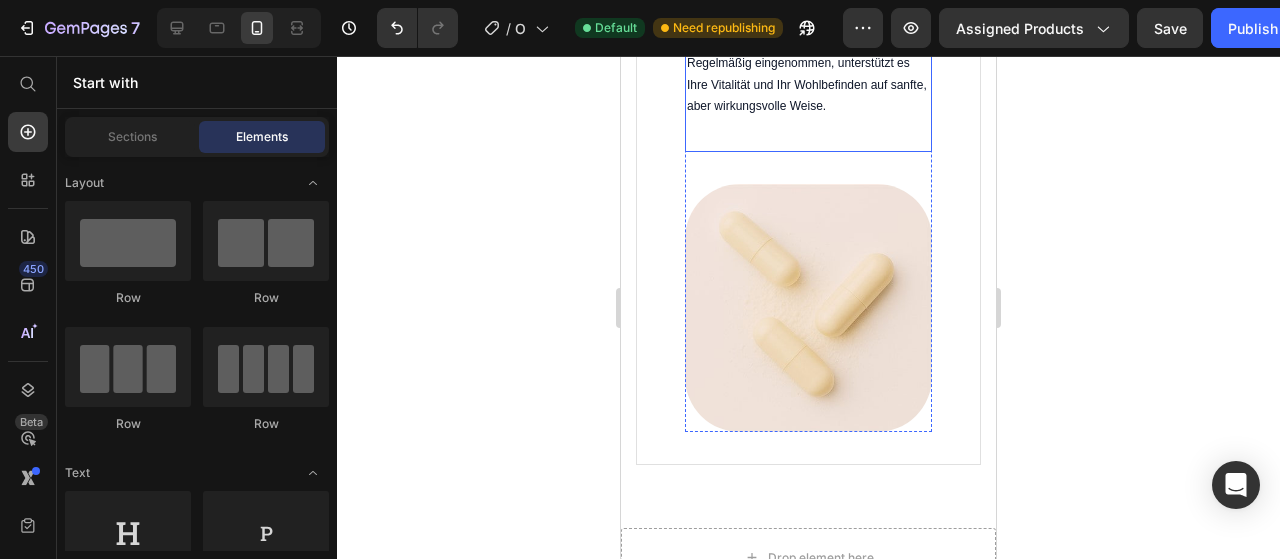 scroll, scrollTop: 2336, scrollLeft: 0, axis: vertical 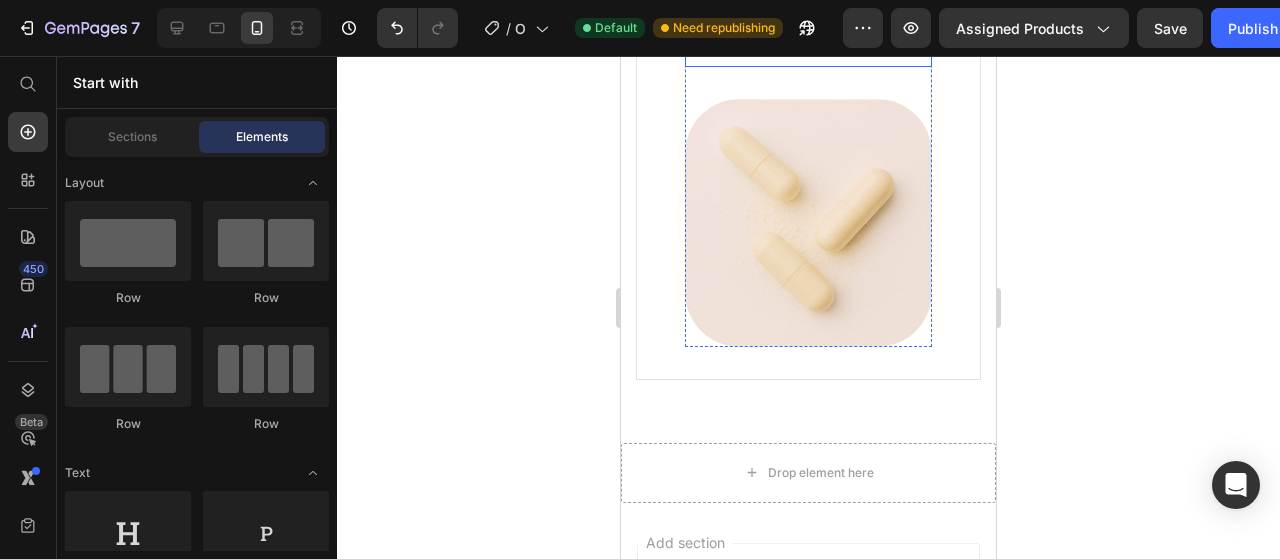 click on "Drop element here Die Einnahme ist ganz einfach: Nehmen Sie täglich drei Kapsel Optimum mit ausreichend Wasser (2x morgens, 1x abends). Regelmäßig eingenommen, unterstützt es Ihre Vitalität und Ihr Wohlbefinden auf sanfte, aber wirkungsvolle Weise. Text block Row" at bounding box center [808, -54] 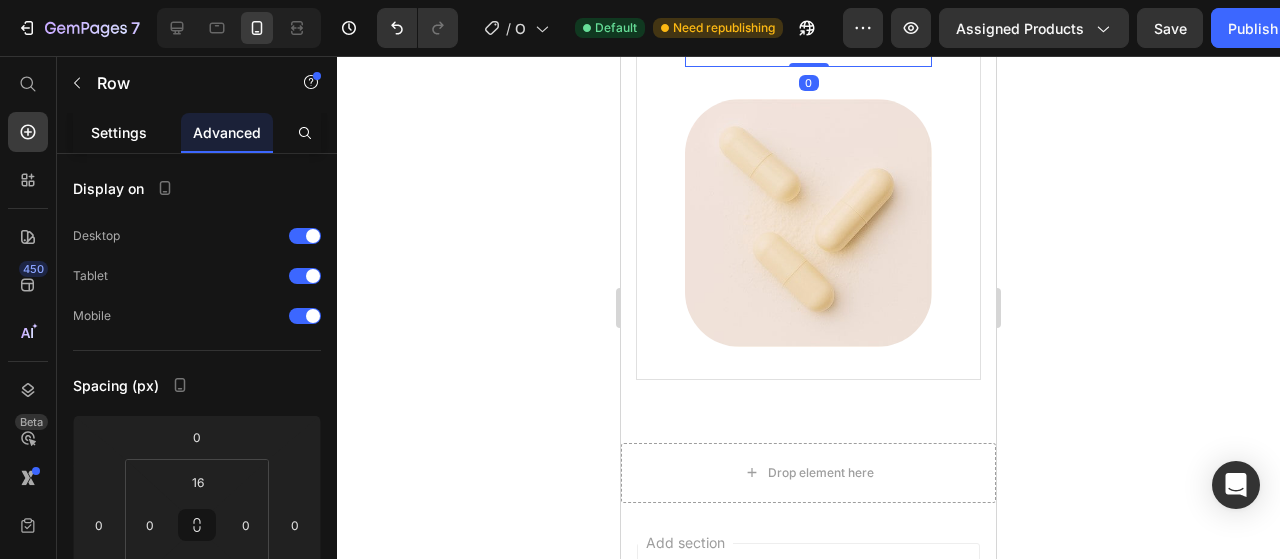 click on "Settings" at bounding box center (119, 132) 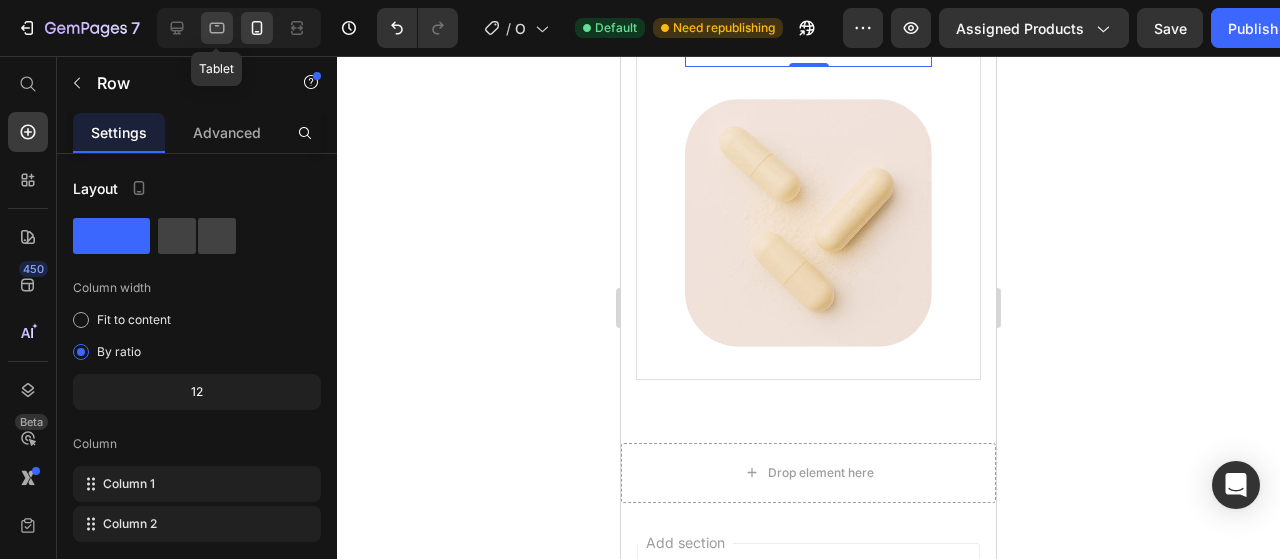 click 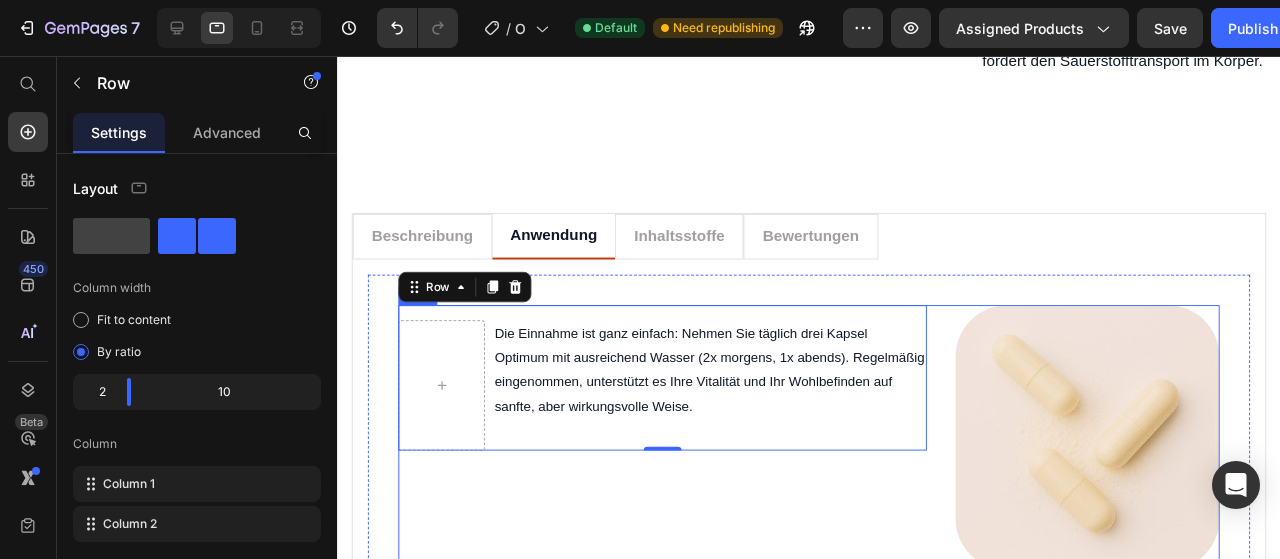 scroll, scrollTop: 1643, scrollLeft: 0, axis: vertical 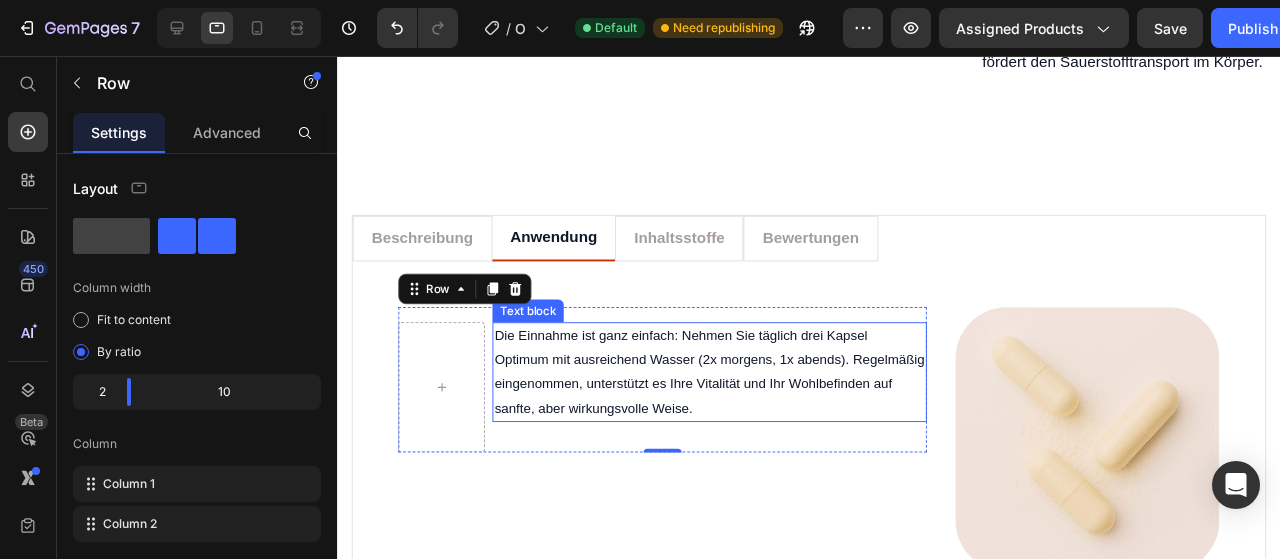 click on "Die Einnahme ist ganz einfach: Nehmen Sie täglich drei Kapsel Optimum mit ausreichend Wasser (2x morgens, 1x abends). Regelmäßig eingenommen, unterstützt es Ihre Vitalität und Ihr Wohlbefinden auf sanfte, aber wirkungsvolle Weise." at bounding box center (728, 388) 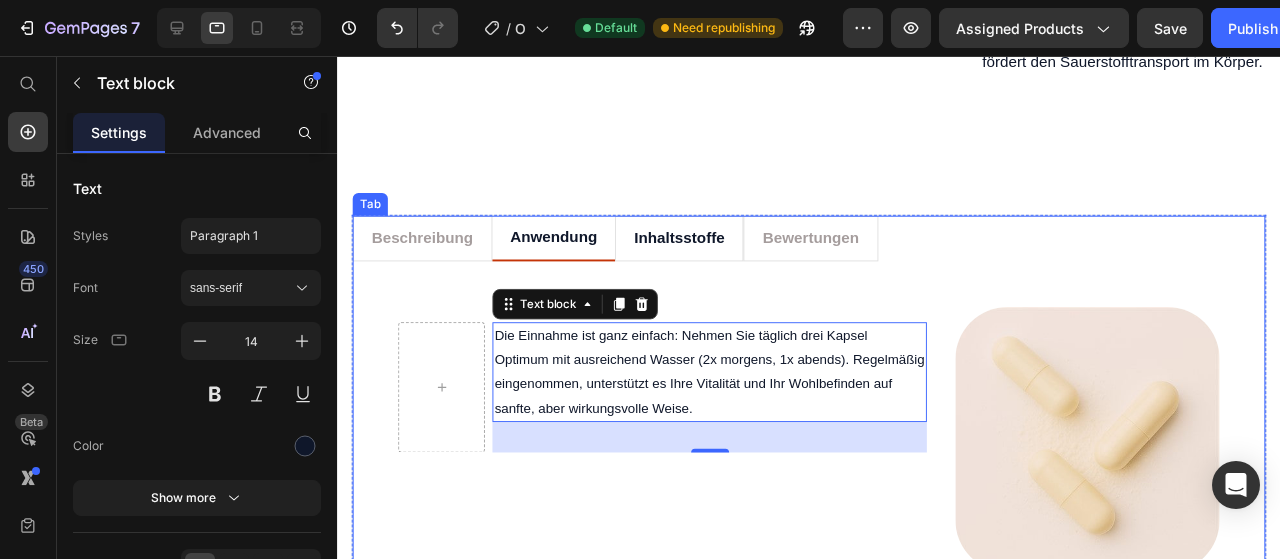 click on "Inhaltsstoffe" at bounding box center (696, 248) 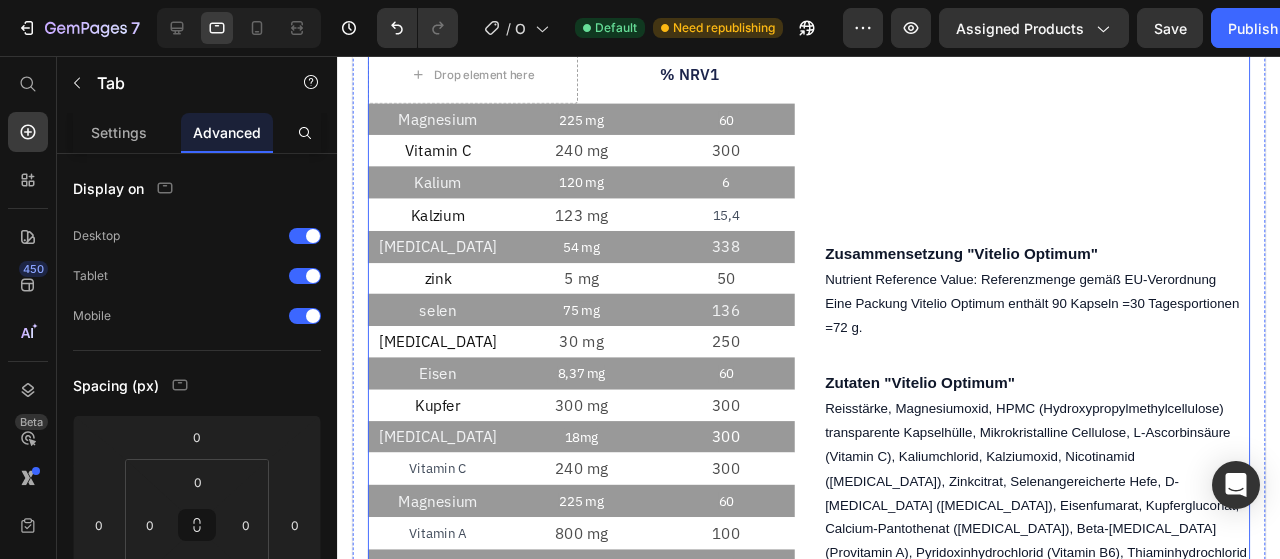 scroll, scrollTop: 1975, scrollLeft: 0, axis: vertical 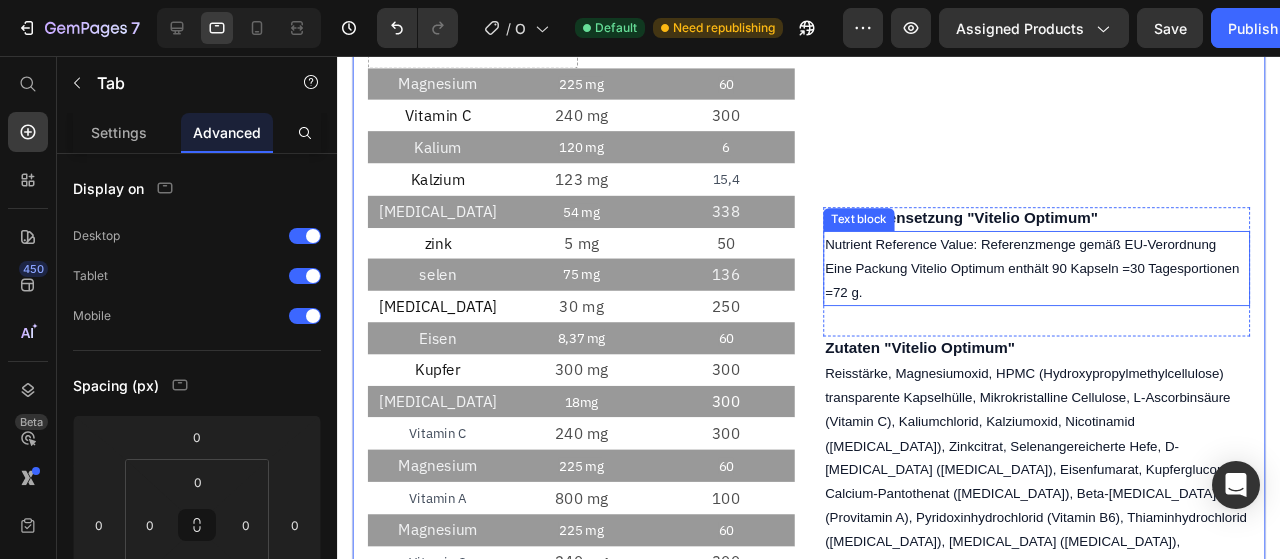 click on "Nutrient Reference Value: Referenzmenge gemäß EU-Verordnung" at bounding box center [1072, 254] 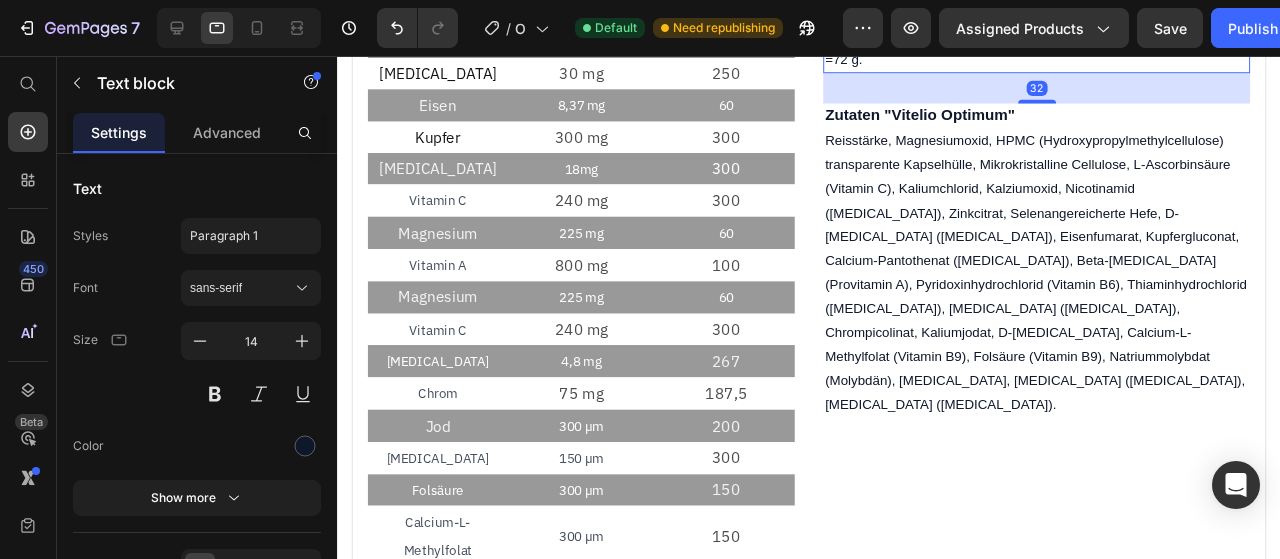 scroll, scrollTop: 2224, scrollLeft: 0, axis: vertical 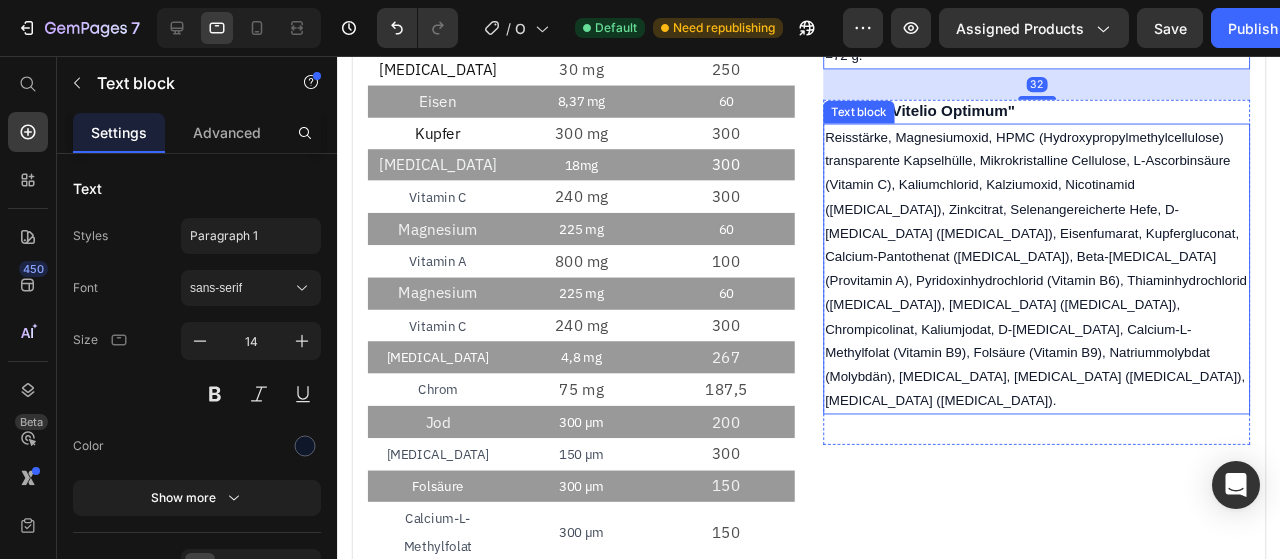 click on "Reisstärke, Magnesiumoxid, HPMC (Hydroxypropylmethylcellulose) transparente Kapselhülle, Mikrokristalline Cellulose, L-Ascorbinsäure (Vitamin C), Kaliumchlorid, Kalziumoxid, Nicotinamid ([MEDICAL_DATA]), Zinkcitrat, Selenangereicherte Hefe, D-[MEDICAL_DATA] ([MEDICAL_DATA]), Eisenfumarat, Kupfergluconat, Calcium-Pantothenat ([MEDICAL_DATA]), Beta-[MEDICAL_DATA] (Provitamin A), Pyridoxinhydrochlorid (Vitamin B6), Thiaminhydrochlorid ([MEDICAL_DATA]), [MEDICAL_DATA] ([MEDICAL_DATA]), Chrompicolinat, Kaliumjodat, D-[MEDICAL_DATA], Calcium-L-Methylfolat (Vitamin B9), Folsäure (Vitamin B9), Natriummolybdat (Molybdän), [MEDICAL_DATA], [MEDICAL_DATA] ([MEDICAL_DATA]), [MEDICAL_DATA] ([MEDICAL_DATA])." at bounding box center (1072, 280) 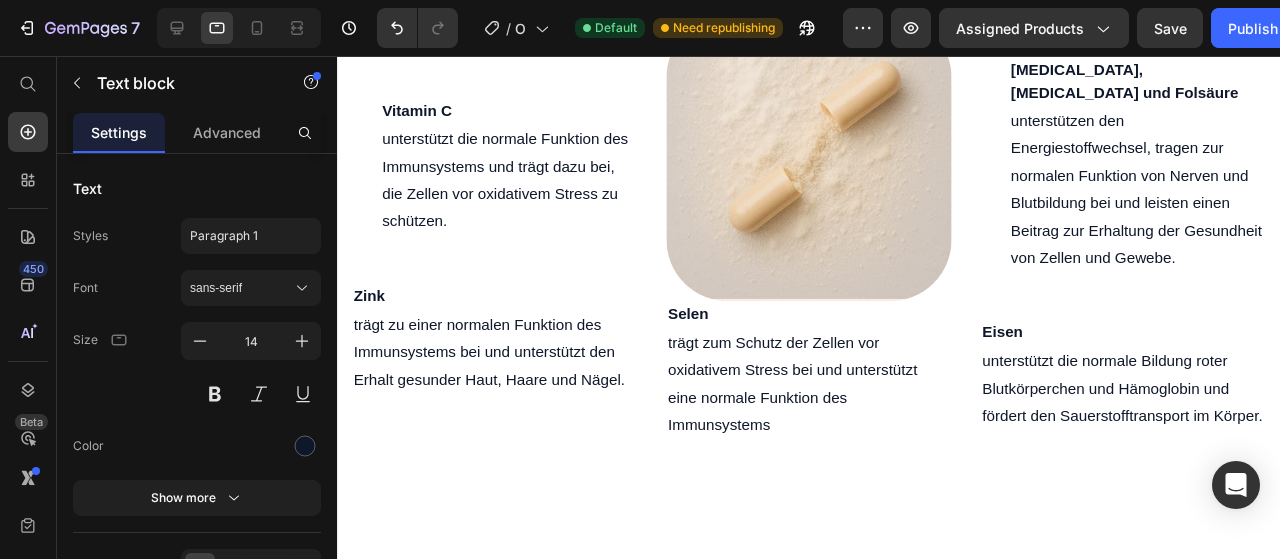 scroll, scrollTop: 1335, scrollLeft: 0, axis: vertical 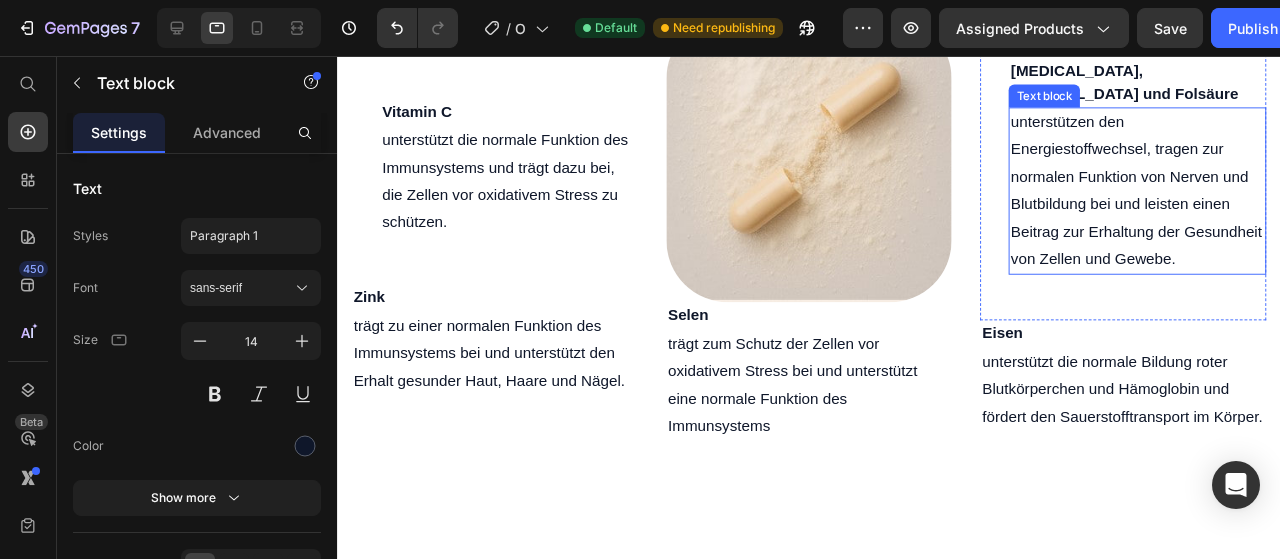 click on "unterstützen den Energiestoffwechsel, tragen zur normalen Funktion von Nerven und Blutbildung bei und leisten einen Beitrag zur Erhaltung der Gesundheit von Zellen und Gewebe." at bounding box center [1178, 198] 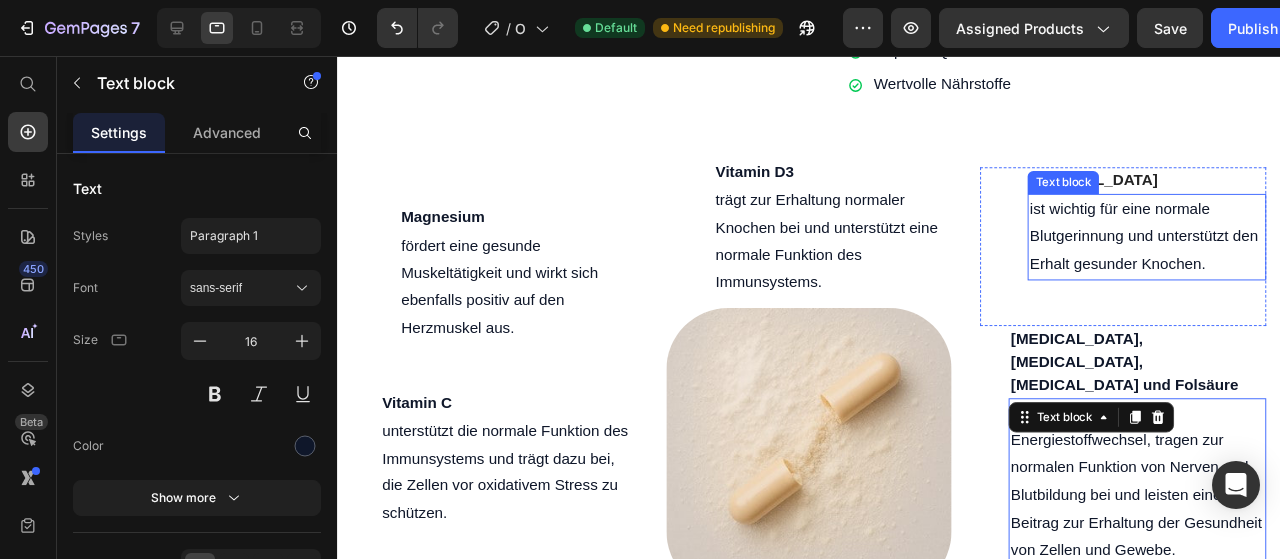 scroll, scrollTop: 1003, scrollLeft: 0, axis: vertical 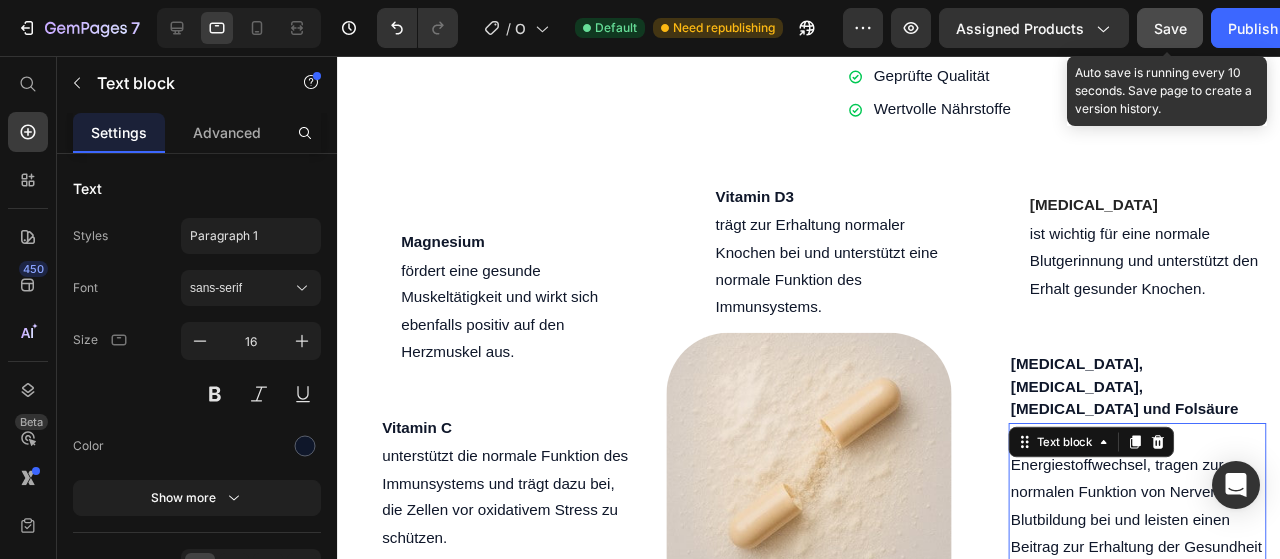click on "Save" at bounding box center [1170, 28] 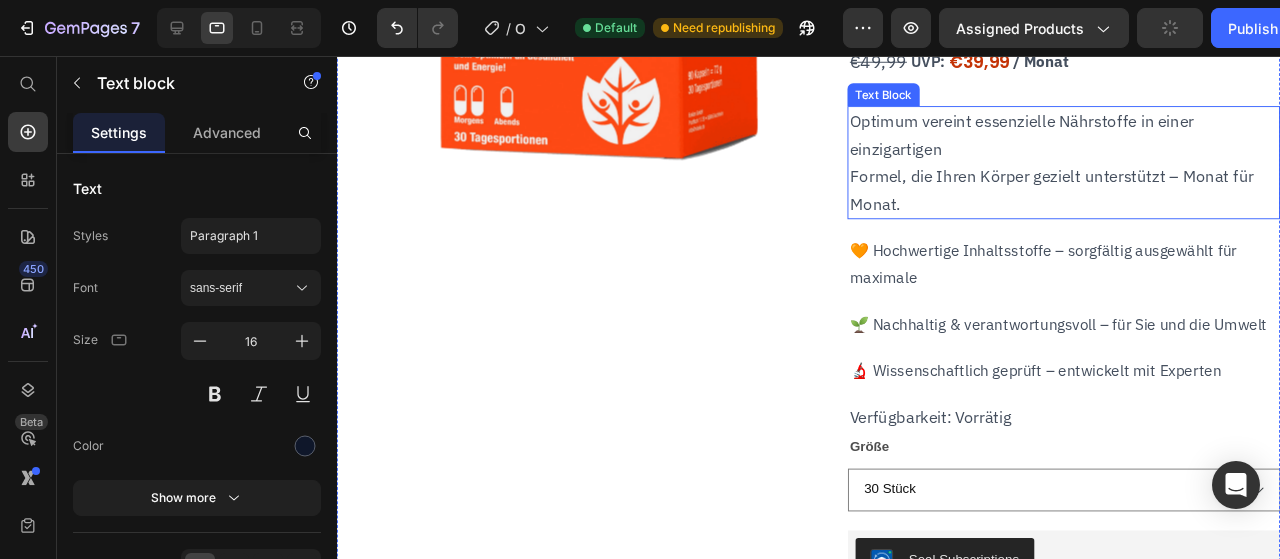 scroll, scrollTop: 371, scrollLeft: 0, axis: vertical 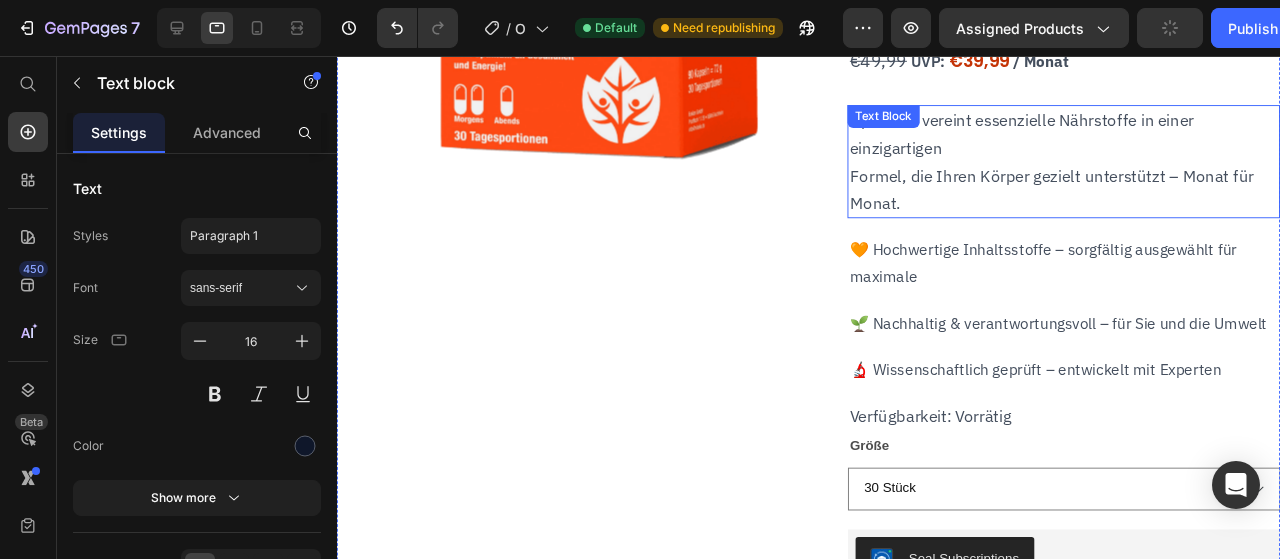 click on "Formel, die Ihren Körper gezielt unterstützt – Monat für Monat." at bounding box center (1101, 197) 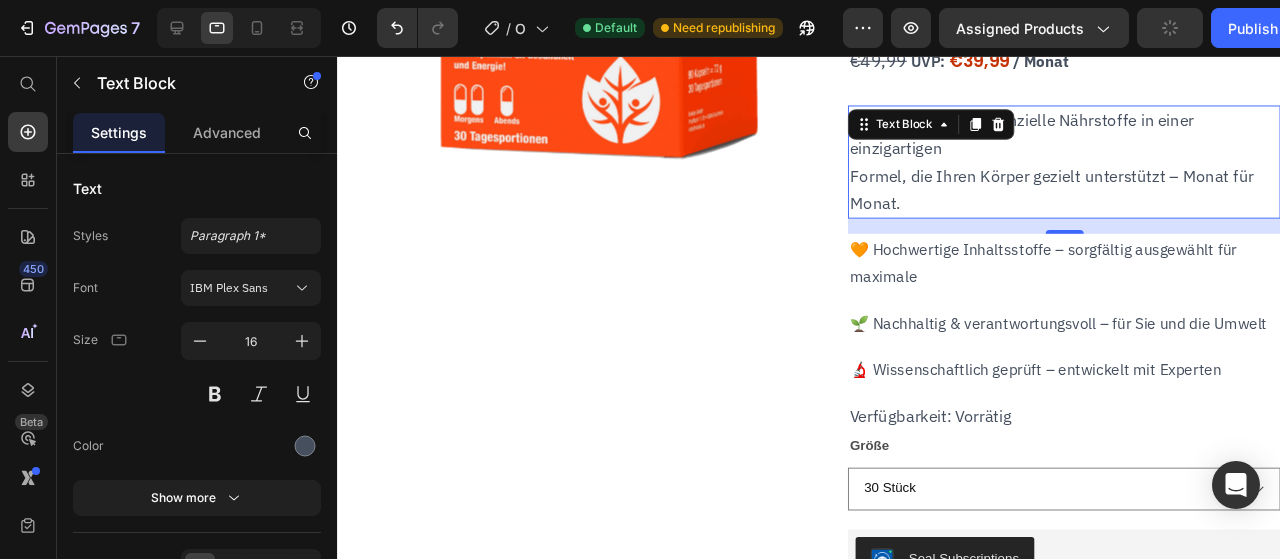 click on "Formel, die Ihren Körper gezielt unterstützt – Monat für Monat." at bounding box center [1088, 196] 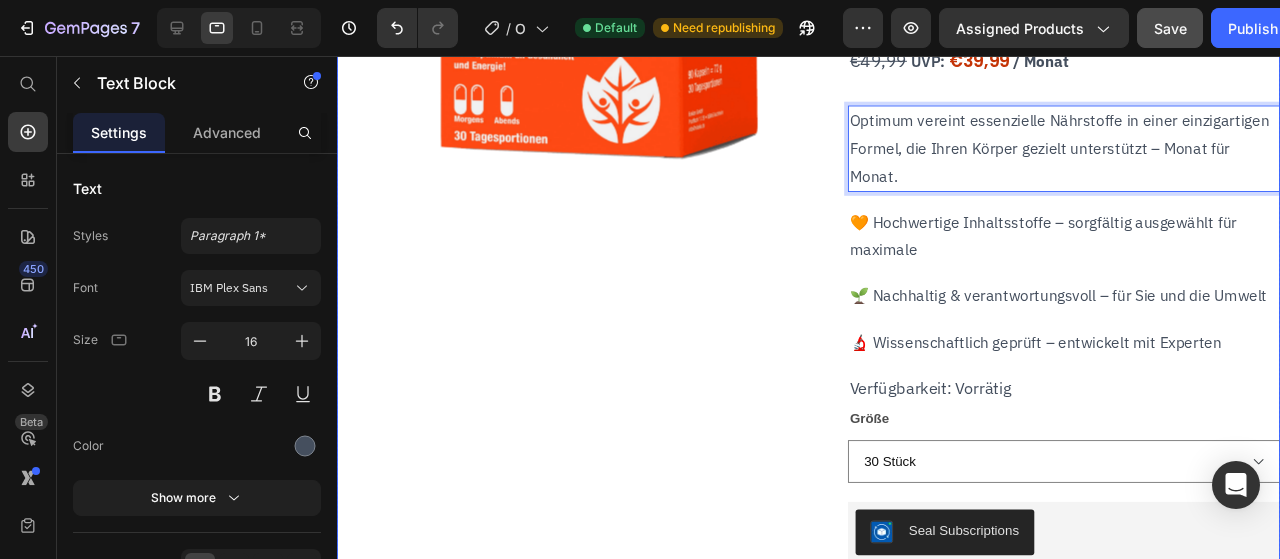 click on "Product Images" at bounding box center (614, 272) 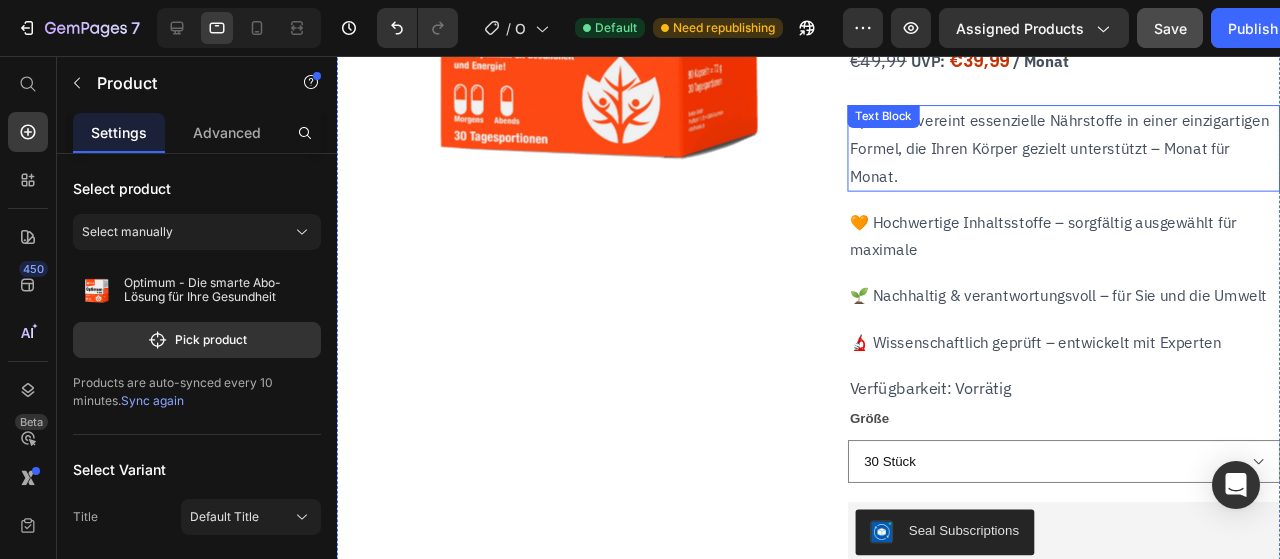 click on "Formel, die Ihren Körper gezielt unterstützt – Monat für Monat." at bounding box center (1101, 168) 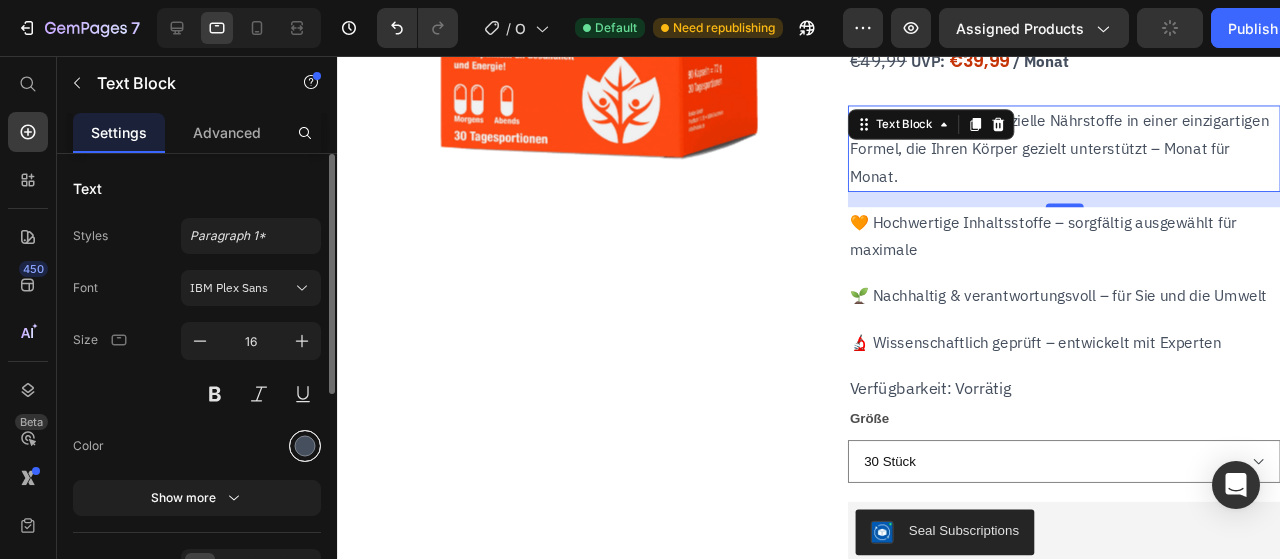 click at bounding box center (305, 446) 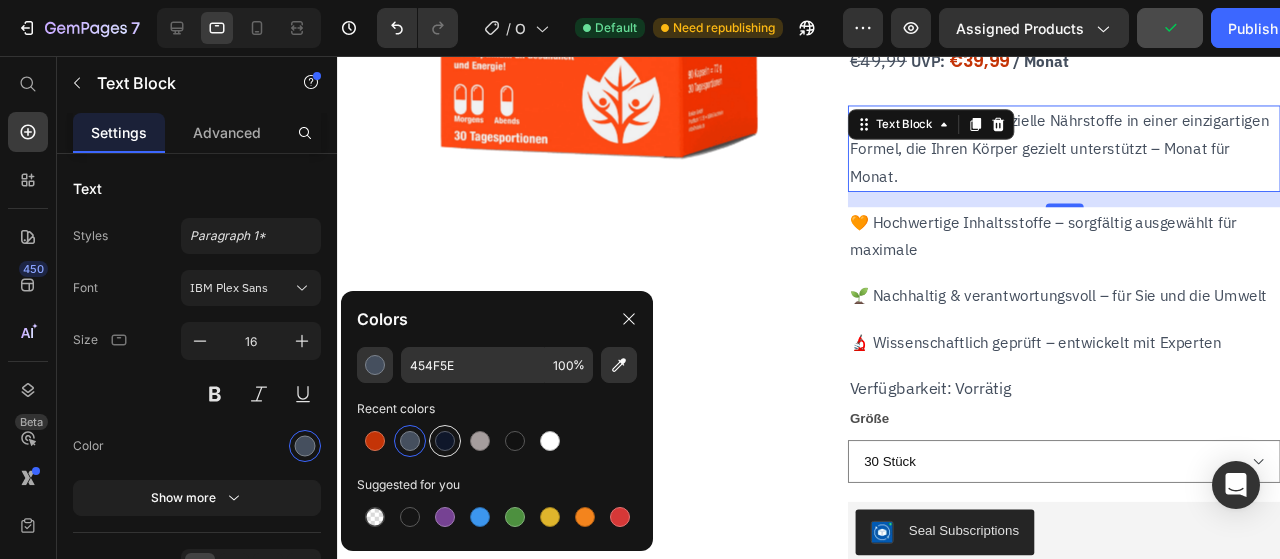 click at bounding box center [445, 441] 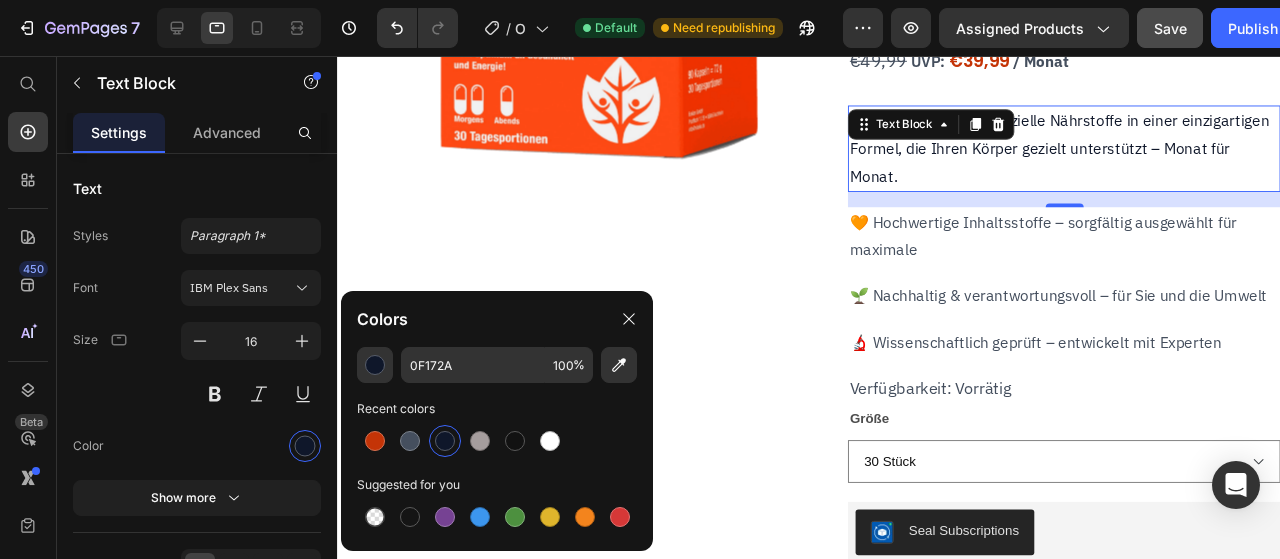 type on "454F5E" 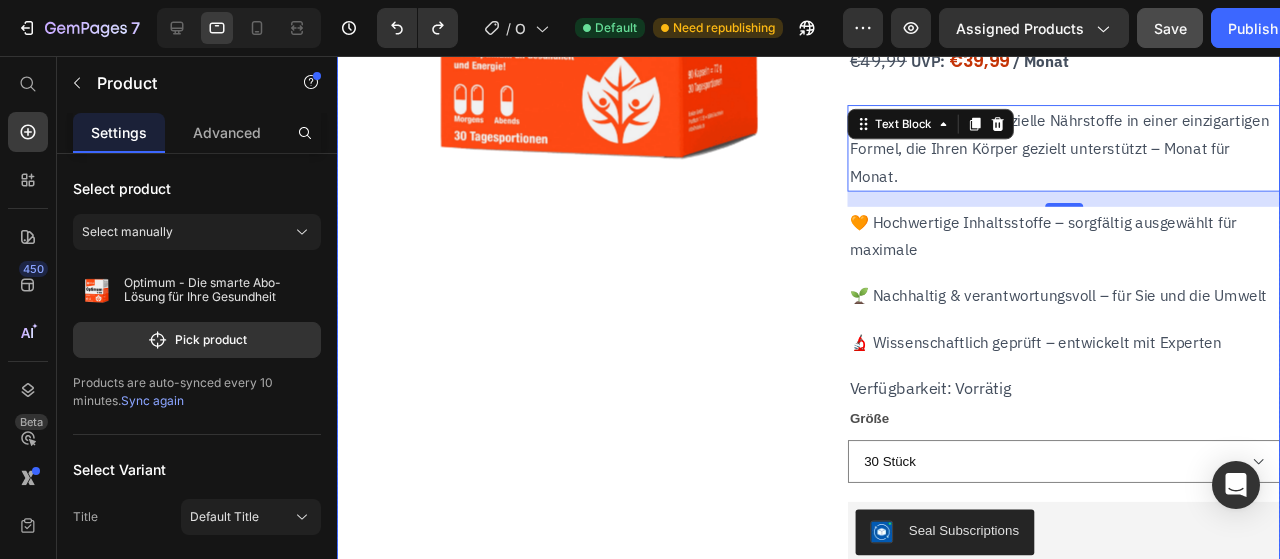click on "Product Images Optimum - Die smarte Abo-Lösung für Ihre Gesundheit Heading                Icon                Icon                Icon                Icon                Icon Icon List Hoz (1279 Bewertungen) Text block Row / Monat Text Block €49,99 Product Price UVP:  Text Block €39,99 Product Price Row Optimum vereint essenzielle Nährstoffe in einer einzigartigen Formel, die Ihren Körper gezielt unterstützt – Monat für Monat. Text Block   16 🧡 Hochwertige Inhaltsstoffe – sorgfältig ausgewählt für maximale Text Block 🌱 Nachhaltig & verantwortungsvoll – für Sie und die Umwelt Text Block 🔬 Wissenschaftlich geprüft – entwickelt mit Experten Text Block Verfügbarkeit: Vorrätig Text Block Größe 30 Stück Product Variants & Swatches Seal Subscriptions Seal Subscriptions Image
Sicheres Bezahlen
Geprüfte Qualität
Wertvolle Nährstoffe Item List Product" at bounding box center [833, 272] 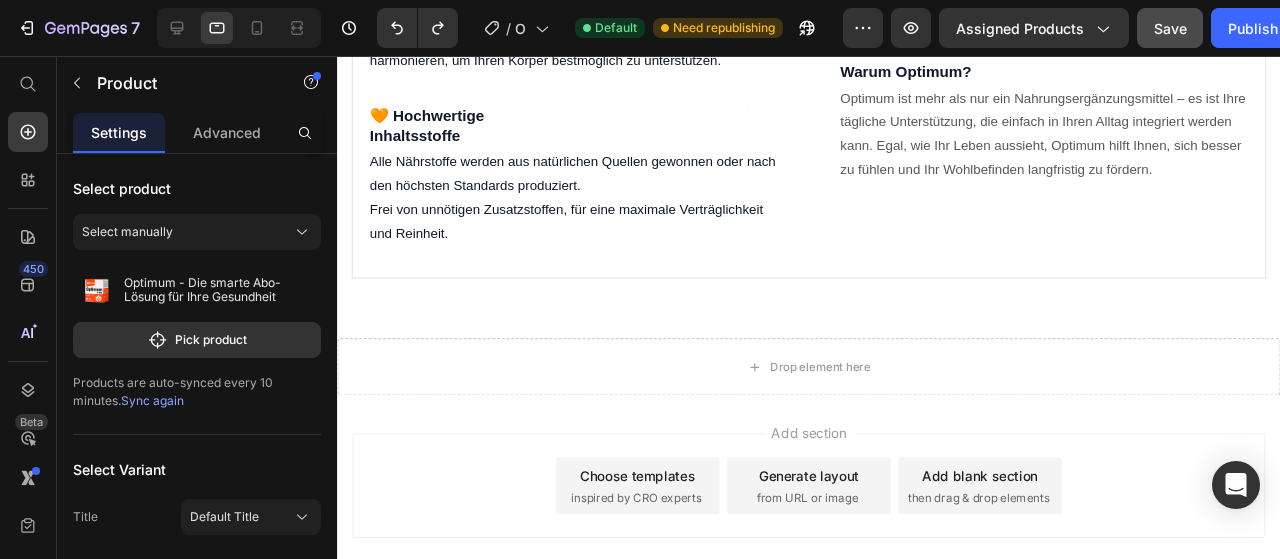 scroll, scrollTop: 2378, scrollLeft: 0, axis: vertical 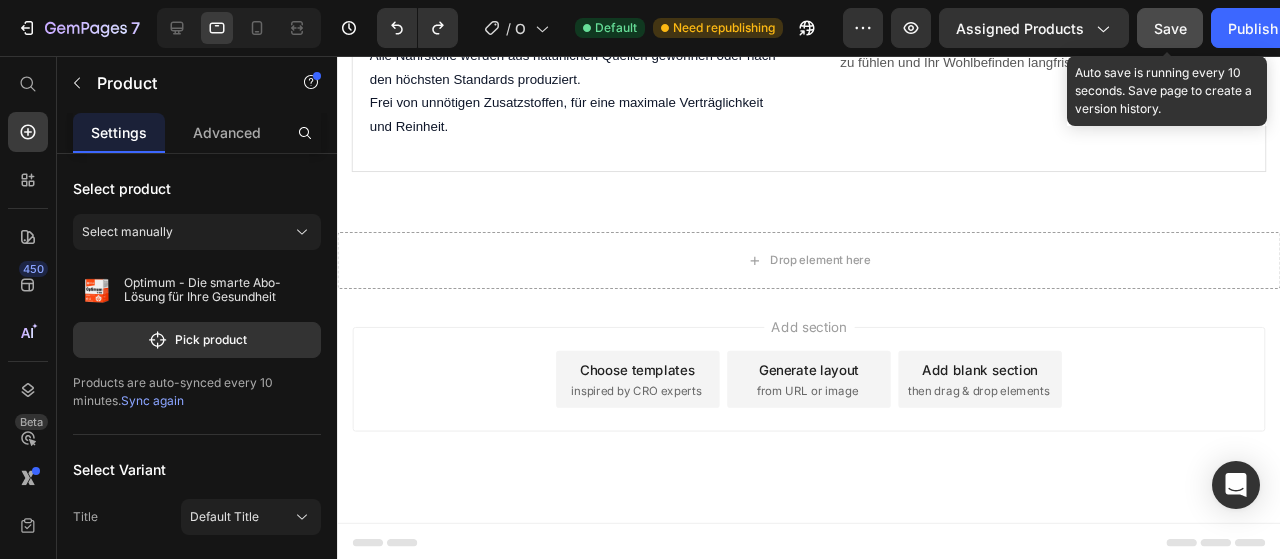 click on "Save" at bounding box center [1170, 28] 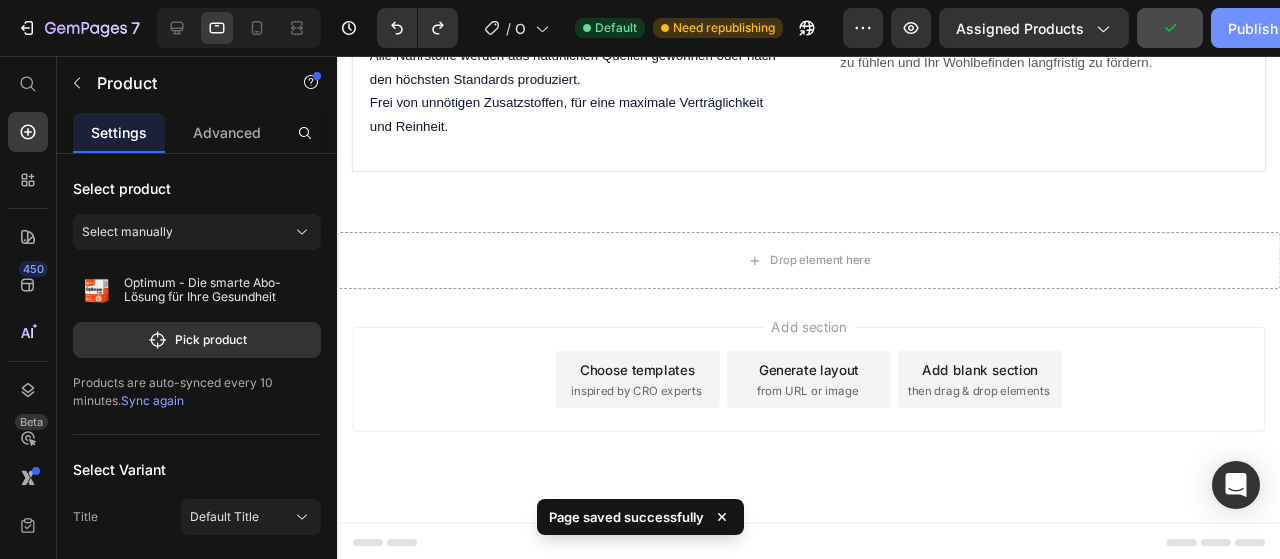 click on "Publish" 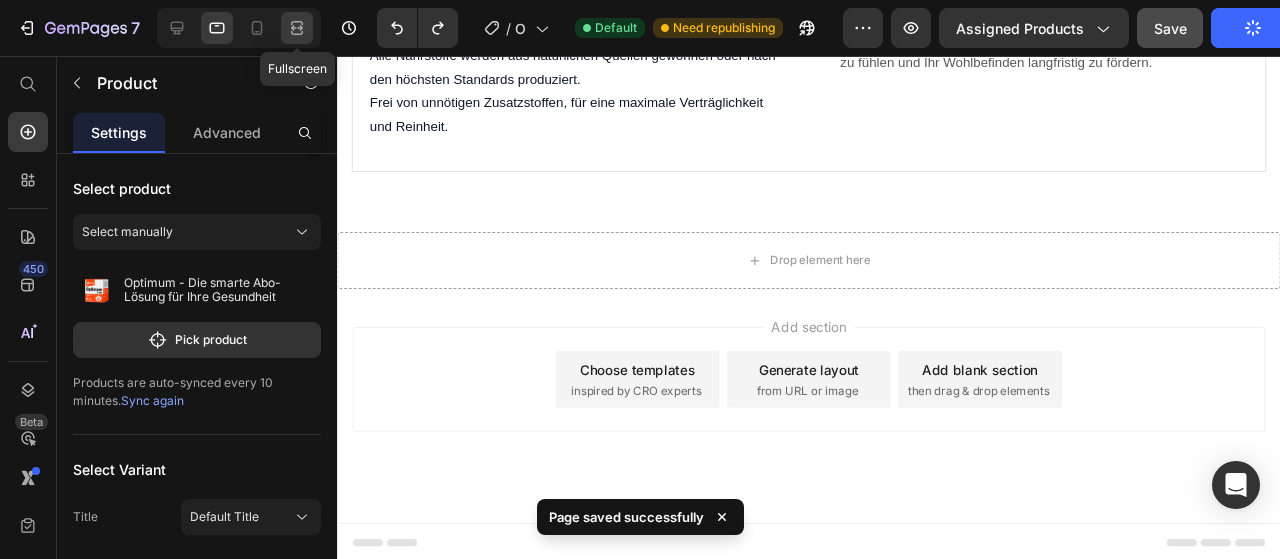 click 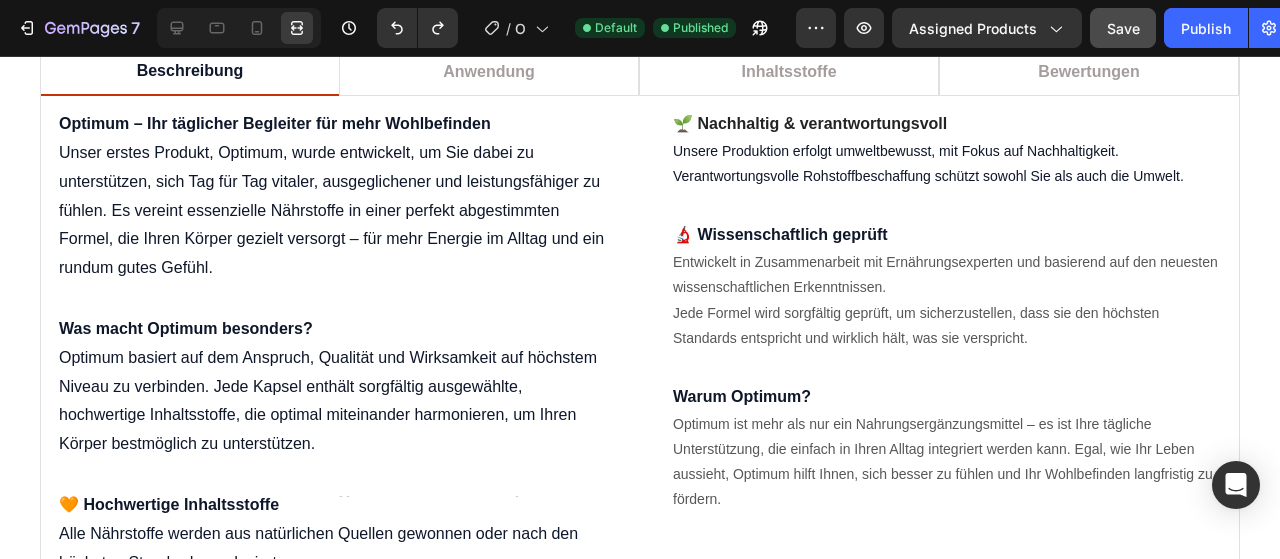 scroll, scrollTop: 1667, scrollLeft: 0, axis: vertical 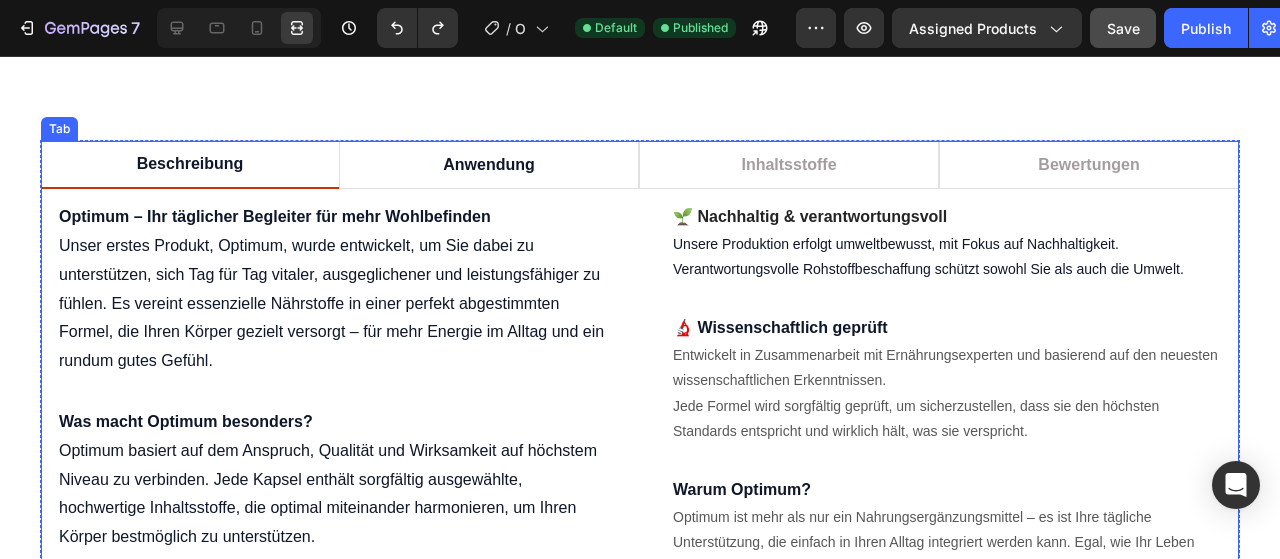 click on "Anwendung" at bounding box center (489, 165) 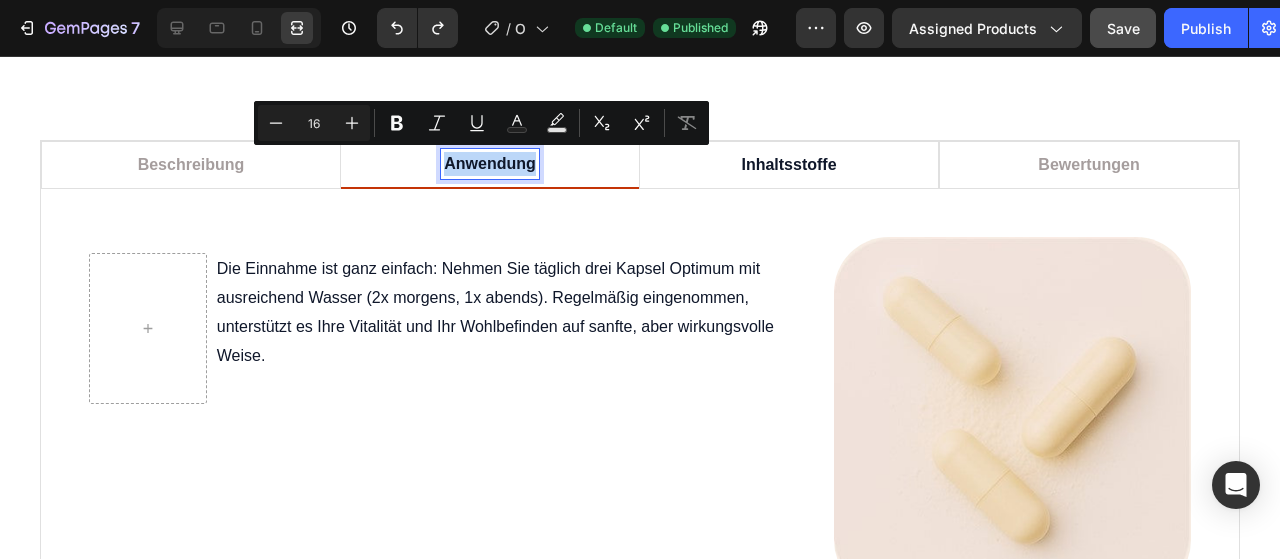 click on "Inhaltsstoffe" at bounding box center (789, 165) 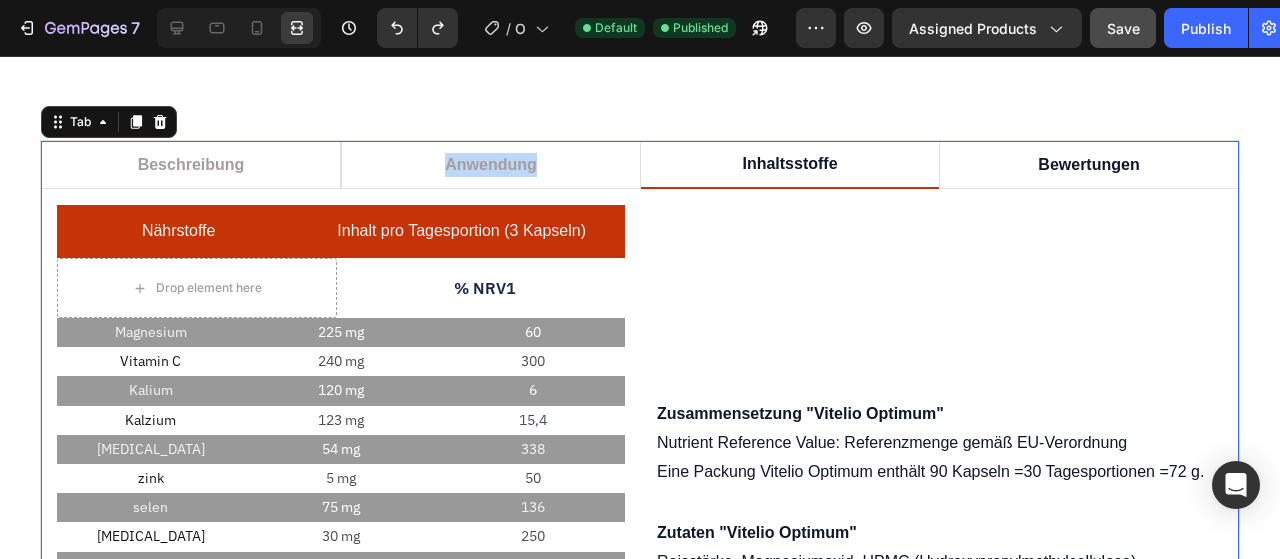click on "Bewertungen" at bounding box center [1089, 165] 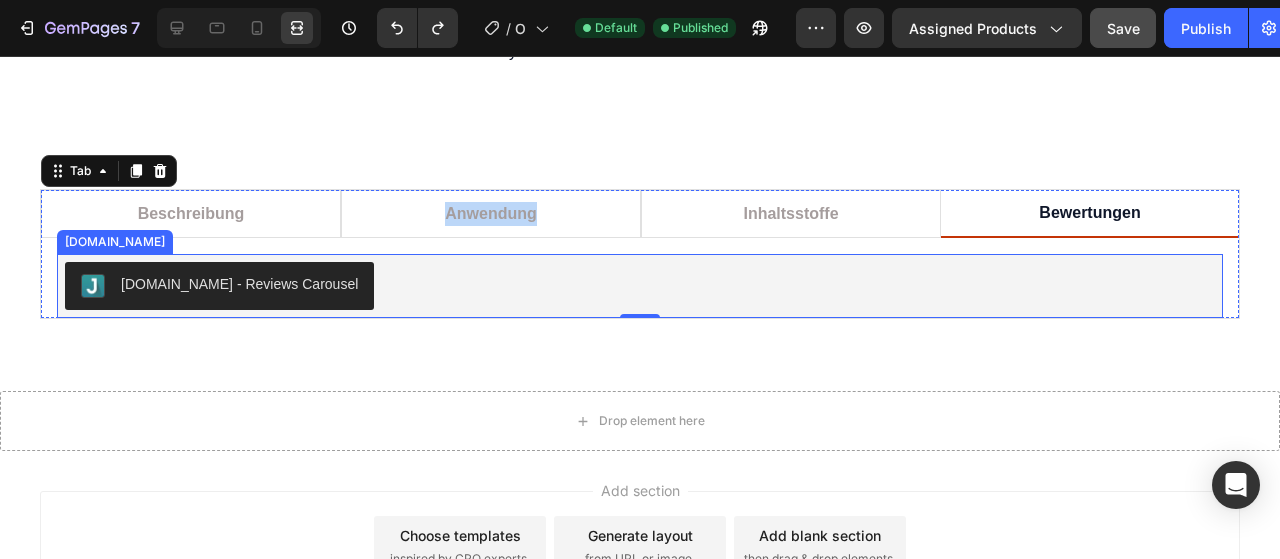 scroll, scrollTop: 1794, scrollLeft: 0, axis: vertical 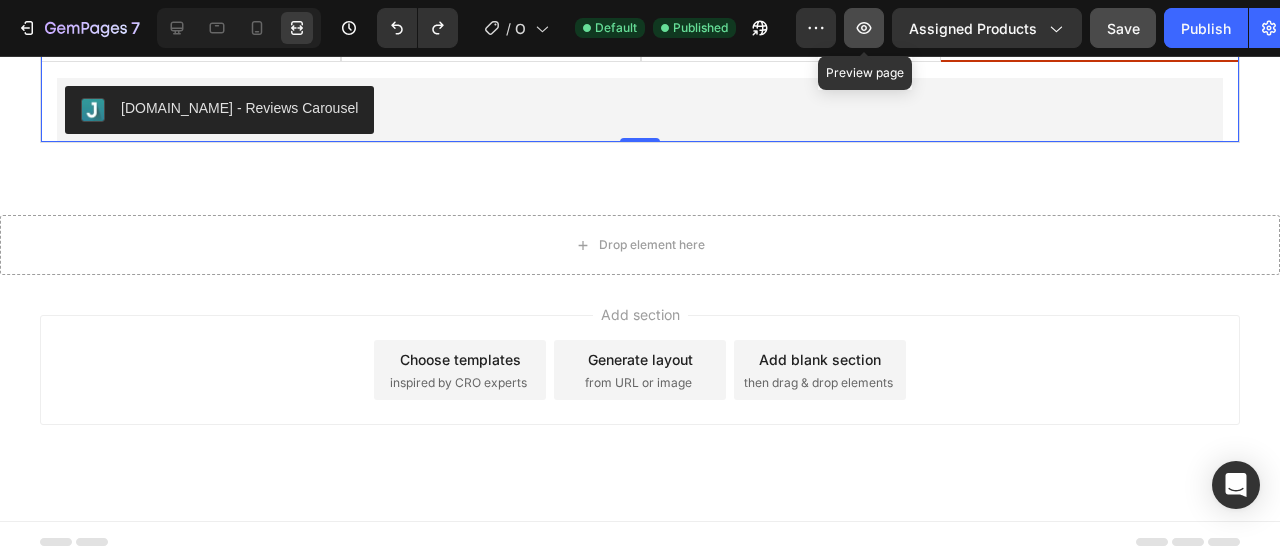 click 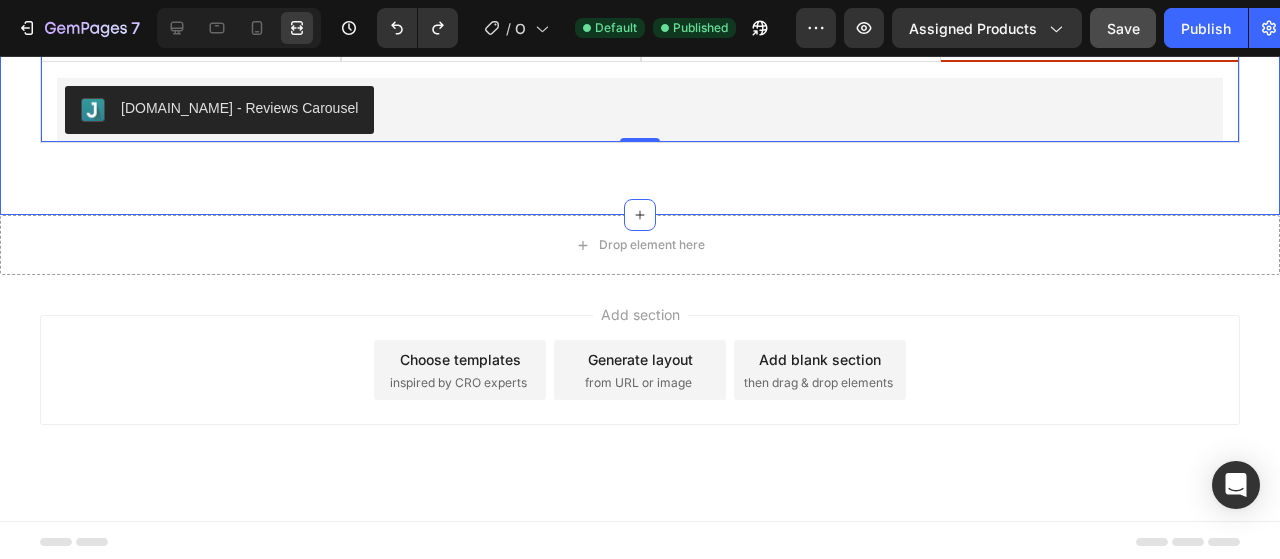 click on "Beschreibung Anwendung Inhaltsstoffe Bewertungen Optimum – Ihr täglicher Begleiter für mehr Wohlbefinden Heading Unser erstes Produkt, Optimum, wurde entwickelt, um Sie dabei zu unterstützen, sich Tag für Tag vitaler, ausgeglichener und leistungsfähiger zu fühlen. Es vereint essenzielle Nährstoffe in einer perfekt abgestimmten Formel, die Ihren Körper gezielt versorgt – für mehr Energie im Alltag und ein rundum gutes Gefühl. Text block Row Was macht Optimum besonders? Heading Optimum basiert auf dem Anspruch, Qualität und Wirksamkeit auf höchstem Niveau zu verbinden. Jede Kapsel enthält sorgfältig ausgewählte, hochwertige Inhaltsstoffe, die optimal miteinander harmonieren, um Ihren Körper bestmöglich zu unterstützen. Text block Row 🧡 Hochwertige Inhaltsstoffe Heading Heading Row Alle Nährstoffe werden aus natürlichen Quellen gewonnen oder nach den höchsten Standards produziert. Frei von unnötigen Zusatzstoffen, für eine maximale Verträglichkeit und Reinheit. Text block Row Row" at bounding box center [640, 94] 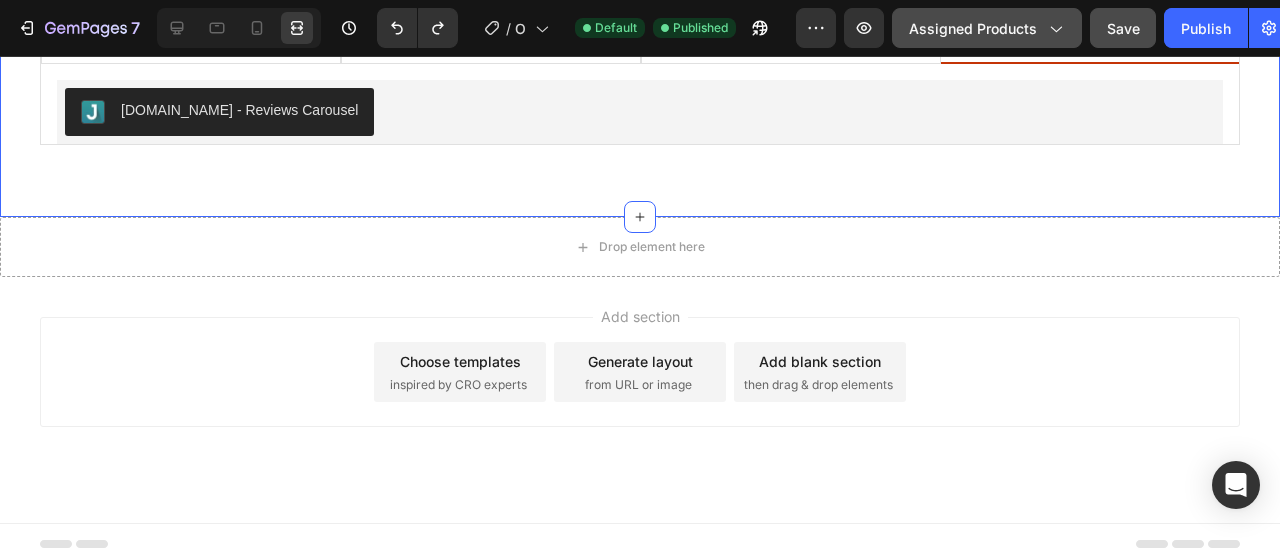 scroll, scrollTop: 1279, scrollLeft: 0, axis: vertical 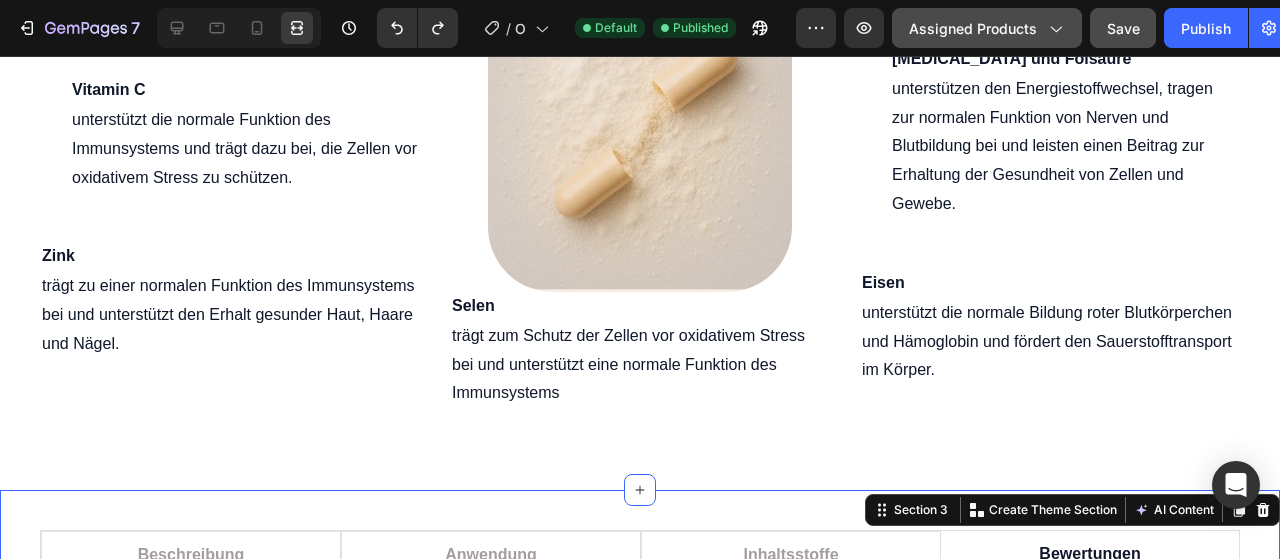 click on "Assigned Products" 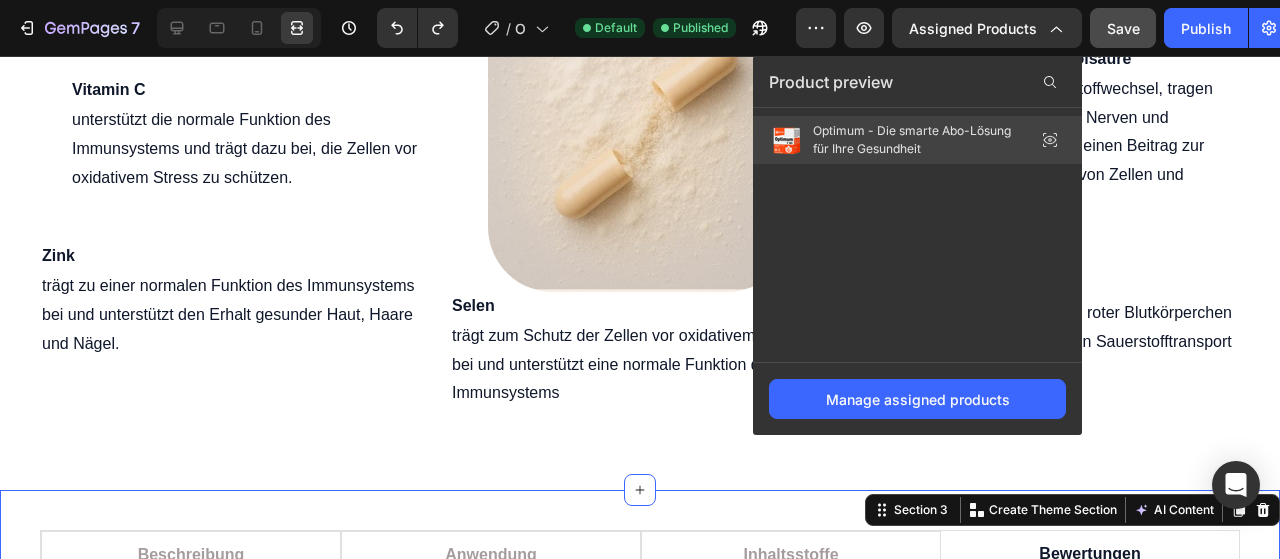 click 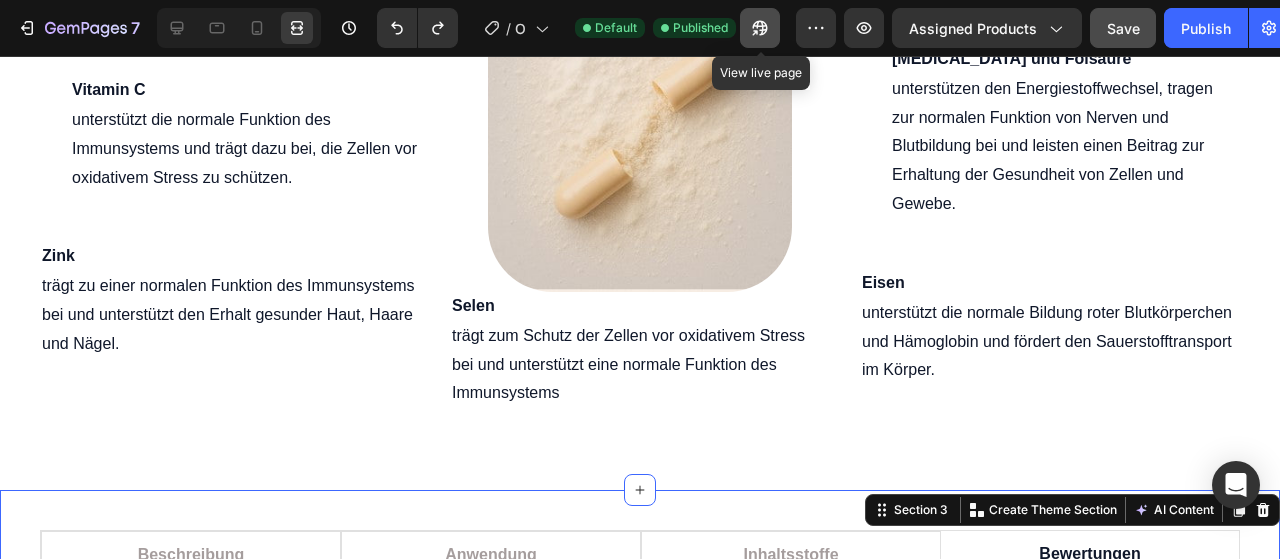 click 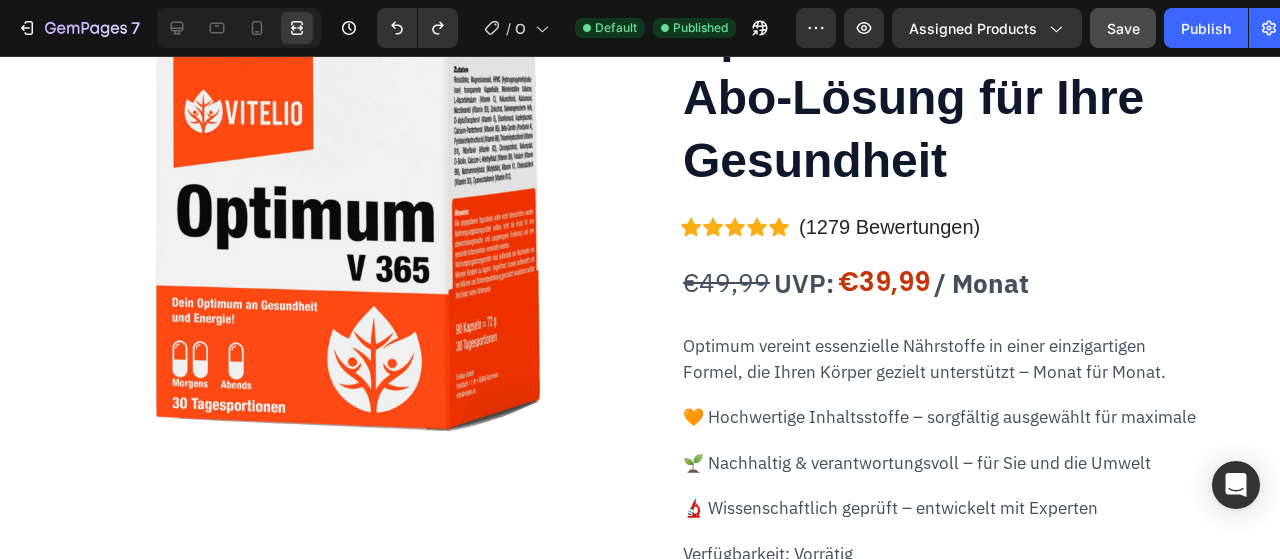 scroll, scrollTop: 0, scrollLeft: 0, axis: both 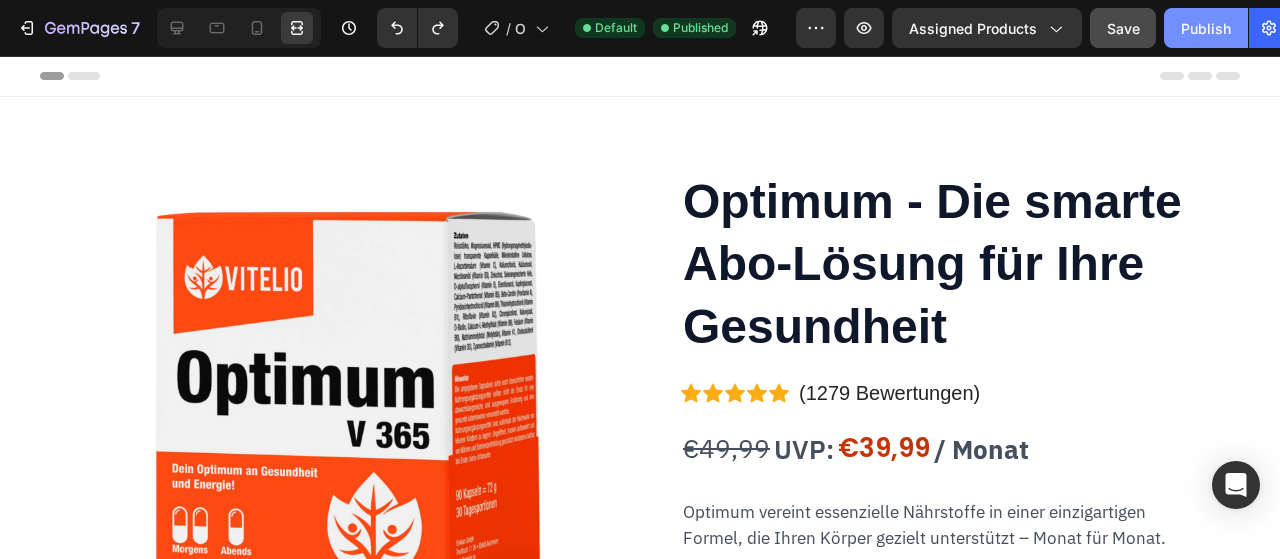 click on "Publish" at bounding box center (1206, 28) 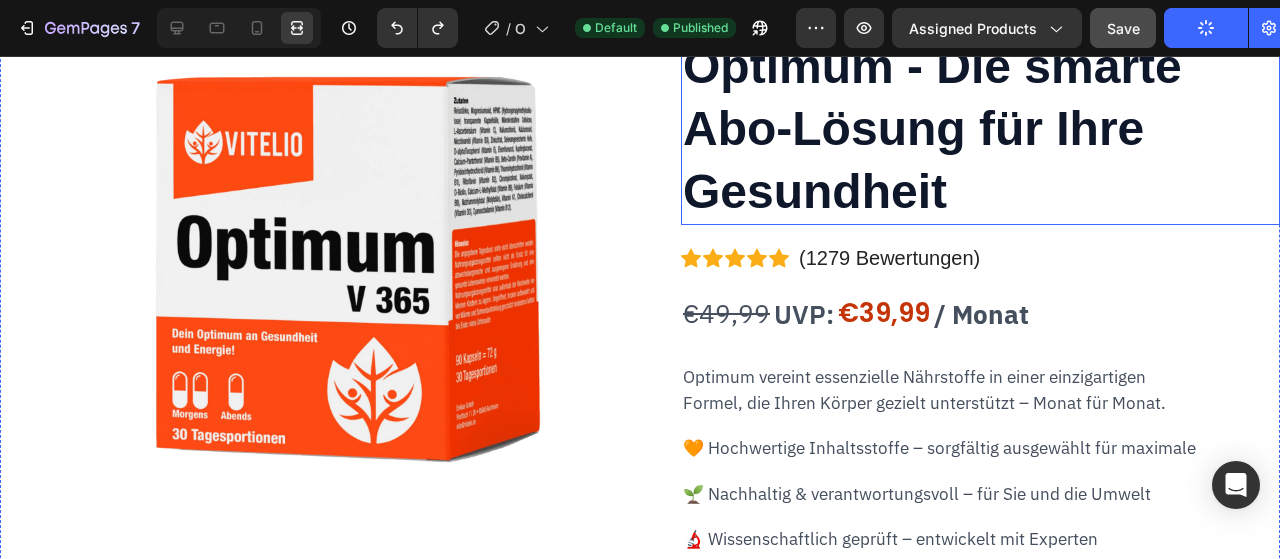 scroll, scrollTop: 0, scrollLeft: 0, axis: both 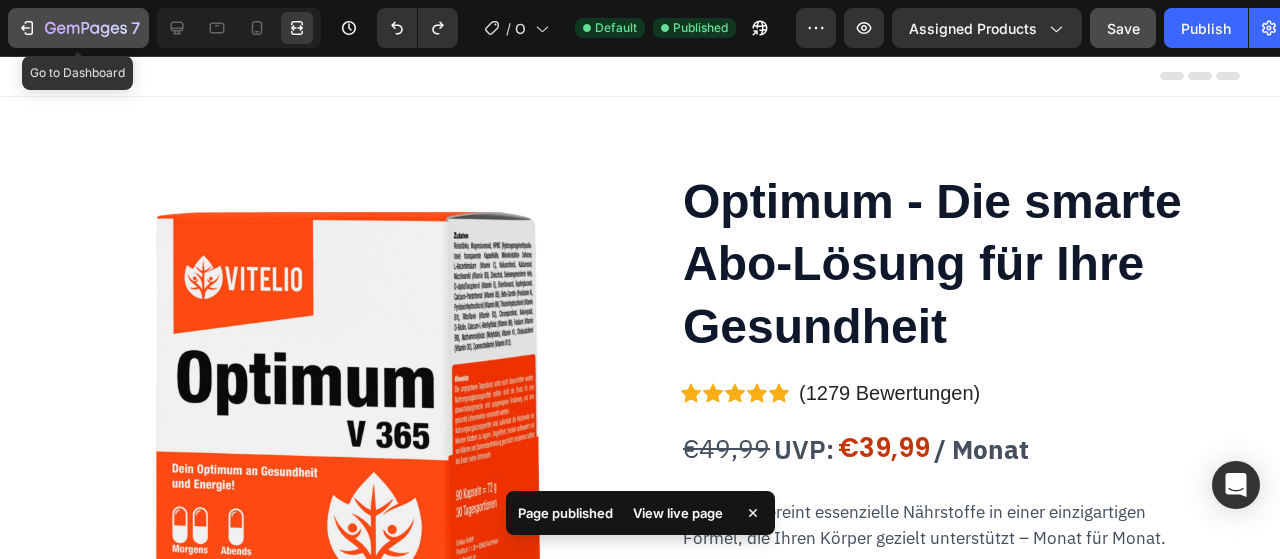click 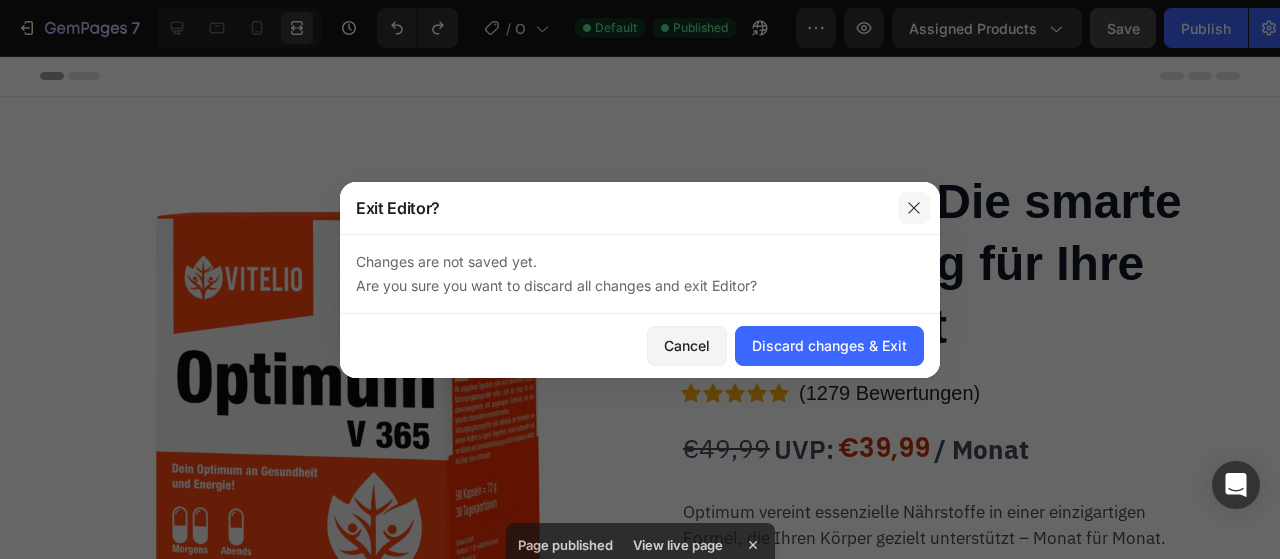 click at bounding box center (914, 208) 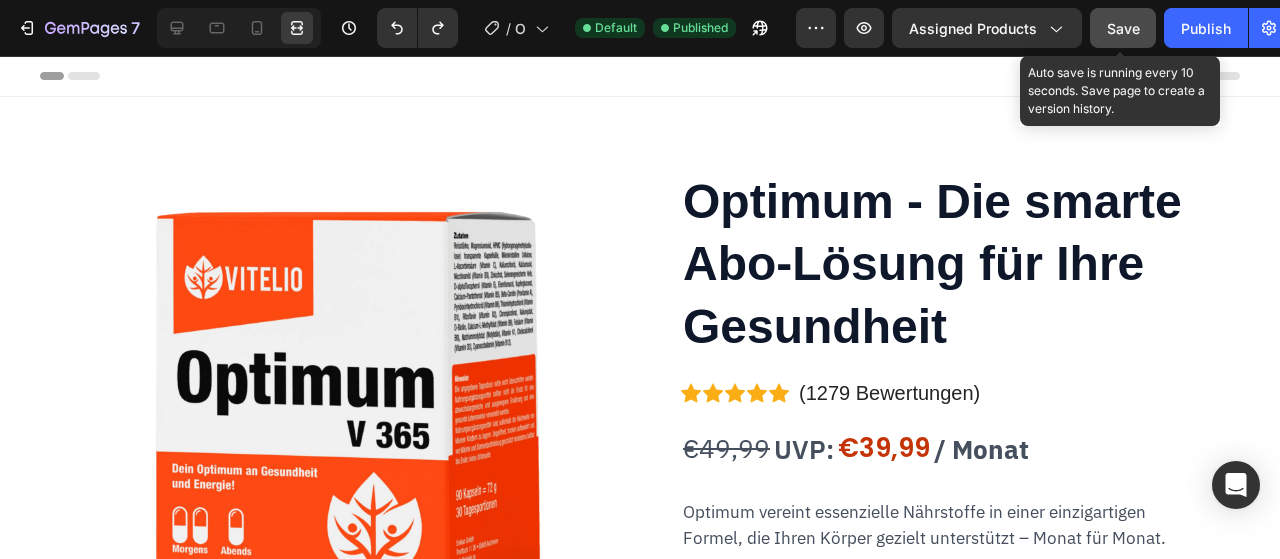 click on "Save" at bounding box center (1123, 28) 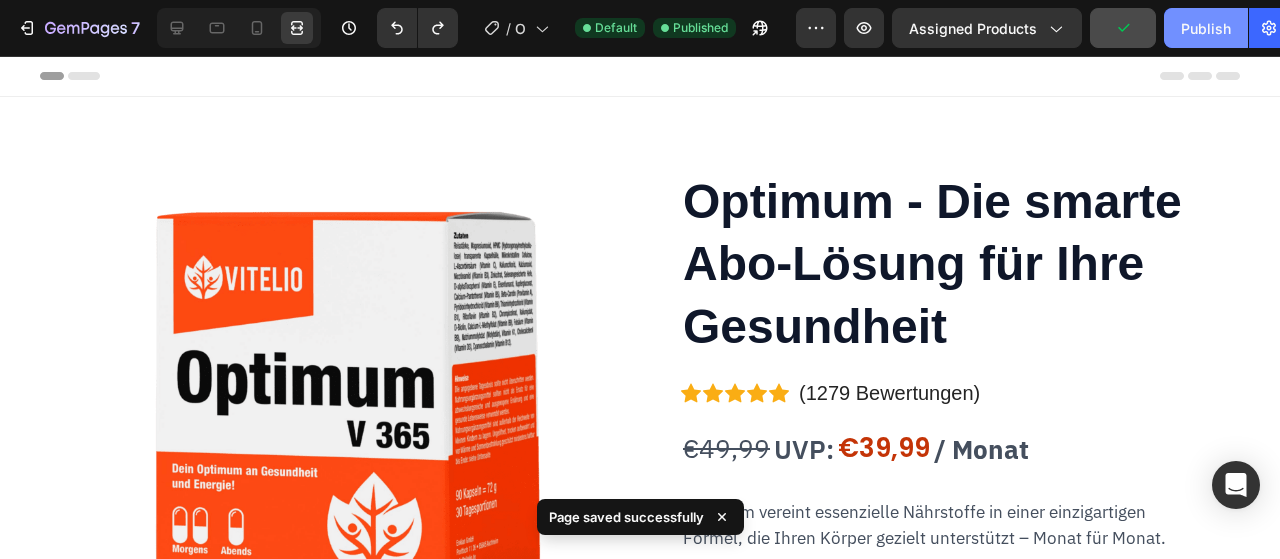 click on "Publish" at bounding box center (1206, 28) 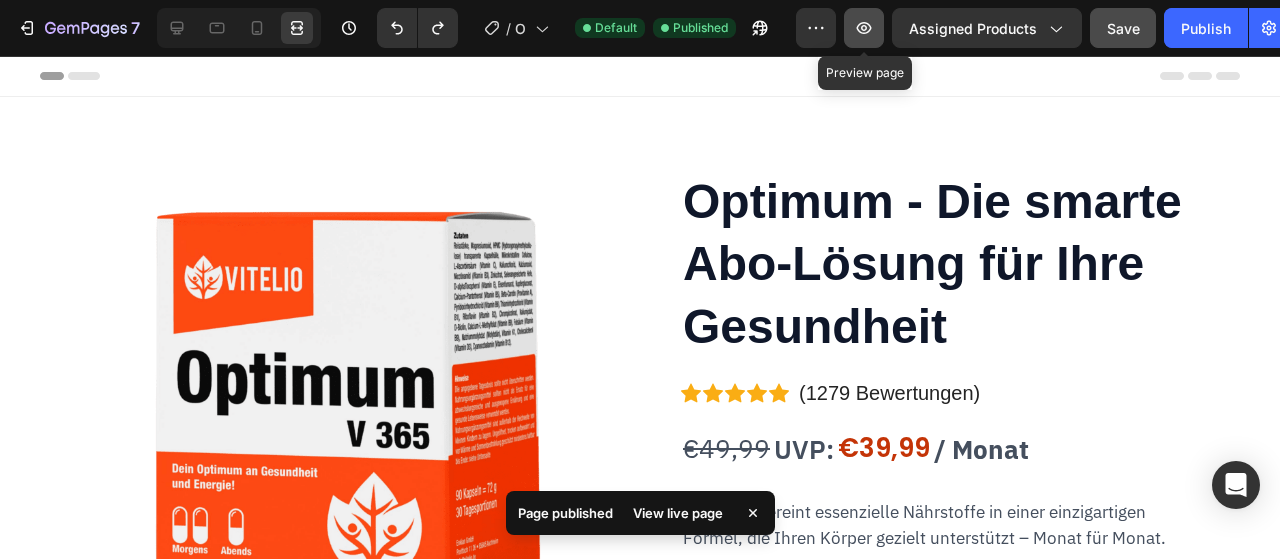 click 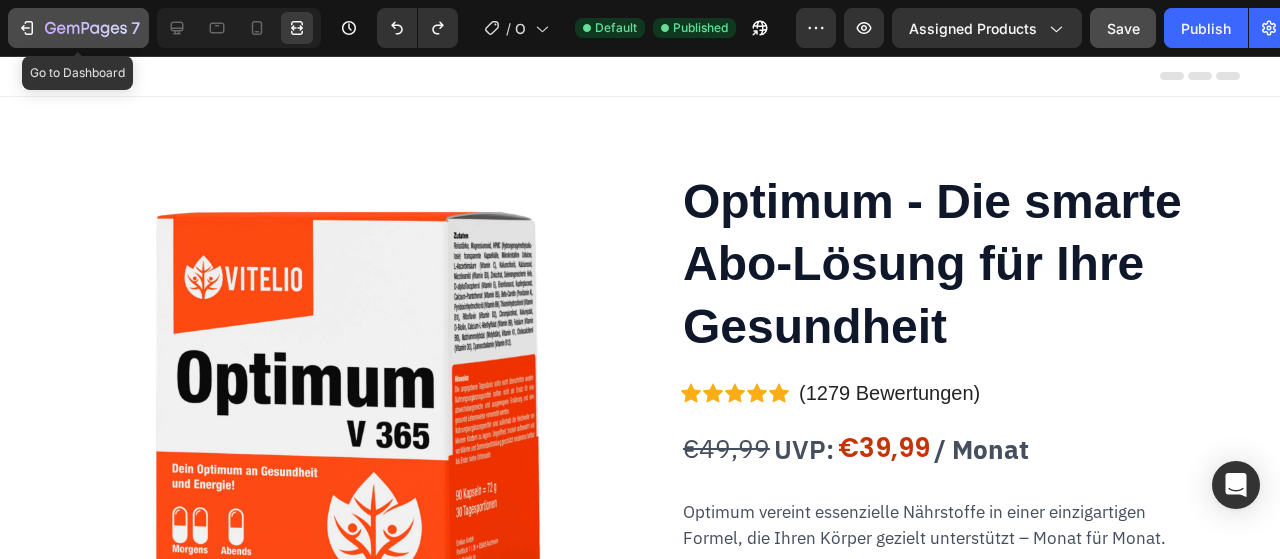 click on "7" 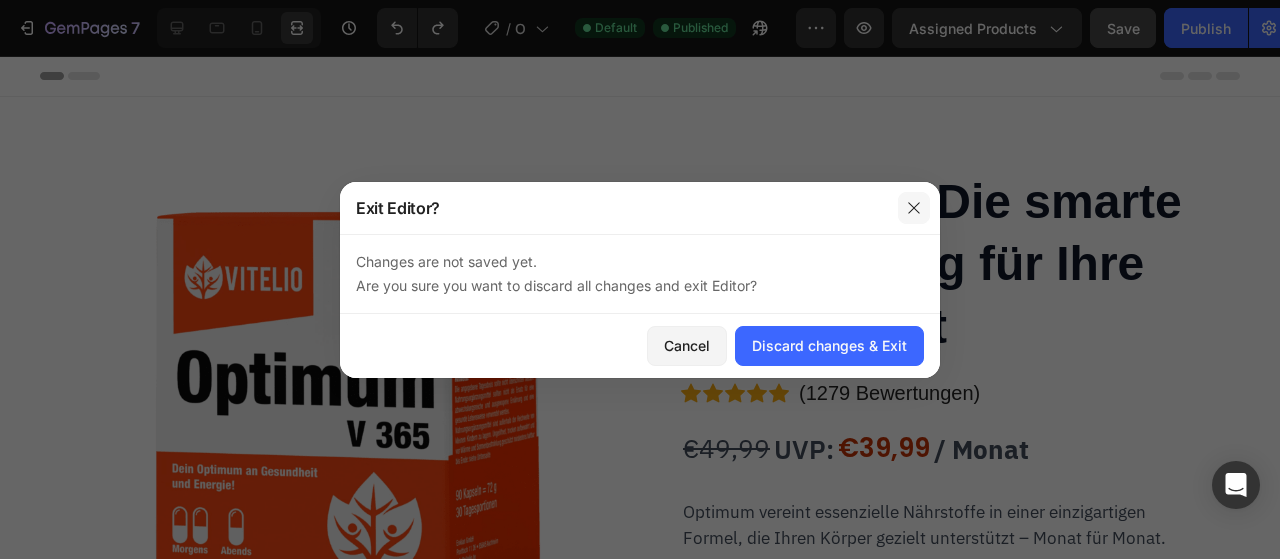 click 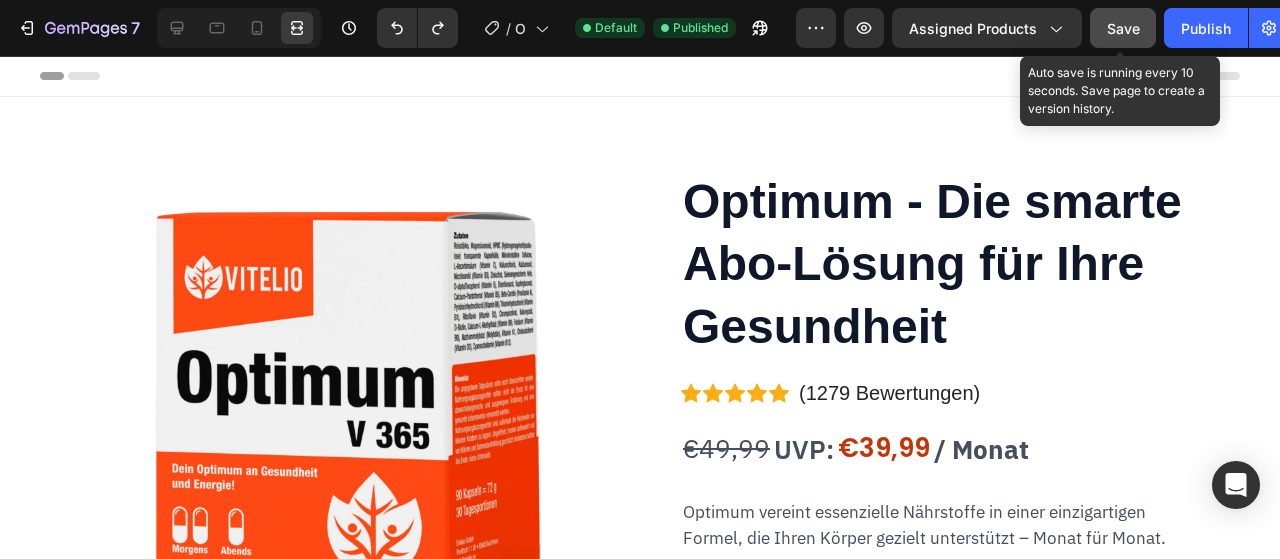 click on "Save" at bounding box center (1123, 28) 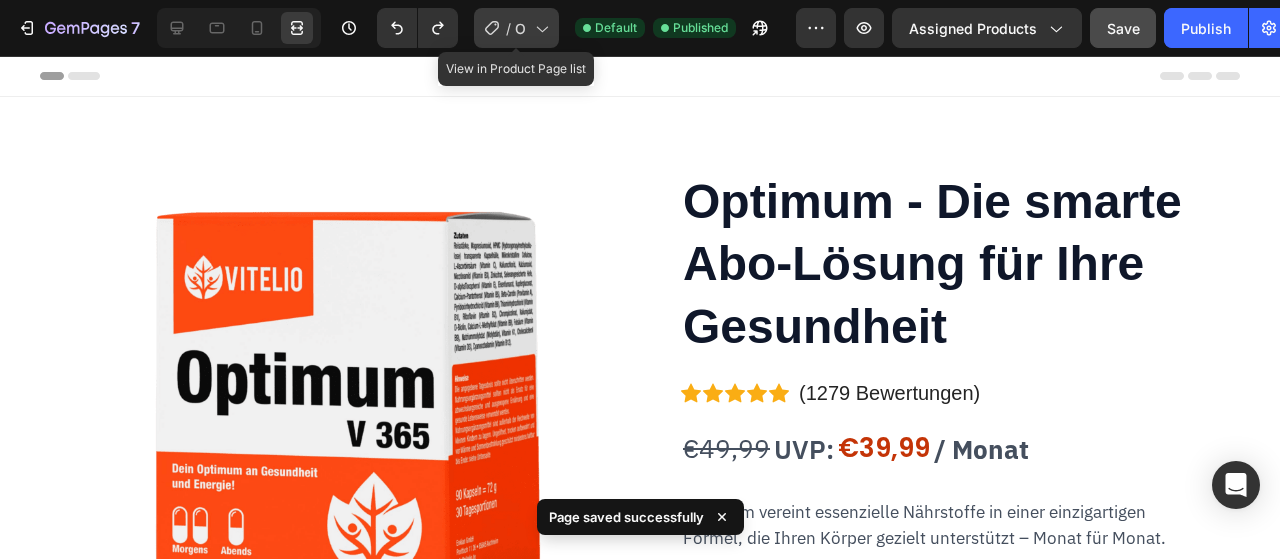 click on "/  Optimum" 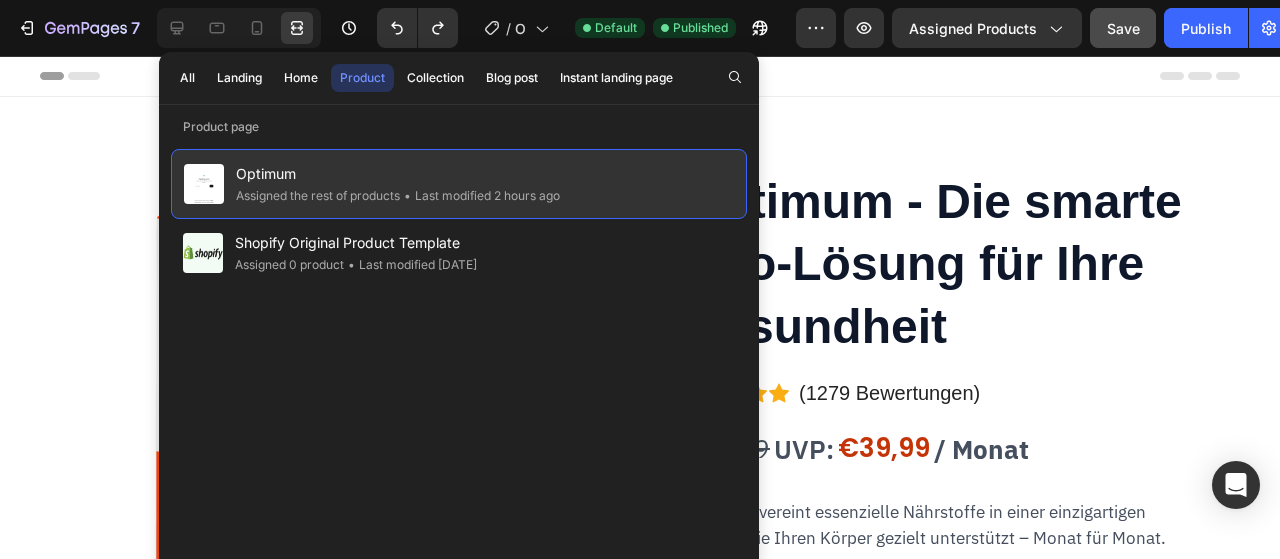 click on "Optimum" at bounding box center (398, 174) 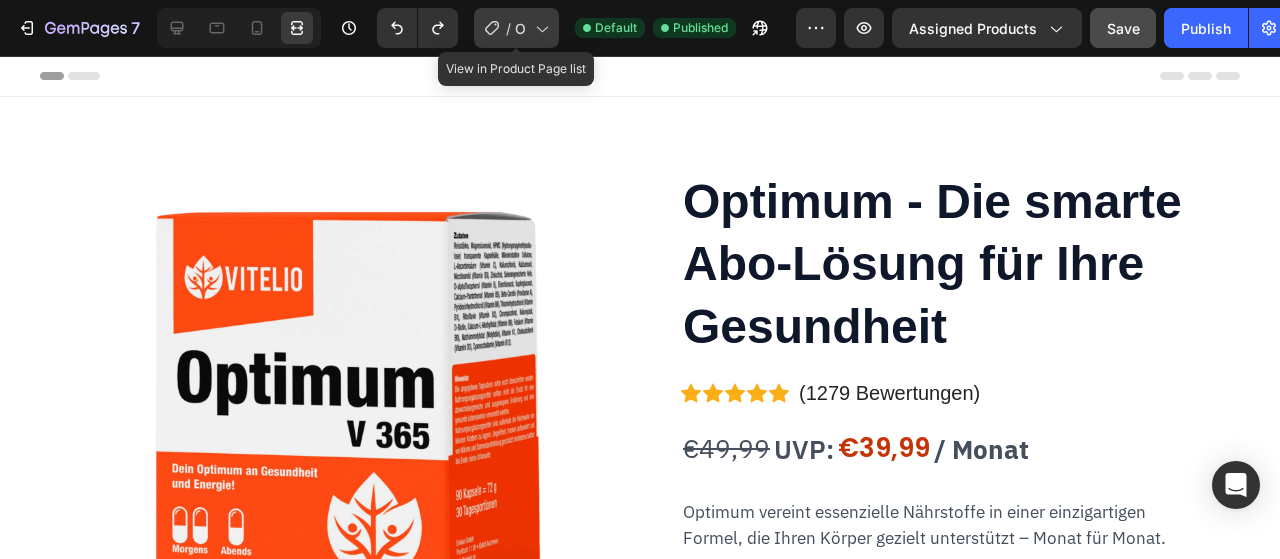 click 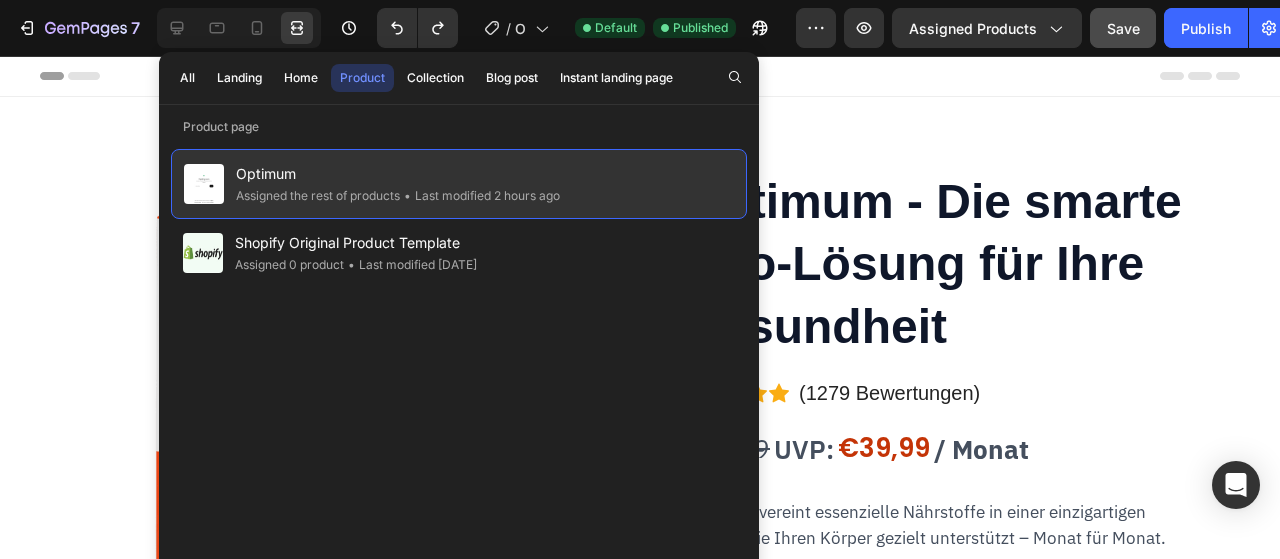 click on "Optimum Assigned the rest of products • Last modified 2 hours ago" 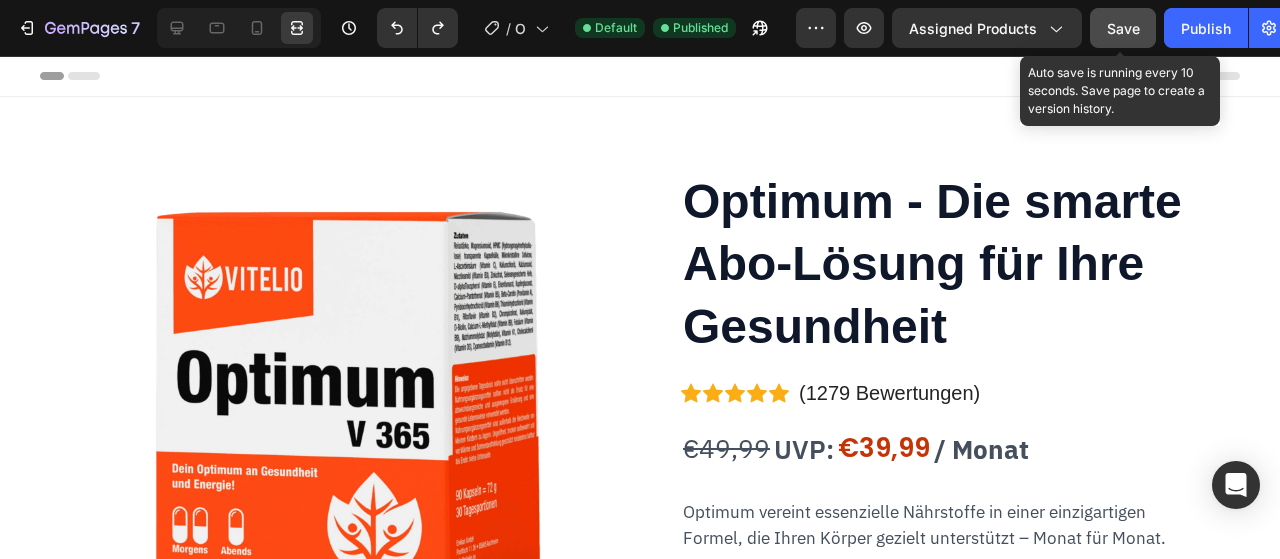 click on "Save" 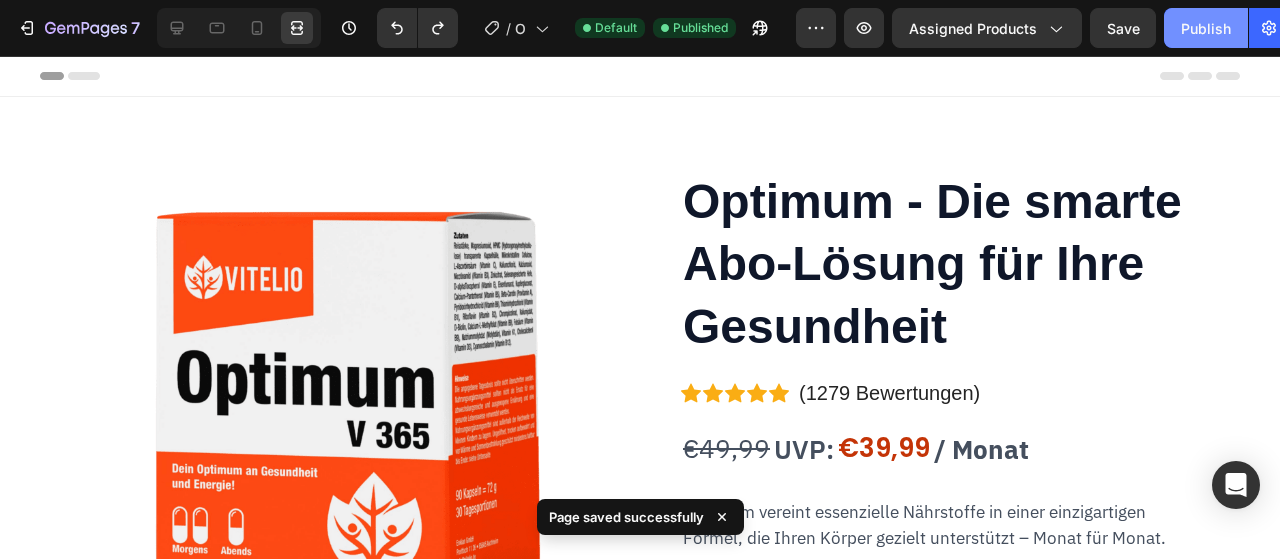 click on "Publish" at bounding box center (1206, 28) 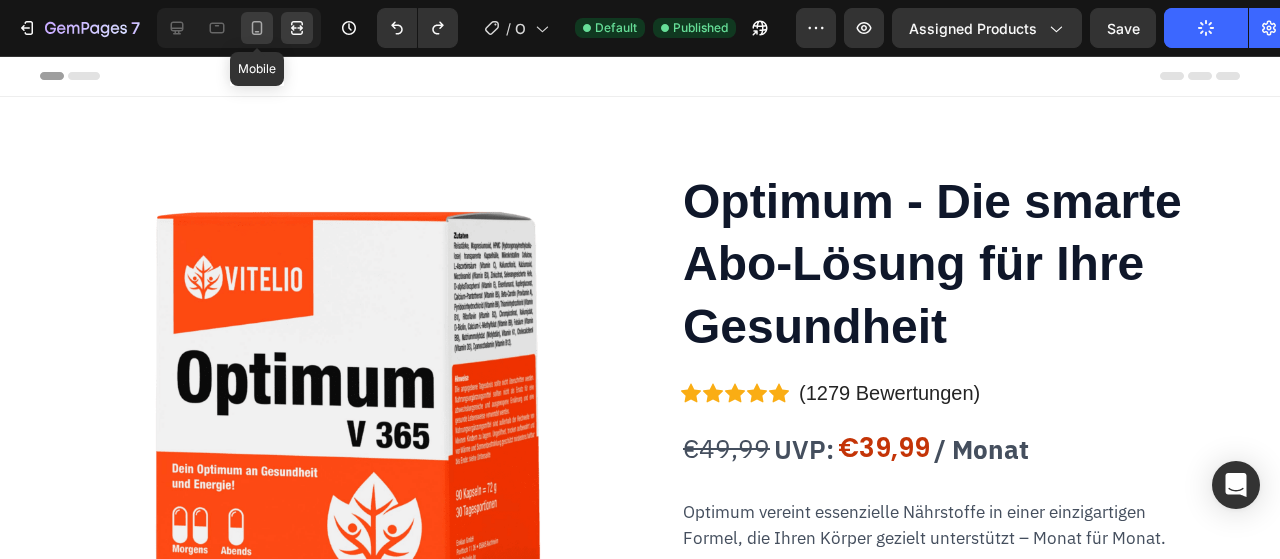 click 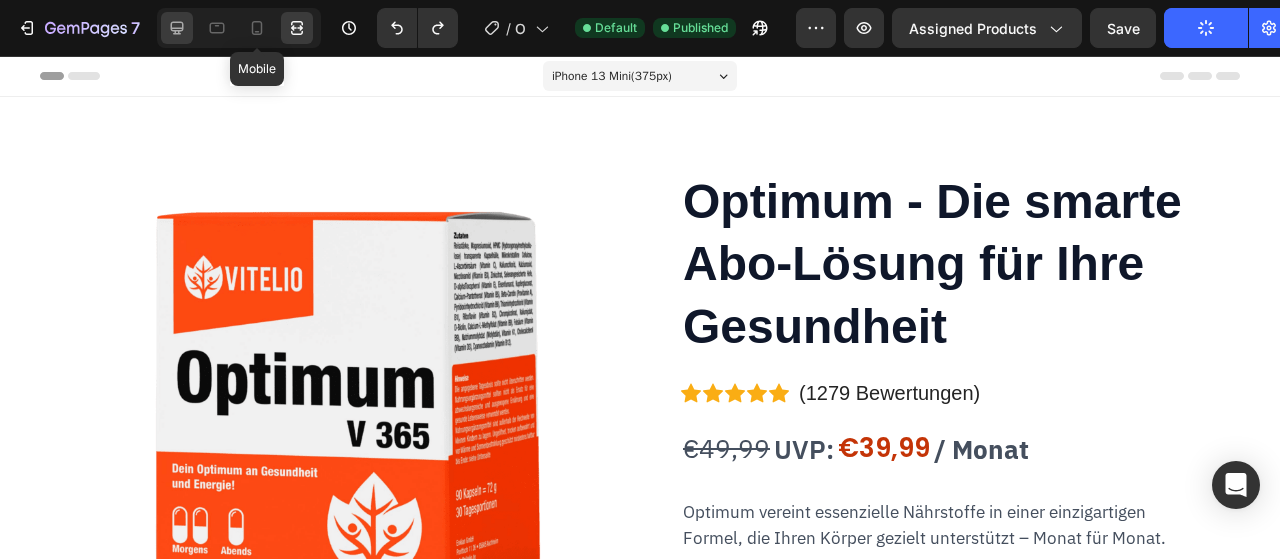 click 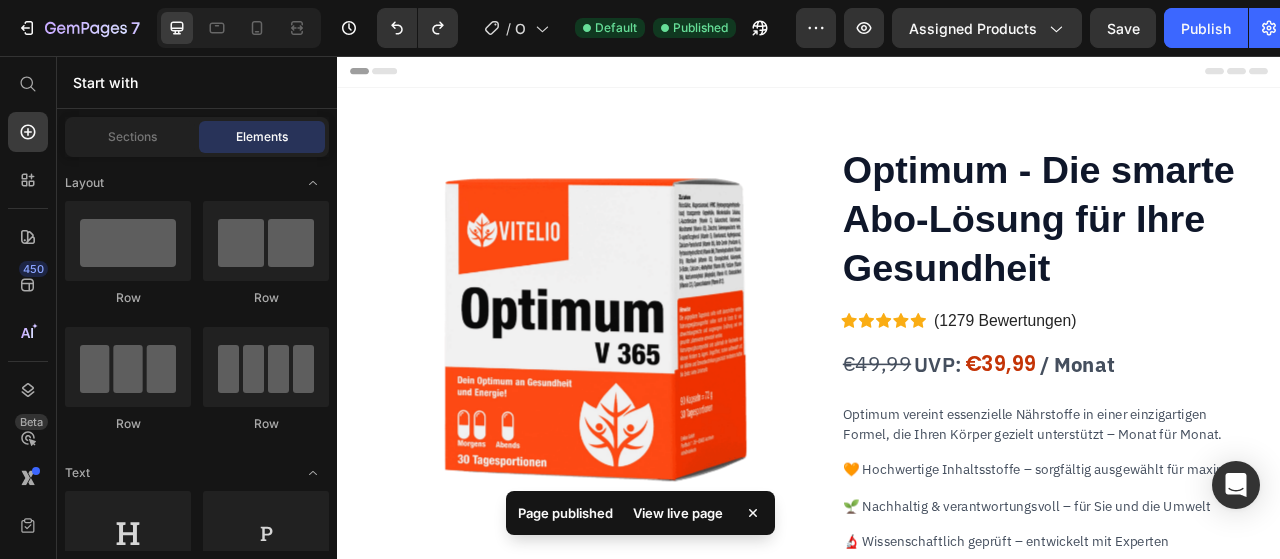 click on "View live page" at bounding box center [678, 513] 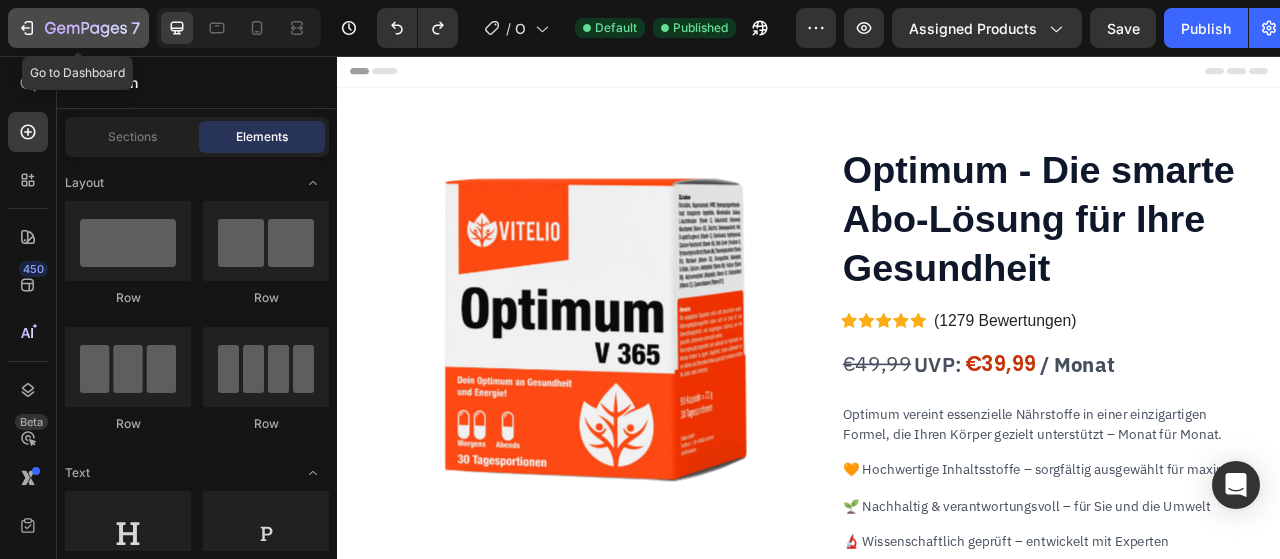 click 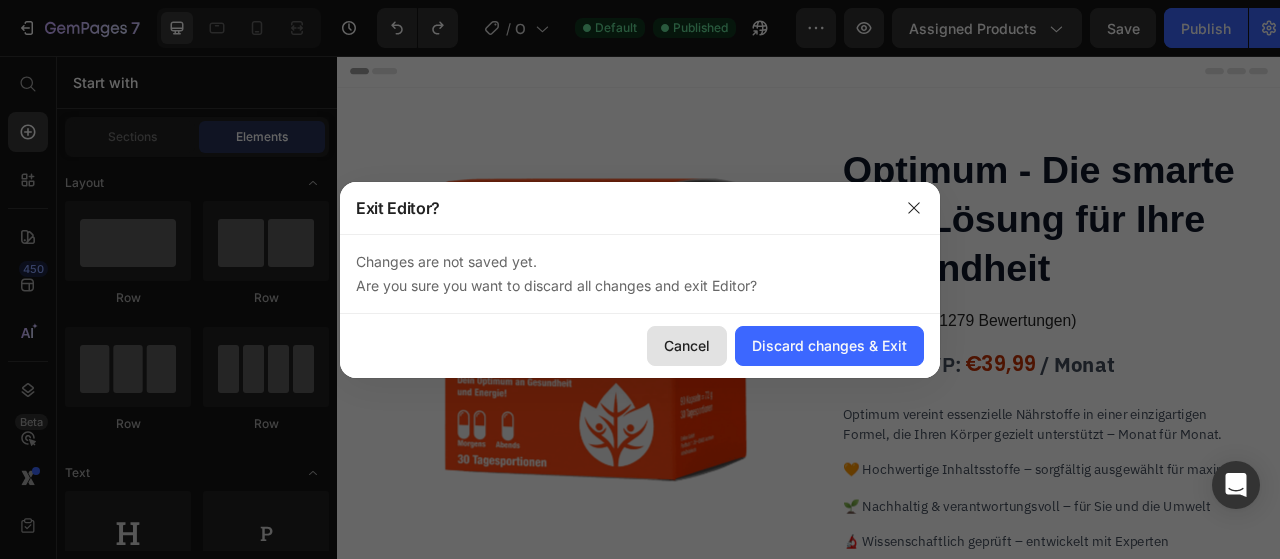 drag, startPoint x: 697, startPoint y: 339, endPoint x: 836, endPoint y: 385, distance: 146.4138 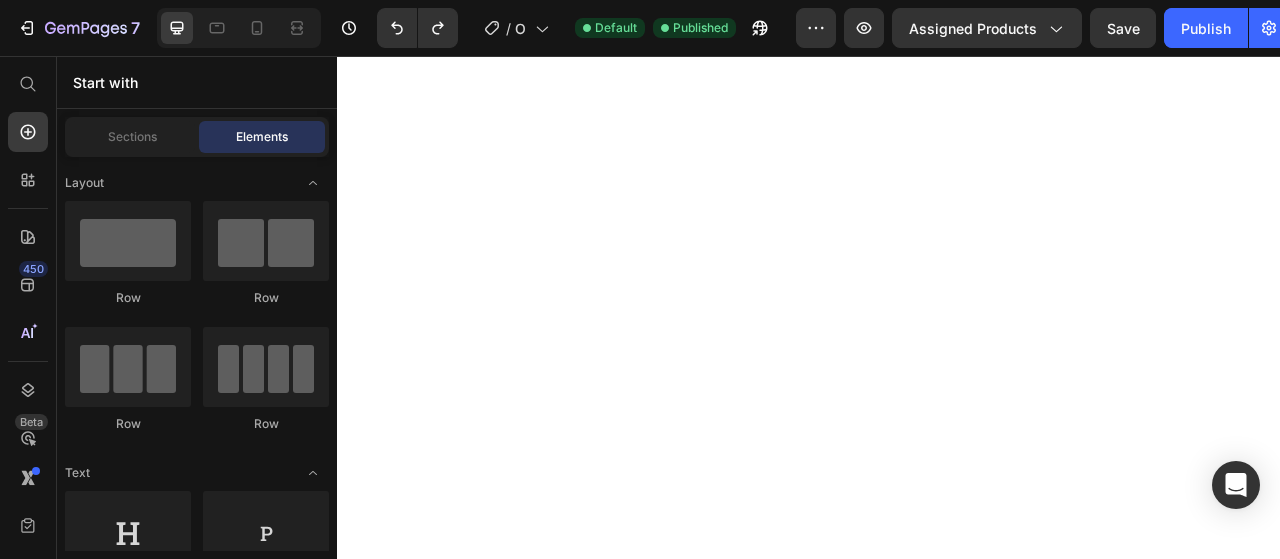 scroll, scrollTop: 0, scrollLeft: 0, axis: both 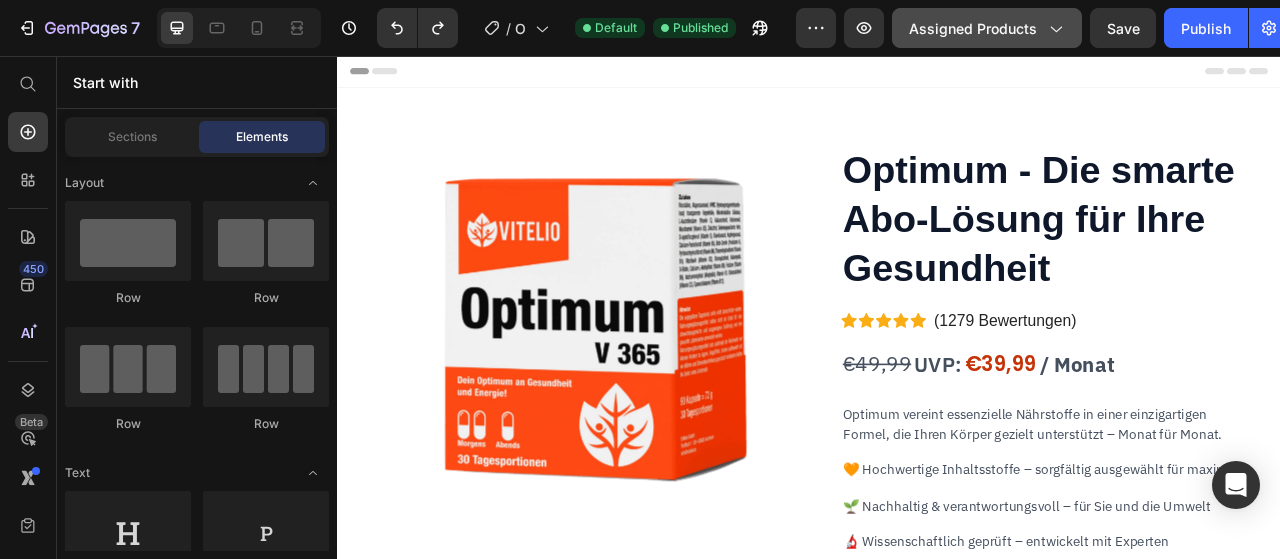 click on "Assigned Products" 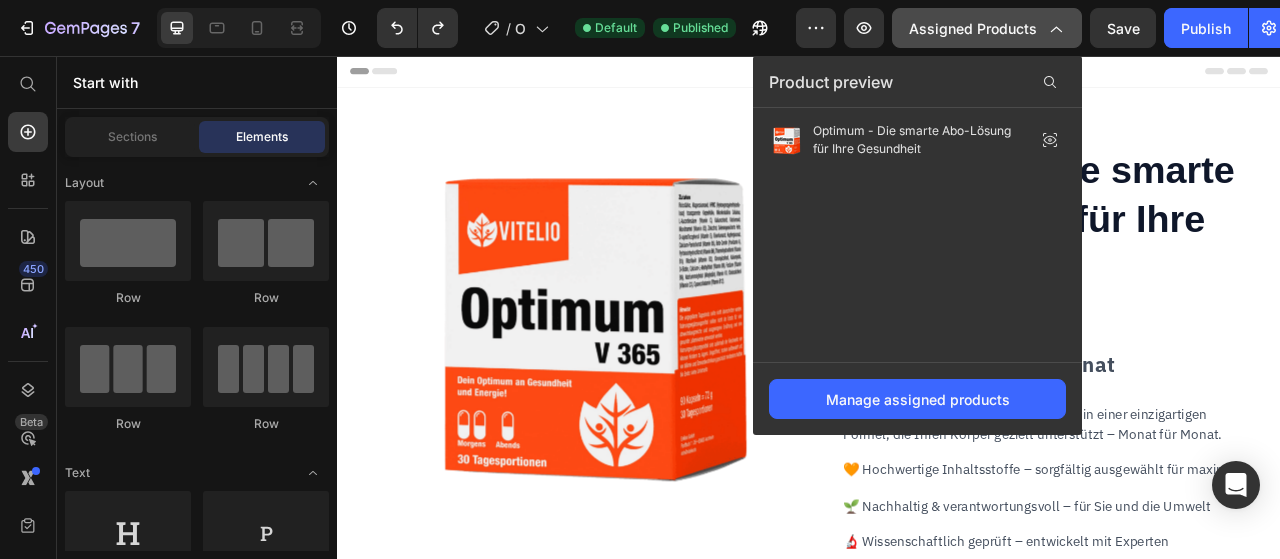 click on "Assigned Products" 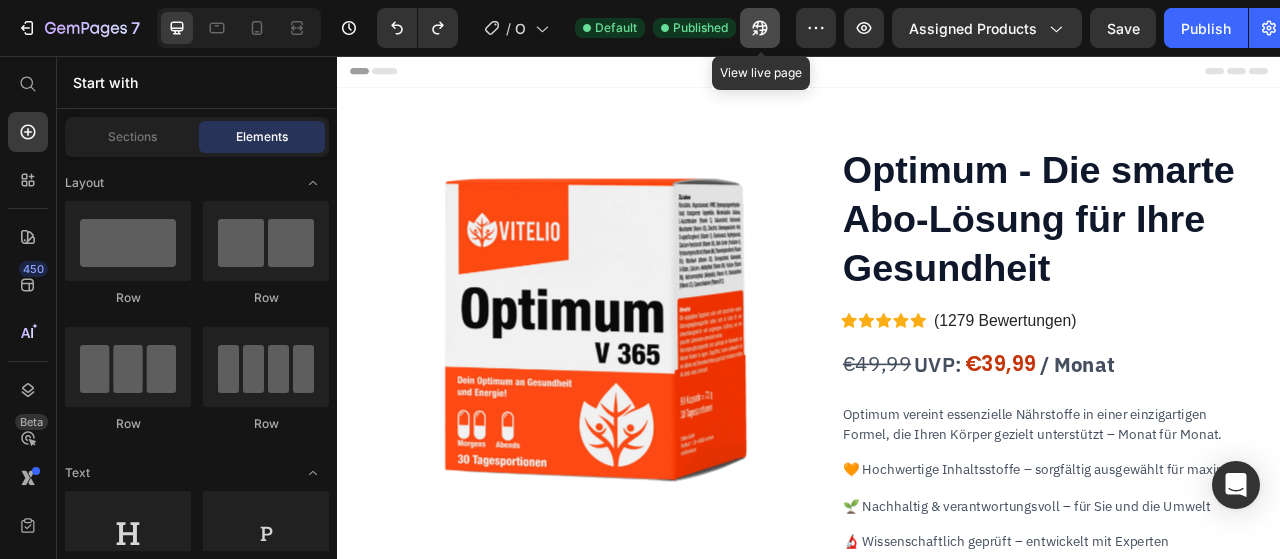 click 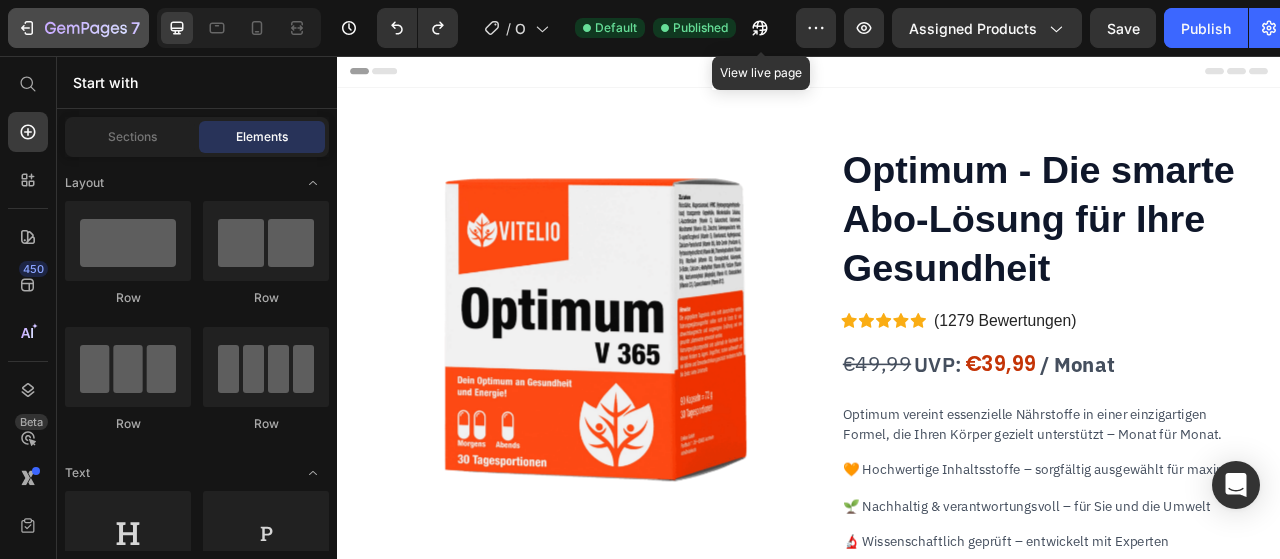 click on "7" 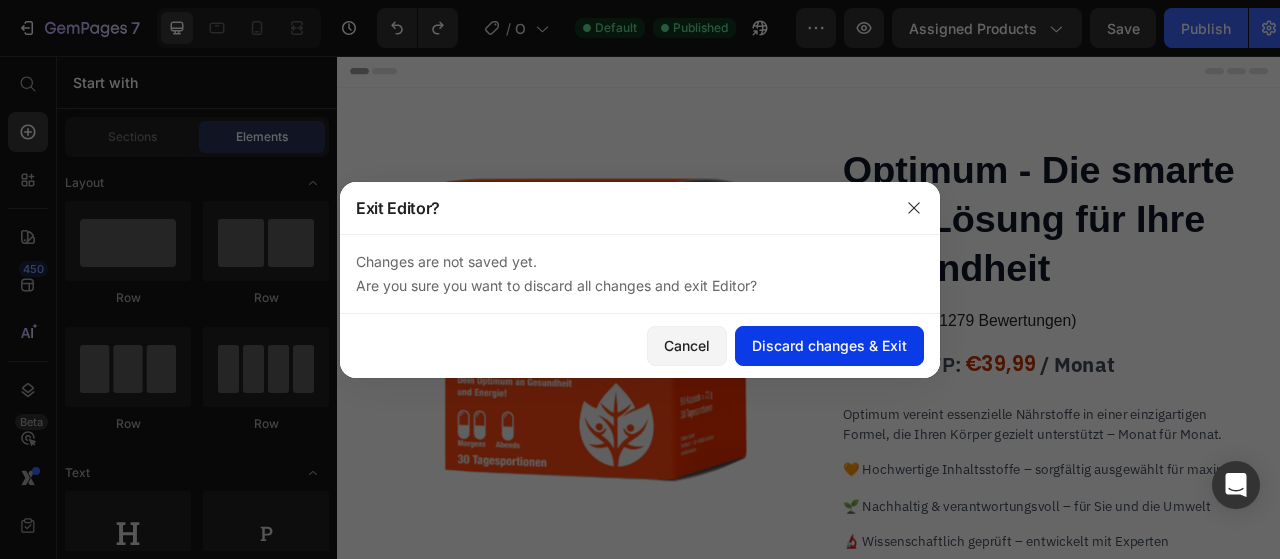 click on "Discard changes & Exit" 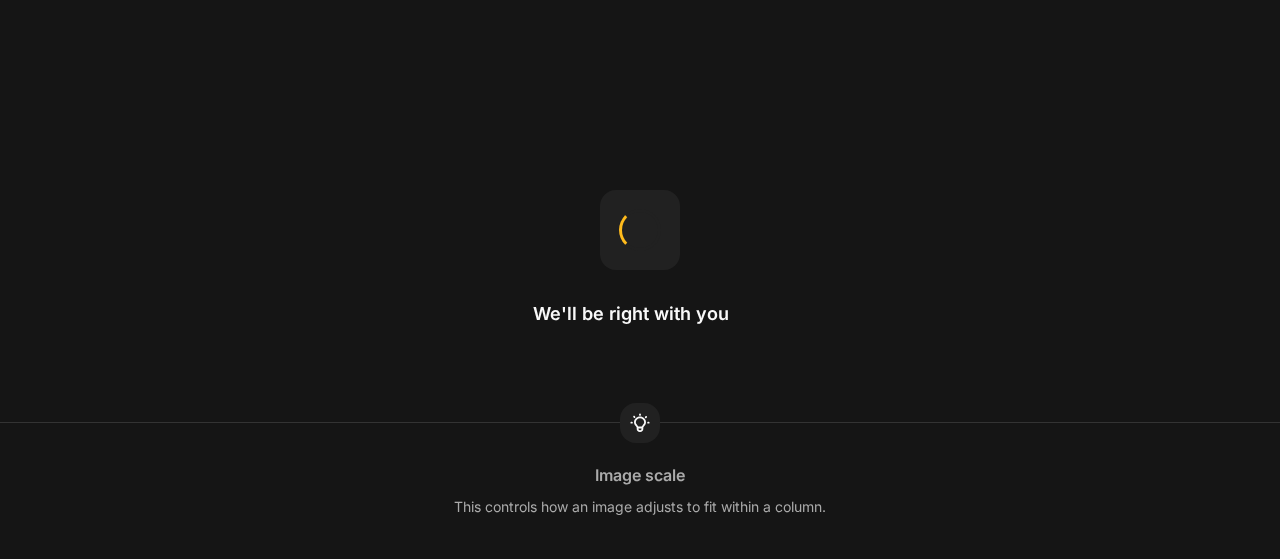 scroll, scrollTop: 0, scrollLeft: 0, axis: both 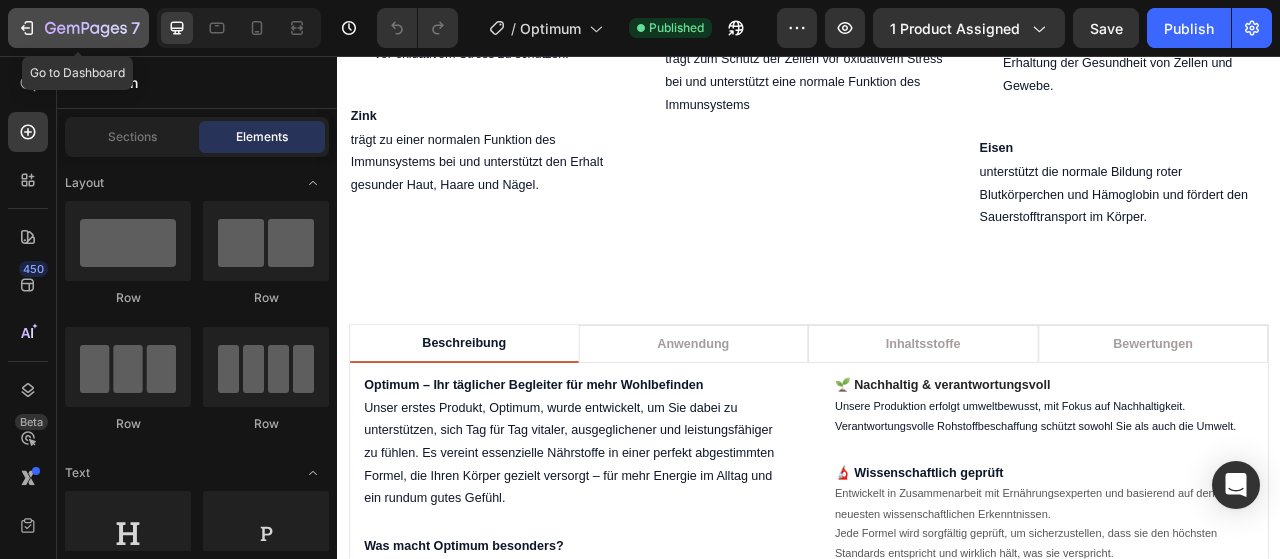 click 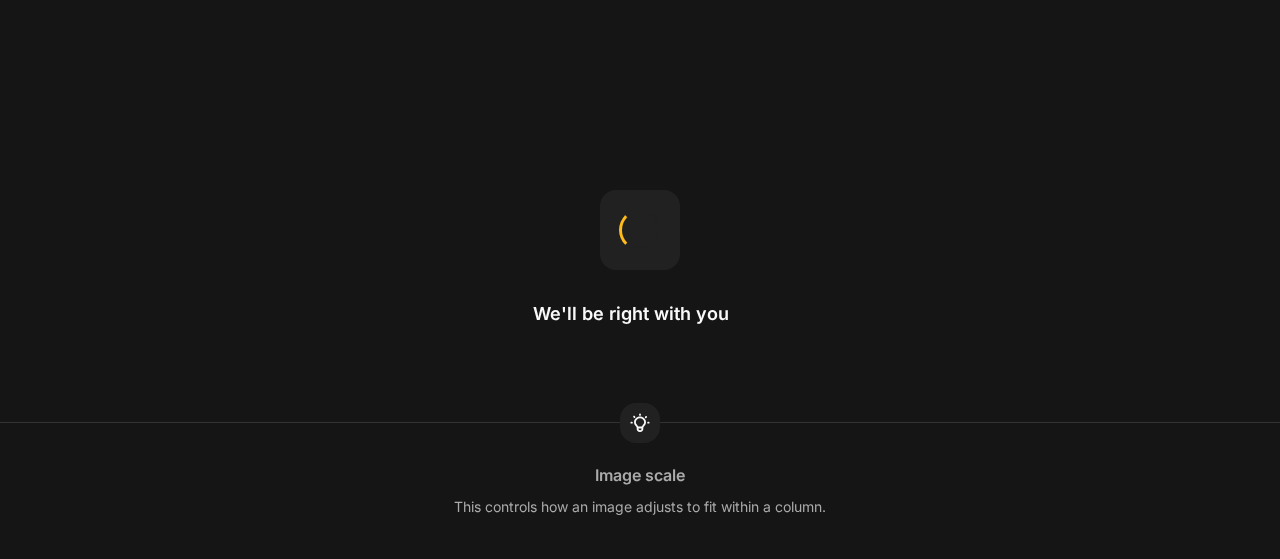 scroll, scrollTop: 0, scrollLeft: 0, axis: both 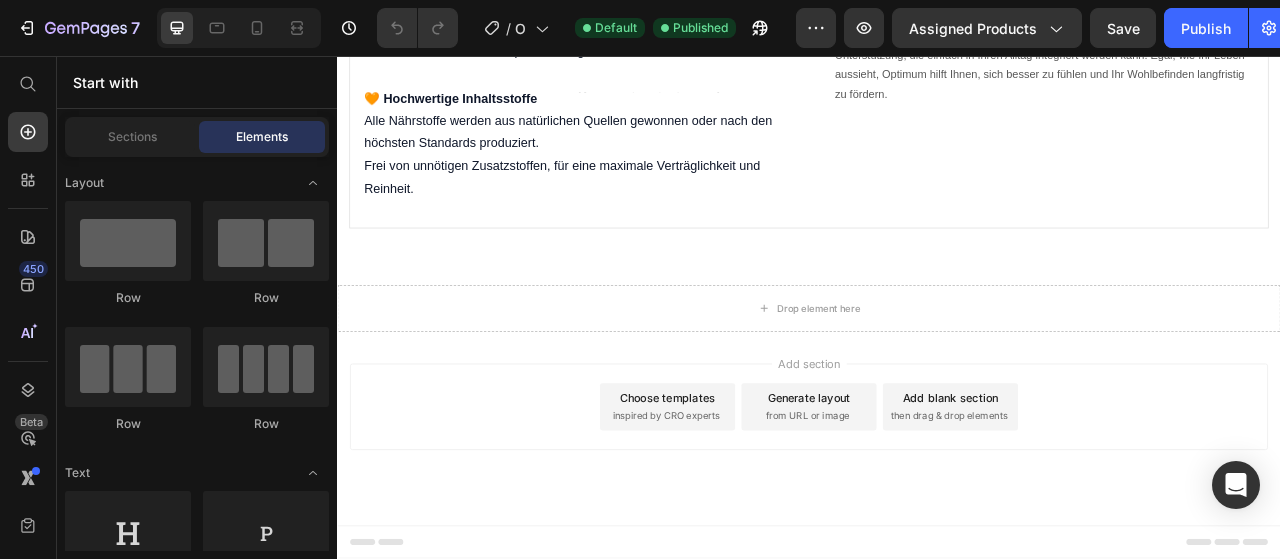 click on "Choose templates" at bounding box center [757, 491] 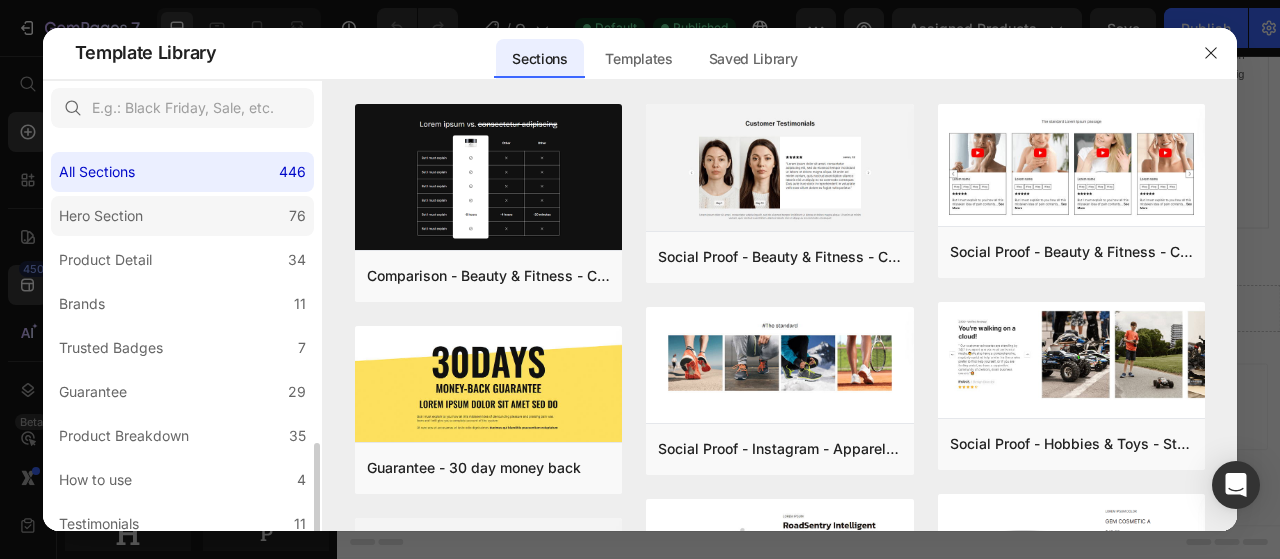 scroll, scrollTop: 584, scrollLeft: 0, axis: vertical 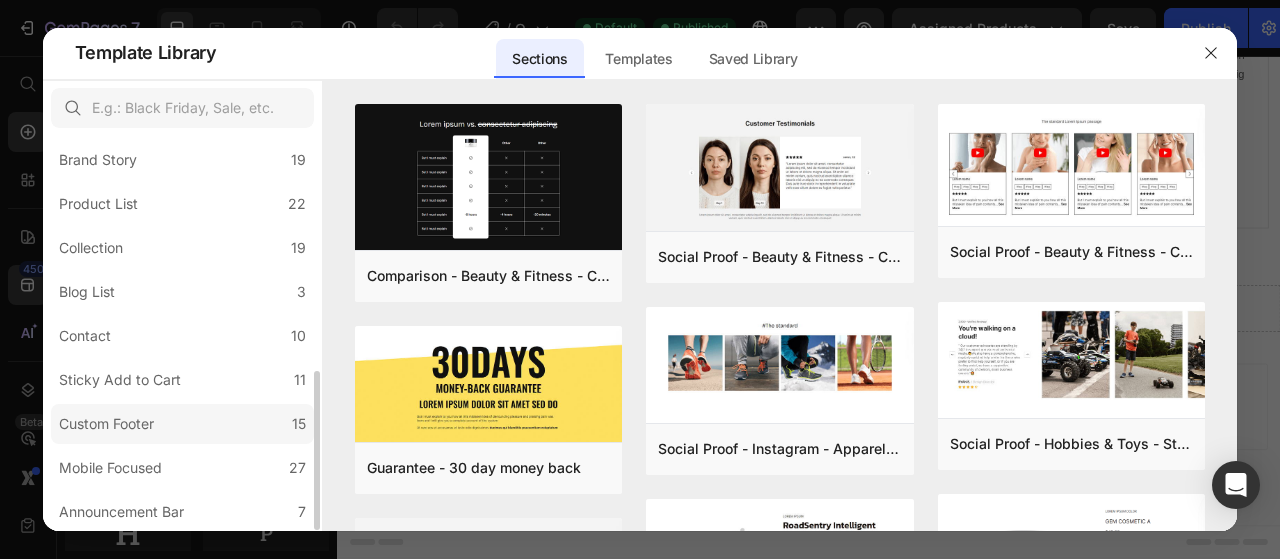 click on "Custom Footer 15" 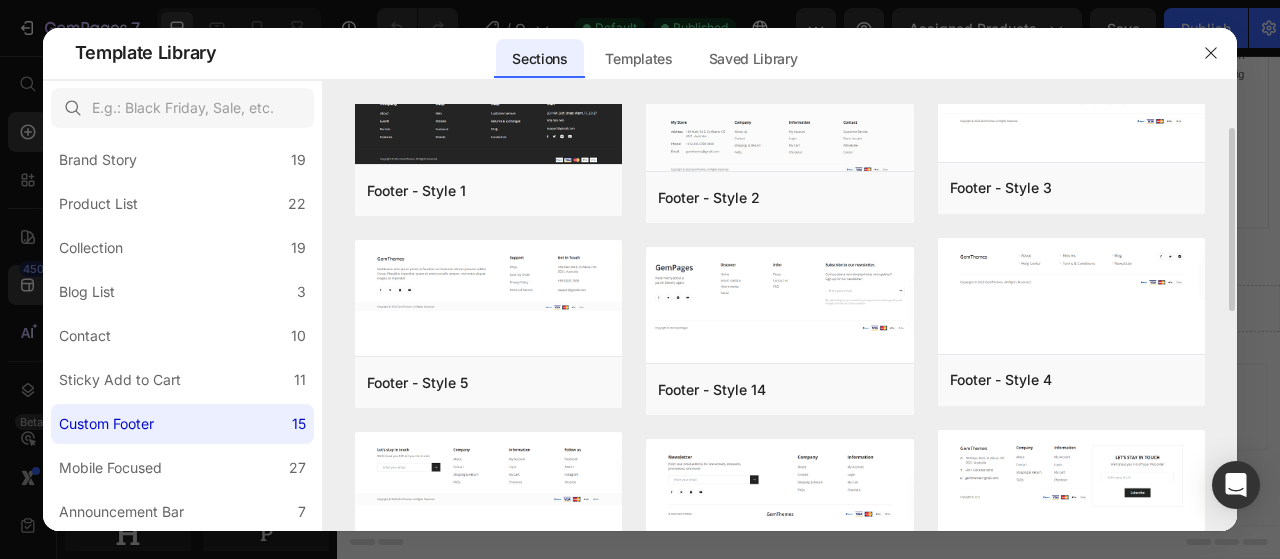 scroll, scrollTop: 0, scrollLeft: 0, axis: both 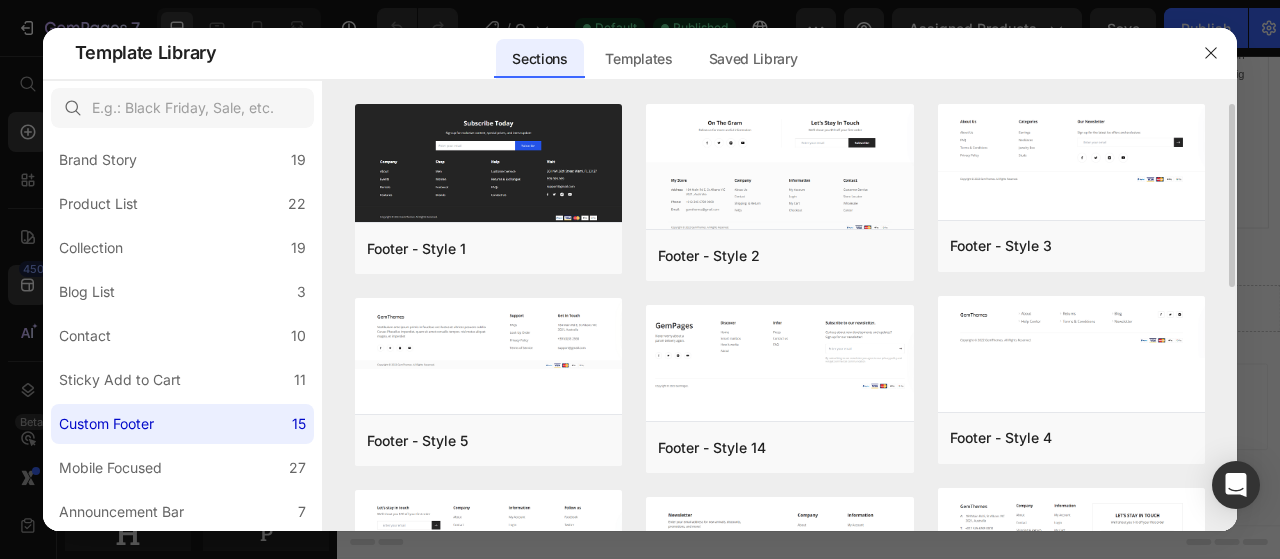 click on "Footer - Style 1 Add to page  Preview  Footer - Style 5 Add to page  Preview  Footer - Style 8 Add to page  Preview  Footer - Style 12 Add to page  Preview  Footer - Style 6 Add to page  Preview  Footer - Style 2 Add to page  Preview  Footer - Style 14 Add to page  Preview  Footer - Style 9 Add to page  Preview  Footer - Style 13 Add to page  Preview  Footer - Style 10 Add to page  Preview  Footer - Style 3 Add to page  Preview  Footer - Style 4 Add to page  Preview  Footer - Style 7 Add to page  Preview  Footer - Style 11 Add to page  Preview  Footer - Style 15 Add to page  Preview  Footer - Style 1 Add to page  Preview  Footer - Style 2 Add to page  Preview  Footer - Style 3 Add to page  Preview  Footer - Style 4 Add to page  Preview  Footer - Style 5 Add to page  Preview  Footer - Style 14 Add to page  Preview  Footer - Style 7 Add to page  Preview  Footer - Style 8 Add to page  Preview  Footer - Style 9 Add to page  Preview  Footer - Style 11 Add to page  Preview  Footer - Style 12 Add to page  Preview" at bounding box center (780, 601) 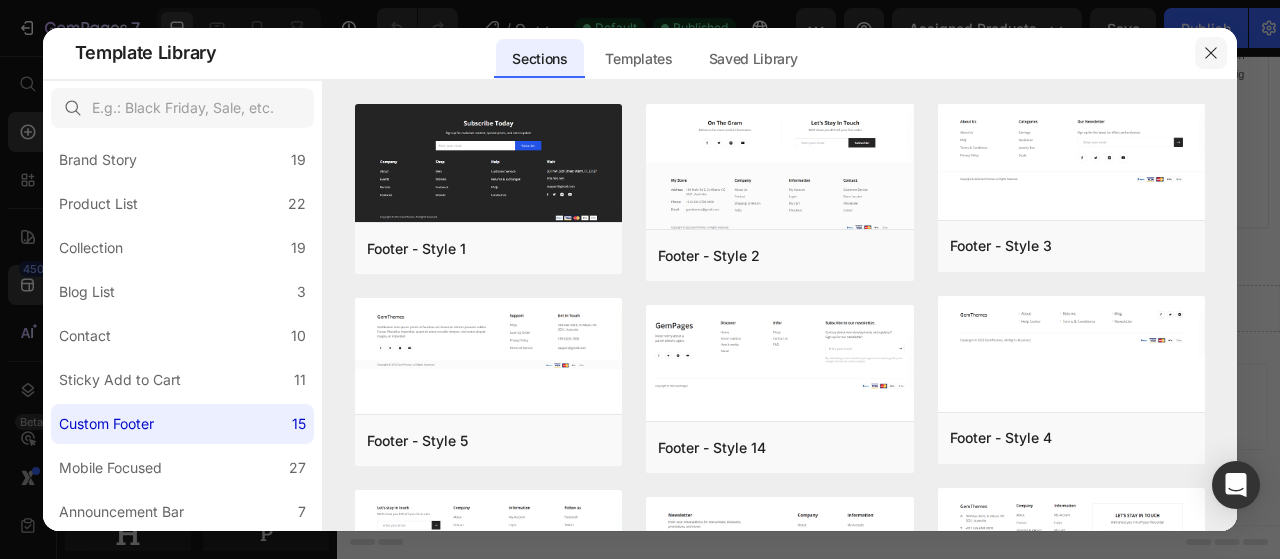 click 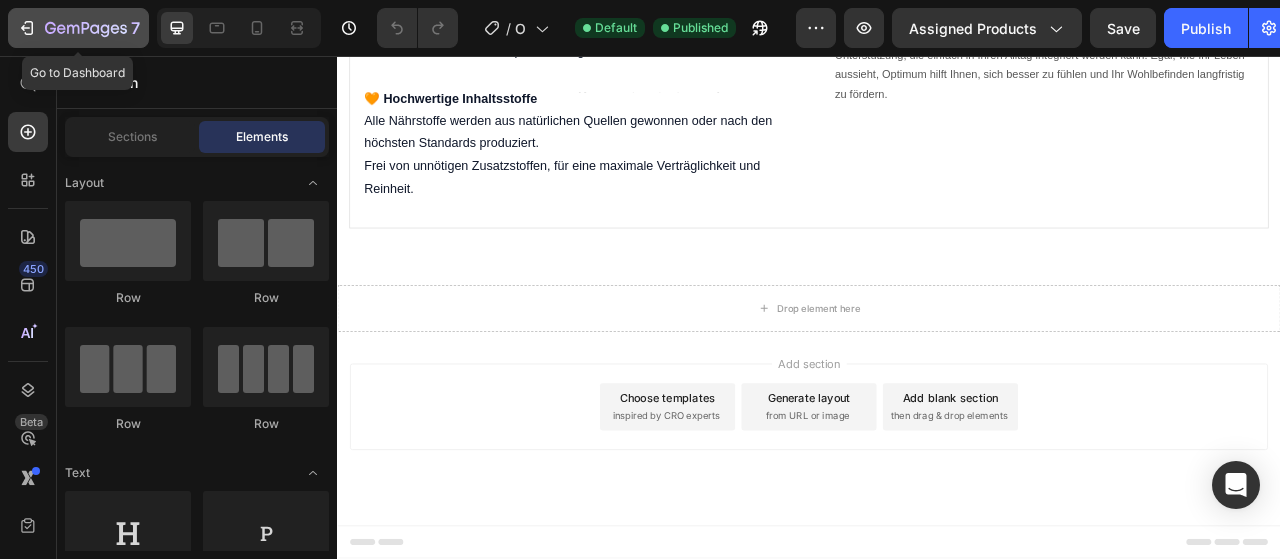 click on "7" 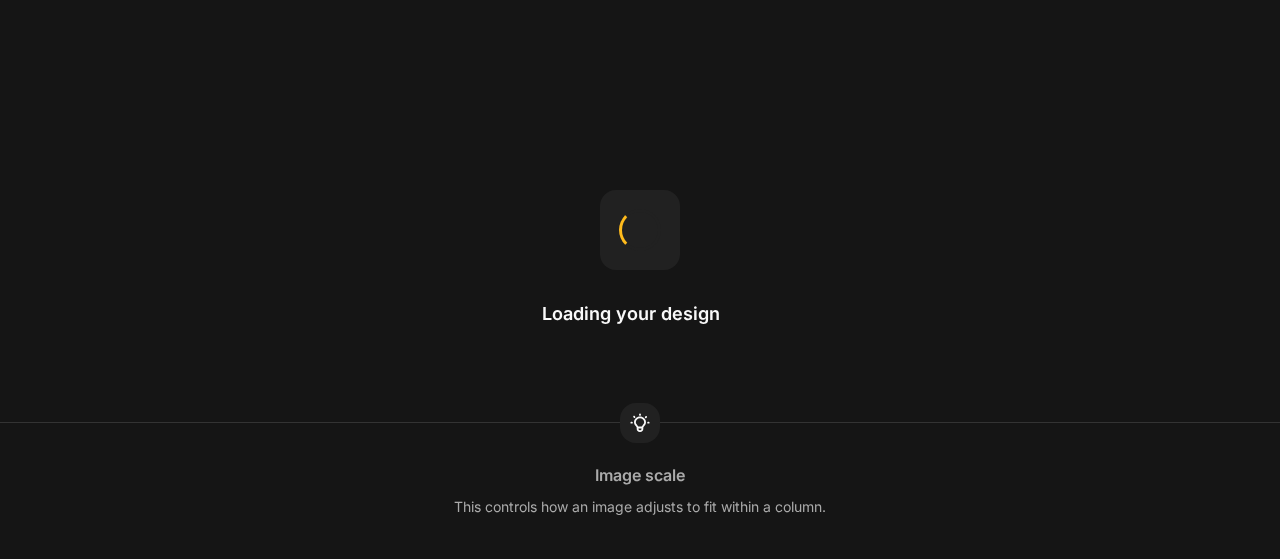 scroll, scrollTop: 0, scrollLeft: 0, axis: both 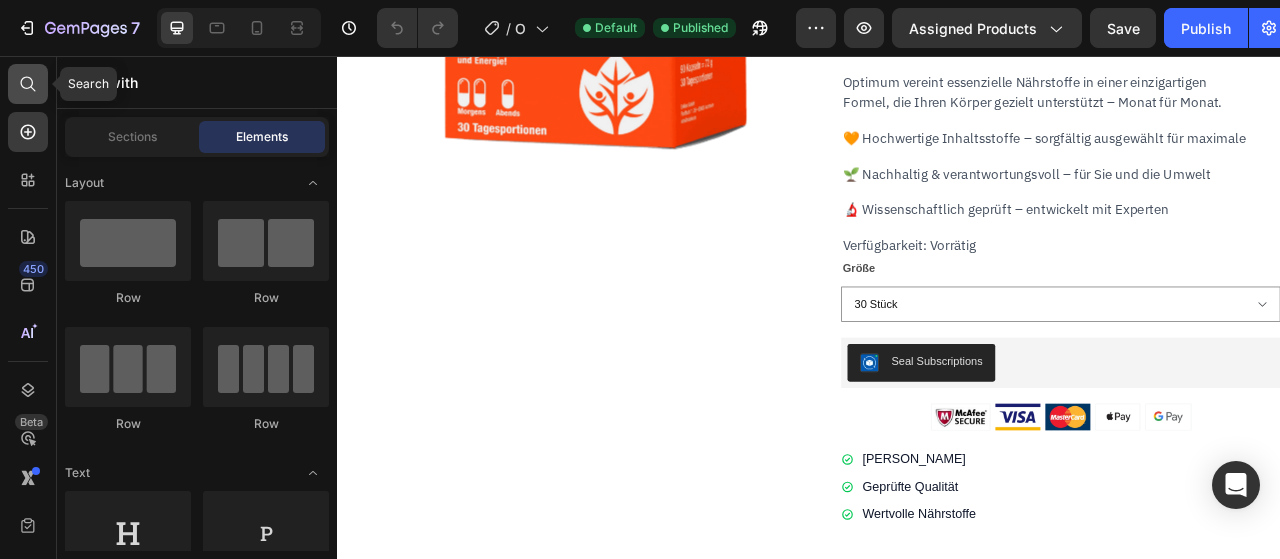 click 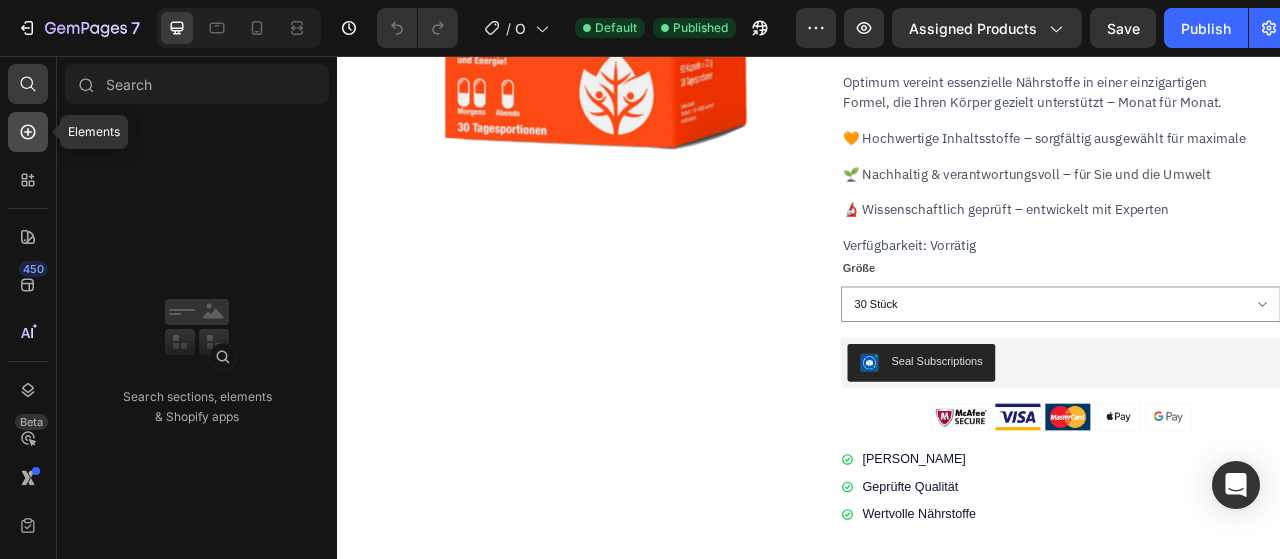 click 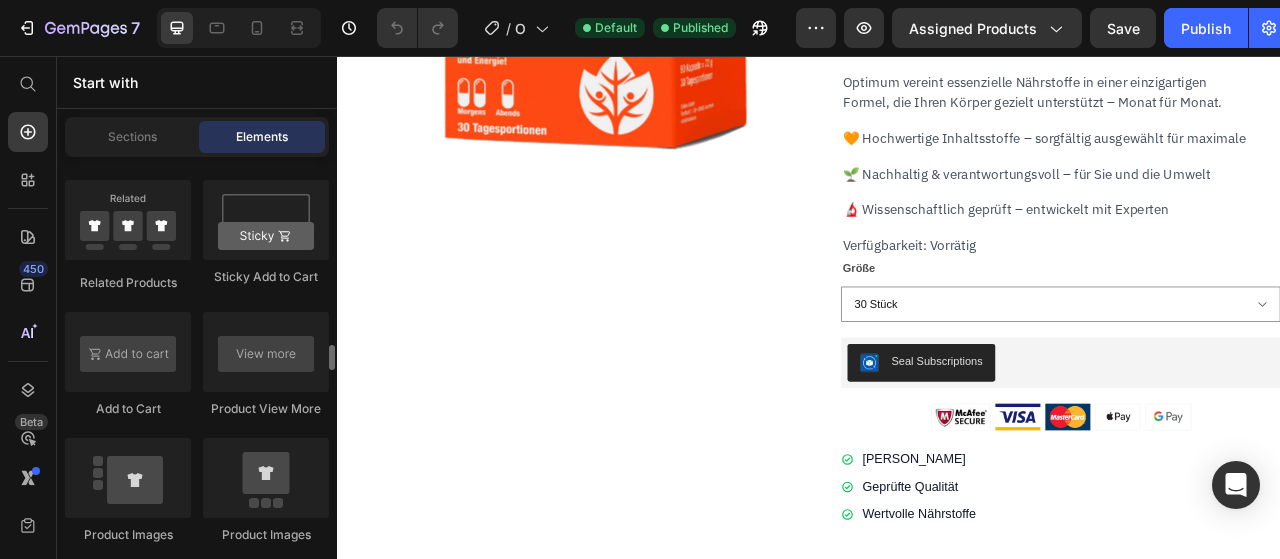 scroll, scrollTop: 2946, scrollLeft: 0, axis: vertical 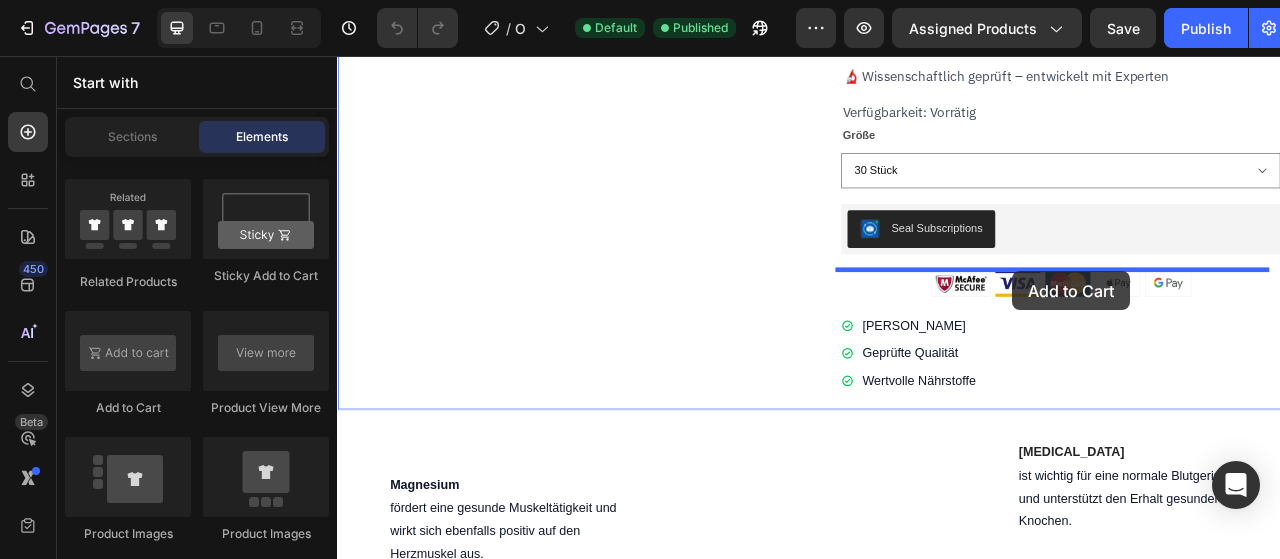 drag, startPoint x: 480, startPoint y: 389, endPoint x: 1196, endPoint y: 330, distance: 718.42676 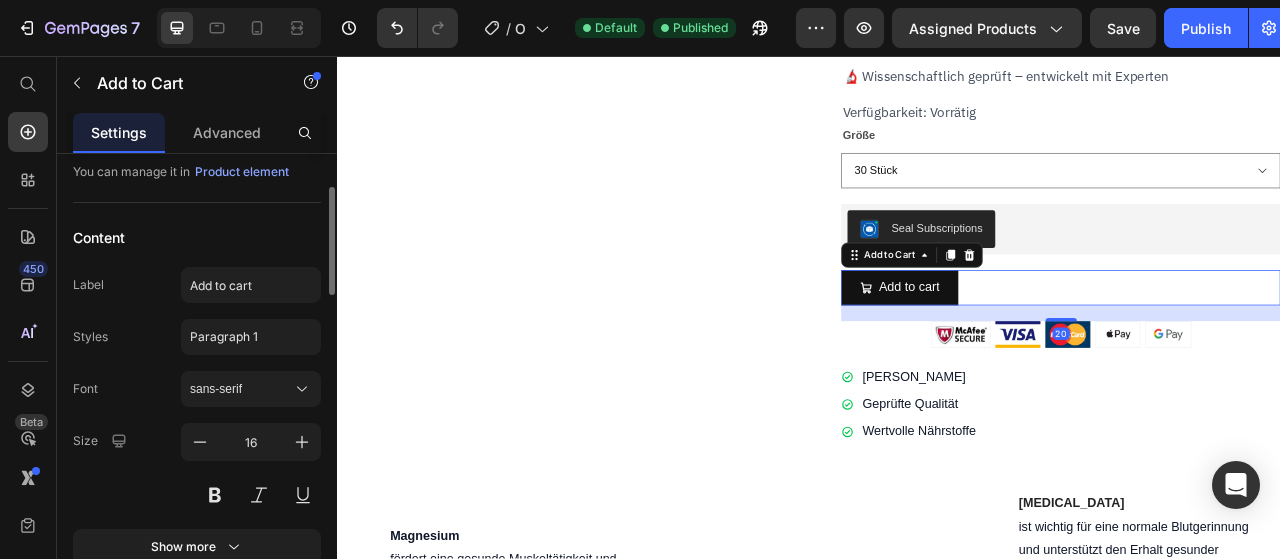 scroll, scrollTop: 118, scrollLeft: 0, axis: vertical 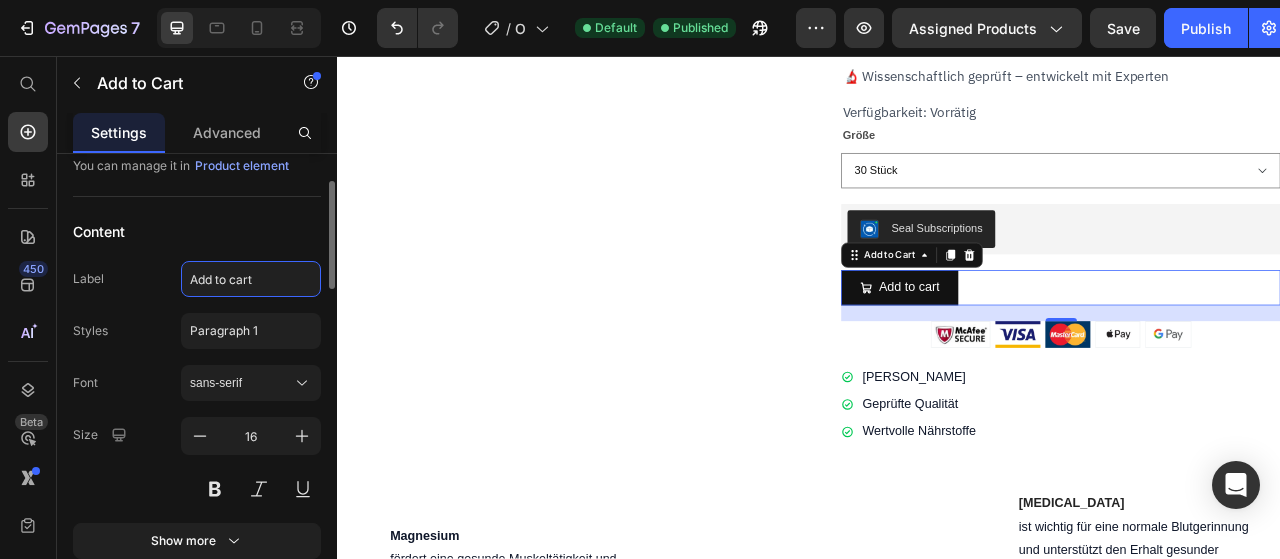 click on "Add to cart" 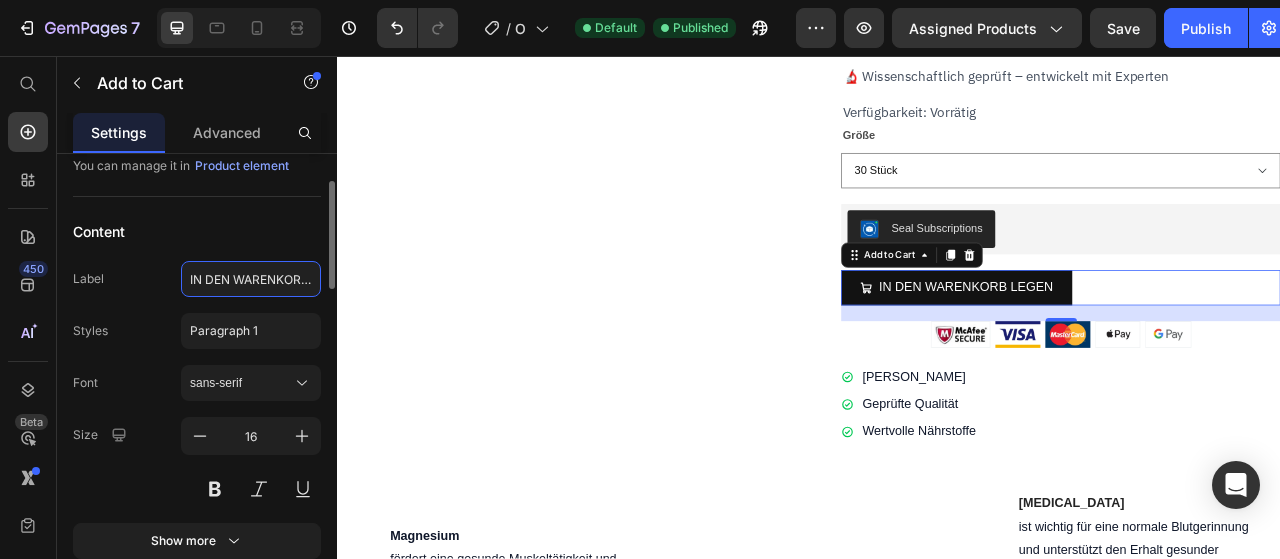 scroll, scrollTop: 0, scrollLeft: 38, axis: horizontal 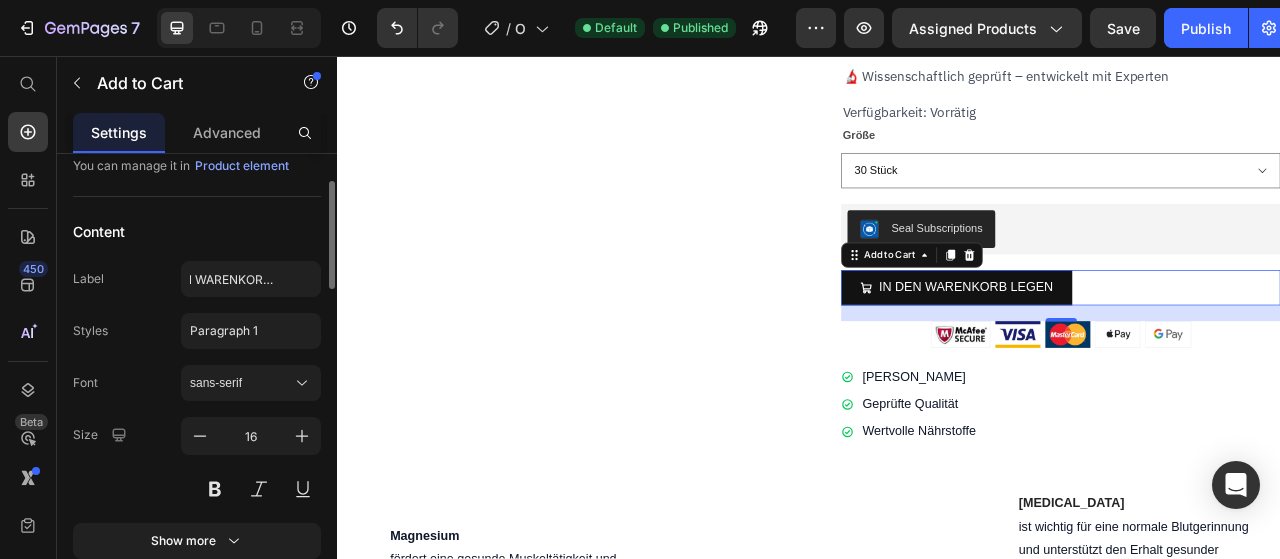 click on "Label IN DEN WARENKORB LEGEN" 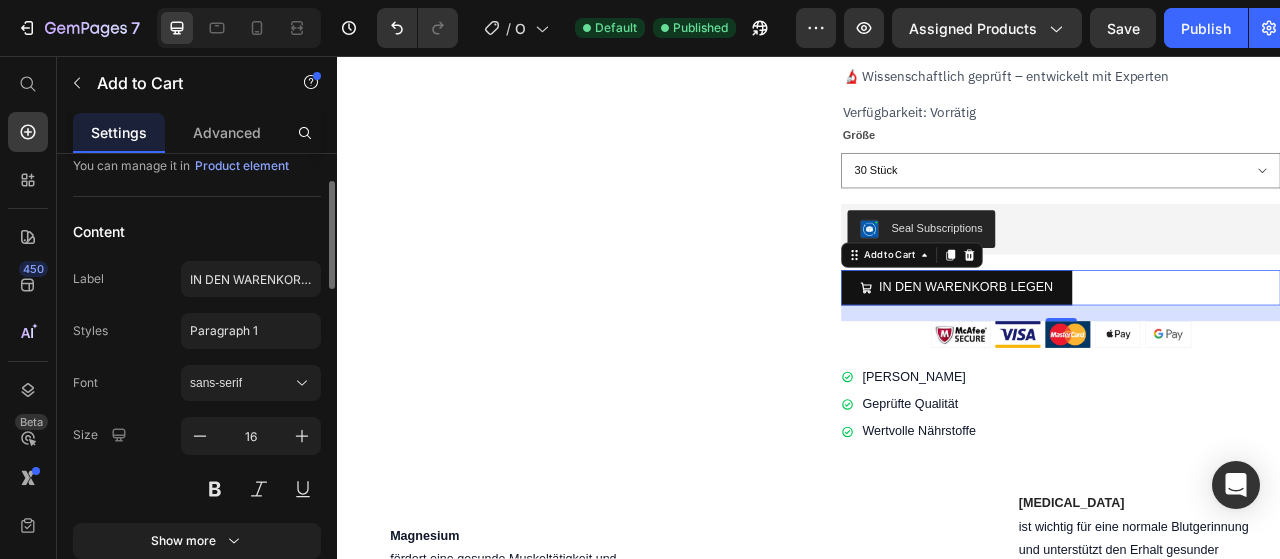 click on "Font sans-serif" at bounding box center (197, 383) 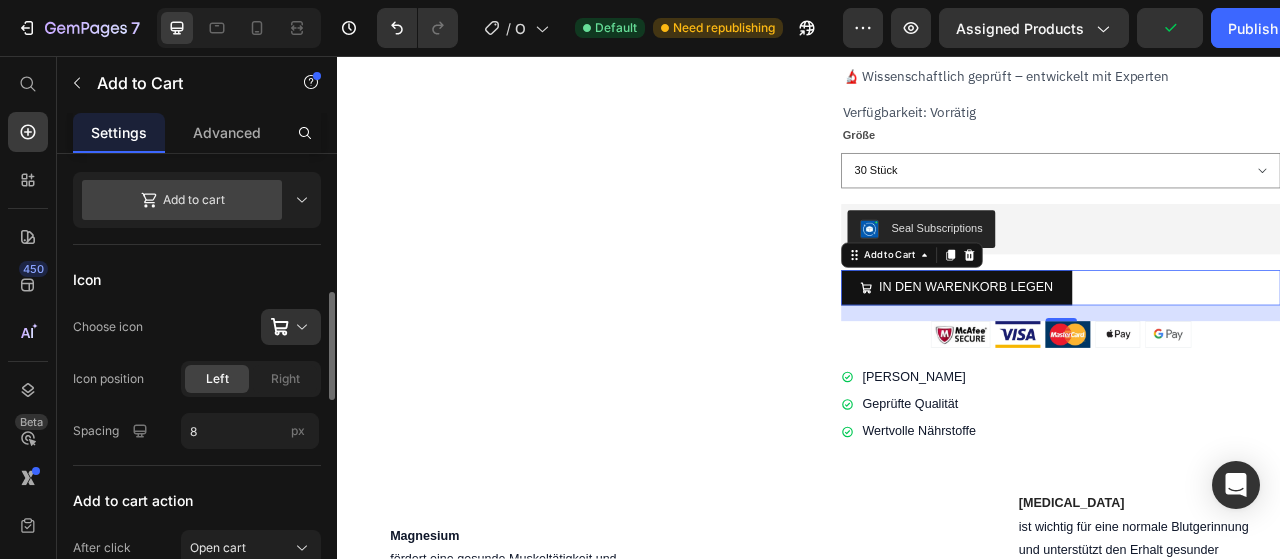 scroll, scrollTop: 587, scrollLeft: 0, axis: vertical 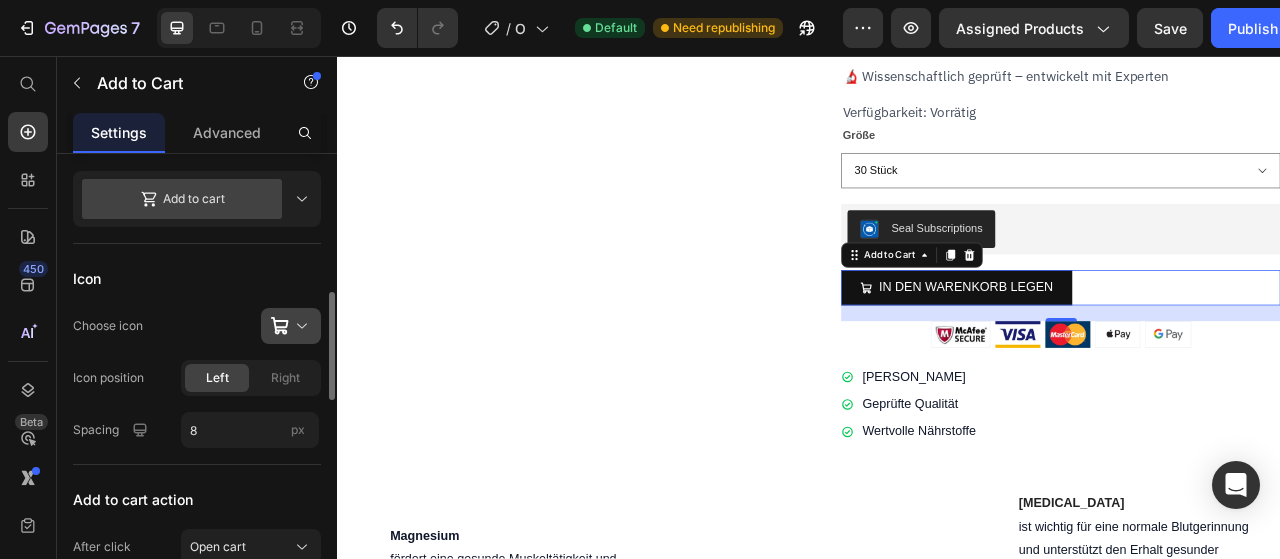 click at bounding box center (299, 326) 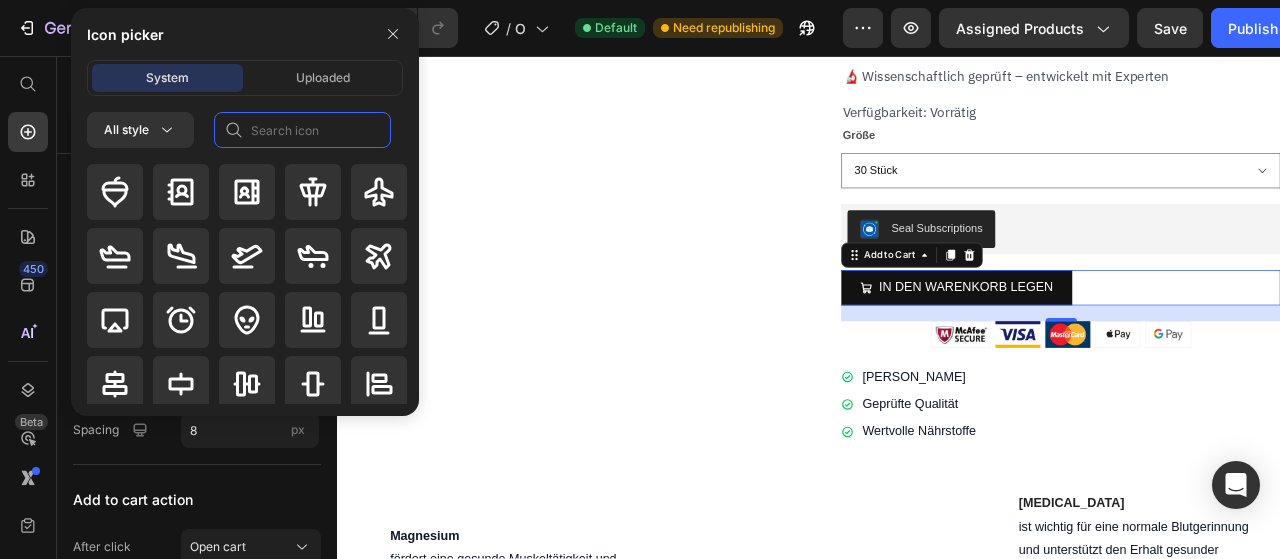click 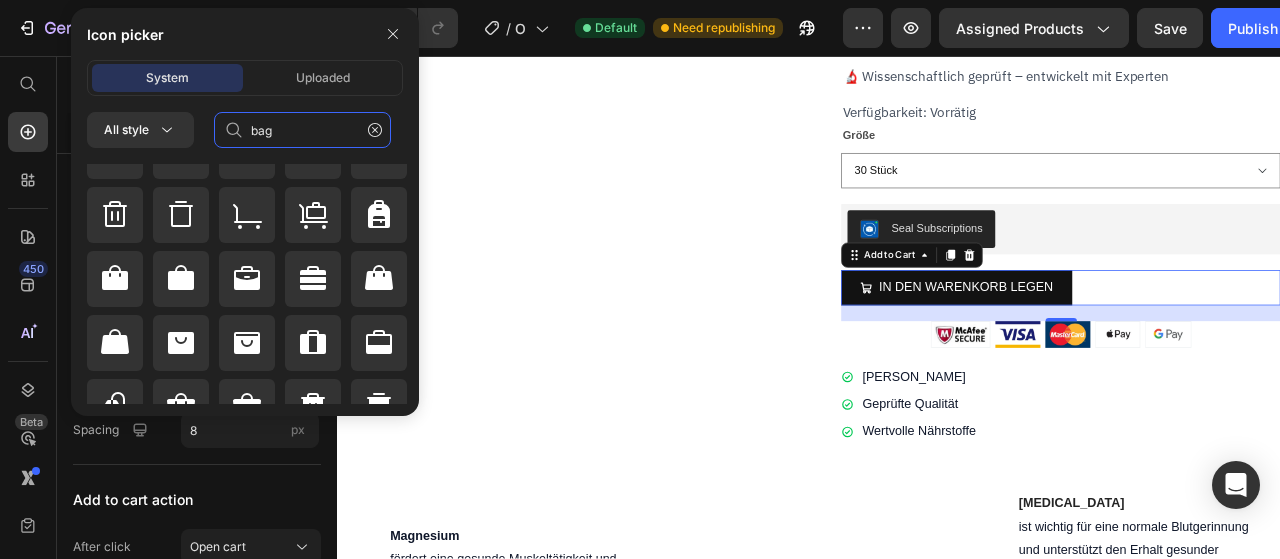 scroll, scrollTop: 562, scrollLeft: 0, axis: vertical 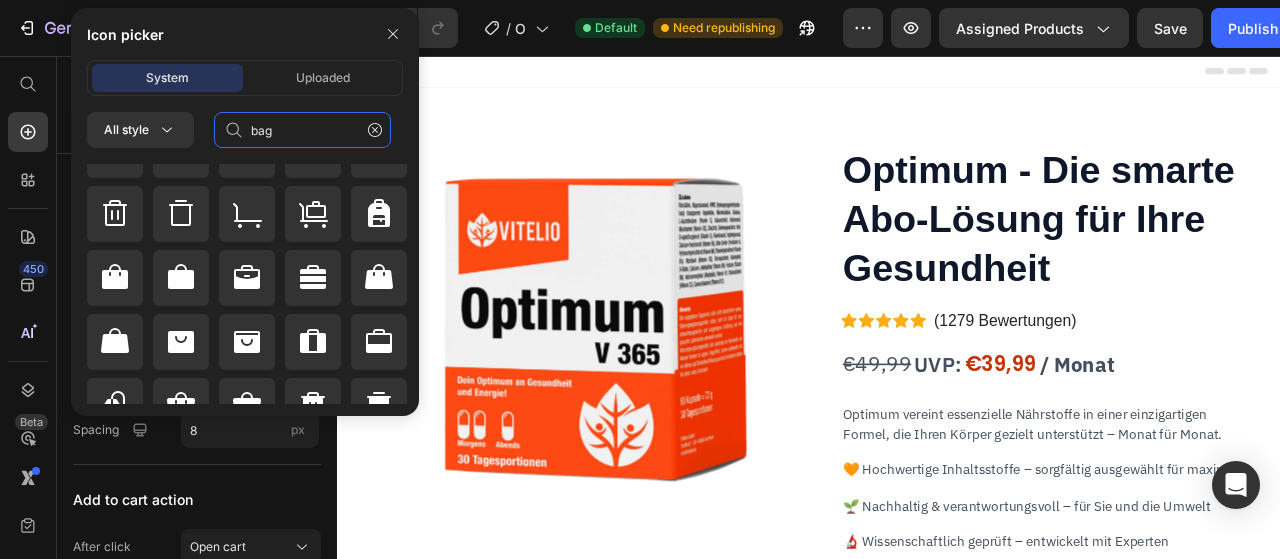 type on "bag" 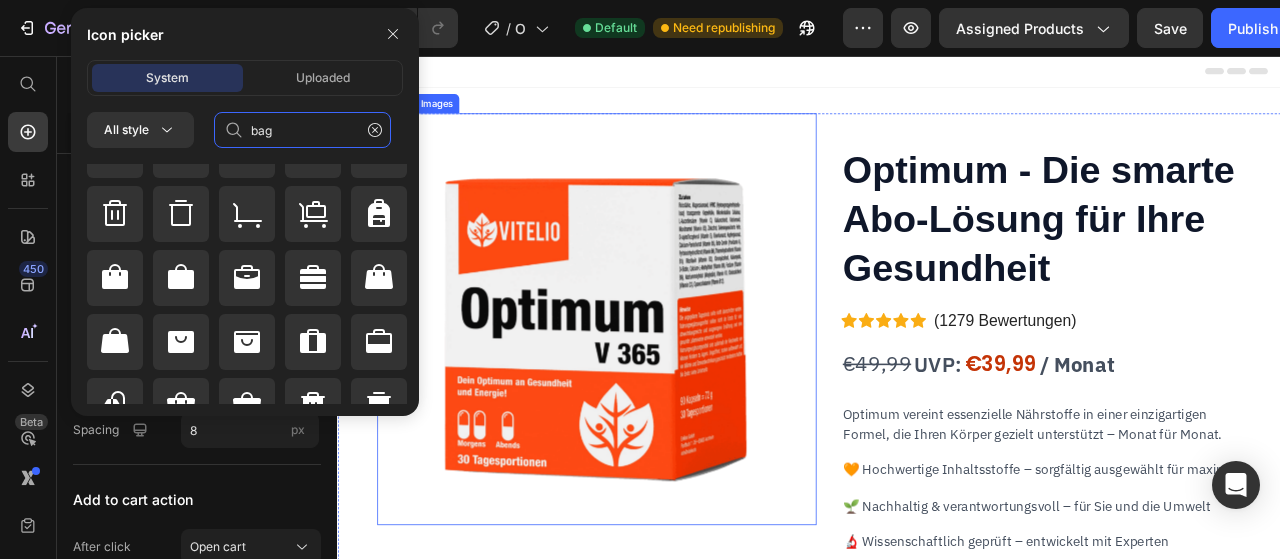 scroll, scrollTop: 324, scrollLeft: 0, axis: vertical 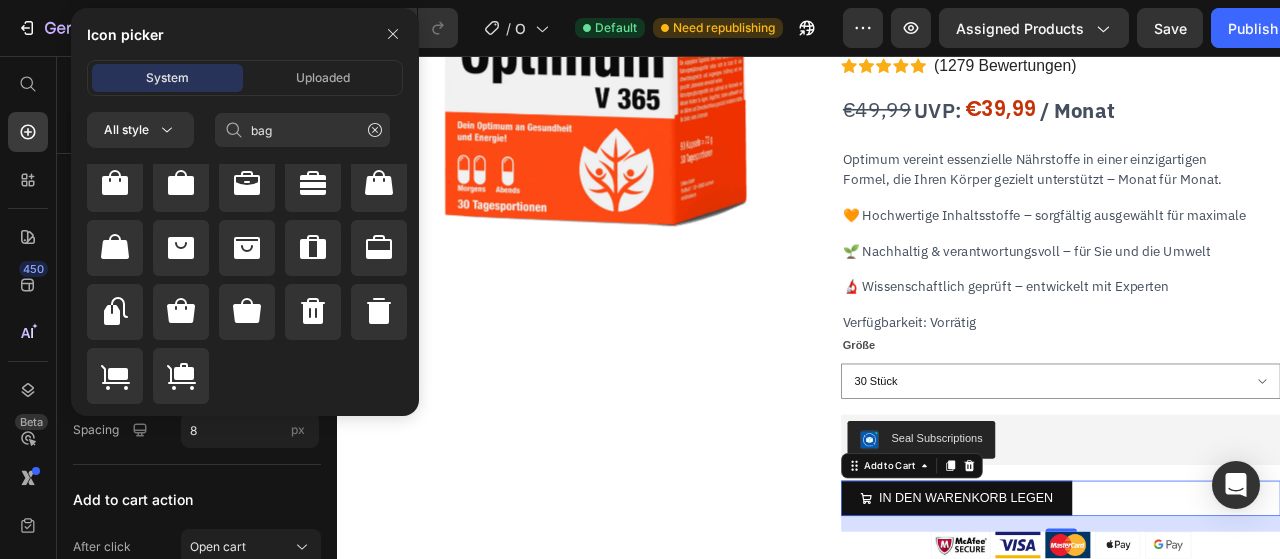 click on "450 Beta" at bounding box center (28, 307) 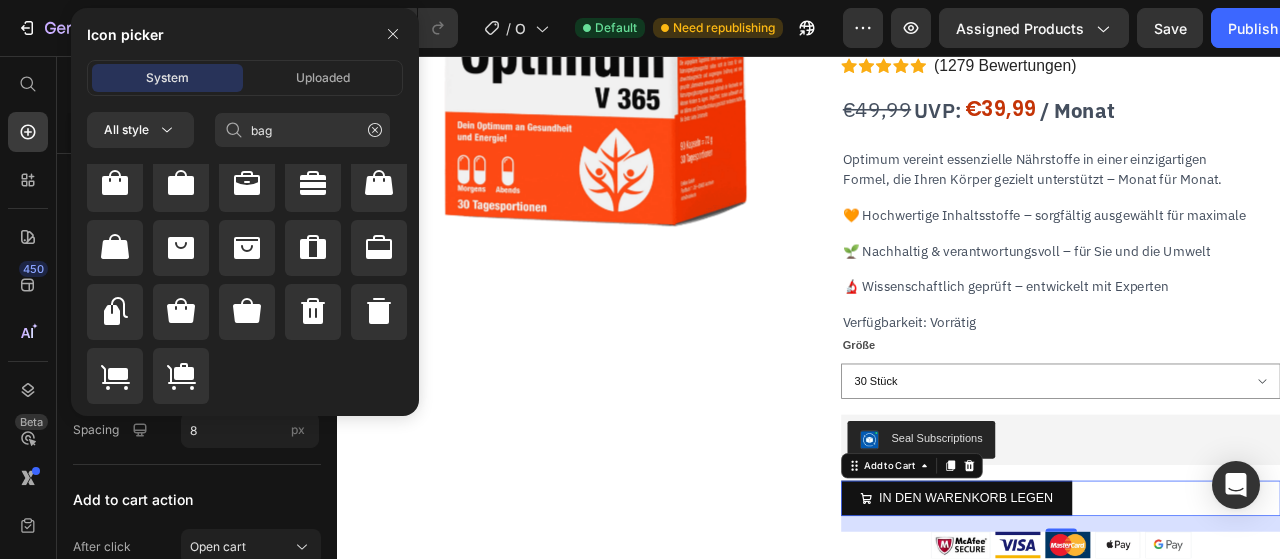 click on "Icon Choose icon
Icon position Left Right Spacing 8 px" 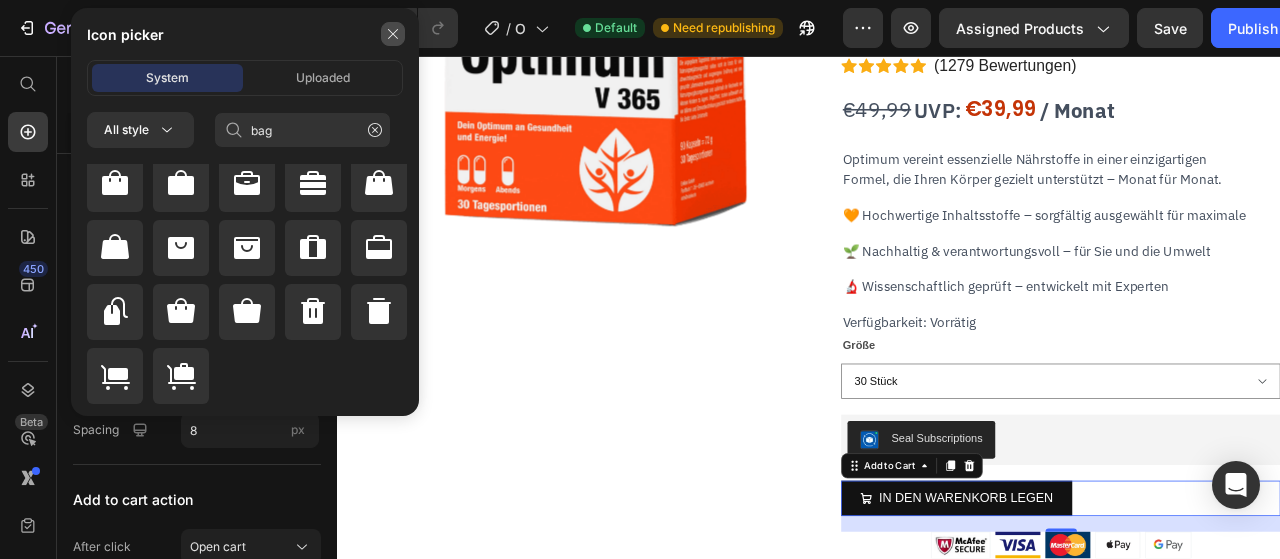 click 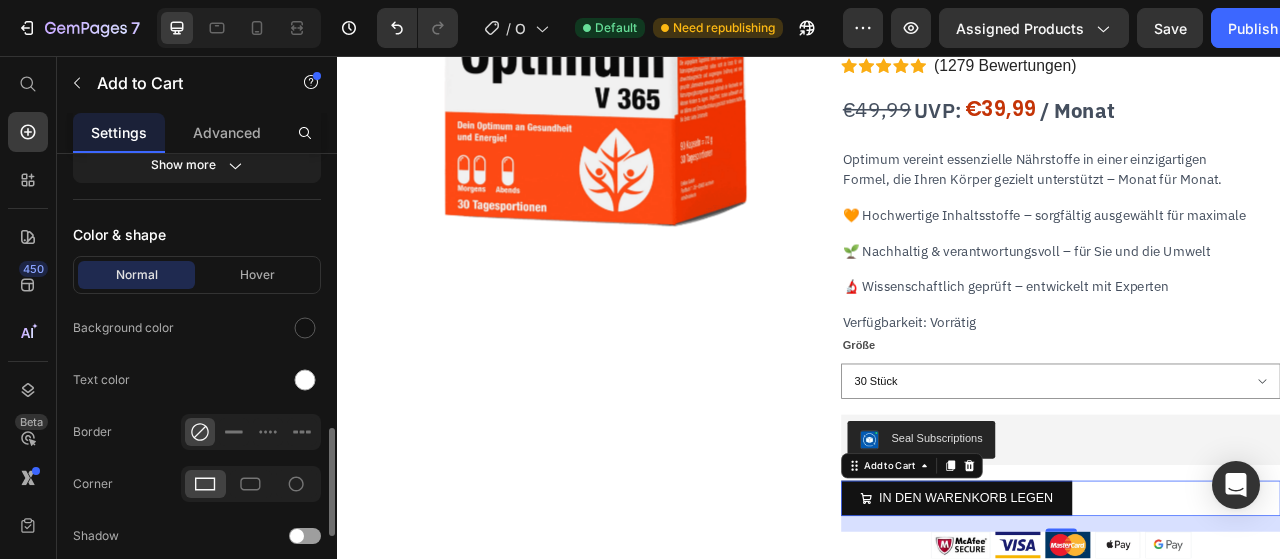 scroll, scrollTop: 1191, scrollLeft: 0, axis: vertical 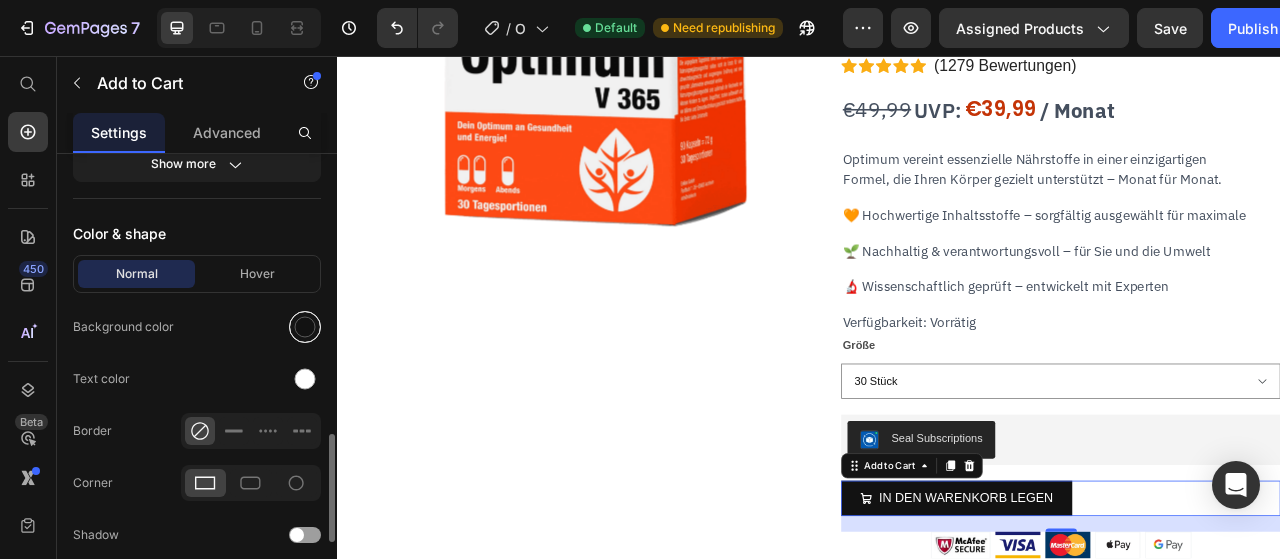 click at bounding box center [305, 327] 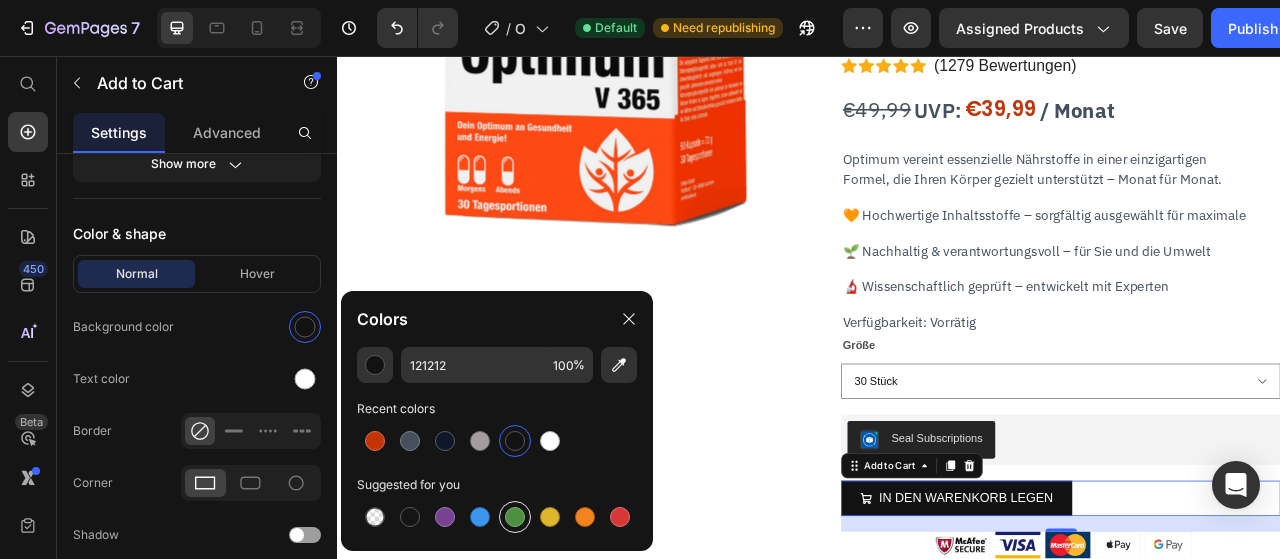 click at bounding box center [515, 517] 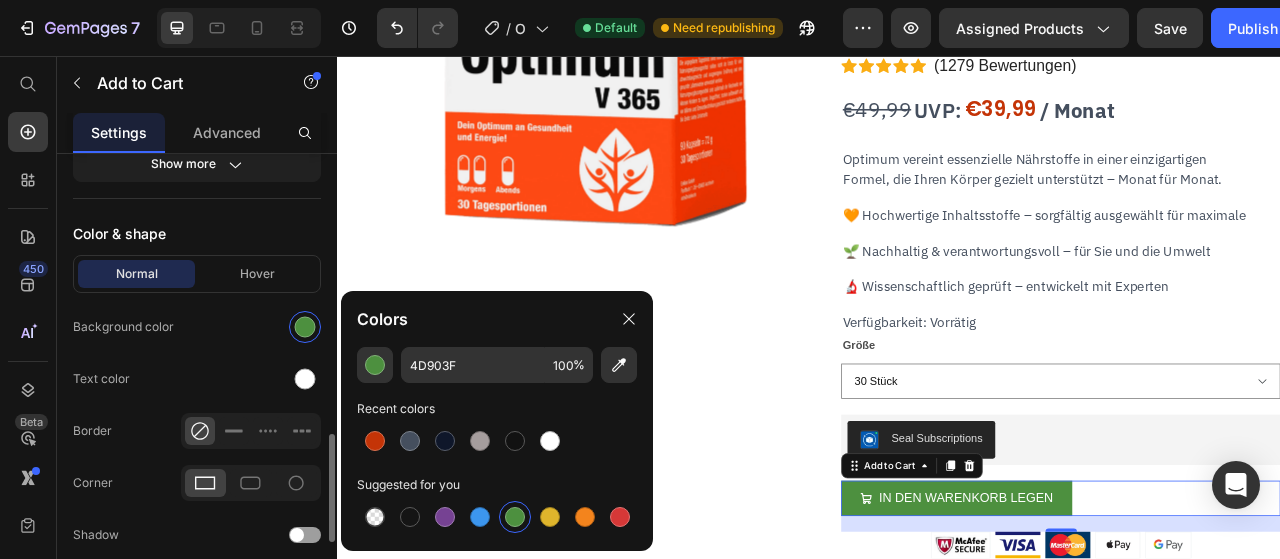 click on "Text color" 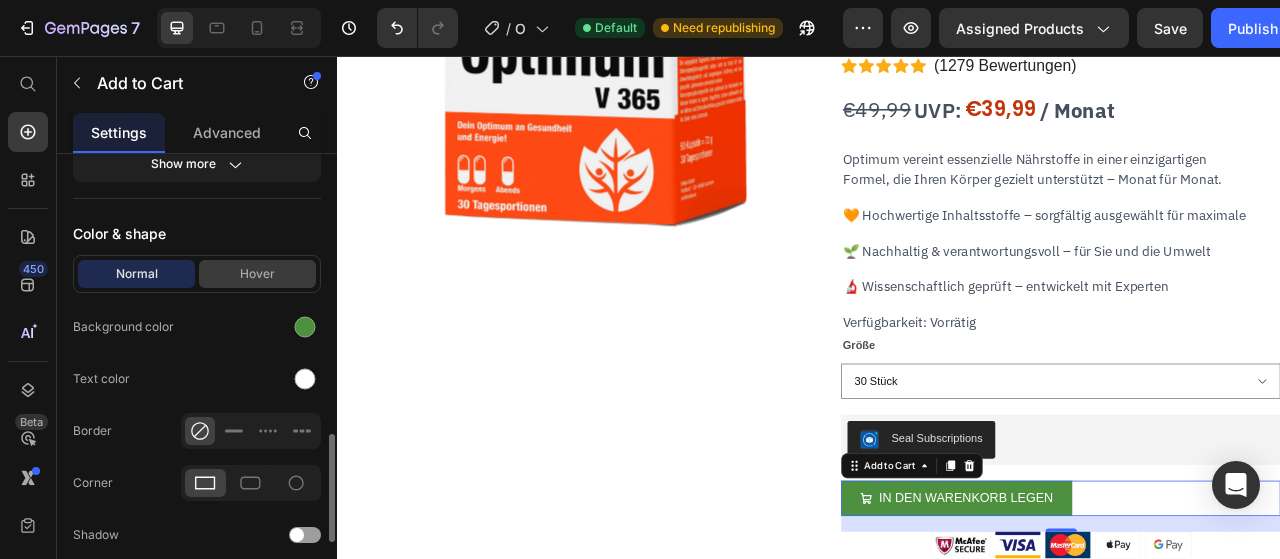 click on "Hover" at bounding box center (257, 274) 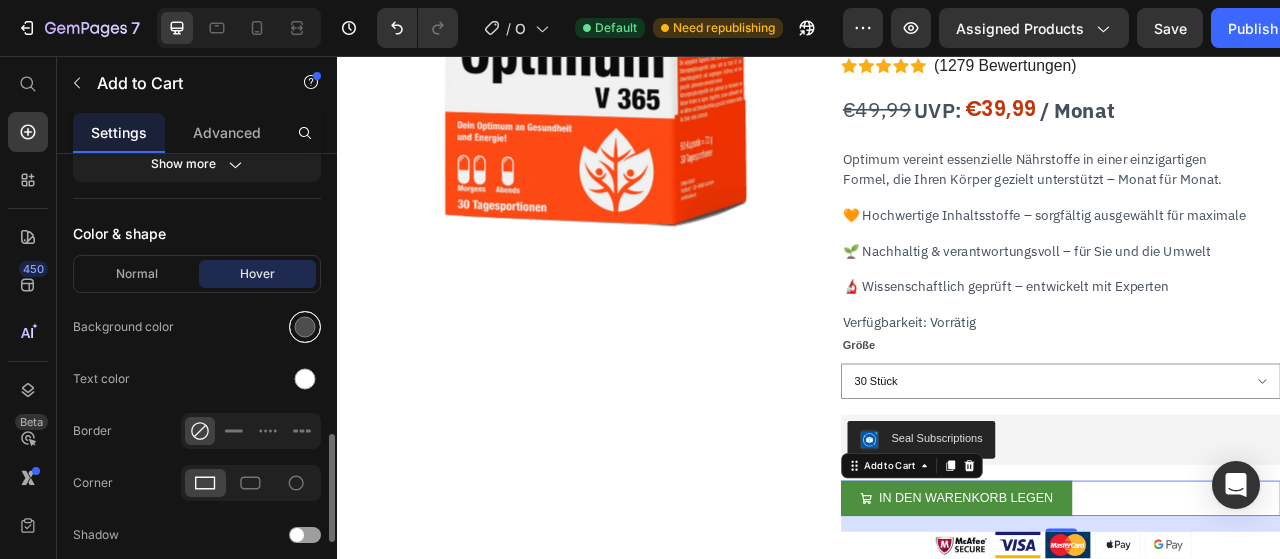 click at bounding box center (305, 327) 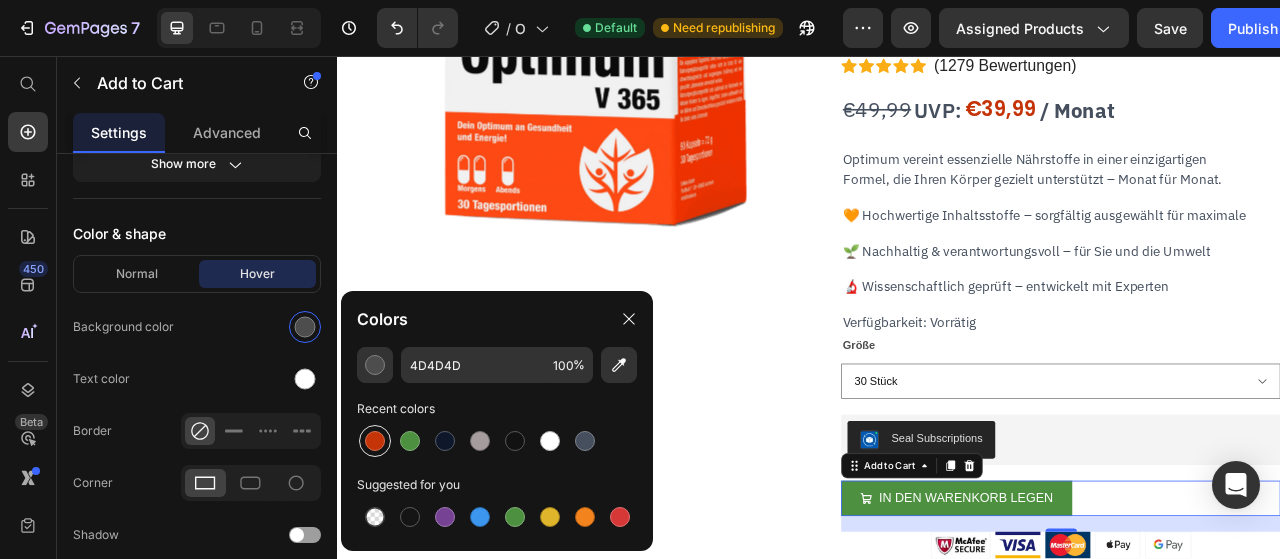 click at bounding box center [375, 441] 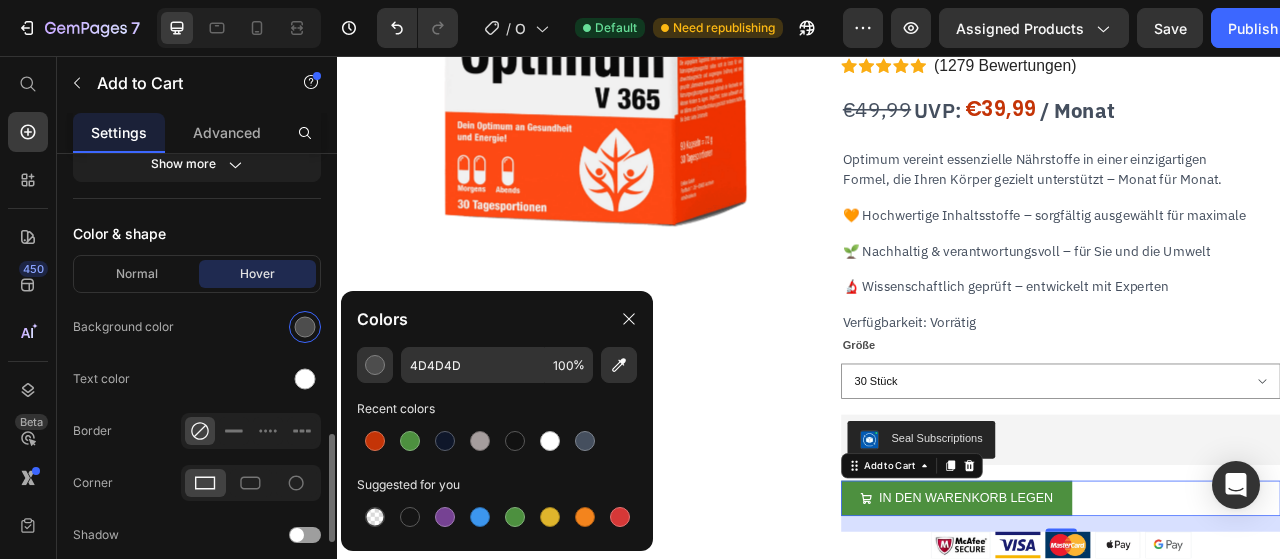 type on "C43407" 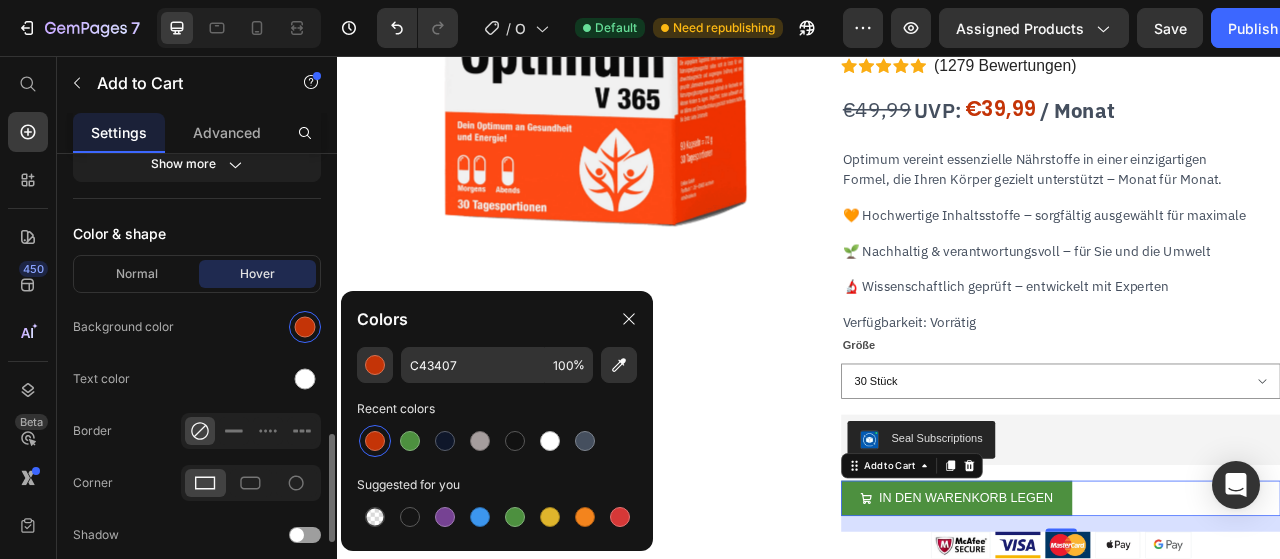 click on "Normal Hover Background color Text color Border Corner Shadow" 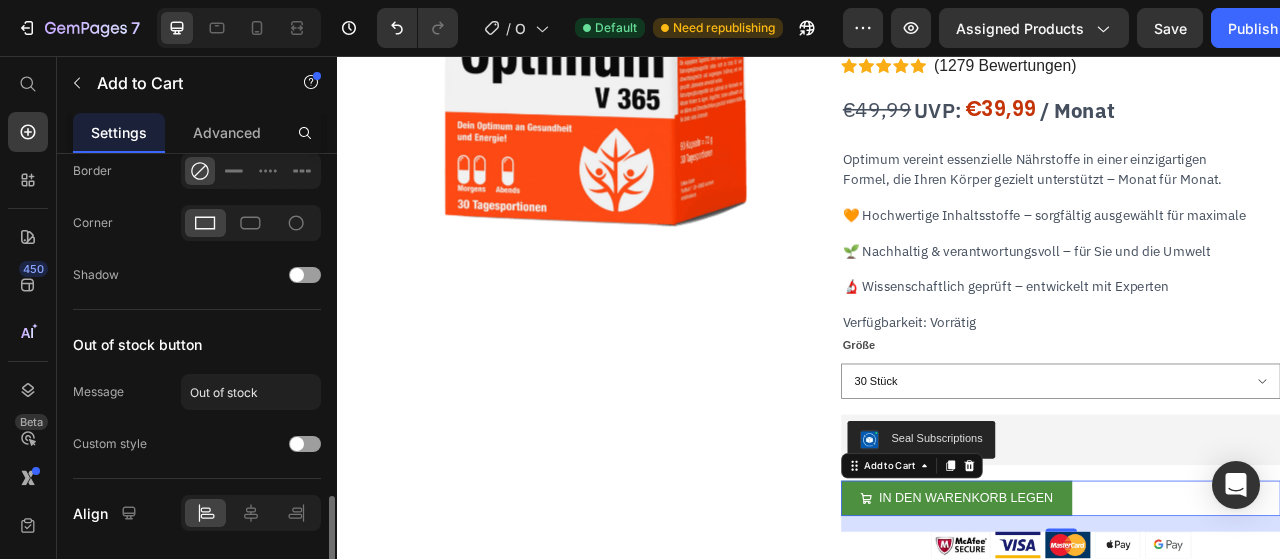 scroll, scrollTop: 1505, scrollLeft: 0, axis: vertical 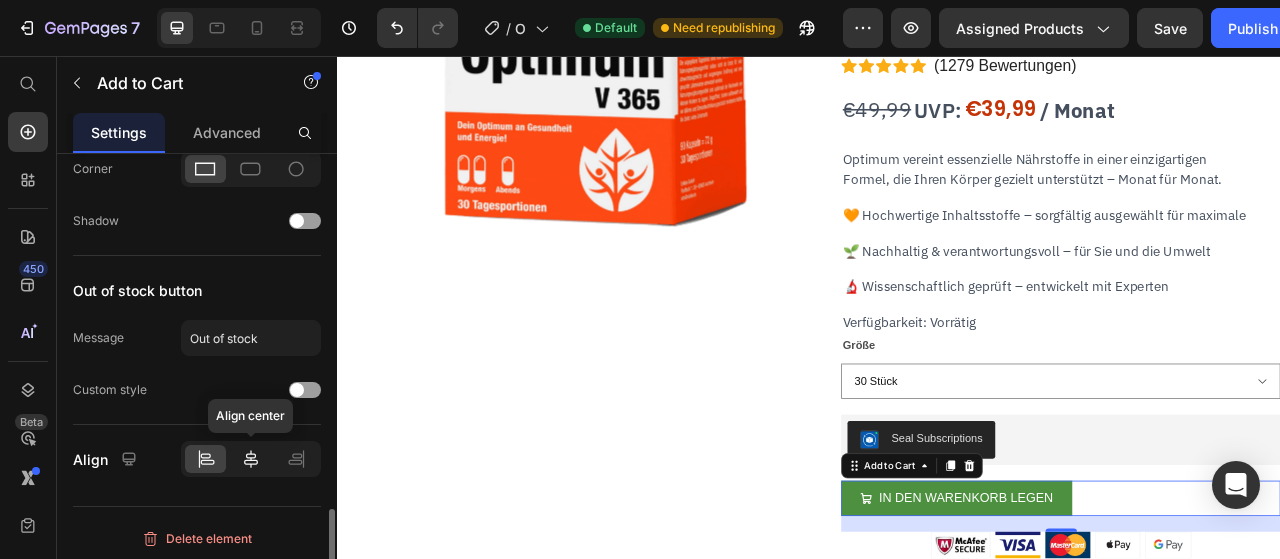 click 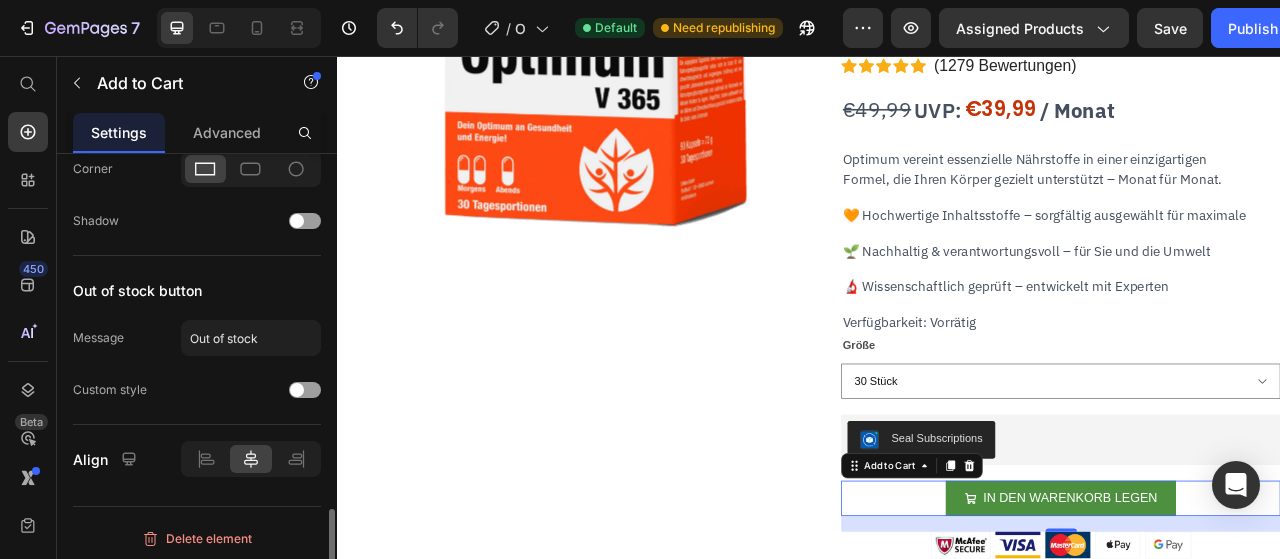 click on "Out of stock button Message Out of stock Custom style" 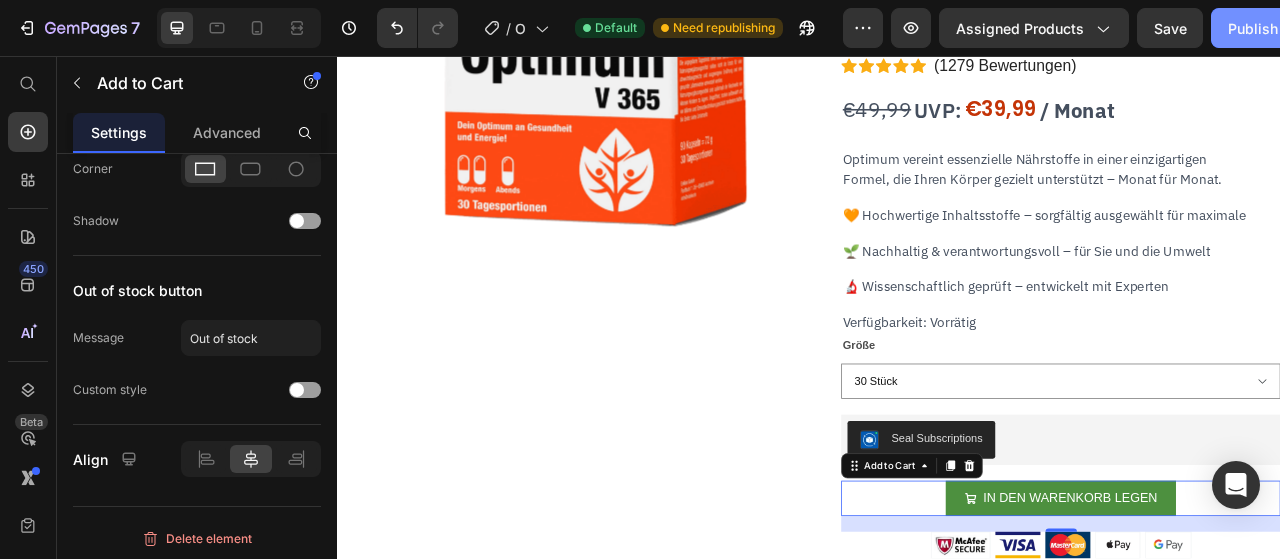 click on "Publish" at bounding box center [1253, 28] 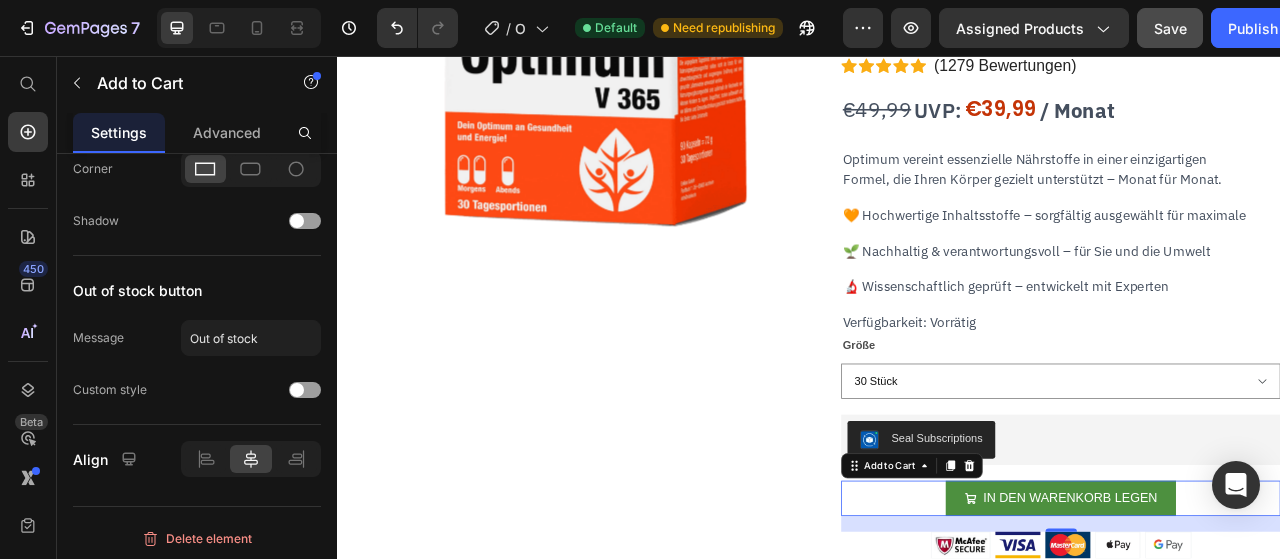 click on "Save" 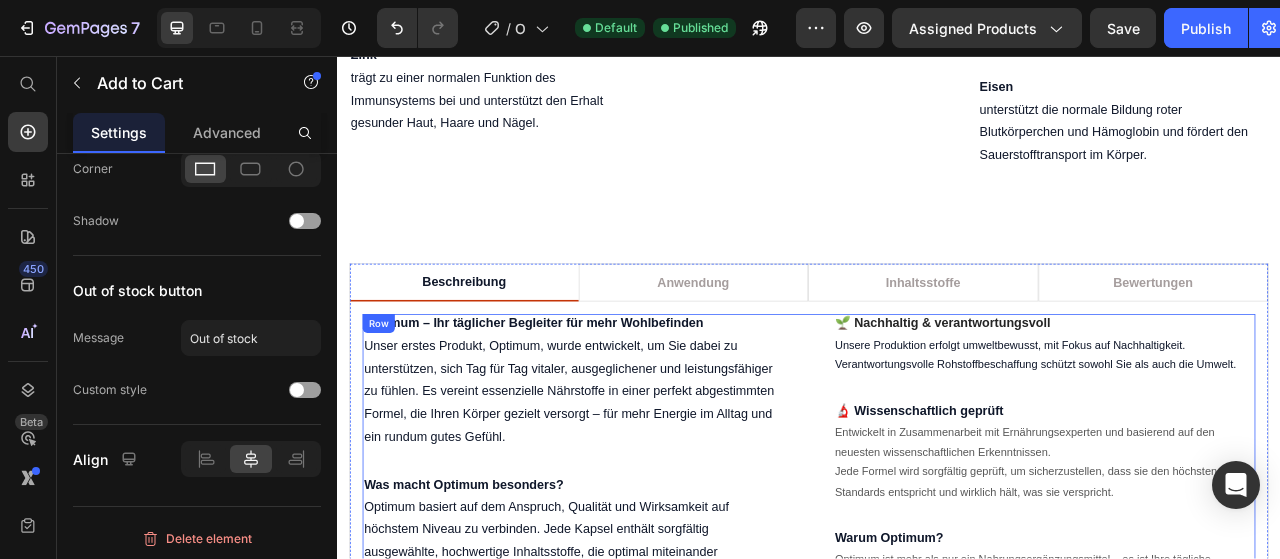 scroll, scrollTop: 1468, scrollLeft: 0, axis: vertical 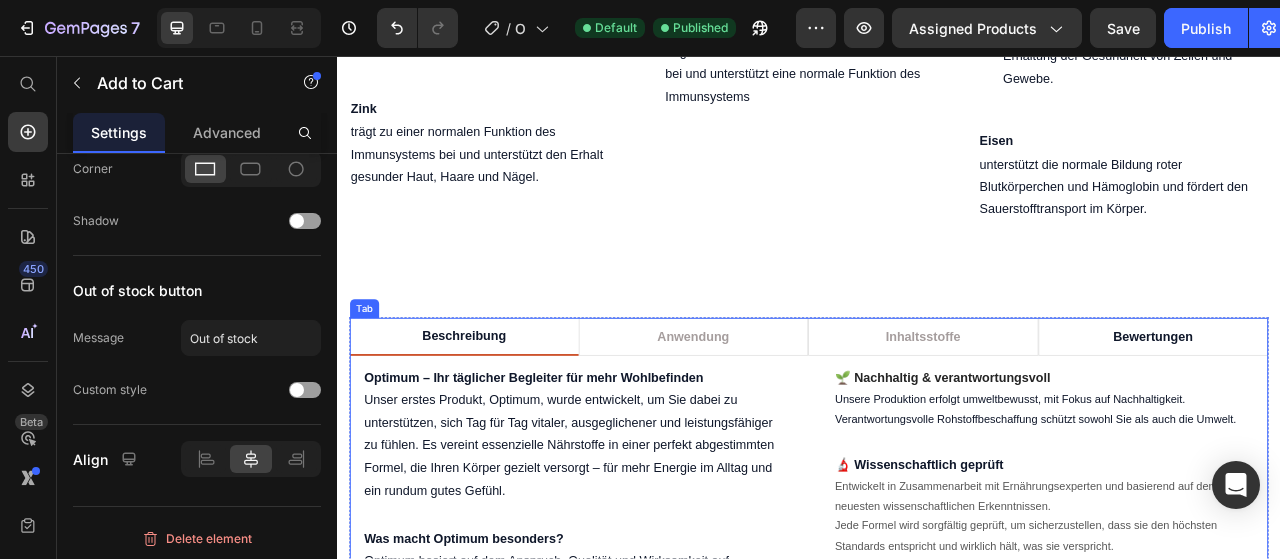 click on "Bewertungen" at bounding box center (1375, 414) 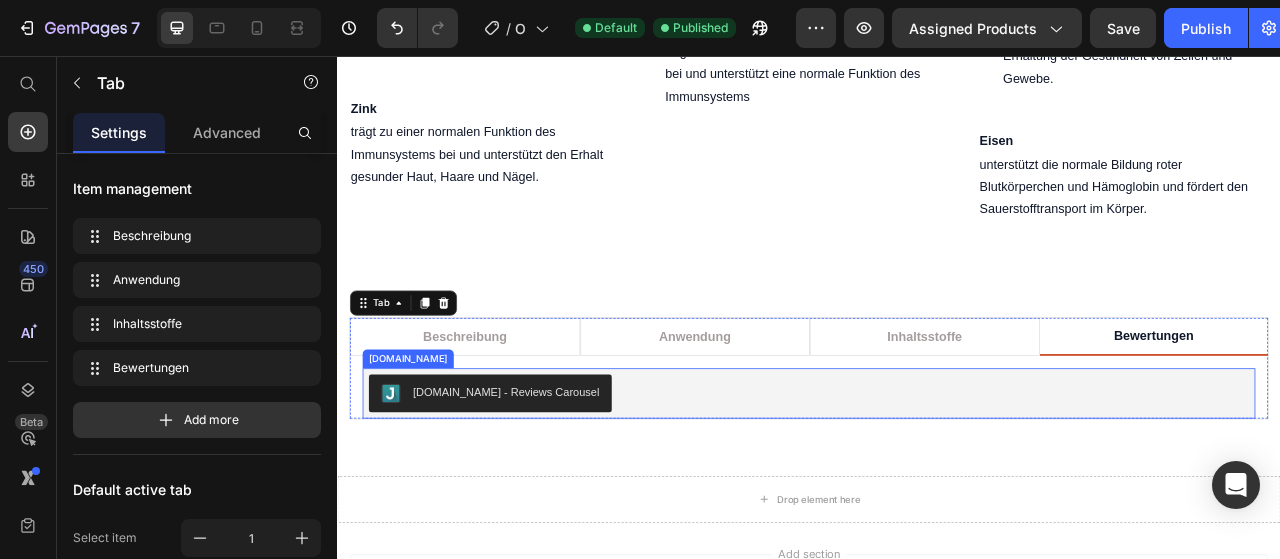 scroll, scrollTop: 1615, scrollLeft: 0, axis: vertical 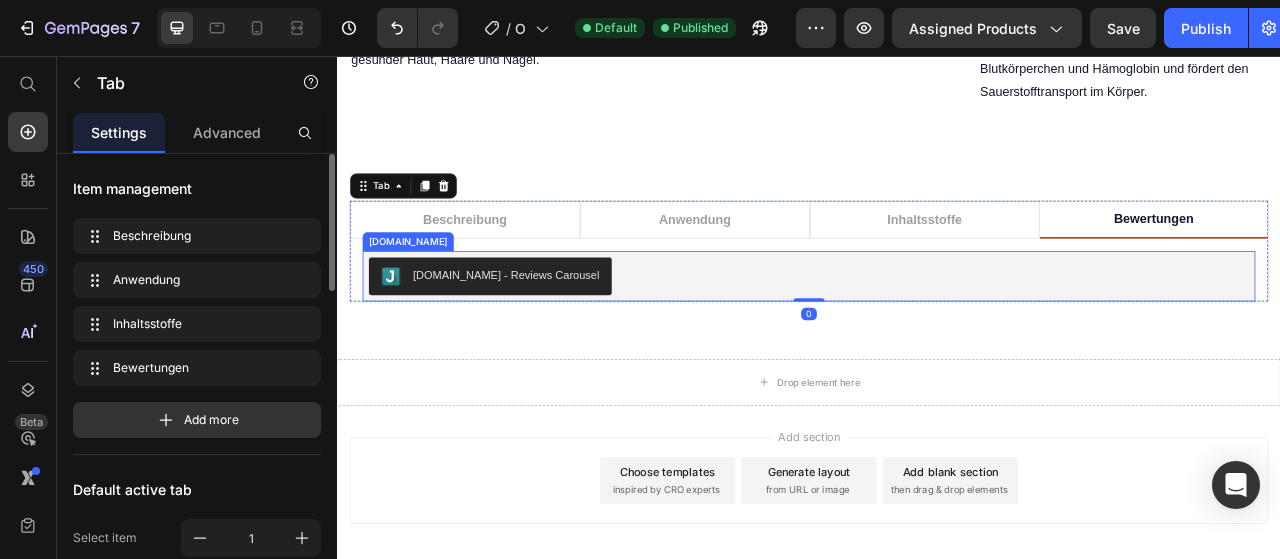 click on "[DOMAIN_NAME] - Reviews Carousel" at bounding box center (937, 337) 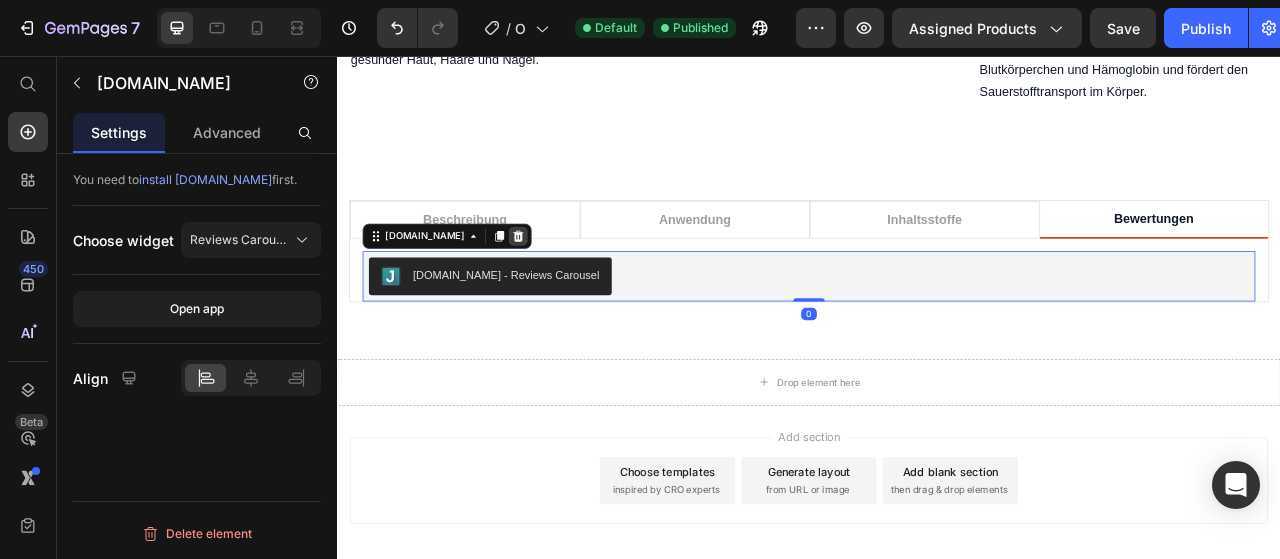click 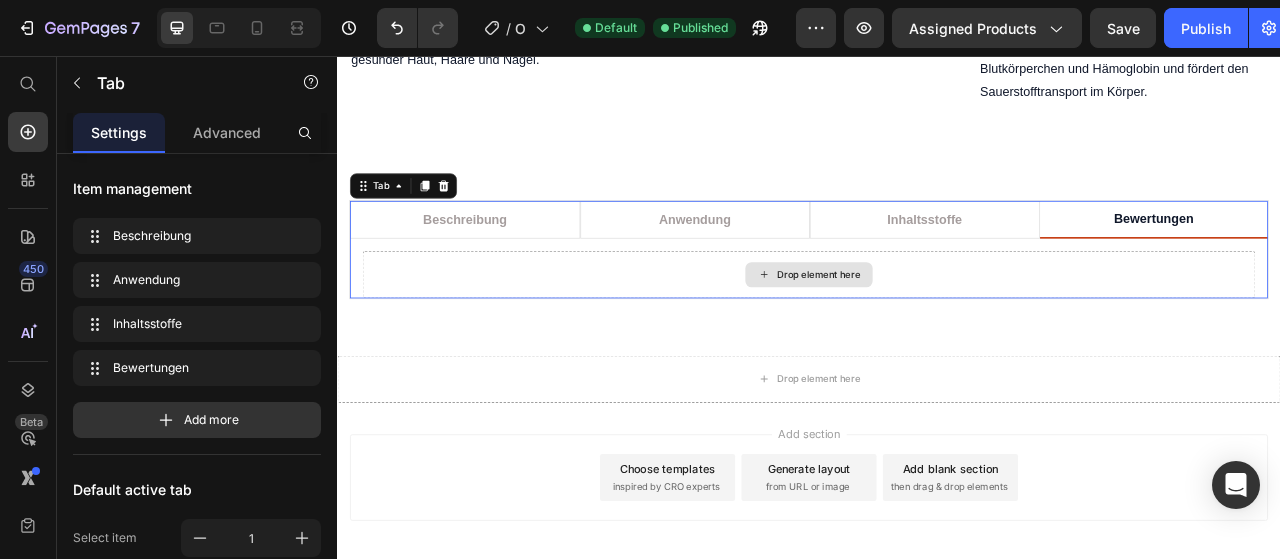 click on "Drop element here" at bounding box center [937, 335] 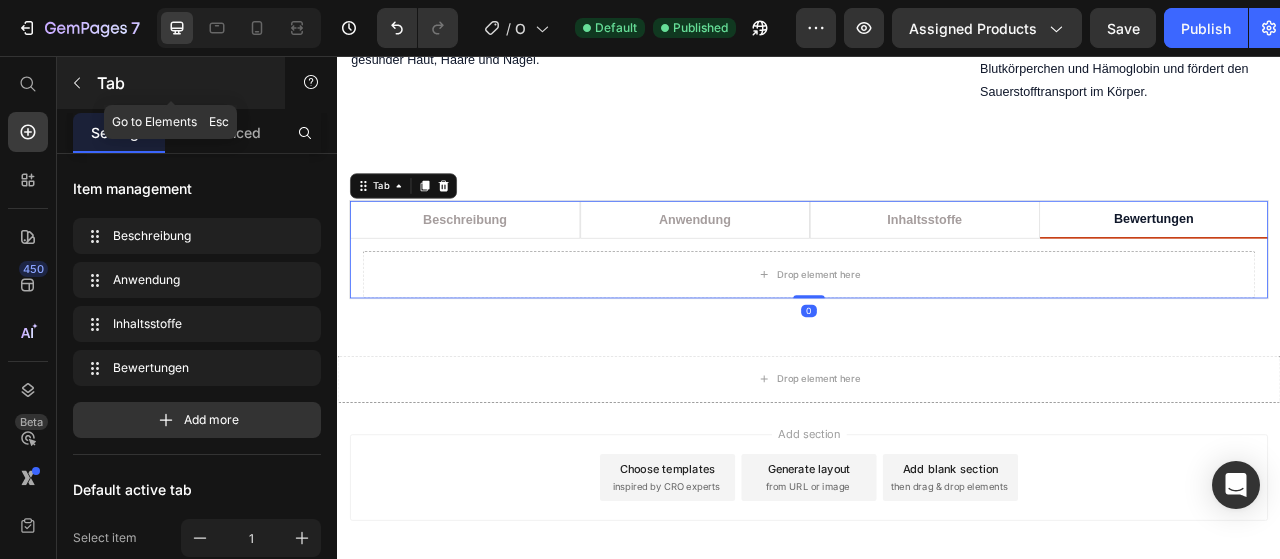 click 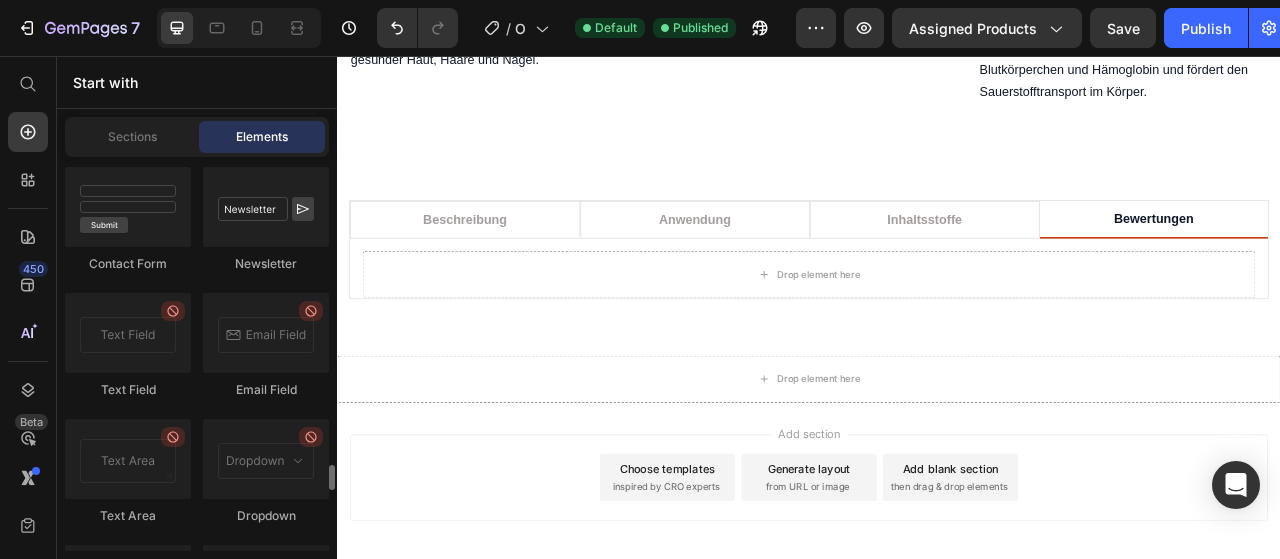 scroll, scrollTop: 4838, scrollLeft: 0, axis: vertical 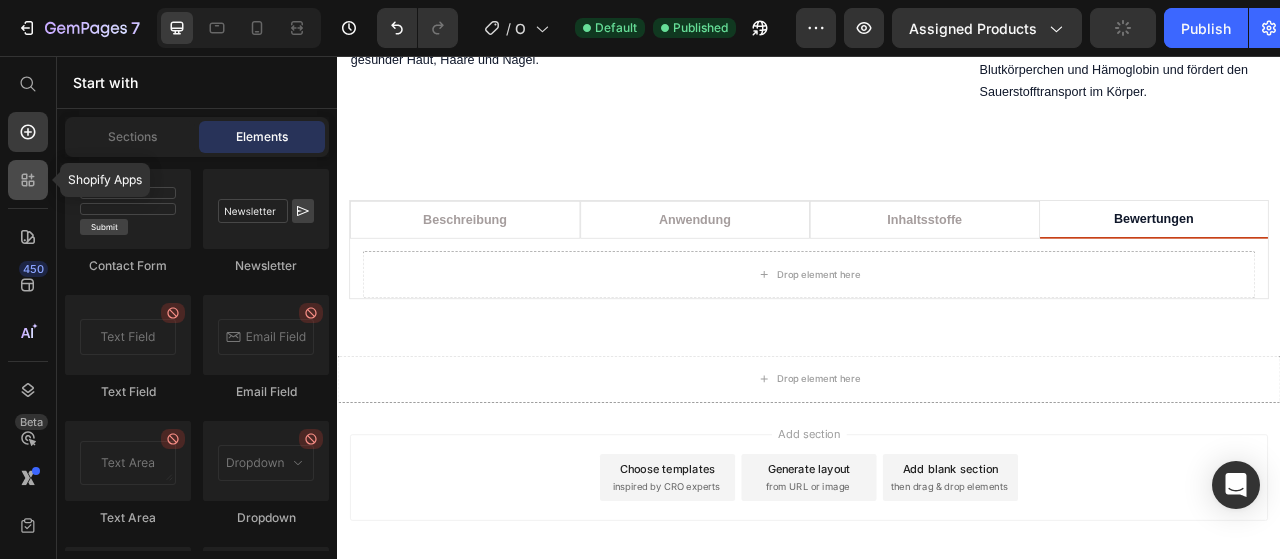 click 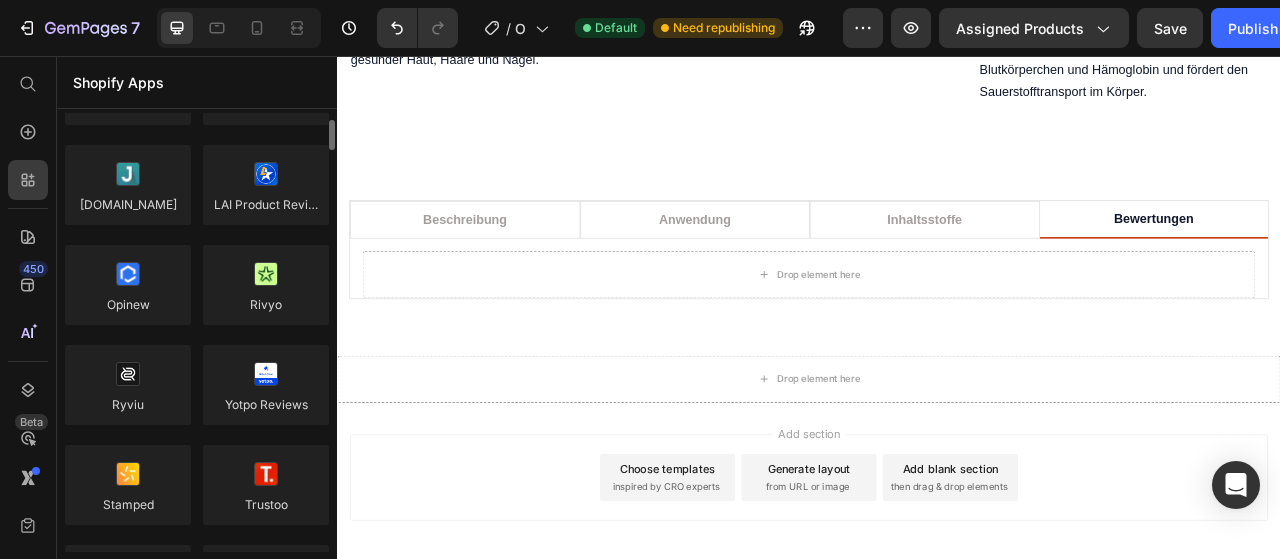scroll, scrollTop: 0, scrollLeft: 0, axis: both 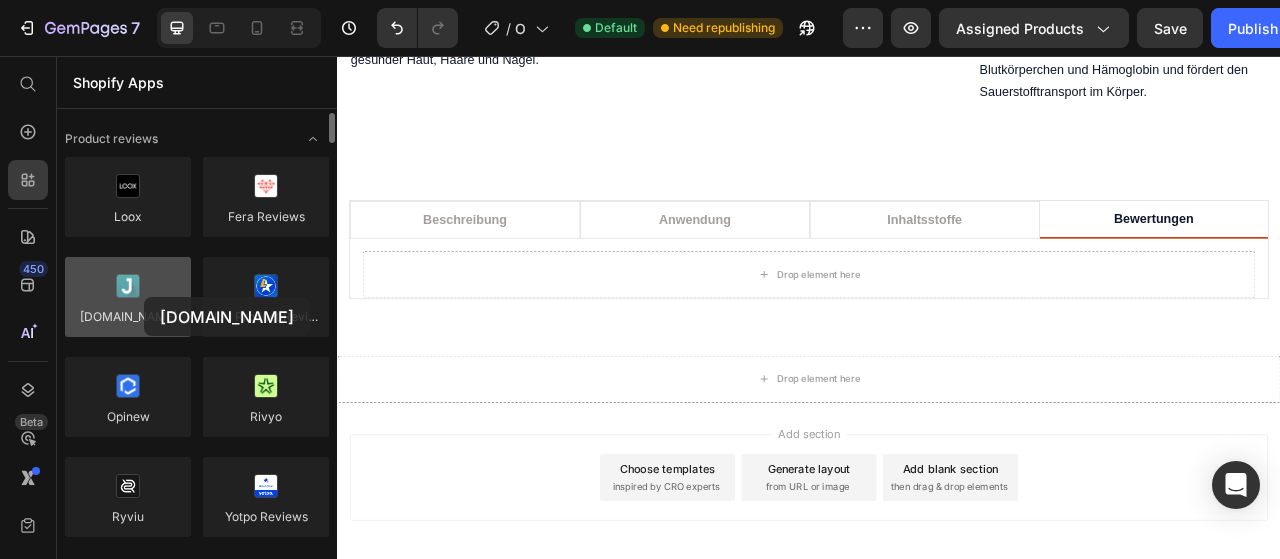 click at bounding box center (128, 297) 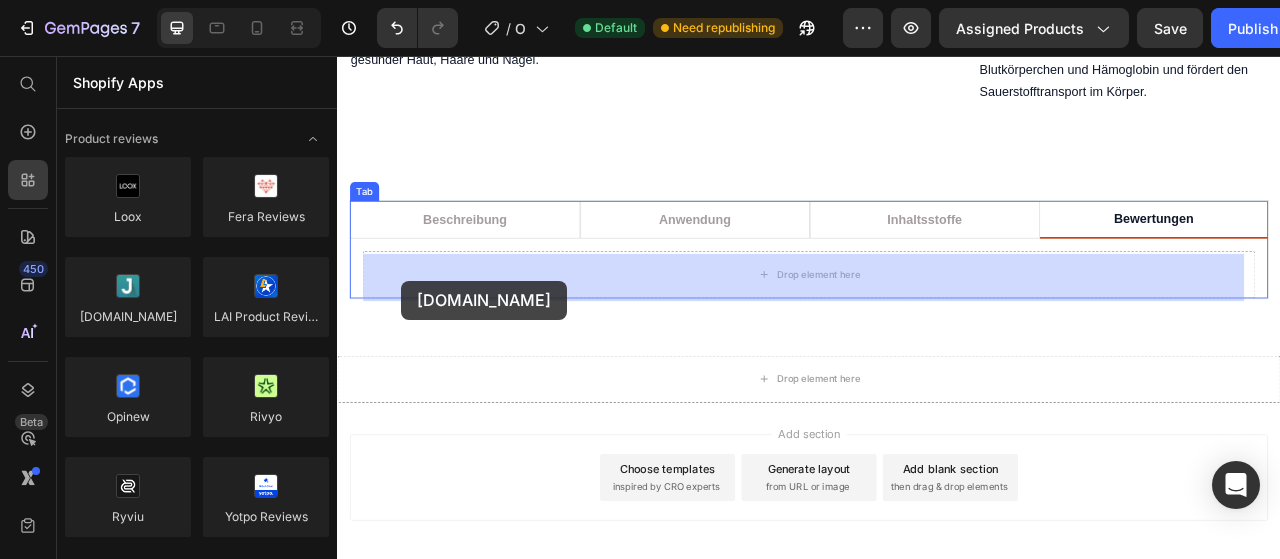drag, startPoint x: 453, startPoint y: 337, endPoint x: 418, endPoint y: 342, distance: 35.35534 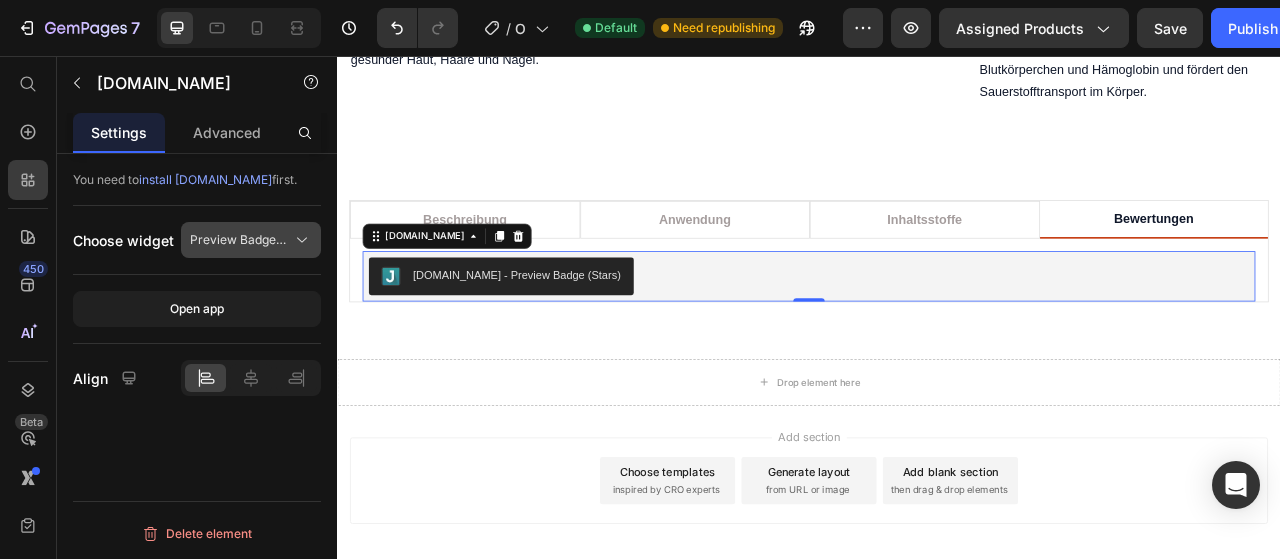 click on "Preview Badge (Stars)" at bounding box center [251, 240] 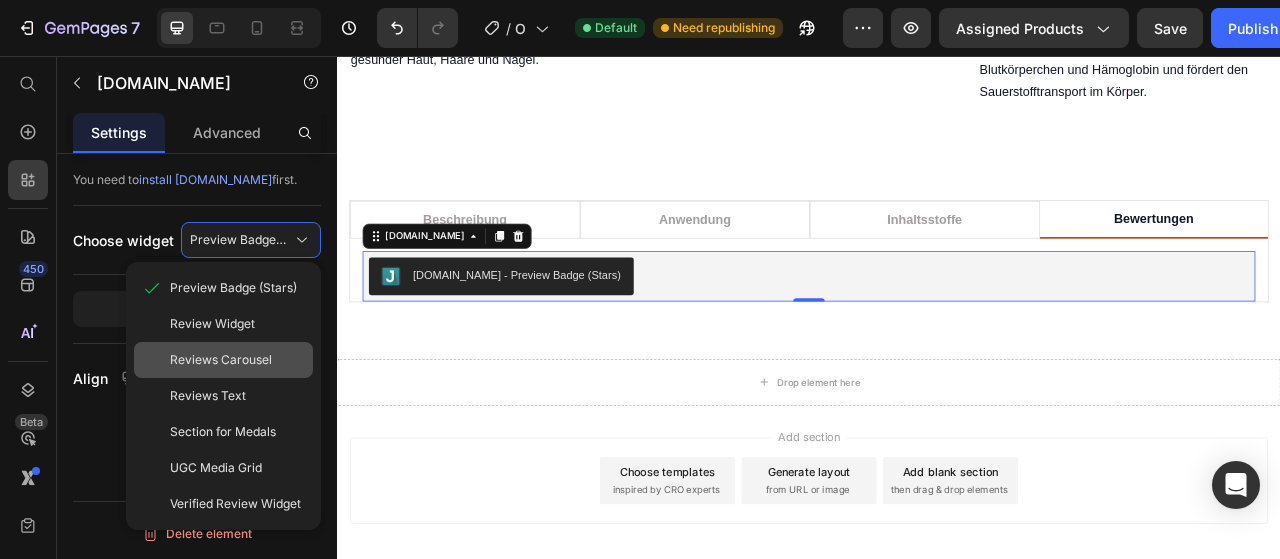 click on "Reviews Carousel" at bounding box center [221, 360] 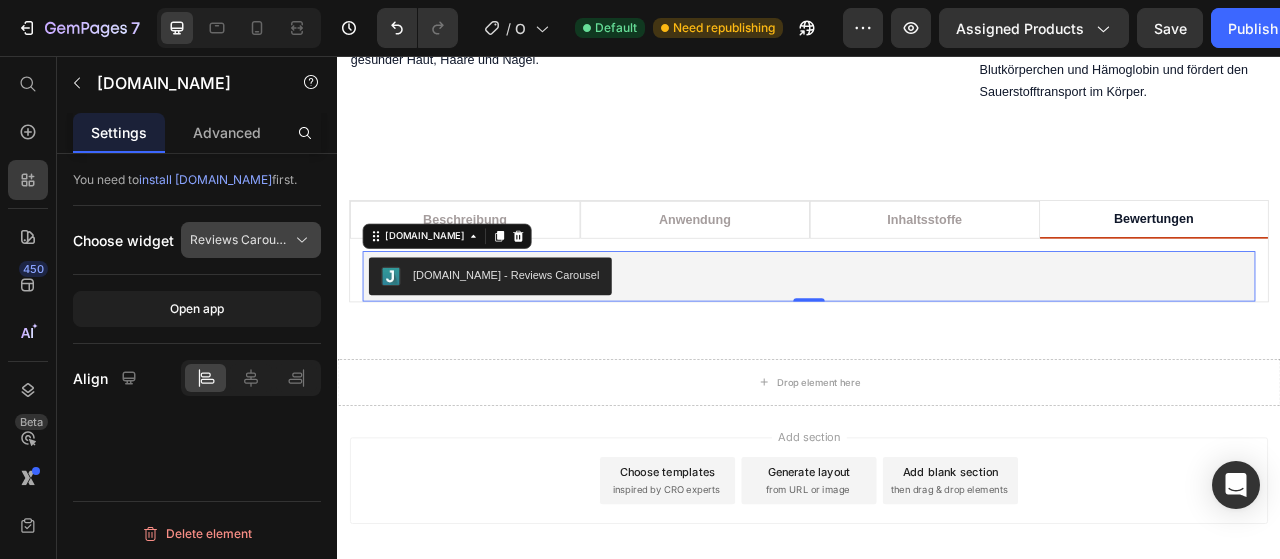 click on "Reviews Carousel" at bounding box center [239, 240] 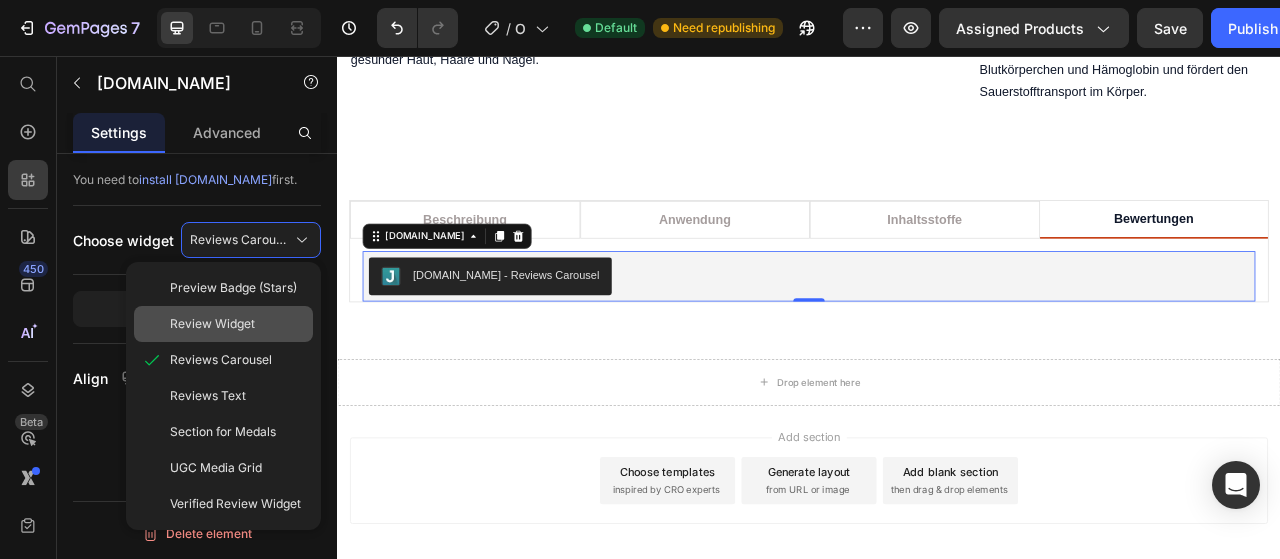 click on "Review Widget" at bounding box center (212, 324) 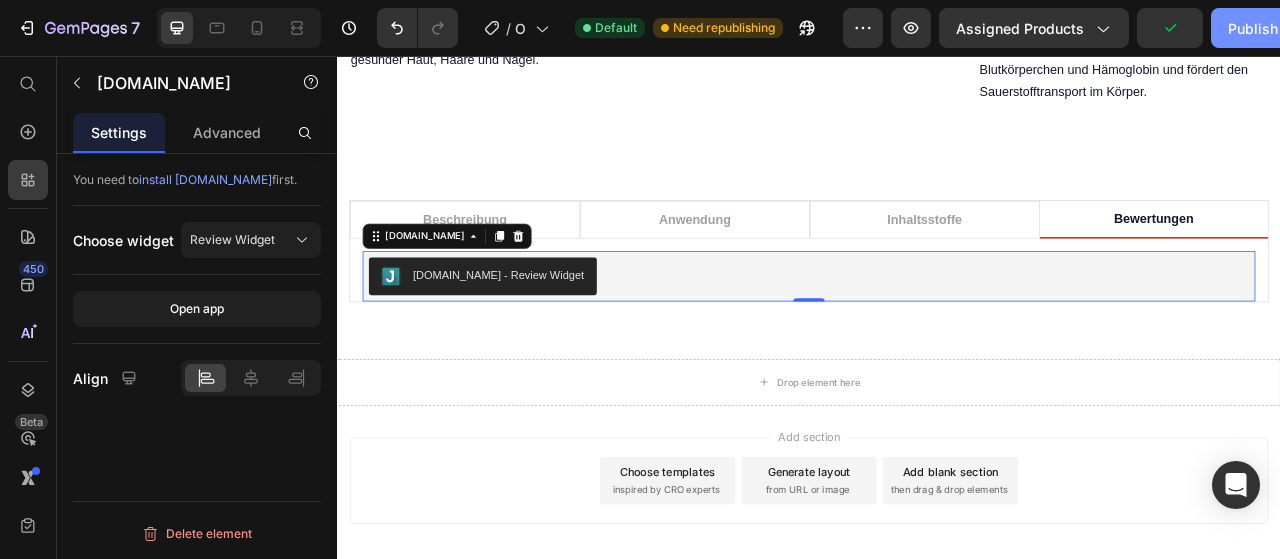 click on "Publish" at bounding box center [1253, 28] 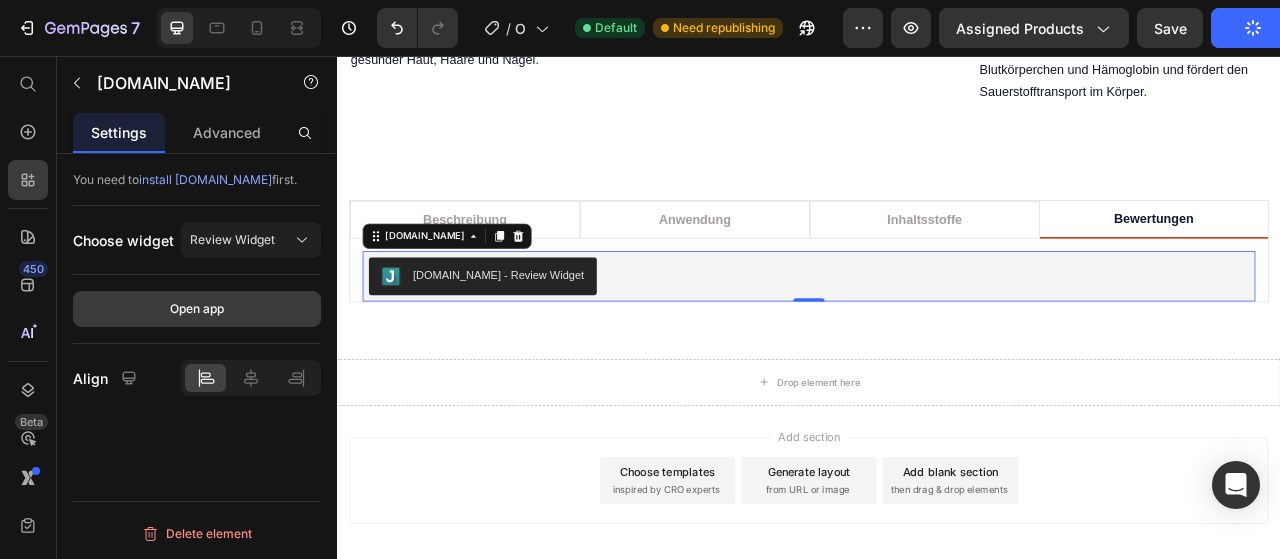 click on "Open app" at bounding box center [197, 309] 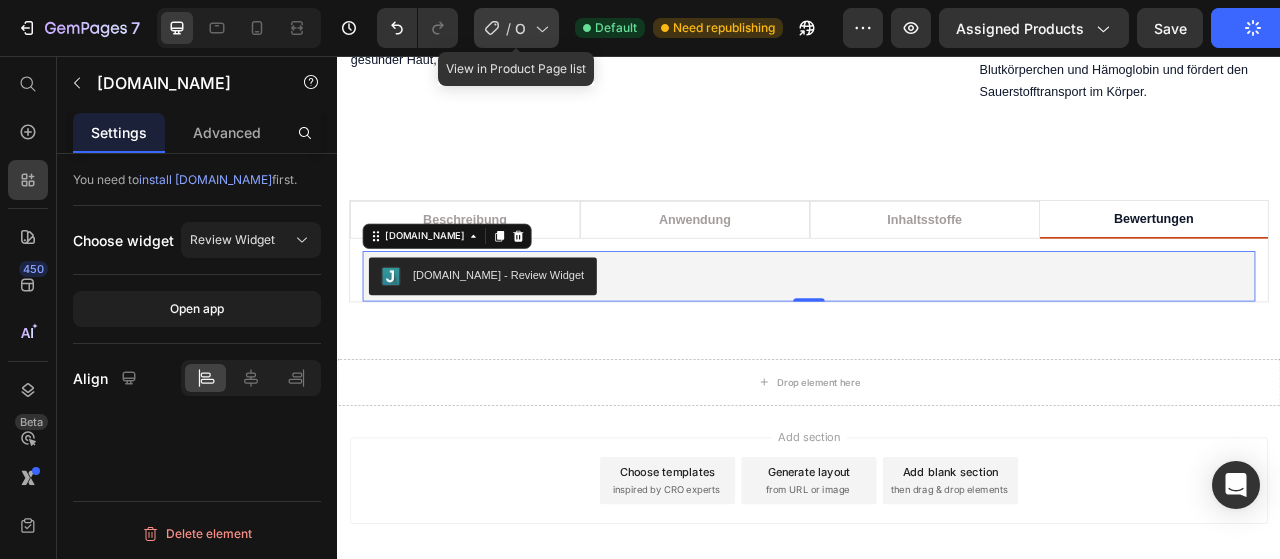 click 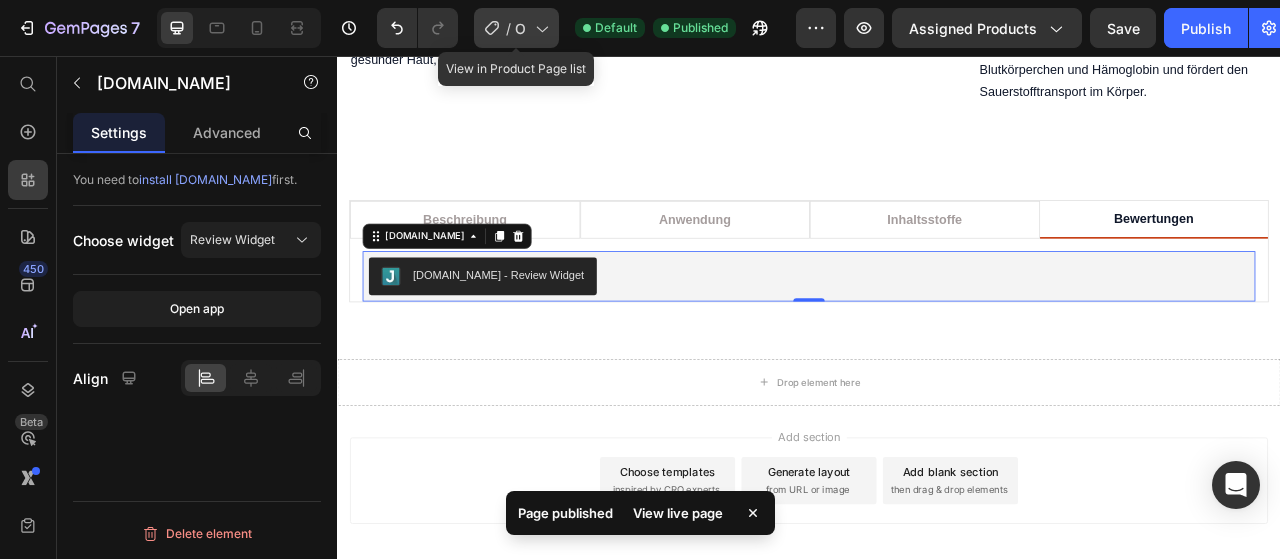click 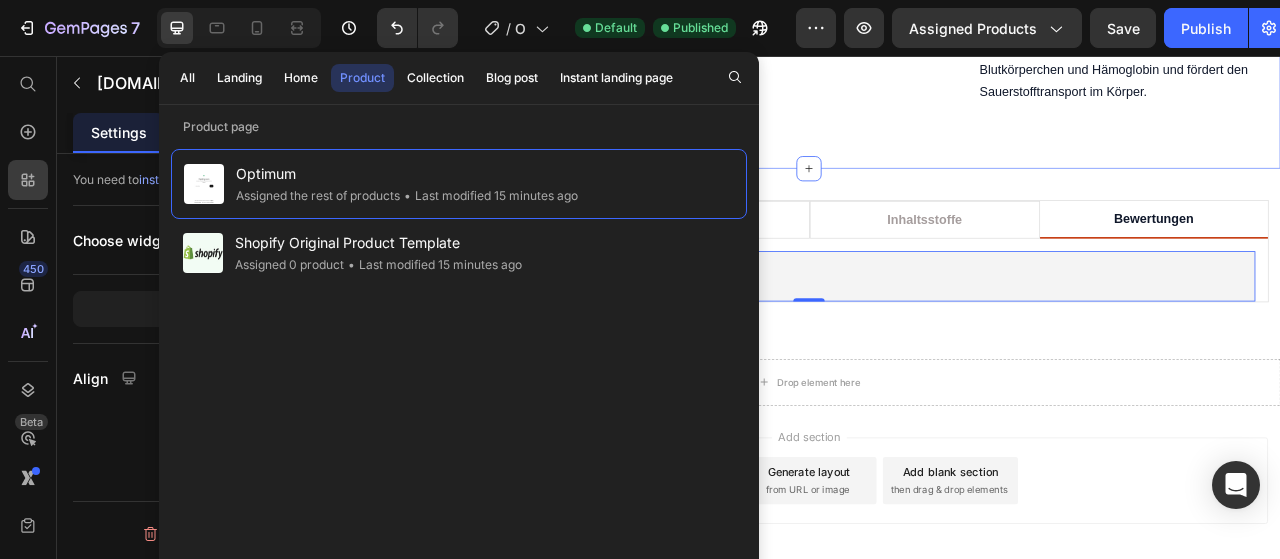 click on "Magnesium Text block fördert eine gesunde Muskeltätigkeit und wirkt sich ebenfalls positiv auf den Herzmuskel aus. Text block Row Vitamin C Text block unterstützt die normale Funktion des Immunsystems und trägt dazu bei, die Zellen vor oxidativem Stress zu schützen. Text block Row [PERSON_NAME] Text block trägt zu einer normalen Funktion des Immunsystems bei und unterstützt den Erhalt gesunder Haut, Haare und [PERSON_NAME]. Text block Row [MEDICAL_DATA] Text block trägt zur Erhaltung normaler Knochen bei und unterstützt eine normale Funktion des Immunsystems. Text block Row Image Selen Text block trägt zum [PERSON_NAME] der Zellen vor oxidativem Stress bei und unterstützt eine normale Funktion des Immunsystems Text block Row [MEDICAL_DATA] Text block ist wichtig für eine normale Blutgerinnung und unterstützt den Erhalt gesunder Knochen. Text block Row [MEDICAL_DATA], [MEDICAL_DATA], [MEDICAL_DATA] und Folsäure Text block Text block Row [PERSON_NAME] Text block Text block Row Row Section 2" at bounding box center [937, -127] 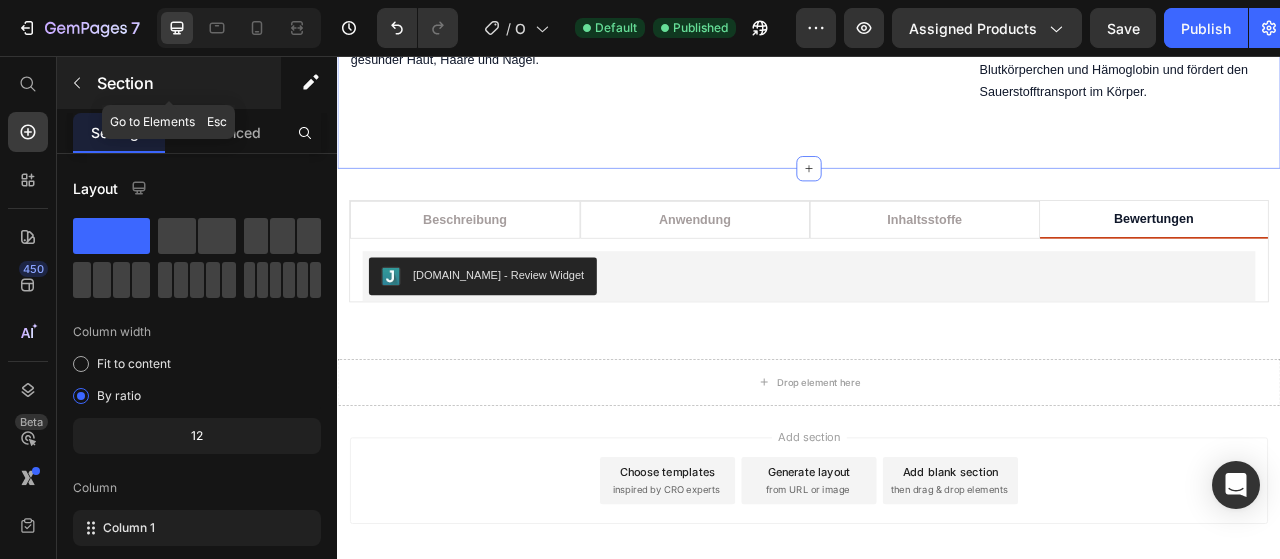 click 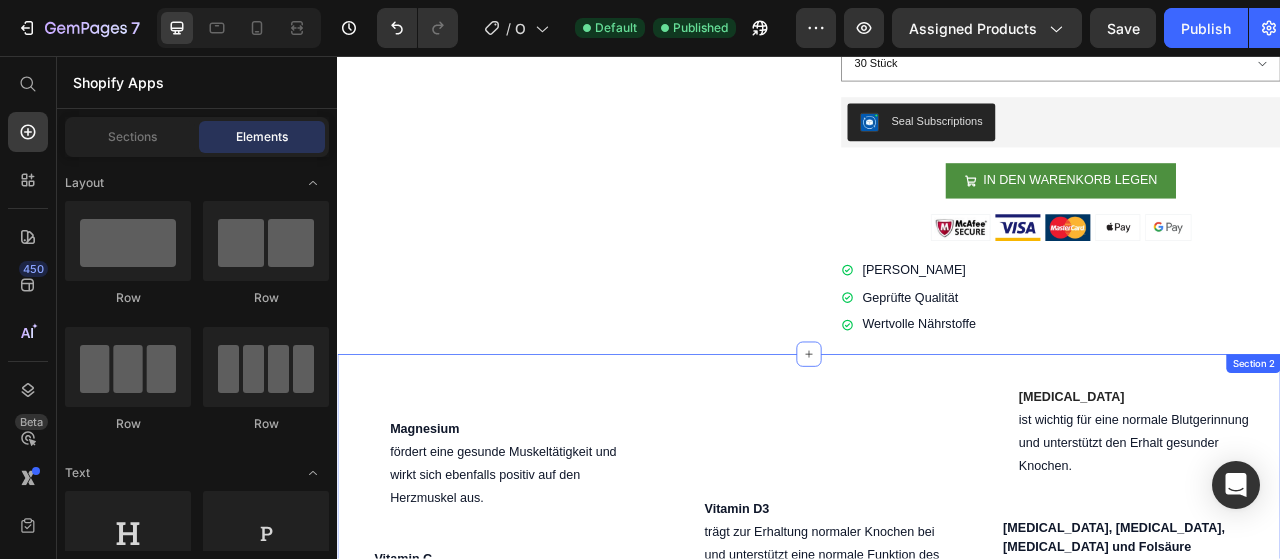 scroll, scrollTop: 714, scrollLeft: 0, axis: vertical 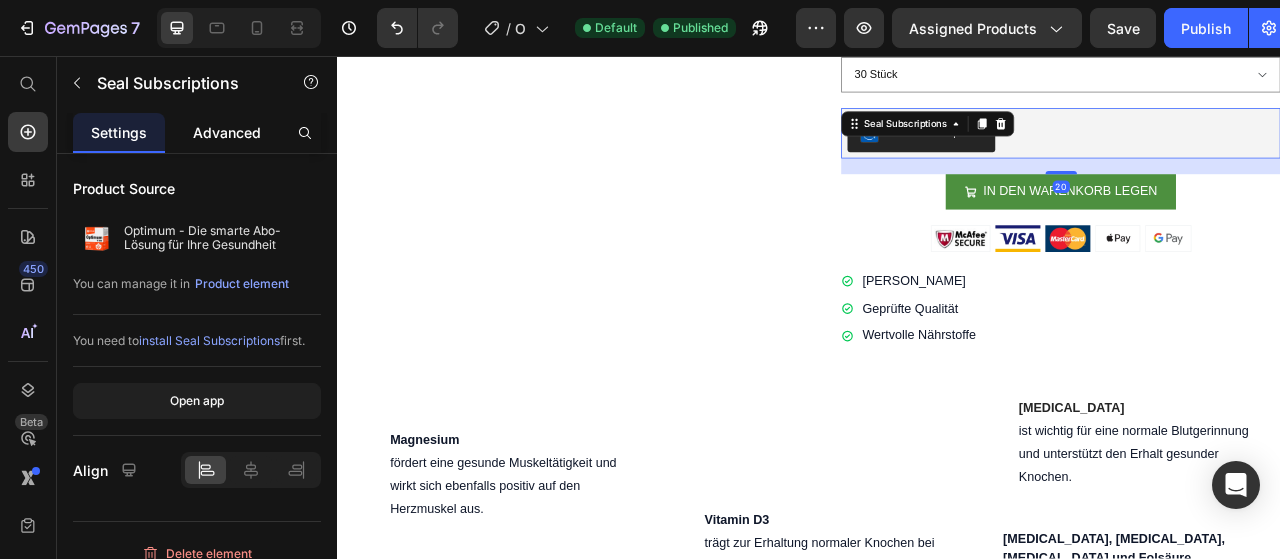 click on "Advanced" at bounding box center [227, 132] 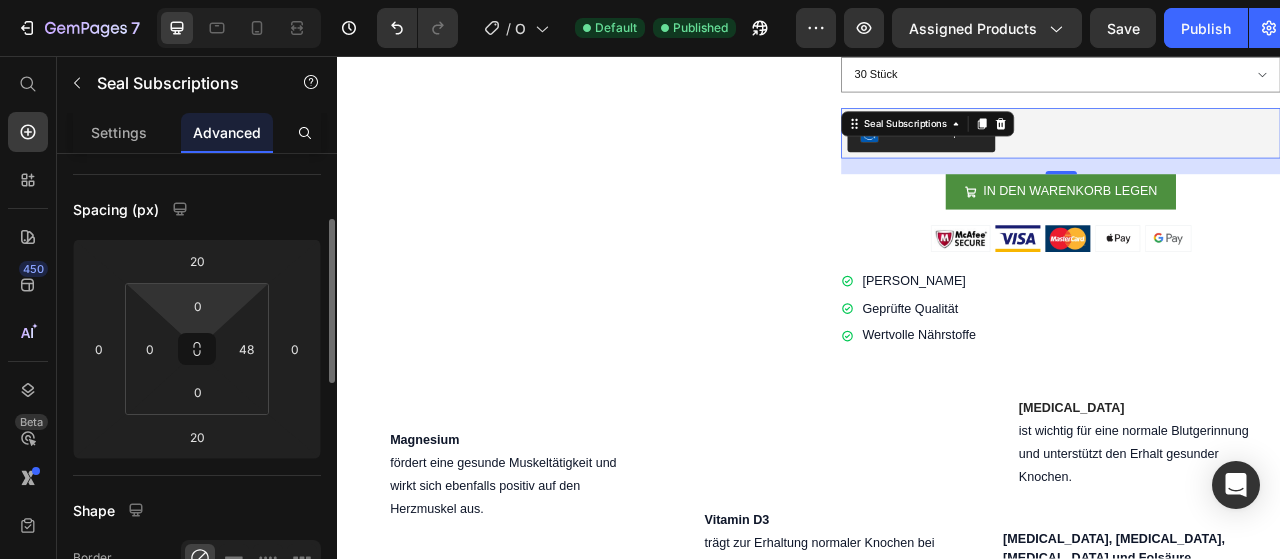 scroll, scrollTop: 179, scrollLeft: 0, axis: vertical 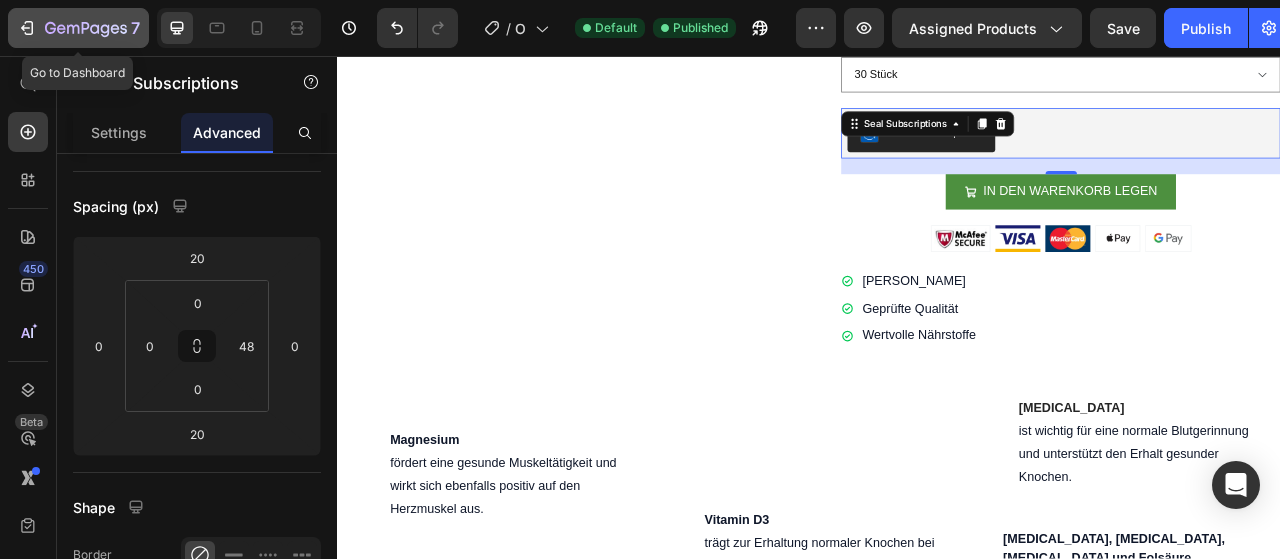 click on "7" 